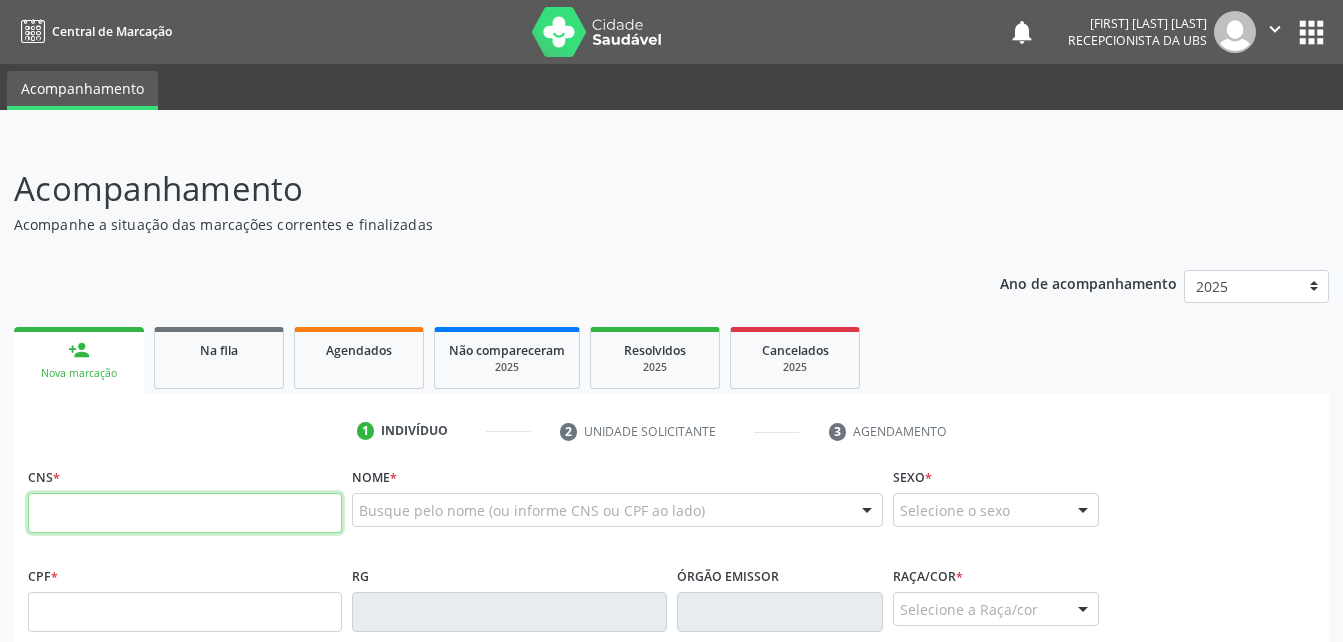 scroll, scrollTop: 100, scrollLeft: 0, axis: vertical 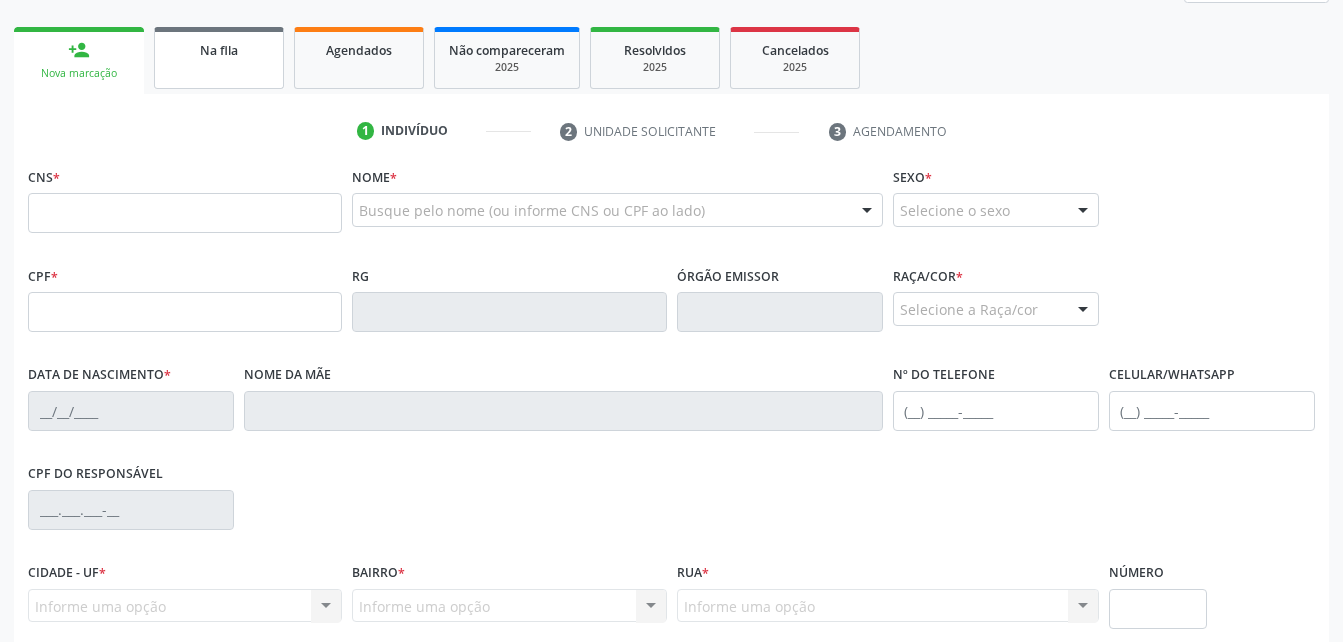 click on "Na fila" at bounding box center [219, 58] 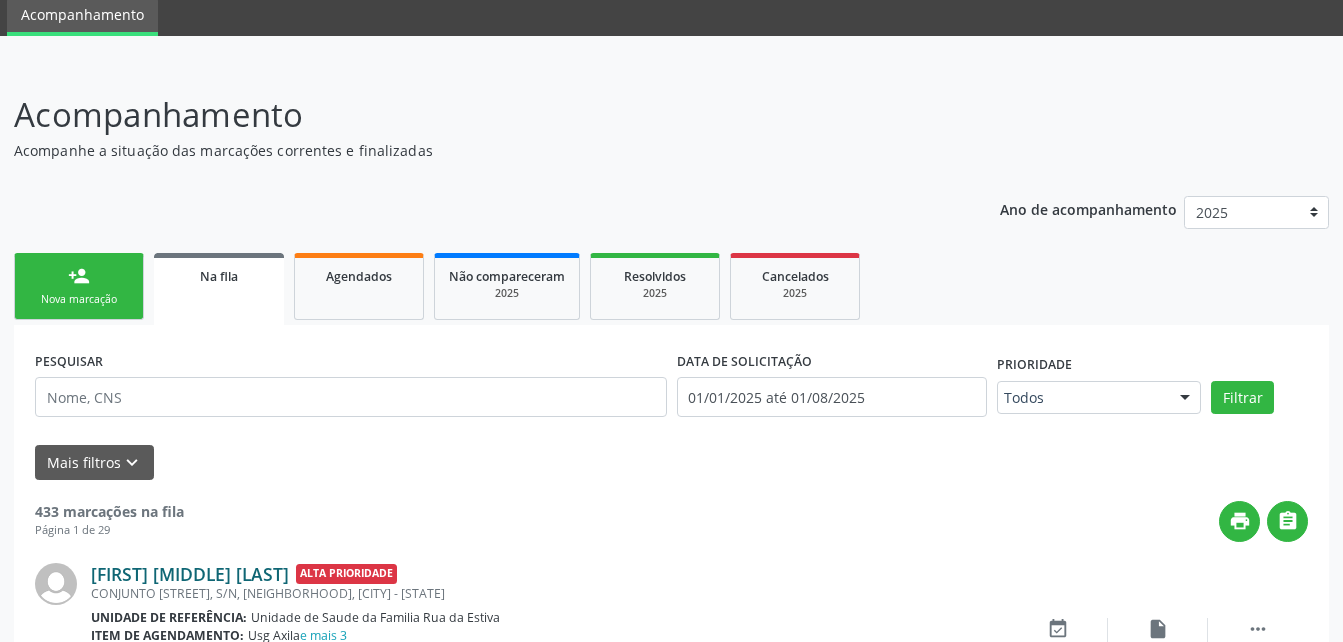 scroll, scrollTop: 300, scrollLeft: 0, axis: vertical 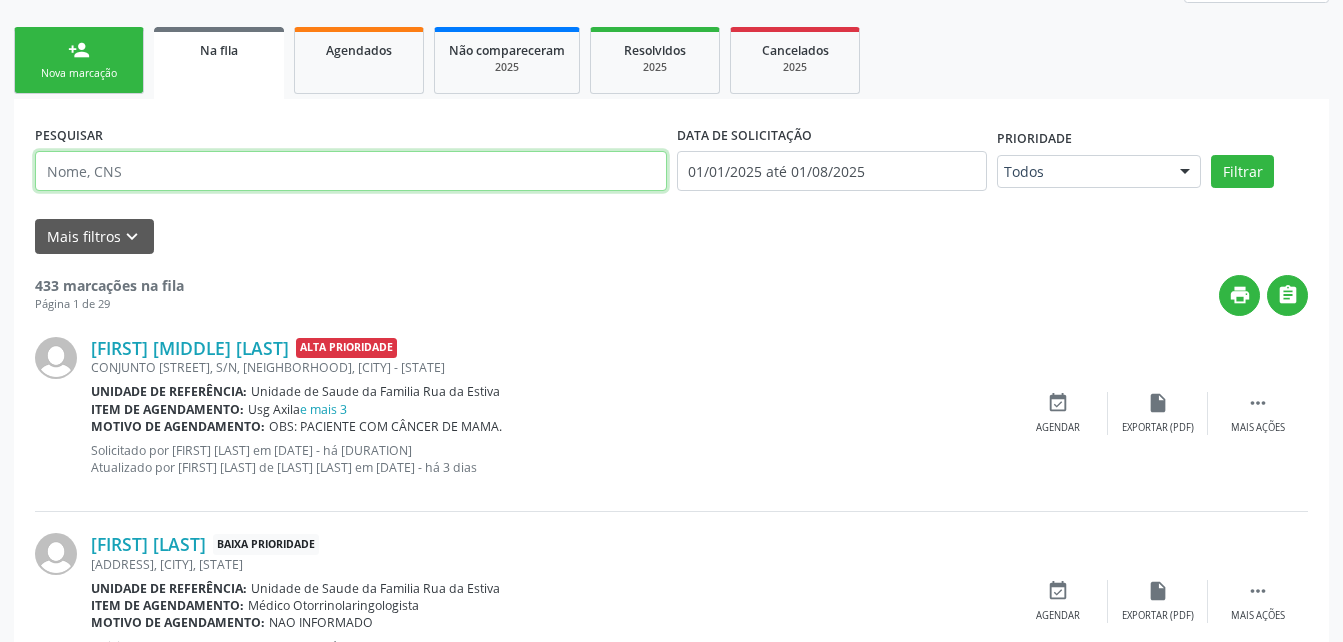 click at bounding box center [351, 171] 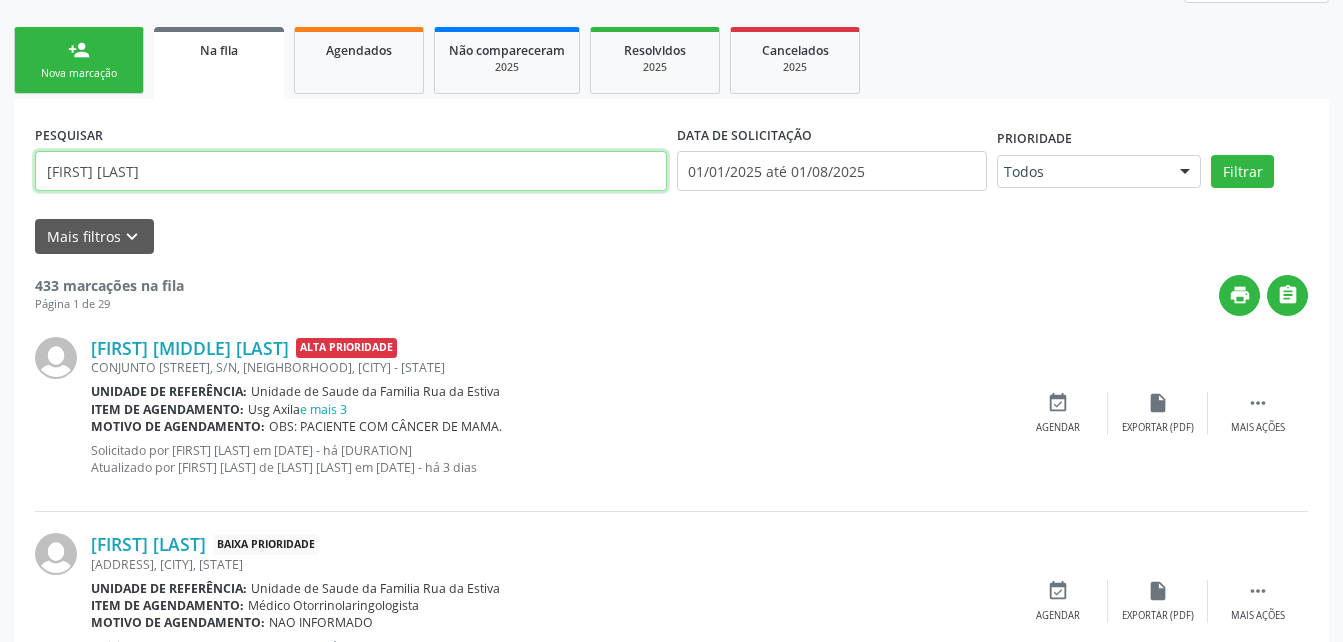 click on "Filtrar" at bounding box center [1242, 172] 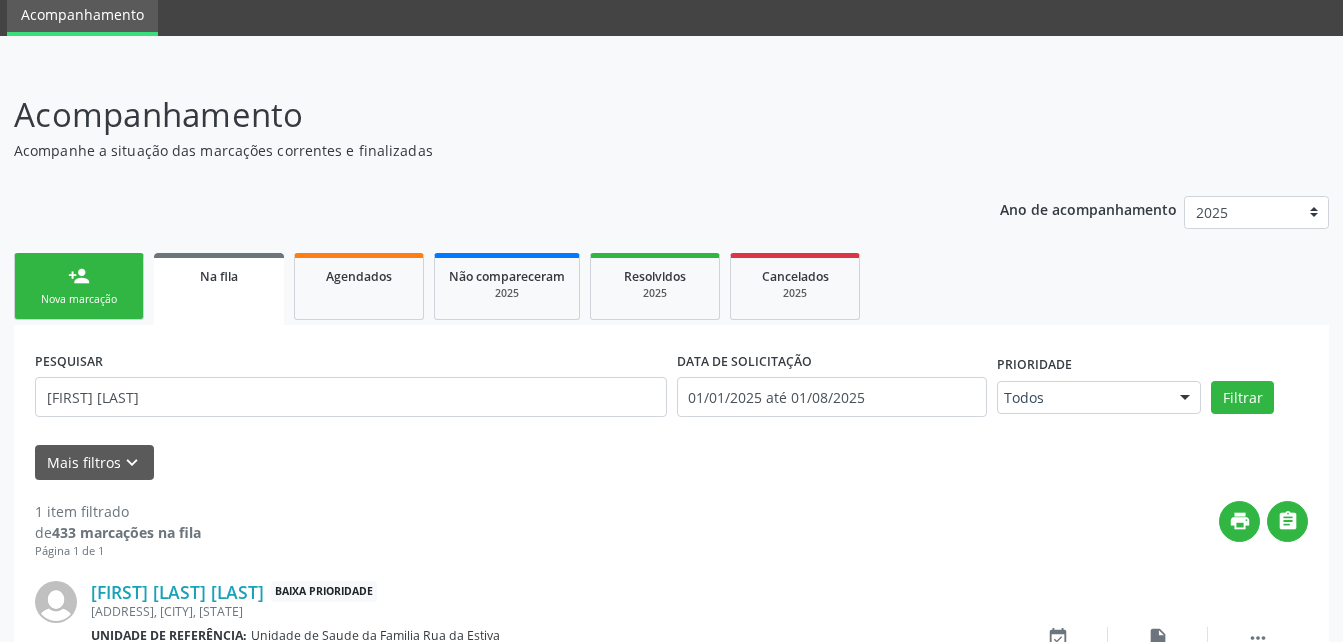 scroll, scrollTop: 205, scrollLeft: 0, axis: vertical 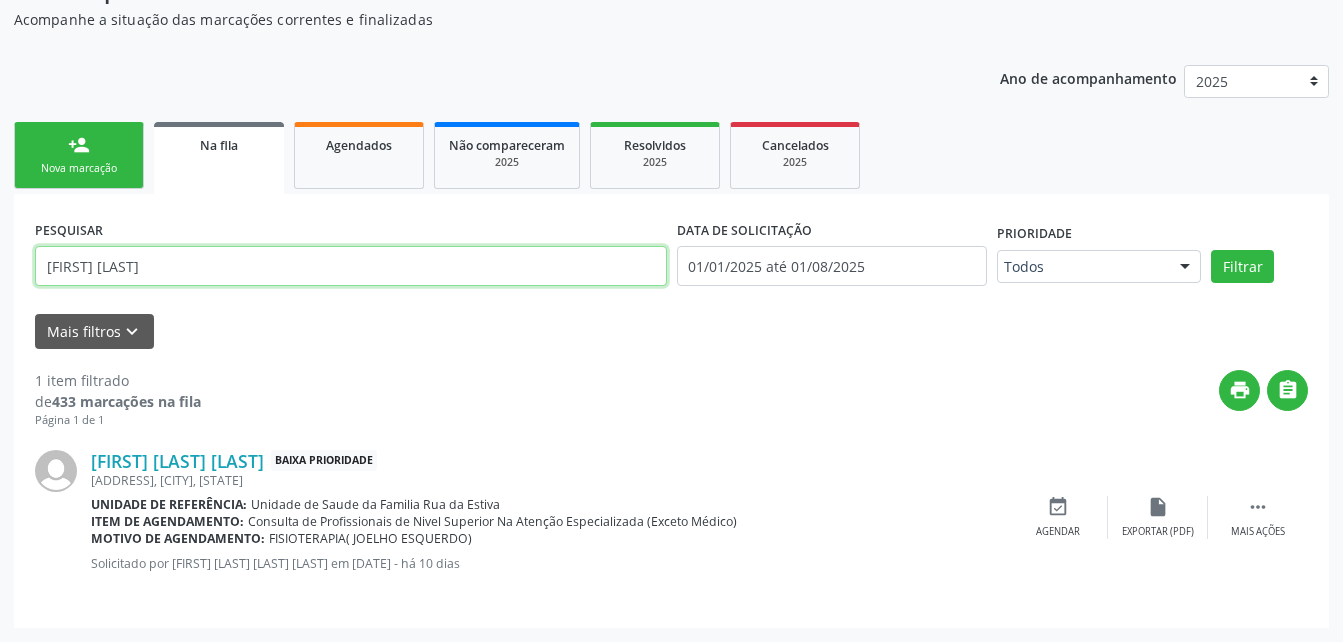 click on "marivaldo neves" at bounding box center (351, 266) 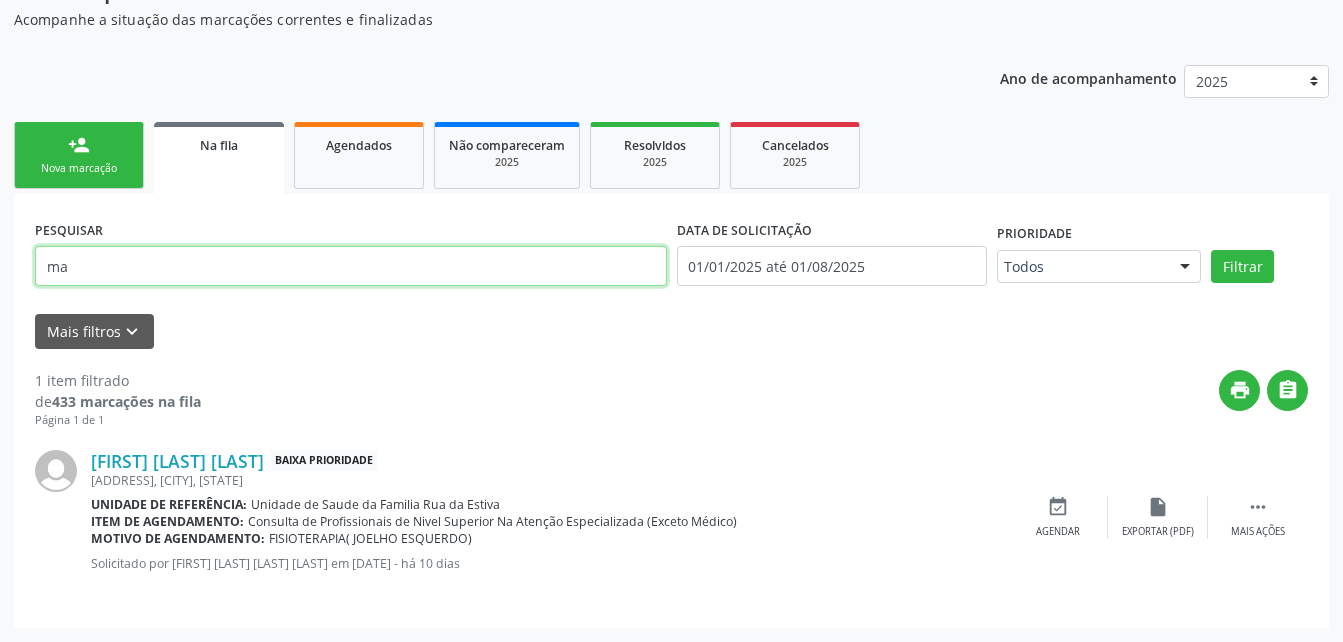 type on "m" 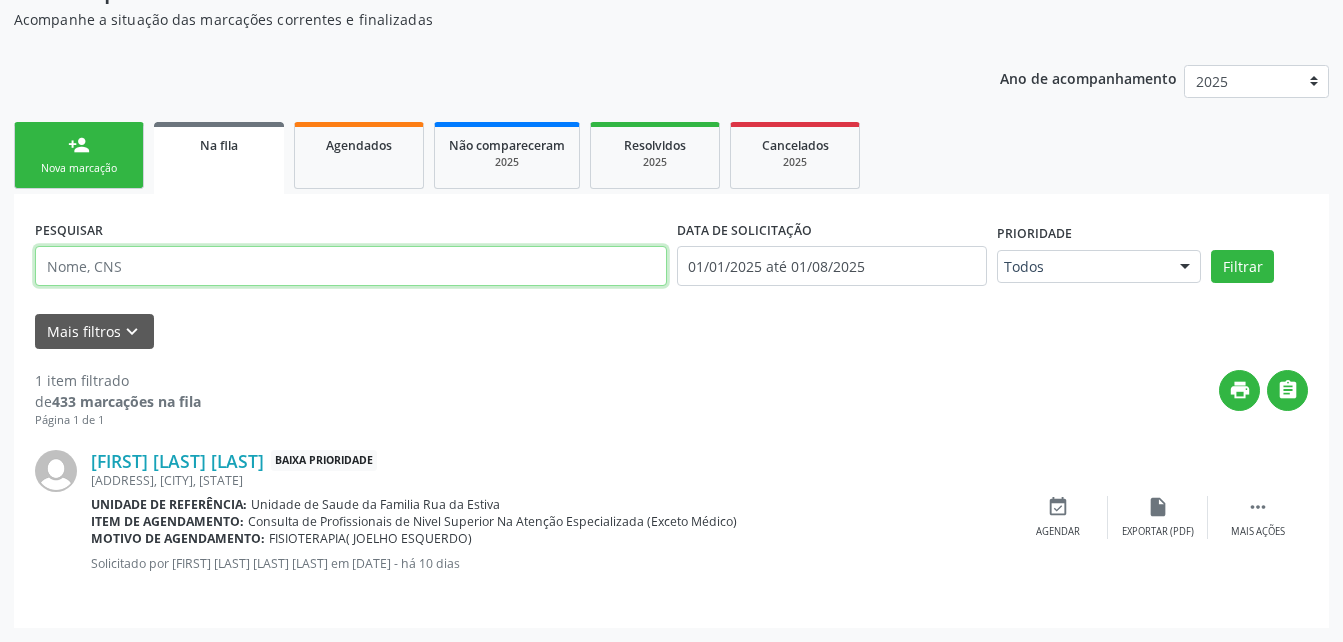 type 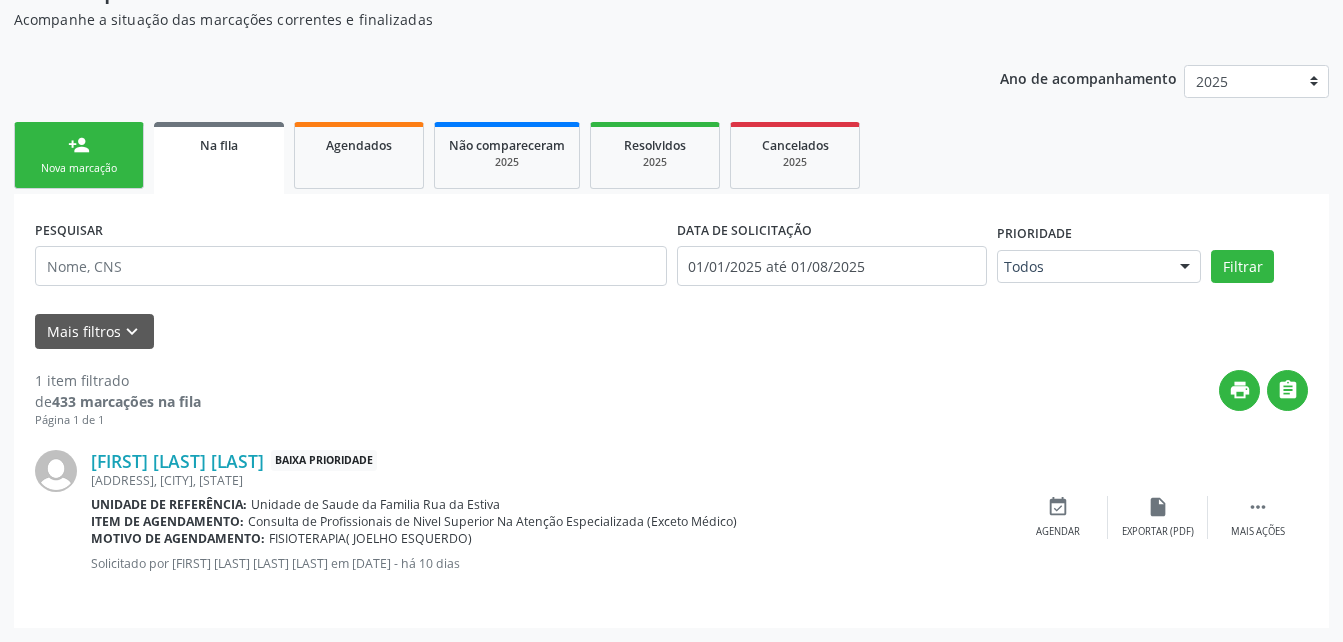 click on "person_add
Nova marcação" at bounding box center [79, 155] 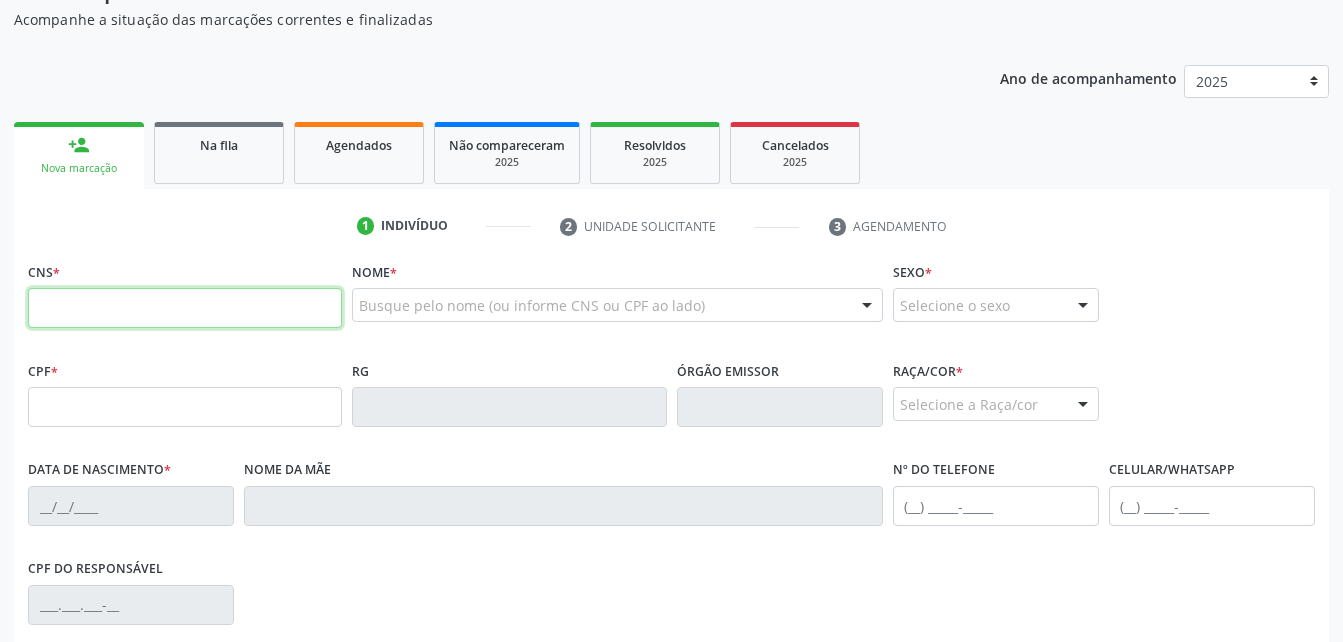 click at bounding box center [185, 308] 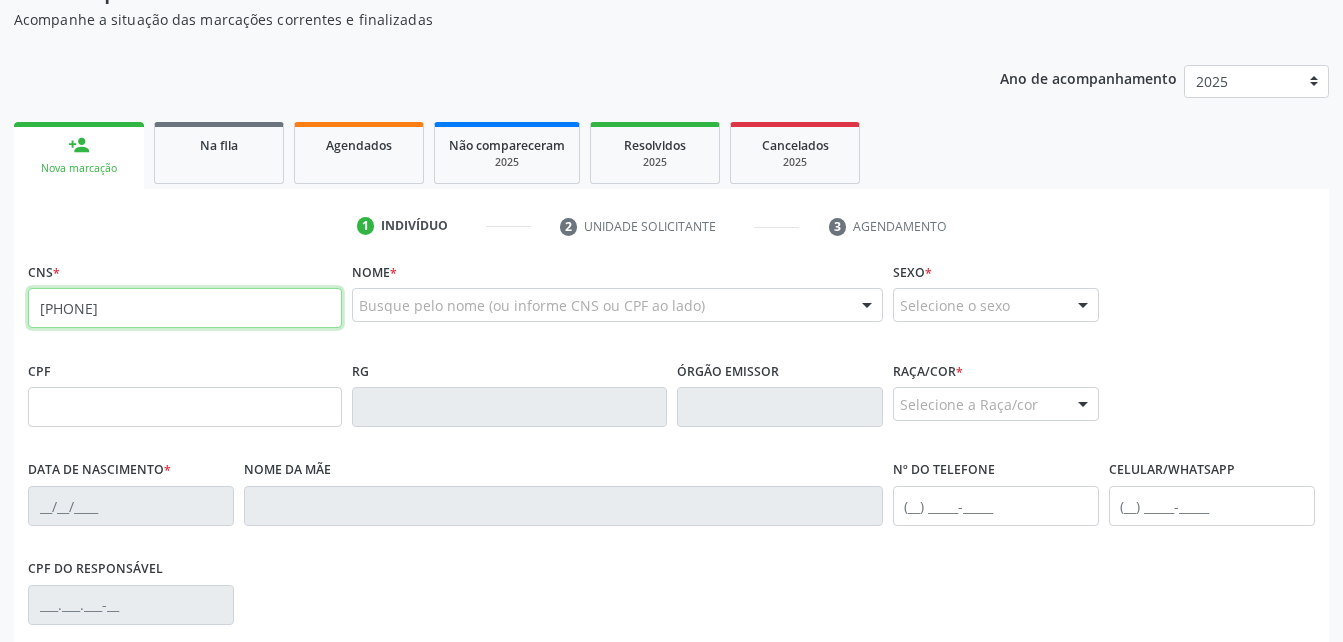 type on "702 6057 0390 2849" 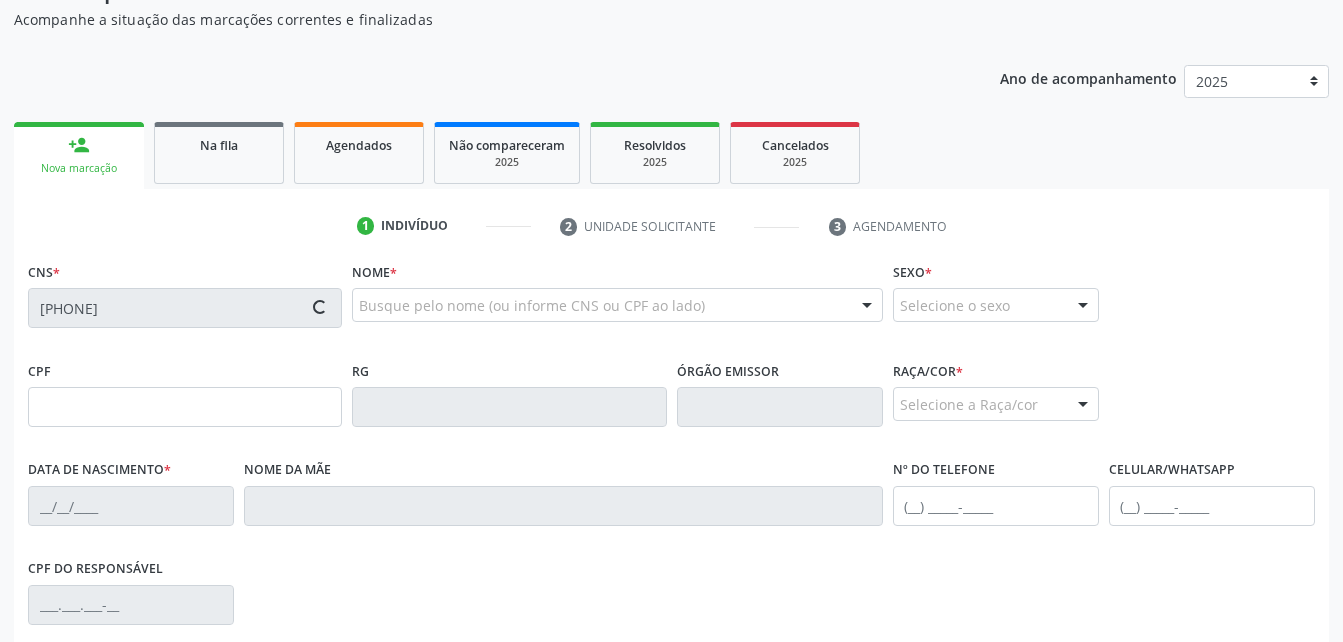 type on "12/04/1972" 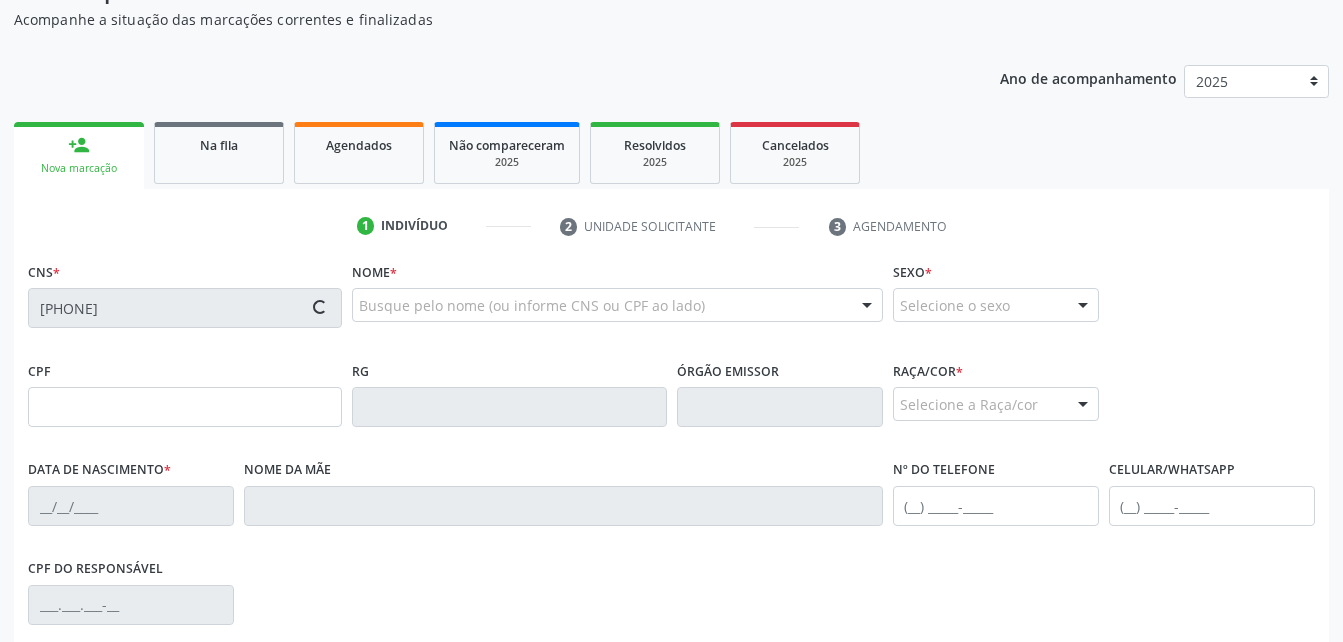 type on "Sebastiana Amorim dos Santos" 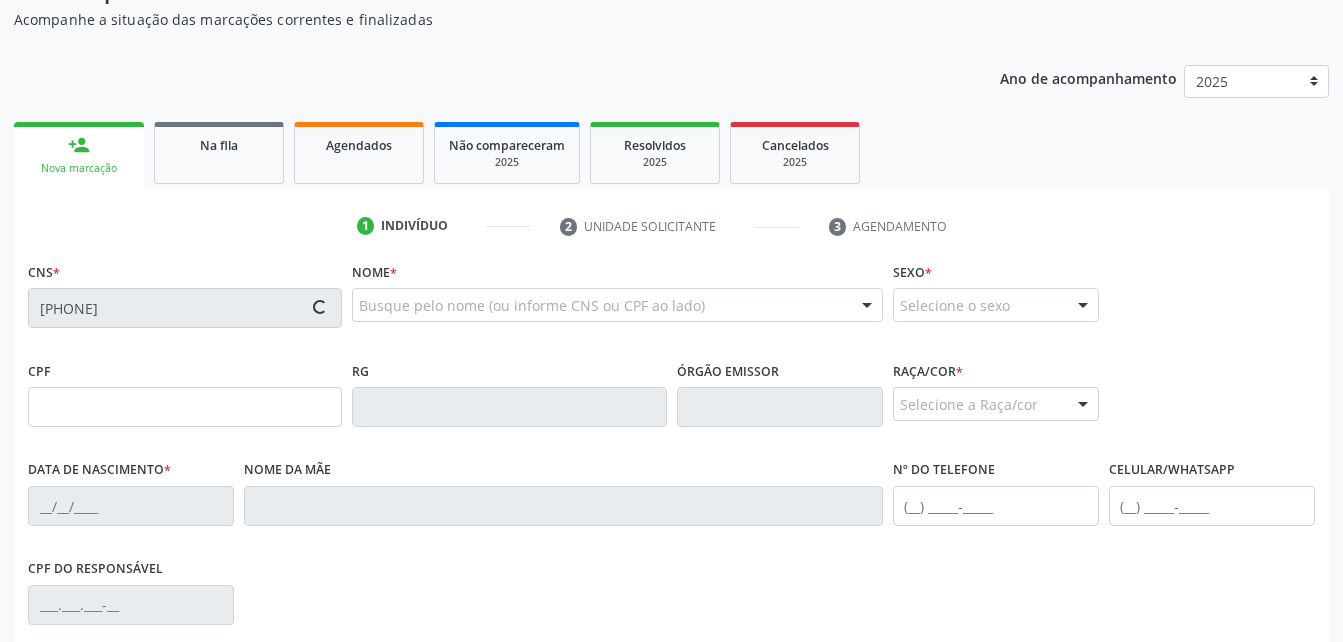 type on "S/N" 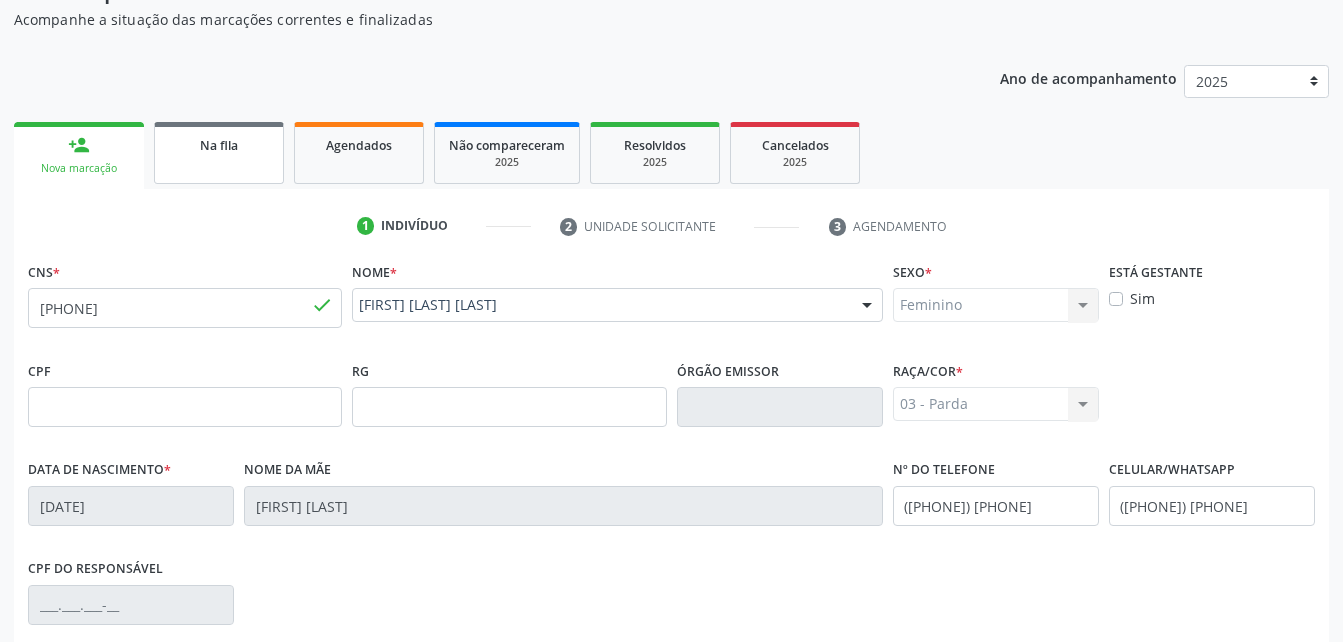 click on "Na fila" at bounding box center [219, 153] 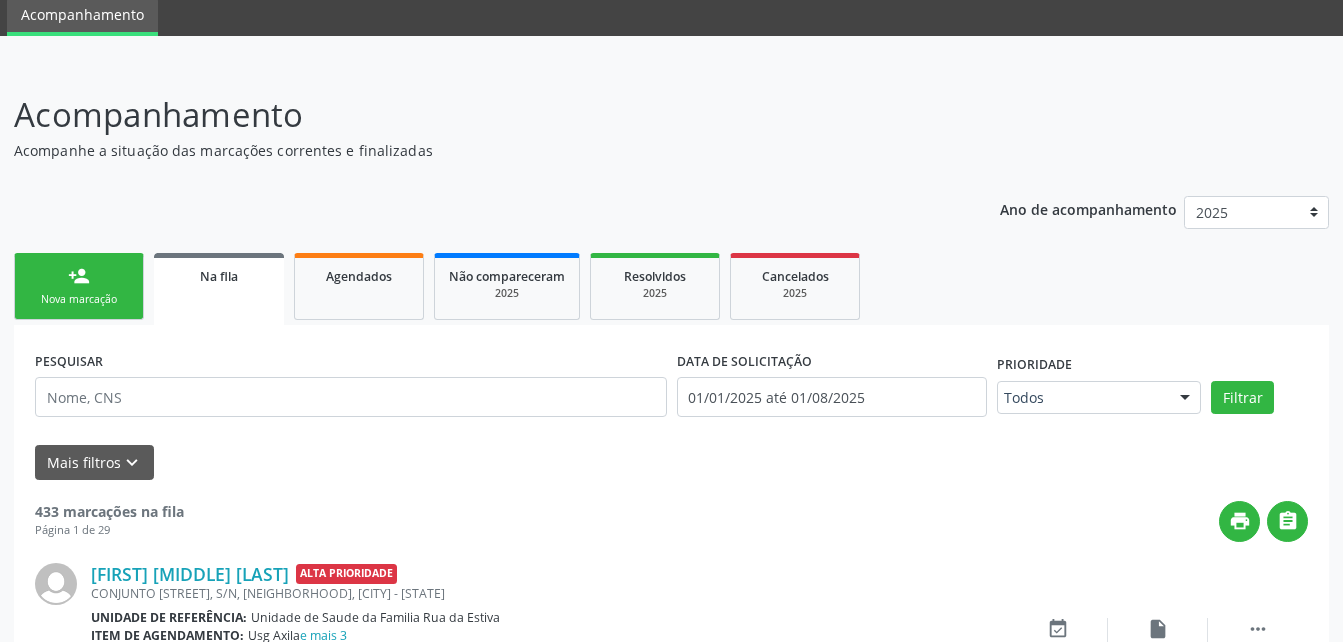 scroll, scrollTop: 205, scrollLeft: 0, axis: vertical 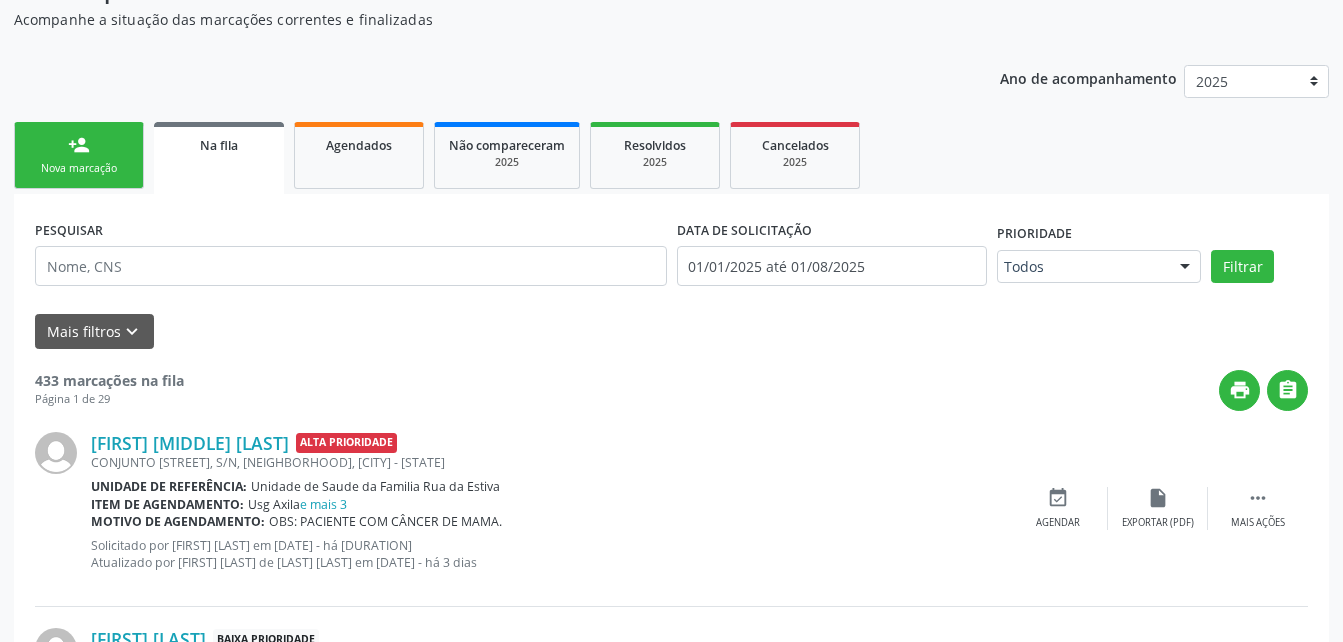 click on "PESQUISAR" at bounding box center [351, 257] 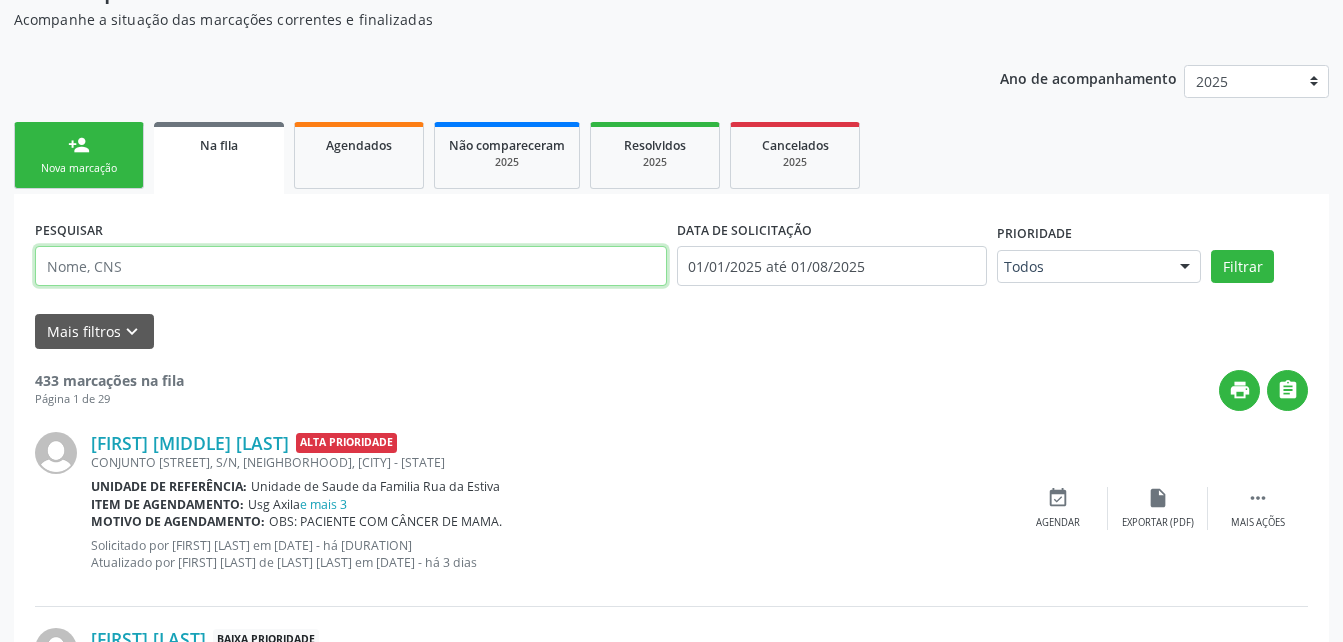 click at bounding box center (351, 266) 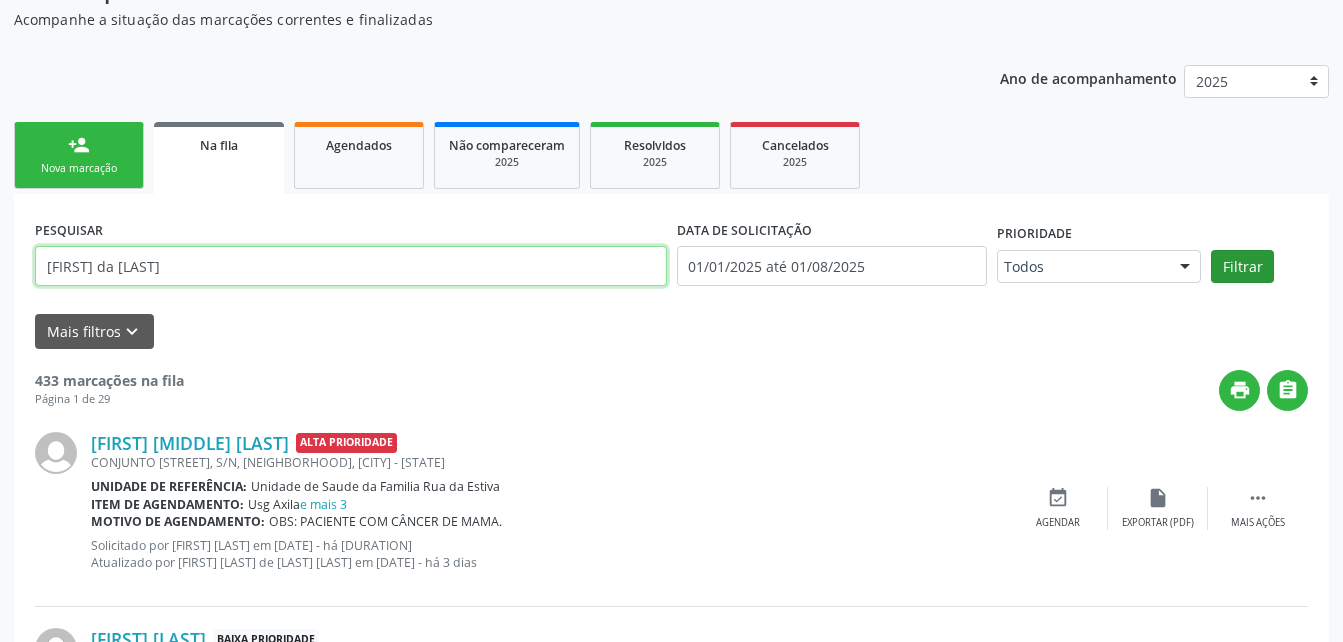 type on "natalia da silva" 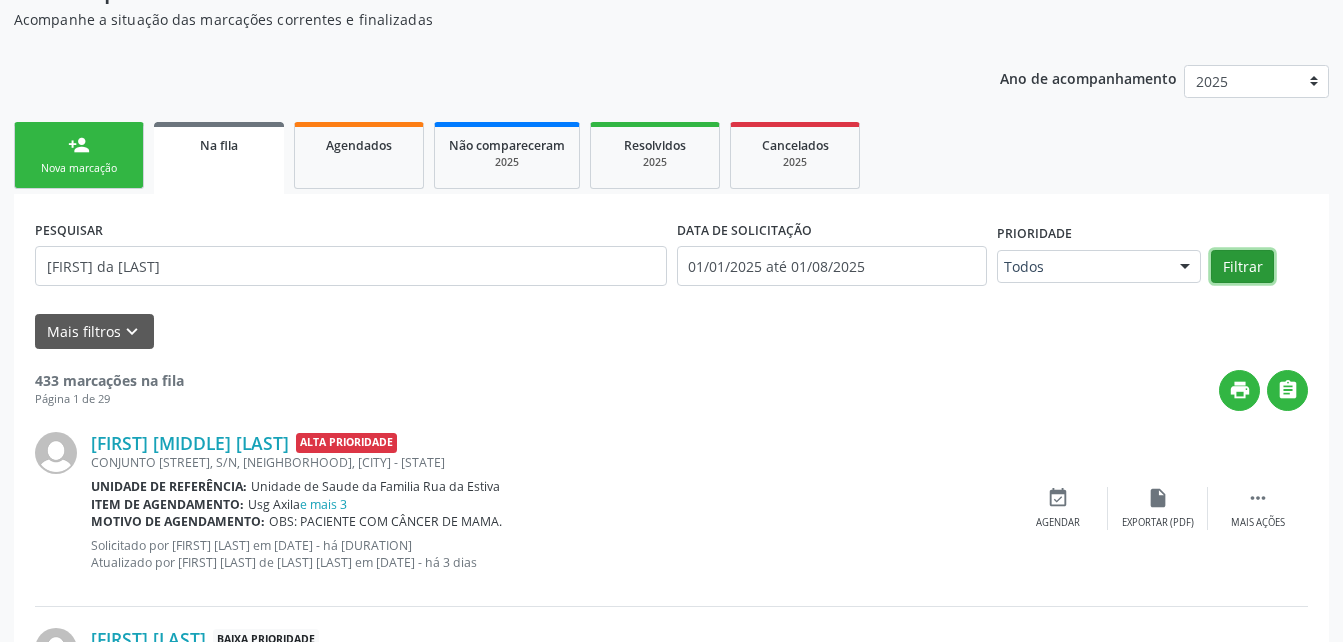 click on "Filtrar" at bounding box center [1242, 267] 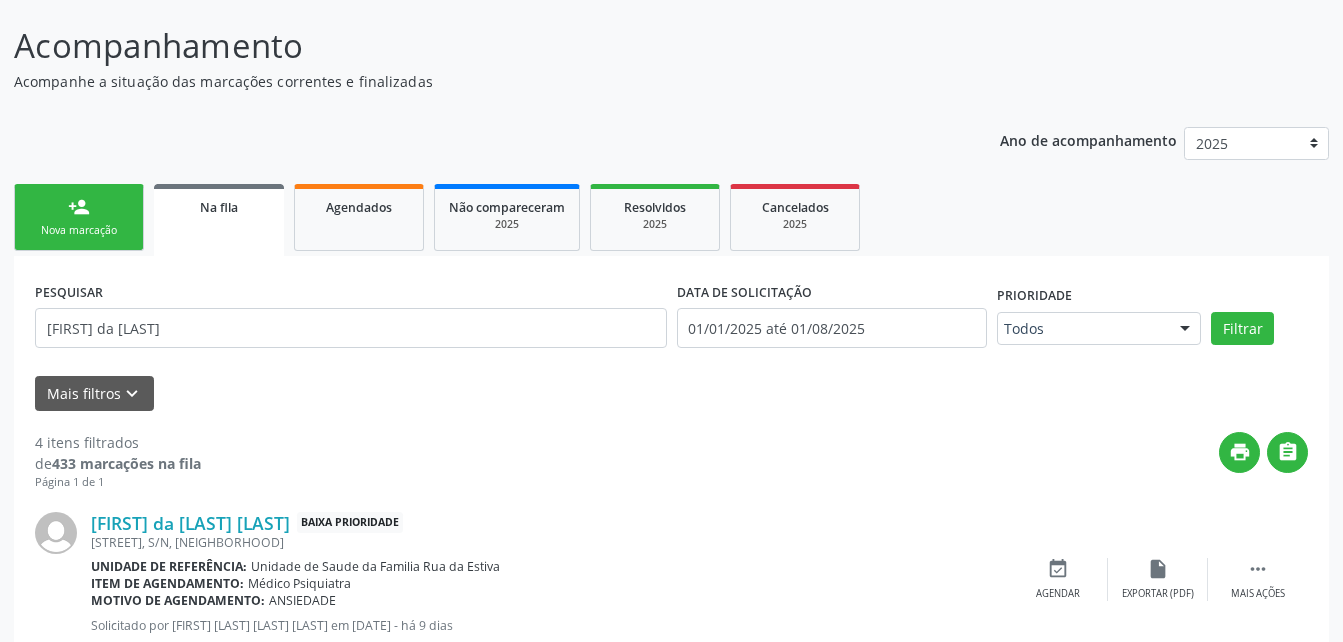 scroll, scrollTop: 142, scrollLeft: 0, axis: vertical 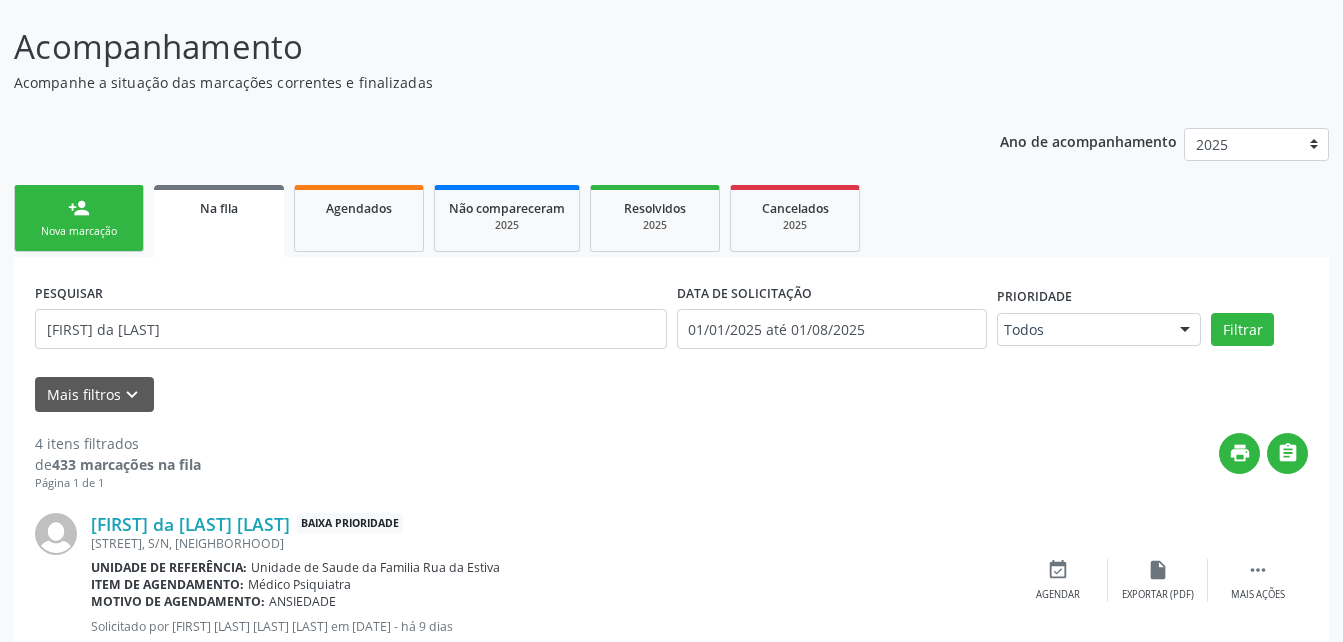 click on "person_add
Nova marcação" at bounding box center [79, 218] 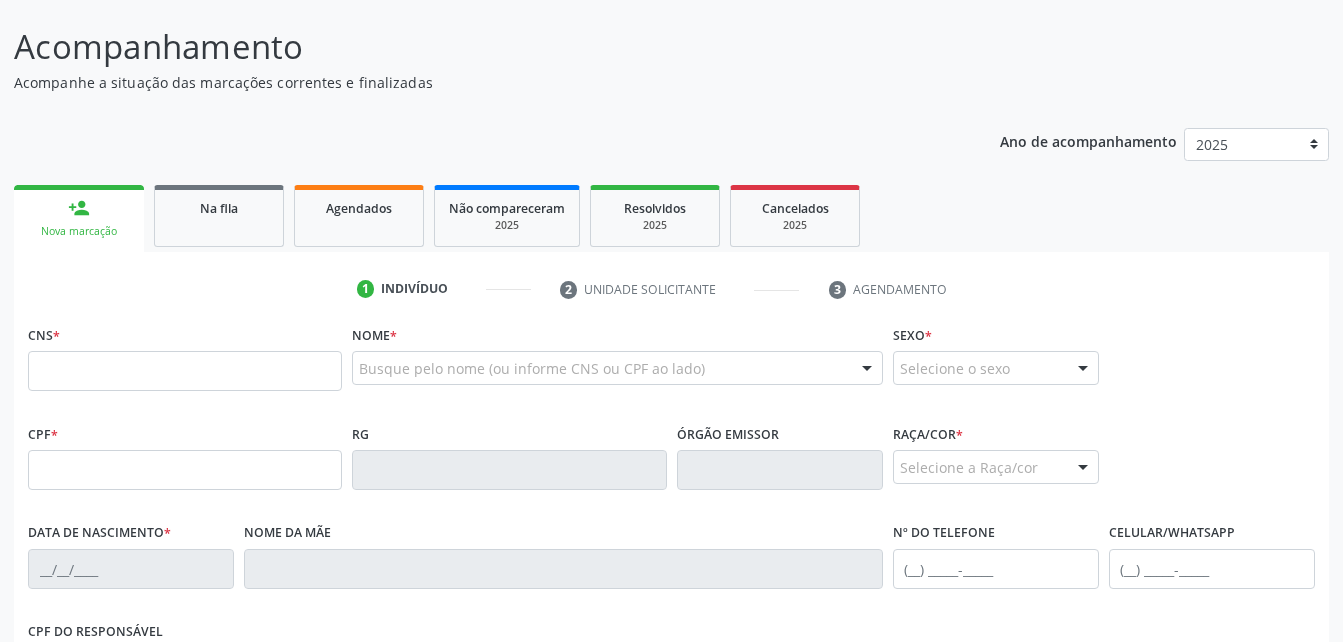 drag, startPoint x: 152, startPoint y: 397, endPoint x: 145, endPoint y: 380, distance: 18.384777 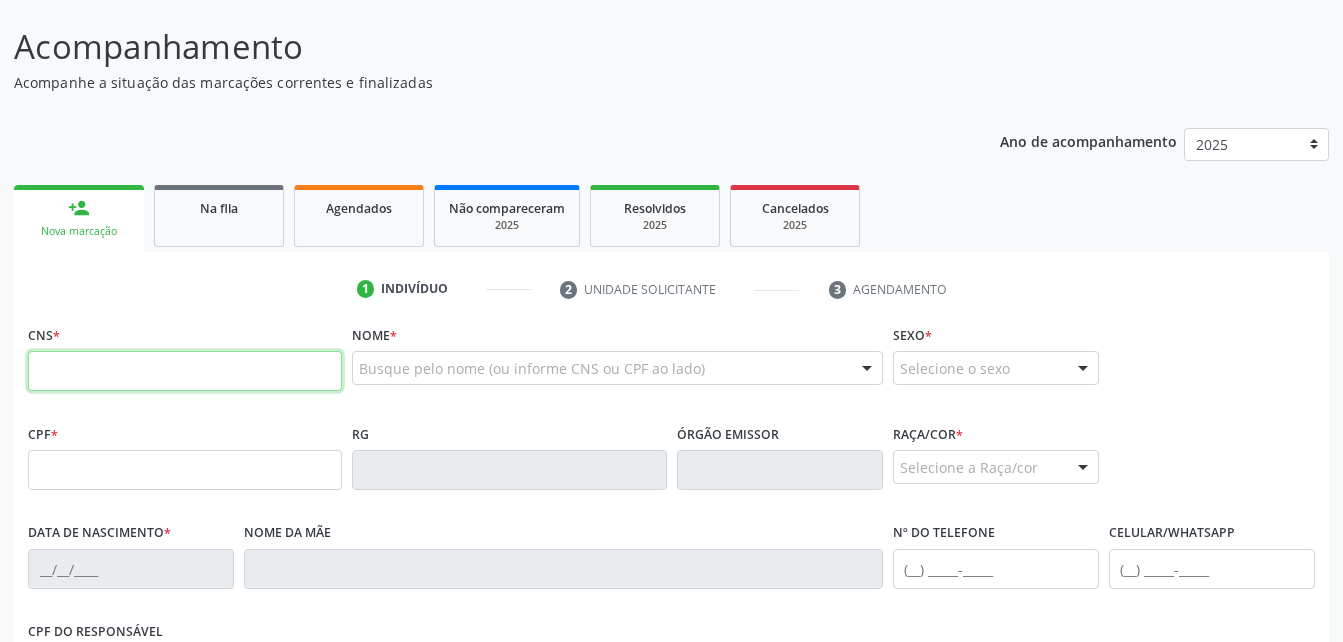 click at bounding box center (185, 371) 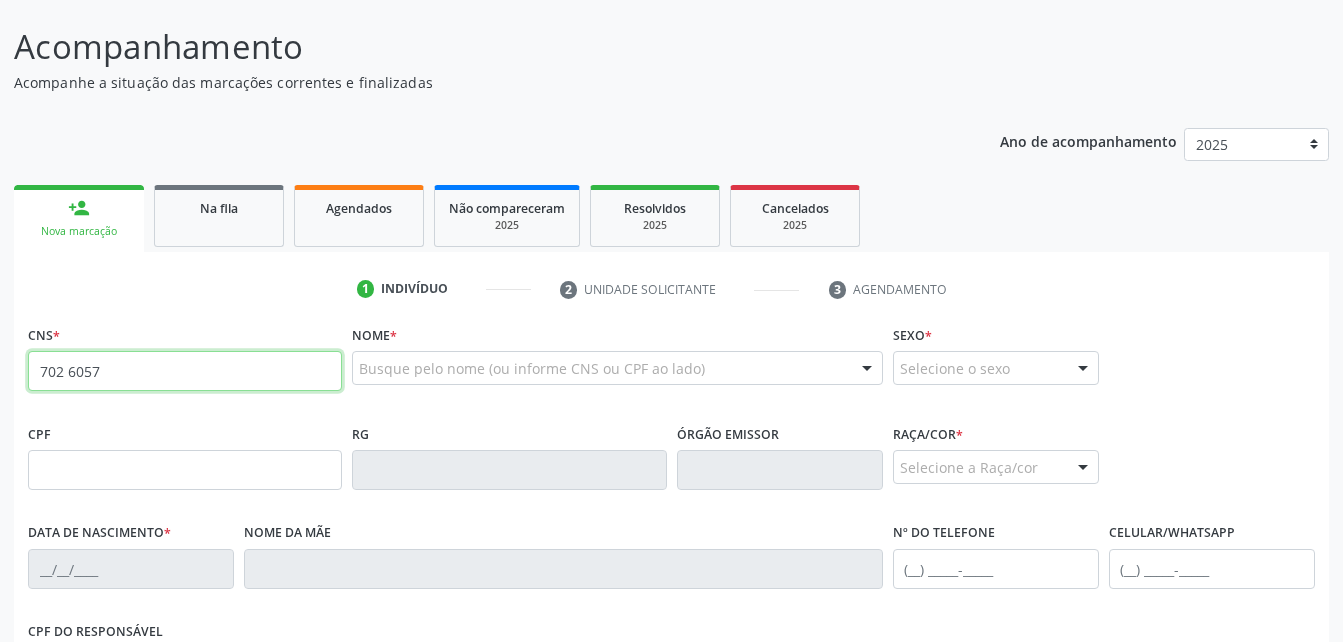 type on "702 6057 0390 2849" 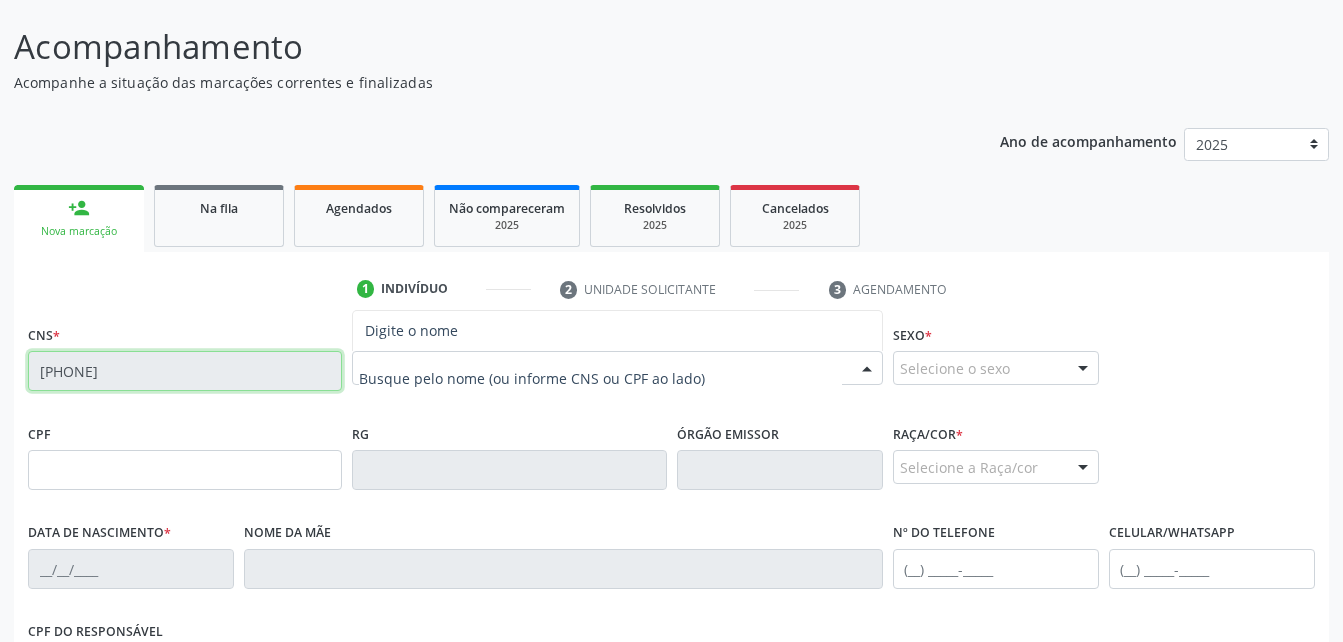 type on "12/04/1972" 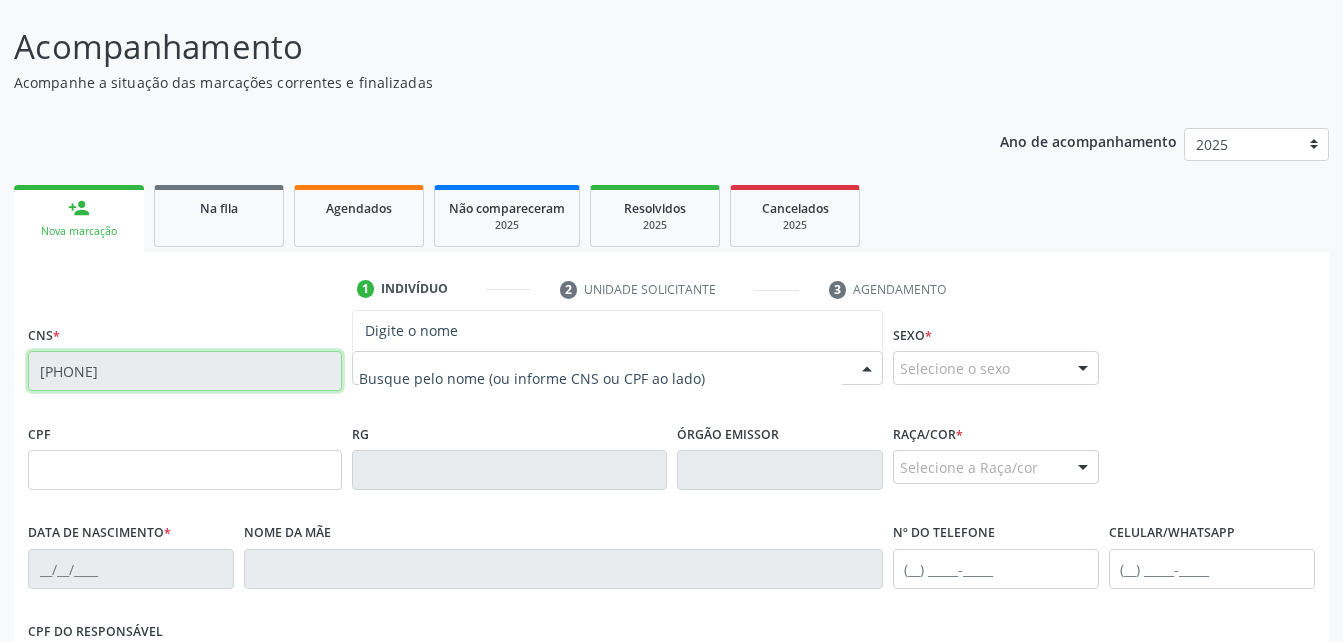 type on "Sebastiana Amorim dos Santos" 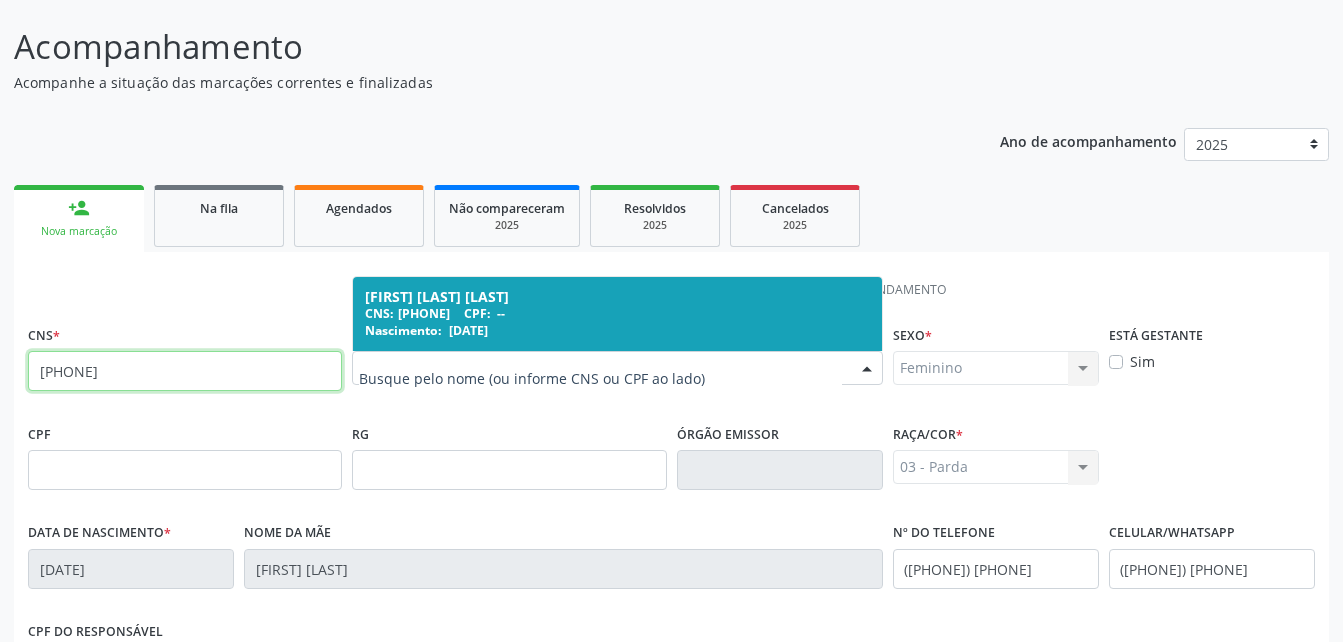 click on "CNS:
702 6057 0390 2849
CPF:    --" at bounding box center (617, 313) 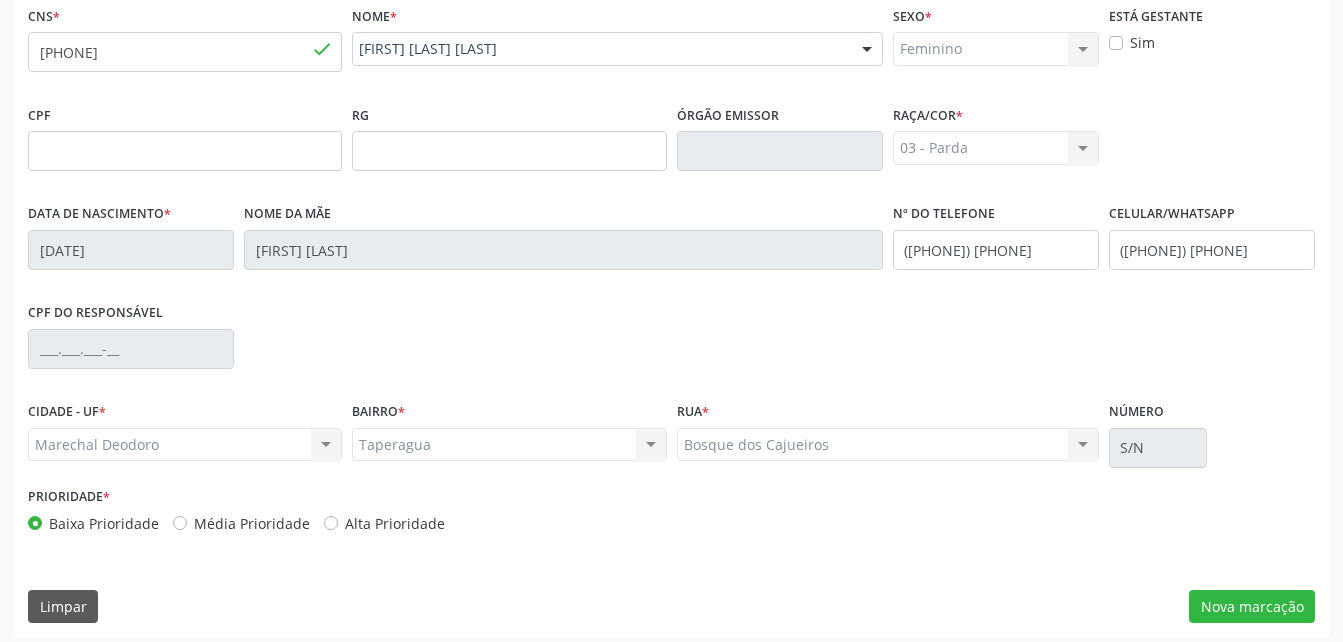 scroll, scrollTop: 470, scrollLeft: 0, axis: vertical 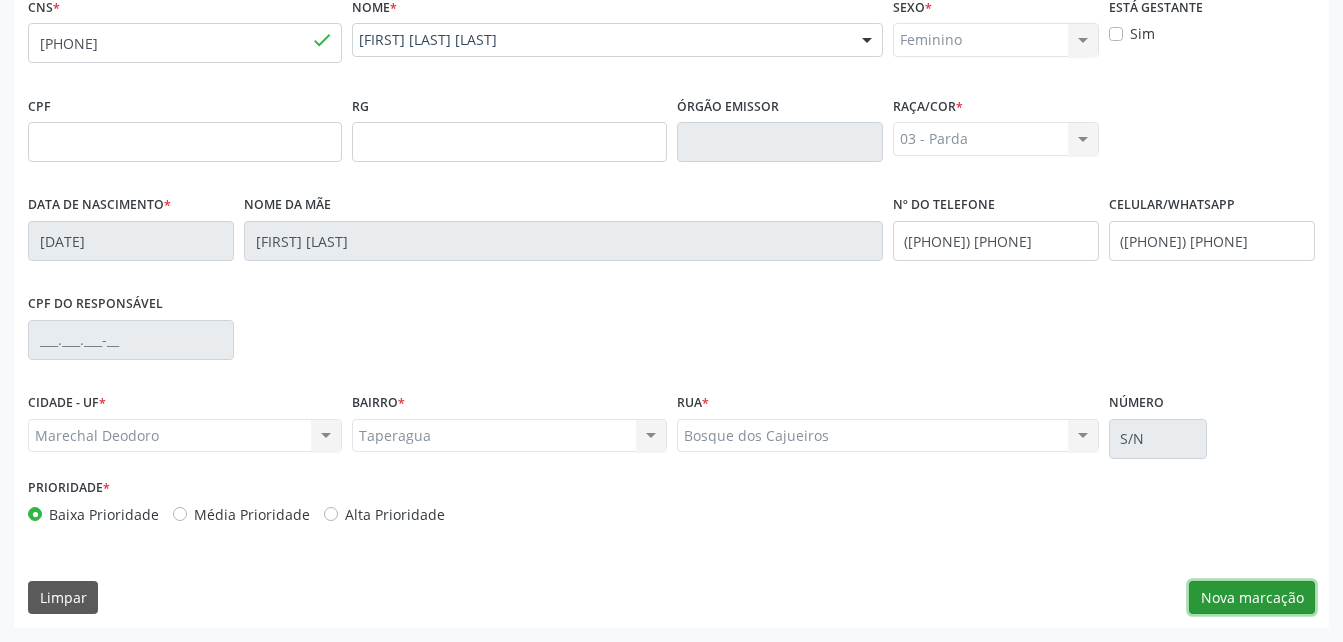 click on "Nova marcação" at bounding box center [1252, 598] 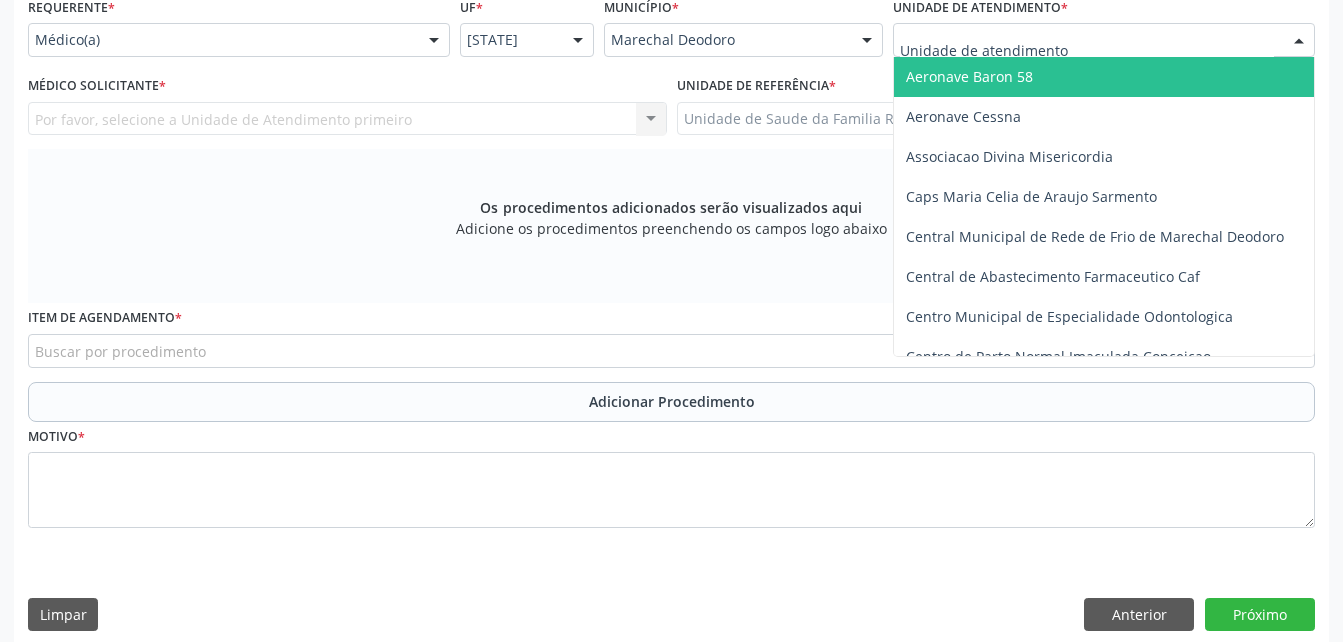 click at bounding box center [1104, 40] 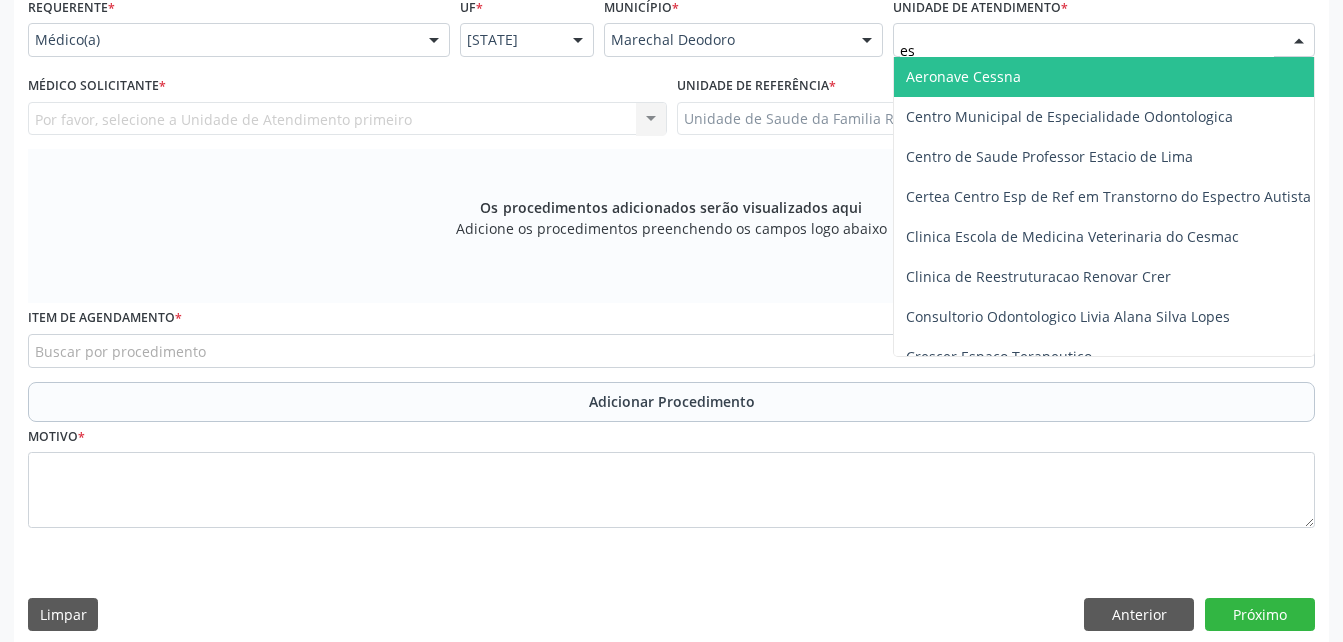 type on "est" 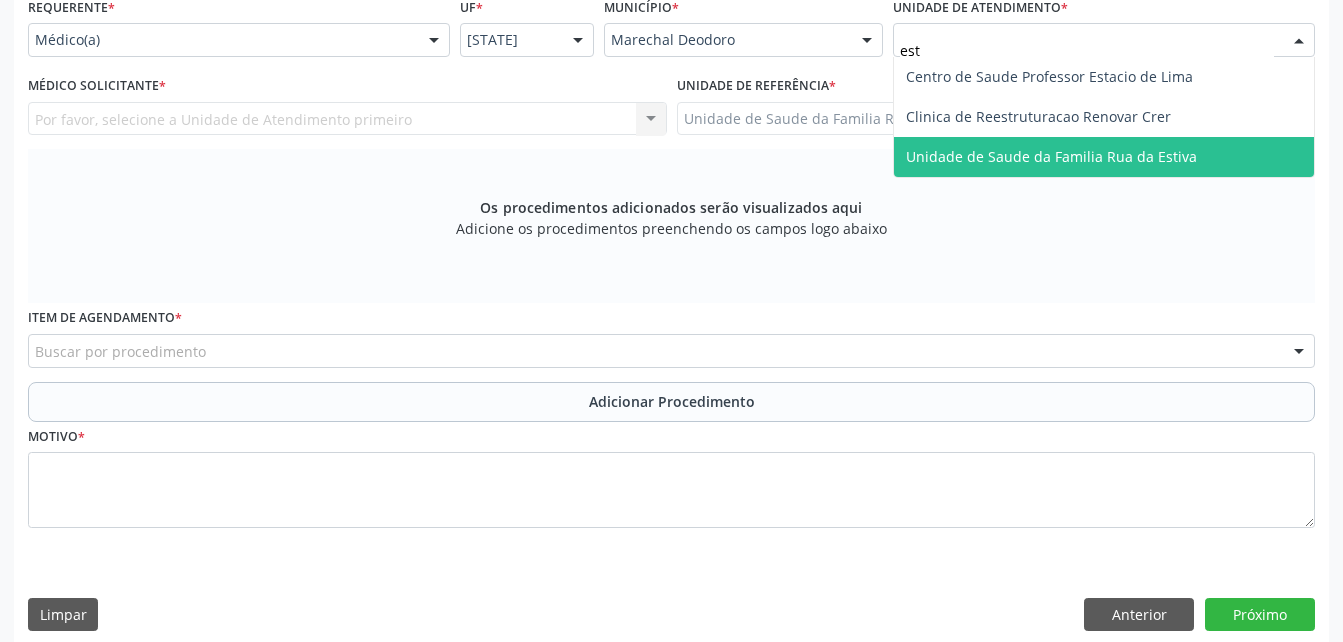 drag, startPoint x: 1152, startPoint y: 154, endPoint x: 490, endPoint y: 139, distance: 662.1699 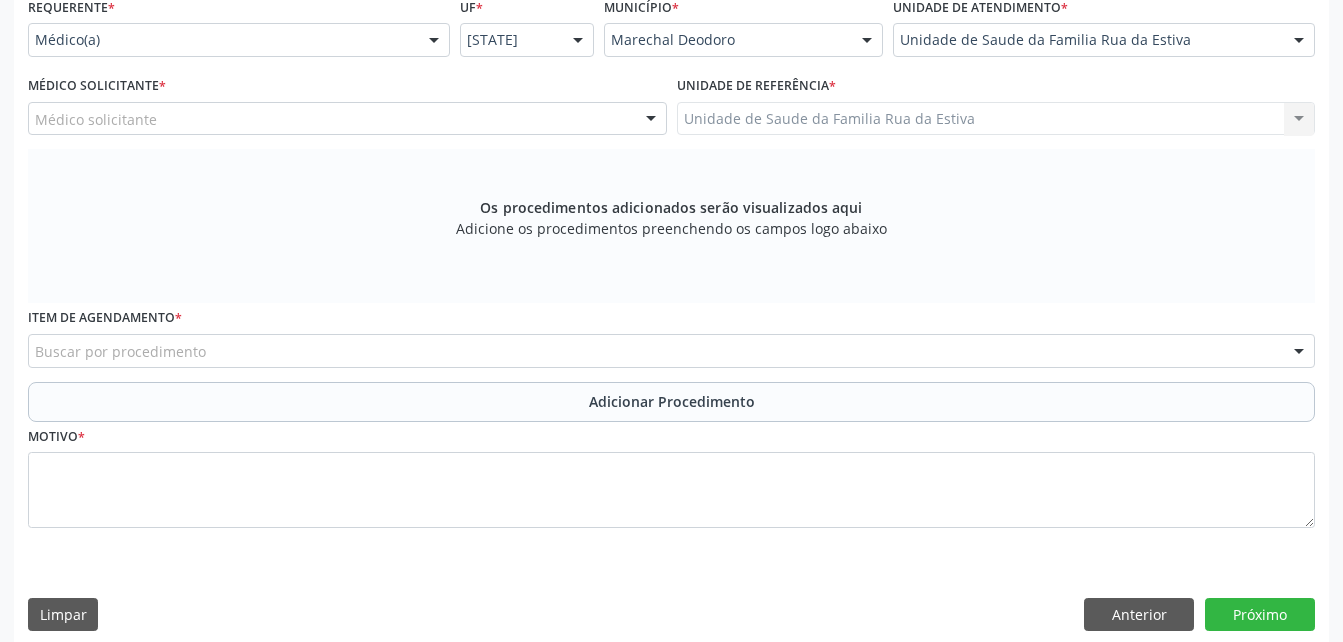 click on "Médico solicitante" at bounding box center [347, 119] 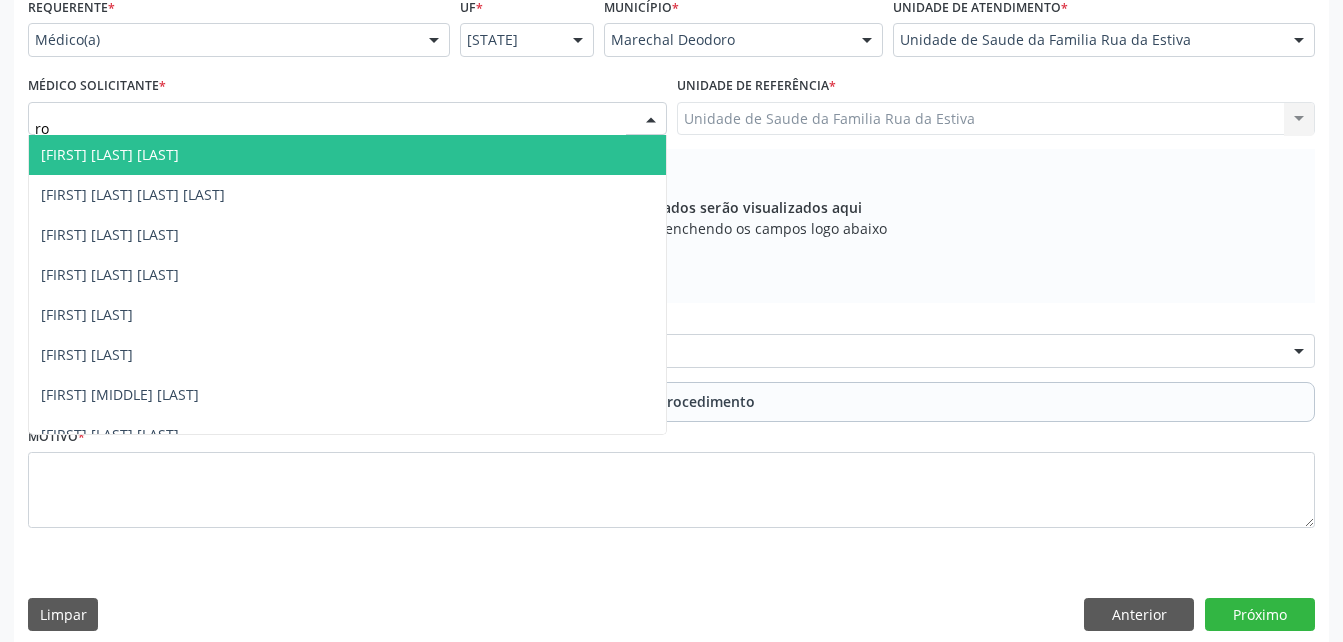 type on "rod" 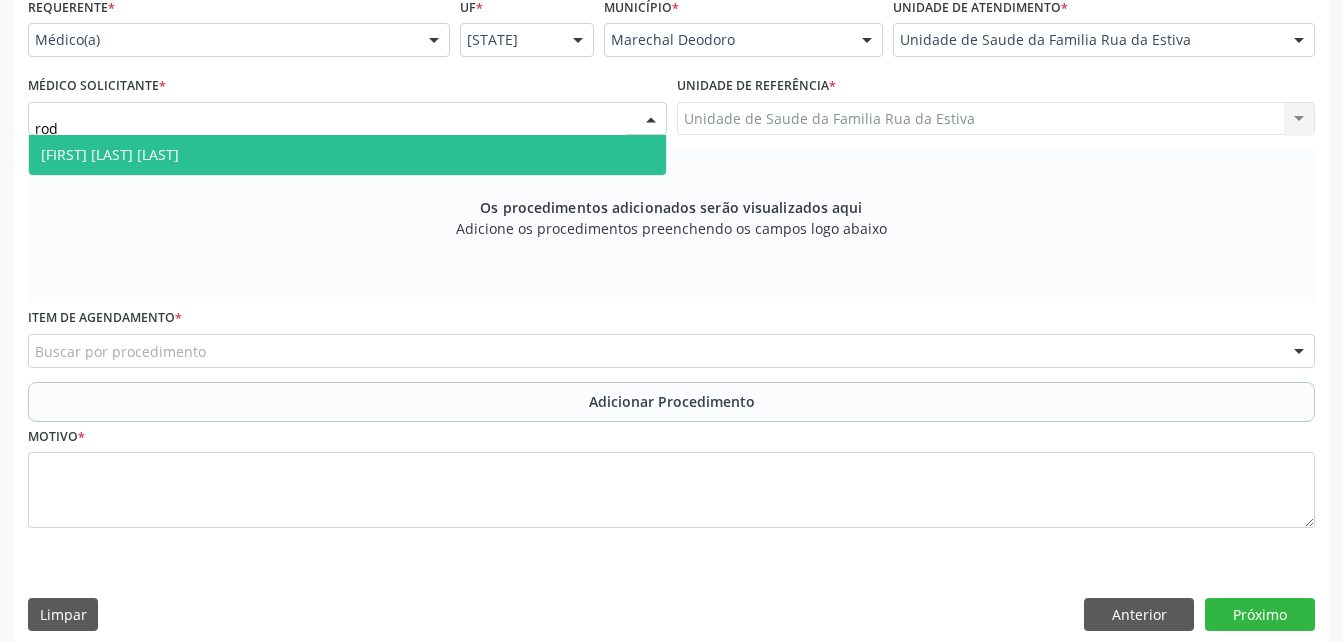 click on "[FIRST] [LAST]" at bounding box center (347, 155) 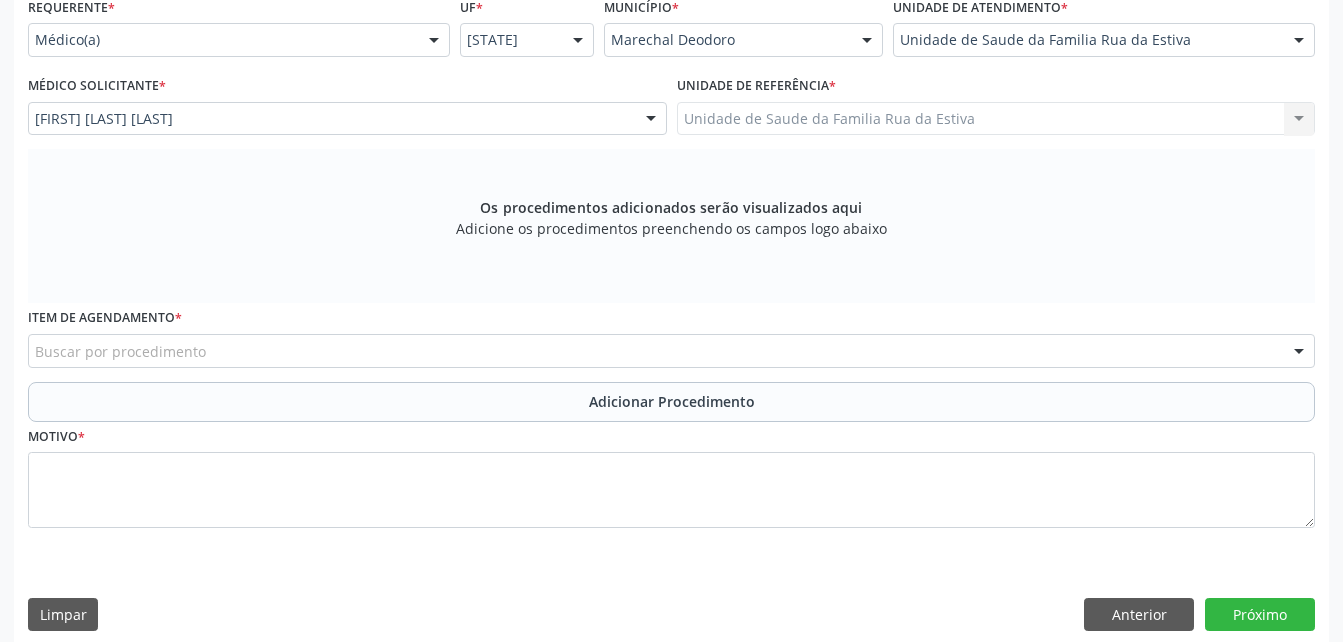 click on "Buscar por procedimento" at bounding box center [671, 351] 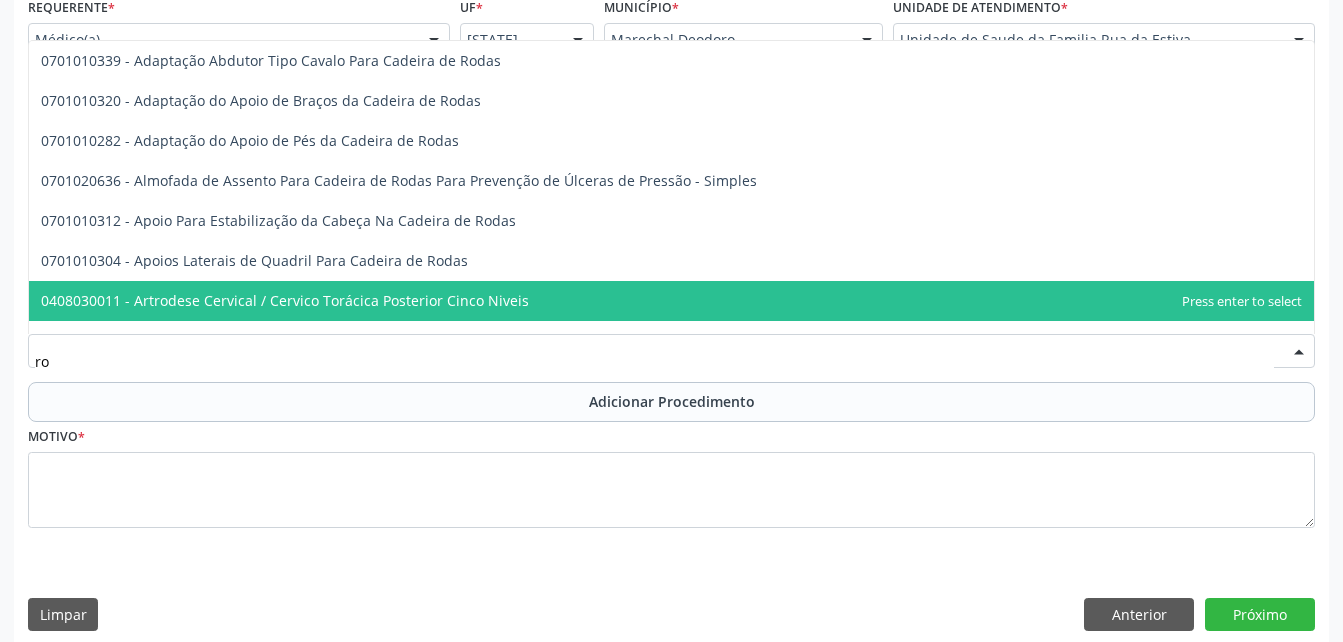 type on "r" 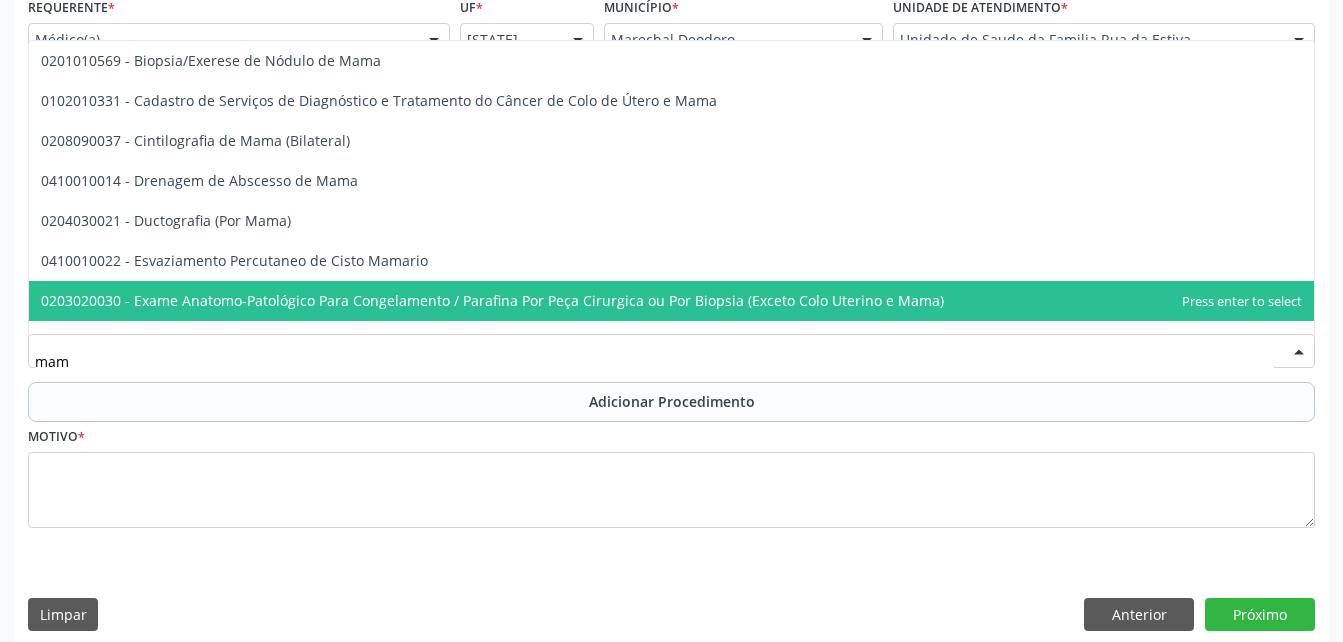 type on "mamo" 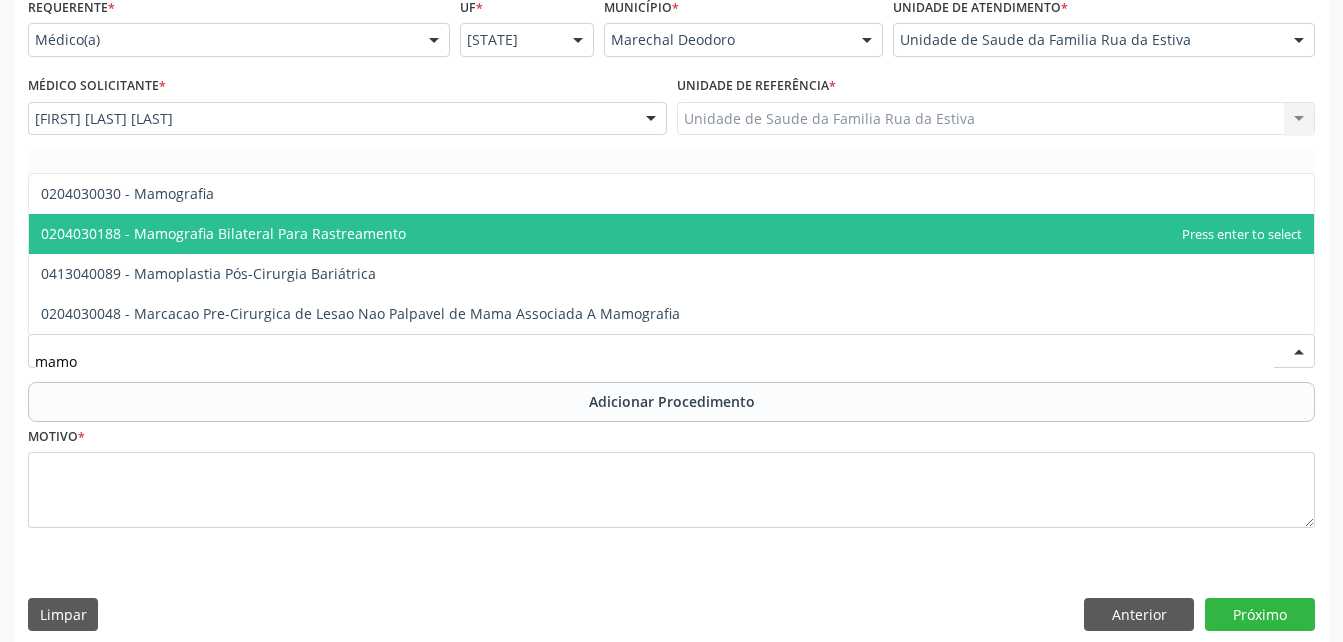 click on "0204030188 - Mamografia Bilateral Para Rastreamento" at bounding box center (671, 234) 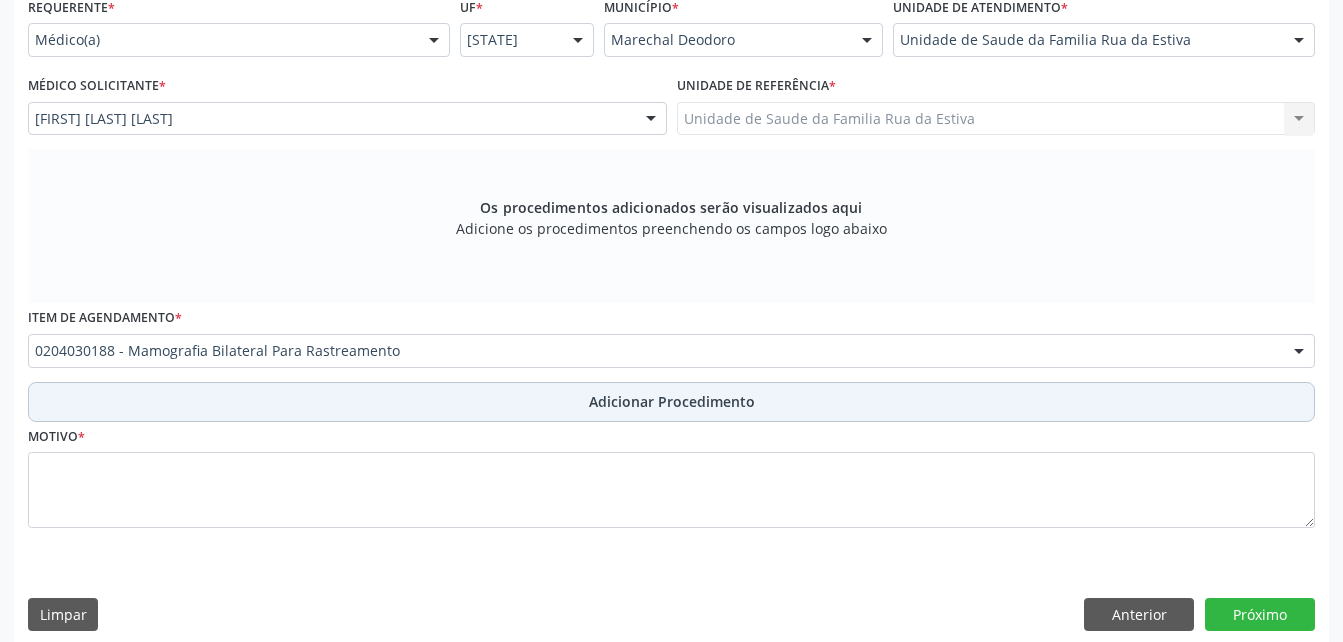 click on "Adicionar Procedimento" at bounding box center (671, 402) 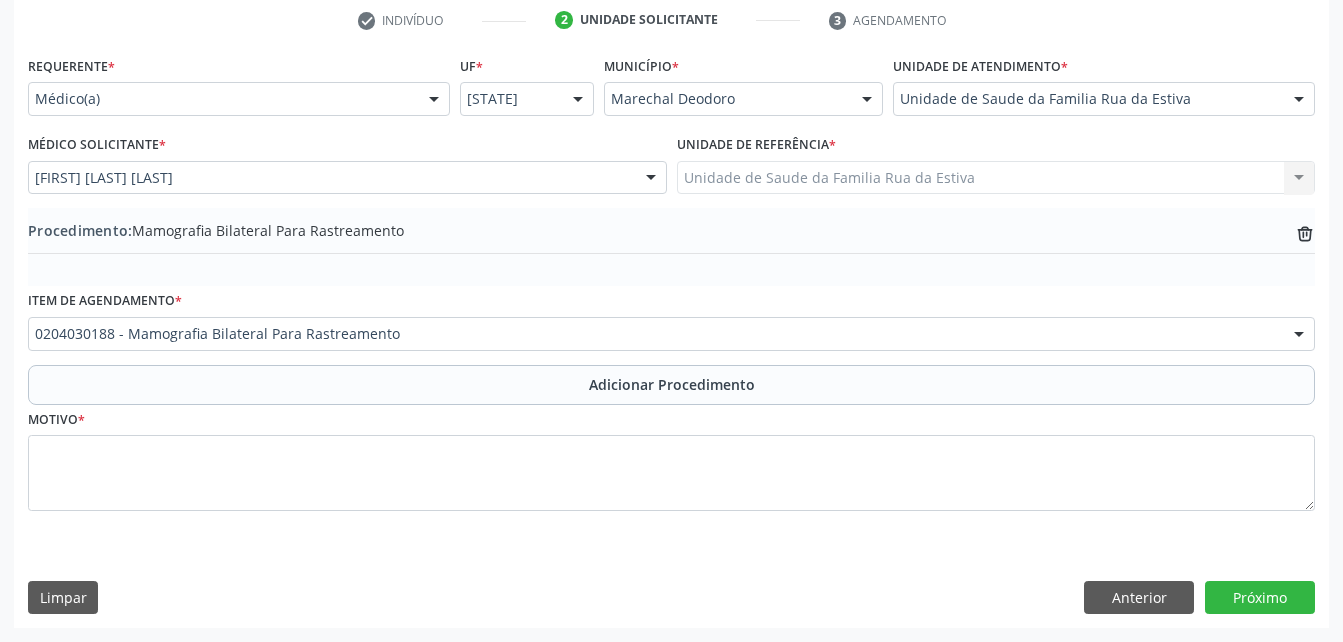 scroll, scrollTop: 411, scrollLeft: 0, axis: vertical 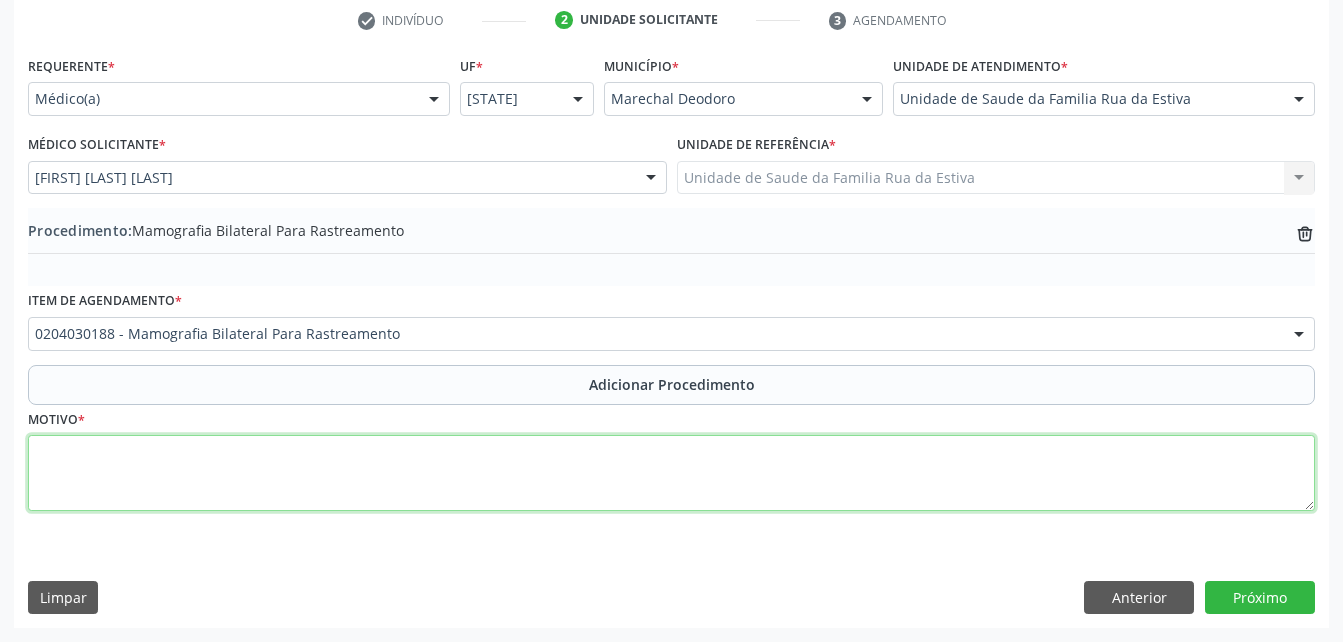 click at bounding box center [671, 473] 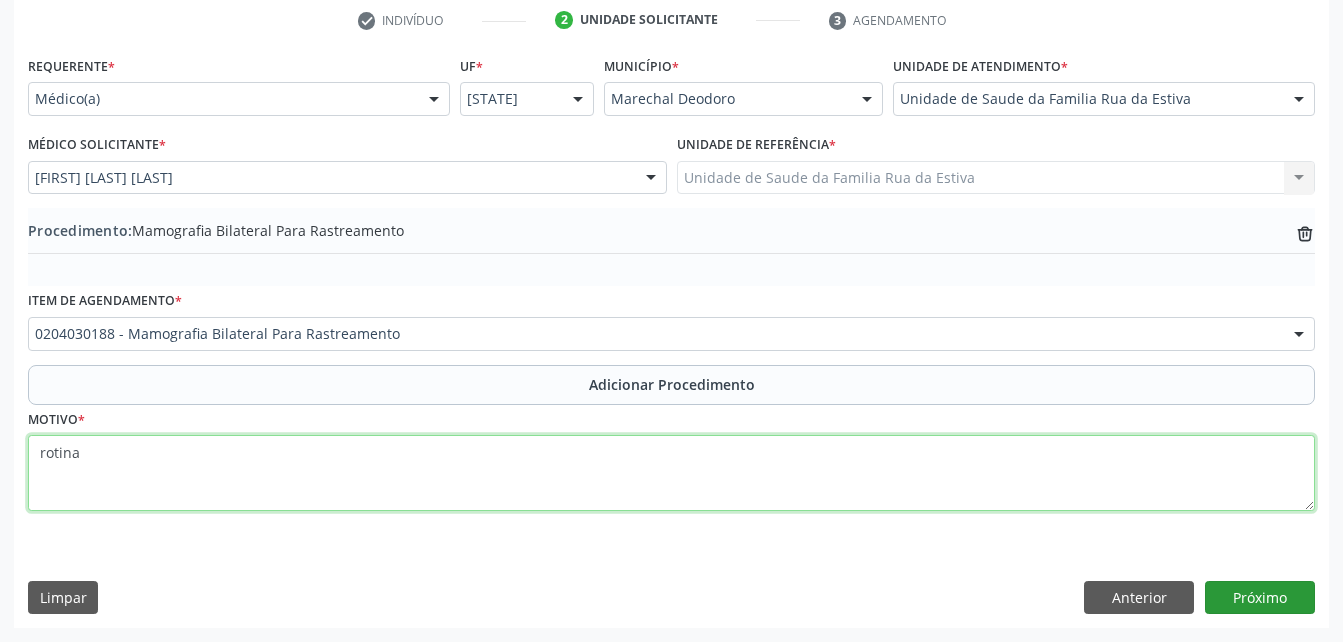 type on "rotina" 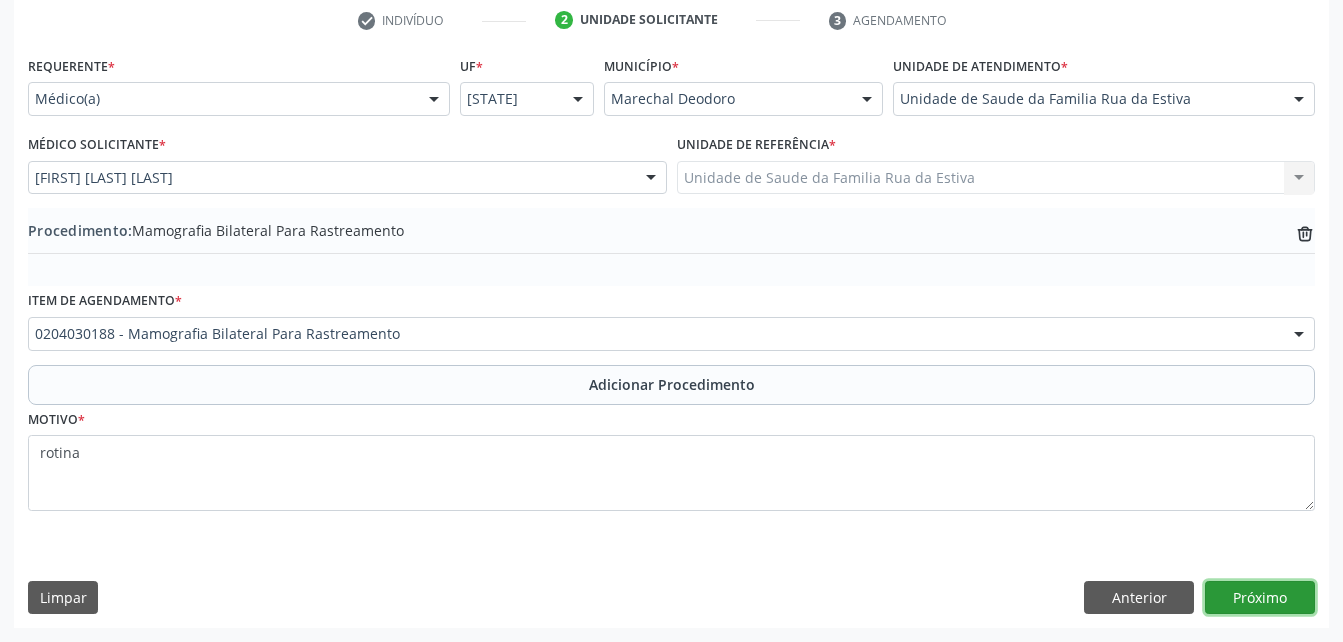 click on "Próximo" at bounding box center [1260, 598] 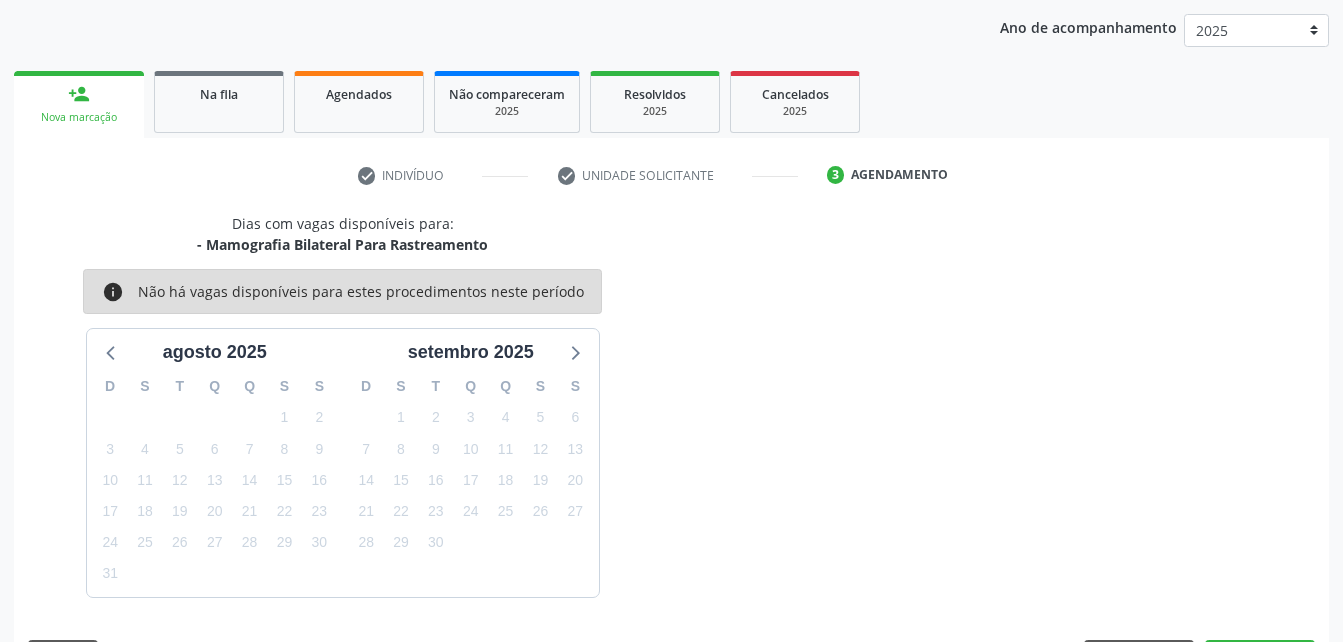 scroll, scrollTop: 315, scrollLeft: 0, axis: vertical 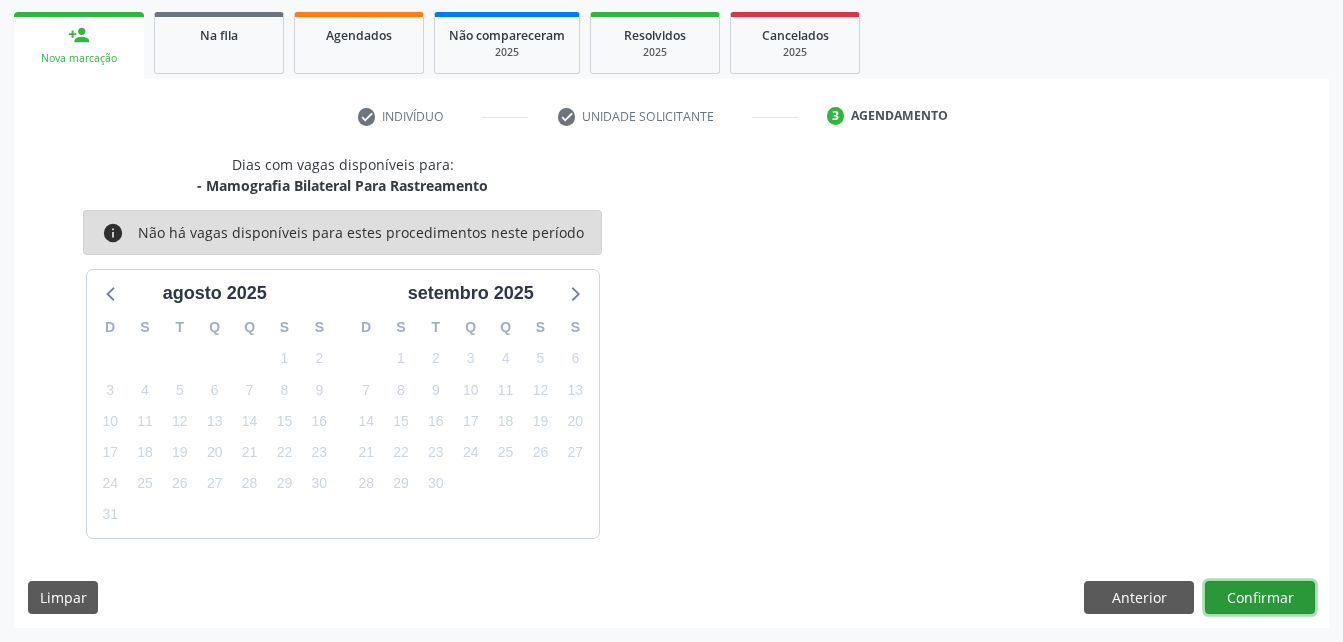 click on "Confirmar" at bounding box center [1260, 598] 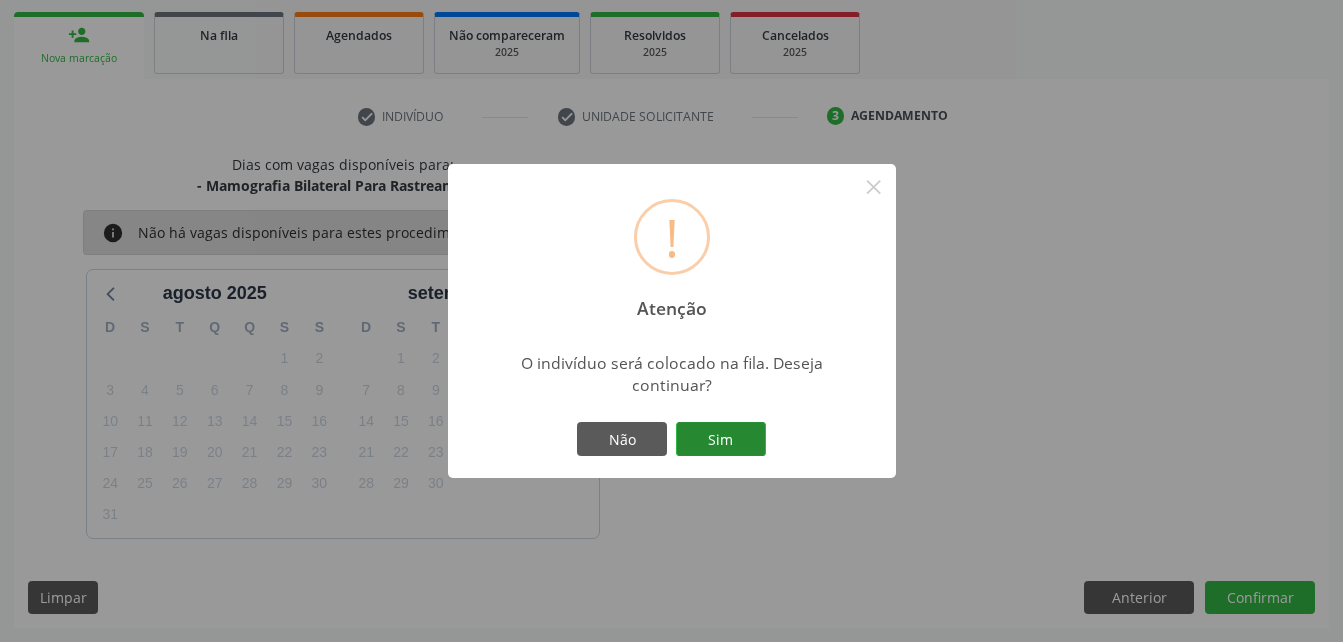 click on "Sim" at bounding box center (721, 439) 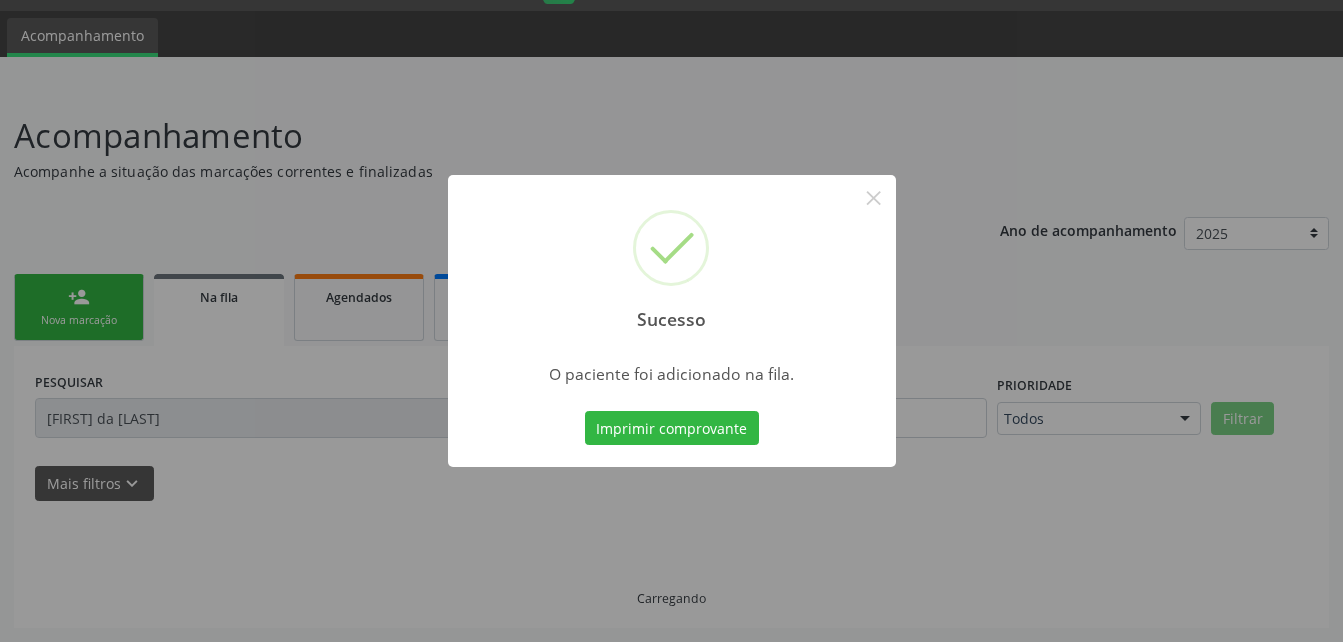 scroll, scrollTop: 53, scrollLeft: 0, axis: vertical 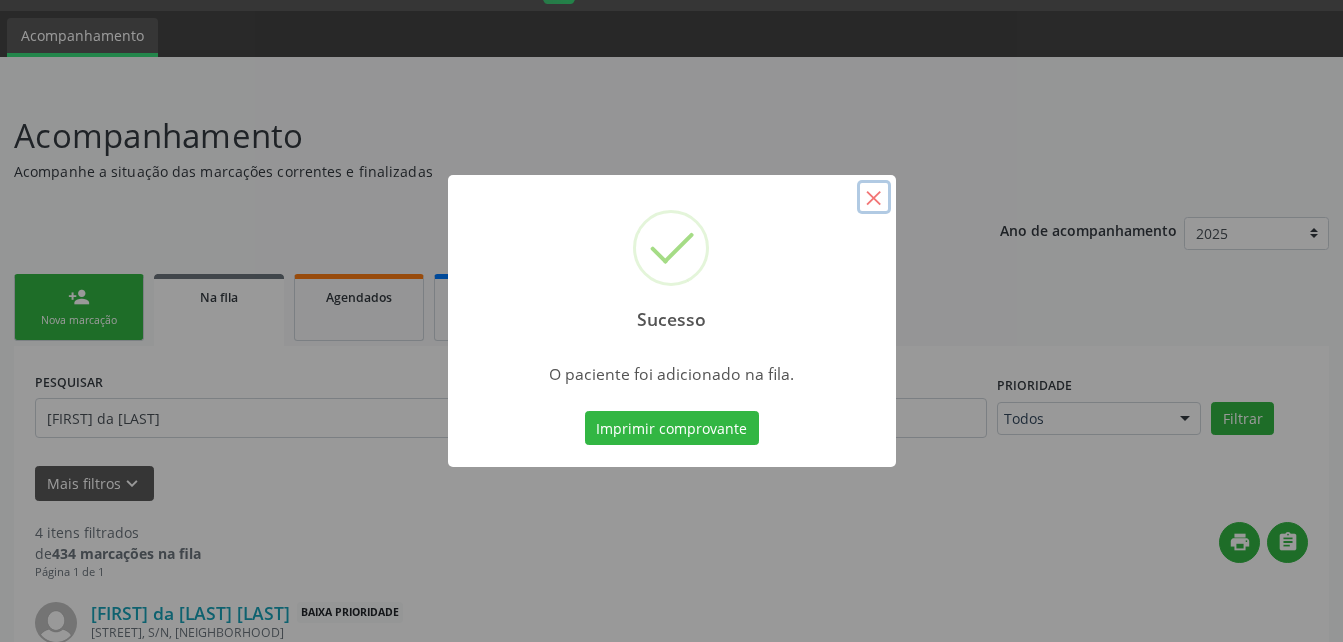 click on "×" at bounding box center [874, 197] 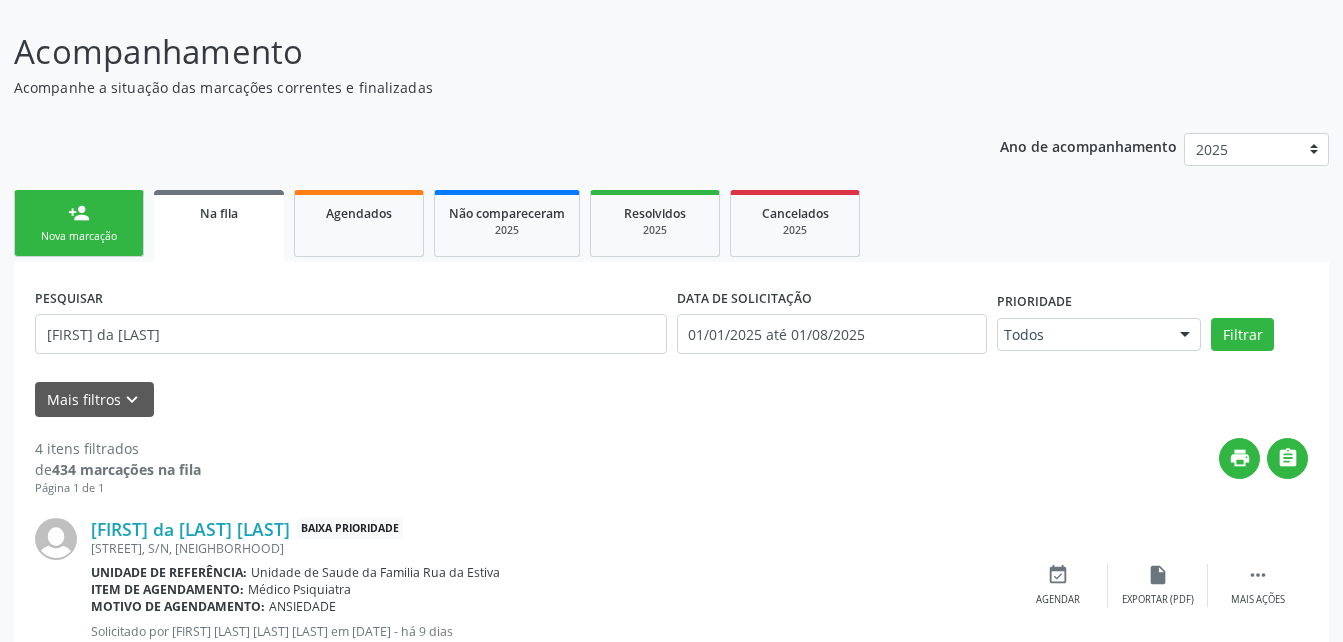 scroll, scrollTop: 253, scrollLeft: 0, axis: vertical 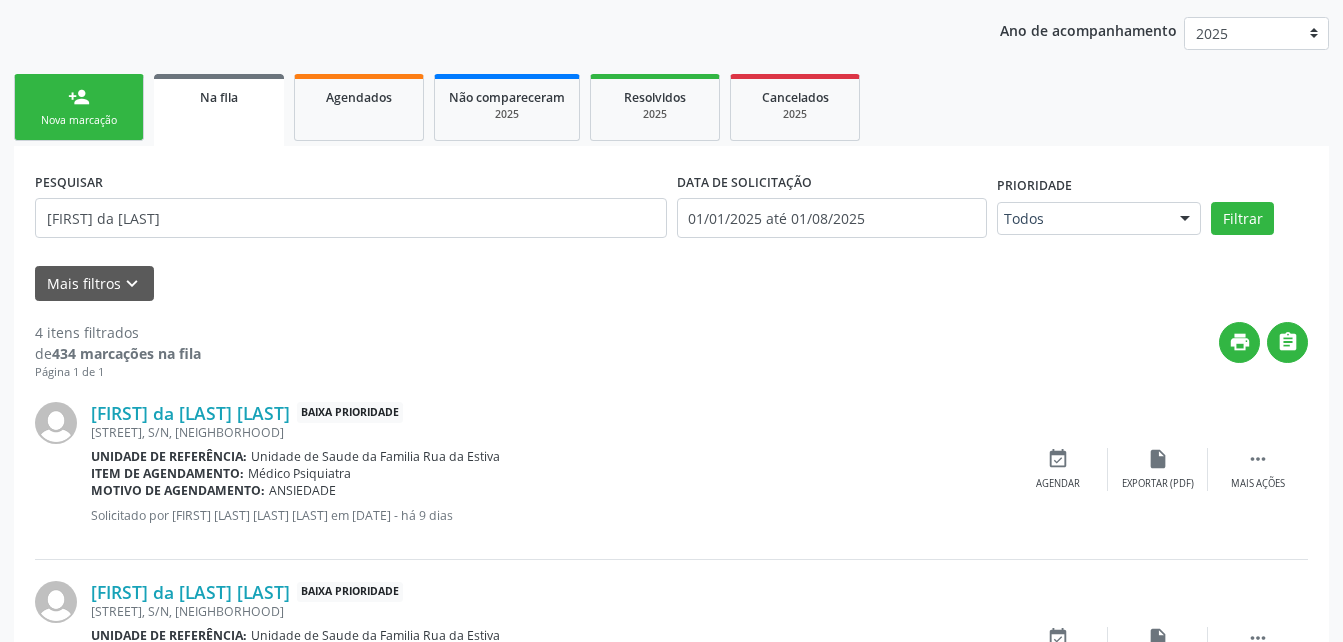 click on "person_add
Nova marcação" at bounding box center (79, 107) 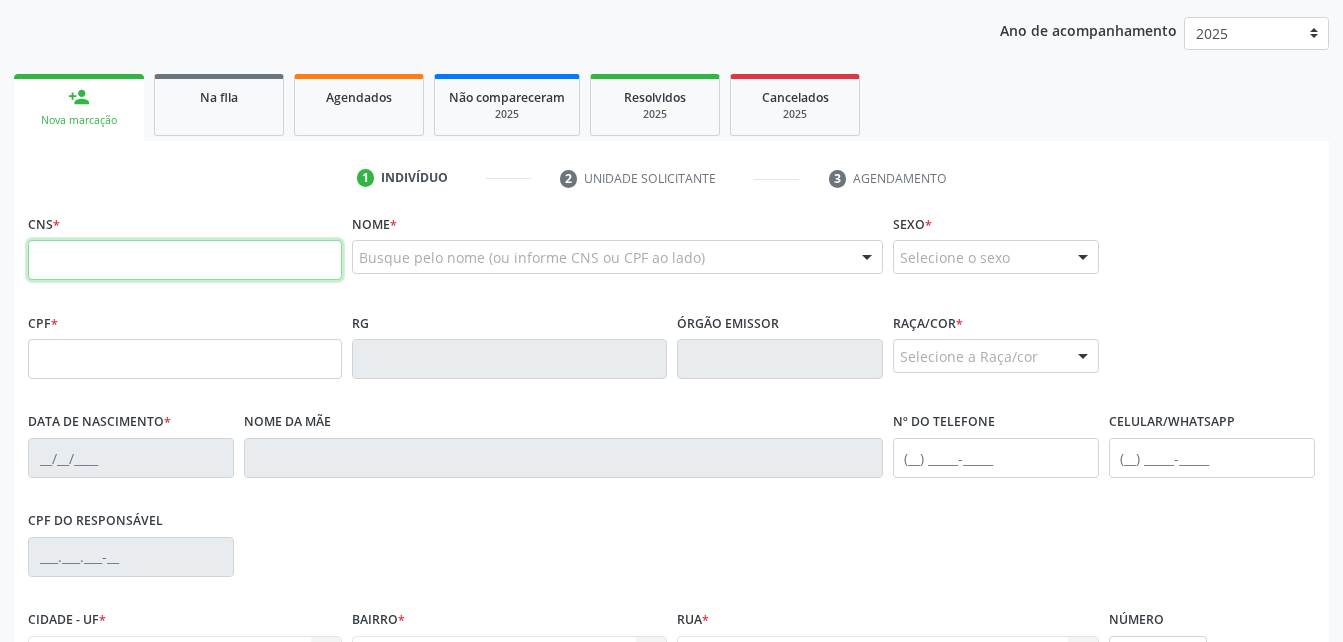 click at bounding box center [185, 260] 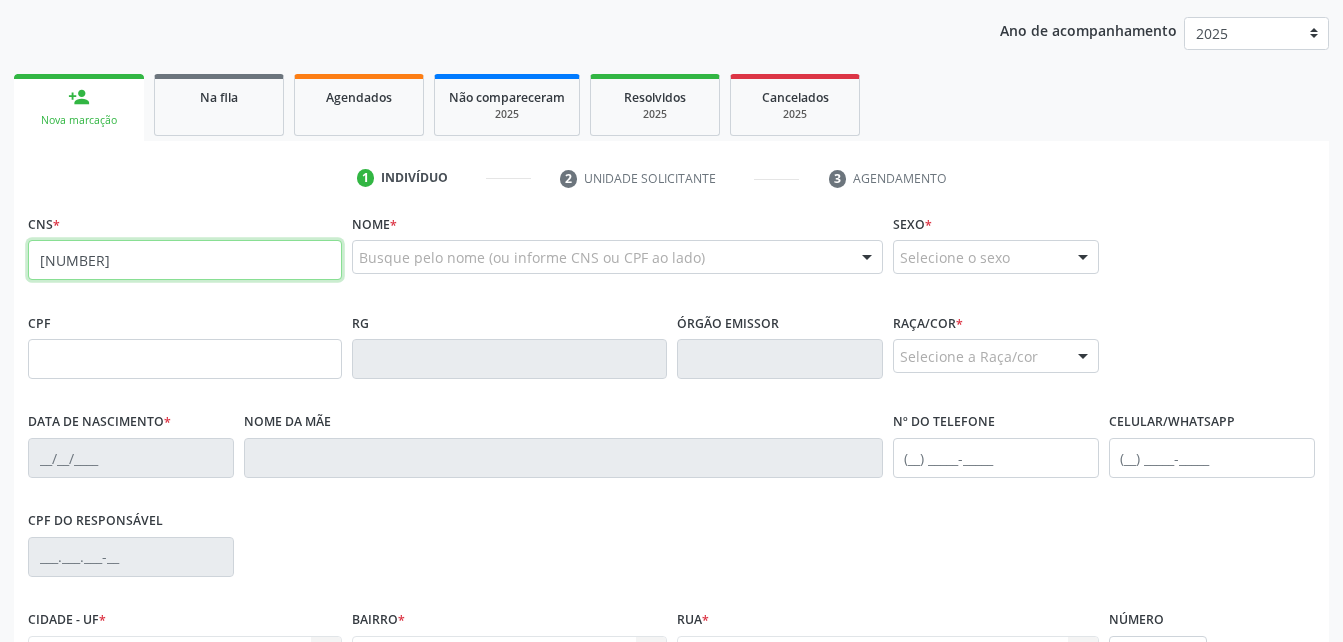 type on "705 0046 5645 8053" 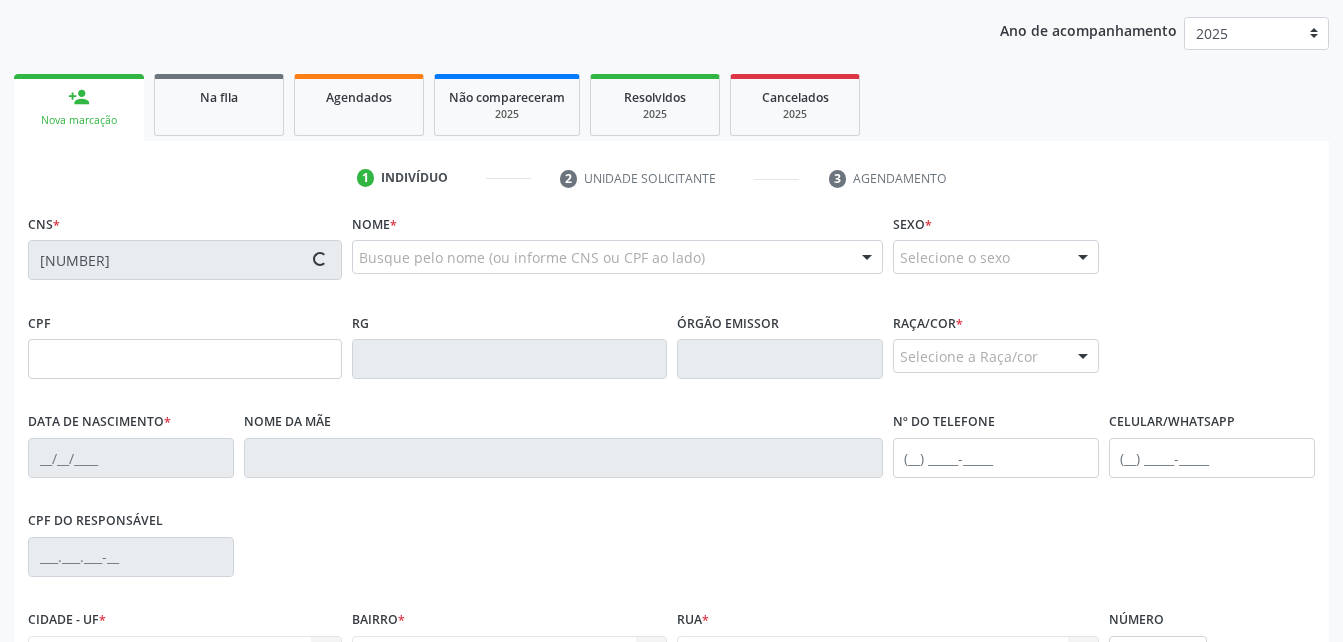 type on "103.005.804-01" 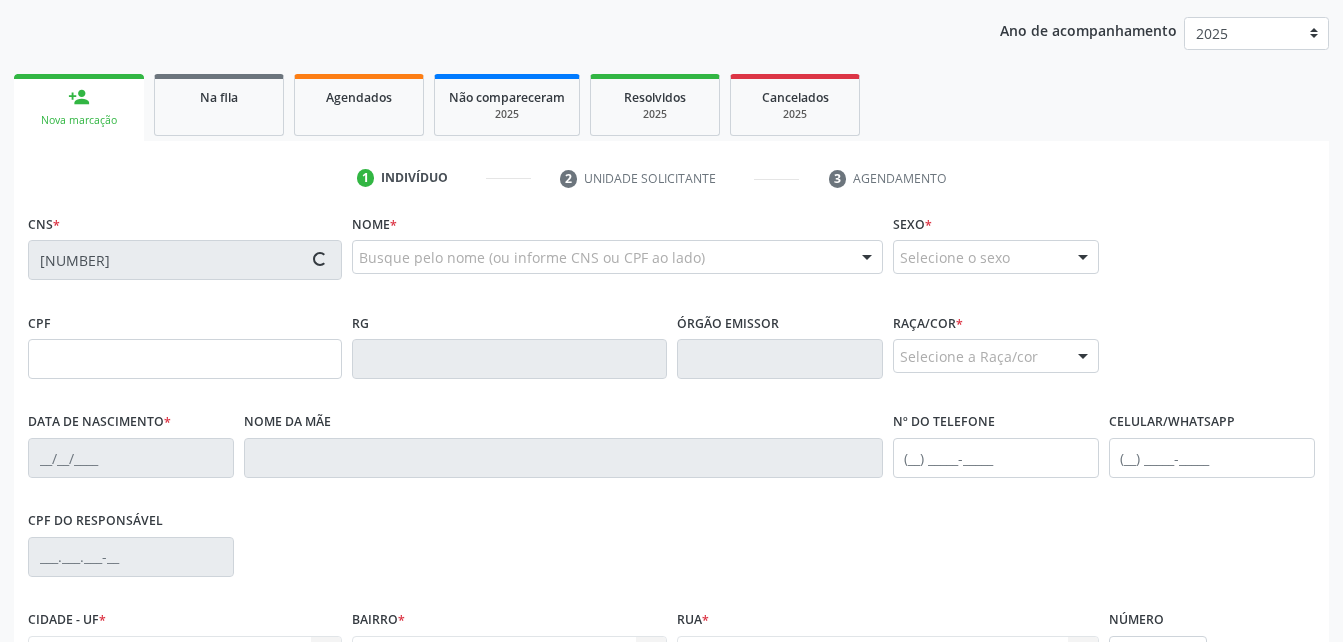 type on "10/08/1984" 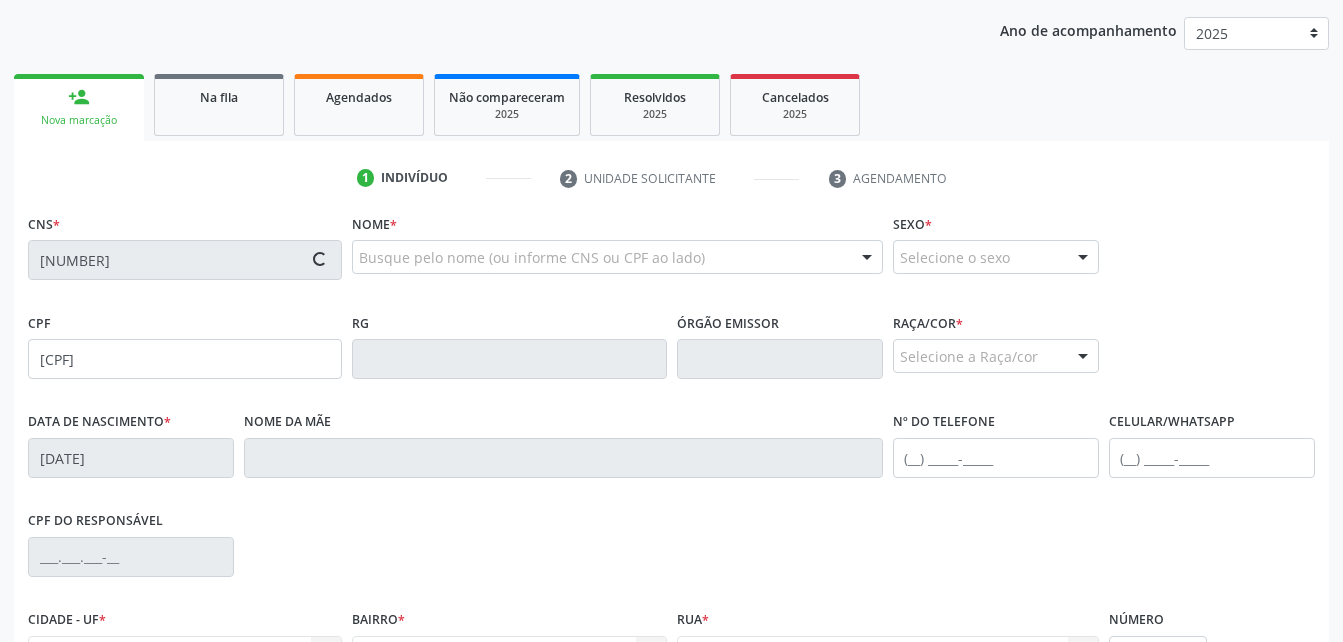 type on "Iara da Maria dos Santos" 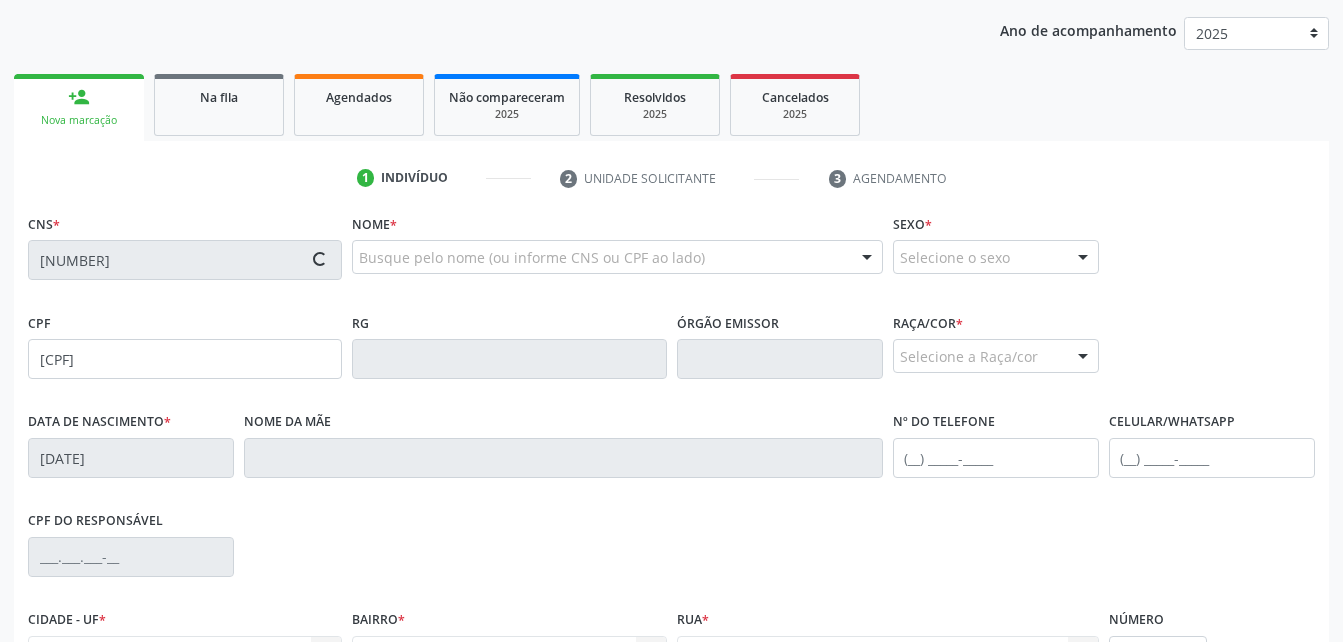type on "(82) 98159-1477" 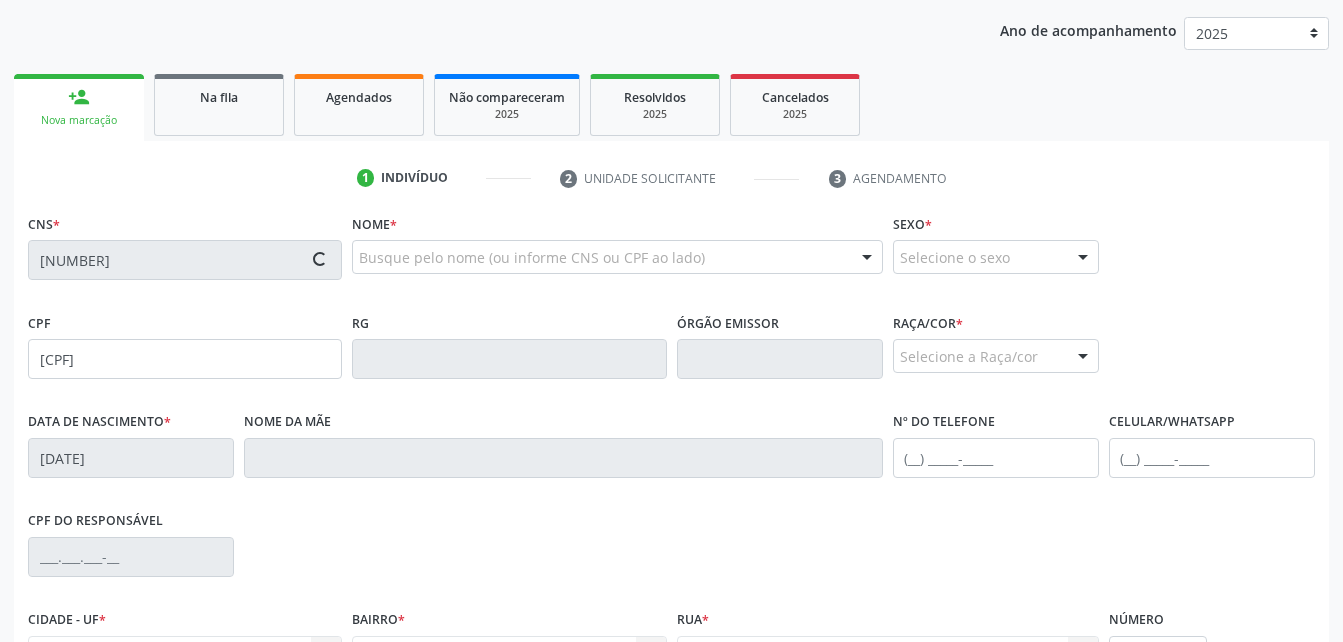 type on "50A" 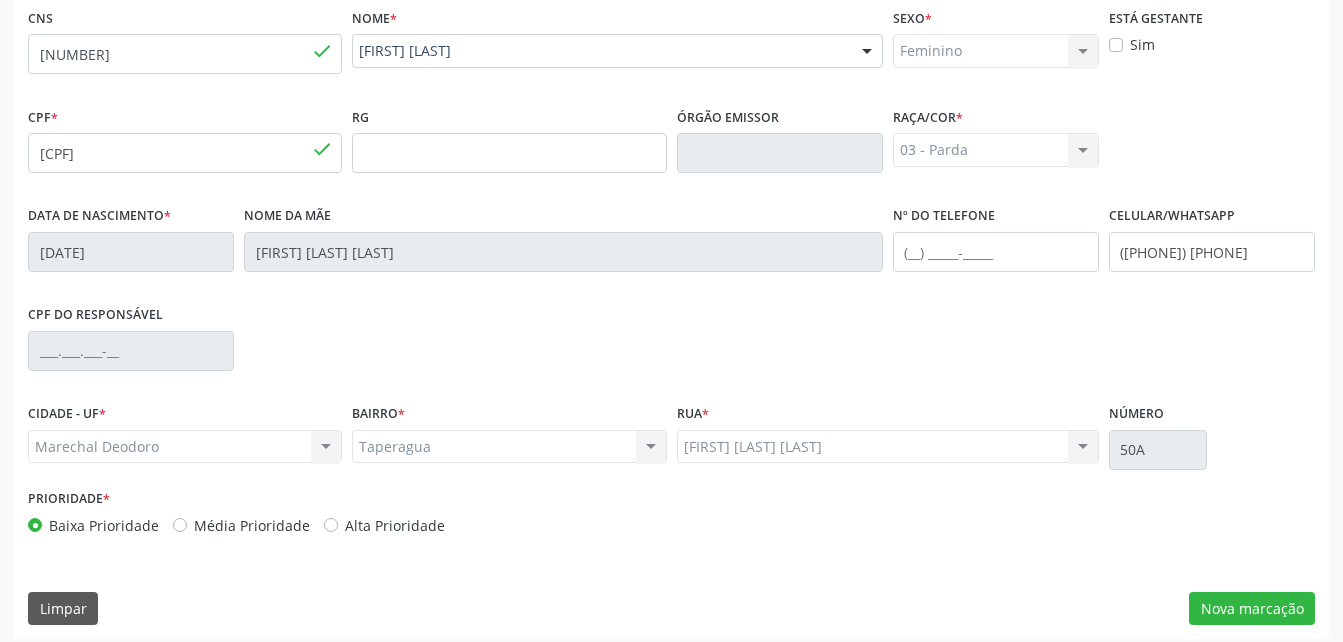 scroll, scrollTop: 470, scrollLeft: 0, axis: vertical 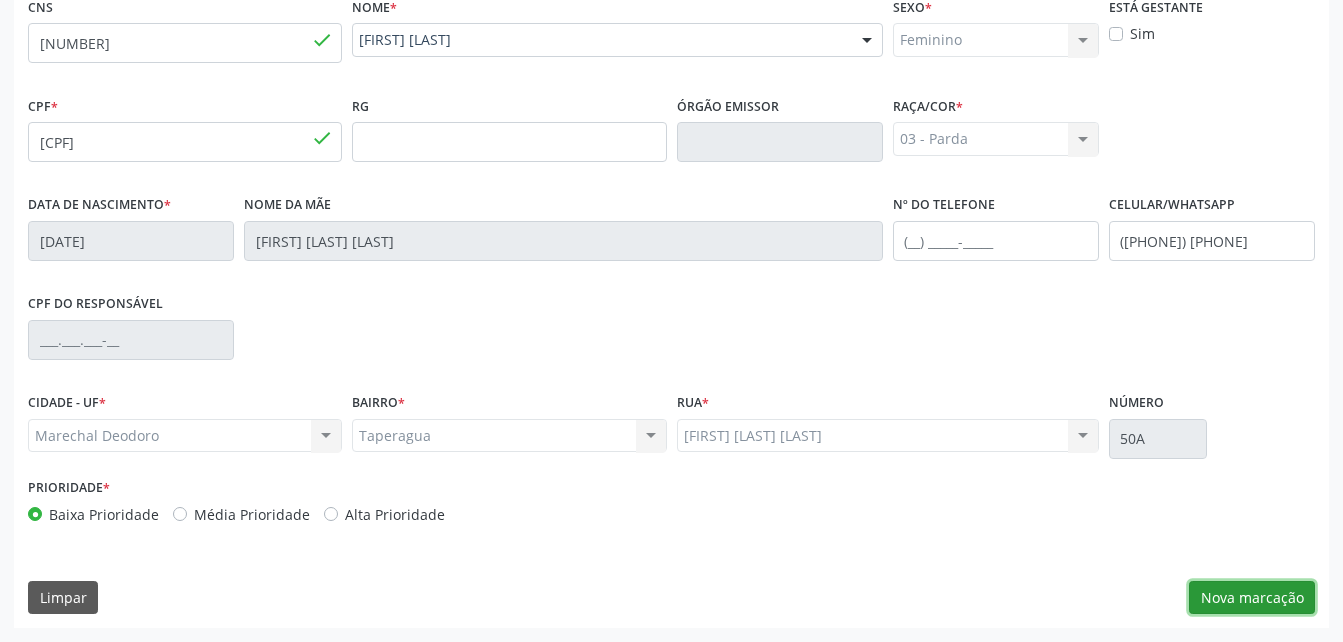 click on "Nova marcação" at bounding box center (1252, 598) 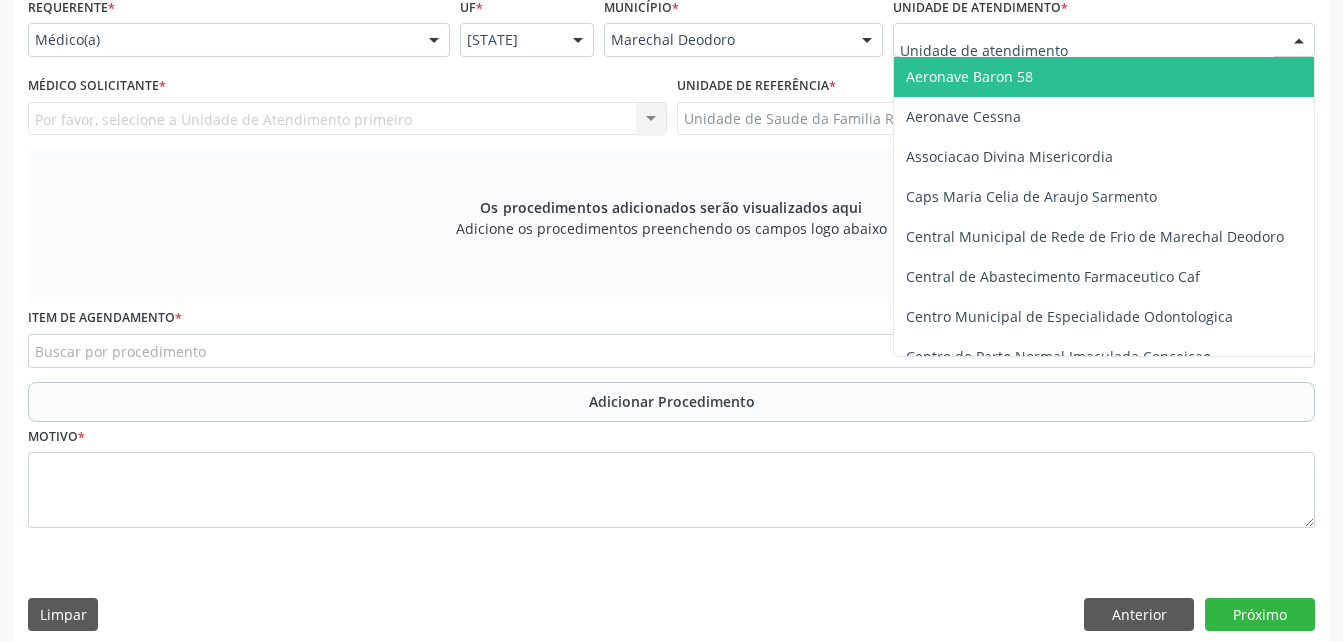 click at bounding box center (434, 41) 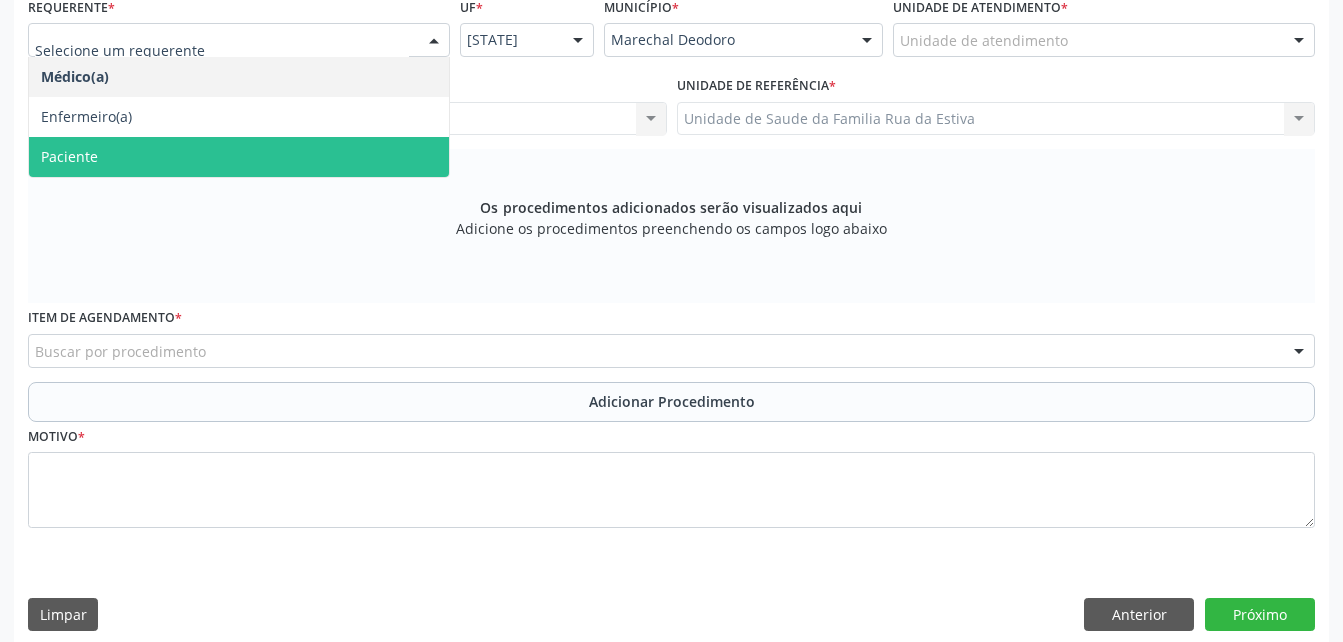 click on "Paciente" at bounding box center (239, 157) 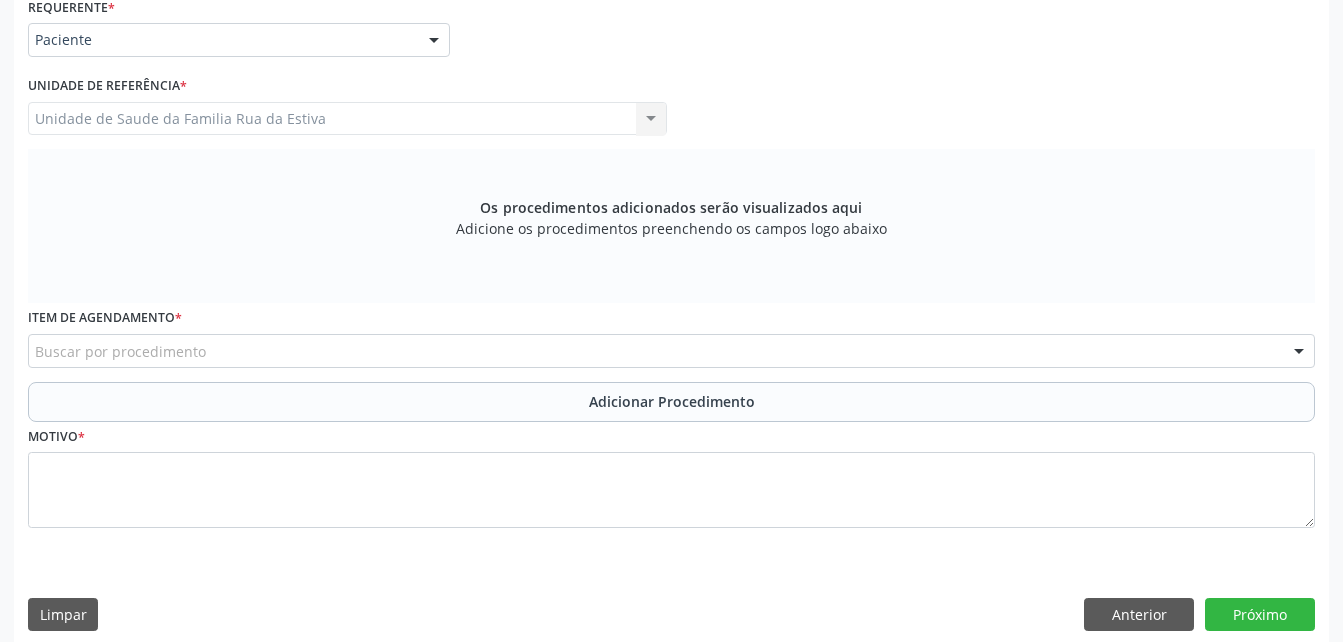 click on "Buscar por procedimento" at bounding box center (671, 351) 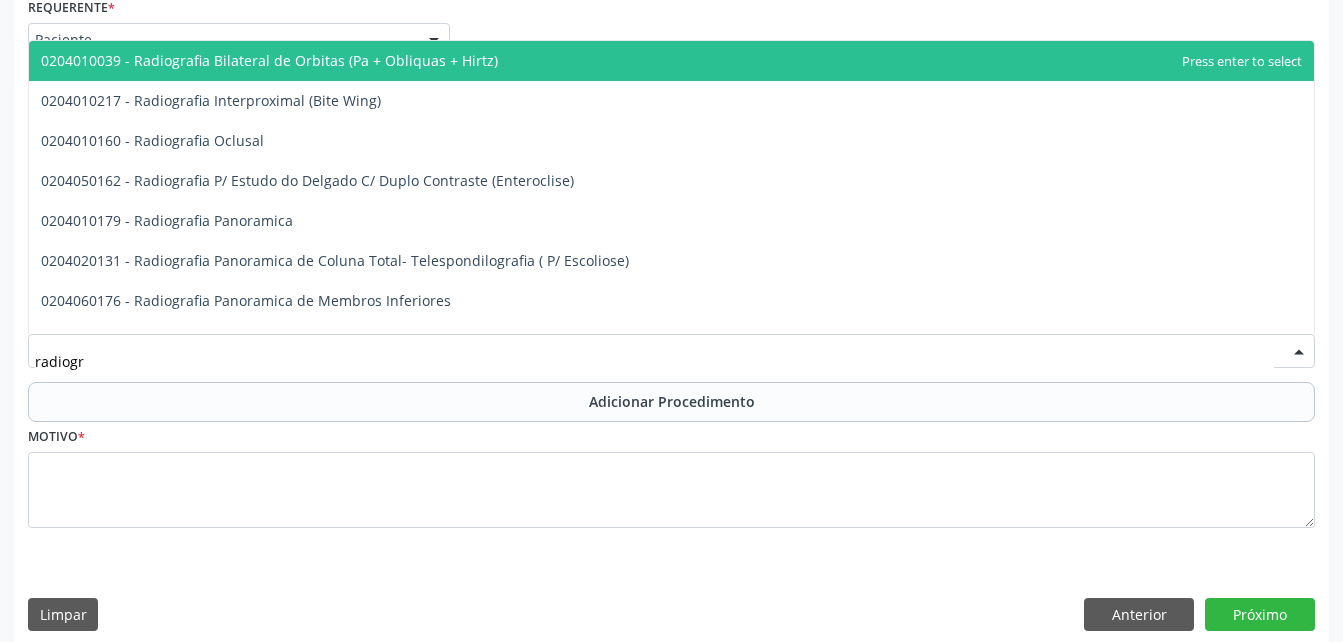 type on "radiogra" 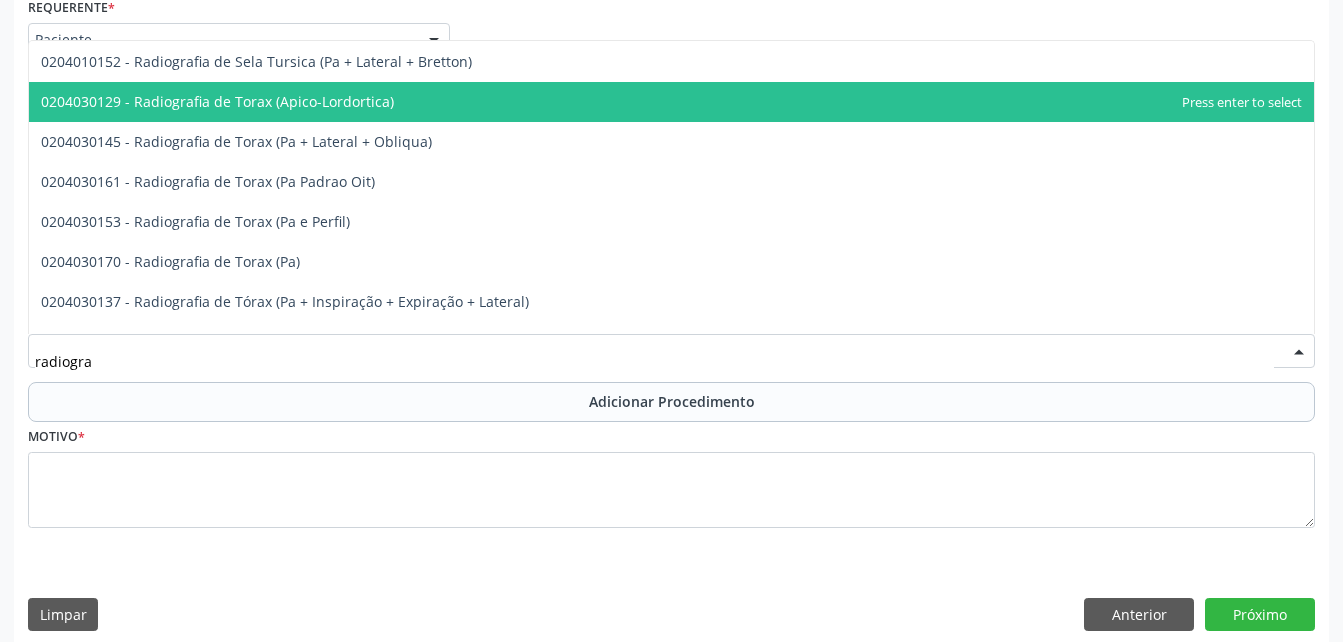 scroll, scrollTop: 2587, scrollLeft: 0, axis: vertical 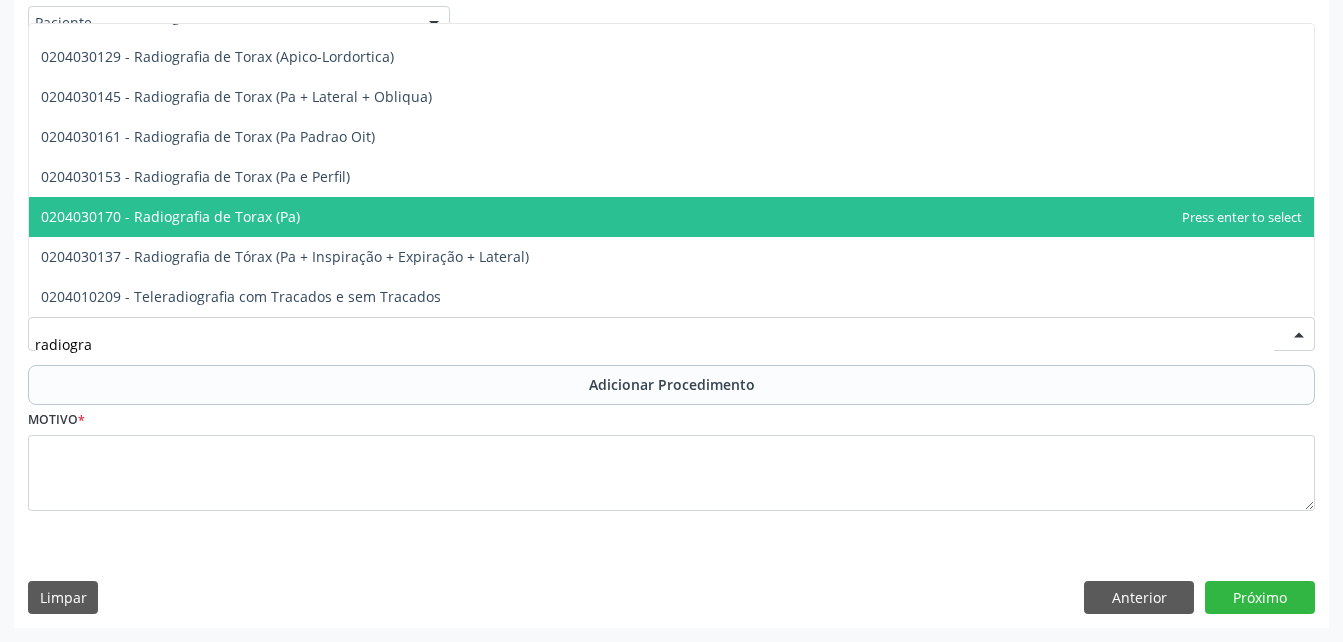 click on "0204030170 - Radiografia de Torax (Pa)" at bounding box center (671, 217) 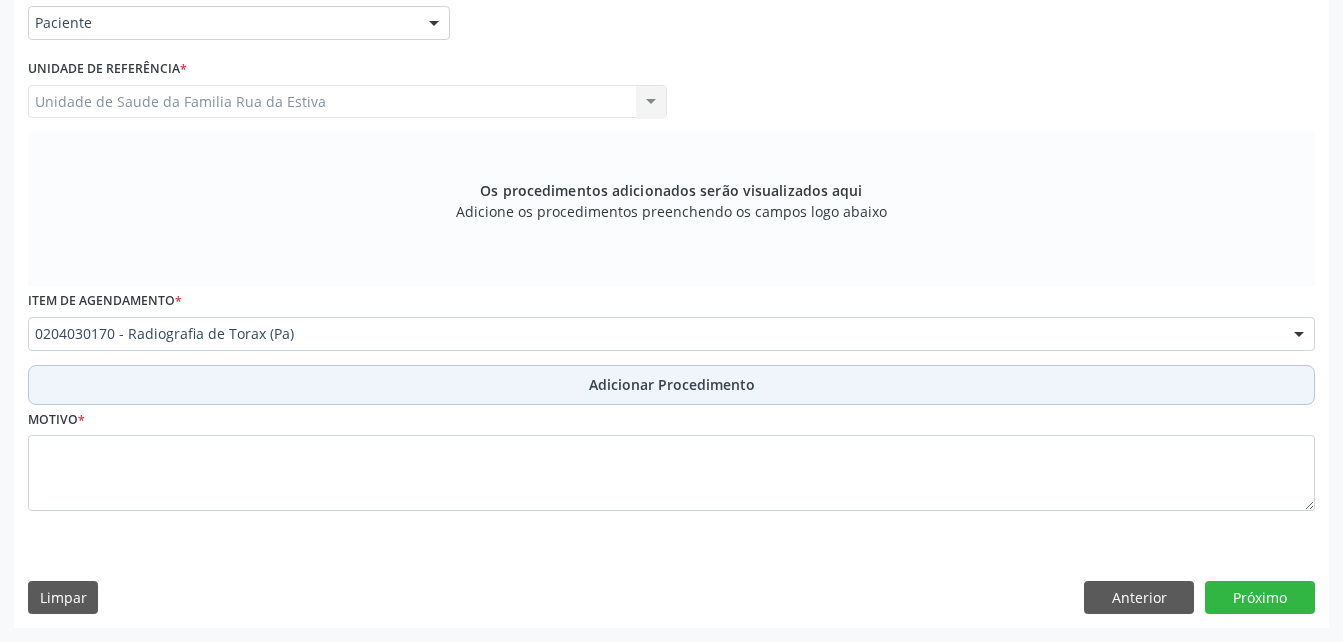 click on "Adicionar Procedimento" at bounding box center (671, 385) 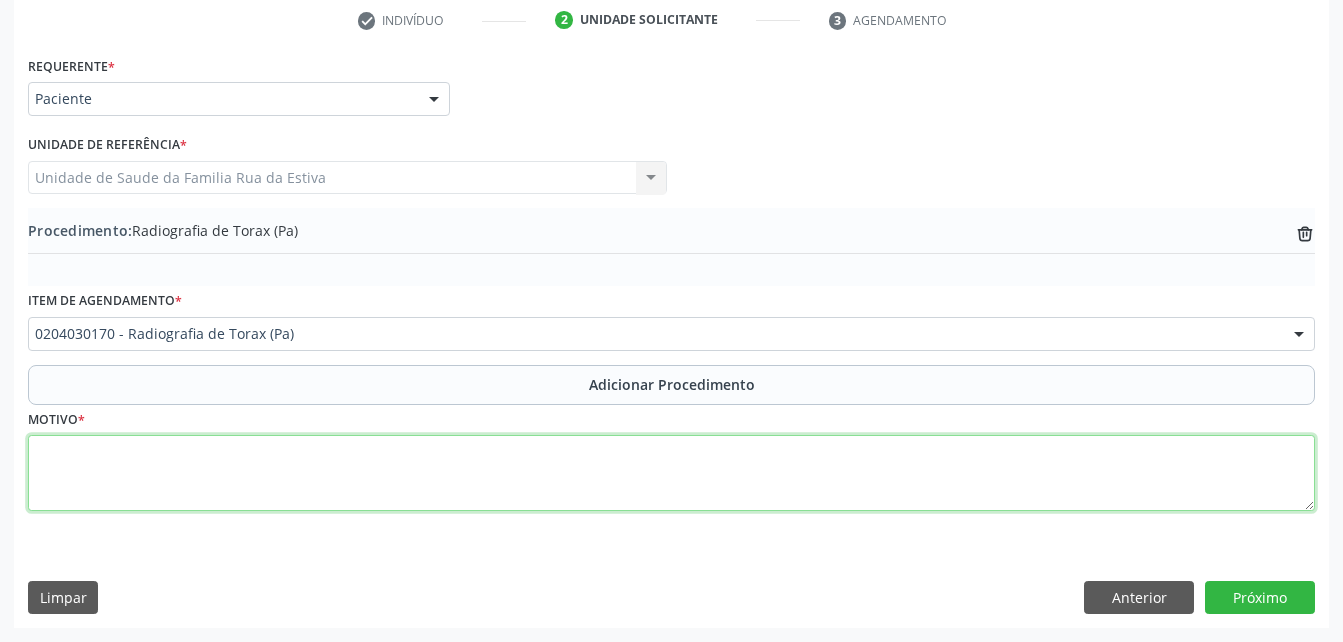 click at bounding box center (671, 473) 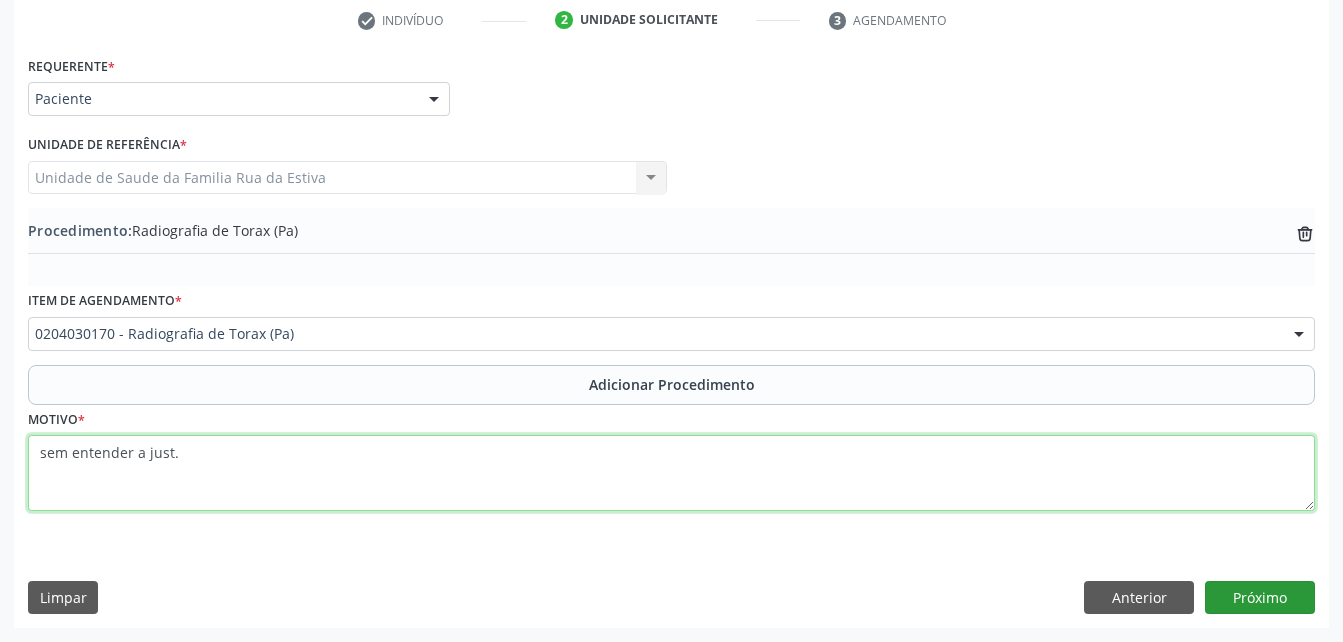 type on "sem entender a just." 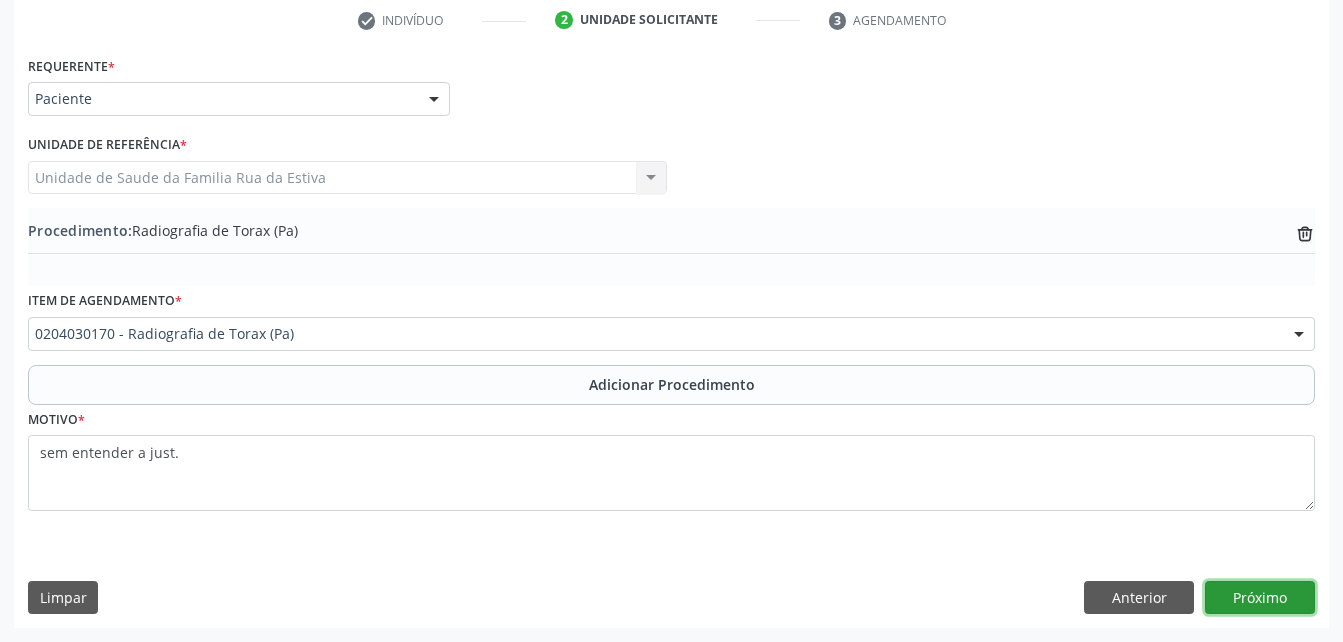 click on "Próximo" at bounding box center (1260, 598) 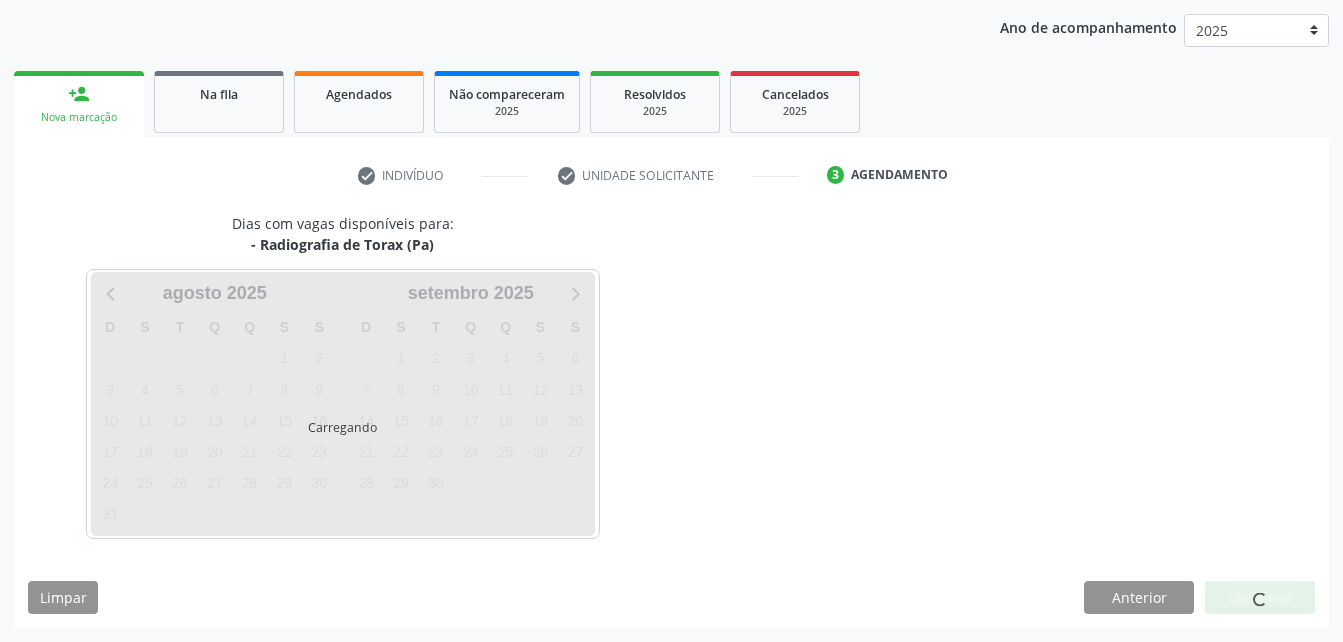 scroll, scrollTop: 315, scrollLeft: 0, axis: vertical 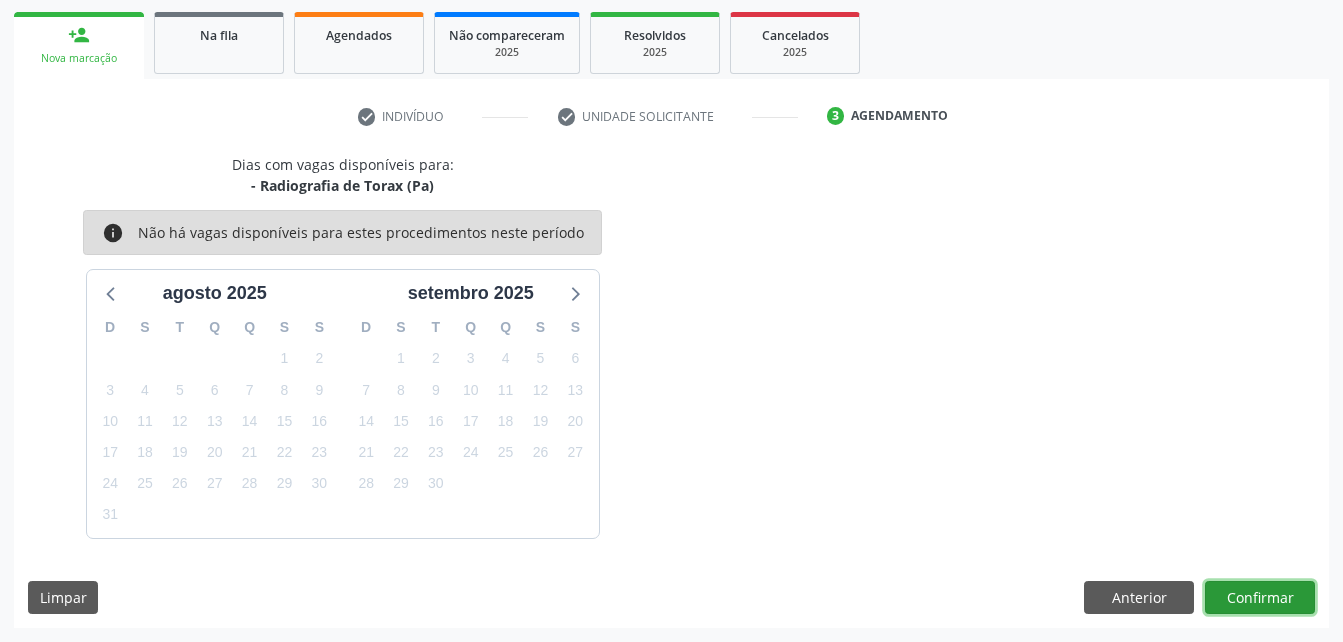 click on "Confirmar" at bounding box center (1260, 598) 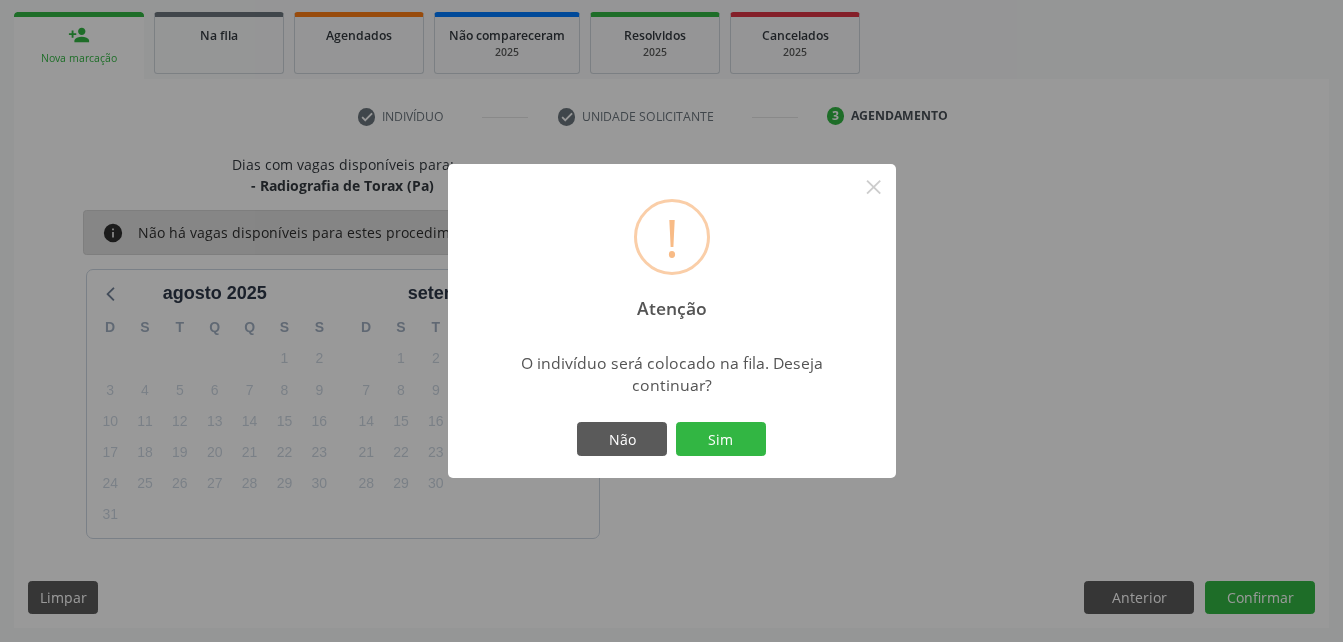click on "! Atenção × O indivíduo será colocado na fila. Deseja continuar? Não Sim" at bounding box center (672, 321) 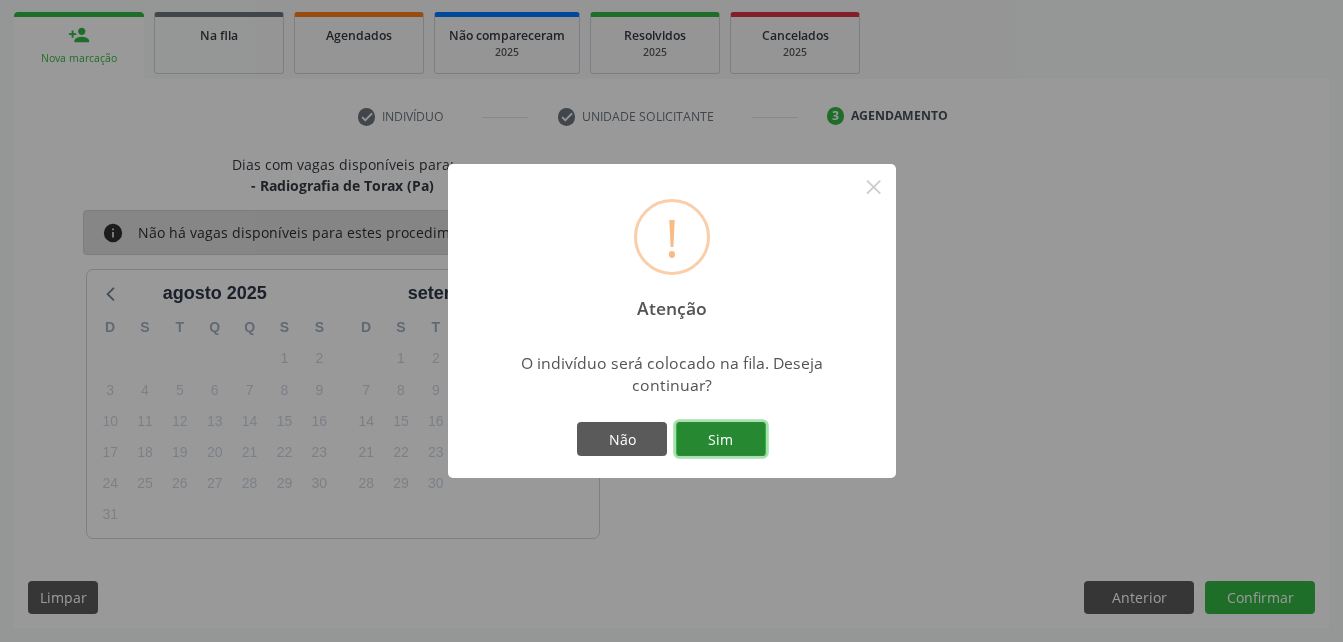 click on "Sim" at bounding box center (721, 439) 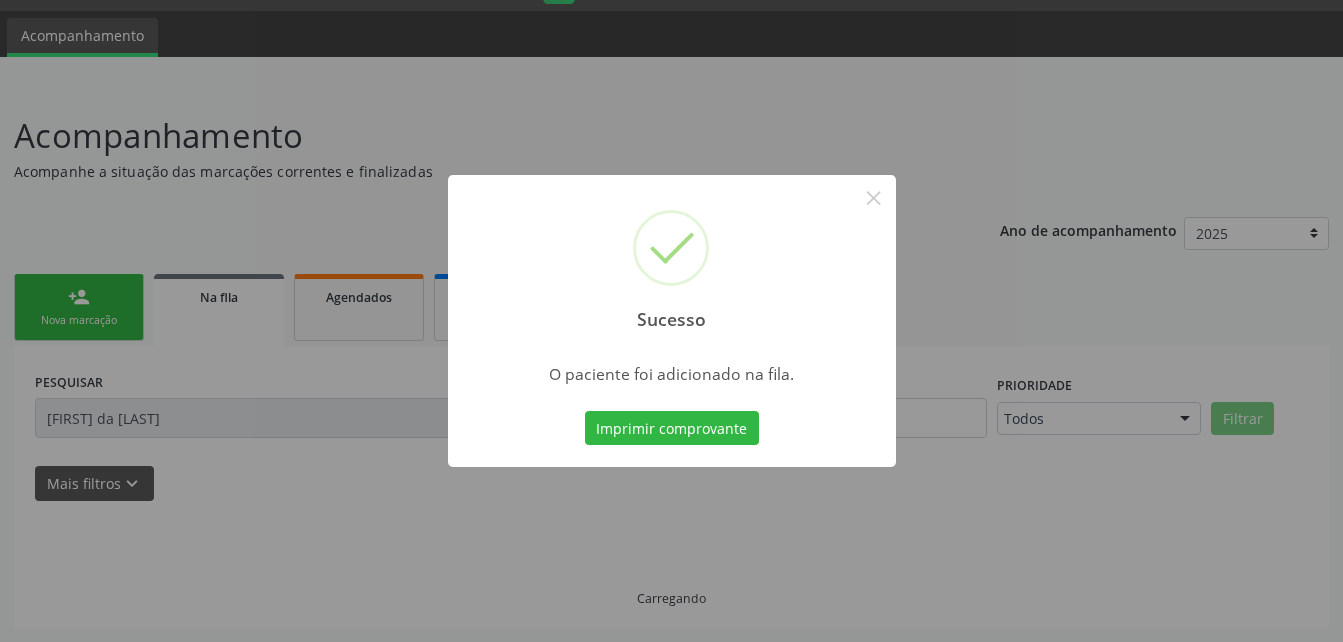 scroll, scrollTop: 53, scrollLeft: 0, axis: vertical 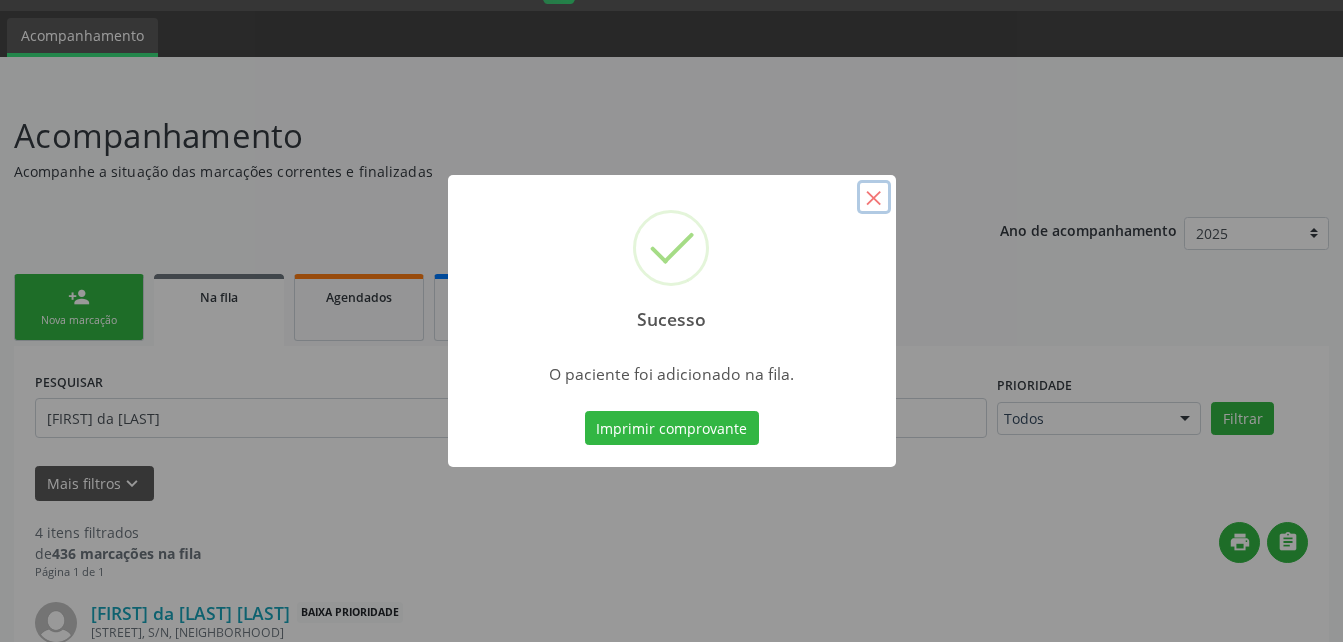 click on "×" at bounding box center [874, 197] 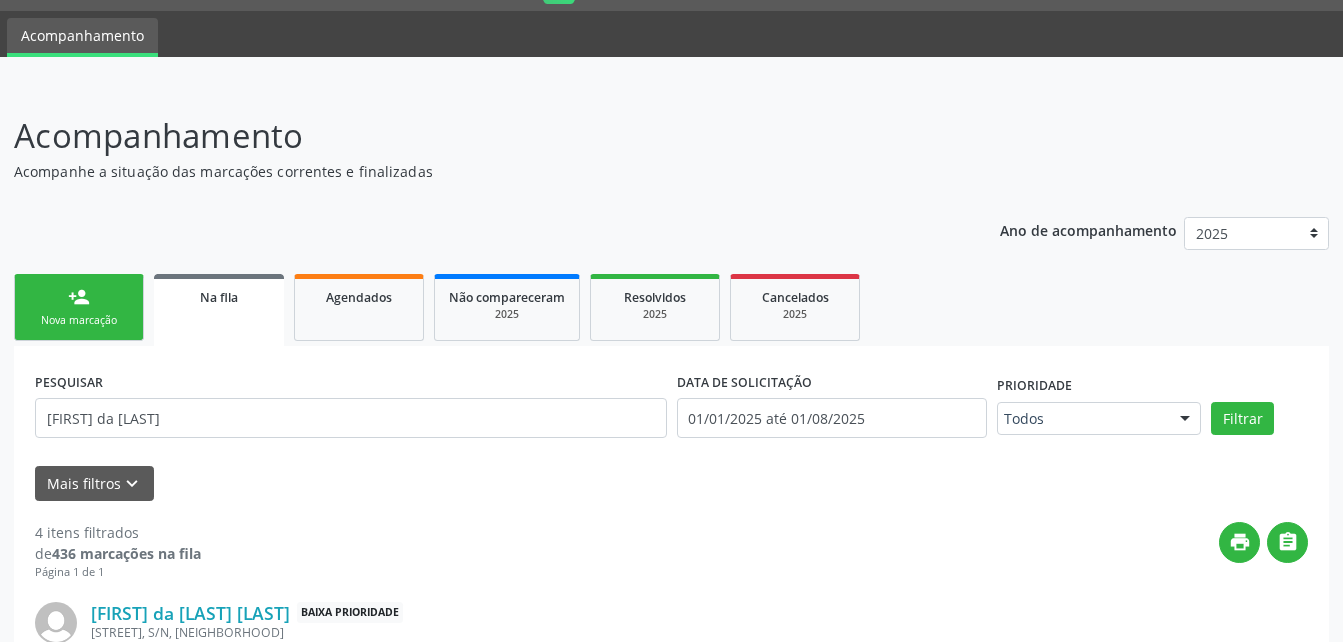 drag, startPoint x: 90, startPoint y: 301, endPoint x: 116, endPoint y: 306, distance: 26.476404 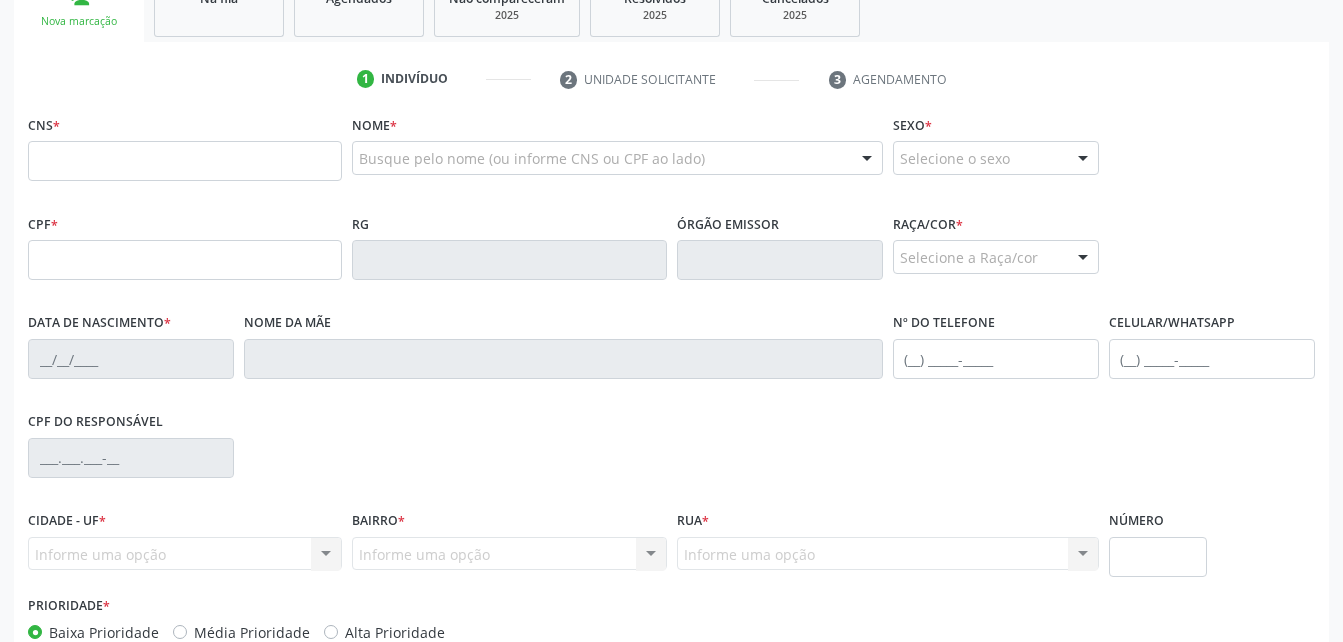 scroll, scrollTop: 353, scrollLeft: 0, axis: vertical 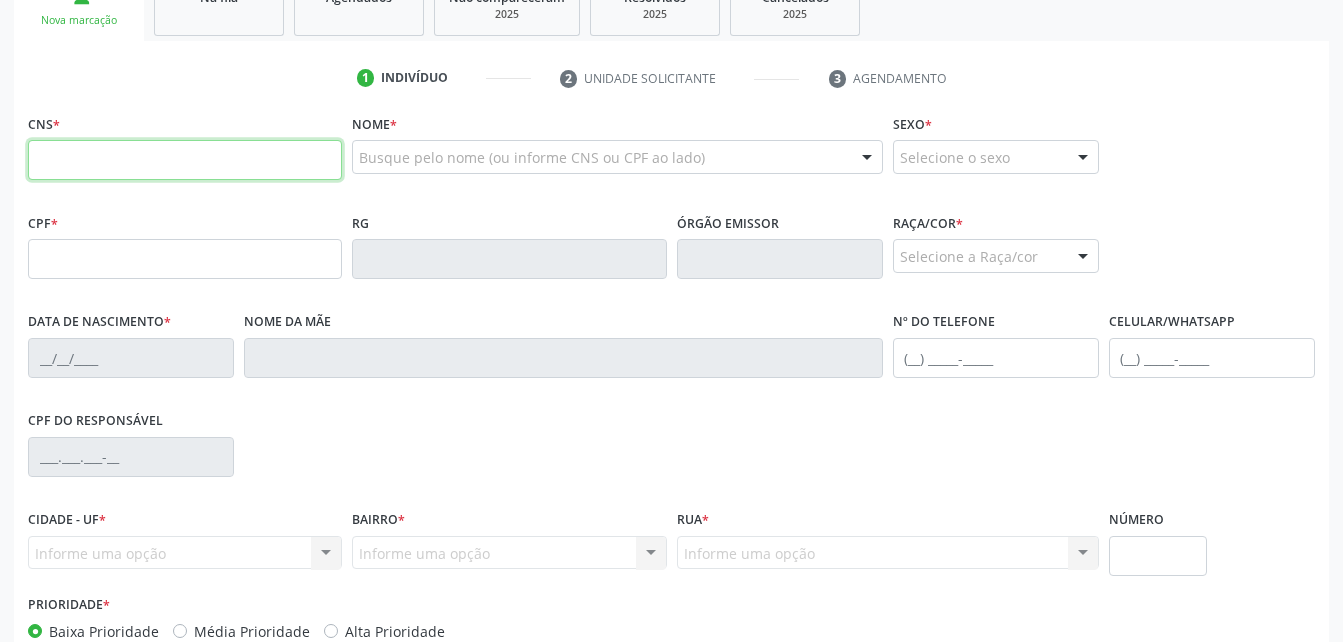 click at bounding box center [185, 160] 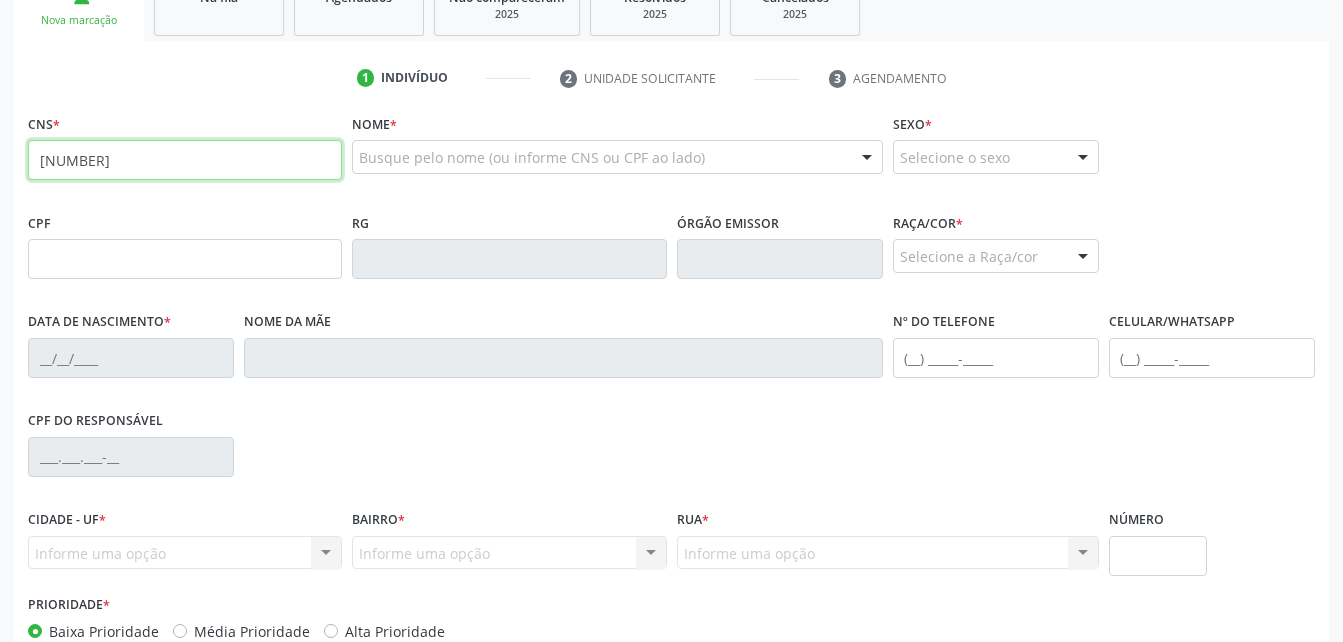 type on "705 0046 5645 8053" 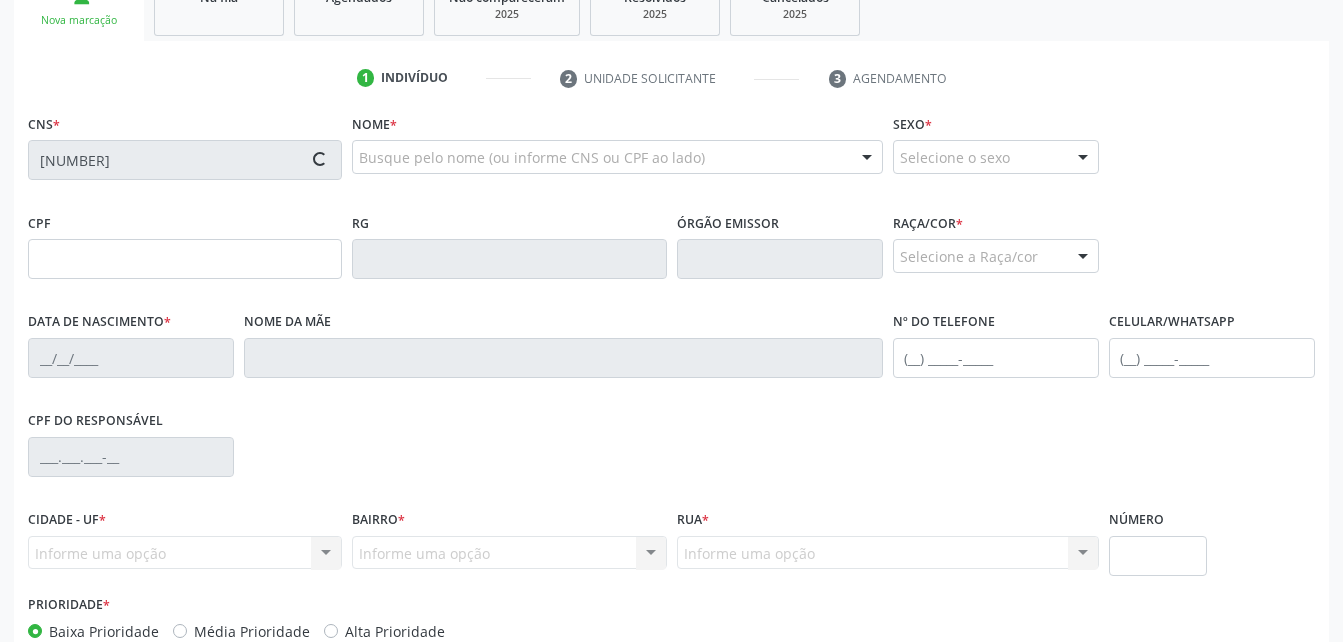 type on "103.005.804-01" 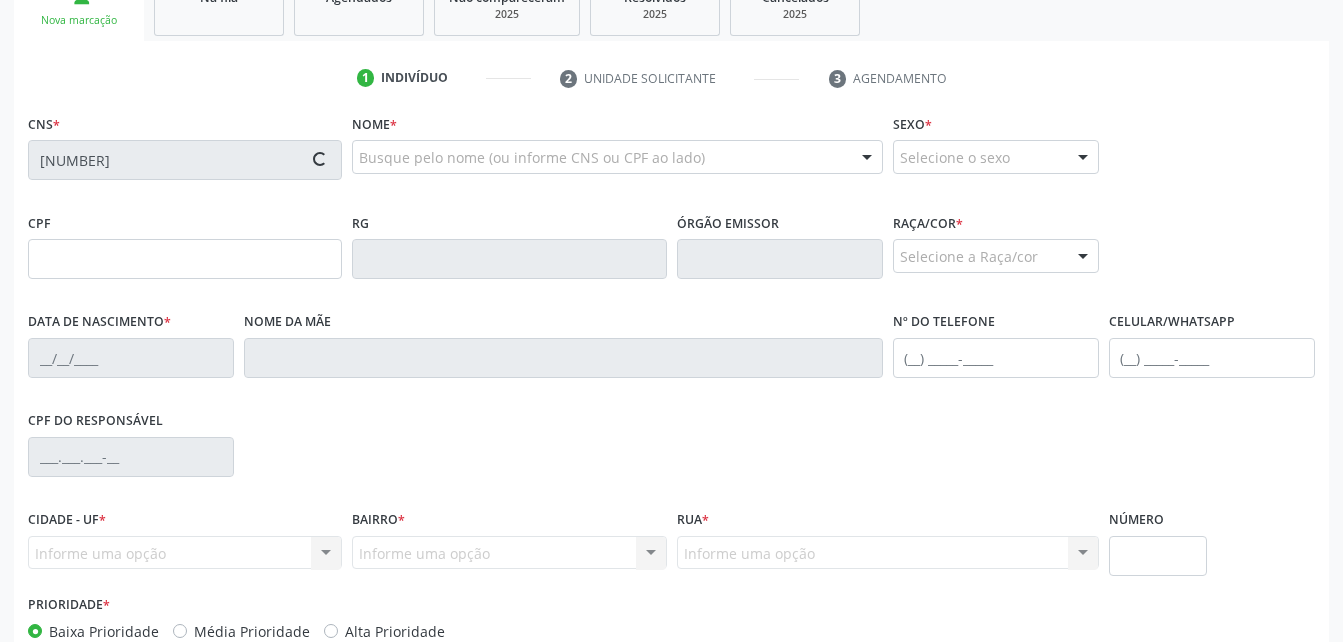 type on "10/08/1984" 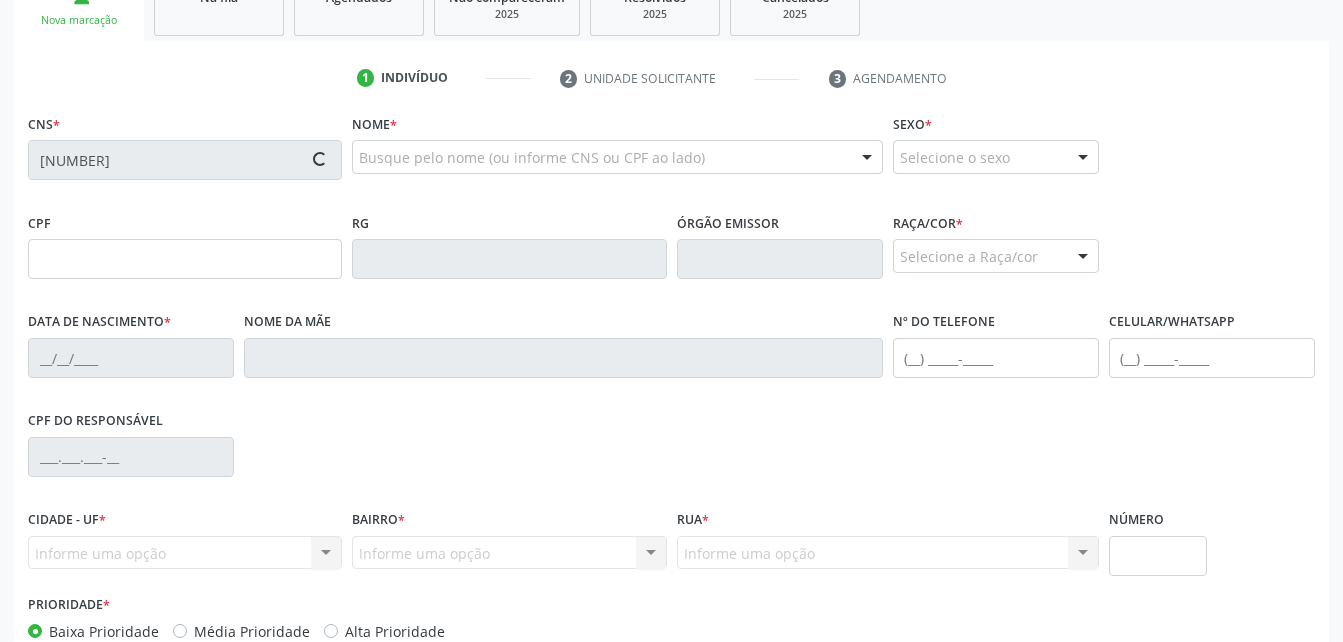 type on "Iara da Maria dos Santos" 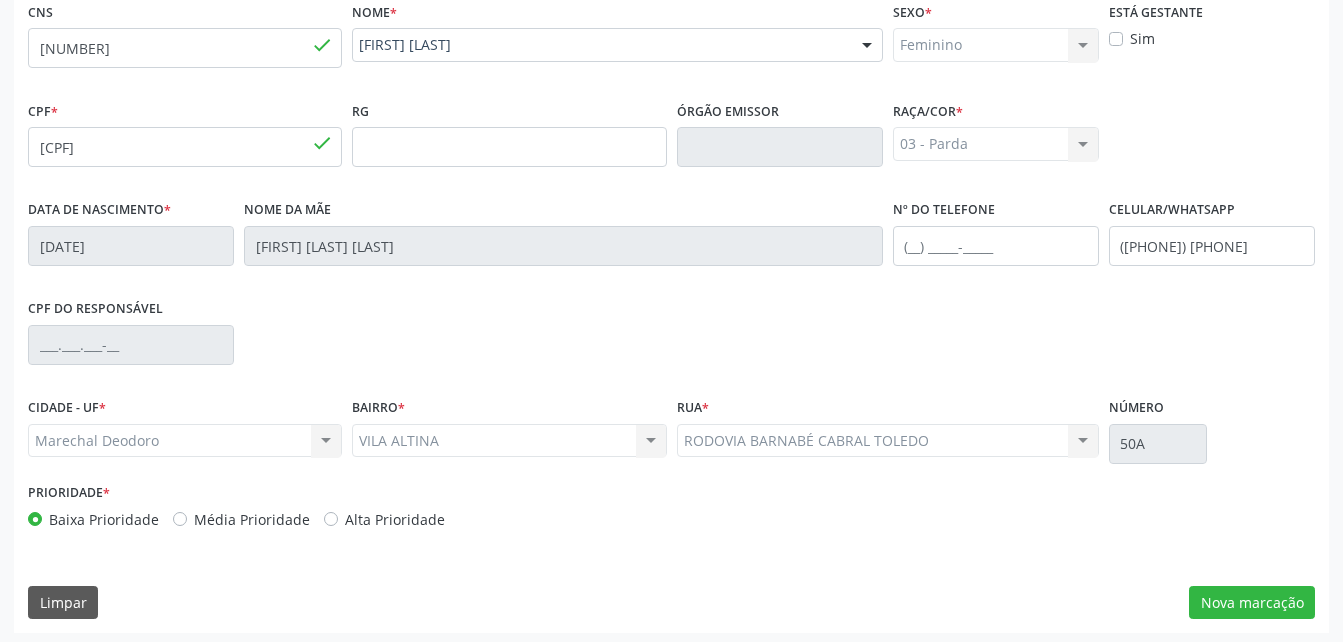 scroll, scrollTop: 470, scrollLeft: 0, axis: vertical 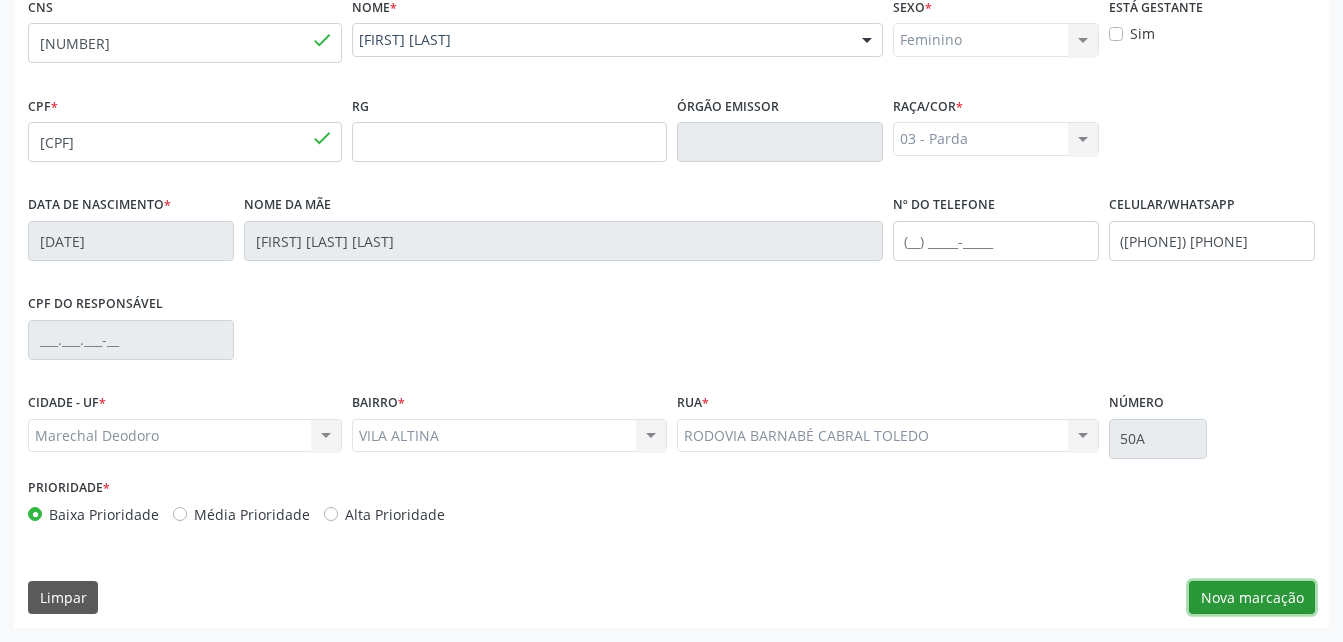 click on "Nova marcação" at bounding box center (1252, 598) 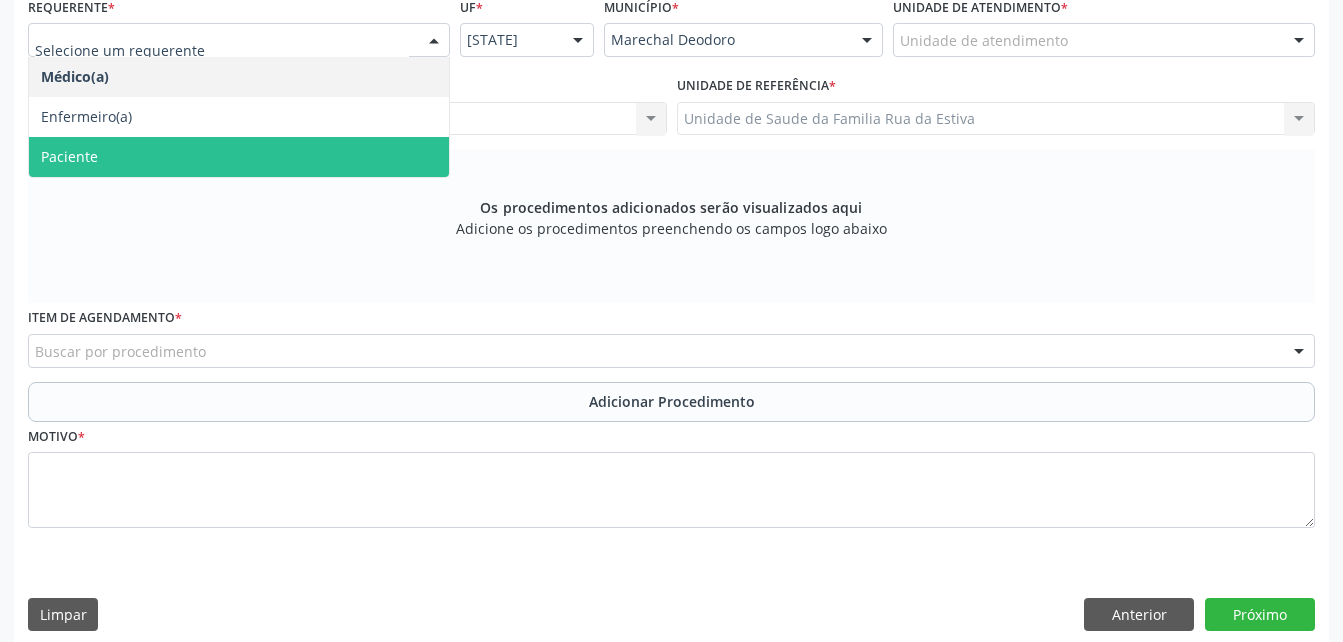 click on "Paciente" at bounding box center [239, 157] 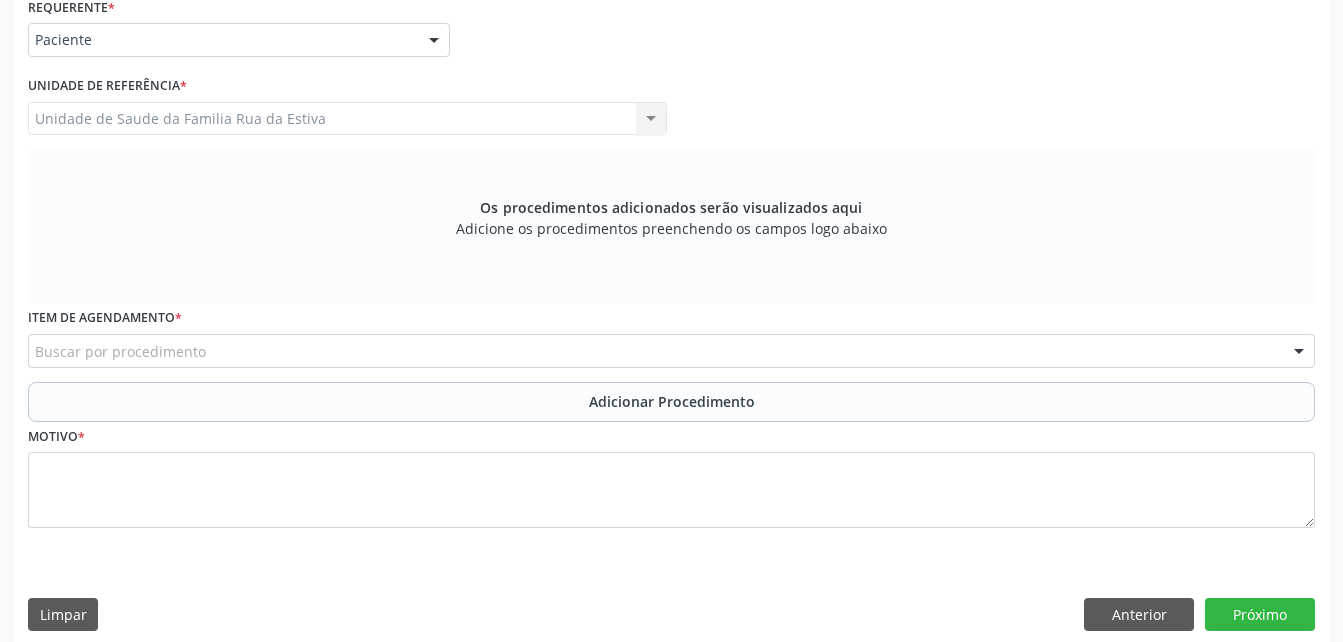 click on "Unidade de Saude da Familia Rua da Estiva         Unidade de Saude da Familia Rua da Estiva
Nenhum resultado encontrado para: "   "
Não há nenhuma opção para ser exibida." at bounding box center [347, 119] 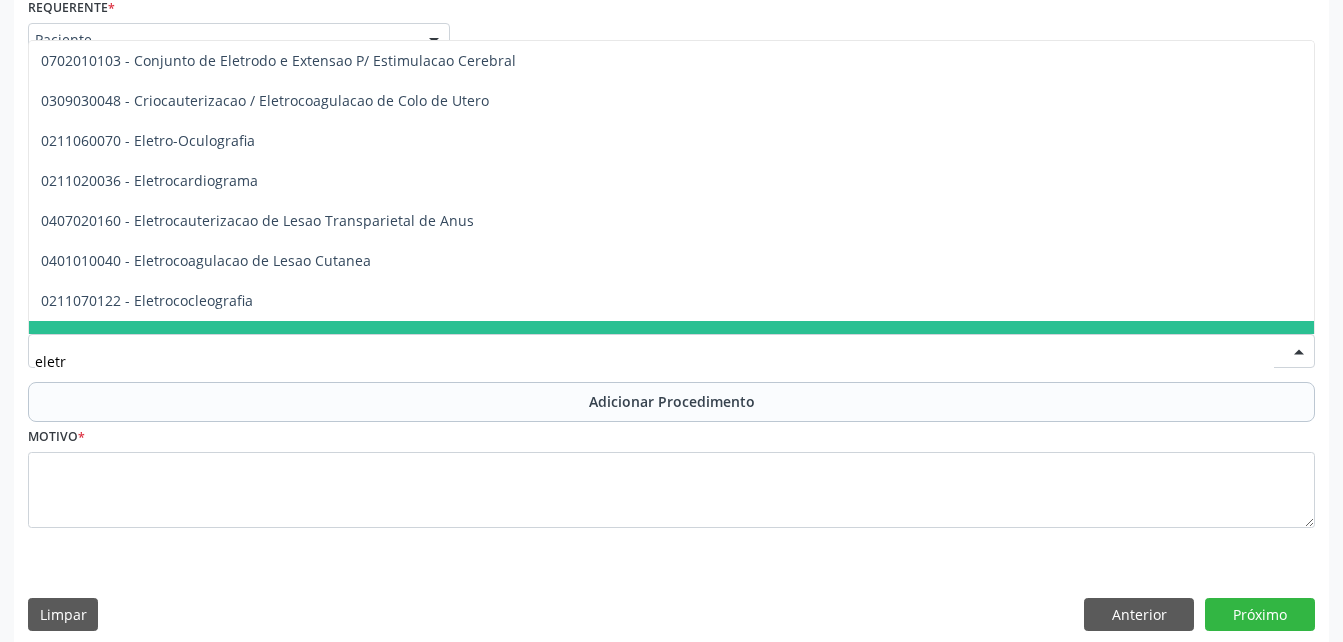 type on "eletro" 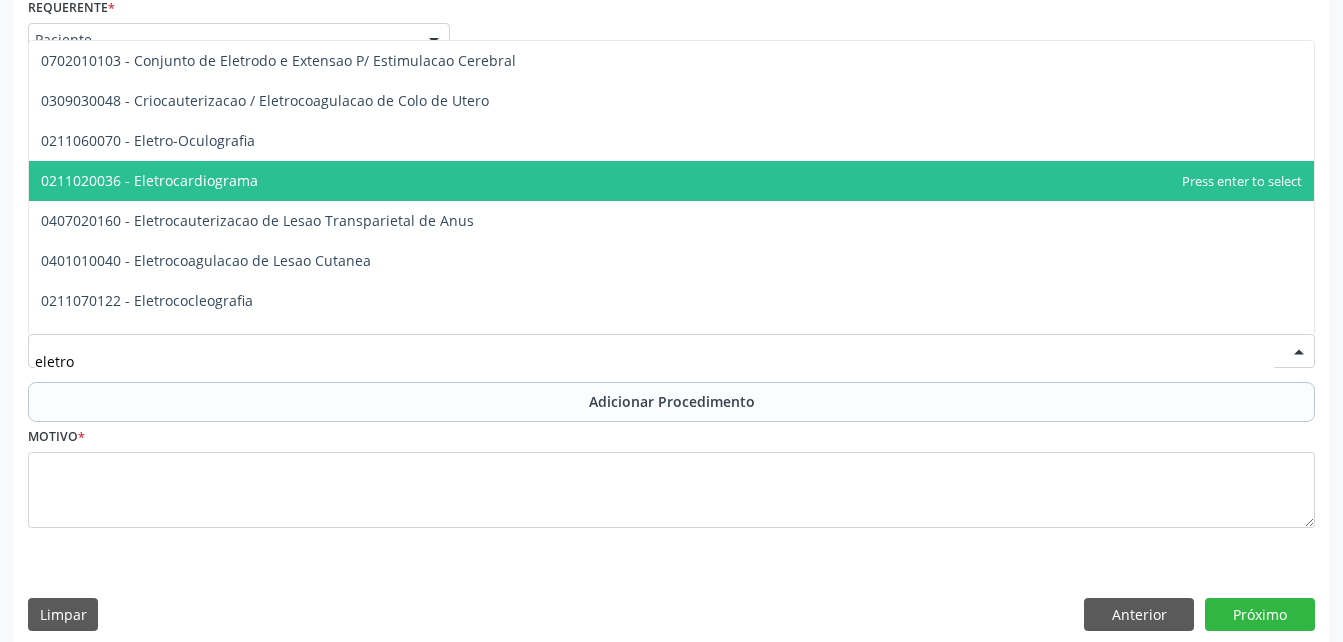 click on "0211020036 - Eletrocardiograma" at bounding box center [671, 181] 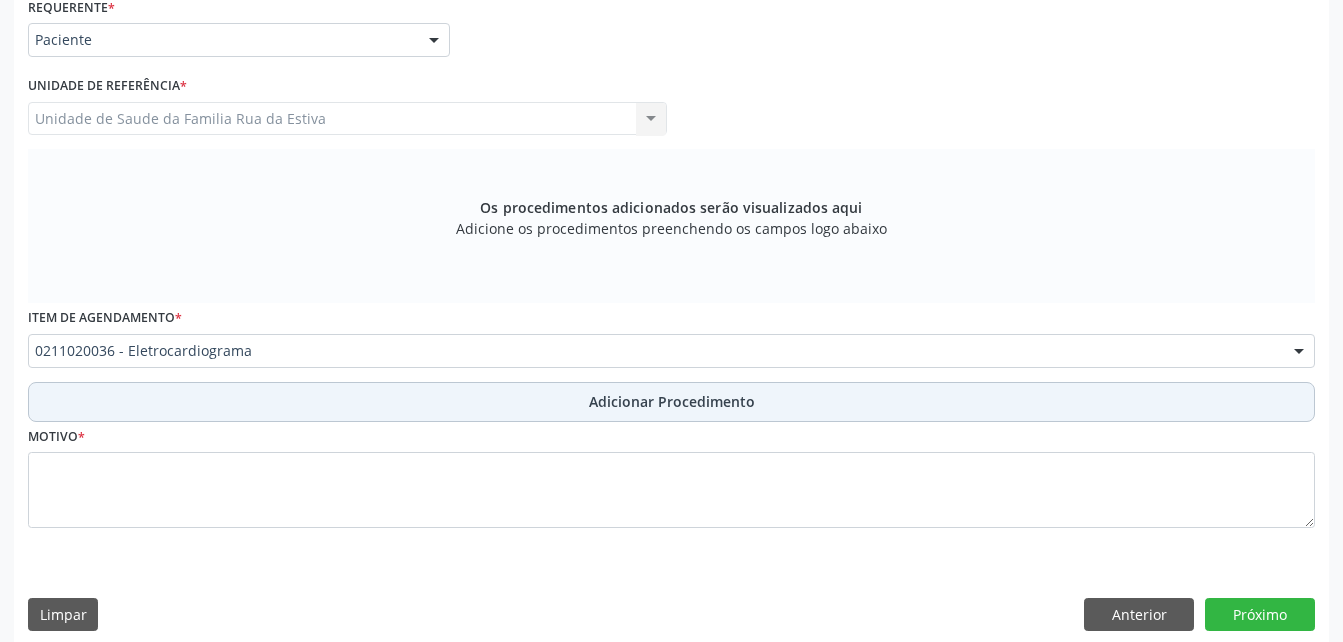 click on "Adicionar Procedimento" at bounding box center [672, 401] 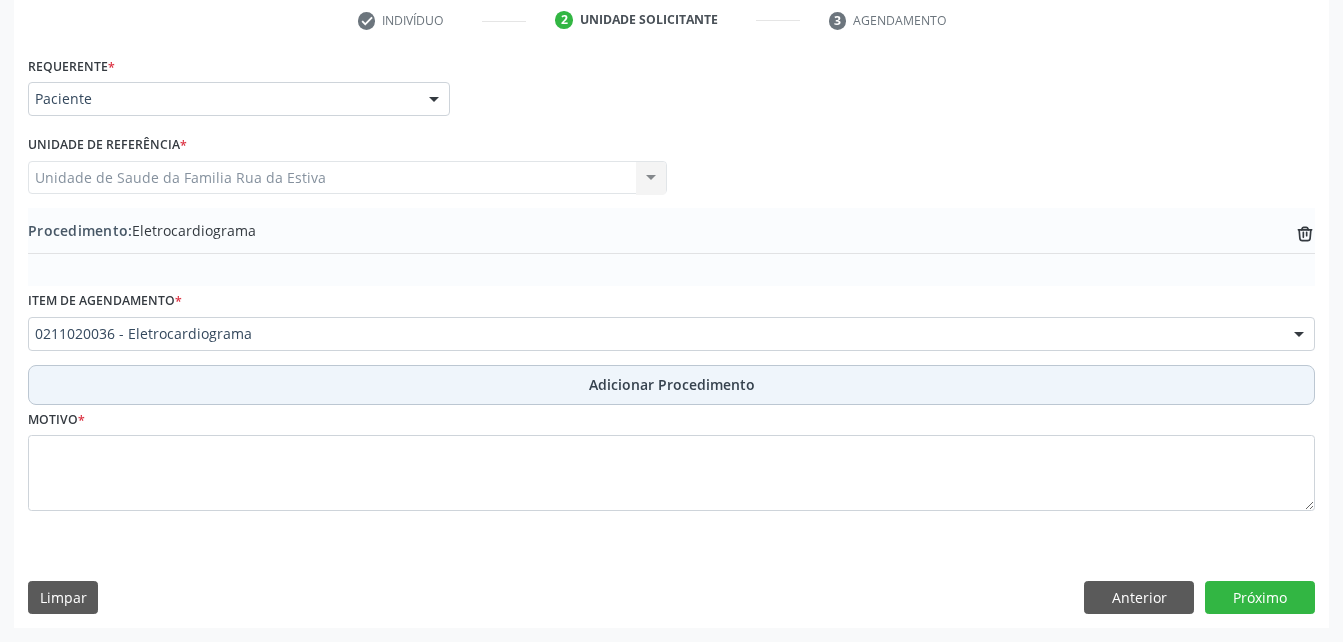 click on "Adicionar Procedimento" at bounding box center [671, 385] 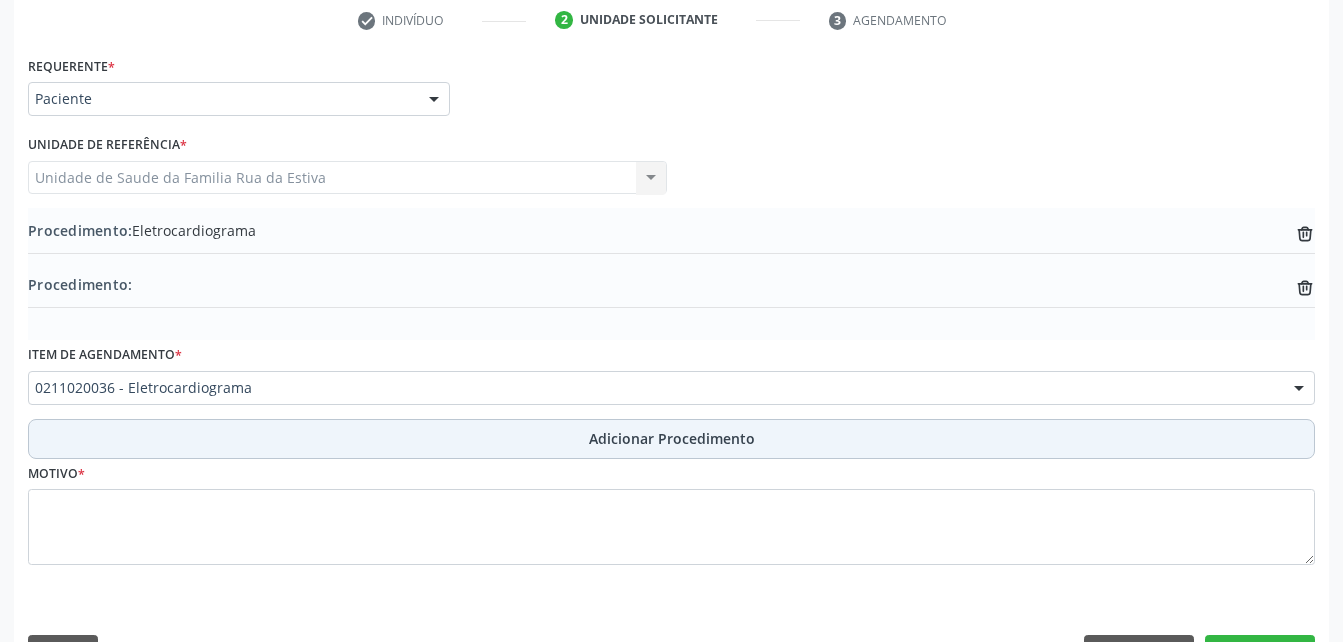 scroll, scrollTop: 465, scrollLeft: 0, axis: vertical 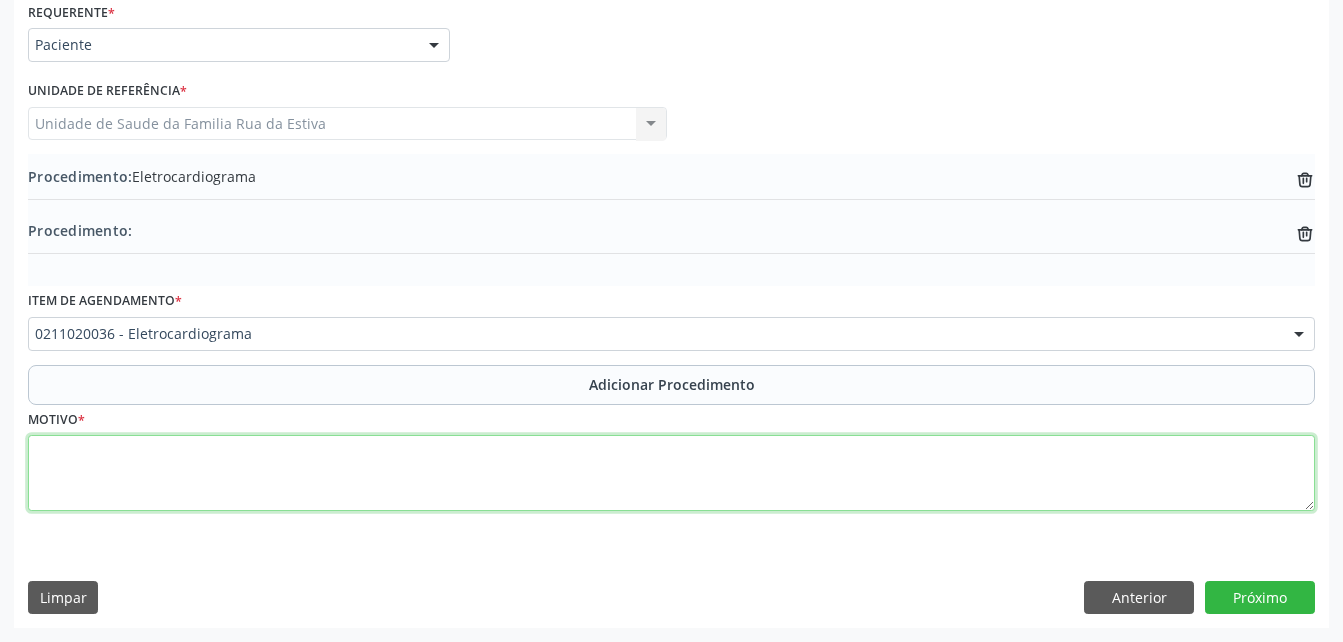 click at bounding box center [671, 473] 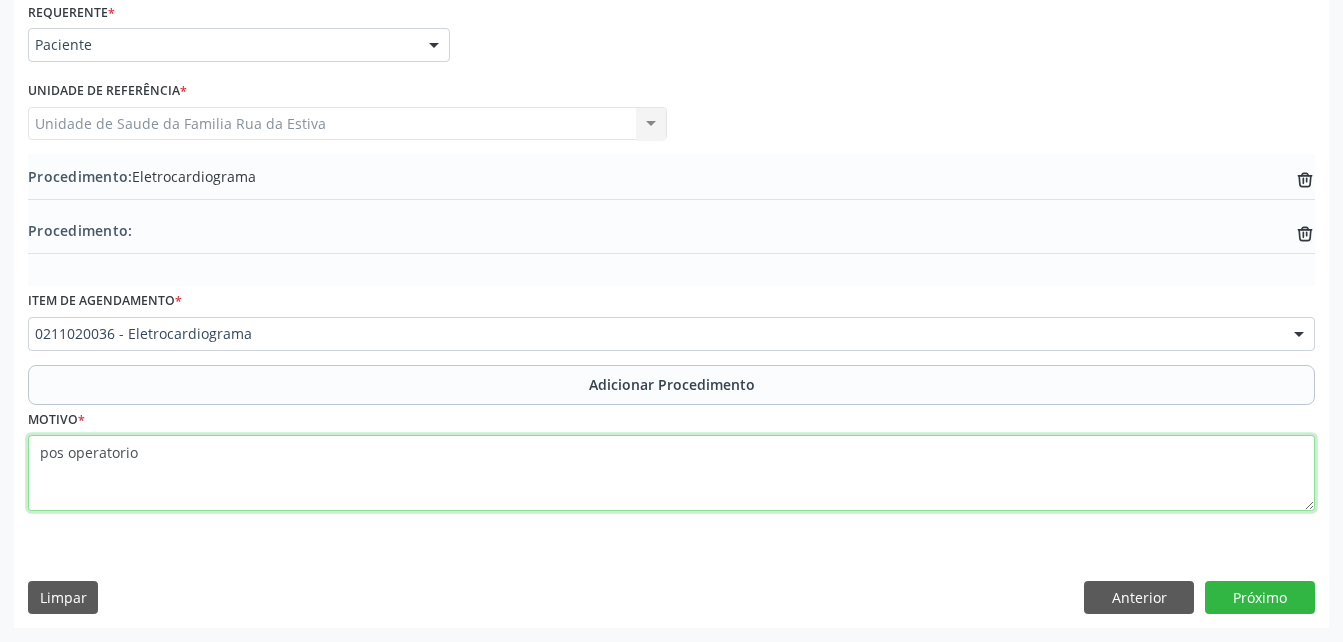 click on "pos operatorio" at bounding box center [671, 473] 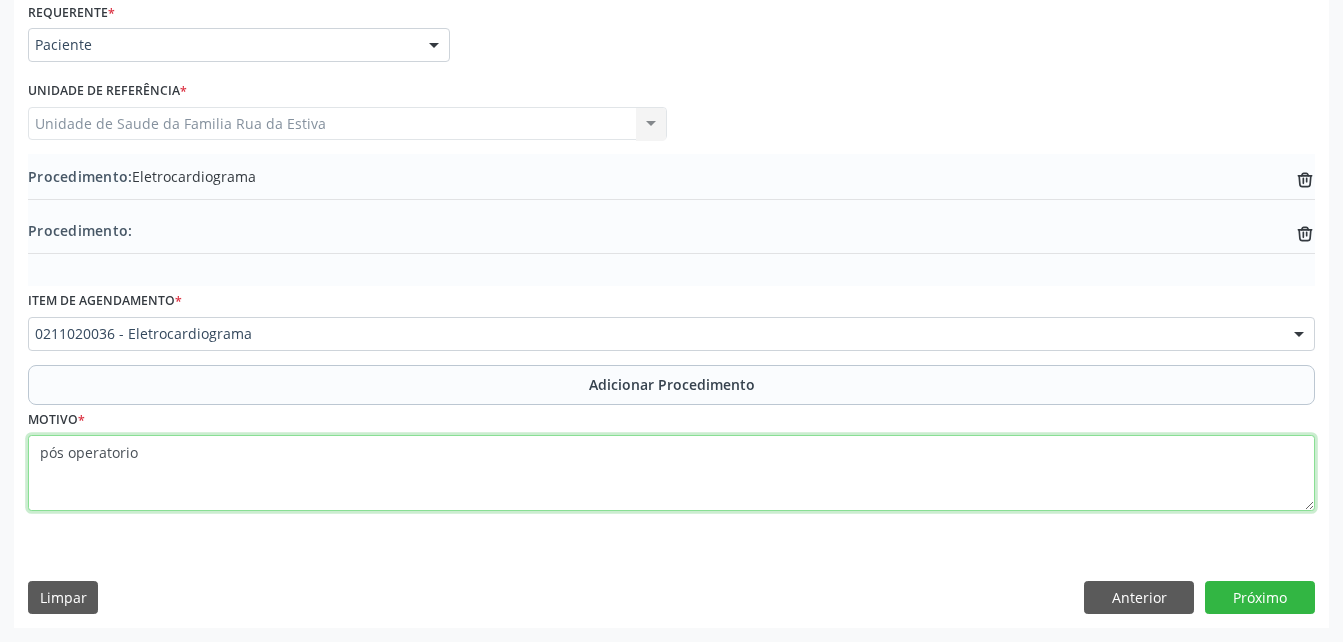 click on "pós operatorio" at bounding box center (671, 473) 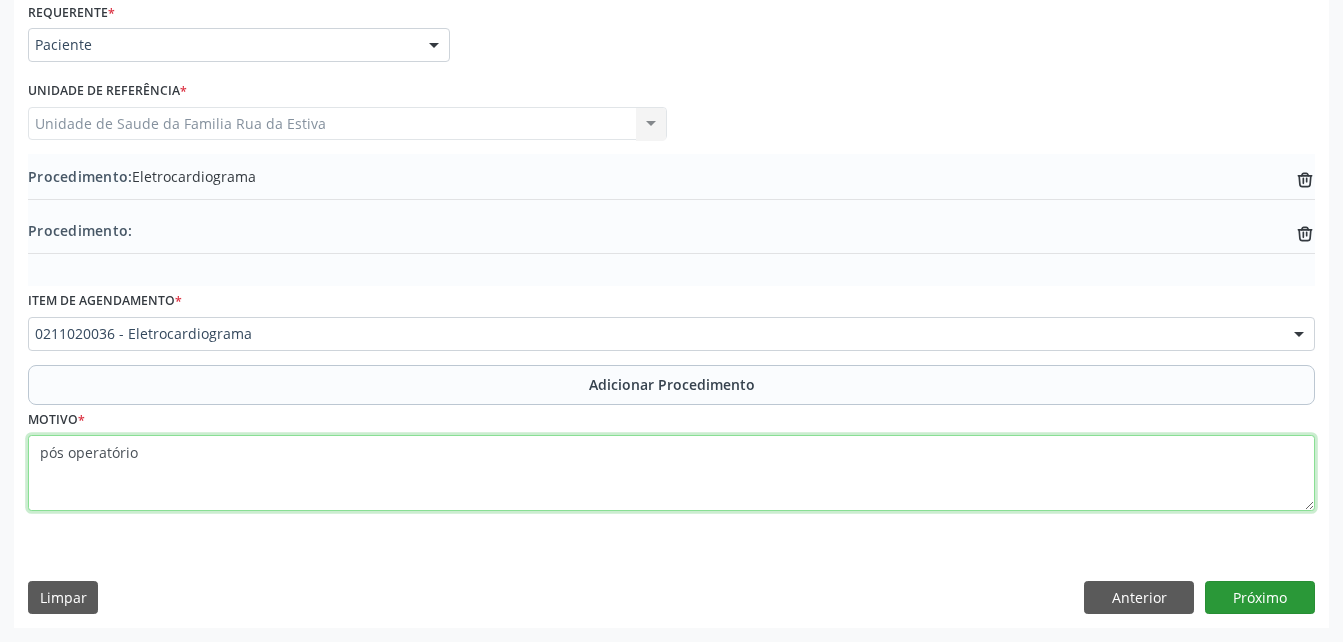 type on "pós operatório" 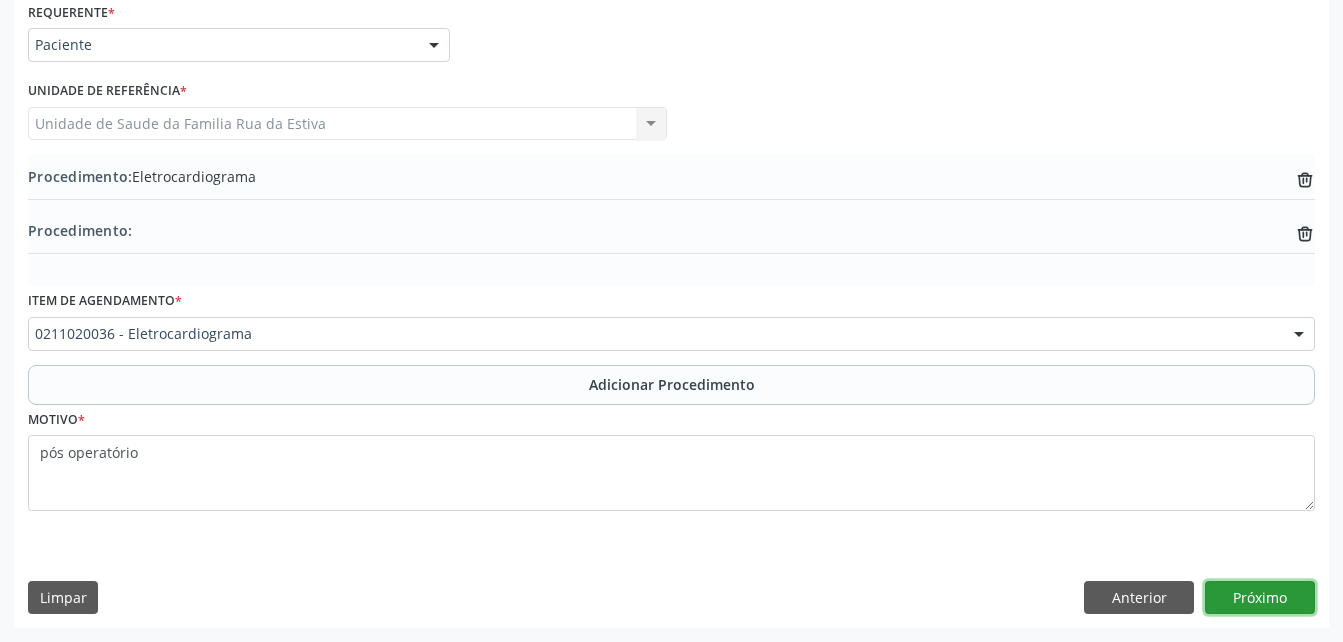 click on "Próximo" at bounding box center (1260, 598) 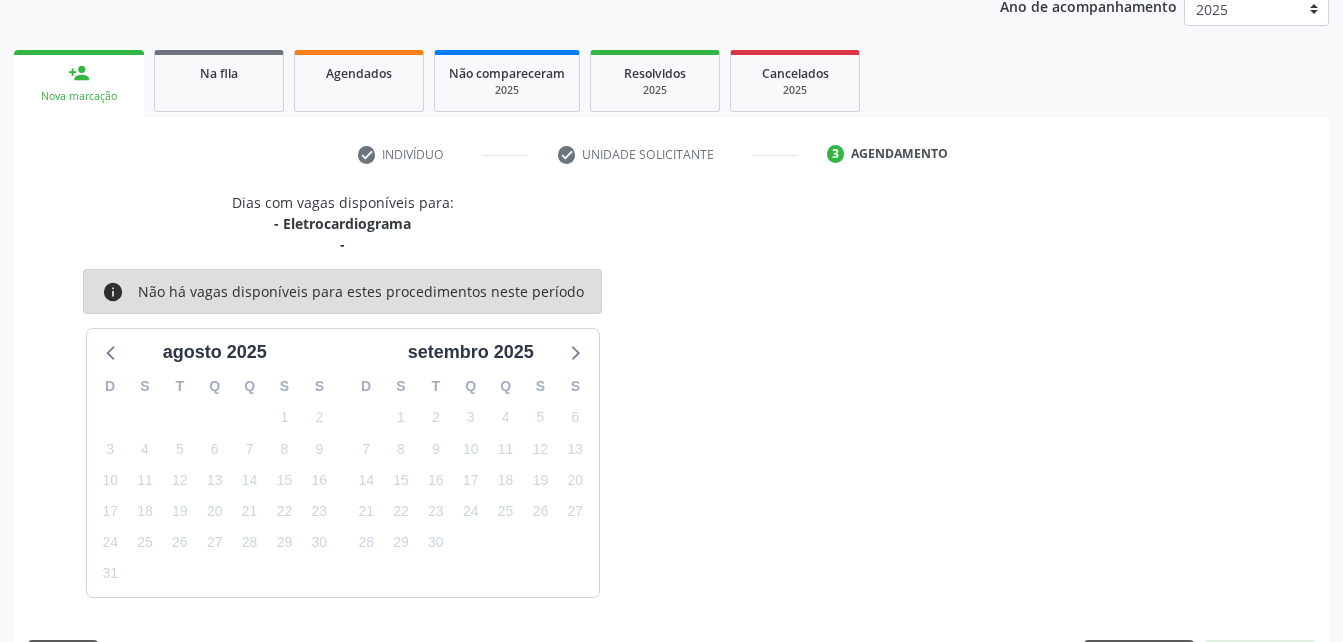 scroll, scrollTop: 336, scrollLeft: 0, axis: vertical 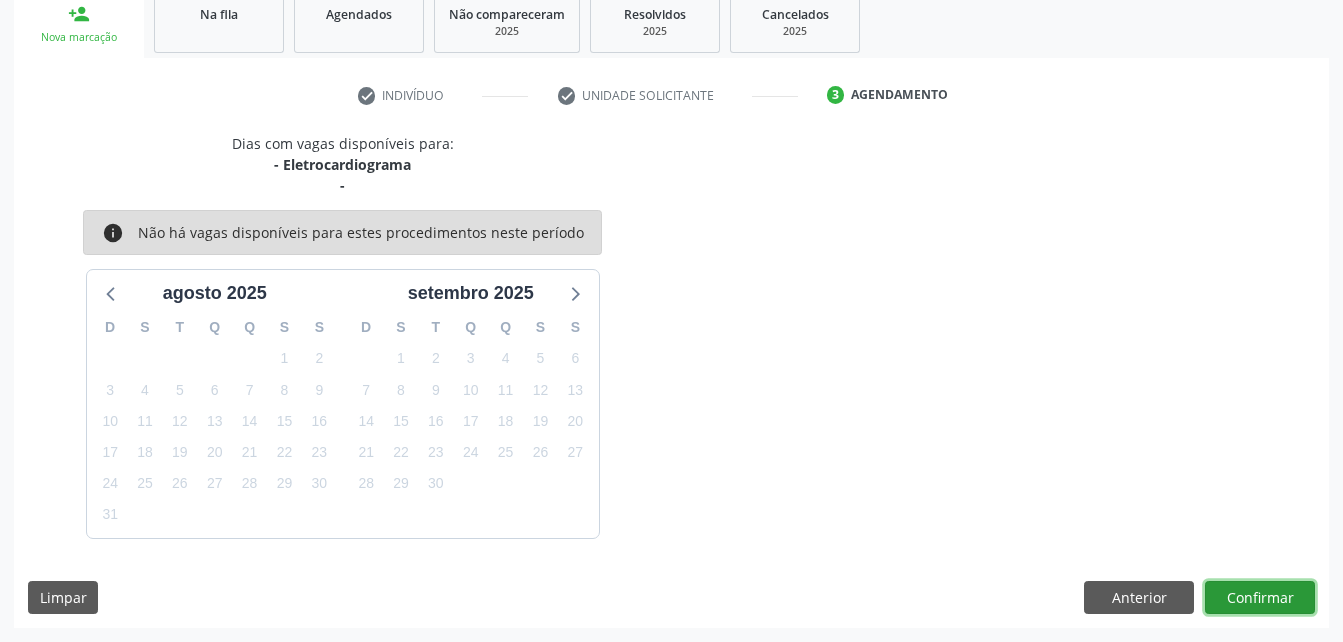 click on "Confirmar" at bounding box center (1260, 598) 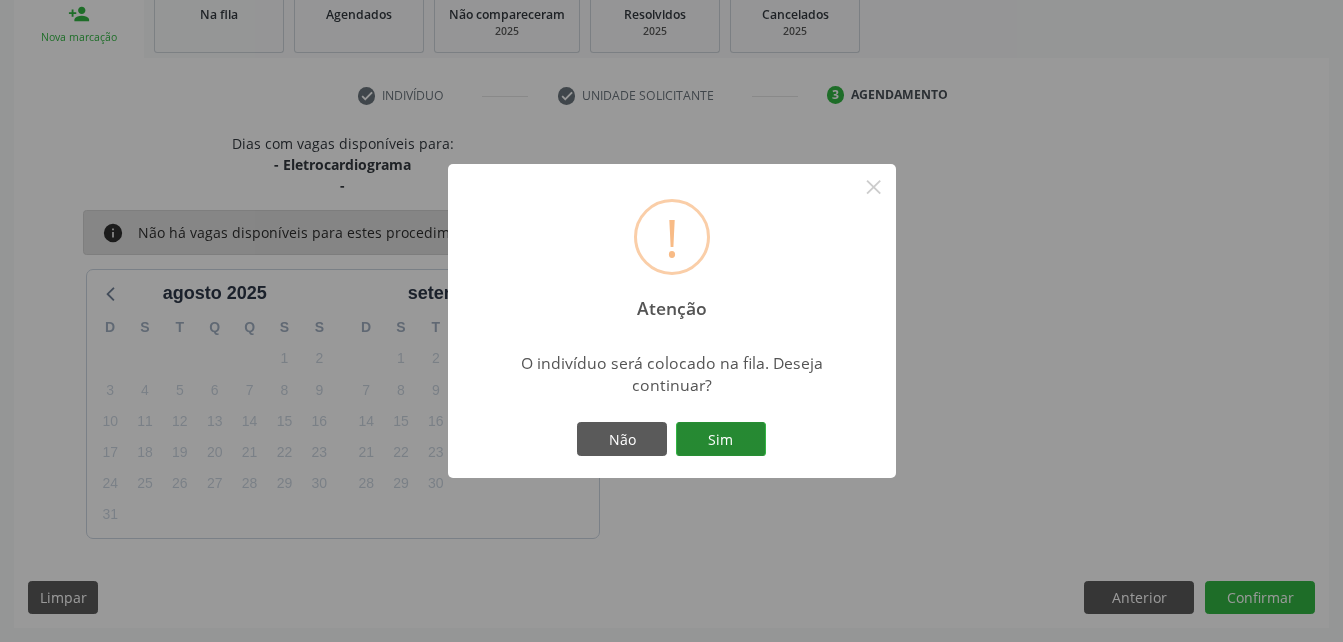 click on "Sim" at bounding box center [721, 439] 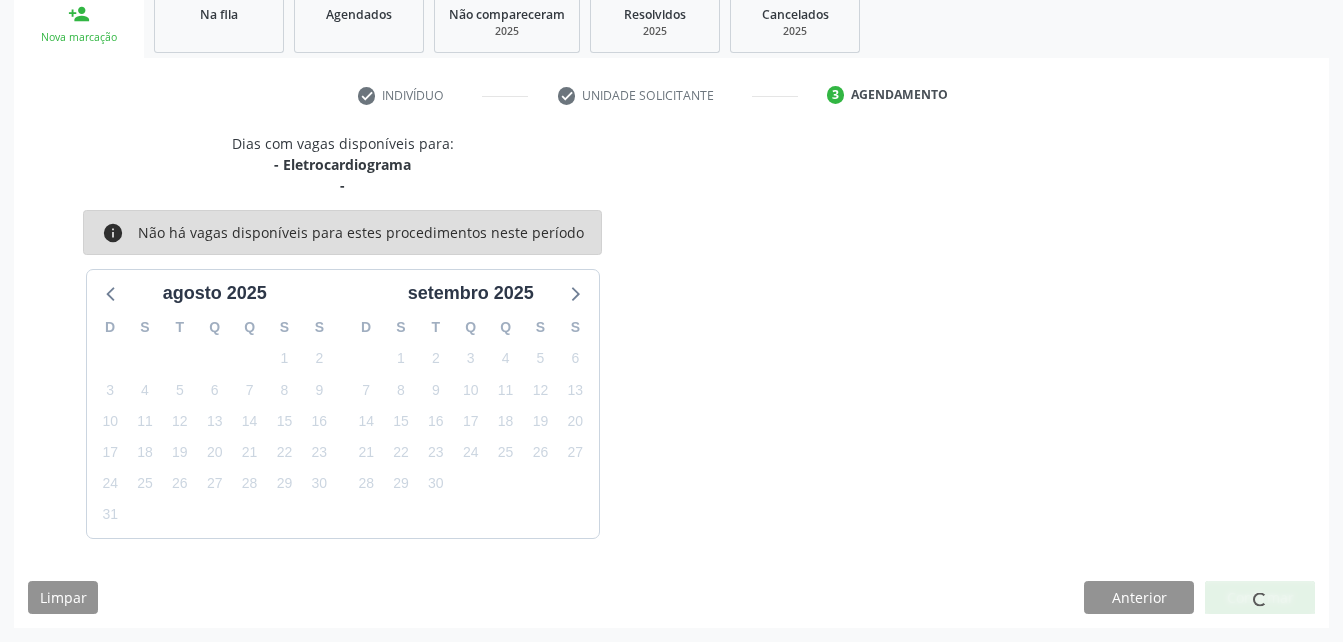 scroll, scrollTop: 53, scrollLeft: 0, axis: vertical 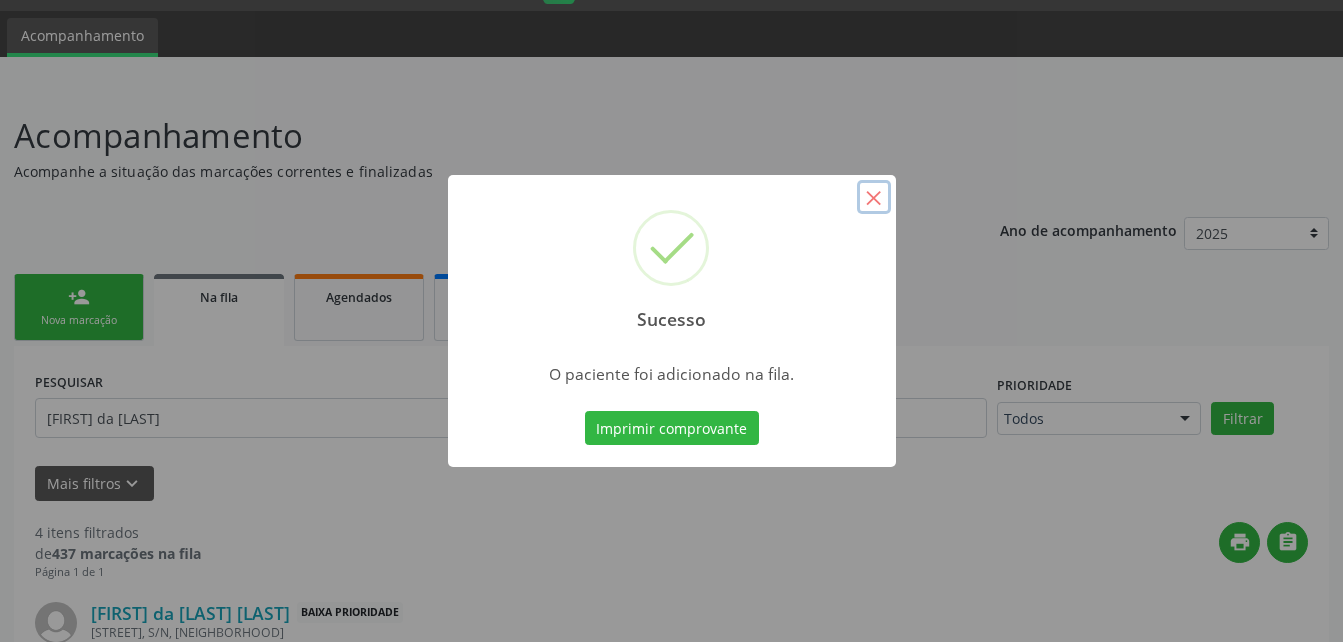 click on "×" at bounding box center [874, 197] 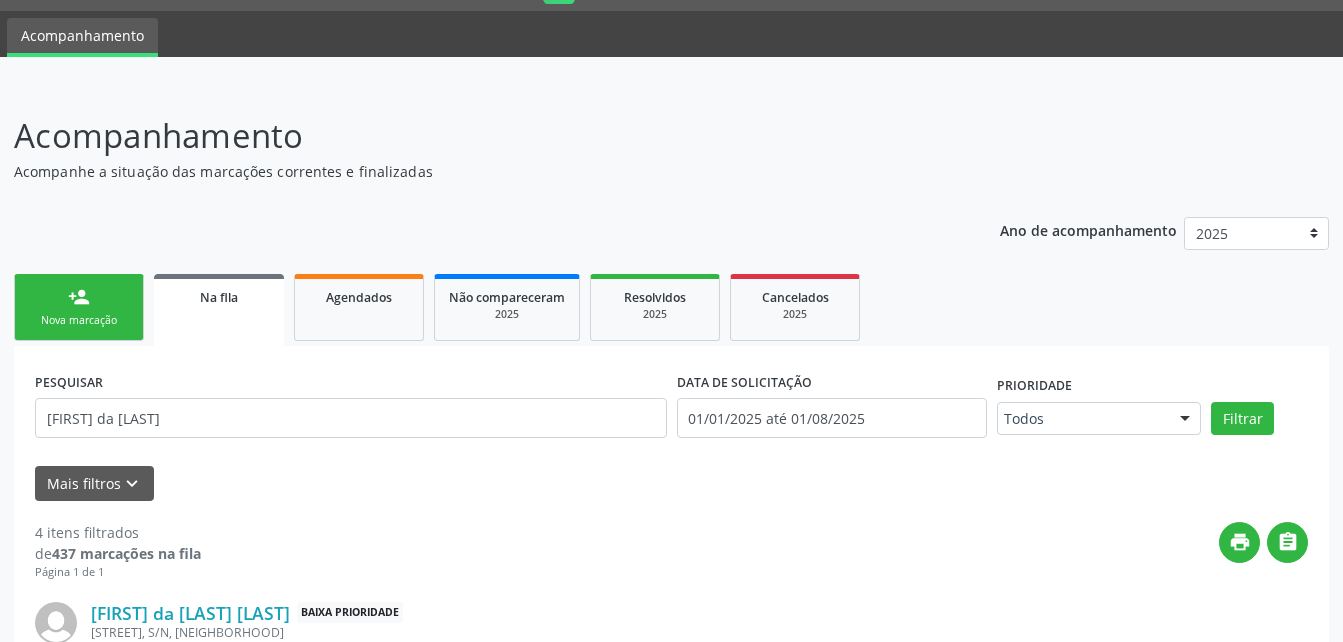 click on "Nova marcação" at bounding box center (79, 320) 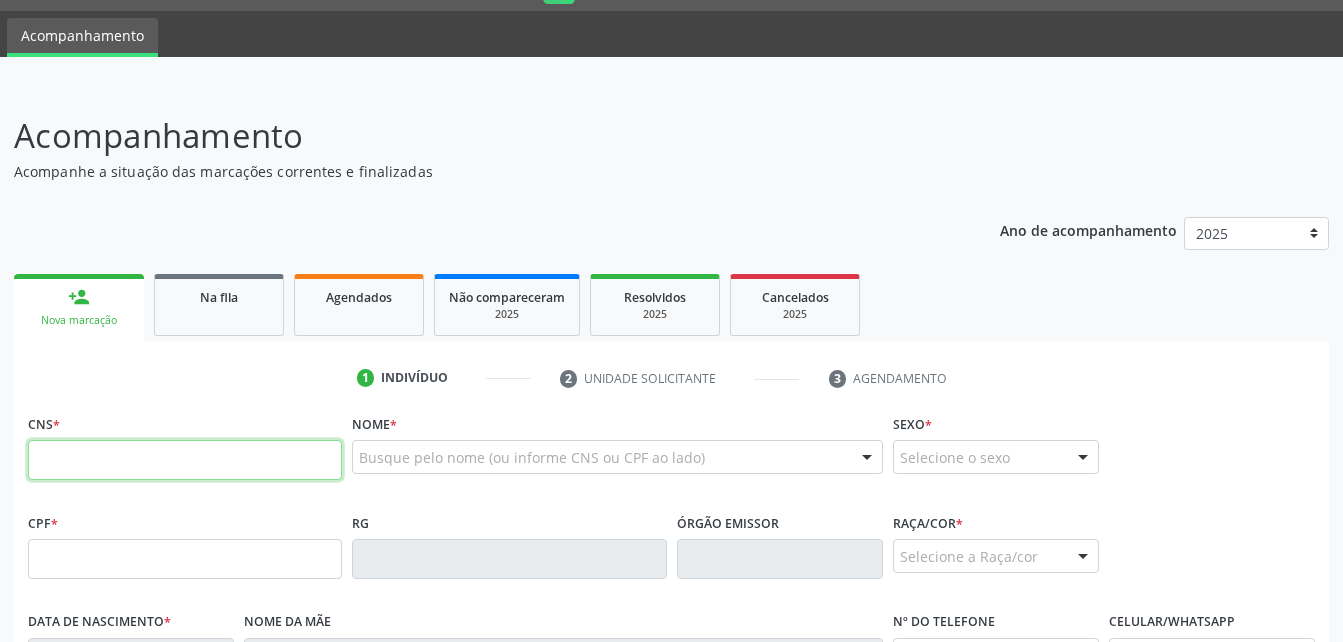 click at bounding box center (185, 460) 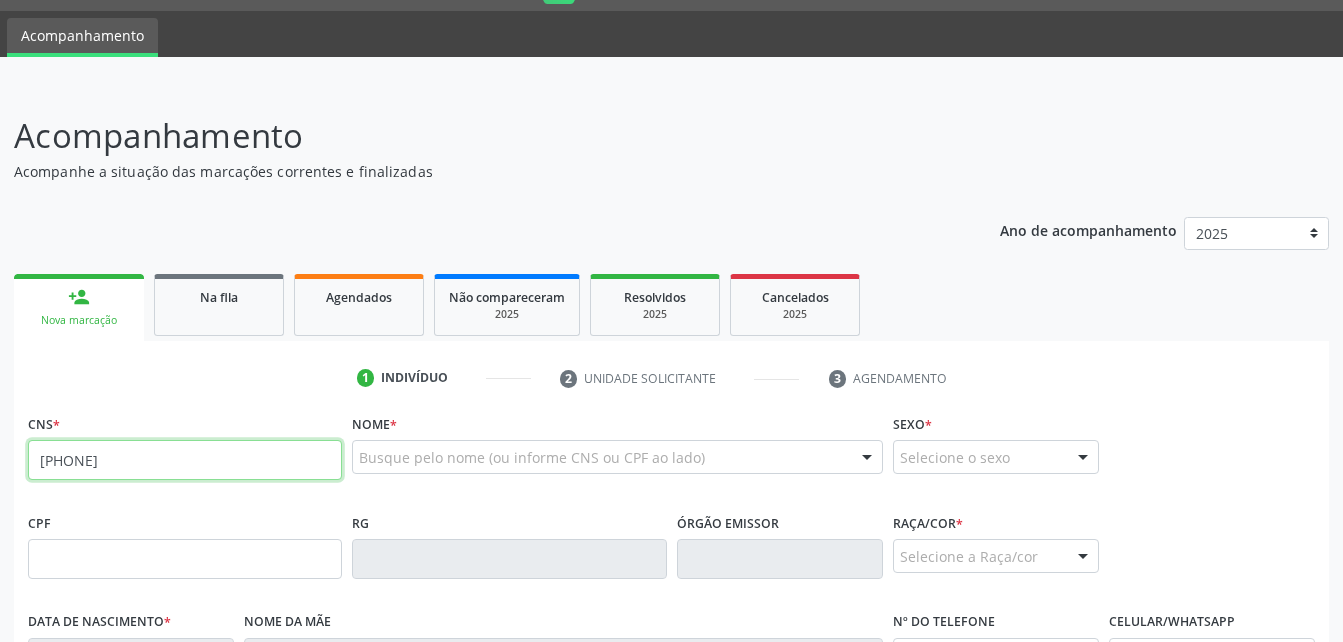 type on "708 4063 2353 8470" 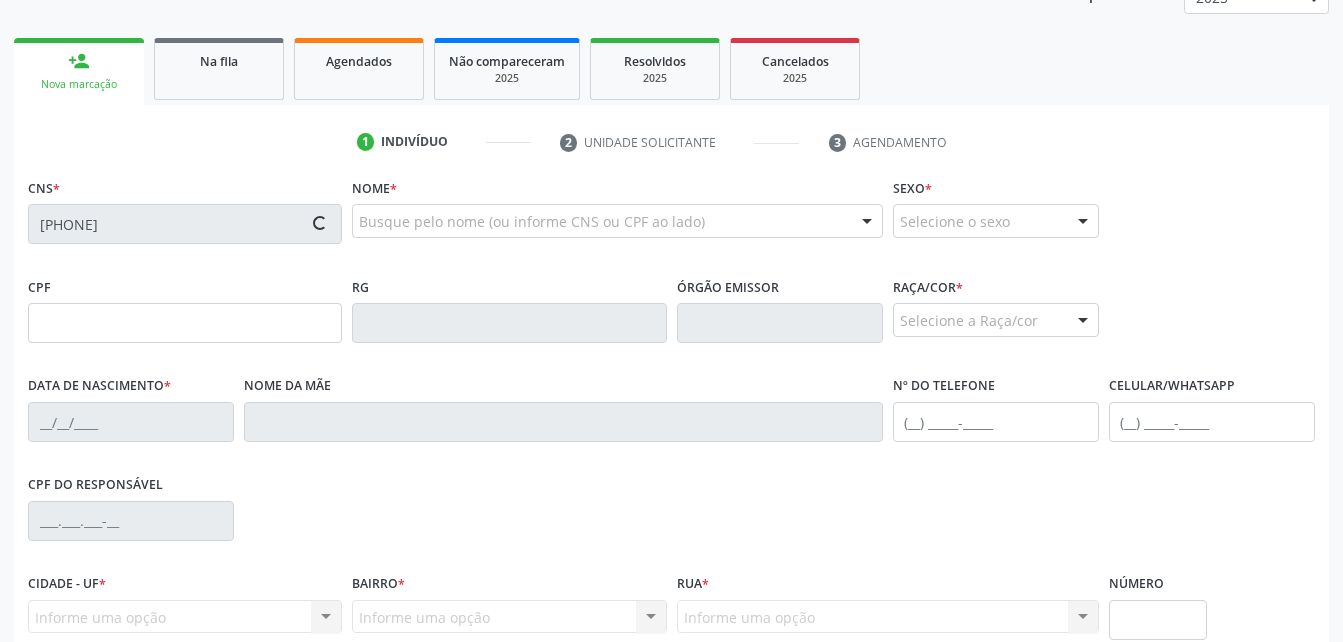 scroll, scrollTop: 353, scrollLeft: 0, axis: vertical 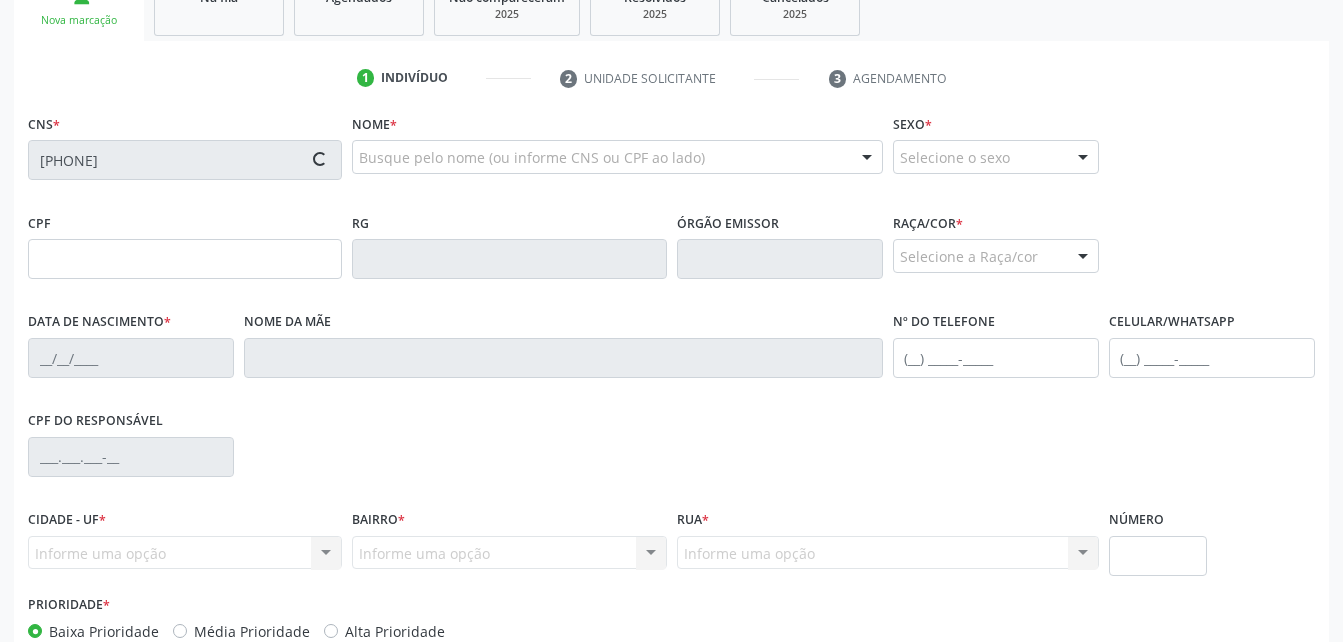 type on "24/12/1959" 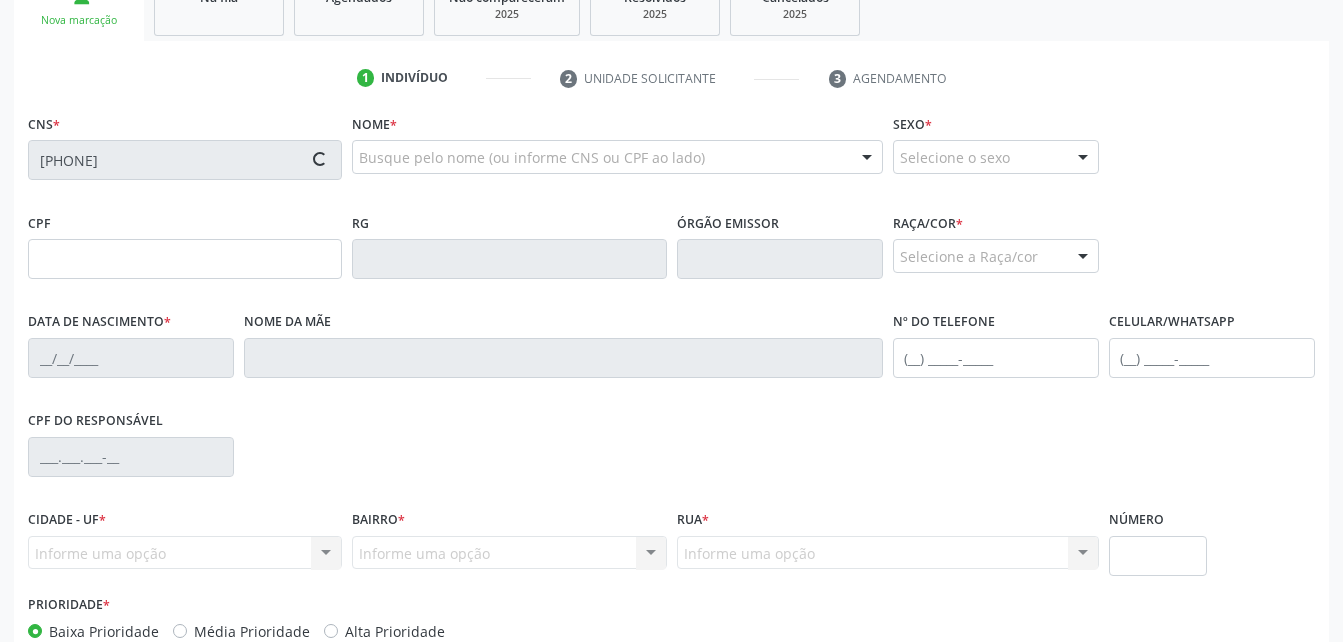 type on "Maria Josefa da Conceicao" 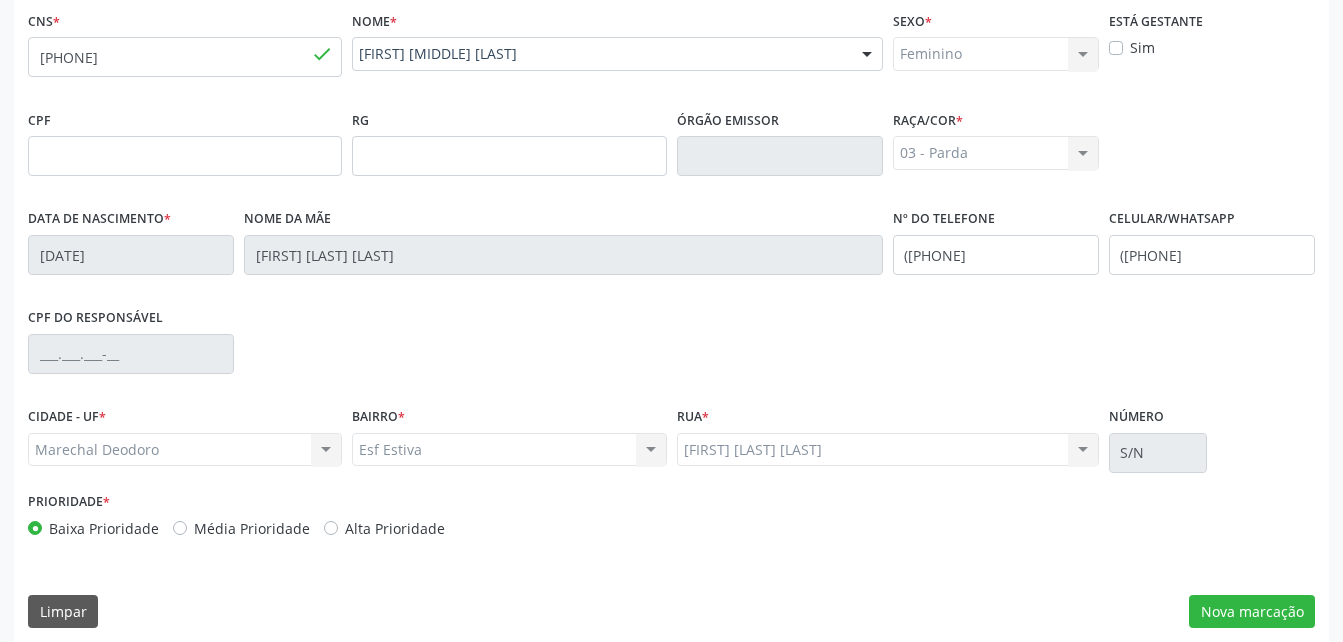 scroll, scrollTop: 470, scrollLeft: 0, axis: vertical 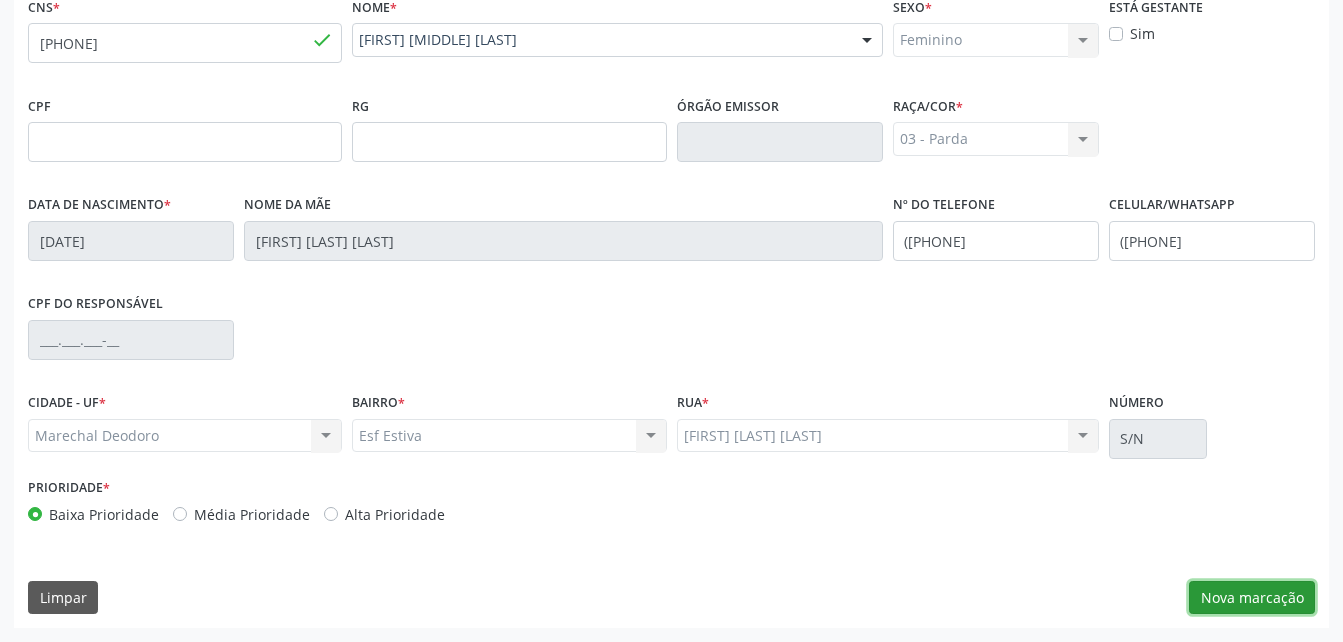 click on "Nova marcação" at bounding box center (1252, 598) 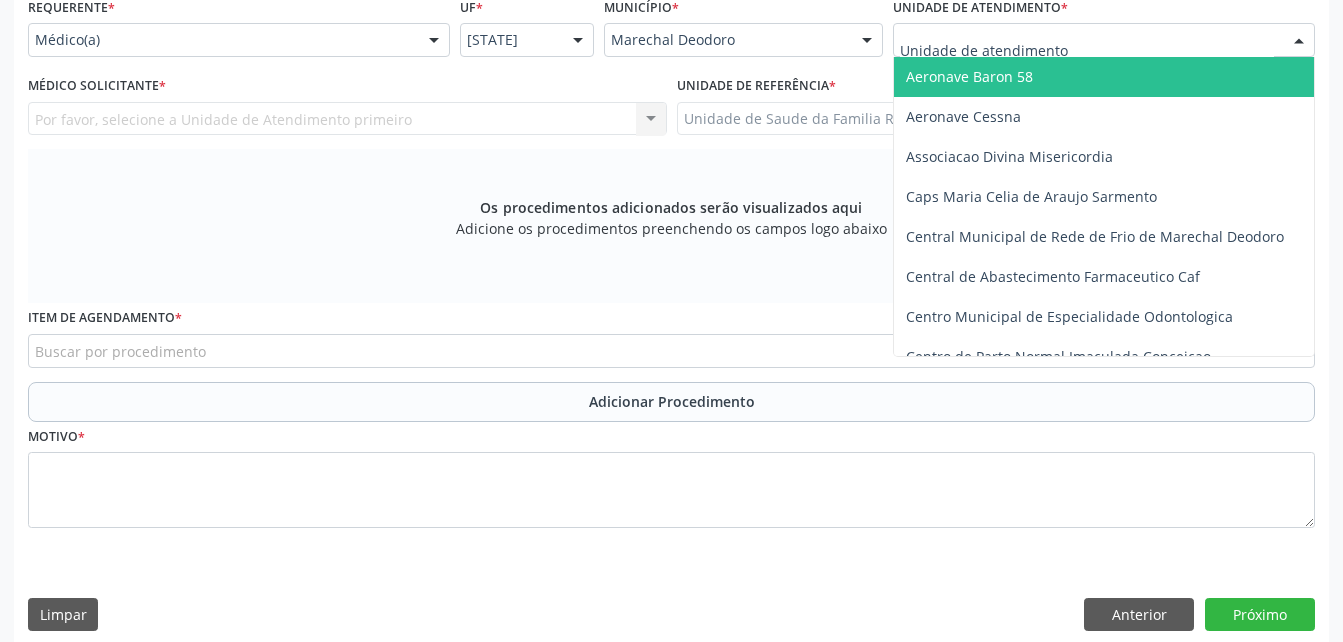 click at bounding box center (1104, 40) 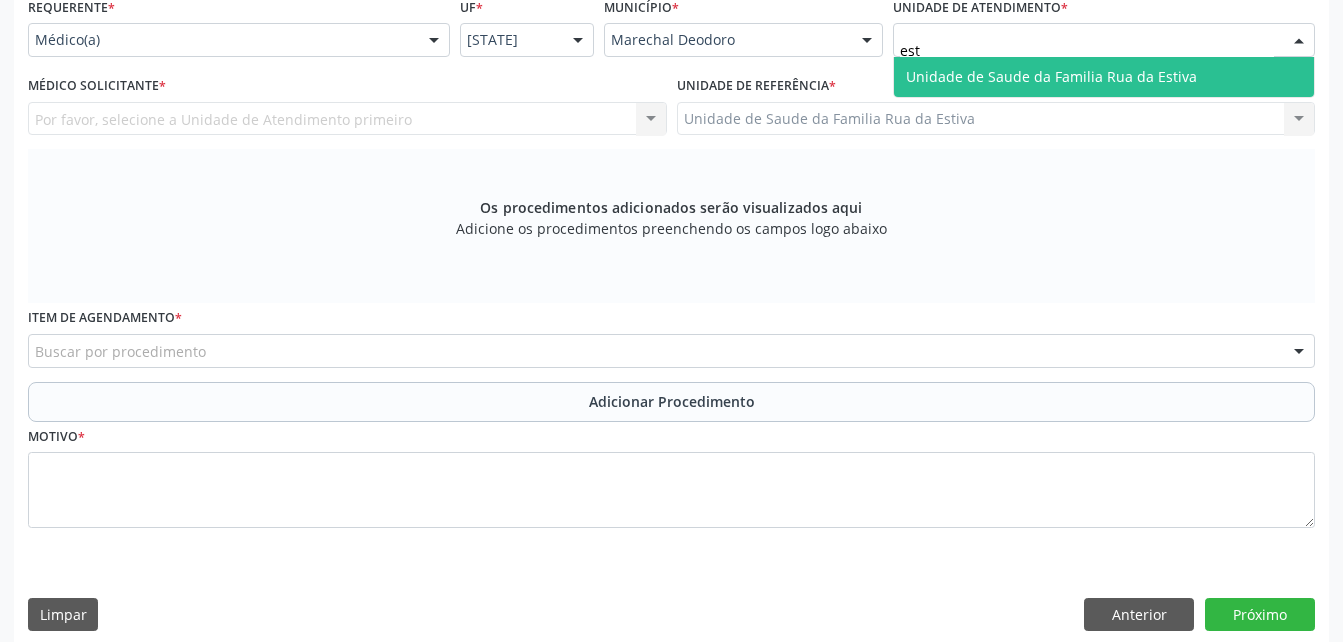 type on "esti" 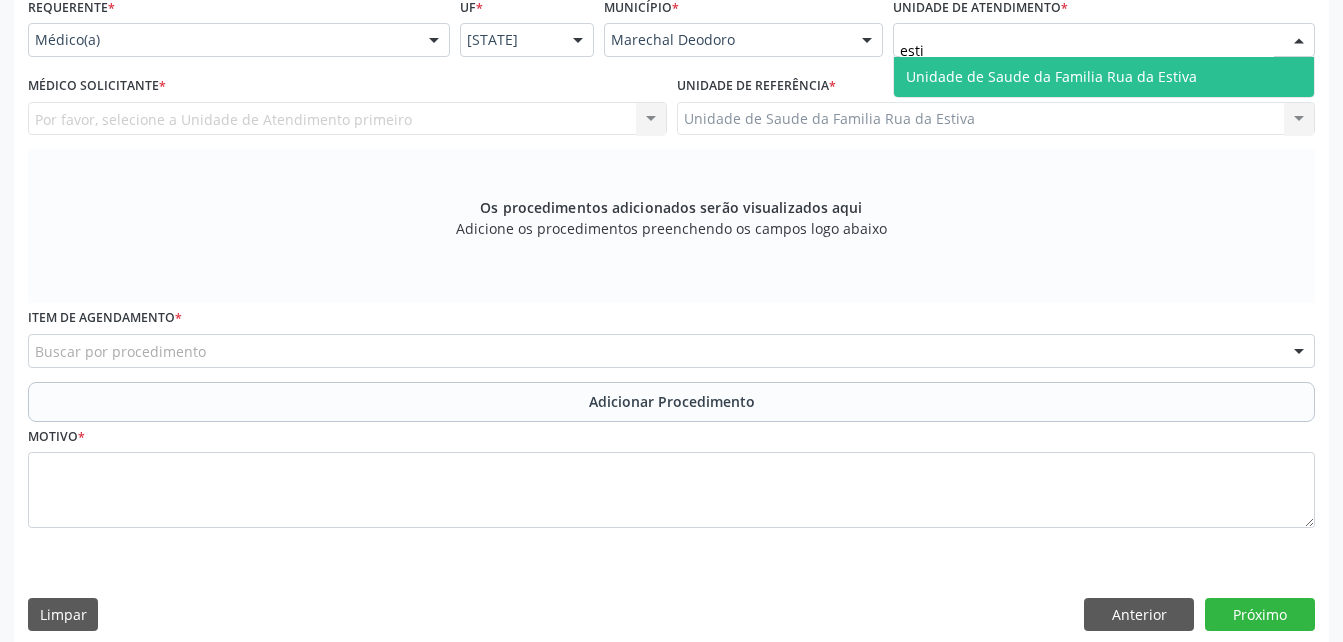 click on "Unidade de Saude da Familia Rua da Estiva" at bounding box center (1104, 77) 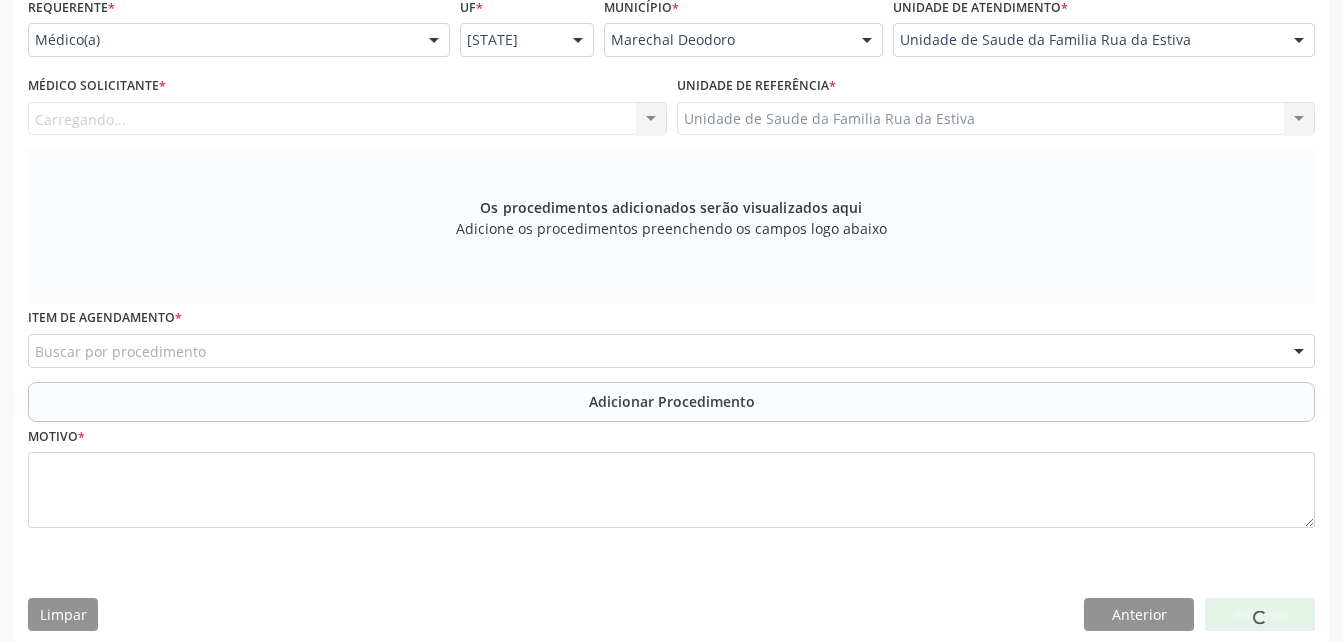 drag, startPoint x: 576, startPoint y: 106, endPoint x: 569, endPoint y: 117, distance: 13.038404 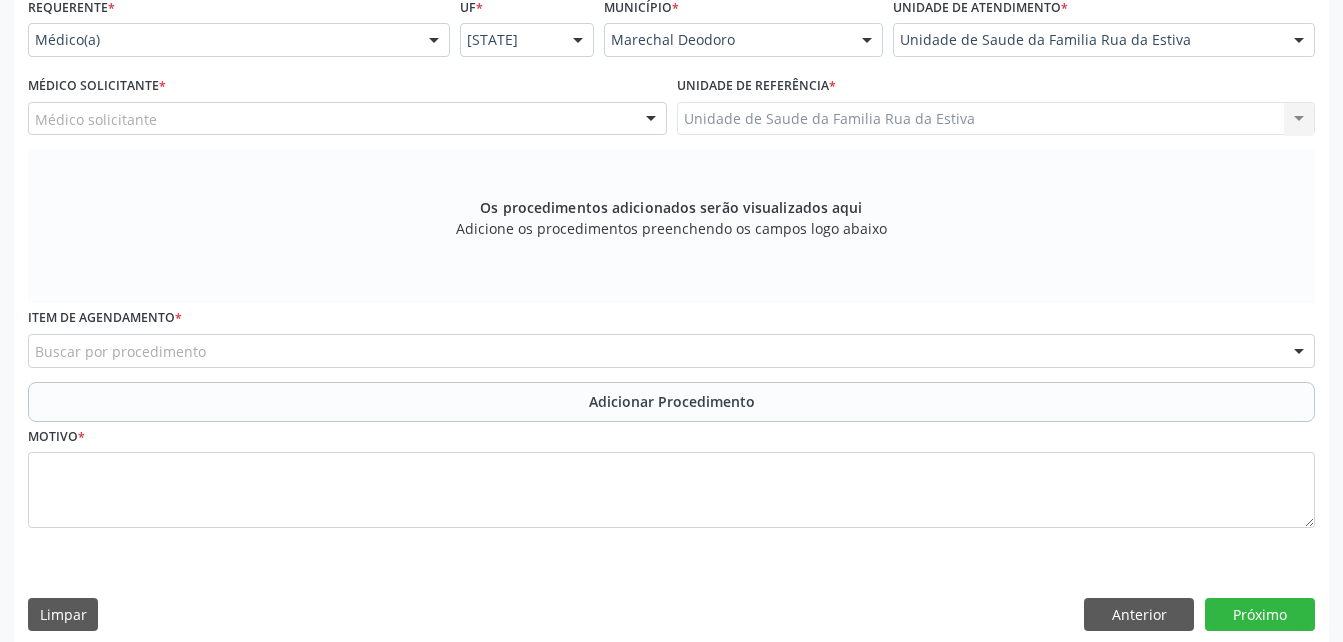 click on "Médico solicitante" at bounding box center [347, 119] 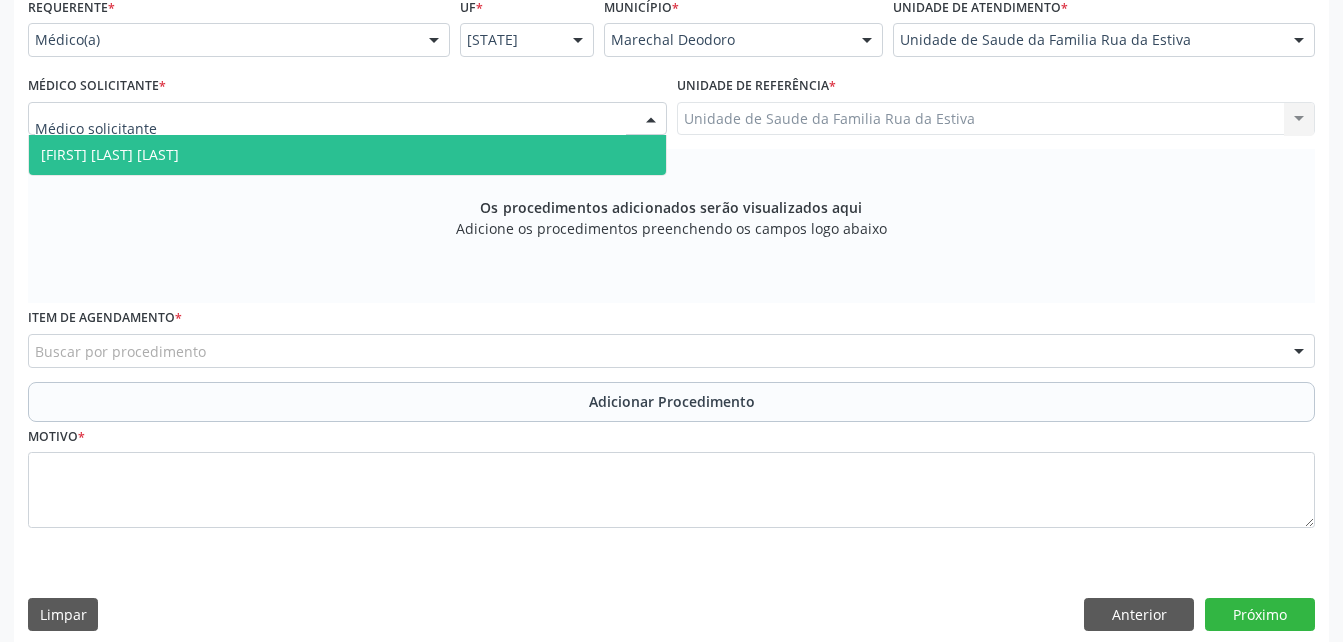 click on "Requerente
*
Médico(a)         Médico(a)   Enfermeiro(a)   Paciente
Nenhum resultado encontrado para: "   "
Não há nenhuma opção para ser exibida.
UF
*
AL         AL
Nenhum resultado encontrado para: "   "
Não há nenhuma opção para ser exibida.
Município
*
Marechal Deodoro         Marechal Deodoro
Nenhum resultado encontrado para: "   "
Não há nenhuma opção para ser exibida.
Unidade de atendimento
*
Unidade de Saude da Familia Rua da Estiva         Aeronave Baron 58   Aeronave Cessna   Associacao Divina Misericordia   Caps Maria Celia de Araujo Sarmento   Central Municipal de Rede de Frio de Marechal Deodoro   Central de Abastecimento Farmaceutico Caf   Centro Municipal de Especialidade Odontologica   Centro de Parto Normal Imaculada Conceicao   Centro de Saude Professor Estacio de Lima" at bounding box center [671, 274] 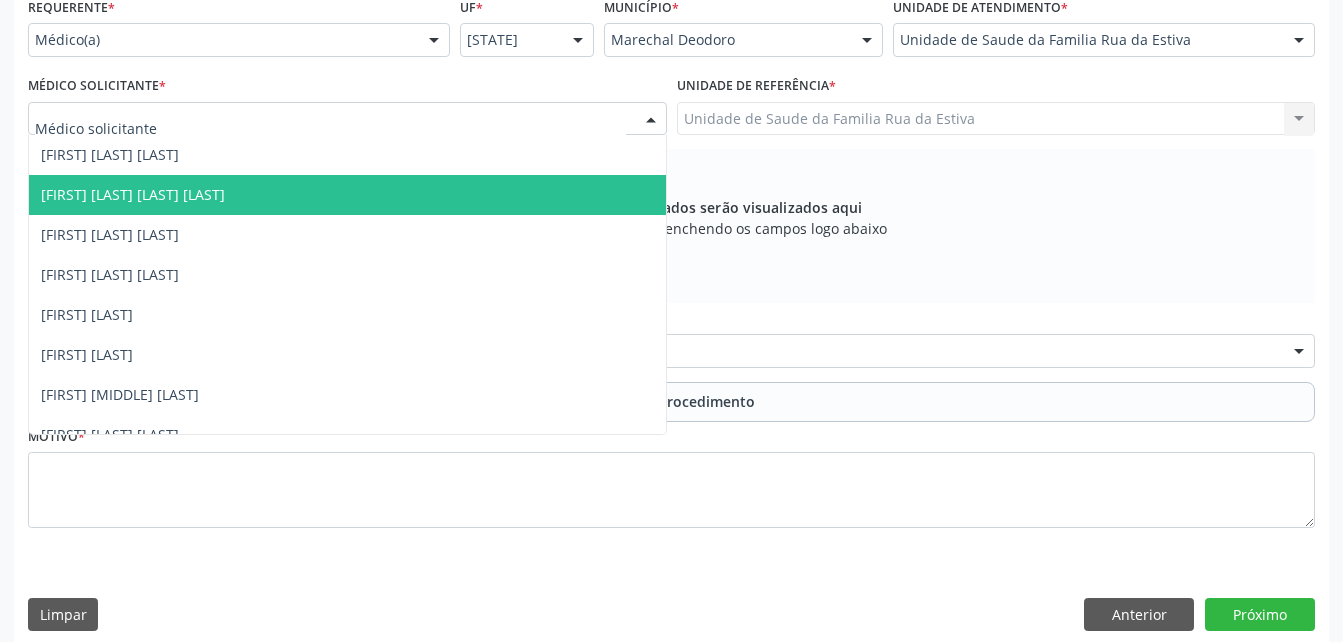 click at bounding box center [347, 119] 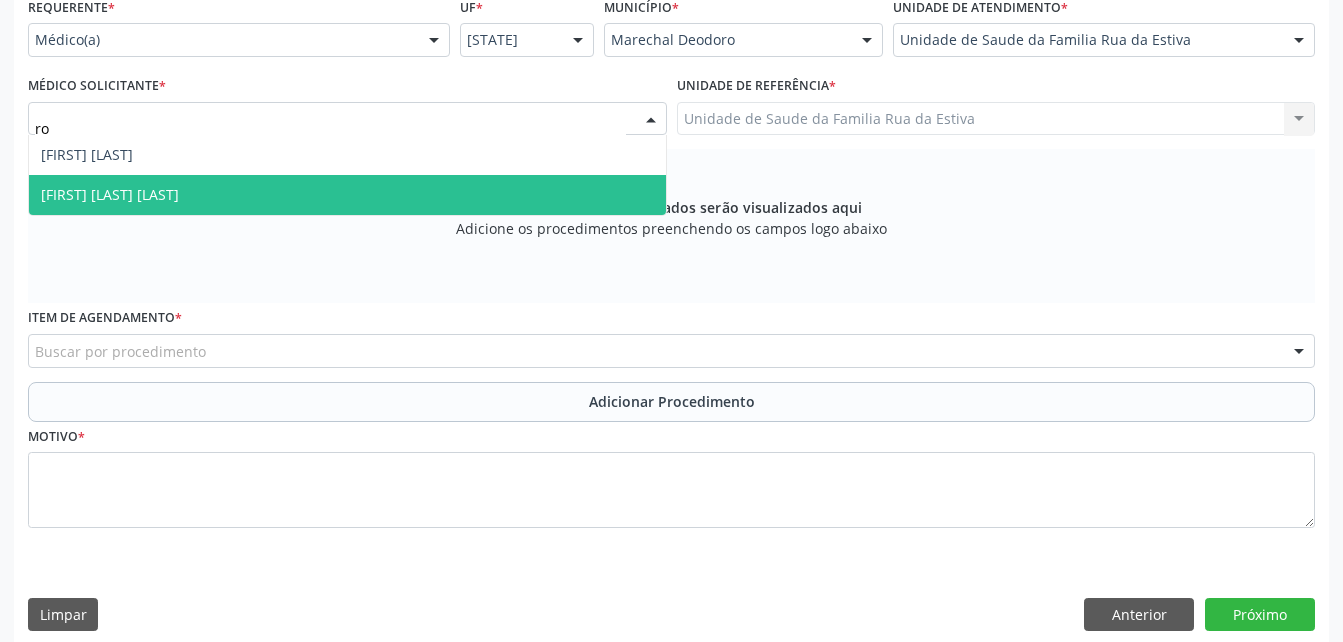 type on "rod" 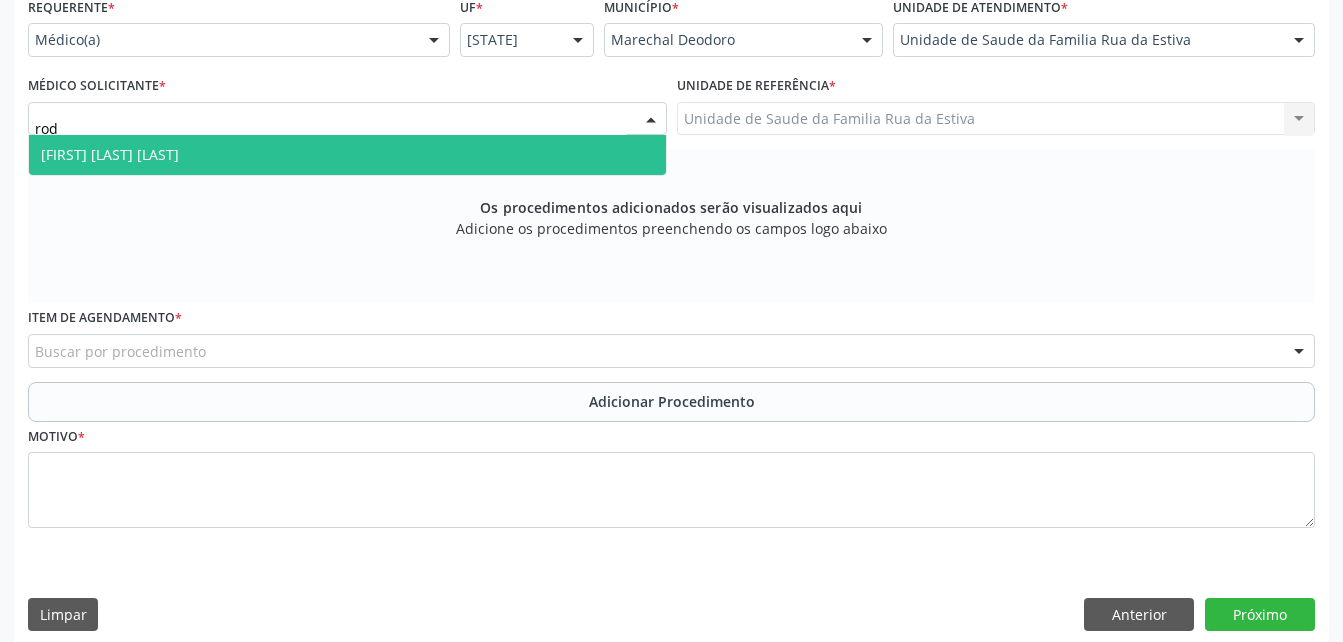 click on "[FIRST] [LAST]" at bounding box center [347, 155] 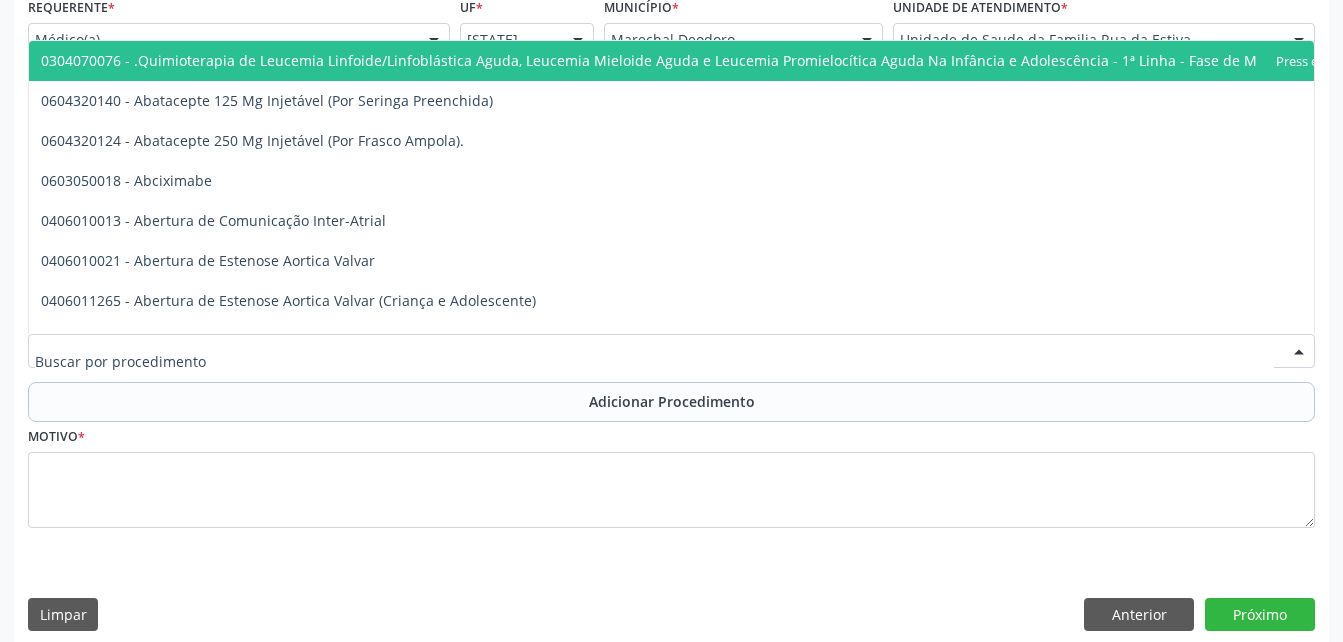 click at bounding box center [671, 351] 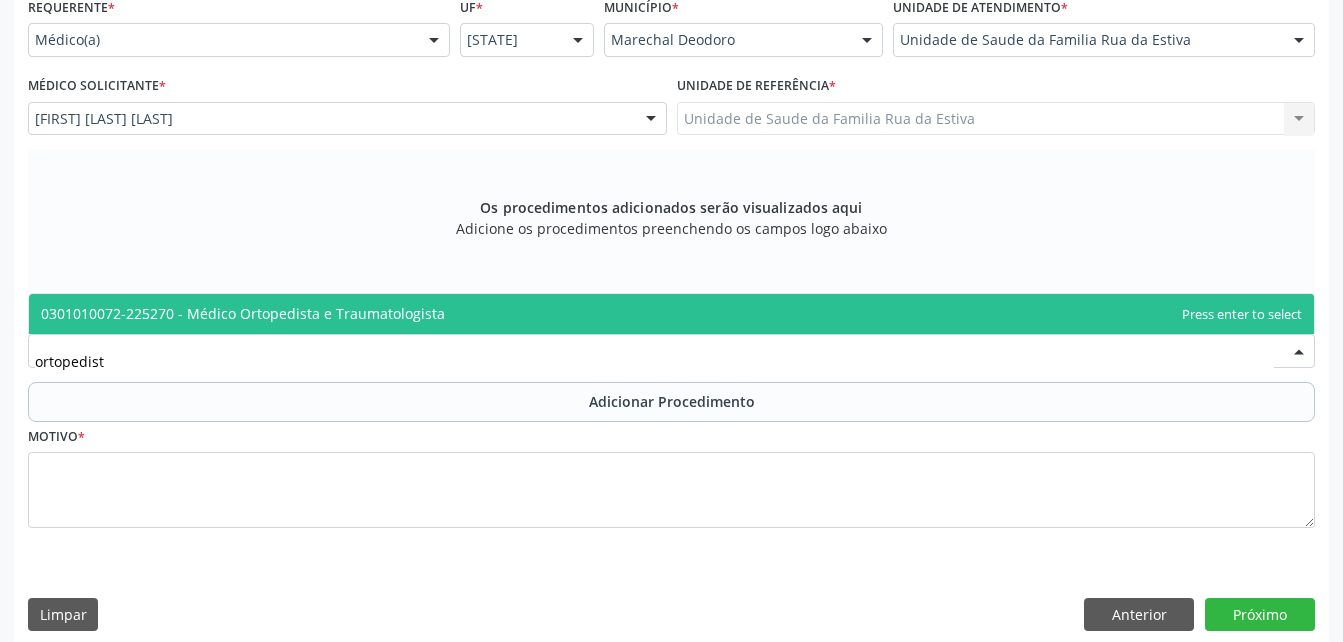type on "ortopedista" 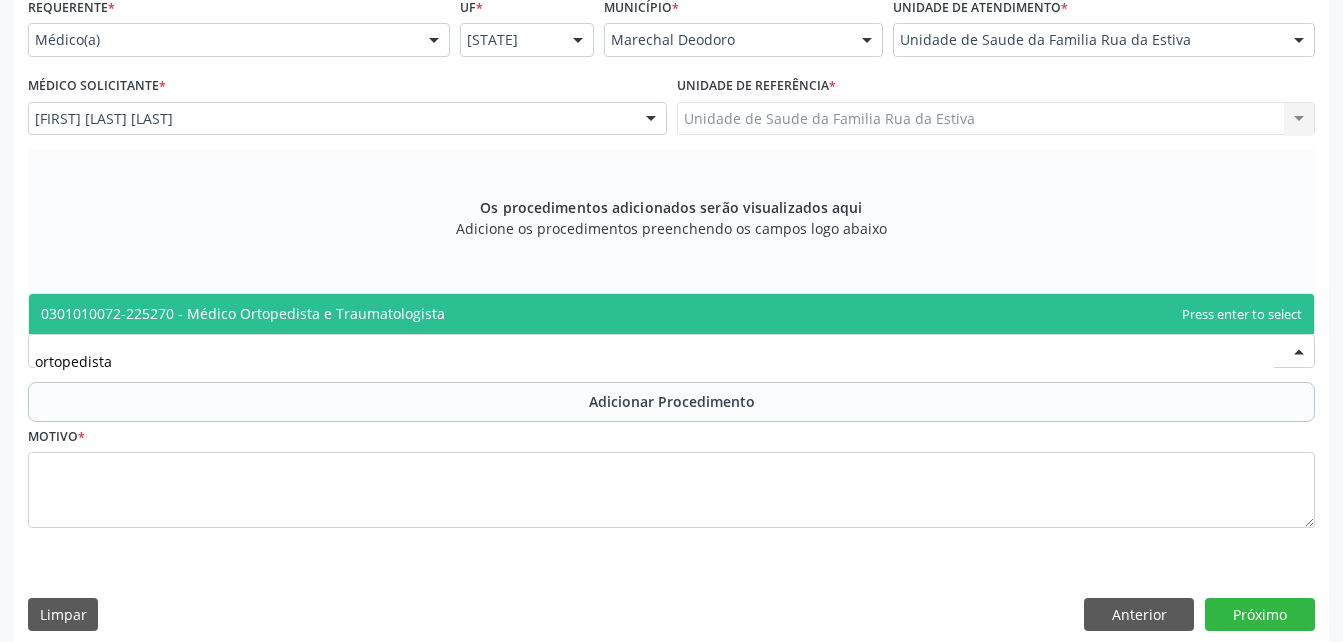 click on "0301010072-225270 - Médico Ortopedista e Traumatologista" at bounding box center (243, 313) 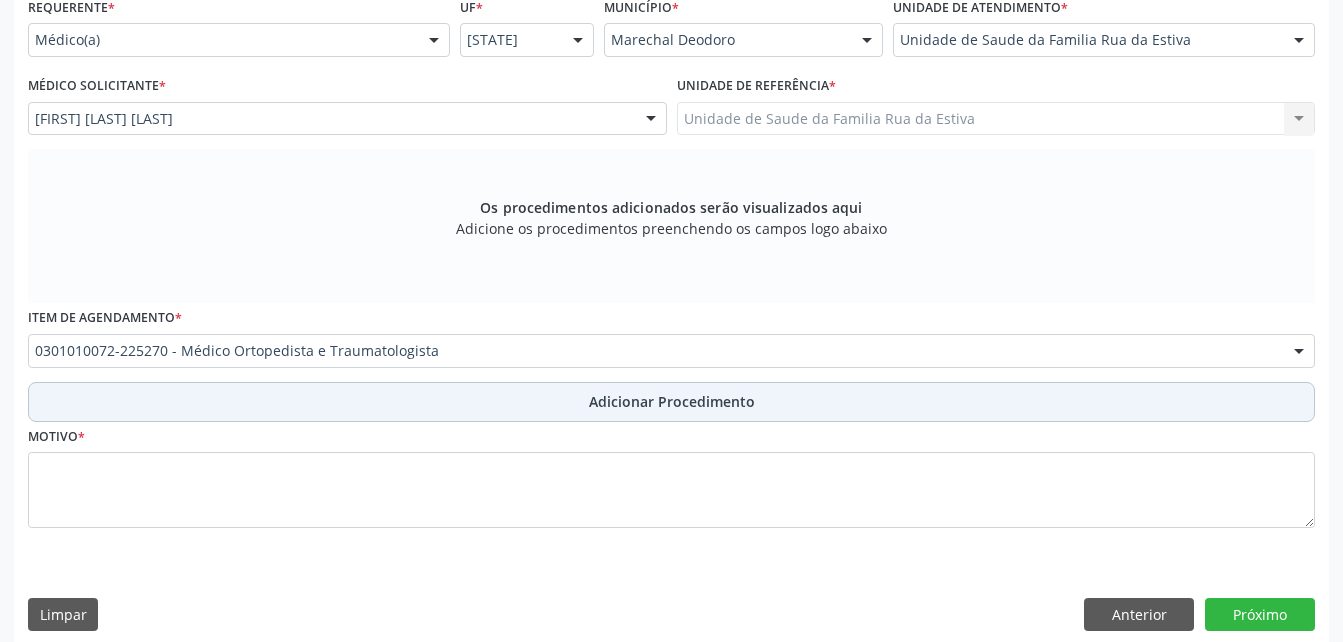 click on "Adicionar Procedimento" at bounding box center [671, 402] 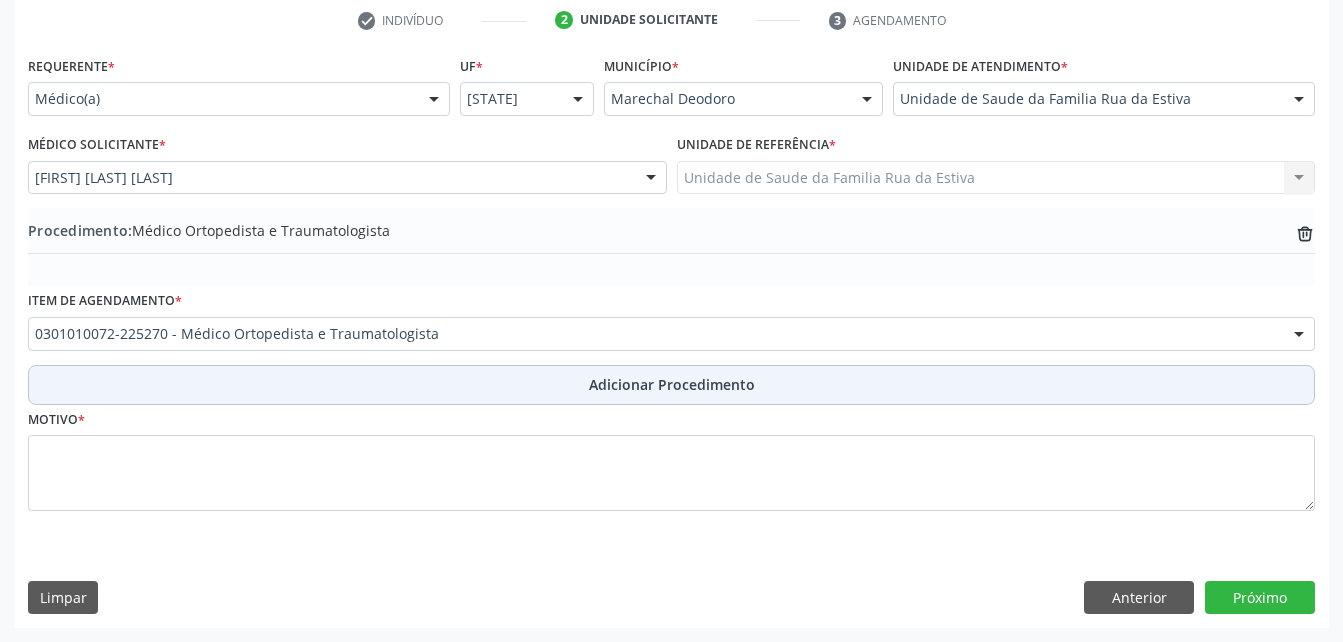 scroll, scrollTop: 411, scrollLeft: 0, axis: vertical 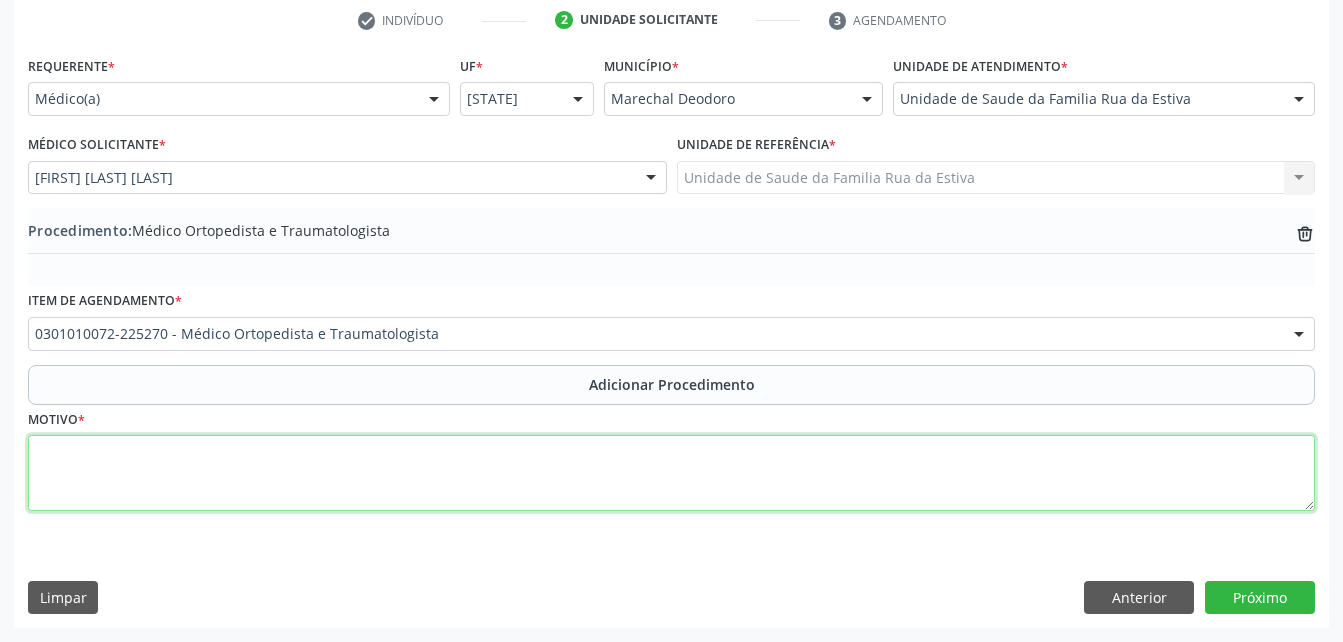 click at bounding box center [671, 473] 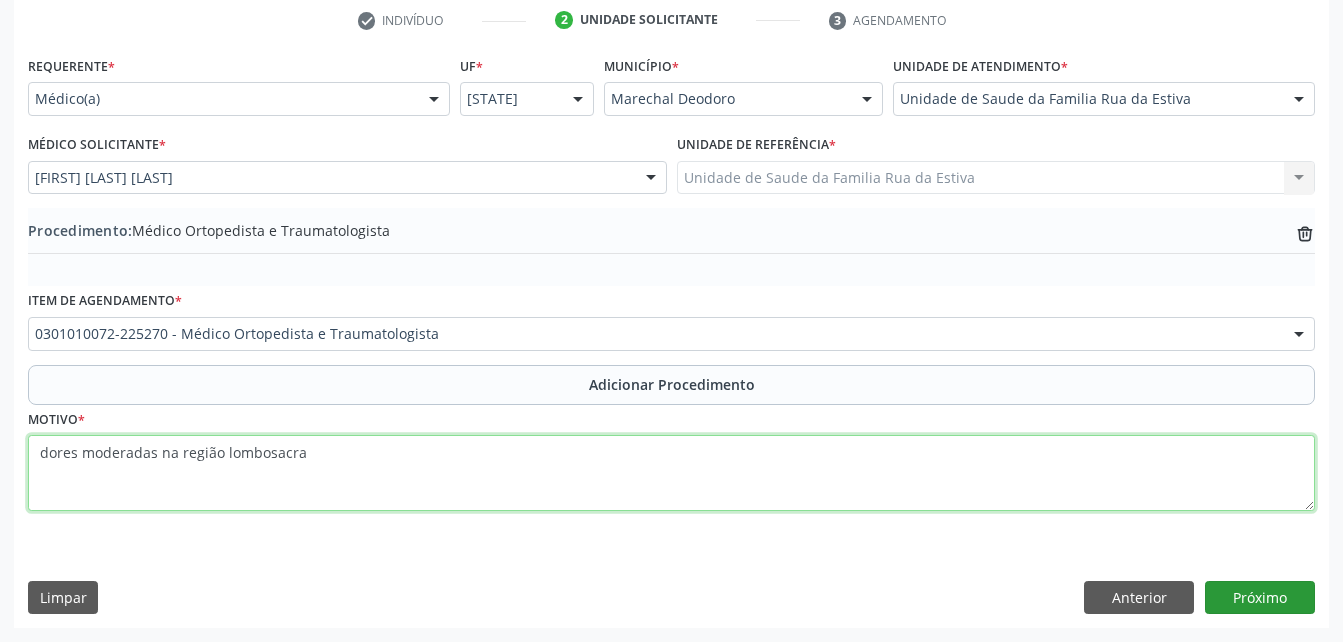 type on "dores moderadas na região lombosacra" 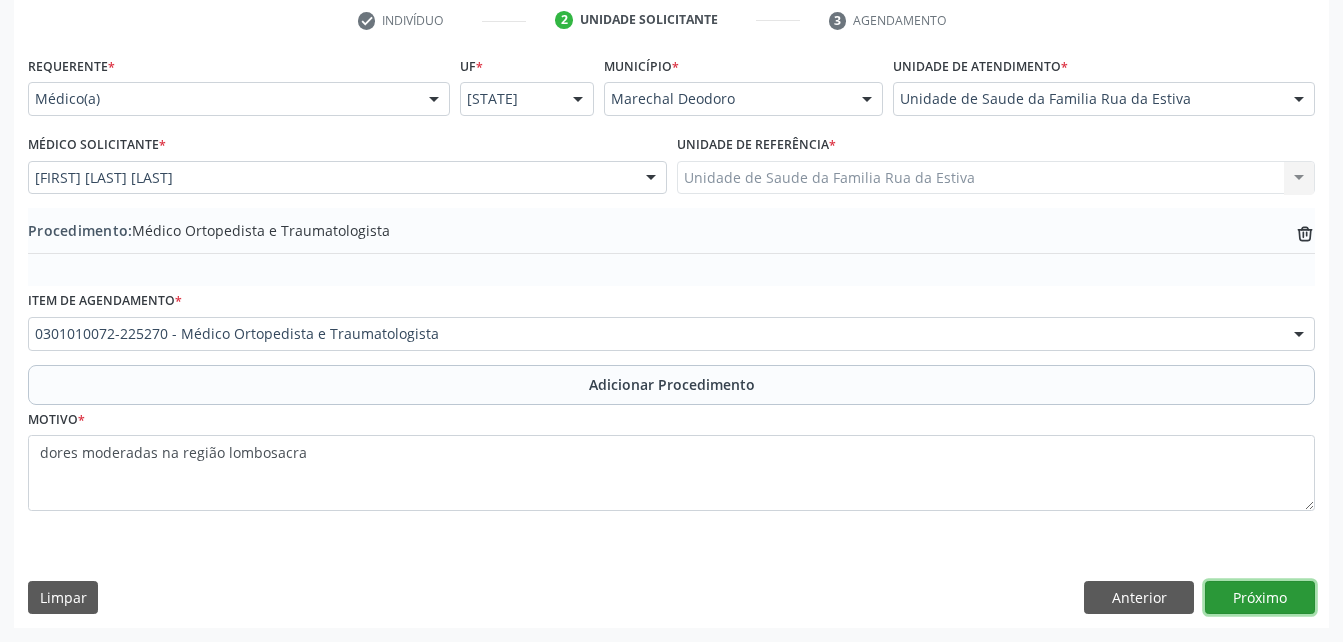 click on "Próximo" at bounding box center (1260, 598) 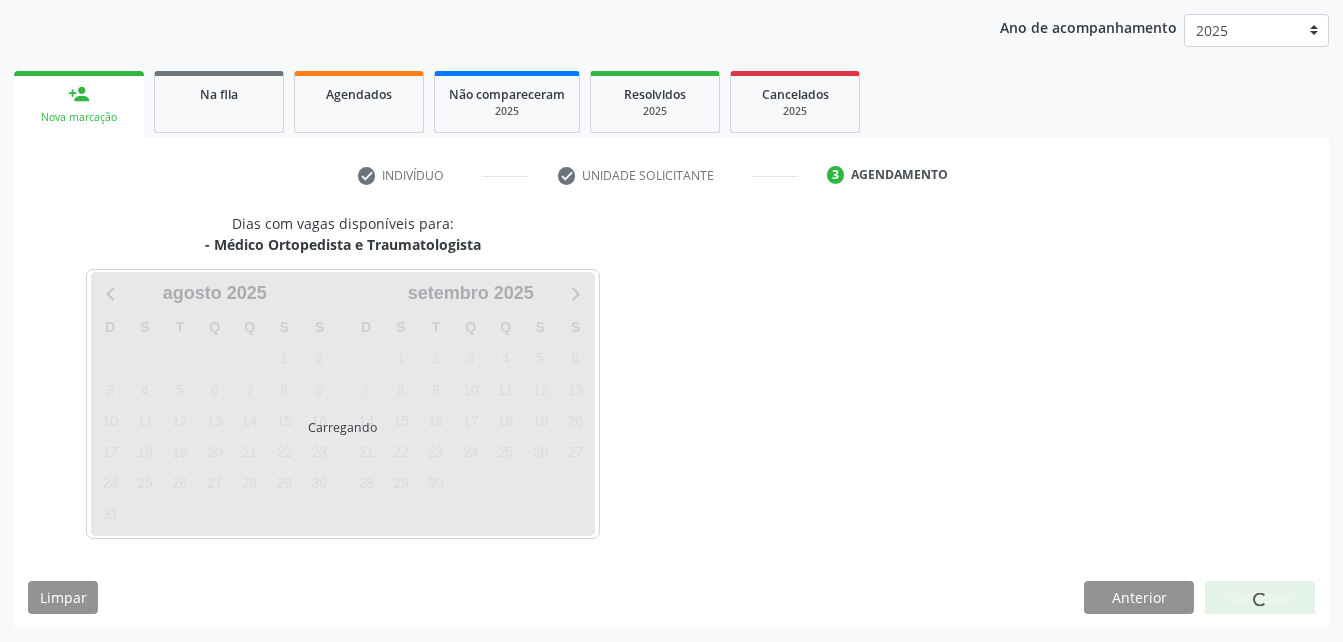 scroll, scrollTop: 315, scrollLeft: 0, axis: vertical 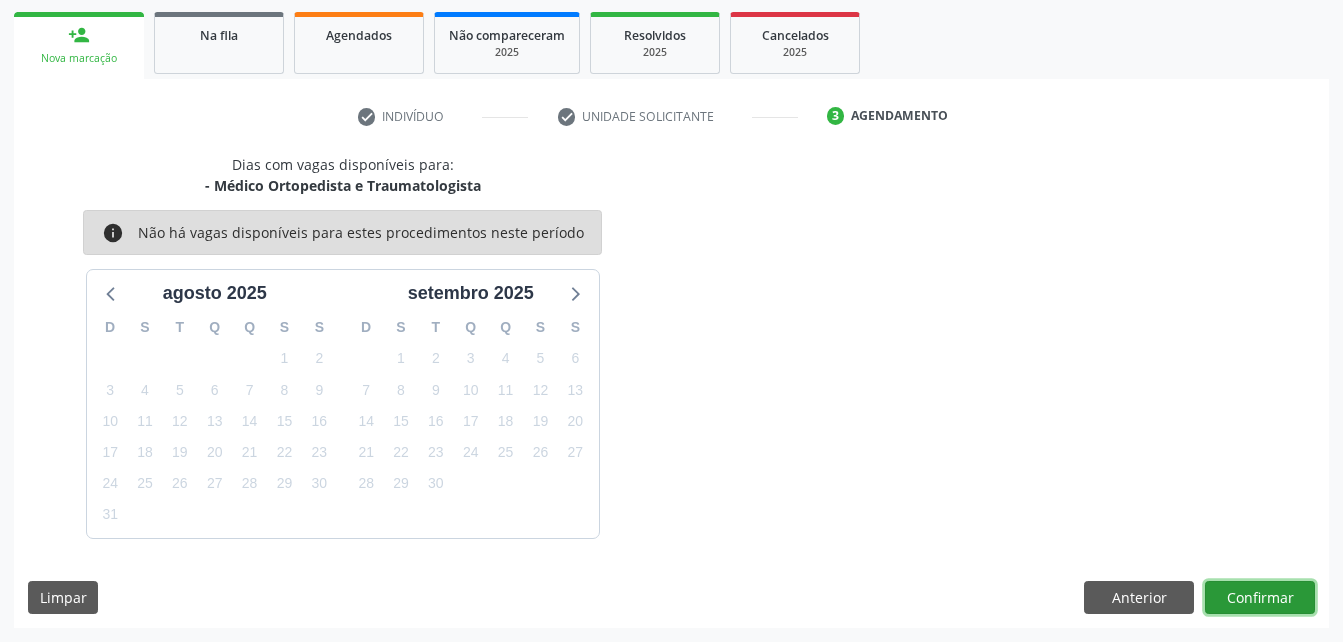 click on "Confirmar" at bounding box center [1260, 598] 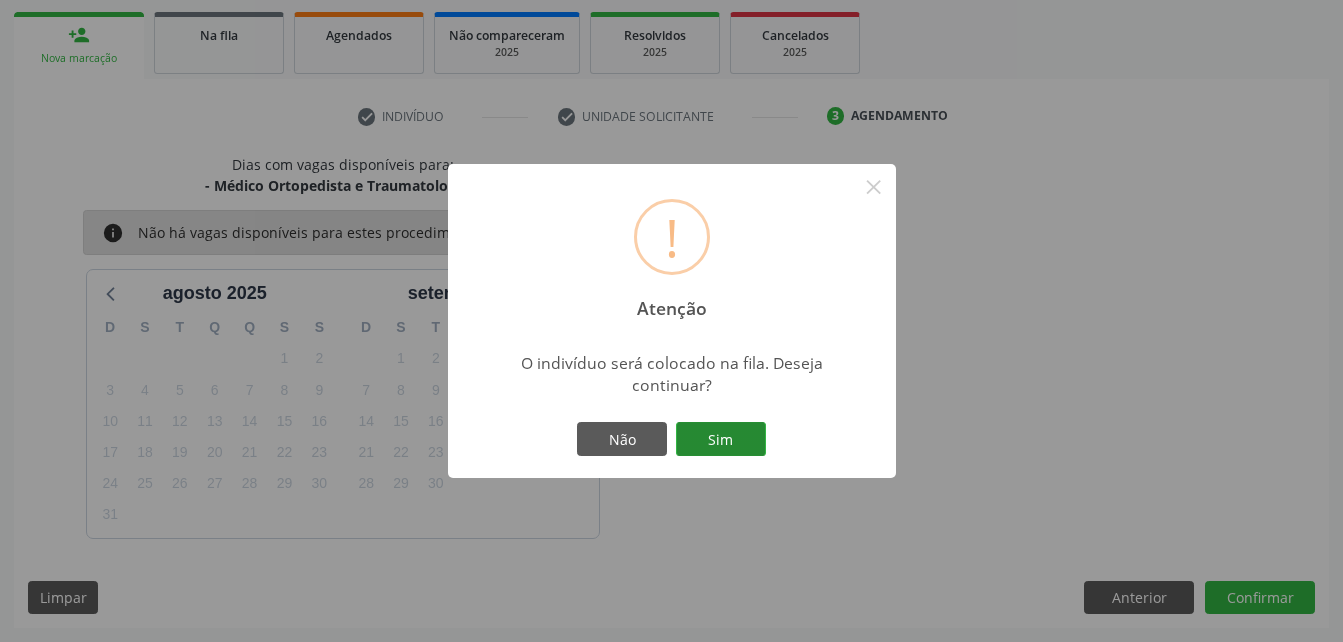 click on "Sim" at bounding box center (721, 439) 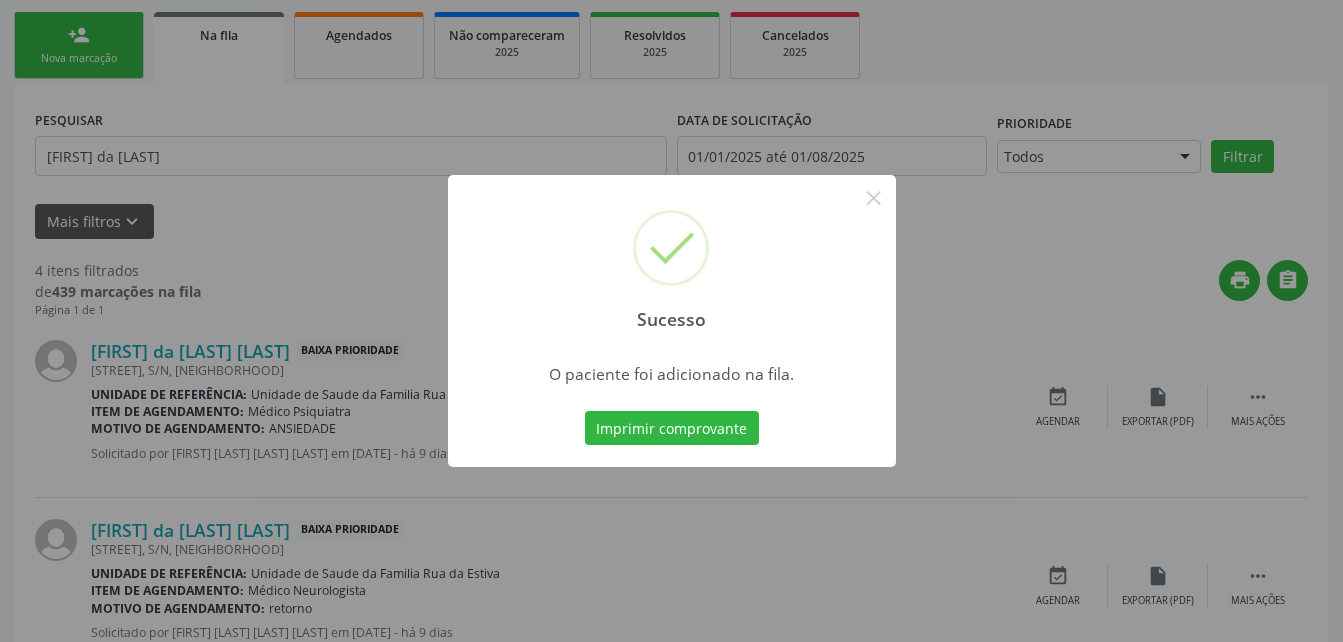 scroll, scrollTop: 53, scrollLeft: 0, axis: vertical 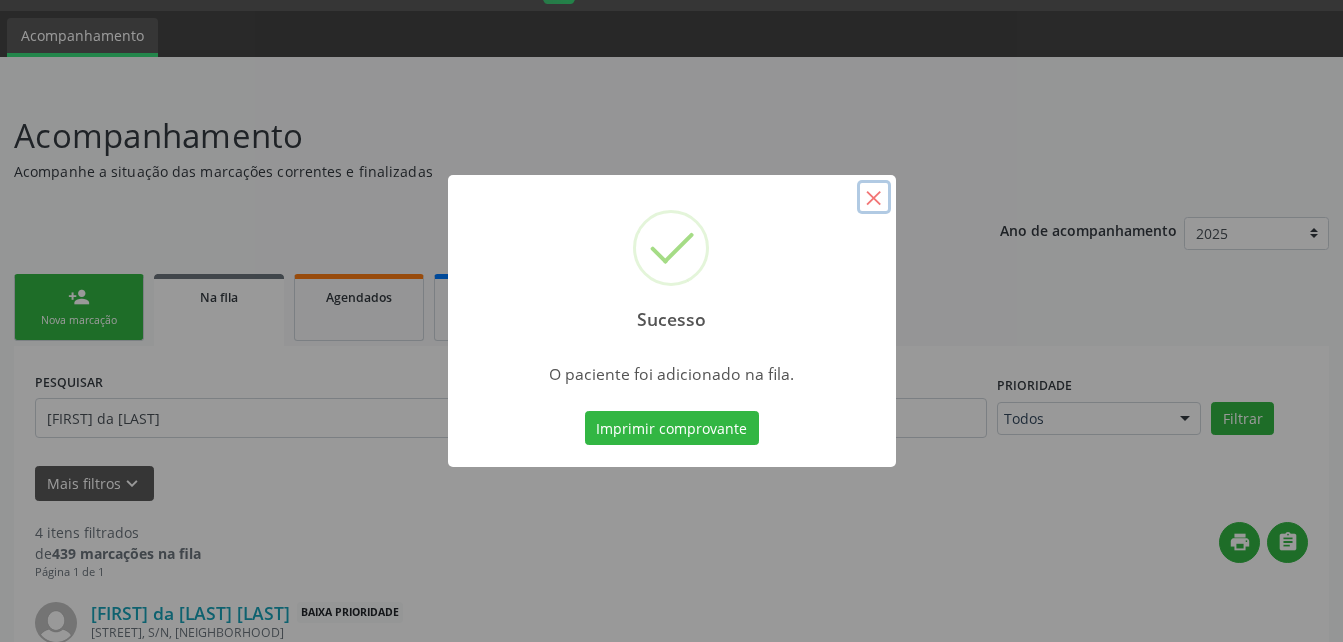 click on "×" at bounding box center [874, 197] 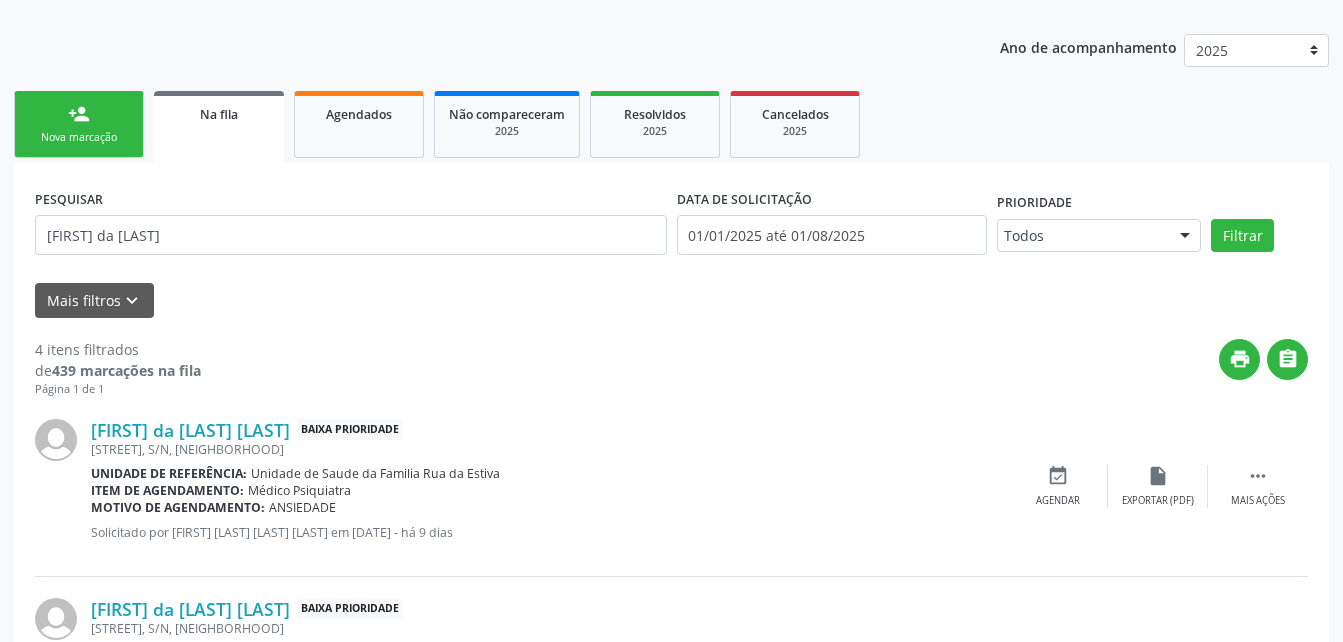 scroll, scrollTop: 253, scrollLeft: 0, axis: vertical 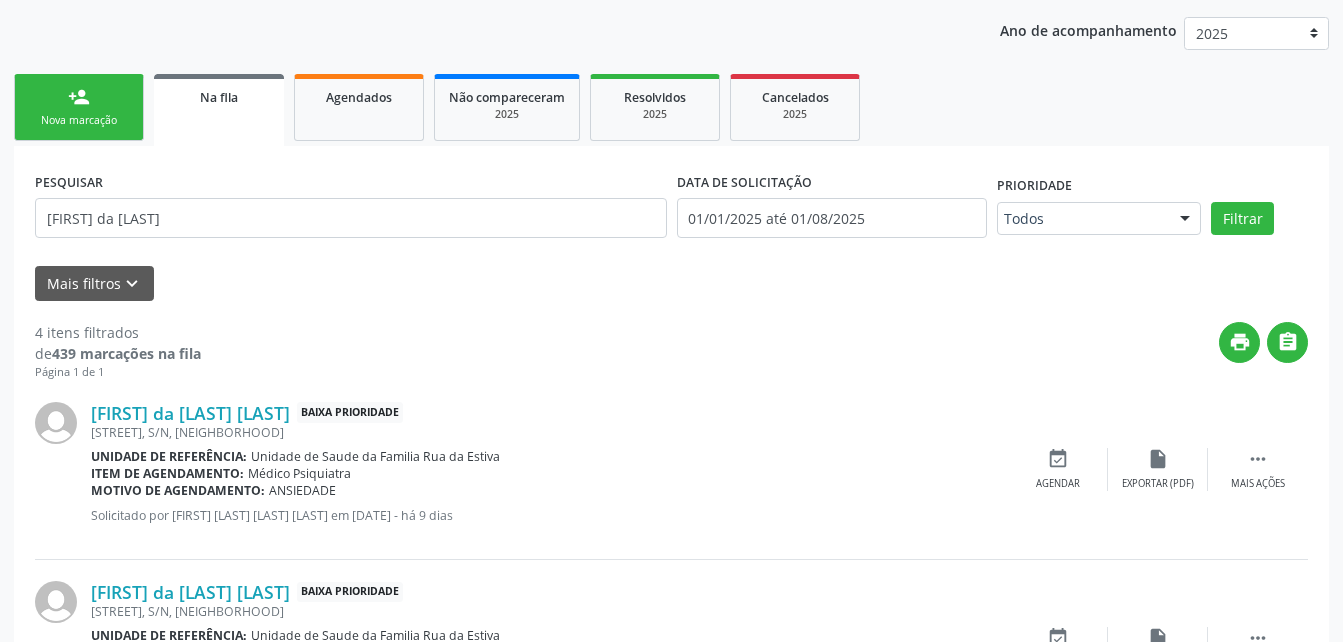 click on "person_add
Nova marcação" at bounding box center (79, 107) 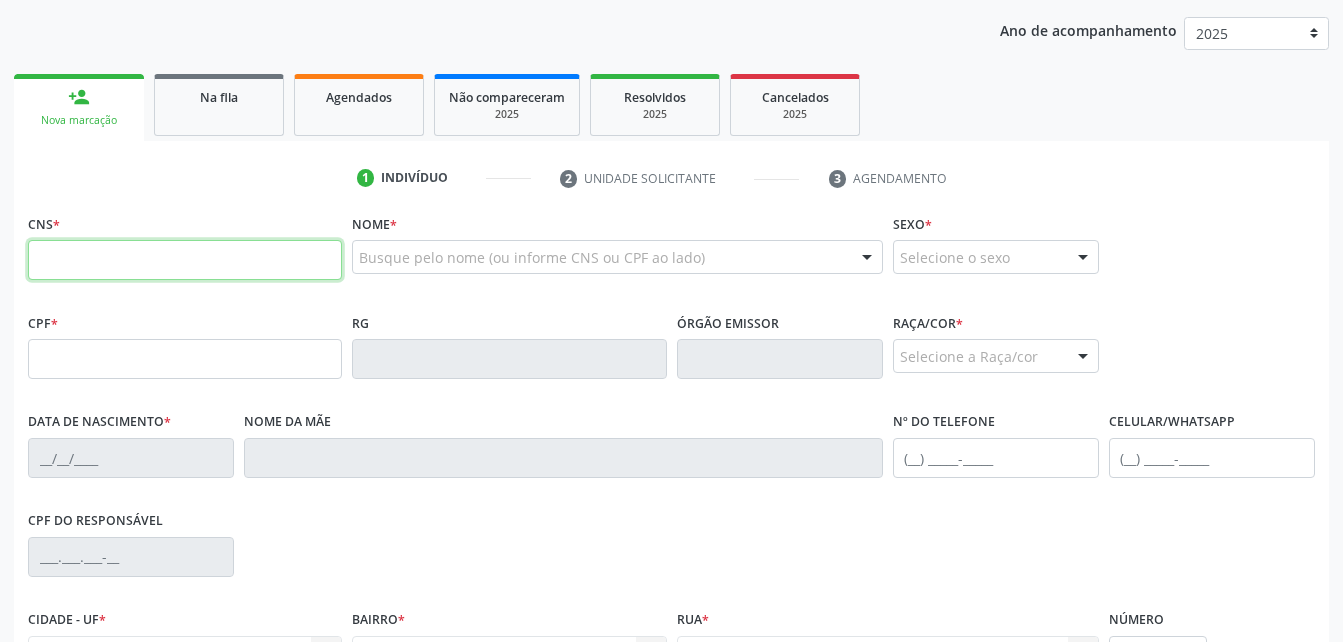 click at bounding box center [185, 260] 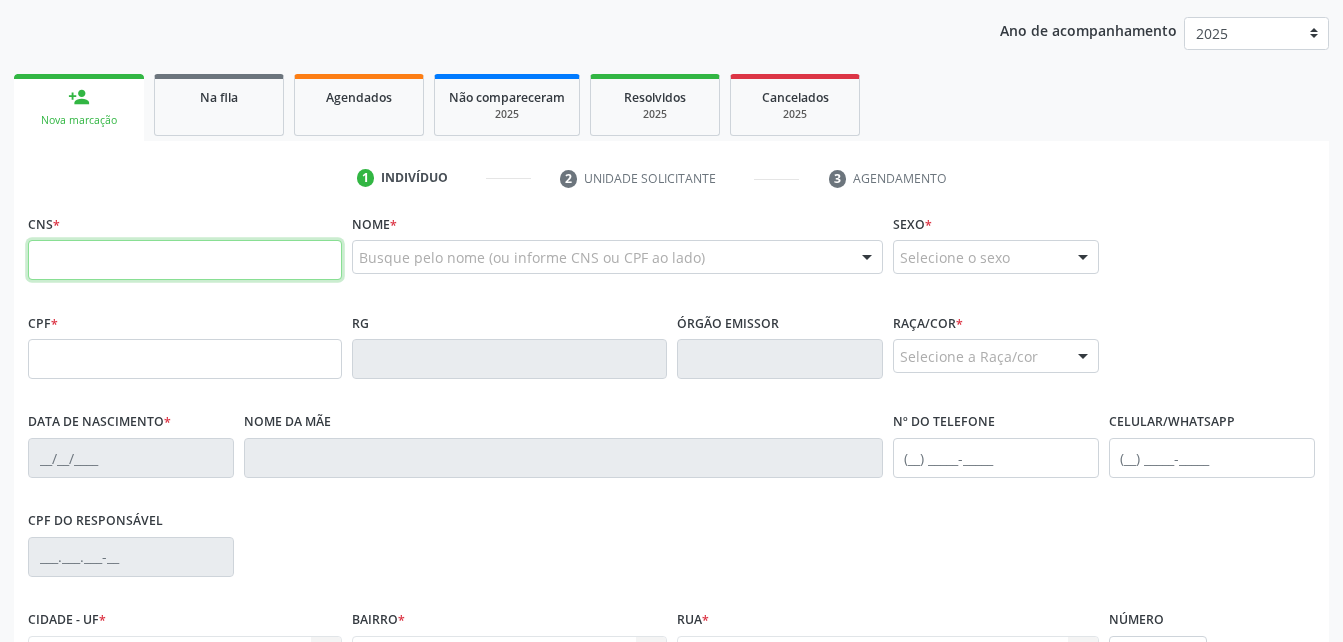 paste on "704 1068 1431 7350" 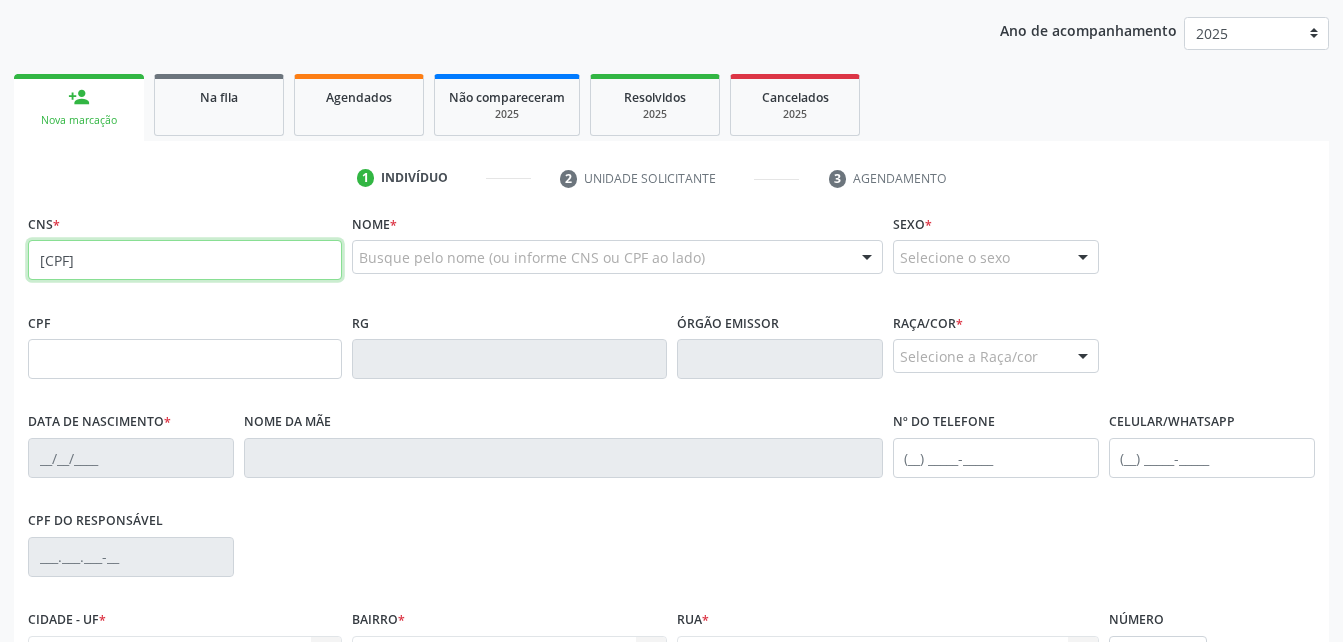 type on "704 1068 1431 7350" 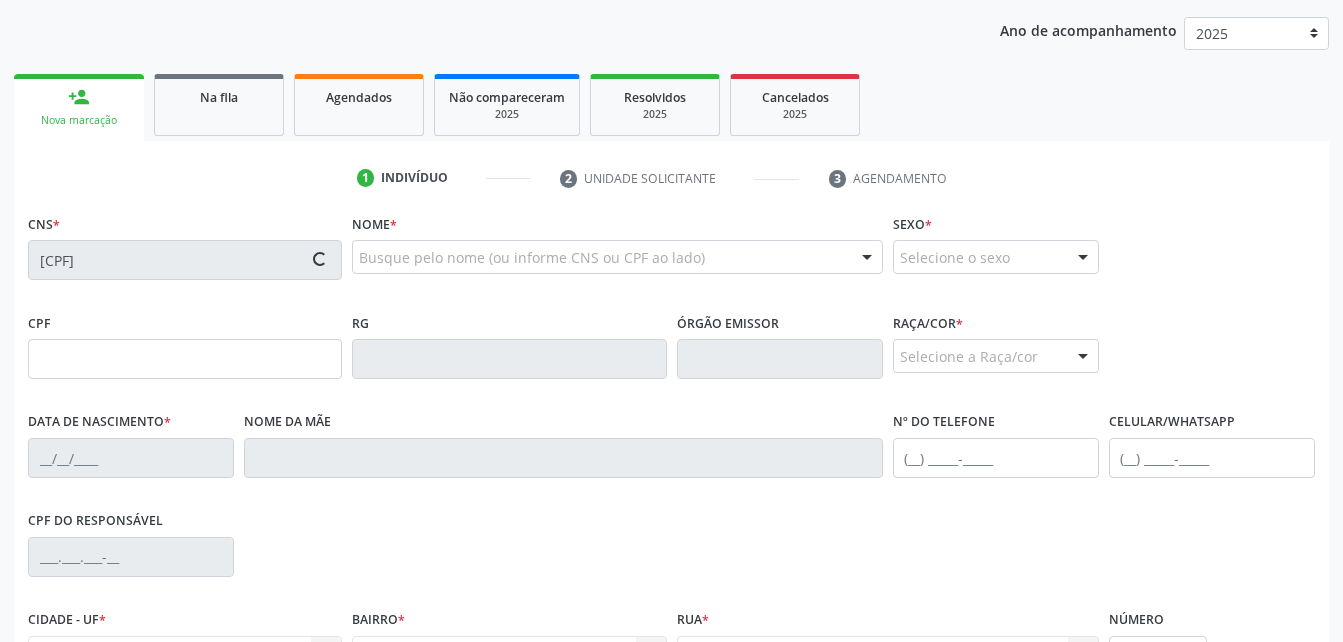 type on "28/08/1986" 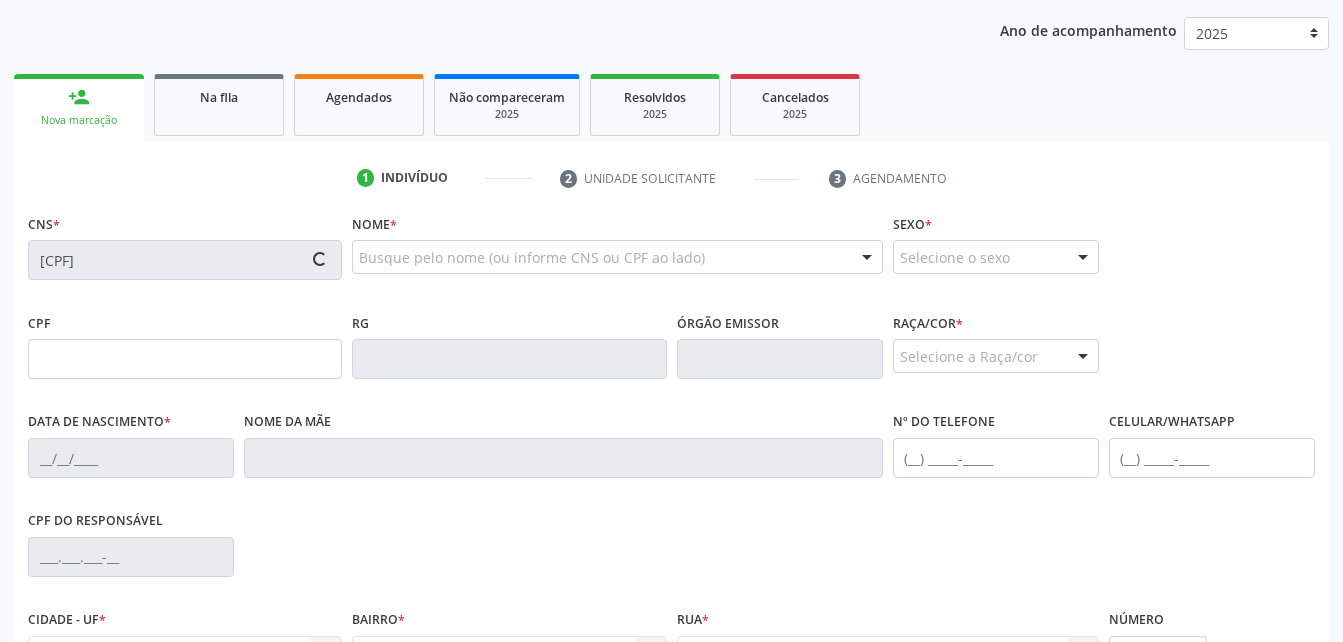type on "Creusa Alves da Silva" 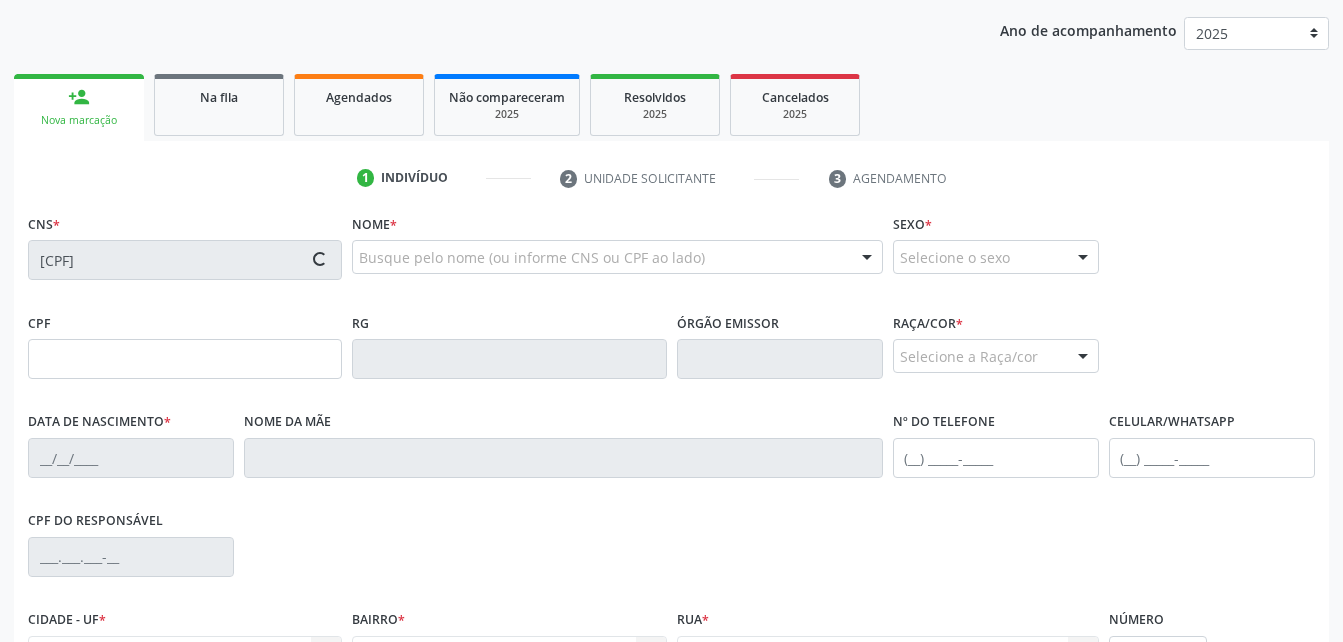 type on "(82) 99433-8304" 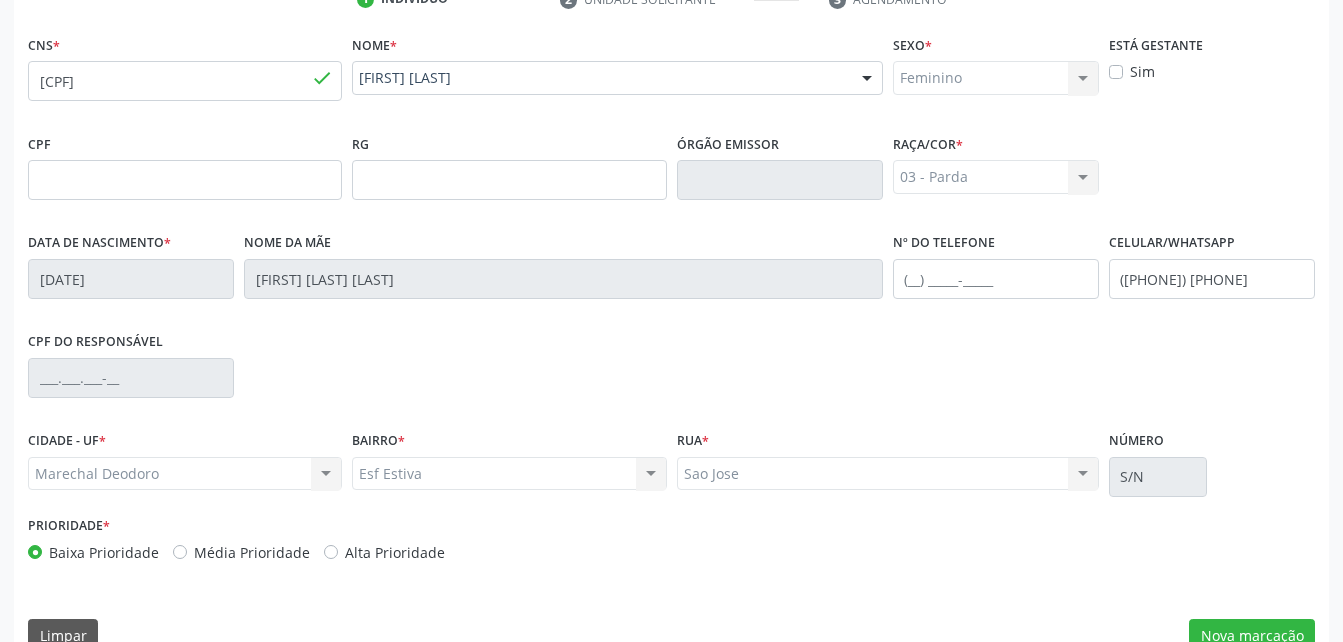 scroll, scrollTop: 453, scrollLeft: 0, axis: vertical 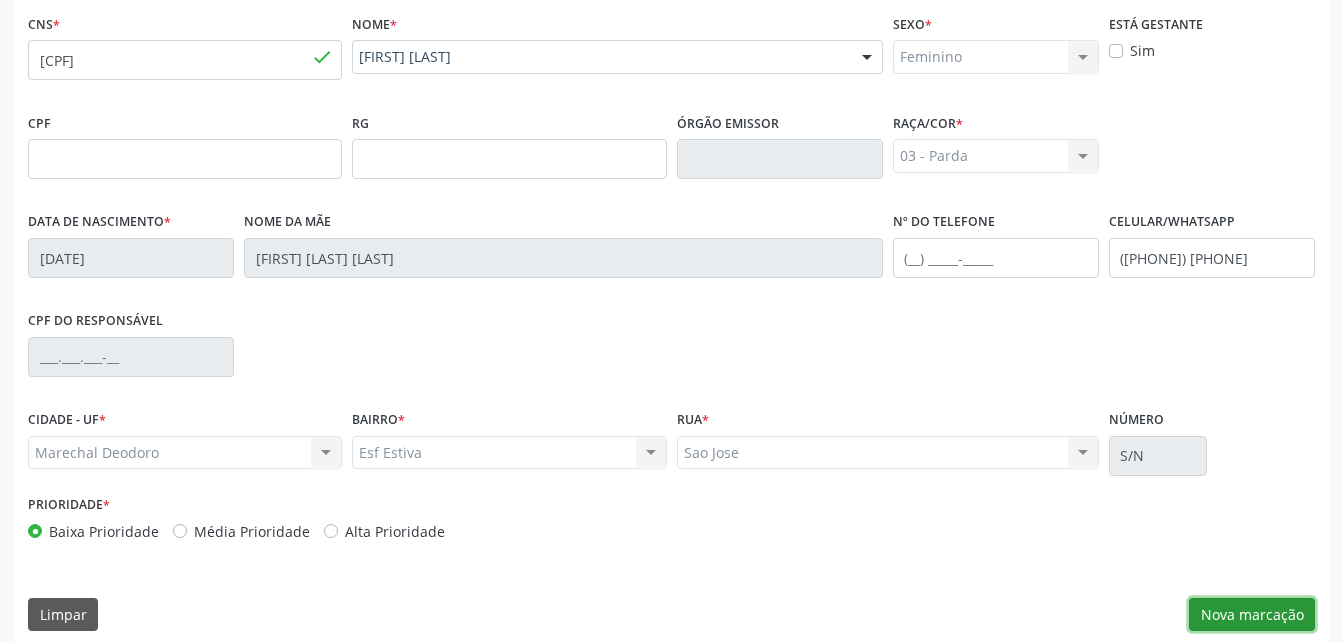 click on "Nova marcação" at bounding box center [1252, 615] 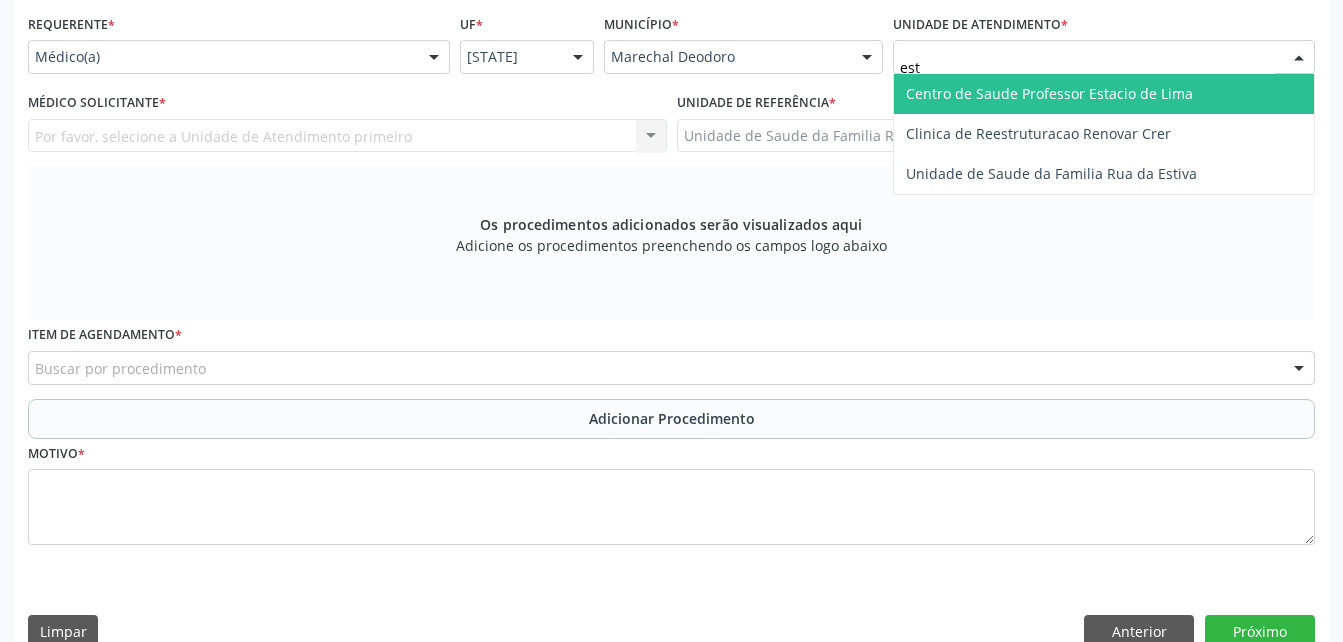 type on "esti" 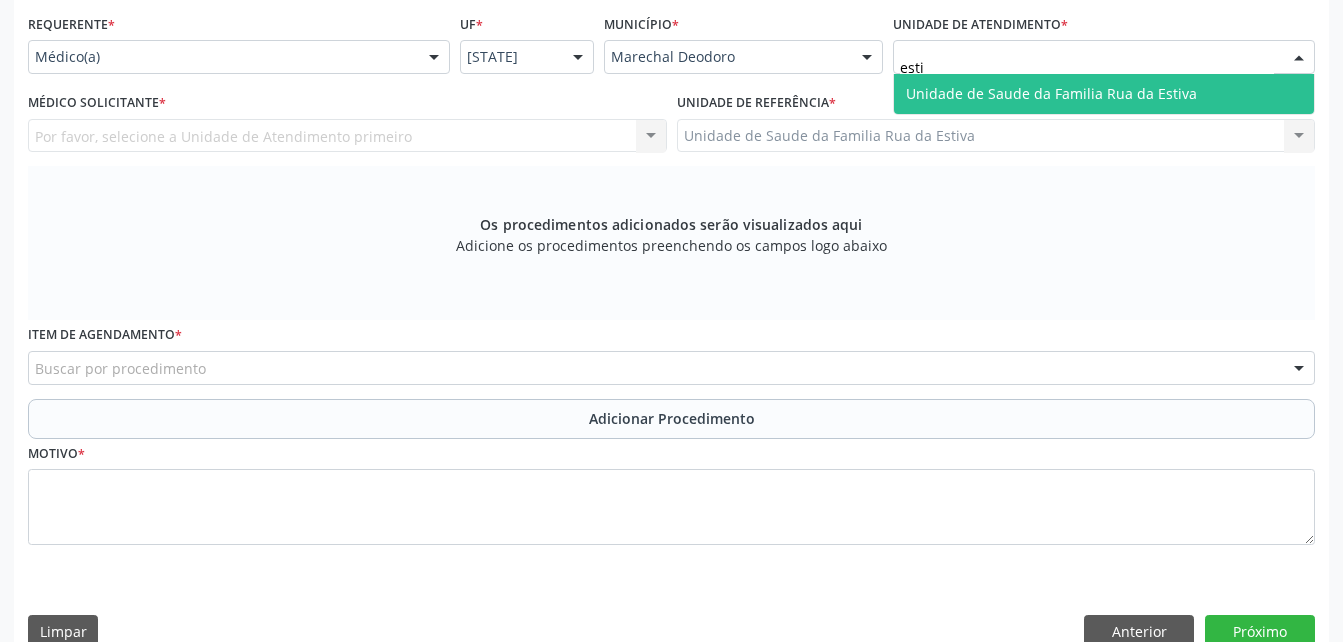 drag, startPoint x: 1195, startPoint y: 100, endPoint x: 1066, endPoint y: 81, distance: 130.39172 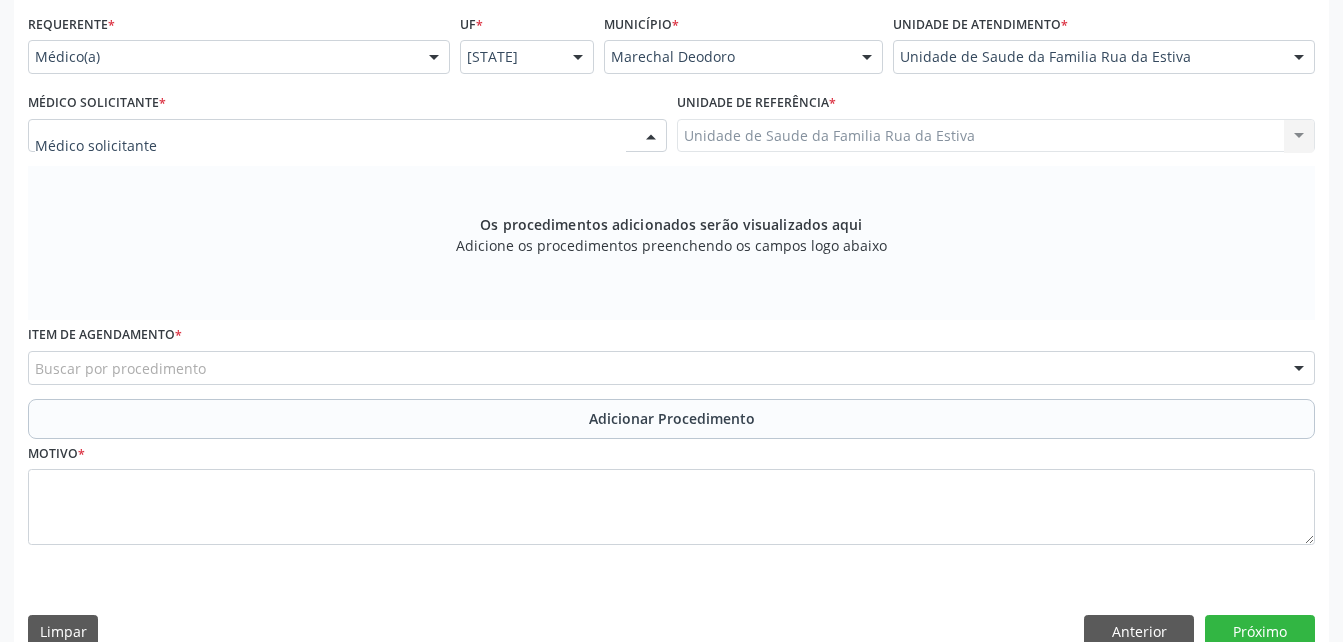 click at bounding box center (347, 136) 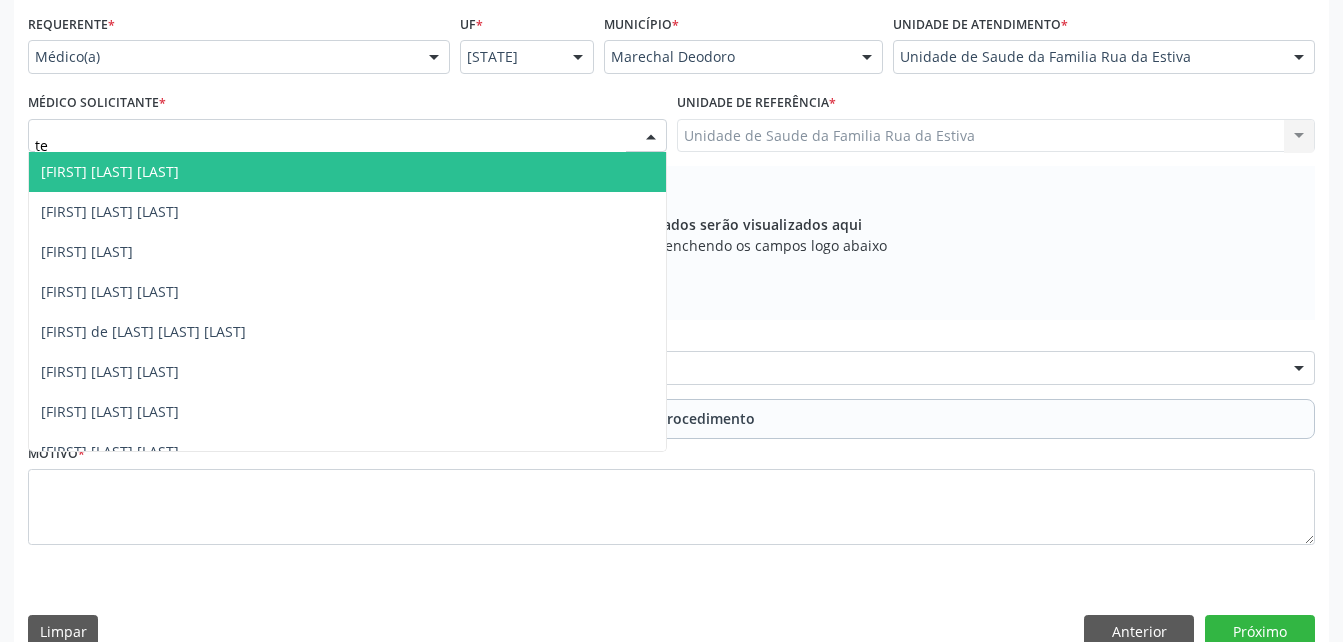 type on "ter" 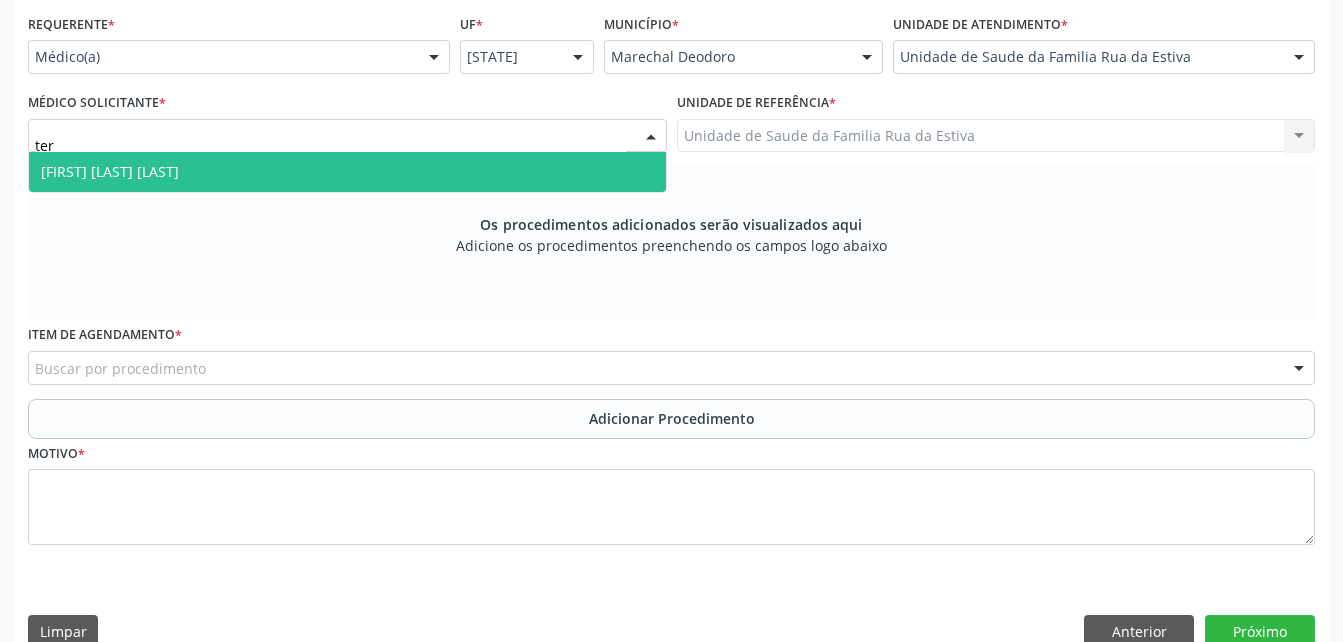 click on "[FIRST] [LAST] Fernandes" at bounding box center (347, 172) 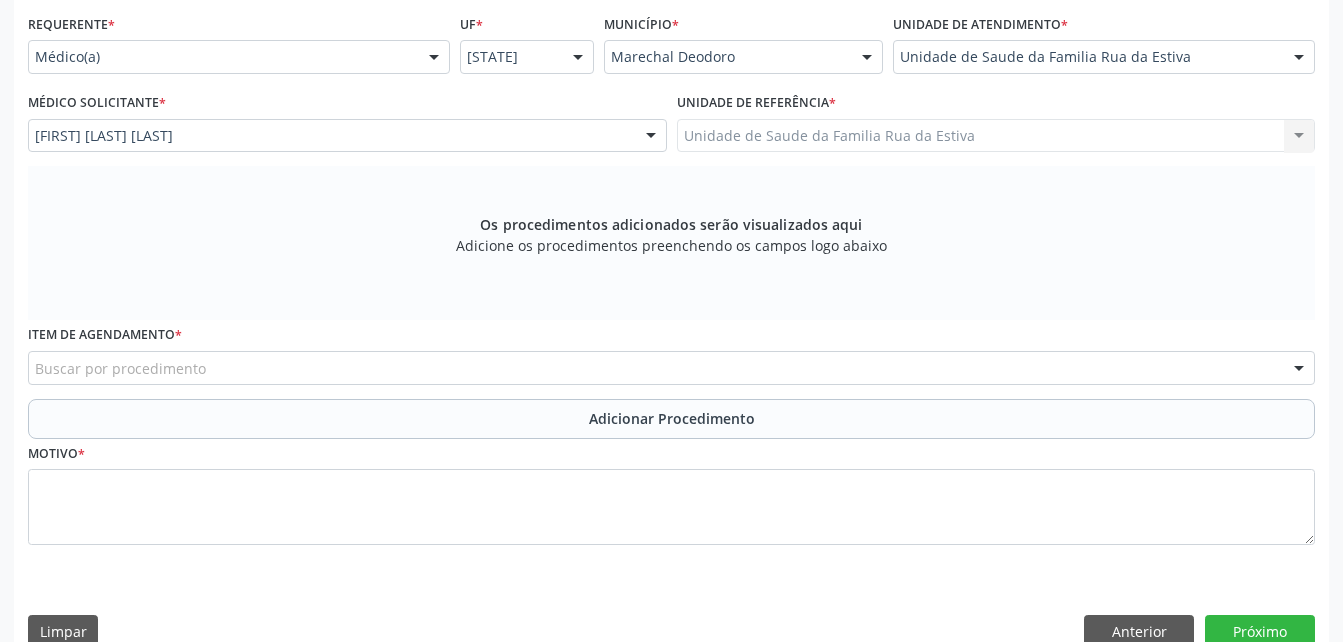 click on "Buscar por procedimento" at bounding box center [671, 368] 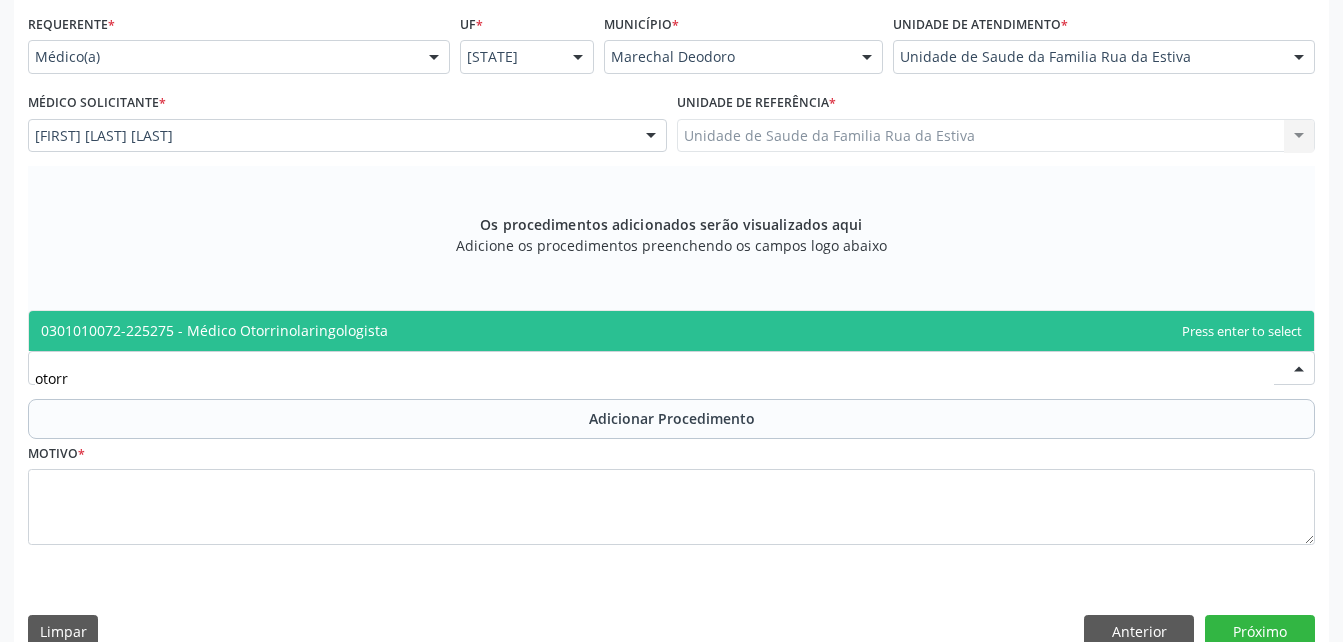 type on "otorri" 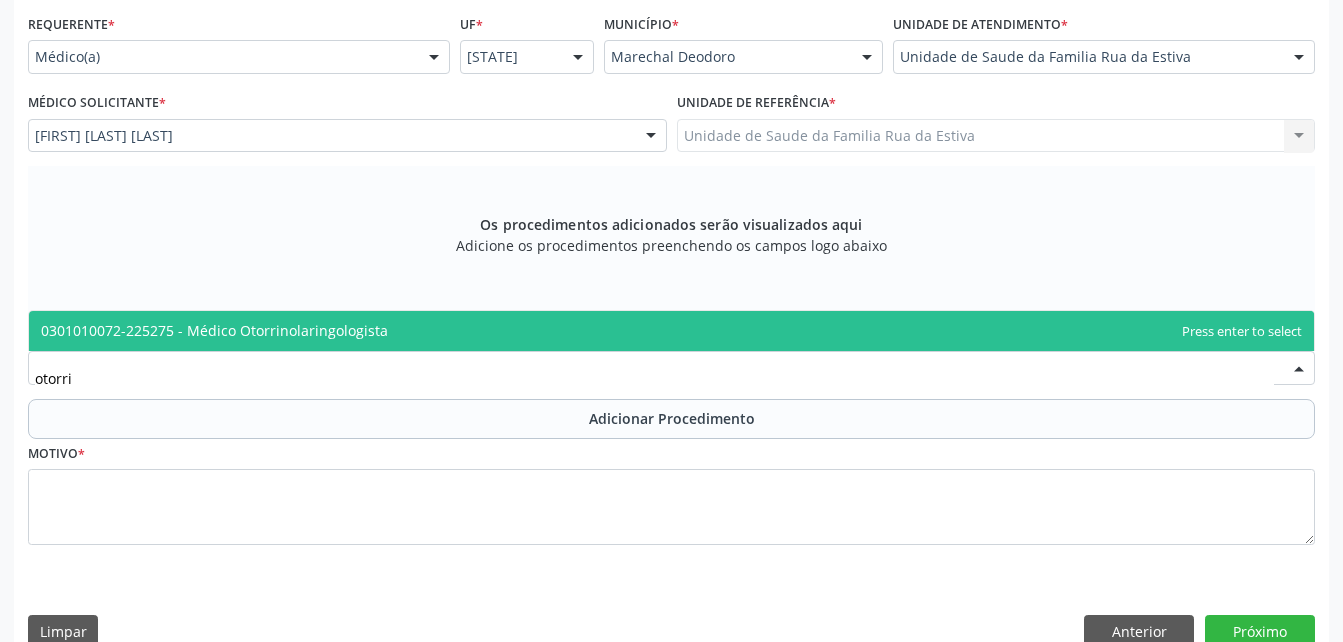 click on "0301010072-225275 - Médico Otorrinolaringologista" at bounding box center [671, 331] 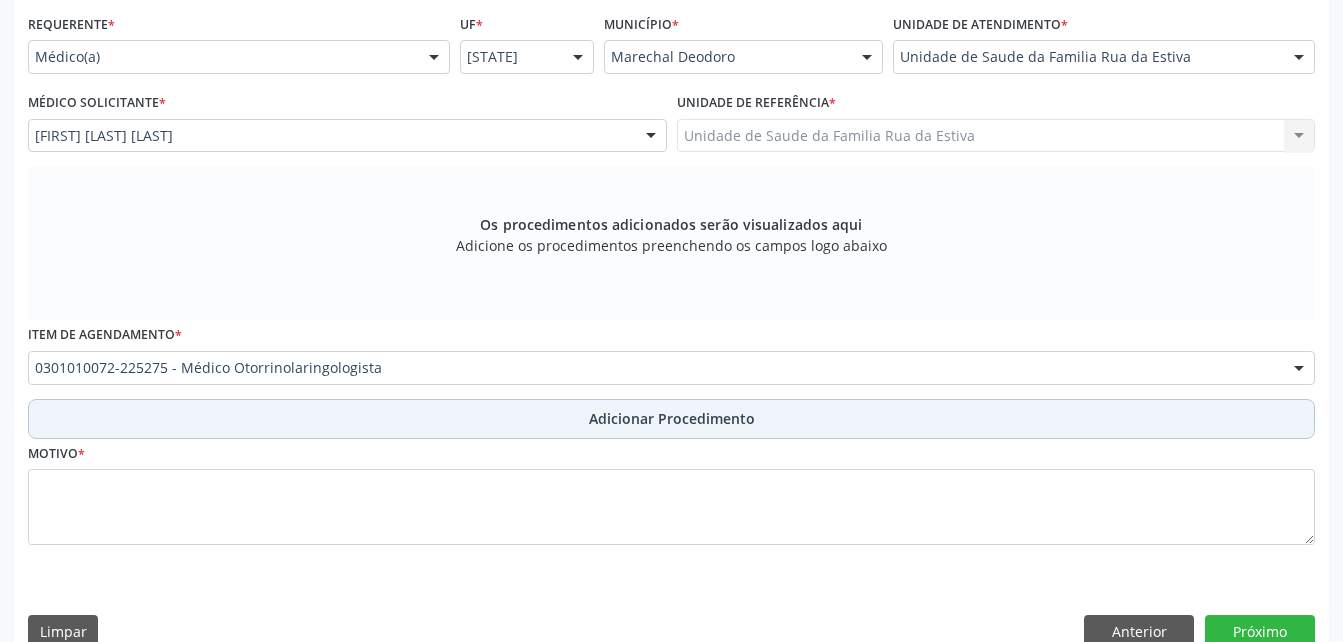 click on "Adicionar Procedimento" at bounding box center [672, 418] 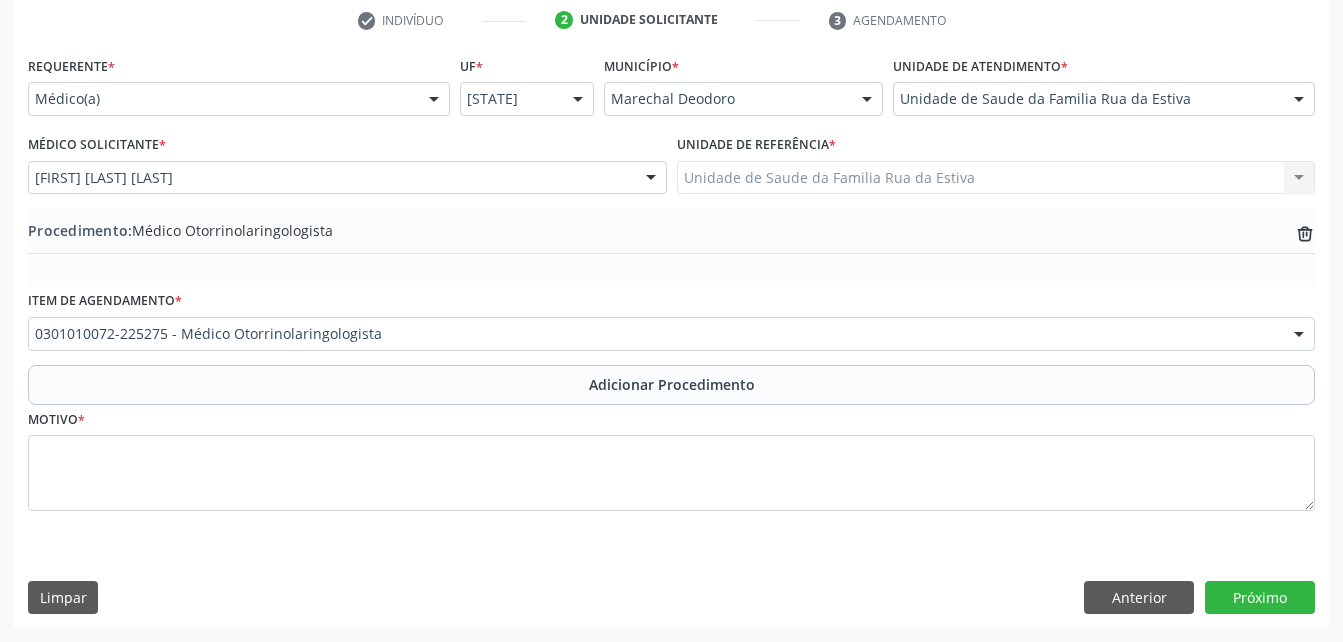 scroll, scrollTop: 411, scrollLeft: 0, axis: vertical 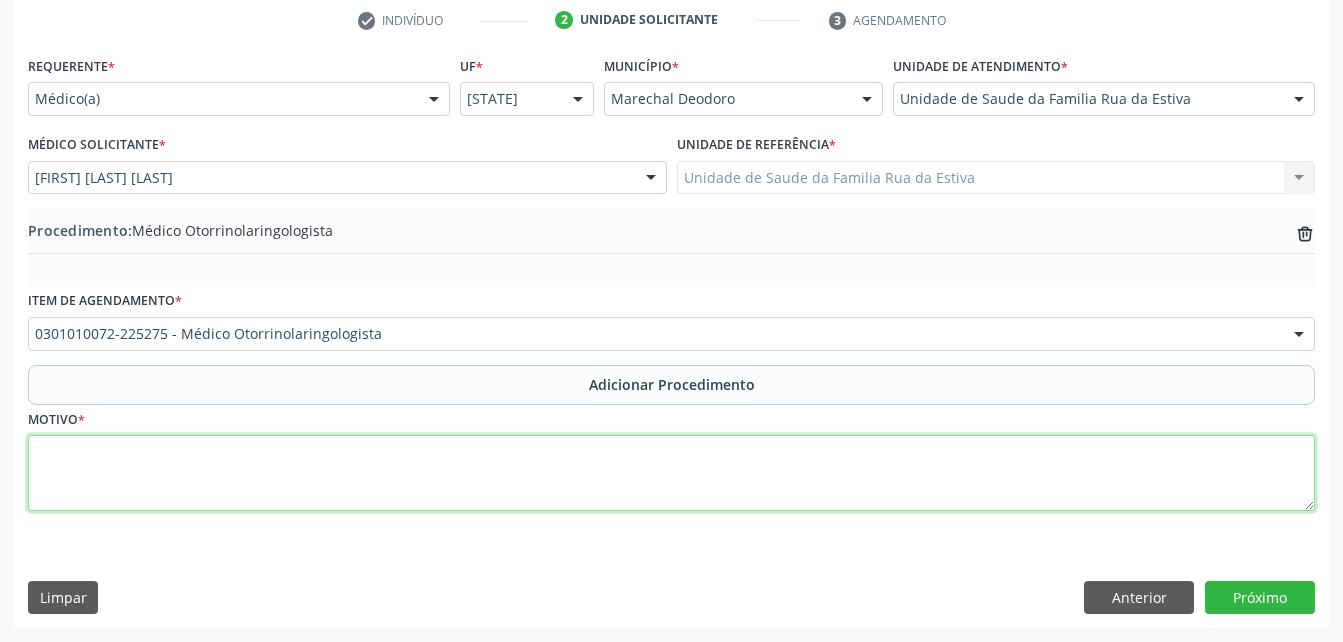 click at bounding box center [671, 473] 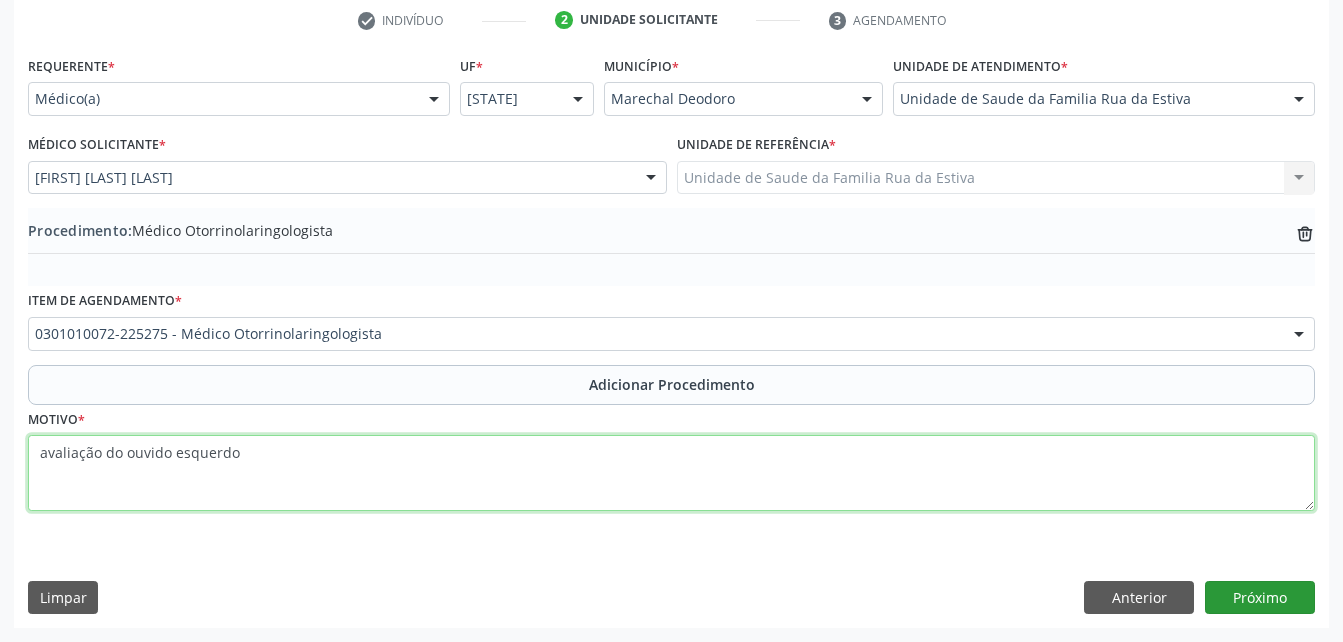 type on "avaliação do ouvido esquerdo" 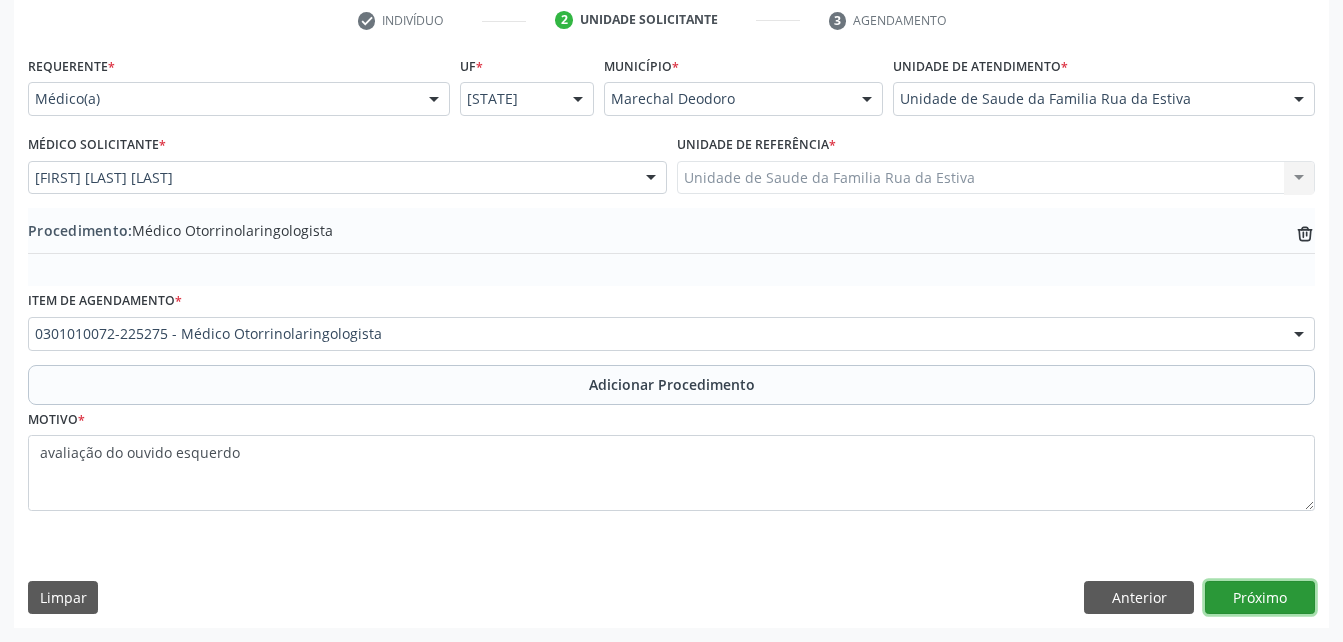 click on "Próximo" at bounding box center [1260, 598] 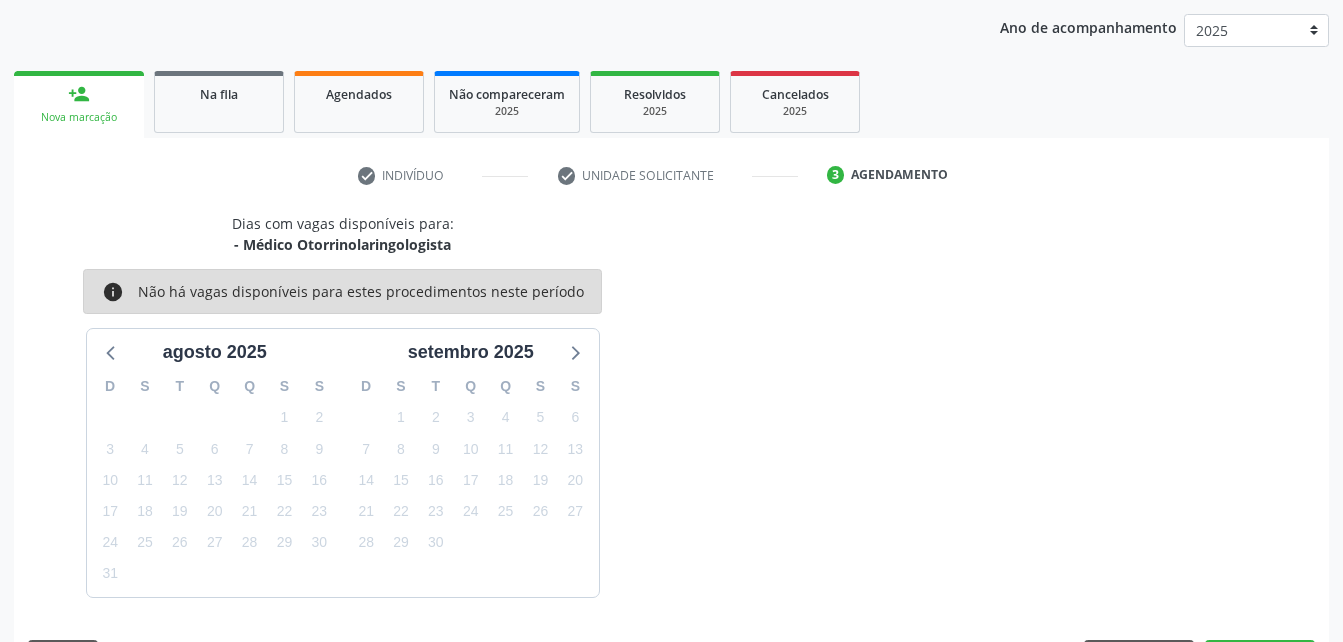 scroll, scrollTop: 315, scrollLeft: 0, axis: vertical 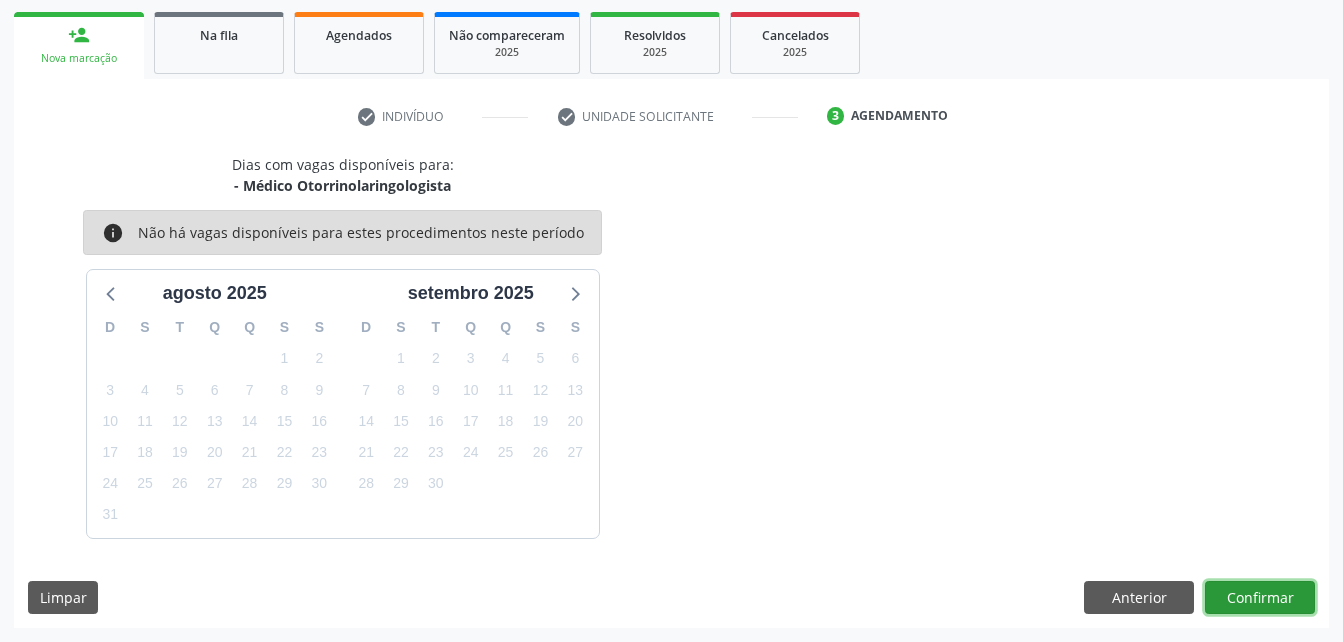click on "Confirmar" at bounding box center (1260, 598) 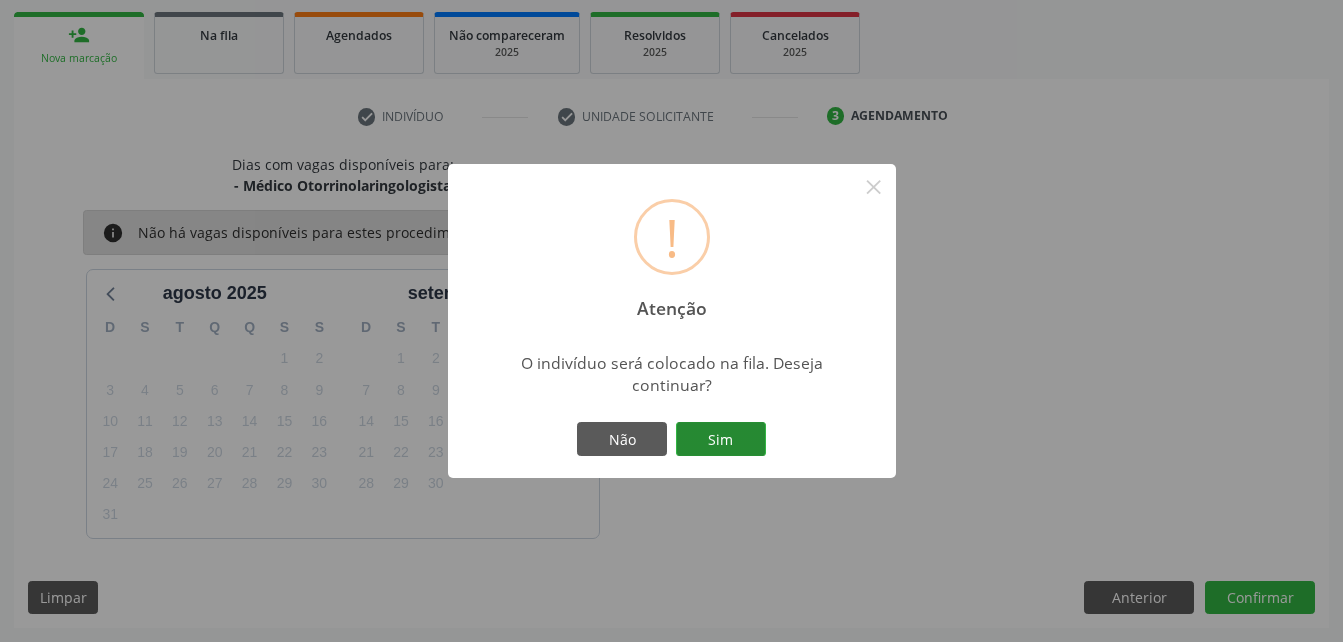 click on "Sim" at bounding box center (721, 439) 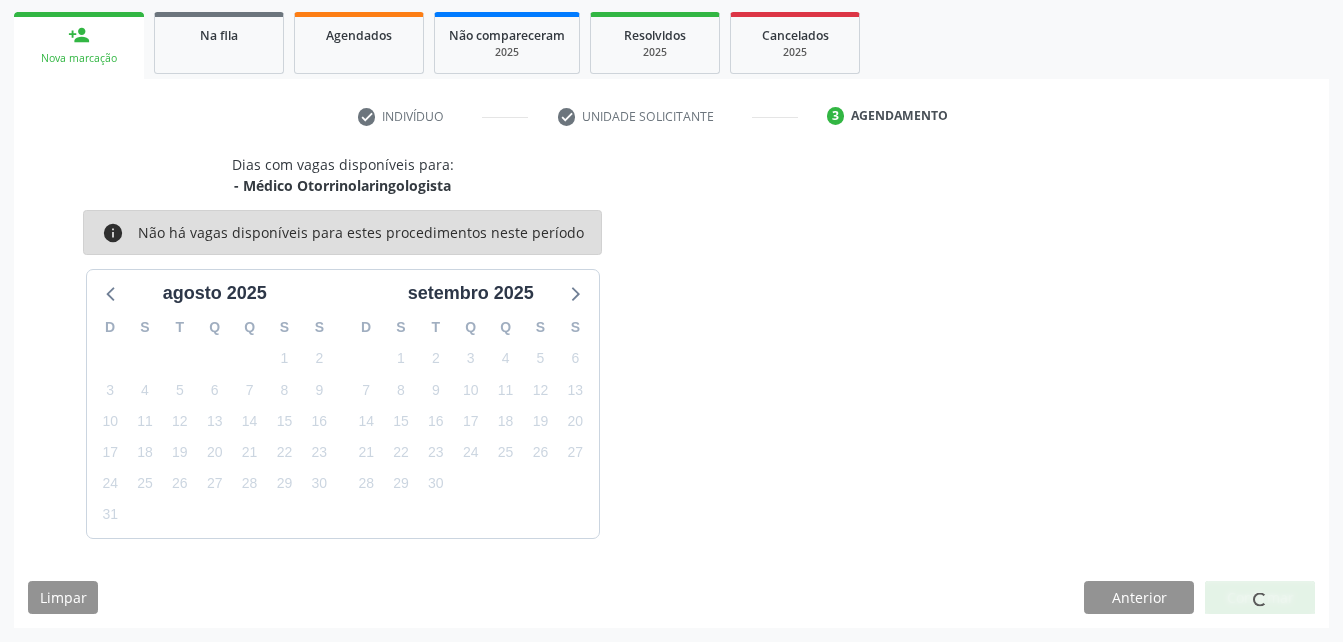 scroll, scrollTop: 53, scrollLeft: 0, axis: vertical 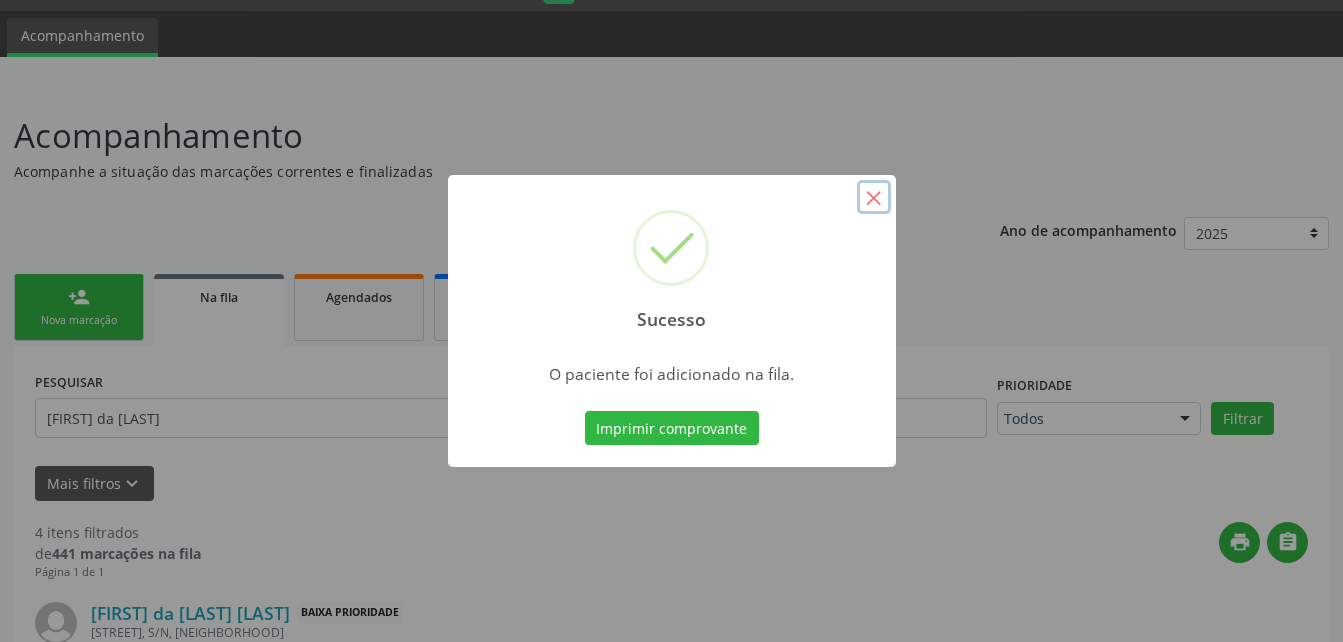 click on "×" at bounding box center [874, 197] 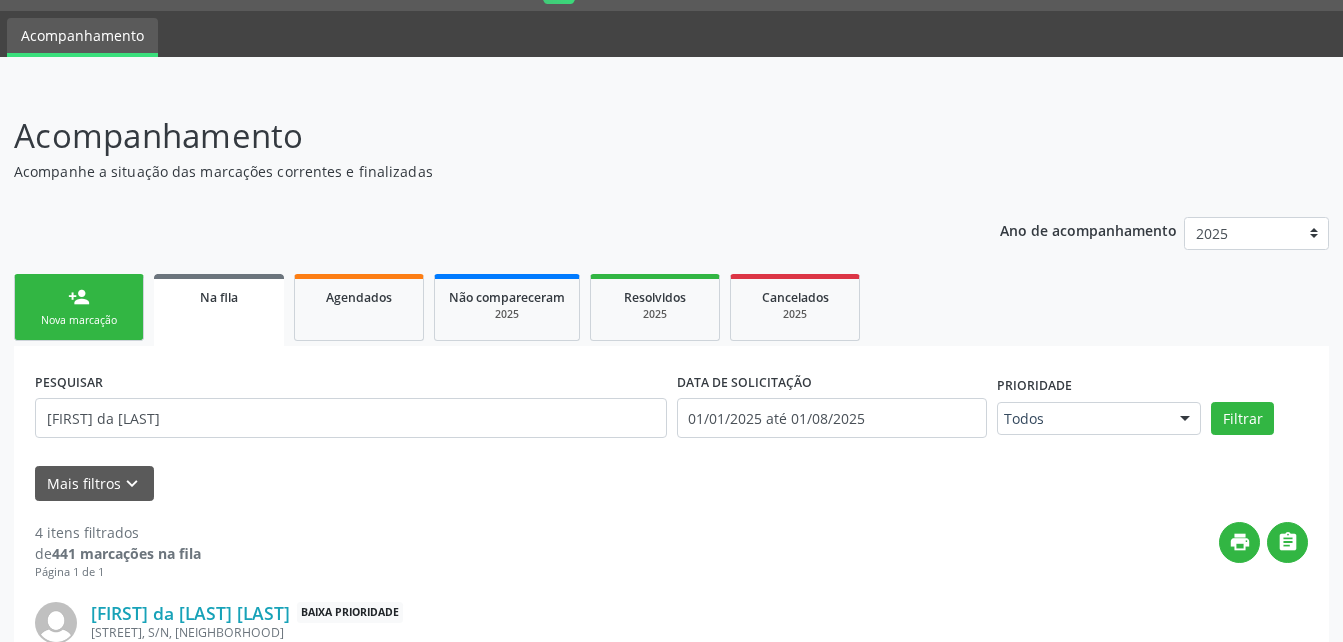 click on "person_add
Nova marcação" at bounding box center [79, 307] 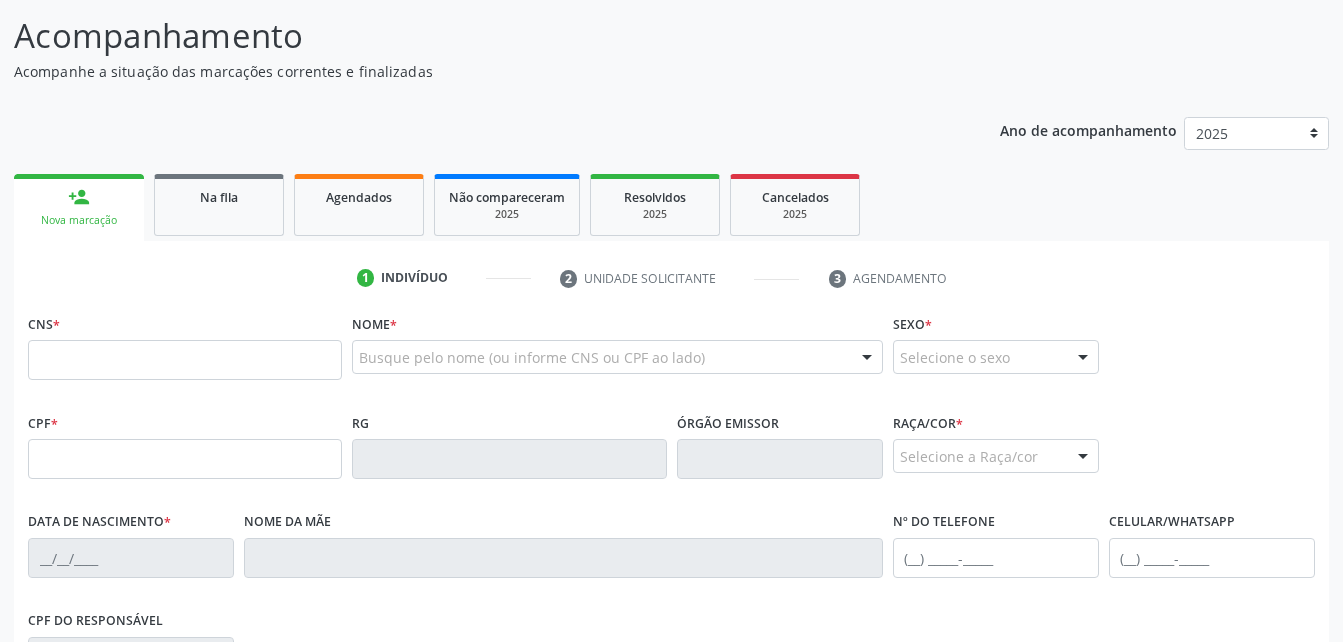 scroll, scrollTop: 353, scrollLeft: 0, axis: vertical 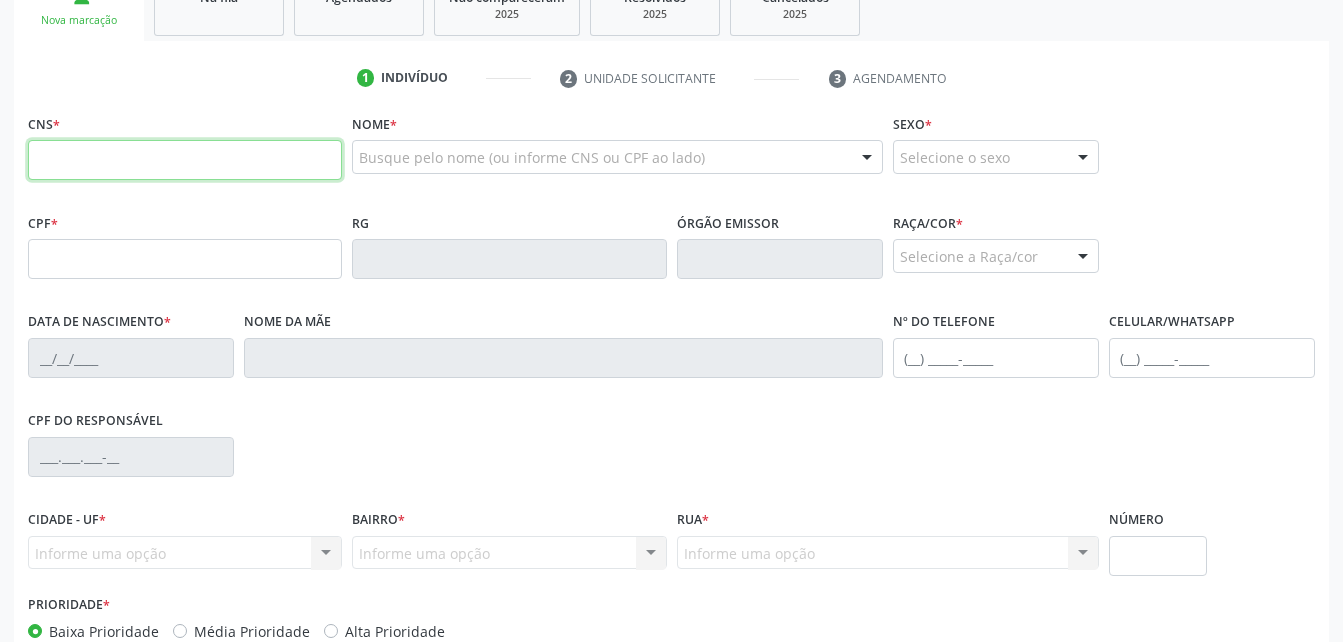 click at bounding box center [185, 160] 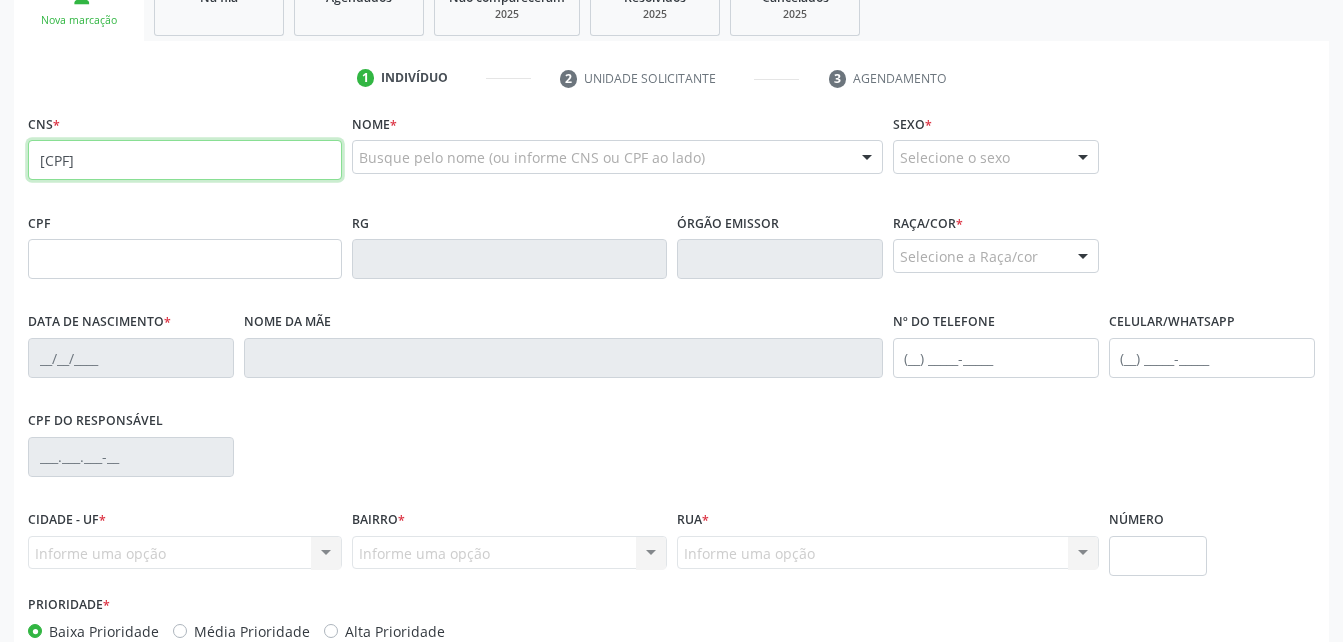 type on "704 6016 8315 1625" 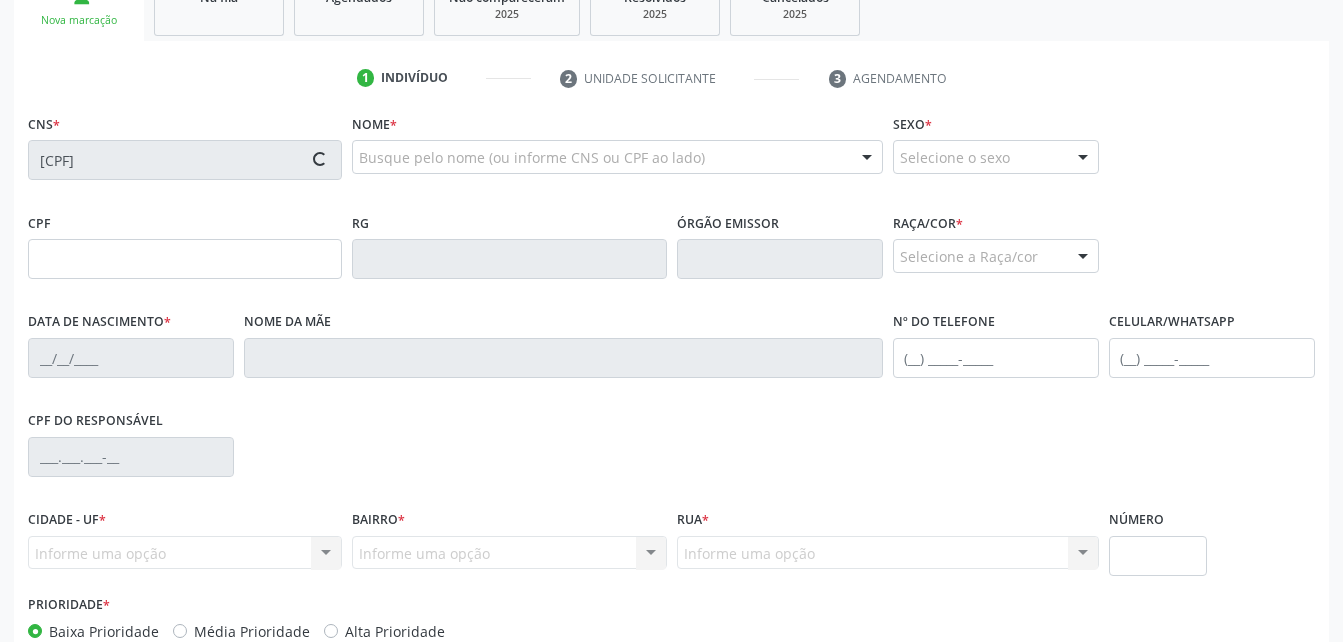 type on "035.889.214-78" 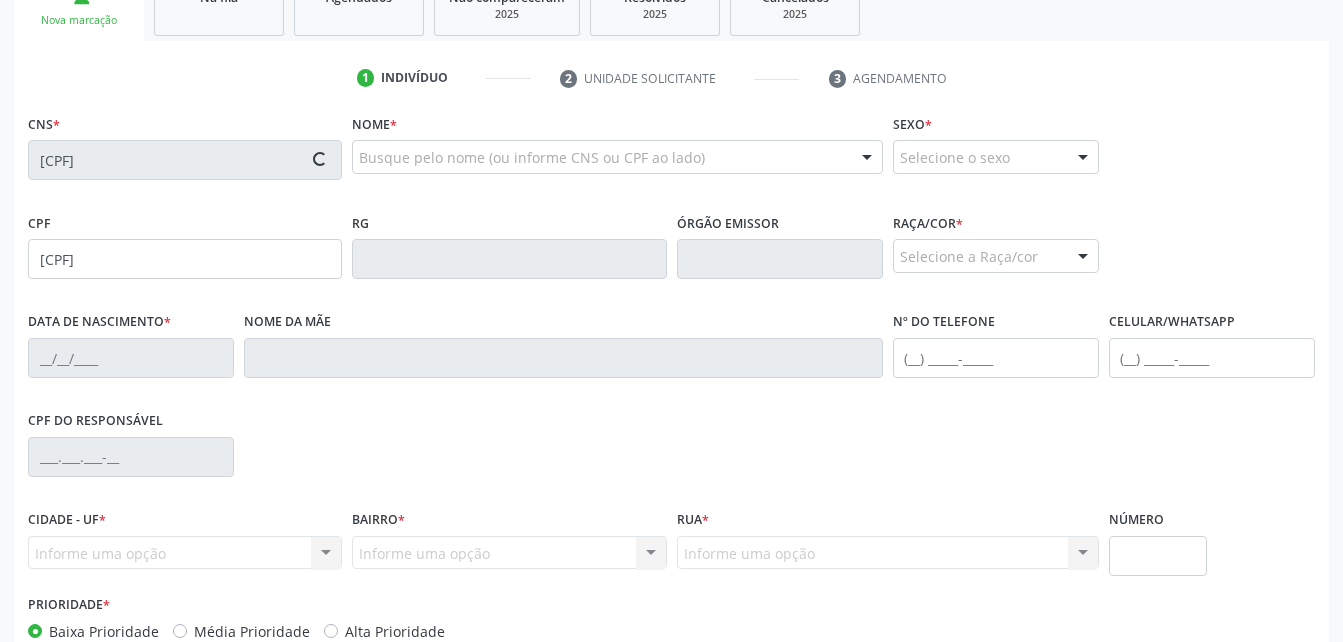 type on "27/03/1977" 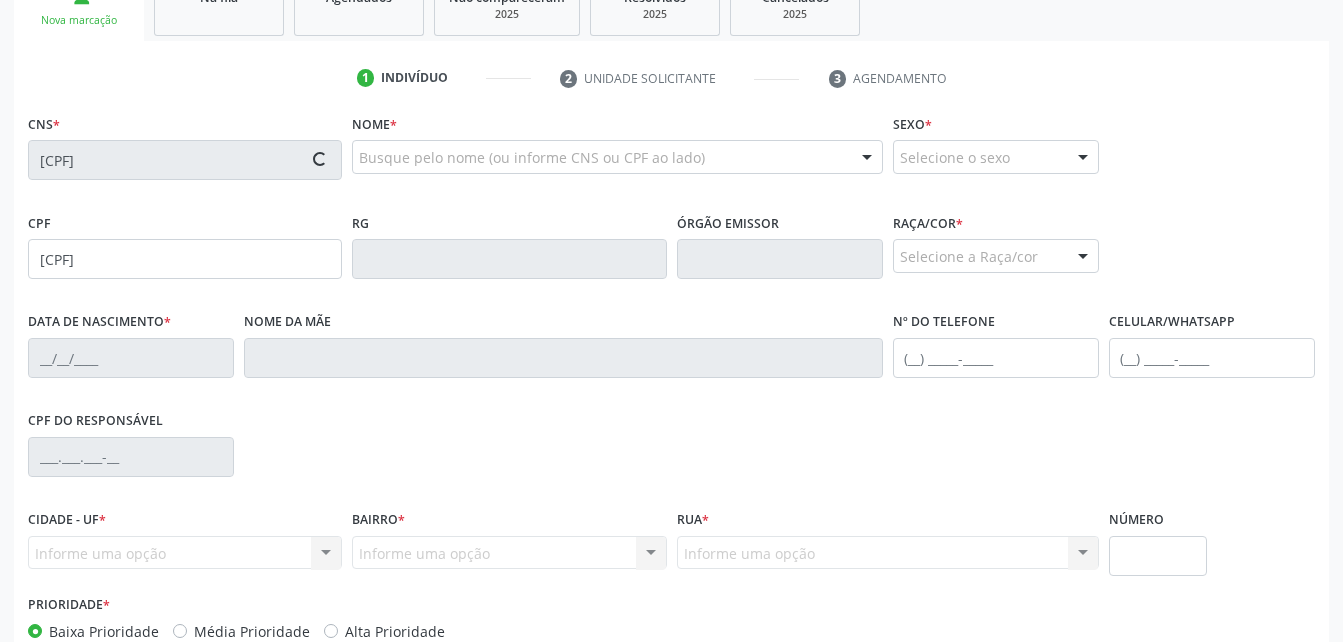 type on "Macilene Silva" 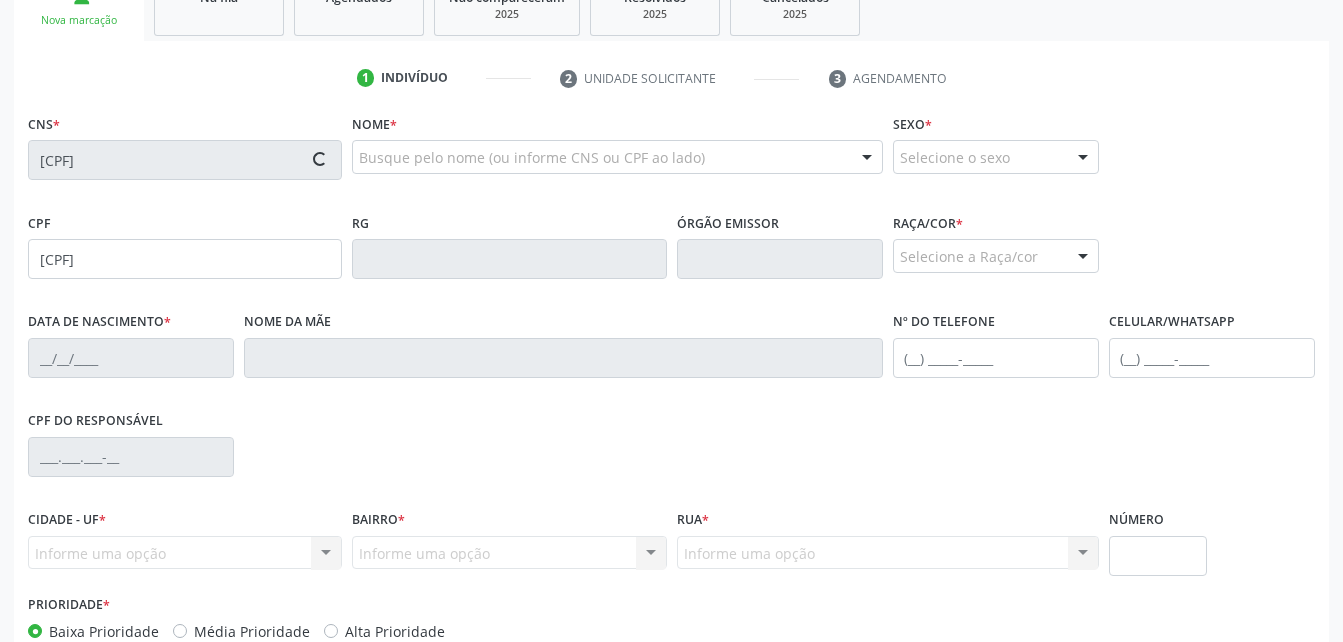 type on "(82) 99338-9203" 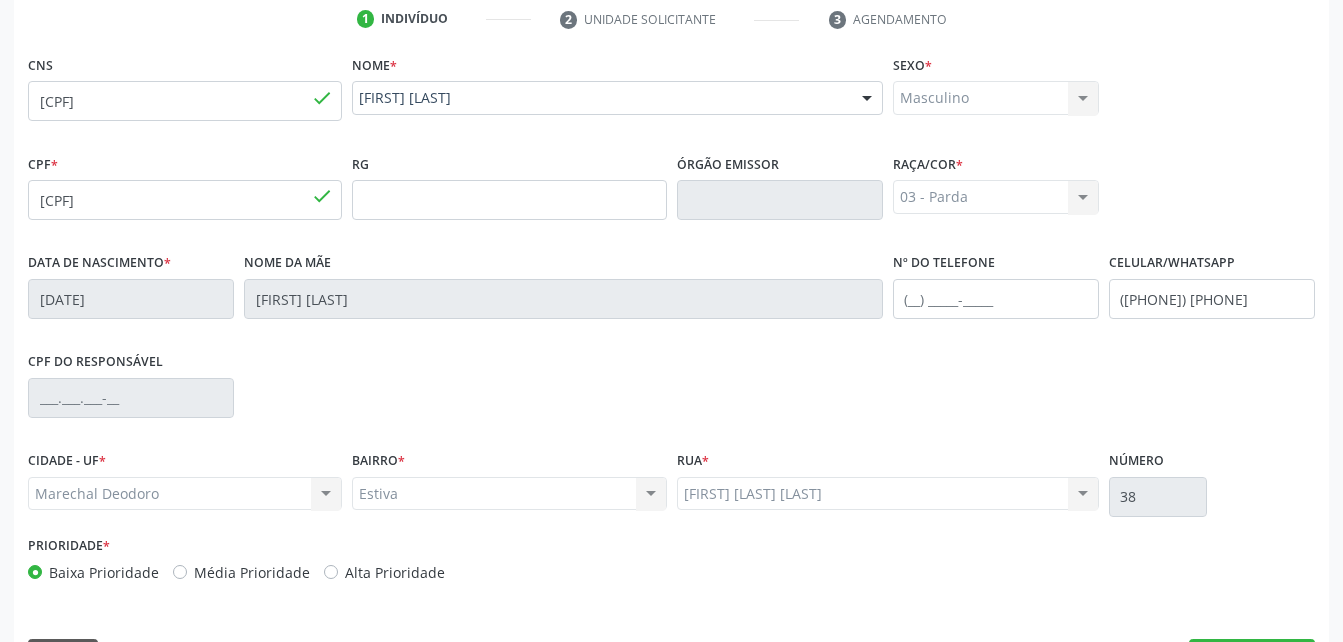 scroll, scrollTop: 470, scrollLeft: 0, axis: vertical 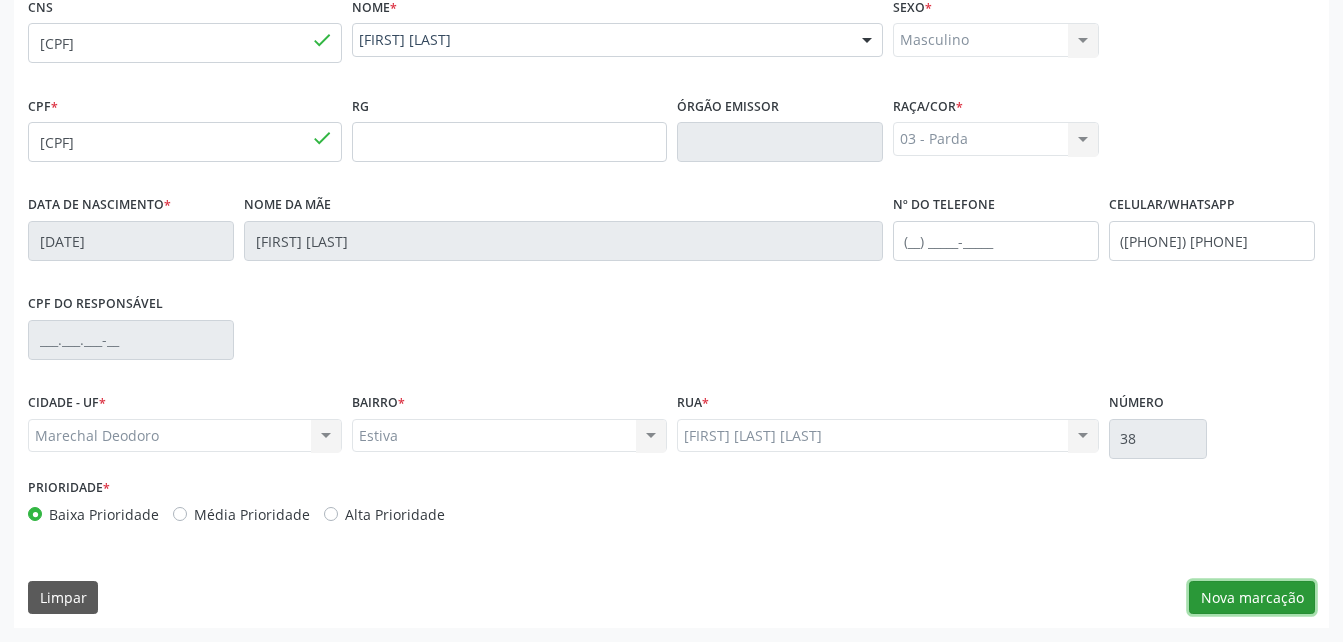 click on "Nova marcação" at bounding box center (1252, 598) 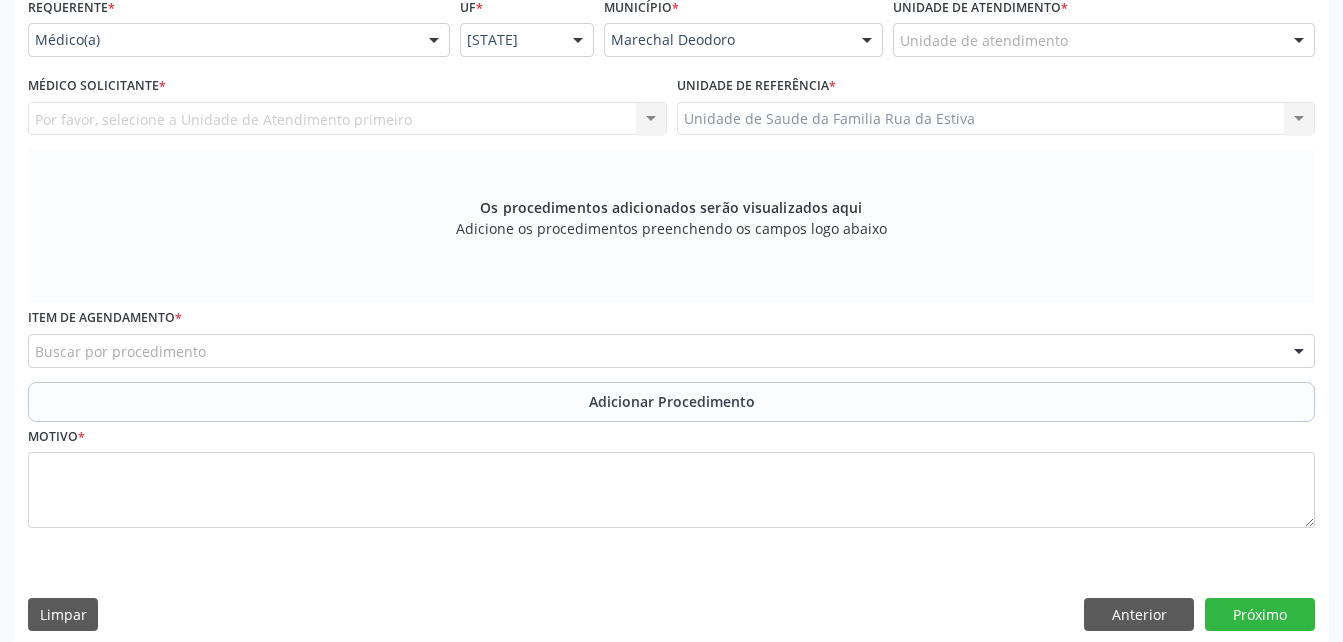 click on "Unidade de atendimento" at bounding box center (1104, 40) 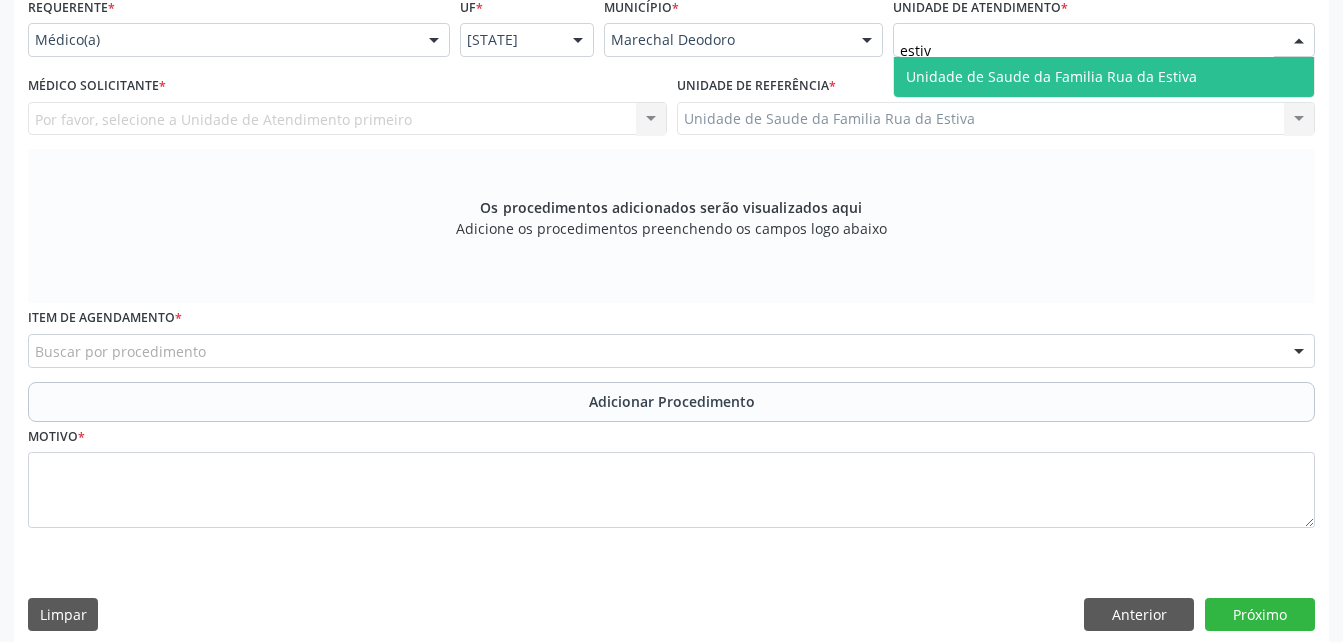 type on "estiva" 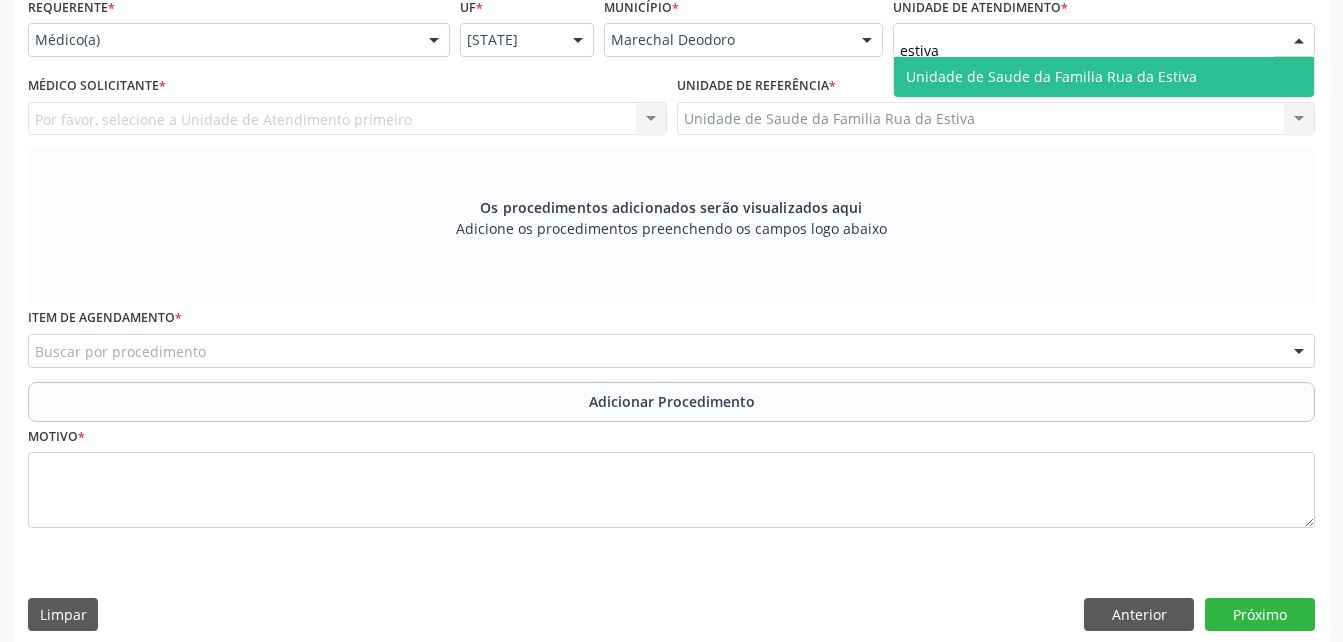 drag, startPoint x: 1065, startPoint y: 63, endPoint x: 969, endPoint y: 64, distance: 96.00521 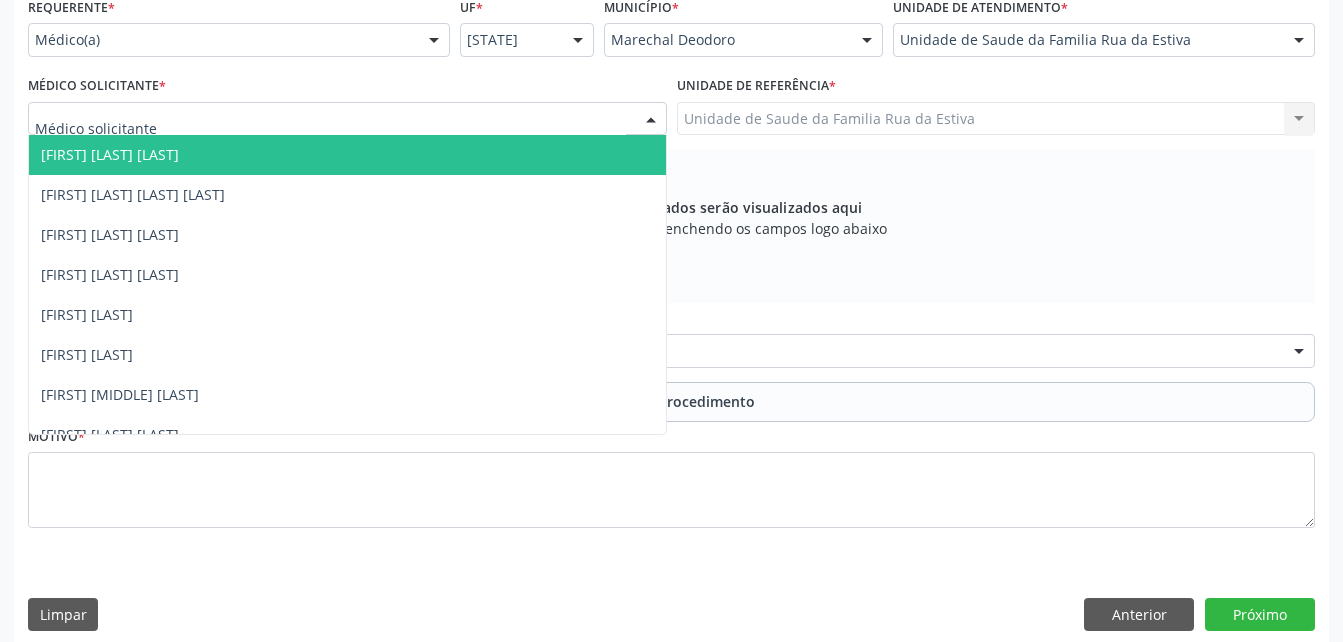 click at bounding box center (347, 119) 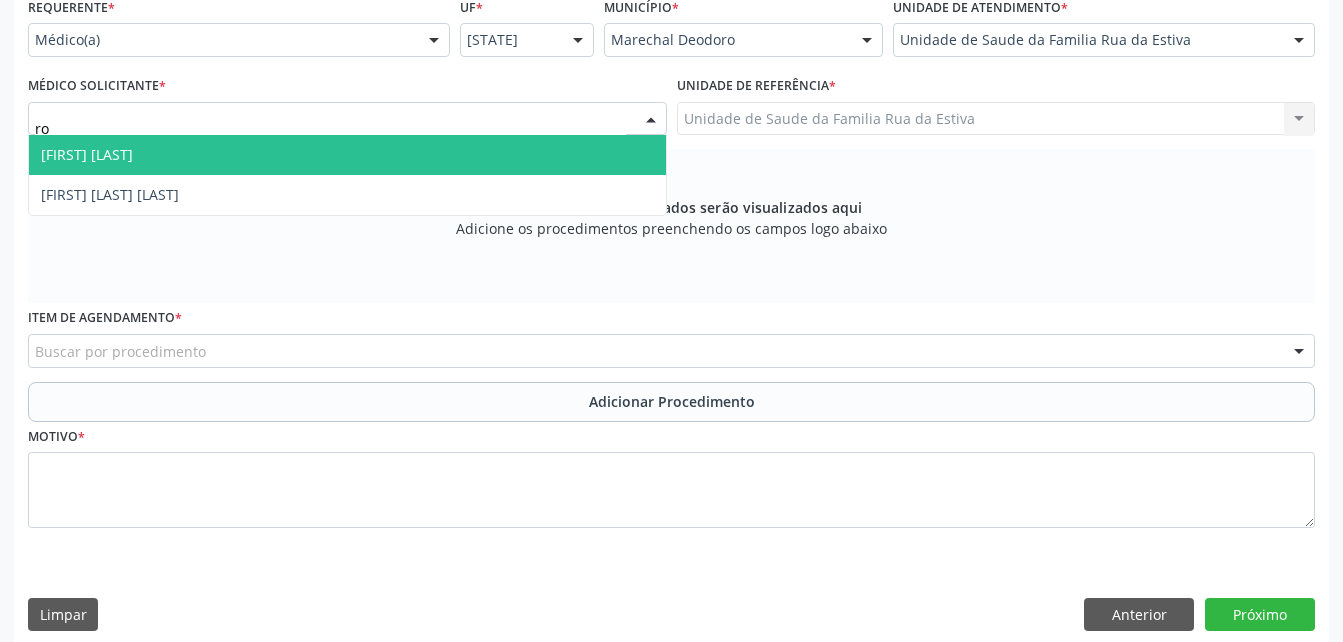 type on "rod" 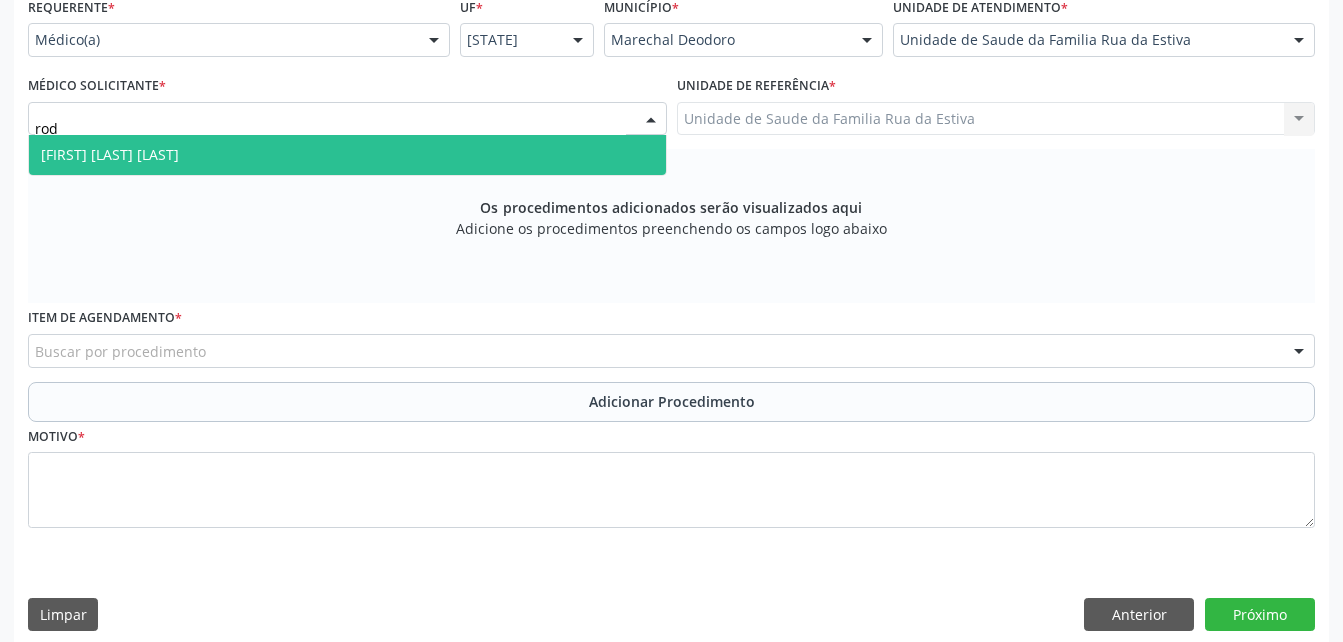 click on "[FIRST] [LAST]" at bounding box center (347, 155) 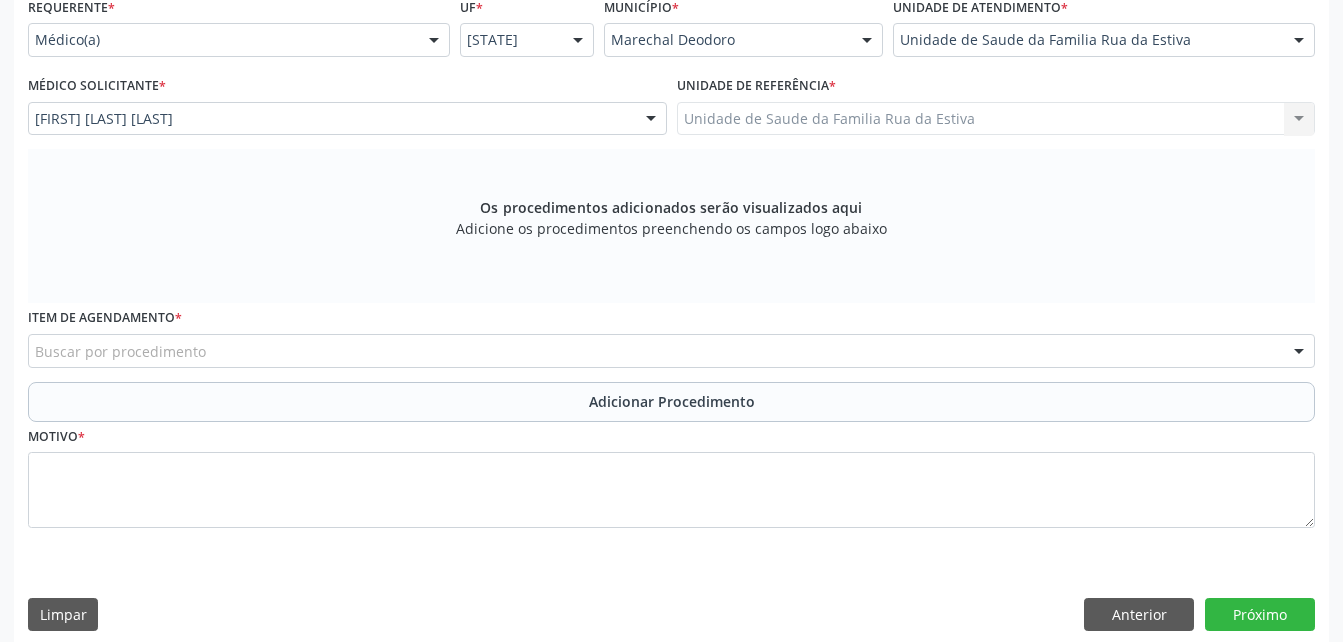 click on "Buscar por procedimento" at bounding box center [671, 351] 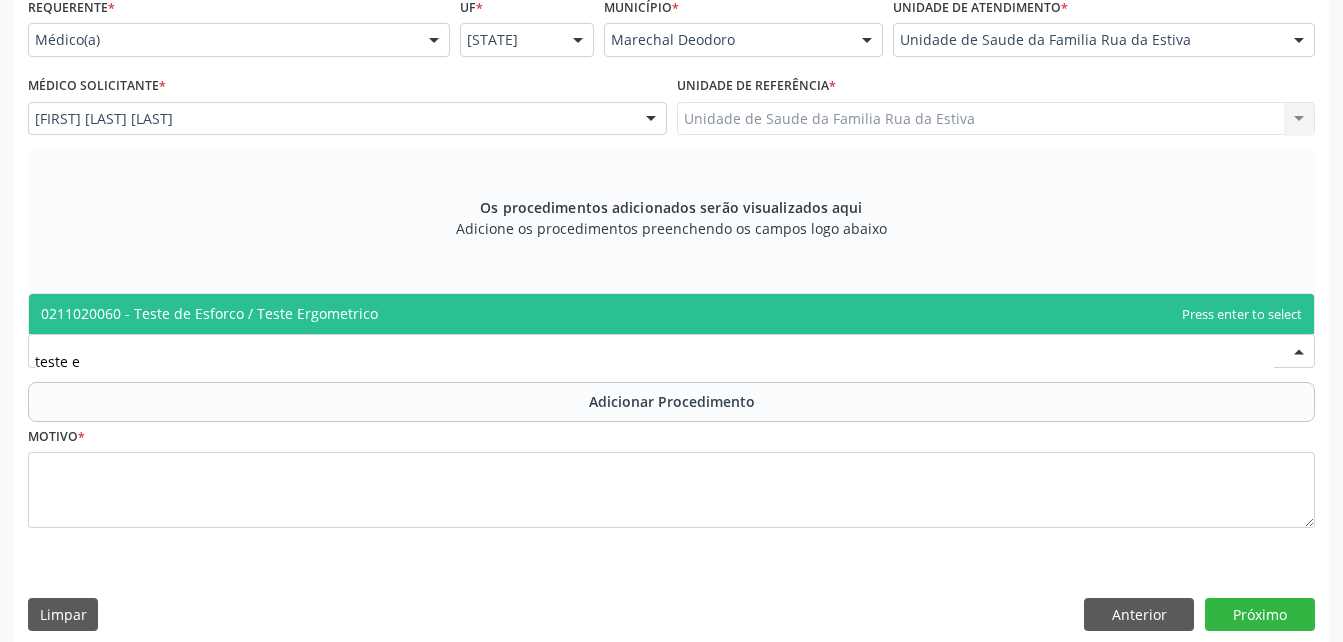 type on "teste er" 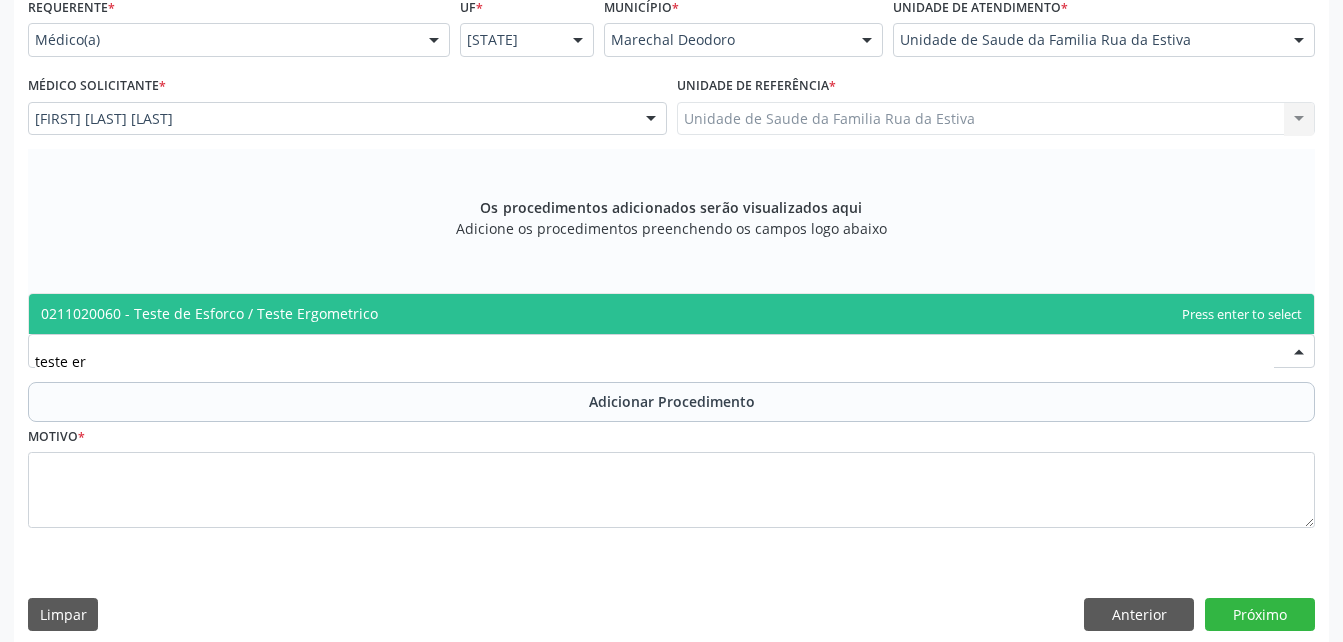 click on "0211020060 - Teste de Esforco / Teste Ergometrico" at bounding box center (671, 314) 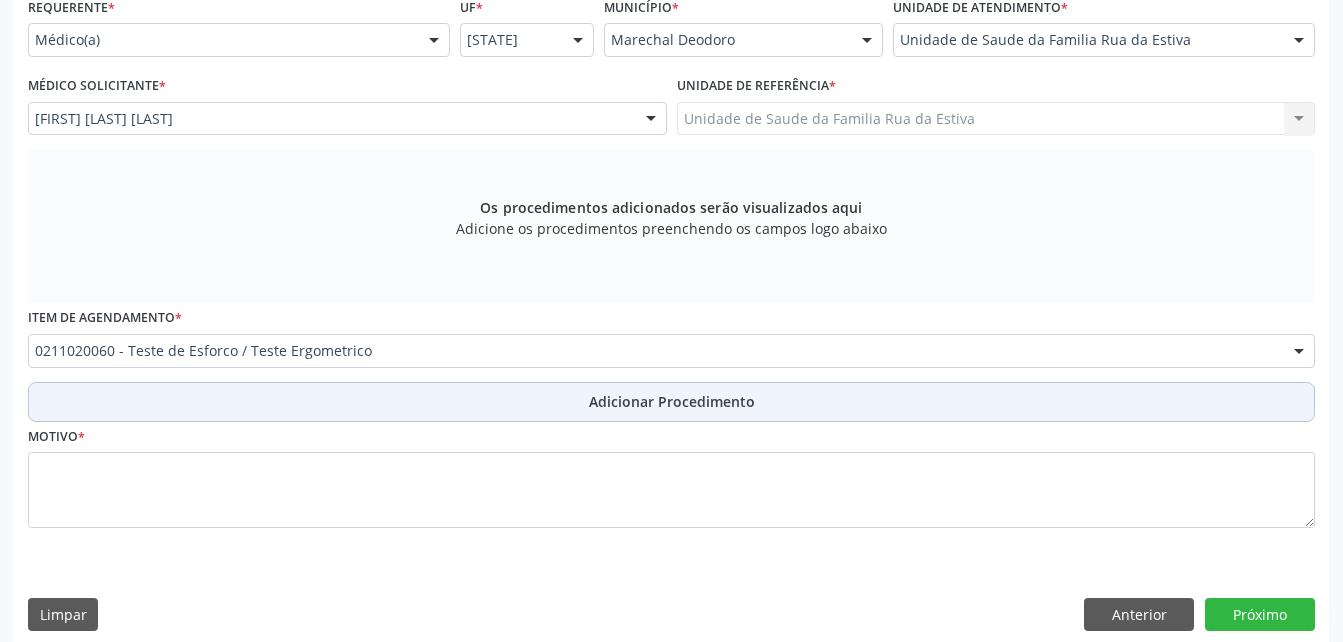 click on "Adicionar Procedimento" at bounding box center [671, 402] 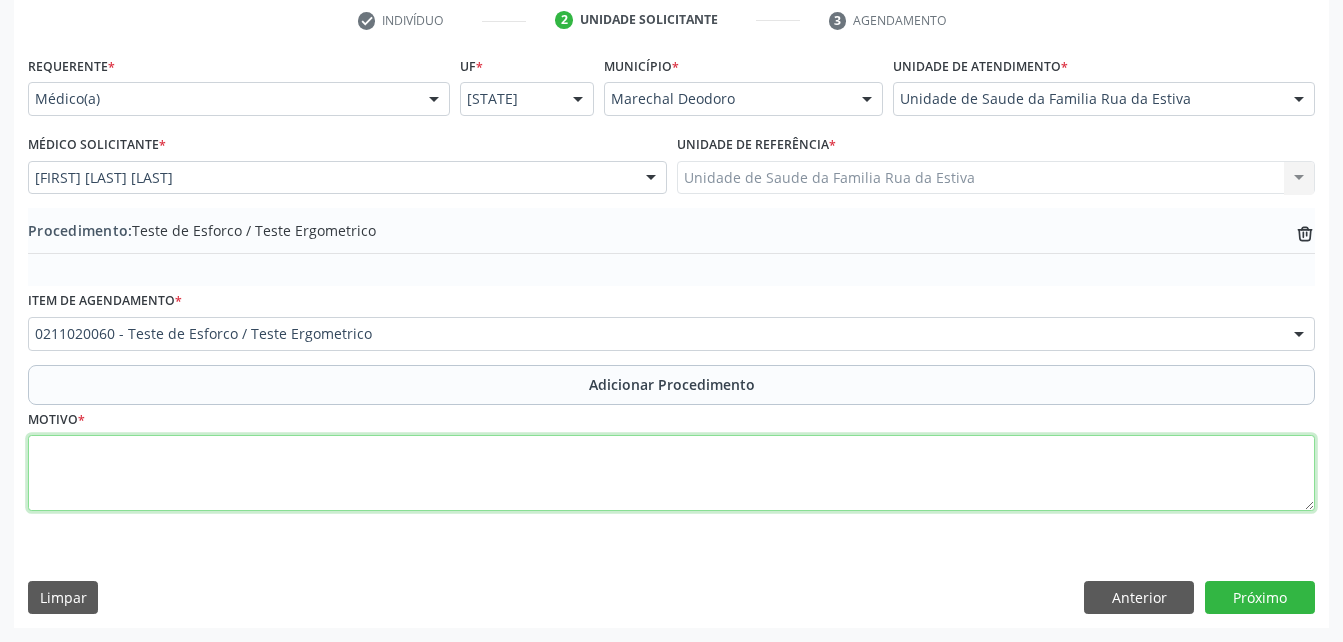 click at bounding box center (671, 473) 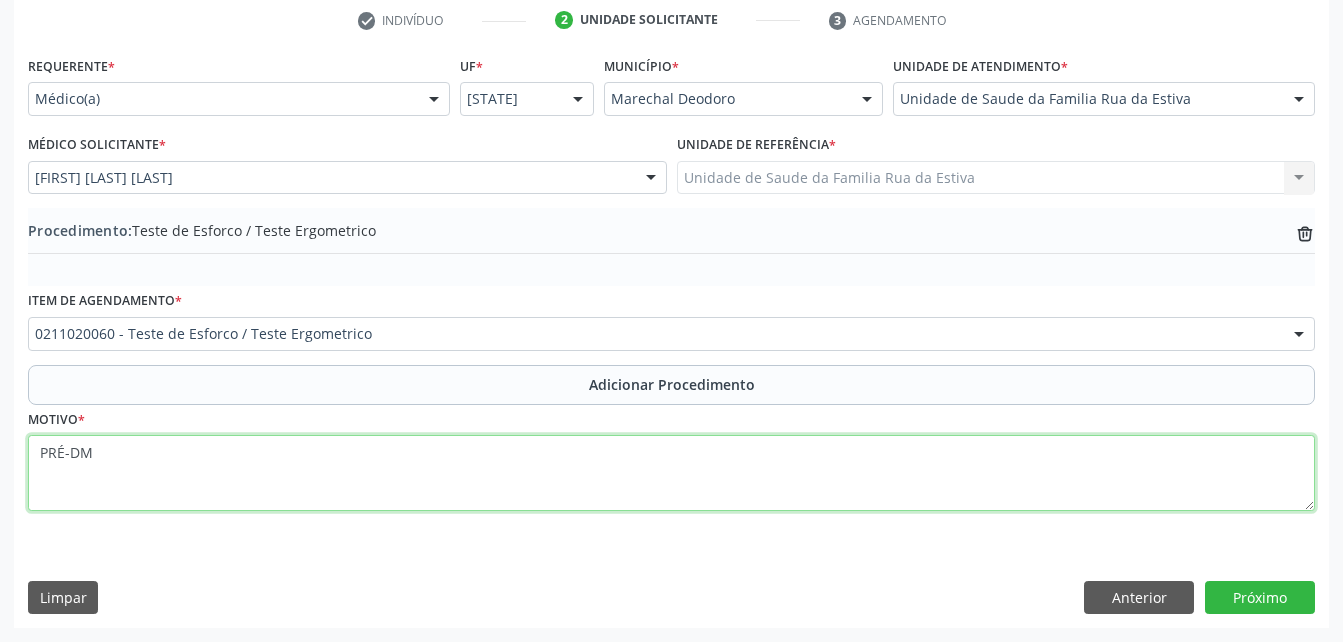 click on "PRÉ-DM" at bounding box center [671, 473] 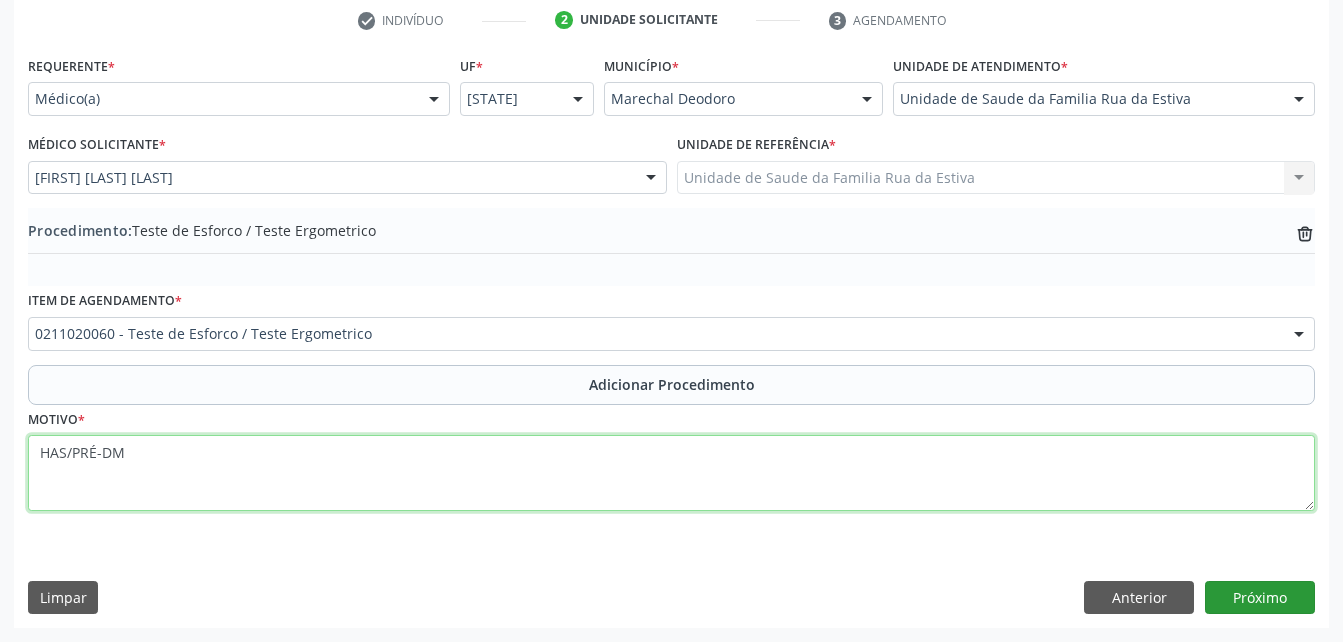 type on "HAS/PRÉ-DM" 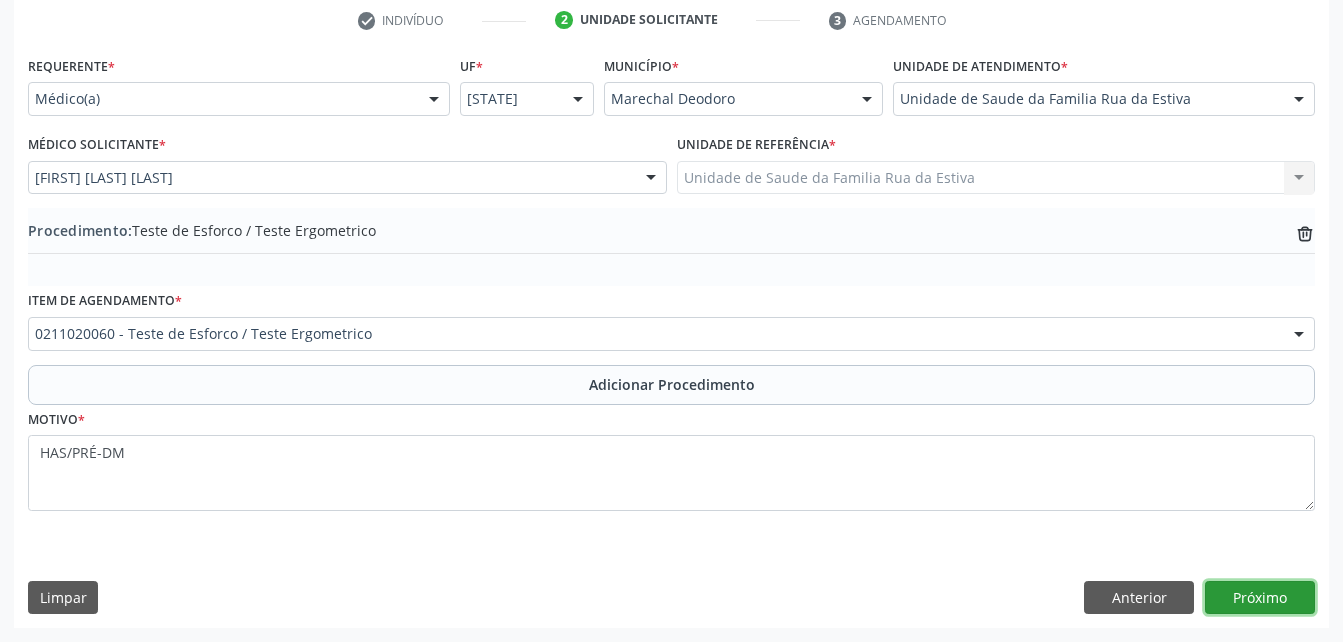 click on "Próximo" at bounding box center (1260, 598) 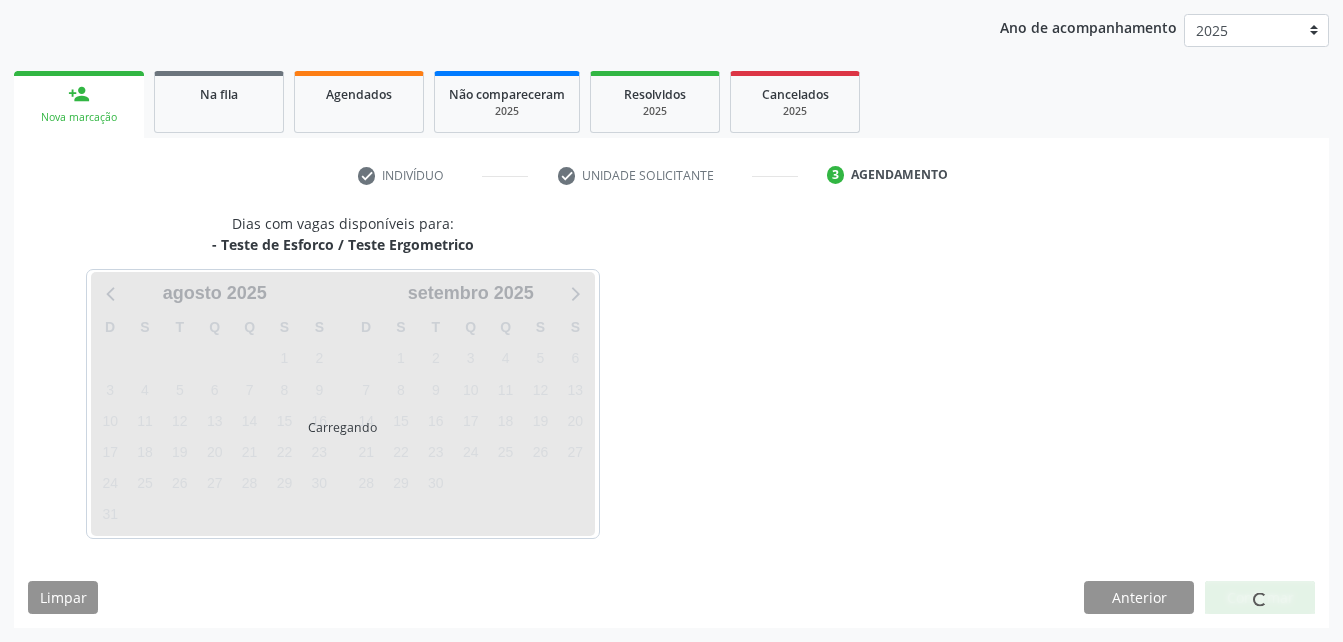 scroll, scrollTop: 315, scrollLeft: 0, axis: vertical 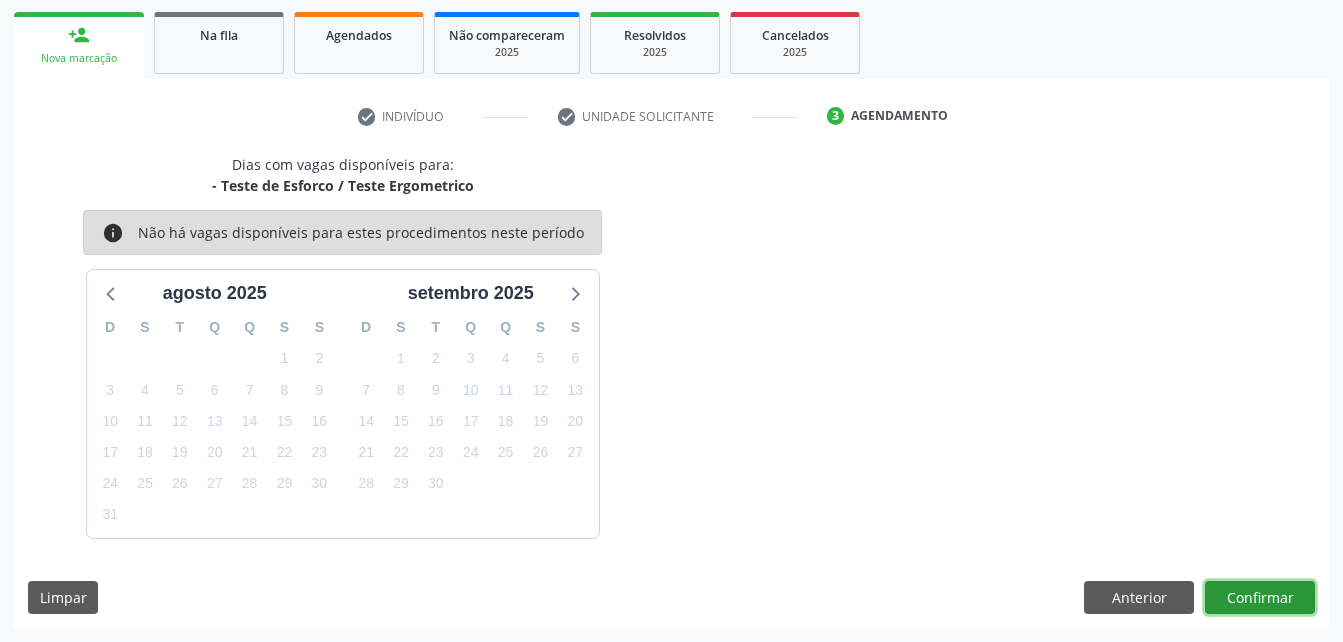 click on "Confirmar" at bounding box center (1260, 598) 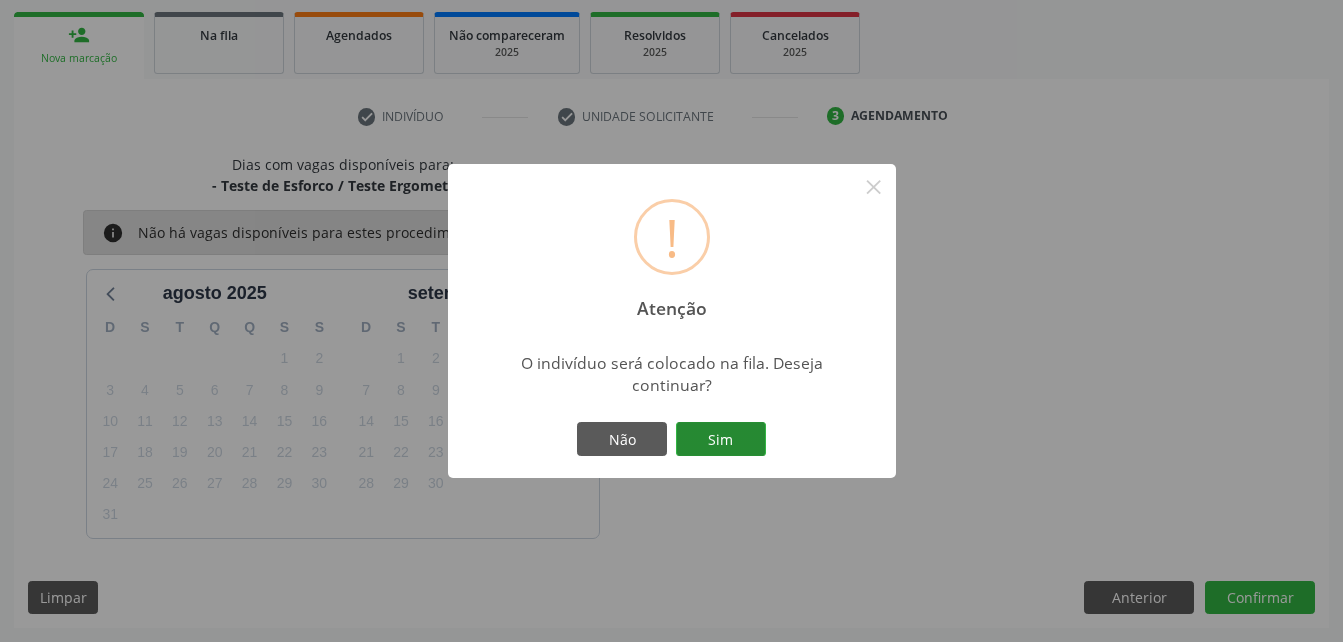 click on "Sim" at bounding box center [721, 439] 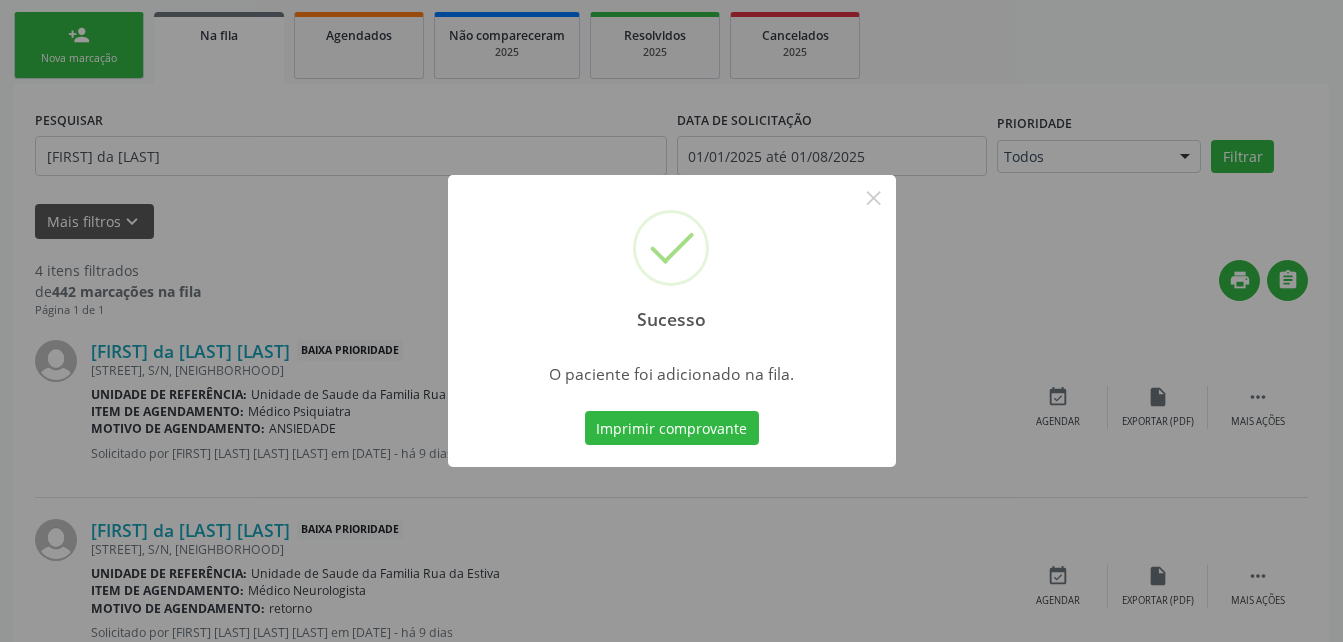 scroll, scrollTop: 53, scrollLeft: 0, axis: vertical 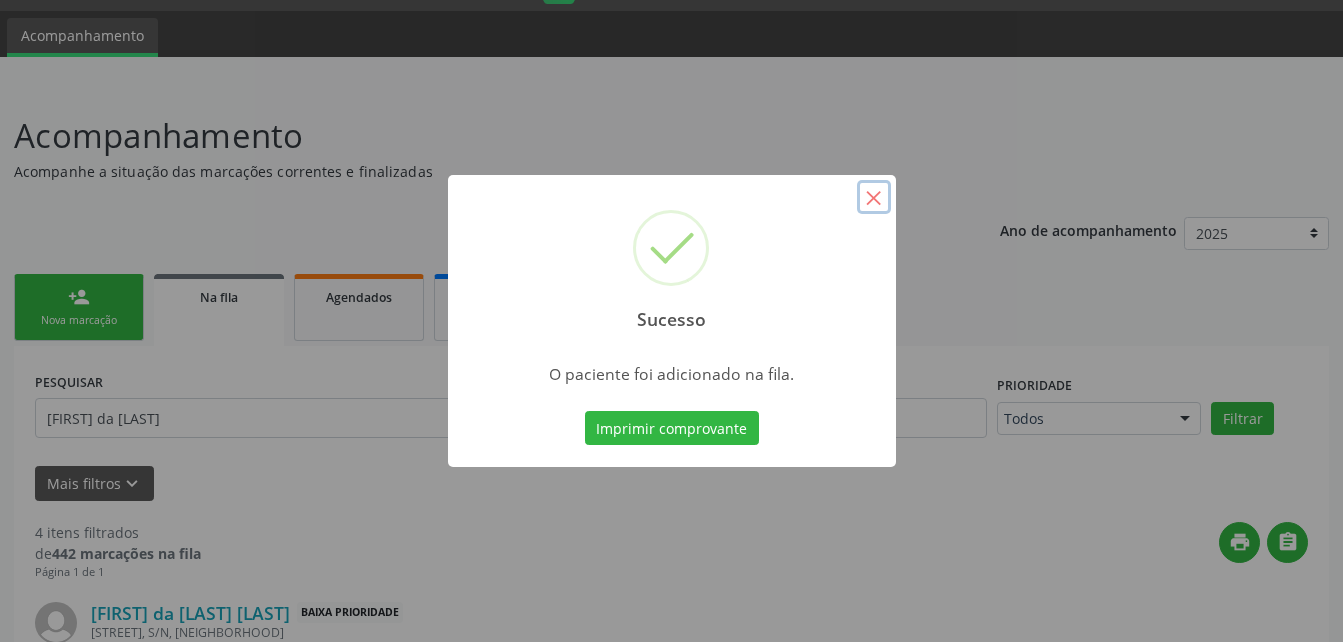 click on "×" at bounding box center (874, 197) 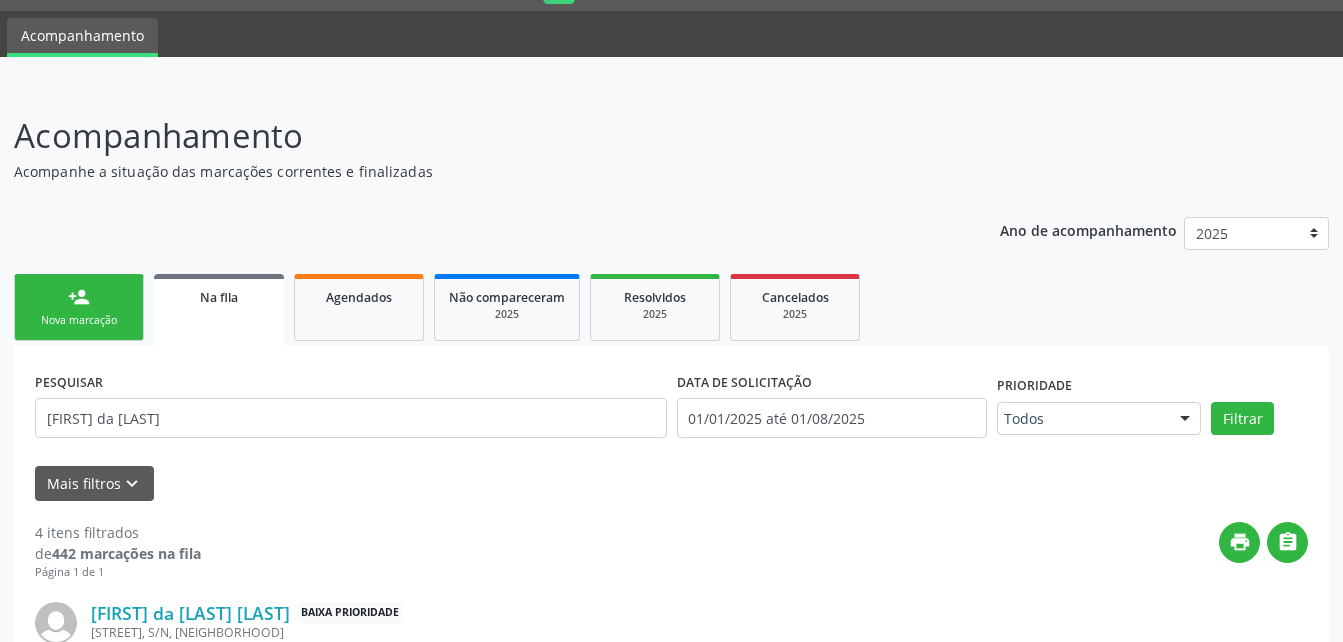 click on "person_add
Nova marcação" at bounding box center (79, 307) 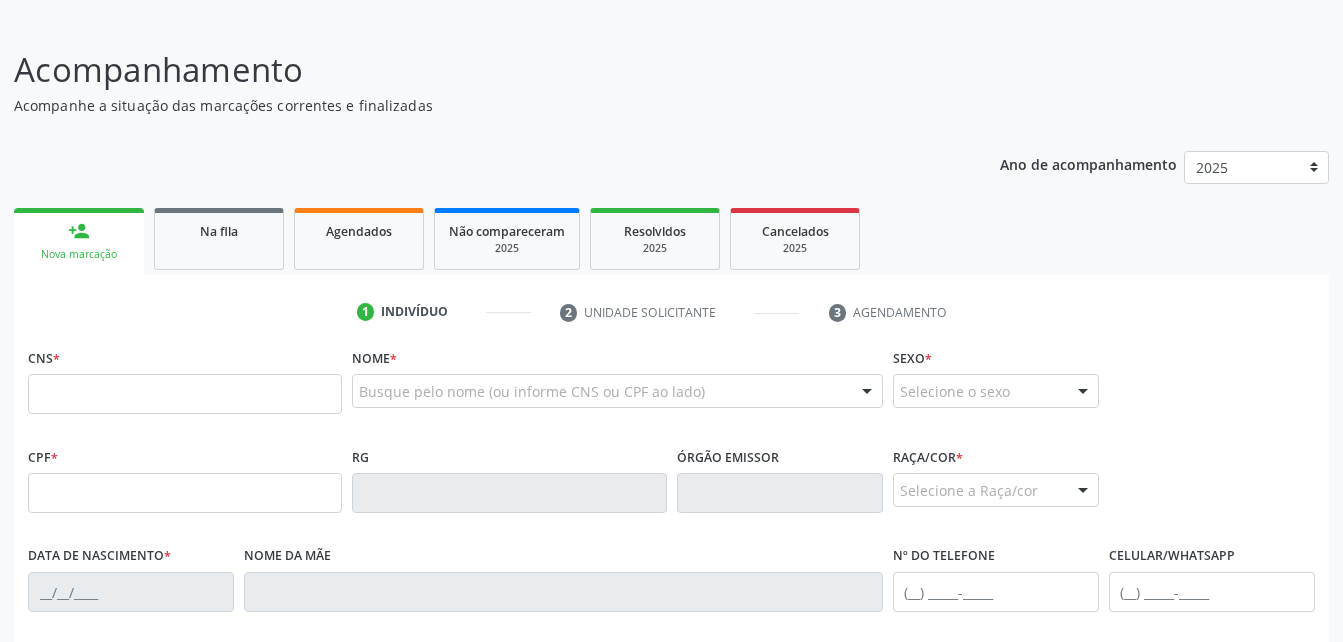scroll, scrollTop: 153, scrollLeft: 0, axis: vertical 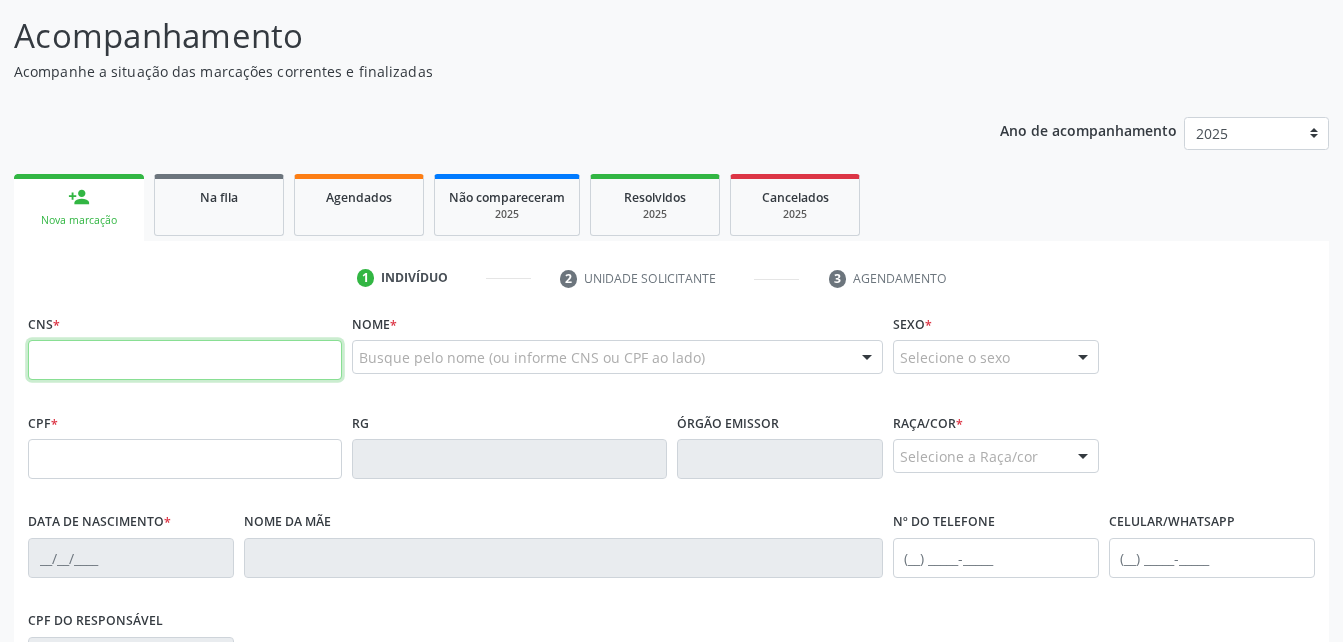 click at bounding box center [185, 360] 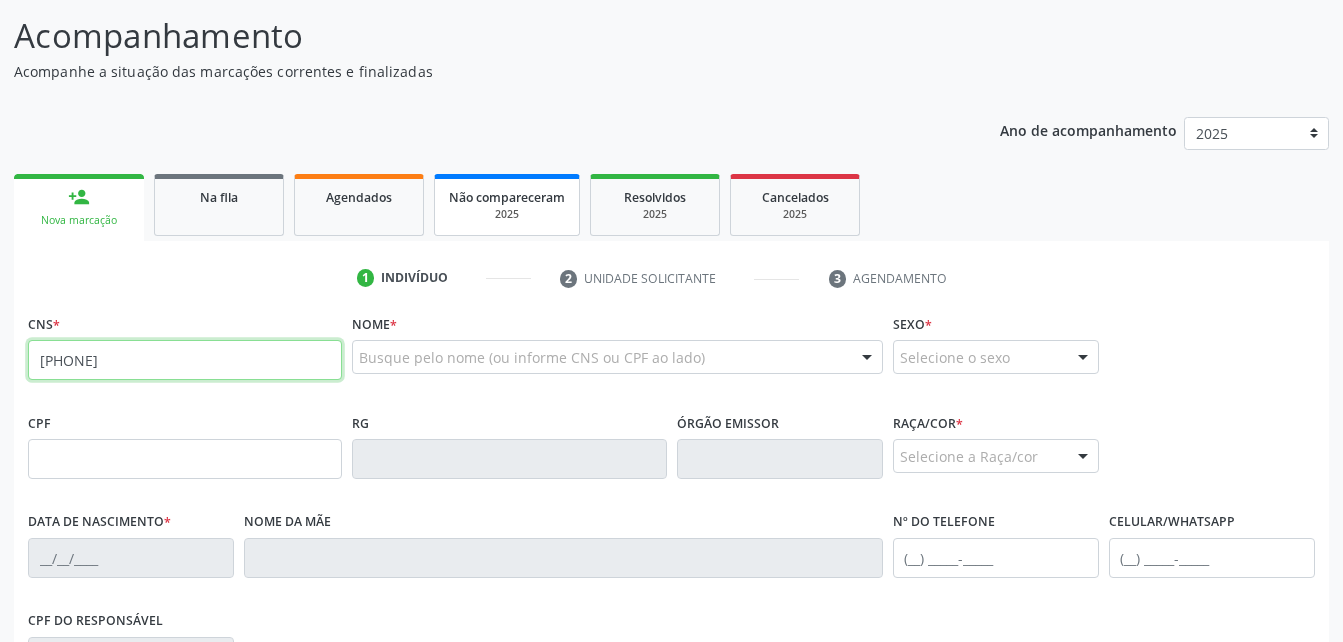 type on "706 7095 9281 6414" 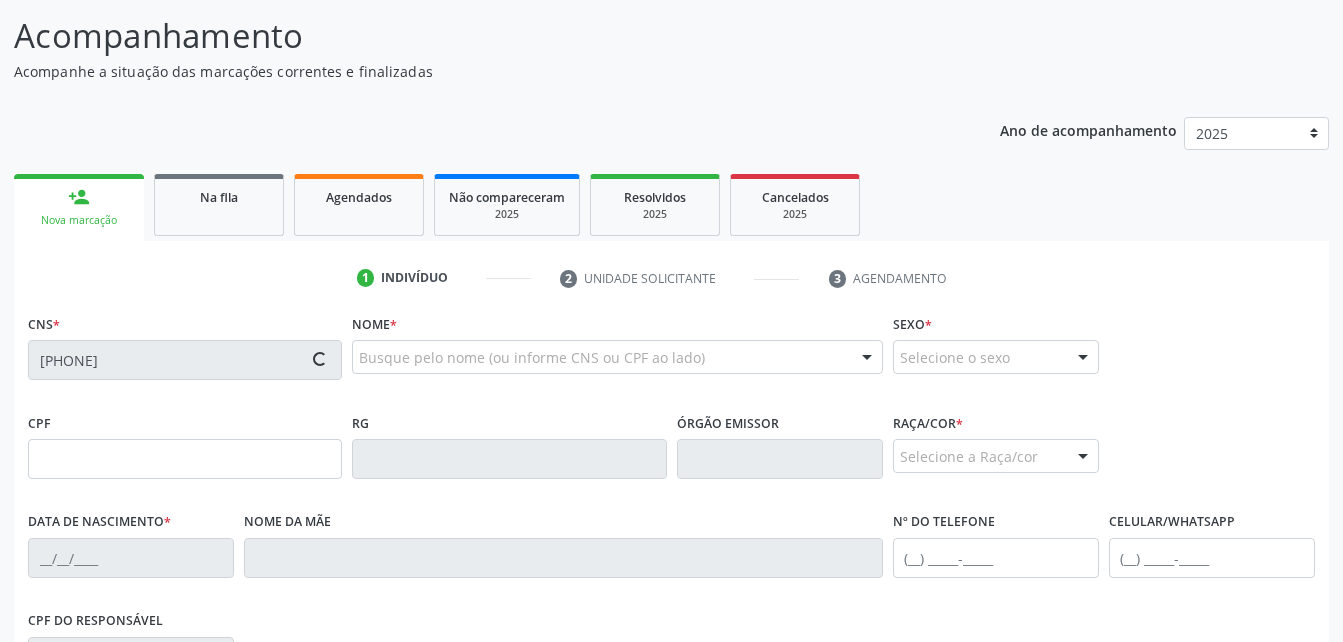 type on "06/07/1996" 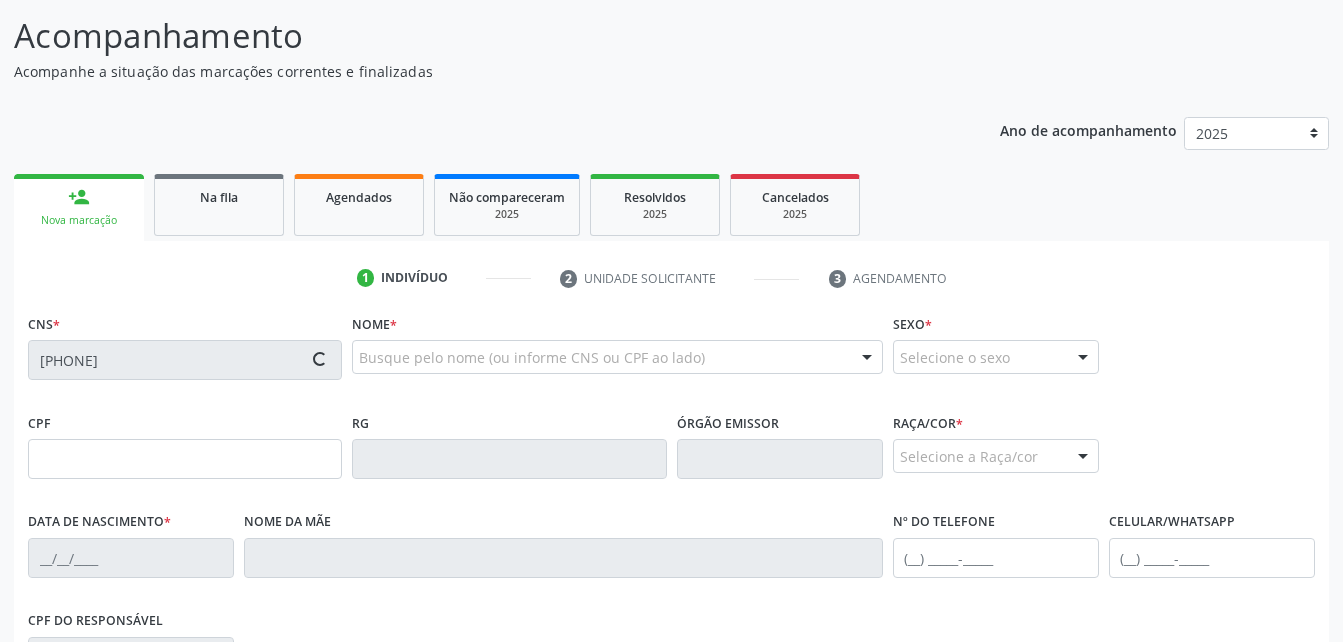 type on "Rosita Maria da Silva" 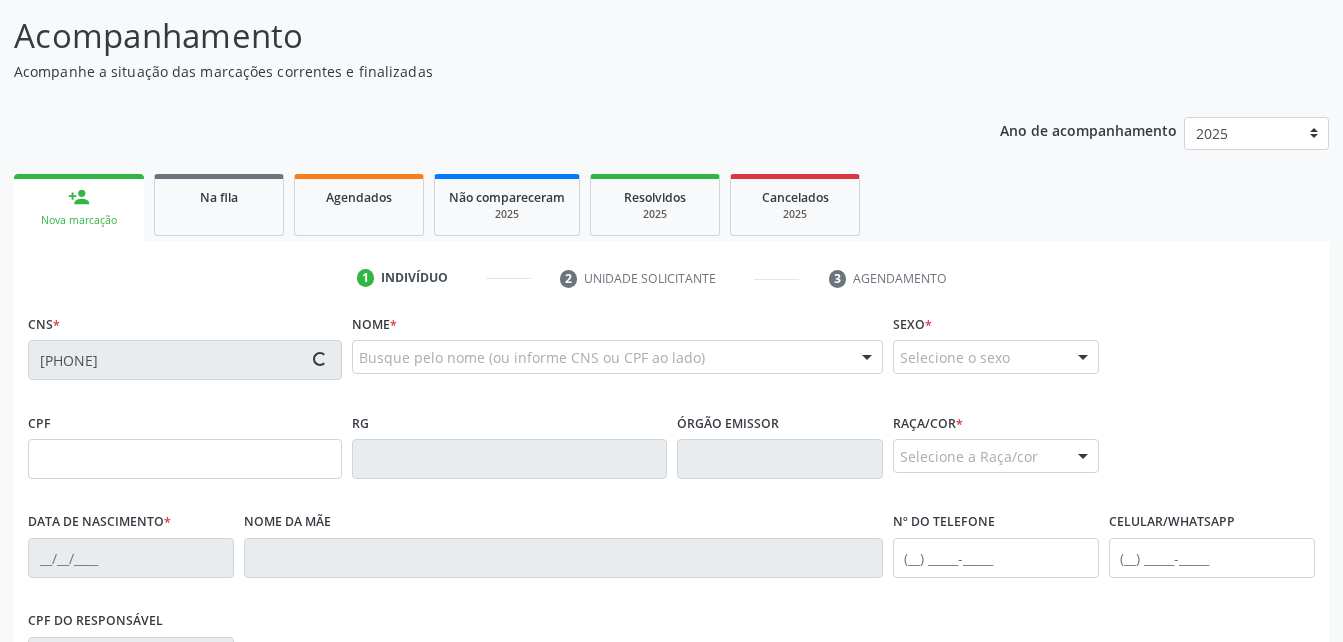 type on "(82) 99307-0250" 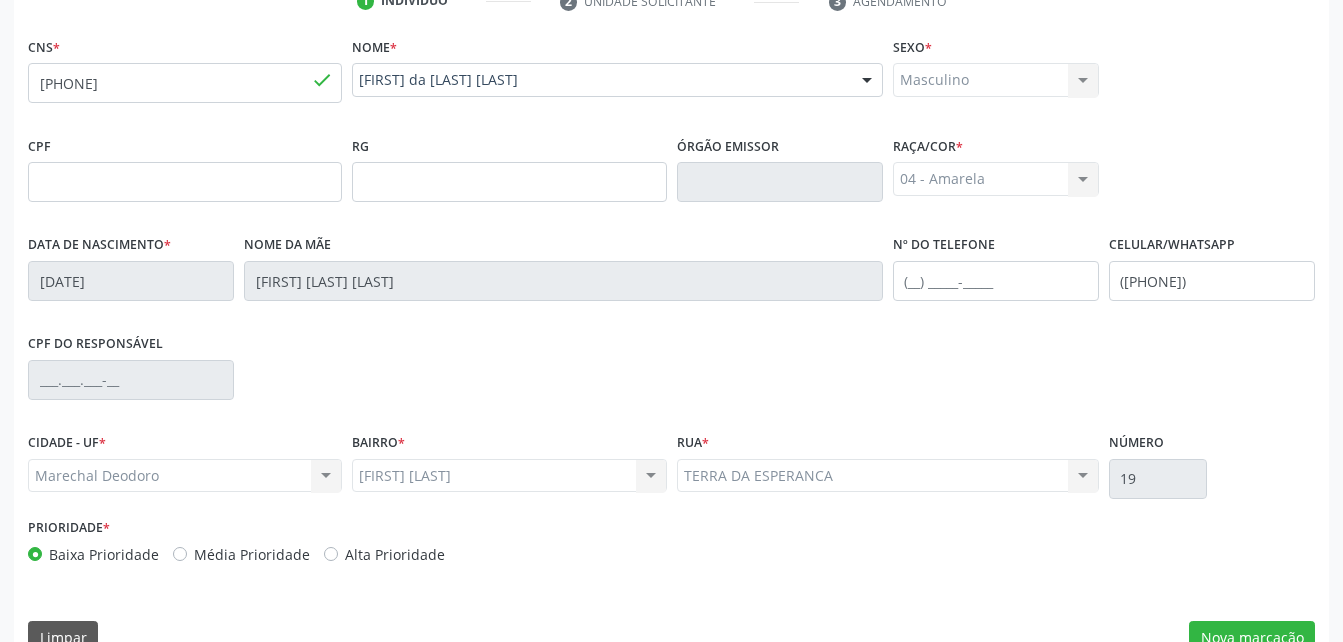 scroll, scrollTop: 470, scrollLeft: 0, axis: vertical 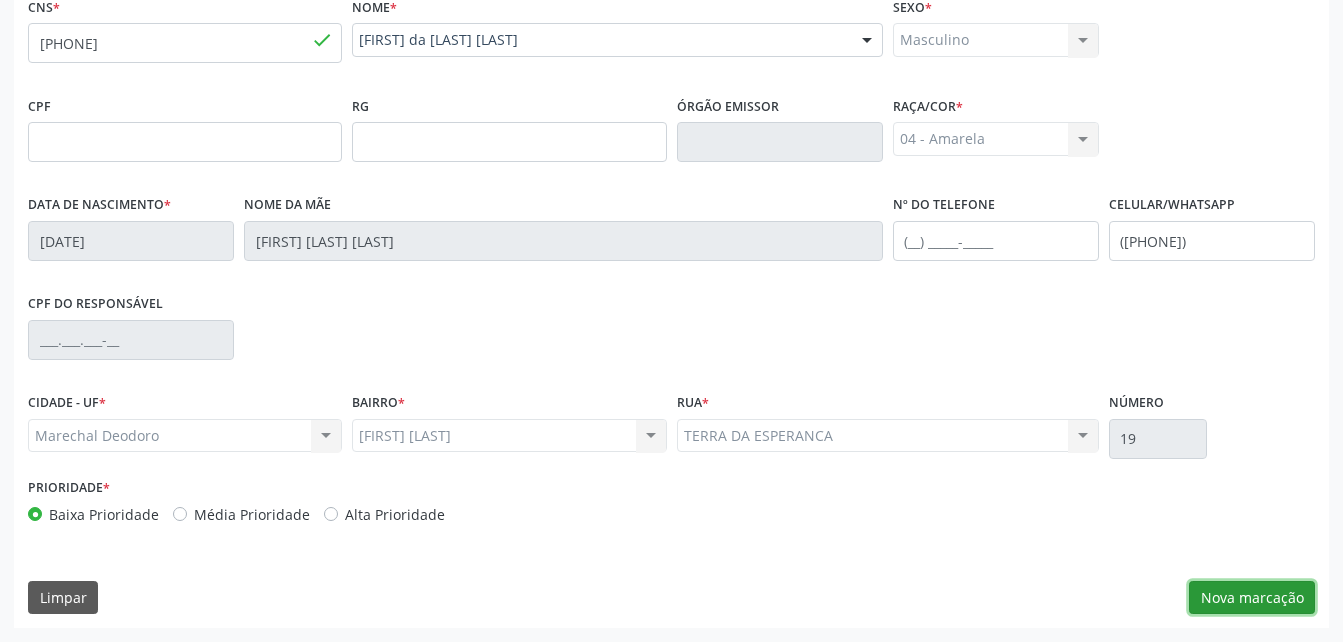 click on "Nova marcação" at bounding box center [1252, 598] 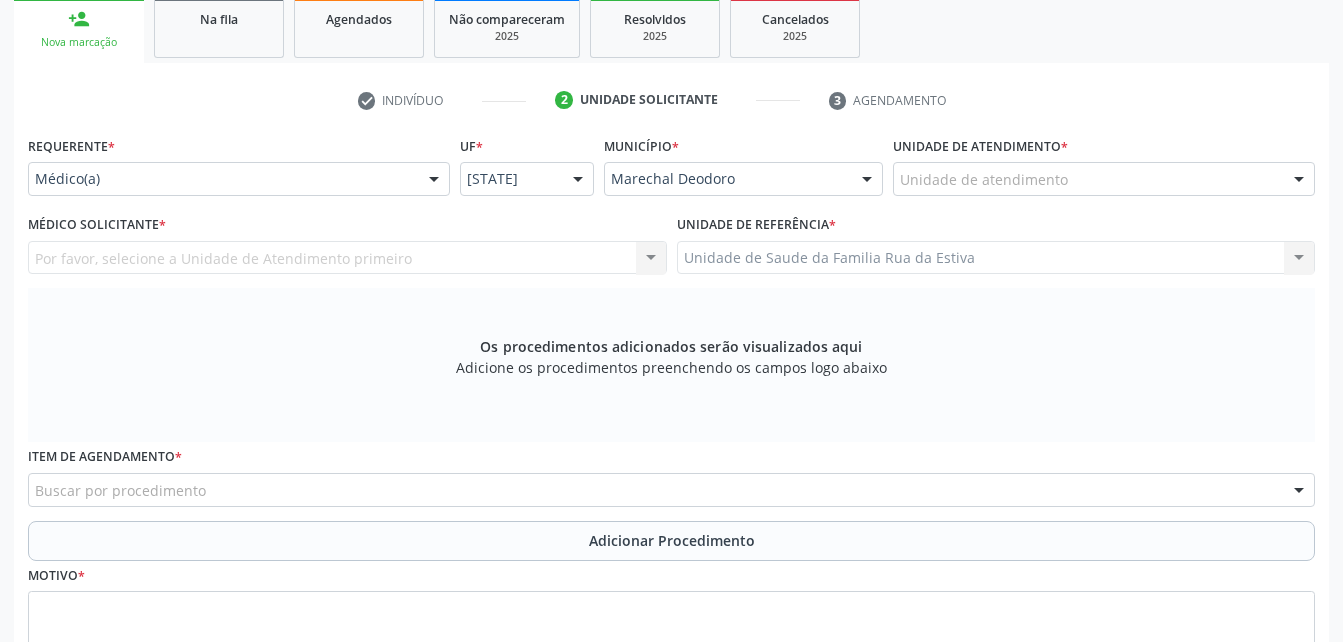 scroll, scrollTop: 270, scrollLeft: 0, axis: vertical 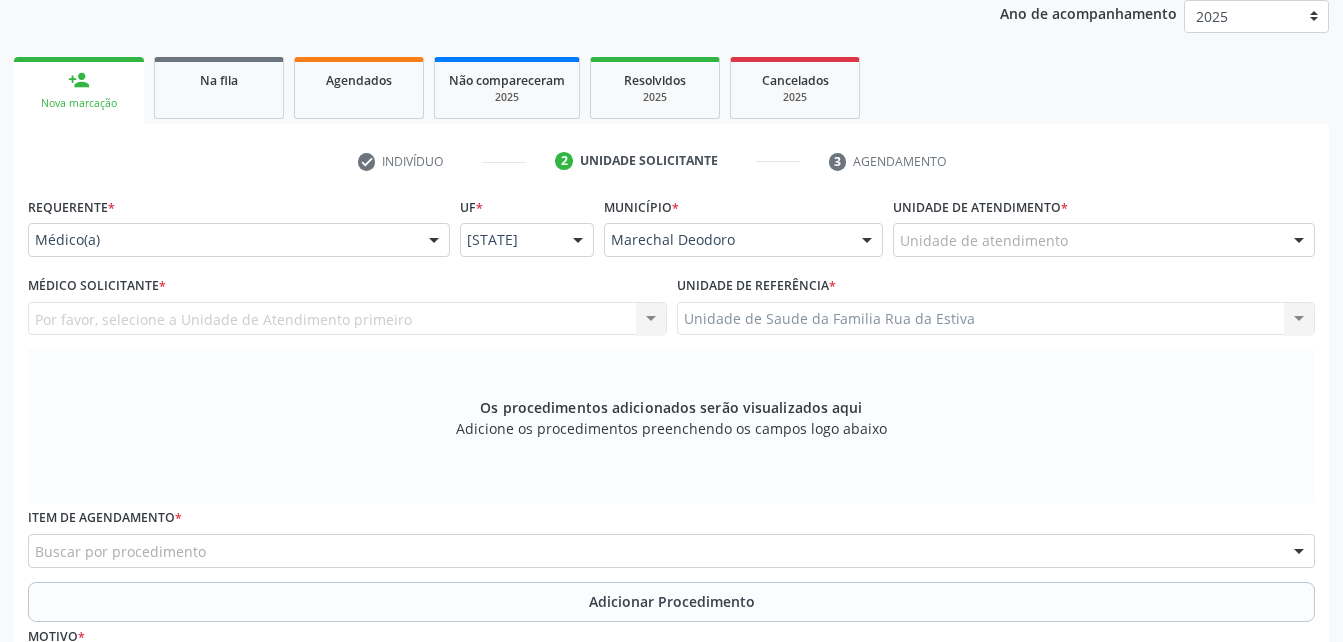 click at bounding box center [434, 241] 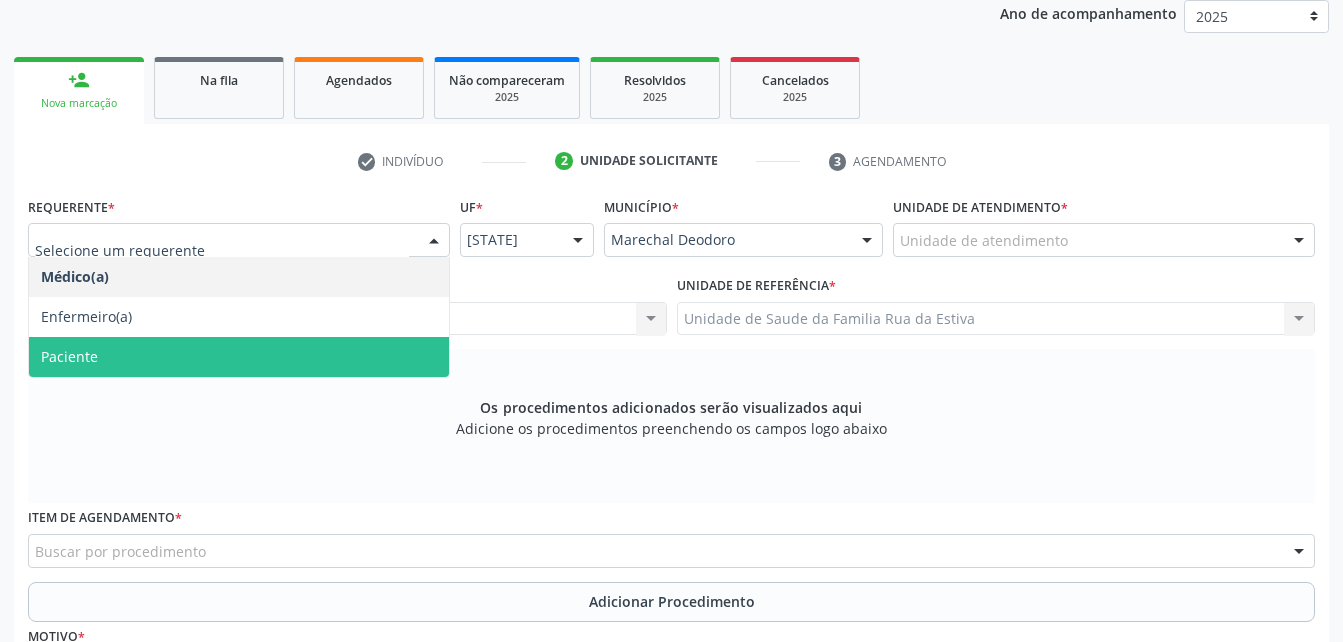 click on "Paciente" at bounding box center (239, 357) 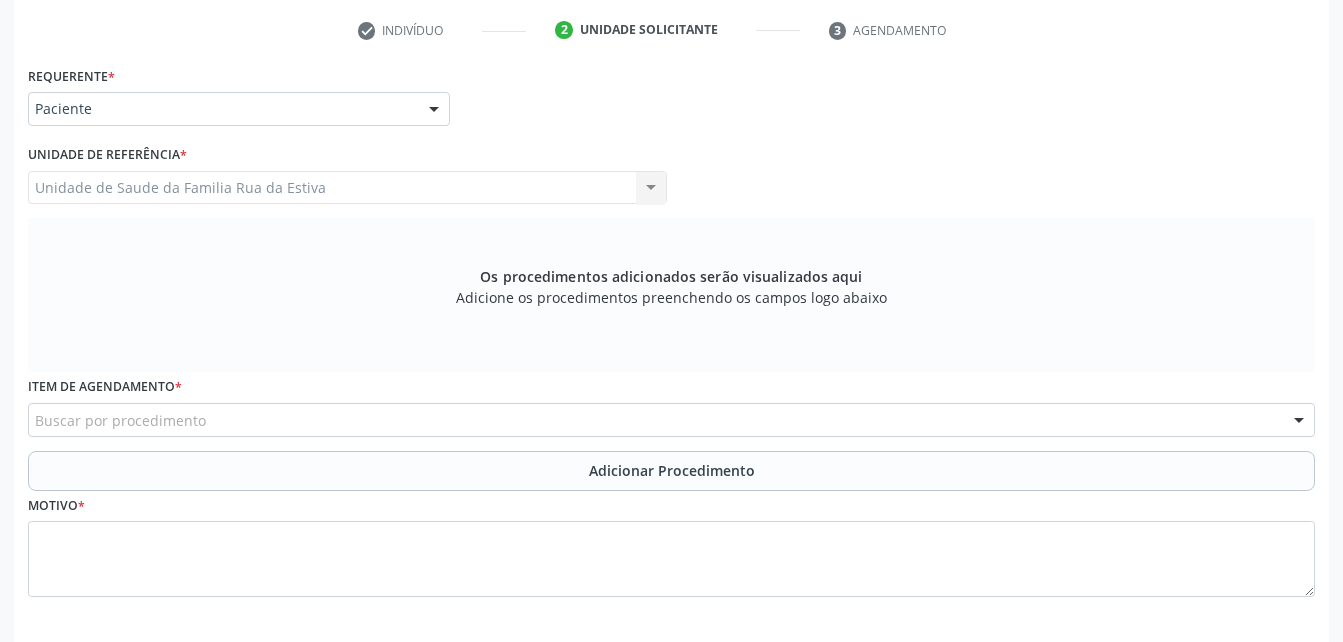 scroll, scrollTop: 487, scrollLeft: 0, axis: vertical 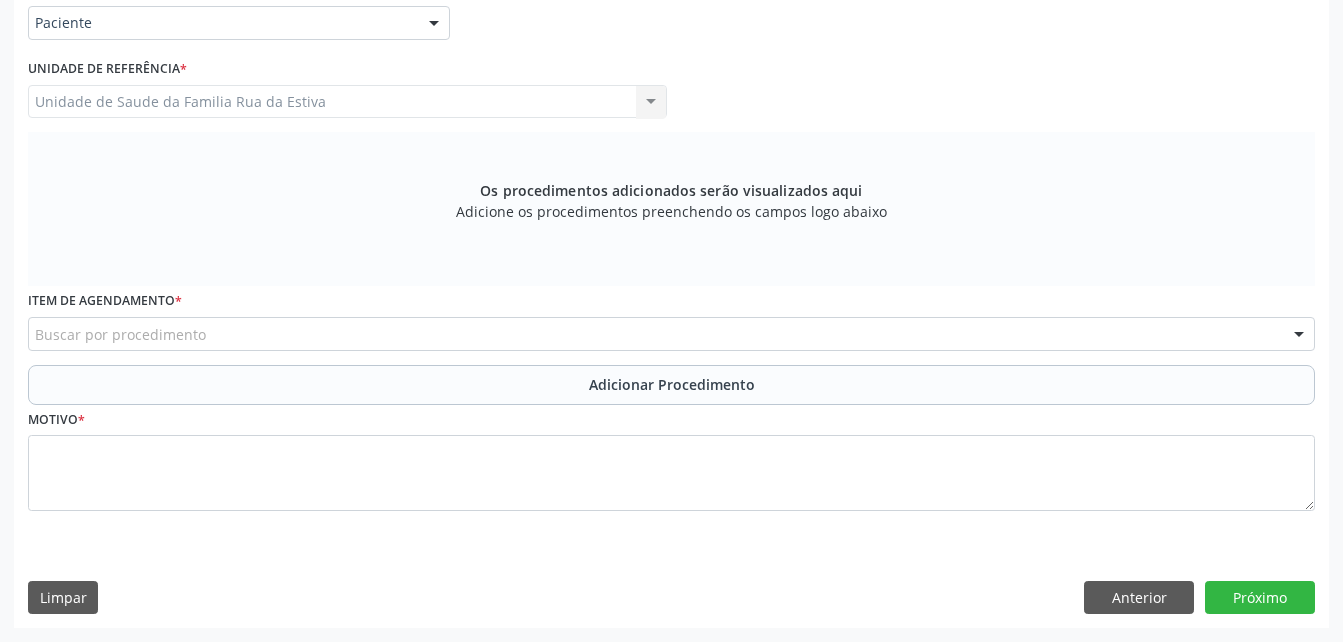 click on "Buscar por procedimento" at bounding box center (671, 334) 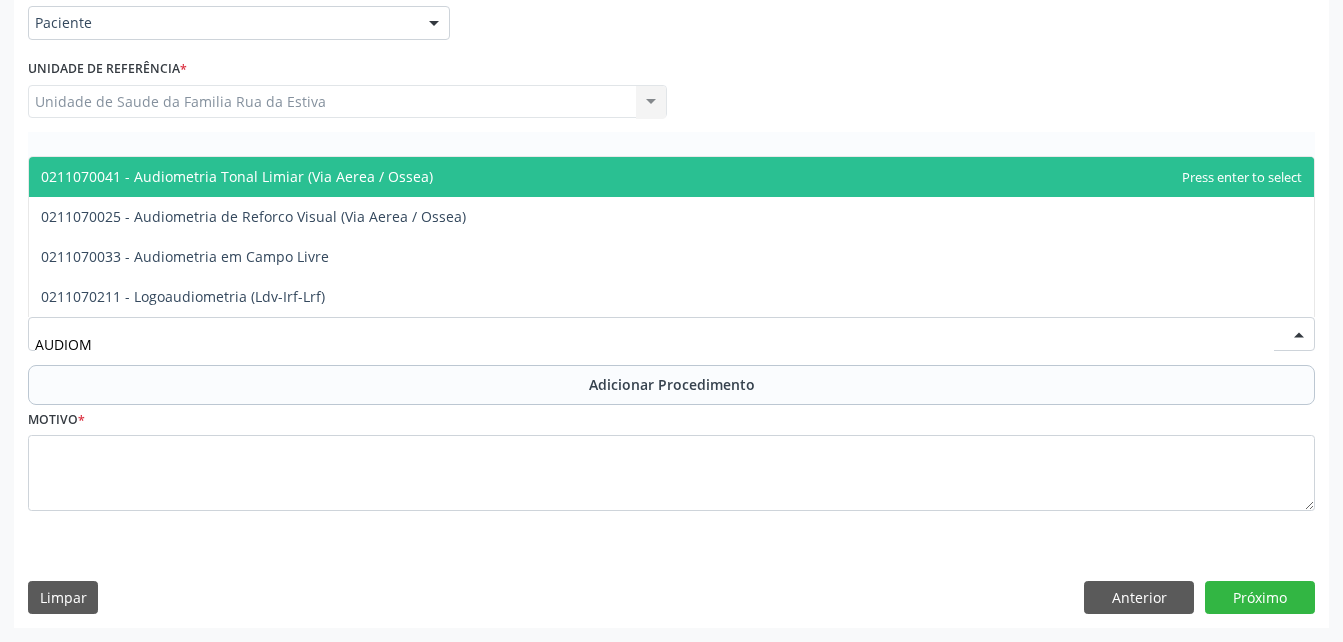 click on "0211070041 - Audiometria Tonal Limiar (Via Aerea / Ossea)" at bounding box center (671, 177) 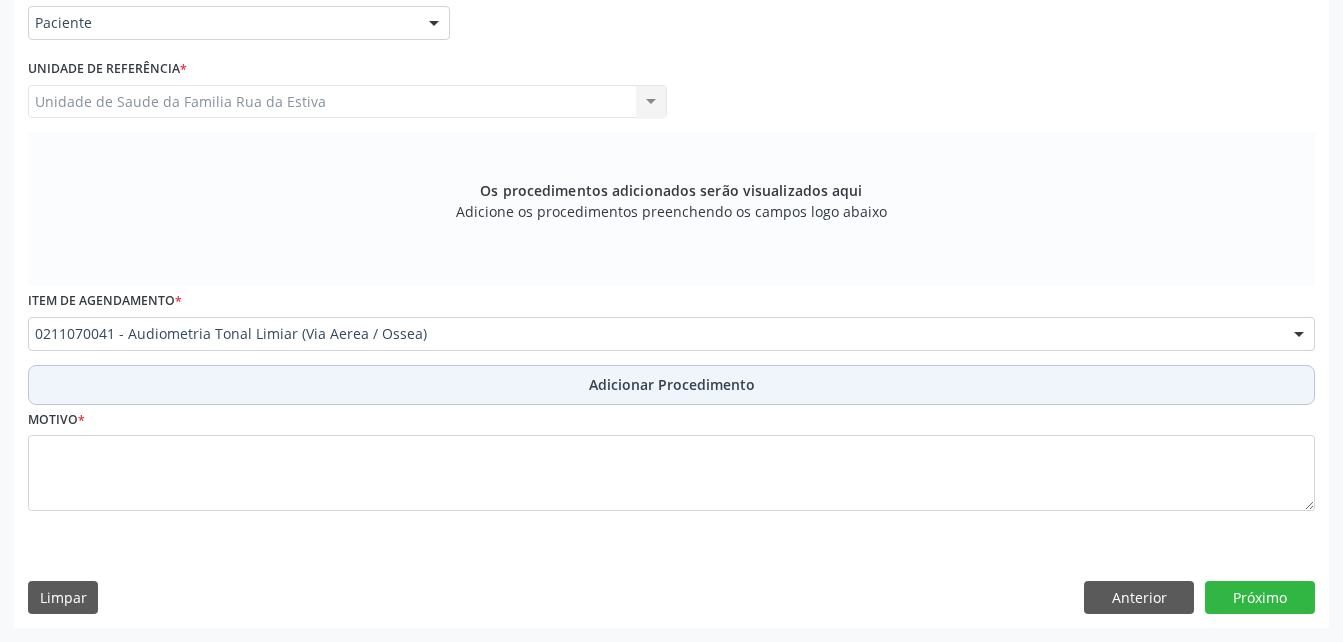 click on "Adicionar Procedimento" at bounding box center (671, 385) 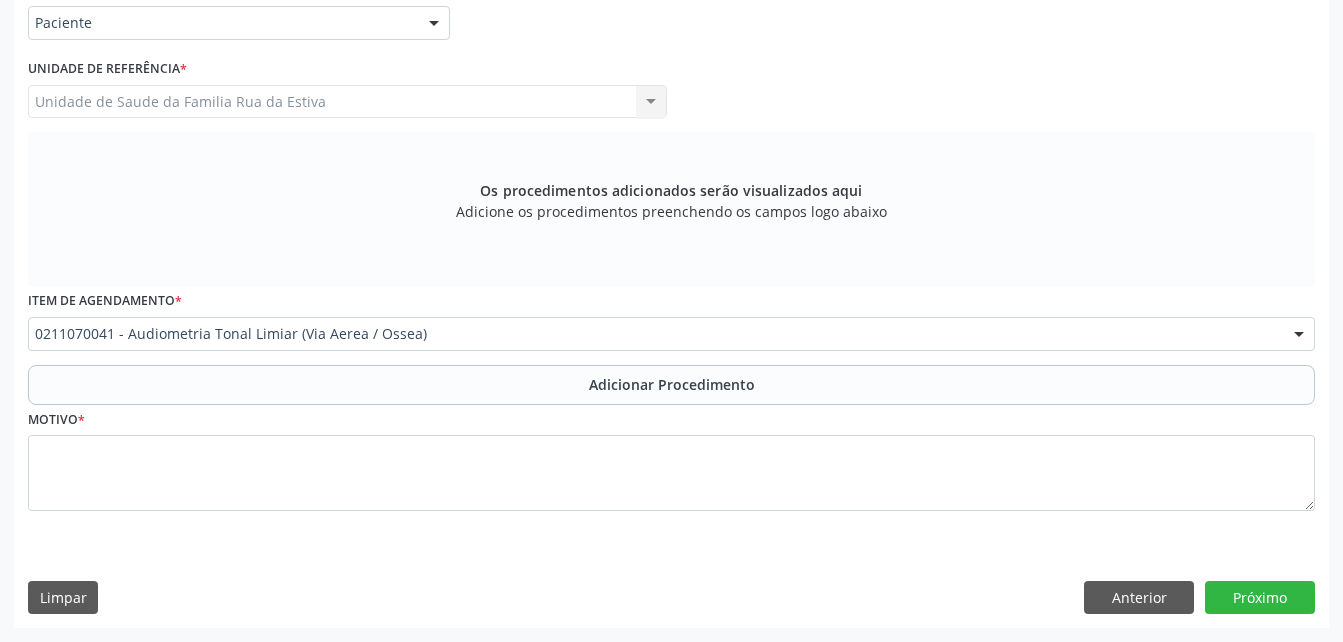 scroll, scrollTop: 411, scrollLeft: 0, axis: vertical 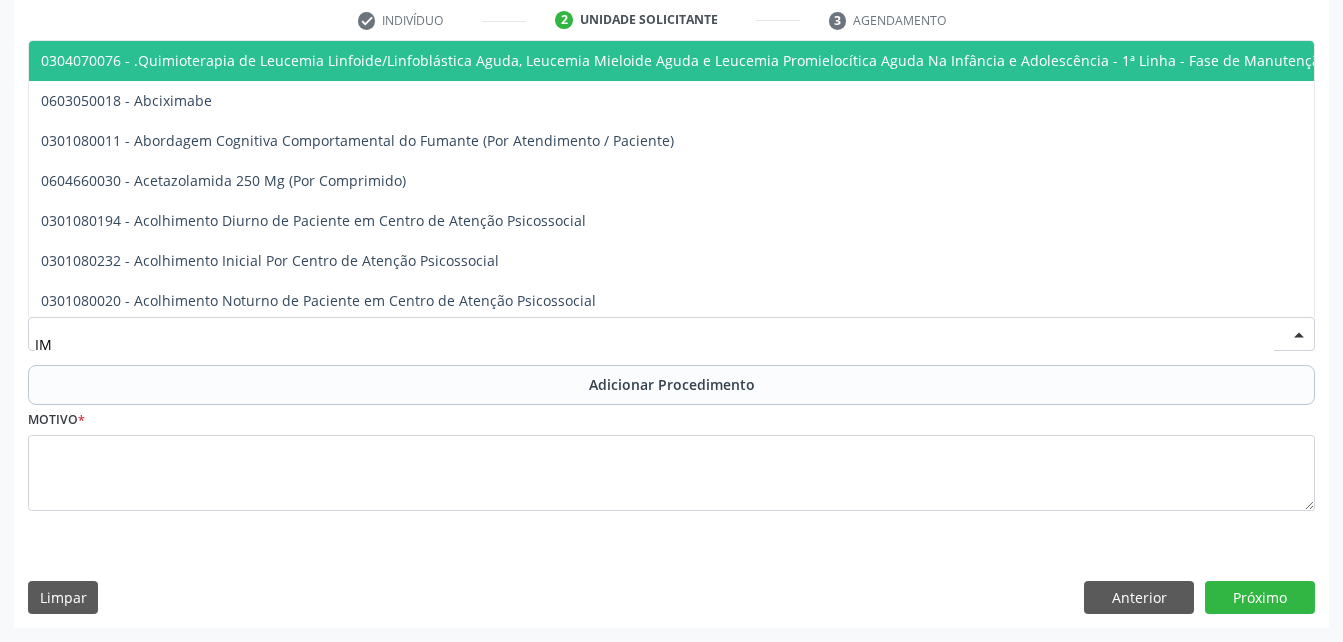 type on "I" 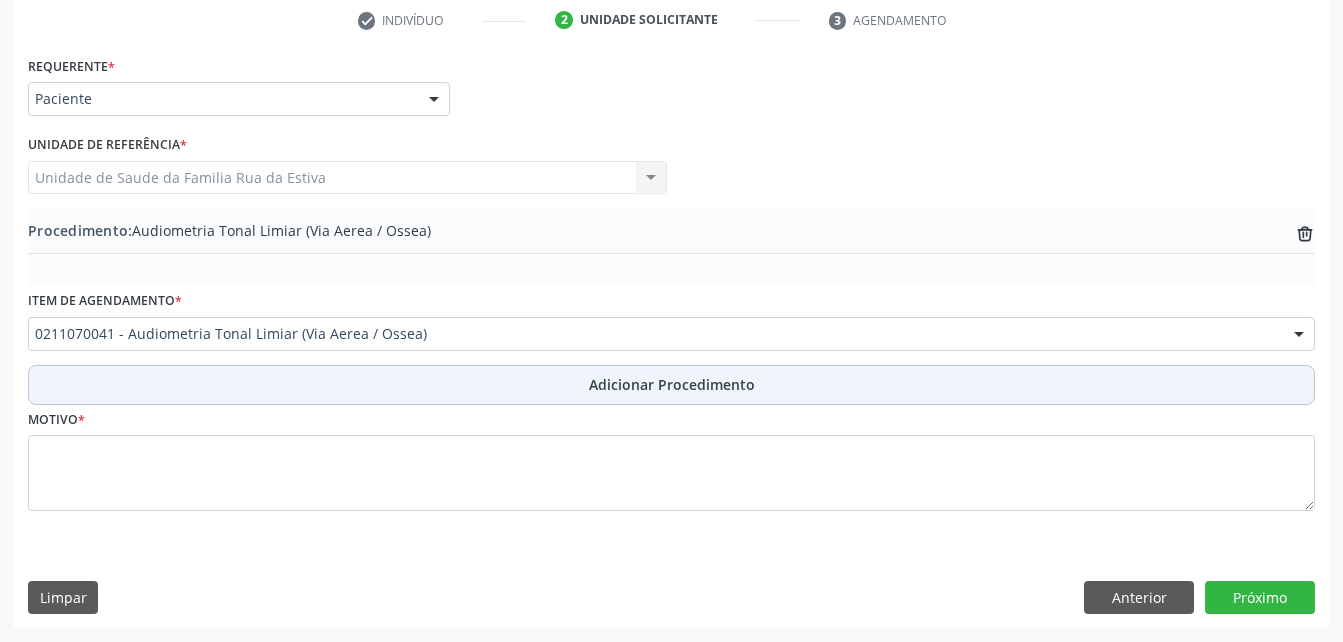click on "Adicionar Procedimento" at bounding box center [671, 385] 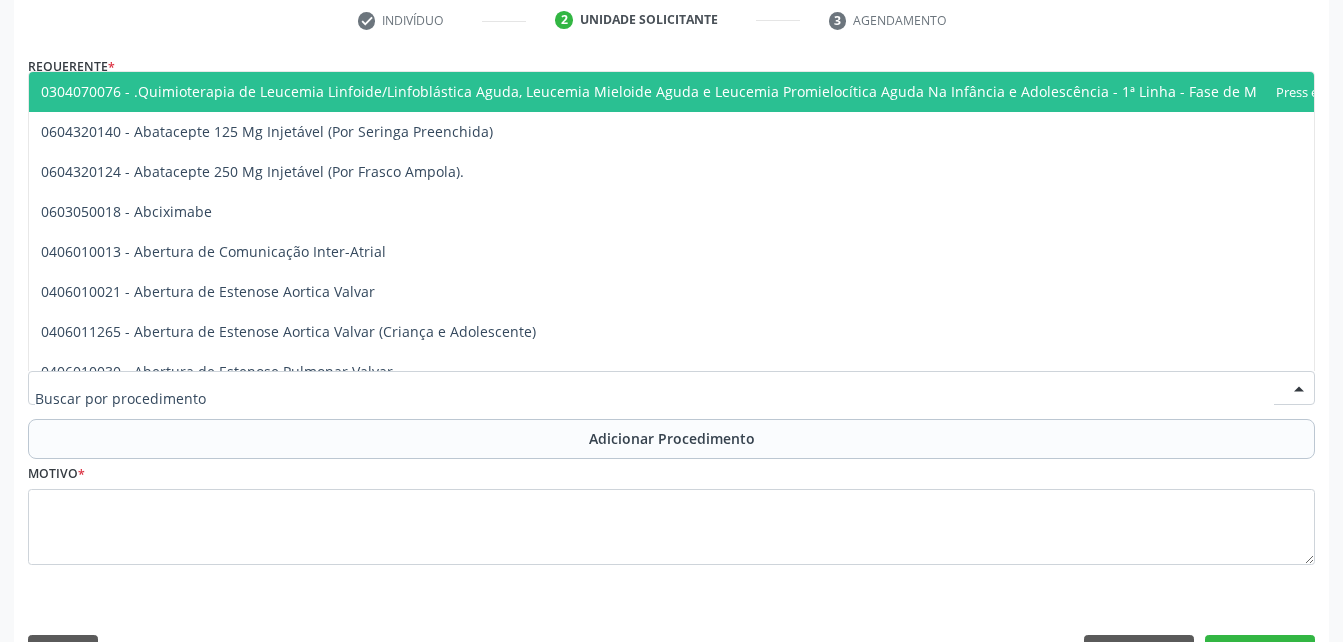 click on "0304070076 - .Quimioterapia de Leucemia Linfoide/Linfoblástica Aguda, Leucemia Mieloide Aguda e Leucemia Promielocítica Aguda Na Infância e Adolescência - 1ª Linha - Fase de Manutenção   0604320140 - Abatacepte 125 Mg Injetável (Por Seringa Preenchida)   0604320124 - Abatacepte 250 Mg Injetável (Por Frasco Ampola).   0603050018 - Abciximabe   0406010013 - Abertura de Comunicação Inter-Atrial   0406010021 - Abertura de Estenose Aortica Valvar   0406011265 - Abertura de Estenose Aortica Valvar (Criança e Adolescente)   0406010030 - Abertura de Estenose Pulmonar Valvar   0406011273 - Abertura de Estenose Pulmonar Valvar (Criança e Adolescente)   0301080011 - Abordagem Cognitiva Comportamental do Fumante (Por Atendimento / Paciente)   0307020010 - Acesso A Polpa Dentaria e Medicacao (Por Dente)   0604660030 - Acetazolamida 250 Mg (Por Comprimido)   0202010783 - Acidez Titulável no Leite Humano (Dornic)   0604600011 - Acitretina 10 Mg (Por Capsula)" at bounding box center [671, 388] 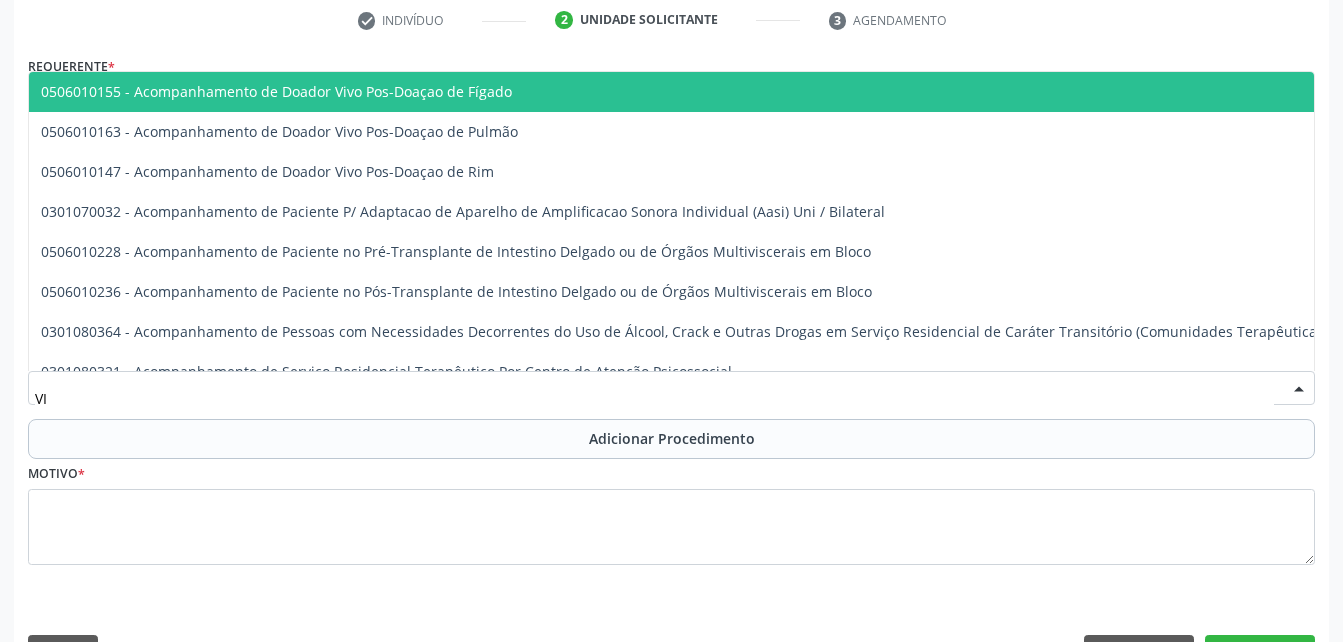 type on "V" 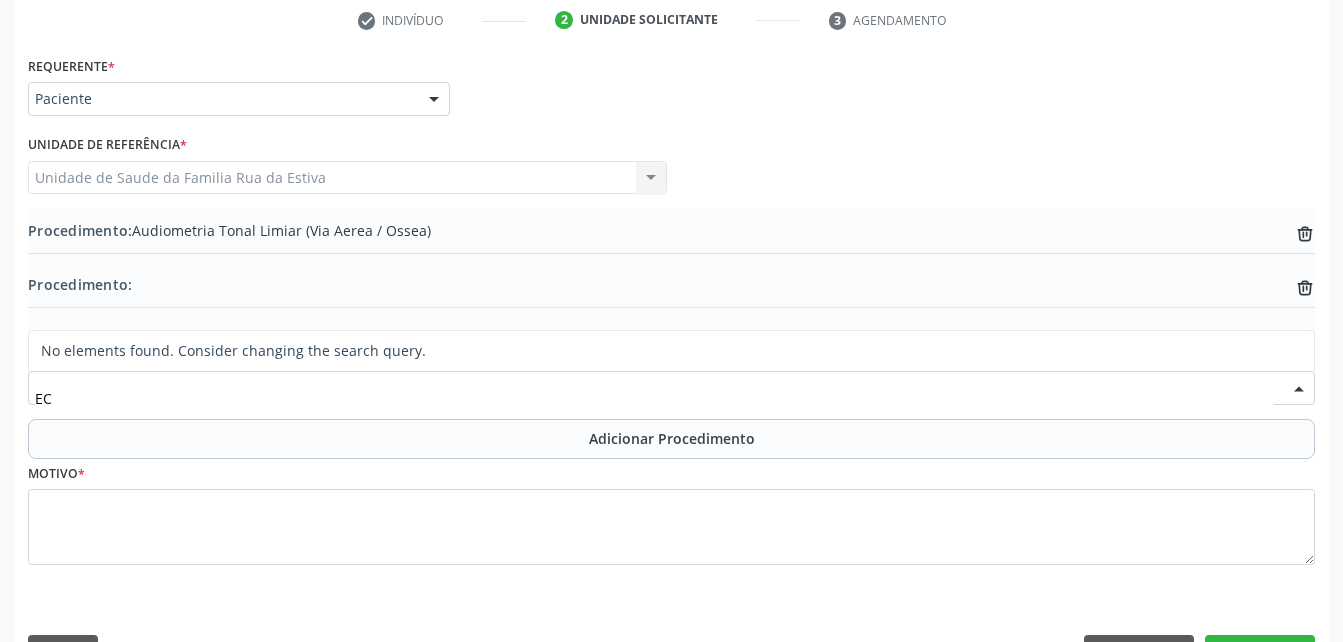 type on "E" 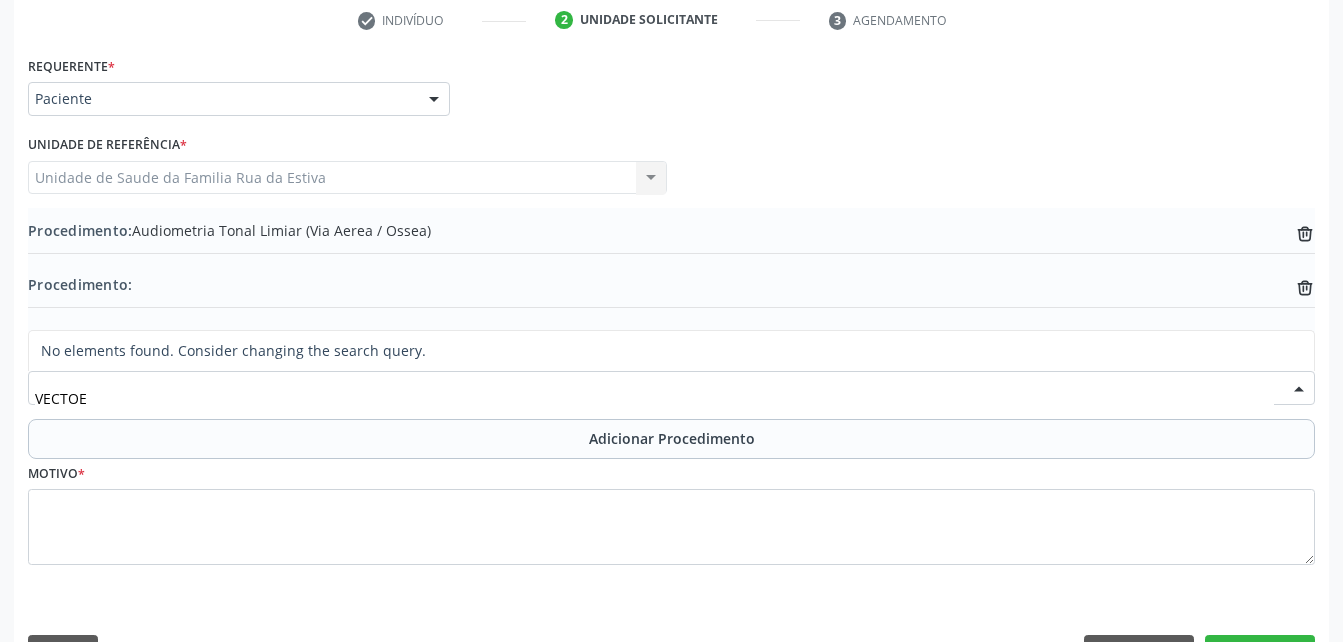 type on "VECTO" 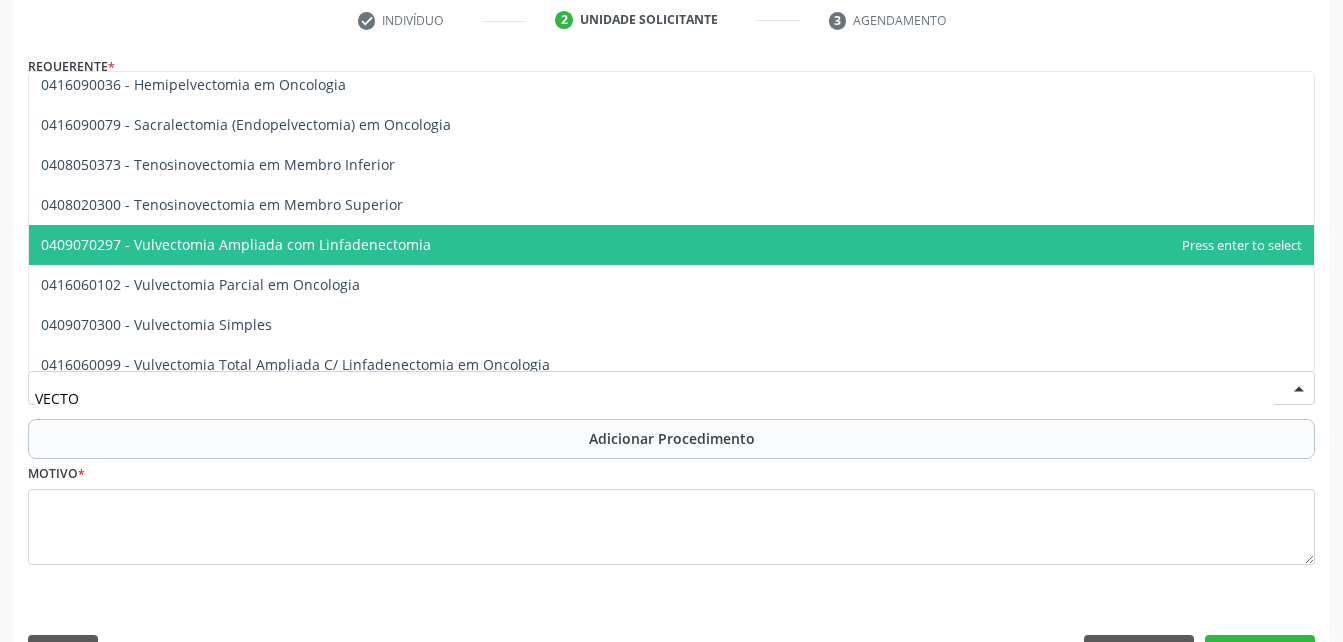 scroll, scrollTop: 141, scrollLeft: 0, axis: vertical 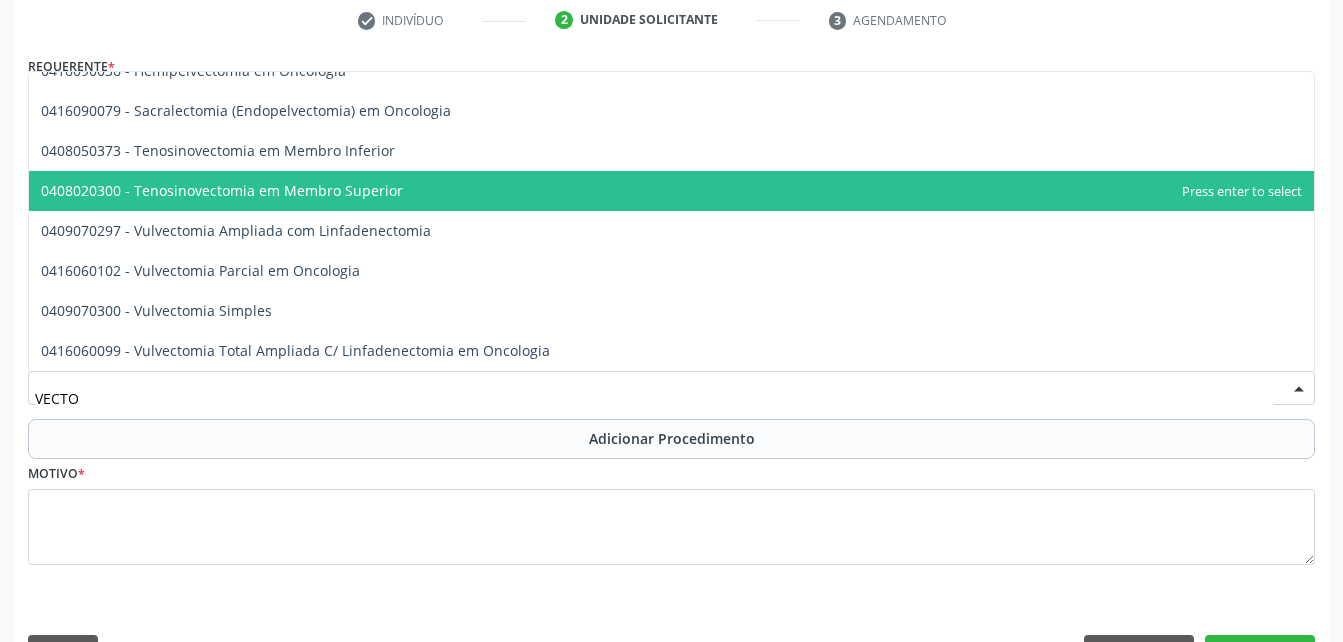 click on "Requerente
*
Paciente         Médico(a)   Enfermeiro(a)   Paciente
Nenhum resultado encontrado para: "   "
Não há nenhuma opção para ser exibida.
UF
AL         AL
Nenhum resultado encontrado para: "   "
Não há nenhuma opção para ser exibida.
Município
Marechal Deodoro         Marechal Deodoro
Nenhum resultado encontrado para: "   "
Não há nenhuma opção para ser exibida.
Médico Solicitante
Por favor, selecione a Unidade de Atendimento primeiro
Nenhum resultado encontrado para: "   "
Não há nenhuma opção para ser exibida.
Unidade de referência
*
Unidade de Saude da Familia Rua da Estiva         Unidade de Saude da Familia Rua da Estiva
Nenhum resultado encontrado para: "   "
Procedimento:
trash-outline icon" at bounding box center (671, 366) 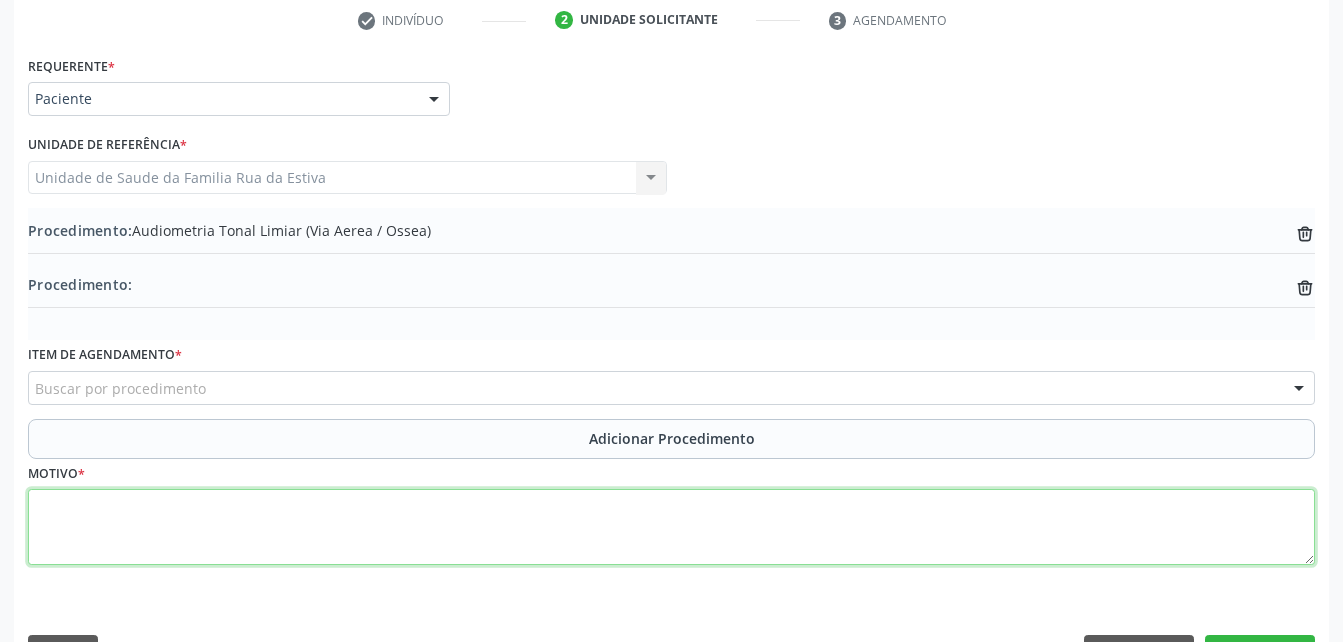 click at bounding box center [671, 527] 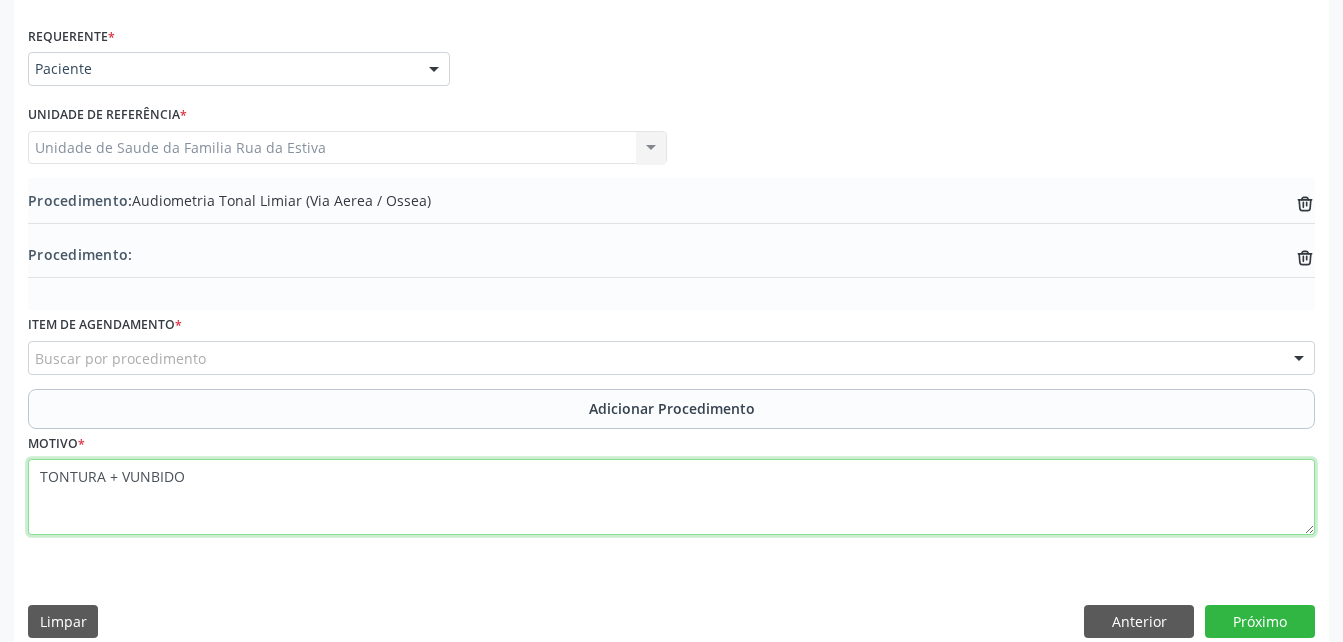 scroll, scrollTop: 465, scrollLeft: 0, axis: vertical 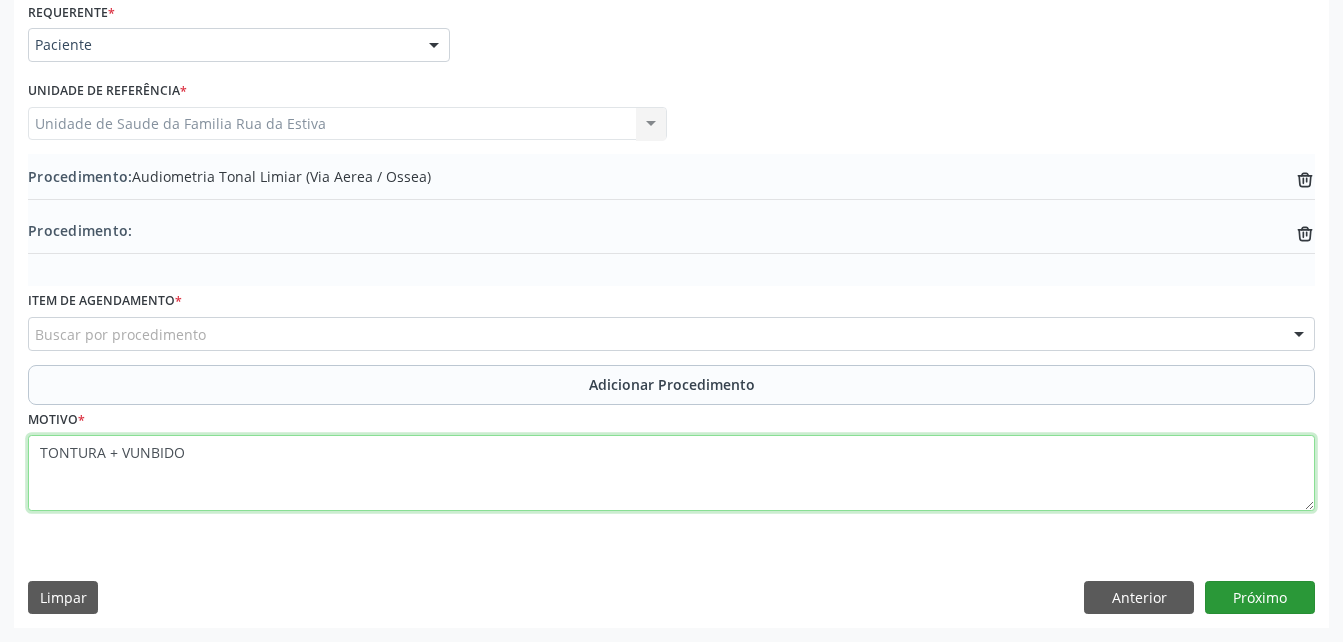 type on "TONTURA + VUNBIDO" 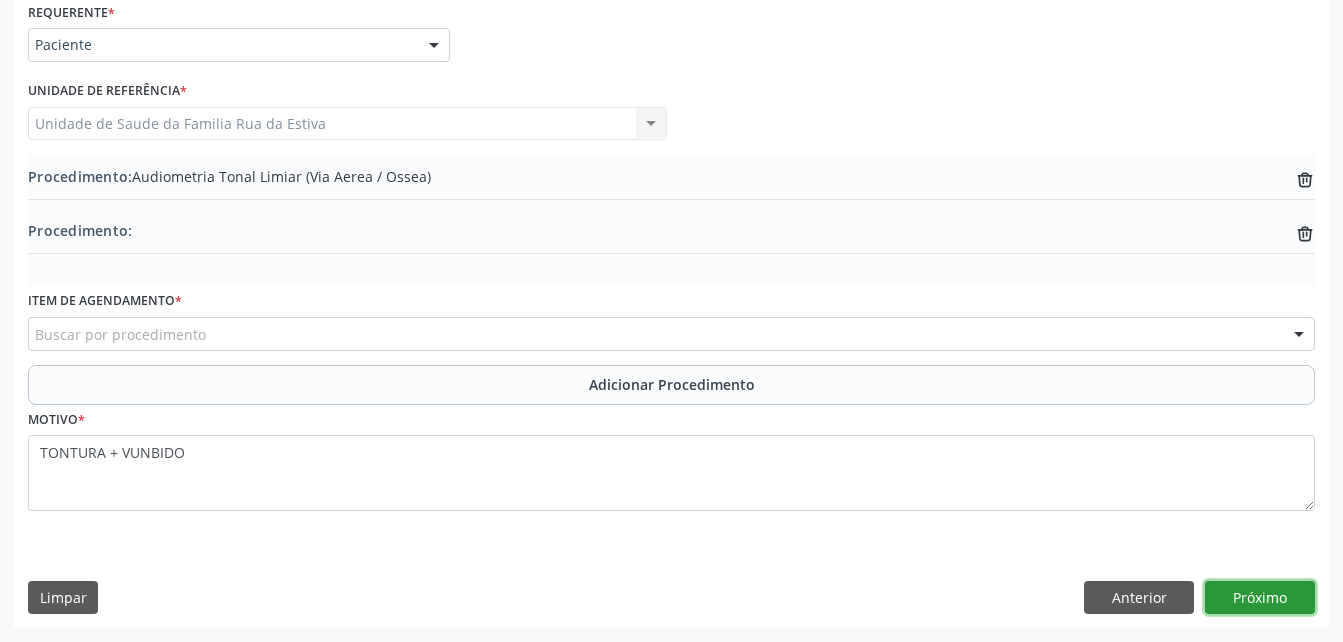 click on "Próximo" at bounding box center [1260, 598] 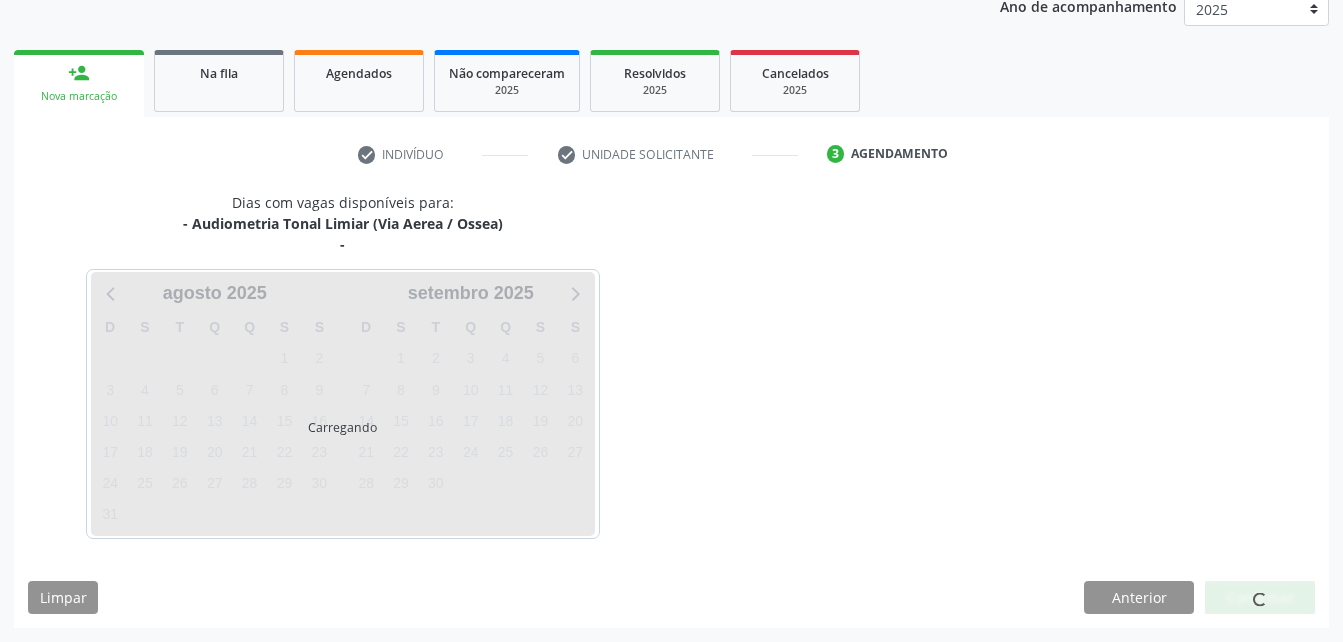 scroll, scrollTop: 336, scrollLeft: 0, axis: vertical 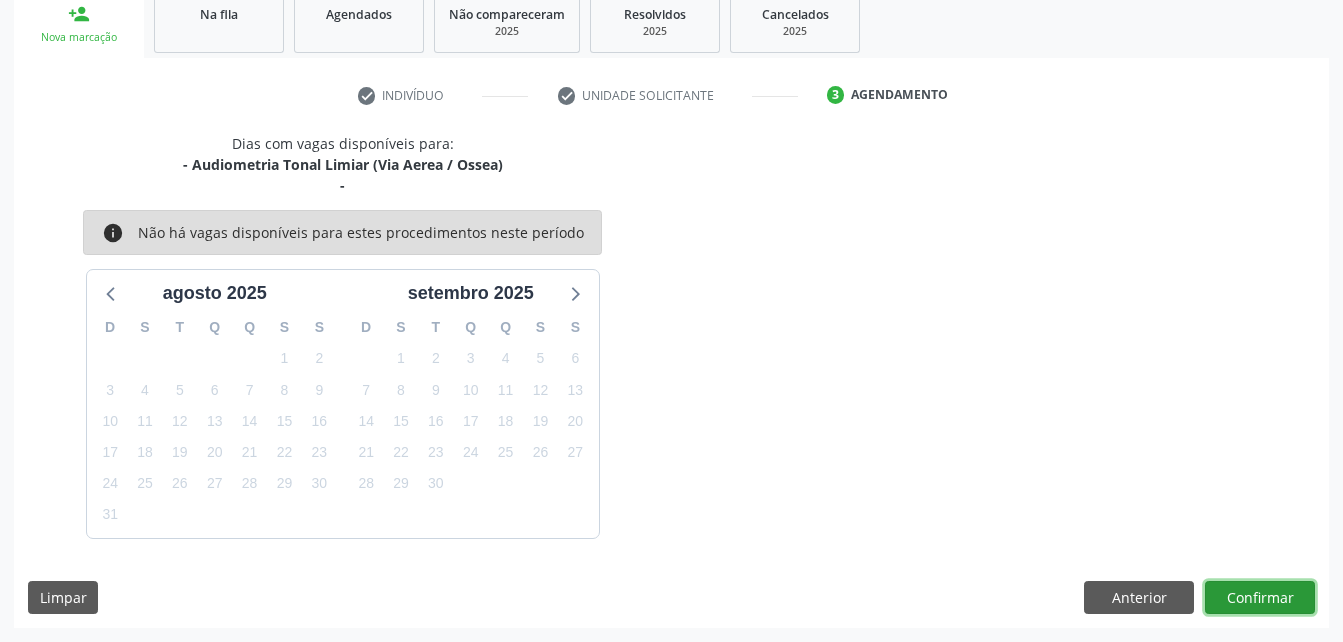click on "Confirmar" at bounding box center [1260, 598] 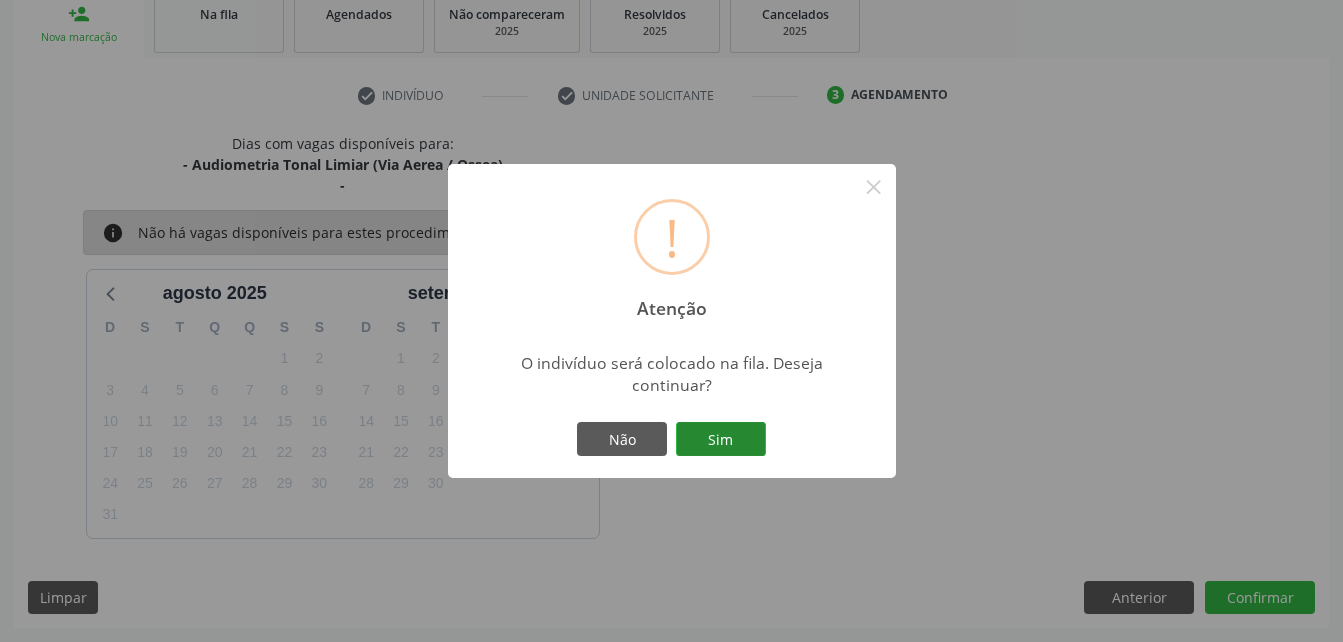 click on "Sim" at bounding box center [721, 439] 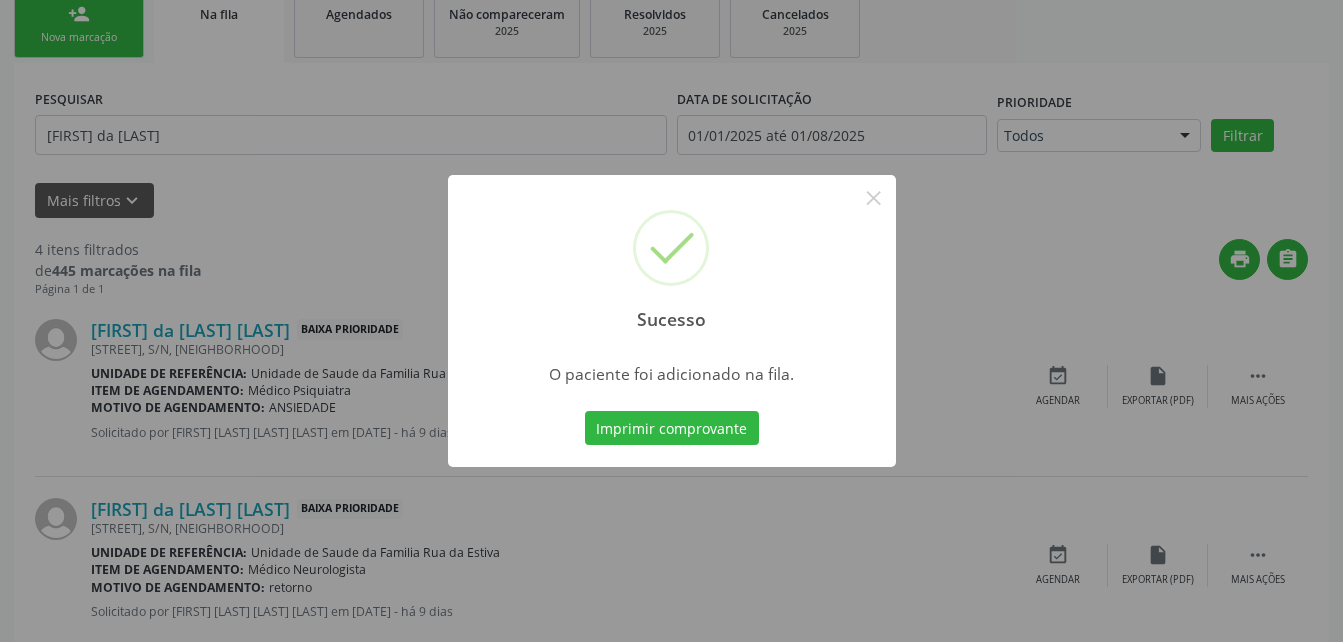 scroll, scrollTop: 53, scrollLeft: 0, axis: vertical 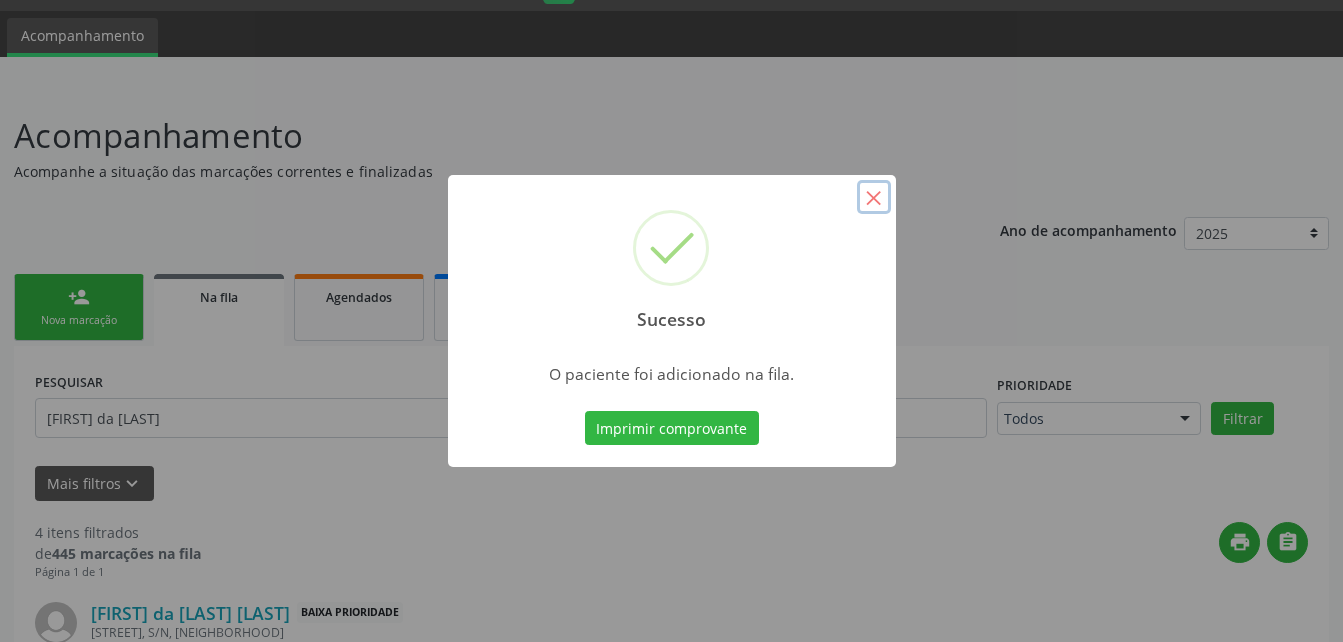 click on "×" at bounding box center [874, 197] 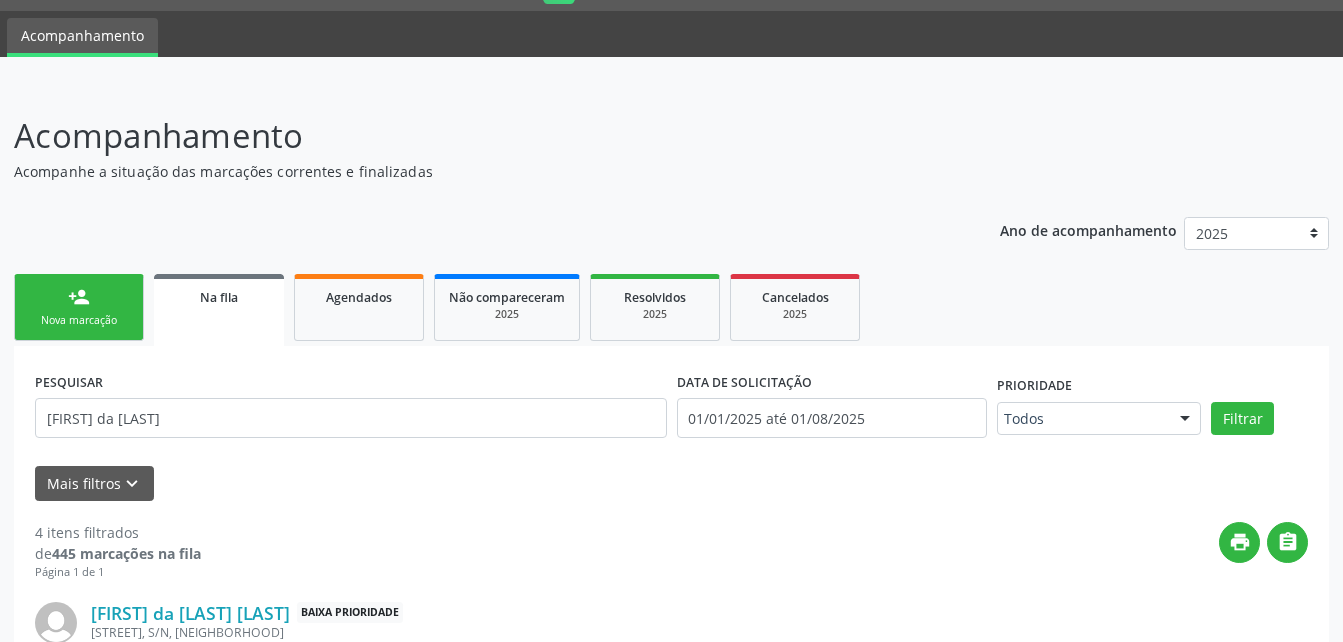 click on "person_add
Nova marcação" at bounding box center [79, 307] 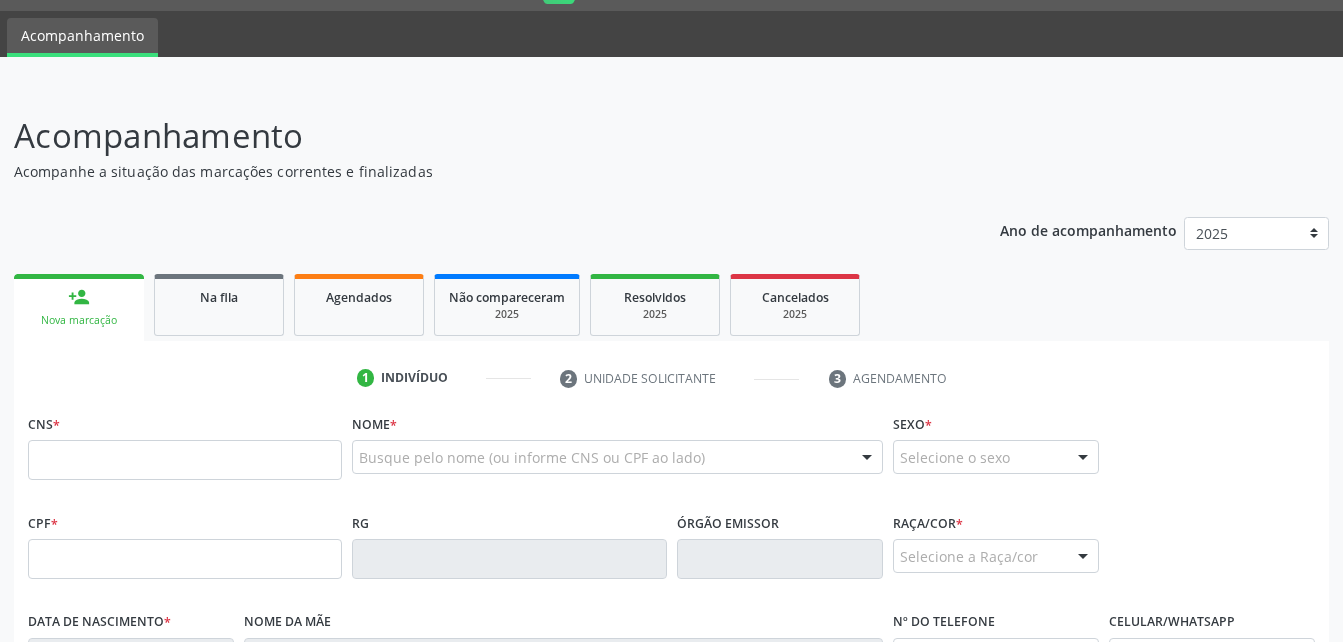 scroll, scrollTop: 153, scrollLeft: 0, axis: vertical 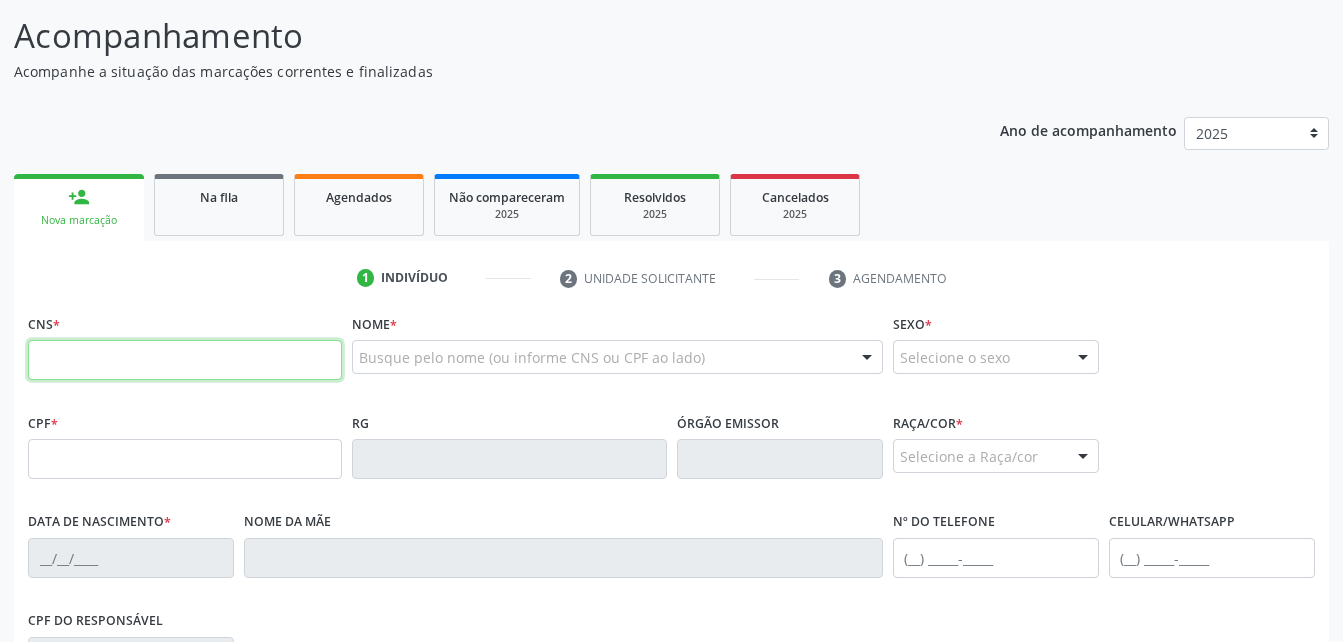 click at bounding box center [185, 360] 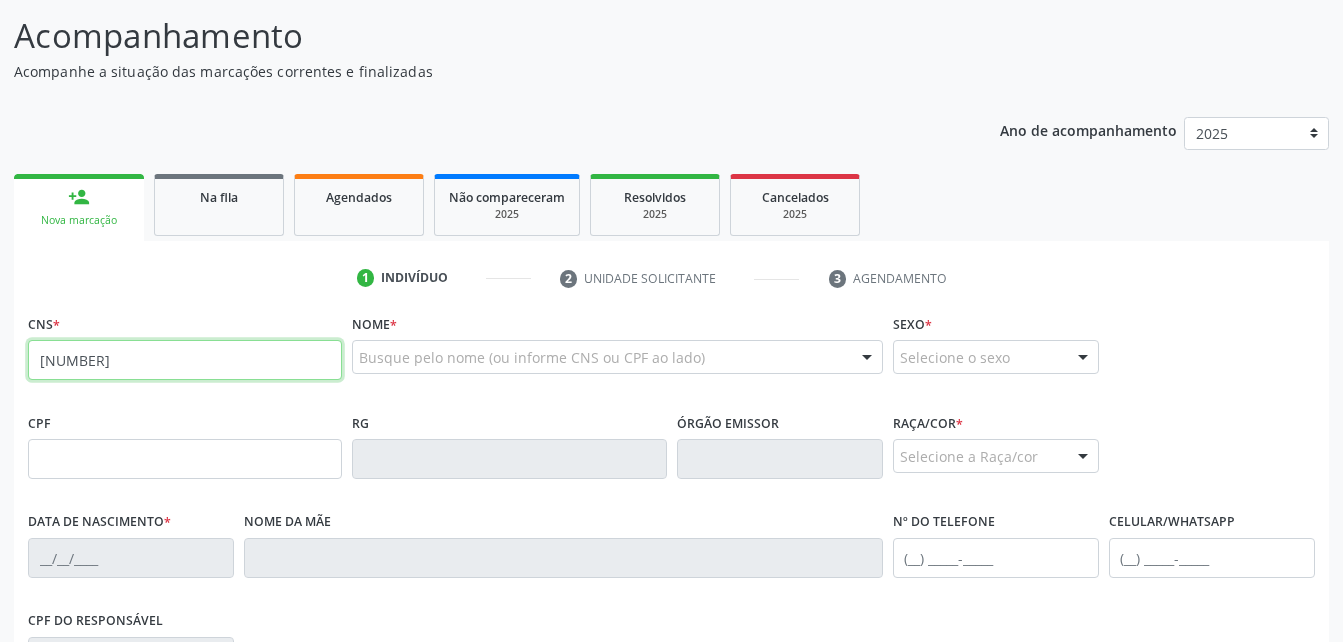 type on "704 6091 5601 6427" 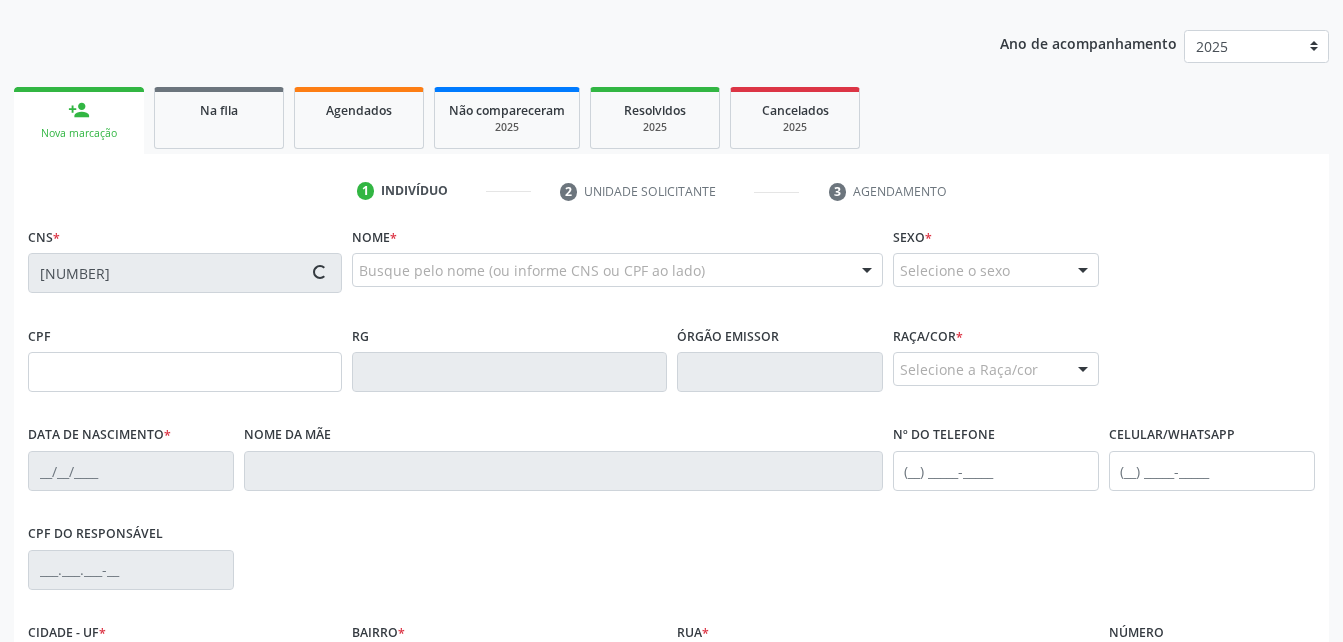 scroll, scrollTop: 353, scrollLeft: 0, axis: vertical 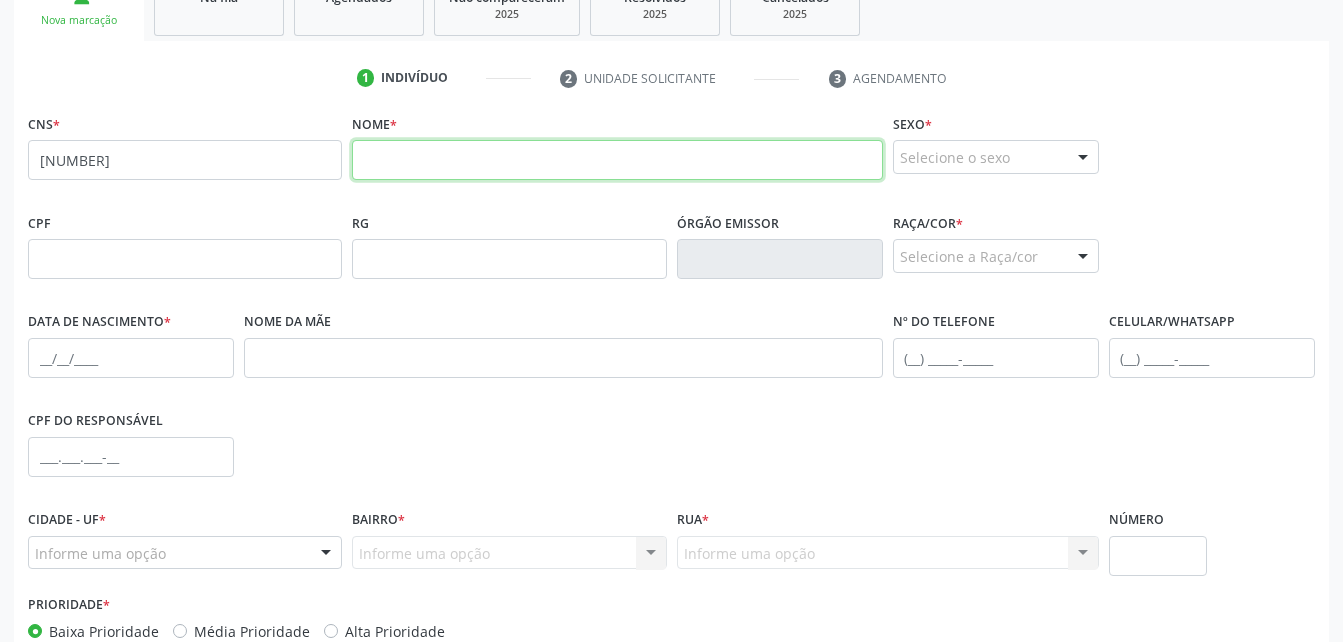 click at bounding box center (617, 160) 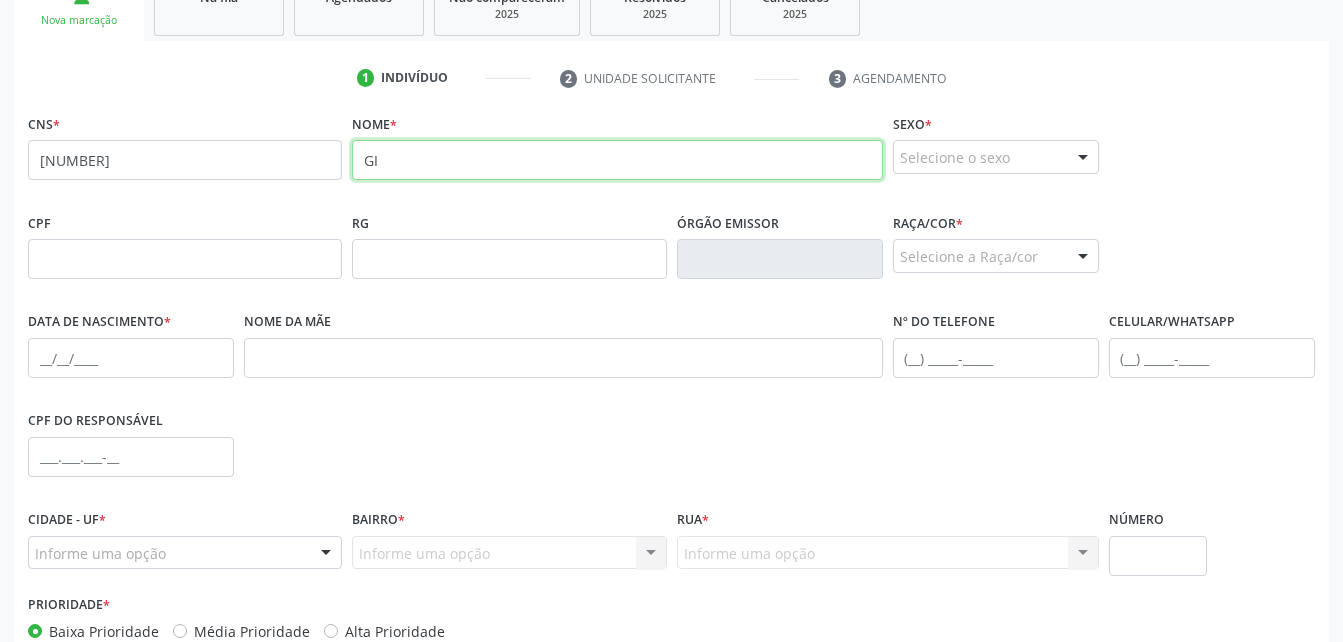type on "G" 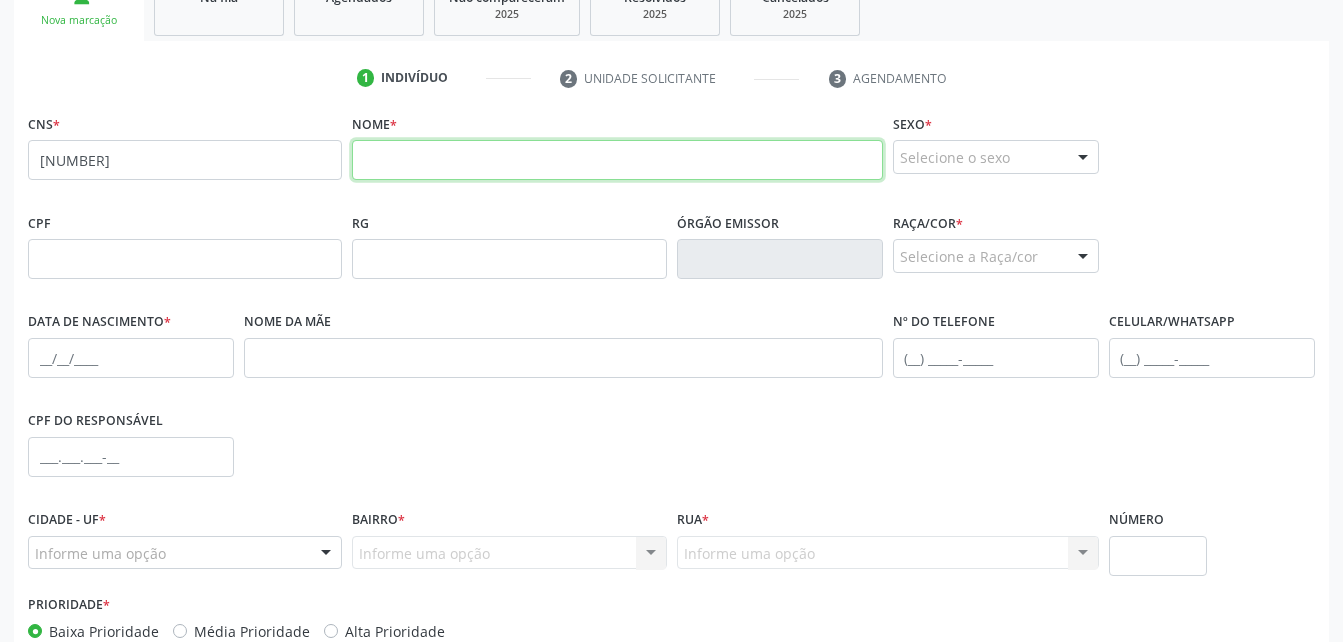 click at bounding box center (617, 160) 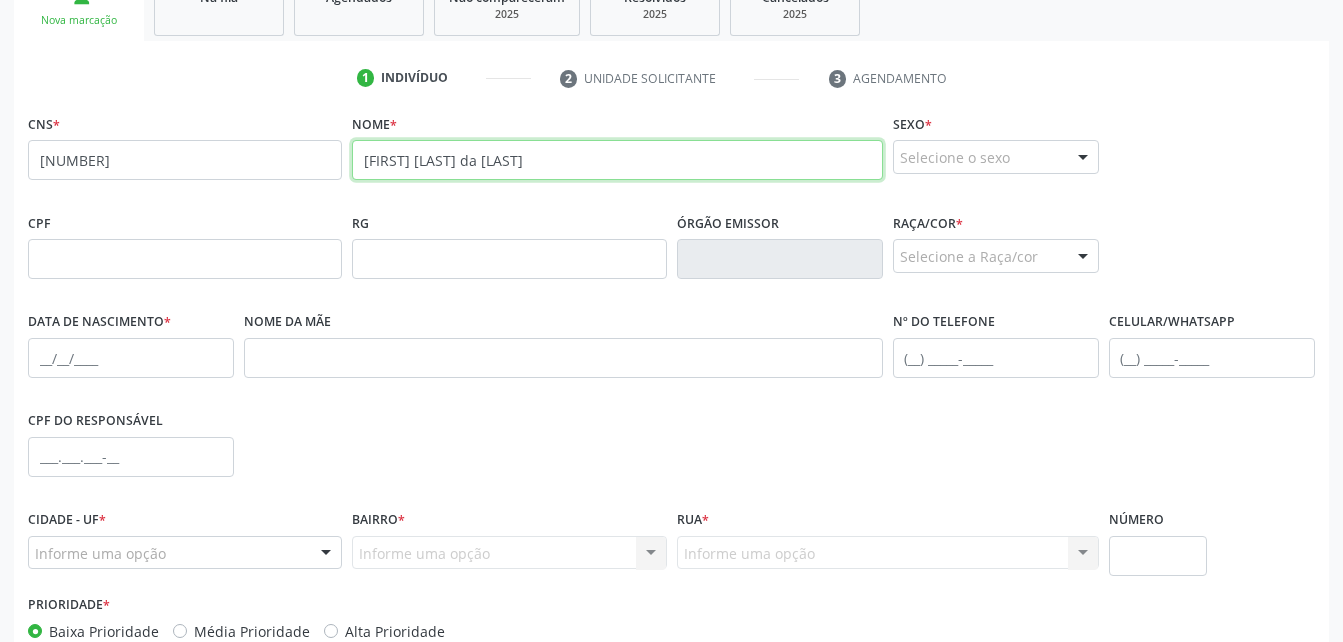 type on "Gilson Antonio da Silva" 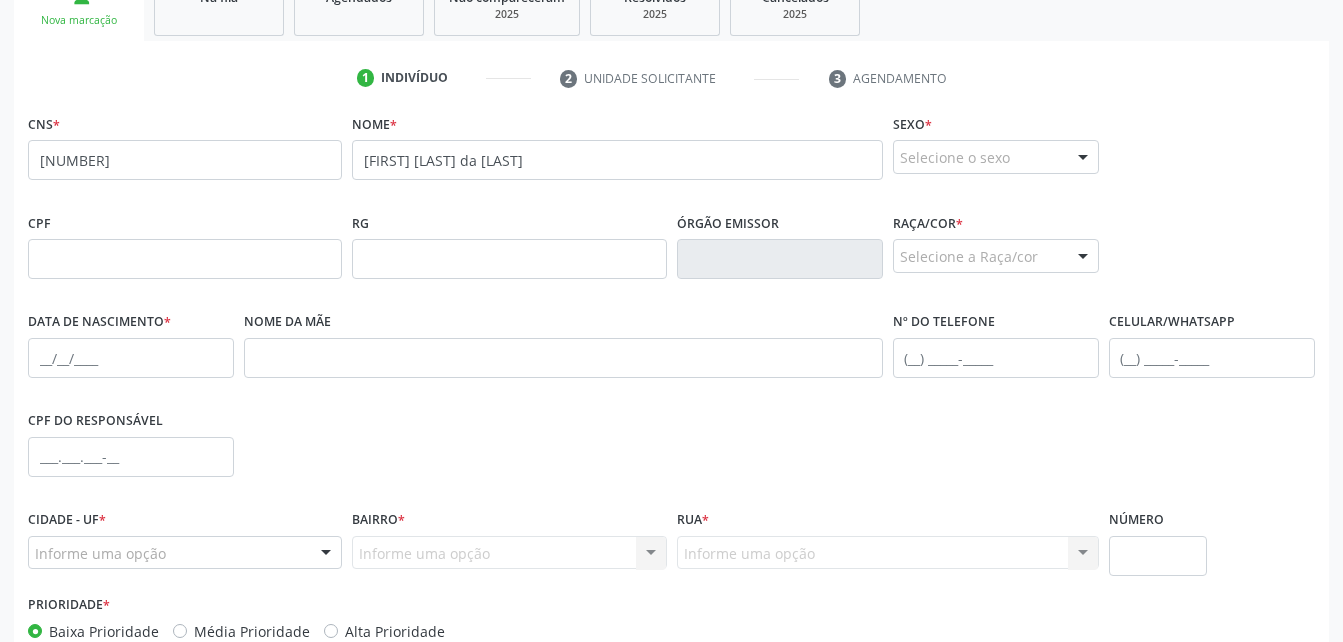 click on "Selecione o sexo" at bounding box center [996, 157] 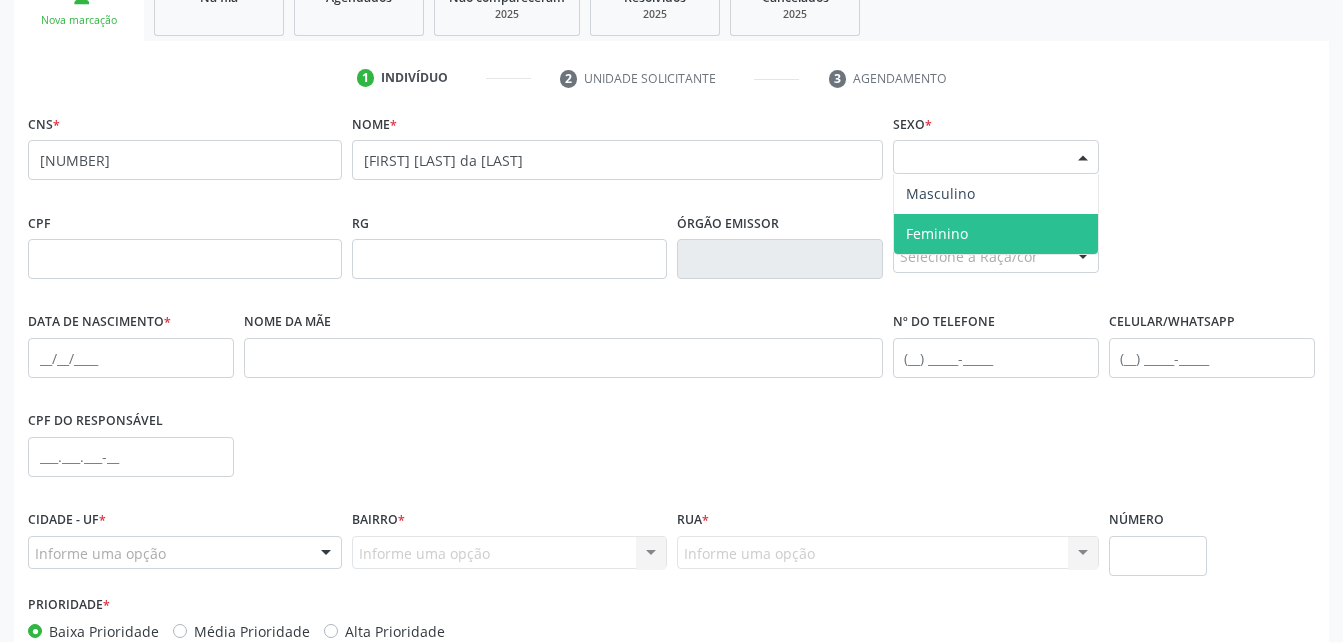 click on "Feminino" at bounding box center (996, 234) 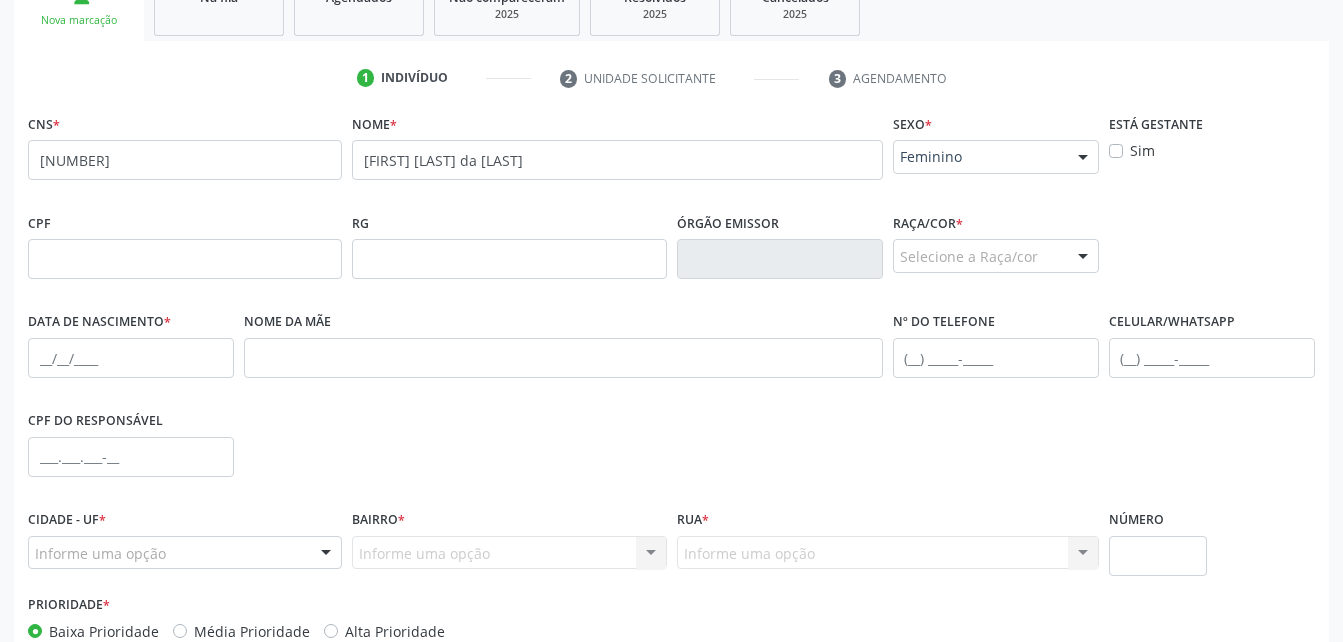 click at bounding box center [1083, 158] 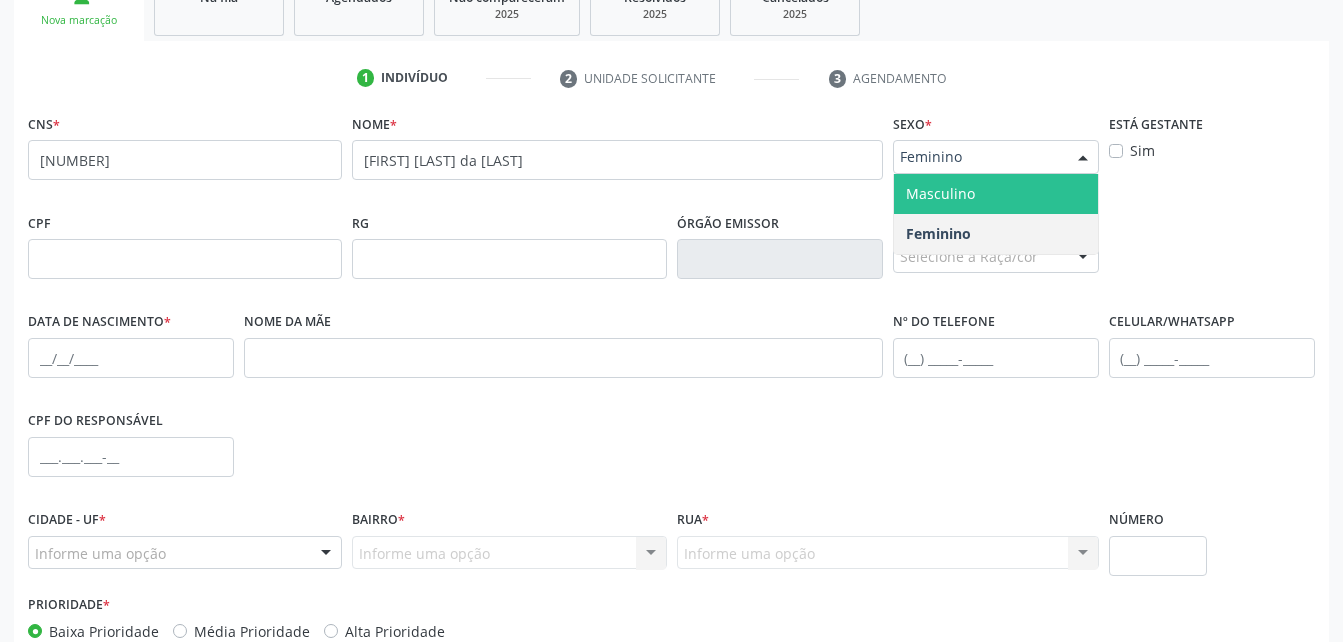 click on "Masculino" at bounding box center (996, 194) 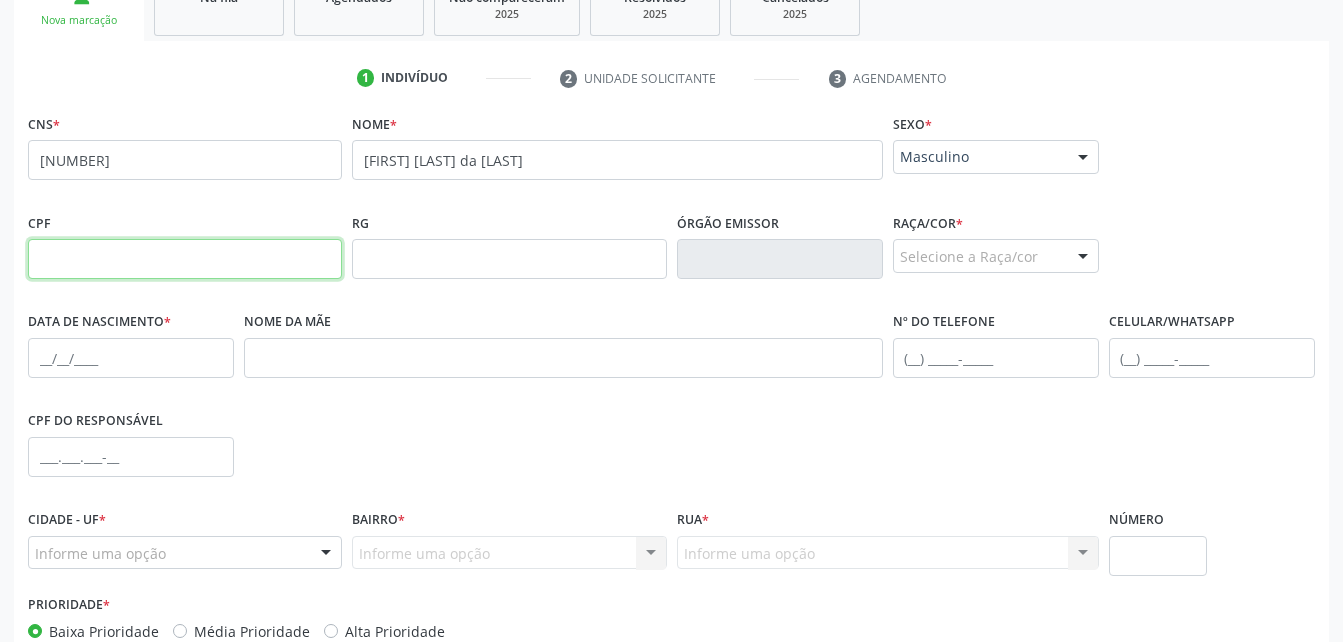 click at bounding box center [185, 259] 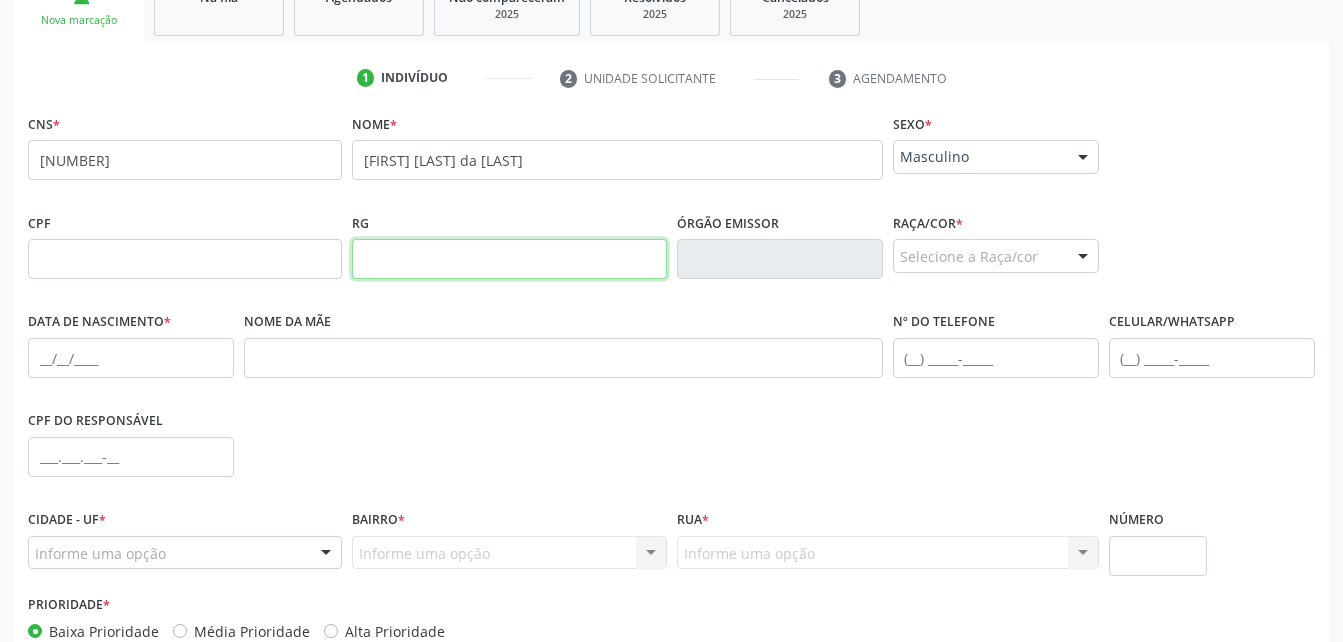 click at bounding box center [509, 259] 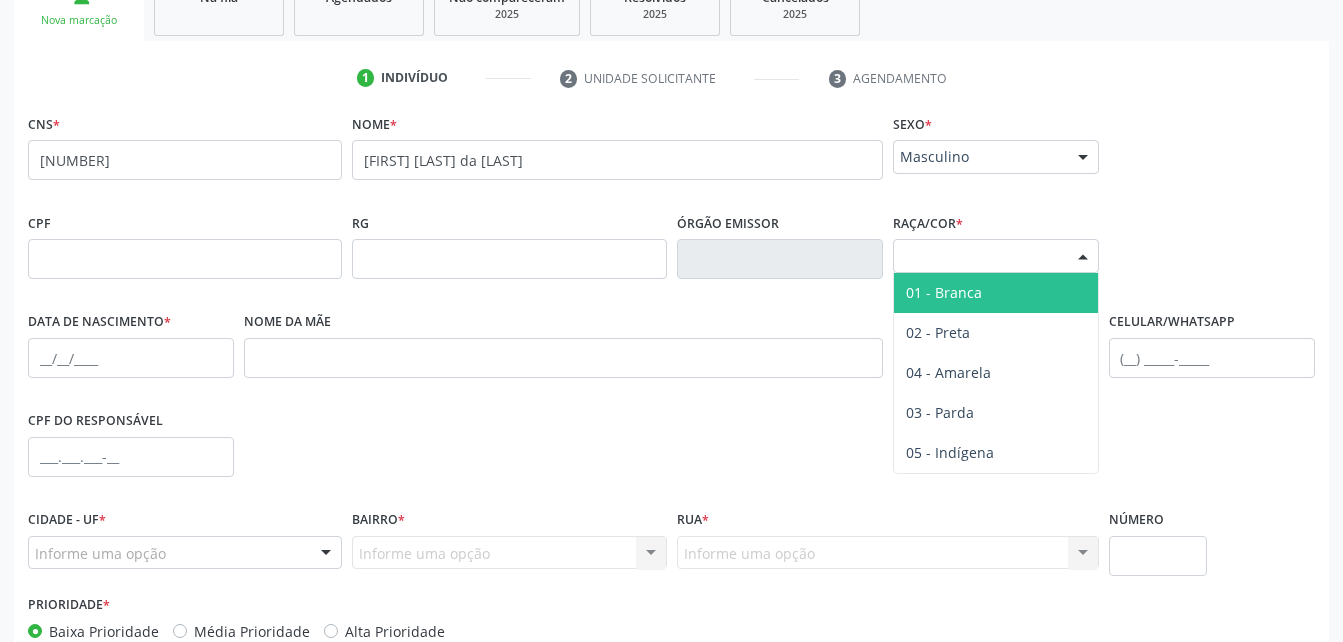 click at bounding box center [1083, 257] 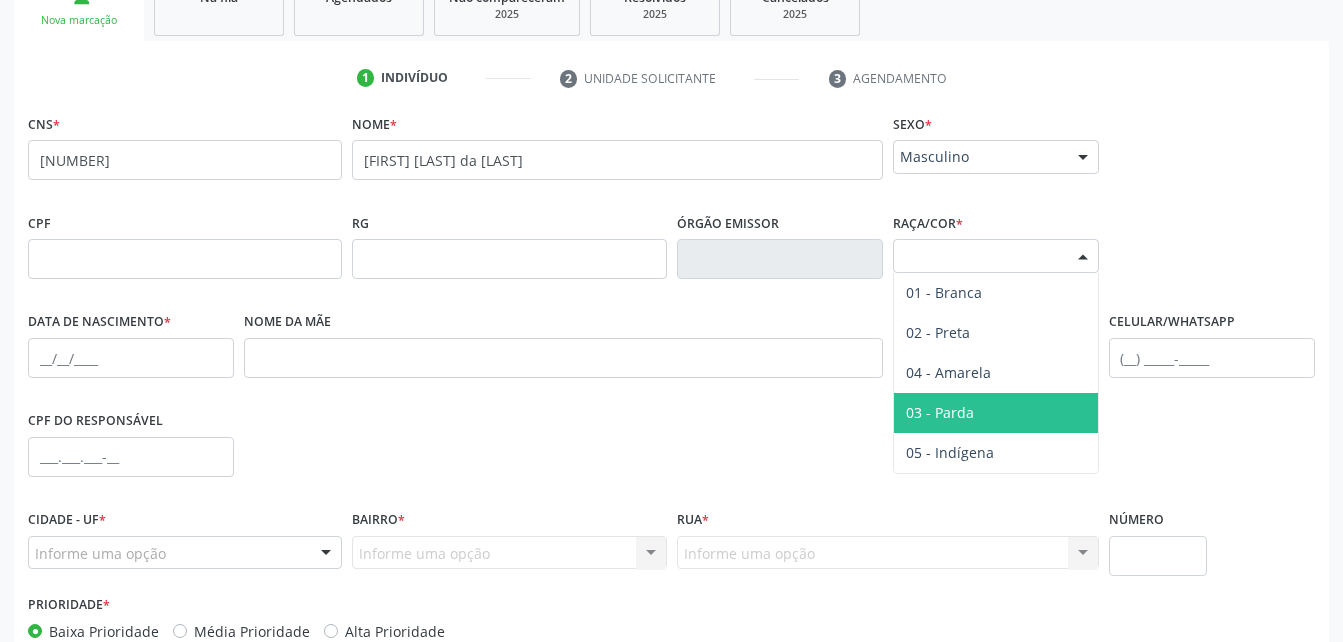 click on "03 - Parda" at bounding box center [996, 413] 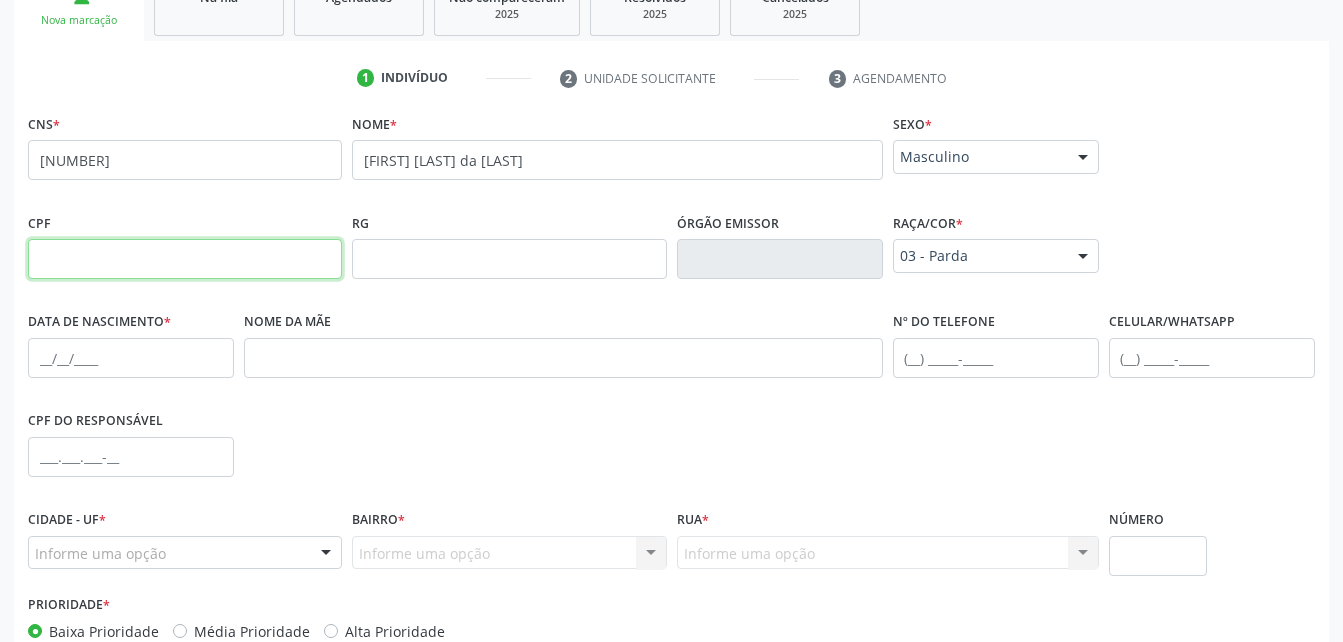 drag, startPoint x: 314, startPoint y: 256, endPoint x: 291, endPoint y: 121, distance: 136.94525 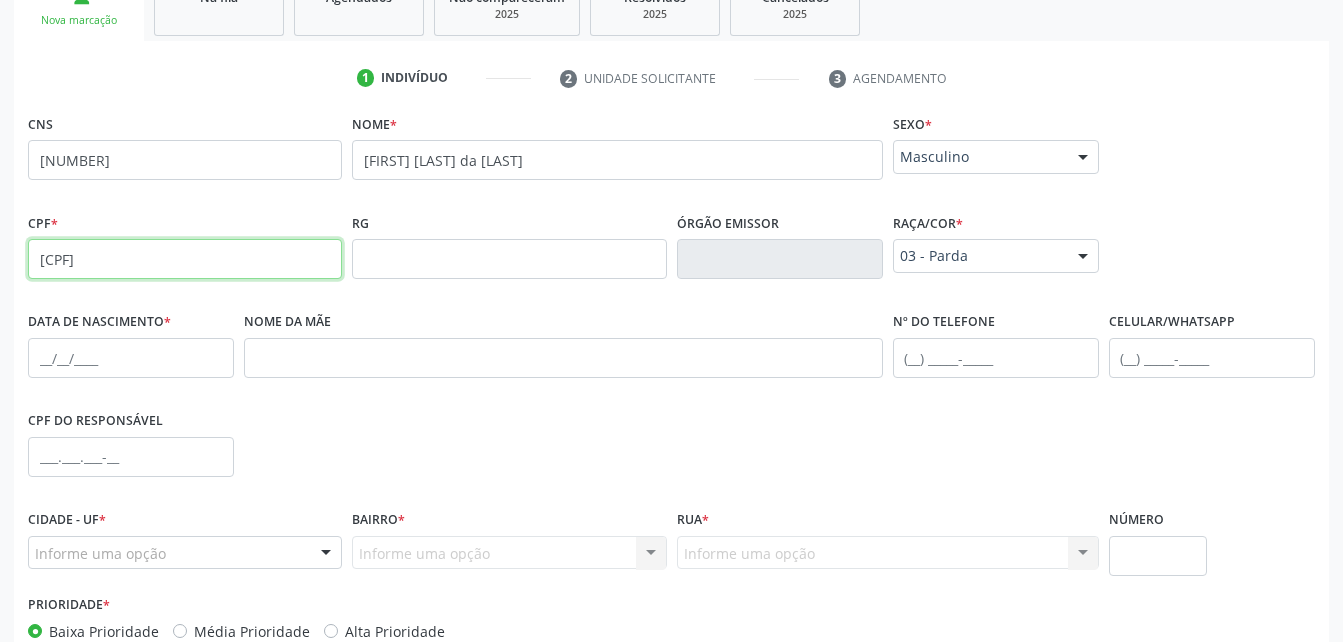 type on "089.774.984-73" 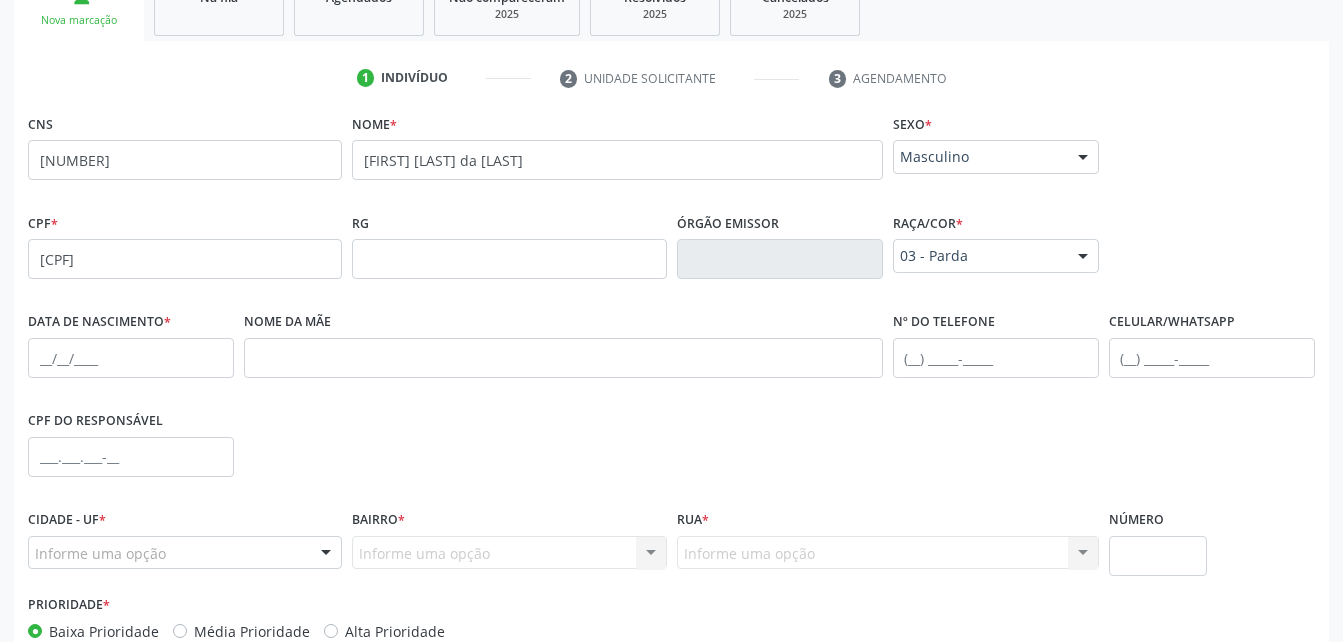 click on "Data de nascimento
*" at bounding box center [131, 349] 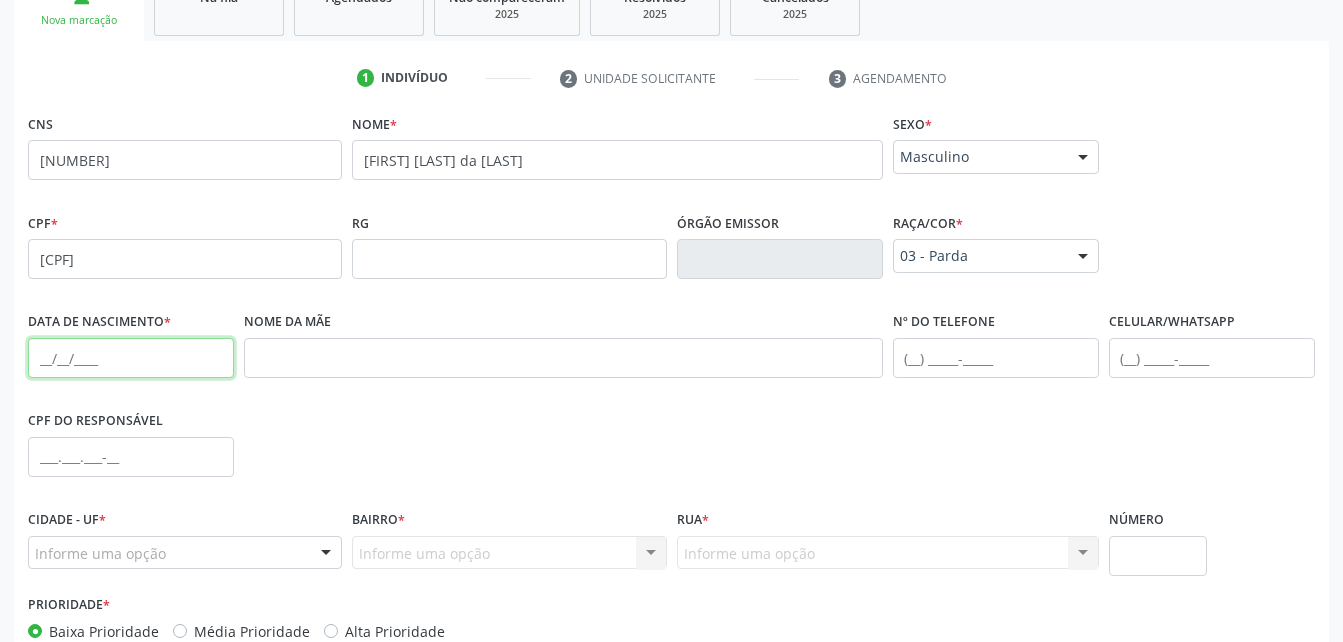 click at bounding box center (131, 358) 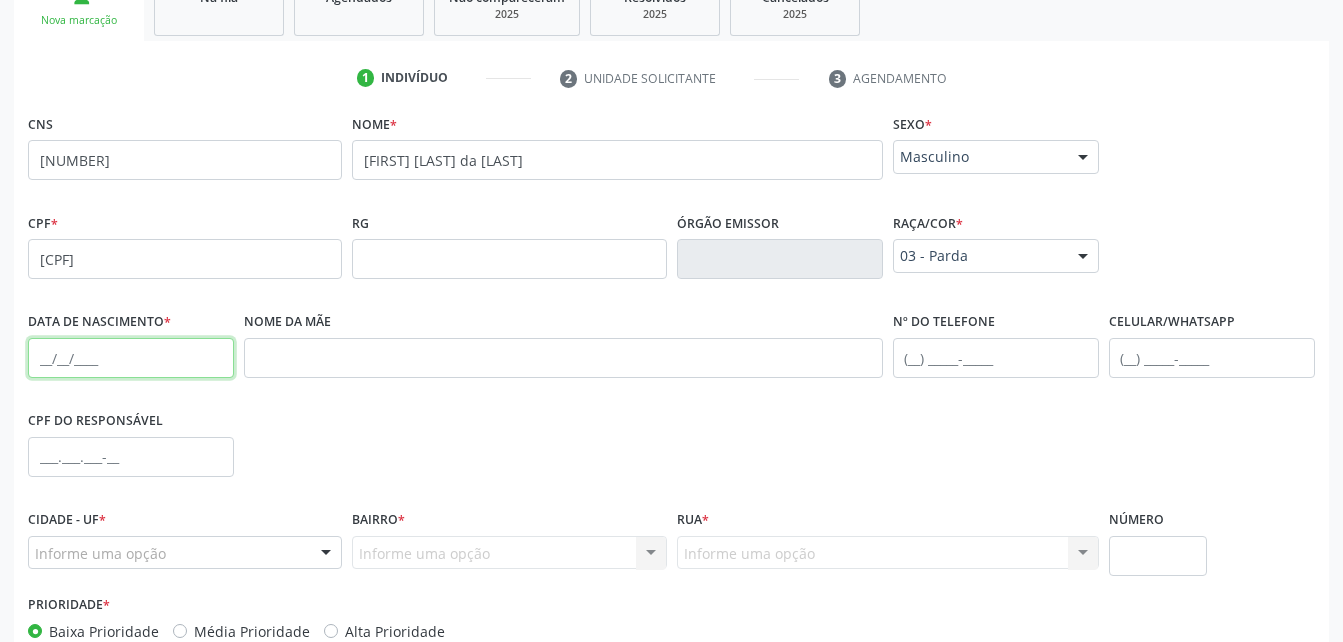 click at bounding box center [131, 358] 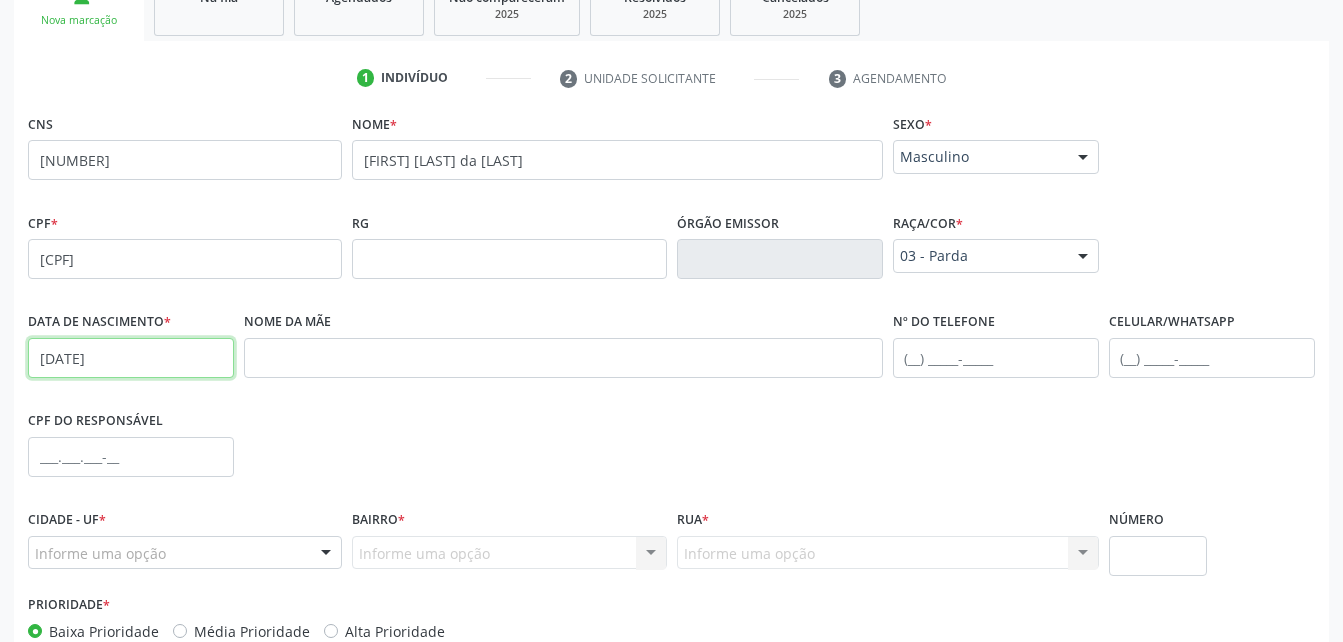 type on "08/08/1952" 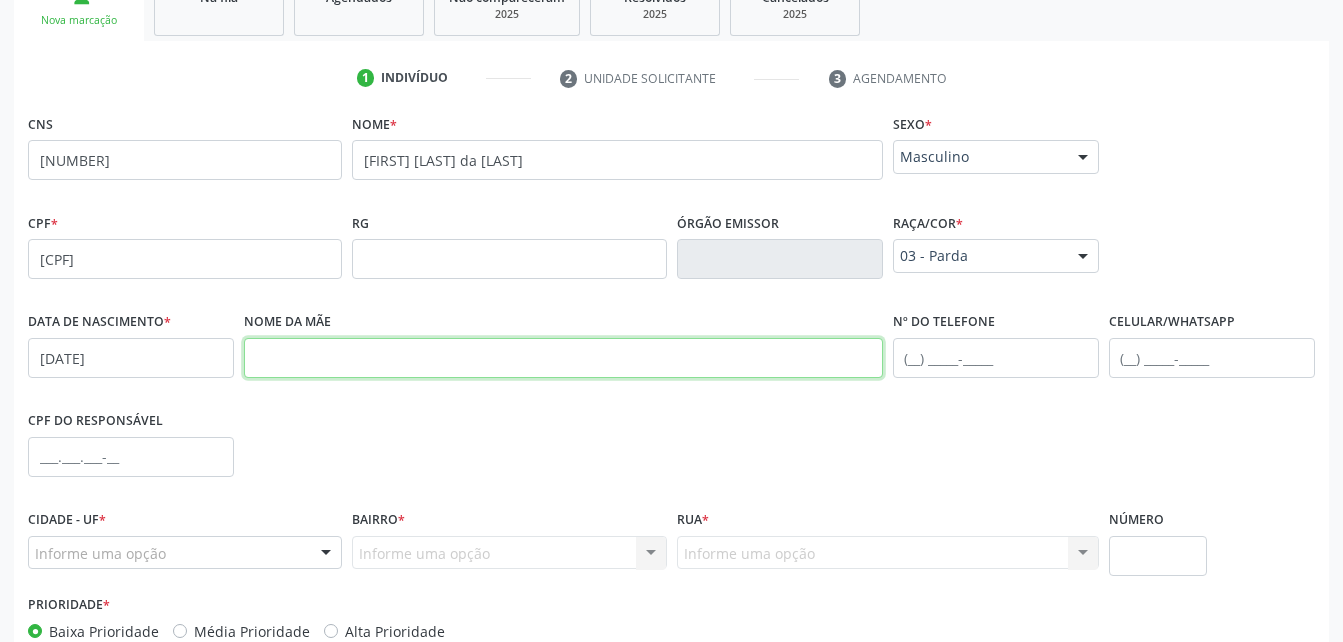 click at bounding box center [563, 358] 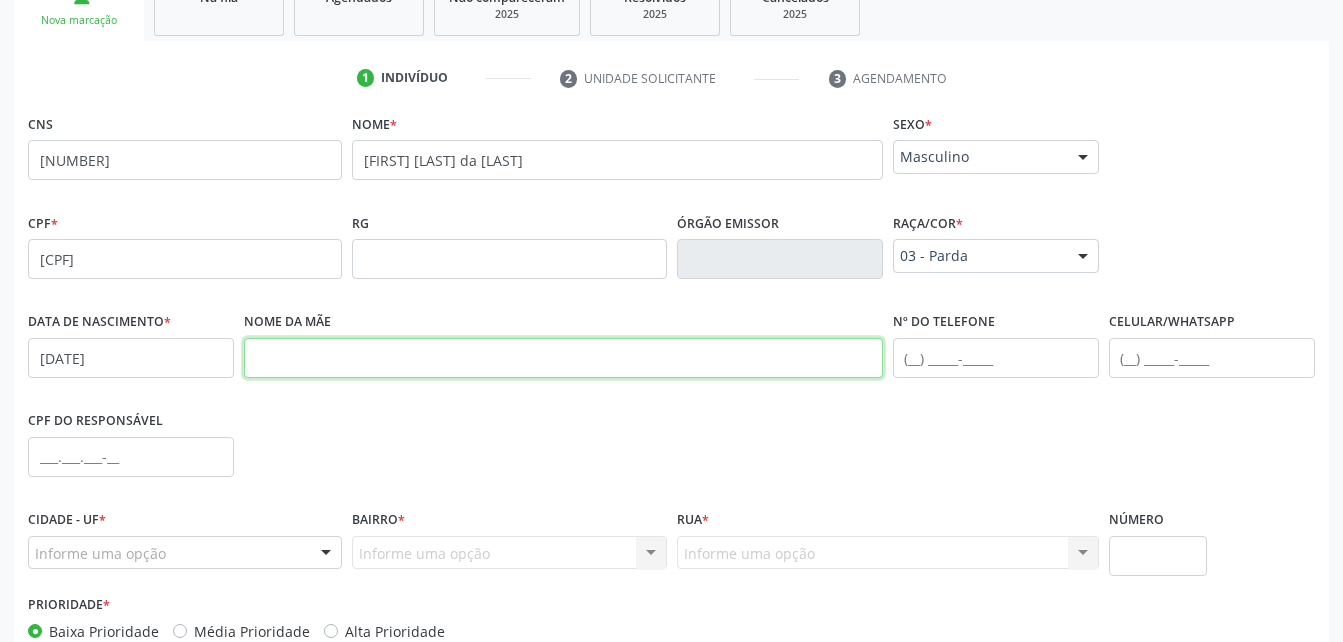 click at bounding box center (563, 358) 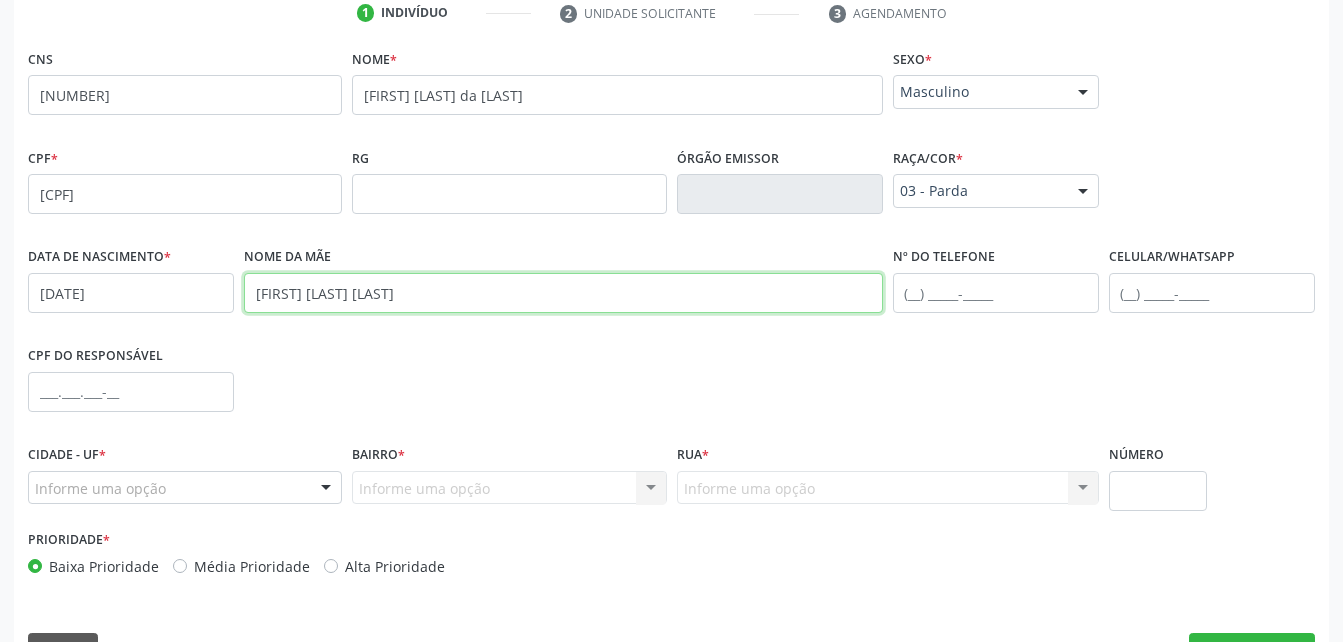 scroll, scrollTop: 453, scrollLeft: 0, axis: vertical 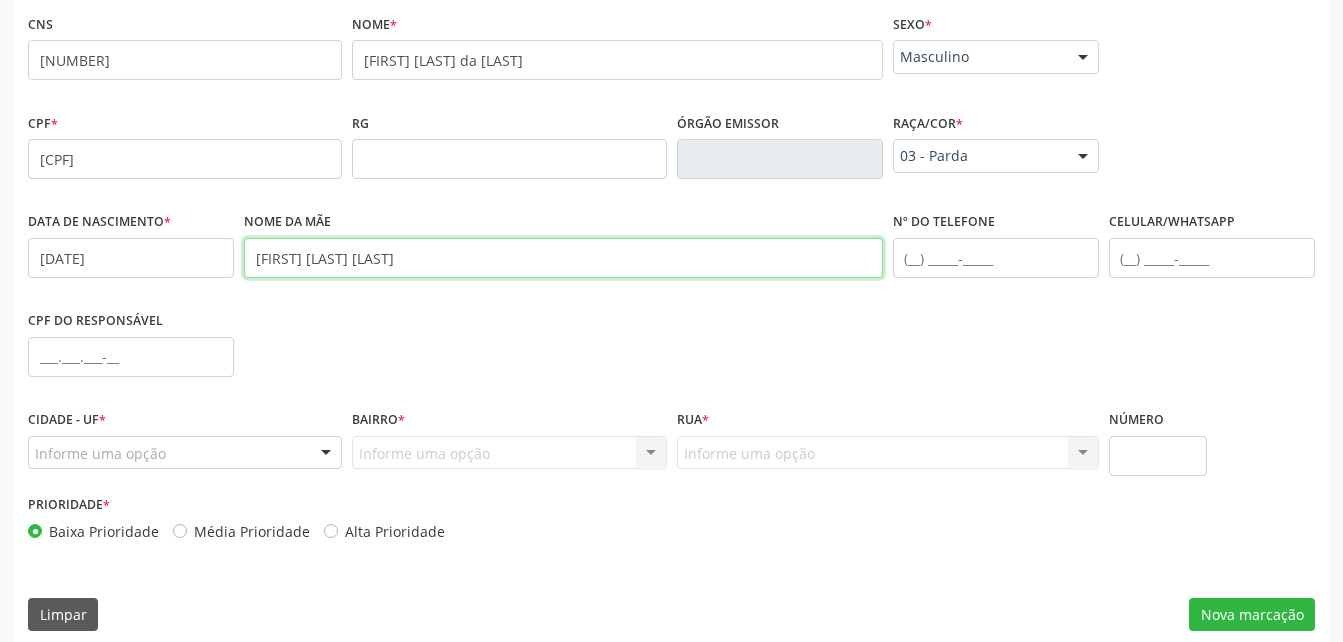 type on "Irá Alexandrino da Conceicao" 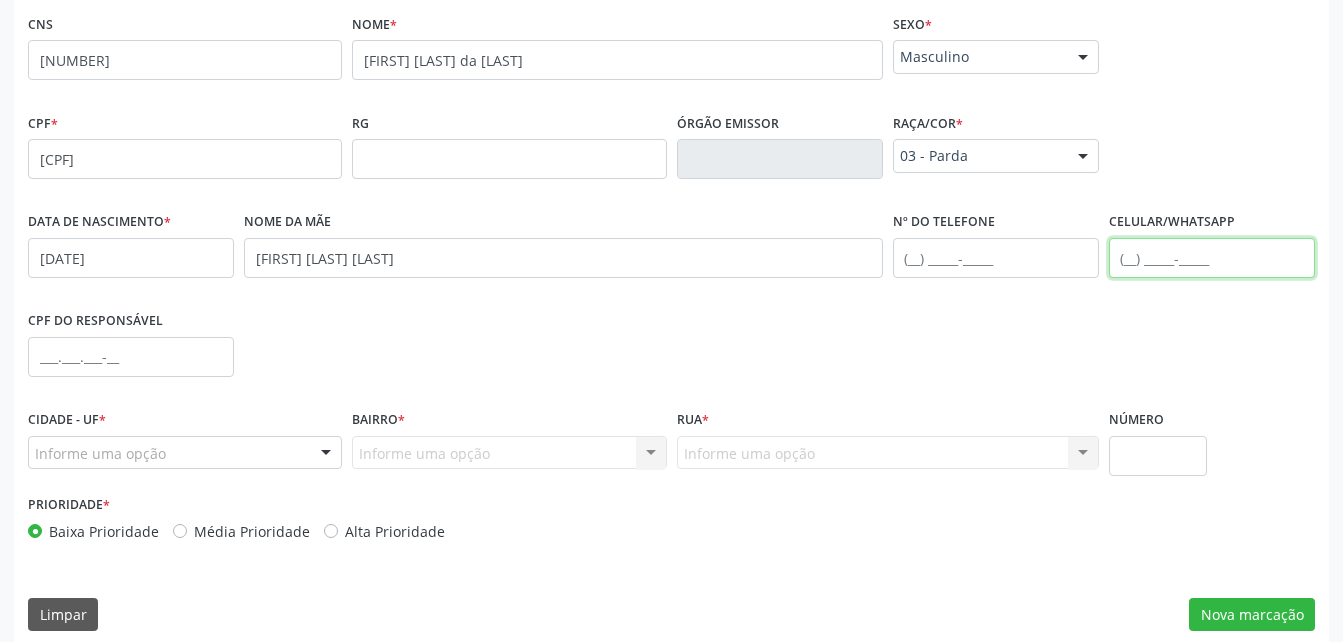 click at bounding box center [1212, 258] 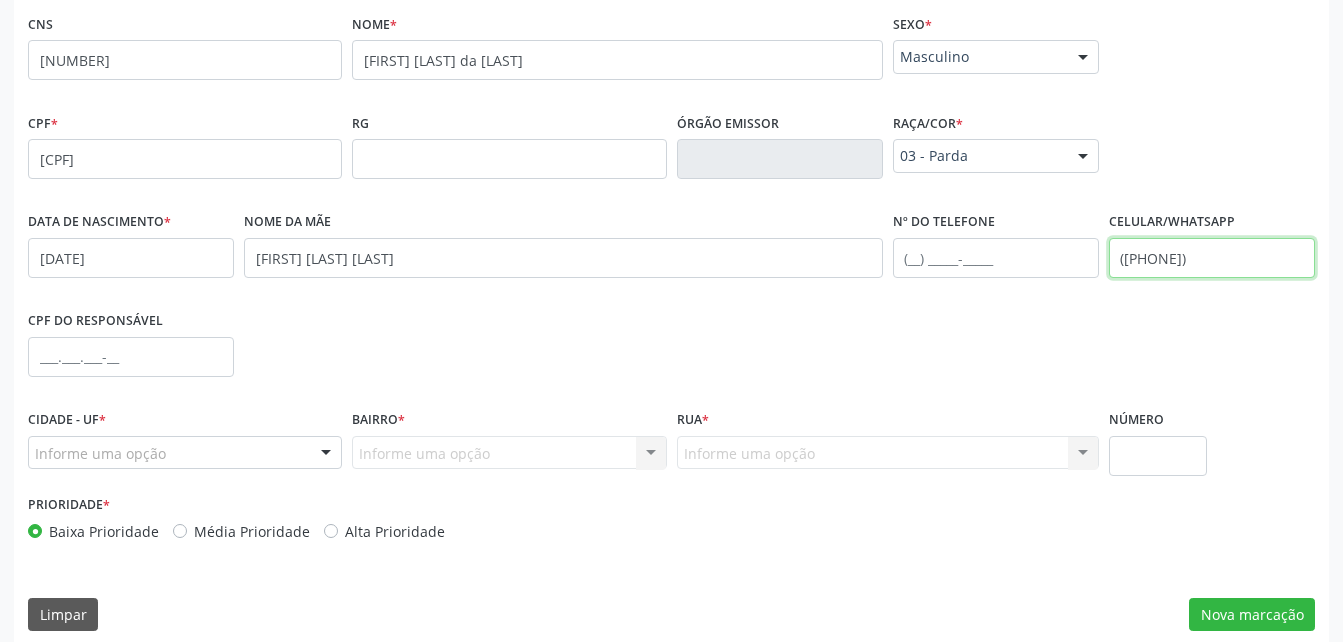 type on "(82) 99410-7491" 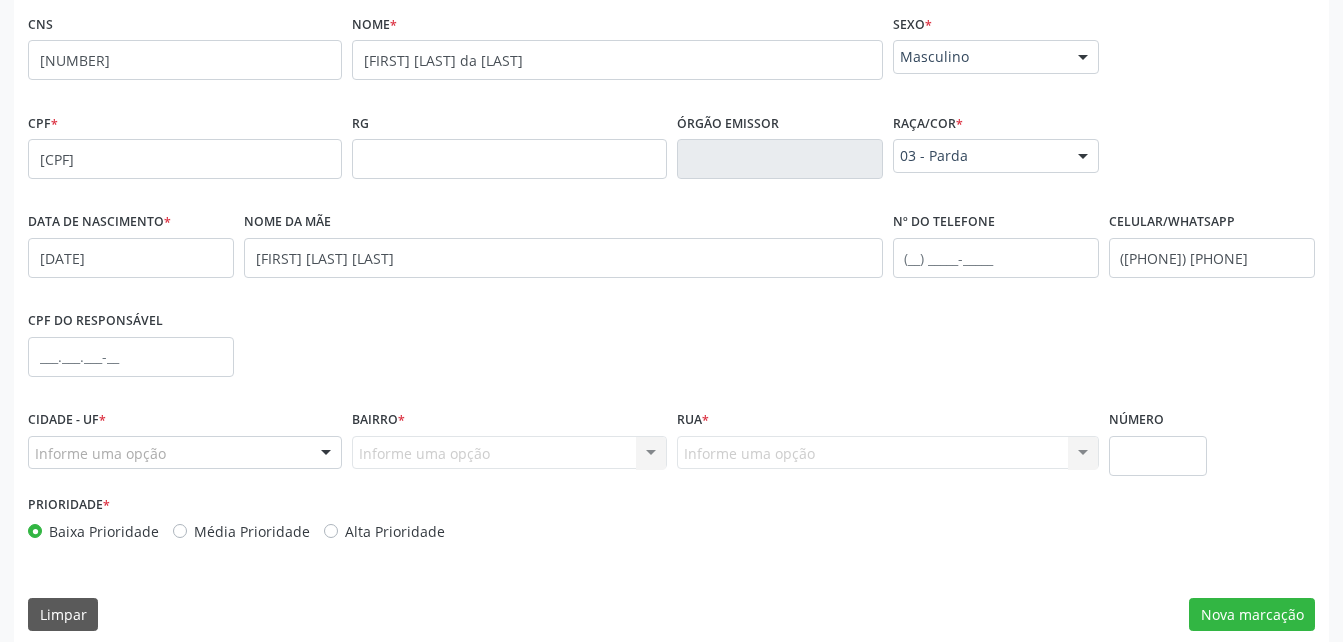 click on "Informe uma opção" at bounding box center (185, 453) 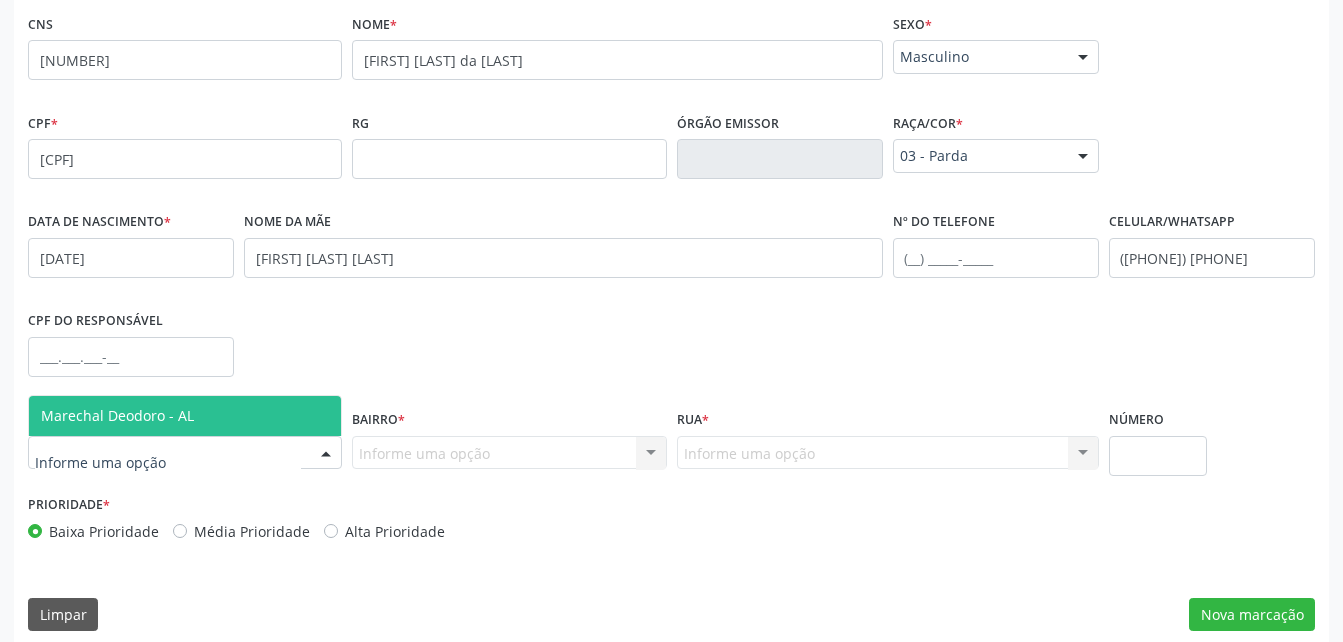 click at bounding box center (185, 453) 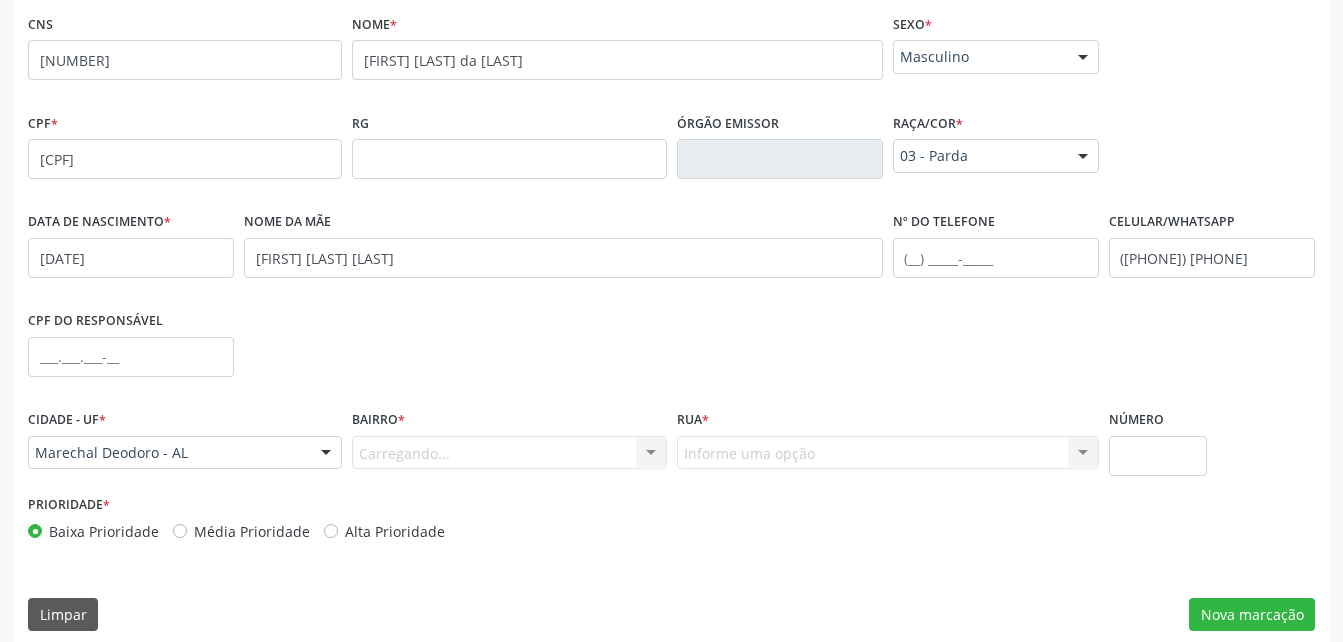 click on "Bairro
*
Carregando...
Nenhum resultado encontrado para: "   "
Nenhuma opção encontrada. Digite para adicionar." at bounding box center (509, 447) 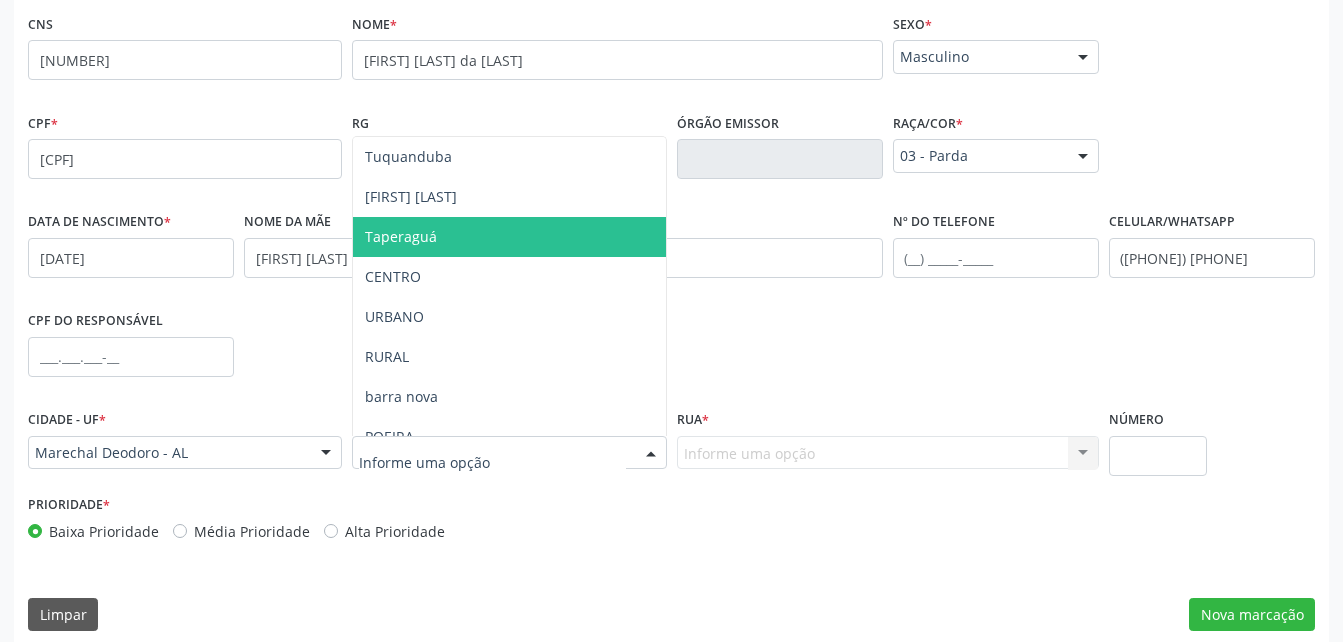 click on "Taperaguá" at bounding box center (509, 237) 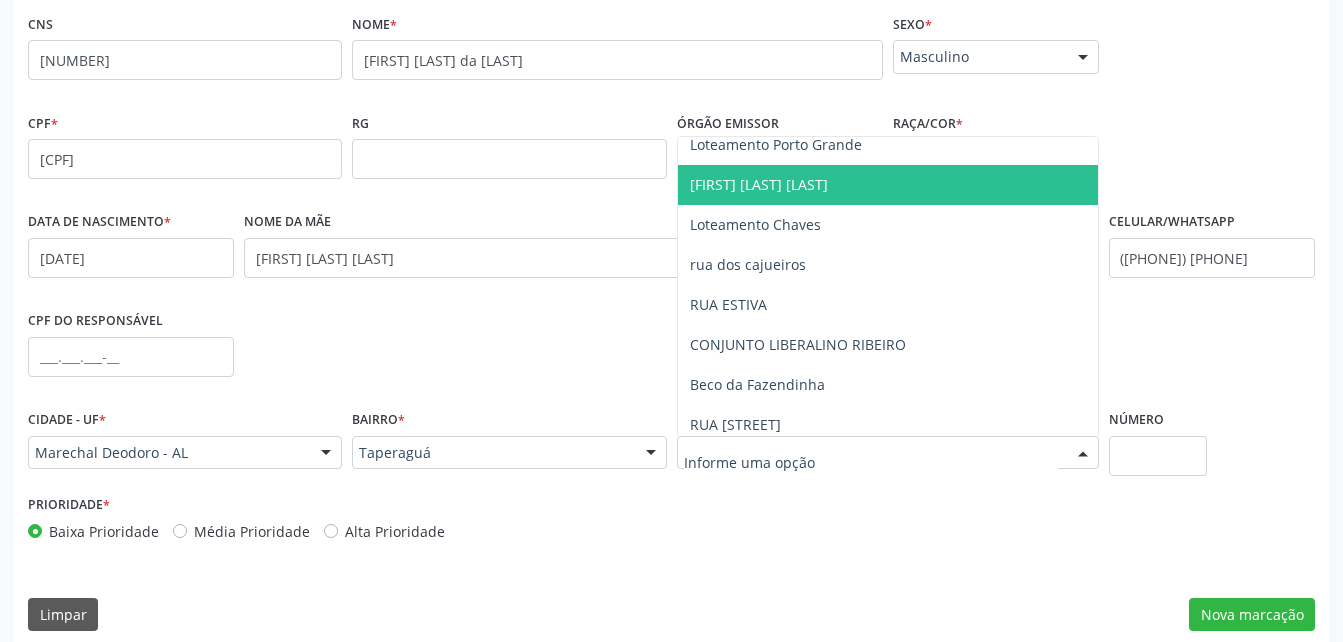 scroll, scrollTop: 500, scrollLeft: 0, axis: vertical 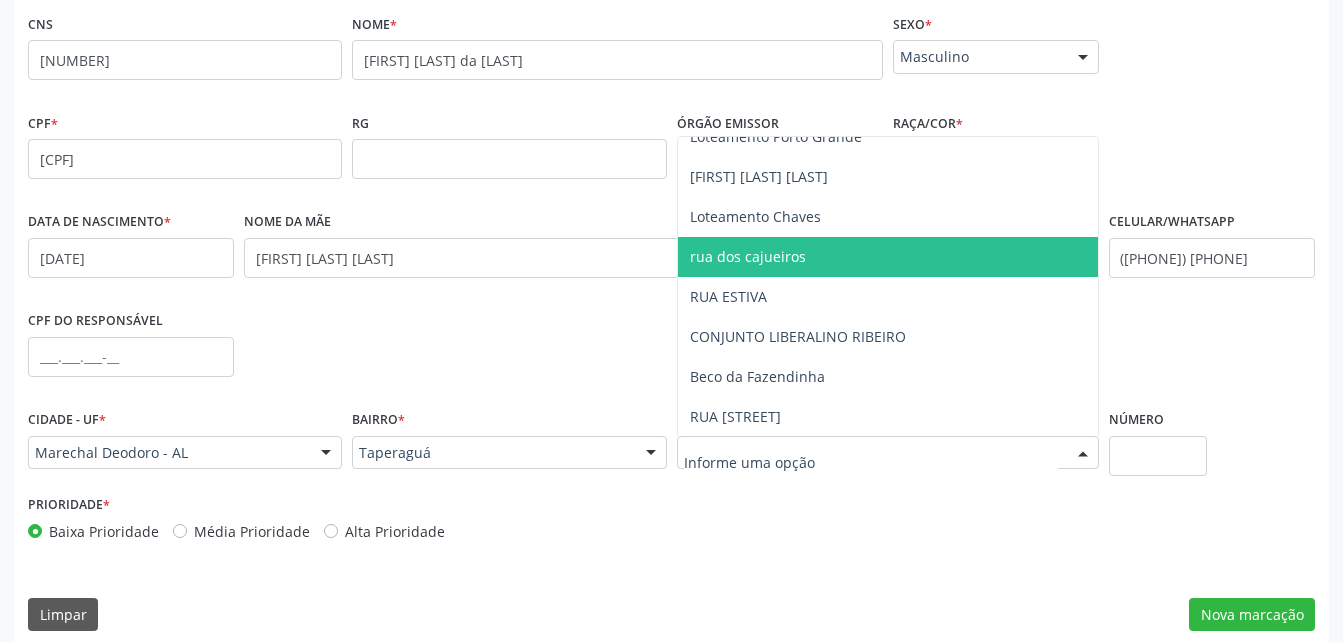 drag, startPoint x: 779, startPoint y: 252, endPoint x: 916, endPoint y: 322, distance: 153.84732 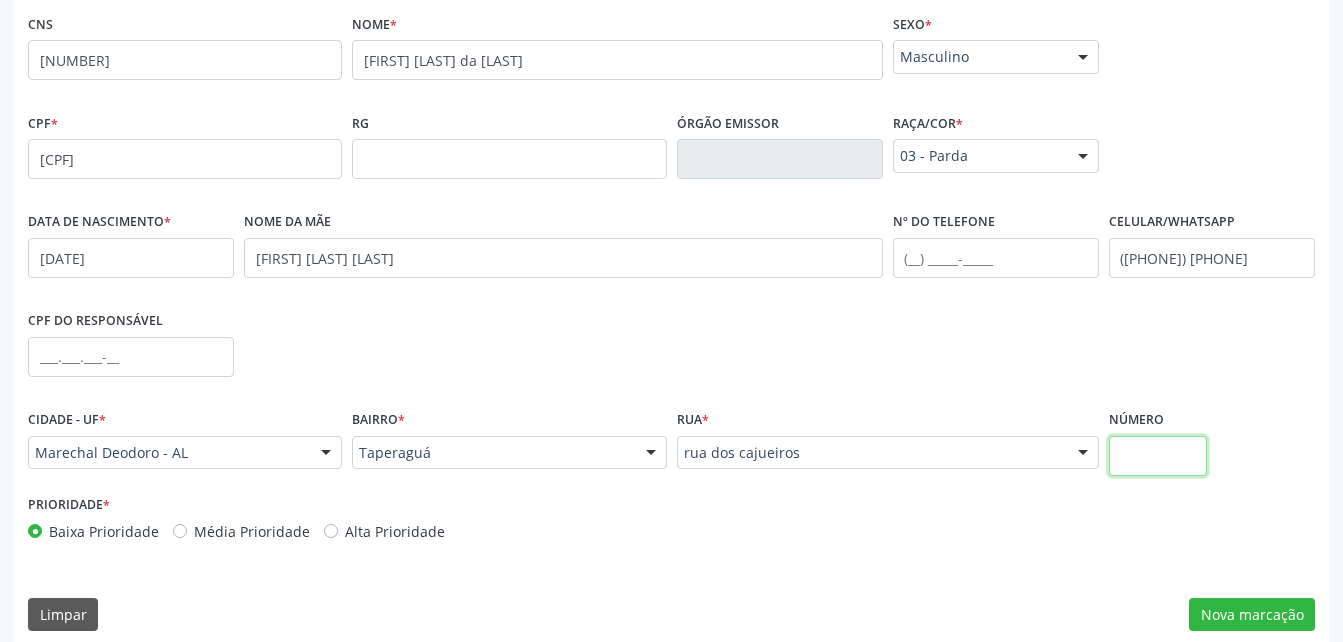 click at bounding box center (1158, 456) 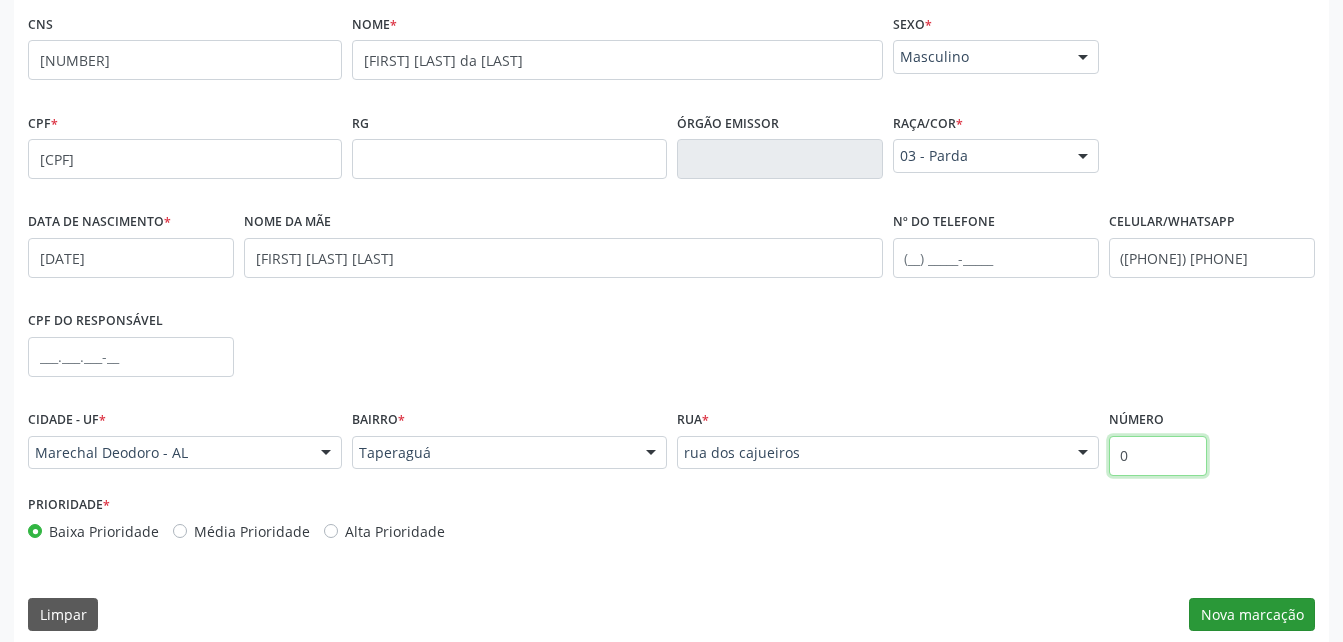 type on "0" 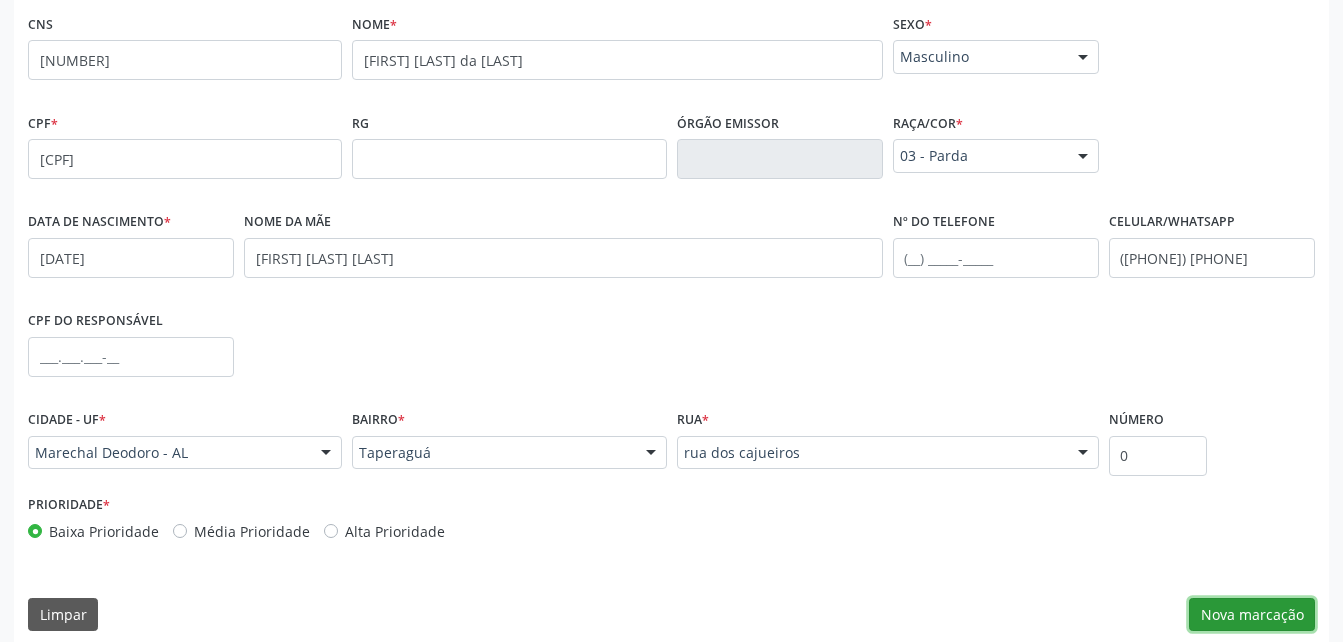 click on "Nova marcação" at bounding box center (1252, 615) 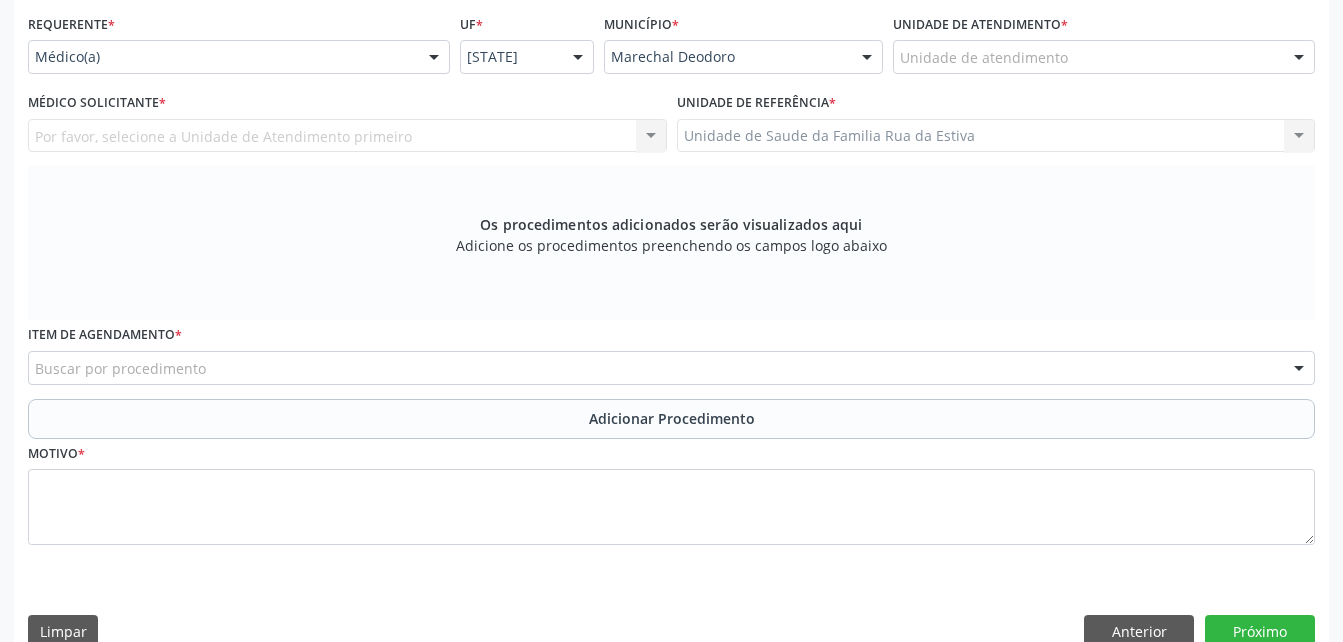 click at bounding box center (900, 67) 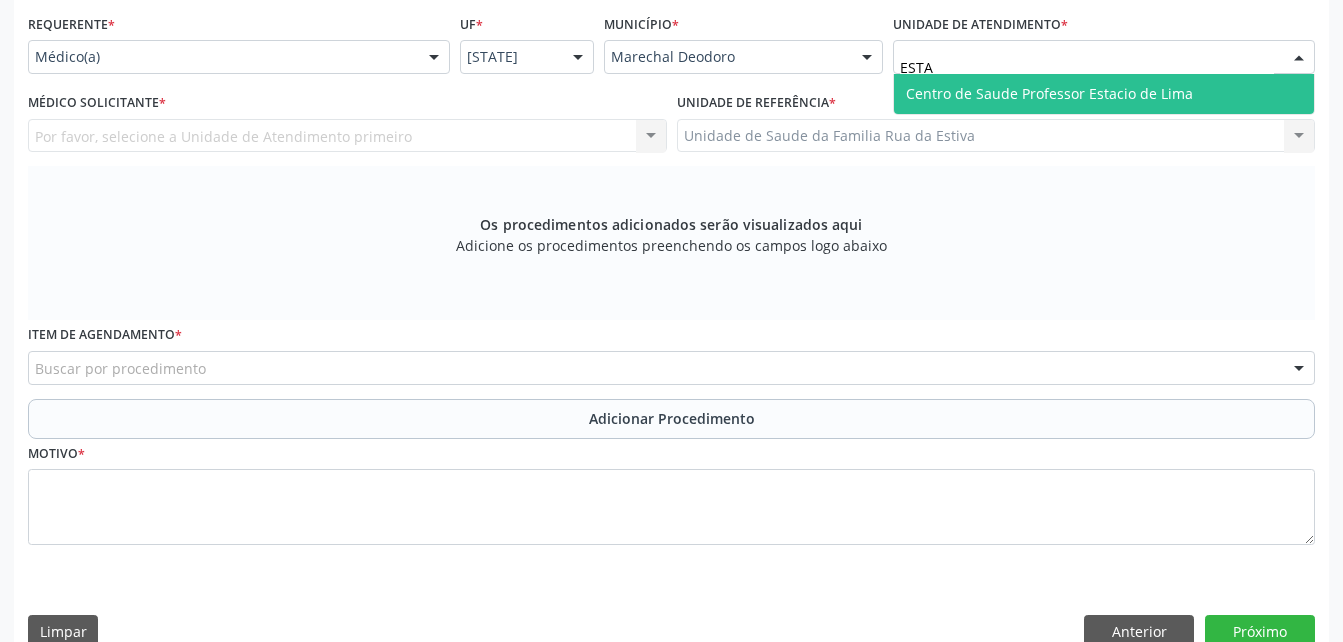 type on "ESTAC" 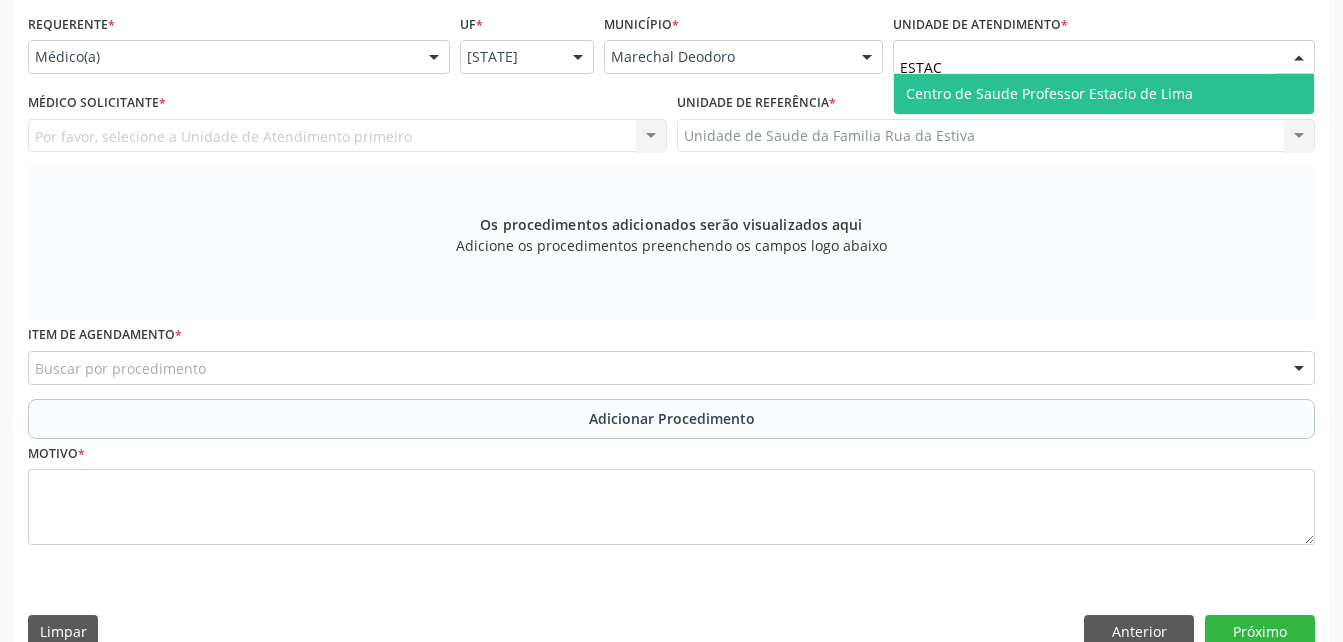 click on "Centro de Saude Professor Estacio de Lima" at bounding box center (1049, 93) 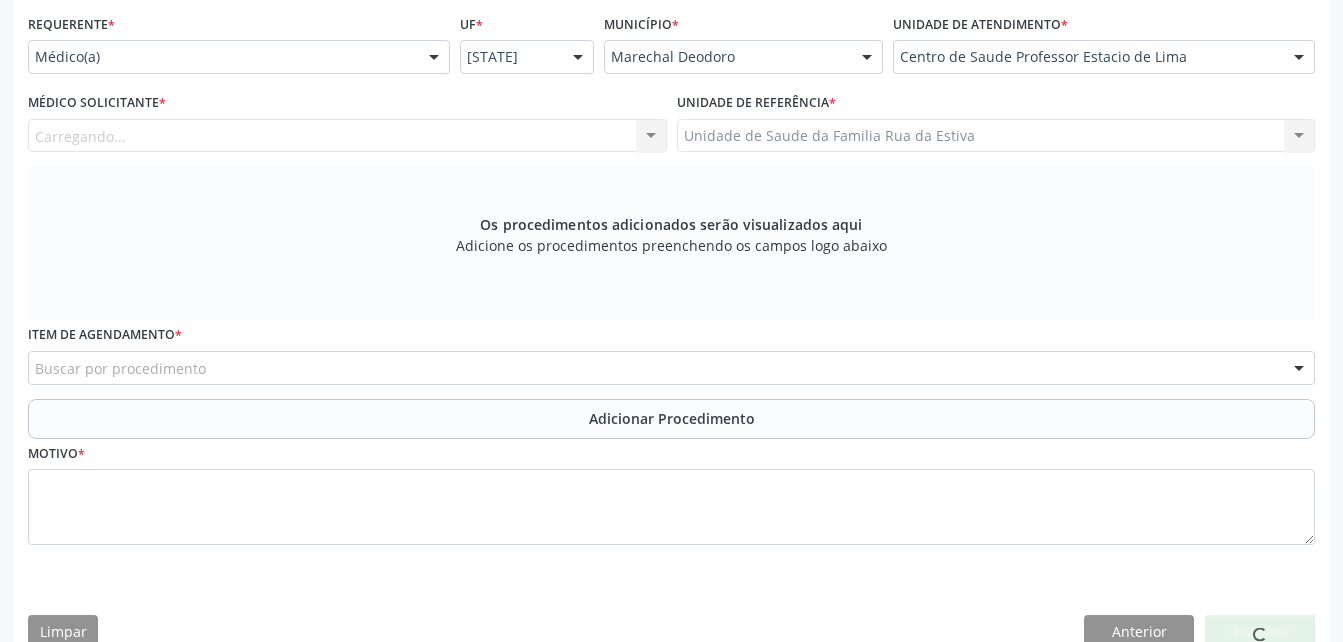 click on "Carregando...
Nenhum resultado encontrado para: "   "
Não há nenhuma opção para ser exibida." at bounding box center (347, 136) 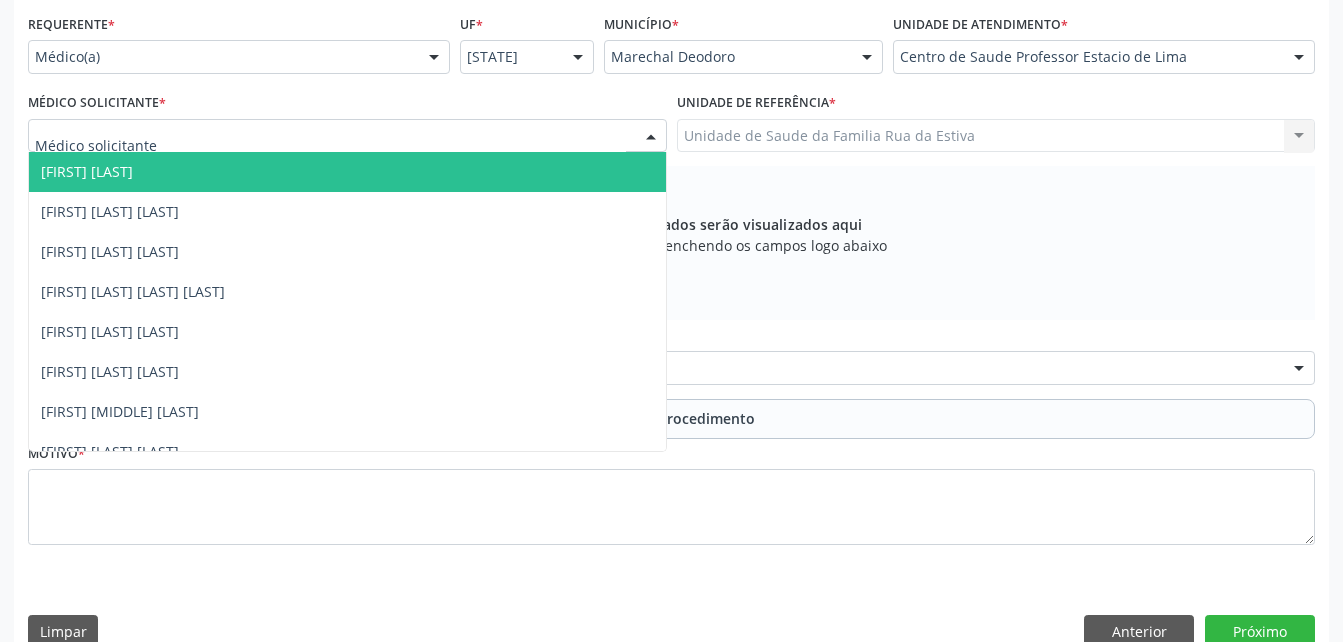 click at bounding box center [347, 136] 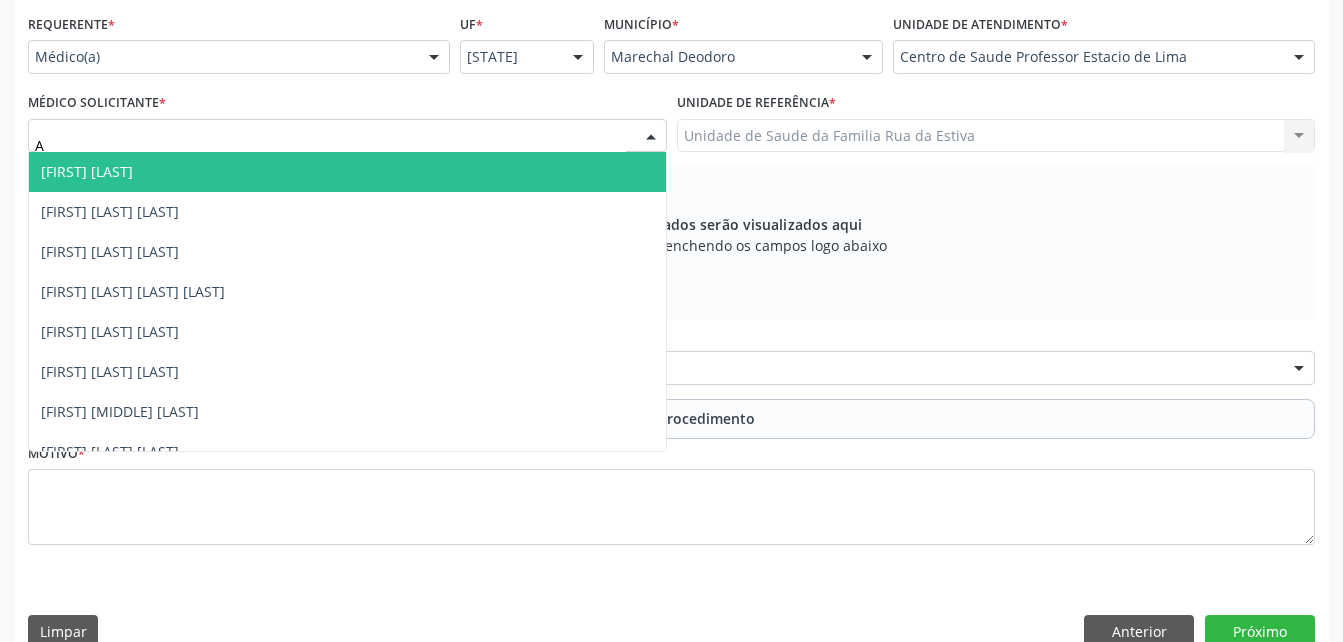 type on "[STATE]" 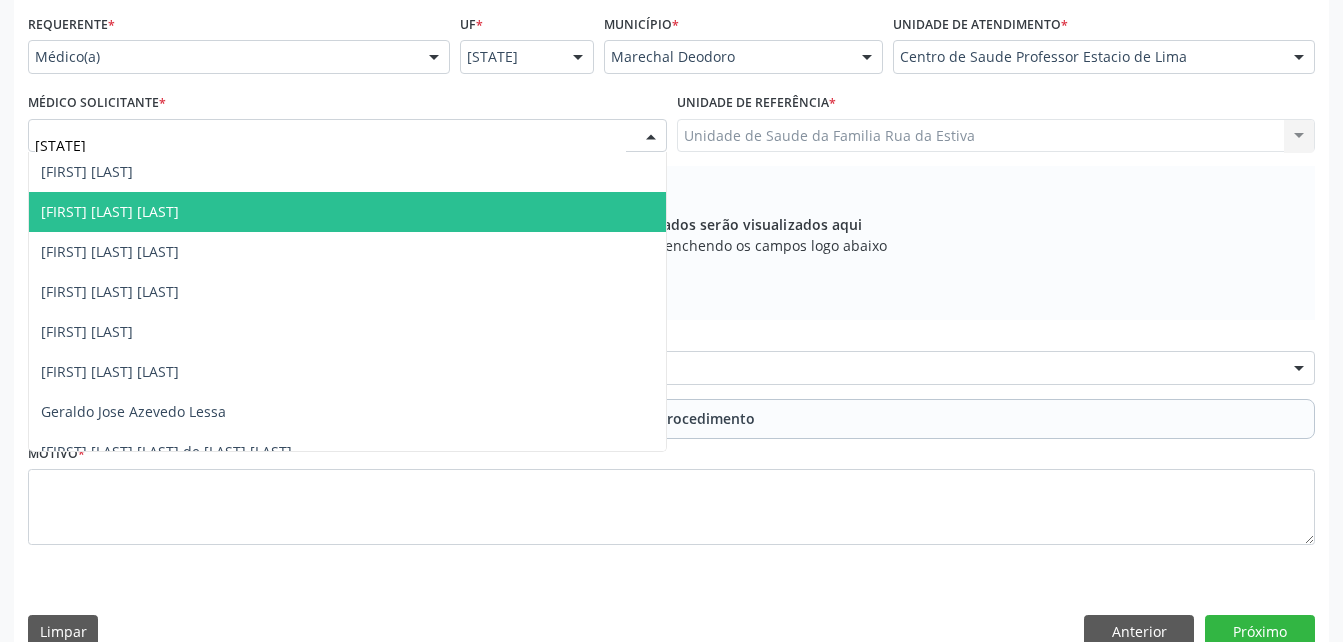 click on "Alexandre Lima Malta Gaia" at bounding box center [347, 212] 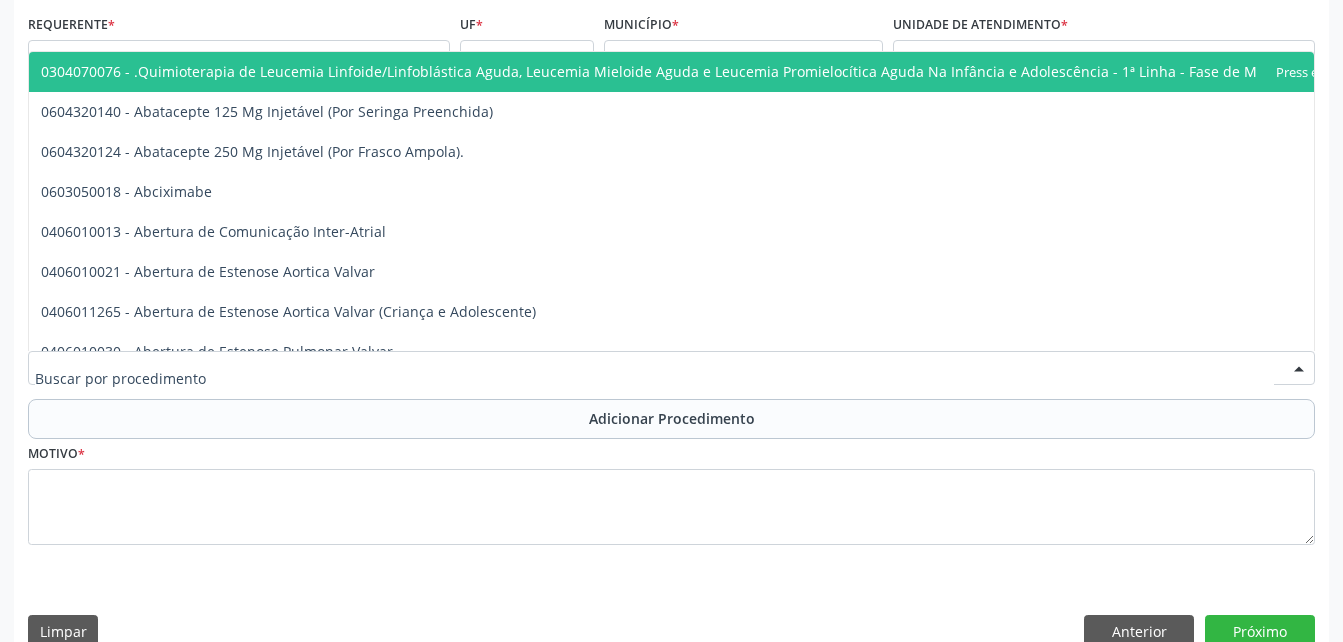 click at bounding box center [671, 368] 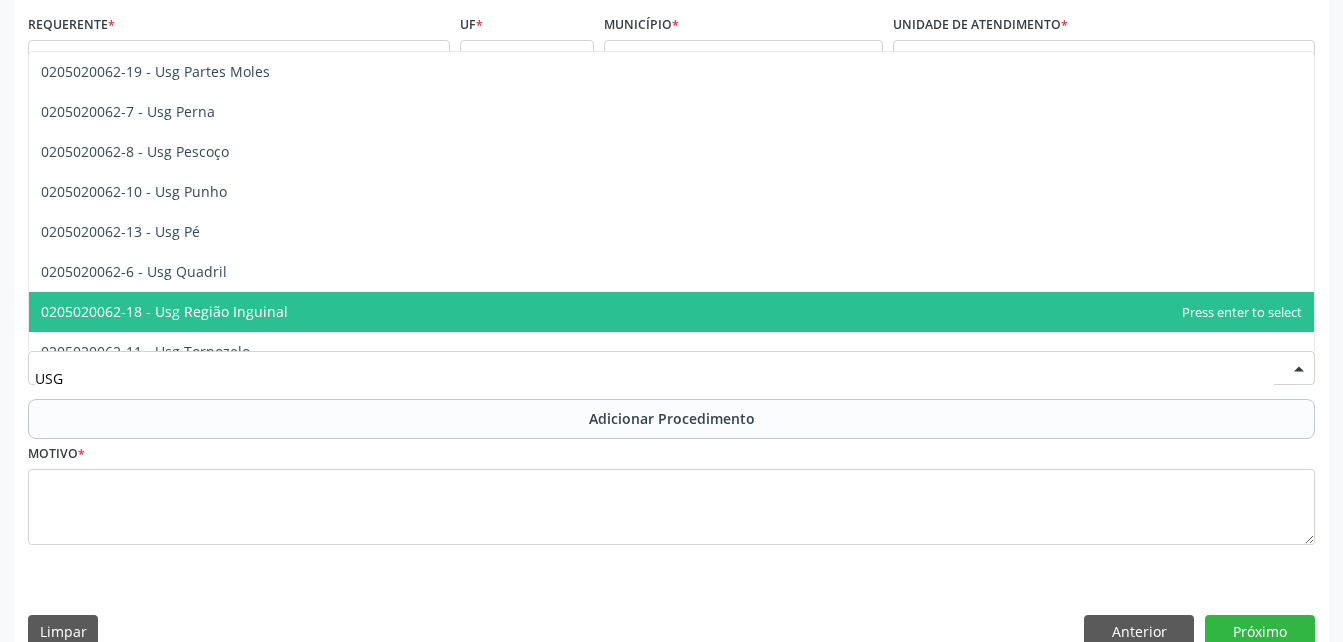 scroll, scrollTop: 461, scrollLeft: 0, axis: vertical 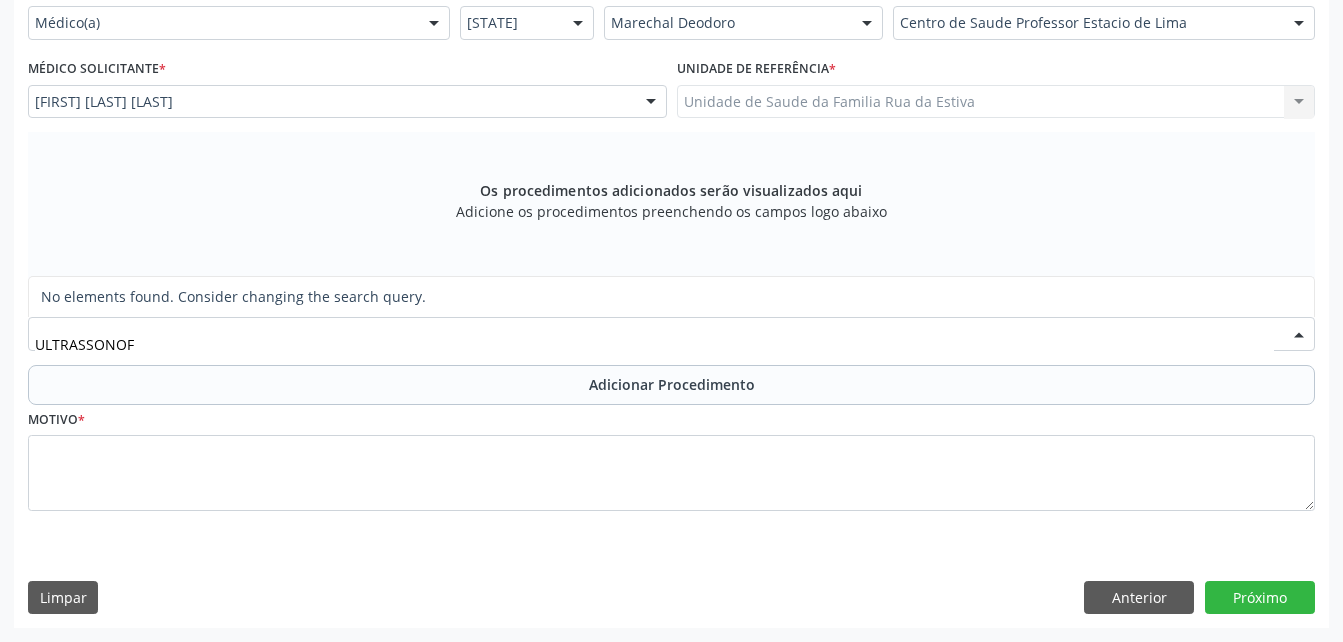 type on "ULTRASSONO" 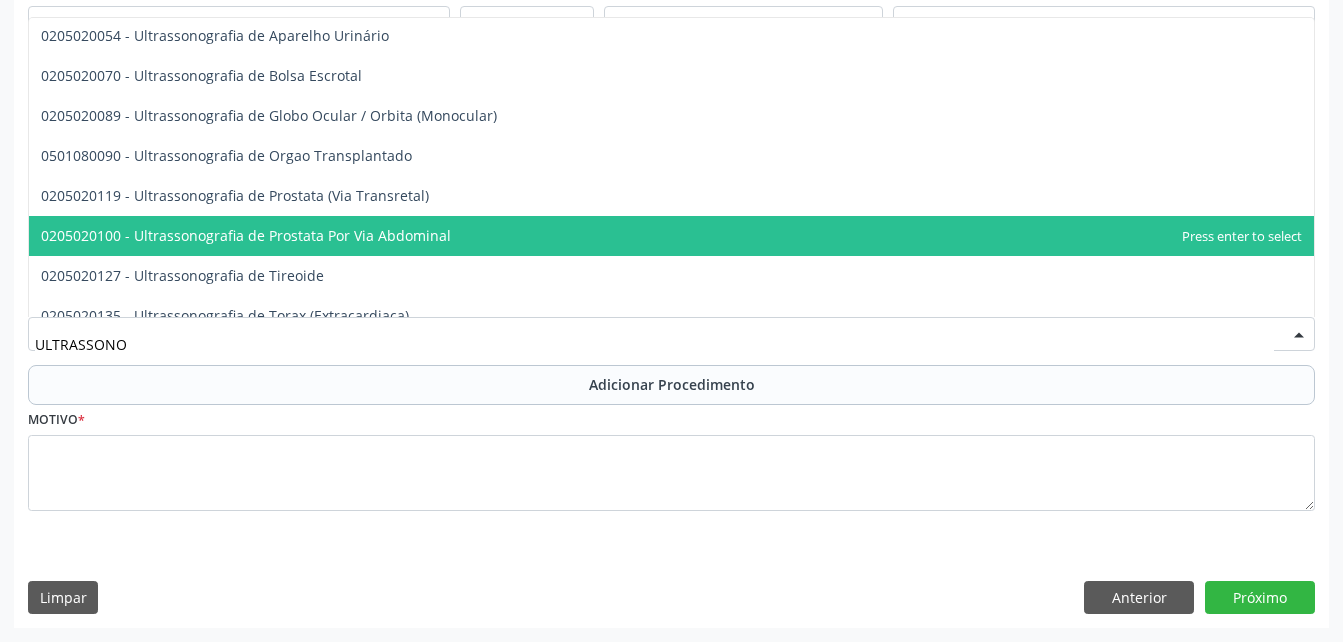 scroll, scrollTop: 541, scrollLeft: 0, axis: vertical 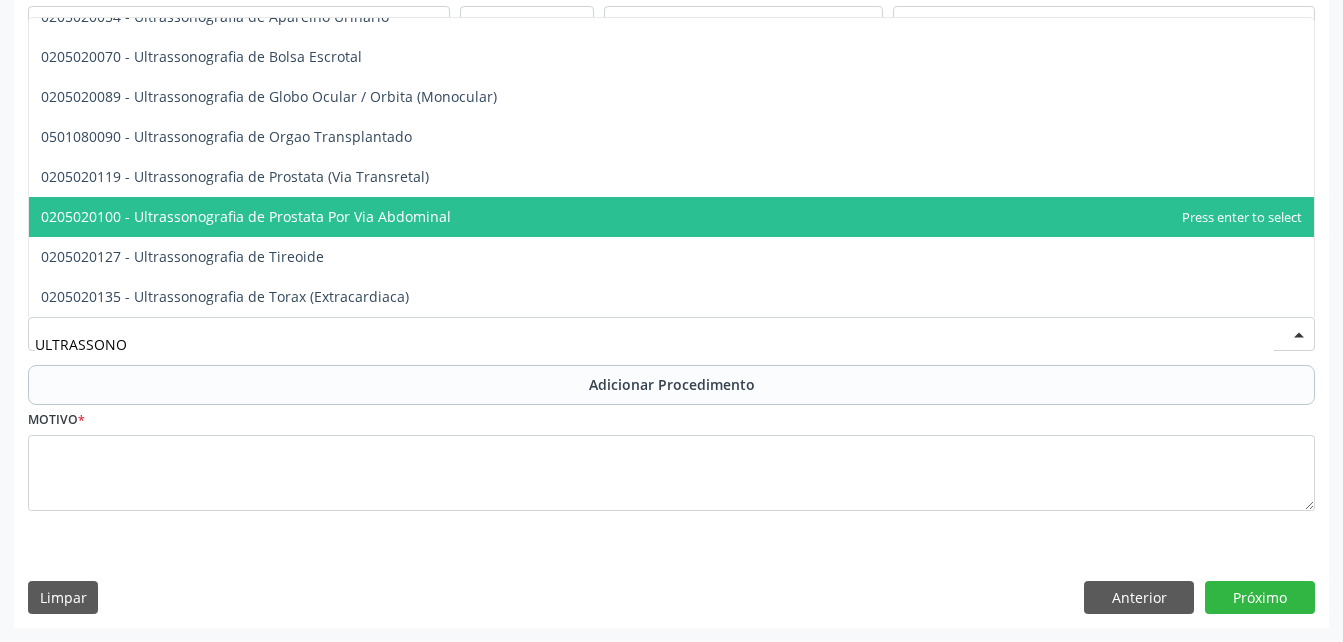click on "0205020100 - Ultrassonografia de Prostata Por Via Abdominal" at bounding box center (671, 217) 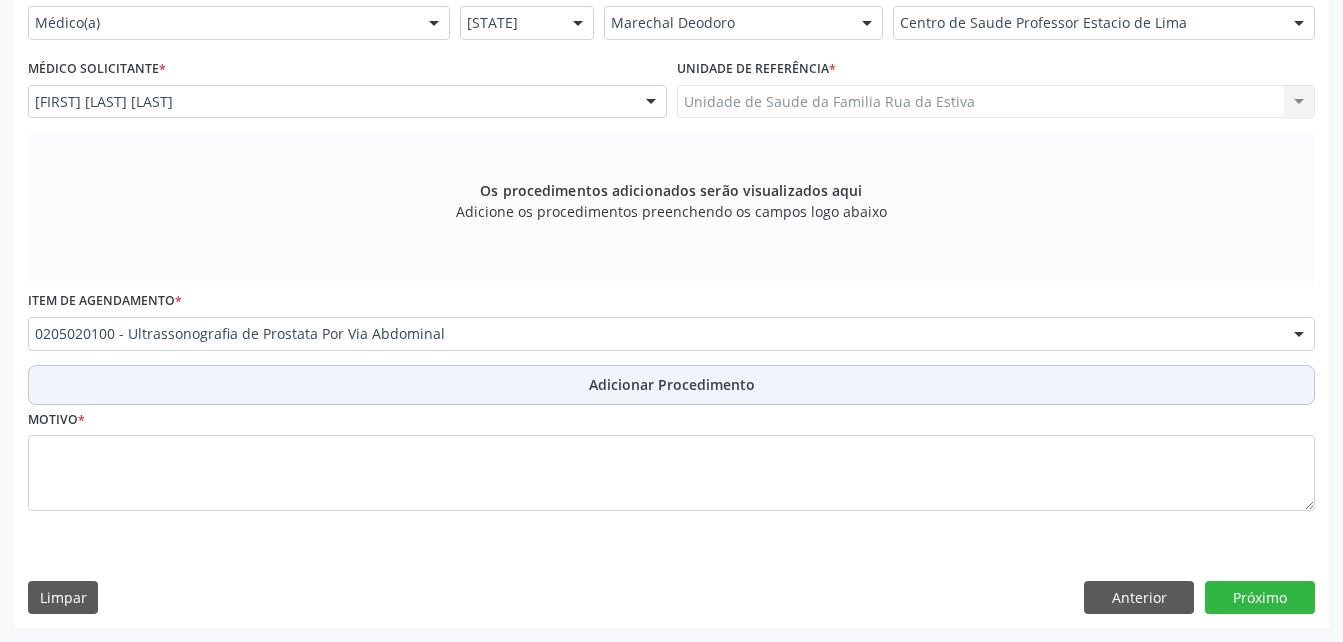 click on "Adicionar Procedimento" at bounding box center [671, 385] 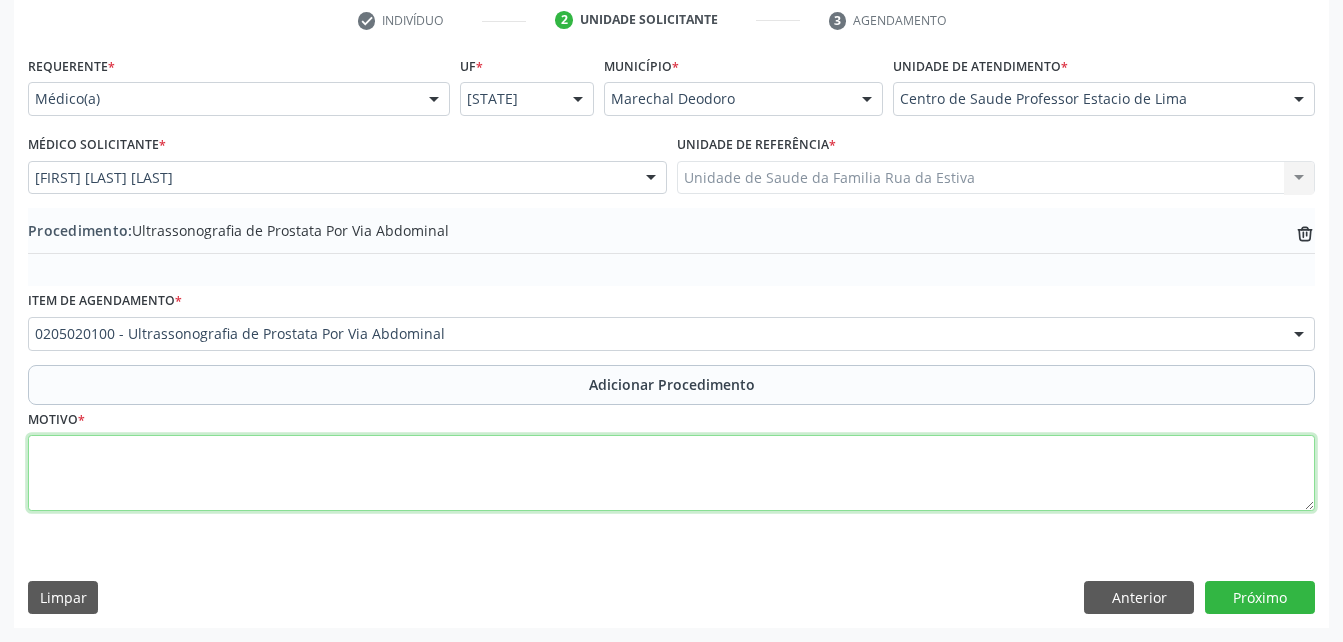click at bounding box center [671, 473] 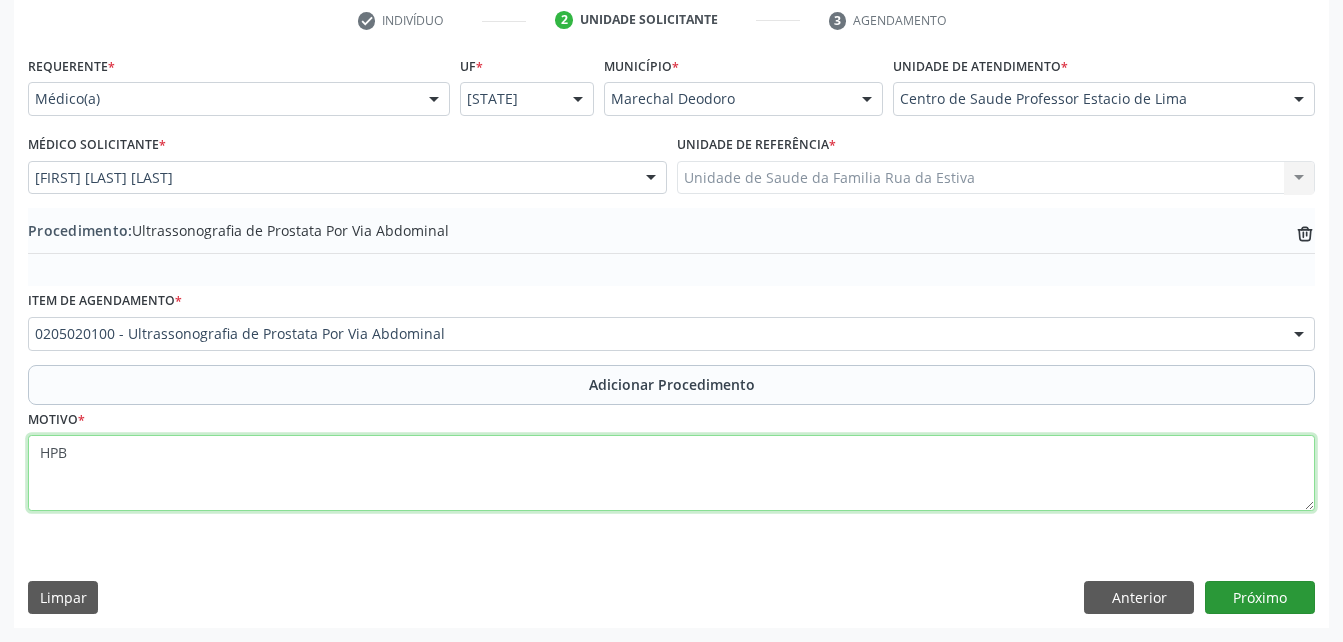 type on "HPB" 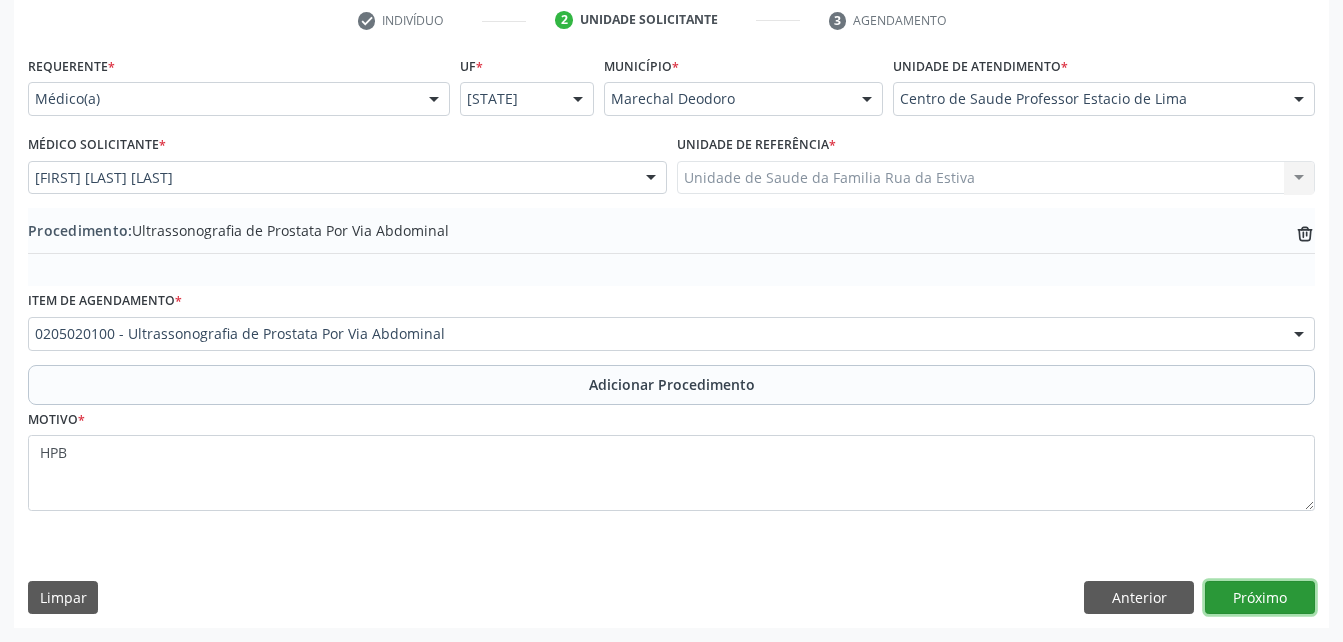 click on "Próximo" at bounding box center [1260, 598] 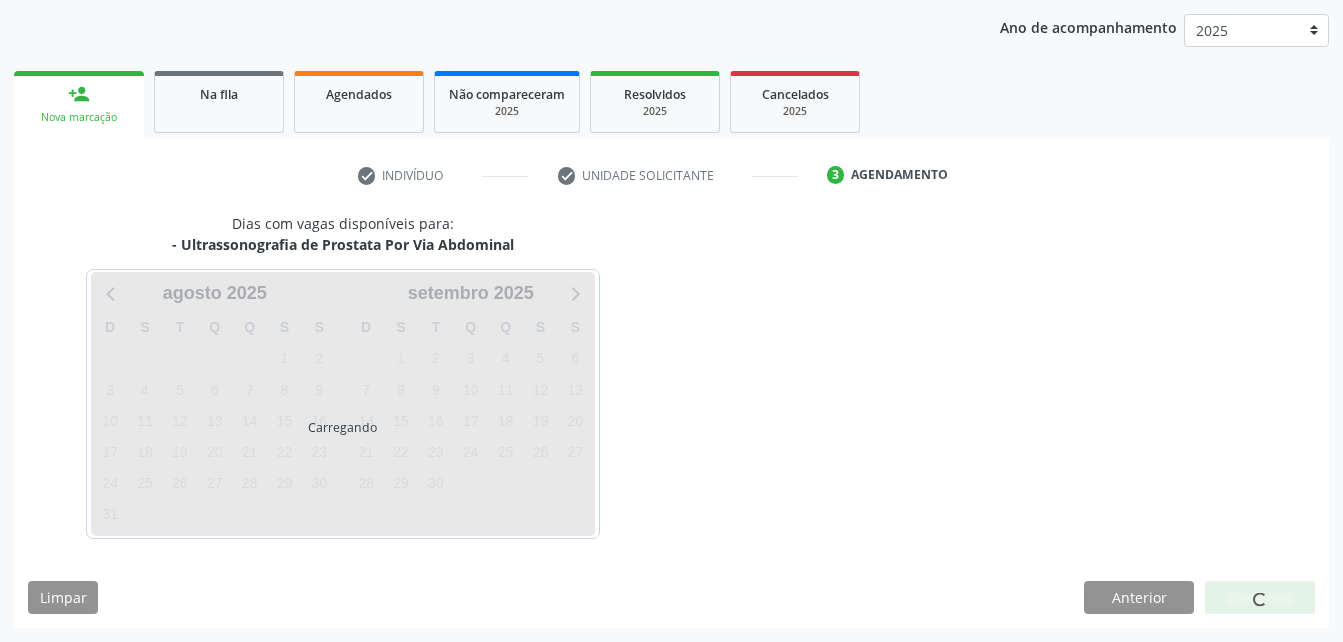 scroll, scrollTop: 315, scrollLeft: 0, axis: vertical 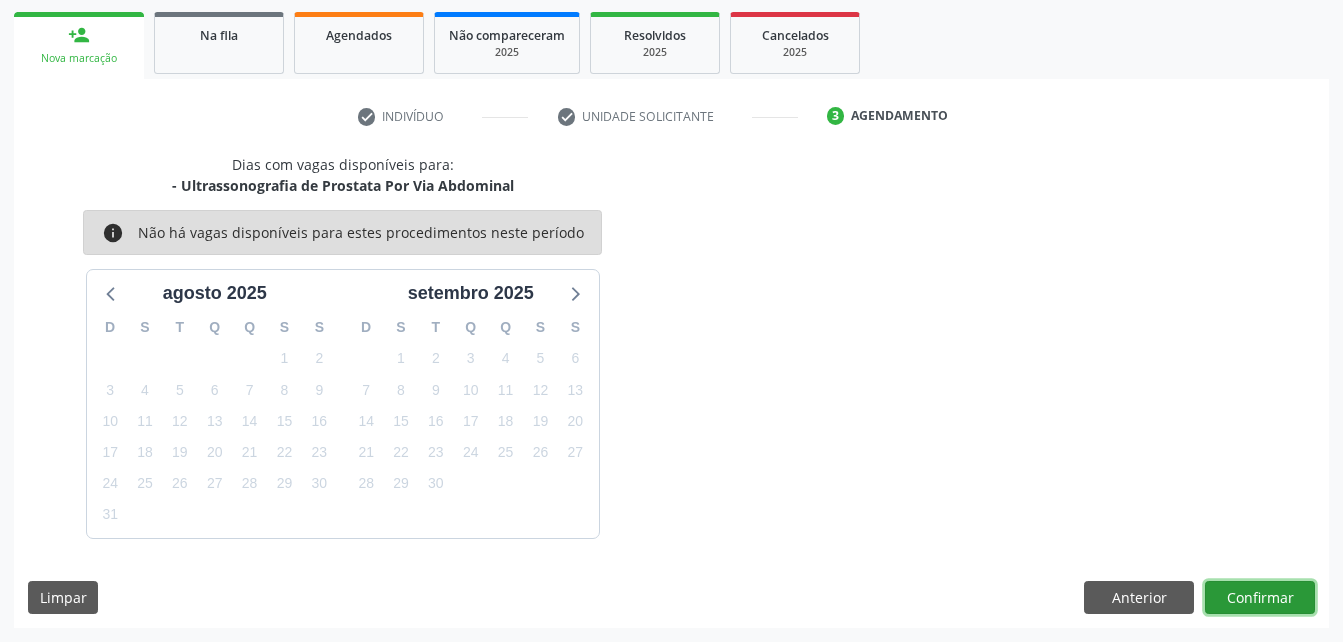 click on "Confirmar" at bounding box center (1260, 598) 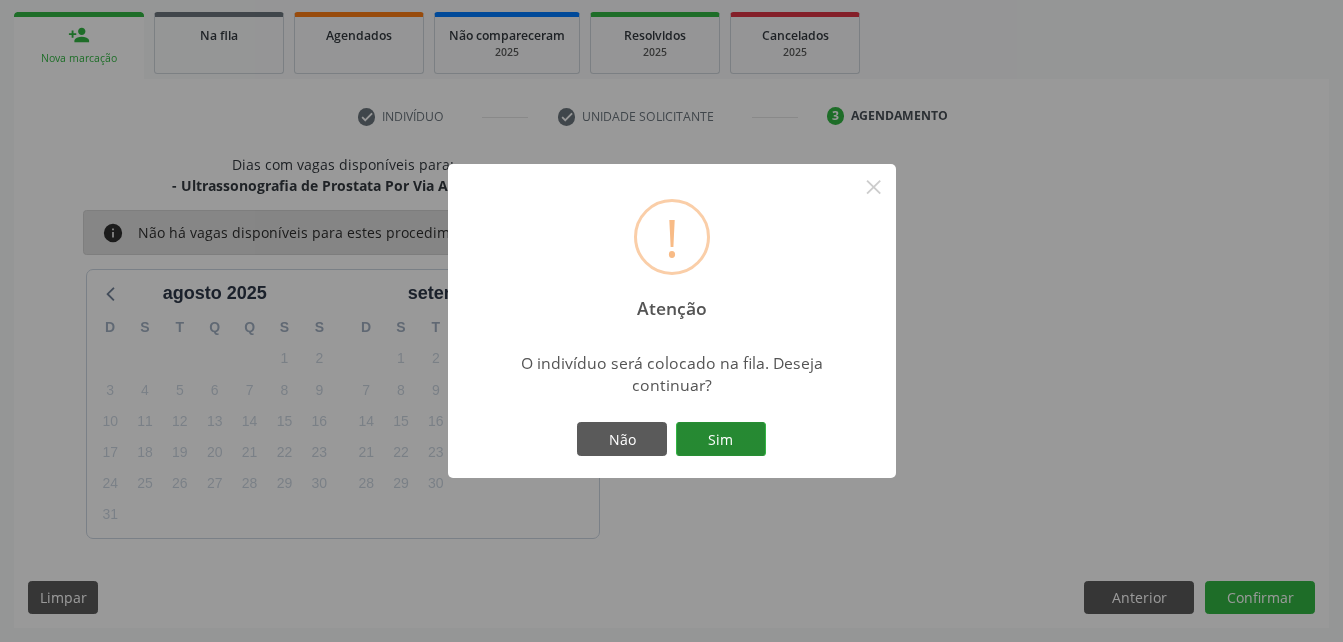 click on "Sim" at bounding box center (721, 439) 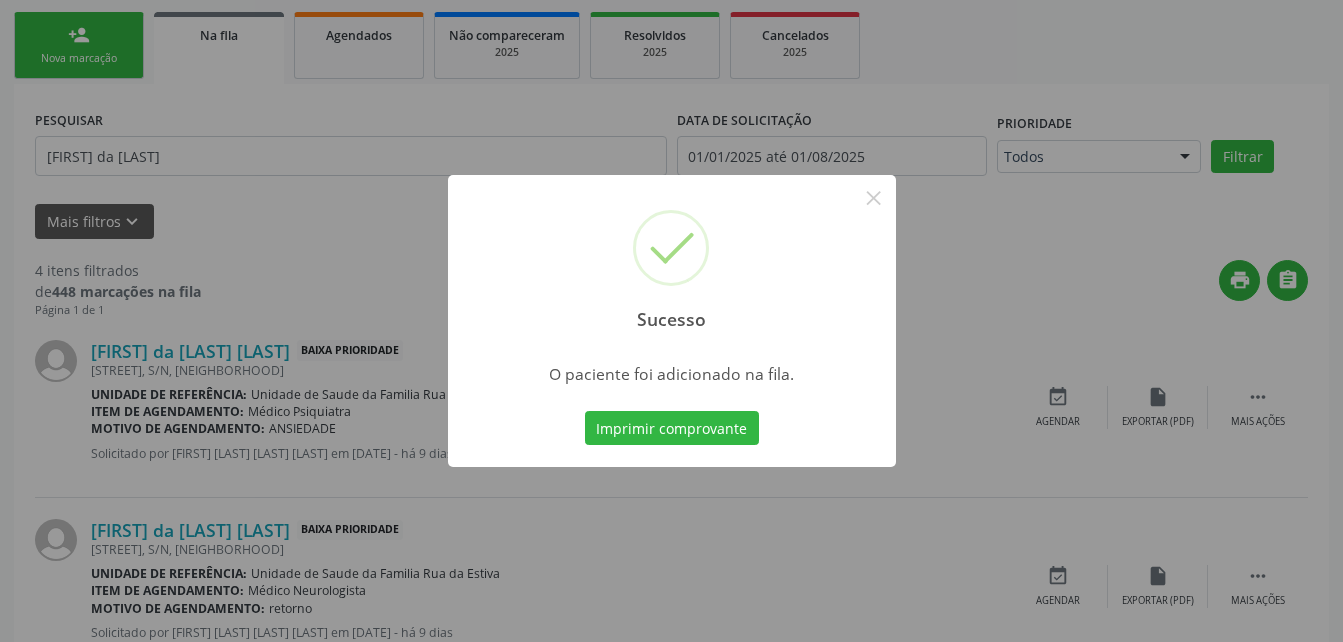 scroll, scrollTop: 53, scrollLeft: 0, axis: vertical 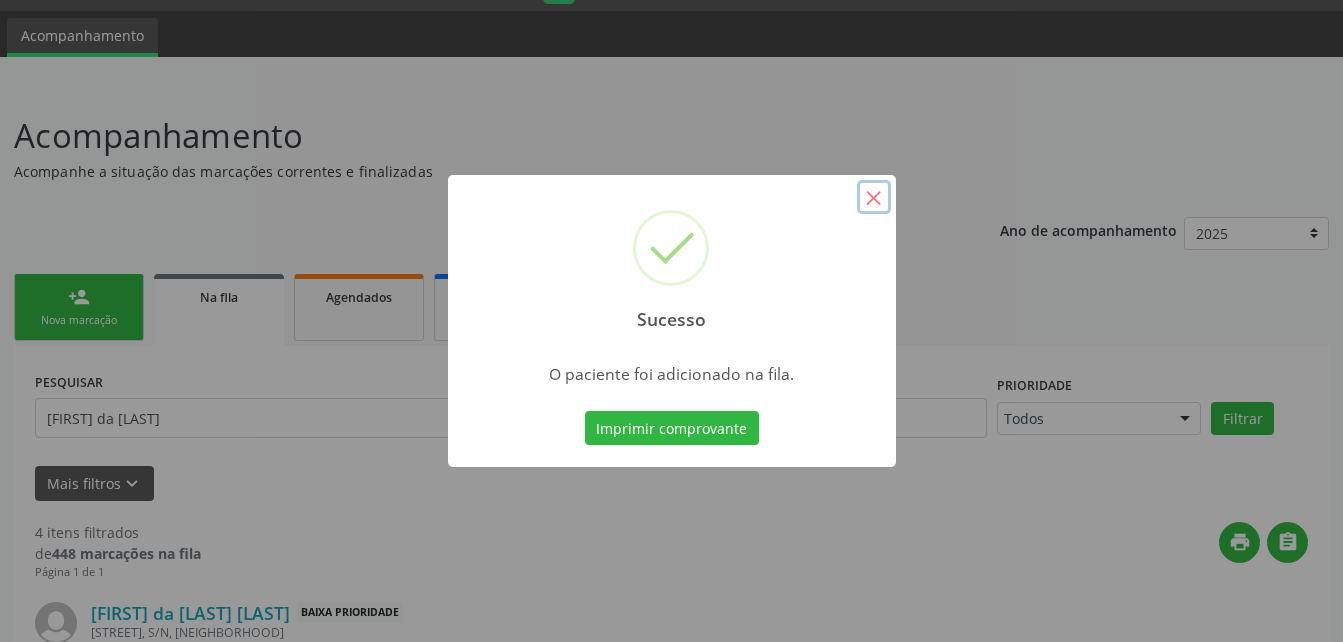 click on "×" at bounding box center (874, 197) 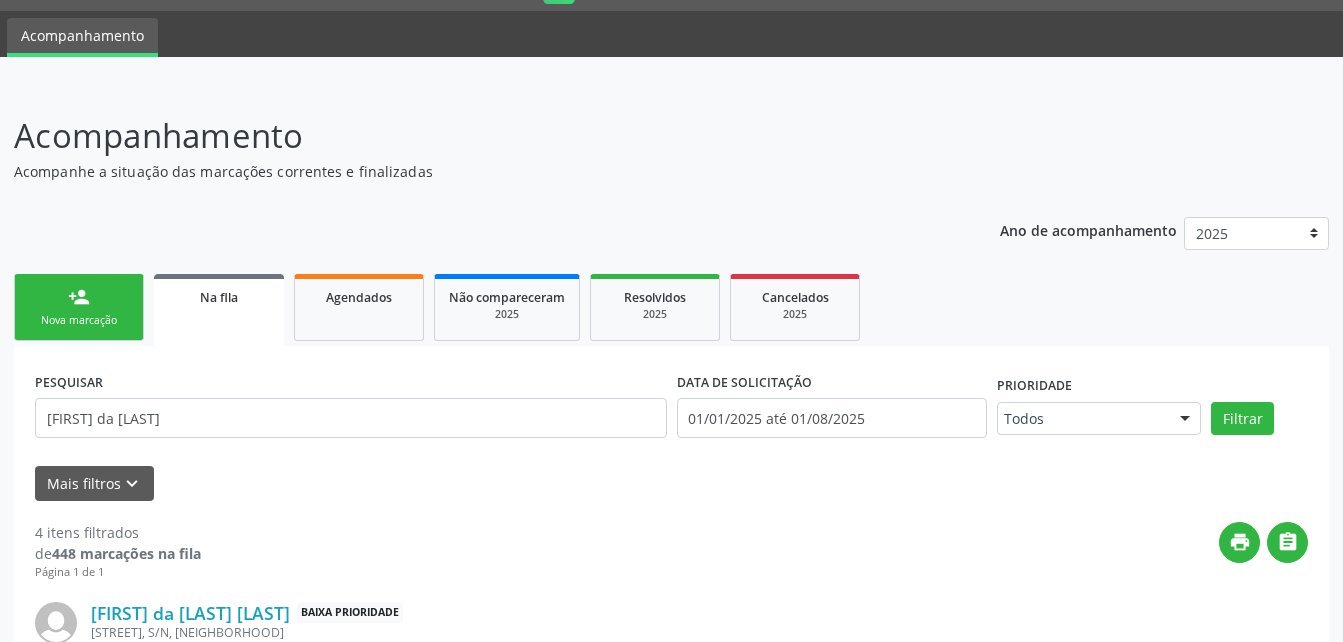 click on "person_add
Nova marcação" at bounding box center (79, 307) 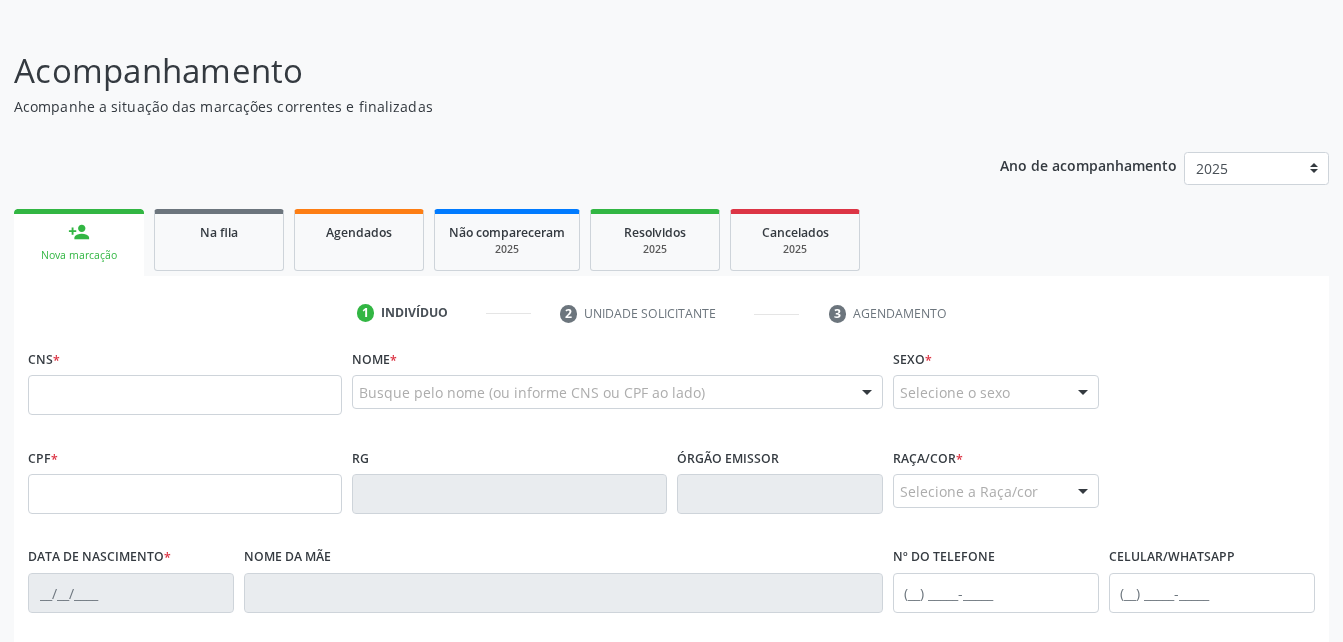 scroll, scrollTop: 153, scrollLeft: 0, axis: vertical 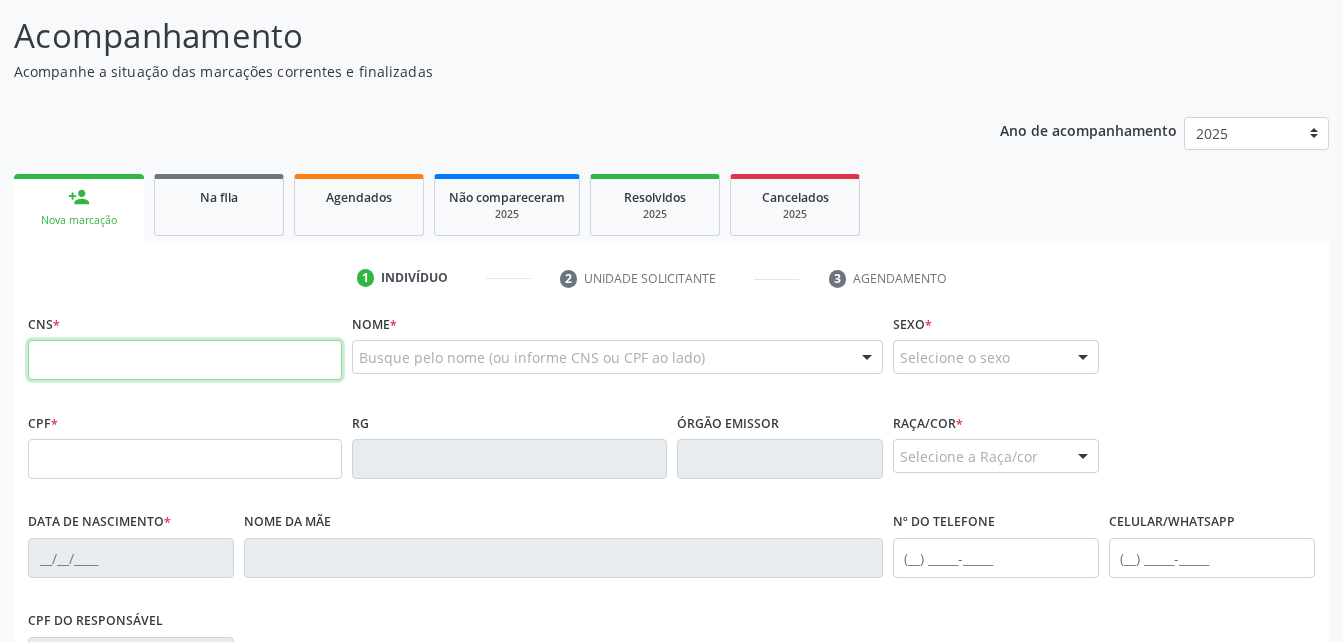click at bounding box center [185, 360] 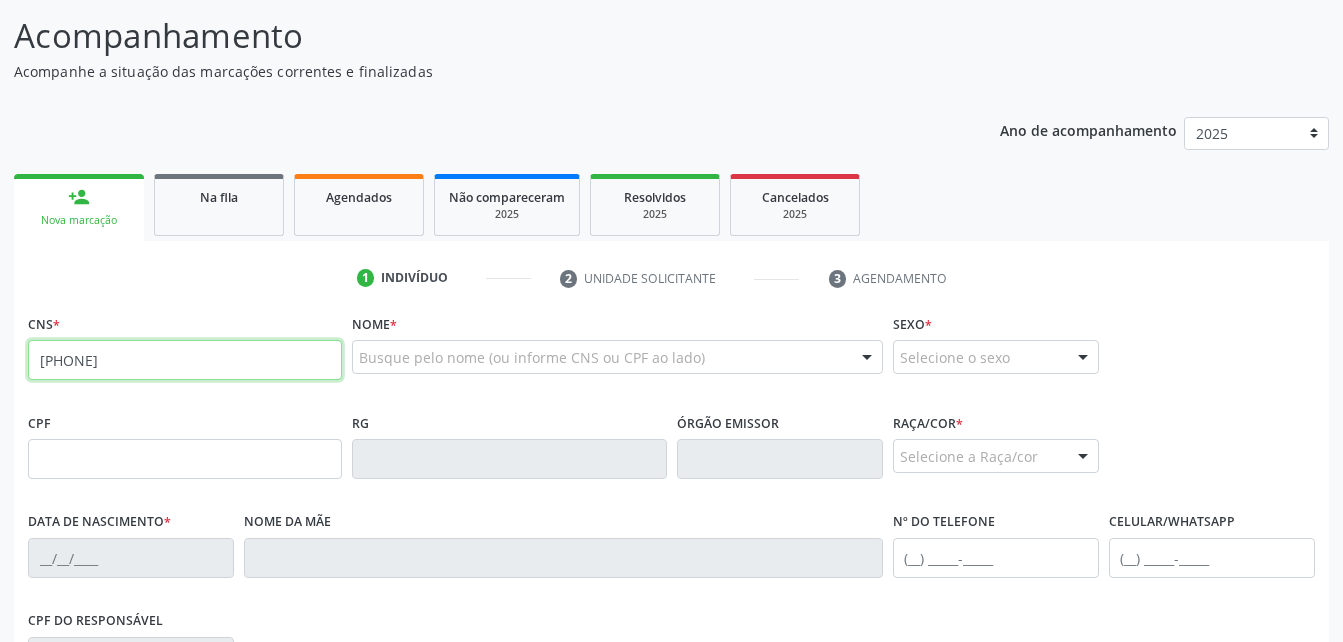 type on "898 0063 1936 7719" 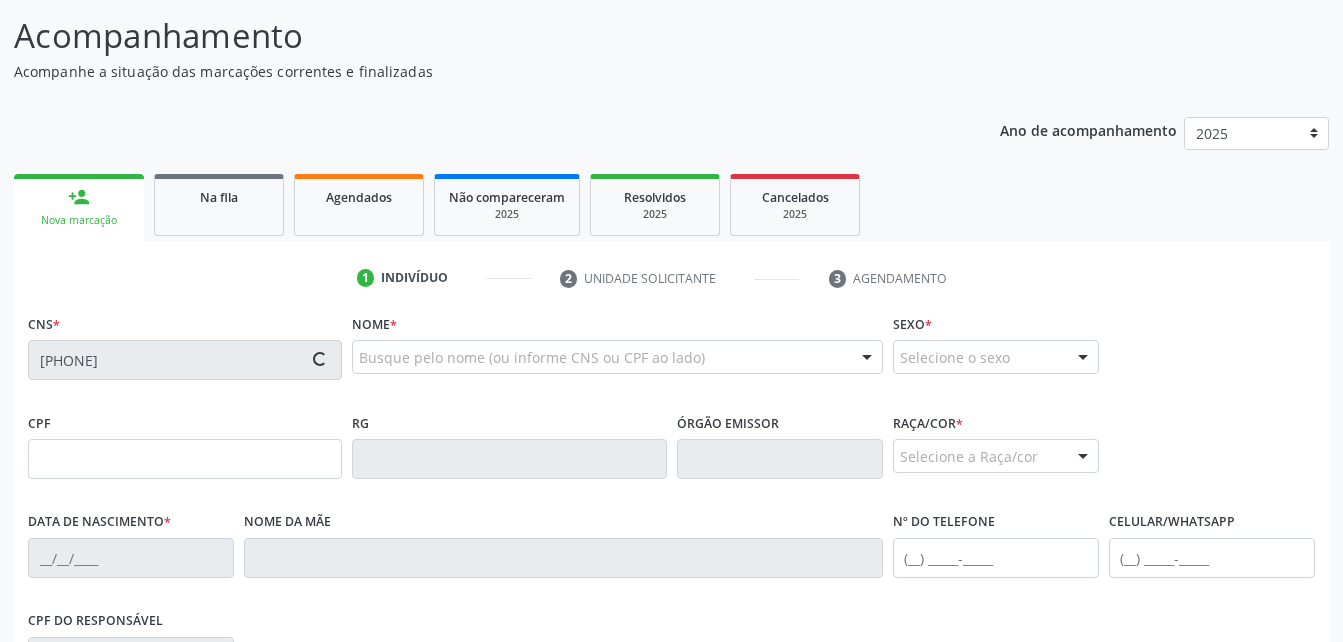 type on "184.409.994-61" 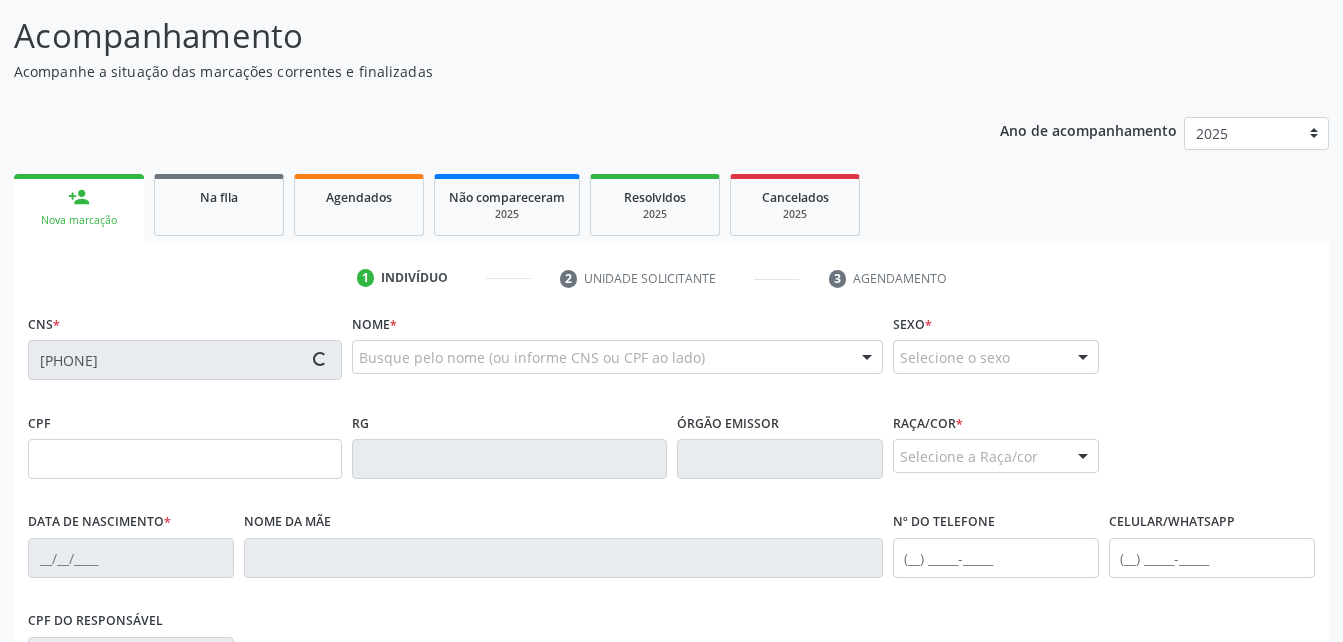 type on "07/02/2023" 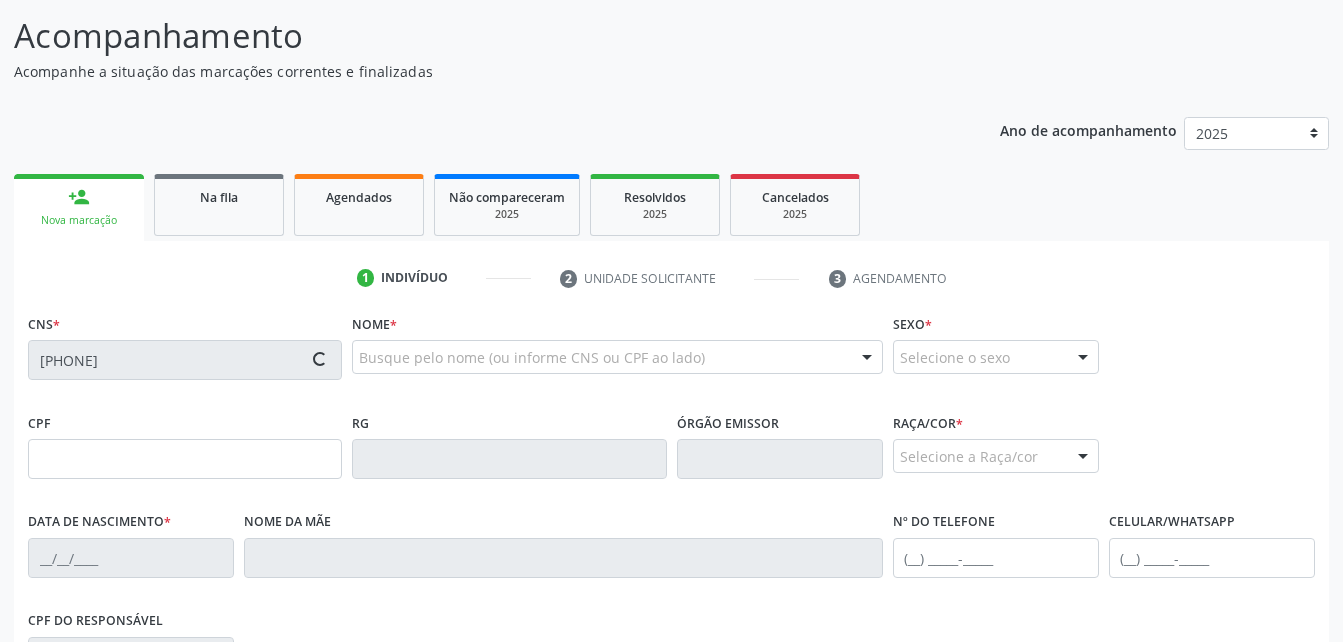 type on "75" 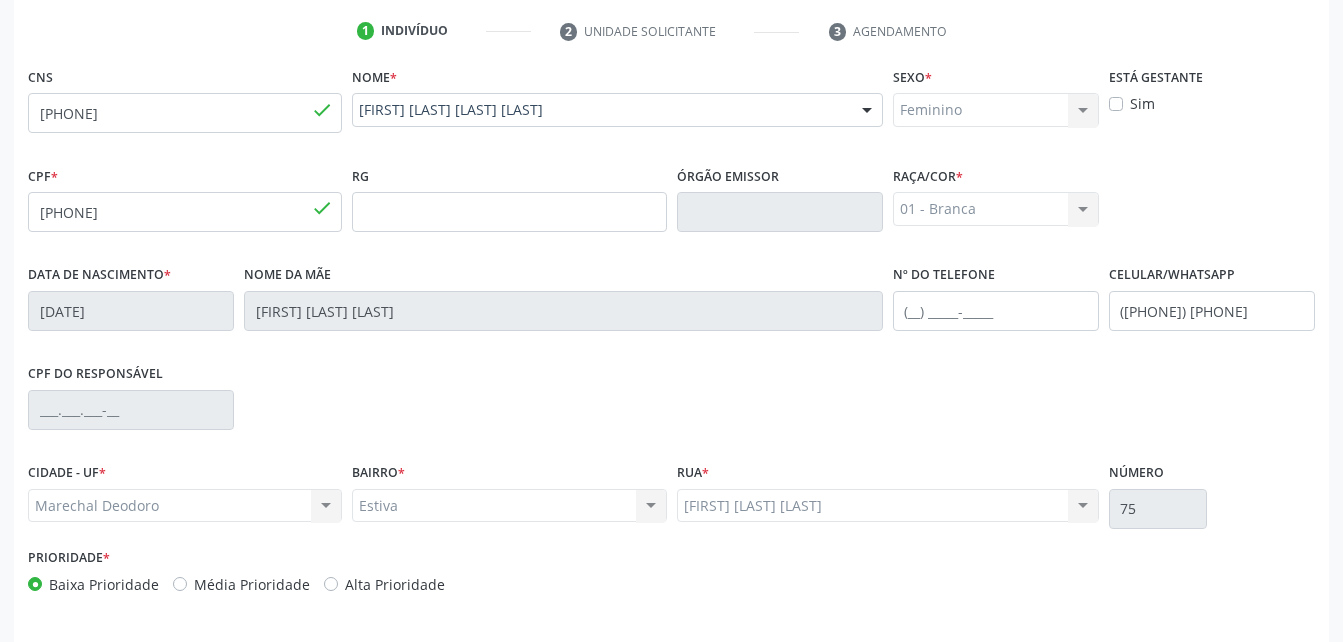 scroll, scrollTop: 470, scrollLeft: 0, axis: vertical 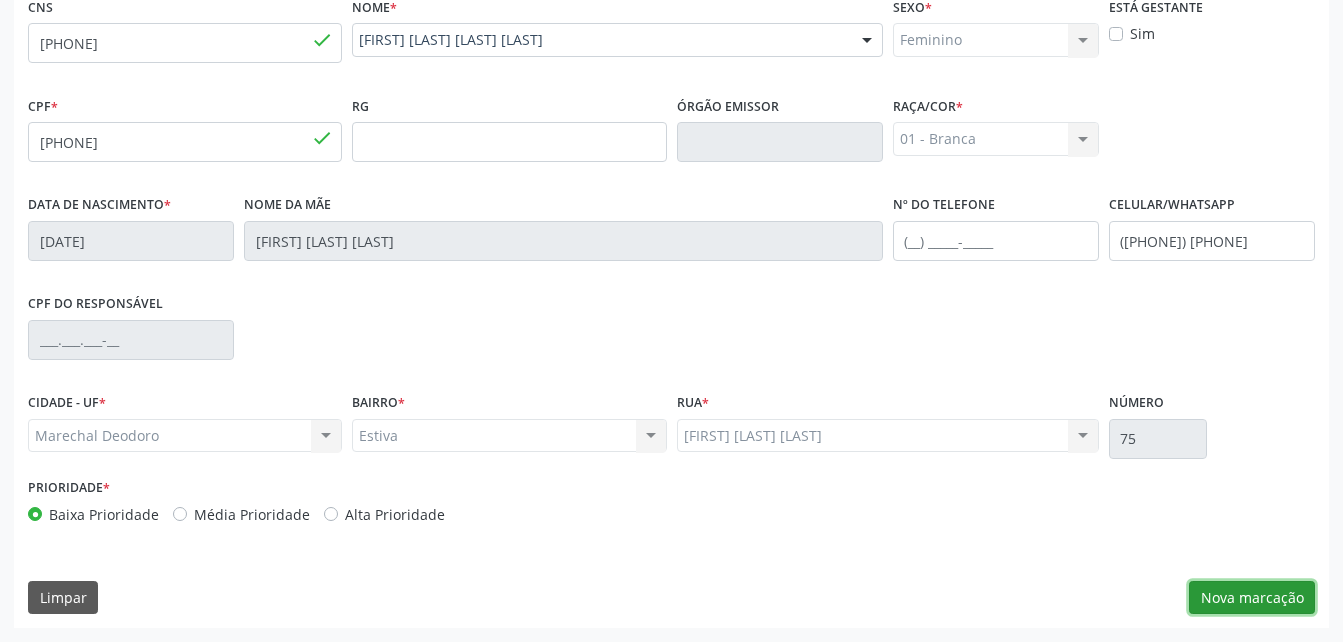 click on "Nova marcação" at bounding box center [1252, 598] 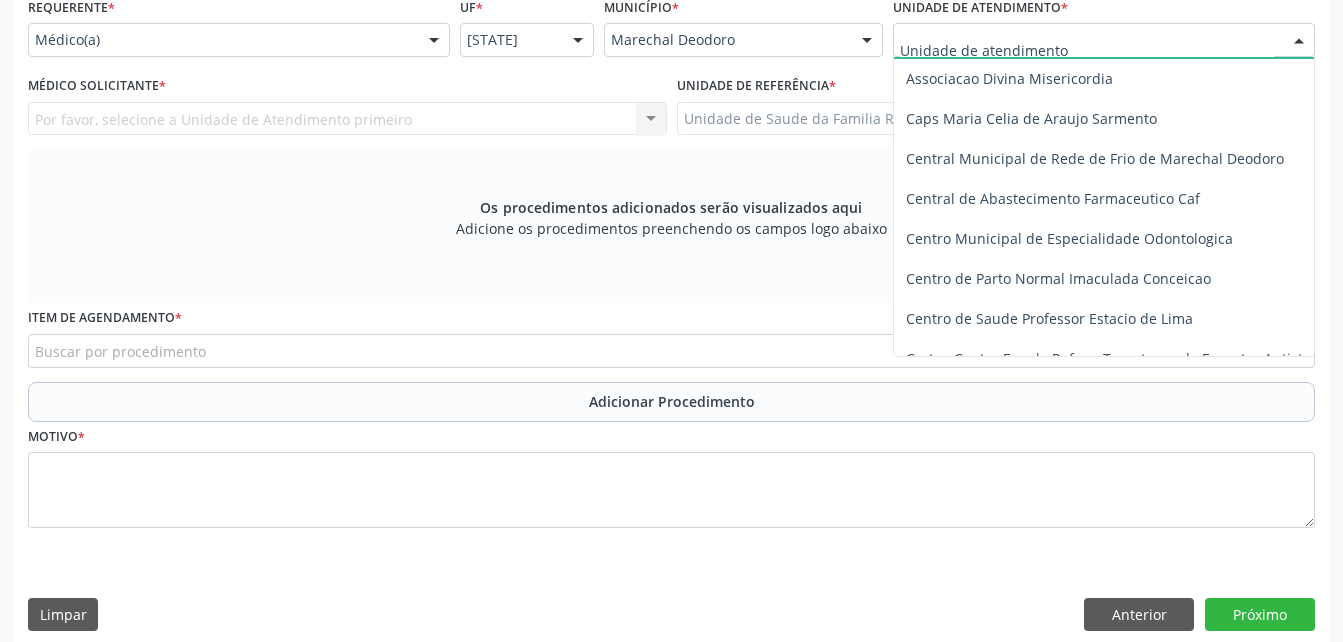 scroll, scrollTop: 200, scrollLeft: 0, axis: vertical 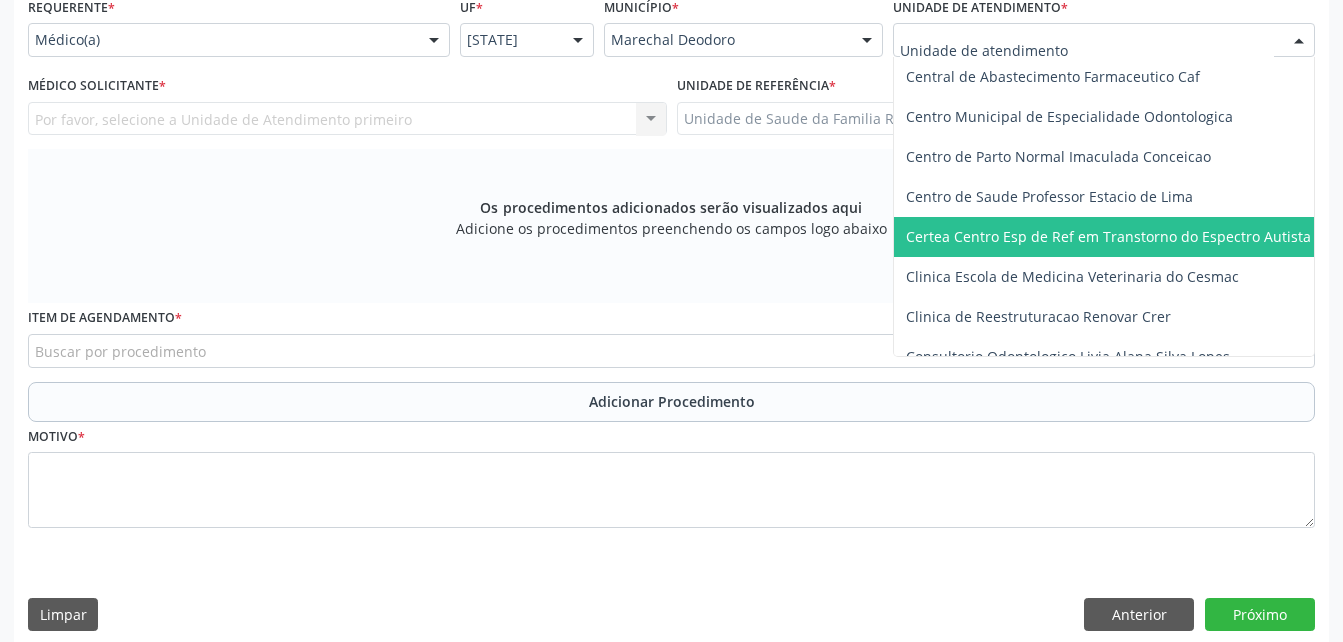 click on "Certea Centro Esp de Ref em Transtorno do Espectro Autista" at bounding box center [1108, 236] 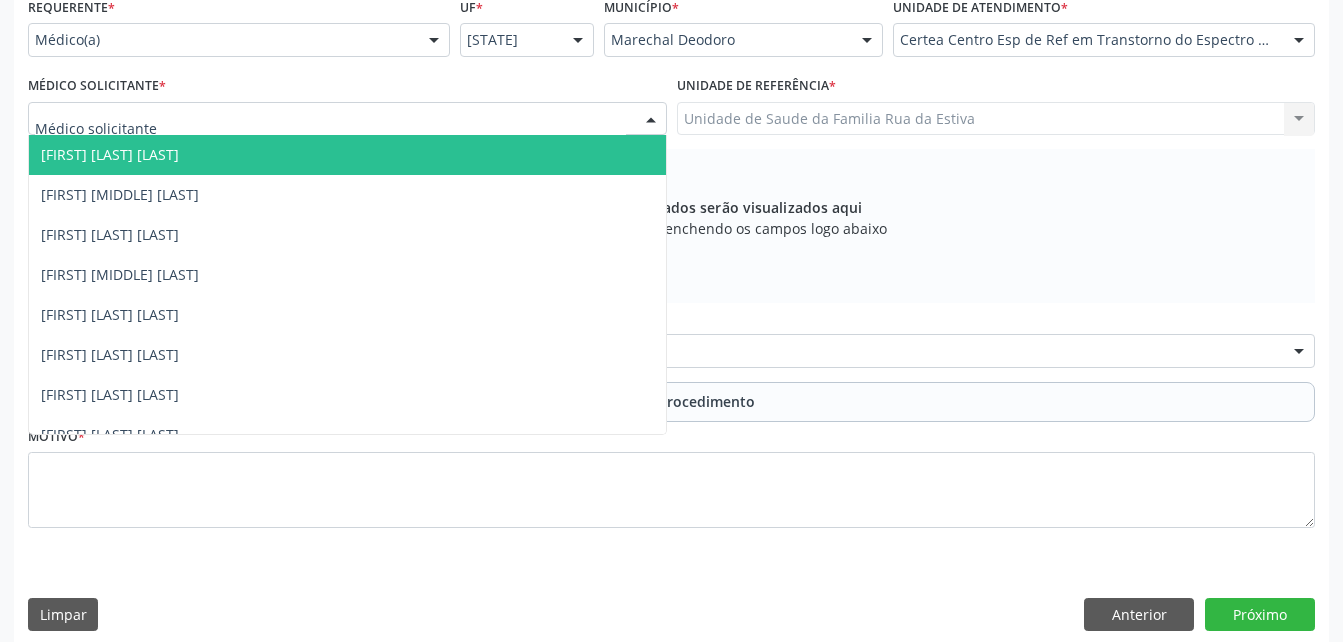 click at bounding box center [347, 119] 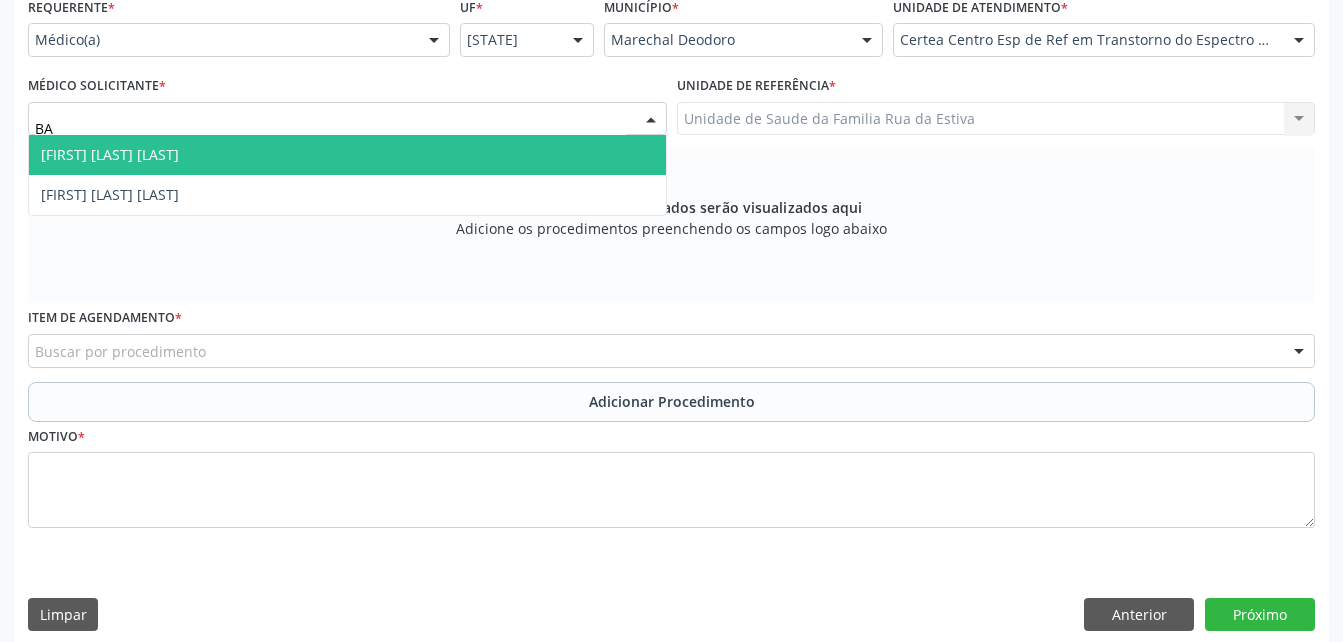 type on "BAR" 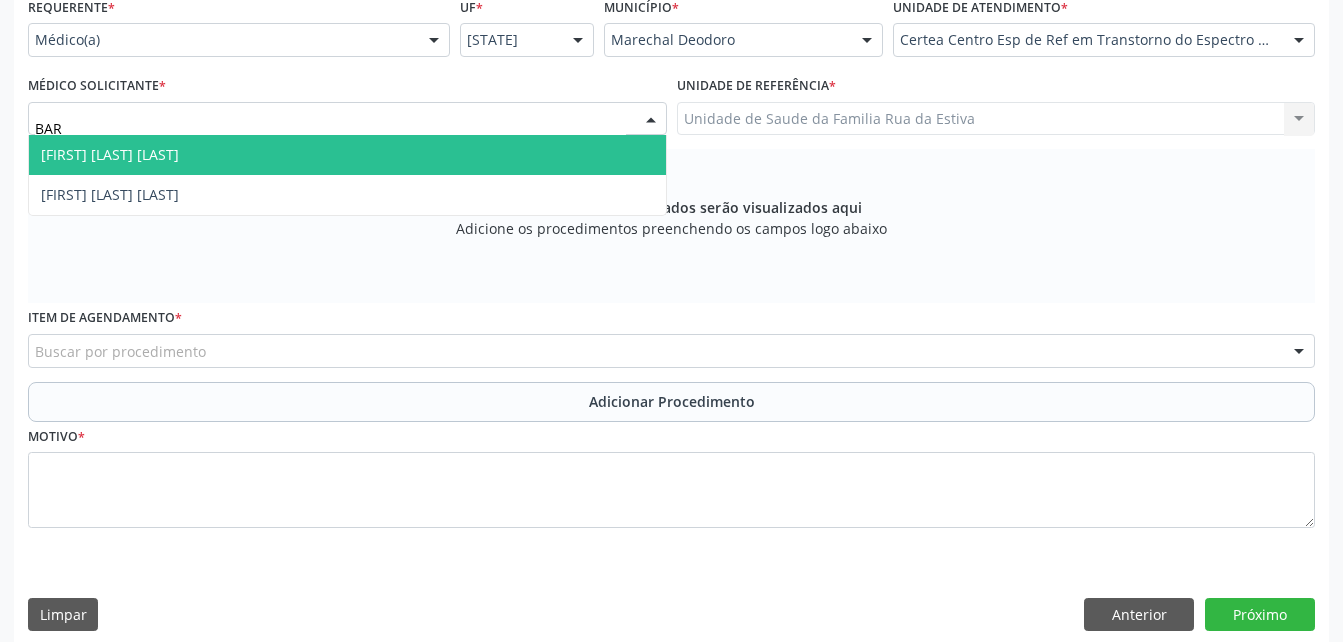 click on "[FIRST] [LAST] Cabral" at bounding box center [347, 155] 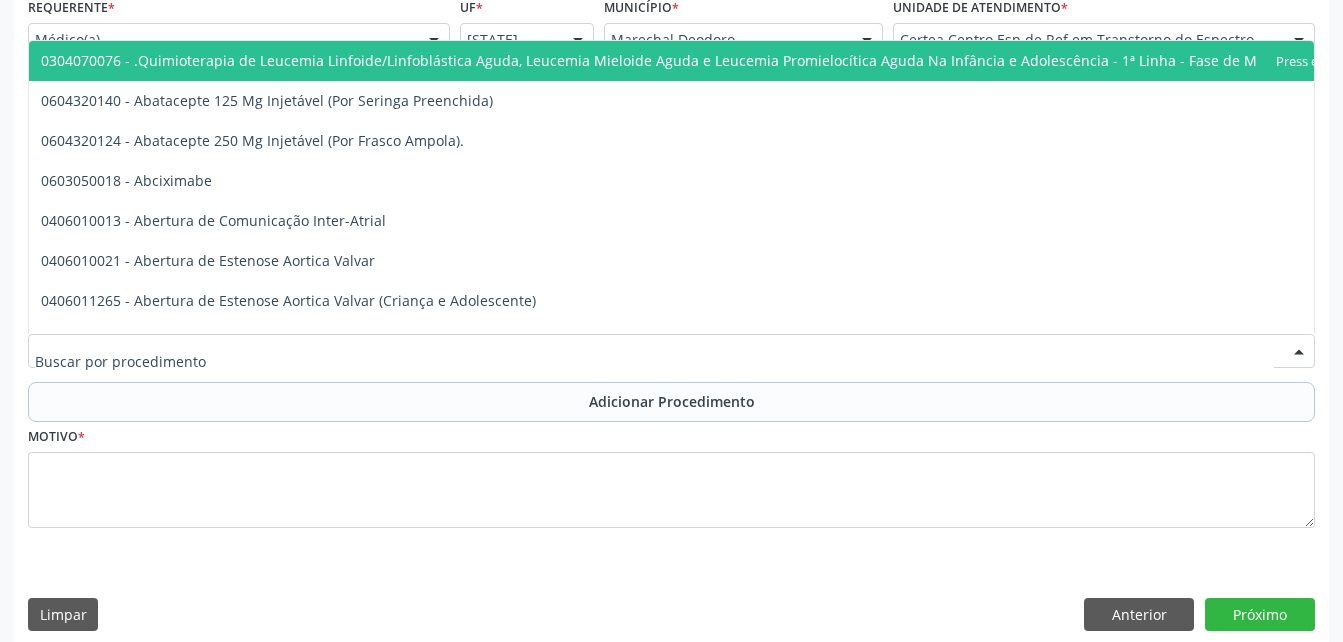 click at bounding box center (671, 351) 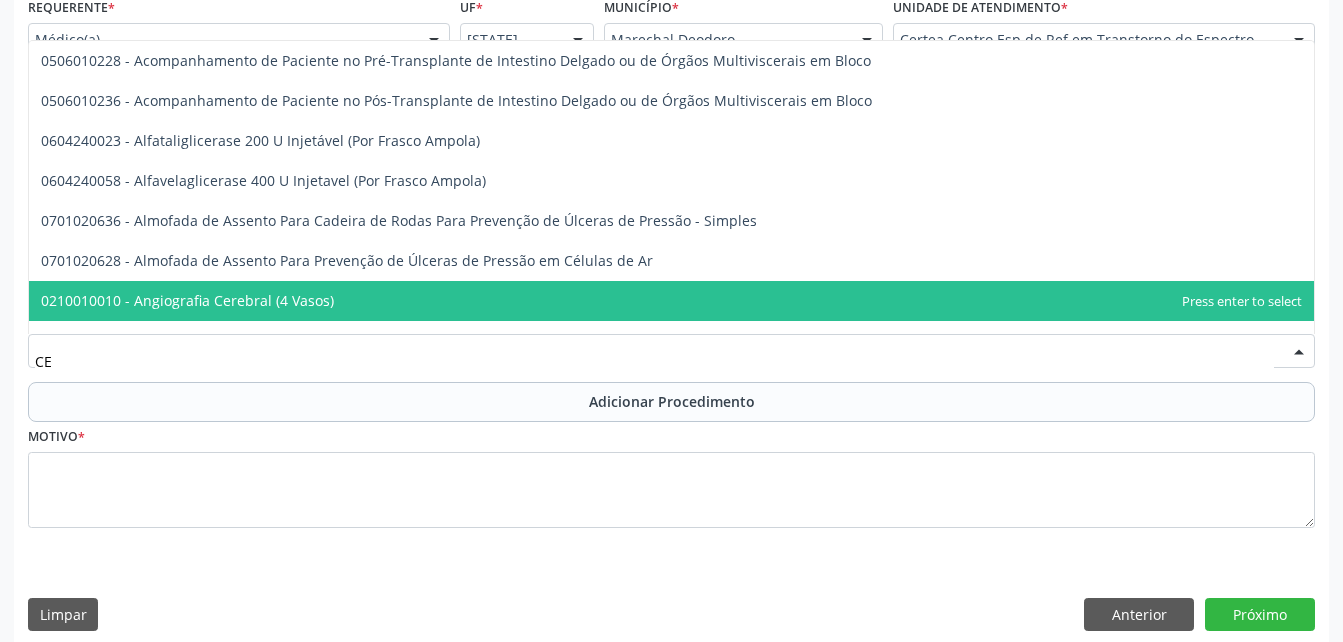 type on "C" 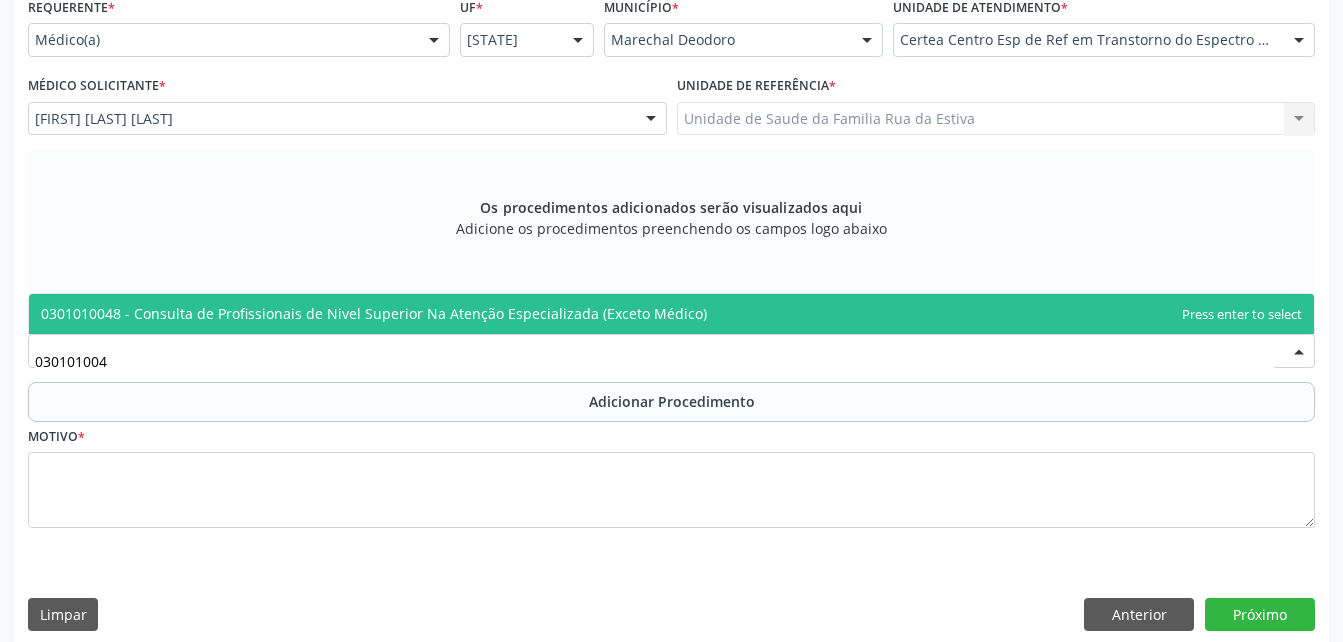 type on "0301010048" 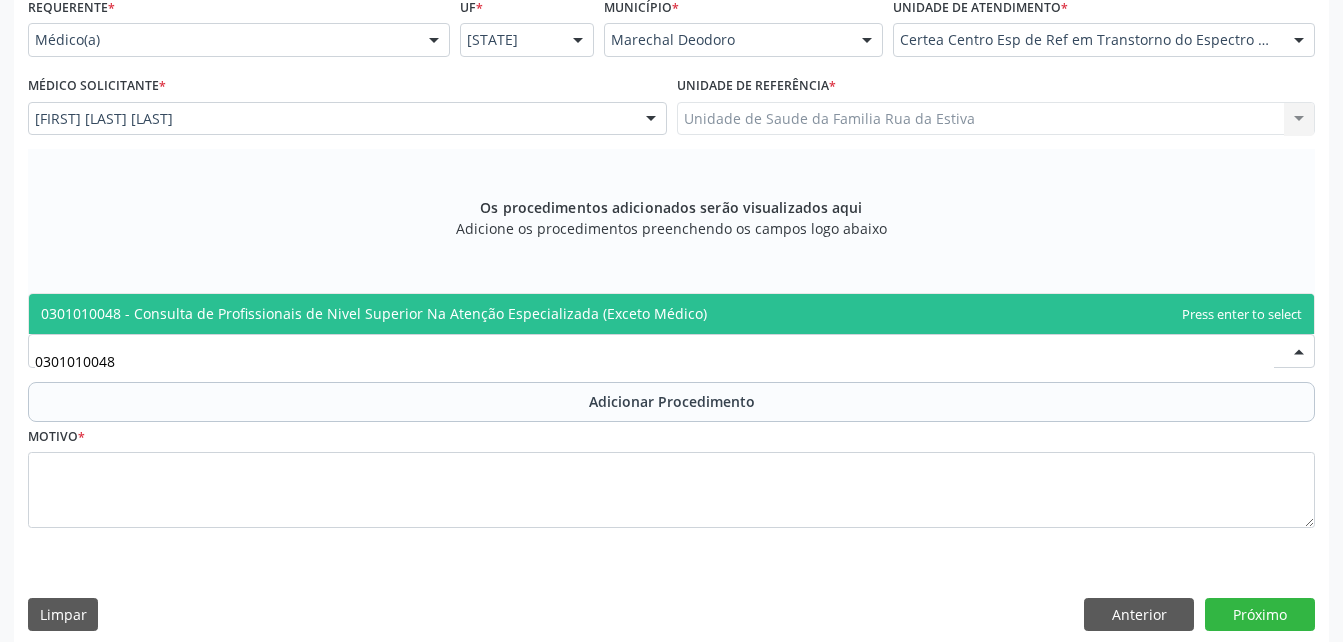 click on "0301010048 - Consulta de Profissionais de Nivel Superior Na Atenção Especializada (Exceto Médico)" at bounding box center (671, 314) 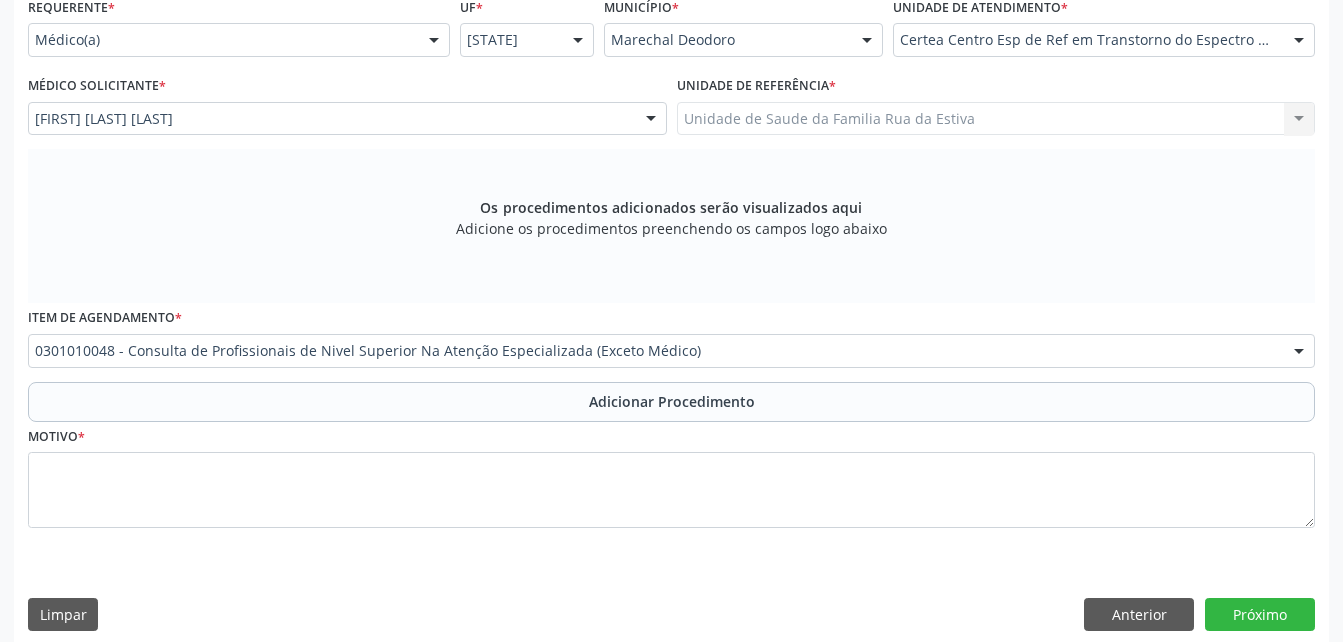 drag, startPoint x: 711, startPoint y: 391, endPoint x: 676, endPoint y: 439, distance: 59.405388 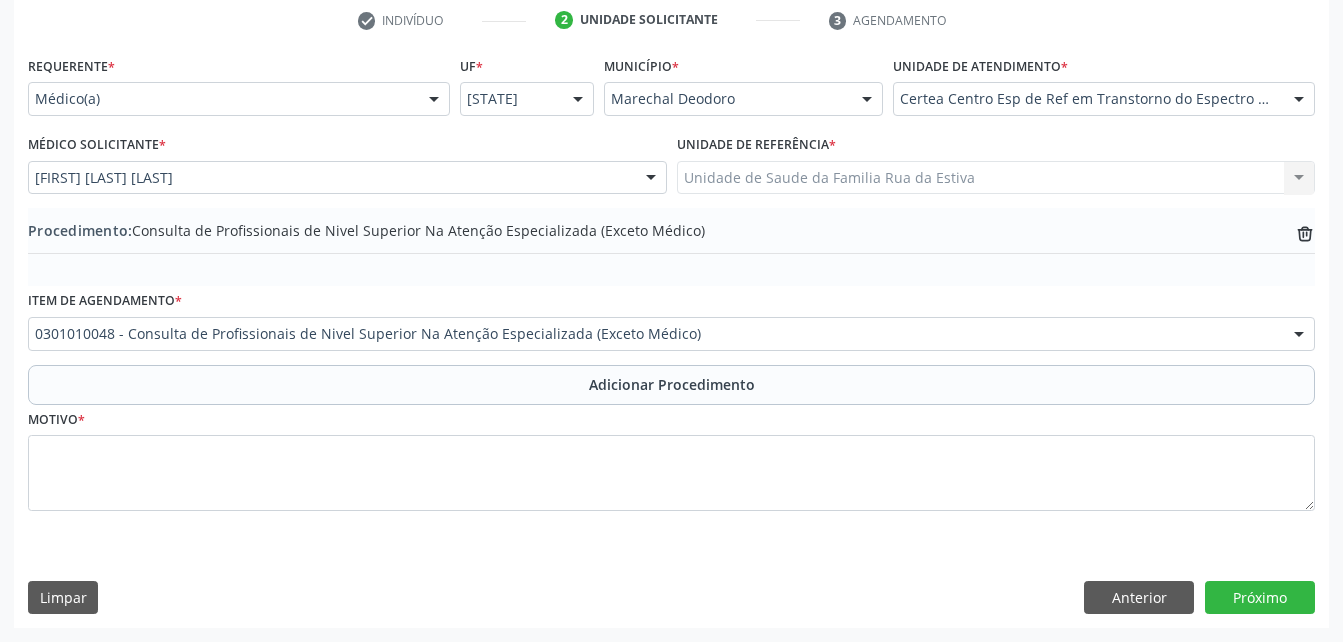 scroll, scrollTop: 411, scrollLeft: 0, axis: vertical 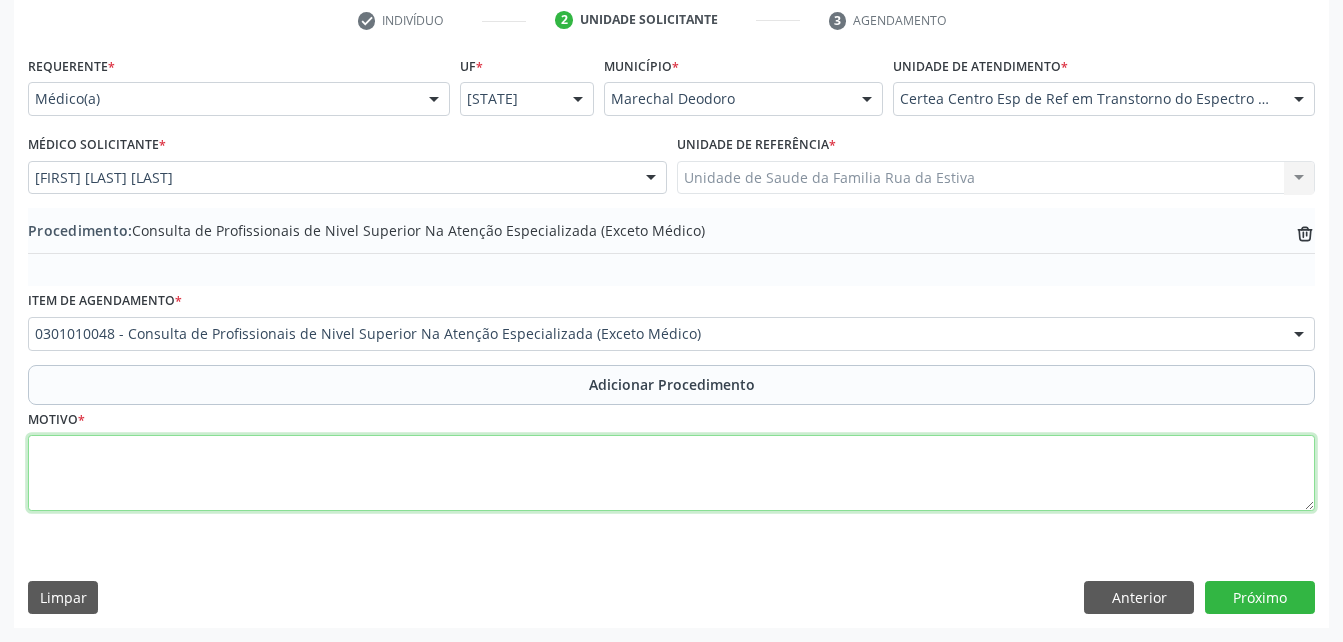 click at bounding box center (671, 473) 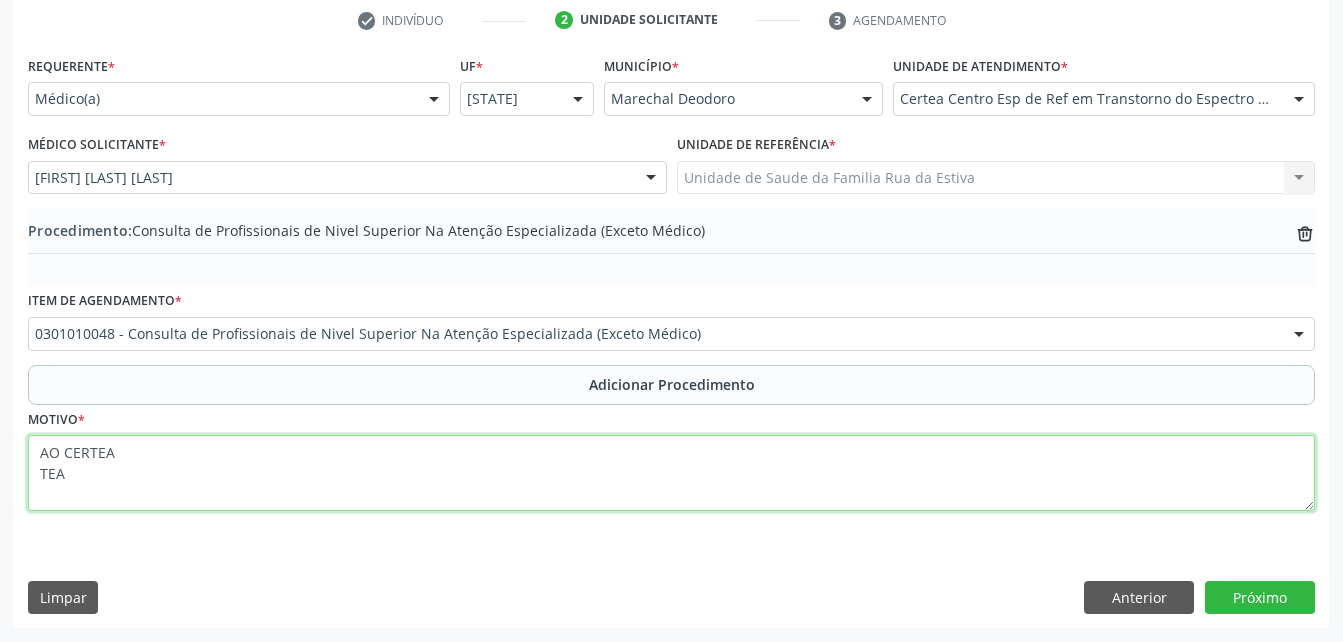 type on "AO CERTEA
TEA" 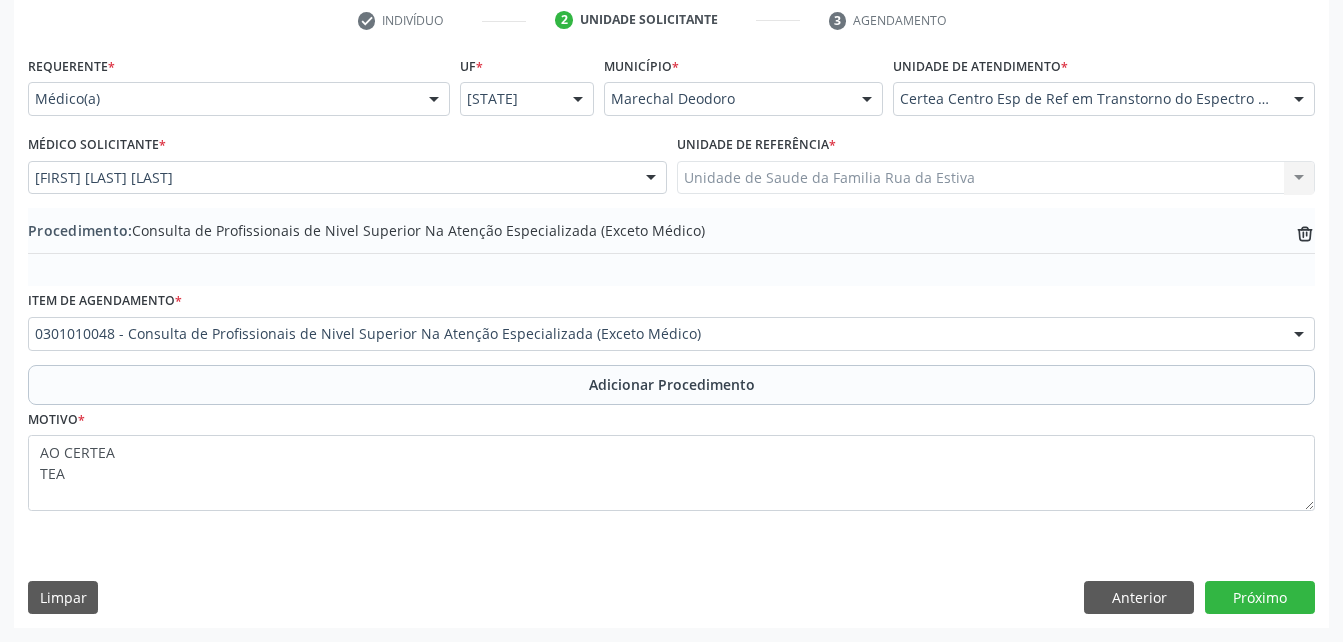 click on "Requerente
*
Médico(a)         Médico(a)   Enfermeiro(a)   Paciente
Nenhum resultado encontrado para: "   "
Não há nenhuma opção para ser exibida.
UF
*
AL         AL
Nenhum resultado encontrado para: "   "
Não há nenhuma opção para ser exibida.
Município
*
Marechal Deodoro         Marechal Deodoro
Nenhum resultado encontrado para: "   "
Não há nenhuma opção para ser exibida.
Unidade de atendimento
*
Certea Centro Esp de Ref em Transtorno do Espectro Autista         Aeronave Baron 58   Aeronave Cessna   Associacao Divina Misericordia   Caps Maria Celia de Araujo Sarmento   Central Municipal de Rede de Frio de Marechal Deodoro   Central de Abastecimento Farmaceutico Caf   Centro Municipal de Especialidade Odontologica   Centro de Parto Normal Imaculada Conceicao   Centro de Saude Professor Estacio de Lima" at bounding box center (671, 339) 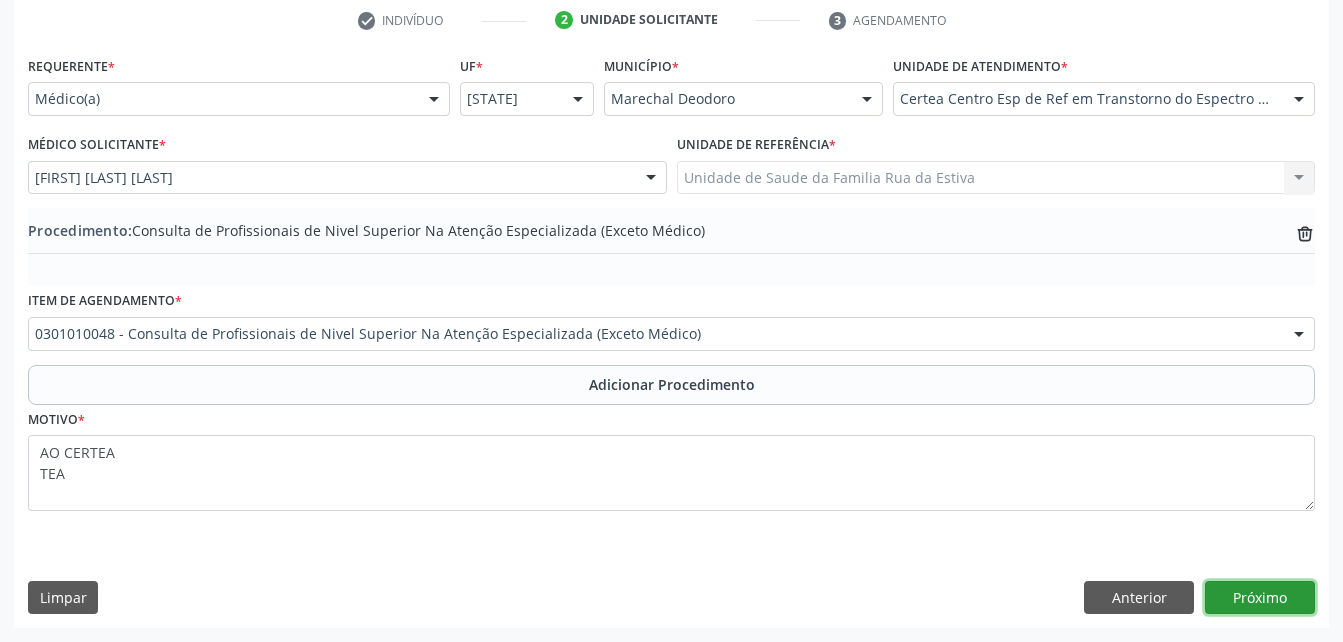 click on "Próximo" at bounding box center (1260, 598) 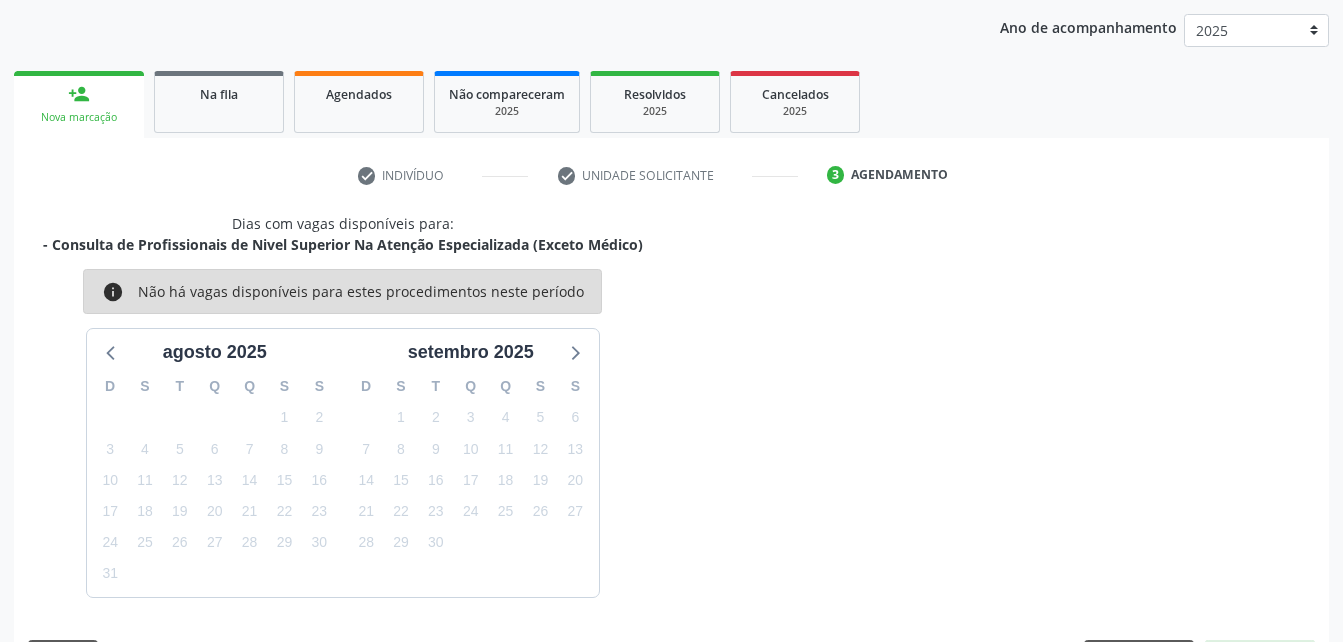 scroll, scrollTop: 315, scrollLeft: 0, axis: vertical 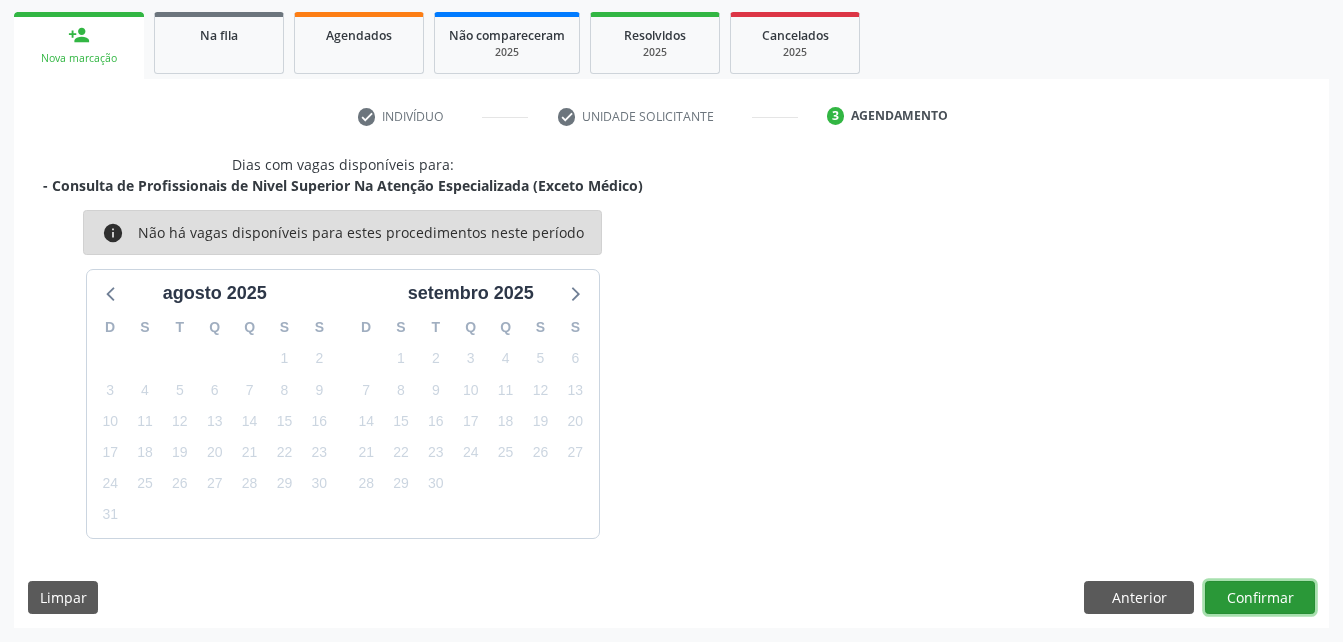 click on "Confirmar" at bounding box center [1260, 598] 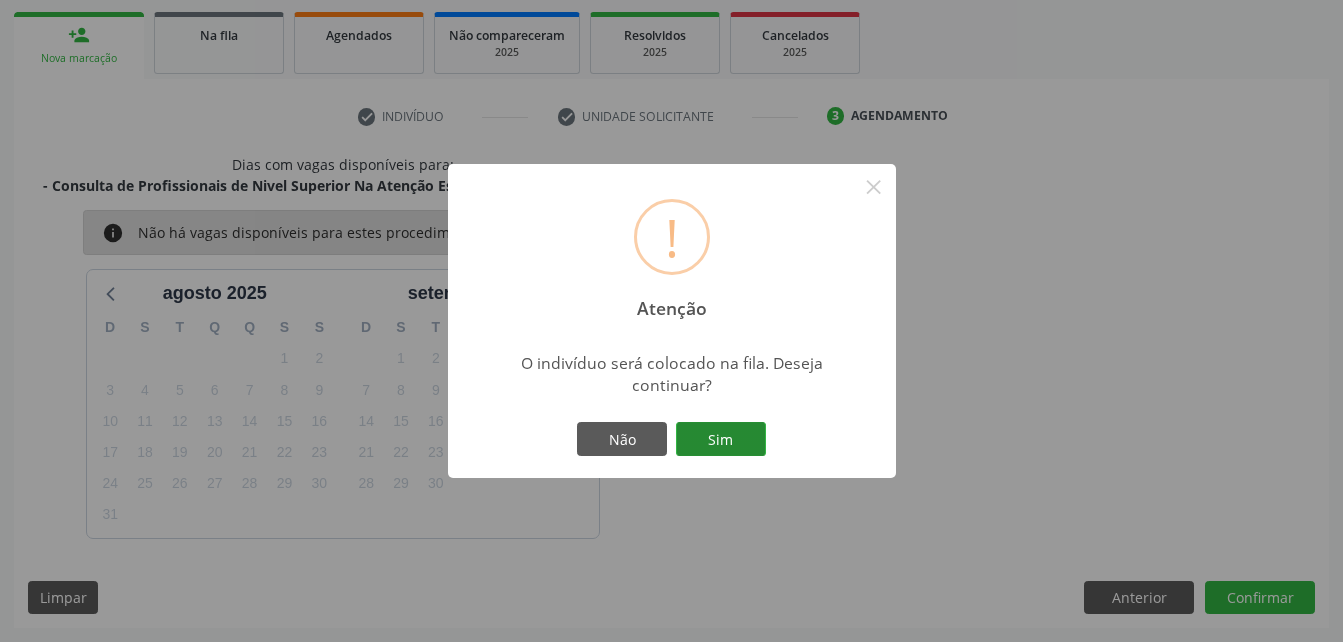 click on "Sim" at bounding box center [721, 439] 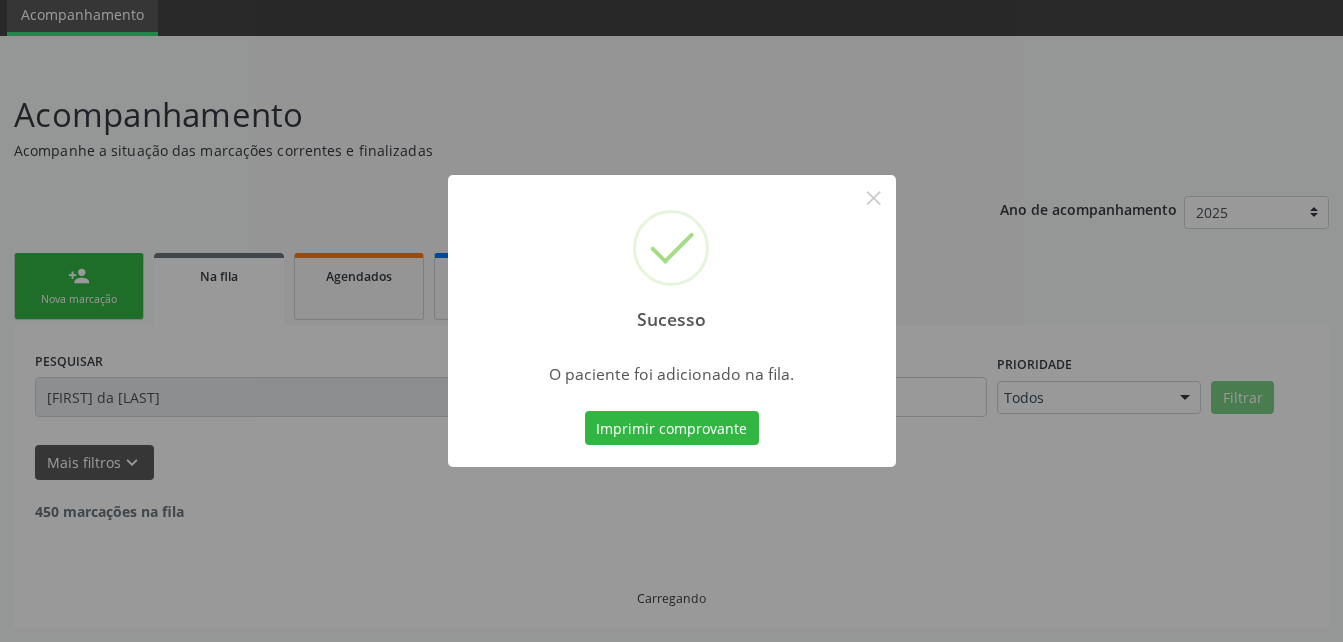 scroll, scrollTop: 53, scrollLeft: 0, axis: vertical 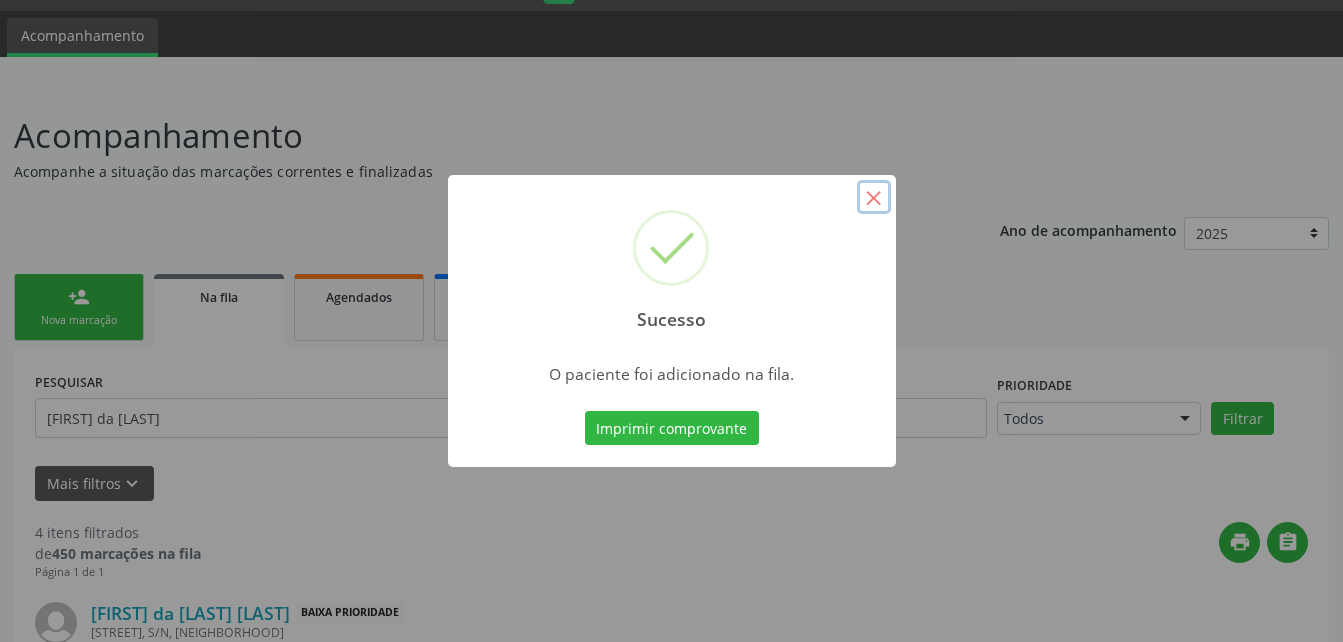 click on "×" at bounding box center [874, 197] 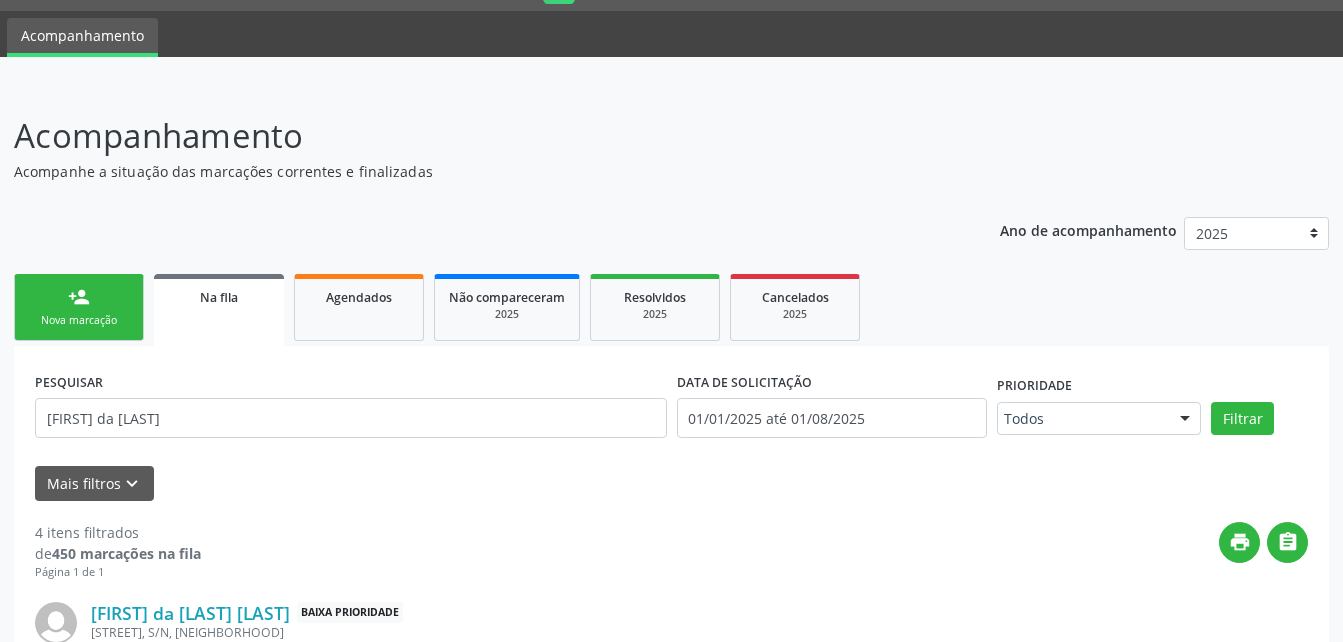 click on "person_add
Nova marcação" at bounding box center (79, 307) 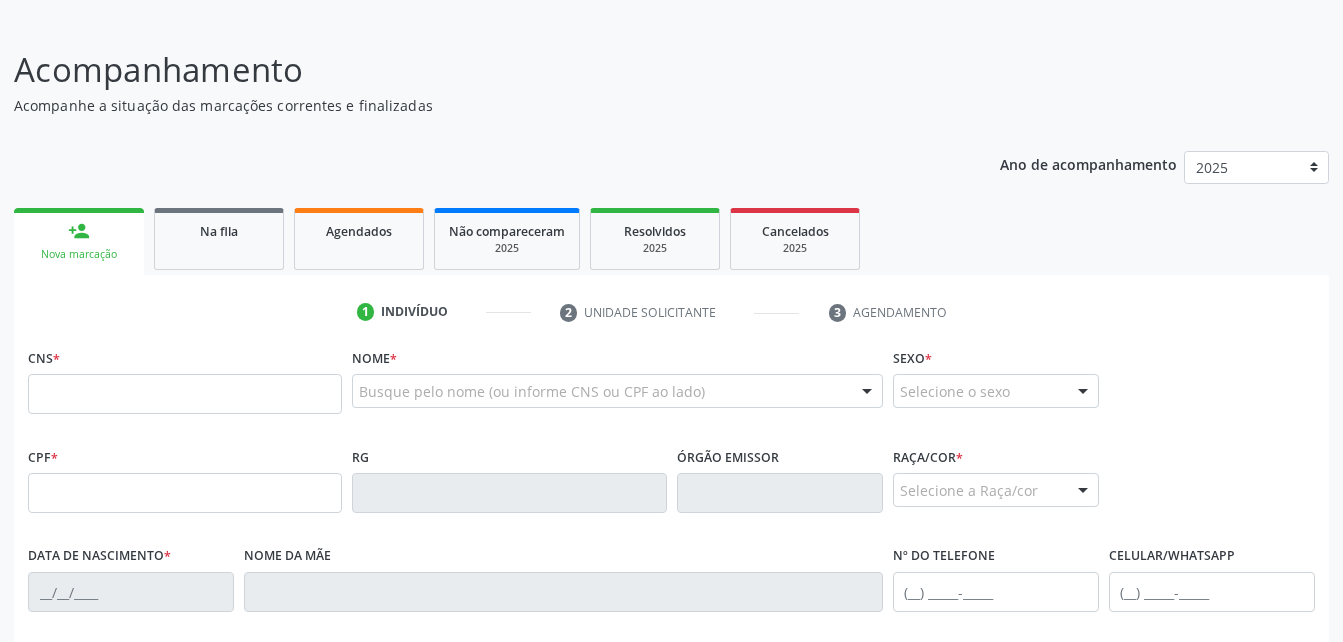 scroll, scrollTop: 153, scrollLeft: 0, axis: vertical 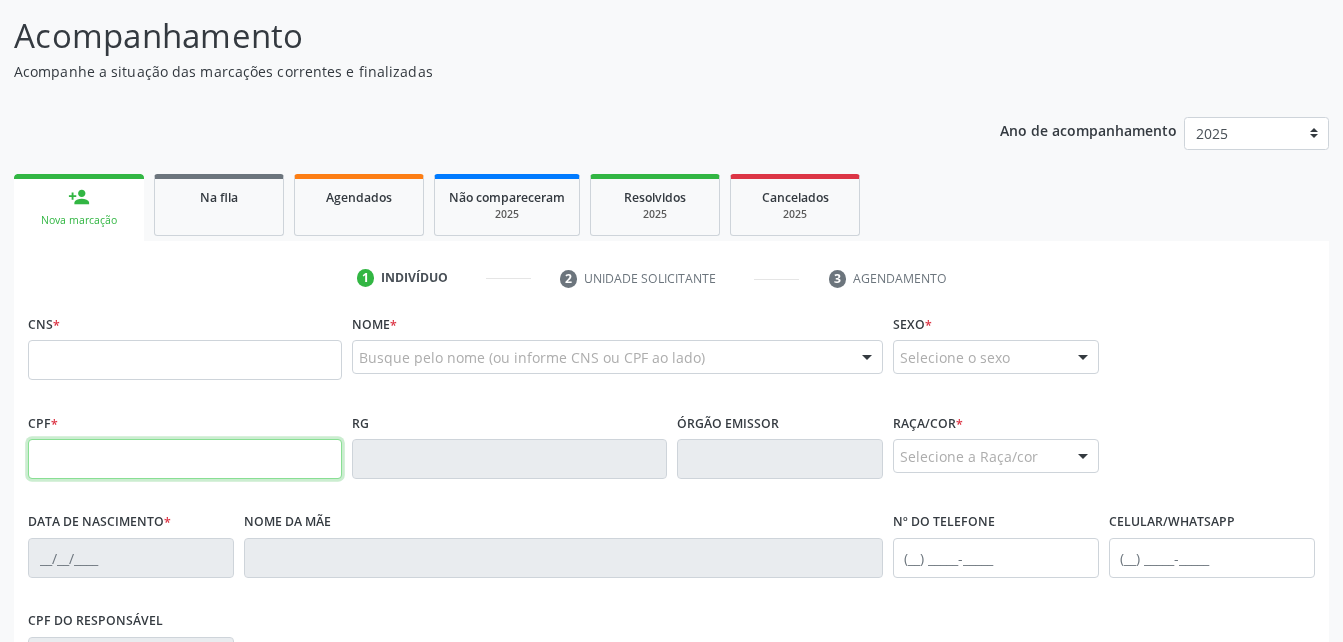 click at bounding box center [185, 459] 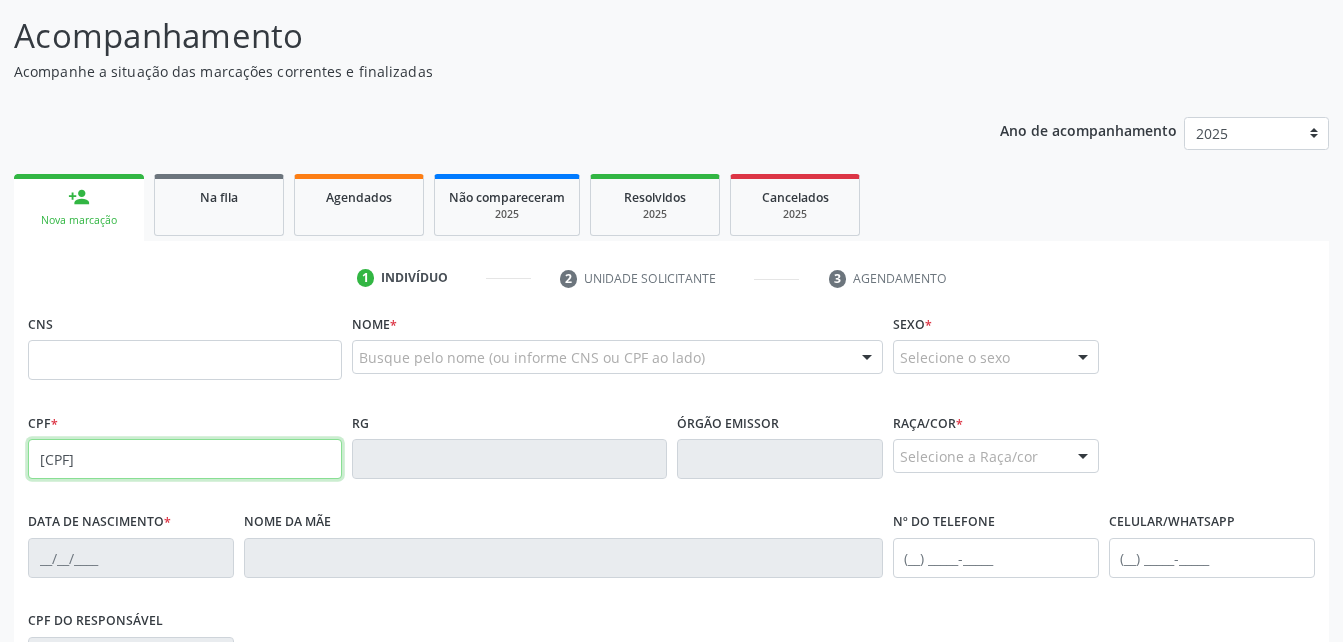 type on "058.274.574-85" 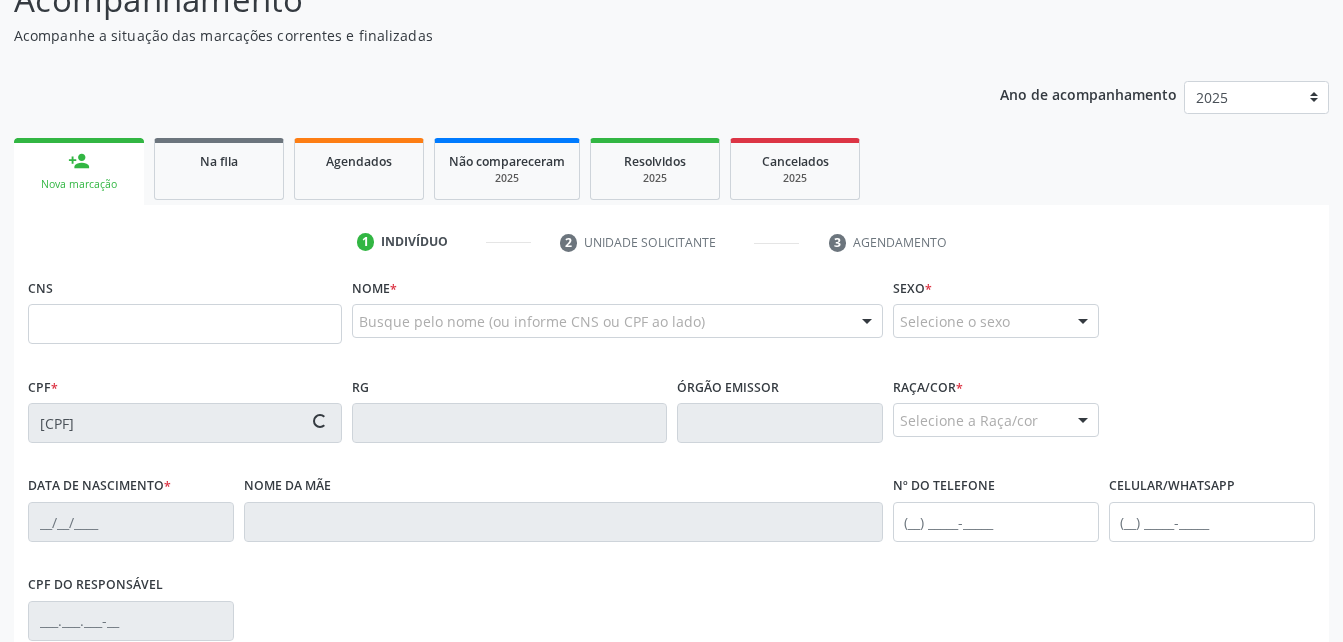 scroll, scrollTop: 253, scrollLeft: 0, axis: vertical 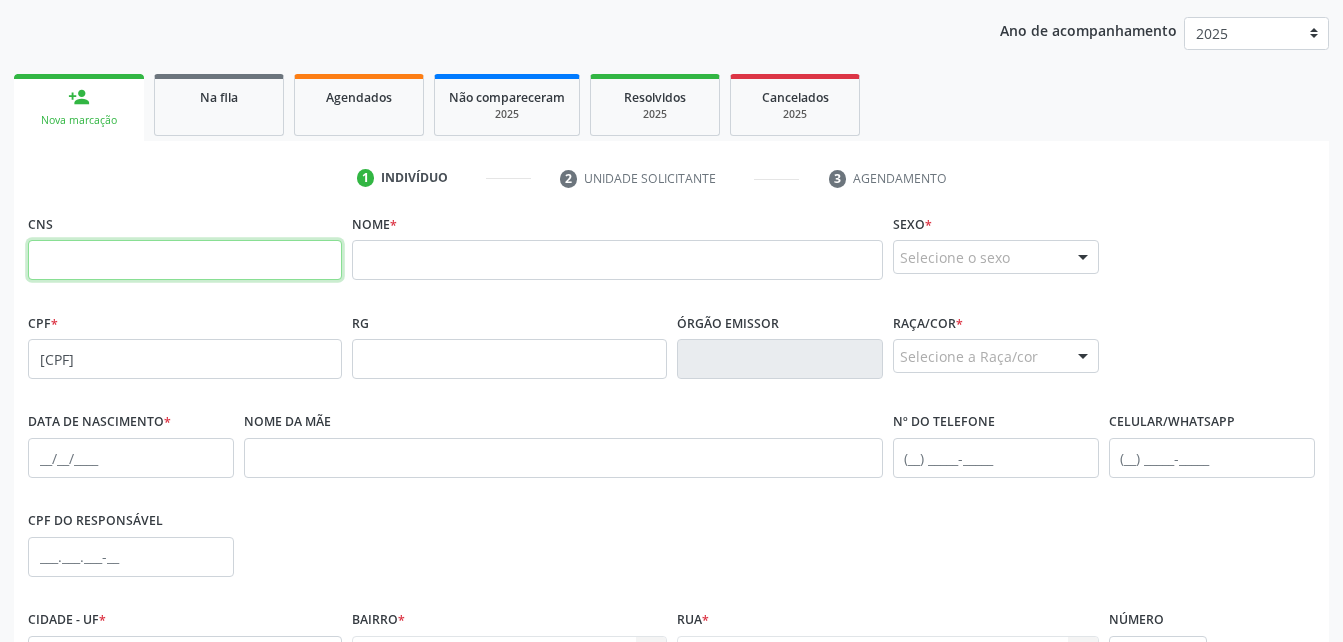 click at bounding box center [185, 260] 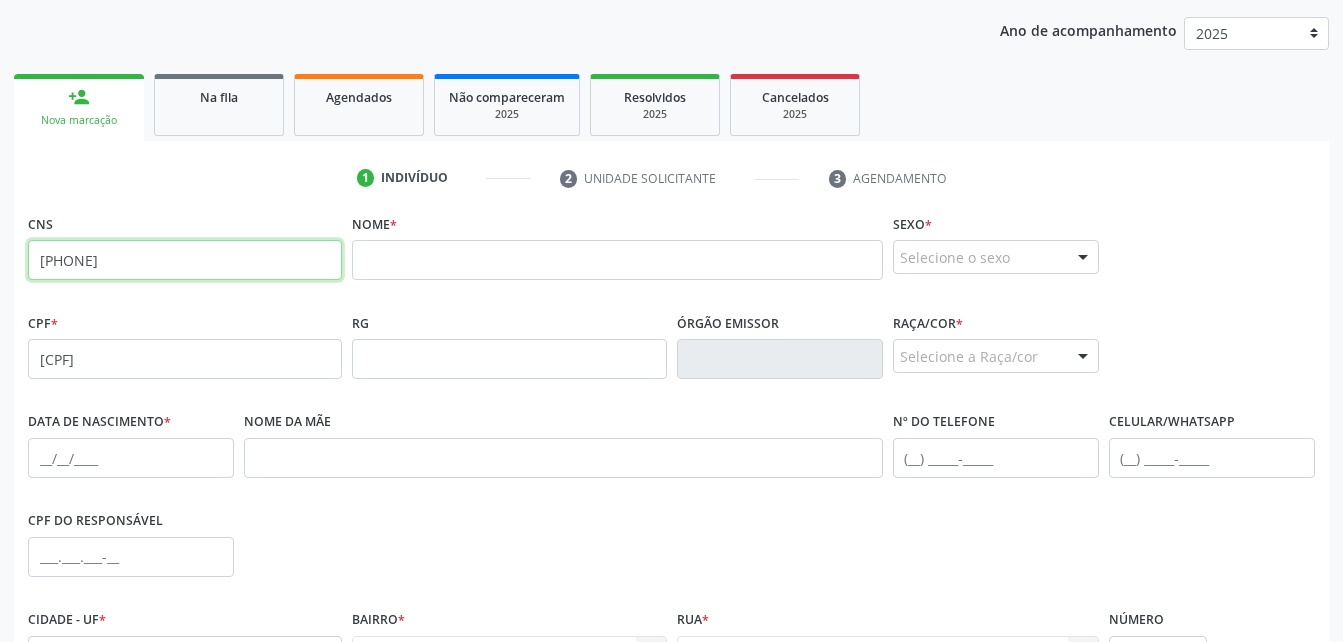 type on "700 0078 4283 4509" 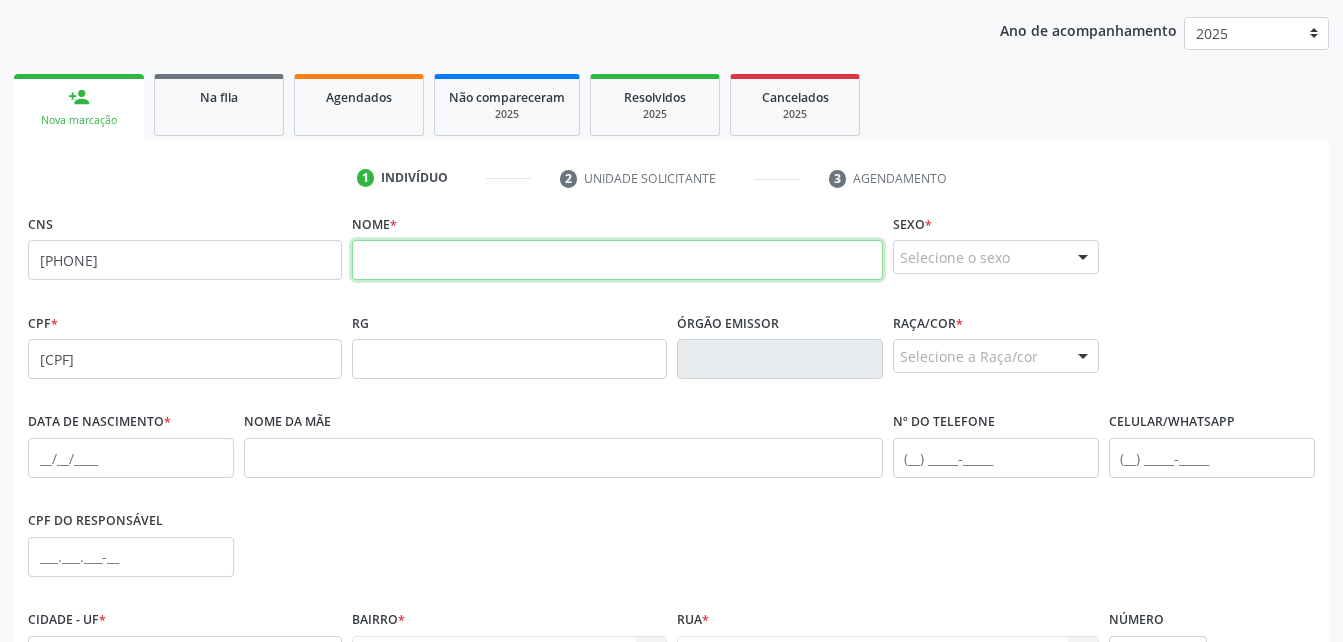 click at bounding box center [617, 260] 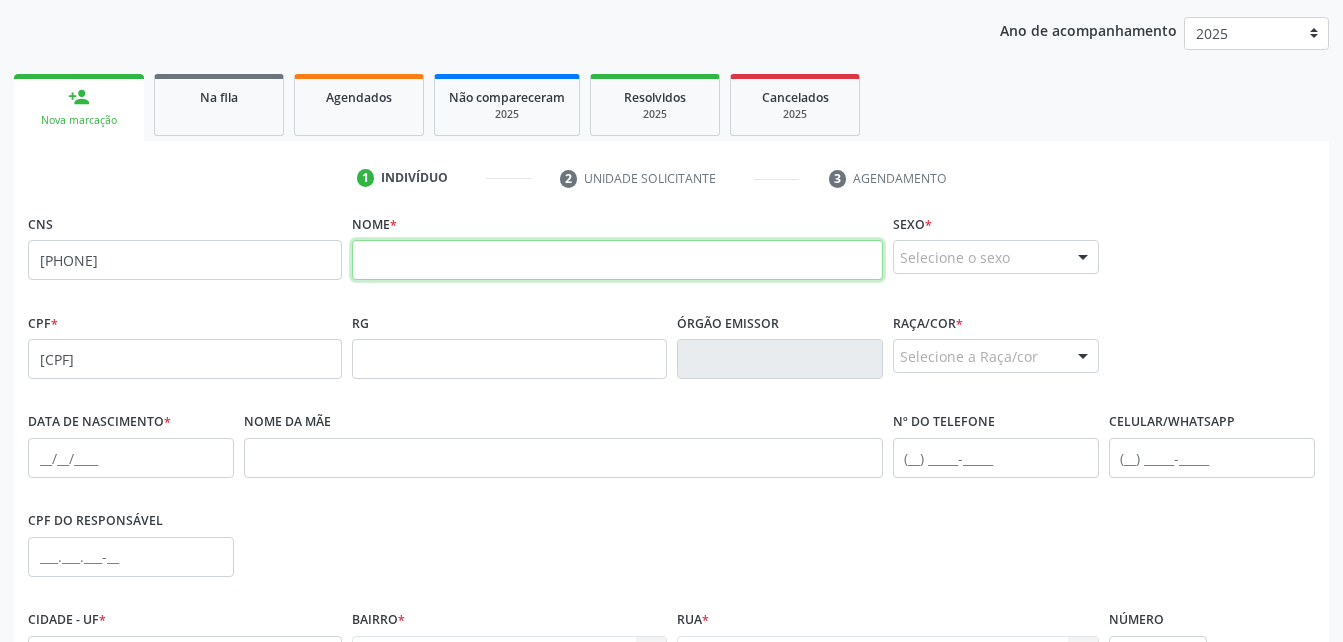 click at bounding box center (617, 260) 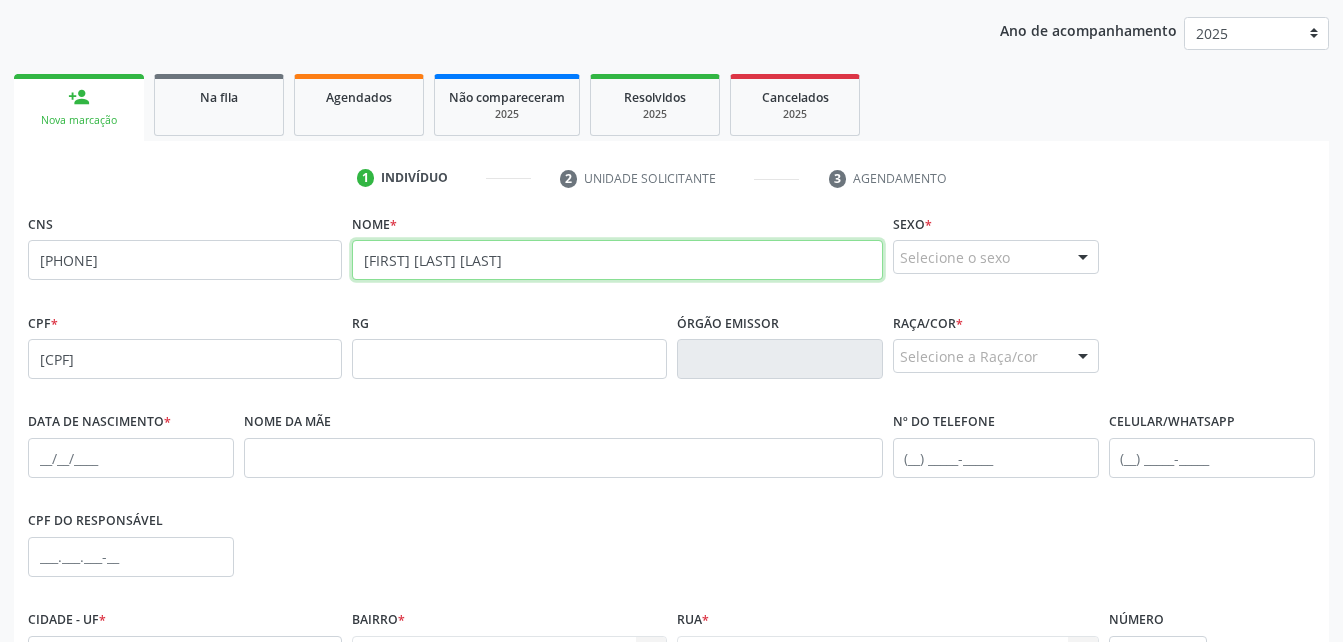 type on "Jose Leandro Lima Sena" 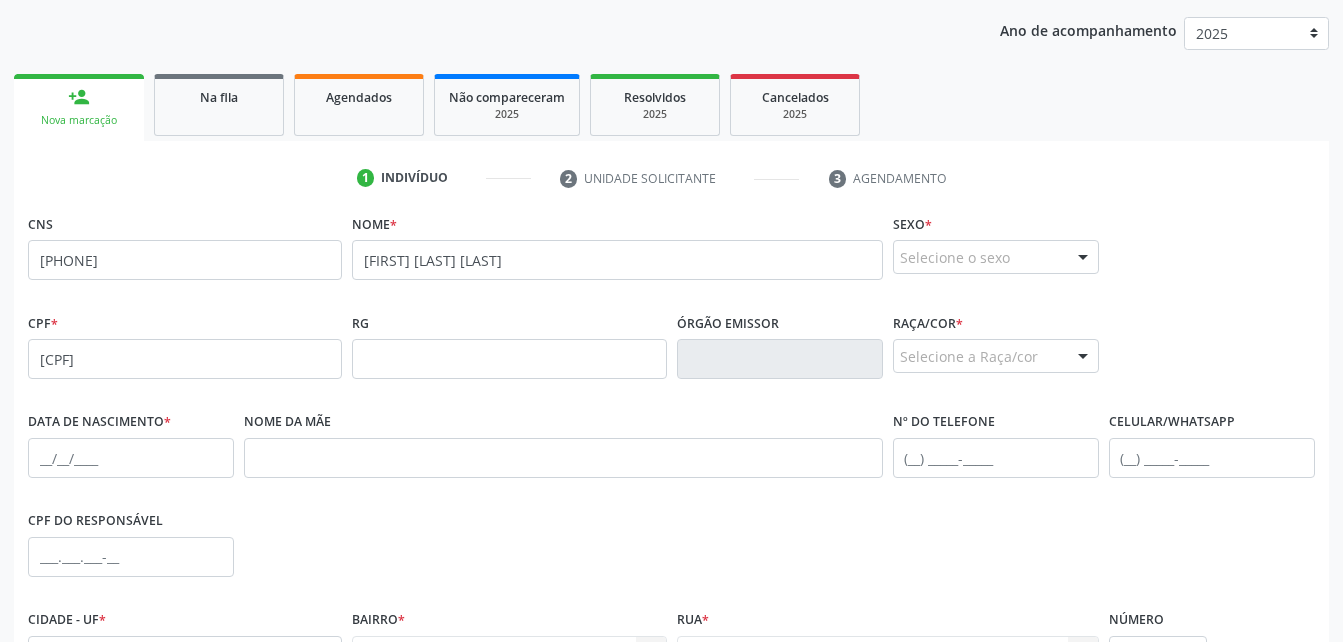 click on "Selecione o sexo" at bounding box center (996, 257) 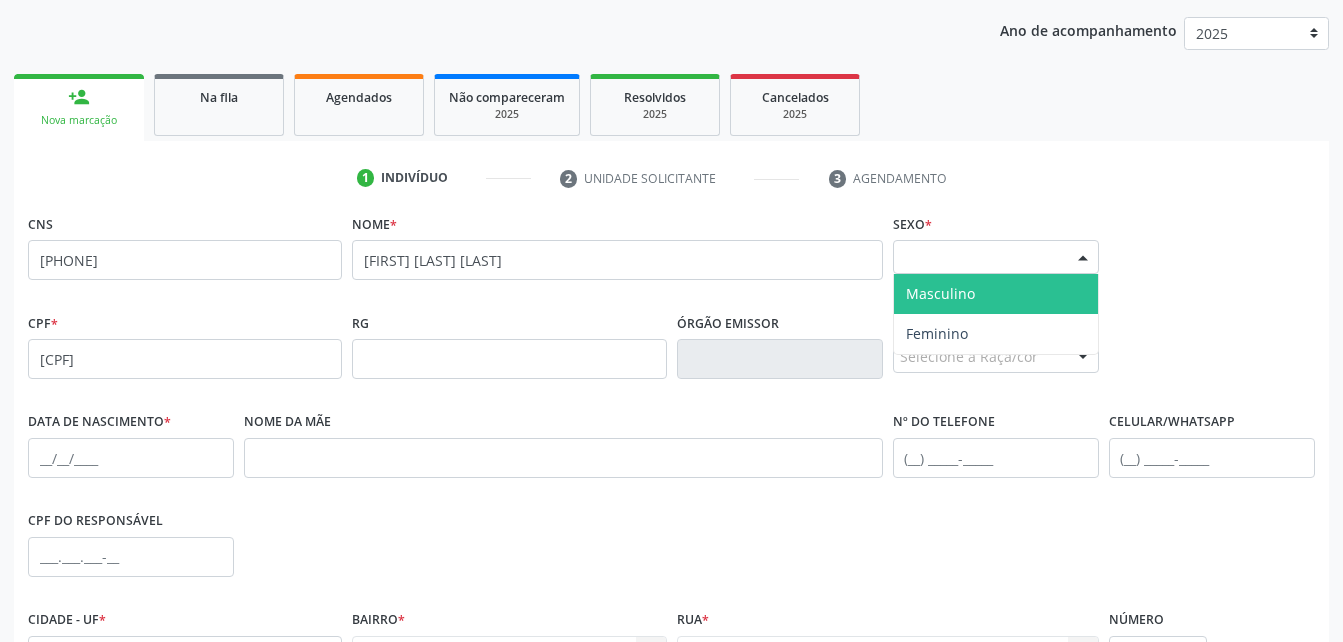 click on "Masculino" at bounding box center (996, 294) 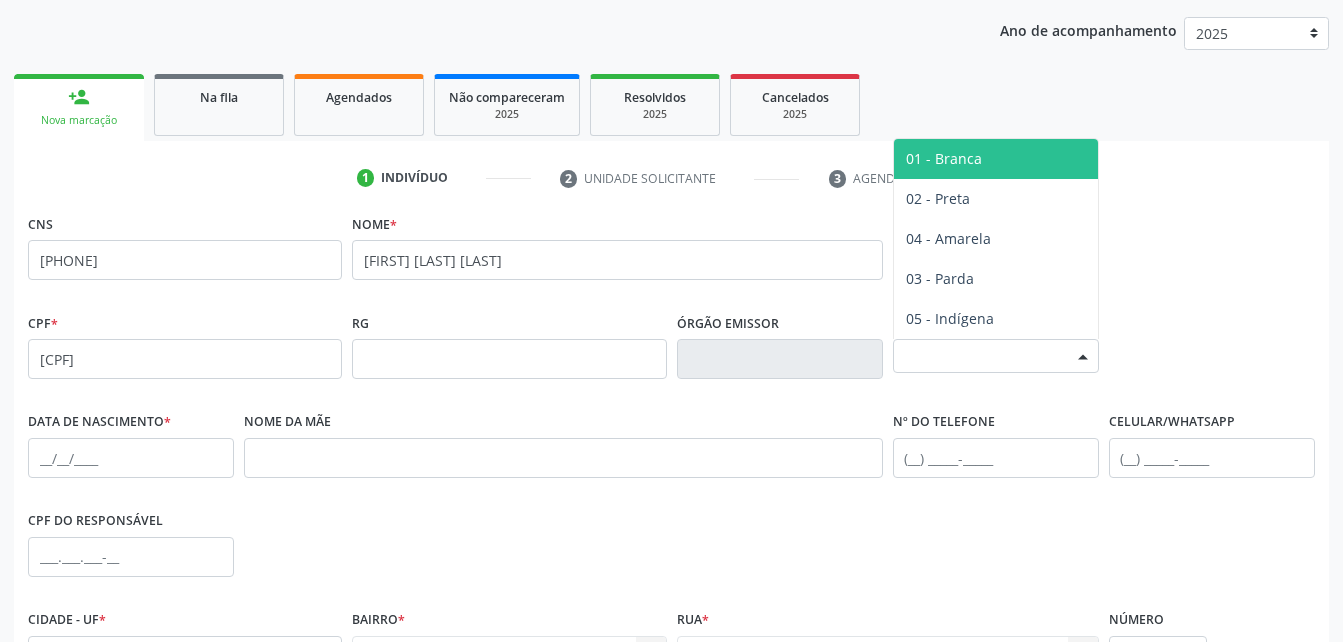 click on "Selecione a Raça/cor" at bounding box center [996, 356] 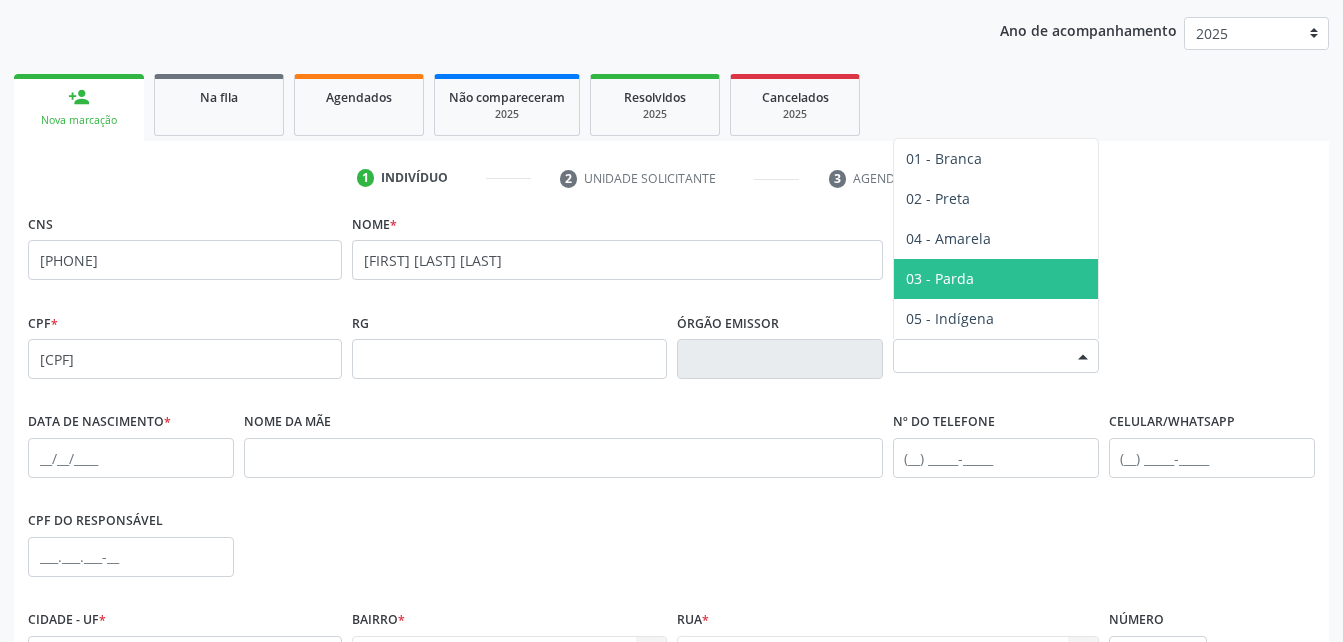 click on "03 - Parda" at bounding box center (996, 279) 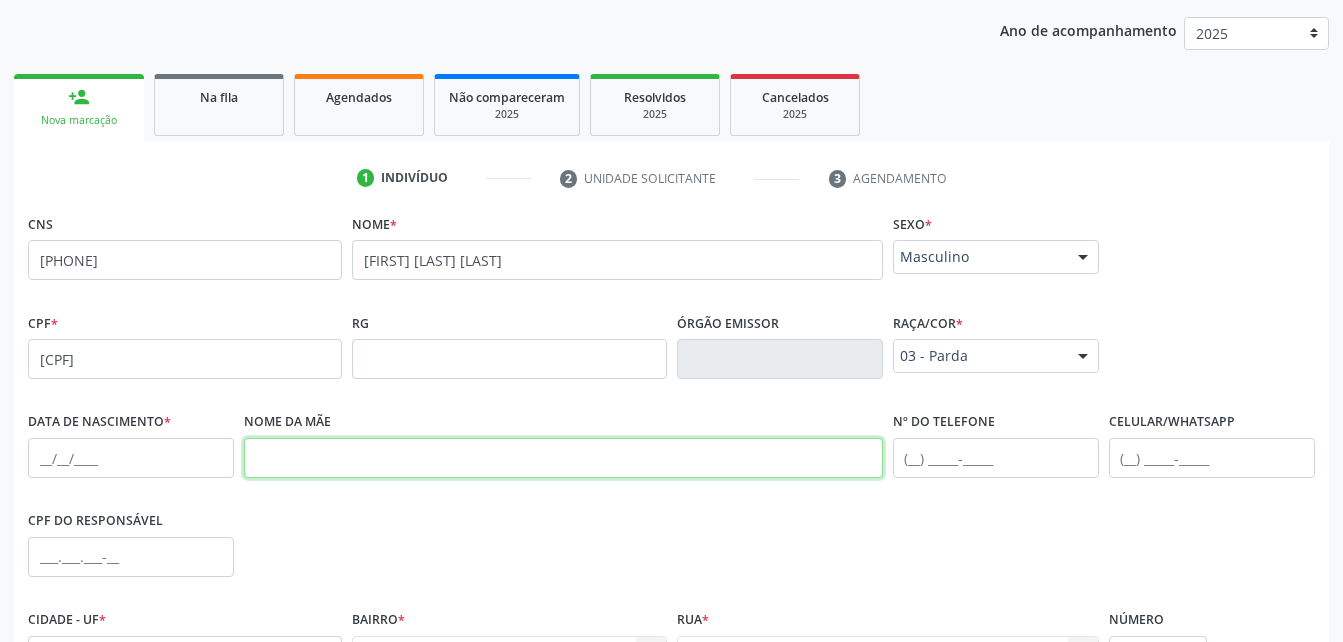 drag, startPoint x: 347, startPoint y: 464, endPoint x: 343, endPoint y: 446, distance: 18.439089 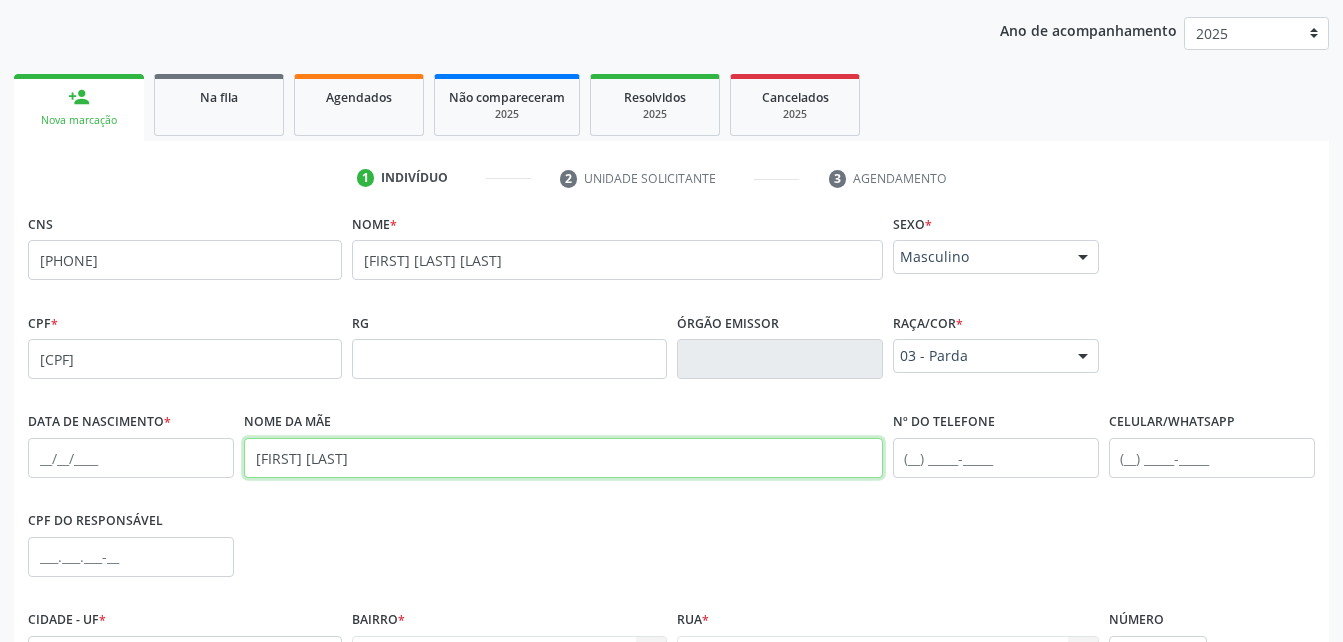 type on "Maria de Fatima Lima Sena" 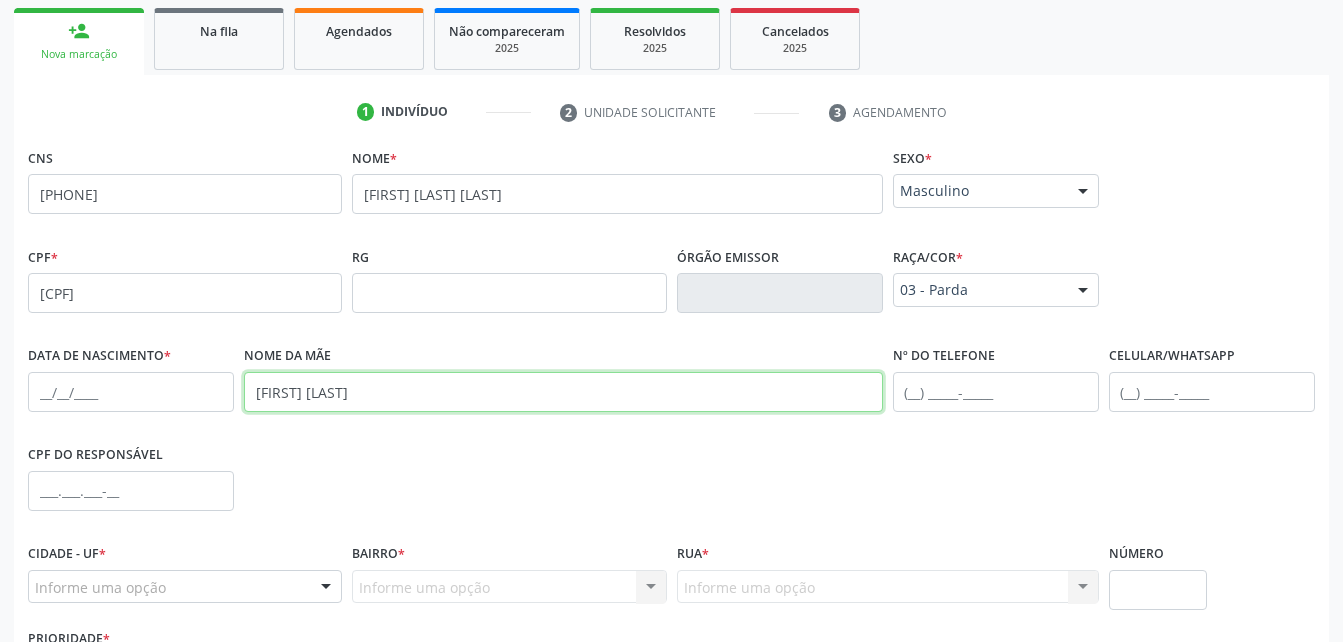 scroll, scrollTop: 453, scrollLeft: 0, axis: vertical 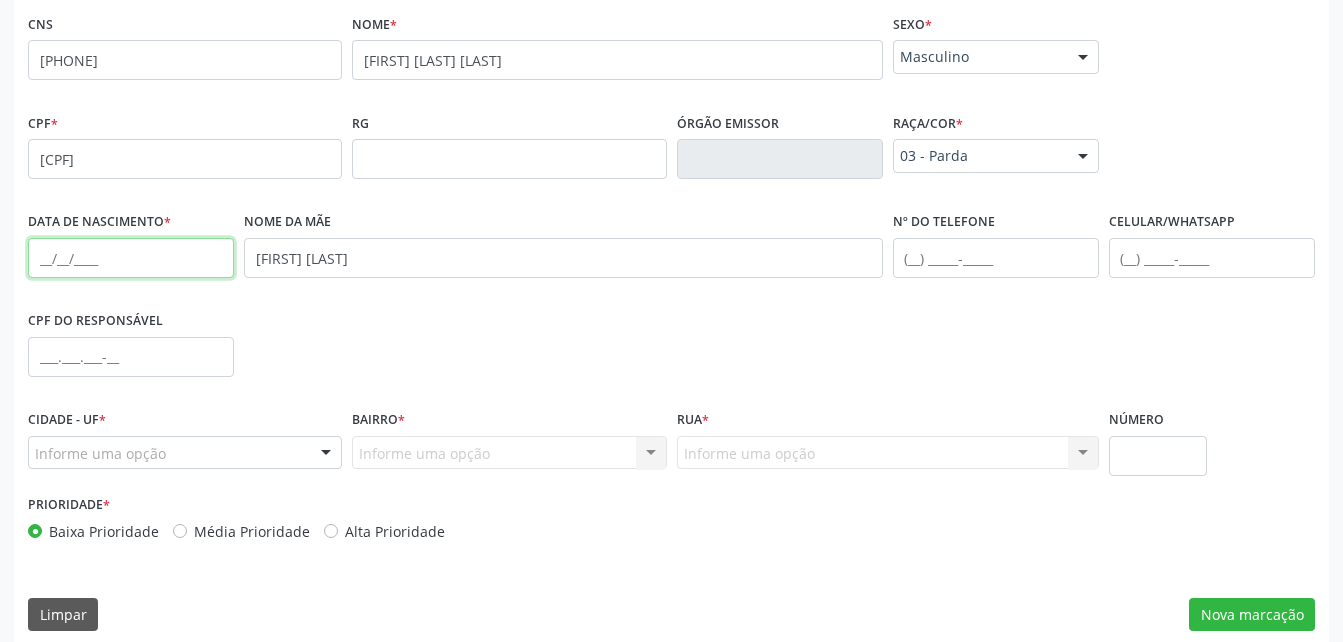 click at bounding box center [131, 258] 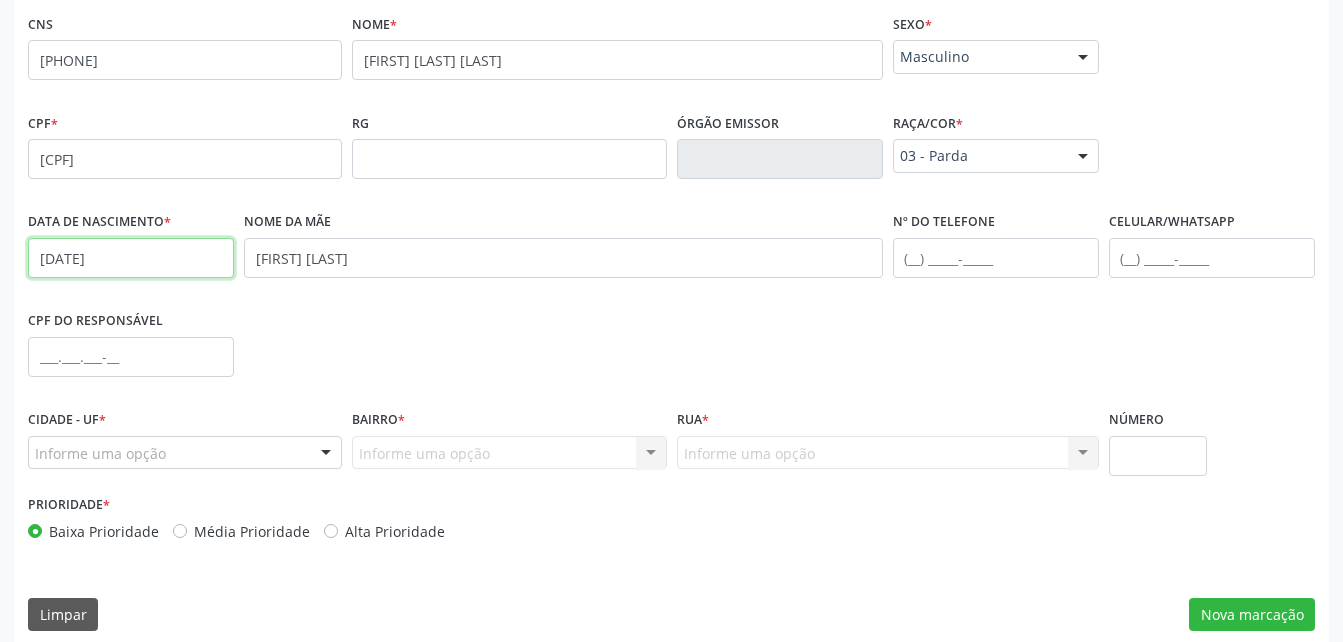 scroll, scrollTop: 470, scrollLeft: 0, axis: vertical 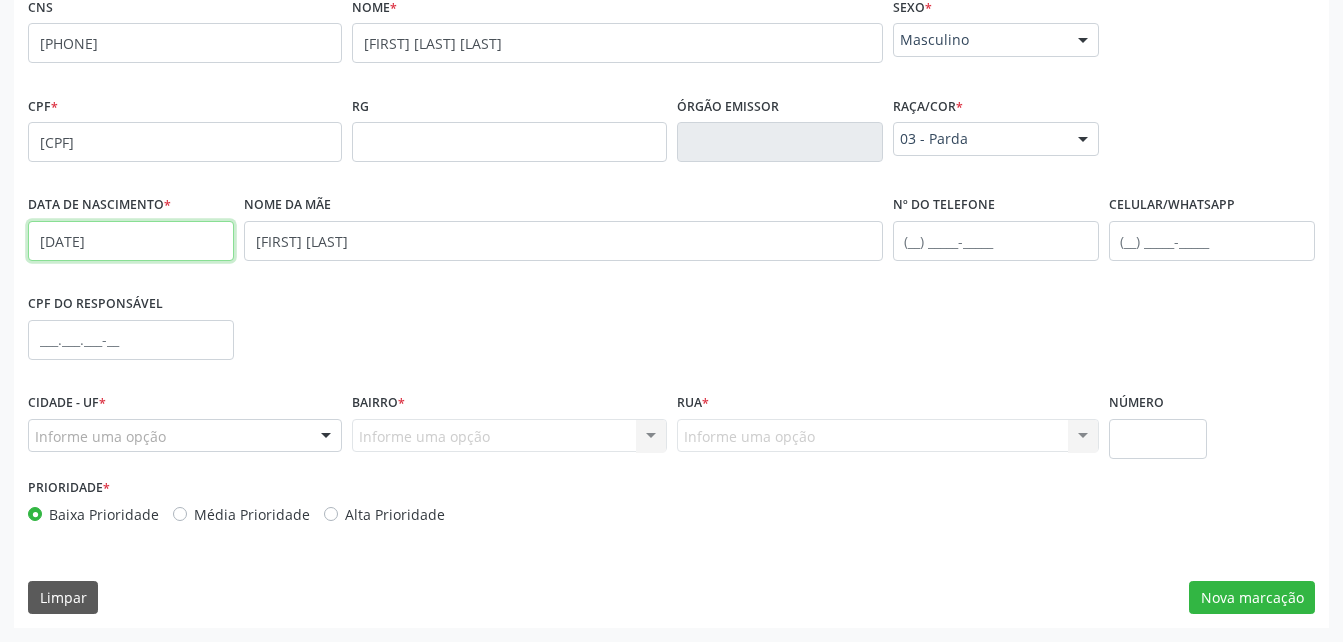 type on "08/08/1985" 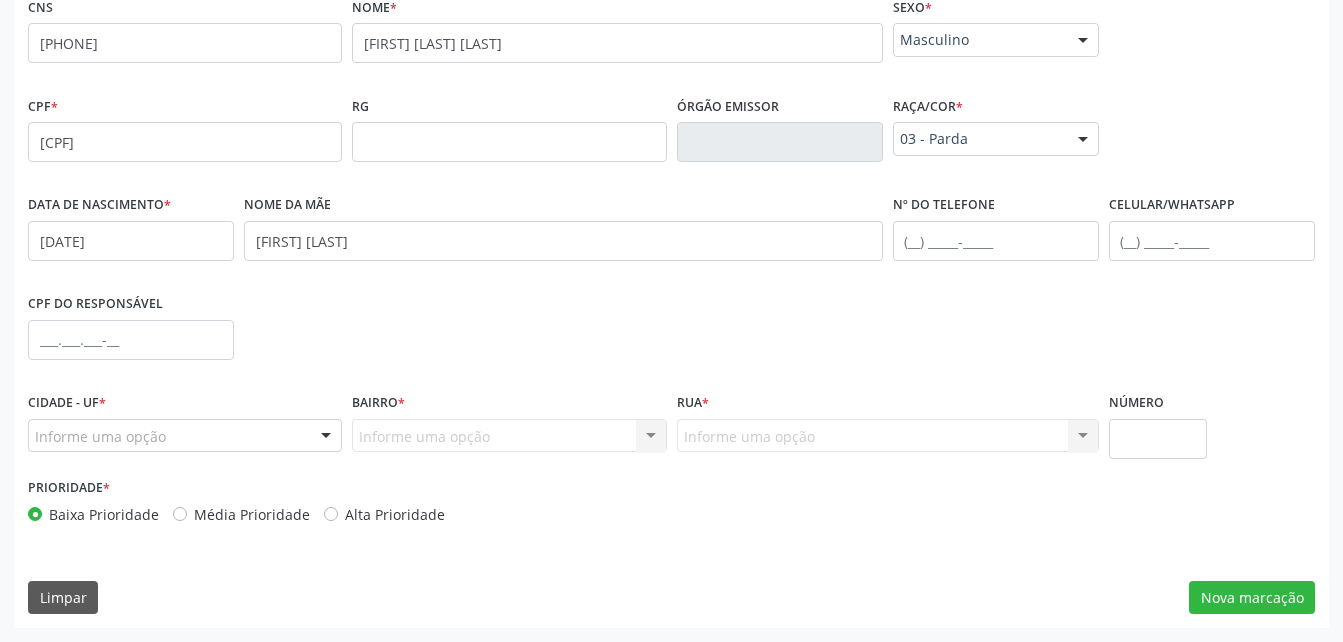drag, startPoint x: 267, startPoint y: 449, endPoint x: 271, endPoint y: 438, distance: 11.7046995 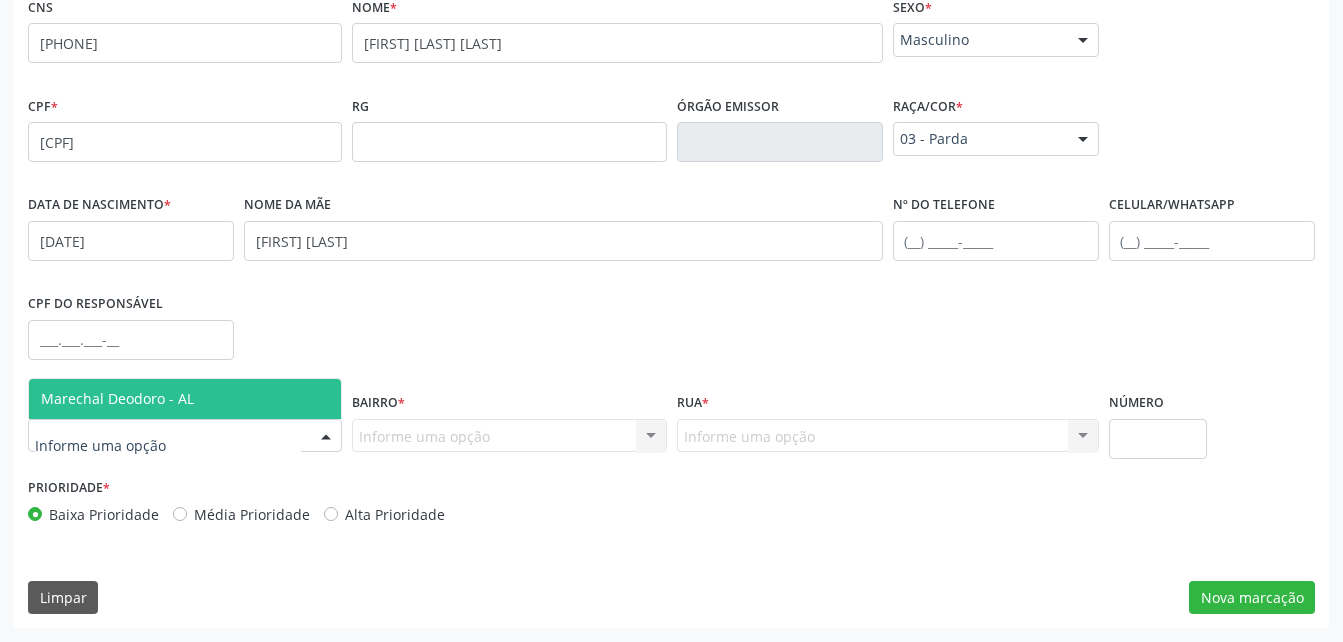drag, startPoint x: 198, startPoint y: 403, endPoint x: 419, endPoint y: 442, distance: 224.4148 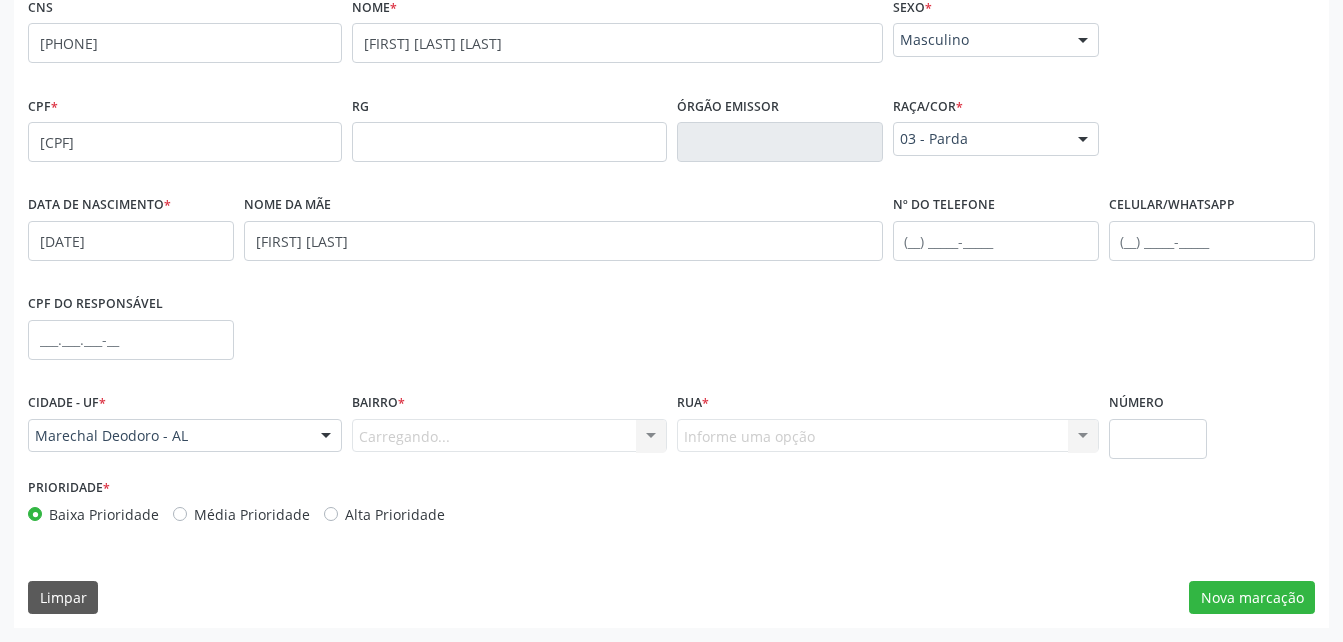 click on "Carregando...
Nenhum resultado encontrado para: "   "
Nenhuma opção encontrada. Digite para adicionar." at bounding box center [509, 436] 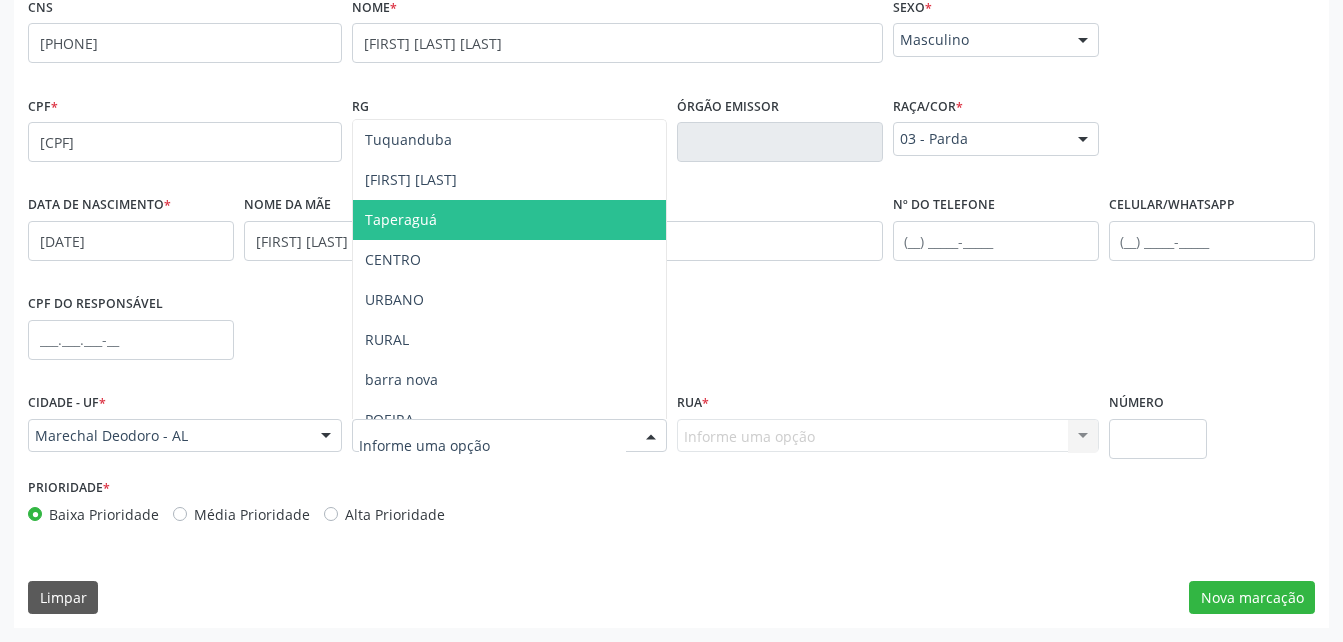 click on "Taperaguá" at bounding box center [509, 220] 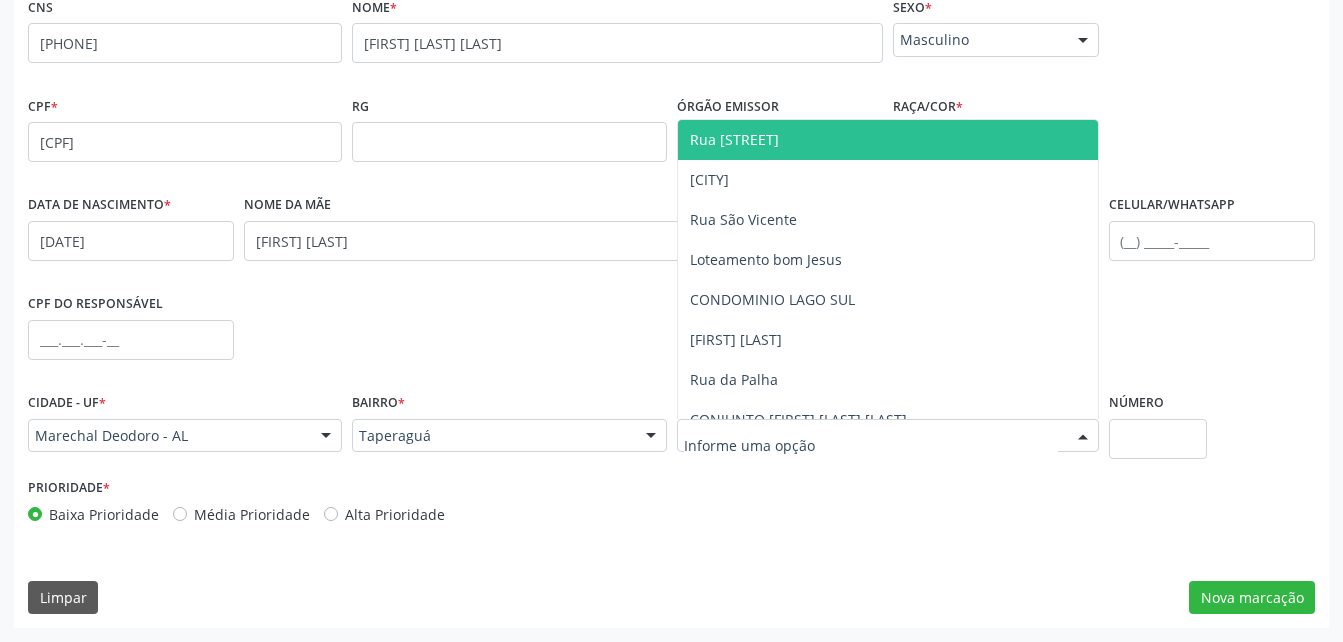 click at bounding box center [888, 436] 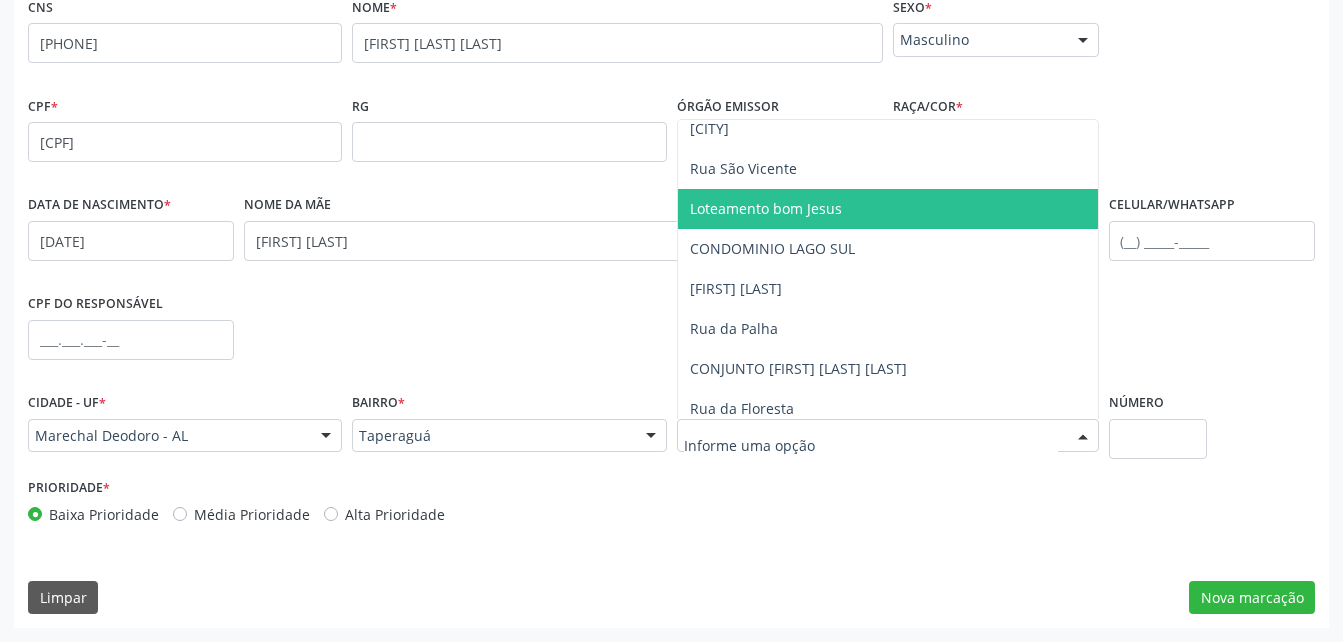 scroll, scrollTop: 100, scrollLeft: 0, axis: vertical 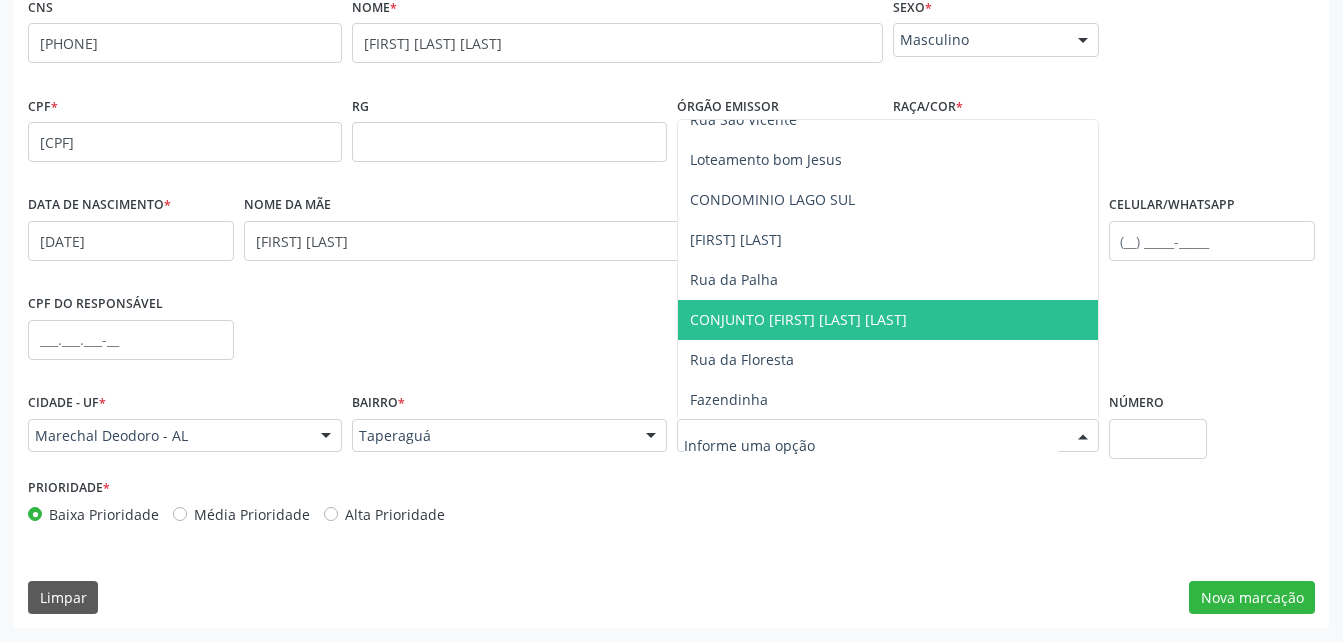 click on "CONJUNTO BARNABE CABRAL TOLEDO" at bounding box center [798, 319] 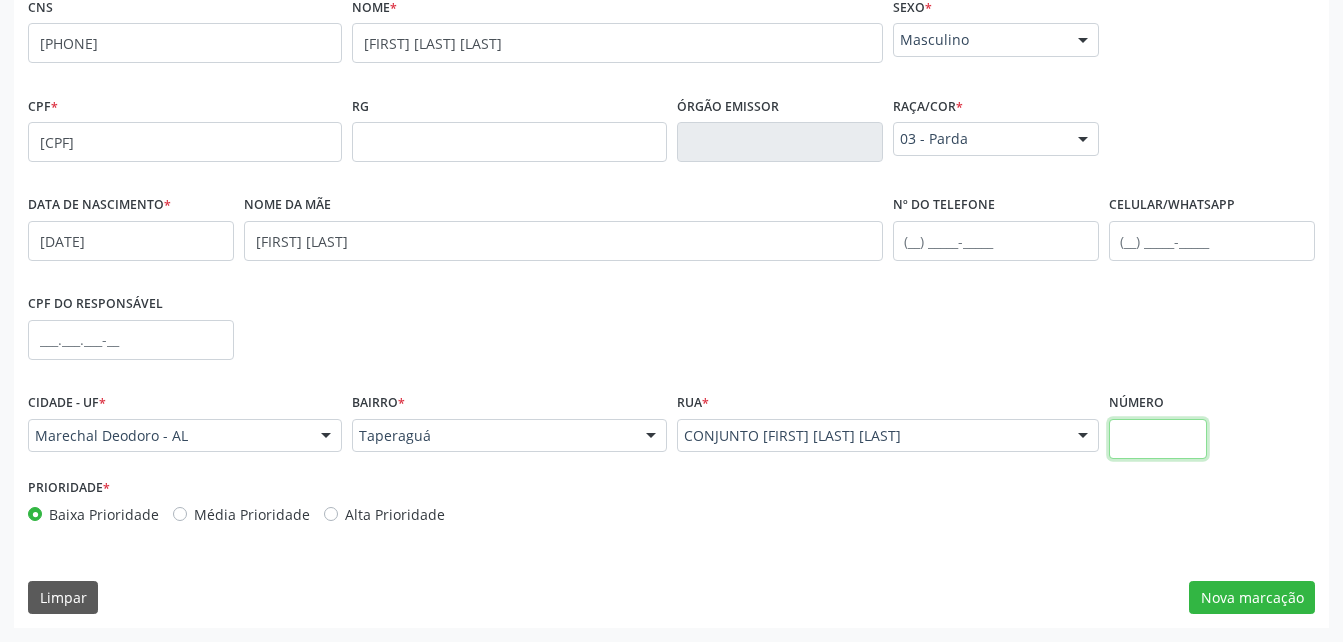 click at bounding box center (1158, 439) 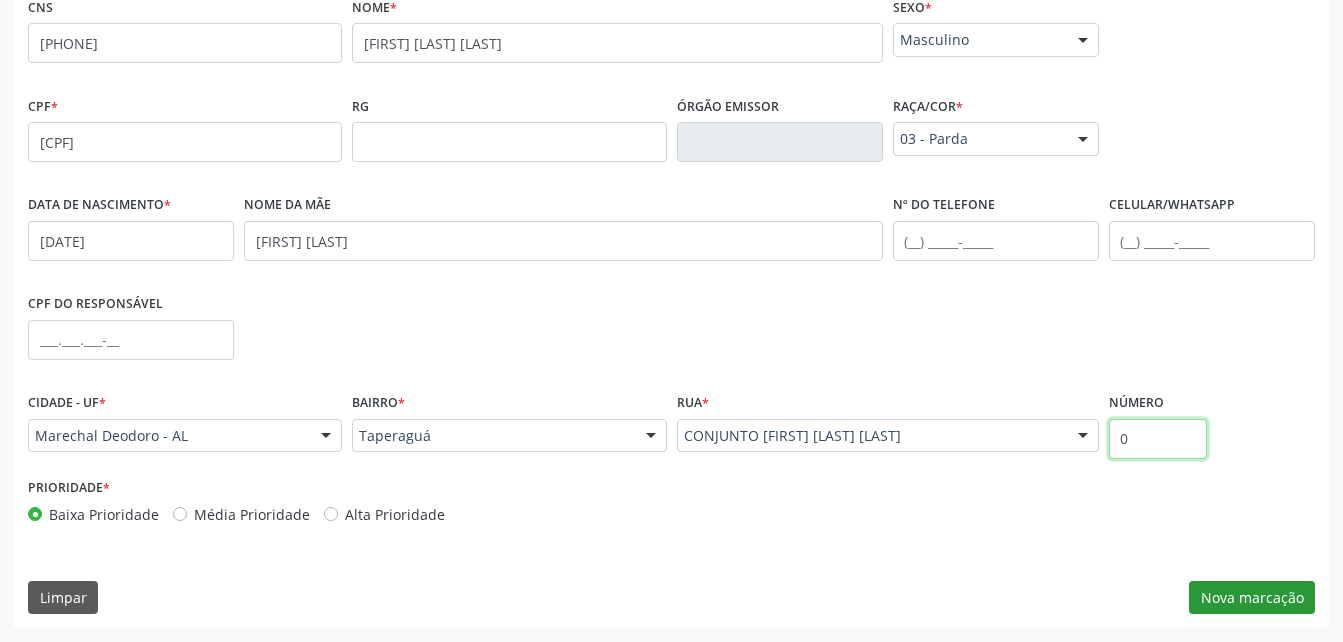 type on "0" 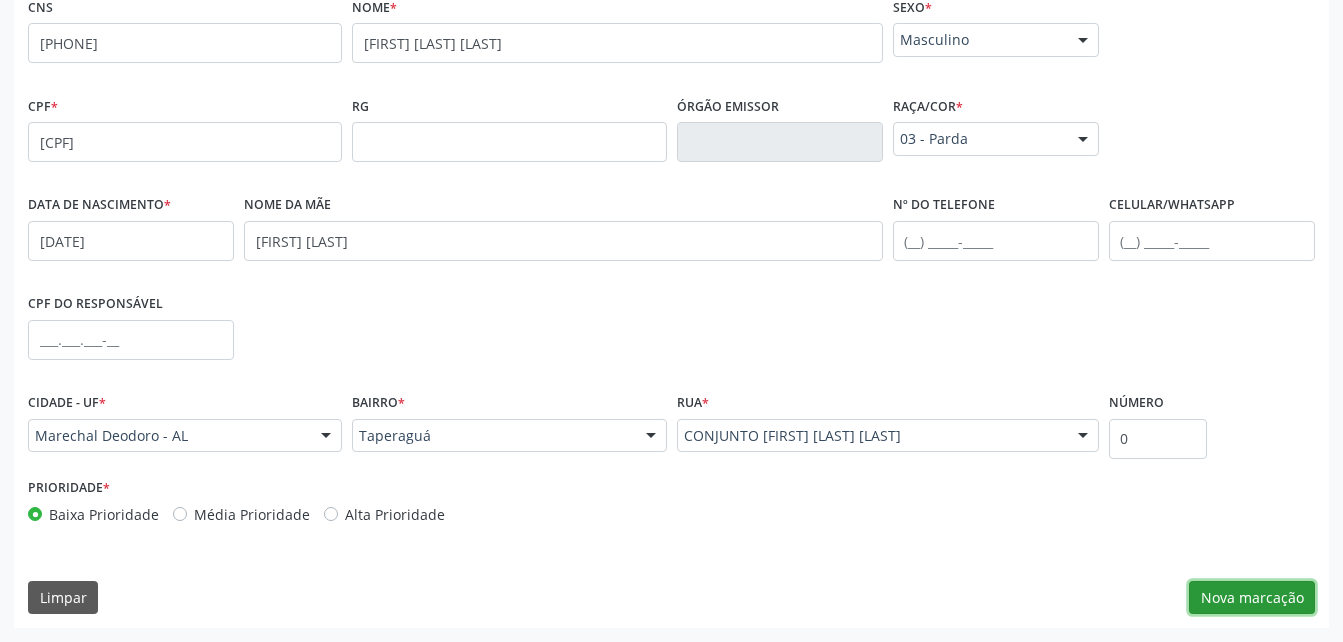 drag, startPoint x: 1249, startPoint y: 604, endPoint x: 1246, endPoint y: 593, distance: 11.401754 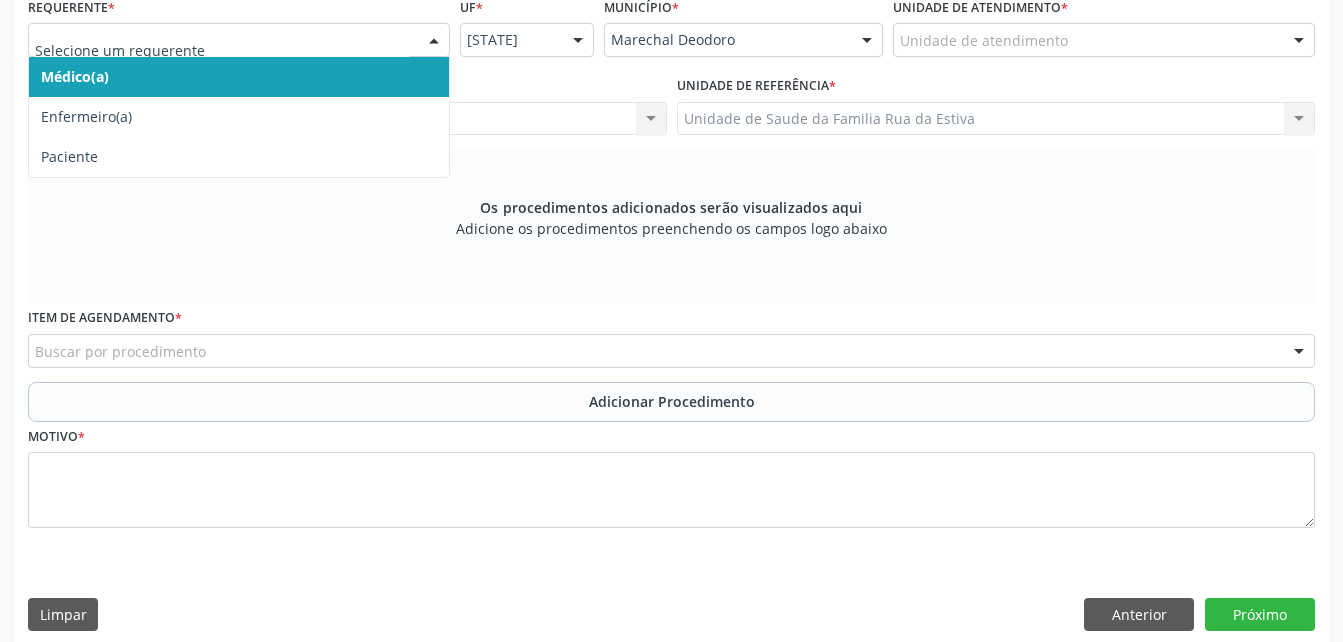 click at bounding box center [434, 41] 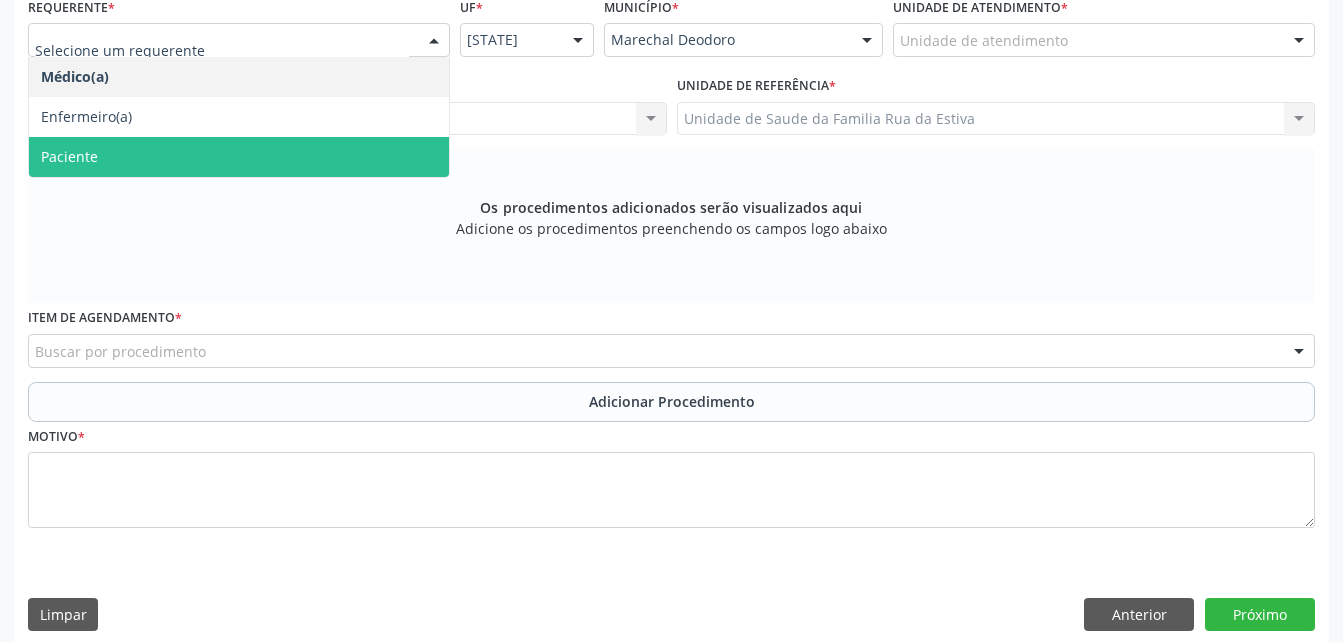drag, startPoint x: 406, startPoint y: 173, endPoint x: 394, endPoint y: 217, distance: 45.607018 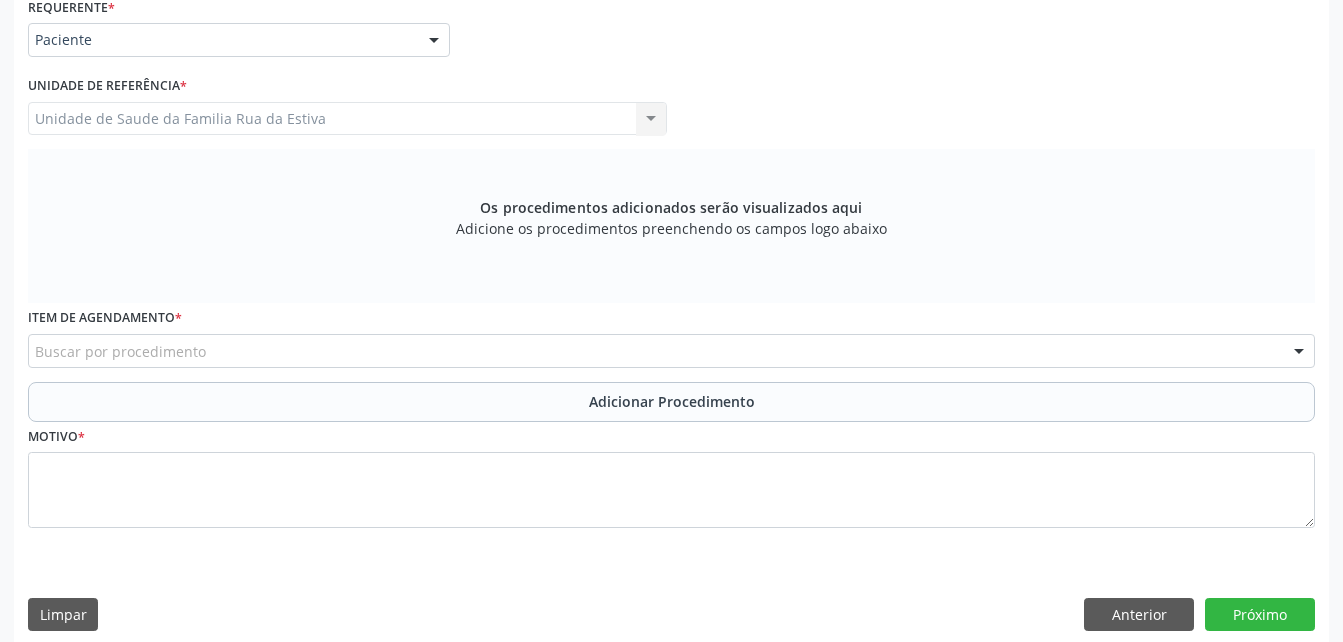 click on "Buscar por procedimento" at bounding box center [671, 351] 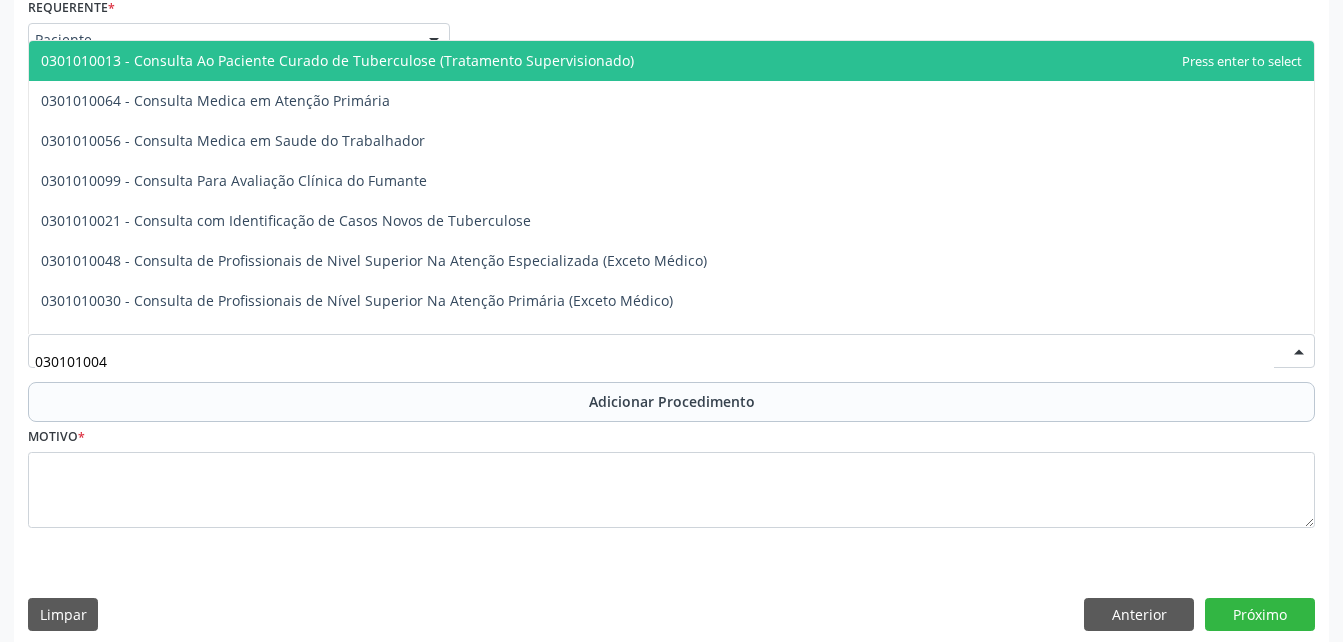 type on "0301010048" 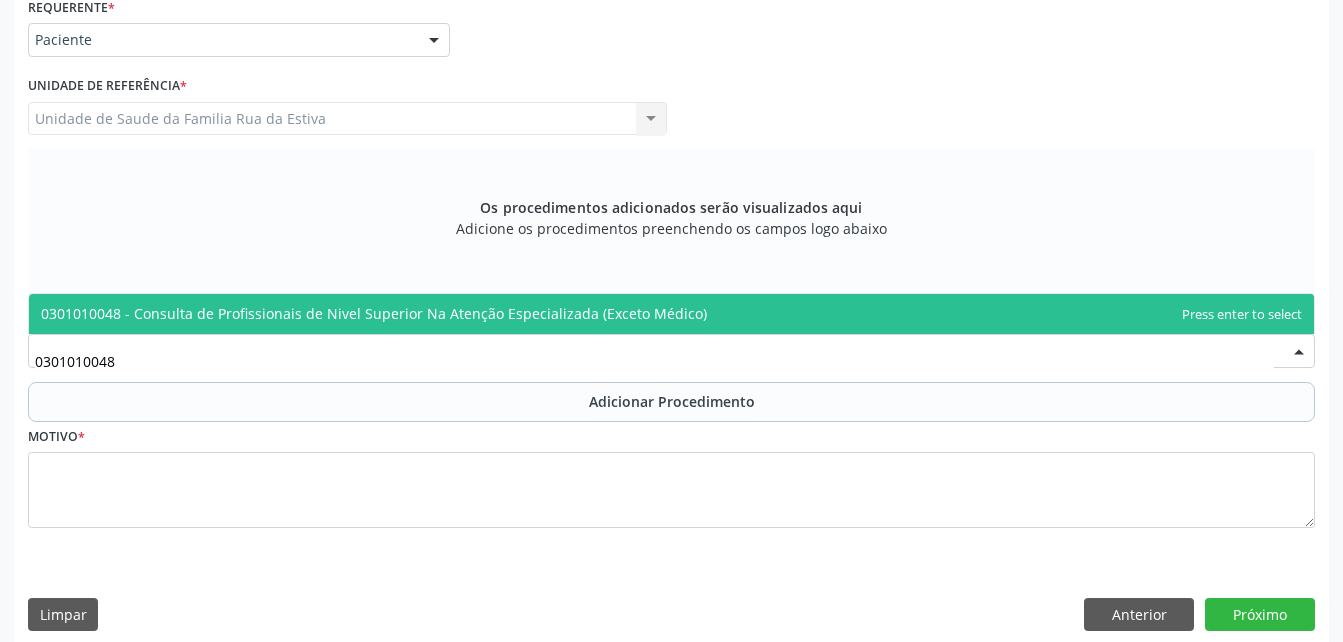 click on "0301010048 - Consulta de Profissionais de Nivel Superior Na Atenção Especializada (Exceto Médico)" at bounding box center [671, 314] 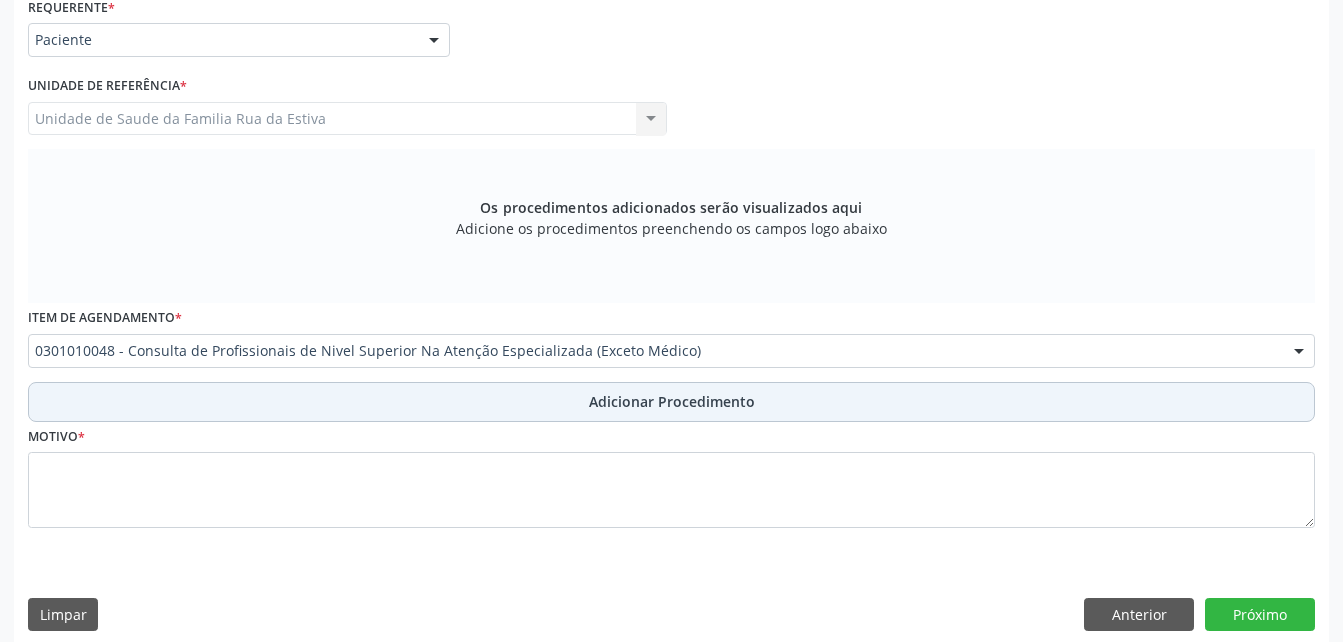 click on "Adicionar Procedimento" at bounding box center (671, 402) 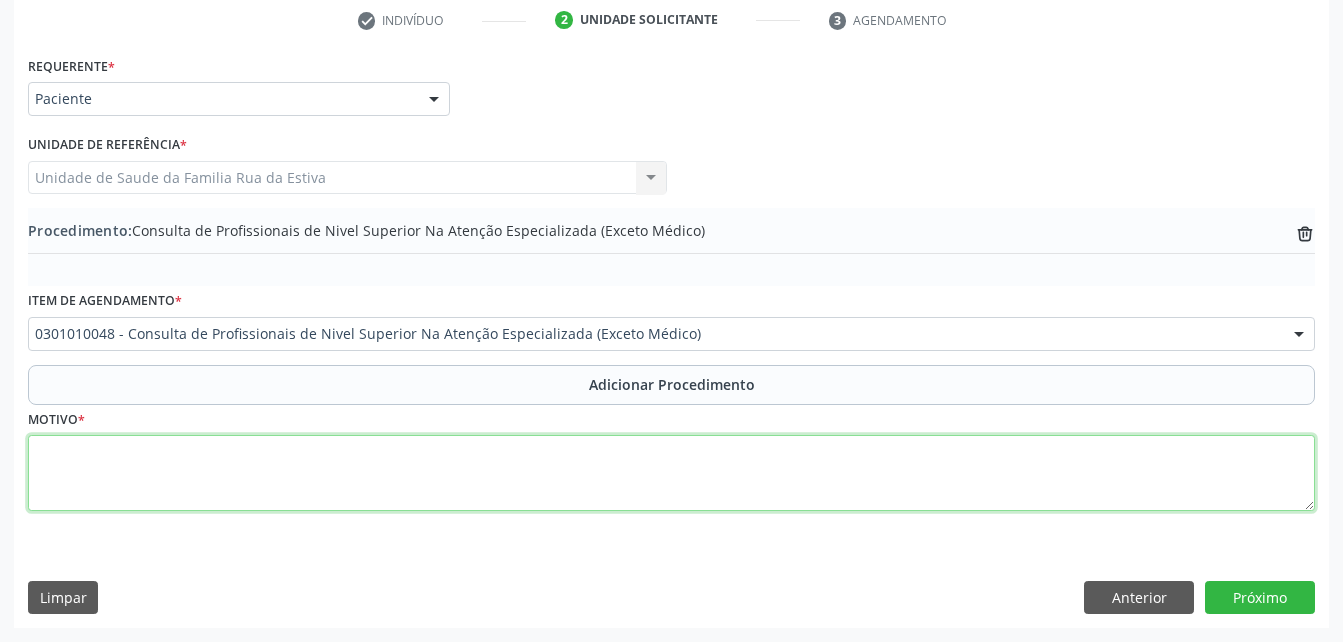 click at bounding box center [671, 473] 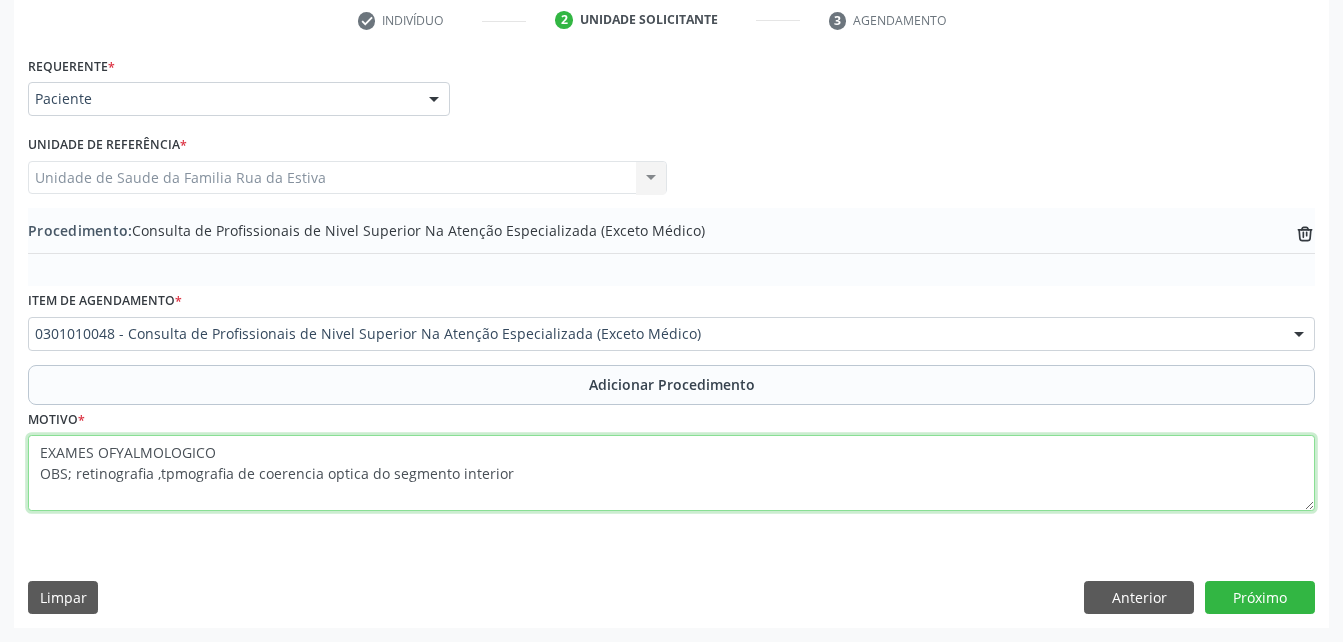 click on "EXAMES OFYALMOLOGICO
OBS; retinografia ,tpmografia de coerencia optica do segmento interior" at bounding box center (671, 473) 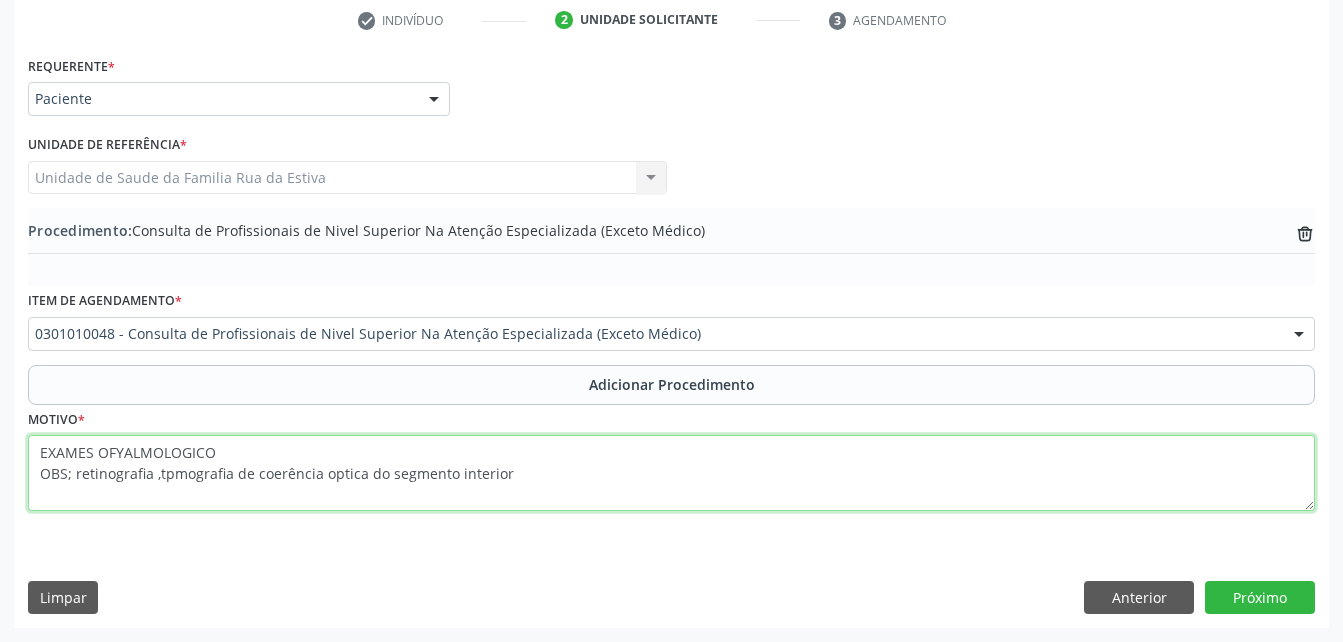 click on "EXAMES OFYALMOLOGICO
OBS; retinografia ,tpmografia de coerência optica do segmento interior" at bounding box center (671, 473) 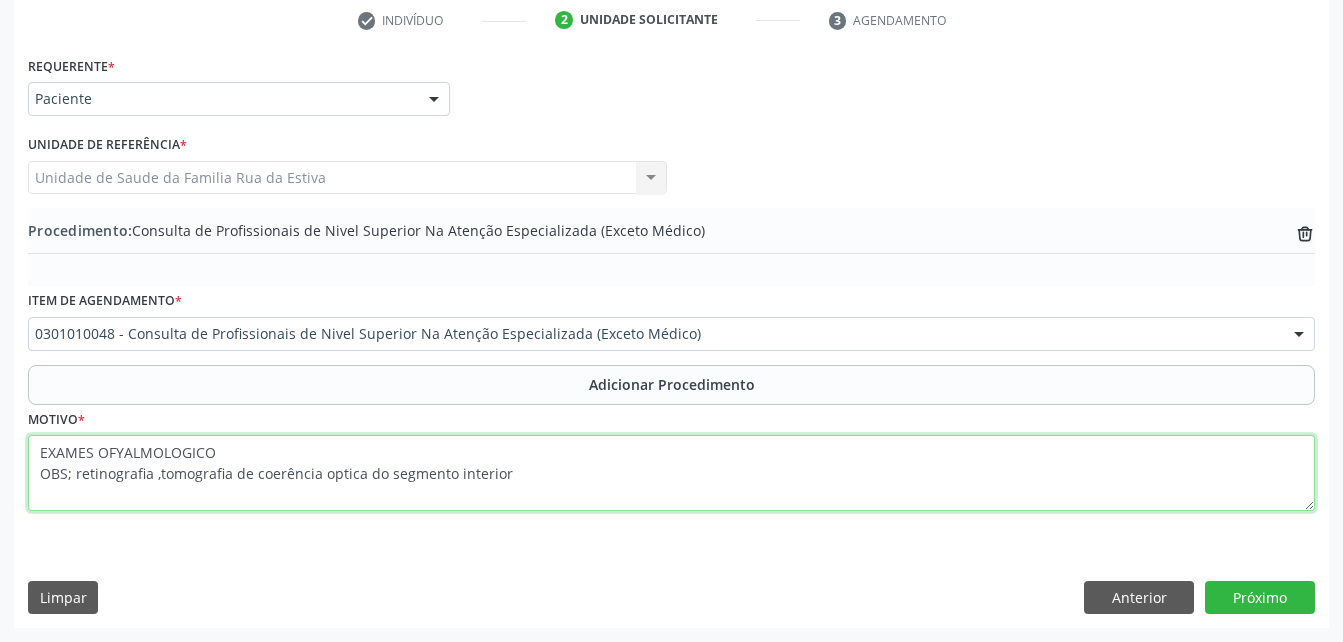 click on "EXAMES OFYALMOLOGICO
OBS; retinografia ,tomografia de coerência optica do segmento interior" at bounding box center (671, 473) 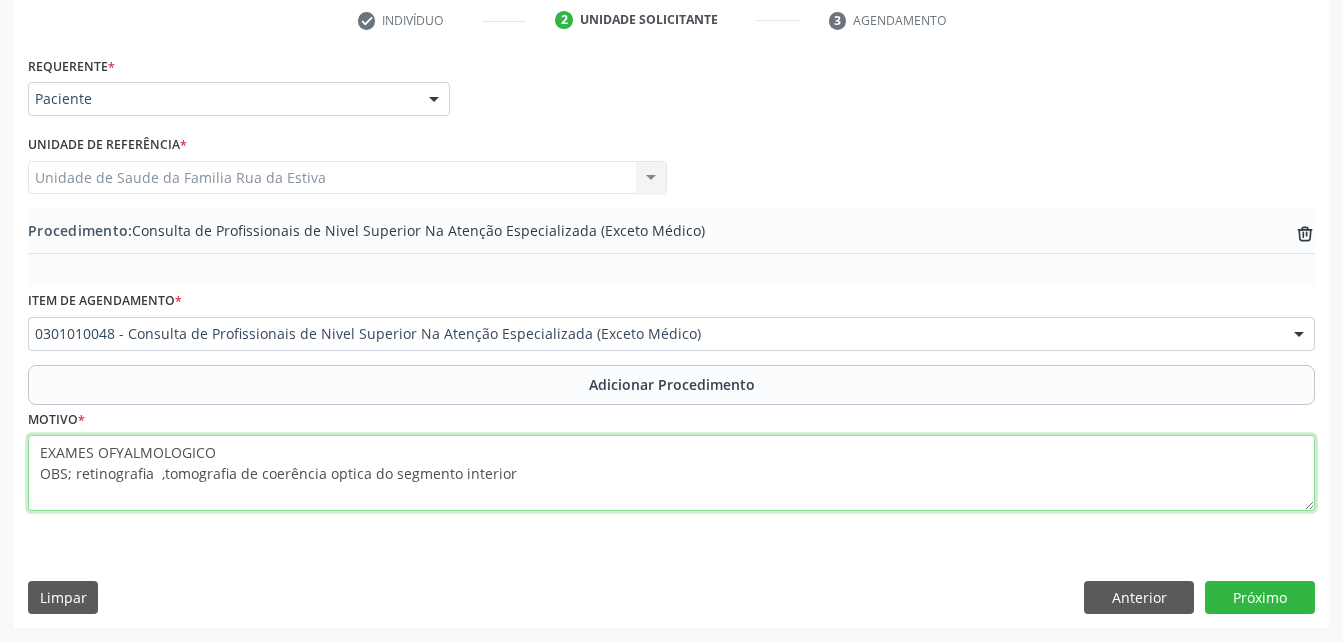 click on "EXAMES OFYALMOLOGICO
OBS; retinografia  ,tomografia de coerência optica do segmento interior" at bounding box center [671, 473] 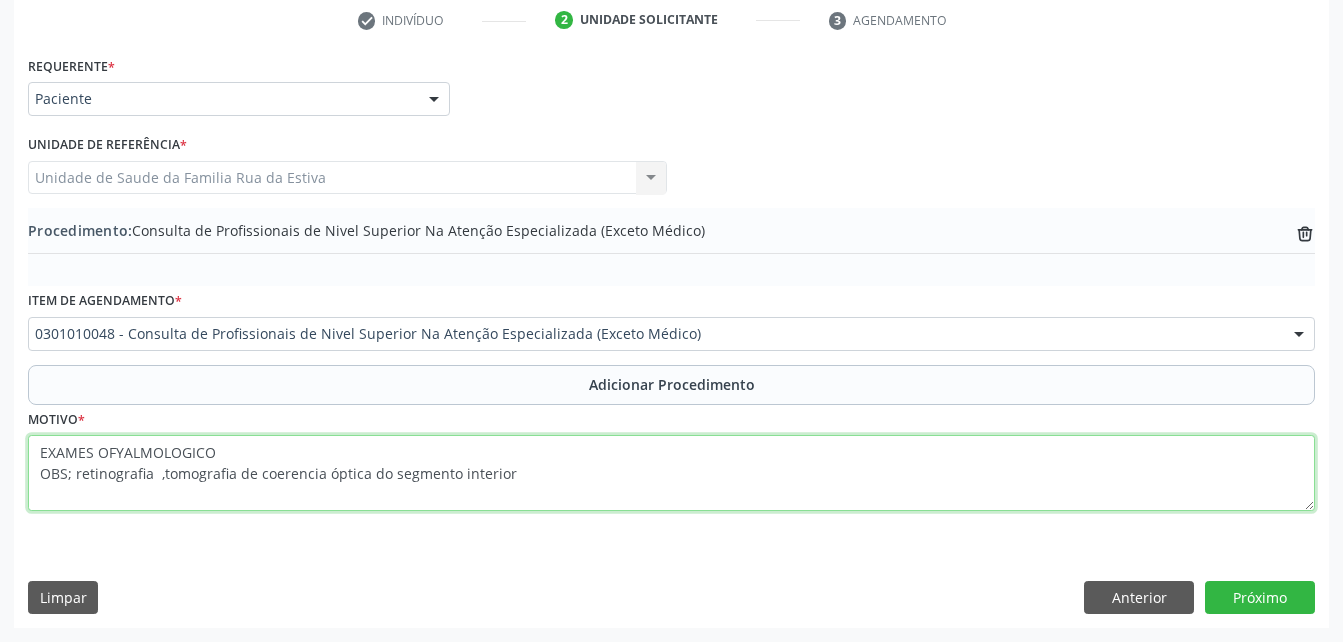 click on "EXAMES OFYALMOLOGICO
OBS; retinografia  ,tomografia de coerência óptica do segmento interior" at bounding box center [671, 473] 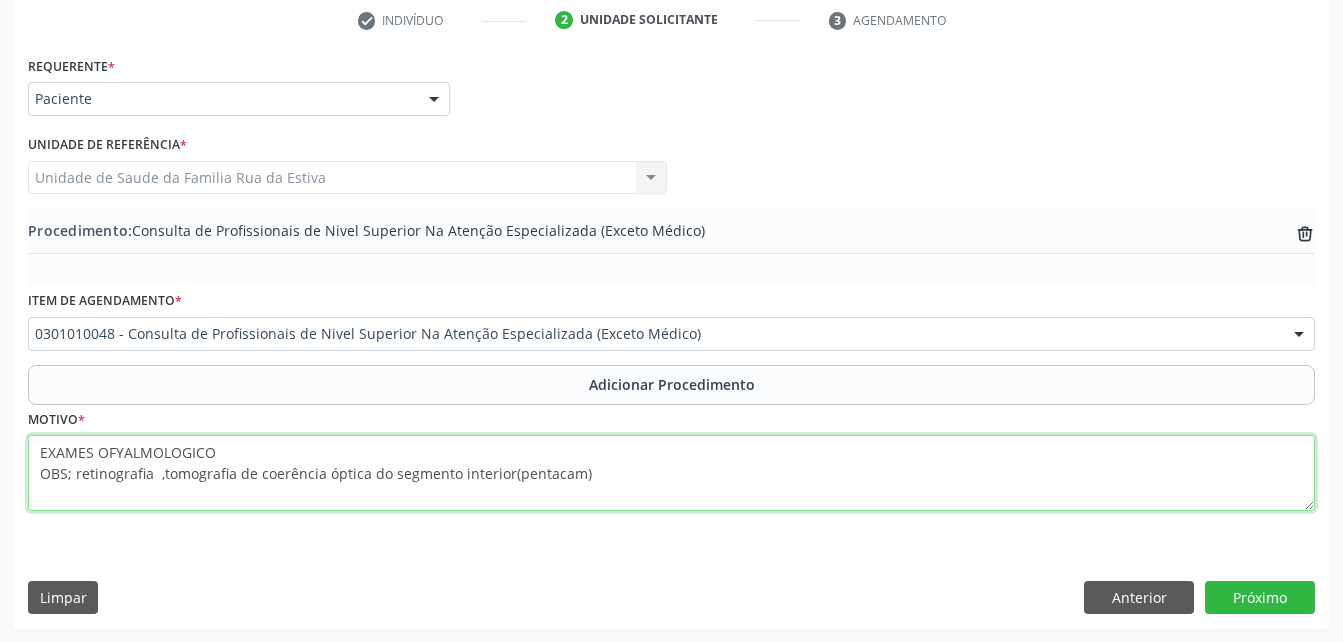 click on "EXAMES OFYALMOLOGICO
OBS; retinografia  ,tomografia de coerência óptica do segmento interior(pentacam)" at bounding box center [671, 473] 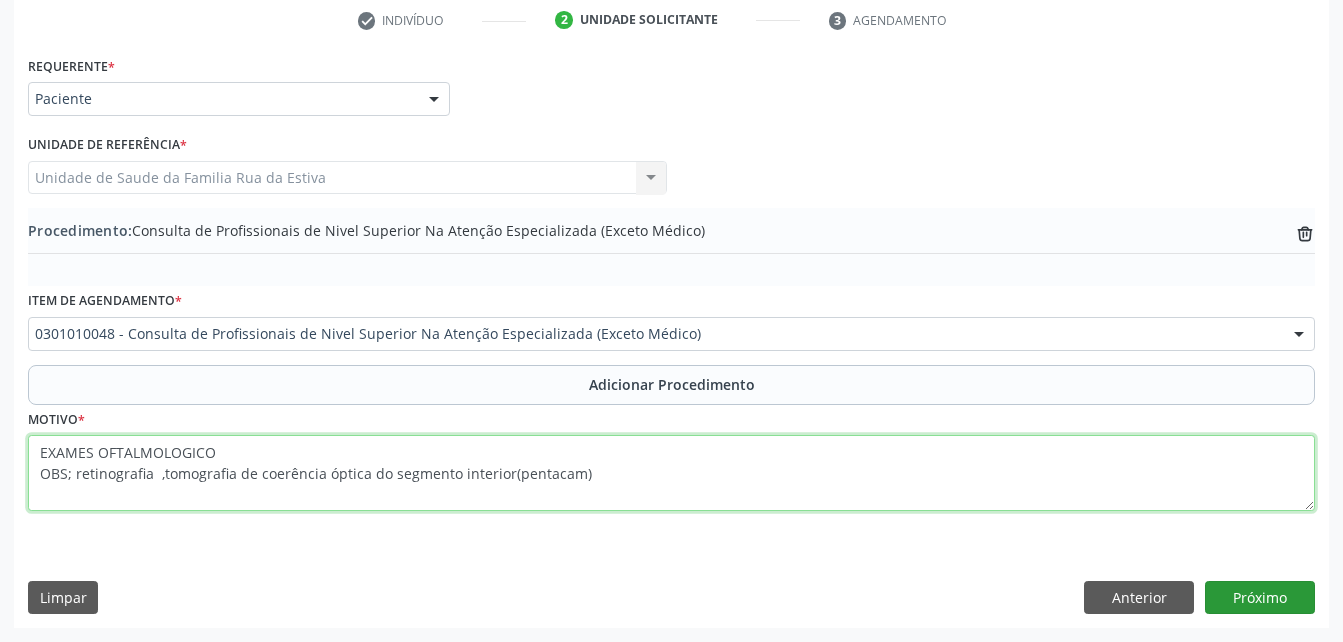 type on "EXAMES OFTALMOLOGICO
OBS; retinografia  ,tomografia de coerência óptica do segmento interior(pentacam)" 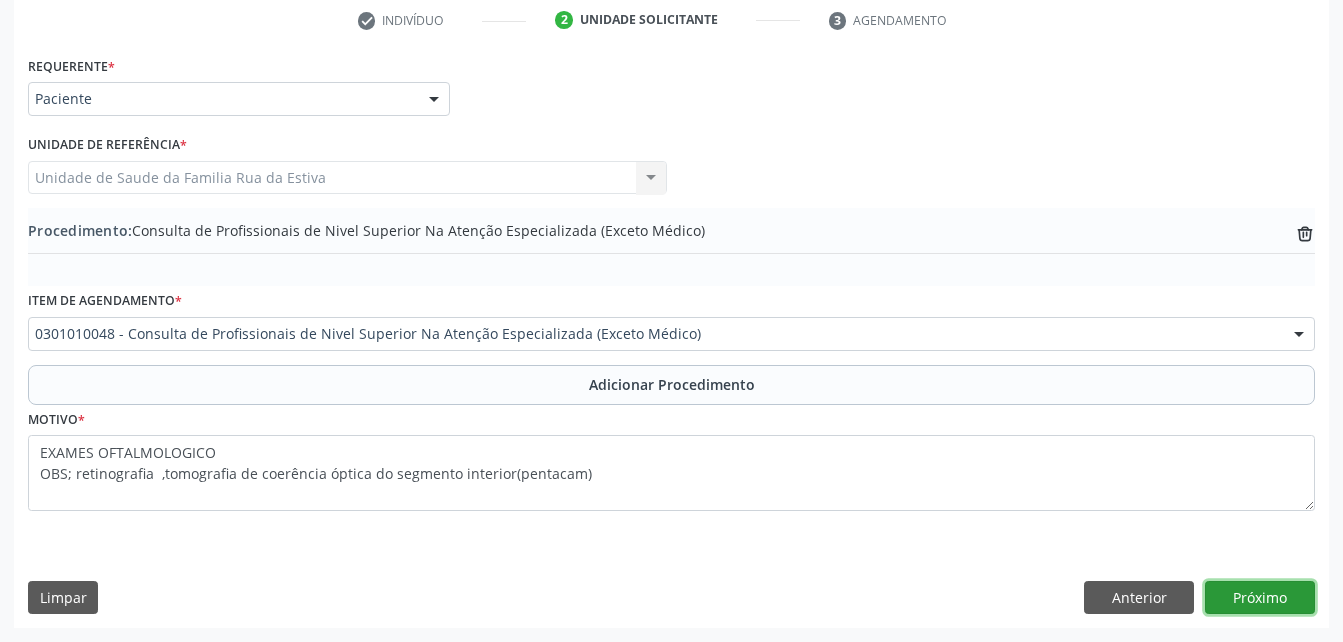 click on "Próximo" at bounding box center (1260, 598) 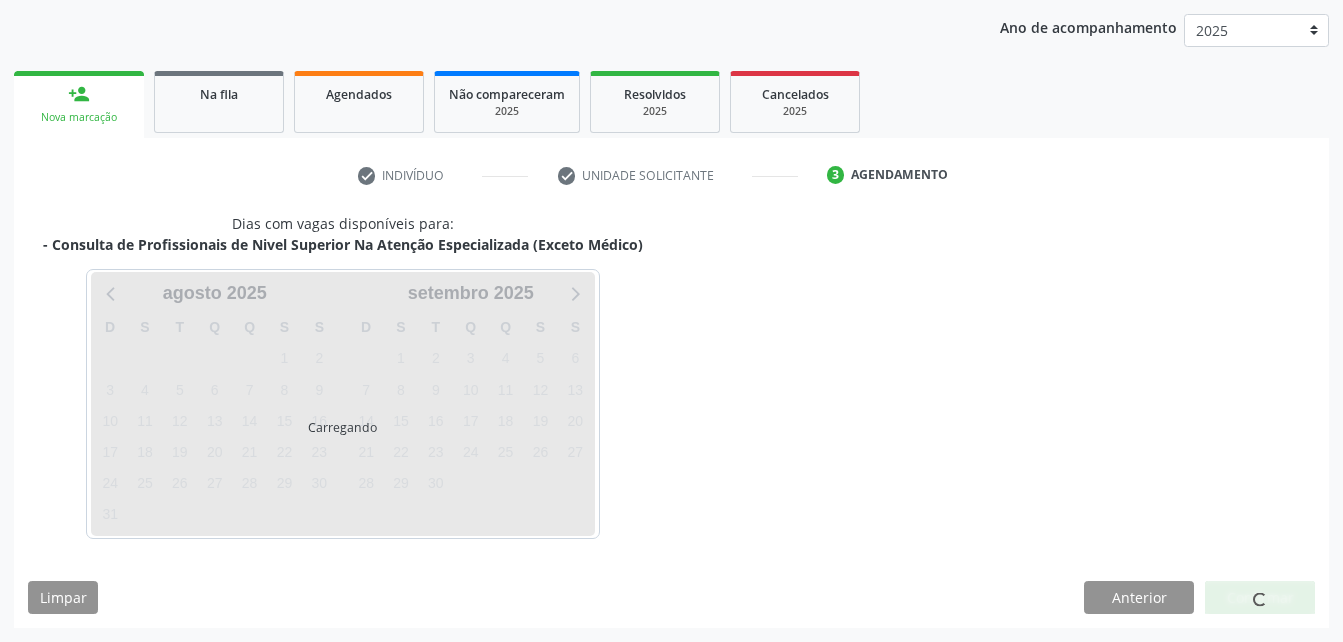 scroll, scrollTop: 315, scrollLeft: 0, axis: vertical 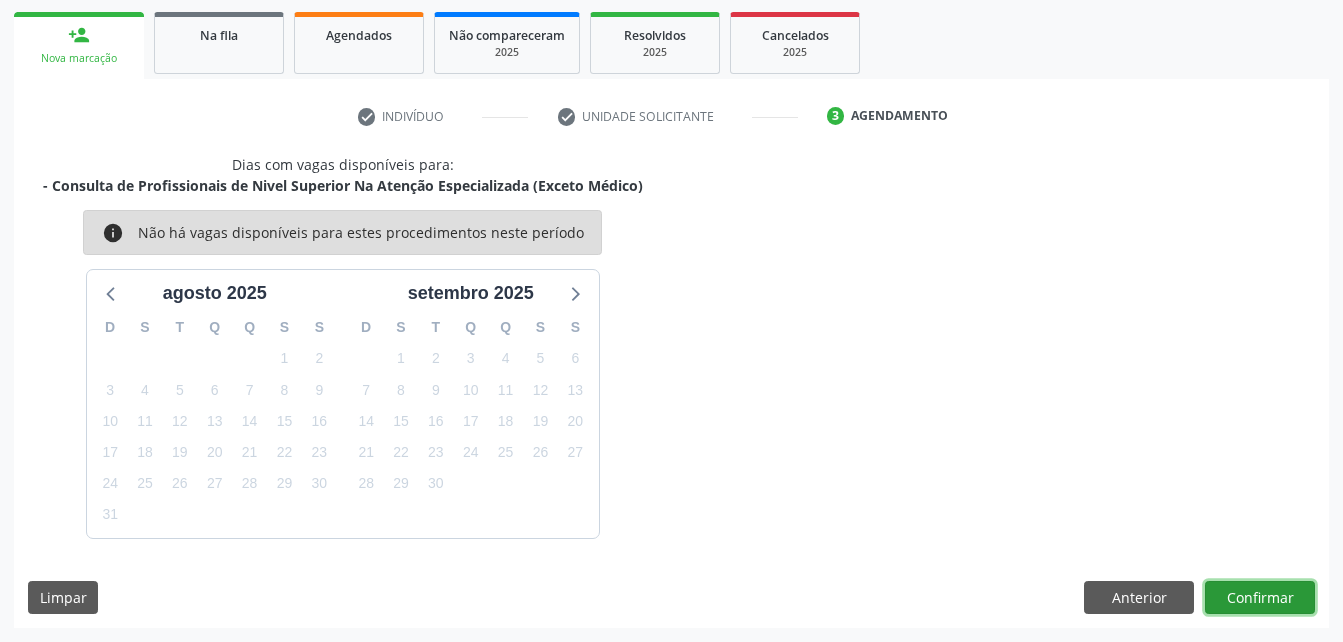 click on "Confirmar" at bounding box center [1260, 598] 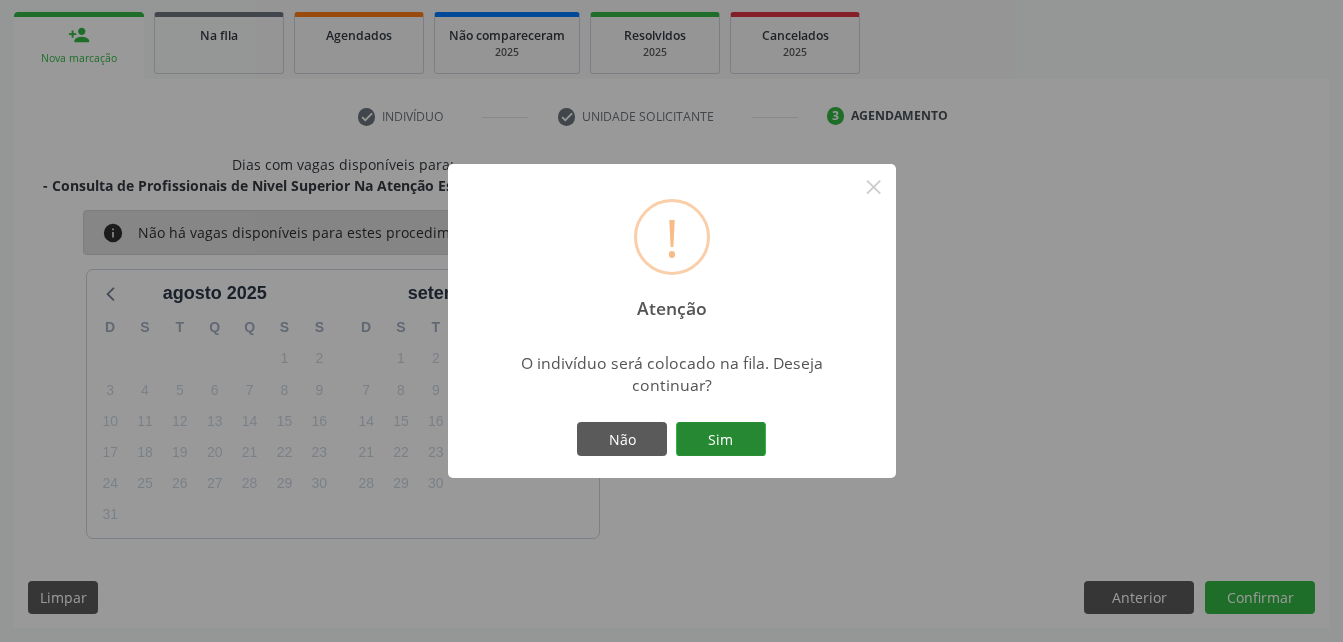 click on "Sim" at bounding box center (721, 439) 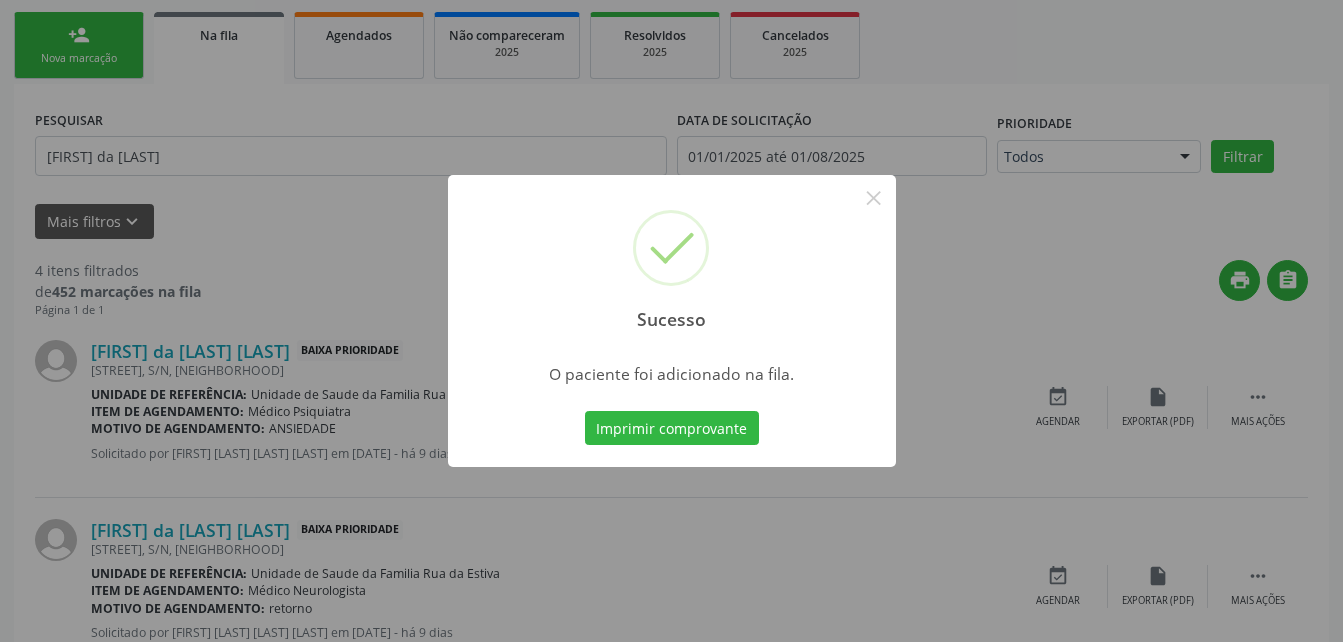 scroll, scrollTop: 53, scrollLeft: 0, axis: vertical 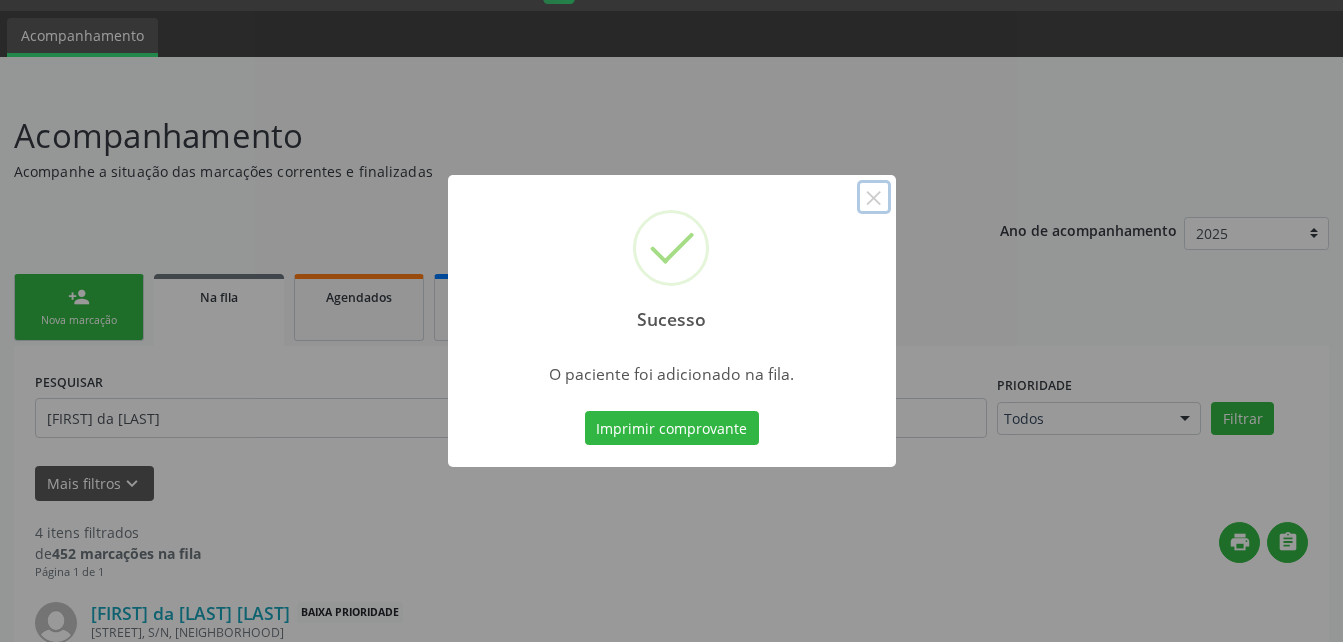 drag, startPoint x: 877, startPoint y: 205, endPoint x: 865, endPoint y: 205, distance: 12 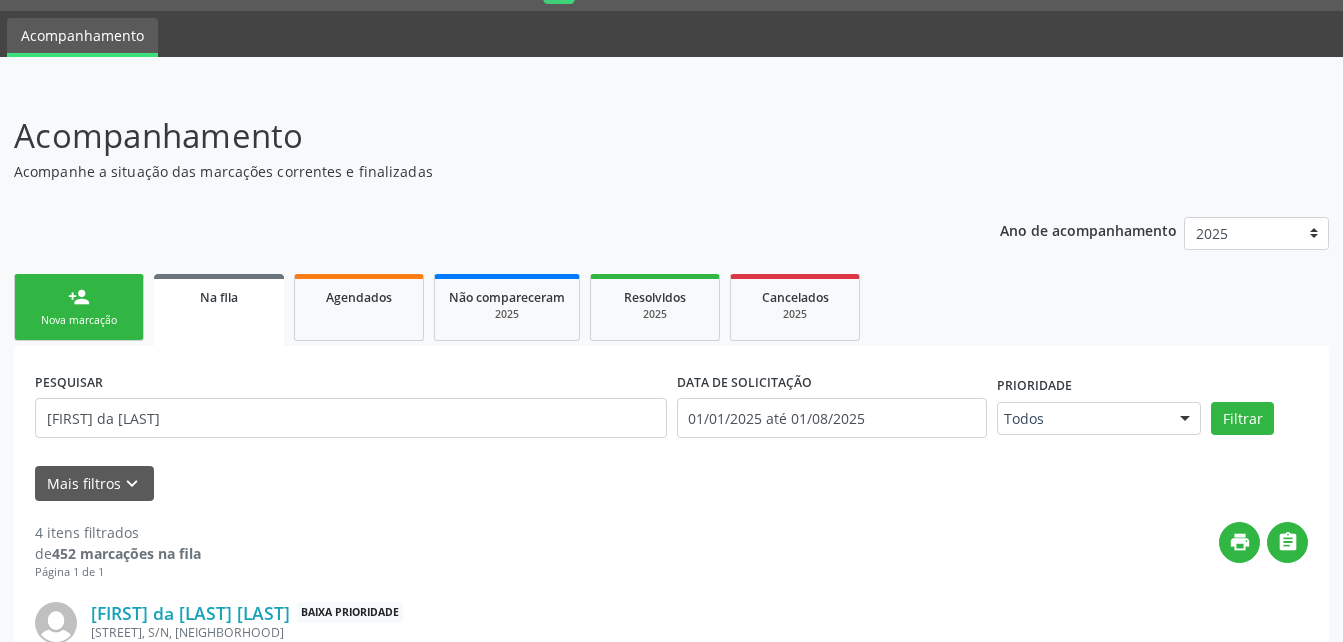 drag, startPoint x: 117, startPoint y: 301, endPoint x: 138, endPoint y: 3, distance: 298.739 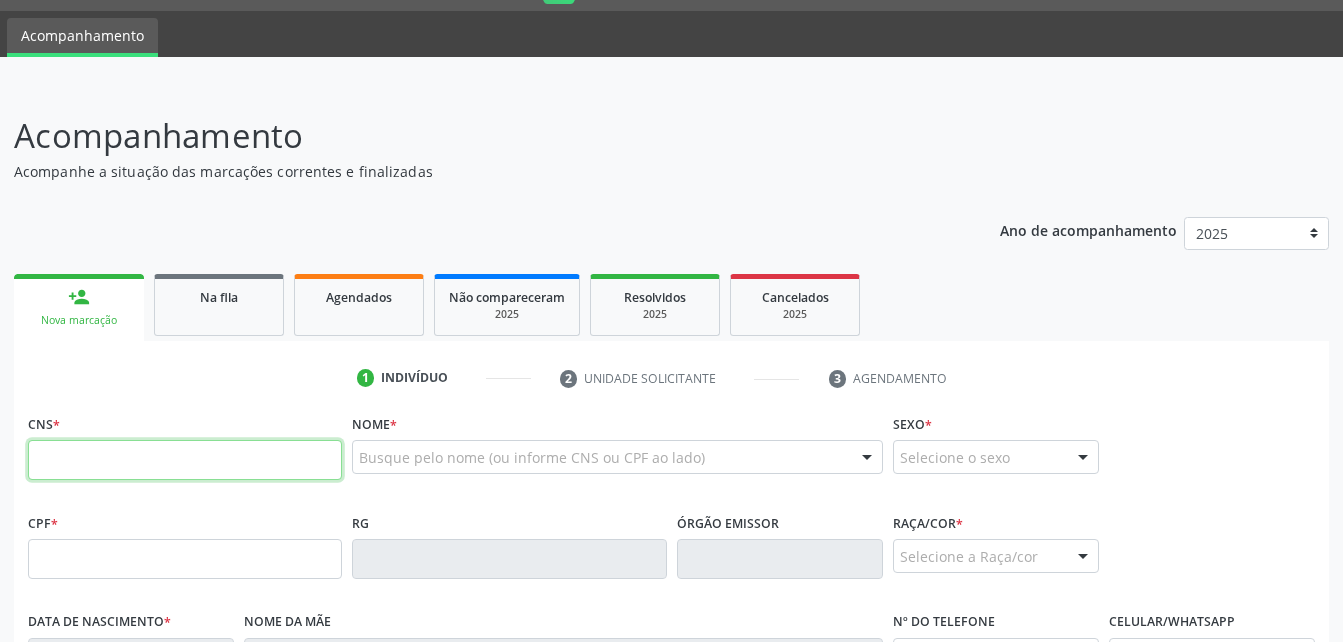 click at bounding box center (185, 460) 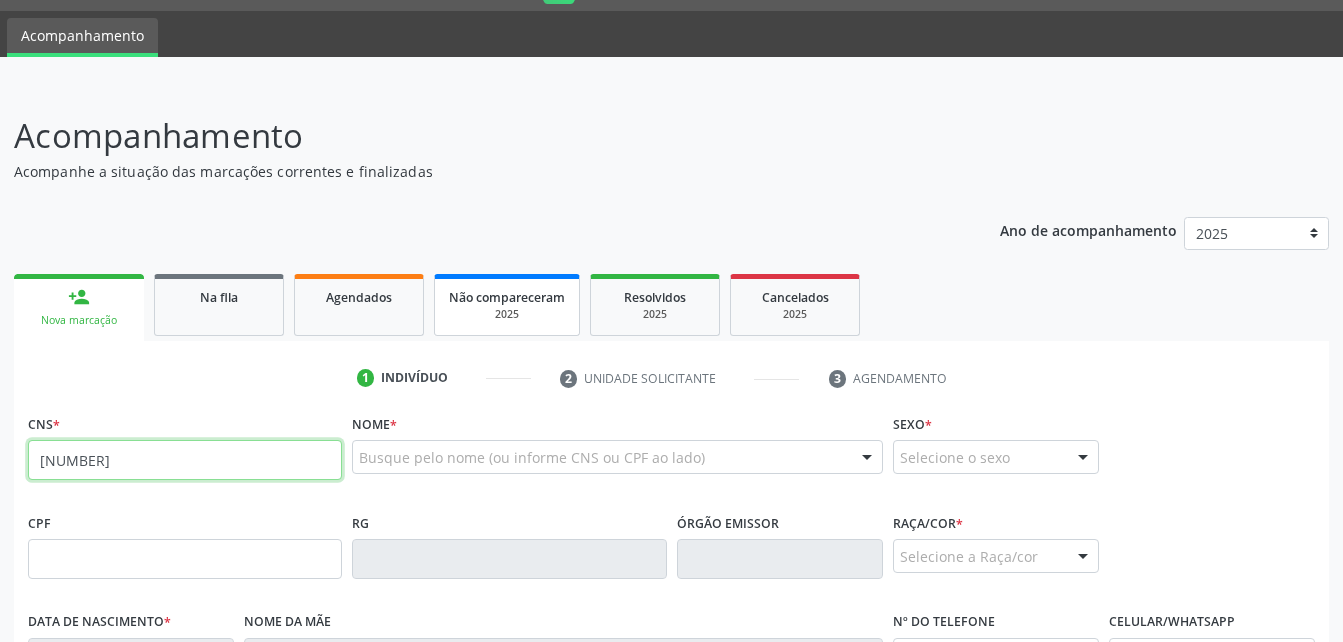 type on "704 6091 5601 6427" 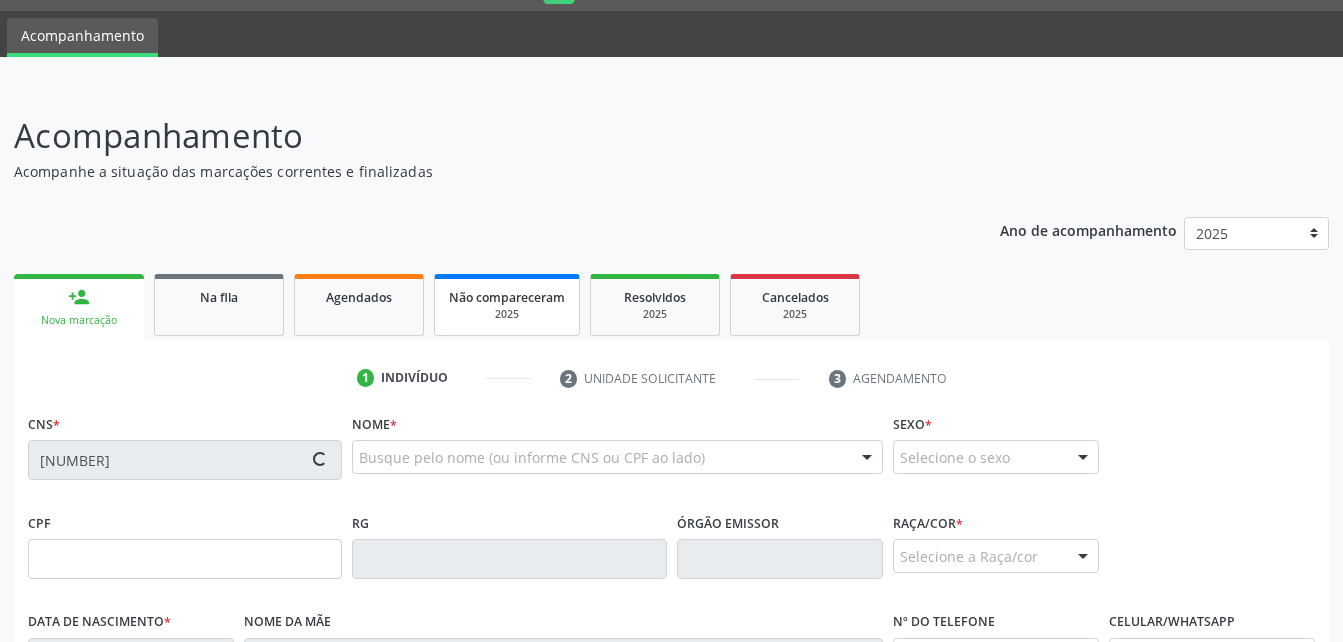 type on "089.774.984-73" 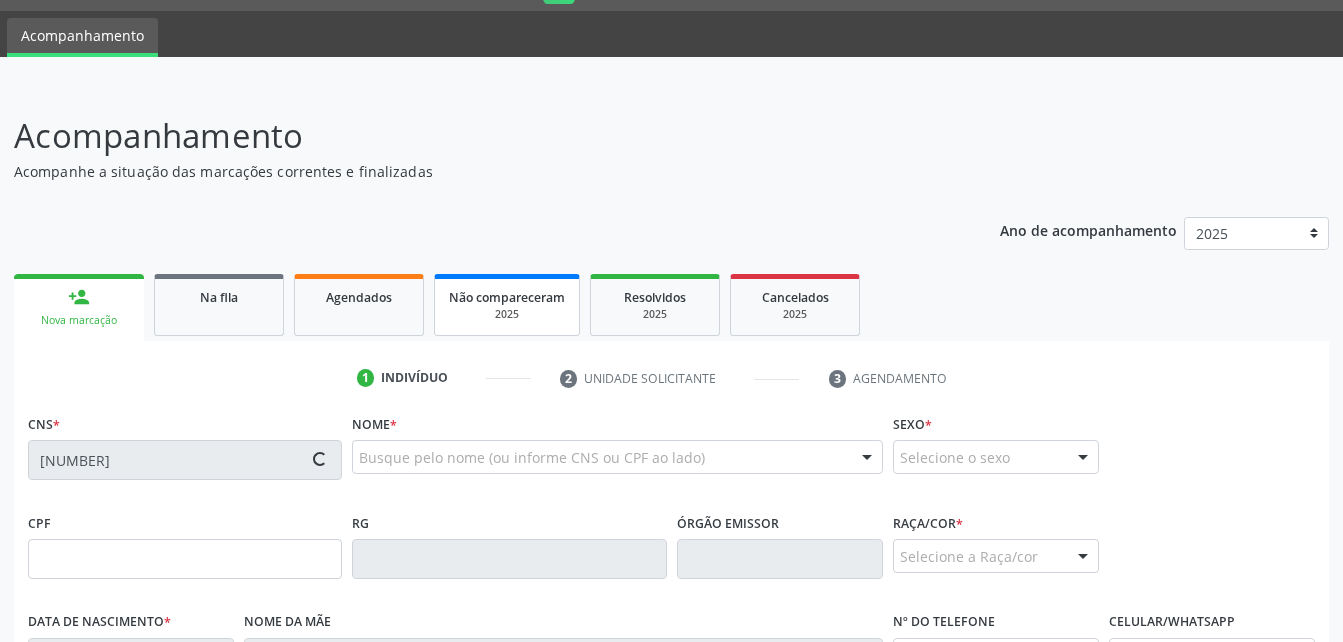 type on "08/08/1952" 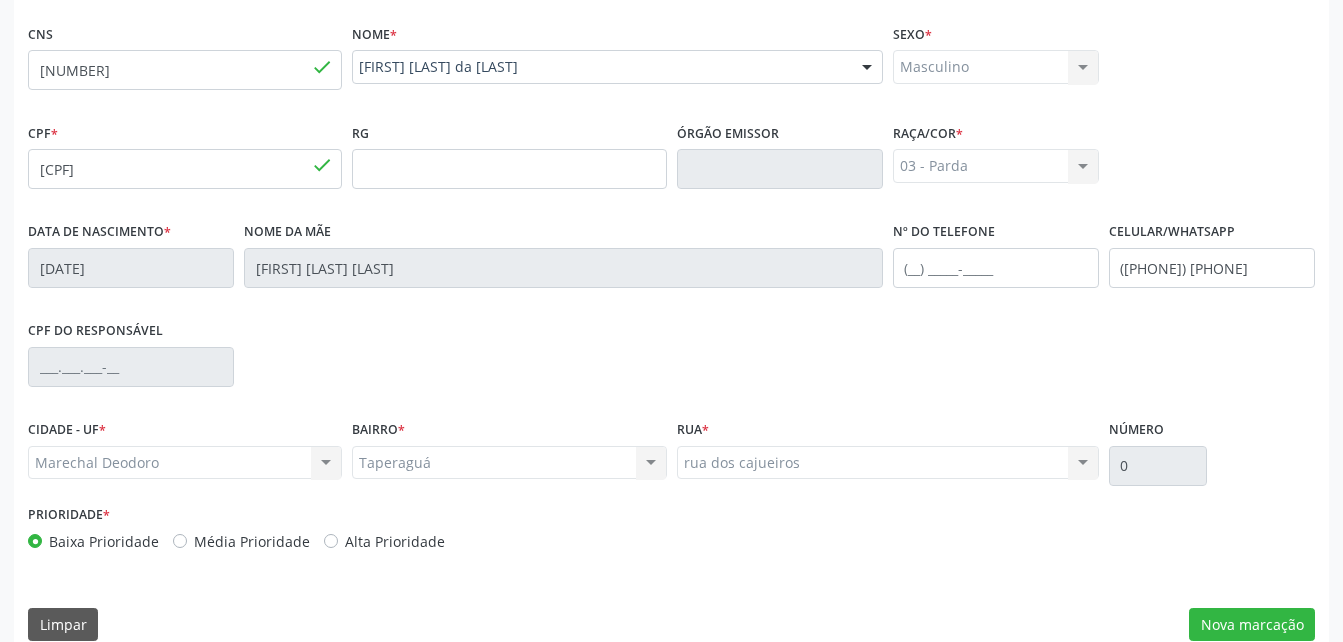 scroll, scrollTop: 453, scrollLeft: 0, axis: vertical 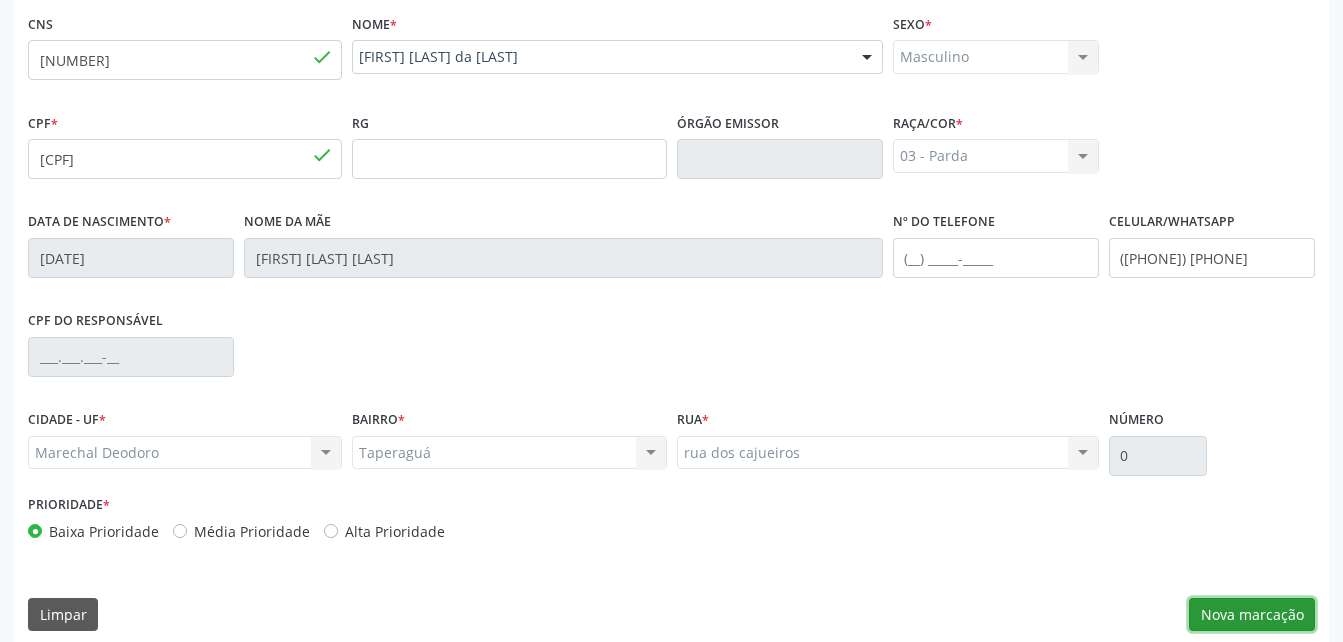 click on "Nova marcação" at bounding box center [1252, 615] 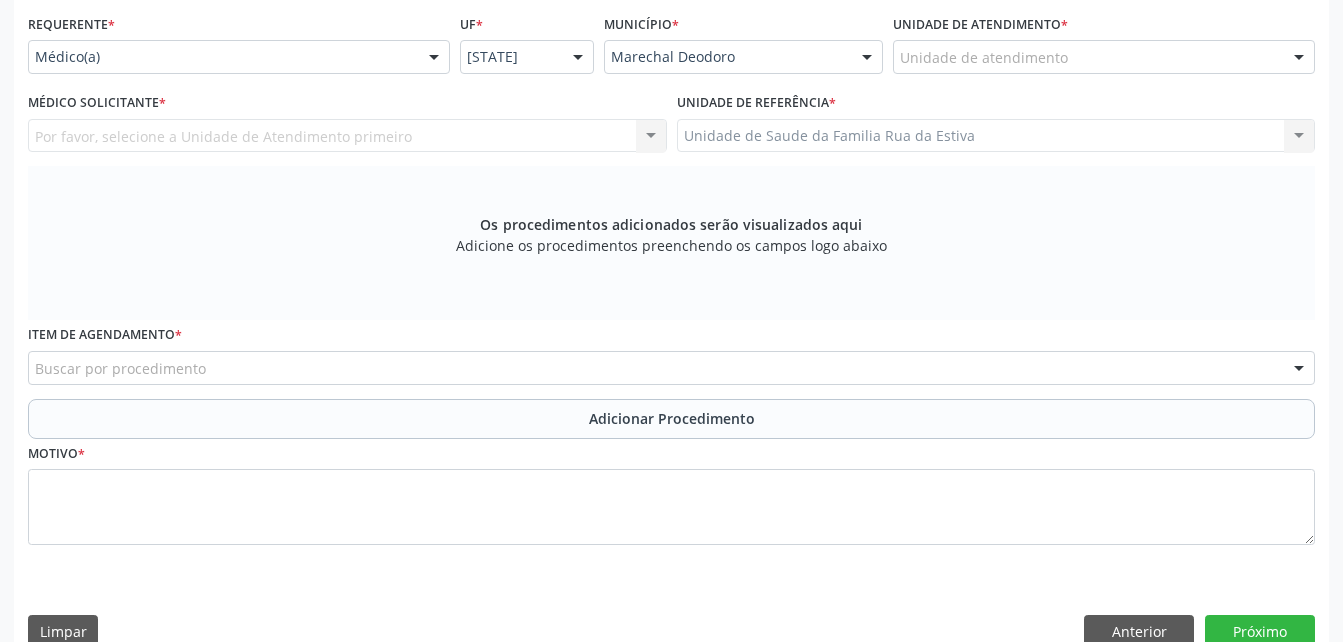 click on "Unidade de atendimento" at bounding box center (1104, 57) 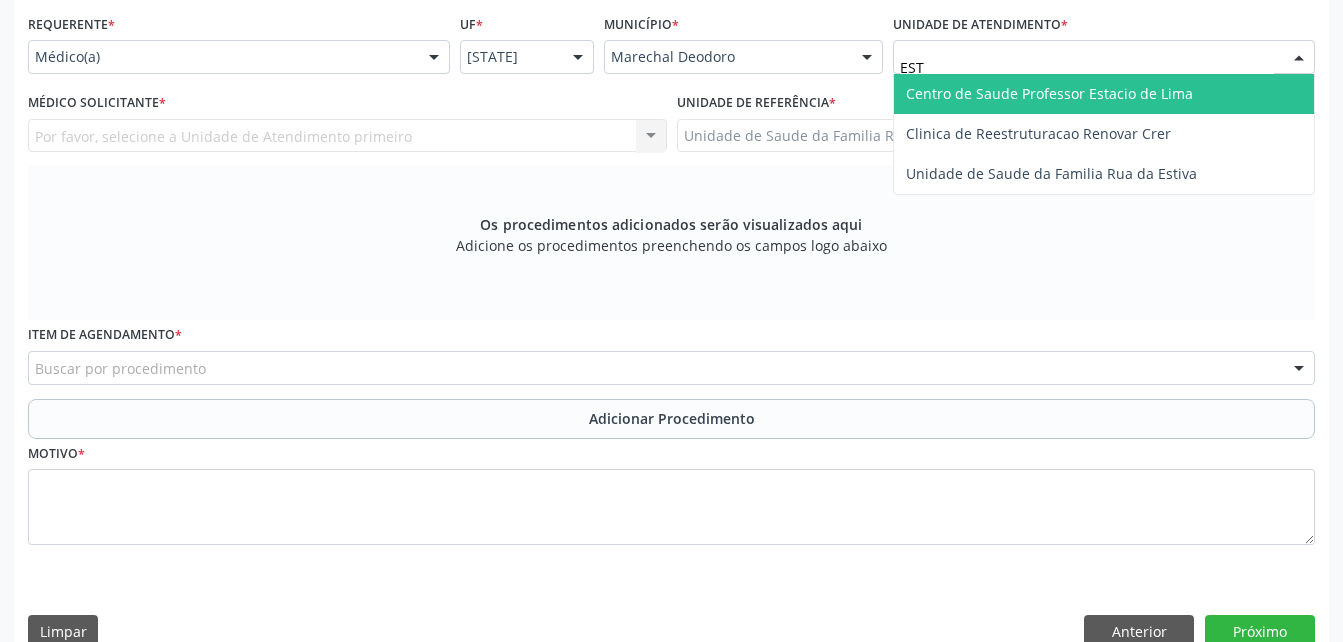 type on "ESTI" 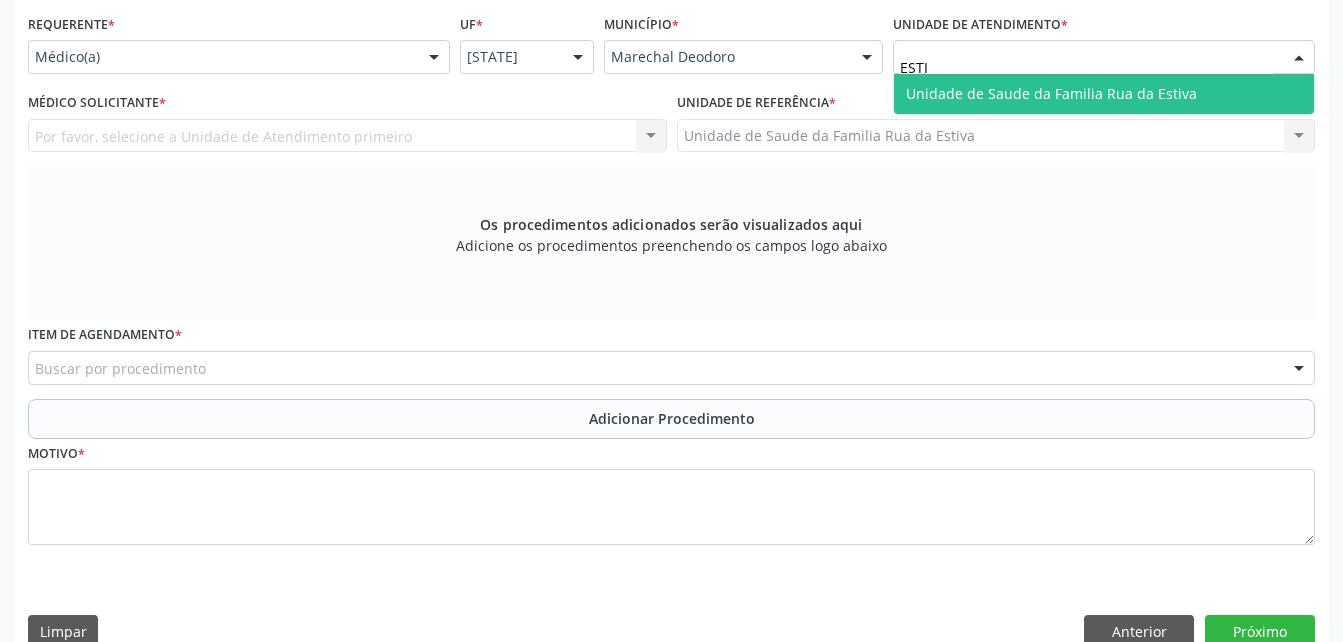 click on "Unidade de Saude da Familia Rua da Estiva" at bounding box center (1051, 93) 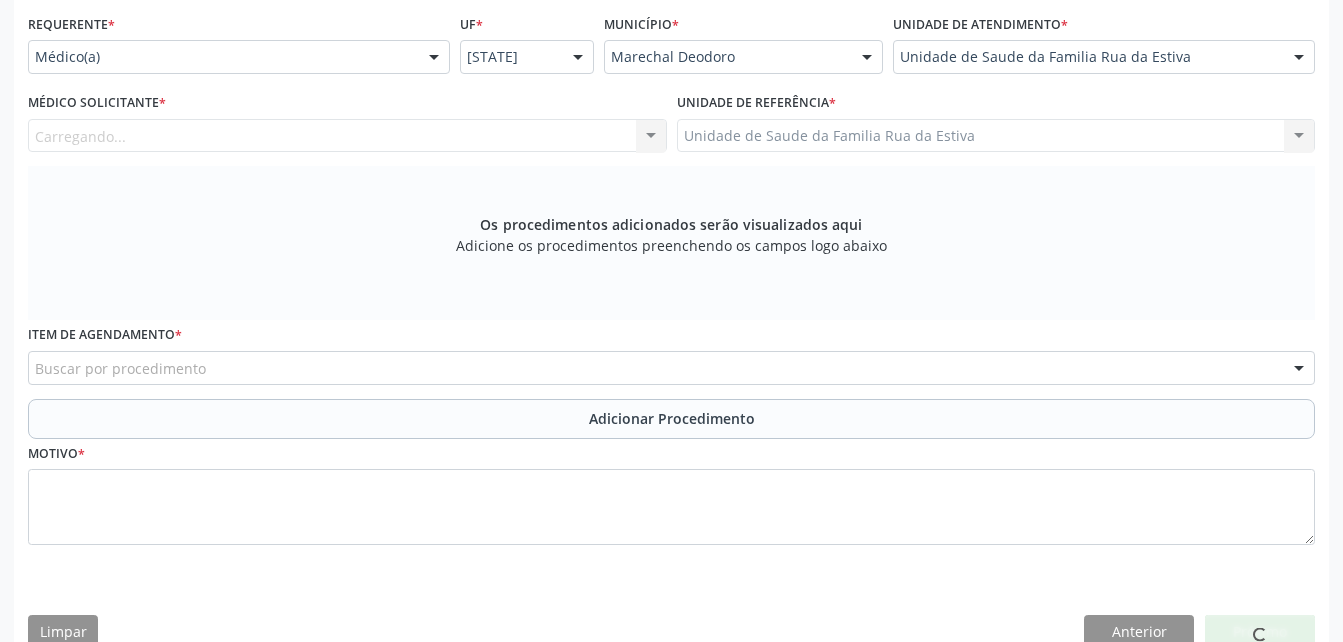 click on "Médico Solicitante
*
Carregando...
Nenhum resultado encontrado para: "   "
Não há nenhuma opção para ser exibida." at bounding box center (347, 120) 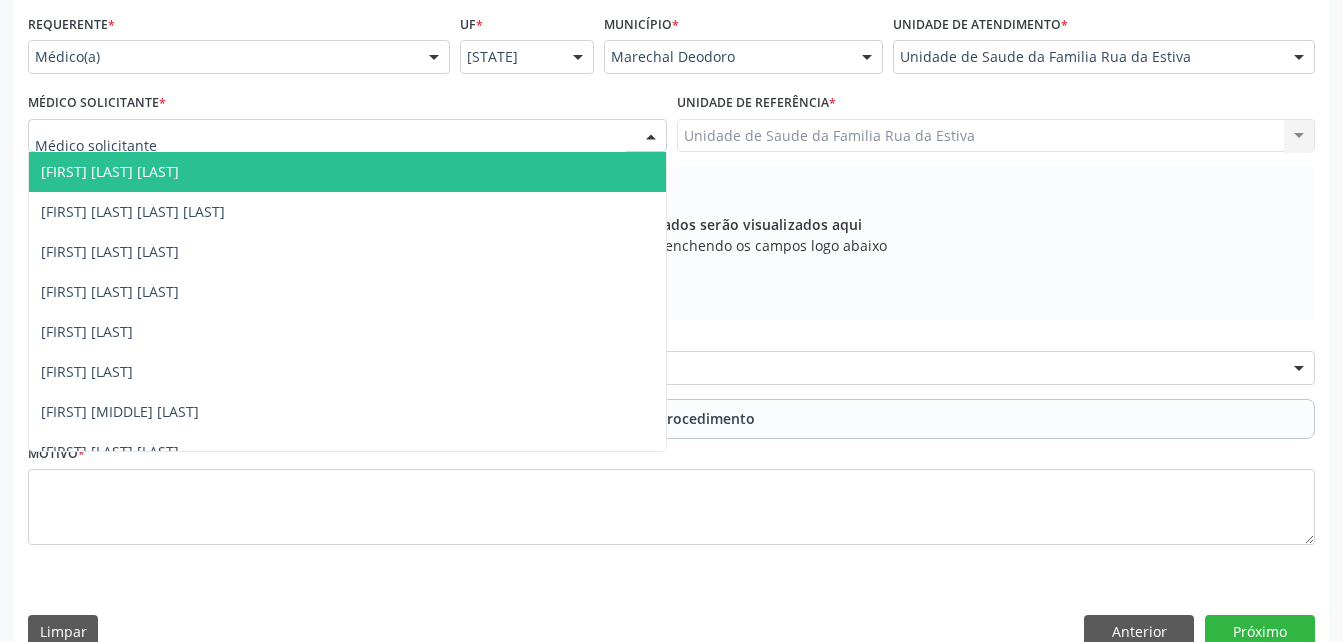click at bounding box center [347, 136] 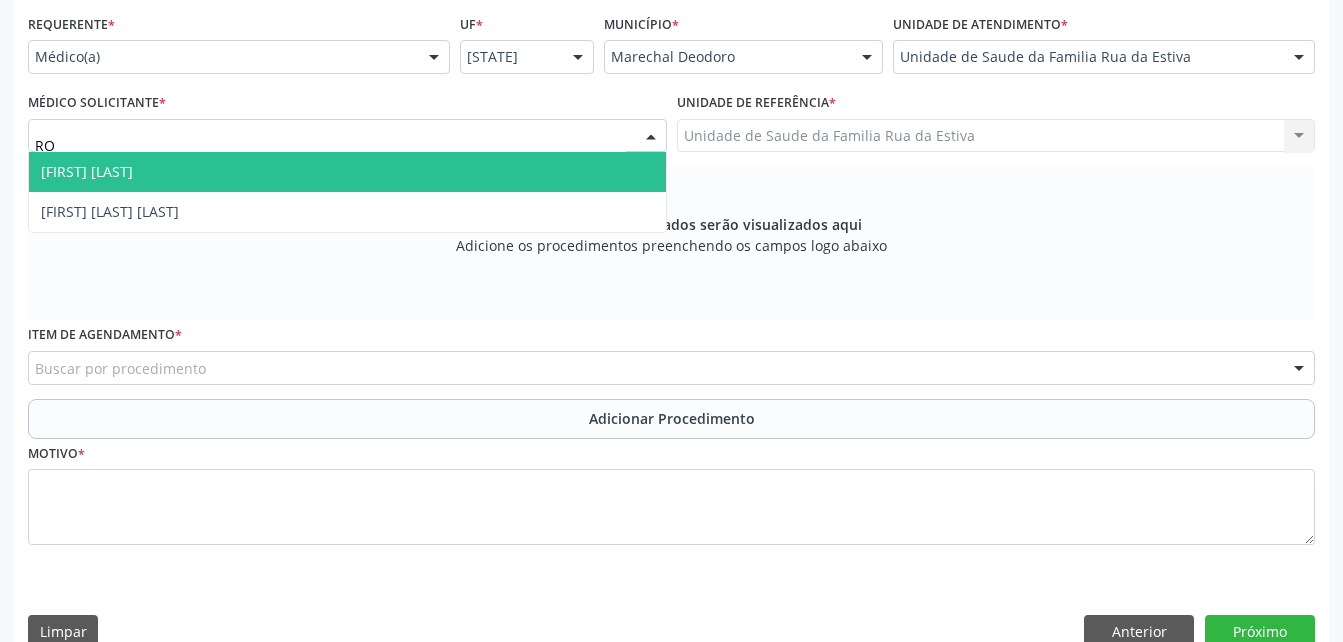 type on "ROD" 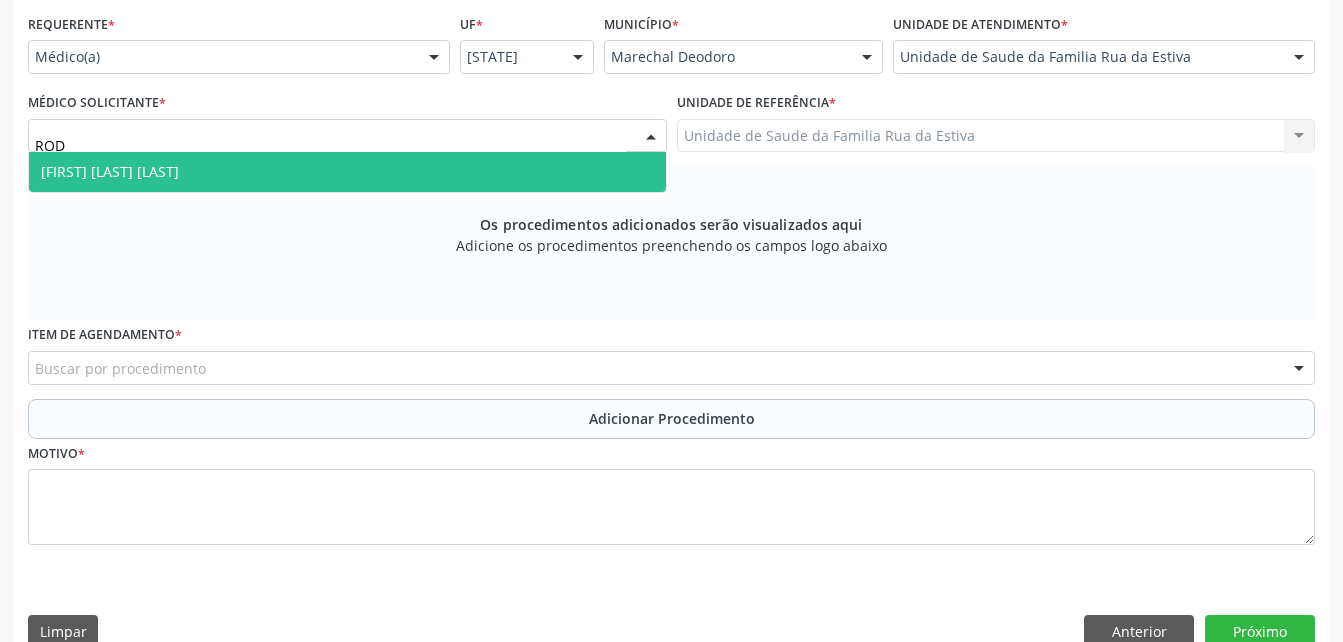 click on "[FIRST] [LAST]" at bounding box center (347, 172) 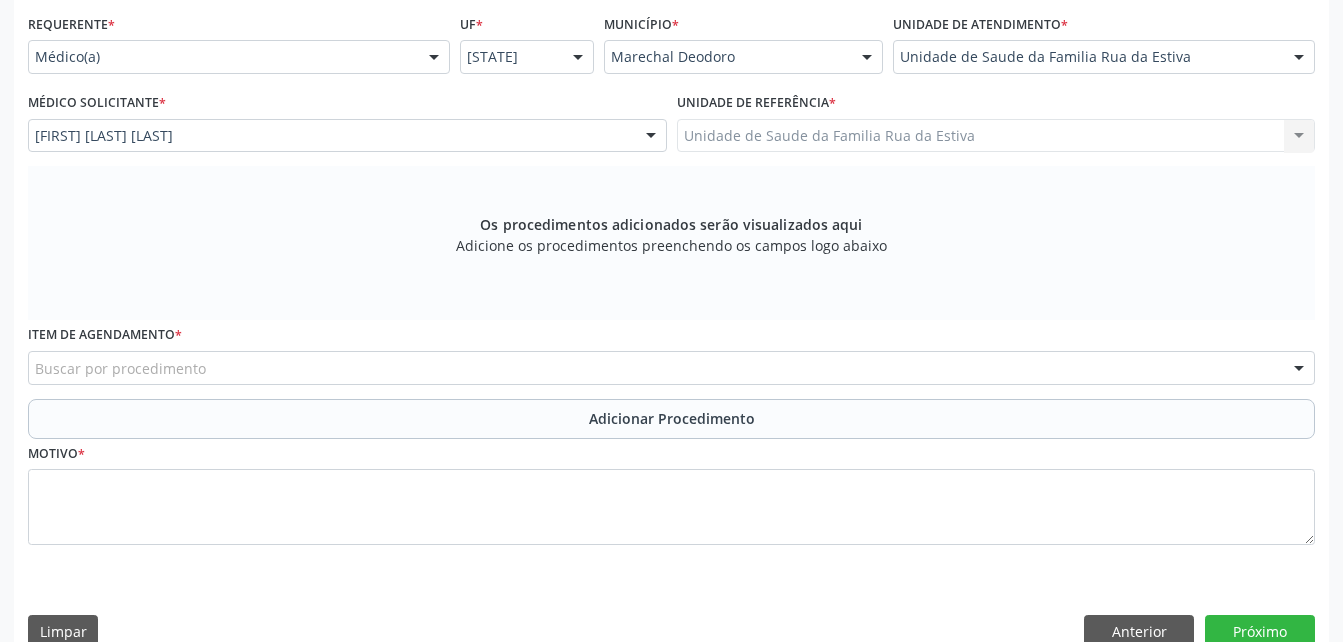 click on "Buscar por procedimento" at bounding box center [671, 368] 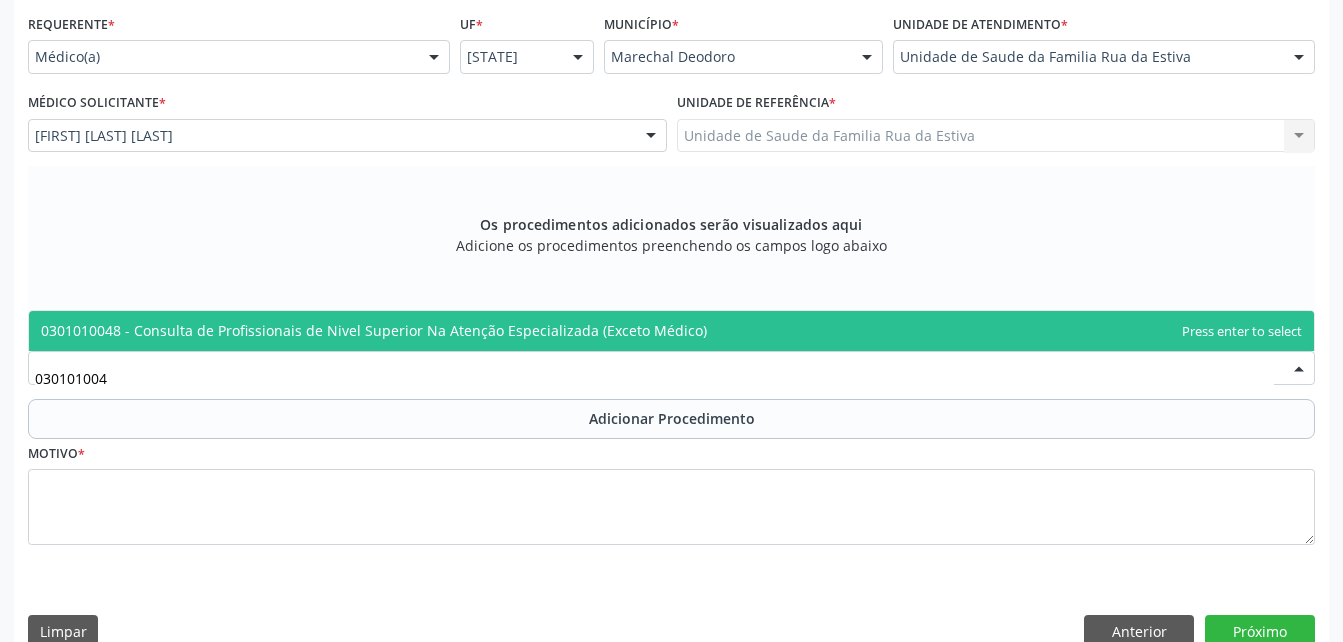 type on "0301010048" 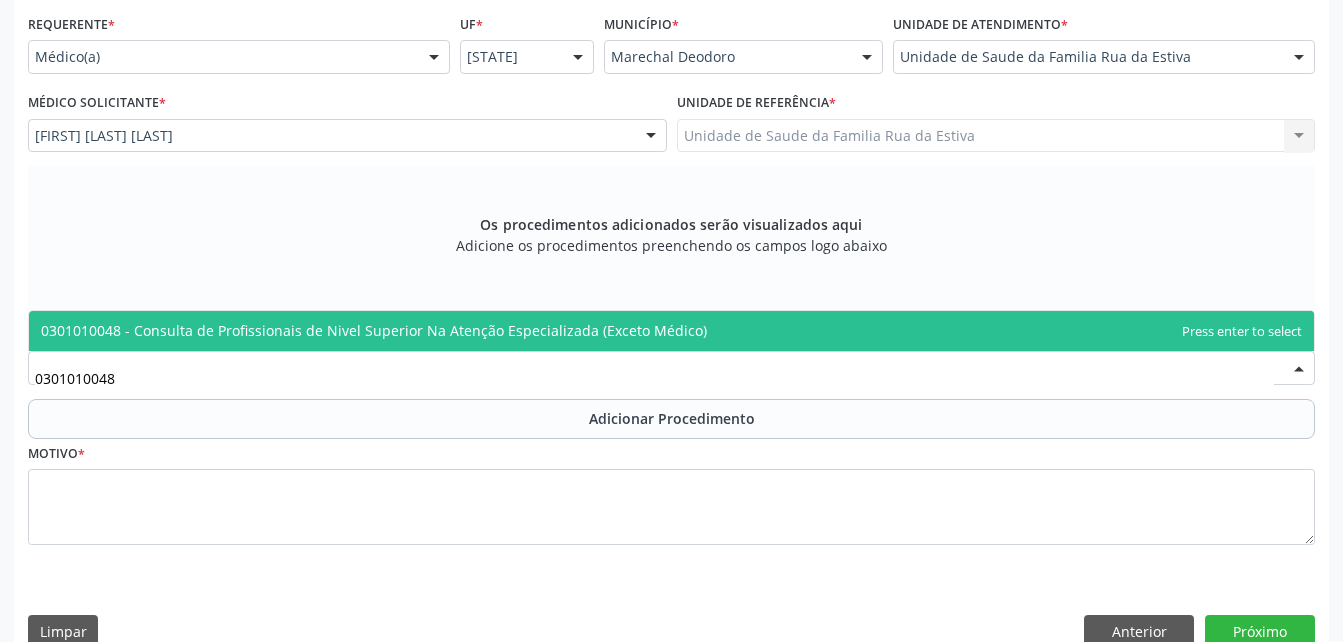click on "0301010048 - Consulta de Profissionais de Nivel Superior Na Atenção Especializada (Exceto Médico)" at bounding box center (374, 330) 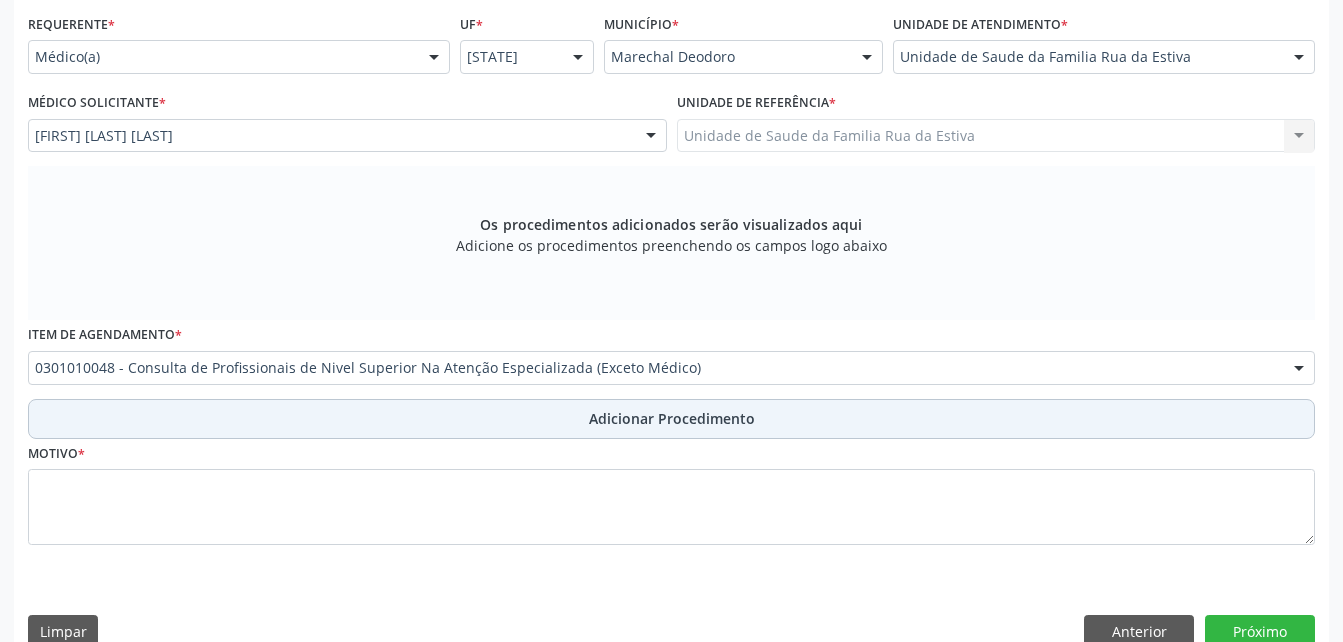 click on "Adicionar Procedimento" at bounding box center (671, 419) 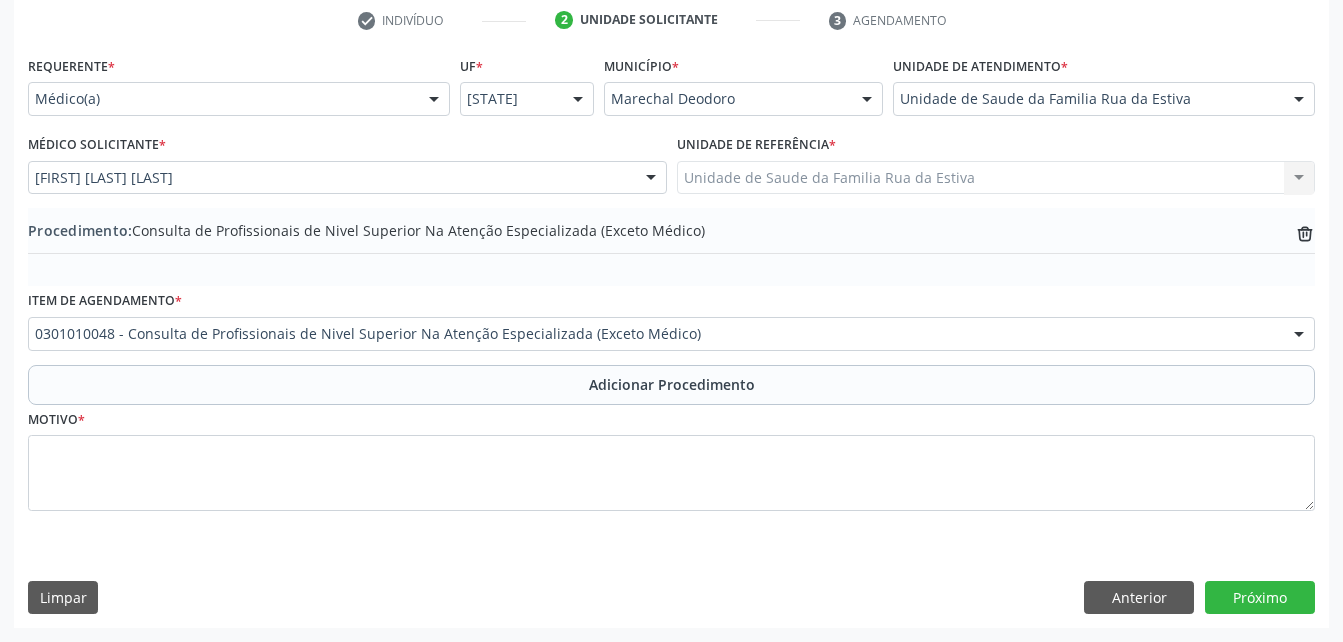 scroll, scrollTop: 411, scrollLeft: 0, axis: vertical 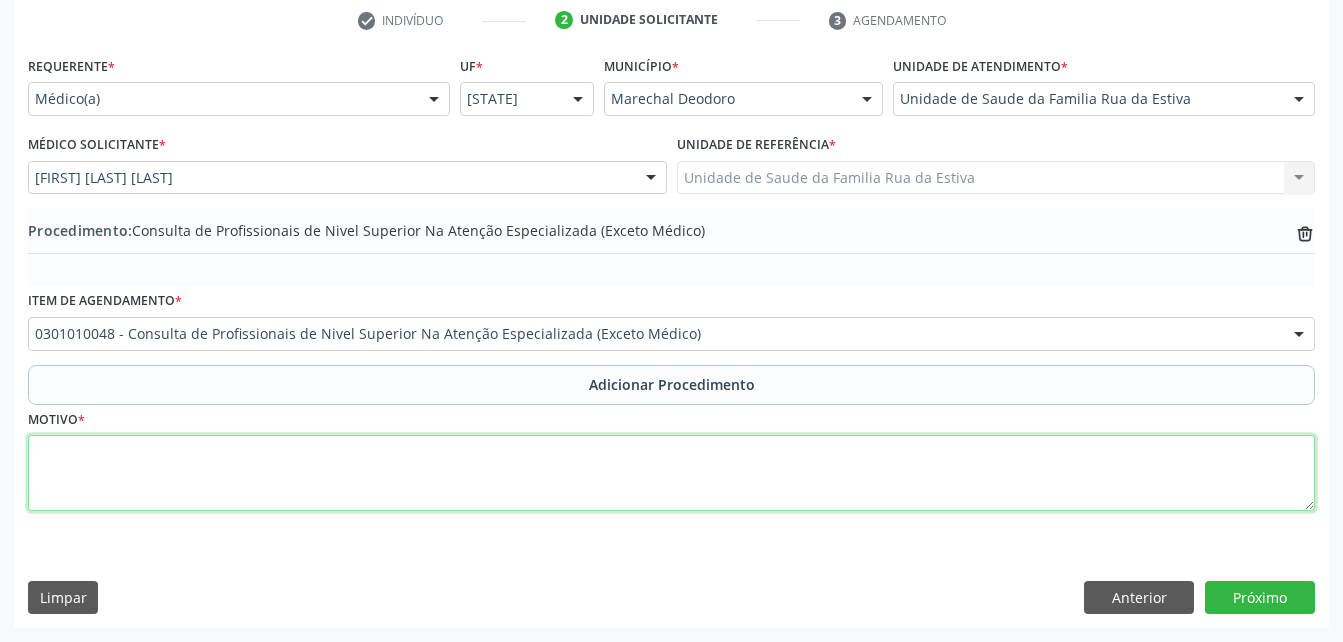 click at bounding box center (671, 473) 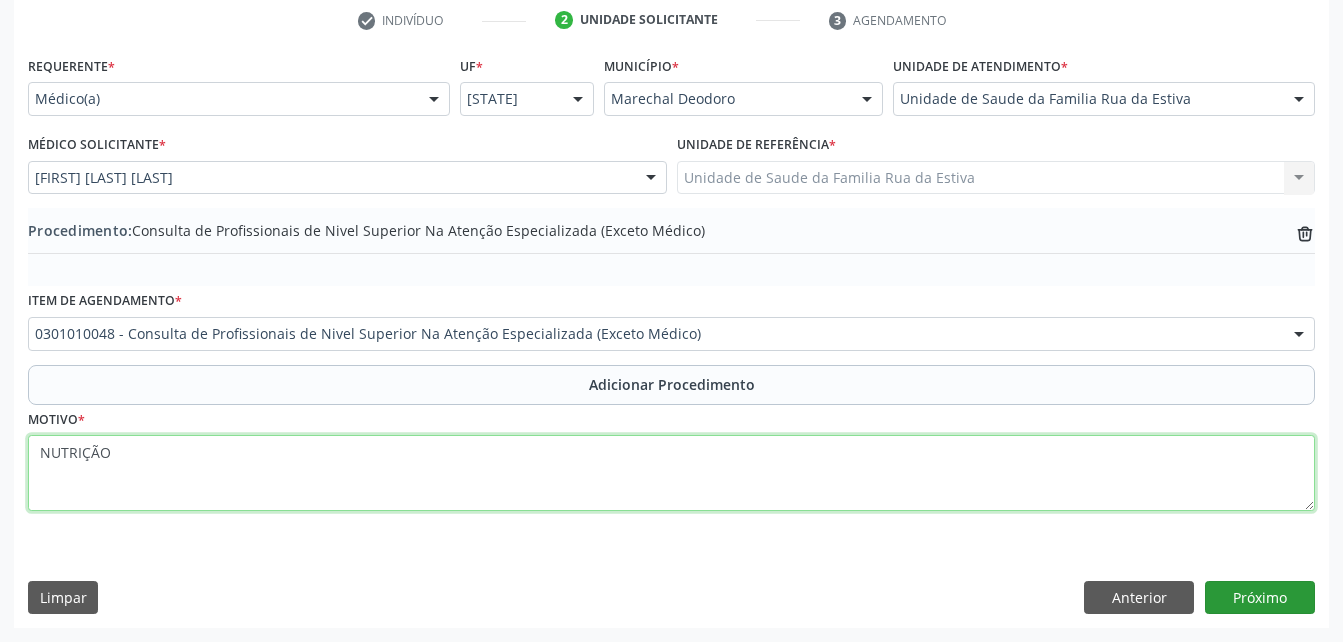type on "NUTRIÇÃO" 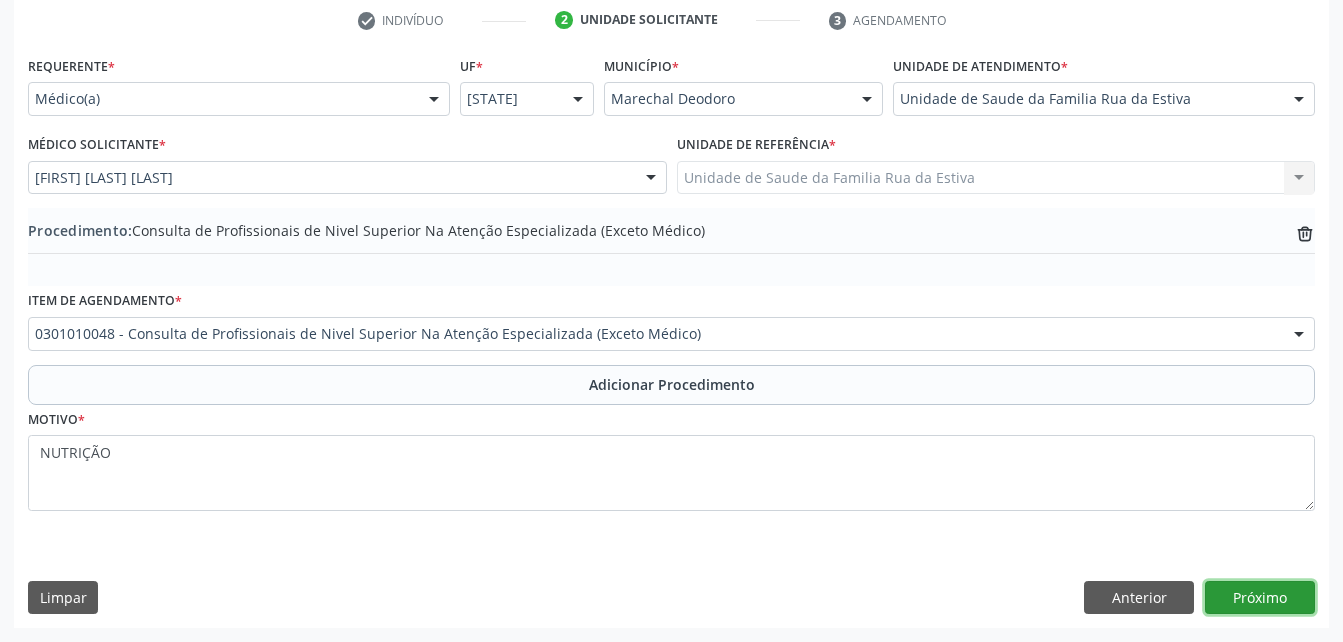 click on "Próximo" at bounding box center [1260, 598] 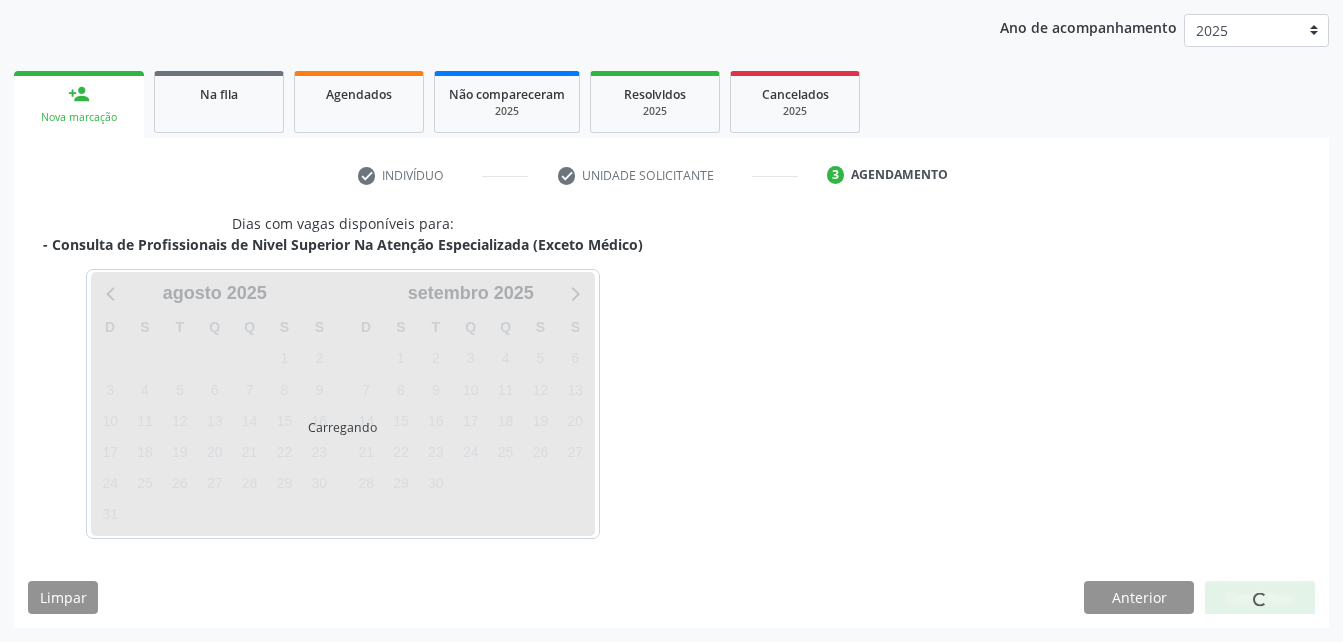 scroll, scrollTop: 315, scrollLeft: 0, axis: vertical 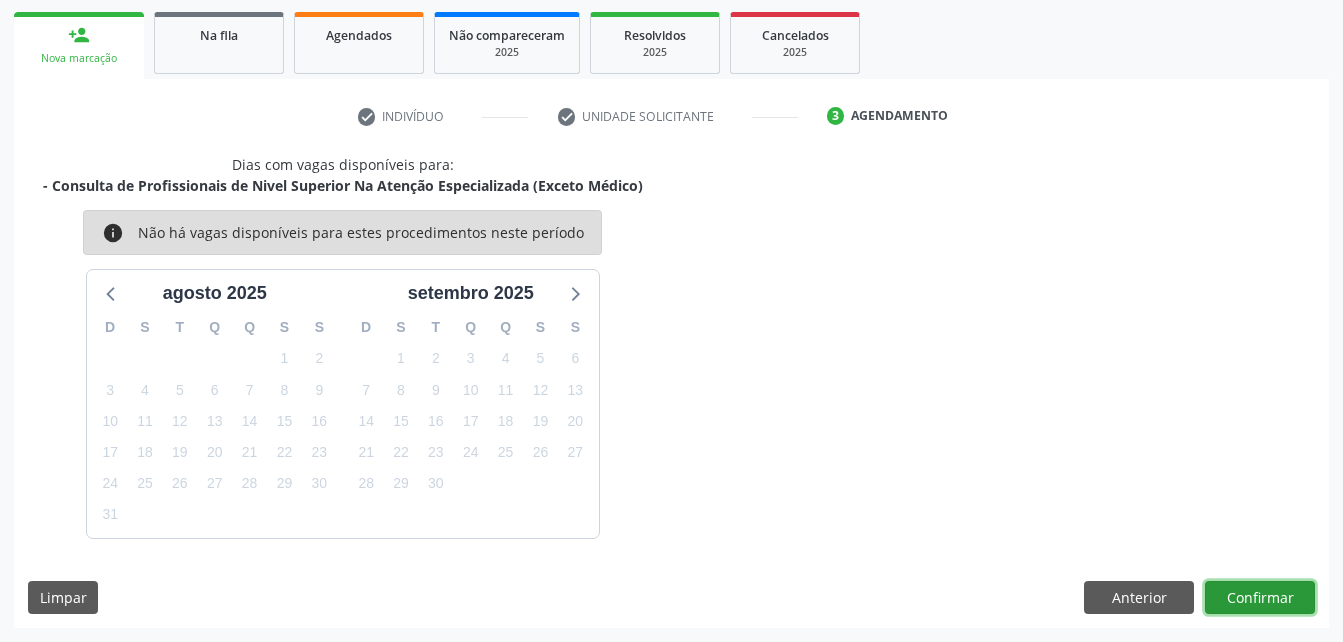 click on "Confirmar" at bounding box center [1260, 598] 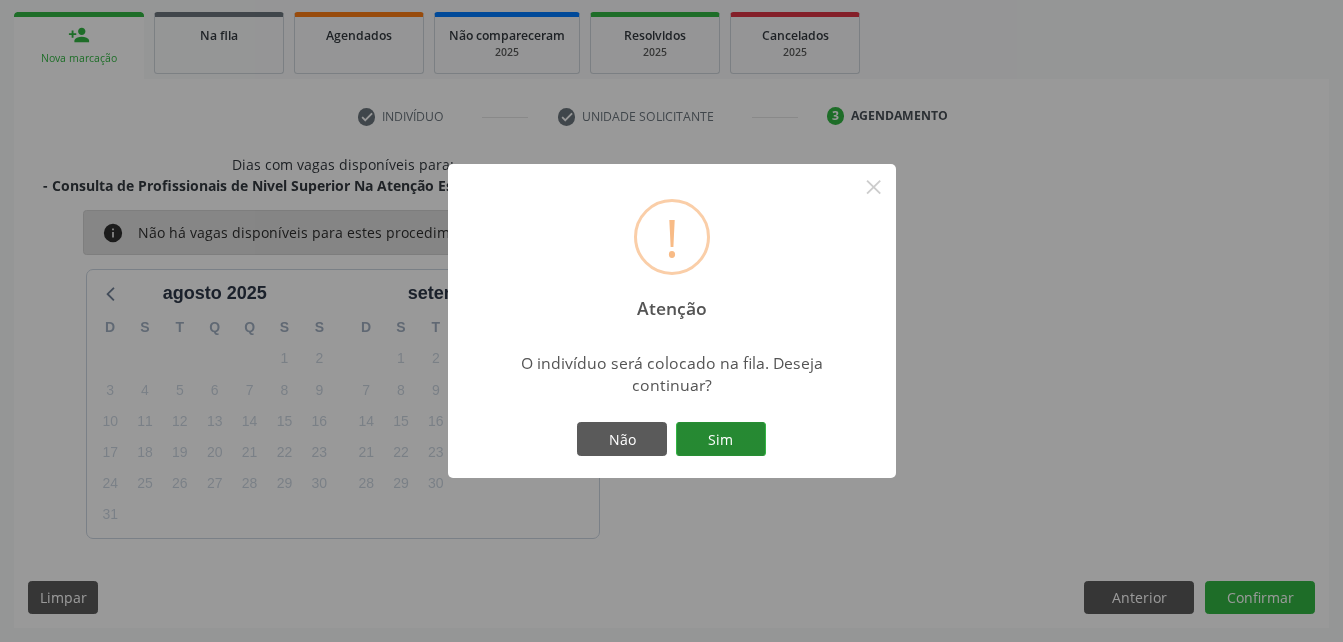 click on "Sim" at bounding box center (721, 439) 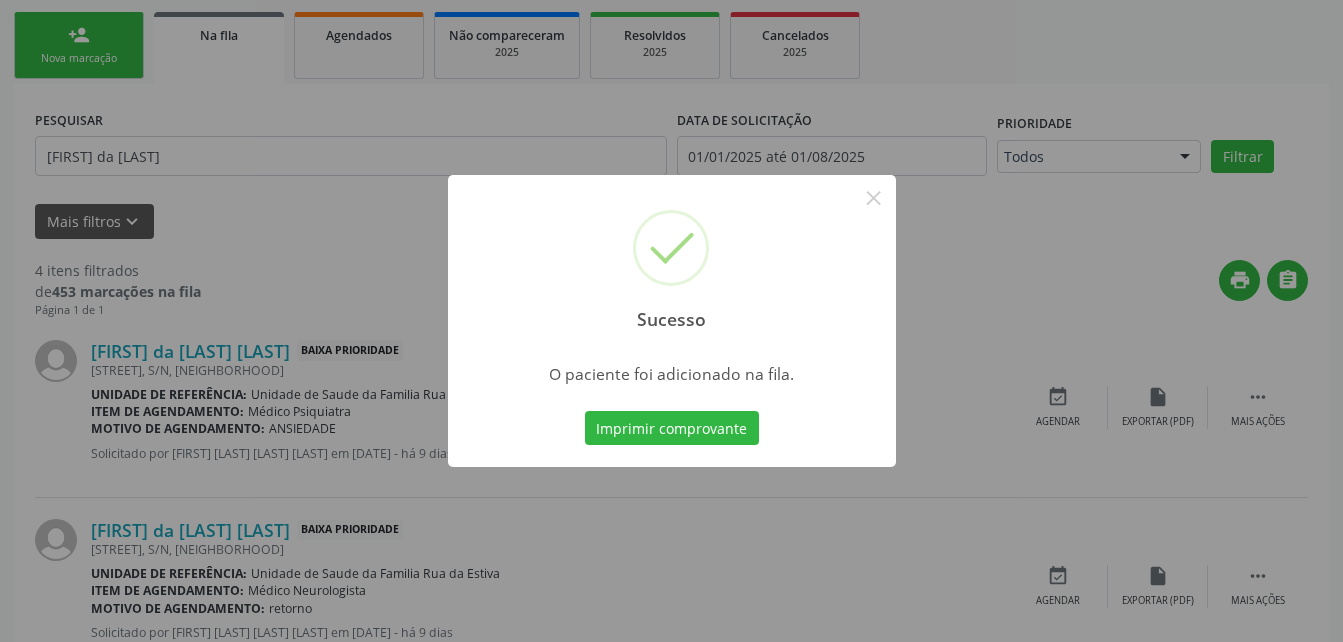 scroll, scrollTop: 53, scrollLeft: 0, axis: vertical 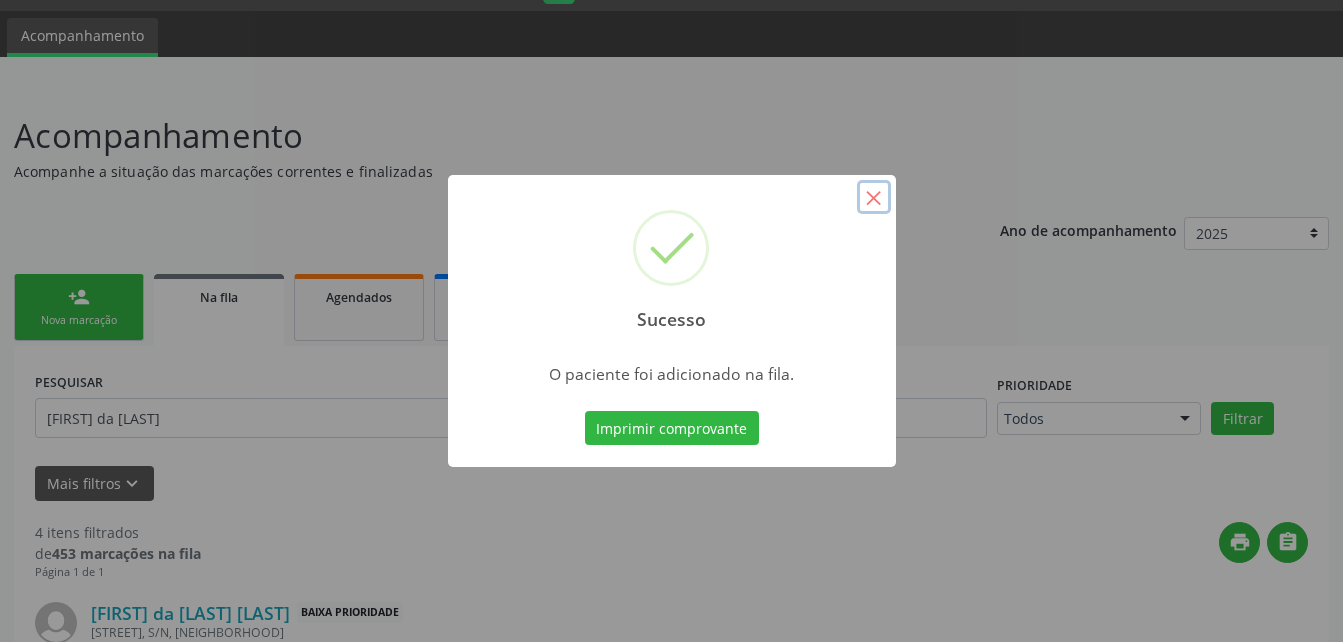 click on "×" at bounding box center (874, 197) 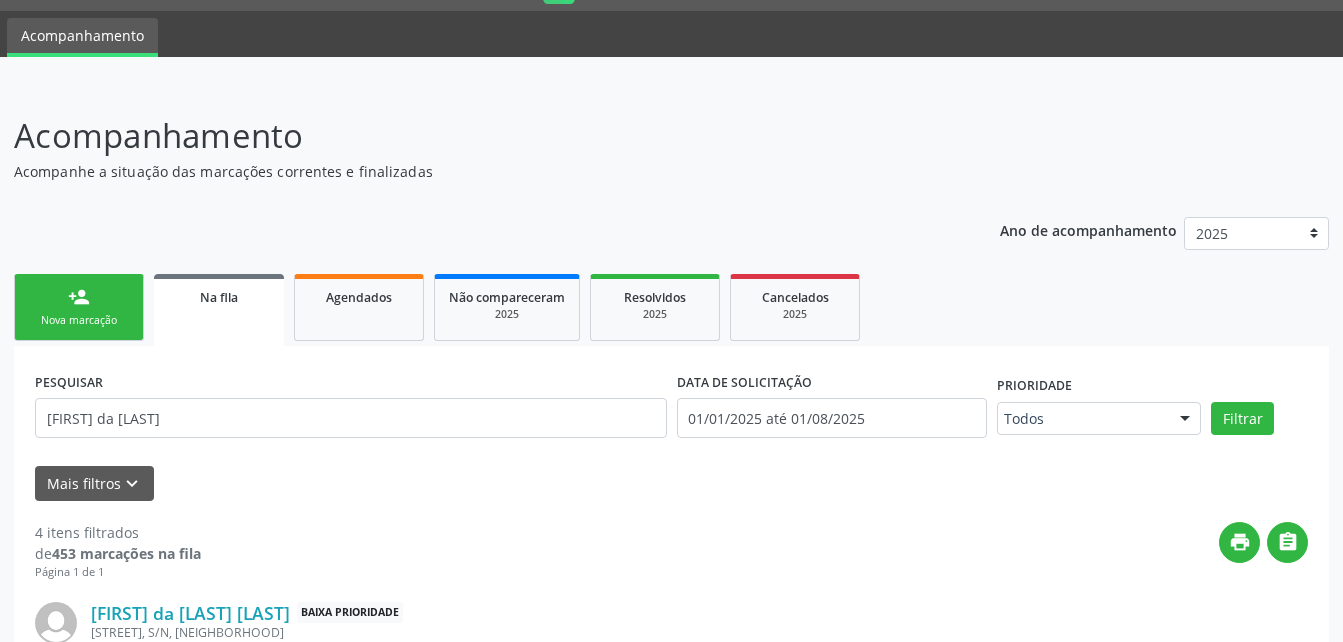 drag, startPoint x: 107, startPoint y: 285, endPoint x: 512, endPoint y: 264, distance: 405.54407 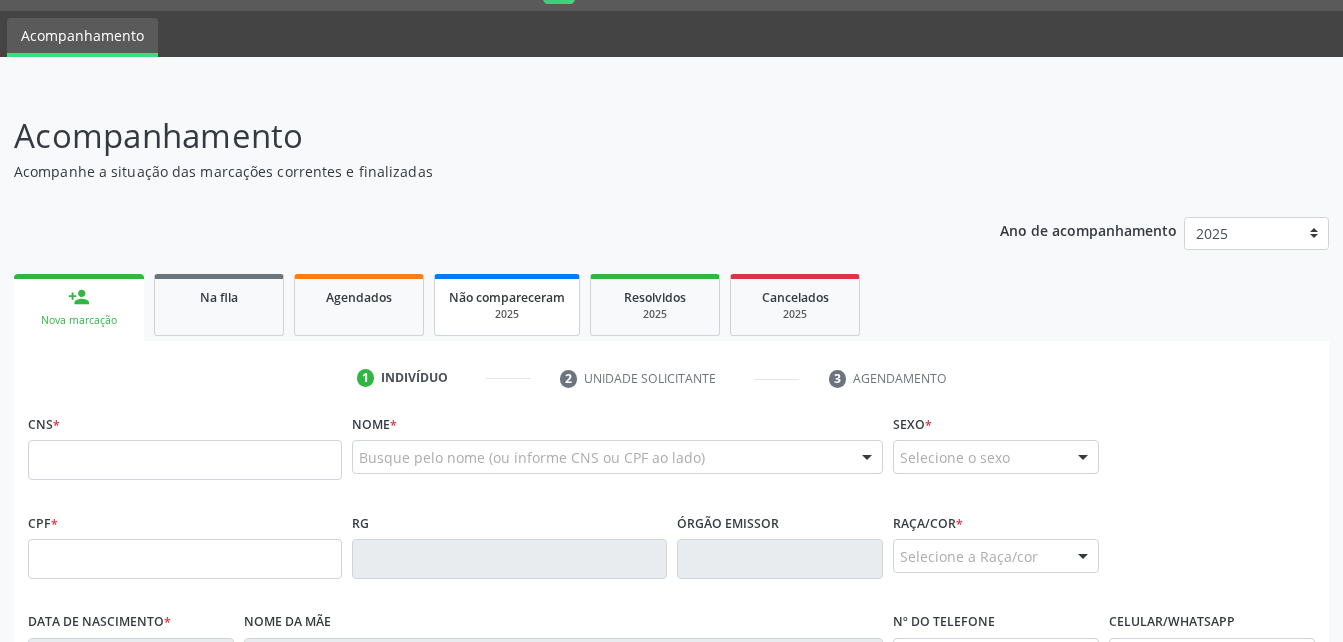 scroll, scrollTop: 253, scrollLeft: 0, axis: vertical 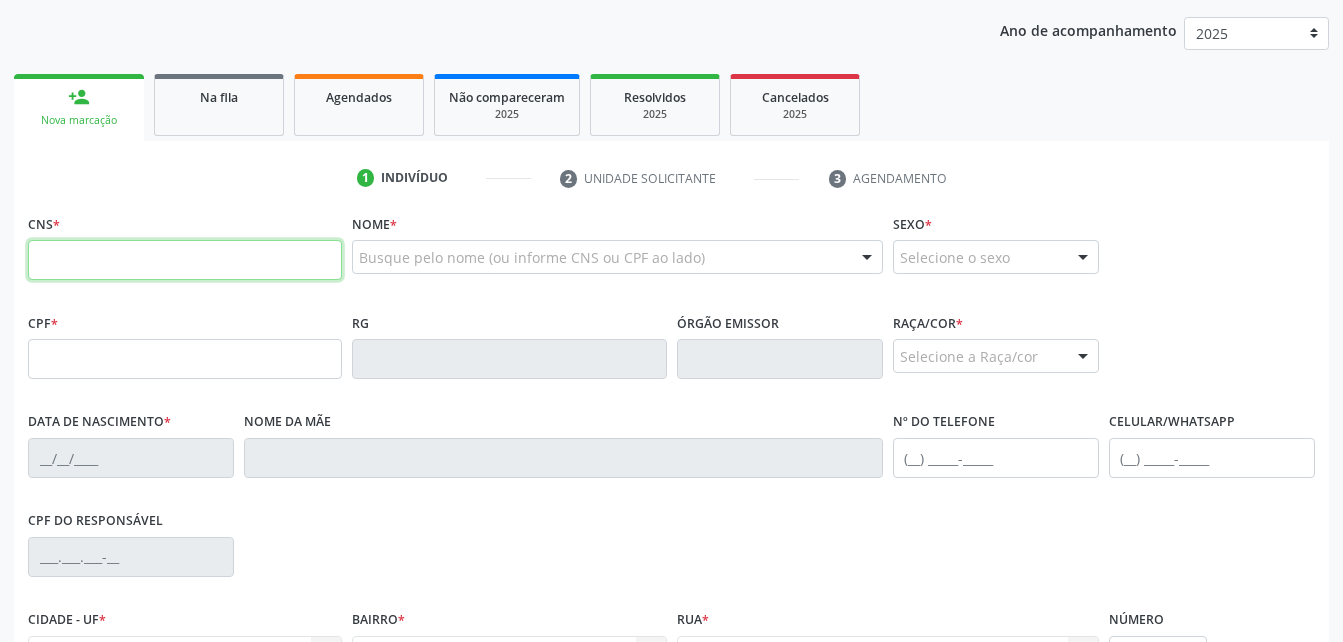 click at bounding box center [185, 260] 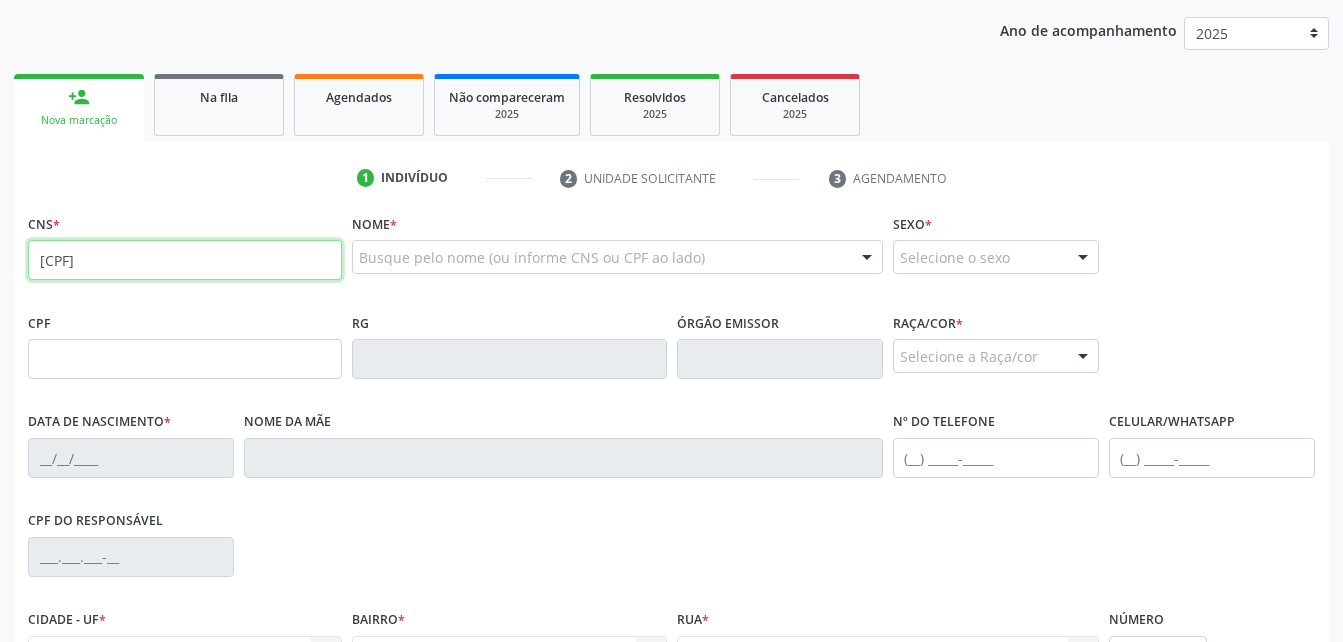 type on "703 6080 0005 3334" 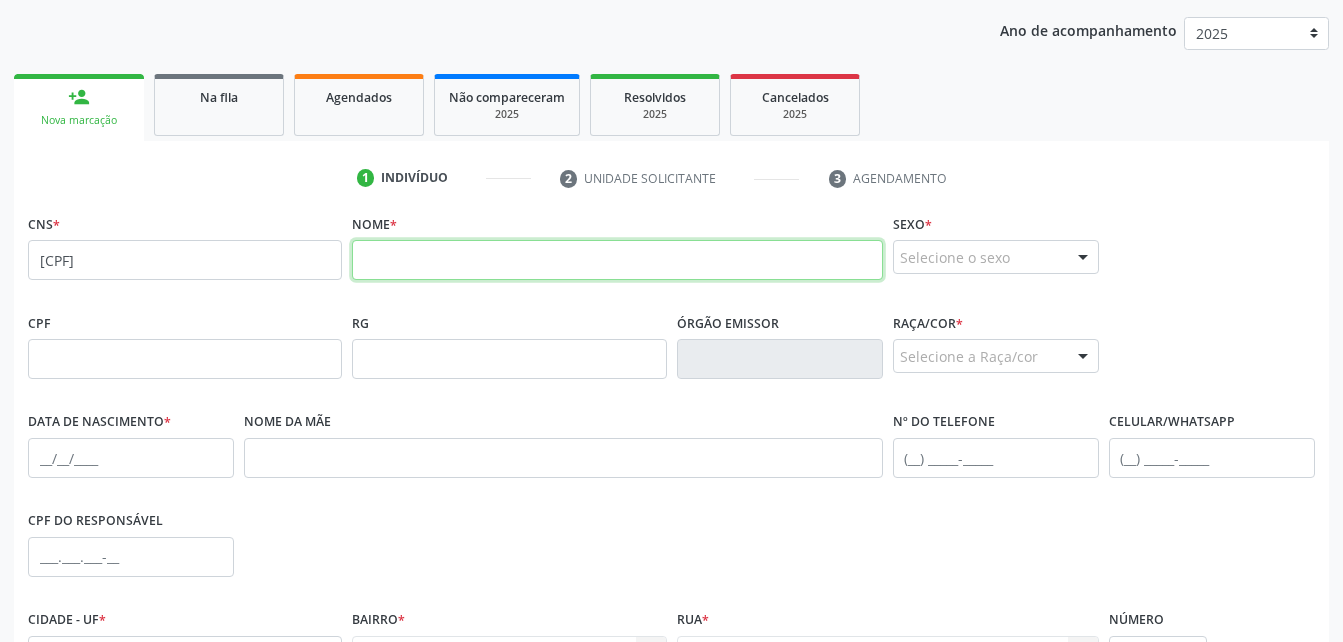 click at bounding box center (617, 260) 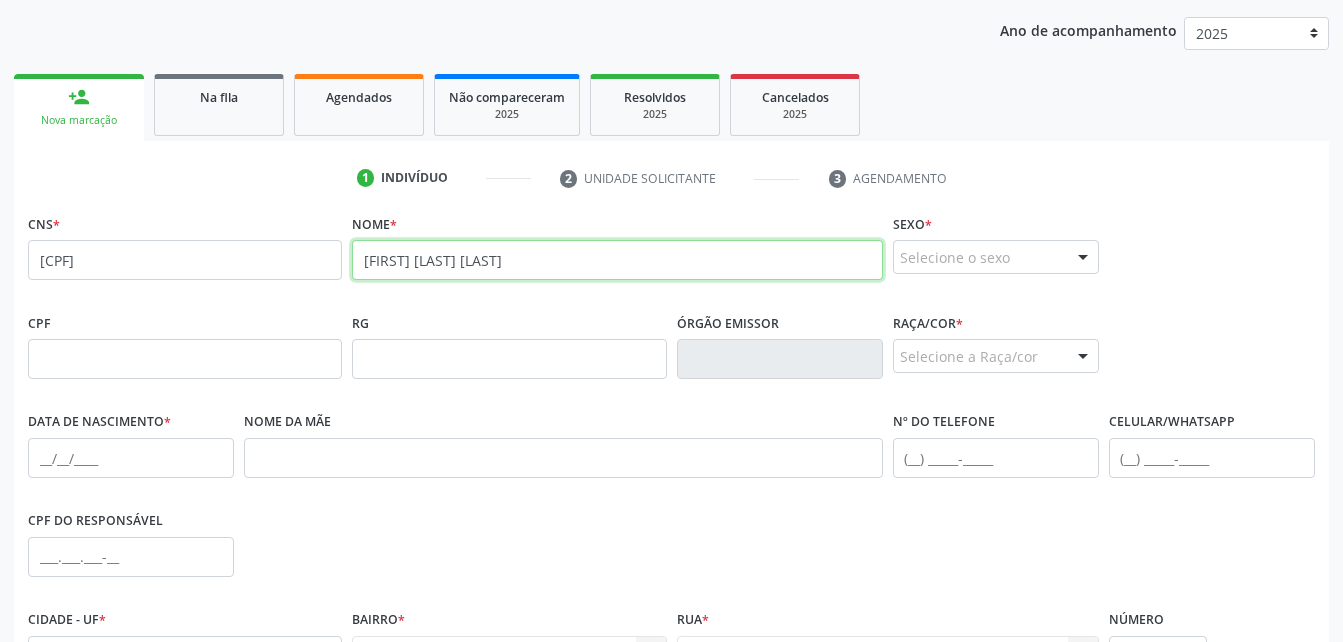 type on "Sabastiao Antonio da Silva" 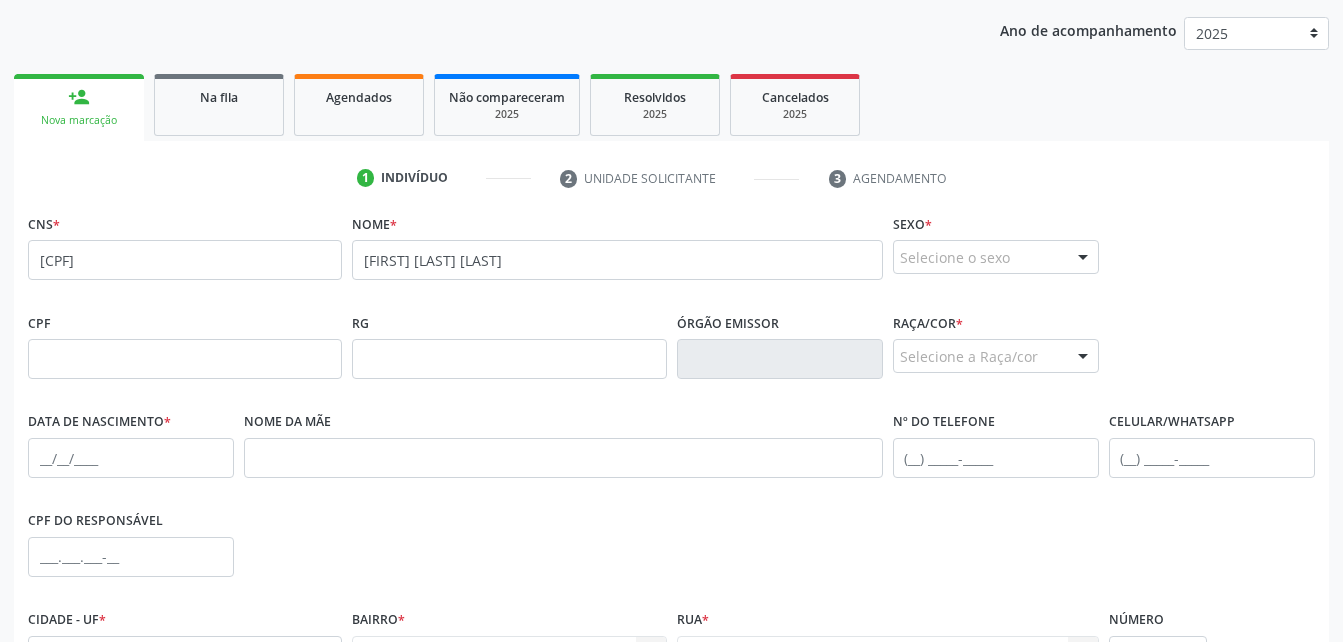 click on "Selecione o sexo" at bounding box center [996, 257] 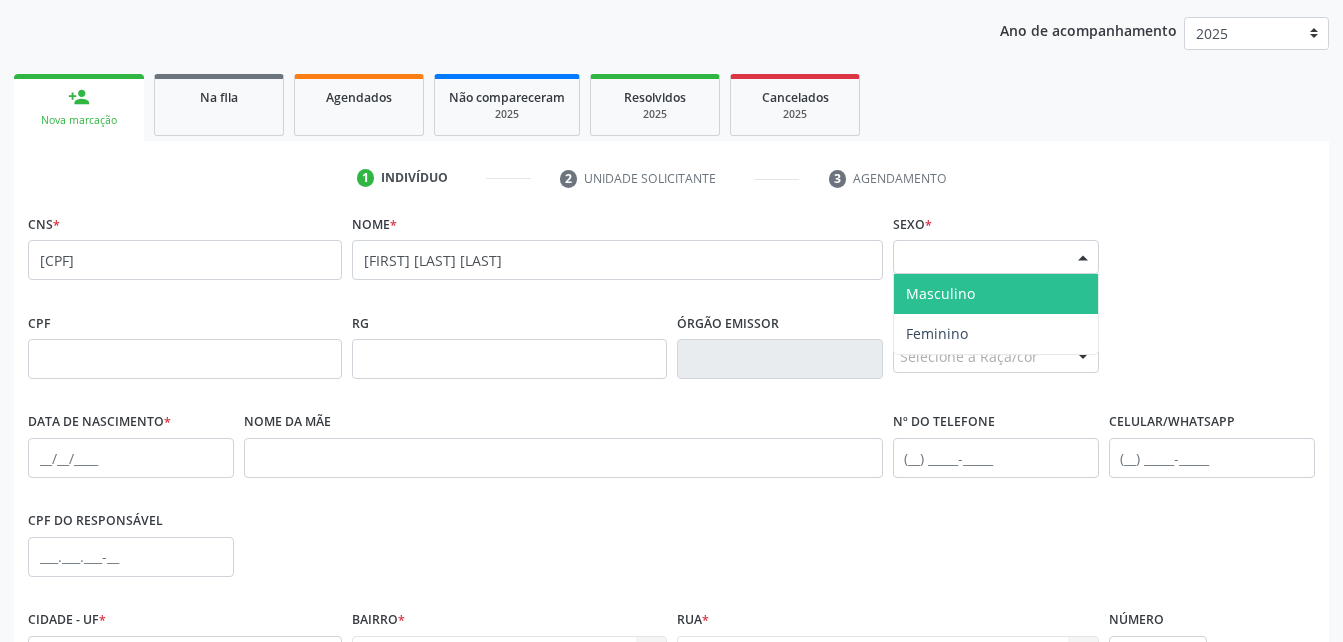 click on "Masculino" at bounding box center (940, 293) 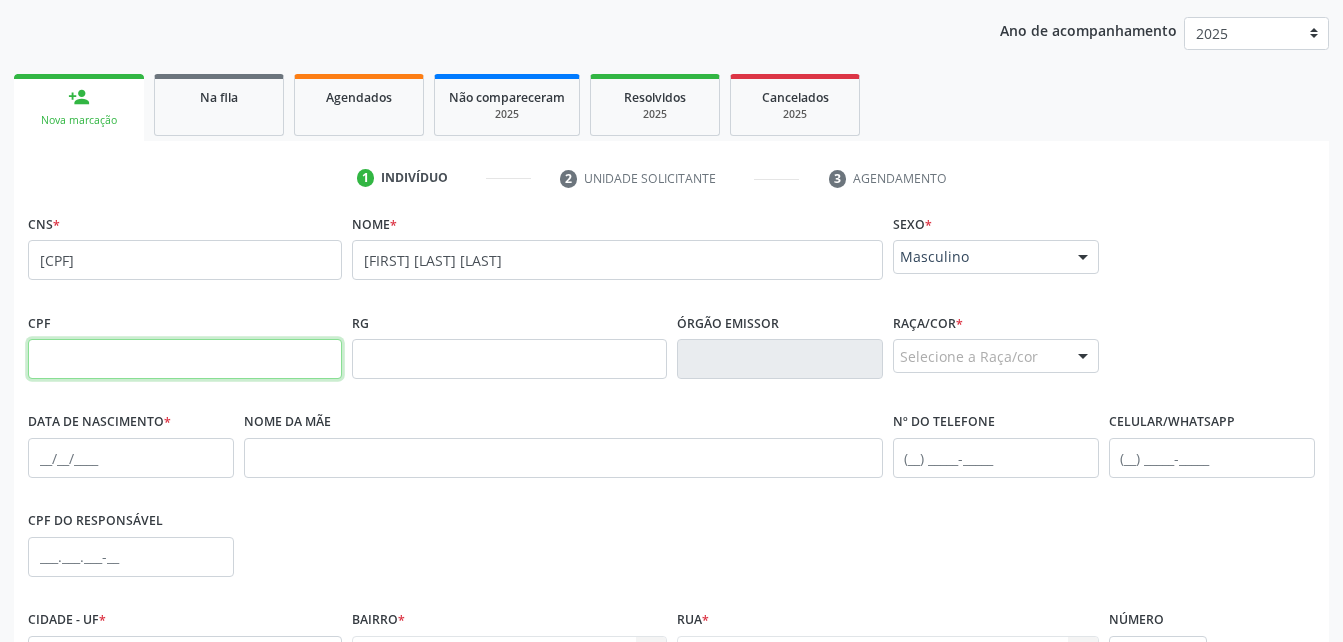 click at bounding box center (185, 359) 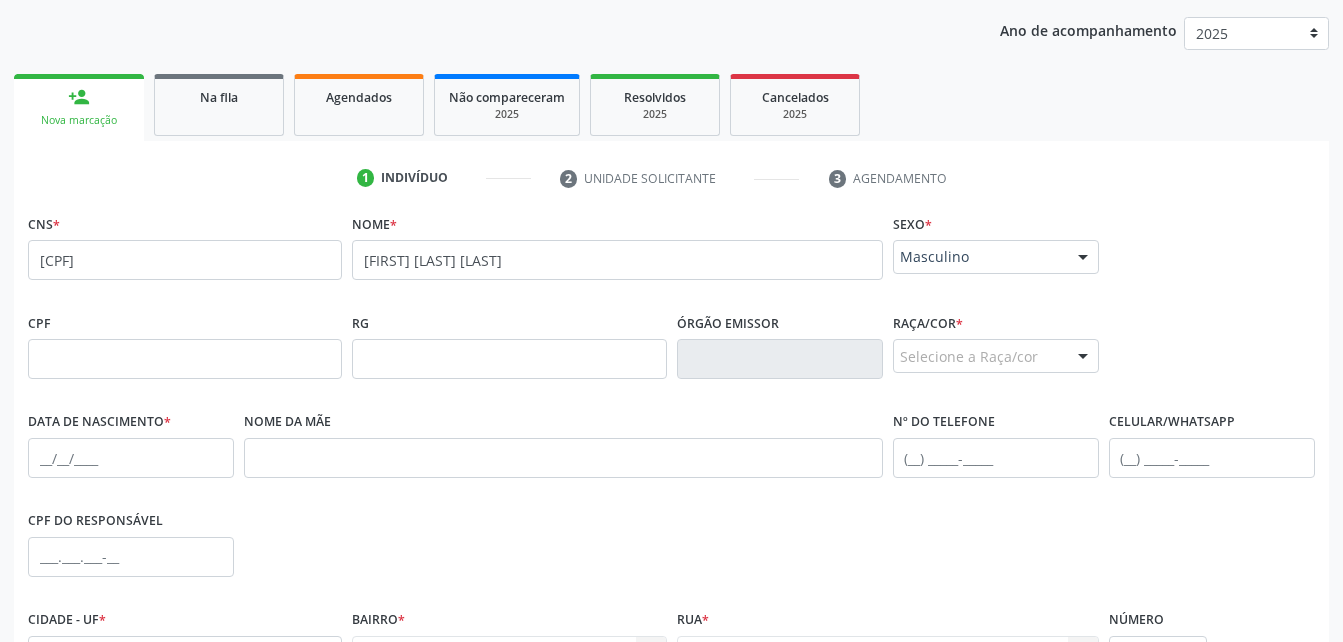 click on "CPF" at bounding box center [185, 357] 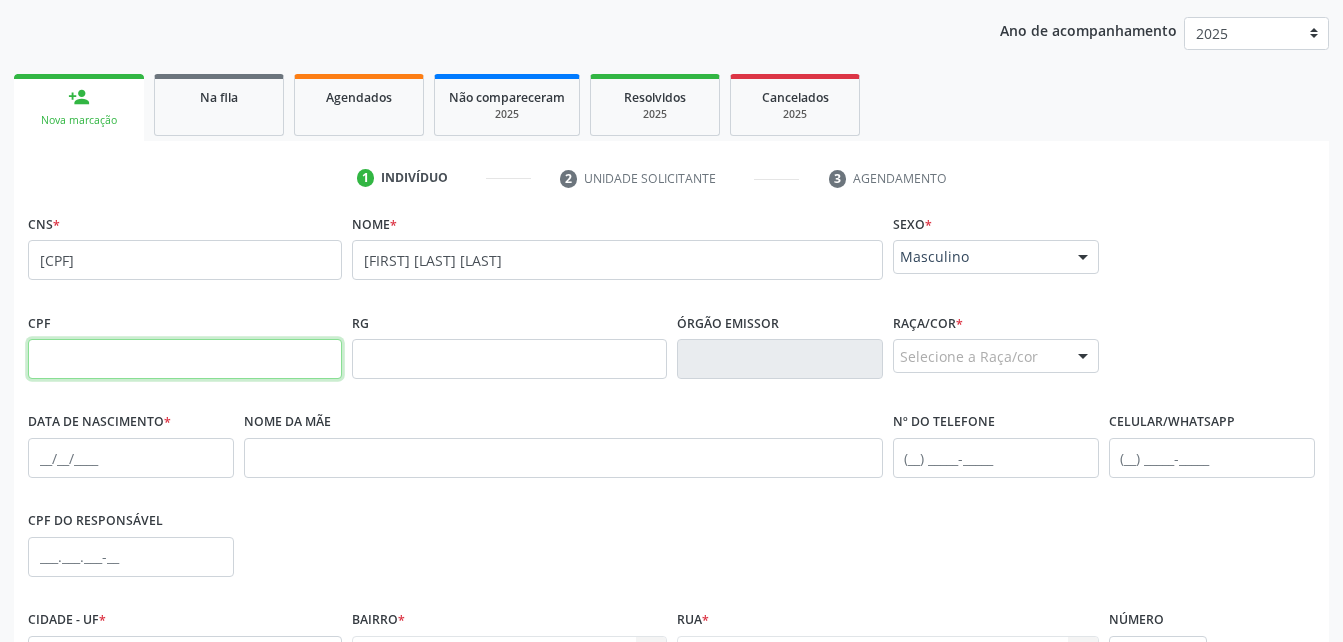 click at bounding box center [185, 359] 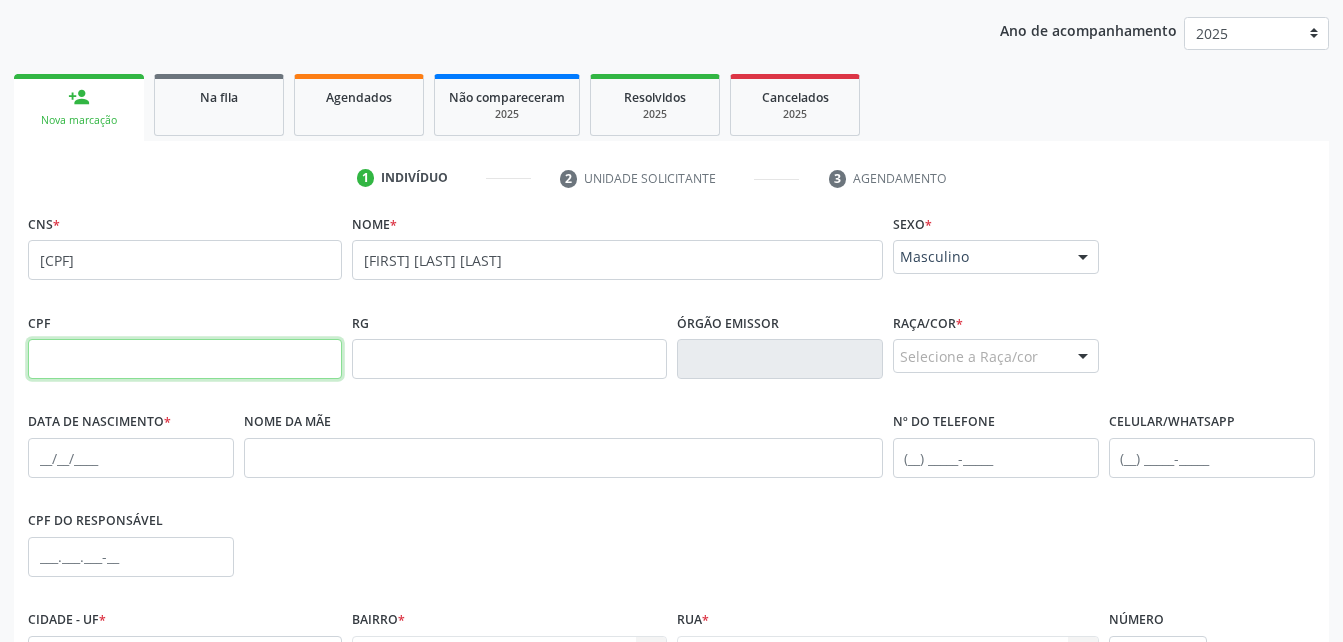 paste on "319.368.224-15" 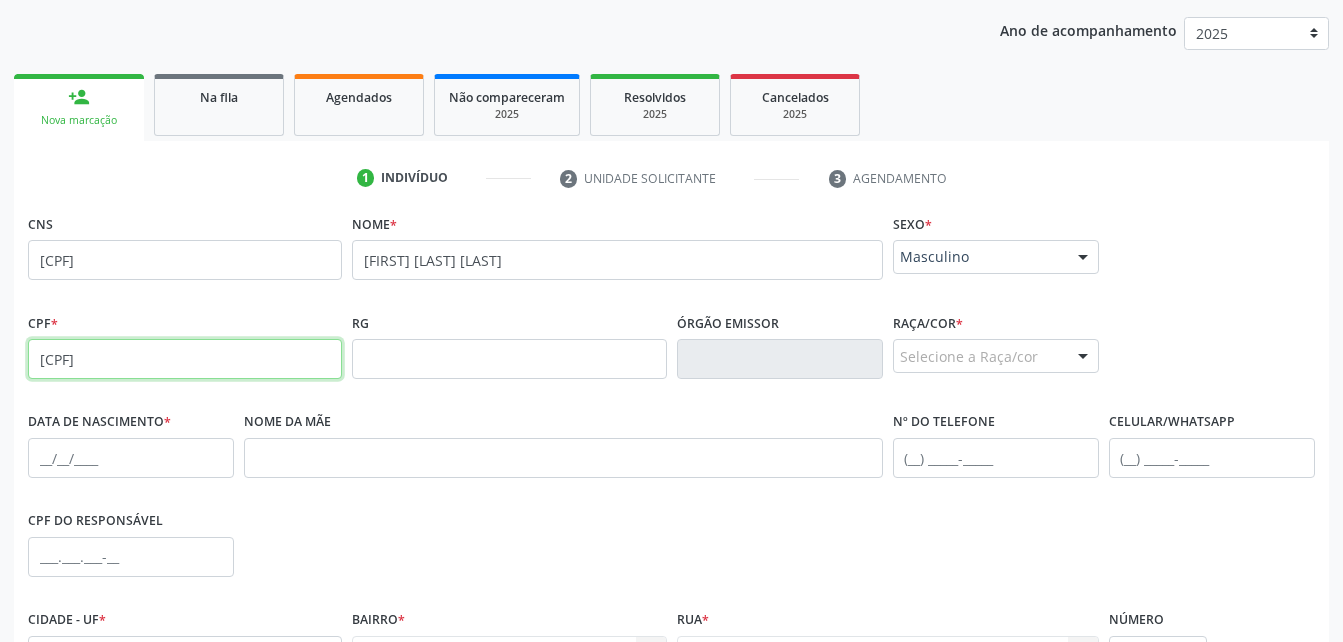 type on "319.368.224-15" 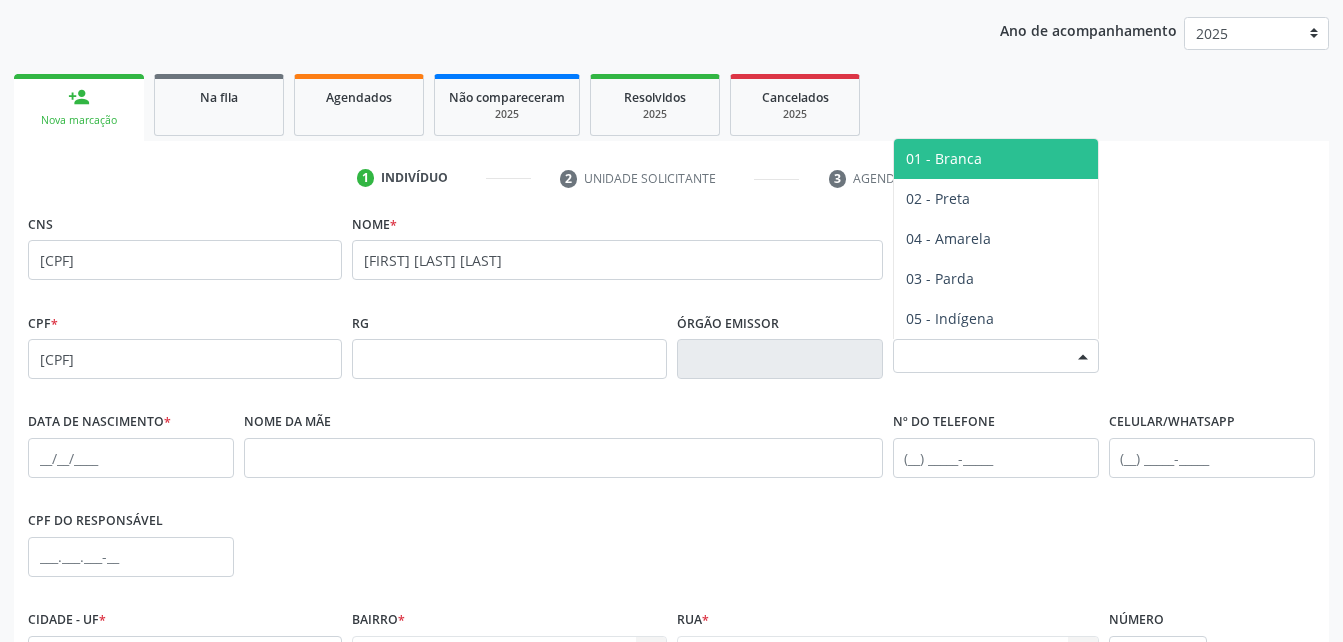 click on "Selecione a Raça/cor" at bounding box center [996, 356] 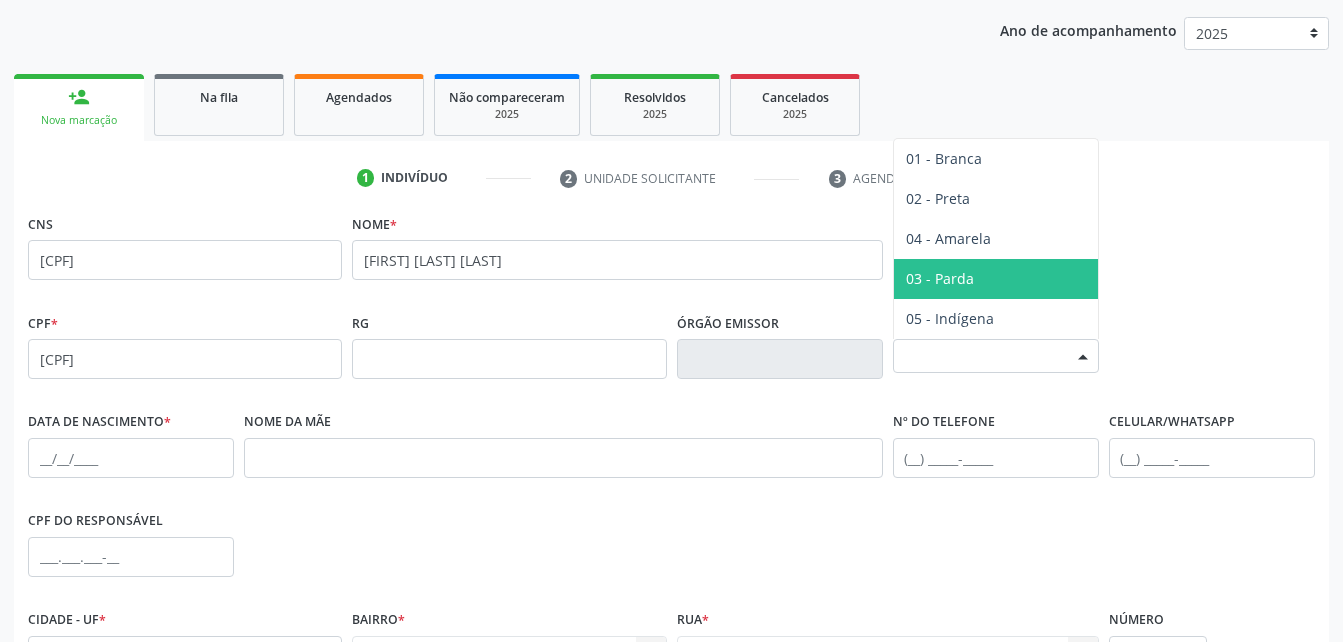 click on "03 - Parda" at bounding box center [996, 279] 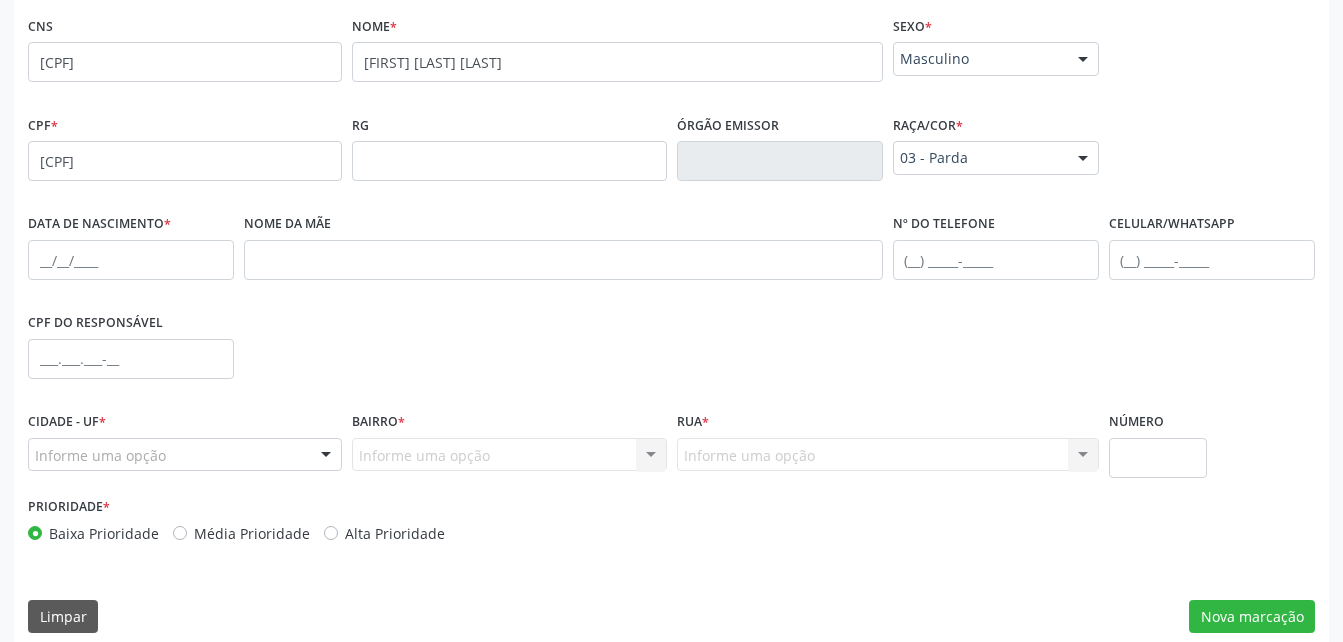 scroll, scrollTop: 453, scrollLeft: 0, axis: vertical 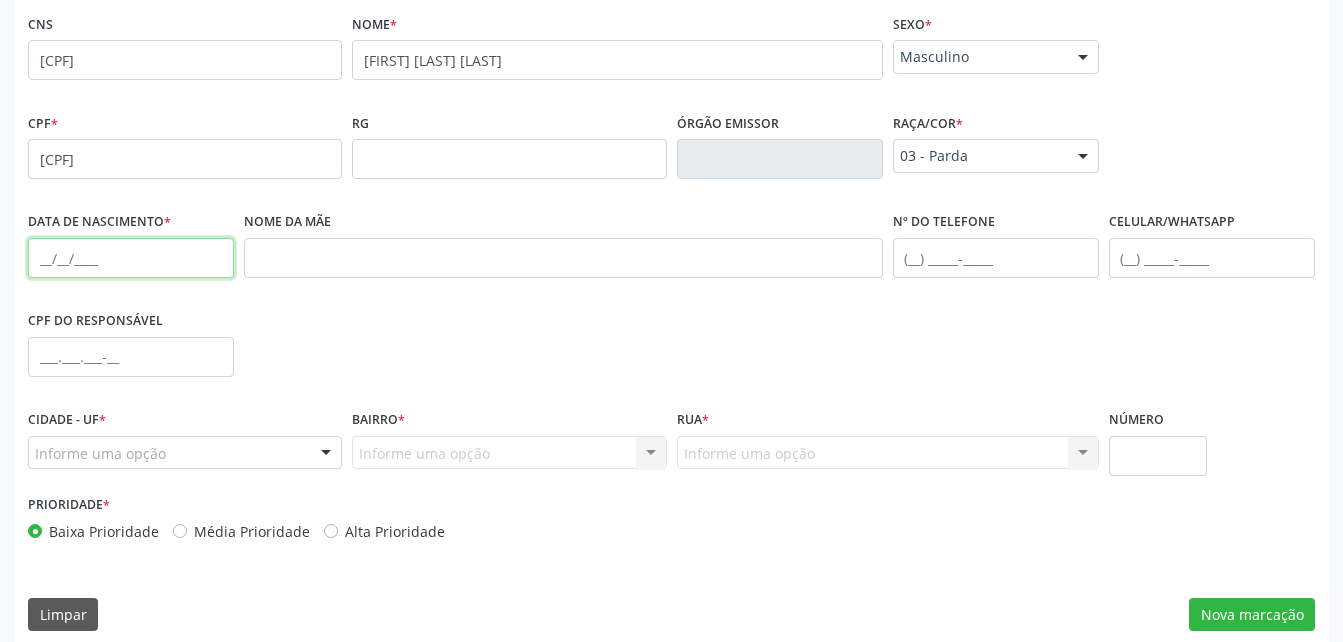 drag, startPoint x: 115, startPoint y: 256, endPoint x: 141, endPoint y: 125, distance: 133.55524 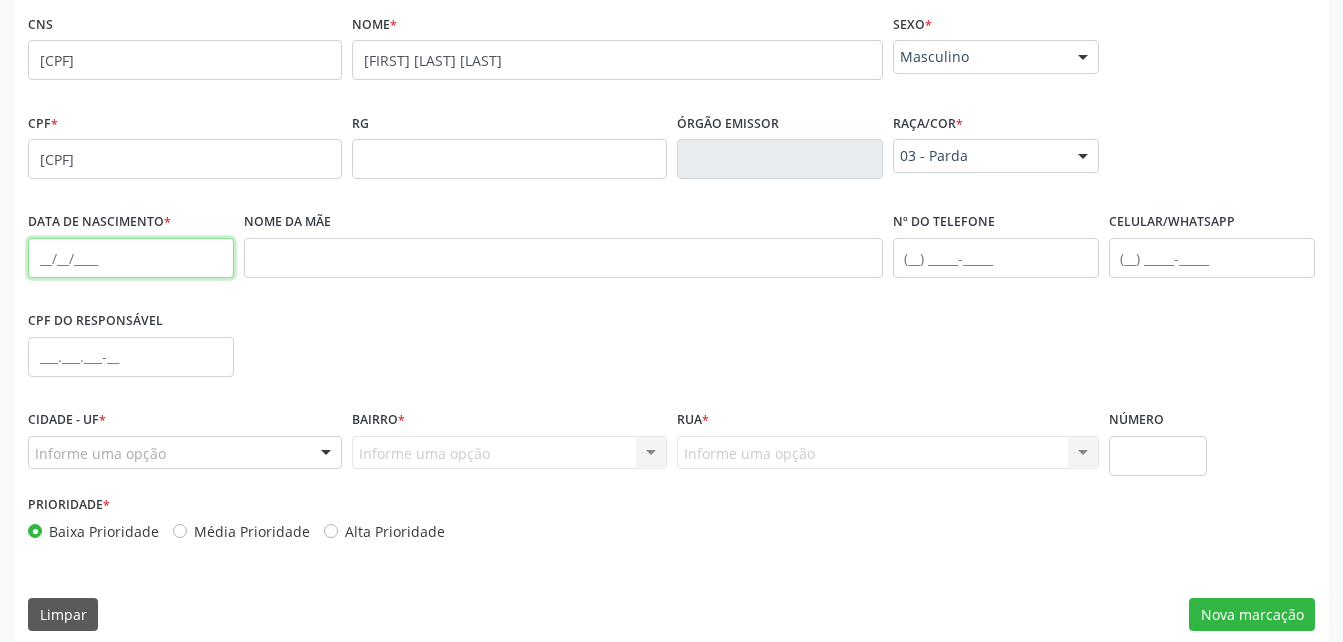click at bounding box center [131, 258] 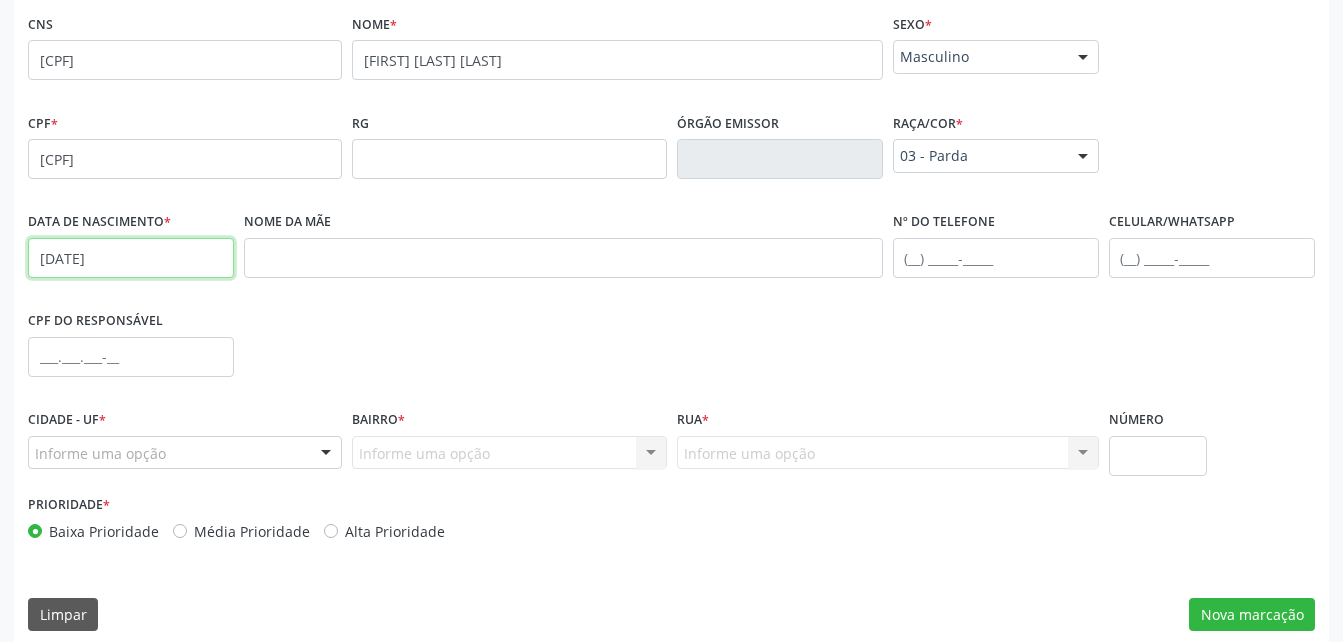 type on "02/01/1950" 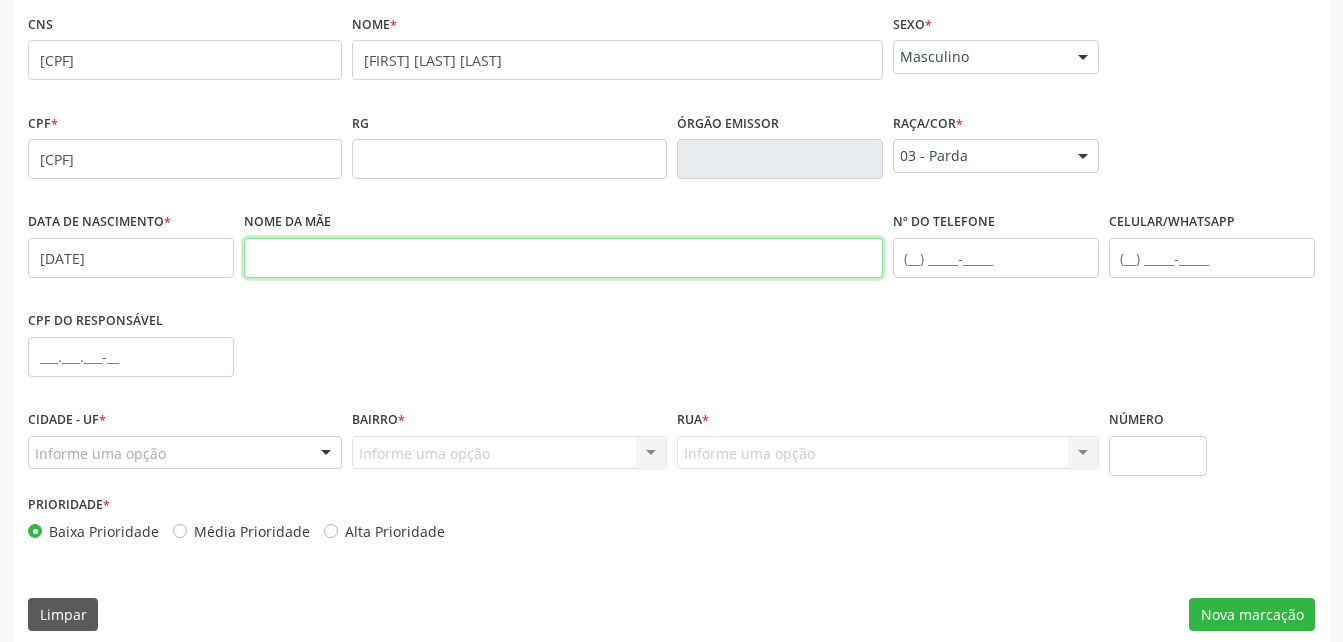 drag, startPoint x: 507, startPoint y: 265, endPoint x: 479, endPoint y: 252, distance: 30.870699 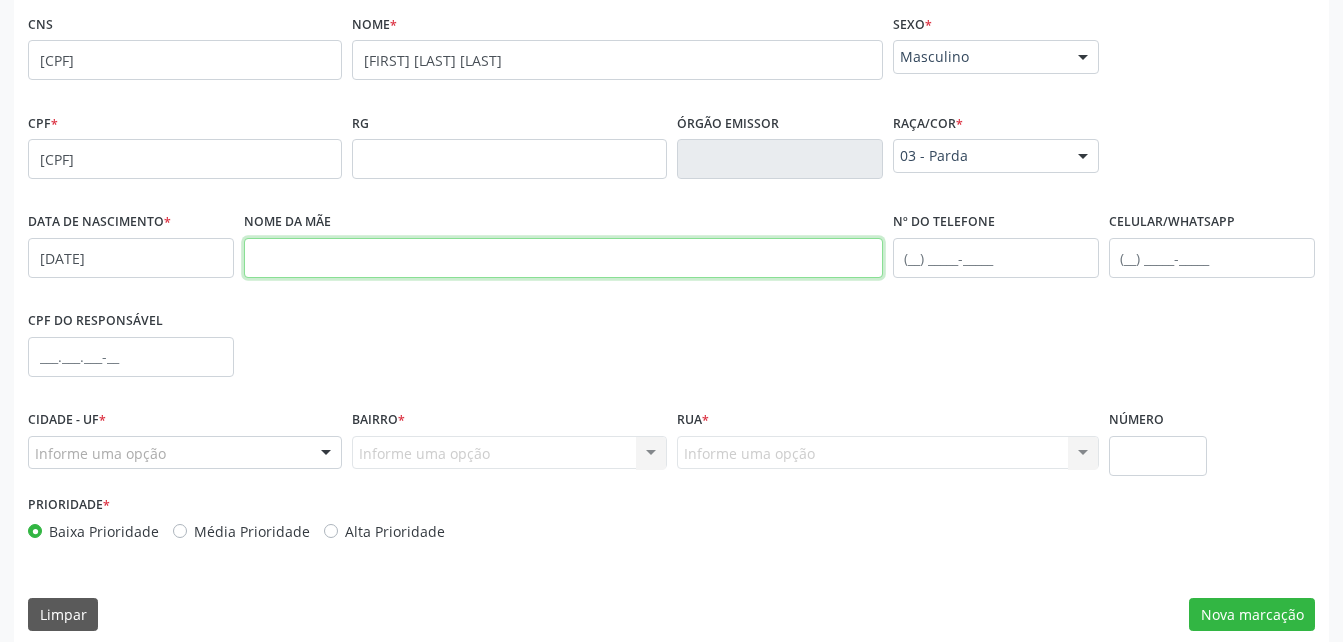 click at bounding box center [563, 258] 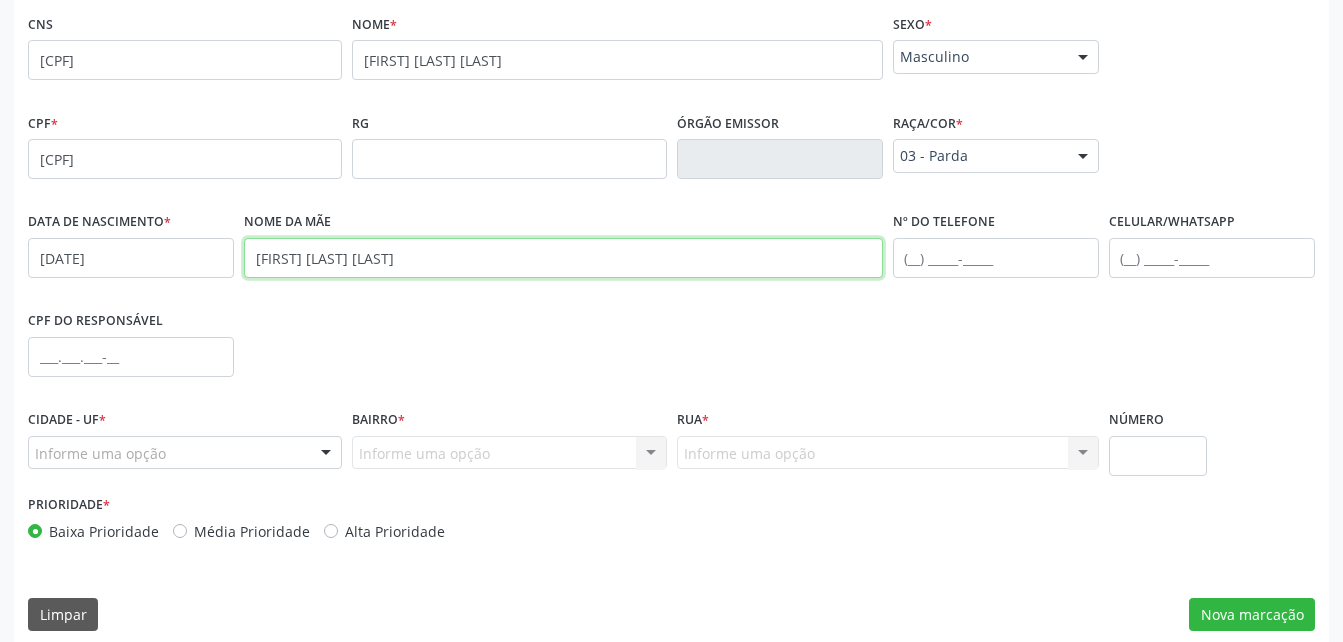 type on "Maria Alexandrina da Conceicao" 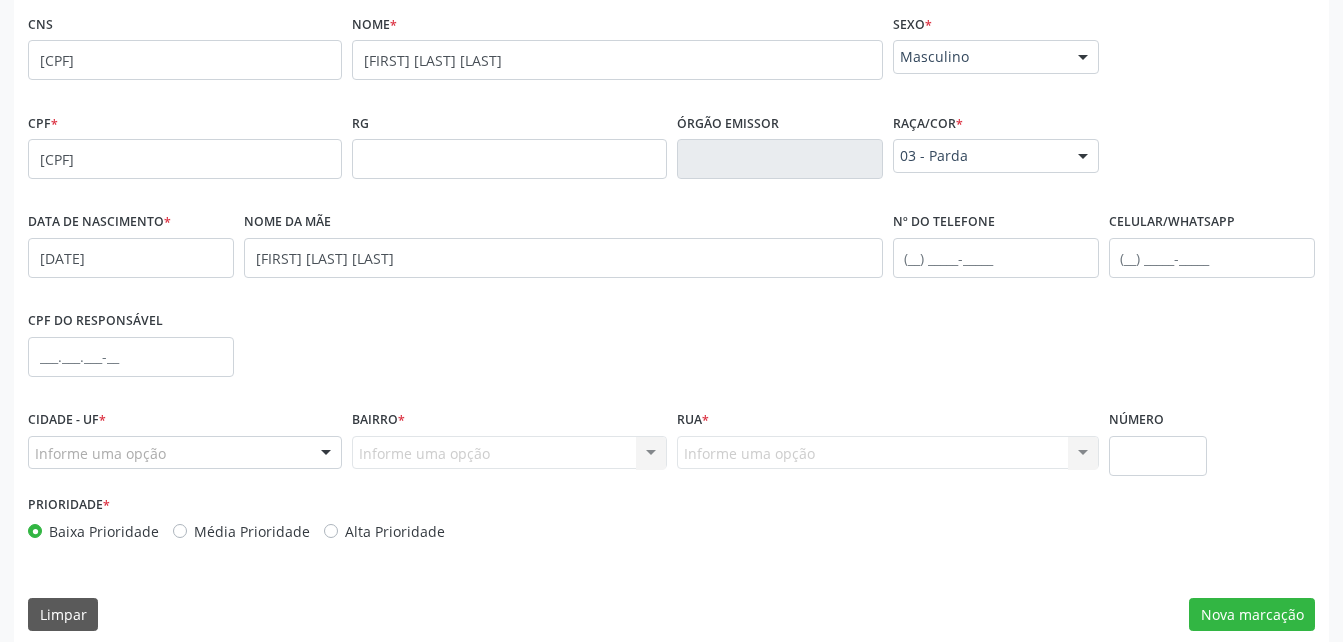 click on "Data de nascimento
*
02/01/1950
Nome da mãe
Maria Alexandrina da Conceicao
Nº do Telefone
Celular/WhatsApp" at bounding box center (671, 256) 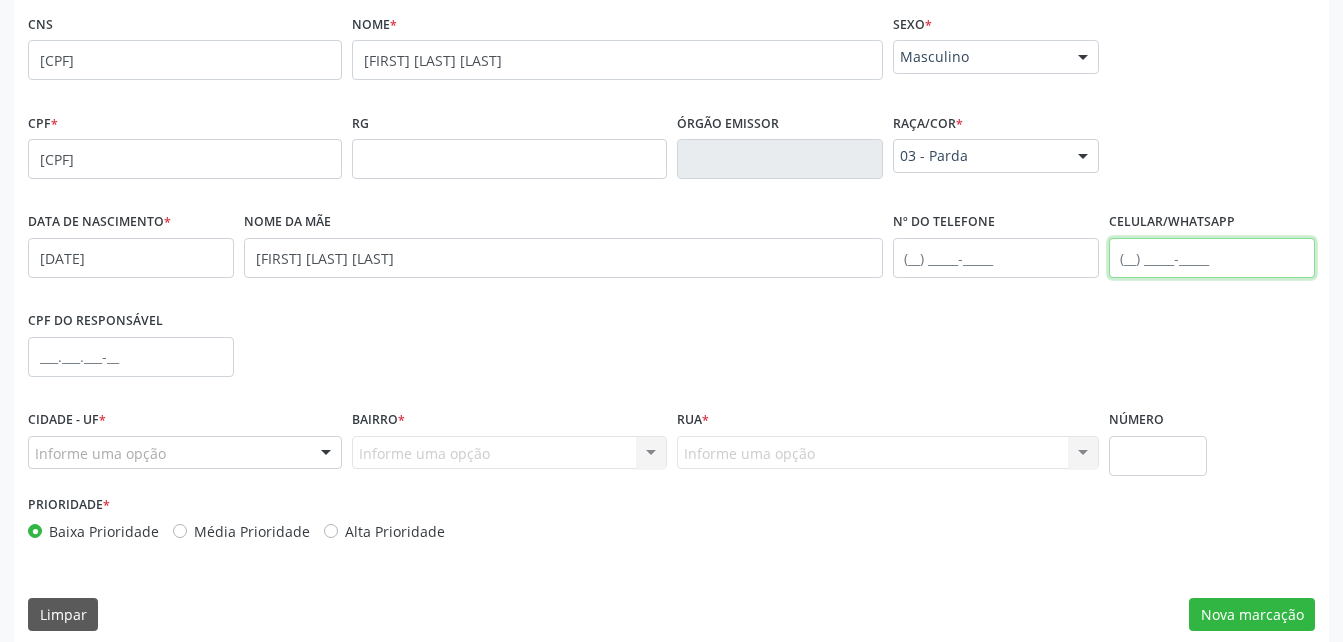 click at bounding box center [1212, 258] 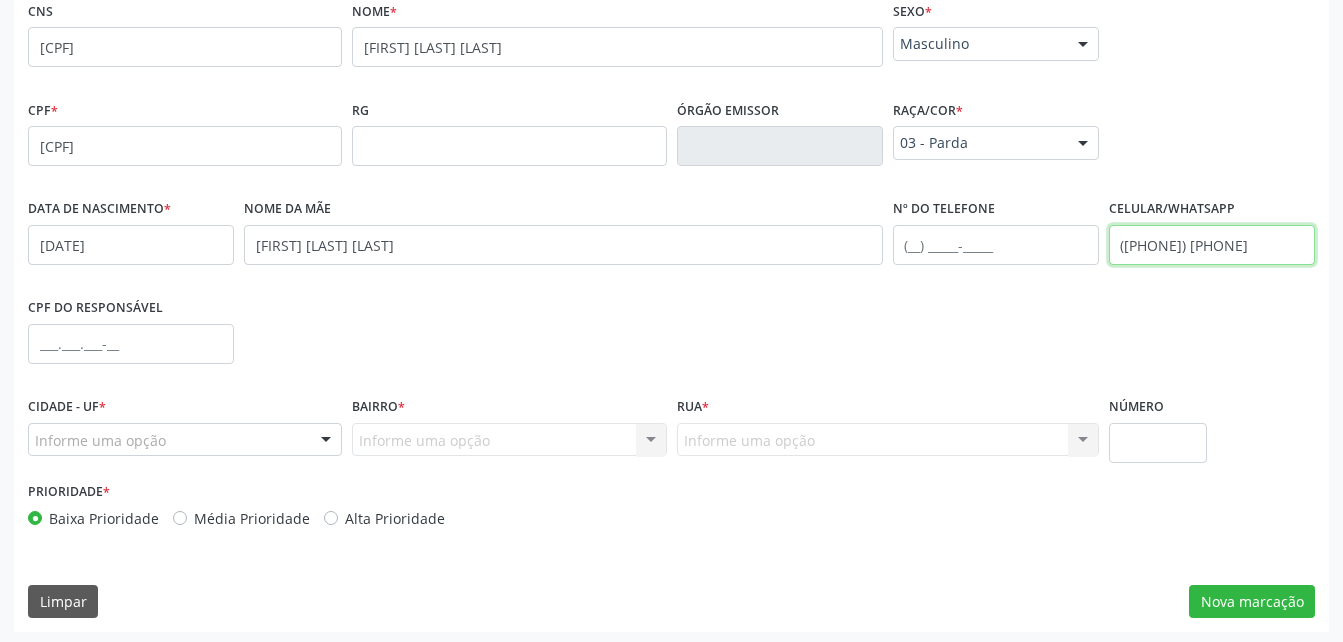 scroll, scrollTop: 470, scrollLeft: 0, axis: vertical 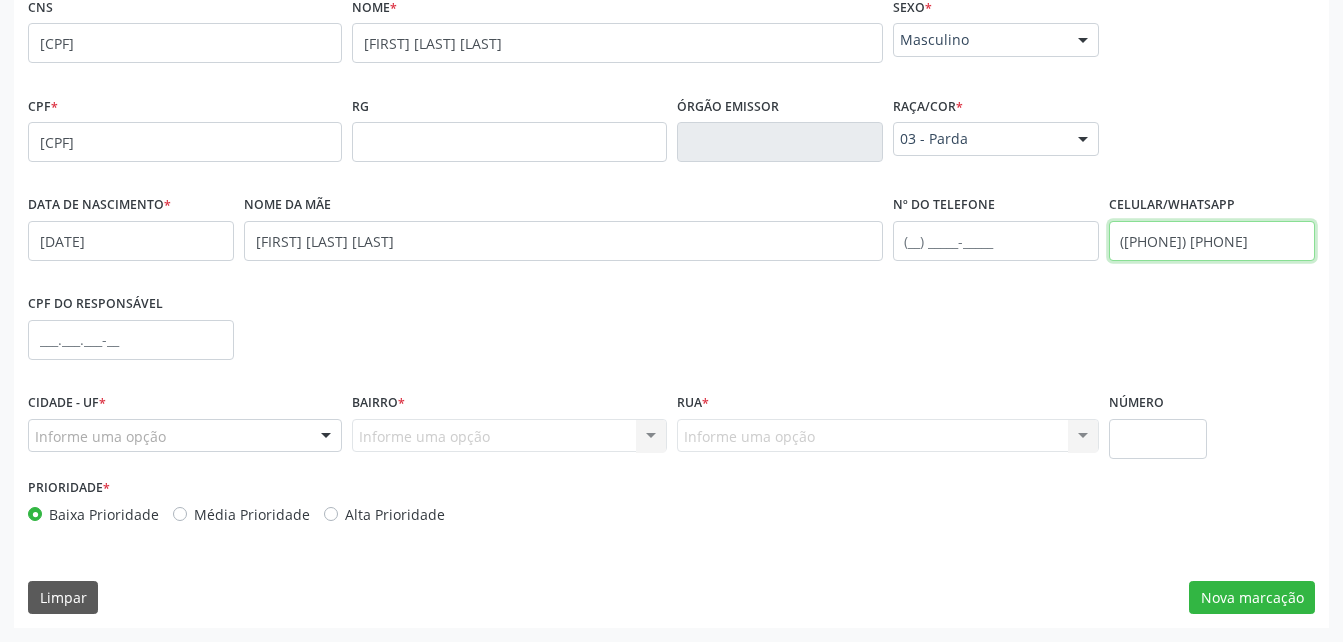 type on "(82) 99957-9079" 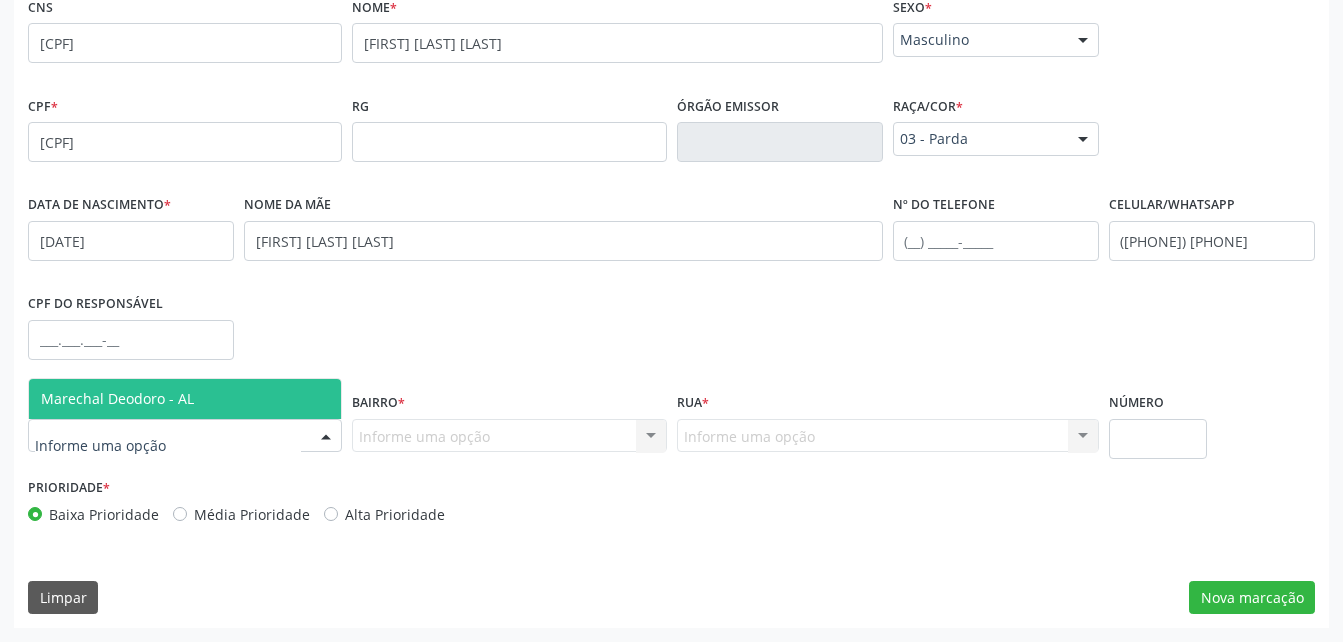 click at bounding box center [185, 436] 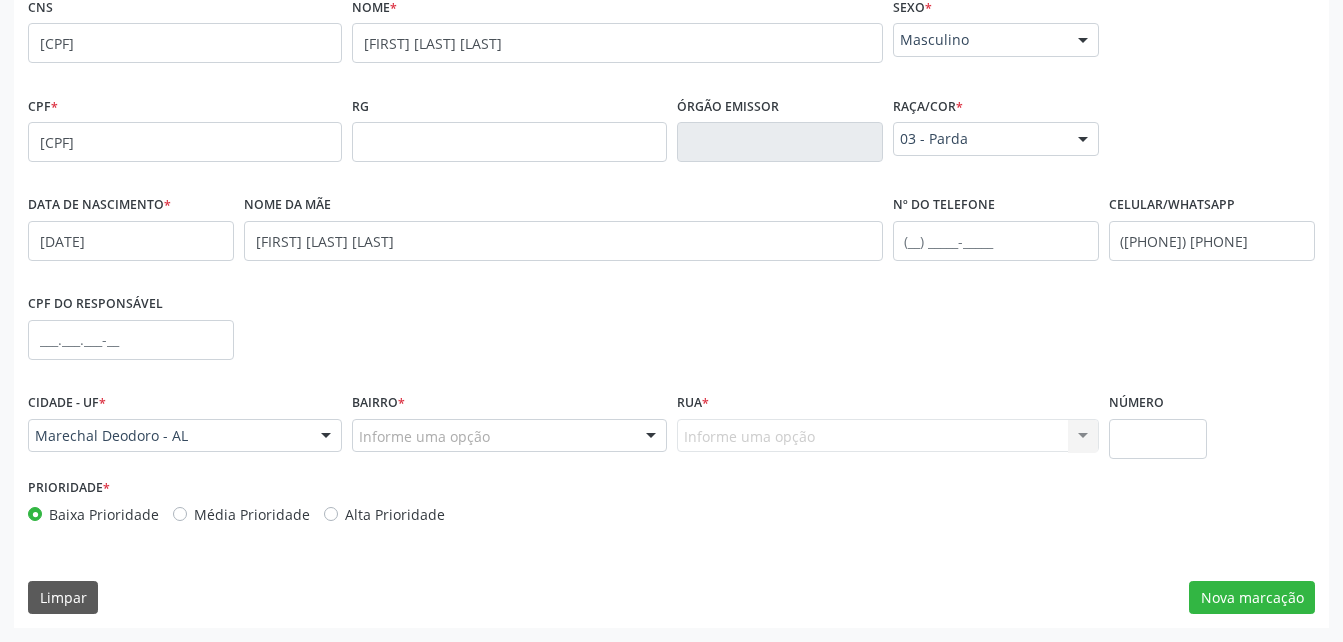 click on "Informe uma opção" at bounding box center [509, 436] 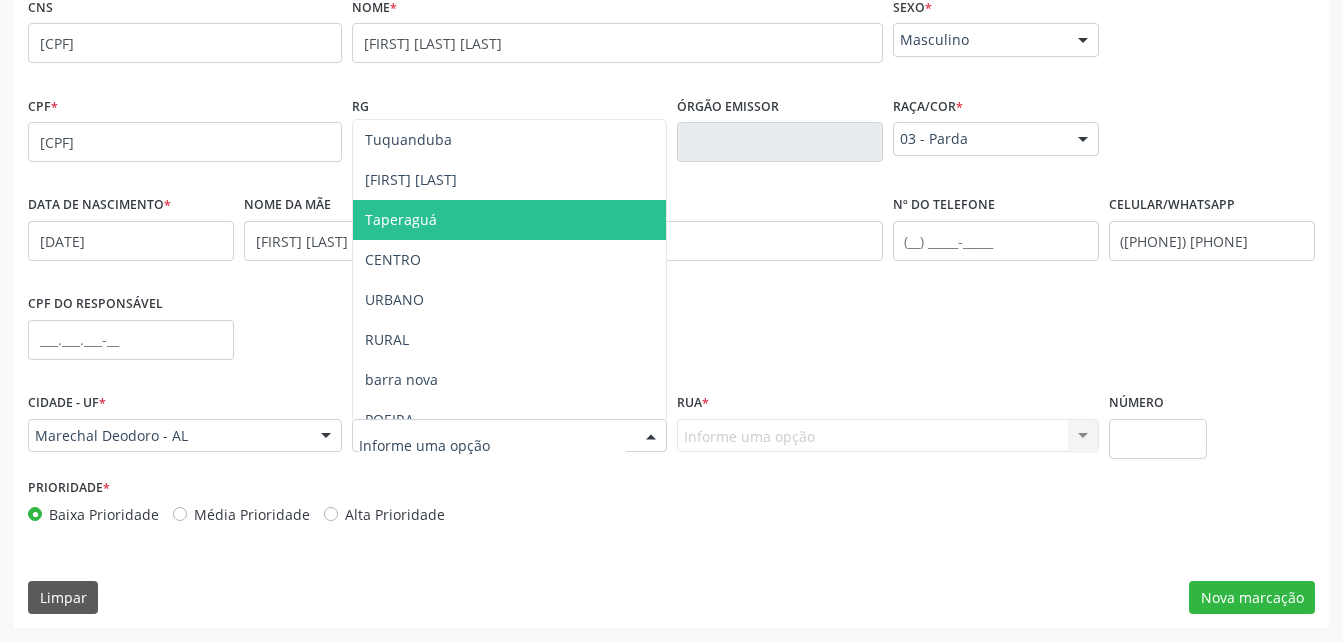 drag, startPoint x: 510, startPoint y: 228, endPoint x: 599, endPoint y: 260, distance: 94.57801 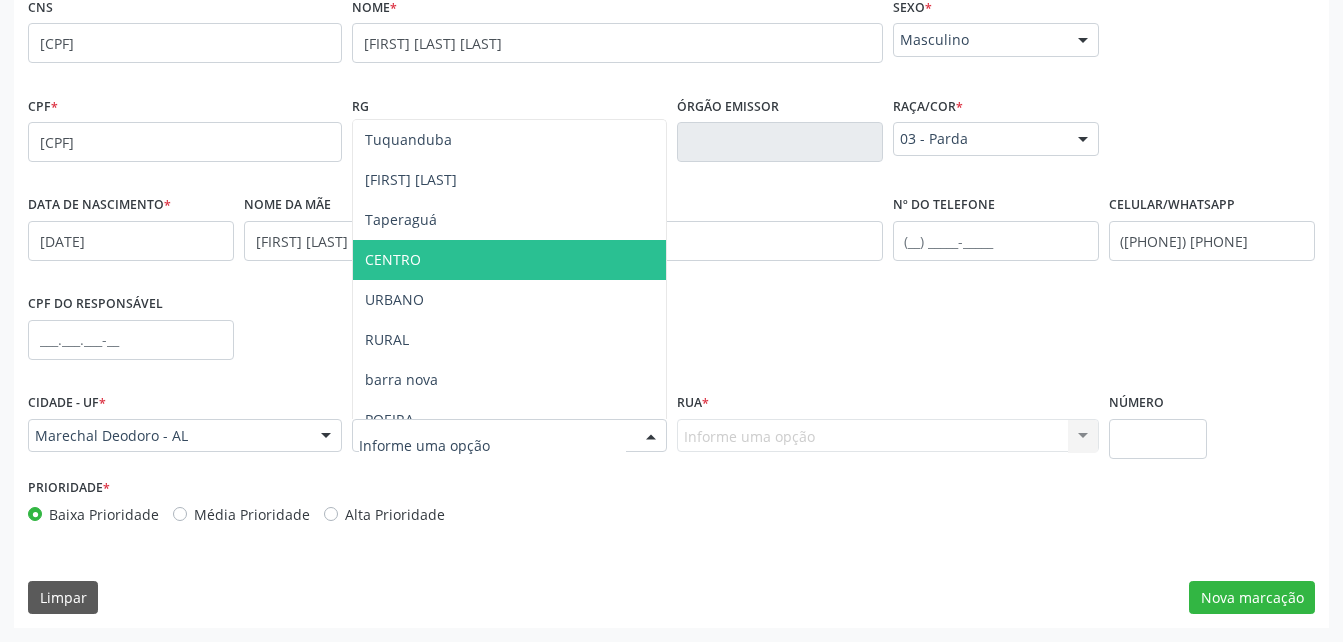 click on "Informe uma opção
Nenhum resultado encontrado para: "   "
Nenhuma opção encontrada. Digite para adicionar." at bounding box center (888, 436) 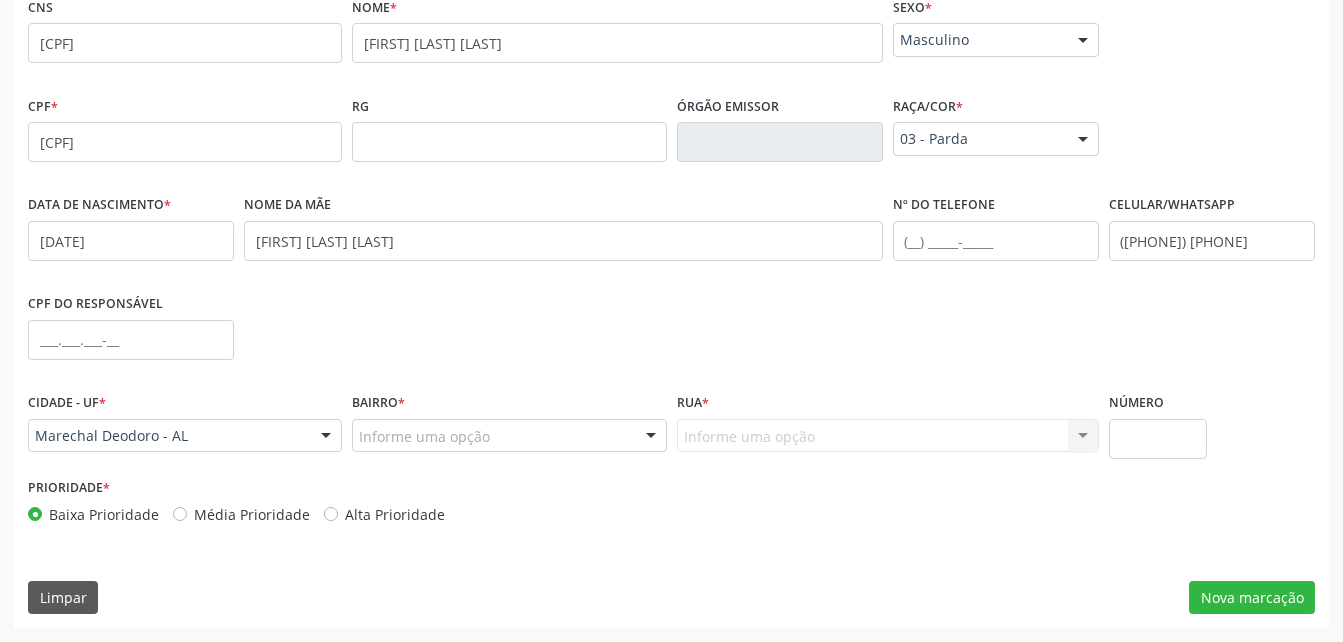 click on "Informe uma opção
Nenhum resultado encontrado para: "   "
Nenhuma opção encontrada. Digite para adicionar." at bounding box center (888, 436) 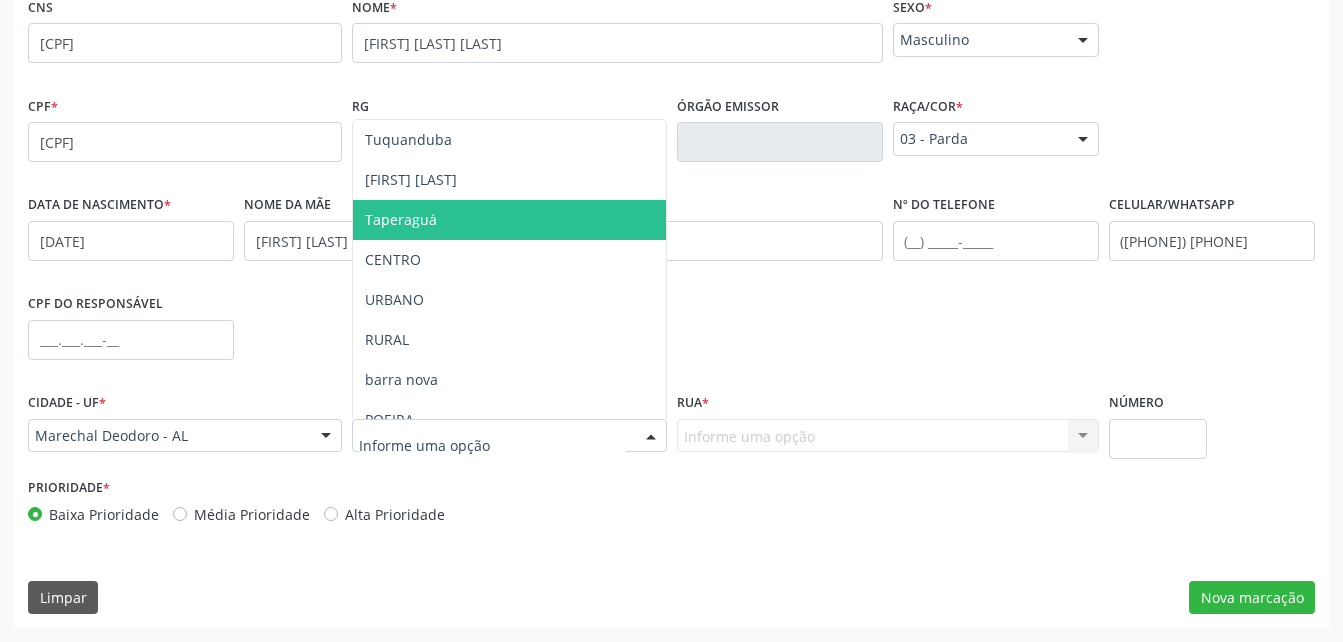 drag, startPoint x: 467, startPoint y: 230, endPoint x: 867, endPoint y: 413, distance: 439.87384 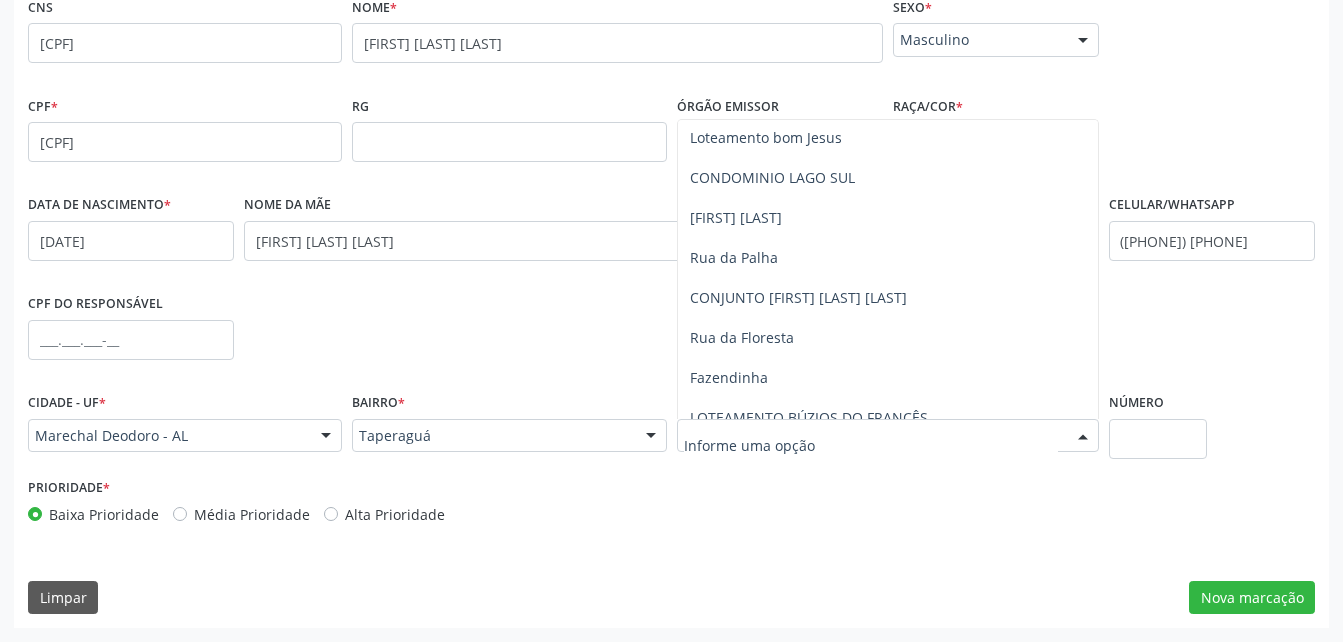 scroll, scrollTop: 100, scrollLeft: 0, axis: vertical 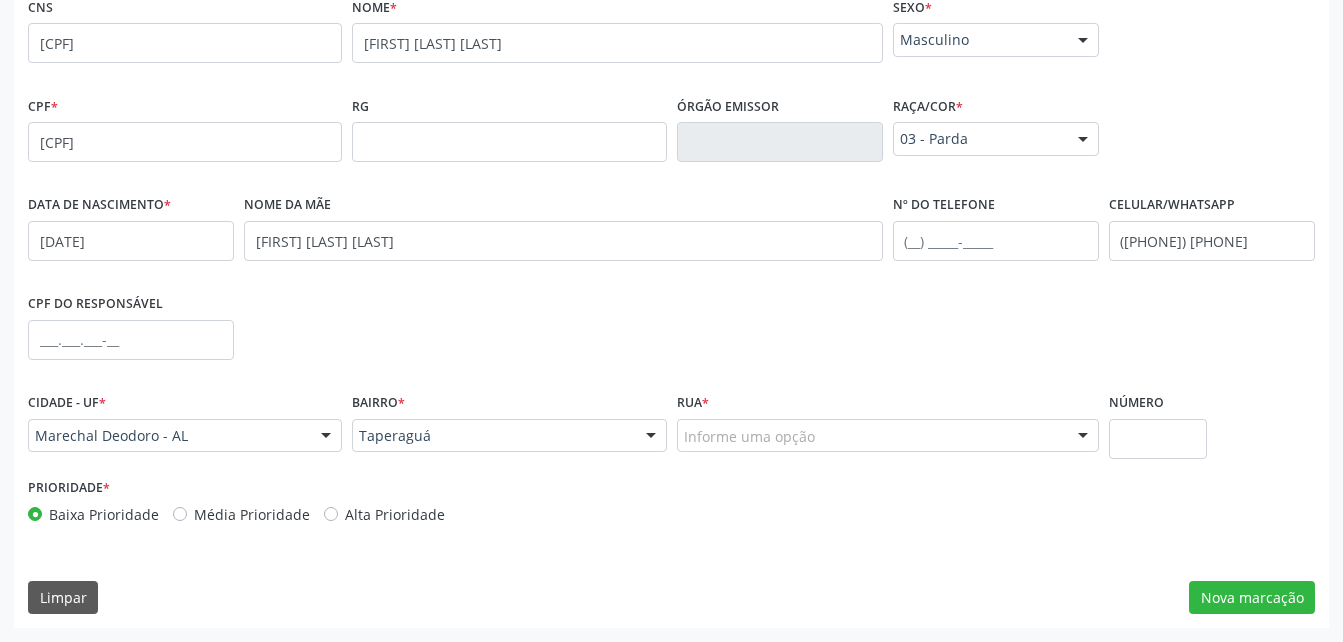 click on "Informe uma opção" at bounding box center (888, 436) 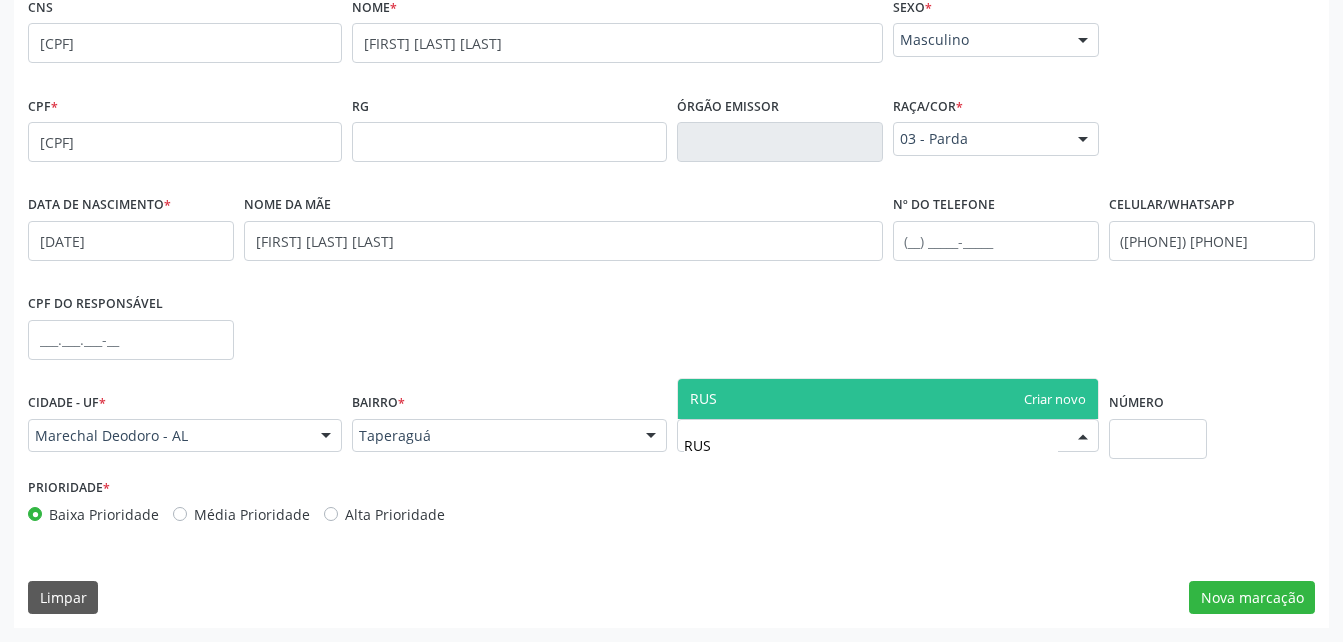 scroll, scrollTop: 0, scrollLeft: 0, axis: both 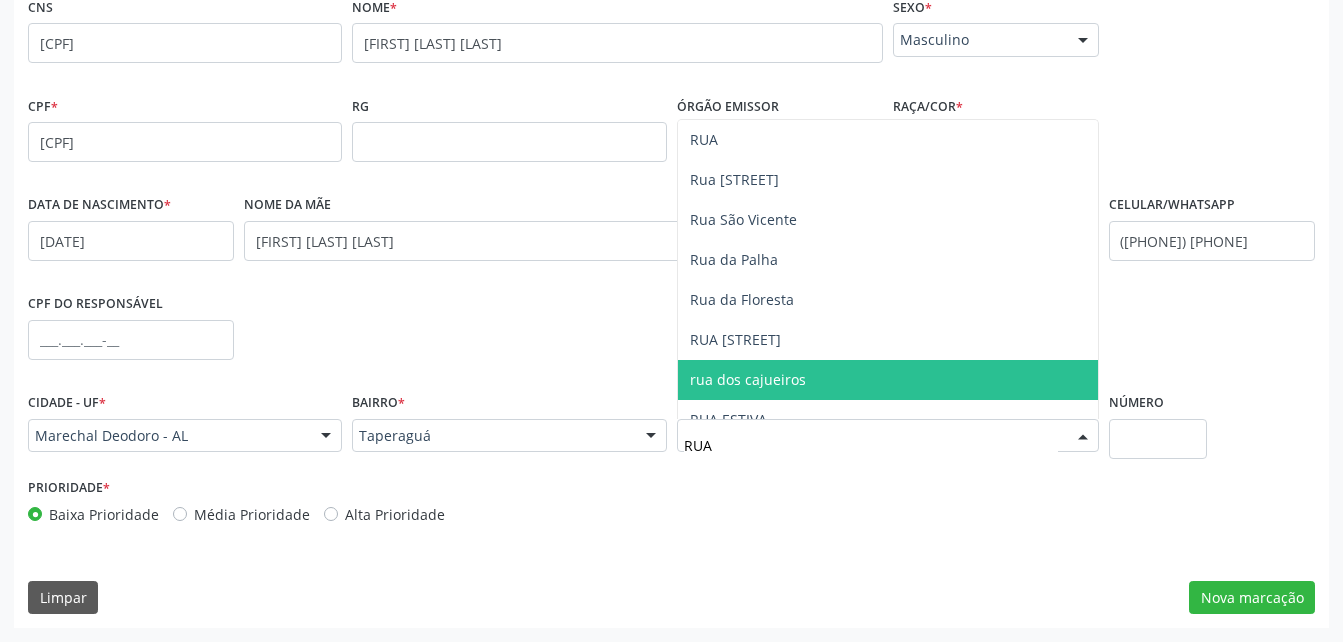 type on "RUA" 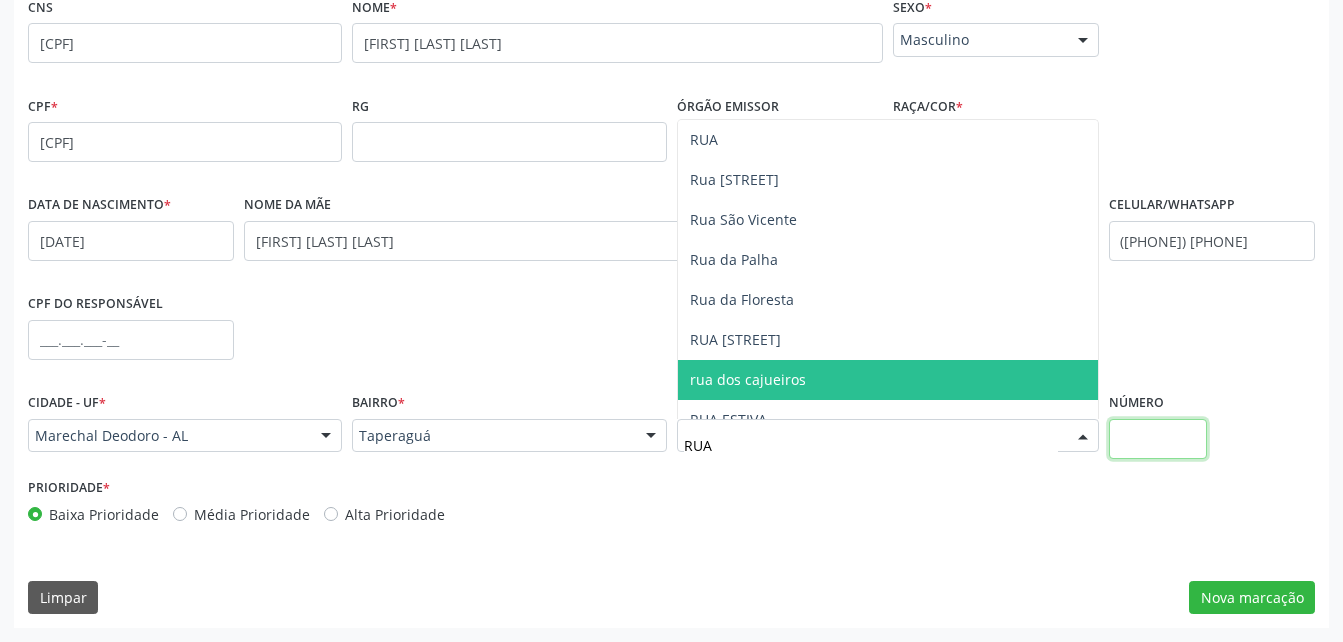 type 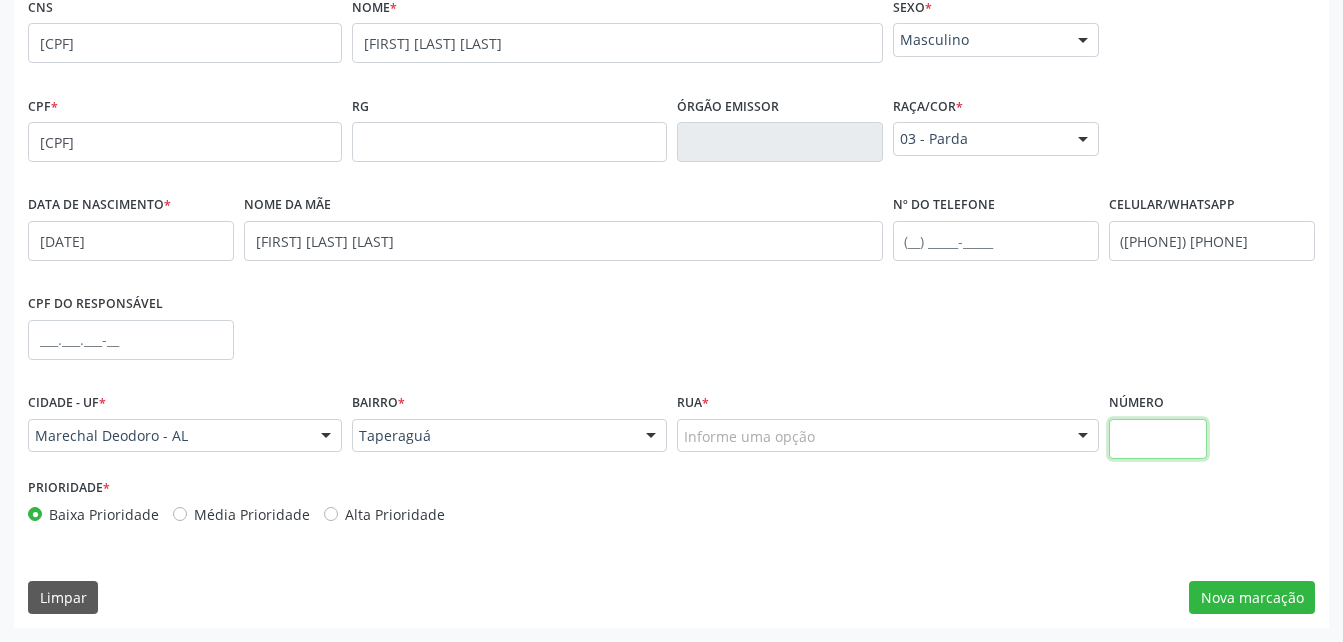 click at bounding box center (1158, 439) 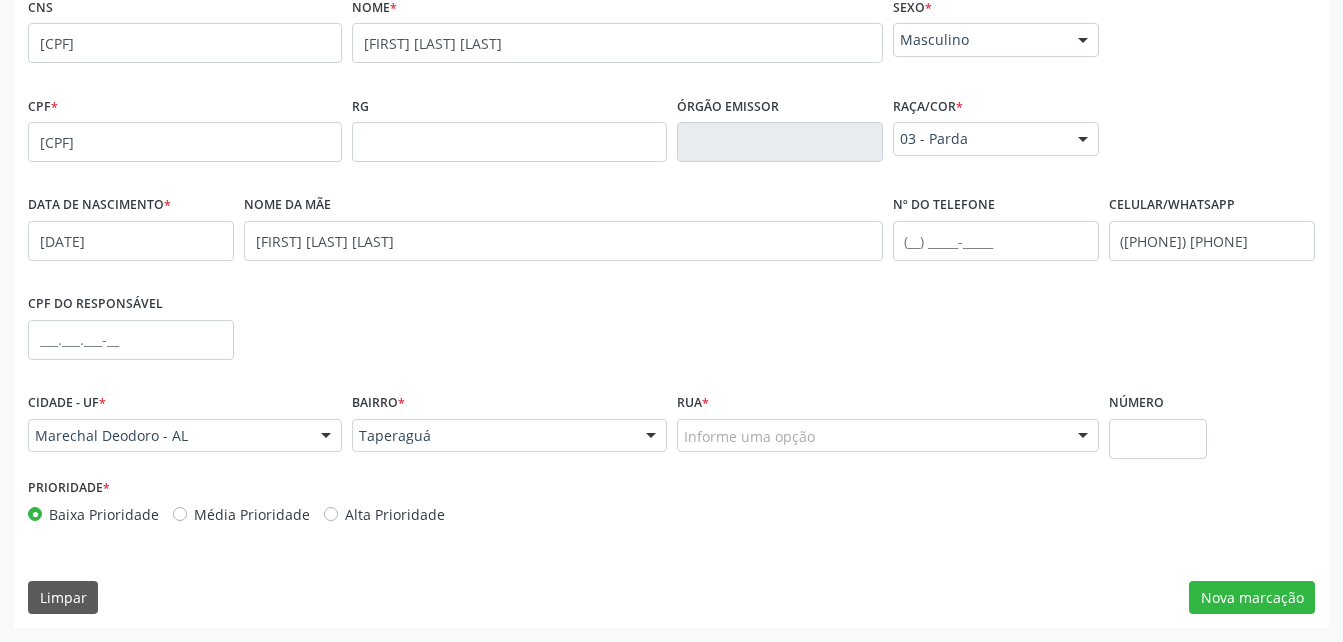 click on "Informe uma opção" at bounding box center [888, 436] 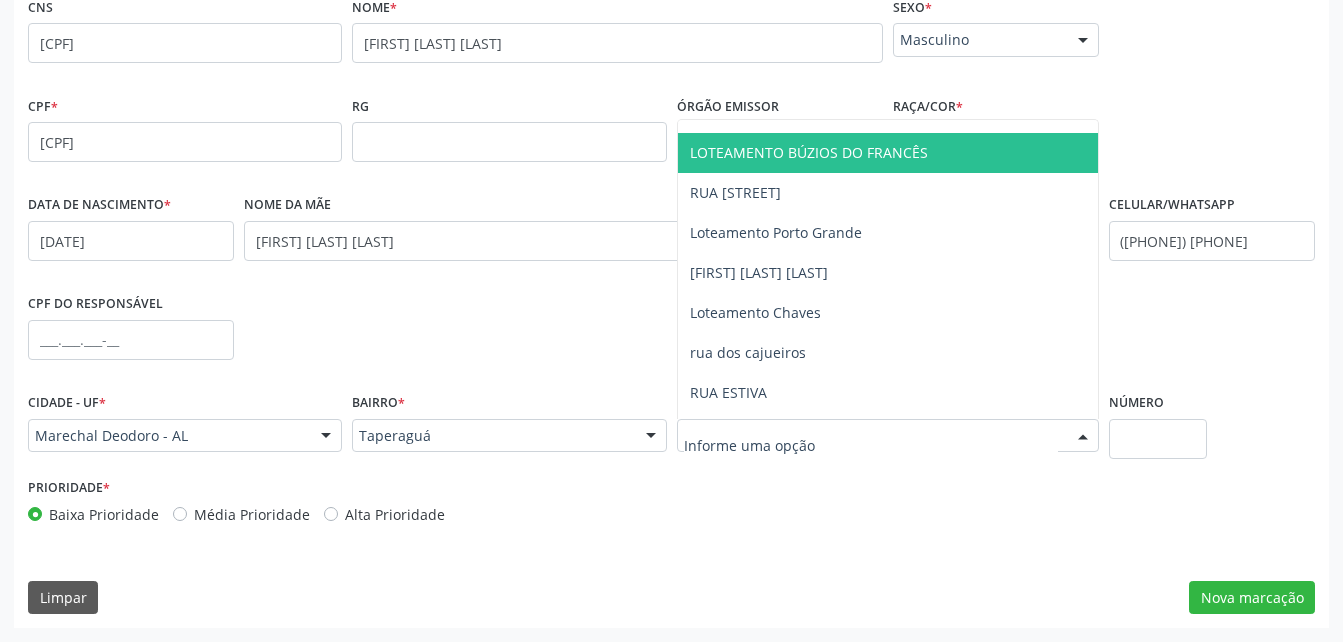 scroll, scrollTop: 400, scrollLeft: 0, axis: vertical 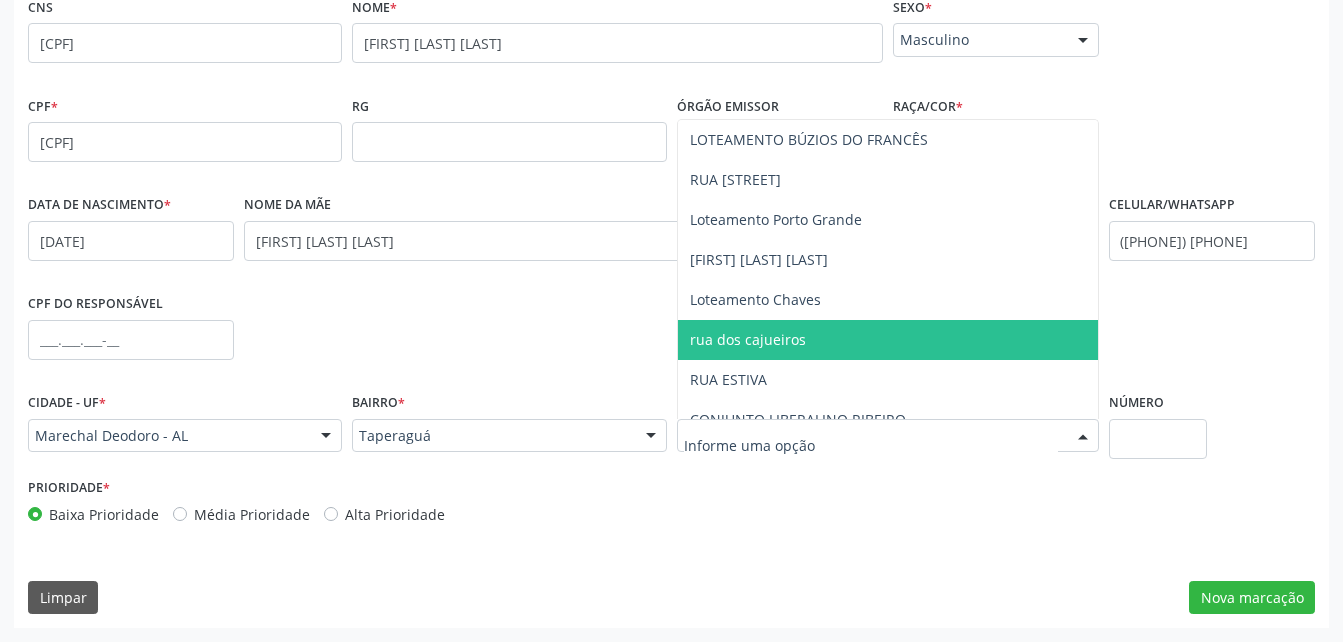 click on "rua dos cajueiros" at bounding box center (888, 340) 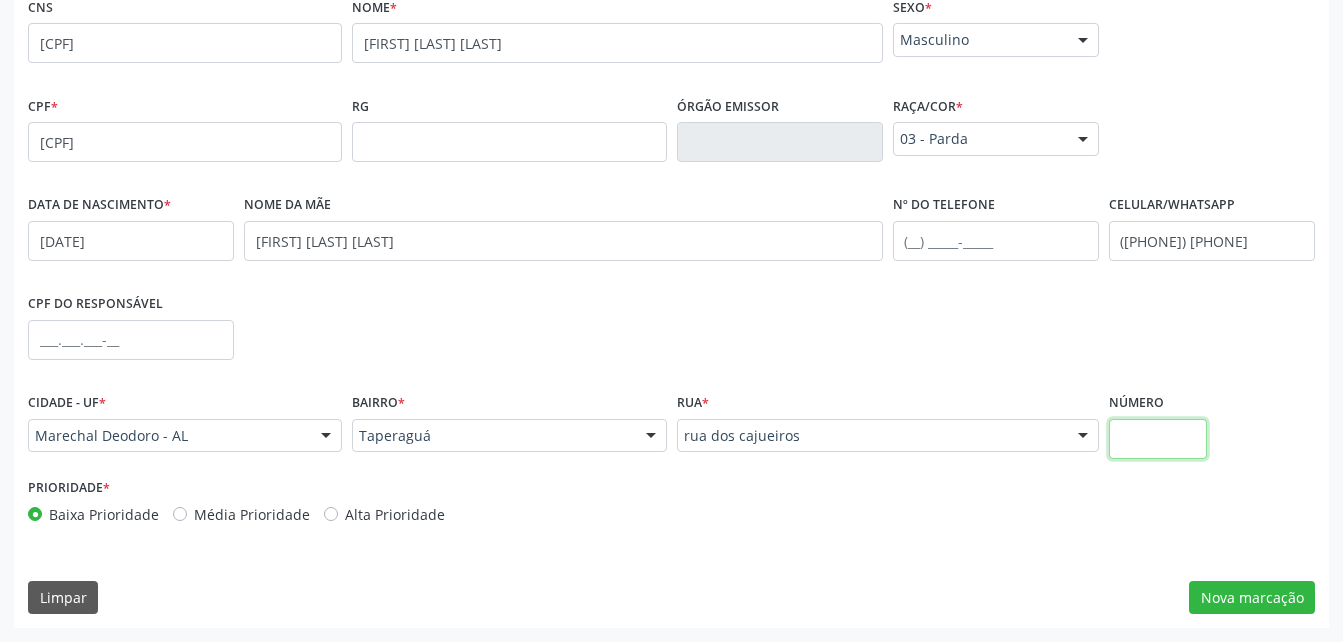 click at bounding box center [1158, 439] 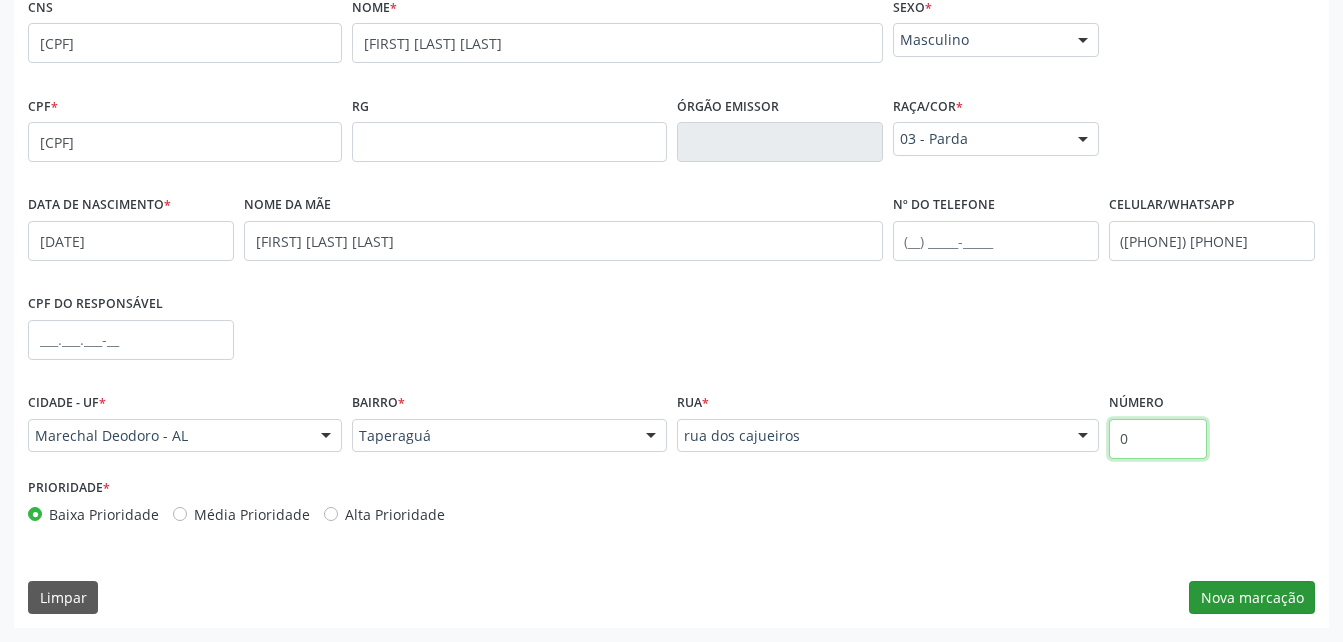 type on "0" 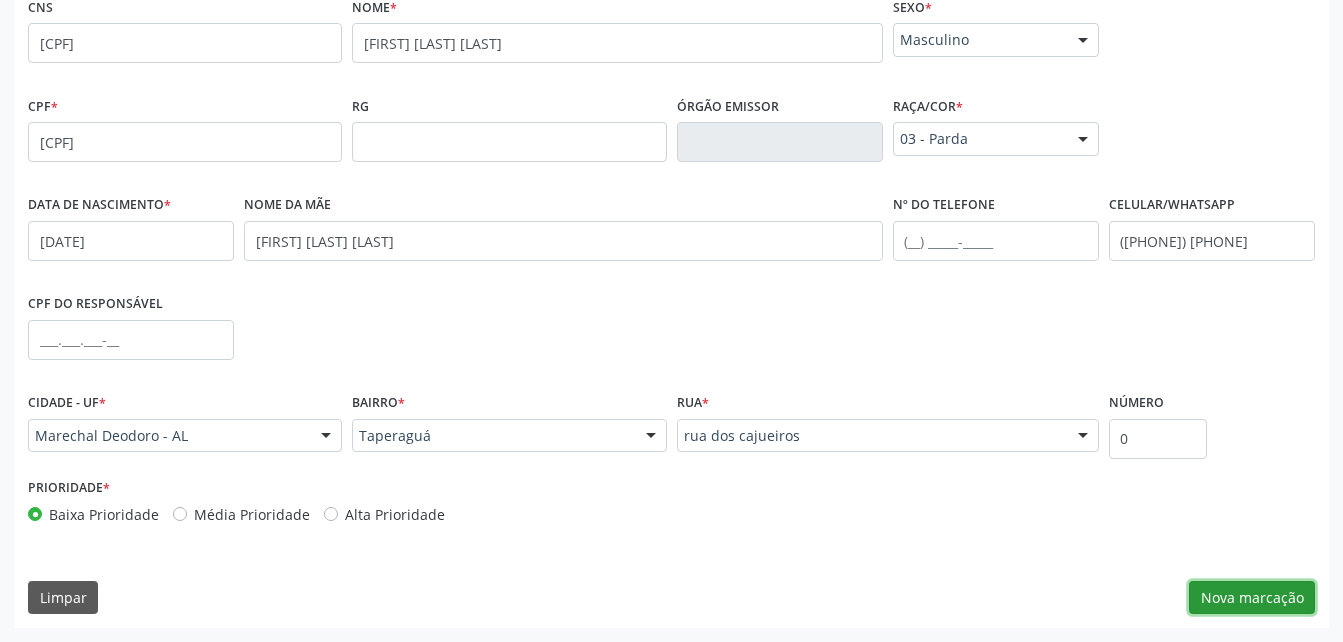 click on "Nova marcação" at bounding box center [1252, 598] 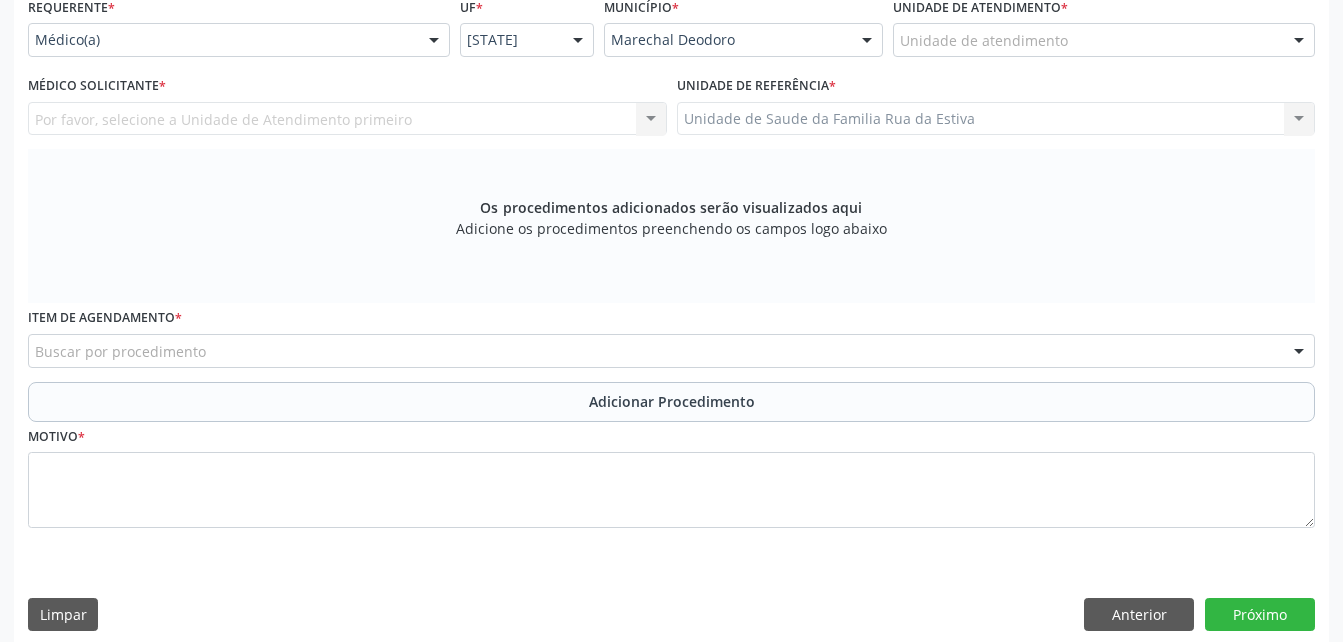 click at bounding box center (900, 50) 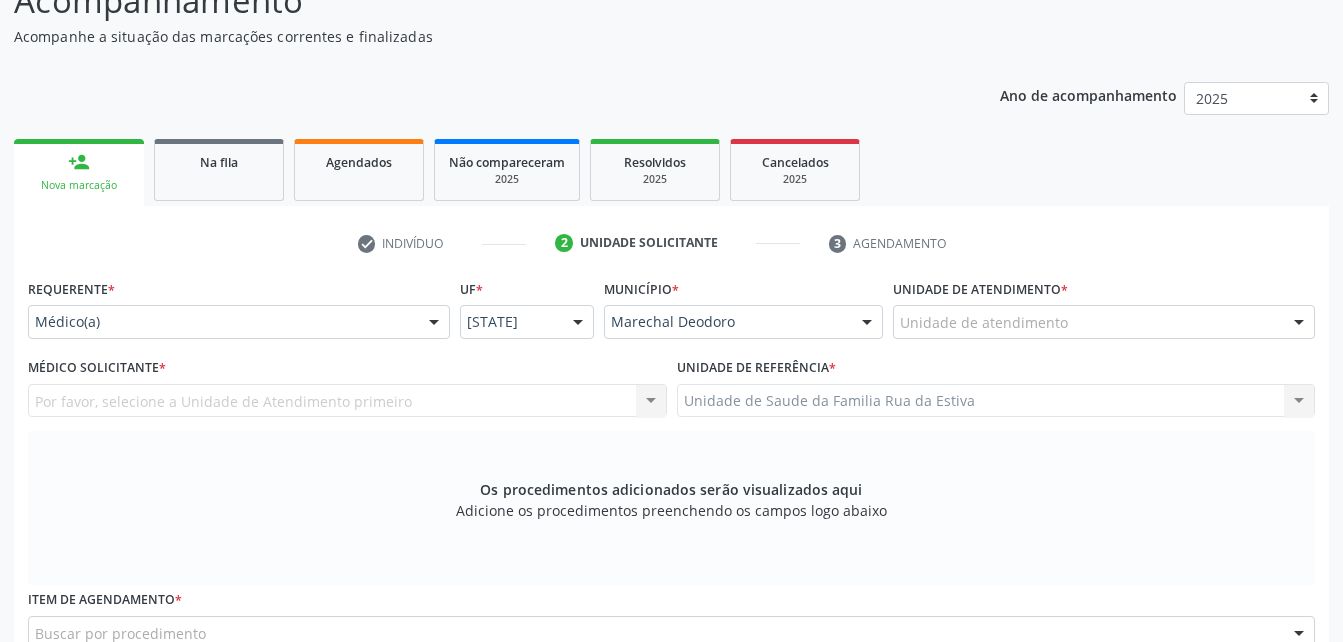 scroll, scrollTop: 170, scrollLeft: 0, axis: vertical 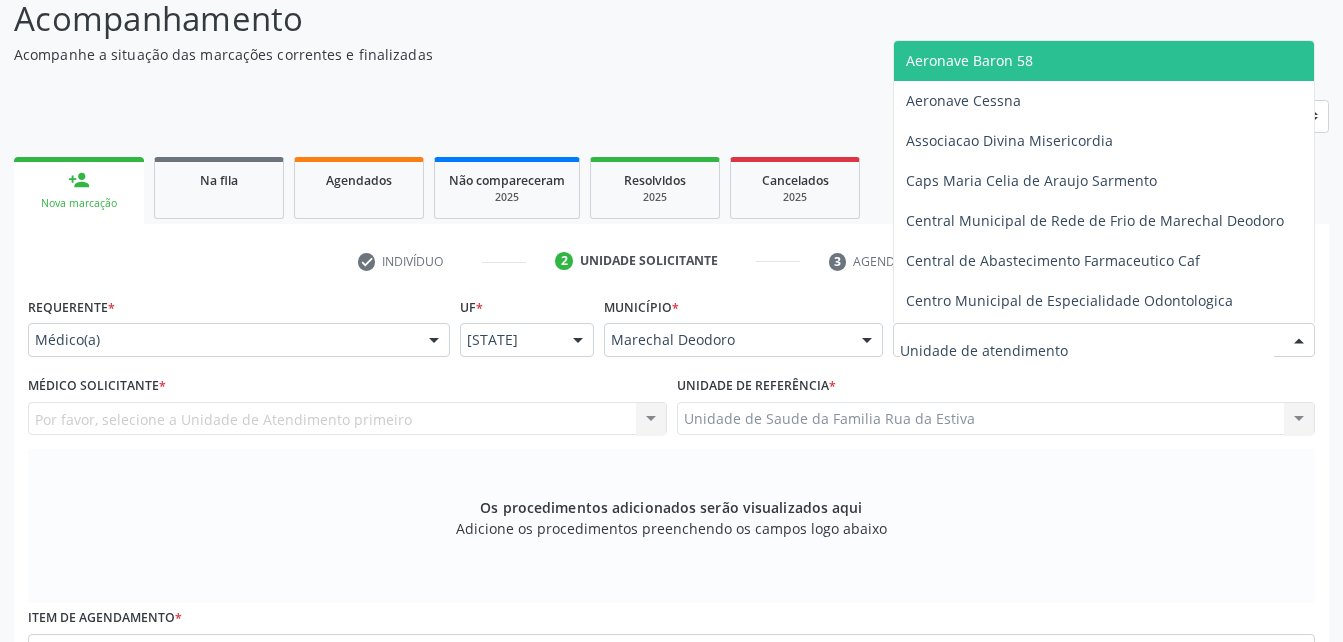click at bounding box center (1299, 341) 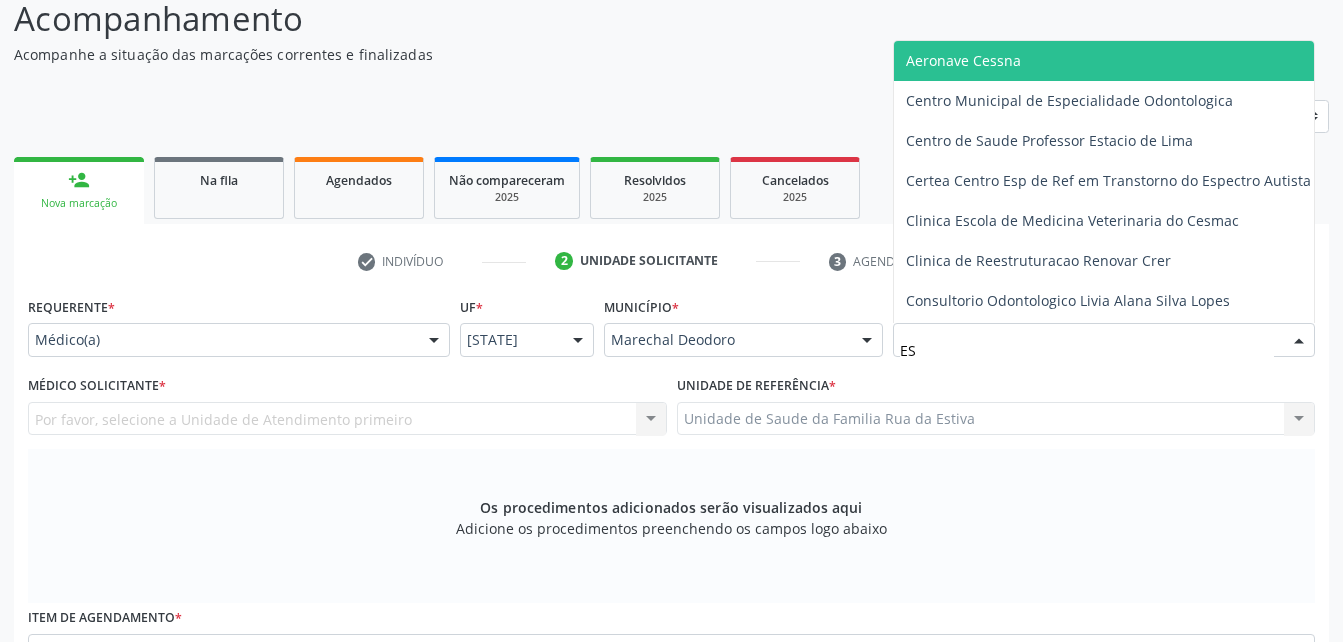 type on "EST" 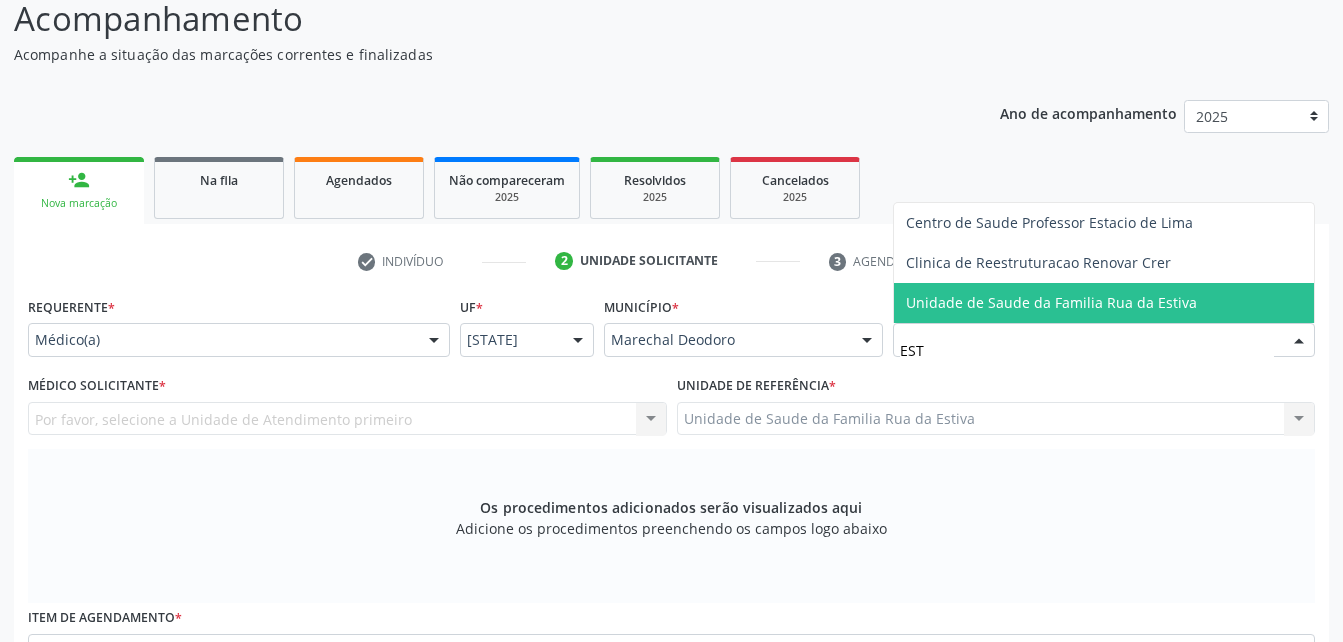 click on "Unidade de Saude da Familia Rua da Estiva" at bounding box center (1104, 303) 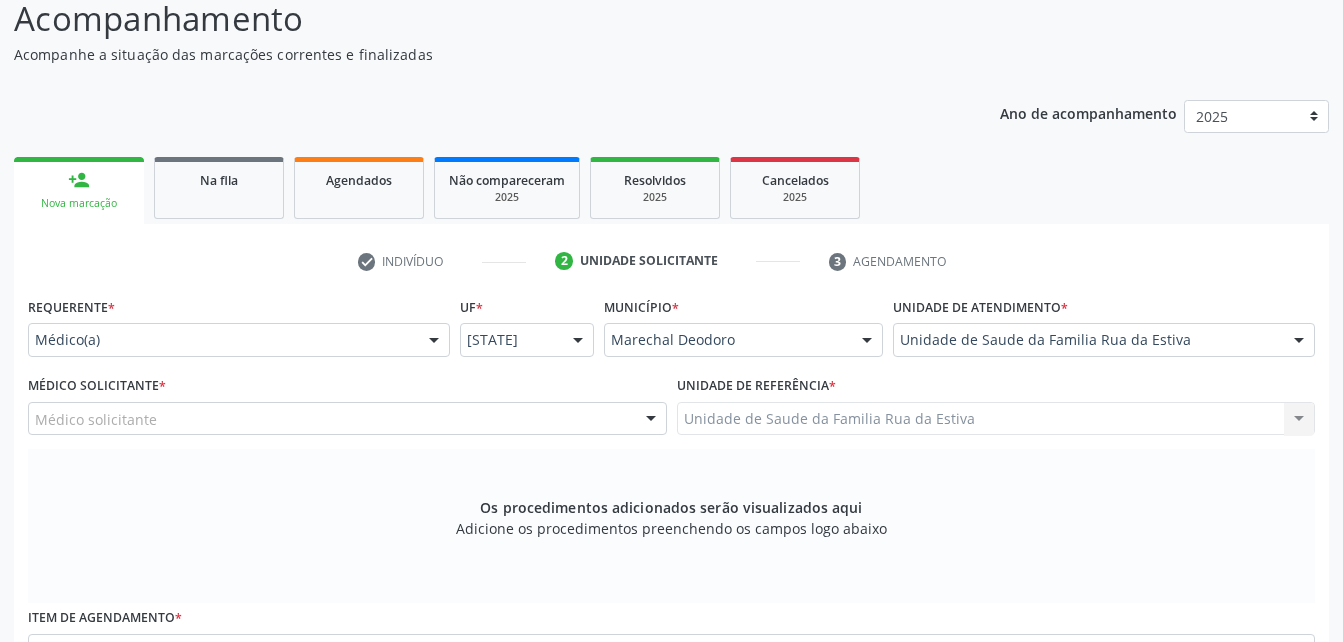 click on "Médico solicitante" at bounding box center (347, 419) 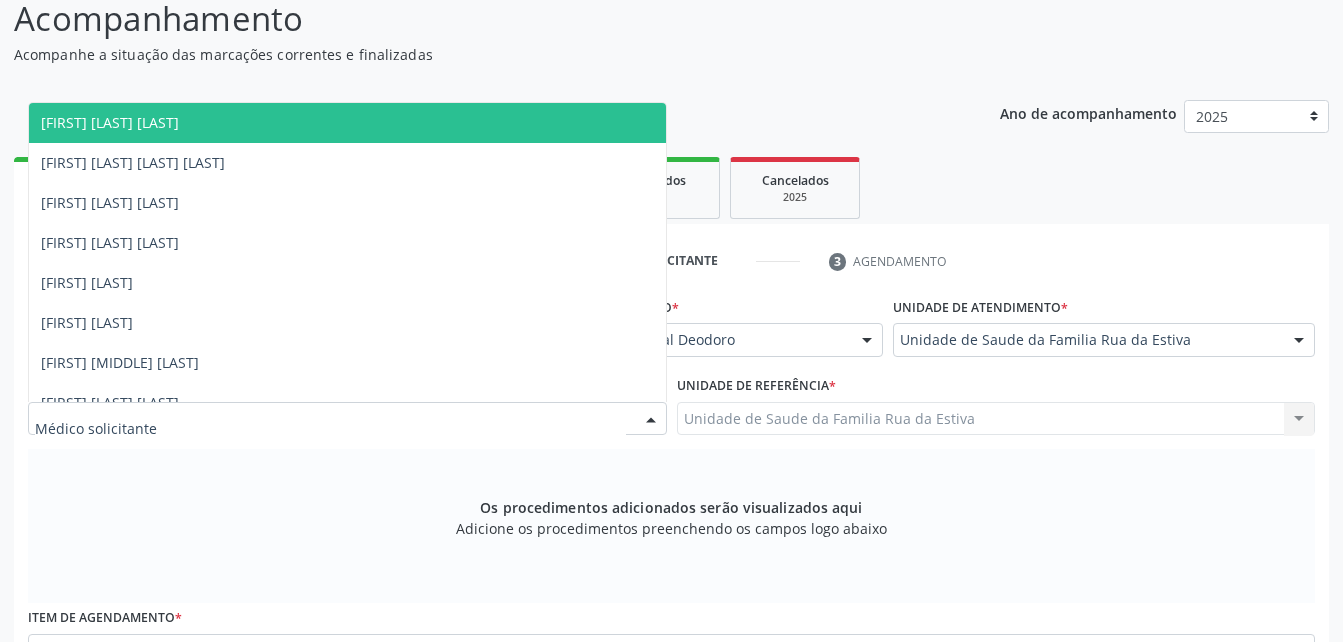 type on "E" 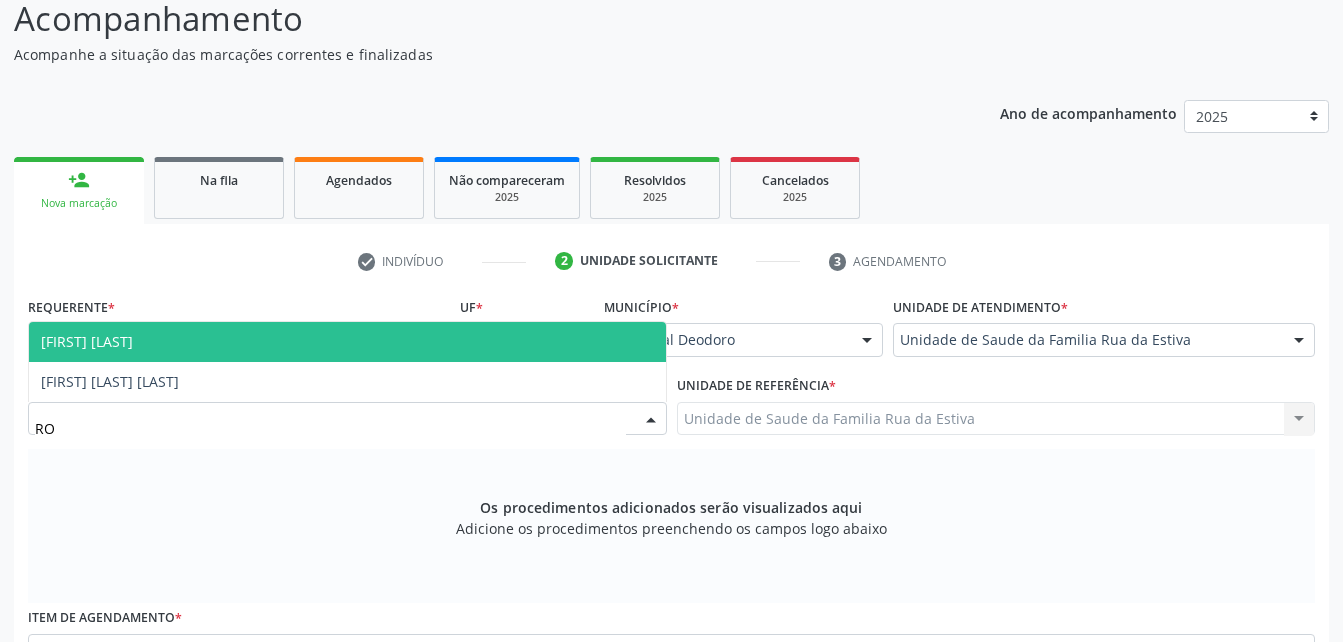 type on "ROD" 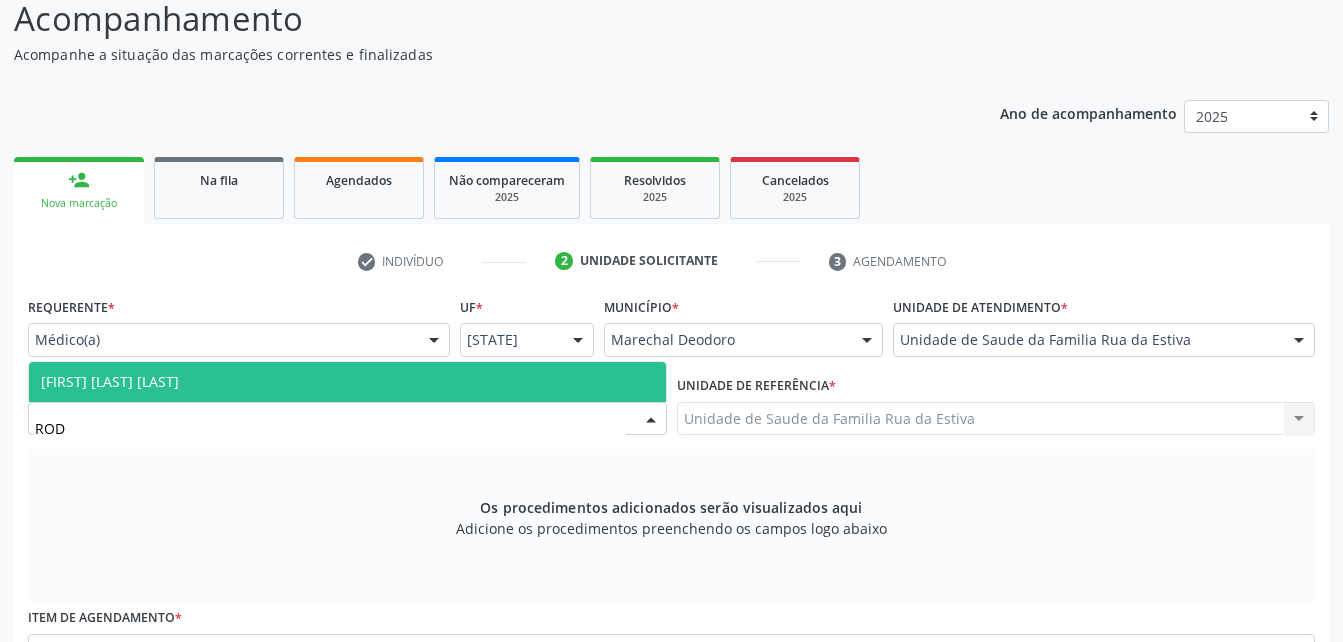 click on "[FIRST] [LAST]" at bounding box center (347, 382) 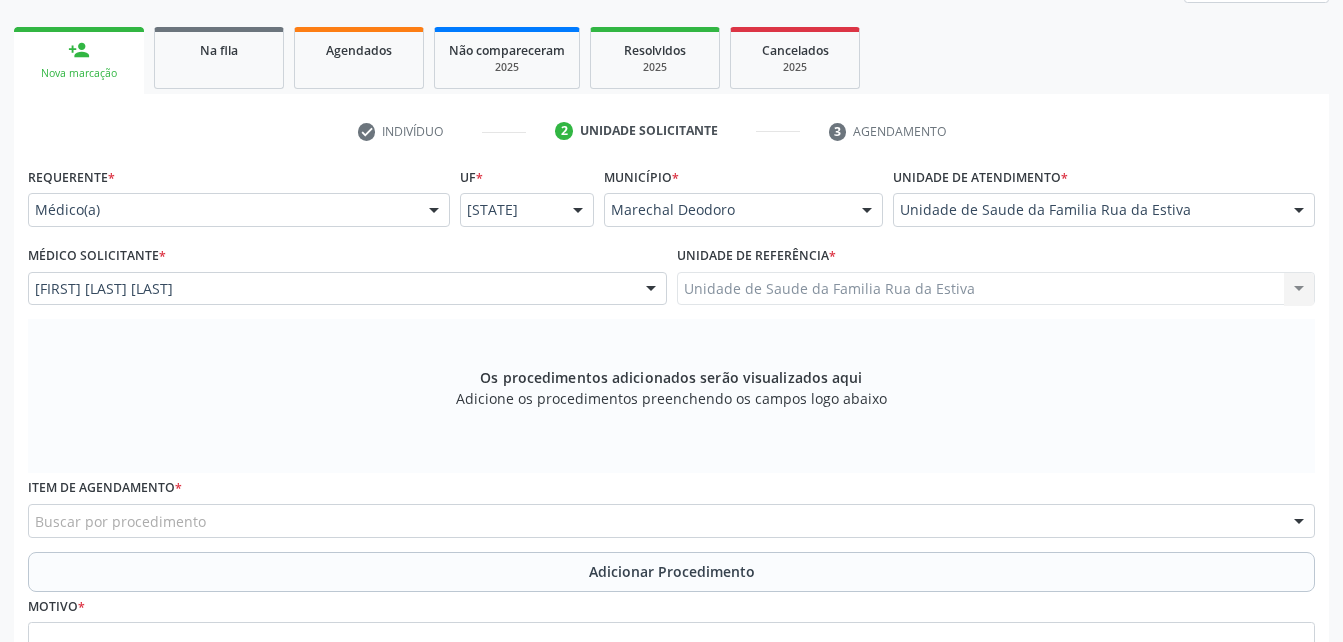 scroll, scrollTop: 470, scrollLeft: 0, axis: vertical 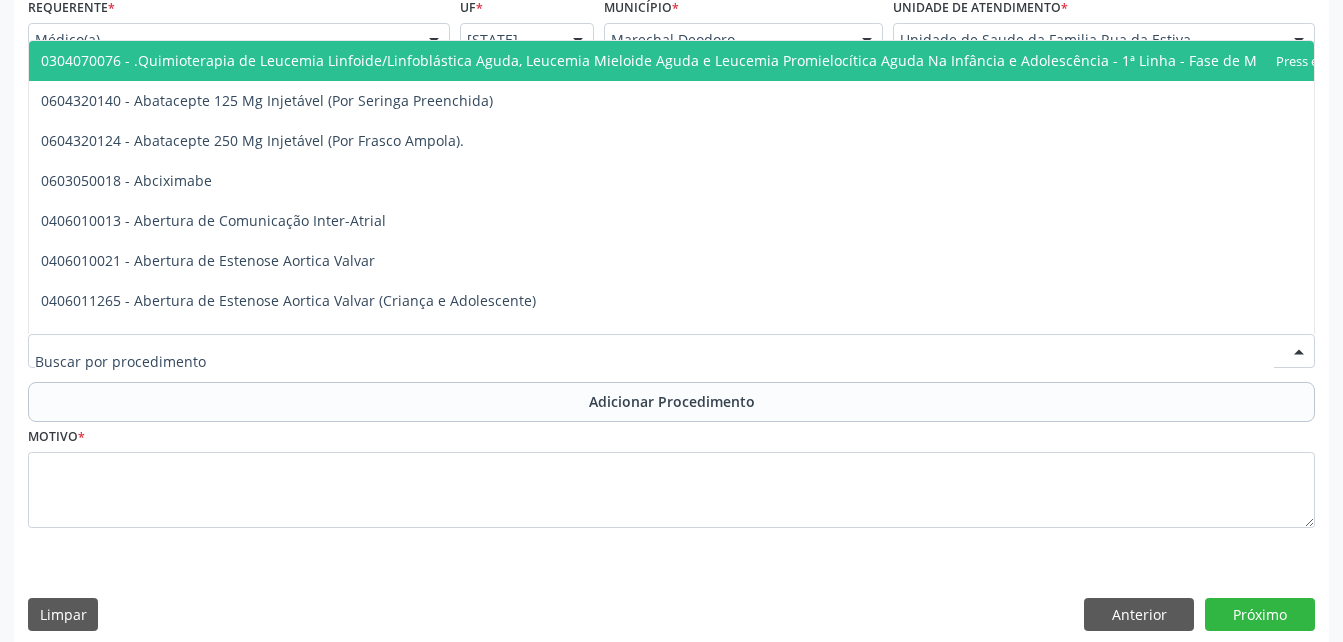 click at bounding box center [671, 351] 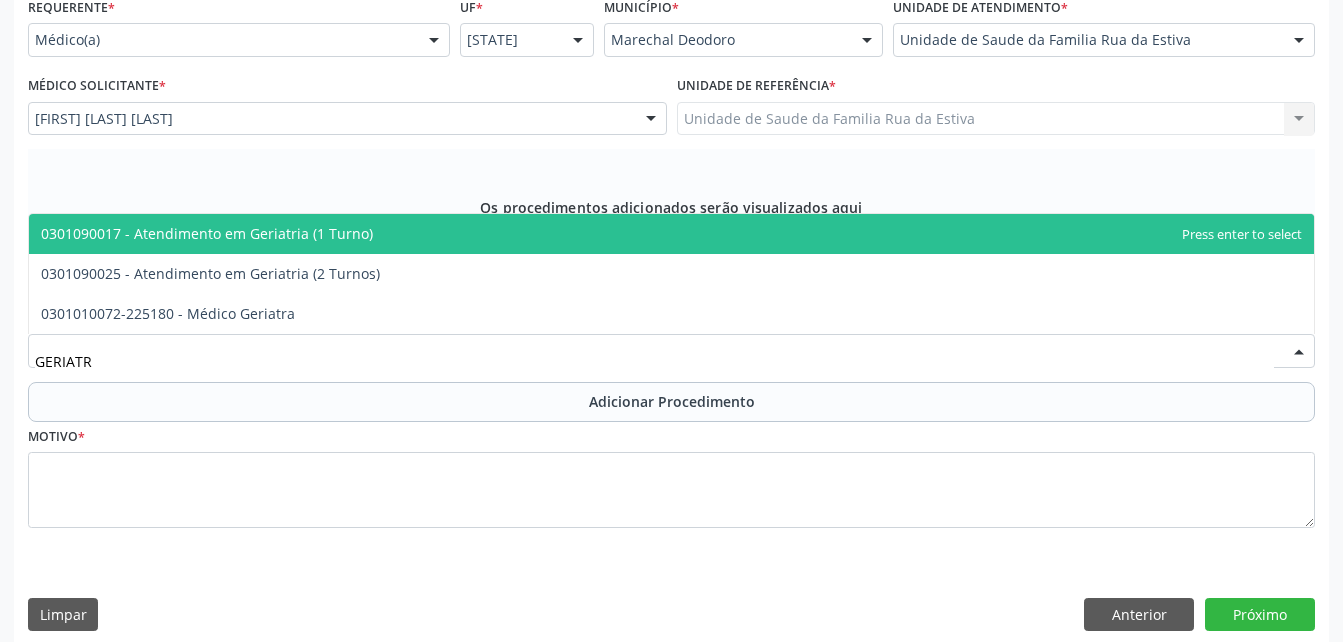 type on "GERIATRA" 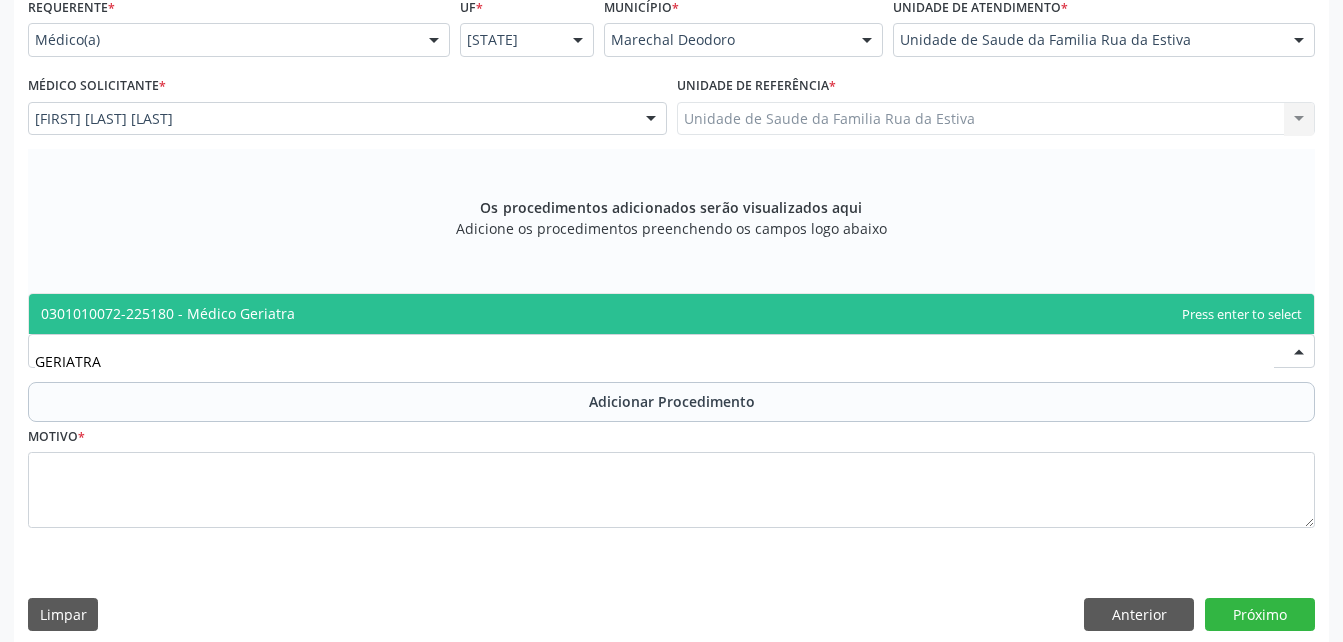 click on "0301010072-225180 - Médico Geriatra" at bounding box center [671, 314] 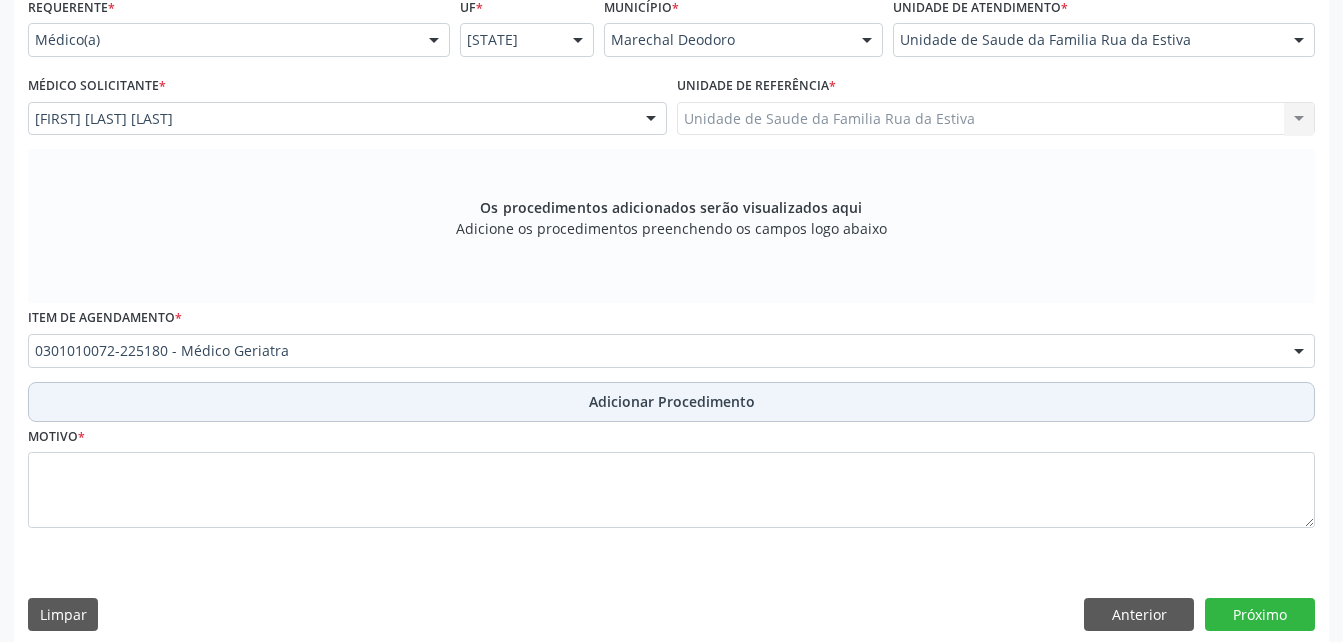 click on "Adicionar Procedimento" at bounding box center (671, 402) 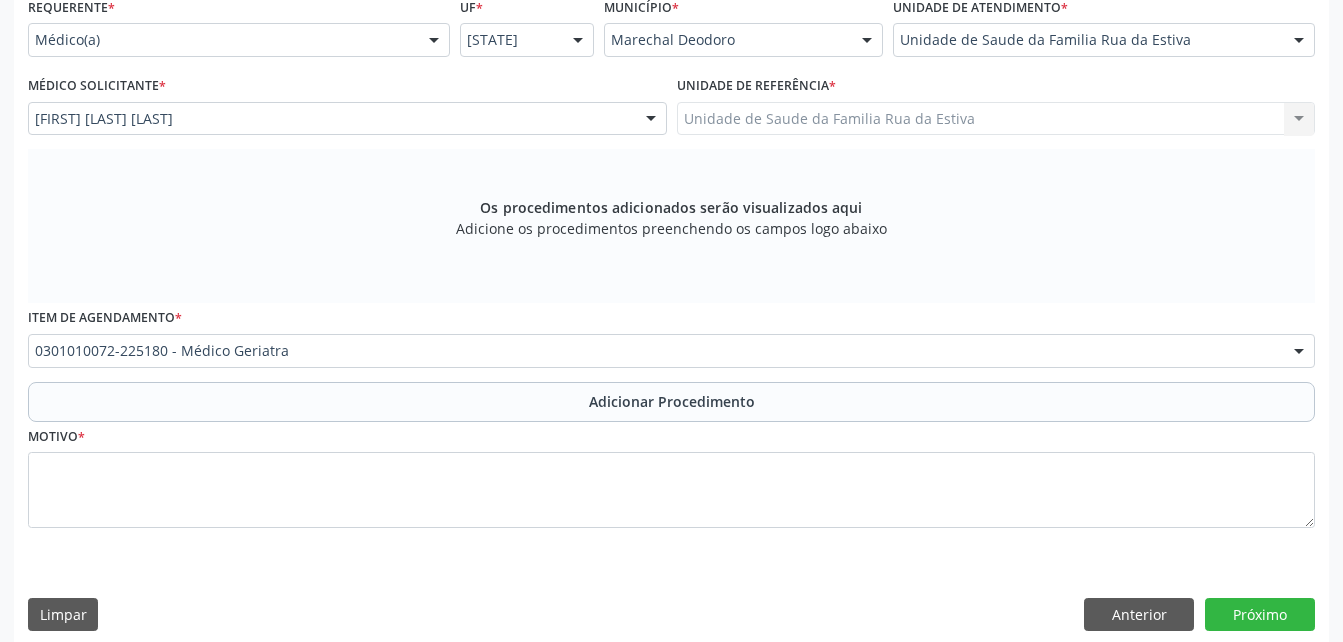 scroll, scrollTop: 411, scrollLeft: 0, axis: vertical 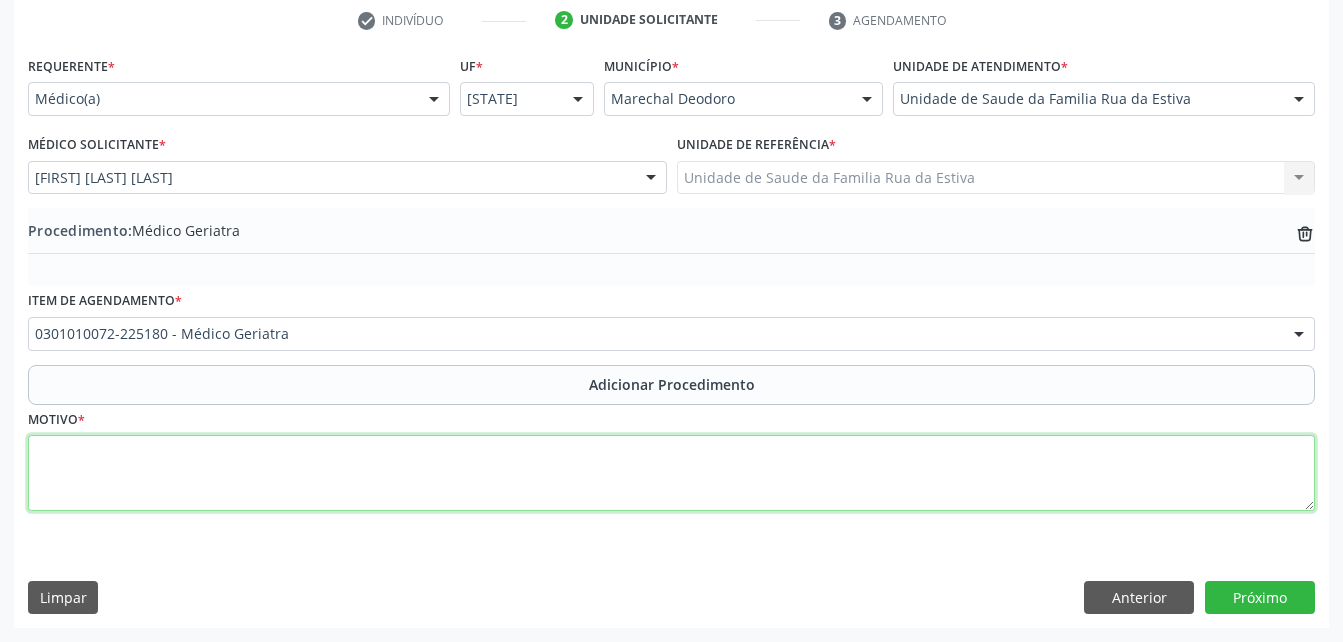click at bounding box center (671, 473) 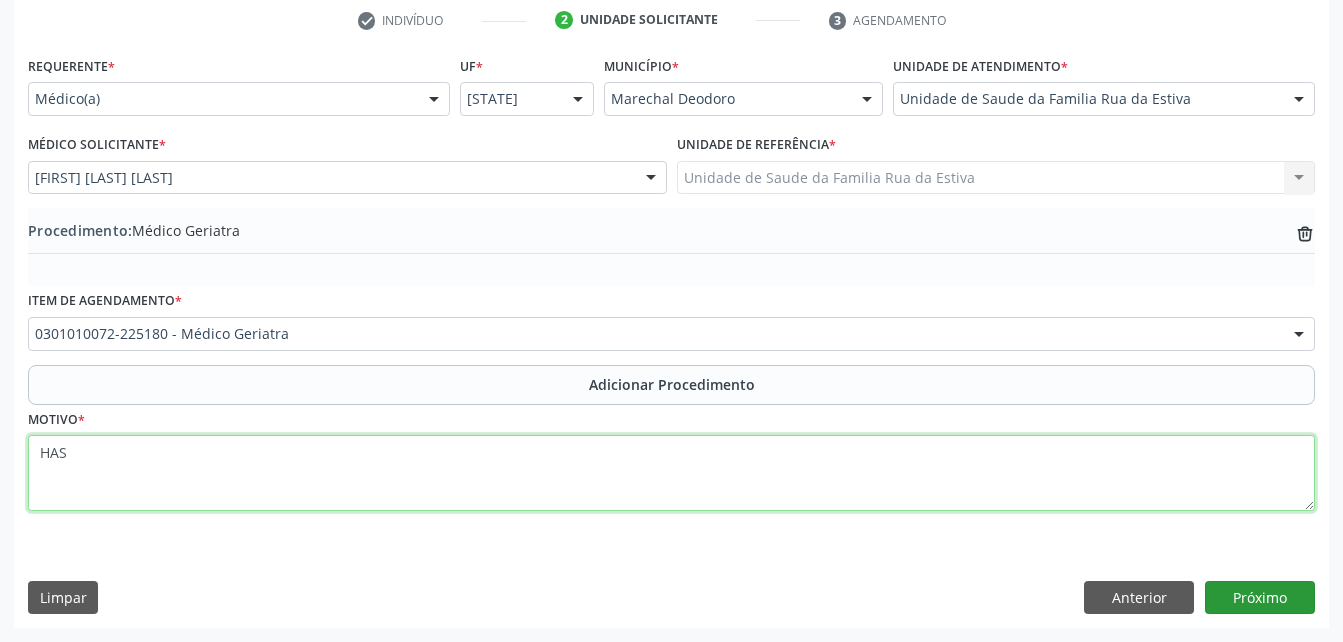 type on "HAS" 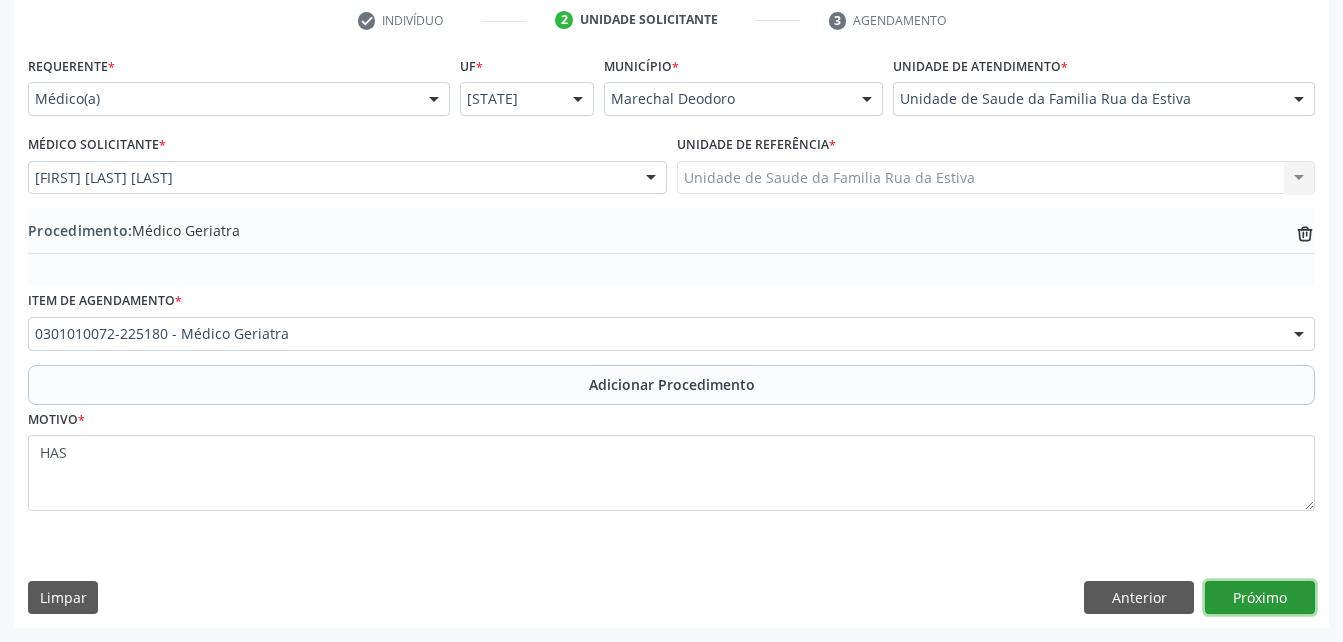 click on "Próximo" at bounding box center (1260, 598) 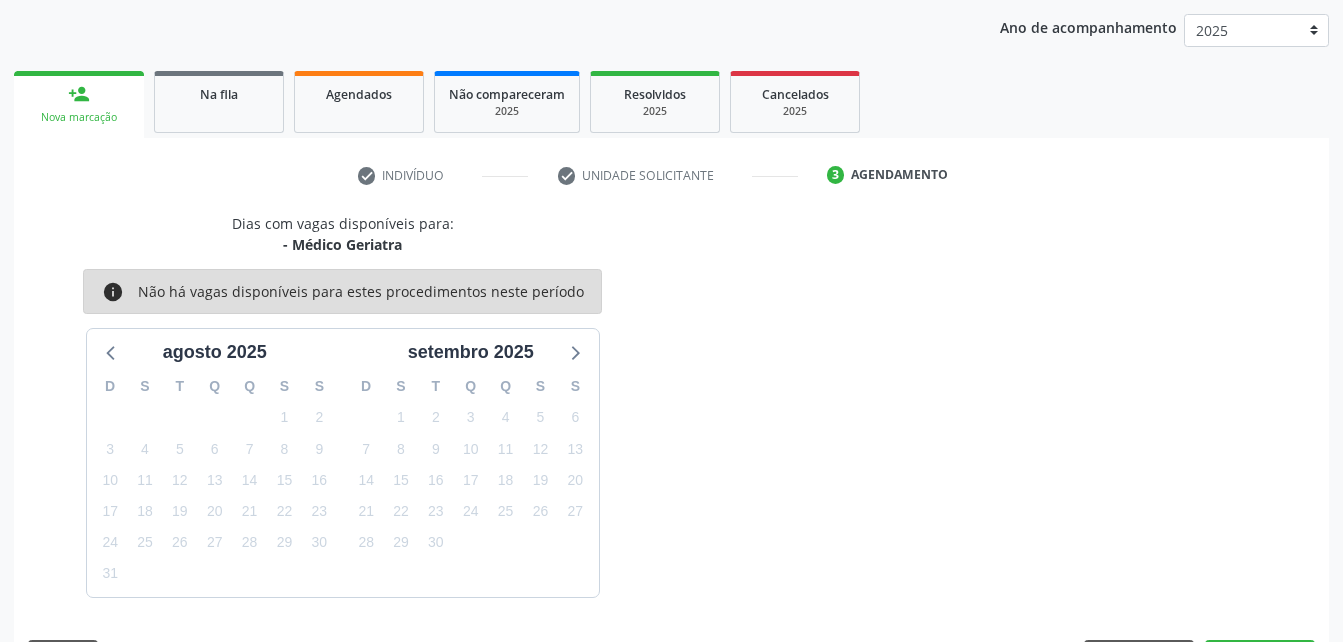 scroll, scrollTop: 315, scrollLeft: 0, axis: vertical 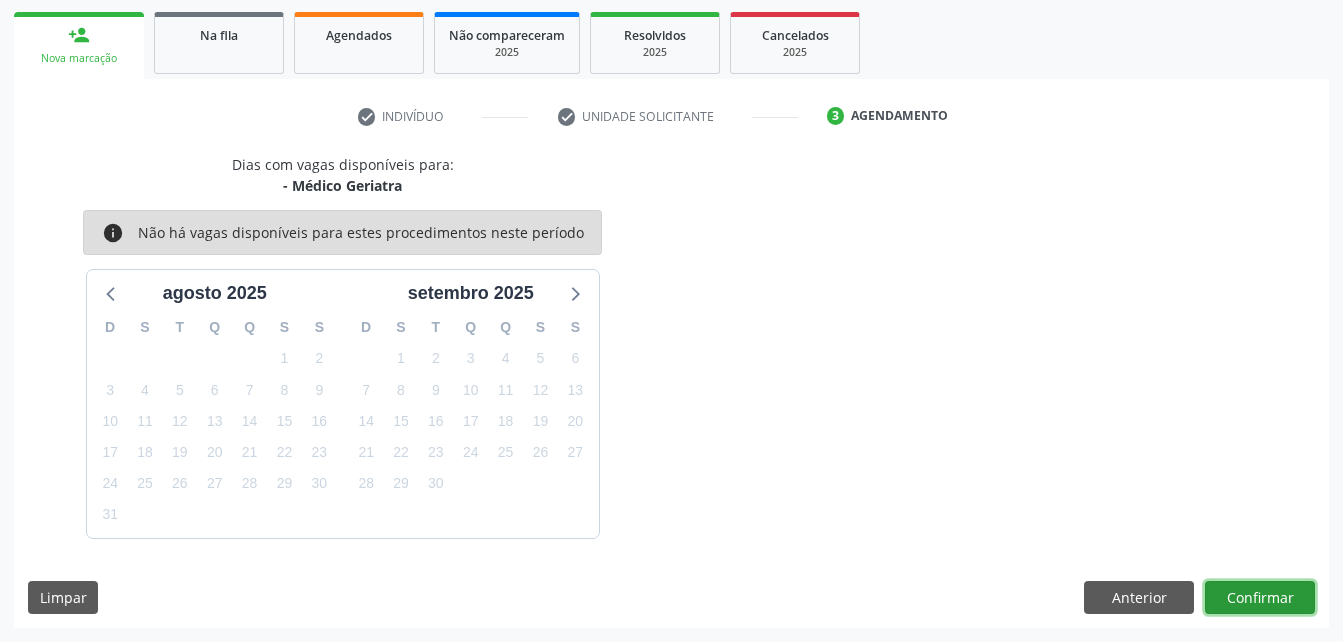 click on "Confirmar" at bounding box center [1260, 598] 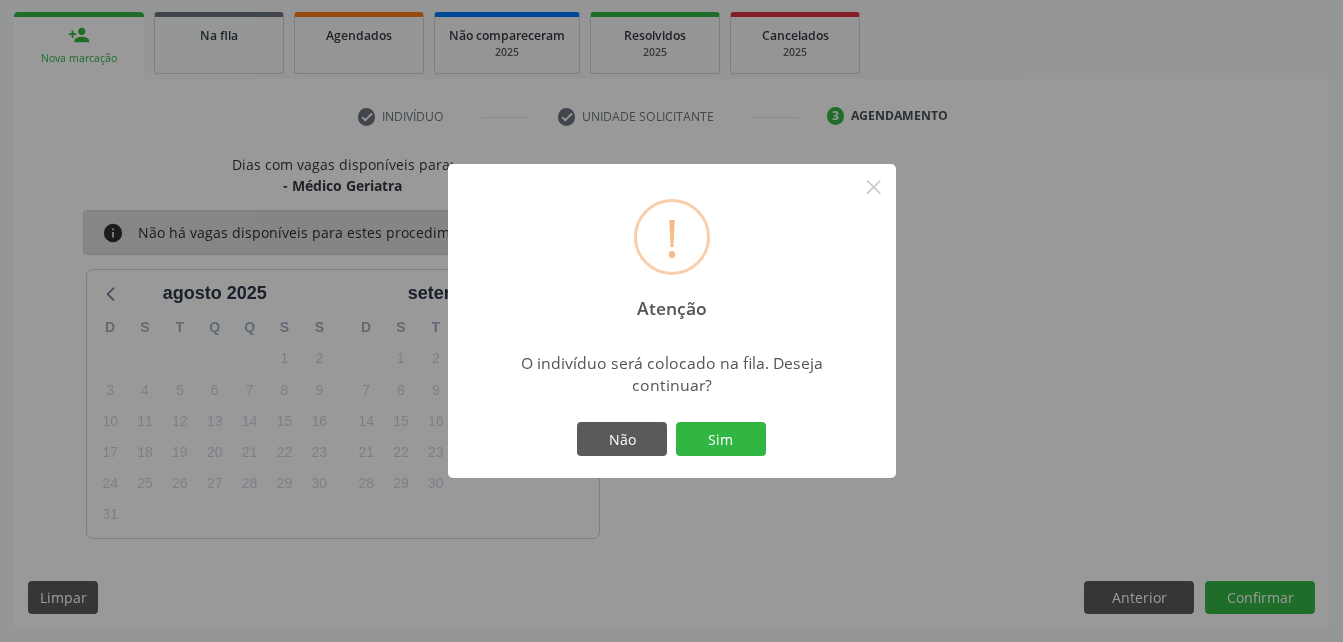 click on "Não Sim" at bounding box center [672, 439] 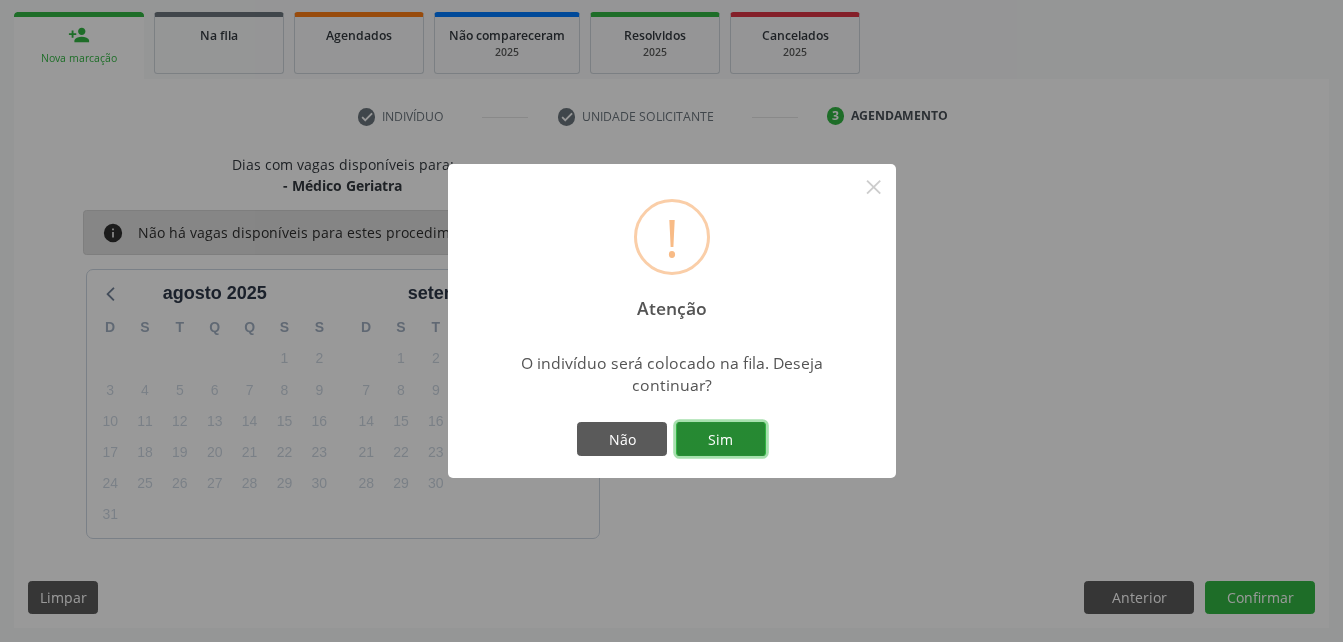 click on "Sim" at bounding box center (721, 439) 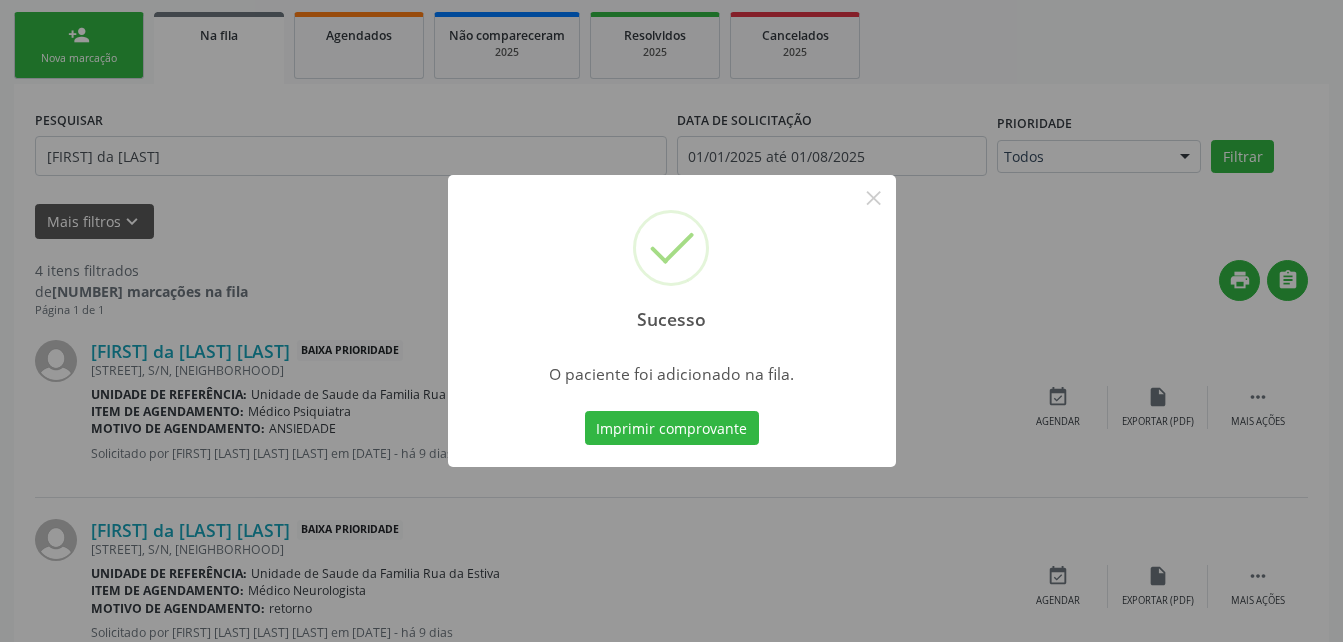 scroll, scrollTop: 53, scrollLeft: 0, axis: vertical 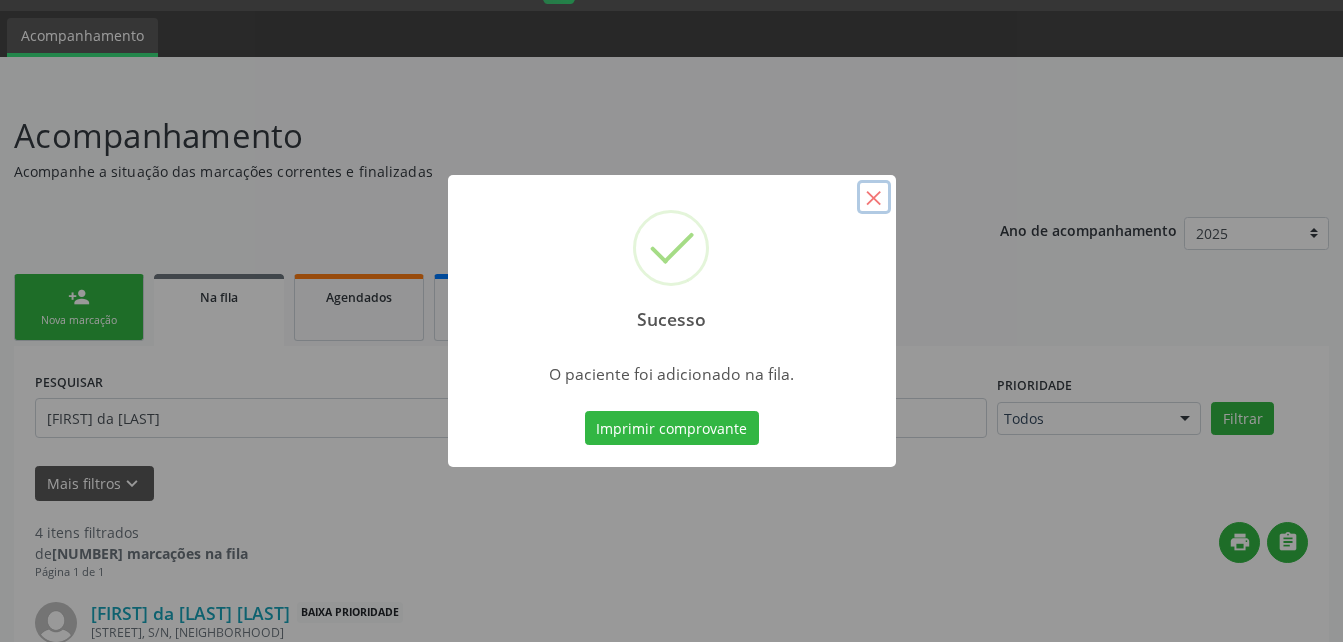 click on "×" at bounding box center [874, 197] 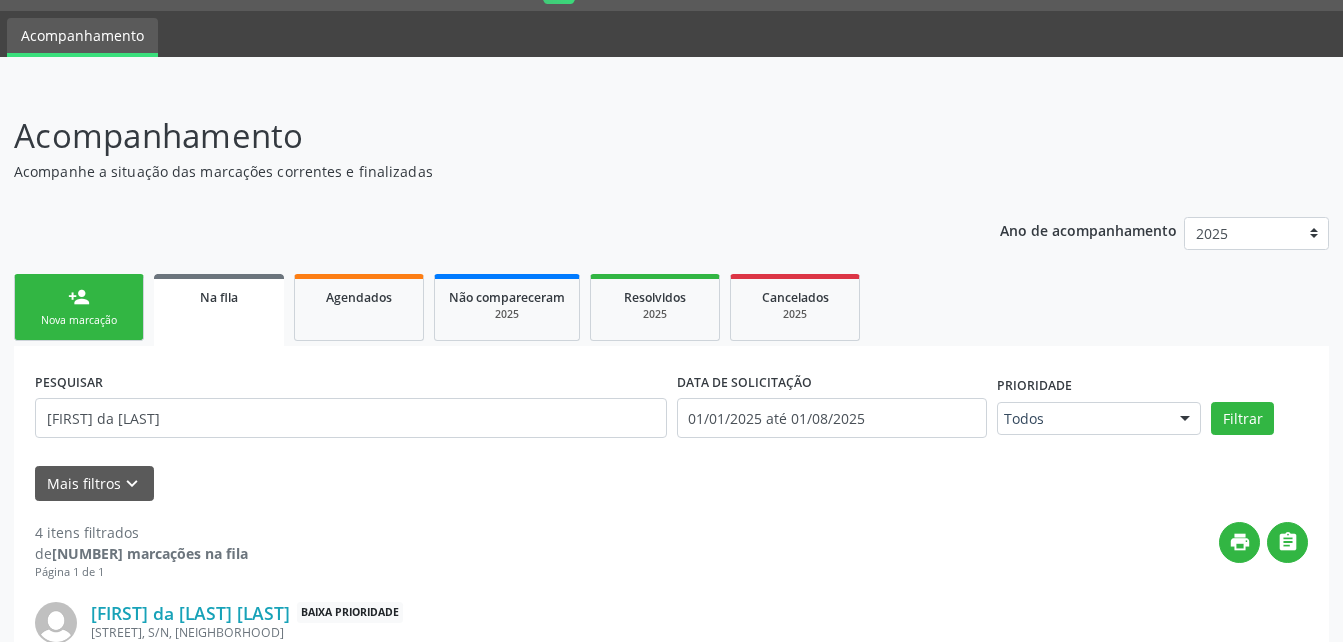 click on "person_add
Nova marcação" at bounding box center (79, 307) 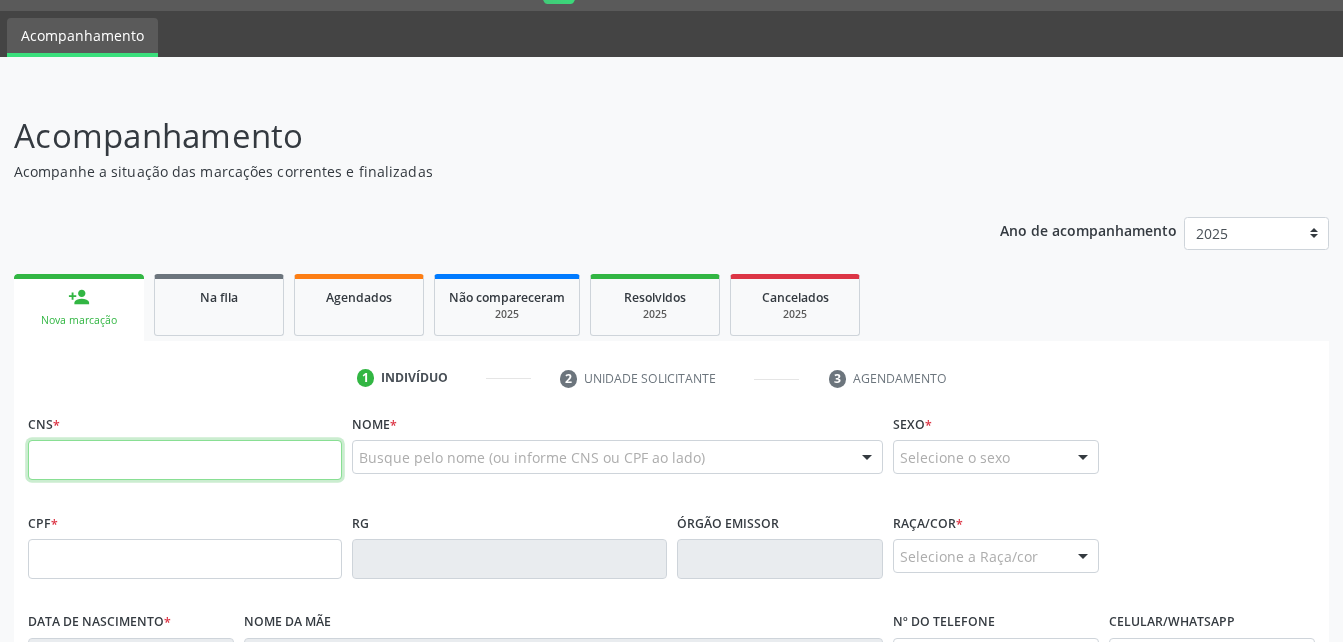 click at bounding box center (185, 460) 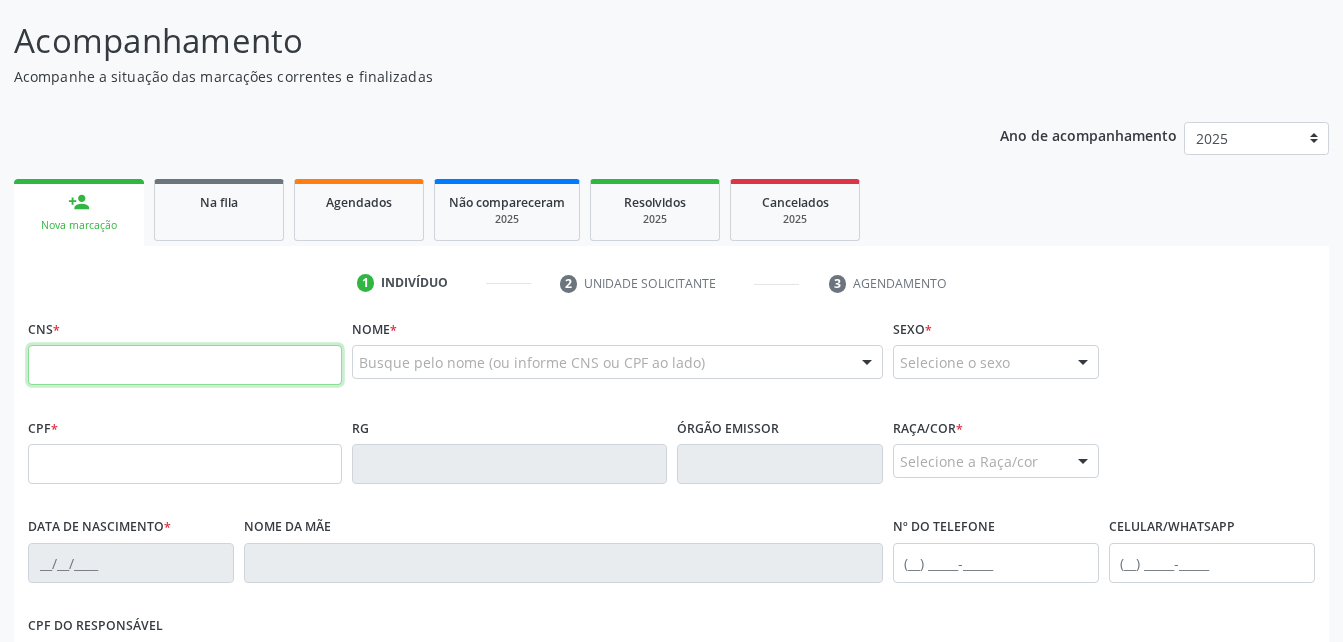 scroll, scrollTop: 153, scrollLeft: 0, axis: vertical 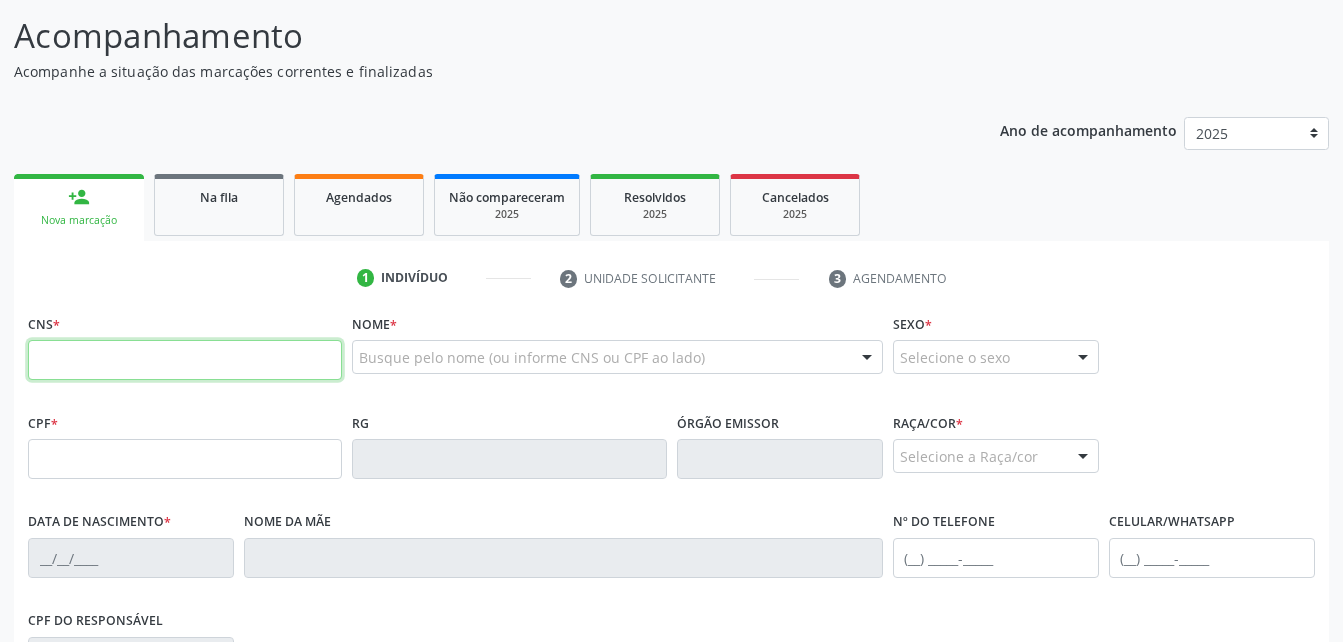click at bounding box center (185, 360) 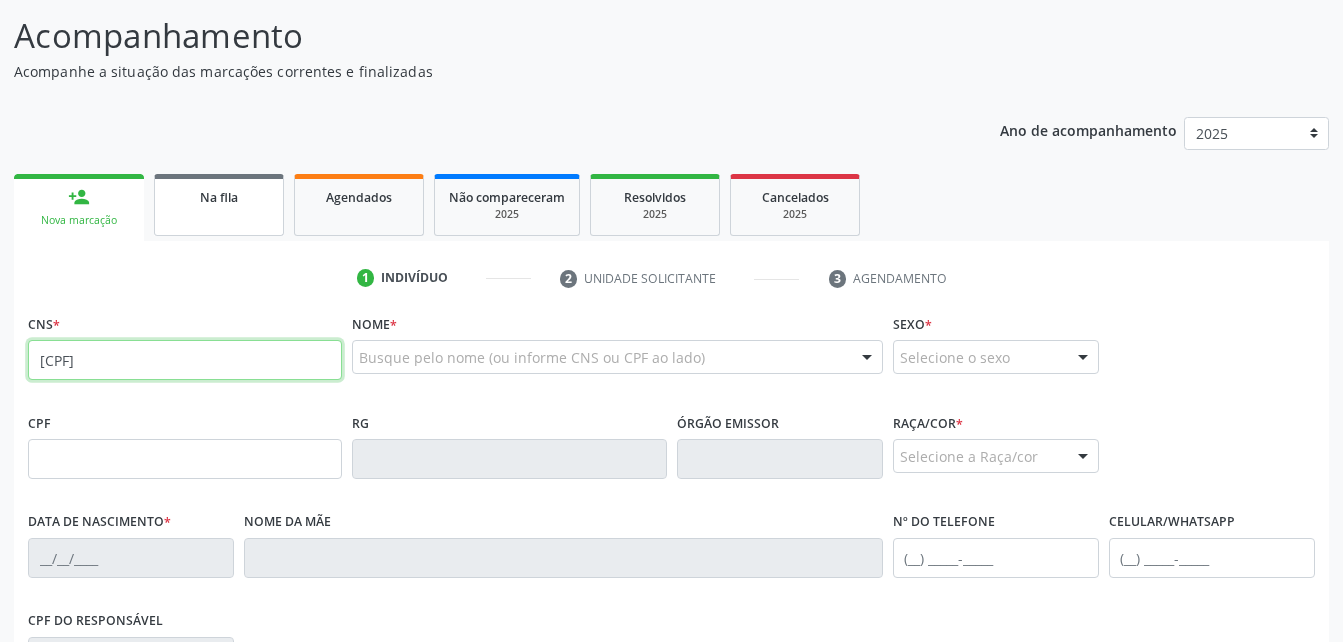 type on "703 6080 0005 3334" 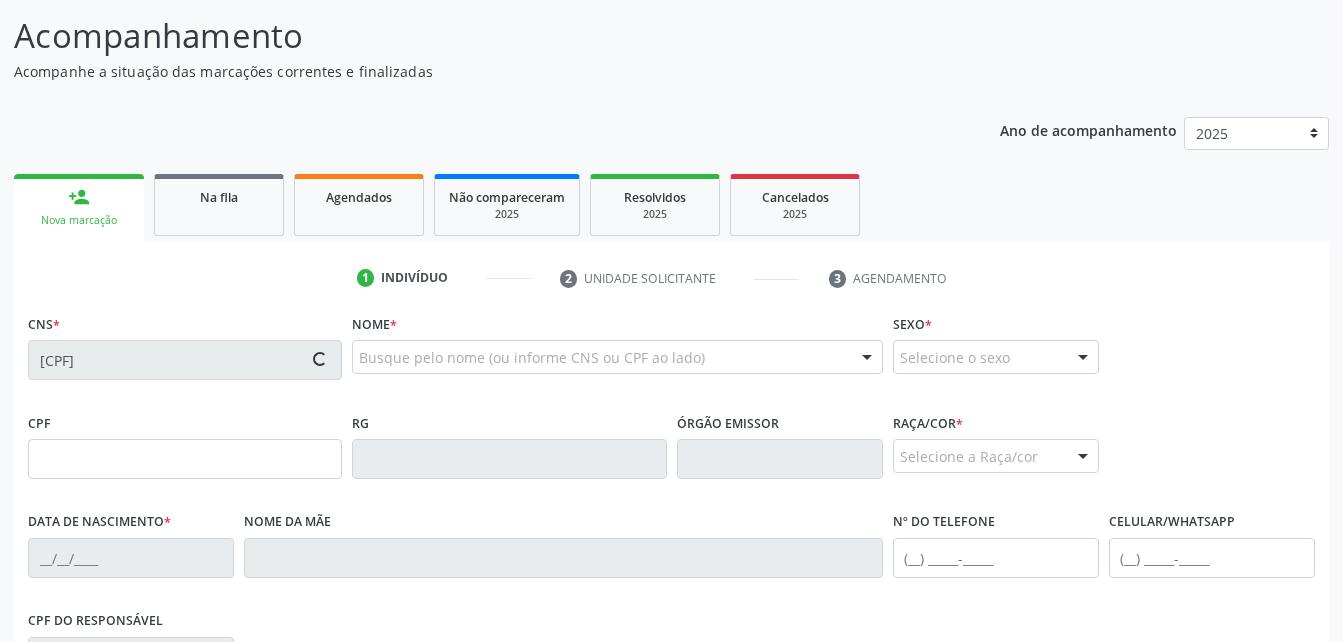 type on "319.368.224-15" 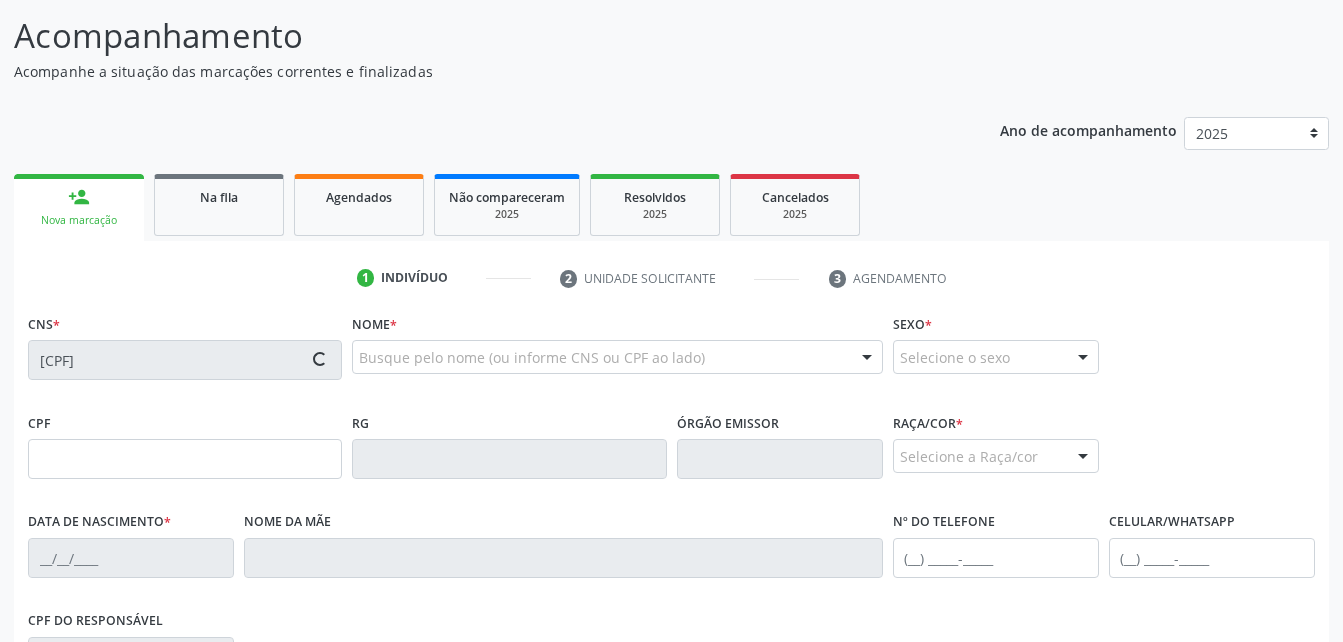 type on "02/01/1950" 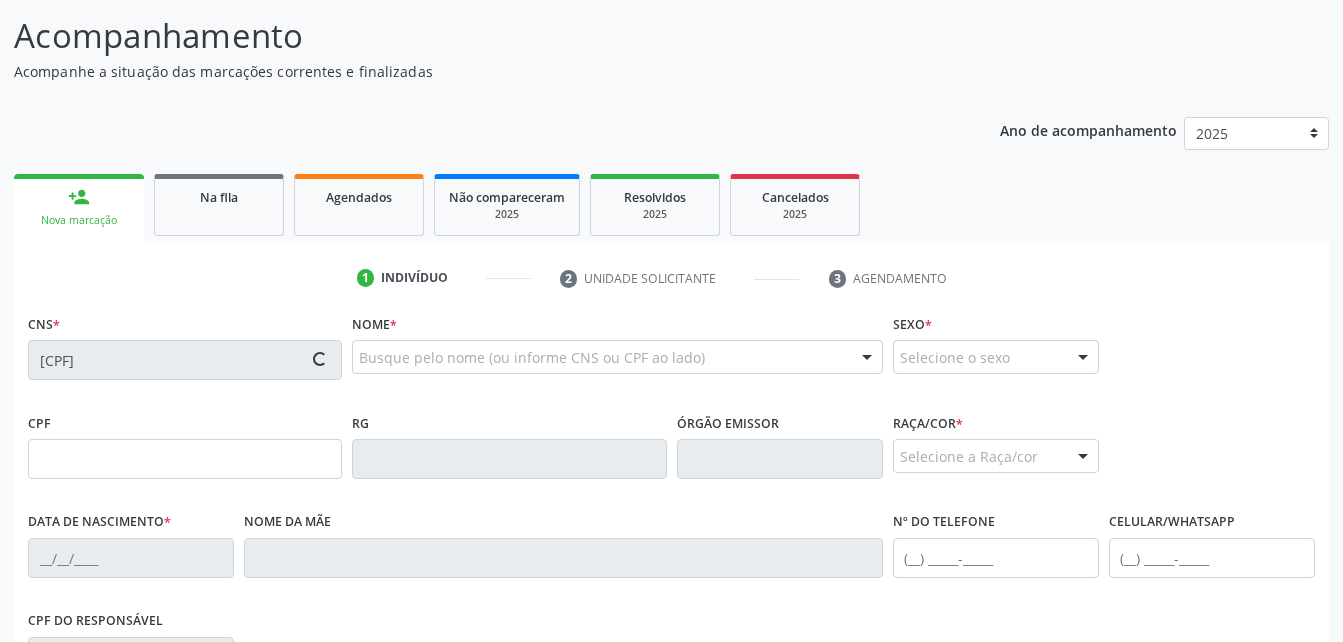 type on "0" 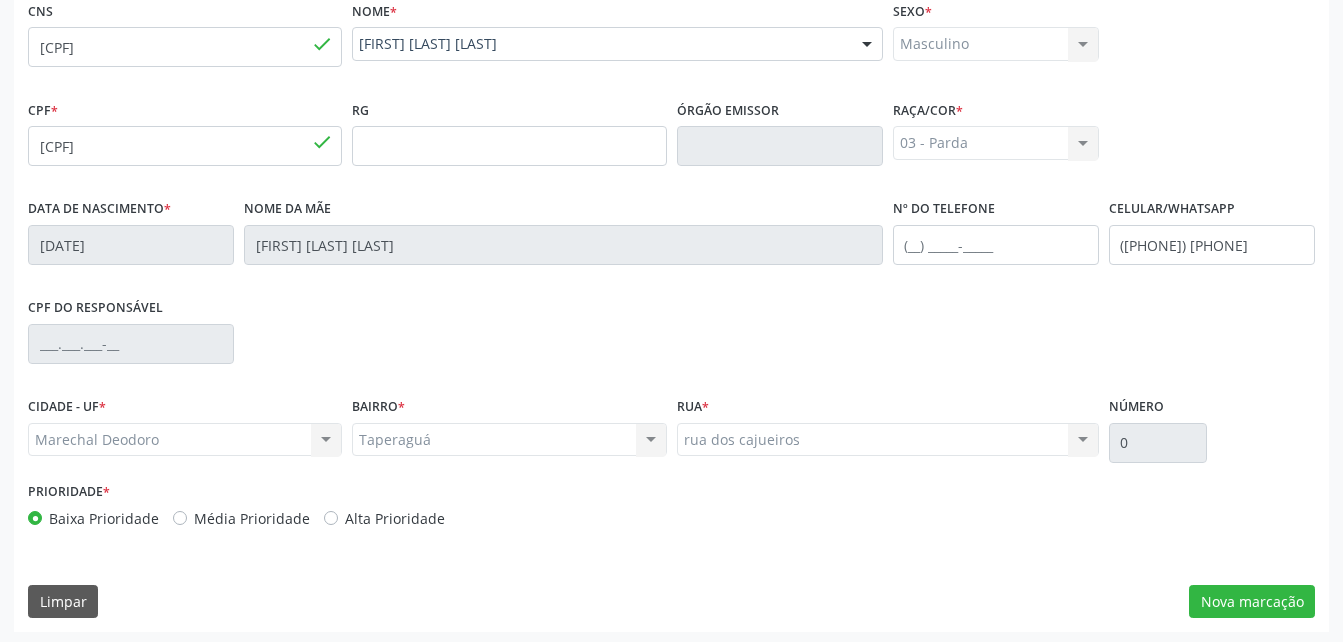 scroll, scrollTop: 470, scrollLeft: 0, axis: vertical 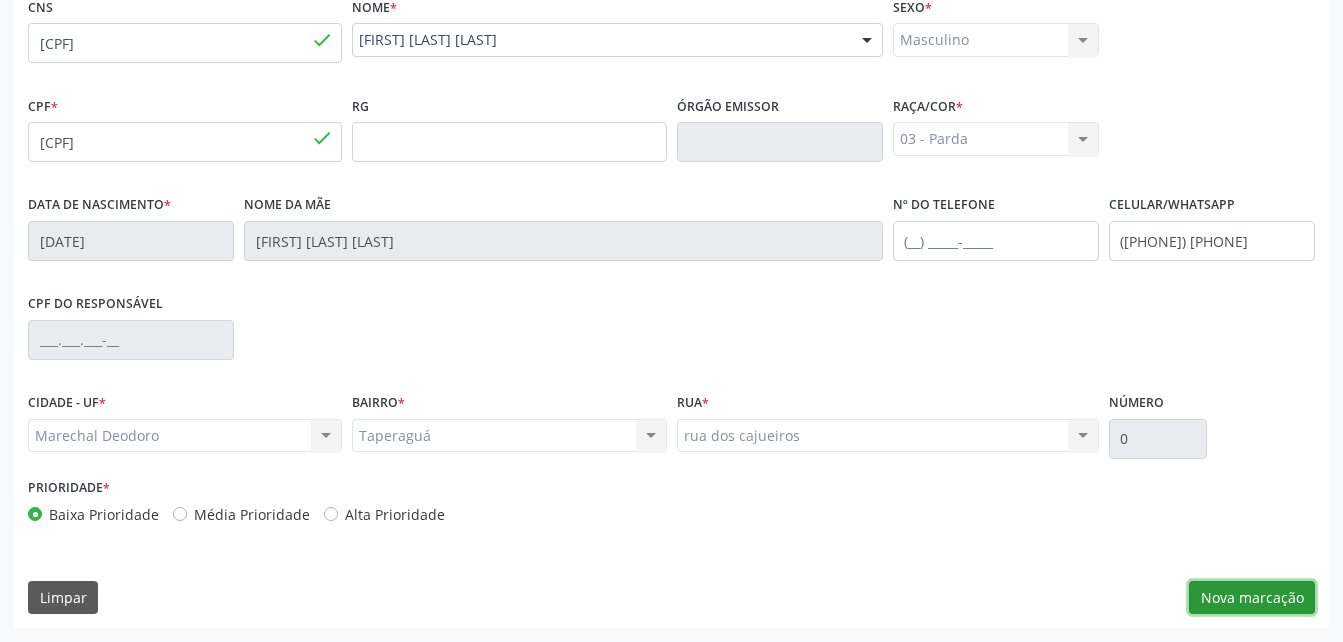 click on "Nova marcação" at bounding box center (1252, 598) 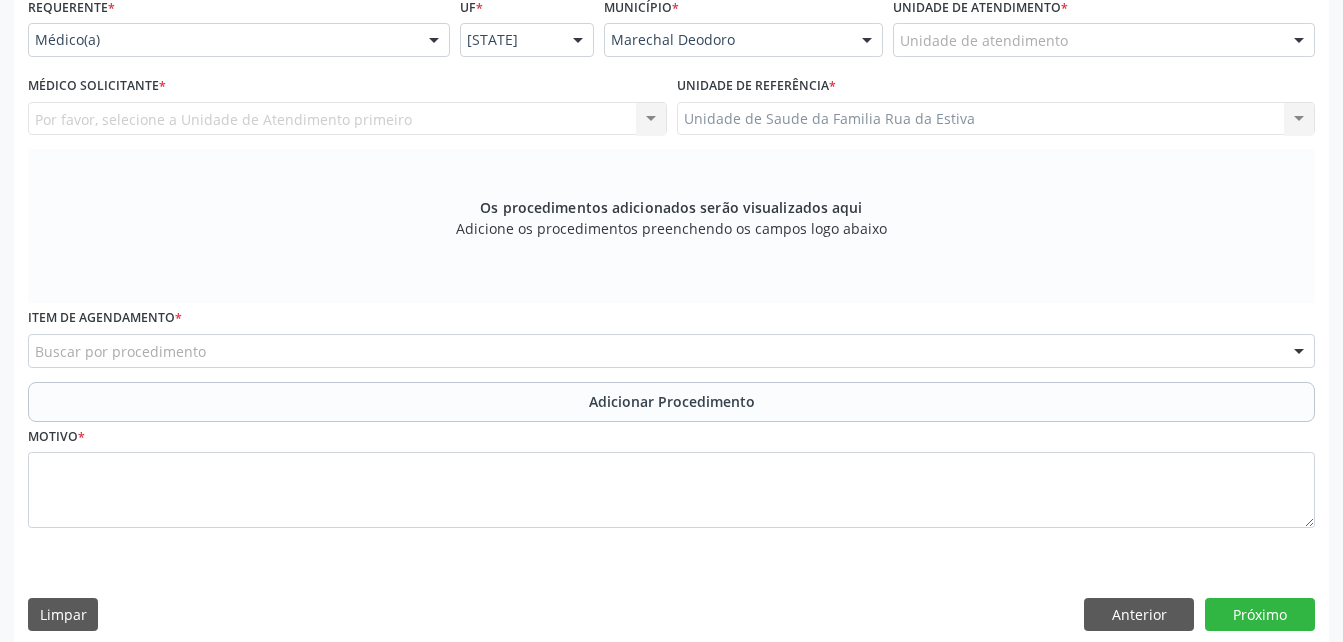 click on "Unidade de atendimento" at bounding box center [1104, 40] 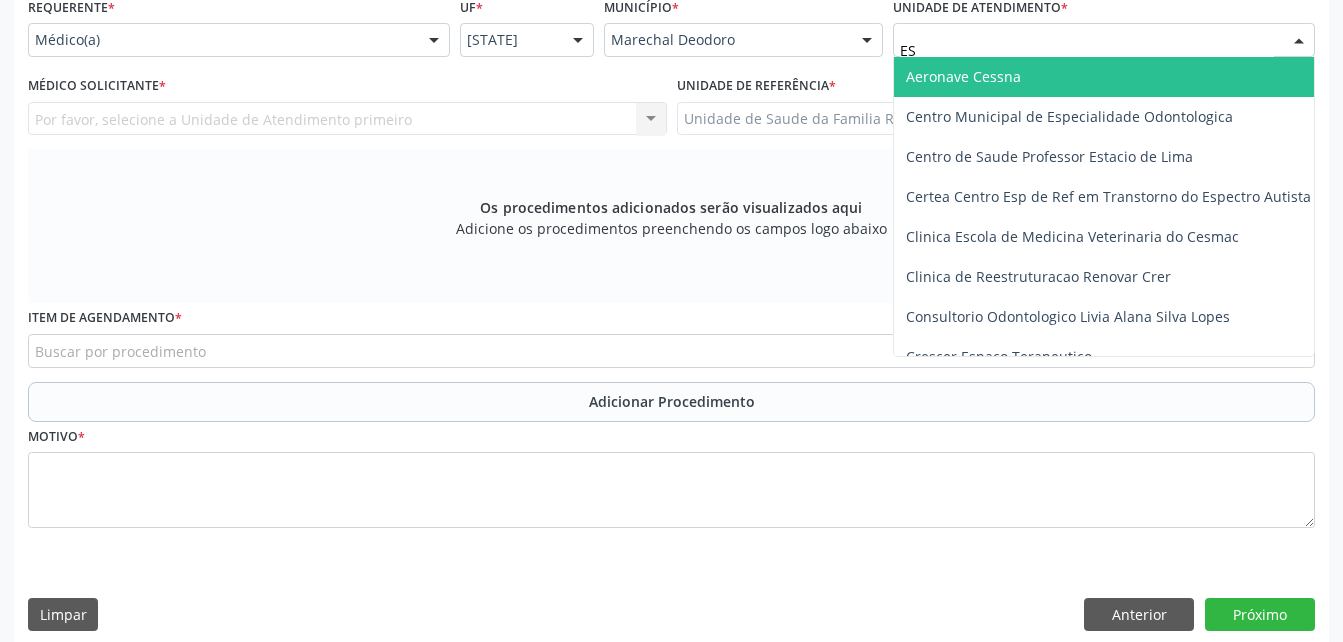 type on "EST" 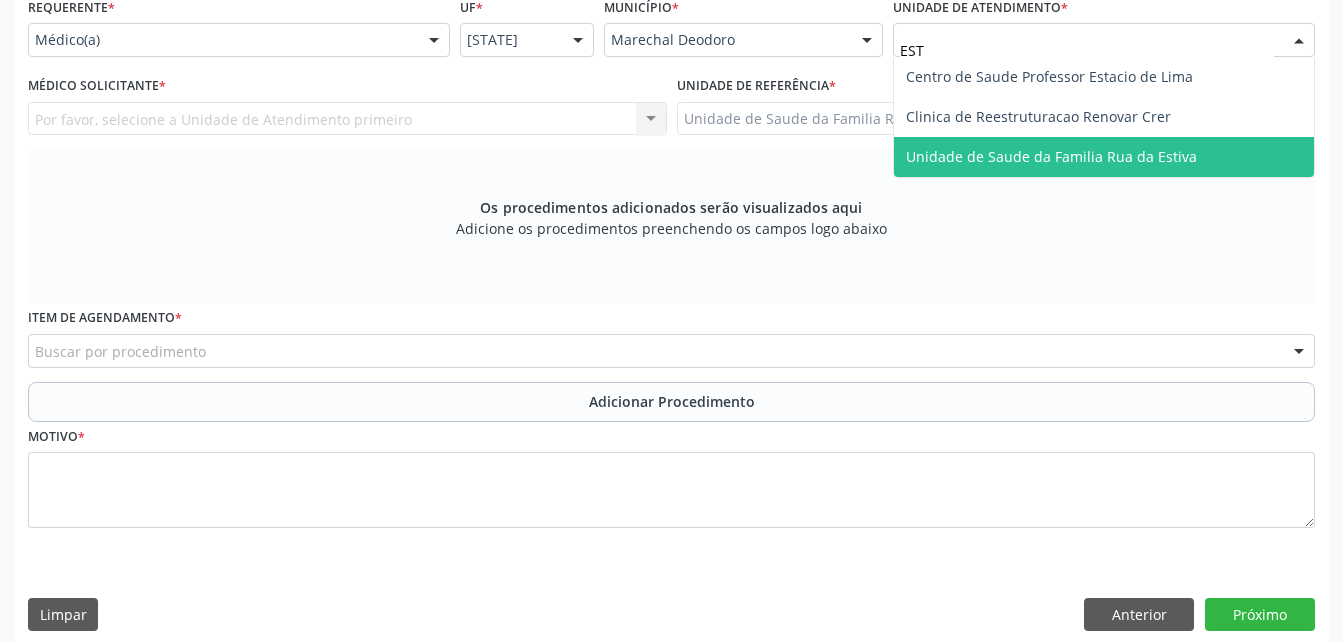 click on "Unidade de Saude da Familia Rua da Estiva" at bounding box center [1104, 157] 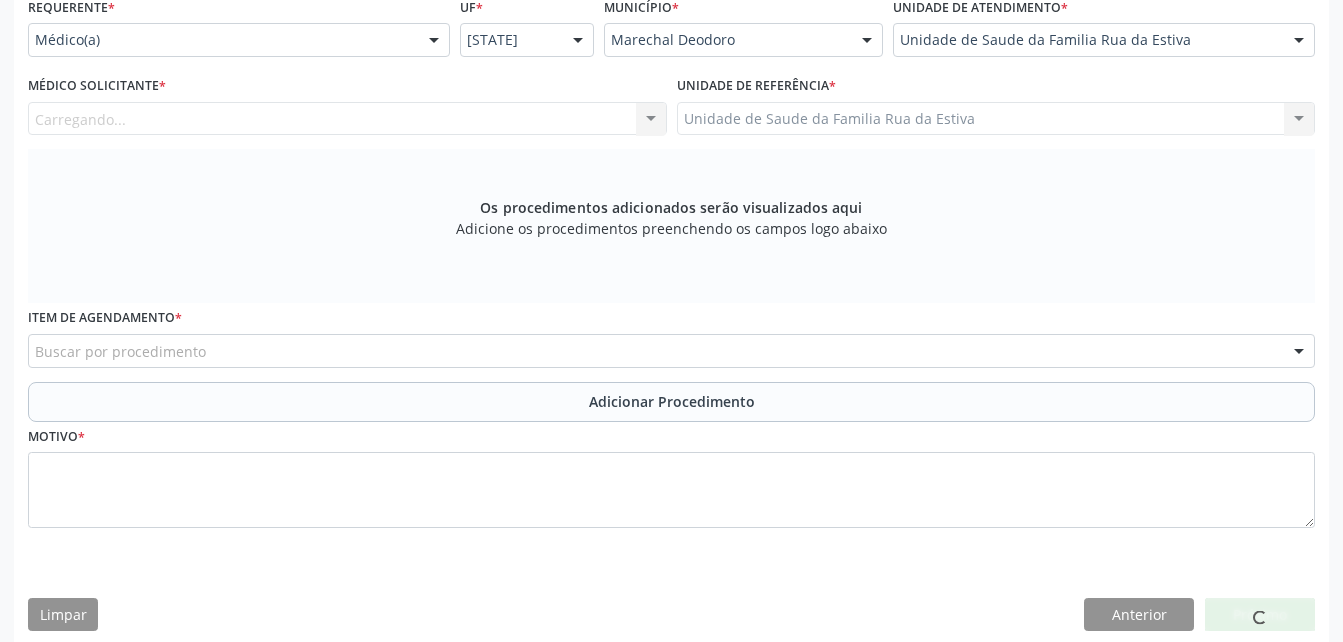 click on "Carregando...
Nenhum resultado encontrado para: "   "
Não há nenhuma opção para ser exibida." at bounding box center [347, 119] 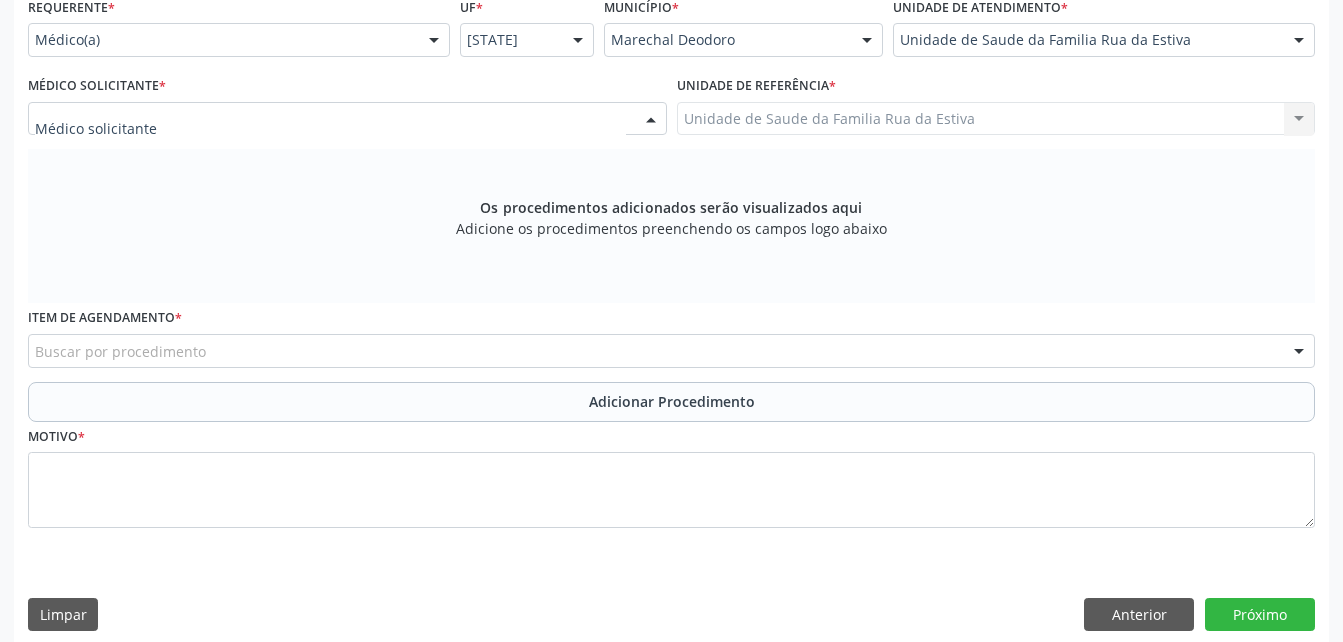 click at bounding box center (347, 119) 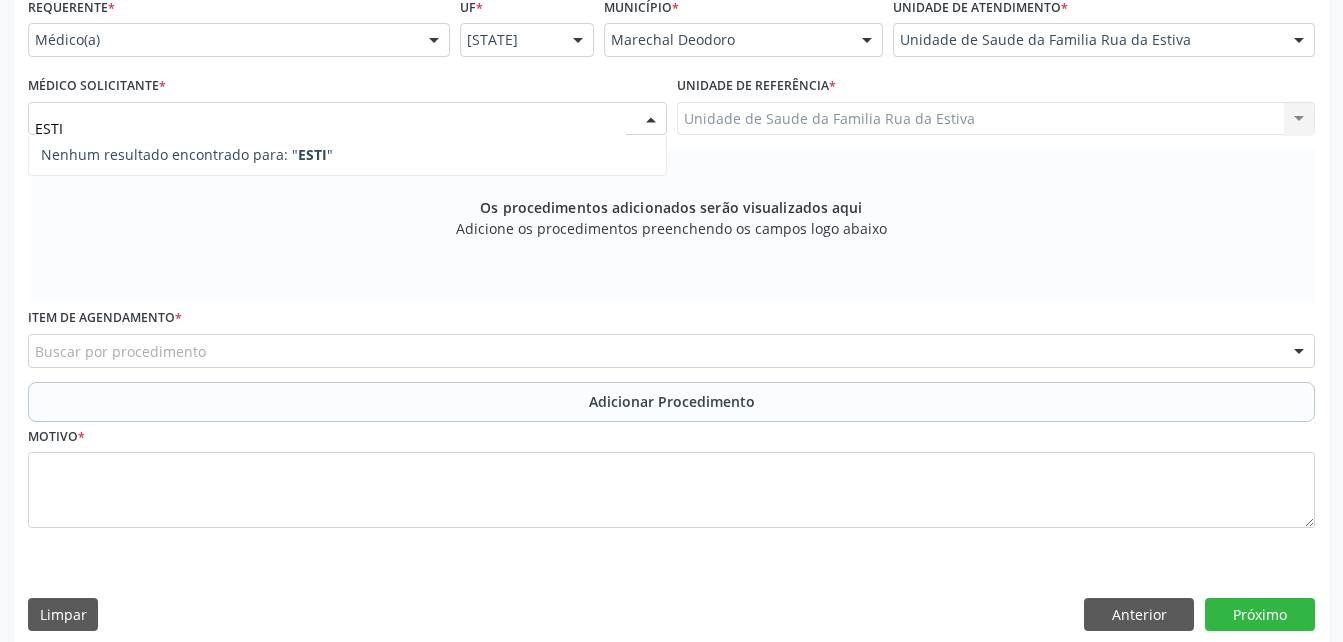 type on "ESTI" 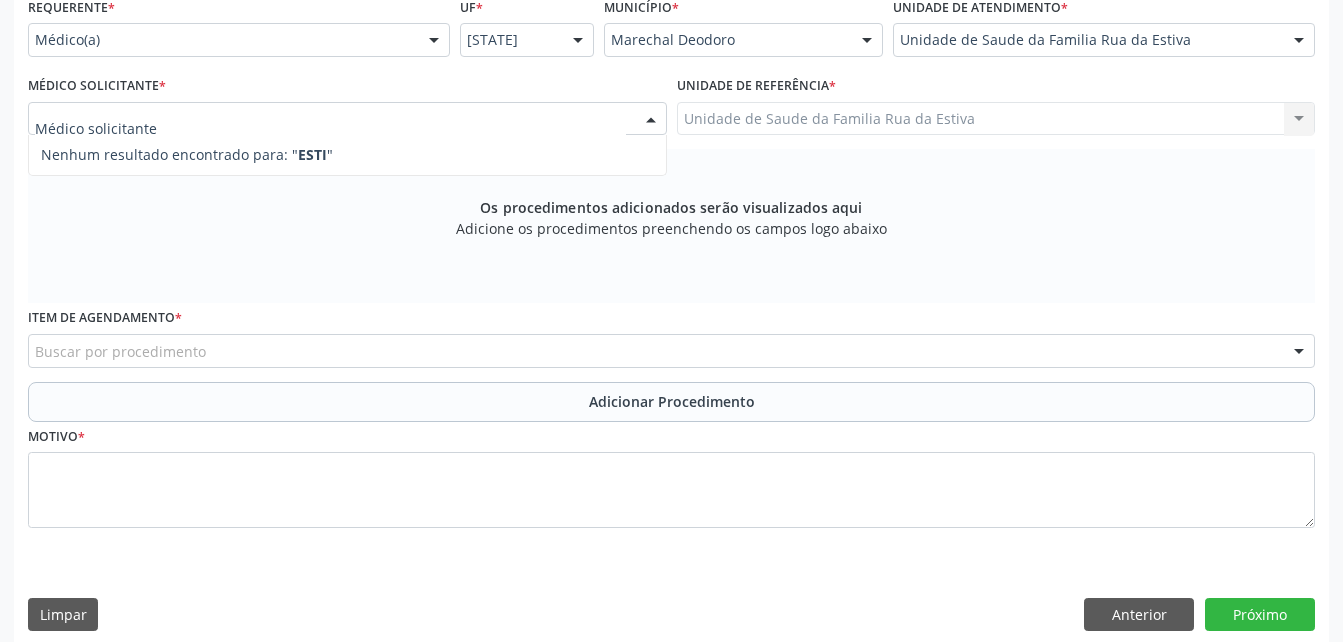 click on "Os procedimentos adicionados serão visualizados aqui
Adicione os procedimentos preenchendo os campos logo abaixo" at bounding box center (671, 226) 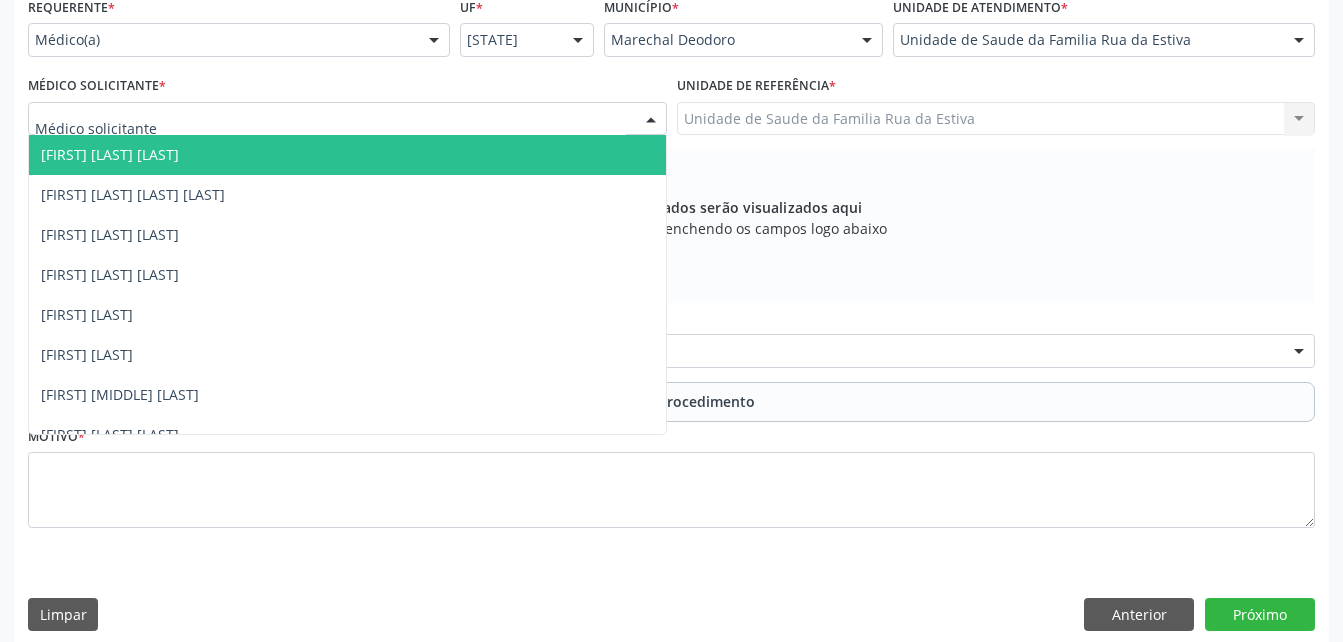 click at bounding box center (347, 119) 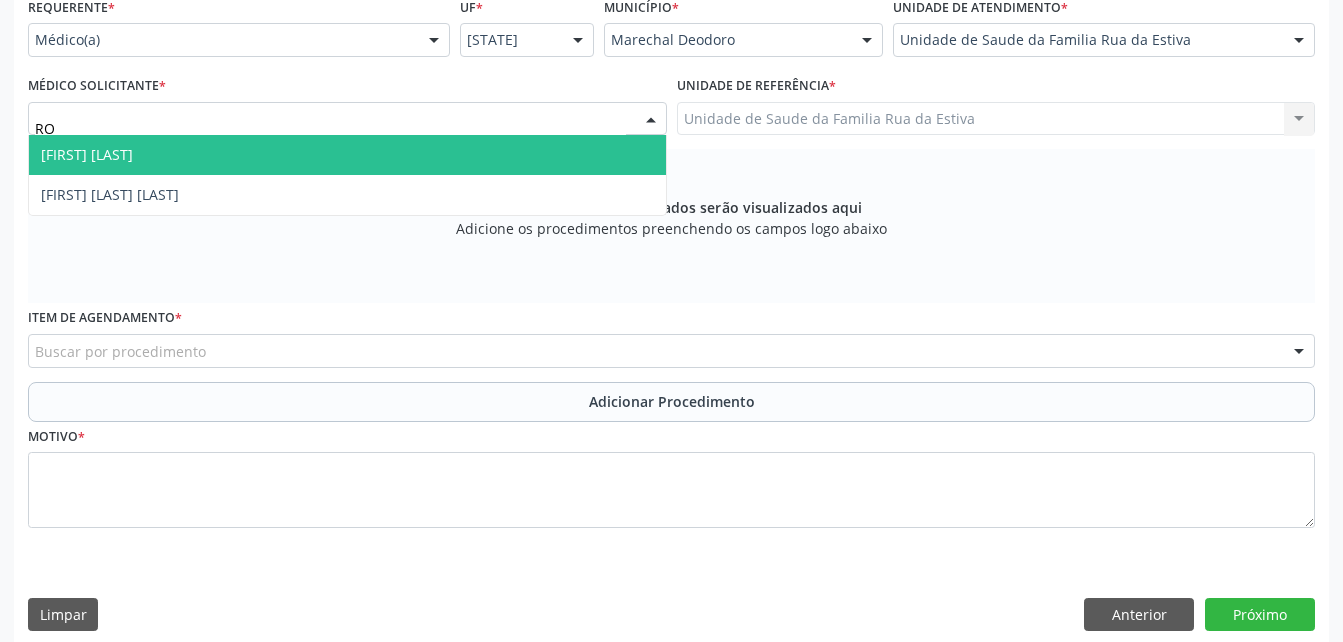 type on "ROD" 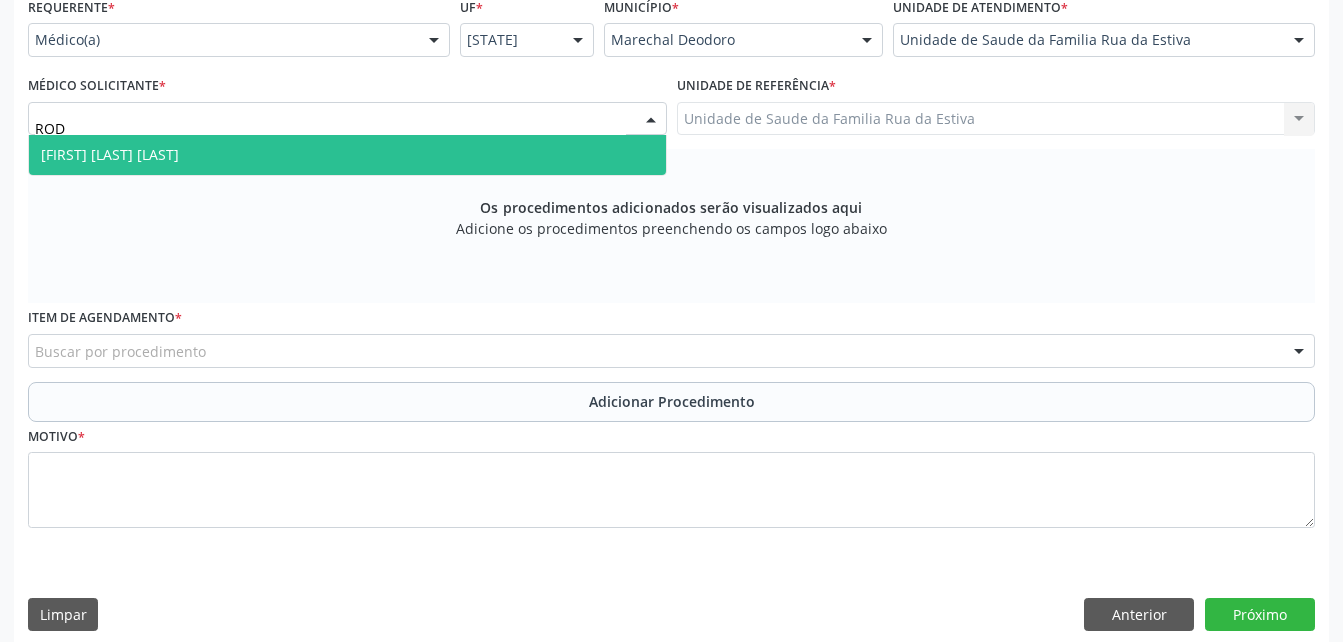 click on "[FIRST] [LAST]" at bounding box center [347, 155] 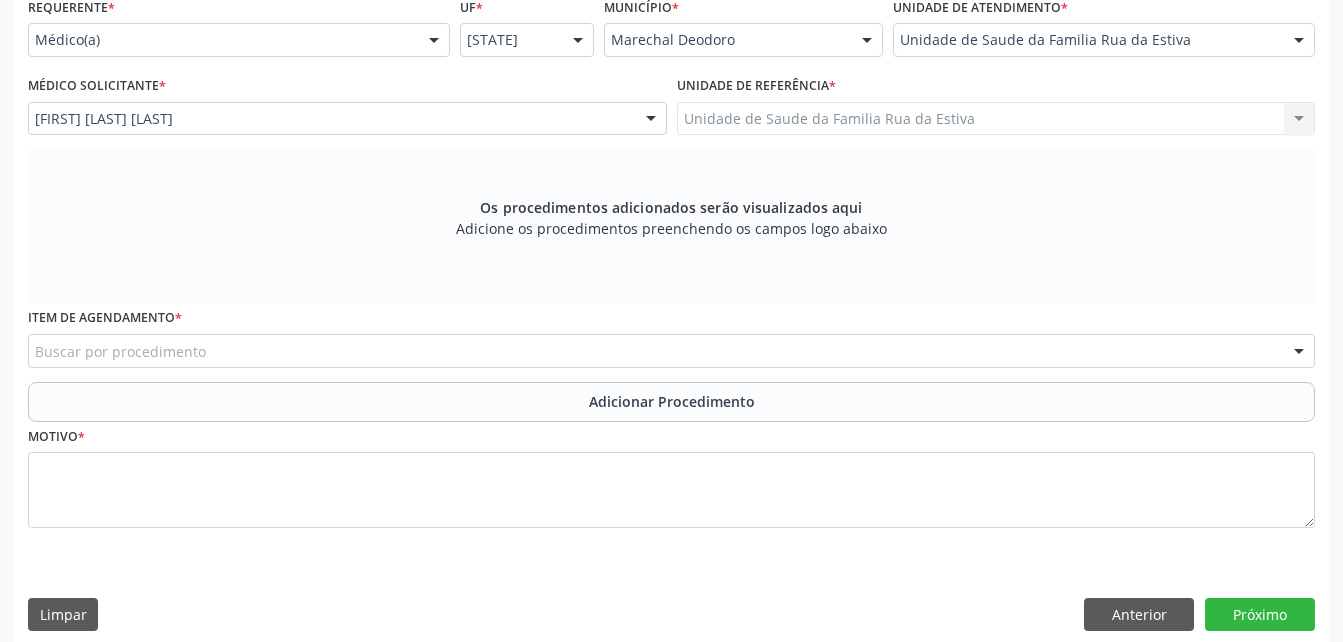 click on "Buscar por procedimento" at bounding box center (671, 351) 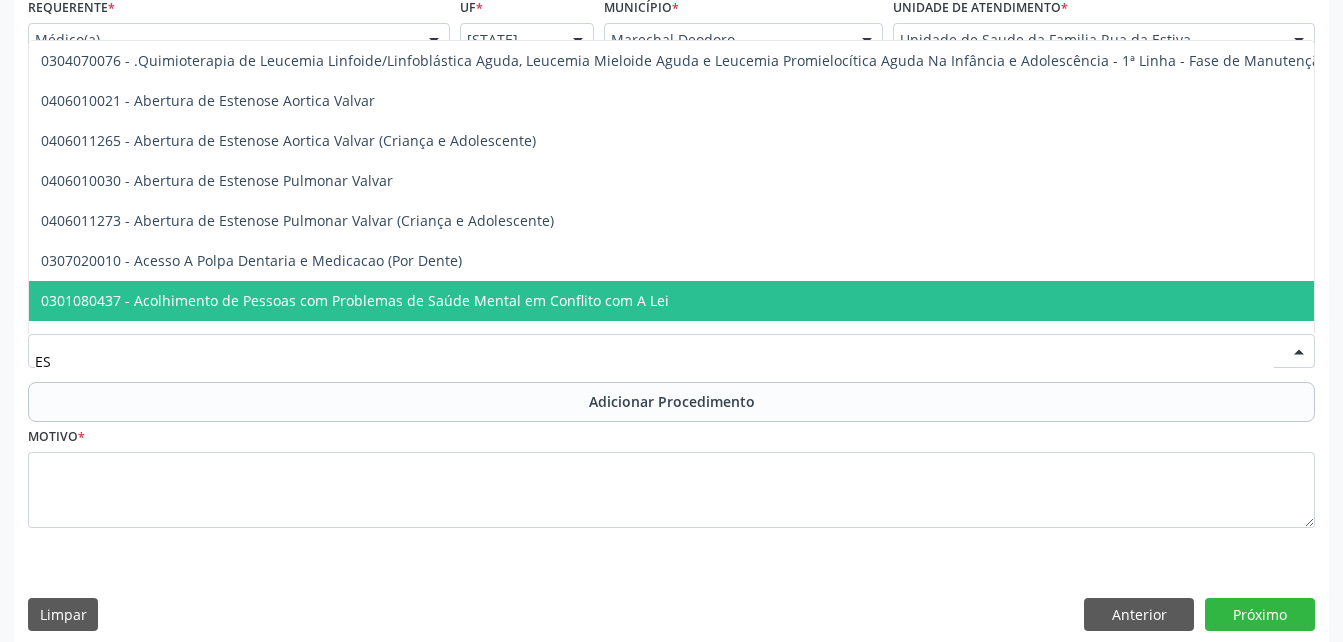type on "E" 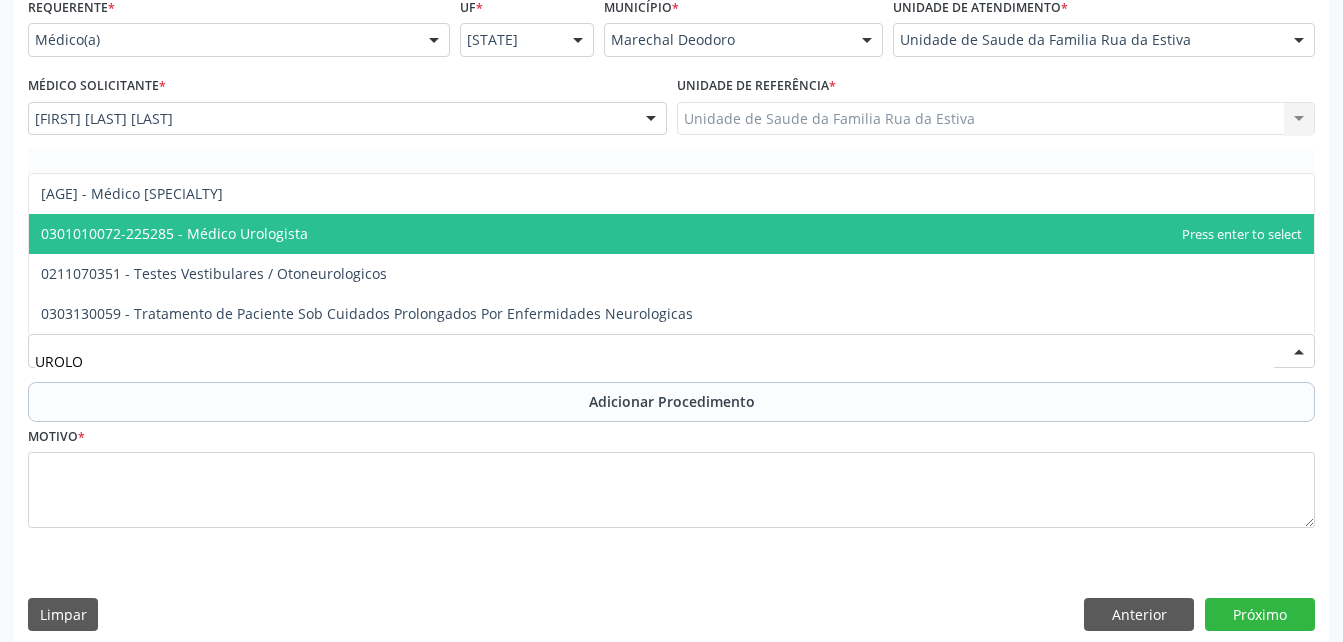 click on "0301010072-225285 - Médico Urologista" at bounding box center [671, 234] 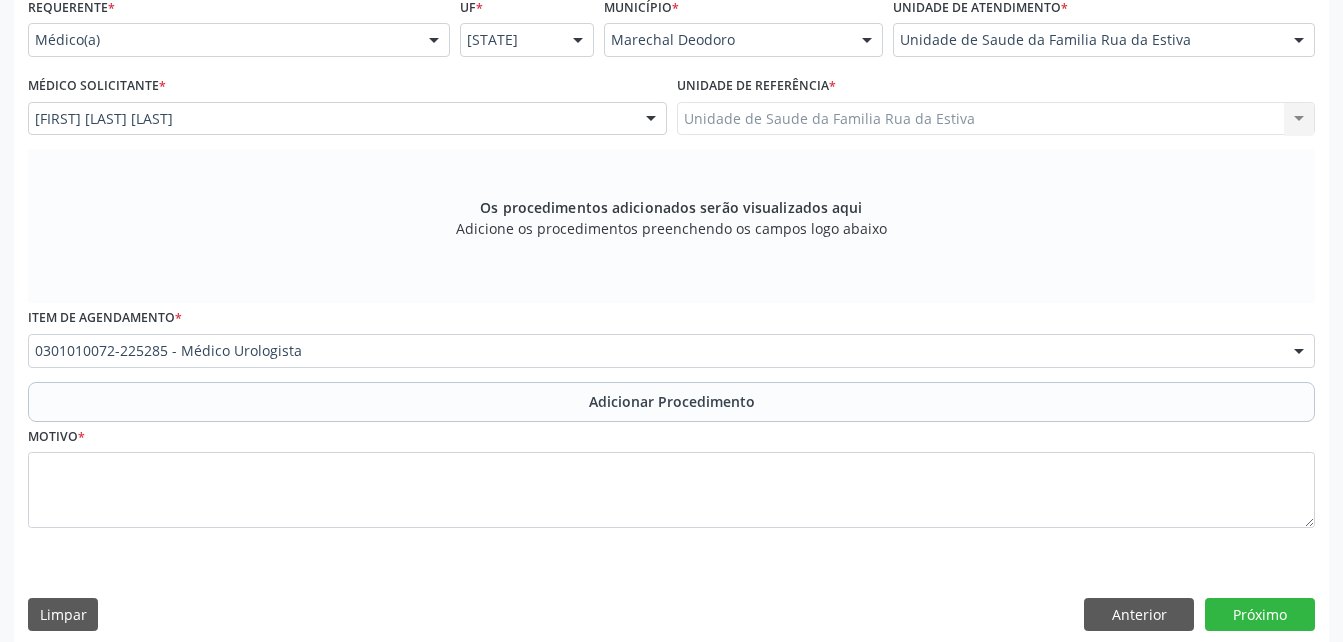 click on "0406010013 - Abertura de Comunicação Inter-Atrial" at bounding box center [718, 221] 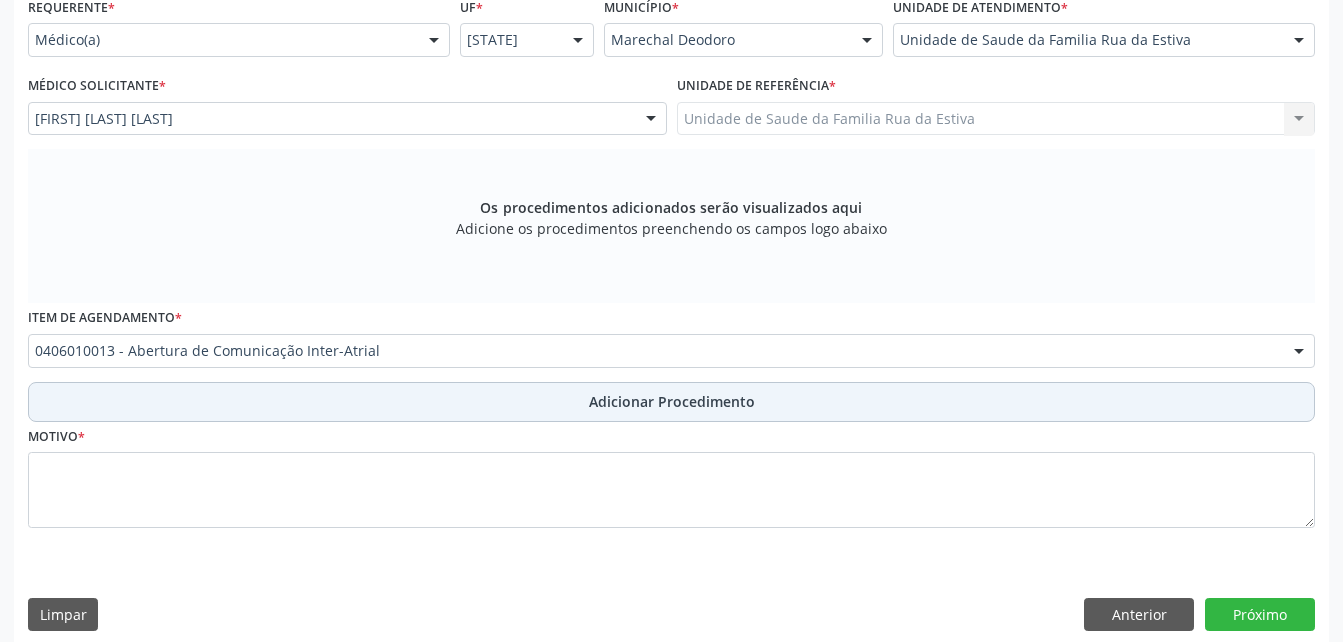 click on "Adicionar Procedimento" at bounding box center (671, 402) 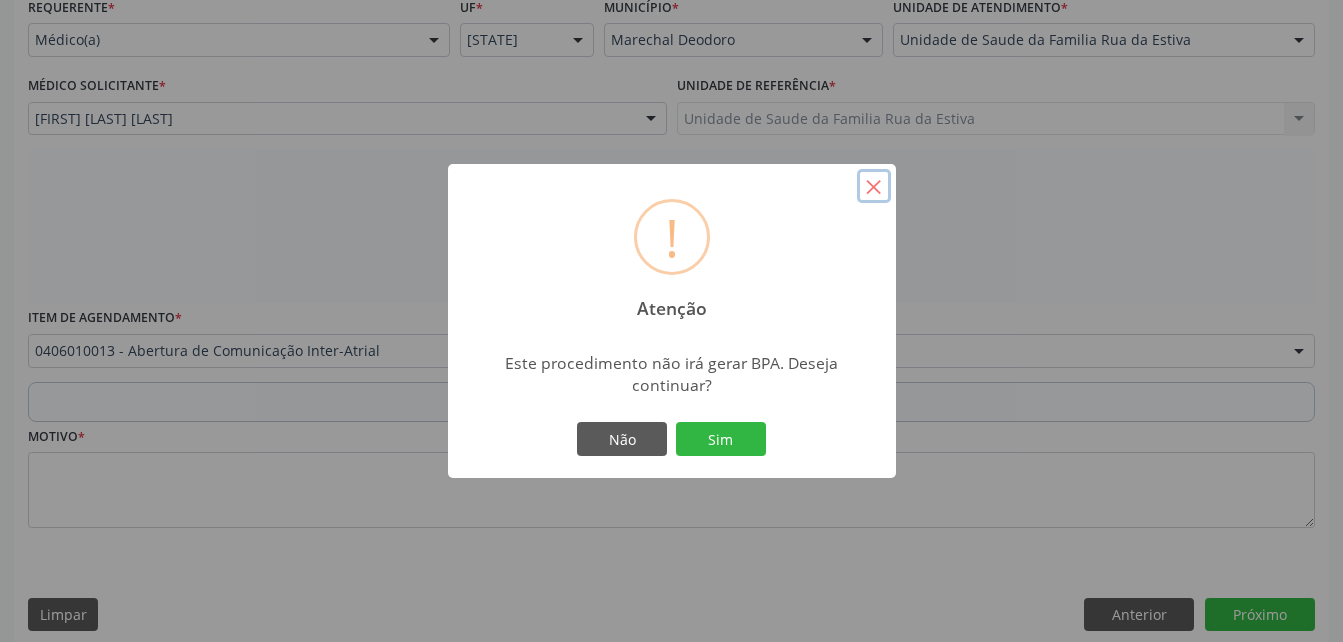 click on "×" at bounding box center (874, 186) 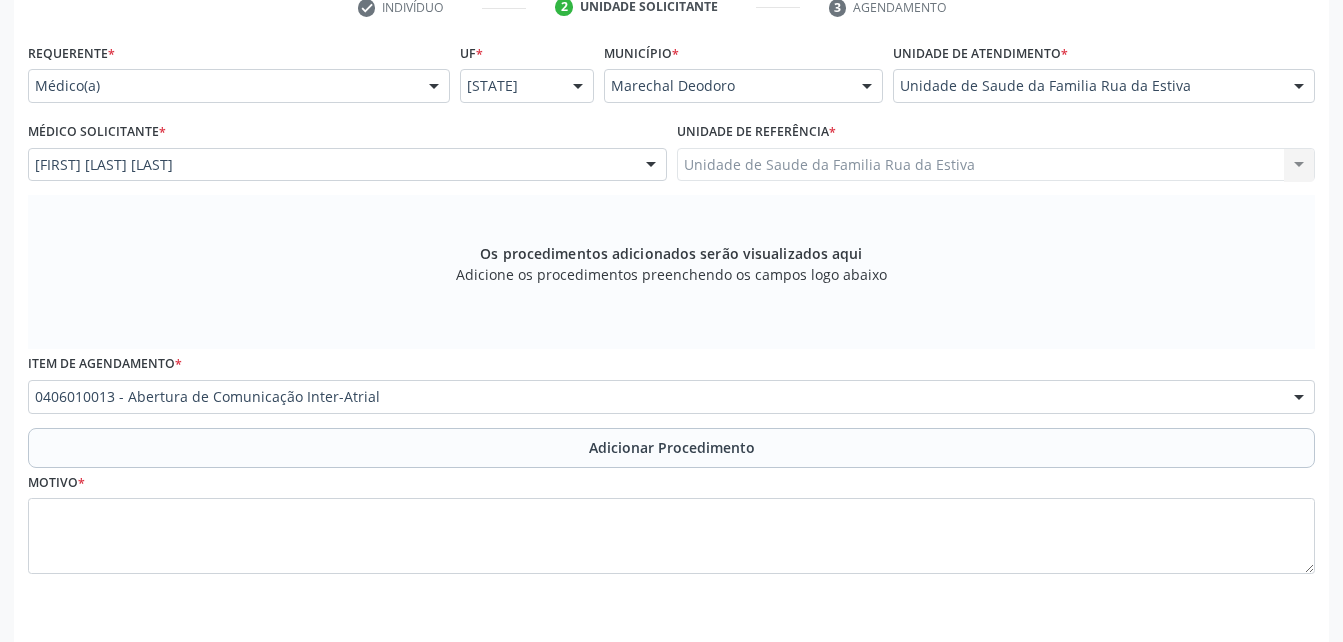 scroll, scrollTop: 470, scrollLeft: 0, axis: vertical 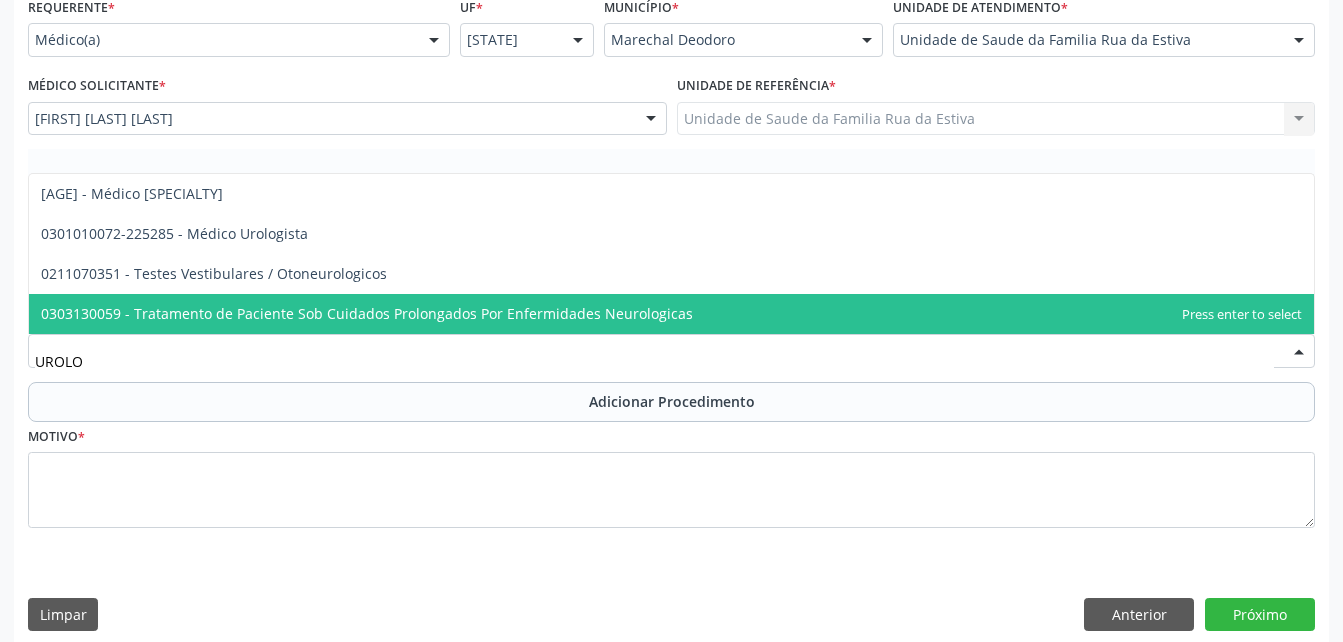 type on "UROLOG" 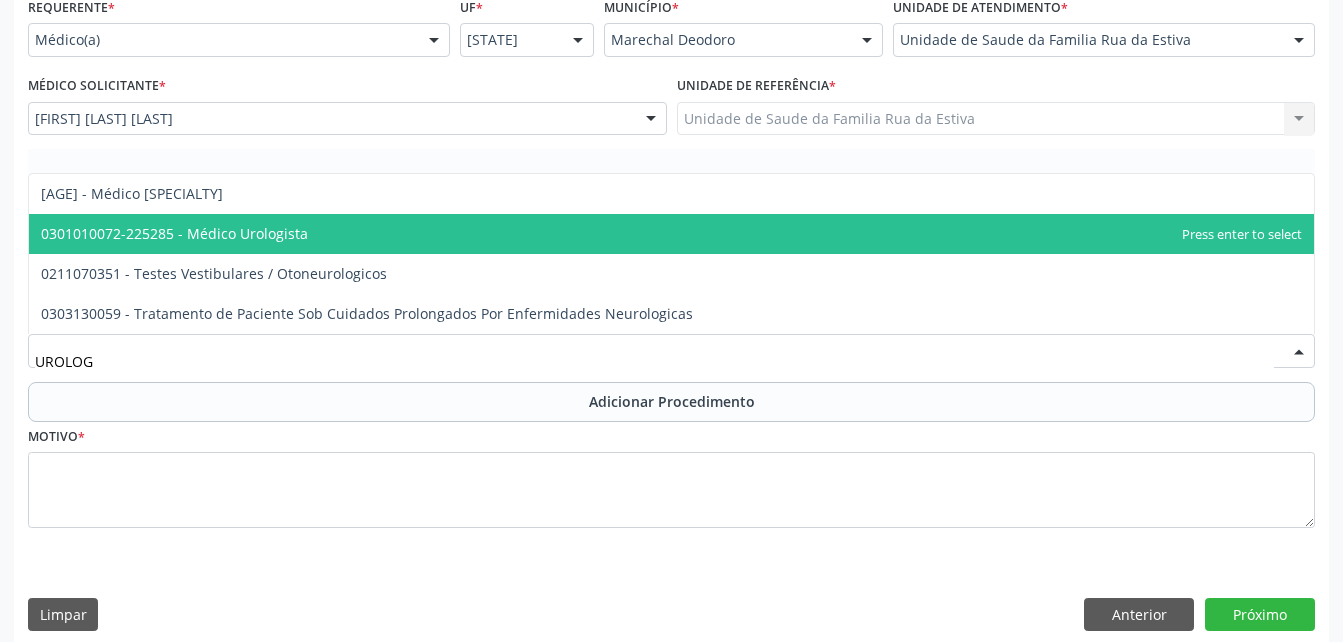 click on "0301010072-225285 - Médico Urologista" at bounding box center (671, 234) 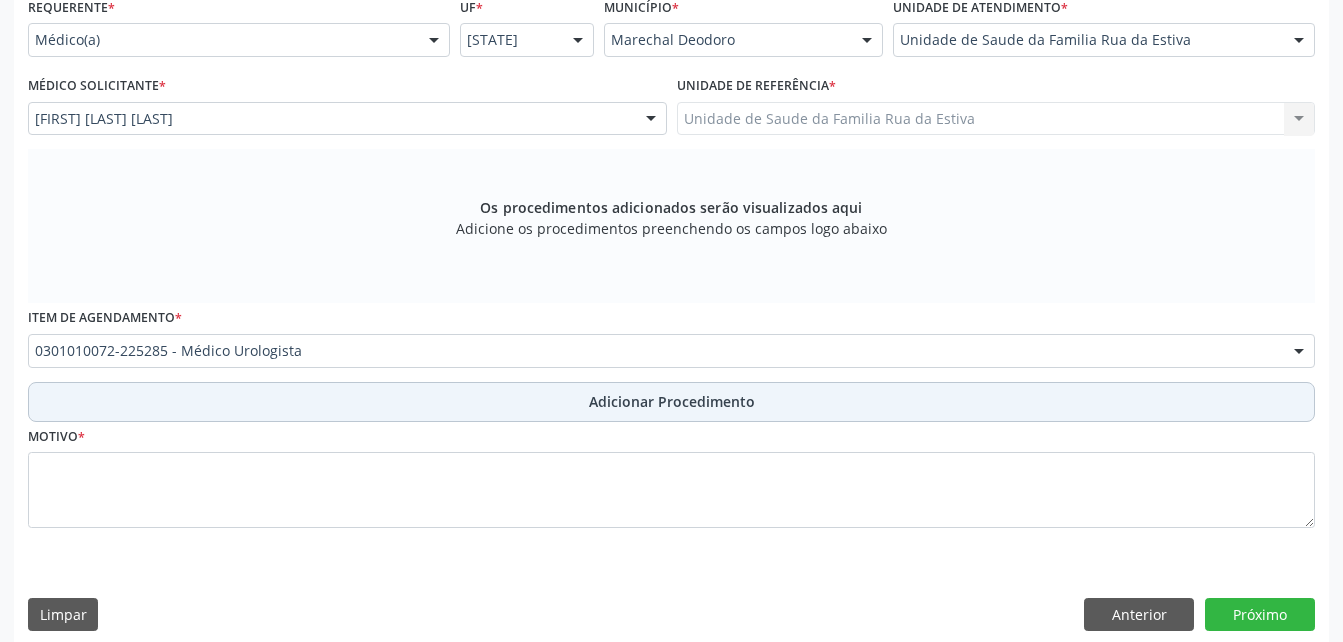 click on "Adicionar Procedimento" at bounding box center (671, 402) 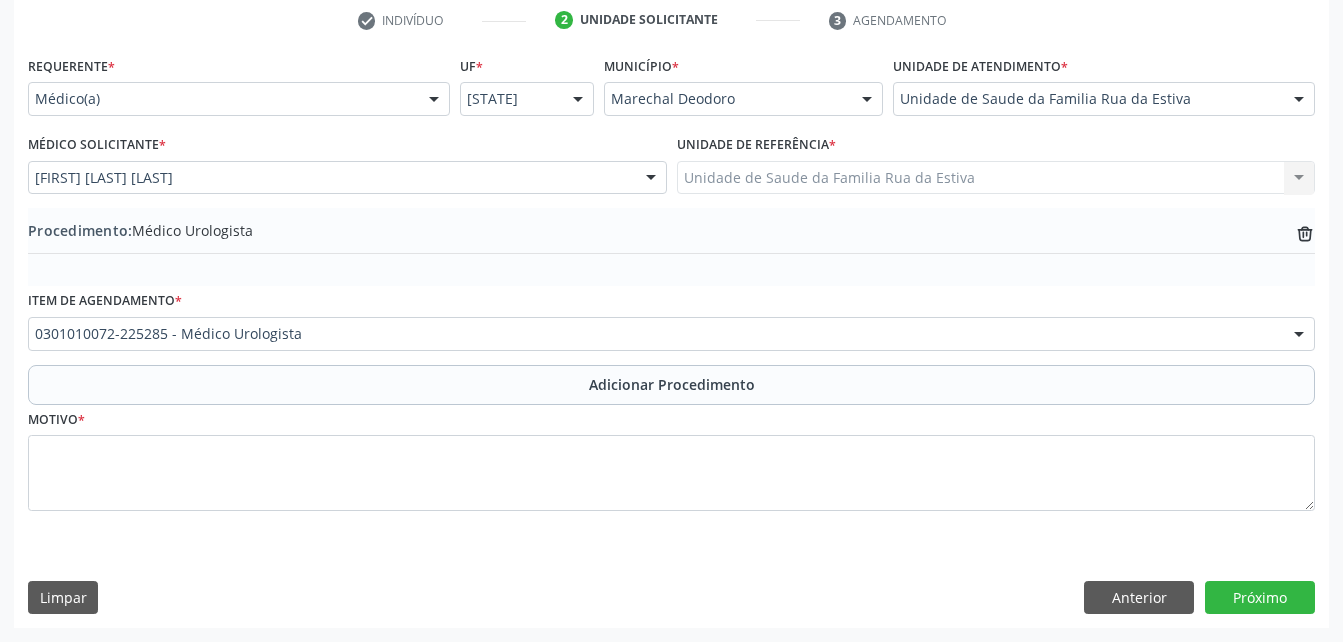 scroll, scrollTop: 411, scrollLeft: 0, axis: vertical 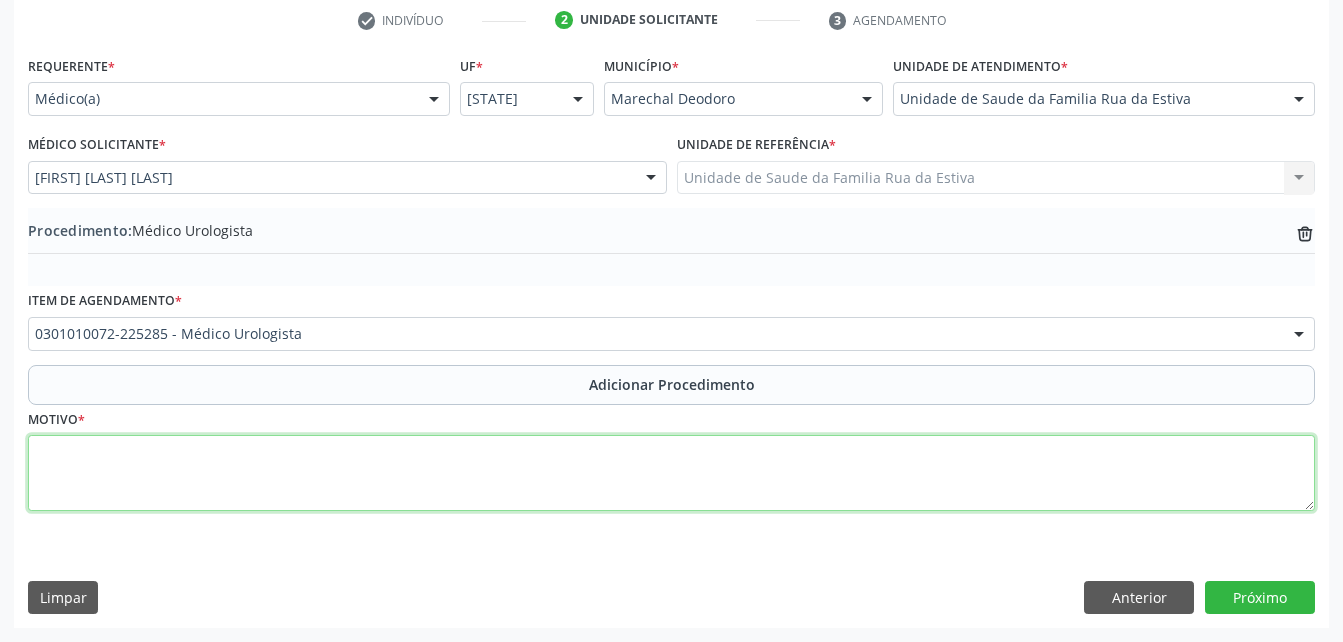click at bounding box center (671, 473) 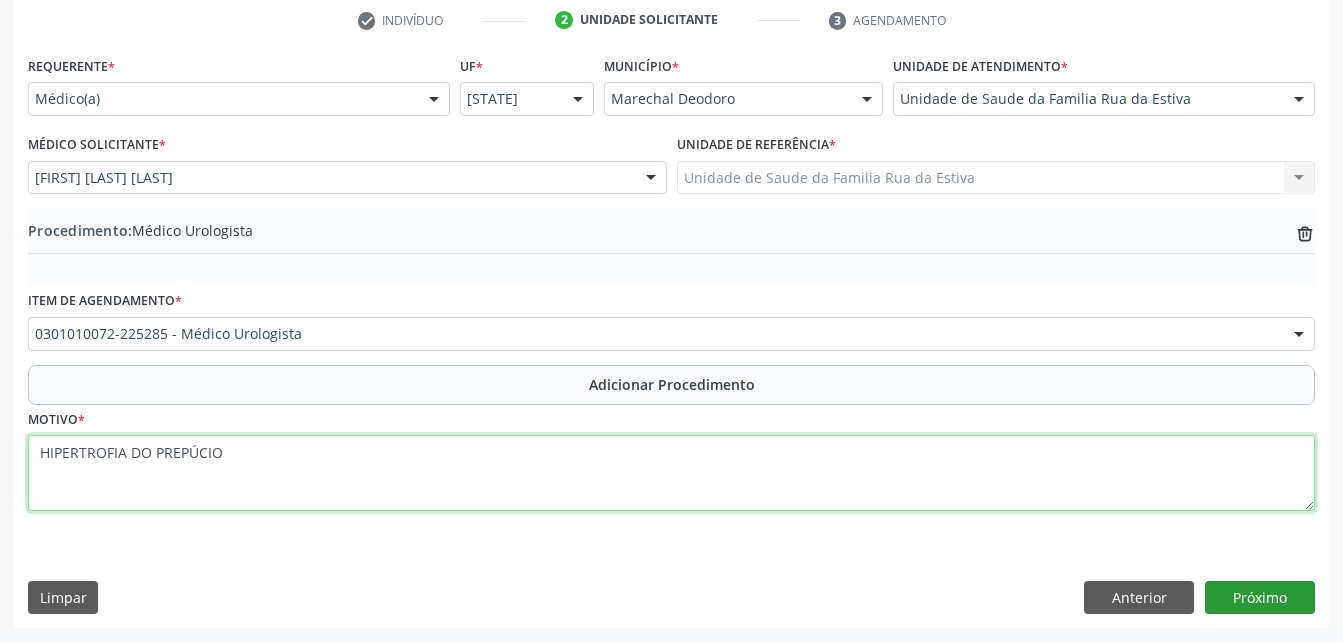 type on "HIPERTROFIA DO PREPÚCIO" 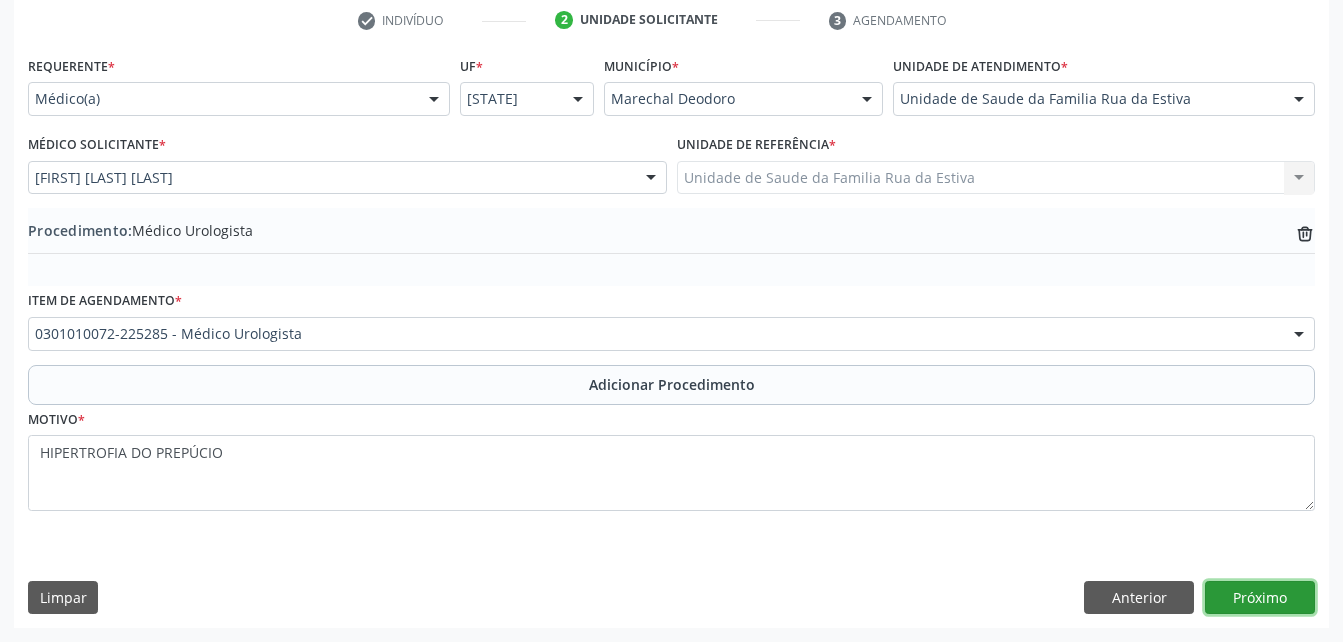 click on "Próximo" at bounding box center [1260, 598] 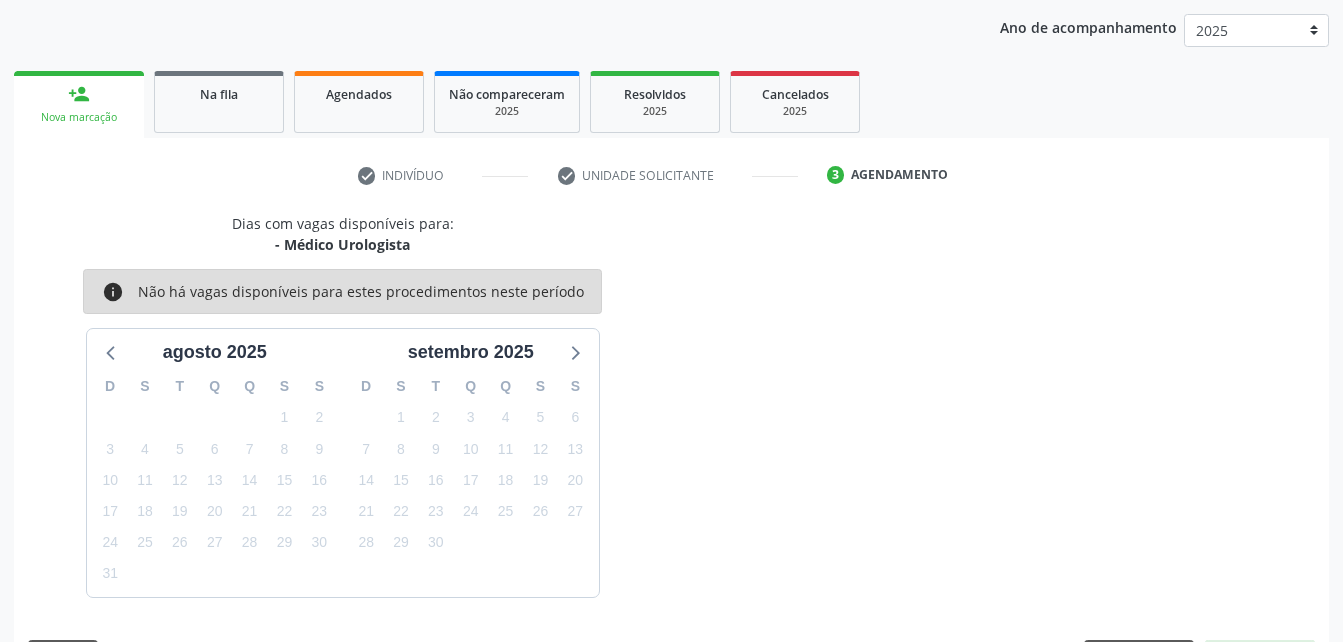 scroll, scrollTop: 315, scrollLeft: 0, axis: vertical 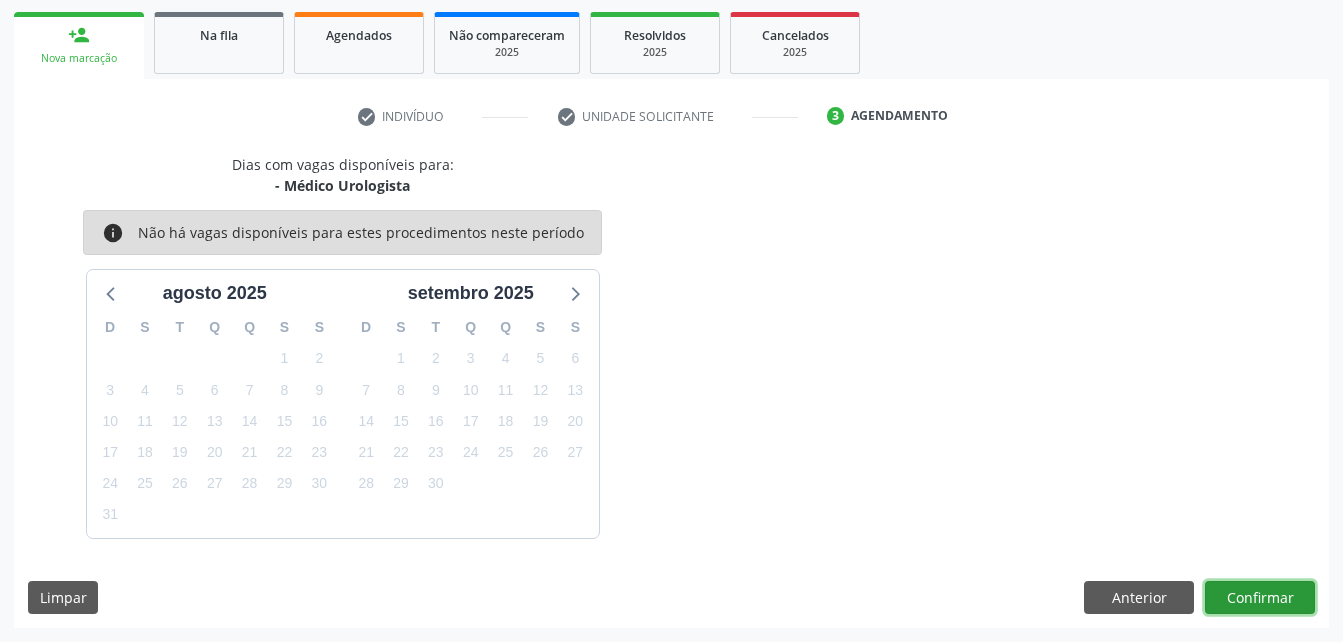 click on "Confirmar" at bounding box center [1260, 598] 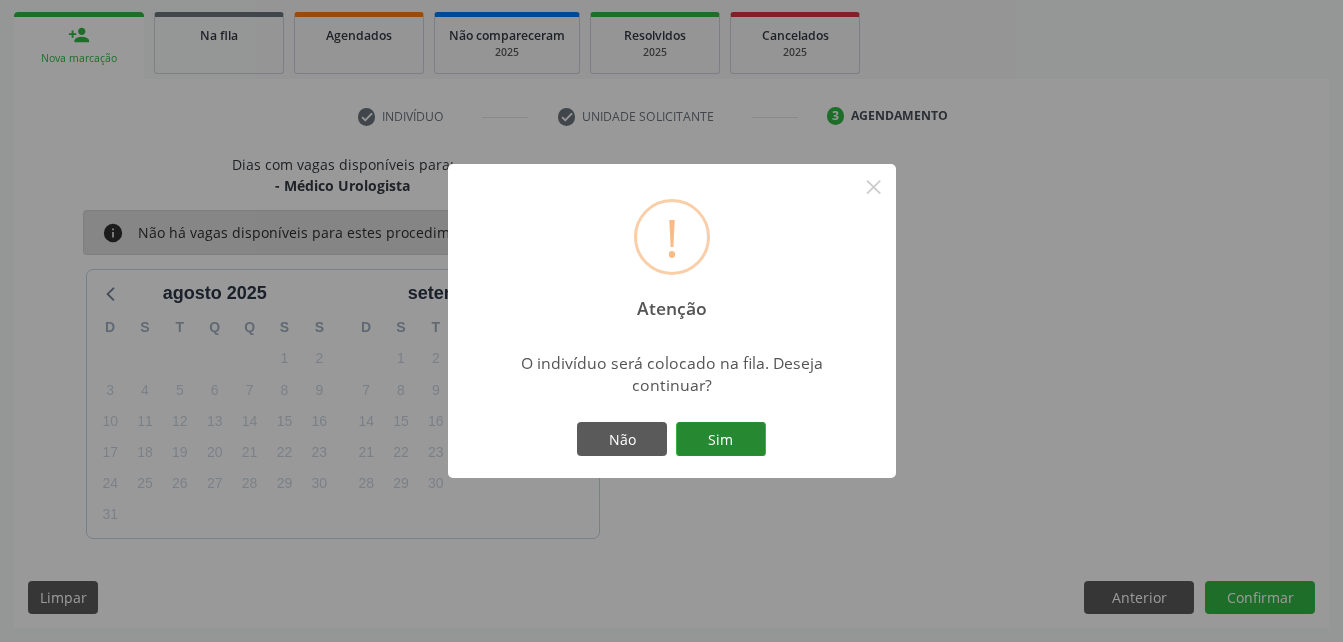 click on "Sim" at bounding box center [721, 439] 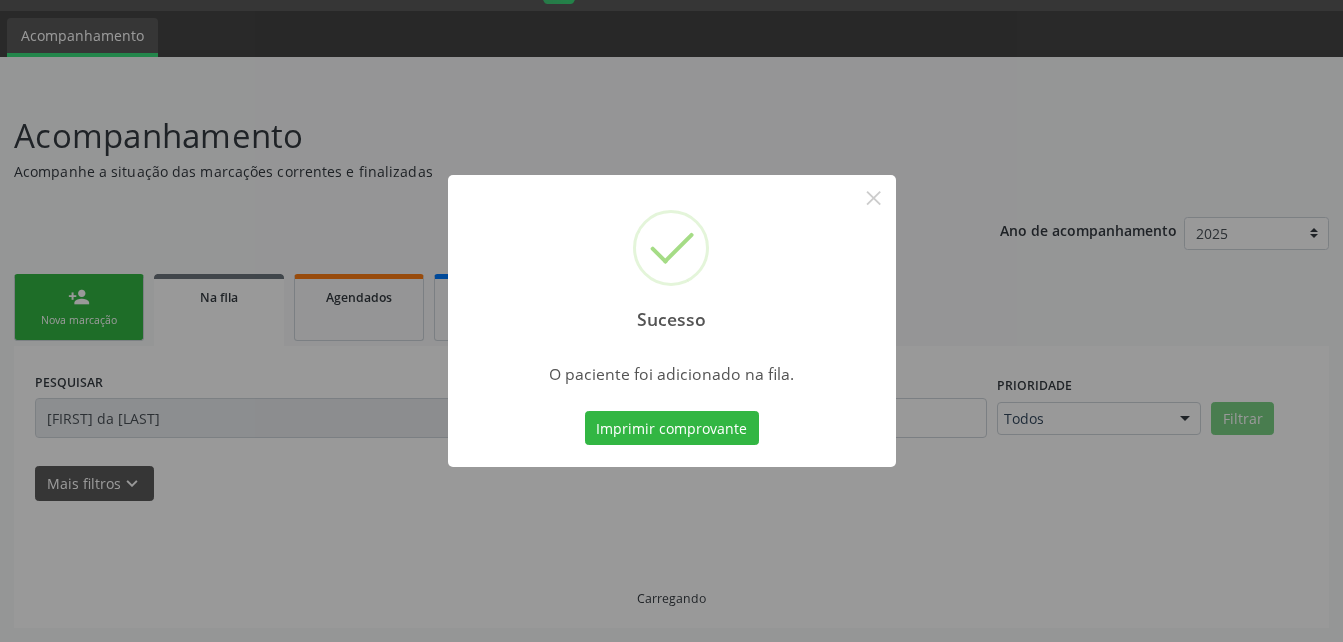 scroll, scrollTop: 53, scrollLeft: 0, axis: vertical 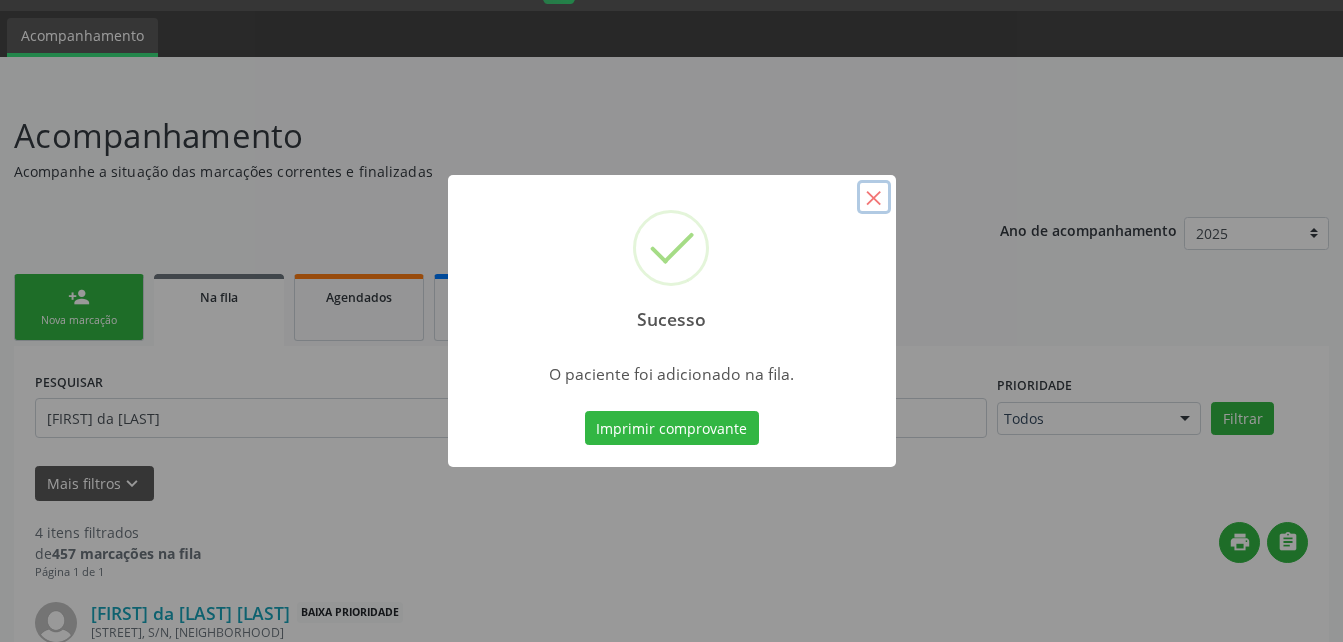 click on "×" at bounding box center [874, 197] 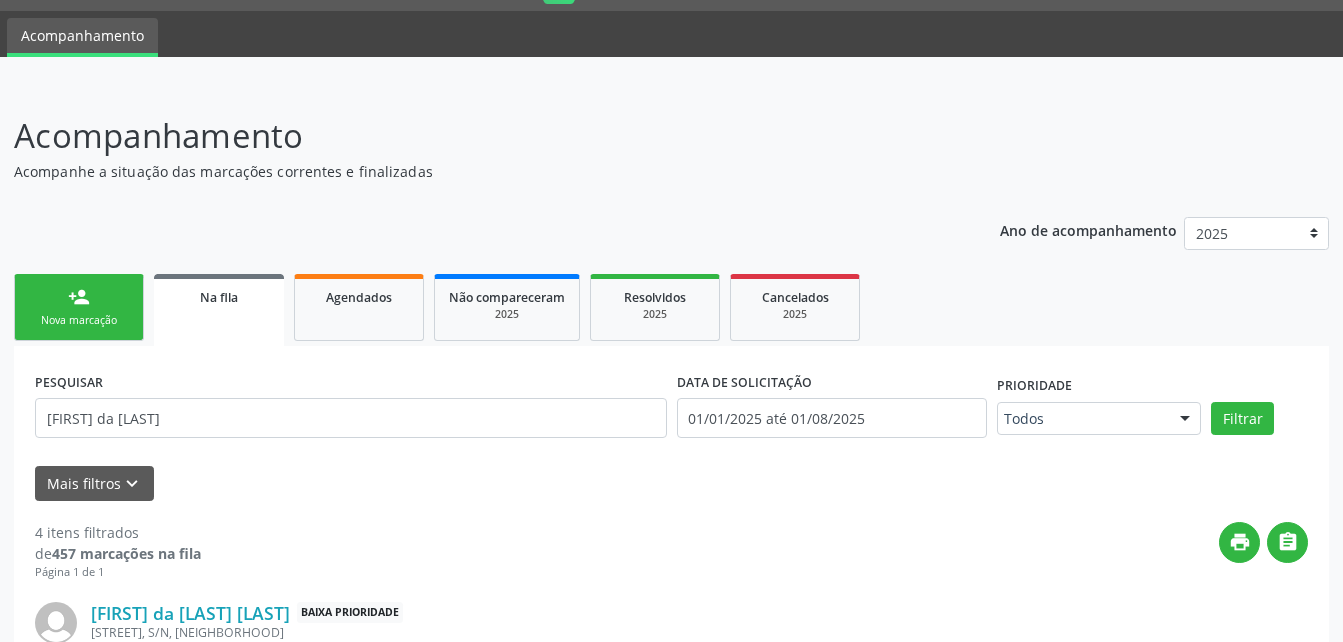 drag, startPoint x: 122, startPoint y: 333, endPoint x: 140, endPoint y: 0, distance: 333.48615 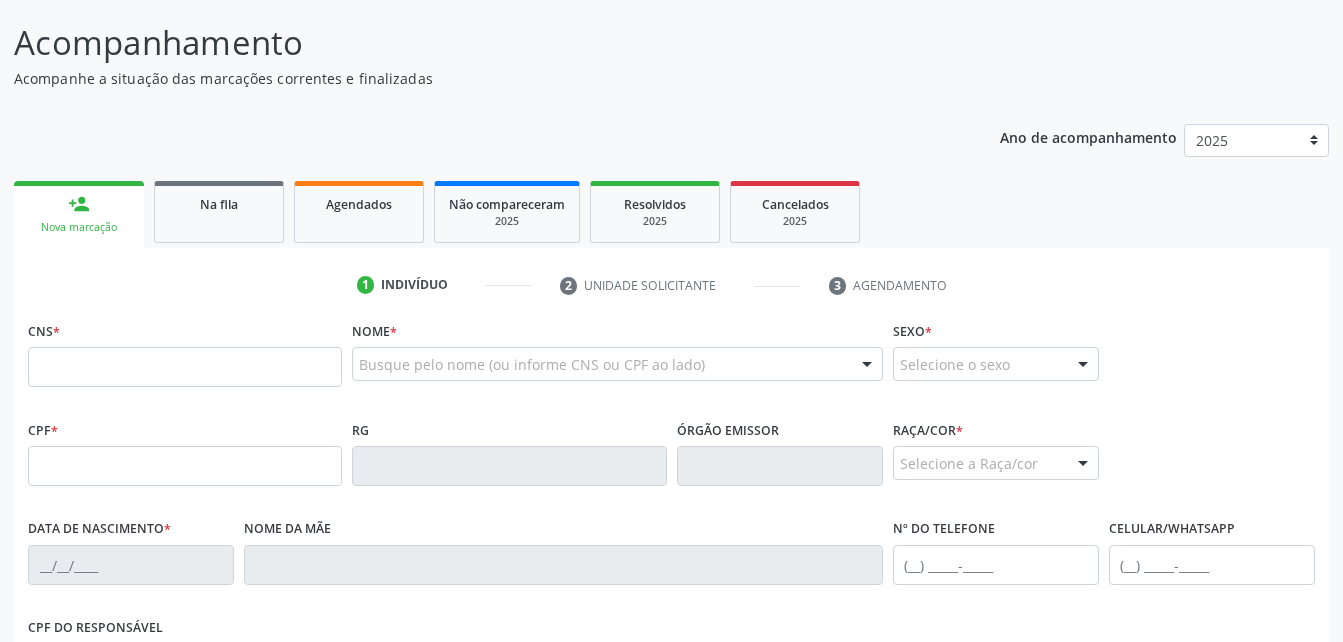 scroll, scrollTop: 253, scrollLeft: 0, axis: vertical 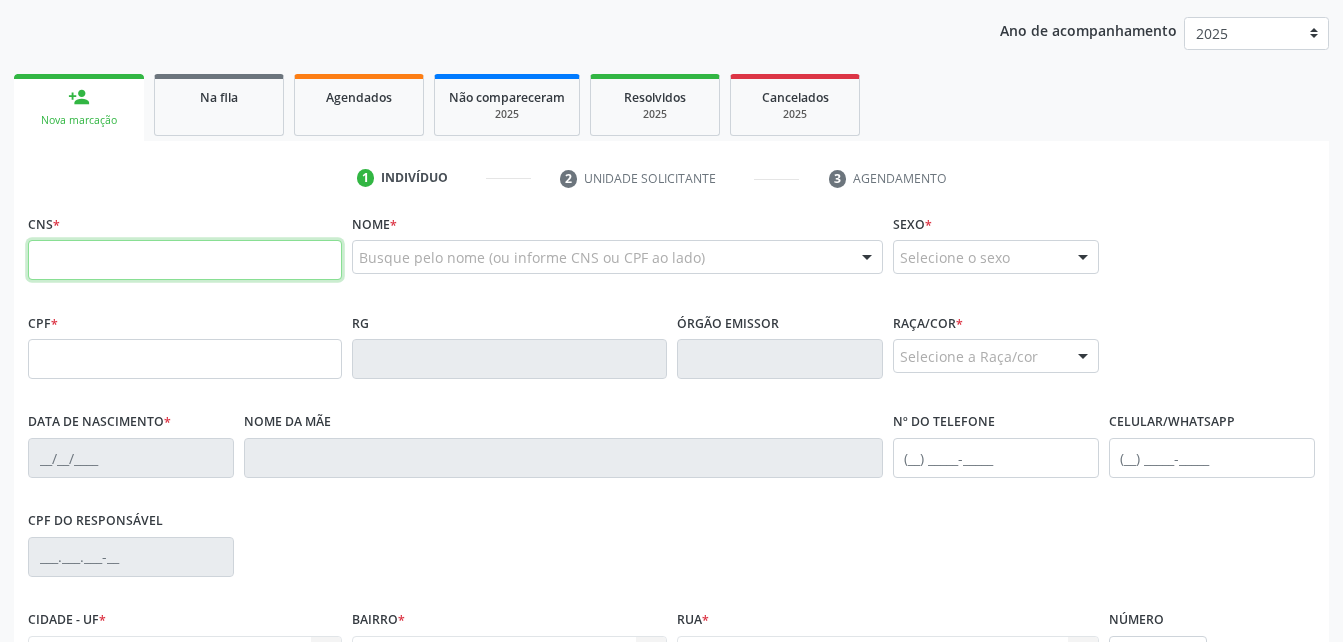 click at bounding box center [185, 260] 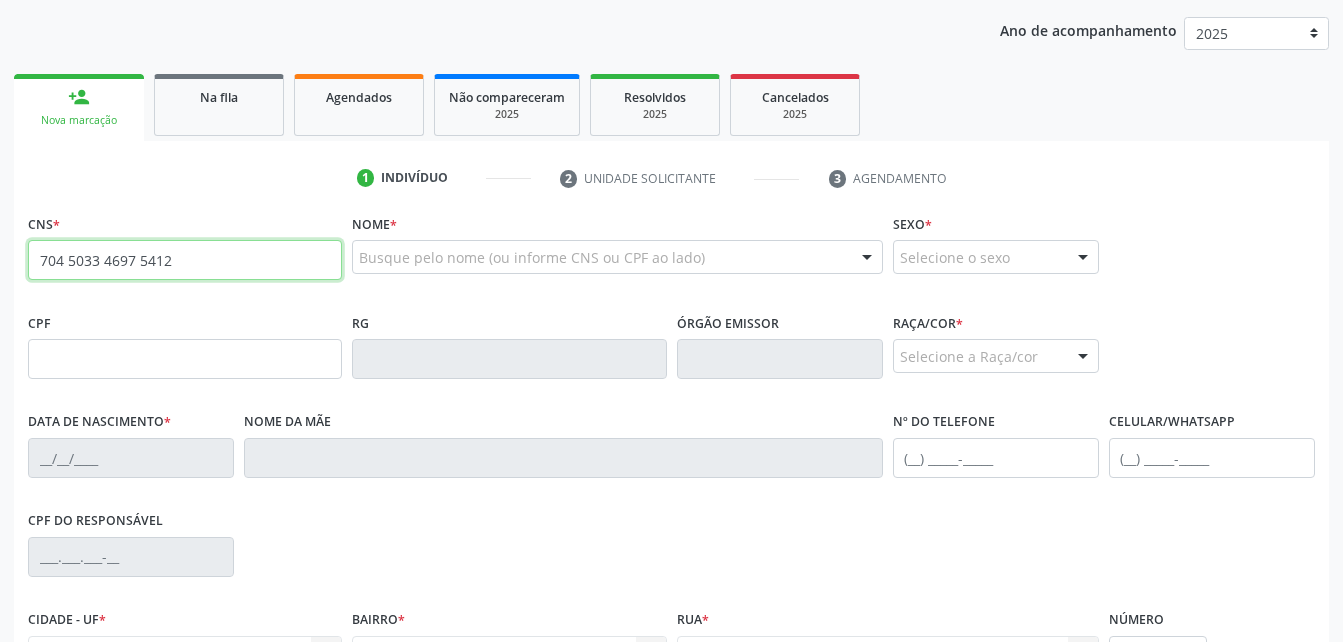 type on "704 5033 4697 5412" 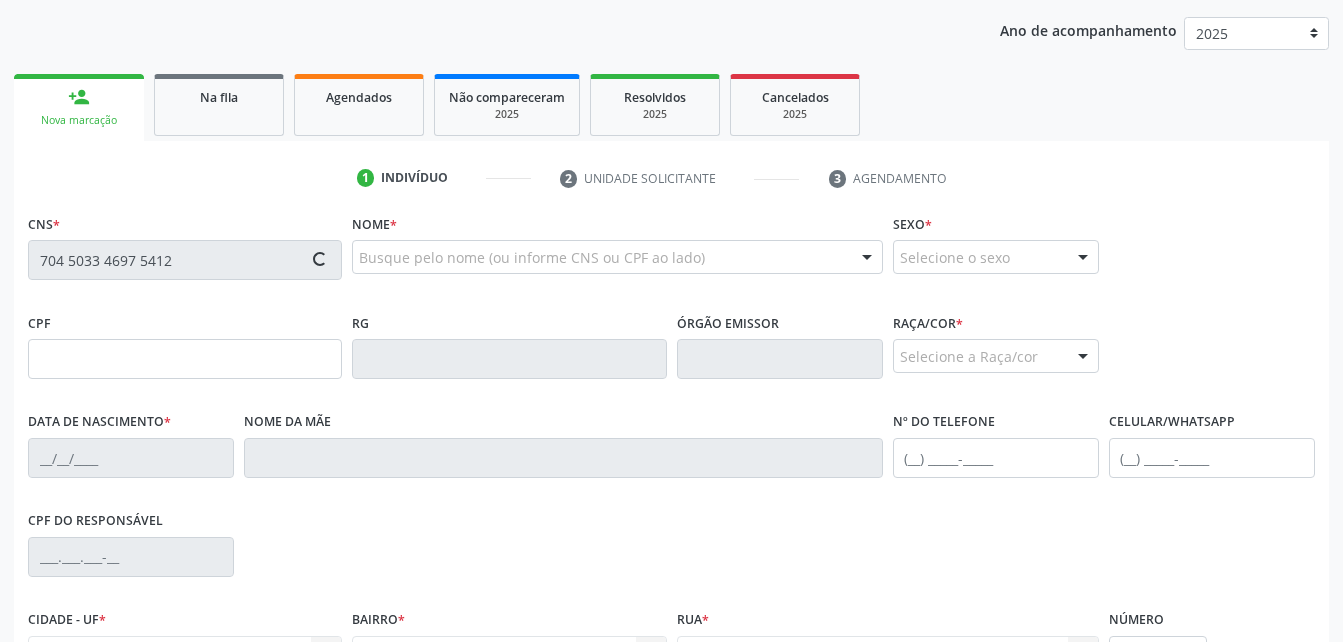 type on "048.941.284-03" 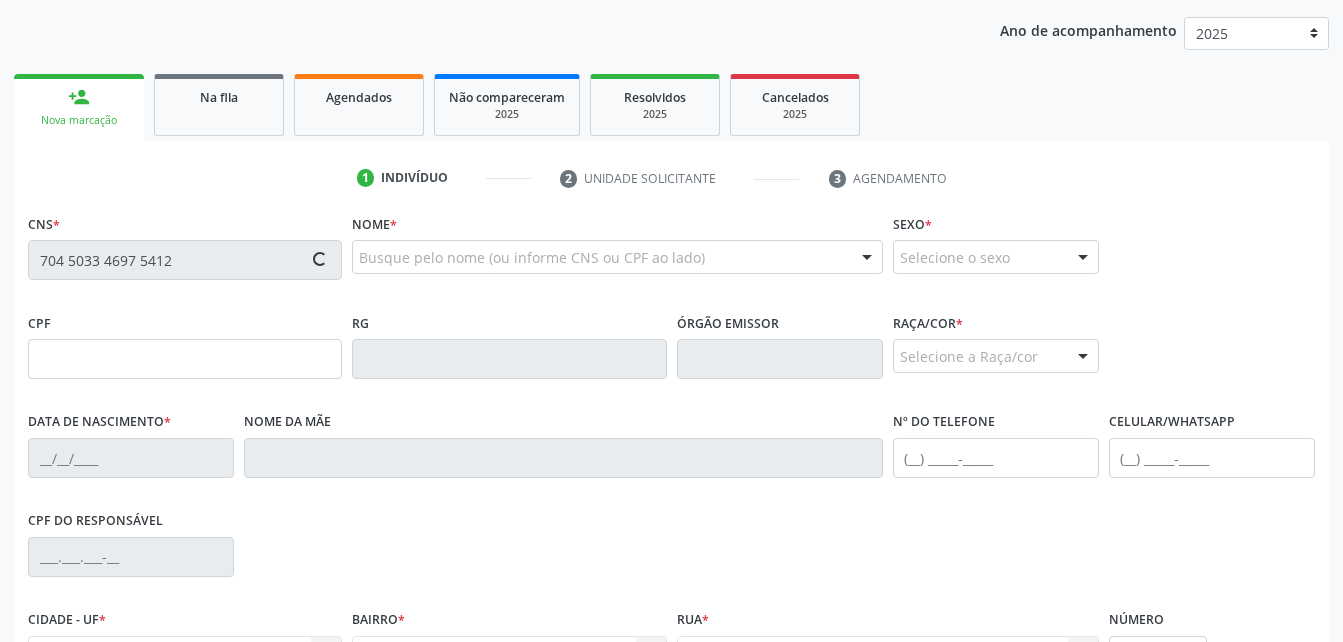 type on "20/12/1964" 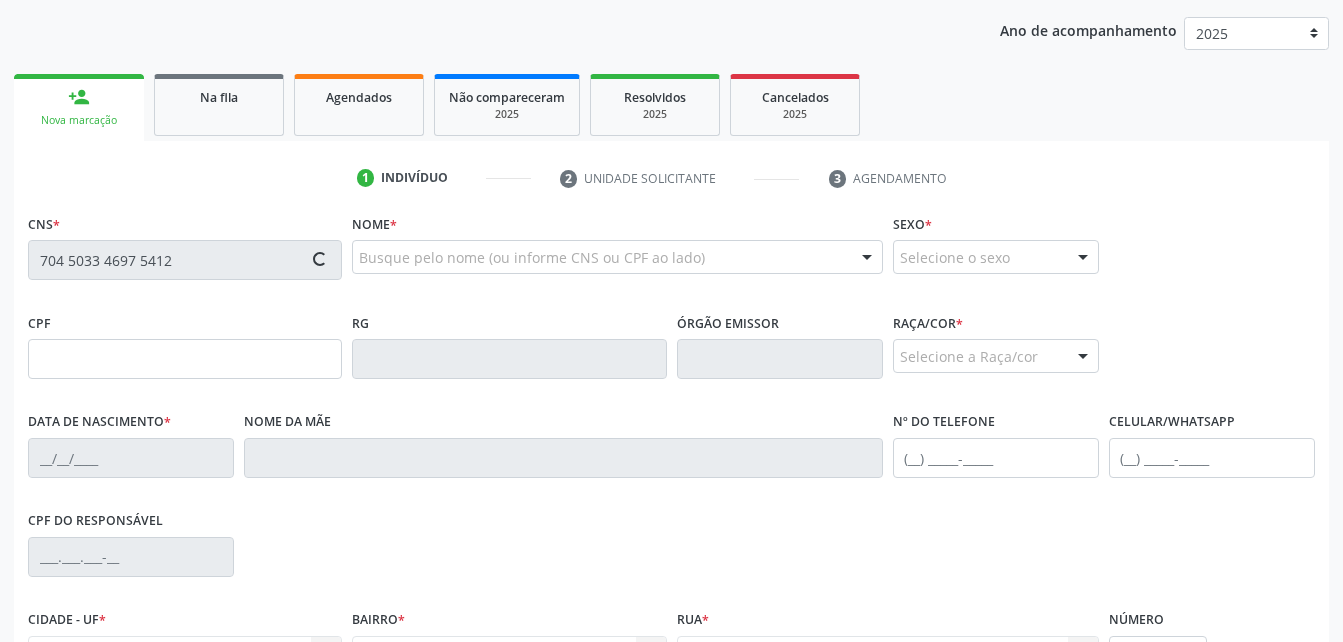 type on "S/N" 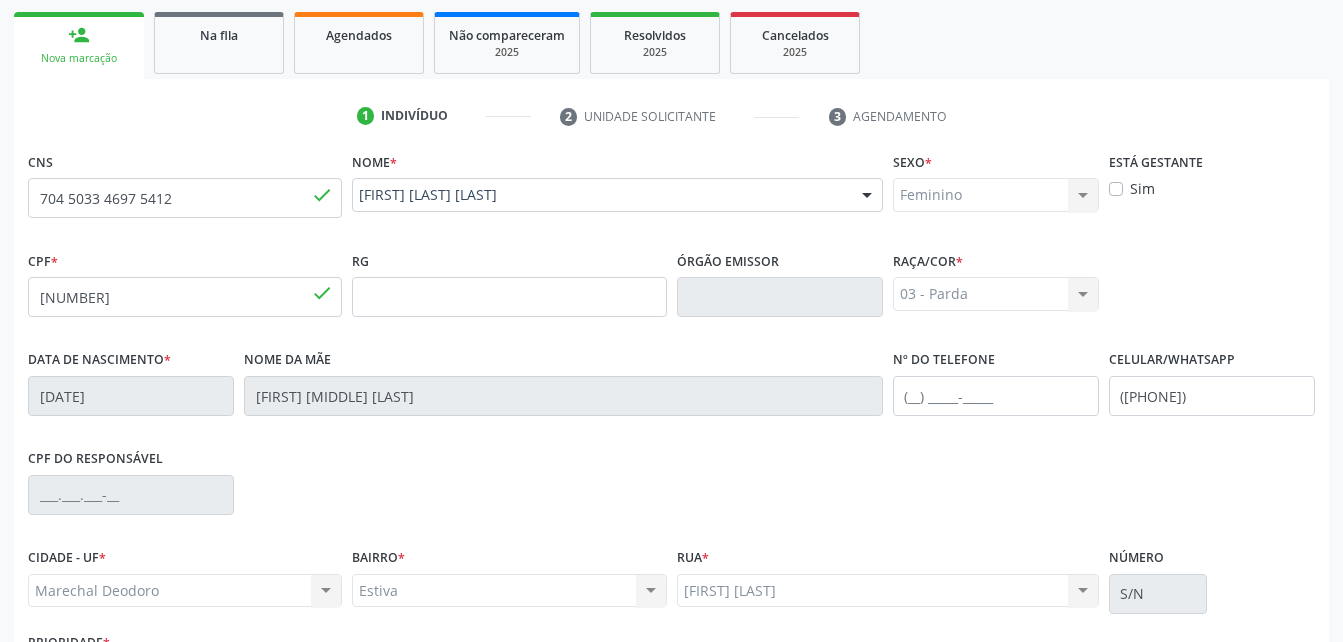 scroll, scrollTop: 453, scrollLeft: 0, axis: vertical 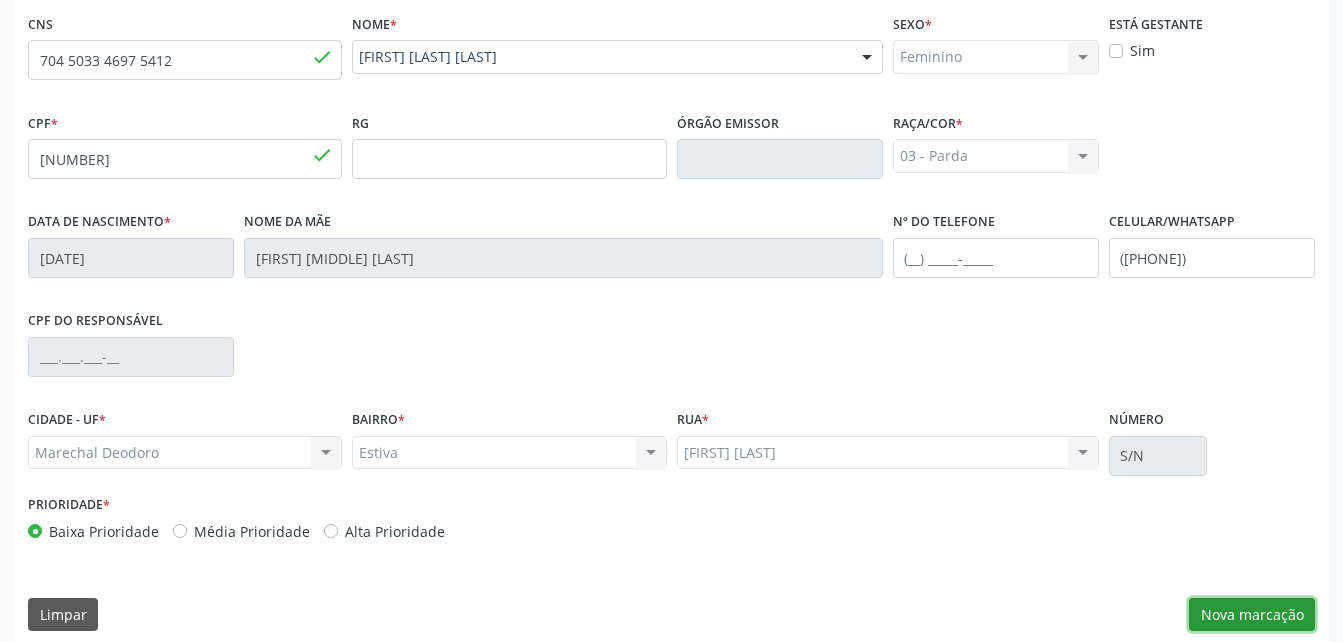 click on "Nova marcação" at bounding box center [1252, 615] 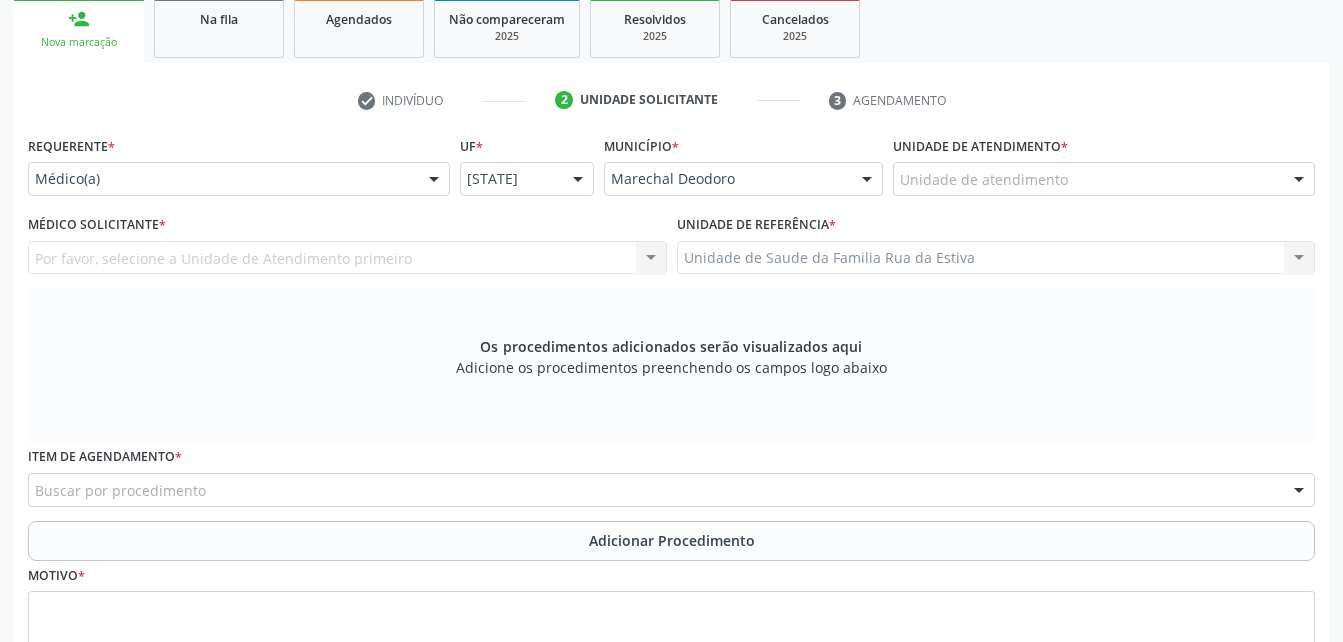 scroll, scrollTop: 253, scrollLeft: 0, axis: vertical 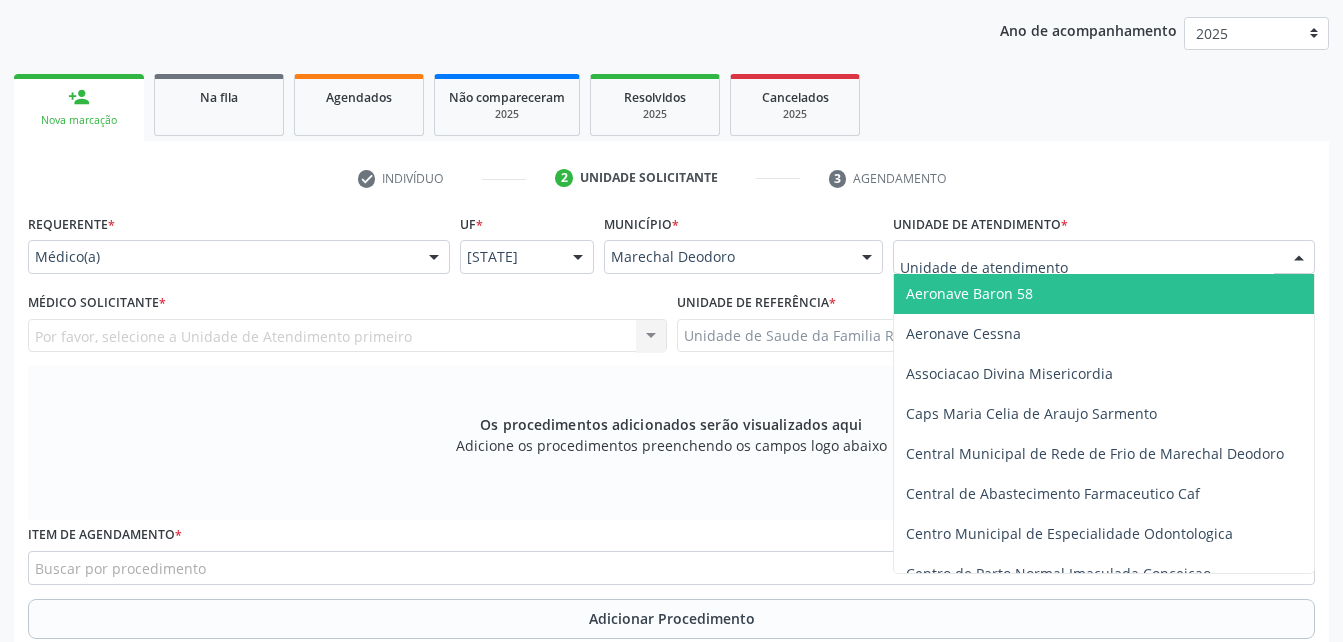 click at bounding box center (1104, 257) 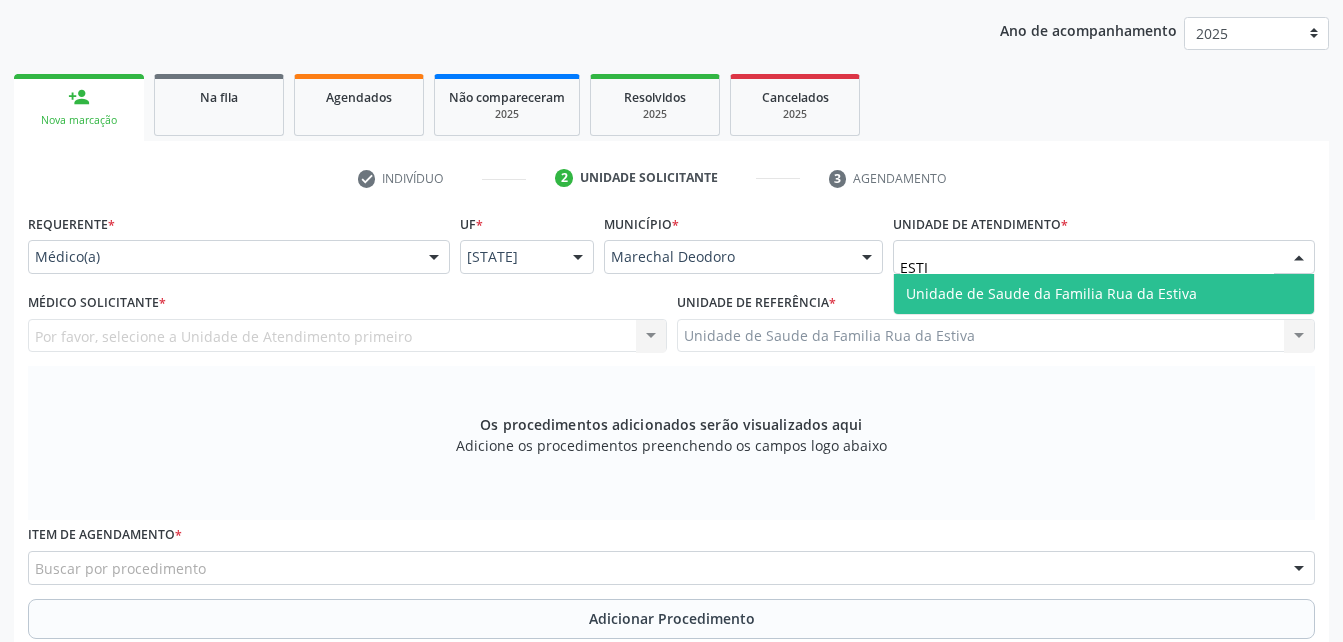 type on "ESTIV" 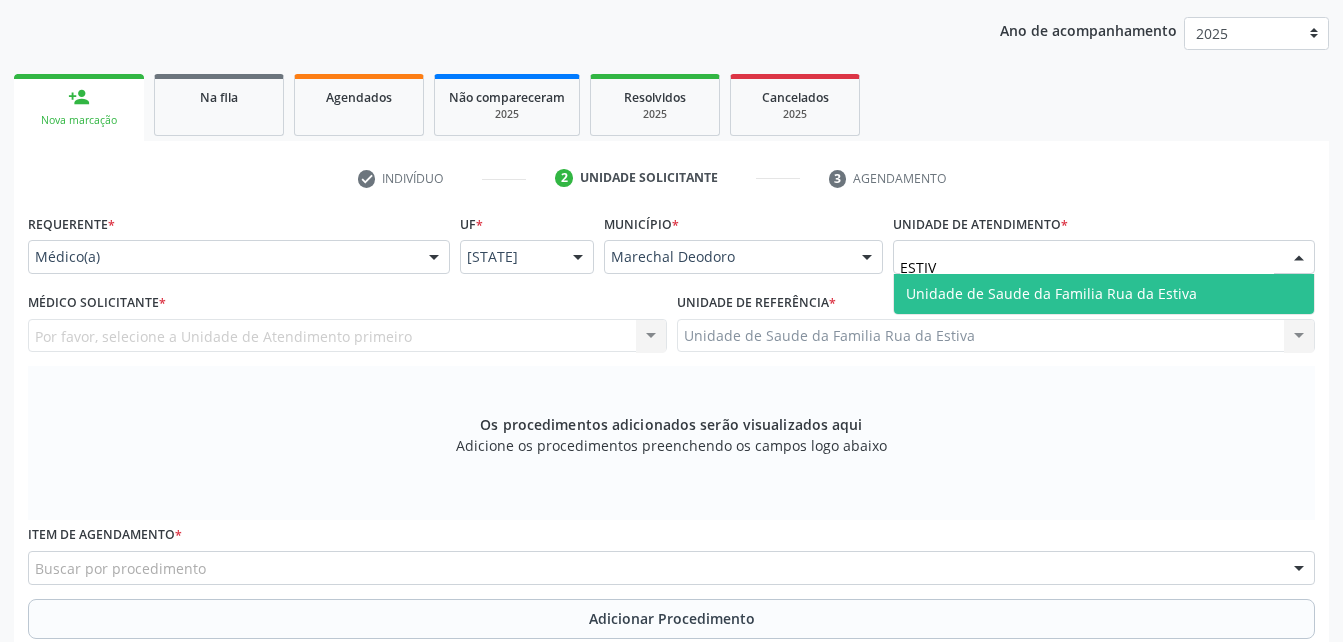 click on "Unidade de Saude da Familia Rua da Estiva" at bounding box center (1104, 294) 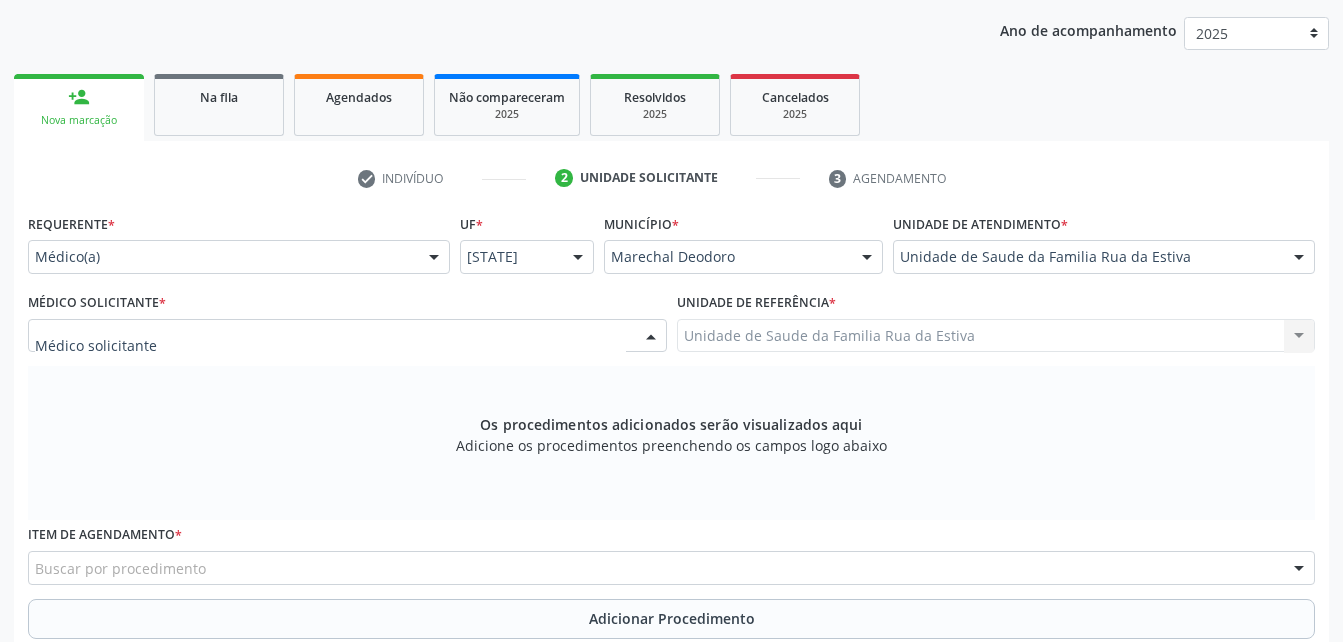 click at bounding box center (347, 336) 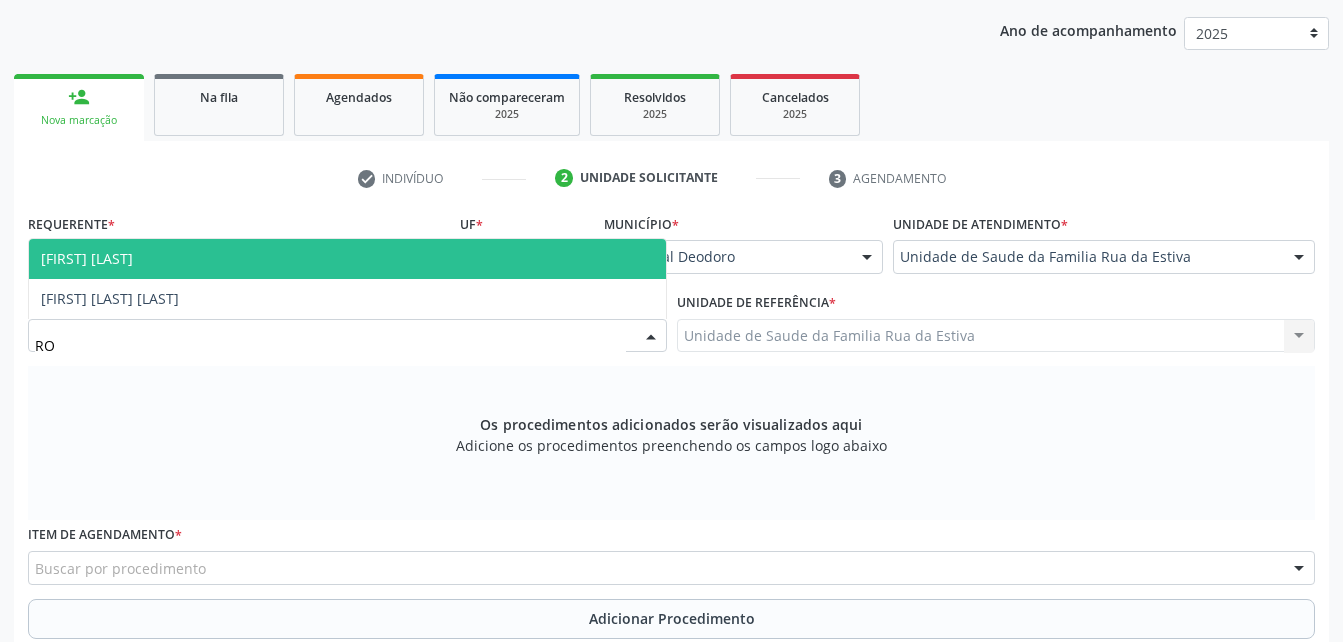 type on "ROD" 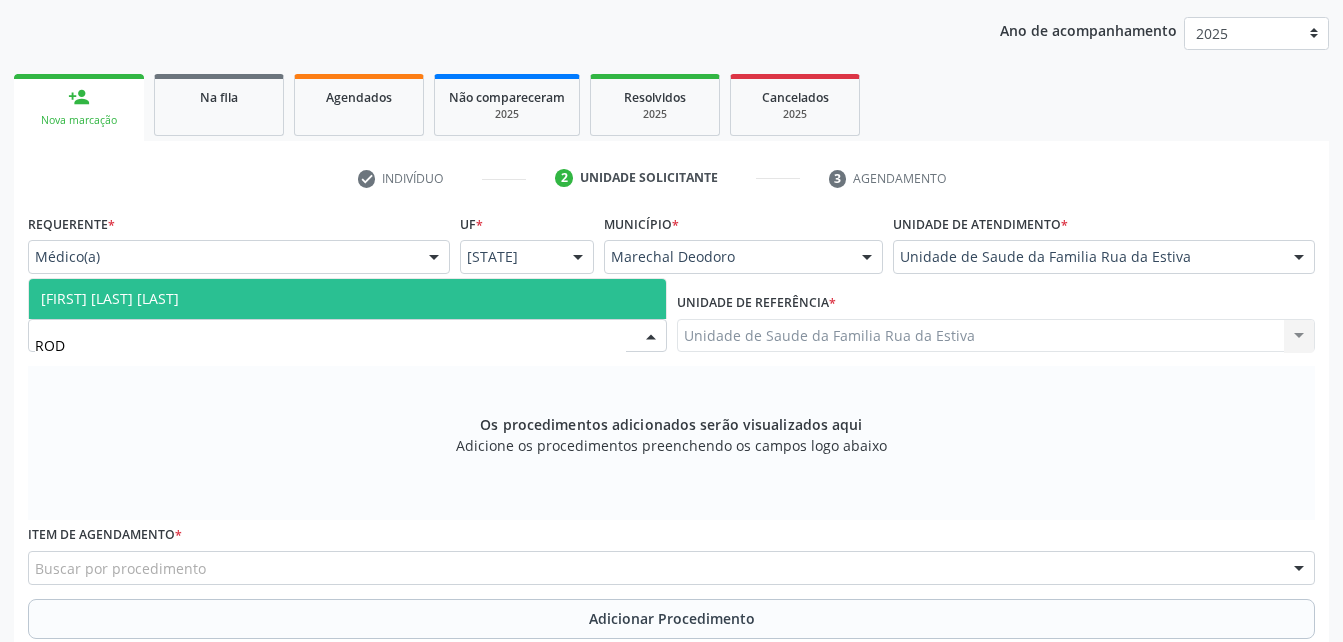 click on "[FIRST] [LAST]" at bounding box center [347, 299] 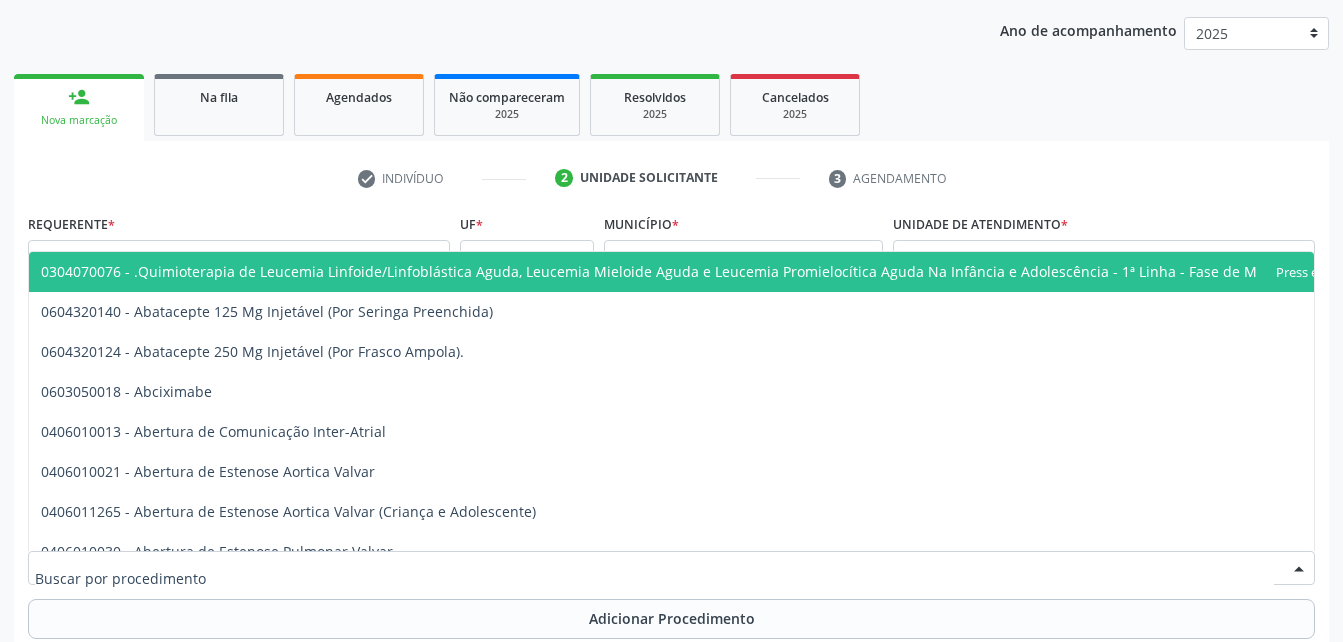 click at bounding box center (671, 568) 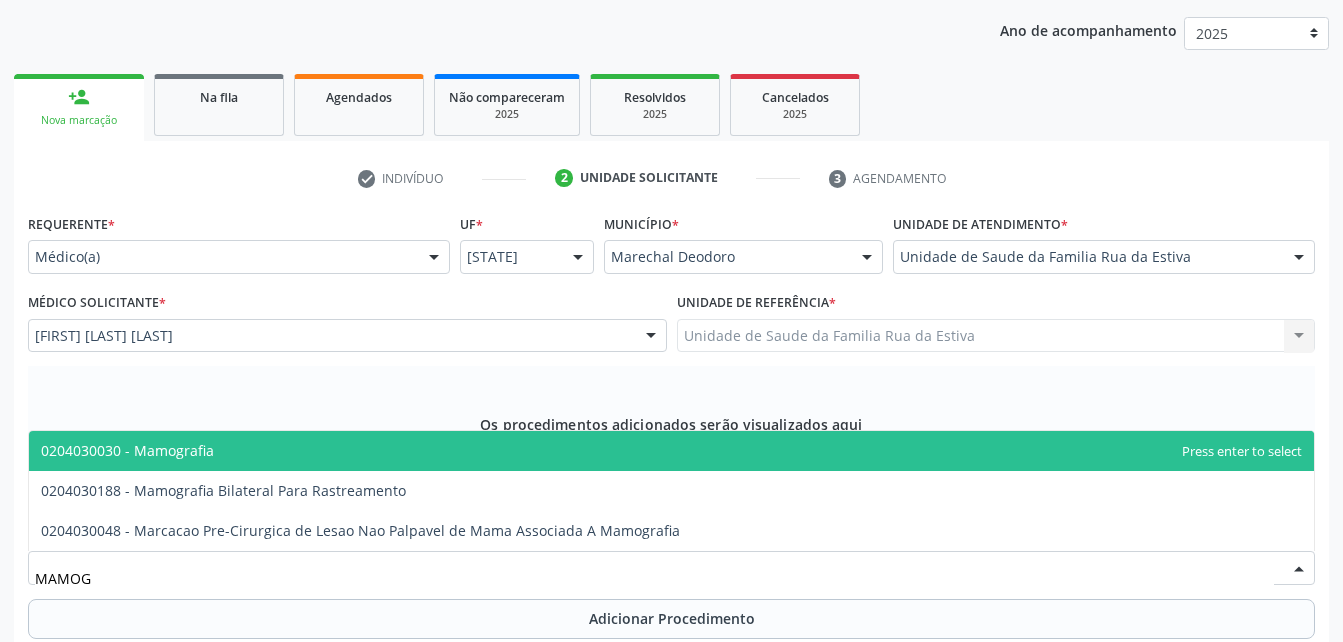 type on "MAMOGR" 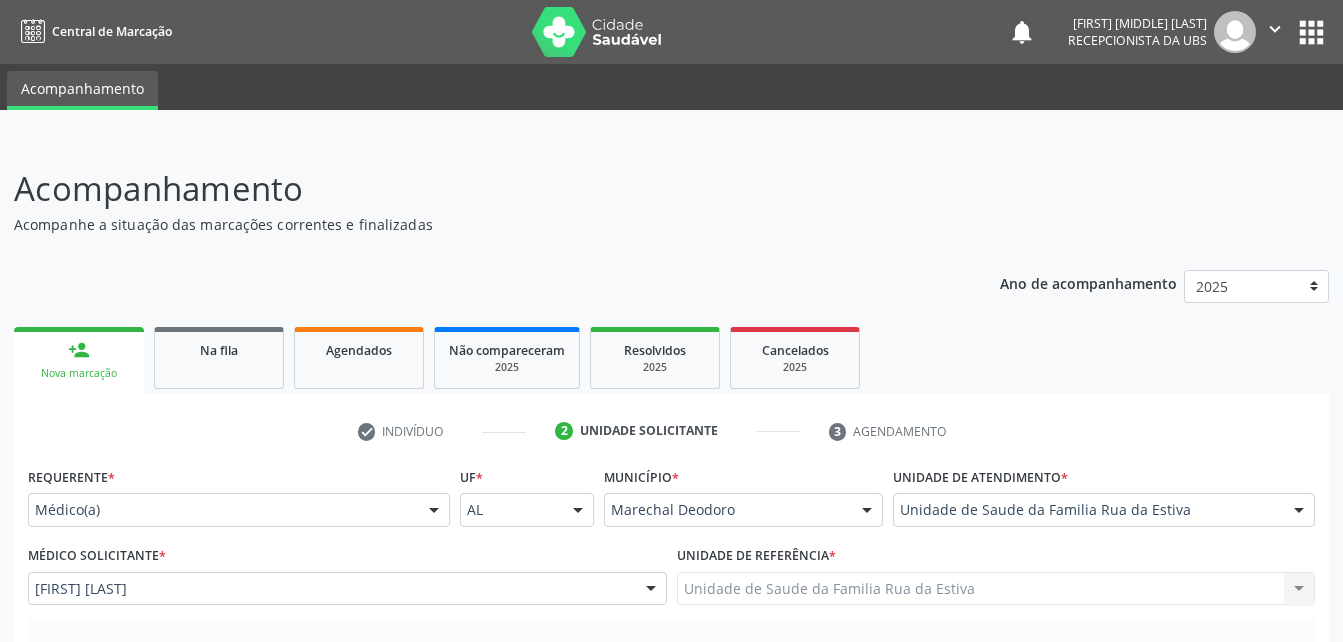 scroll, scrollTop: 253, scrollLeft: 0, axis: vertical 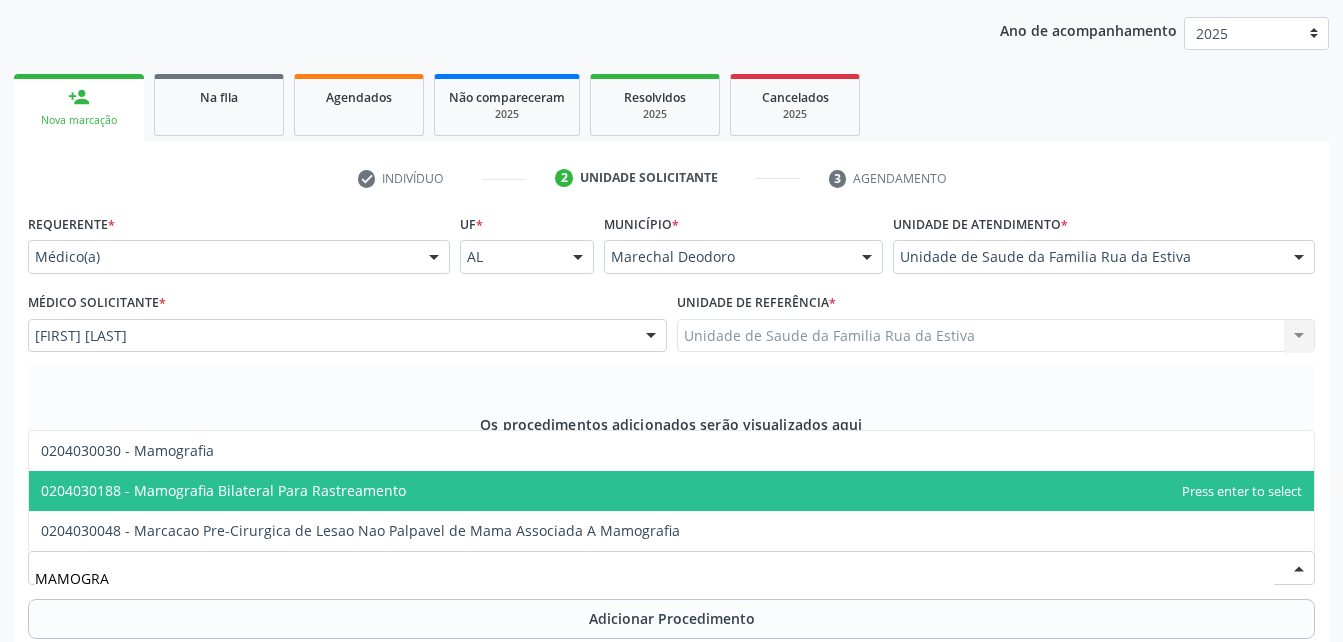 click on "0204030188 - Mamografia Bilateral Para Rastreamento" at bounding box center [671, 491] 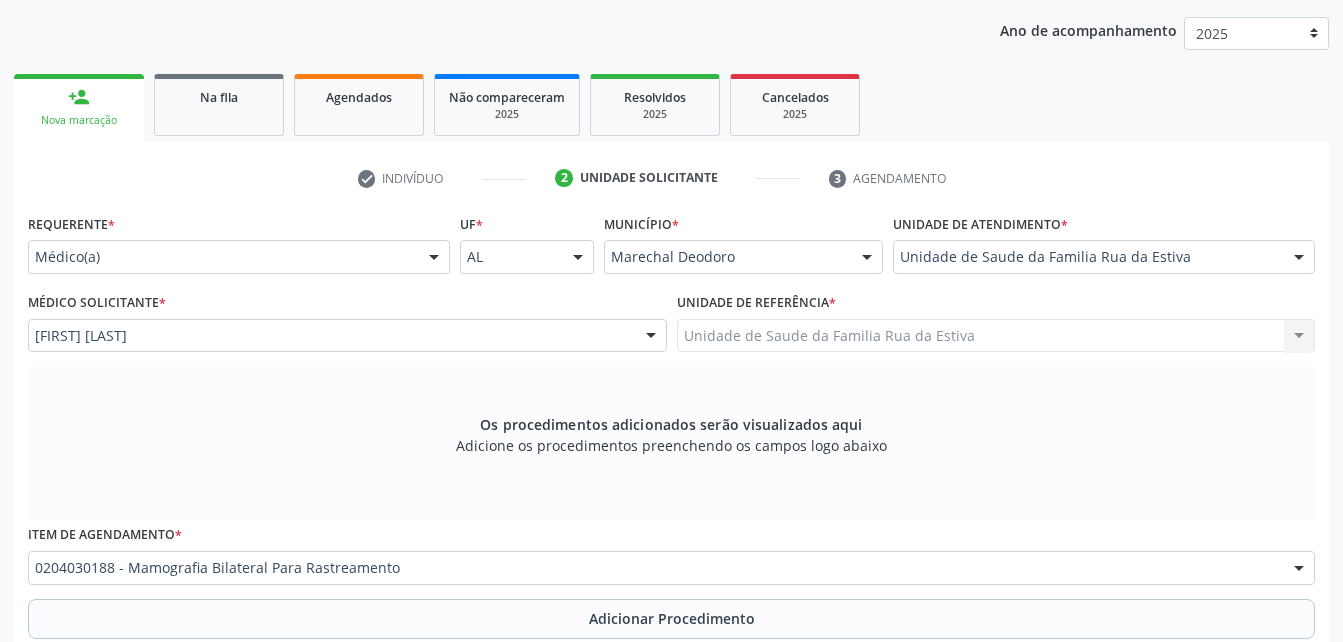 scroll, scrollTop: 0, scrollLeft: 0, axis: both 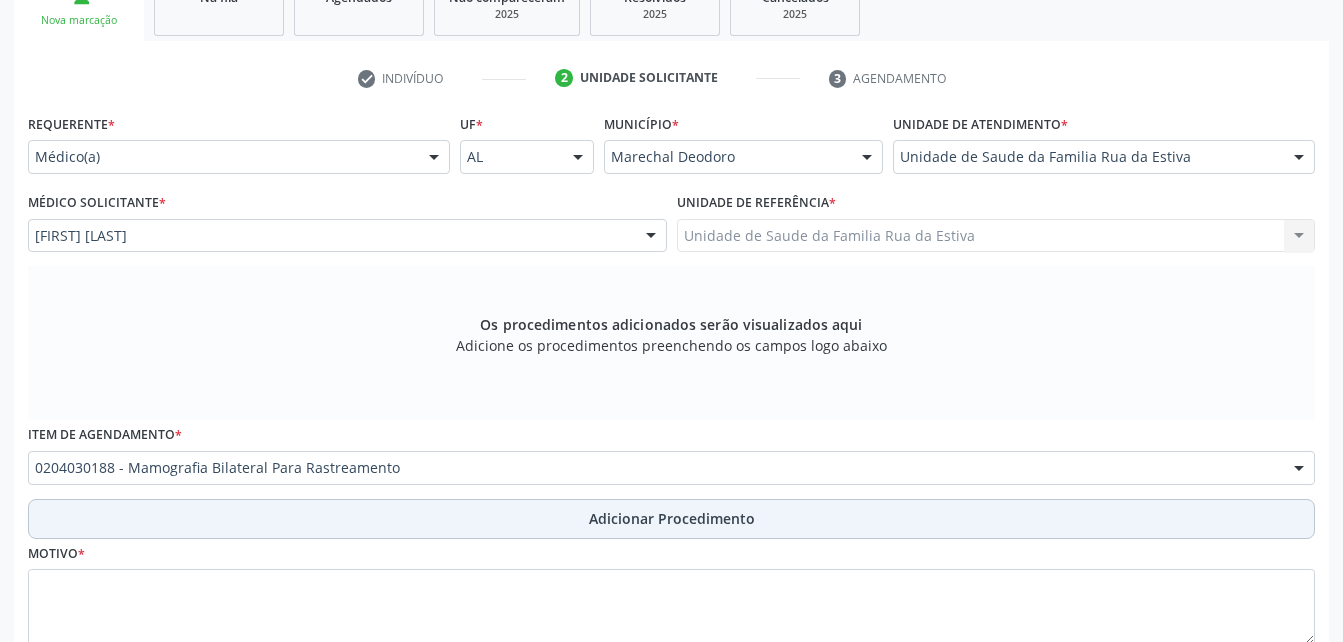 click on "Adicionar Procedimento" at bounding box center [672, 518] 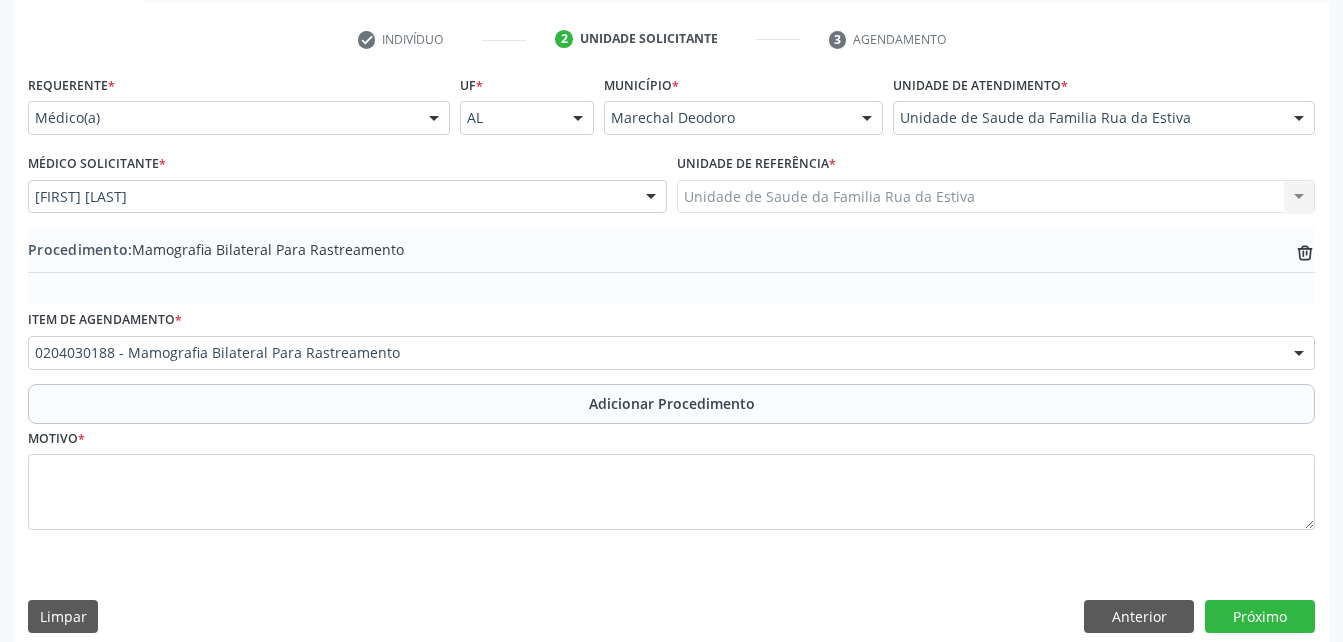 scroll, scrollTop: 411, scrollLeft: 0, axis: vertical 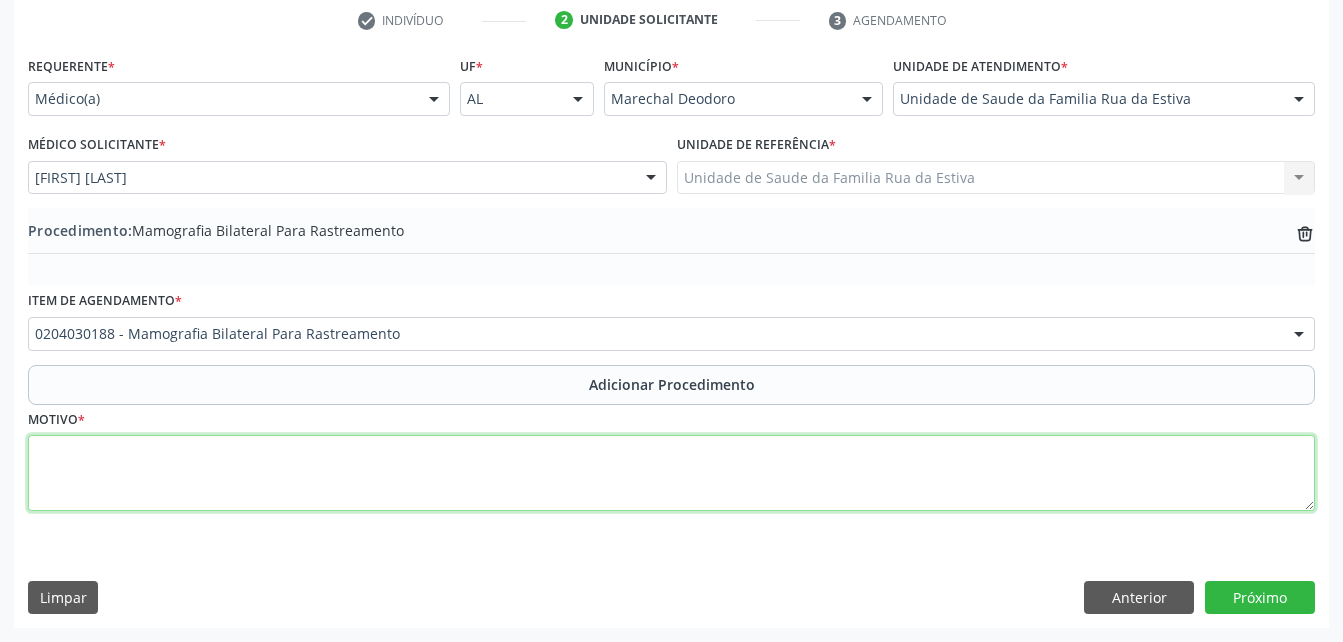click at bounding box center (671, 473) 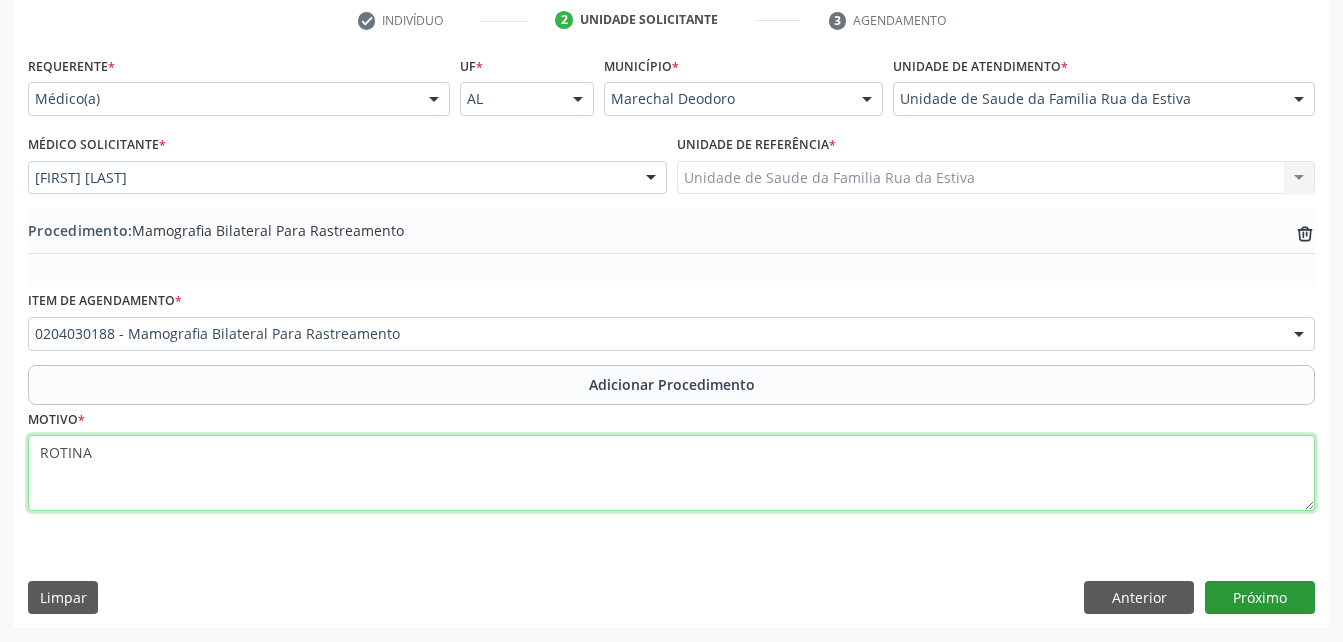 type on "ROTINA" 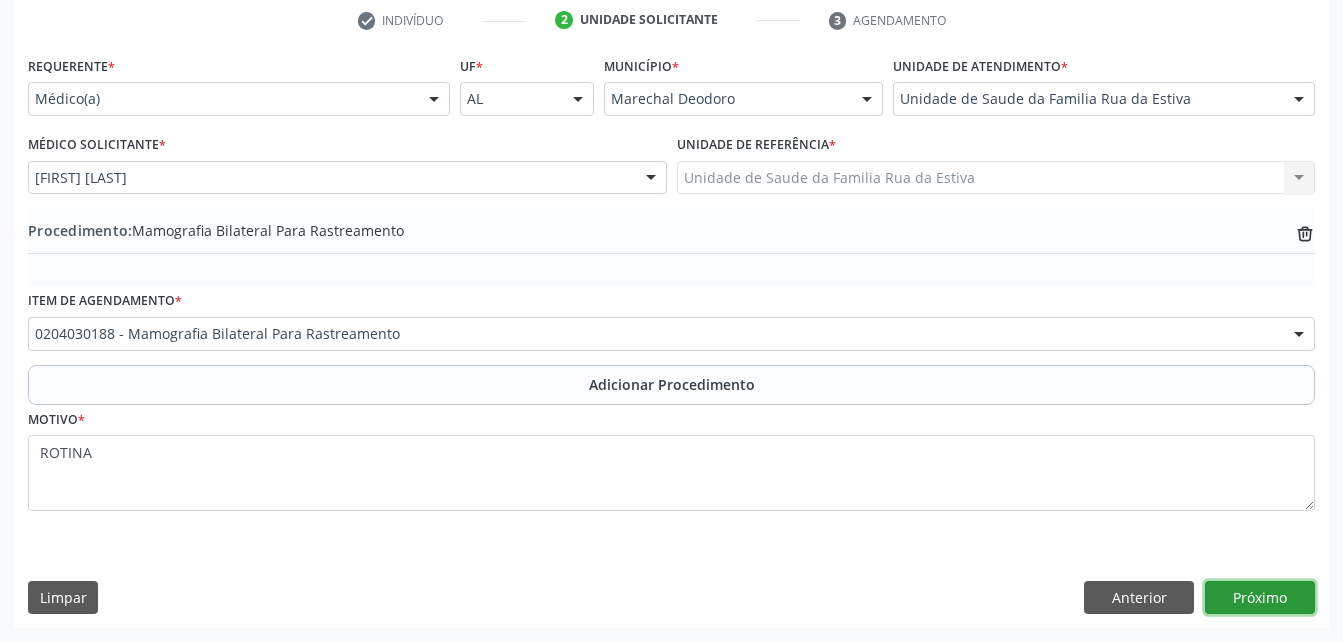 click on "Próximo" at bounding box center [1260, 598] 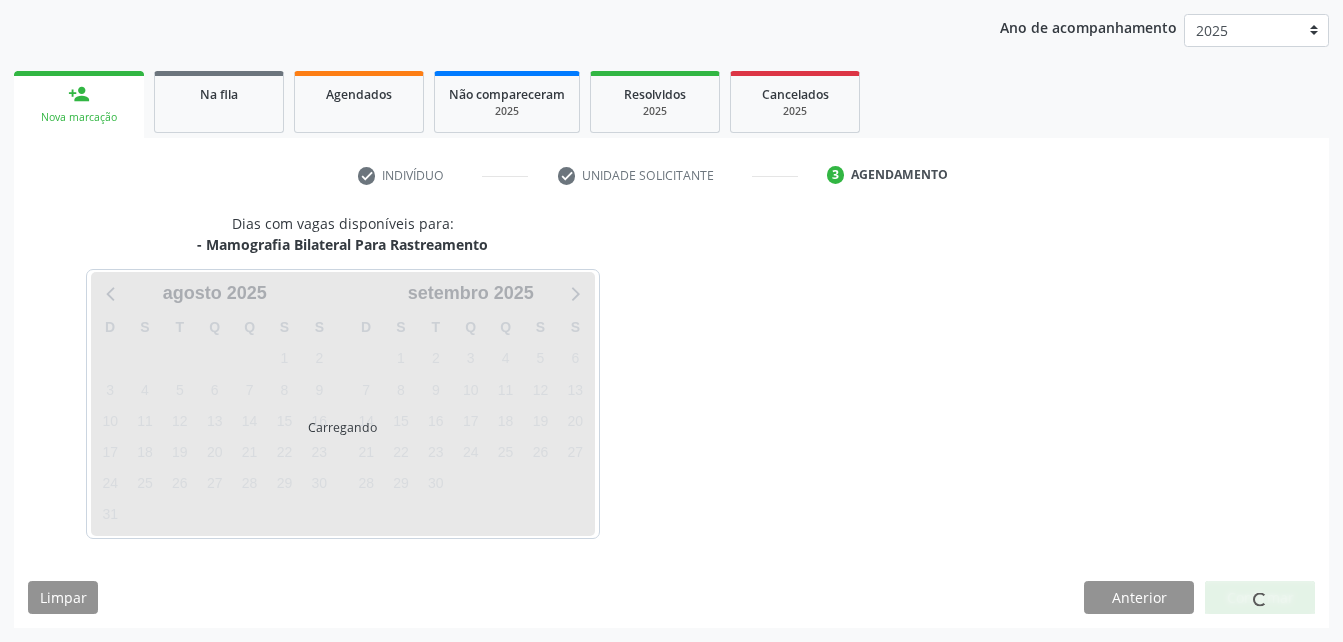 scroll, scrollTop: 315, scrollLeft: 0, axis: vertical 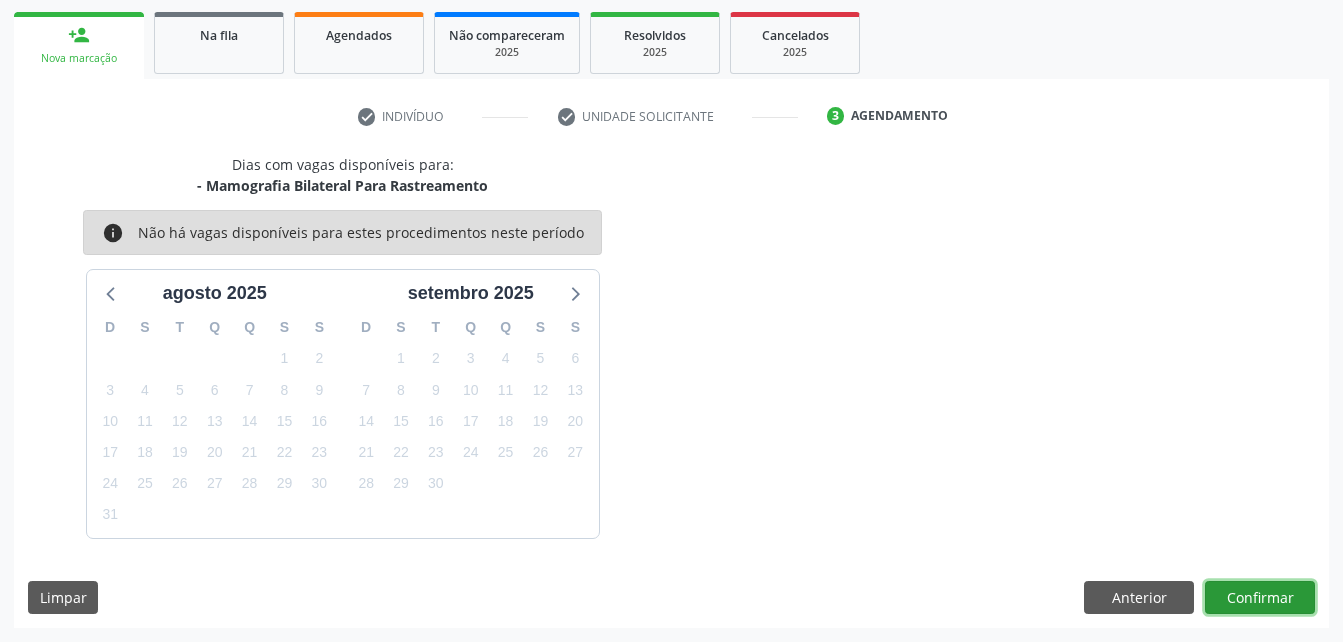 click on "Confirmar" at bounding box center [1260, 598] 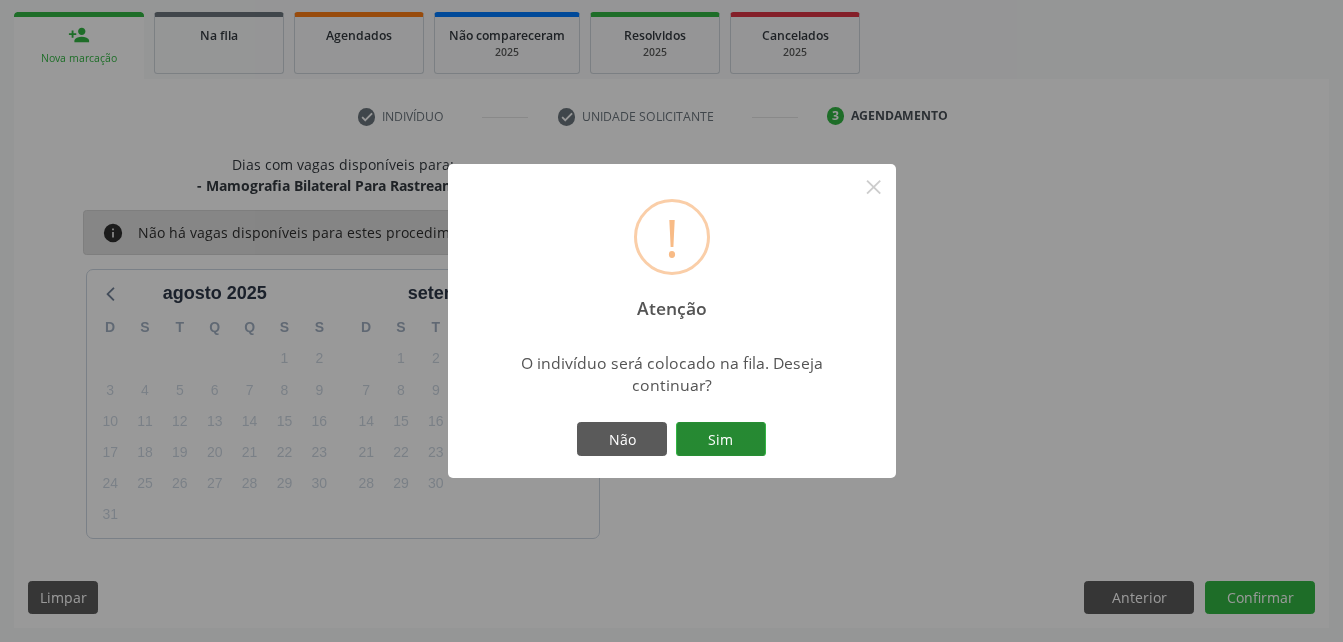 click on "Sim" at bounding box center (721, 439) 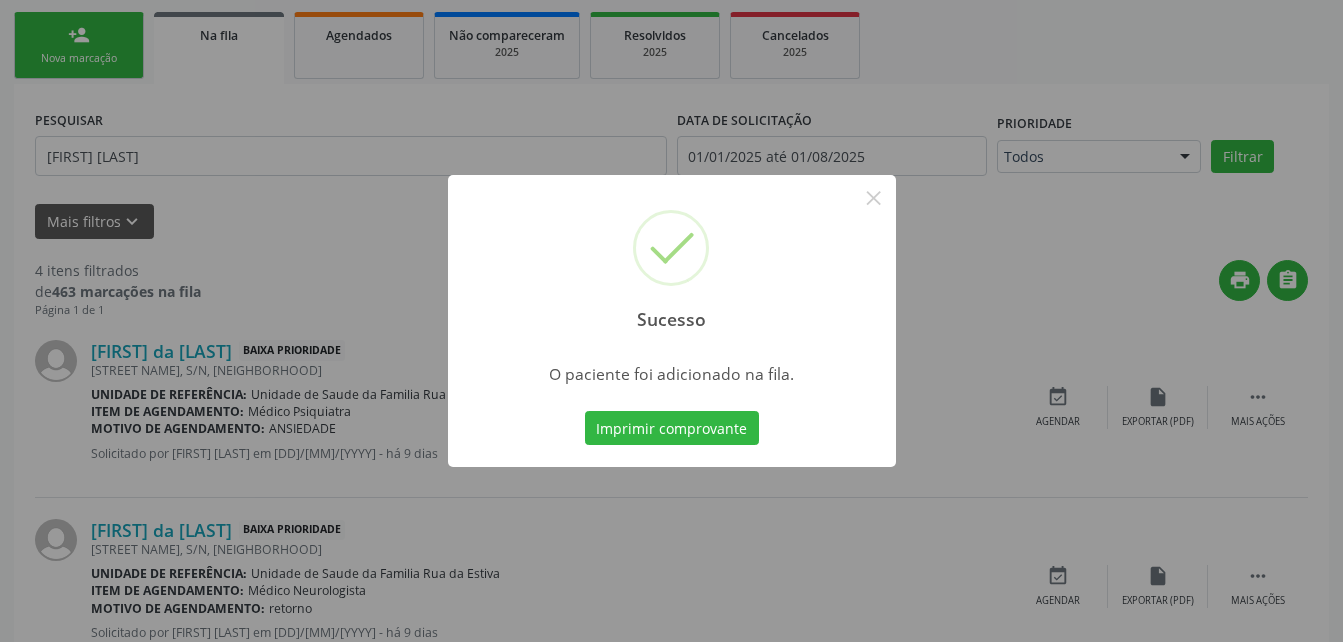 scroll, scrollTop: 53, scrollLeft: 0, axis: vertical 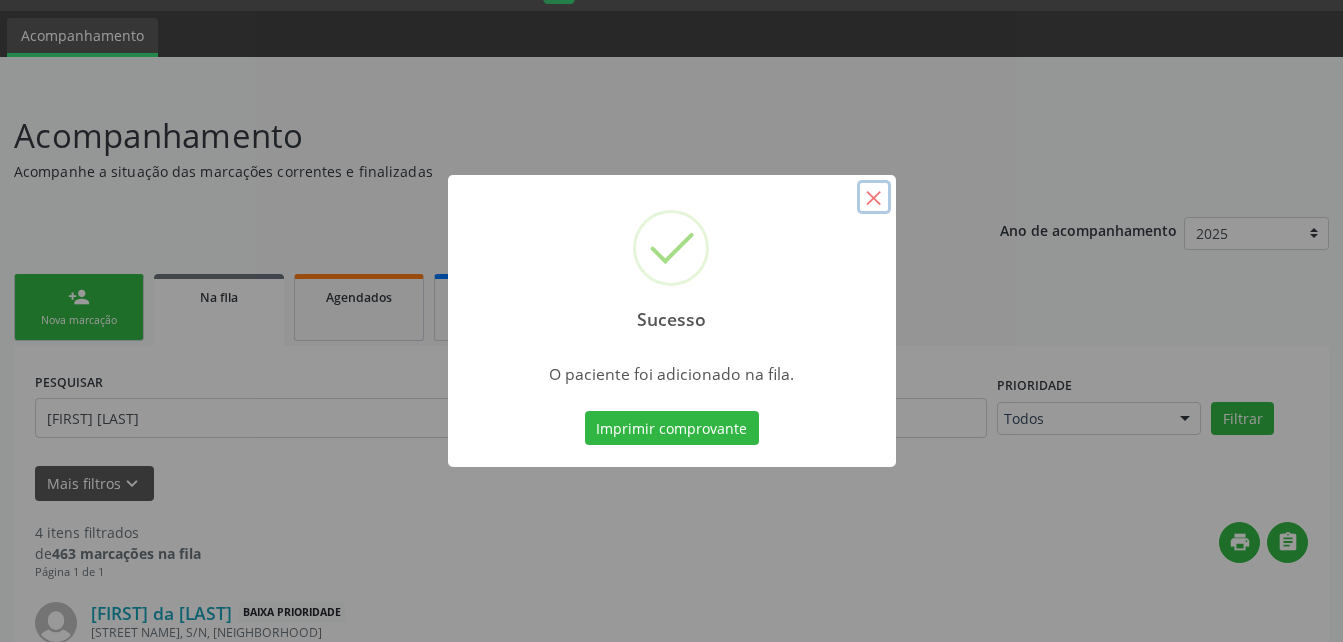 click on "×" at bounding box center (874, 197) 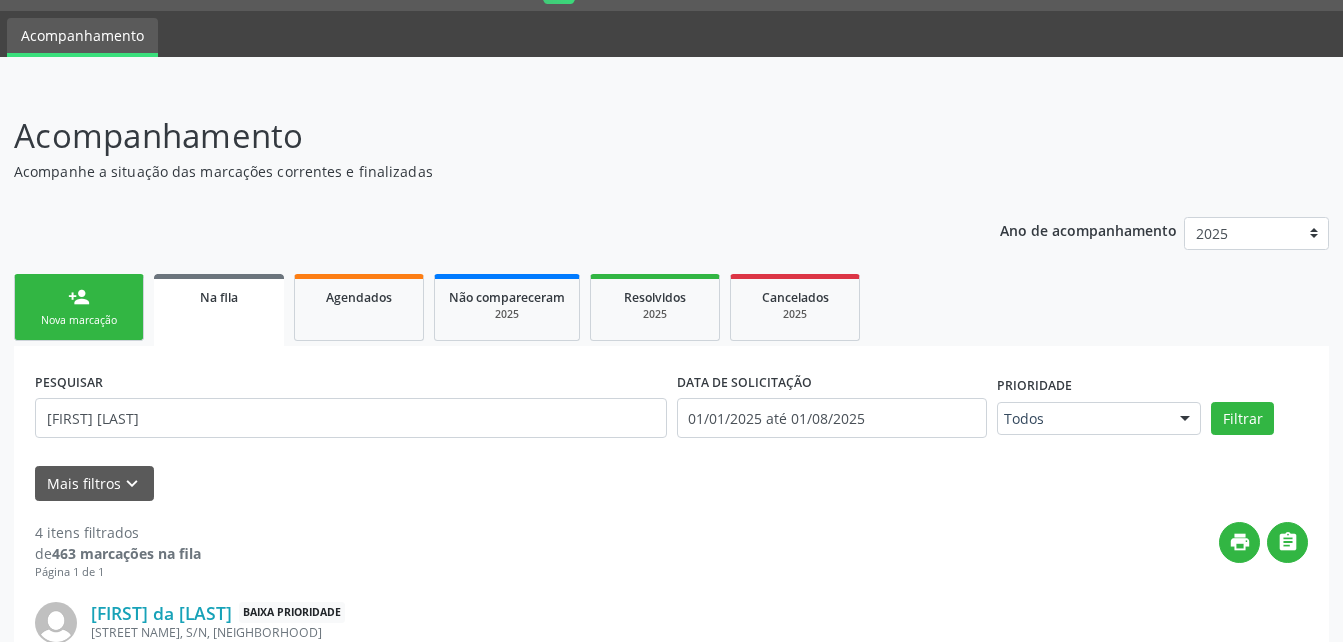click on "person_add
Nova marcação" at bounding box center (79, 307) 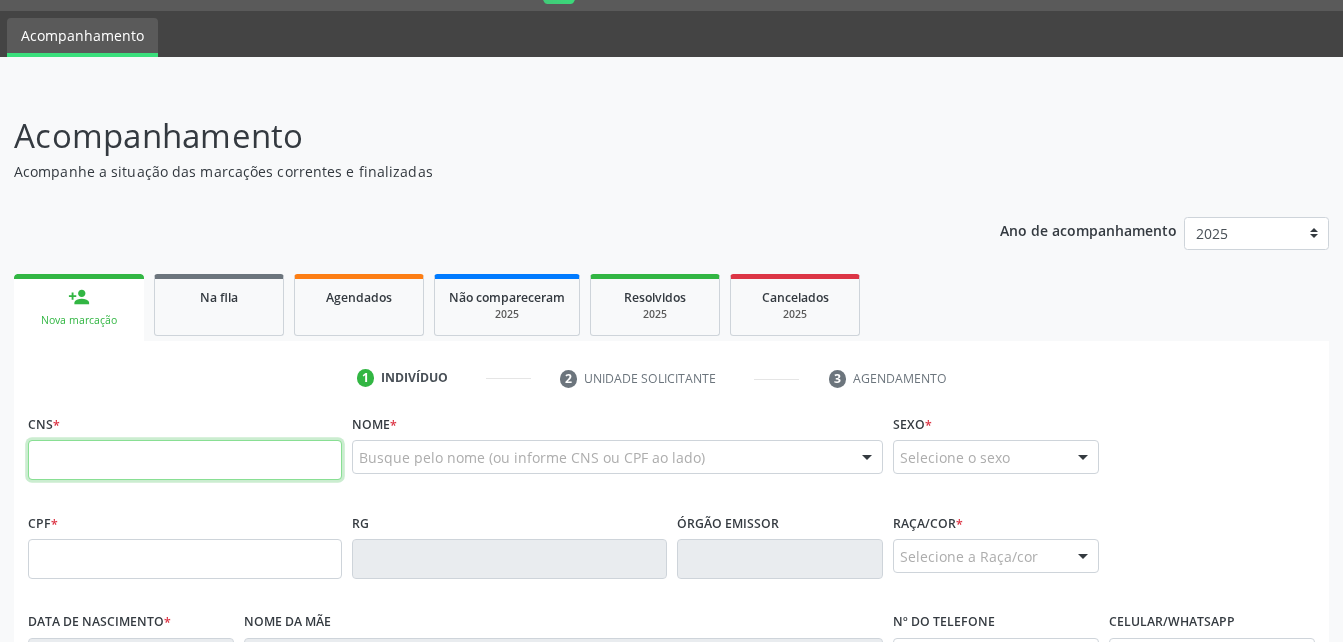 click at bounding box center (185, 460) 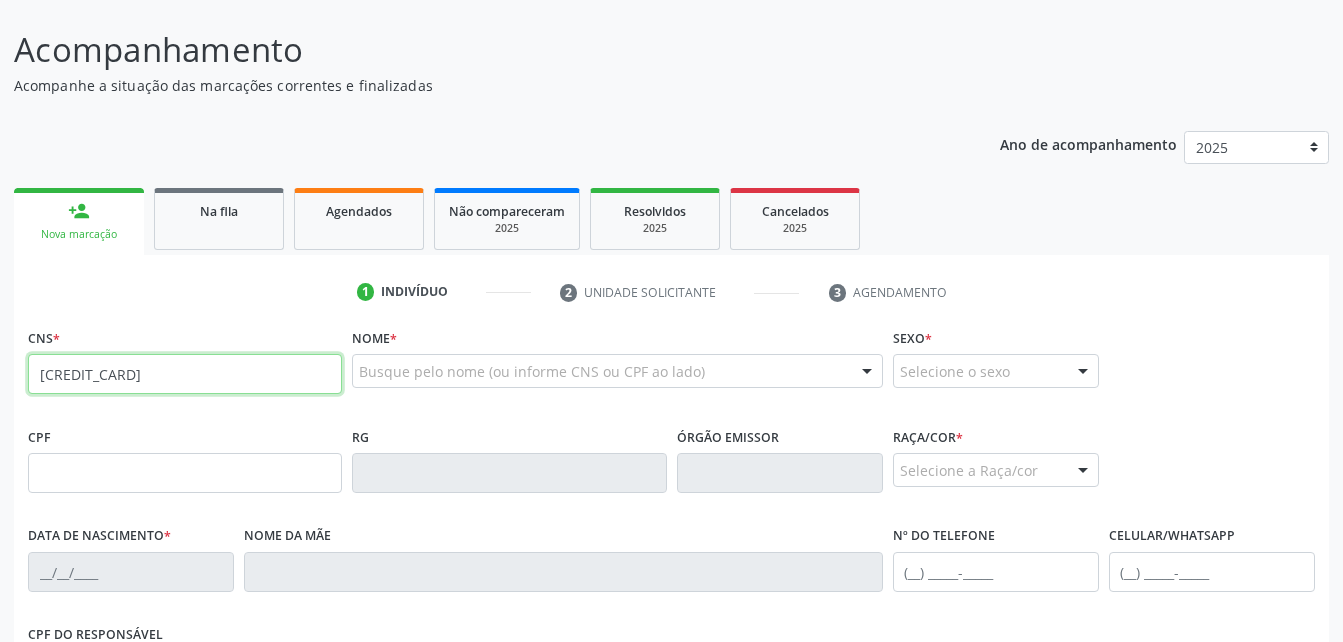 type on "702 6082 7931 2140" 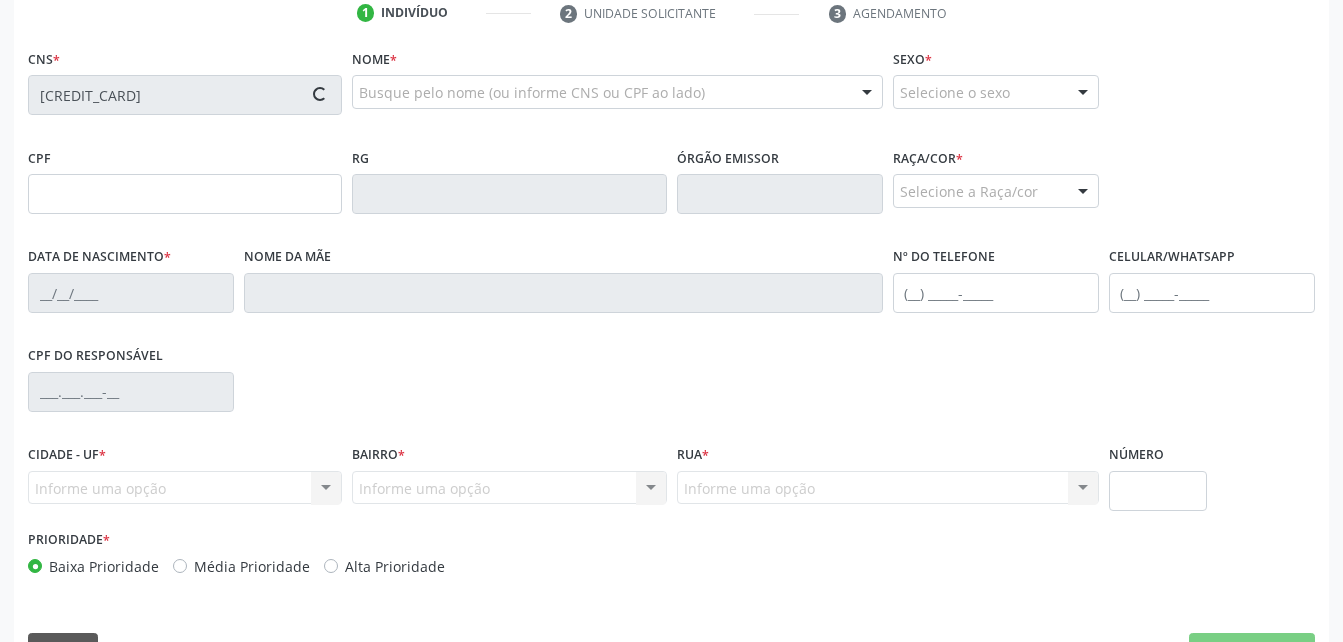 scroll, scrollTop: 453, scrollLeft: 0, axis: vertical 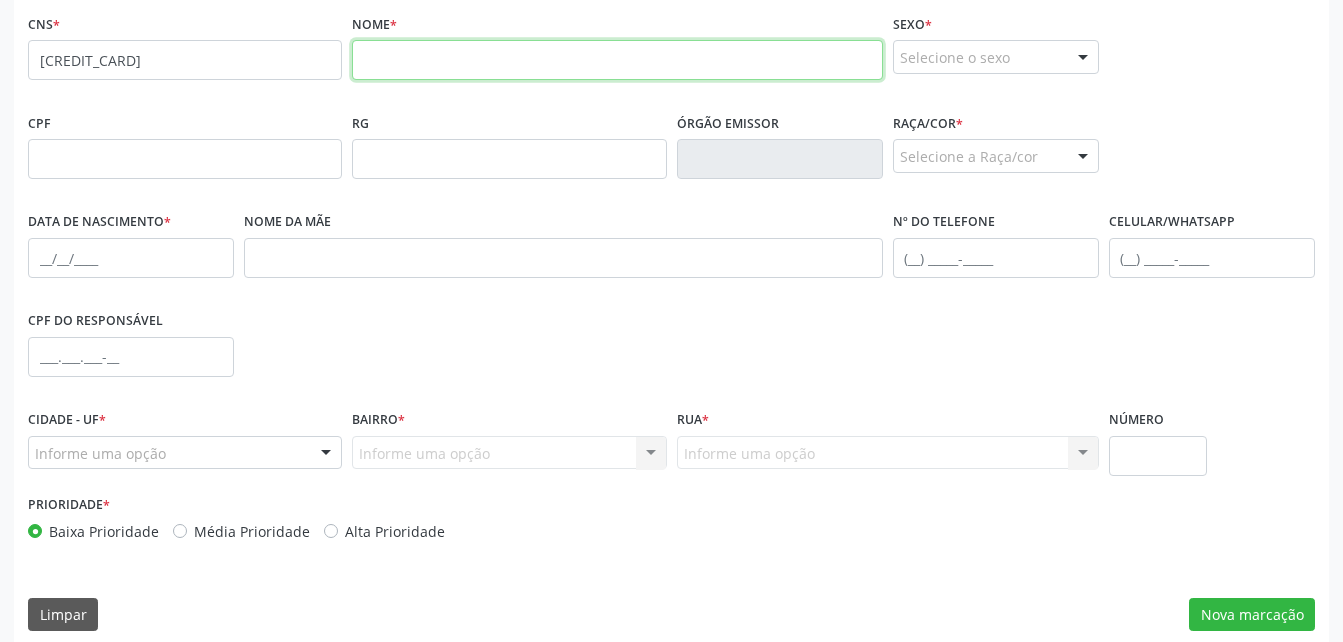click at bounding box center (617, 60) 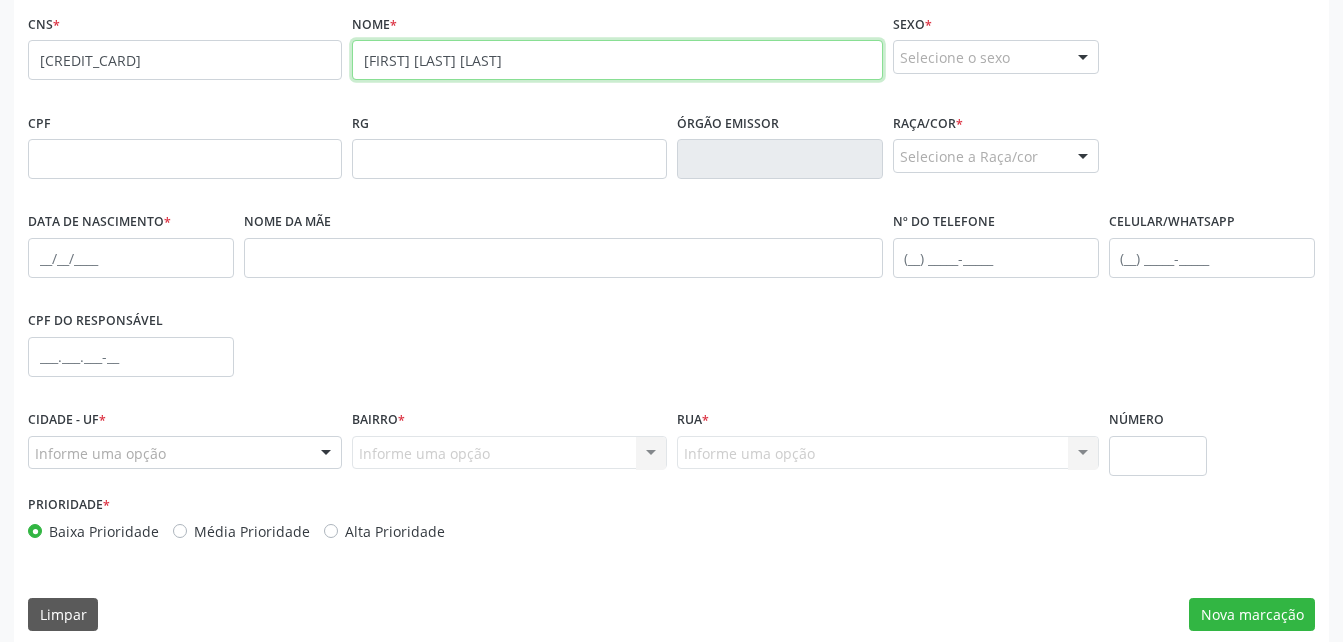 type on "Viviane dos Santos Lima" 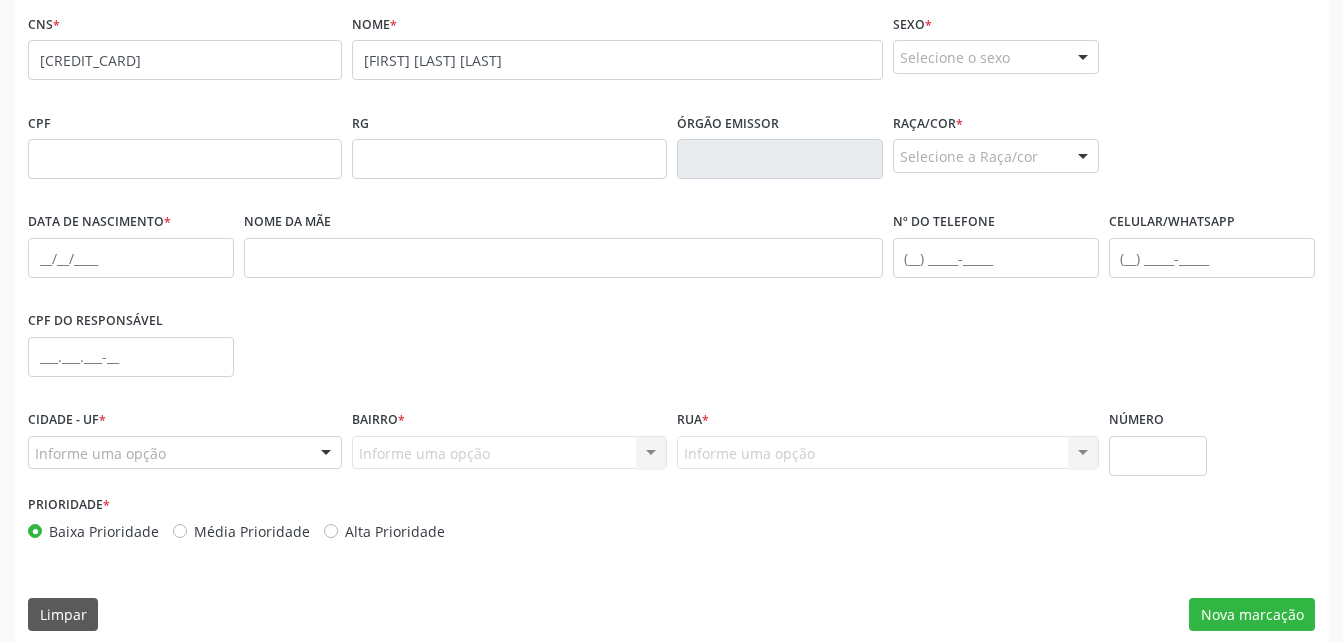 click on "Selecione o sexo" at bounding box center (996, 57) 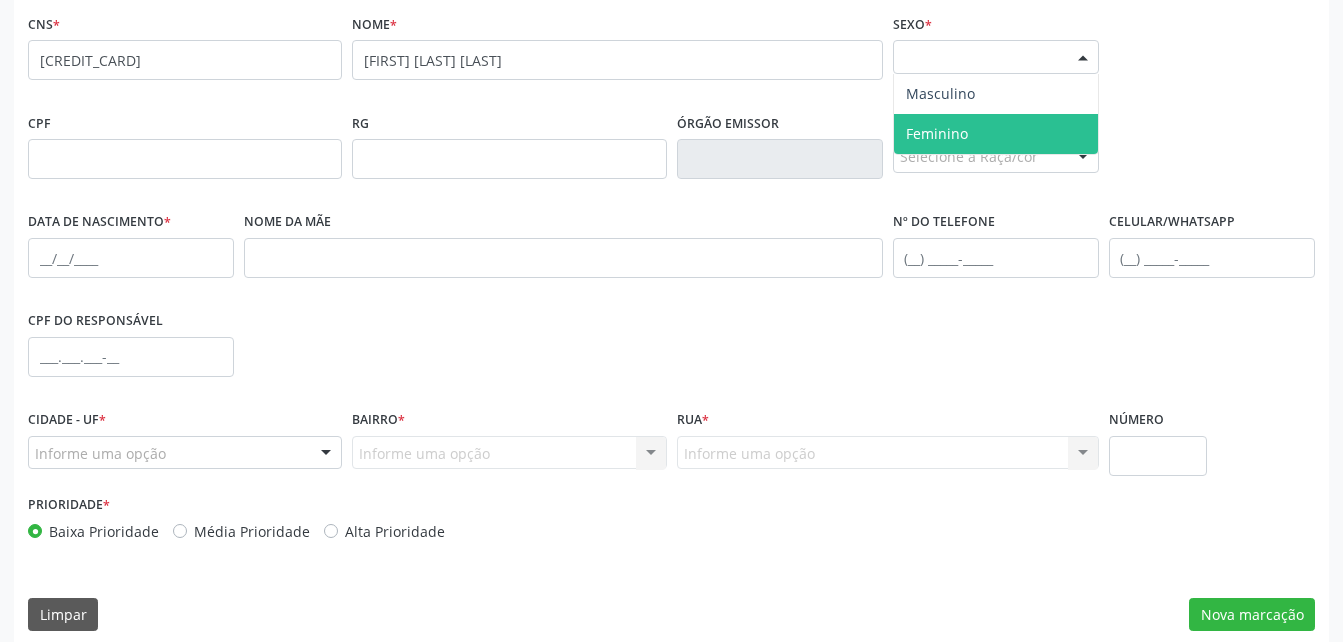 click on "Feminino" at bounding box center (996, 134) 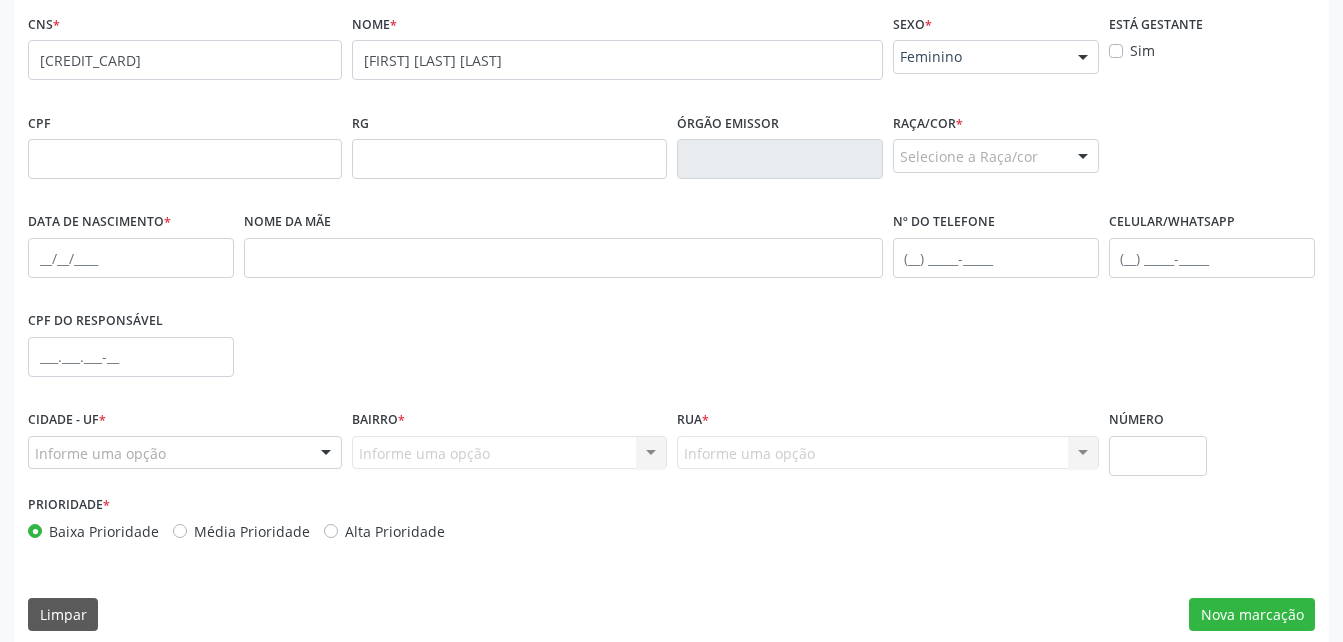 click on "Sim" at bounding box center [1142, 50] 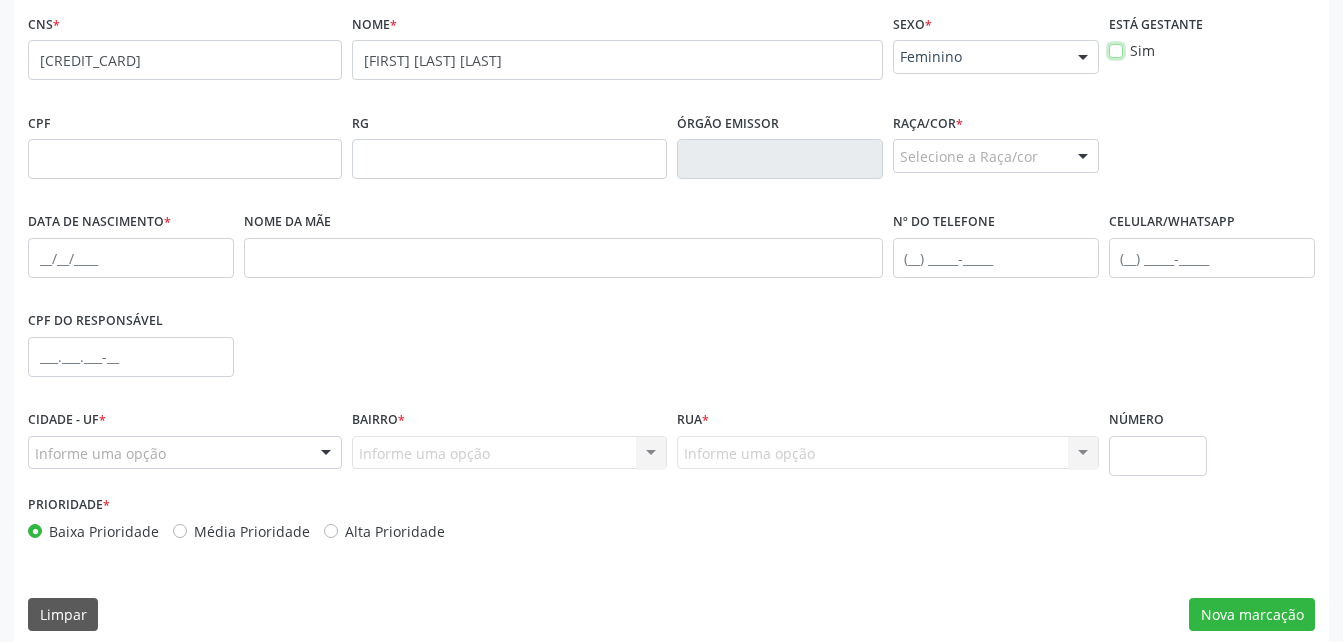 click on "Sim" at bounding box center [1116, 49] 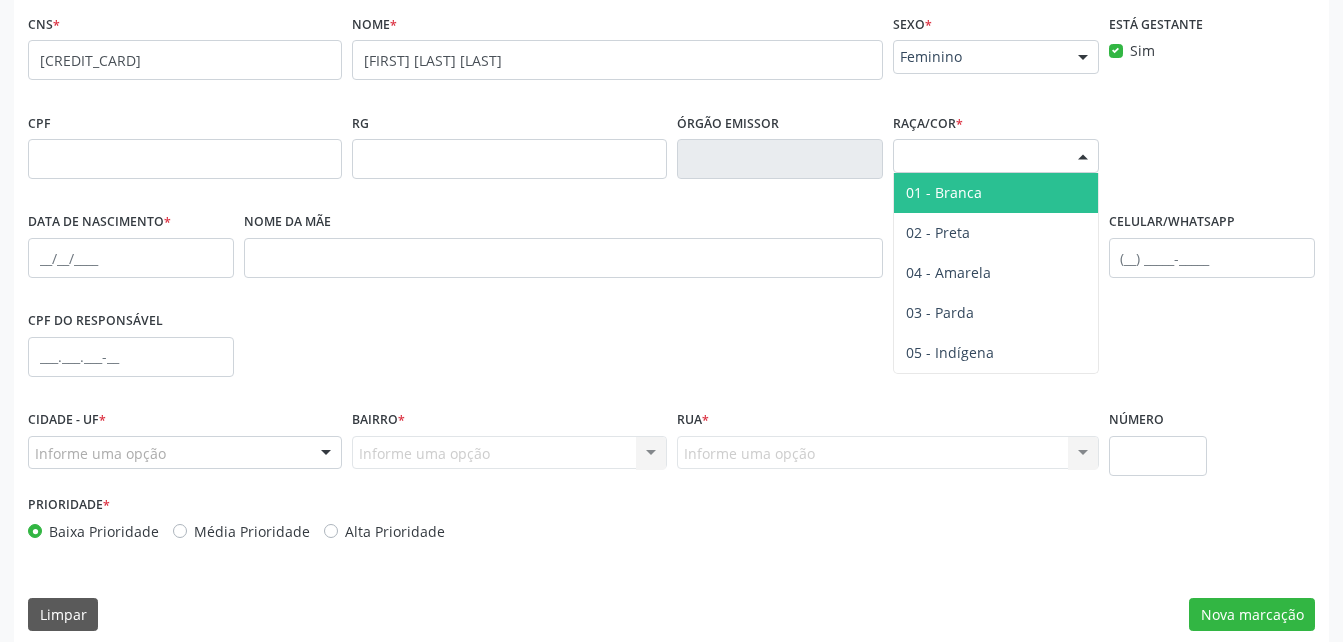 click on "Selecione a Raça/cor" at bounding box center (996, 156) 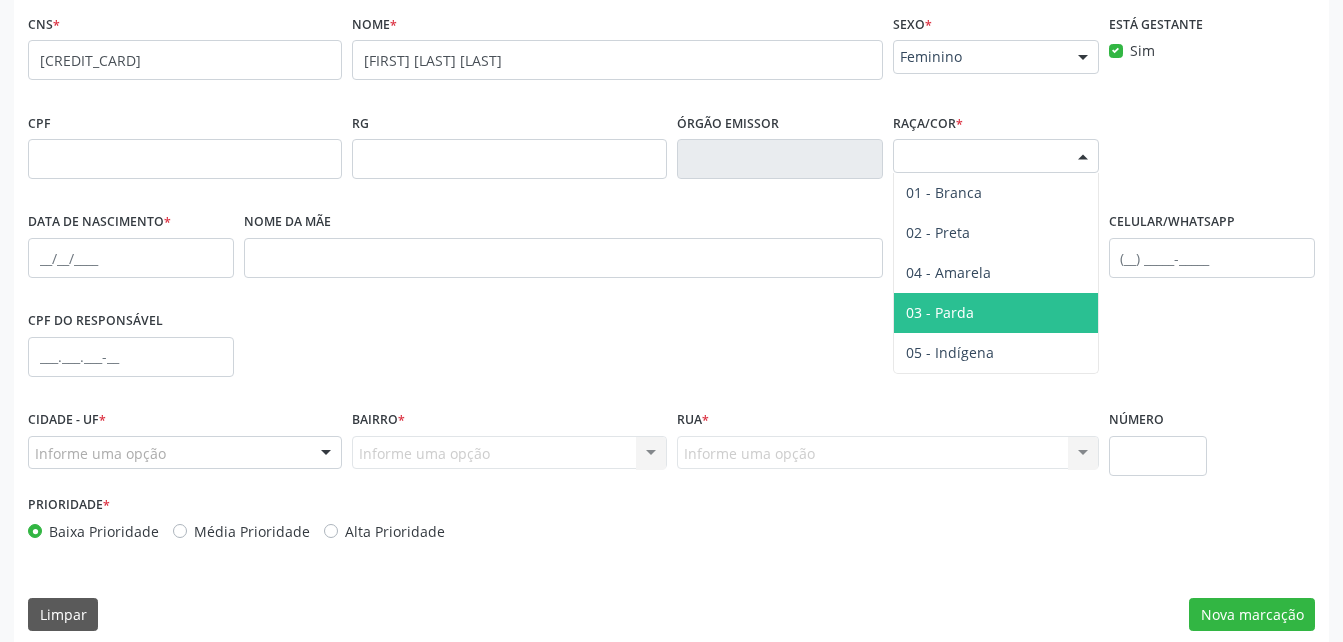 click on "03 - Parda" at bounding box center (996, 313) 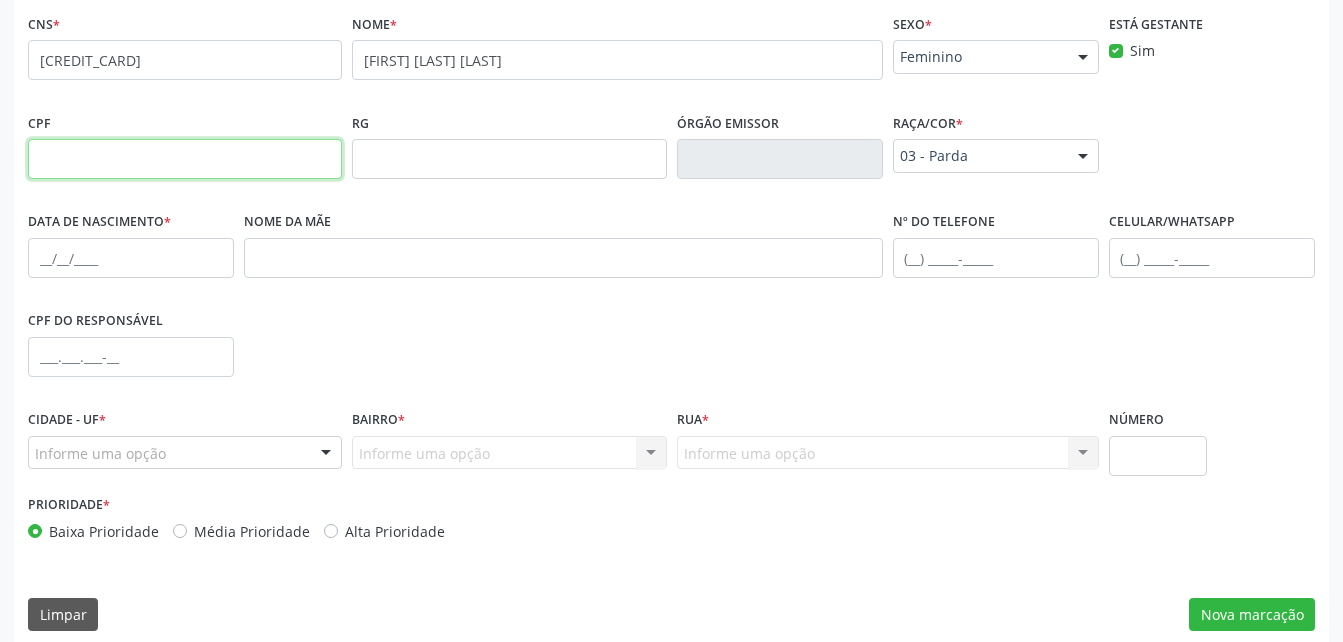 click at bounding box center [185, 159] 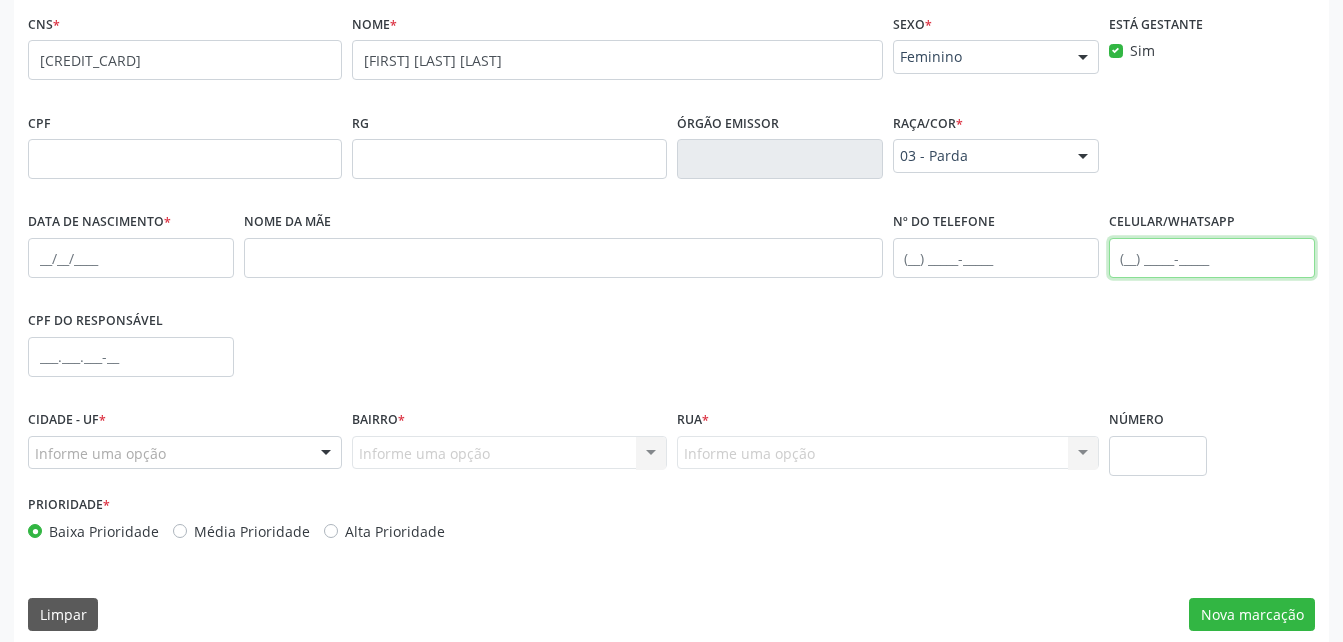 click at bounding box center (1212, 258) 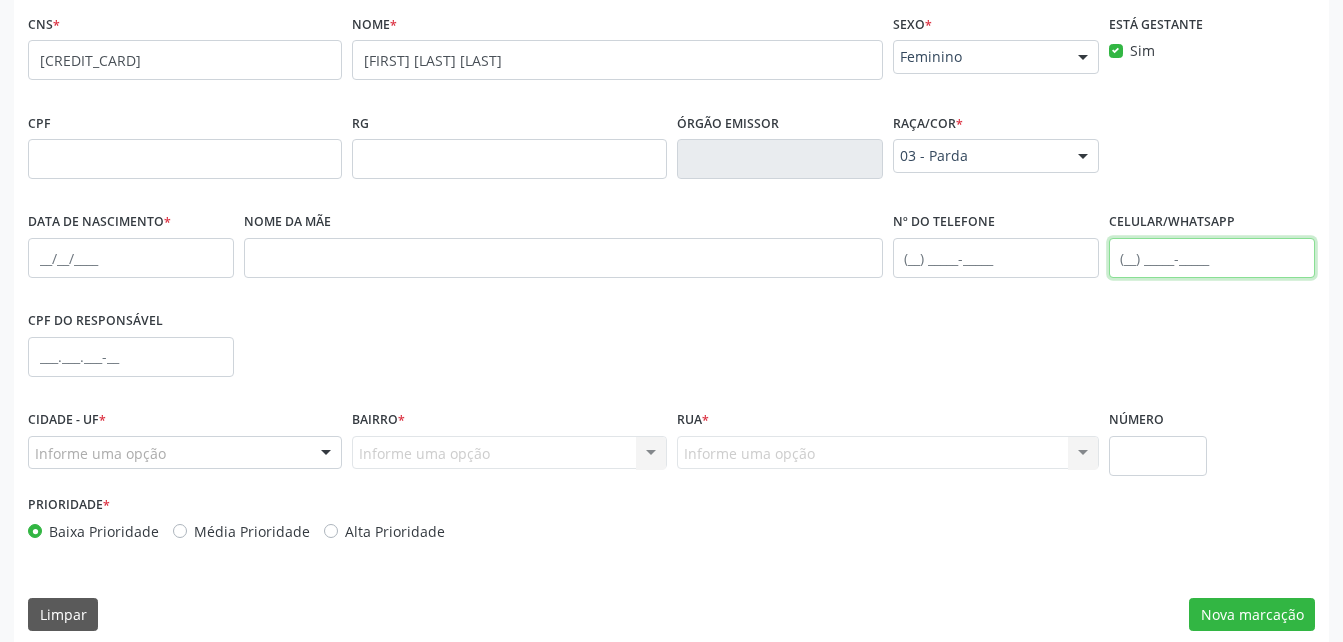 paste on "(82) 99363-7758" 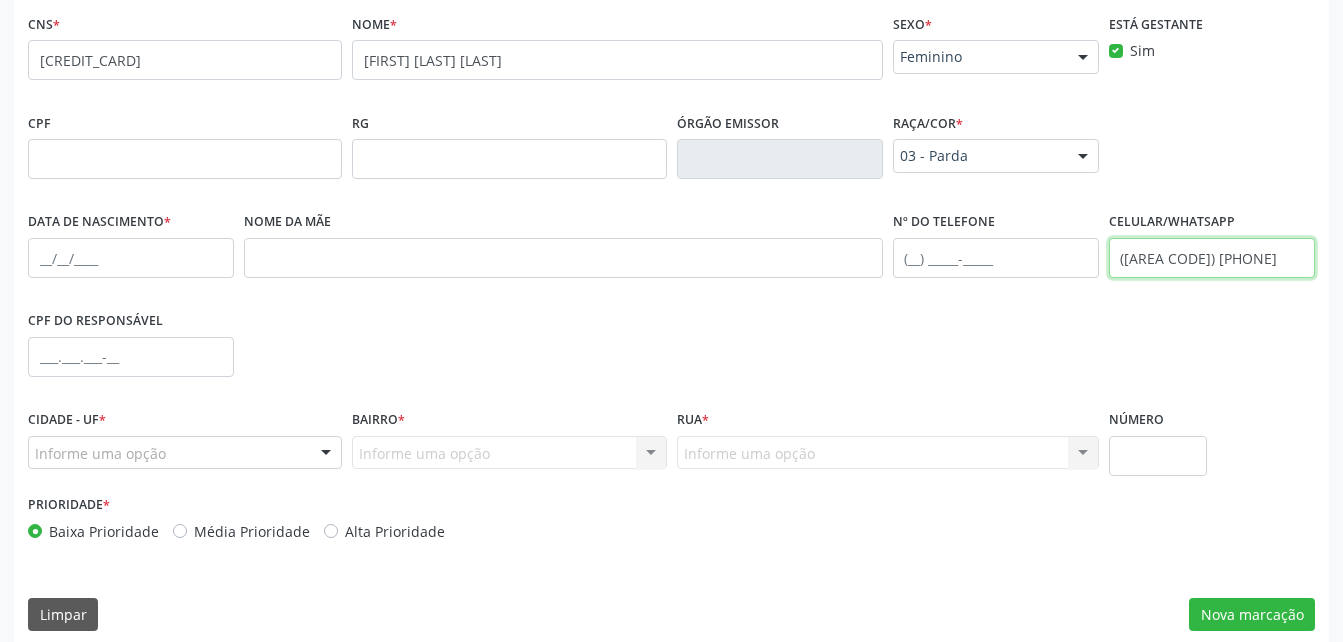 type on "(82) 99363-7758" 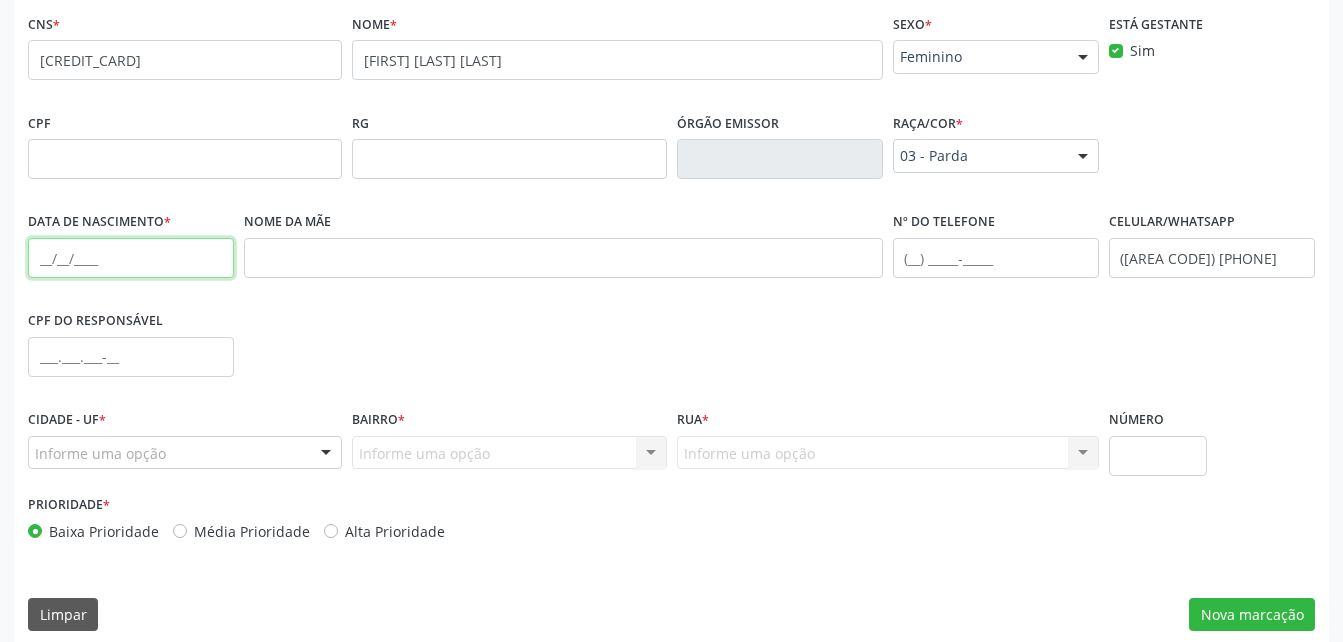 drag, startPoint x: 180, startPoint y: 266, endPoint x: 178, endPoint y: 252, distance: 14.142136 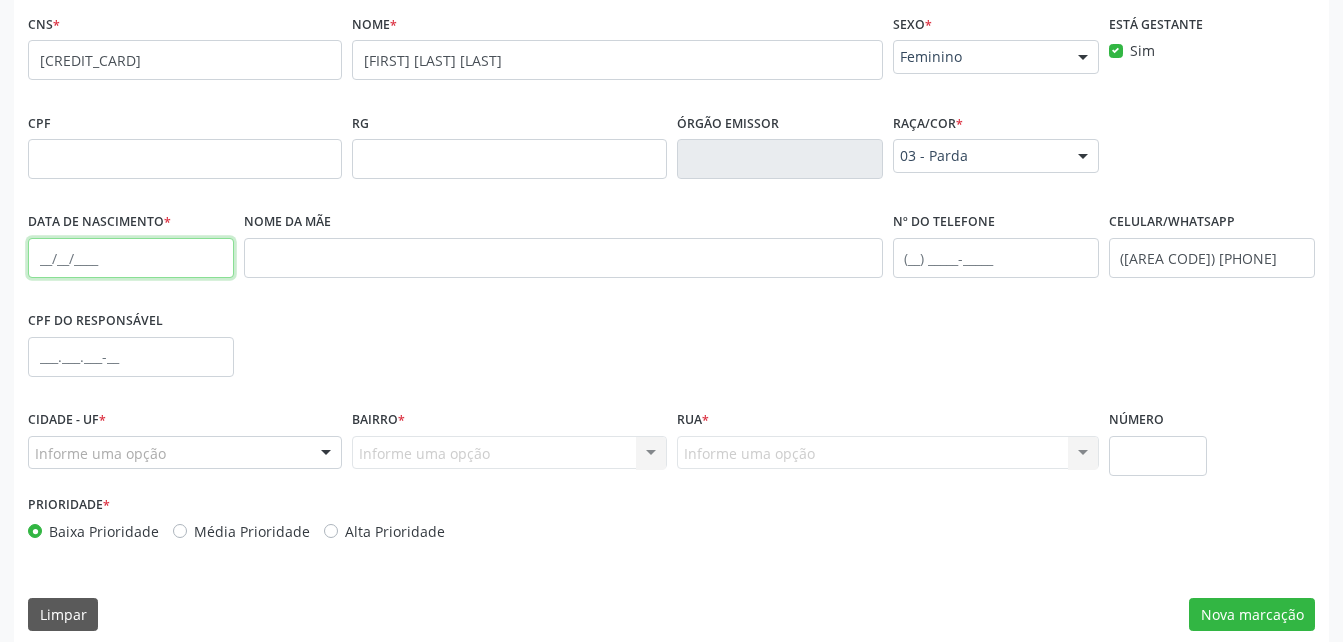 click at bounding box center (131, 258) 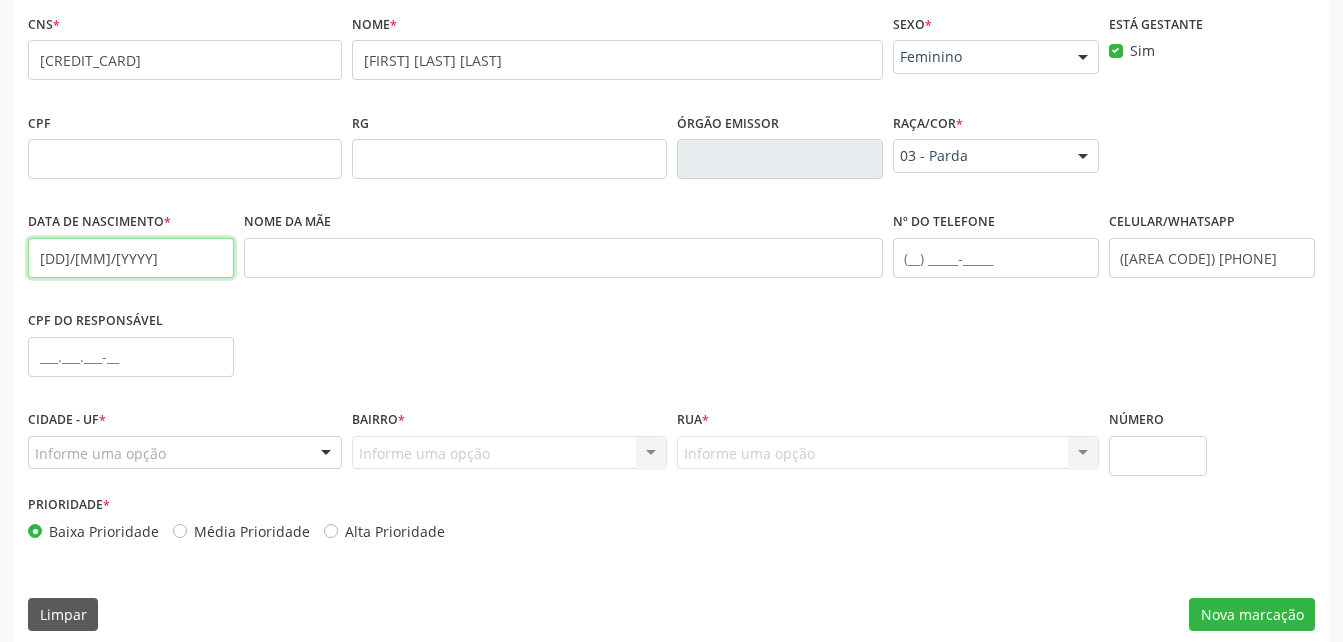 type on "27/02/2000" 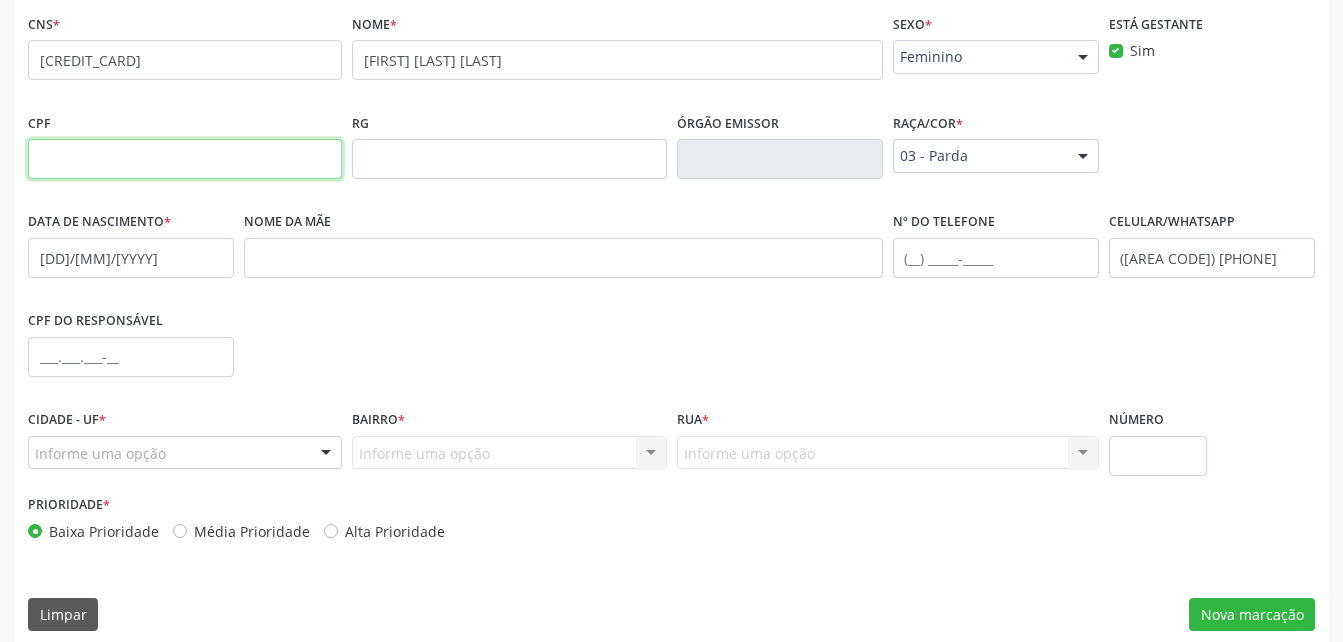 drag, startPoint x: 199, startPoint y: 158, endPoint x: 200, endPoint y: 37, distance: 121.004135 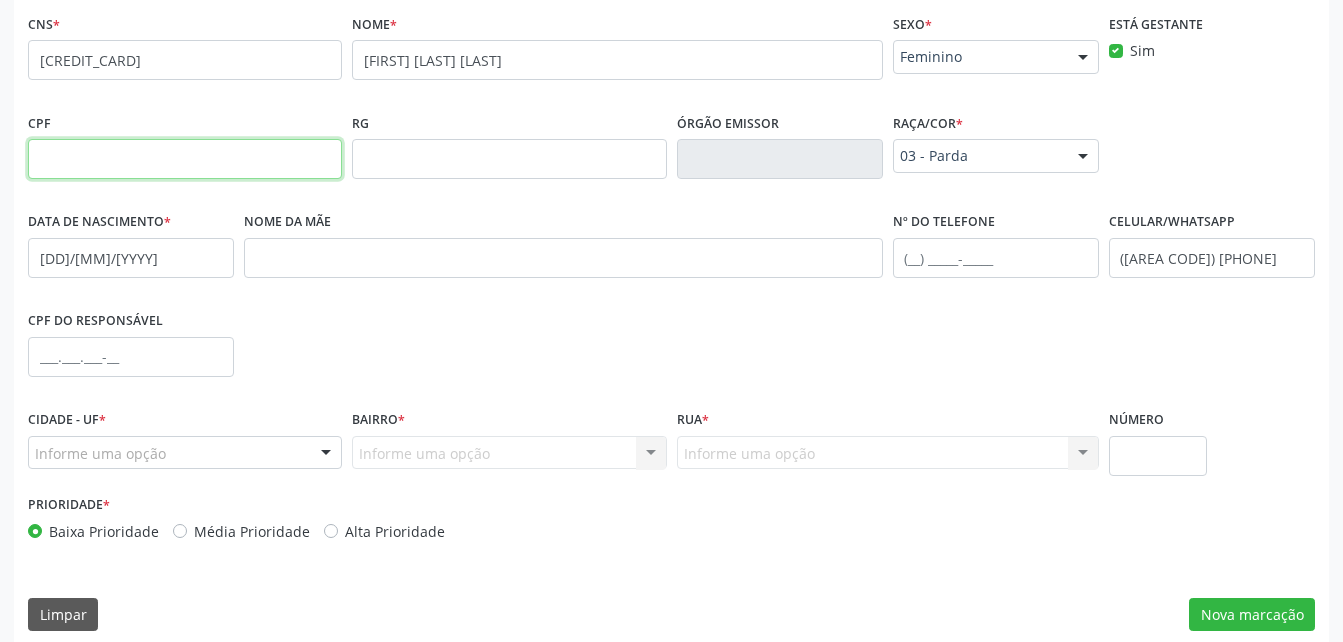 click at bounding box center (185, 159) 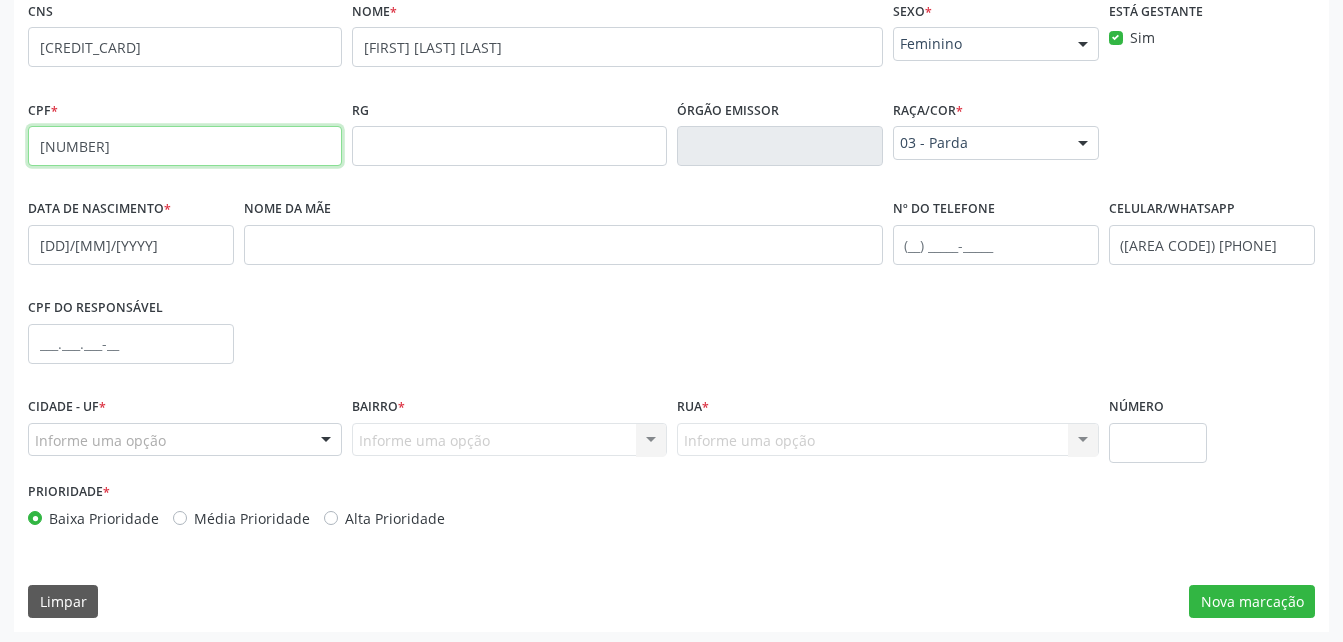 scroll, scrollTop: 470, scrollLeft: 0, axis: vertical 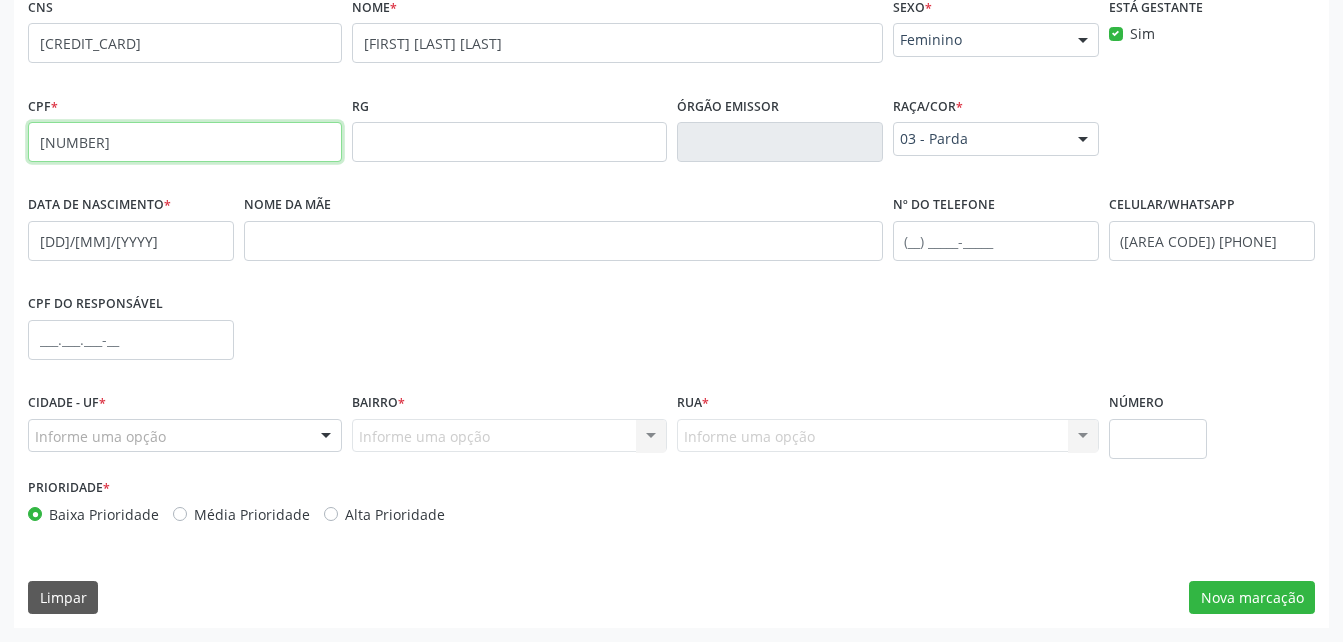 type on "141.713.894-70" 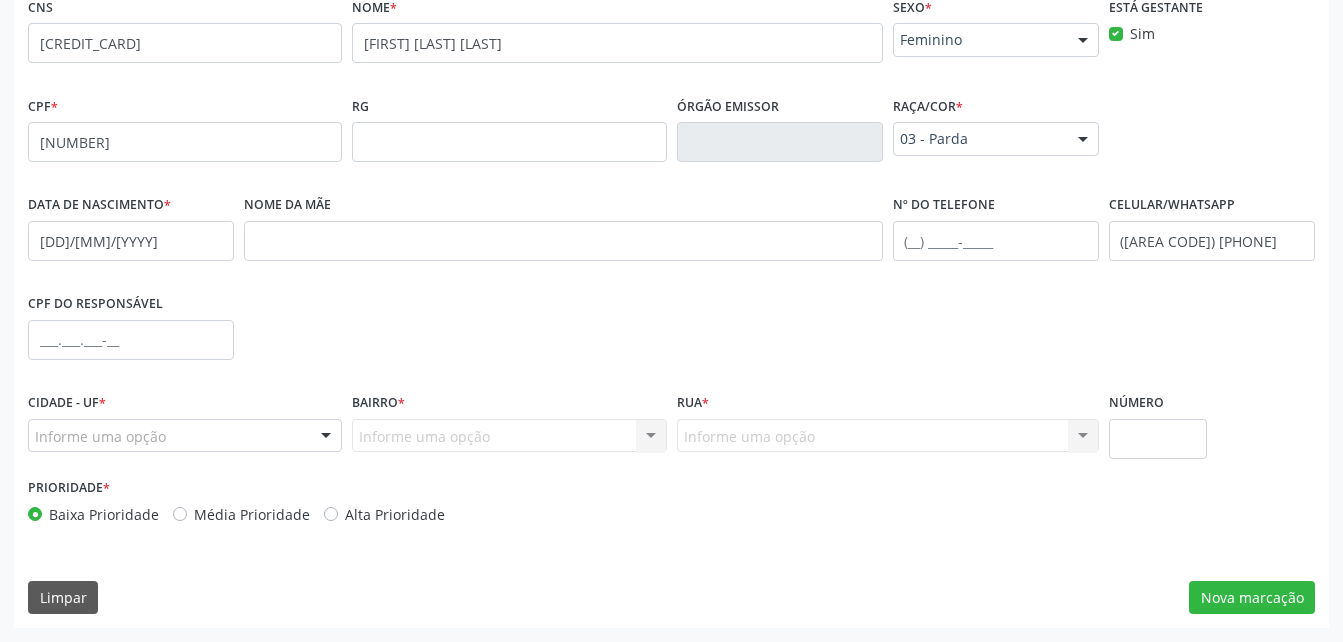 click on "Informe uma opção" at bounding box center (185, 436) 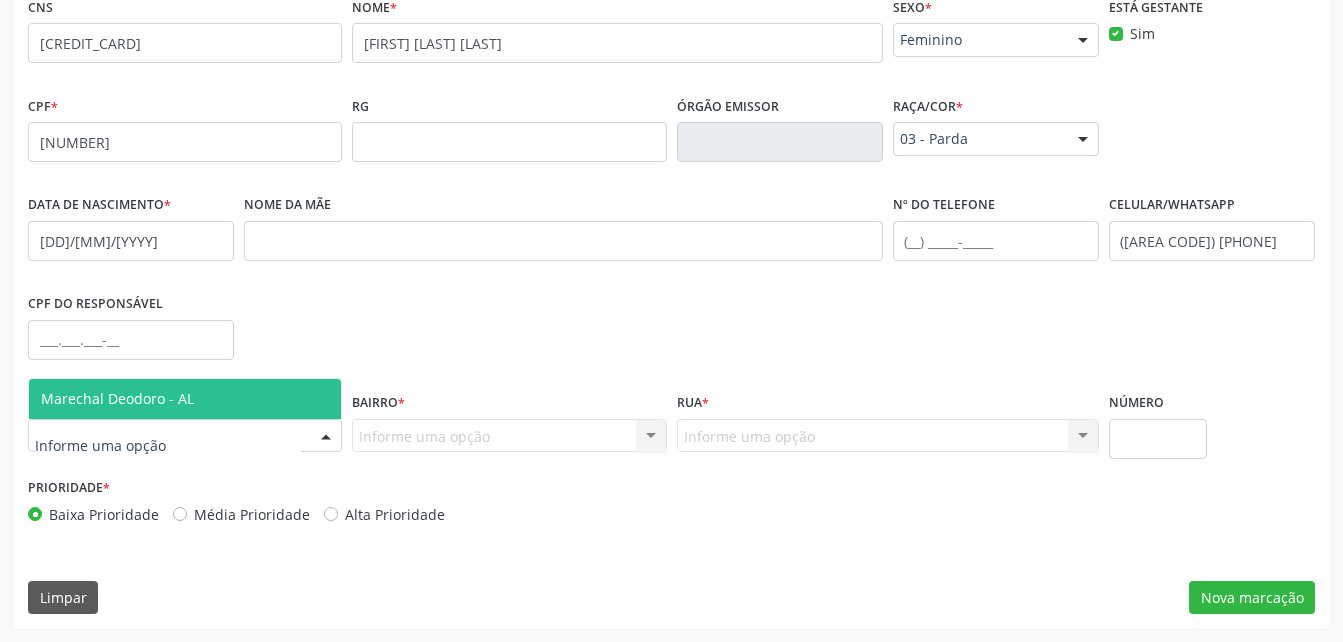 click on "Marechal Deodoro - AL" at bounding box center [185, 399] 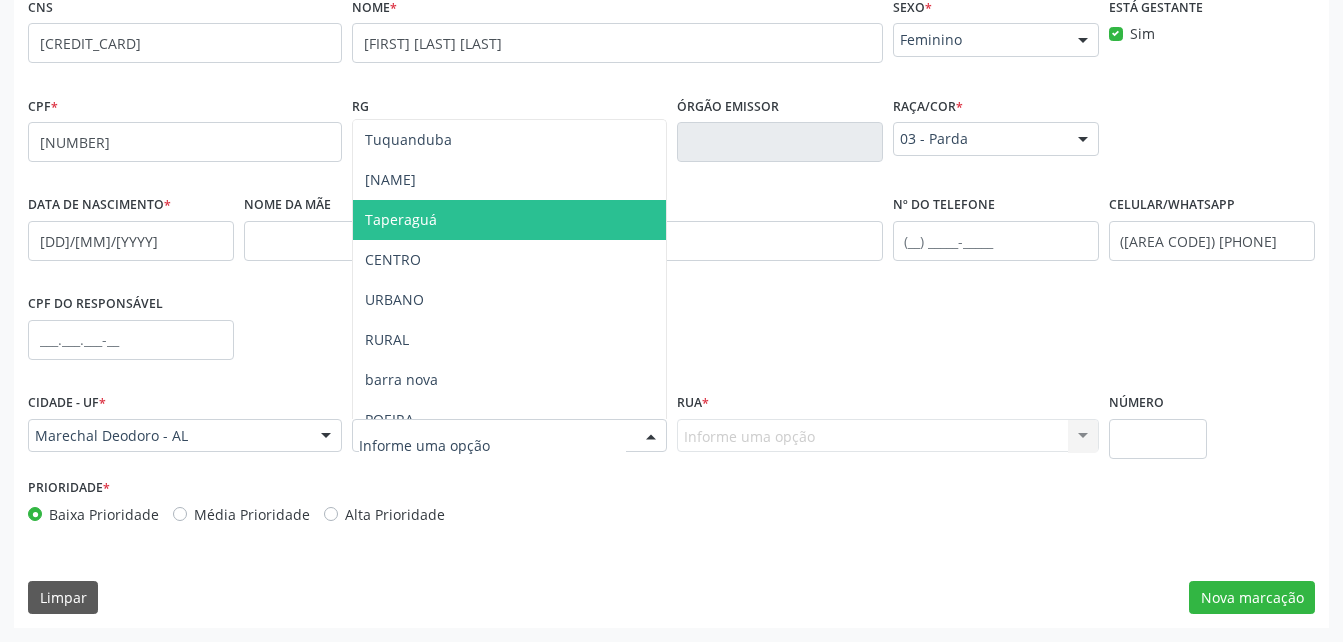 drag, startPoint x: 447, startPoint y: 226, endPoint x: 698, endPoint y: 410, distance: 311.21857 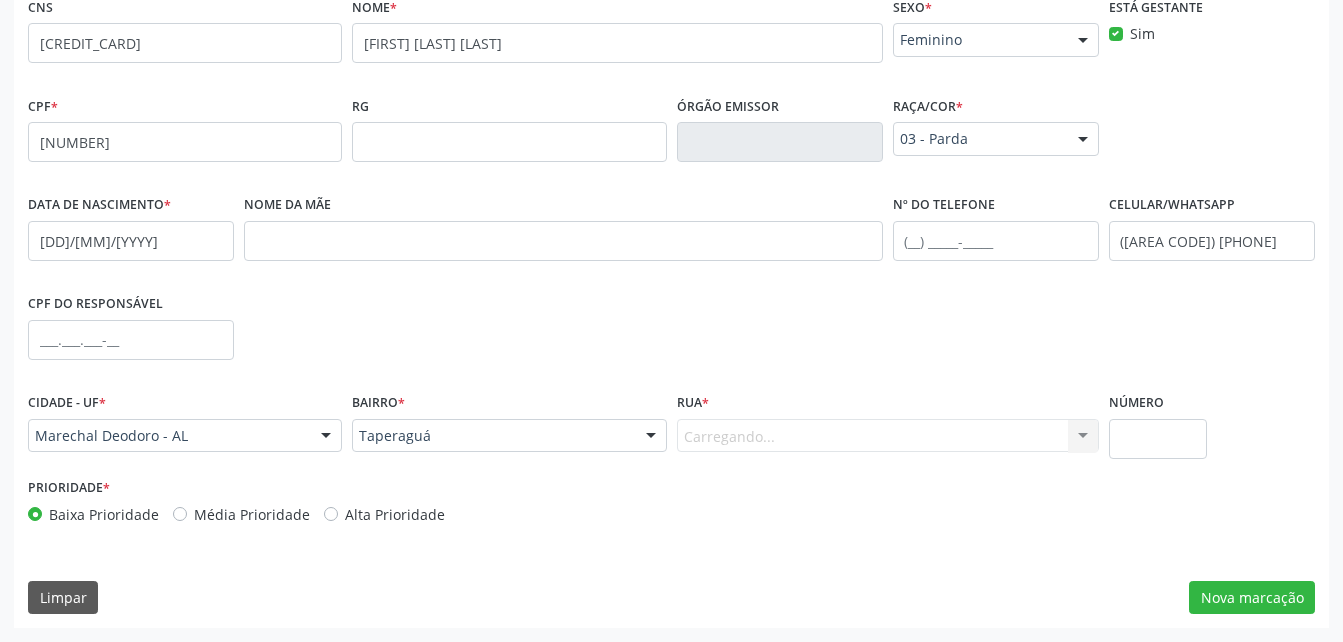 click on "Carregando...
Nenhum resultado encontrado para: "   "
Nenhuma opção encontrada. Digite para adicionar." at bounding box center (888, 436) 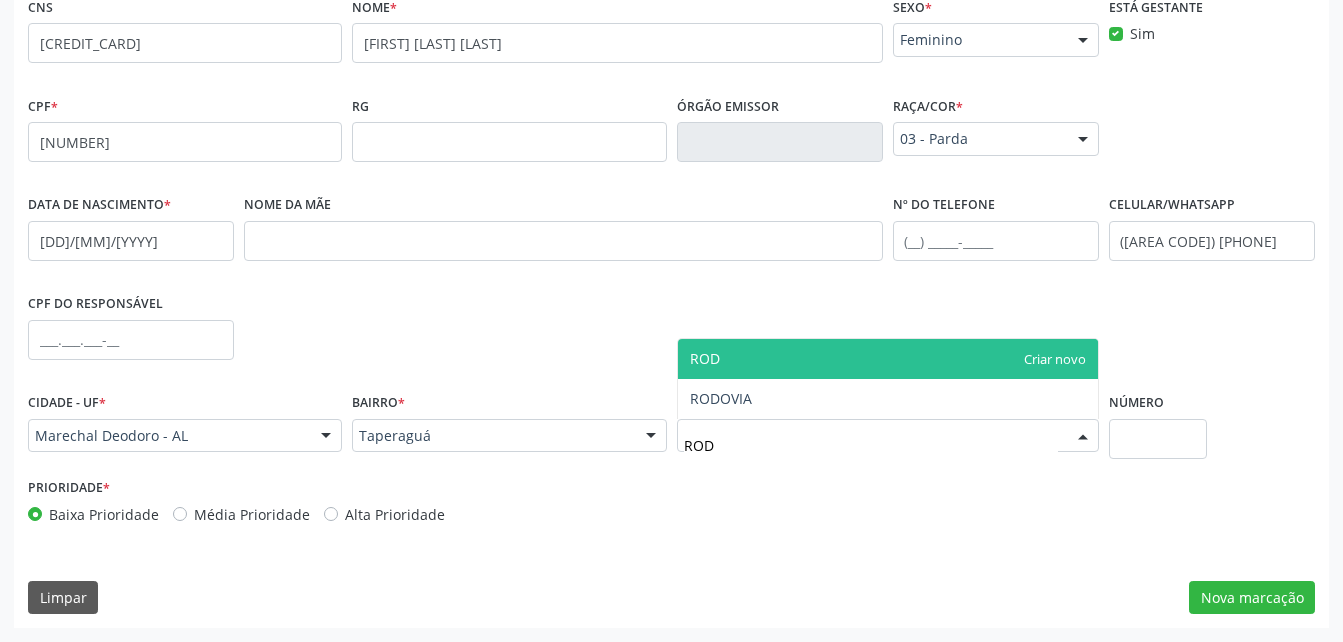type on "RODO" 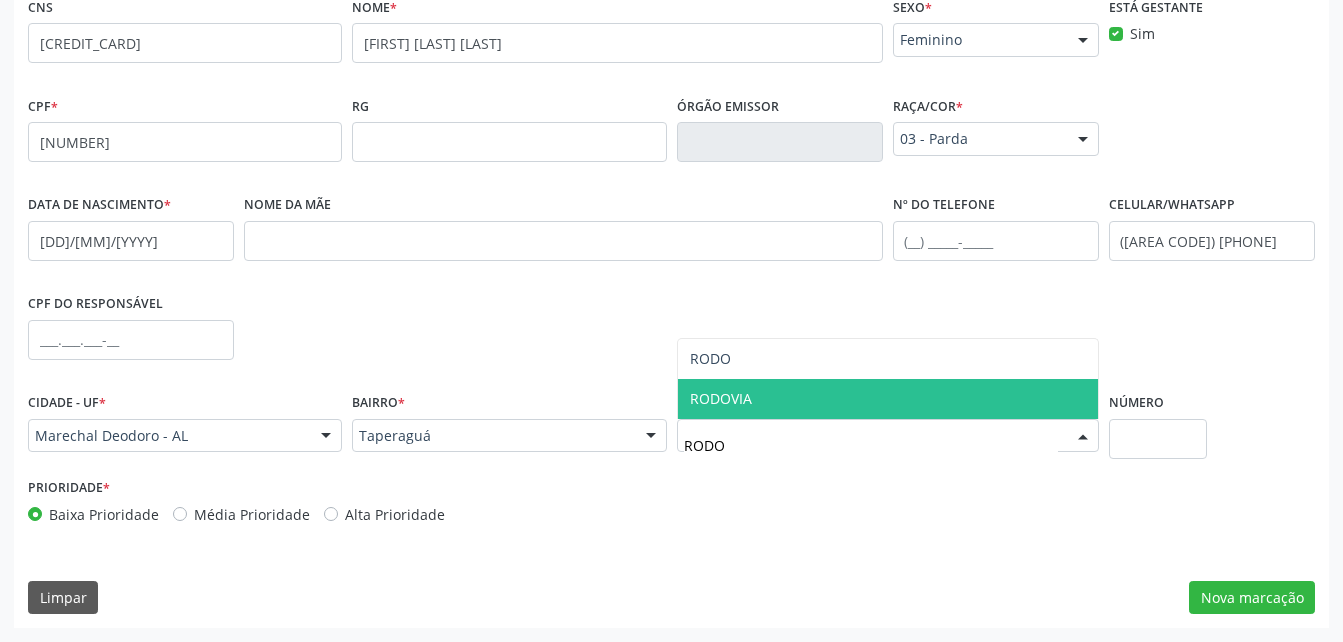 click on "RODOVIA" at bounding box center [888, 399] 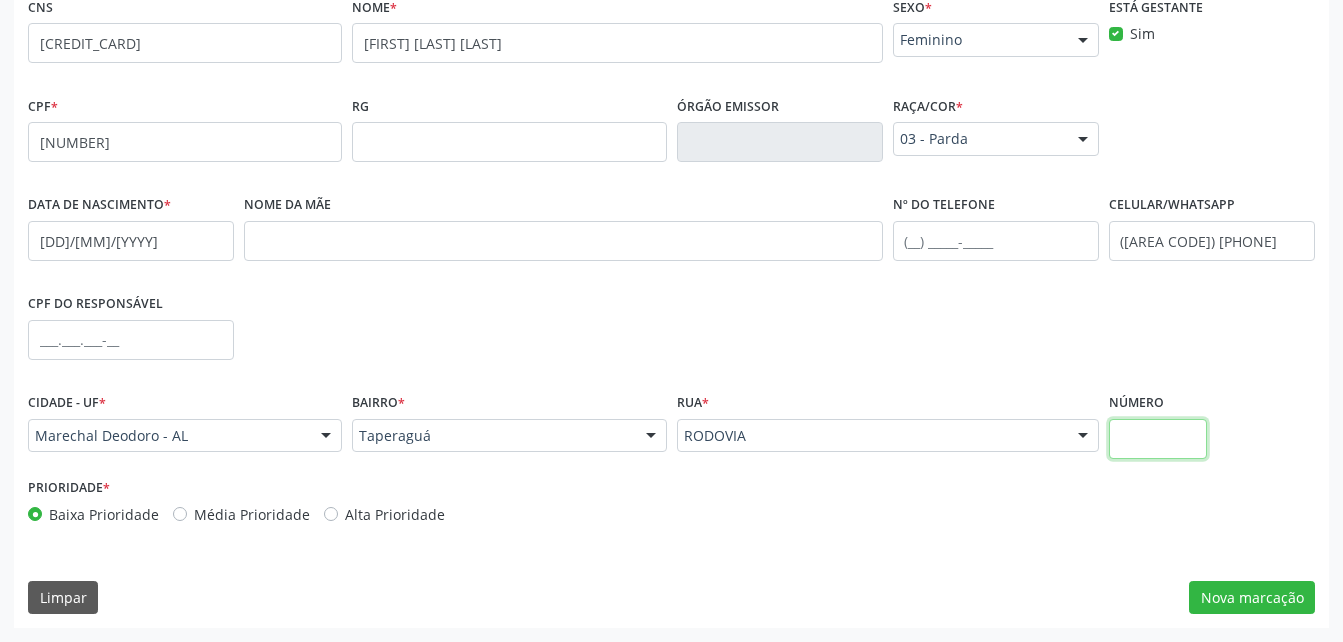 drag, startPoint x: 1167, startPoint y: 436, endPoint x: 1157, endPoint y: 440, distance: 10.770329 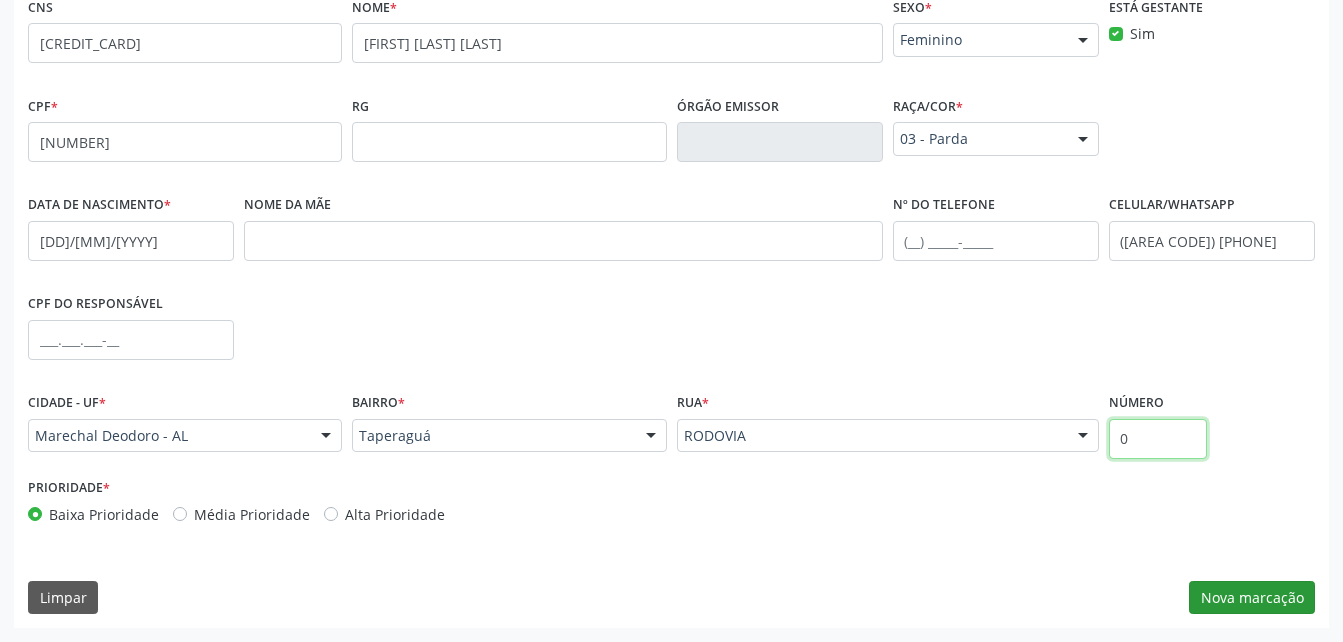 type on "0" 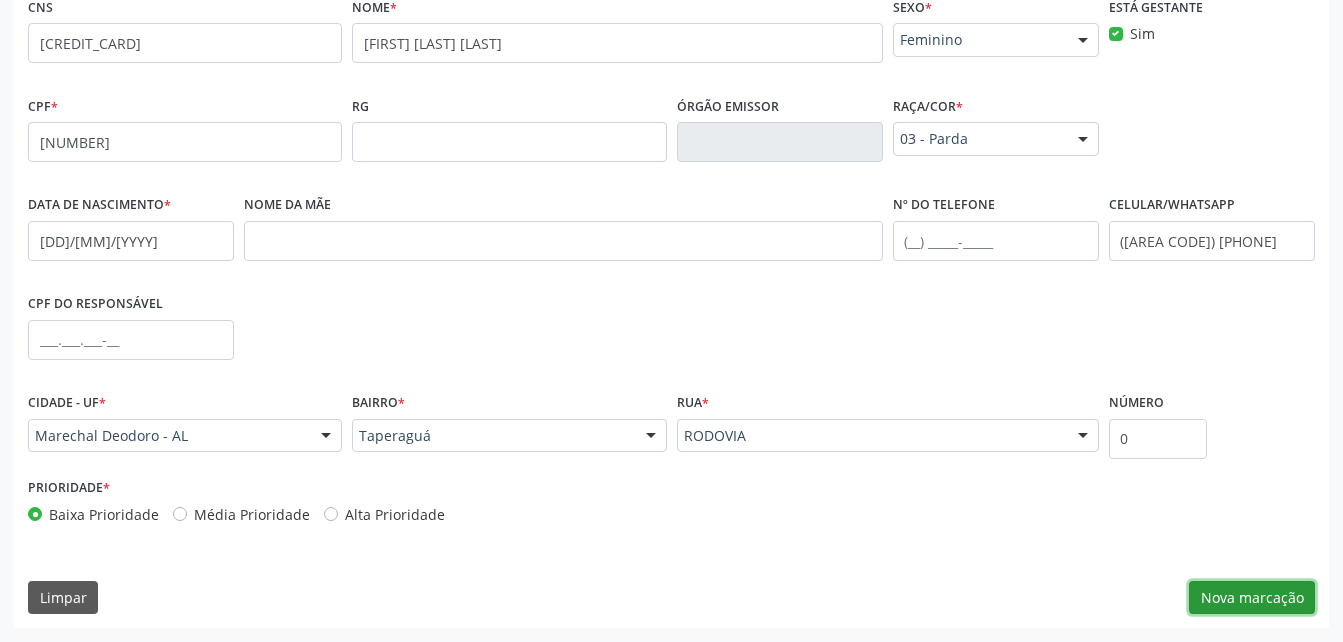 click on "Nova marcação" at bounding box center (1252, 598) 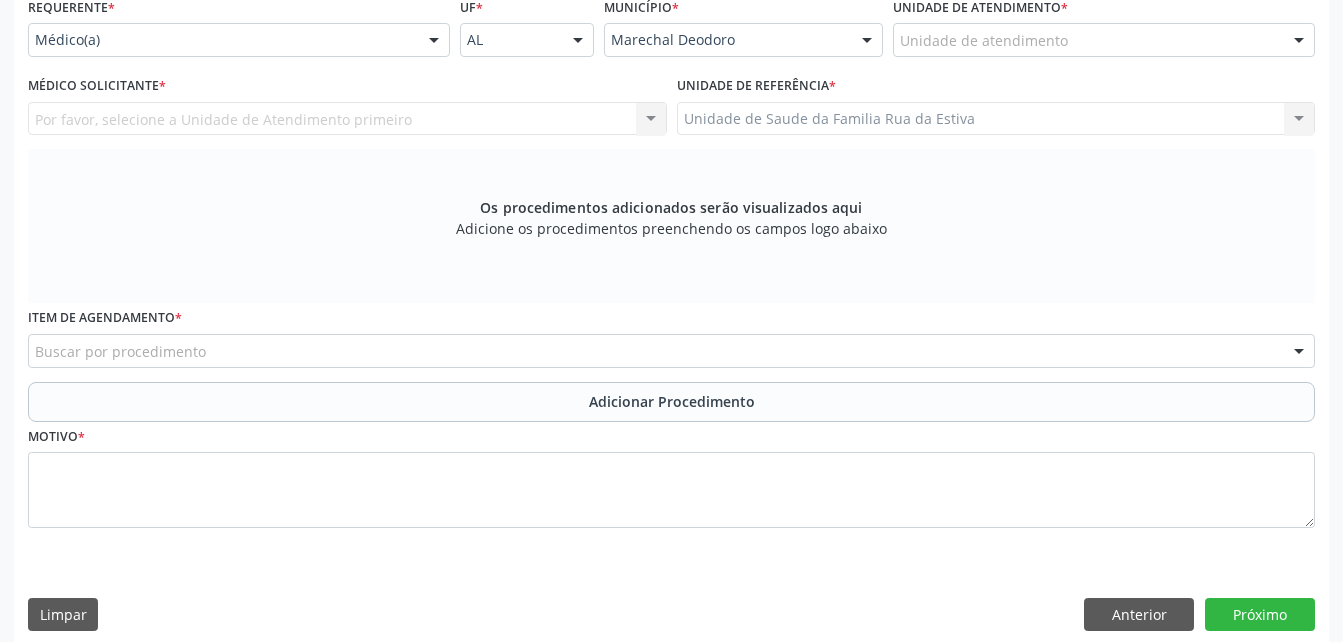 click on "Unidade de atendimento" at bounding box center [1104, 40] 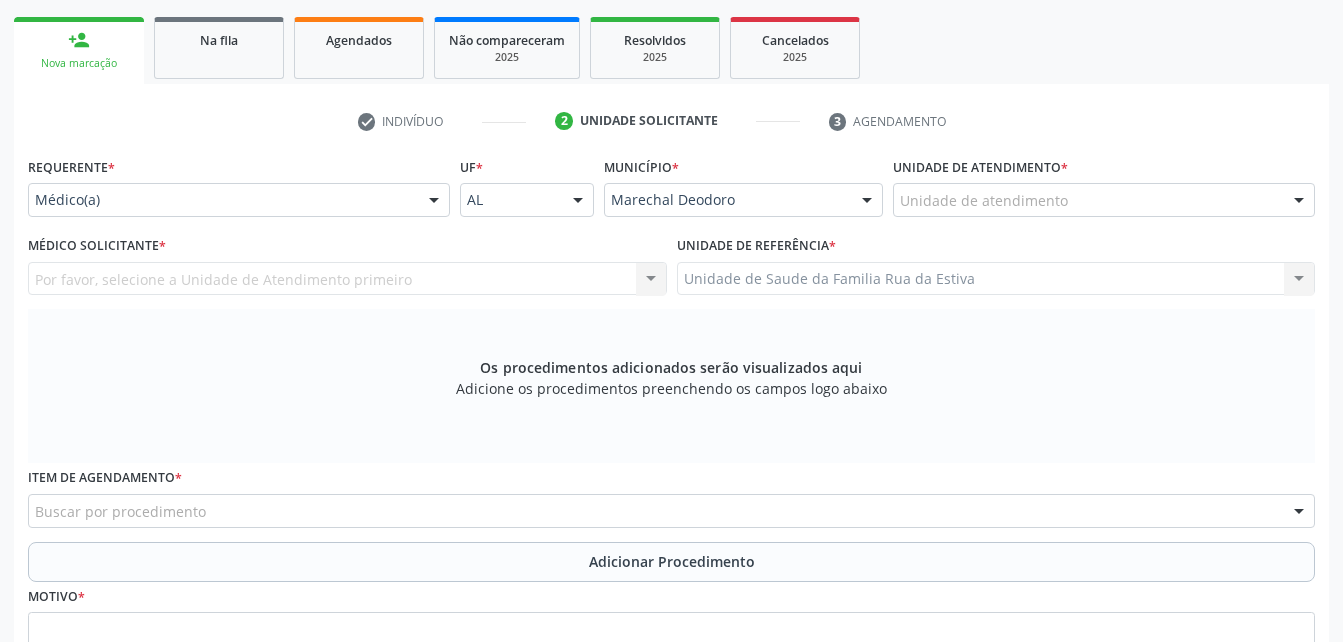 scroll, scrollTop: 270, scrollLeft: 0, axis: vertical 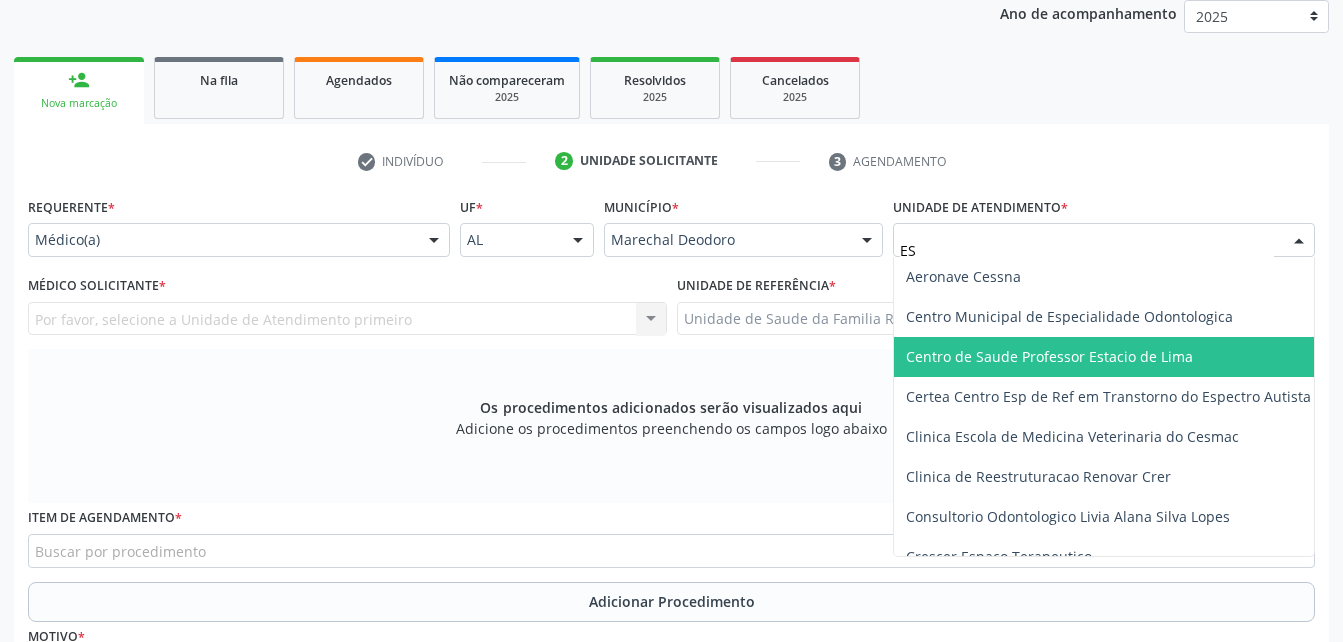 type on "EST" 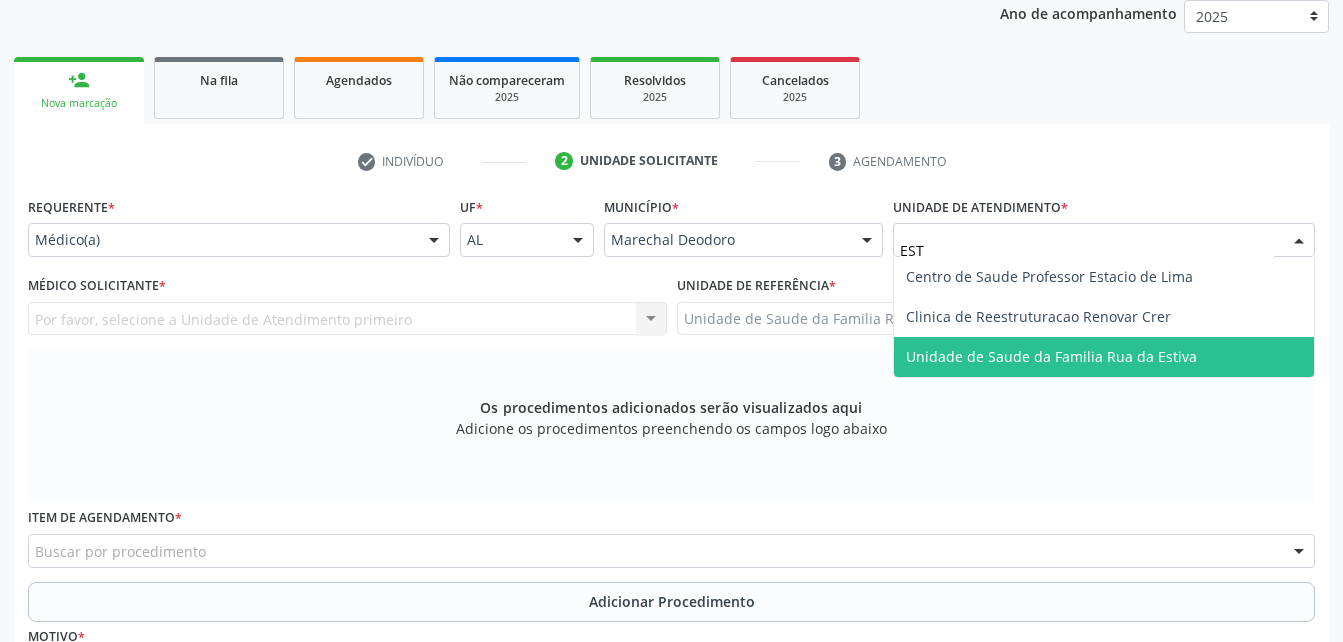 drag, startPoint x: 1024, startPoint y: 363, endPoint x: 820, endPoint y: 302, distance: 212.92487 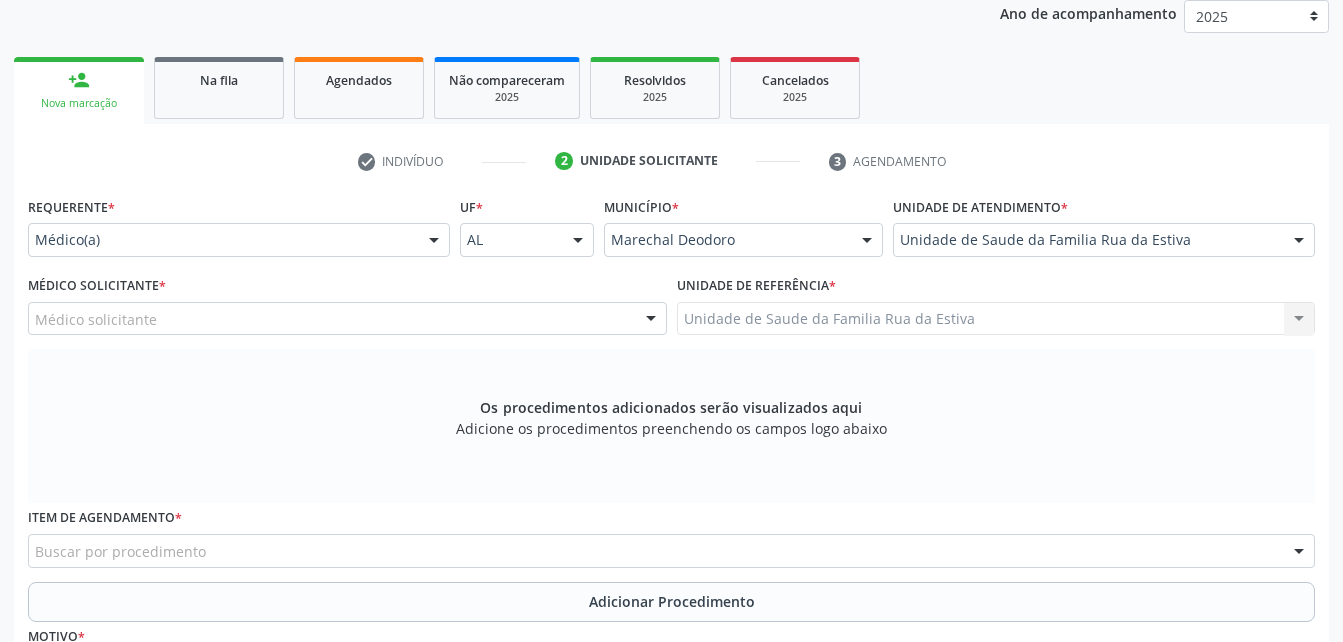 click on "Médico solicitante" at bounding box center (347, 319) 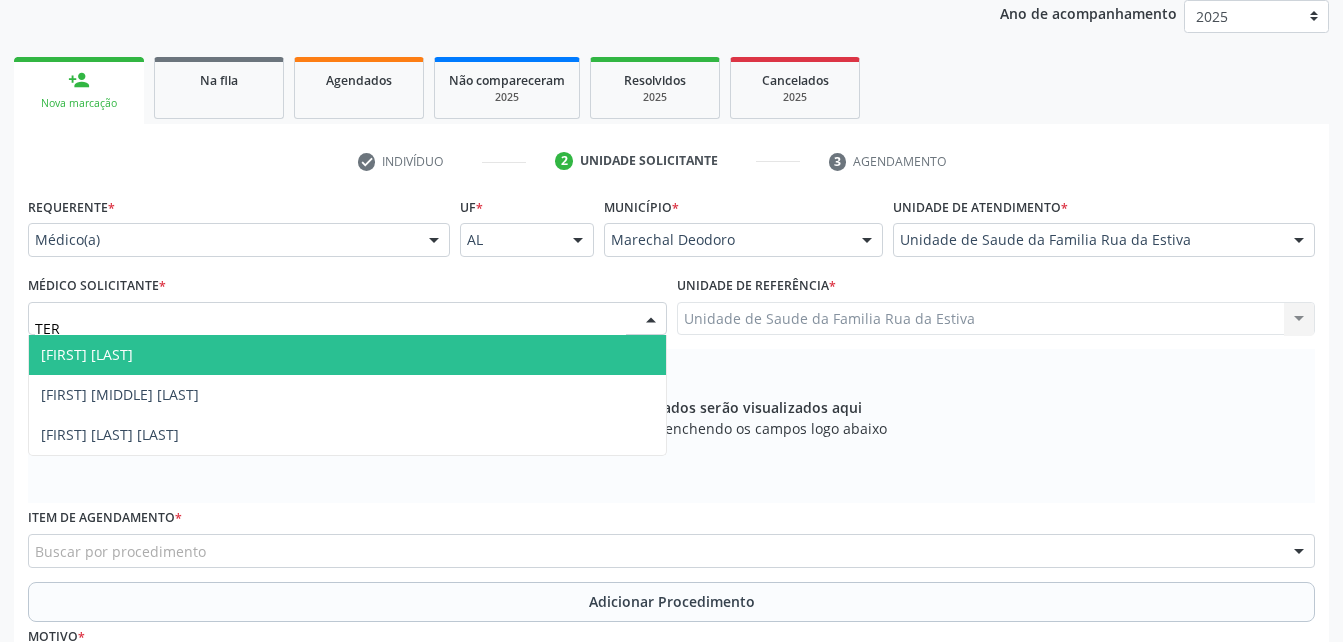 type on "TERE" 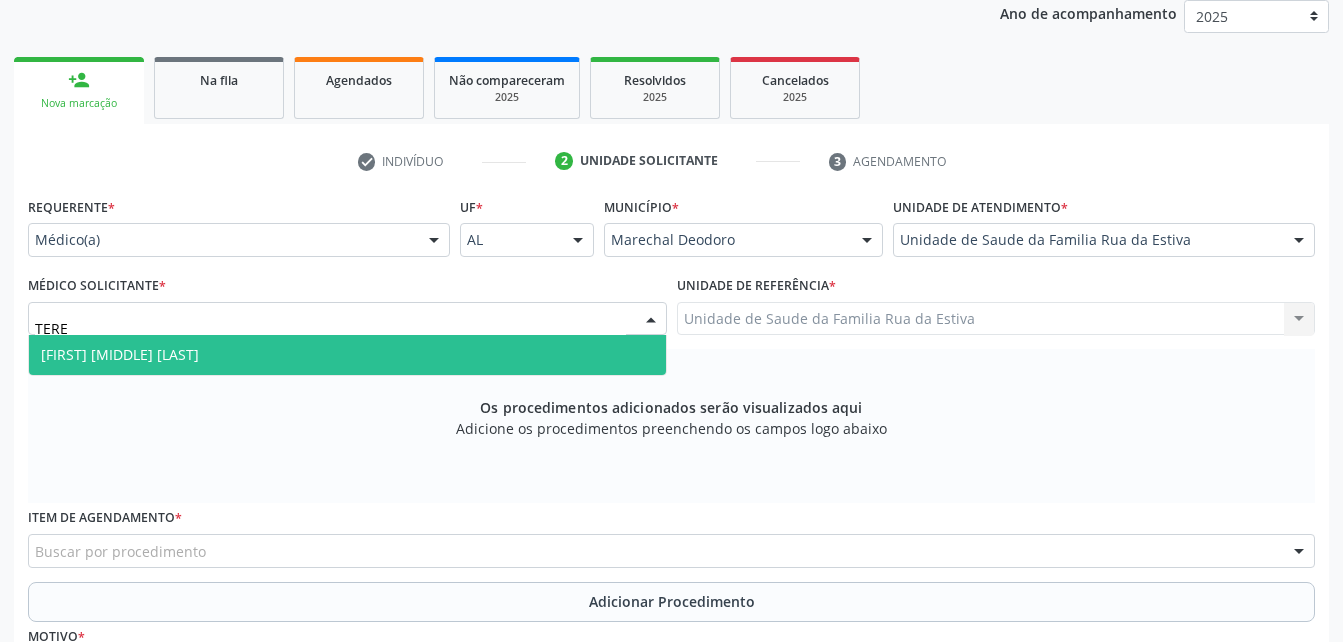 click on "[FIRST] [LAST] Fernandes" at bounding box center (347, 355) 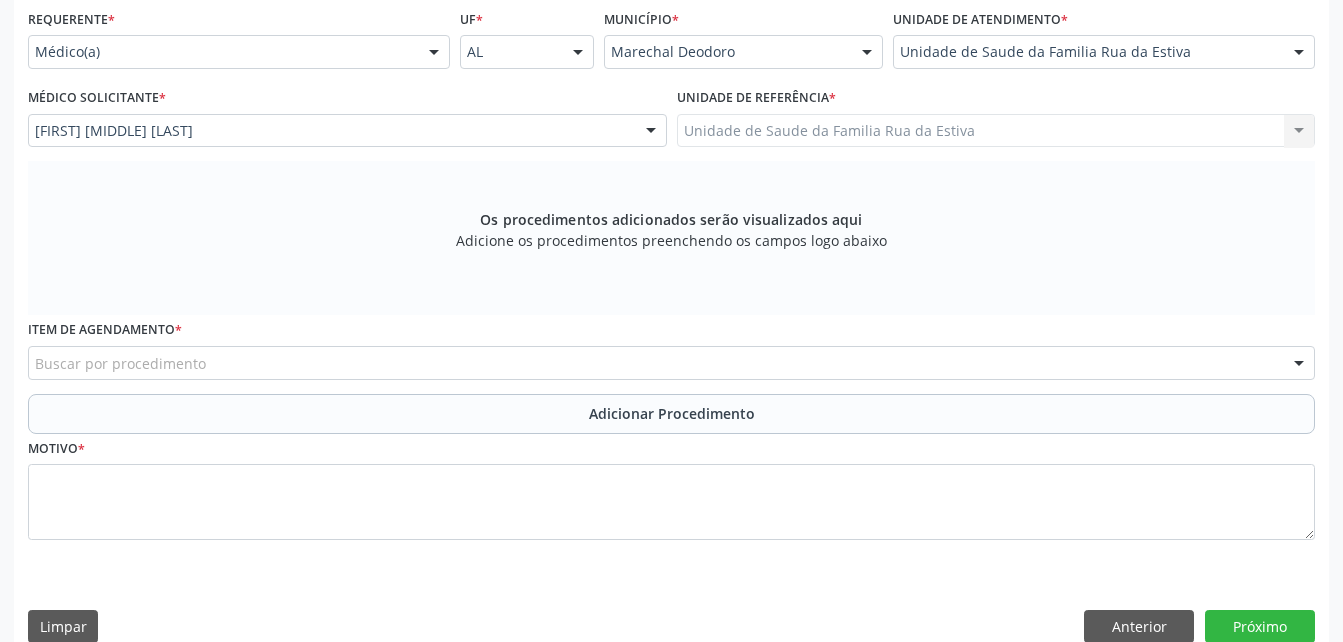 scroll, scrollTop: 470, scrollLeft: 0, axis: vertical 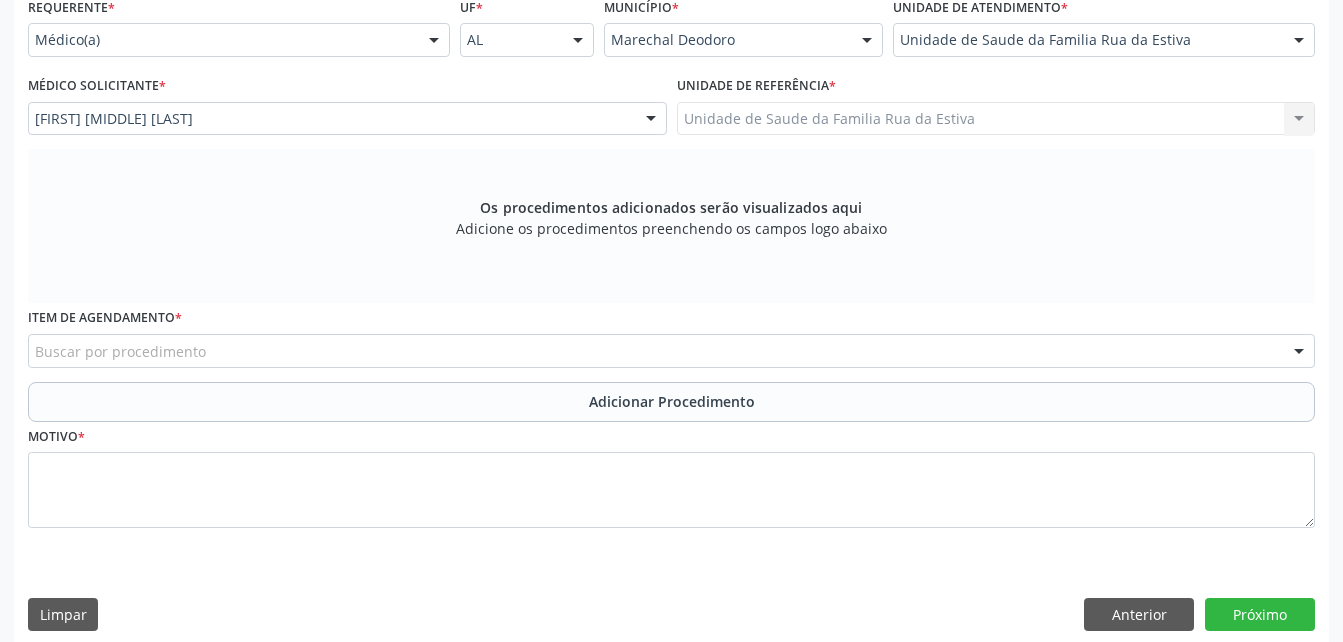 click on "Buscar por procedimento" at bounding box center [671, 351] 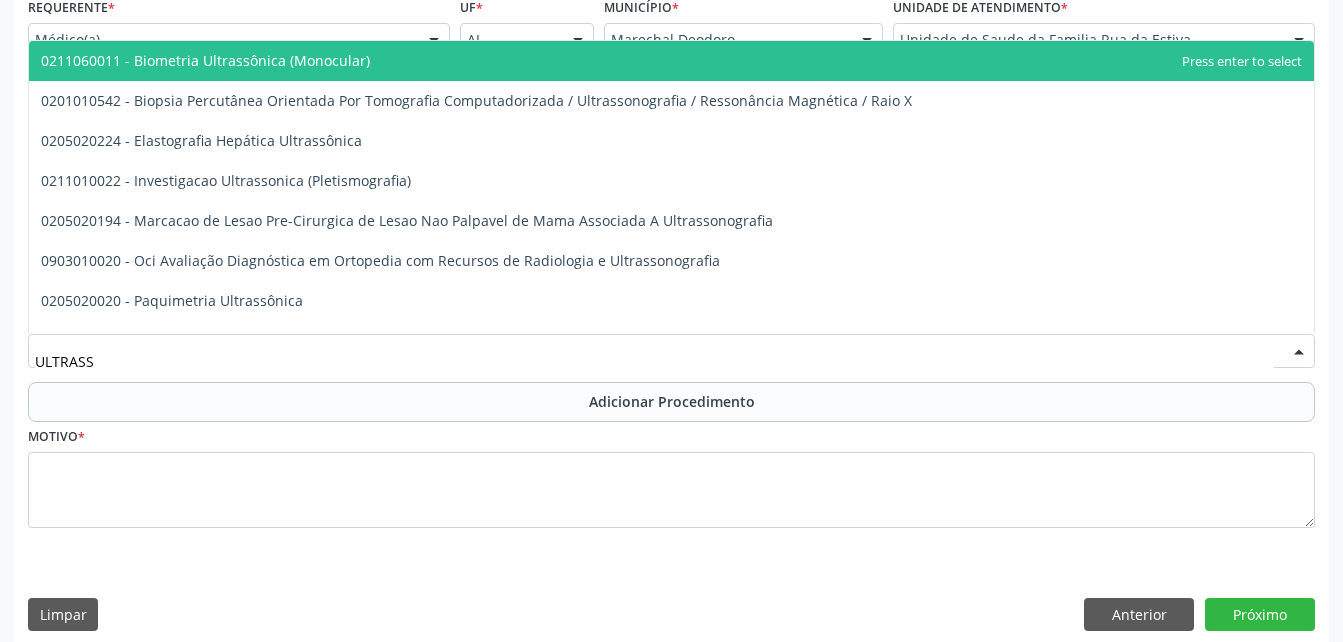 type on "ULTRASSO" 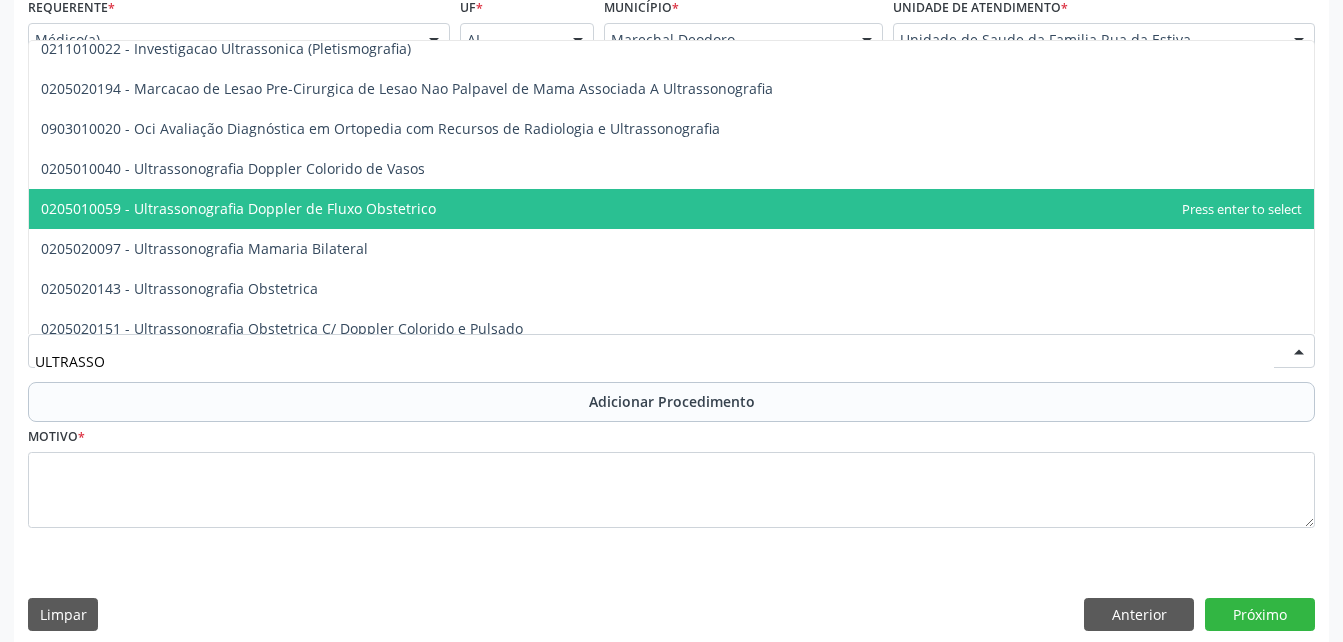scroll, scrollTop: 100, scrollLeft: 0, axis: vertical 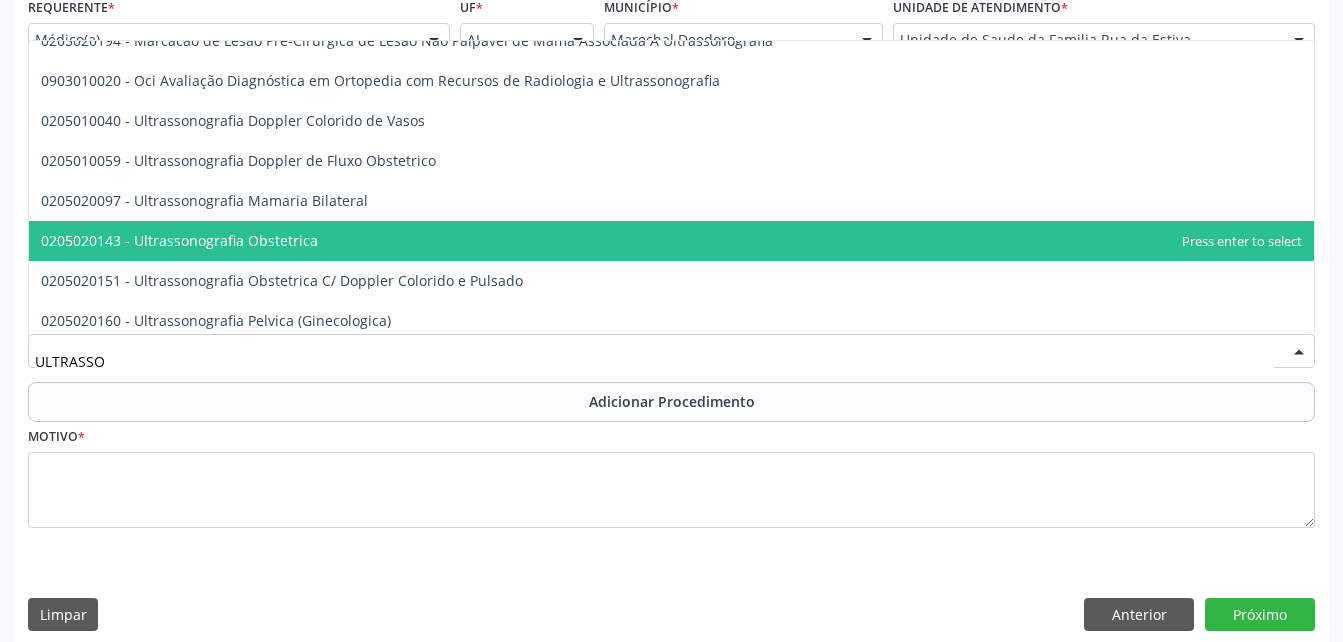 click on "0205020143 - Ultrassonografia Obstetrica" at bounding box center (671, 241) 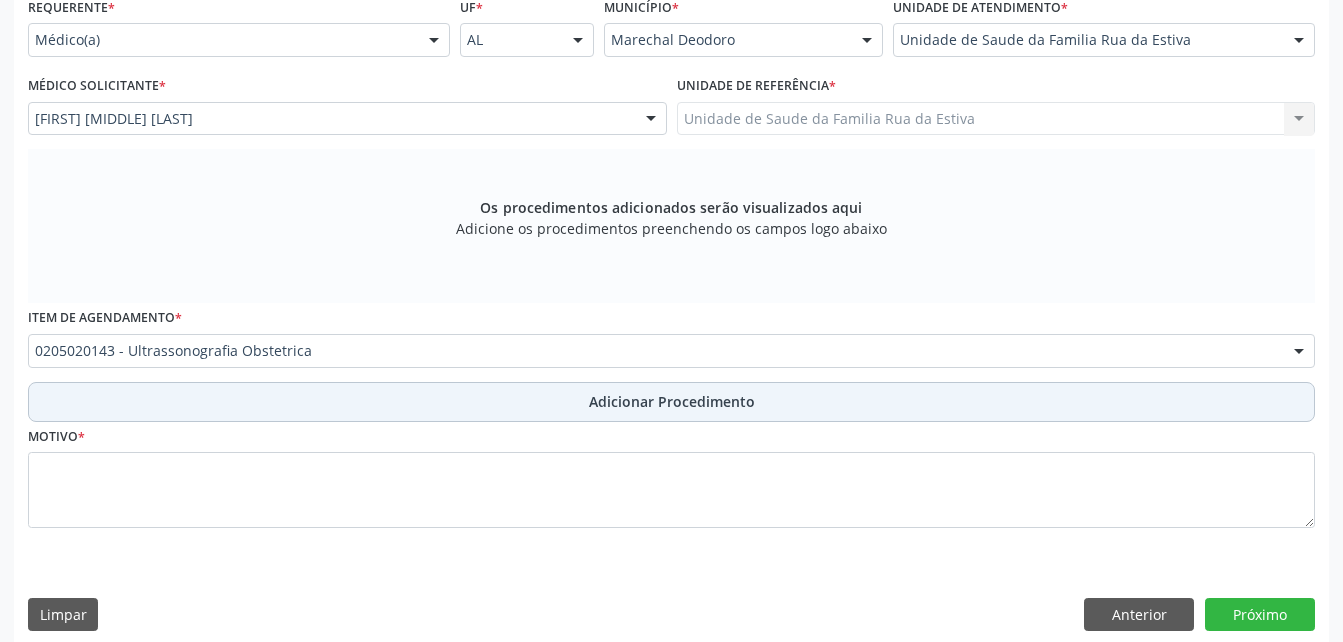 click on "Adicionar Procedimento" at bounding box center (672, 401) 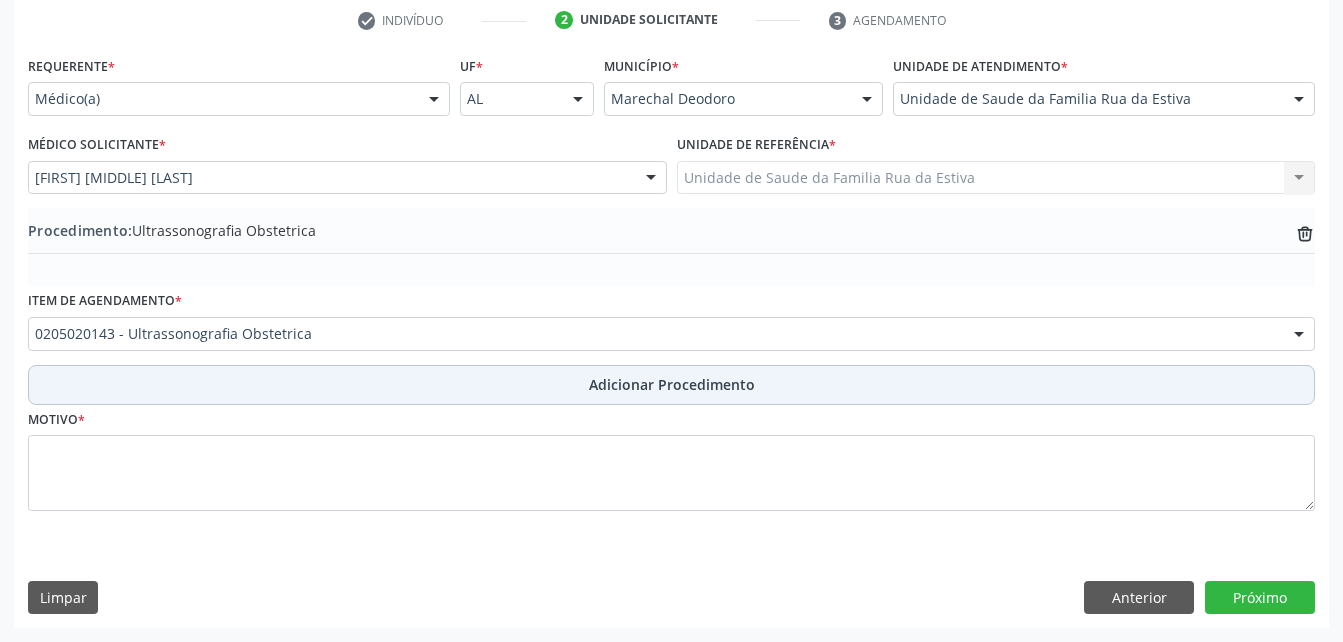 scroll, scrollTop: 411, scrollLeft: 0, axis: vertical 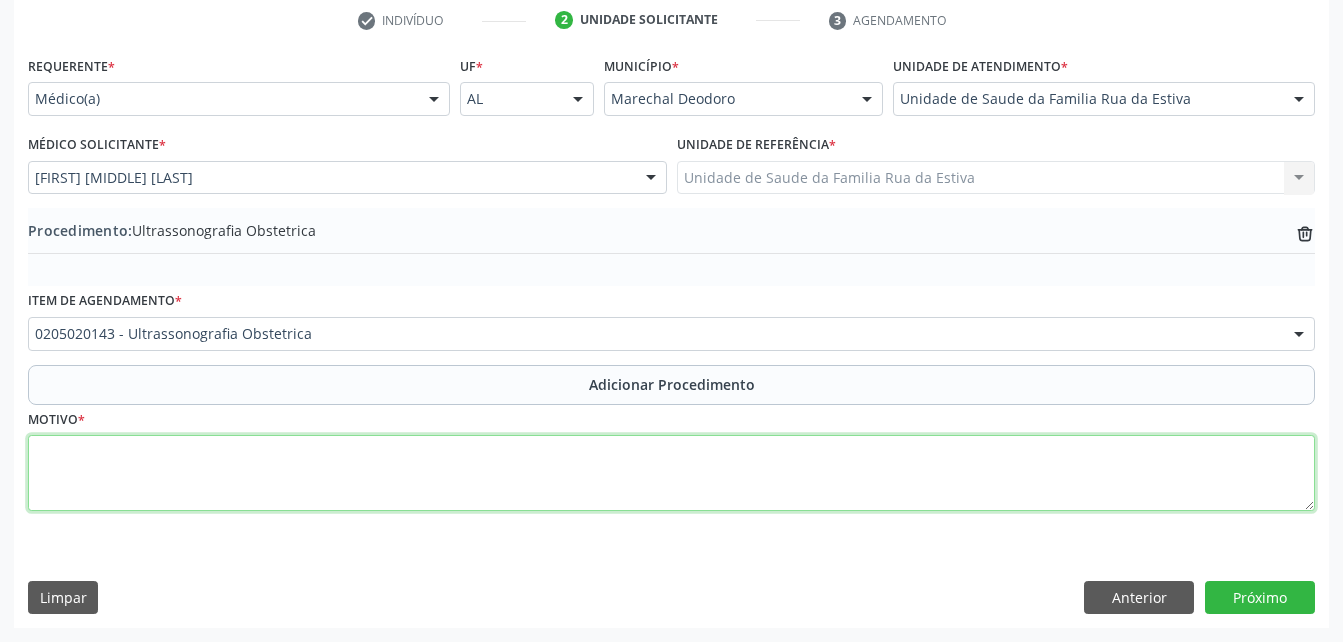 click at bounding box center [671, 473] 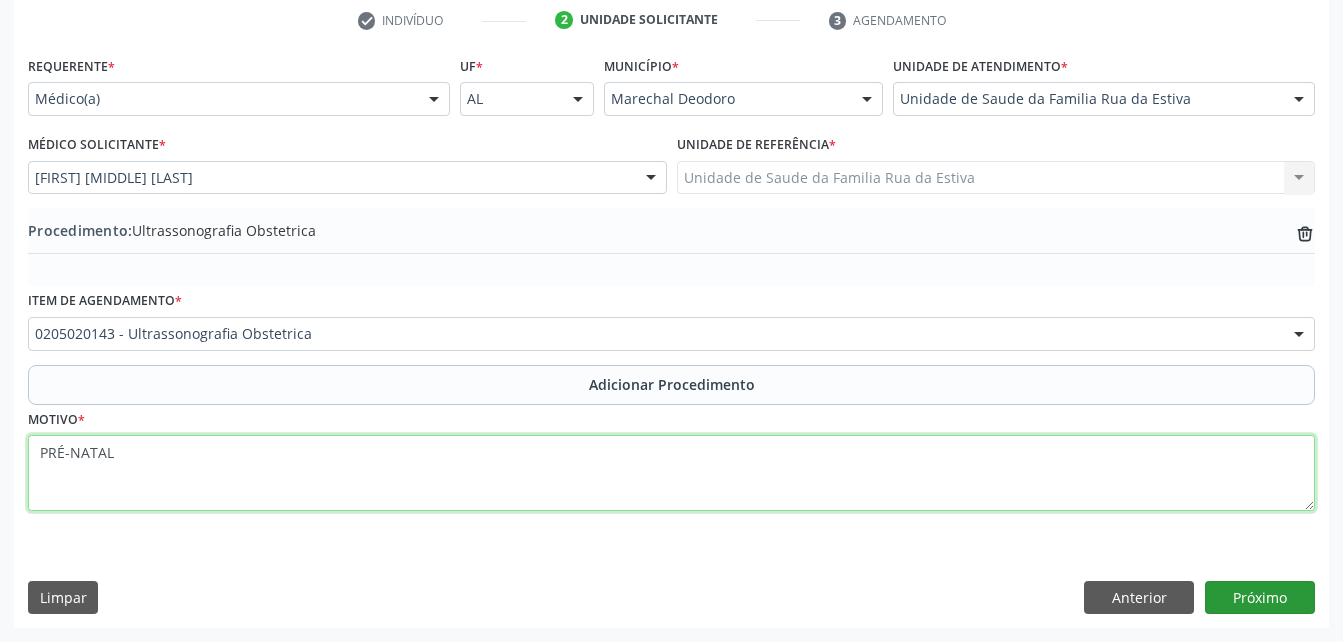 type on "PRÉ-NATAL" 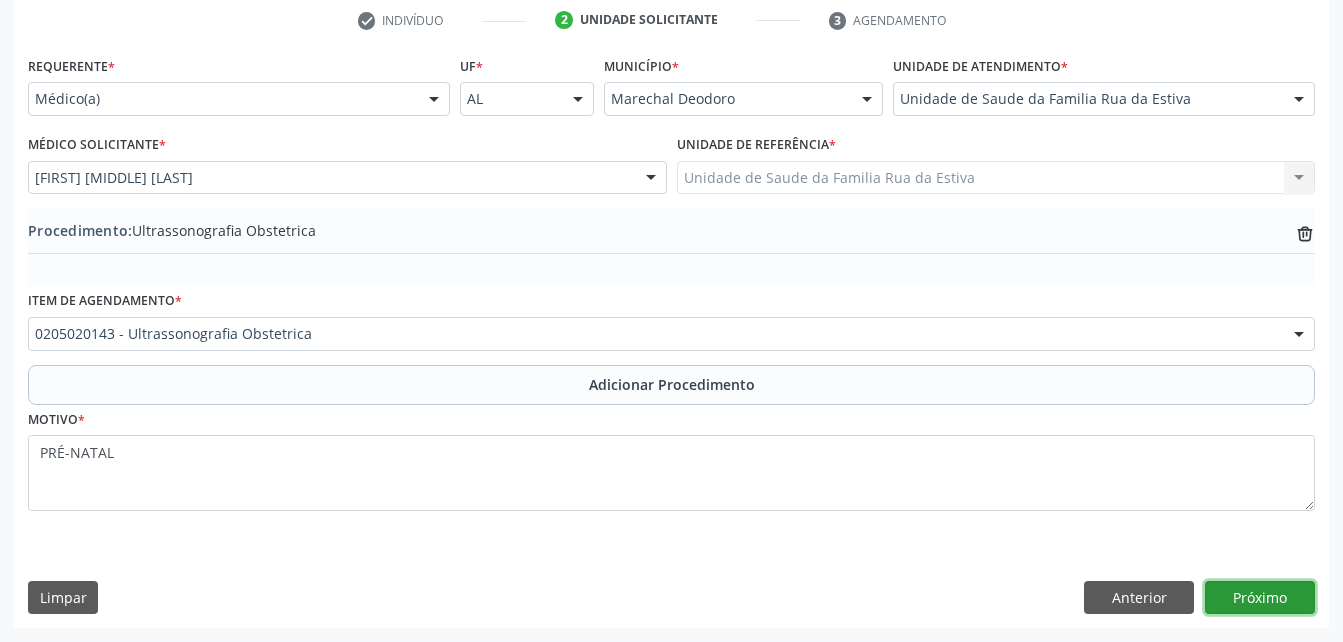 click on "Próximo" at bounding box center [1260, 598] 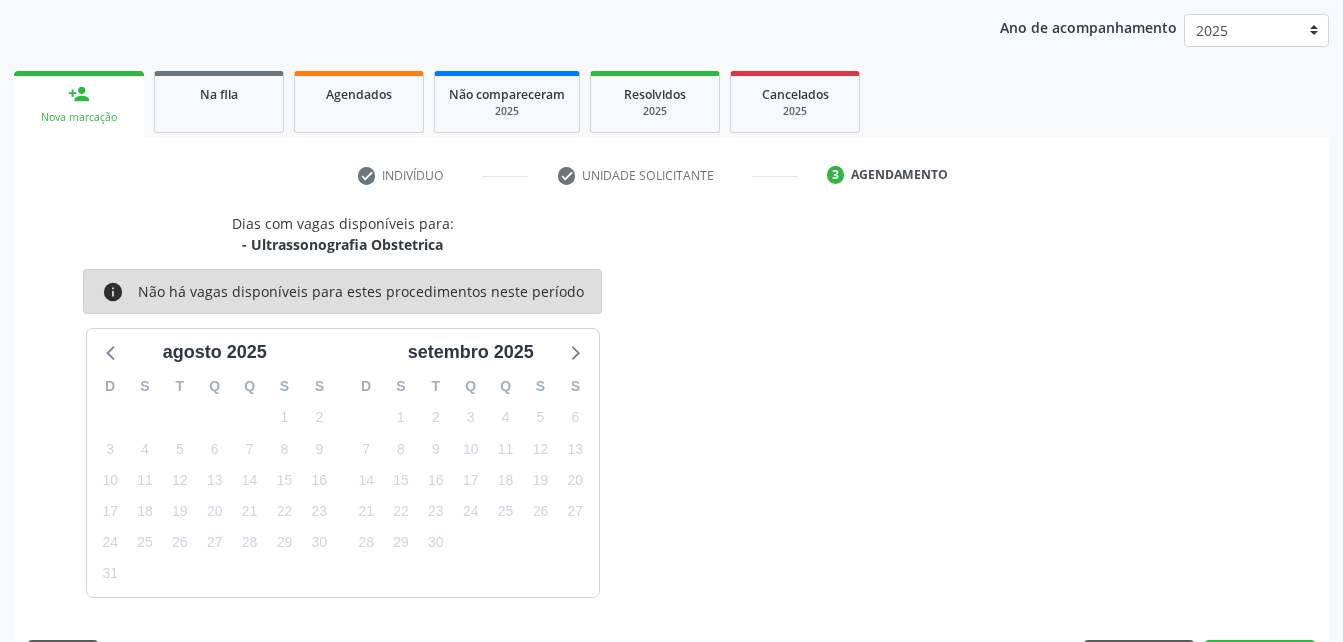scroll, scrollTop: 315, scrollLeft: 0, axis: vertical 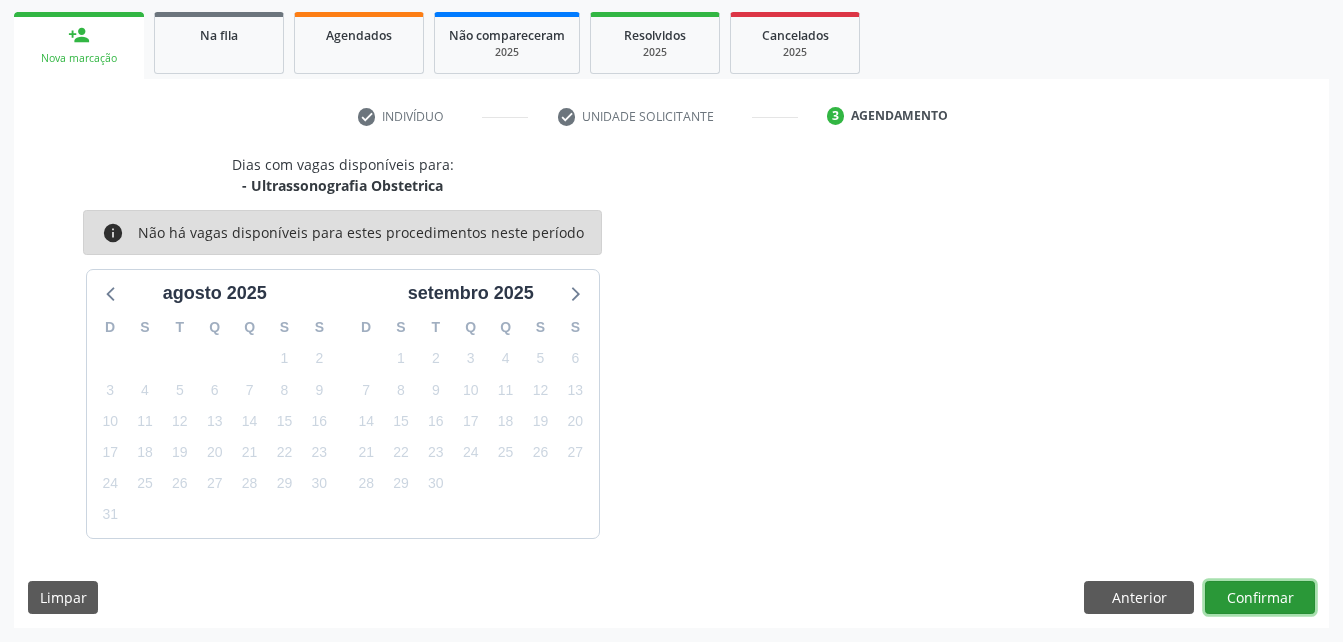 click on "Confirmar" at bounding box center [1260, 598] 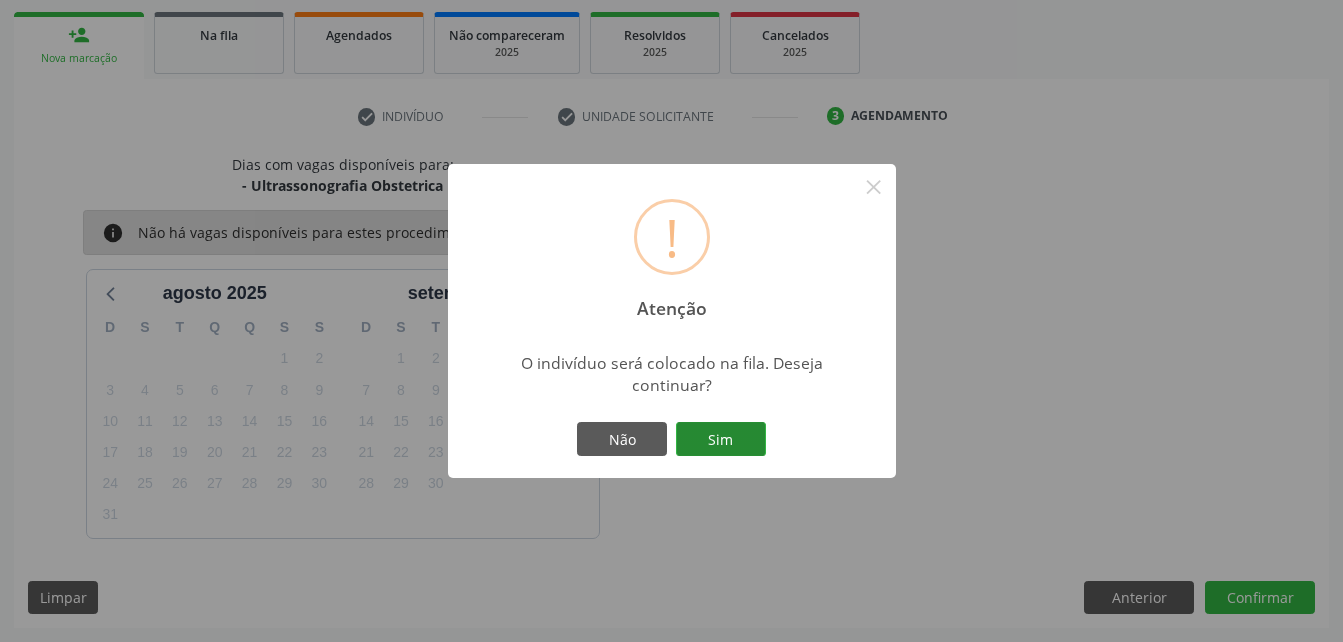 drag, startPoint x: 705, startPoint y: 421, endPoint x: 717, endPoint y: 455, distance: 36.05551 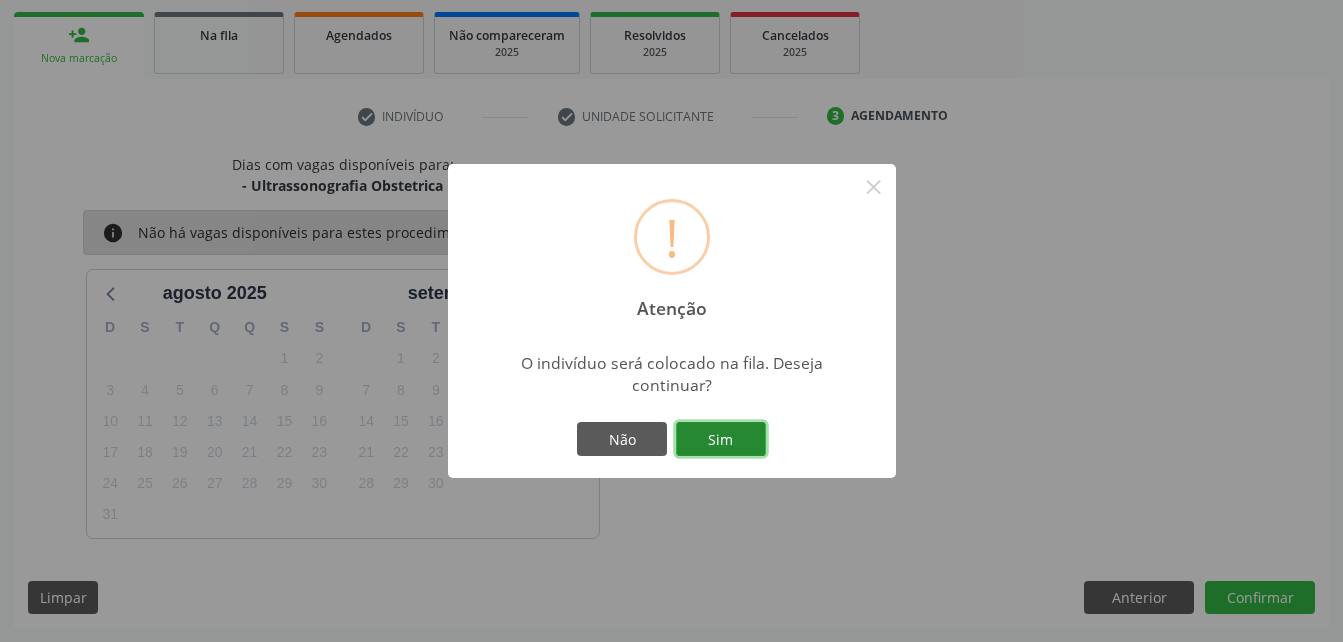 click on "Sim" at bounding box center (721, 439) 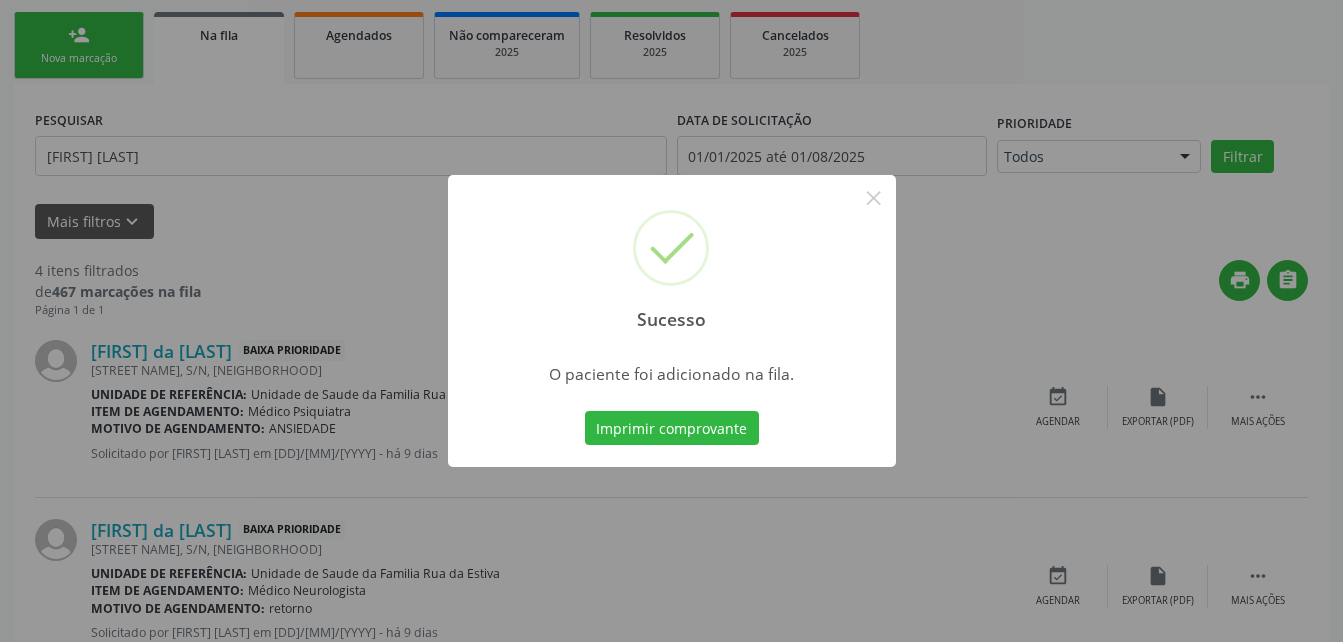 scroll, scrollTop: 53, scrollLeft: 0, axis: vertical 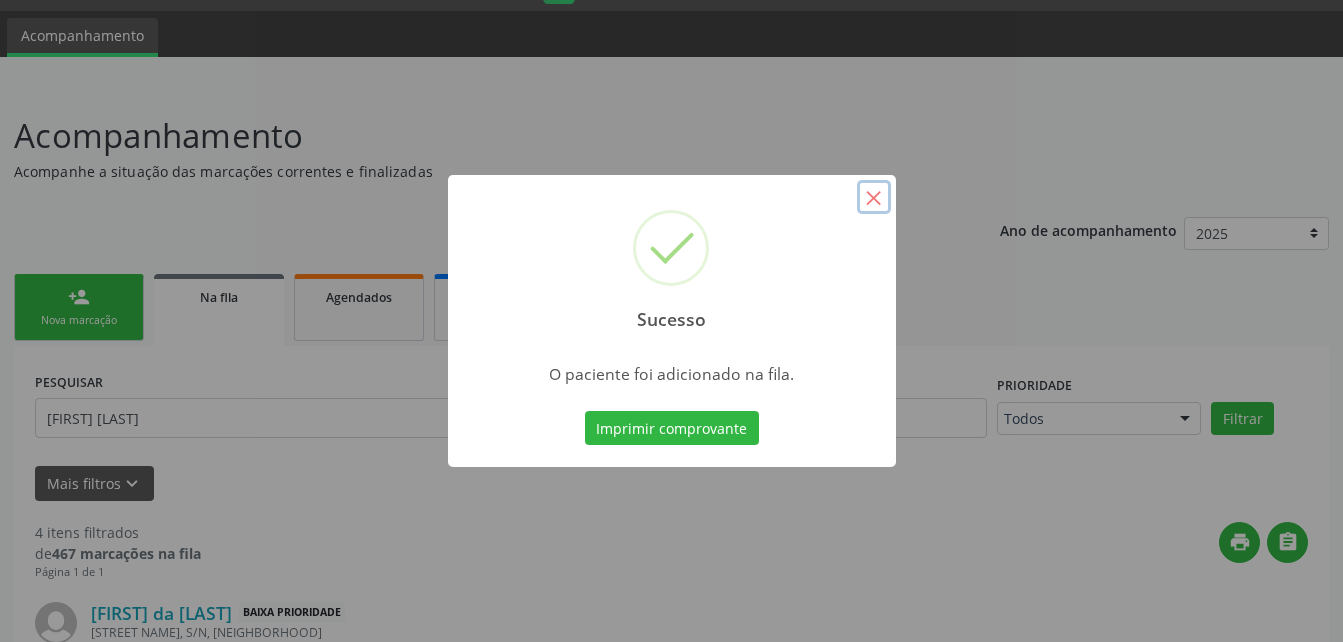 click on "×" at bounding box center (874, 197) 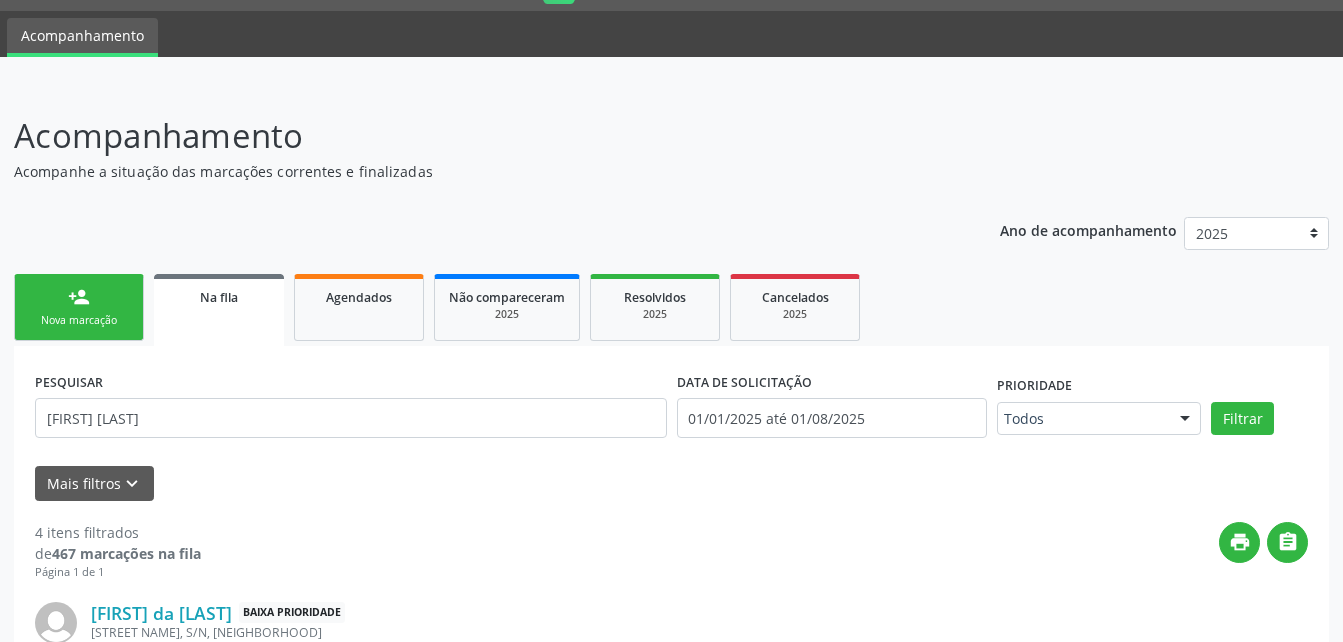 drag, startPoint x: 87, startPoint y: 344, endPoint x: 98, endPoint y: 340, distance: 11.7046995 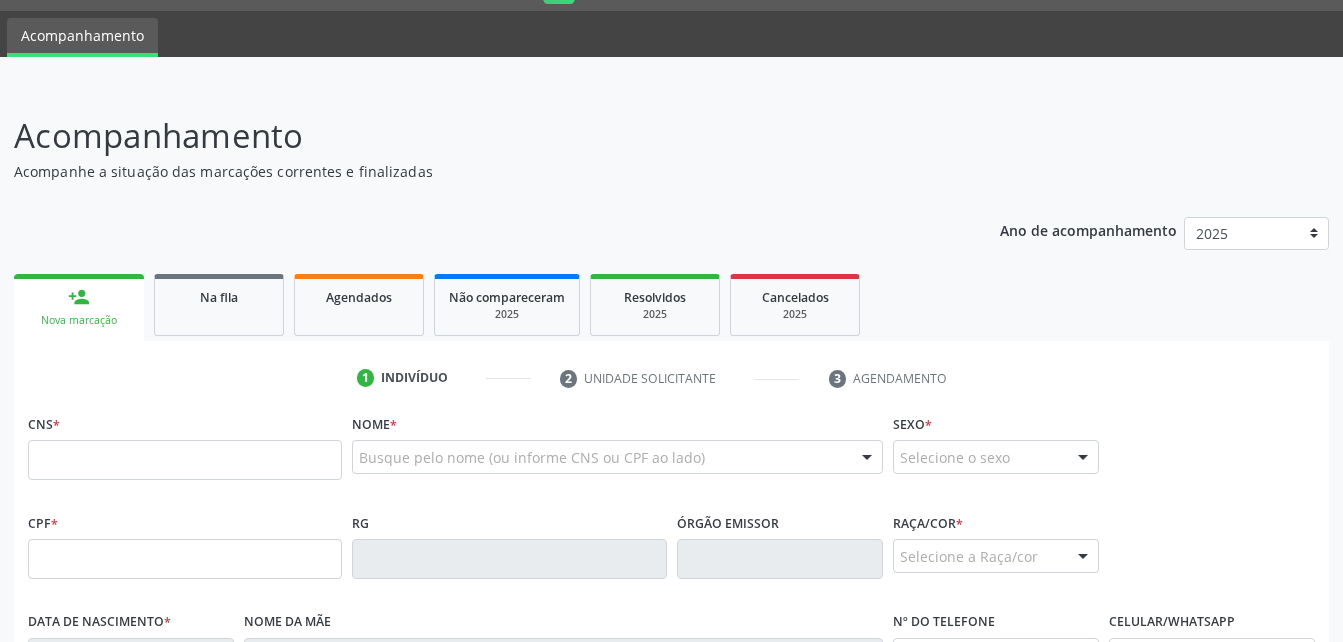 scroll, scrollTop: 253, scrollLeft: 0, axis: vertical 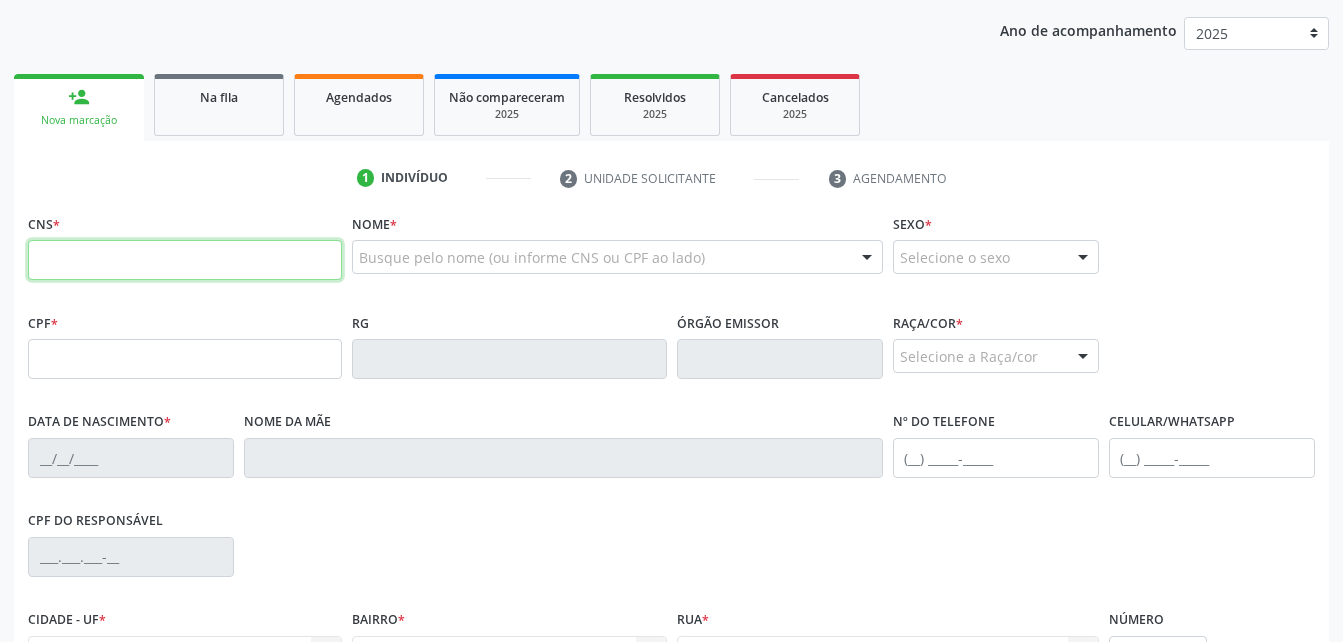click at bounding box center (185, 260) 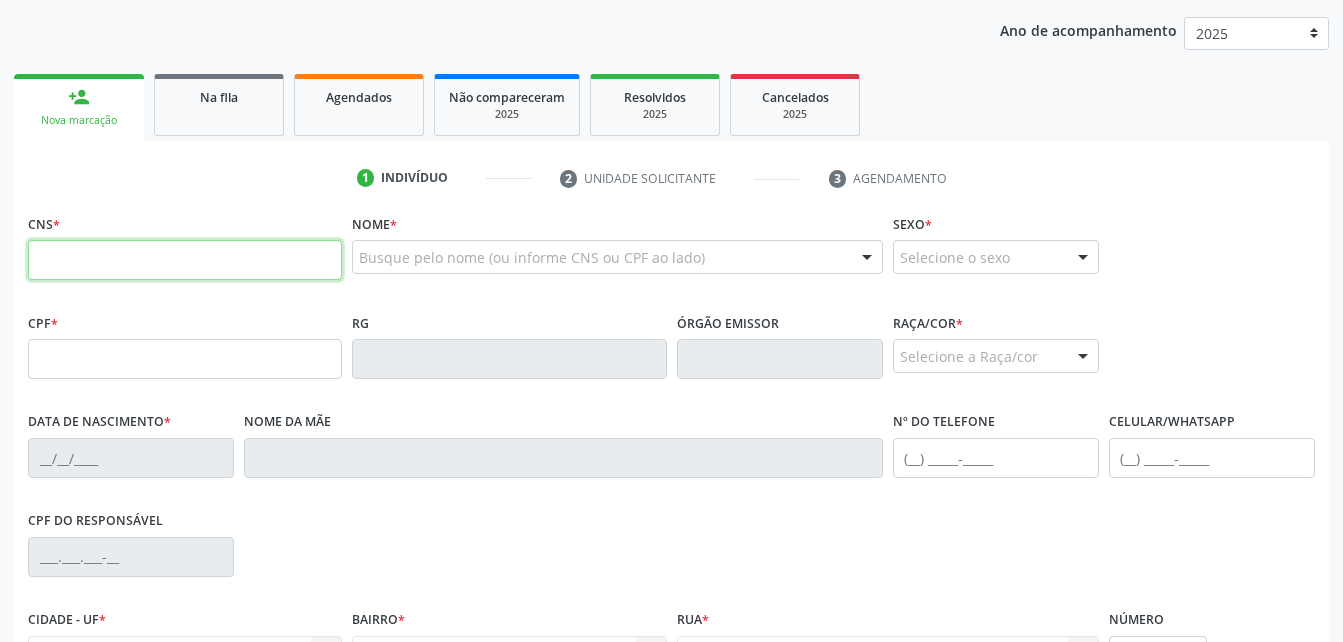click at bounding box center [185, 260] 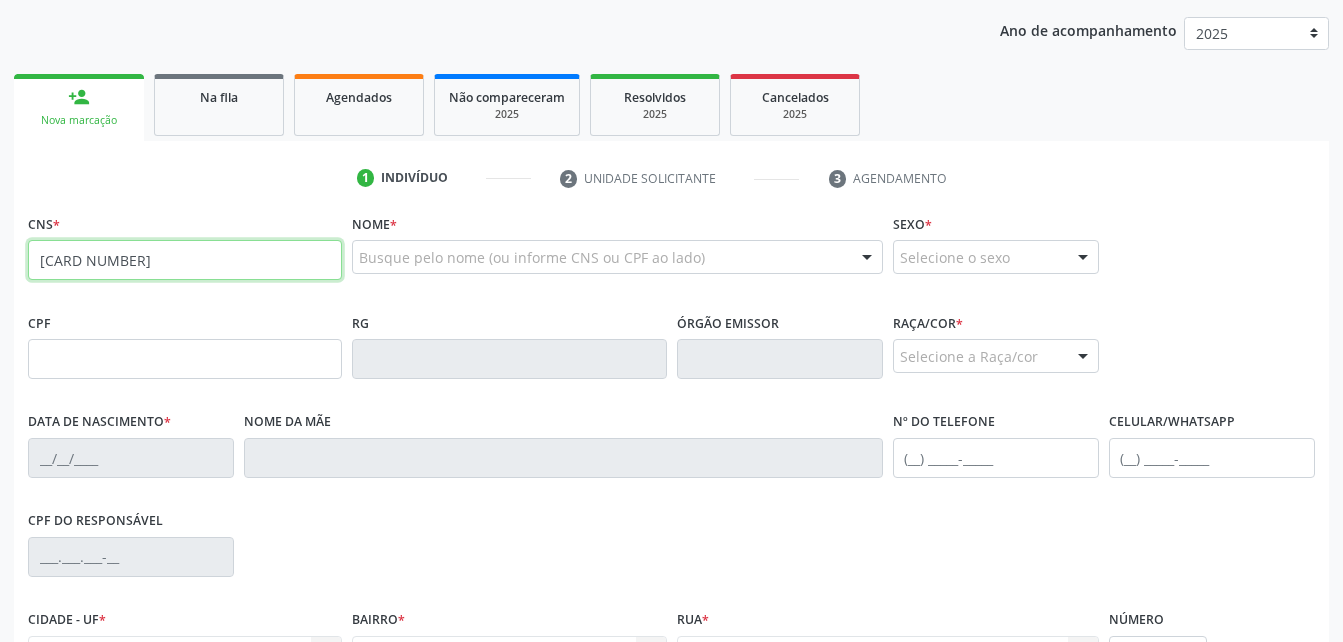 type on "707 1063 7376 4320" 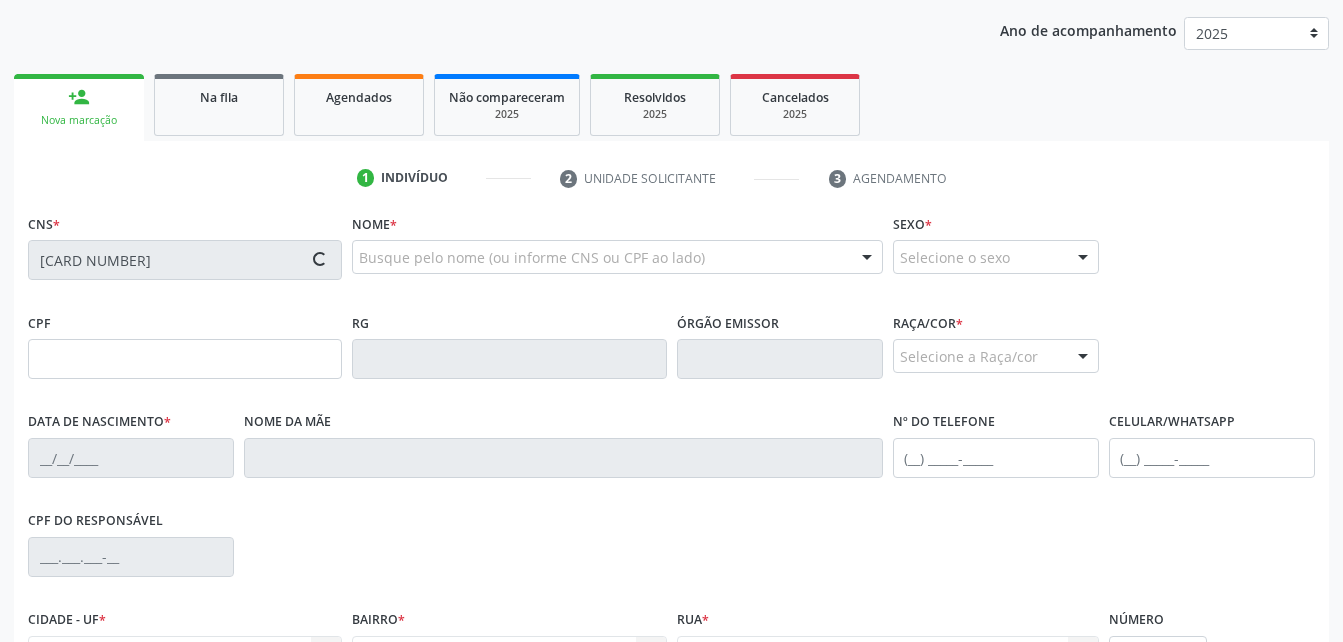 type on "986.243.004-44" 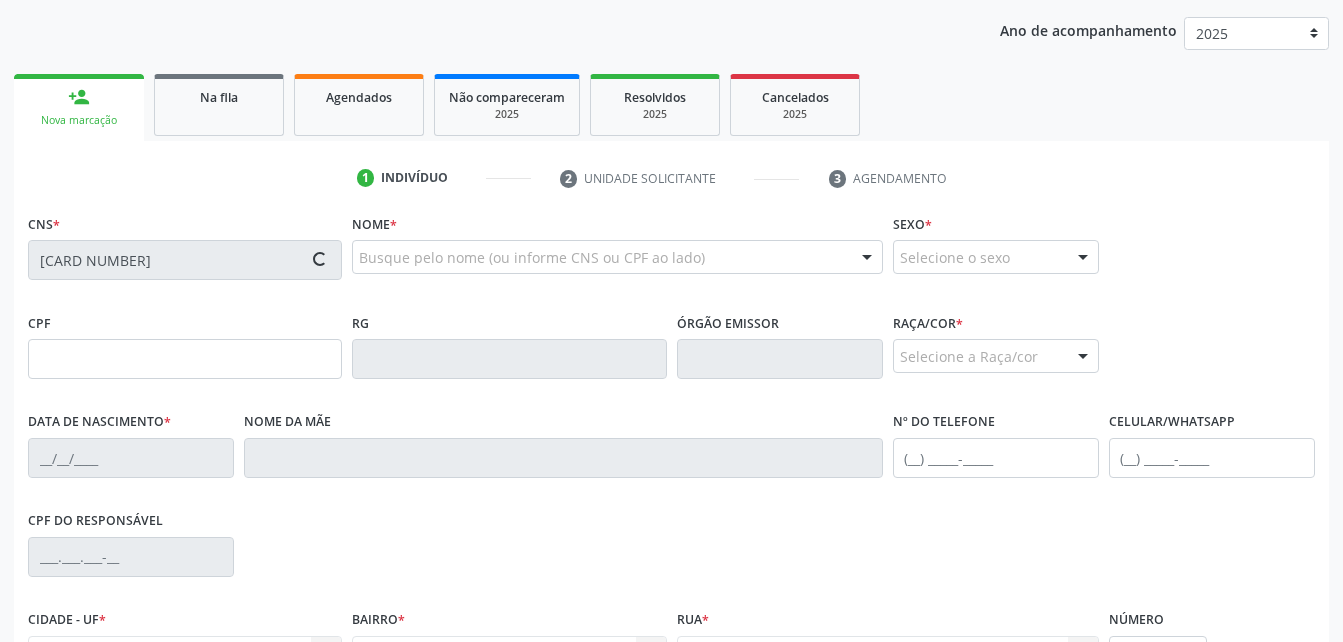 type on "22/07/1974" 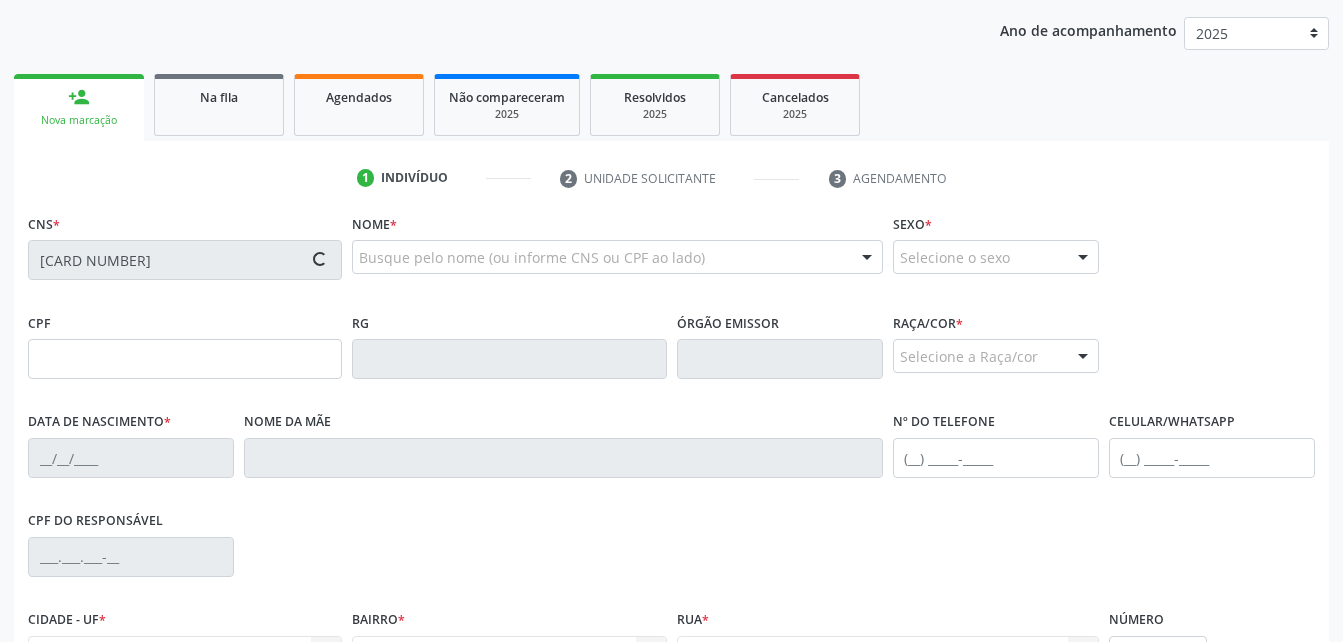 type on "(82) 99410-7432" 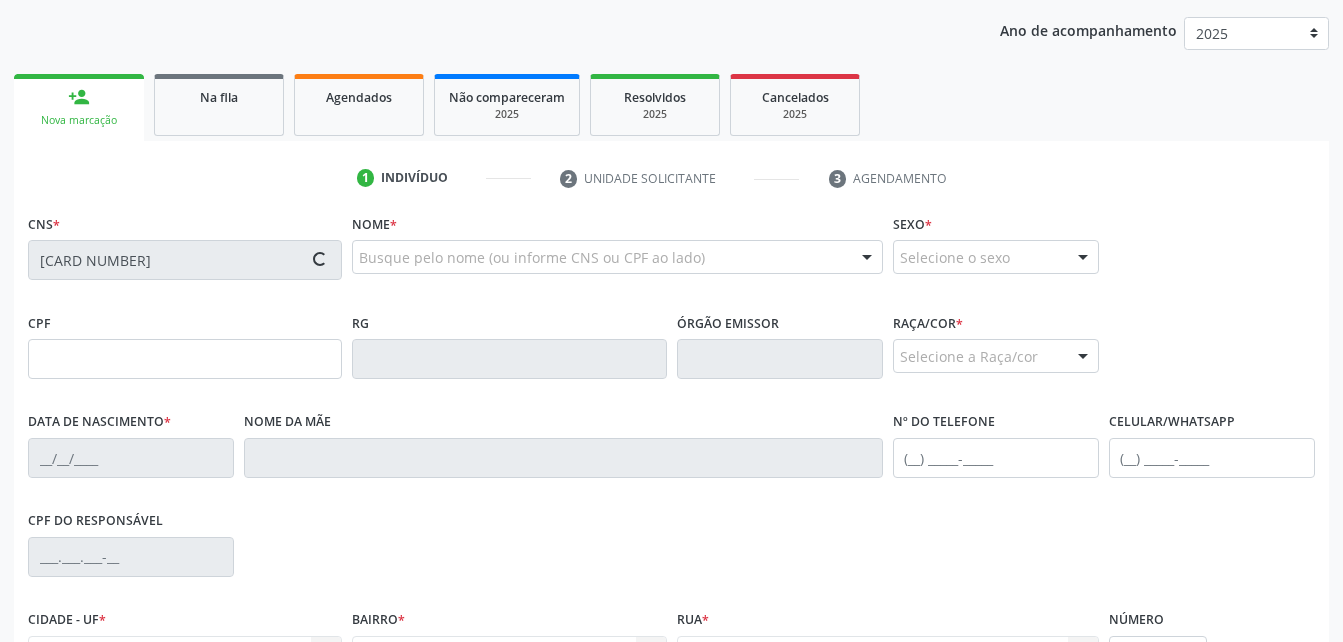 type on "27" 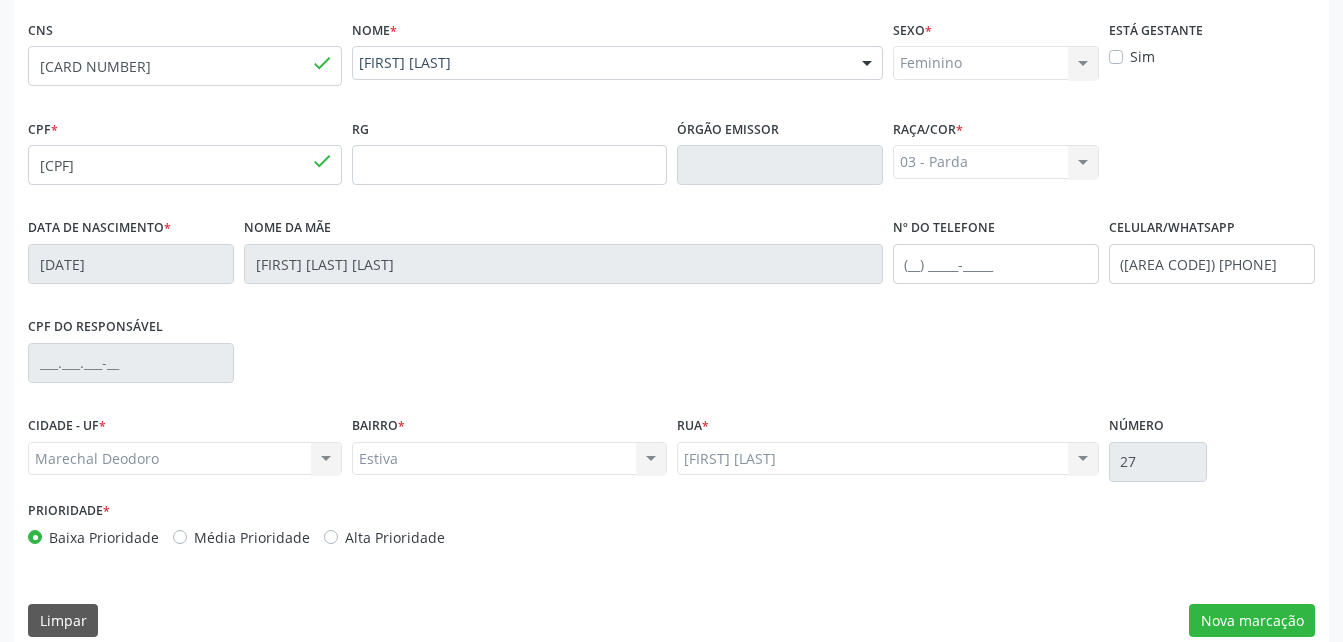 scroll, scrollTop: 453, scrollLeft: 0, axis: vertical 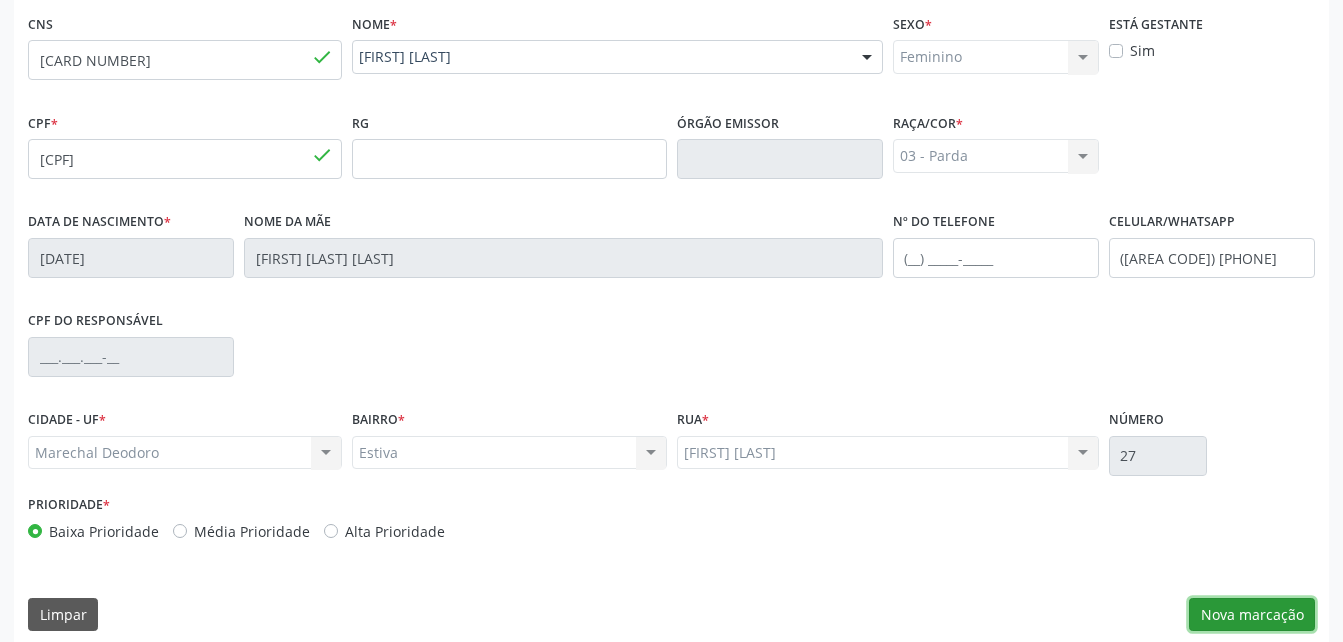 click on "Nova marcação" at bounding box center (1252, 615) 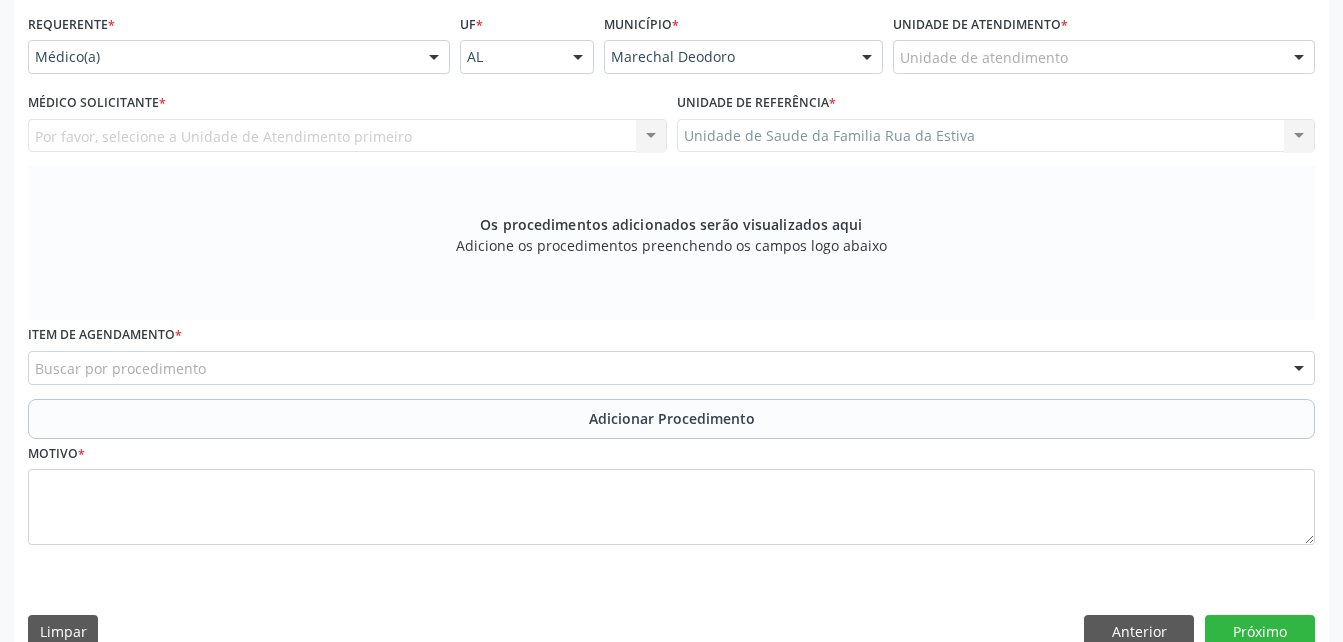 drag, startPoint x: 1029, startPoint y: 75, endPoint x: 1022, endPoint y: 66, distance: 11.401754 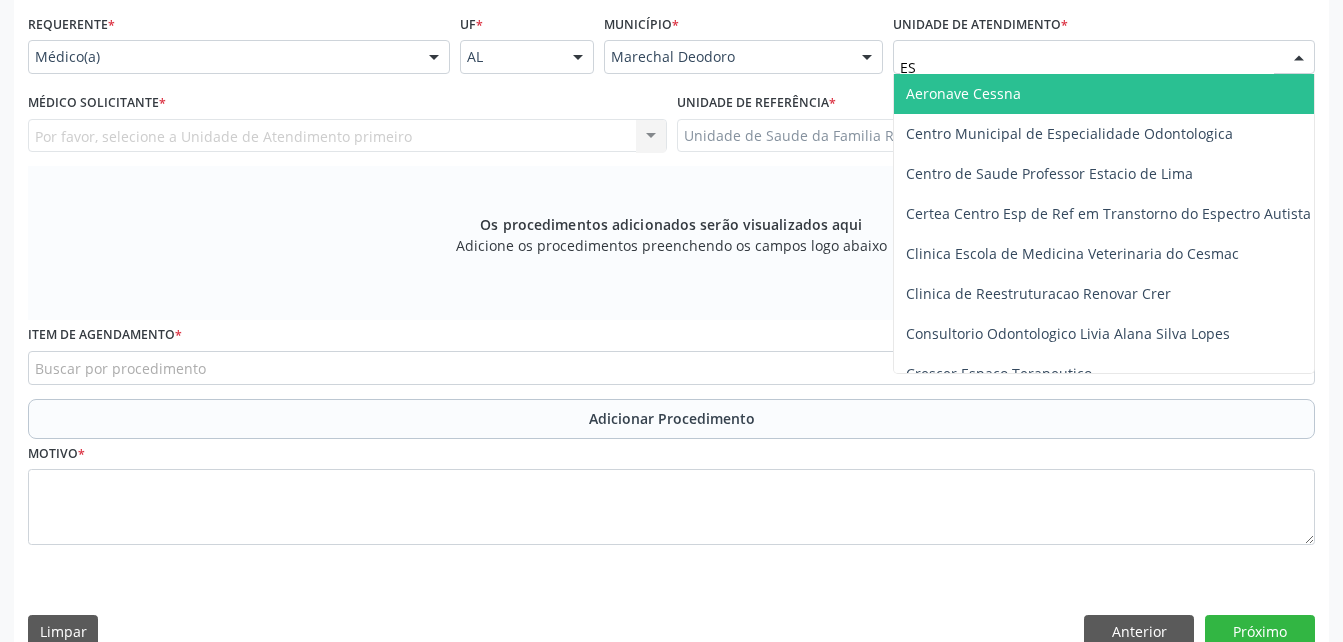 type on "EST" 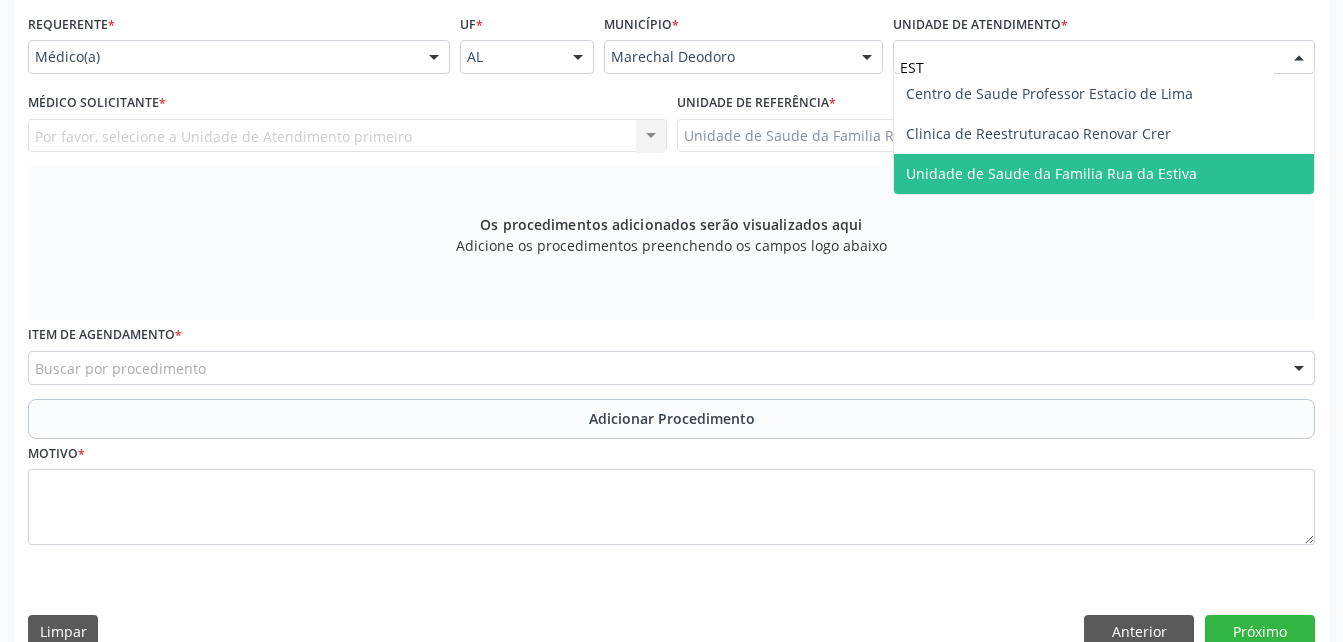 drag, startPoint x: 1035, startPoint y: 165, endPoint x: 936, endPoint y: 168, distance: 99.04544 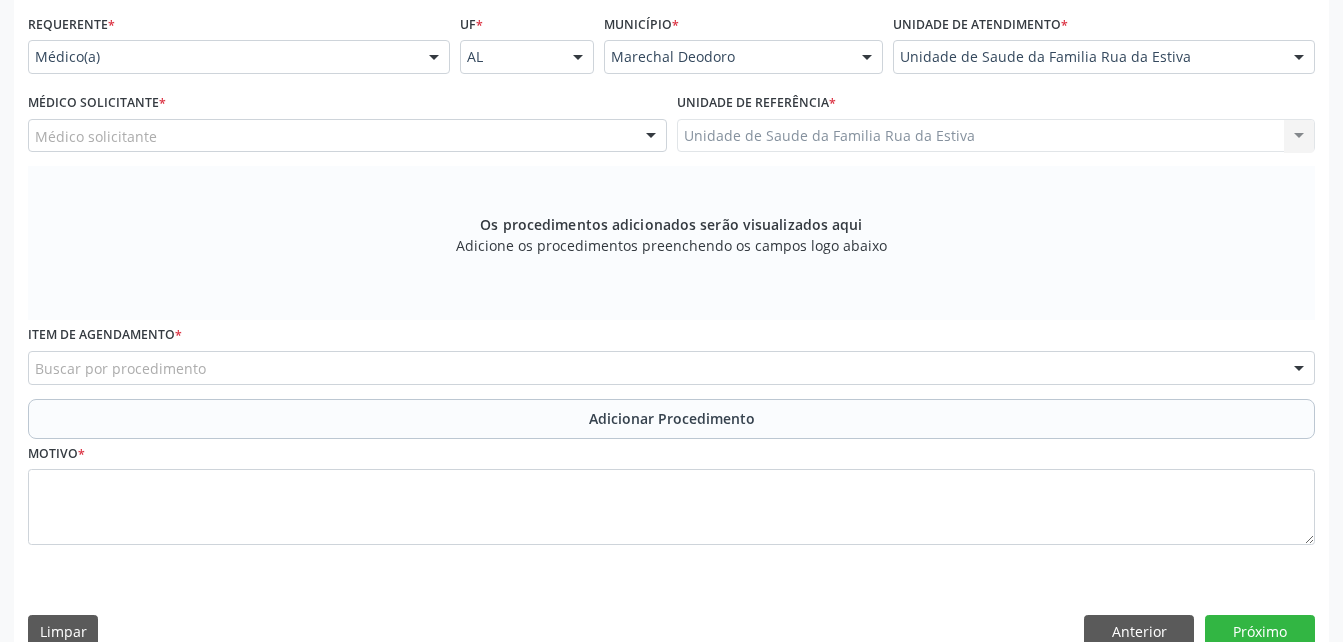 click on "Médico solicitante" at bounding box center (347, 136) 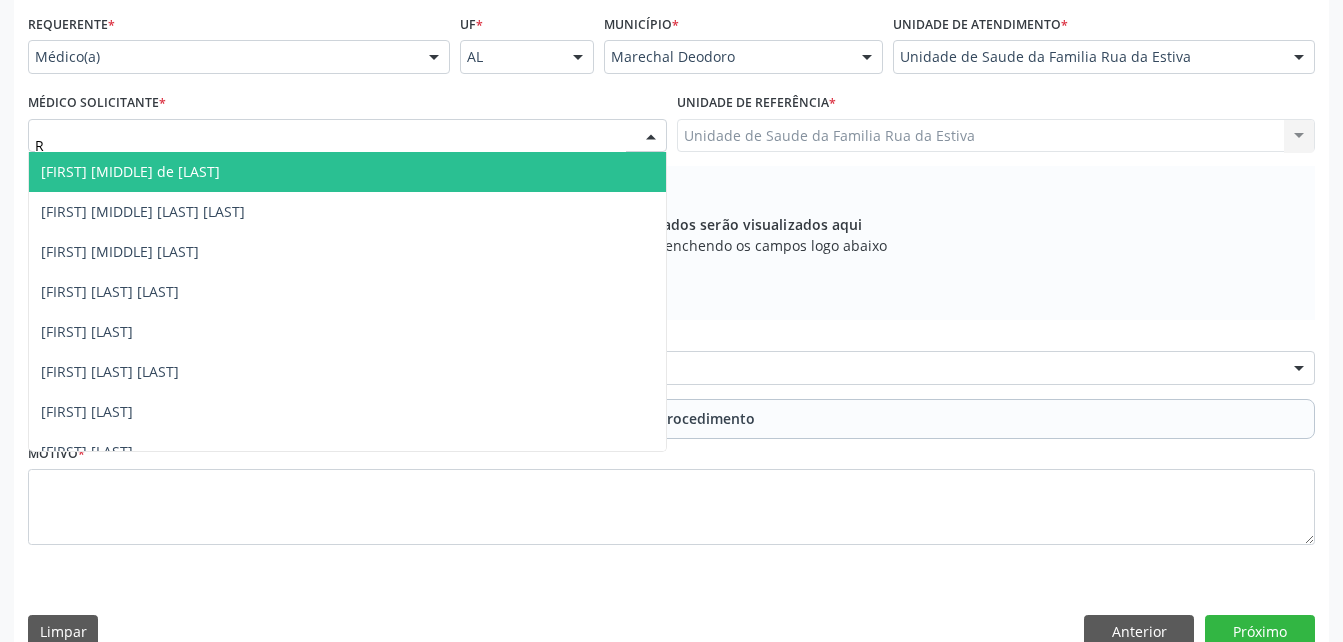 type on "RO" 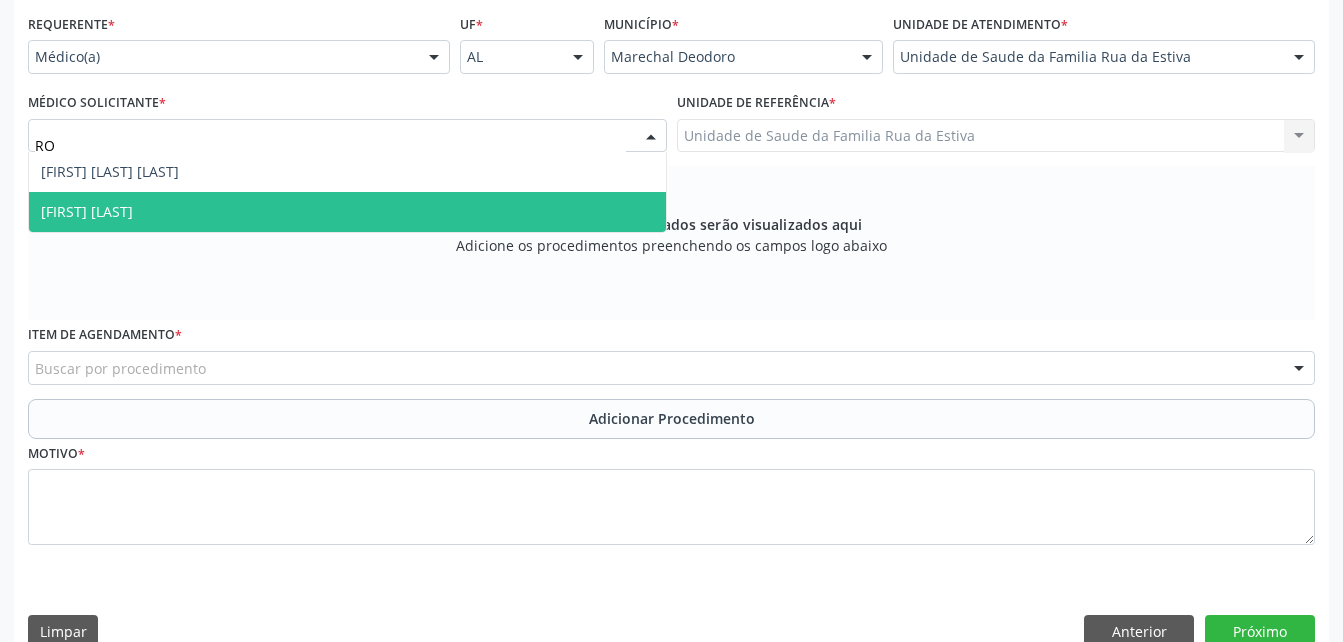 drag, startPoint x: 524, startPoint y: 204, endPoint x: 518, endPoint y: 231, distance: 27.658634 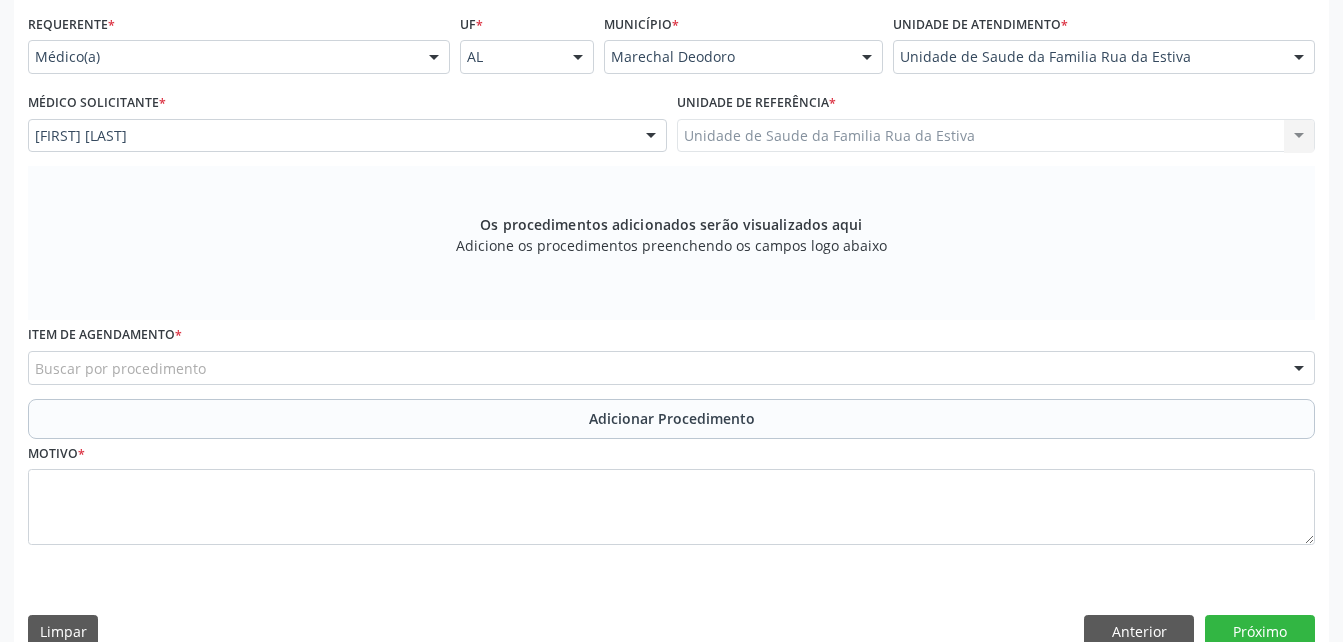 click on "Buscar por procedimento" at bounding box center [671, 368] 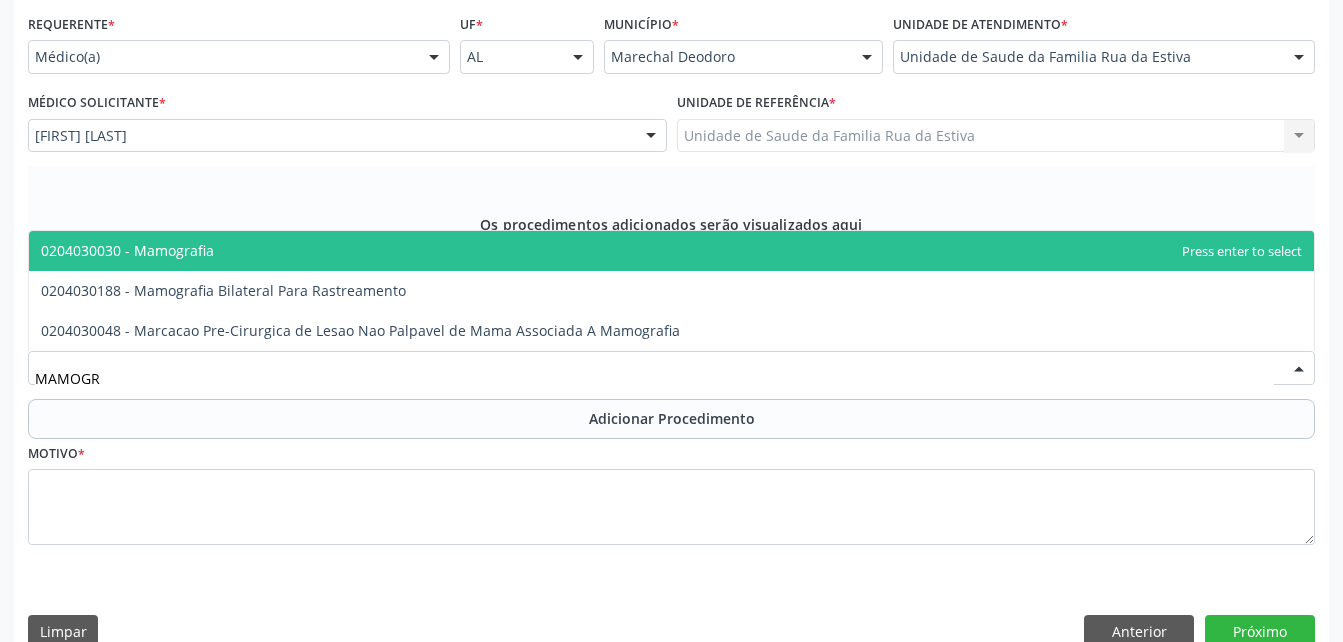 type on "MAMOGRA" 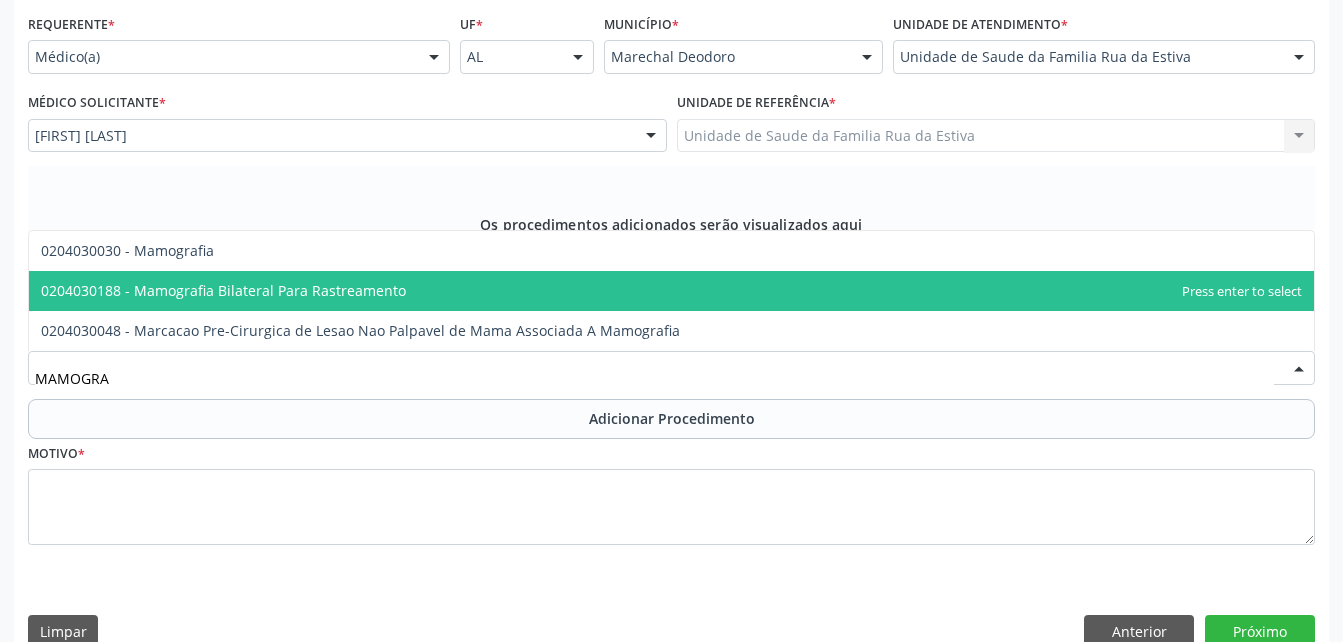 click on "0204030188 - Mamografia Bilateral Para Rastreamento" at bounding box center [671, 291] 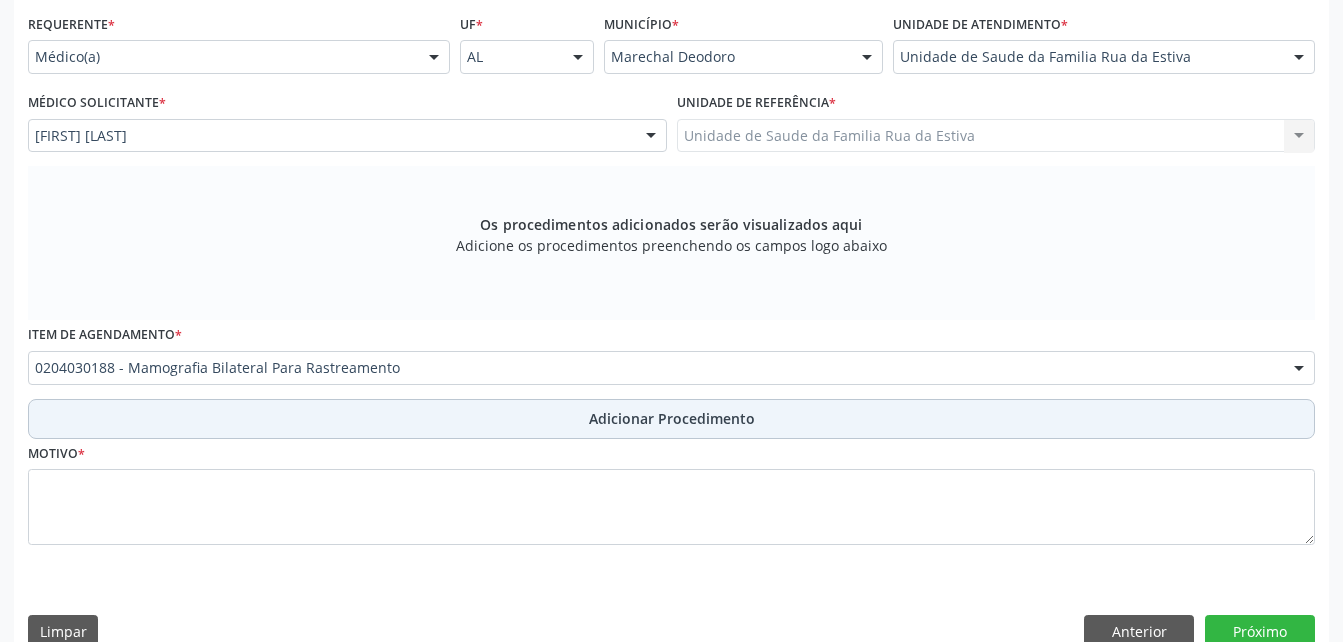 click on "Adicionar Procedimento" at bounding box center (671, 419) 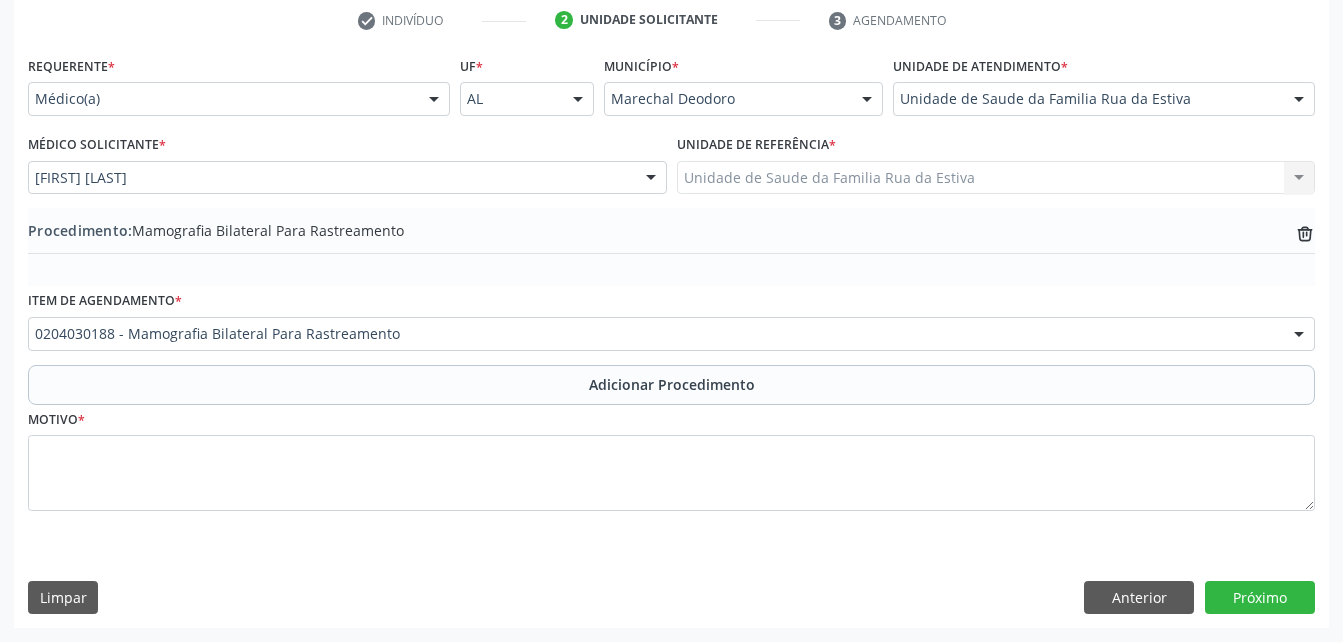 scroll, scrollTop: 411, scrollLeft: 0, axis: vertical 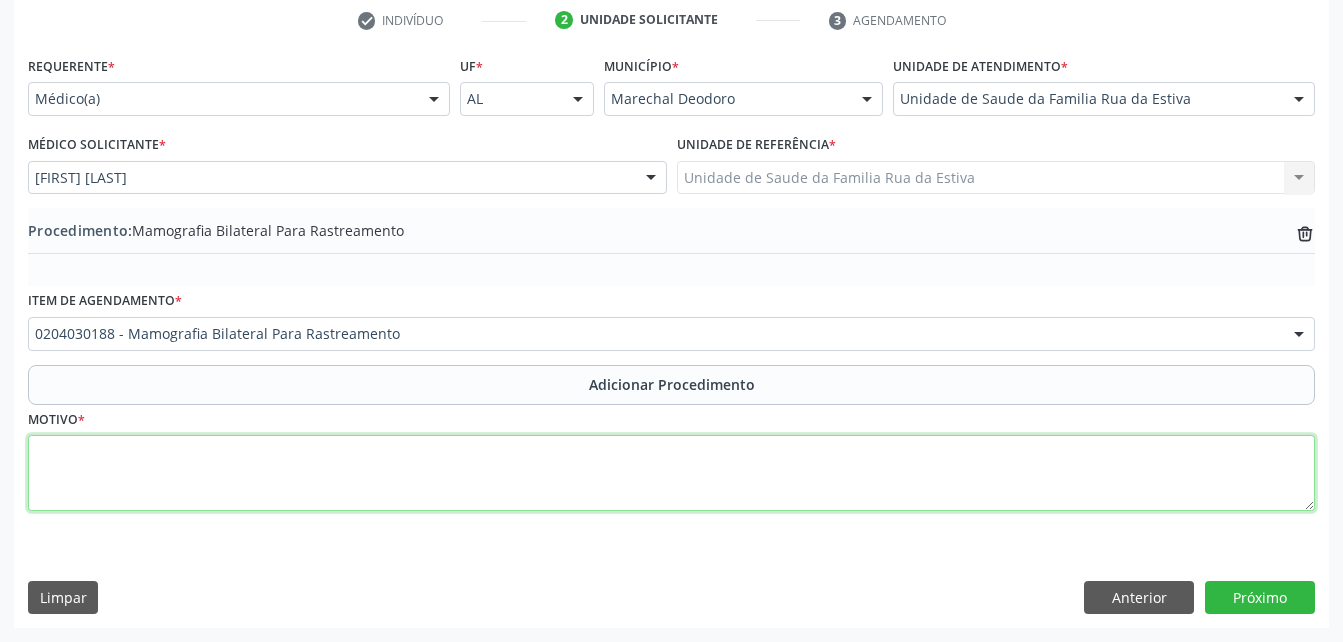 click at bounding box center [671, 473] 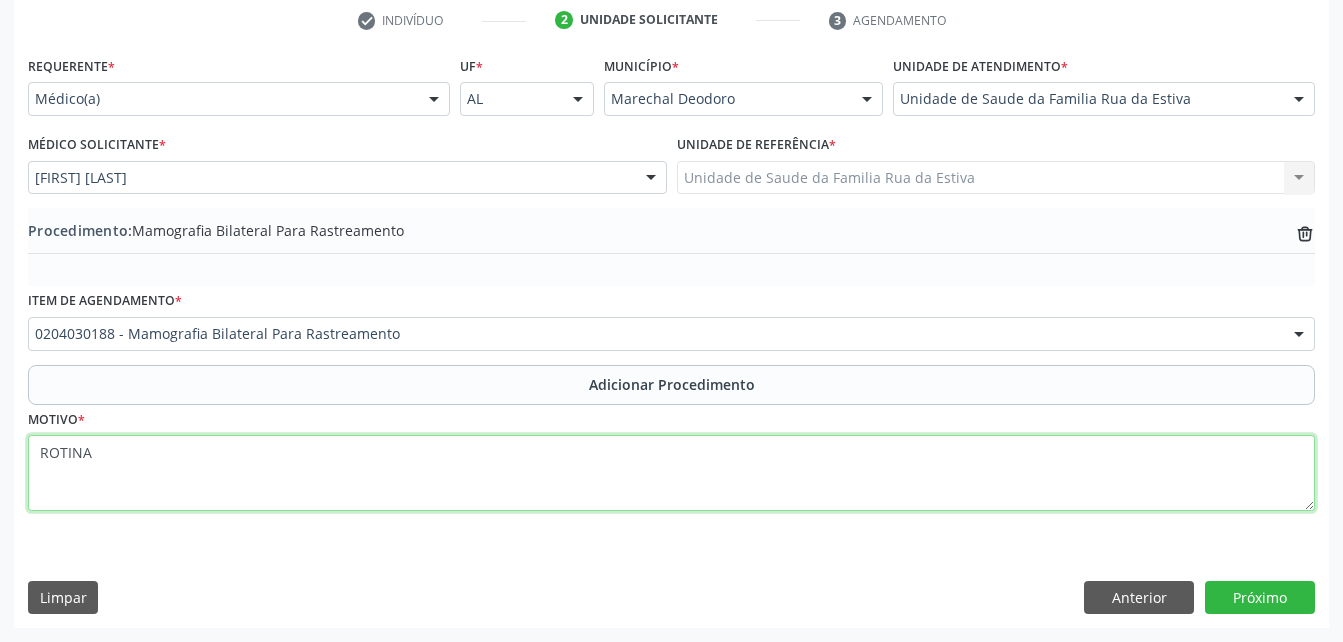 type on "ROTINA" 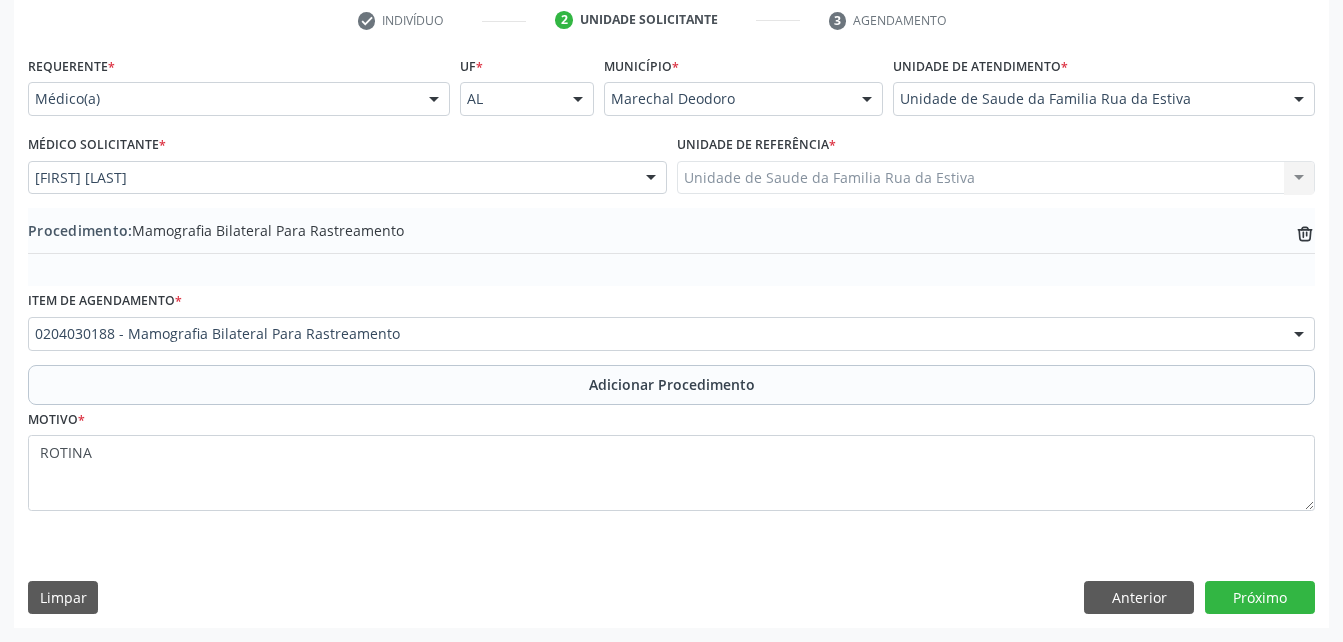 click on "Anterior
Próximo" at bounding box center (1199, 598) 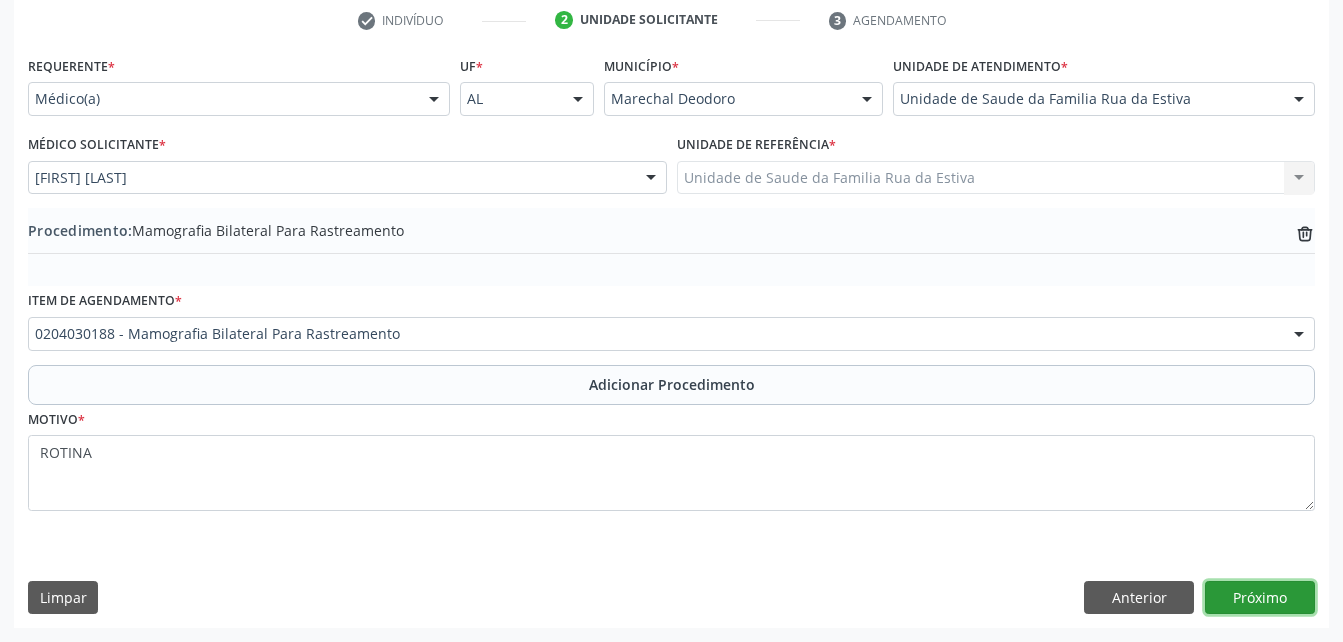 click on "Próximo" at bounding box center [1260, 598] 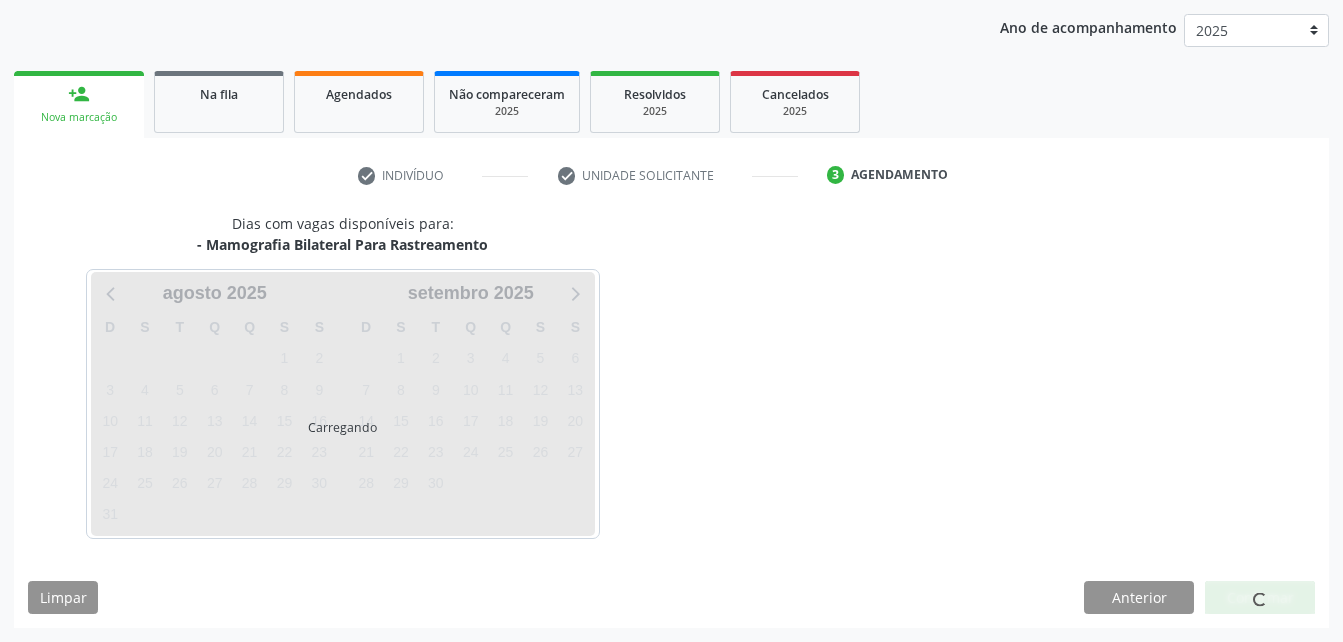 scroll, scrollTop: 315, scrollLeft: 0, axis: vertical 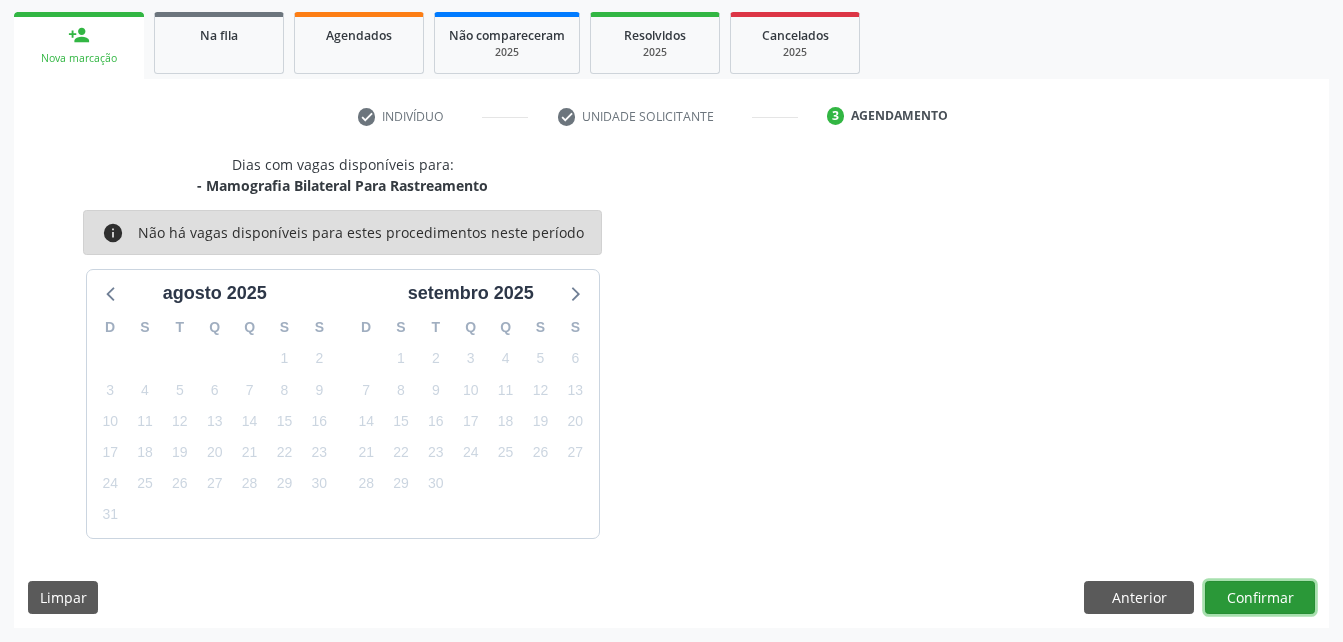 click on "Confirmar" at bounding box center [1260, 598] 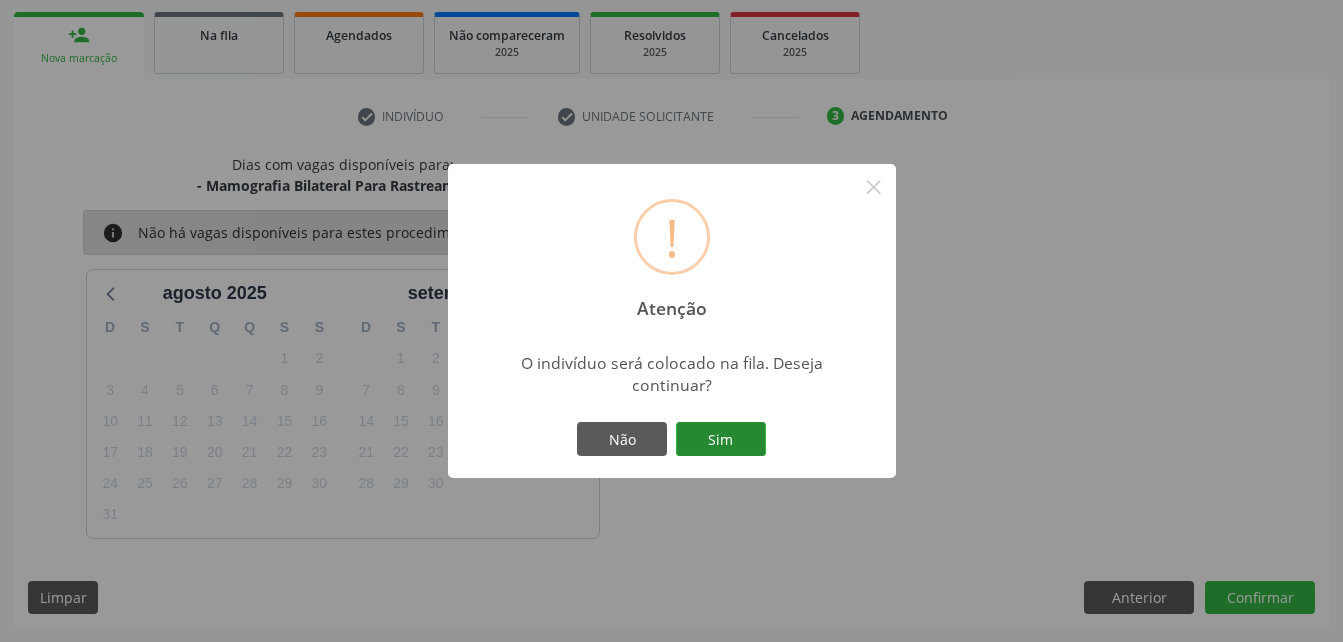 click on "Sim" at bounding box center [721, 439] 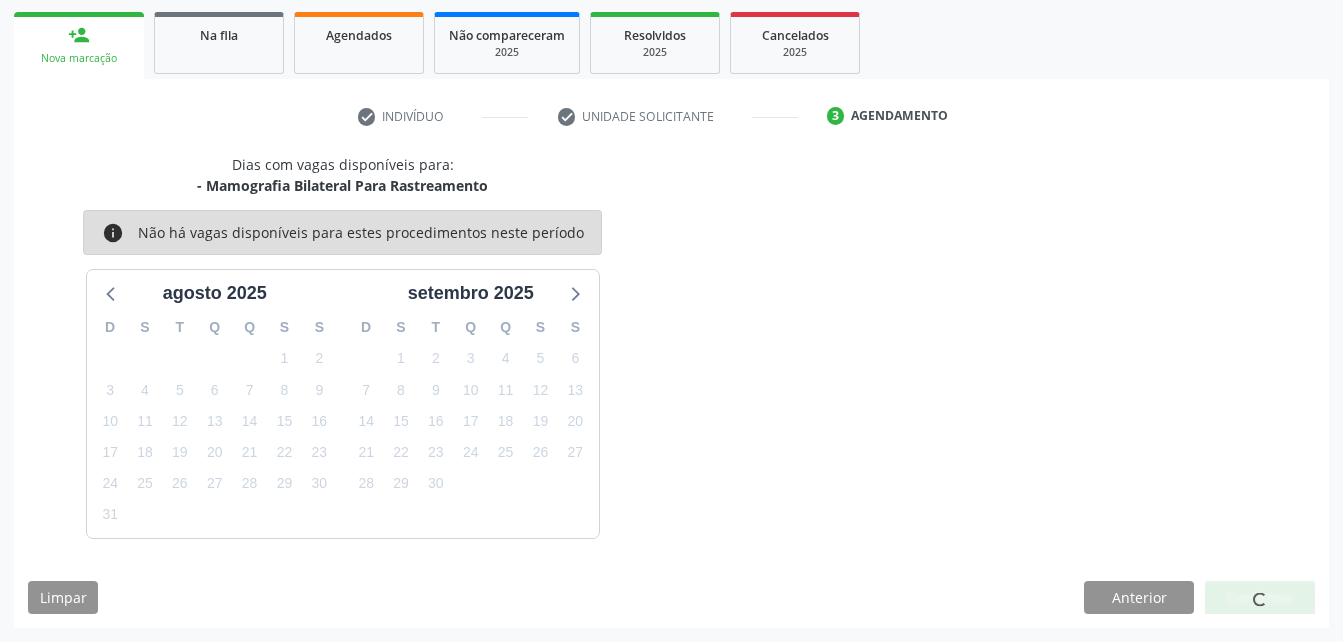scroll, scrollTop: 53, scrollLeft: 0, axis: vertical 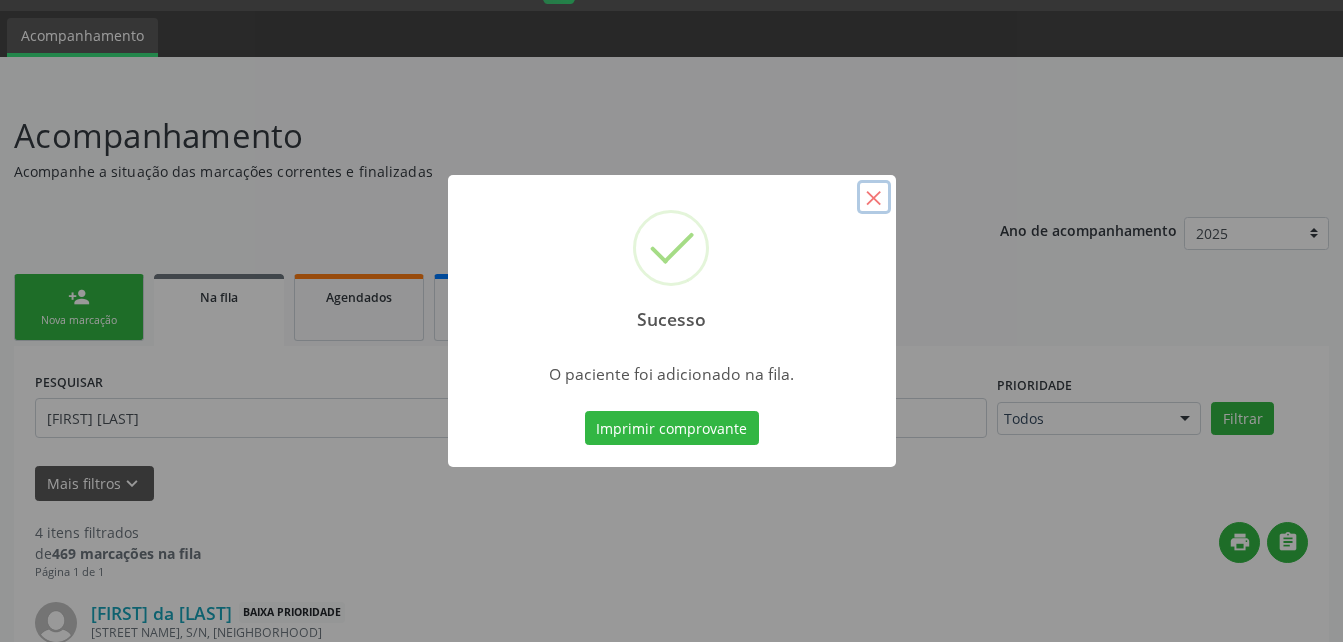 click on "×" at bounding box center [874, 197] 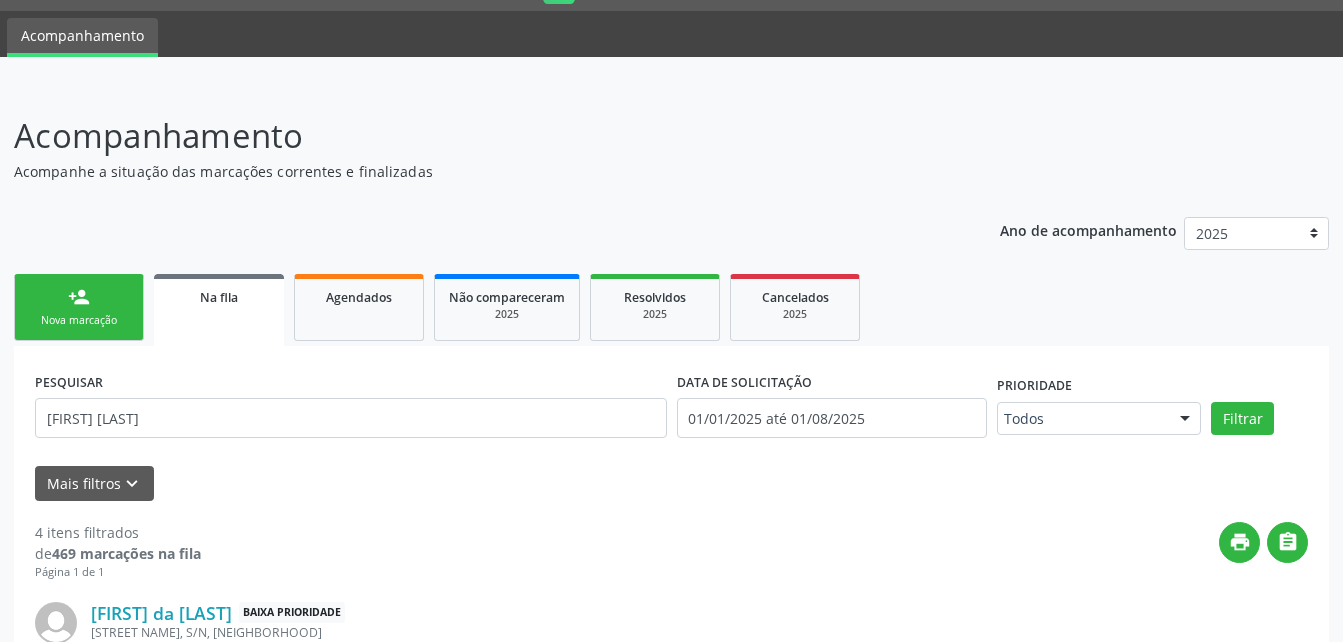 click on "person_add
Nova marcação" at bounding box center [79, 307] 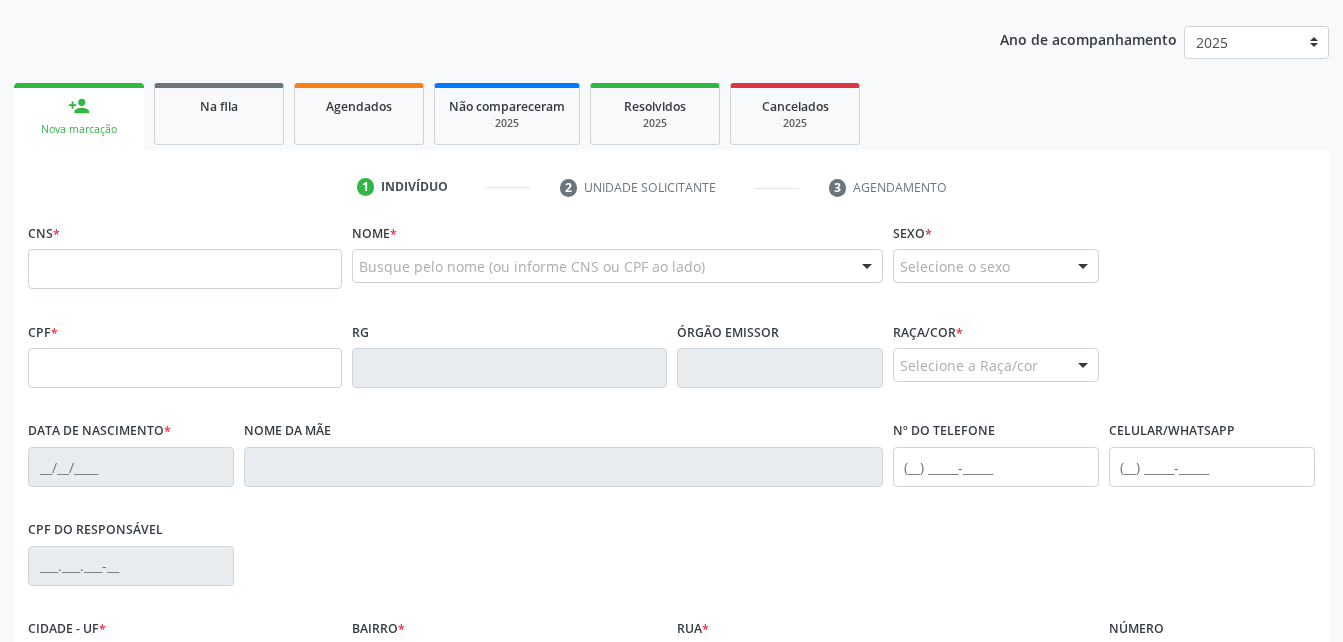 scroll, scrollTop: 253, scrollLeft: 0, axis: vertical 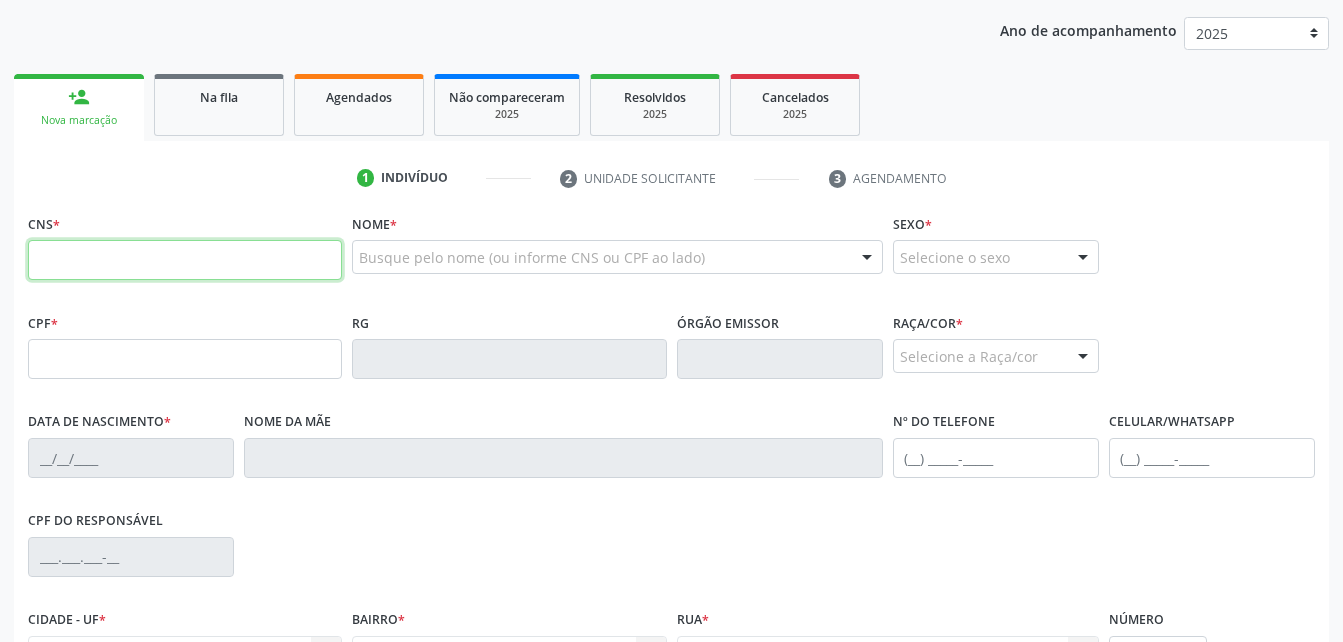 click at bounding box center (185, 260) 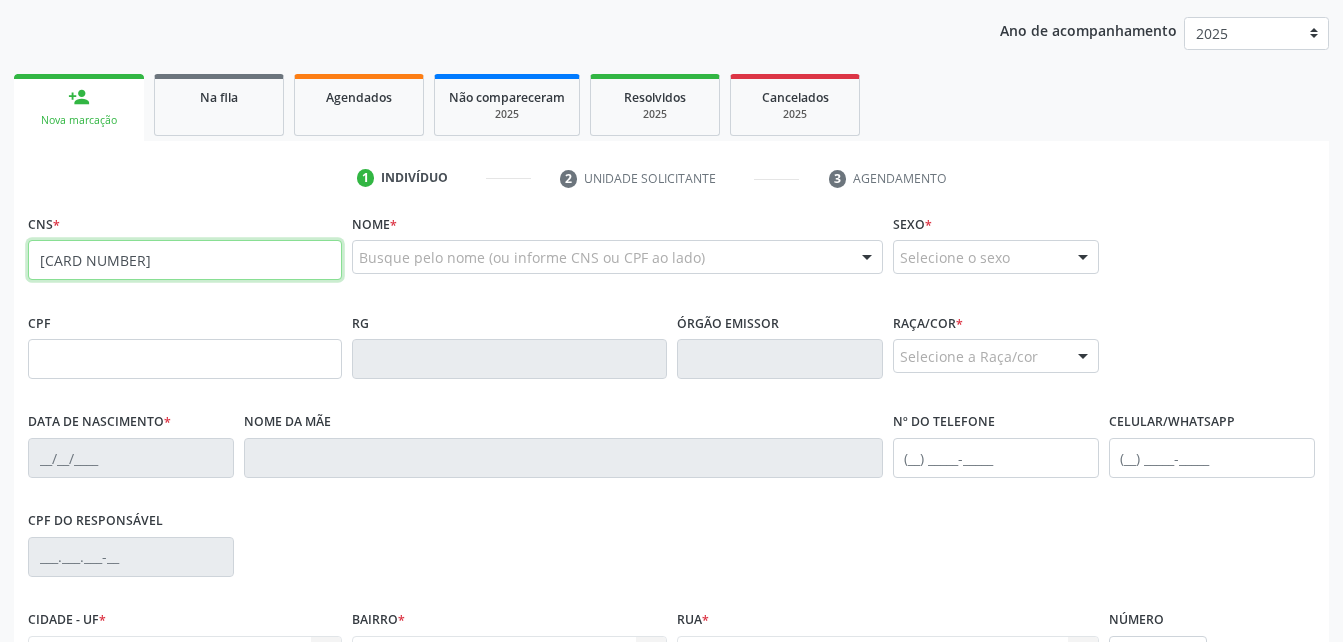 type on "709 0048 4417 0919" 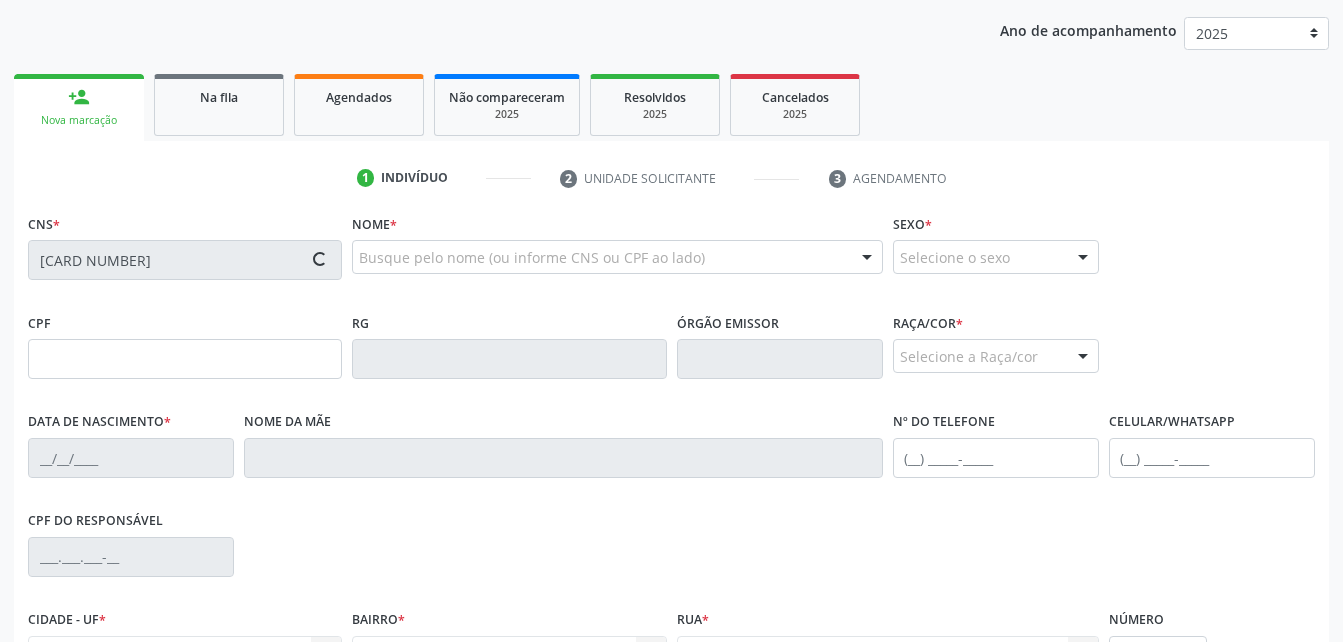 type on "092.464.124-00" 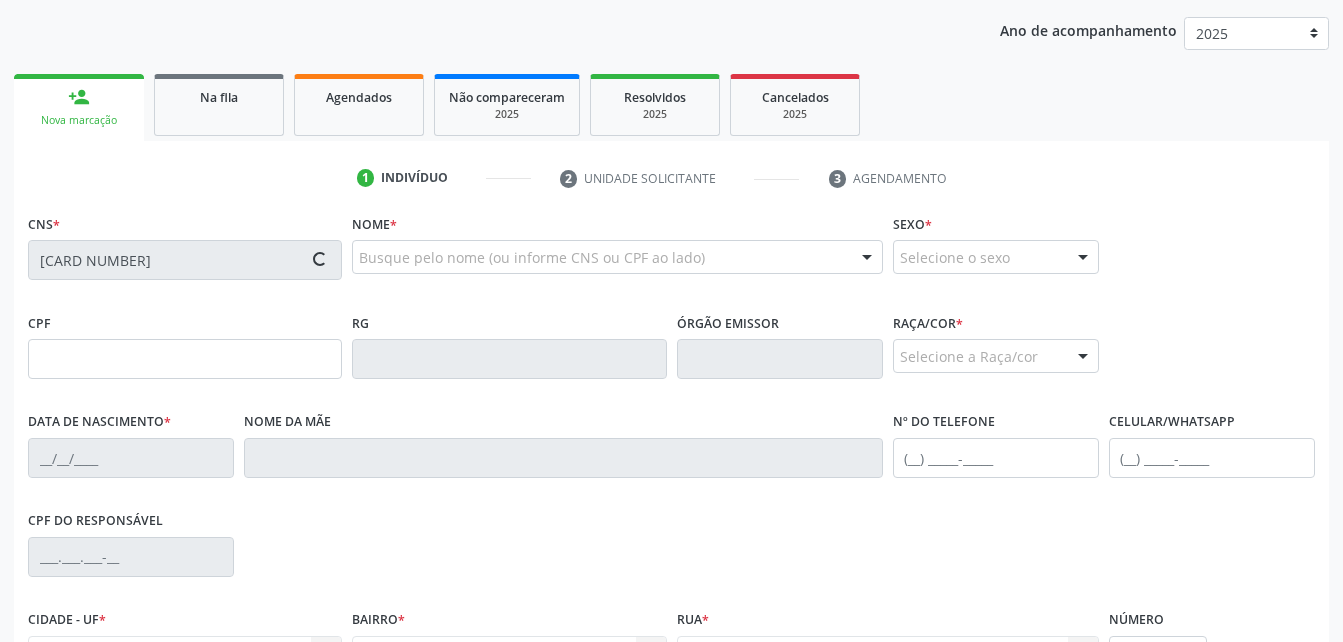 type on "09/11/1986" 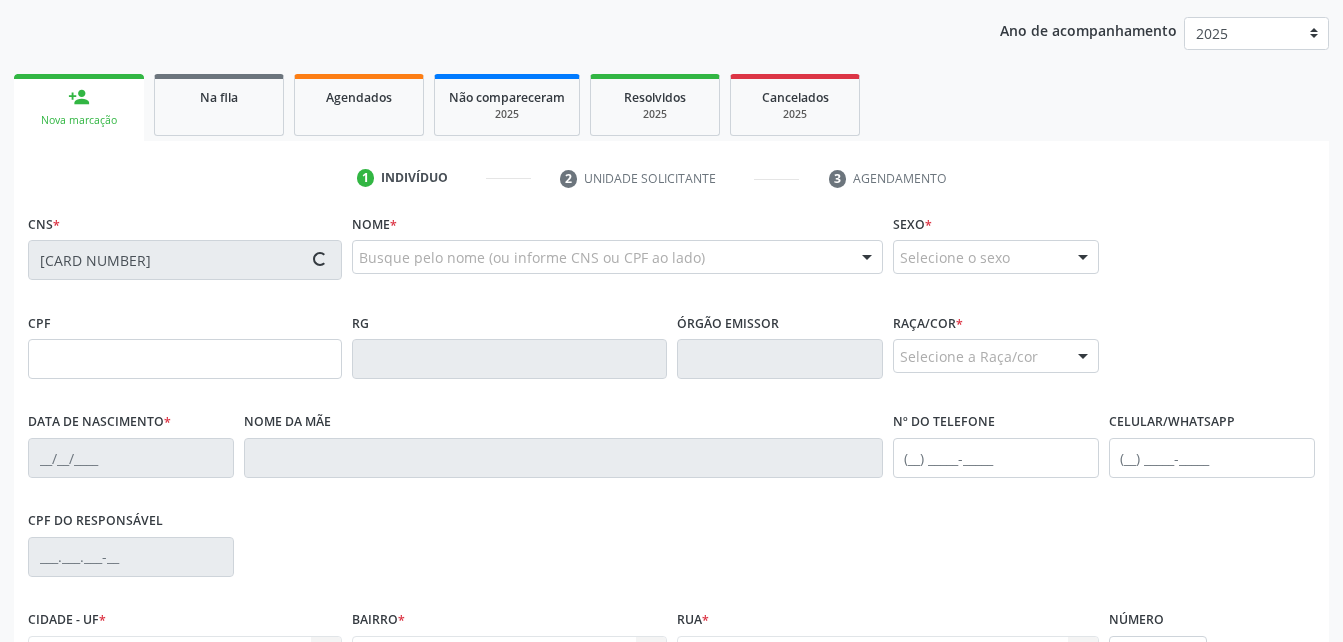 type on "Maria Aparecida dos Santos Lopes" 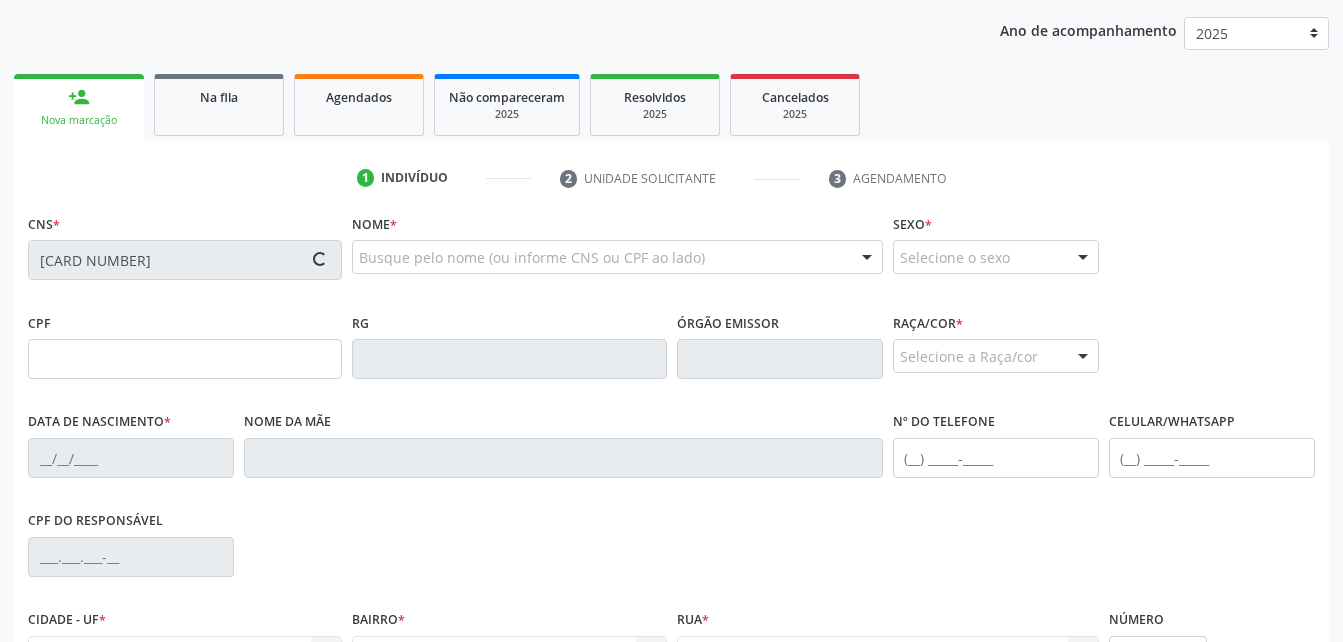 type on "(82) 99133-9615" 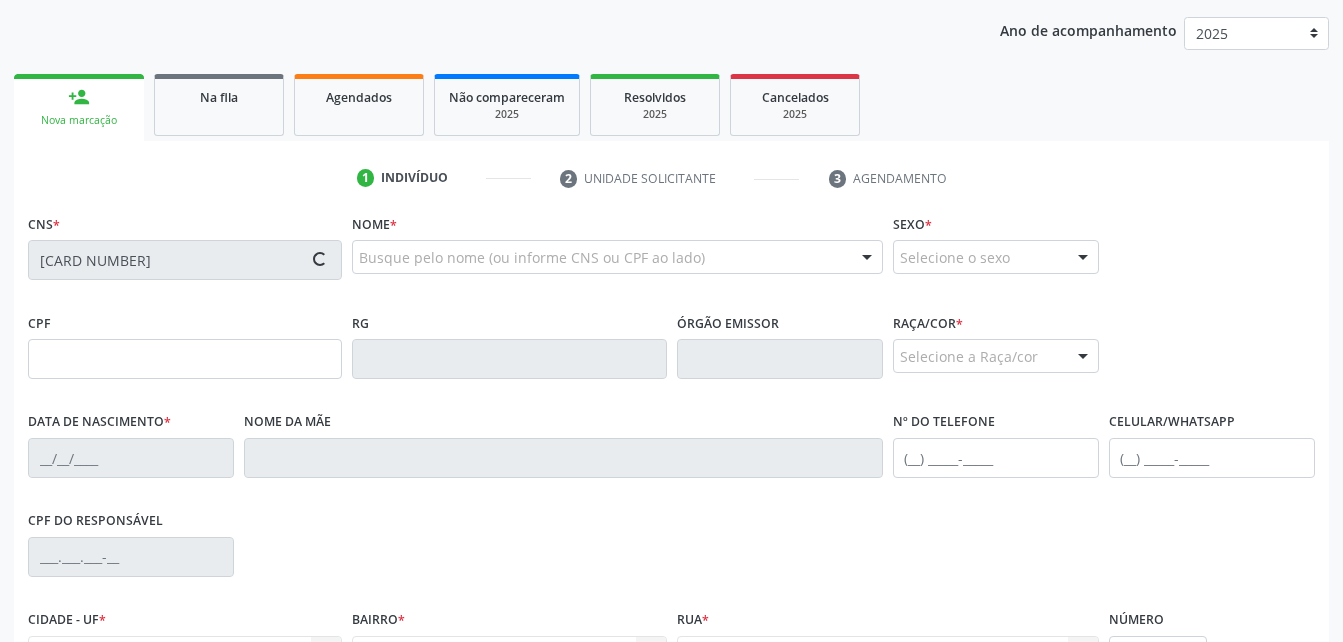 type on "S/N" 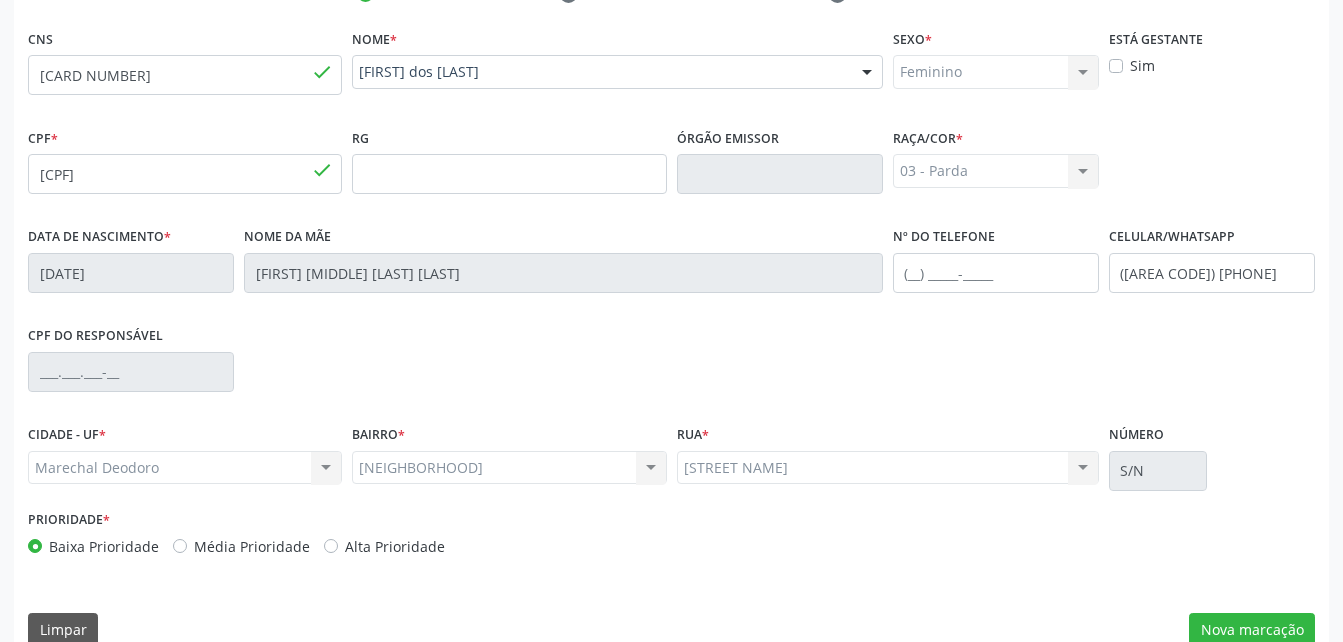 scroll, scrollTop: 470, scrollLeft: 0, axis: vertical 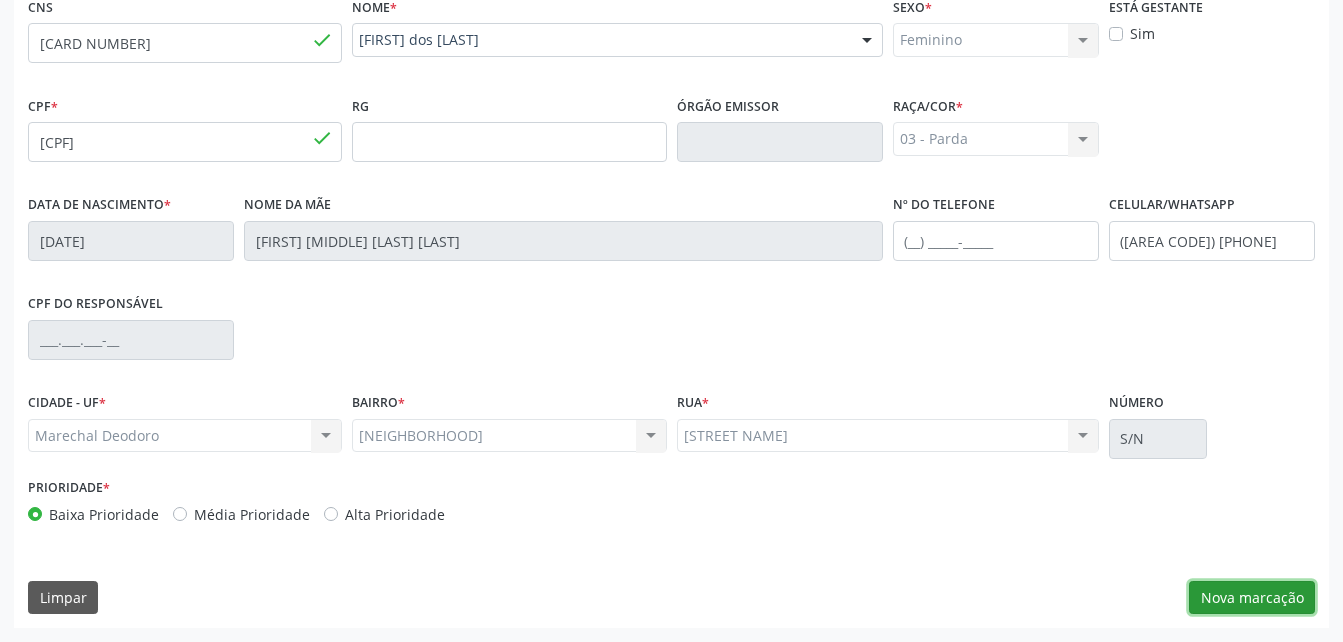 click on "Nova marcação" at bounding box center [1252, 598] 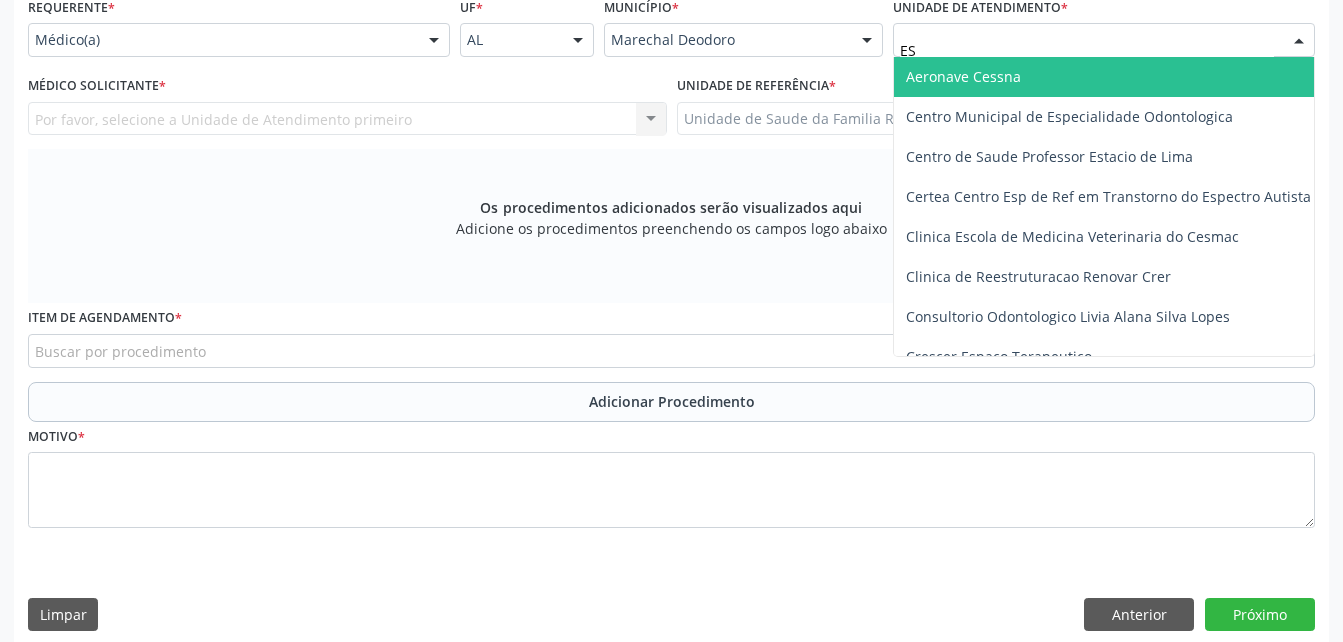type on "EST" 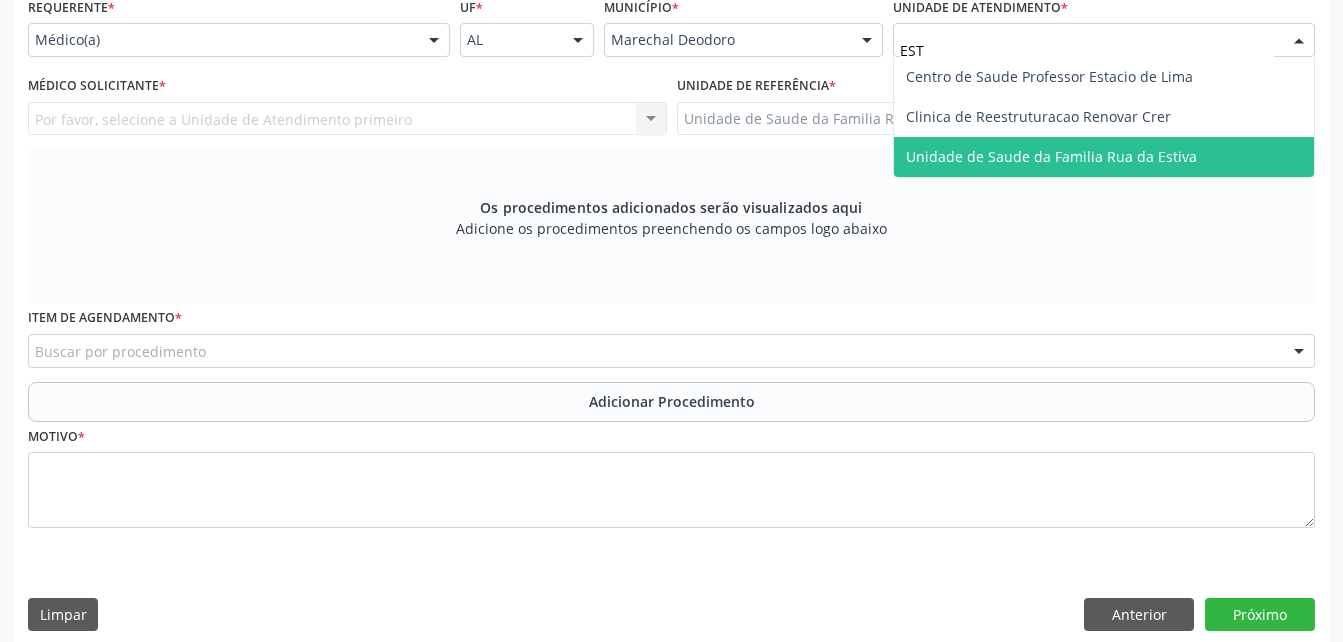 click on "Unidade de Saude da Familia Rua da Estiva" at bounding box center [1051, 156] 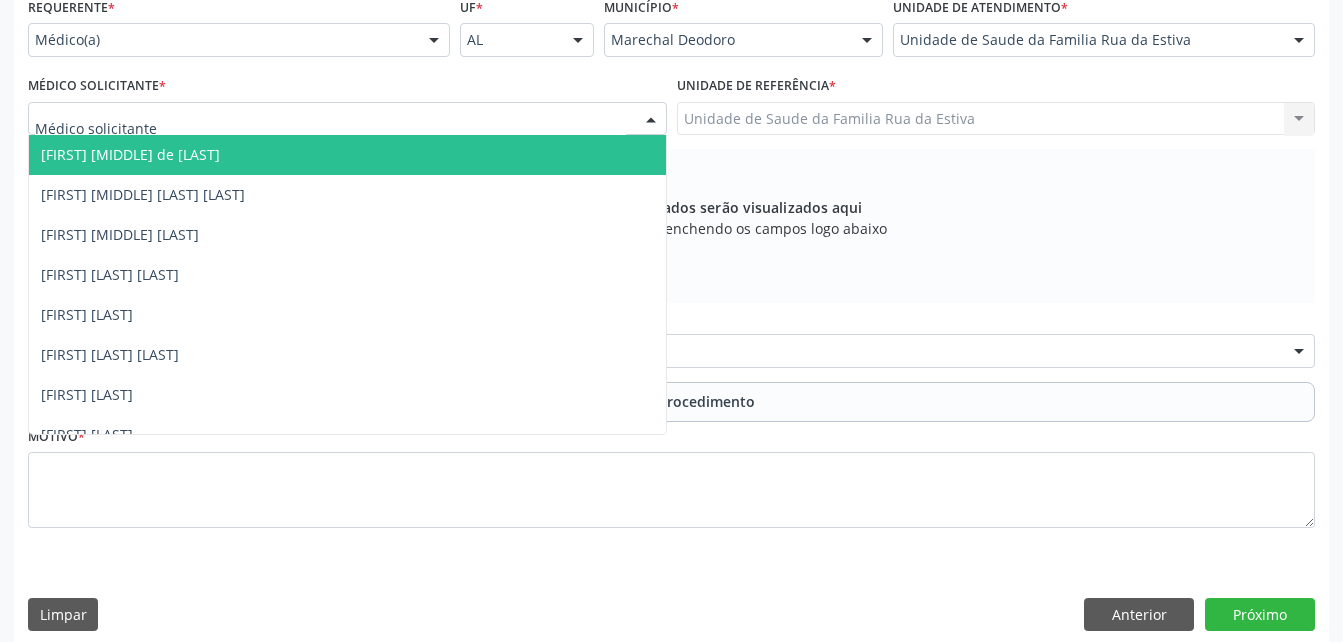 click at bounding box center (347, 119) 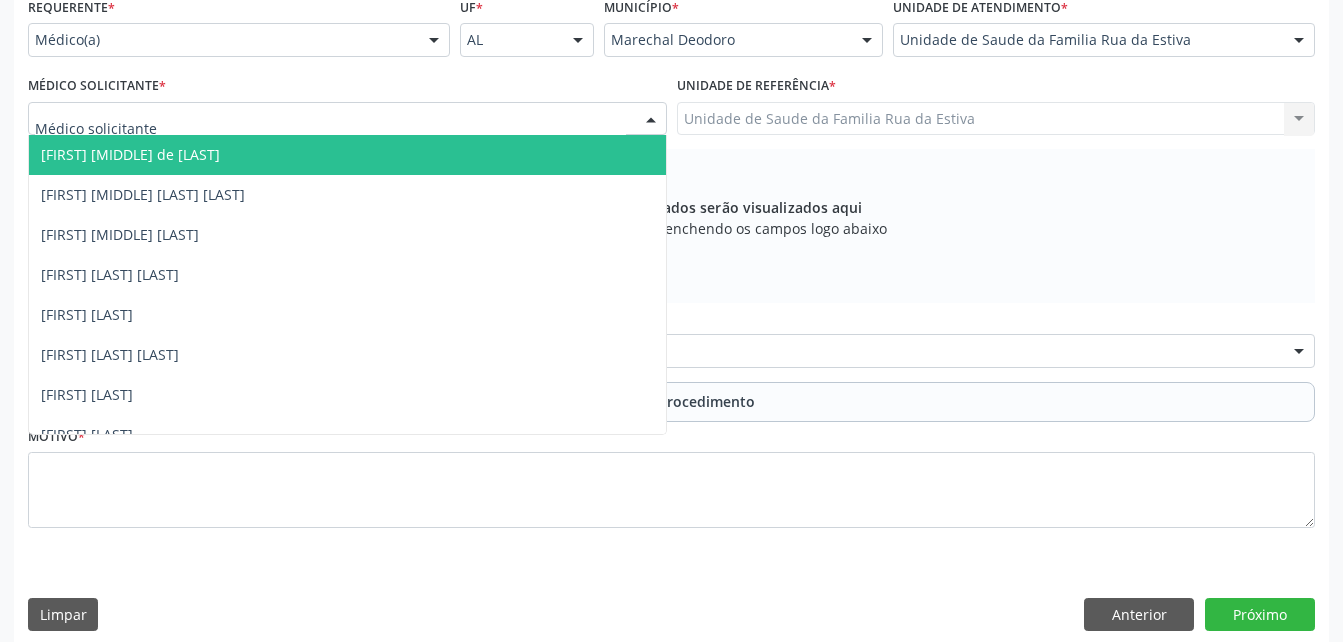type on "T" 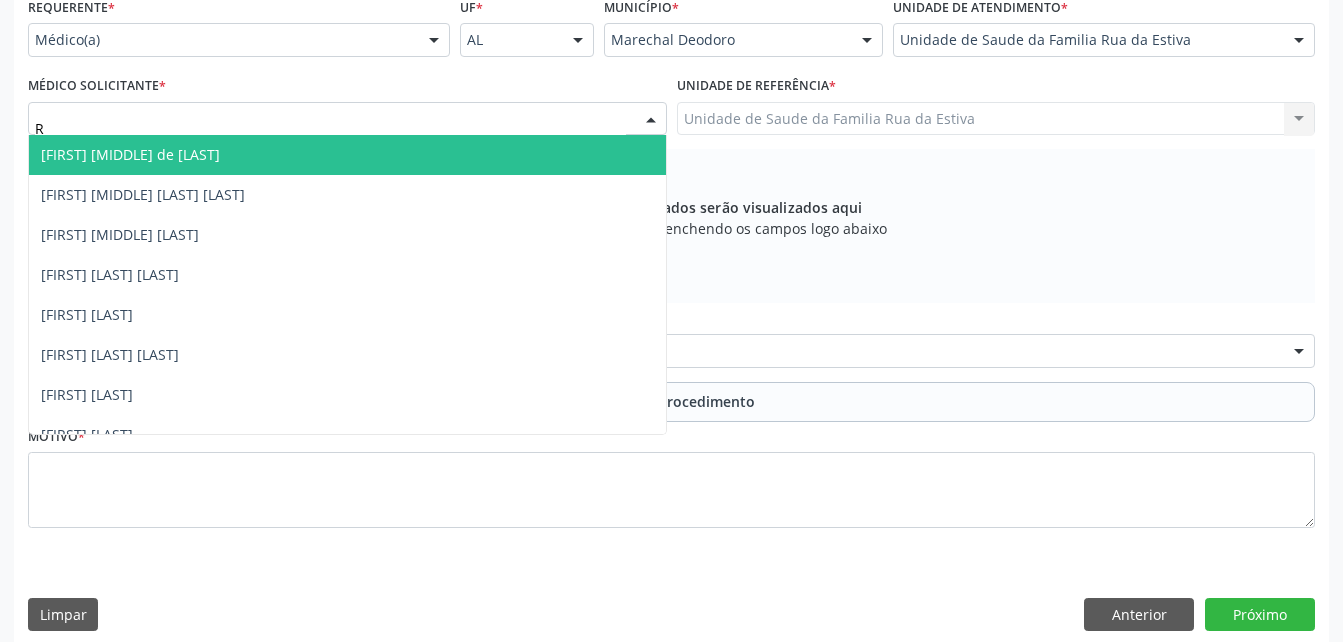 type on "RO" 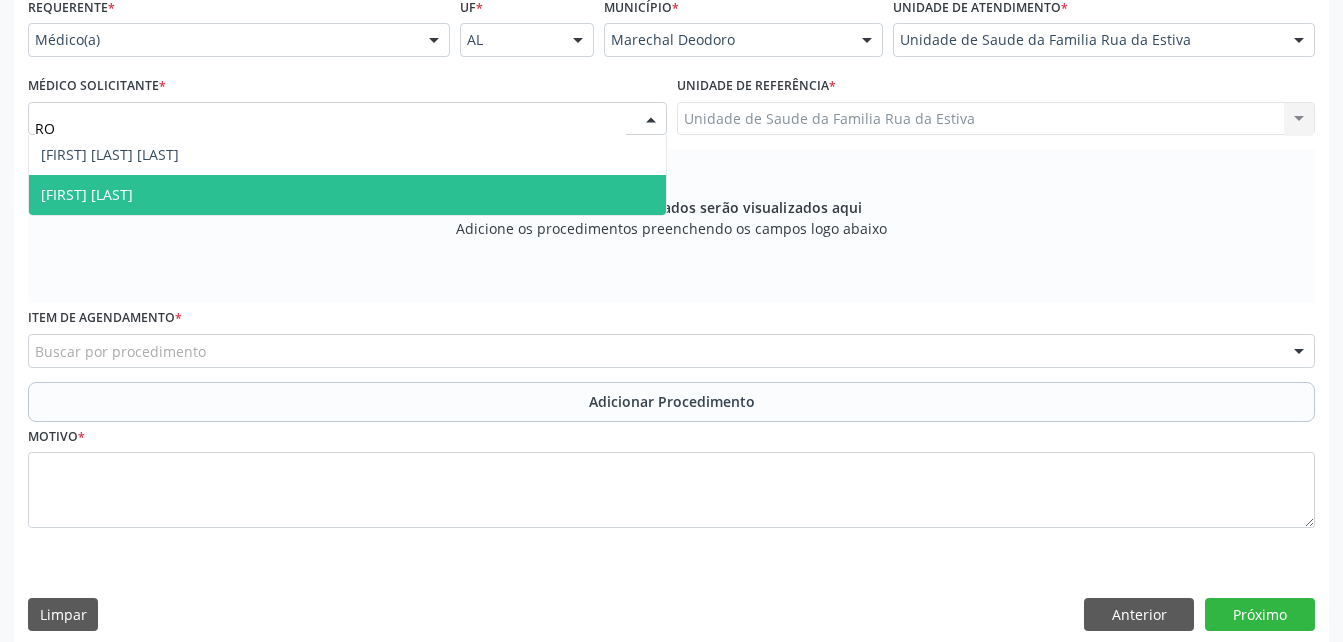 click on "[FIRST] [LAST]" at bounding box center (347, 195) 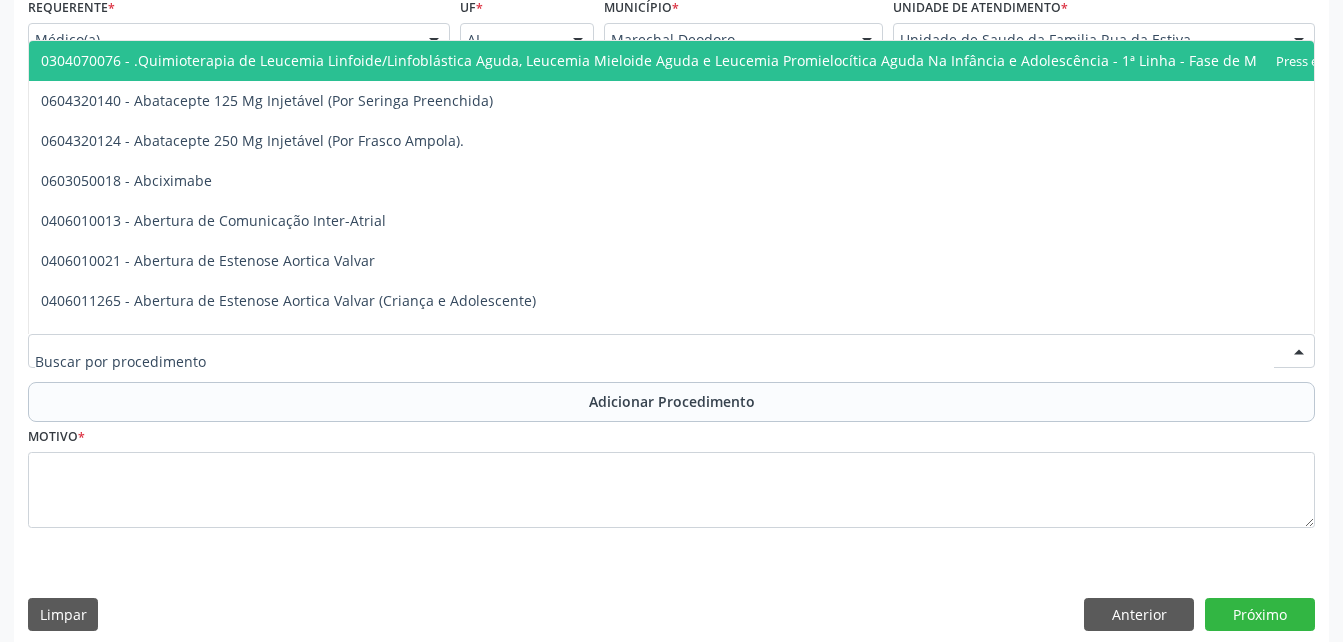 click at bounding box center (671, 351) 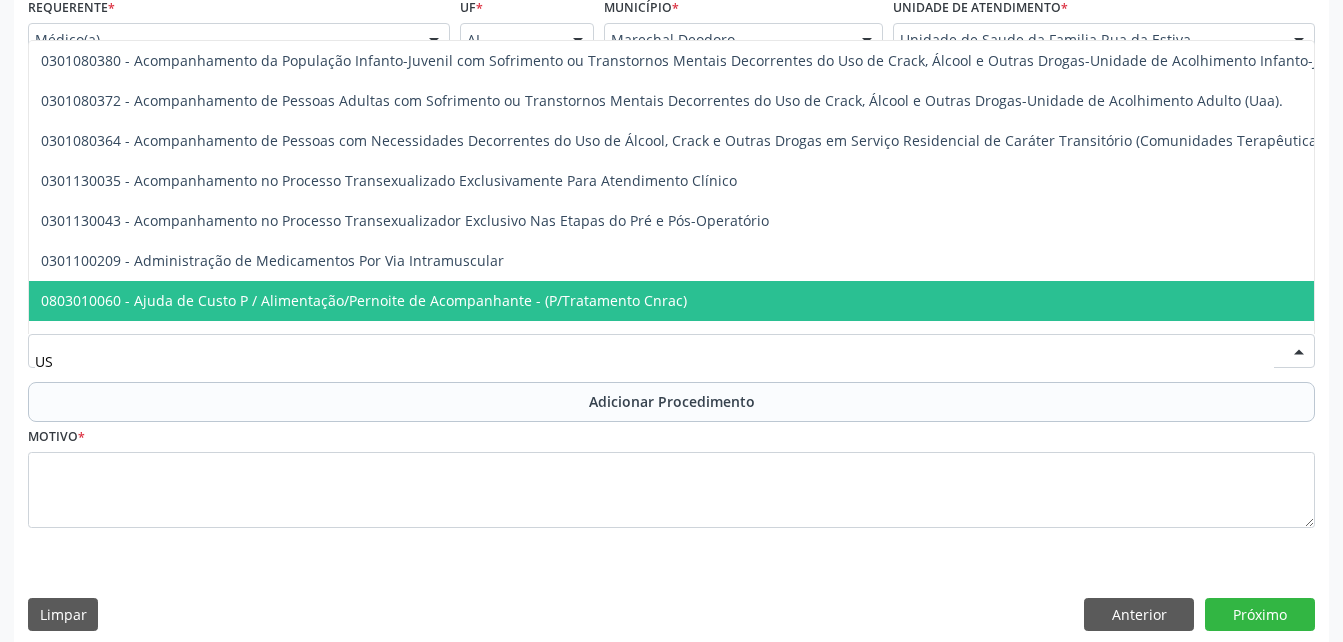 type on "USG" 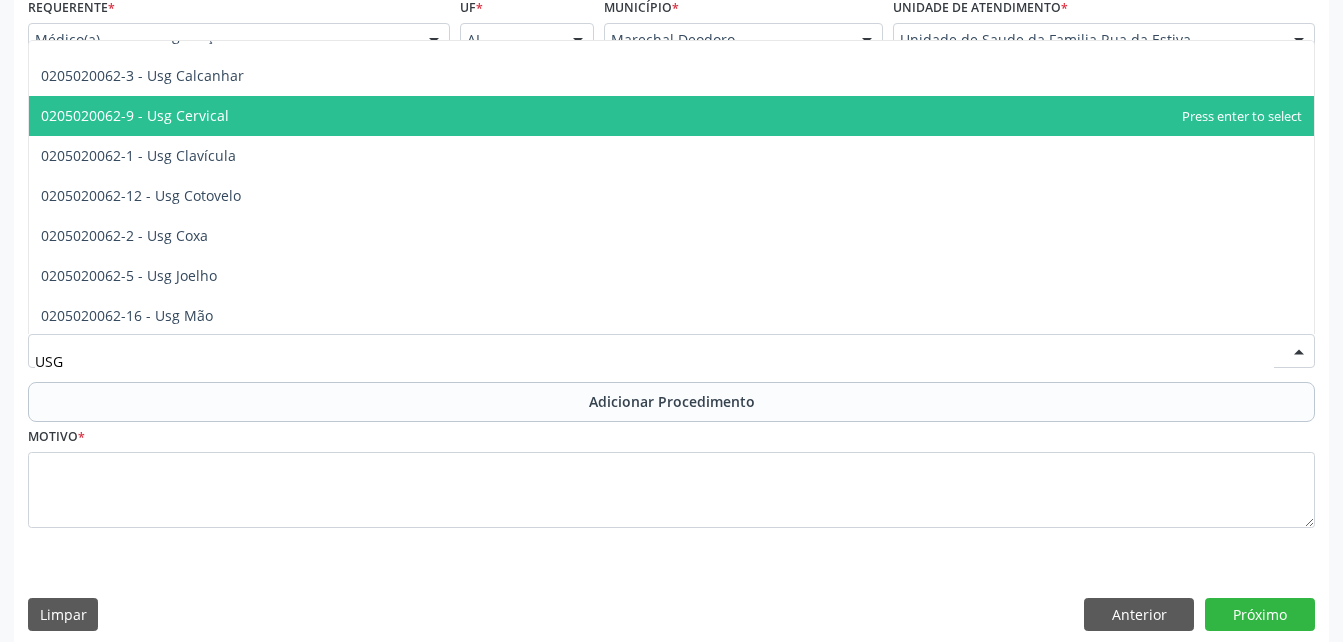 scroll, scrollTop: 100, scrollLeft: 0, axis: vertical 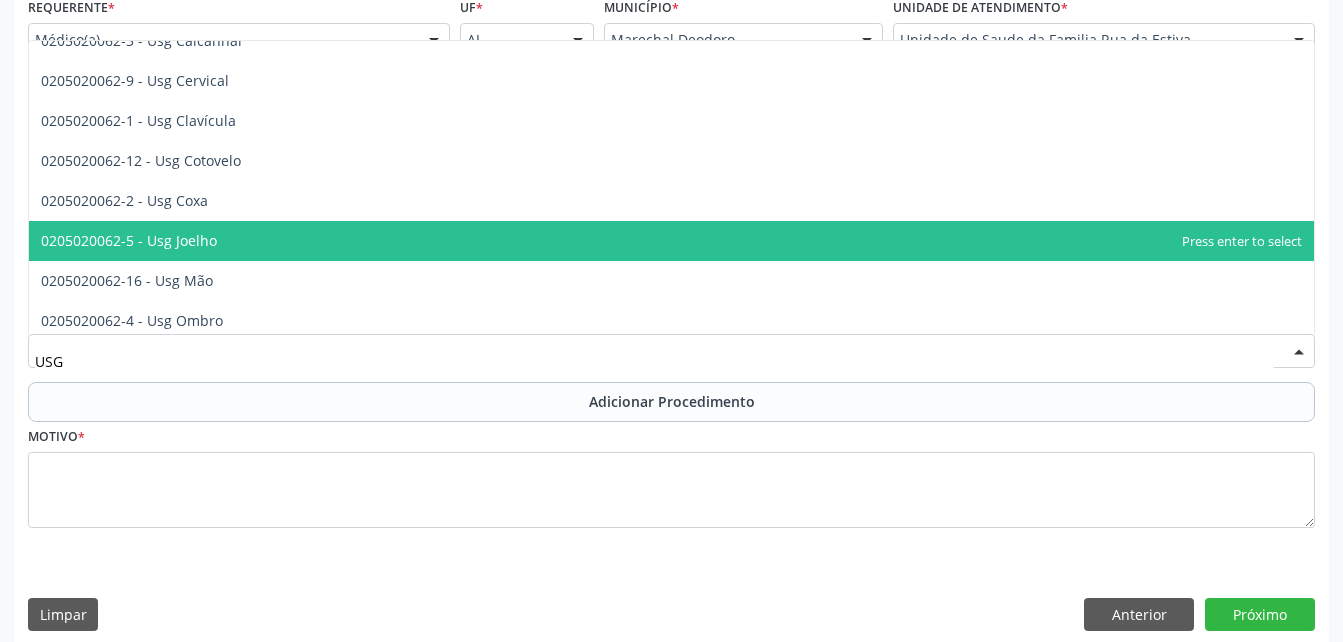 click on "0205020062-5 - Usg Joelho" at bounding box center (671, 241) 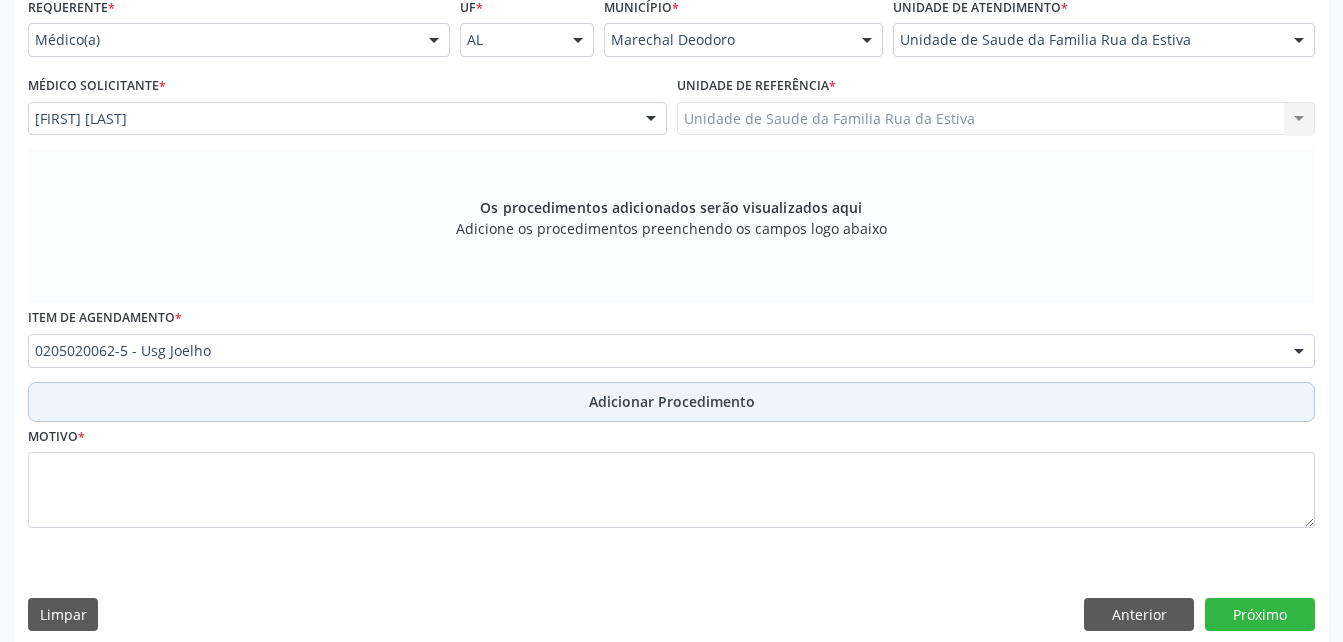 click on "Adicionar Procedimento" at bounding box center (671, 402) 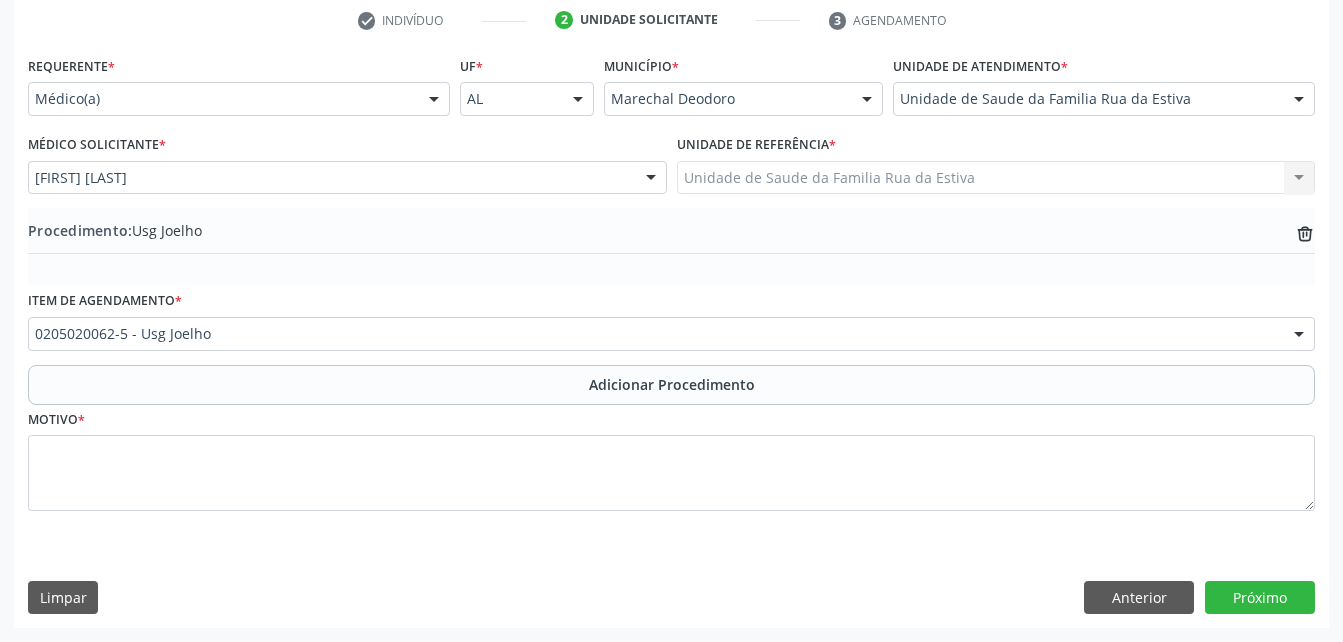scroll, scrollTop: 411, scrollLeft: 0, axis: vertical 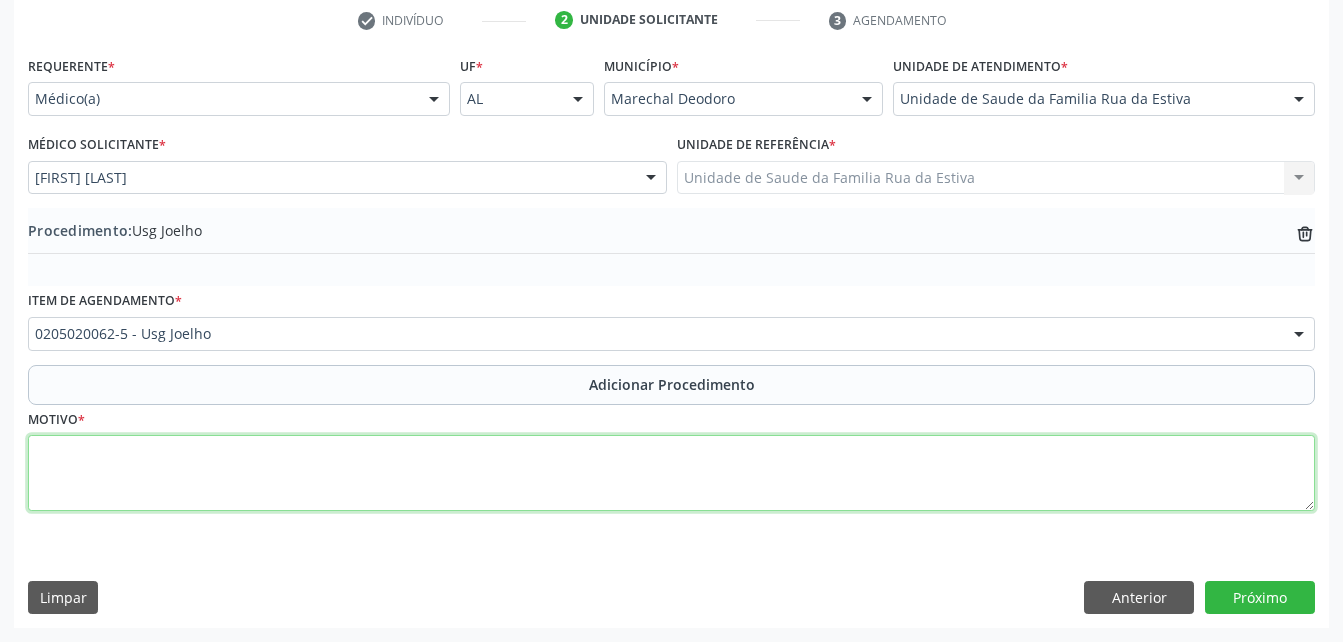 click at bounding box center [671, 473] 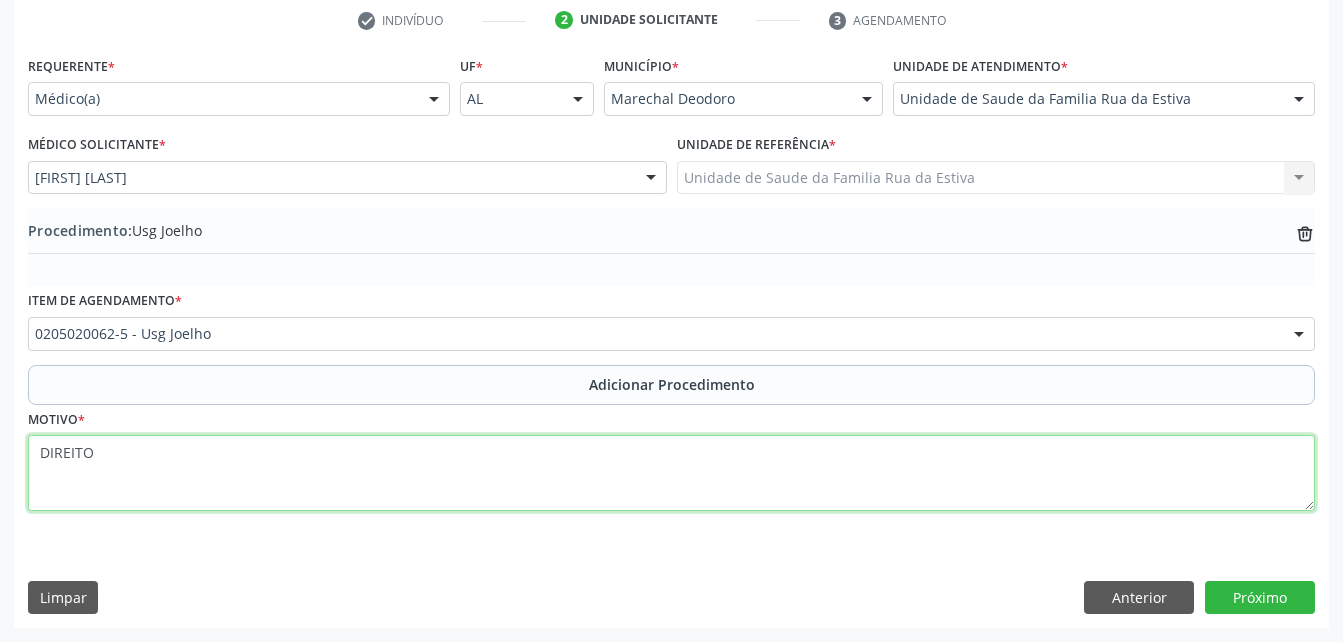 click on "DIREITO" at bounding box center [671, 473] 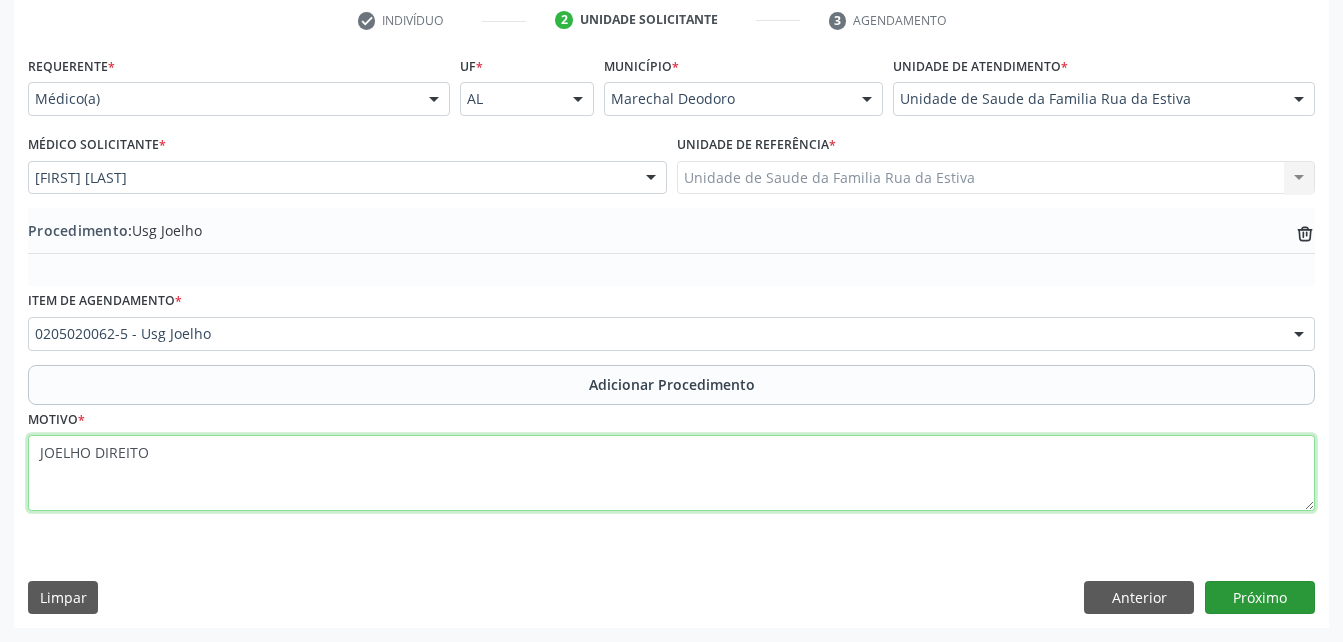 type on "JOELHO DIREITO" 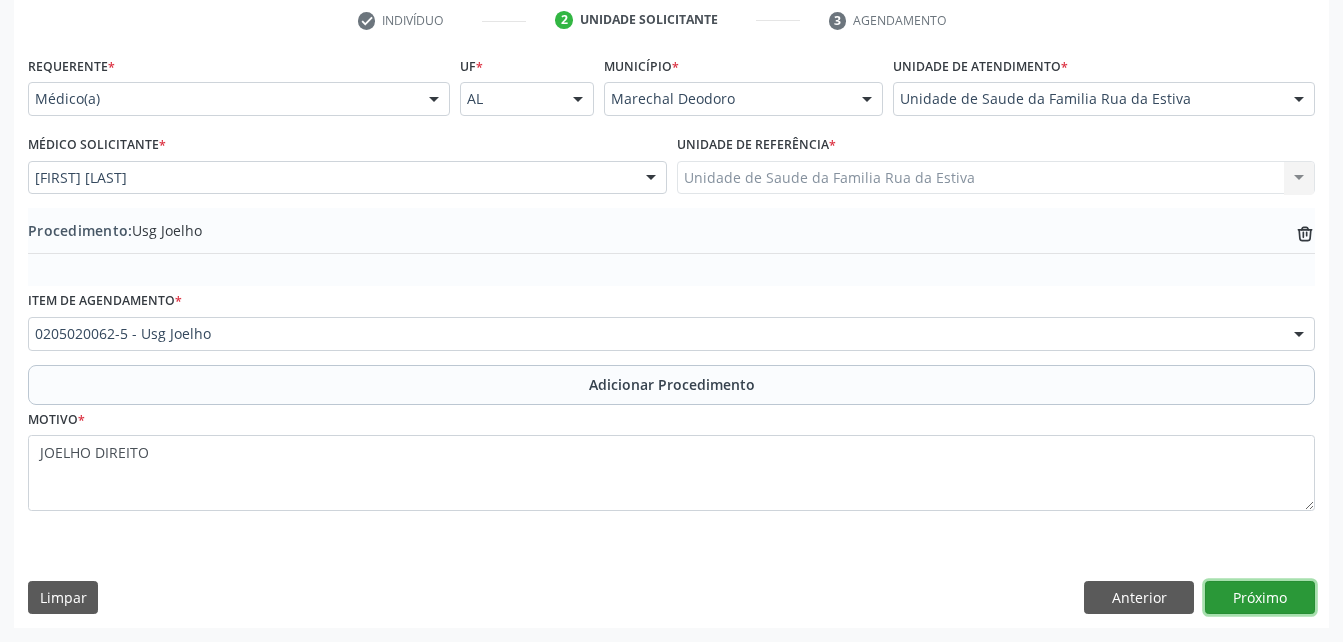 click on "Próximo" at bounding box center (1260, 598) 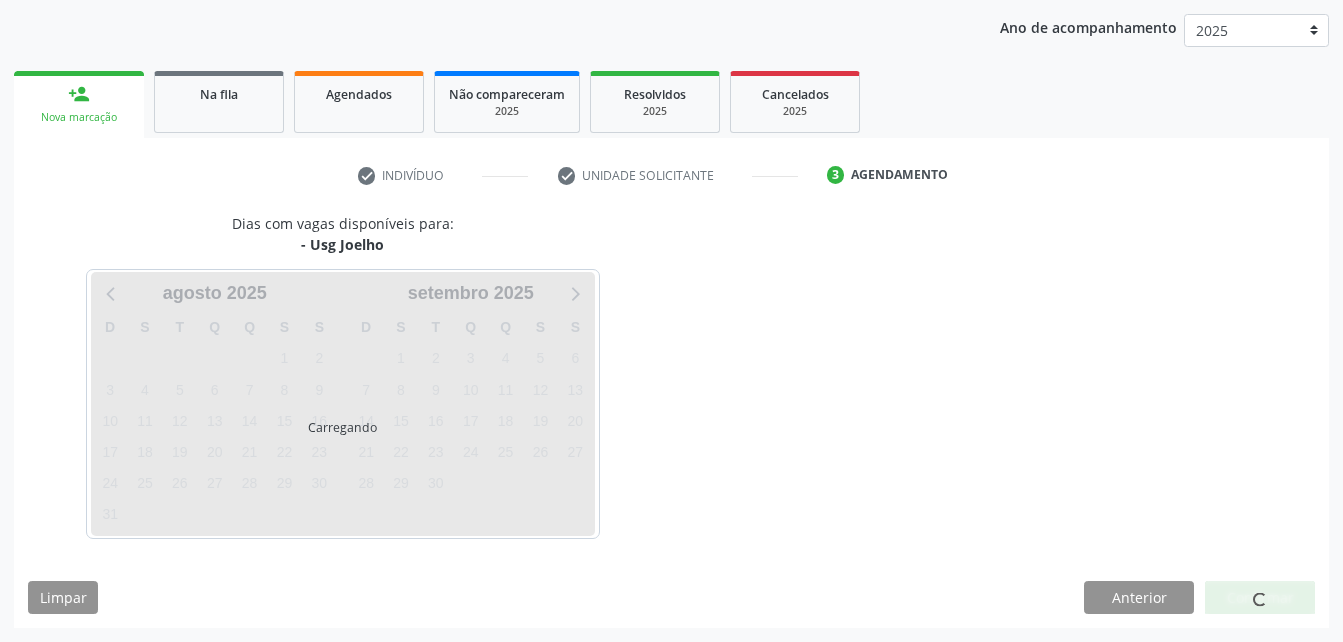 scroll, scrollTop: 315, scrollLeft: 0, axis: vertical 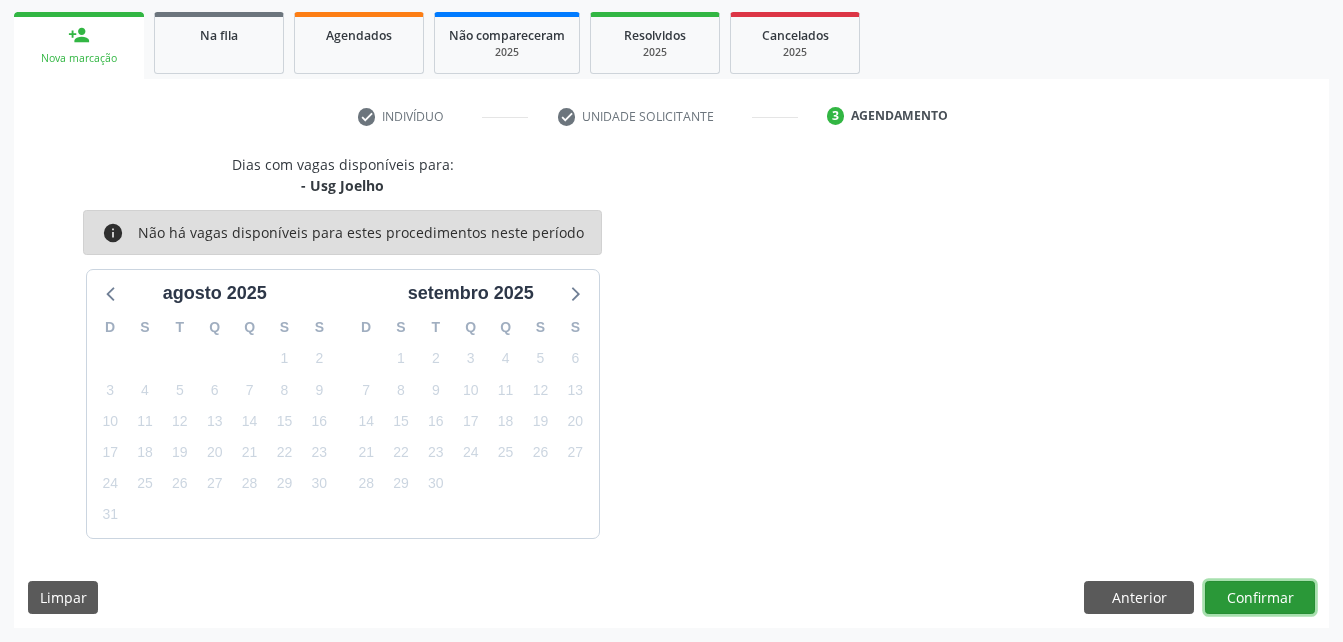 click on "Confirmar" at bounding box center (1260, 598) 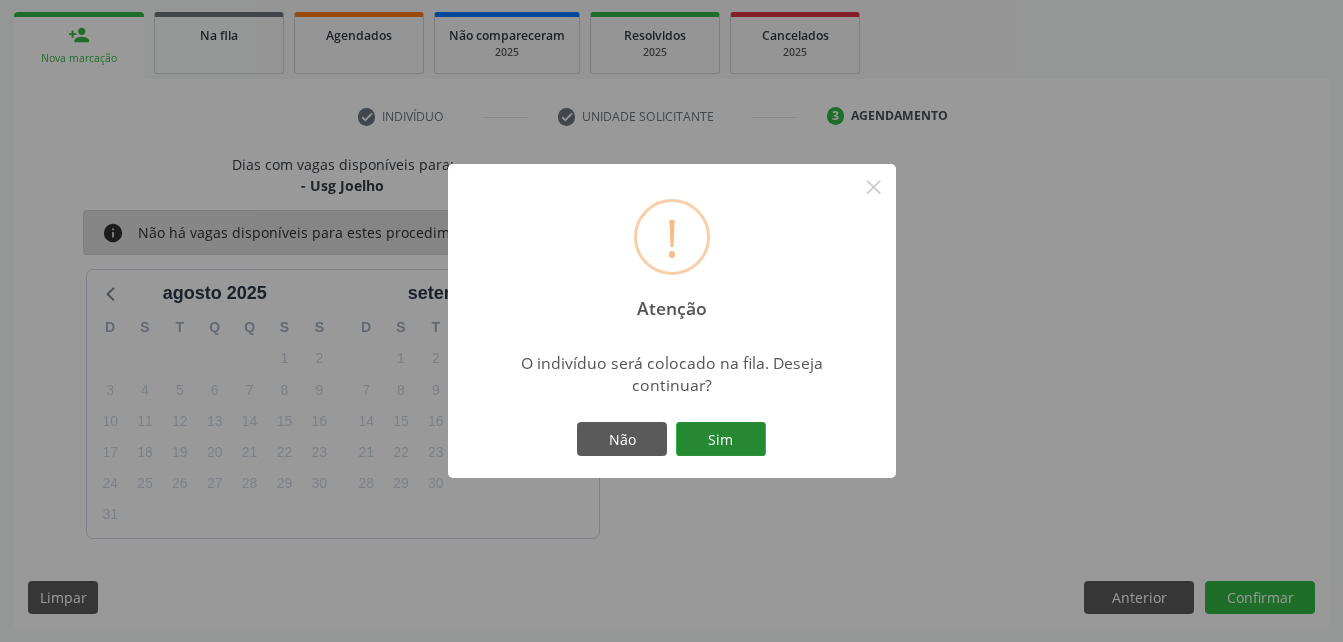 click on "Sim" at bounding box center [721, 439] 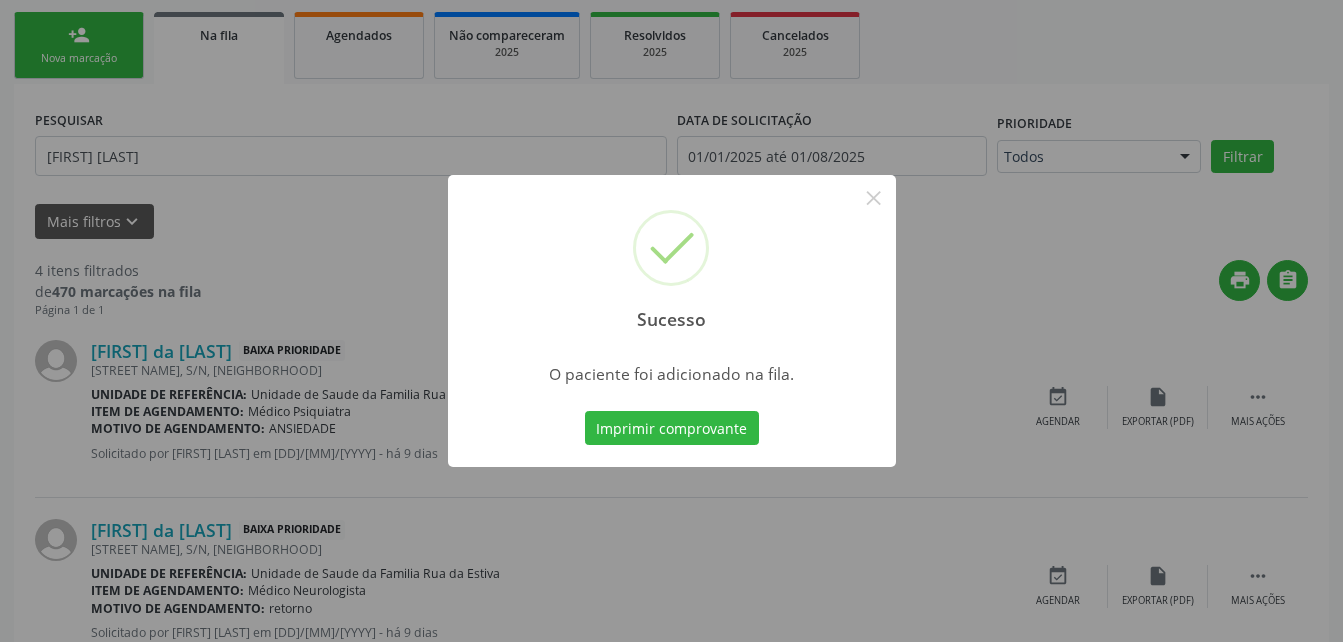 scroll, scrollTop: 53, scrollLeft: 0, axis: vertical 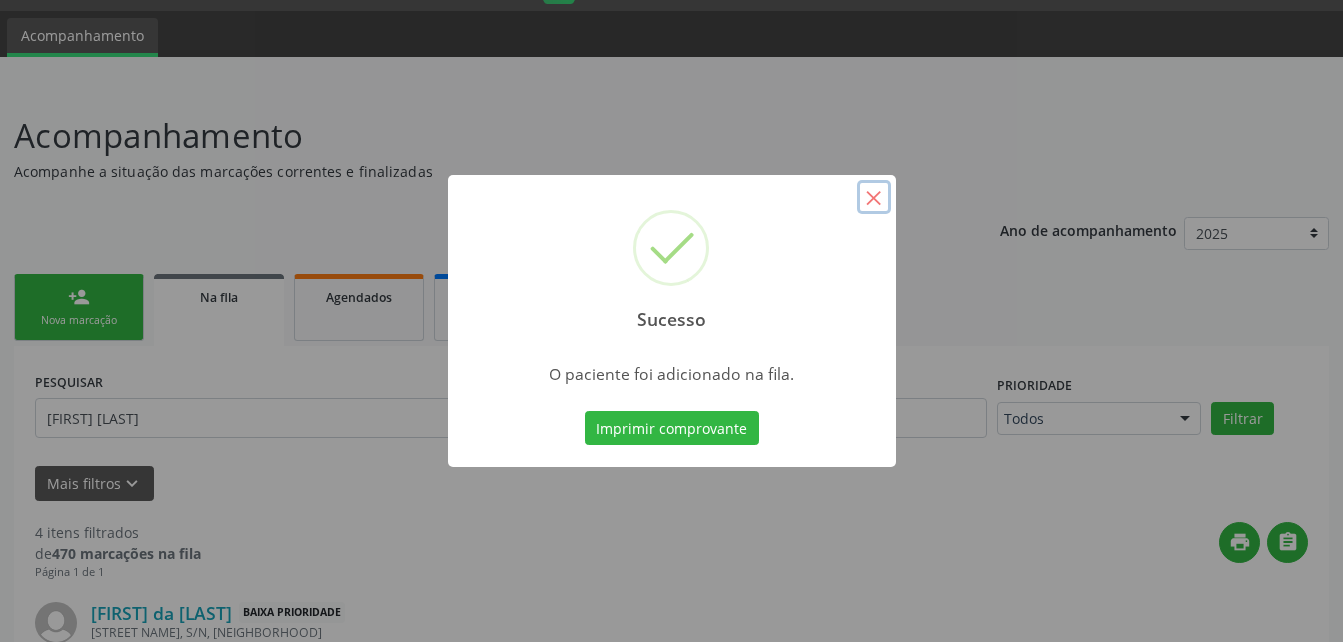 click on "×" at bounding box center (874, 197) 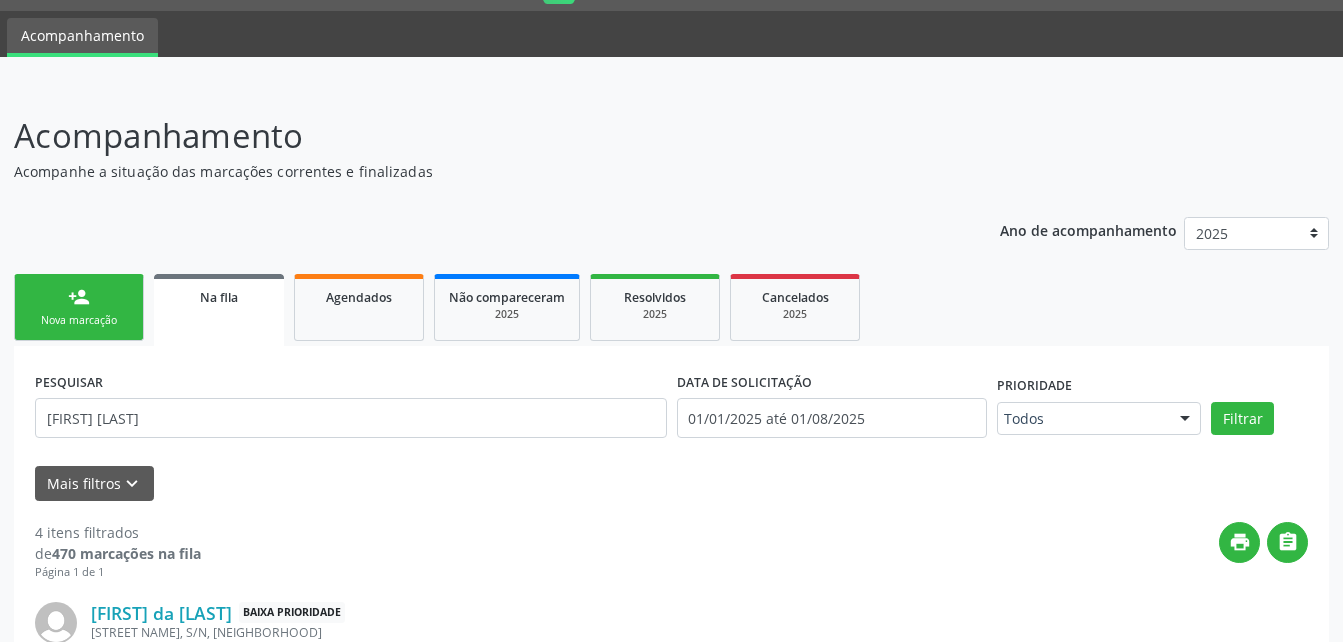 click on "person_add" at bounding box center (79, 297) 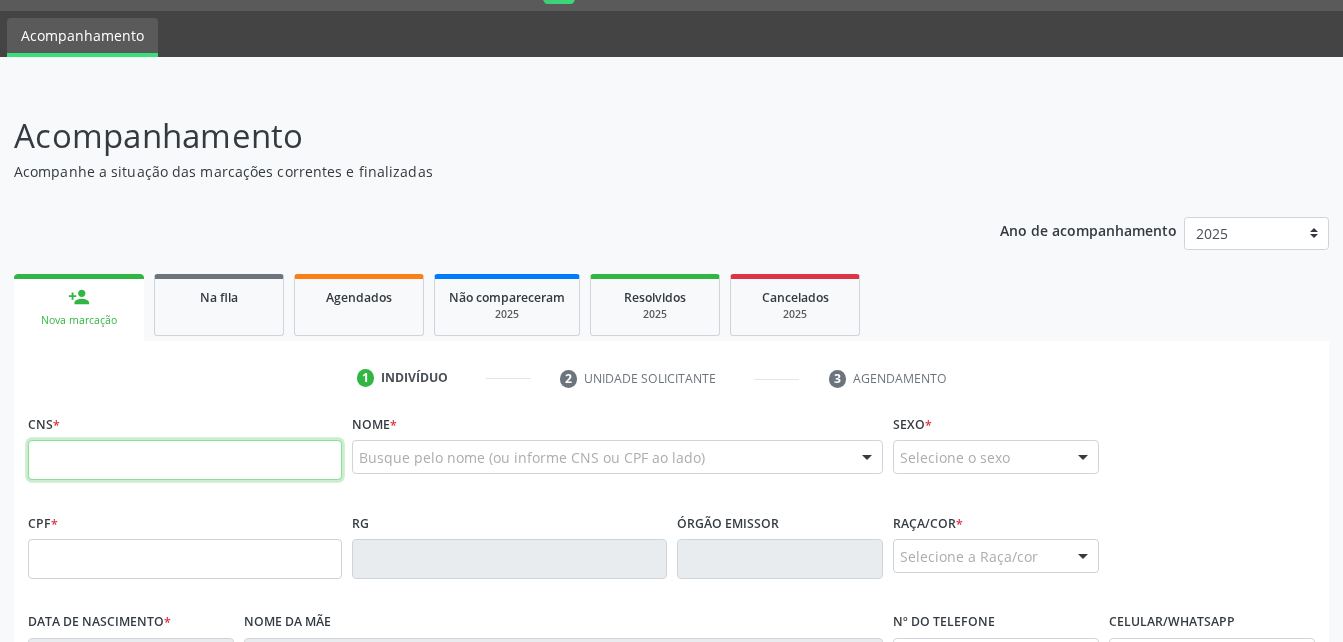 click at bounding box center (185, 460) 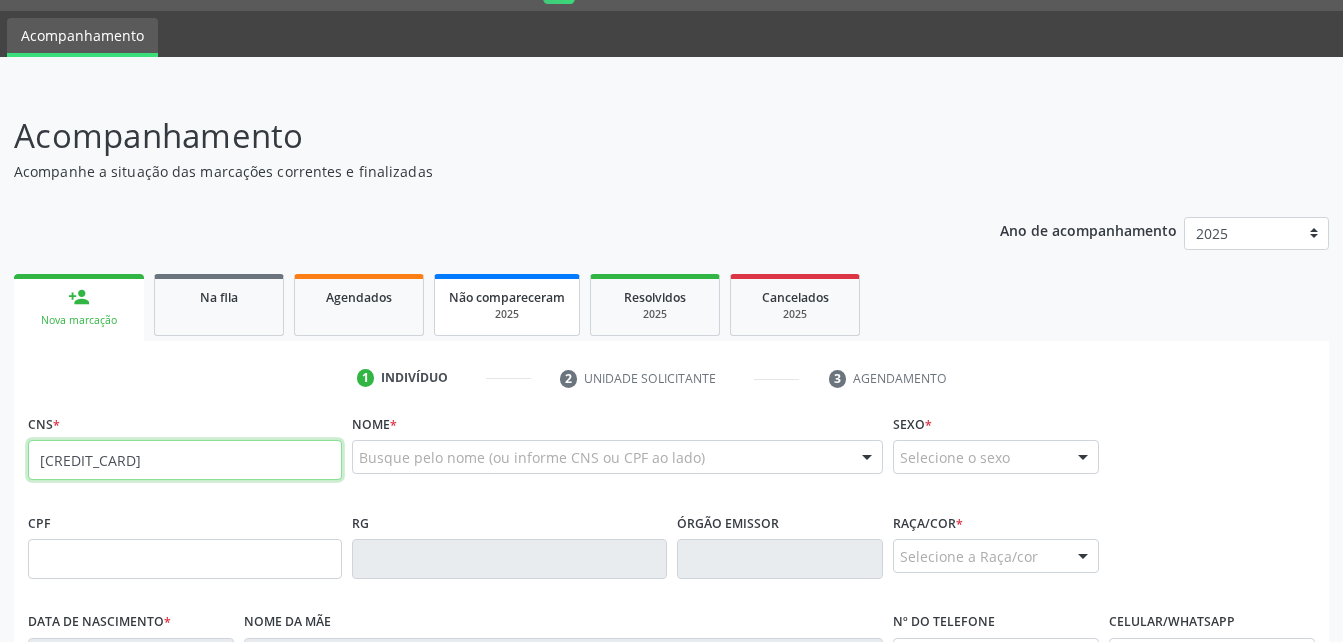 type on "704 8050 5320 4047" 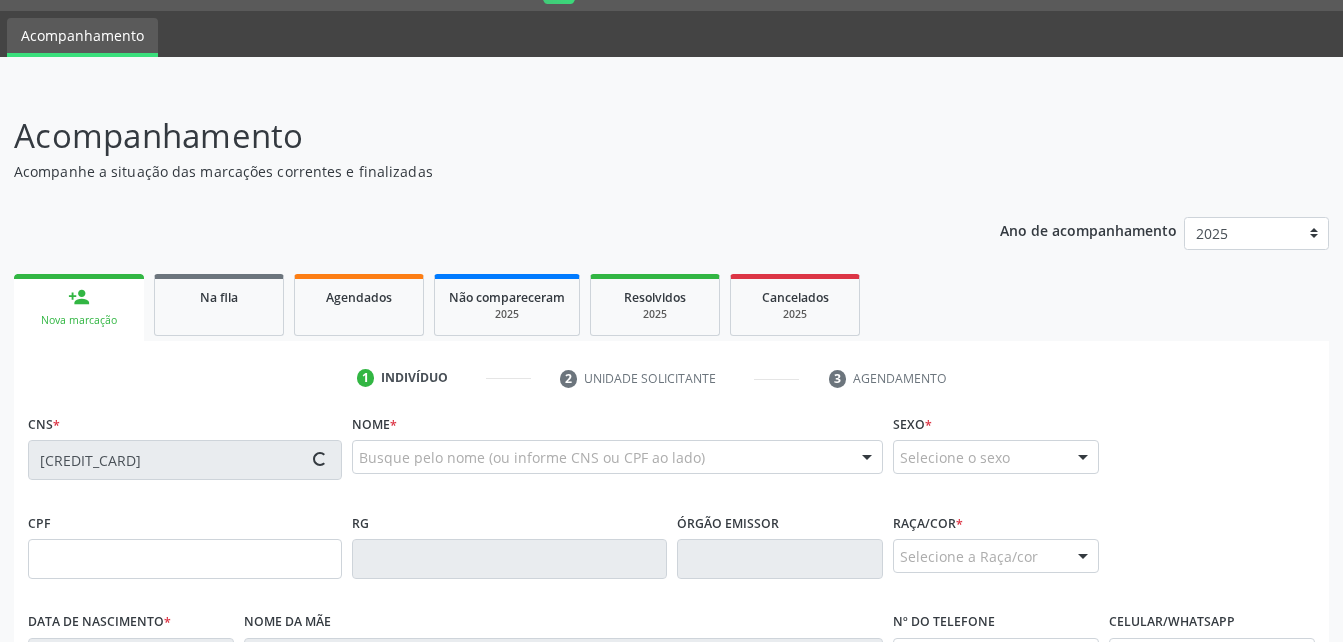 type on "258.943.744-72" 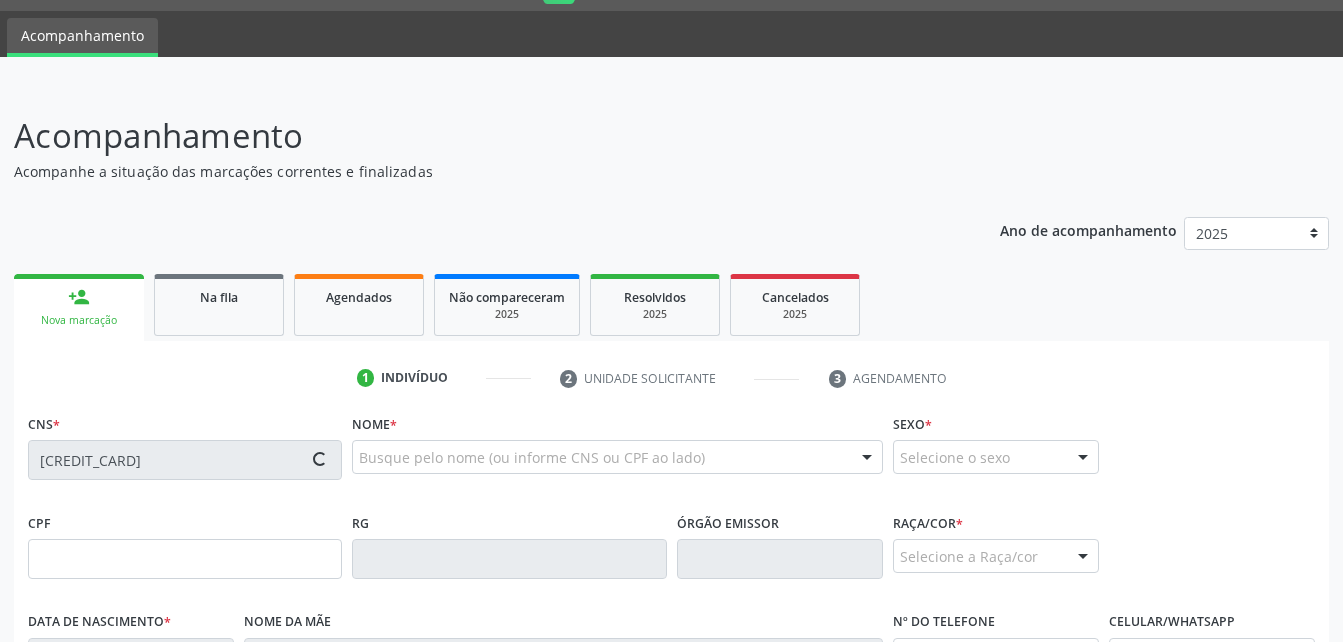 type on "10/11/1953" 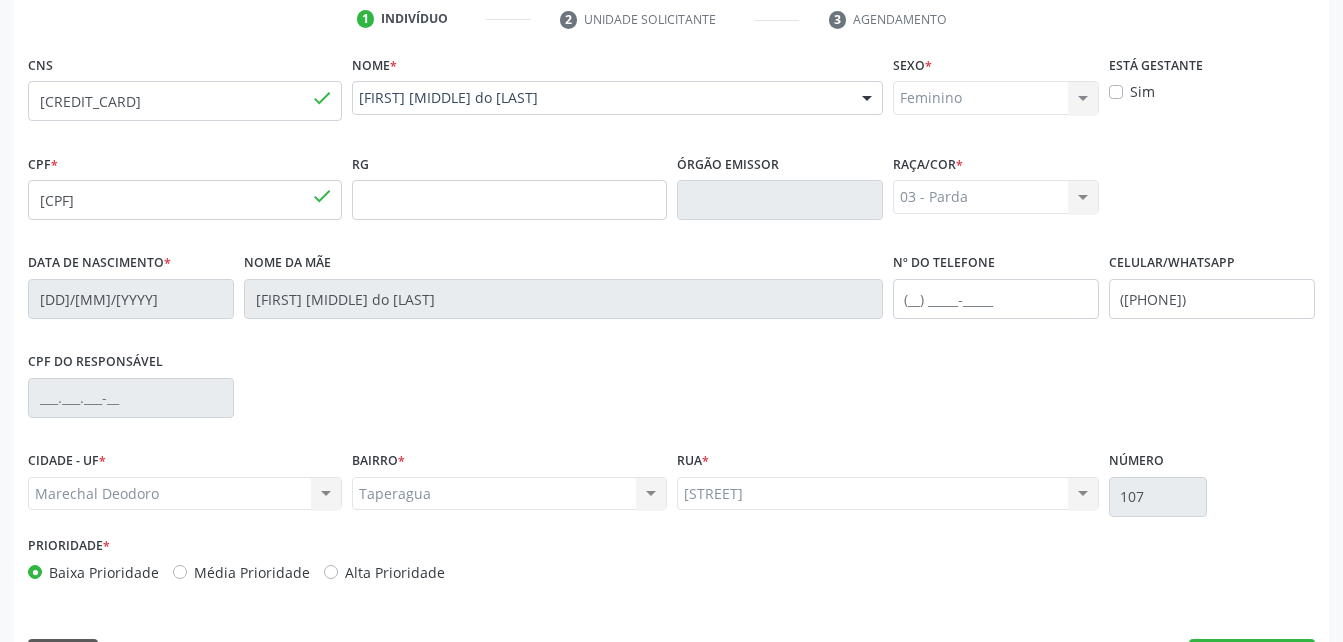 scroll, scrollTop: 470, scrollLeft: 0, axis: vertical 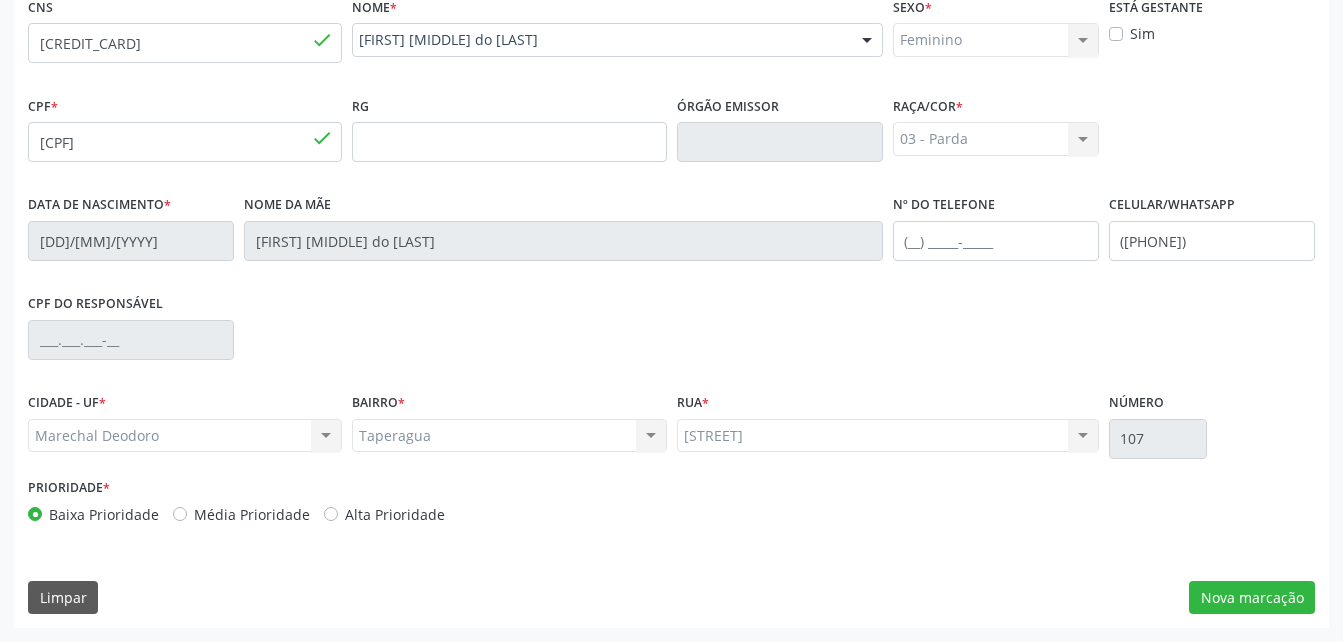 click on "CNS
704 8050 5320 4047       done
Nome
*
Maria AntÔnia do Carmo Pinto
Maria AntÔnia do Carmo Pinto
CNS:
704 8050 5320 4047
CPF:
258.943.744-72
Nascimento:
10/11/1953
Nenhum resultado encontrado para: "   "
Digite o nome
Sexo
*
Feminino         Masculino   Feminino
Nenhum resultado encontrado para: "   "
Não há nenhuma opção para ser exibida.
Está gestante
Sim
CPF
*
258.943.744-72       done
RG
Órgão emissor
Raça/cor
*
03 - Parda         01 - Branca   02 - Preta   04 - Amarela   03 - Parda   05 - Indígena
Nenhum resultado encontrado para: "   "
Não há nenhuma opção para ser exibida.
Data de nascimento
*" at bounding box center [671, 310] 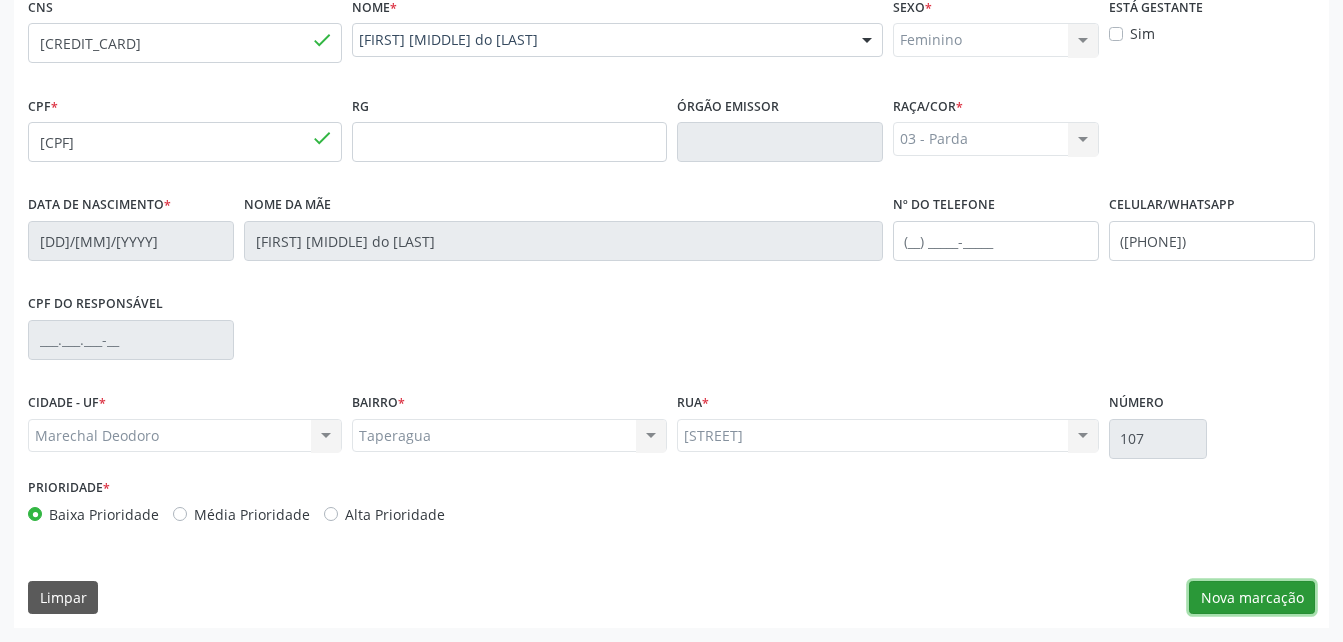 click on "Nova marcação" at bounding box center [1252, 598] 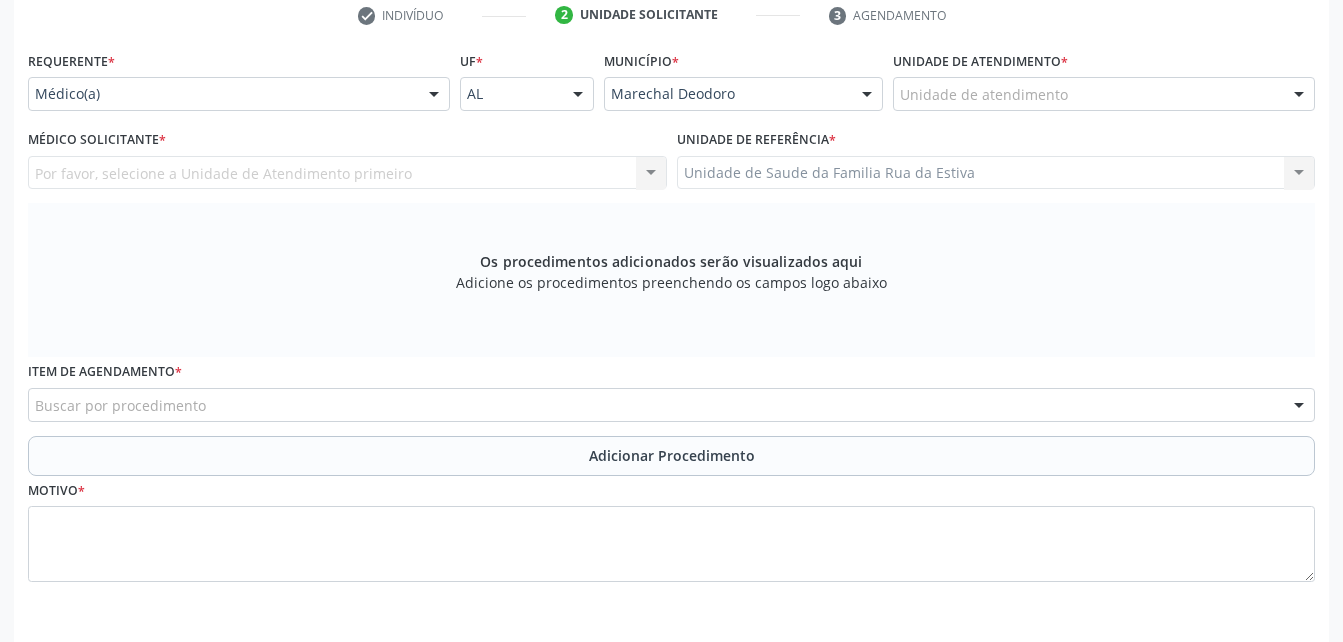 scroll, scrollTop: 370, scrollLeft: 0, axis: vertical 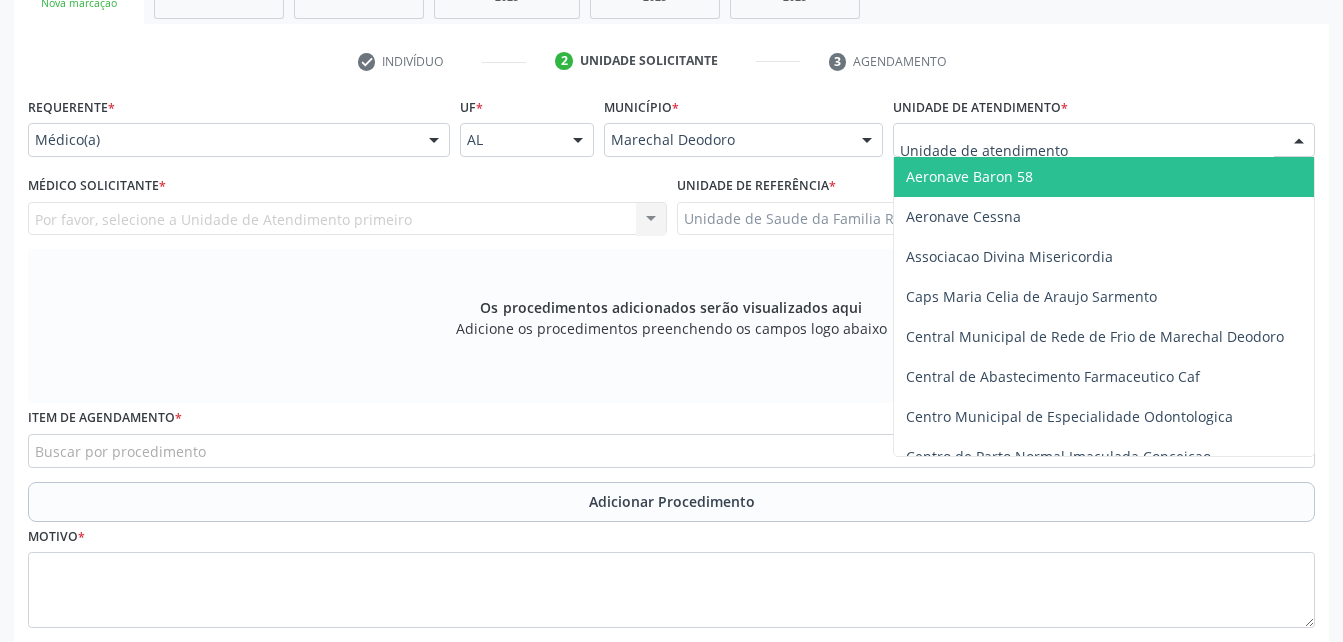 click at bounding box center [1104, 140] 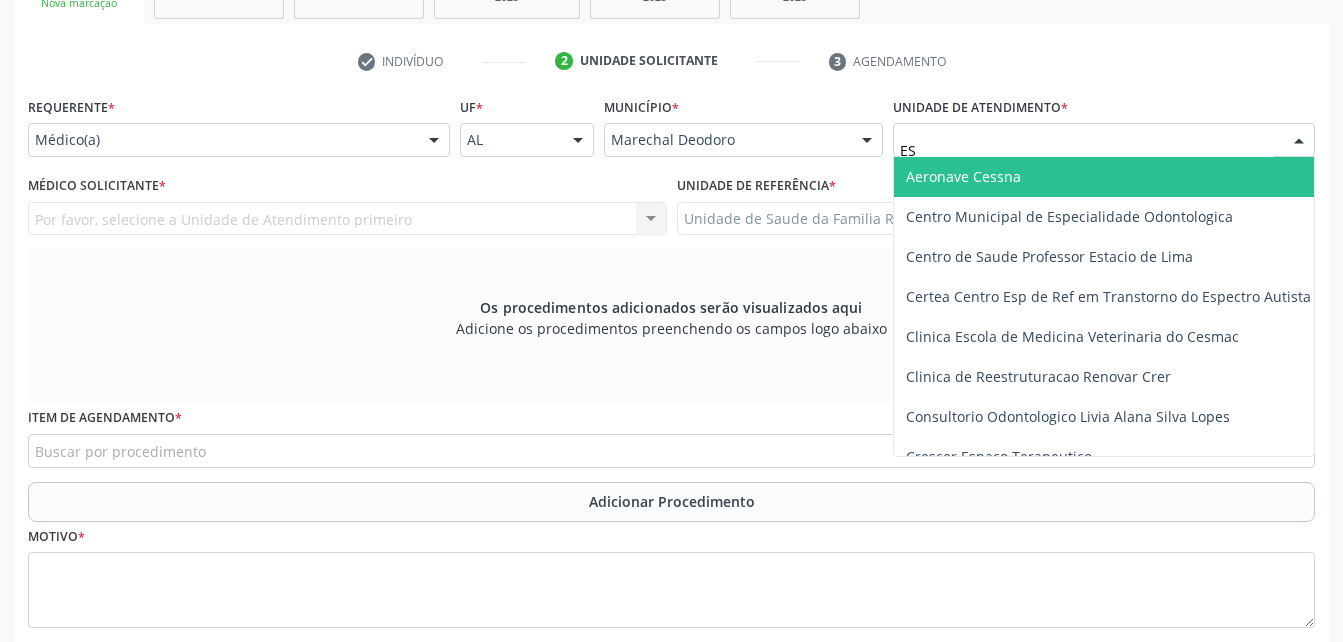 type on "EST" 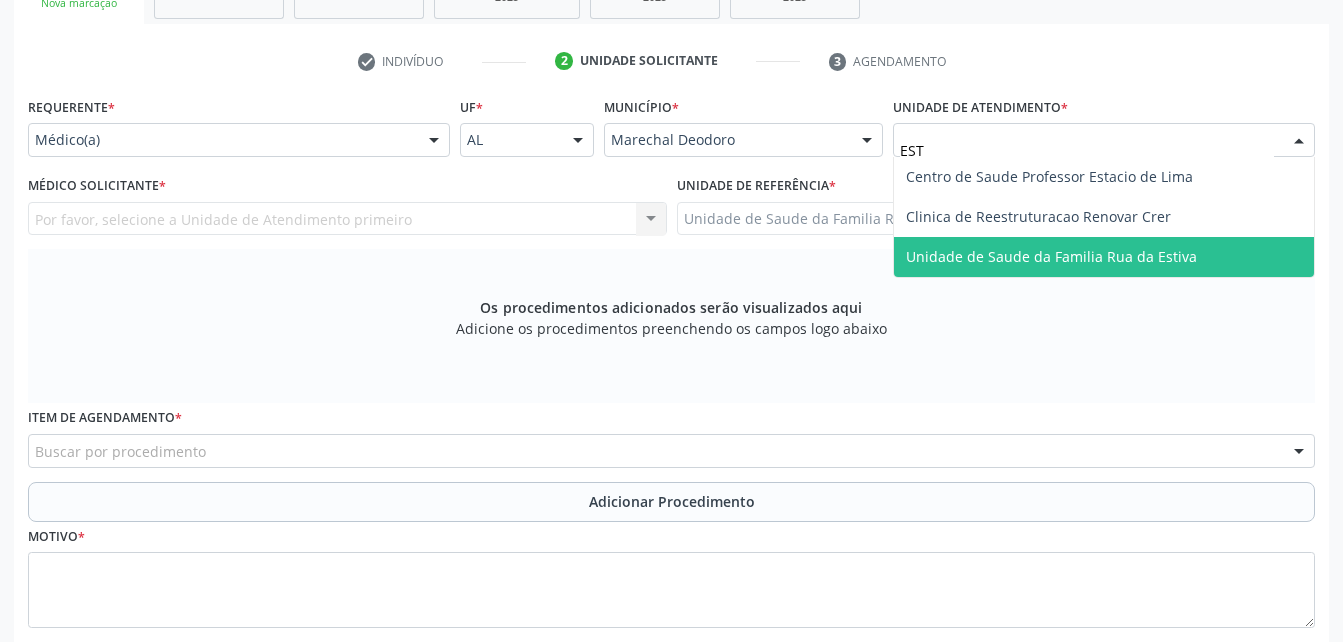 click on "Unidade de Saude da Familia Rua da Estiva" at bounding box center [1051, 256] 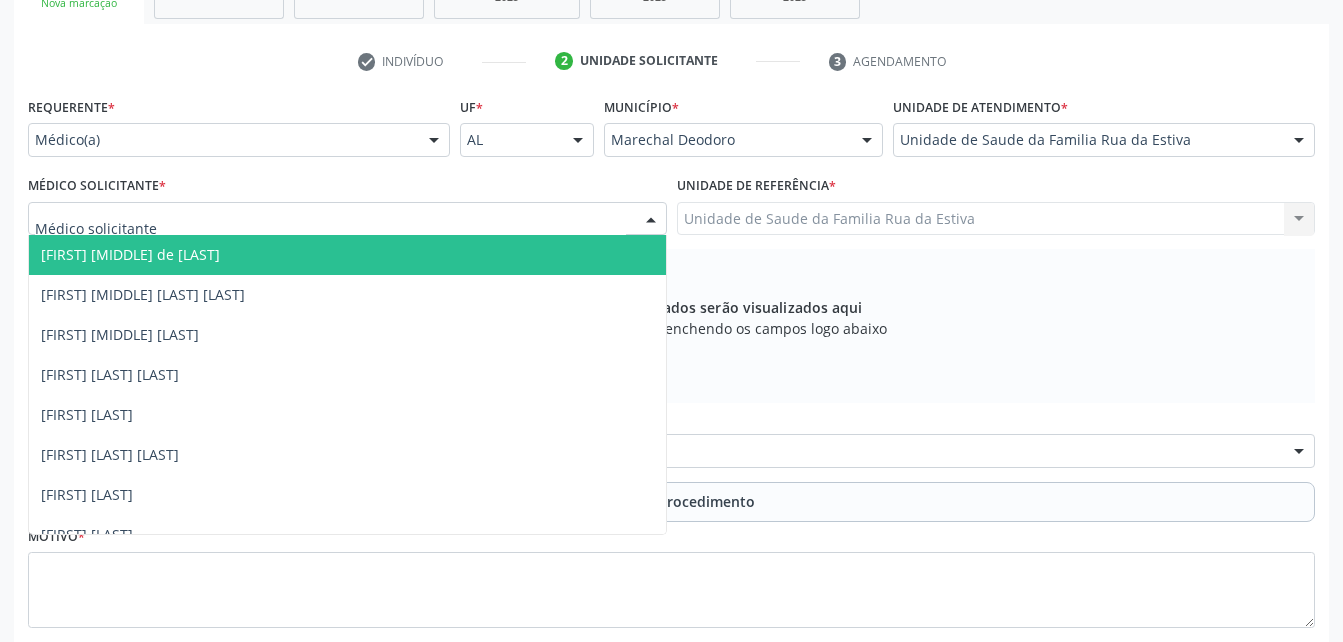 click at bounding box center [347, 219] 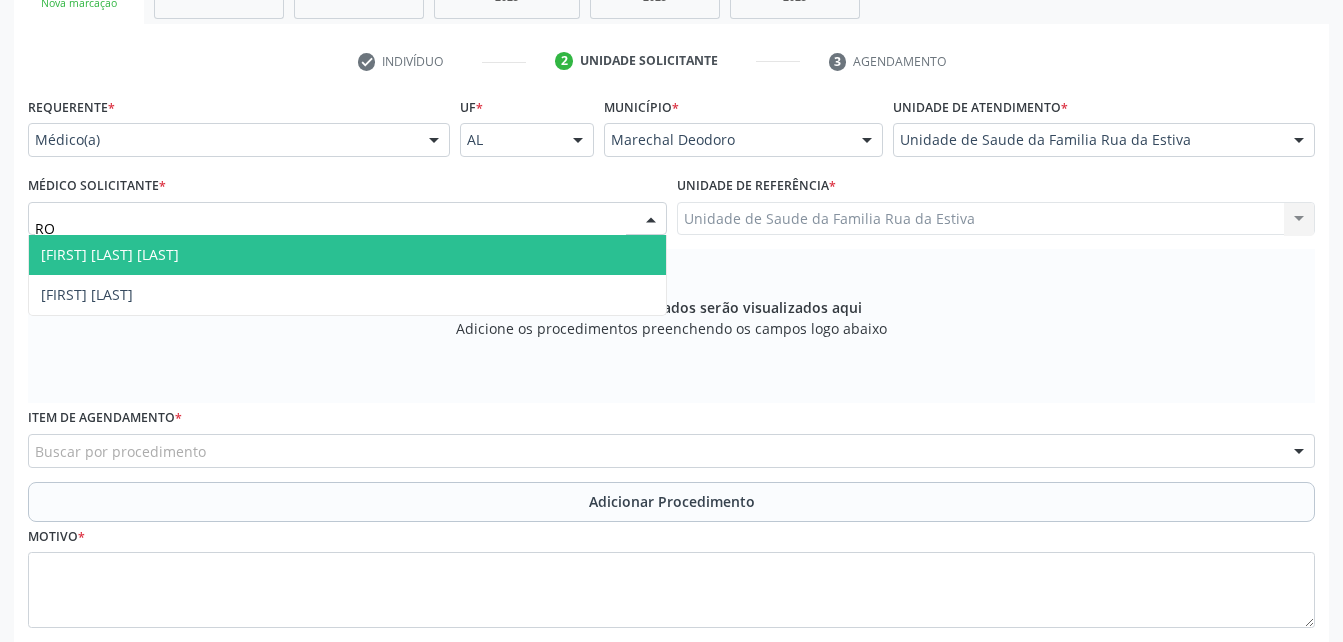 type on "ROD" 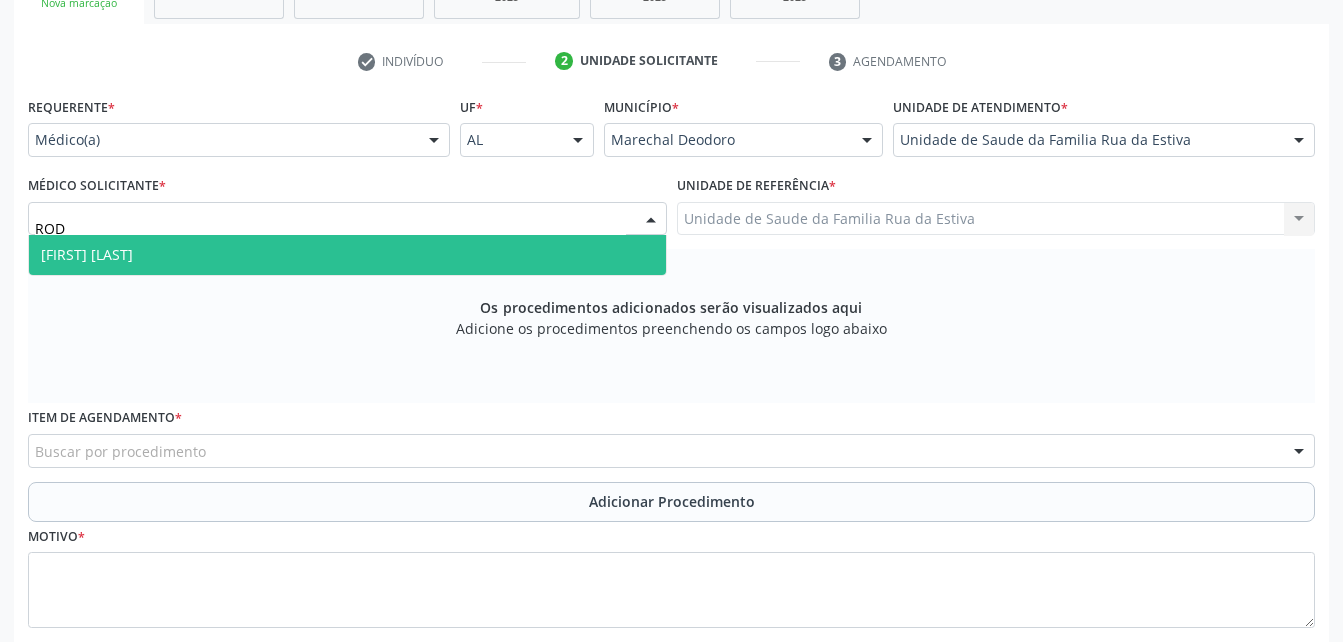 click on "[FIRST] [LAST]" at bounding box center [347, 255] 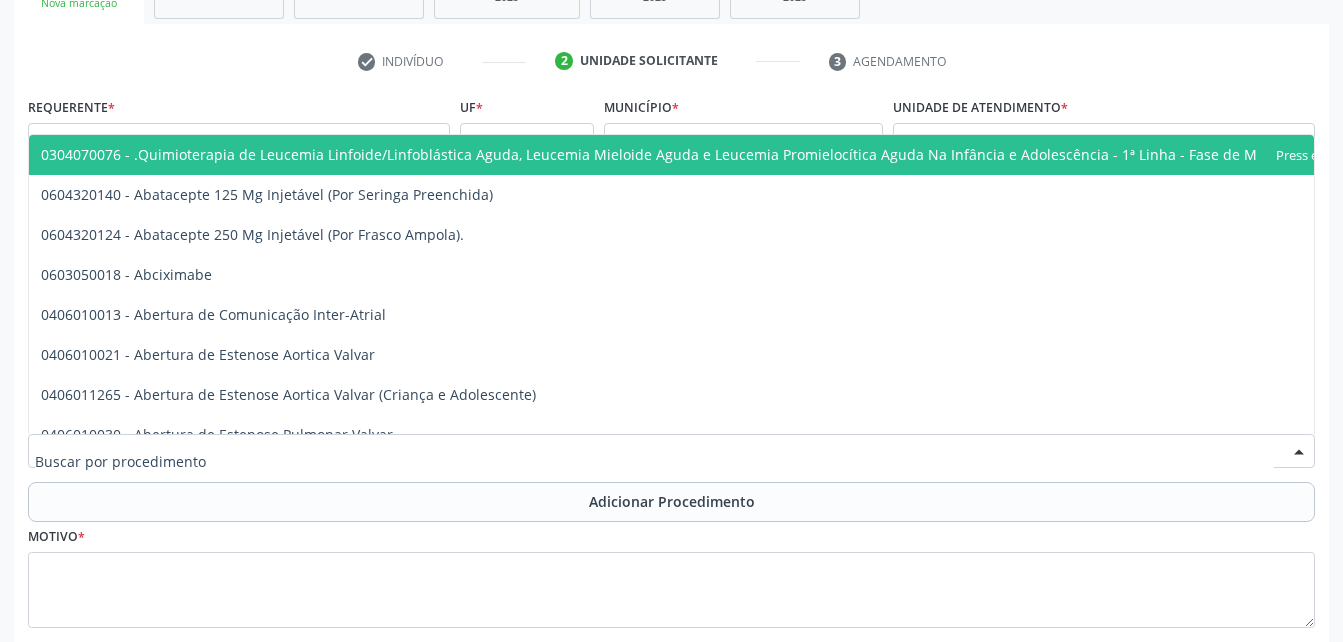 click at bounding box center [671, 451] 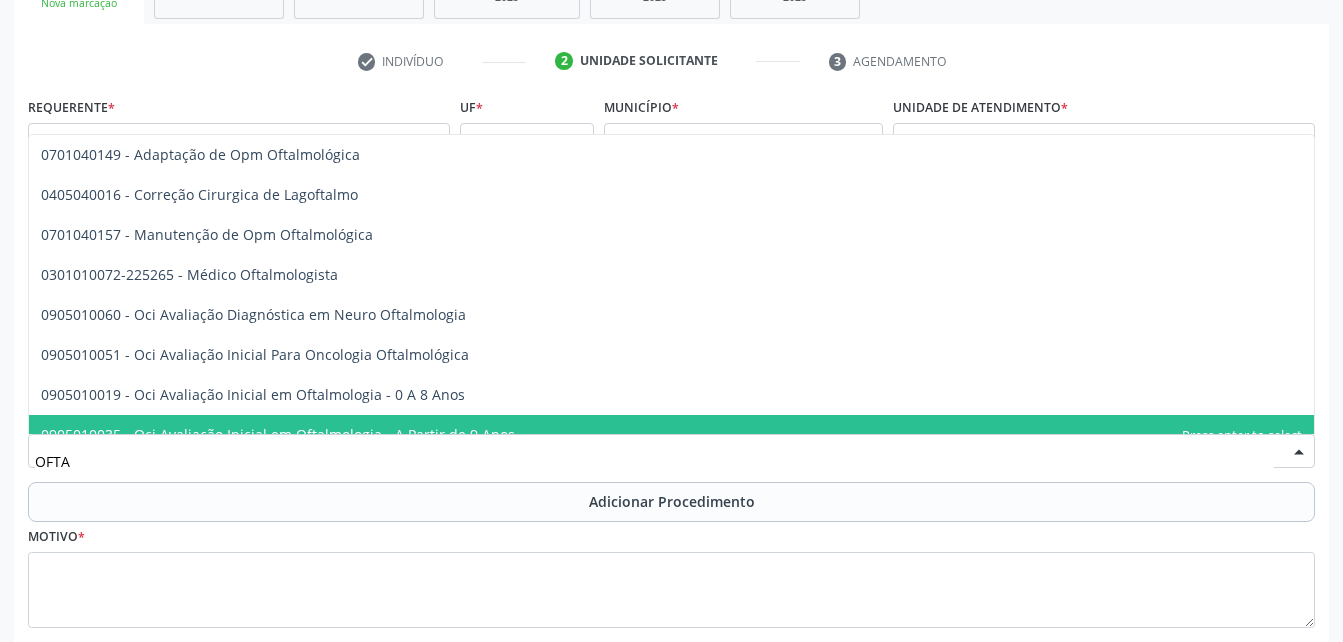 type on "OFTAL" 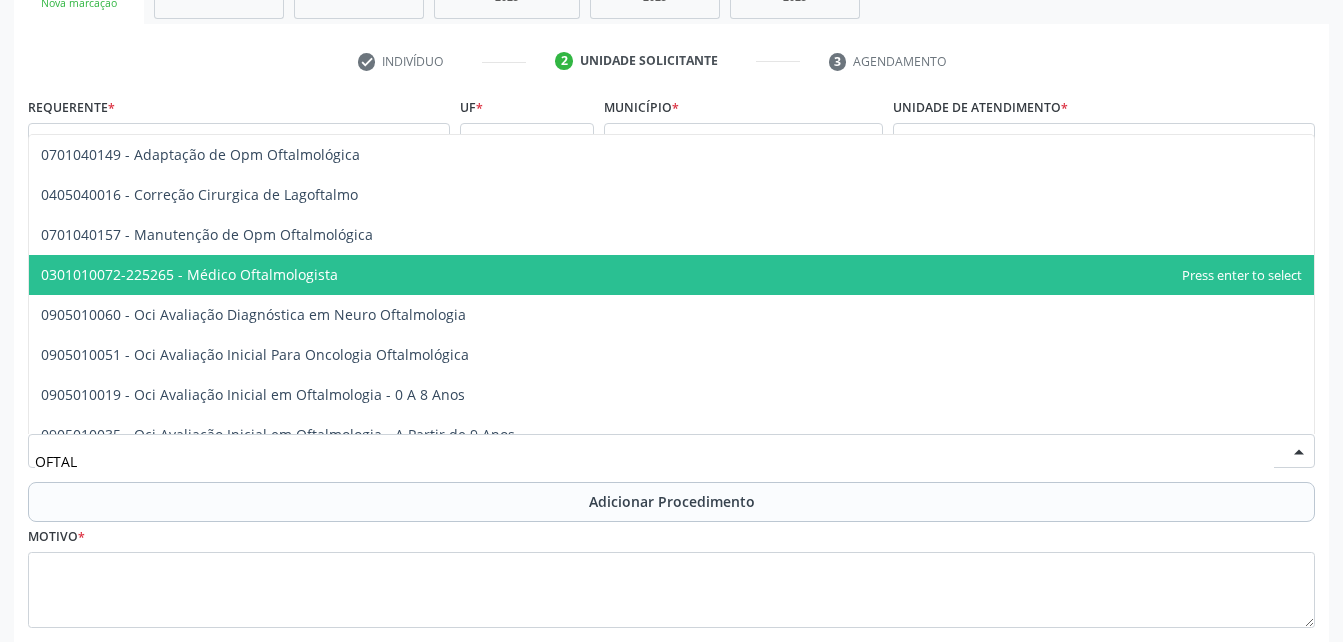 click on "0301010072-225265 - Médico Oftalmologista" at bounding box center (671, 275) 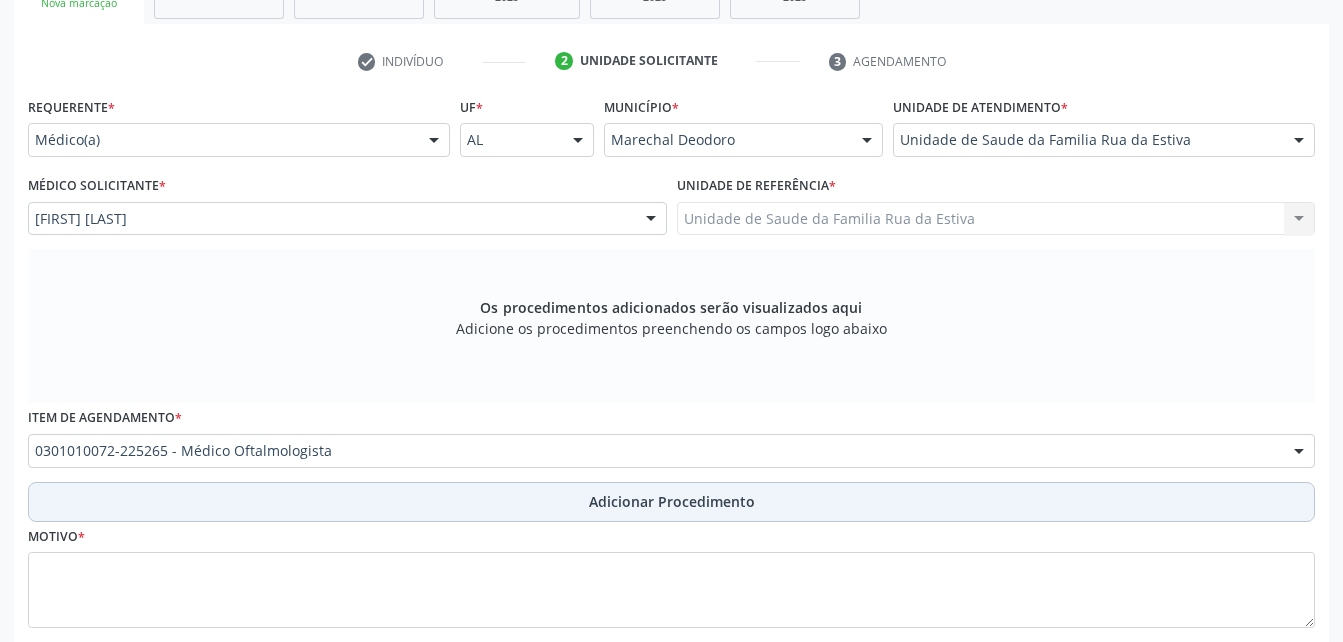 click on "Adicionar Procedimento" at bounding box center [671, 502] 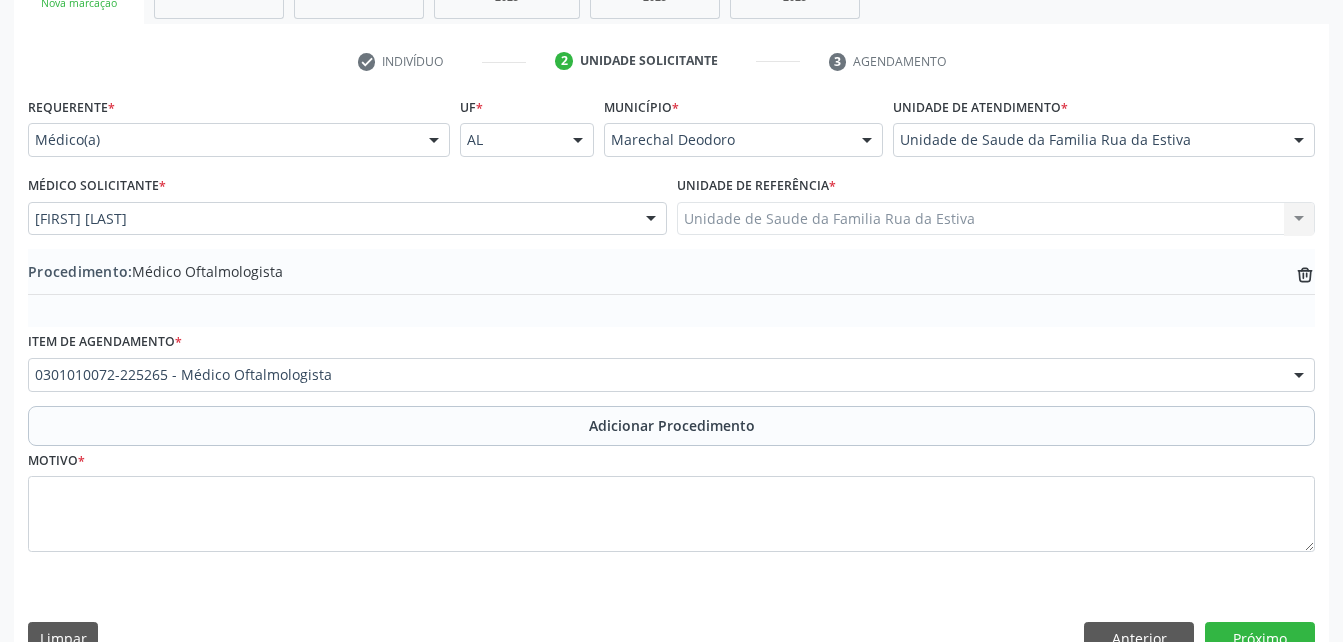 drag, startPoint x: 505, startPoint y: 585, endPoint x: 490, endPoint y: 559, distance: 30.016663 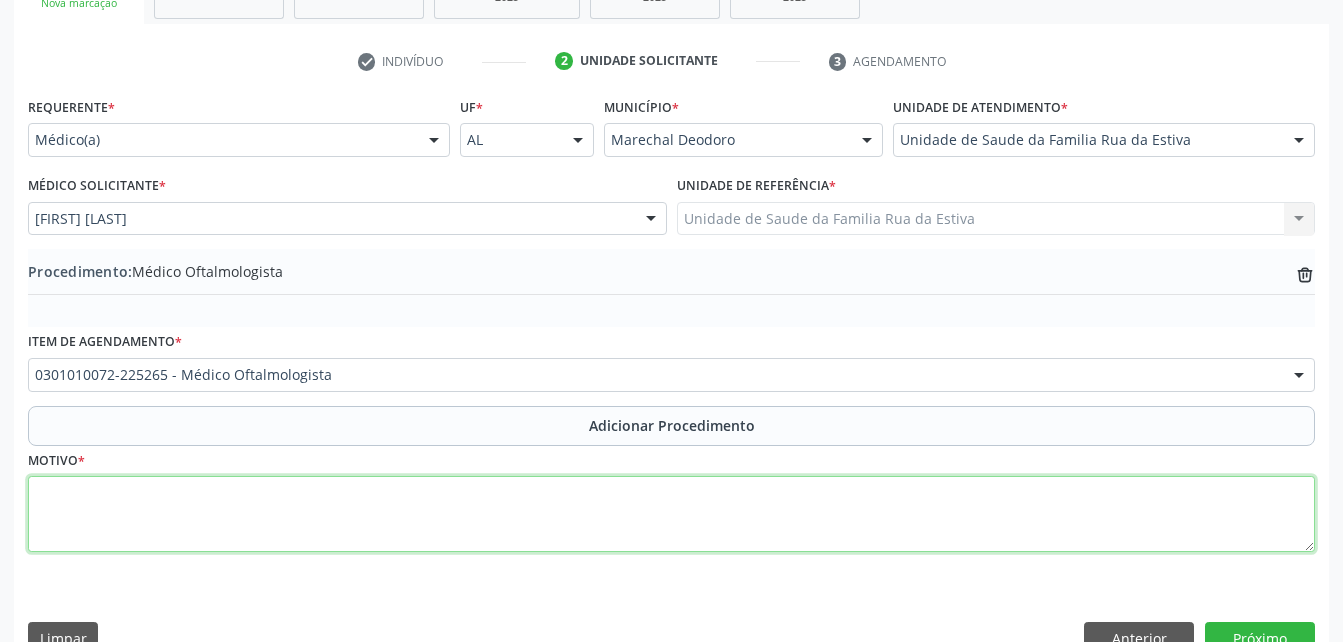 click at bounding box center (671, 514) 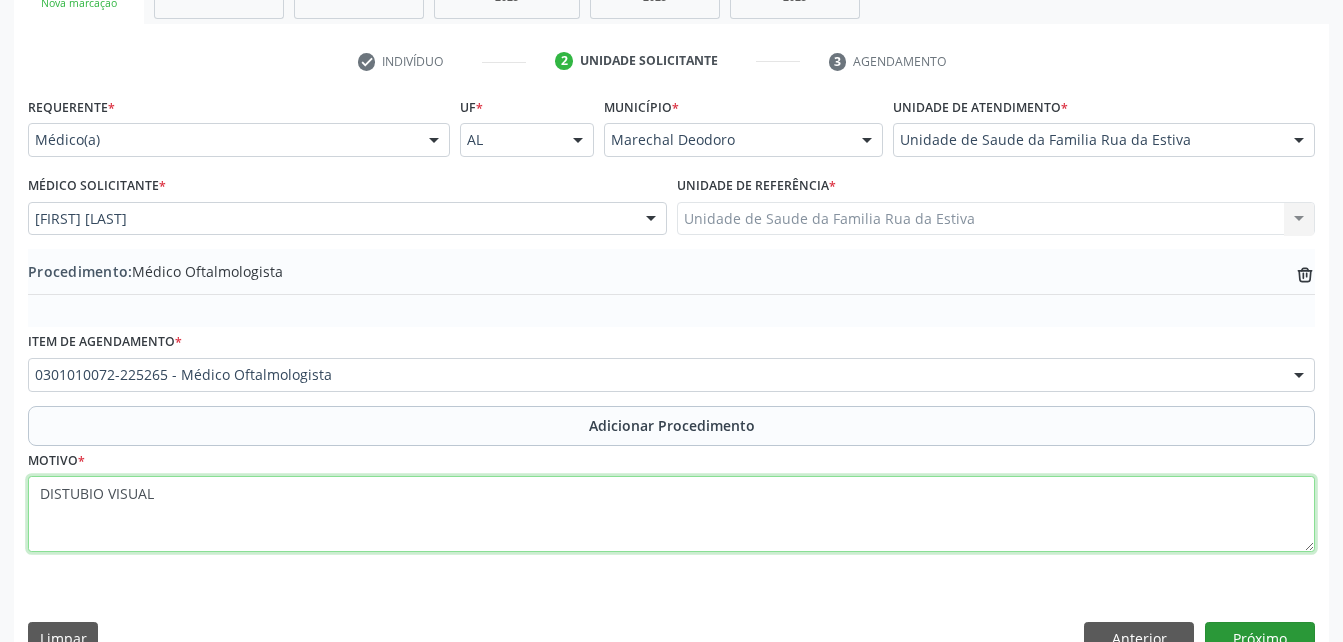 type on "DISTUBIO VISUAL" 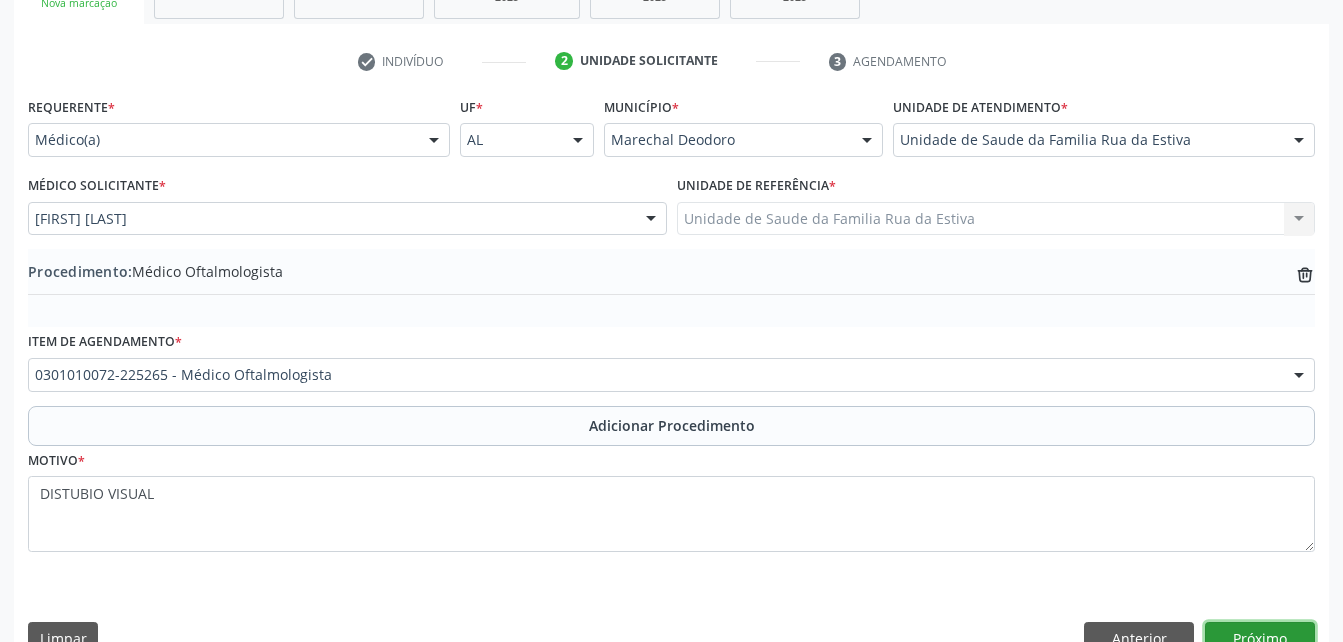 click on "Próximo" at bounding box center [1260, 639] 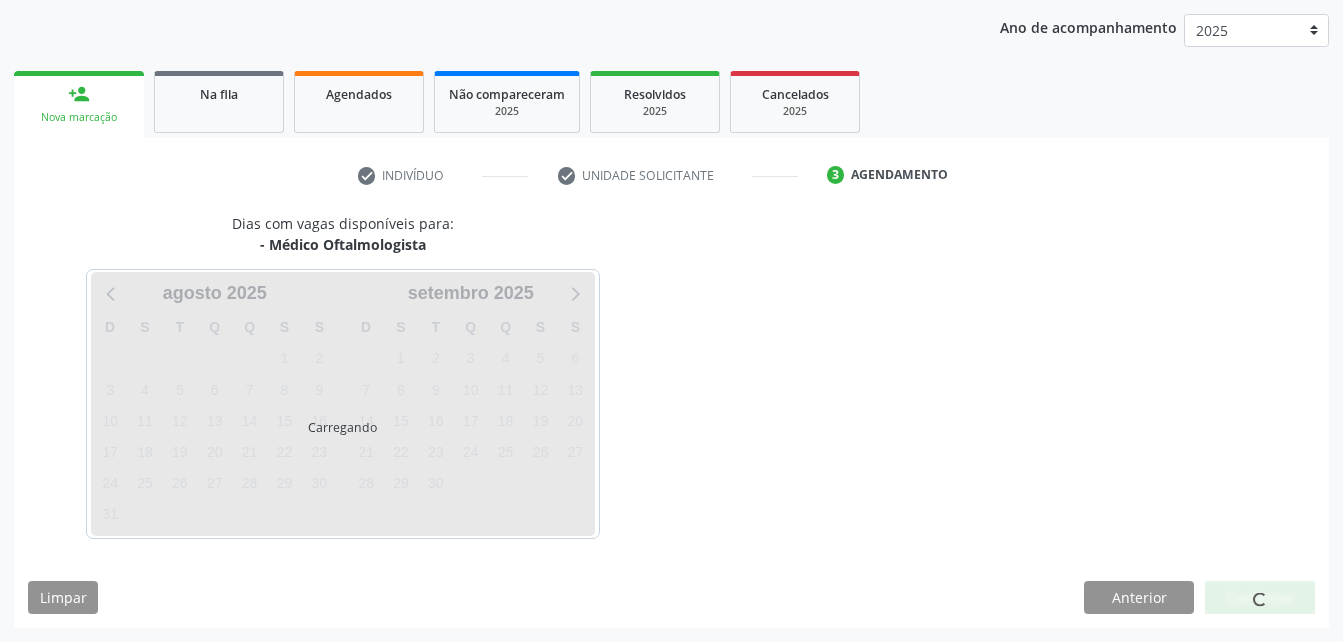 scroll, scrollTop: 315, scrollLeft: 0, axis: vertical 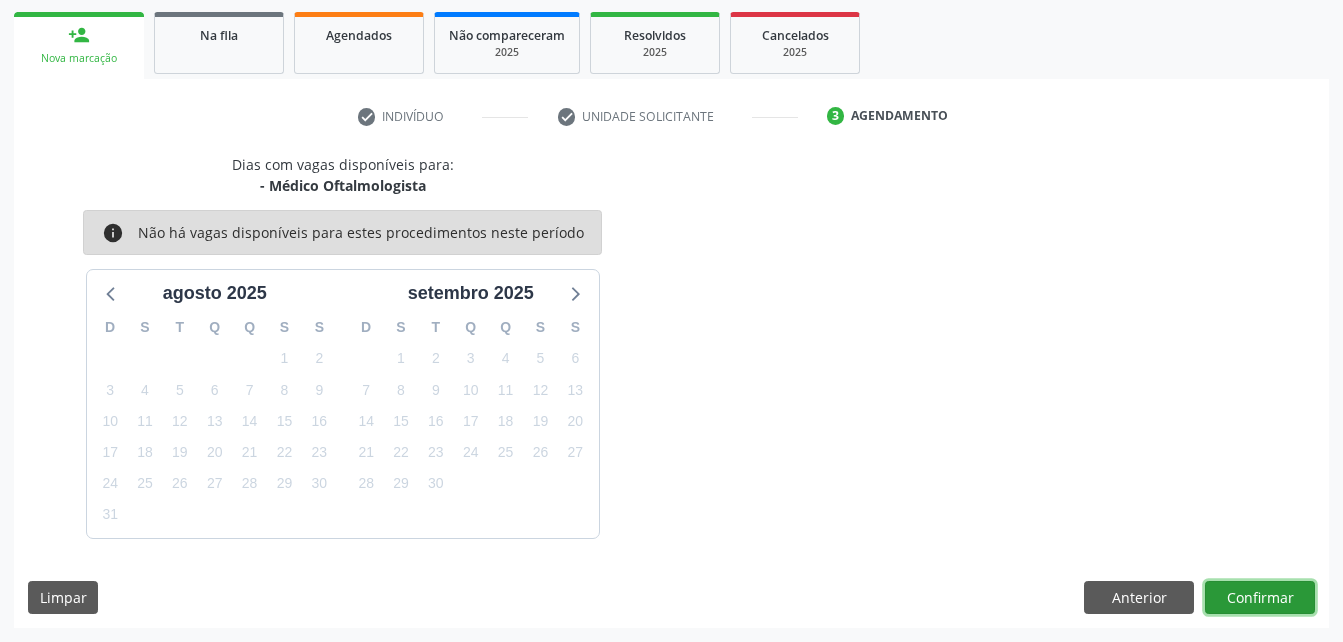 click on "Confirmar" at bounding box center [1260, 598] 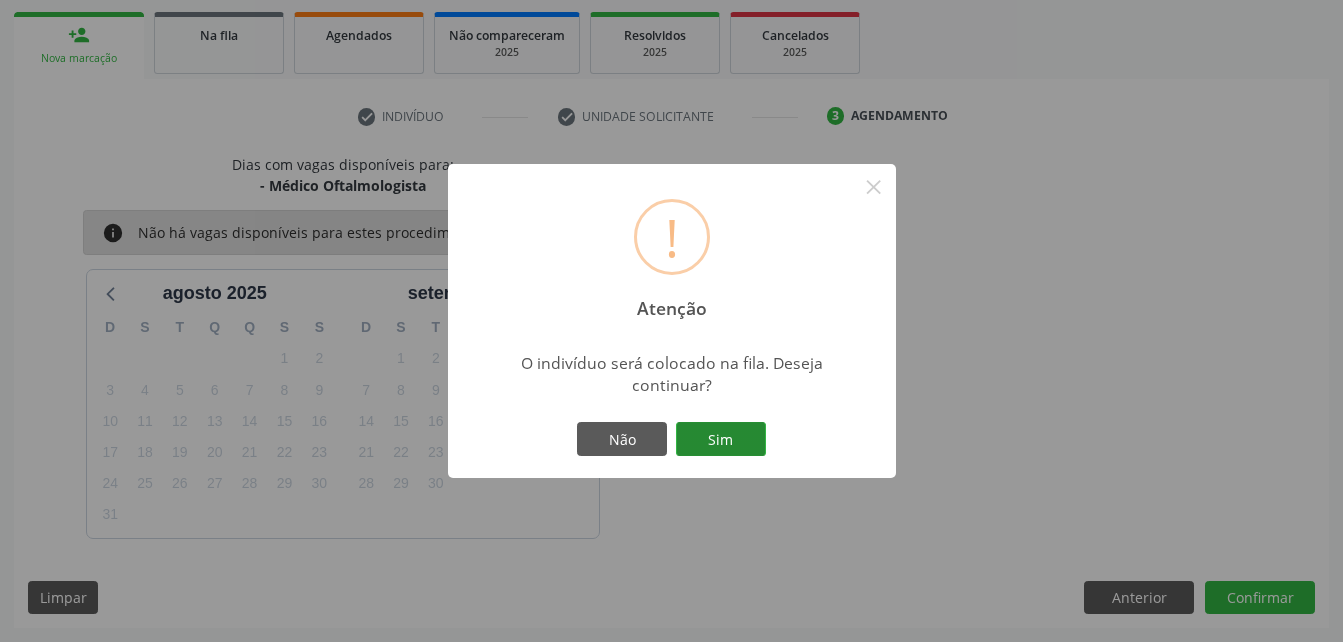 click on "Sim" at bounding box center (721, 439) 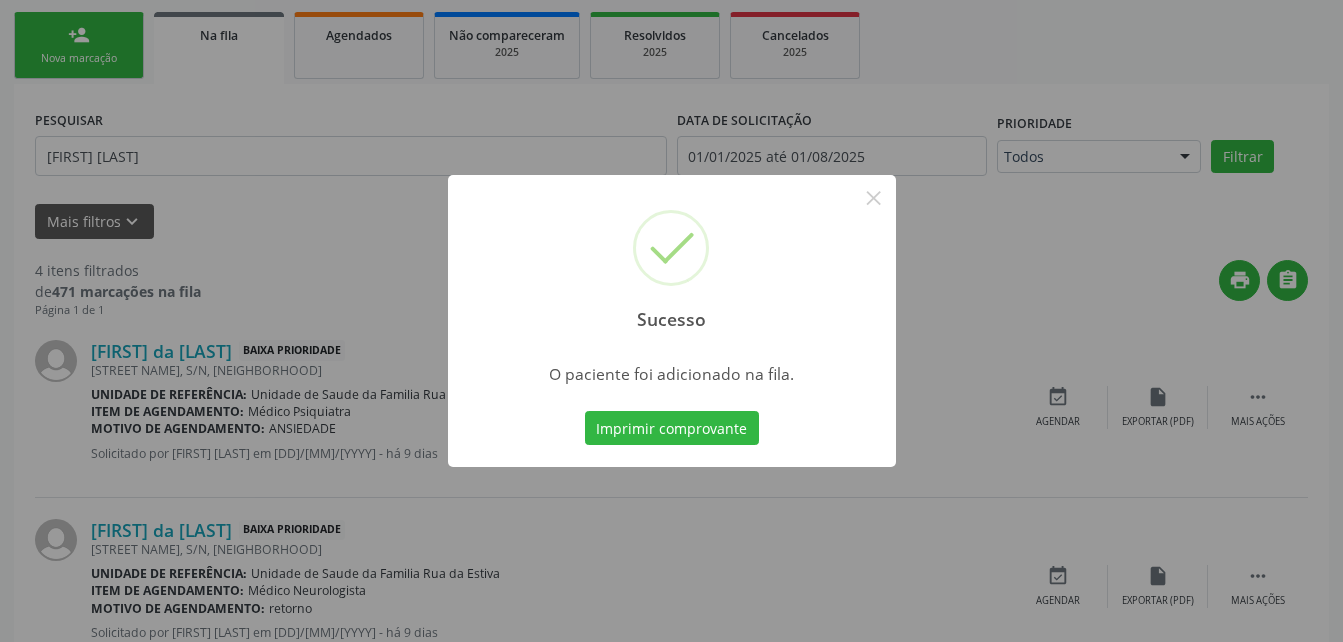 scroll, scrollTop: 53, scrollLeft: 0, axis: vertical 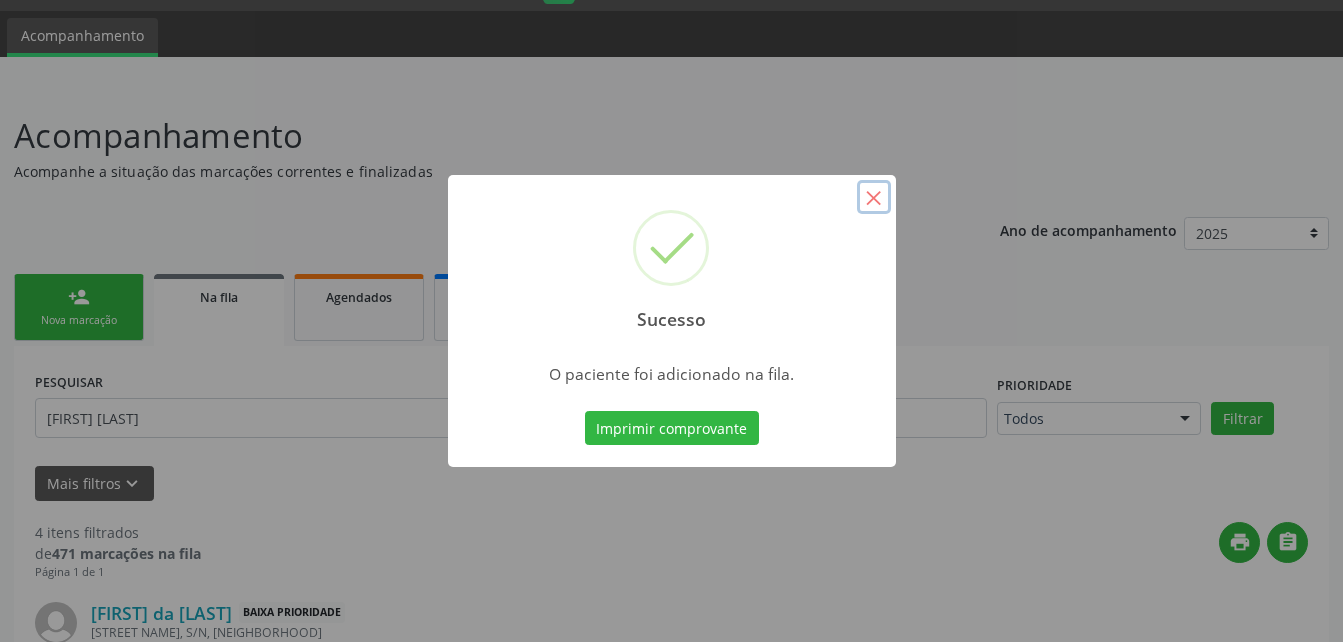 click on "×" at bounding box center (874, 197) 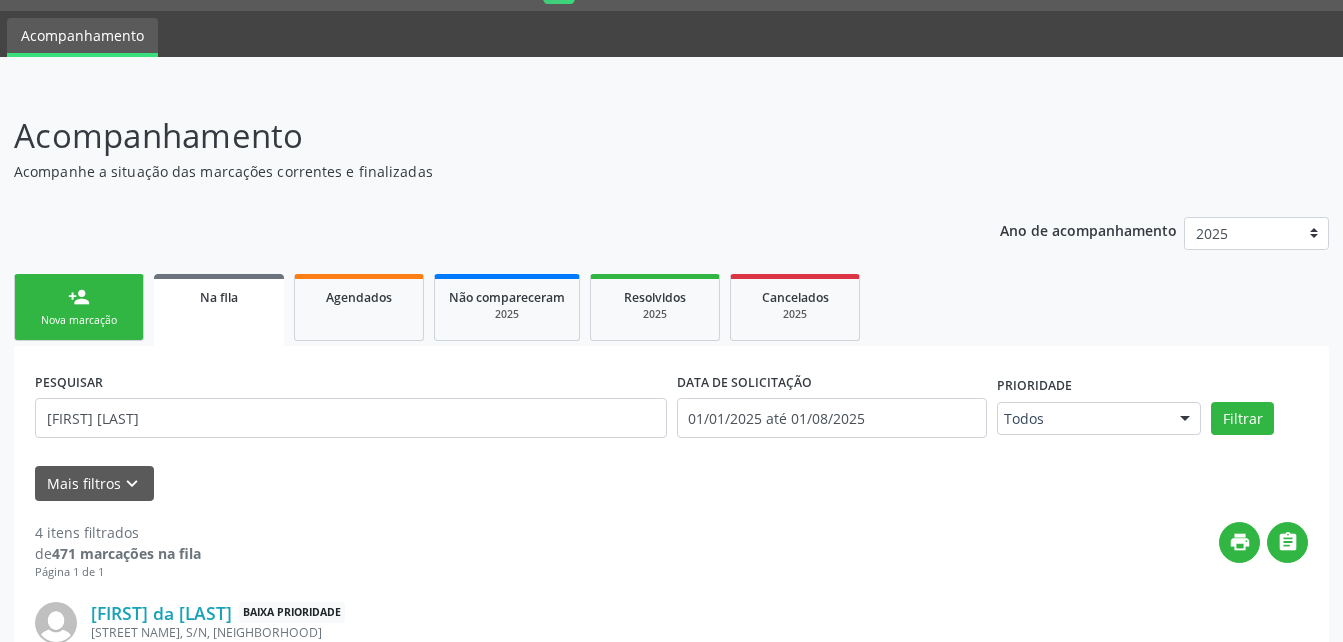 click on "person_add
Nova marcação" at bounding box center [79, 307] 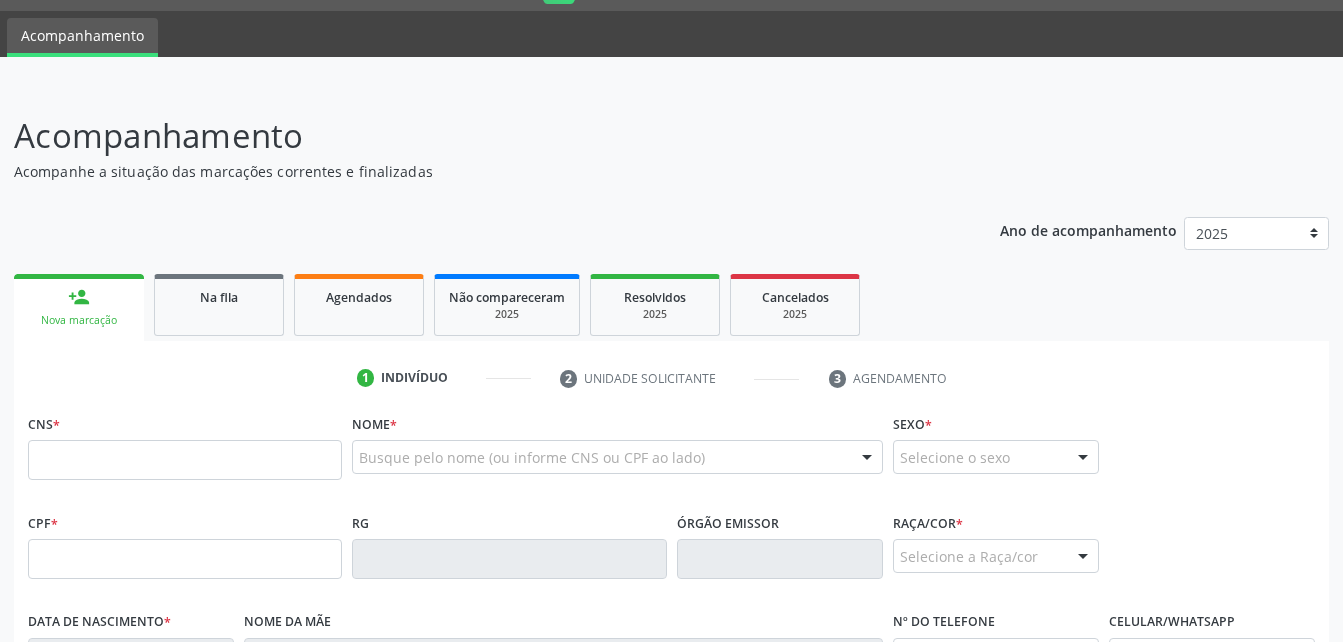 scroll, scrollTop: 253, scrollLeft: 0, axis: vertical 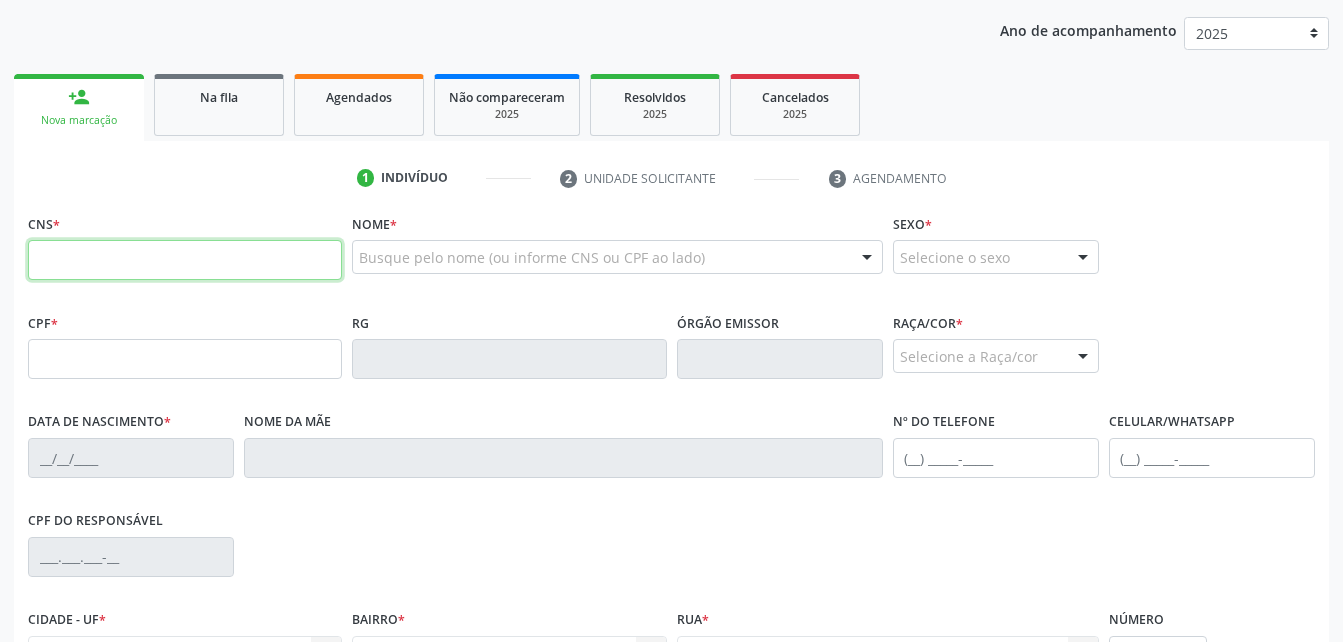 click at bounding box center [185, 260] 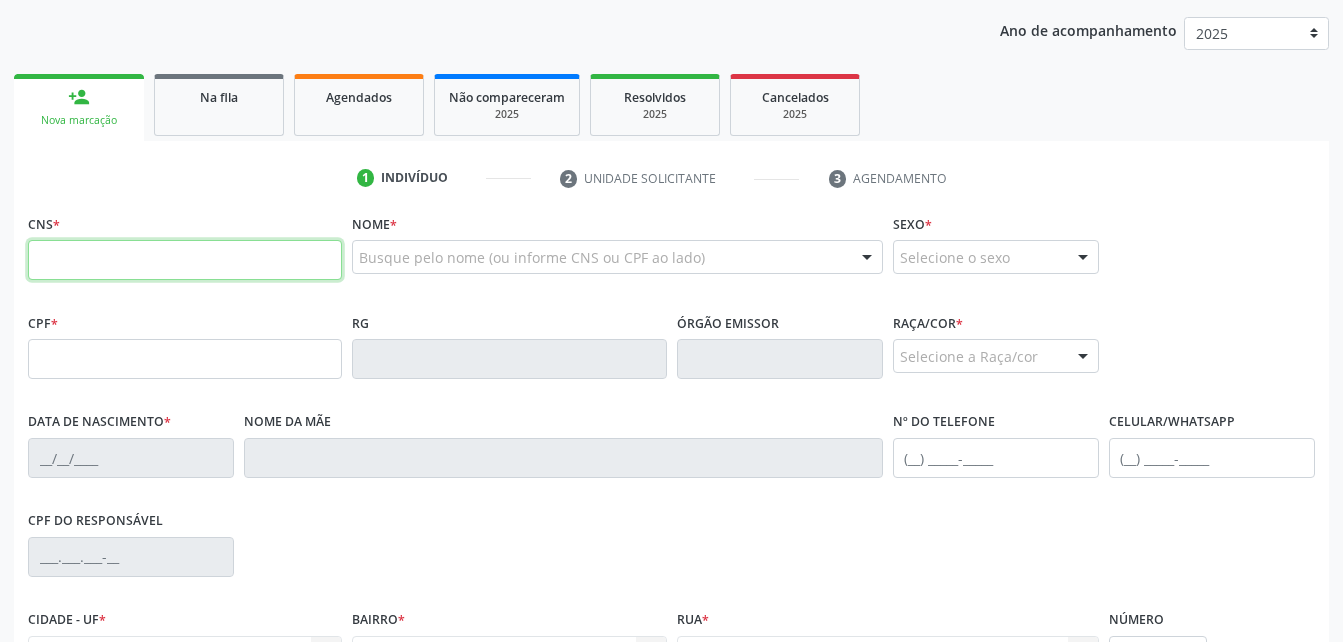 click at bounding box center [185, 260] 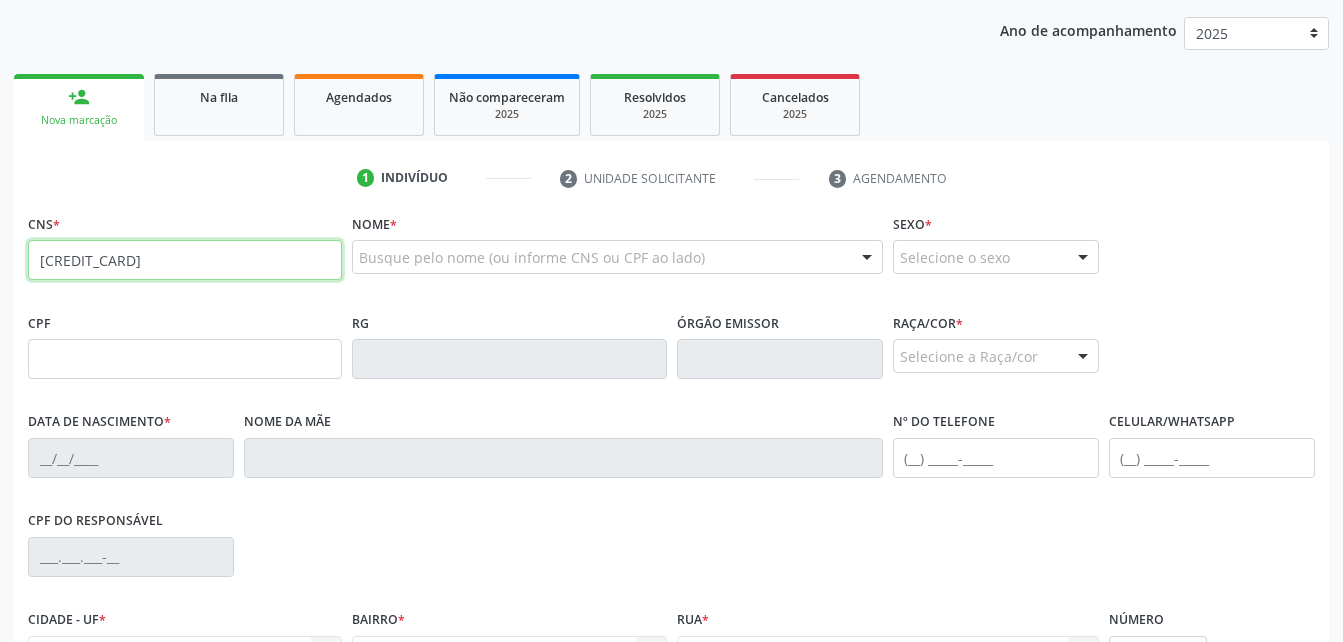 type on "704 8050 5320 4047" 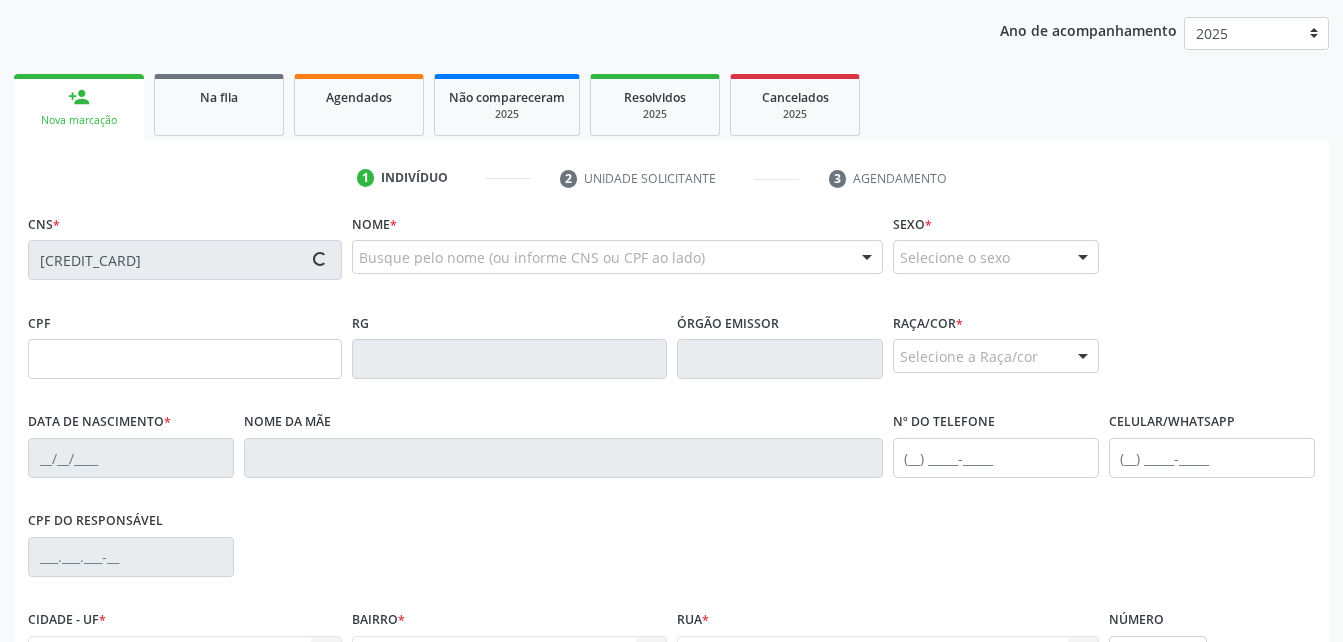 type on "258.943.744-72" 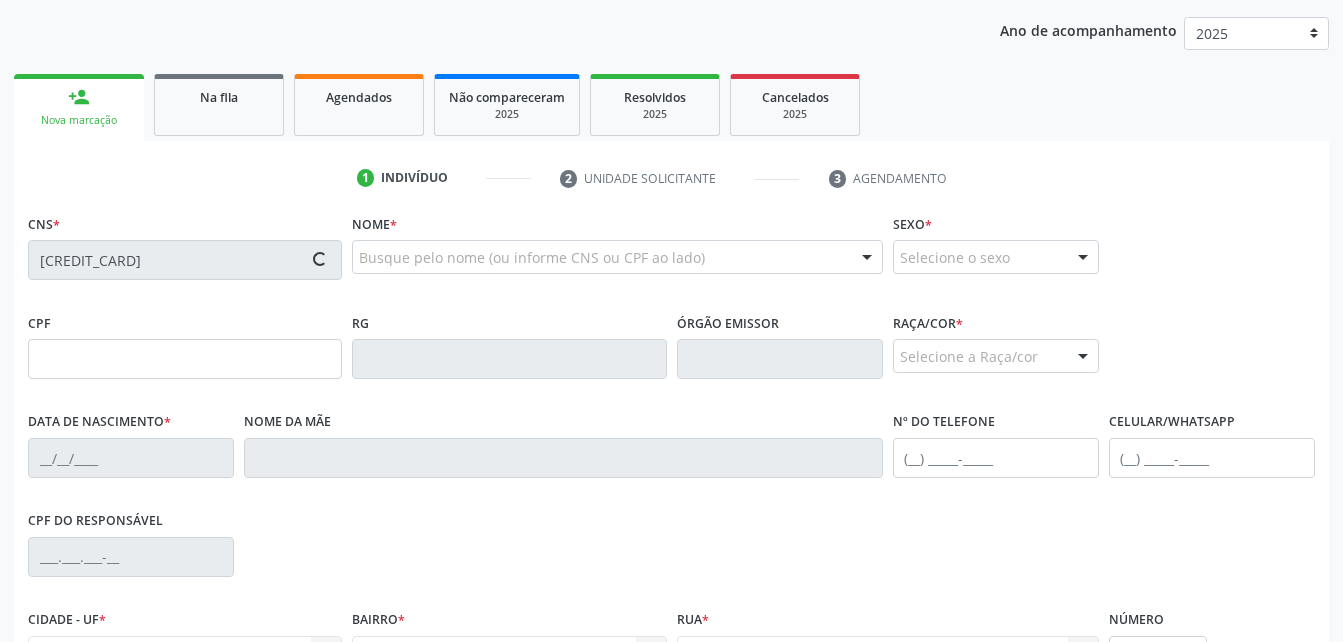 type on "10/11/1953" 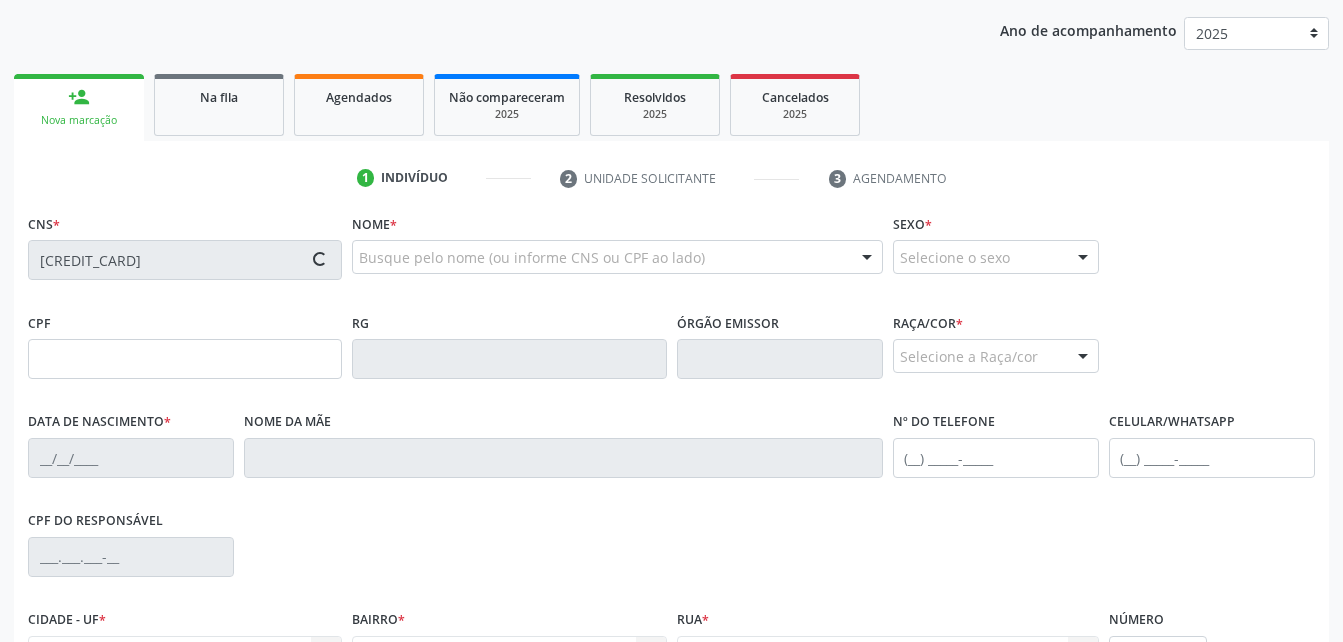 type on "(82) 99425-2211" 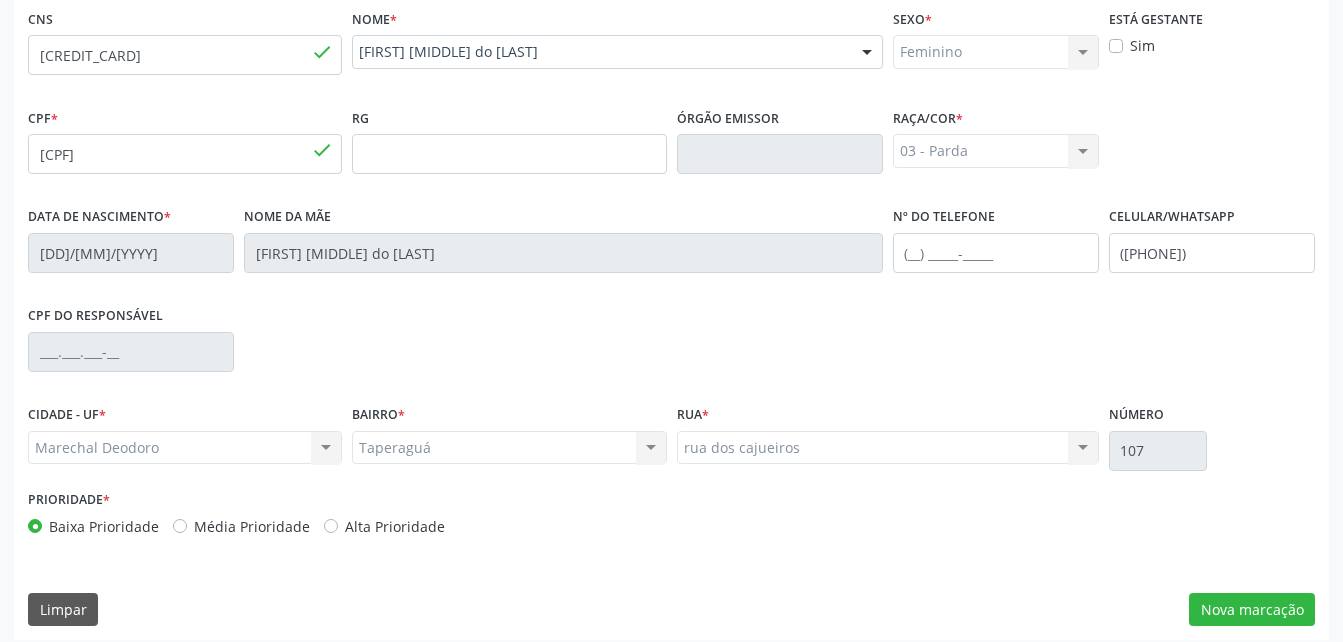 scroll, scrollTop: 470, scrollLeft: 0, axis: vertical 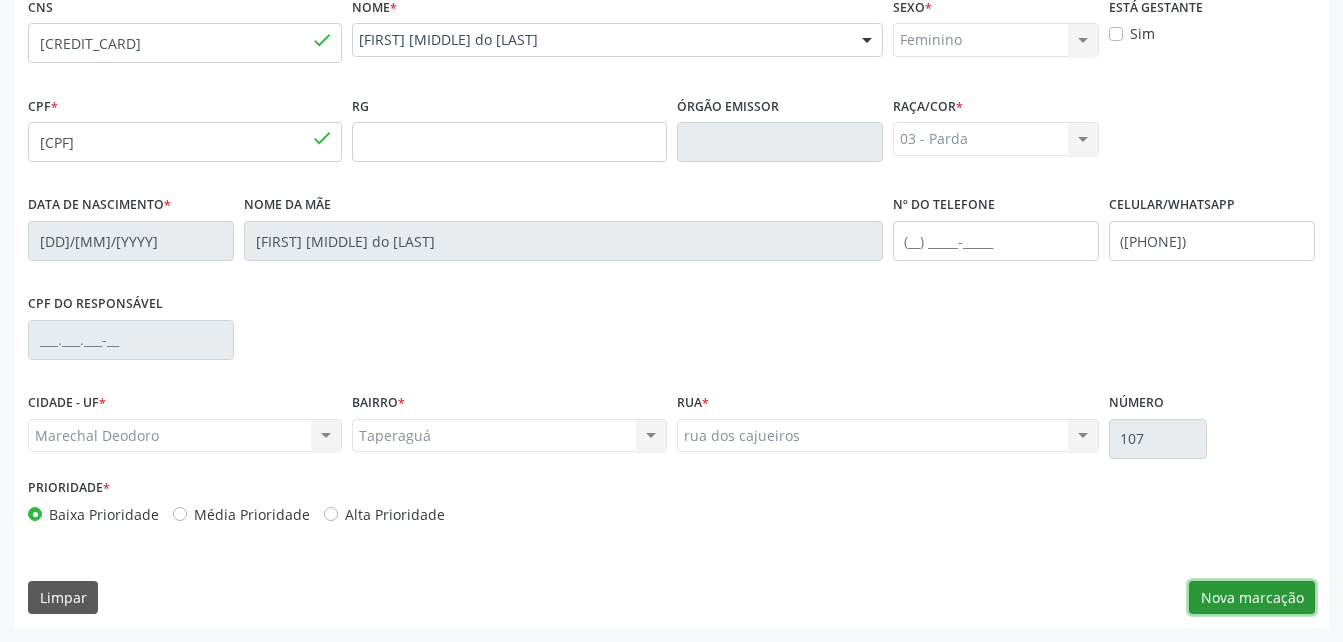 click on "Nova marcação" at bounding box center [1252, 598] 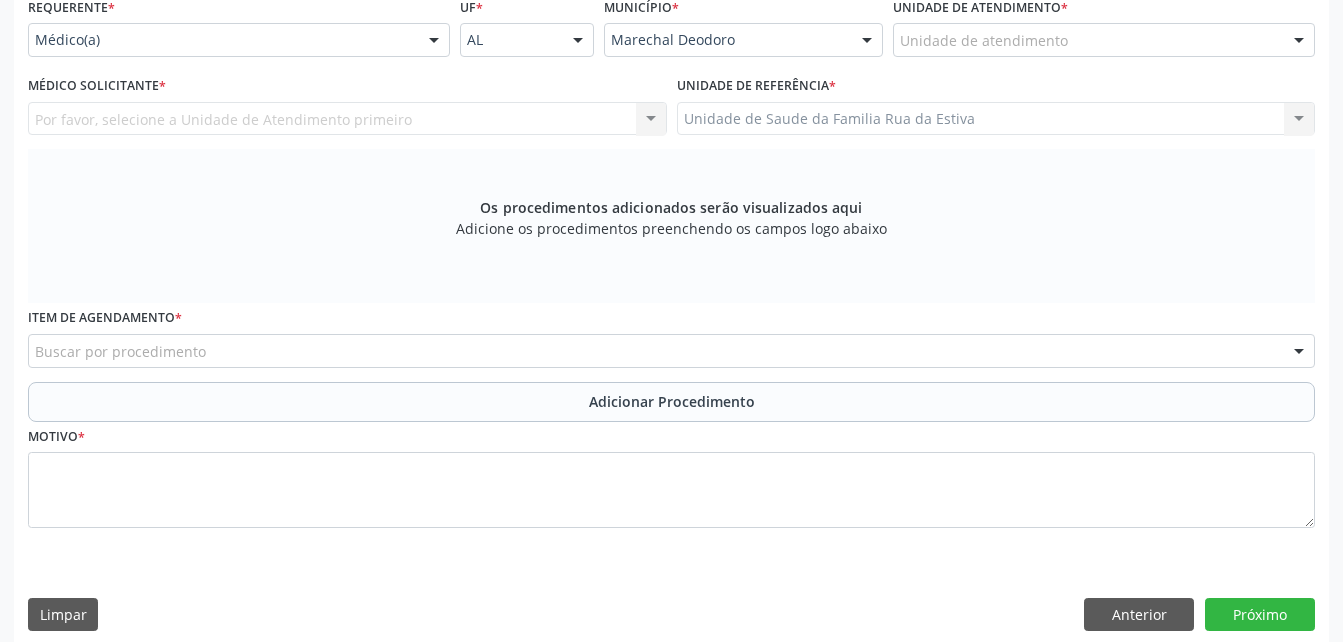 click on "Unidade de atendimento" at bounding box center (1104, 40) 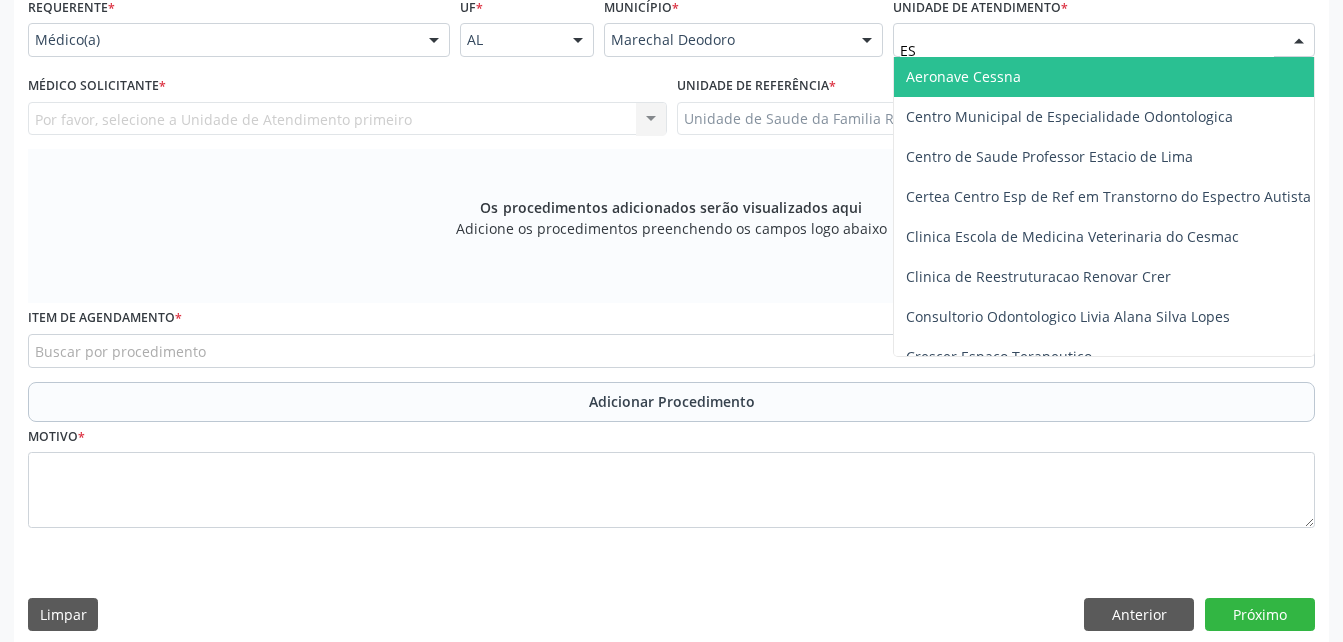 type on "EST" 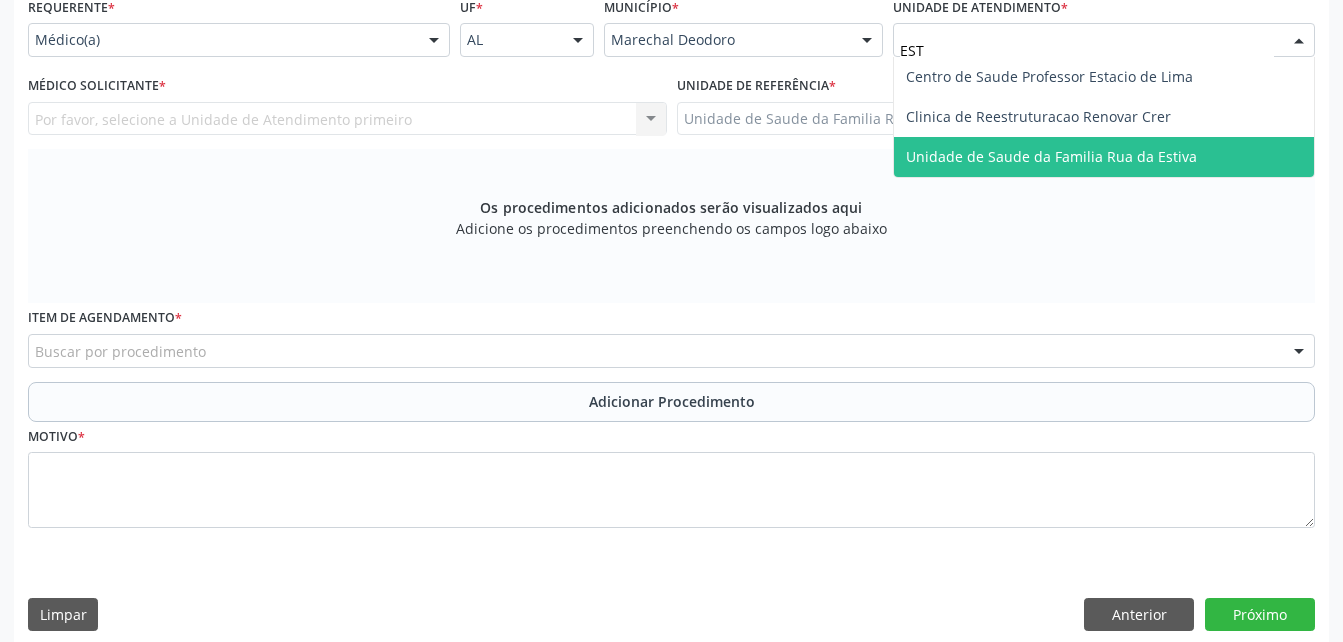 click on "Unidade de Saude da Familia Rua da Estiva" at bounding box center (1104, 157) 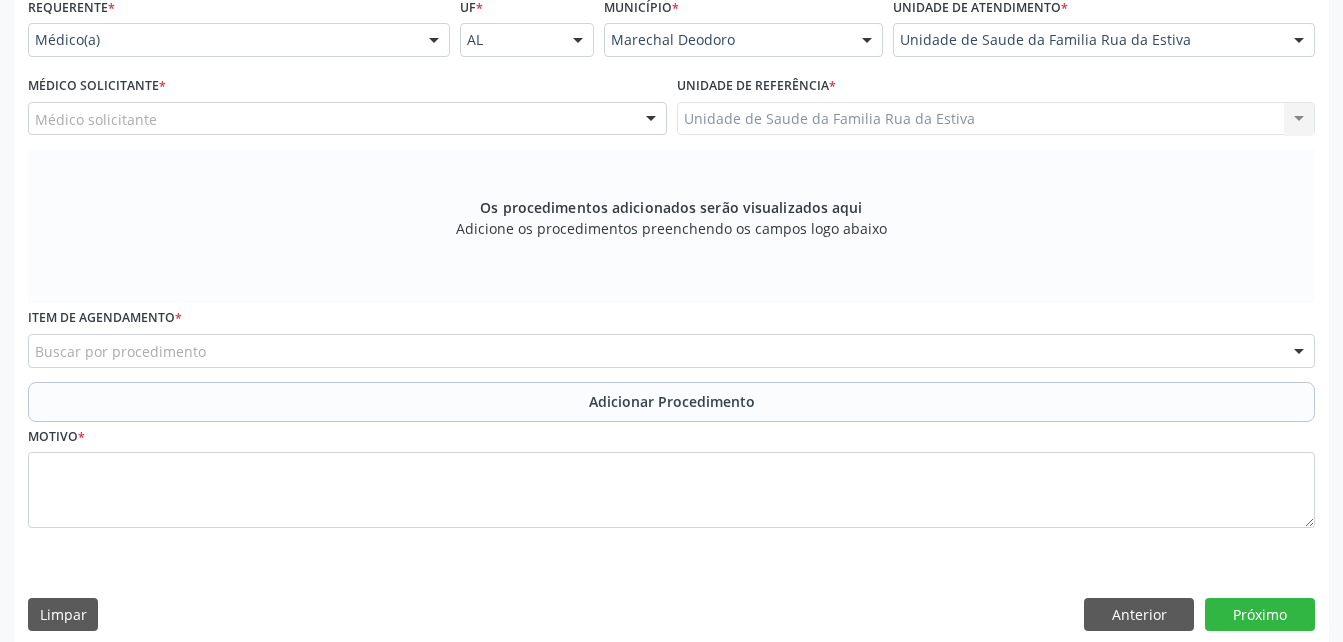 click on "Médico Solicitante
*
Médico solicitante
Amanda Lais de Araujo dos Santos   Ana Paula Simons Juca de Farias   Evelin Maria Santos Silva   Gabriel Fernandes da Silva Sales   Jeanne Lopes de Oliveira Santos   Joaquim Celiro da Silva   Jose Marcos Figueiredo da Silva   Jussimeire dos Santos Souto   Kamal Herminio da Silva   Kamal Herminio da Silva   Marcela de Almeida Costa Marques   Maria Eduarda Cavalcante Lobo   Maria Tereza Aguiar Fernandes   Rodrigo Santana de Luna Batista   Taciane Marques Cavalcante
Nenhum resultado encontrado para: "   "
Não há nenhuma opção para ser exibida." at bounding box center [347, 110] 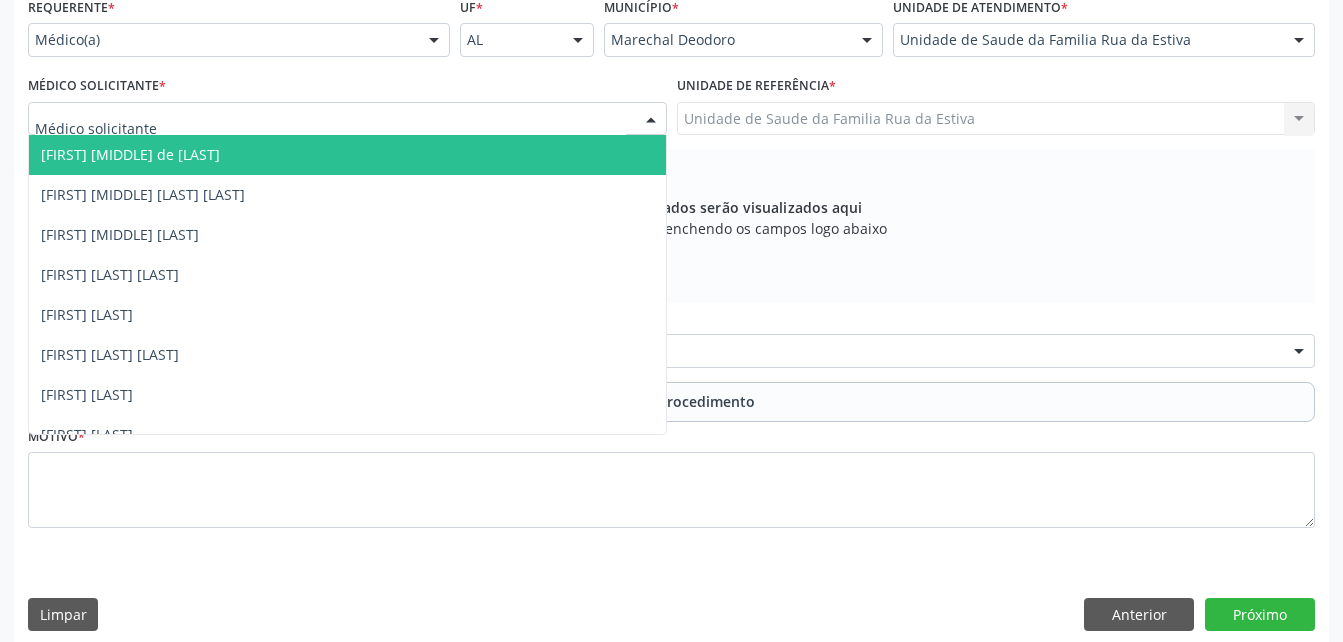 click at bounding box center (347, 119) 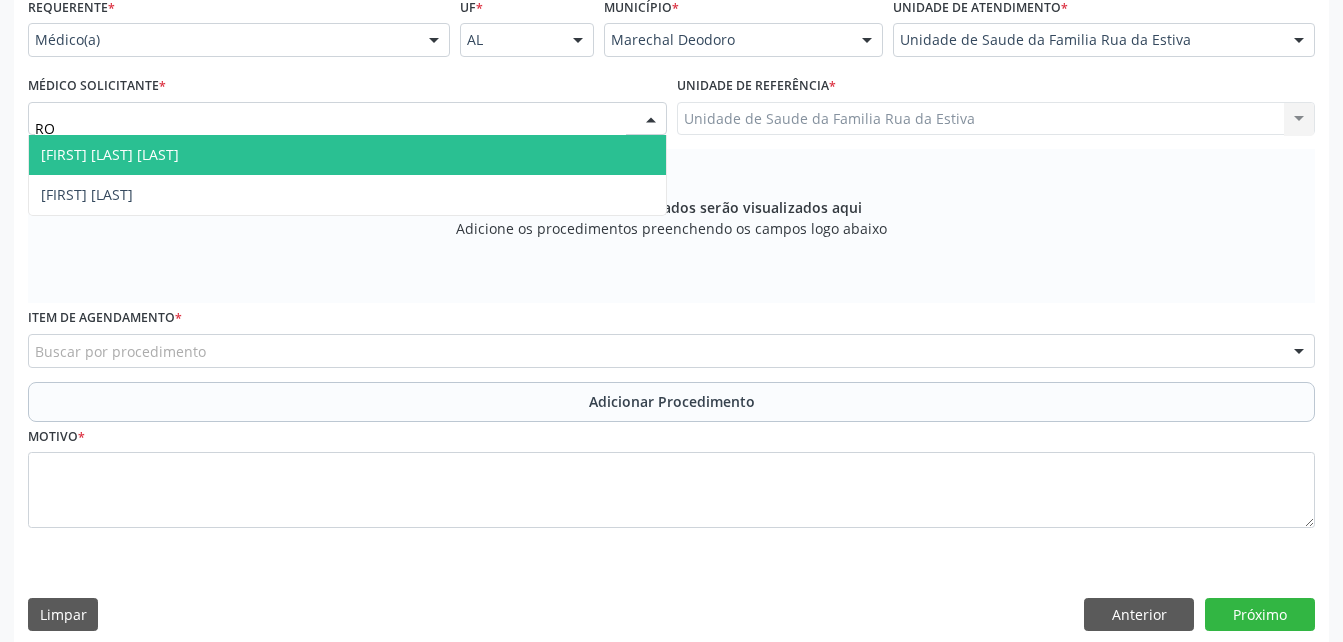 type on "ROD" 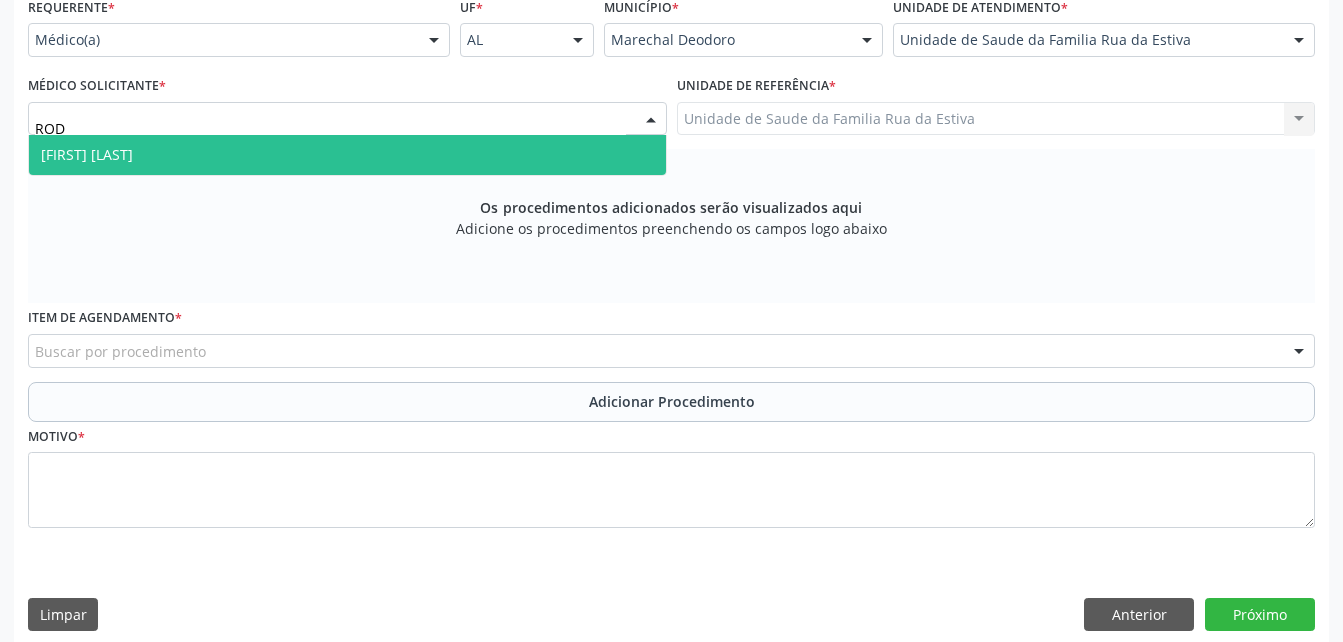 click on "[FIRST] [LAST]" at bounding box center [347, 155] 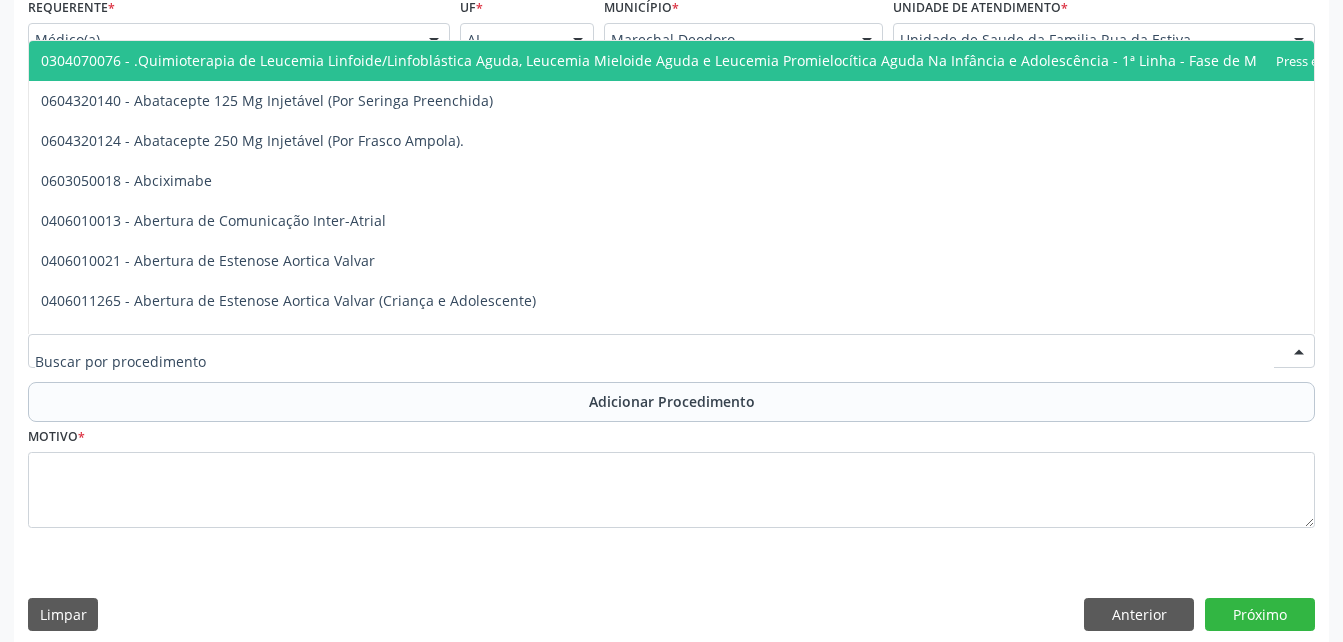 click at bounding box center [671, 351] 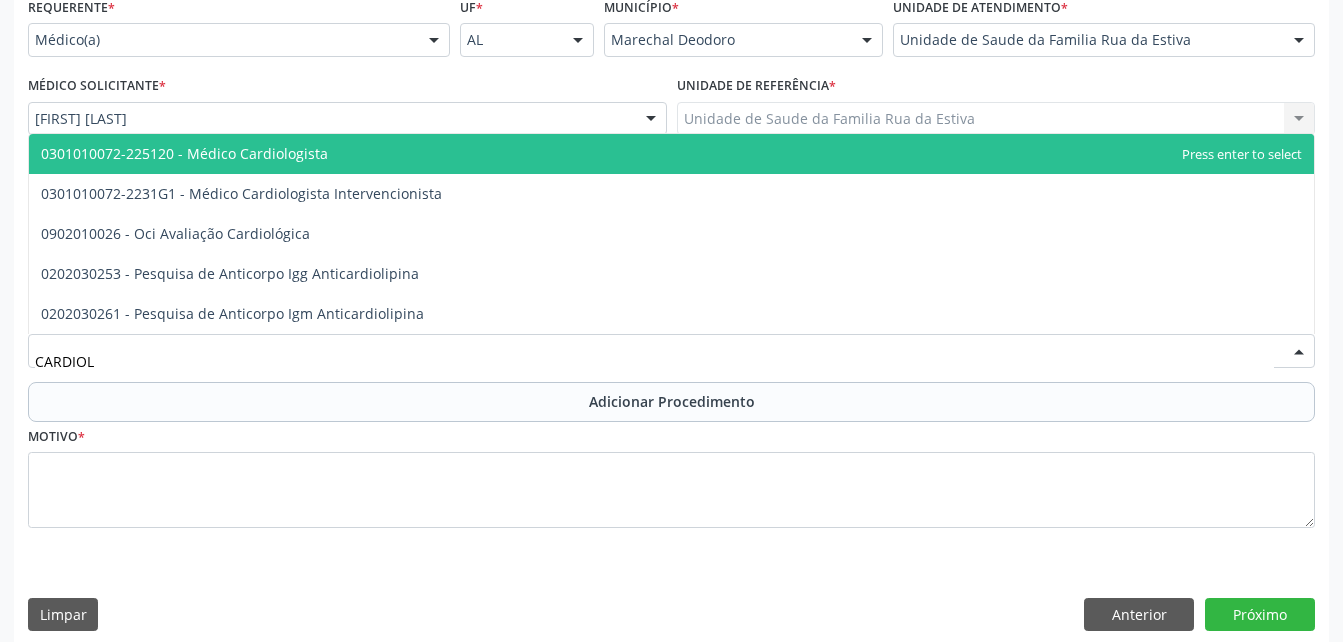 click on "Requerente
*
Médico(a)         Médico(a)   Enfermeiro(a)   Paciente
Nenhum resultado encontrado para: "   "
Não há nenhuma opção para ser exibida.
UF
*
AL         AL
Nenhum resultado encontrado para: "   "
Não há nenhuma opção para ser exibida.
Município
*
Marechal Deodoro         Marechal Deodoro
Nenhum resultado encontrado para: "   "
Não há nenhuma opção para ser exibida.
Unidade de atendimento
*
Unidade de Saude da Familia Rua da Estiva         Aeronave Baron 58   Aeronave Cessna   Associacao Divina Misericordia   Caps Maria Celia de Araujo Sarmento   Central Municipal de Rede de Frio de Marechal Deodoro   Central de Abastecimento Farmaceutico Caf   Centro Municipal de Especialidade Odontologica   Centro de Parto Normal Imaculada Conceicao   Centro de Saude Professor Estacio de Lima" at bounding box center [671, 274] 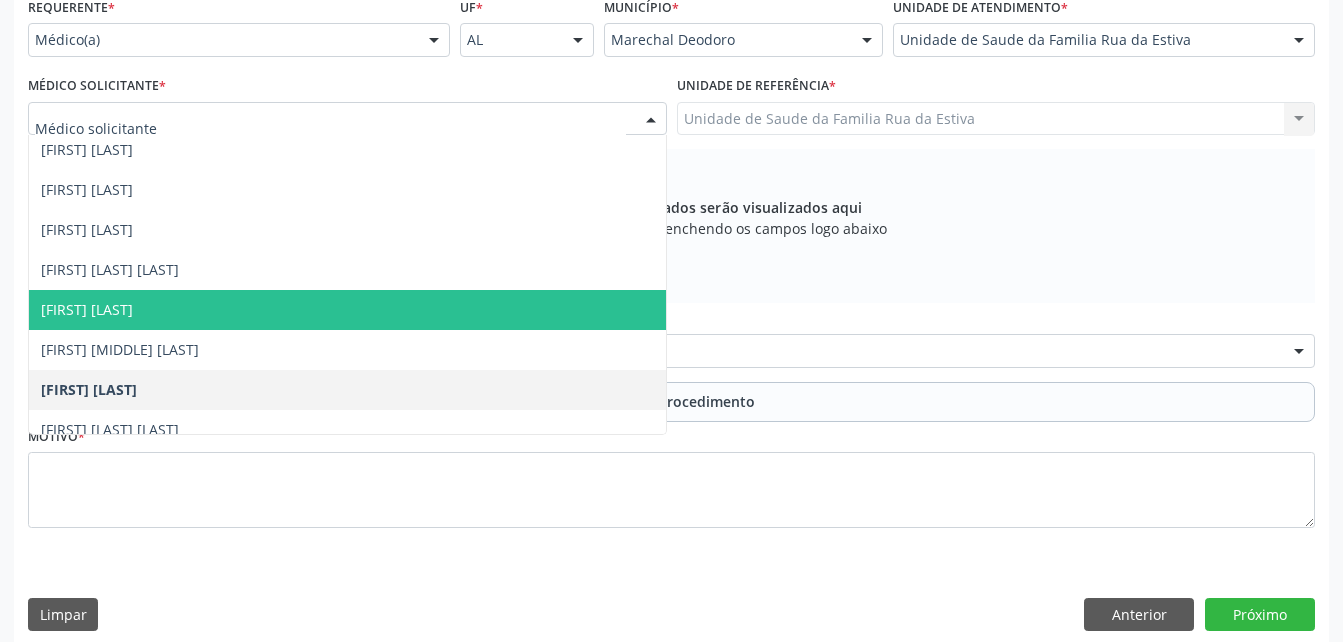 scroll, scrollTop: 301, scrollLeft: 0, axis: vertical 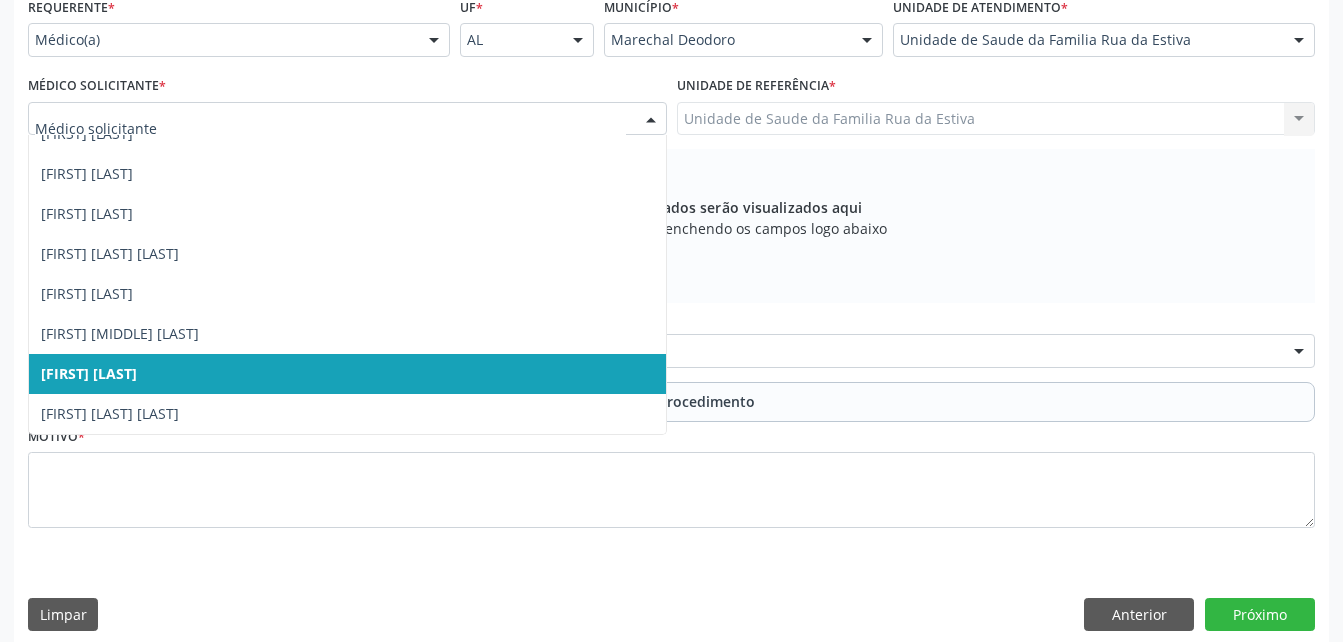 click on "[FIRST] [LAST]" at bounding box center (347, 374) 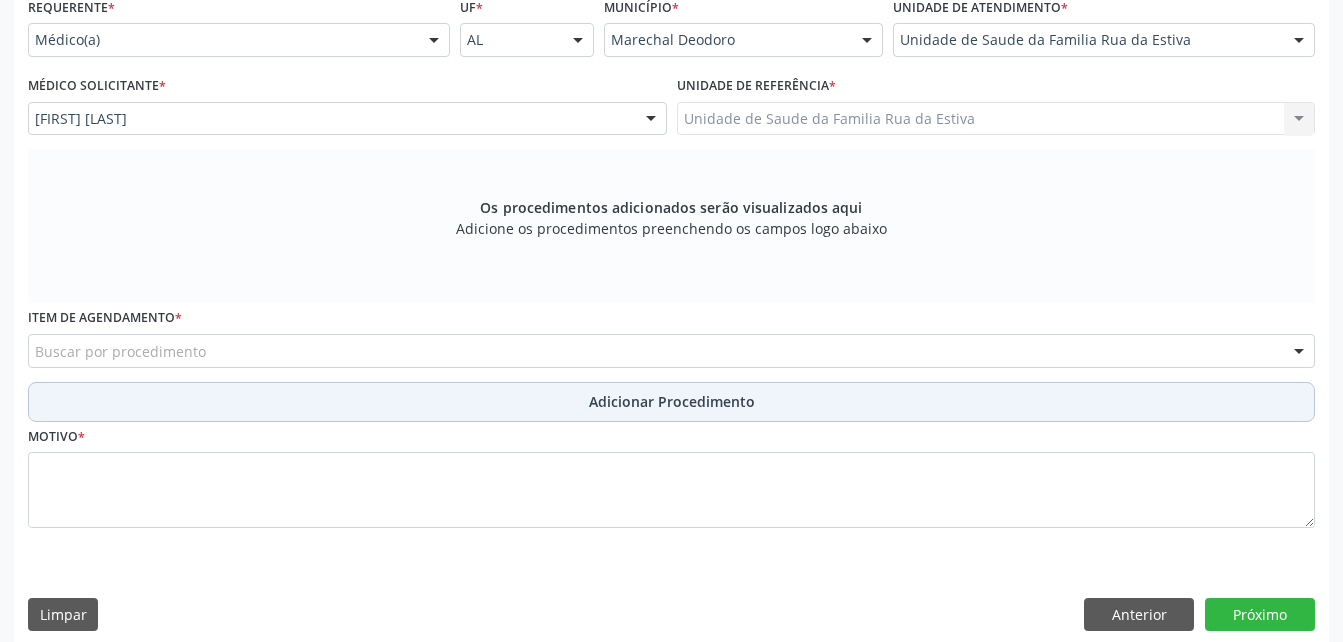 click on "Adicionar Procedimento" at bounding box center (672, 401) 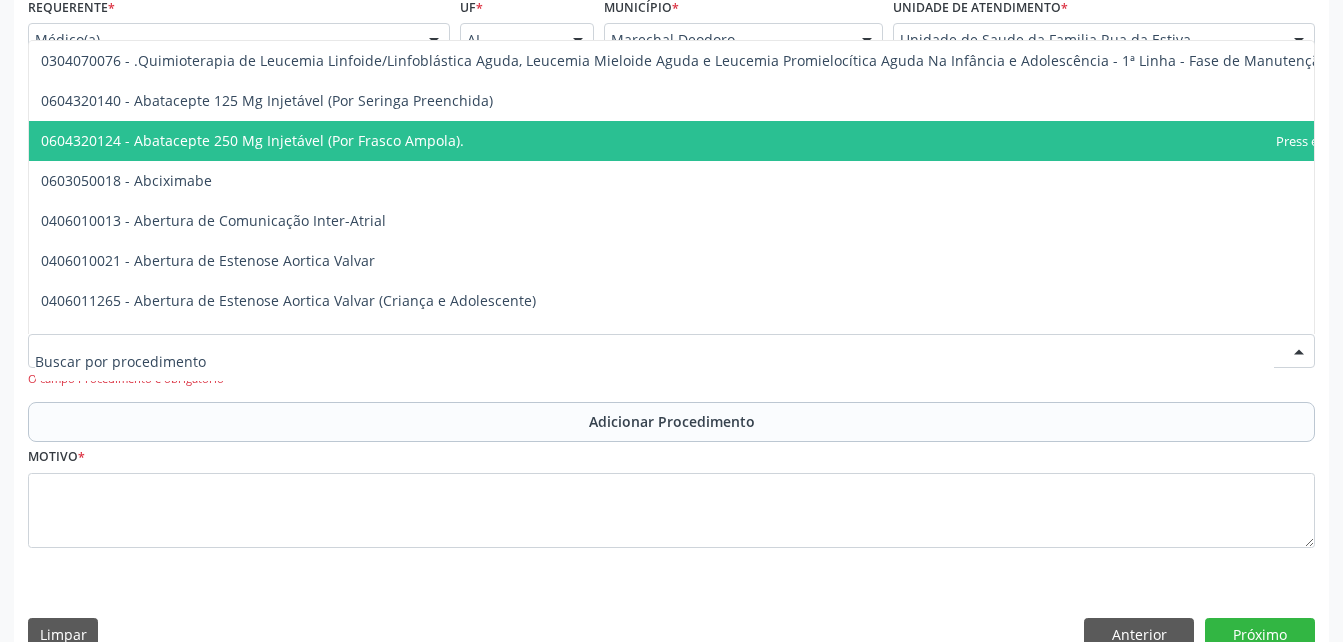 click at bounding box center [671, 351] 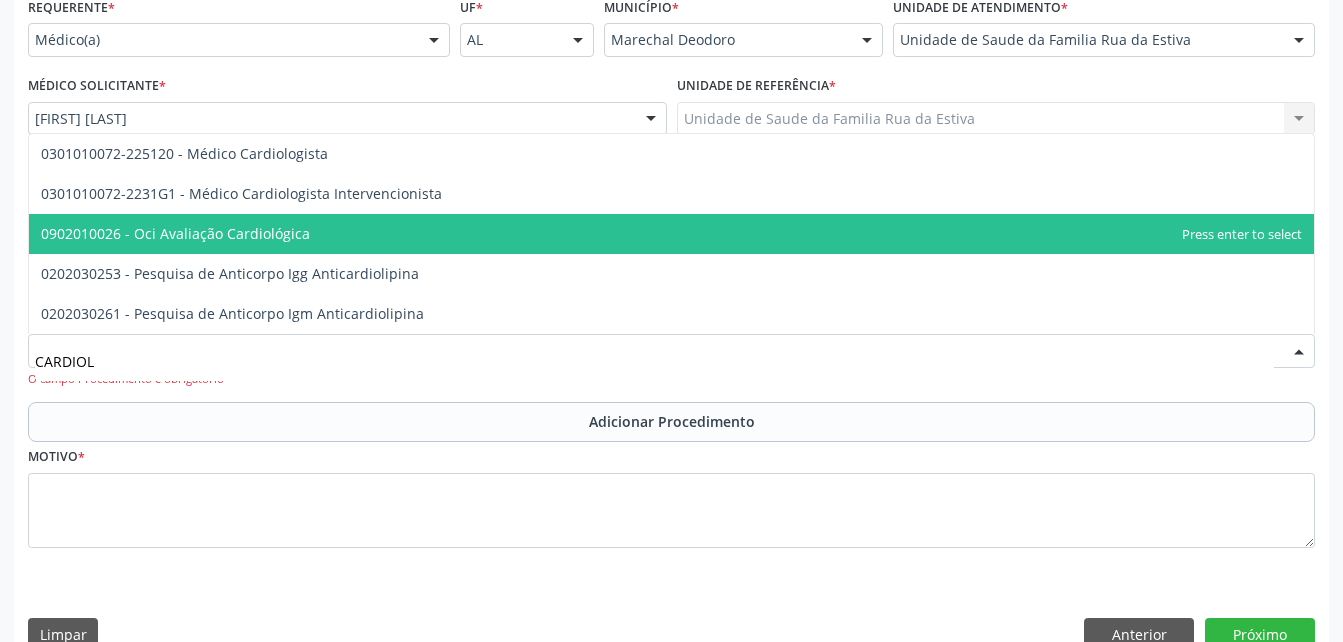 type on "CARDIOLO" 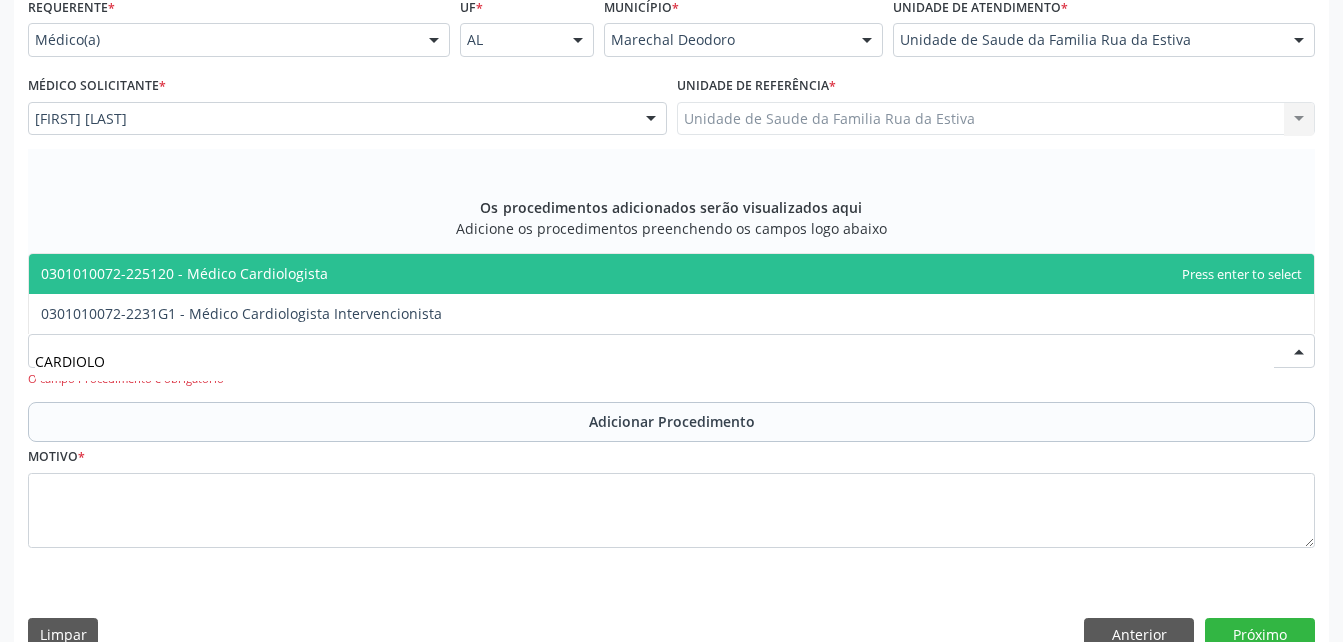 click on "0301010072-225120 - Médico Cardiologista" at bounding box center (671, 274) 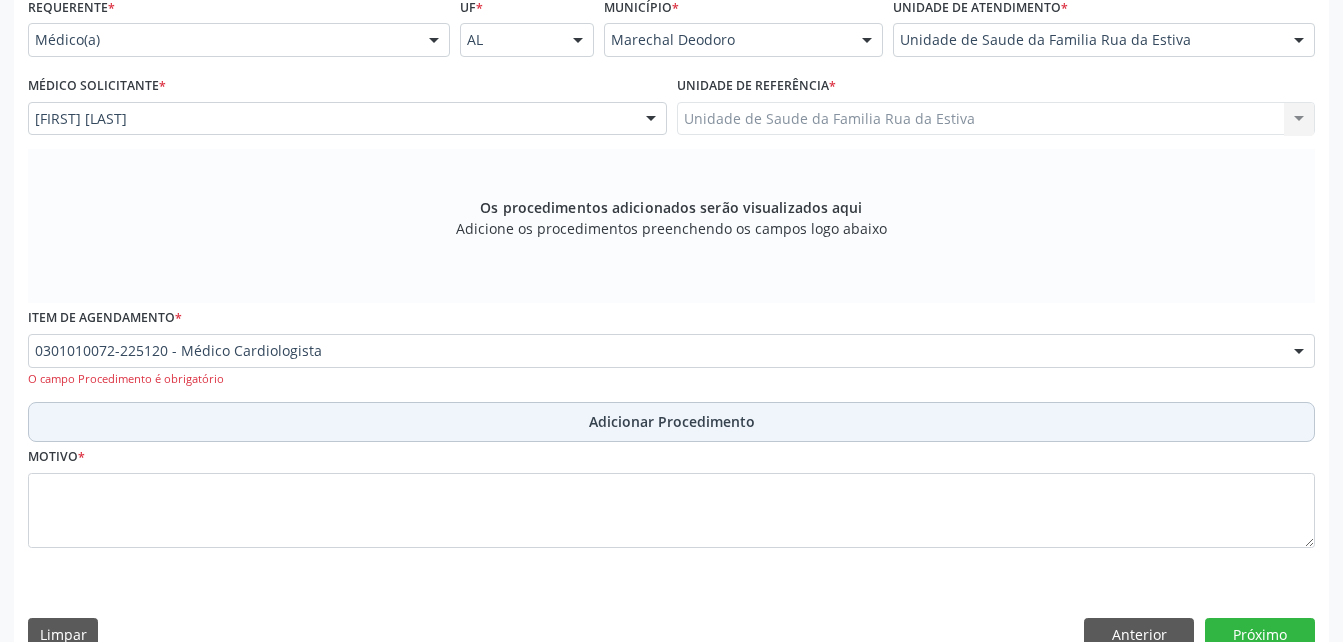 click on "Adicionar Procedimento" at bounding box center [672, 421] 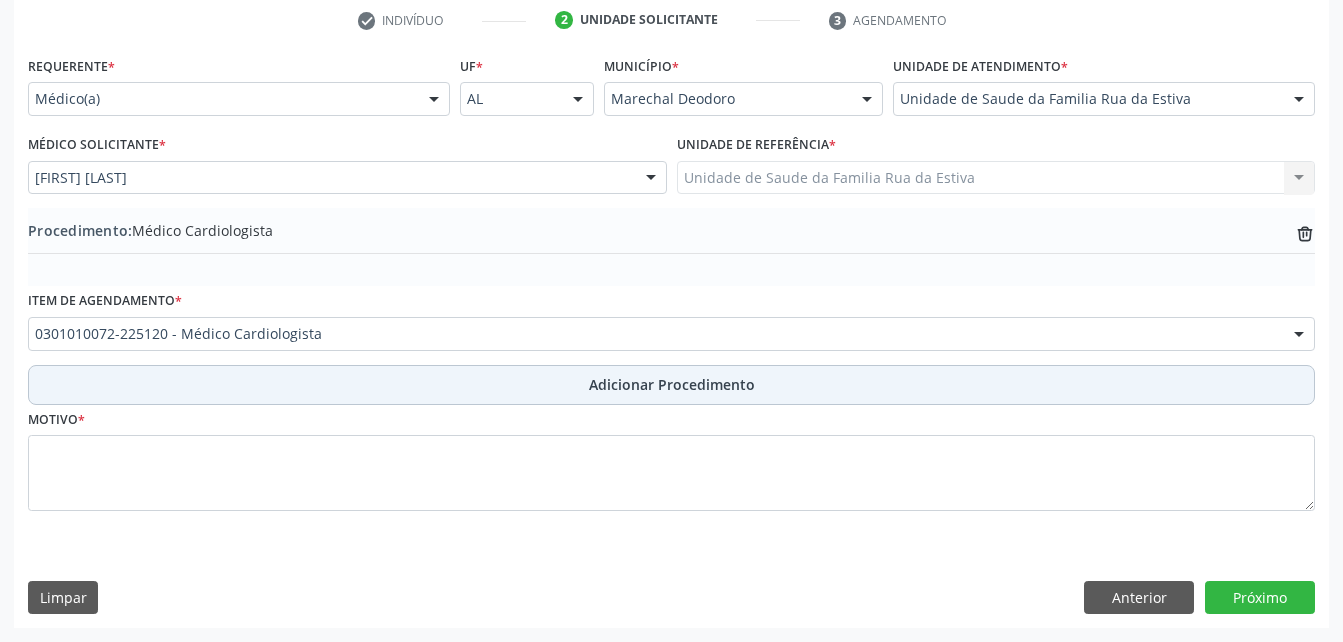 scroll, scrollTop: 411, scrollLeft: 0, axis: vertical 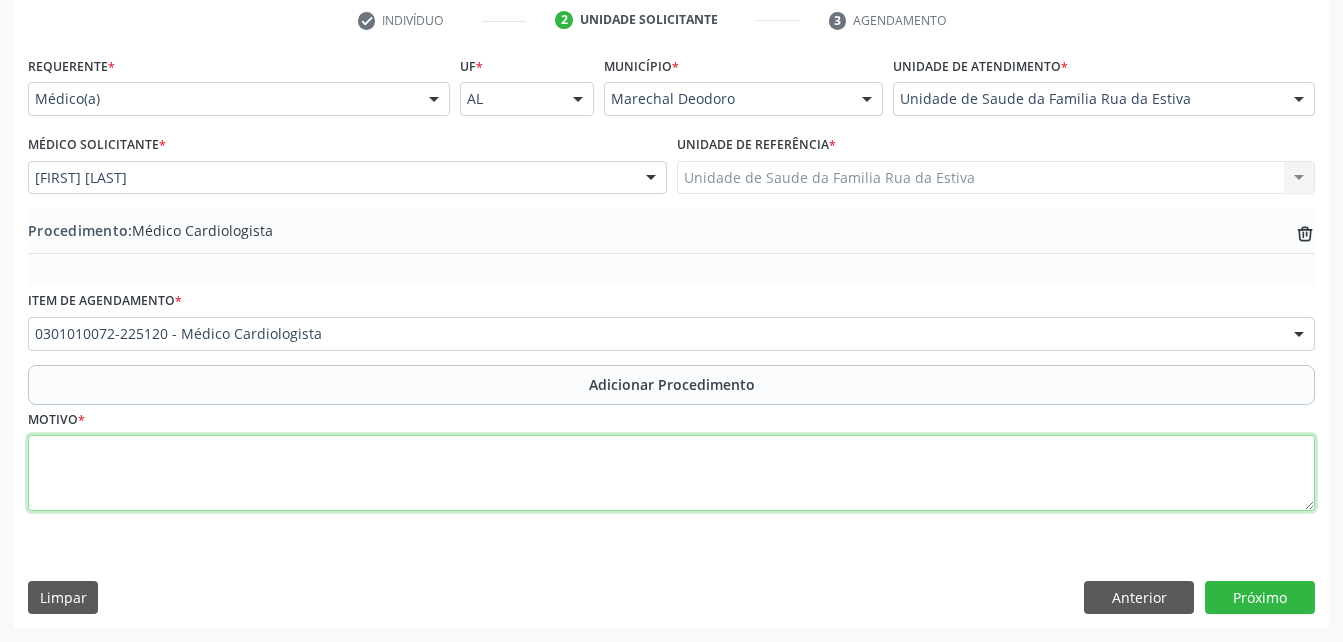 click at bounding box center (671, 473) 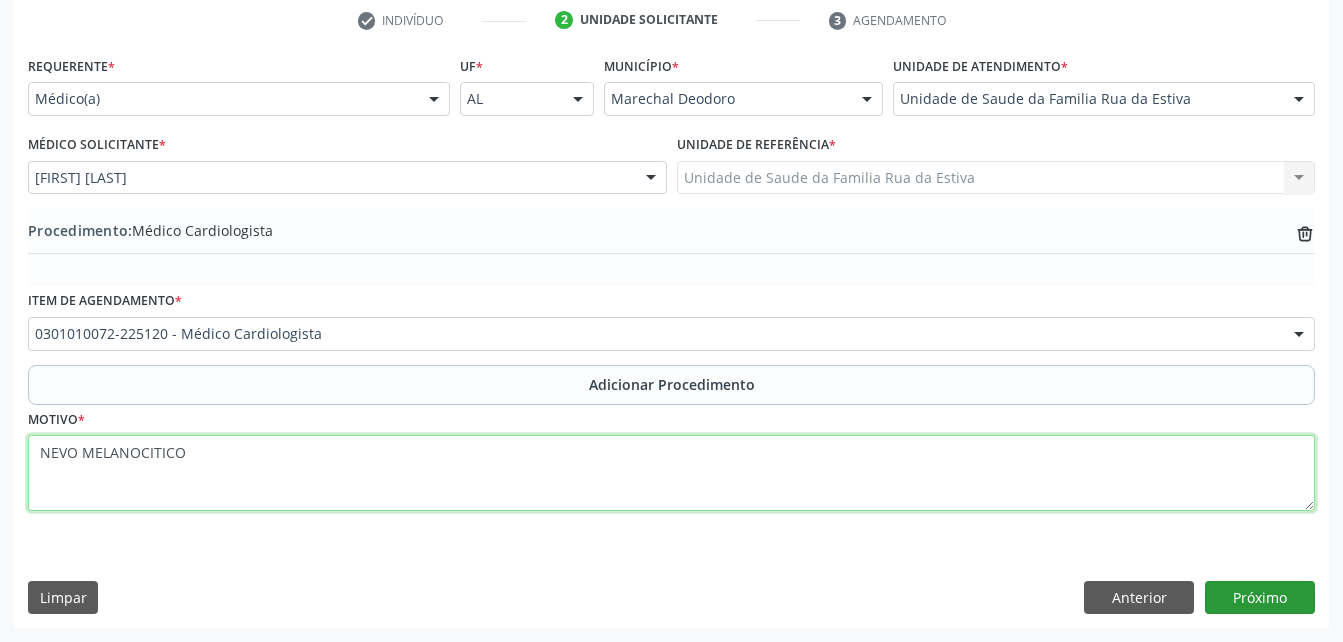 type on "NEVO MELANOCITICO" 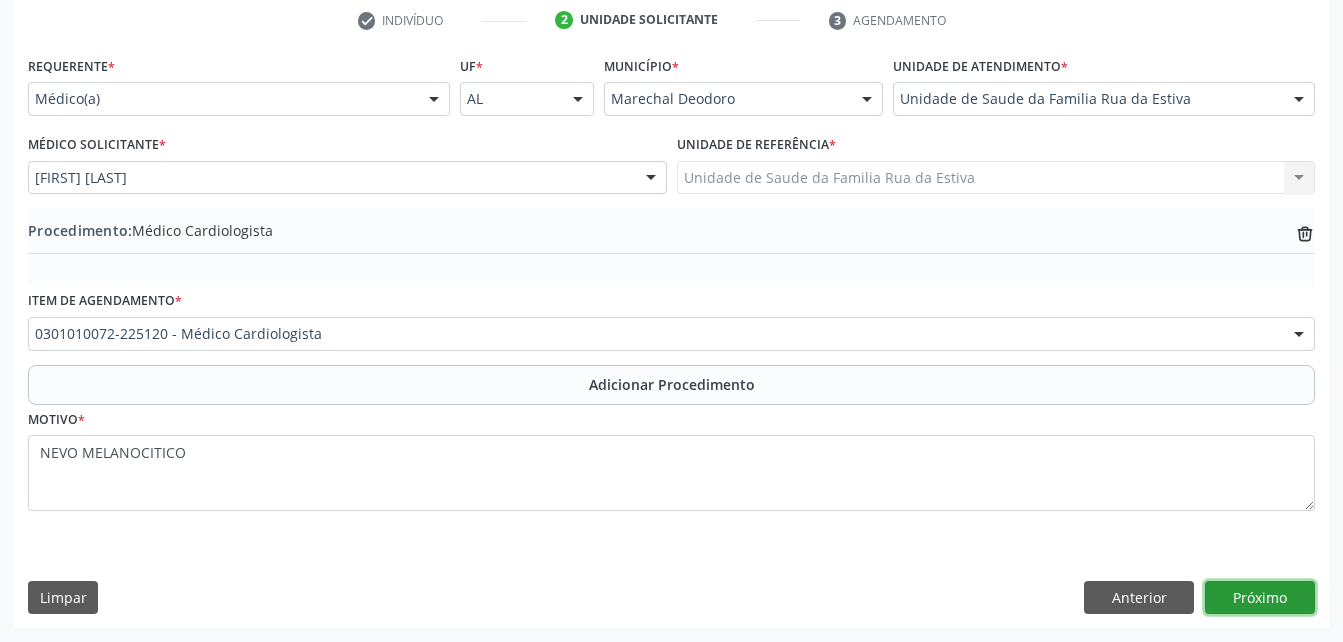 click on "Próximo" at bounding box center [1260, 598] 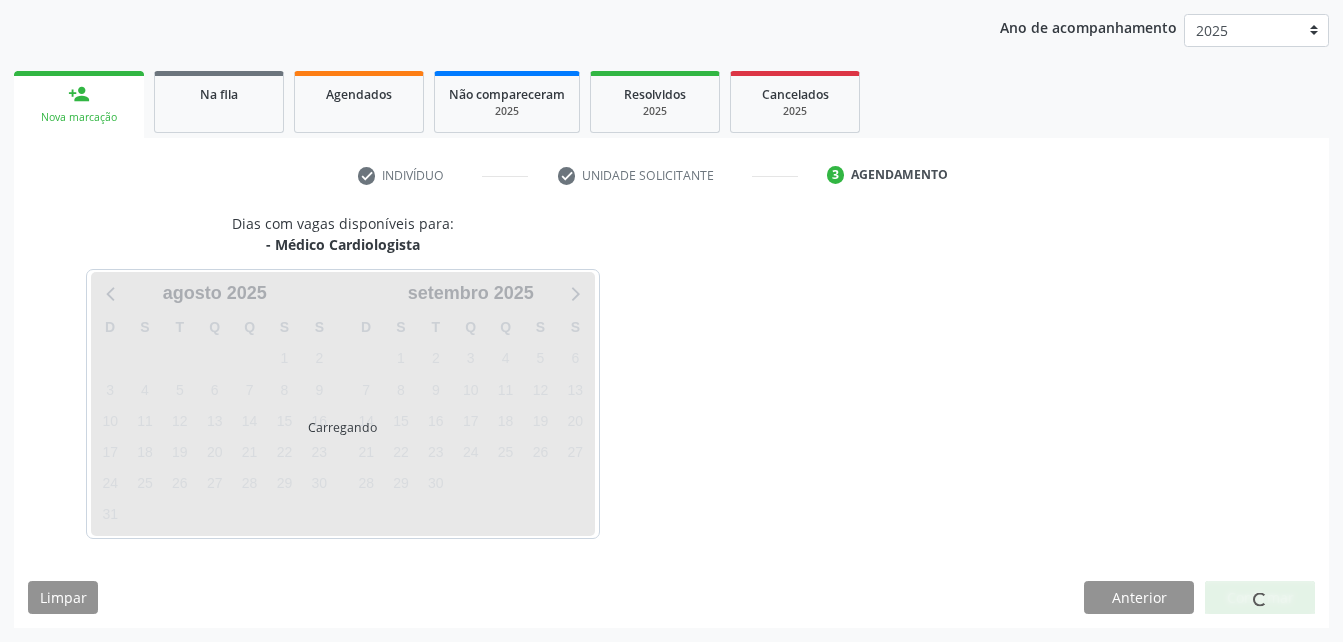 scroll, scrollTop: 315, scrollLeft: 0, axis: vertical 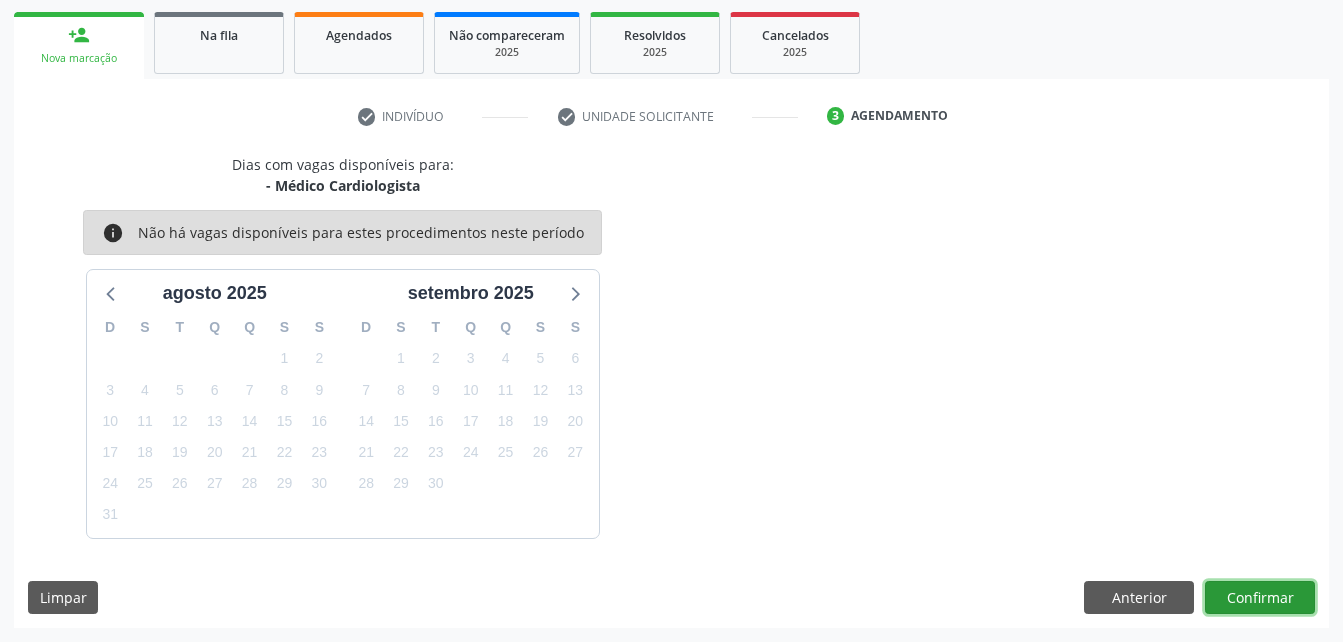 click on "Confirmar" at bounding box center [1260, 598] 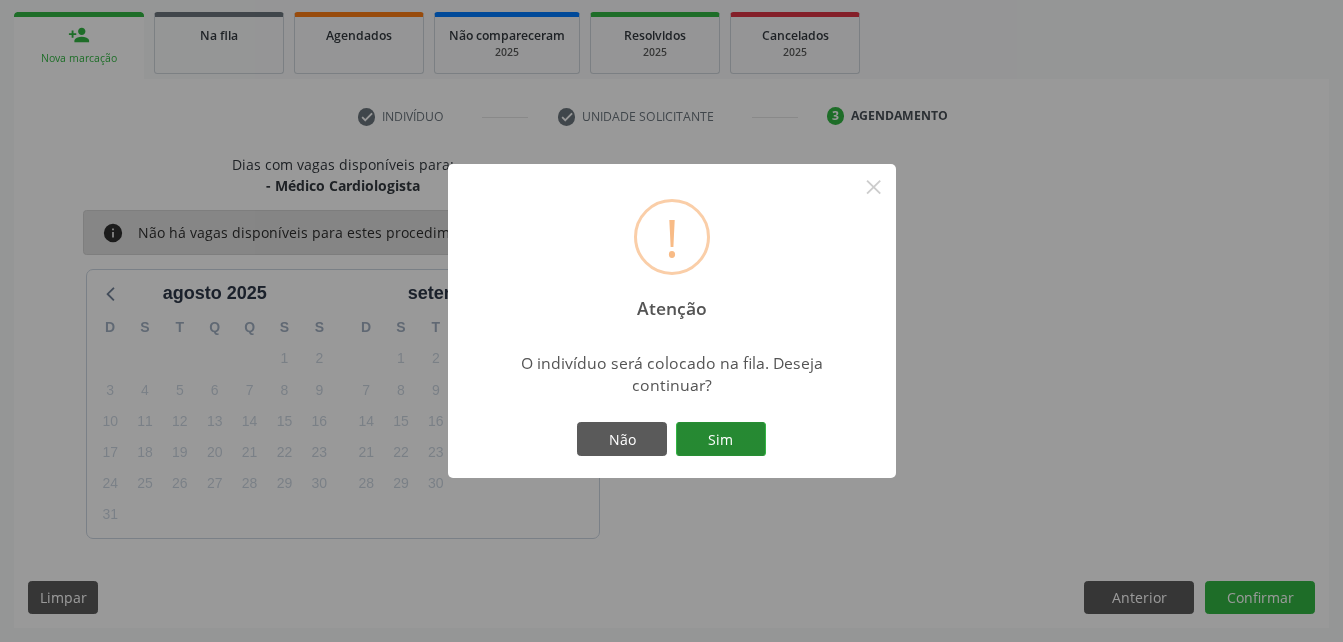 click on "Sim" at bounding box center (721, 439) 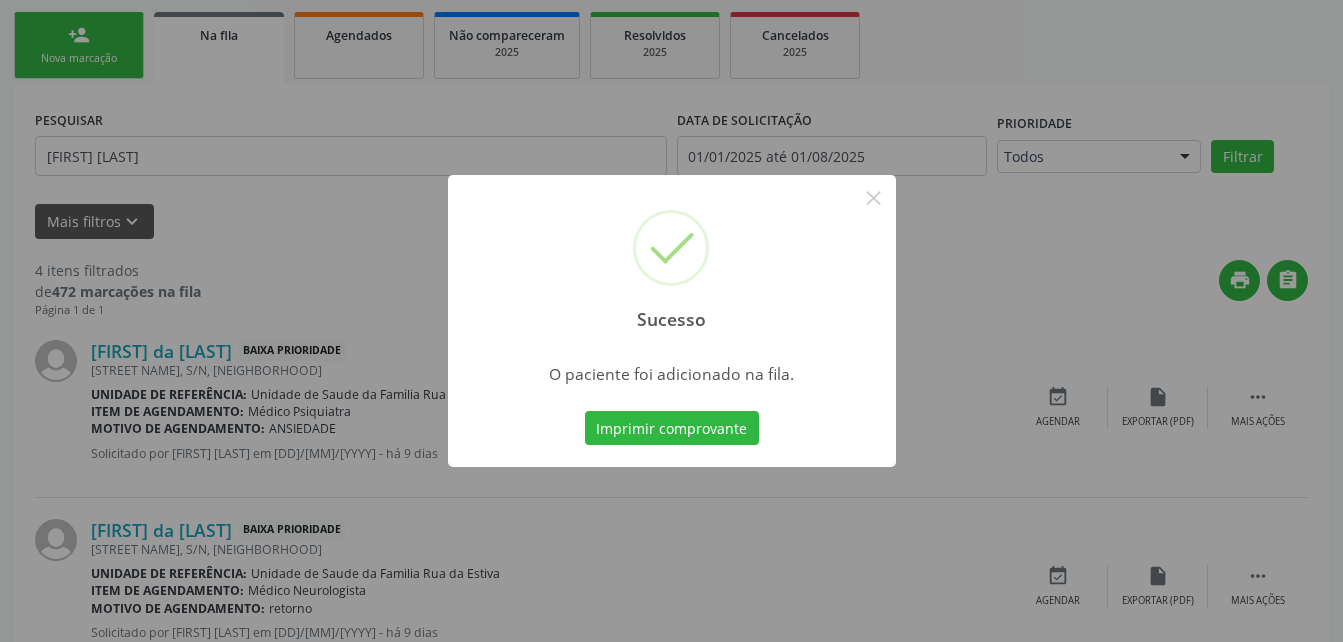 scroll, scrollTop: 53, scrollLeft: 0, axis: vertical 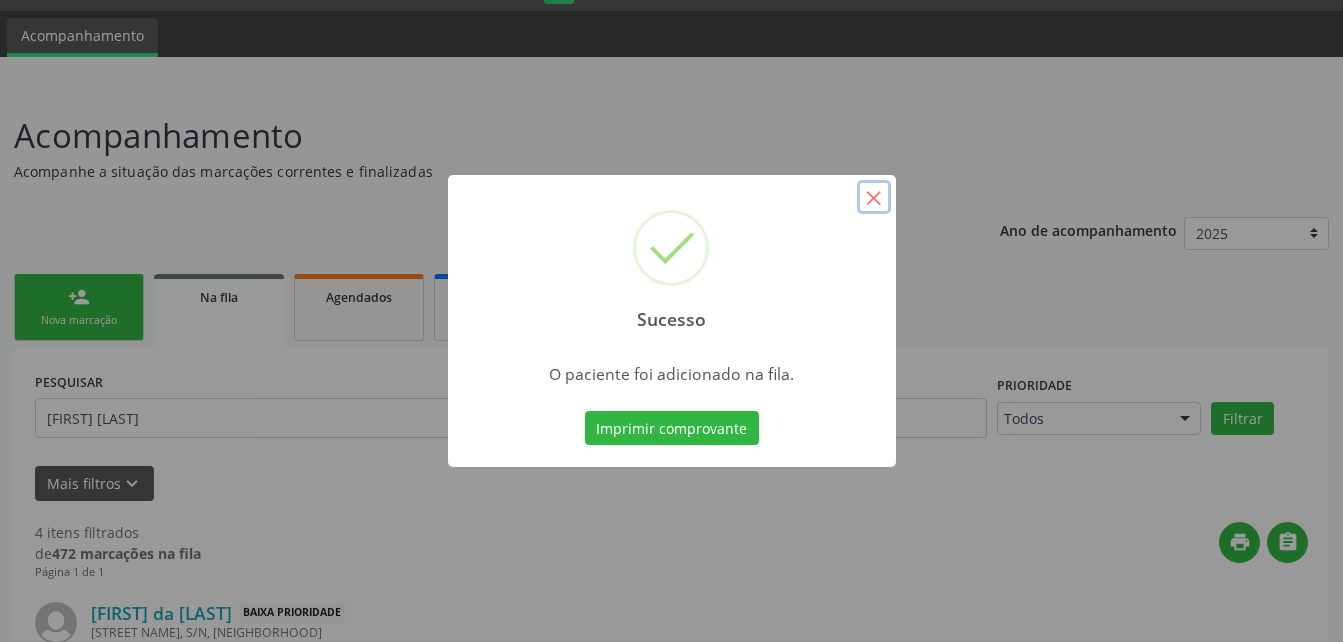click on "×" at bounding box center (874, 197) 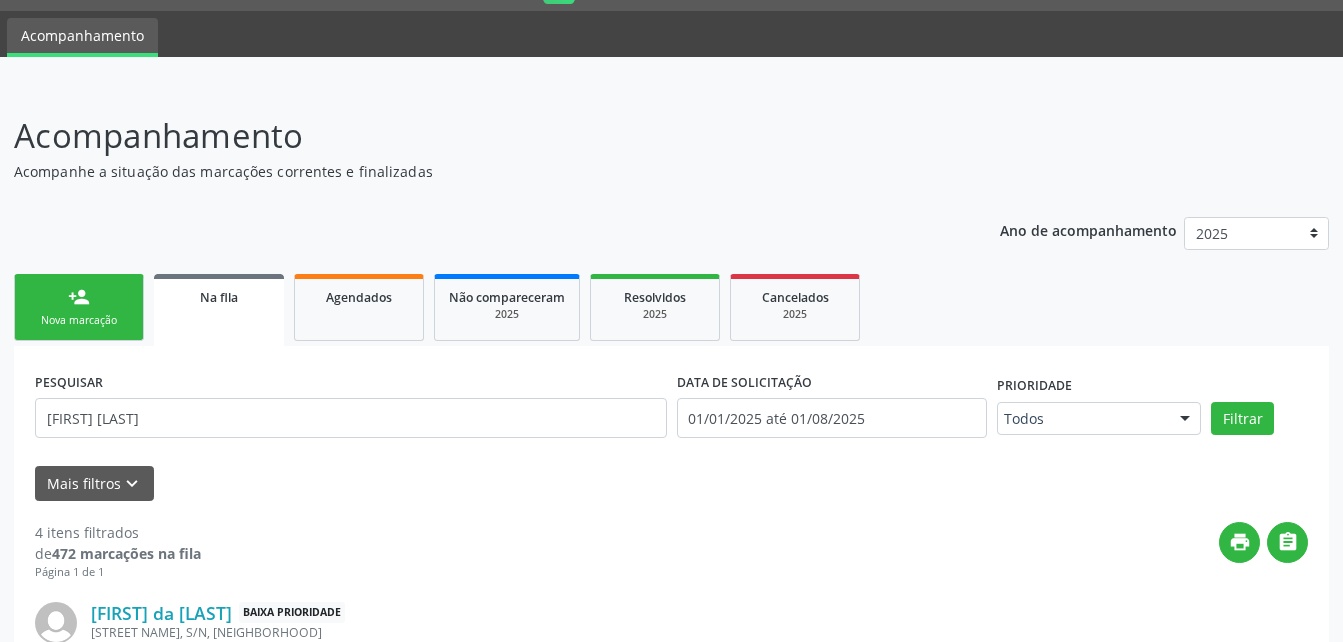 click on "person_add
Nova marcação" at bounding box center [79, 307] 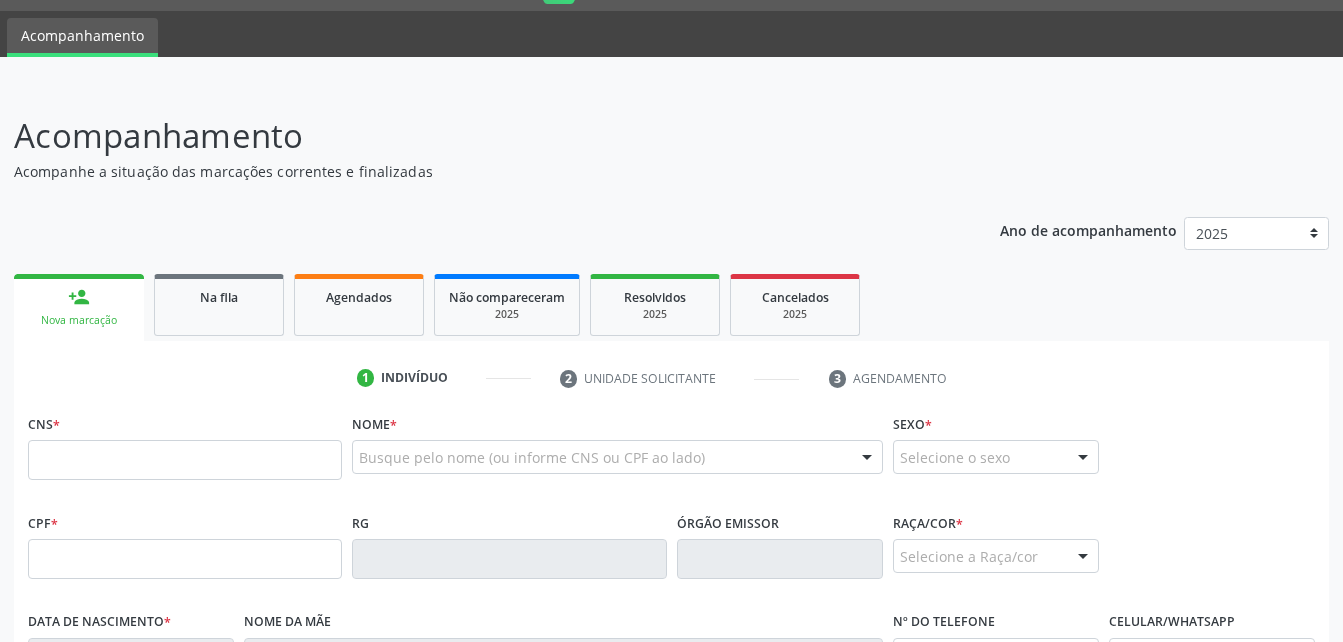 scroll, scrollTop: 253, scrollLeft: 0, axis: vertical 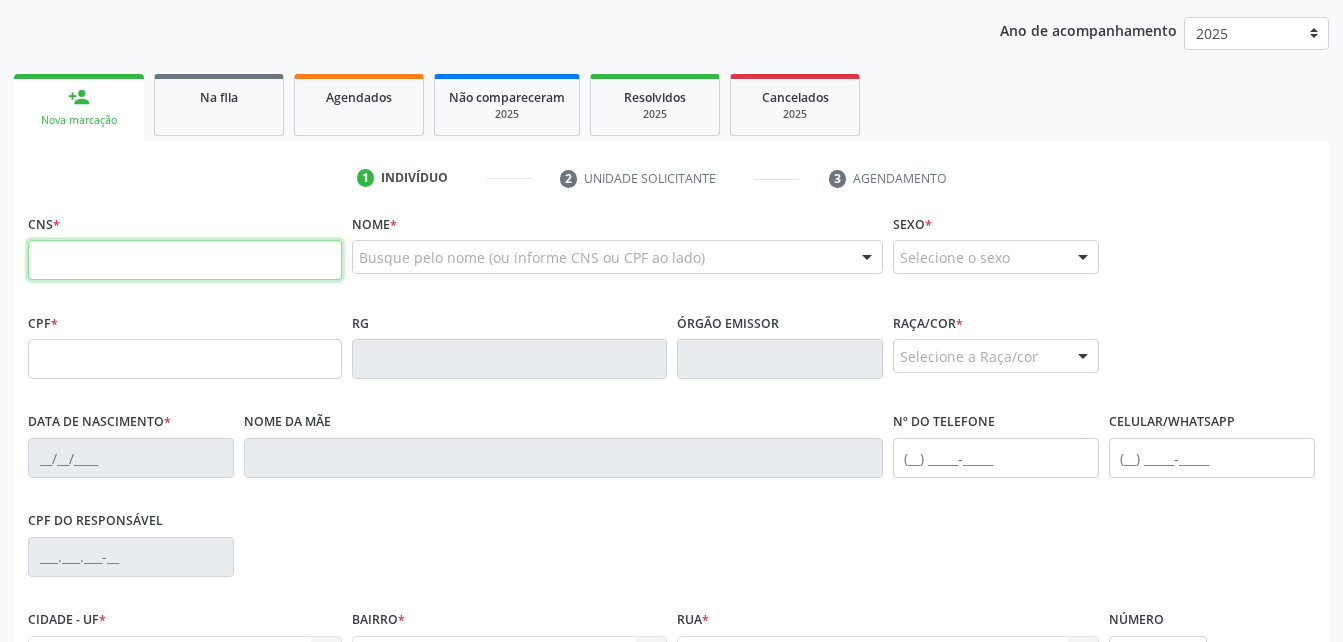 click at bounding box center [185, 260] 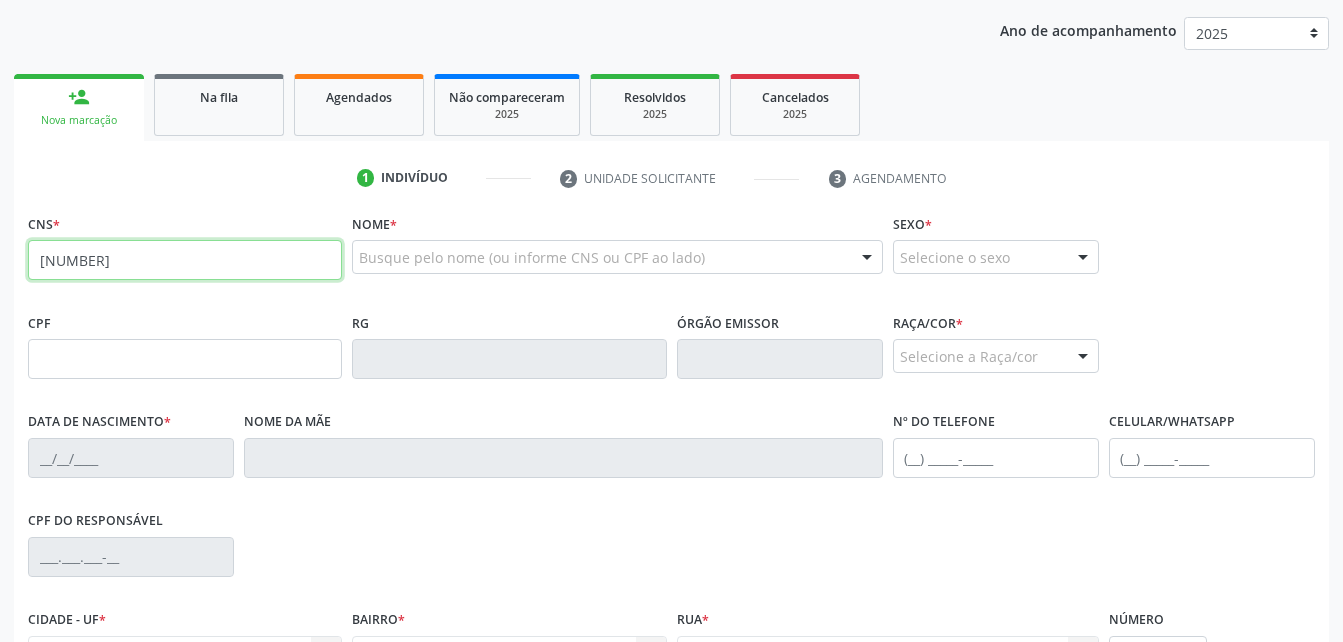 type on "704 8095 7793 2444" 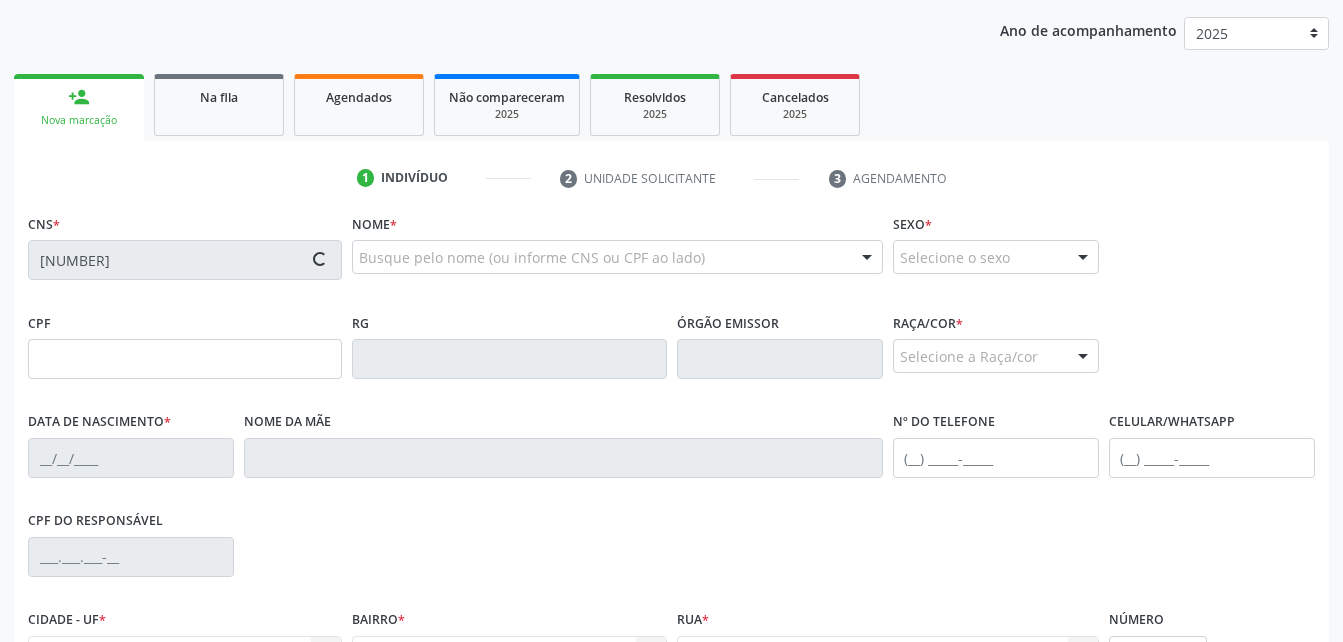 type on "058.388.384-26" 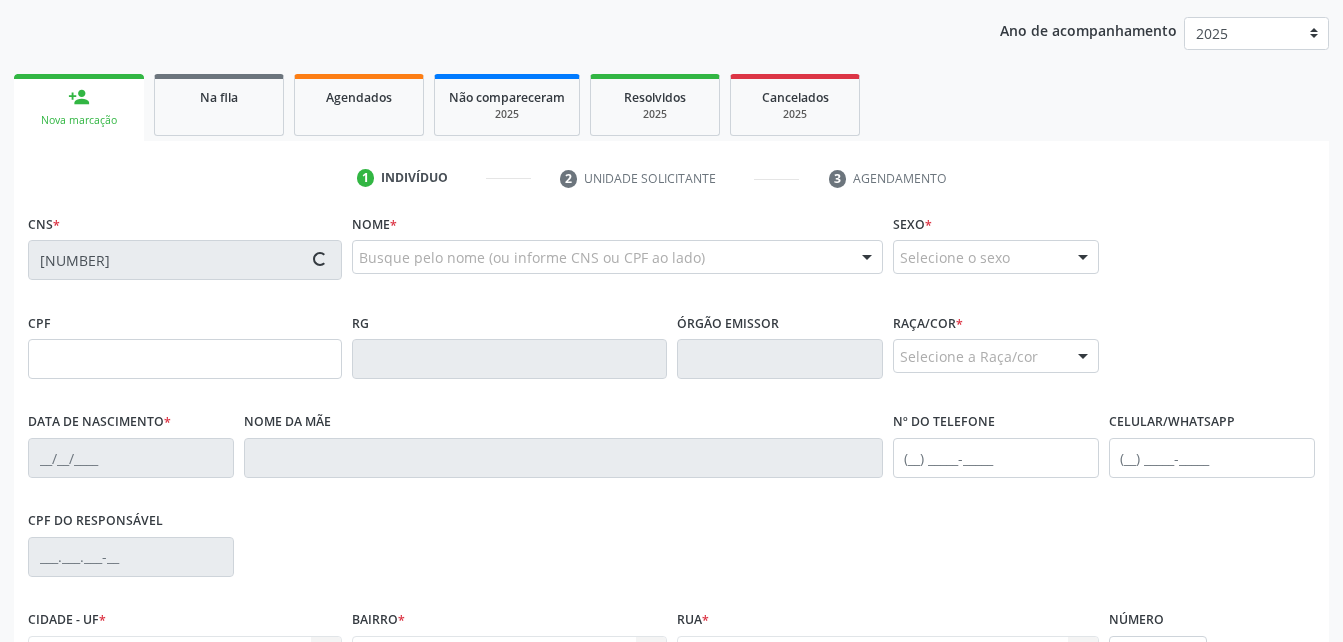 type on "03/04/1986" 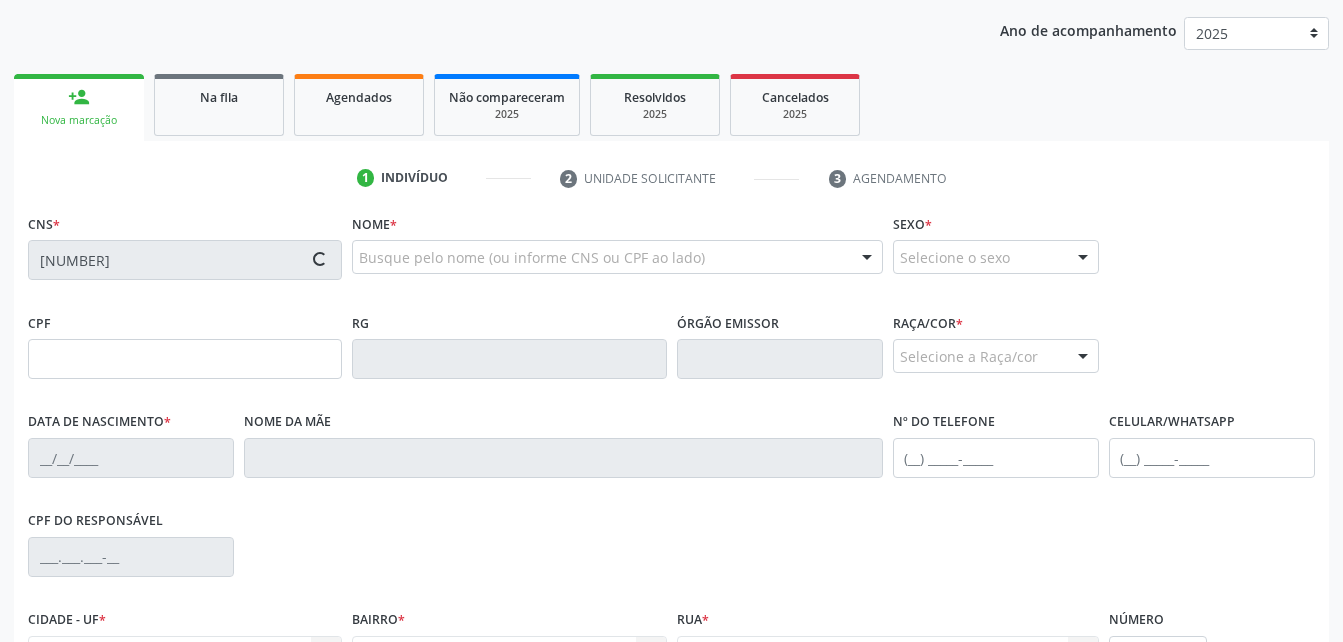 type on "(82) 99398-3032" 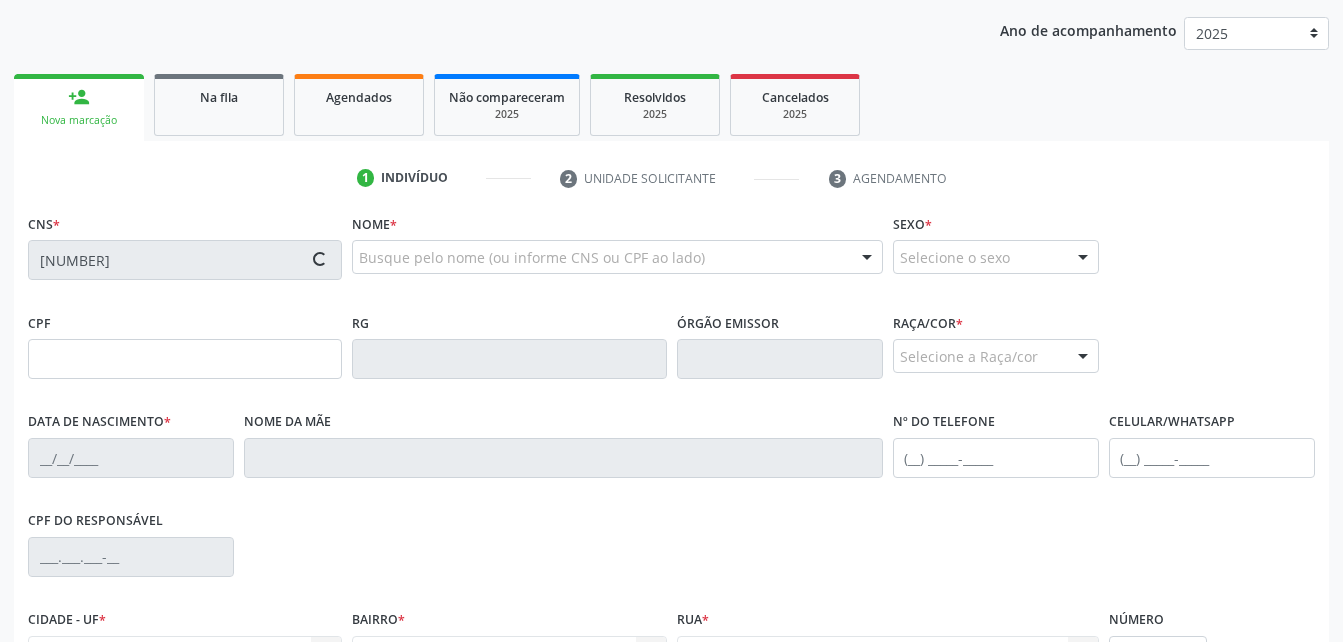 type on "010" 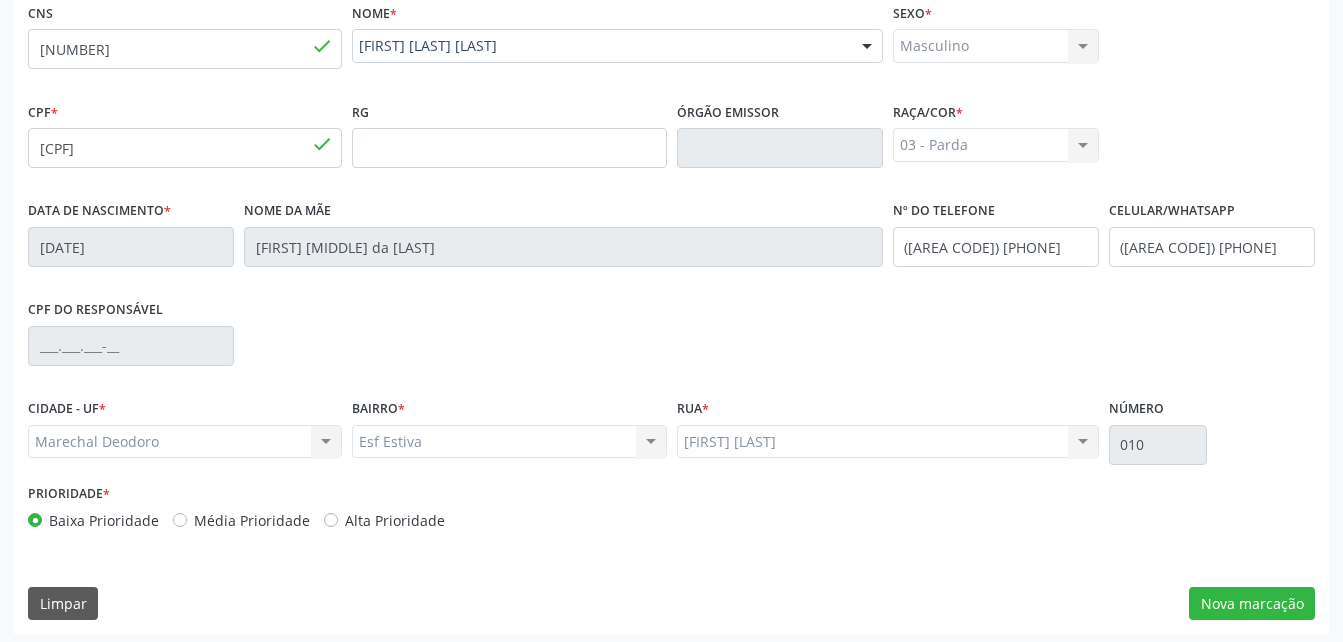 scroll, scrollTop: 470, scrollLeft: 0, axis: vertical 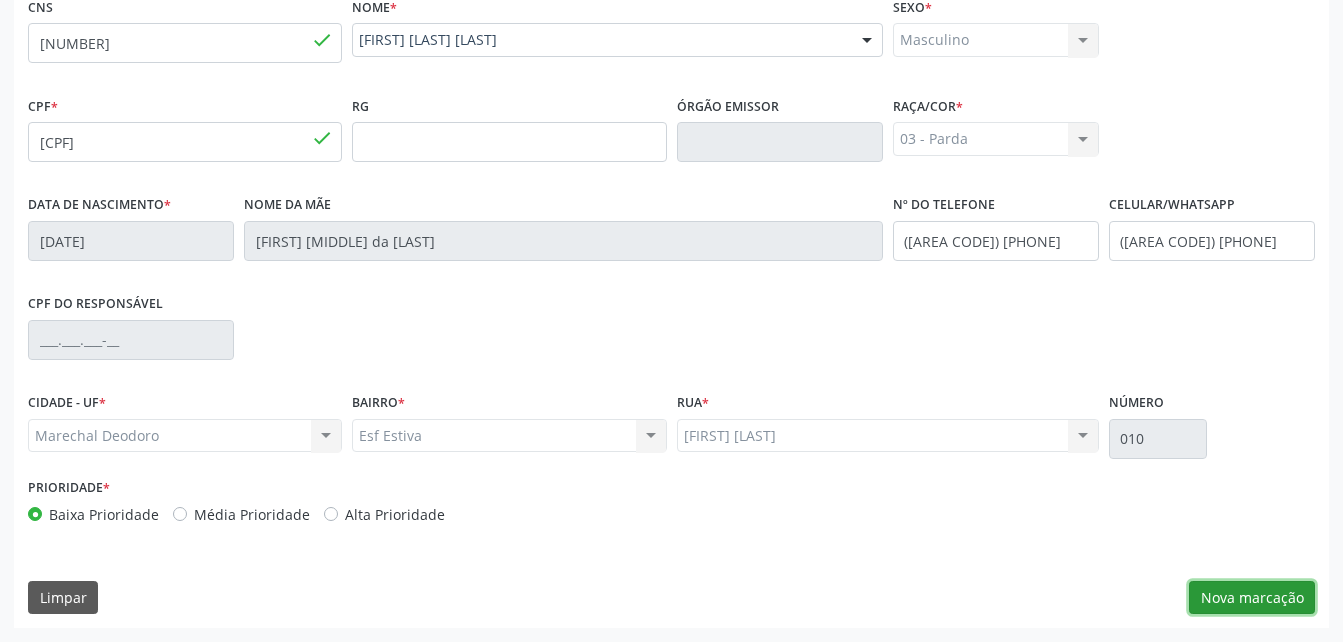 click on "Nova marcação" at bounding box center (1252, 598) 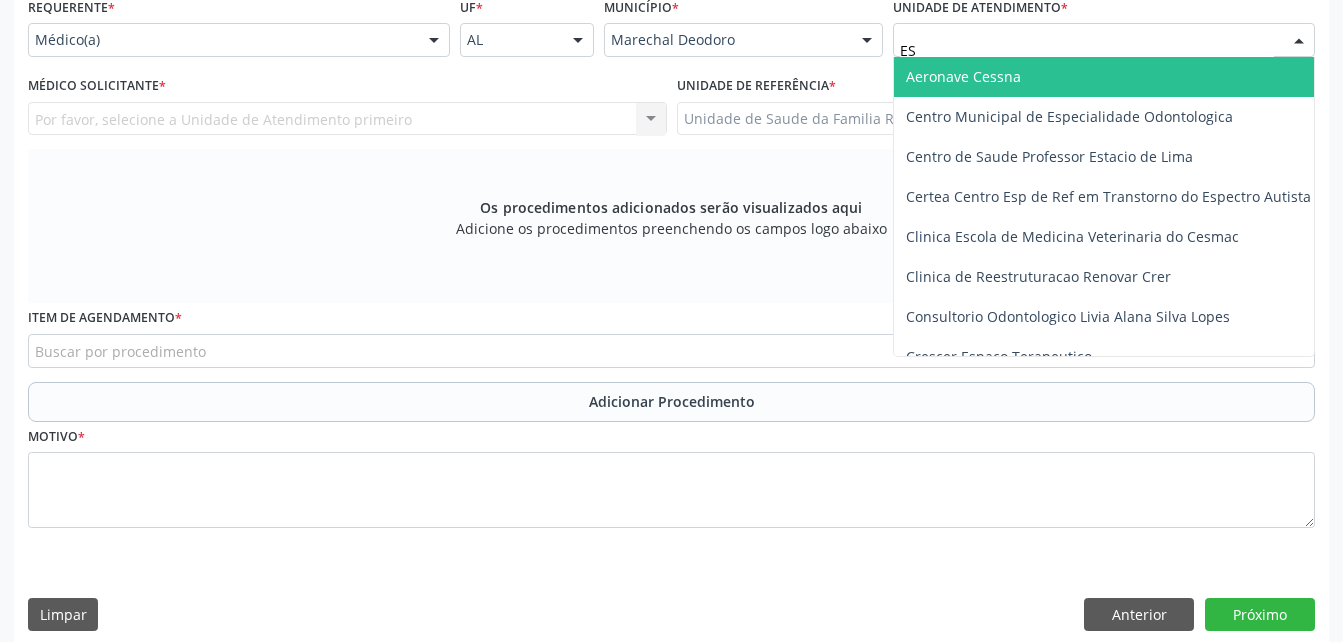 type on "EST" 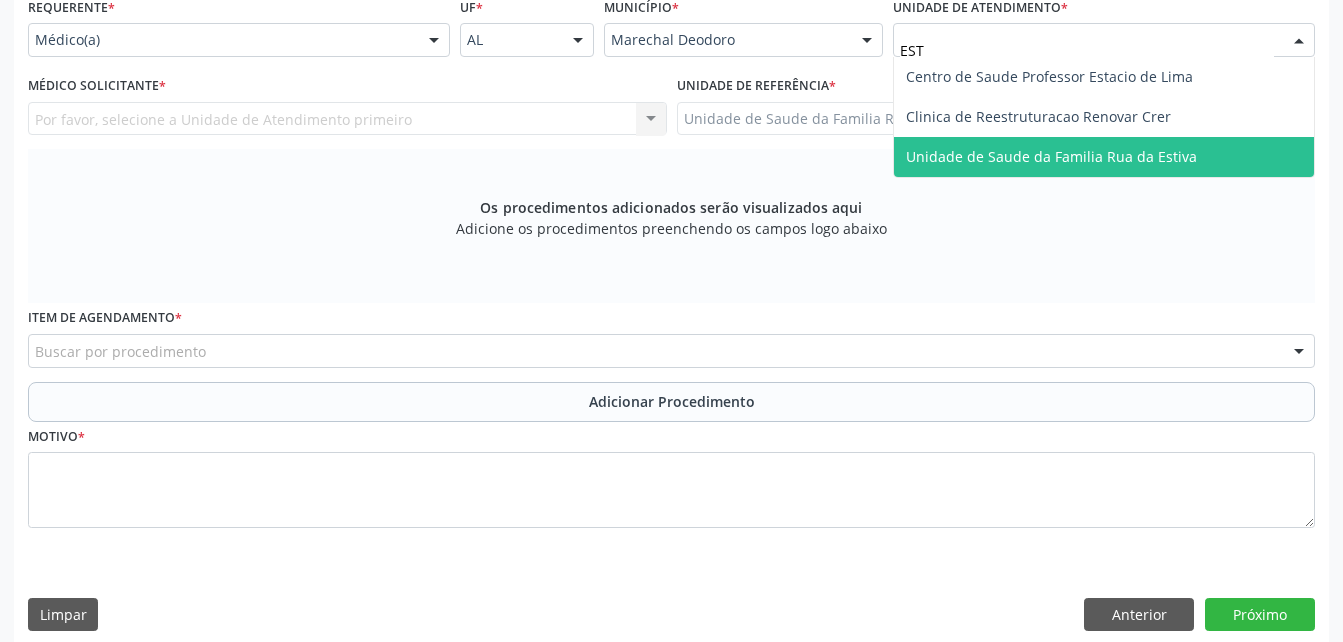 drag, startPoint x: 955, startPoint y: 157, endPoint x: 766, endPoint y: 114, distance: 193.82982 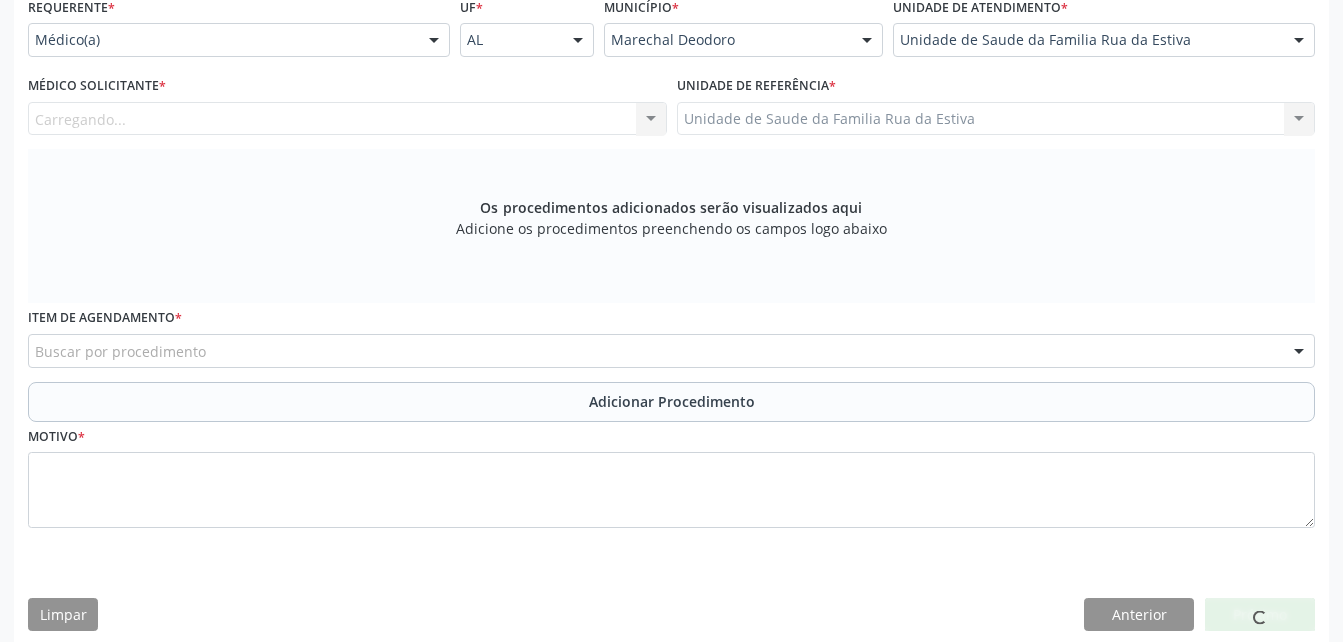 click on "Carregando...
Nenhum resultado encontrado para: "   "
Não há nenhuma opção para ser exibida." at bounding box center [347, 119] 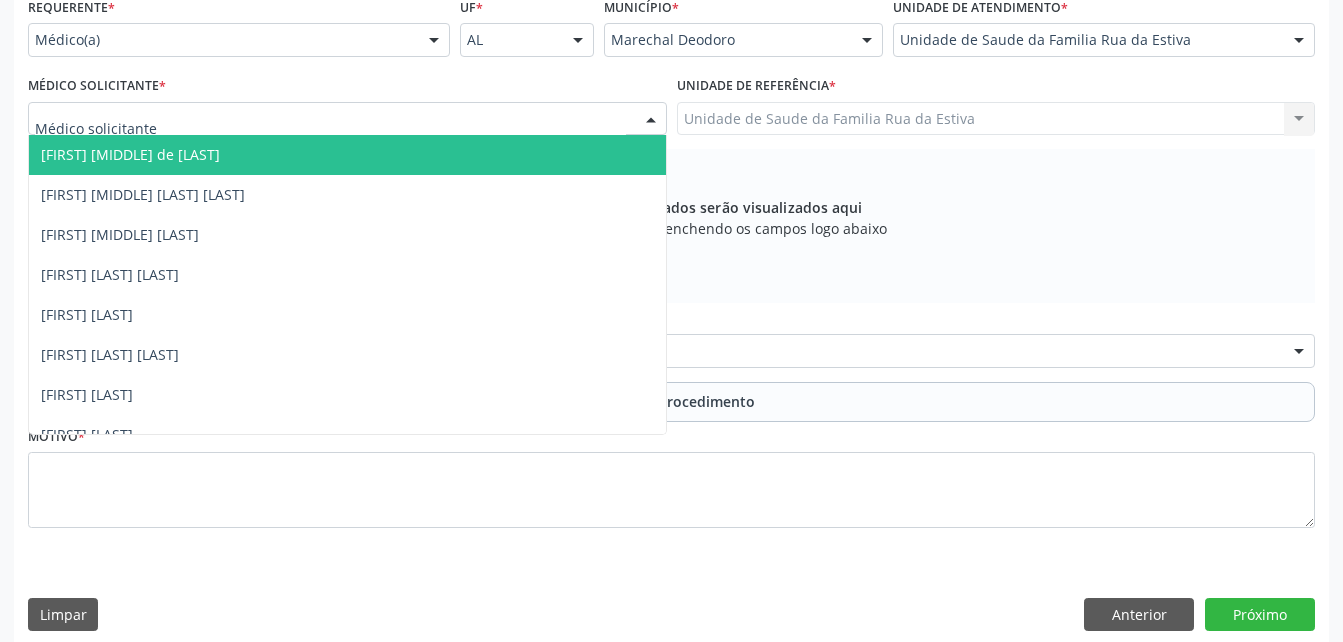 click at bounding box center (347, 119) 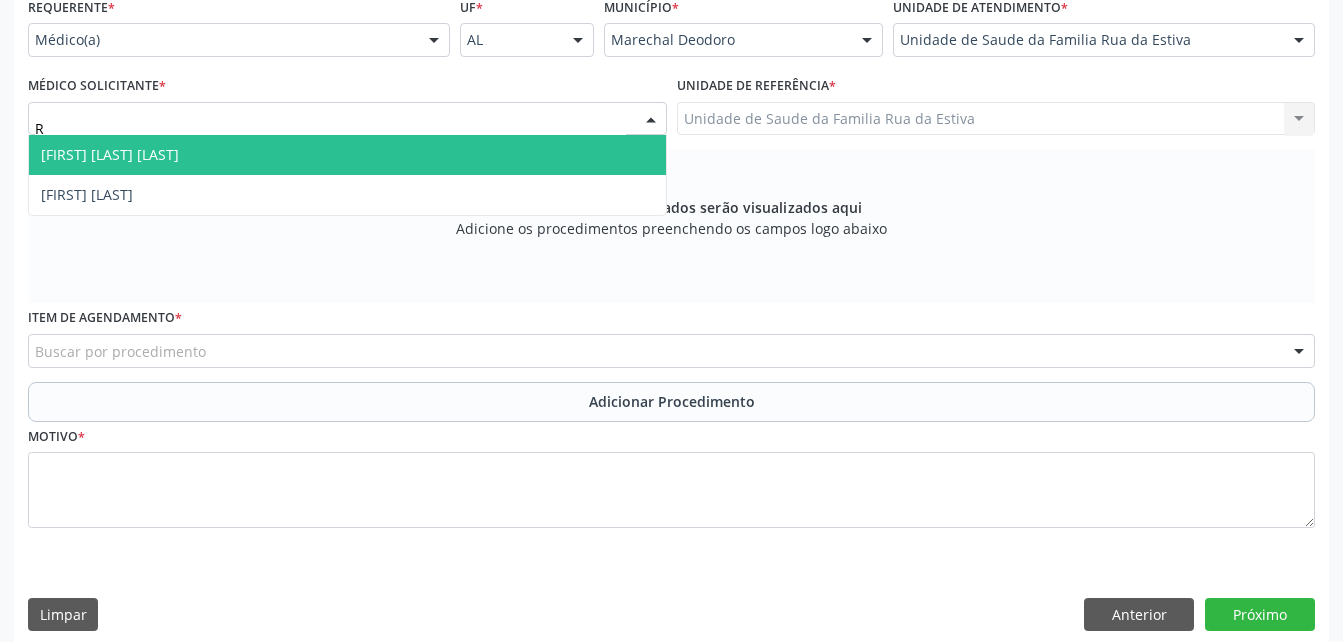 type on "RO" 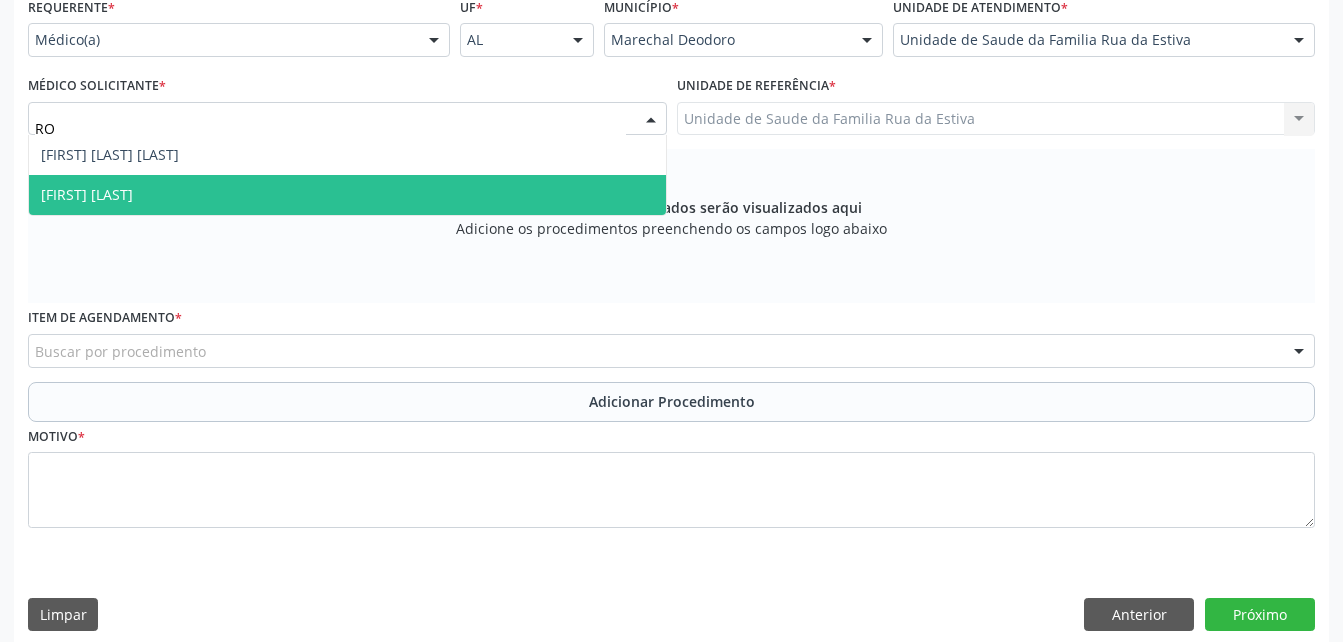 click on "[FIRST] [LAST]" at bounding box center [347, 195] 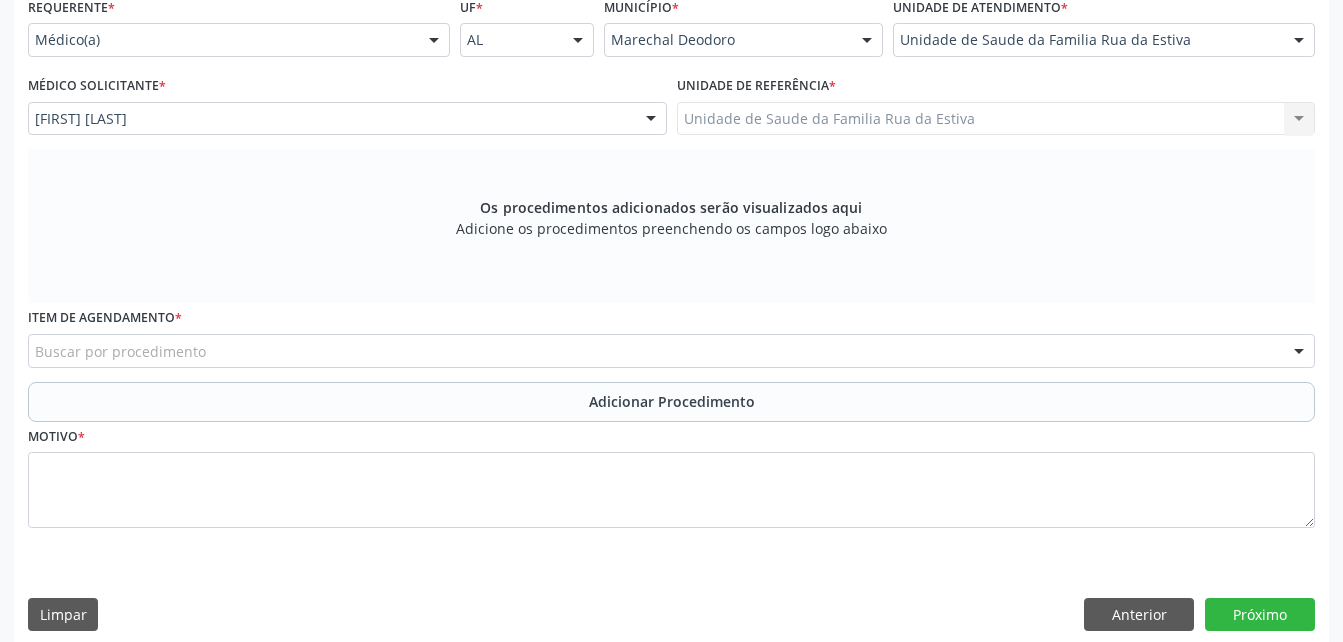 click on "Buscar por procedimento" at bounding box center (671, 351) 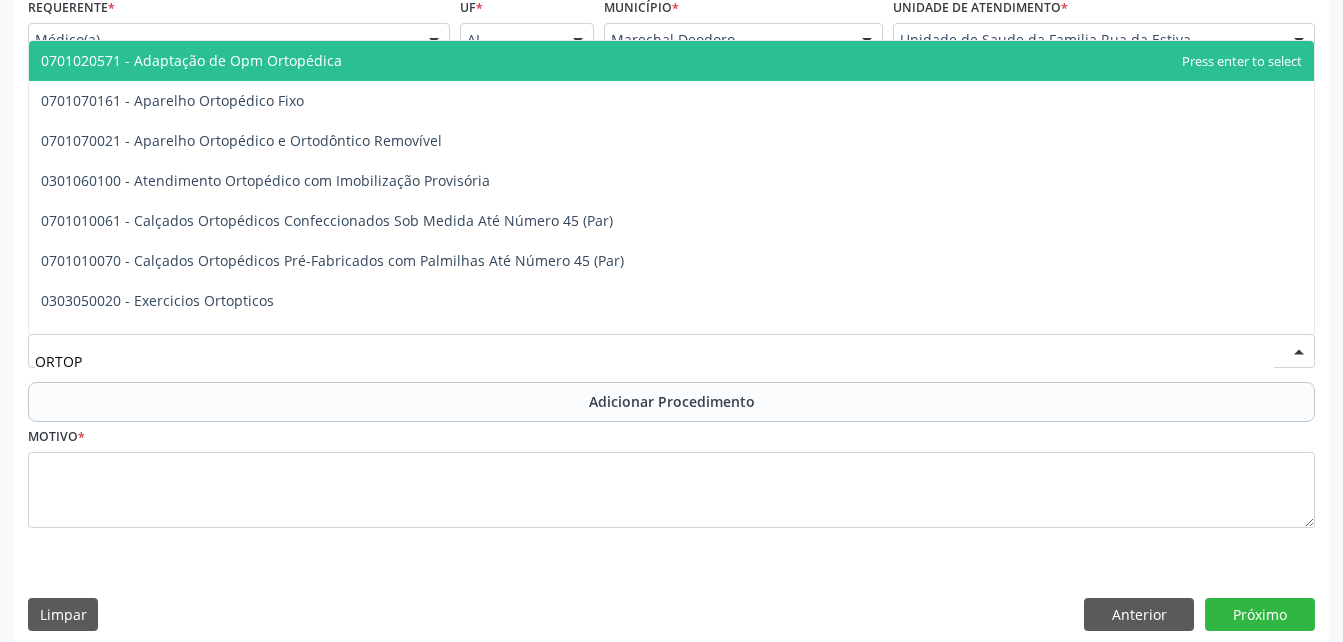 type on "ORTOPE" 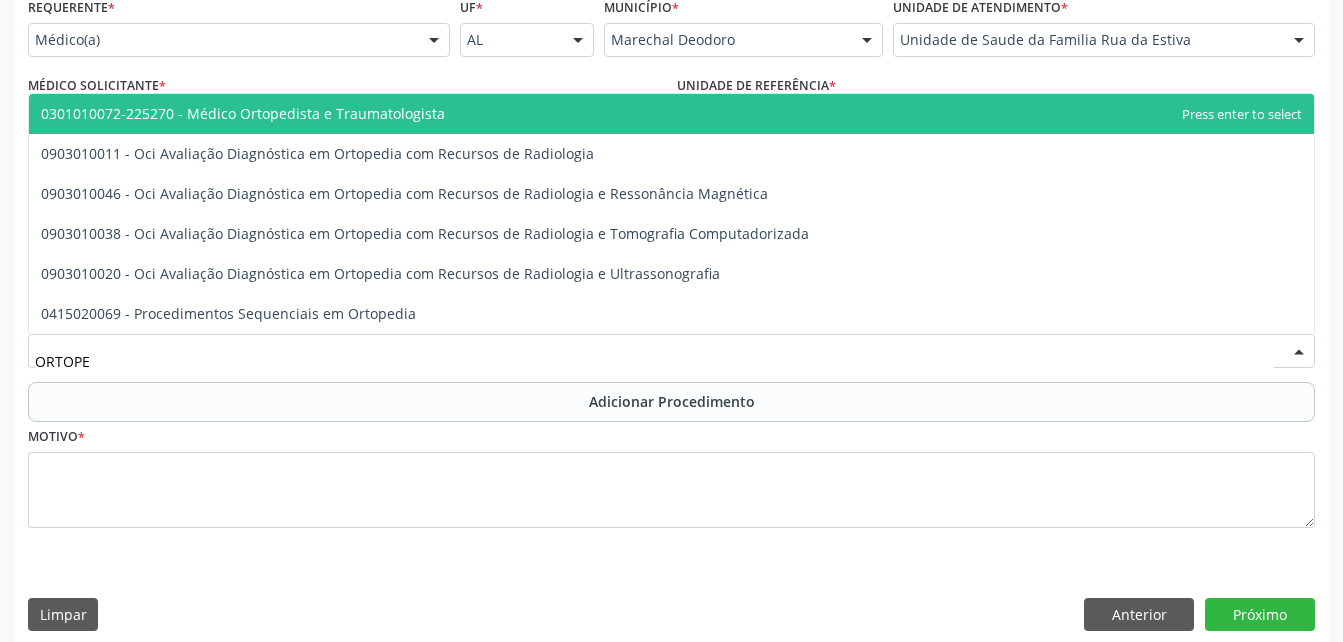 click on "0301010072-225270 - Médico Ortopedista e Traumatologista" at bounding box center (671, 114) 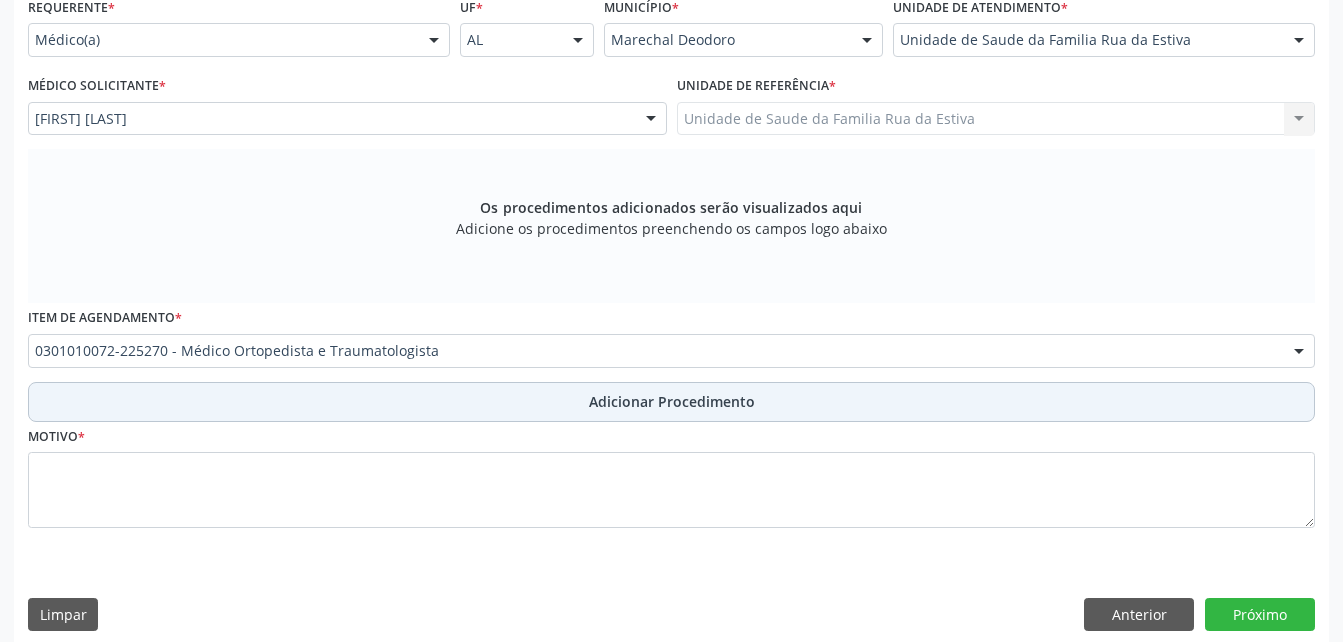 click on "Adicionar Procedimento" at bounding box center (672, 401) 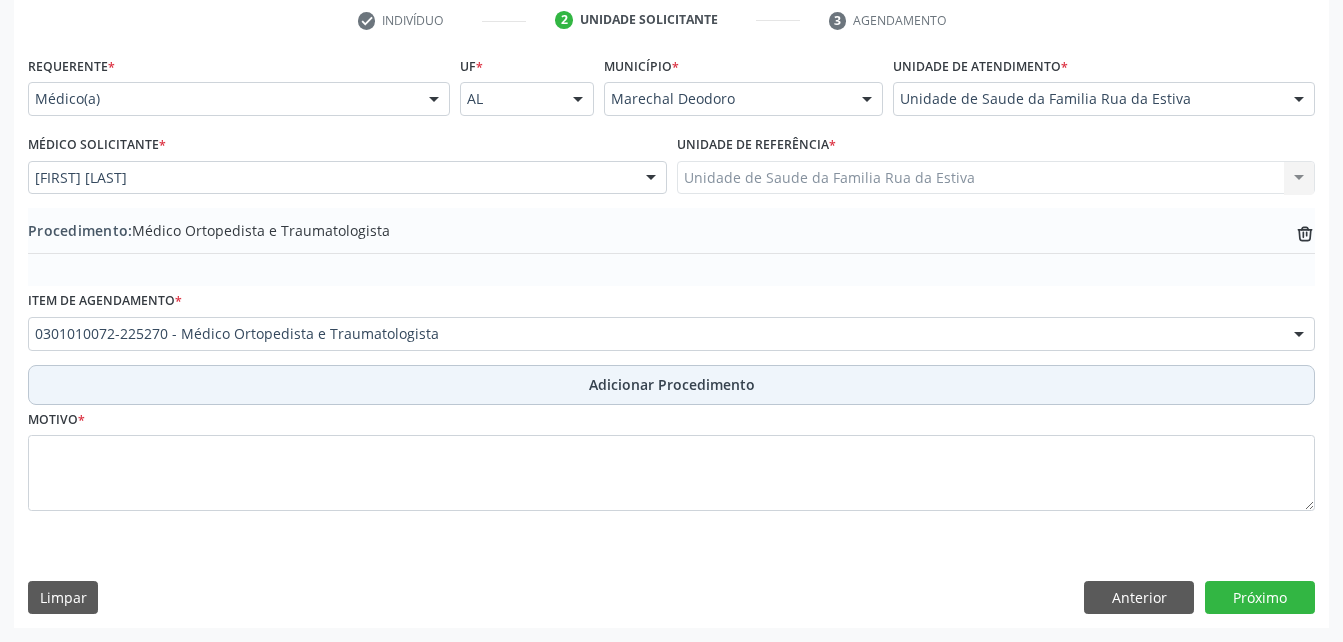 scroll, scrollTop: 411, scrollLeft: 0, axis: vertical 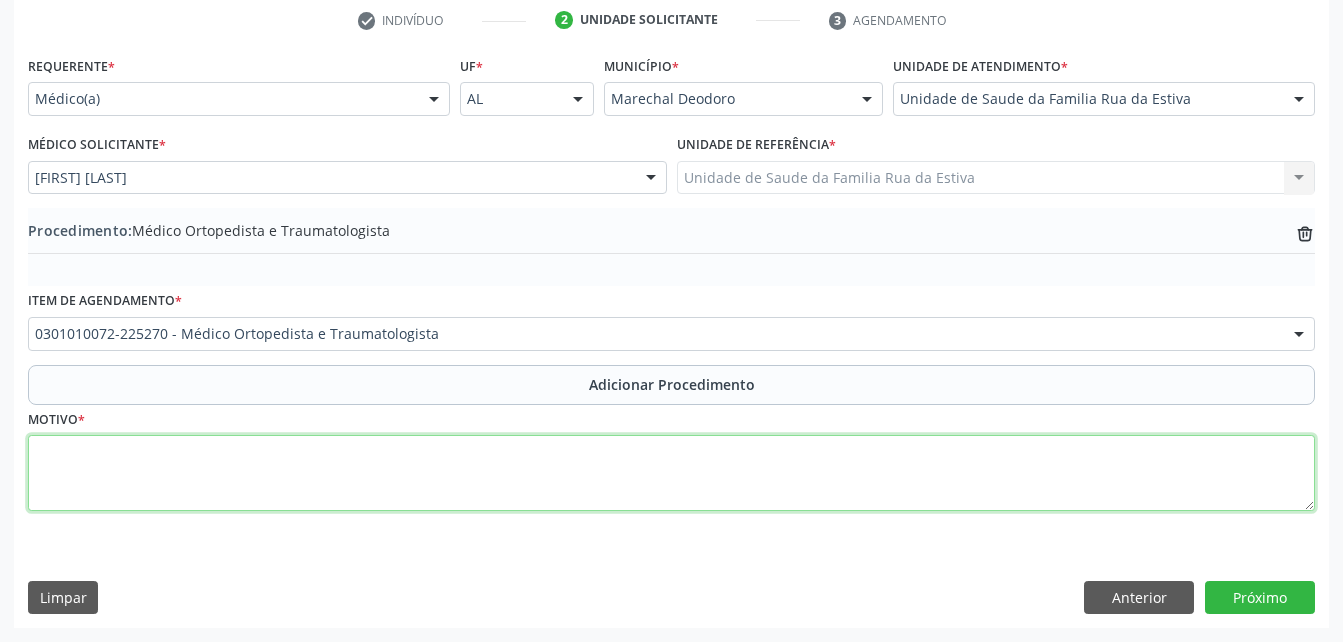 click at bounding box center [671, 473] 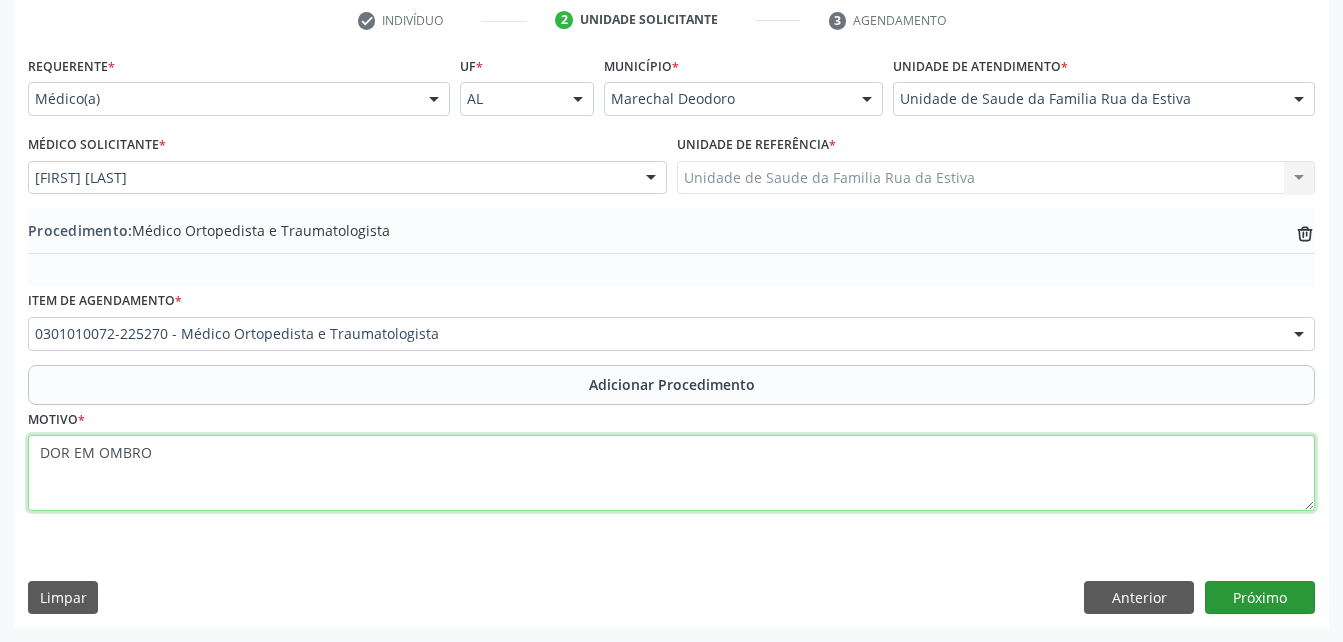 type on "DOR EM OMBRO" 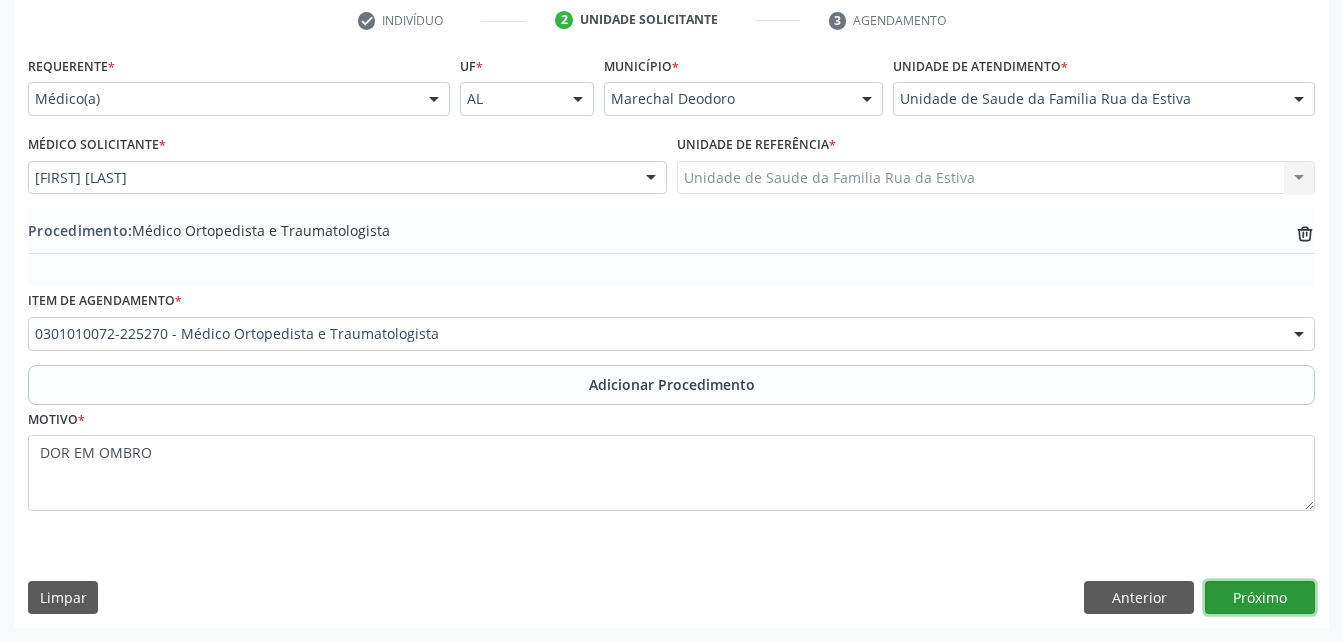 click on "Próximo" at bounding box center [1260, 598] 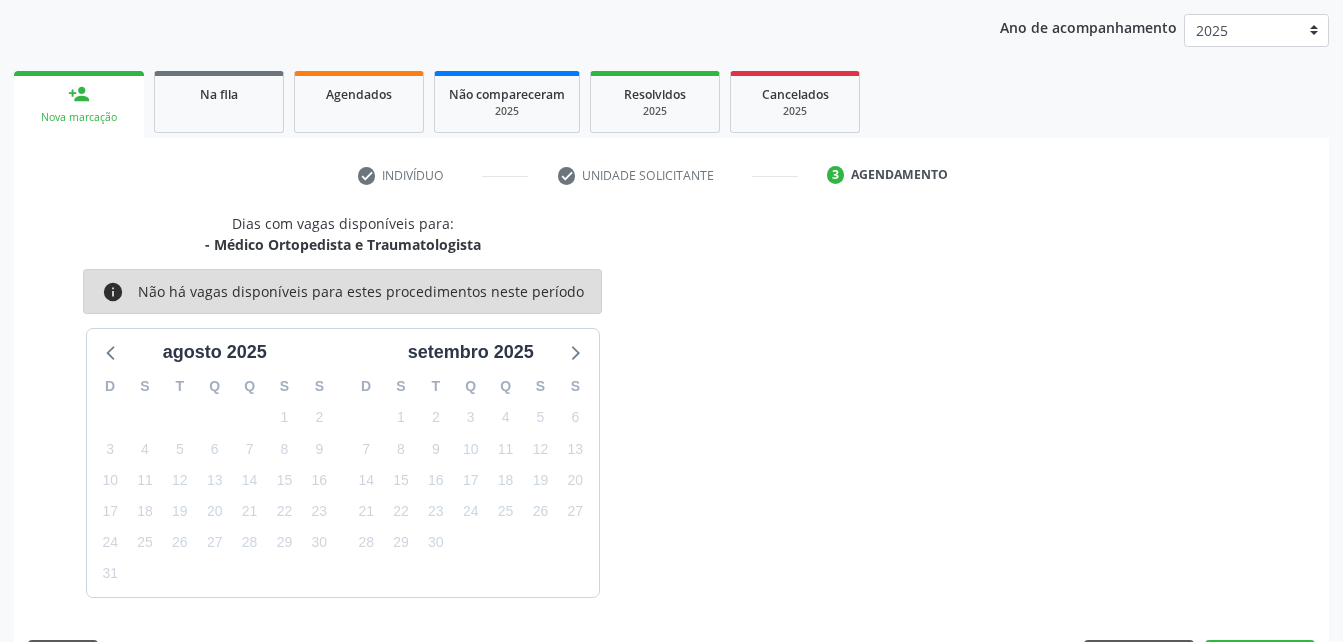 scroll, scrollTop: 315, scrollLeft: 0, axis: vertical 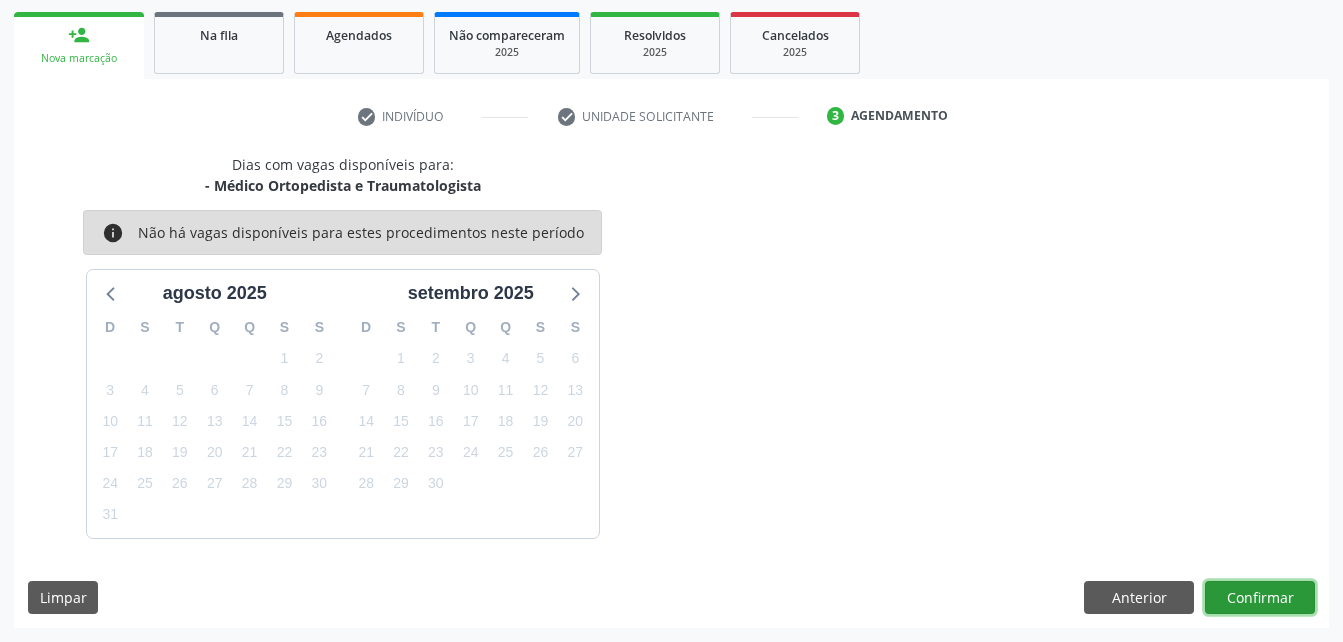 click on "Confirmar" at bounding box center (1260, 598) 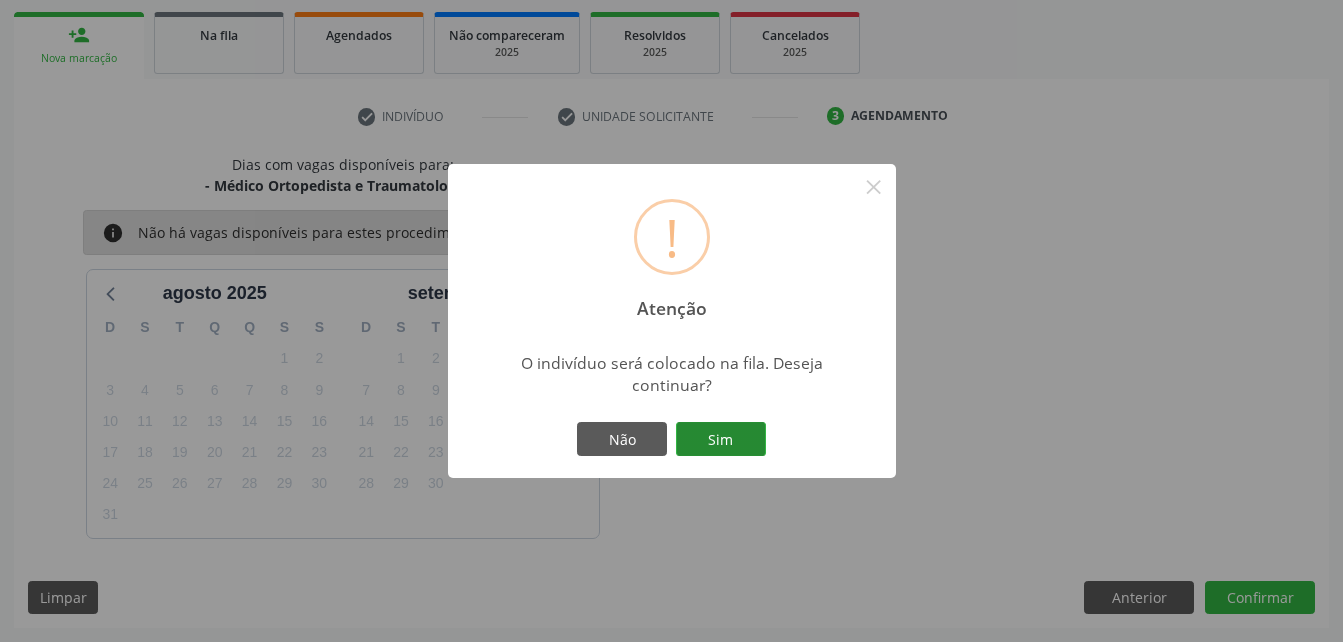 click on "Sim" at bounding box center [721, 439] 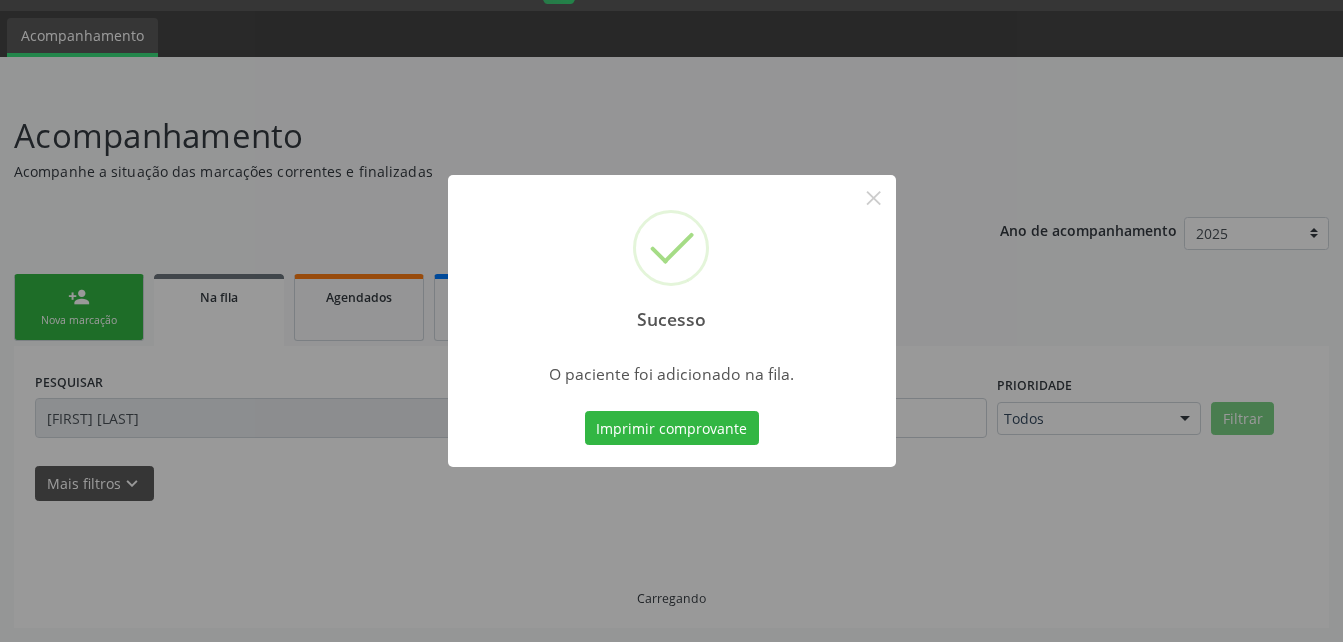 scroll, scrollTop: 53, scrollLeft: 0, axis: vertical 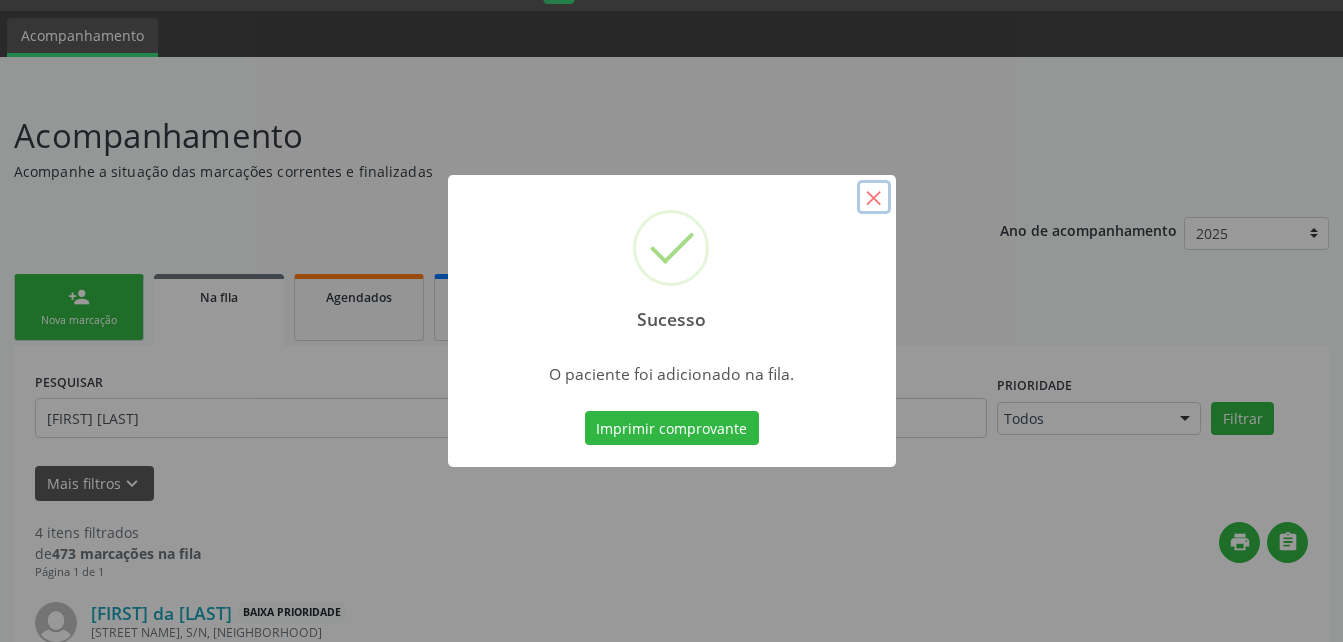 click on "×" at bounding box center [874, 197] 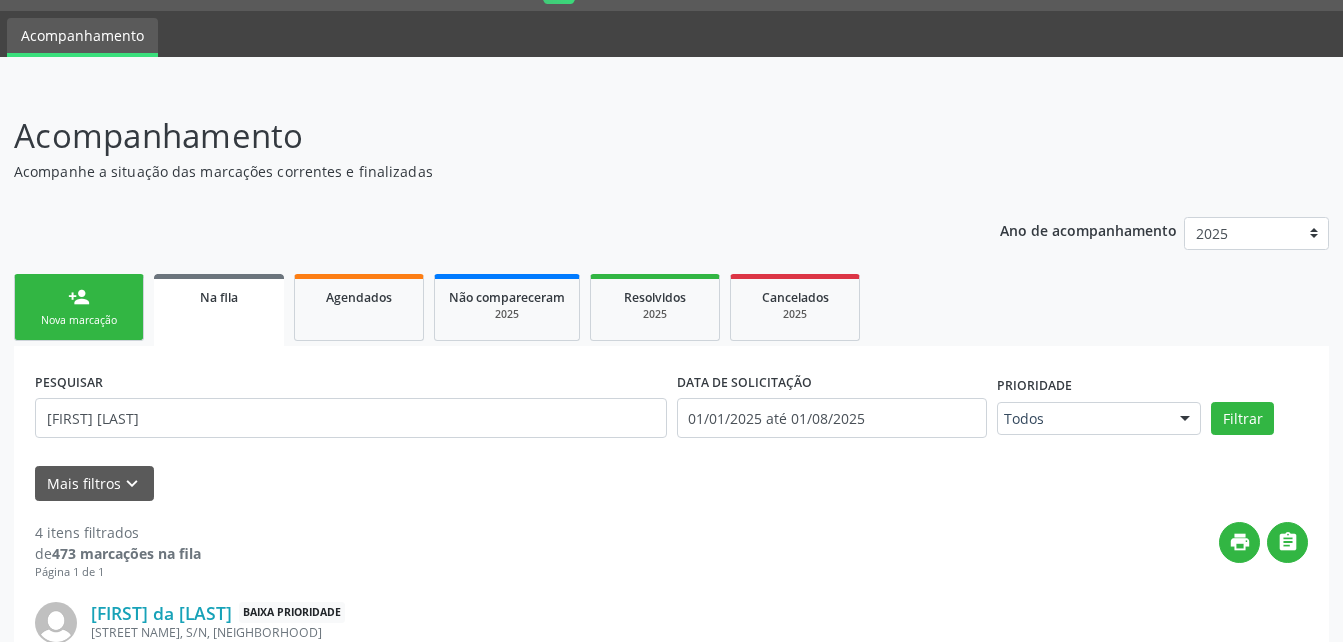drag, startPoint x: 108, startPoint y: 296, endPoint x: 184, endPoint y: 17, distance: 289.16605 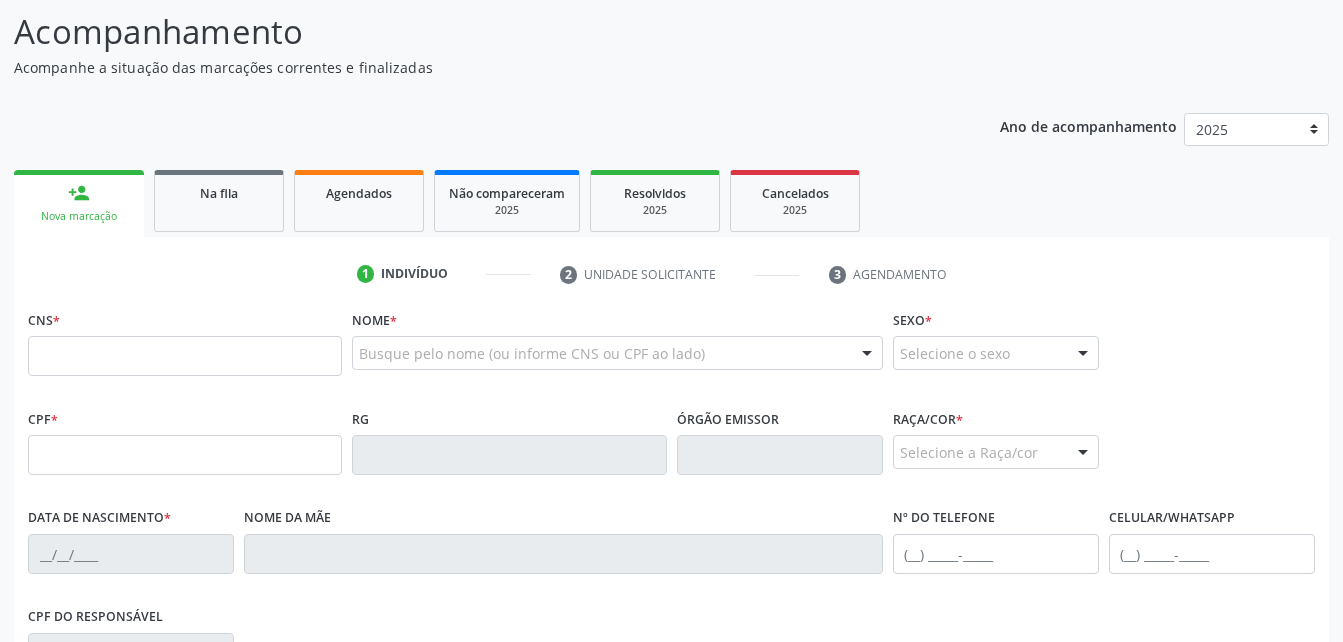scroll, scrollTop: 253, scrollLeft: 0, axis: vertical 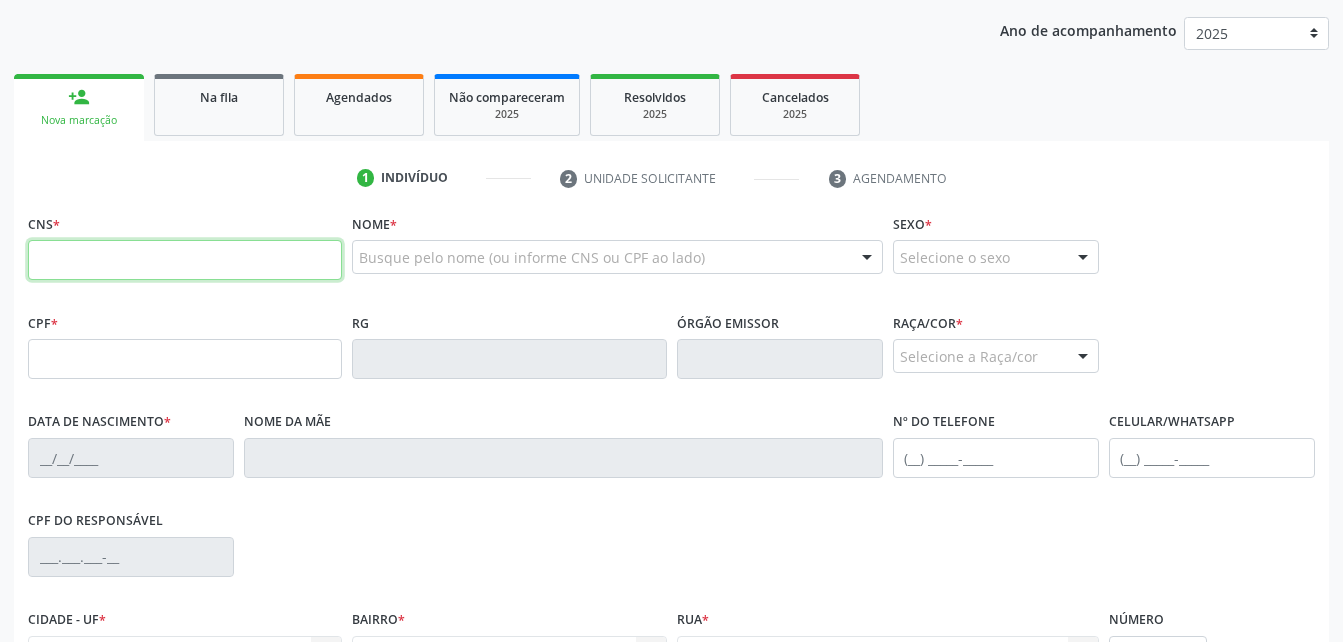 click at bounding box center [185, 260] 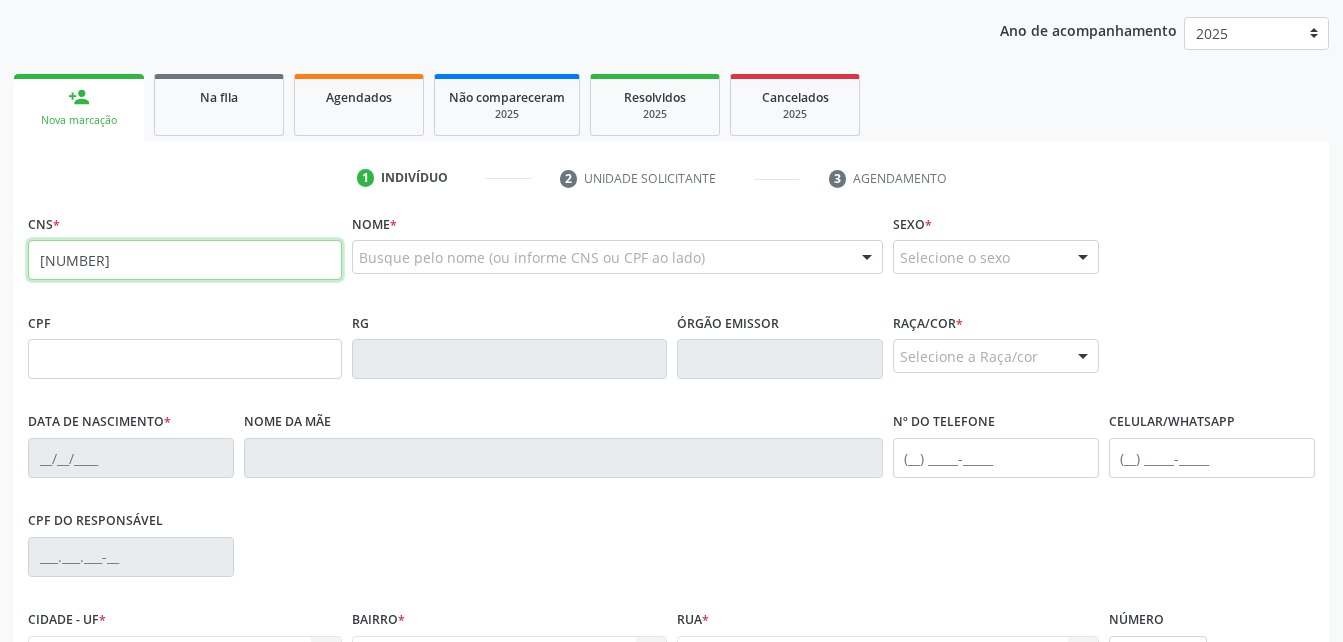 type on "706 0093 1247 2848" 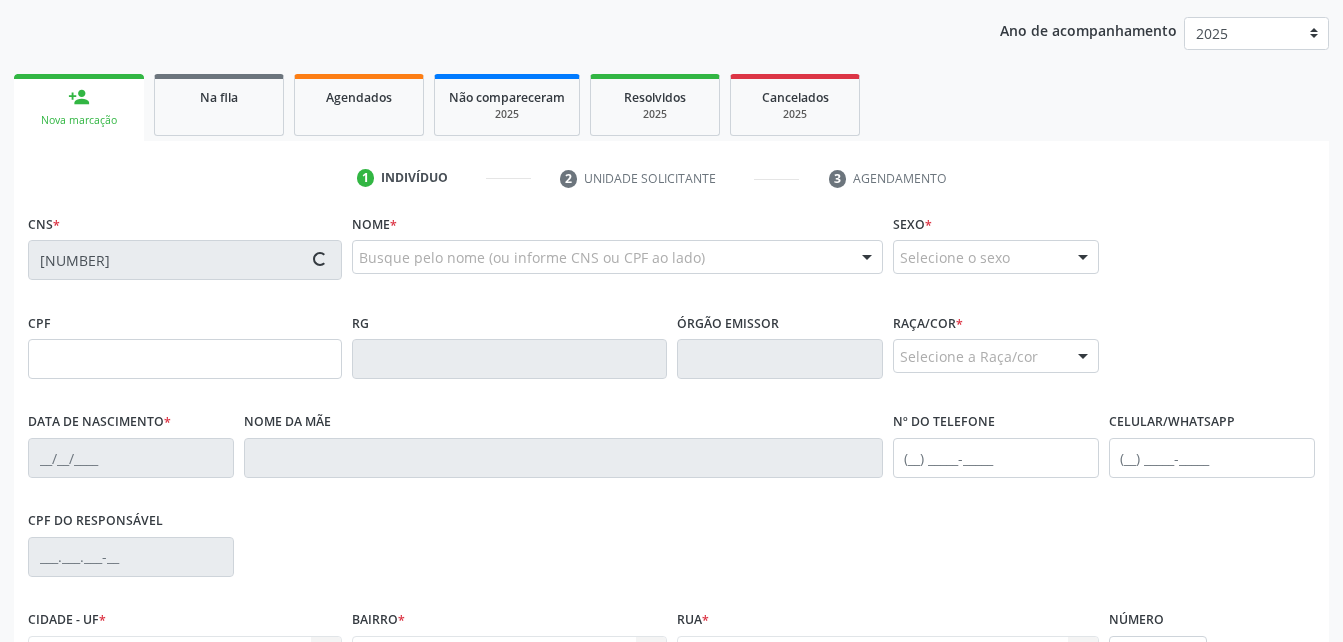 type on "125.683.464-50" 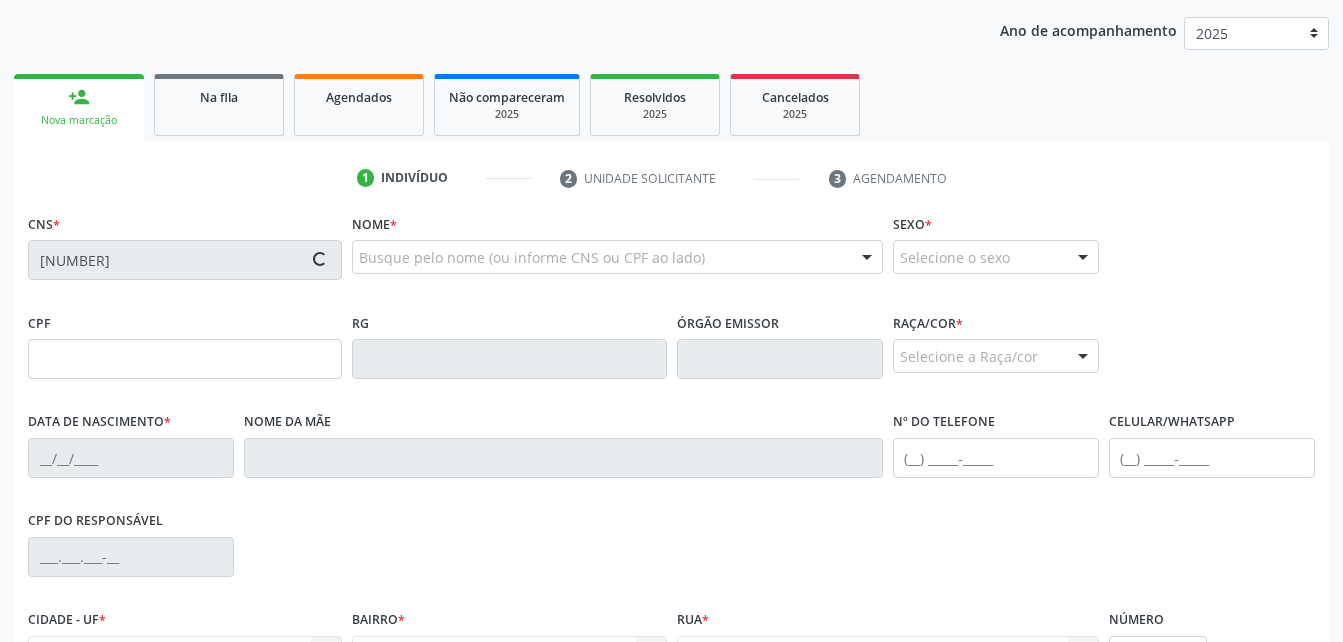 type on "10/01/2013" 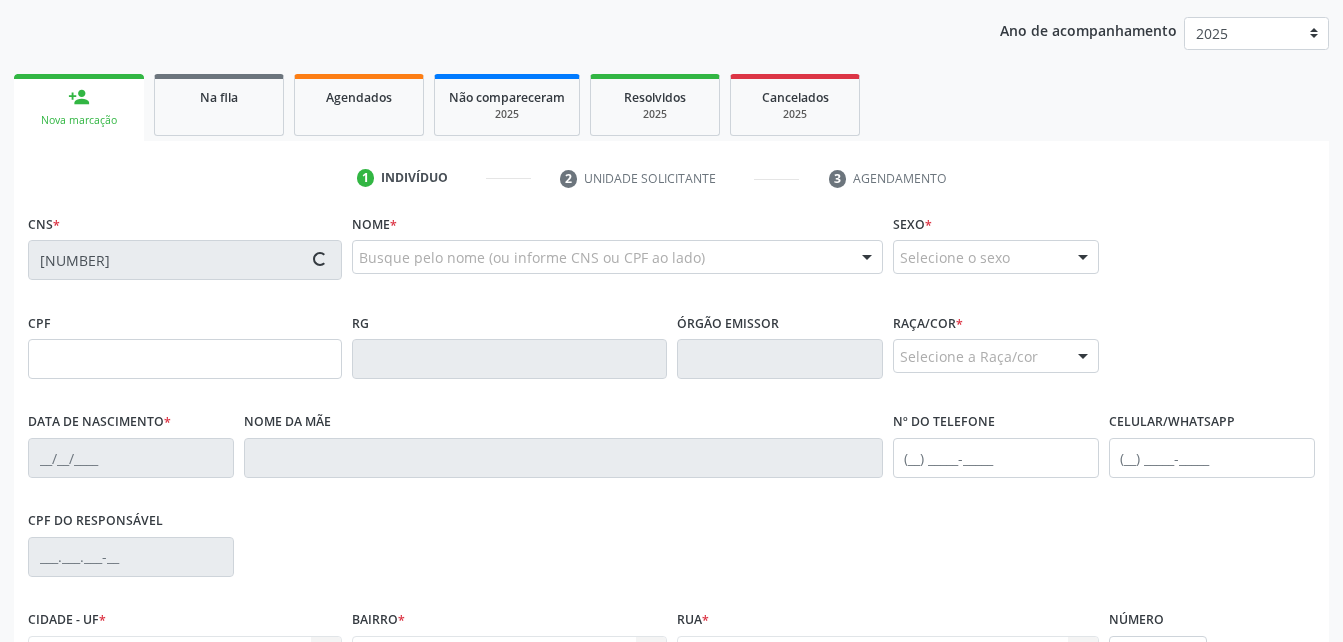type on "Cristiovania TibÚrcio da Silva" 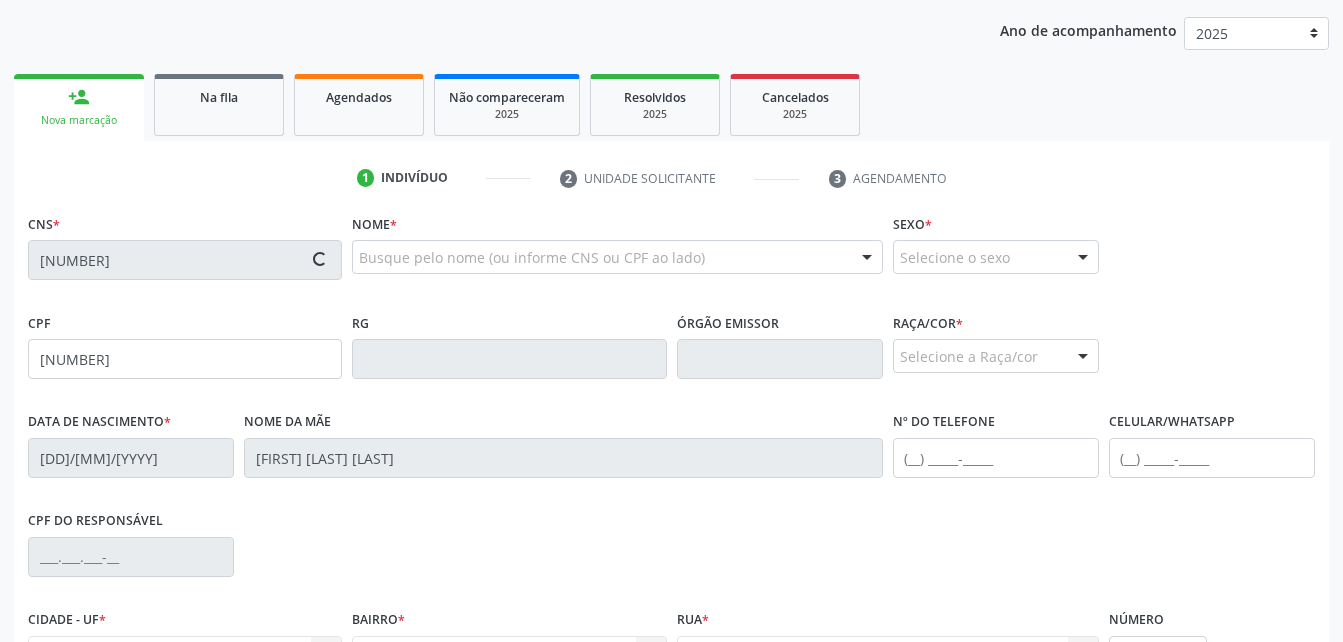 type on "(82) 99177-6368" 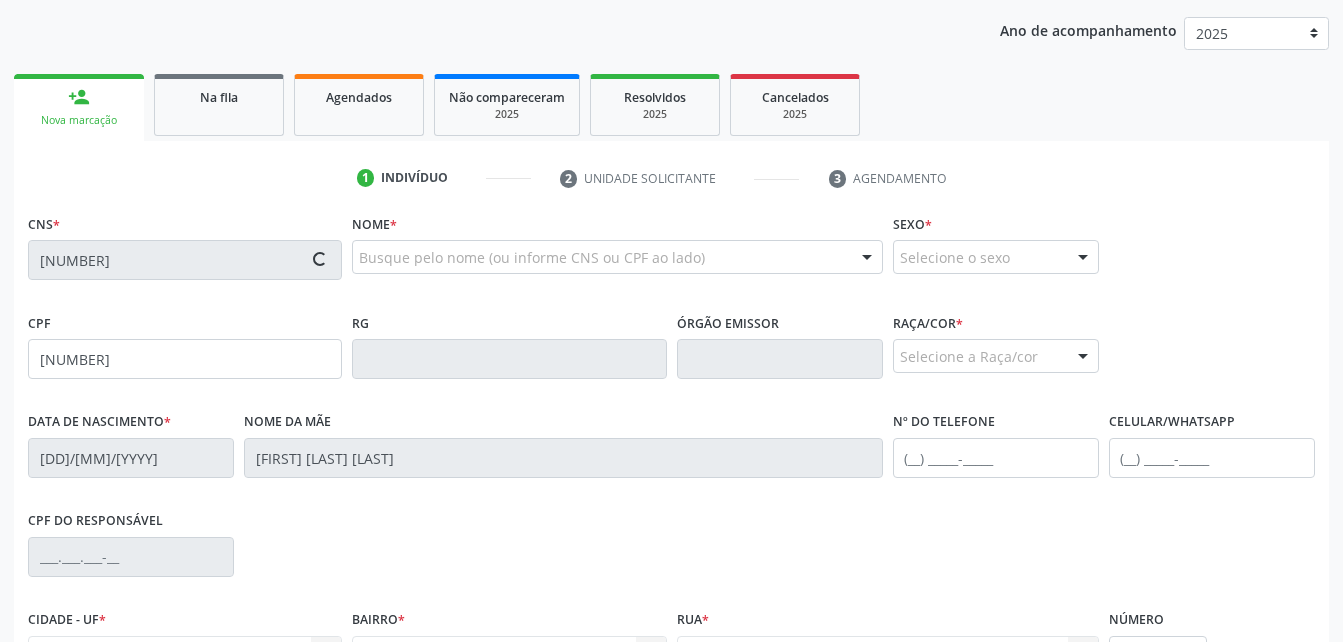 type on "S/N" 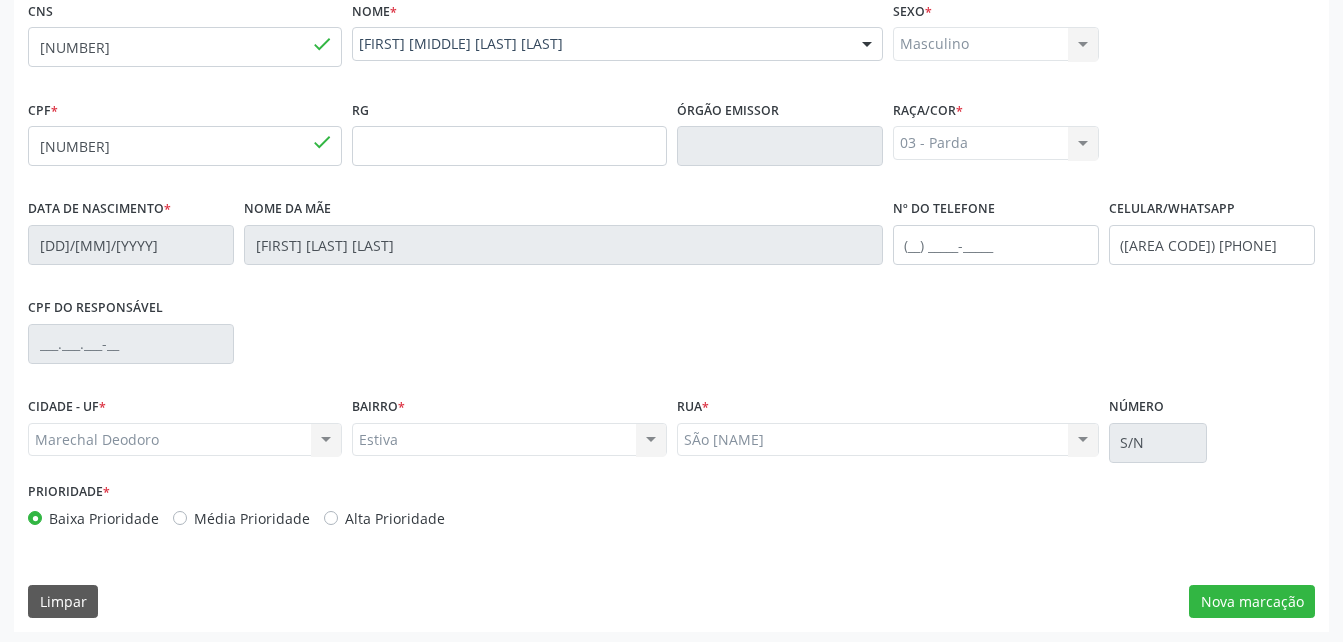 scroll, scrollTop: 470, scrollLeft: 0, axis: vertical 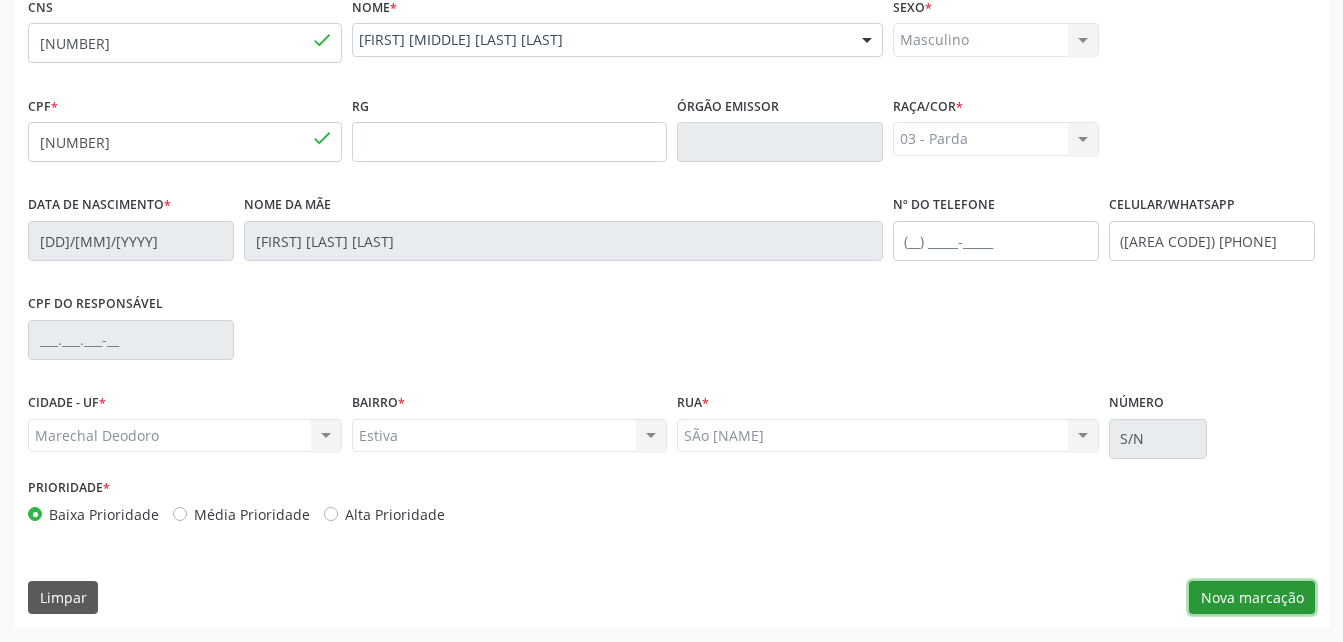 click on "Nova marcação" at bounding box center (1252, 598) 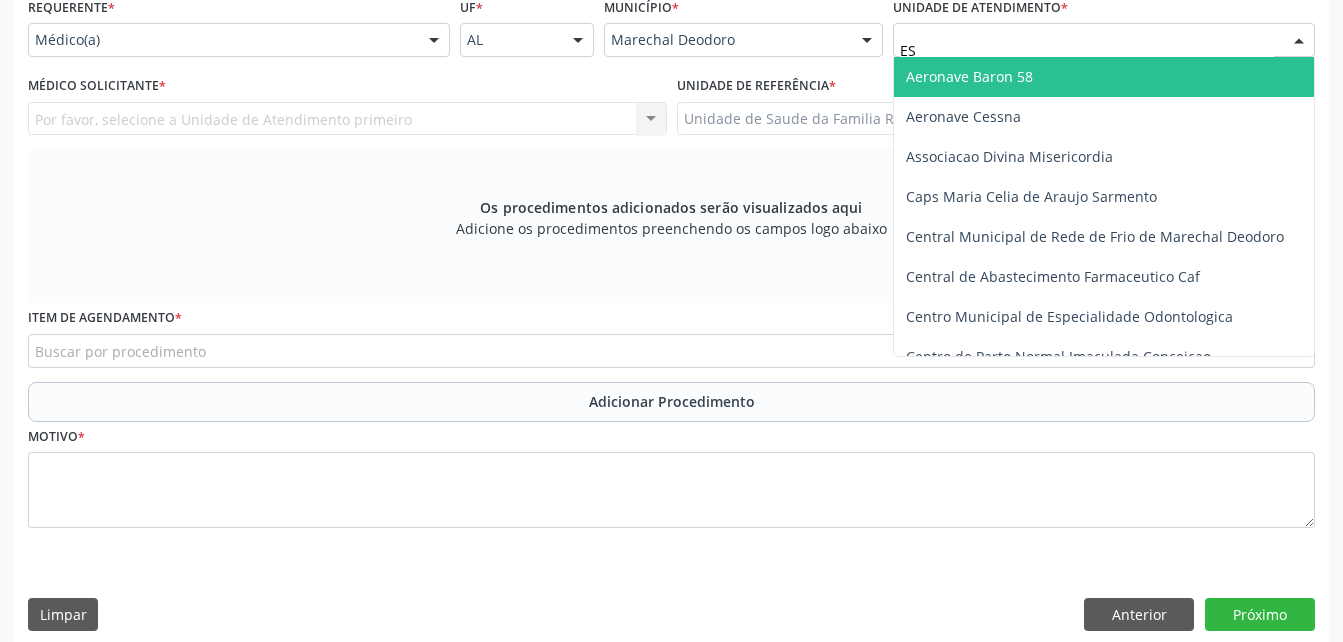 type on "EST" 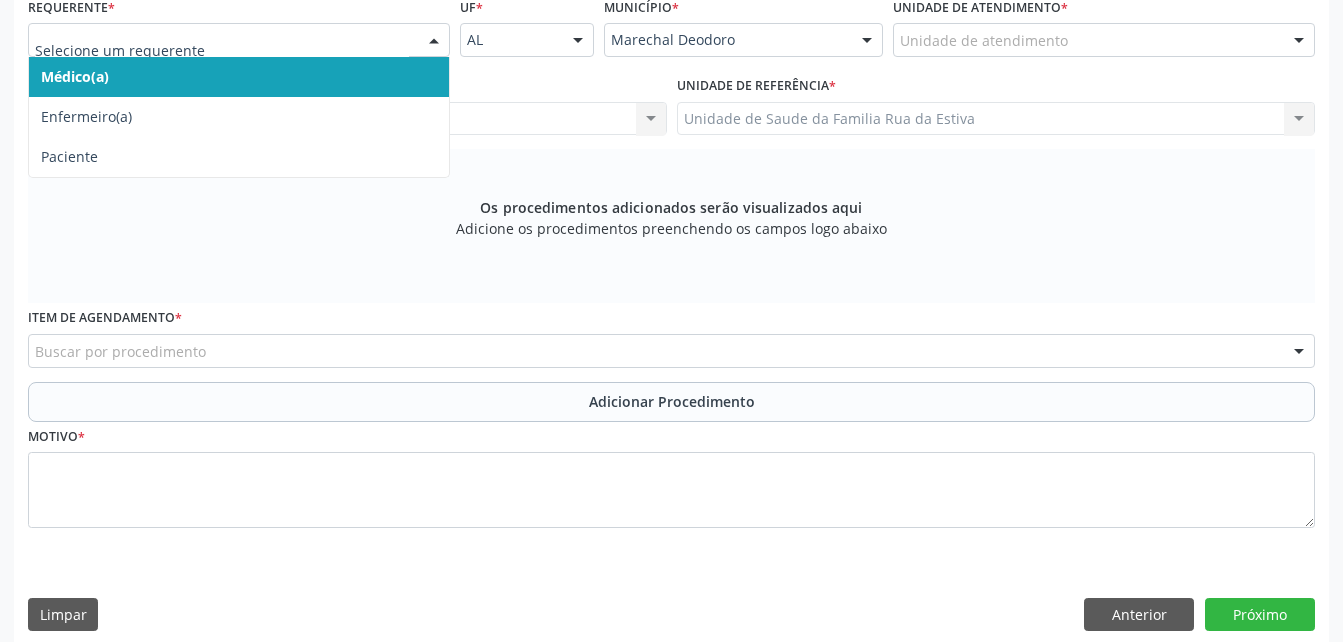 click at bounding box center (434, 41) 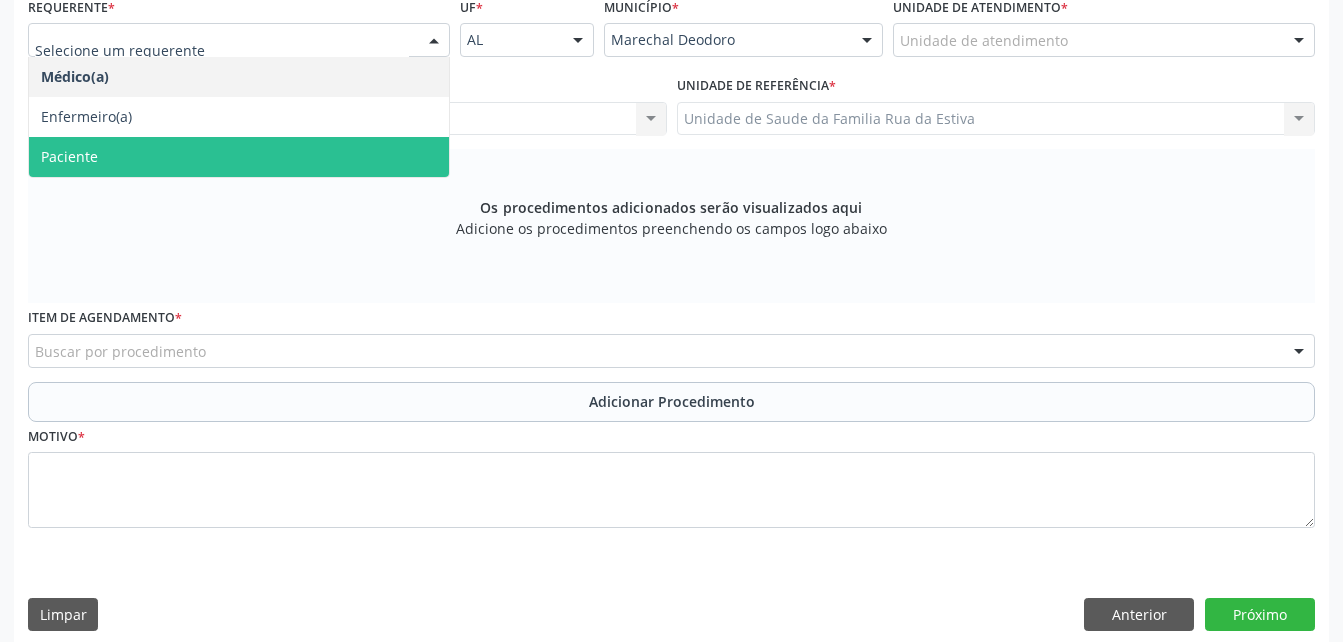 click on "Paciente" at bounding box center (239, 157) 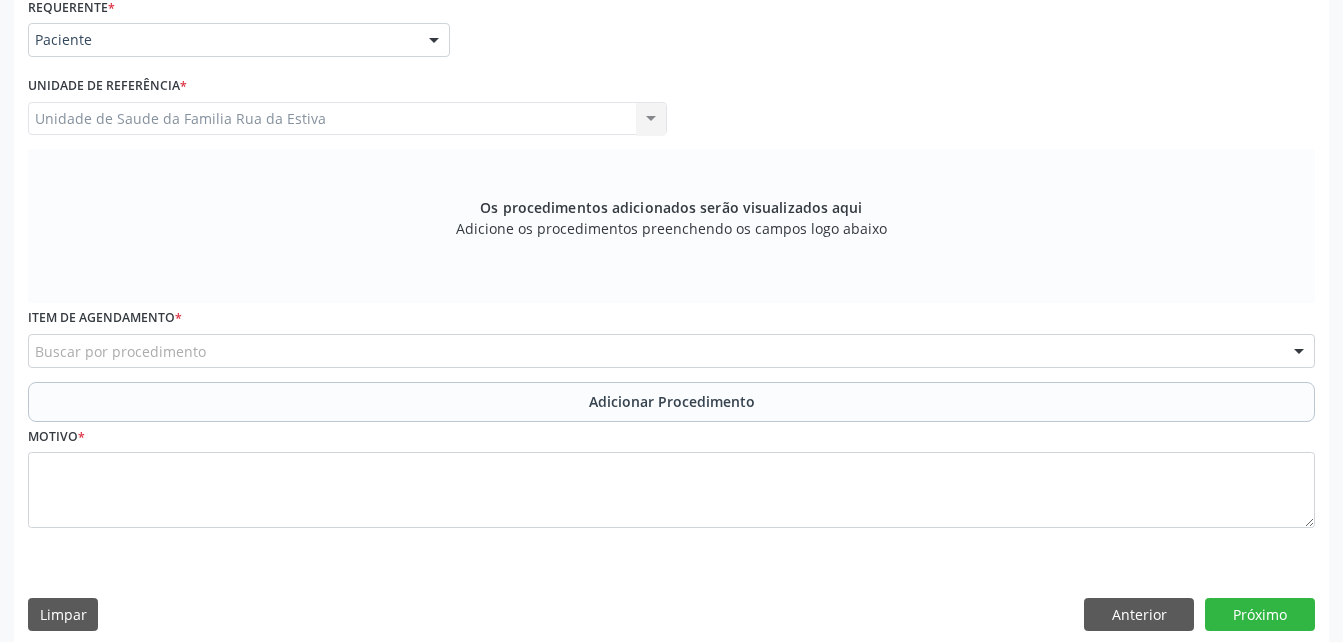click on "Buscar por procedimento" at bounding box center (671, 351) 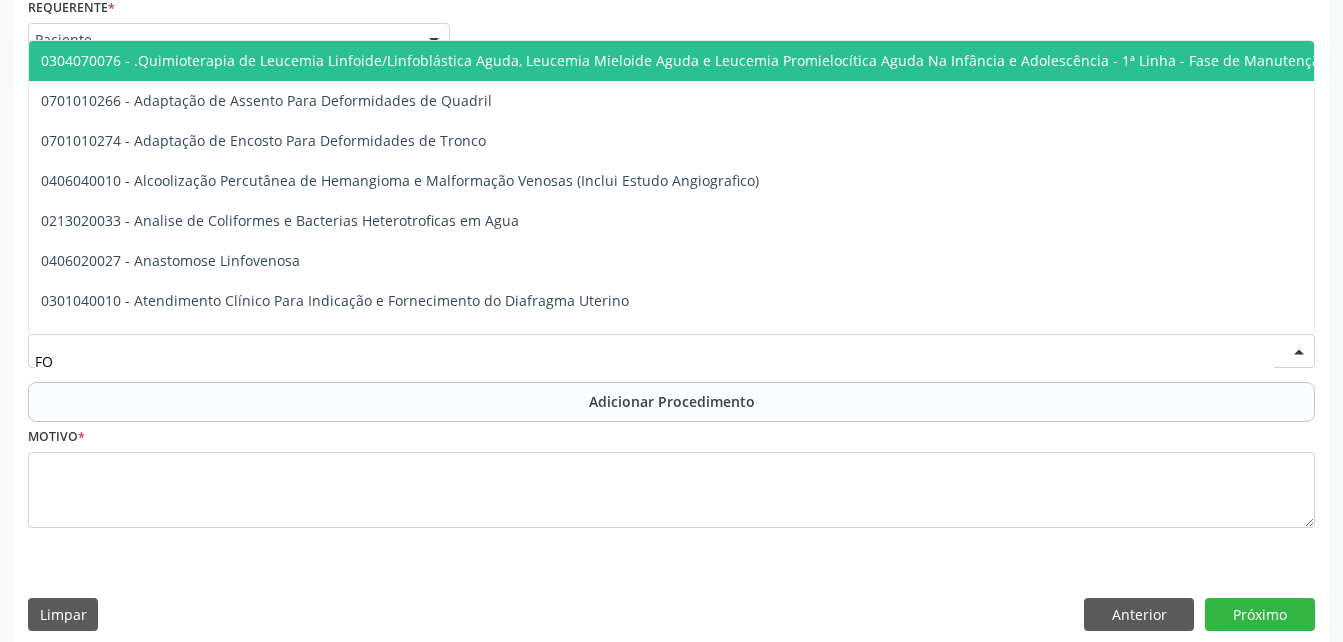 type on "F" 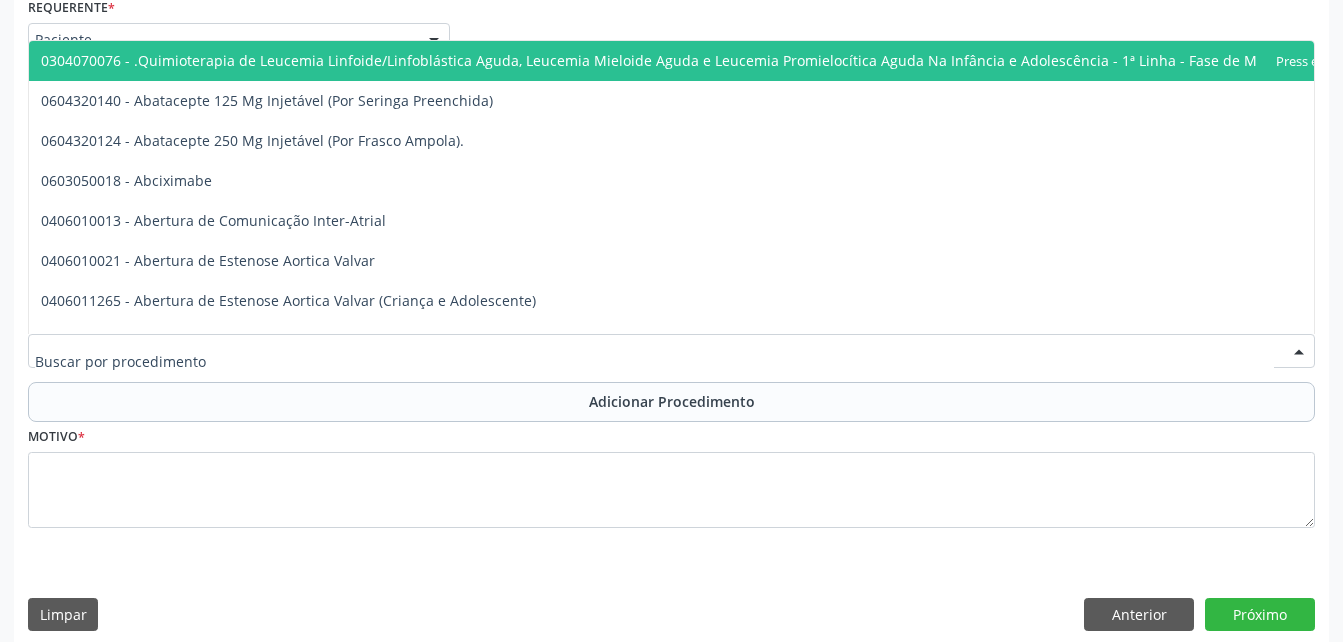 type on "1" 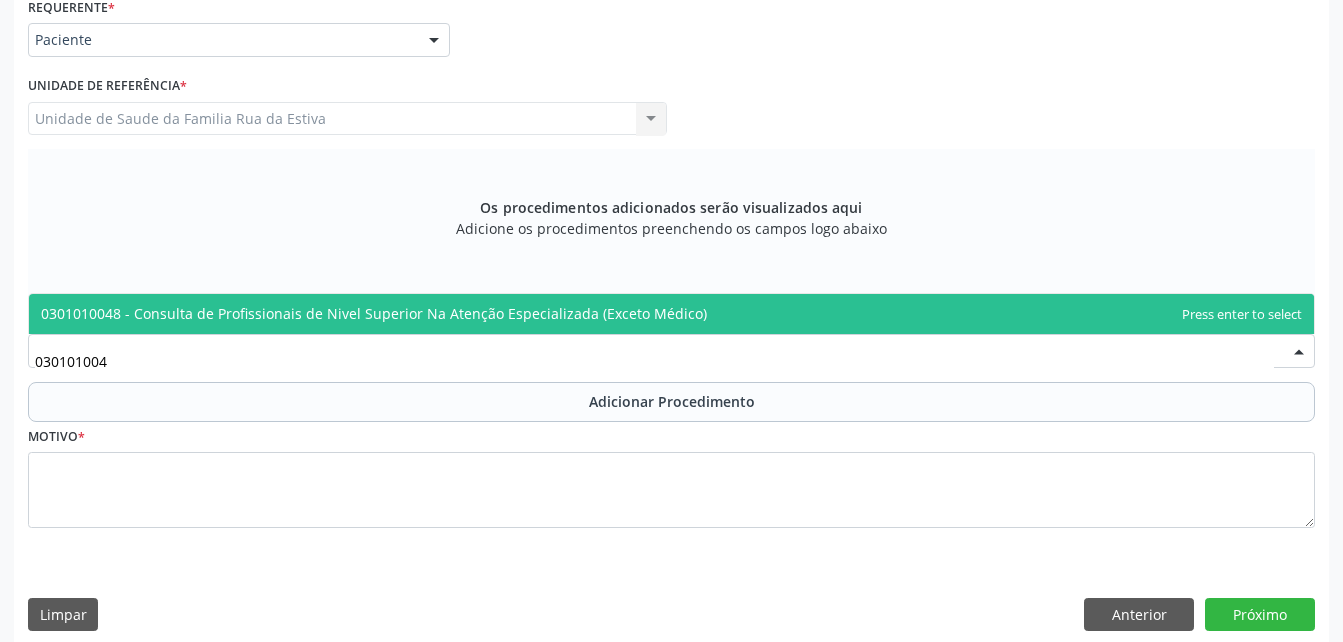 type on "0301010048" 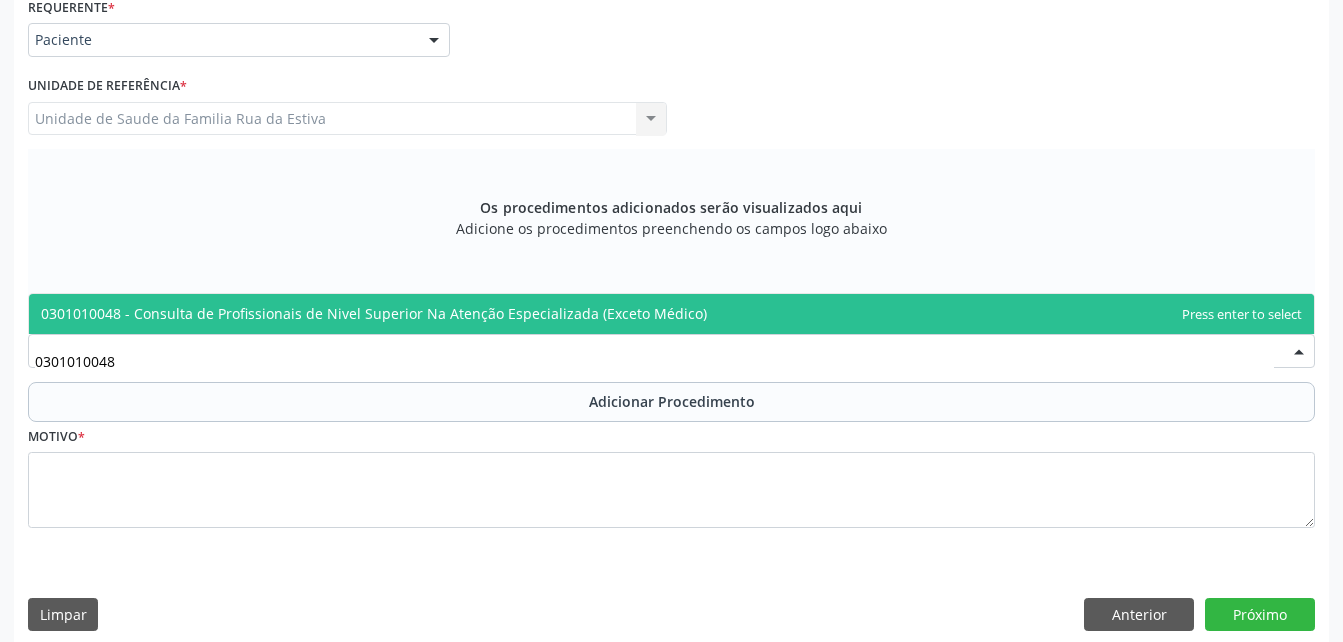 click on "0301010048 - Consulta de Profissionais de Nivel Superior Na Atenção Especializada (Exceto Médico)" at bounding box center [374, 313] 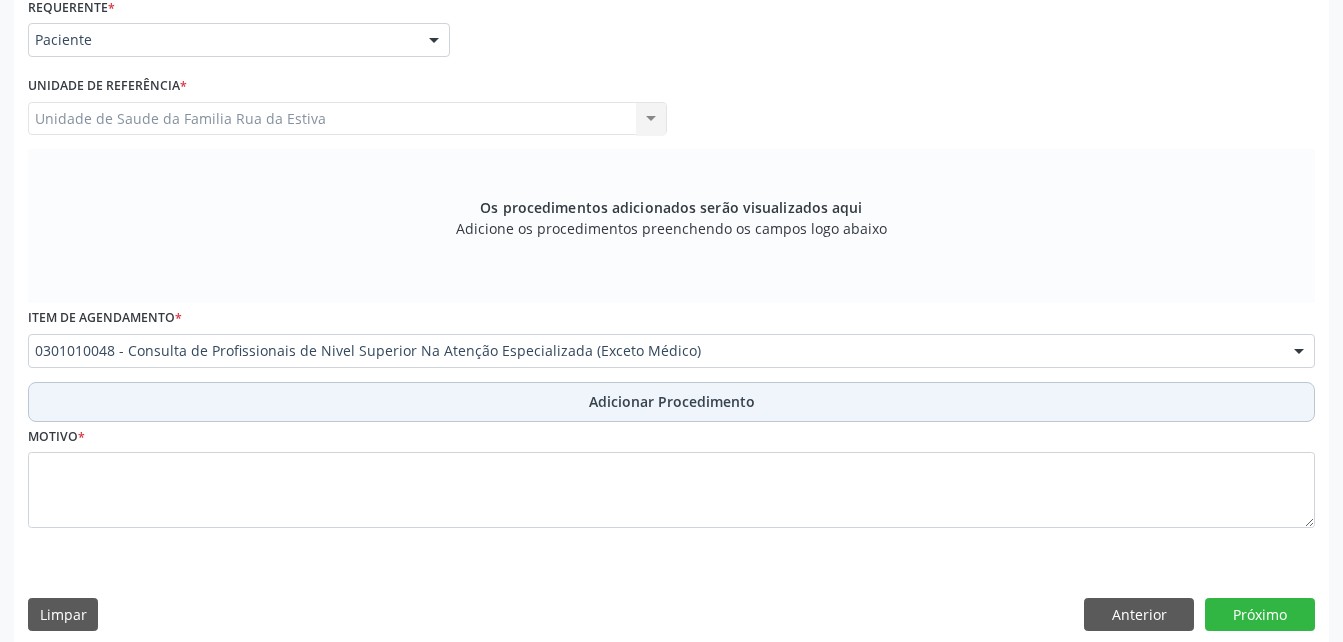click on "Adicionar Procedimento" at bounding box center (672, 401) 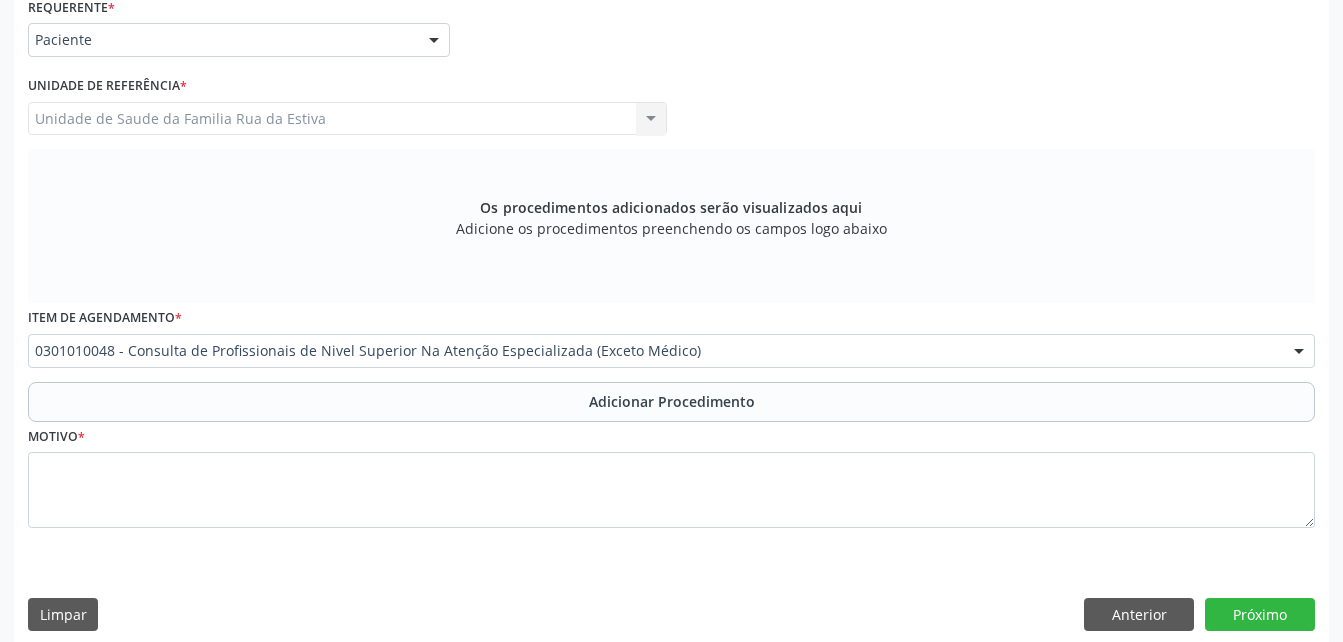 scroll, scrollTop: 411, scrollLeft: 0, axis: vertical 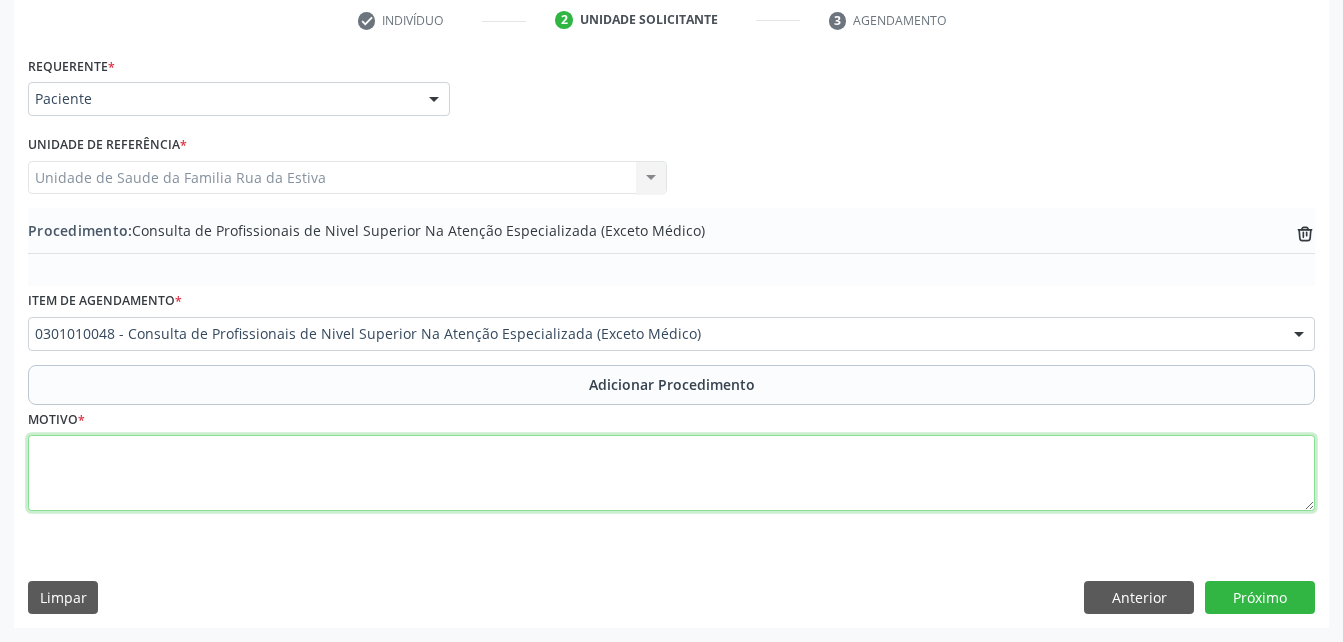 click at bounding box center [671, 473] 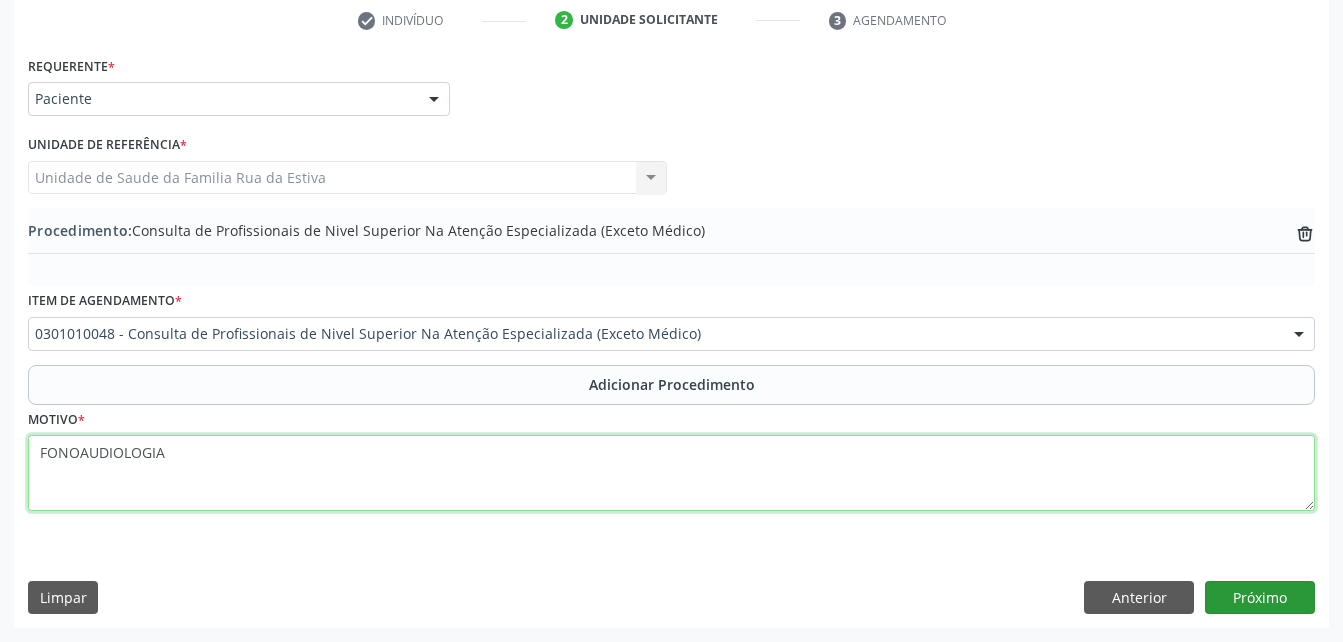 type on "FONOAUDIOLOGIA" 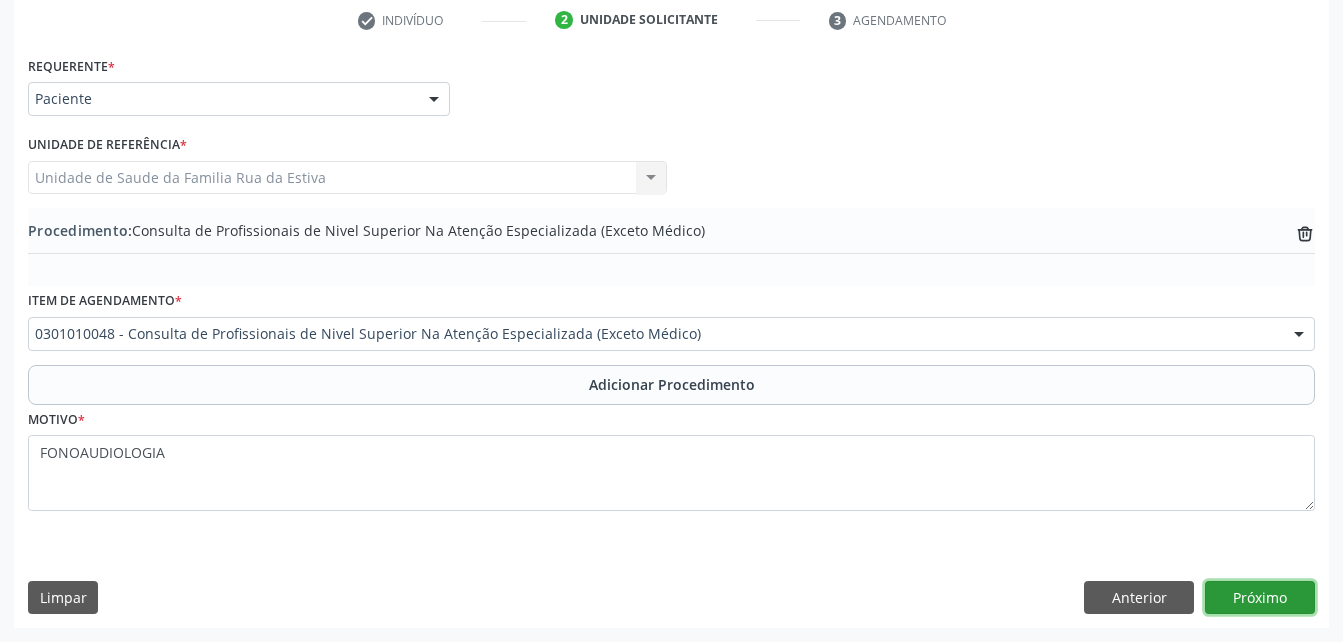 click on "Próximo" at bounding box center [1260, 598] 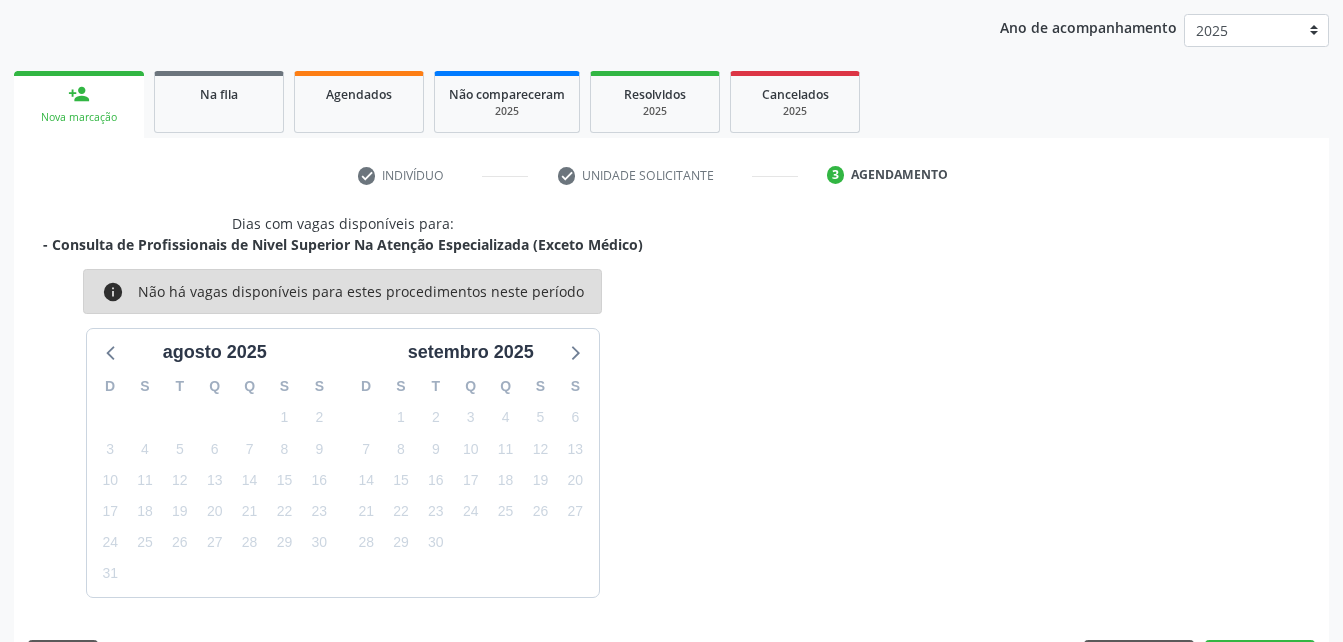 scroll, scrollTop: 315, scrollLeft: 0, axis: vertical 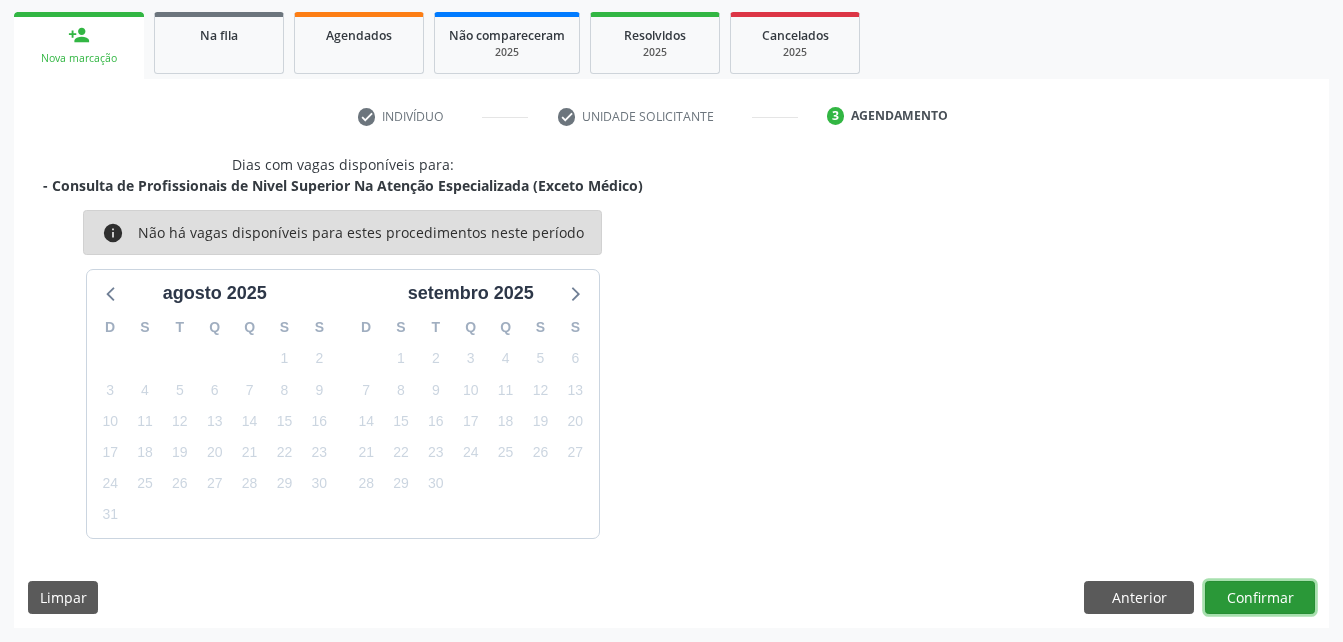 click on "Confirmar" at bounding box center (1260, 598) 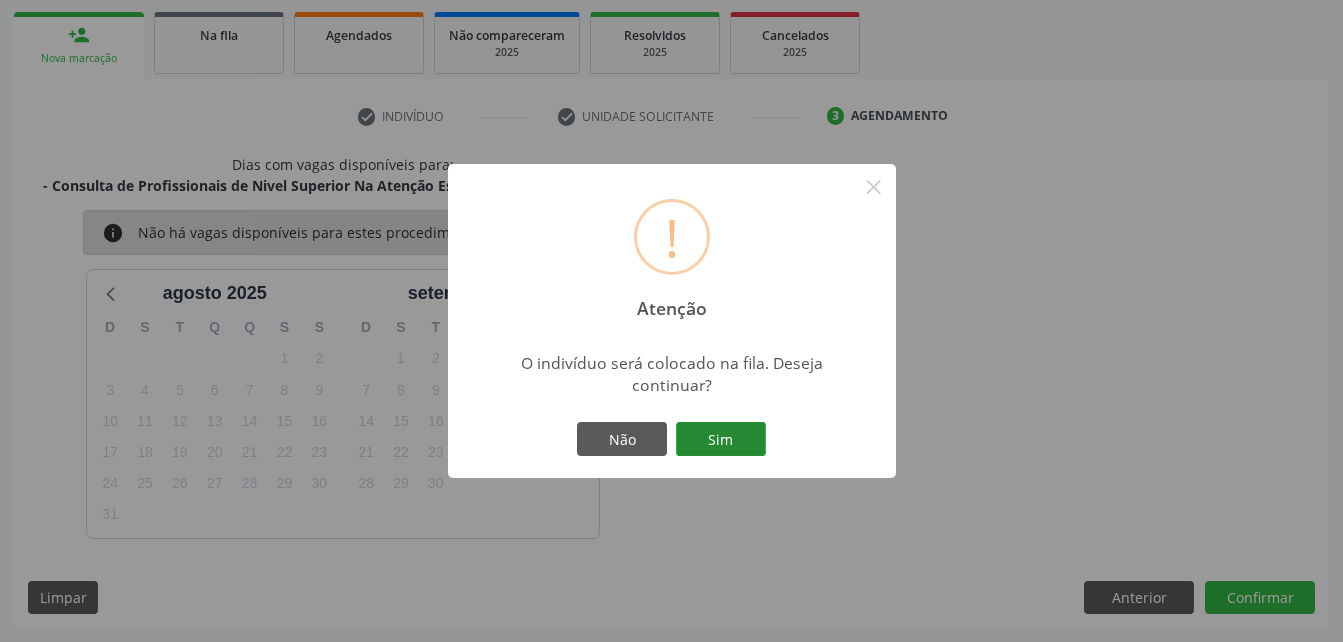 click on "Sim" at bounding box center [721, 439] 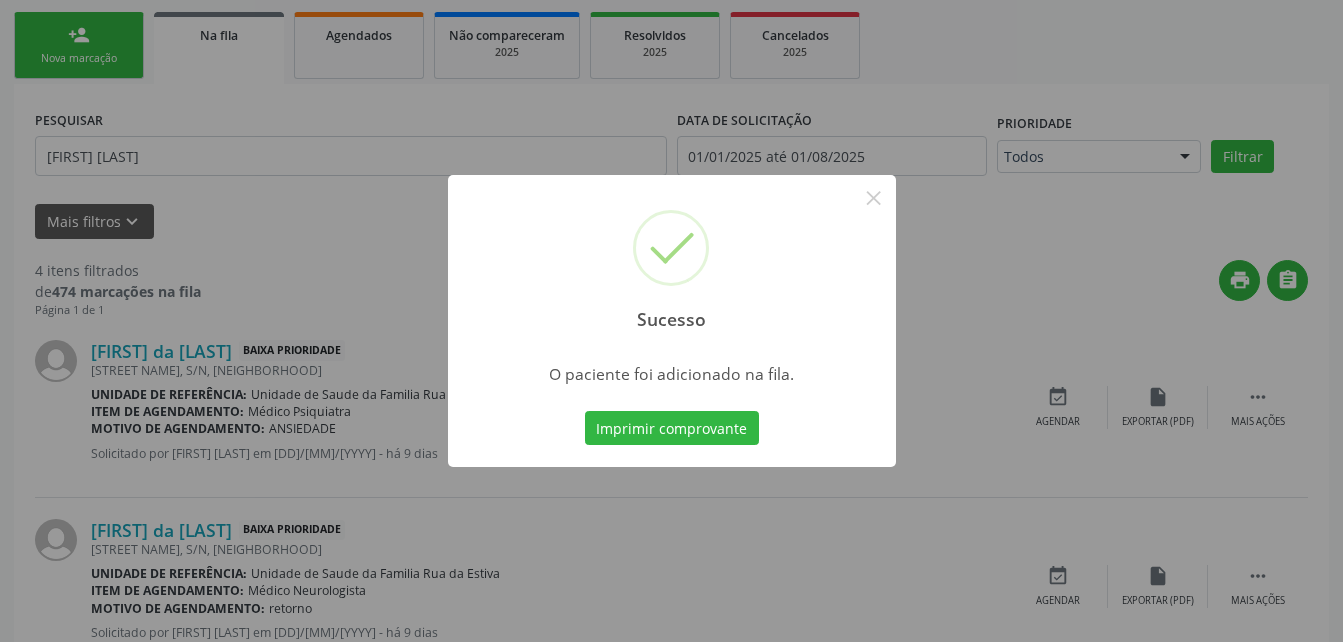 scroll, scrollTop: 53, scrollLeft: 0, axis: vertical 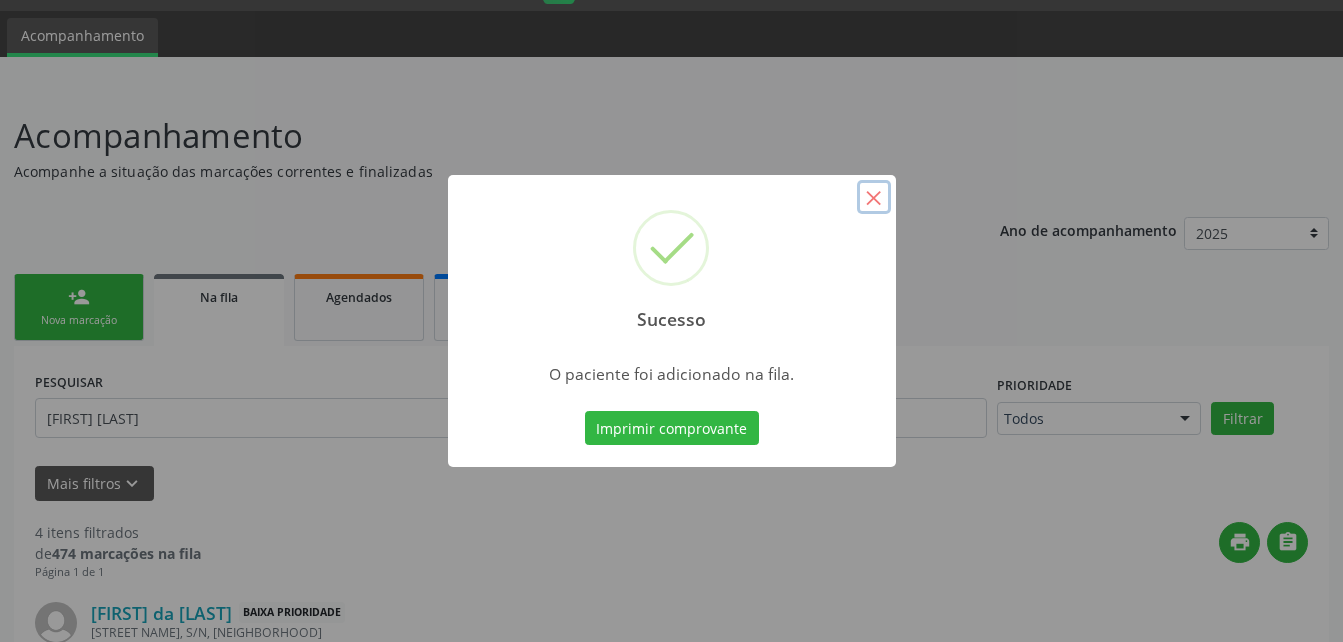 click on "×" at bounding box center [874, 197] 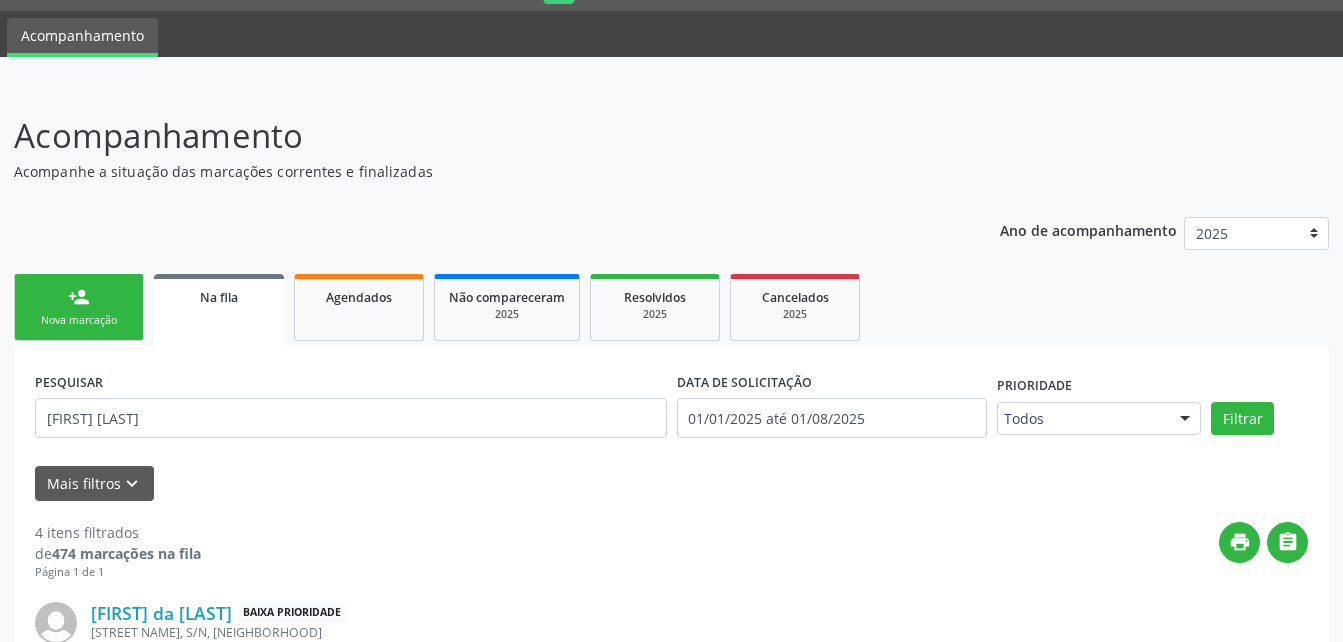 click on "person_add
Nova marcação" at bounding box center [79, 307] 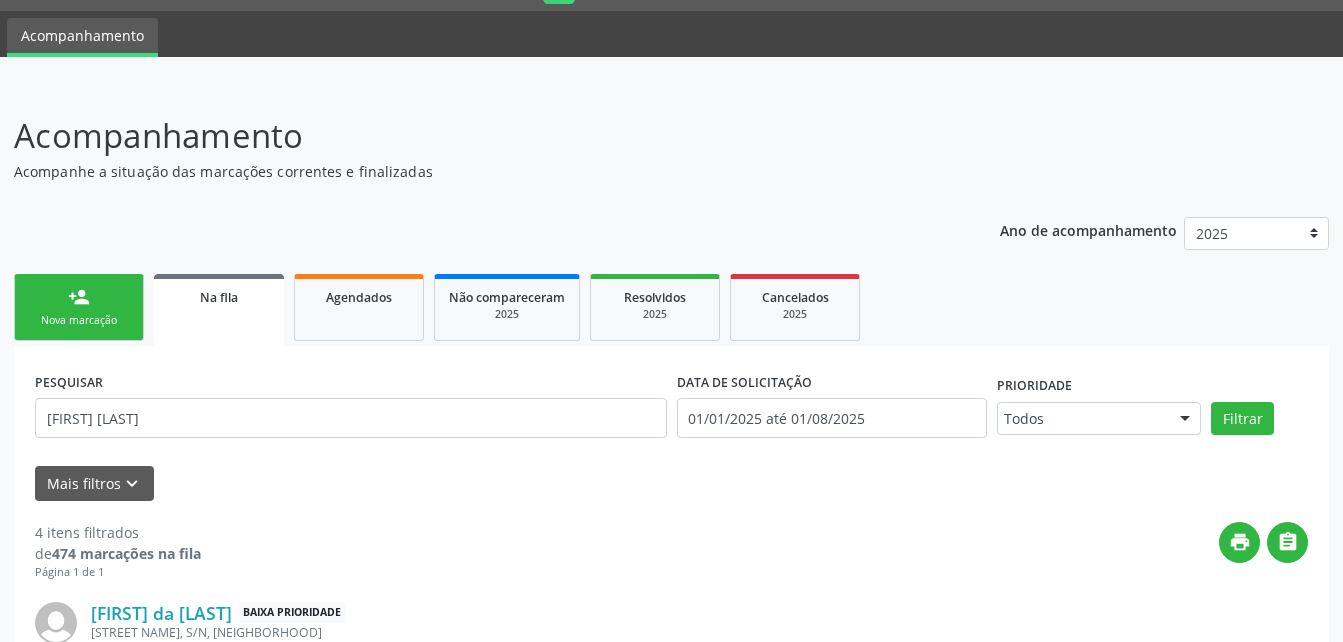 click on "Acompanhamento
Acompanhe a situação das marcações correntes e finalizadas
Relatórios
Ano de acompanhamento
2025
person_add
Nova marcação
Na fila   Agendados   Não compareceram
2025
Resolvidos
2025
Cancelados
2025
PESQUISAR
natalia da silva
DATA DE SOLICITAÇÃO
01/01/2025 até 01/08/2025
Prioridade
Todos         Todos   Baixa Prioridade   Média Prioridade   Alta Prioridade
Nenhum resultado encontrado para: "   "
Não há nenhuma opção para ser exibida.
Filtrar
Grupo/Subgrupo
Selecione um grupo ou subgrupo
Todos os grupos e subgrupos
01 - Ações de promoção e prevenção em saúde
01.01 - Ações coletivas/individuais em saúde
01.02 - Vigilância em saúde" at bounding box center (671, 708) 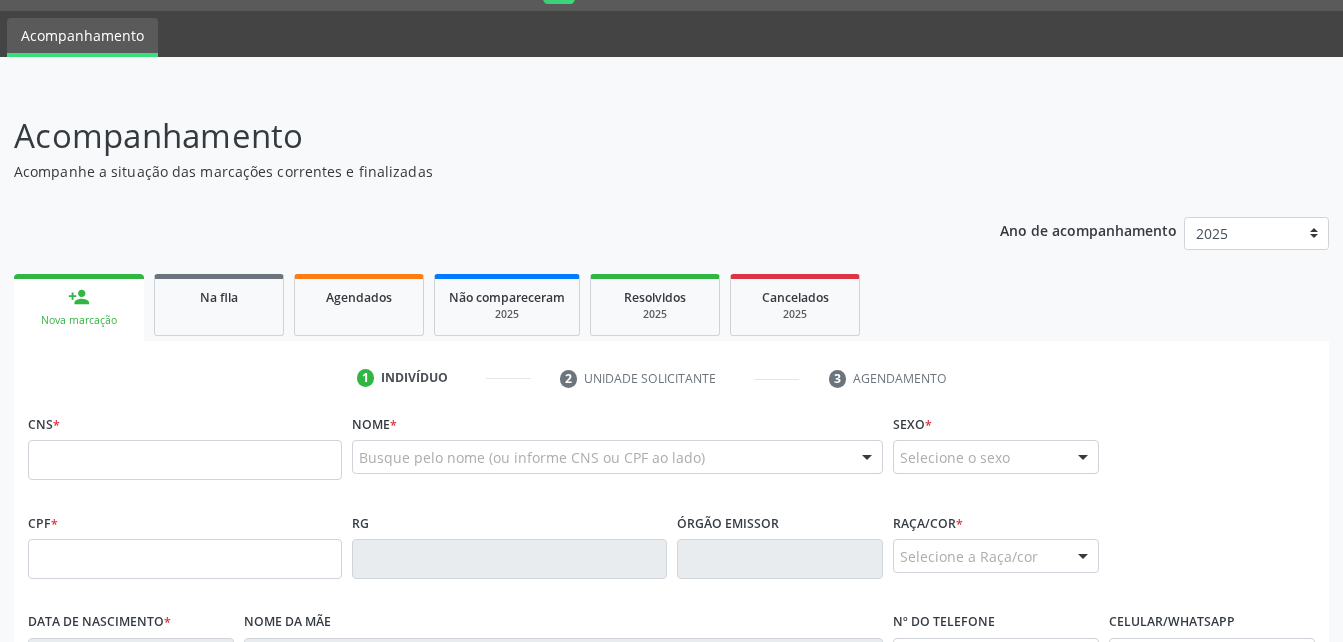 scroll, scrollTop: 253, scrollLeft: 0, axis: vertical 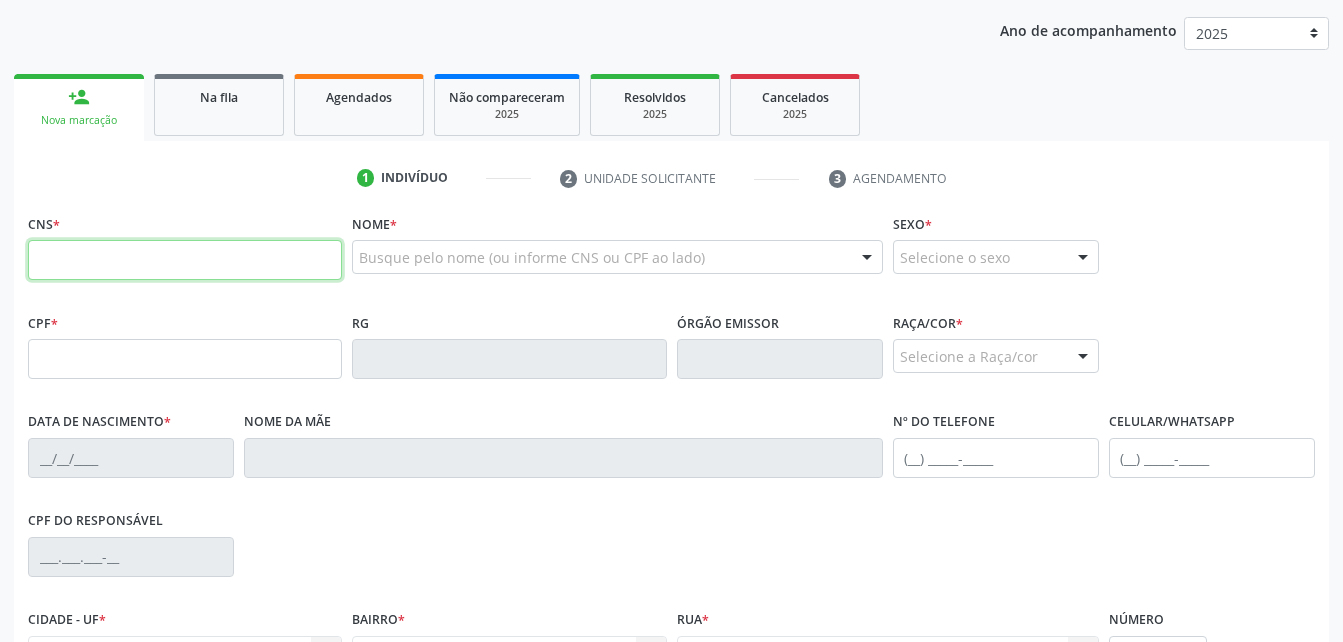 click at bounding box center [185, 260] 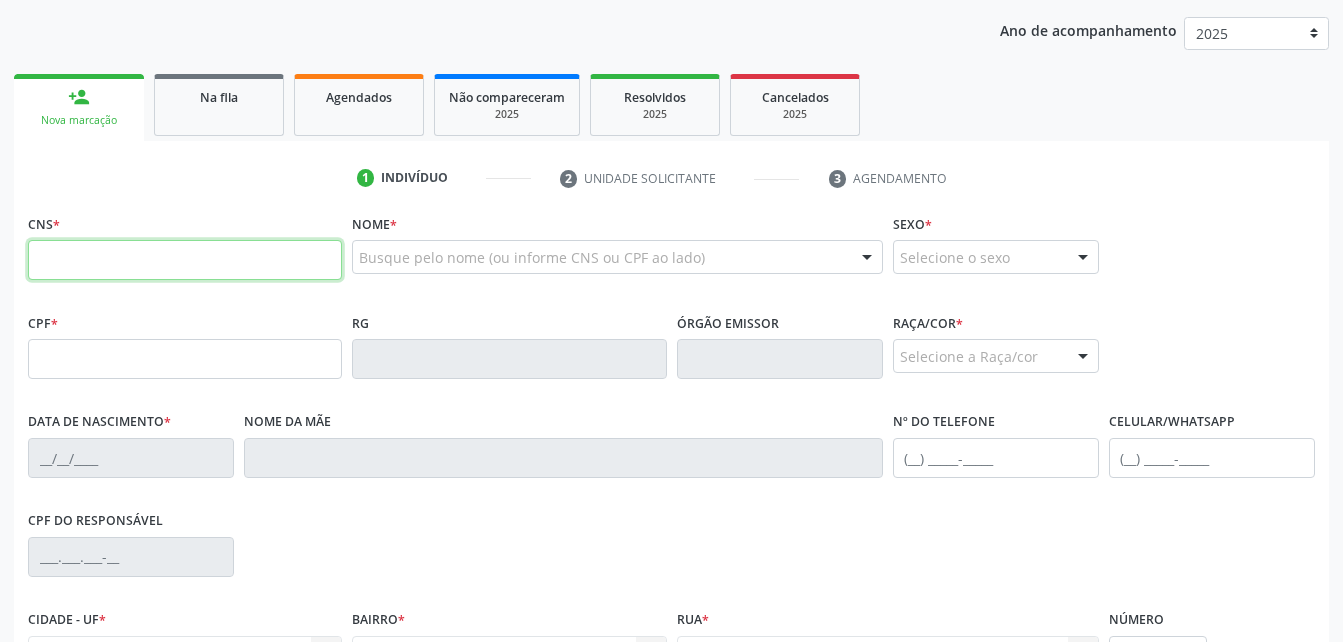 paste on "700 0066 4107 8404" 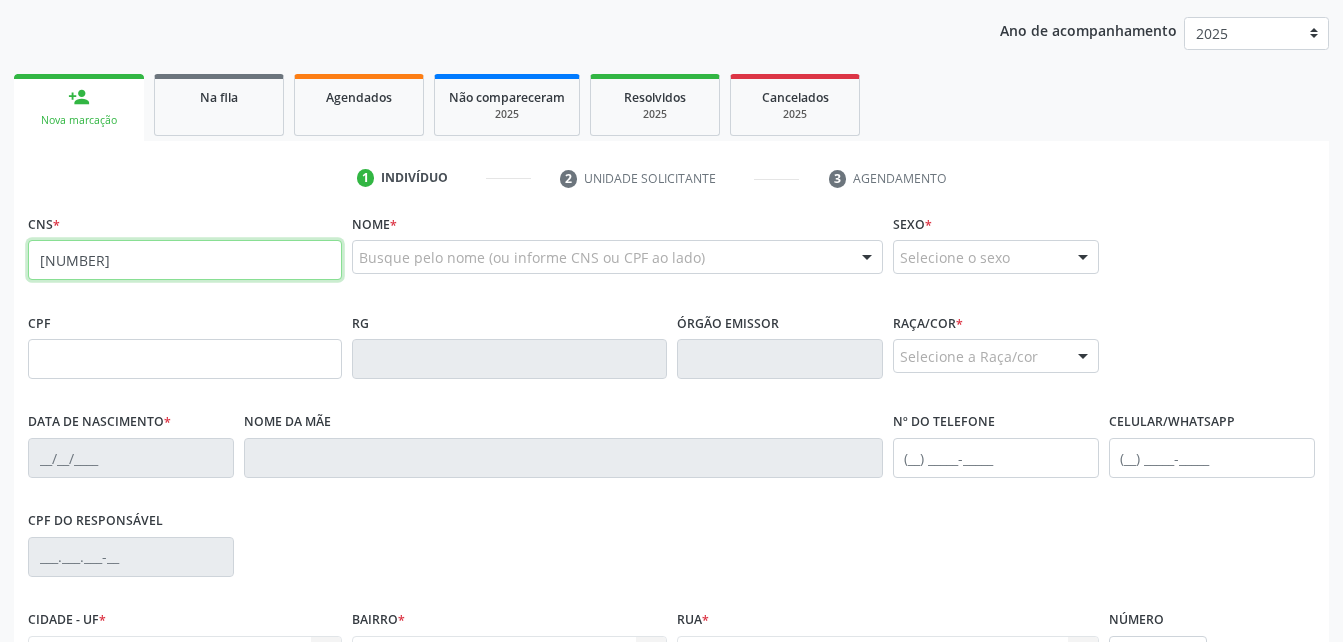 type on "700 0066 4107 8404" 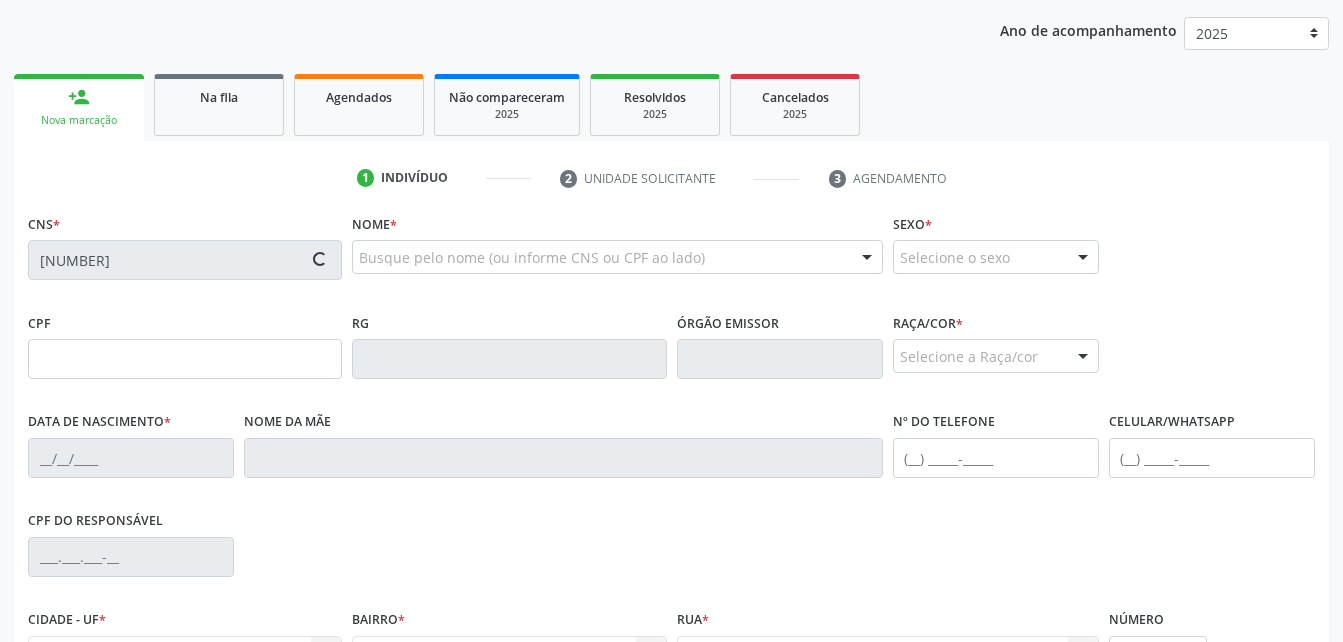 type on "164.142.934-82" 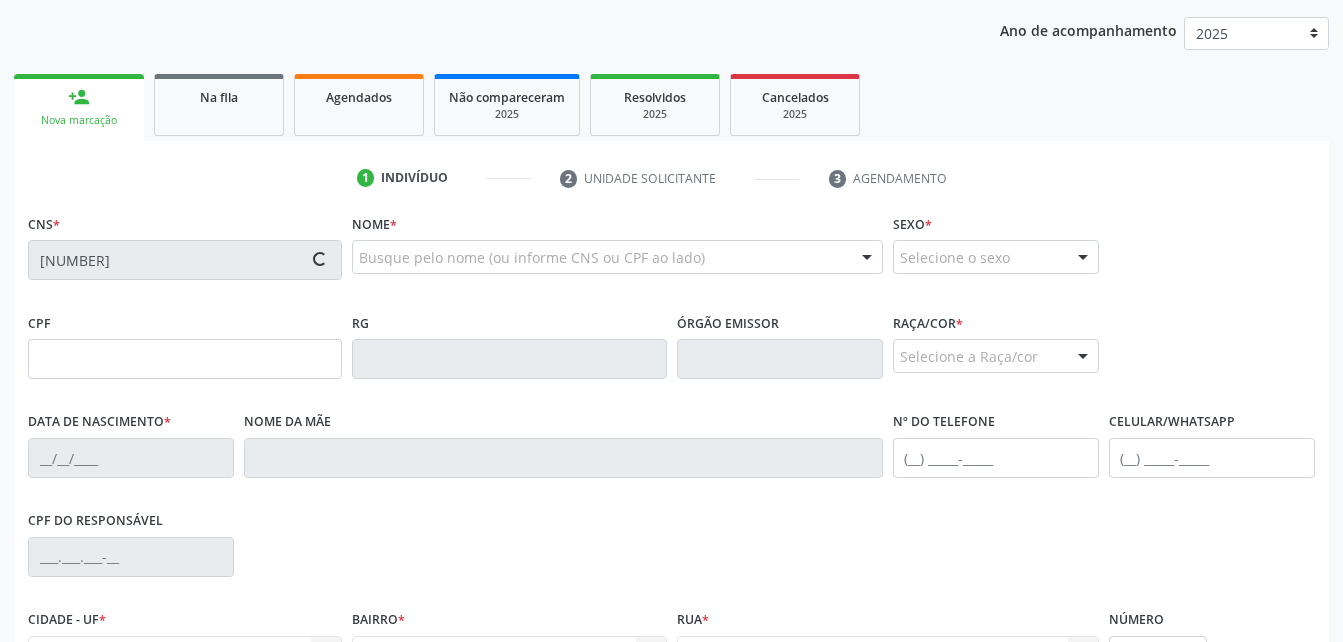 type on "21/04/2019" 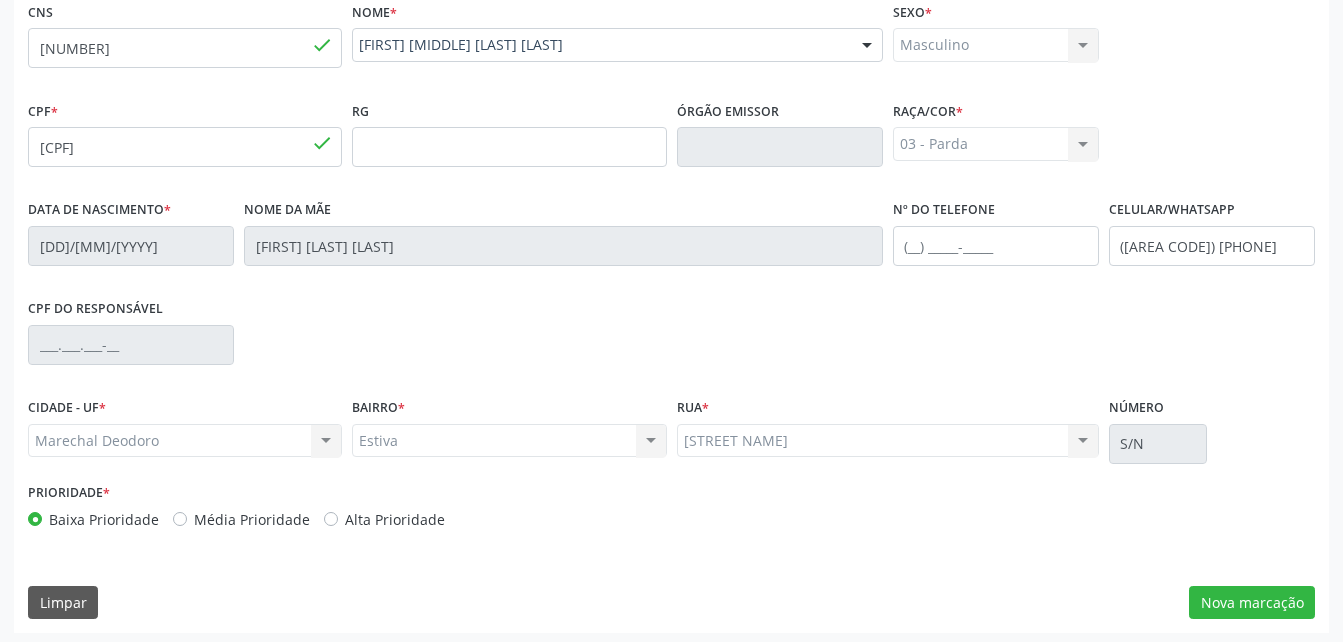scroll, scrollTop: 470, scrollLeft: 0, axis: vertical 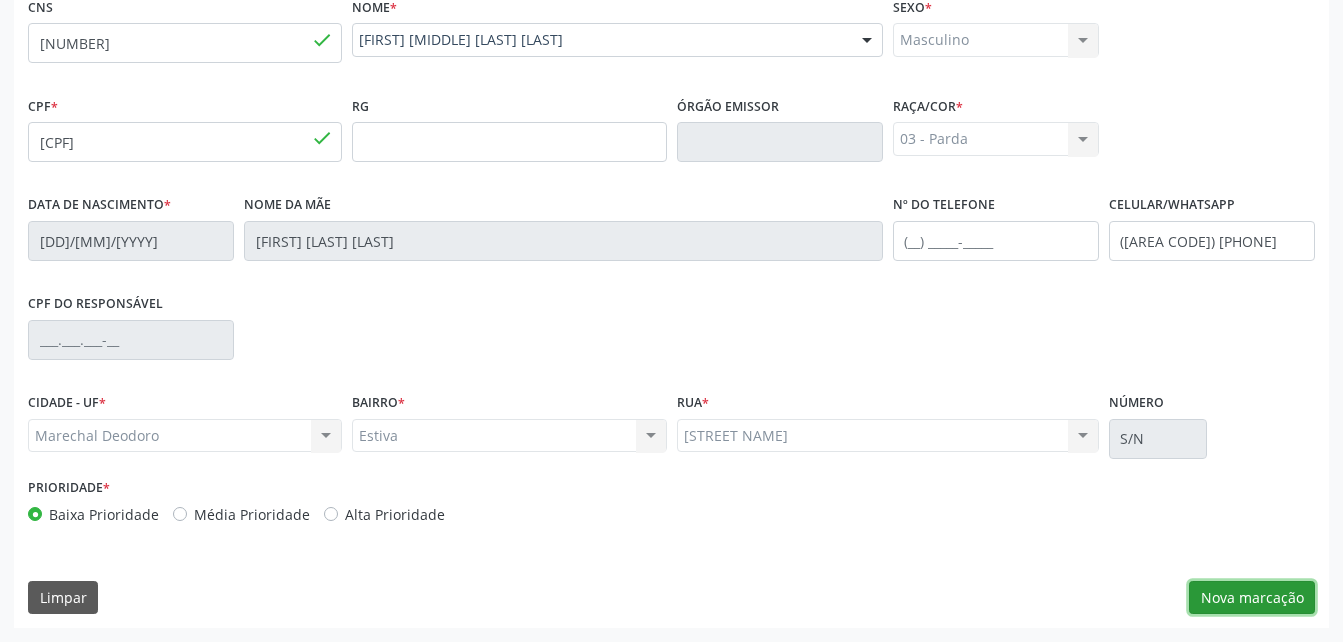 click on "Nova marcação" at bounding box center (1252, 598) 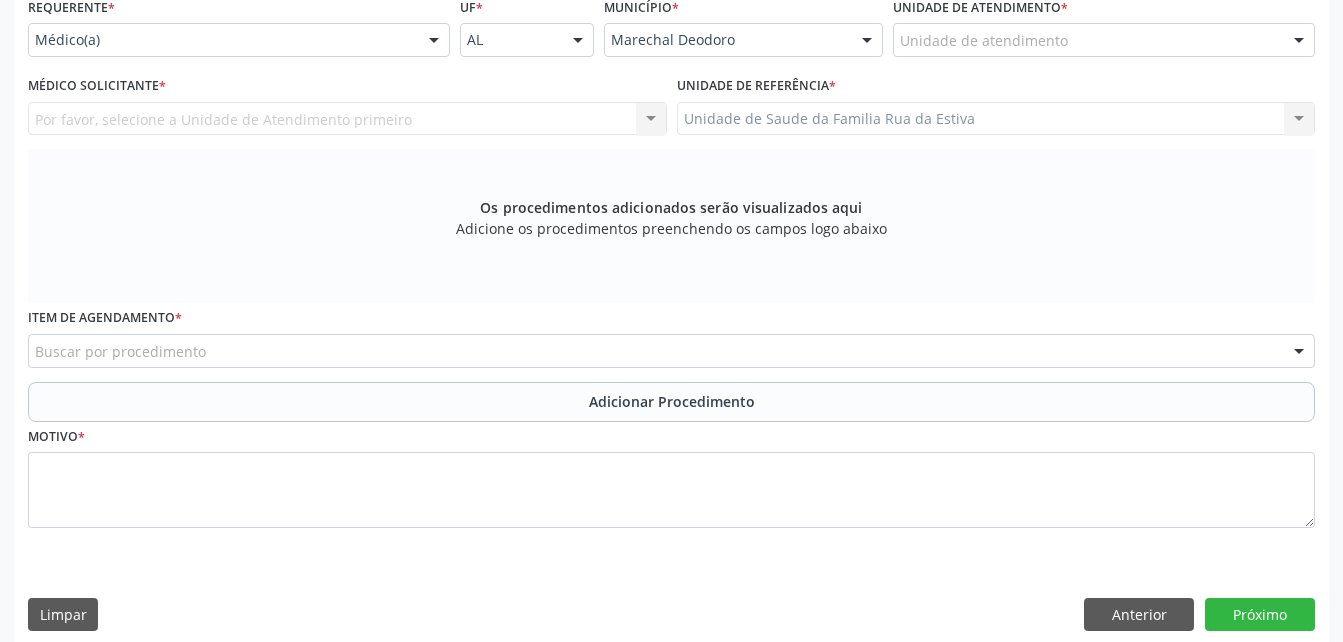 click on "Unidade de atendimento
Aeronave Baron 58   Aeronave Cessna   Associacao Divina Misericordia   Caps Maria Celia de Araujo Sarmento   Central Municipal de Rede de Frio de Marechal Deodoro   Central de Abastecimento Farmaceutico Caf   Centro Municipal de Especialidade Odontologica   Centro de Parto Normal Imaculada Conceicao   Centro de Saude Professor Estacio de Lima   Certea Centro Esp de Ref em Transtorno do Espectro Autista   Clinica Escola de Medicina Veterinaria do Cesmac   Clinica de Reestruturacao Renovar Crer   Consultorio Odontologico Livia Alana Silva Lopes   Crescer Espaco Terapeutico   Espaco Klecia Ribeiro   Fazenda da Esperanca Santa Terezinha   Helicoptero Falcao 5   Labmar   Laboratorio Marechal   Laboratorio Marechal Deodoro   Laboratorio de Protese Dentaria Marechal Deodoro   Melhor em Casa   Posto de Apoio Mucuri   Posto de Saude Saco   Posto de Saude do Riacho Velho   Secretaria Municipal de Saude   Unidade Municipal de Fisioterapia" at bounding box center [1104, 40] 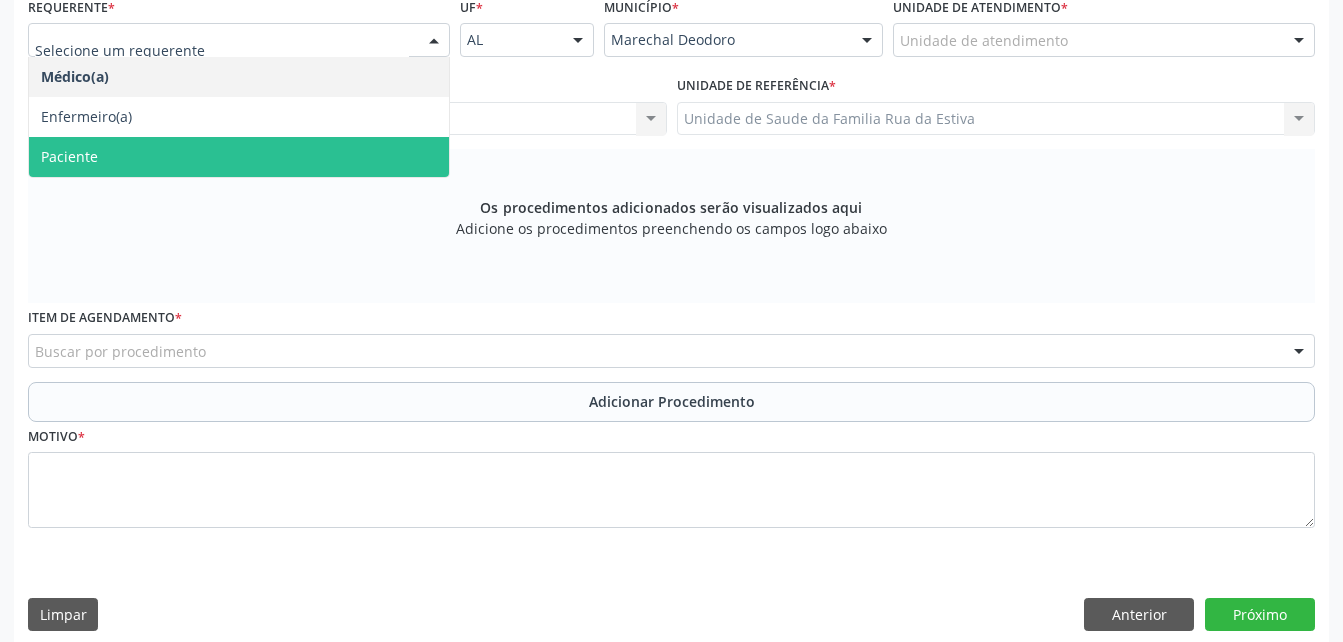 click on "Paciente" at bounding box center (239, 157) 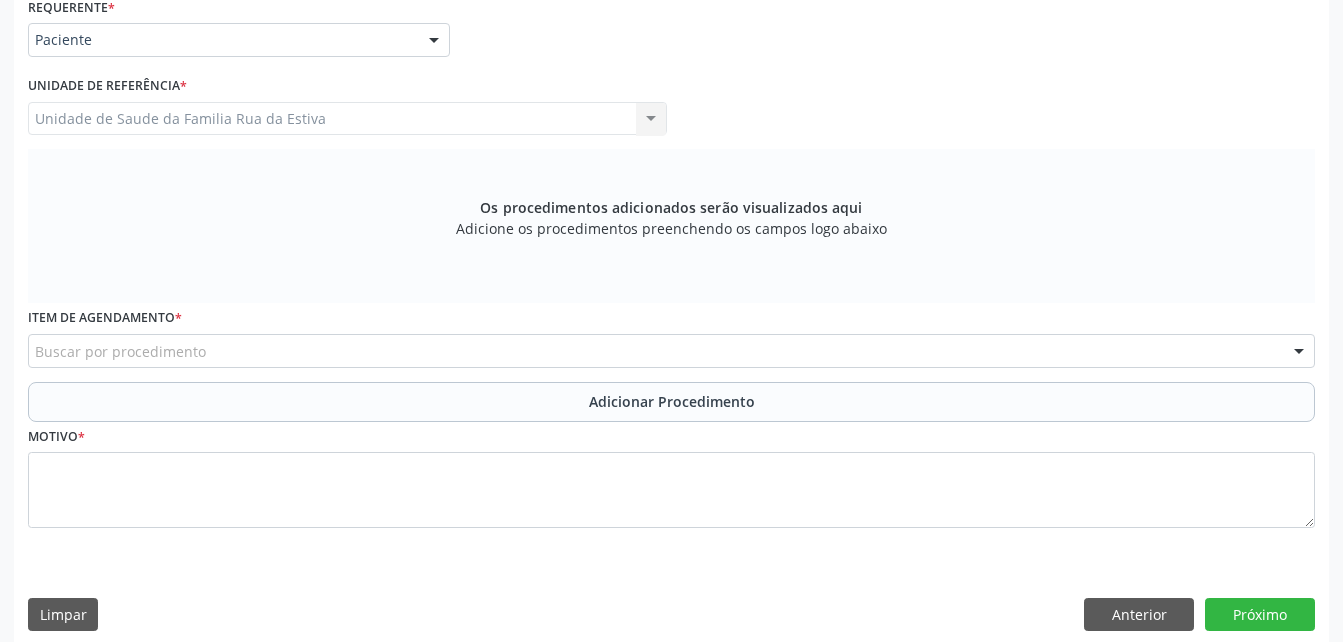 click on "Buscar por procedimento" at bounding box center (671, 351) 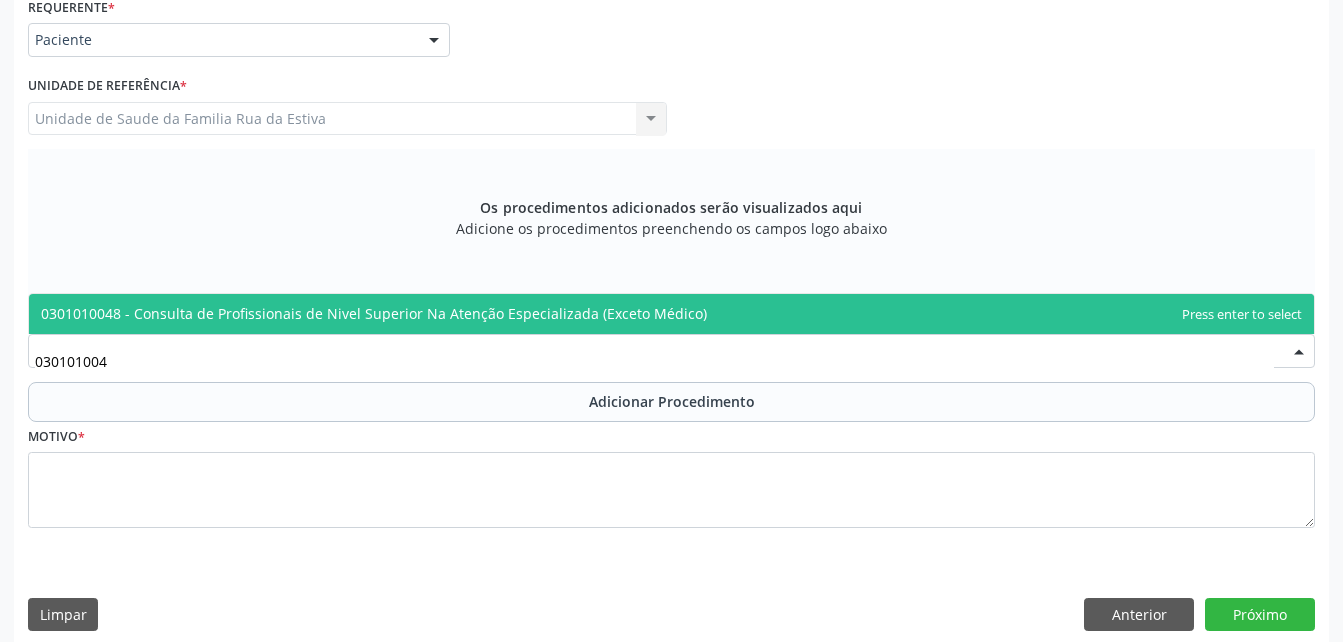 type on "0301010048" 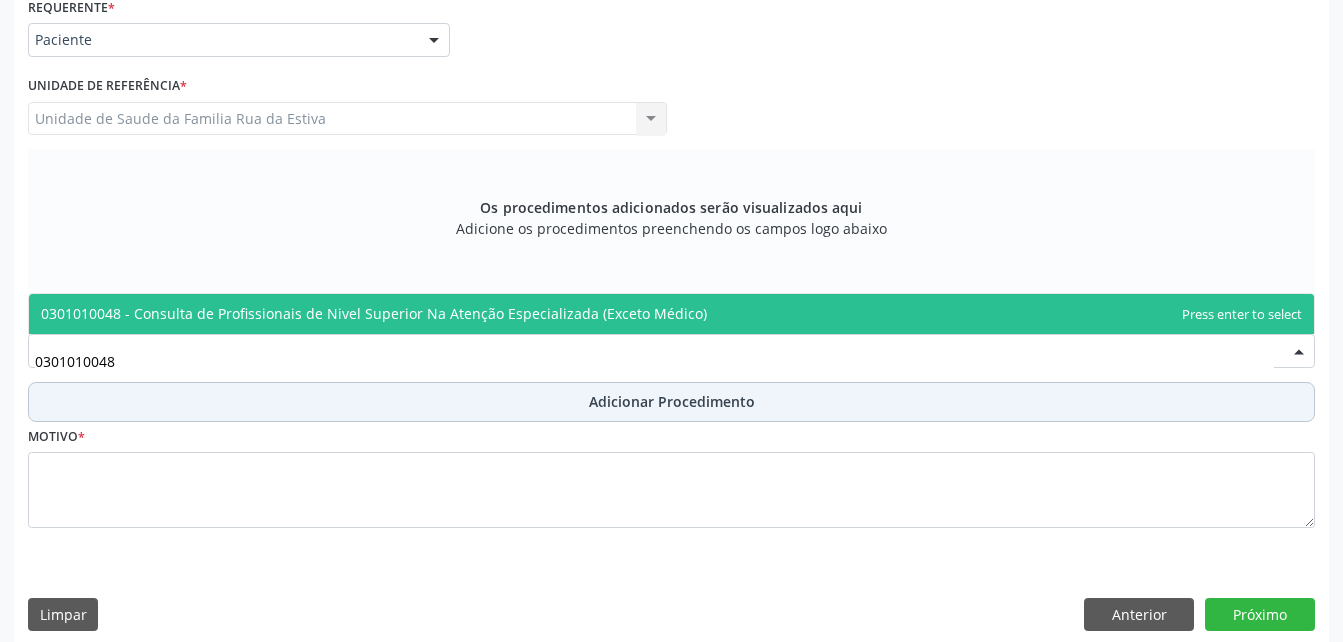 drag, startPoint x: 406, startPoint y: 308, endPoint x: 433, endPoint y: 400, distance: 95.880135 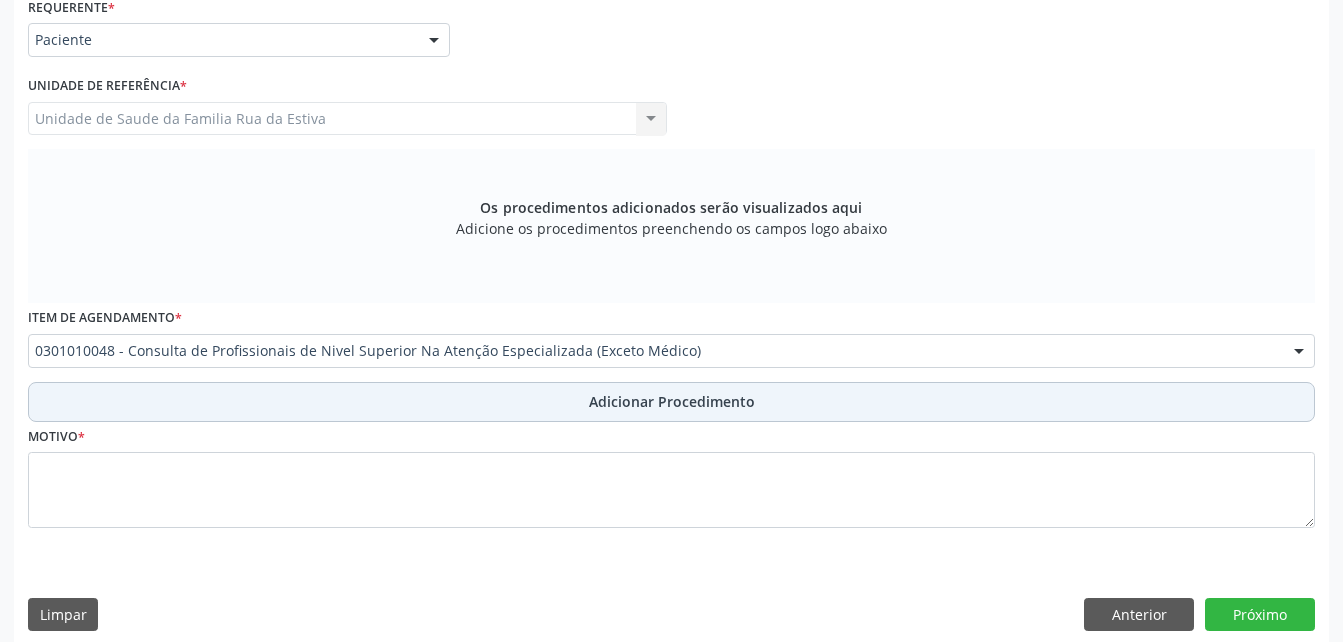click on "Adicionar Procedimento" at bounding box center [671, 402] 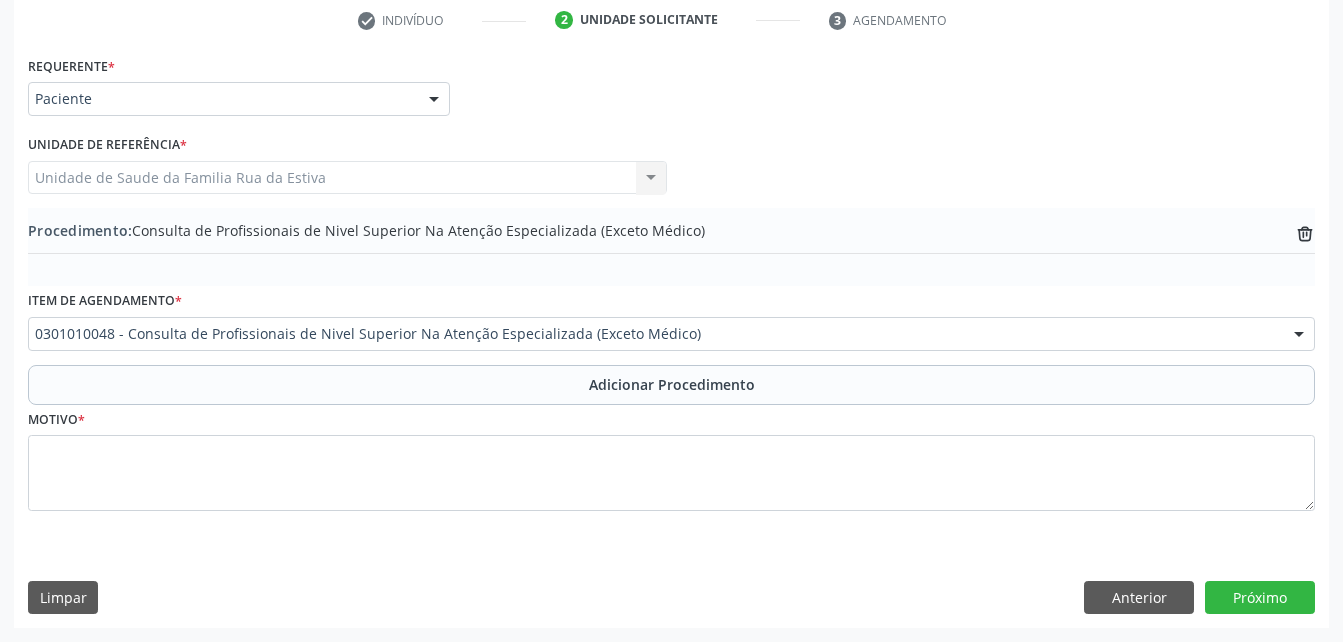 scroll, scrollTop: 411, scrollLeft: 0, axis: vertical 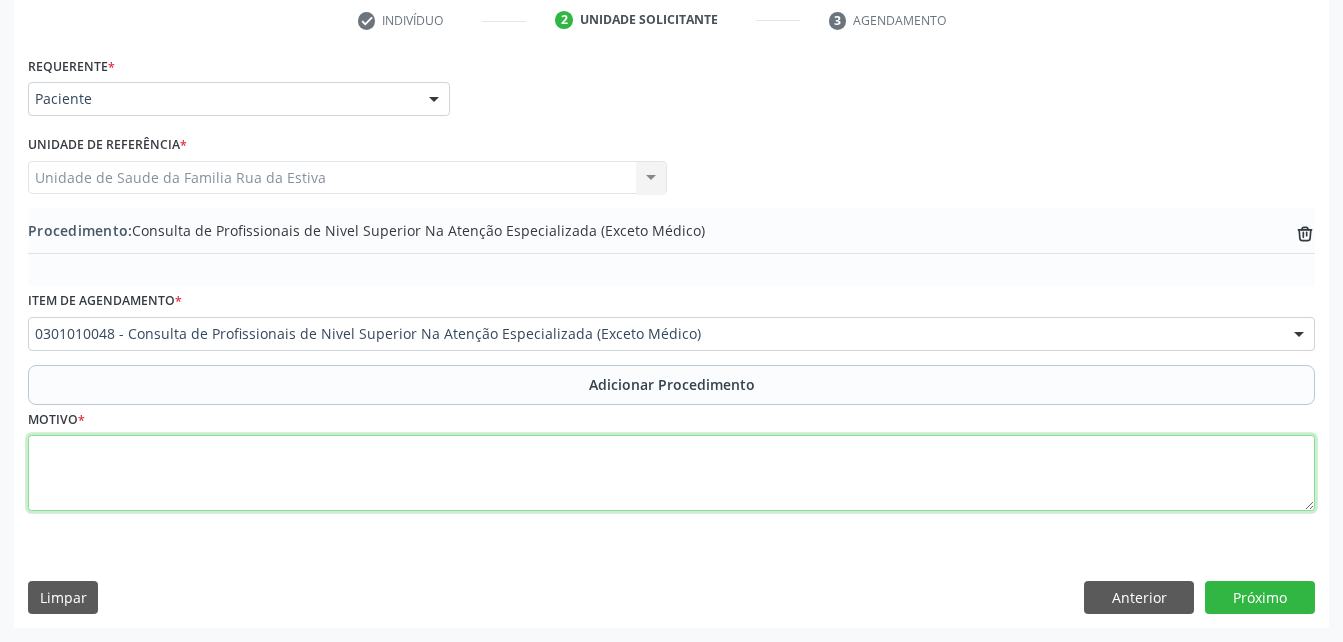 click at bounding box center (671, 473) 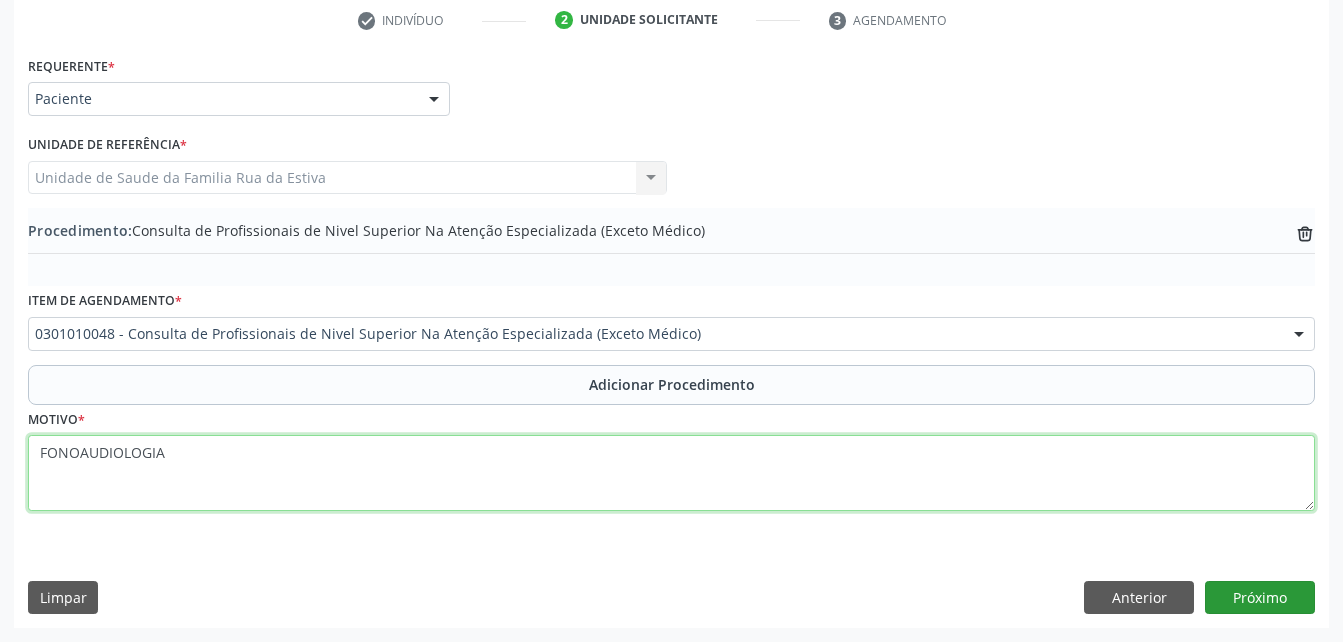 type on "FONOAUDIOLOGIA" 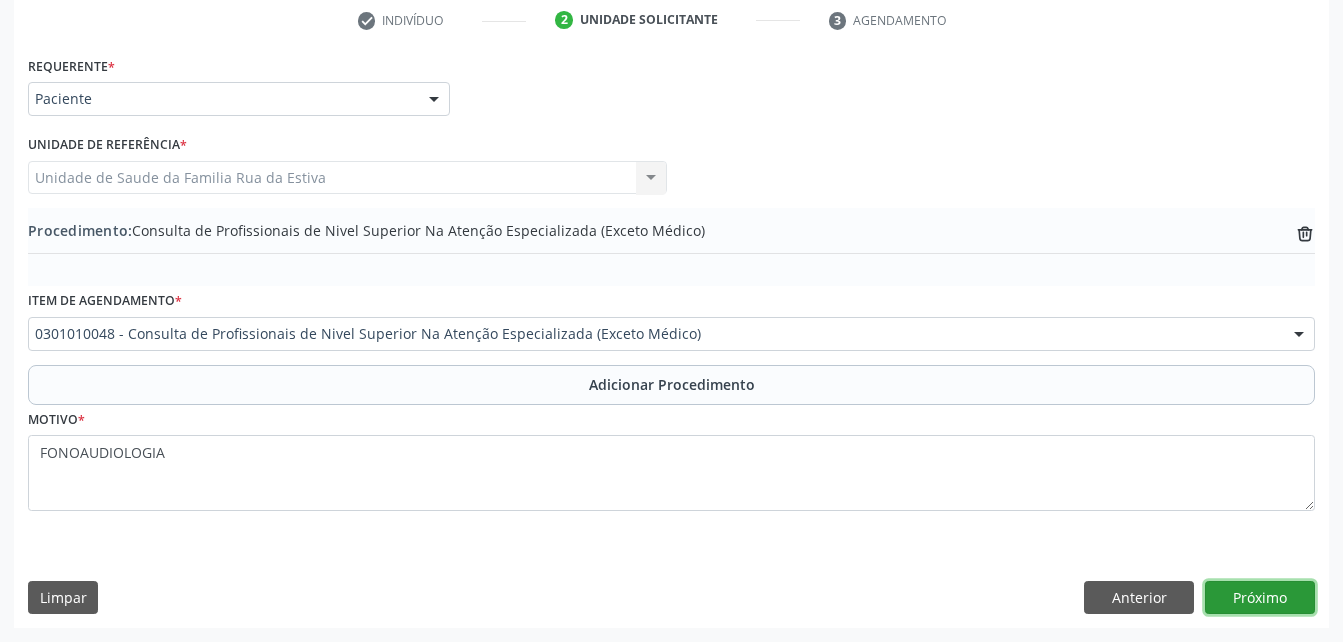 click on "Próximo" at bounding box center [1260, 598] 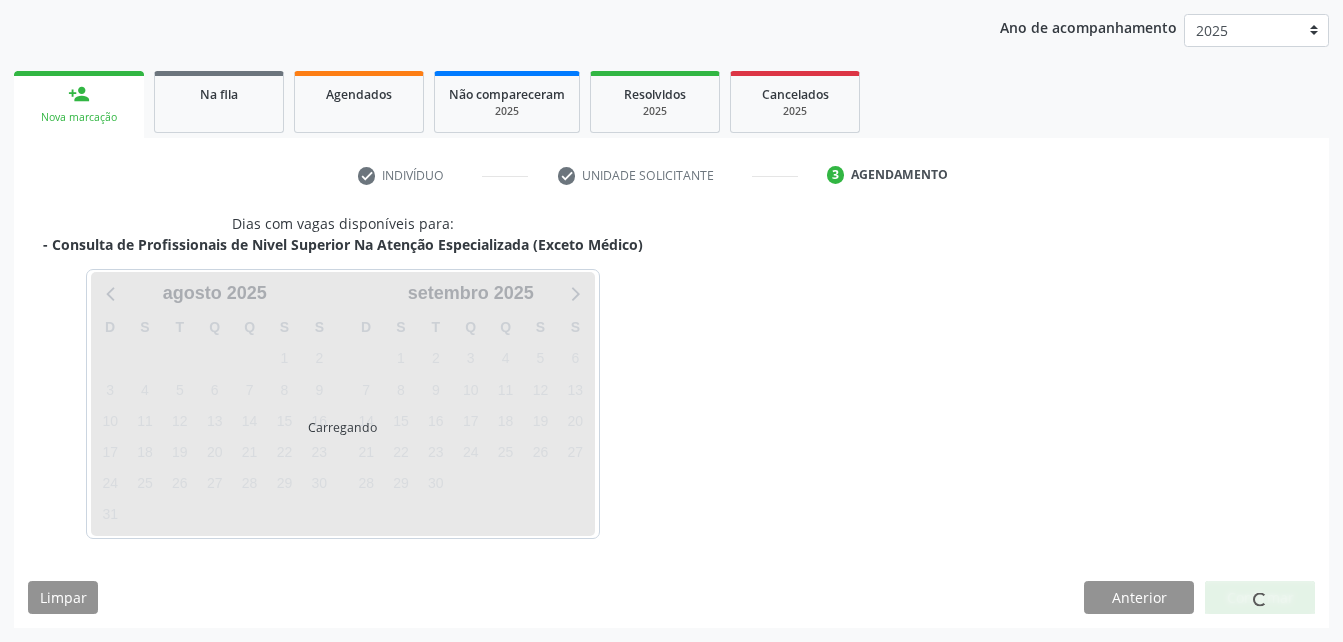 scroll, scrollTop: 315, scrollLeft: 0, axis: vertical 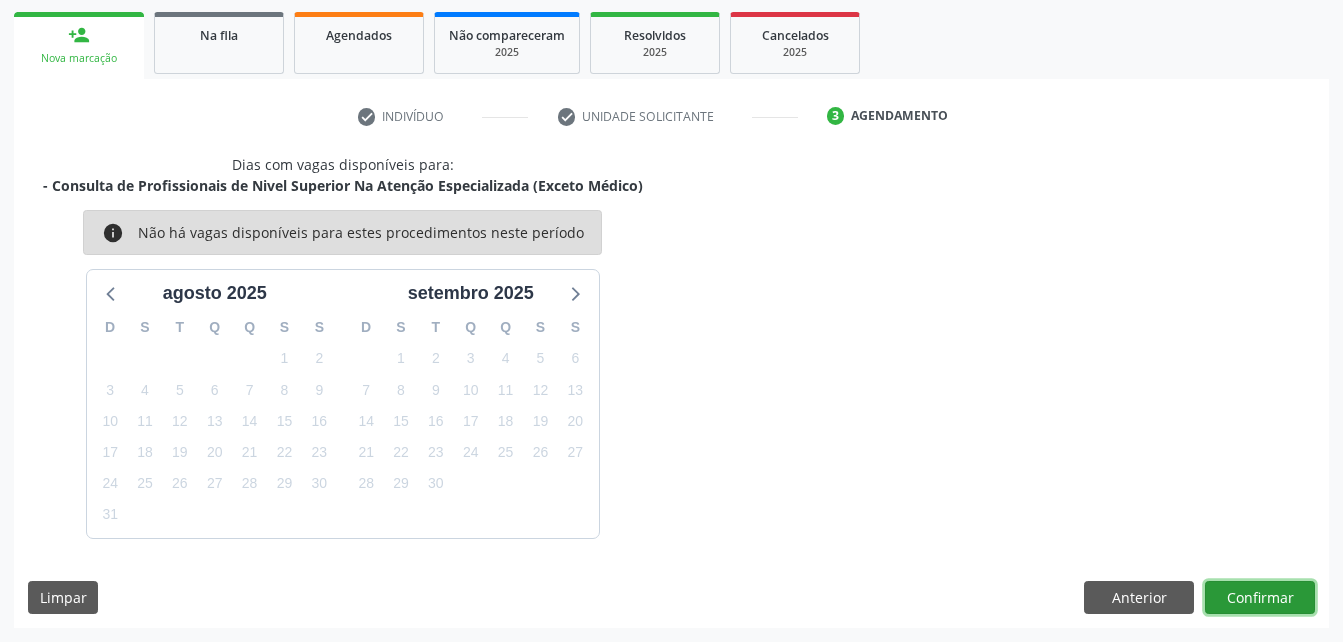 click on "Confirmar" at bounding box center (1260, 598) 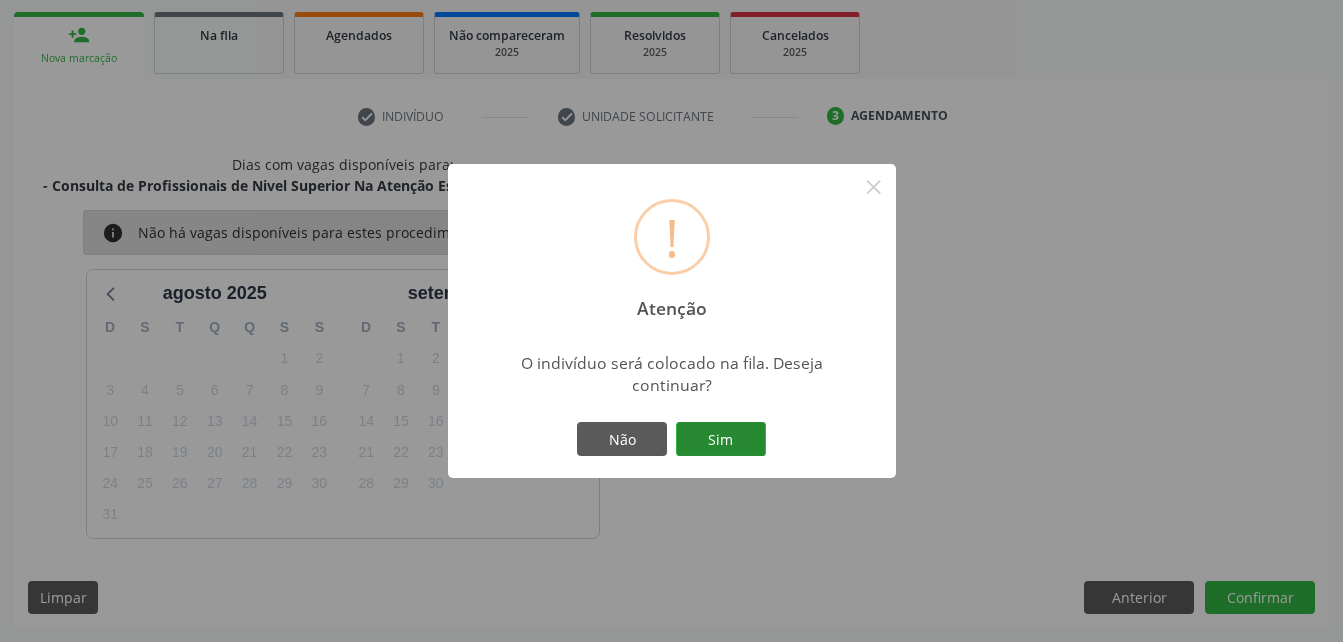 click on "Sim" at bounding box center [721, 439] 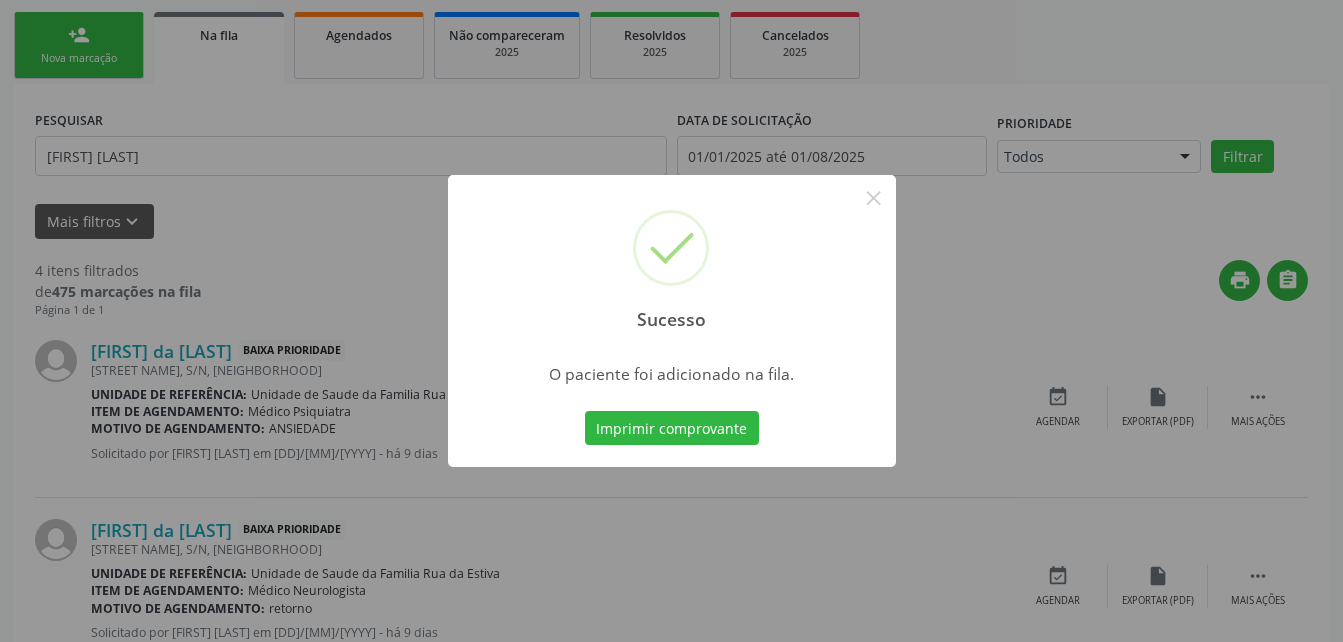 scroll, scrollTop: 53, scrollLeft: 0, axis: vertical 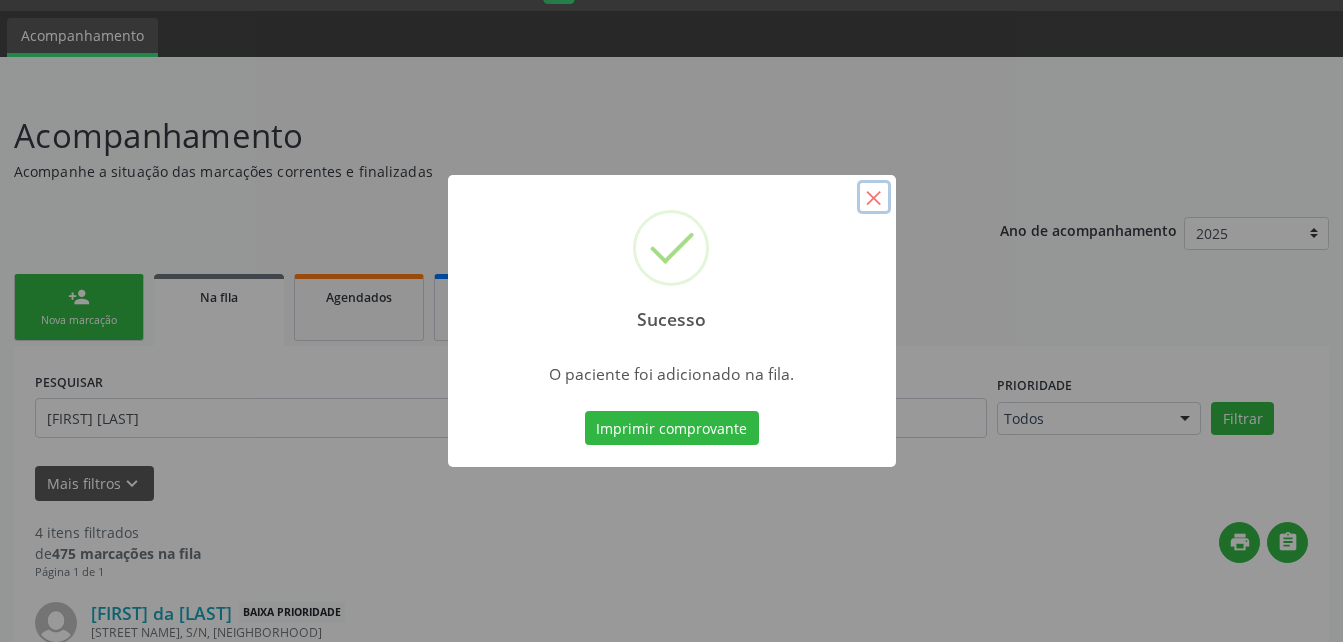 click on "×" at bounding box center (874, 197) 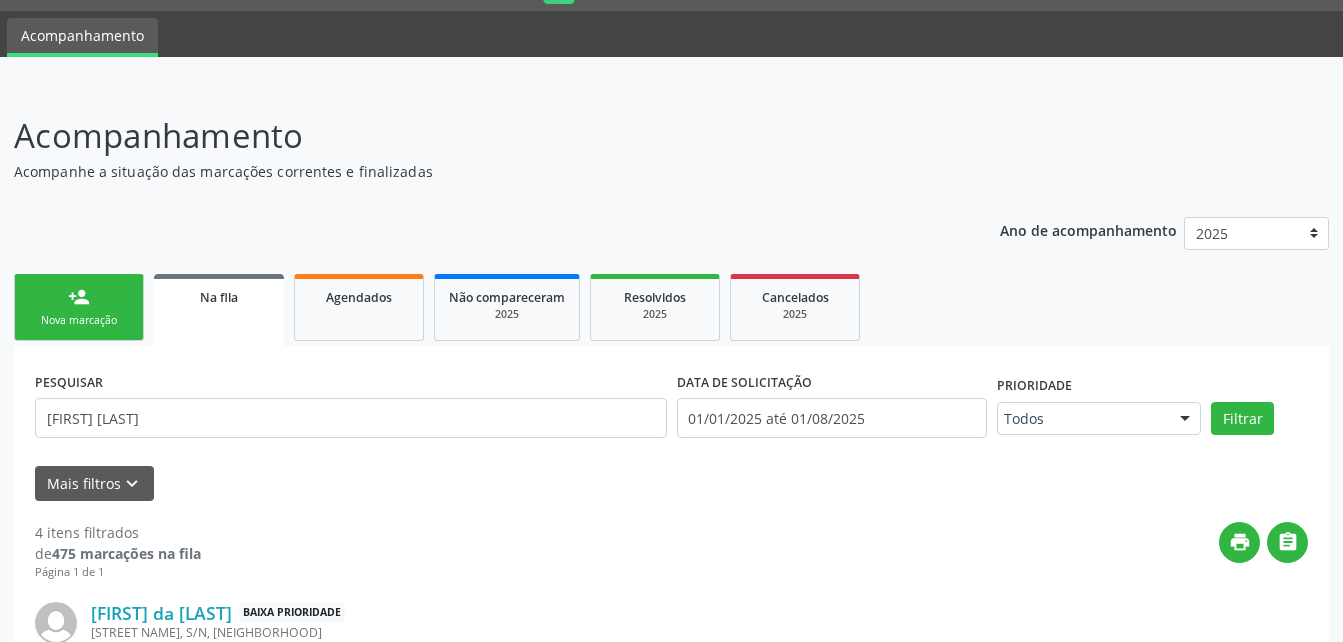 click on "person_add
Nova marcação" at bounding box center [79, 307] 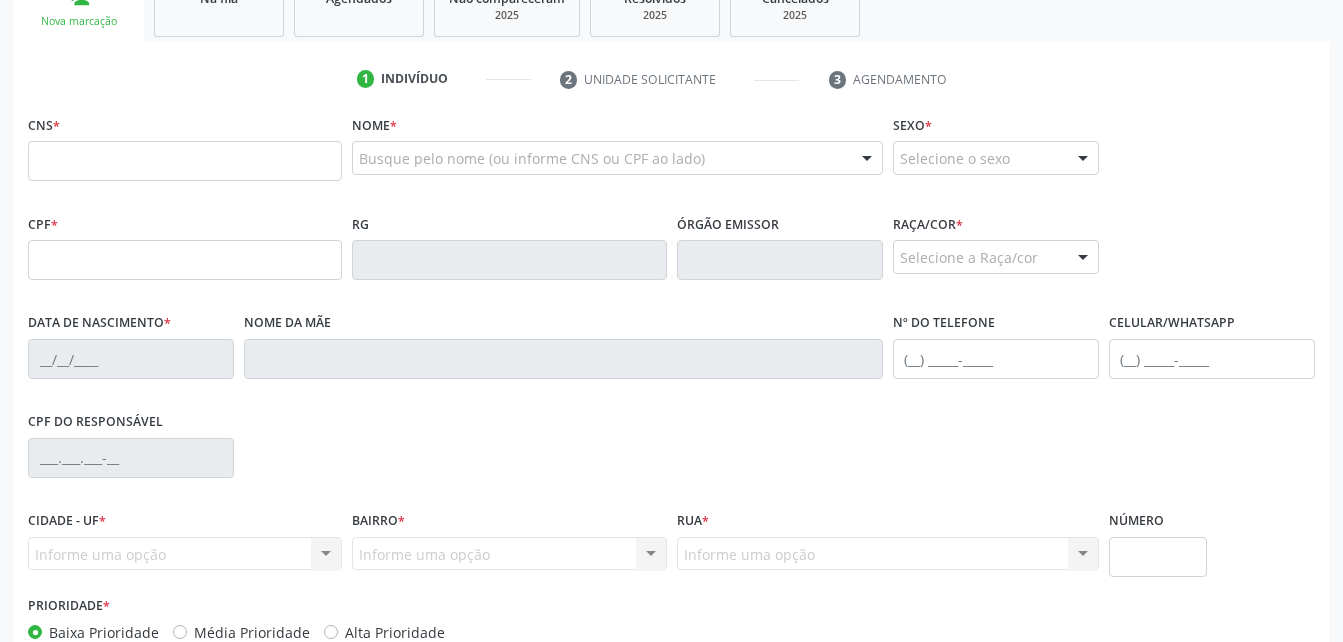 scroll, scrollTop: 353, scrollLeft: 0, axis: vertical 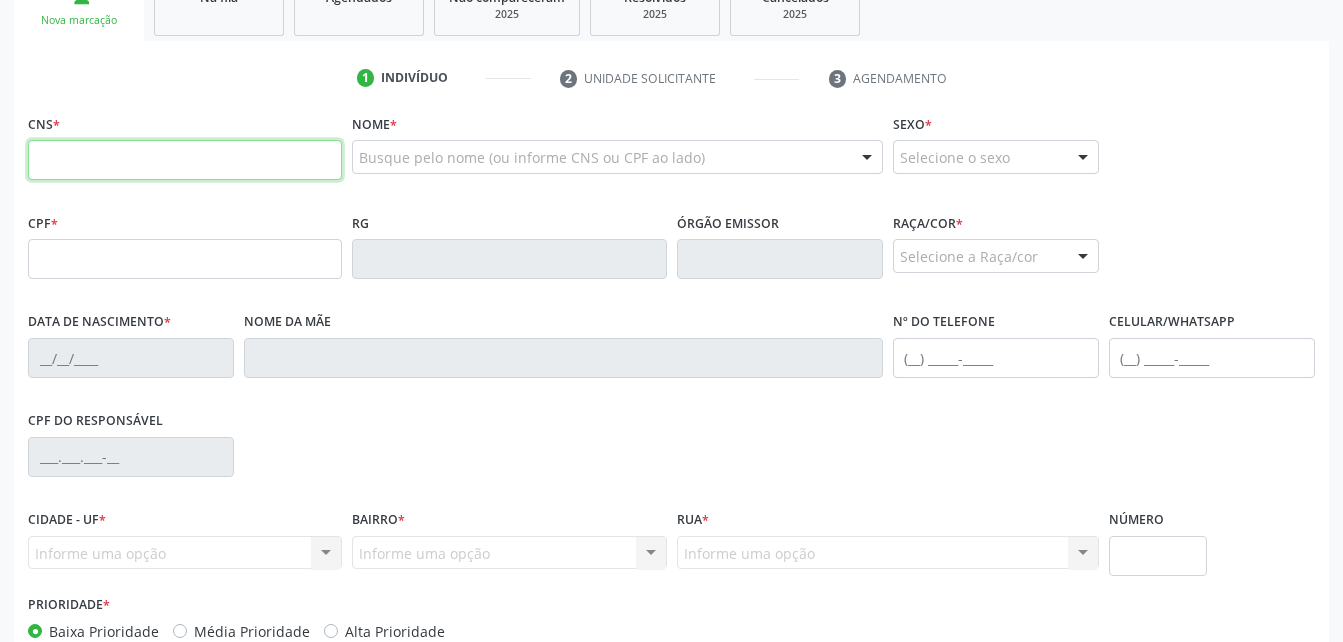click at bounding box center (185, 160) 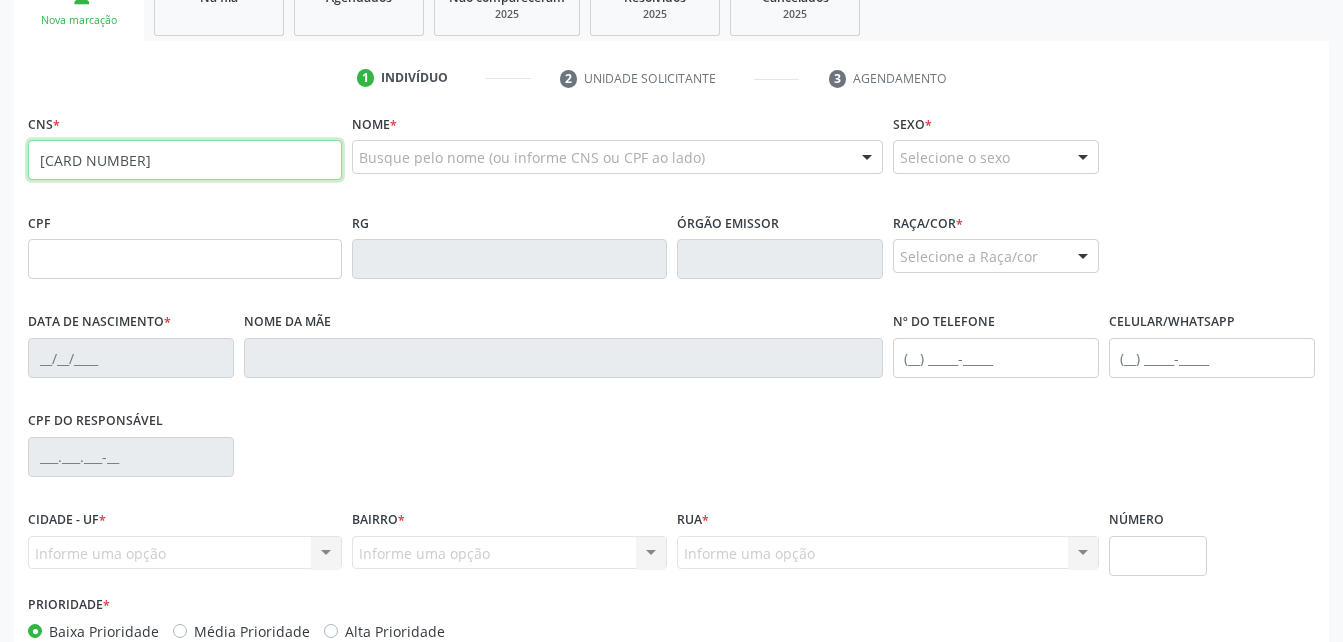 type on "704 0018 4712 7565" 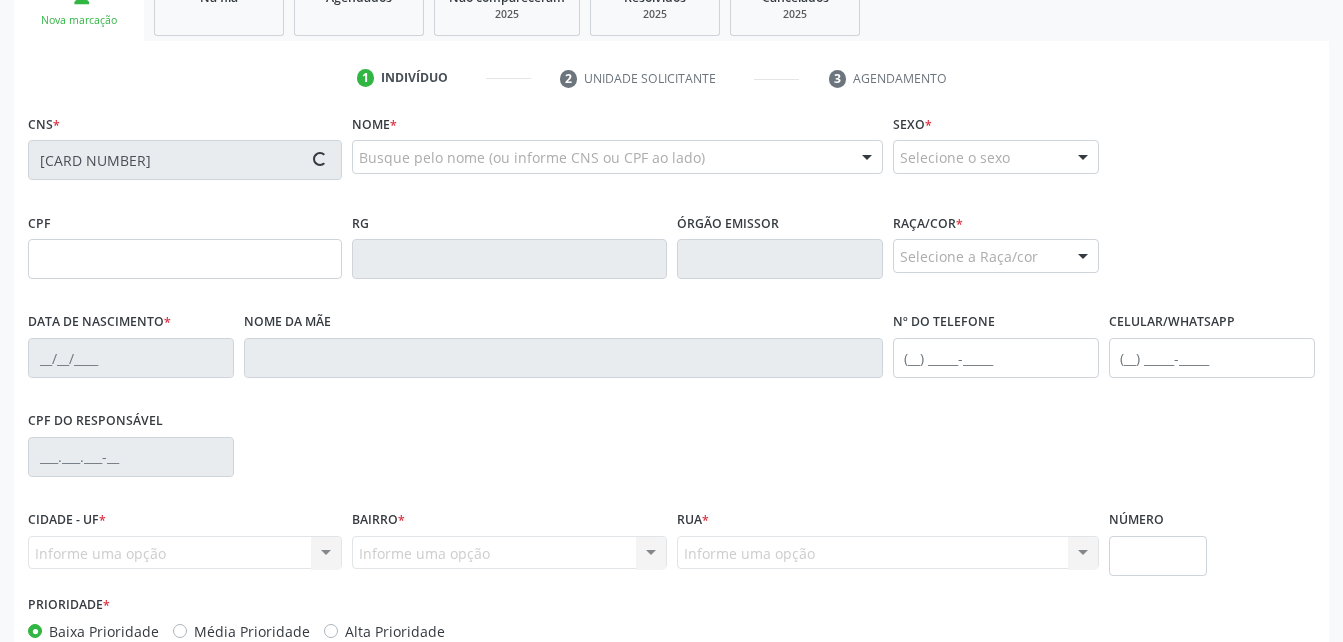 type on "091.110.704-55" 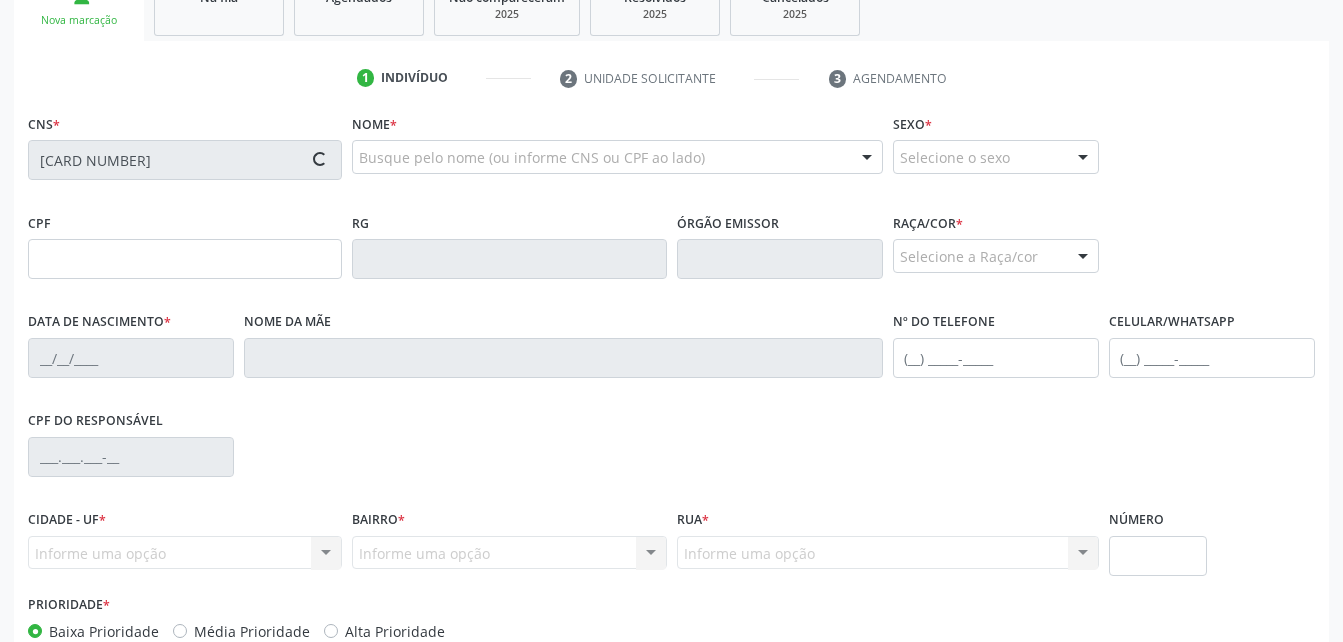 type on "06/06/1948" 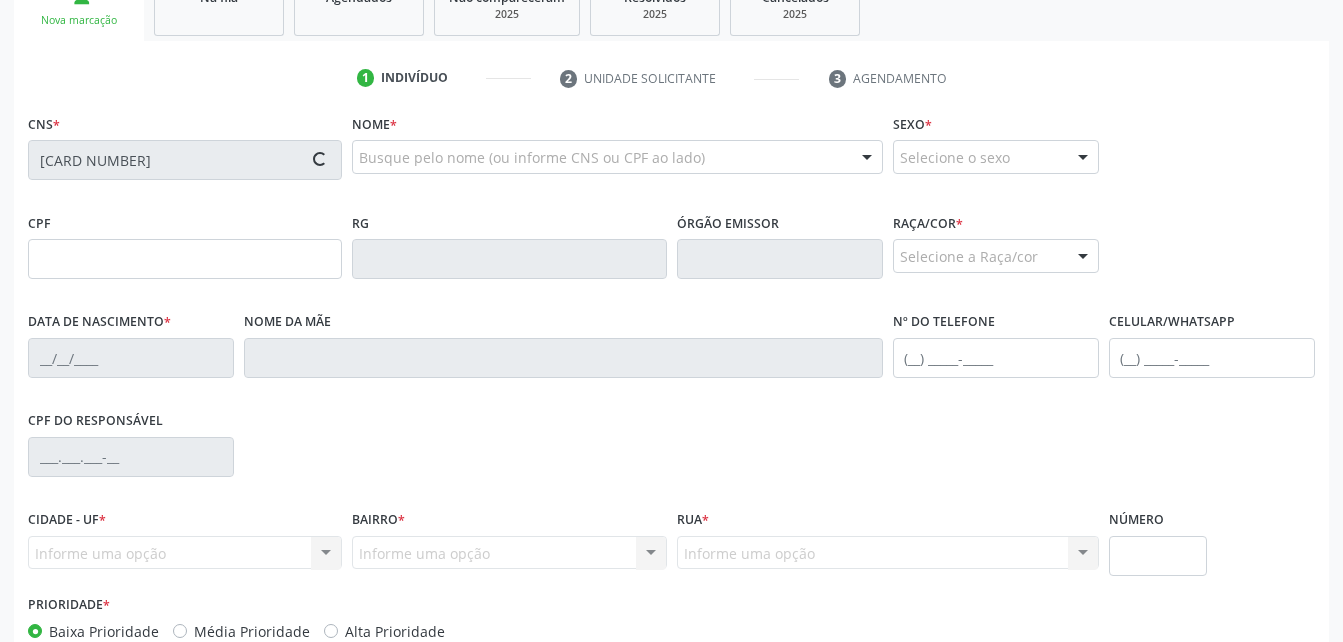 type on "Rosalia Maria da Conceicao" 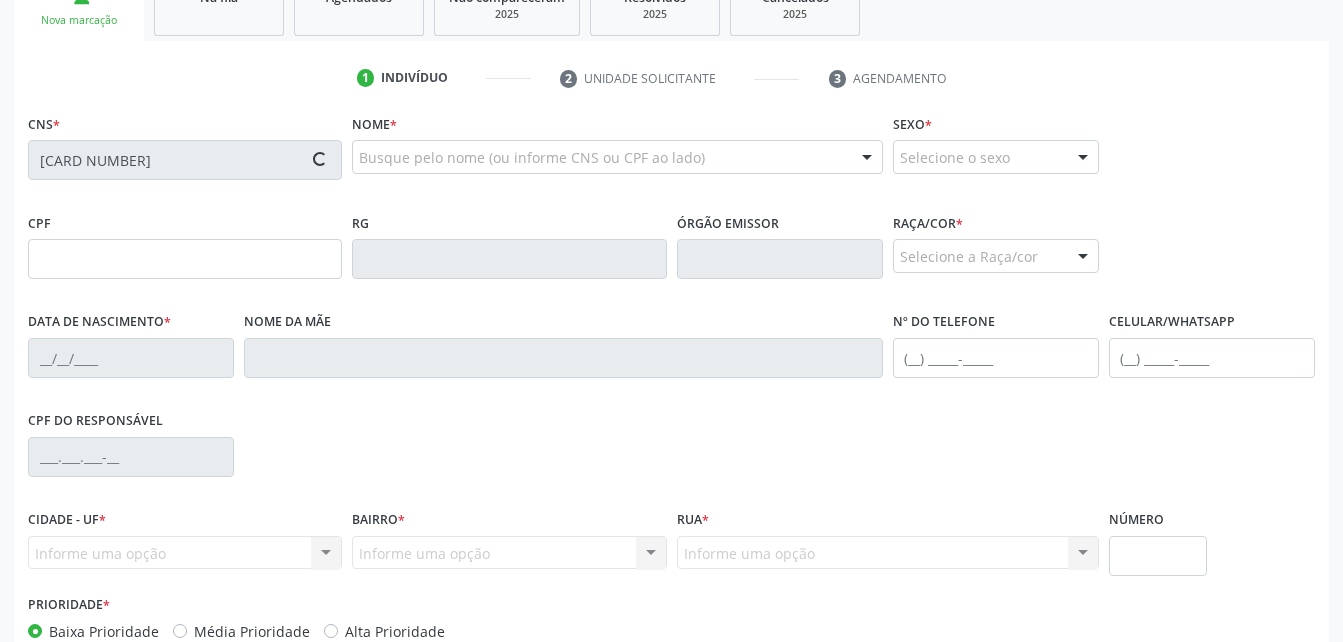 type on "(82) 99162-5347" 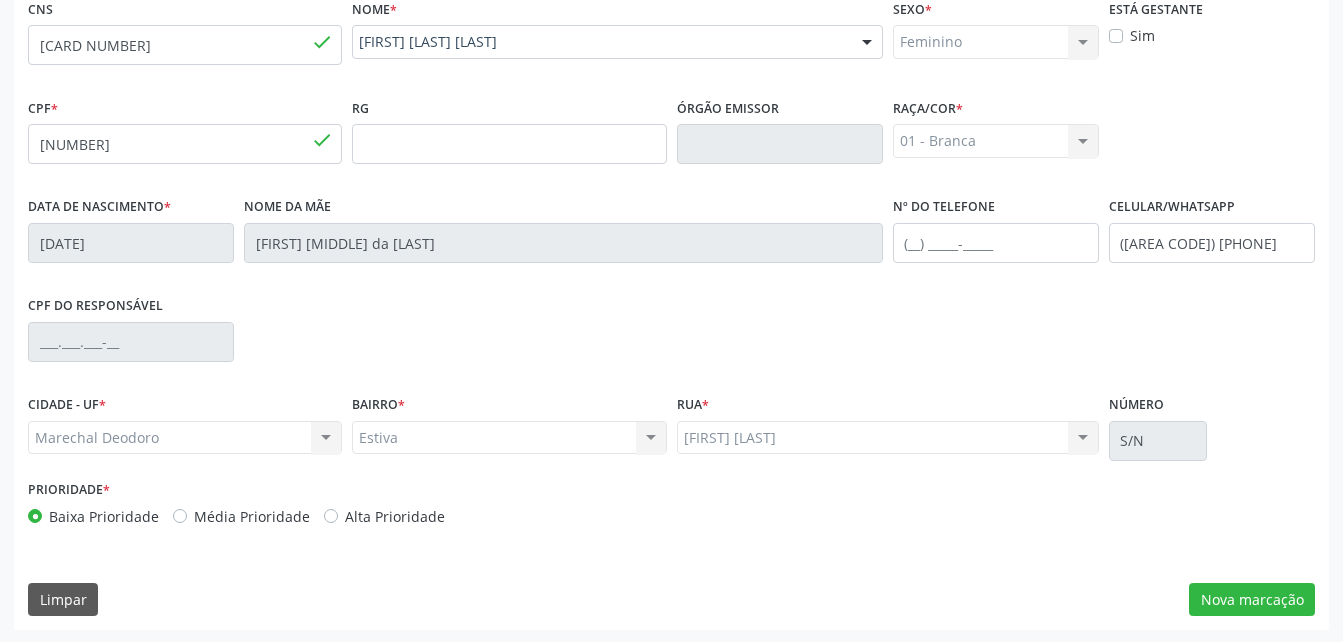 scroll, scrollTop: 470, scrollLeft: 0, axis: vertical 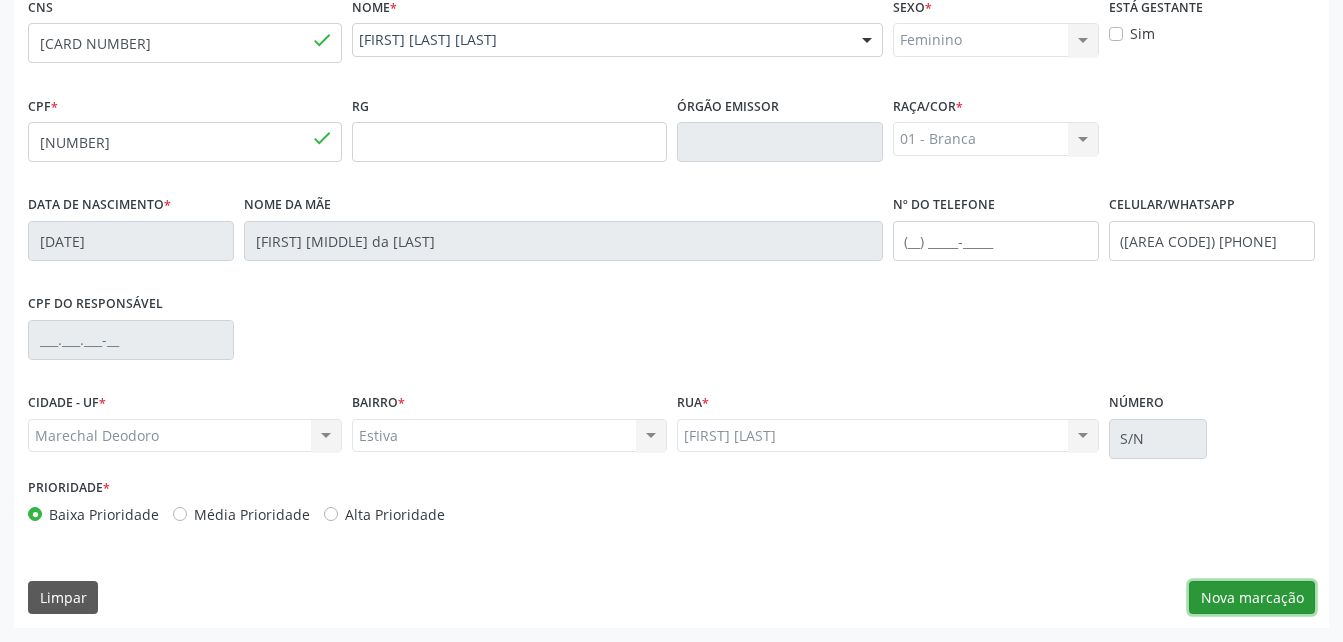 click on "Nova marcação" at bounding box center [1252, 598] 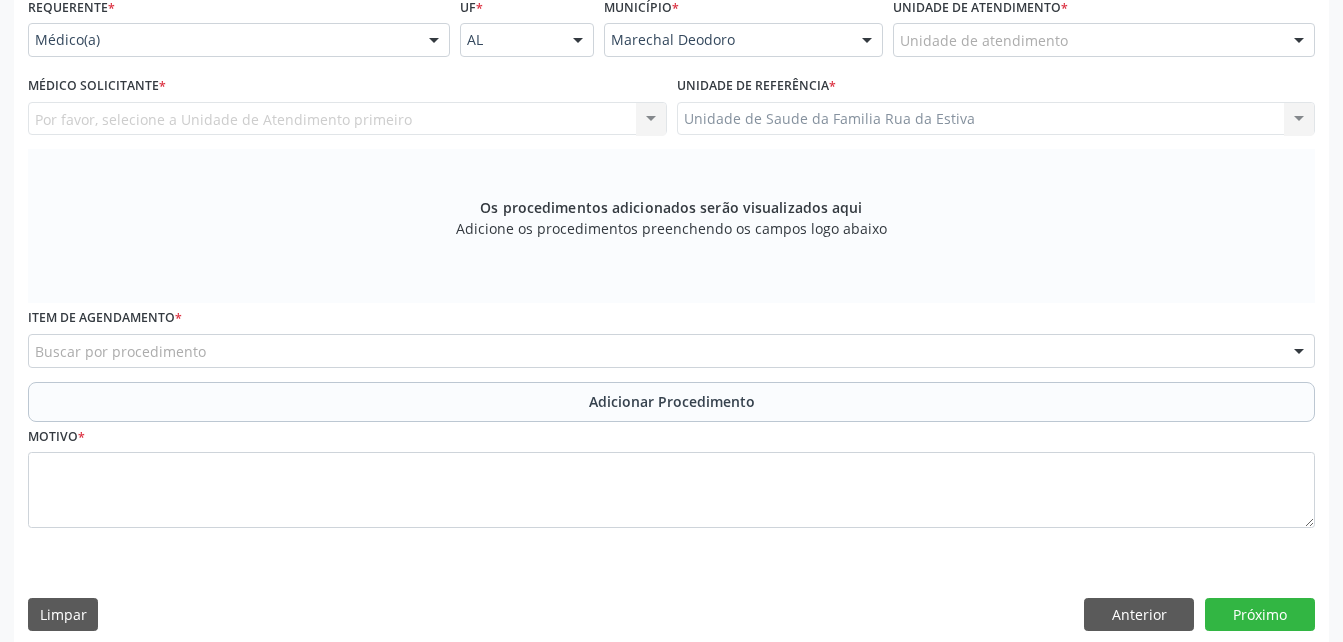 click on "Unidade de atendimento" at bounding box center [1104, 40] 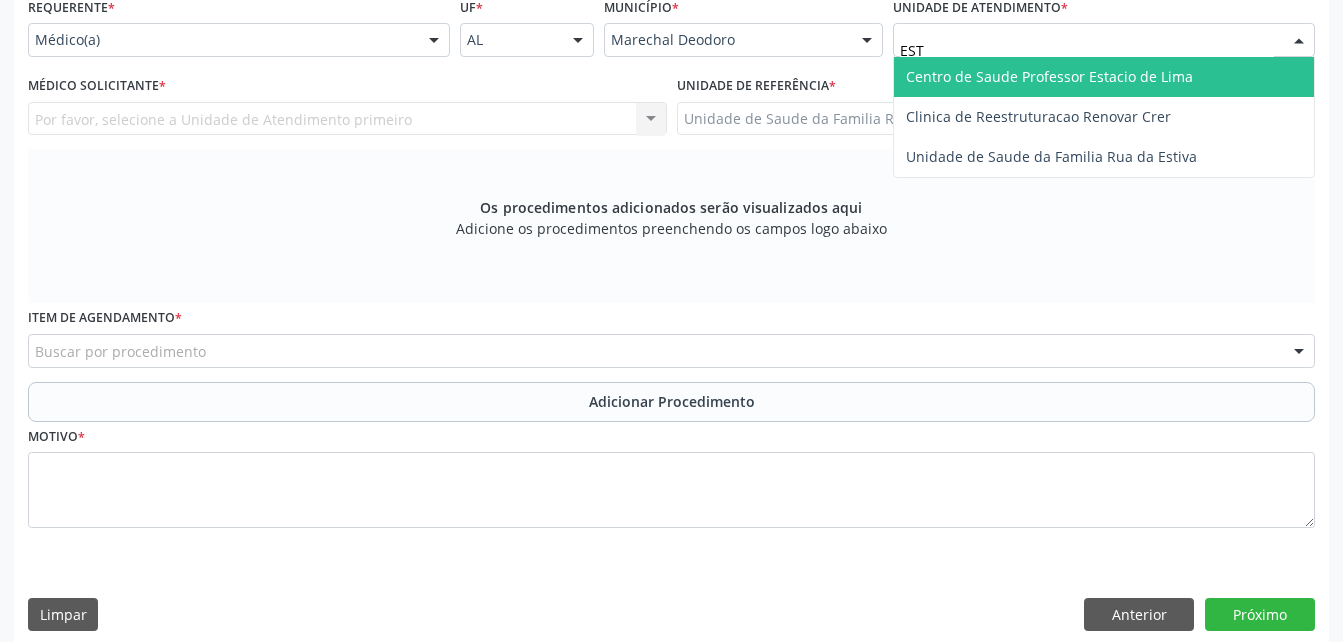 type on "ESTI" 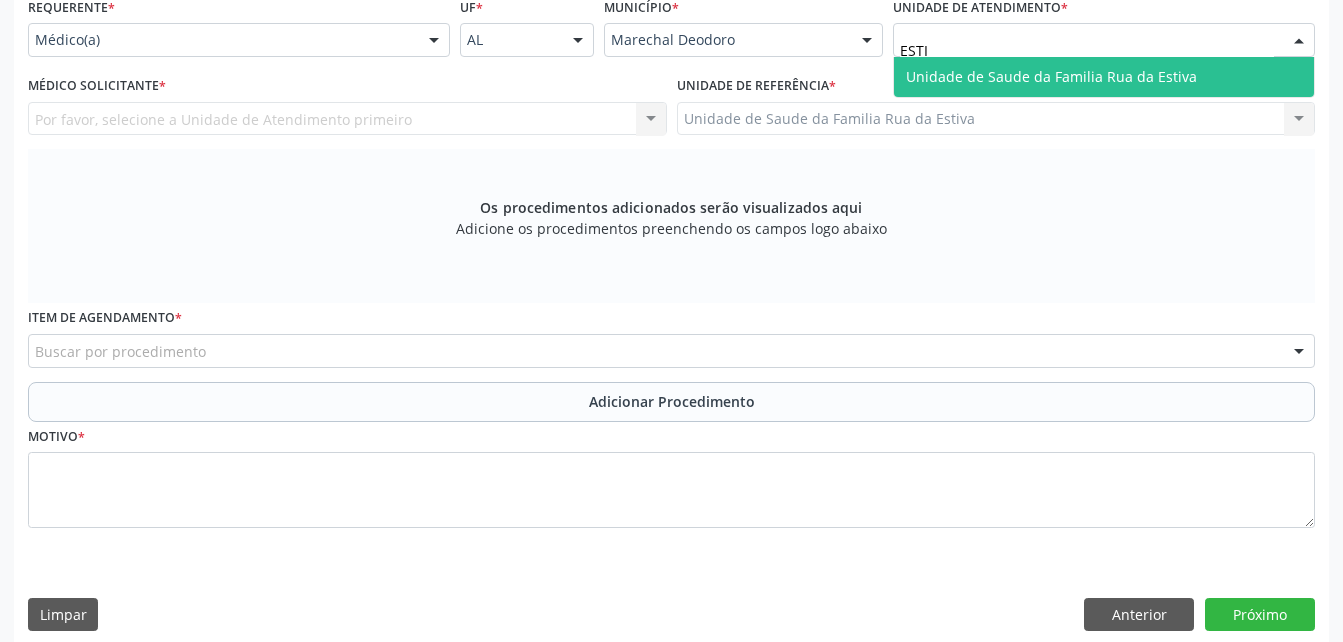 click on "Unidade de Saude da Familia Rua da Estiva" at bounding box center (1051, 76) 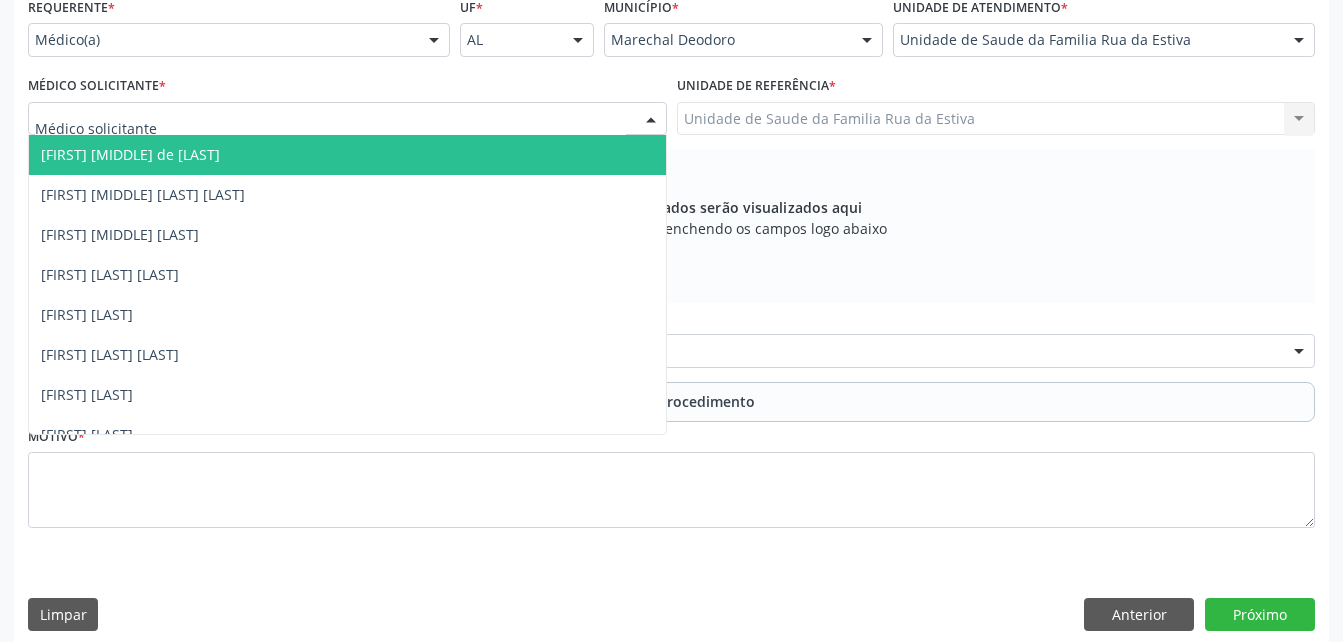 click at bounding box center (347, 119) 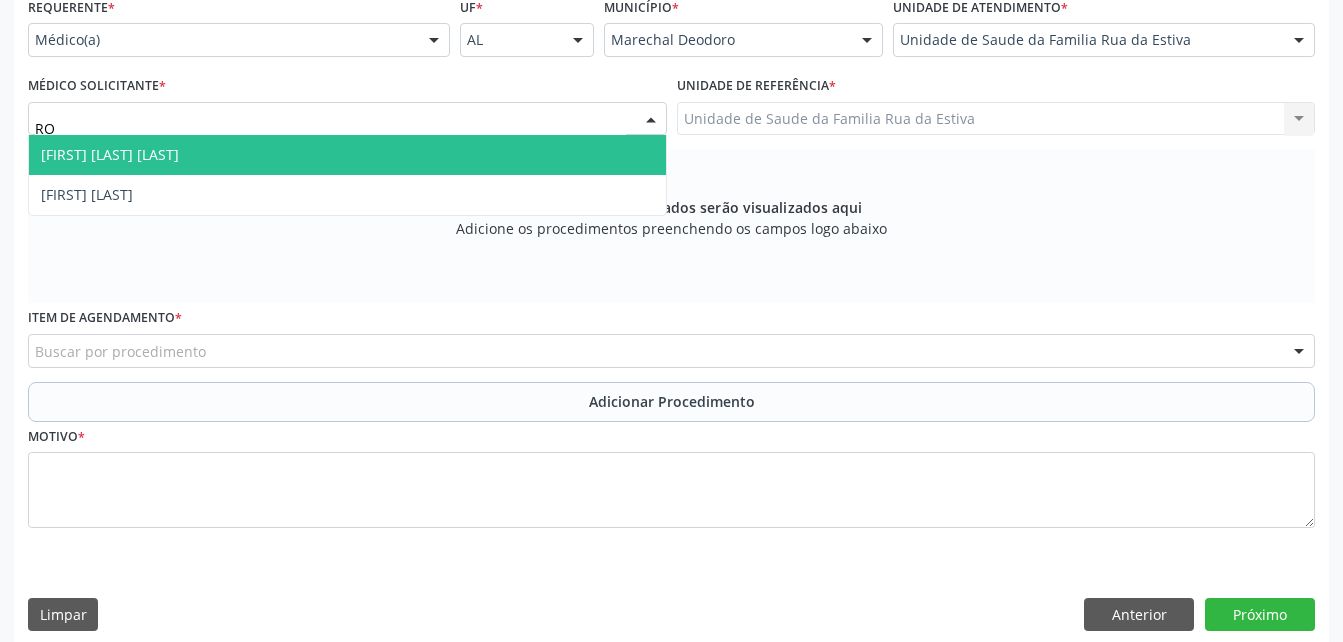 type on "ROD" 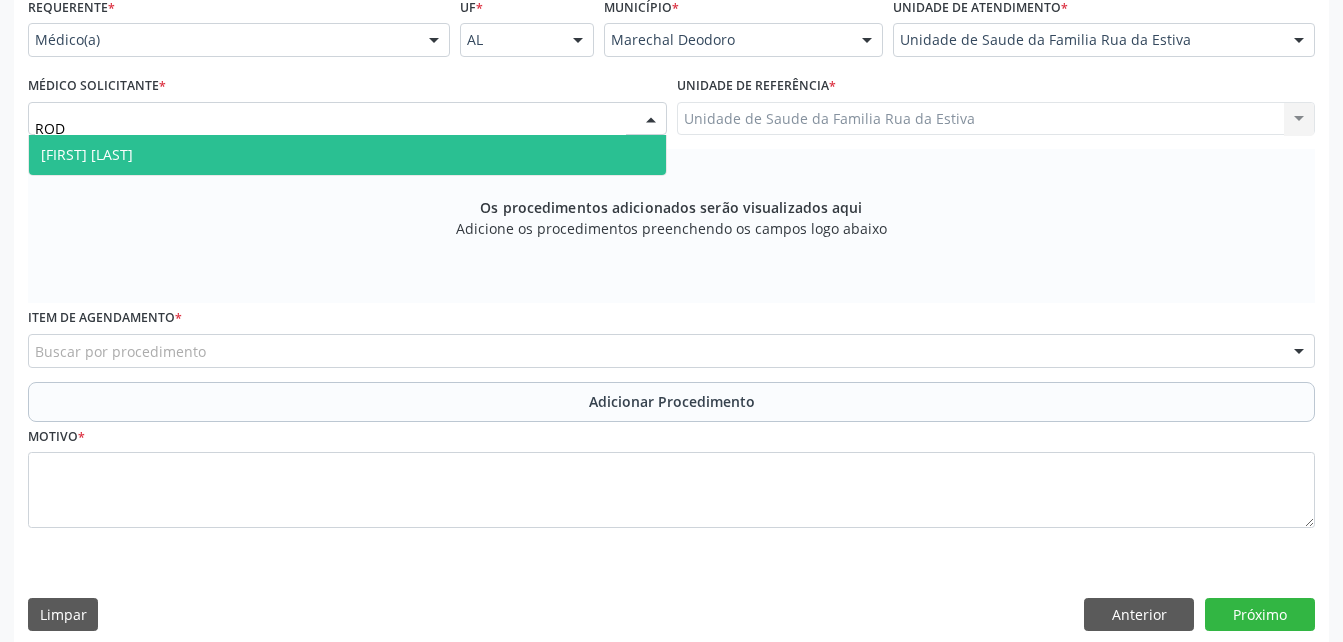 click on "[FIRST] [LAST]" at bounding box center (347, 155) 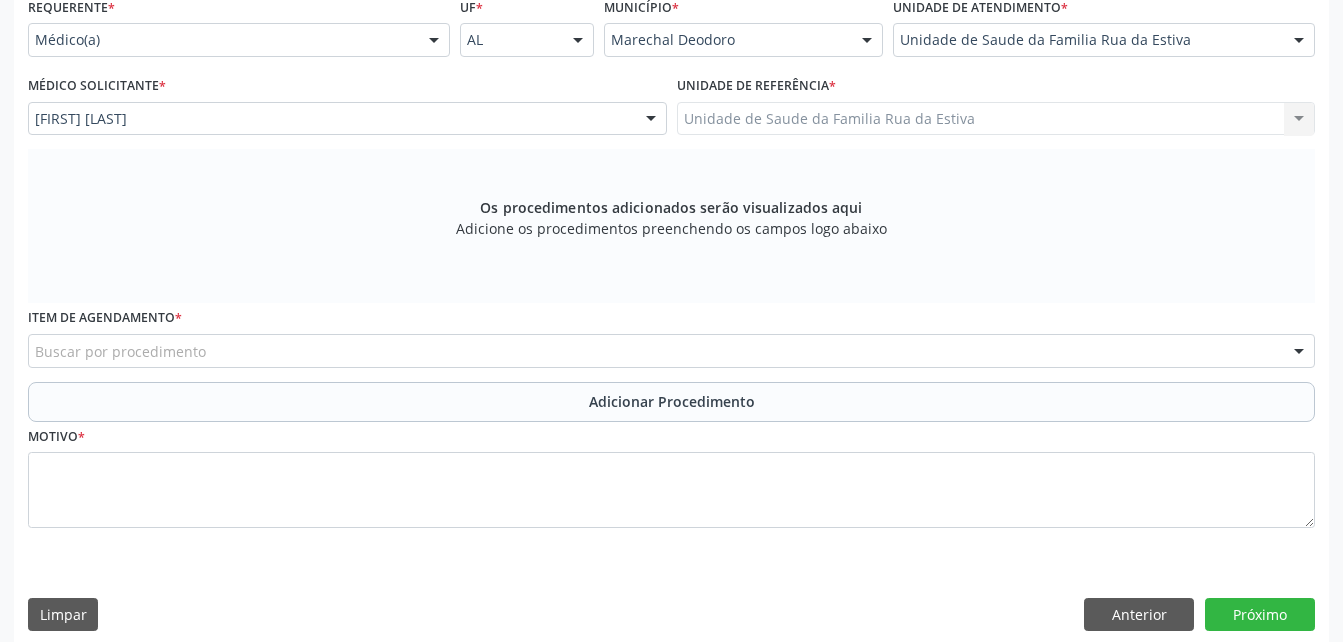 click on "Buscar por procedimento" at bounding box center [671, 351] 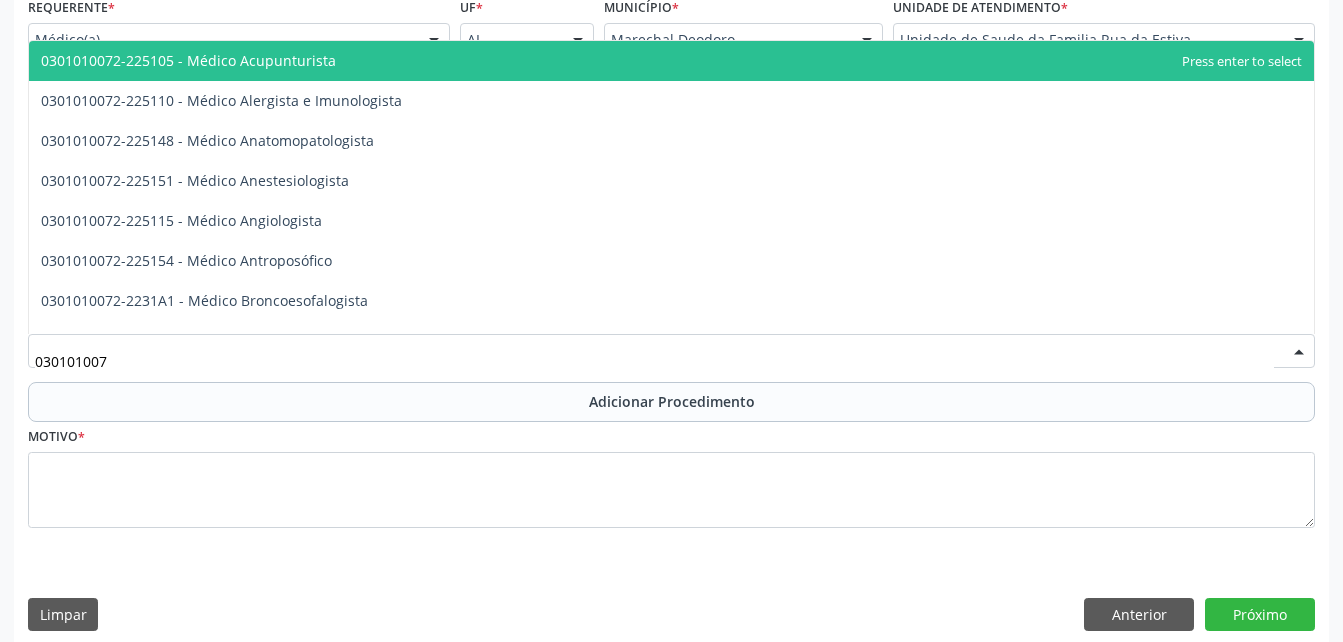 type on "0301010072" 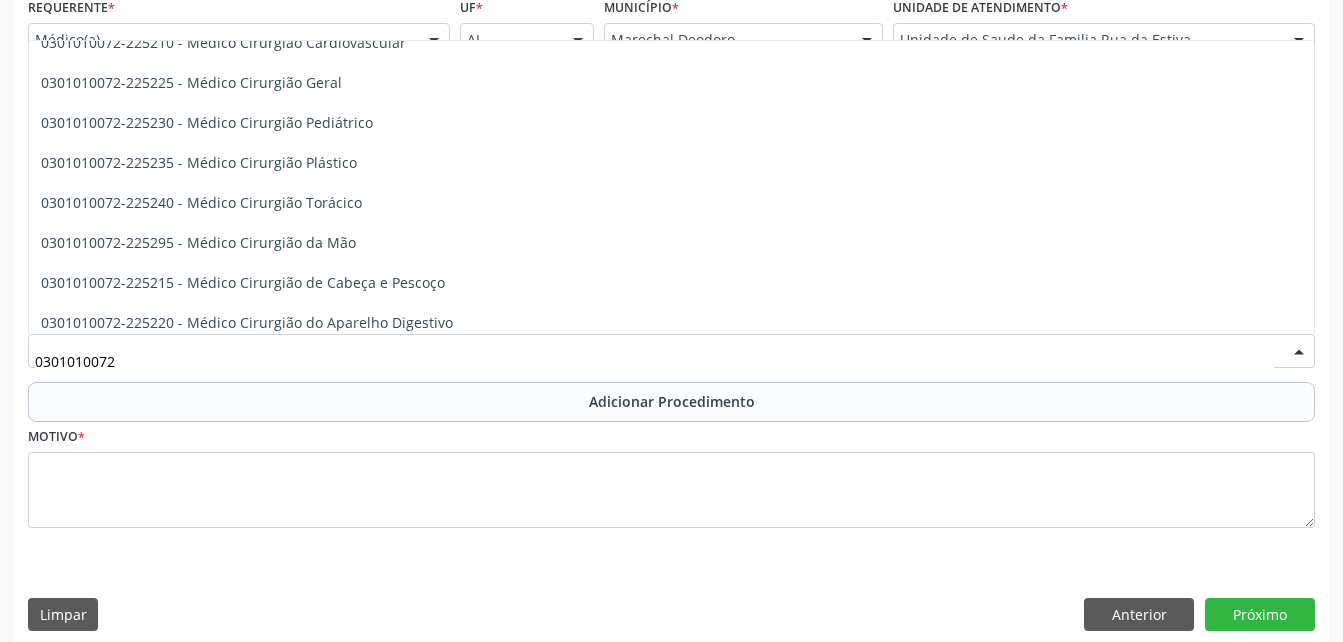 scroll, scrollTop: 400, scrollLeft: 0, axis: vertical 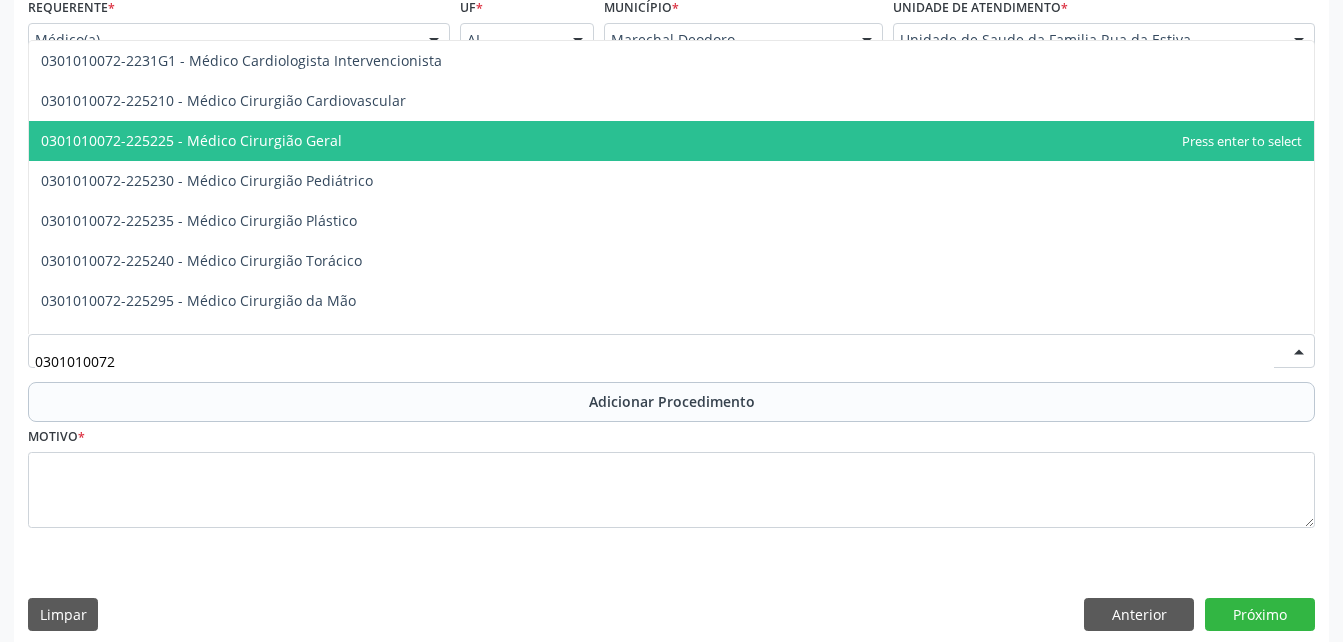 click on "0301010072-225225 - Médico Cirurgião Geral" at bounding box center [671, 141] 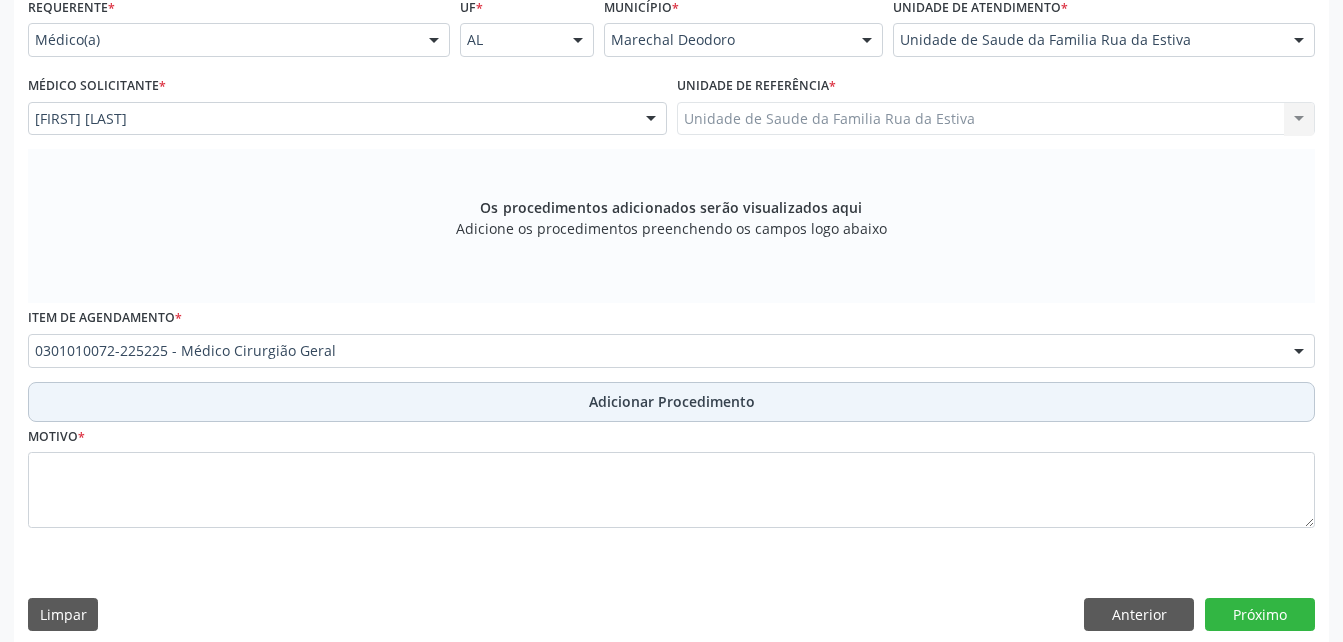 click on "Adicionar Procedimento" at bounding box center [672, 401] 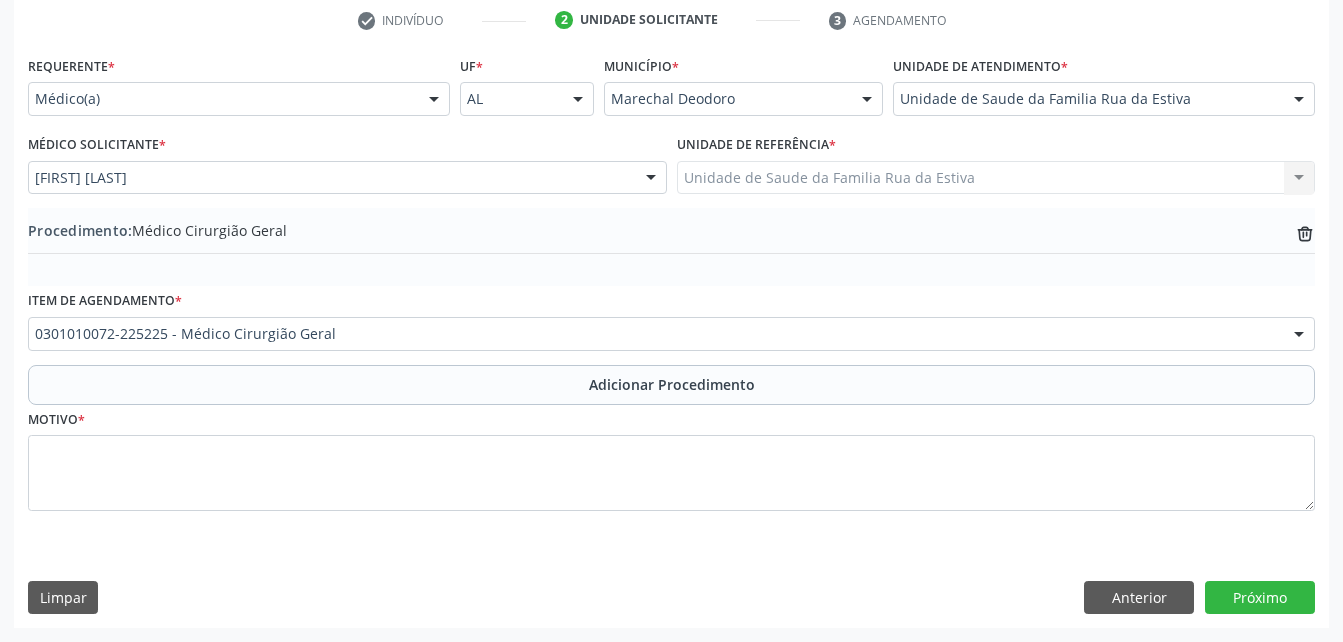 scroll, scrollTop: 411, scrollLeft: 0, axis: vertical 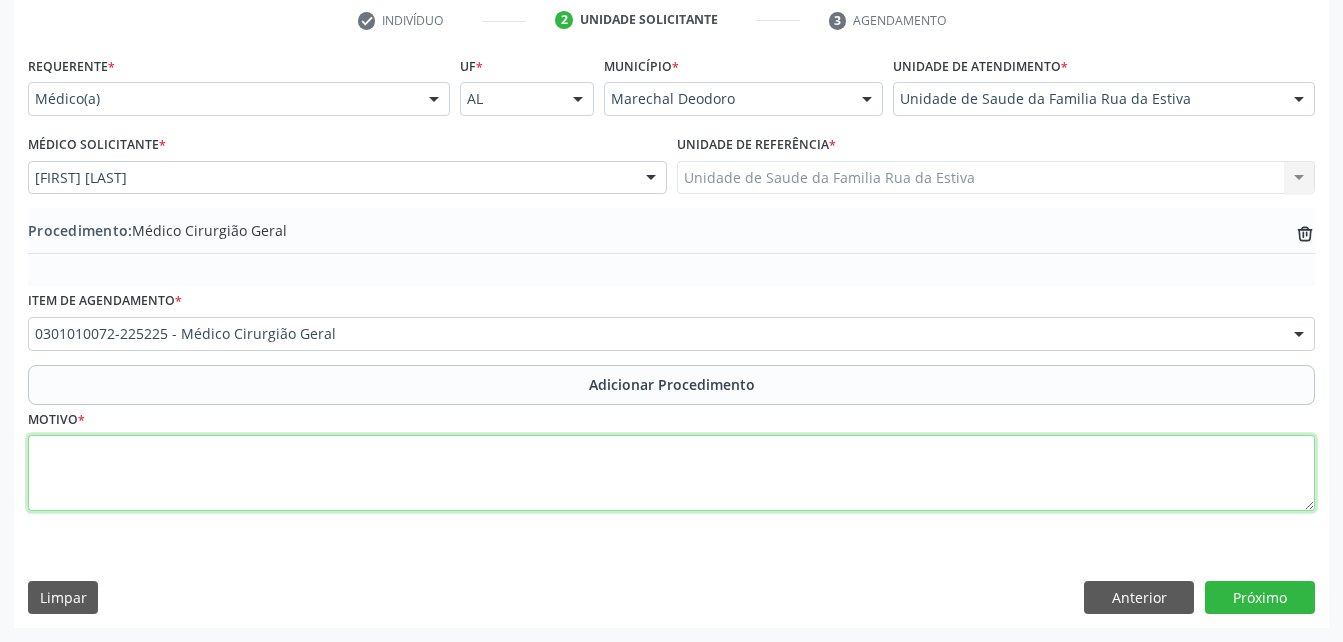 click at bounding box center (671, 473) 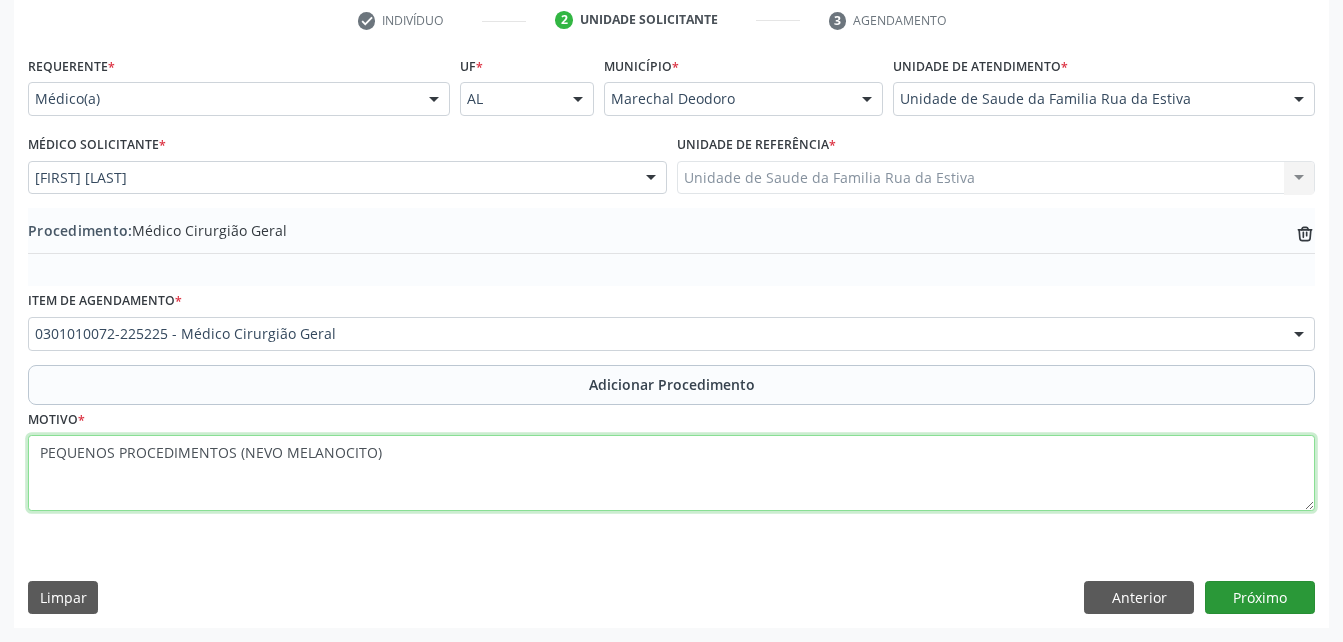 type on "PEQUENOS PROCEDIMENTOS (NEVO MELANOCITO)" 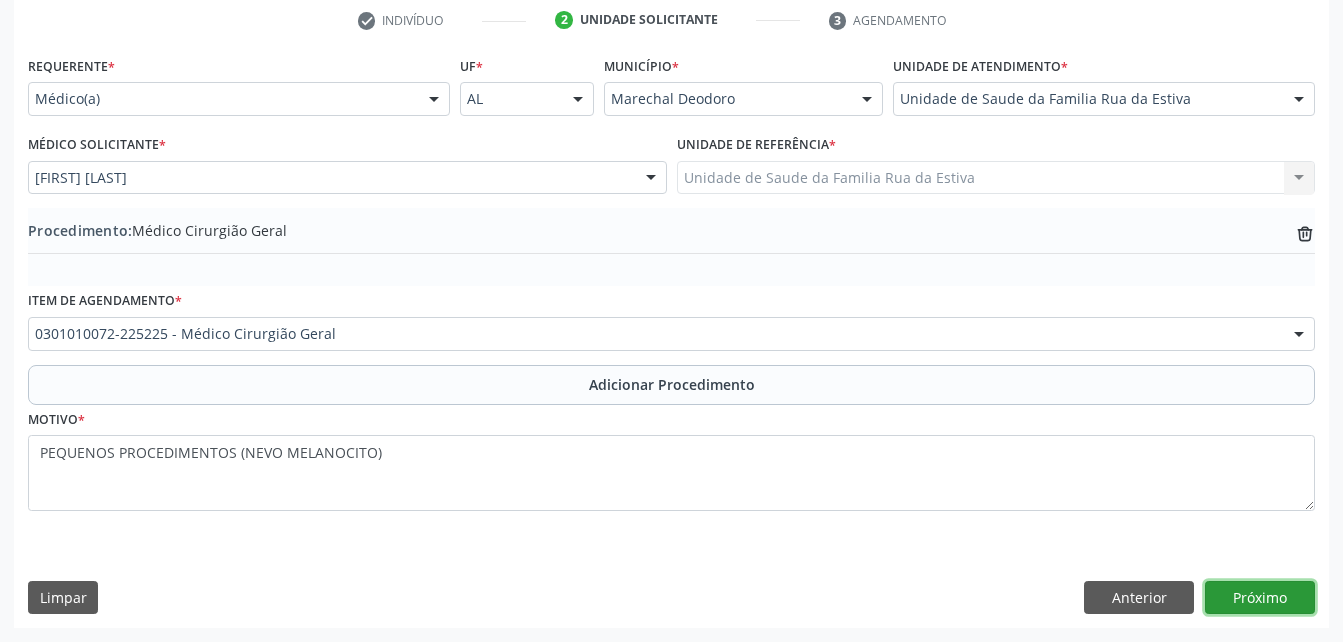 click on "Próximo" at bounding box center [1260, 598] 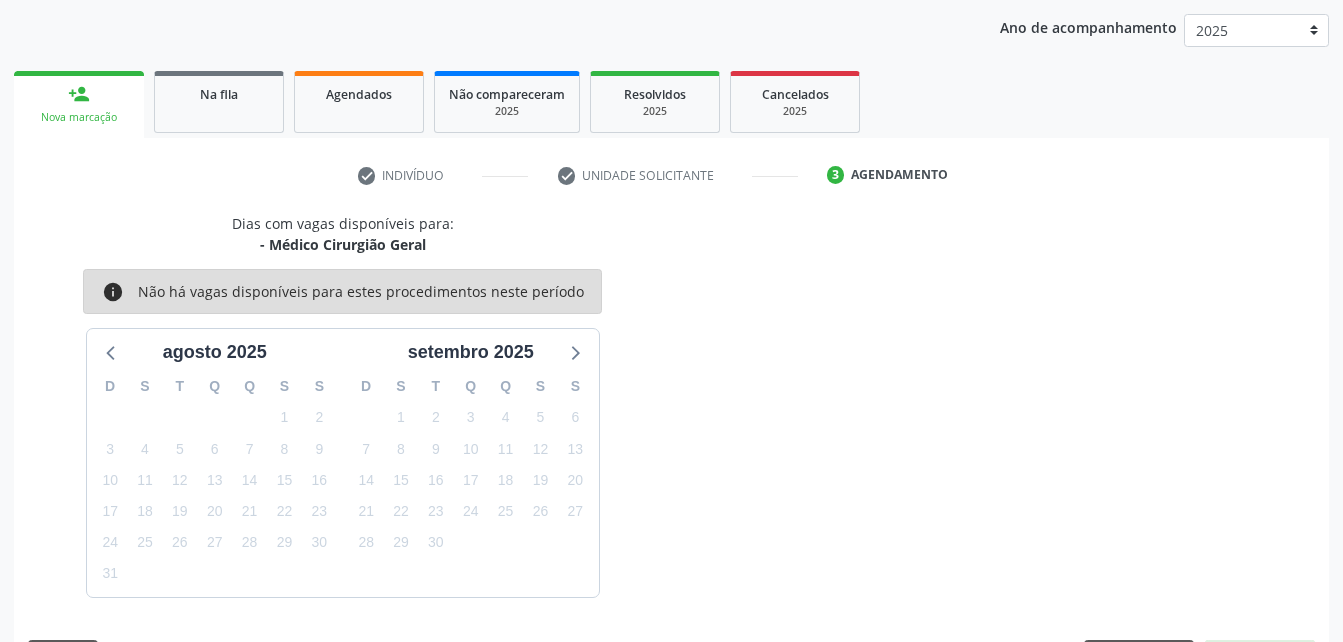 scroll, scrollTop: 315, scrollLeft: 0, axis: vertical 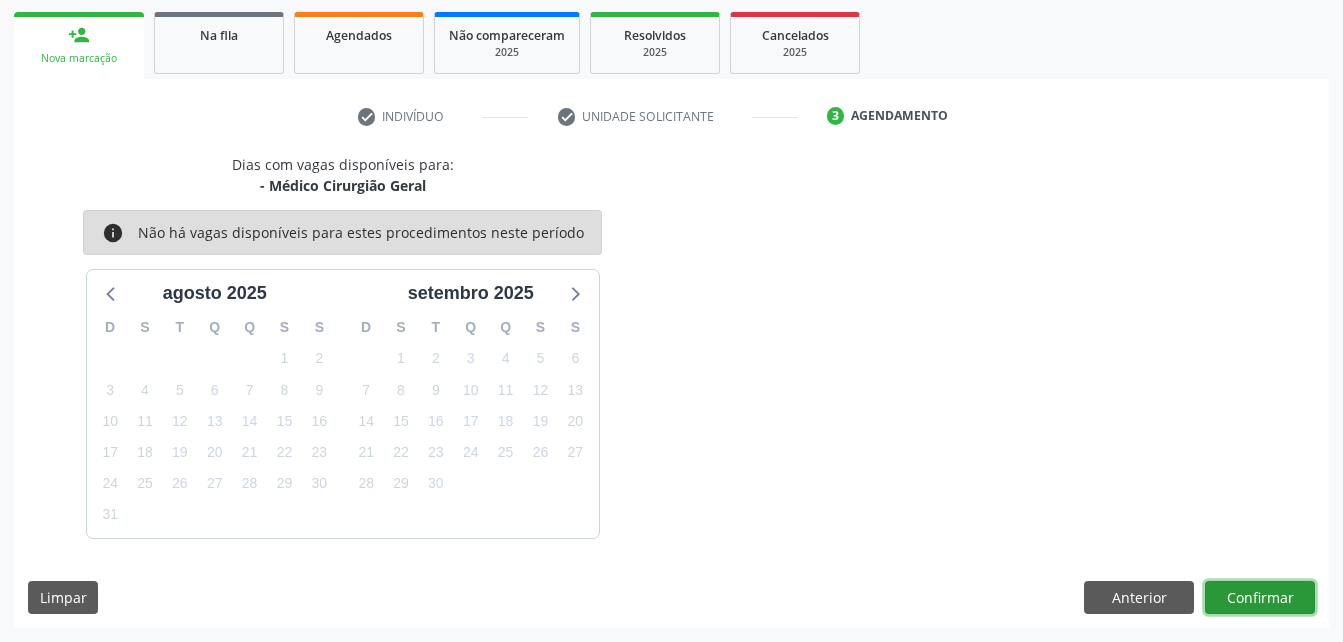 click on "Confirmar" at bounding box center (1260, 598) 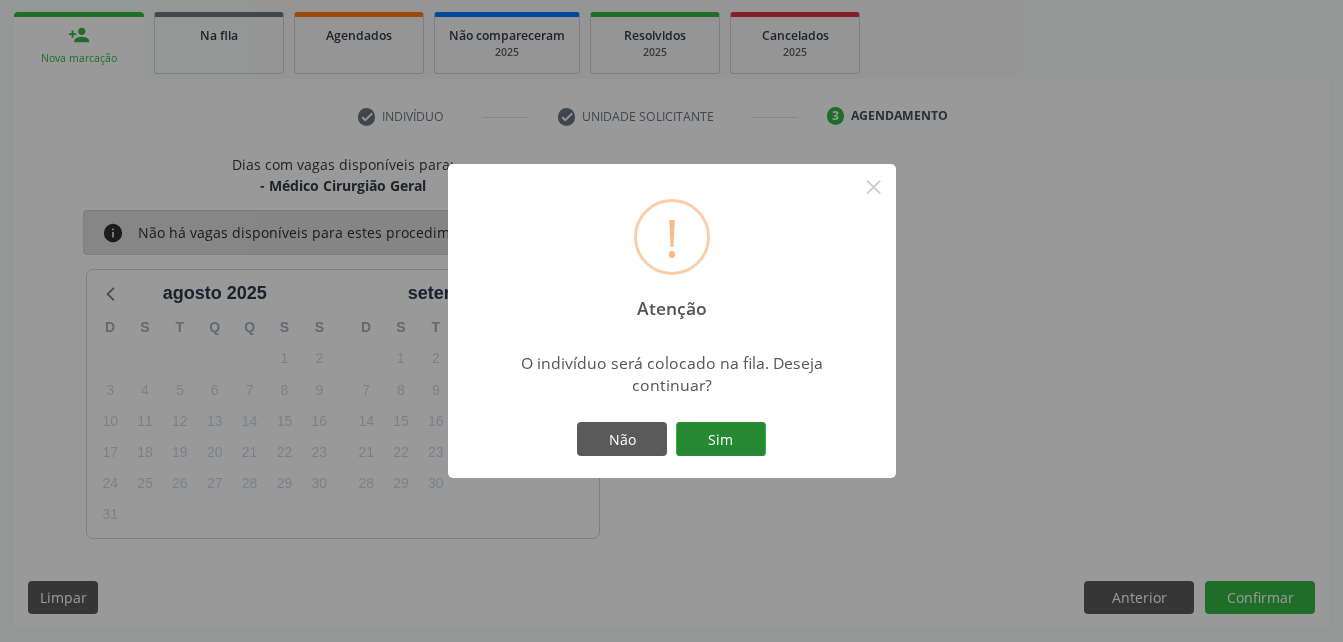 drag, startPoint x: 704, startPoint y: 402, endPoint x: 713, endPoint y: 423, distance: 22.847319 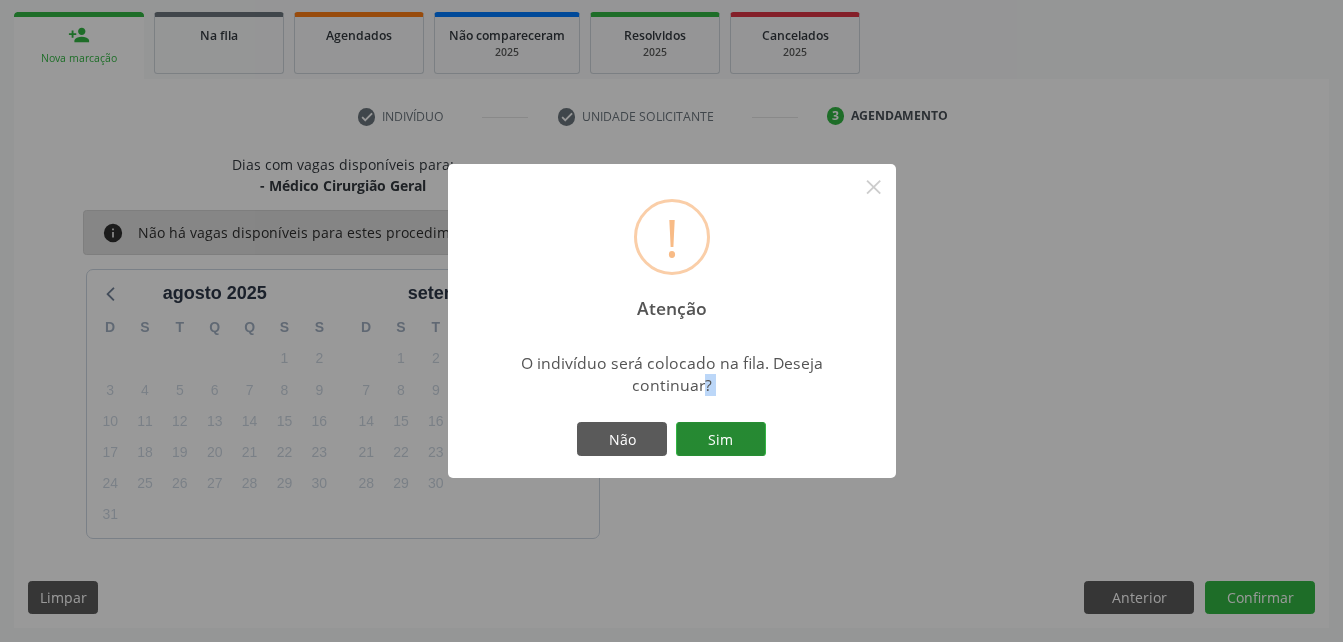 drag, startPoint x: 713, startPoint y: 423, endPoint x: 725, endPoint y: 433, distance: 15.6205 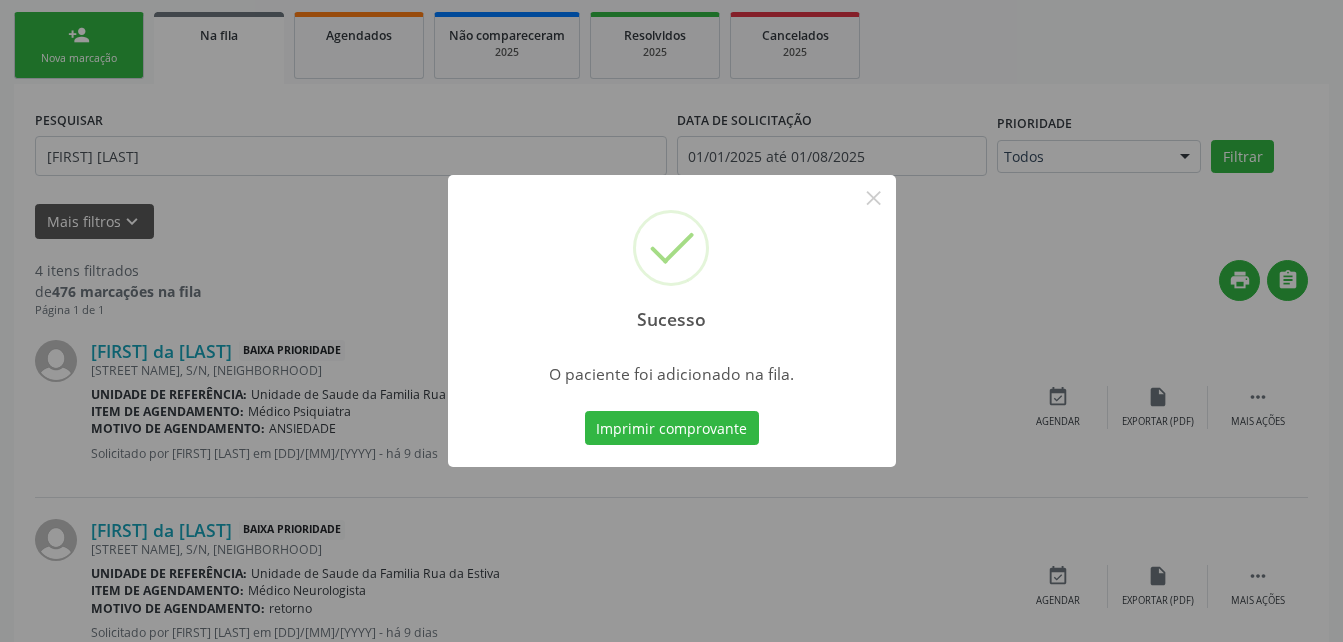 scroll, scrollTop: 53, scrollLeft: 0, axis: vertical 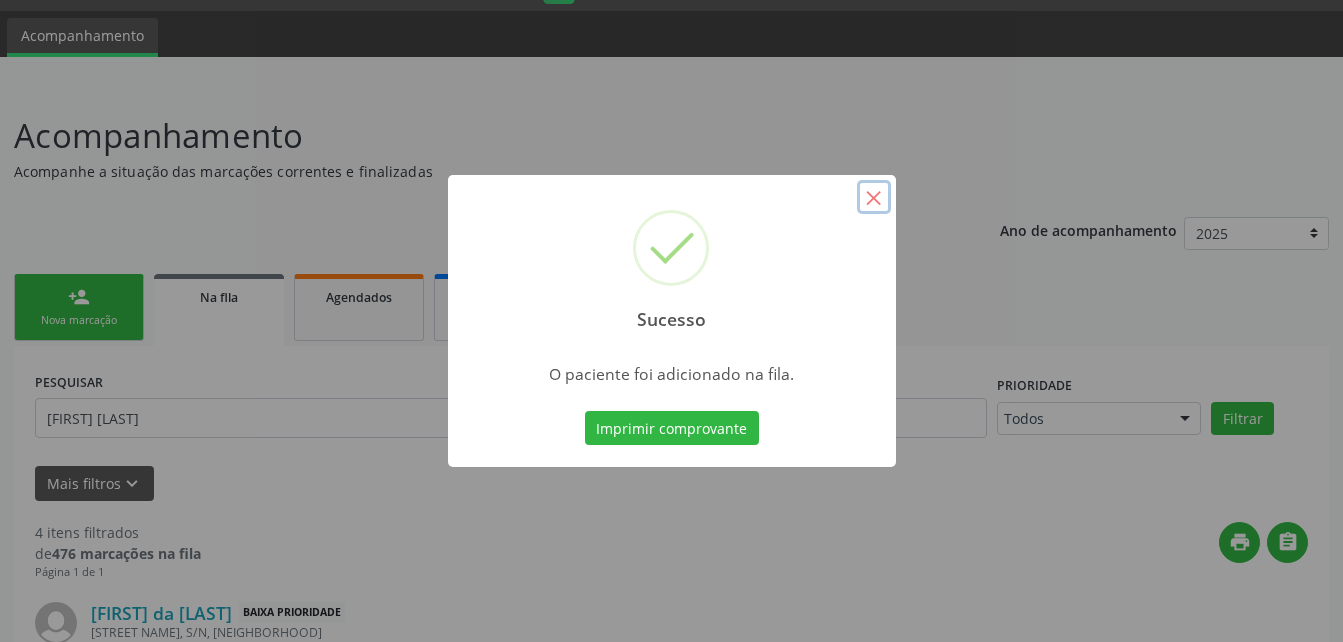 click on "×" at bounding box center [874, 197] 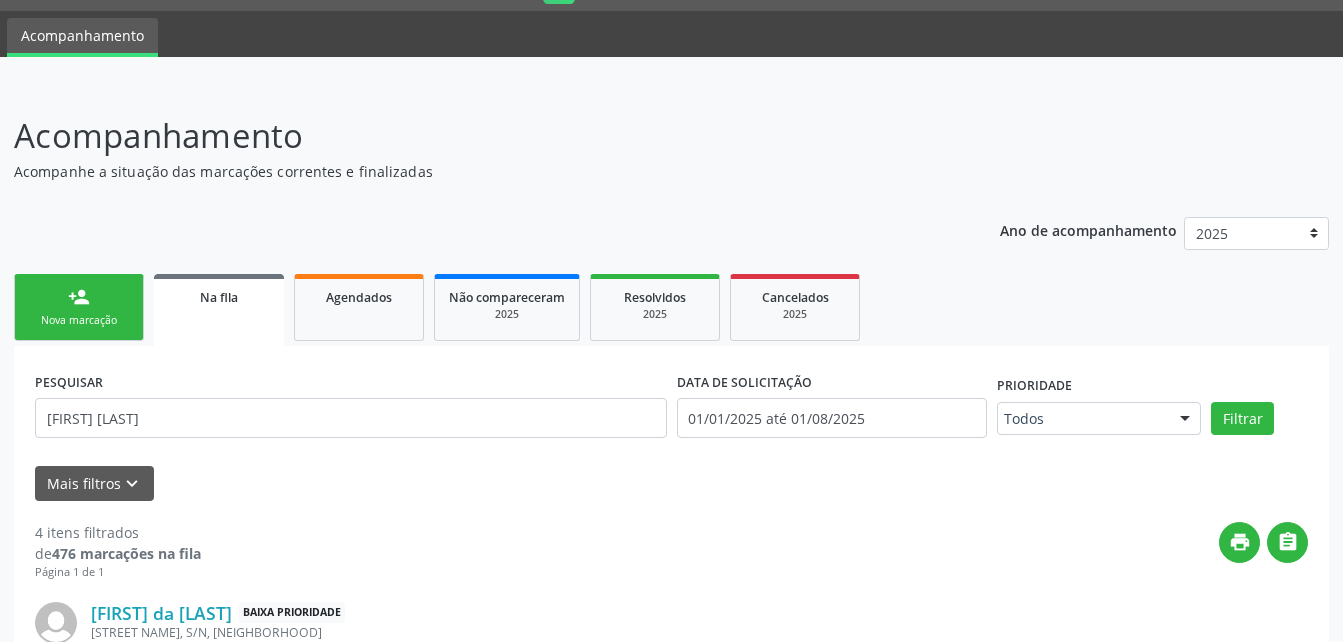 drag, startPoint x: 112, startPoint y: 298, endPoint x: 141, endPoint y: 288, distance: 30.675724 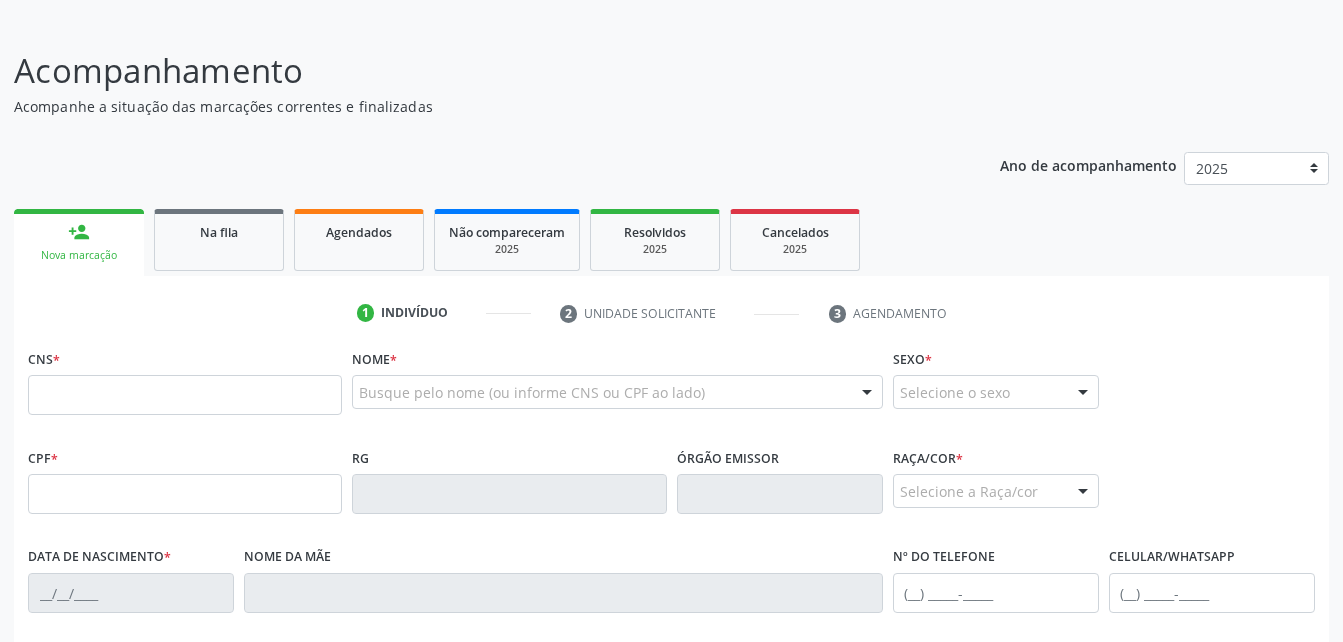 scroll, scrollTop: 153, scrollLeft: 0, axis: vertical 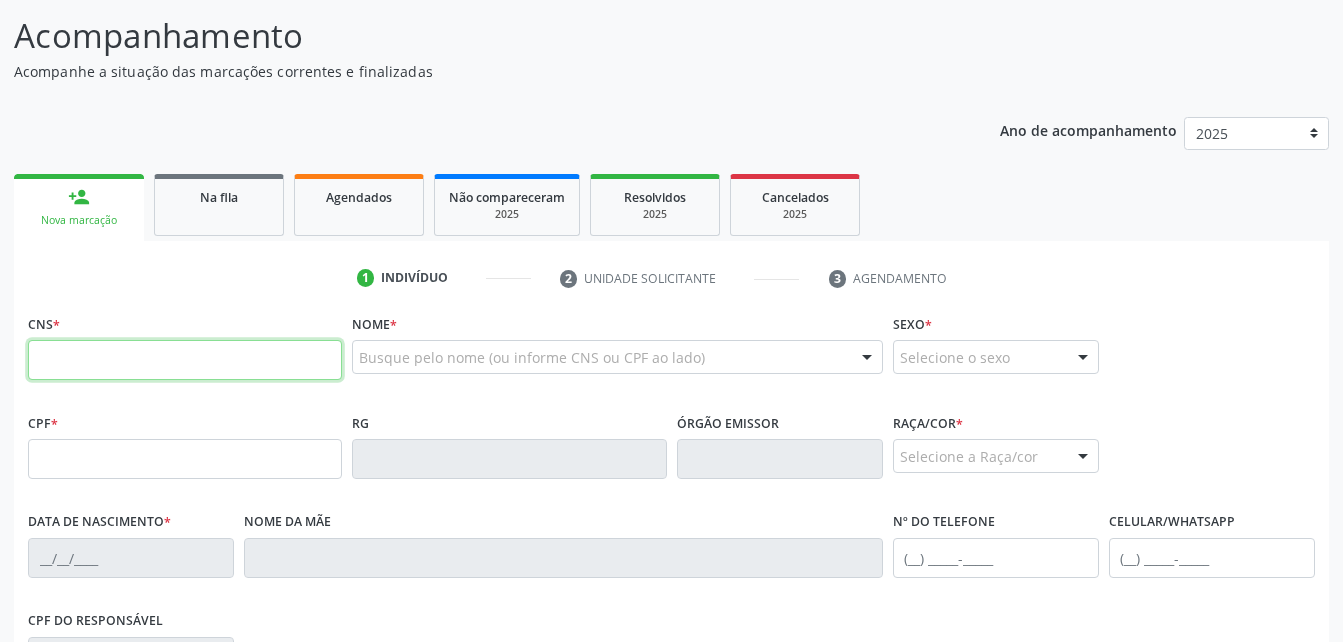 click at bounding box center [185, 360] 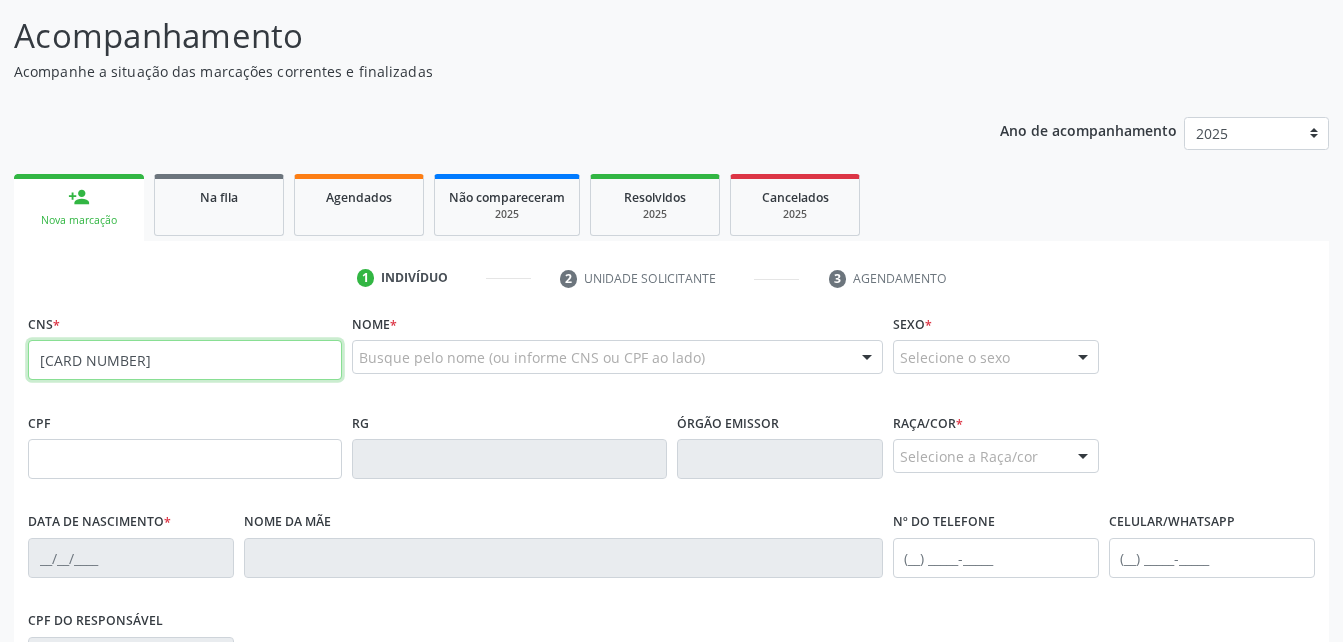 type on "704 0018 4712 7565" 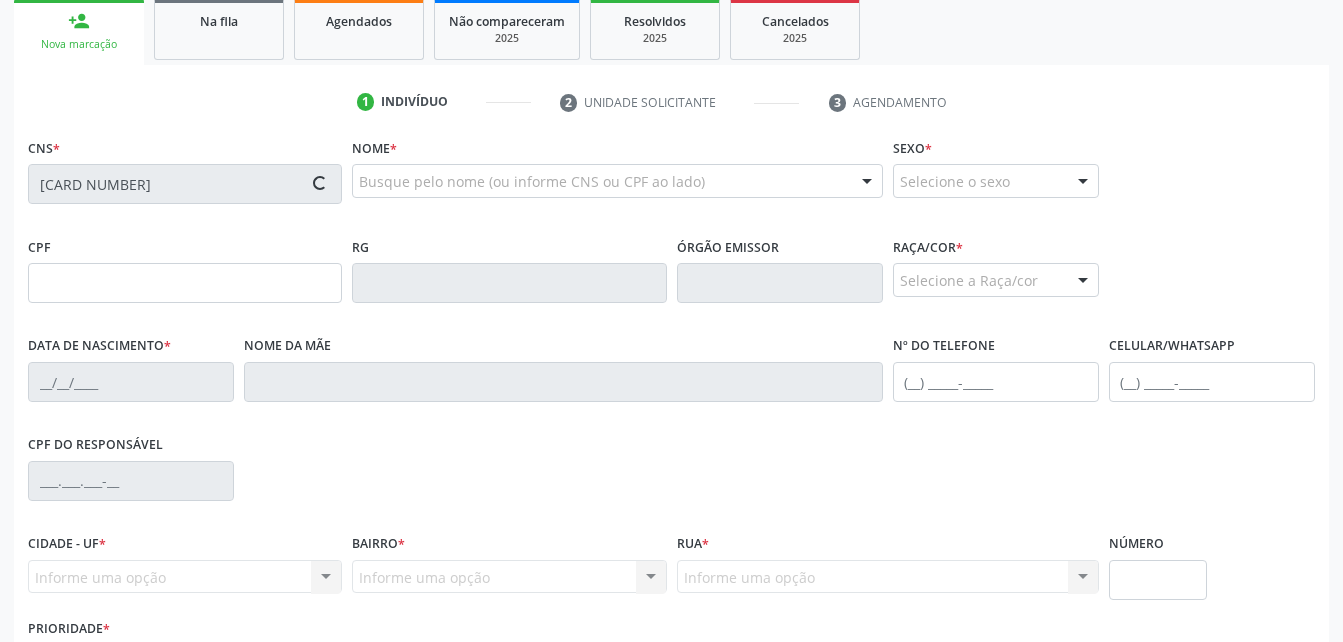 type on "091.110.704-55" 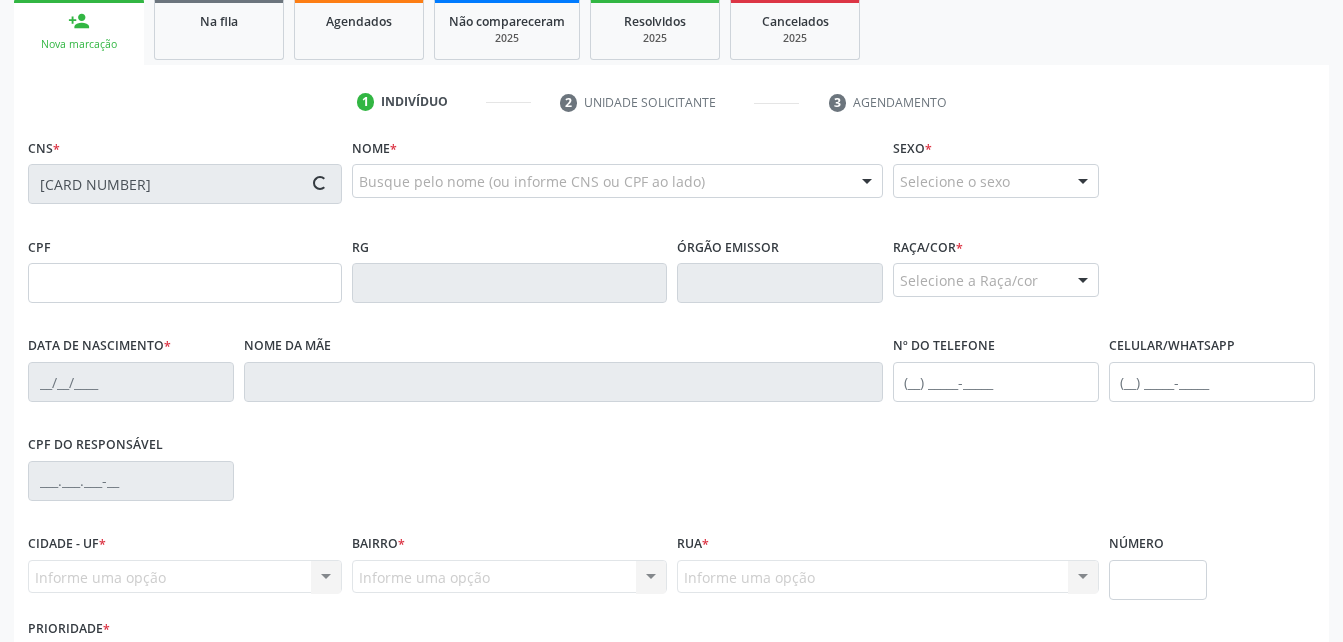 type on "06/06/1948" 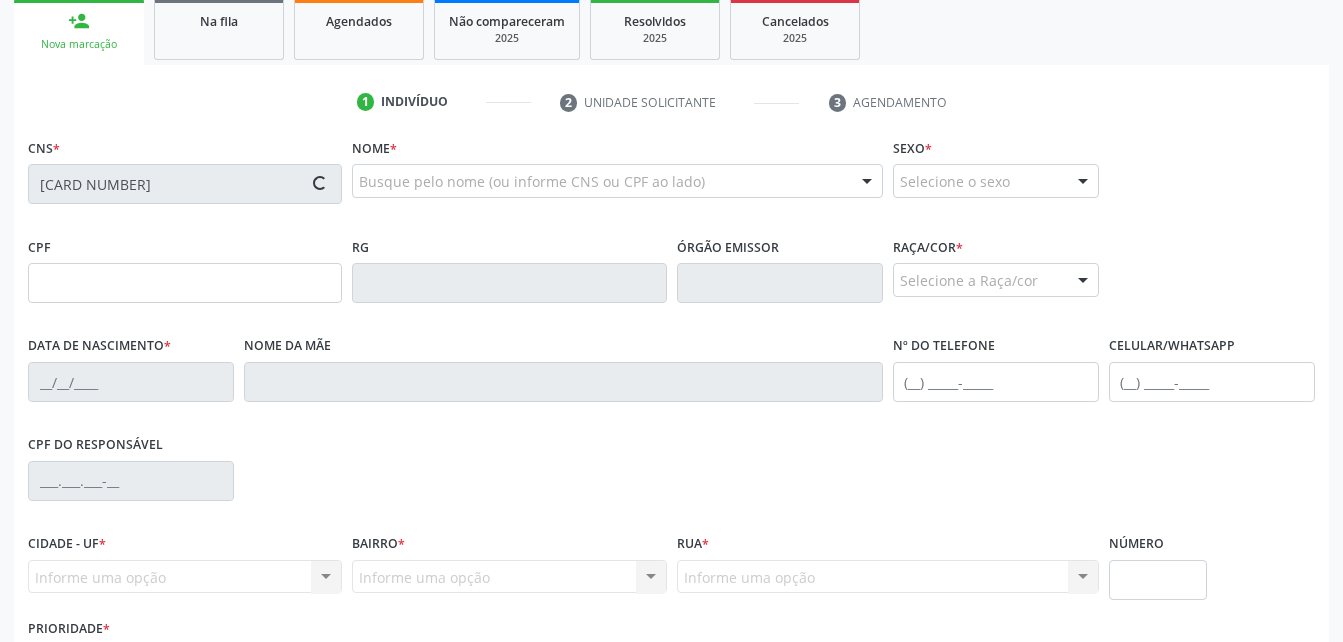 type on "S/N" 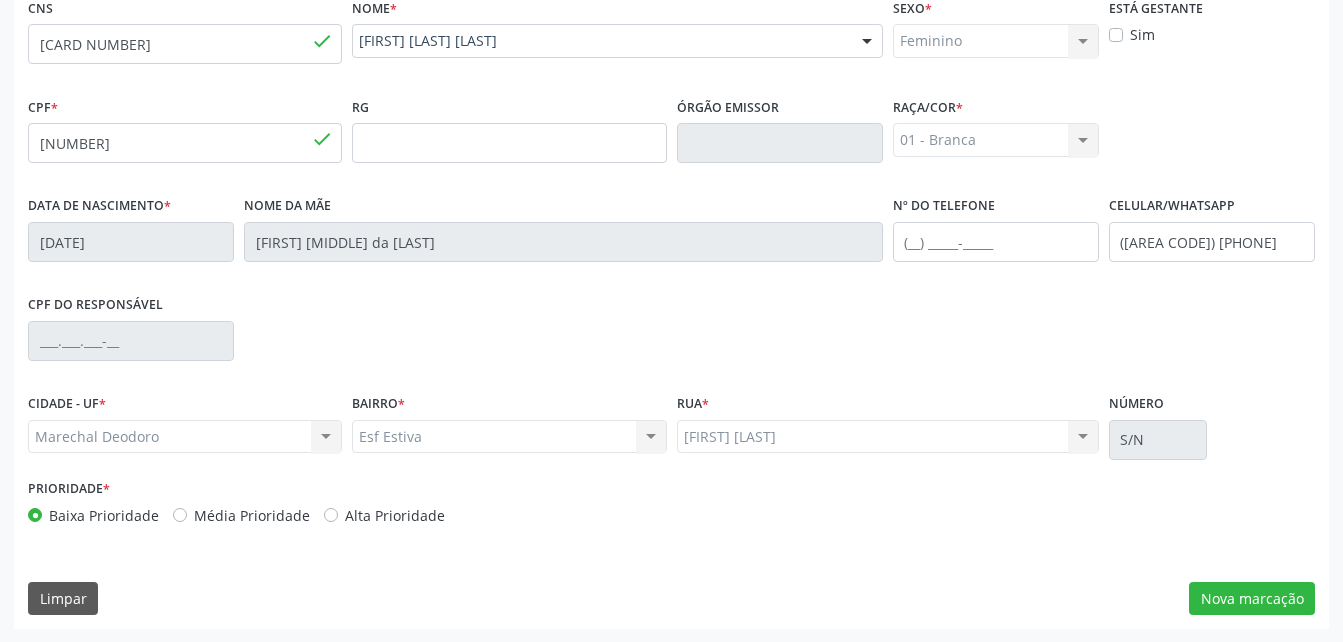 scroll, scrollTop: 470, scrollLeft: 0, axis: vertical 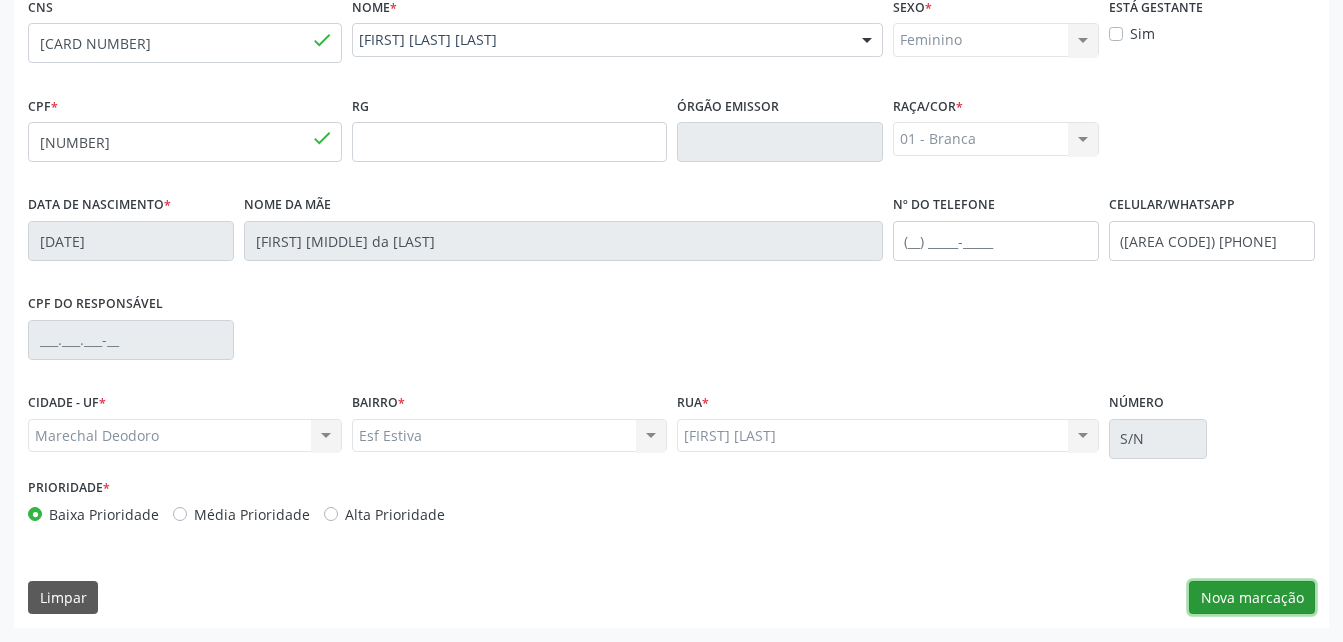 click on "Nova marcação" at bounding box center [1252, 598] 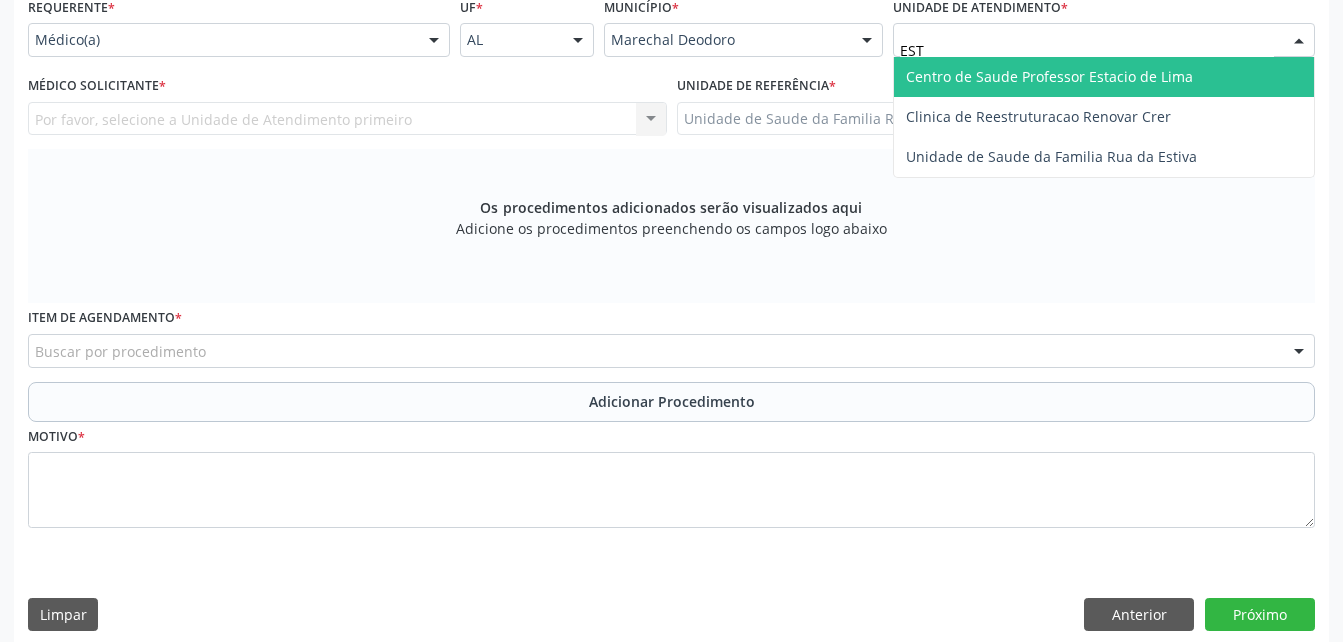 type on "ESTI" 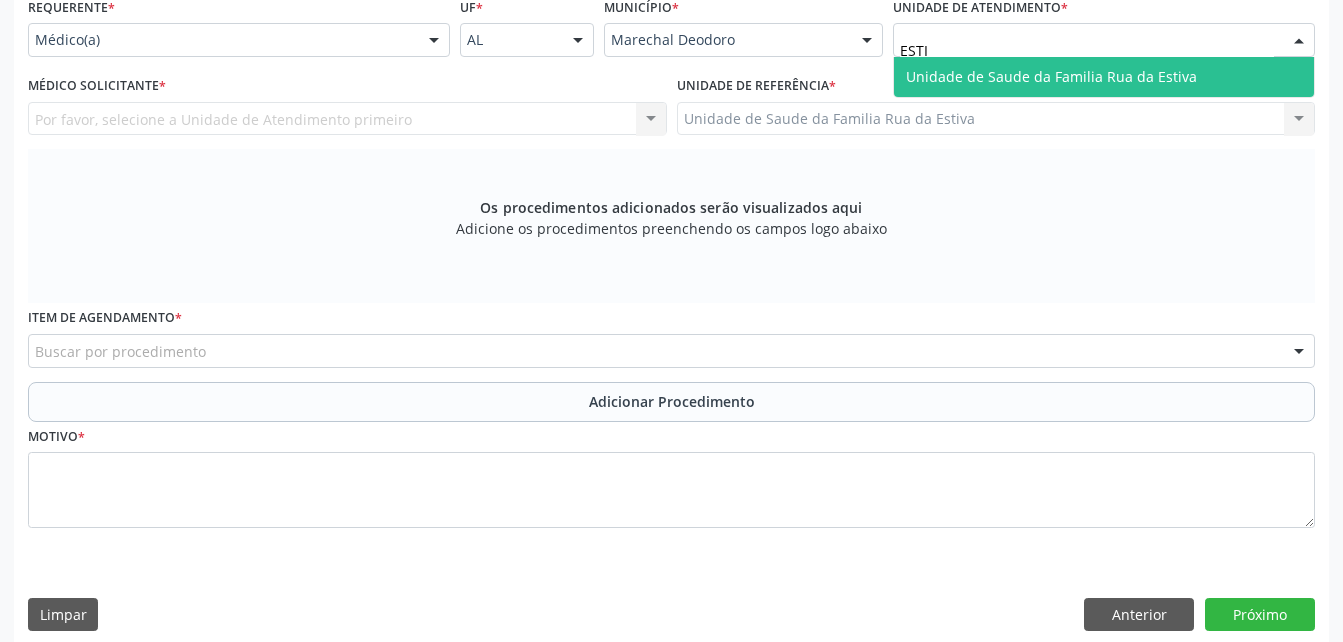 click on "Unidade de Saude da Familia Rua da Estiva" at bounding box center (1104, 77) 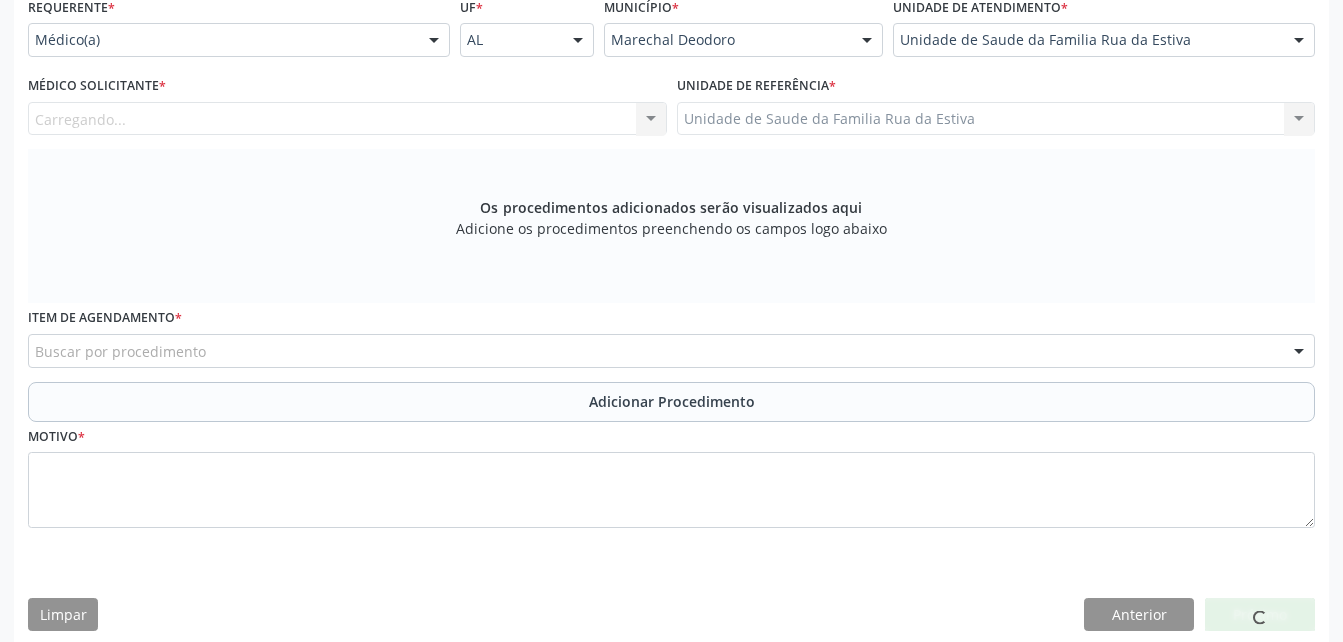 click on "Carregando...
Nenhum resultado encontrado para: "   "
Não há nenhuma opção para ser exibida." at bounding box center (347, 119) 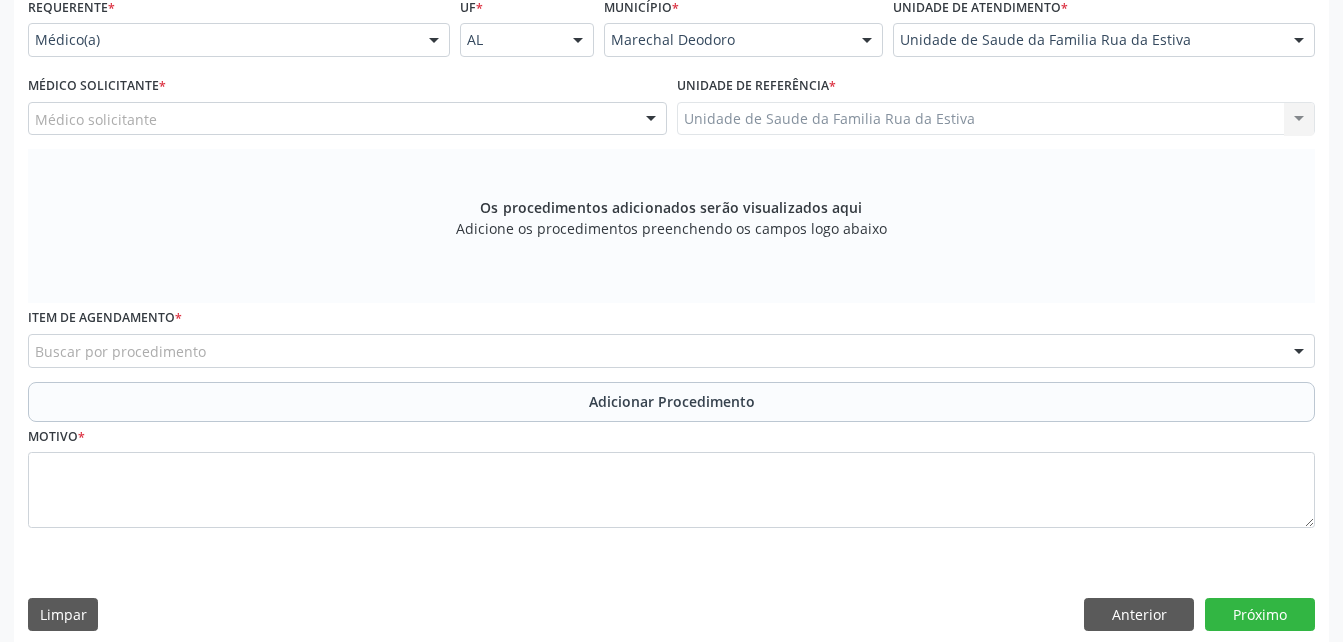 click on "Médico solicitante" at bounding box center [347, 119] 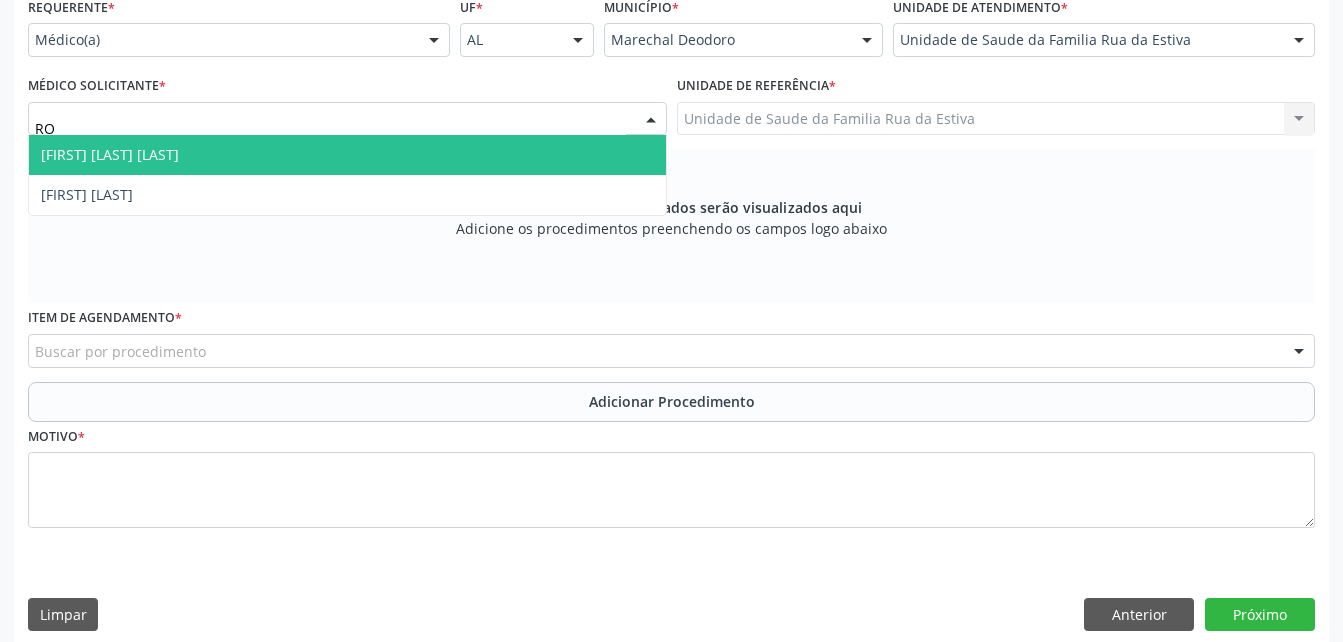 type on "ROD" 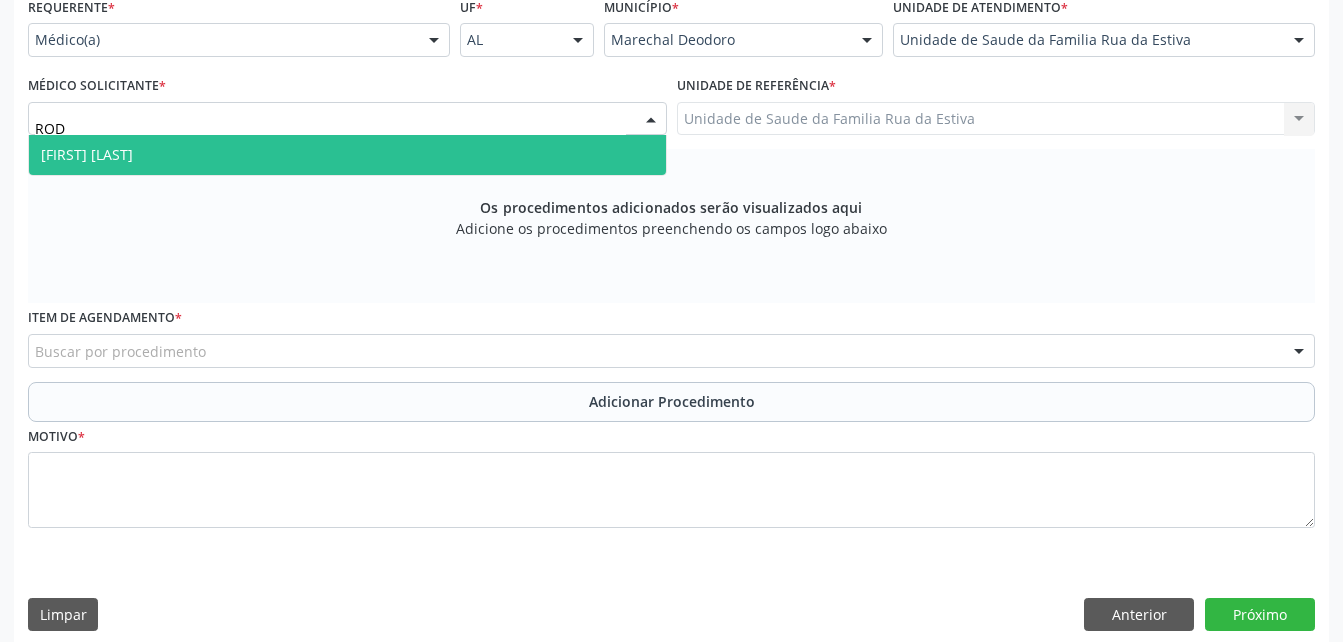 click on "[FIRST] [LAST]" at bounding box center (347, 155) 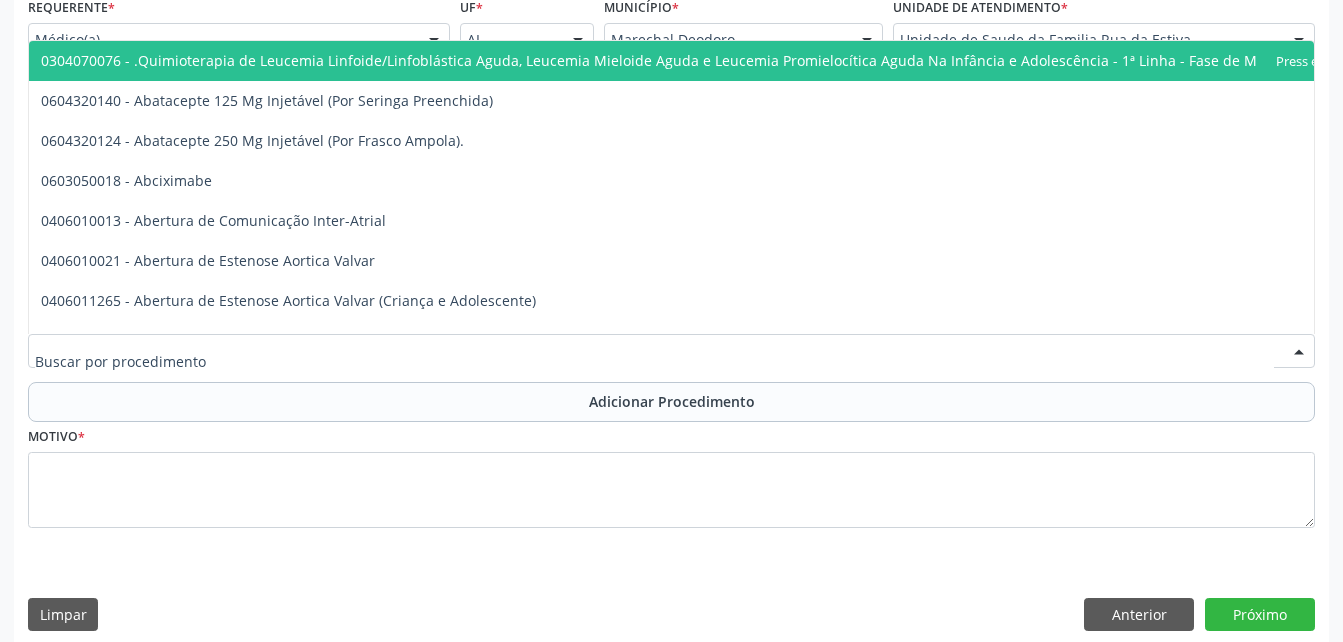 click at bounding box center (671, 351) 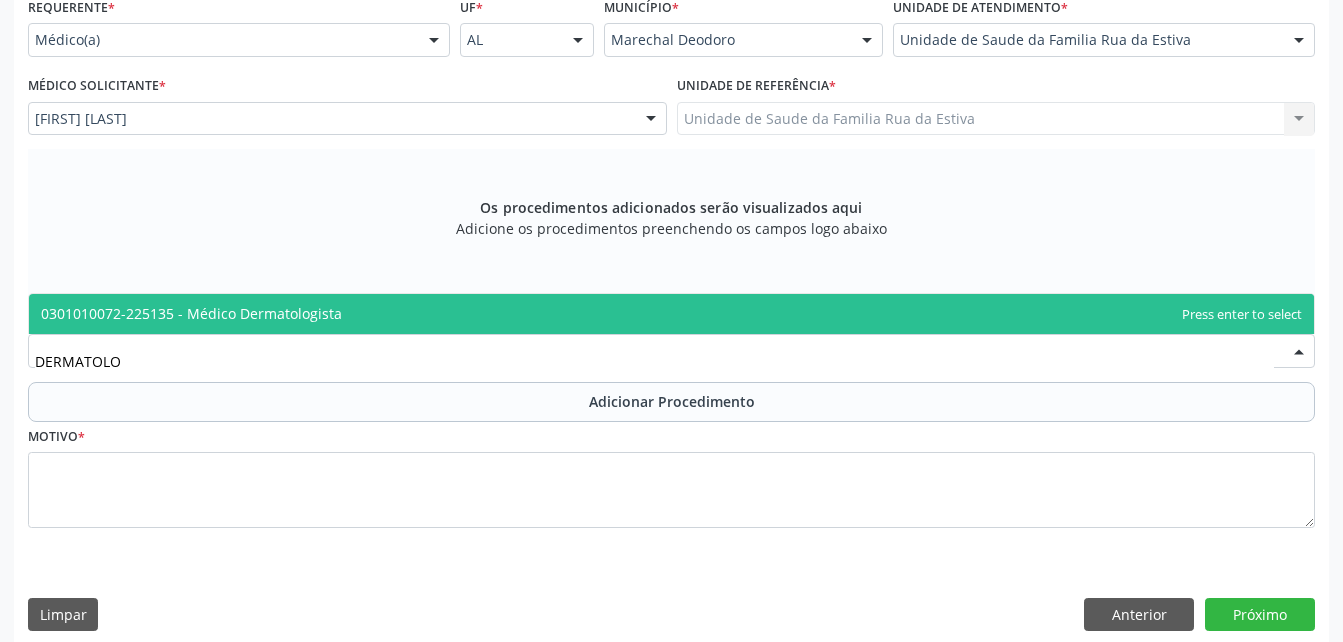 type on "DERMATOLOG" 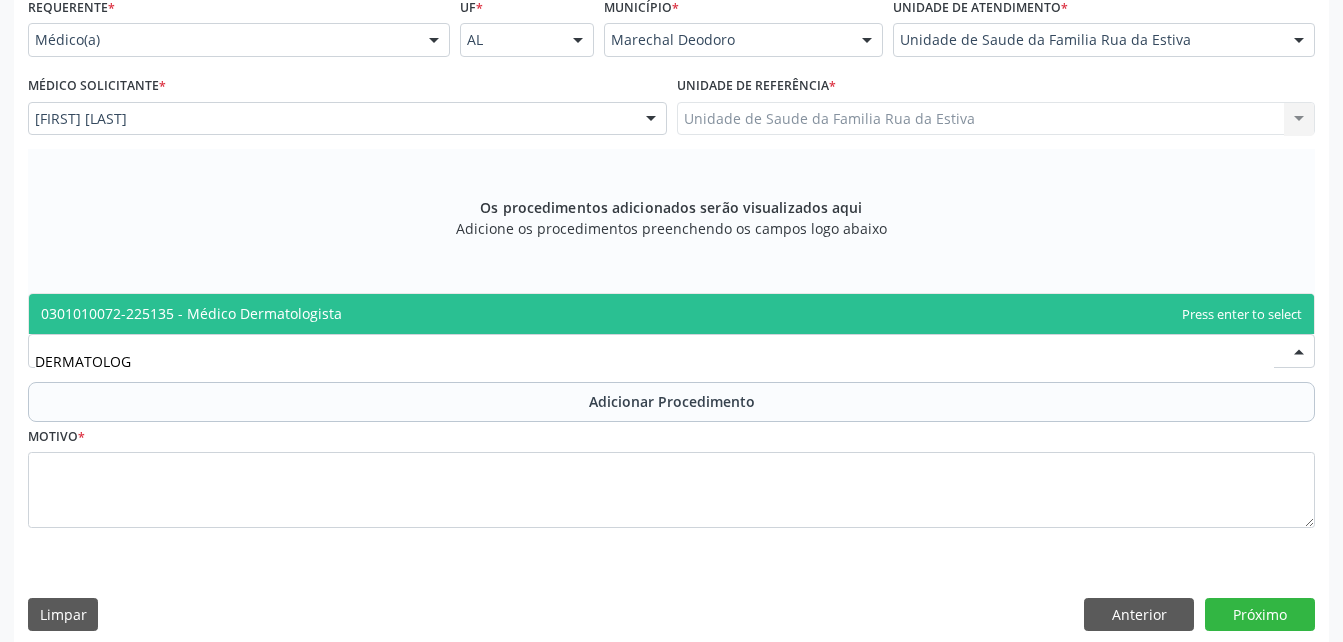 click on "0301010072-225135 - Médico Dermatologista" at bounding box center (671, 314) 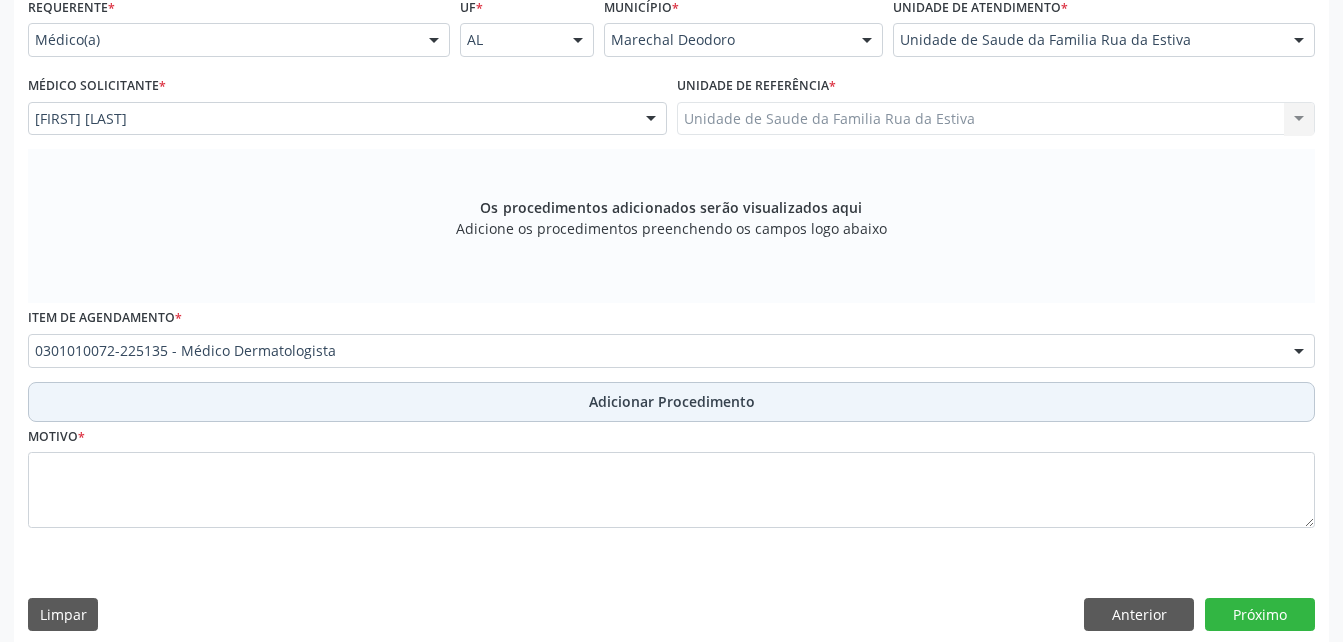 click on "Adicionar Procedimento" at bounding box center [671, 402] 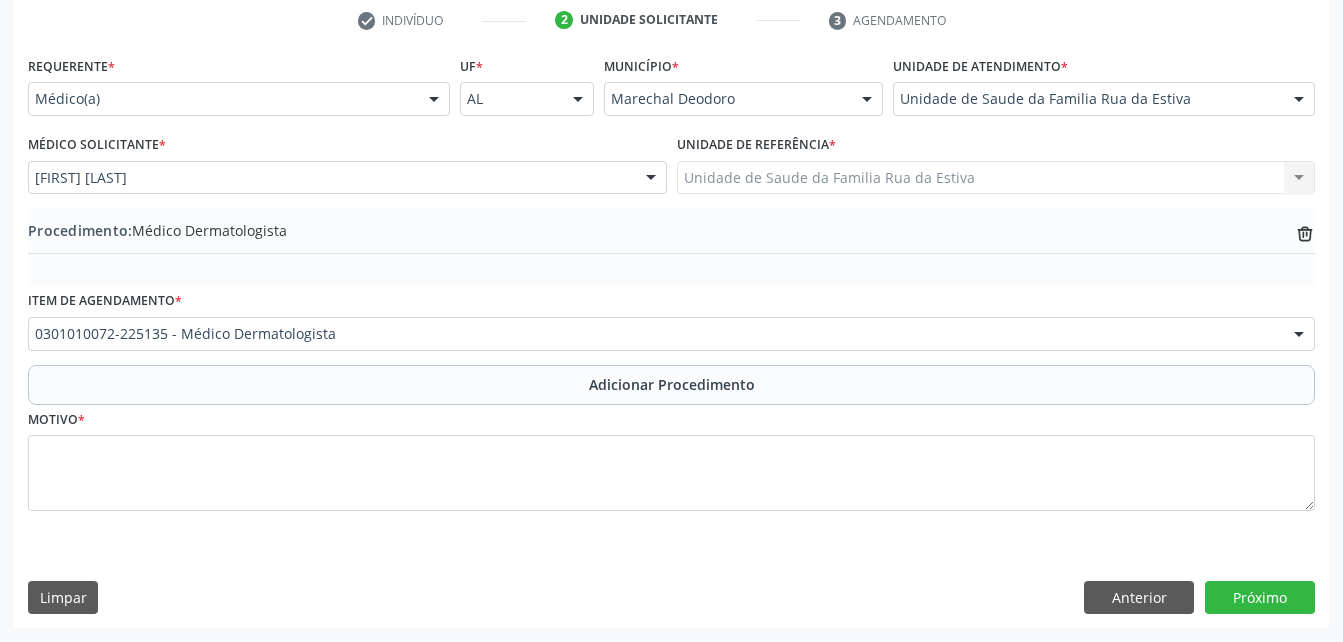 scroll, scrollTop: 411, scrollLeft: 0, axis: vertical 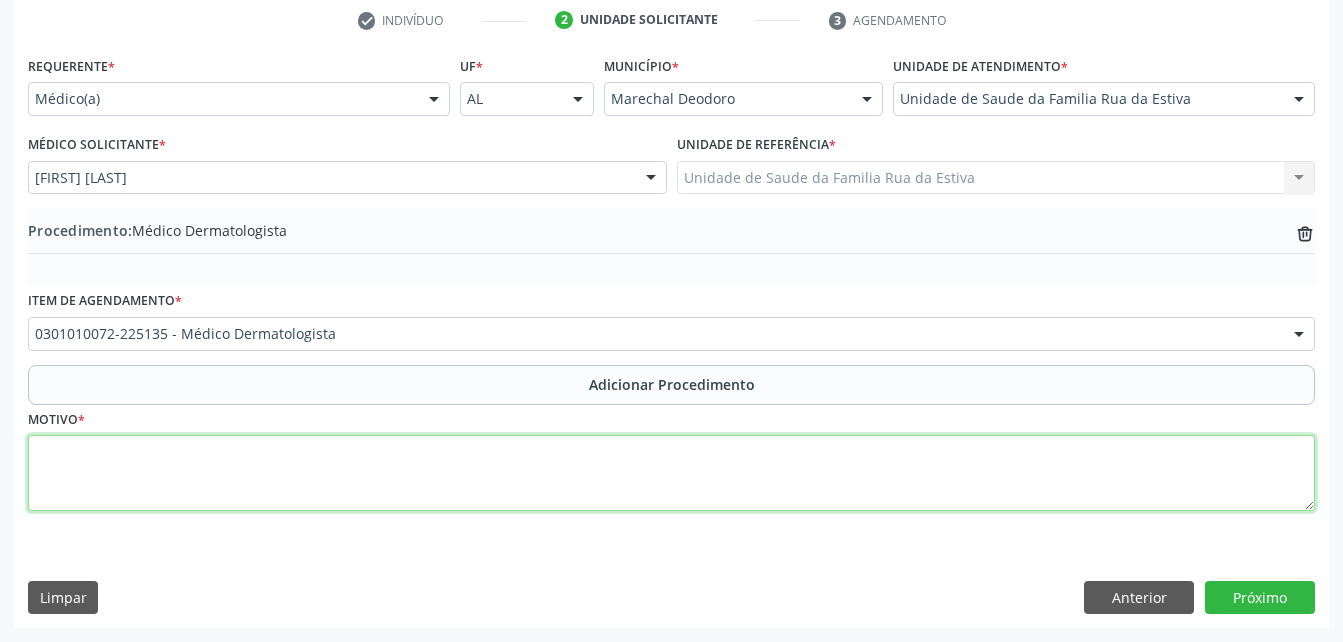 click at bounding box center [671, 473] 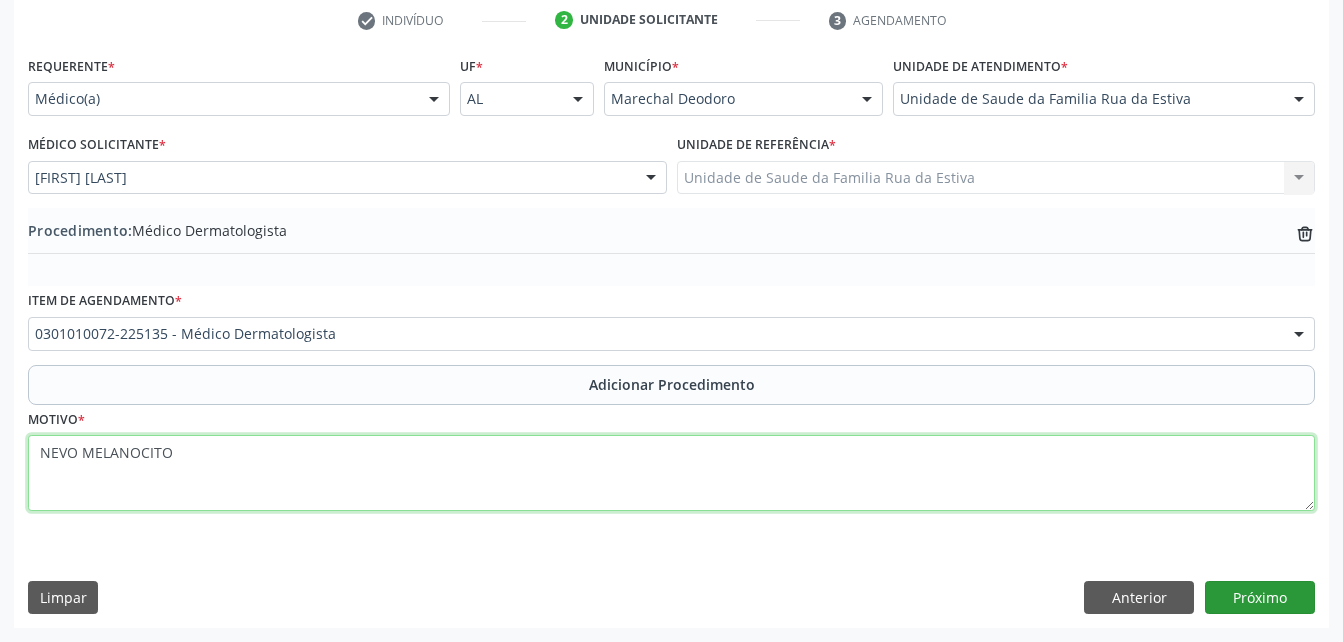 type on "NEVO MELANOCITO" 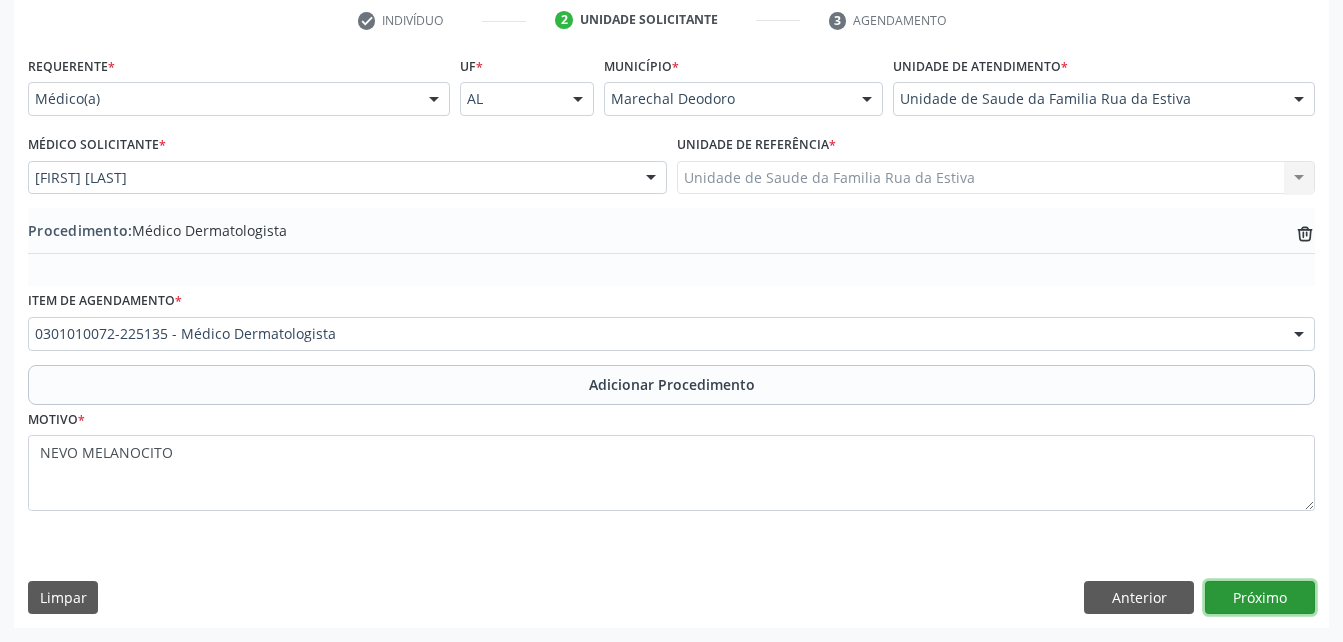 click on "Próximo" at bounding box center [1260, 598] 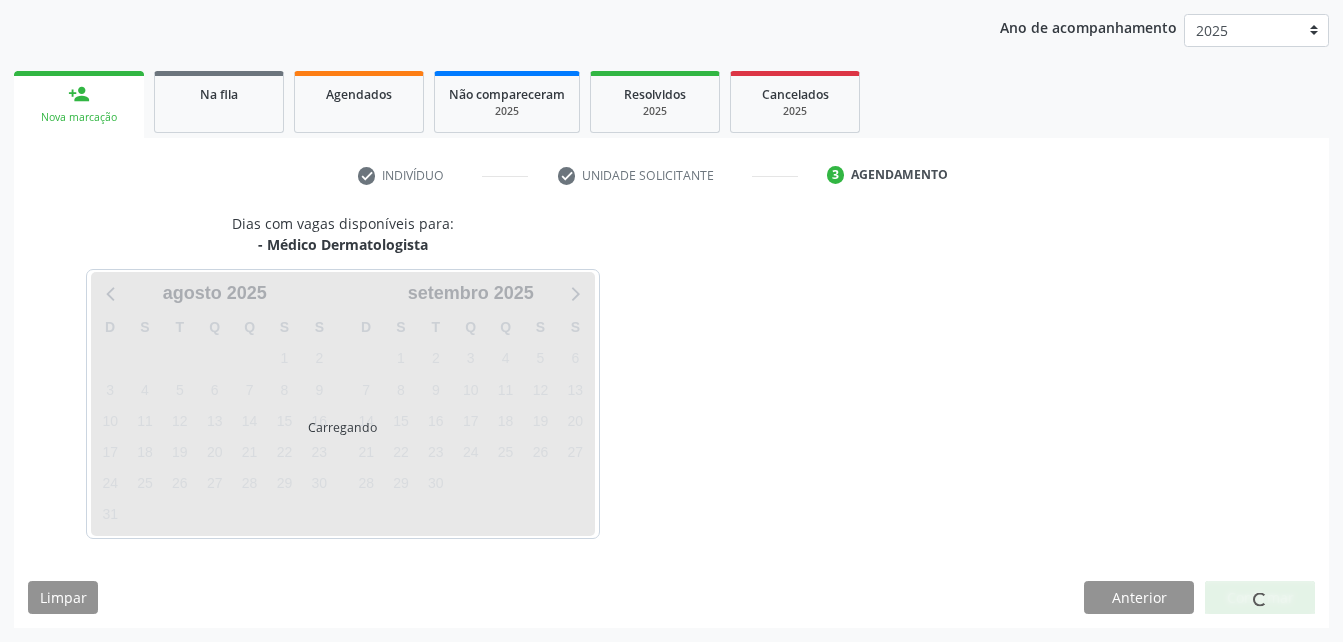scroll, scrollTop: 315, scrollLeft: 0, axis: vertical 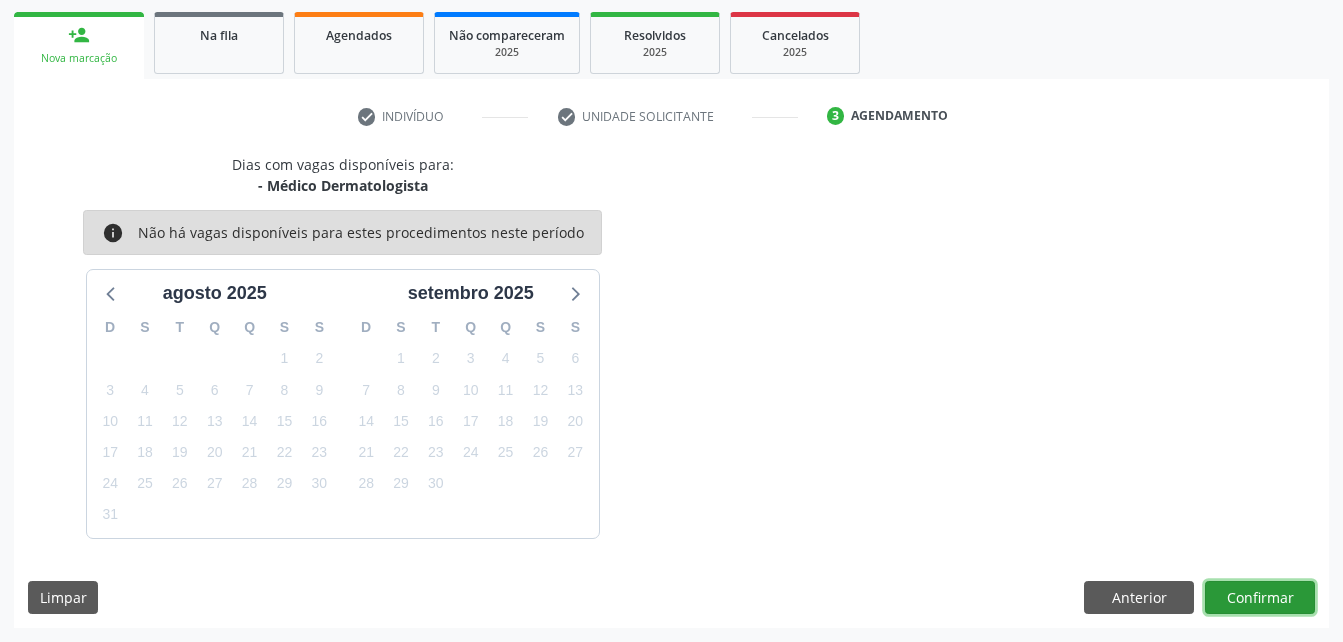 click on "Confirmar" at bounding box center [1260, 598] 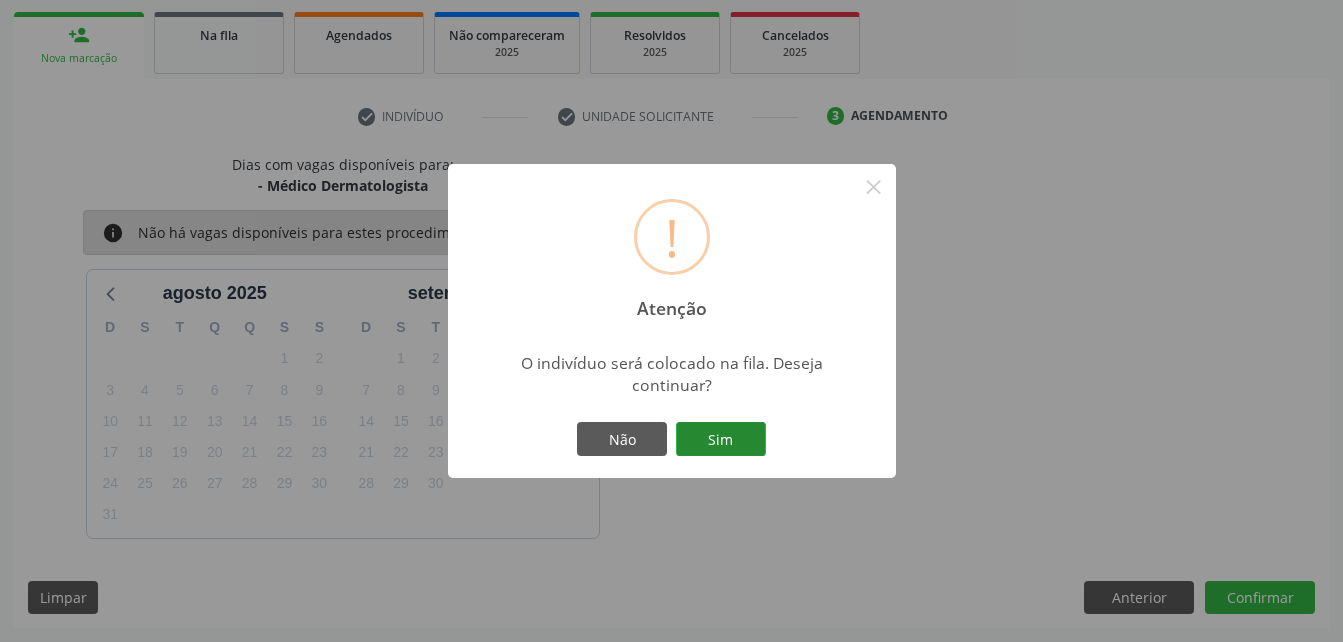 click on "Sim" at bounding box center [721, 439] 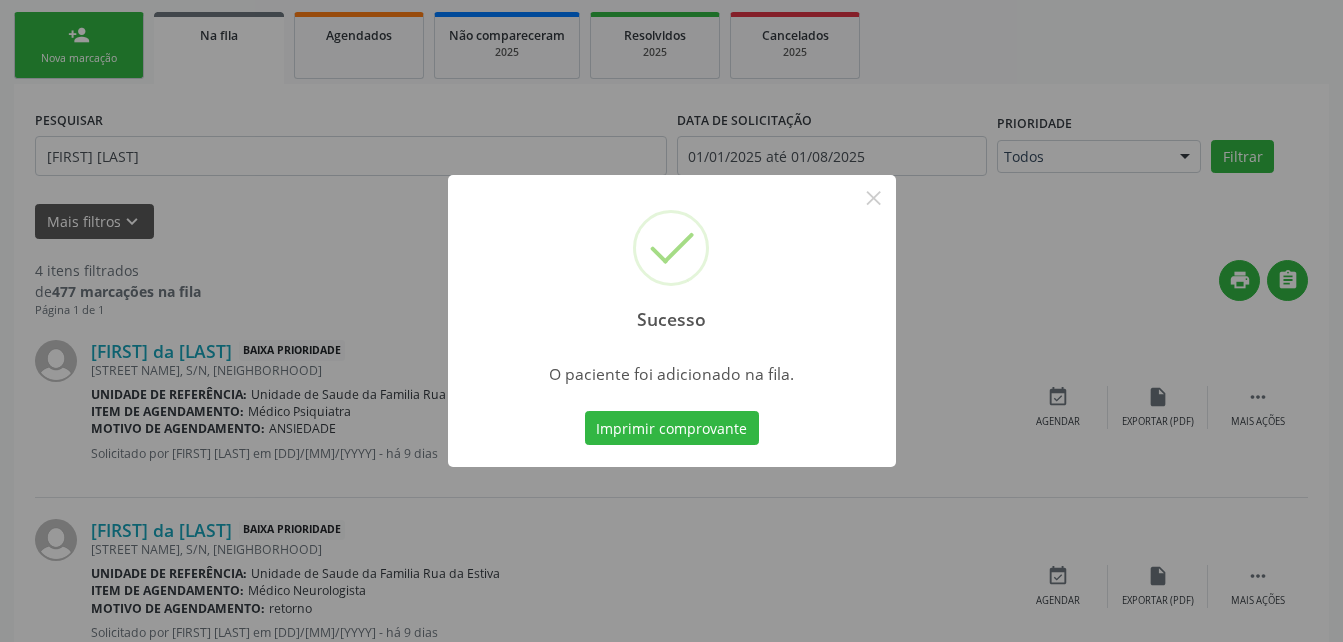 scroll, scrollTop: 53, scrollLeft: 0, axis: vertical 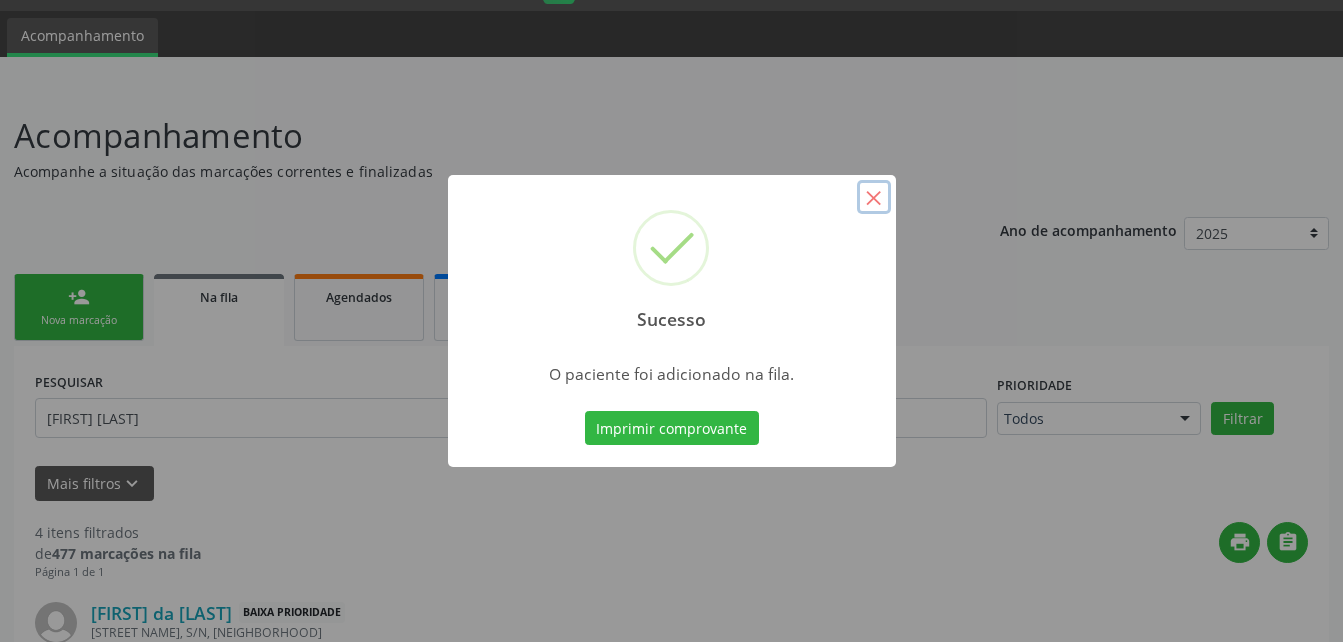 click on "×" at bounding box center [874, 197] 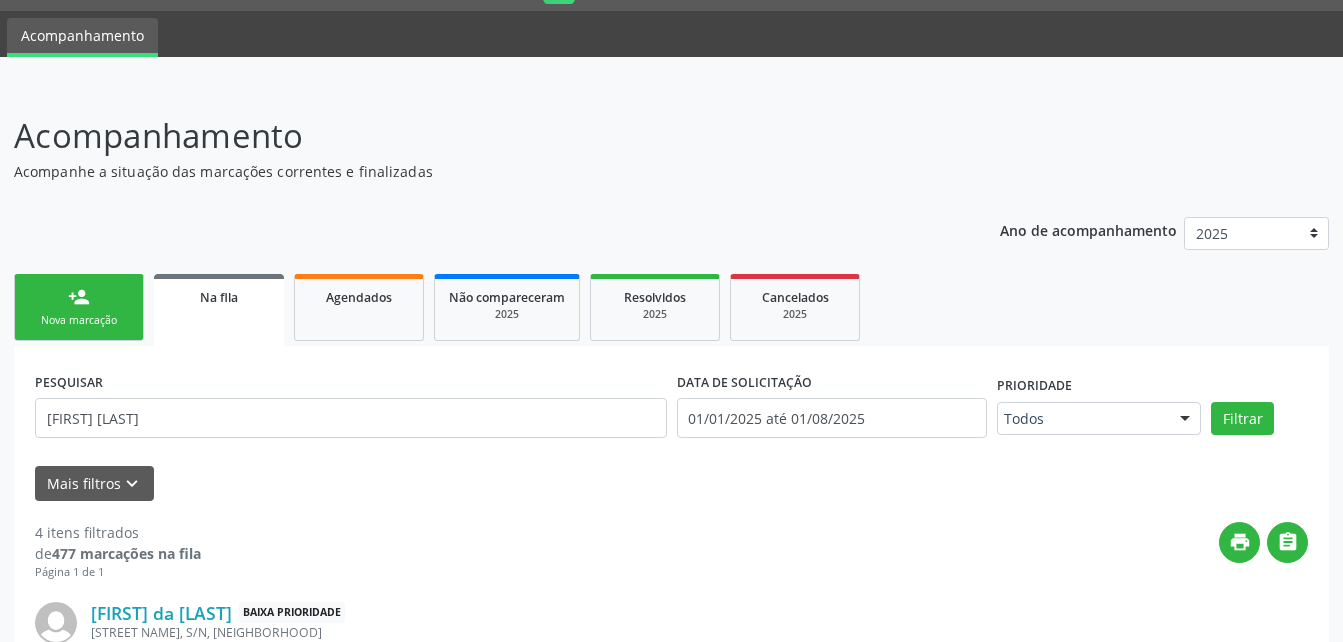 click on "person_add
Nova marcação" at bounding box center (79, 307) 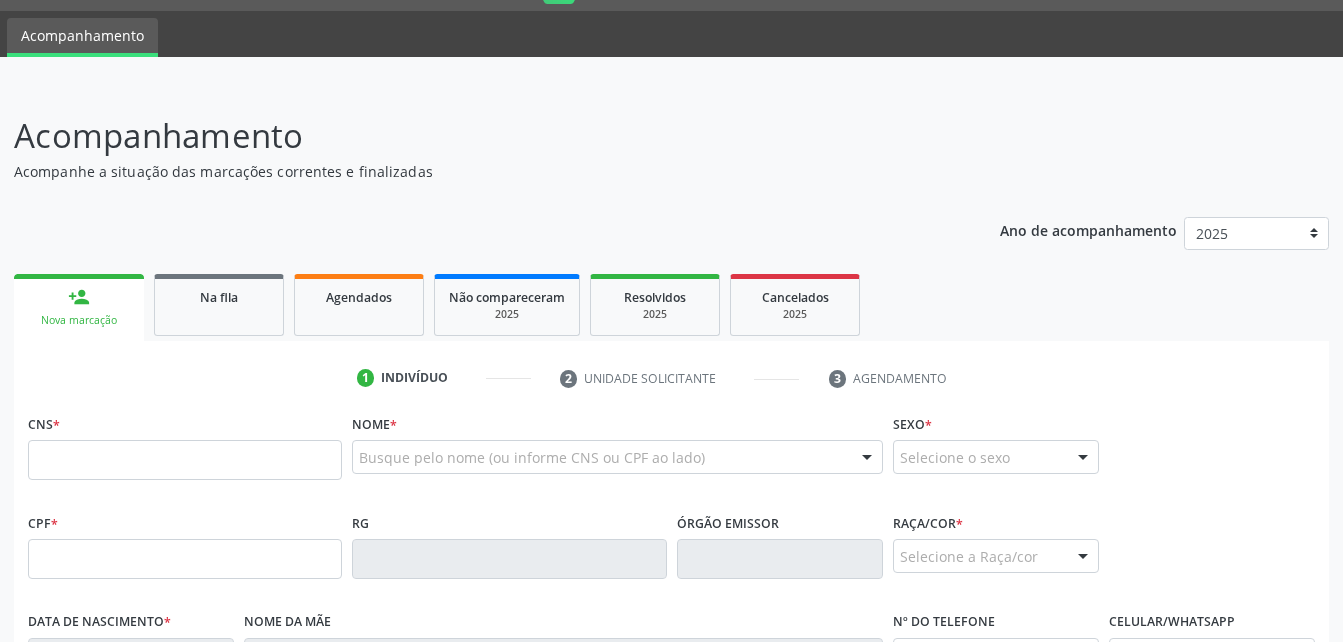click on "person_add
Nova marcação" at bounding box center (79, 307) 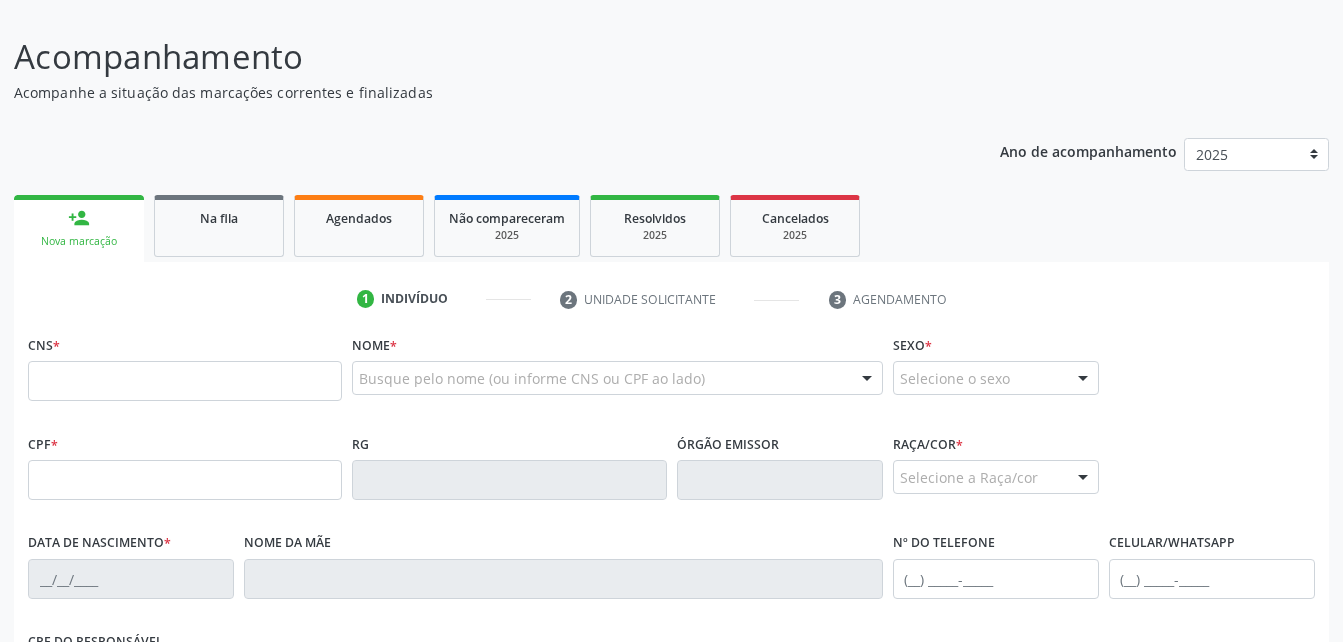 scroll, scrollTop: 253, scrollLeft: 0, axis: vertical 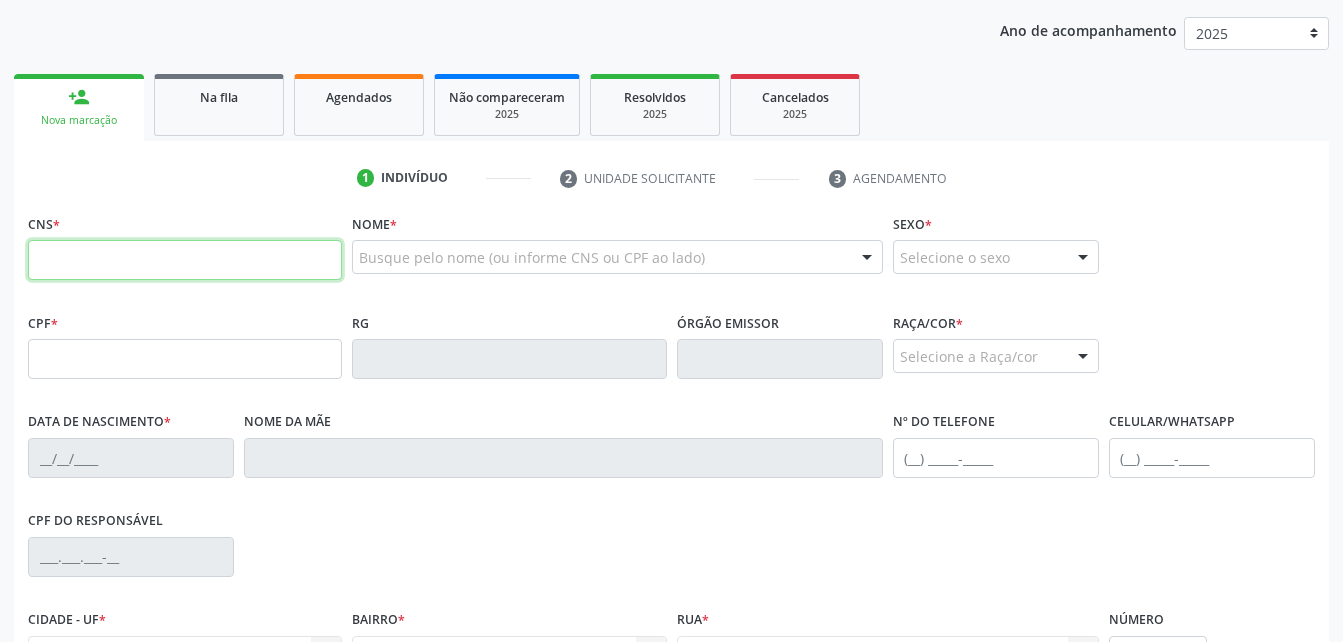 click at bounding box center [185, 260] 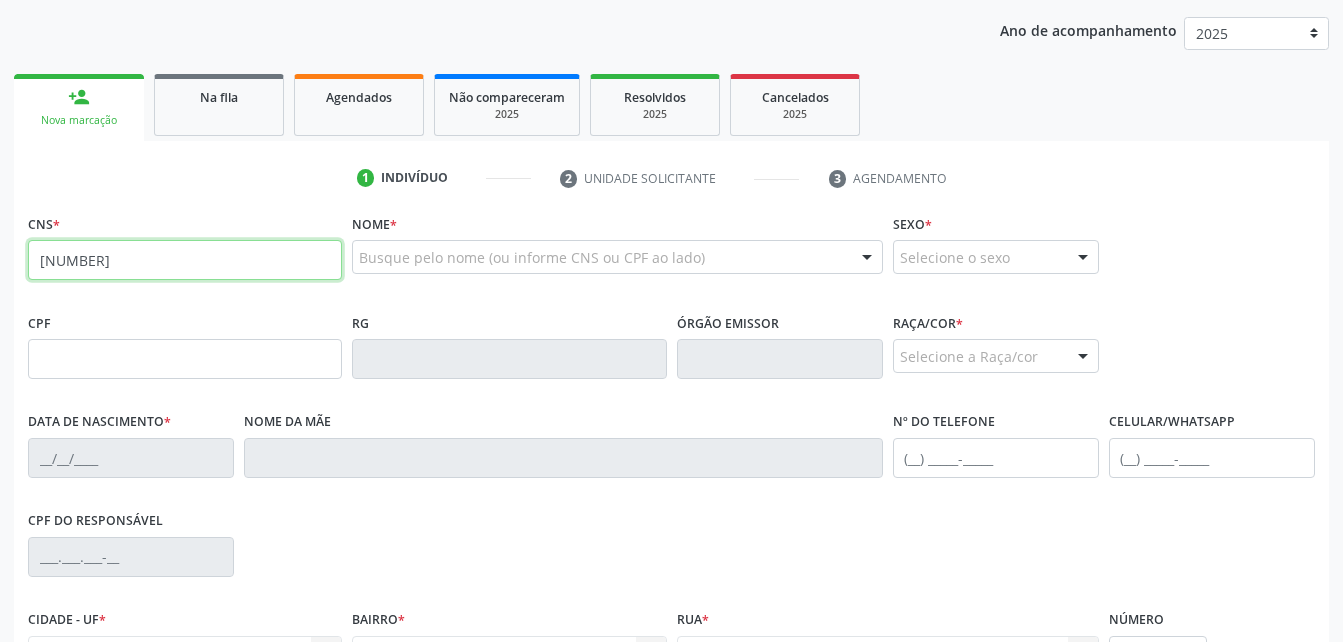 type on "160 2840 0247 0006" 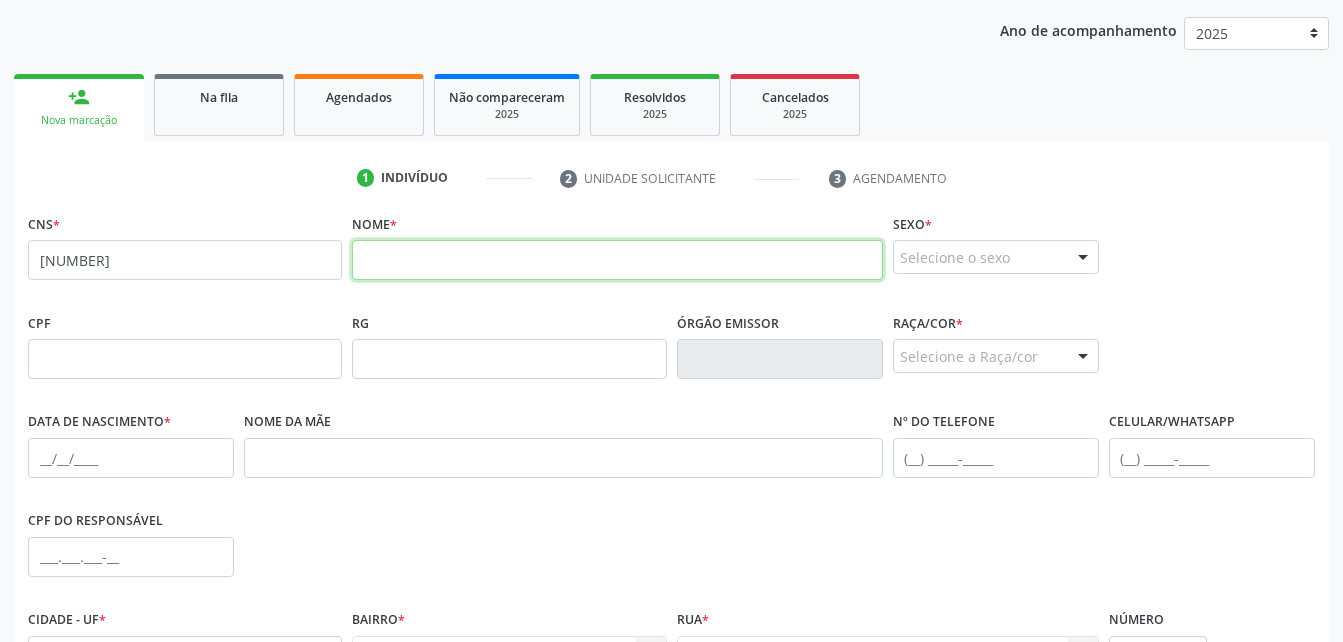 click at bounding box center [617, 260] 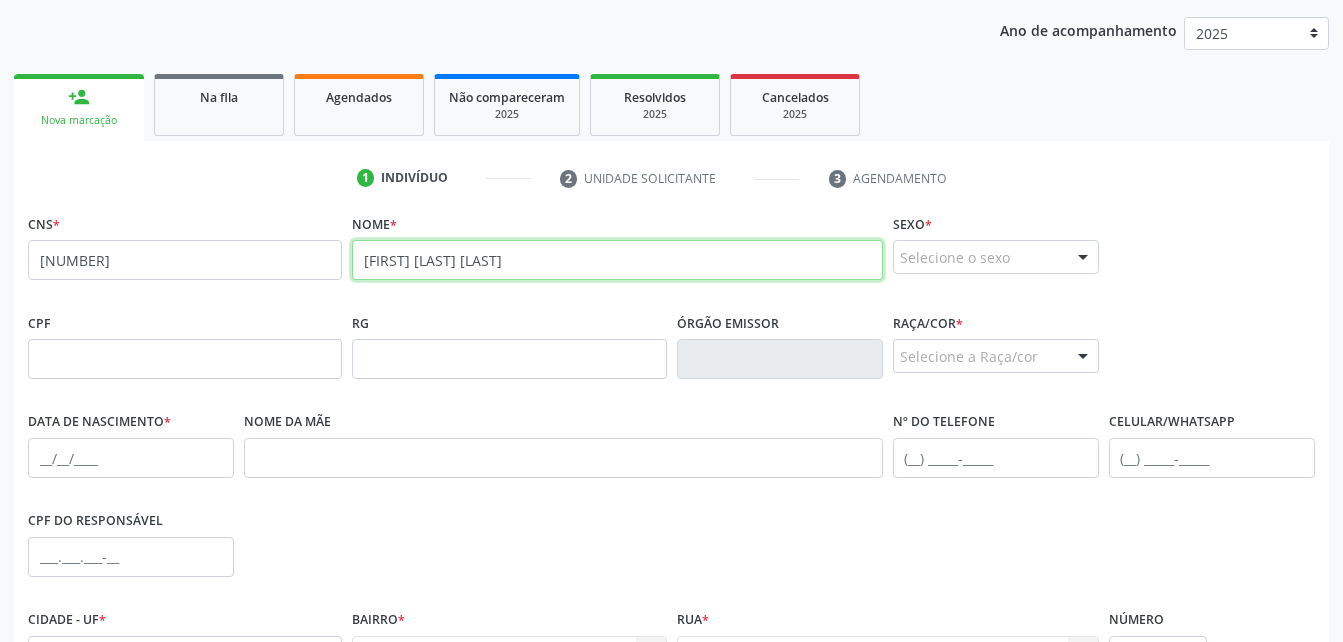 type on "Bruno Jose da Silva" 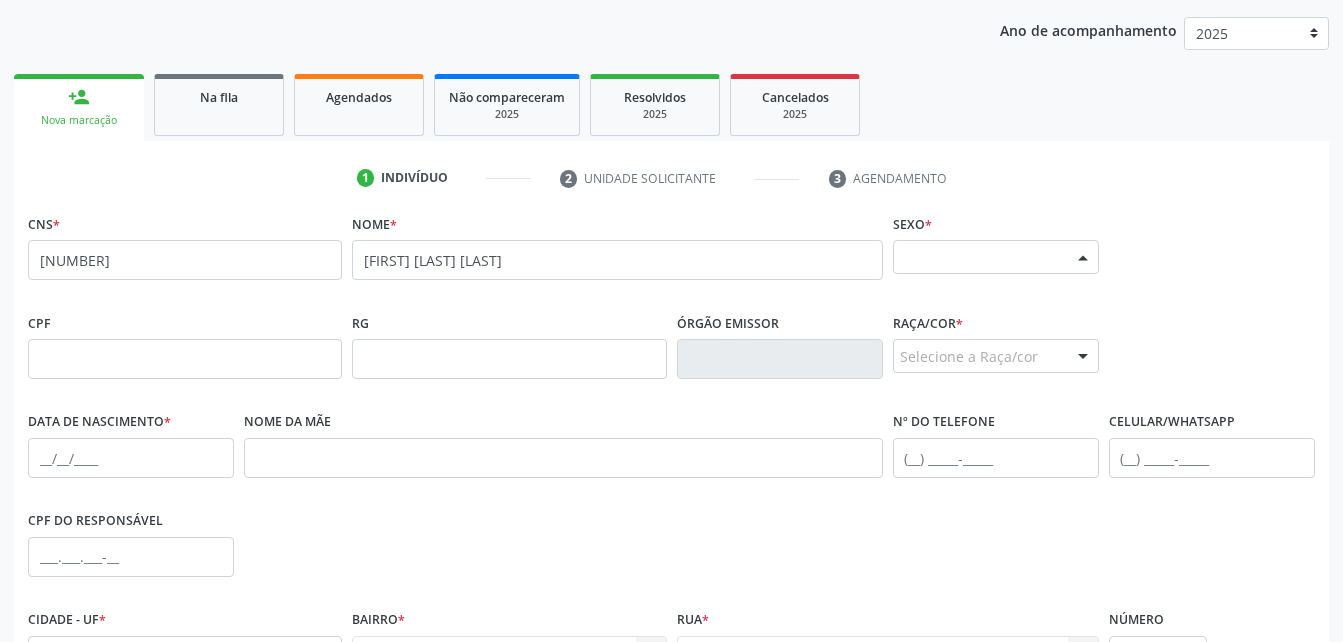 click on "Selecione o sexo" at bounding box center [996, 257] 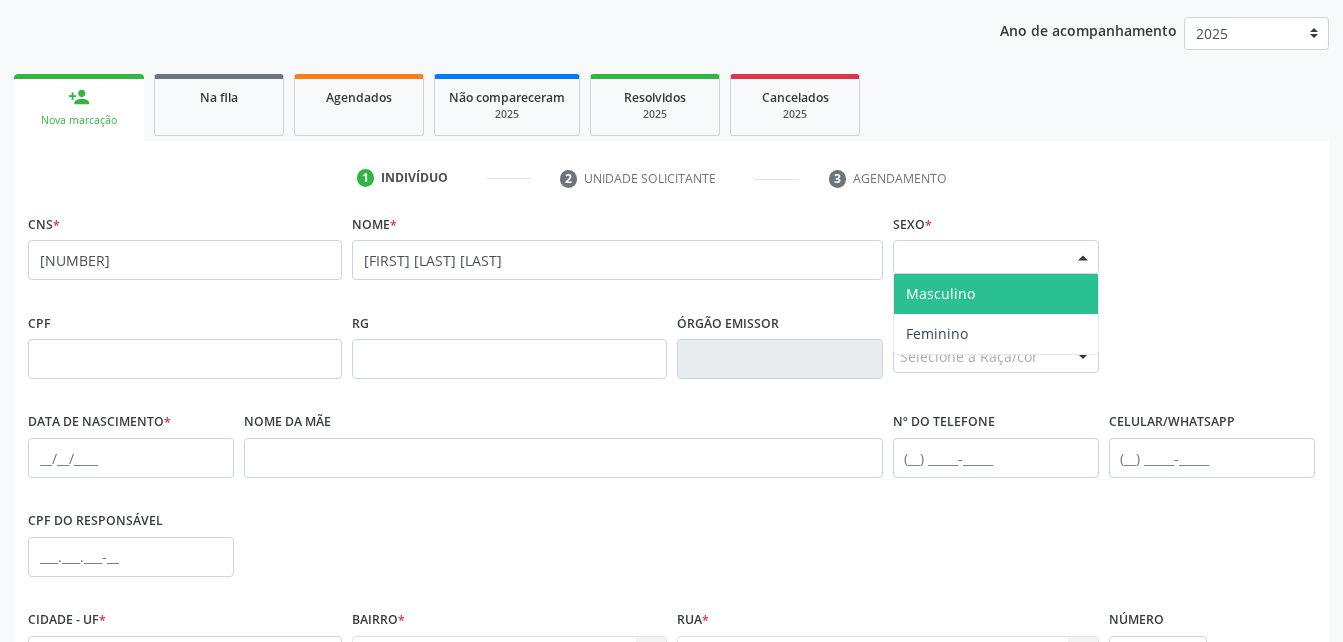 click on "Masculino" at bounding box center [996, 294] 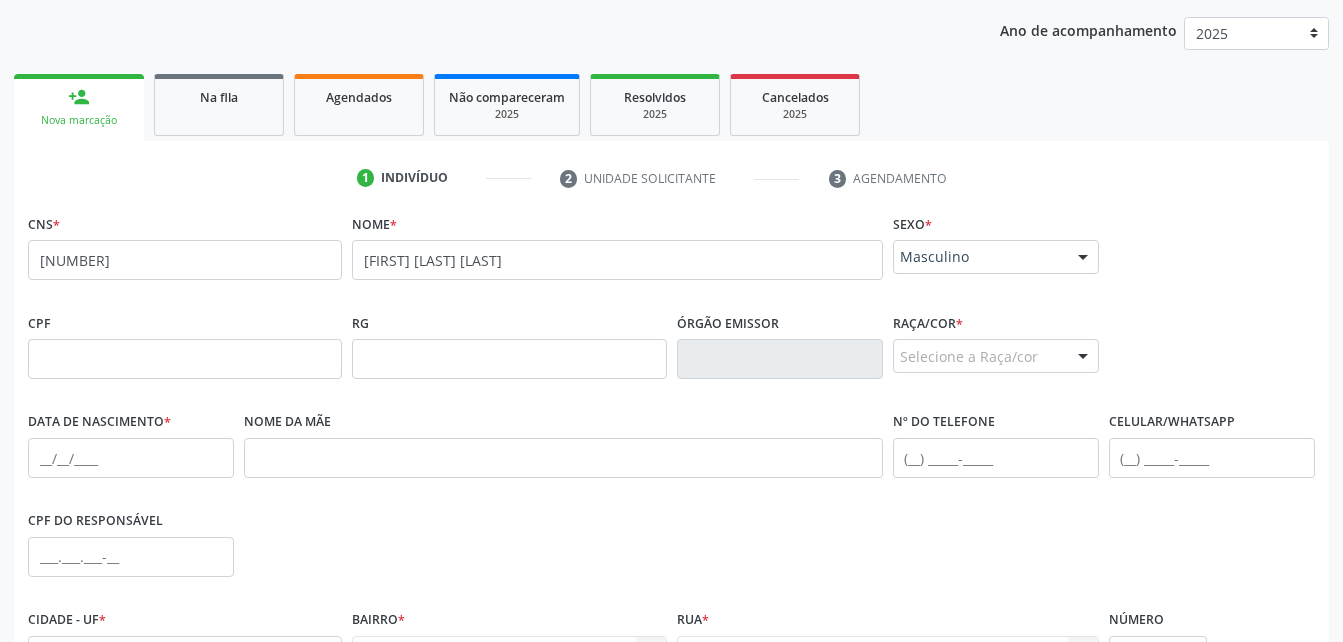 click on "Selecione a Raça/cor" at bounding box center [996, 356] 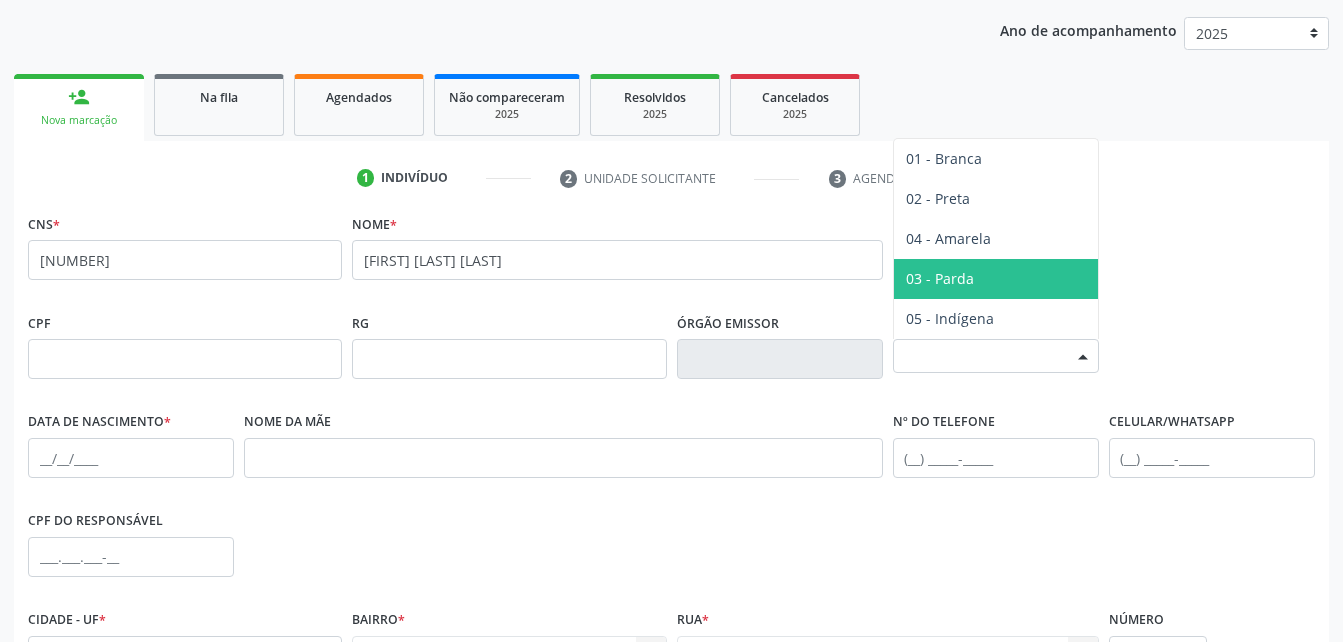 click on "03 - Parda" at bounding box center (996, 279) 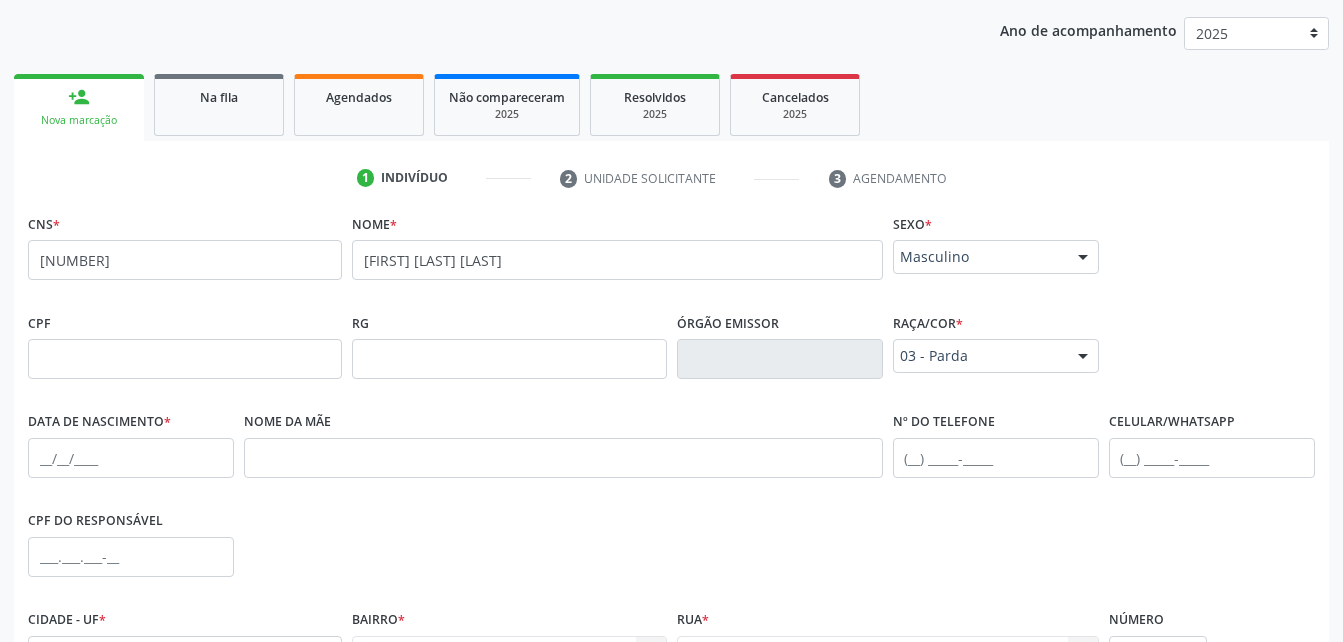 drag, startPoint x: 289, startPoint y: 330, endPoint x: 287, endPoint y: 354, distance: 24.083189 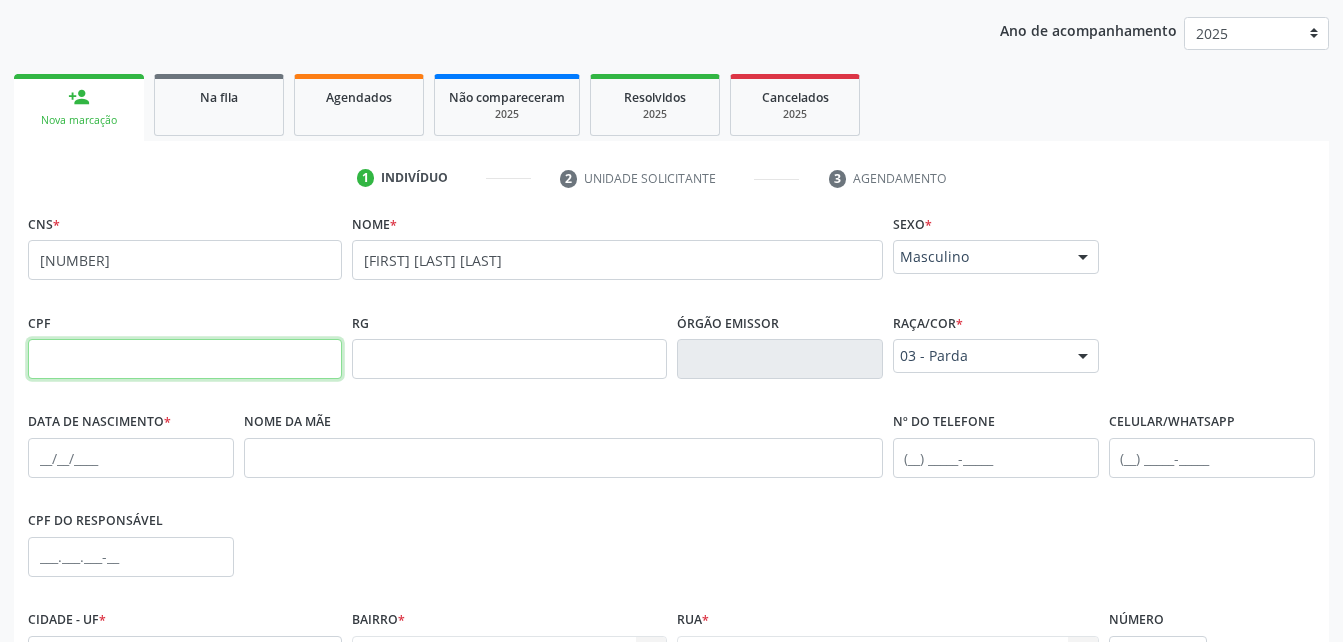 click at bounding box center [185, 359] 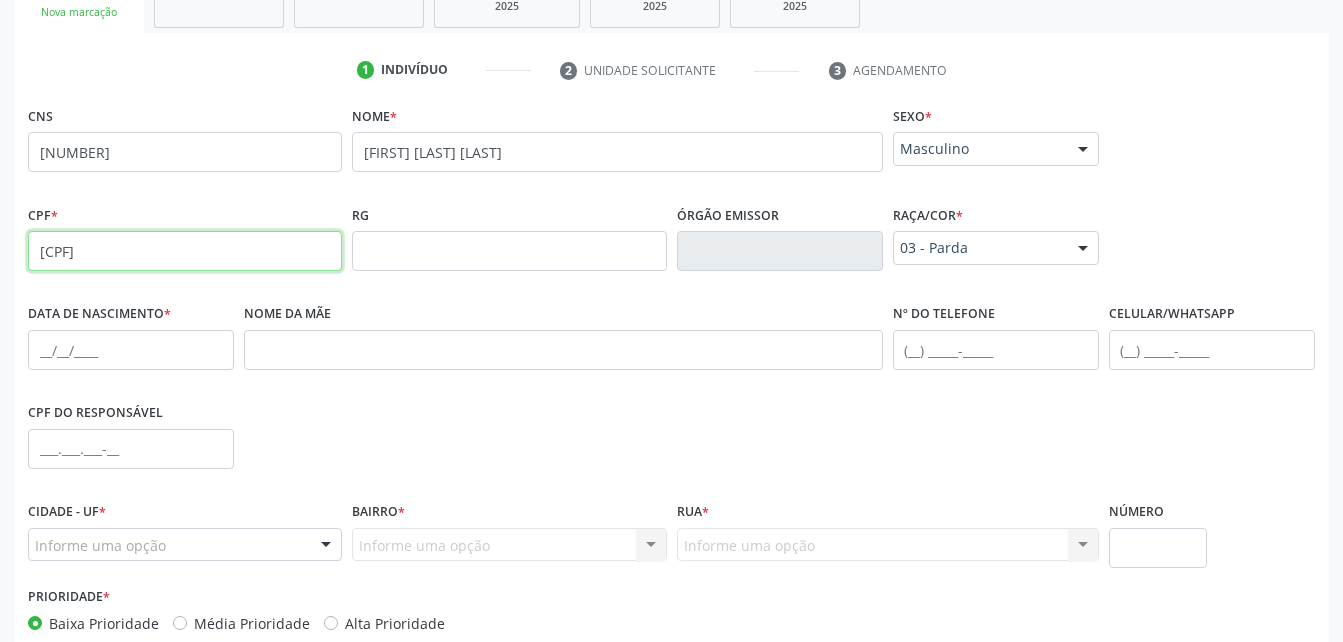 scroll, scrollTop: 453, scrollLeft: 0, axis: vertical 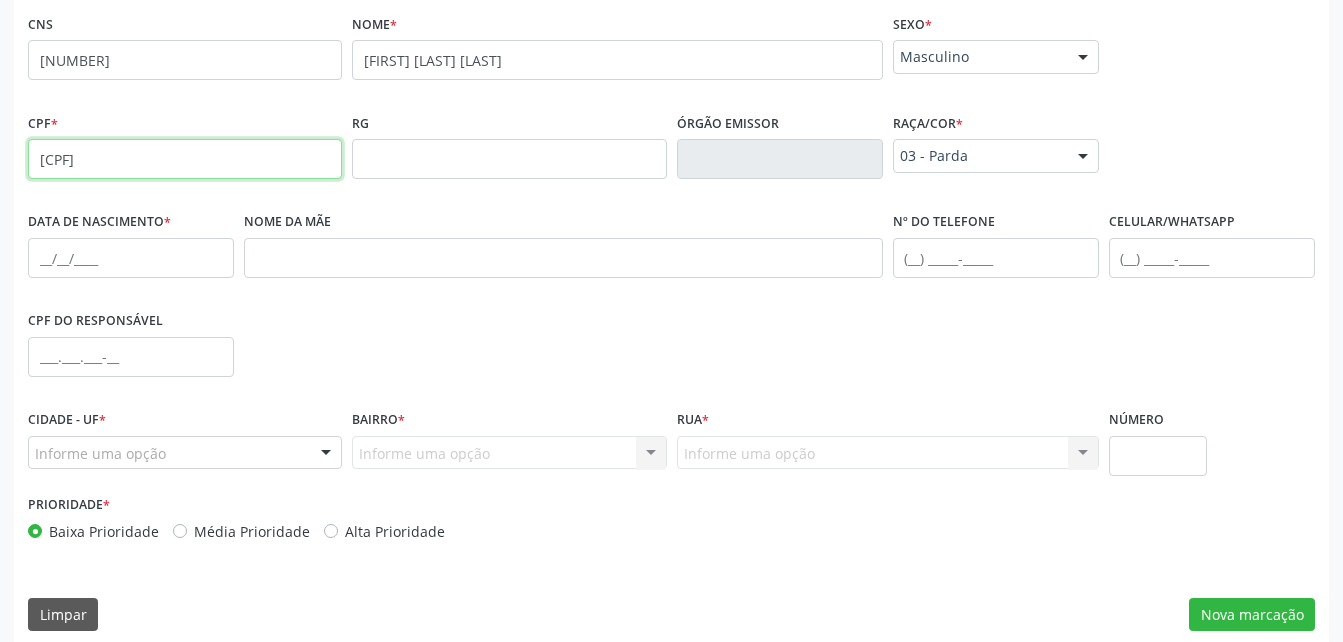 type on "176.613.334-73" 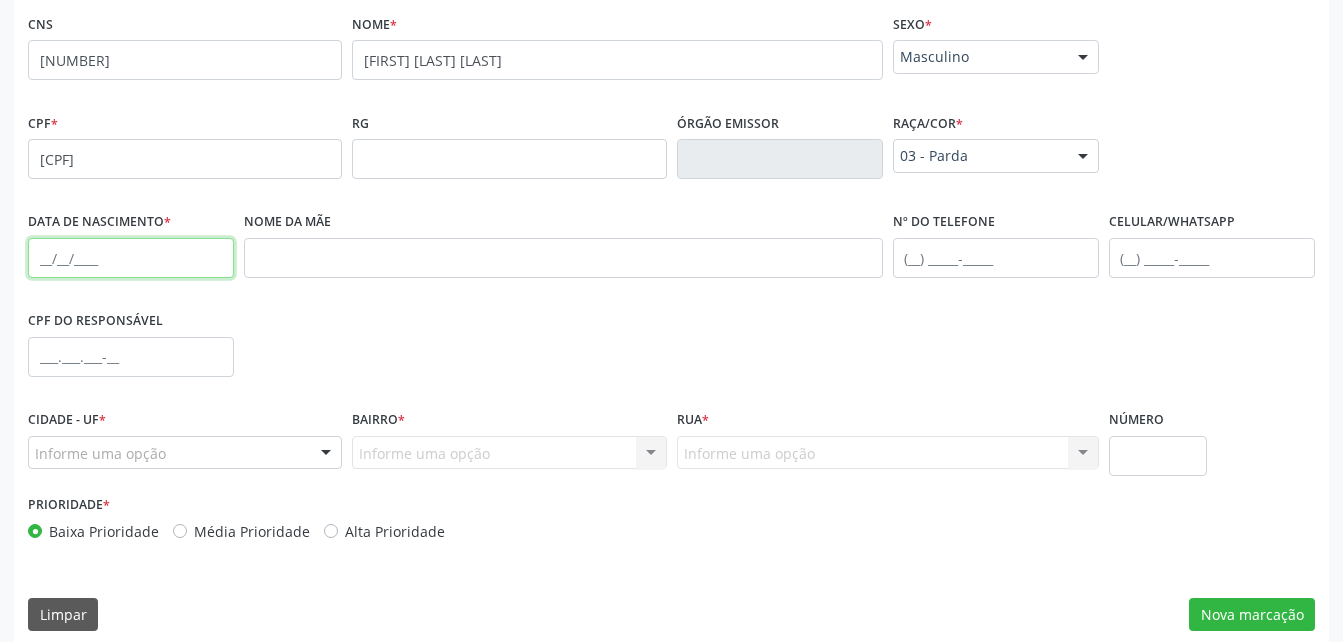 click at bounding box center (131, 258) 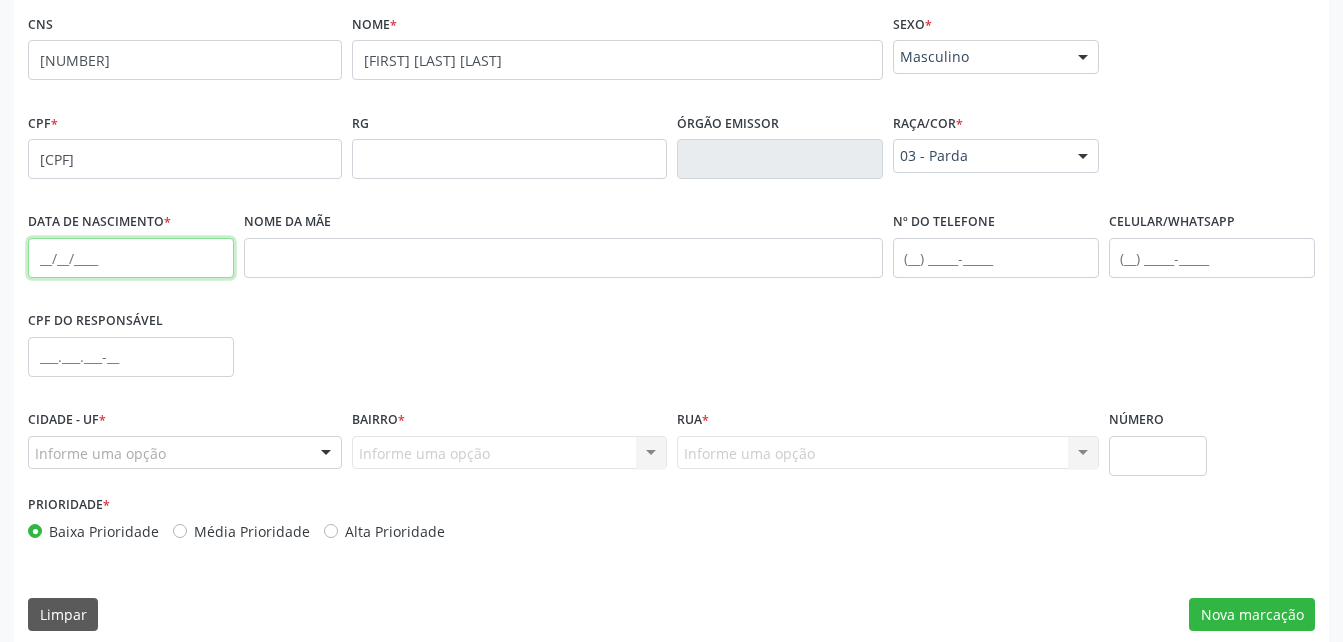 click at bounding box center [131, 258] 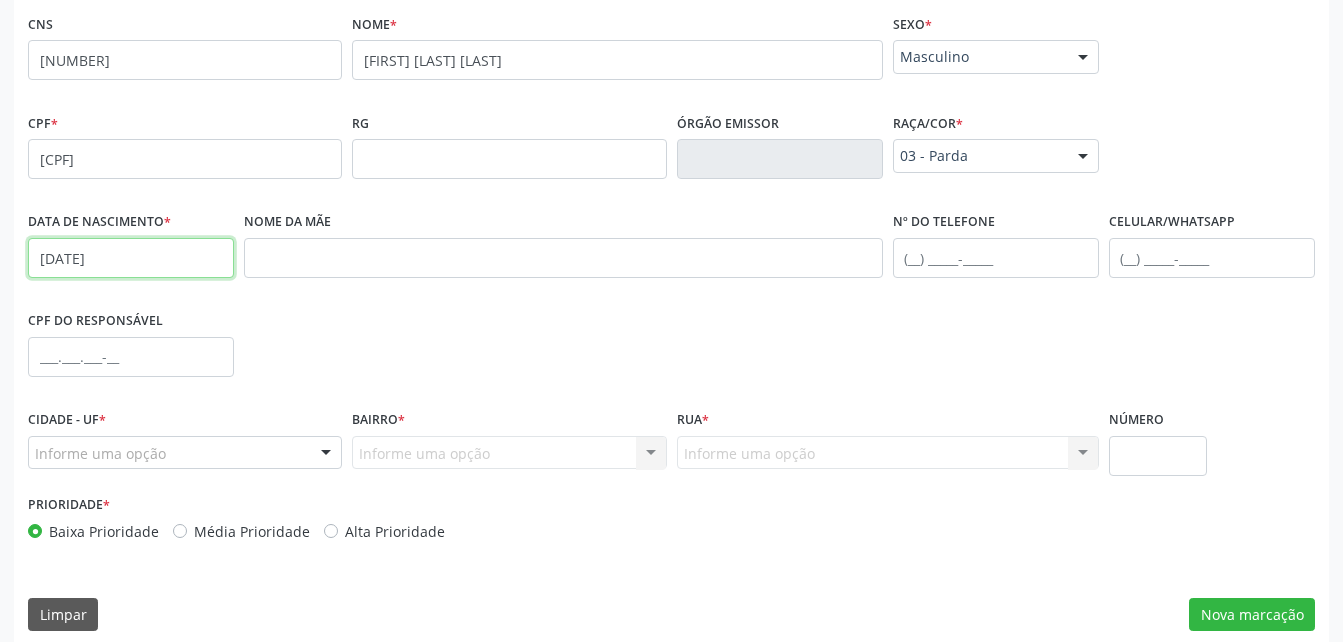 type on "23/01/1991" 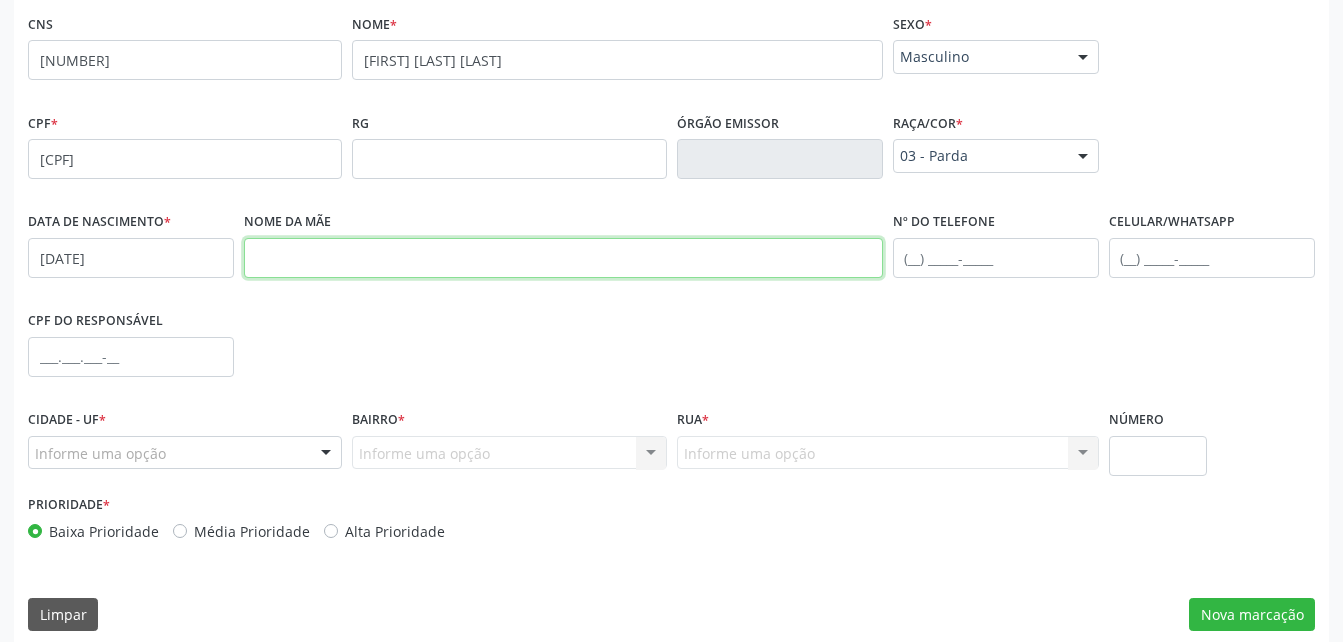 click at bounding box center [563, 258] 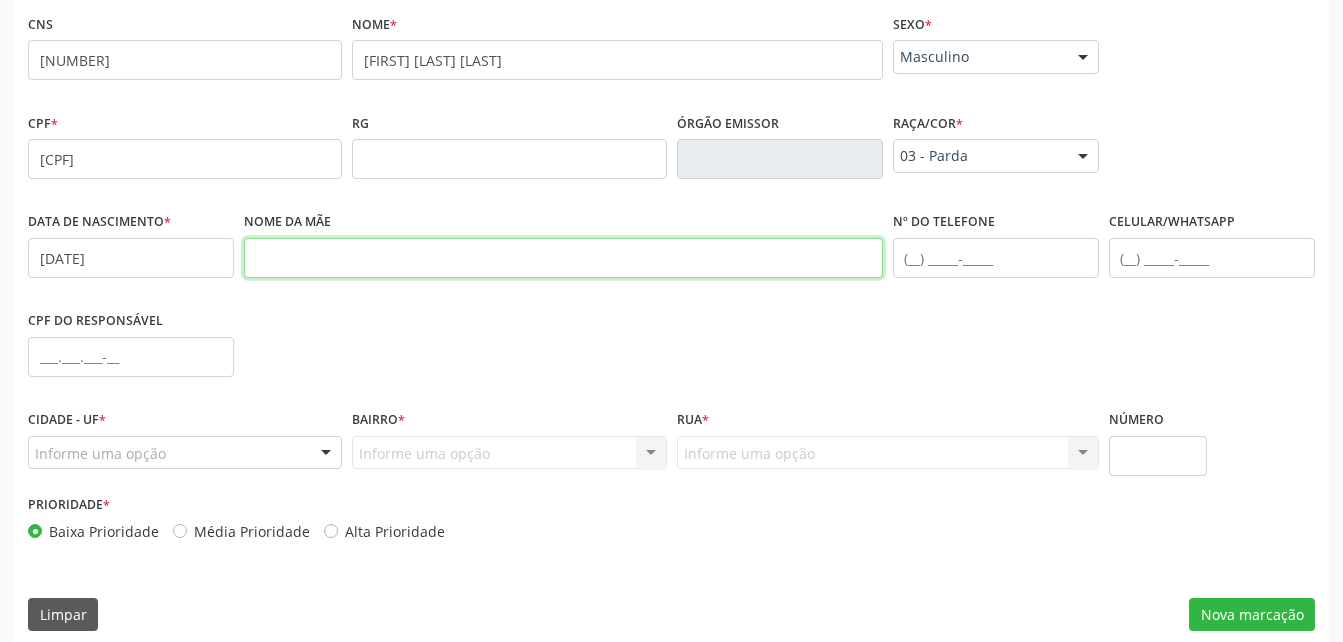 click at bounding box center (563, 258) 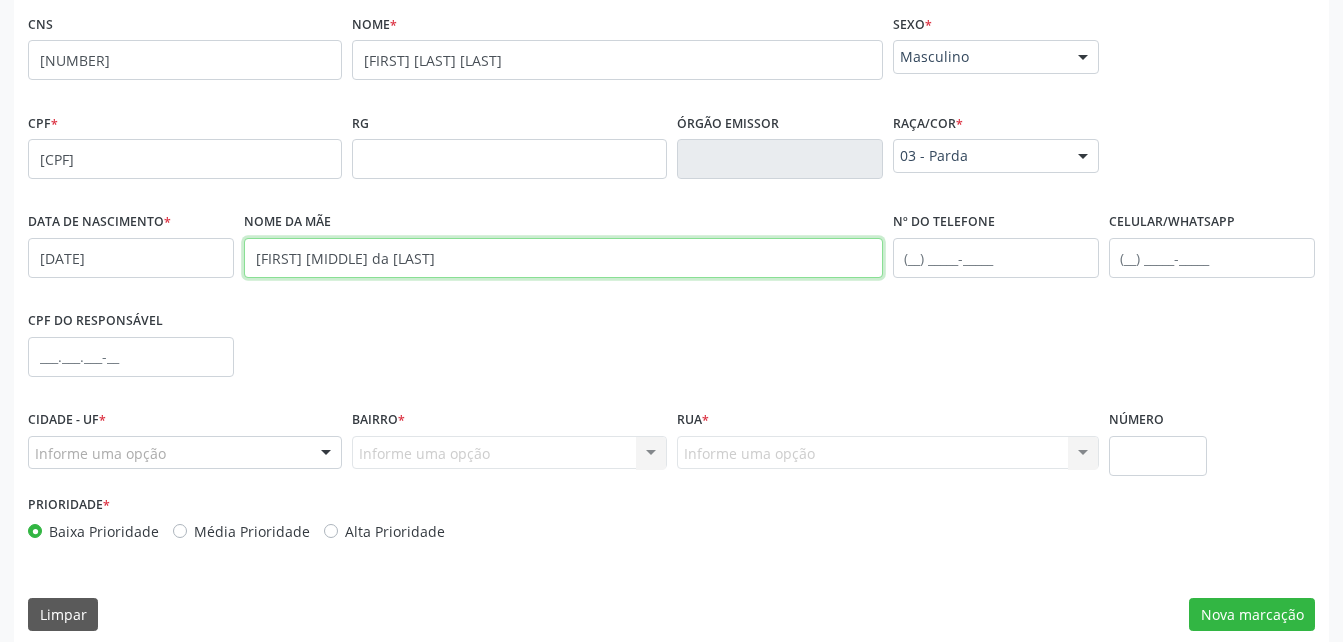 type on "Sandra Maria Gomes da Silva" 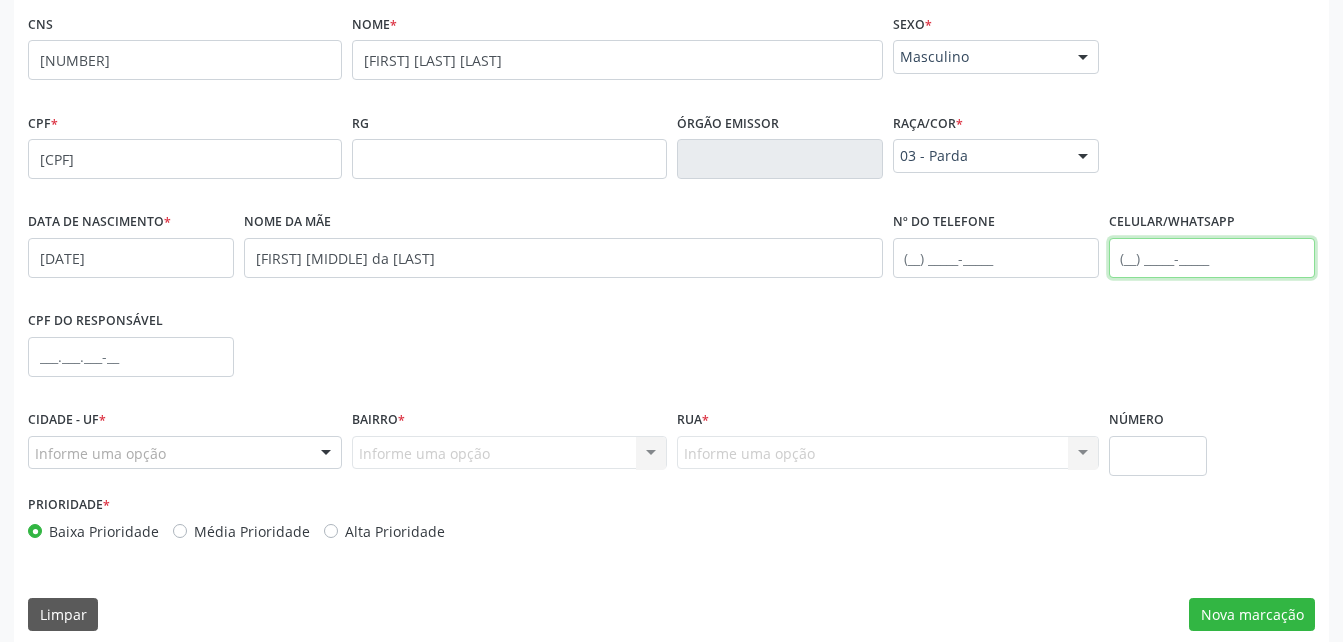 click at bounding box center (1212, 258) 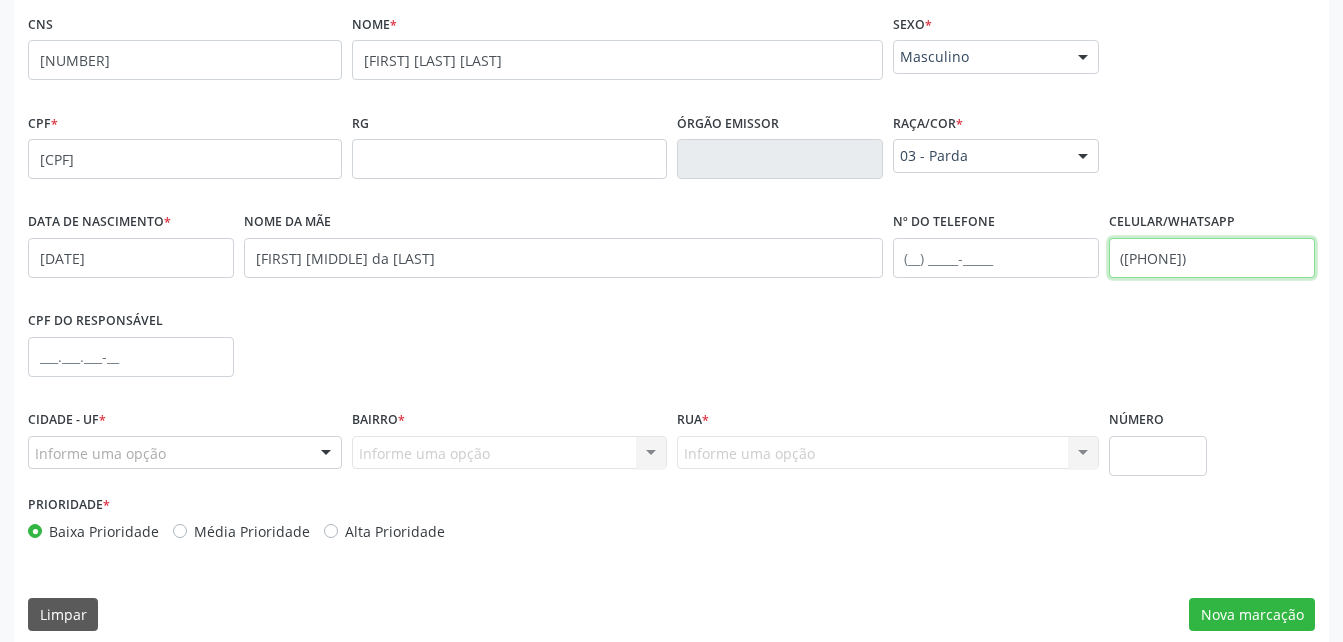 scroll, scrollTop: 470, scrollLeft: 0, axis: vertical 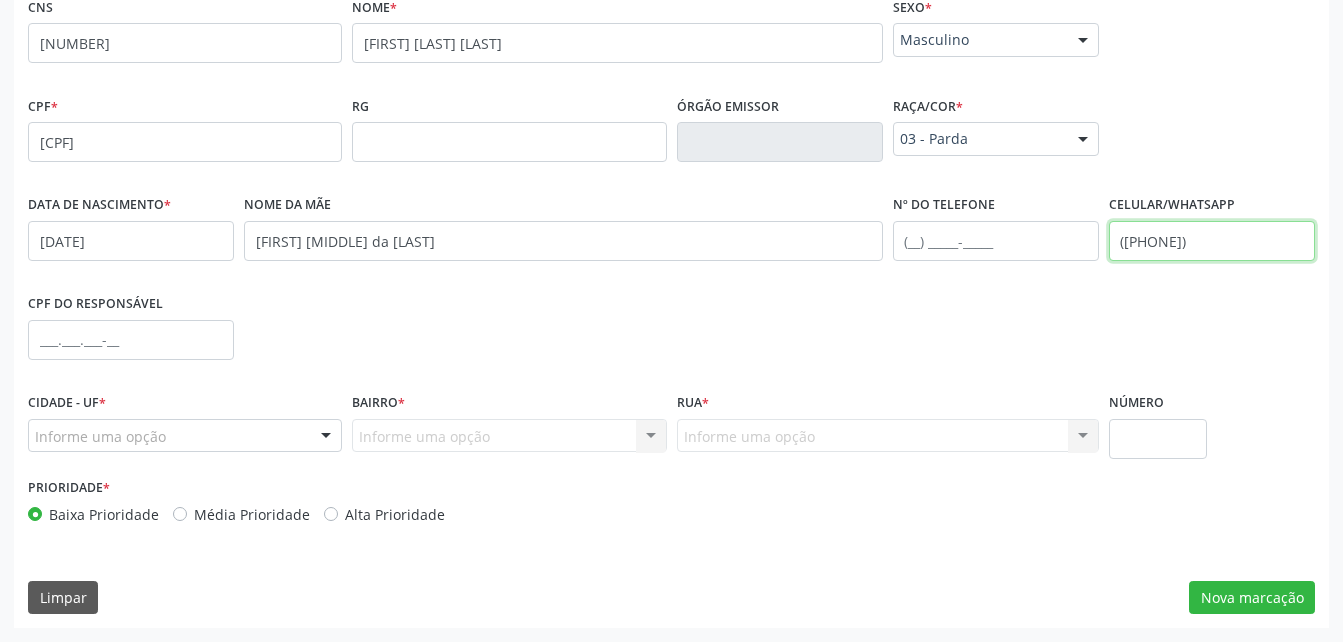 type on "(82) 99805-1372" 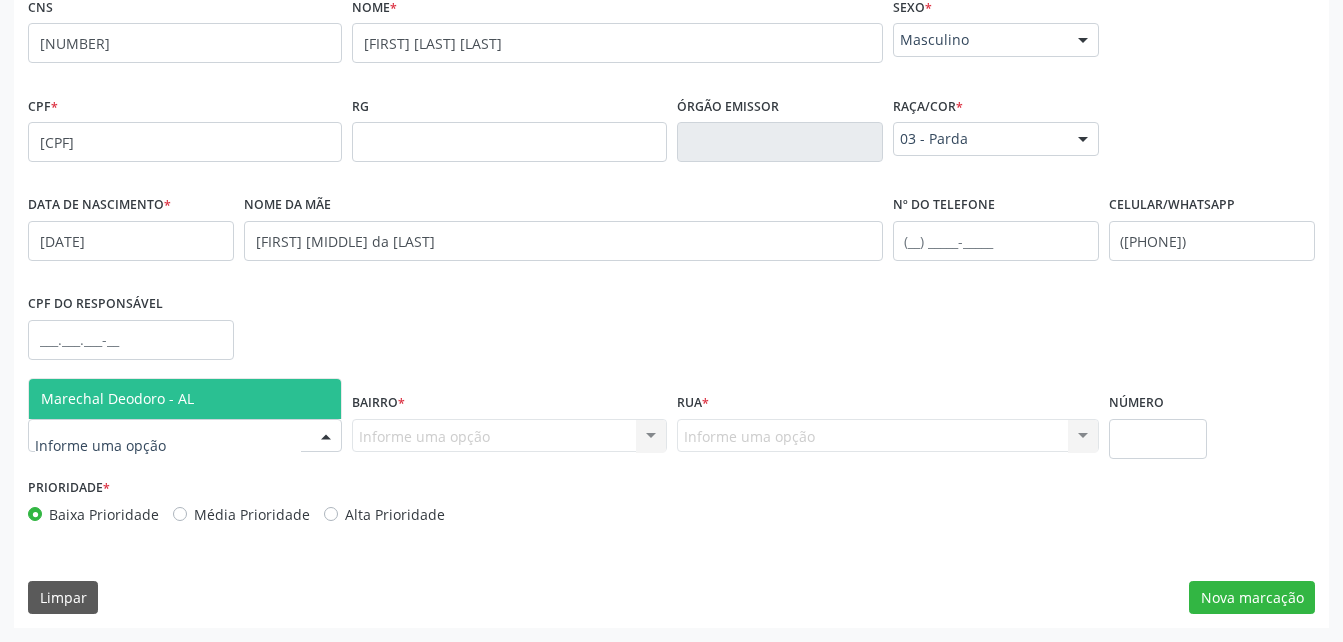click on "Marechal Deodoro - AL" at bounding box center (117, 398) 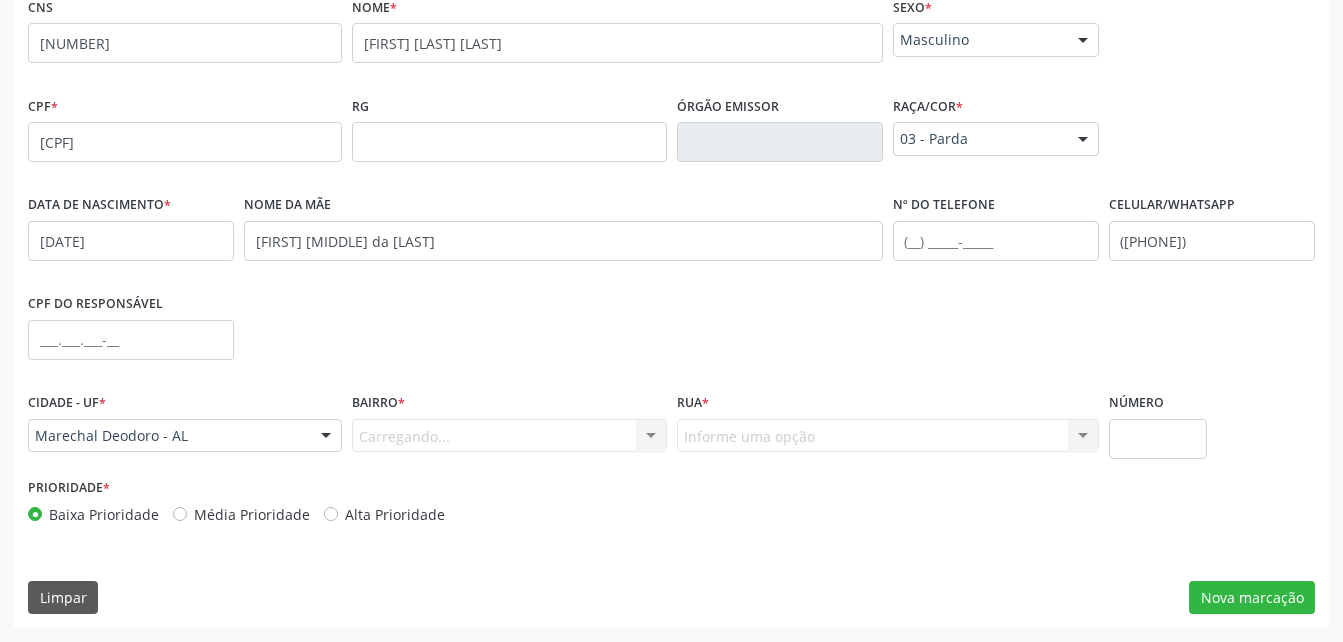 click on "Carregando...
Nenhum resultado encontrado para: "   "
Nenhuma opção encontrada. Digite para adicionar." at bounding box center [509, 436] 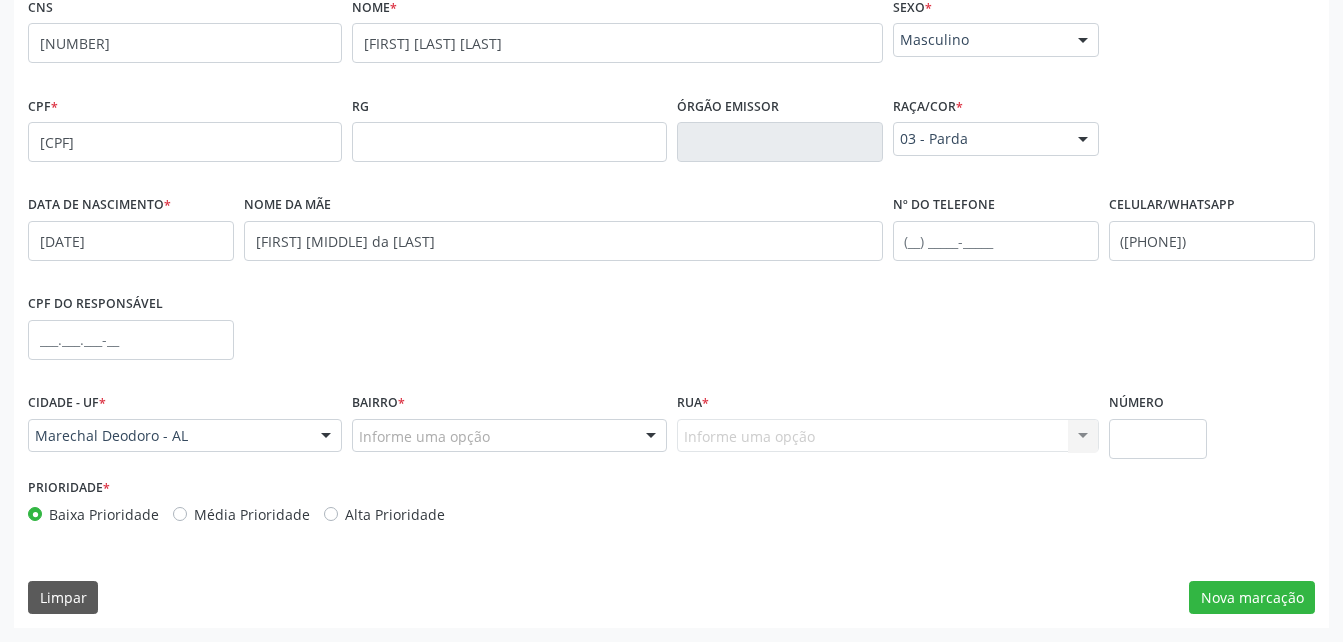 click on "Informe uma opção" at bounding box center [509, 436] 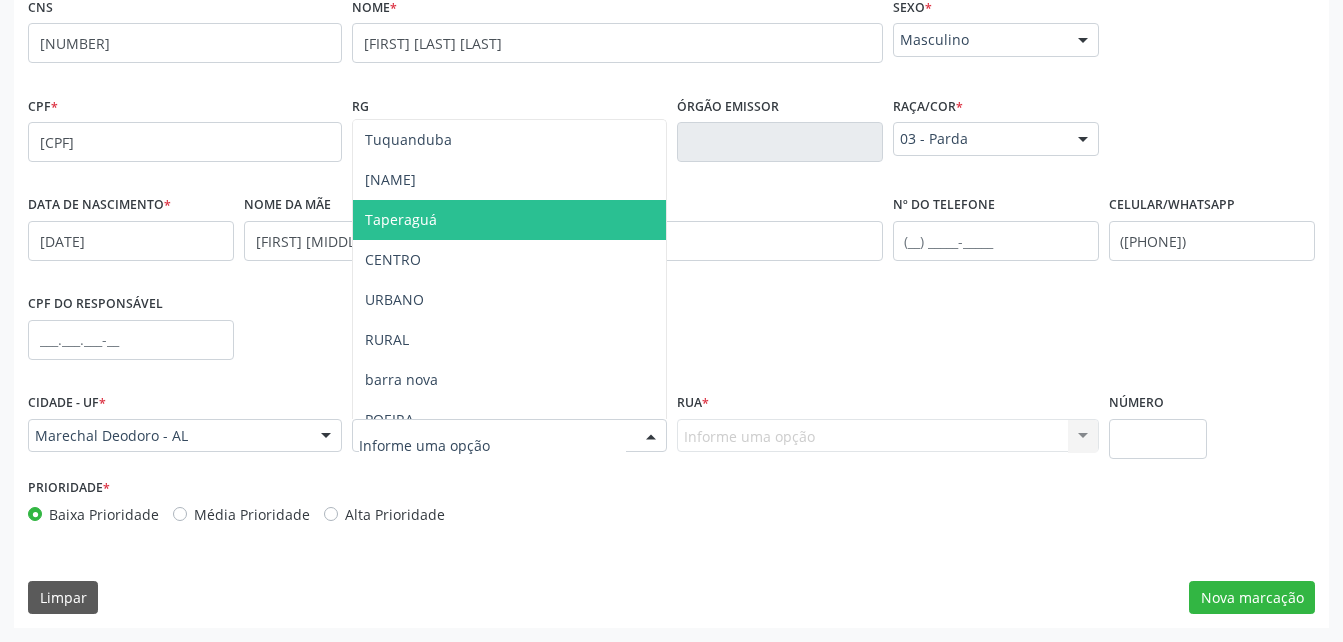 click on "Taperaguá" at bounding box center [509, 220] 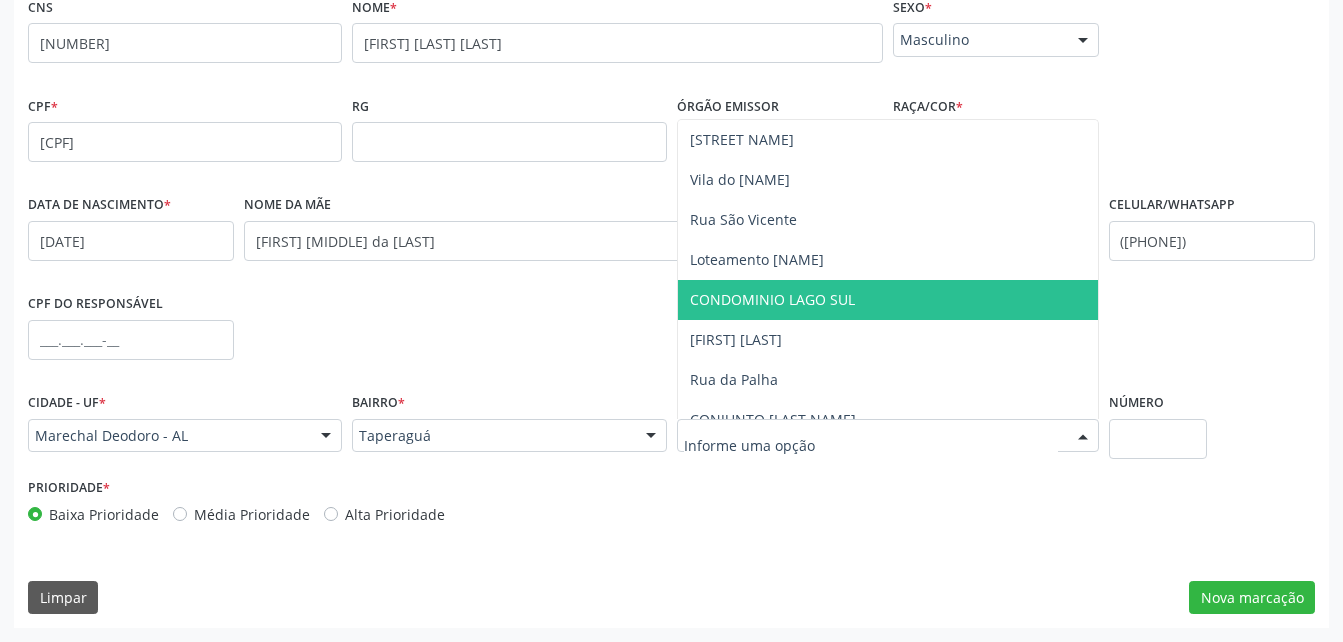click on "CONDOMINIO LAGO SUL" at bounding box center (772, 299) 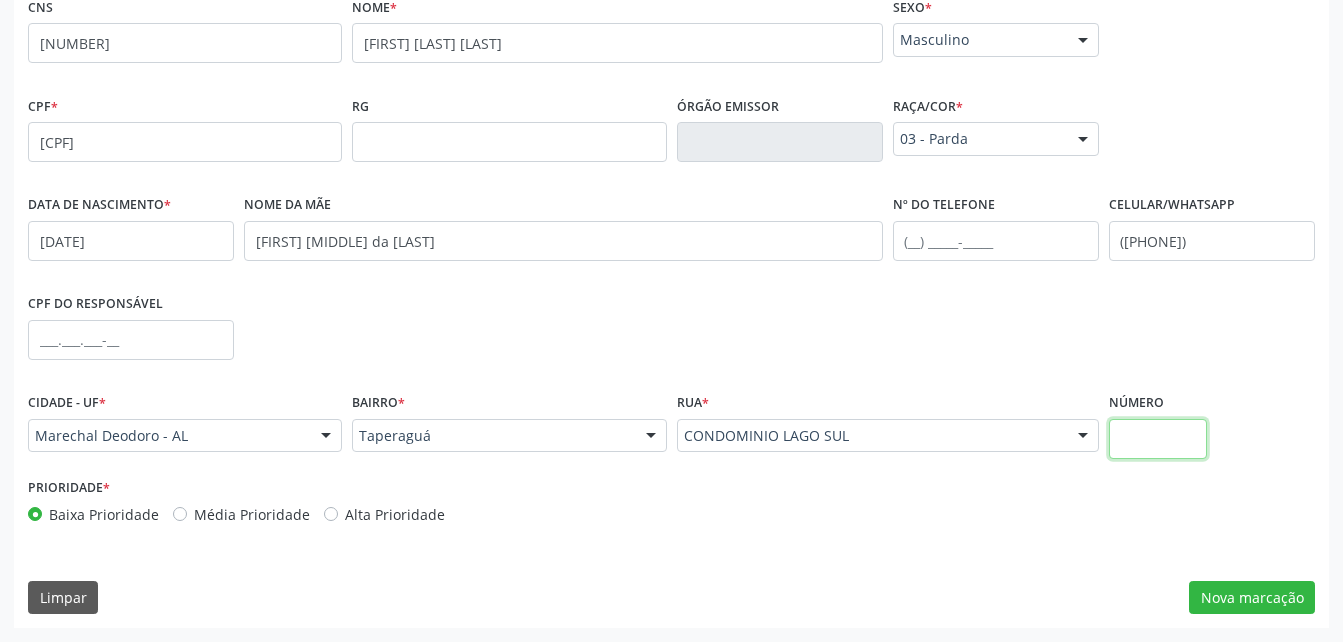 click at bounding box center (1158, 439) 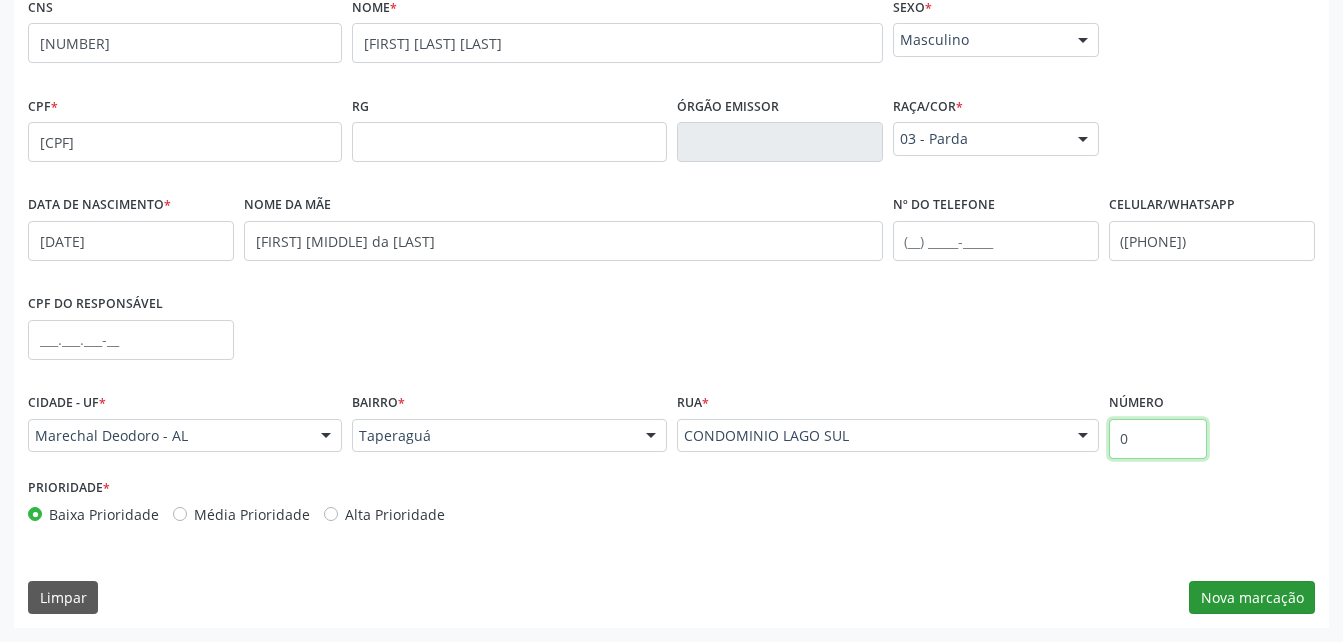 type on "0" 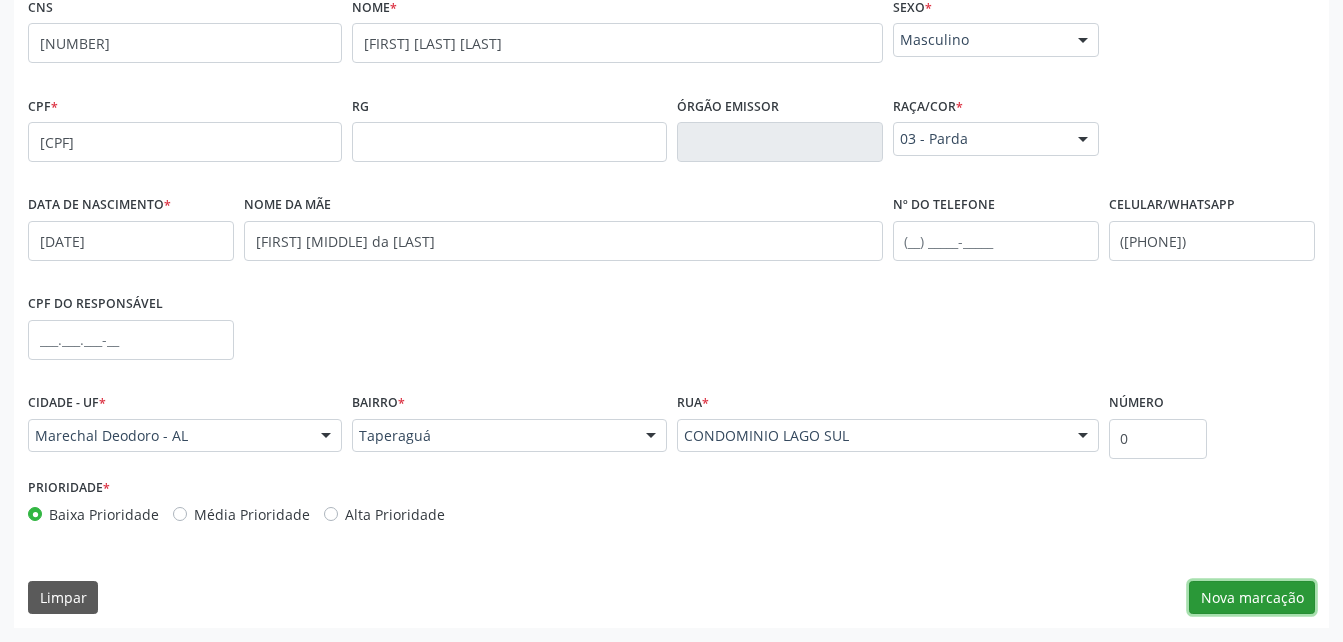 click on "Nova marcação" at bounding box center [1252, 598] 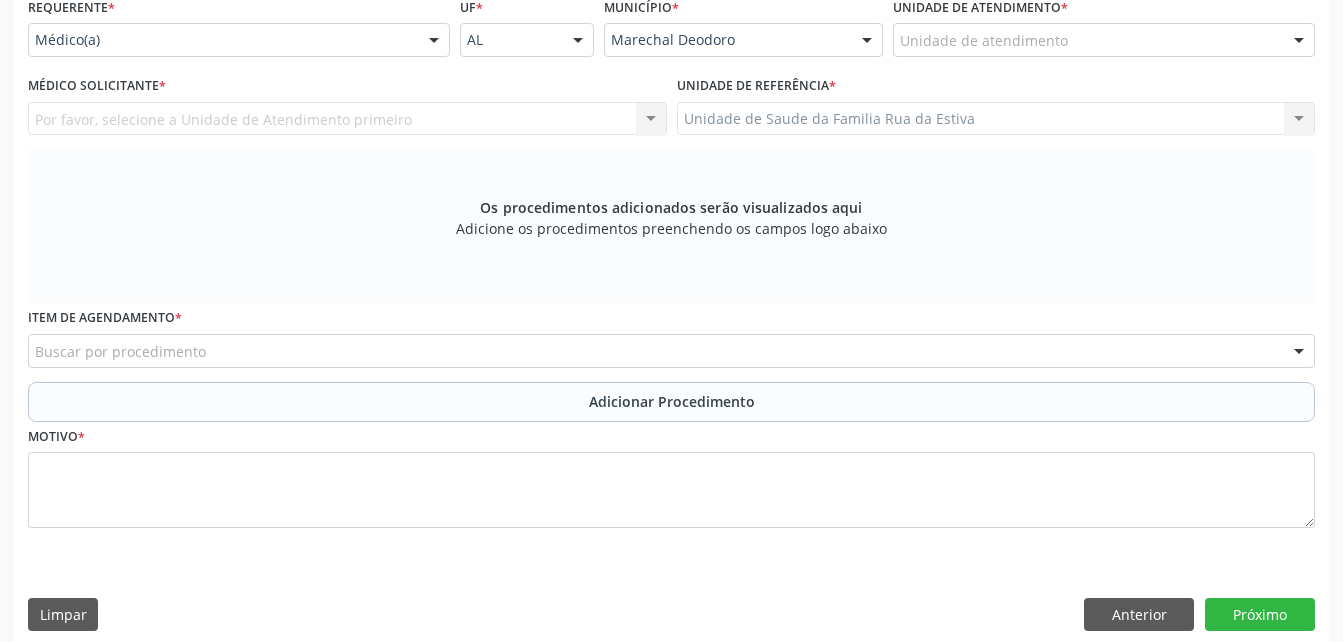 click on "Unidade de atendimento" at bounding box center (1104, 40) 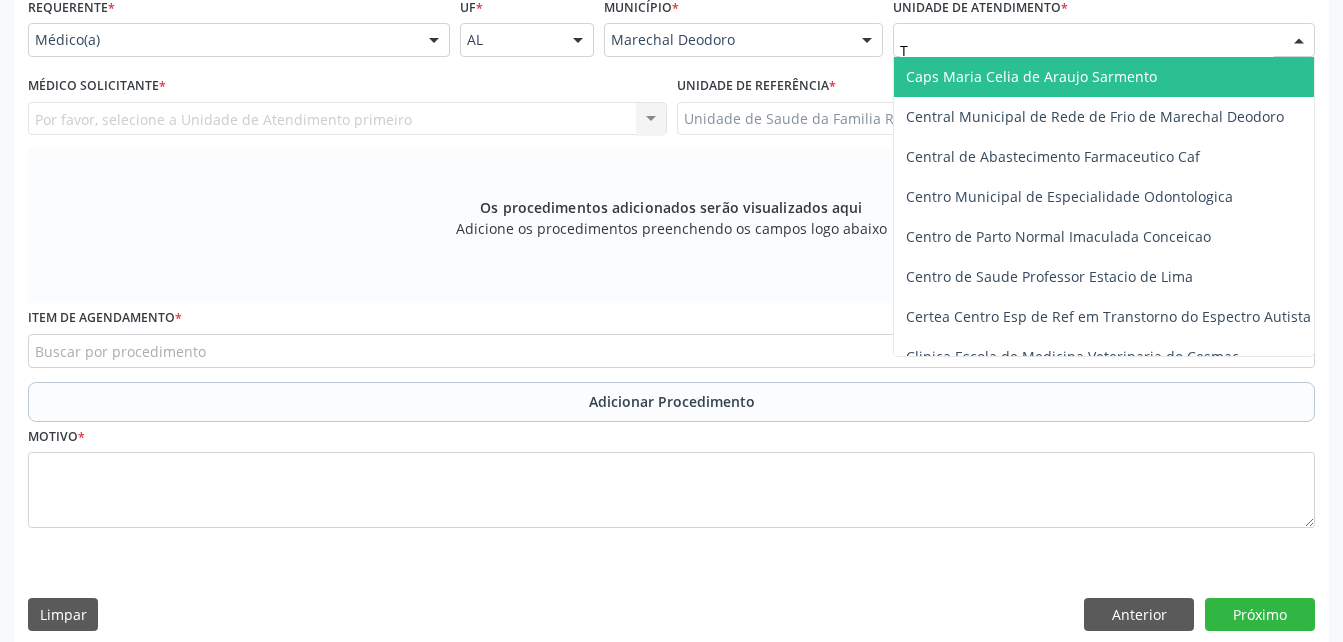 type on "TI" 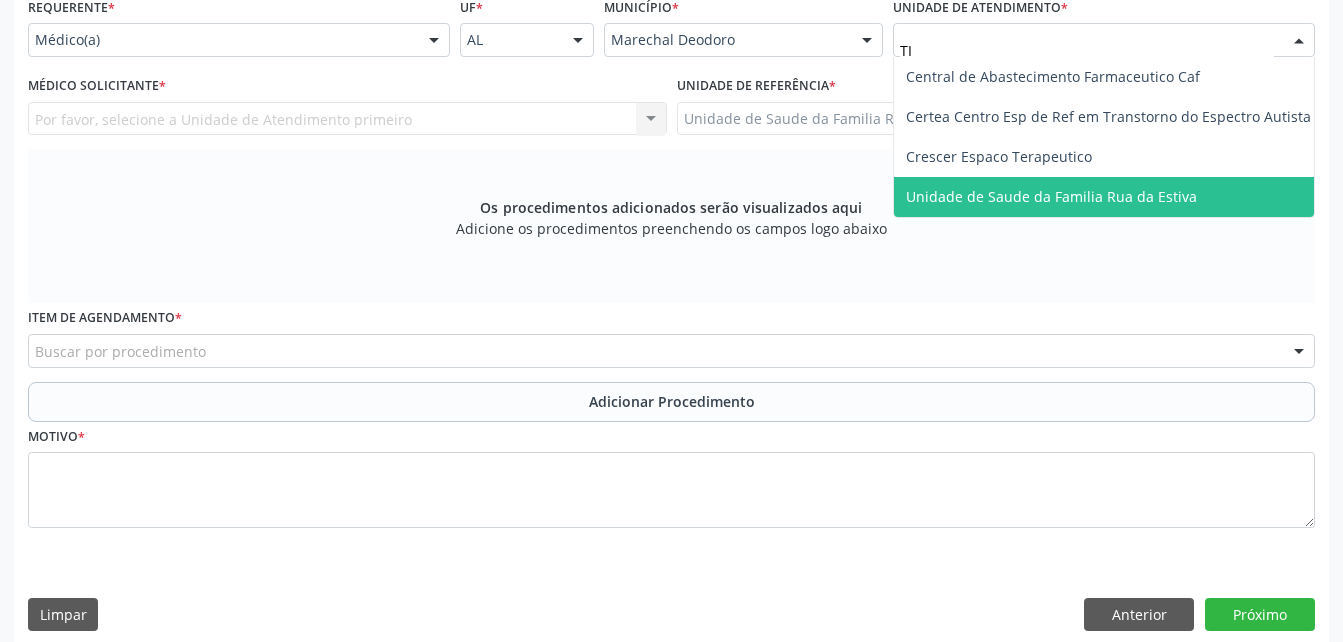 click on "Unidade de Saude da Familia Rua da Estiva" at bounding box center (1108, 197) 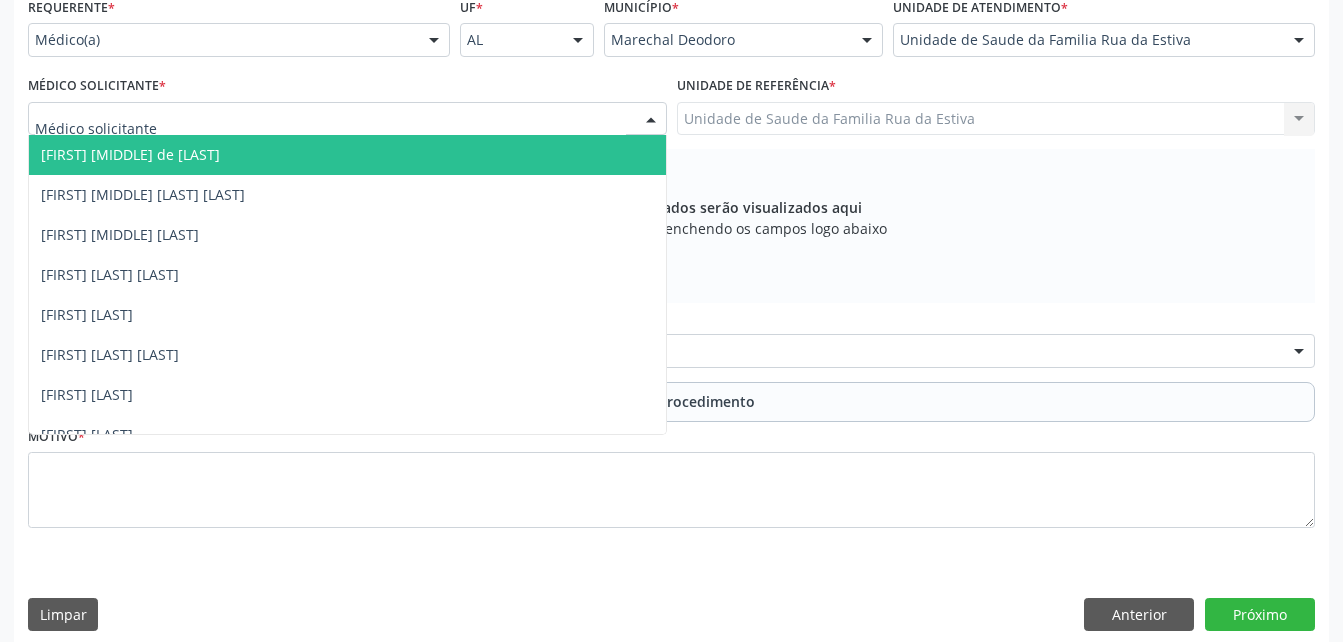 click at bounding box center [347, 119] 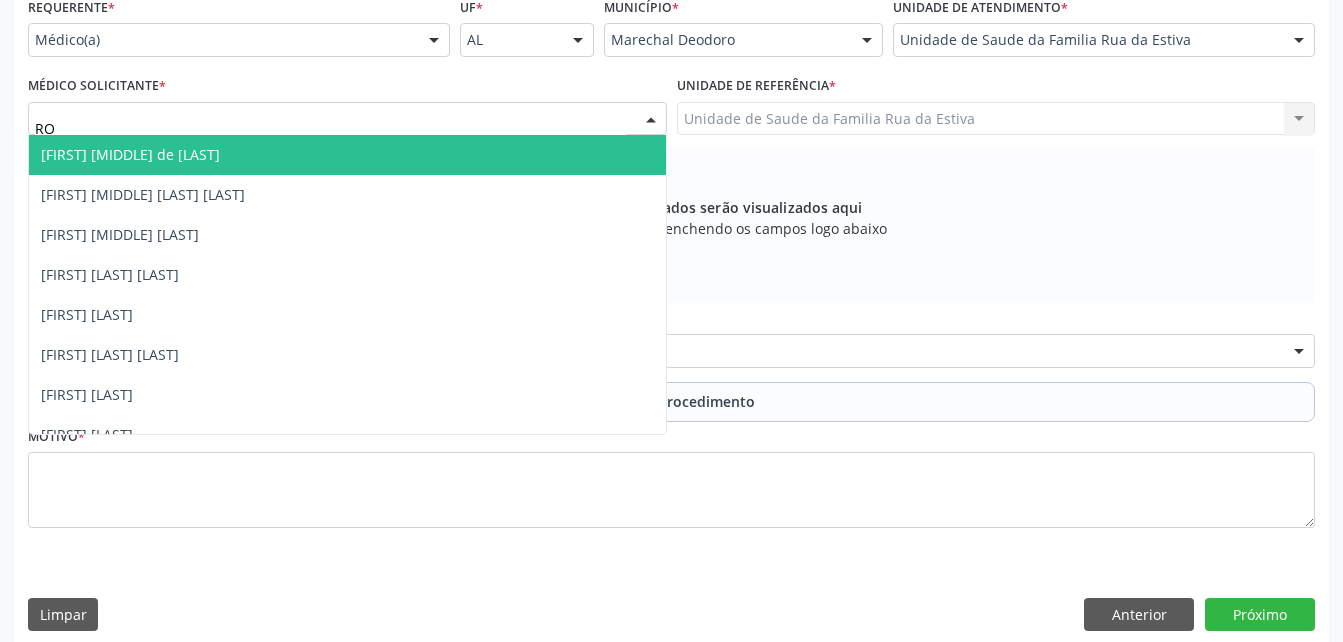 type on "ROD" 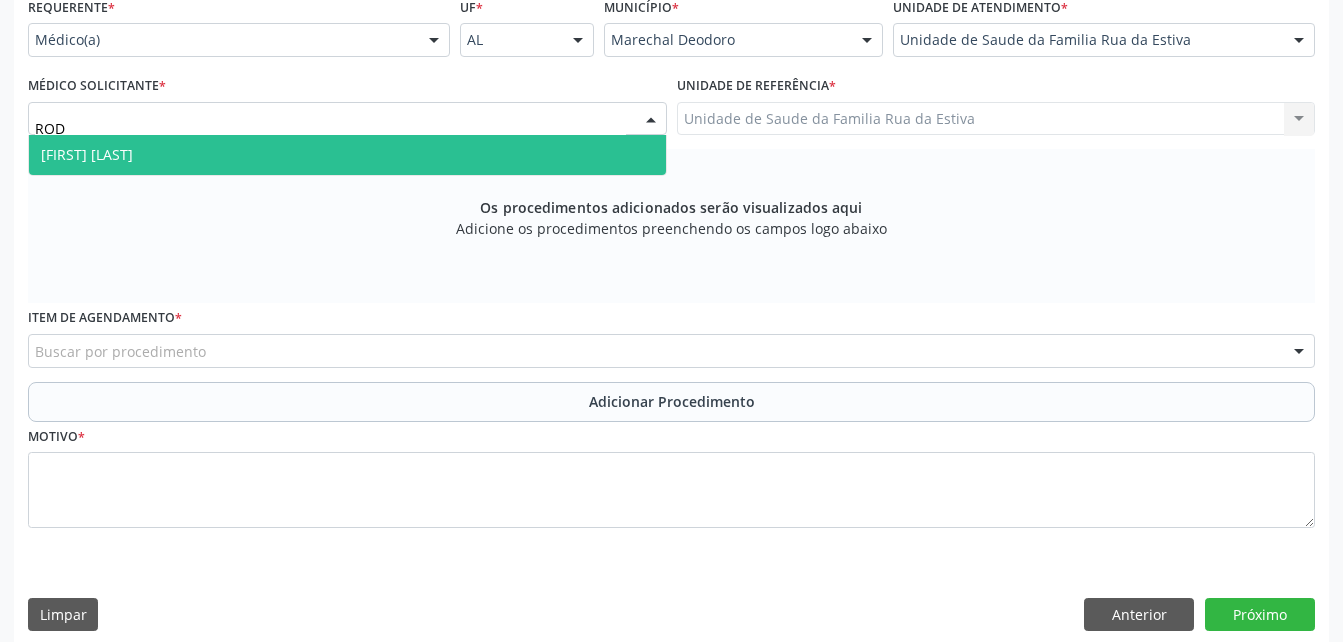click on "[FIRST] [LAST]" at bounding box center (347, 155) 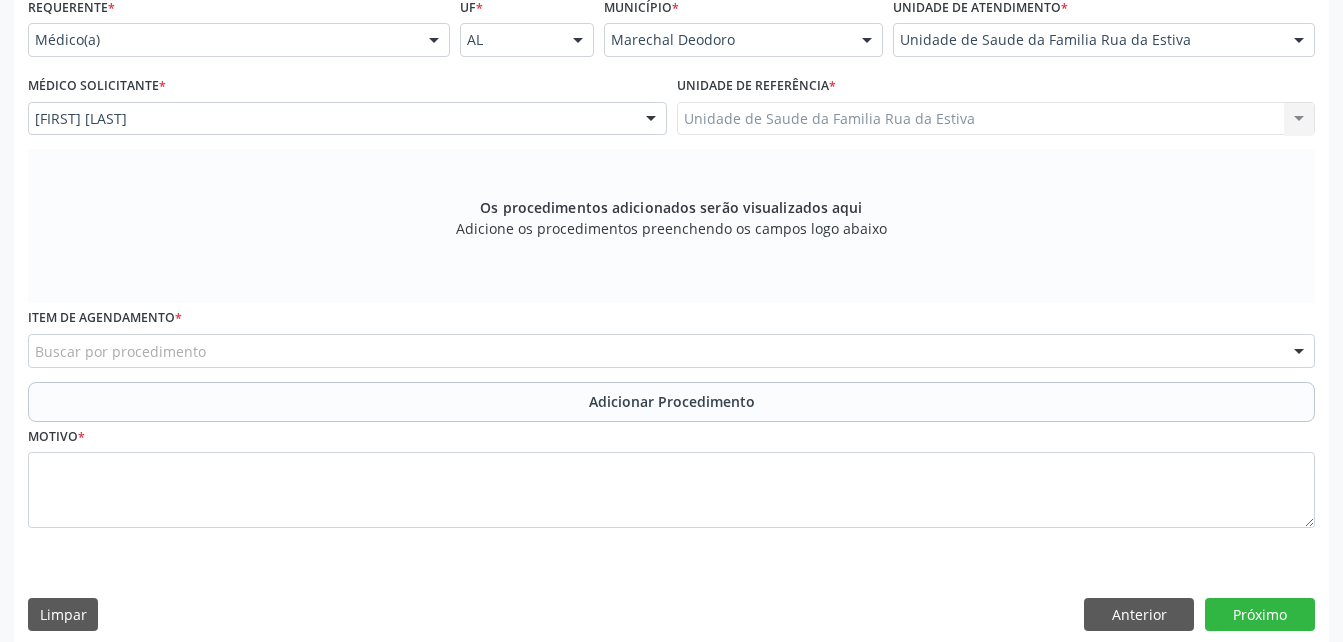 click on "Buscar por procedimento" at bounding box center (671, 351) 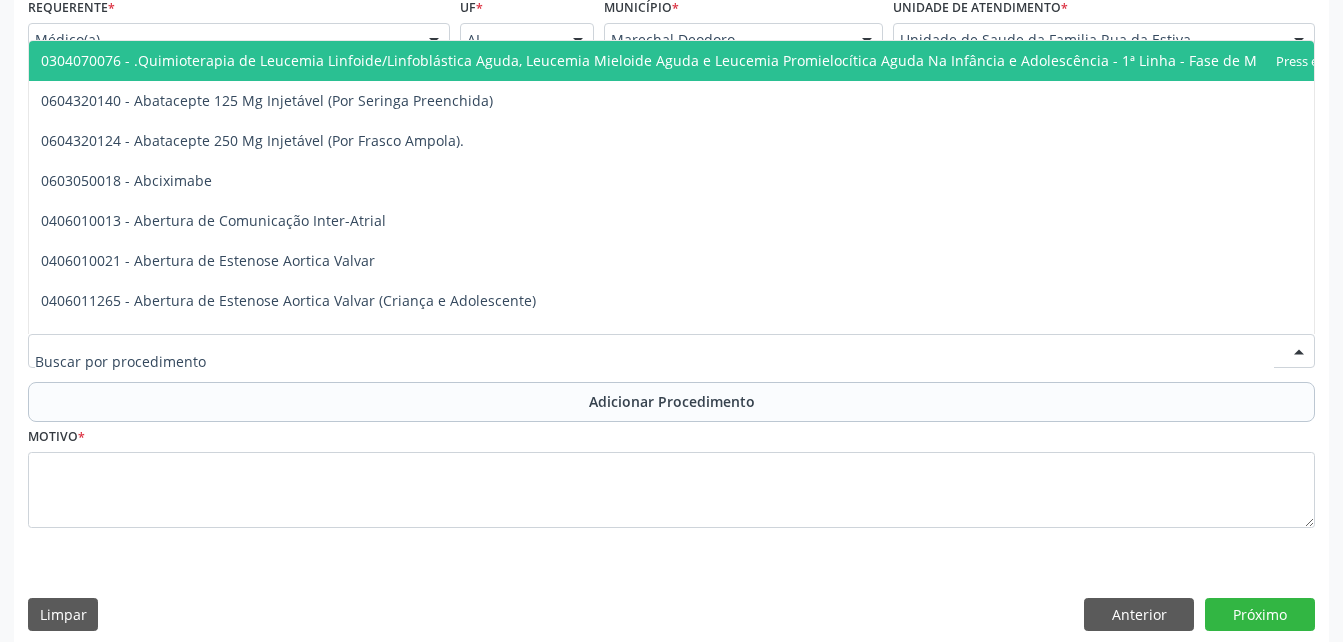 click at bounding box center [654, 361] 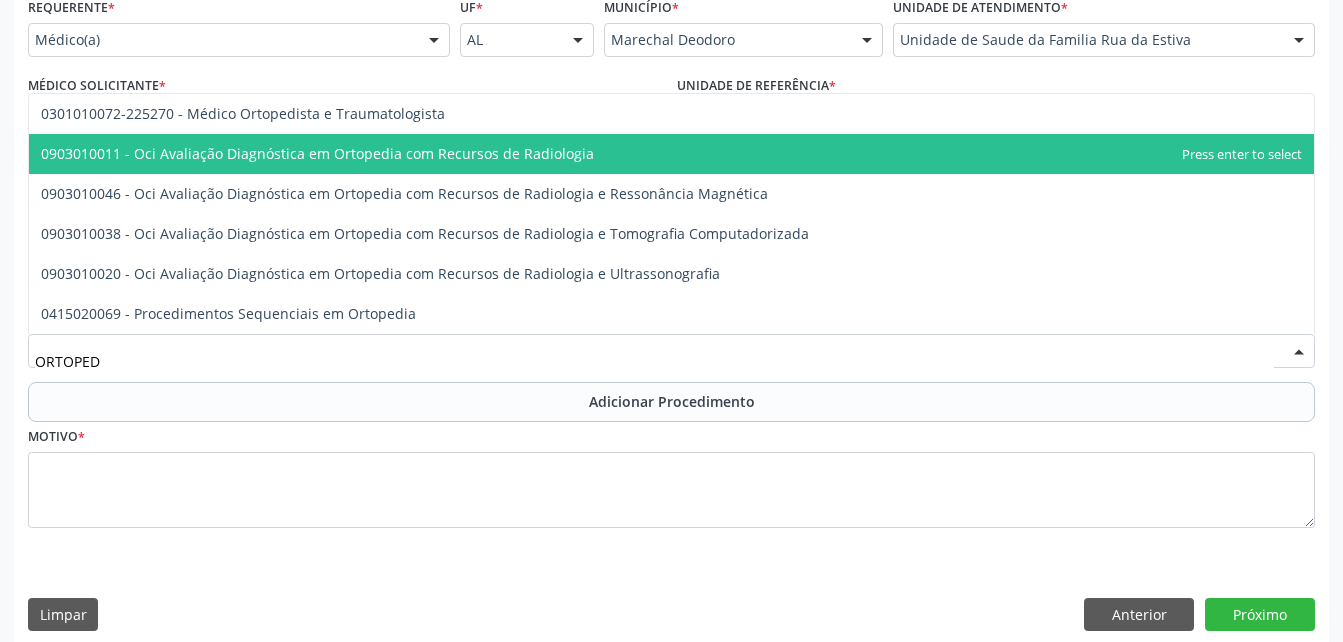 click on "0903010011 - Oci Avaliação Diagnóstica em Ortopedia com Recursos de Radiologia" at bounding box center (671, 154) 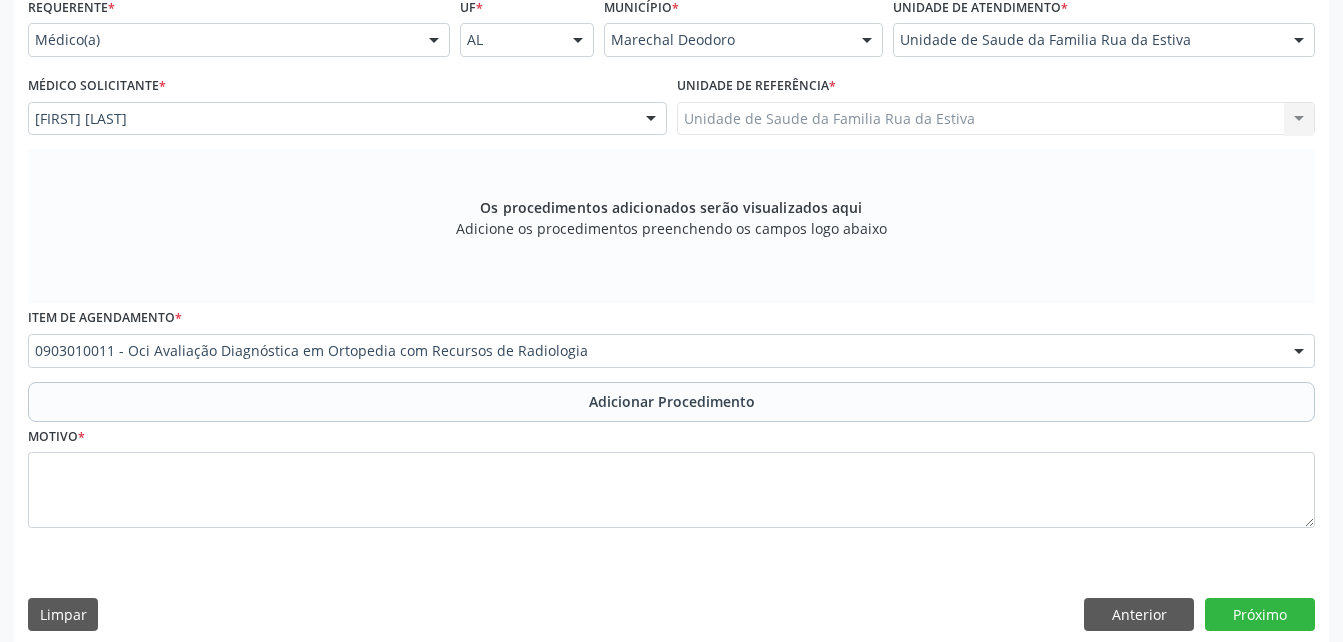click on "0903010011 - Oci Avaliação Diagnóstica em Ortopedia com Recursos de Radiologia" at bounding box center (671, 351) 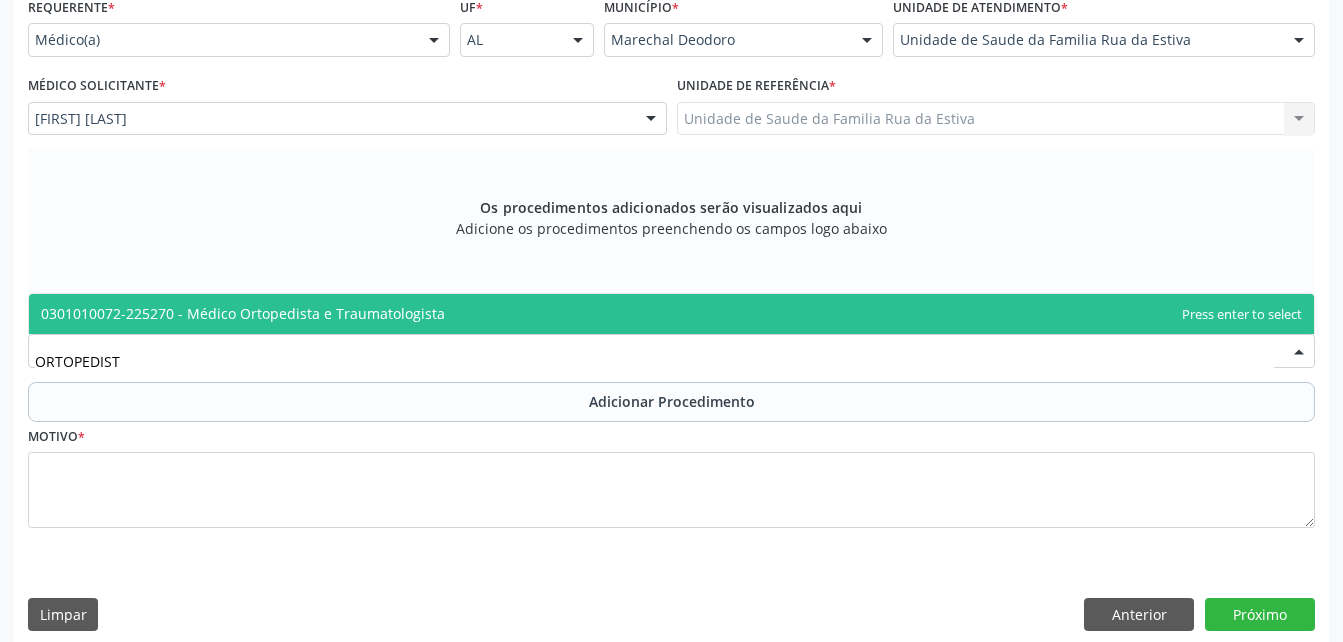 type on "ORTOPEDISTA" 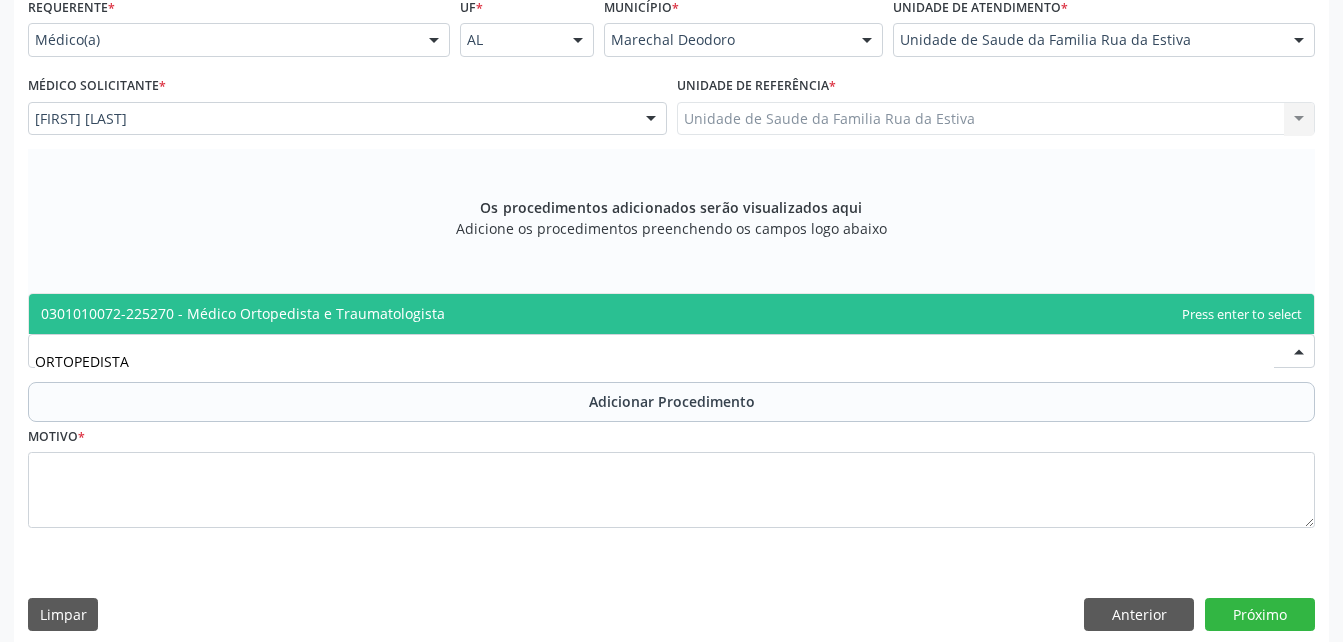 click on "0301010072-225270 - Médico Ortopedista e Traumatologista" at bounding box center (671, 314) 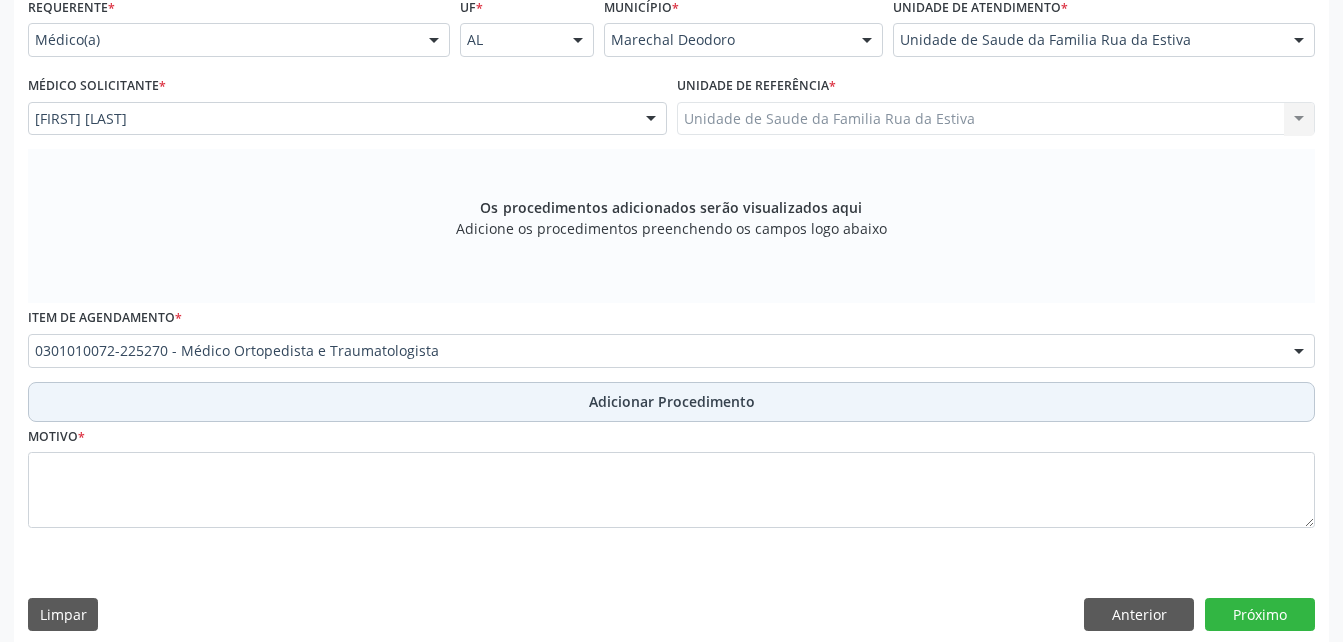 click on "Adicionar Procedimento" at bounding box center (671, 402) 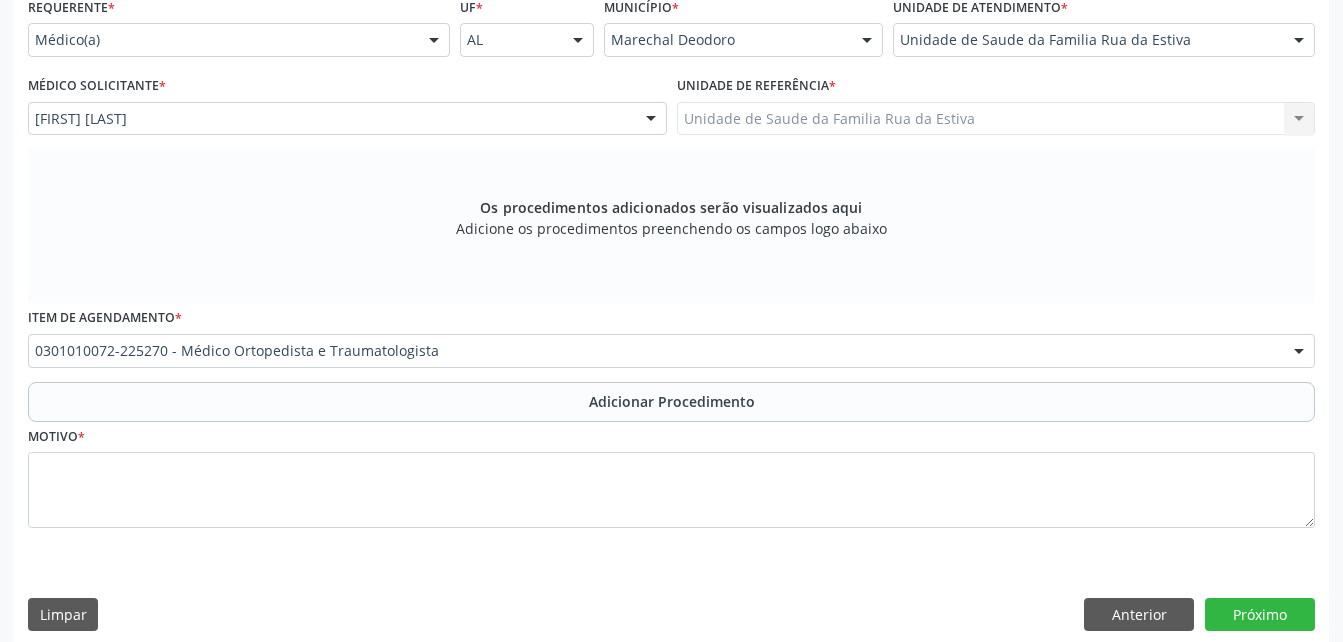 scroll, scrollTop: 411, scrollLeft: 0, axis: vertical 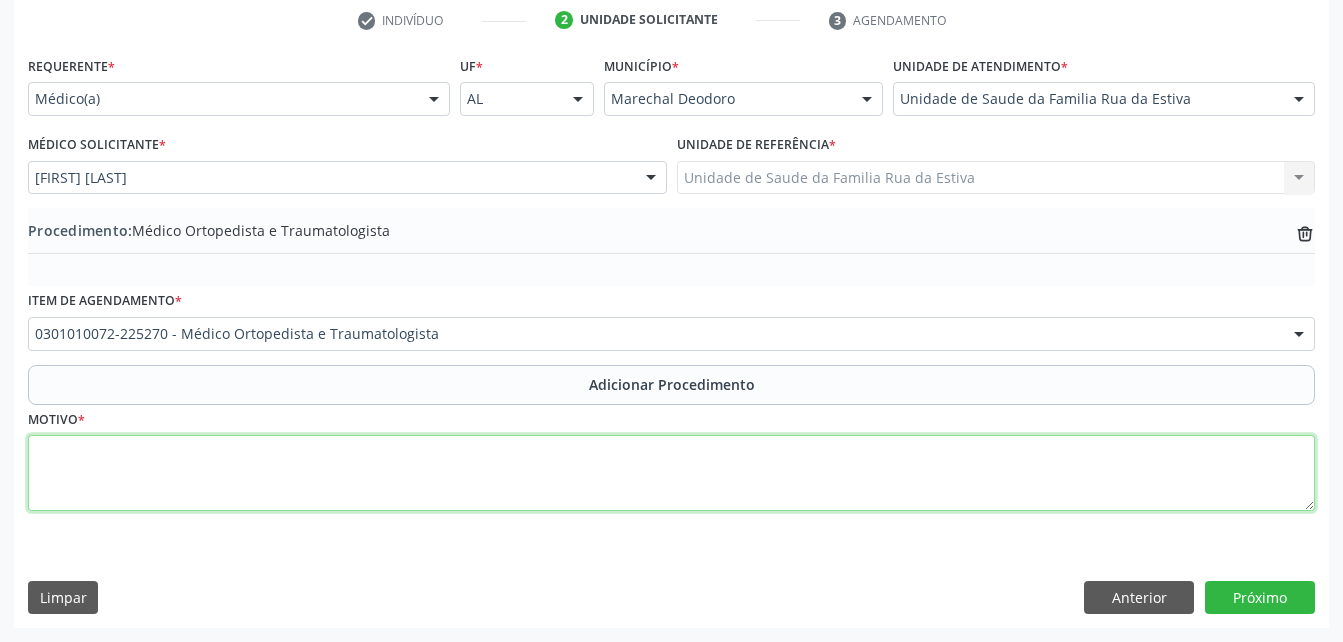click at bounding box center [671, 473] 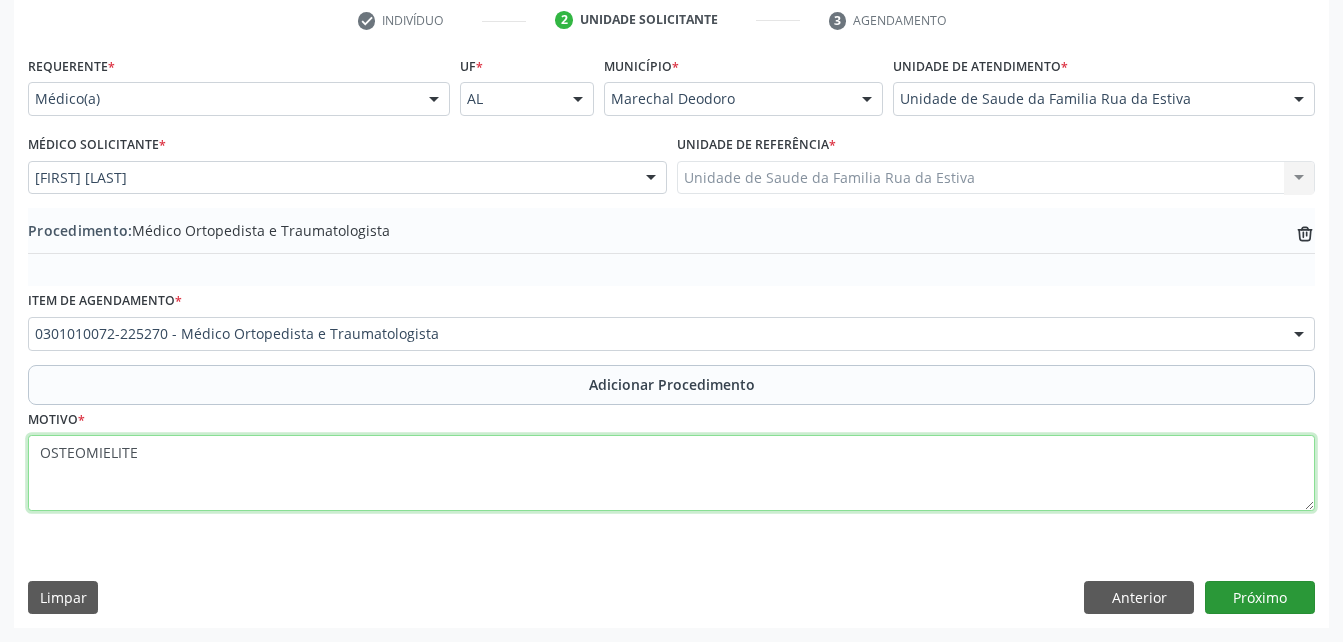 type on "OSTEOMIELITE" 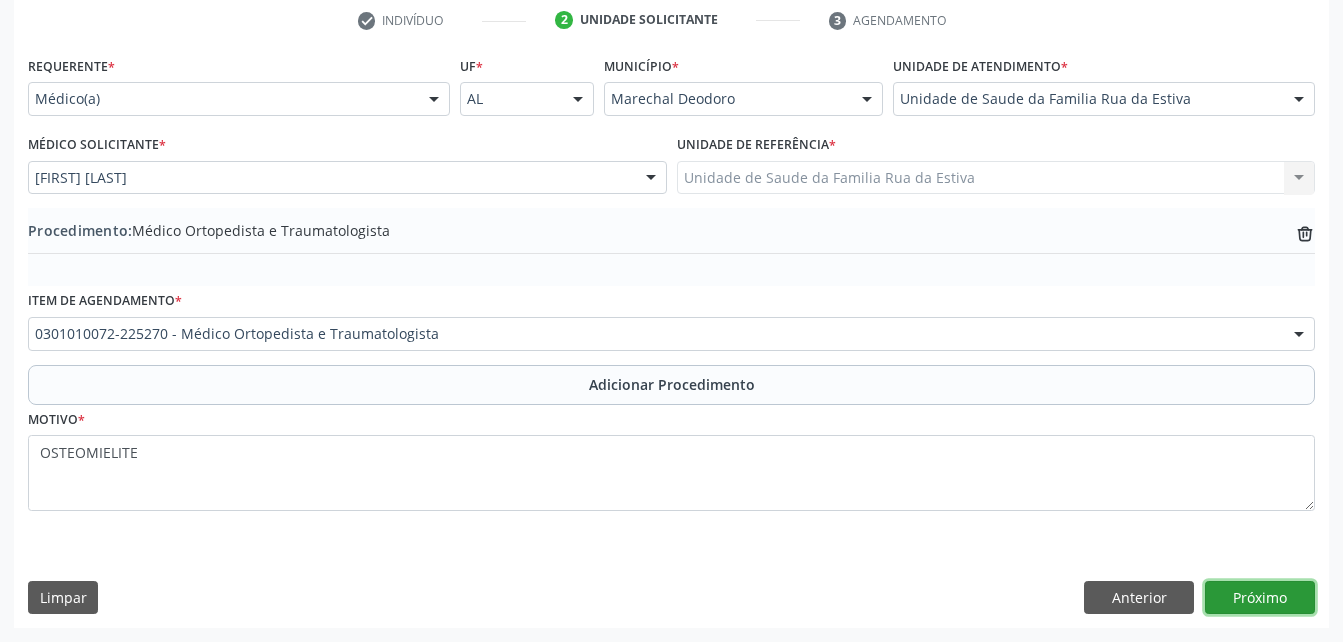 click on "Próximo" at bounding box center (1260, 598) 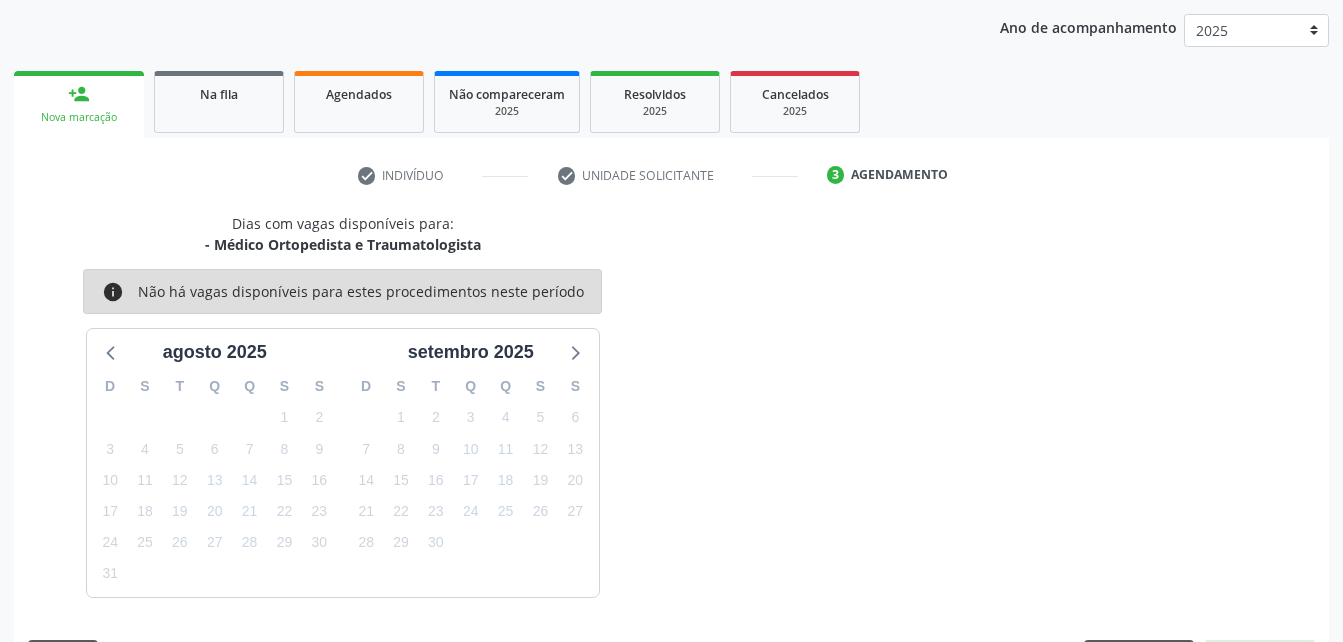 scroll, scrollTop: 315, scrollLeft: 0, axis: vertical 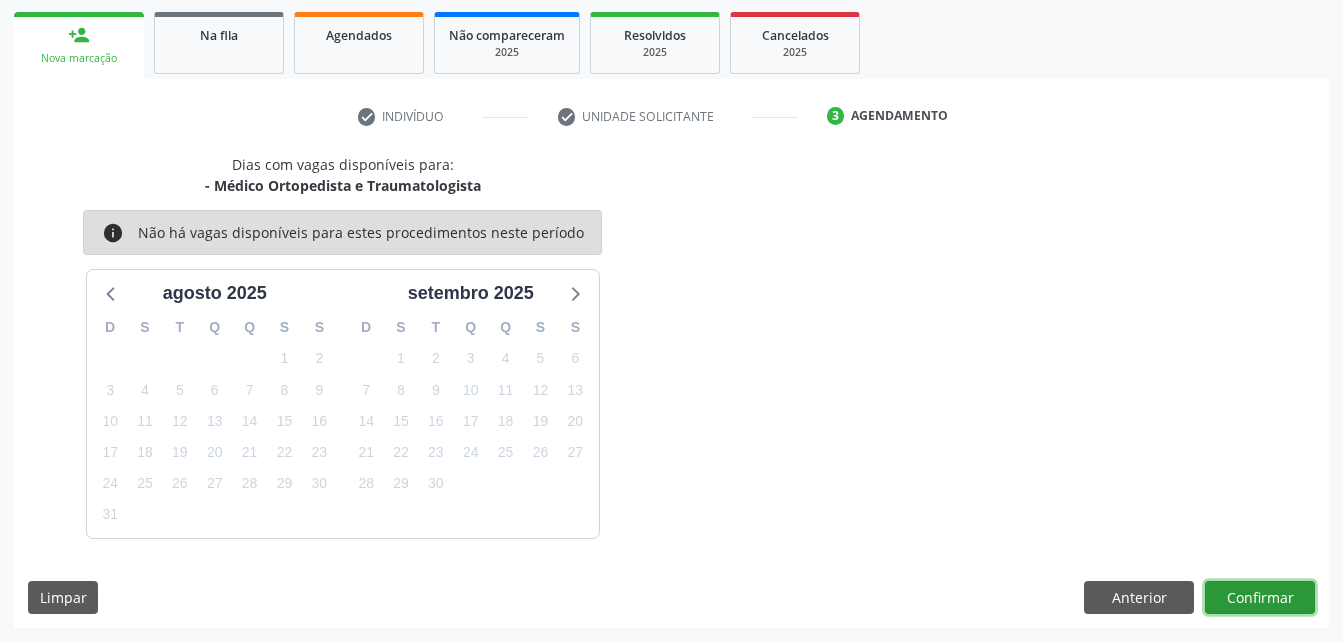 click on "Confirmar" at bounding box center (1260, 598) 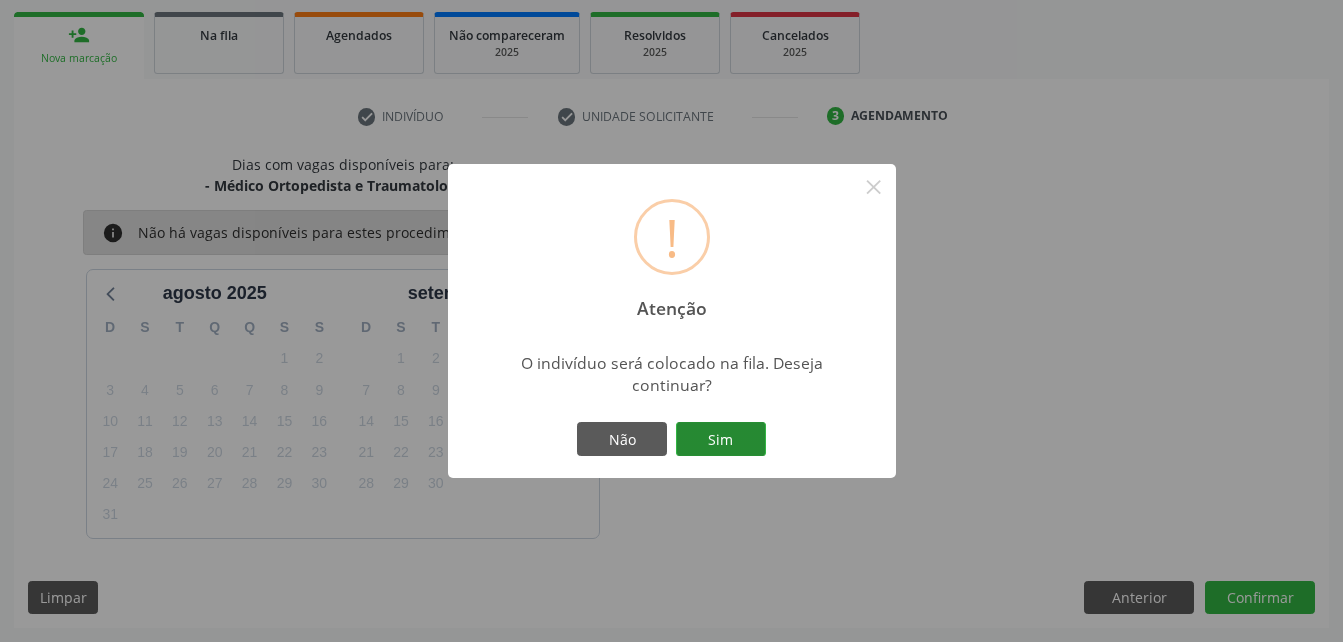 click on "Sim" at bounding box center (721, 439) 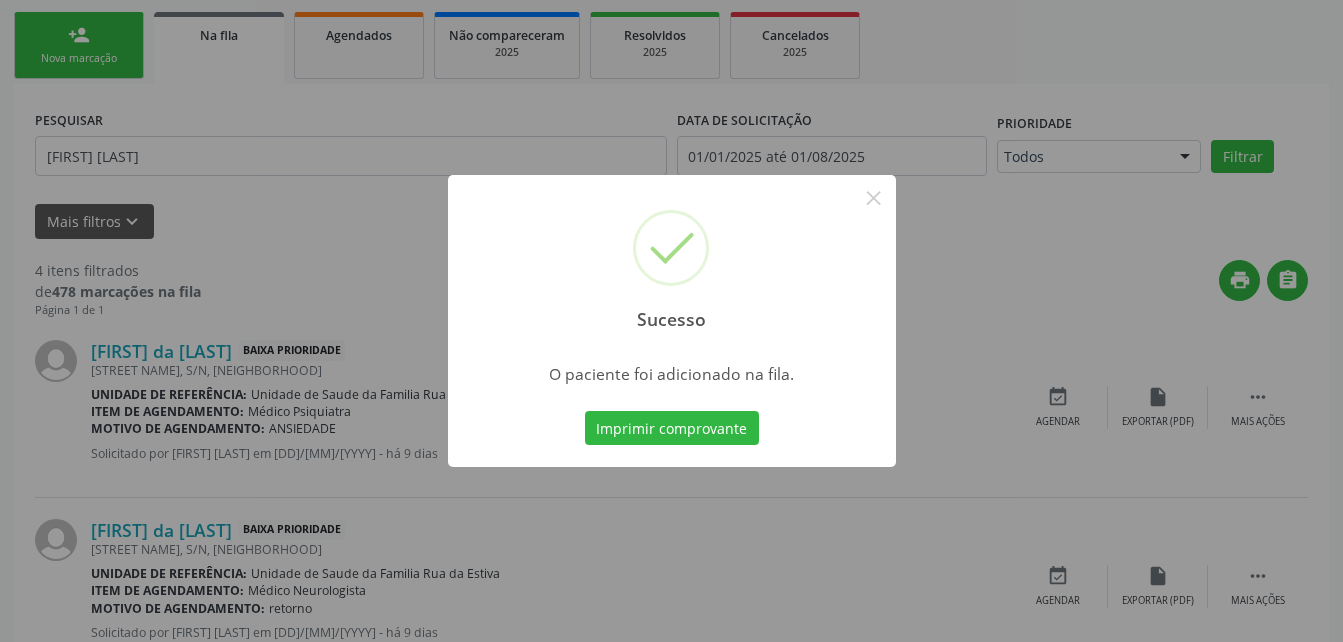 scroll, scrollTop: 53, scrollLeft: 0, axis: vertical 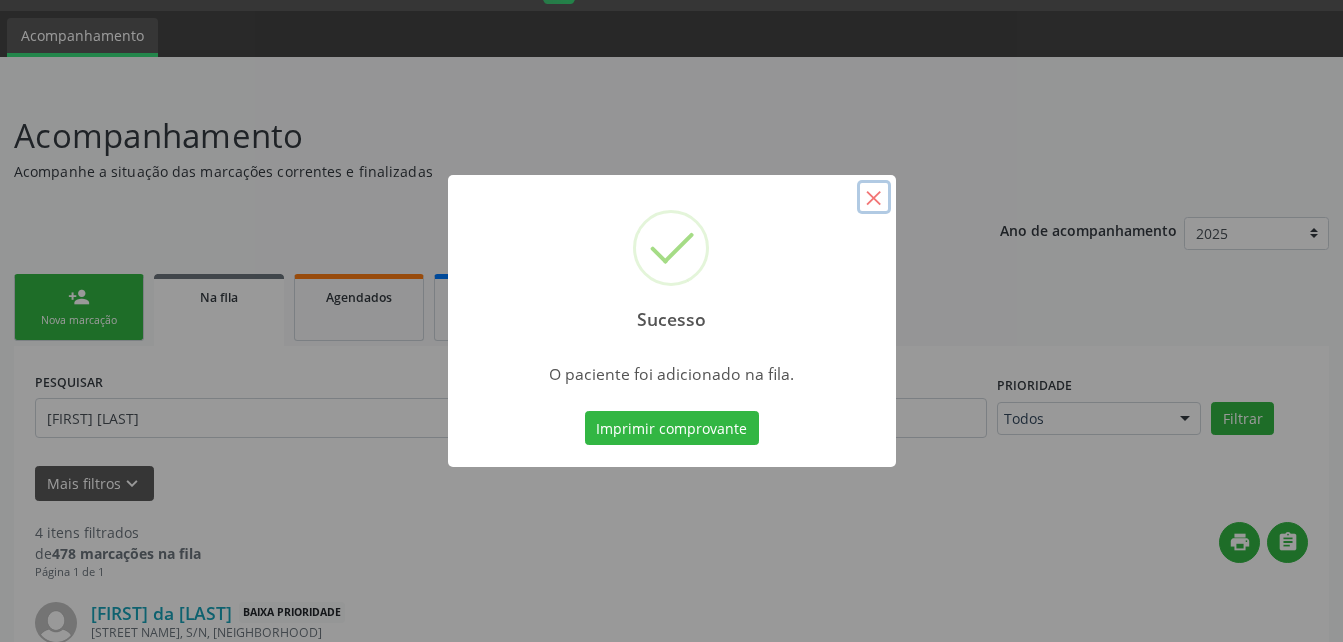 click on "×" at bounding box center (874, 197) 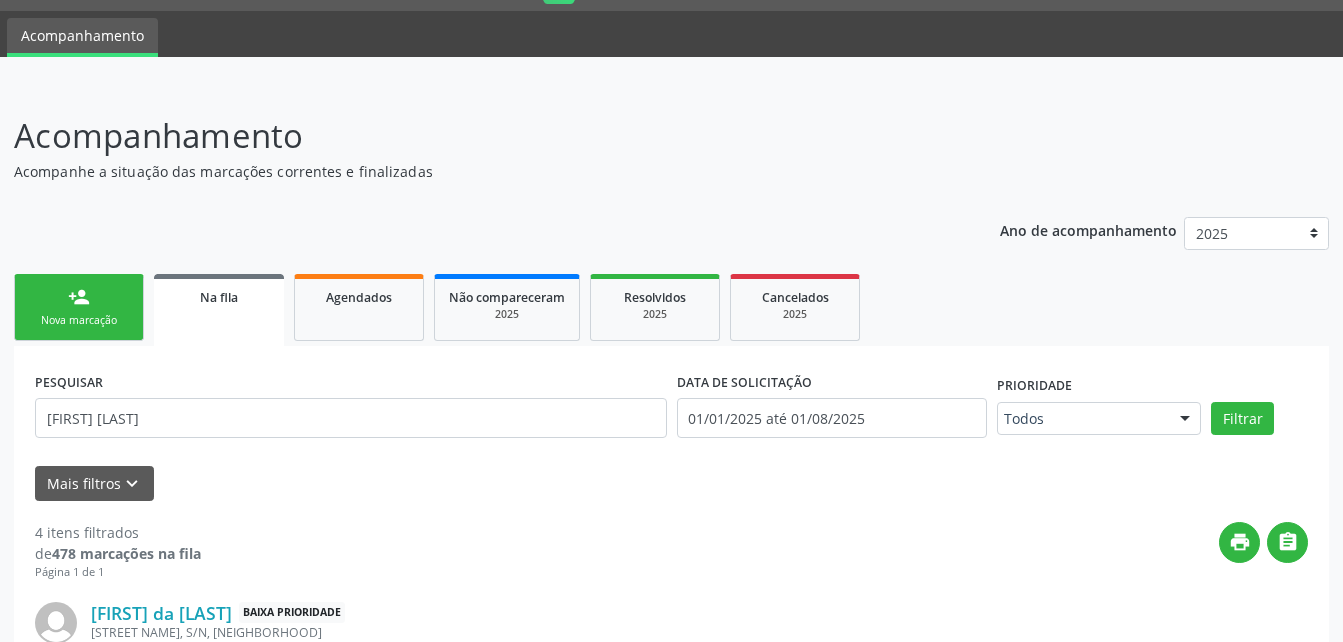 click on "person_add
Nova marcação" at bounding box center [79, 307] 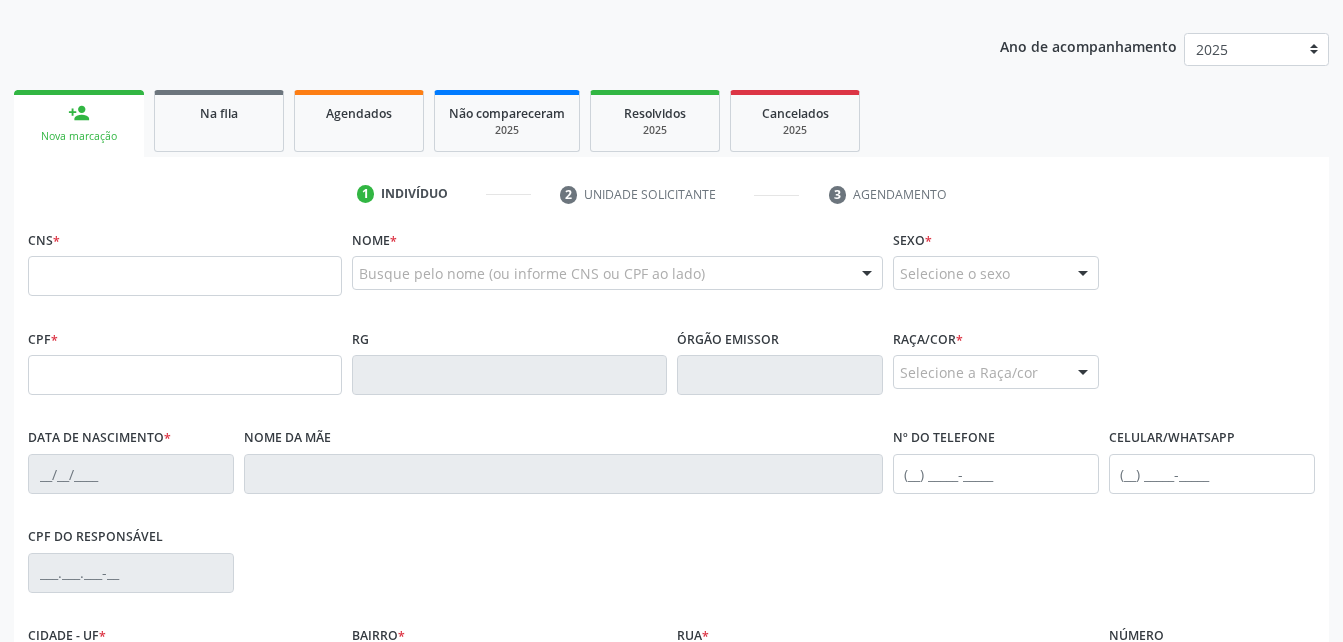 scroll, scrollTop: 253, scrollLeft: 0, axis: vertical 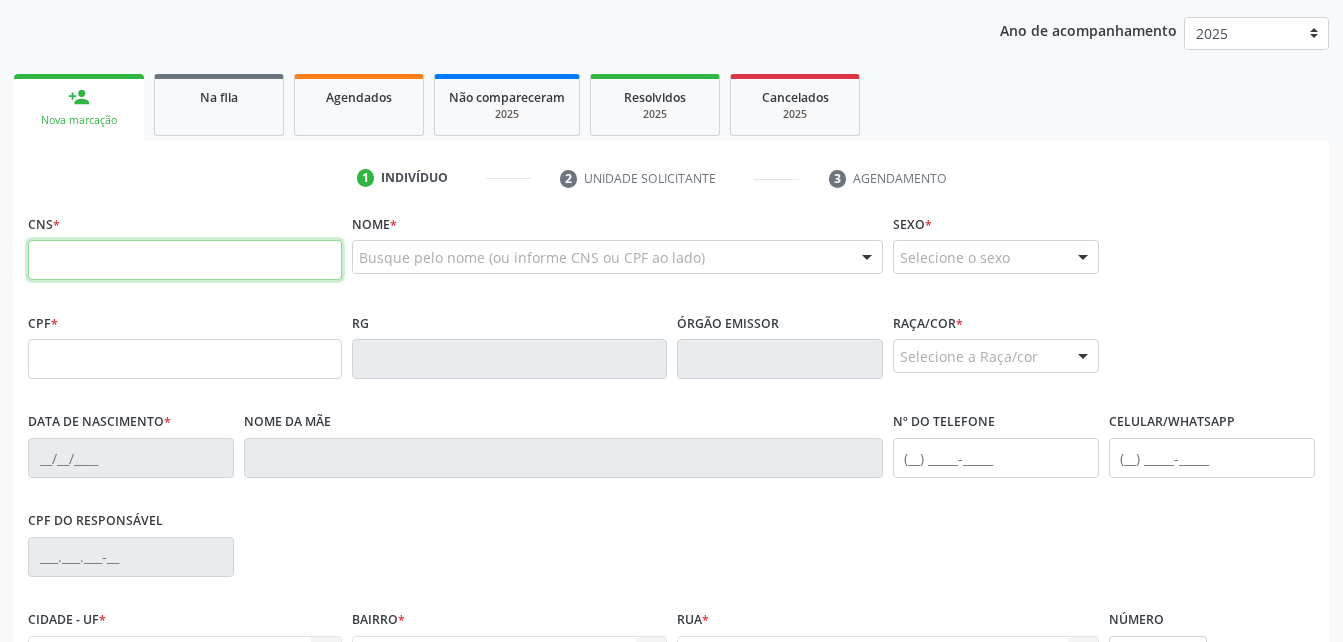 click at bounding box center (185, 260) 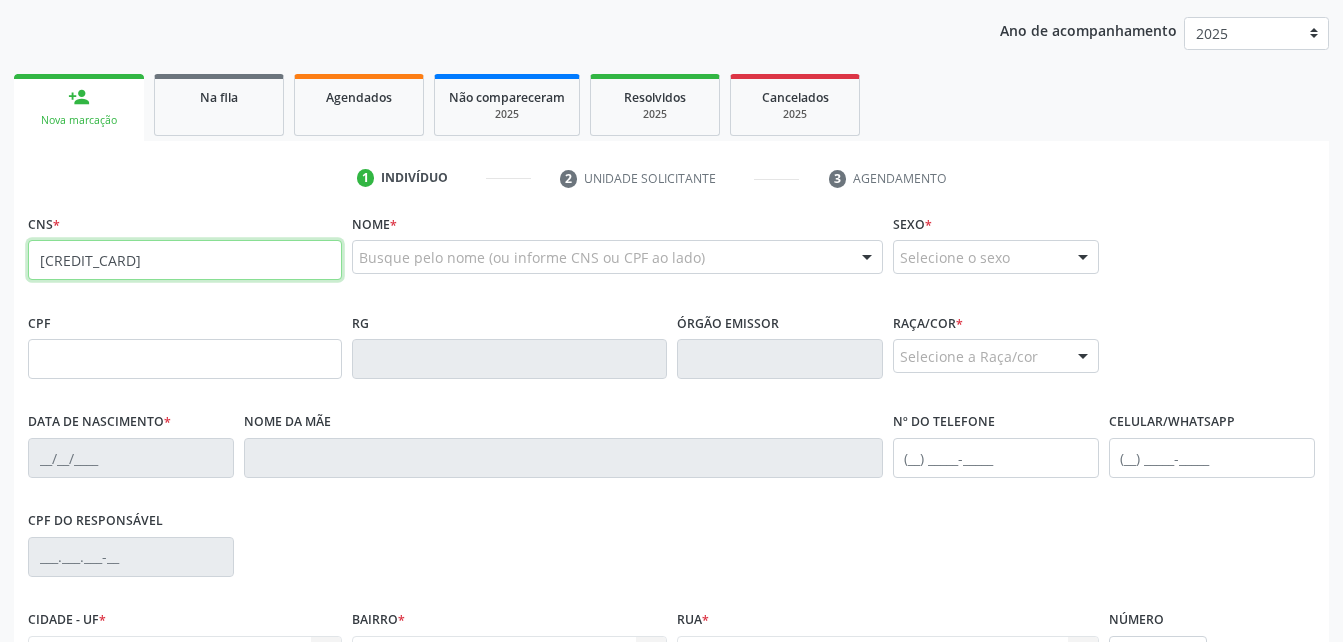 type on "700 0027 9987 6700" 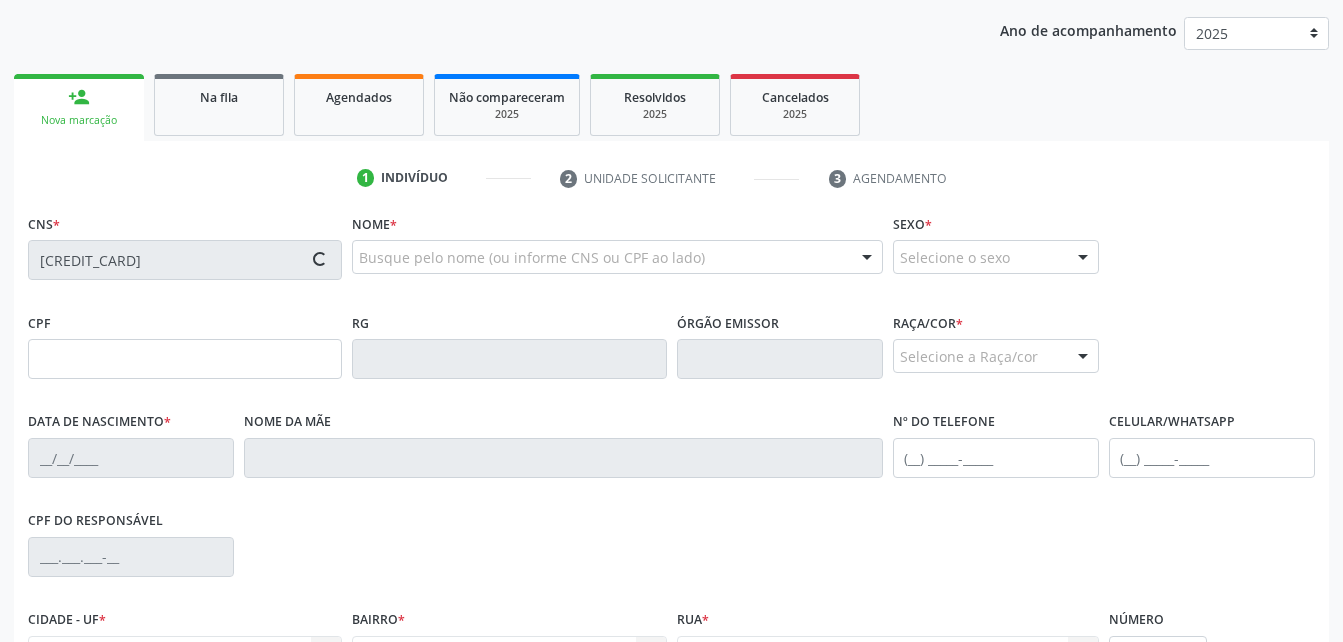 scroll, scrollTop: 353, scrollLeft: 0, axis: vertical 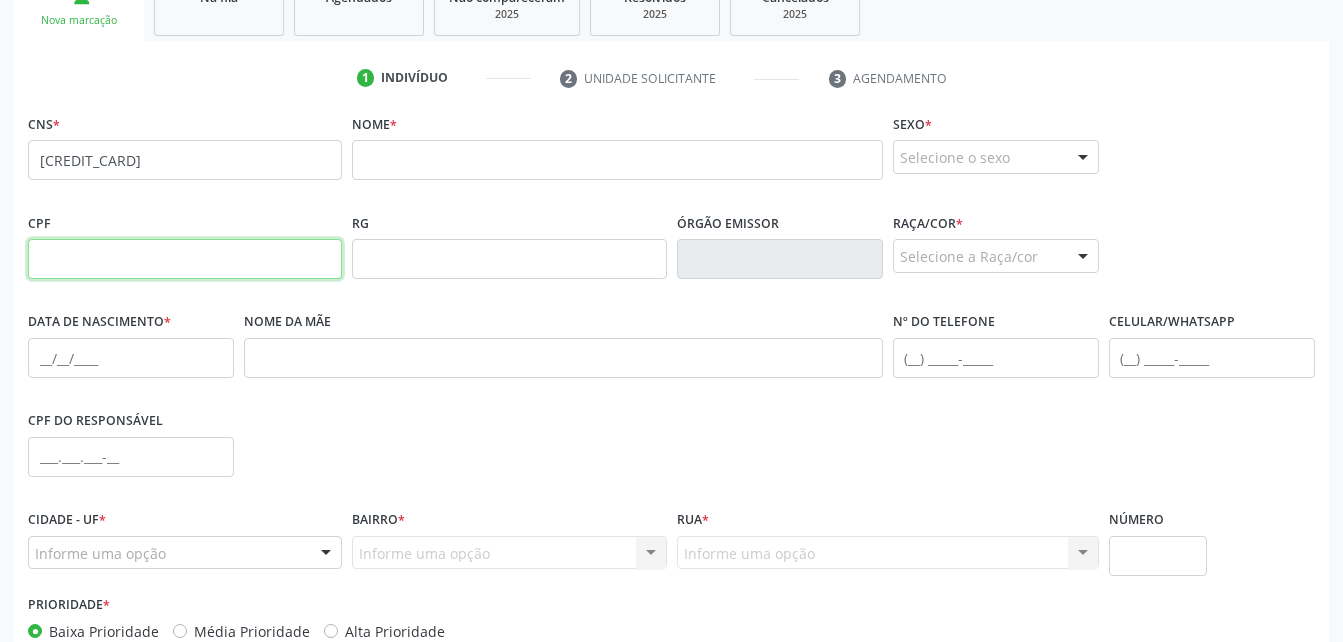 click at bounding box center [185, 259] 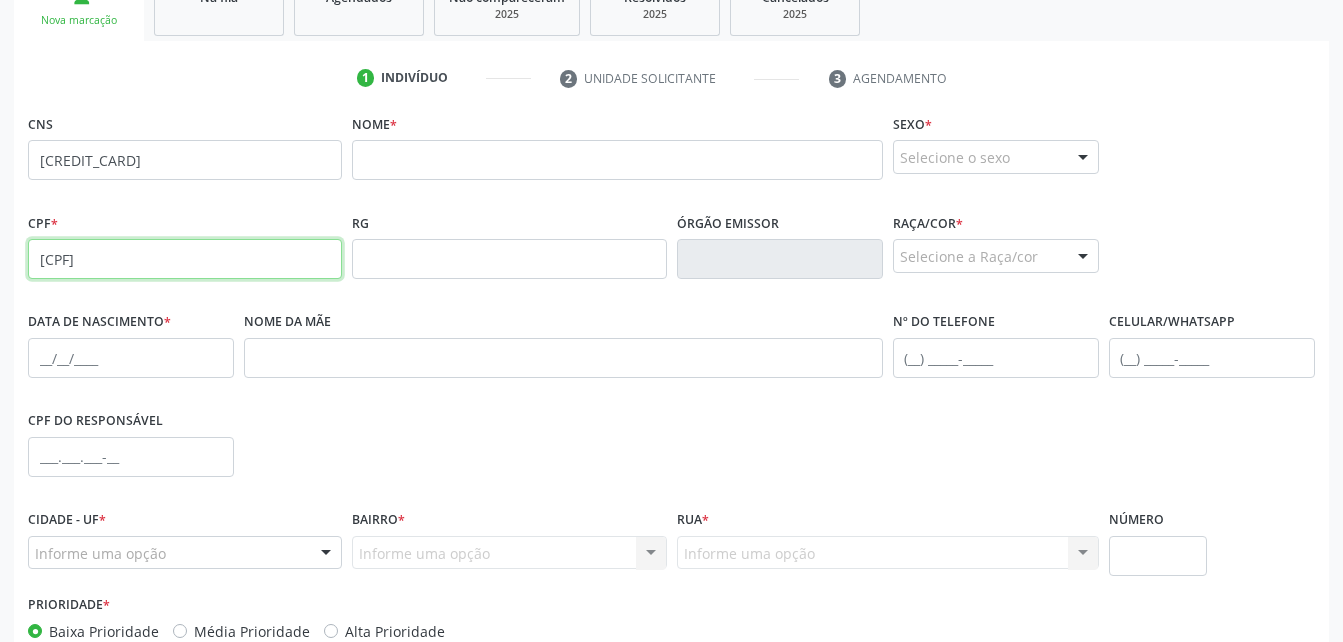 type on "454.216.414-49" 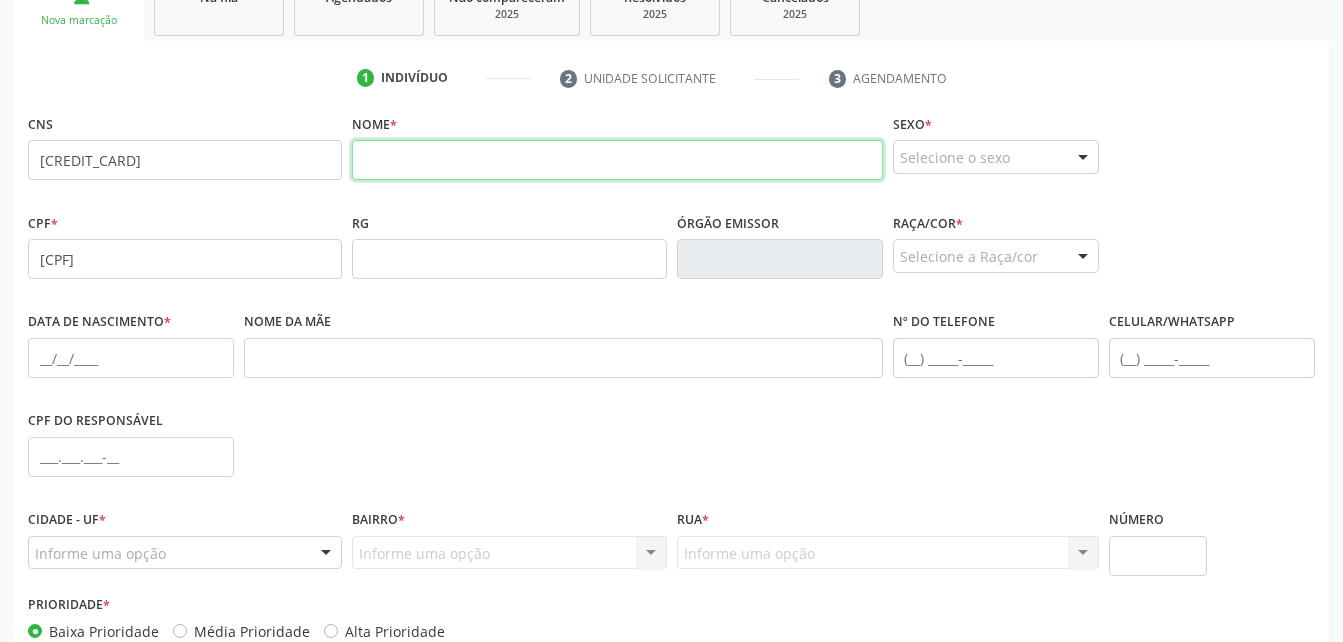 drag, startPoint x: 408, startPoint y: 163, endPoint x: 407, endPoint y: 151, distance: 12.0415945 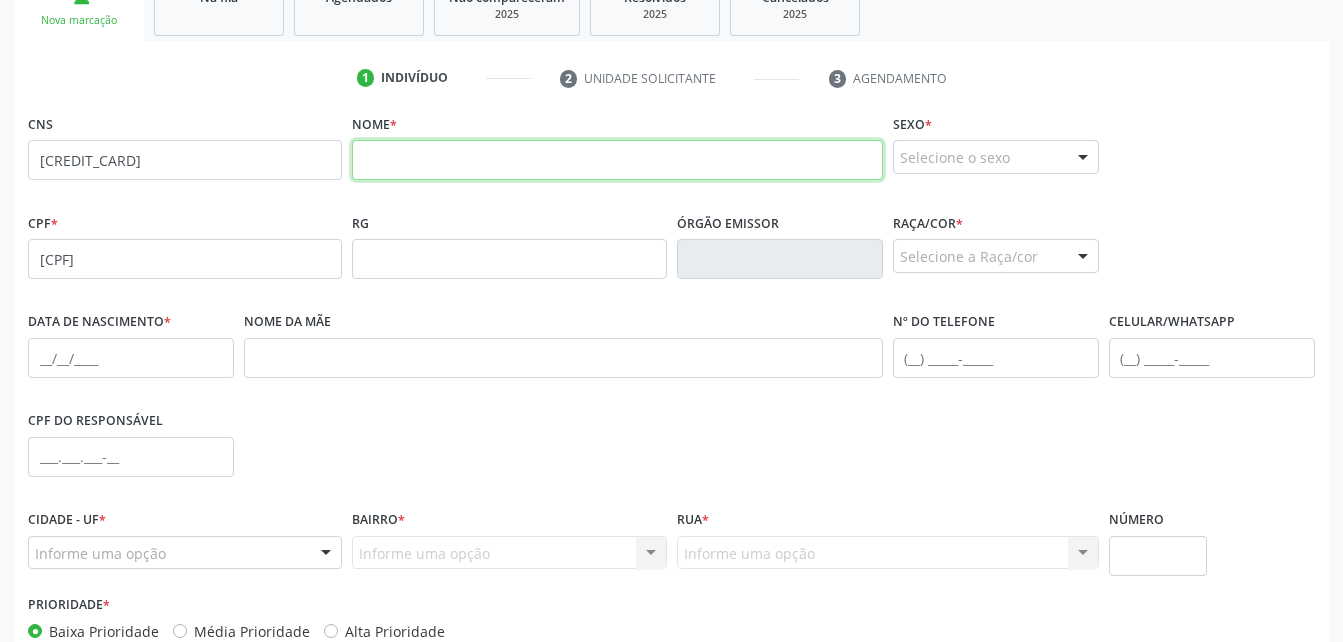 click at bounding box center [617, 160] 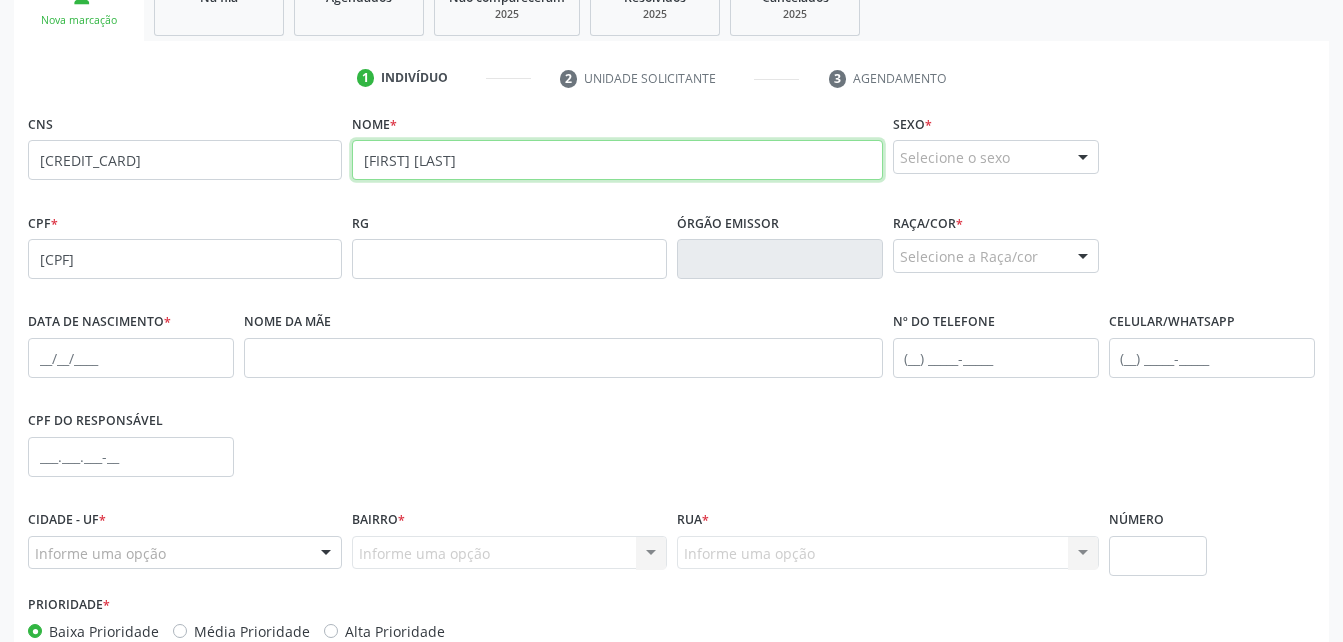type on "Luzinete da Silva" 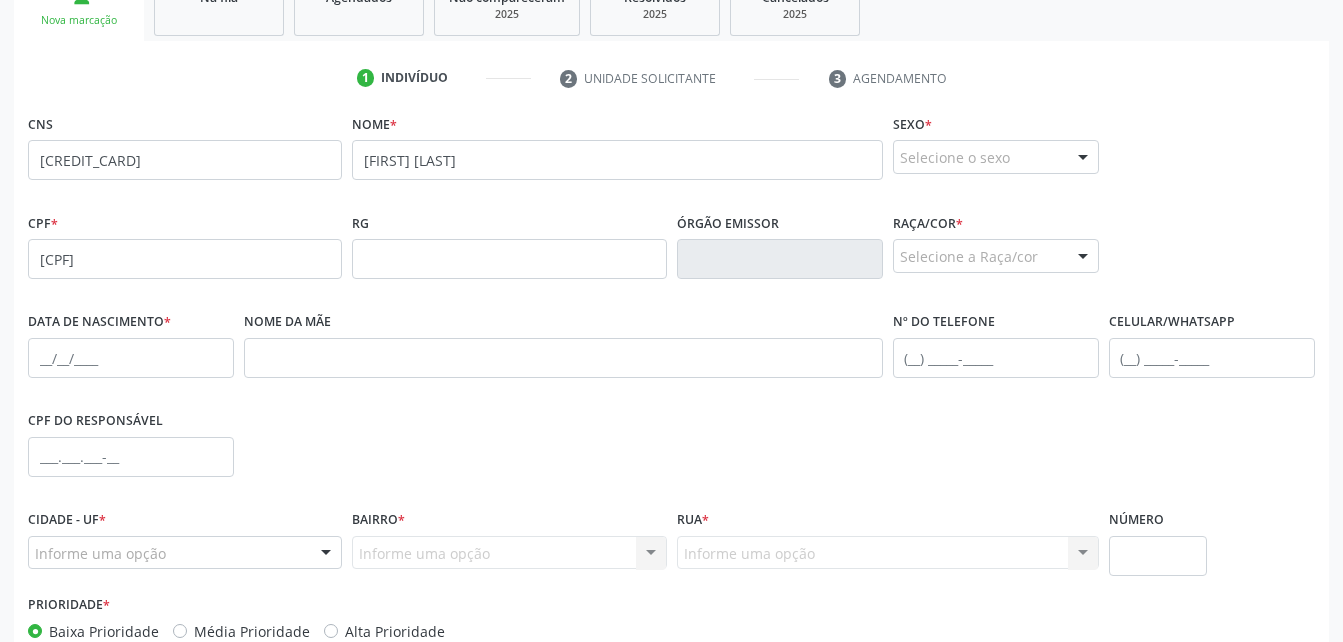 click at bounding box center (1083, 158) 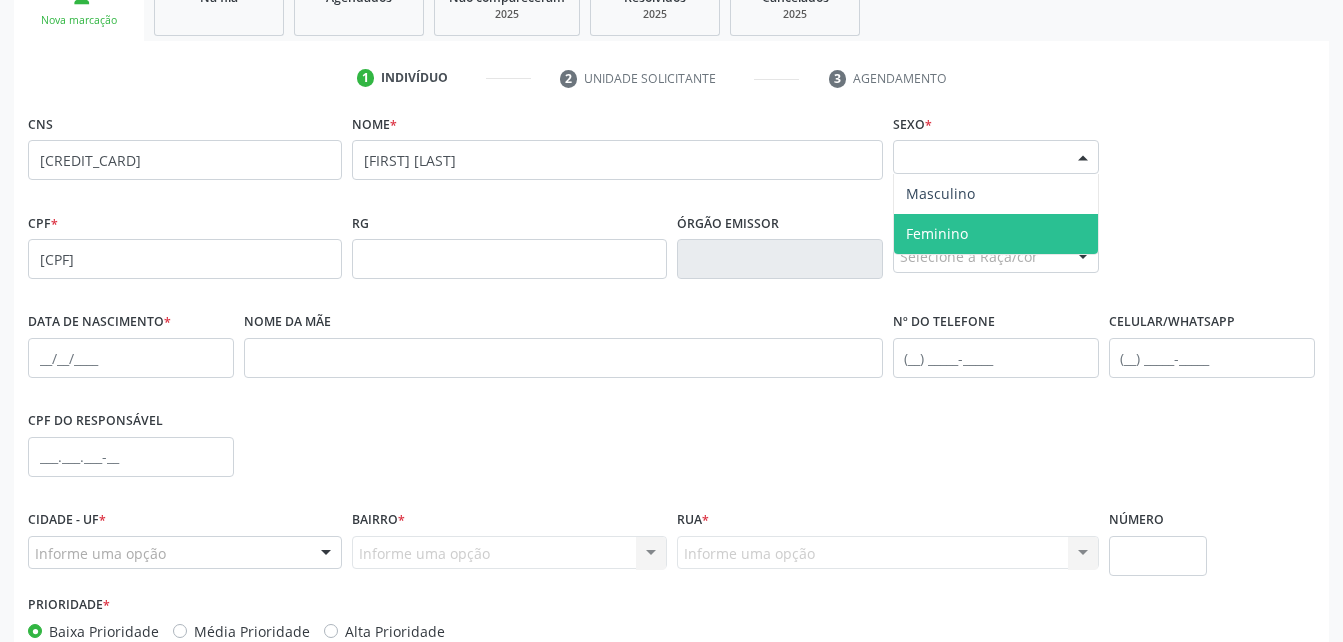 click on "Feminino" at bounding box center [996, 234] 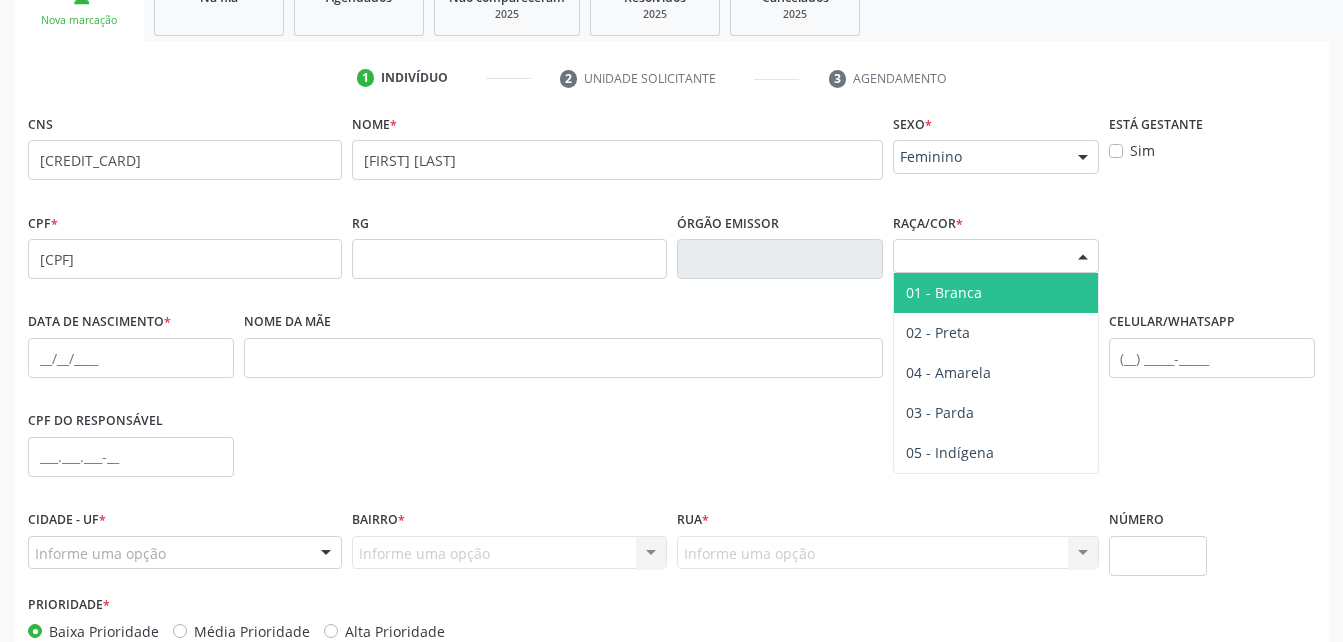 click on "Selecione a Raça/cor" at bounding box center [996, 256] 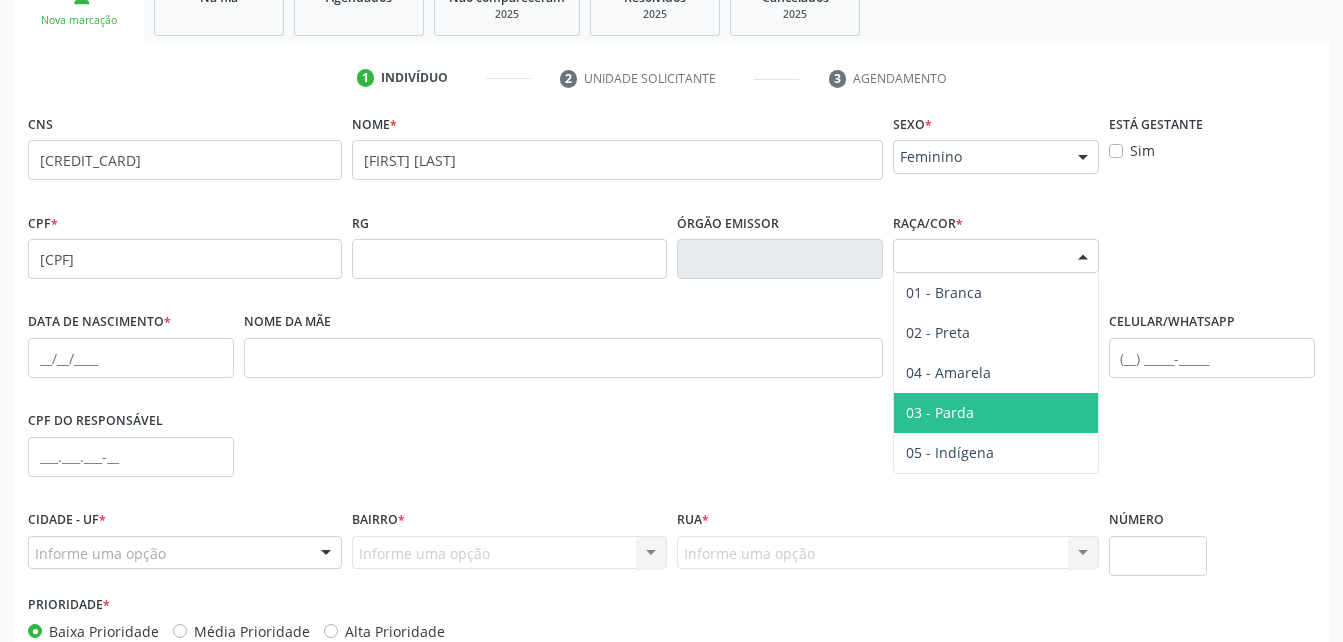 click on "03 - Parda" at bounding box center [996, 413] 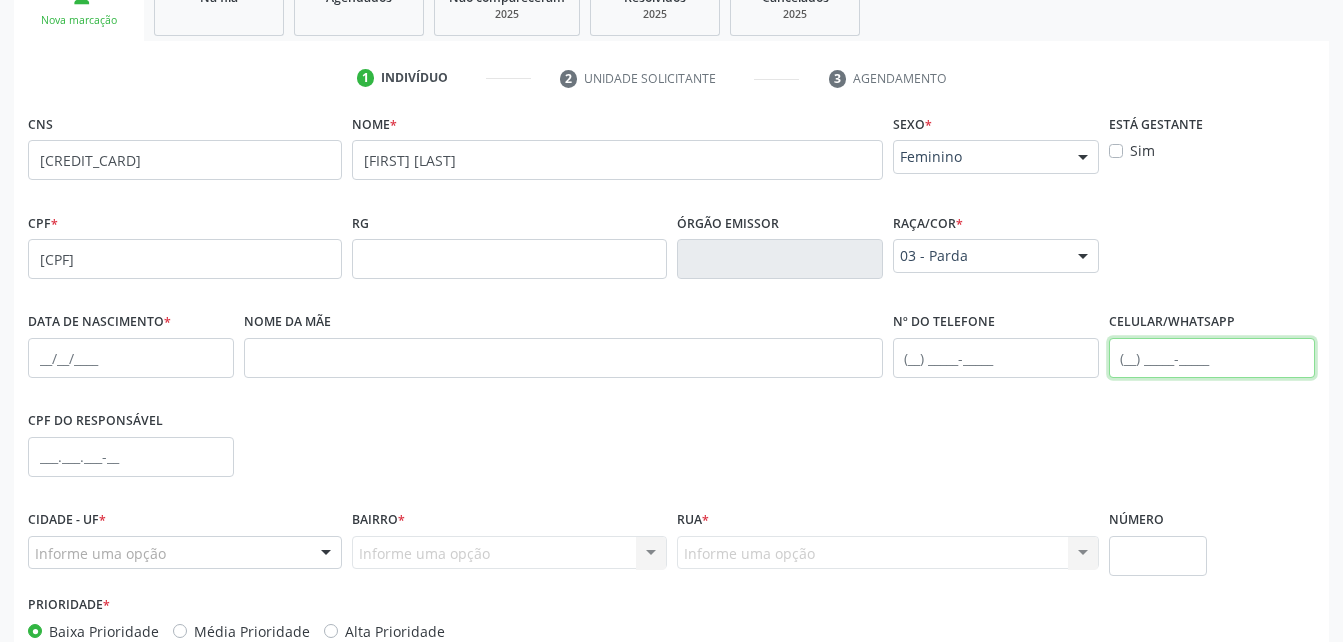 click at bounding box center (1212, 358) 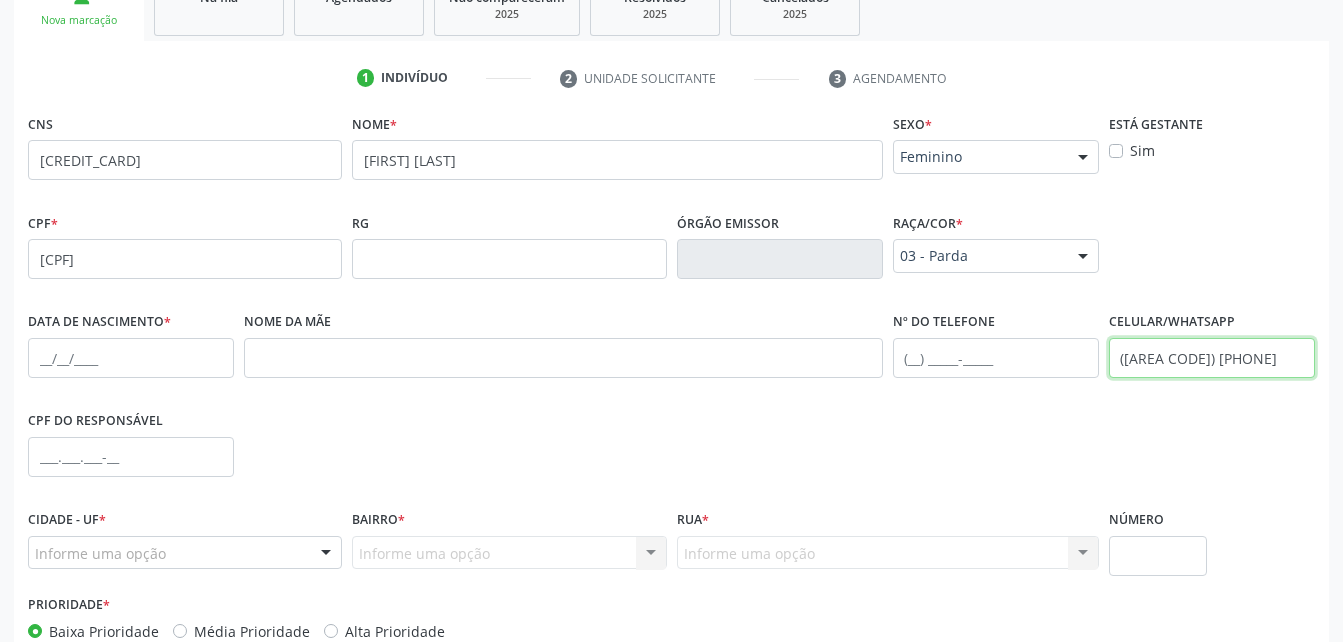 type on "(82) 99345-2699" 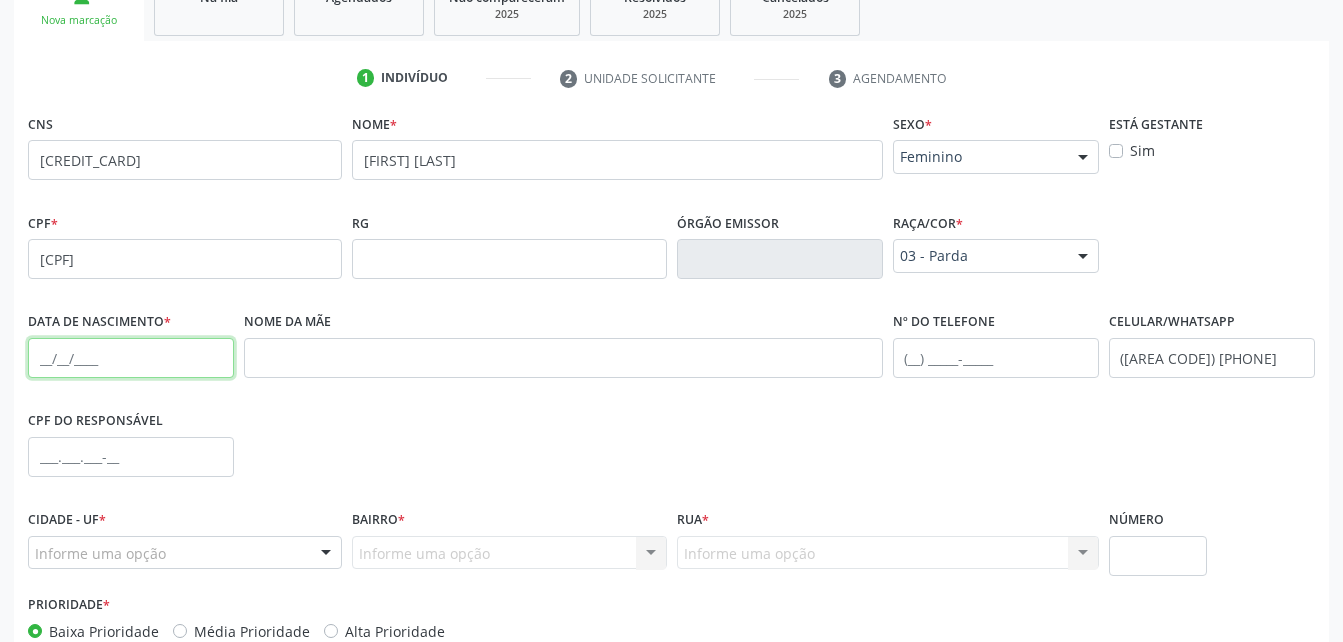 click at bounding box center [131, 358] 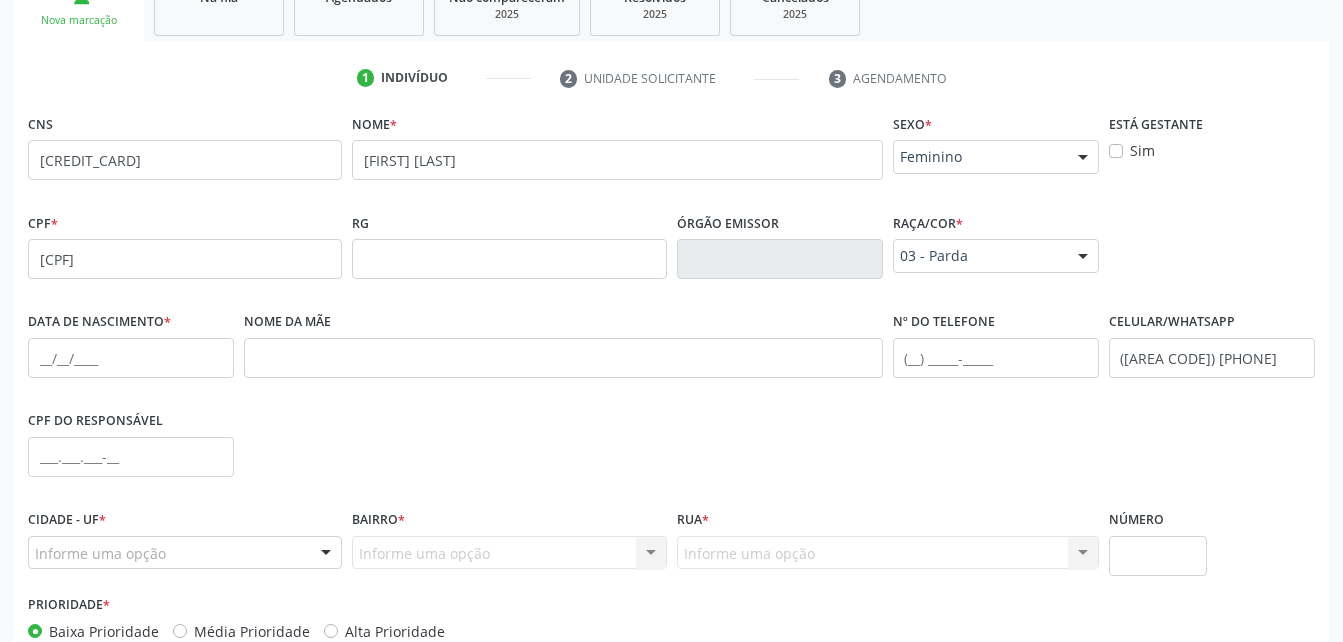 drag, startPoint x: 154, startPoint y: 385, endPoint x: 151, endPoint y: 369, distance: 16.27882 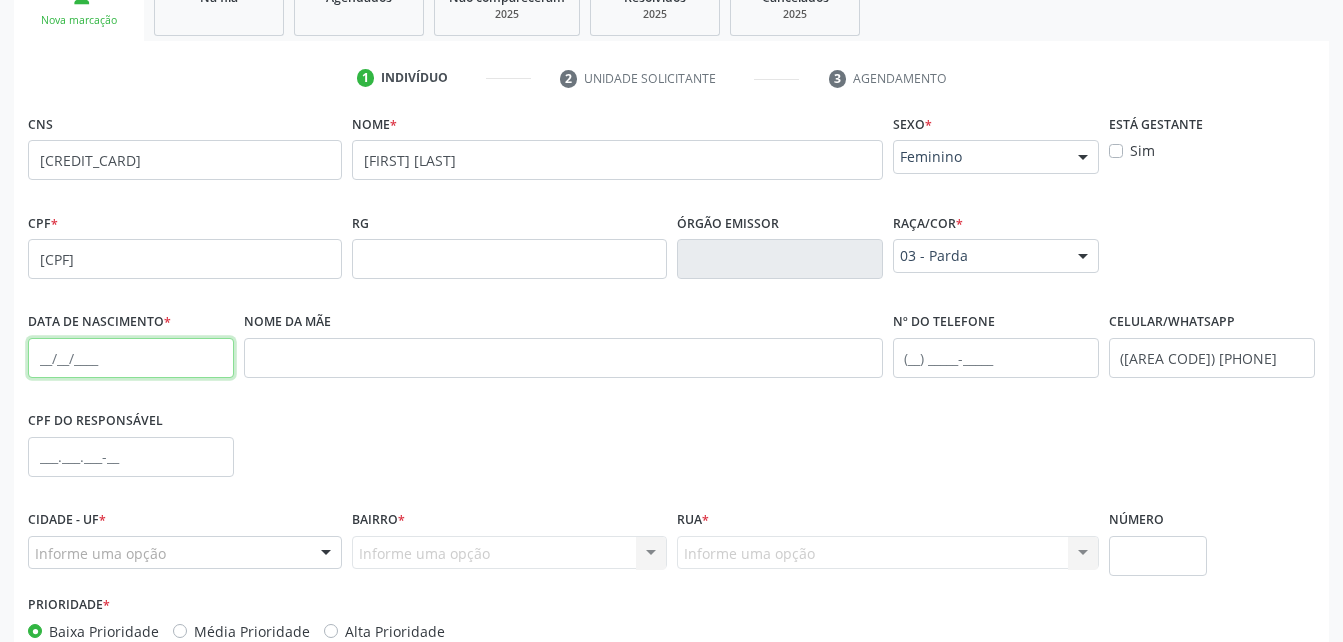 click at bounding box center [131, 358] 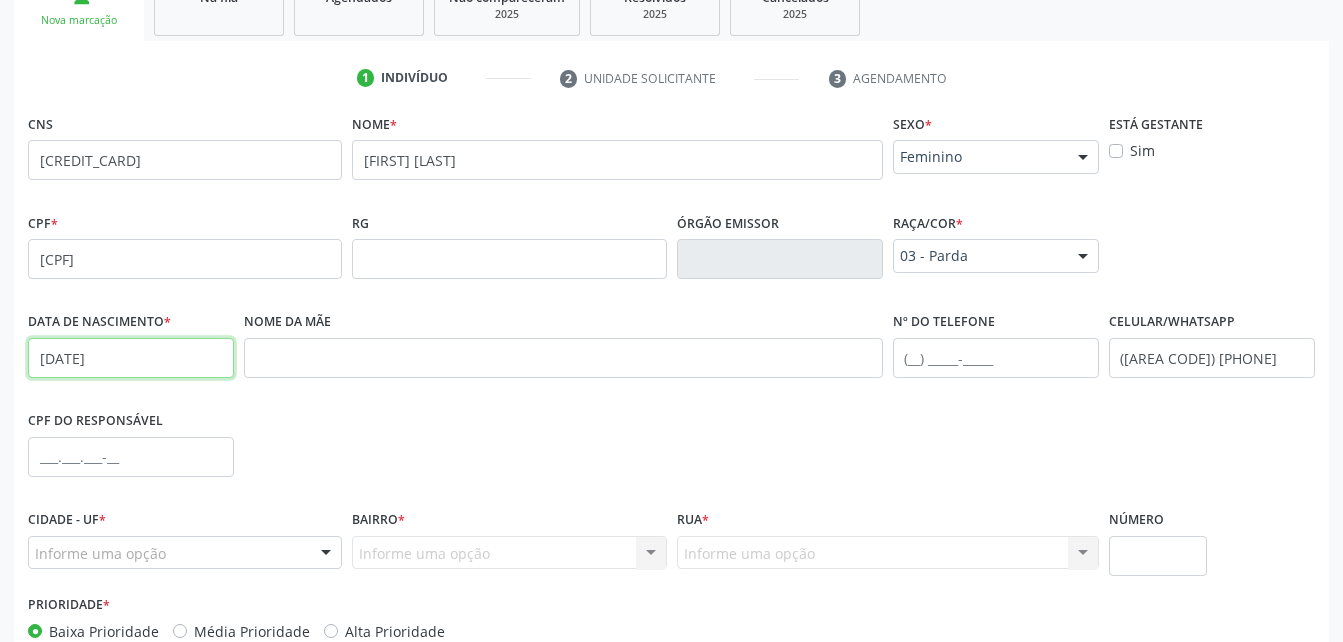 type on "08/02/1949" 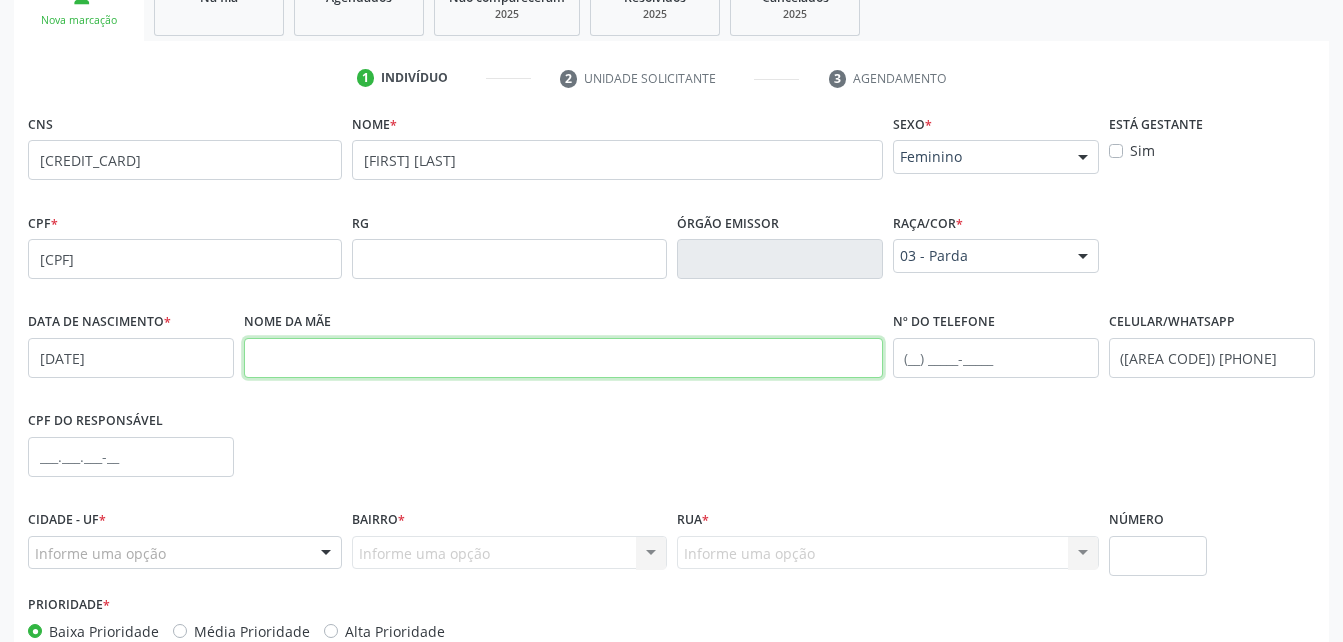 click at bounding box center [563, 358] 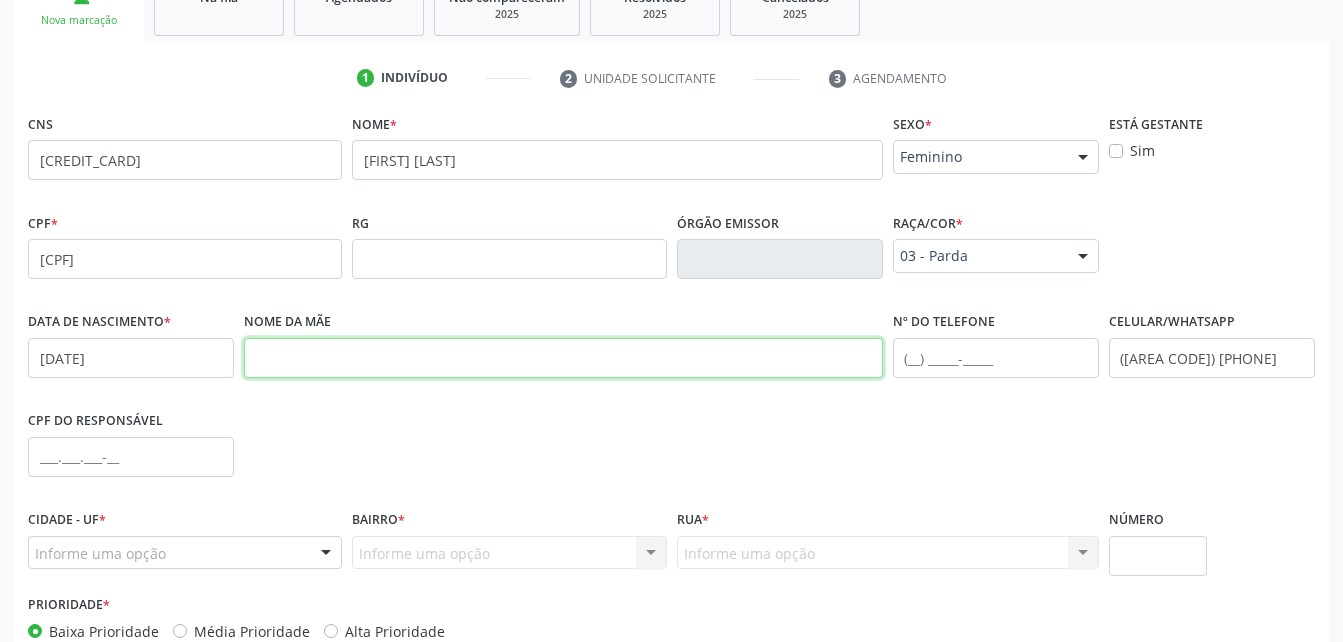 click at bounding box center (563, 358) 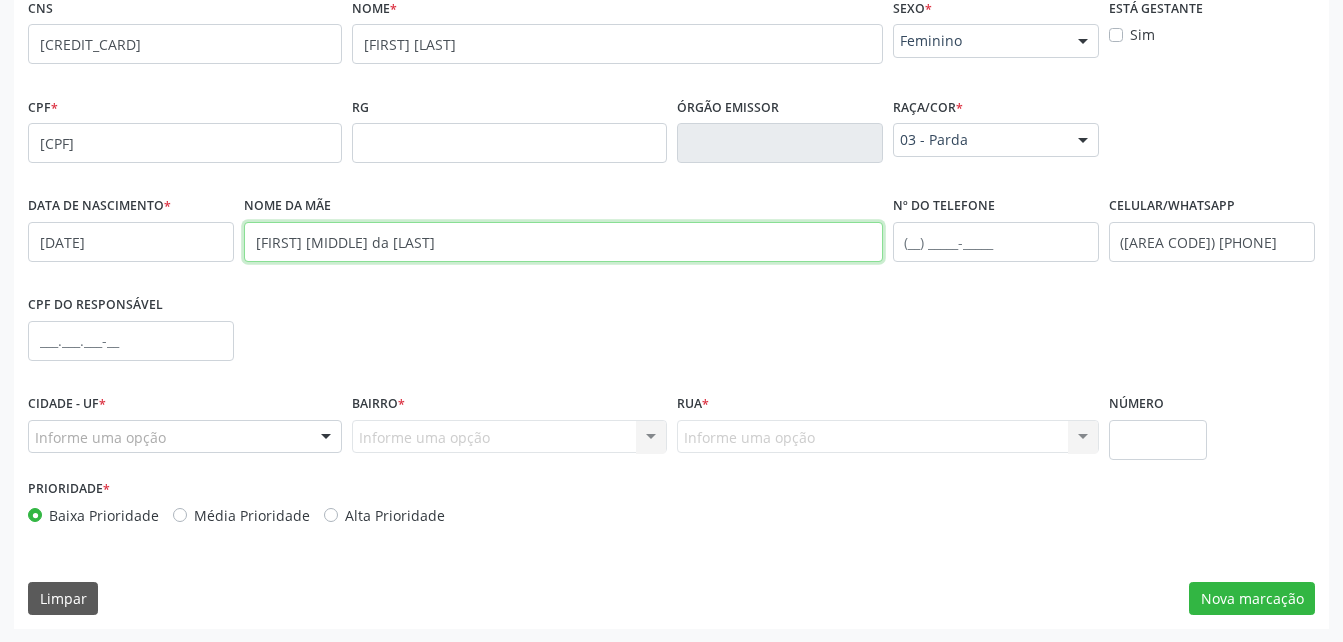 scroll, scrollTop: 470, scrollLeft: 0, axis: vertical 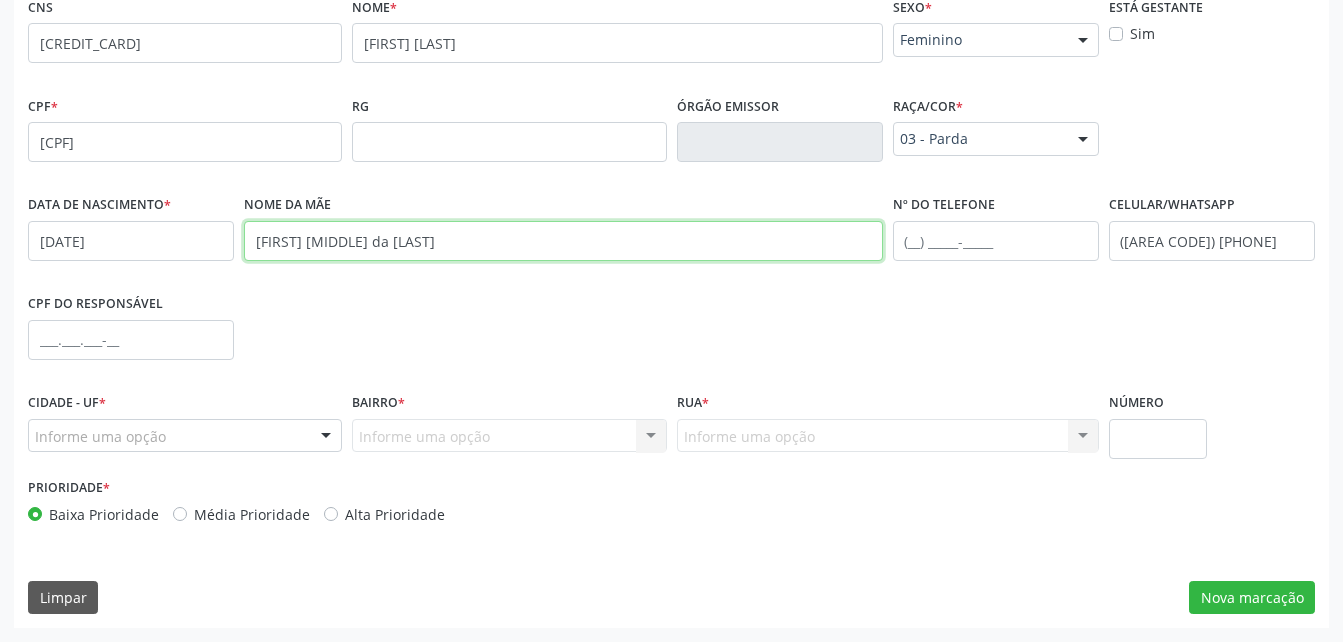 type on "Maria José da Silva" 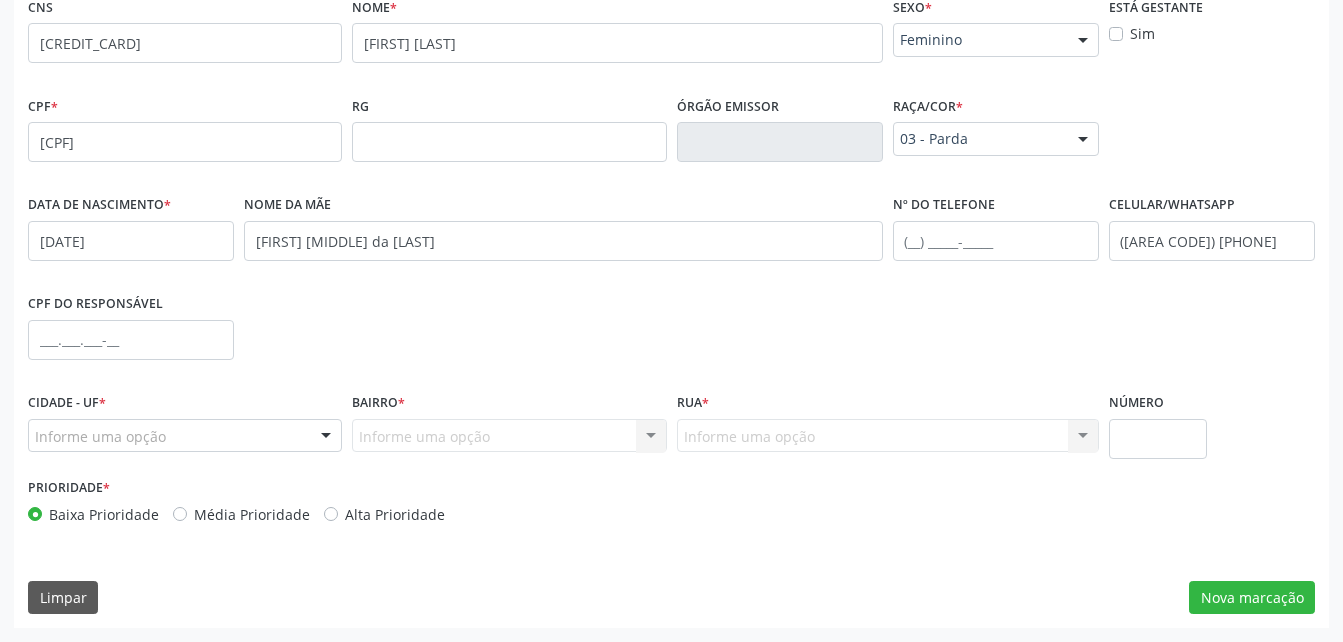 click on "Informe uma opção" at bounding box center [185, 436] 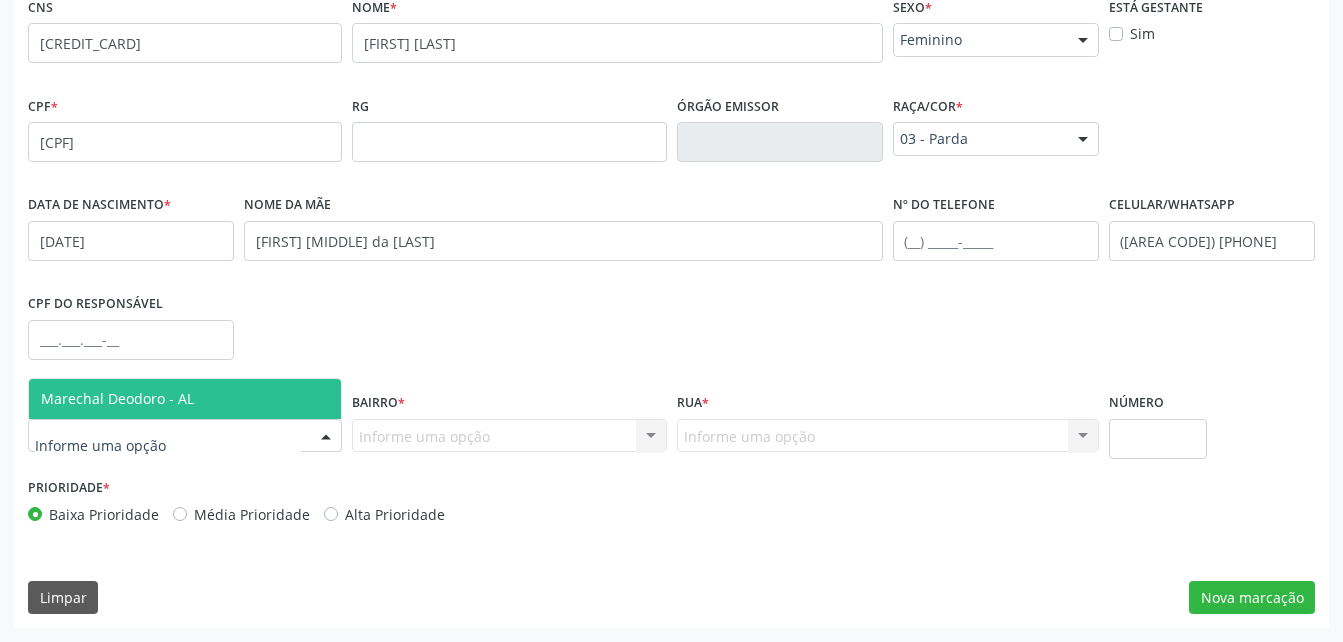 drag, startPoint x: 196, startPoint y: 398, endPoint x: 231, endPoint y: 410, distance: 37 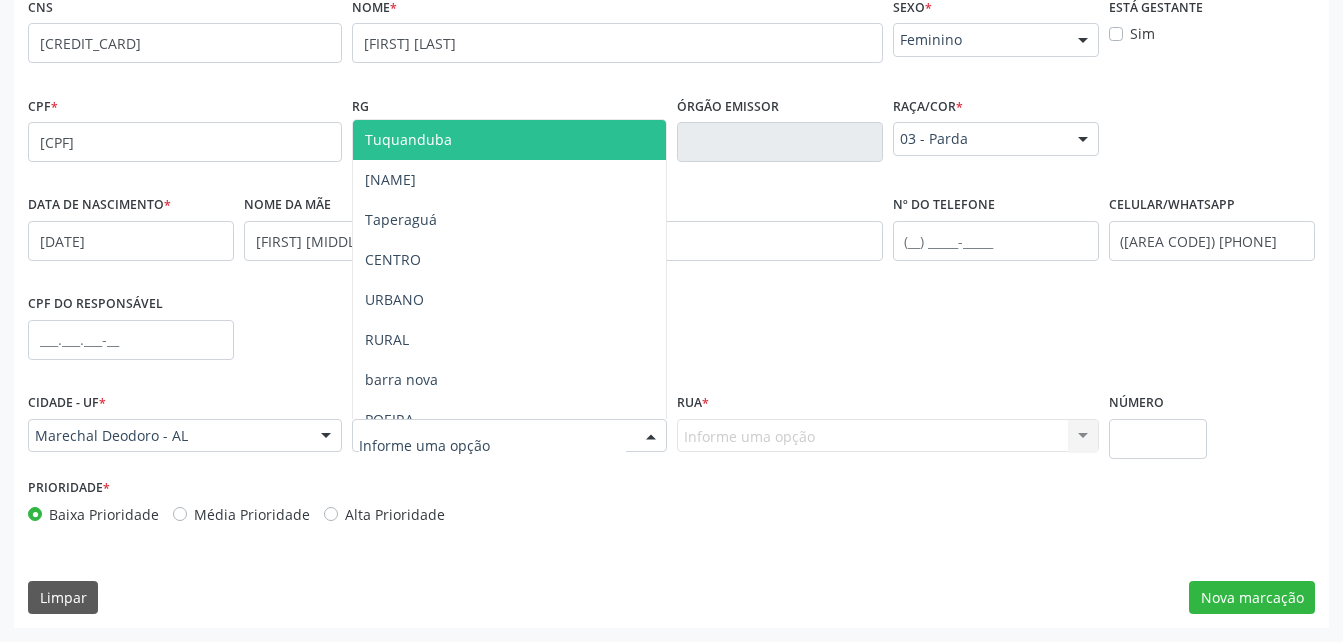 click at bounding box center [509, 436] 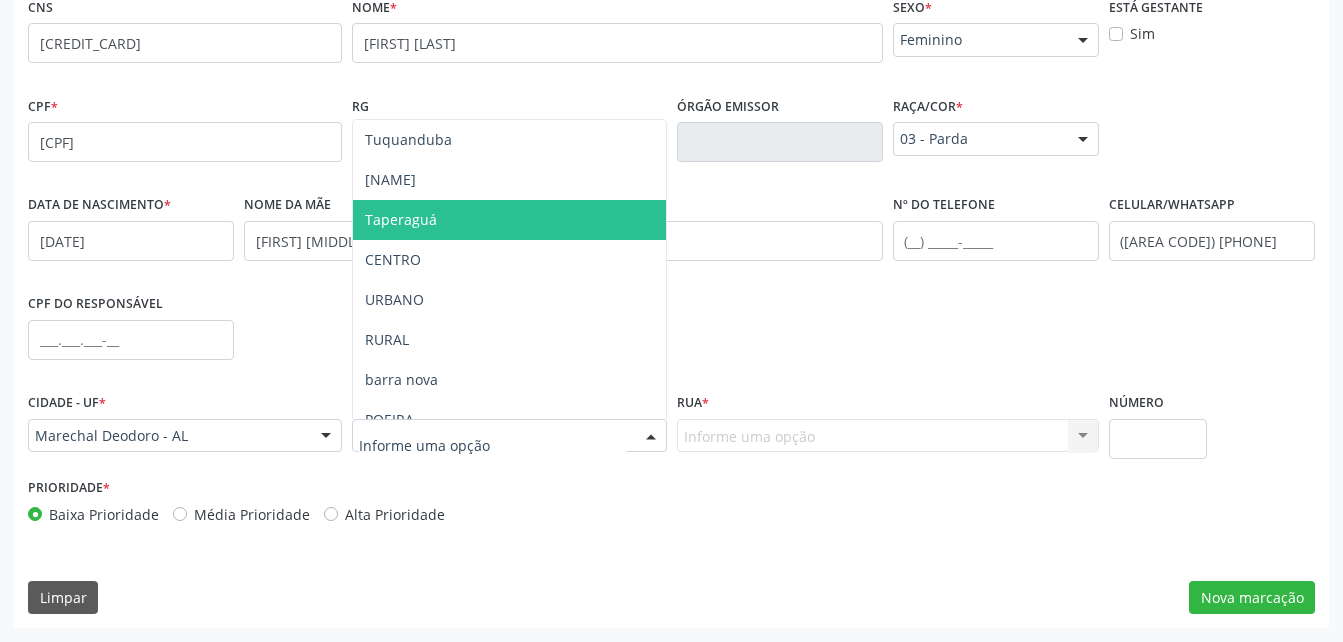 drag, startPoint x: 428, startPoint y: 223, endPoint x: 837, endPoint y: 406, distance: 448.07367 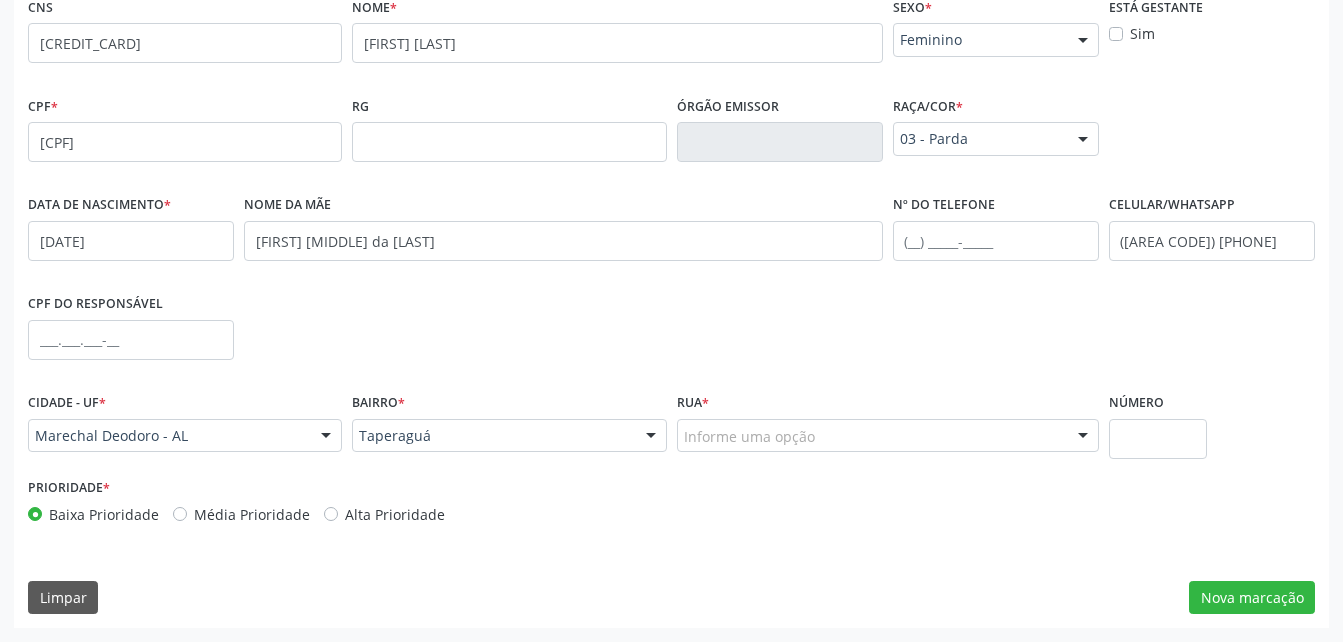 click on "Informe uma opção" at bounding box center [888, 436] 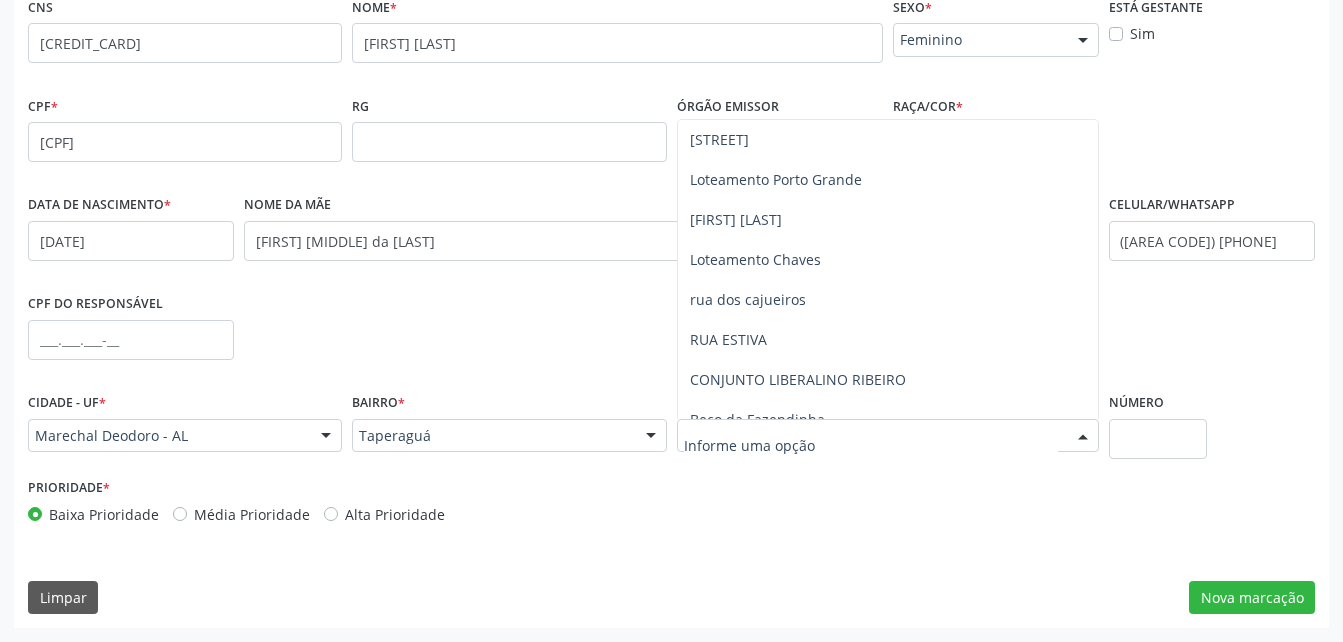 scroll, scrollTop: 421, scrollLeft: 0, axis: vertical 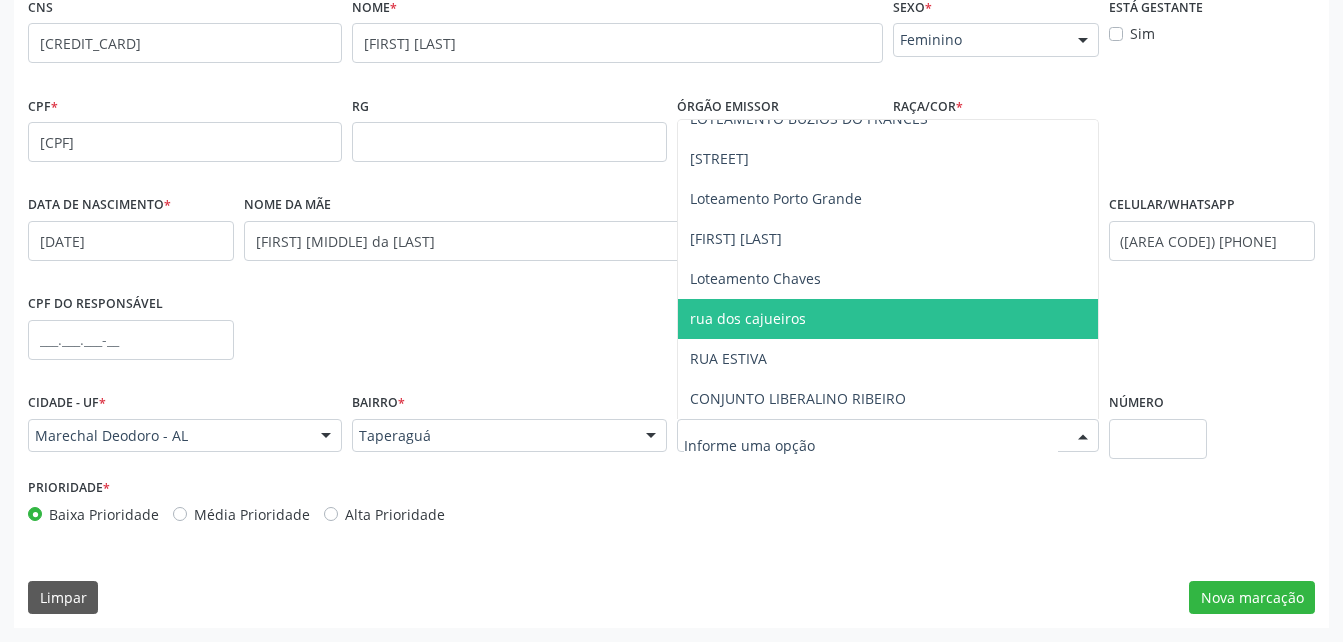 drag, startPoint x: 839, startPoint y: 312, endPoint x: 882, endPoint y: 302, distance: 44.14748 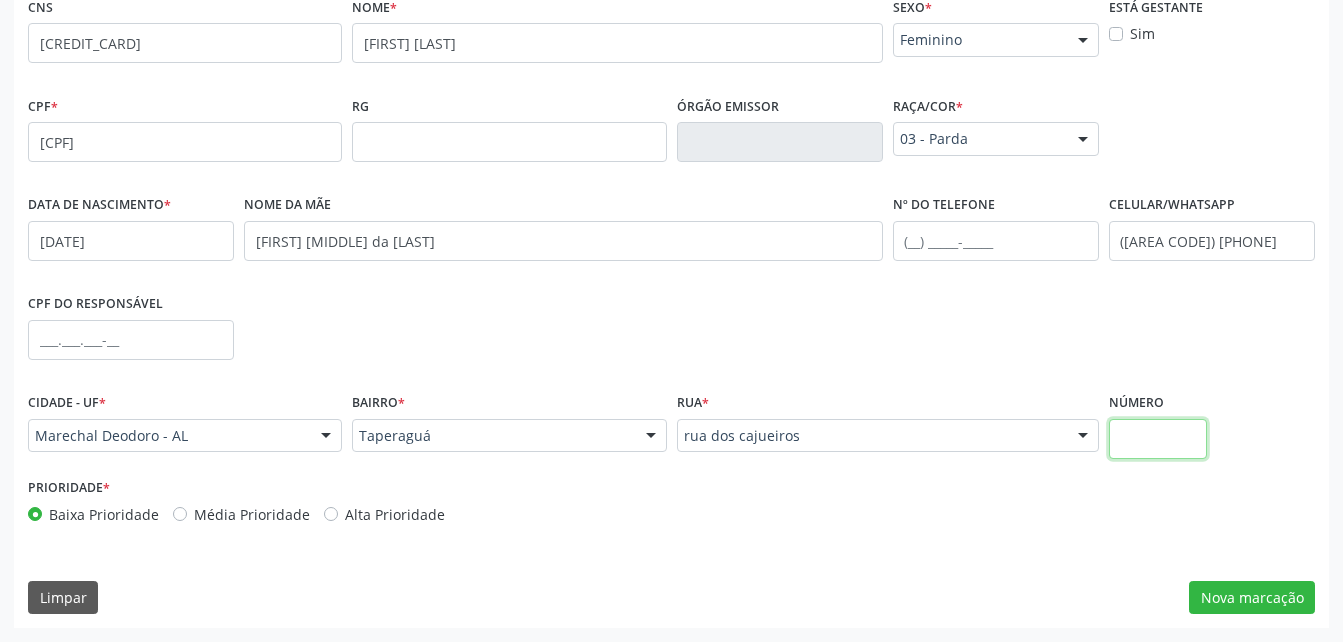click at bounding box center [1158, 439] 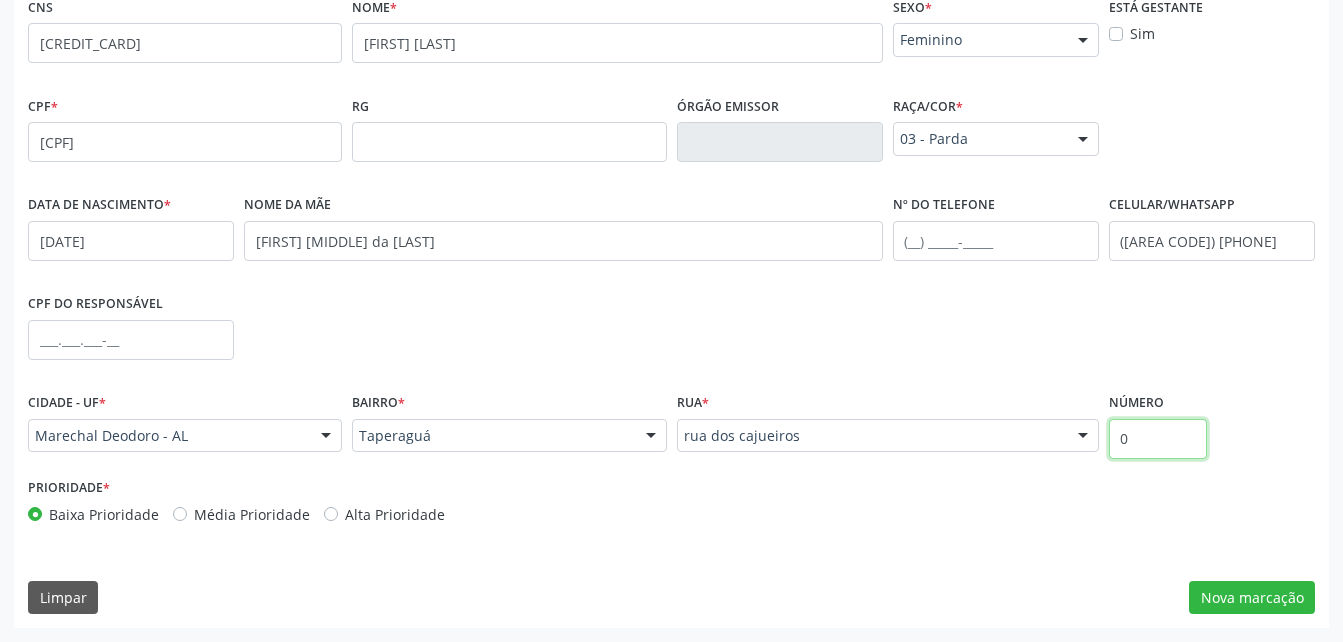 type on "0" 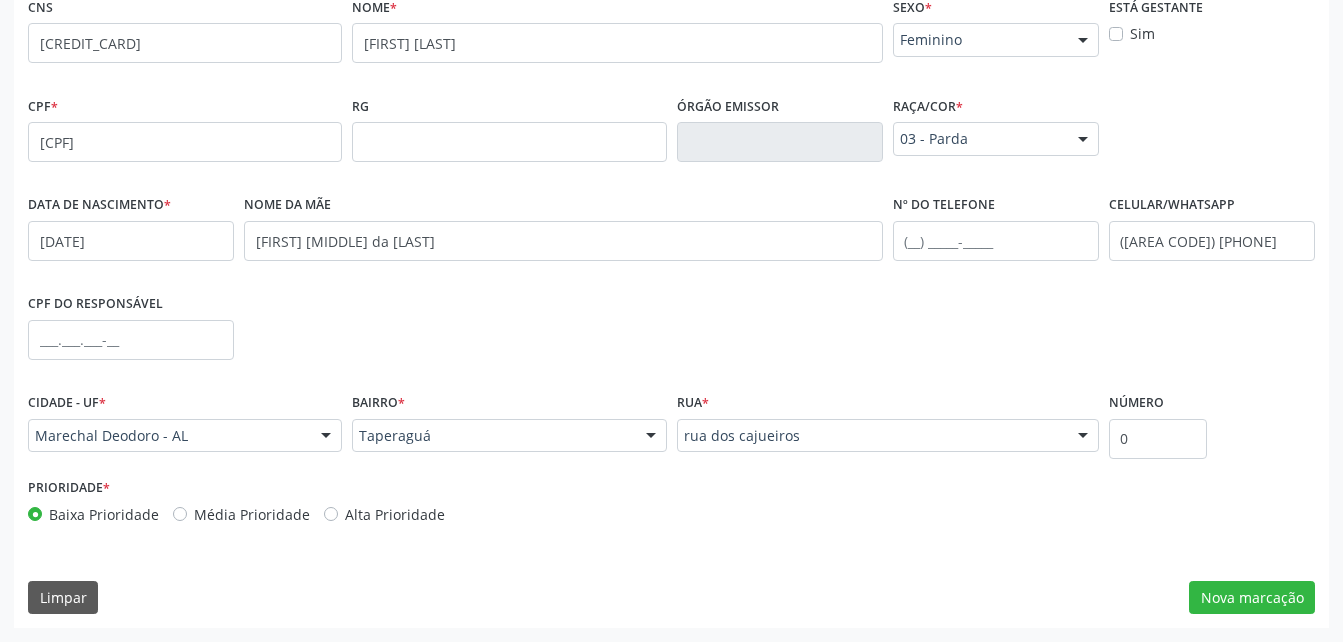 click on "Prioridade
*
Baixa Prioridade
Média Prioridade
Alta Prioridade" at bounding box center [671, 506] 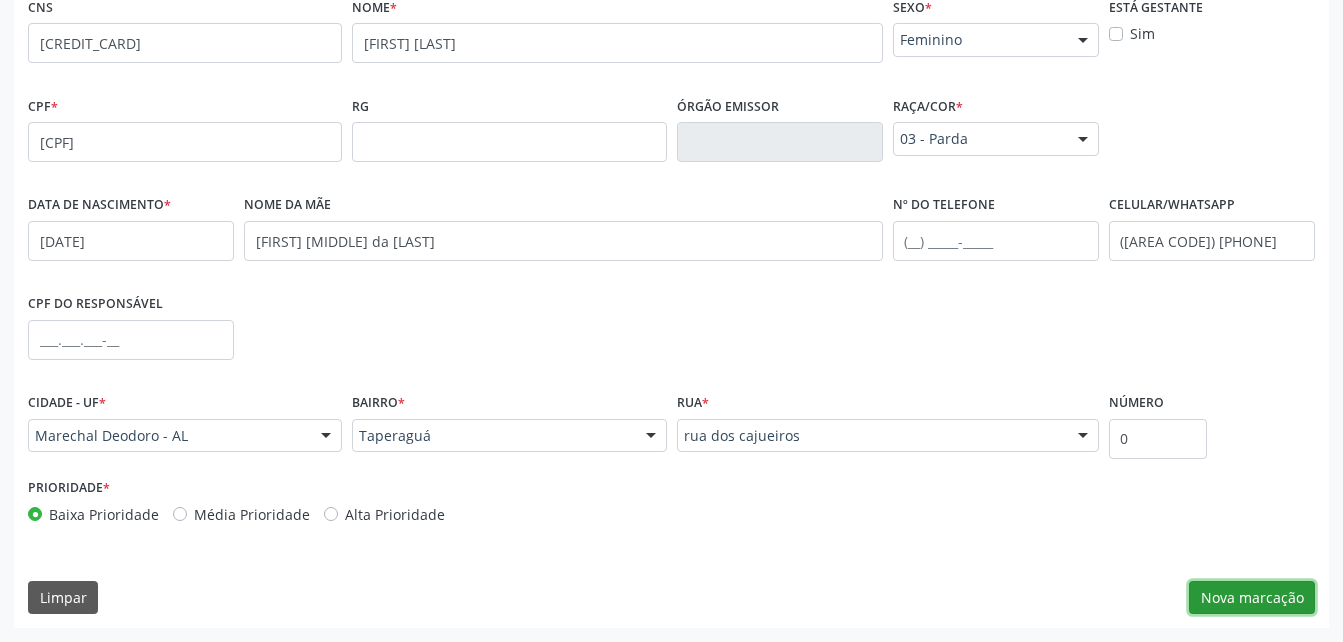 click on "Nova marcação" at bounding box center (1252, 598) 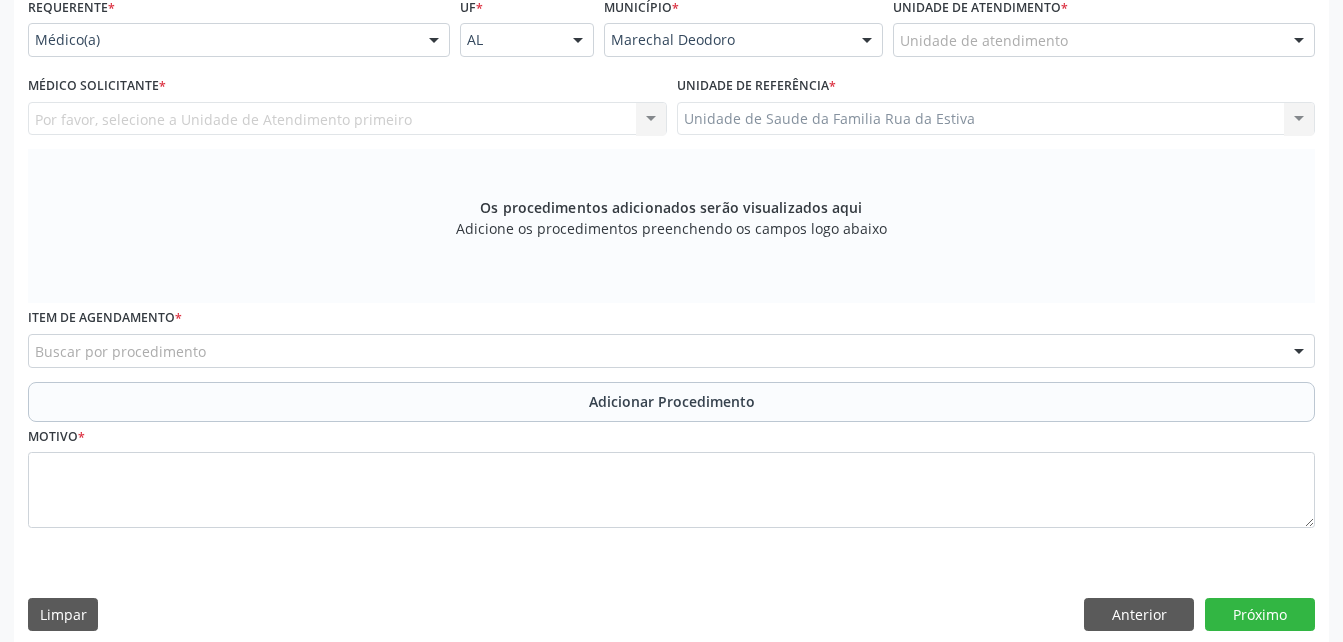 click on "Unidade de atendimento" at bounding box center [1104, 40] 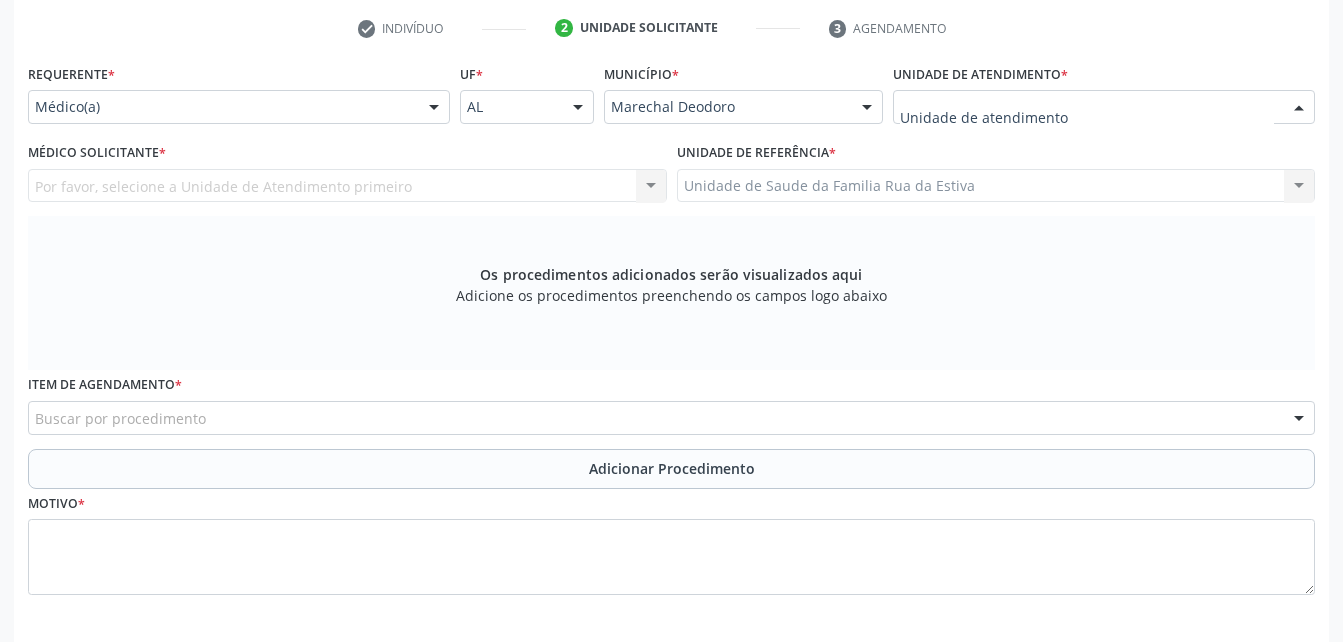 scroll, scrollTop: 370, scrollLeft: 0, axis: vertical 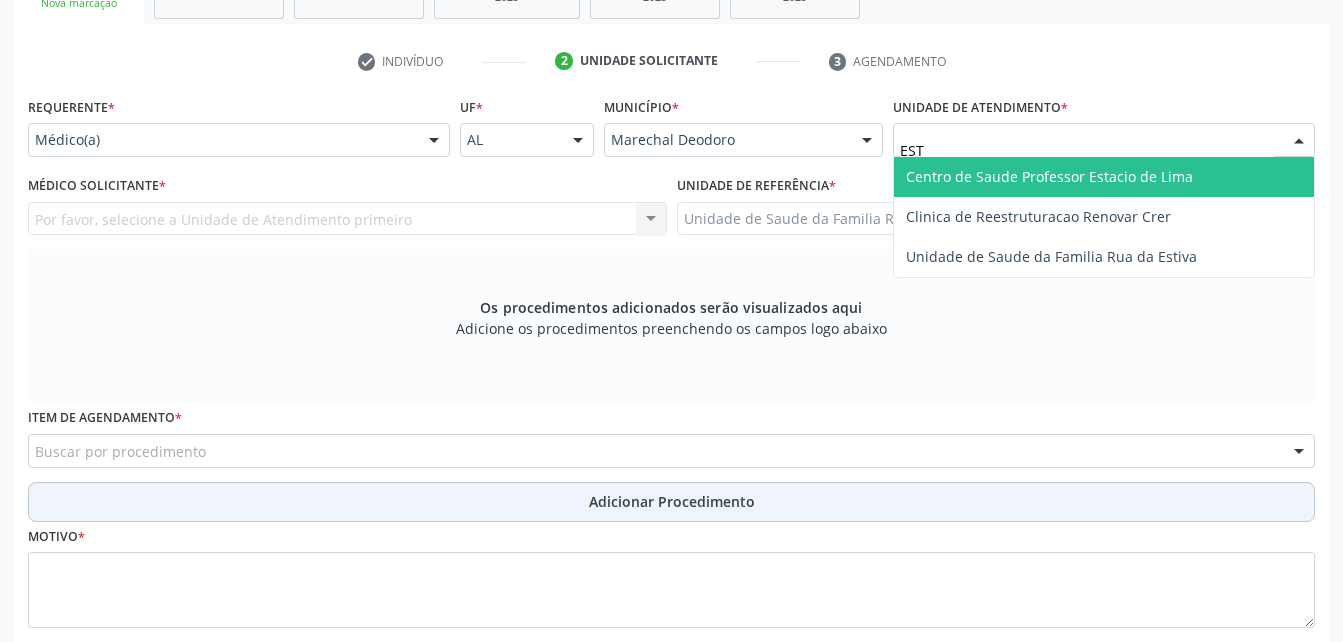 type on "ESTI" 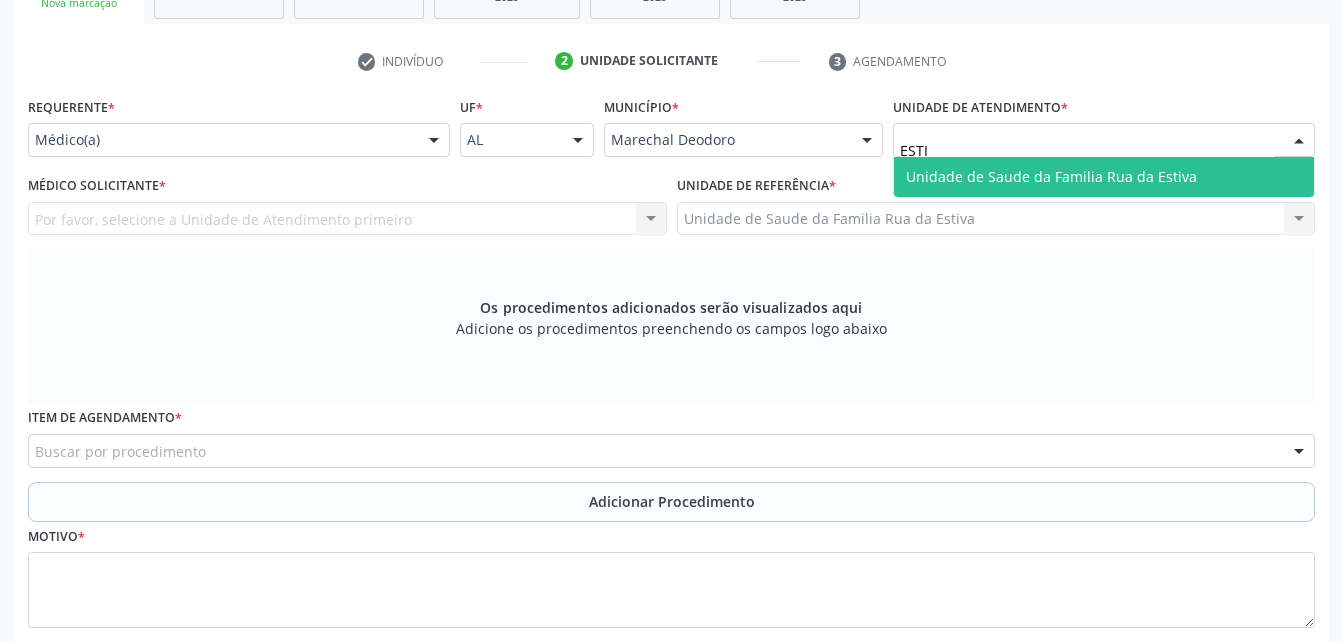 click on "Unidade de Saude da Familia Rua da Estiva" at bounding box center [1051, 176] 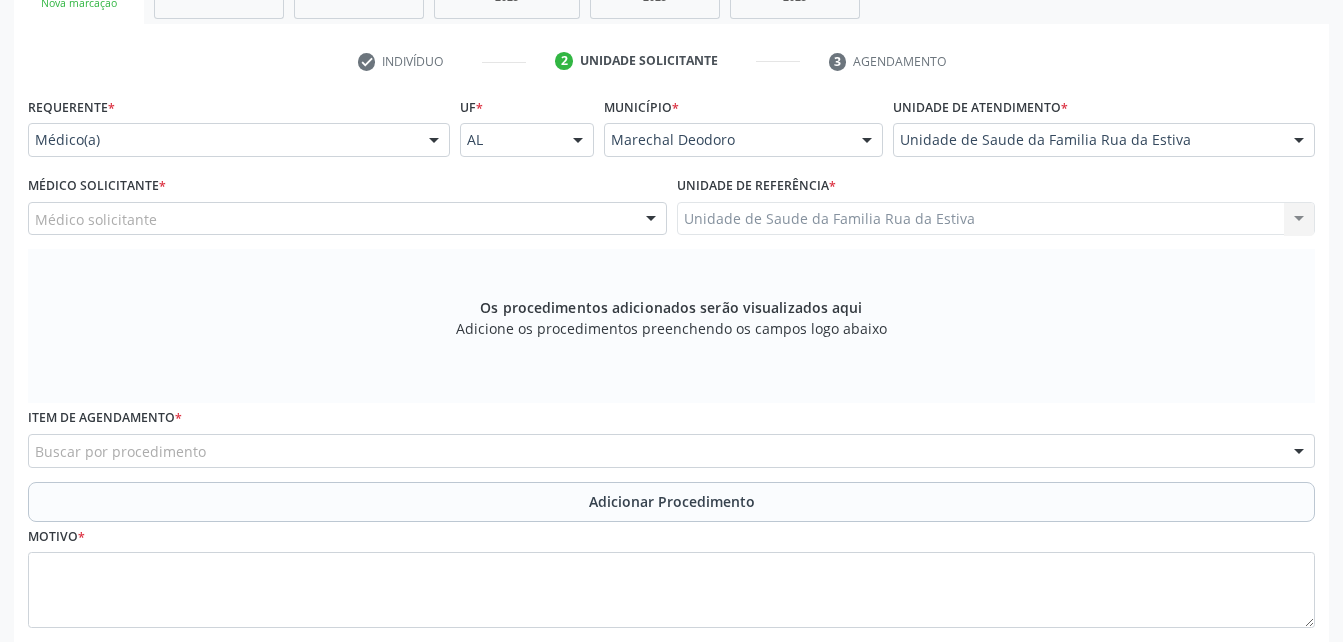 click on "Médico solicitante" at bounding box center [347, 219] 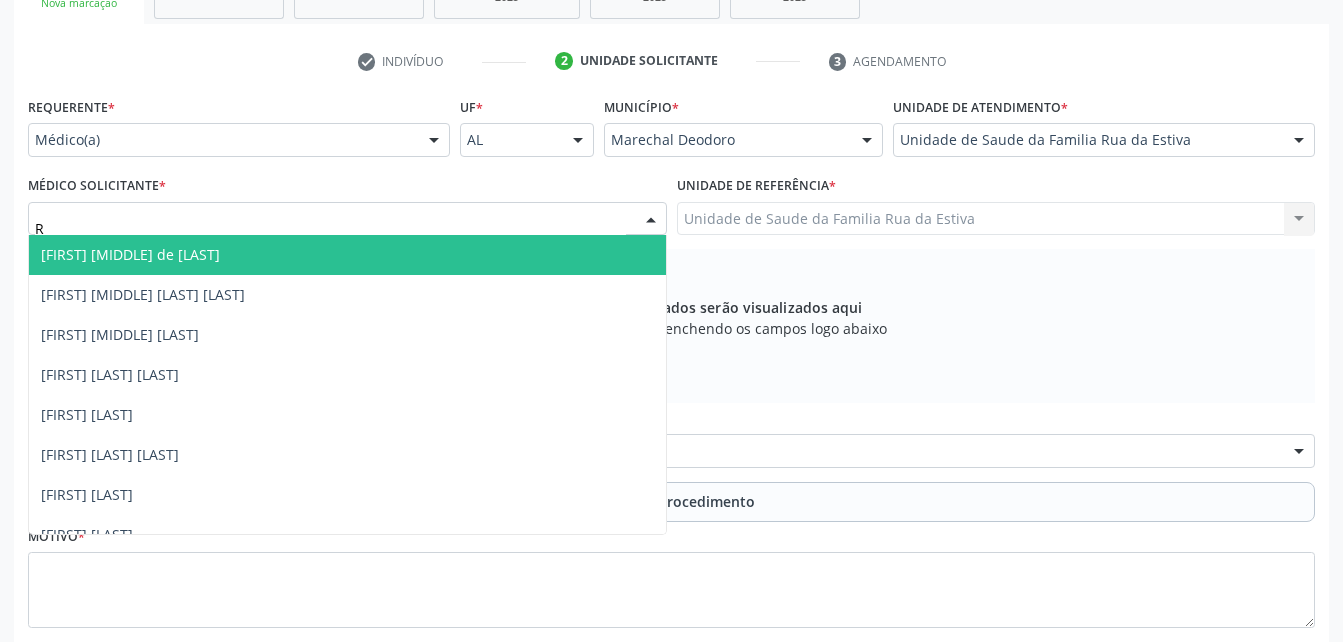 type on "RO" 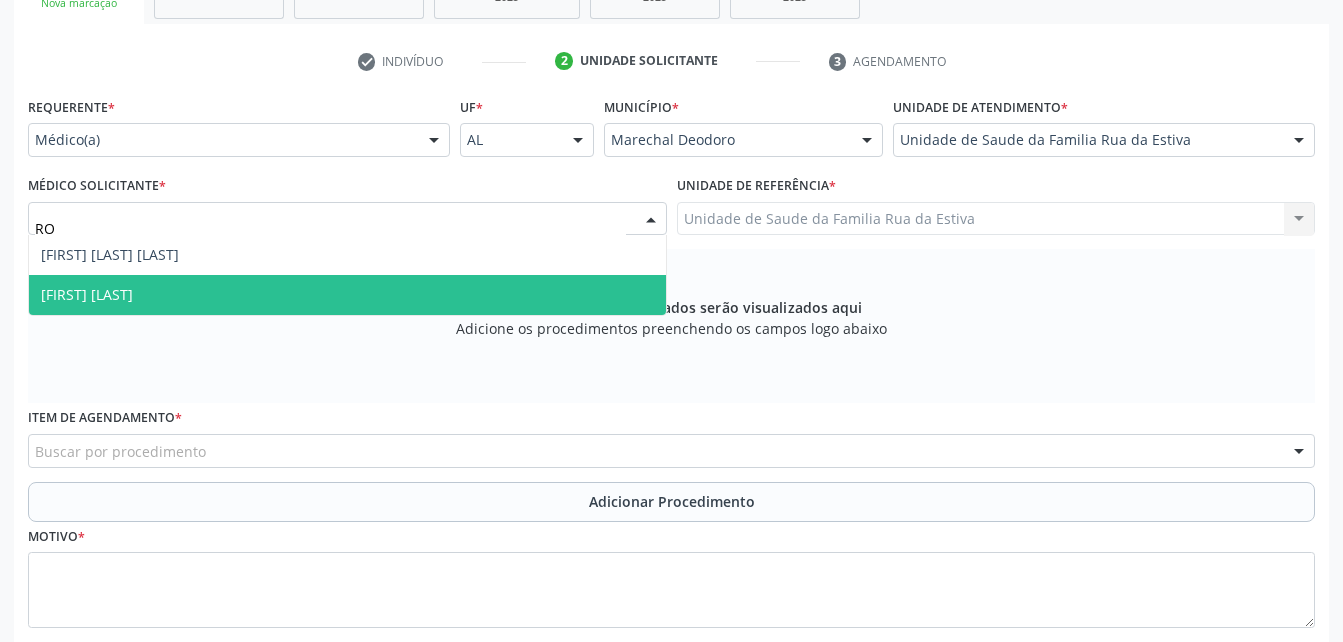 click on "[FIRST] [LAST]" at bounding box center (347, 295) 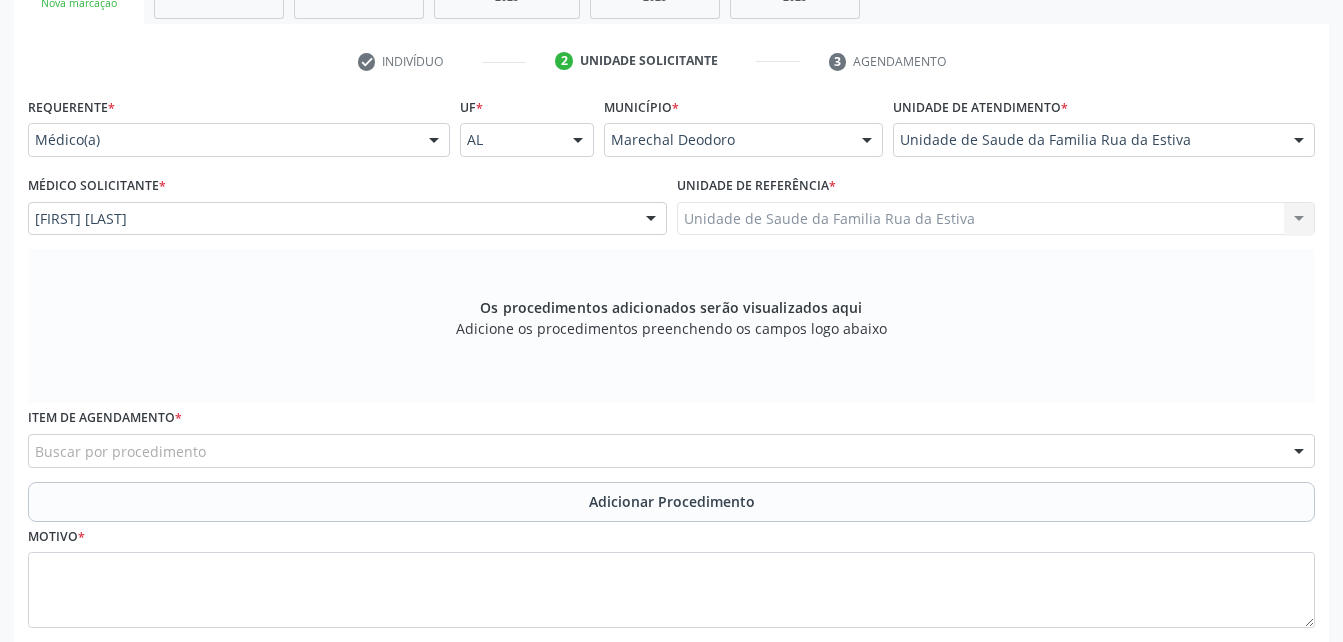 click on "Buscar por procedimento" at bounding box center [671, 451] 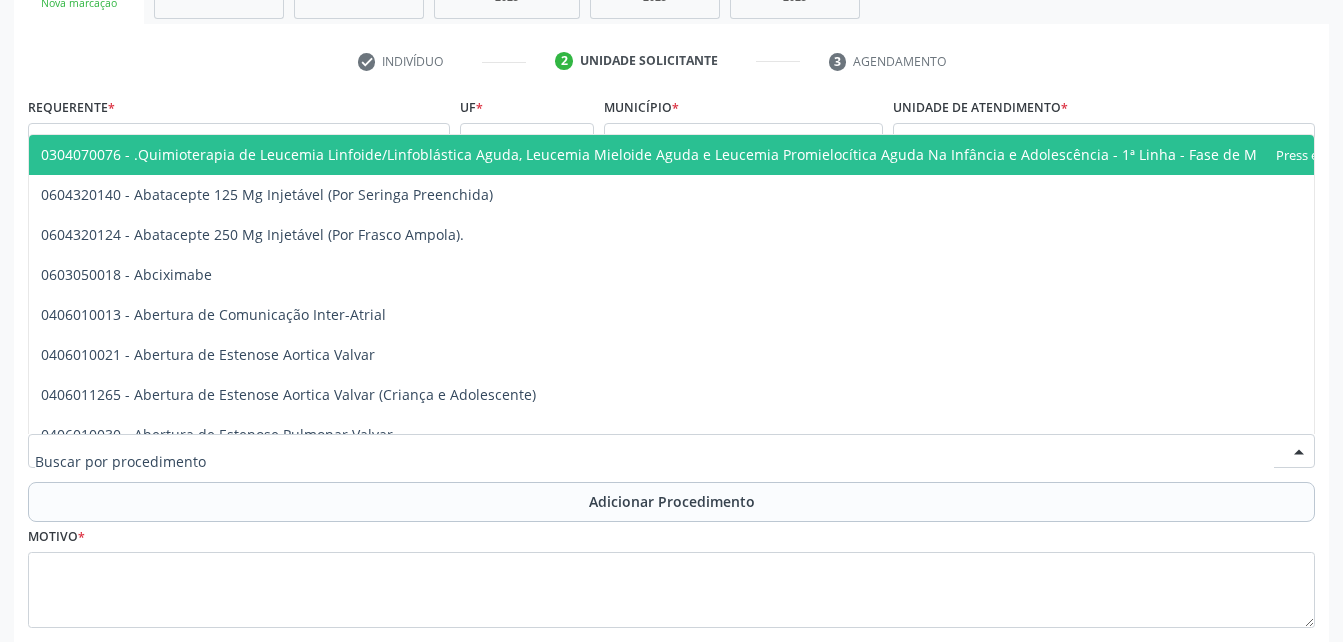 click at bounding box center [654, 461] 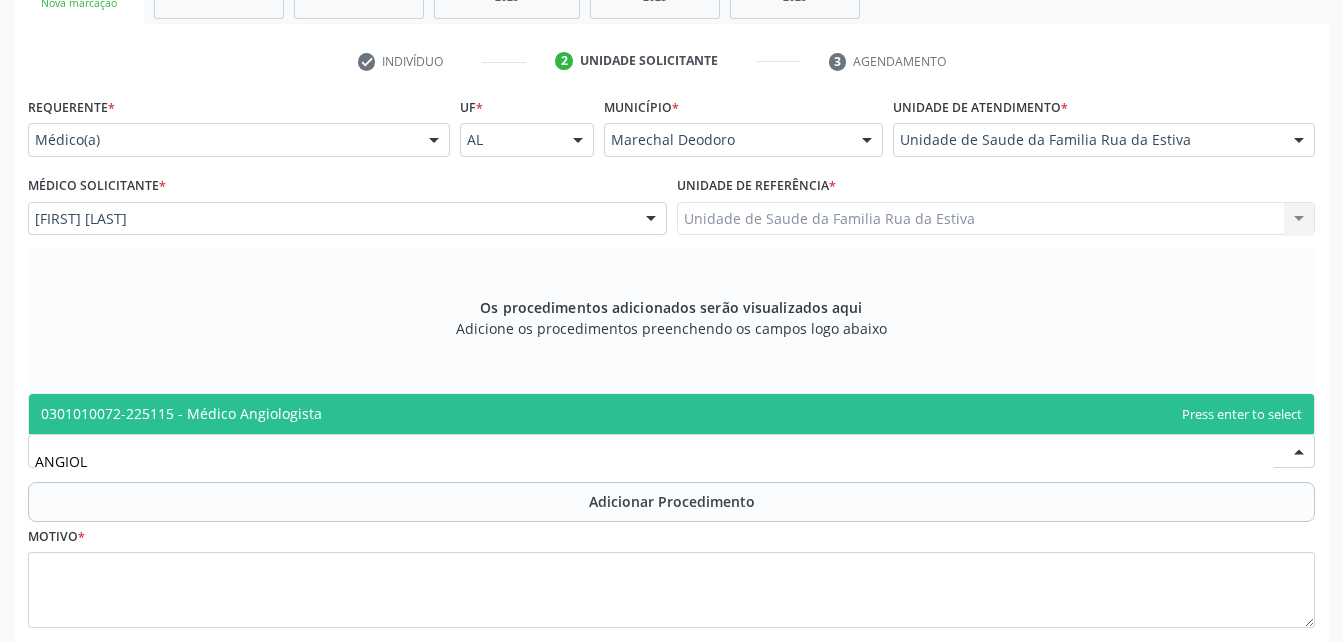 type on "ANGIOLO" 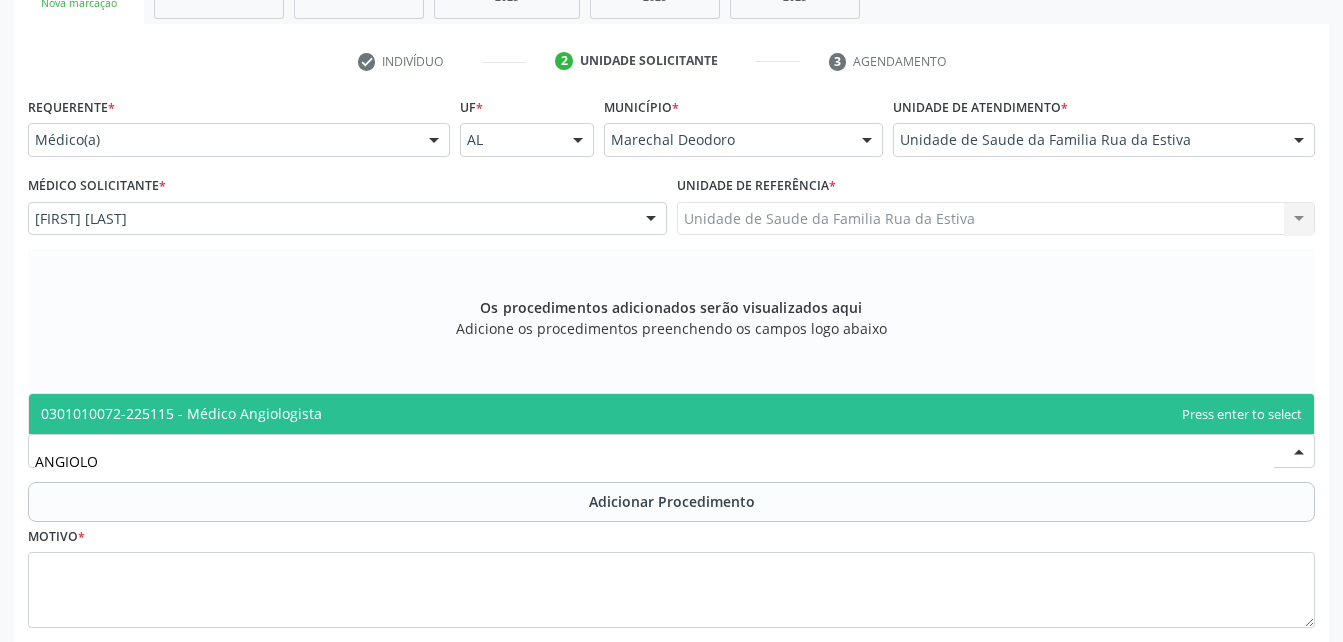 click on "0301010072-225115 - Médico Angiologista" at bounding box center [671, 414] 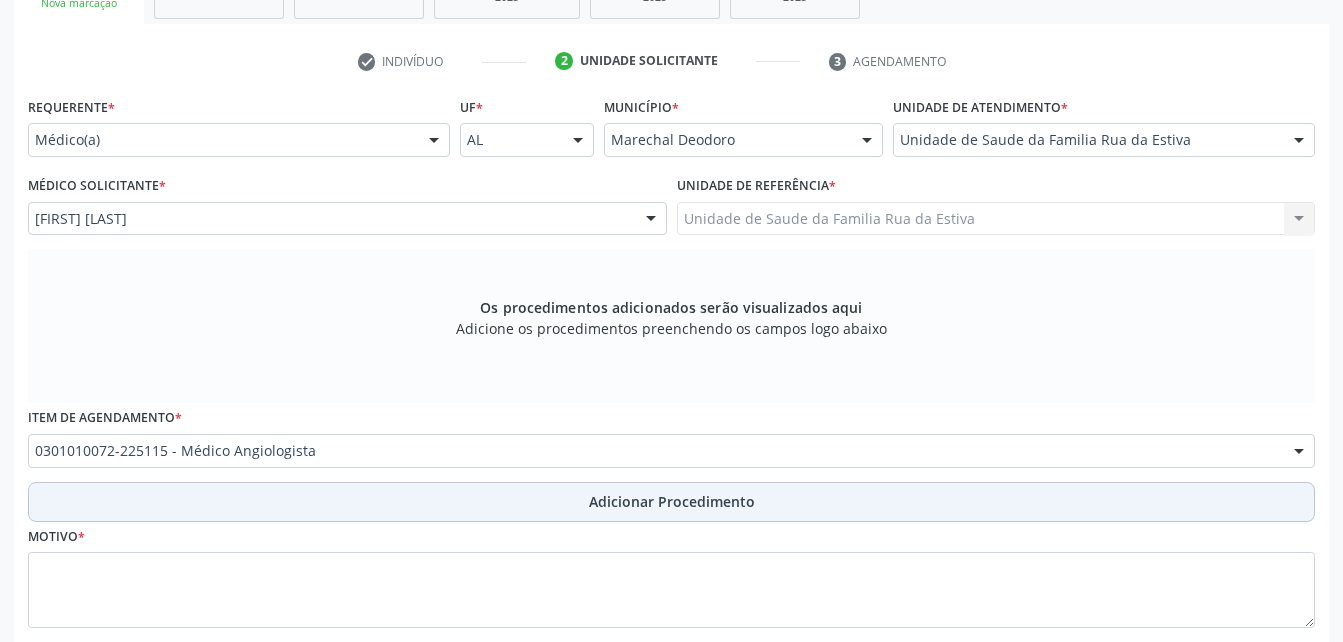 click on "Adicionar Procedimento" at bounding box center (671, 502) 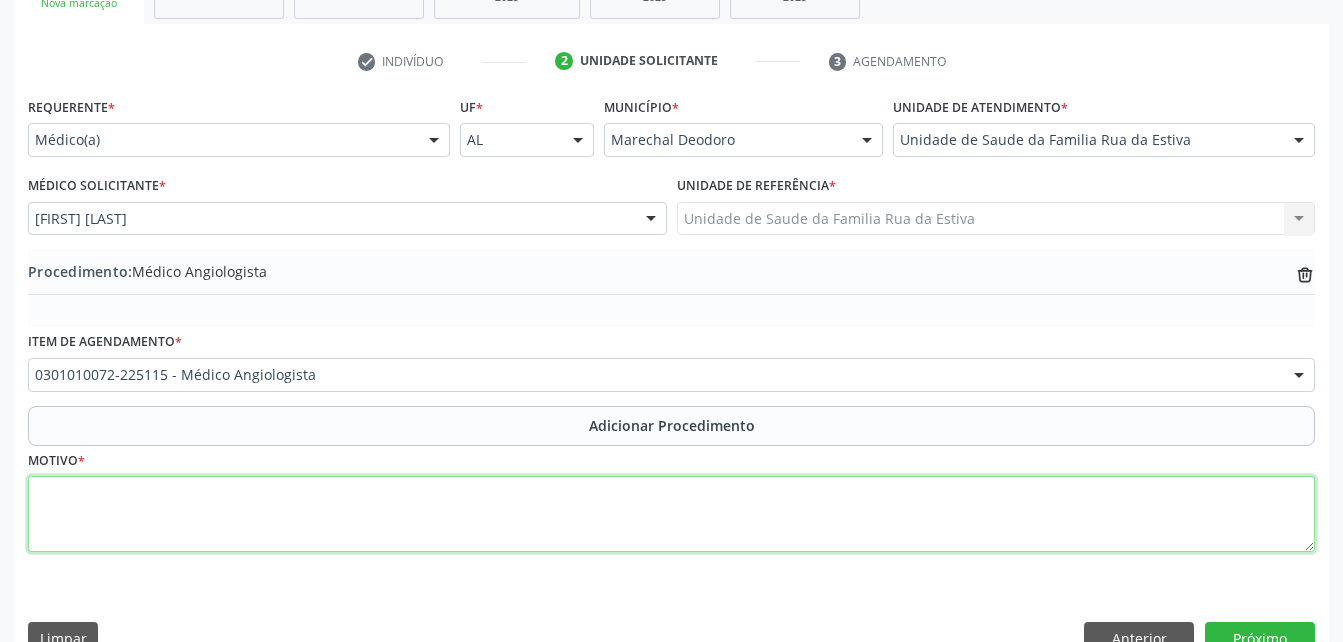 click at bounding box center (671, 514) 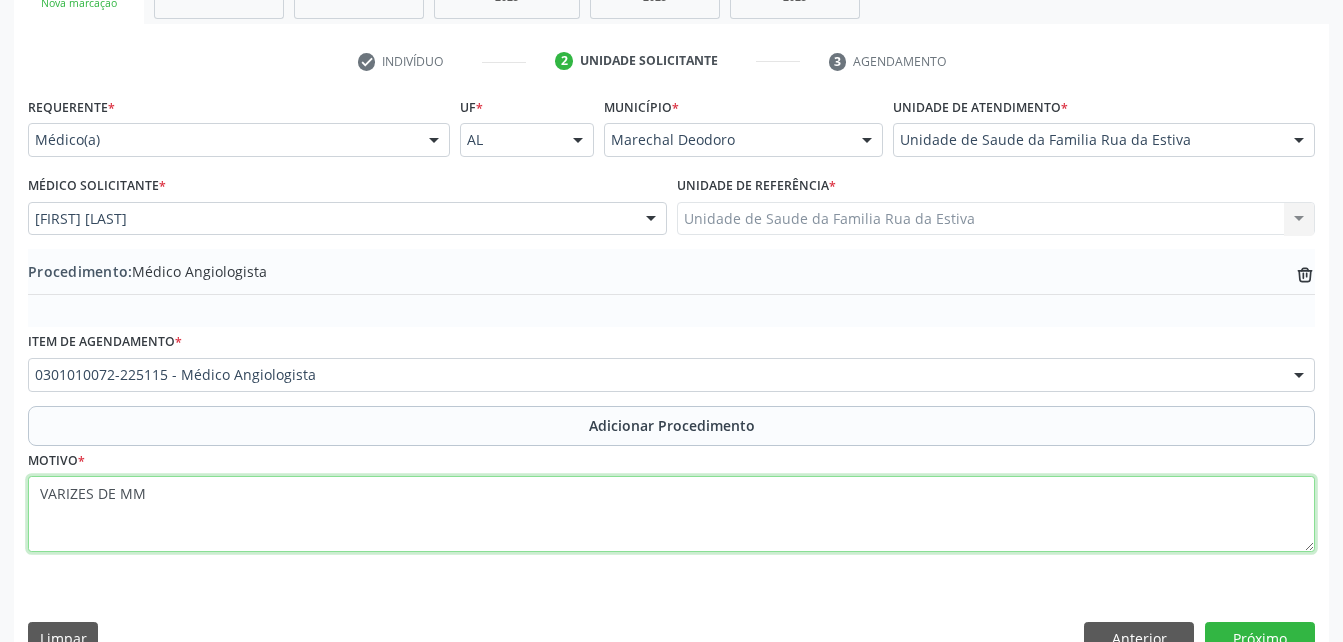 scroll, scrollTop: 411, scrollLeft: 0, axis: vertical 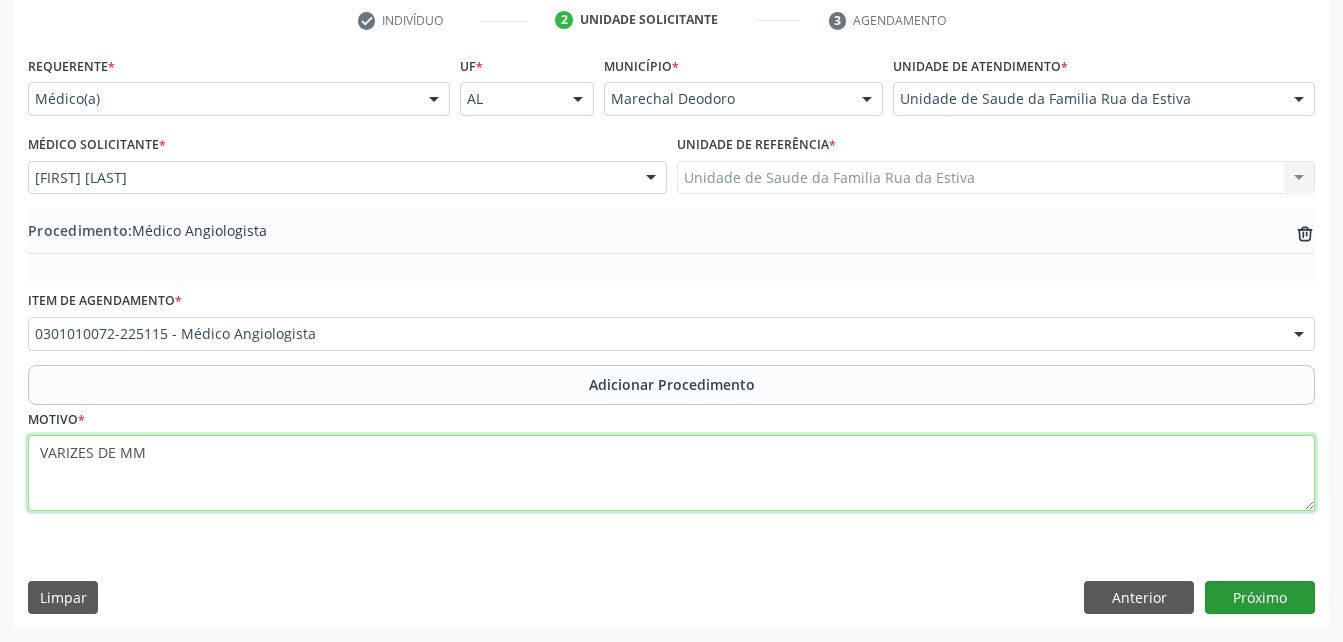 type on "VARIZES DE MM" 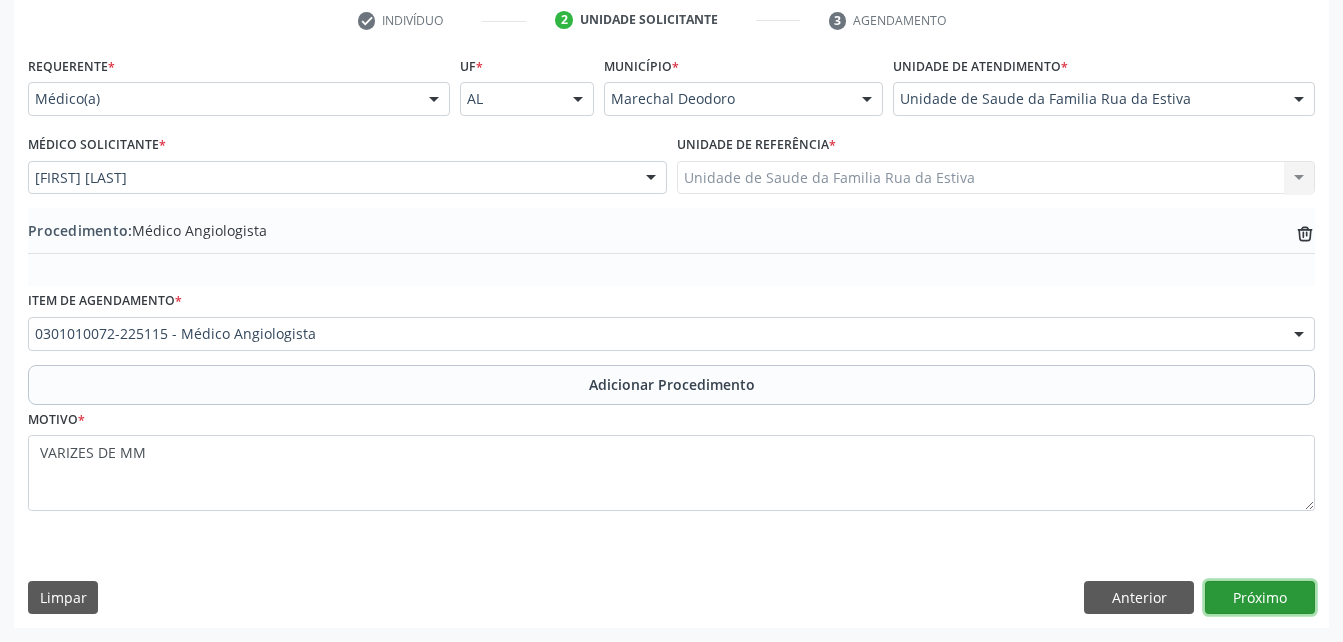 click on "Próximo" at bounding box center (1260, 598) 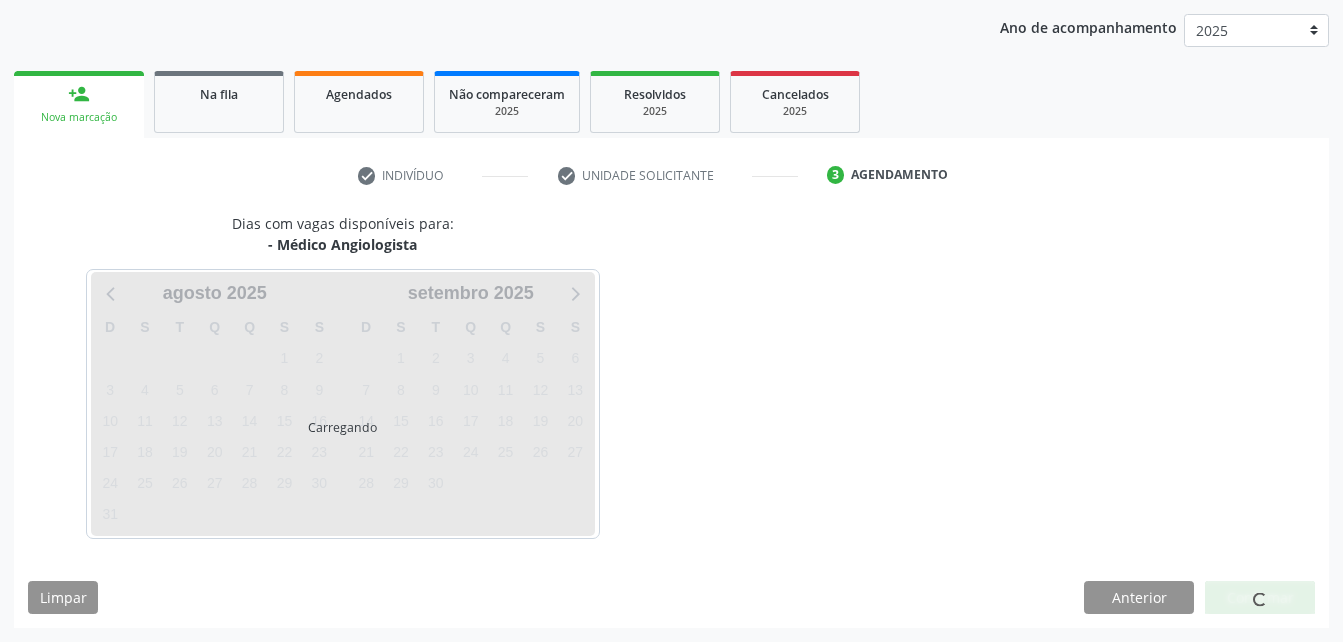 scroll, scrollTop: 315, scrollLeft: 0, axis: vertical 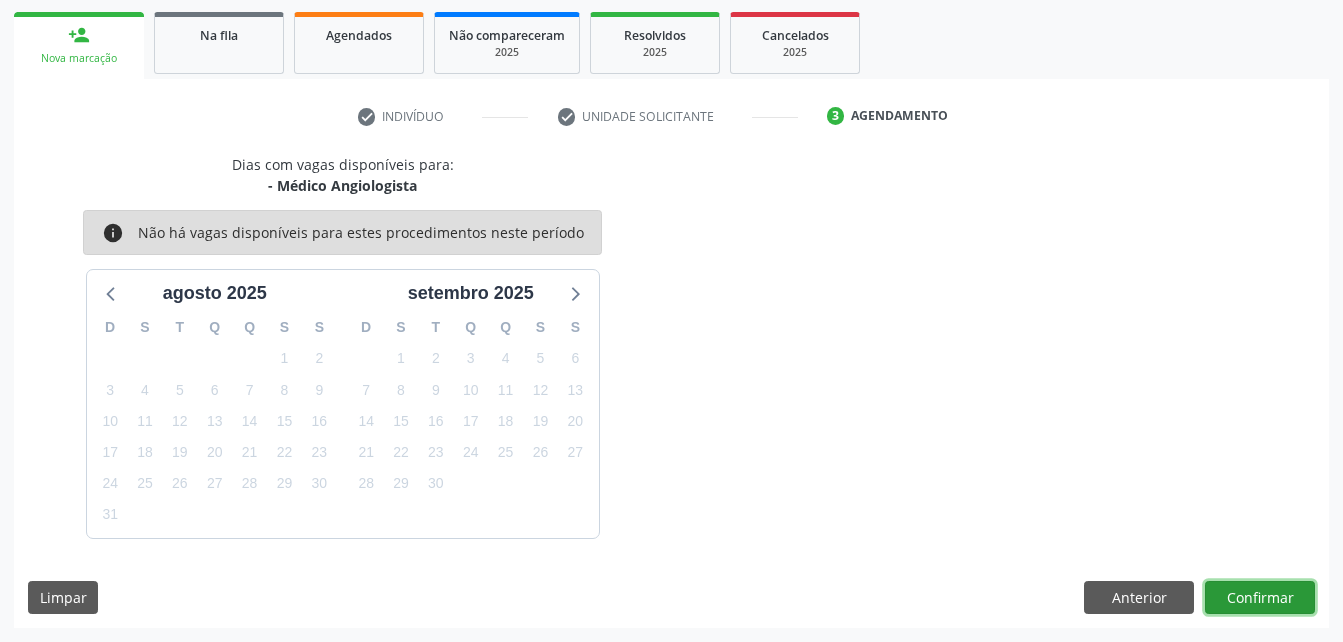 click on "Confirmar" at bounding box center [1260, 598] 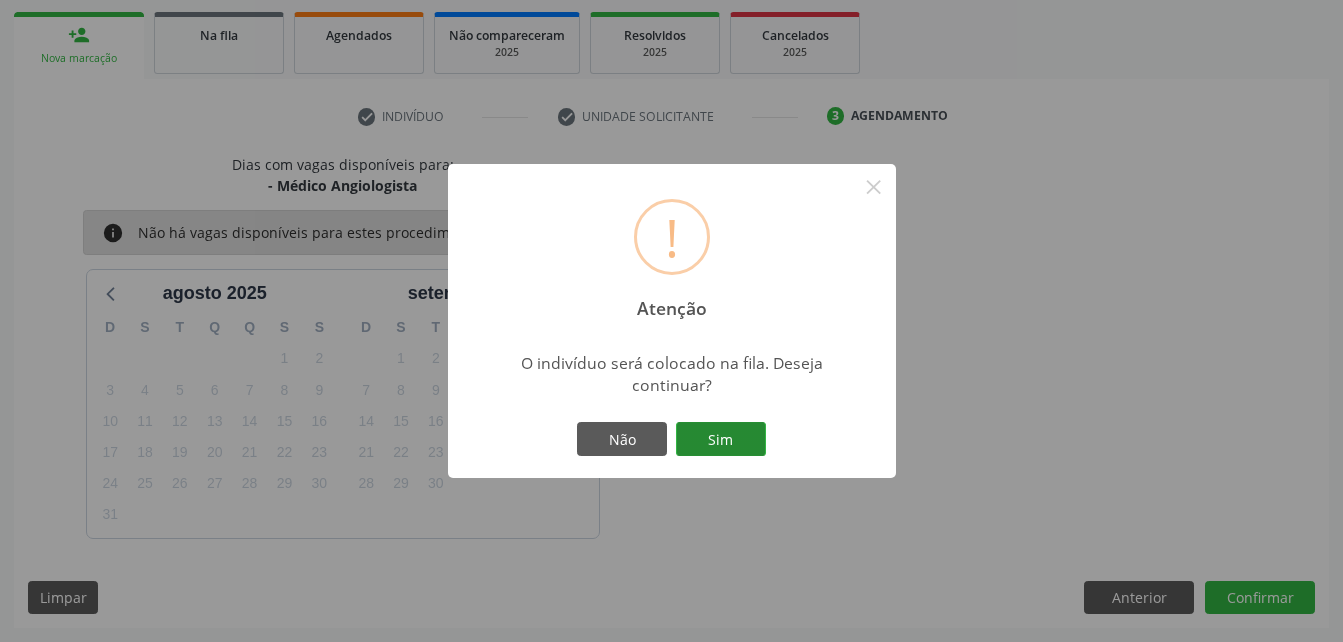 click on "Sim" at bounding box center [721, 439] 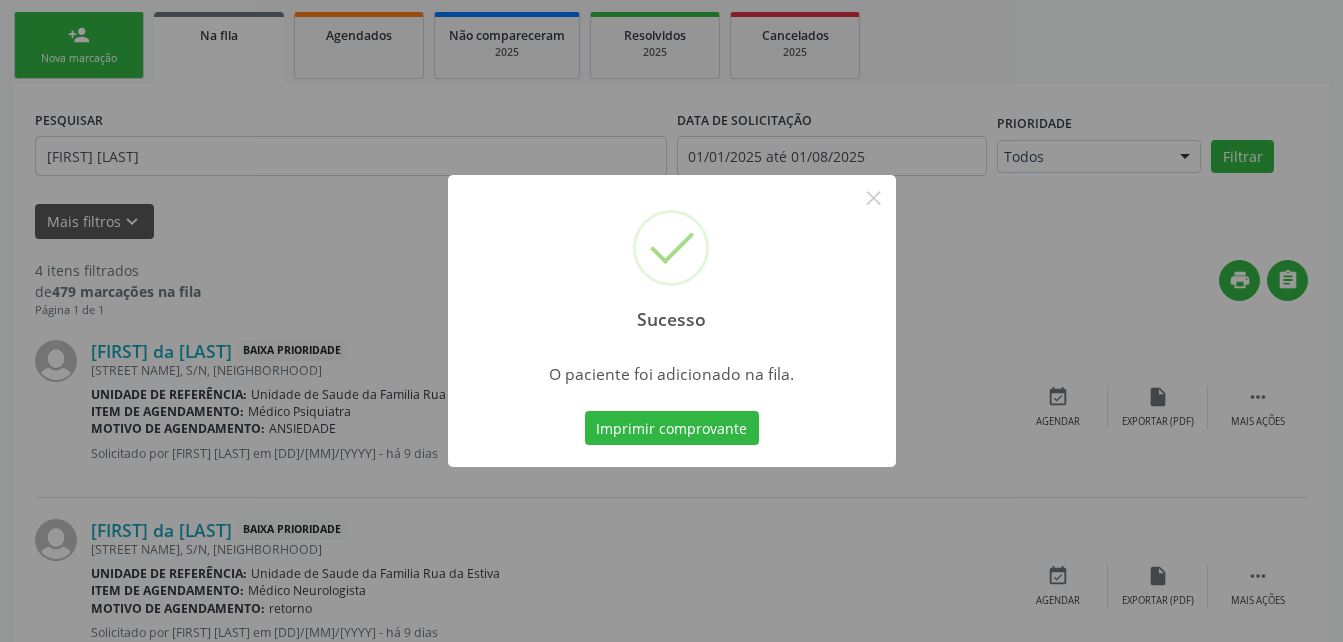 scroll, scrollTop: 53, scrollLeft: 0, axis: vertical 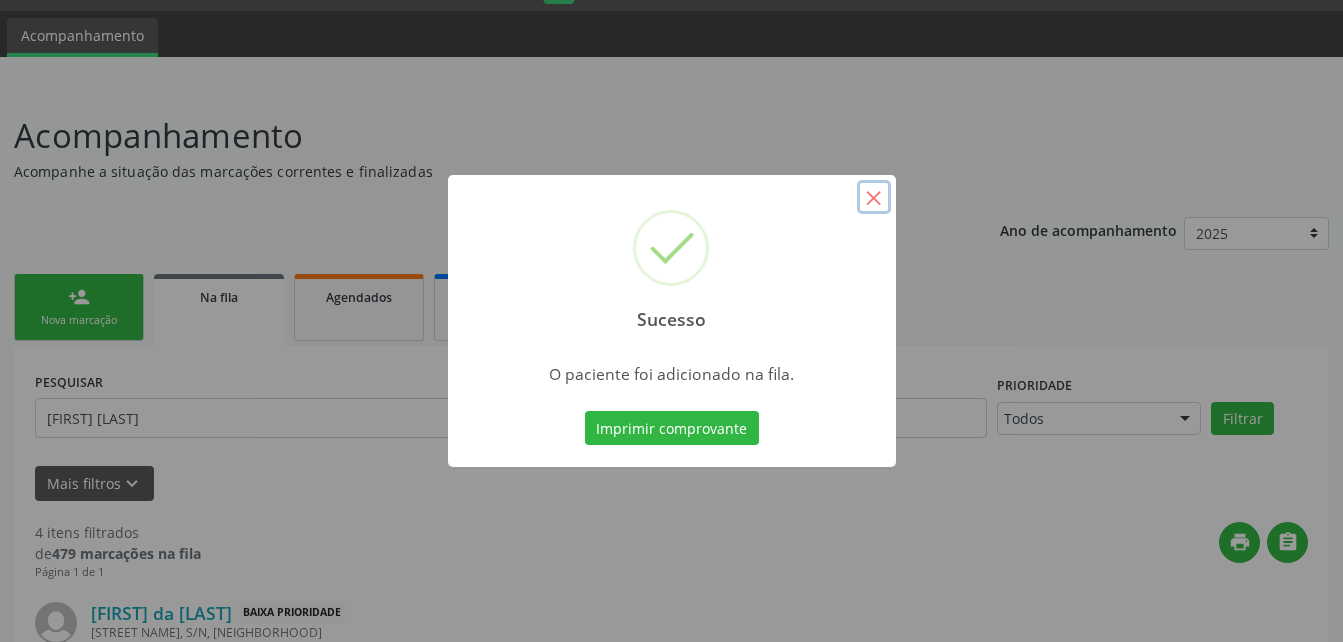 click on "×" at bounding box center [874, 197] 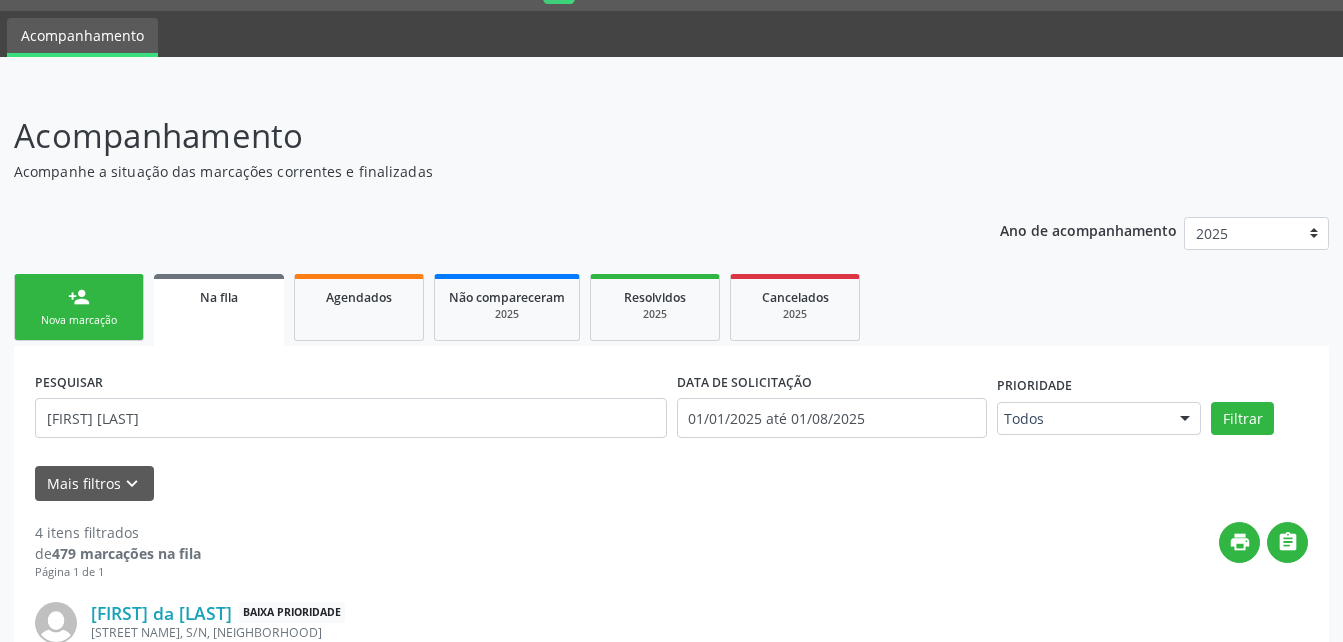 click on "person_add
Nova marcação" at bounding box center [79, 307] 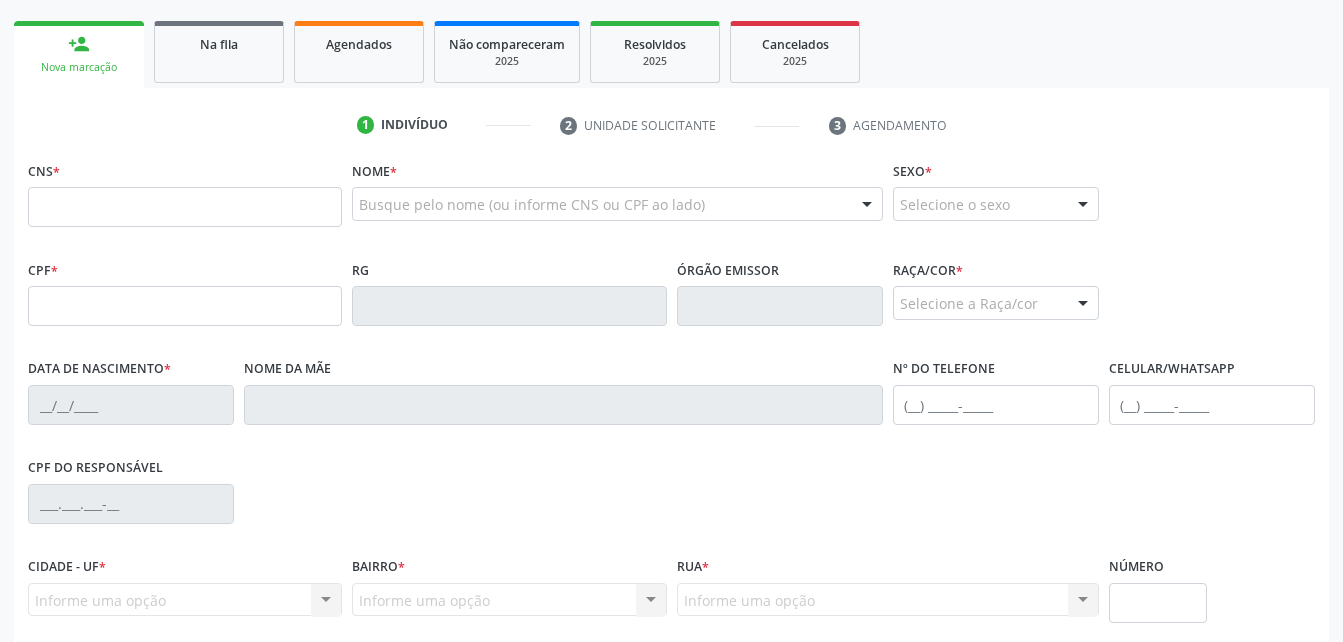 scroll, scrollTop: 370, scrollLeft: 0, axis: vertical 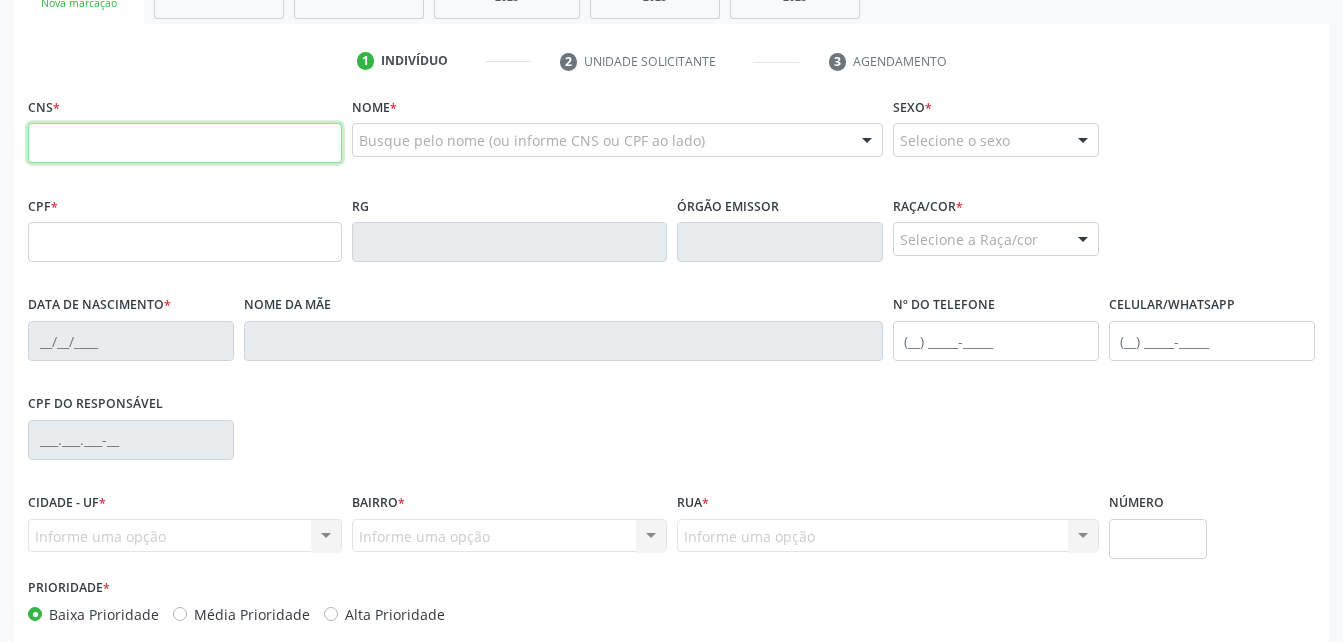 click at bounding box center [185, 143] 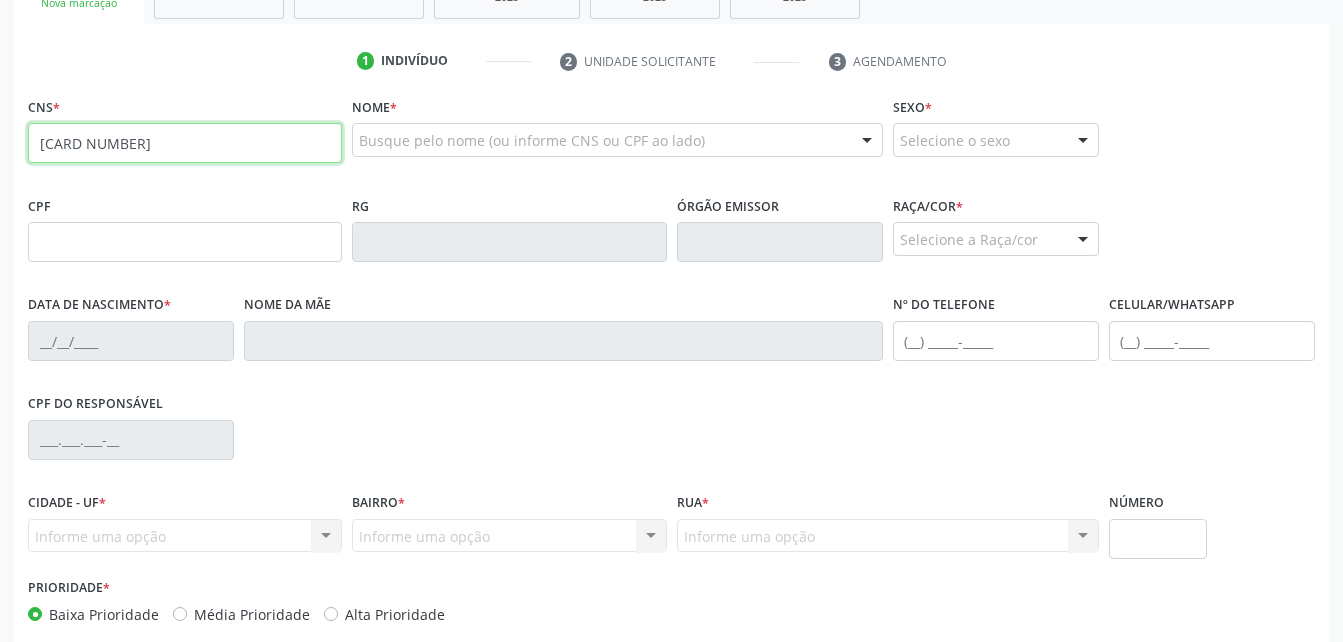 type on "704 1071 0702 9971" 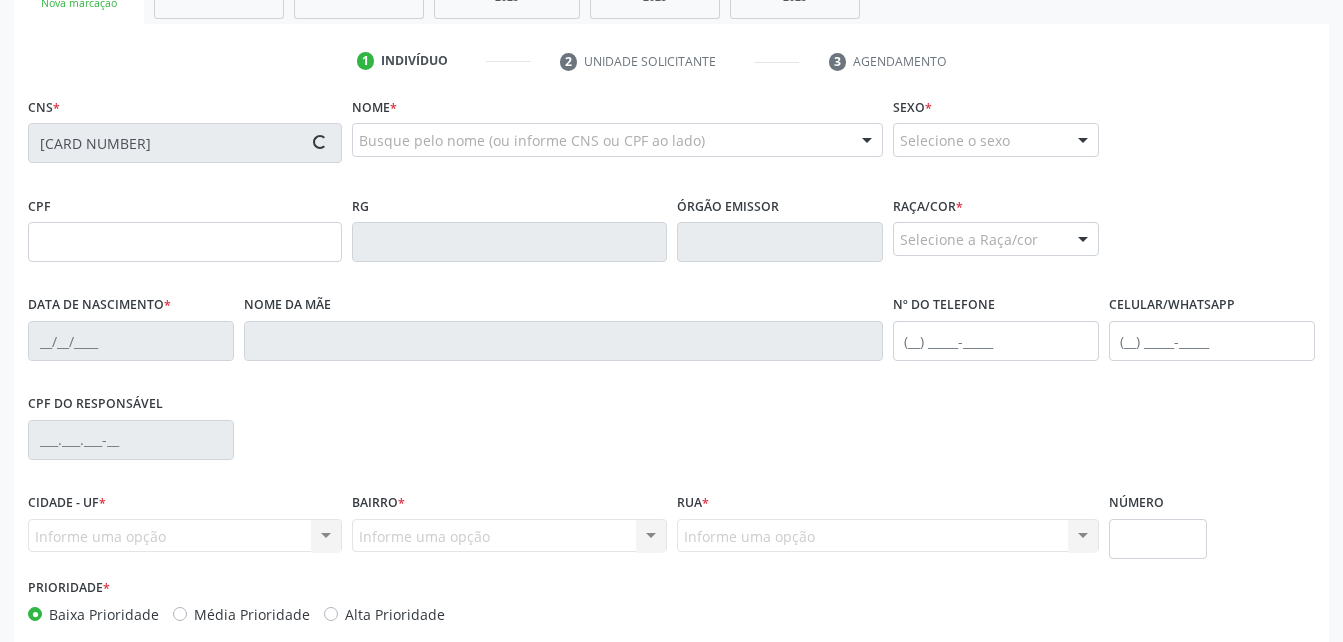 drag, startPoint x: 204, startPoint y: 151, endPoint x: 850, endPoint y: 404, distance: 693.7759 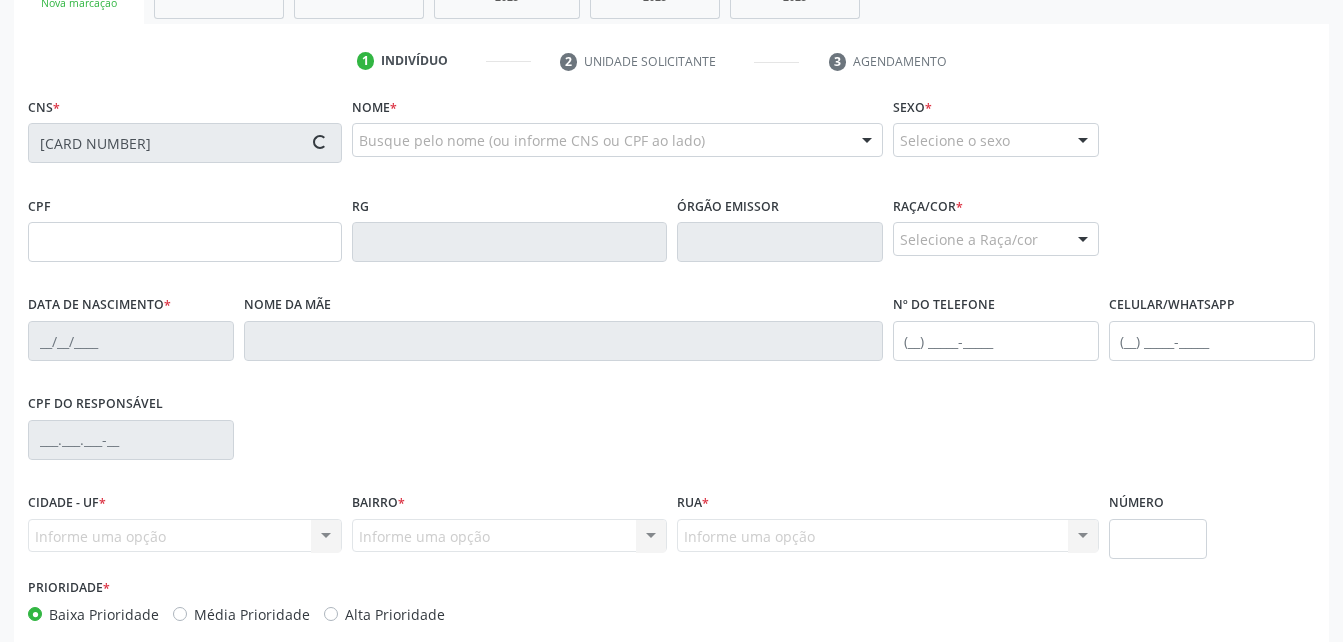 click on "CPF do responsável" at bounding box center [671, 438] 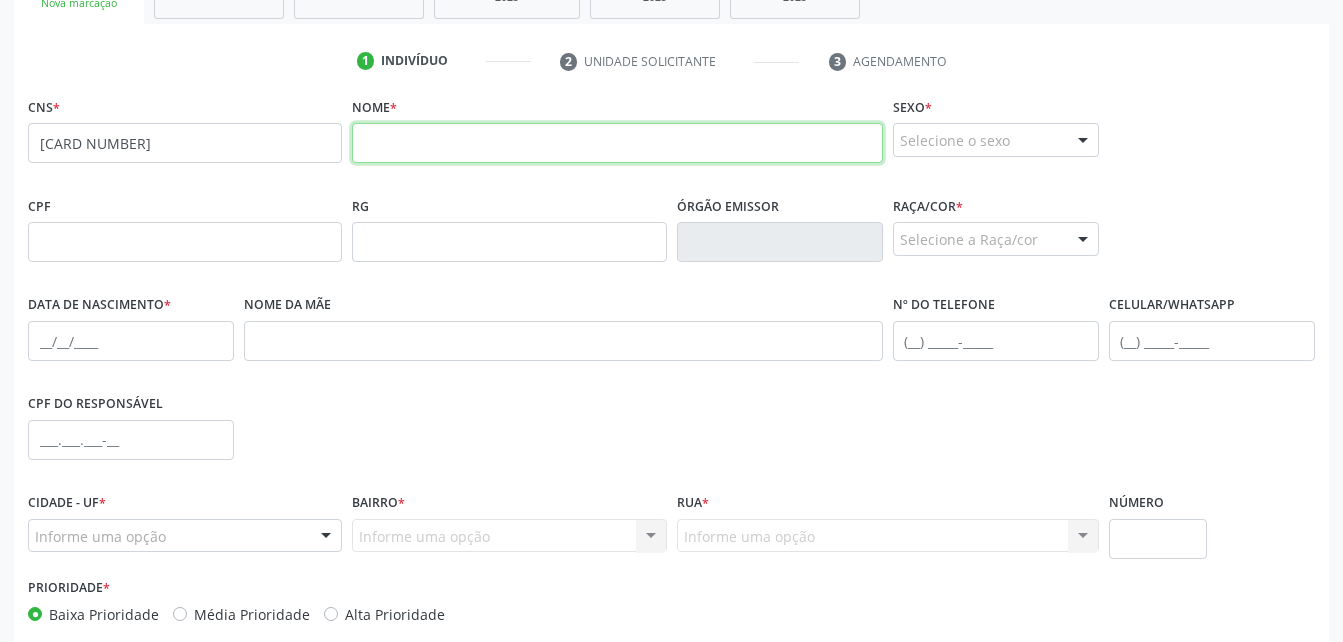 click at bounding box center [617, 143] 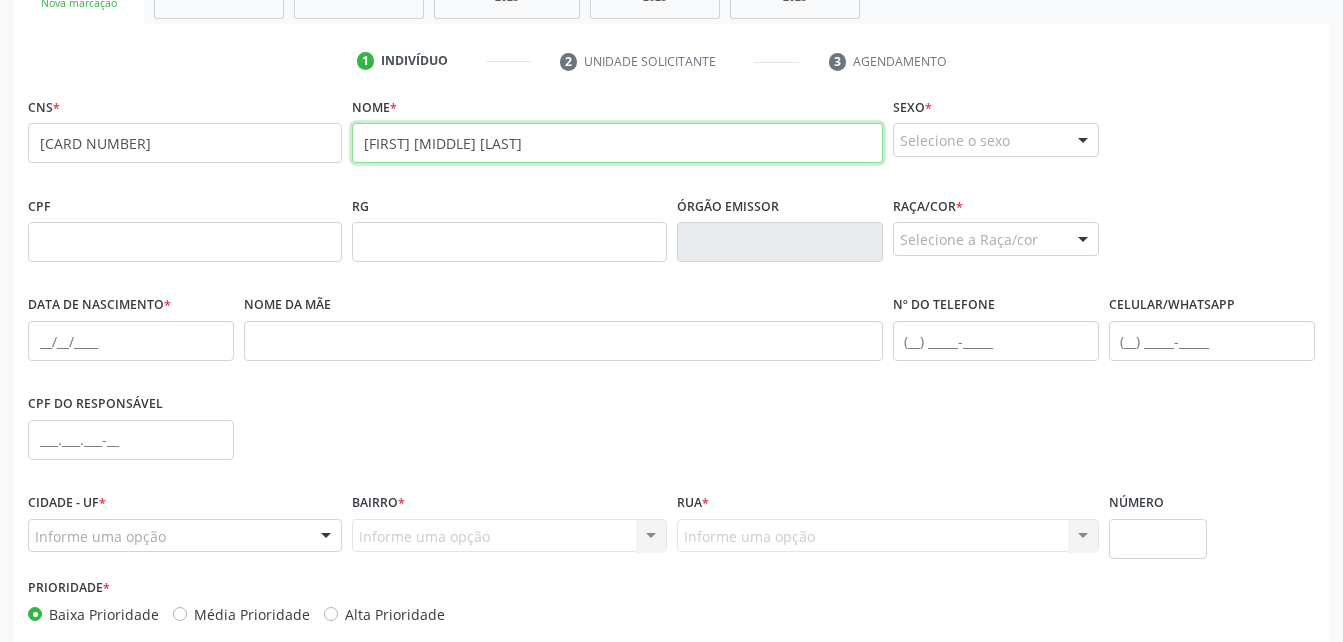 type on "Maria Jose Amaro Domingos" 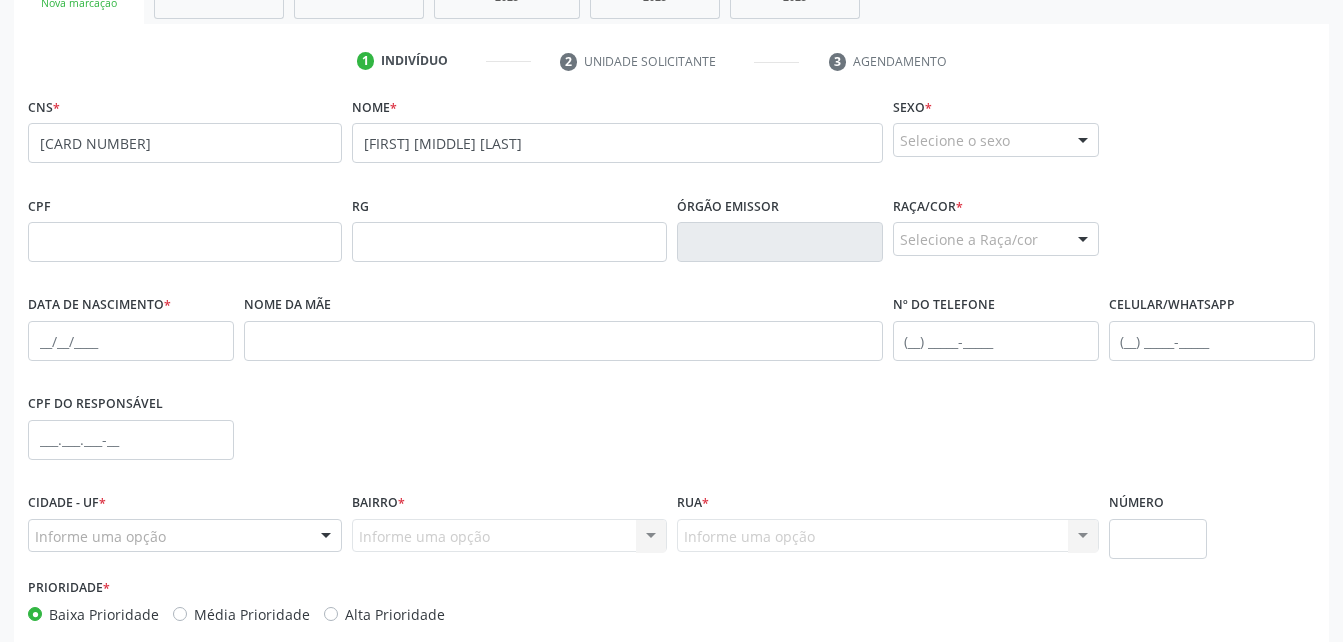 click on "Selecione o sexo" at bounding box center (996, 140) 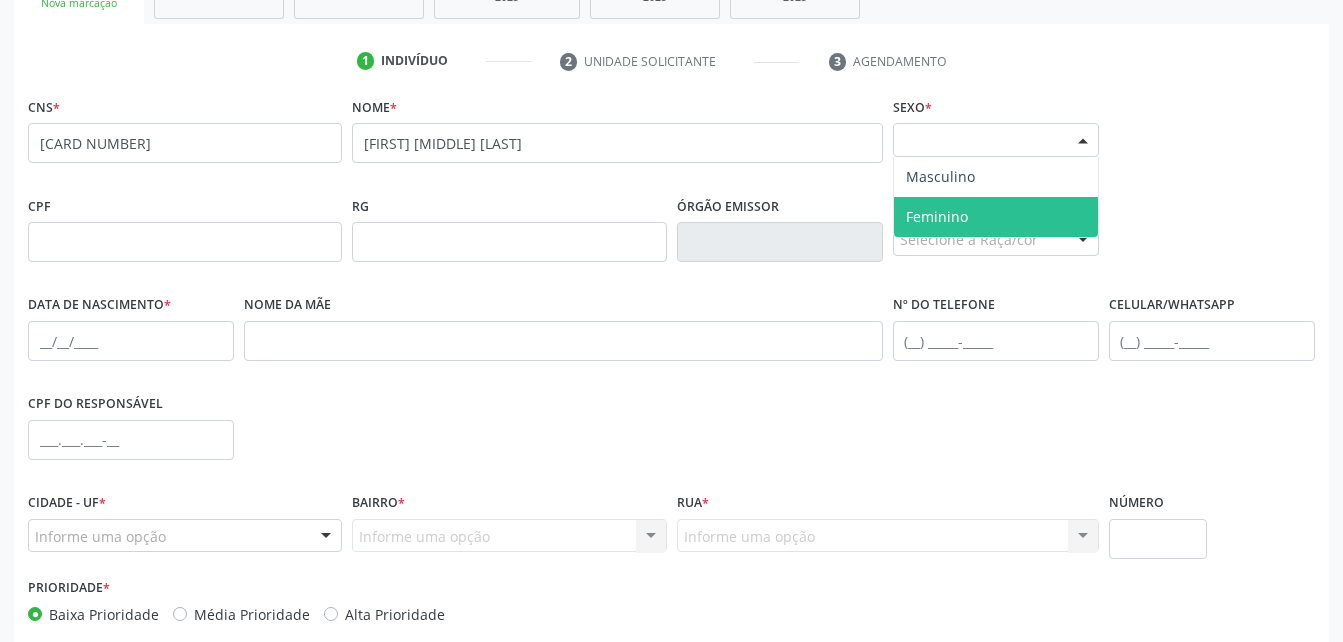 click on "Feminino" at bounding box center [996, 217] 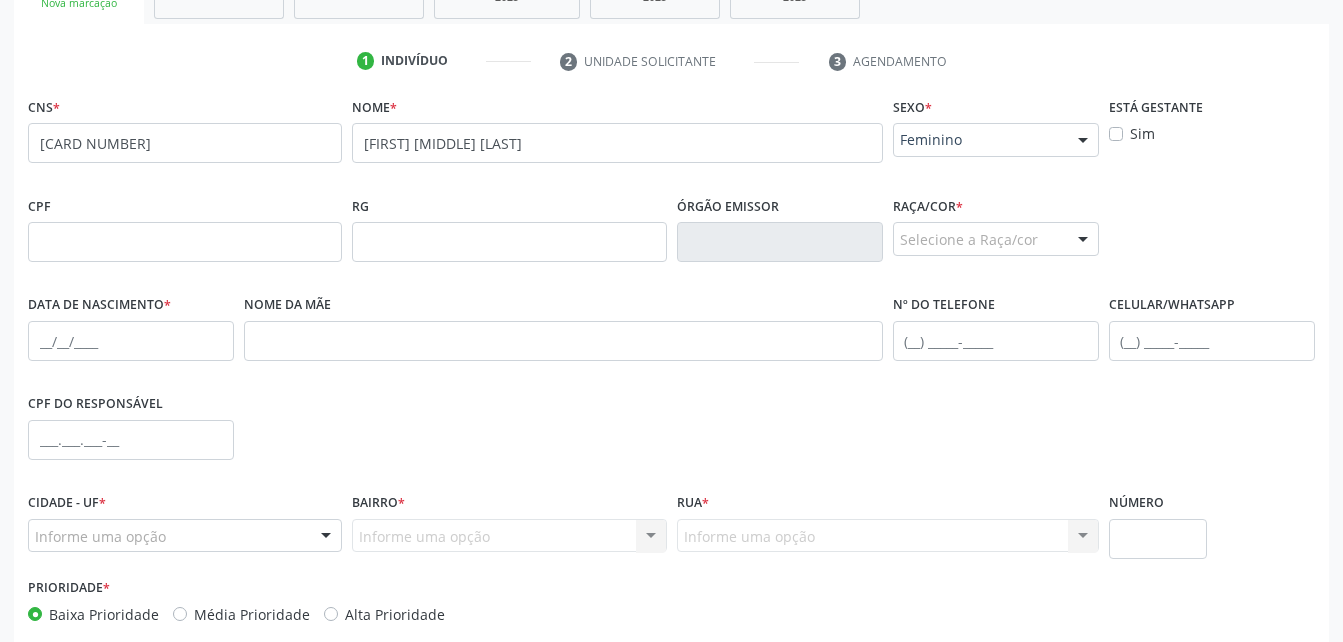 click on "Selecione a Raça/cor" at bounding box center (996, 239) 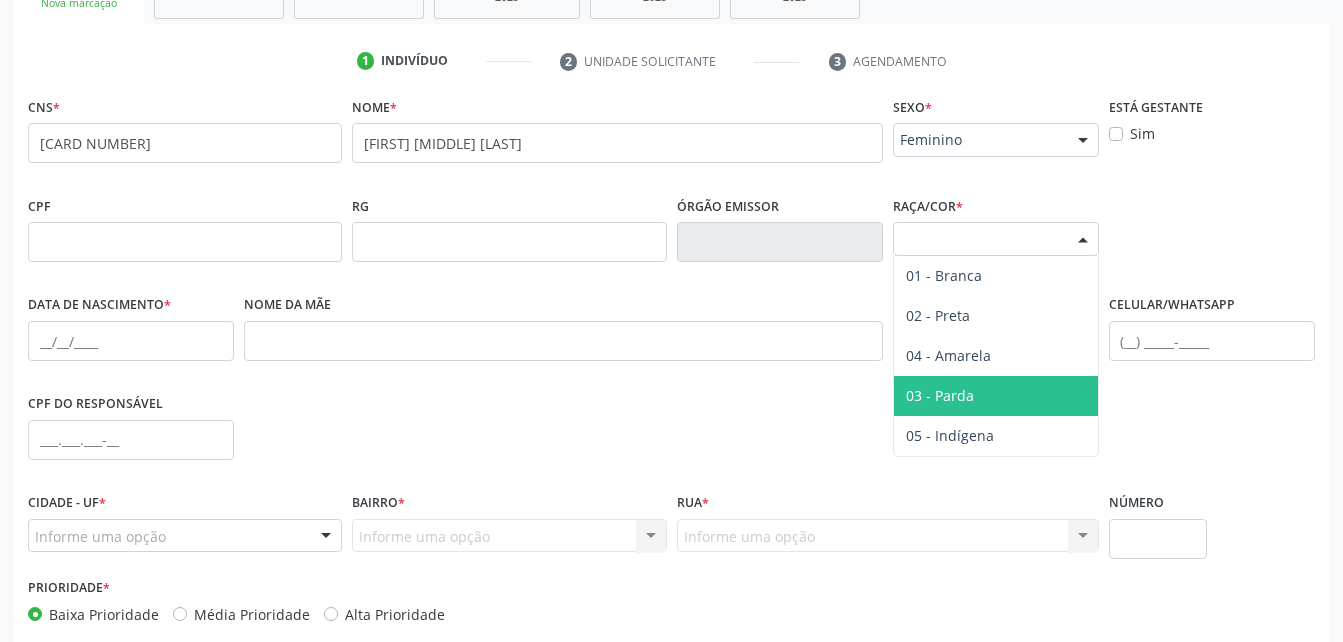 click on "03 - Parda" at bounding box center (940, 395) 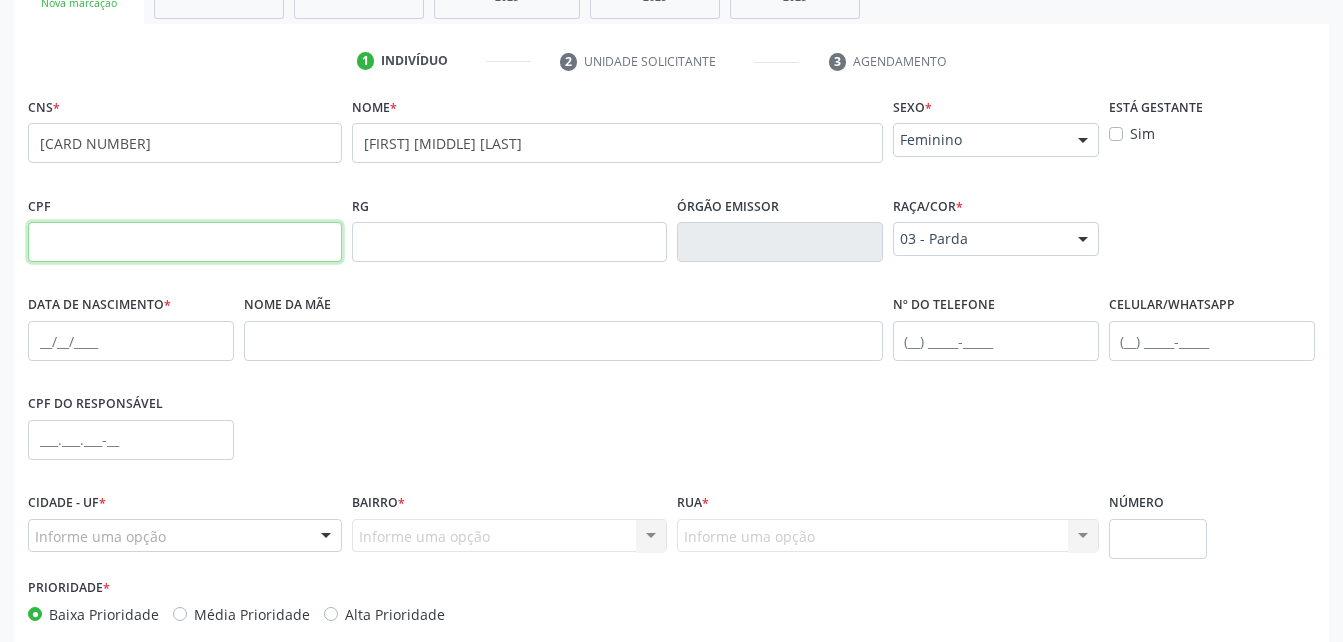 click at bounding box center (185, 242) 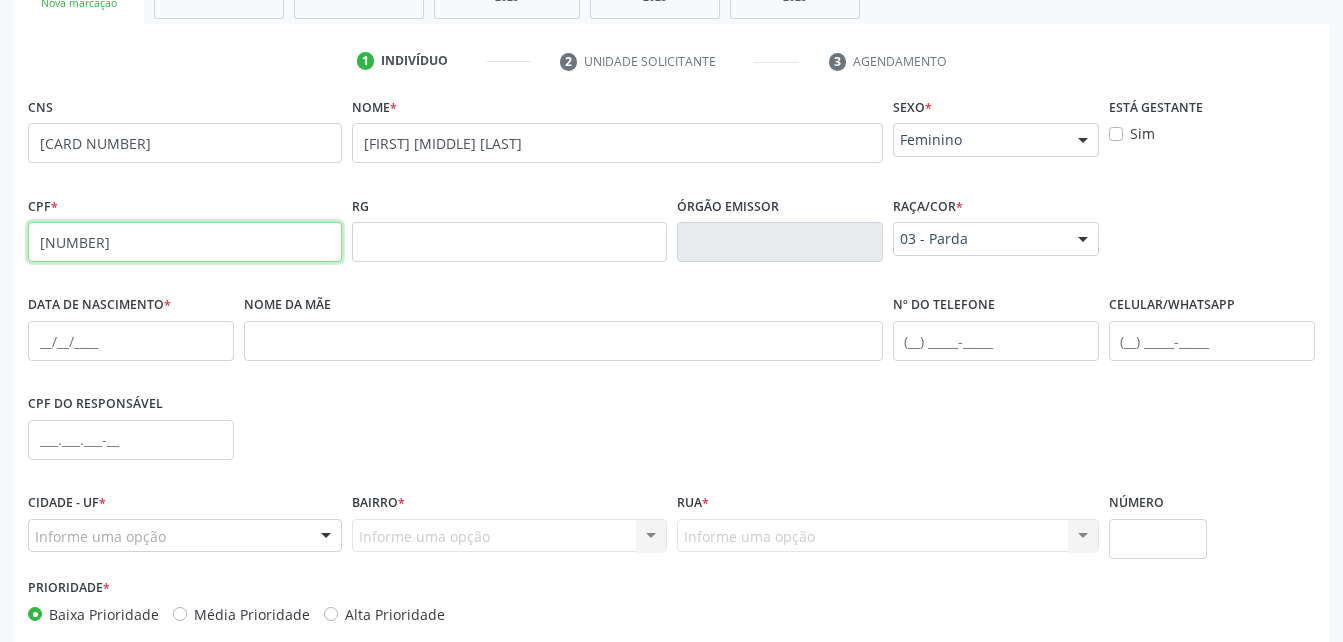 type on "112.613.584-49" 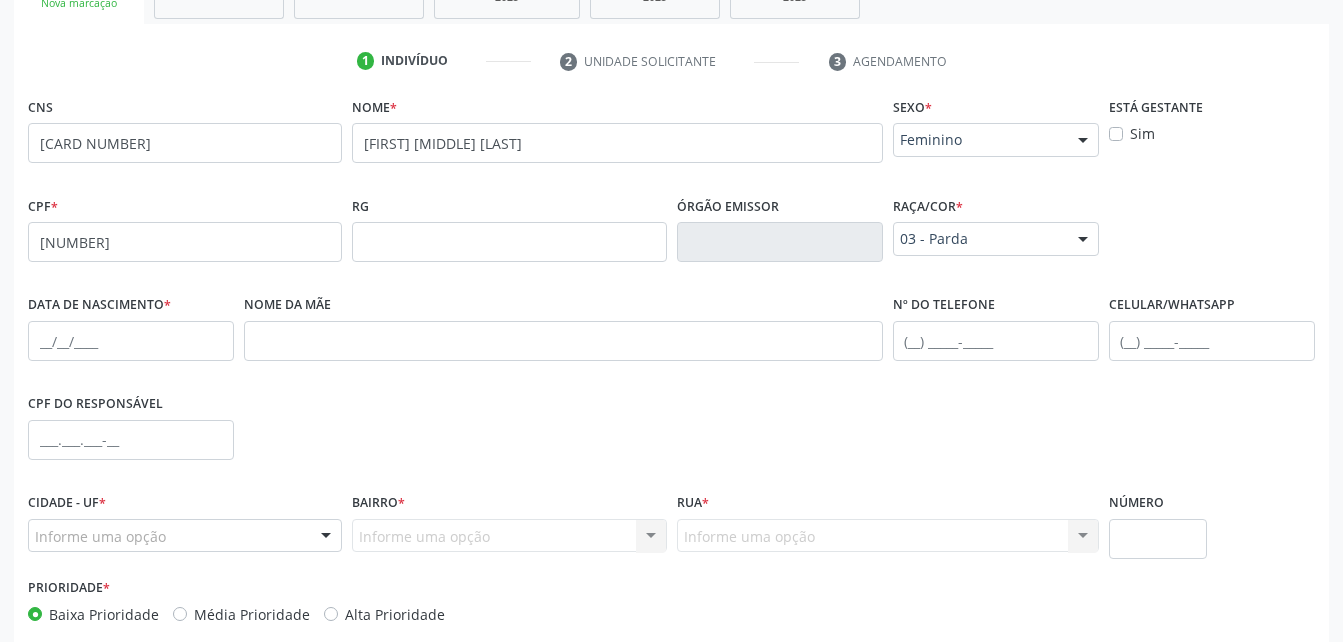 click on "Data de nascimento
*" at bounding box center (131, 332) 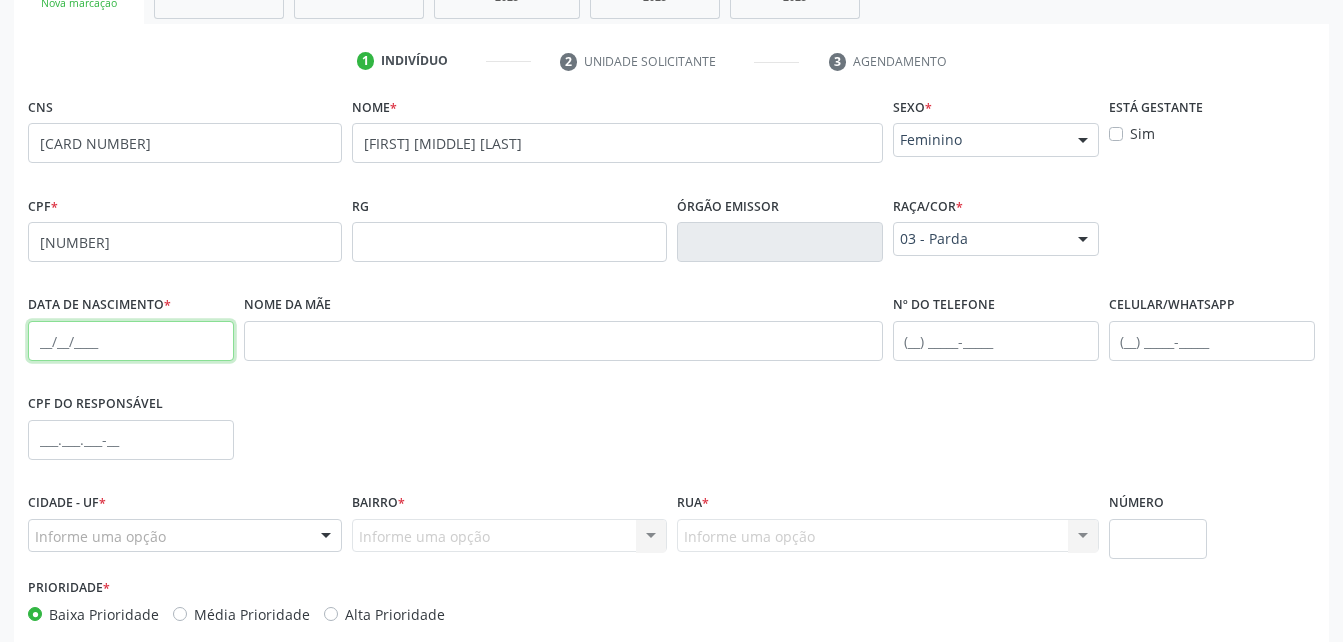 click at bounding box center (131, 341) 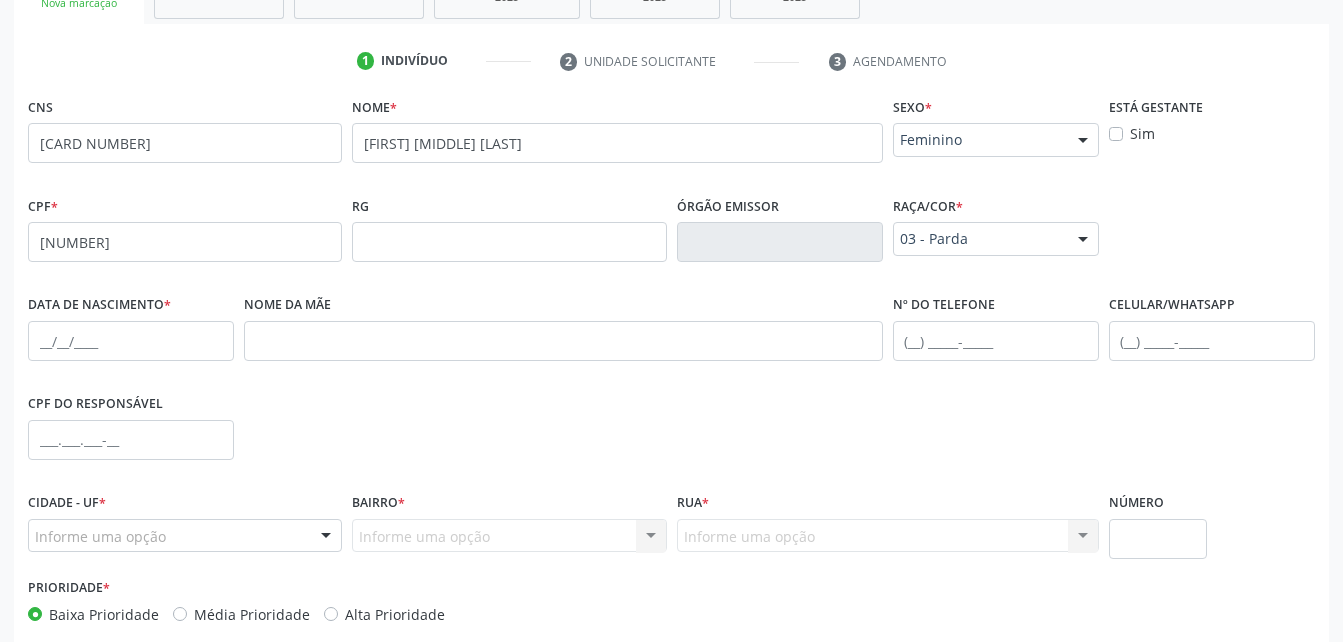 drag, startPoint x: 210, startPoint y: 318, endPoint x: 206, endPoint y: 343, distance: 25.317978 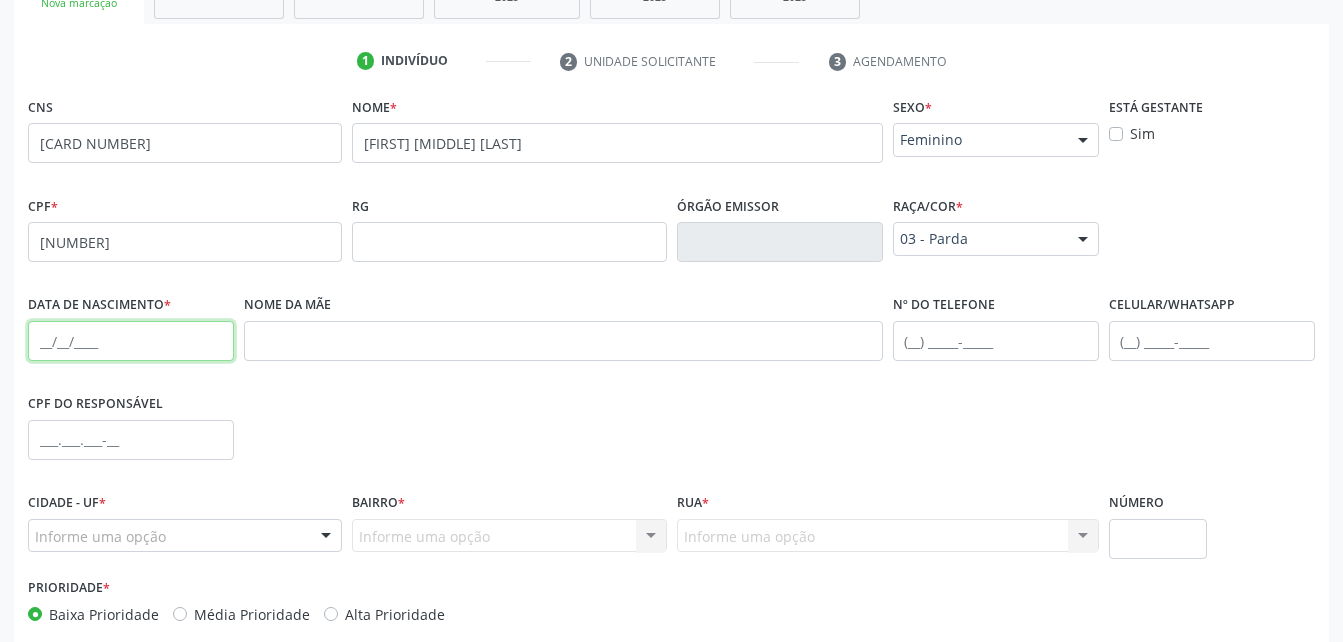 click at bounding box center [131, 341] 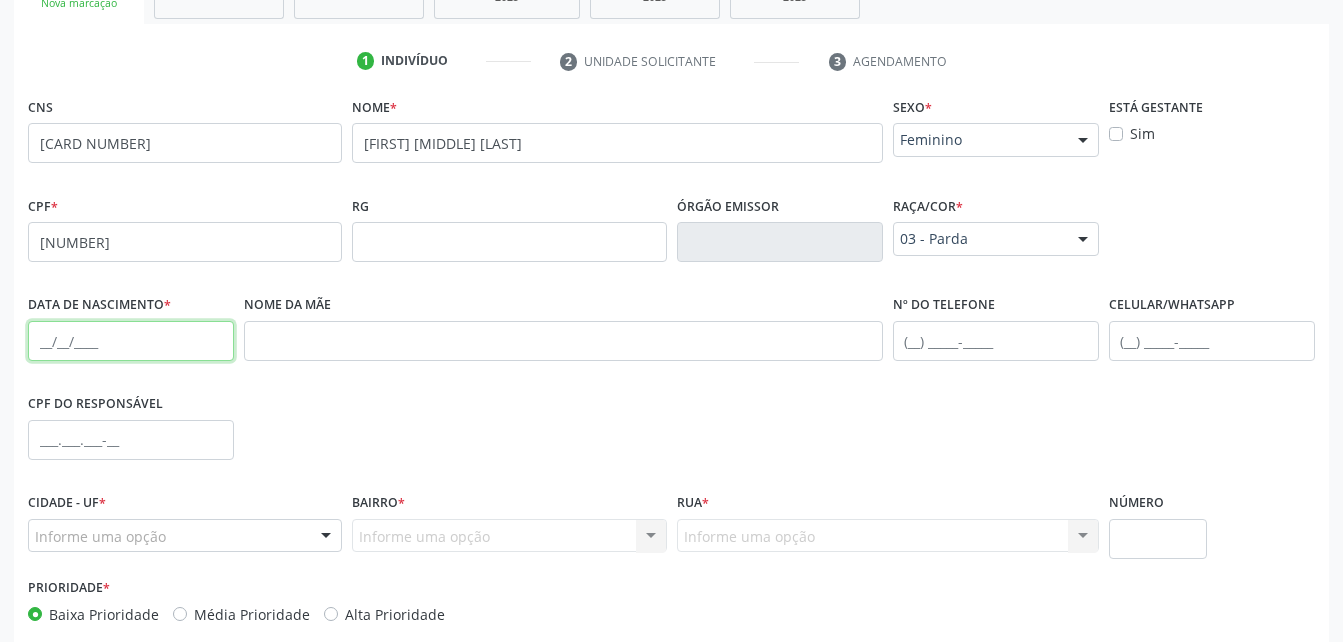 paste on "55/55/1126" 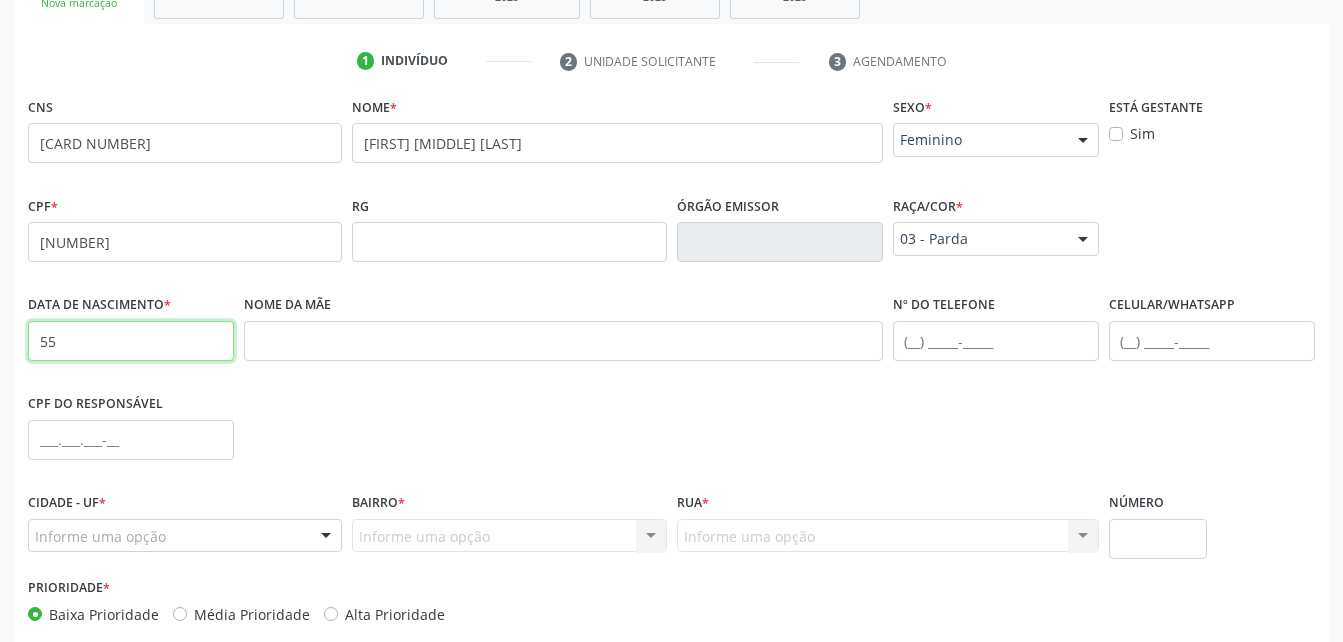 type on "5" 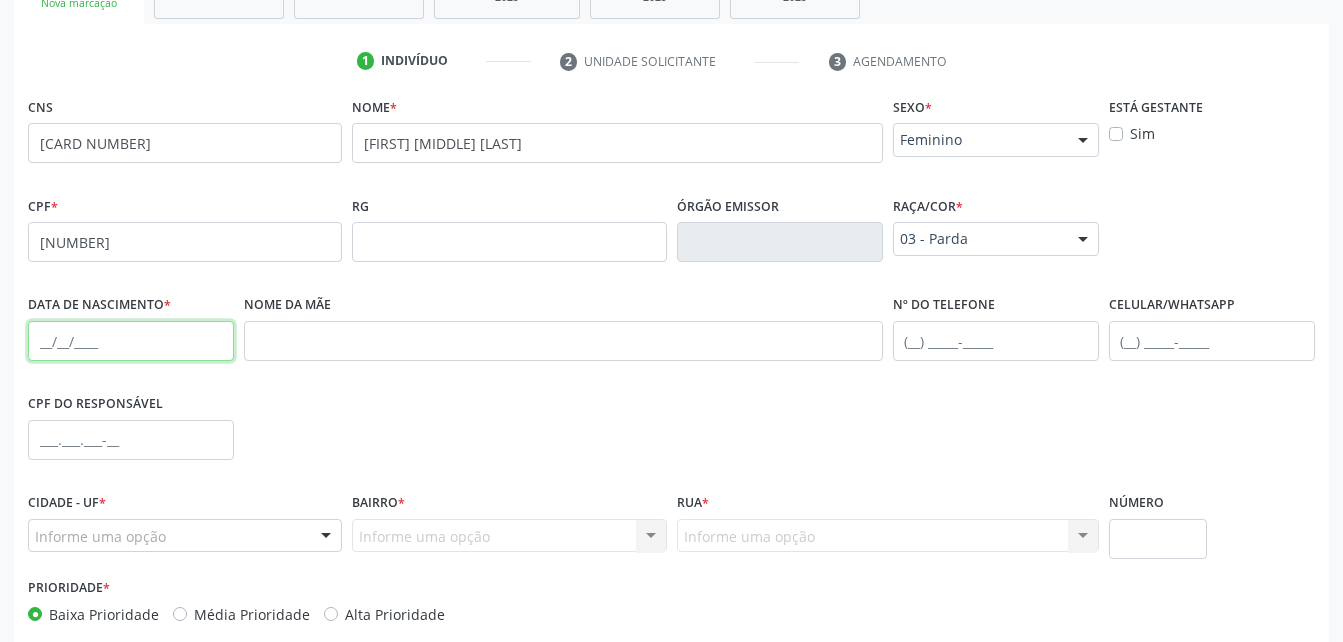 click at bounding box center [131, 341] 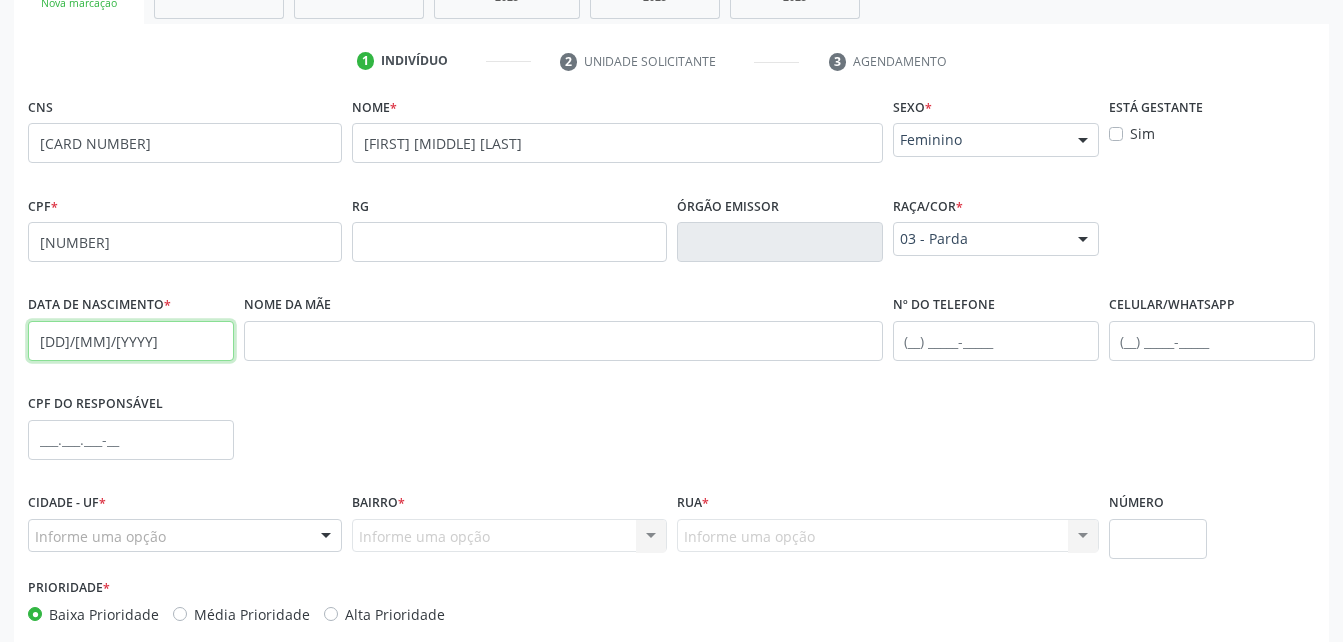 type on "29/03/1951" 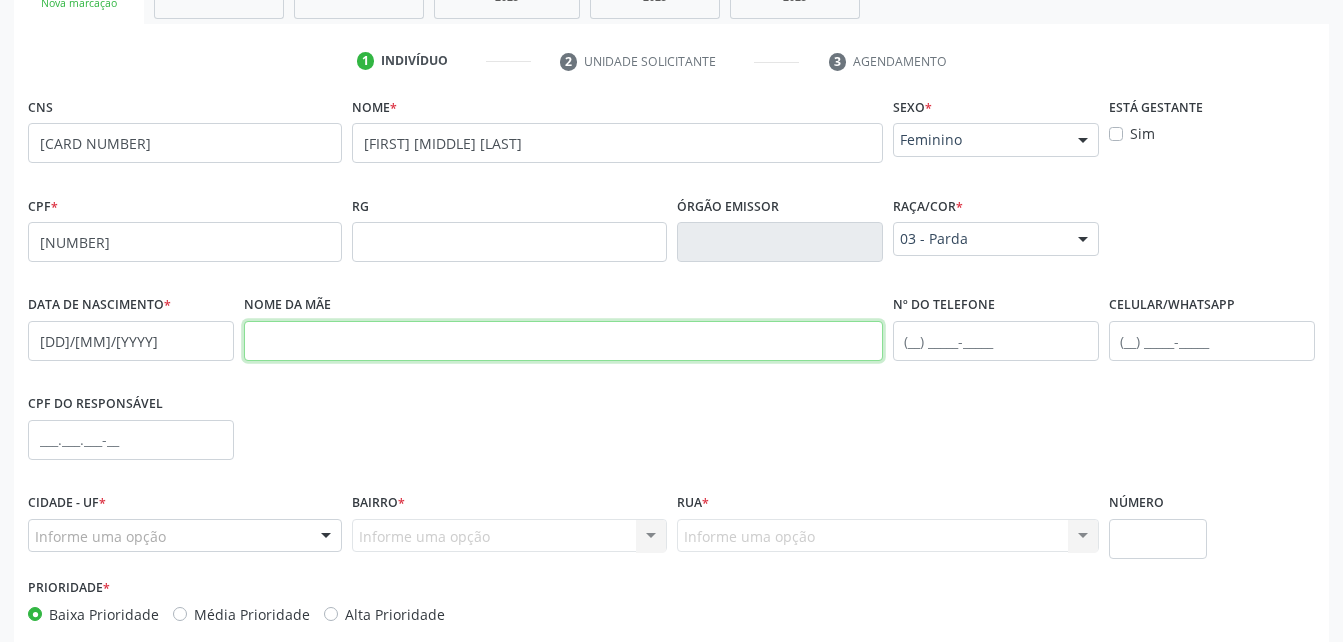 click at bounding box center [563, 341] 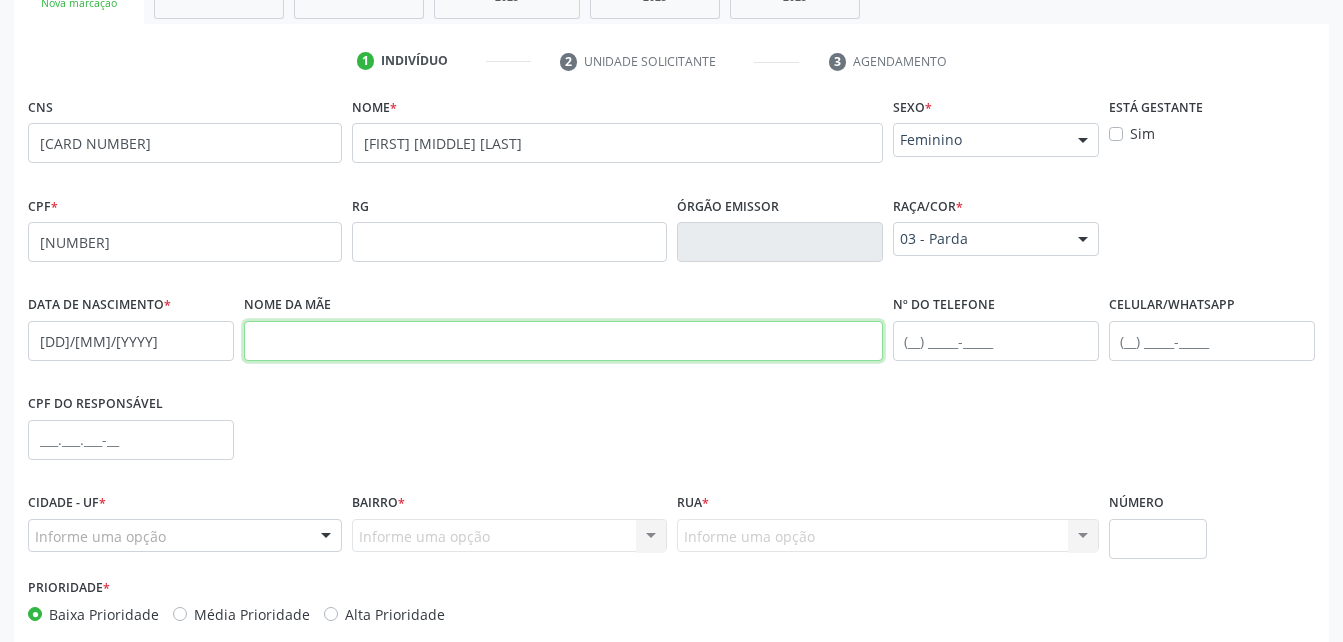 click at bounding box center (563, 341) 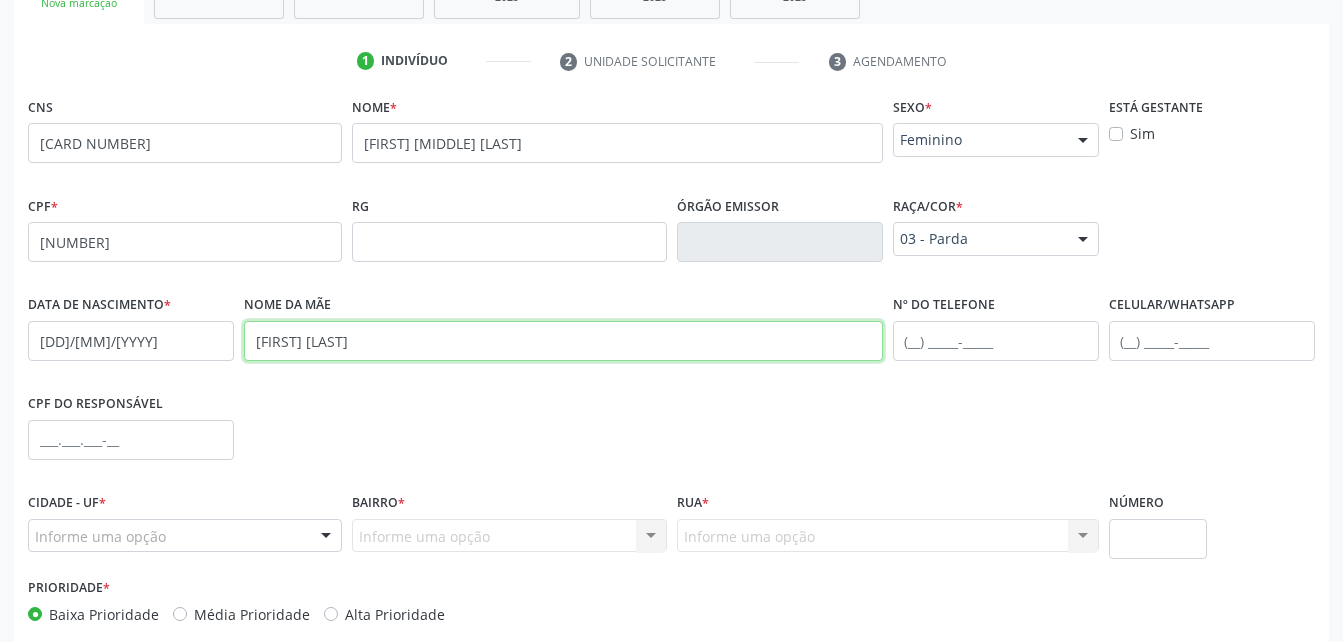 type on "Joana Amaro" 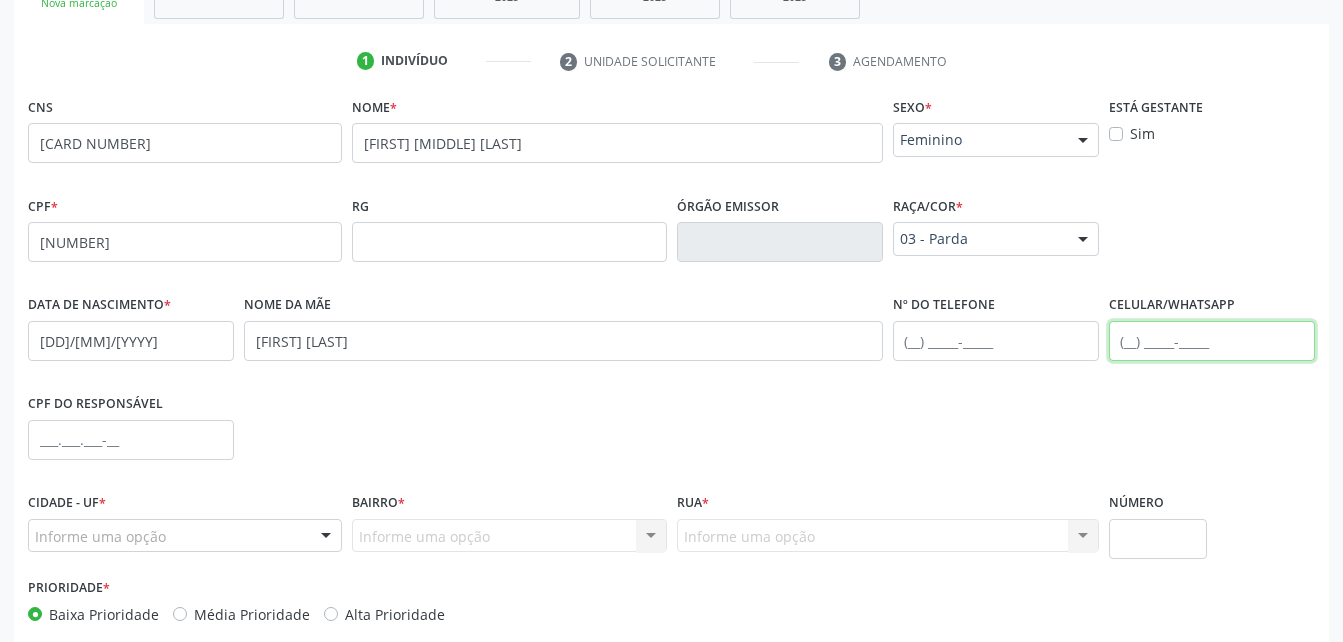 click at bounding box center (1212, 341) 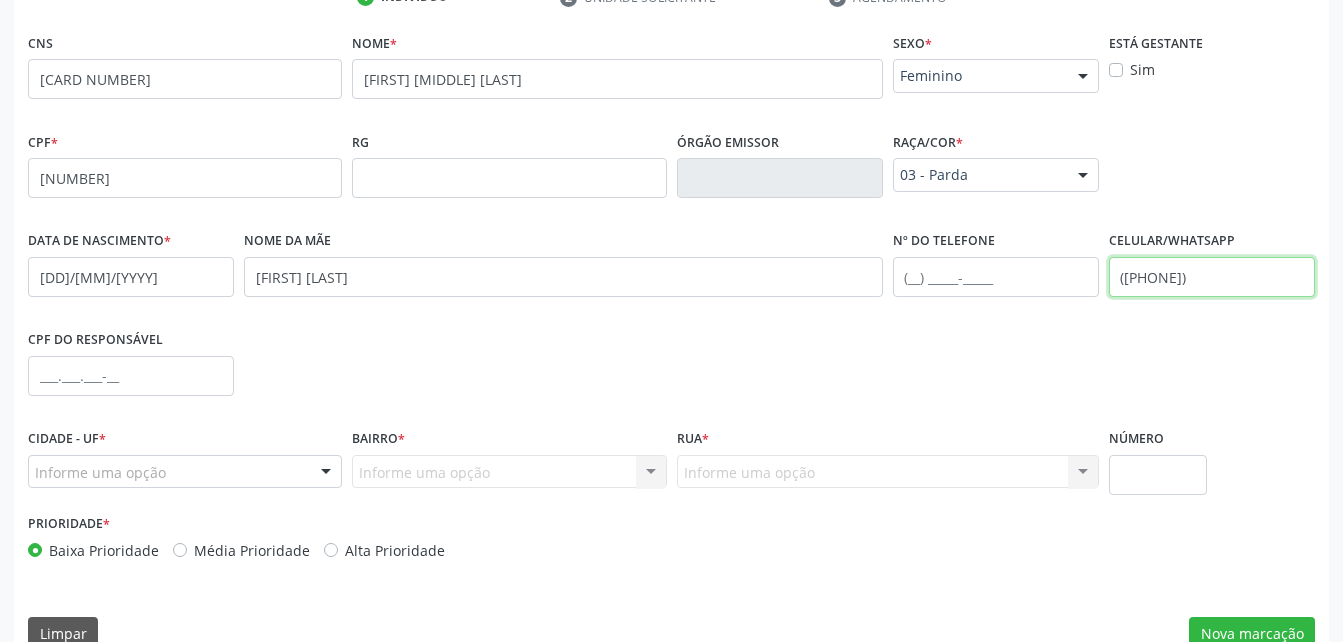 scroll, scrollTop: 470, scrollLeft: 0, axis: vertical 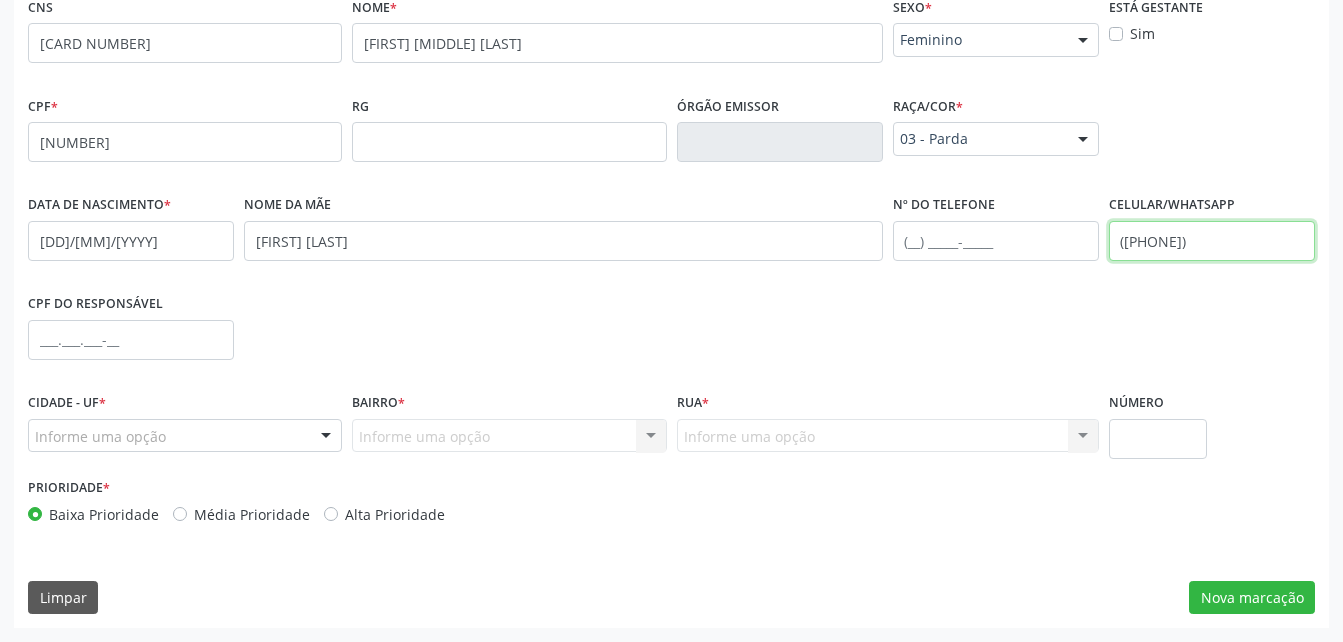 type on "(82) 99407-9014" 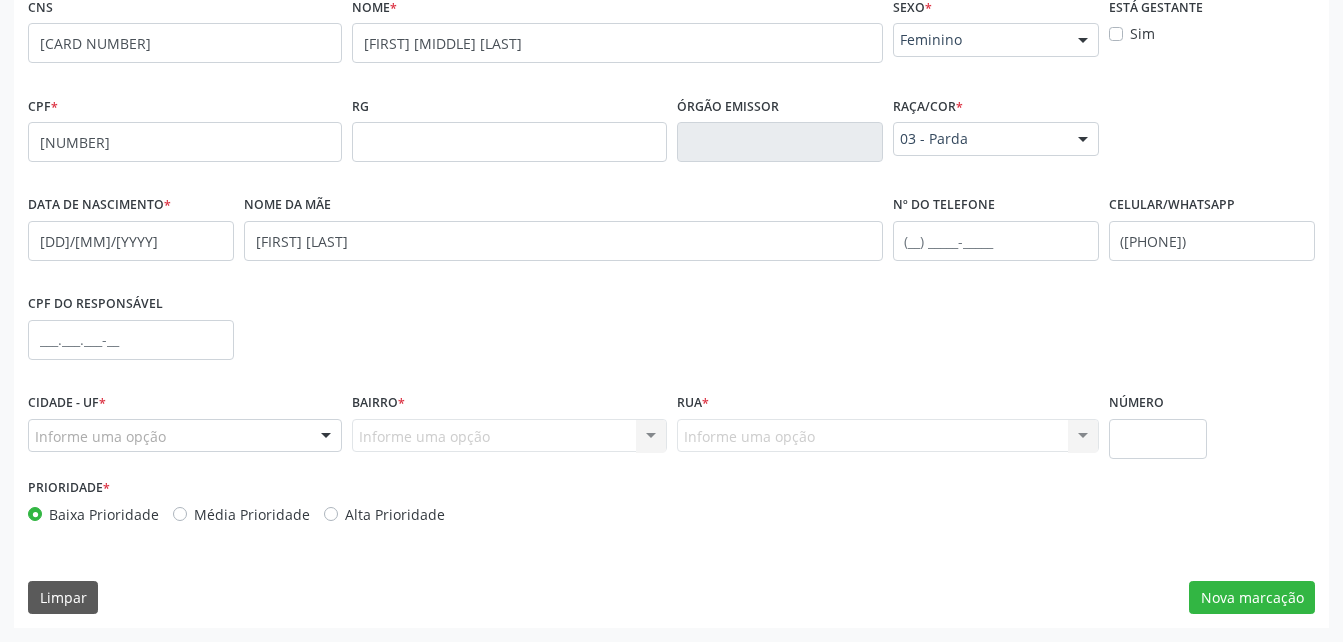 click on "Informe uma opção" at bounding box center (185, 436) 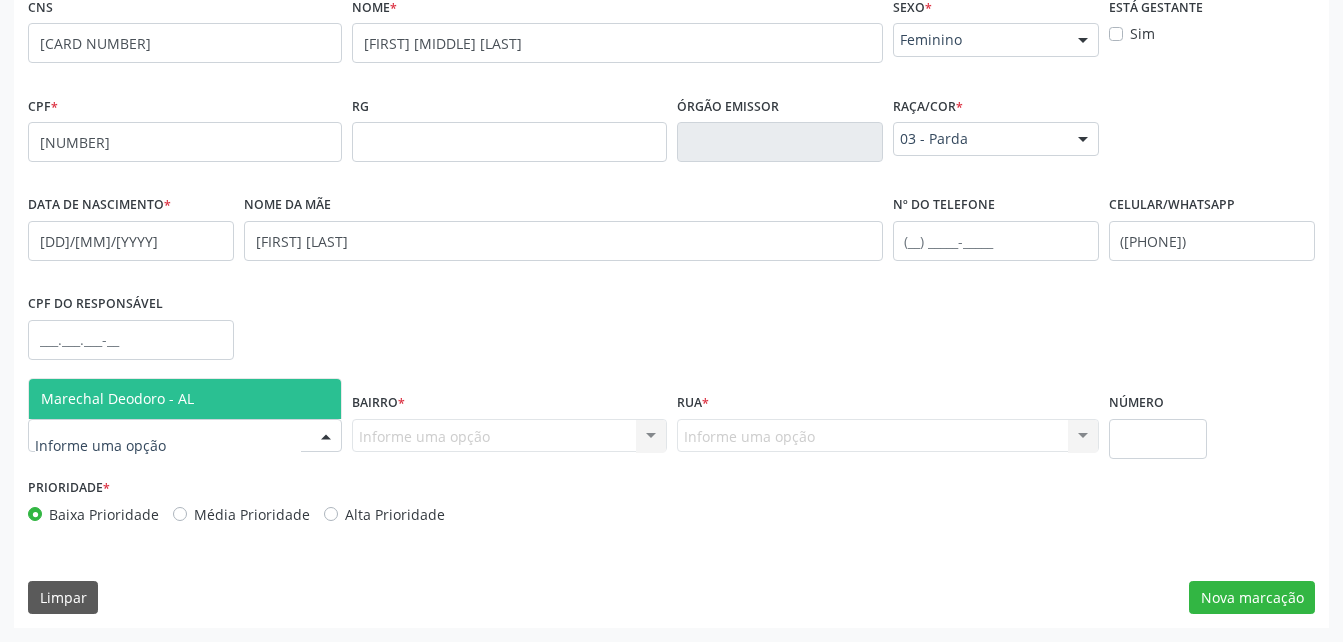 click on "Marechal Deodoro - AL" at bounding box center [185, 399] 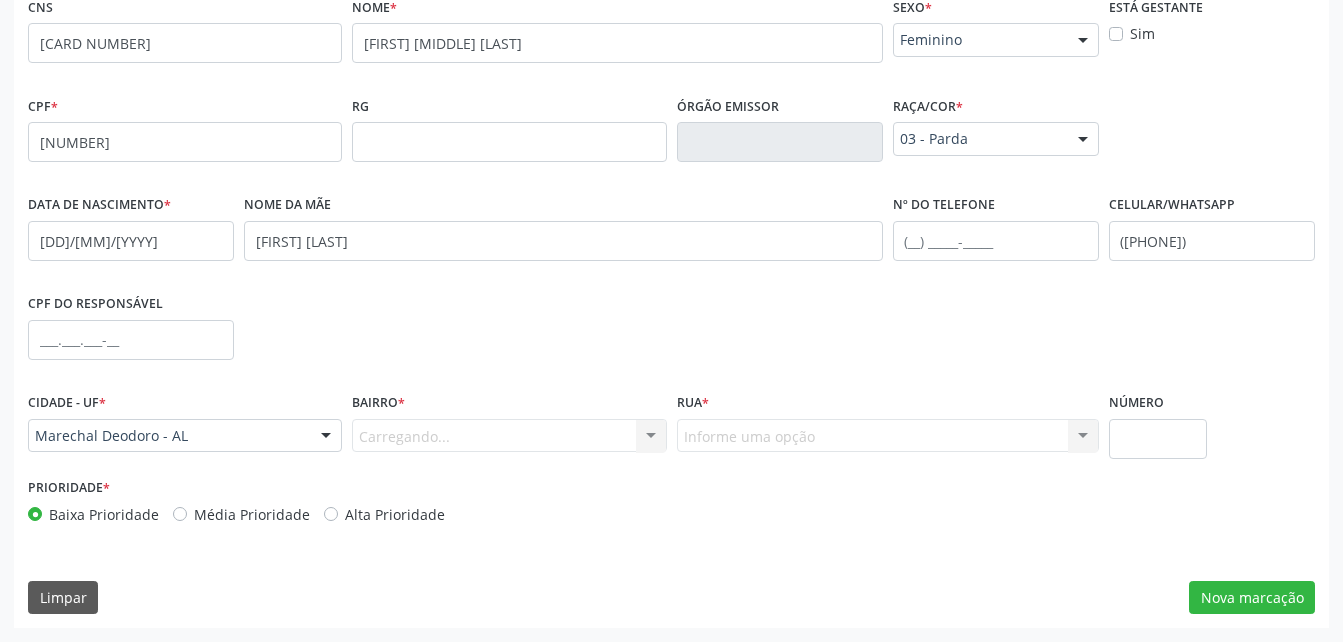 click on "Carregando...
Nenhum resultado encontrado para: "   "
Nenhuma opção encontrada. Digite para adicionar." at bounding box center (509, 436) 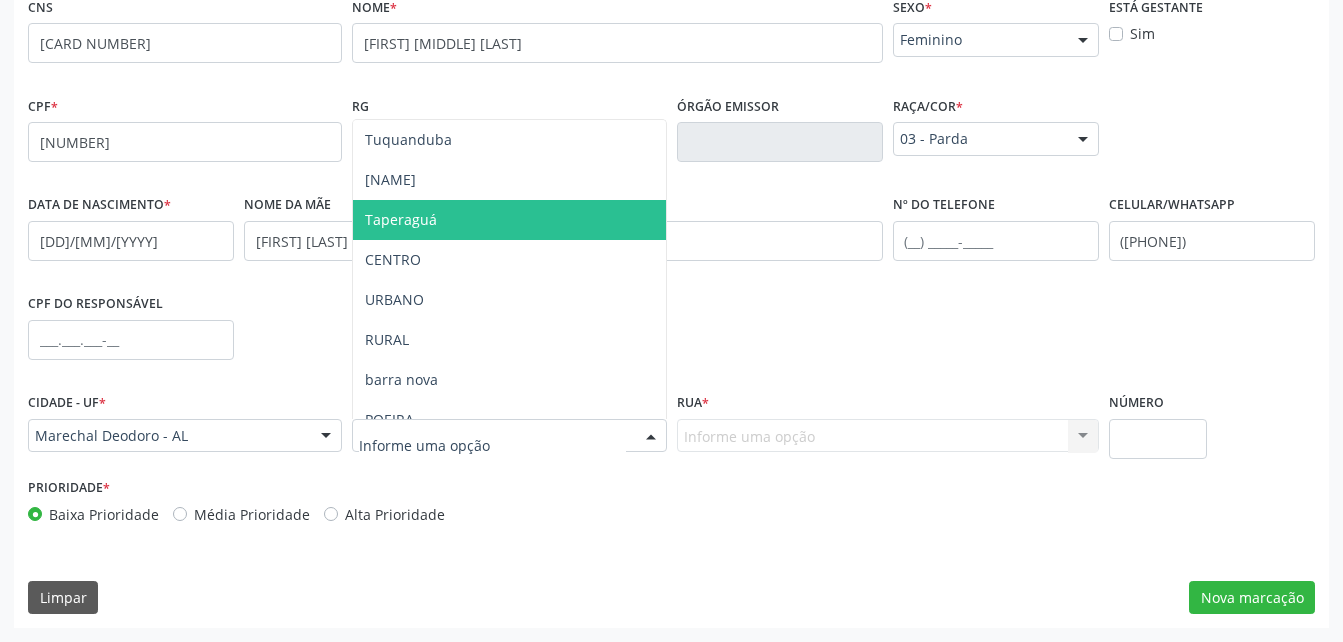 click on "Taperaguá" at bounding box center [509, 220] 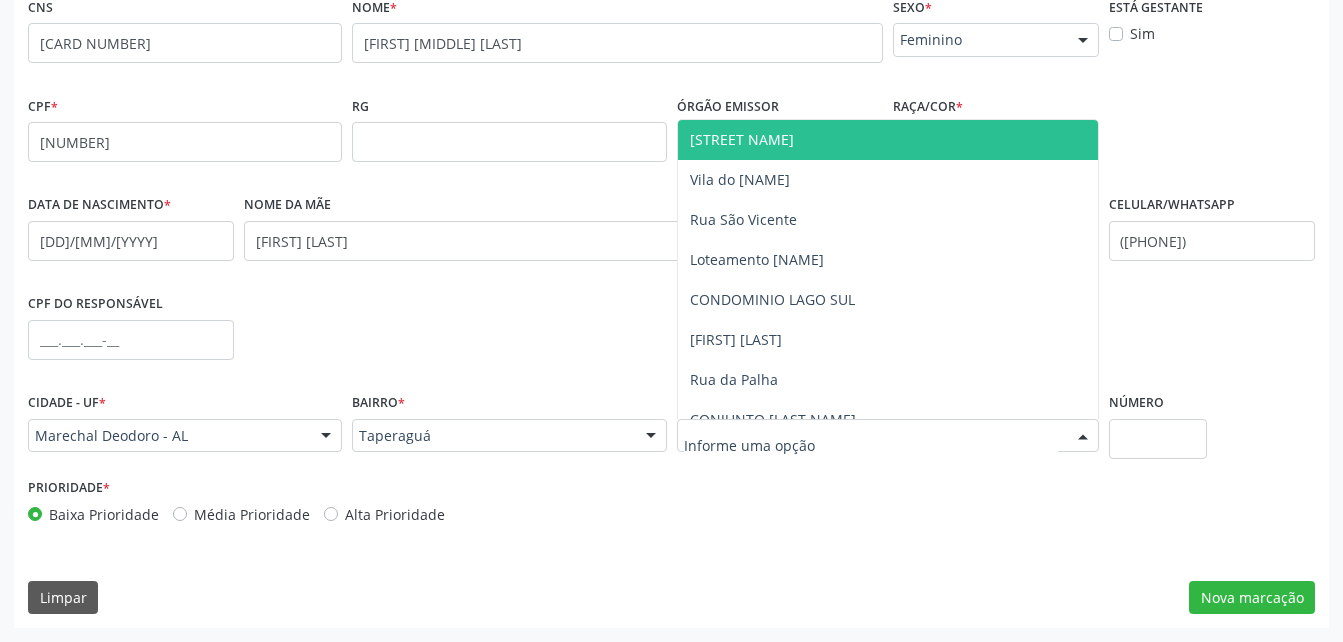 click at bounding box center (888, 436) 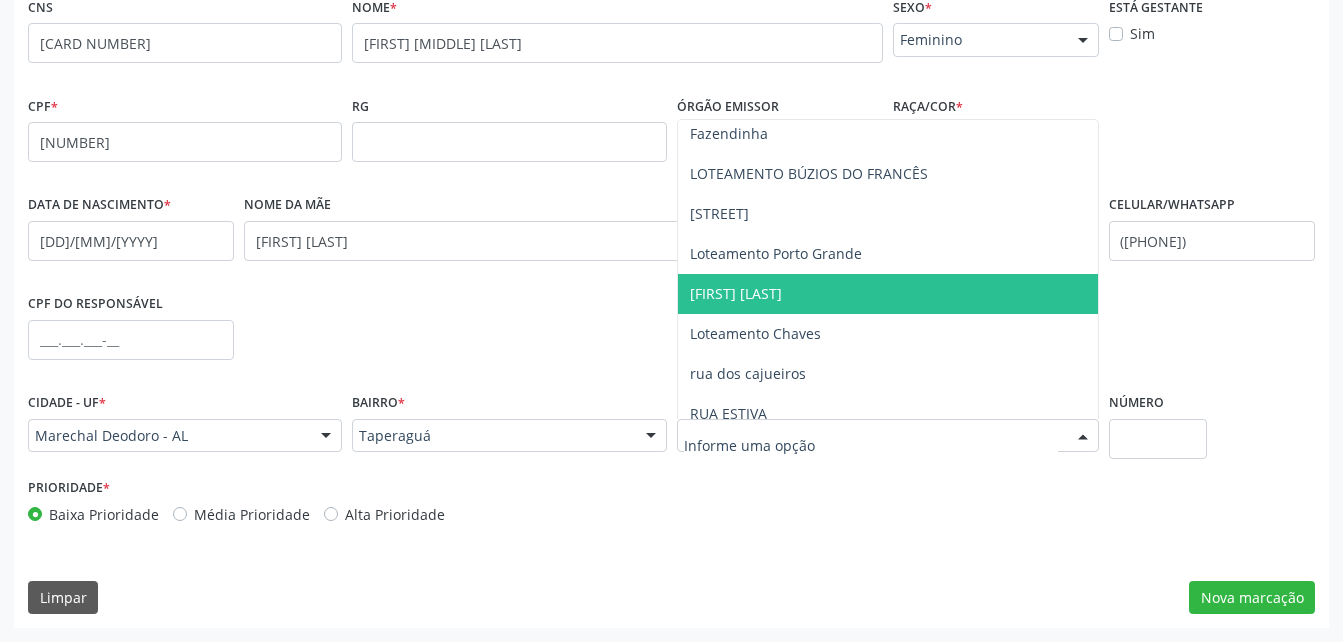 scroll, scrollTop: 500, scrollLeft: 0, axis: vertical 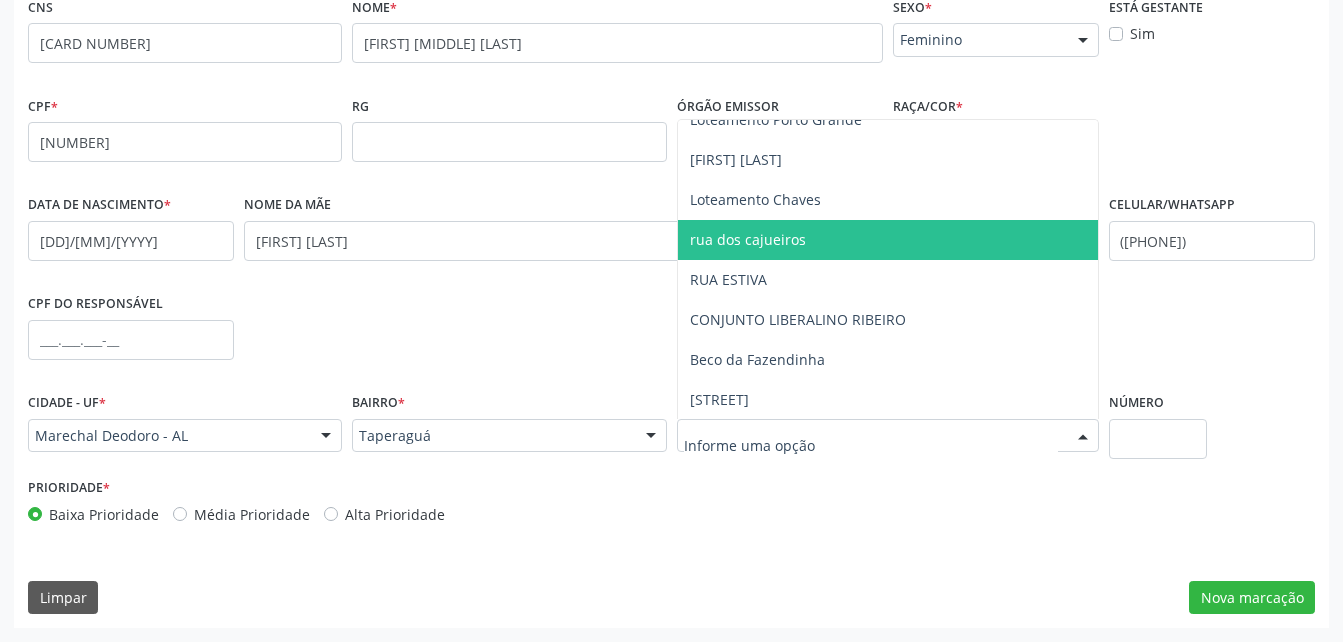 click on "rua dos cajueiros" at bounding box center (888, 240) 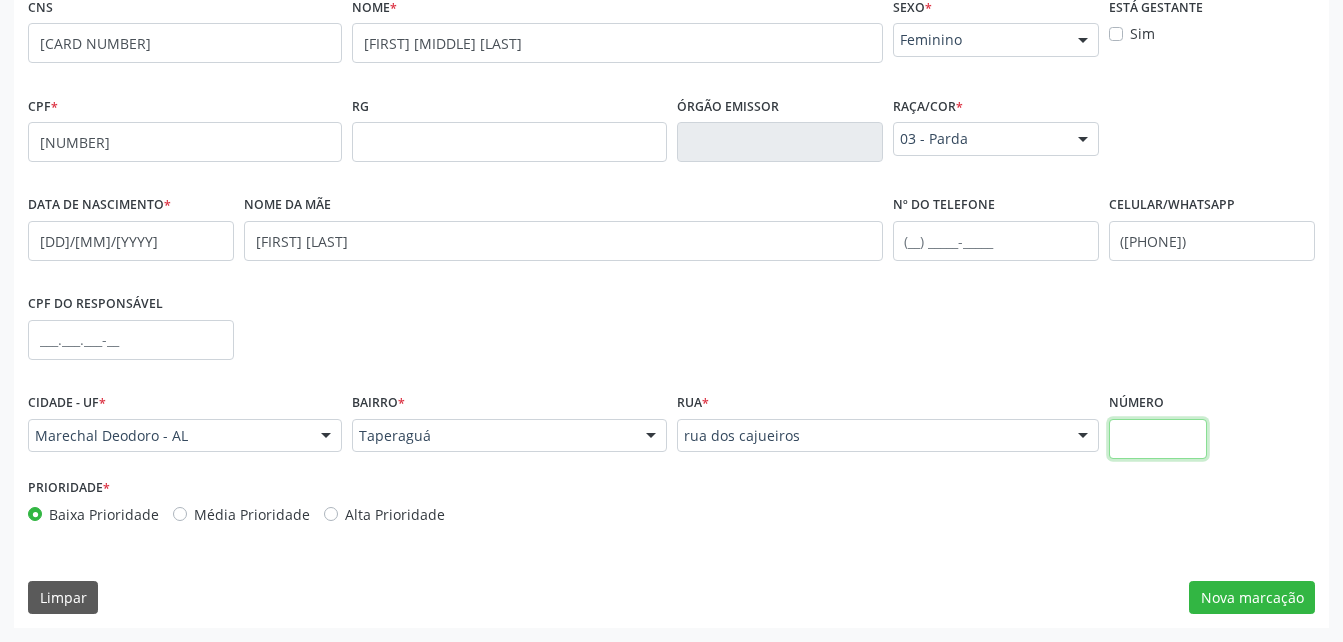 click at bounding box center (1158, 439) 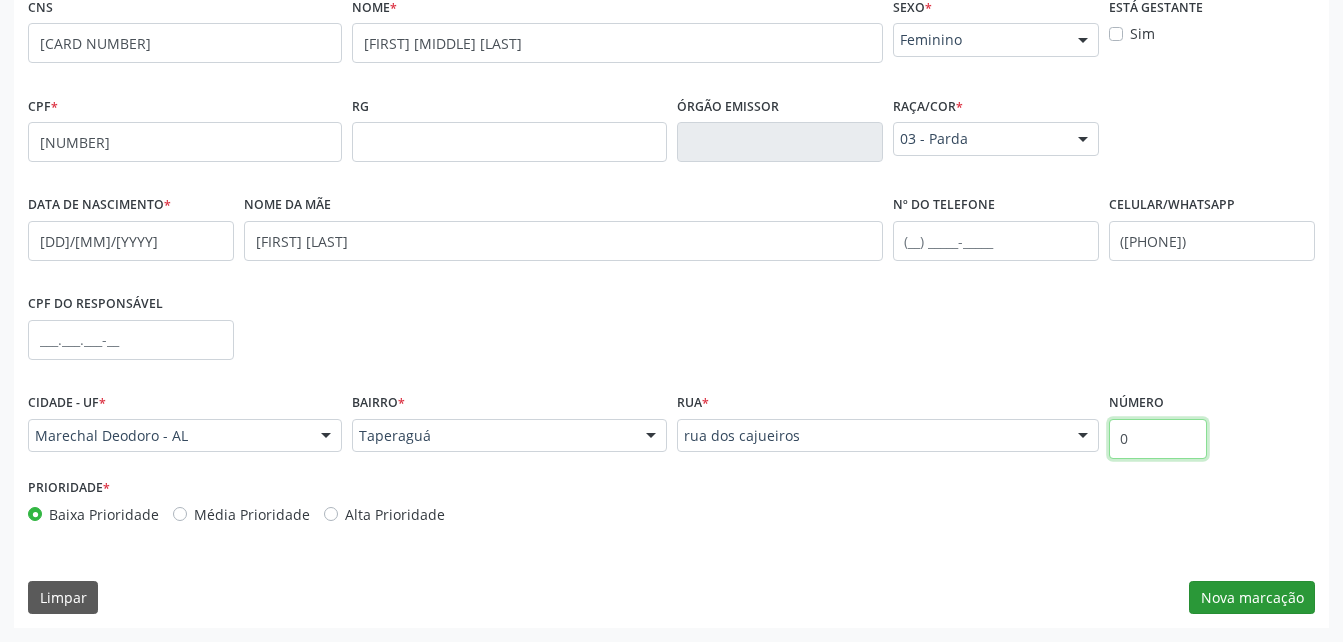type on "0" 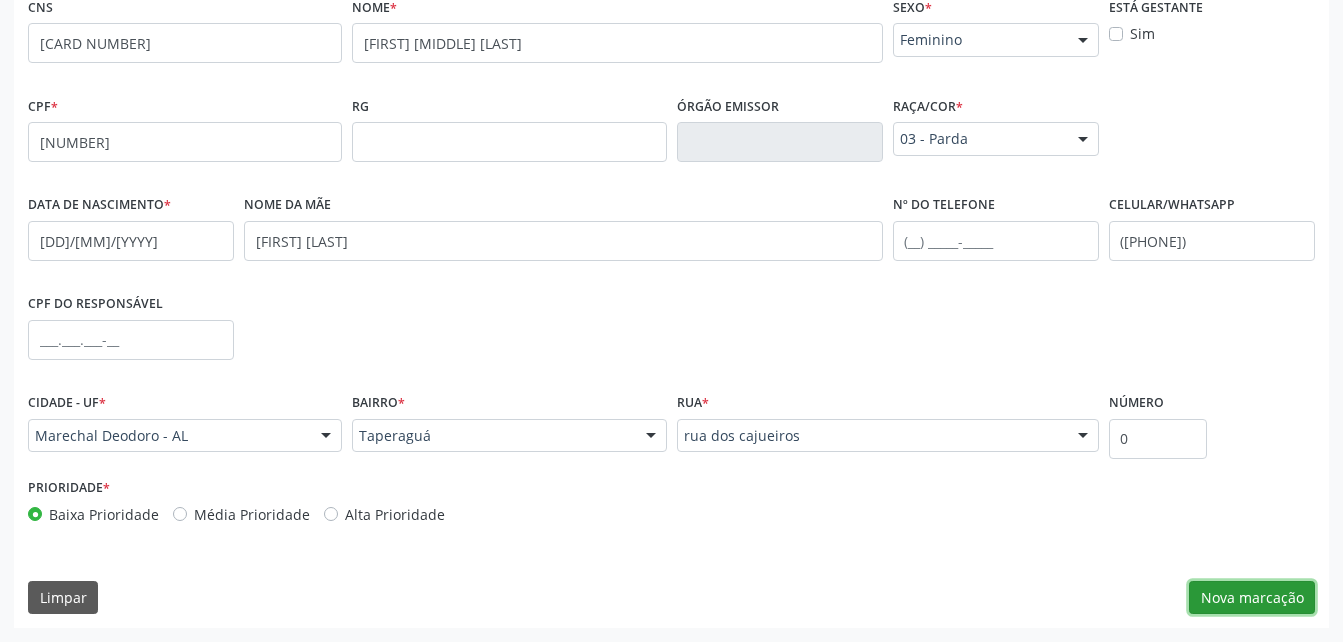 click on "Nova marcação" at bounding box center [1252, 598] 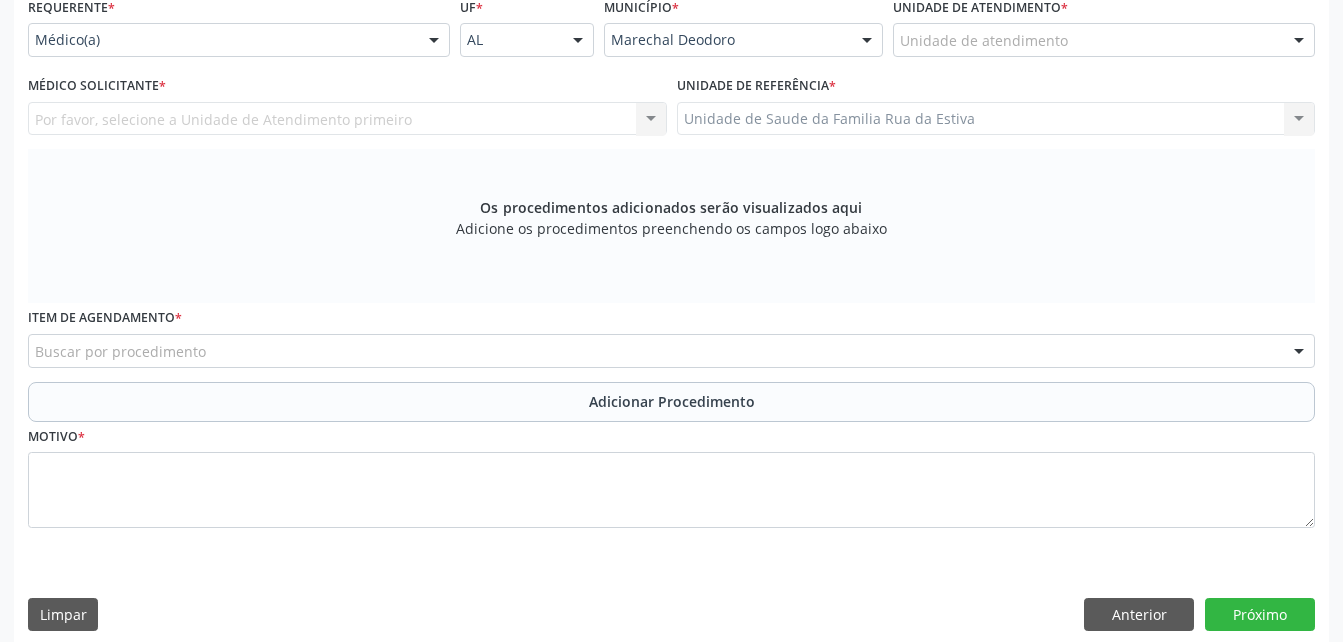 click at bounding box center [900, 50] 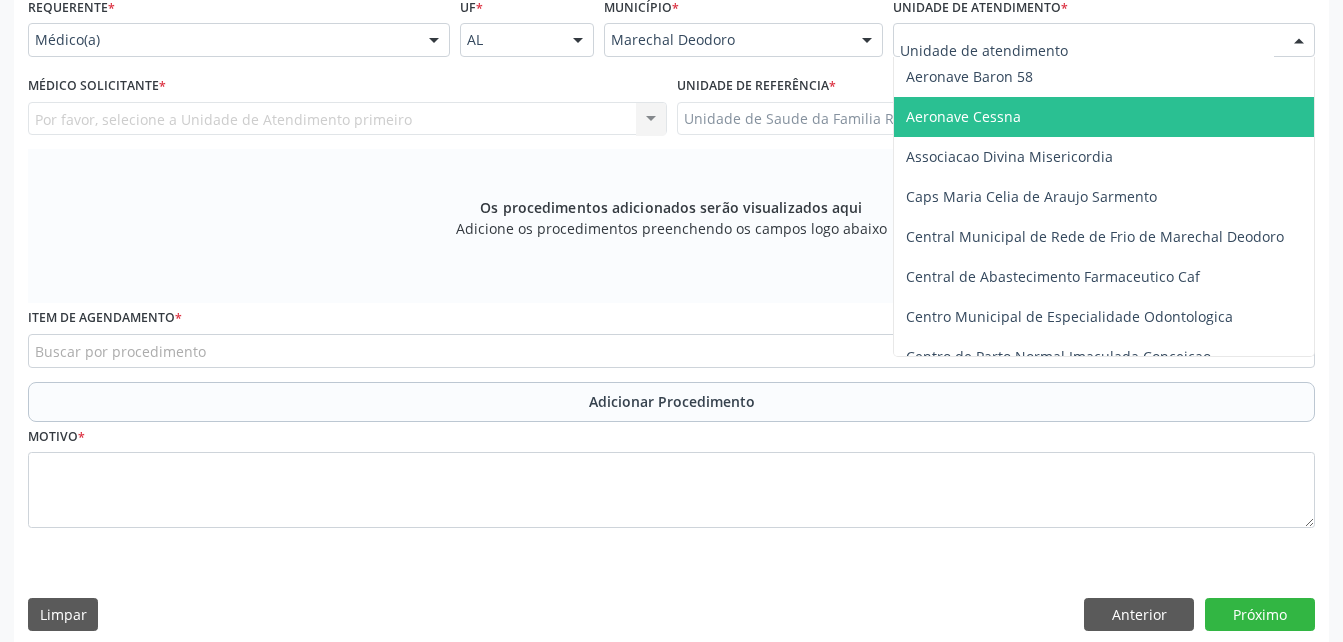 type on "R" 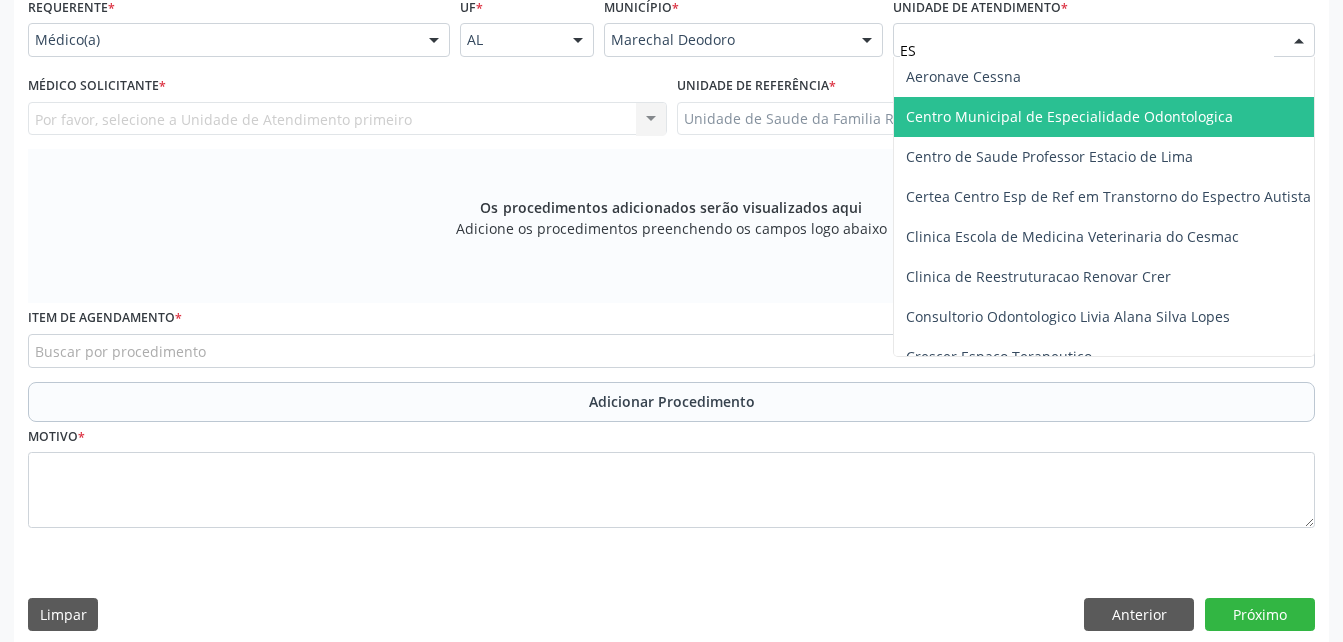 type on "EST" 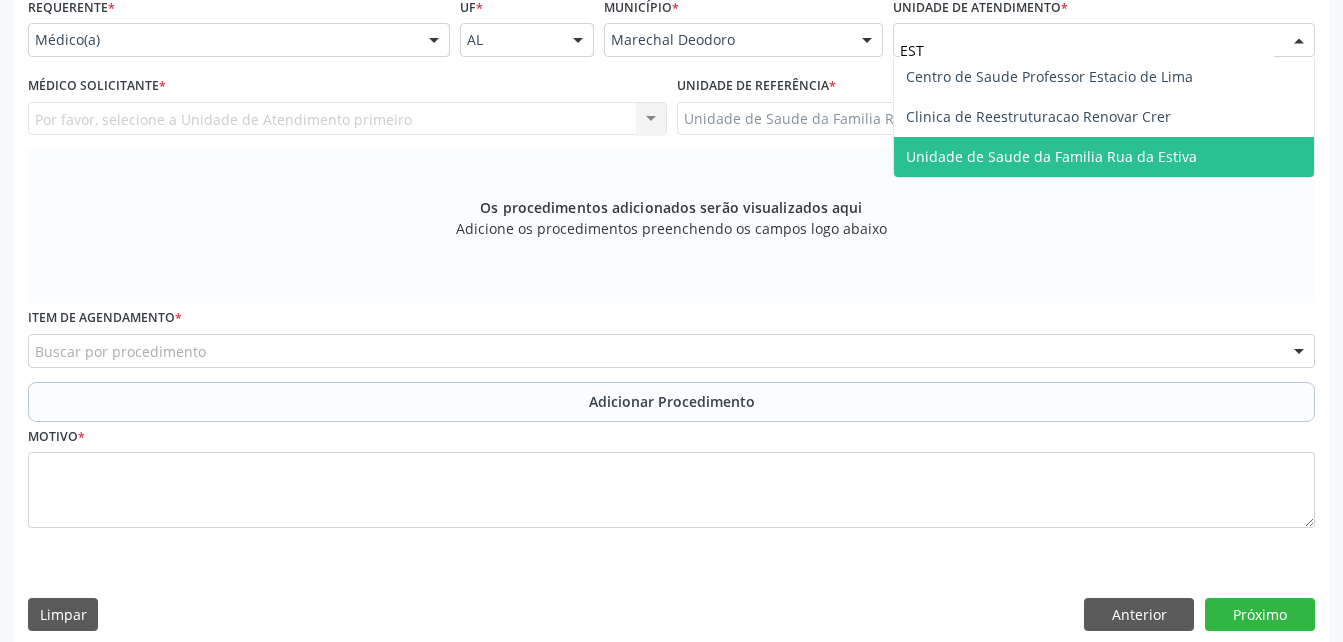 click on "Unidade de Saude da Familia Rua da Estiva" at bounding box center [1104, 157] 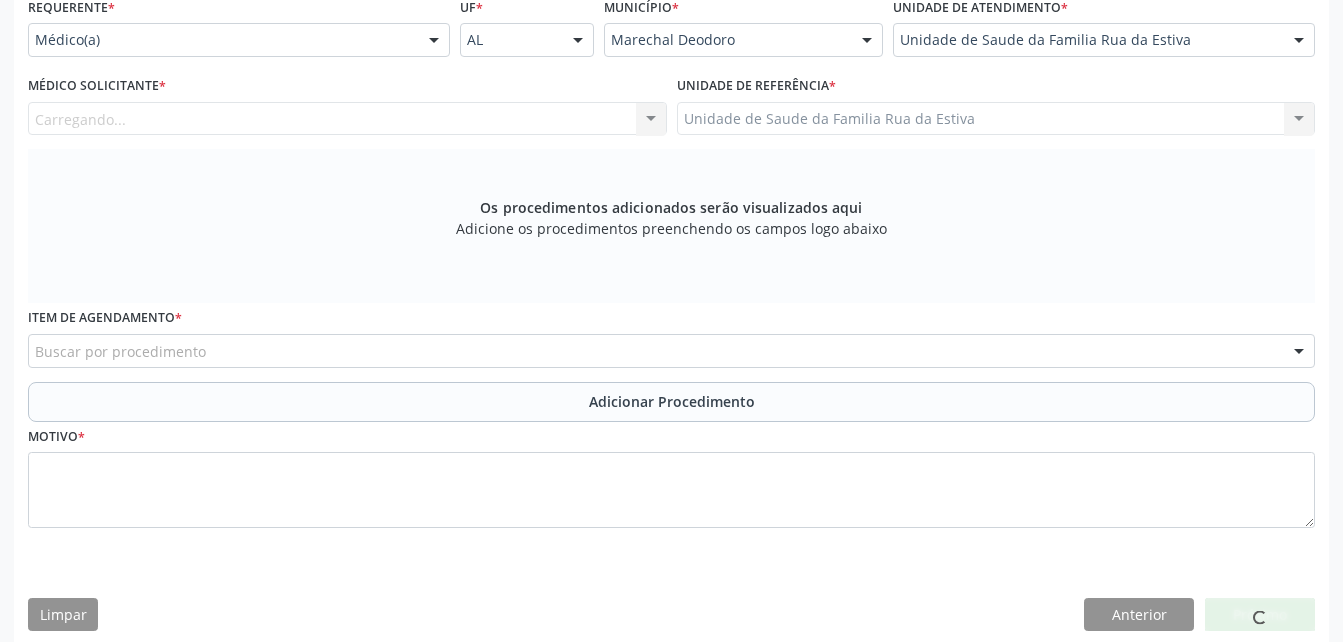 click on "Carregando...
Nenhum resultado encontrado para: "   "
Não há nenhuma opção para ser exibida." at bounding box center [347, 119] 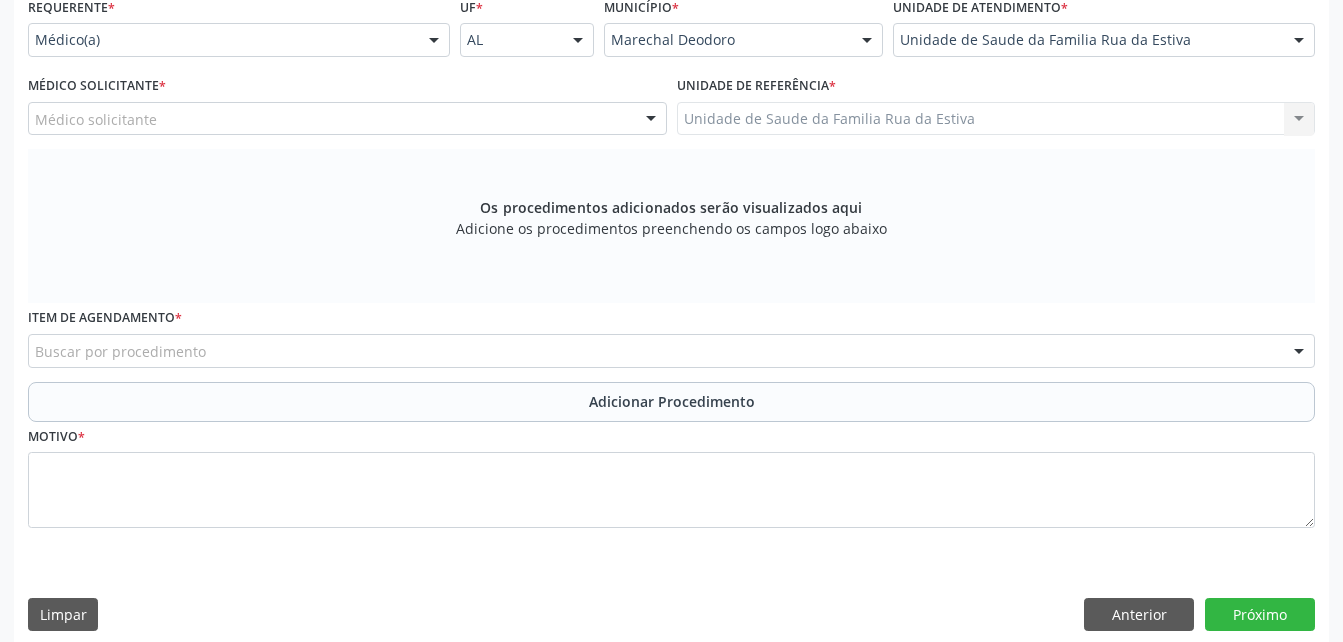 click on "Médico solicitante" at bounding box center (347, 119) 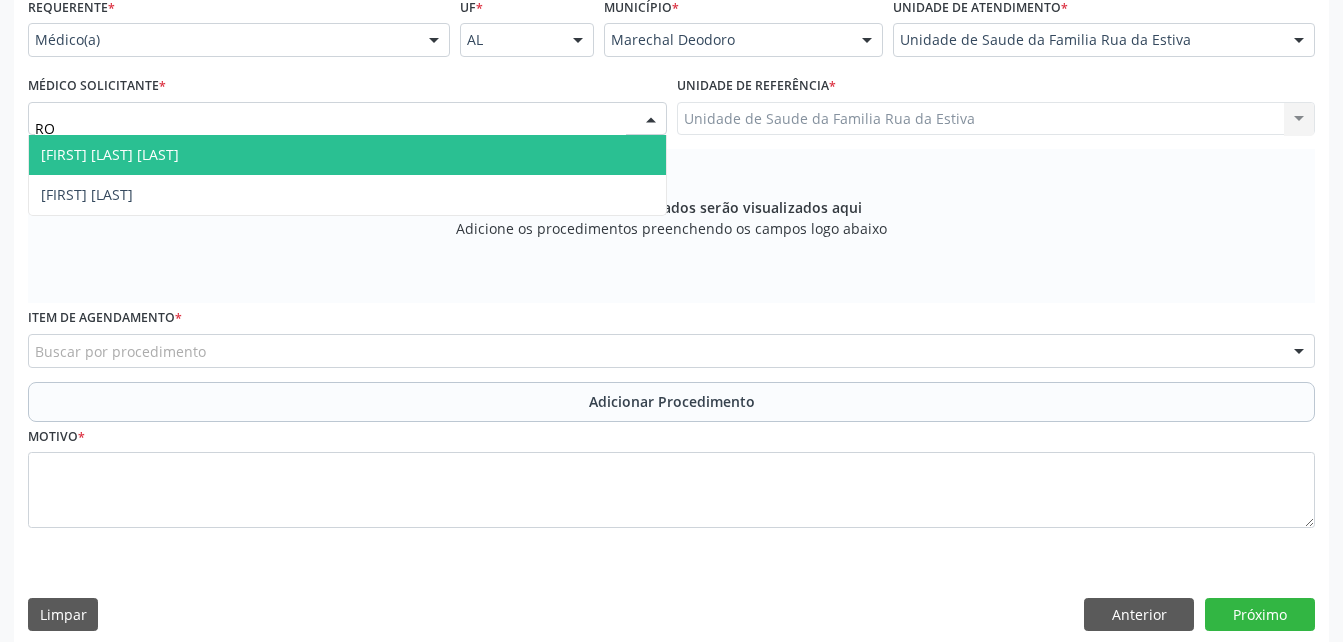 type on "ROD" 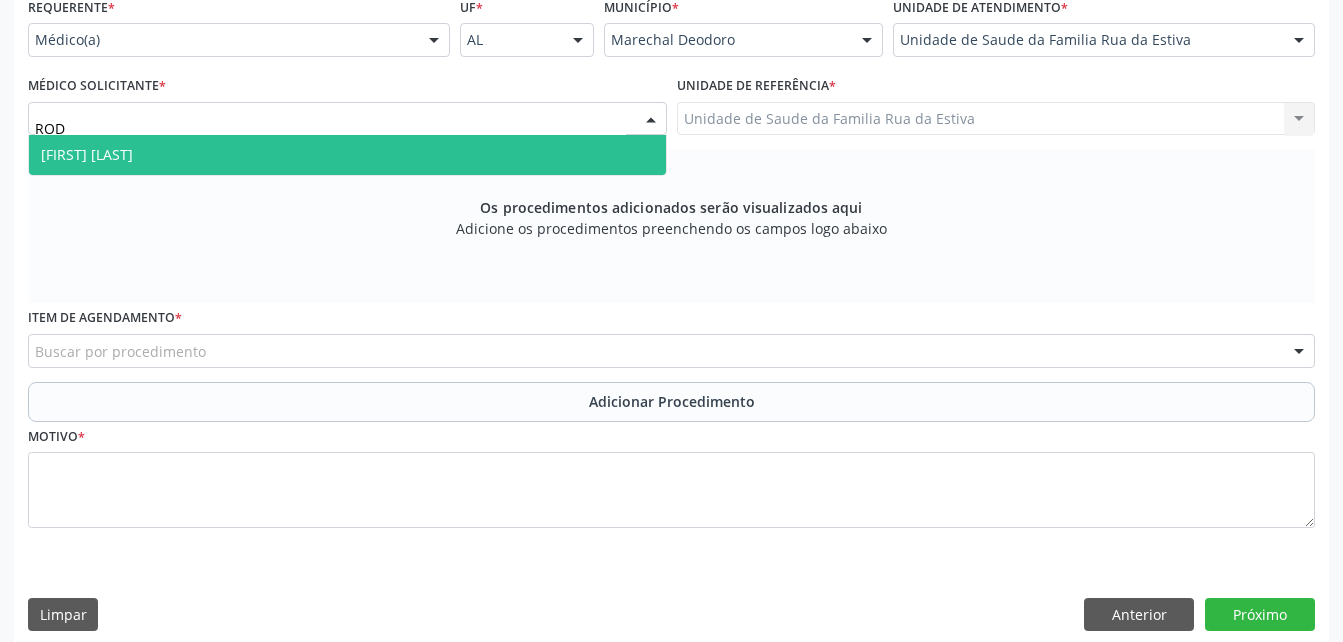 click on "[FIRST] [LAST]" at bounding box center (347, 155) 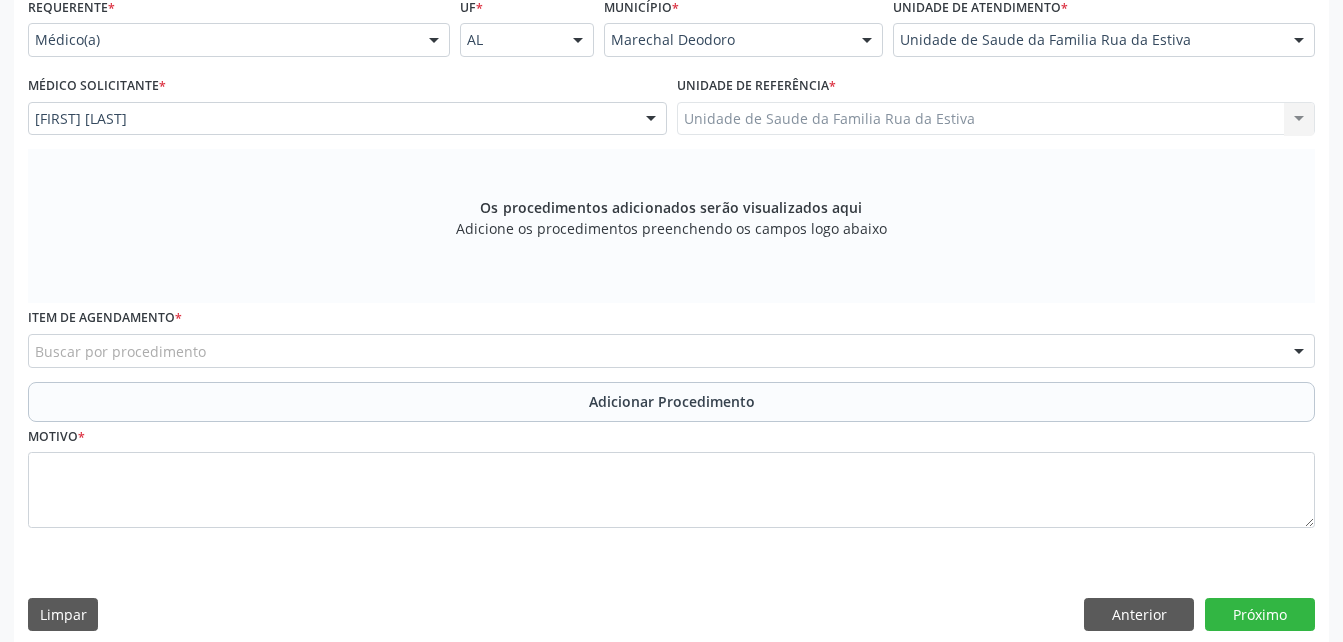 click on "Buscar por procedimento" at bounding box center (671, 351) 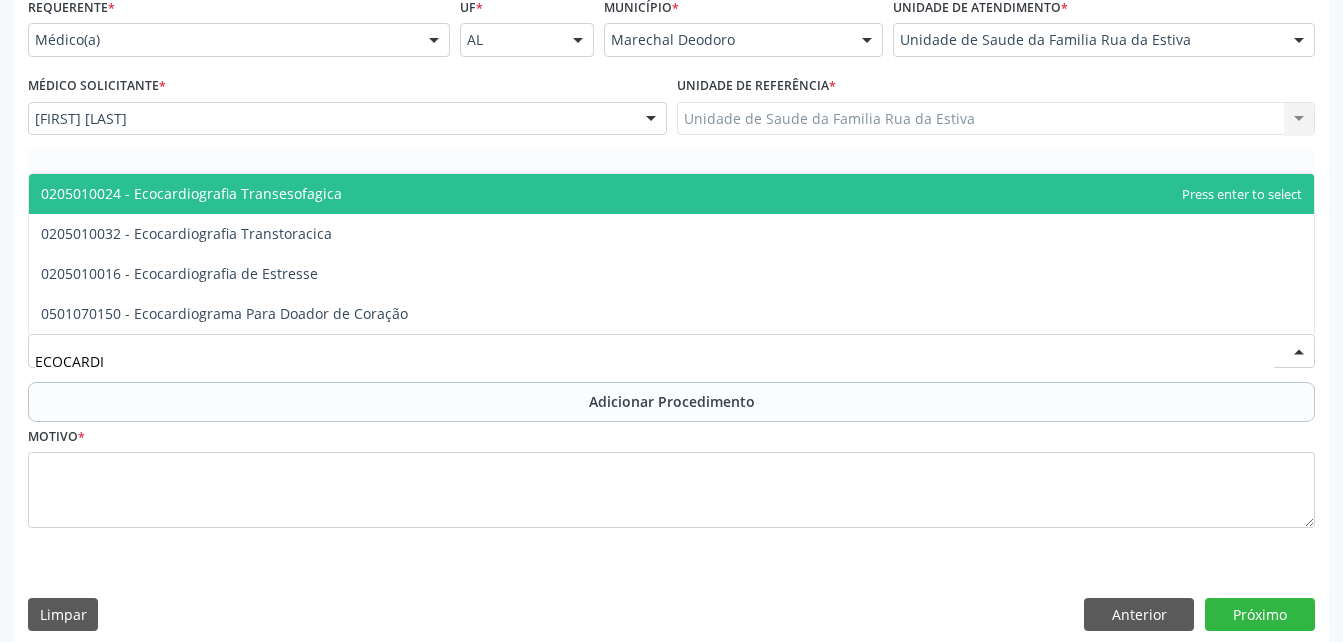 type on "ECOCARDIO" 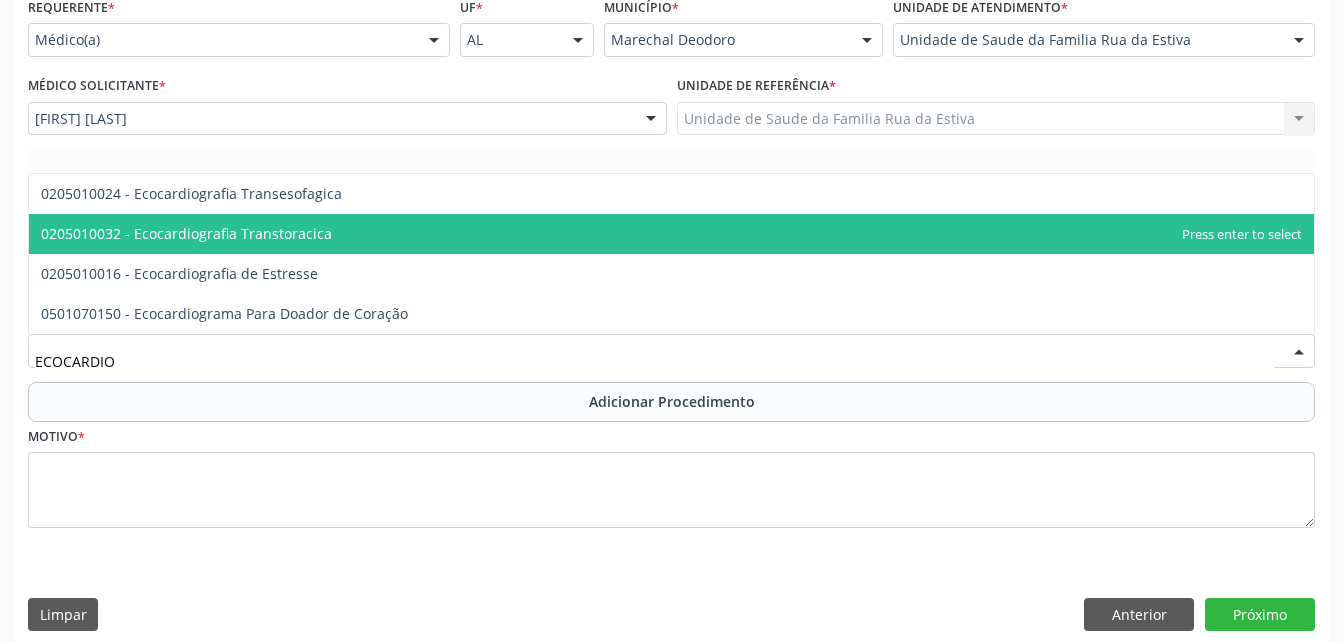 click on "0205010032 - Ecocardiografia Transtoracica" at bounding box center (671, 234) 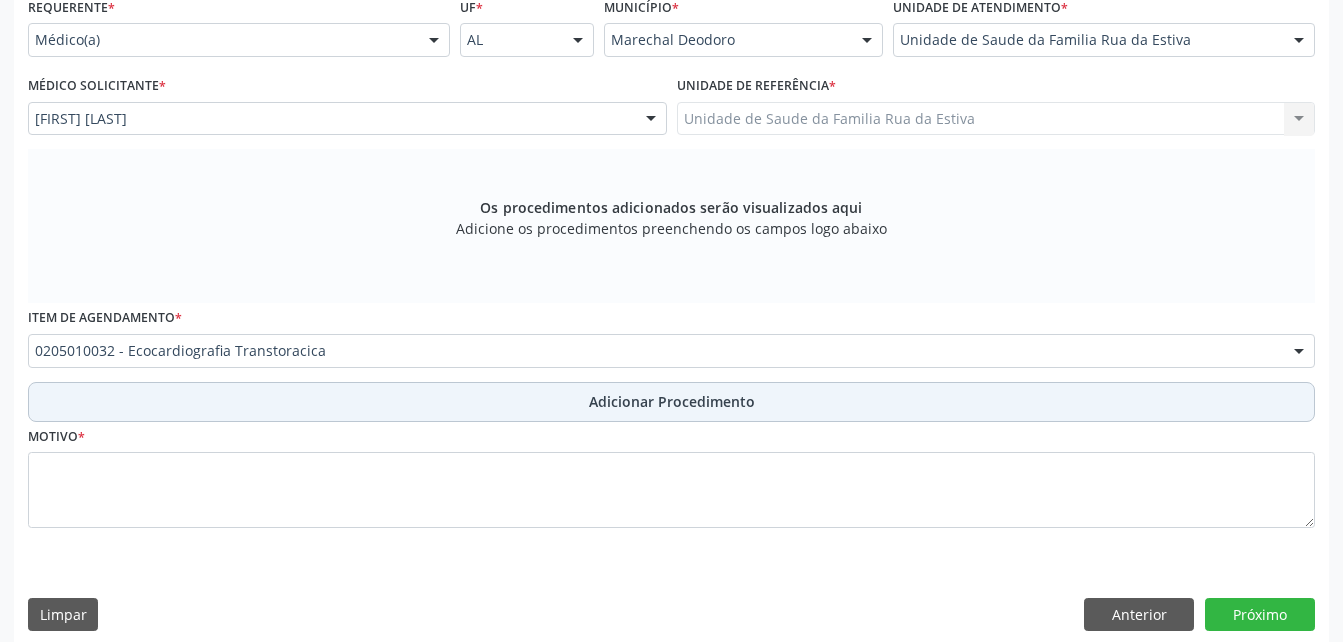 click on "Adicionar Procedimento" at bounding box center (671, 402) 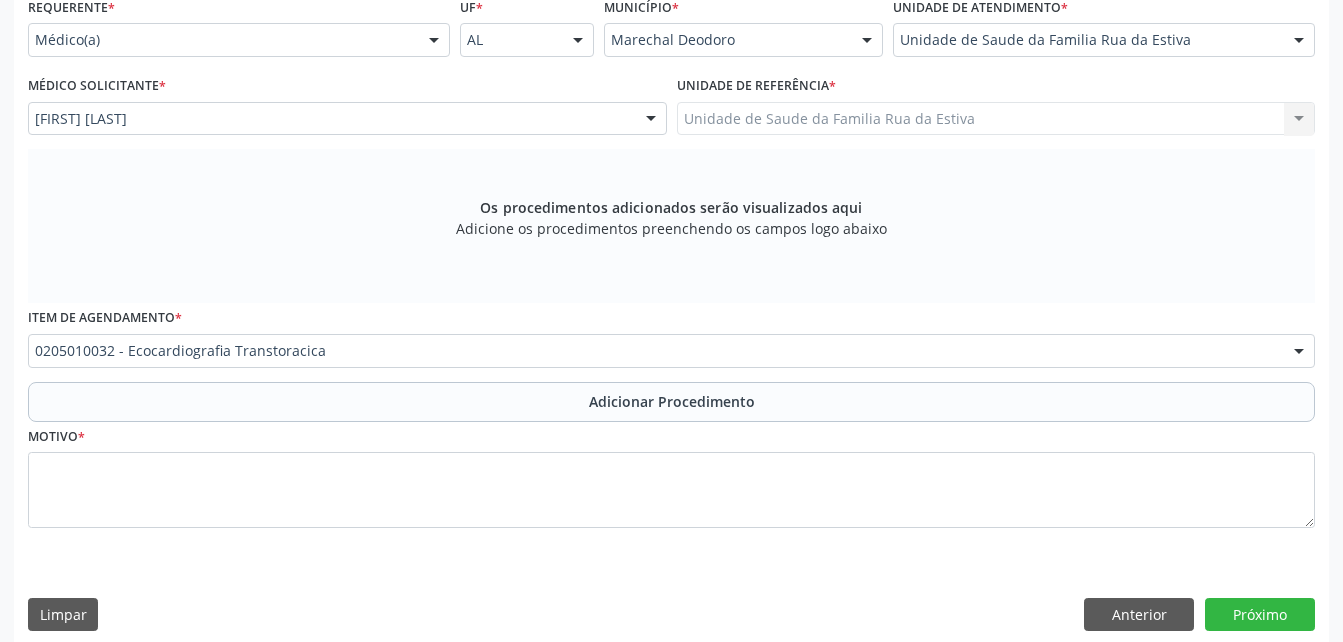scroll, scrollTop: 411, scrollLeft: 0, axis: vertical 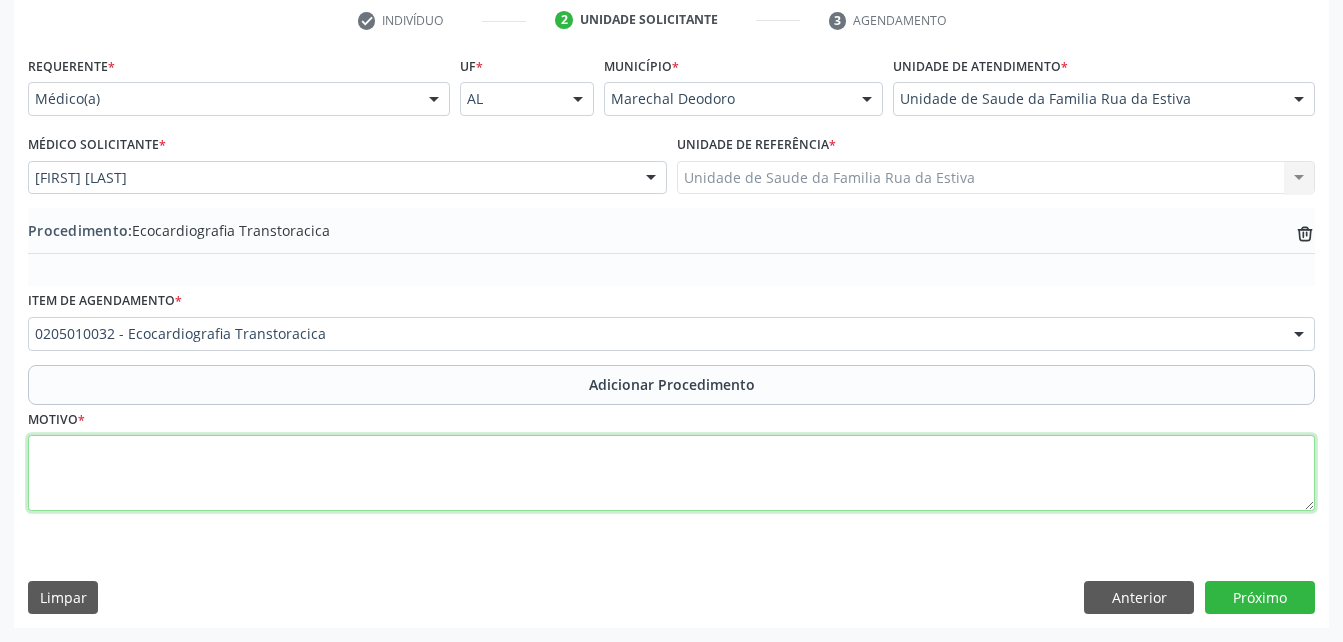 click at bounding box center (671, 473) 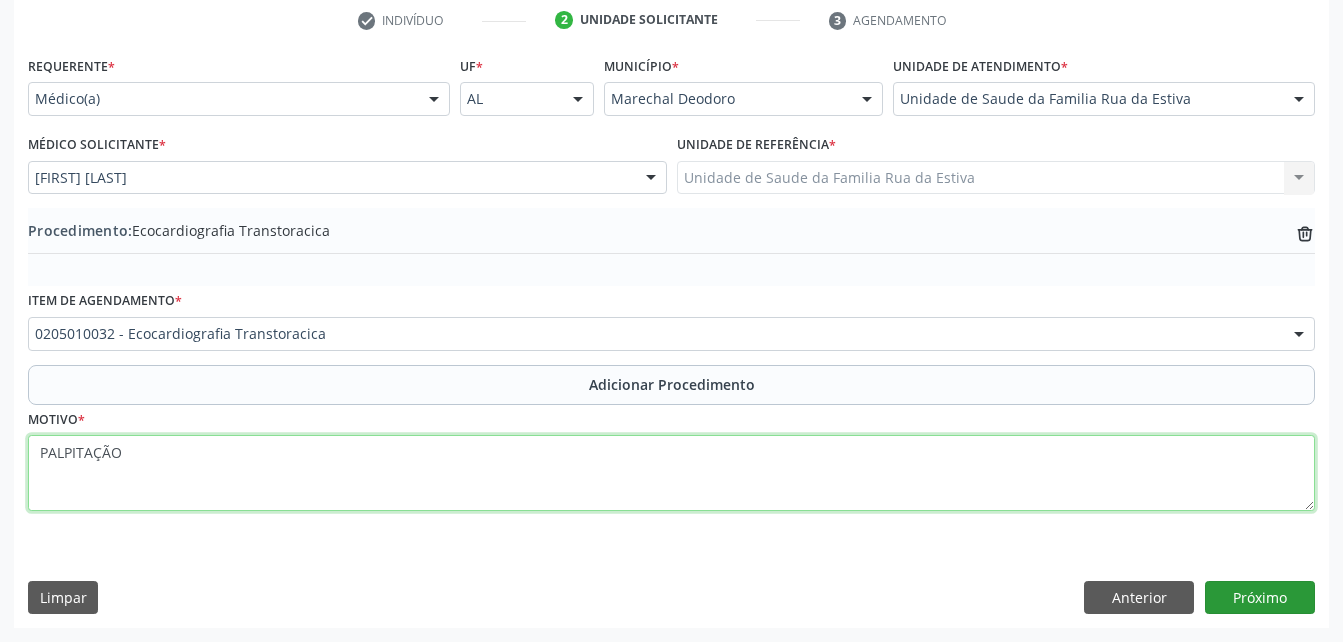 type on "PALPITAÇÃO" 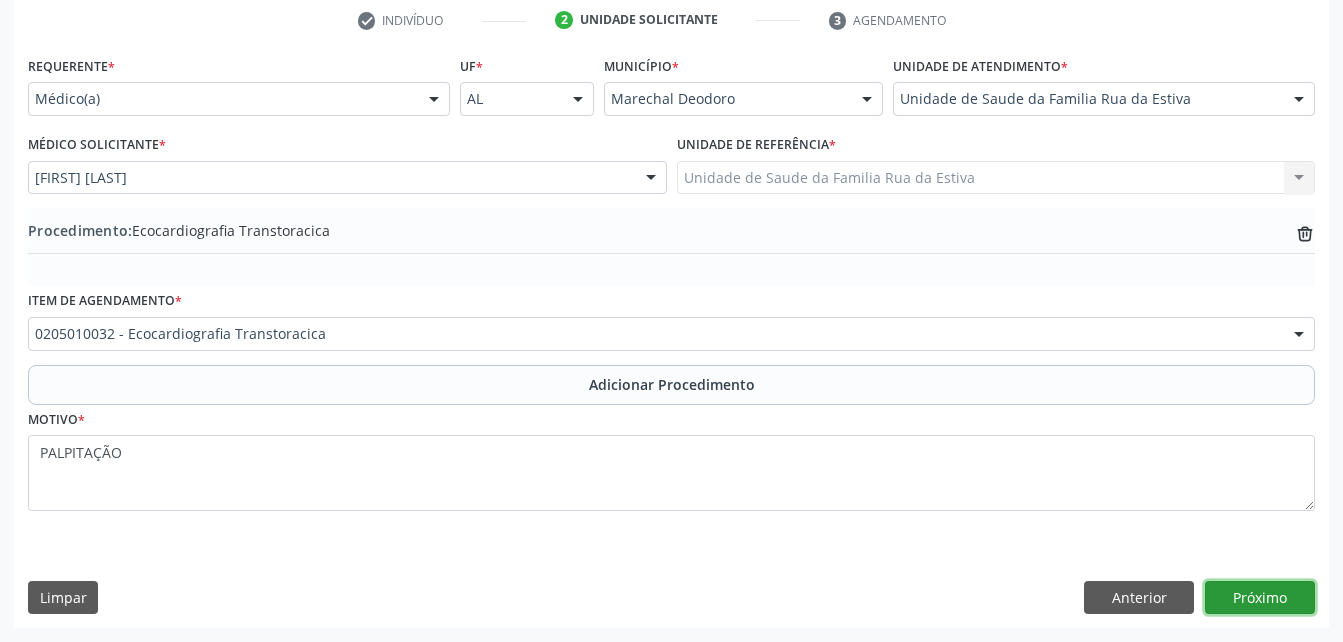 click on "Próximo" at bounding box center [1260, 598] 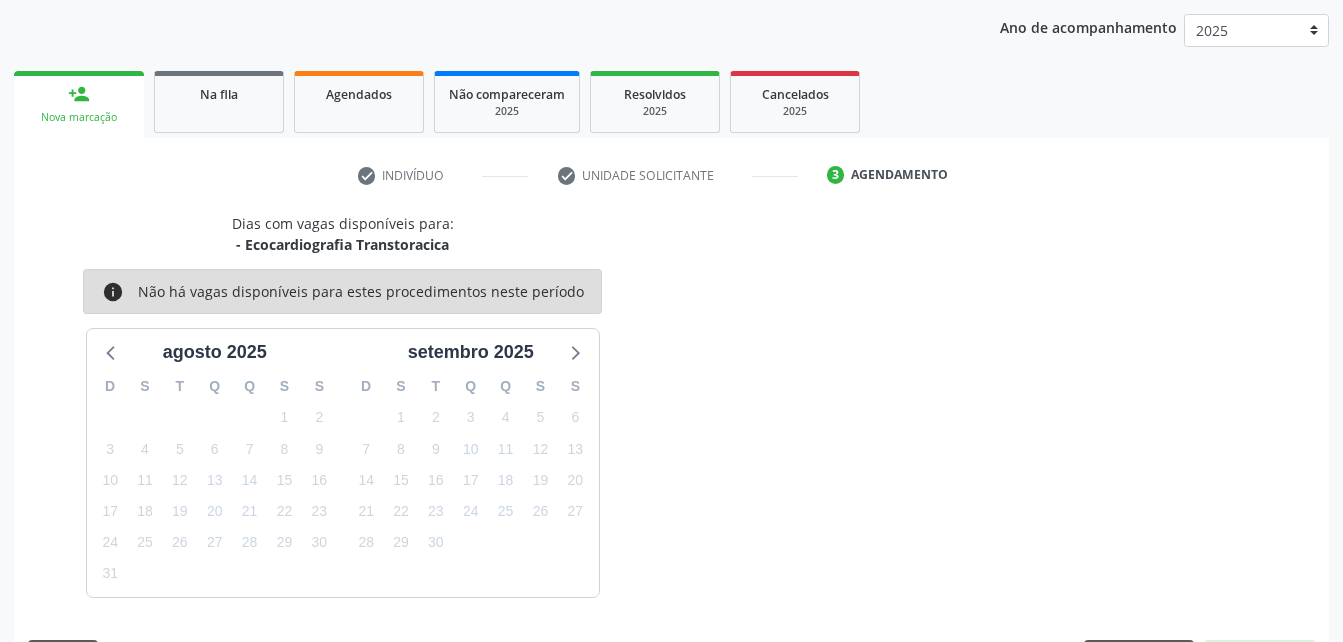 scroll, scrollTop: 315, scrollLeft: 0, axis: vertical 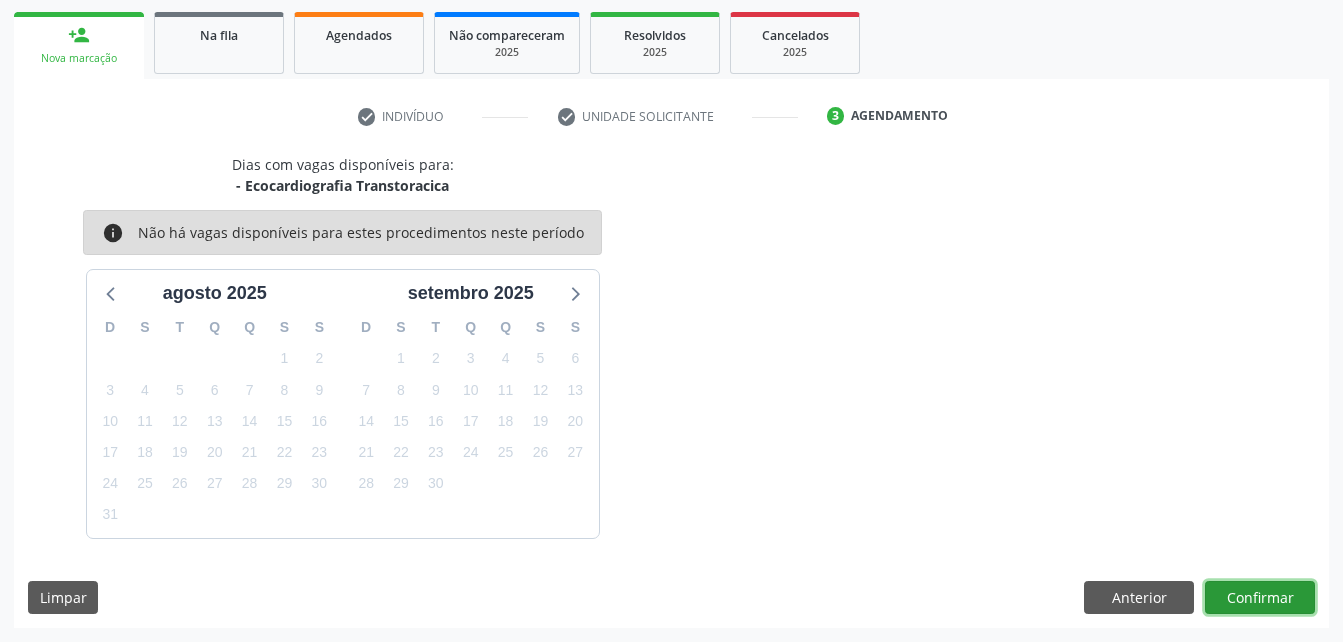 click on "Confirmar" at bounding box center (1260, 598) 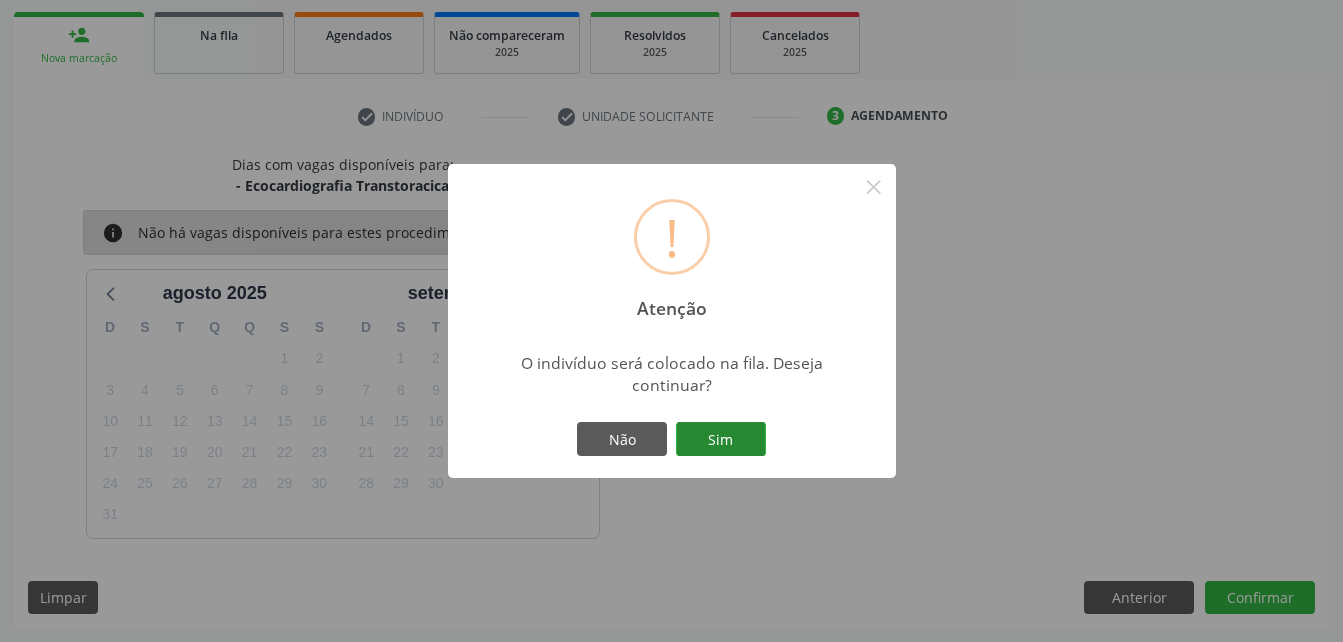 click on "Sim" at bounding box center [721, 439] 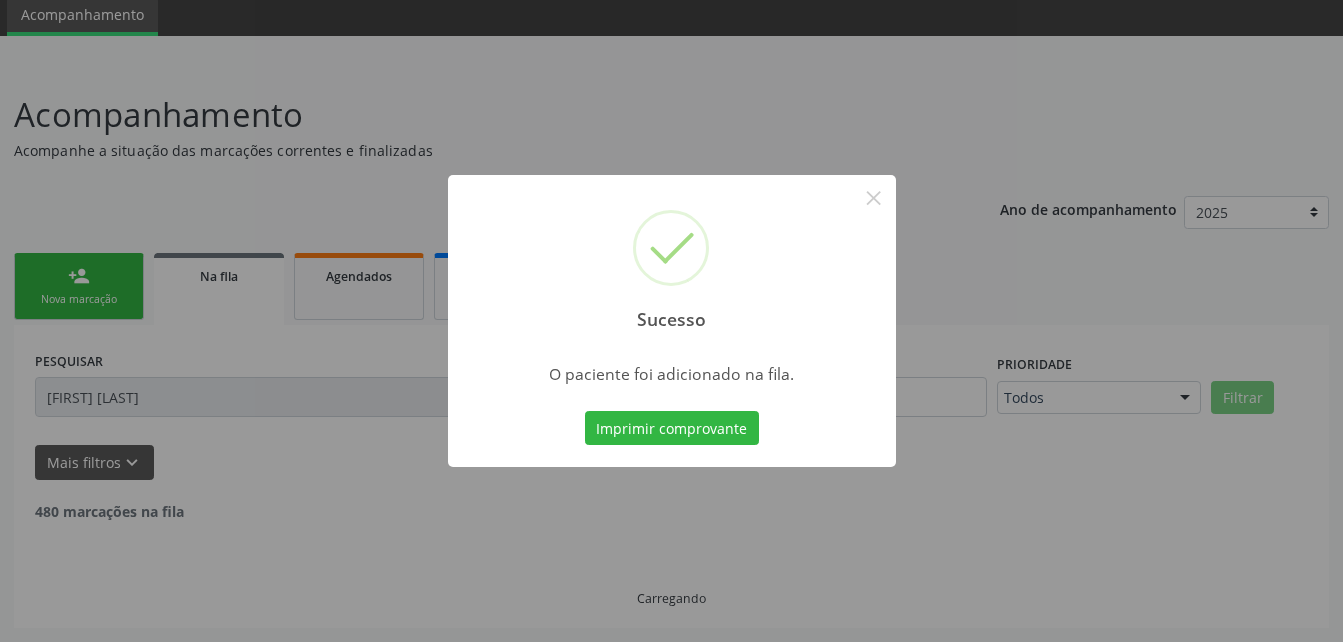 scroll, scrollTop: 53, scrollLeft: 0, axis: vertical 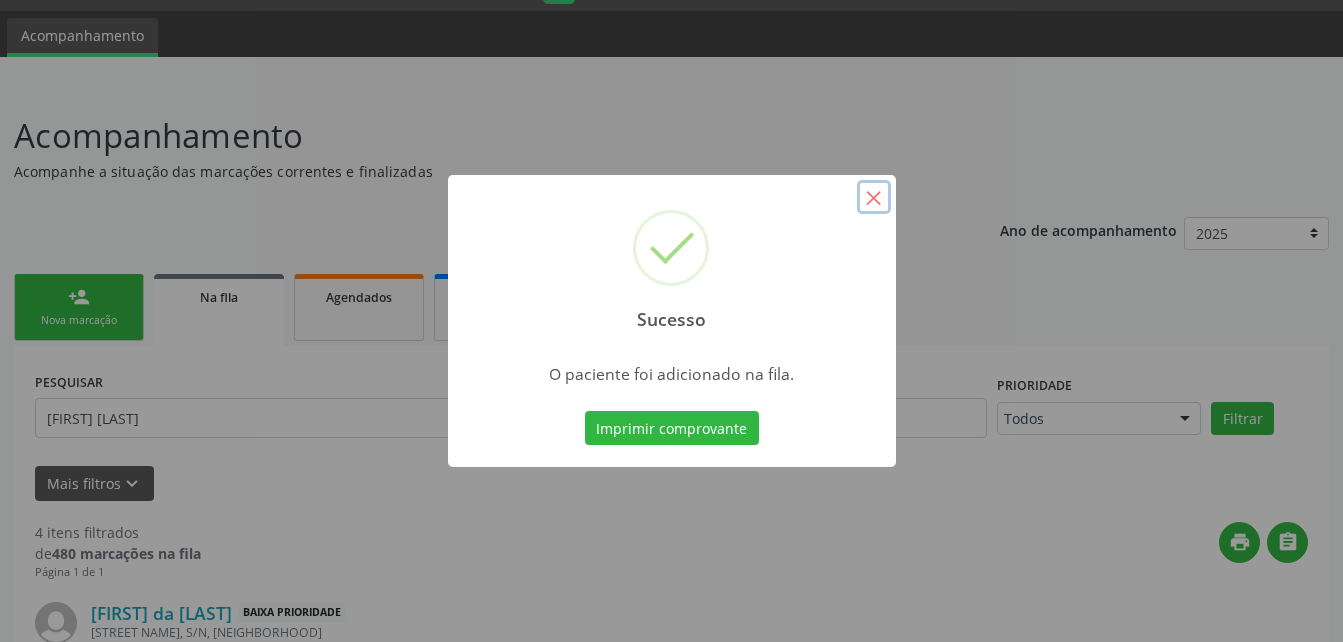 click on "×" at bounding box center [874, 197] 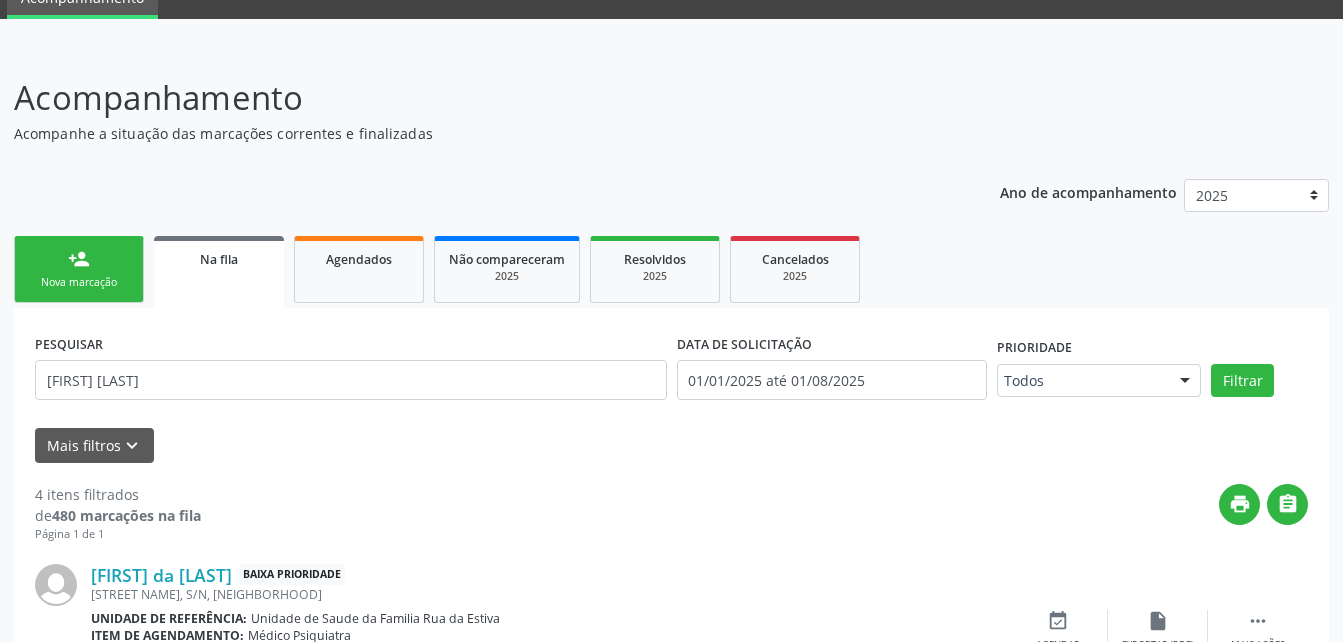 scroll, scrollTop: 153, scrollLeft: 0, axis: vertical 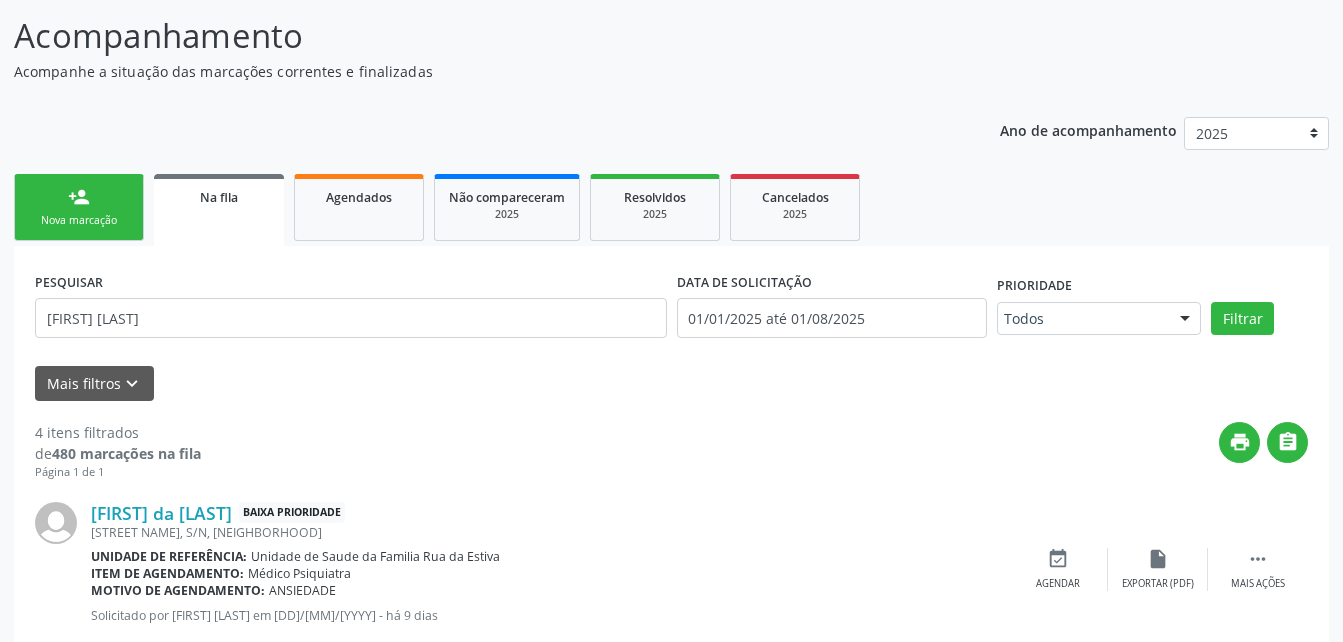 drag, startPoint x: 117, startPoint y: 204, endPoint x: 92, endPoint y: 223, distance: 31.400637 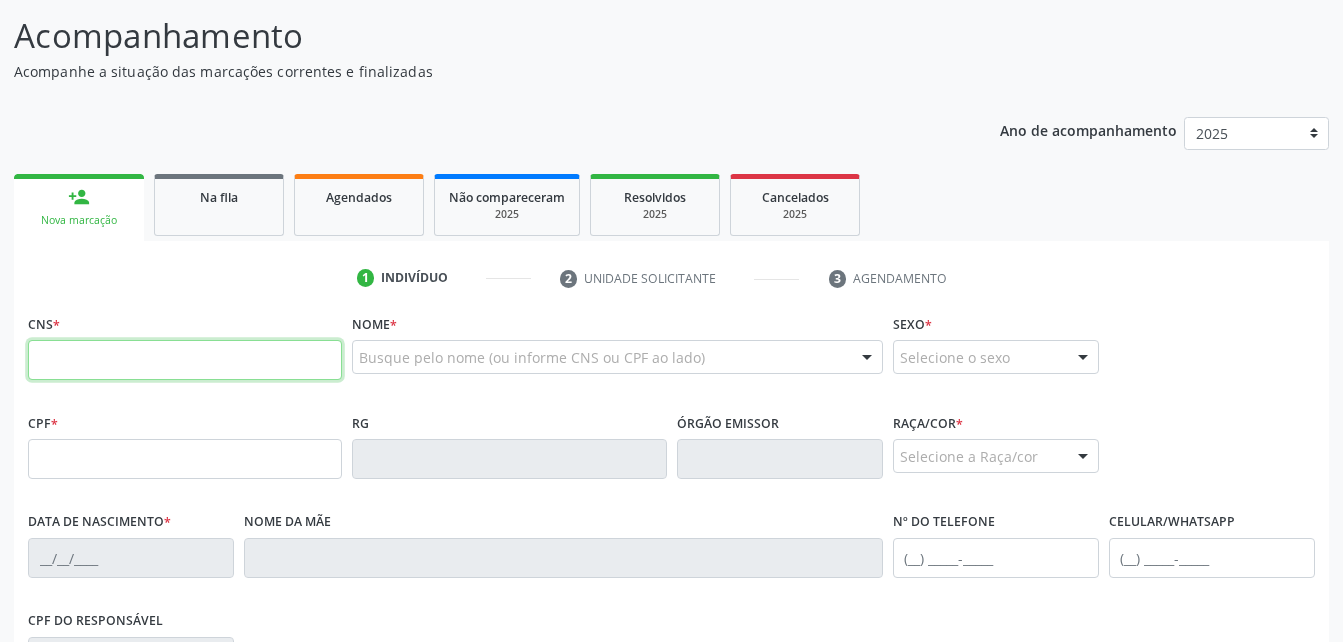 click at bounding box center [185, 360] 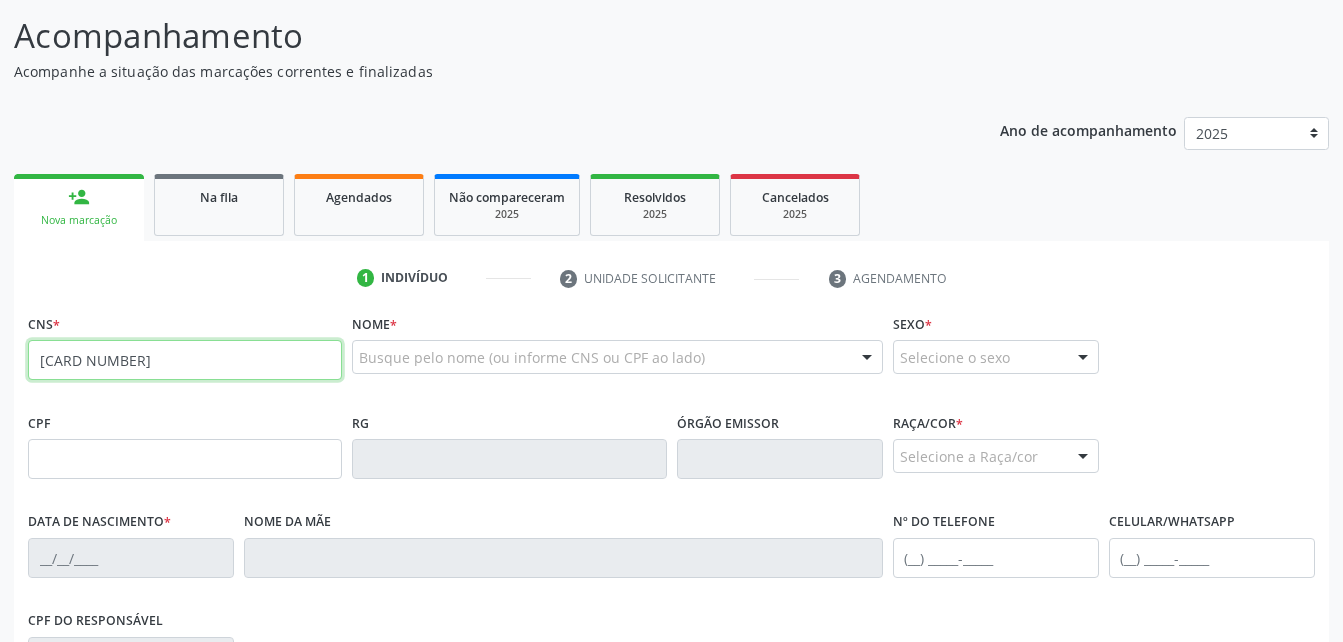 type on "704 1071 0702 9971" 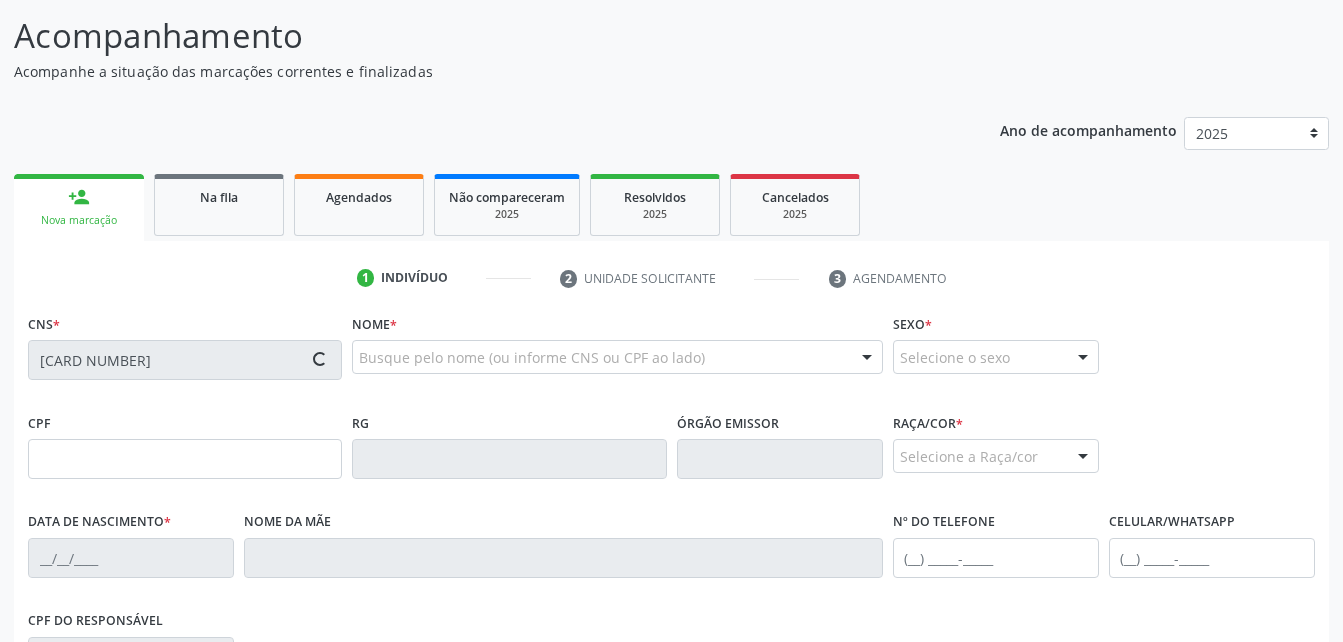 type on "112.613.584-49" 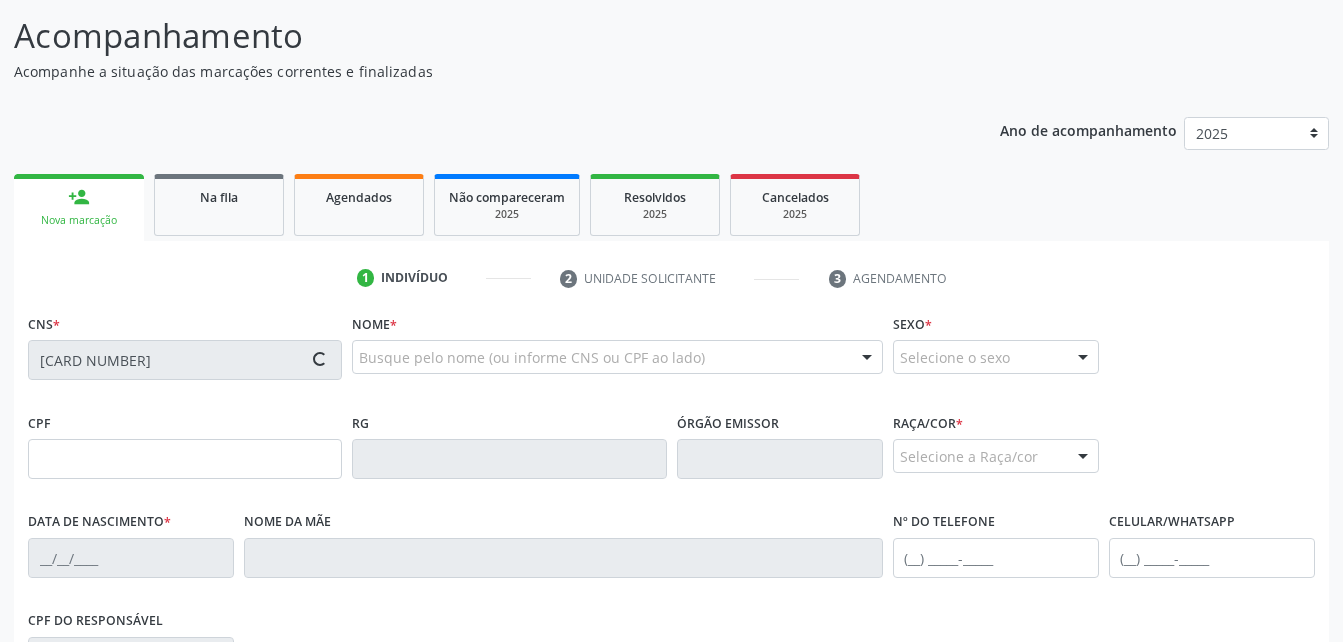 type on "29/03/1951" 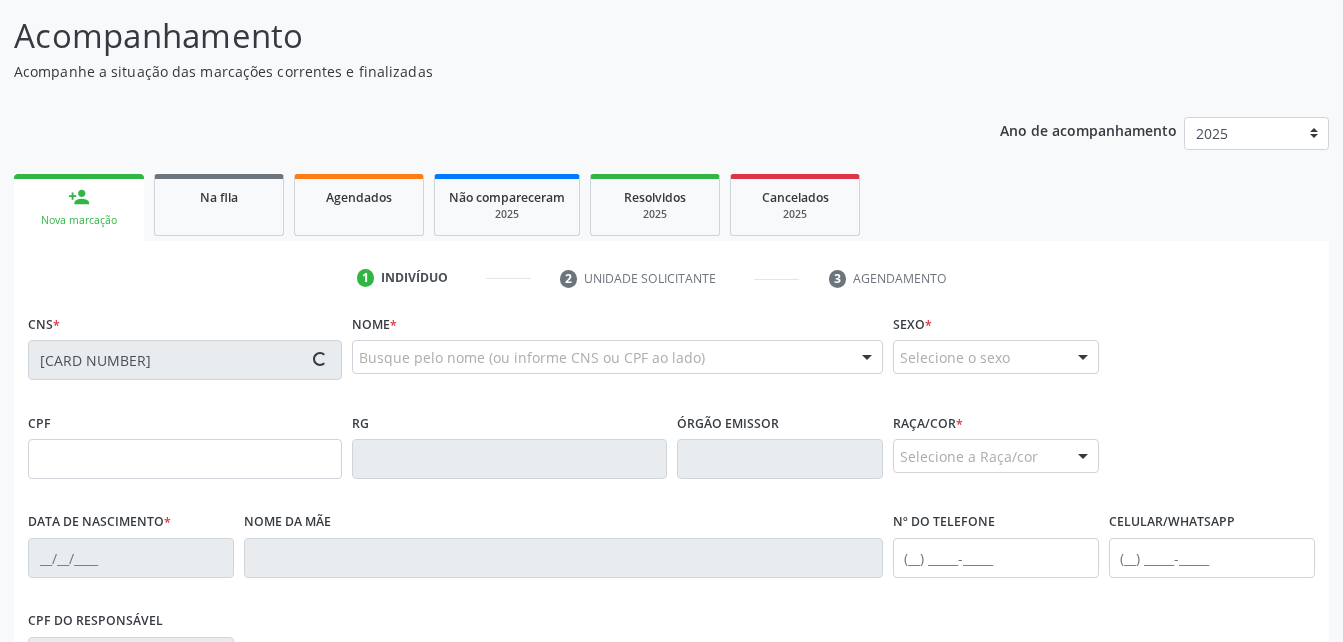 type on "(82) 99407-9014" 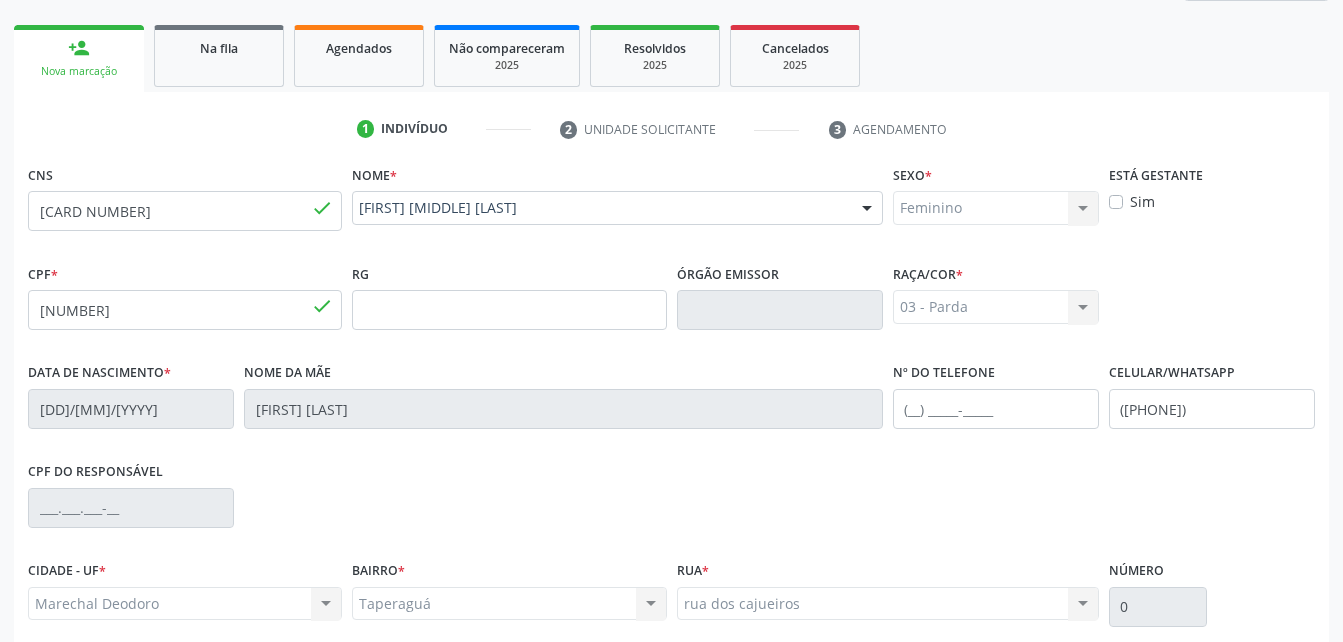 scroll, scrollTop: 453, scrollLeft: 0, axis: vertical 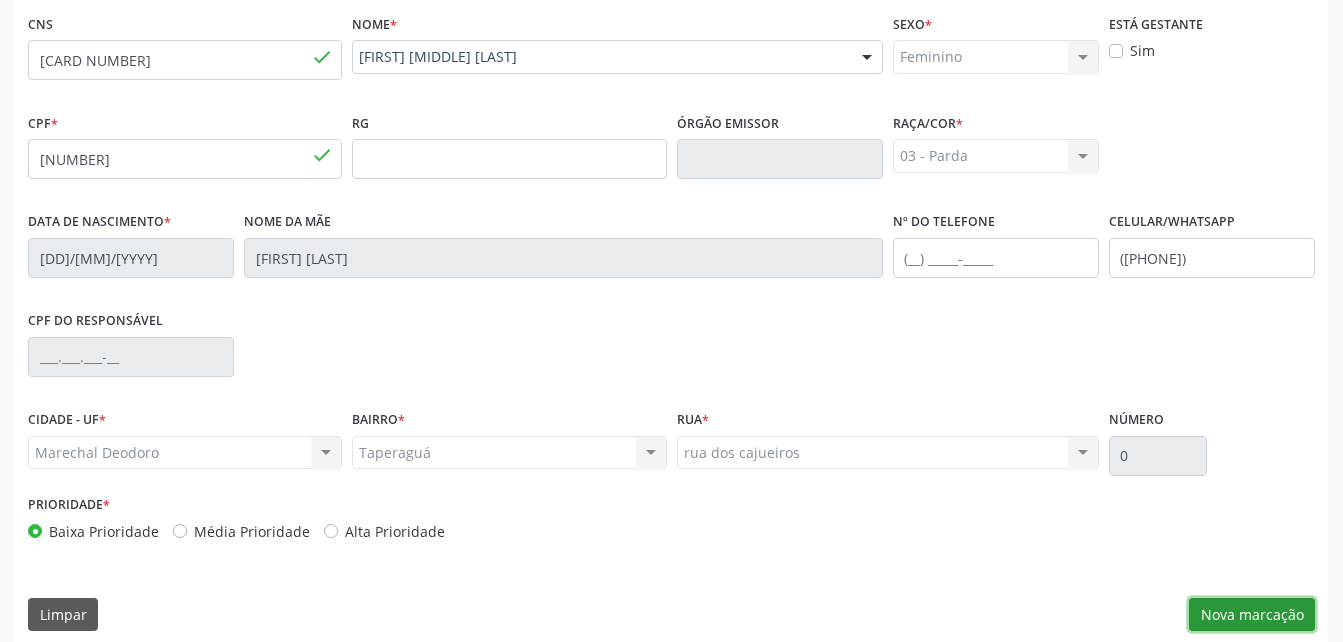 click on "Nova marcação" at bounding box center [1252, 615] 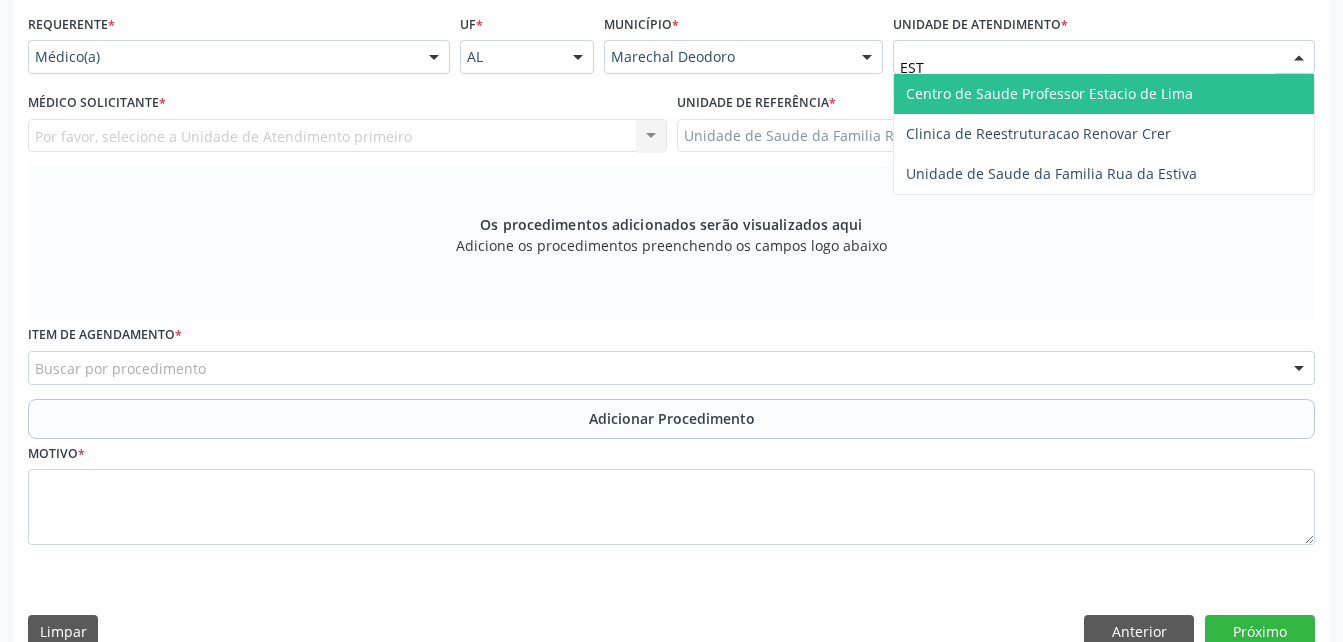 type on "ESTI" 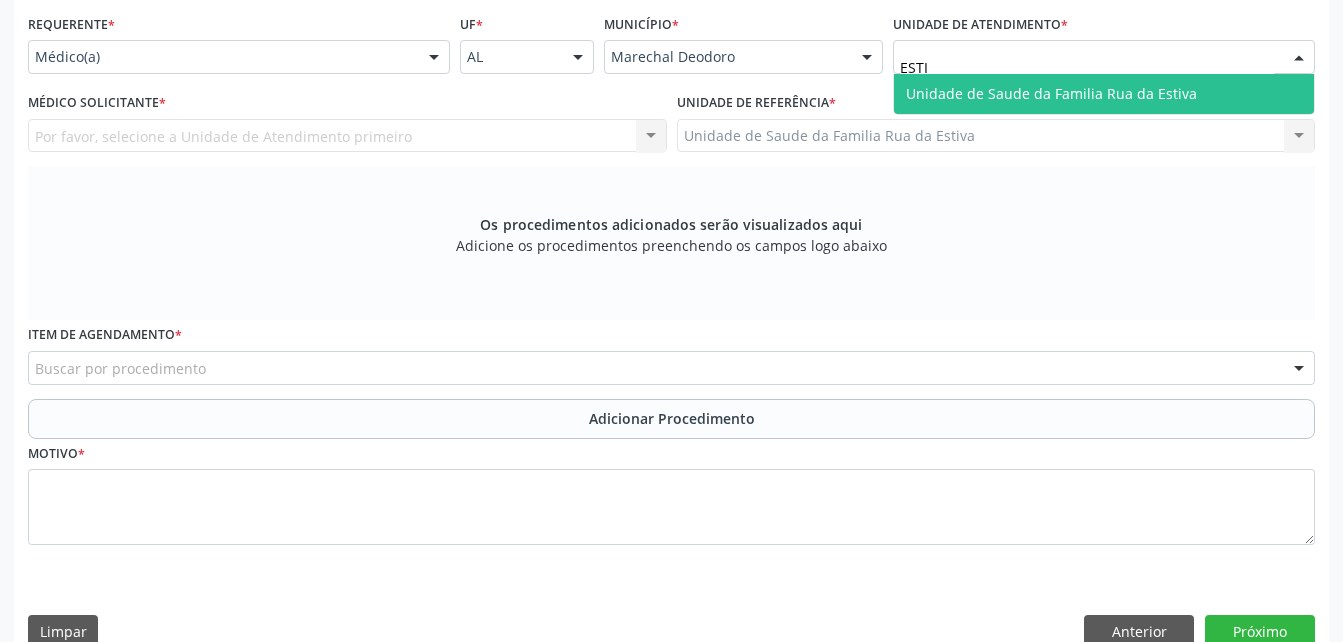 click on "Unidade de Saude da Familia Rua da Estiva" at bounding box center (1051, 93) 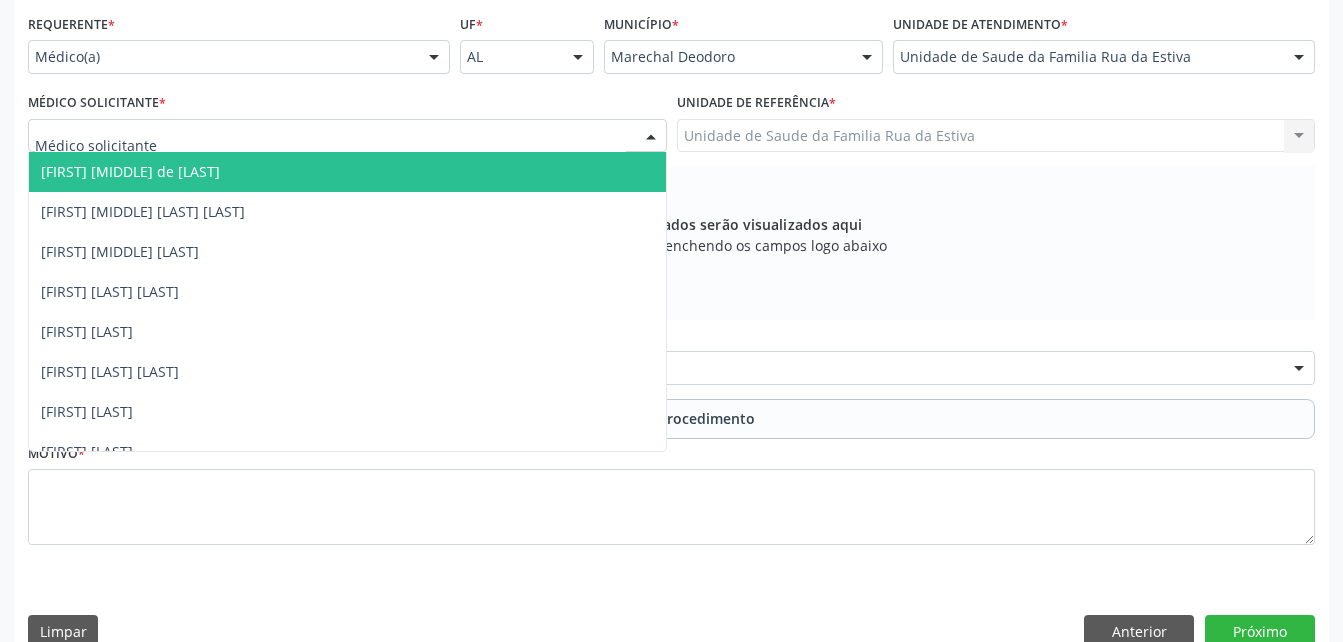 click at bounding box center (347, 136) 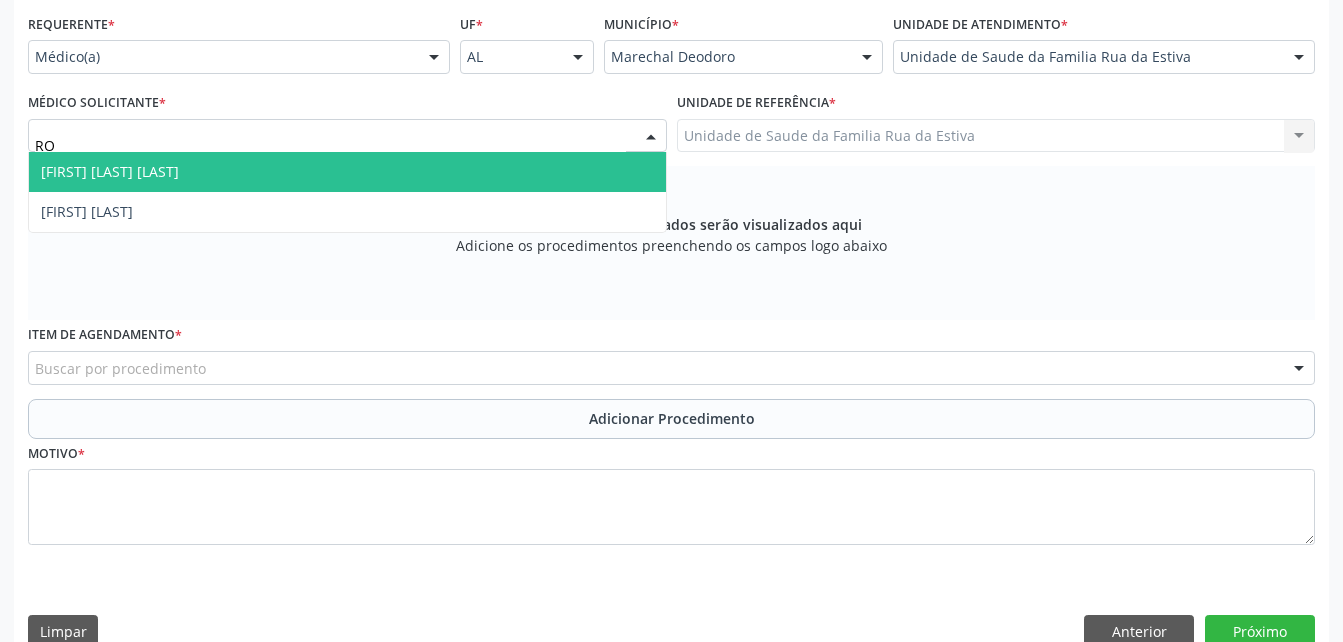 type on "ROD" 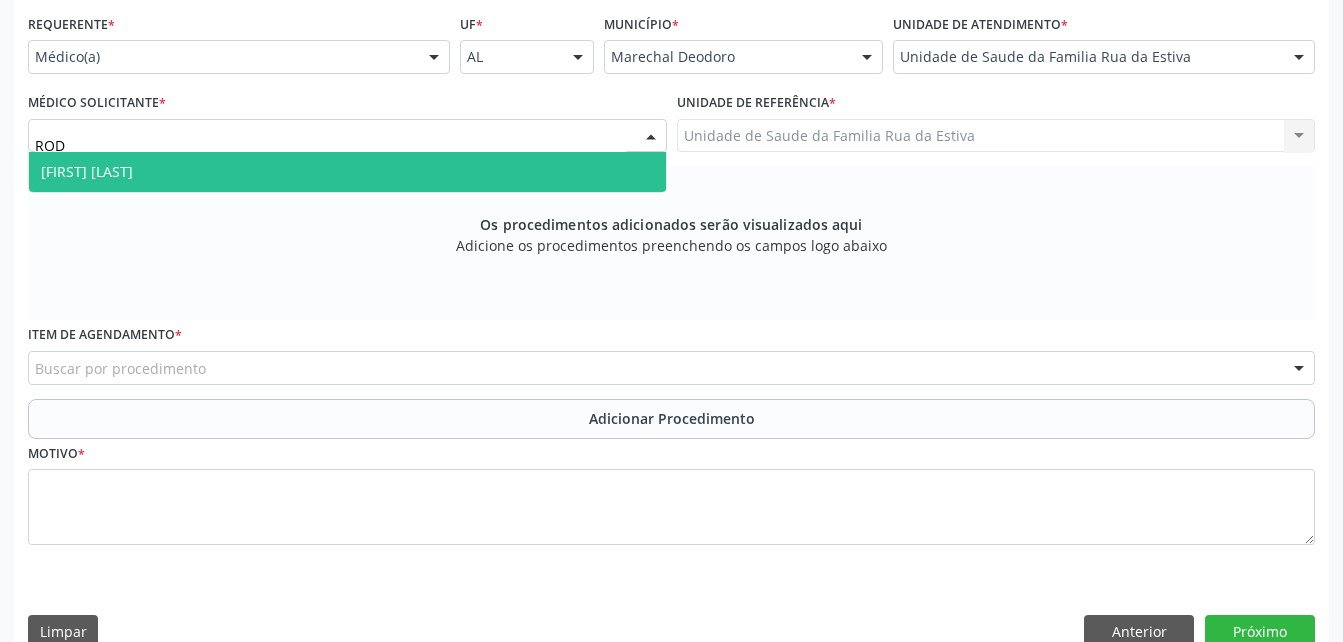 click on "[FIRST] [LAST]" at bounding box center (347, 172) 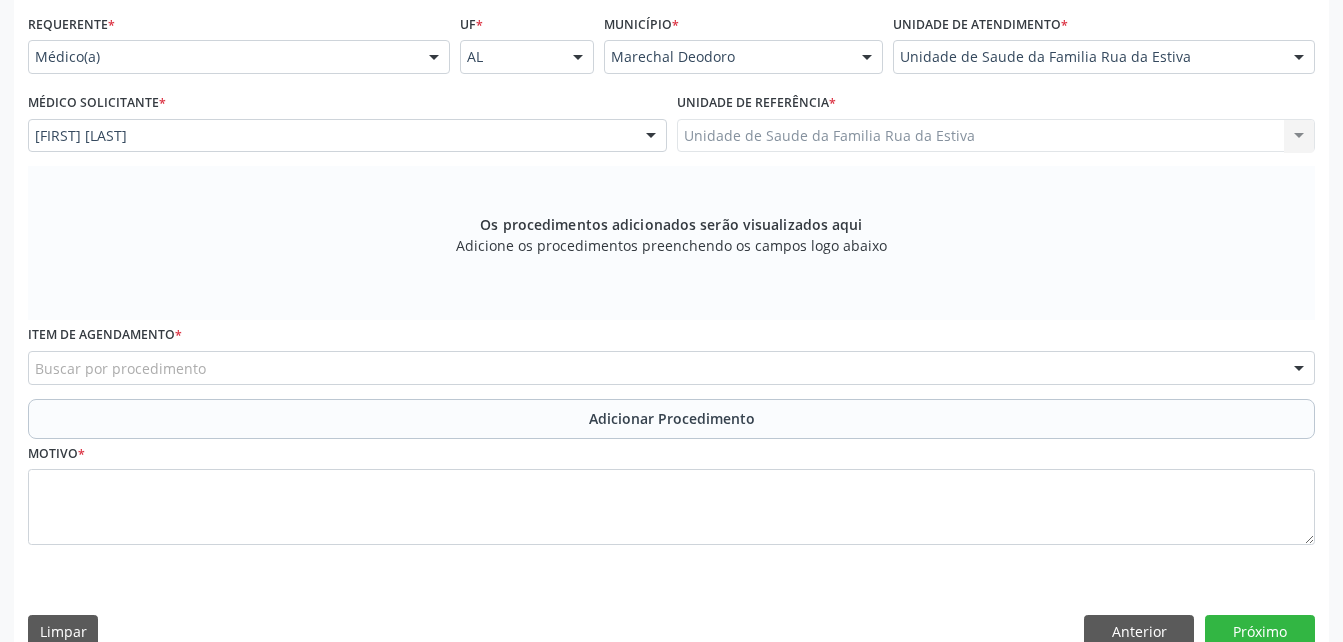 click on "Buscar por procedimento" at bounding box center (671, 368) 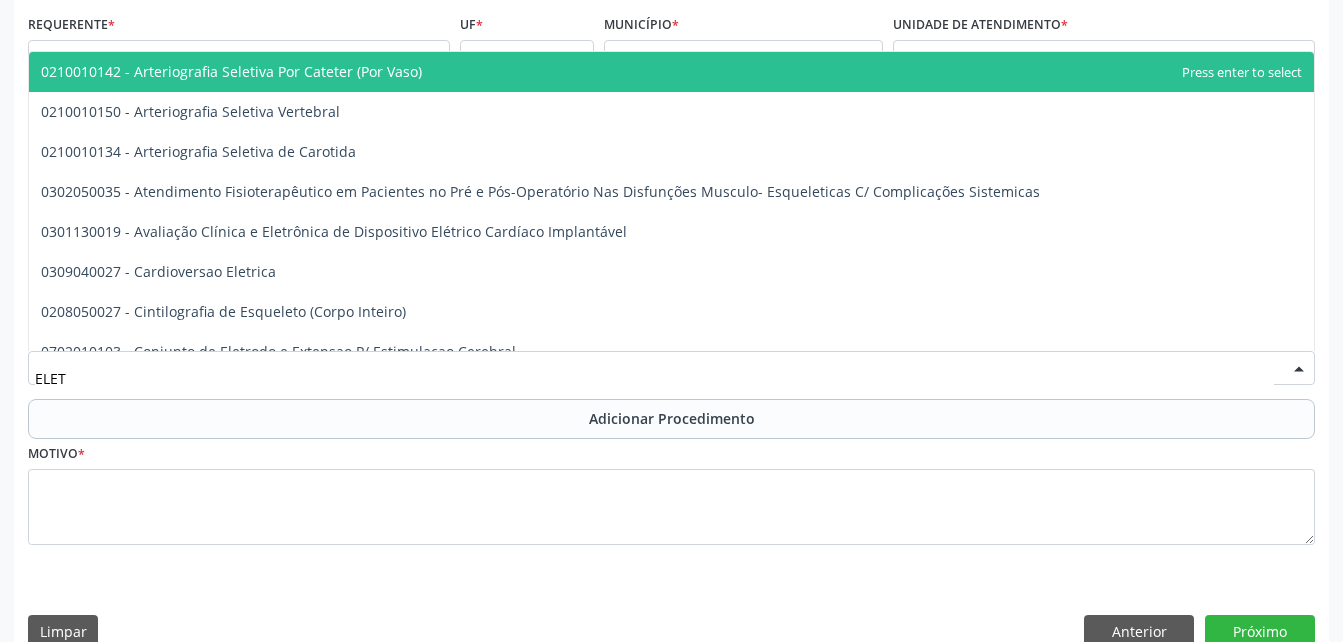 type on "ELETR" 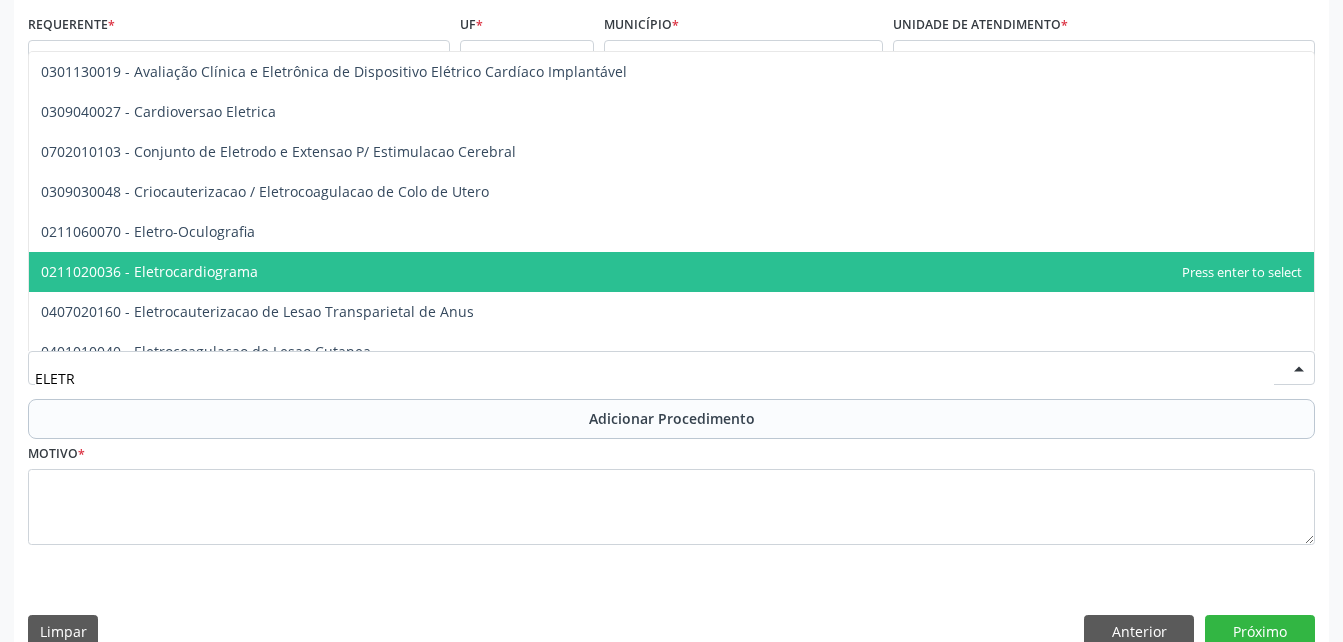 click on "0211020036 - Eletrocardiograma" at bounding box center [671, 272] 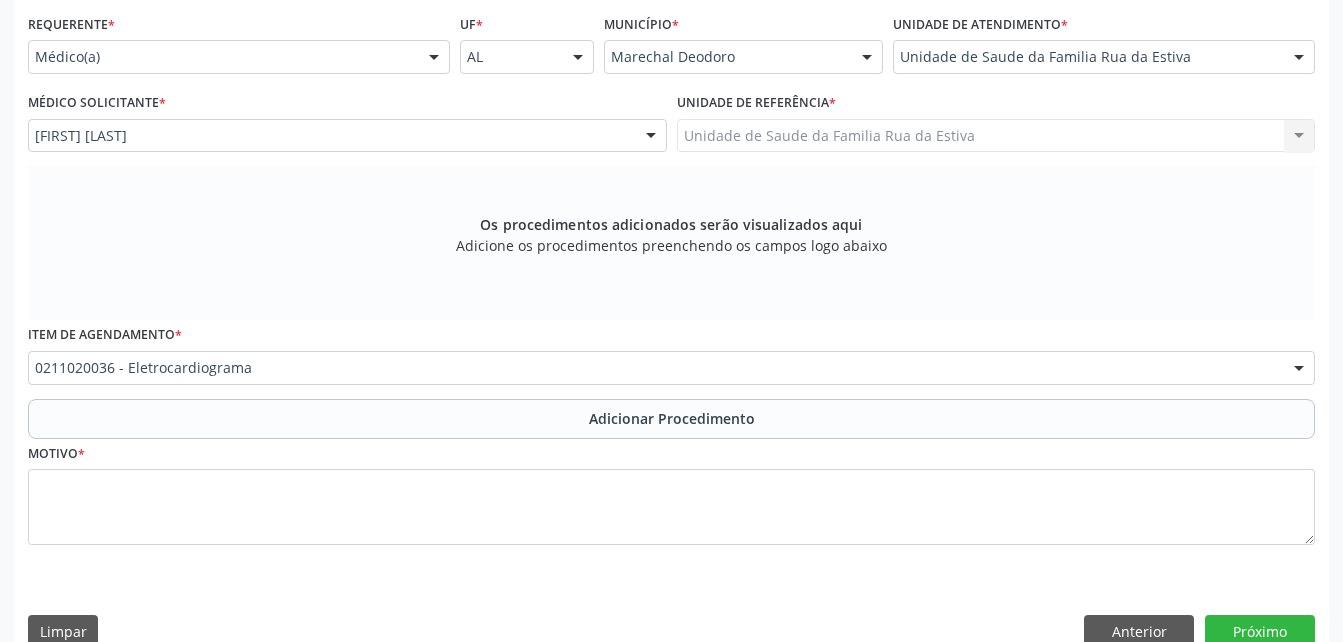 click on "Adicionar Procedimento" at bounding box center (671, 419) 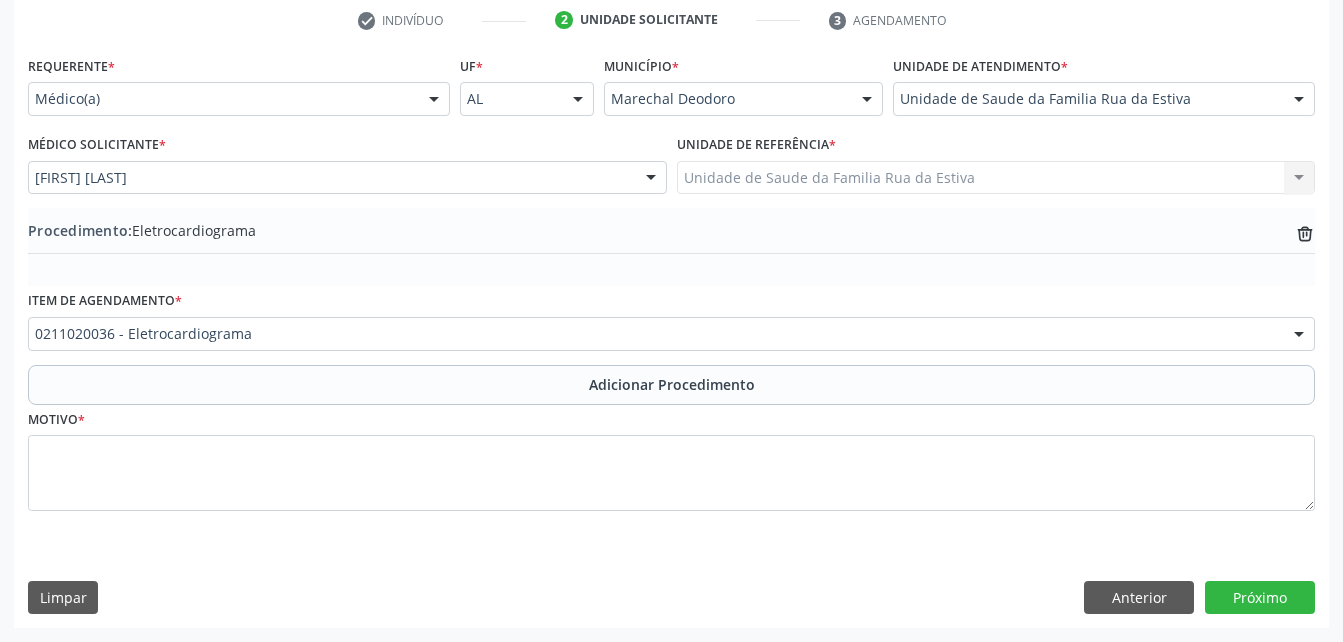 scroll, scrollTop: 411, scrollLeft: 0, axis: vertical 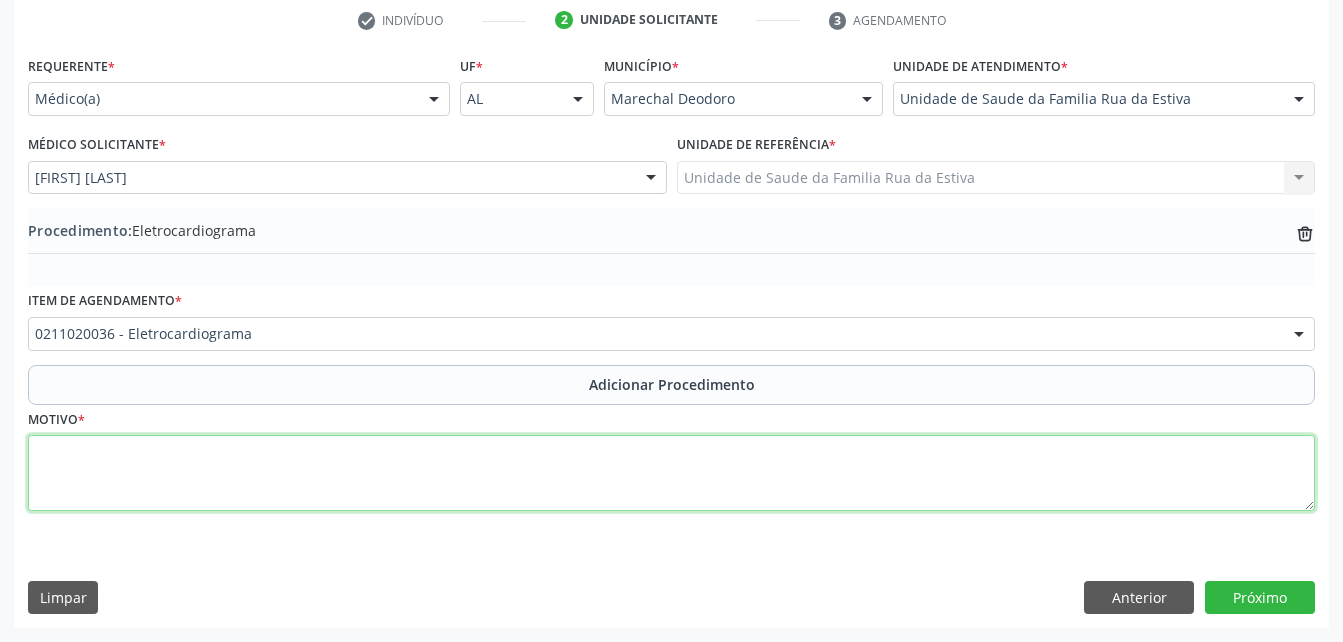 click at bounding box center (671, 473) 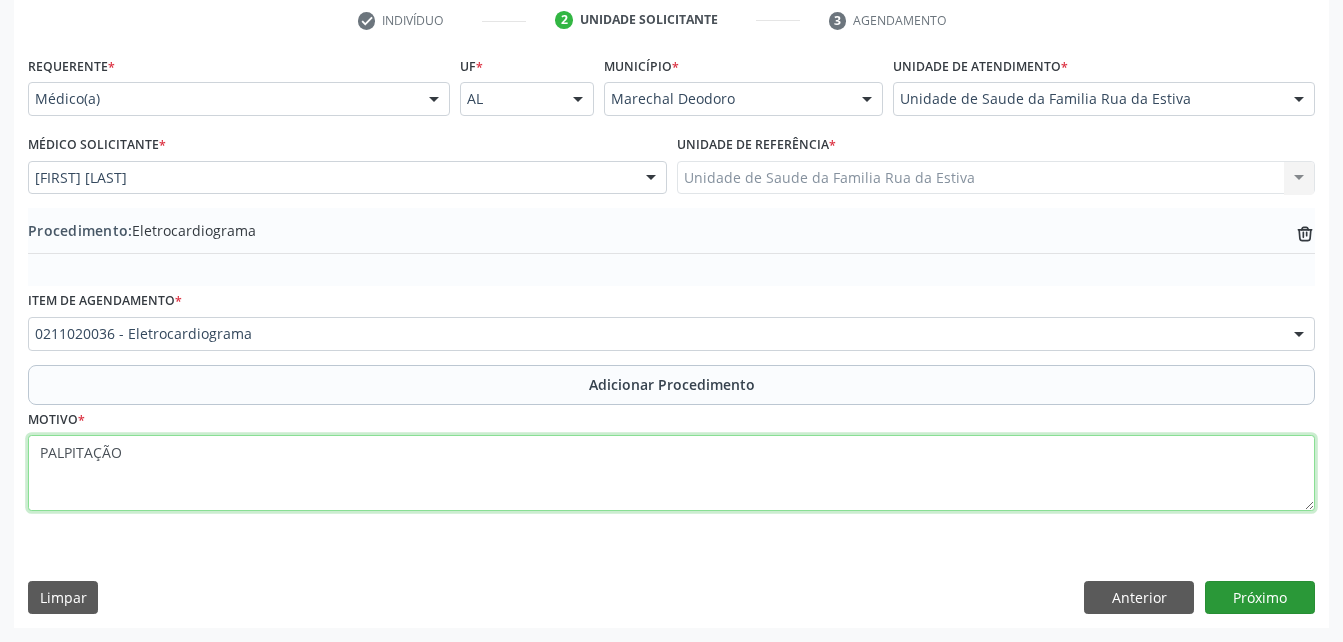 type on "PALPITAÇÃO" 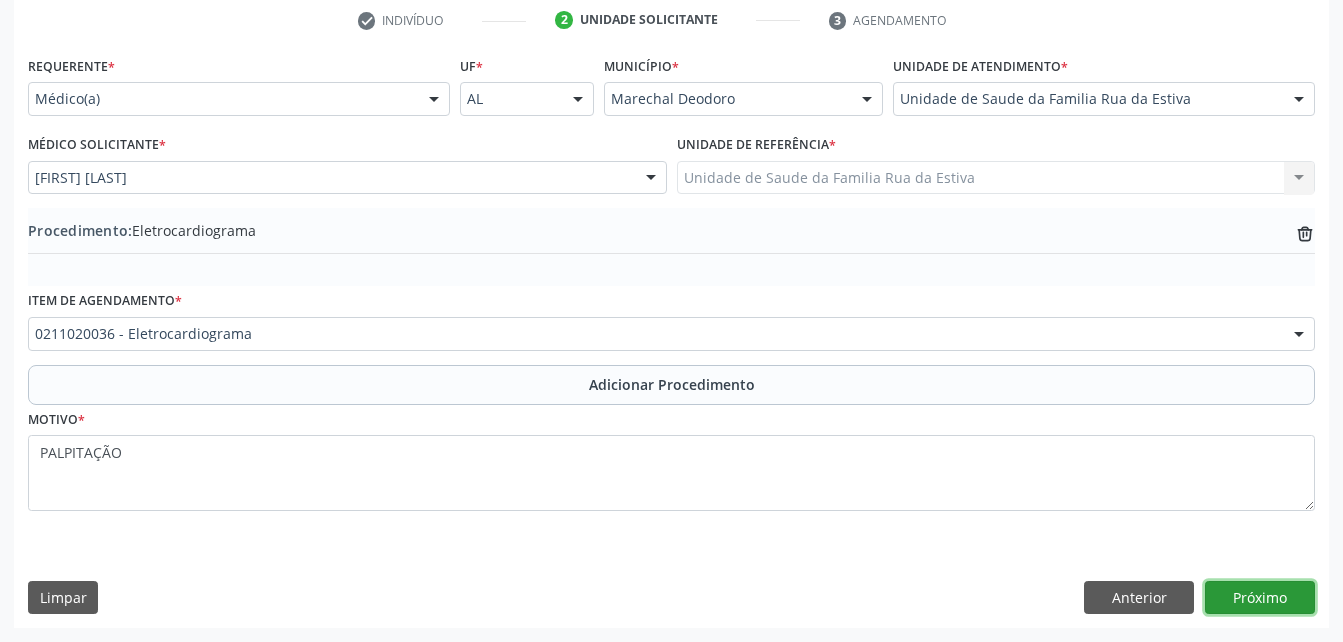 click on "Próximo" at bounding box center [1260, 598] 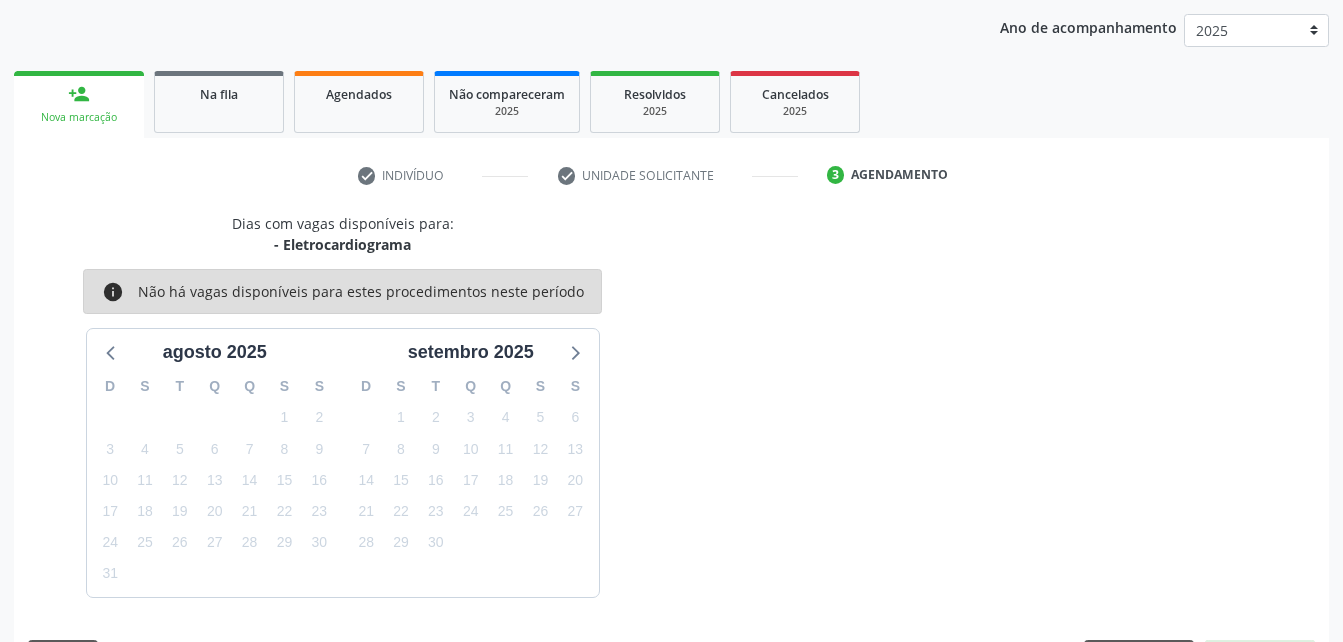 scroll, scrollTop: 315, scrollLeft: 0, axis: vertical 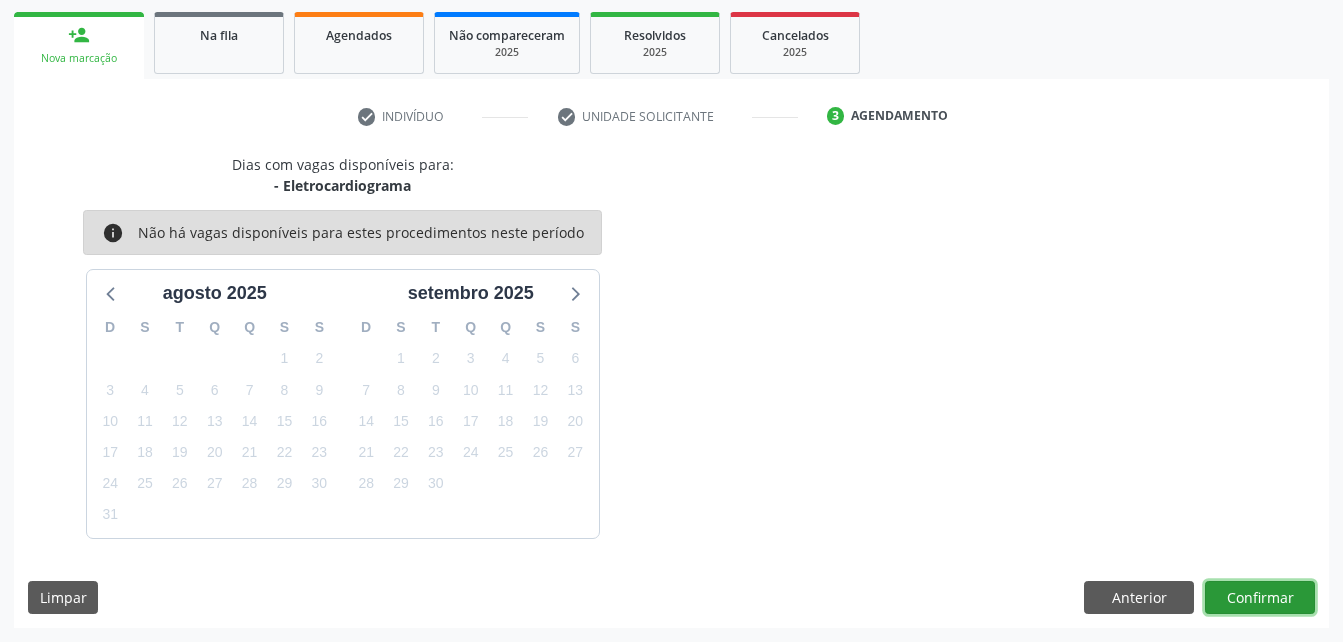 click on "Confirmar" at bounding box center (1260, 598) 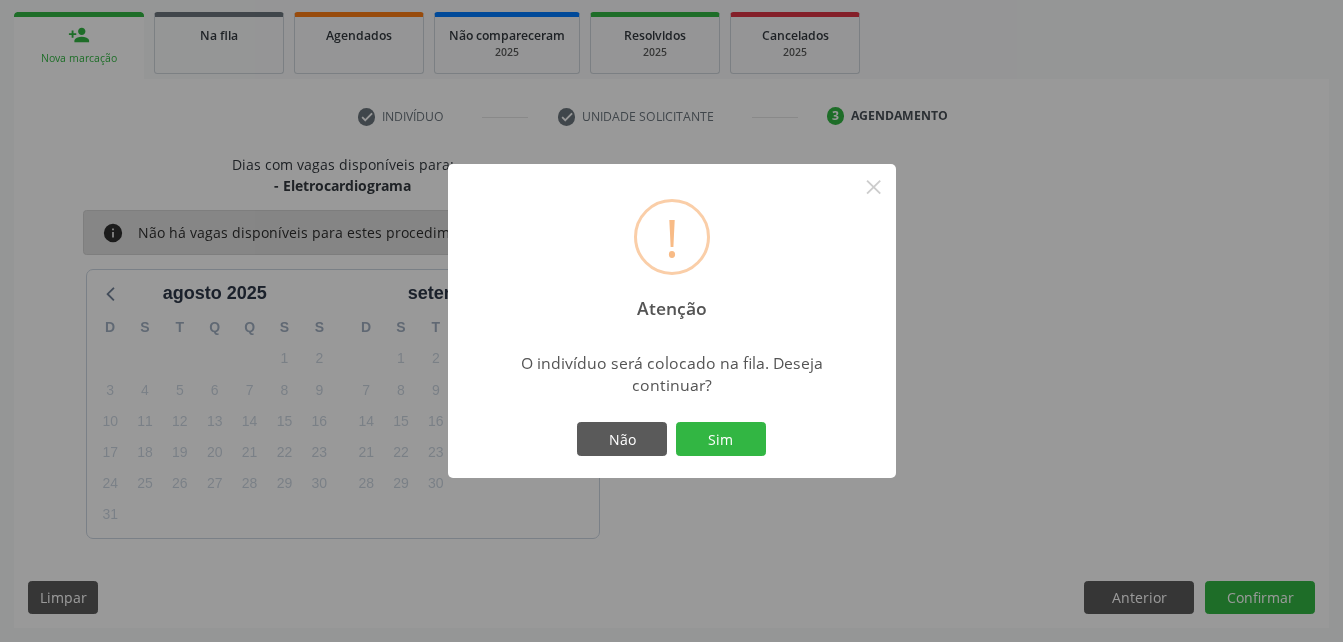 click on "Não Sim" at bounding box center [672, 439] 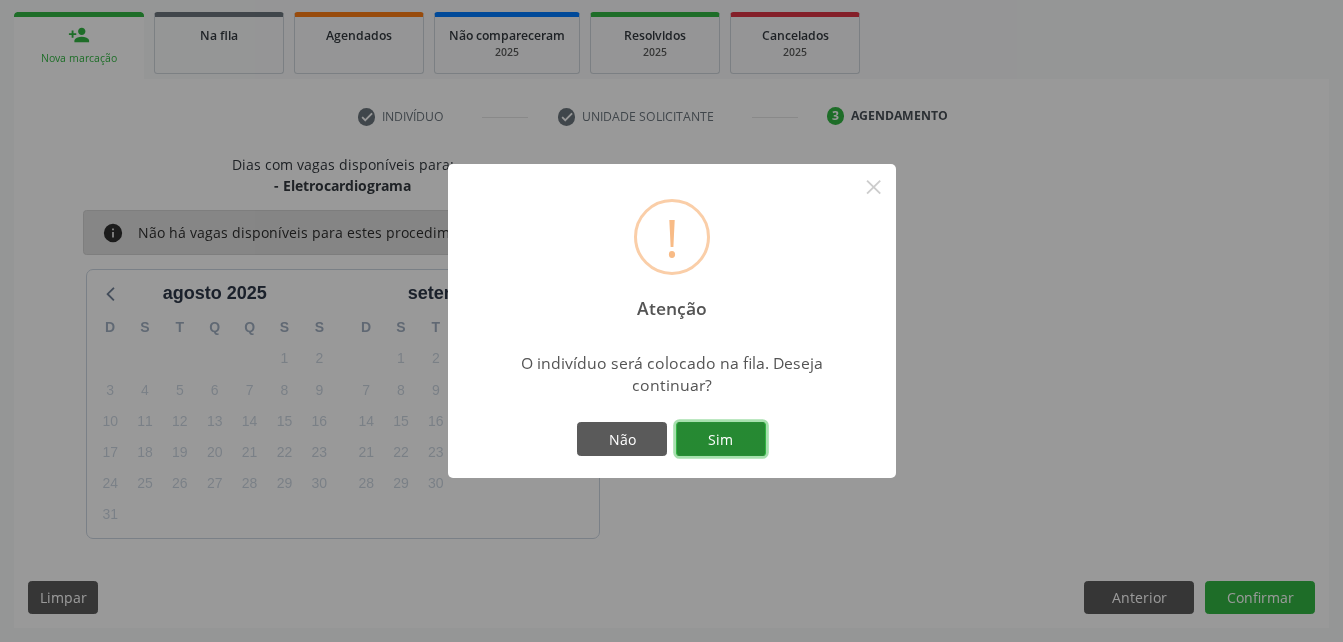 click on "Sim" at bounding box center [721, 439] 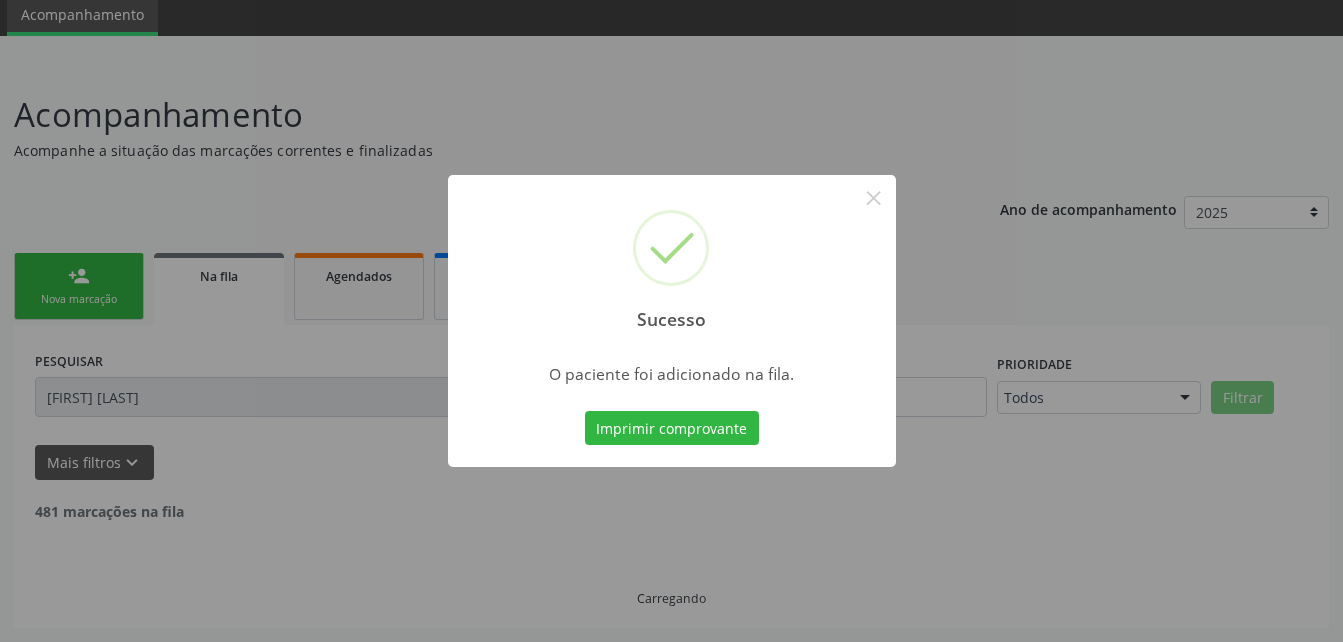 scroll, scrollTop: 53, scrollLeft: 0, axis: vertical 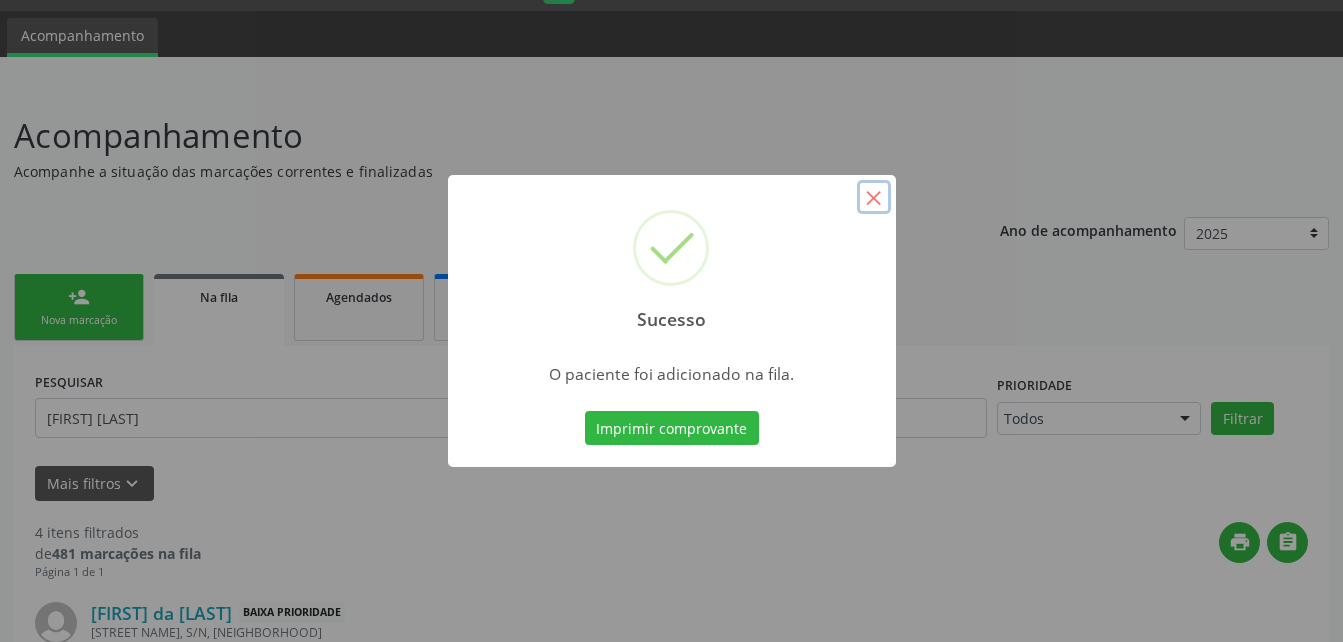click on "×" at bounding box center (874, 197) 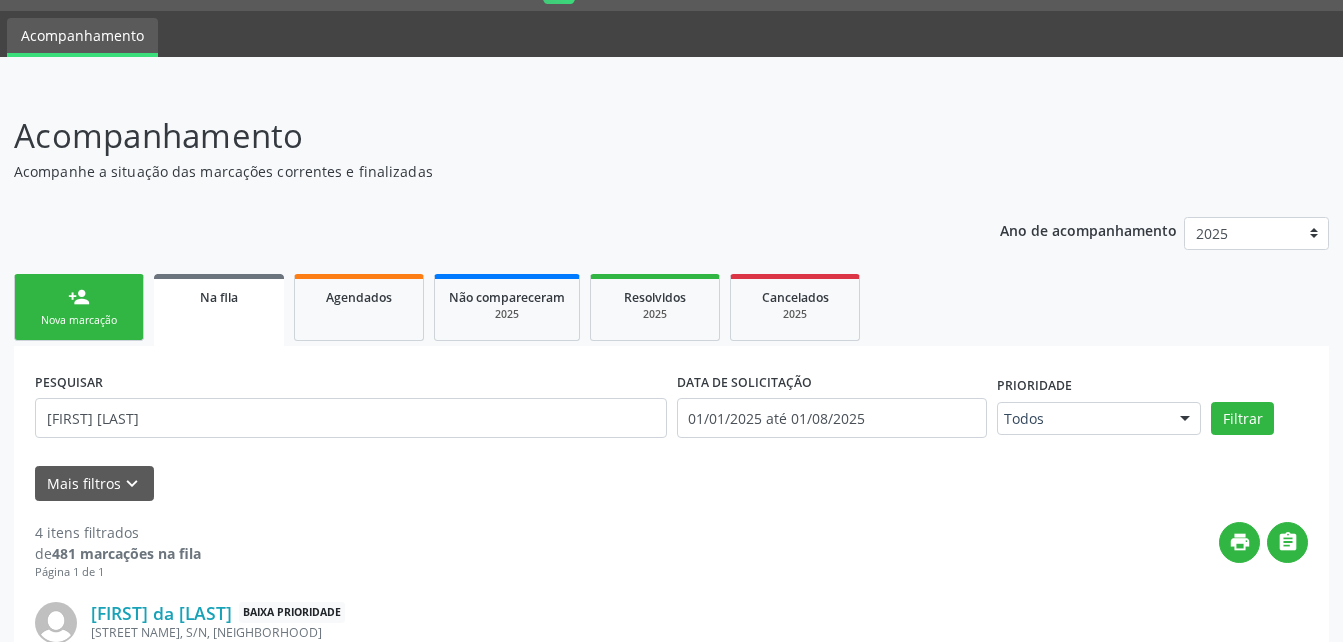 click on "Nova marcação" at bounding box center (79, 320) 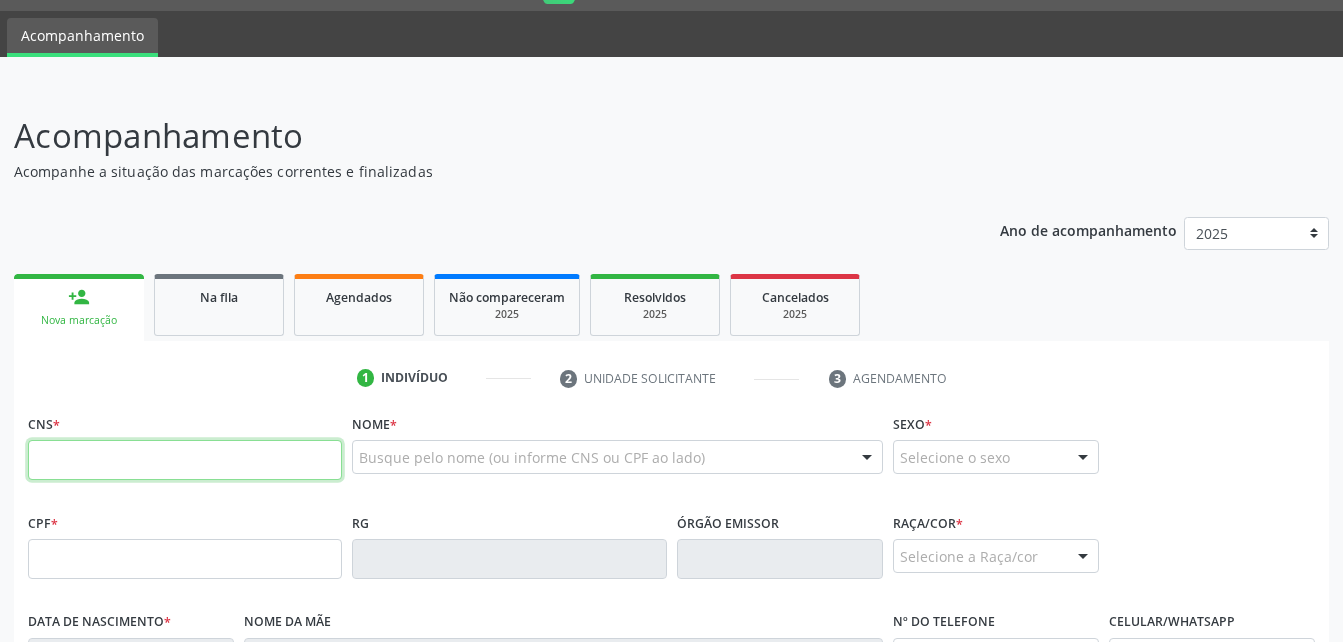 click at bounding box center [185, 460] 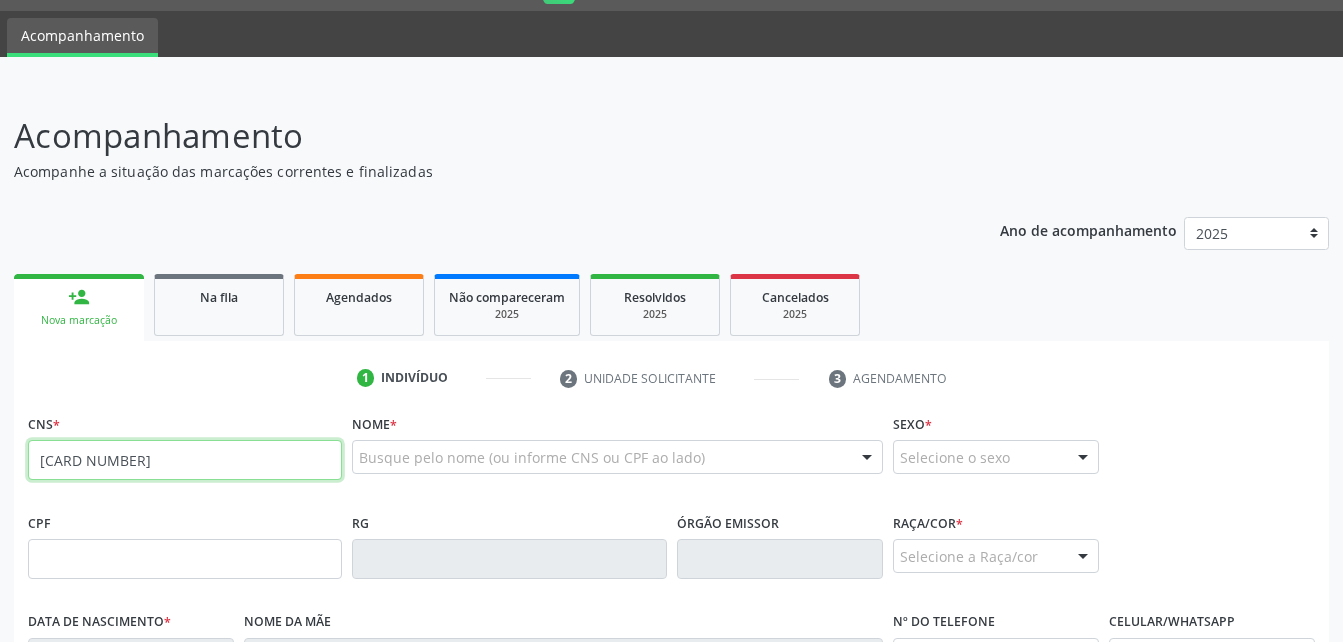 type on "704 1071 0702 9971" 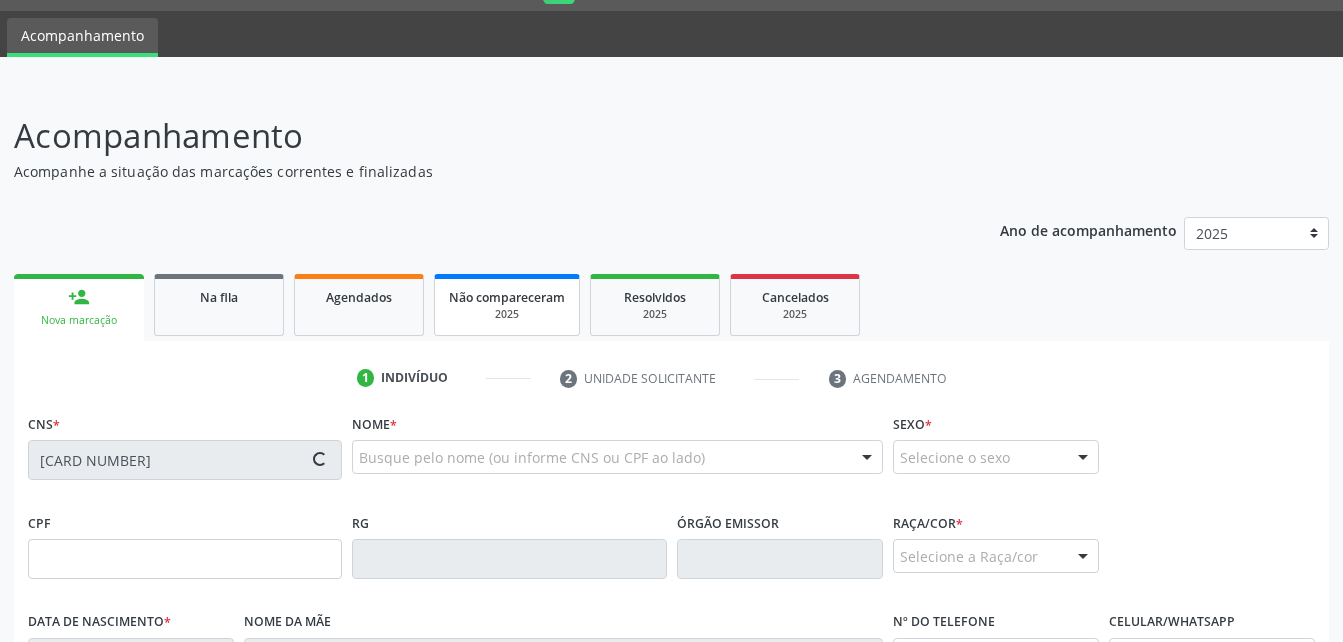 type on "112.613.584-49" 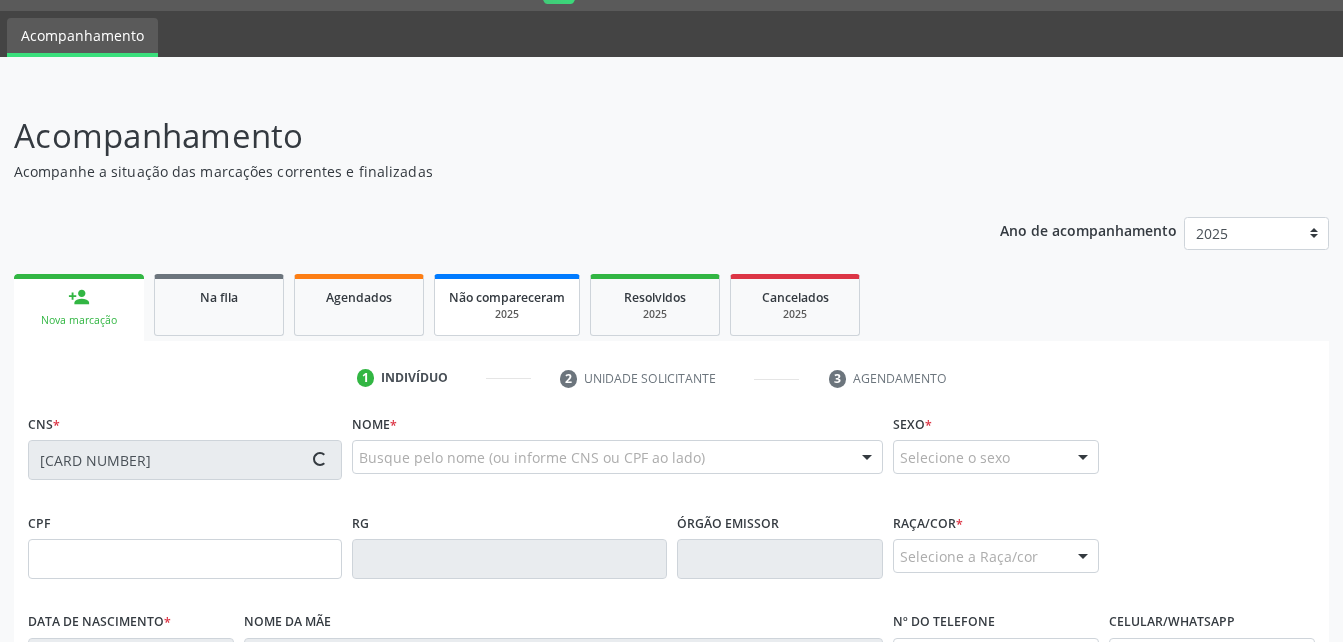 type on "29/03/1951" 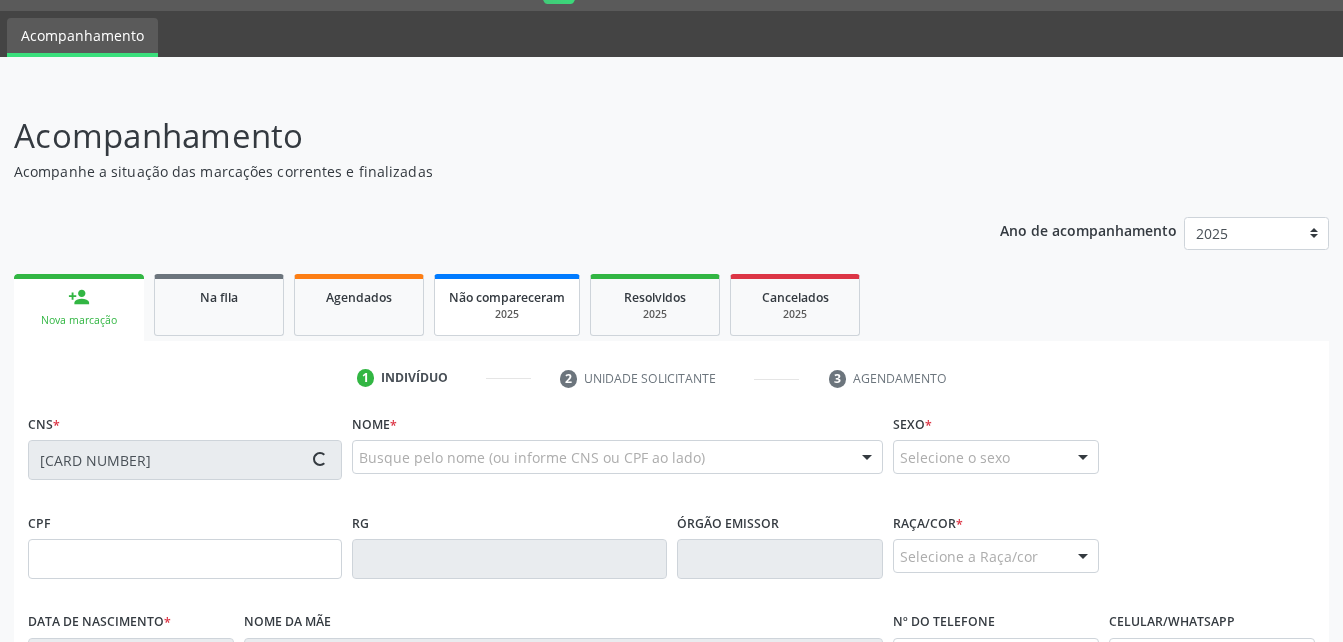 type on "Joana Amaro" 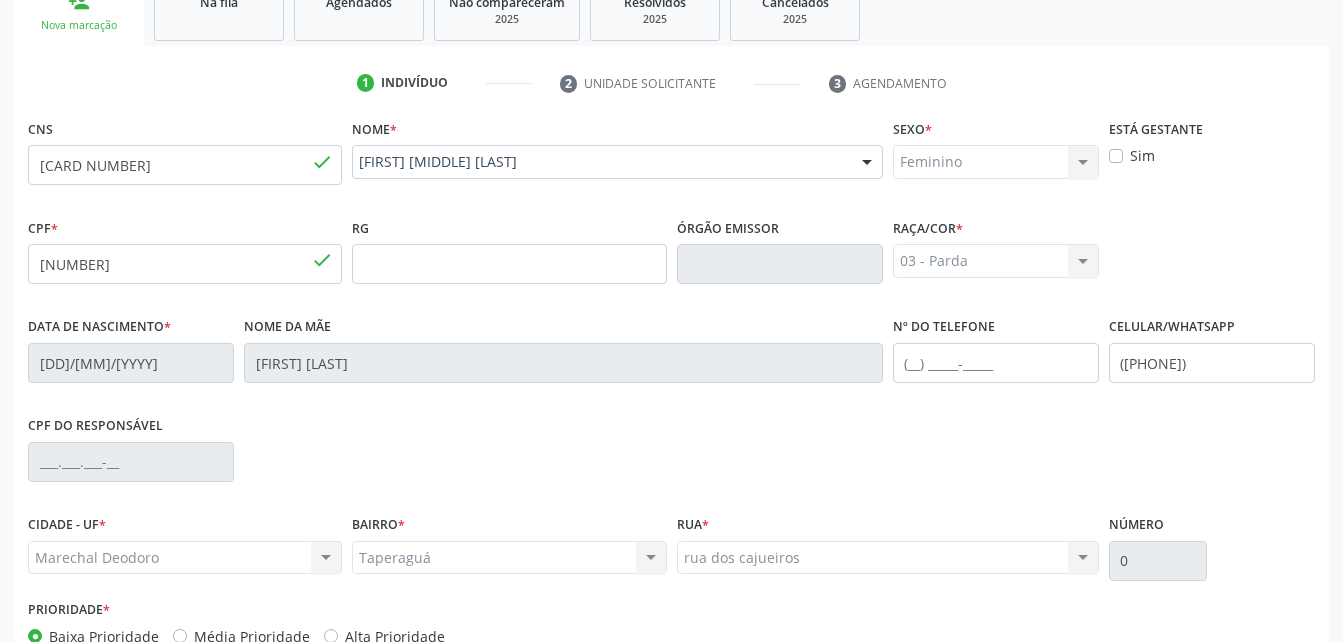 scroll, scrollTop: 453, scrollLeft: 0, axis: vertical 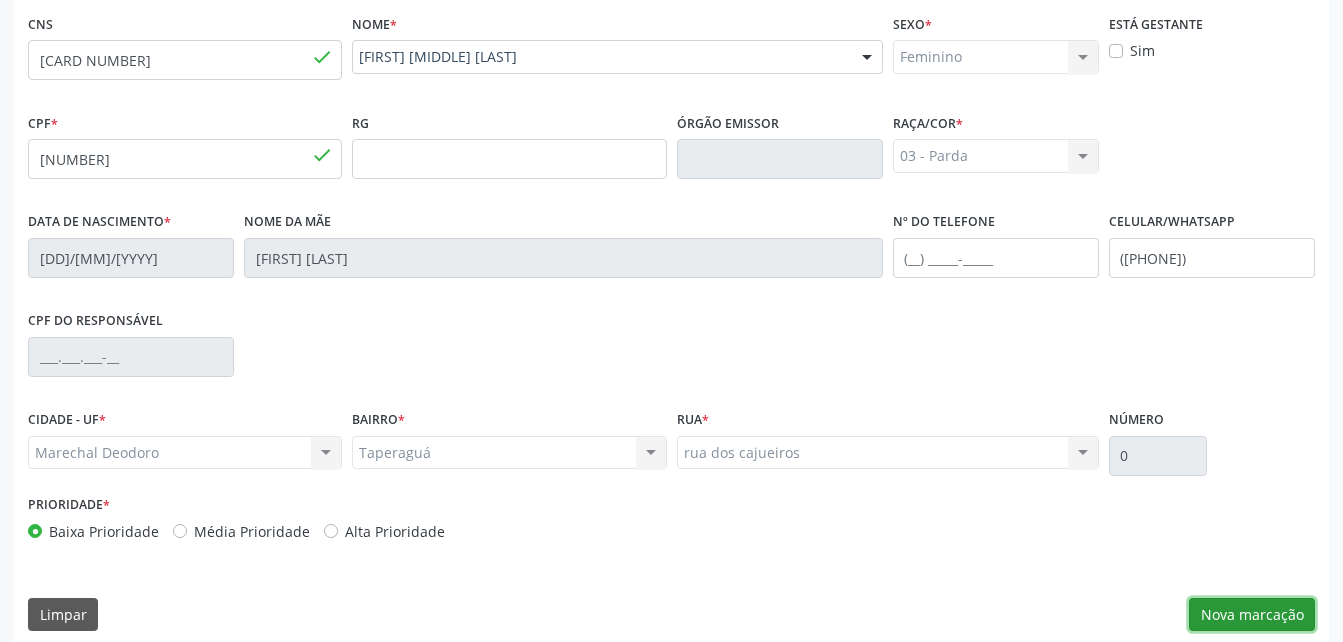 drag, startPoint x: 1285, startPoint y: 615, endPoint x: 1244, endPoint y: 620, distance: 41.303753 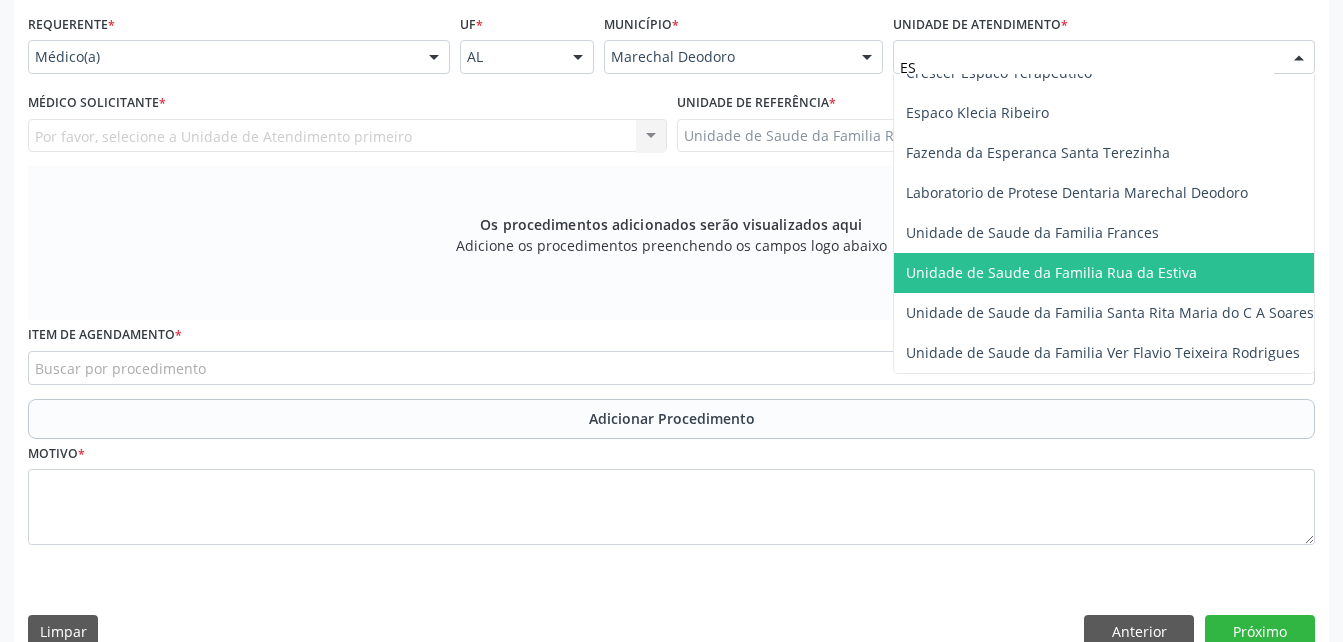 scroll, scrollTop: 316, scrollLeft: 0, axis: vertical 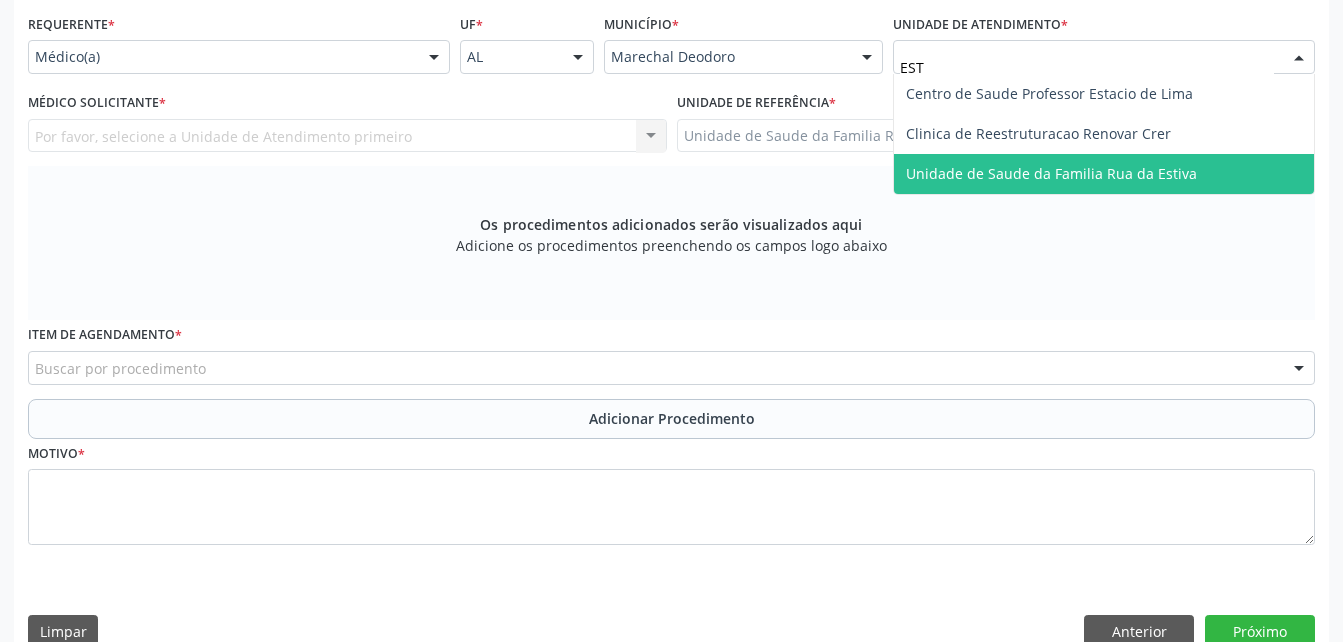click on "Unidade de Saude da Familia Rua da Estiva" at bounding box center (1051, 173) 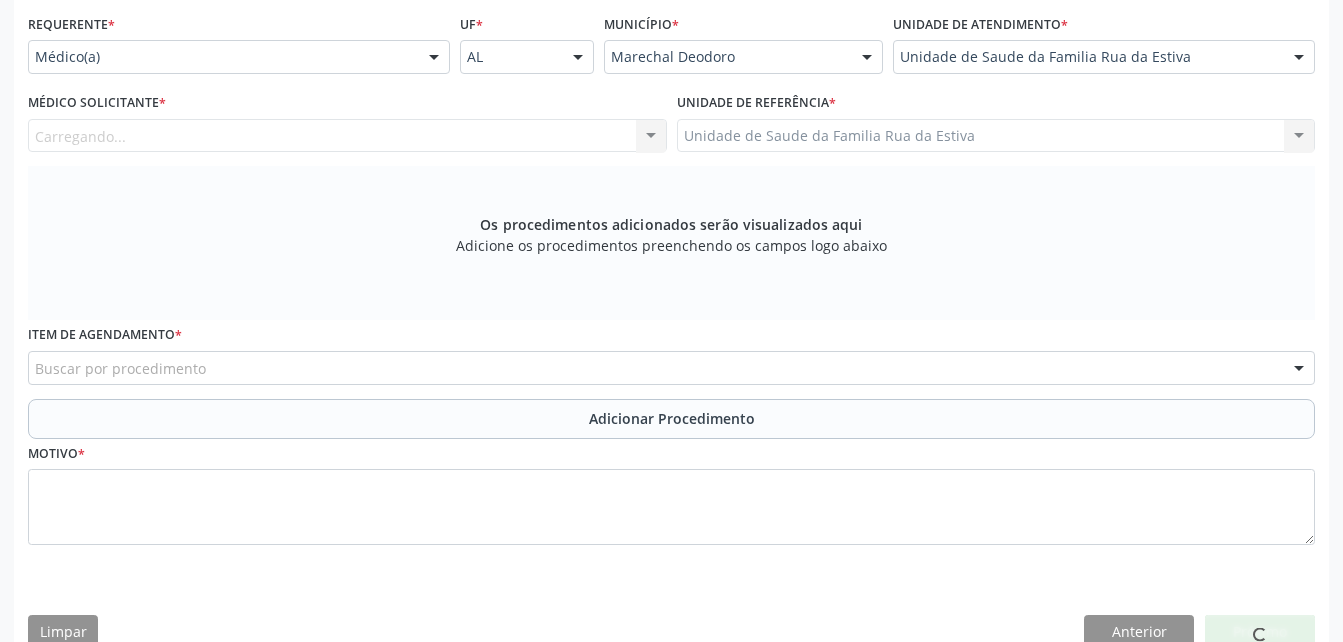 click on "Carregando...
Nenhum resultado encontrado para: "   "
Não há nenhuma opção para ser exibida." at bounding box center (347, 136) 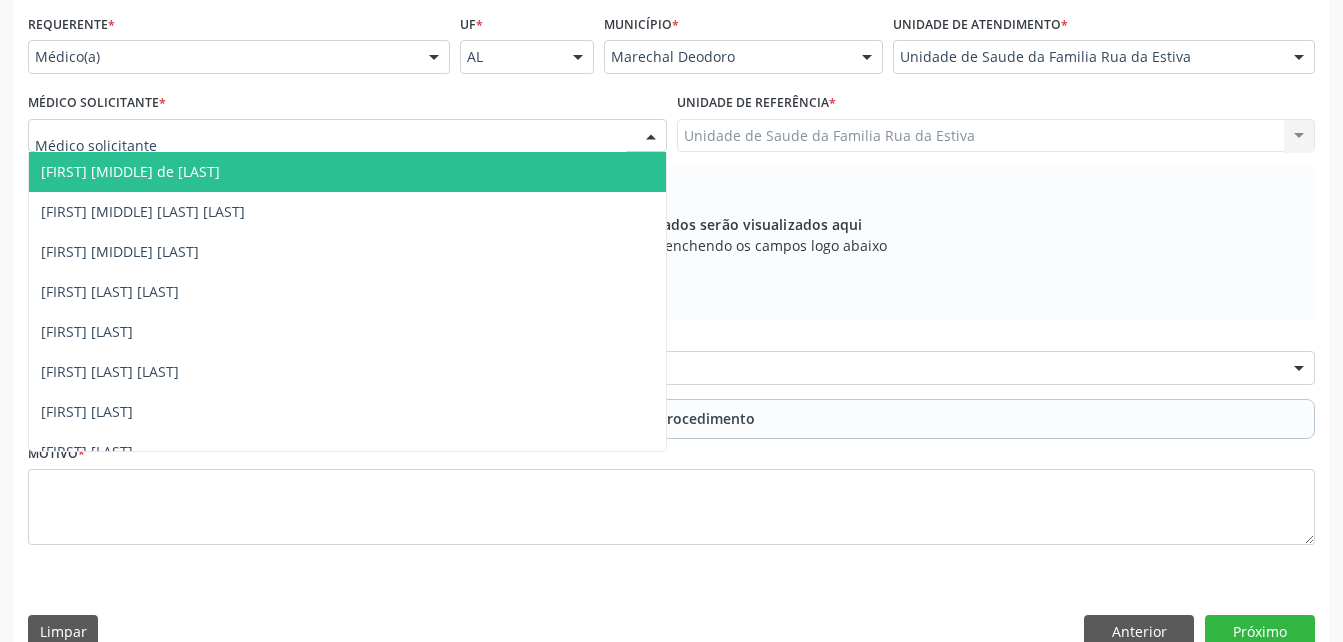click at bounding box center [347, 136] 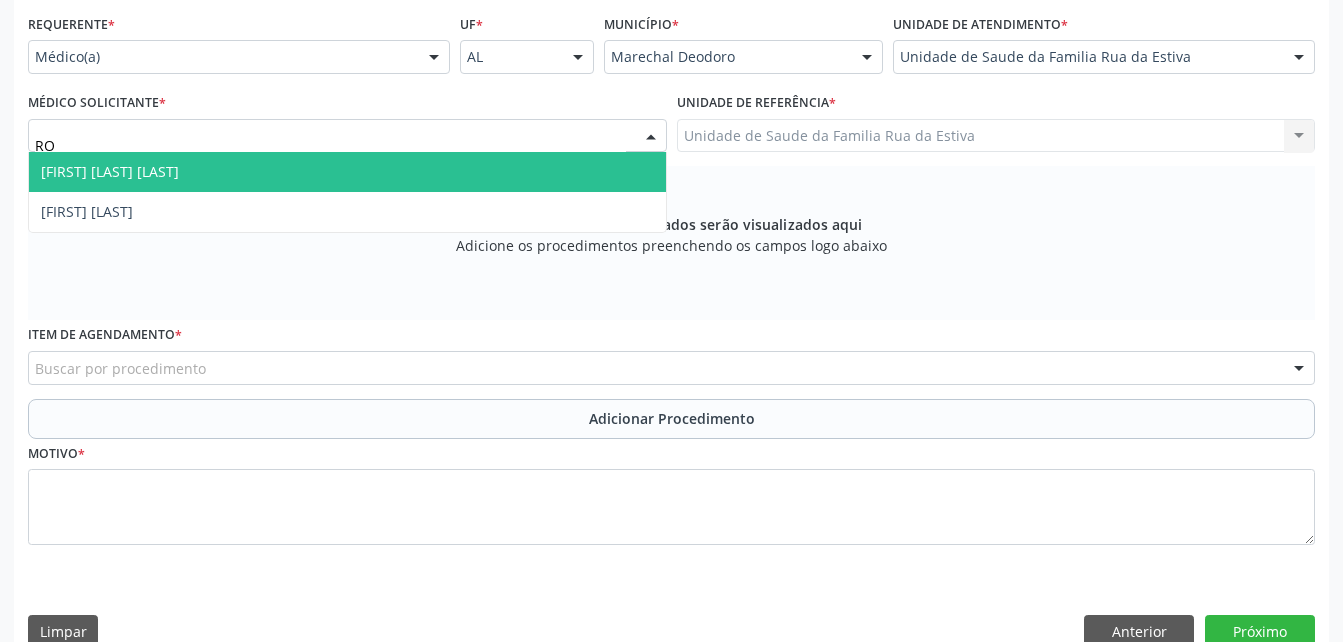 click on "[FIRST] [LAST]" at bounding box center (347, 212) 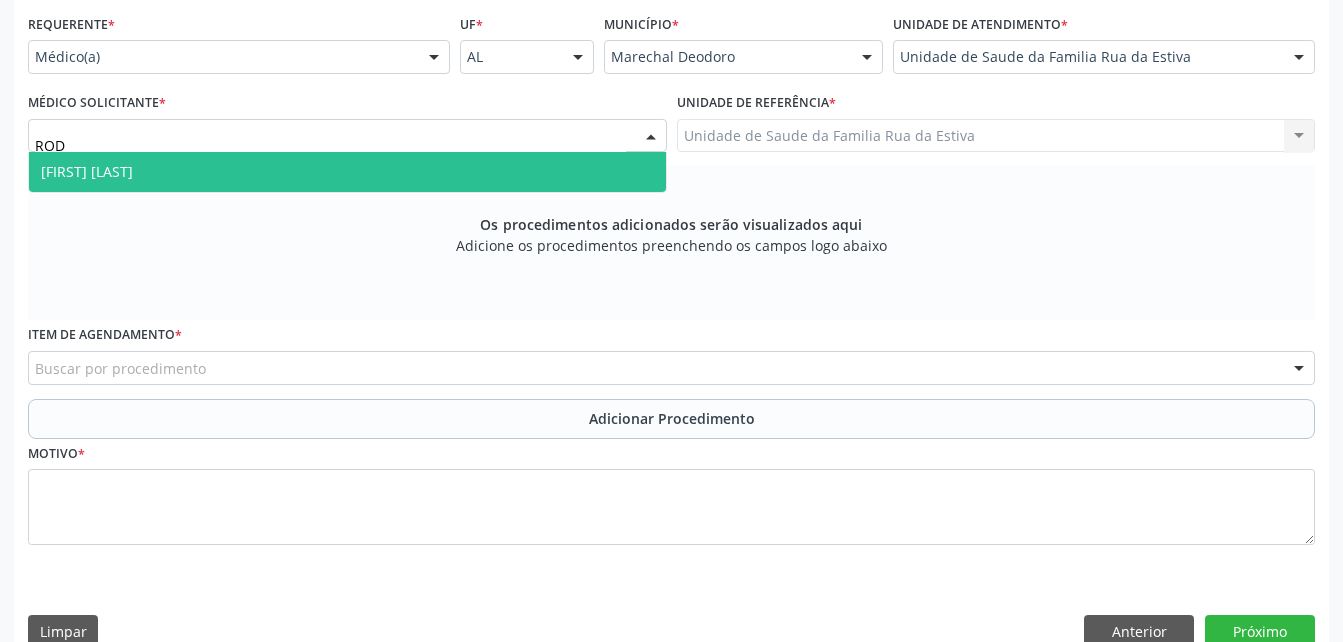 click on "[FIRST] [LAST]" at bounding box center (347, 172) 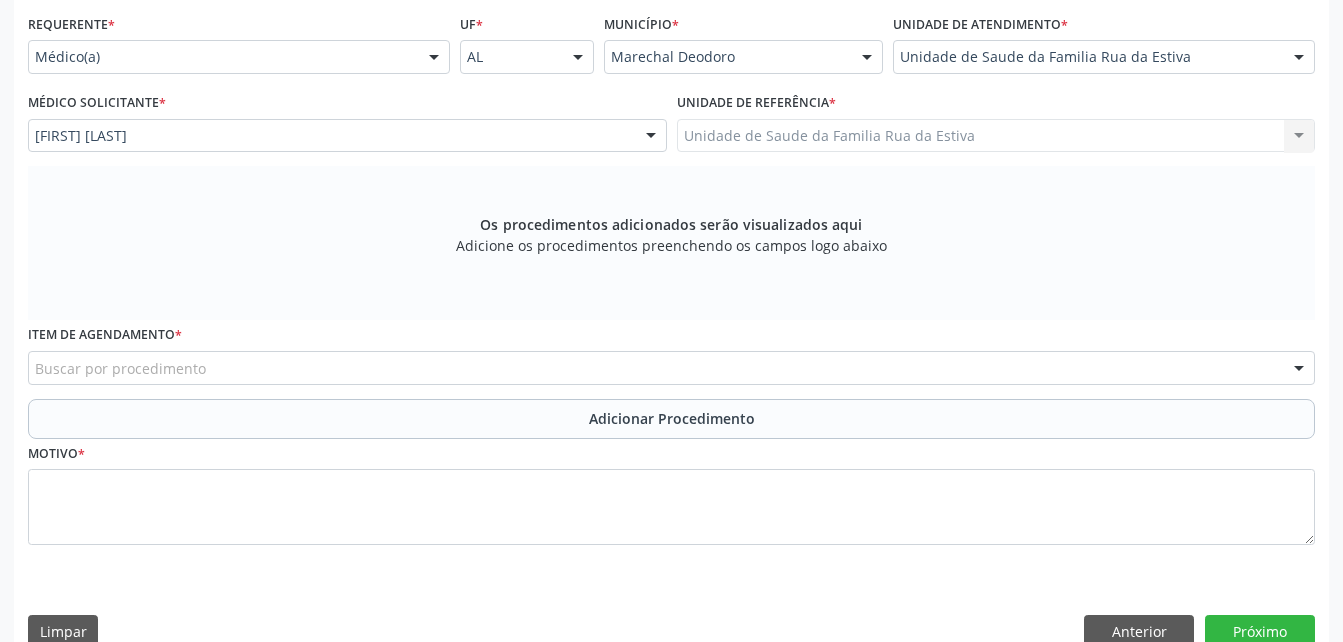 click on "Buscar por procedimento" at bounding box center (671, 368) 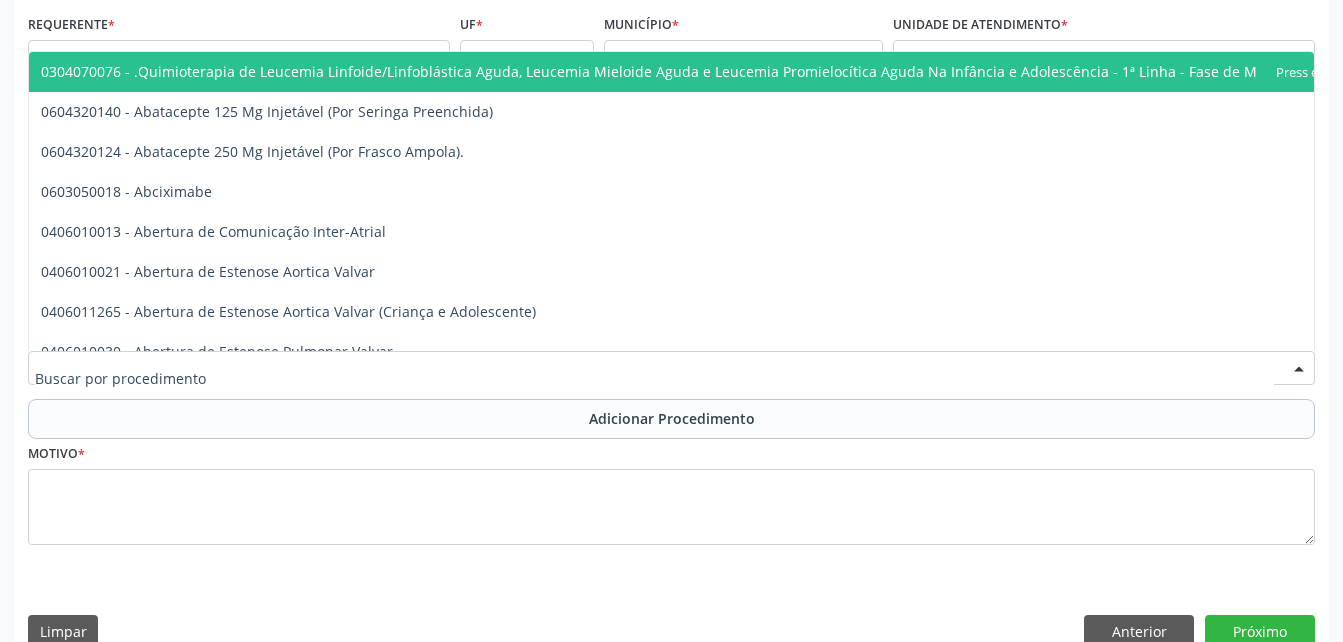 click at bounding box center (654, 378) 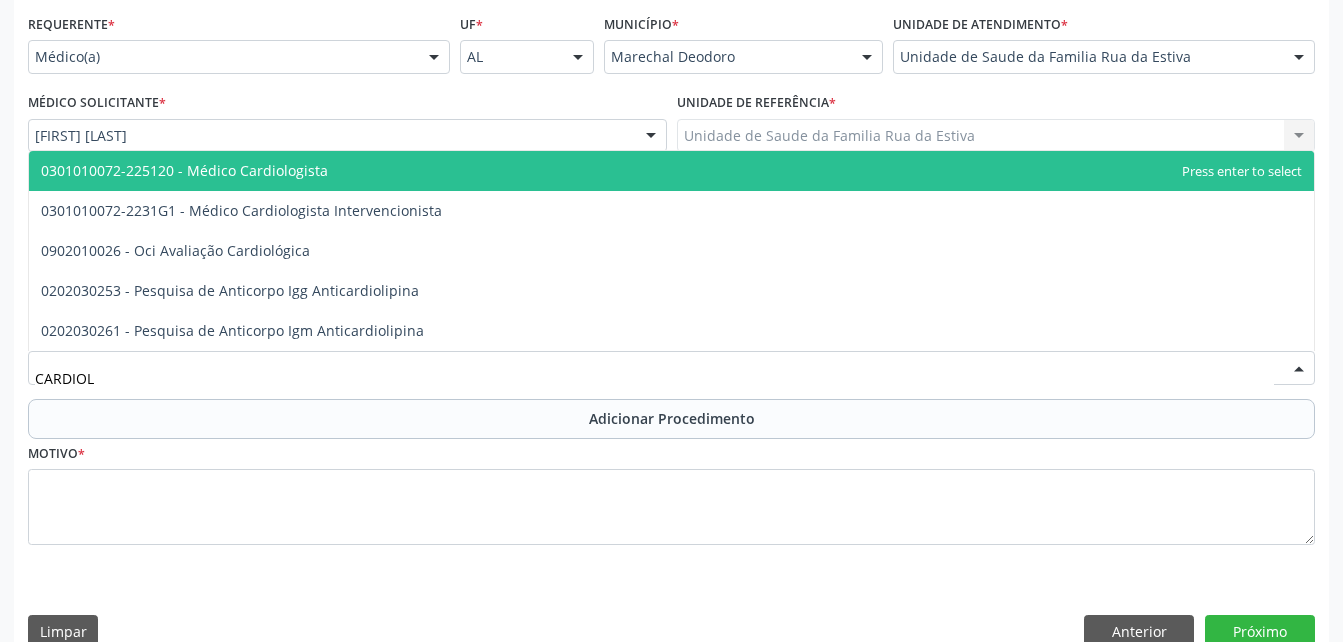 type on "CARDIOLO" 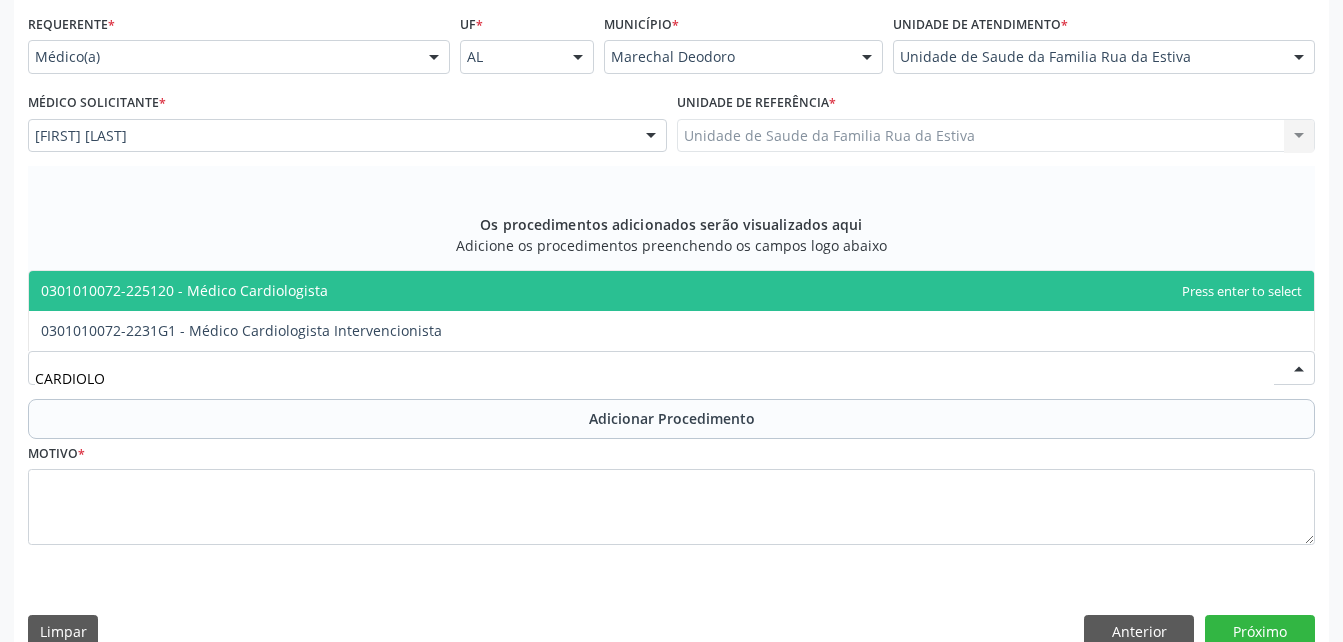 click on "0301010072-225120 - Médico Cardiologista" at bounding box center [671, 291] 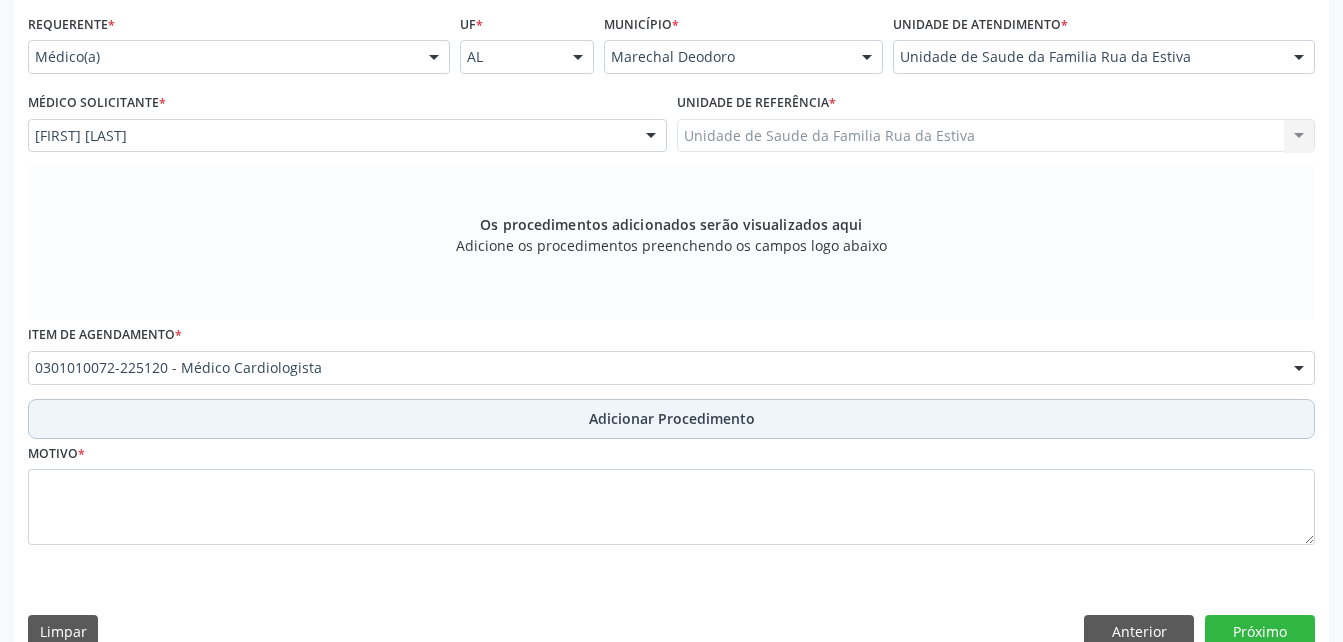 click on "Adicionar Procedimento" at bounding box center (671, 419) 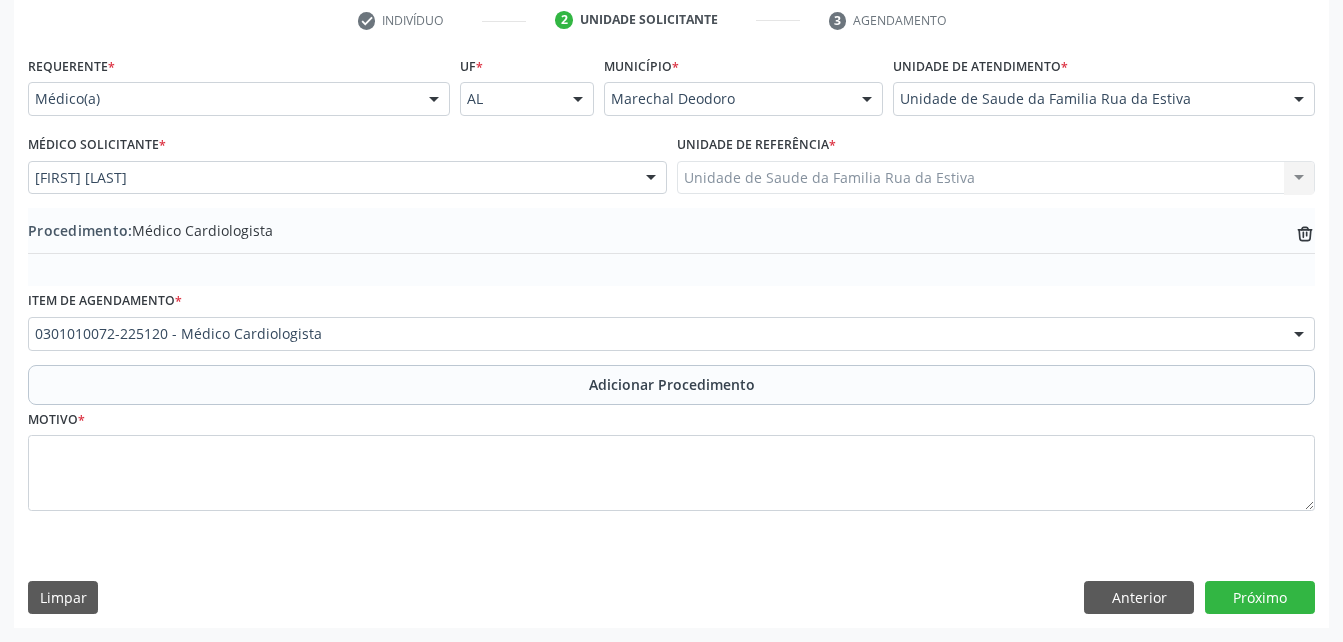 scroll, scrollTop: 411, scrollLeft: 0, axis: vertical 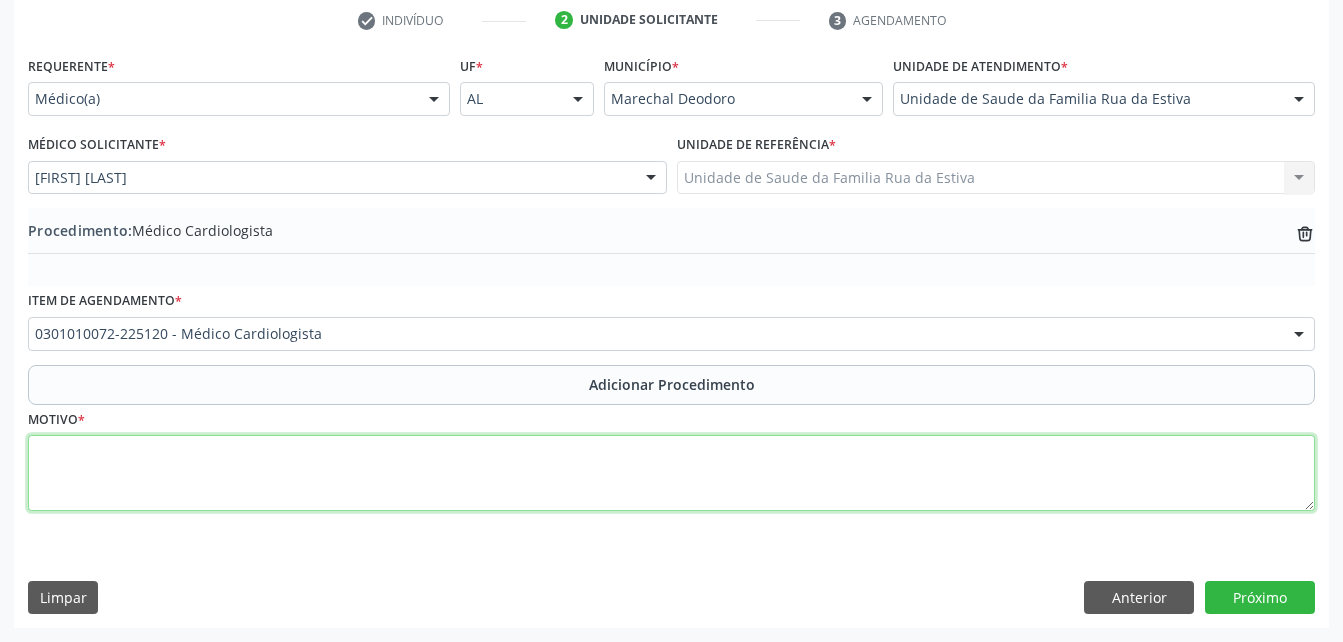click at bounding box center (671, 473) 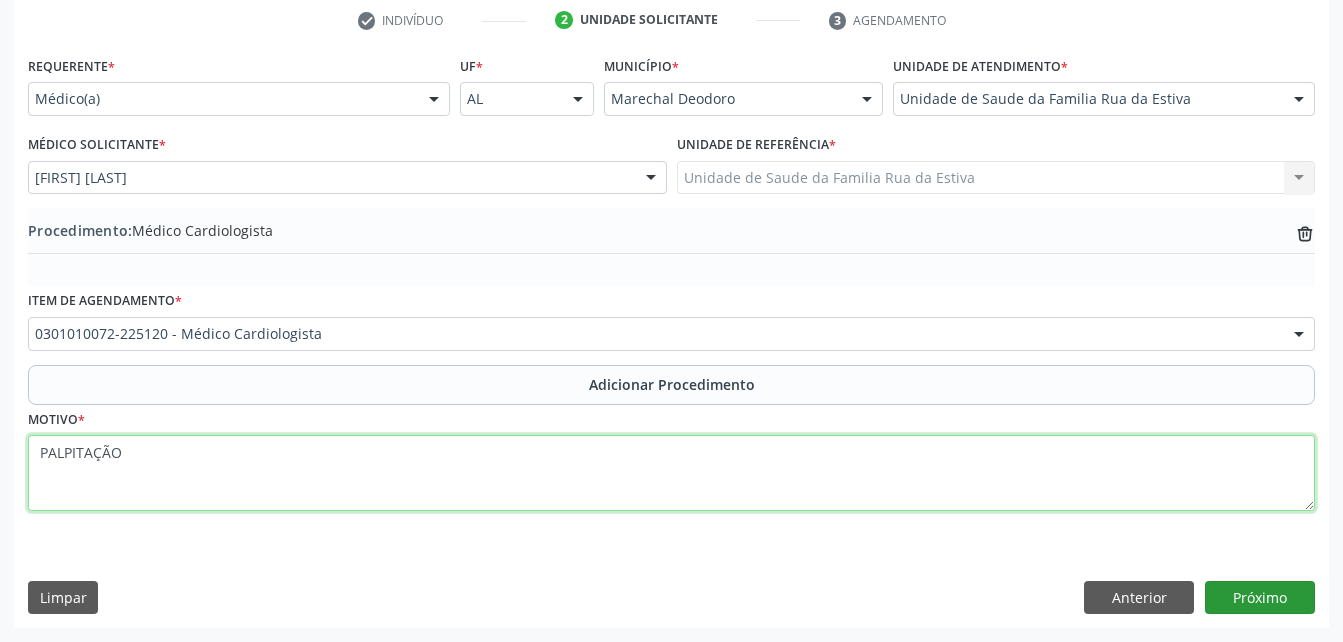 type on "PALPITAÇÃO" 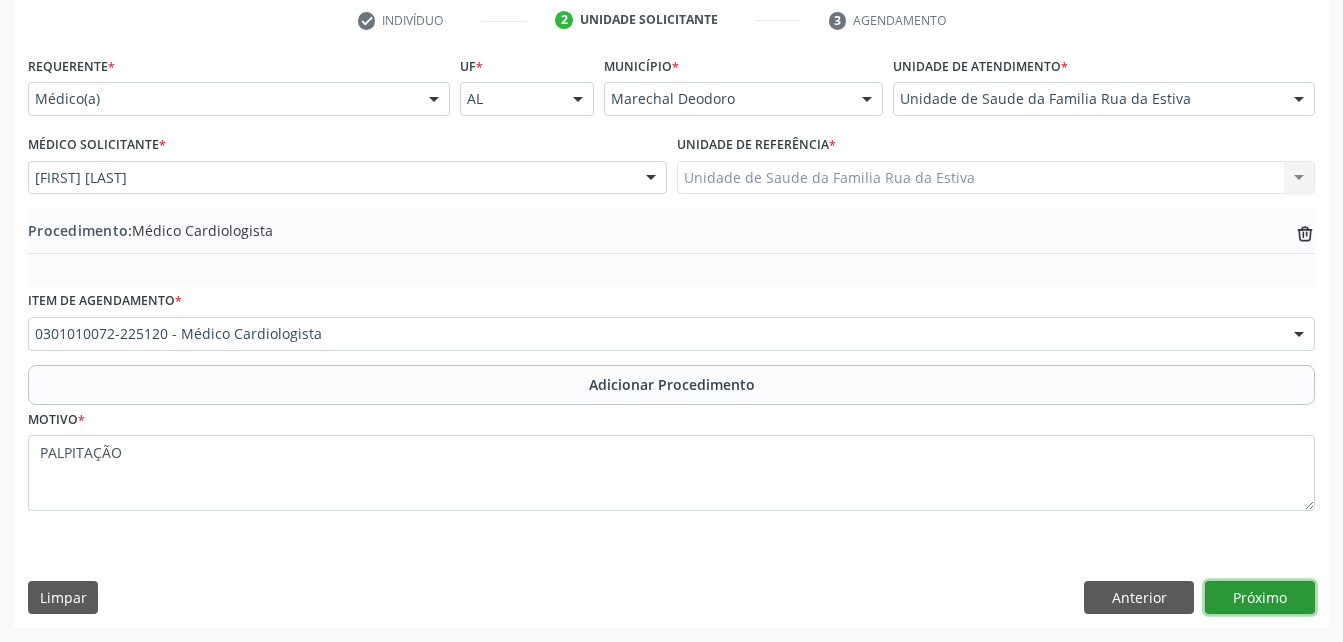 click on "Próximo" at bounding box center (1260, 598) 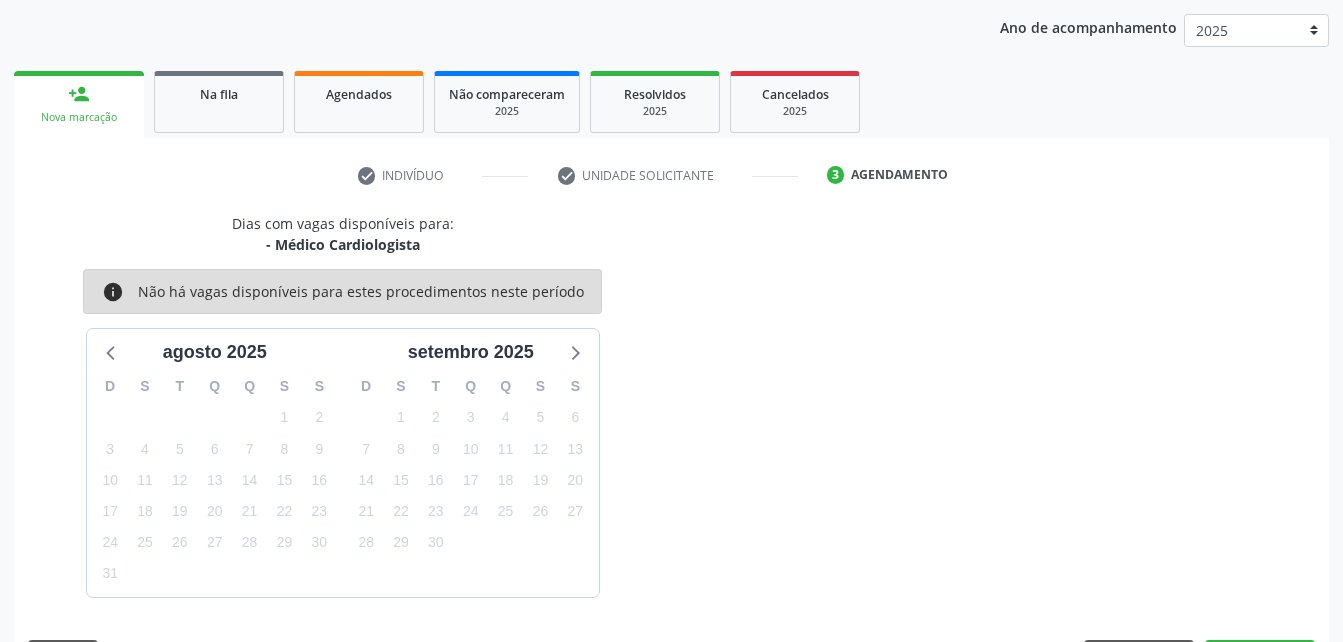 scroll, scrollTop: 315, scrollLeft: 0, axis: vertical 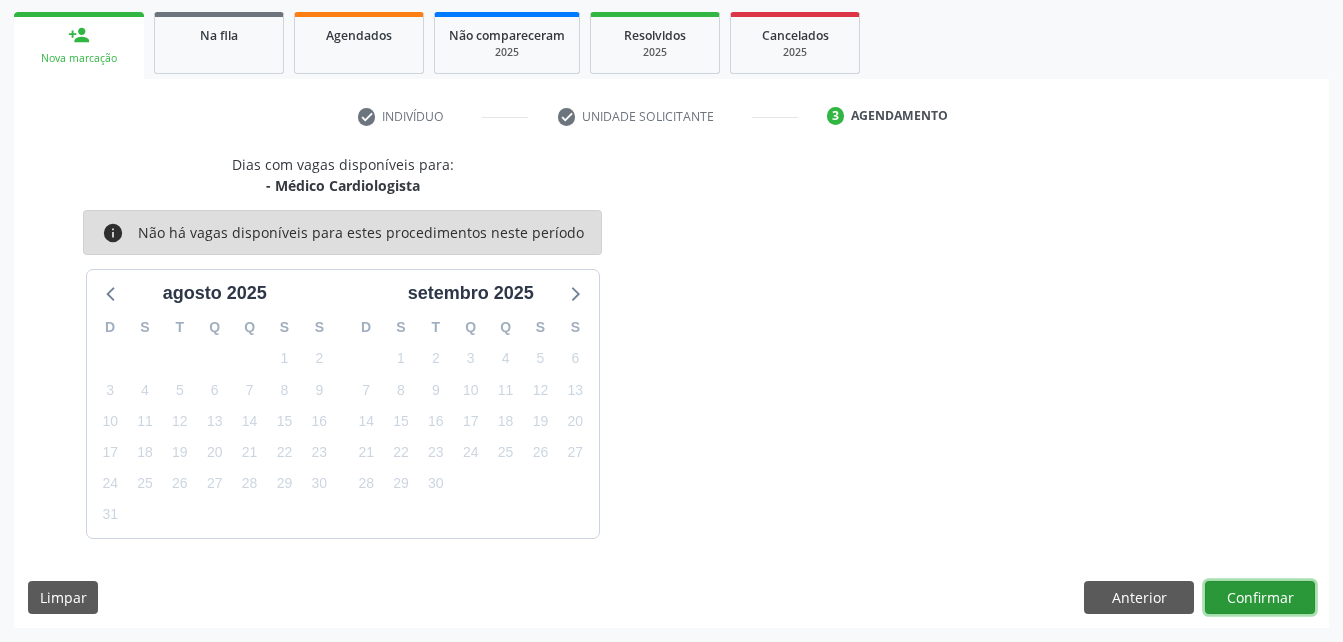 click on "Confirmar" at bounding box center (1260, 598) 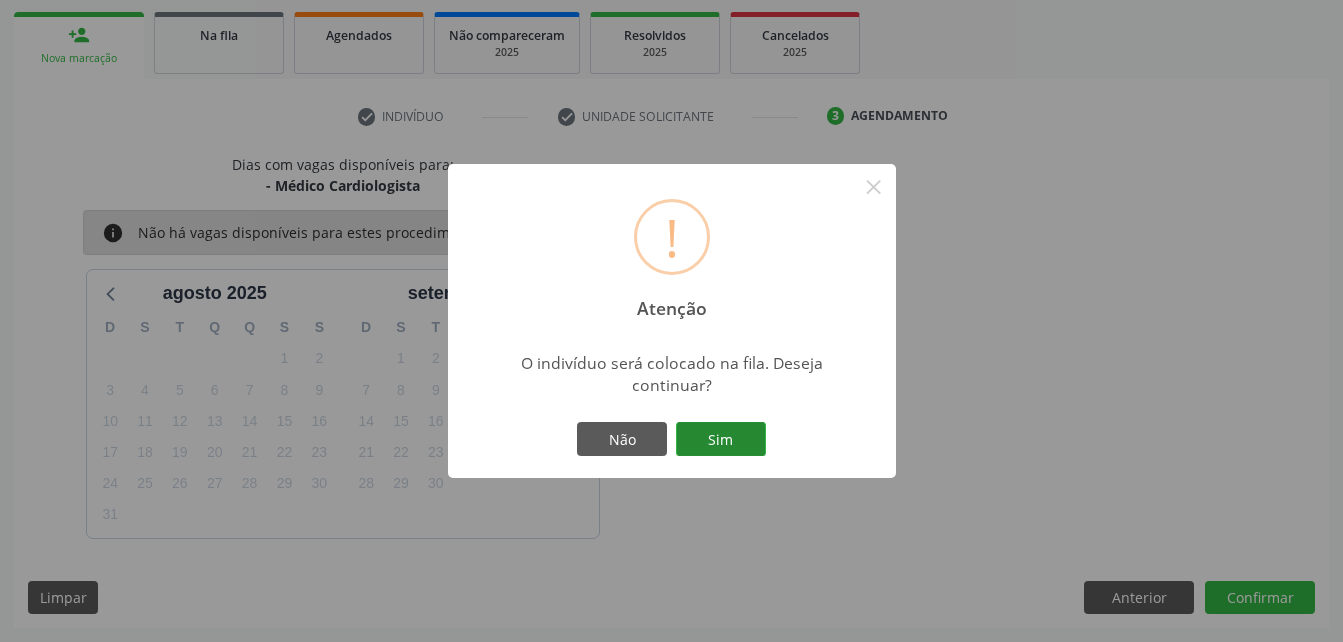 click on "Sim" at bounding box center (721, 439) 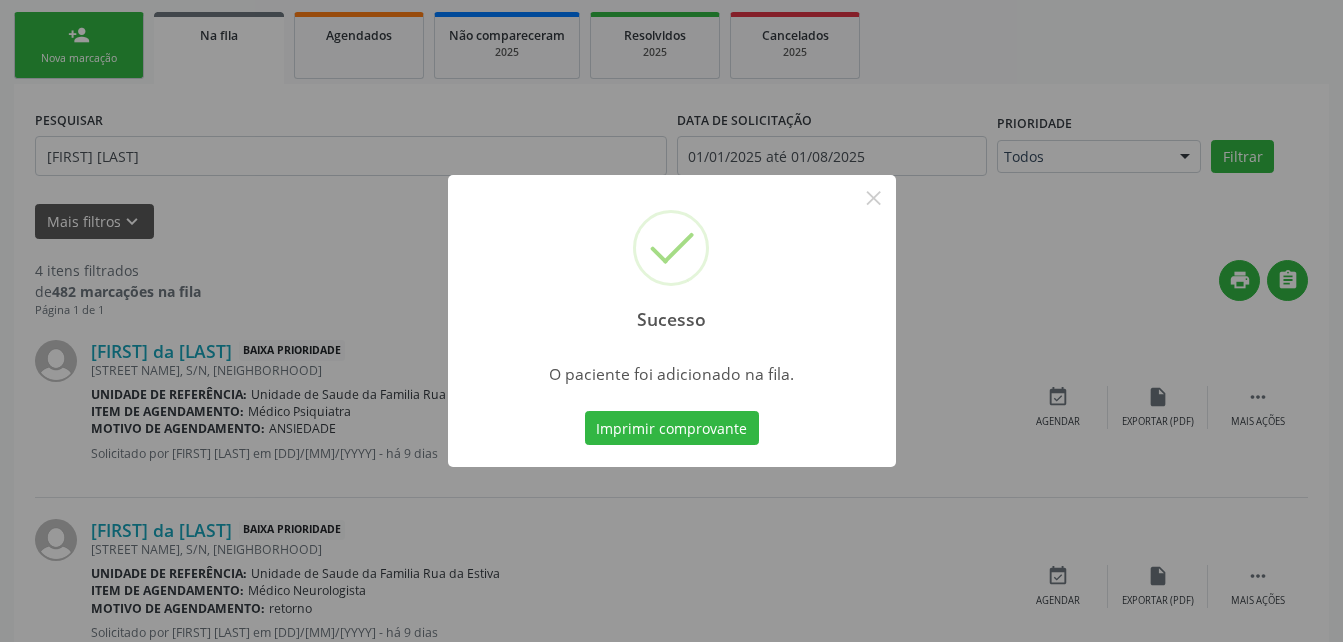scroll, scrollTop: 53, scrollLeft: 0, axis: vertical 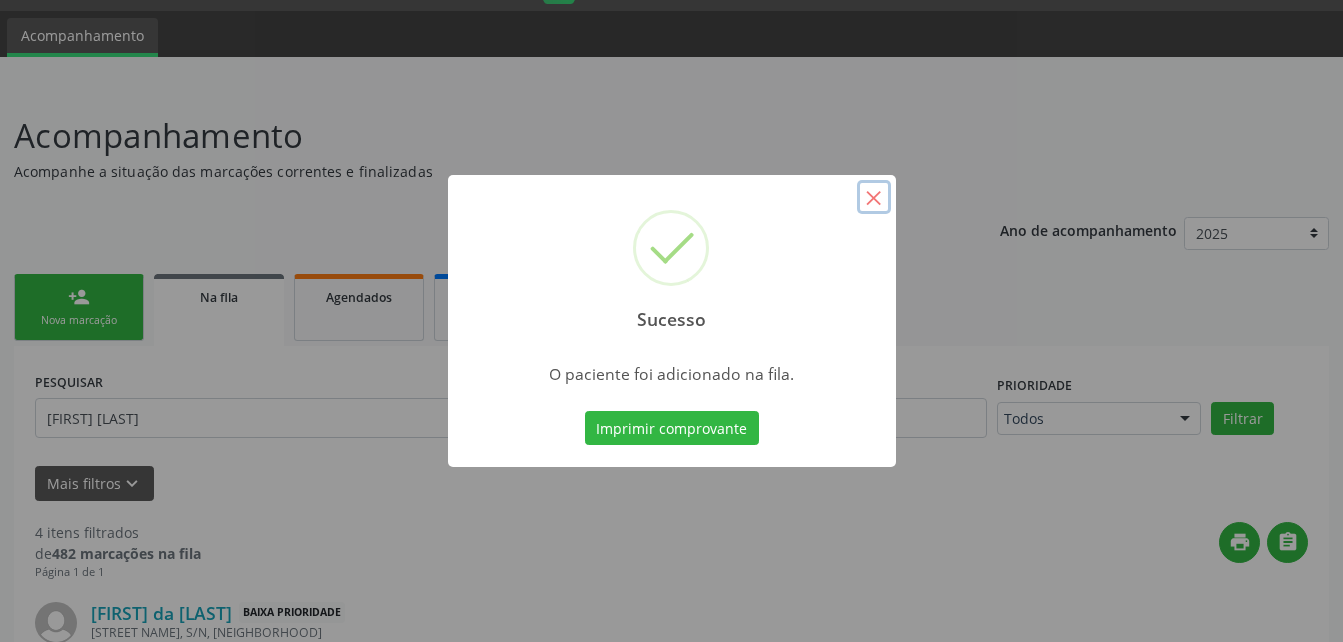 click on "×" at bounding box center (874, 197) 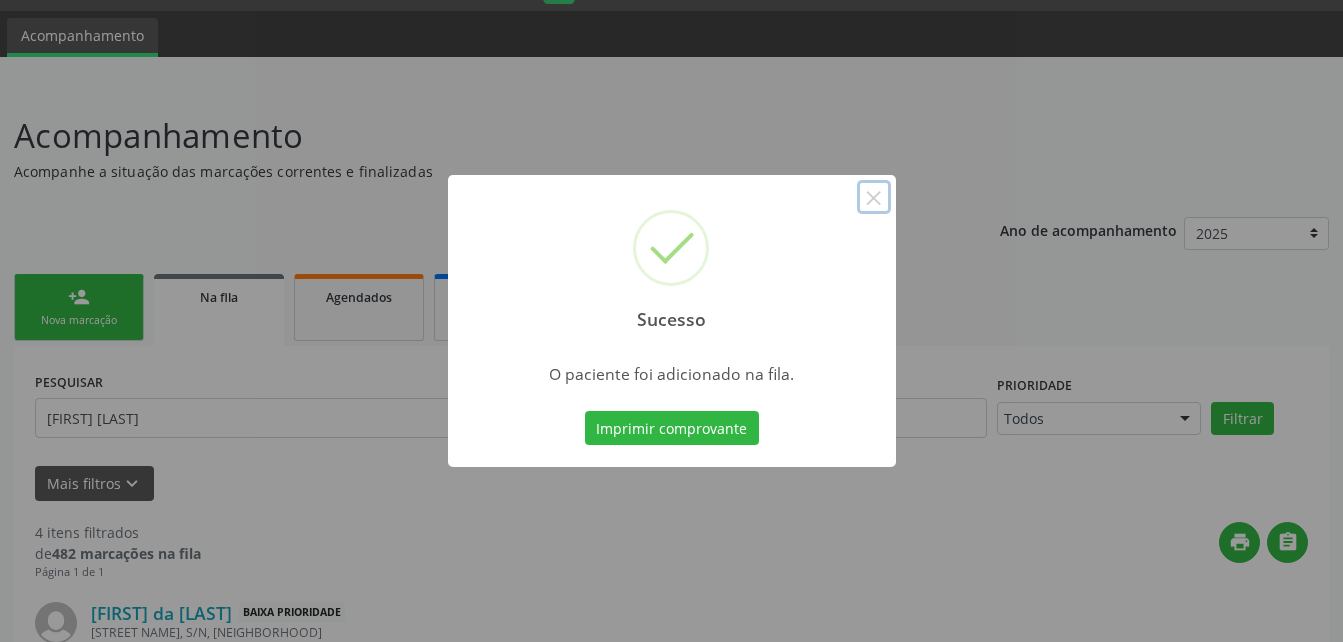 click on "×" at bounding box center (874, 197) 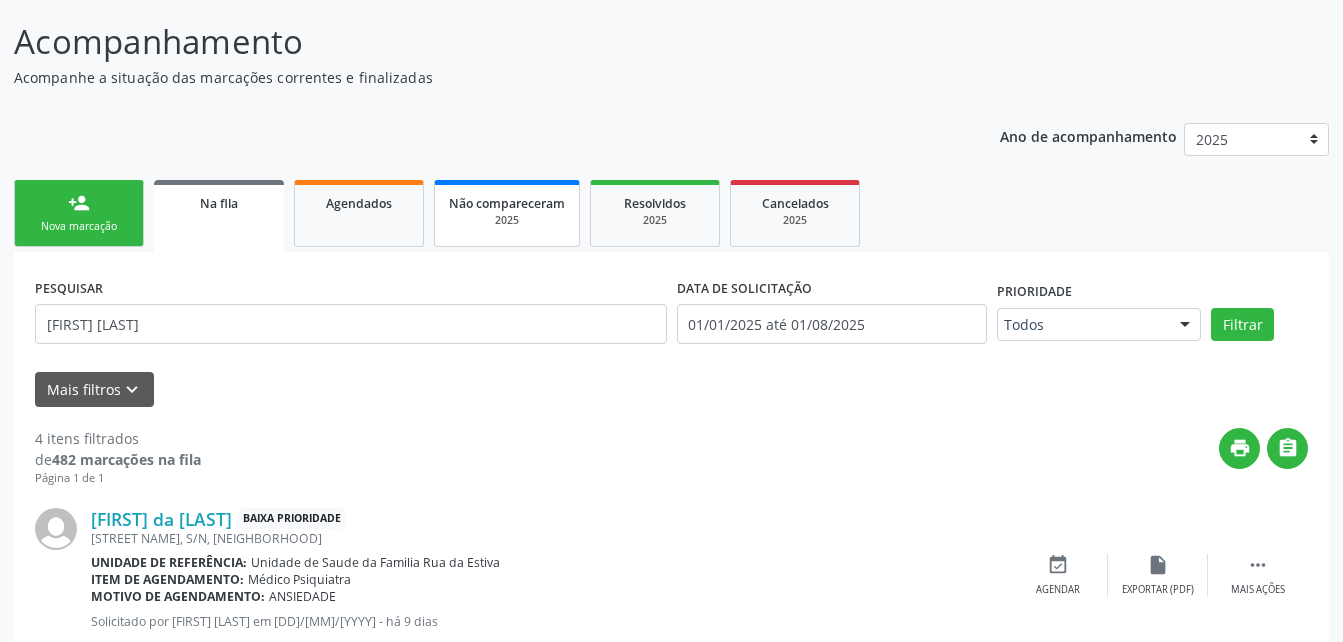 scroll, scrollTop: 0, scrollLeft: 0, axis: both 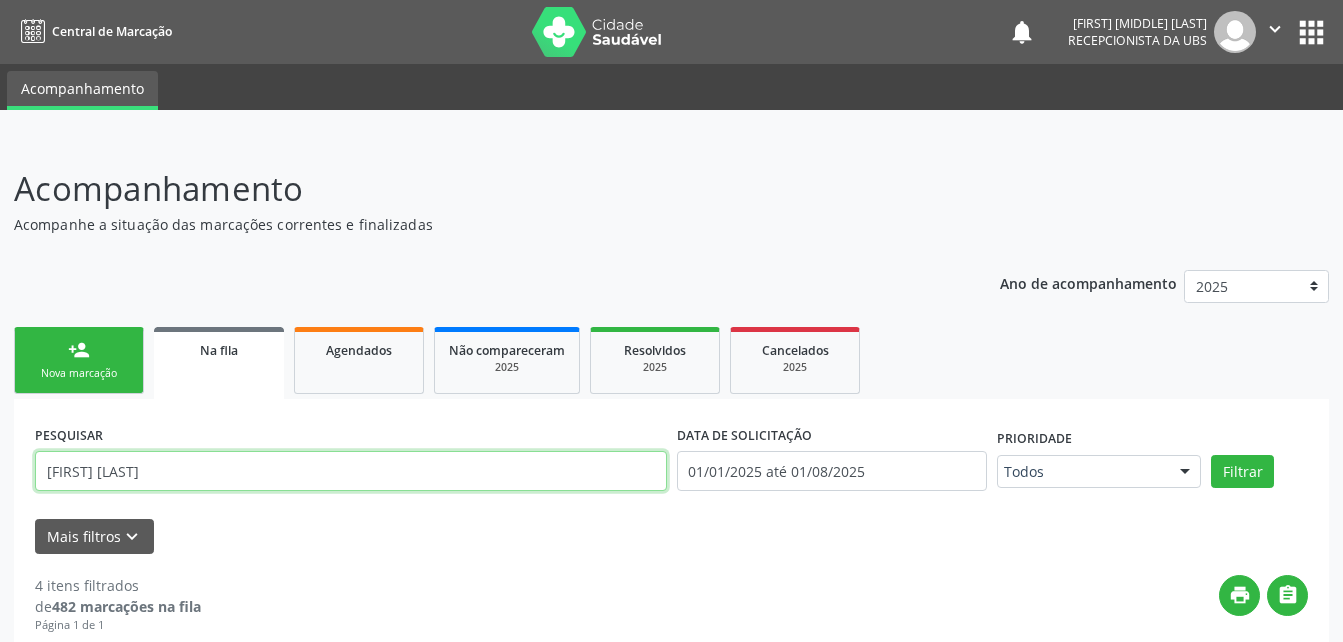 click on "natalia da silva" at bounding box center [351, 471] 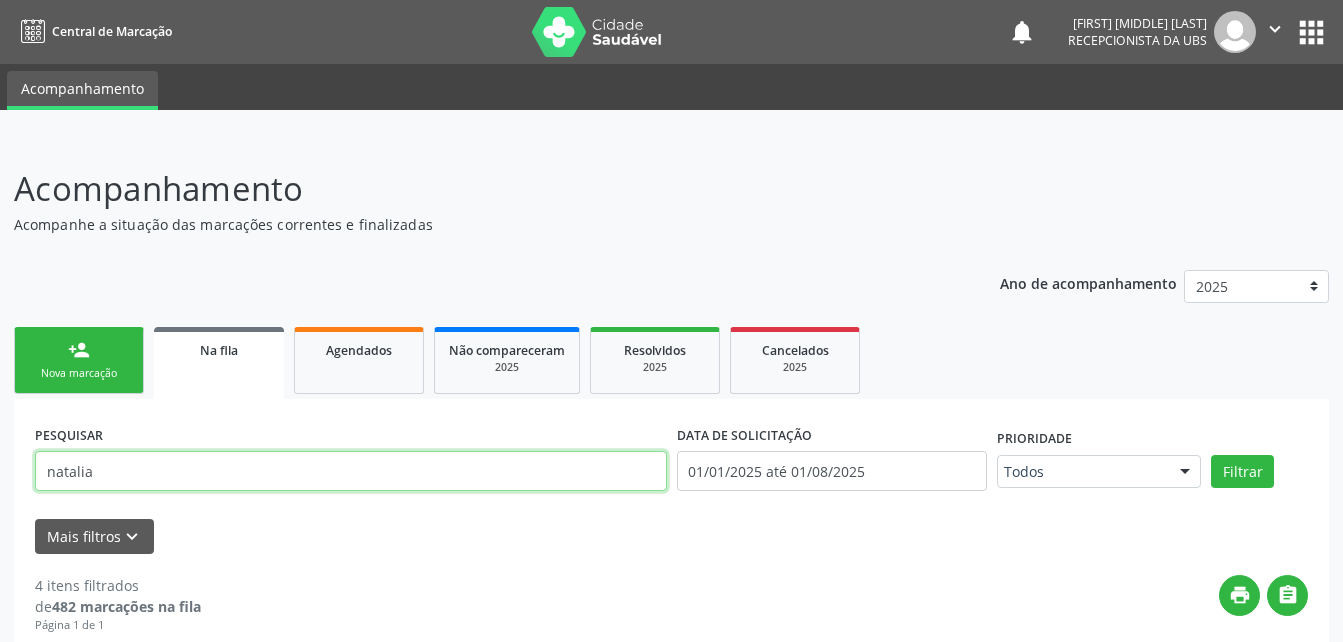 type on "natali" 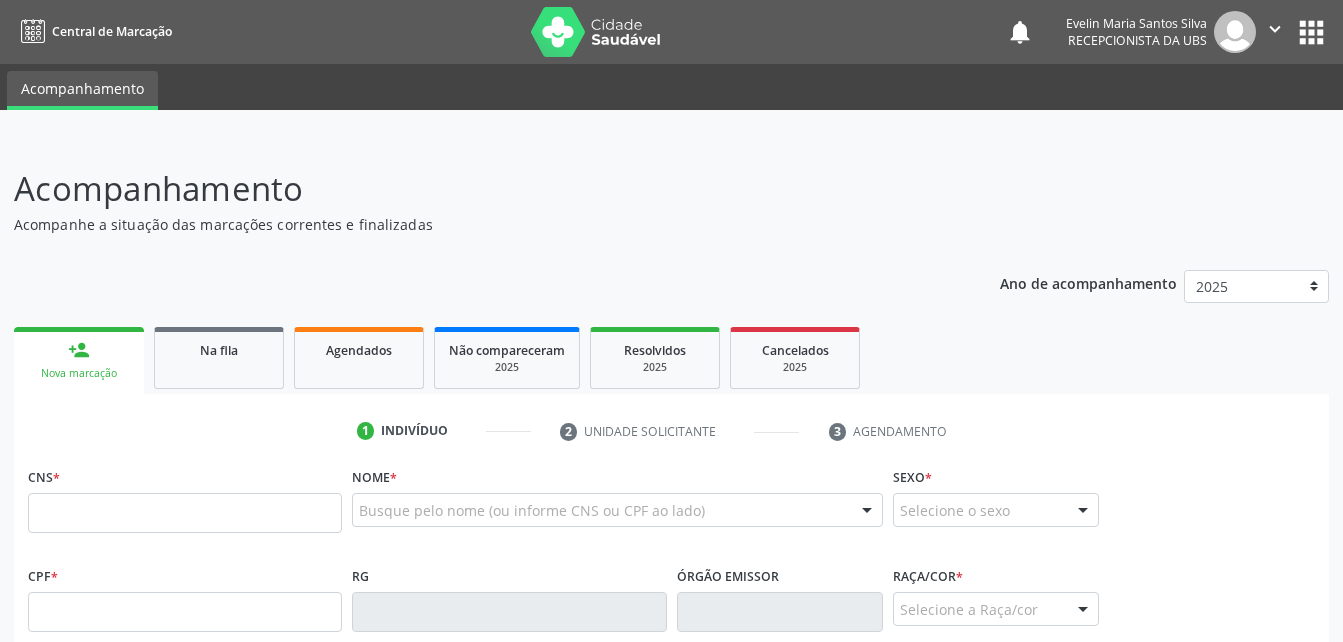 scroll, scrollTop: 0, scrollLeft: 0, axis: both 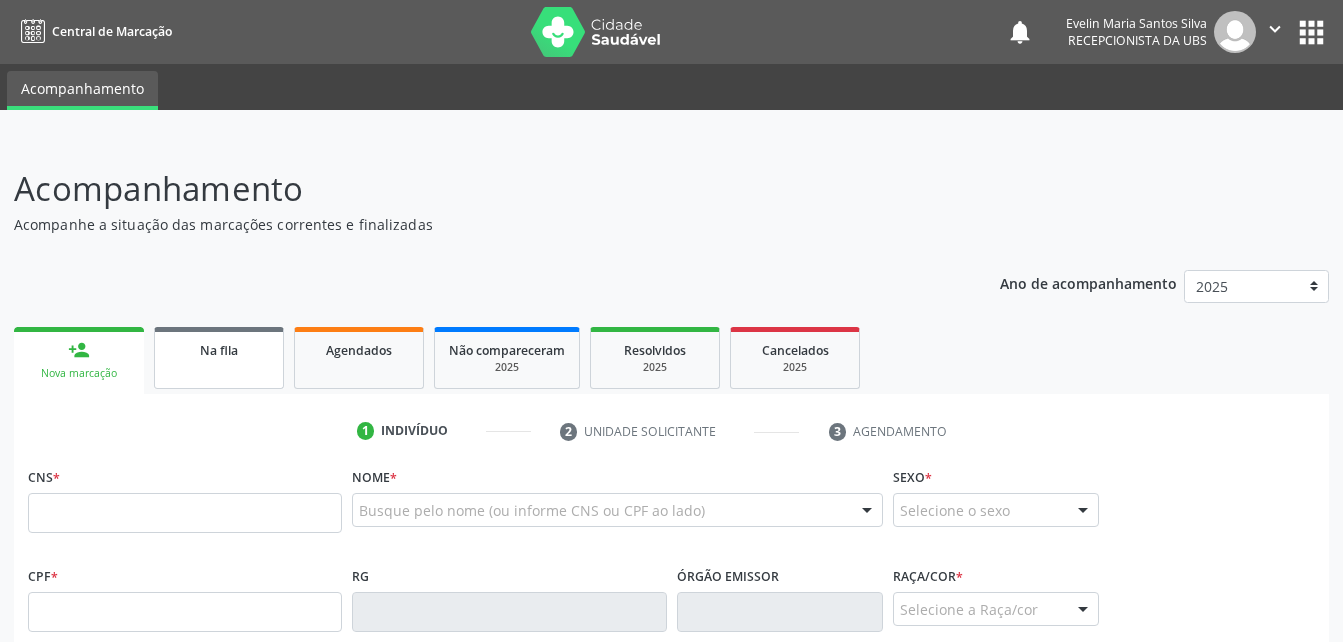 drag, startPoint x: 223, startPoint y: 358, endPoint x: 254, endPoint y: 387, distance: 42.44997 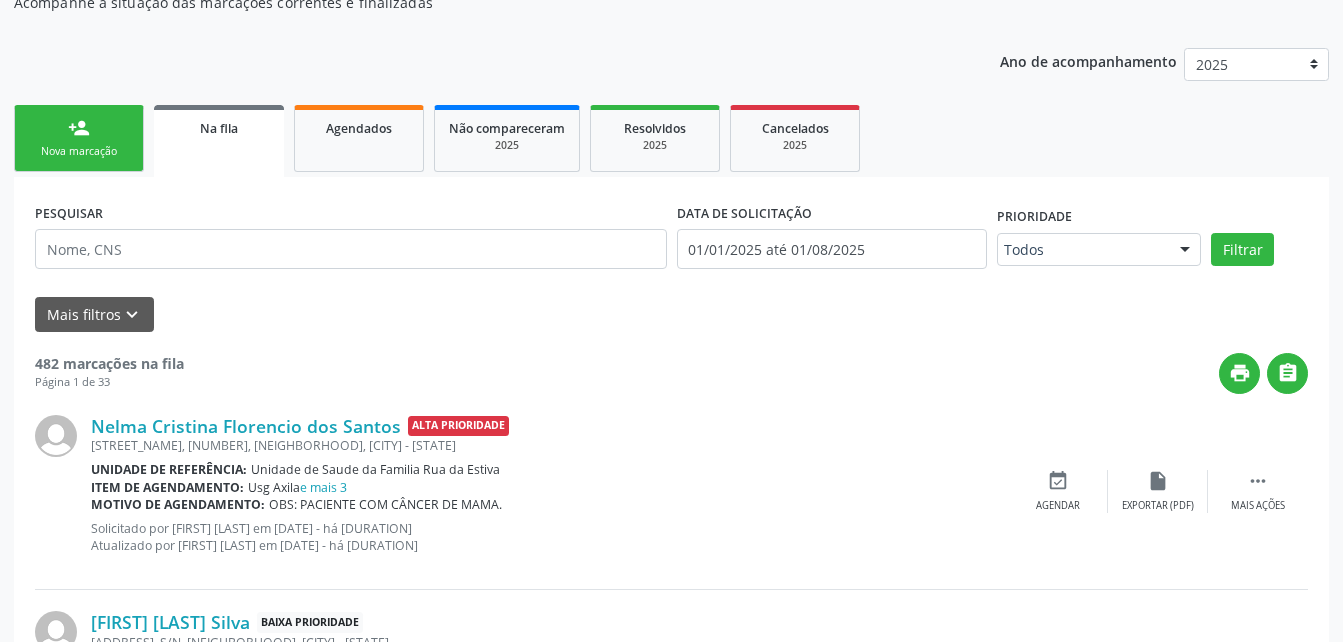 scroll, scrollTop: 374, scrollLeft: 0, axis: vertical 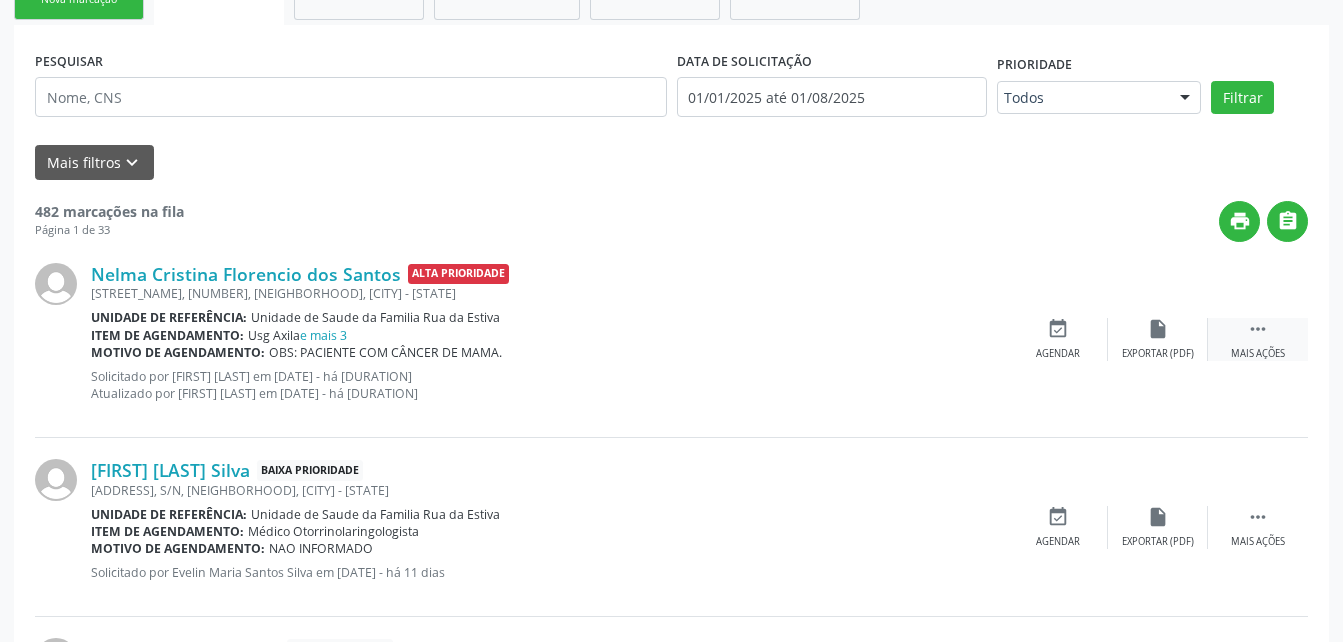 click on "" at bounding box center [1258, 329] 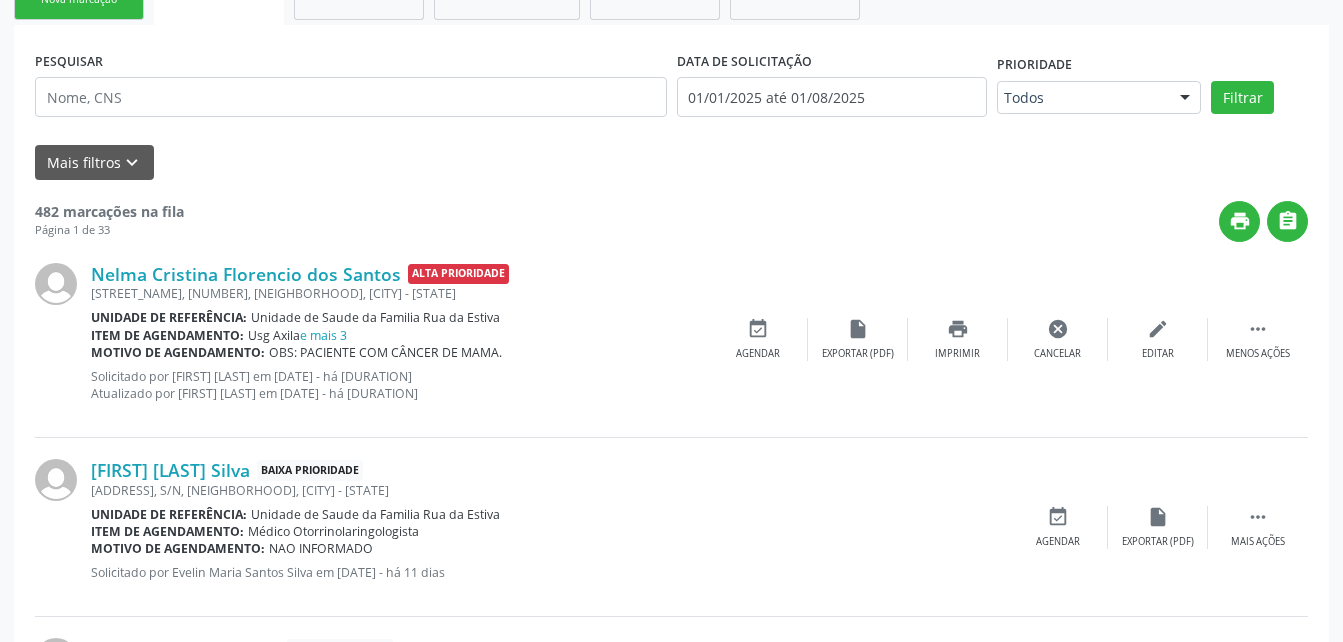 drag, startPoint x: 949, startPoint y: 267, endPoint x: 870, endPoint y: 222, distance: 90.91754 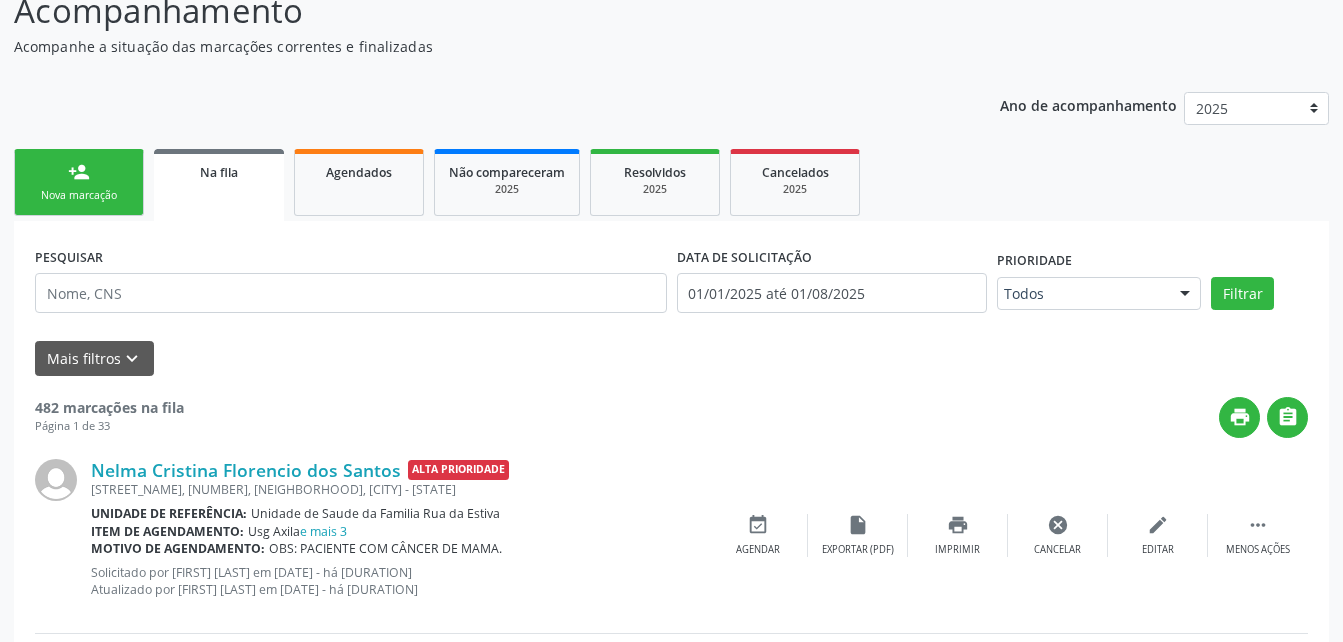 scroll, scrollTop: 174, scrollLeft: 0, axis: vertical 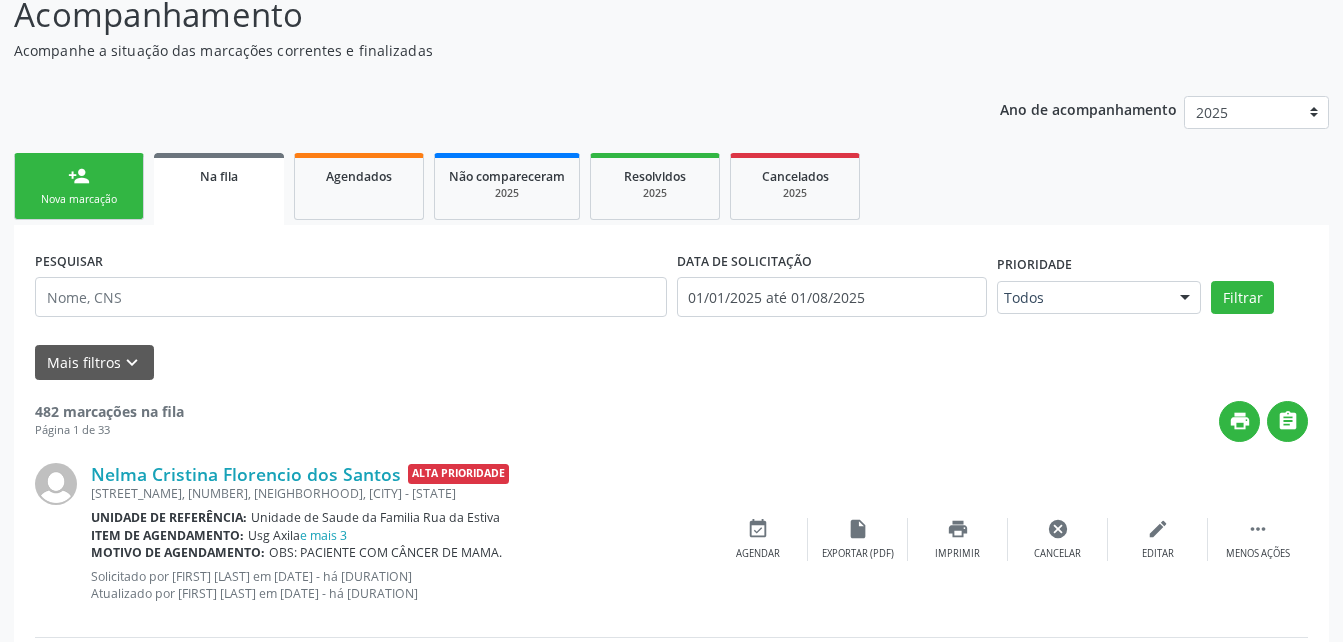 click on "person_add
Nova marcação" at bounding box center [79, 186] 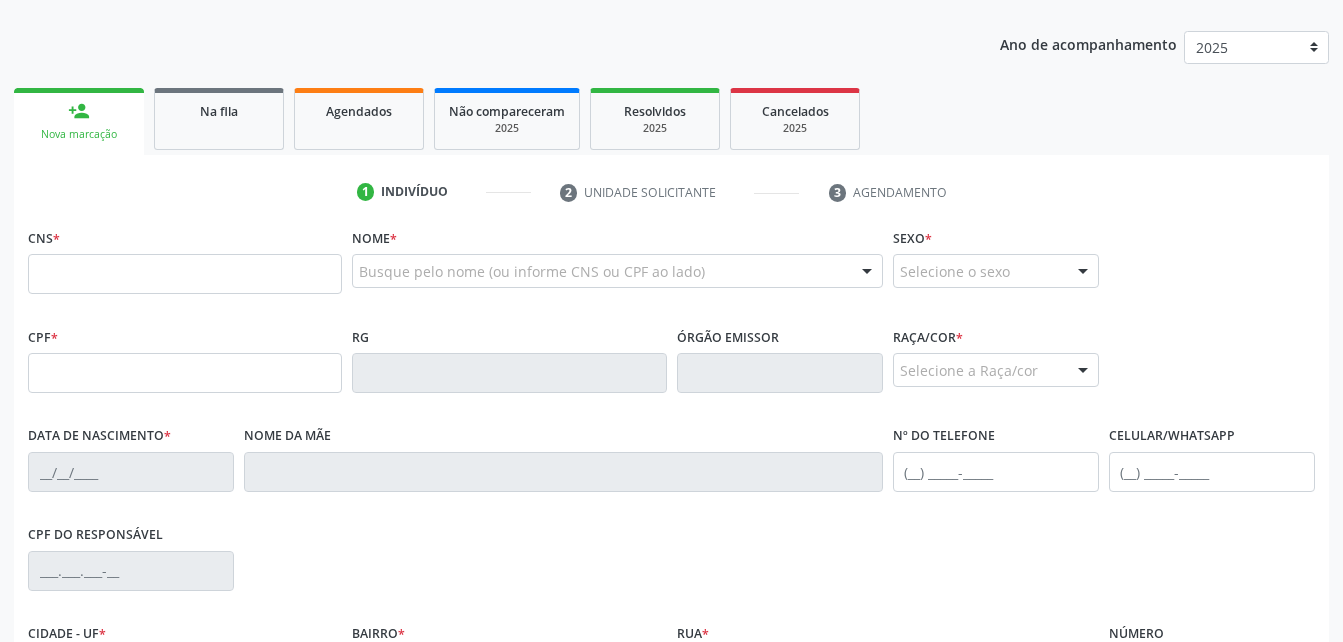 scroll, scrollTop: 274, scrollLeft: 0, axis: vertical 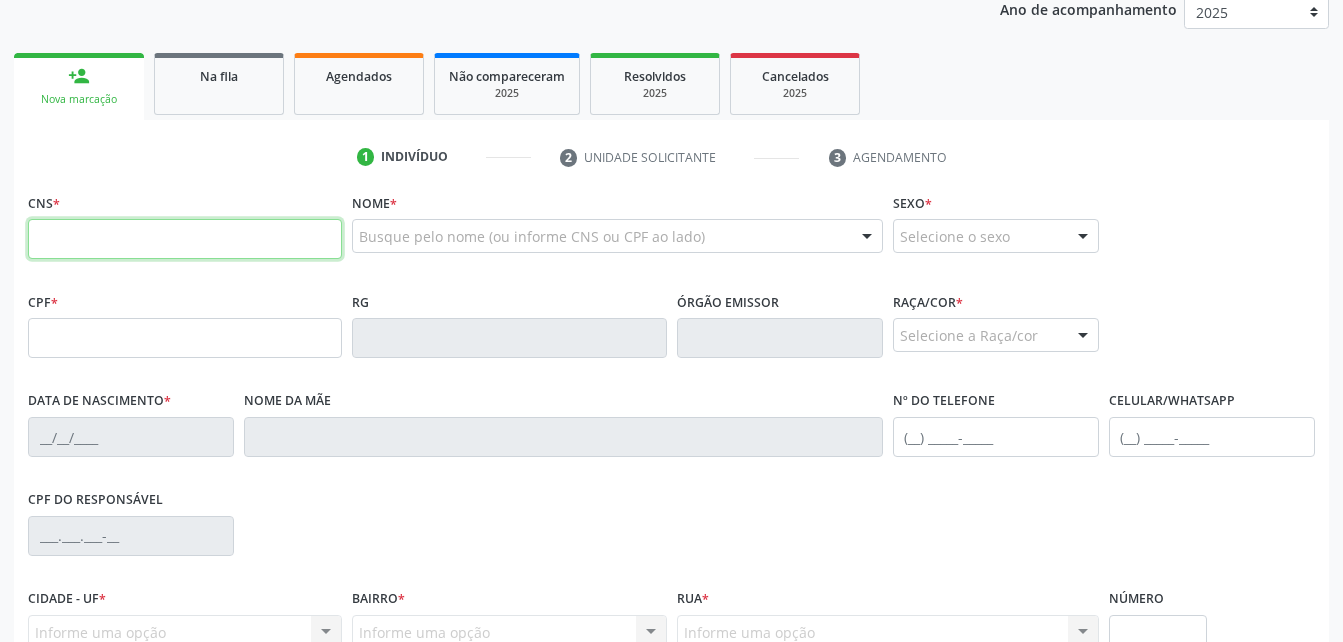 click at bounding box center (185, 239) 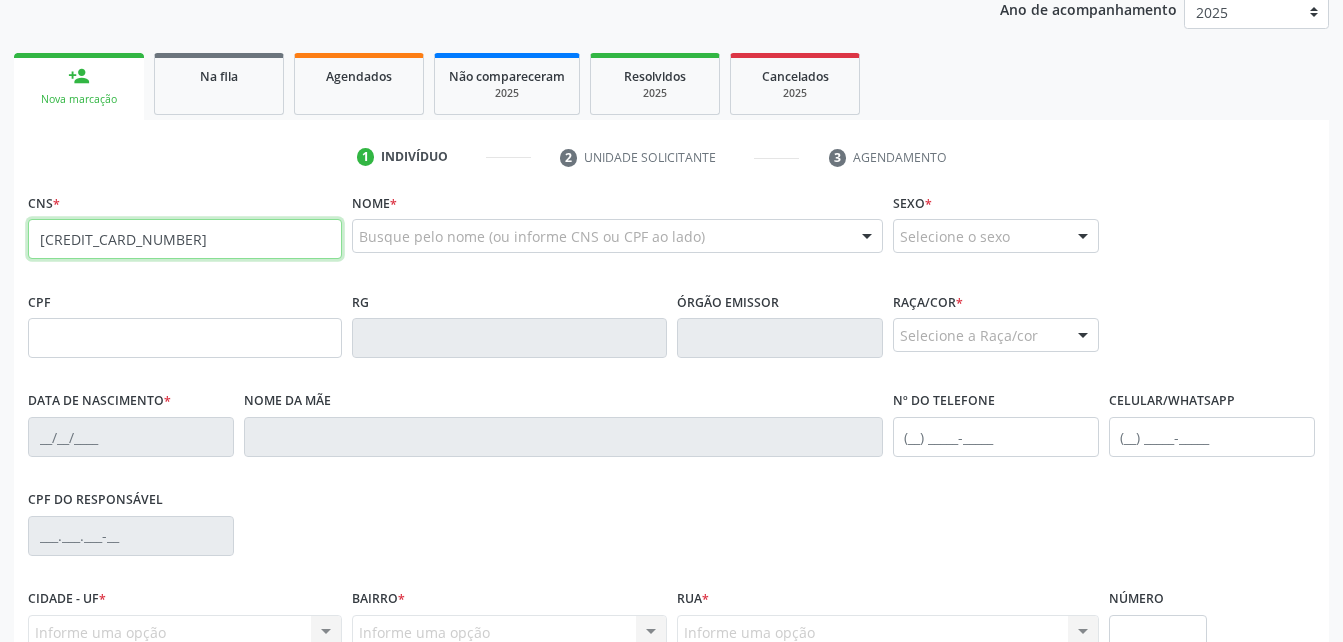 type on "[CREDIT_CARD_NUMBER]" 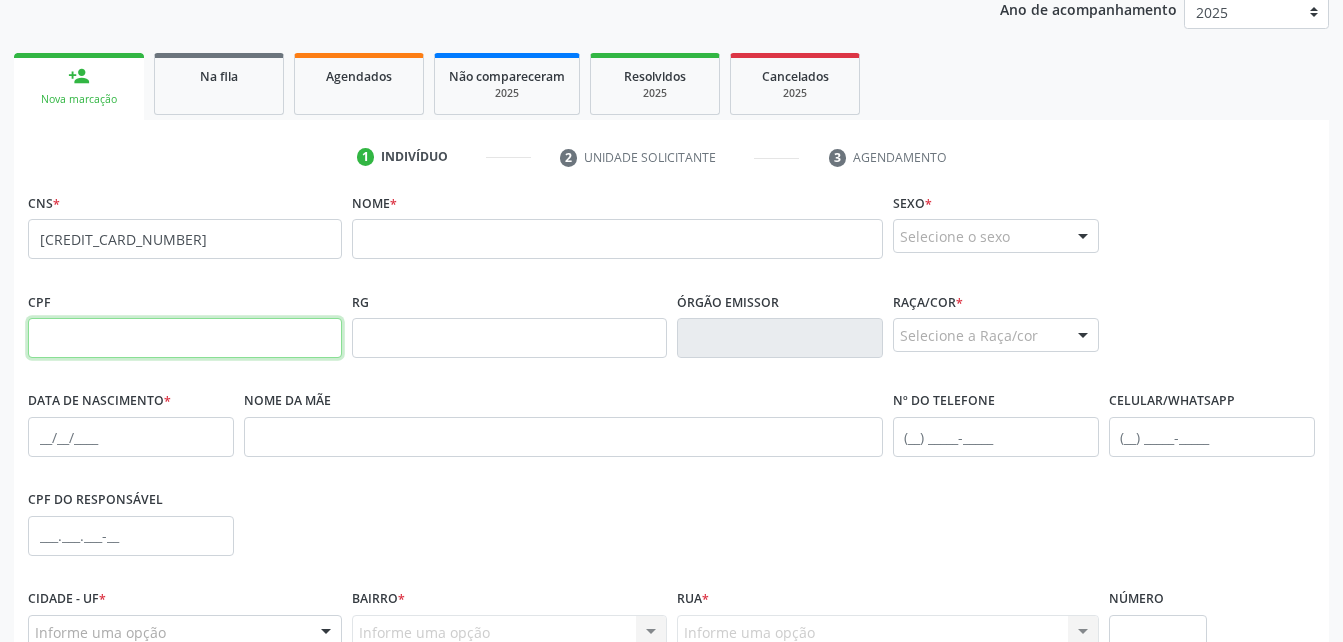 click at bounding box center [185, 338] 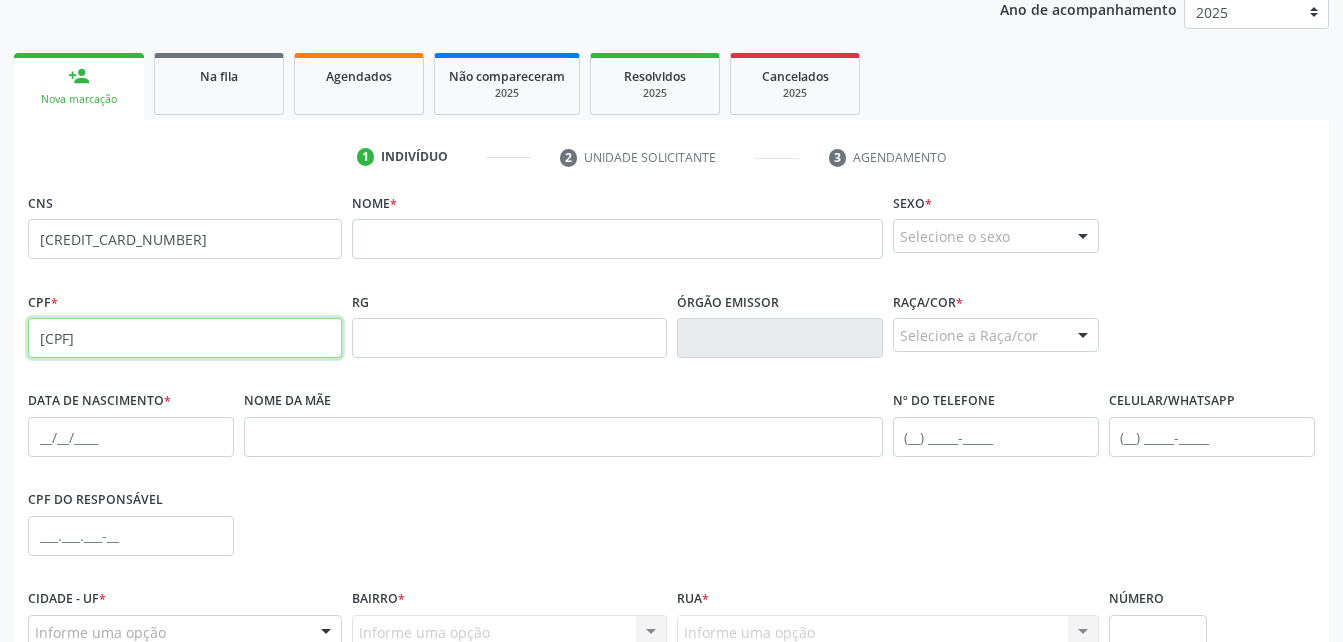 type on "[CPF]" 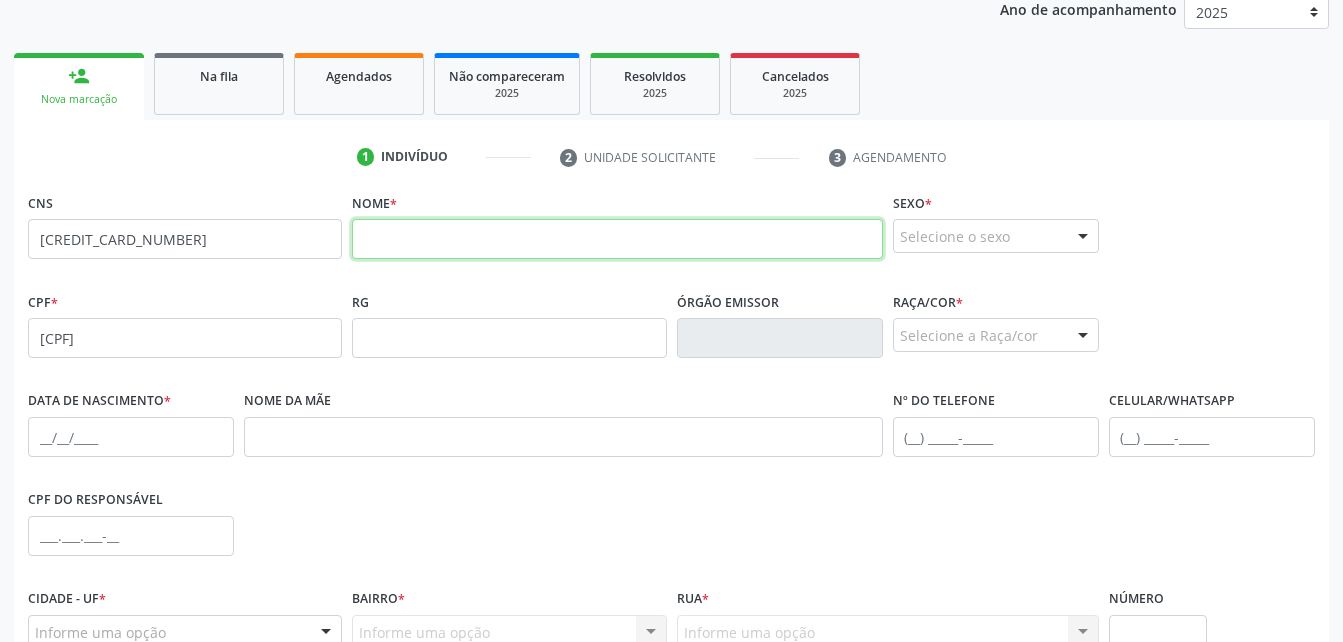 click at bounding box center [617, 239] 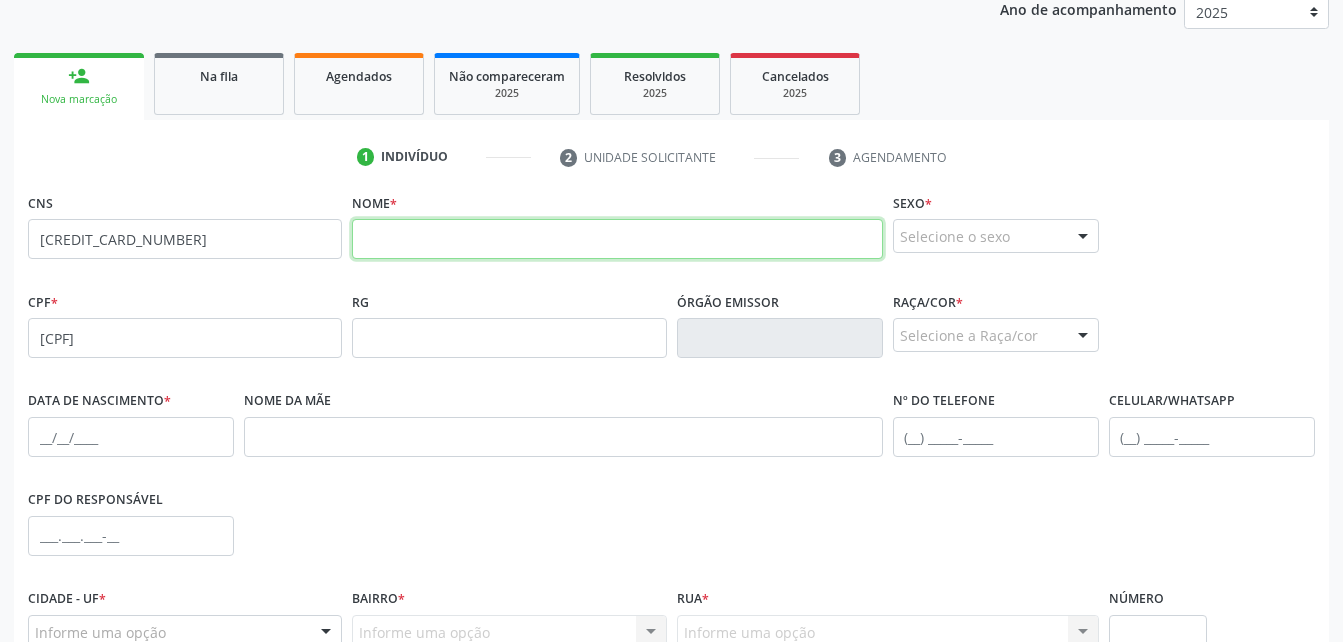 click at bounding box center [617, 239] 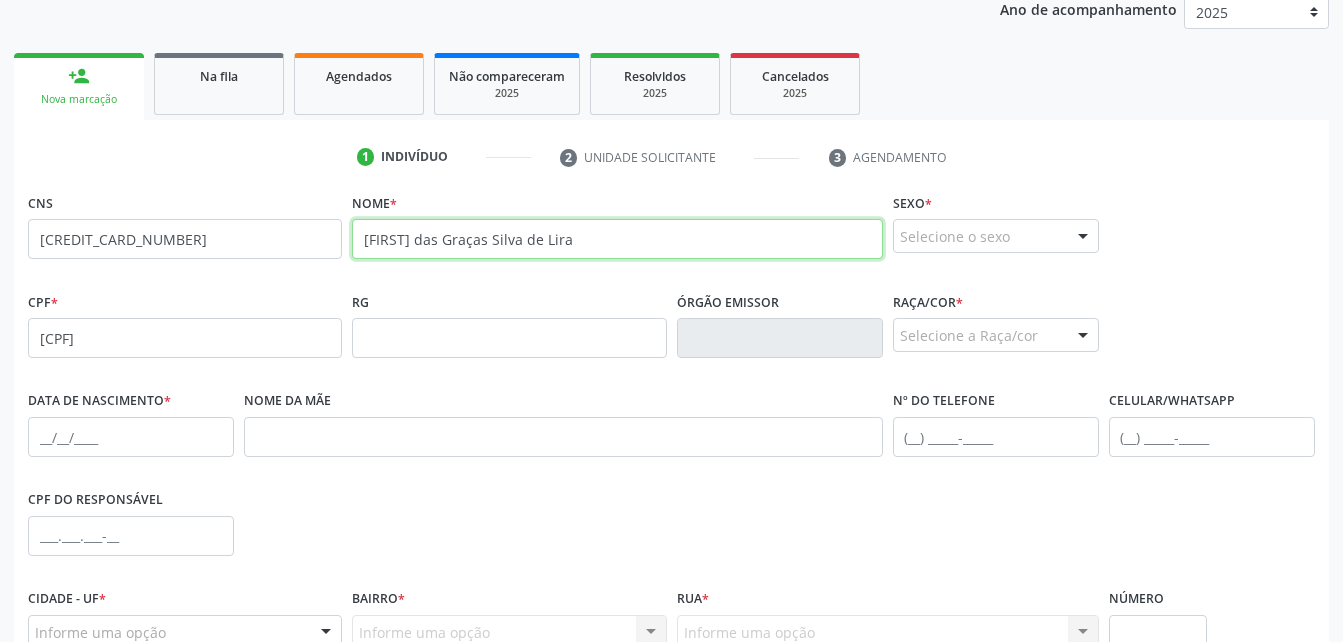 type on "[FIRST] das Graças Silva de Lira" 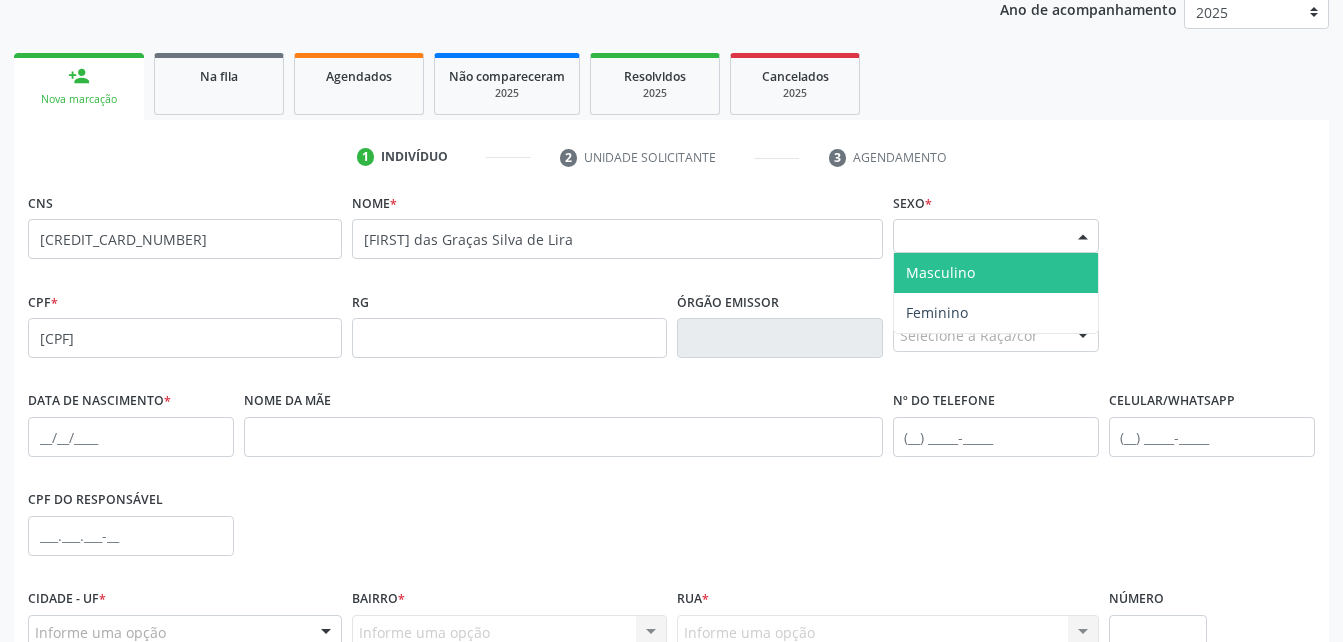 click on "Selecione o sexo" at bounding box center (996, 236) 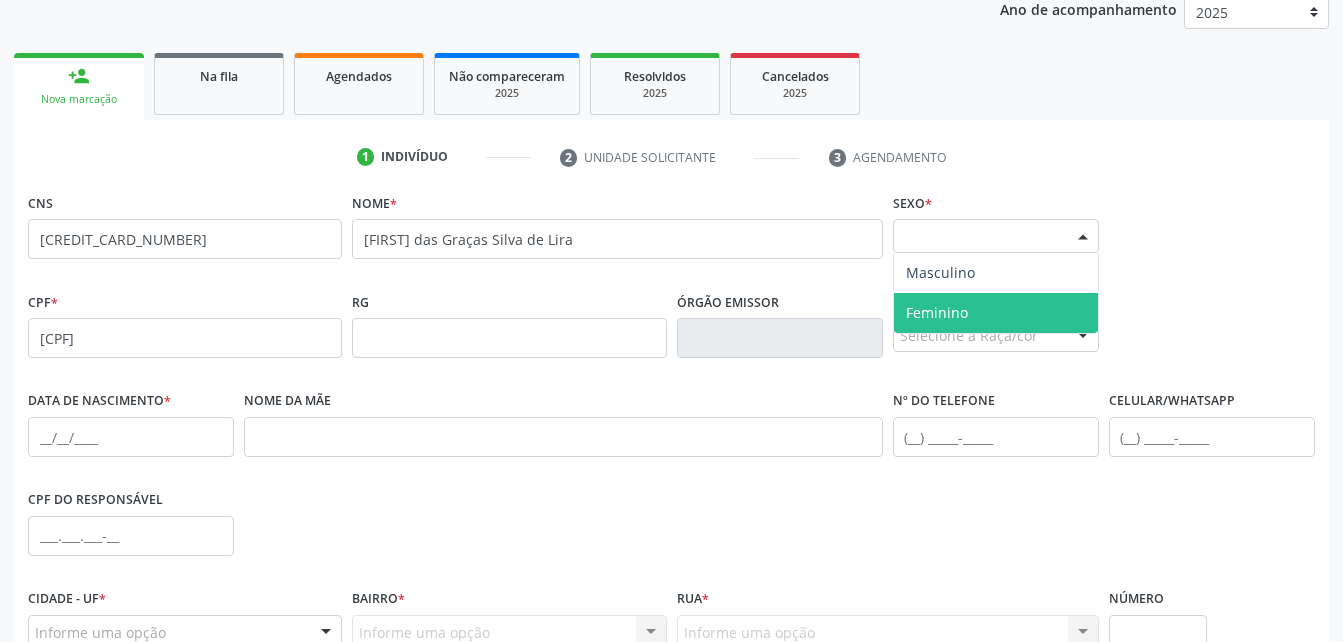 click on "Feminino" at bounding box center [996, 313] 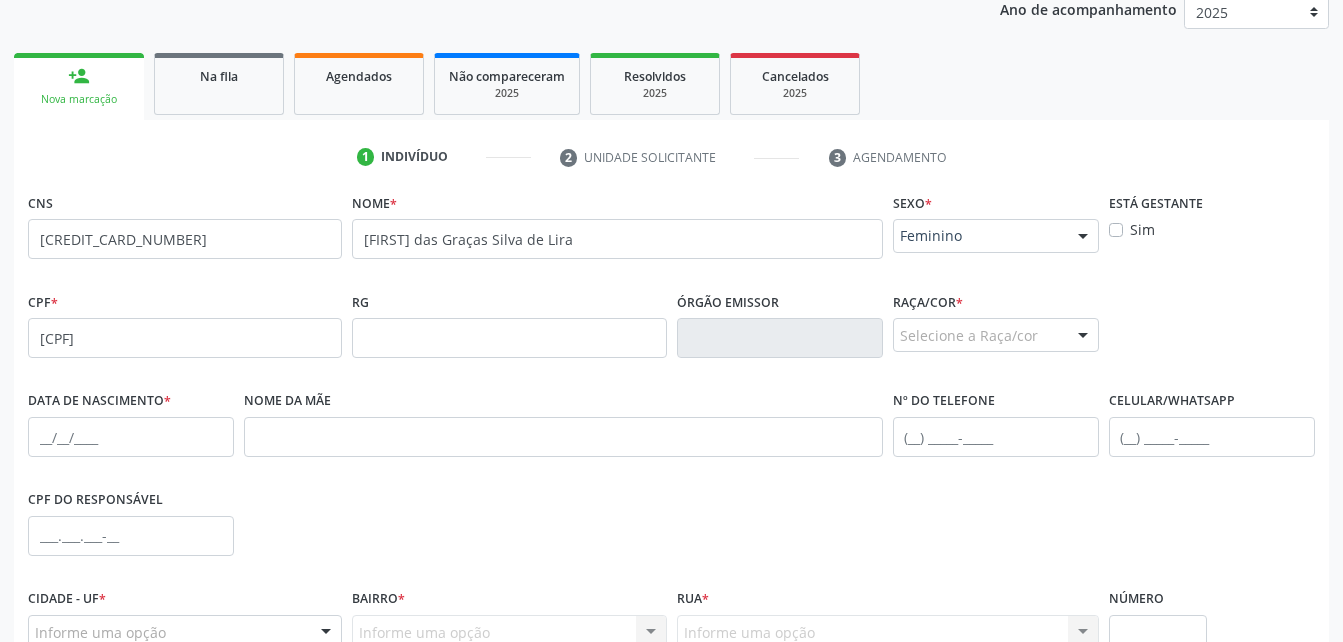 click on "Selecione a Raça/cor" at bounding box center [996, 335] 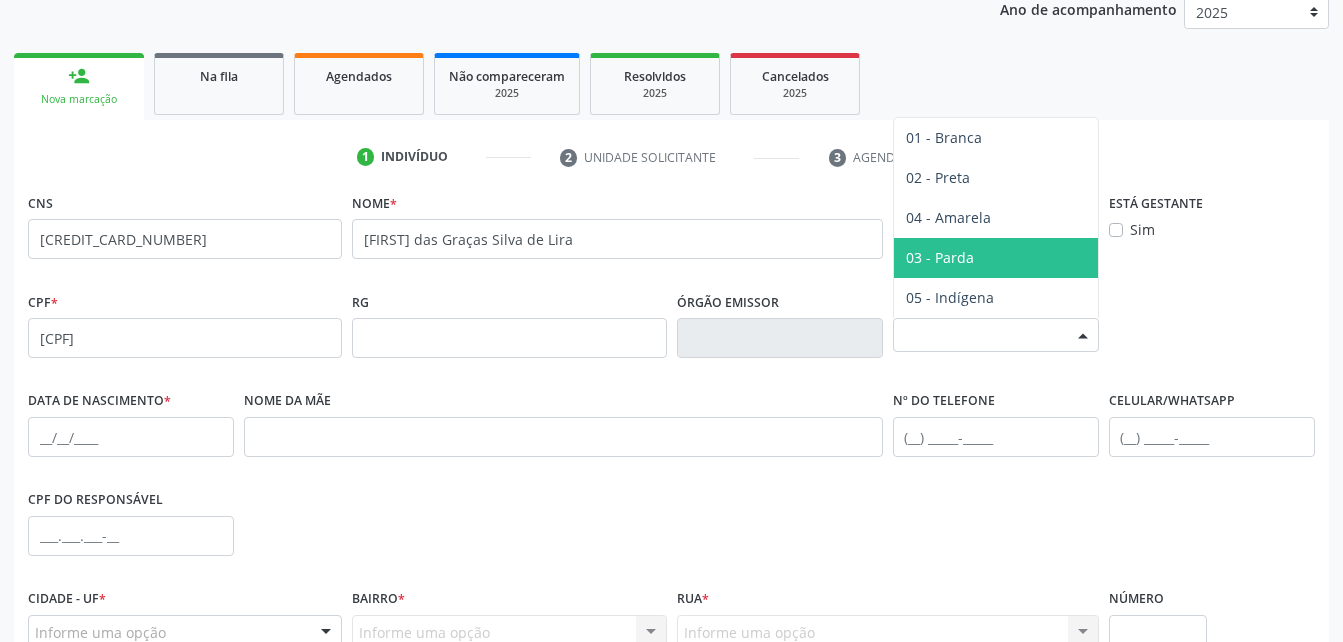 click on "03 - Parda" at bounding box center [940, 257] 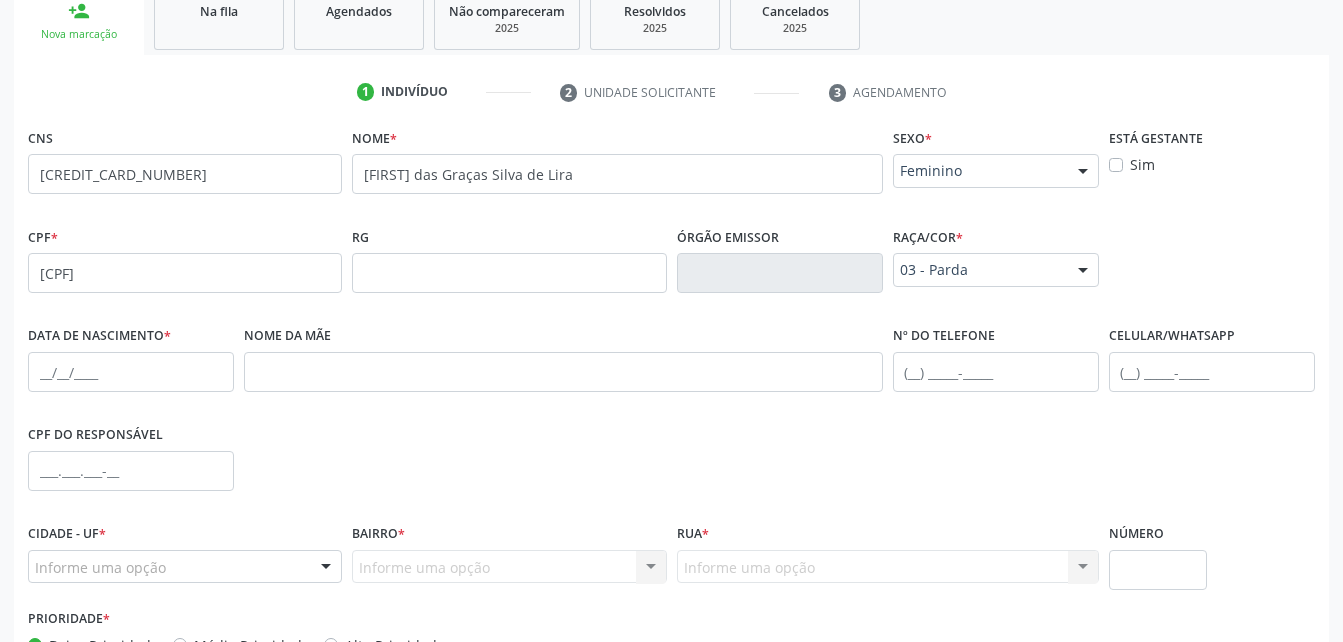 scroll, scrollTop: 374, scrollLeft: 0, axis: vertical 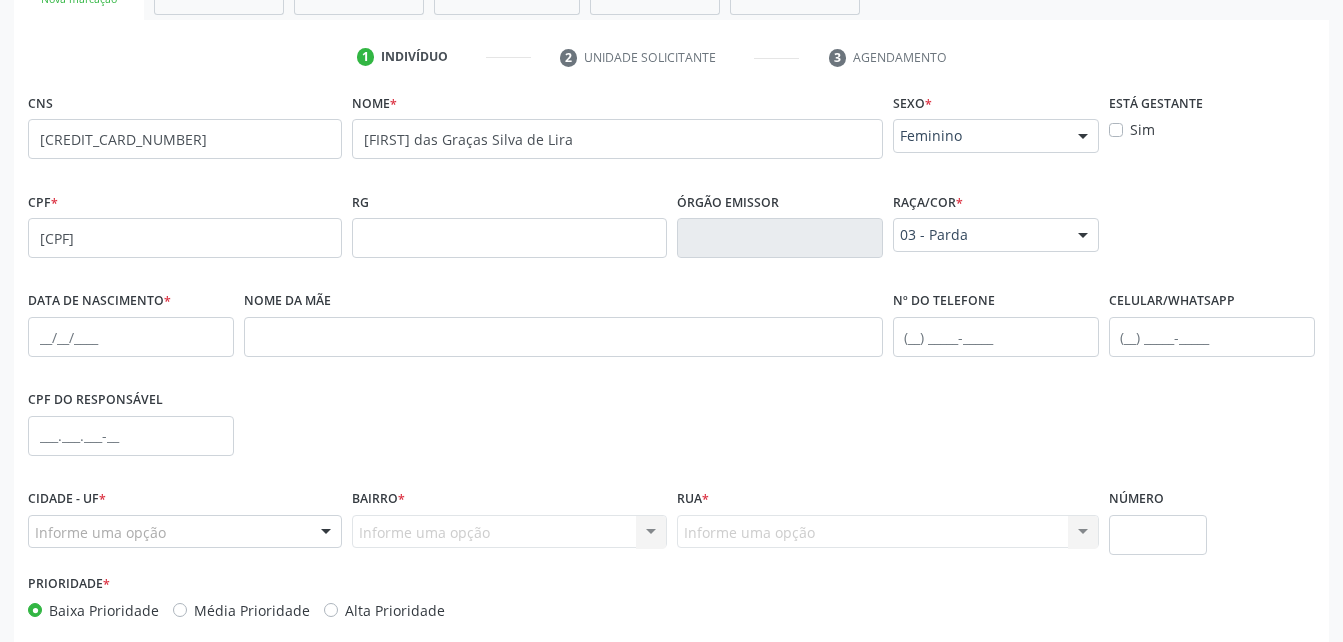 click on "Data de nascimento
*" at bounding box center [131, 328] 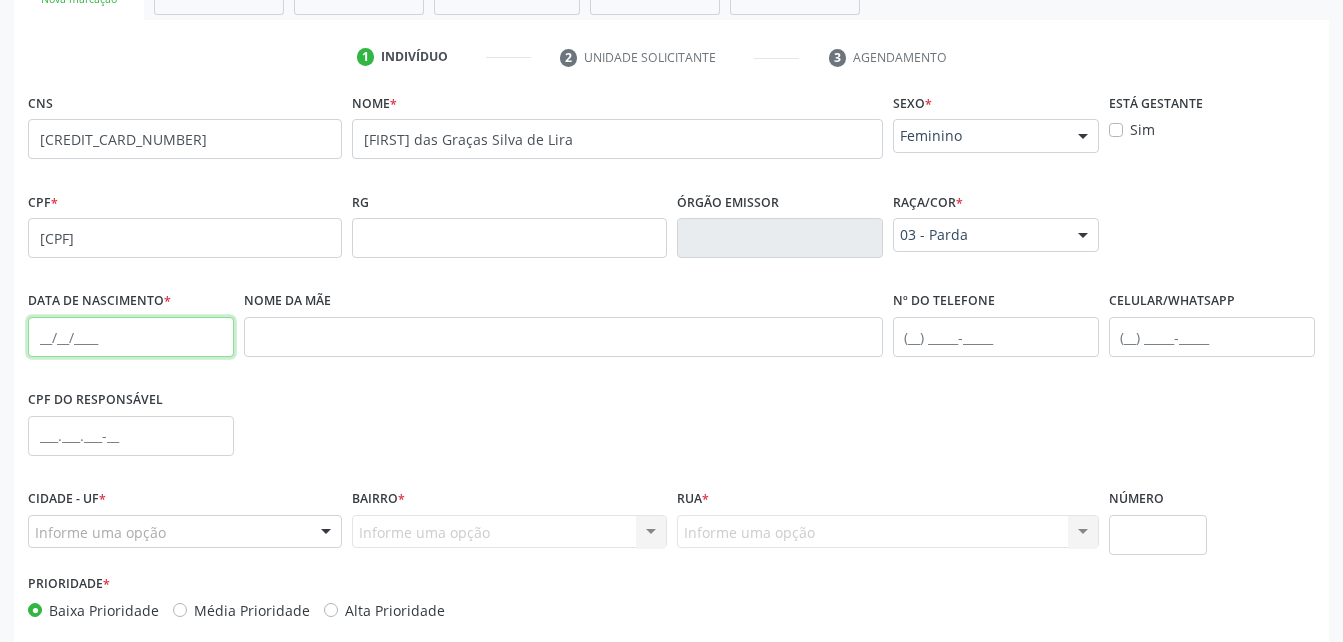 click at bounding box center [131, 337] 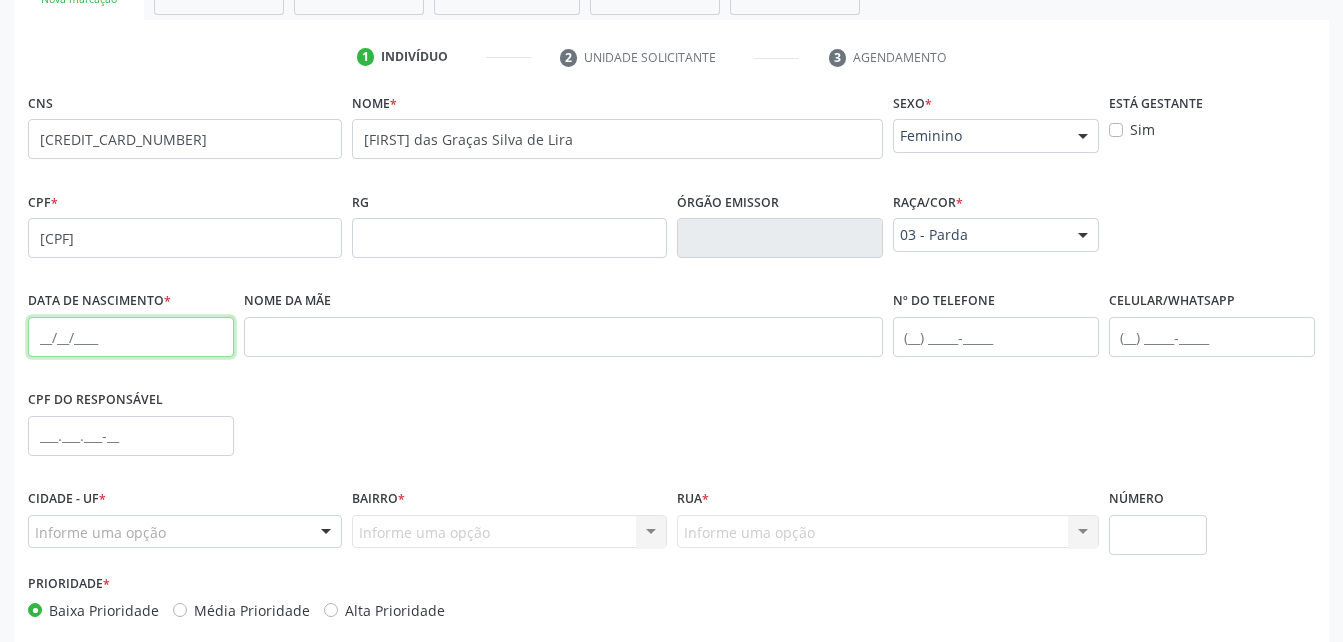 click at bounding box center [131, 337] 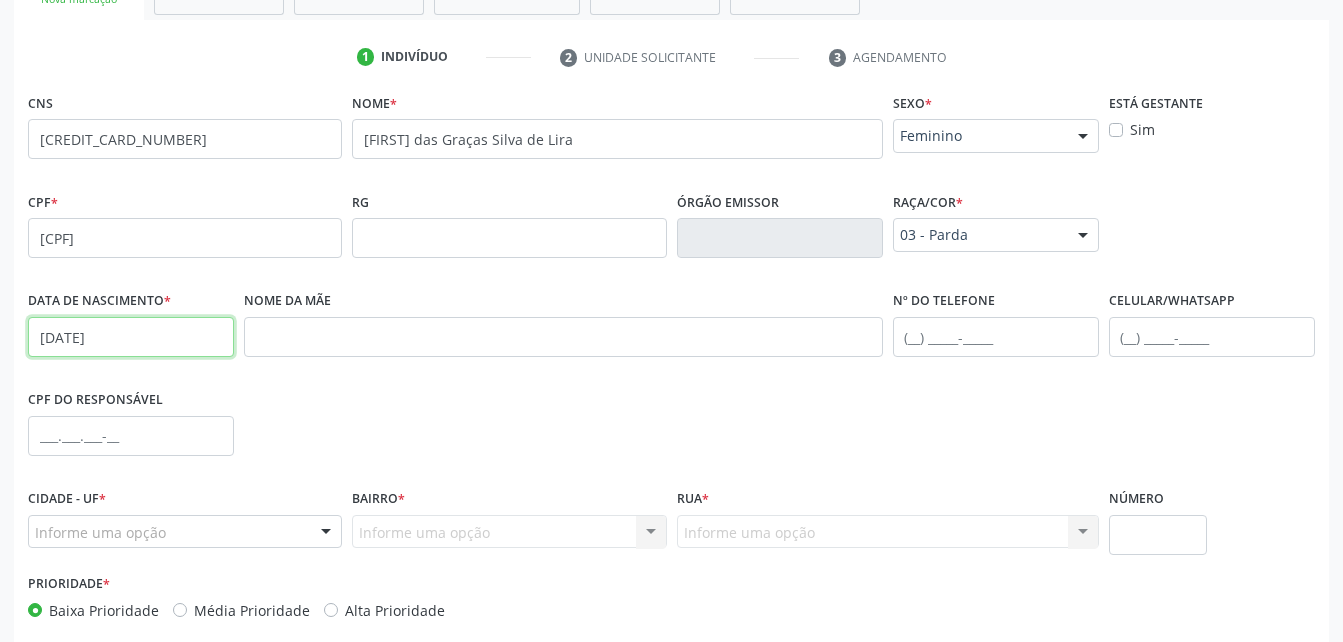type on "[DATE]" 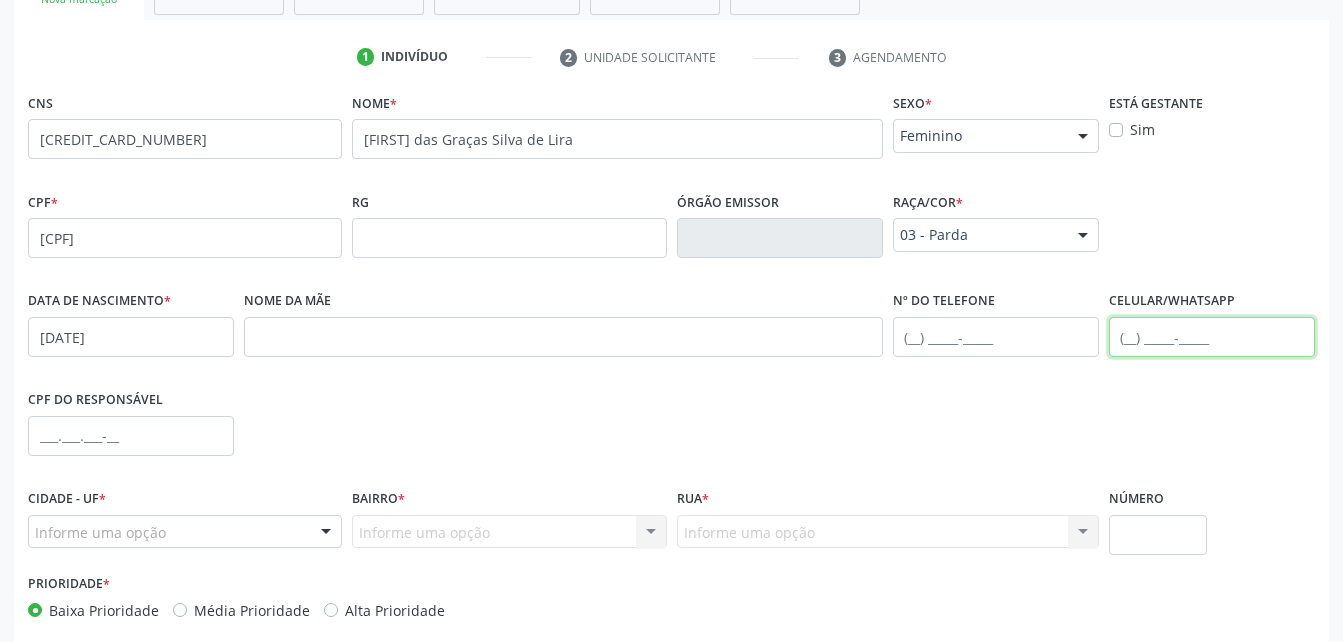 click at bounding box center [1212, 337] 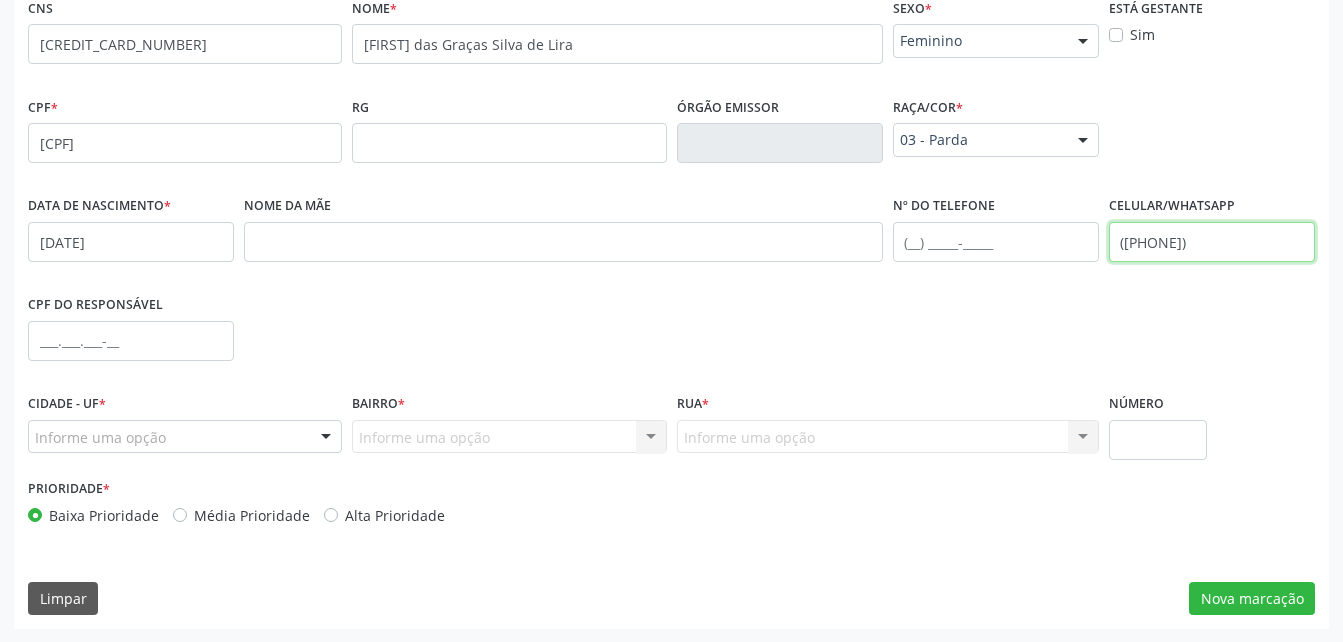 scroll, scrollTop: 470, scrollLeft: 0, axis: vertical 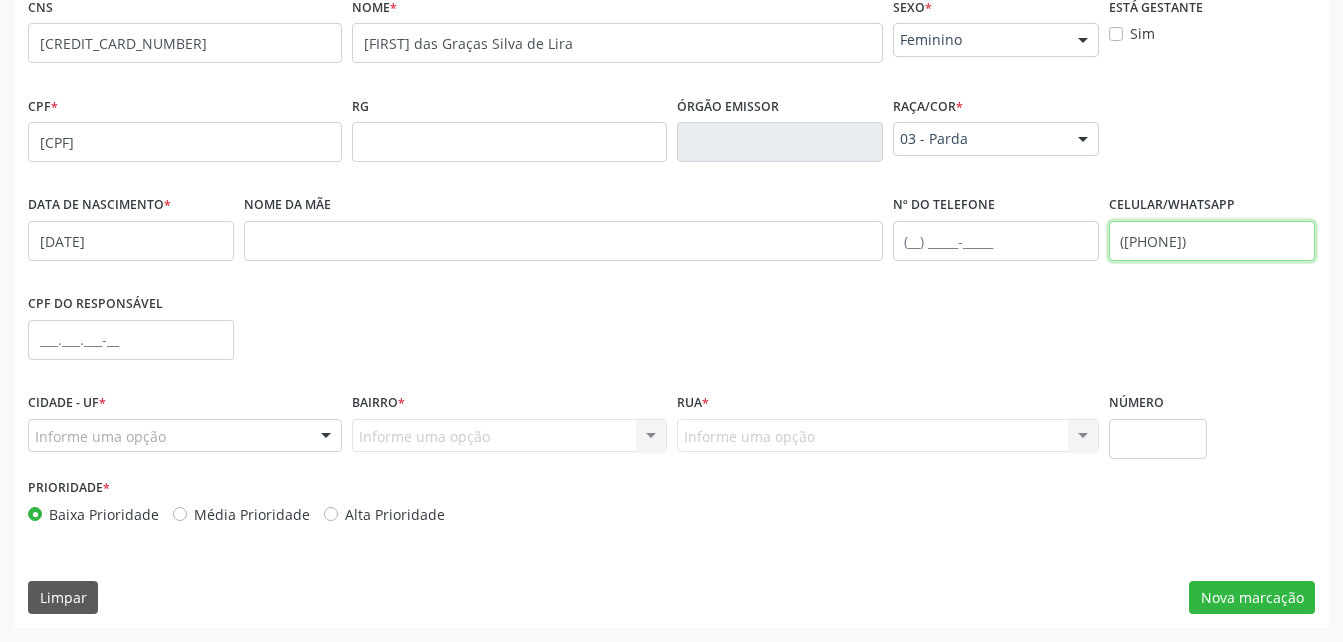 type on "([PHONE])" 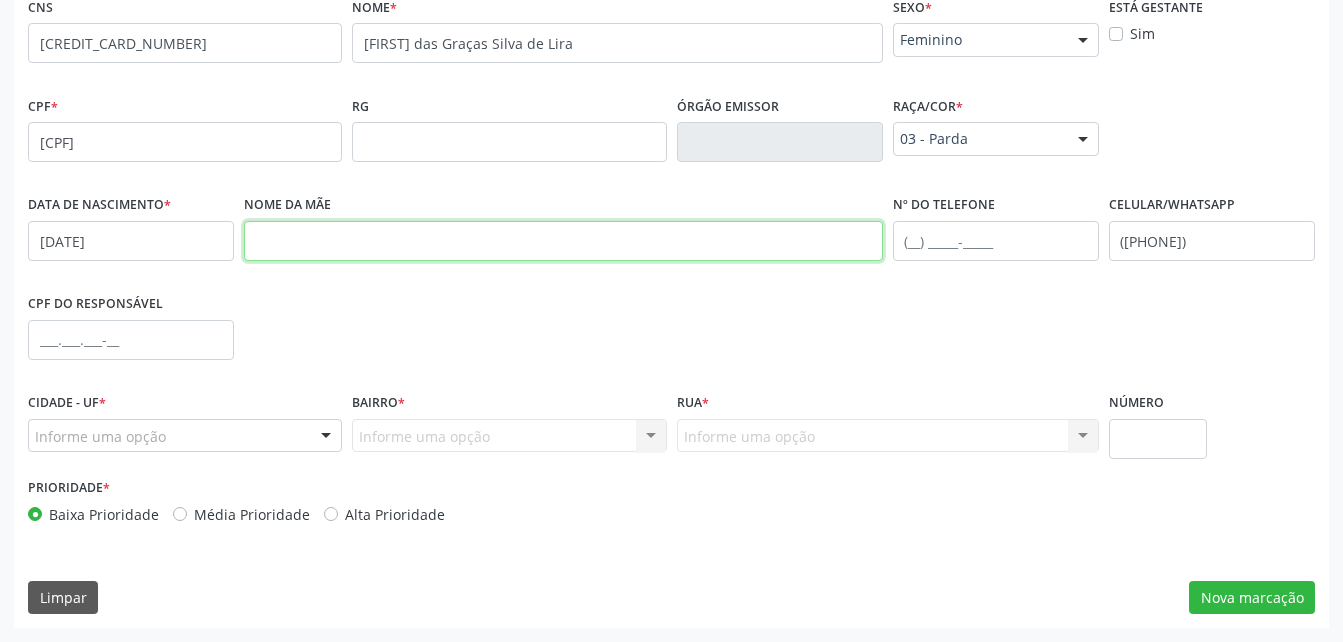 drag, startPoint x: 326, startPoint y: 258, endPoint x: 301, endPoint y: 238, distance: 32.01562 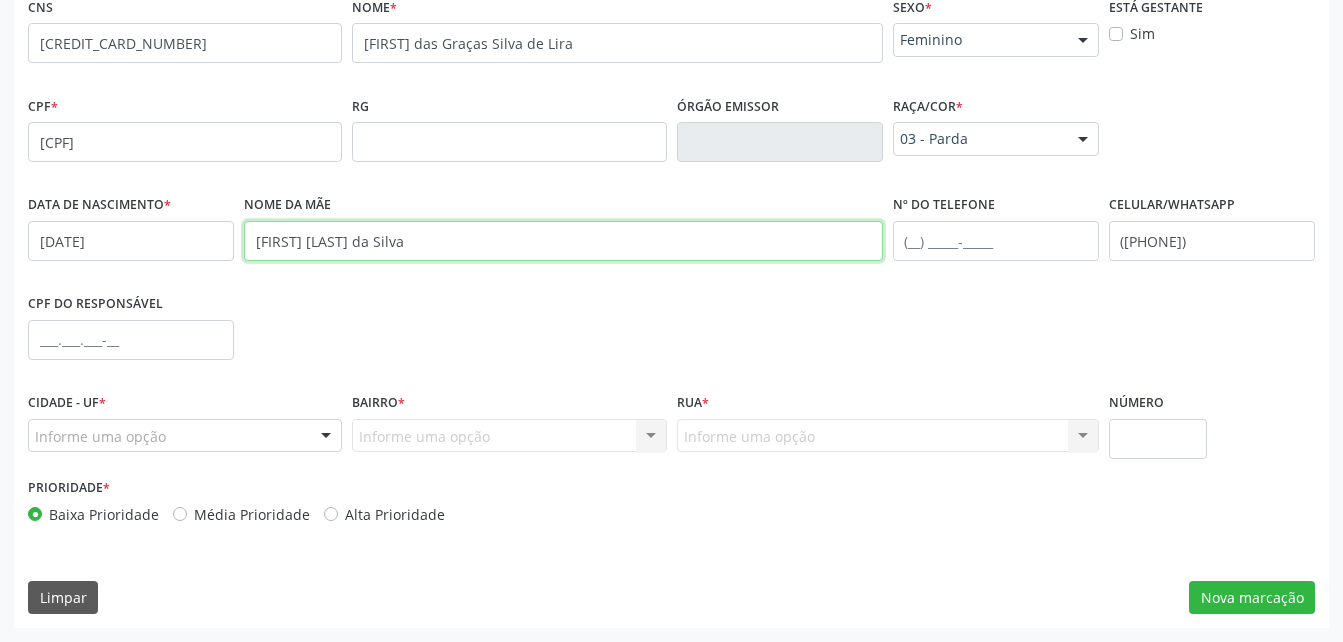 type on "[FIRST] [LAST] da Silva" 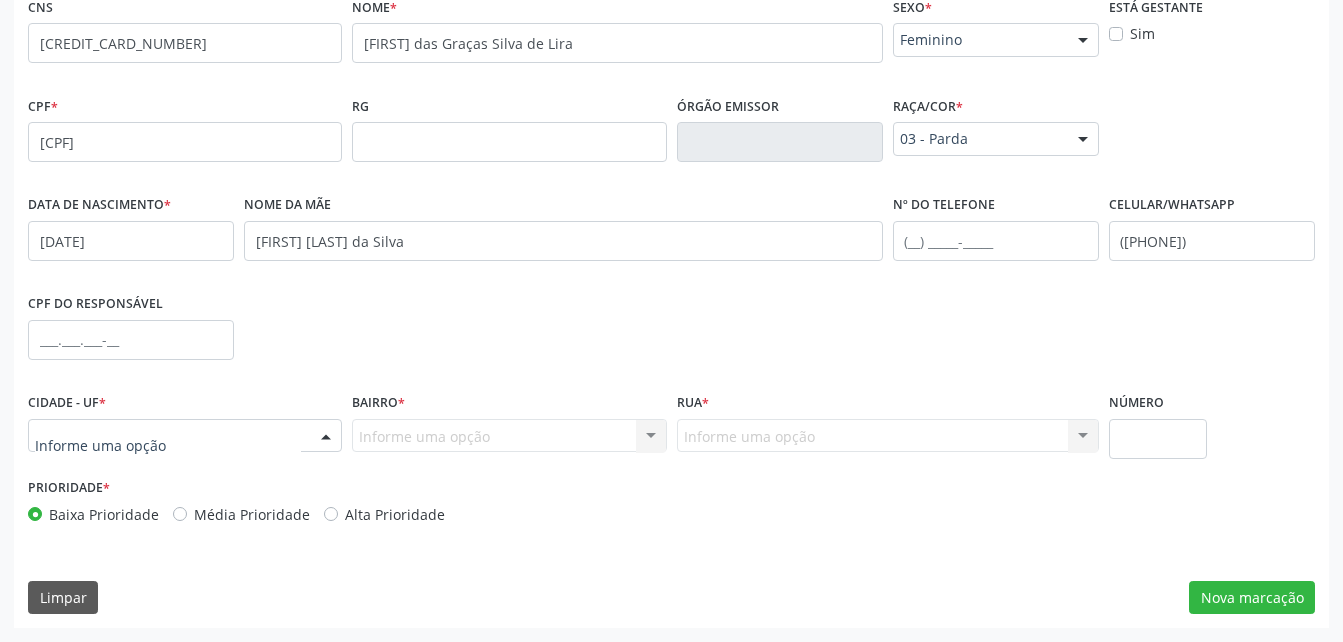 click on "Marechal Deodoro - AL" at bounding box center (185, 436) 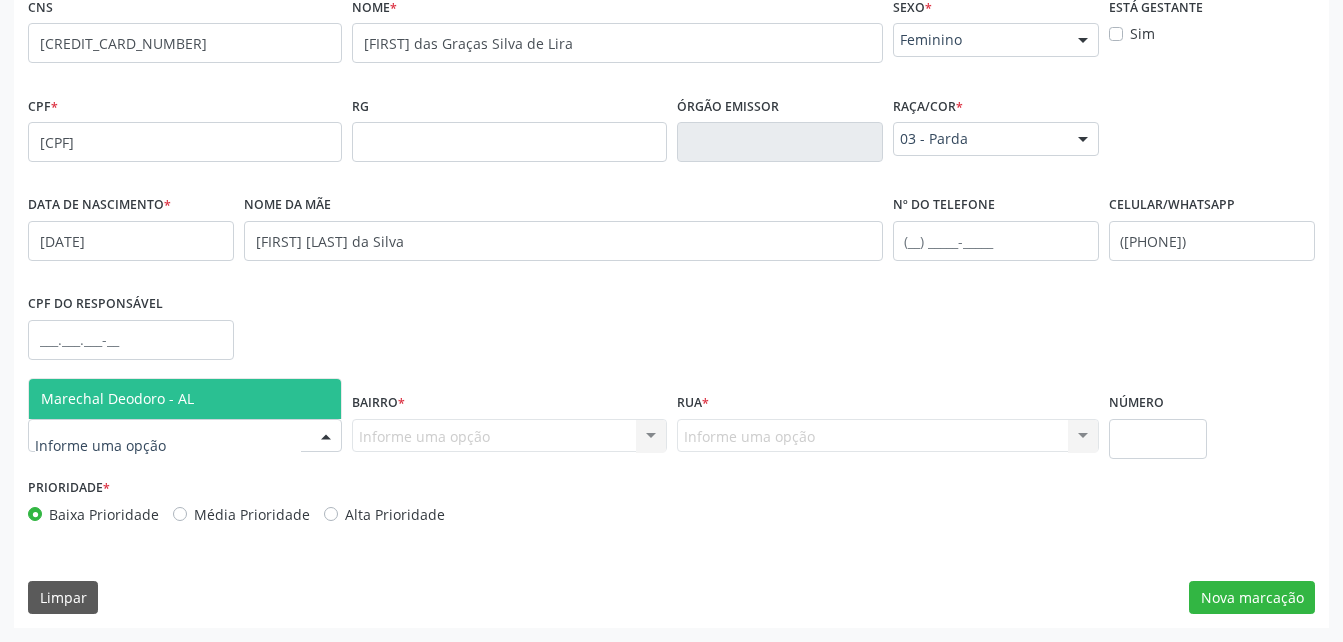 click on "Marechal Deodoro - AL" at bounding box center (185, 399) 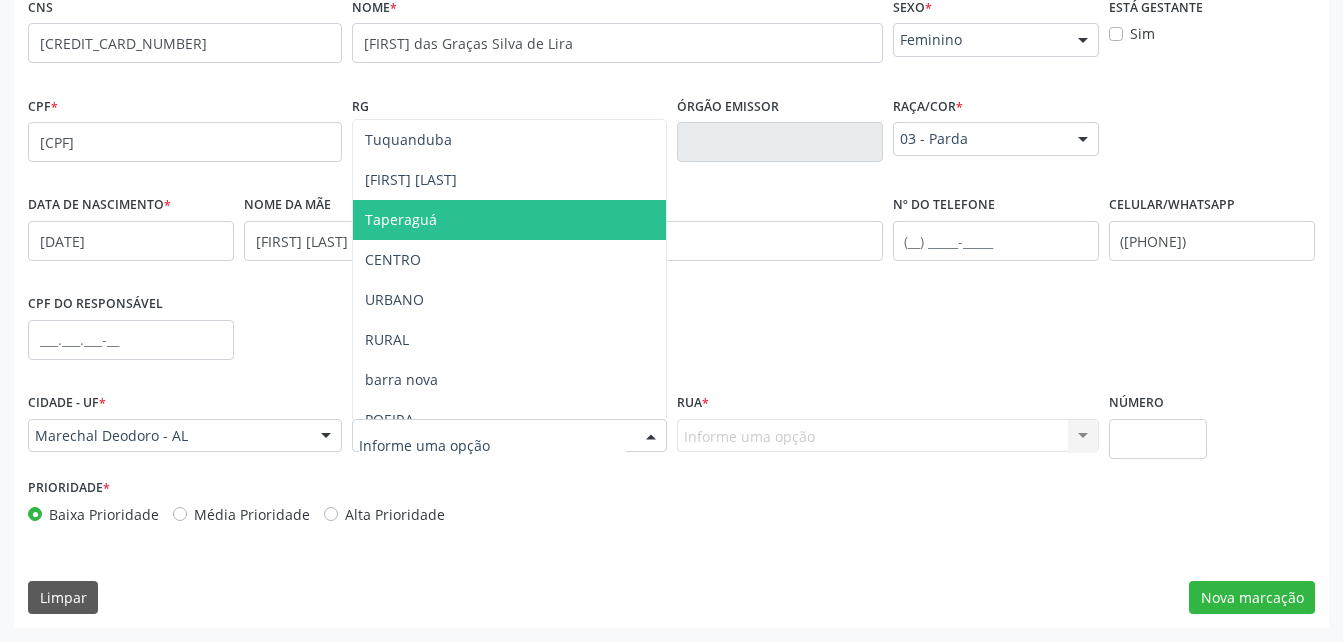 drag, startPoint x: 436, startPoint y: 224, endPoint x: 676, endPoint y: 378, distance: 285.1596 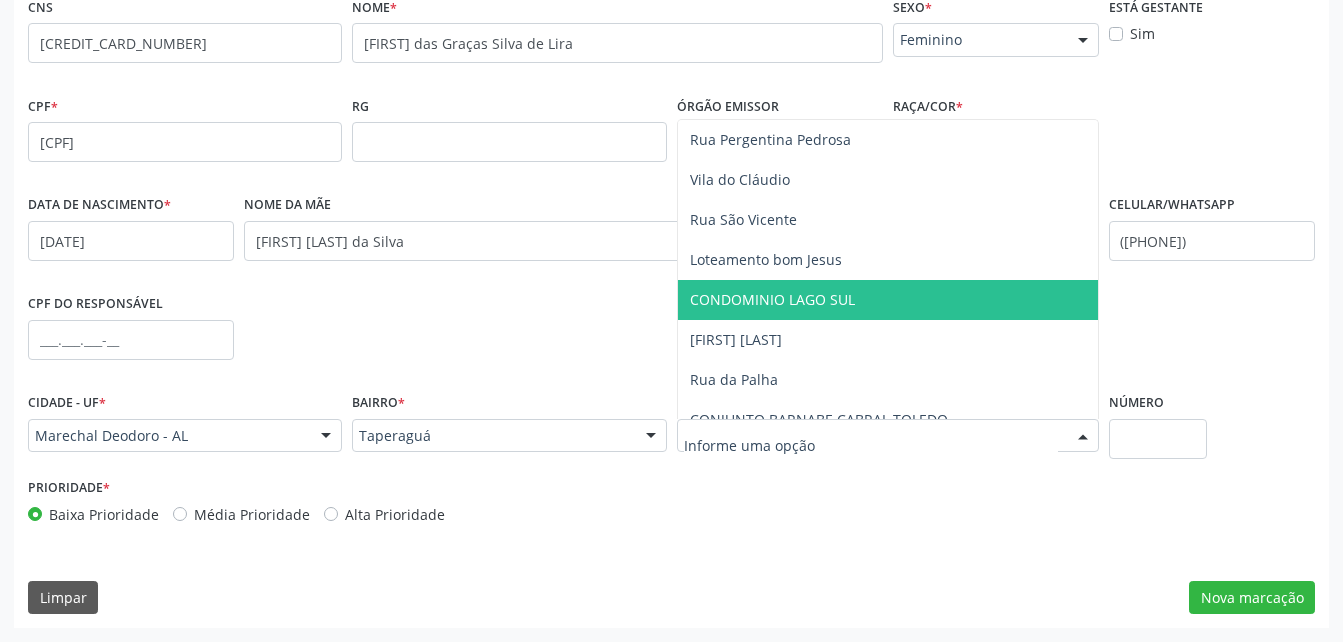 click on "CONDOMINIO LAGO SUL" at bounding box center (888, 300) 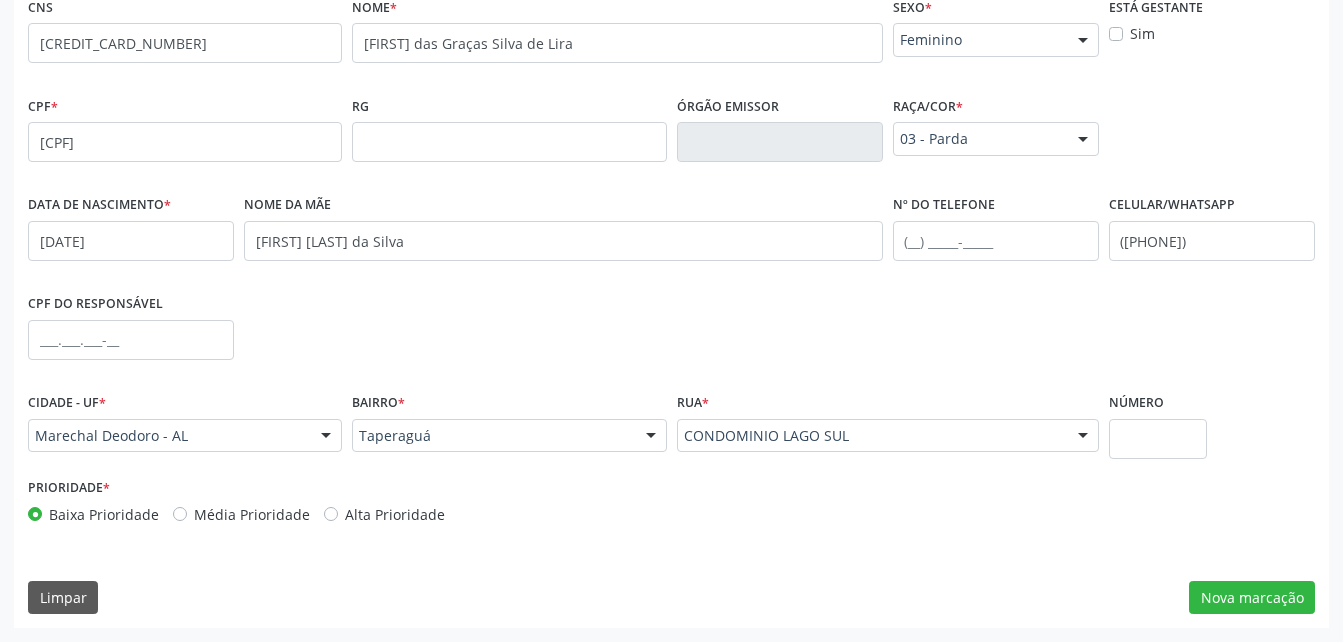 click on "Número" at bounding box center [1158, 430] 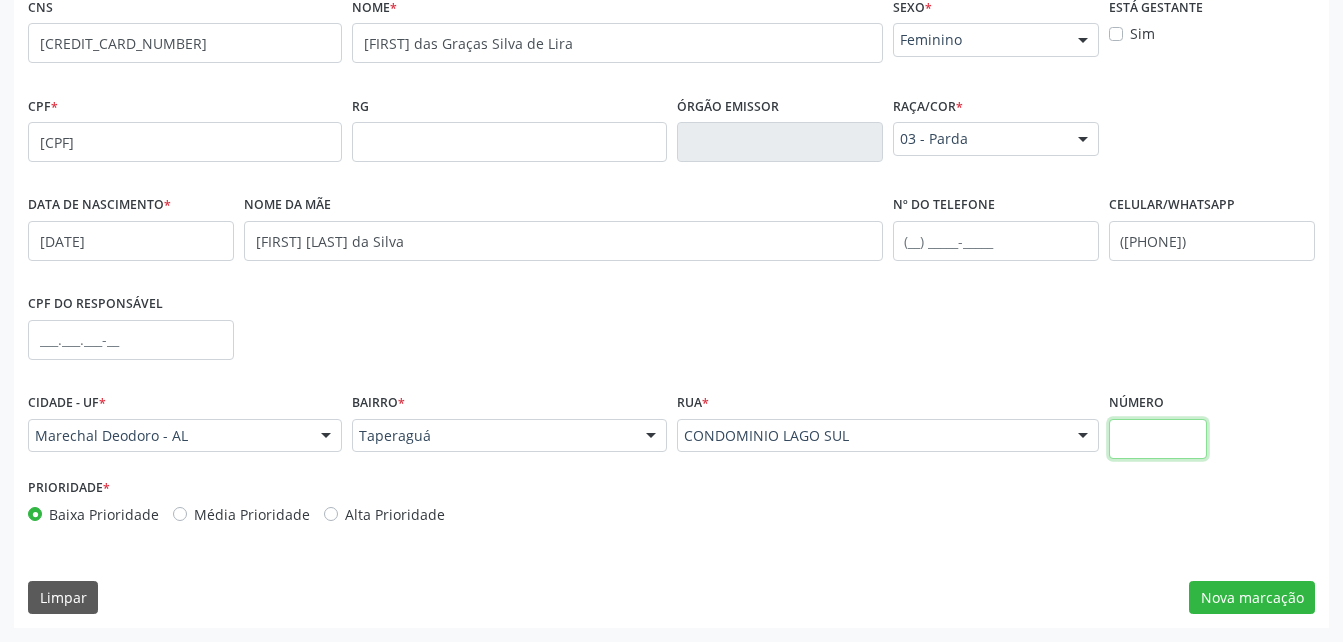 click at bounding box center (1158, 439) 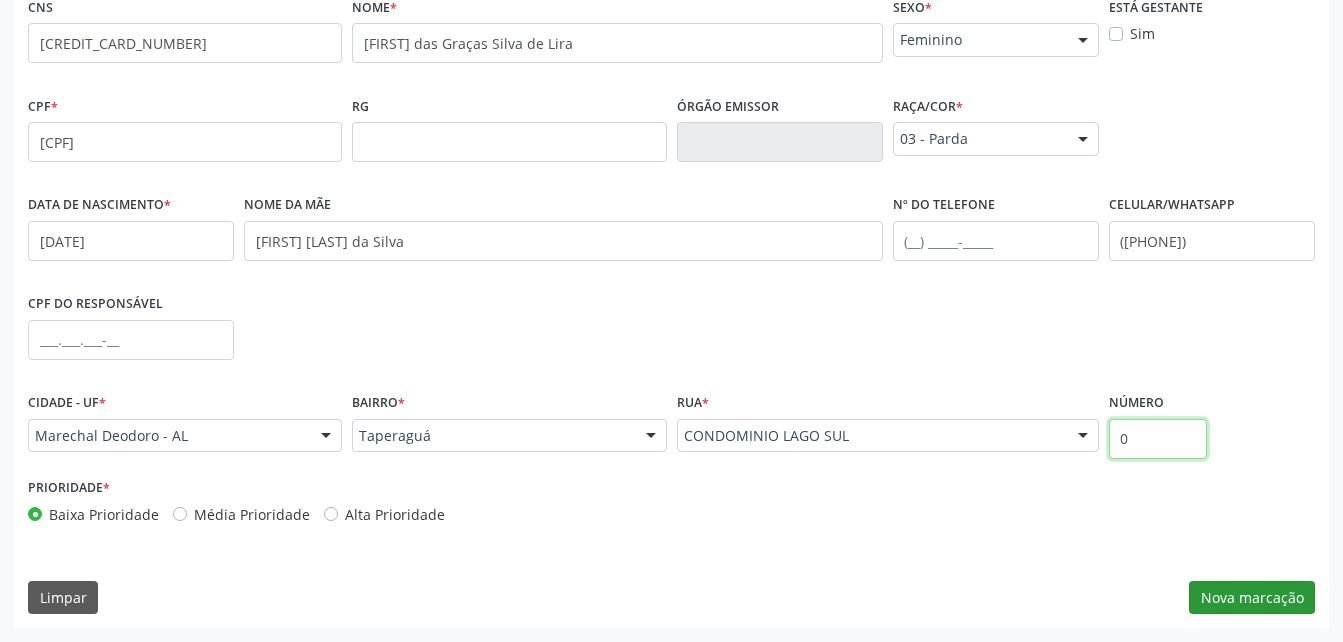 type on "0" 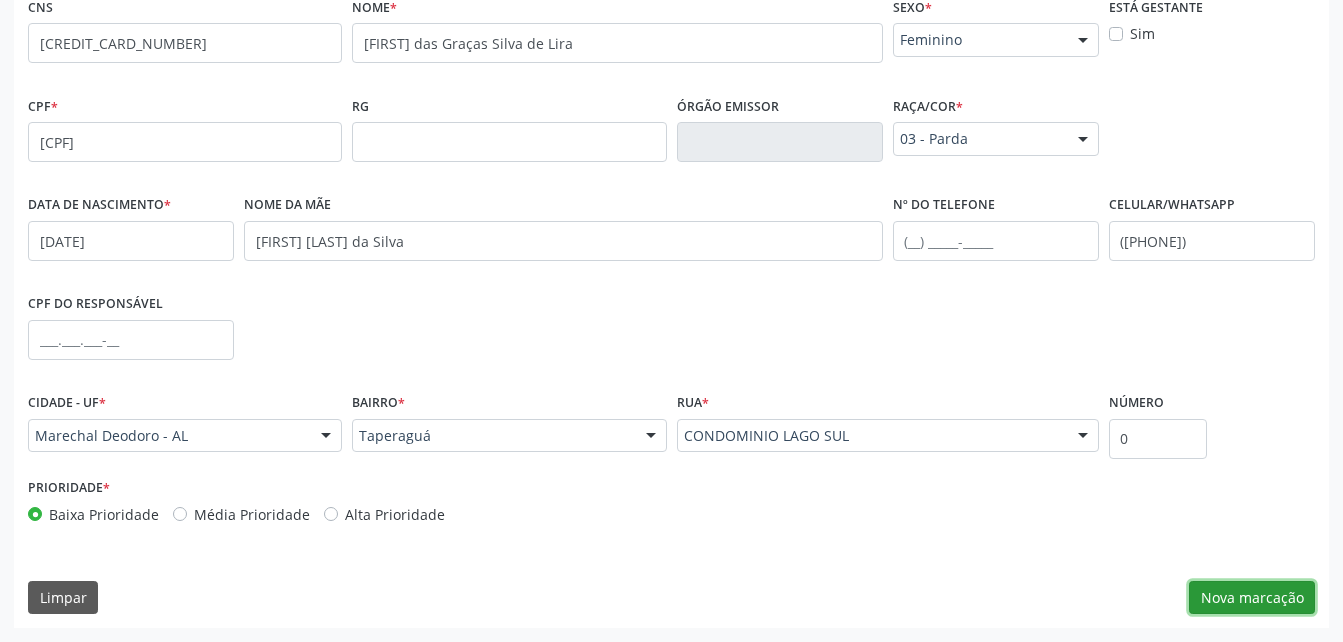 click on "Nova marcação" at bounding box center [1252, 598] 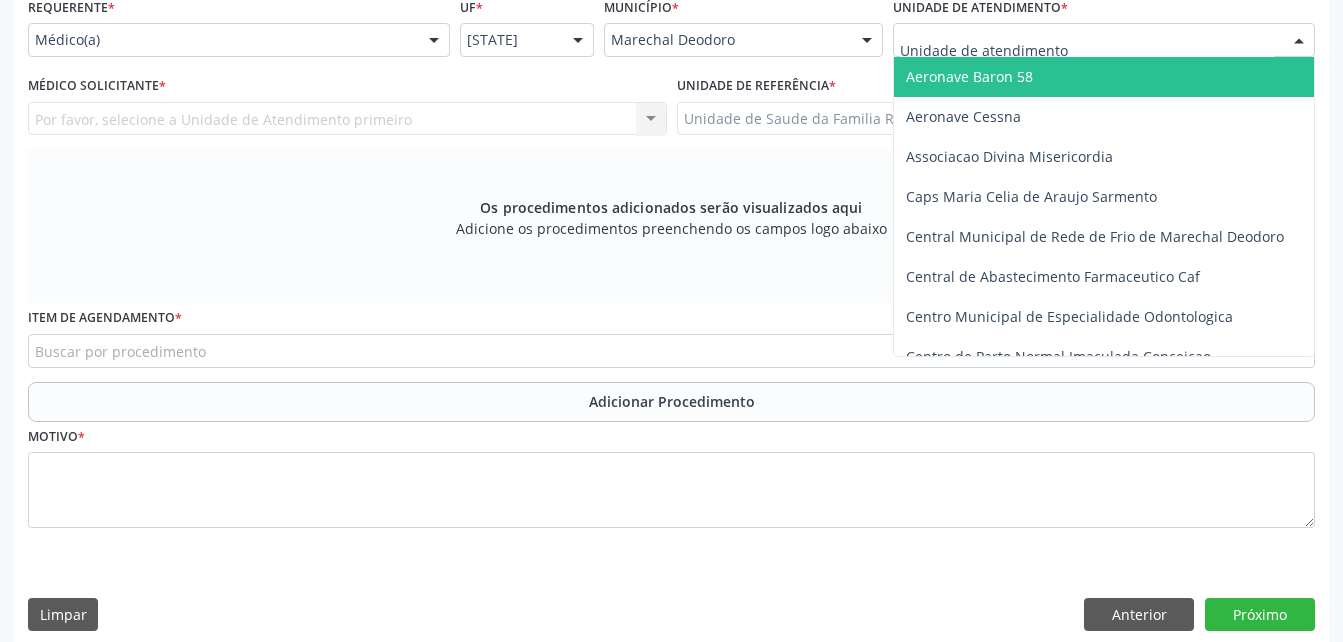 click at bounding box center [1104, 40] 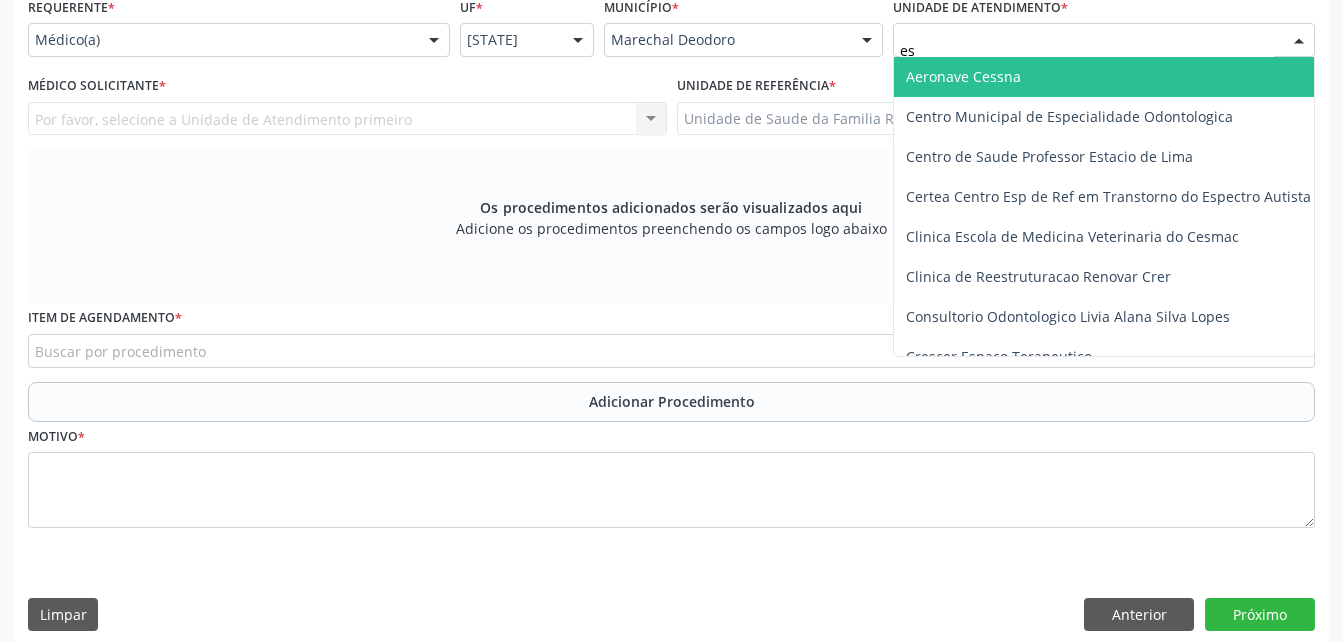 type on "est" 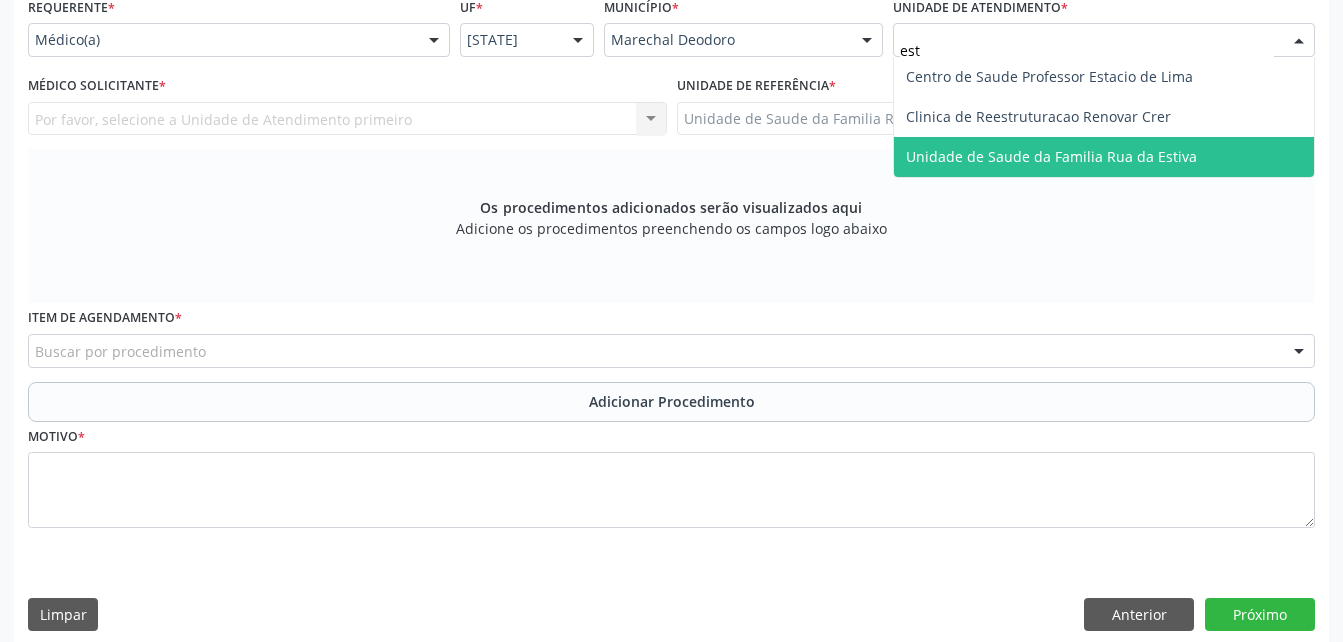 click on "Unidade de Saude da Familia Rua da Estiva" at bounding box center (1051, 156) 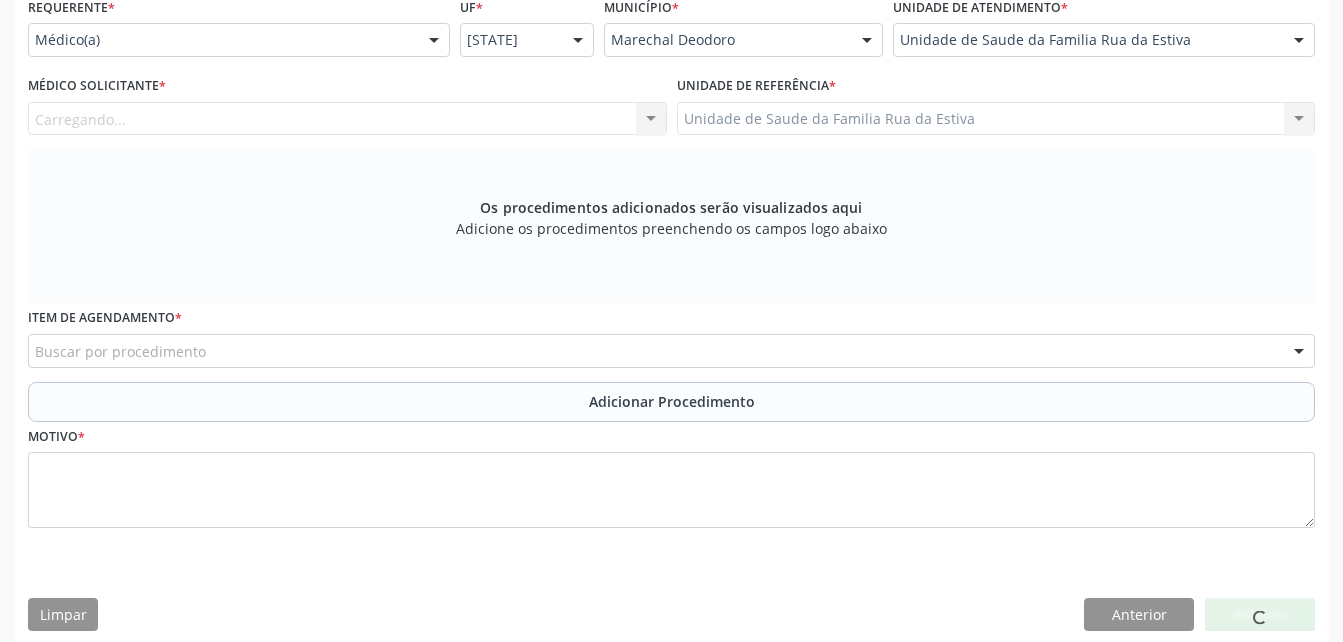 click on "Médico Solicitante
*
Carregando...
Nenhum resultado encontrado para: "   "
Não há nenhuma opção para ser exibida." at bounding box center (347, 103) 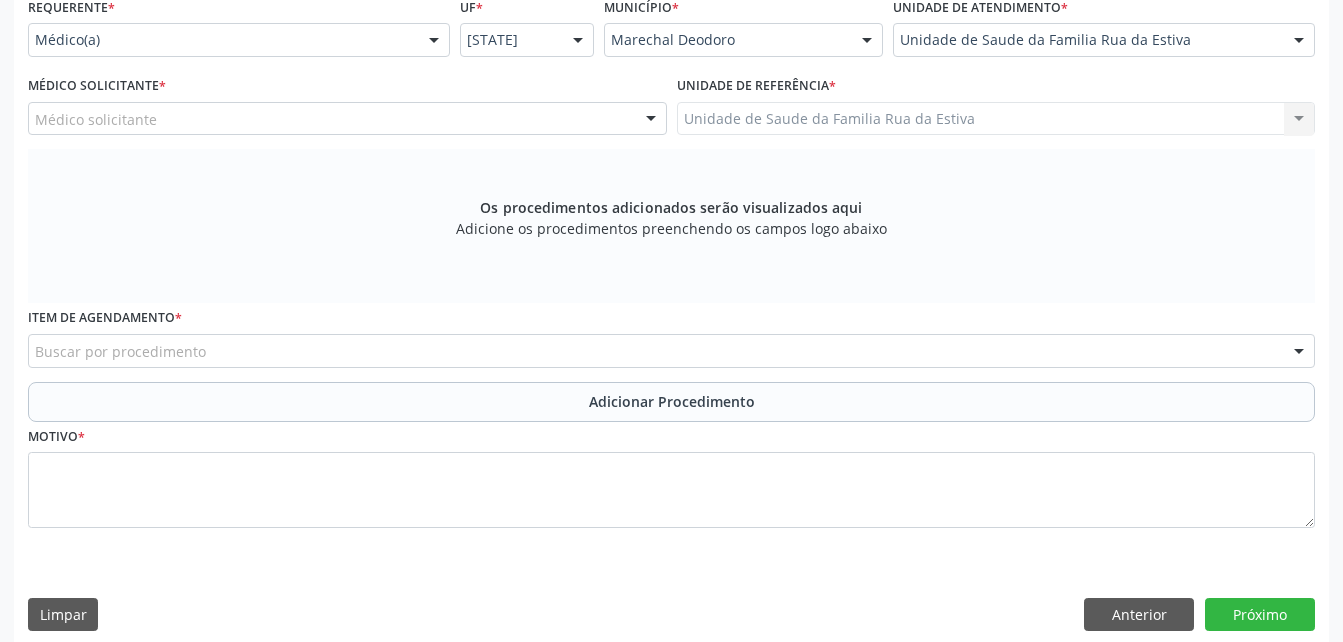 drag, startPoint x: 567, startPoint y: 107, endPoint x: 564, endPoint y: 117, distance: 10.440307 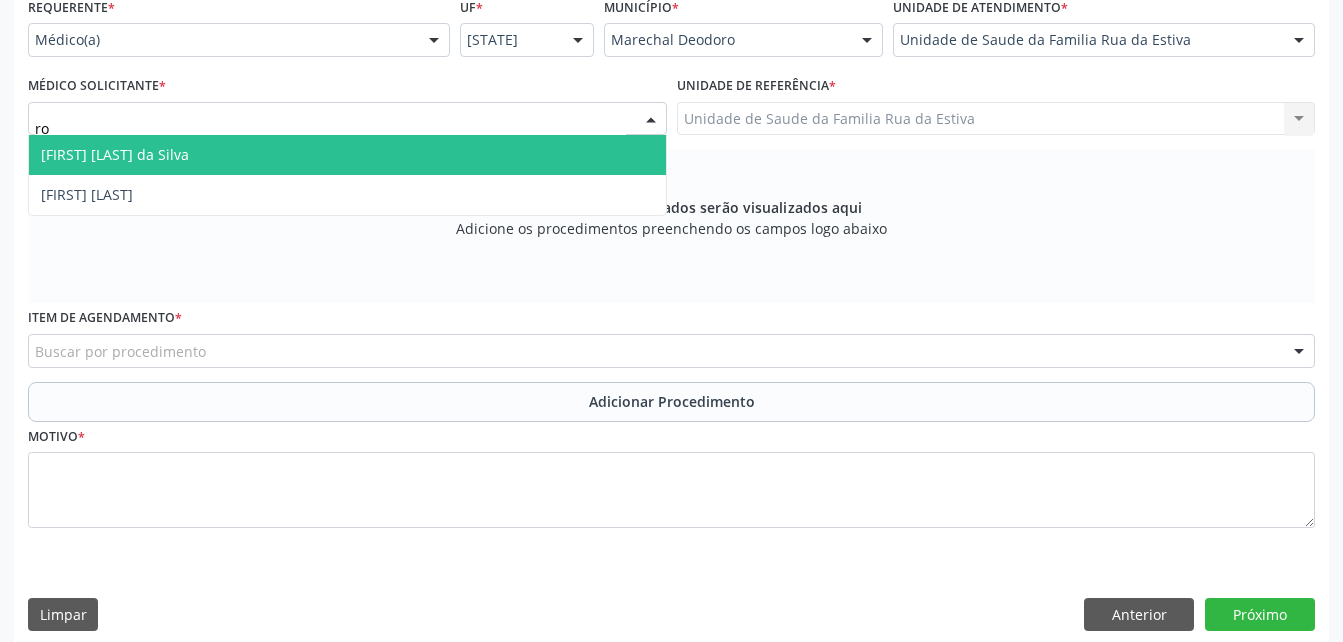 type on "rod" 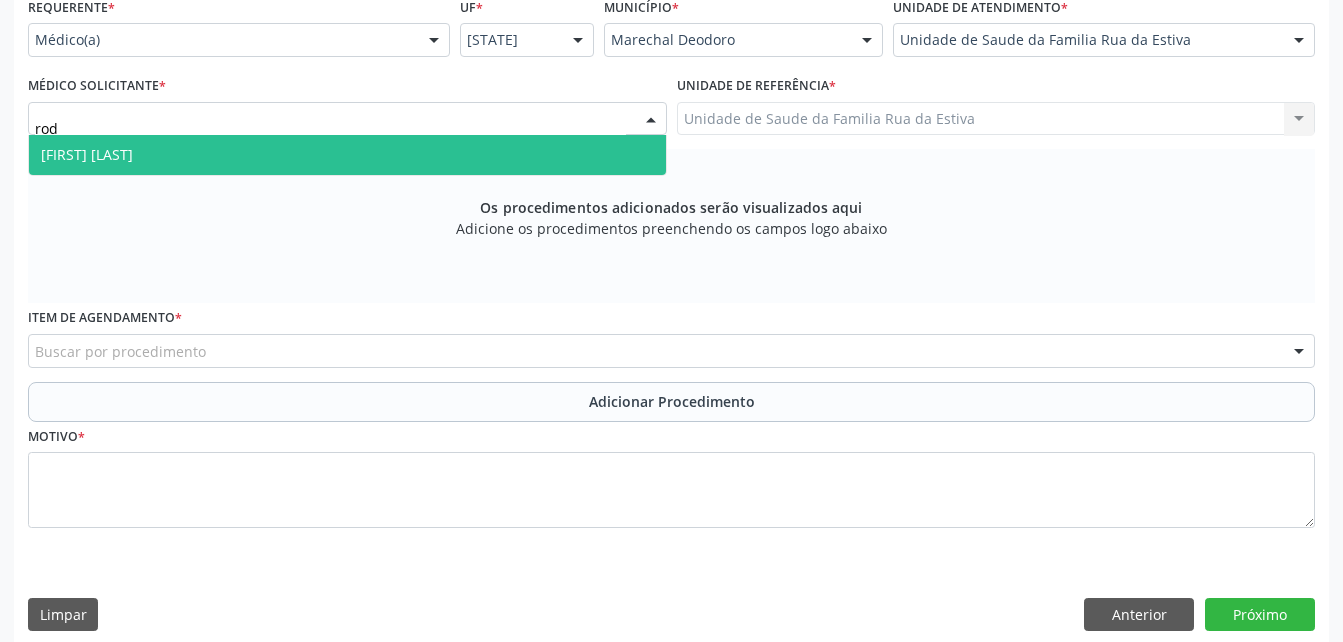 click on "[FIRST] [LAST]" at bounding box center (347, 155) 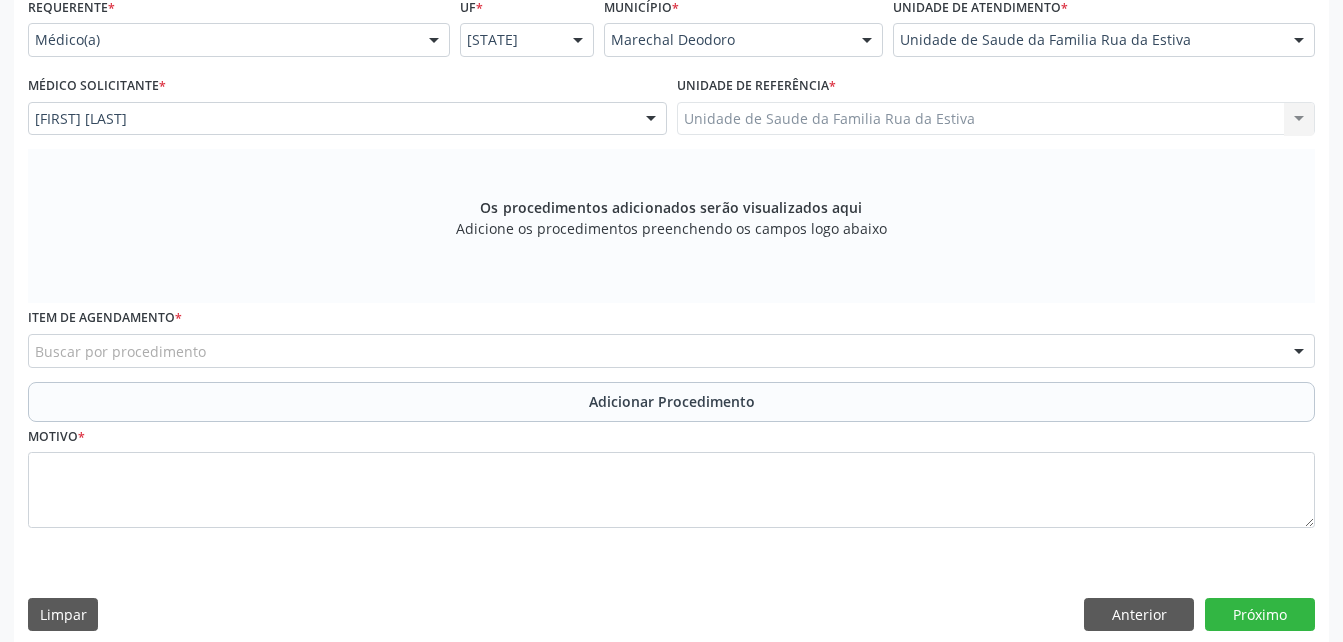 click on "Buscar por procedimento" at bounding box center (671, 351) 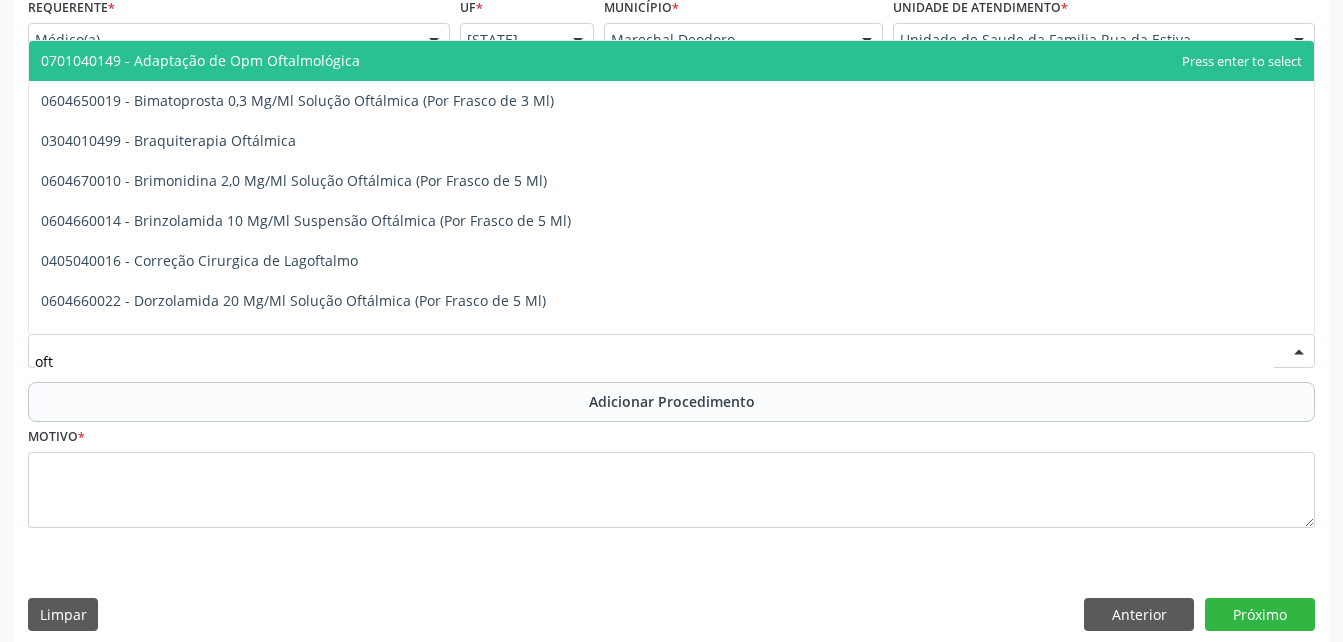 type on "ofta" 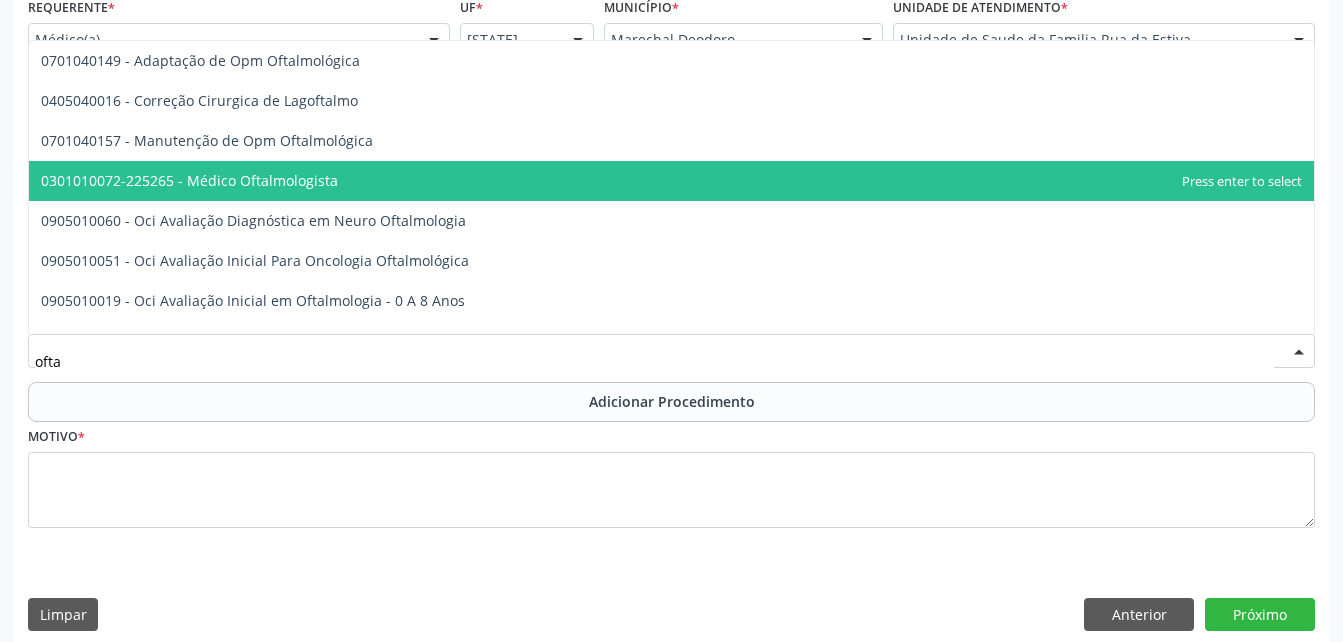 click on "0301010072-225265 - Médico Oftalmologista" at bounding box center (671, 181) 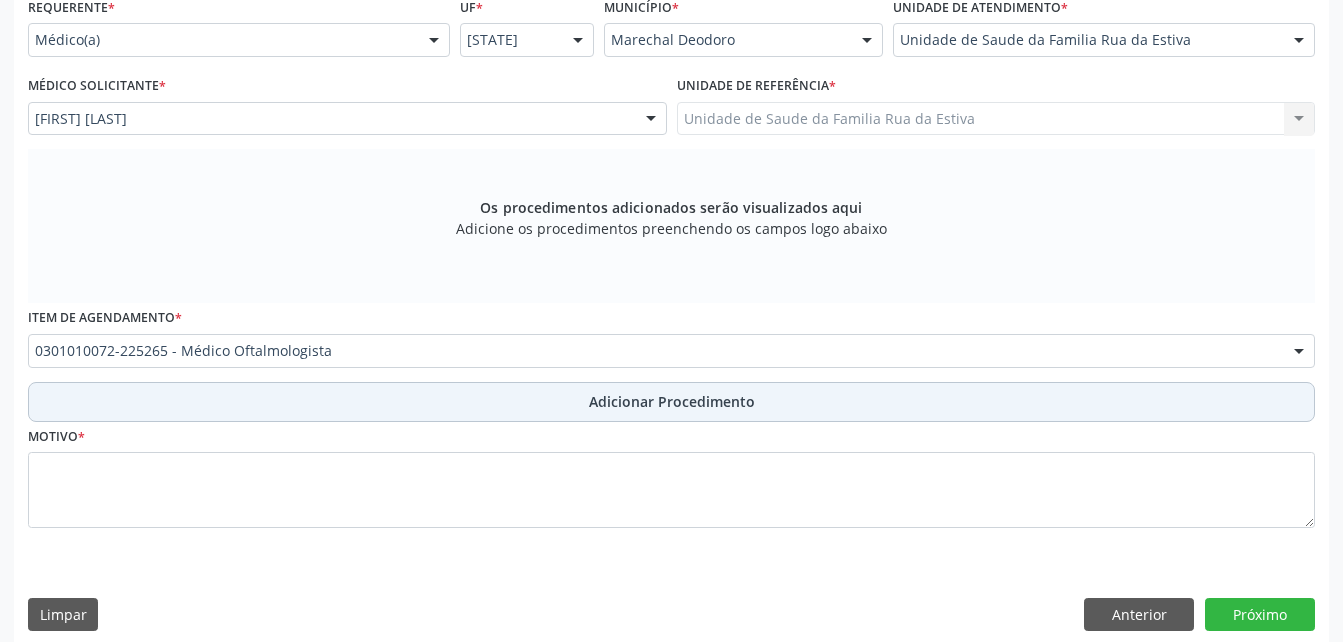 click on "Adicionar Procedimento" at bounding box center (671, 402) 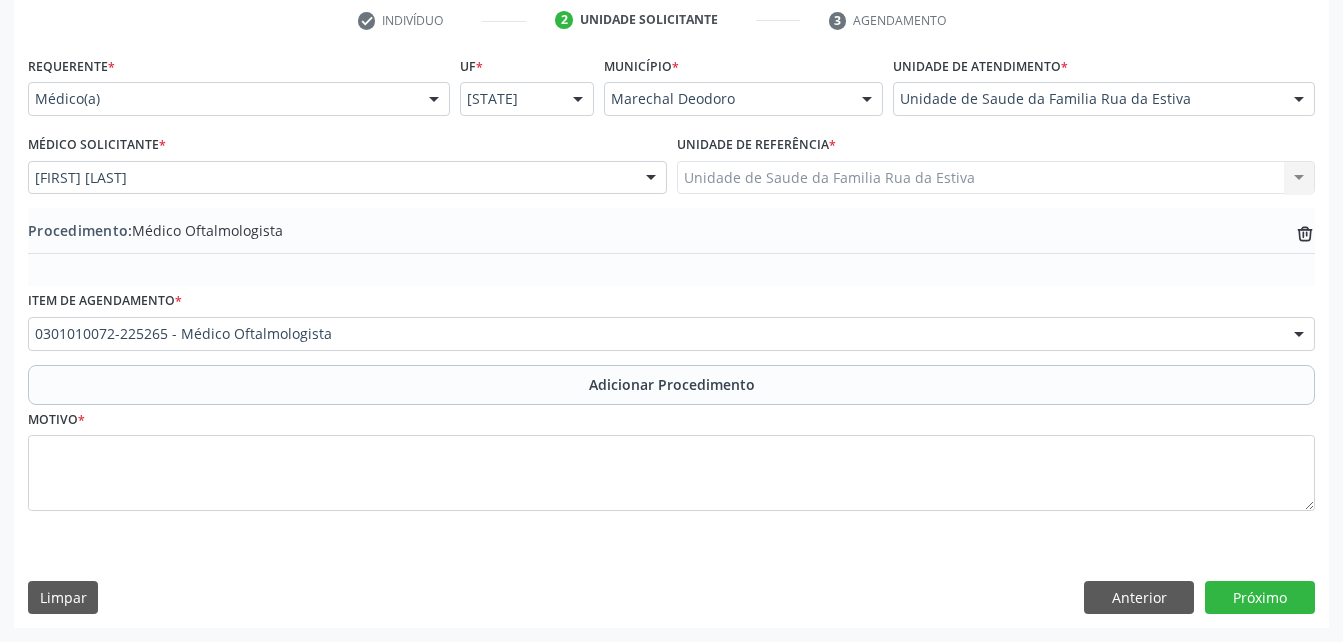 scroll, scrollTop: 411, scrollLeft: 0, axis: vertical 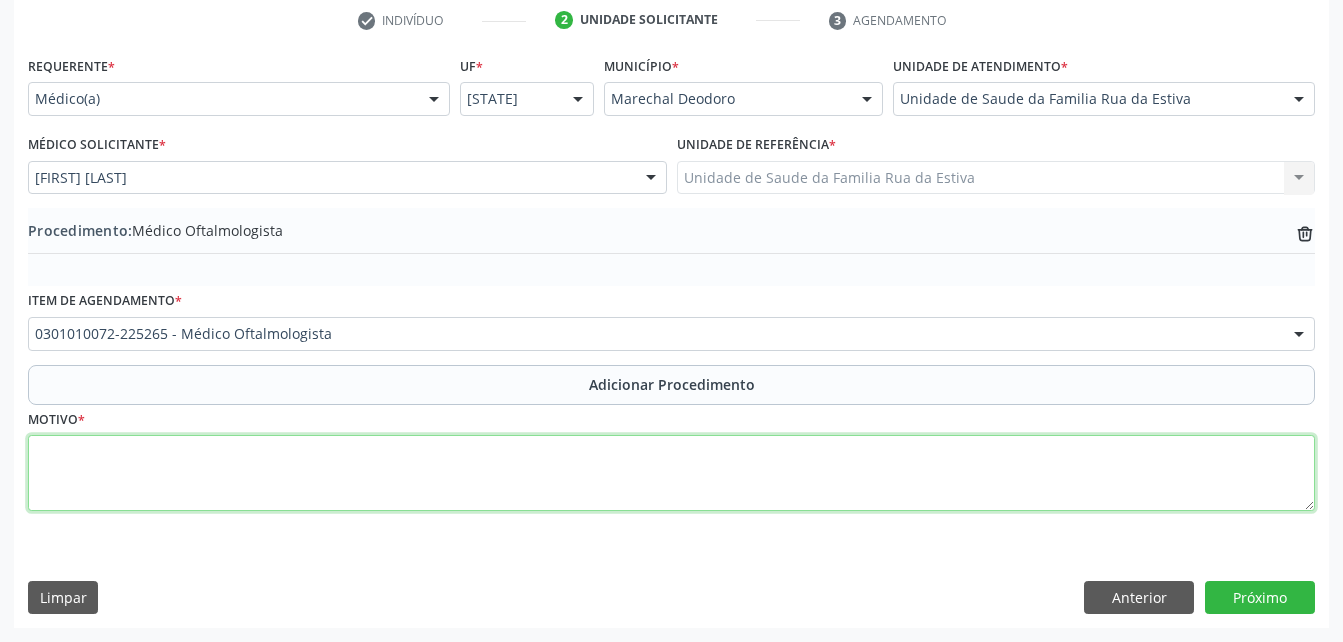 click at bounding box center (671, 473) 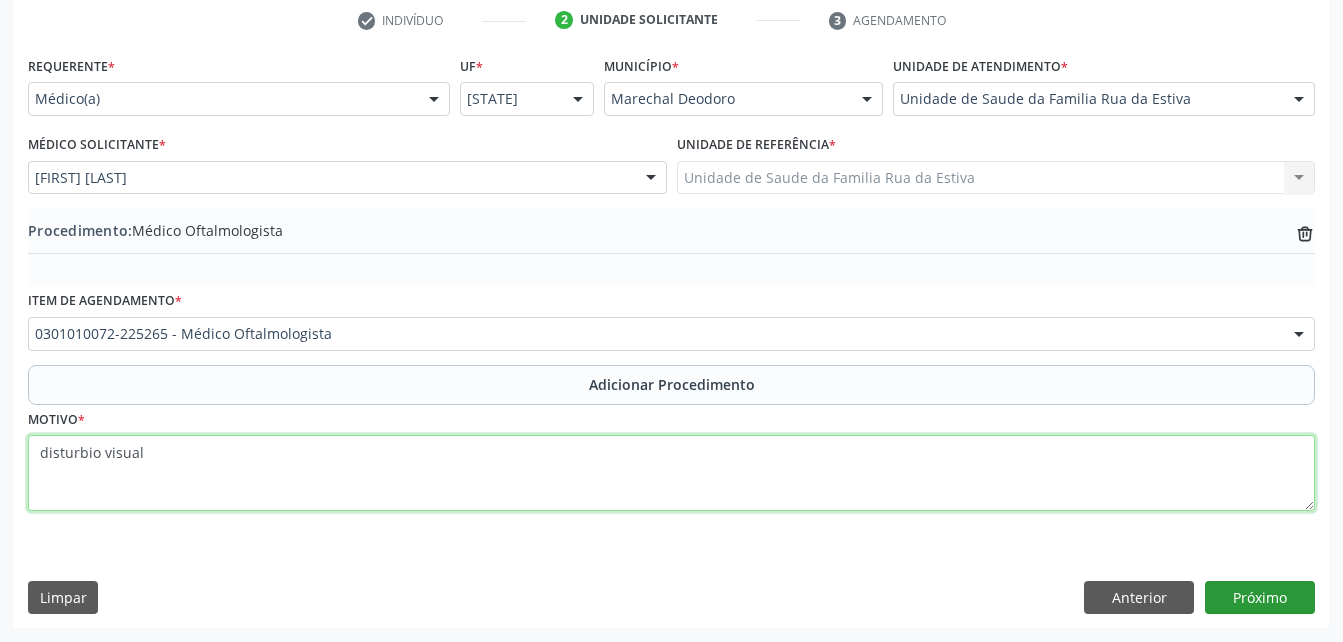 type on "disturbio visual" 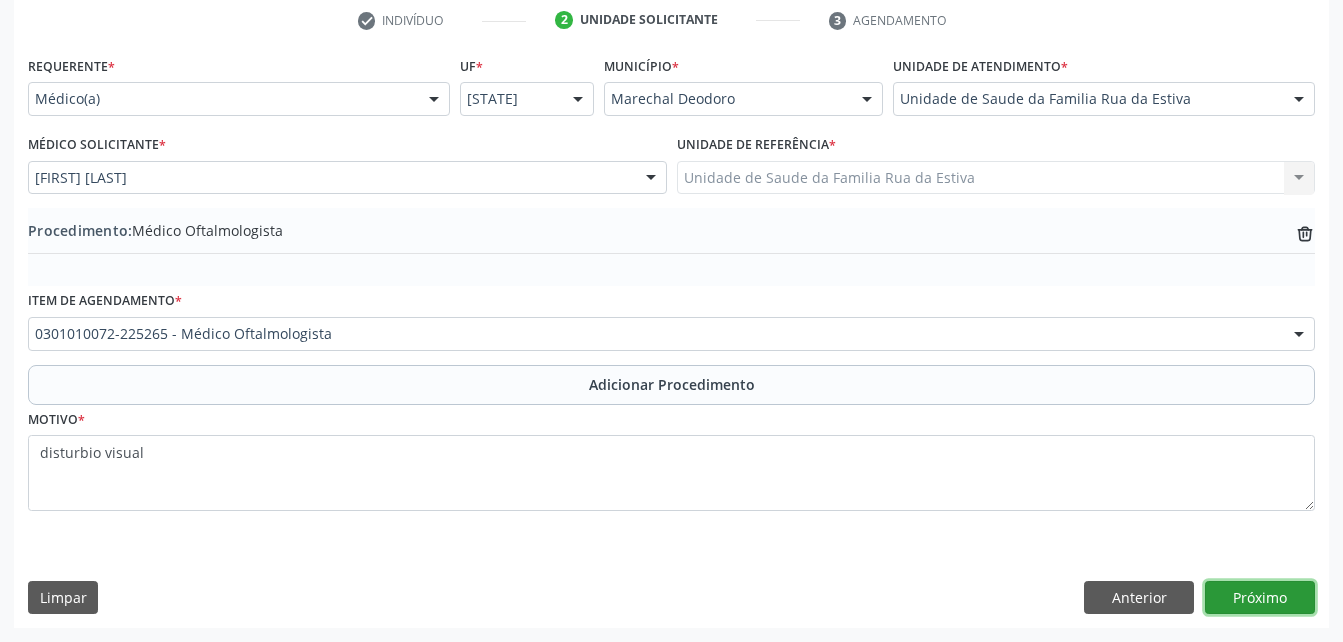 click on "Próximo" at bounding box center (1260, 598) 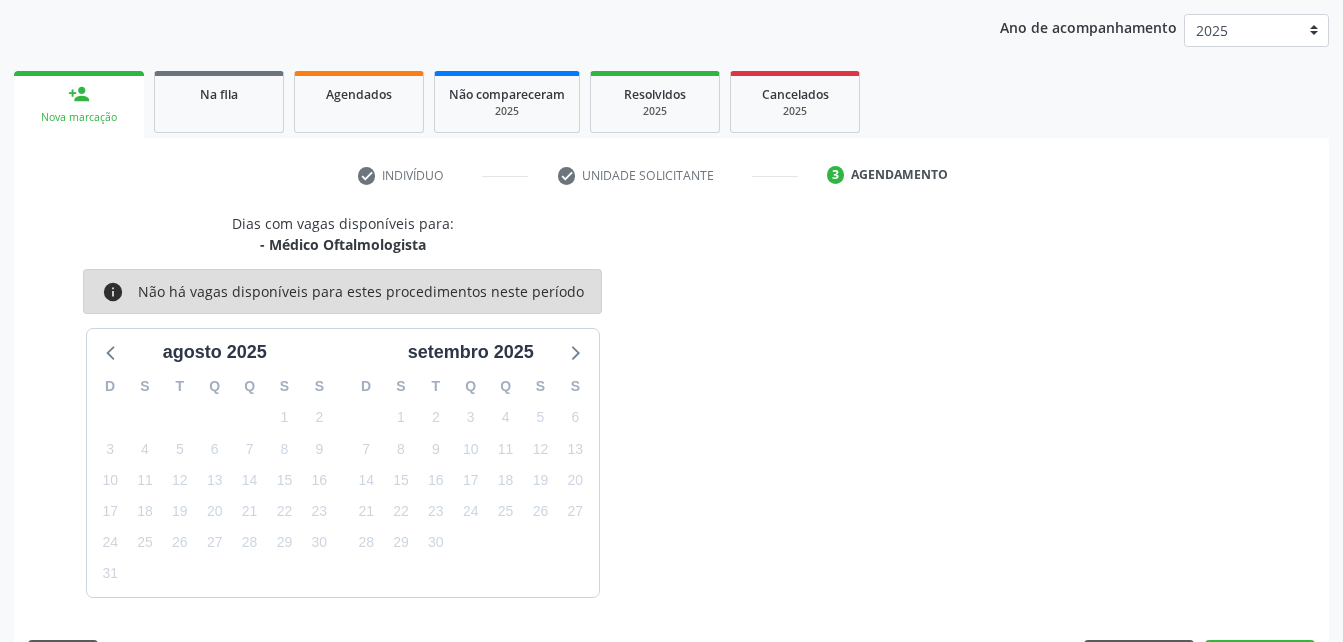 scroll, scrollTop: 315, scrollLeft: 0, axis: vertical 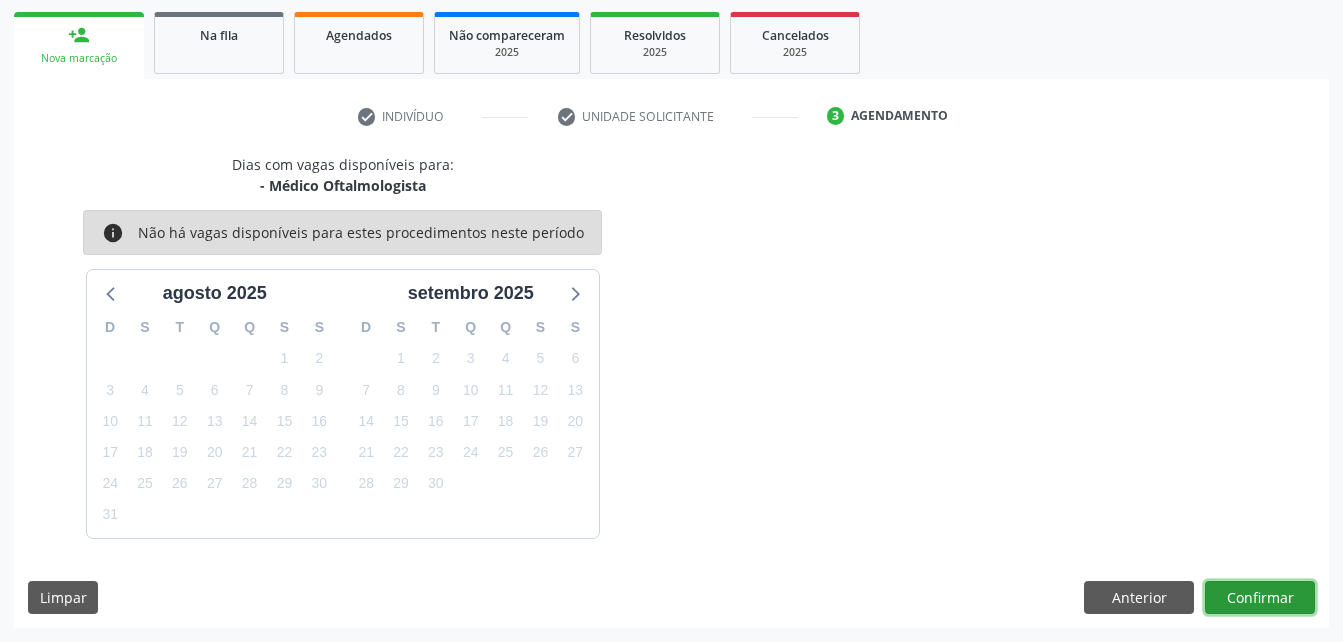 click on "Confirmar" at bounding box center [1260, 598] 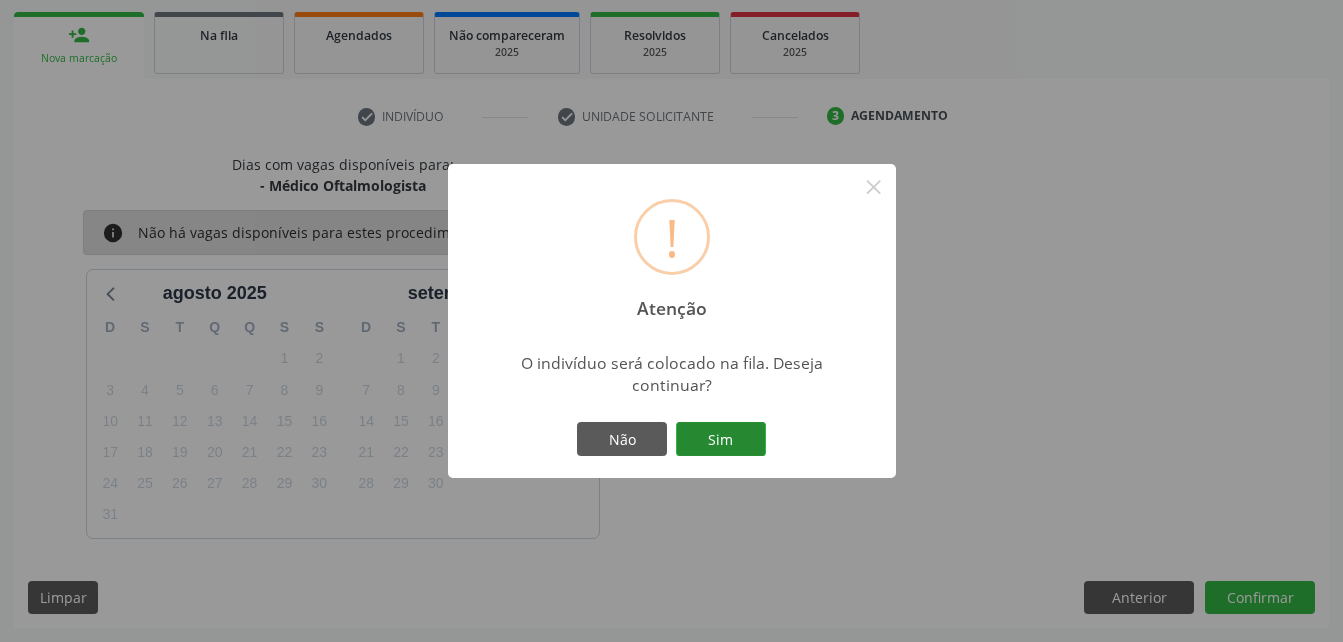 click on "Sim" at bounding box center (721, 439) 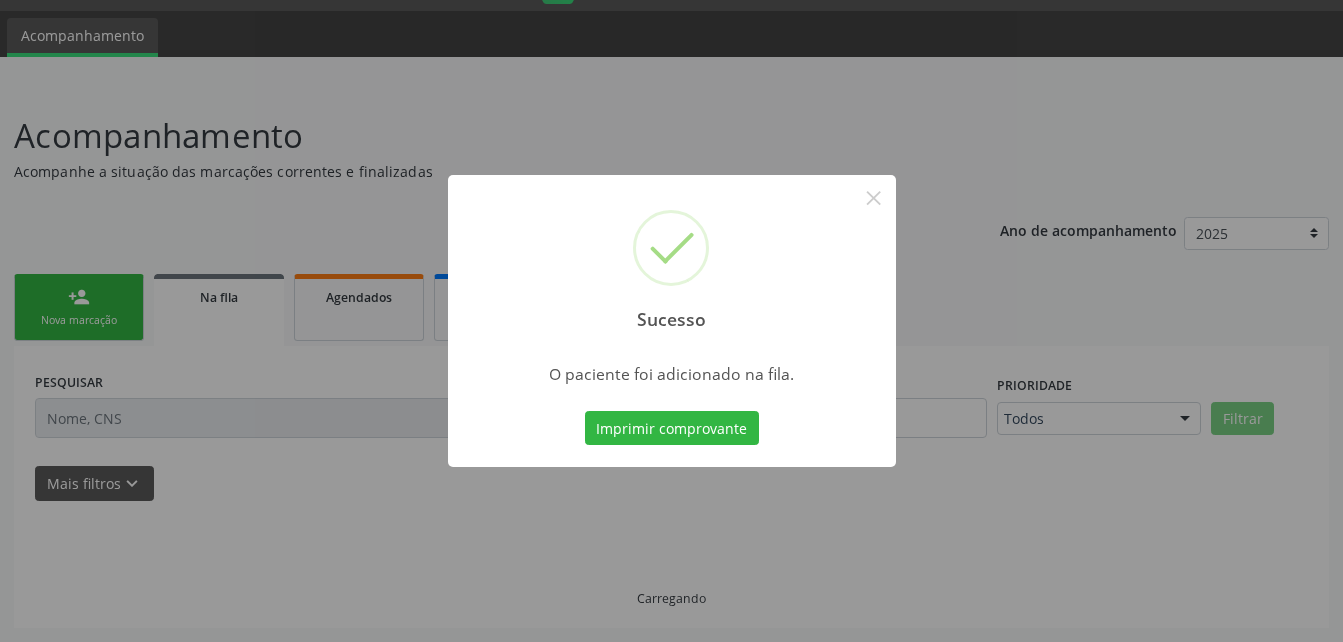 scroll, scrollTop: 53, scrollLeft: 0, axis: vertical 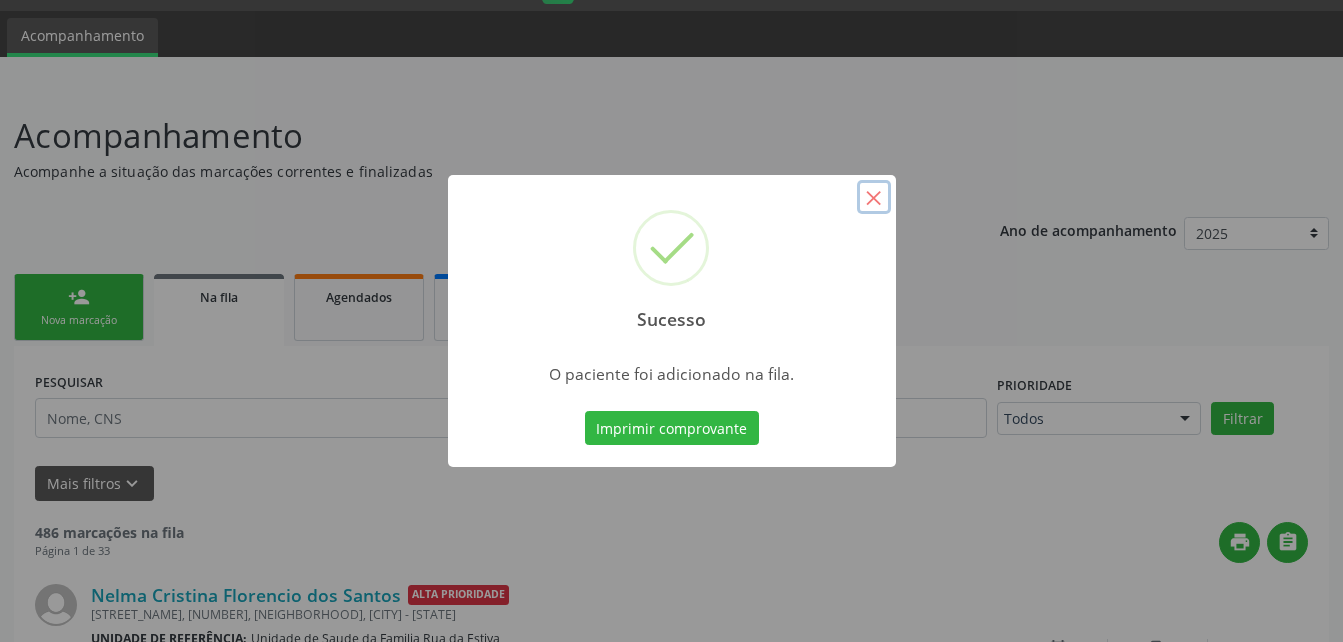 click on "×" at bounding box center (874, 197) 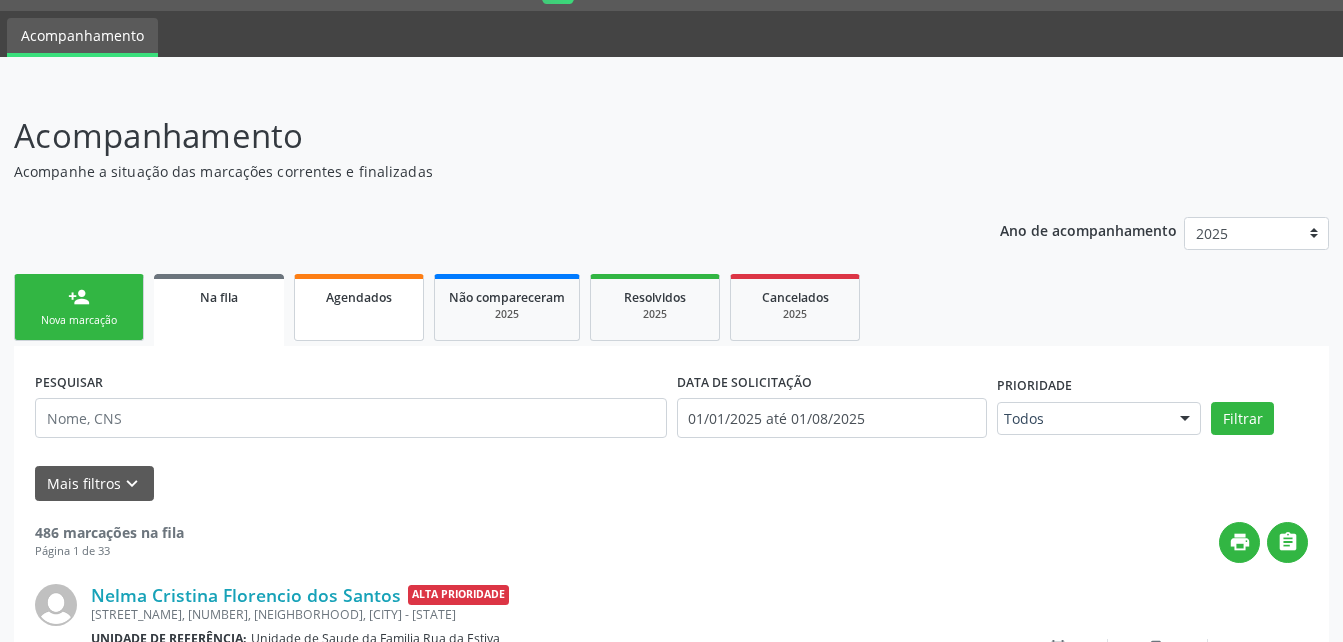 scroll, scrollTop: 153, scrollLeft: 0, axis: vertical 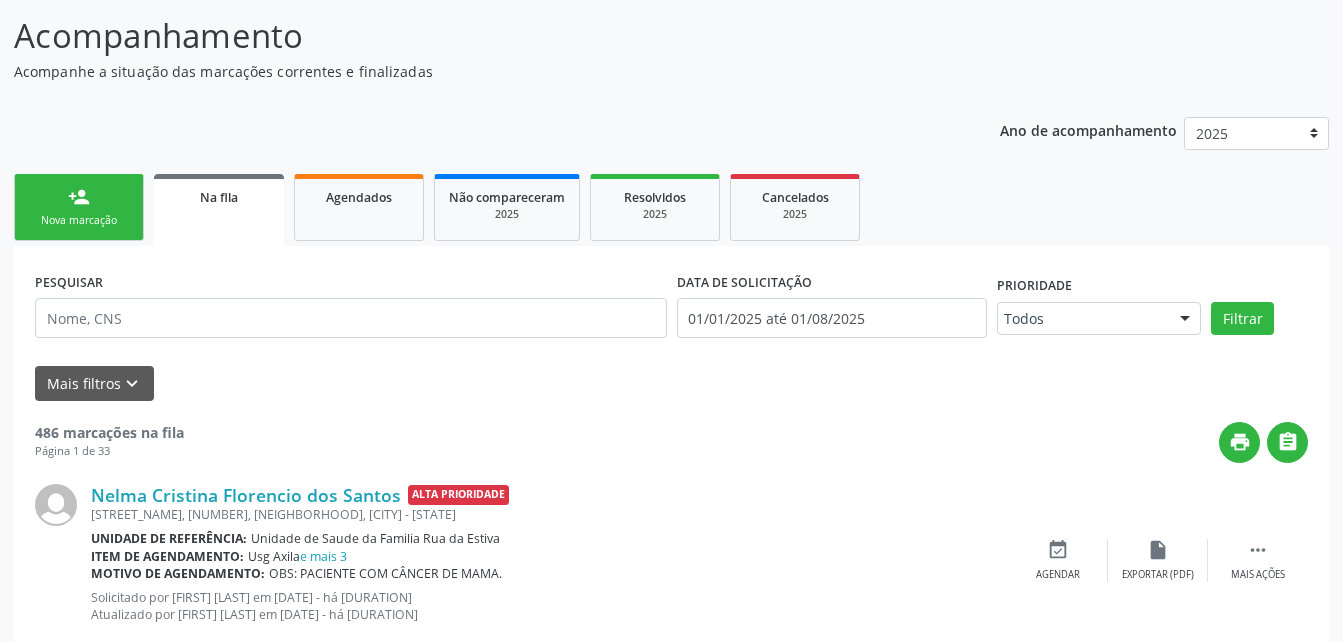 click on "Nova marcação" at bounding box center [79, 220] 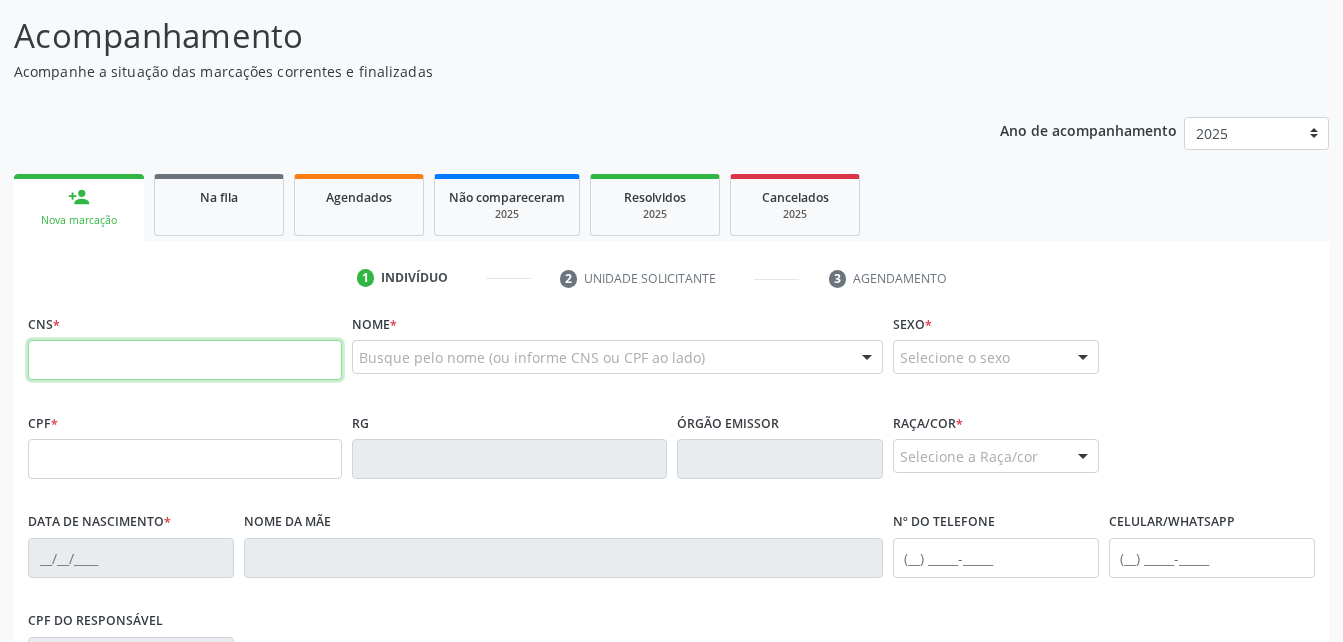 click at bounding box center (185, 360) 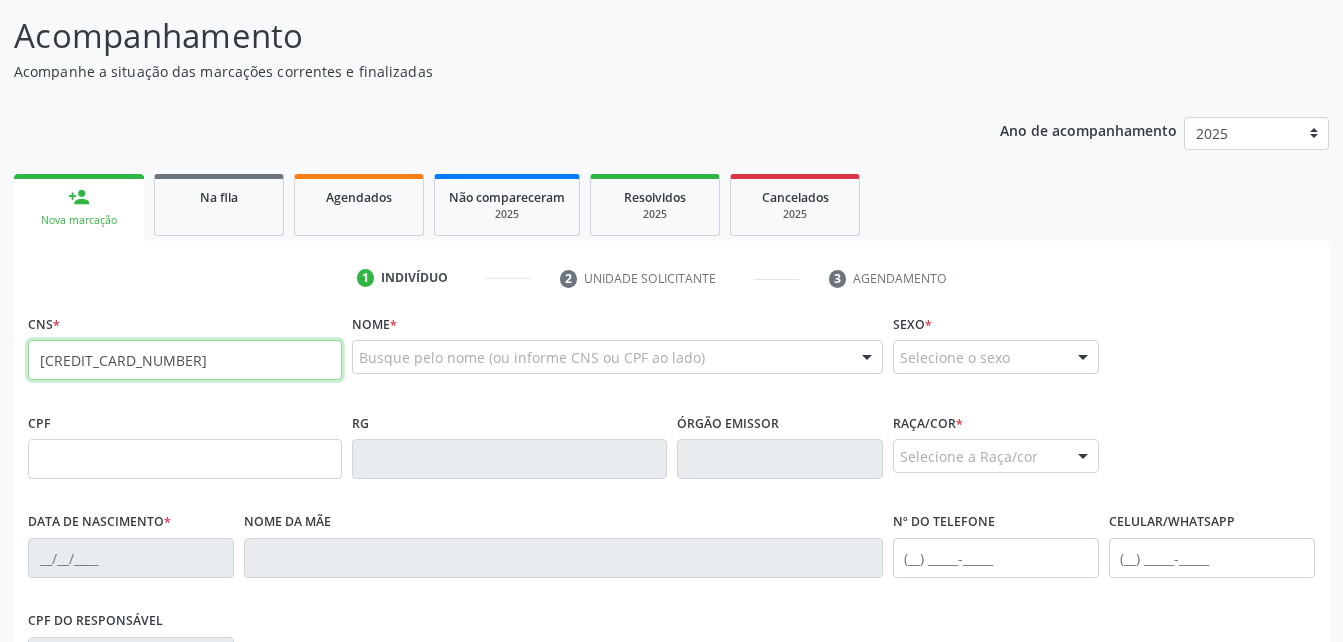 type on "[CREDIT_CARD_NUMBER]" 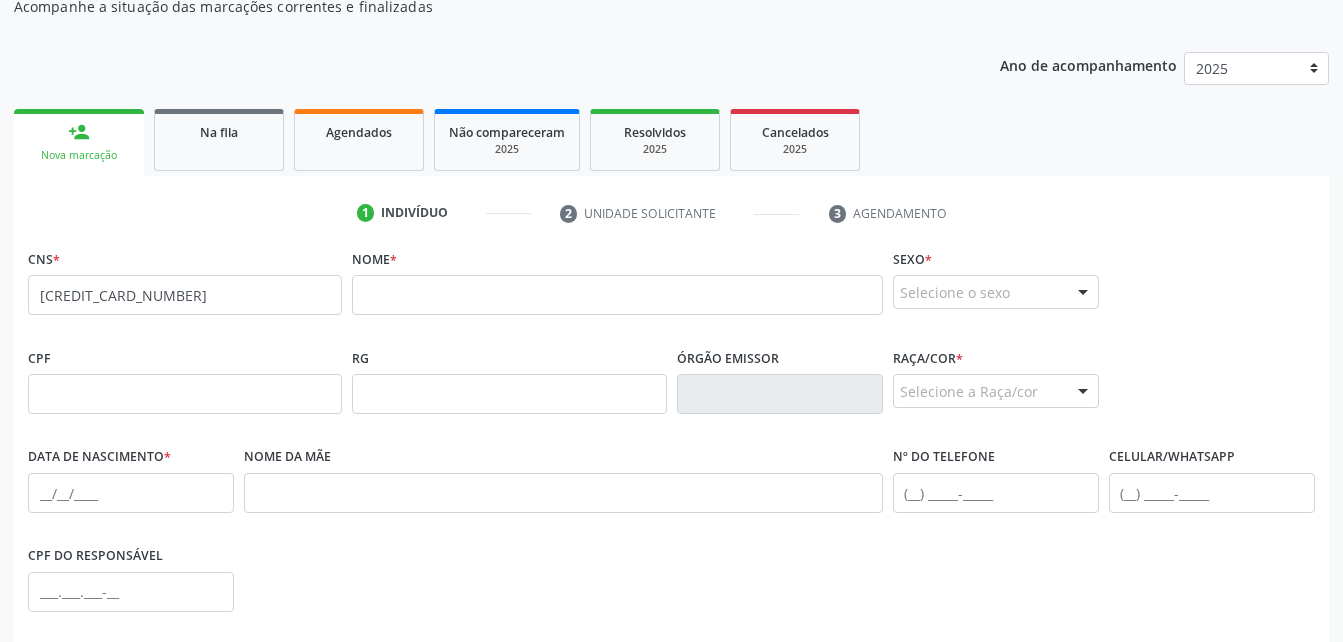 scroll, scrollTop: 253, scrollLeft: 0, axis: vertical 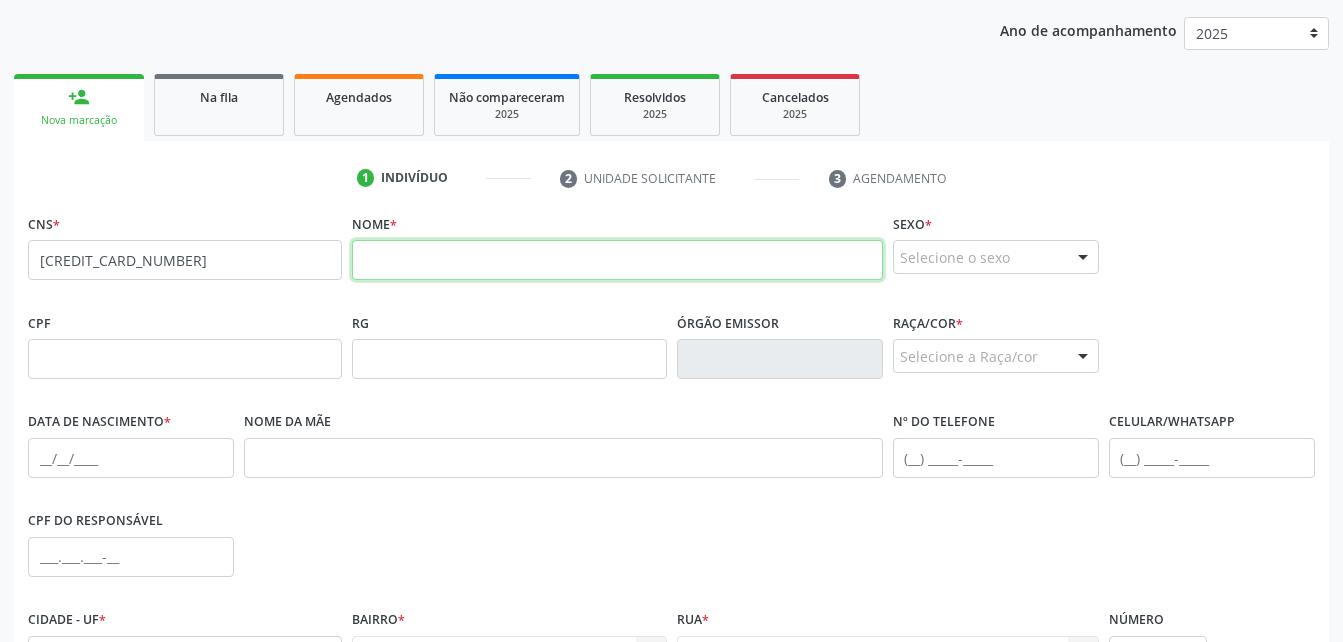 click at bounding box center (617, 260) 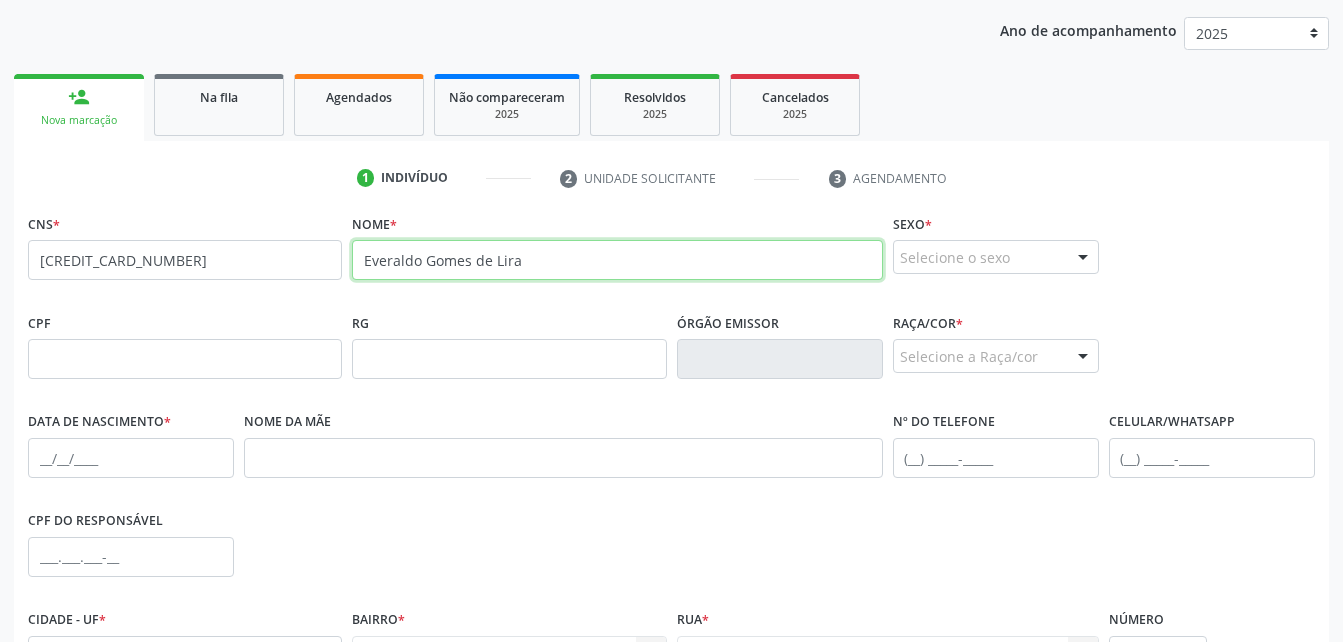 type on "Everaldo Gomes de Lira" 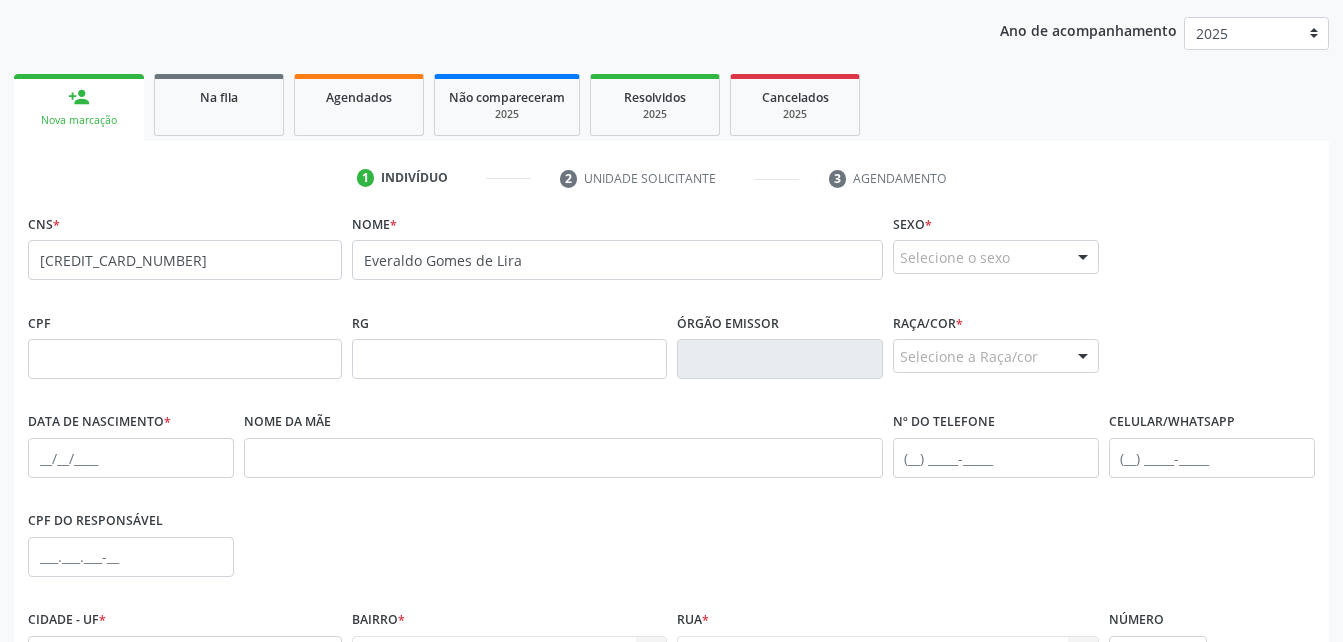 click on "Selecione o sexo" at bounding box center [996, 257] 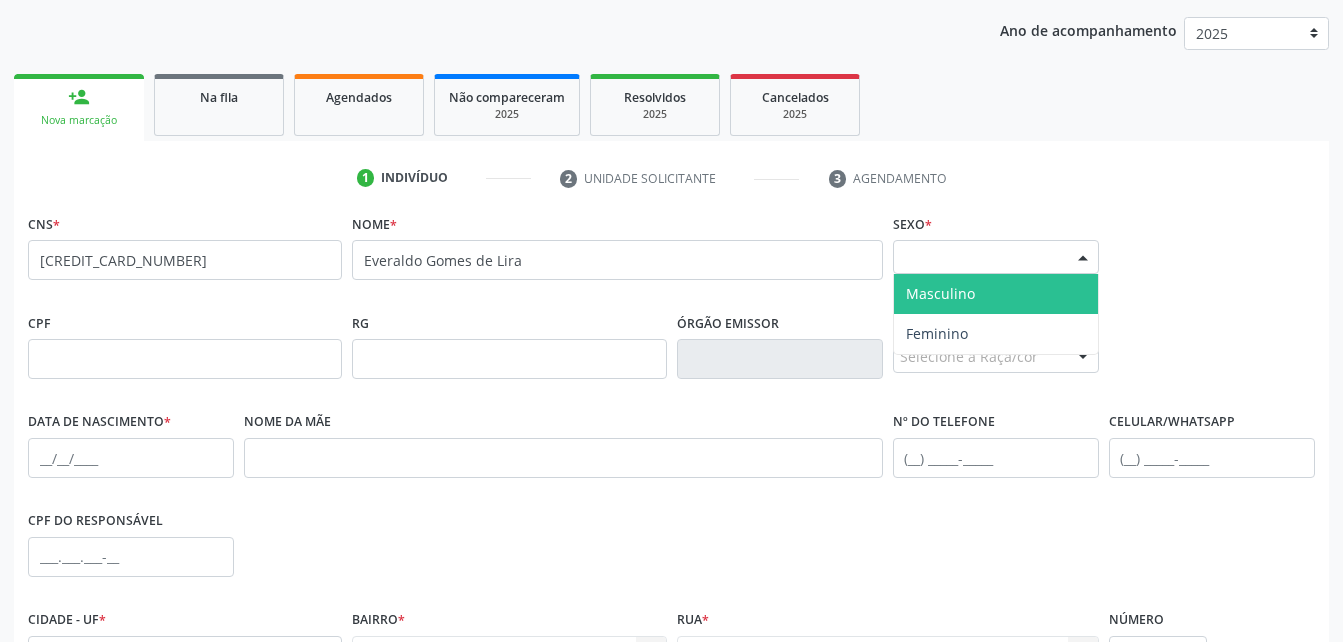 click on "Masculino" at bounding box center [996, 294] 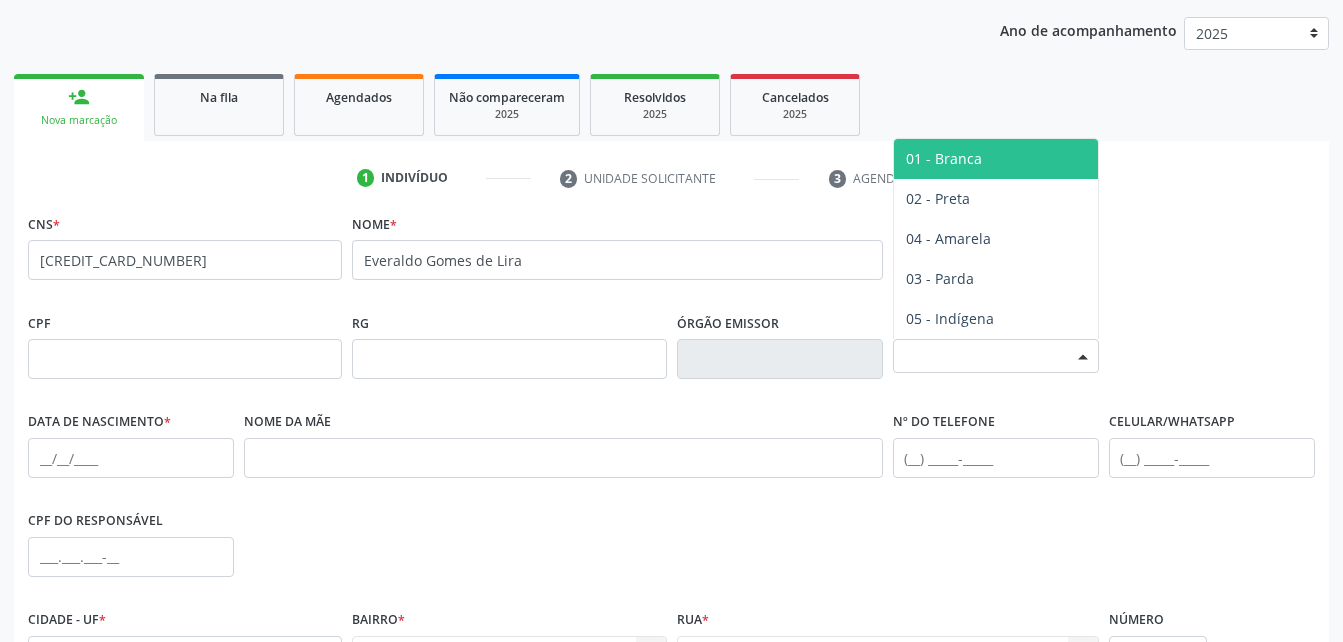 click on "Selecione a Raça/cor" at bounding box center (996, 356) 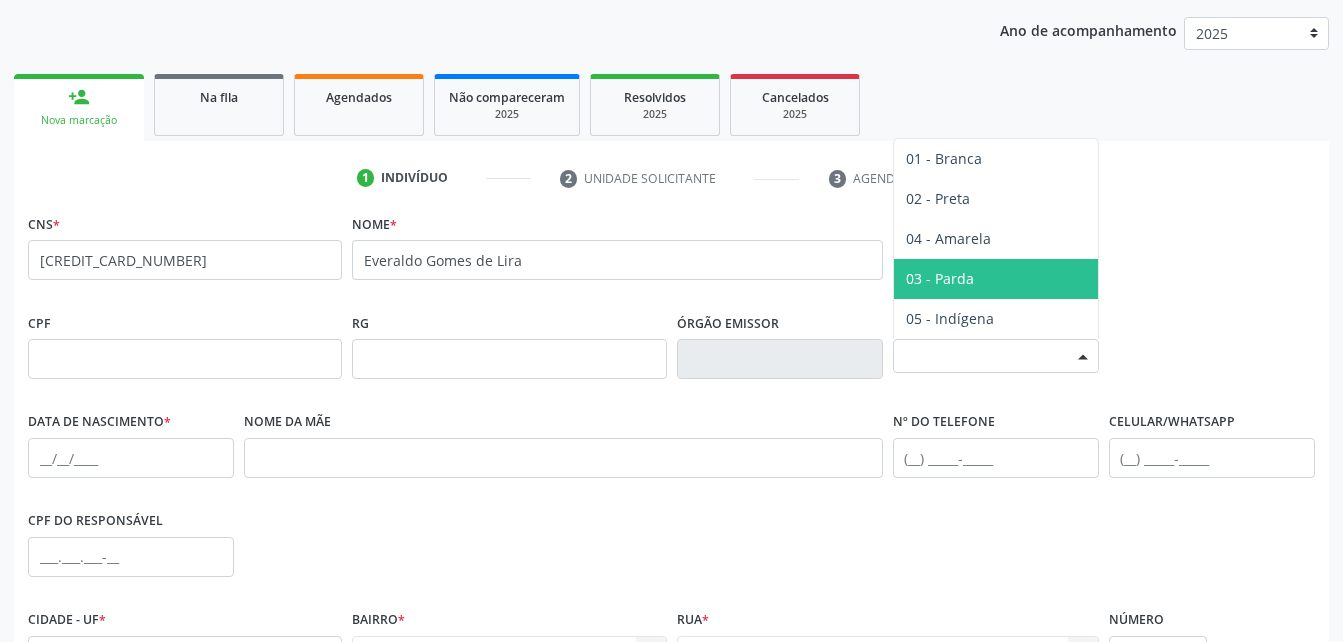 drag, startPoint x: 978, startPoint y: 287, endPoint x: 449, endPoint y: 282, distance: 529.0236 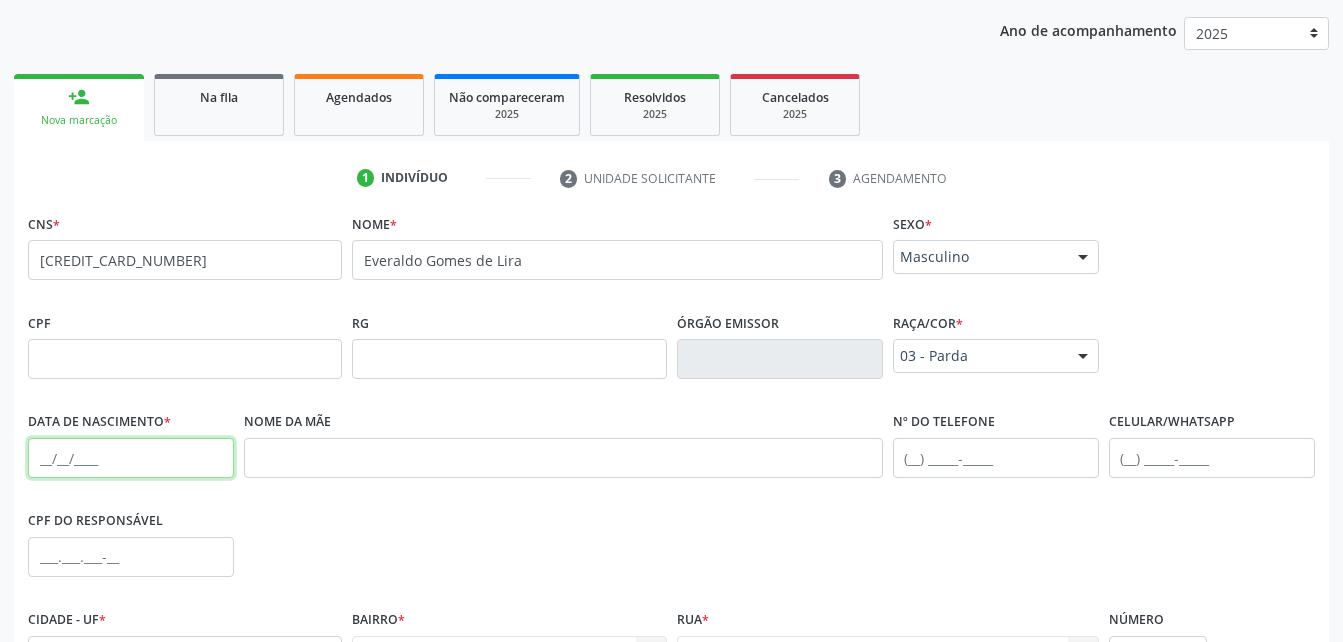 drag, startPoint x: 183, startPoint y: 473, endPoint x: 135, endPoint y: 35, distance: 440.62228 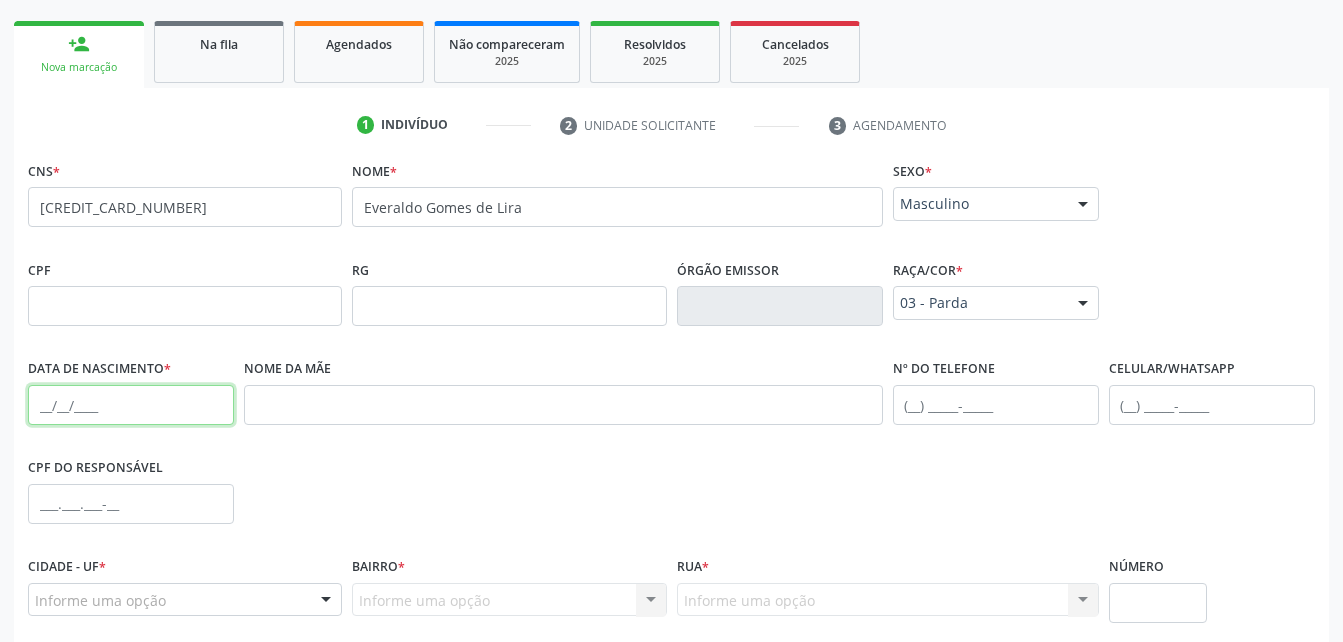 scroll, scrollTop: 353, scrollLeft: 0, axis: vertical 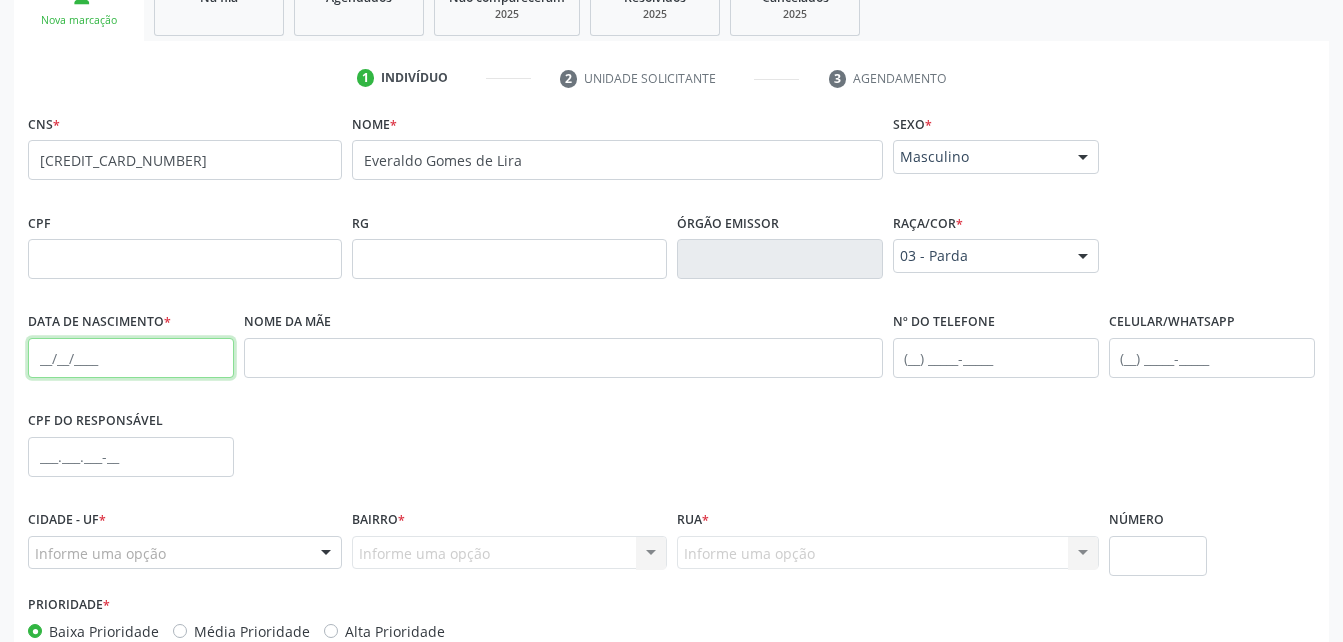 click at bounding box center [131, 358] 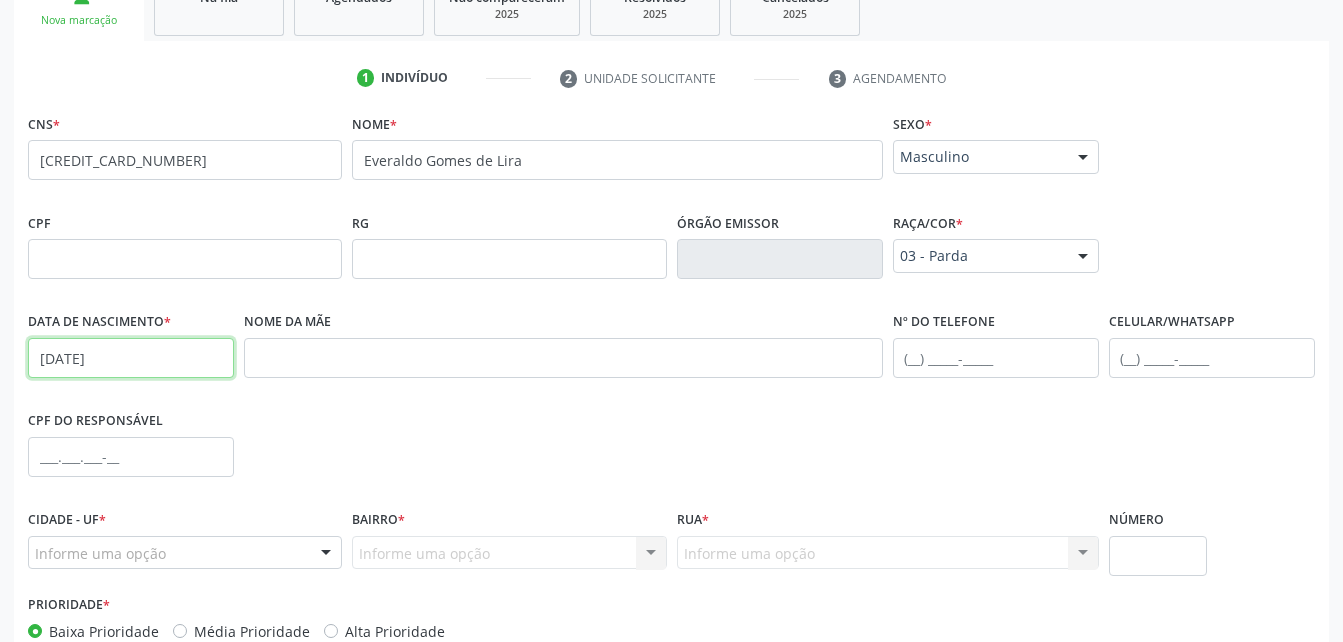 type on "[DATE]" 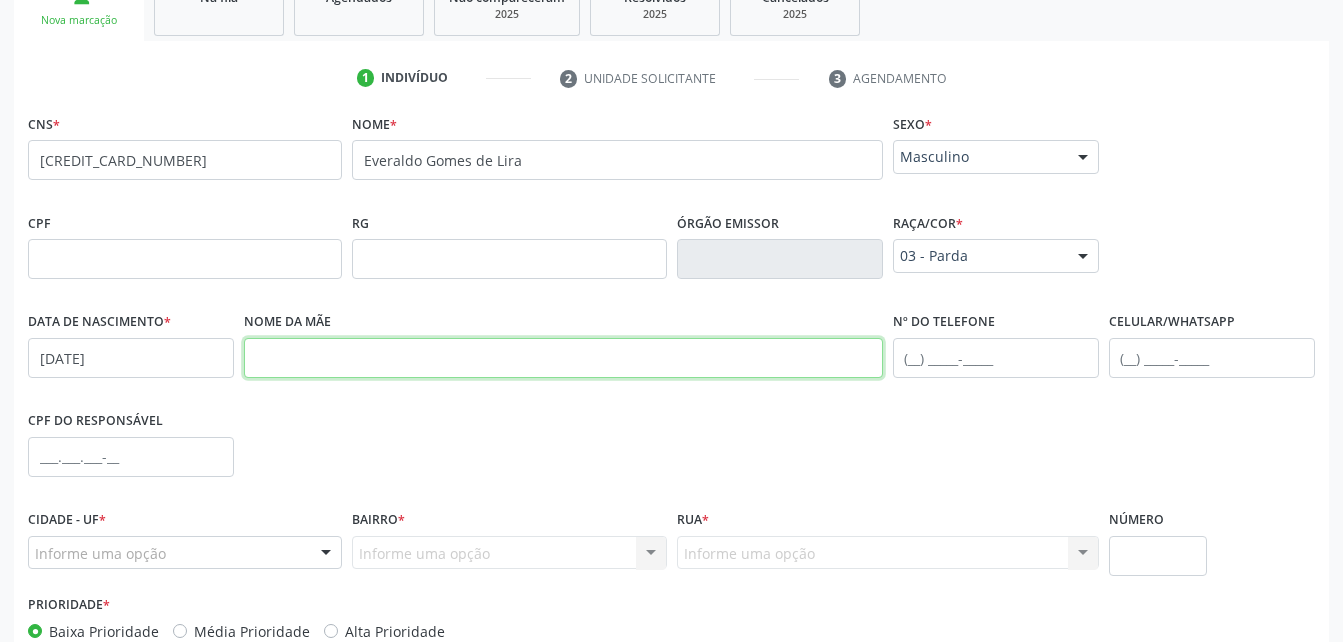 drag, startPoint x: 456, startPoint y: 372, endPoint x: 457, endPoint y: 359, distance: 13.038404 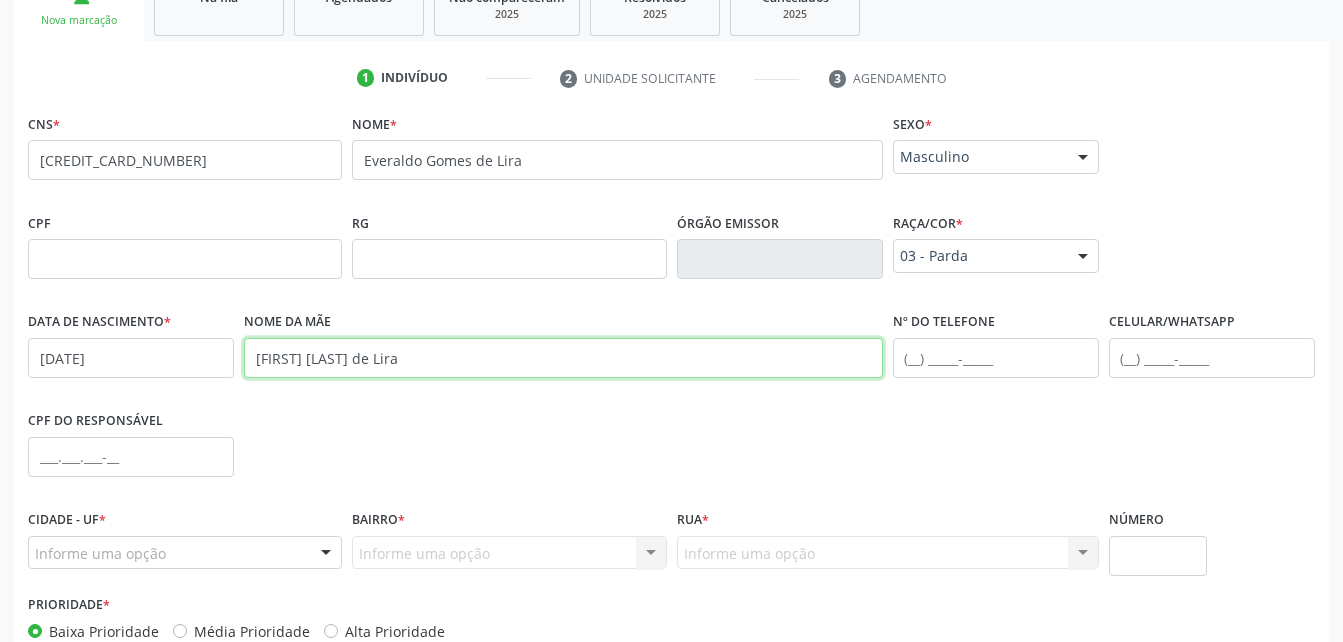type on "[FIRST] [LAST] de Lira" 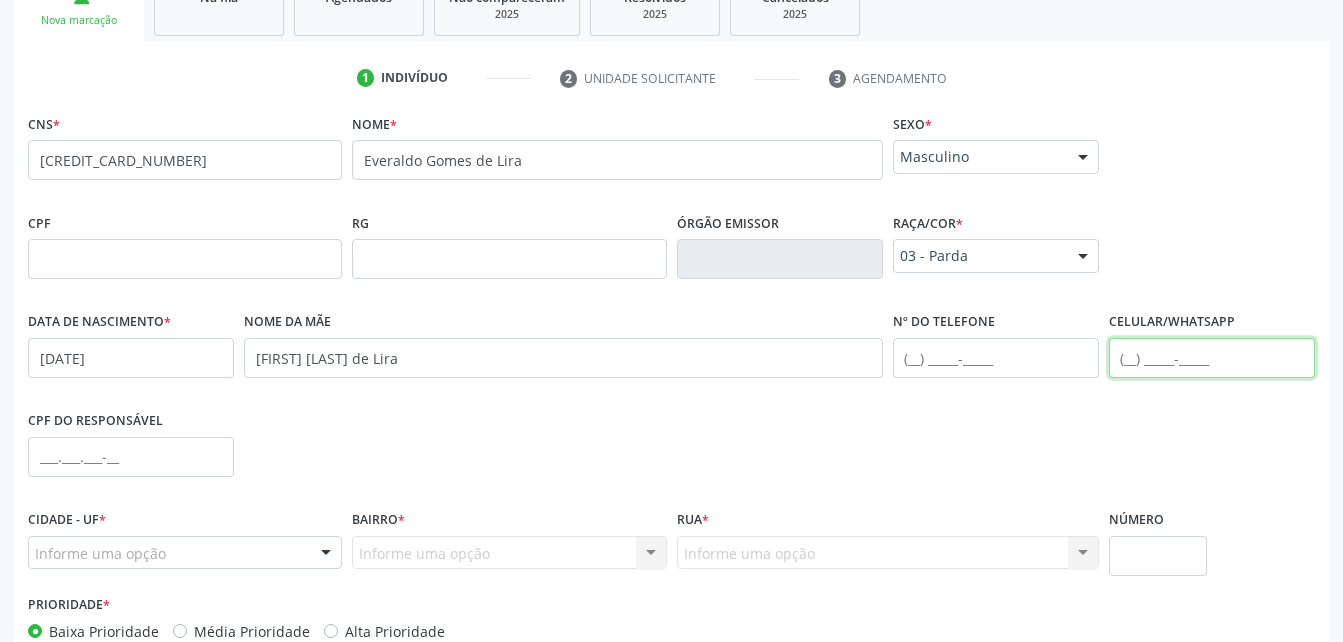 click at bounding box center [1212, 358] 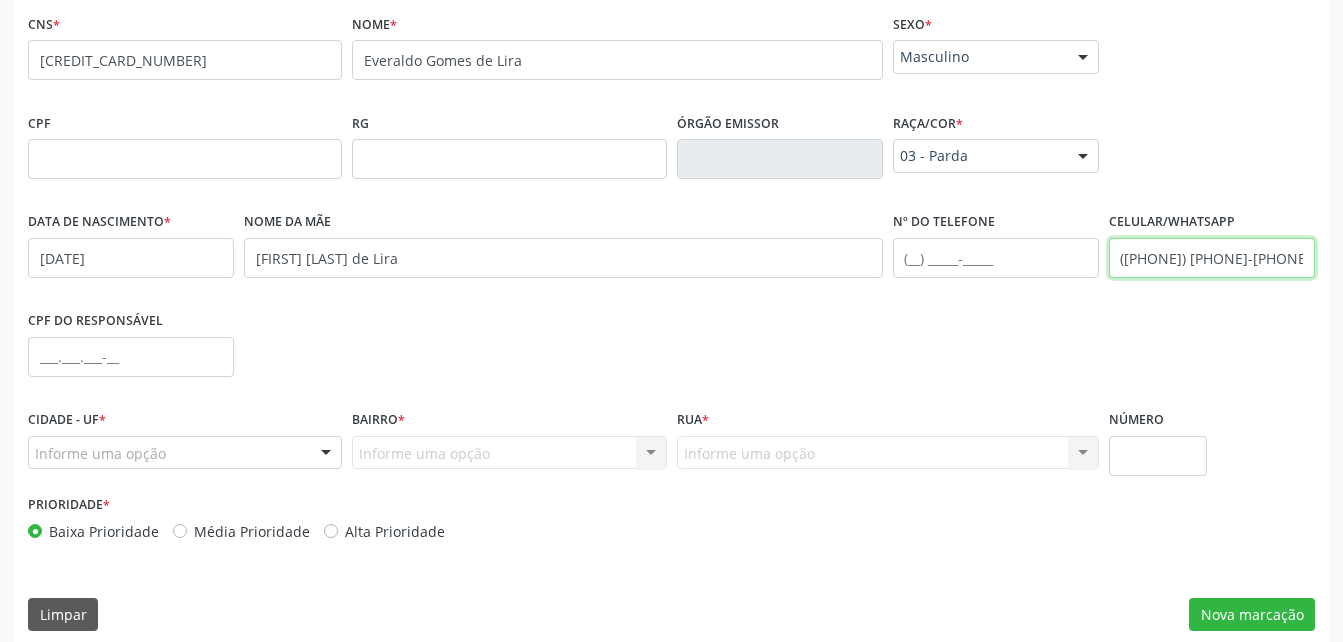 scroll, scrollTop: 470, scrollLeft: 0, axis: vertical 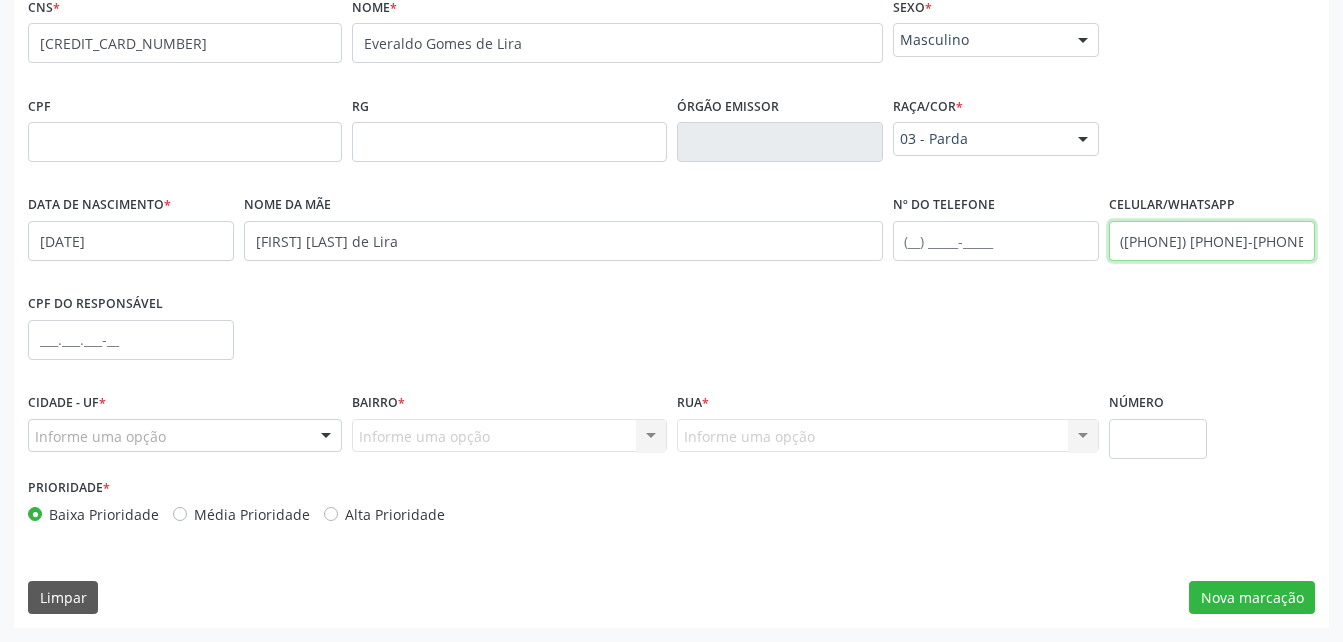 type on "([PHONE]) [PHONE]-[PHONE]" 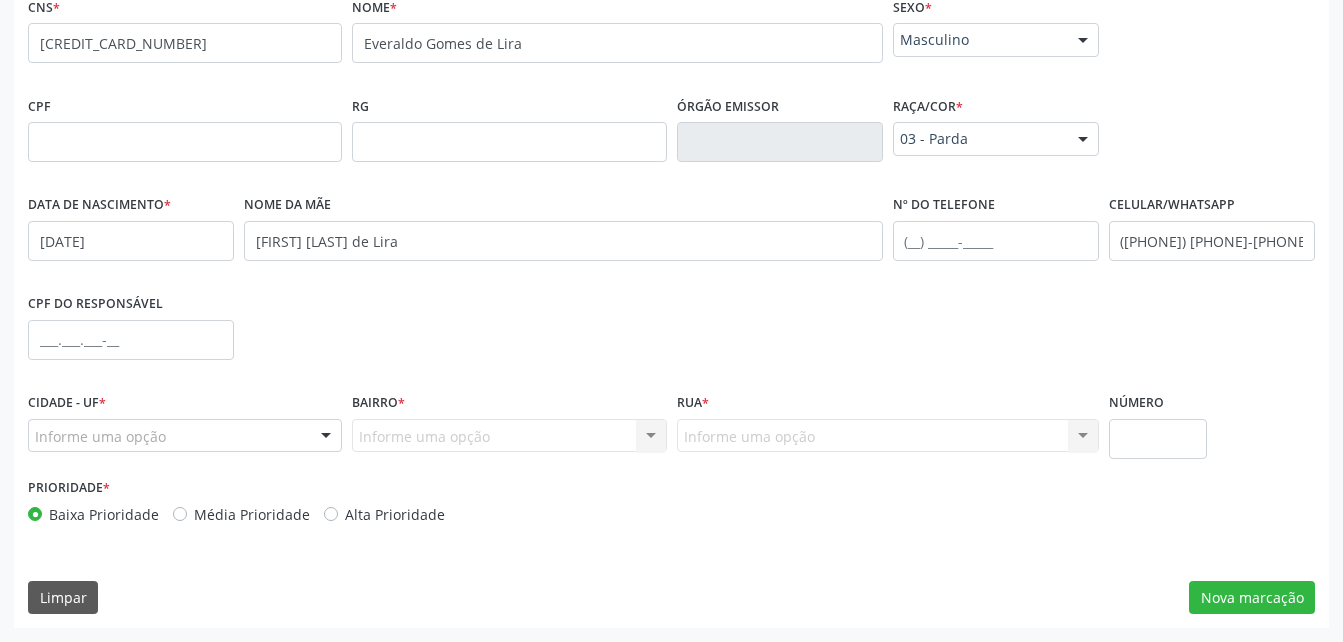 click on "Informe uma opção" at bounding box center [185, 436] 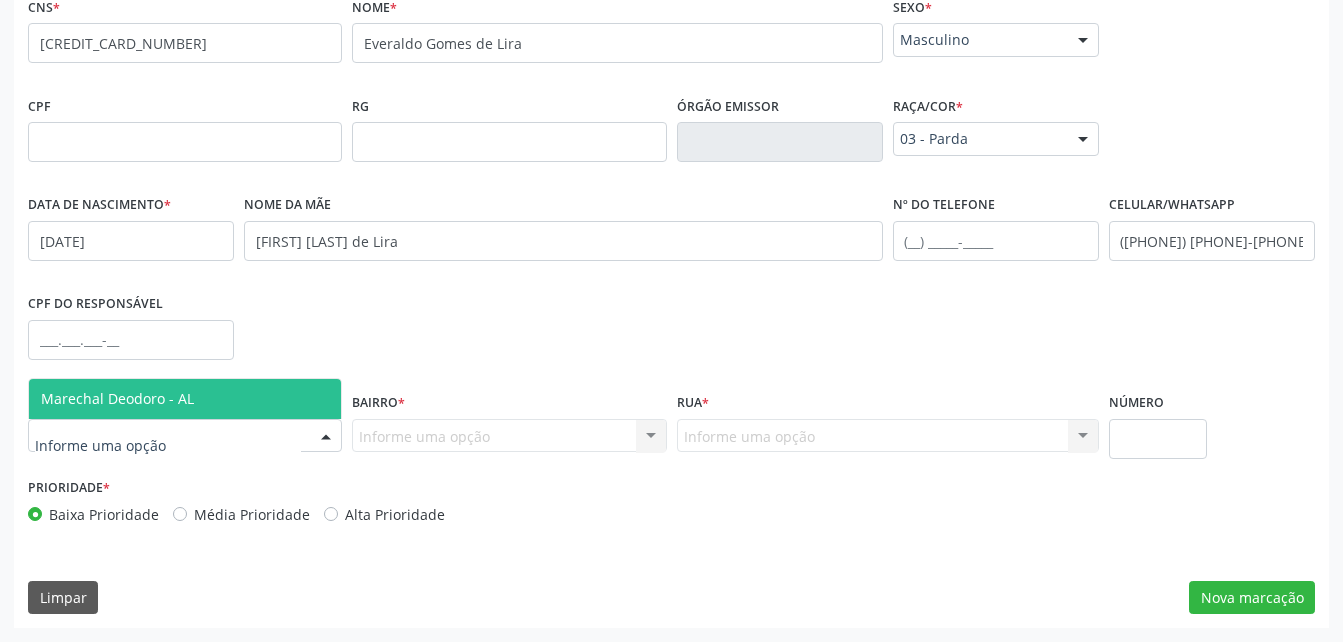 drag, startPoint x: 223, startPoint y: 396, endPoint x: 316, endPoint y: 421, distance: 96.30161 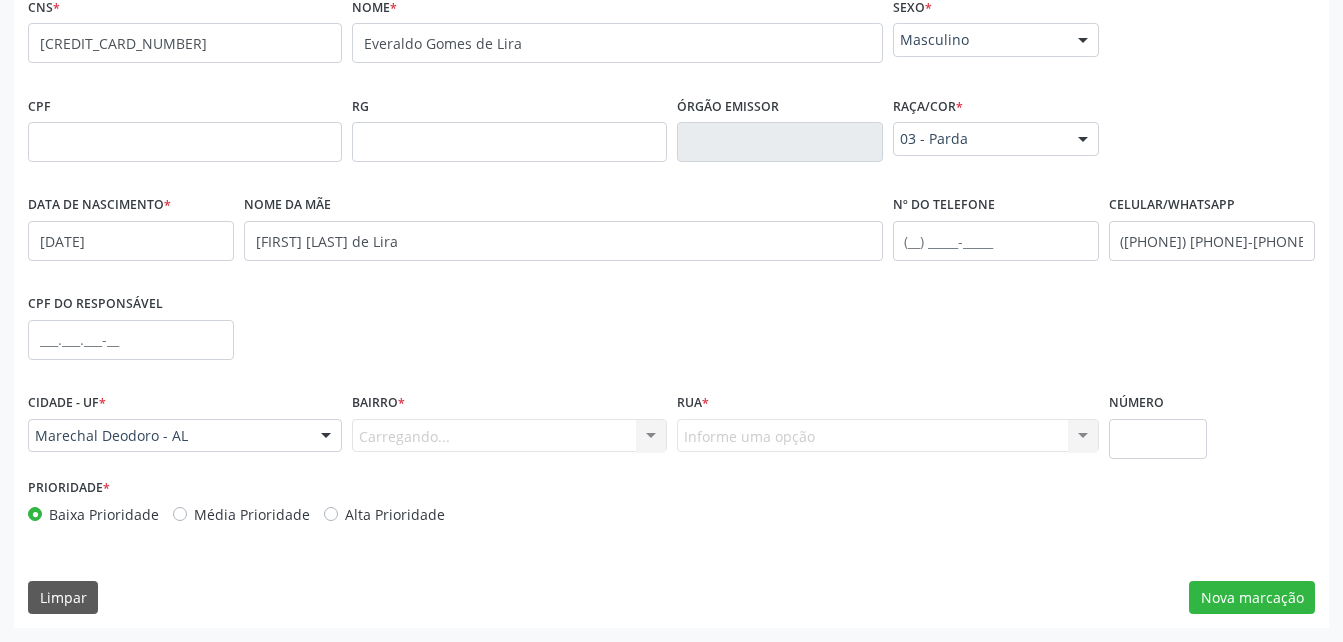 click on "Carregando...
Nenhum resultado encontrado para: "   "
Nenhuma opção encontrada. Digite para adicionar." at bounding box center (509, 436) 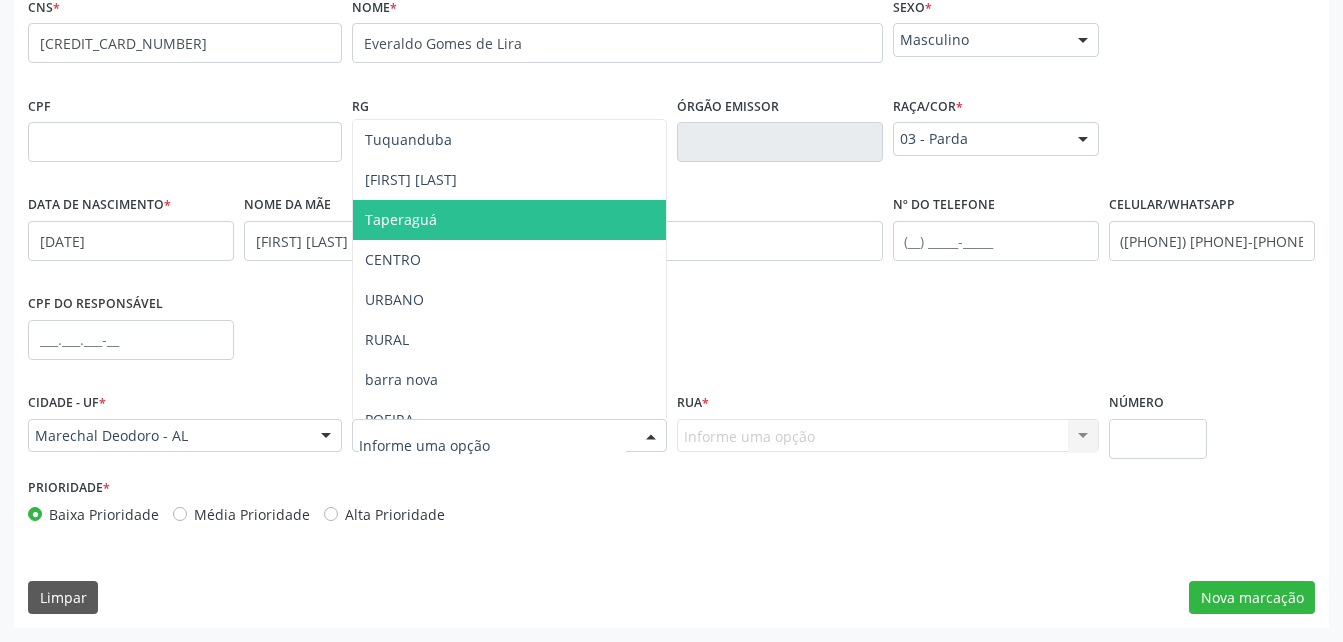 drag, startPoint x: 421, startPoint y: 229, endPoint x: 707, endPoint y: 335, distance: 305.01147 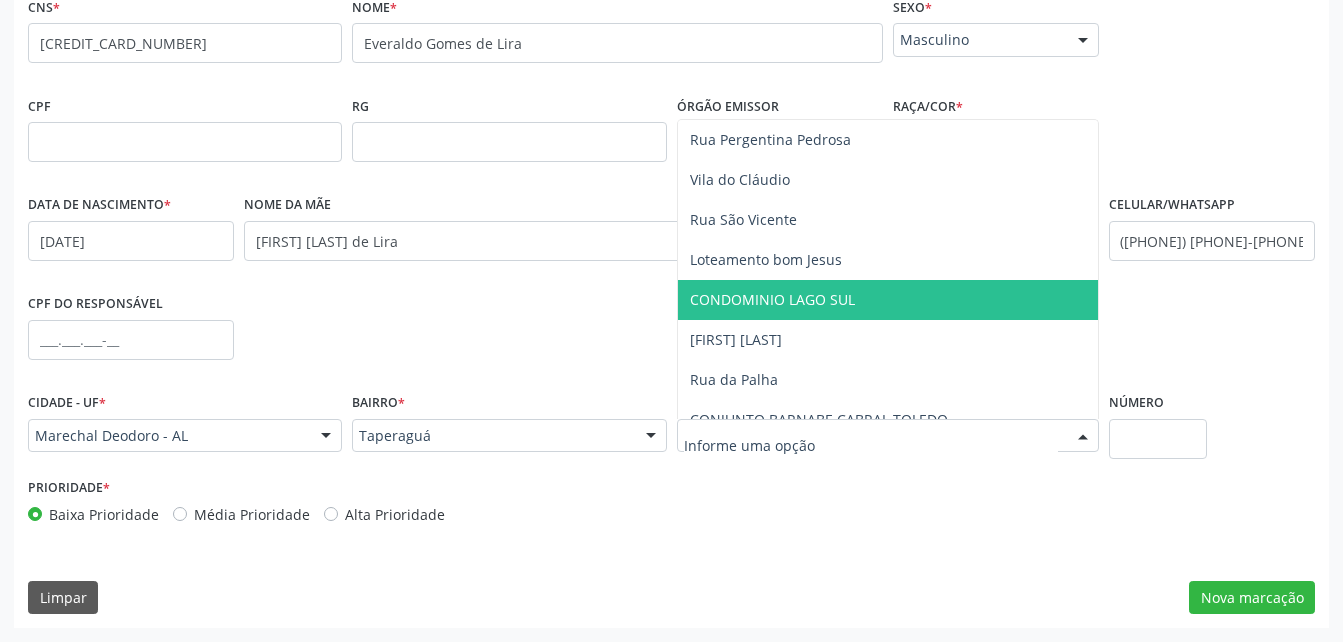click on "CONDOMINIO LAGO SUL" at bounding box center (772, 299) 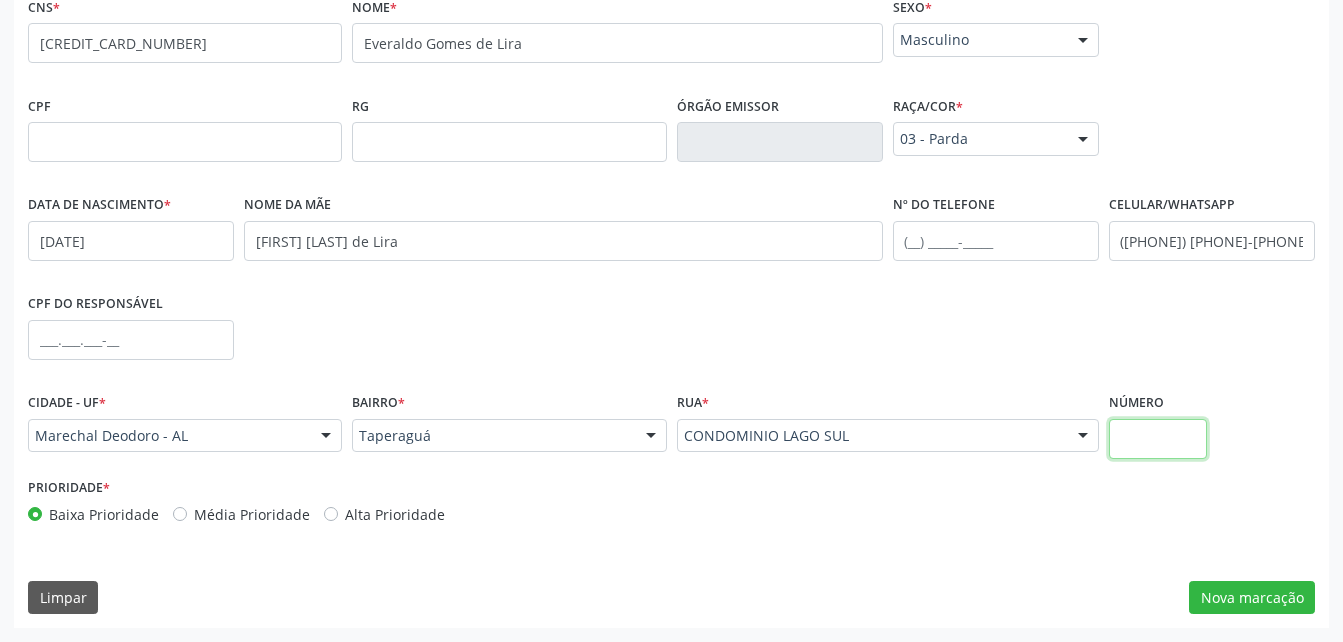 click at bounding box center (1158, 439) 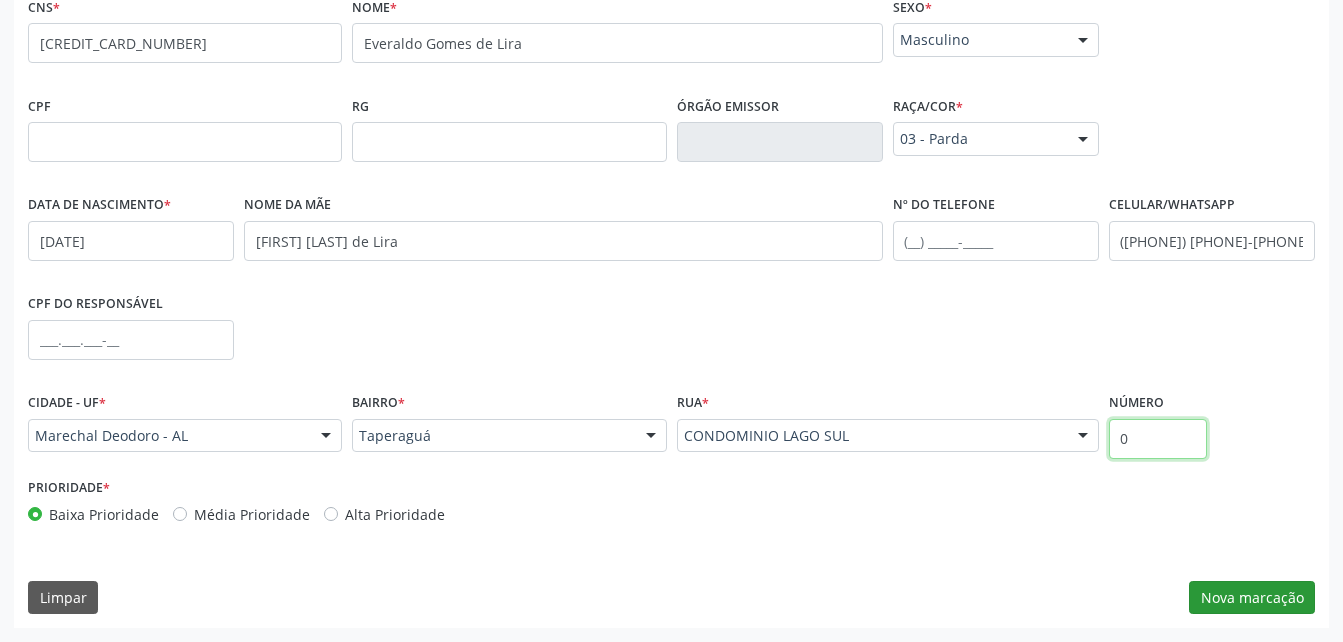 type on "0" 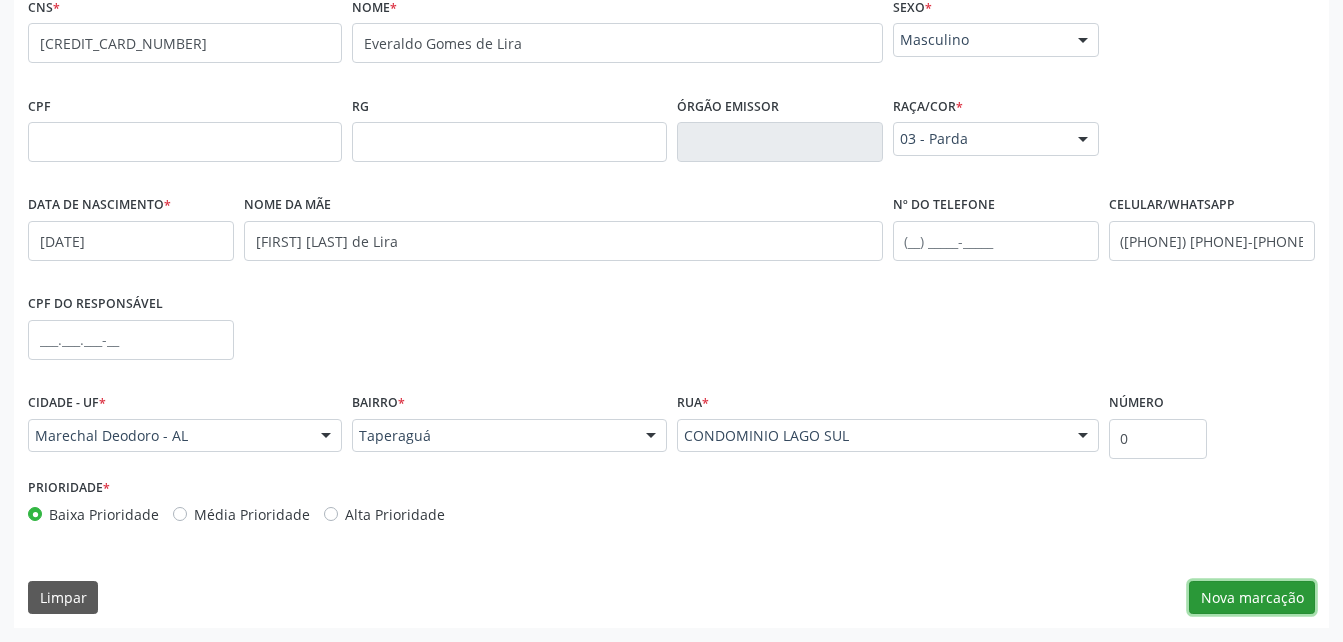 click on "Nova marcação" at bounding box center (1252, 598) 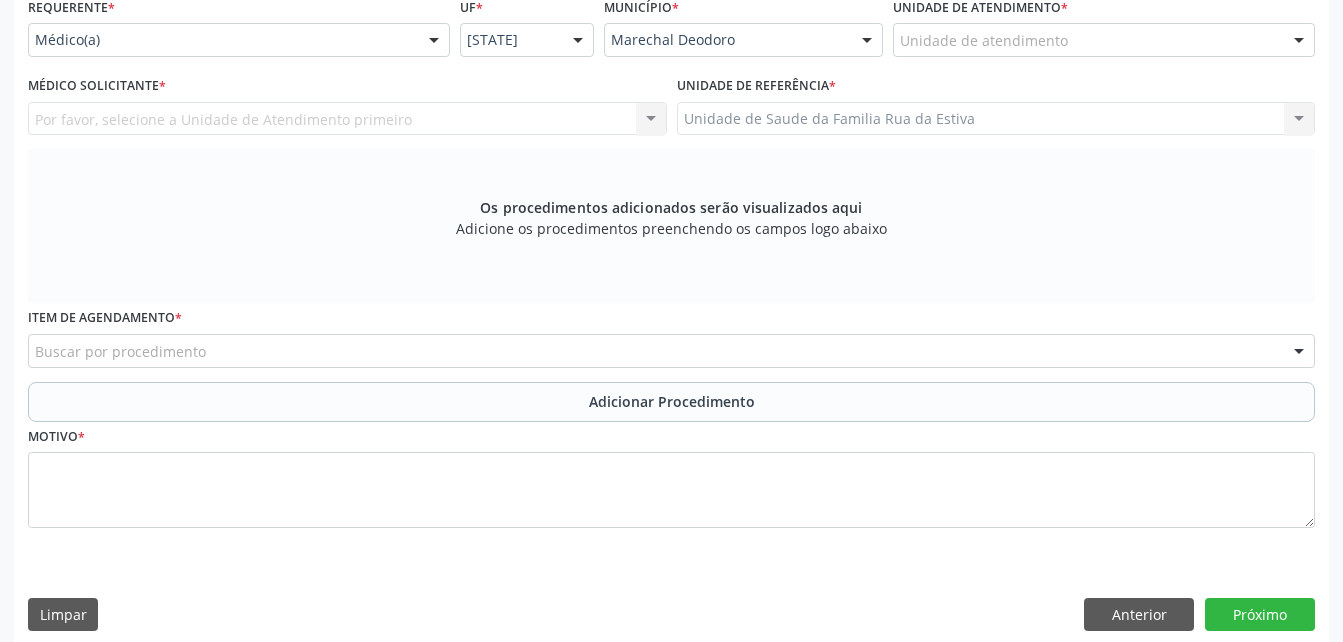 click on "Unidade de atendimento
*" at bounding box center [980, 7] 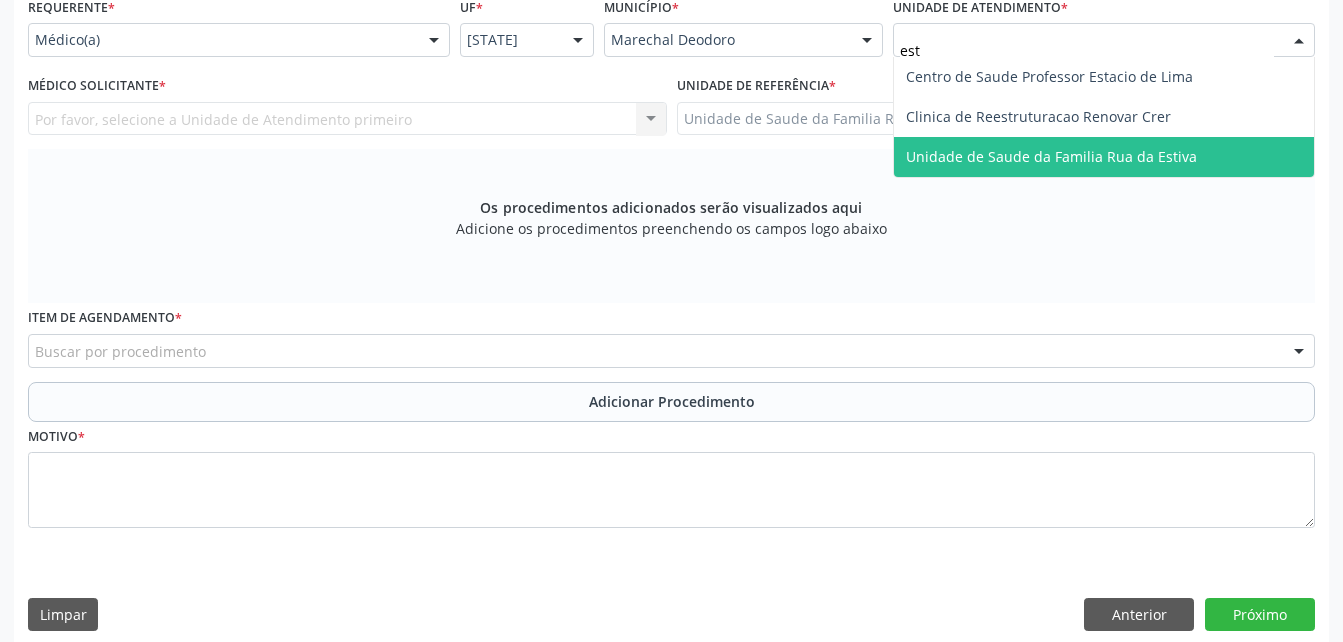 type on "esti" 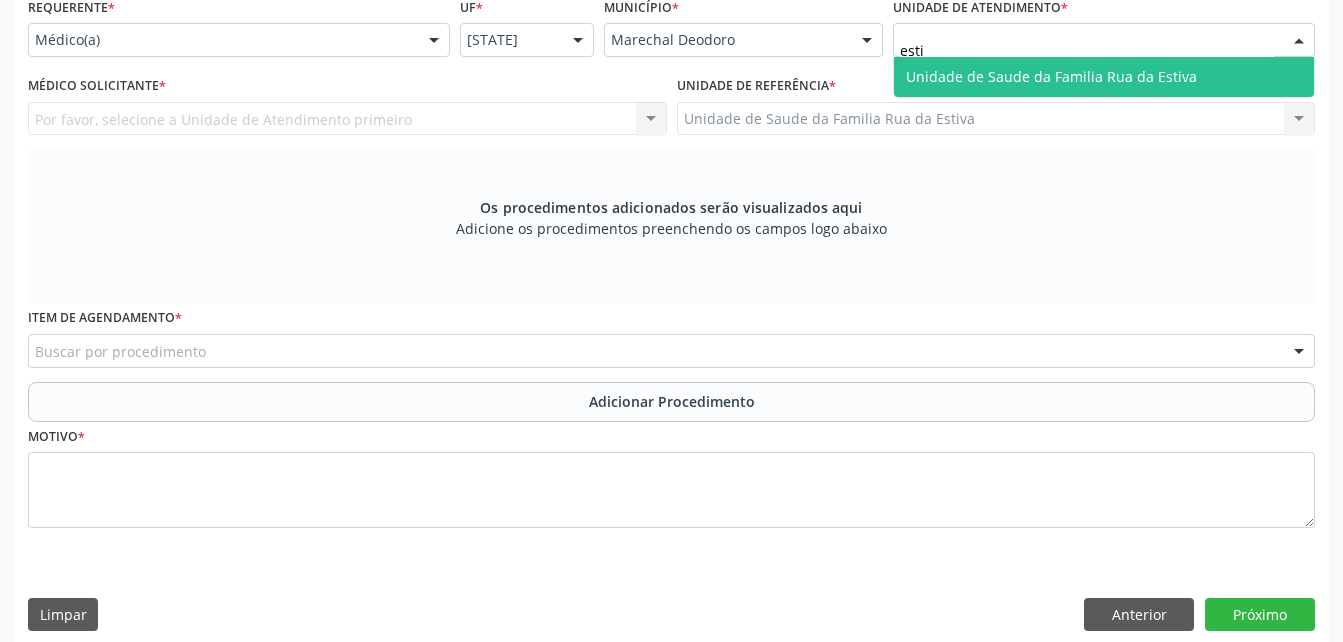 click on "Unidade de Saude da Familia Rua da Estiva" at bounding box center (1104, 77) 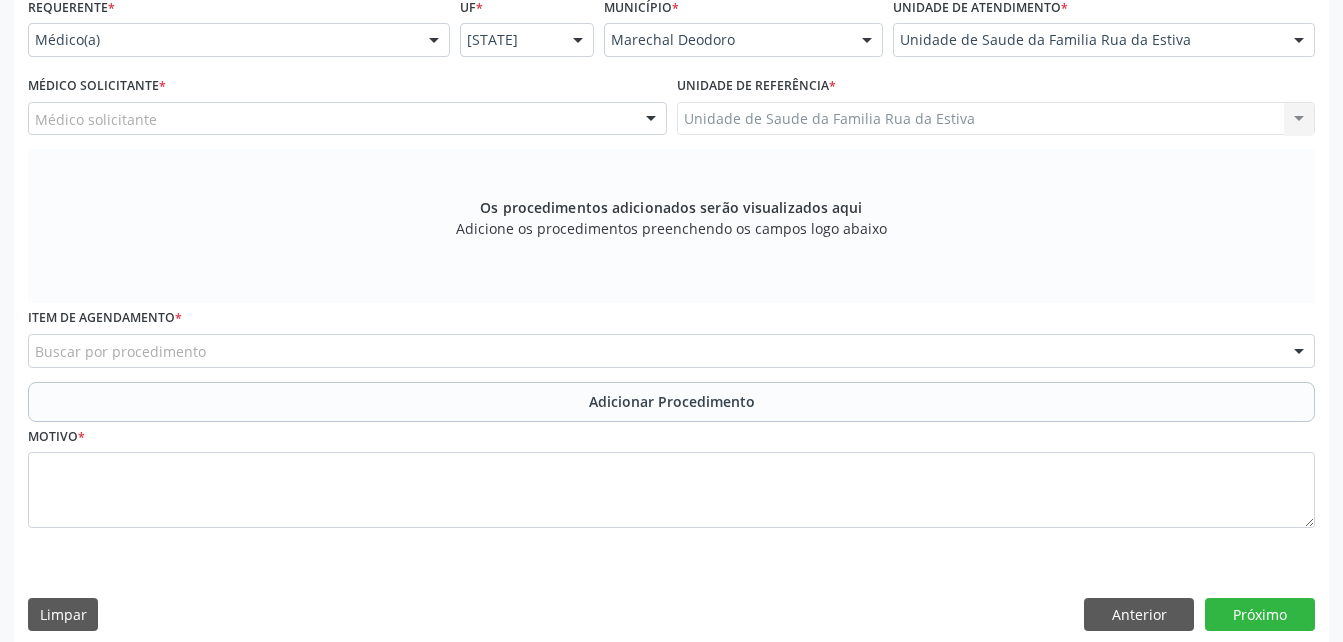 click on "Médico solicitante" at bounding box center [347, 119] 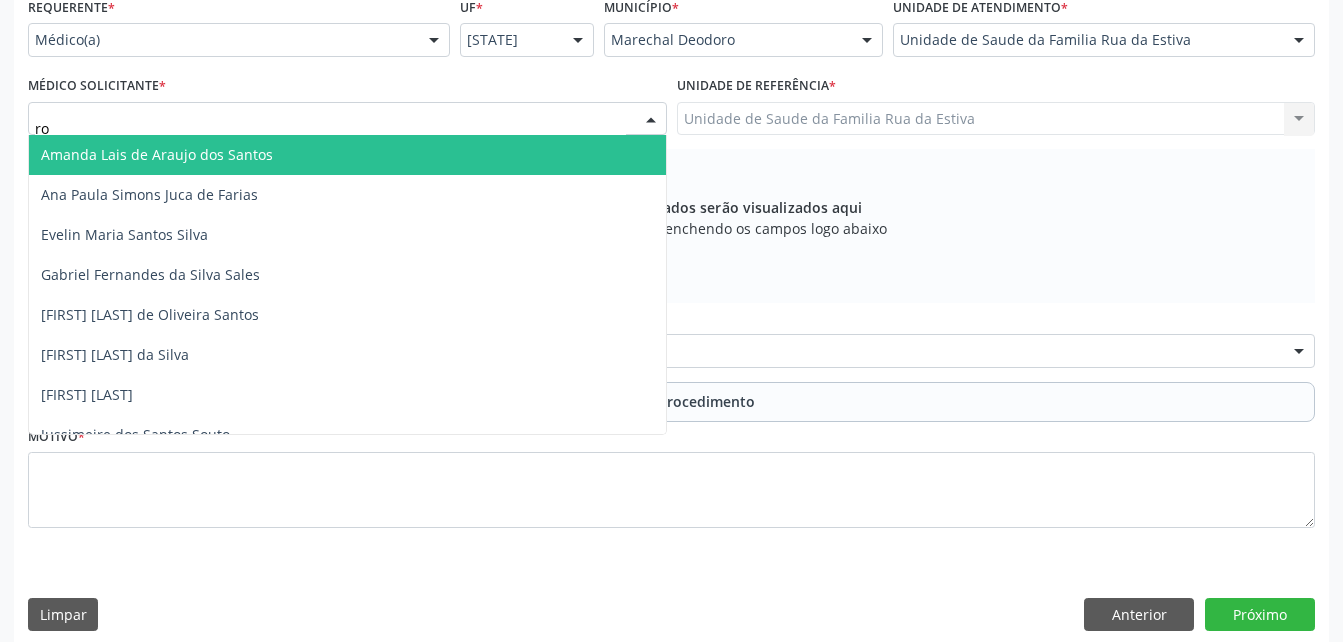 type on "rod" 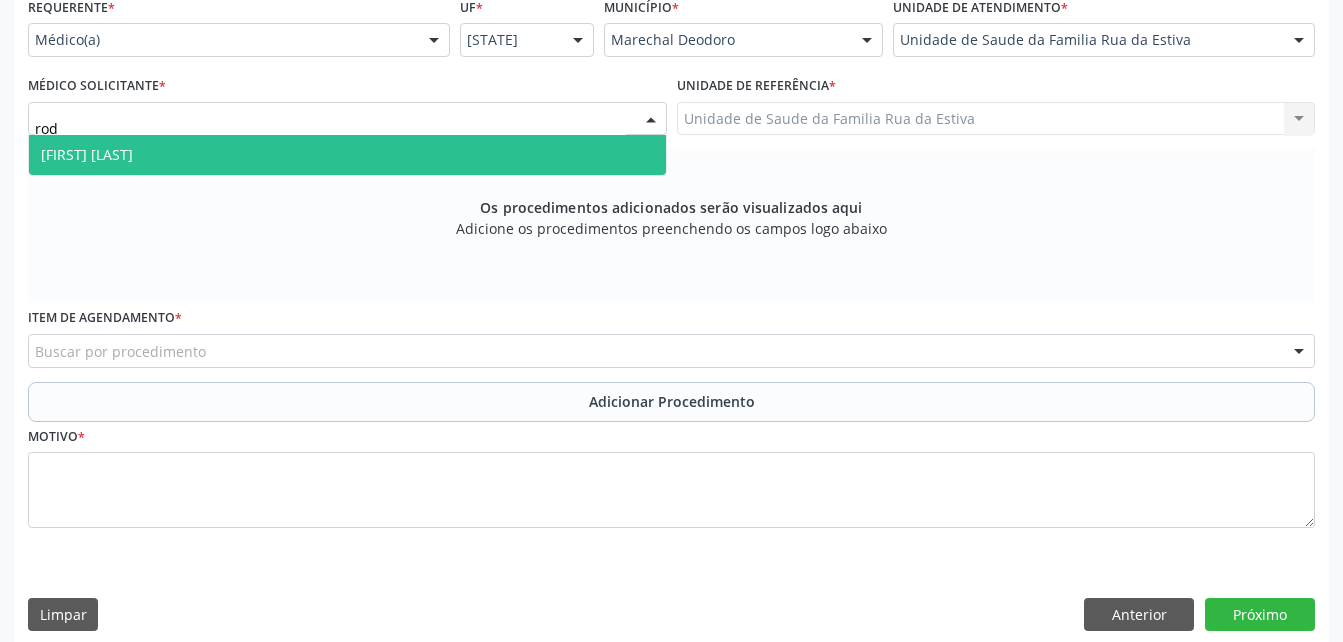 click on "[FIRST] [LAST]" at bounding box center (347, 155) 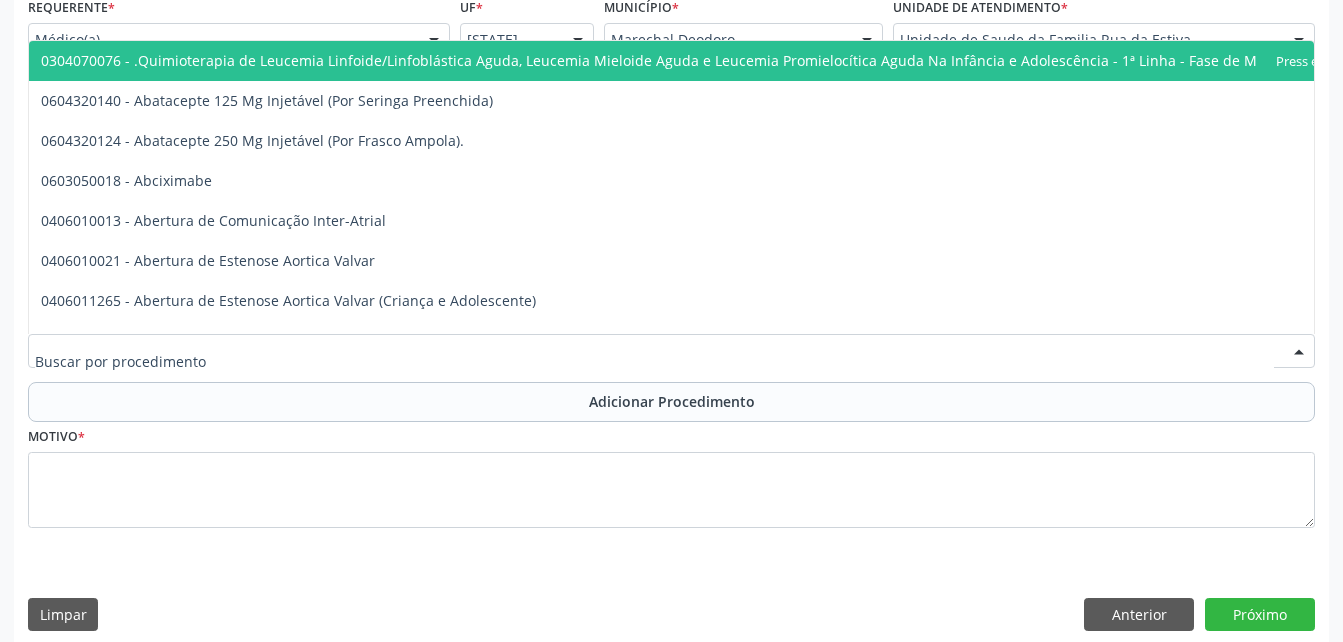 click at bounding box center (671, 351) 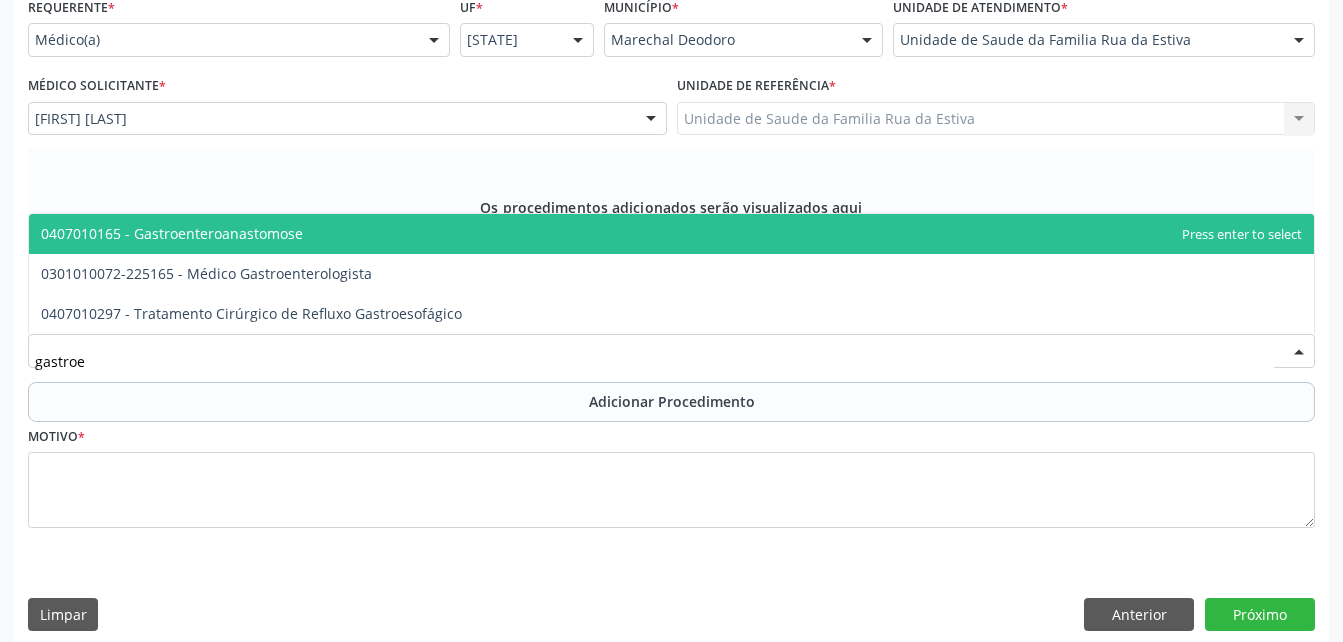 type on "gastroen" 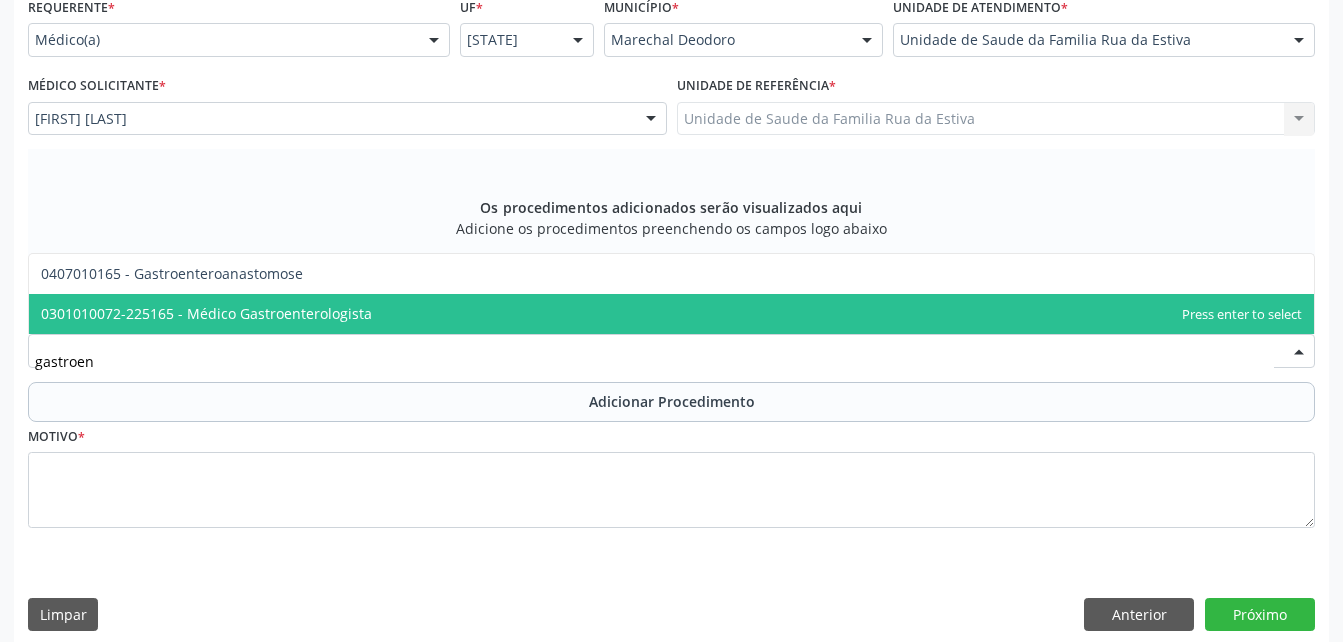 click on "0301010072-225165 - Médico Gastroenterologista" at bounding box center [671, 314] 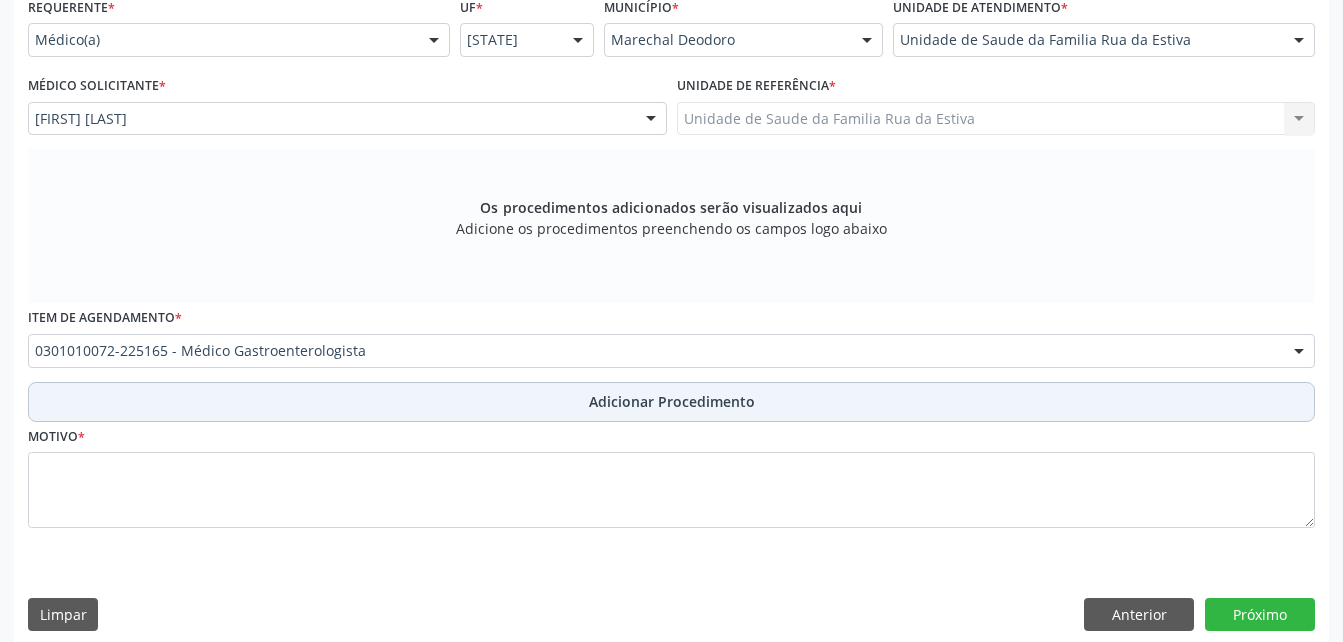 click on "Adicionar Procedimento" at bounding box center (672, 401) 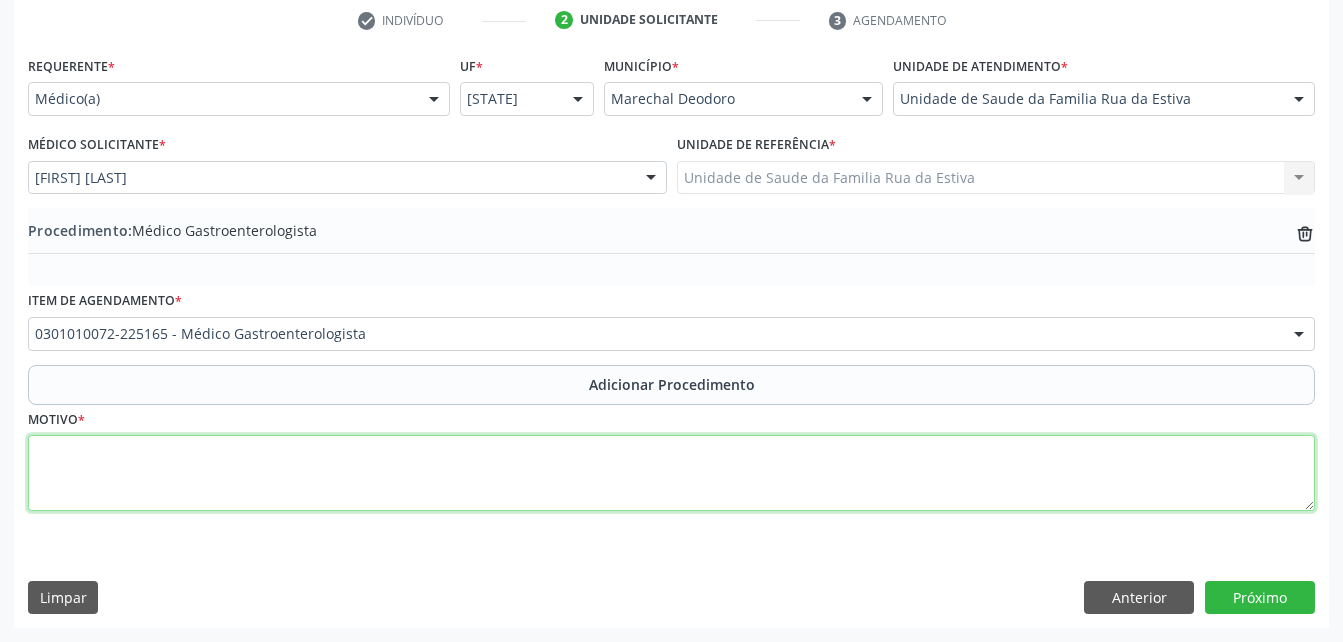 click at bounding box center (671, 473) 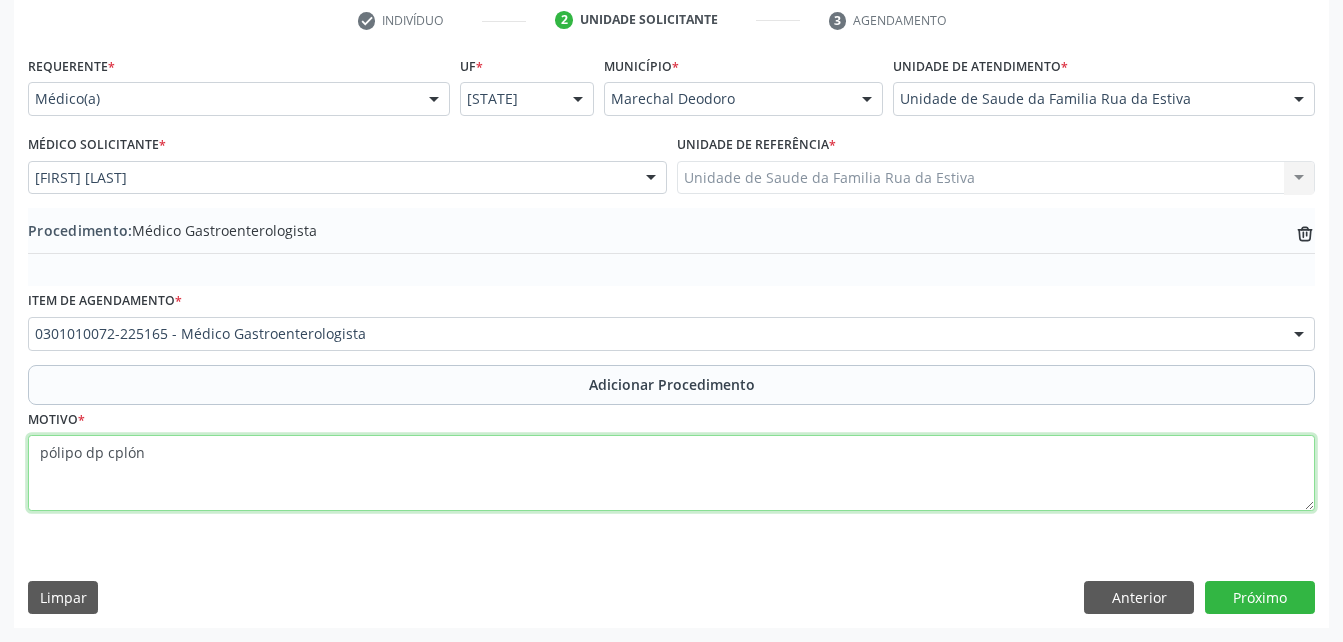 click on "pólipo dp cplón" at bounding box center [671, 473] 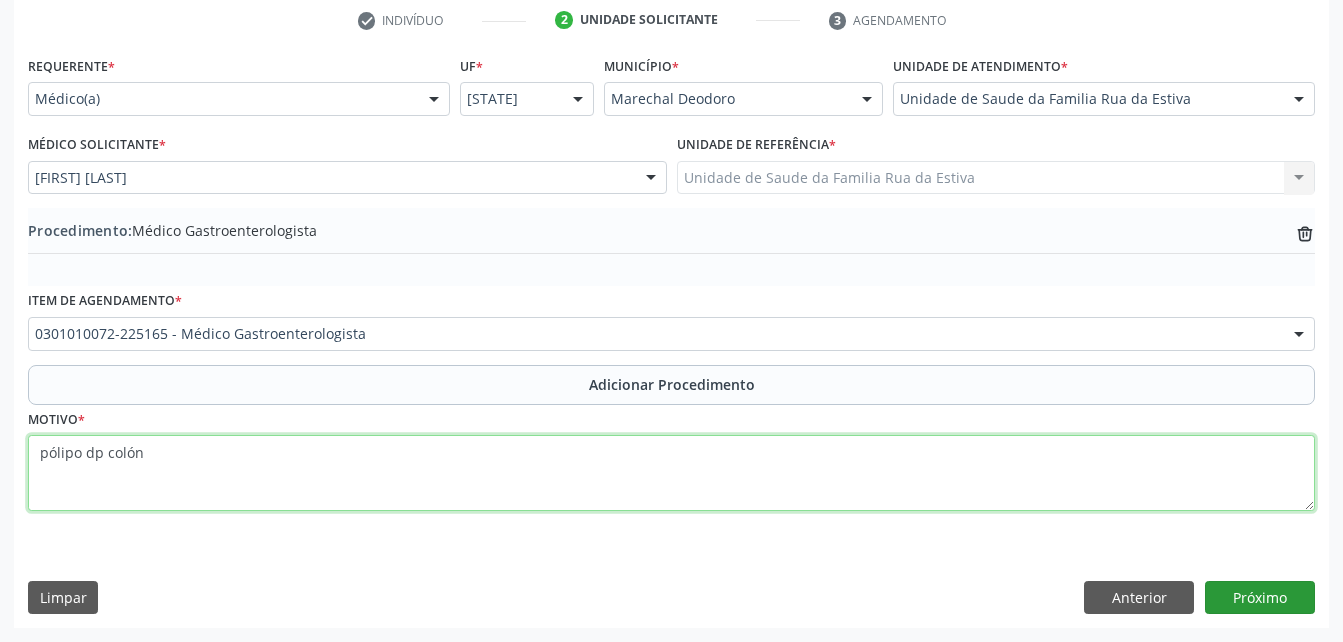 type on "pólipo dp colón" 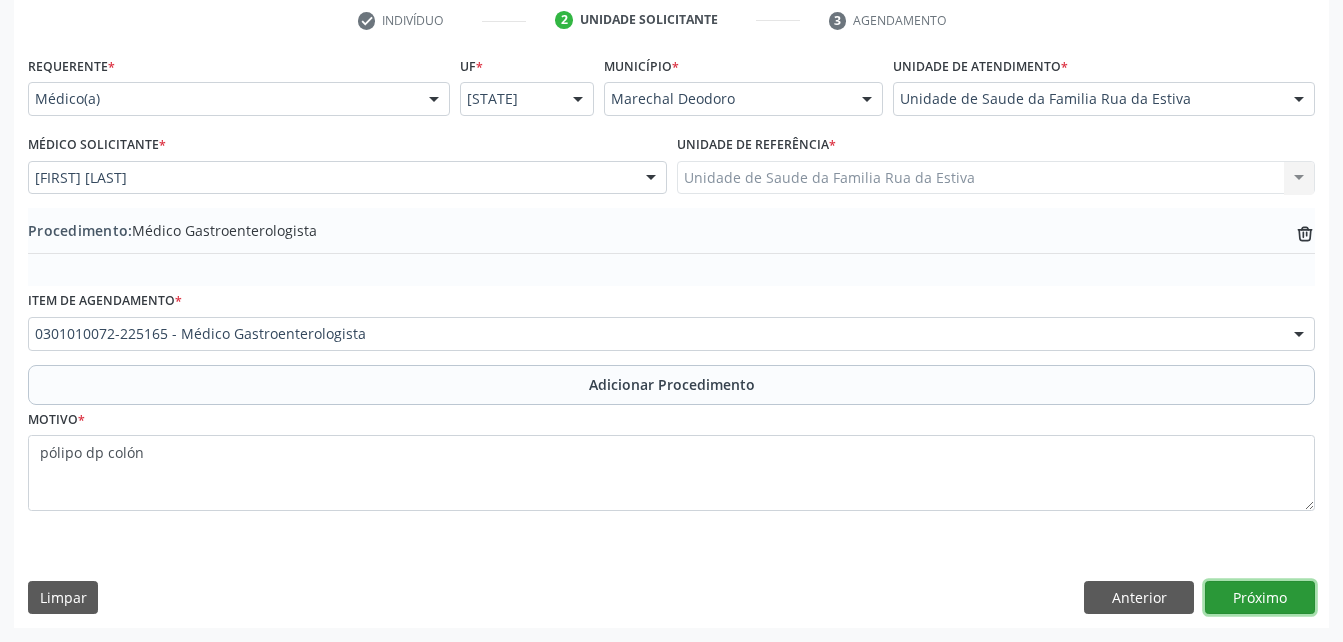 click on "Próximo" at bounding box center [1260, 598] 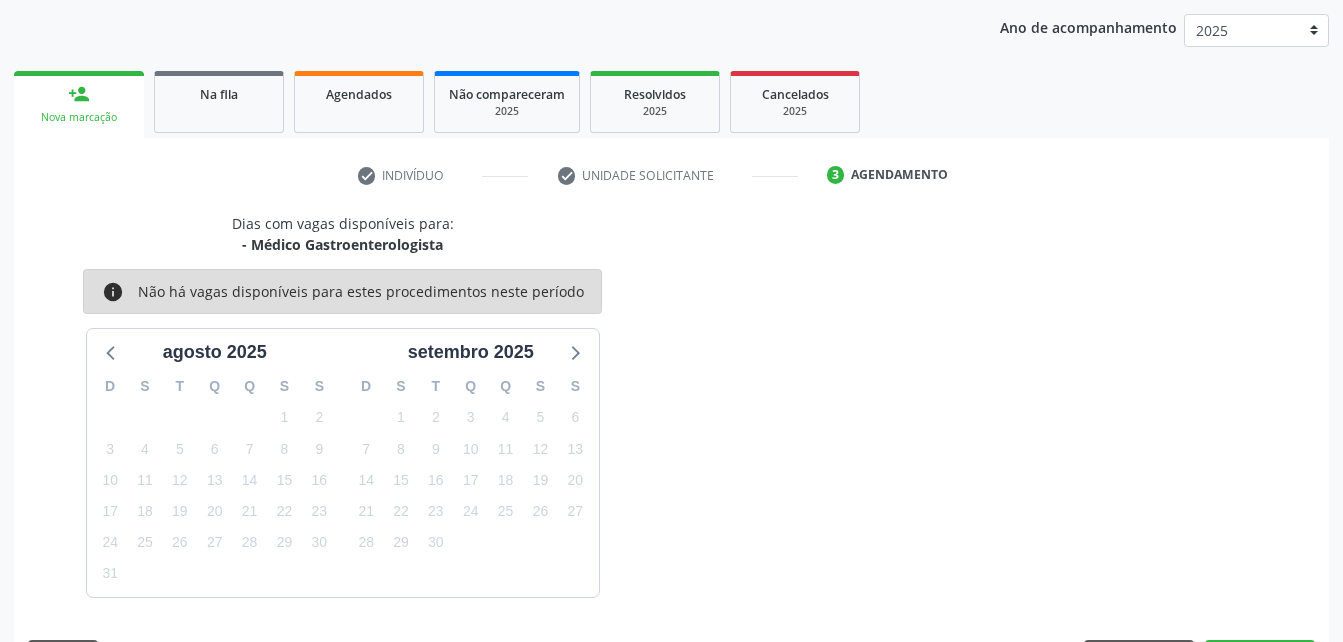 scroll, scrollTop: 315, scrollLeft: 0, axis: vertical 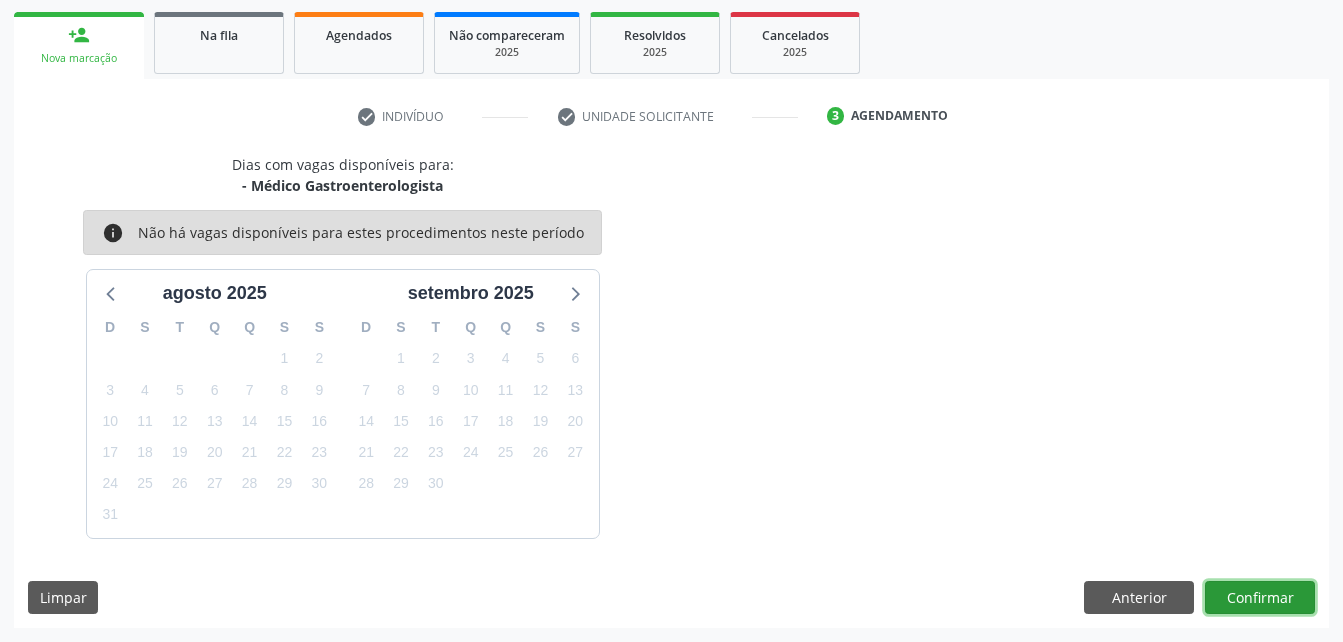 click on "Confirmar" at bounding box center [1260, 598] 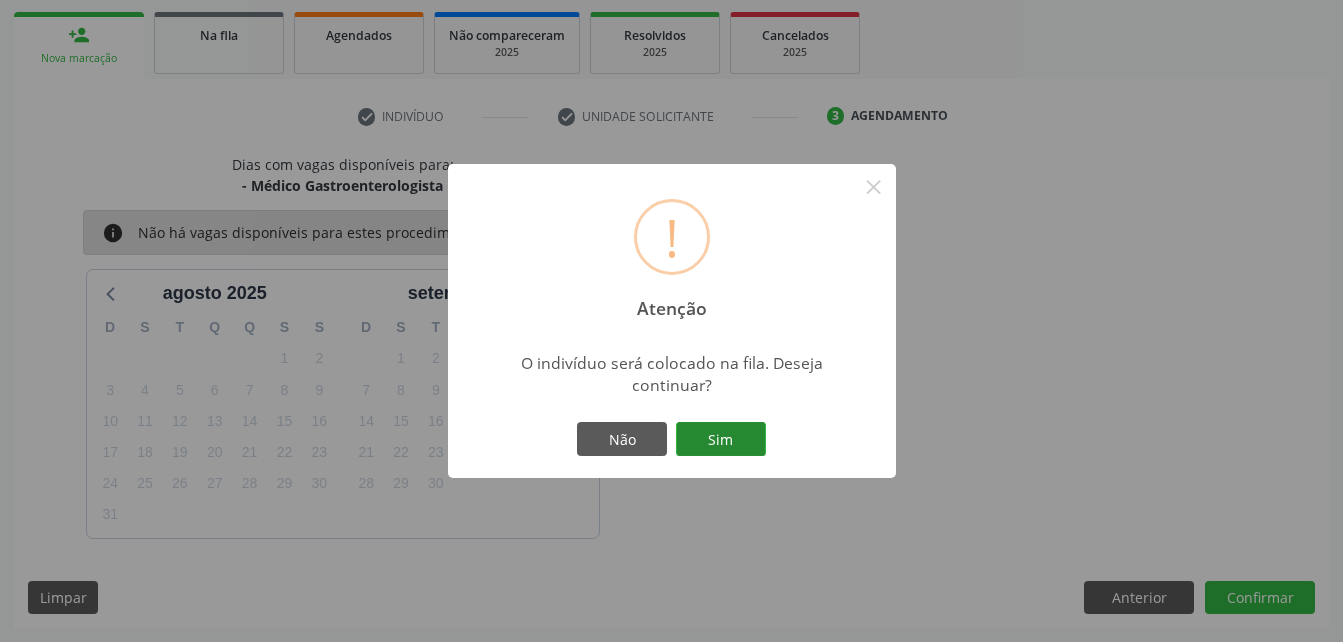 click on "Sim" at bounding box center [721, 439] 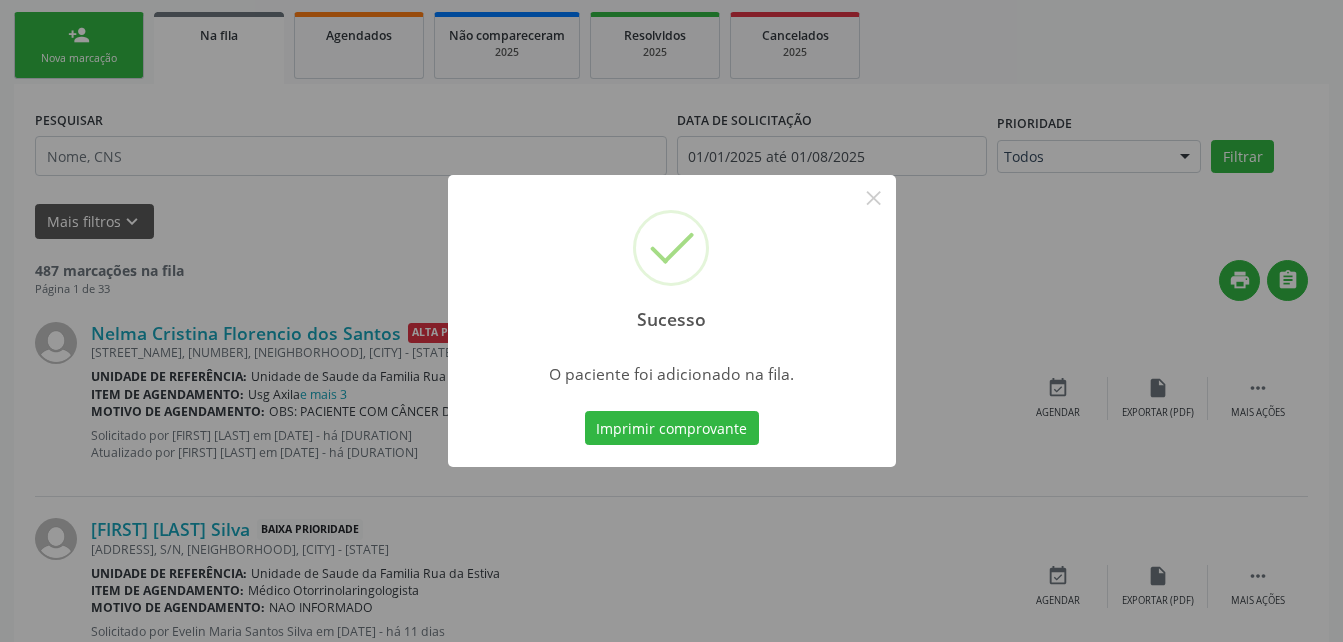 scroll, scrollTop: 53, scrollLeft: 0, axis: vertical 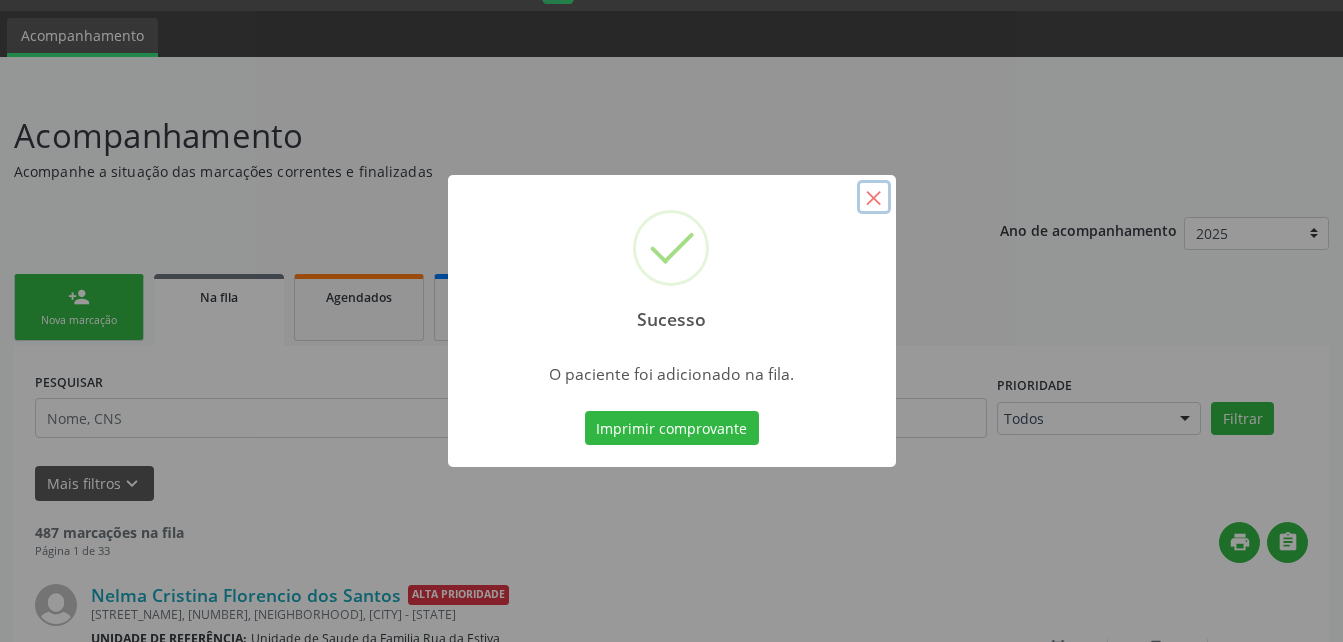 click on "×" at bounding box center [874, 197] 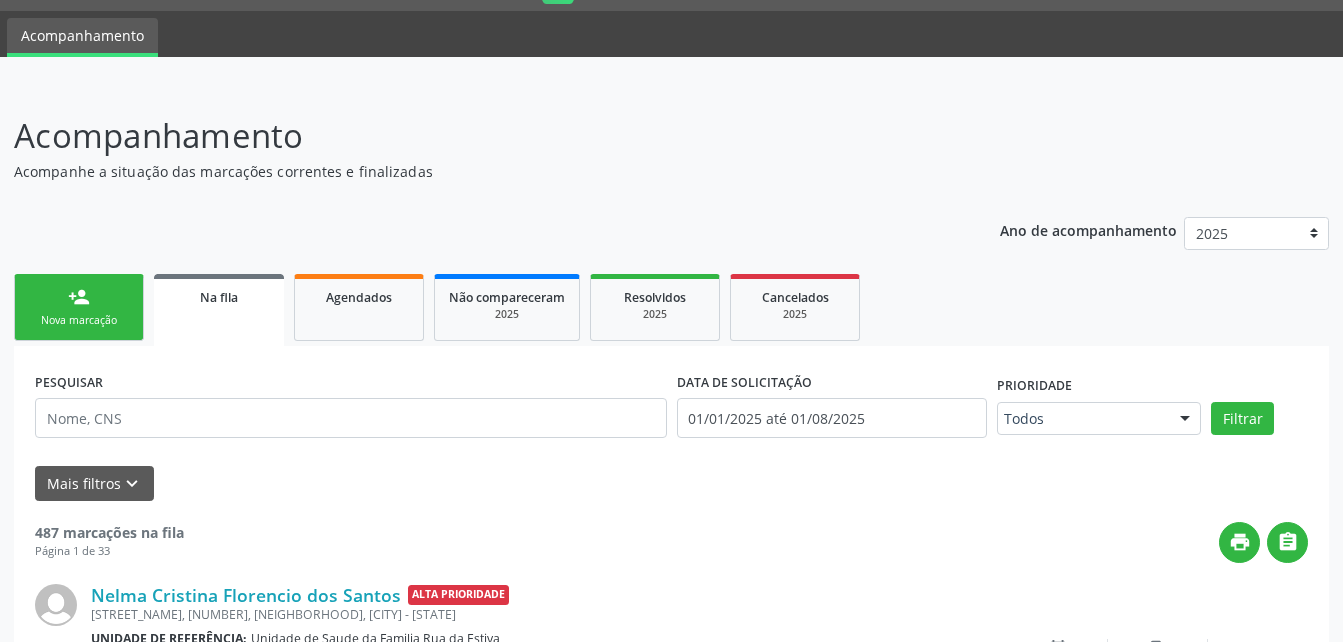 drag, startPoint x: 154, startPoint y: 293, endPoint x: 136, endPoint y: 293, distance: 18 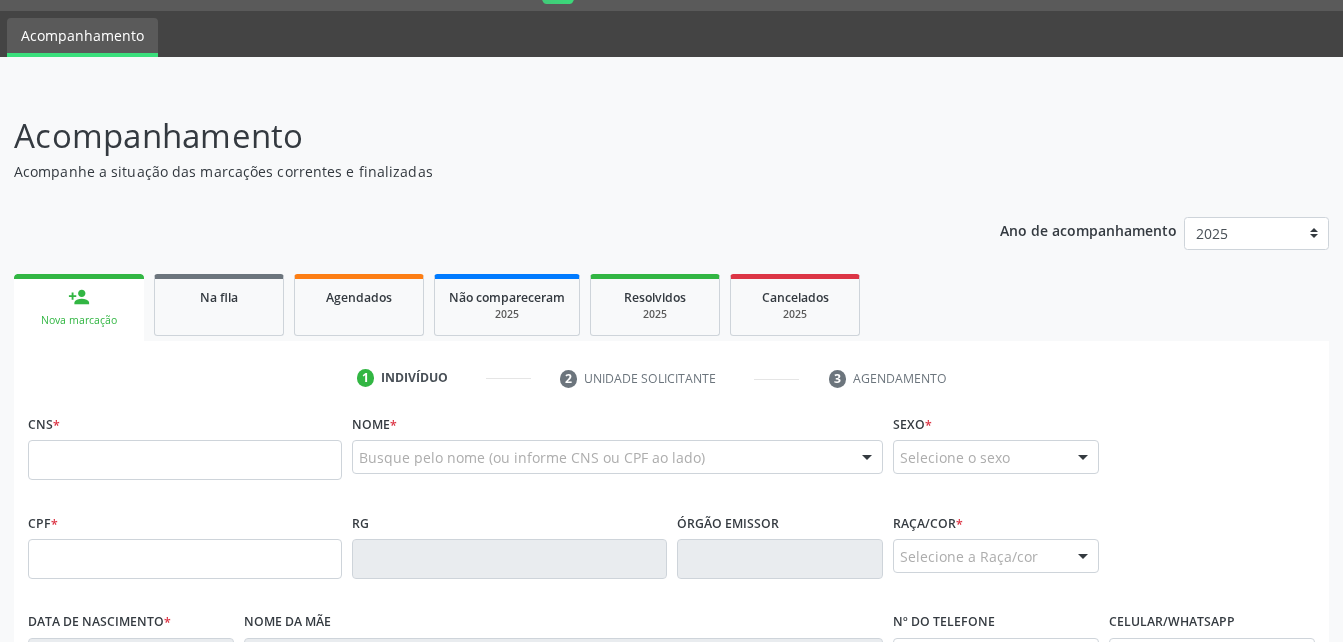 click on "person_add
Nova marcação" at bounding box center (79, 307) 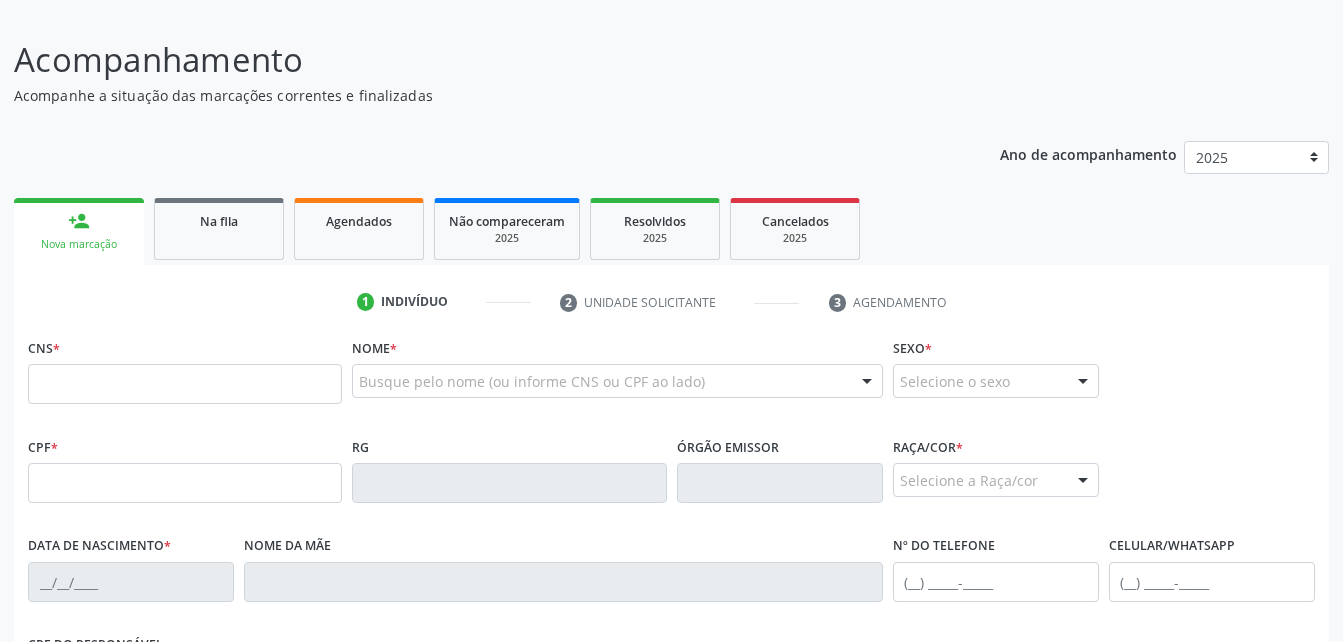 scroll, scrollTop: 253, scrollLeft: 0, axis: vertical 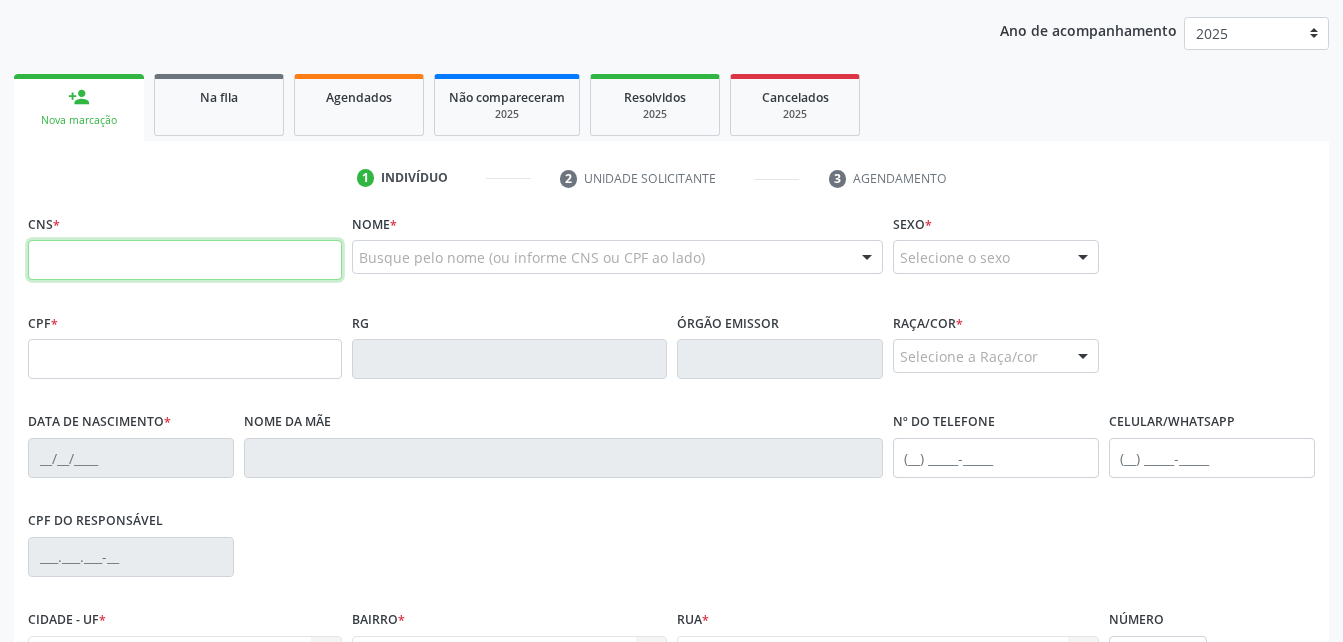 click at bounding box center [185, 260] 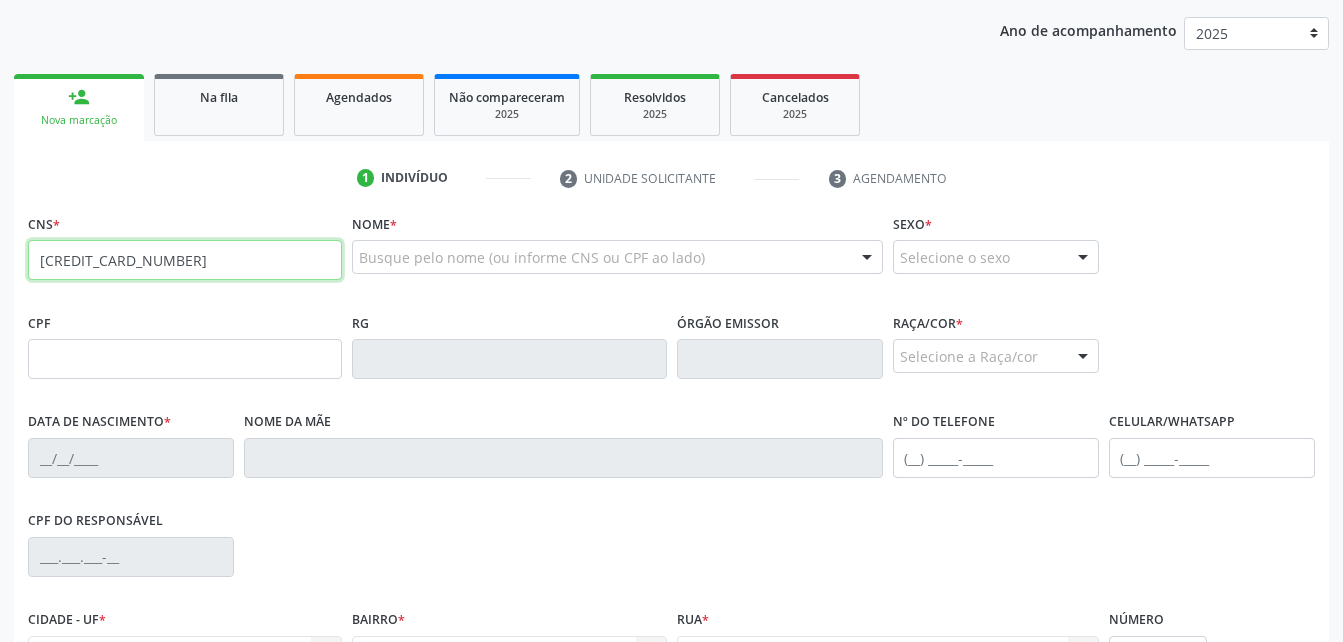 type on "[CREDIT_CARD_NUMBER]" 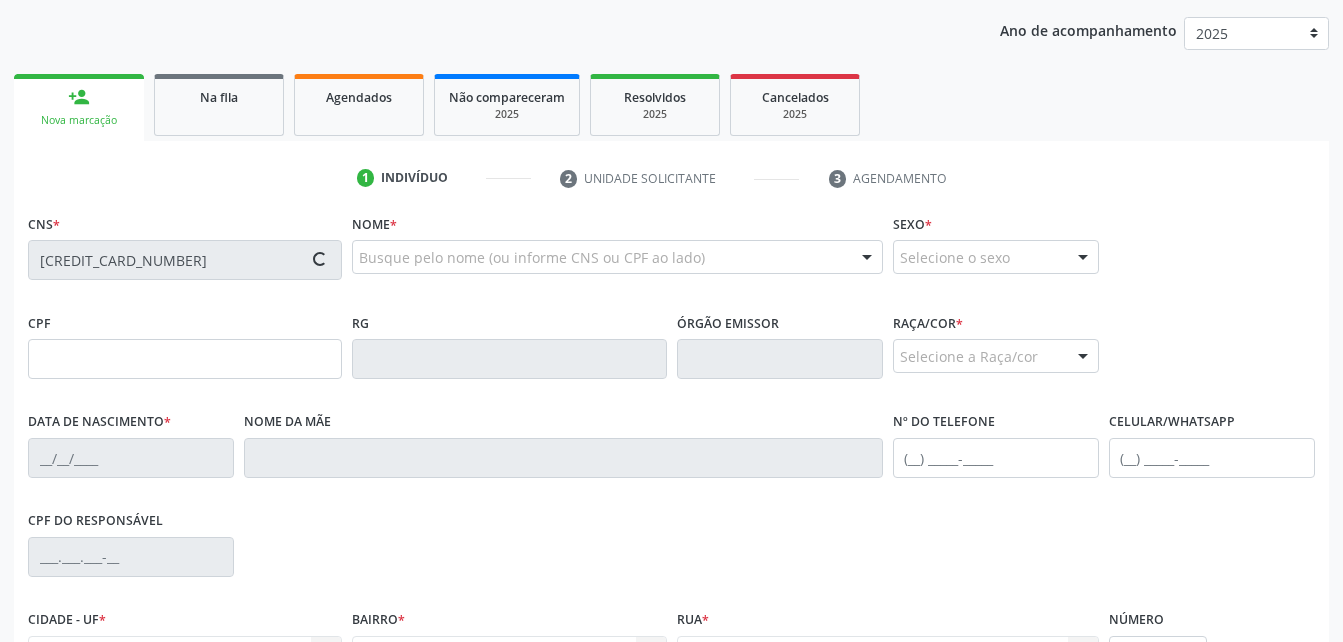 type on "[DATE]" 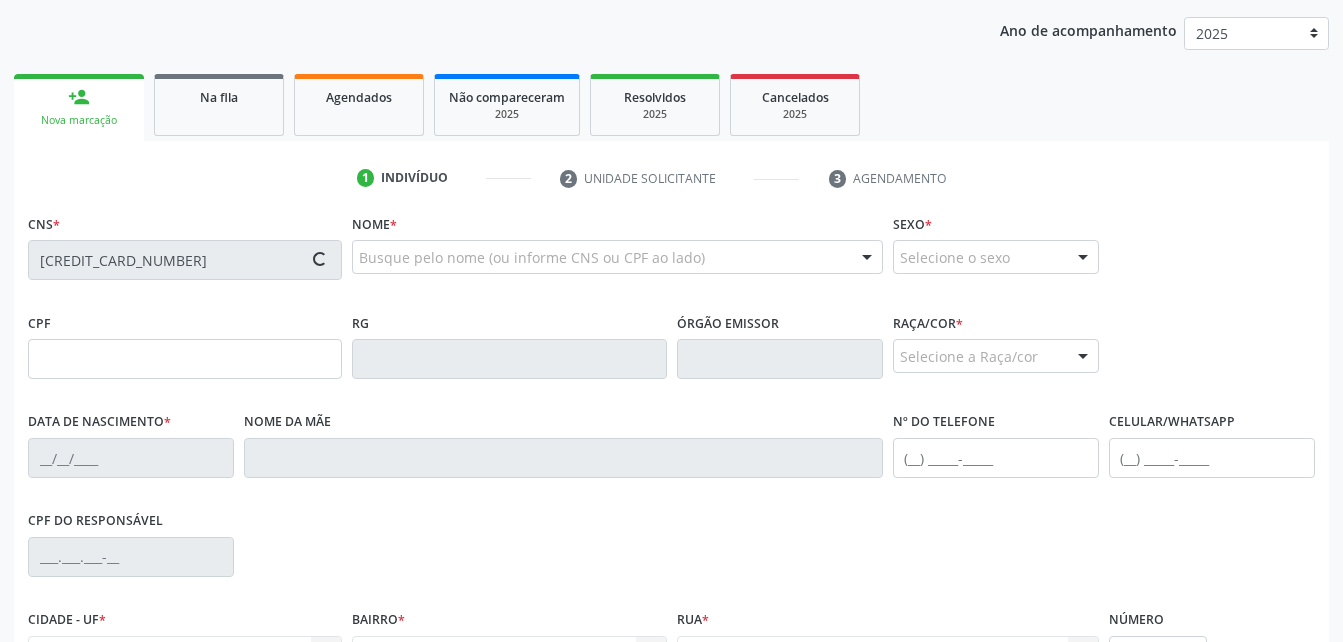 type on "[FIRST] [LAST] de Lira" 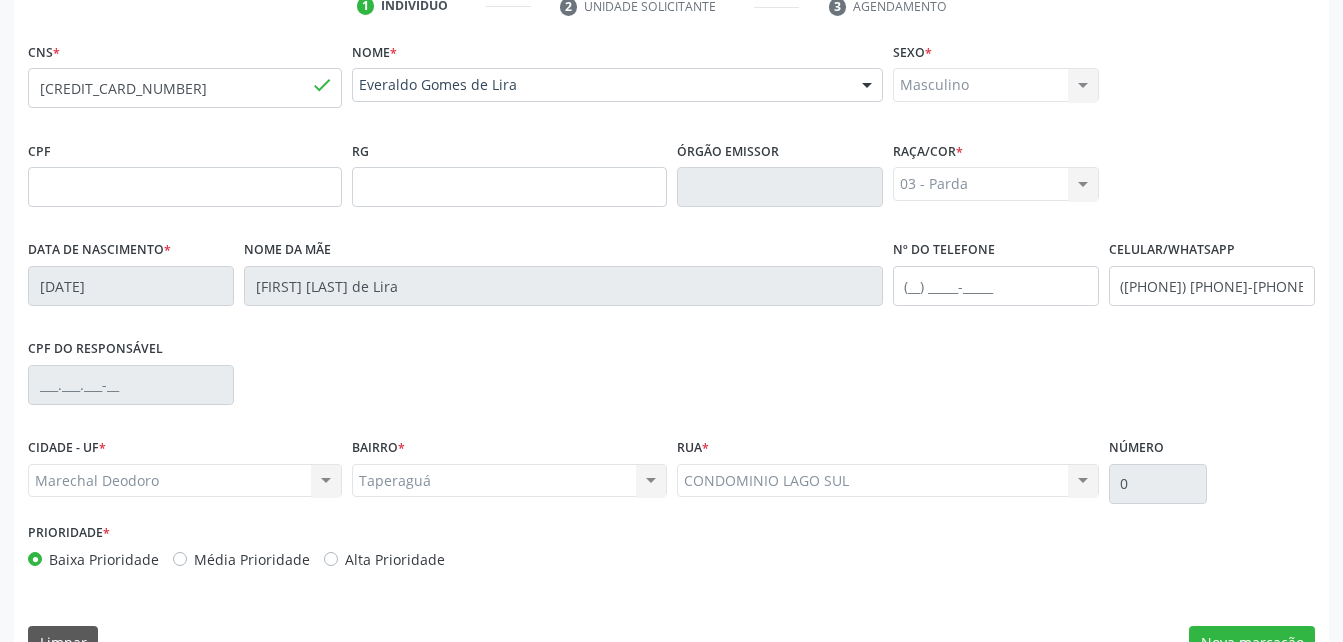 scroll, scrollTop: 470, scrollLeft: 0, axis: vertical 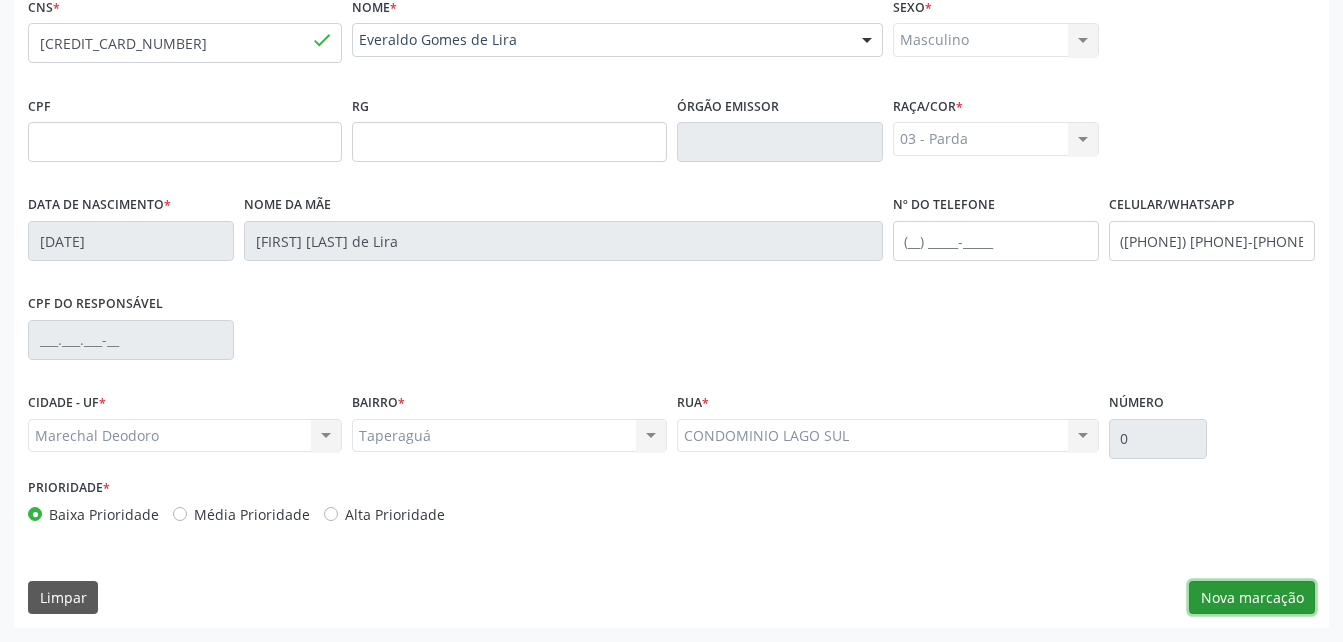 click on "Nova marcação" at bounding box center (1252, 598) 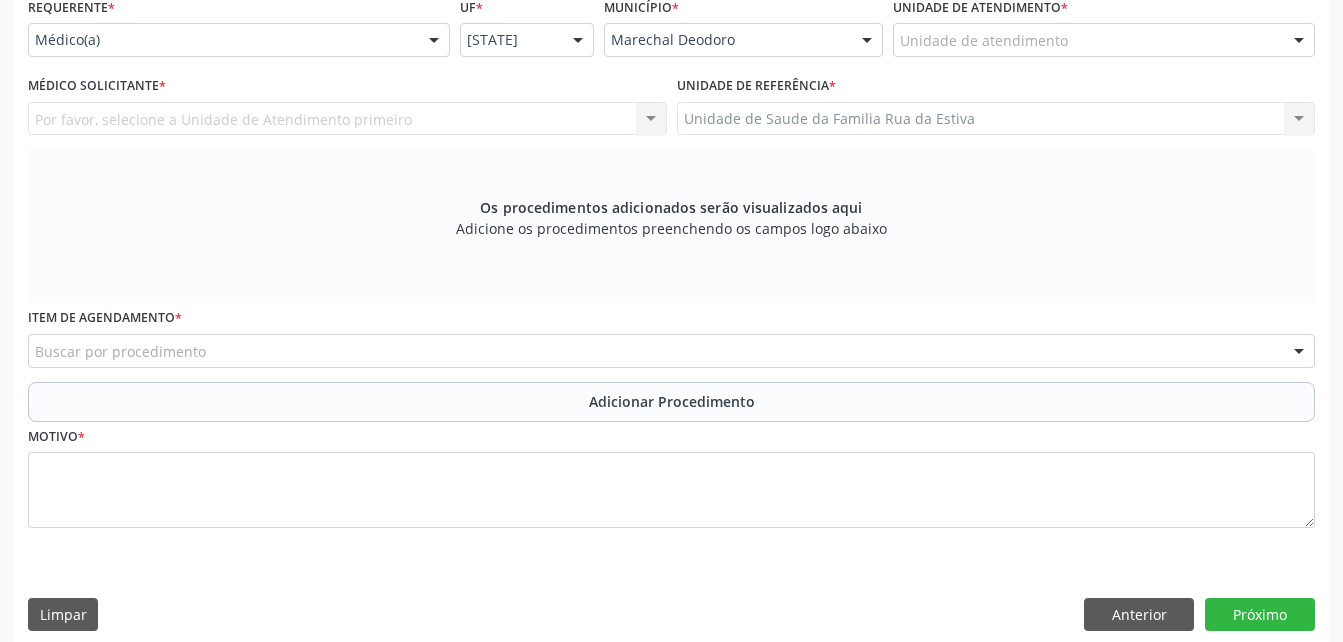 click on "Unidade de atendimento" at bounding box center (1104, 40) 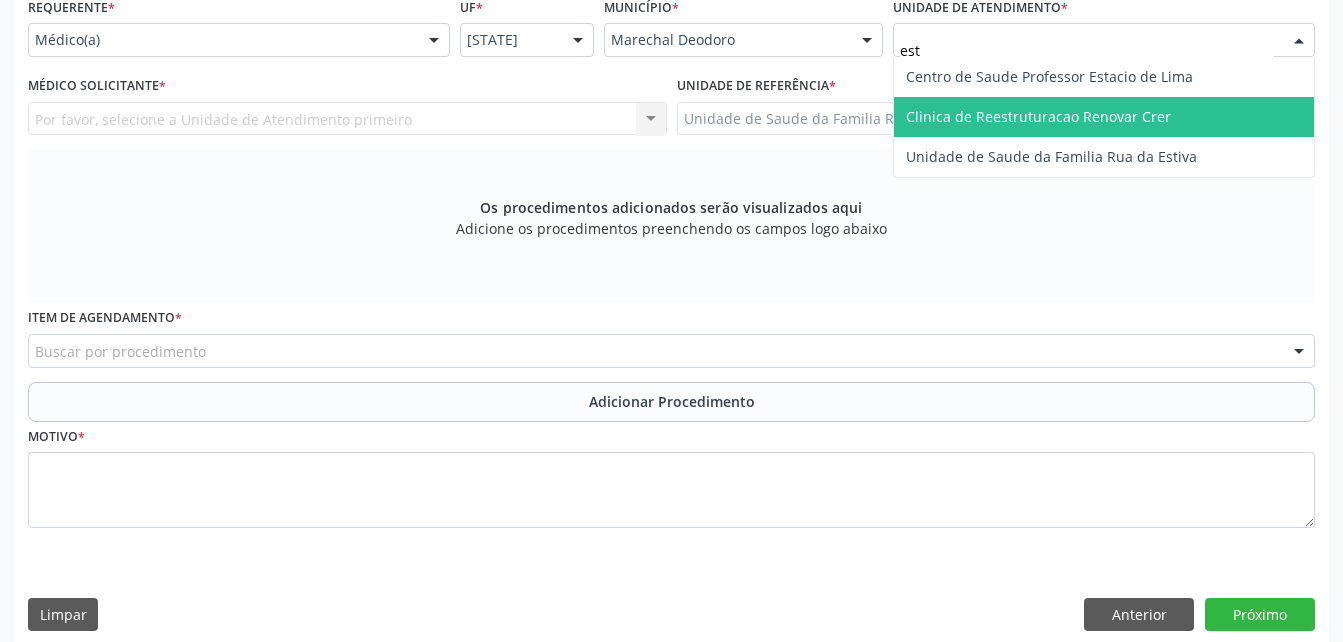 click on "Clinica de Reestruturacao Renovar Crer" at bounding box center [1104, 117] 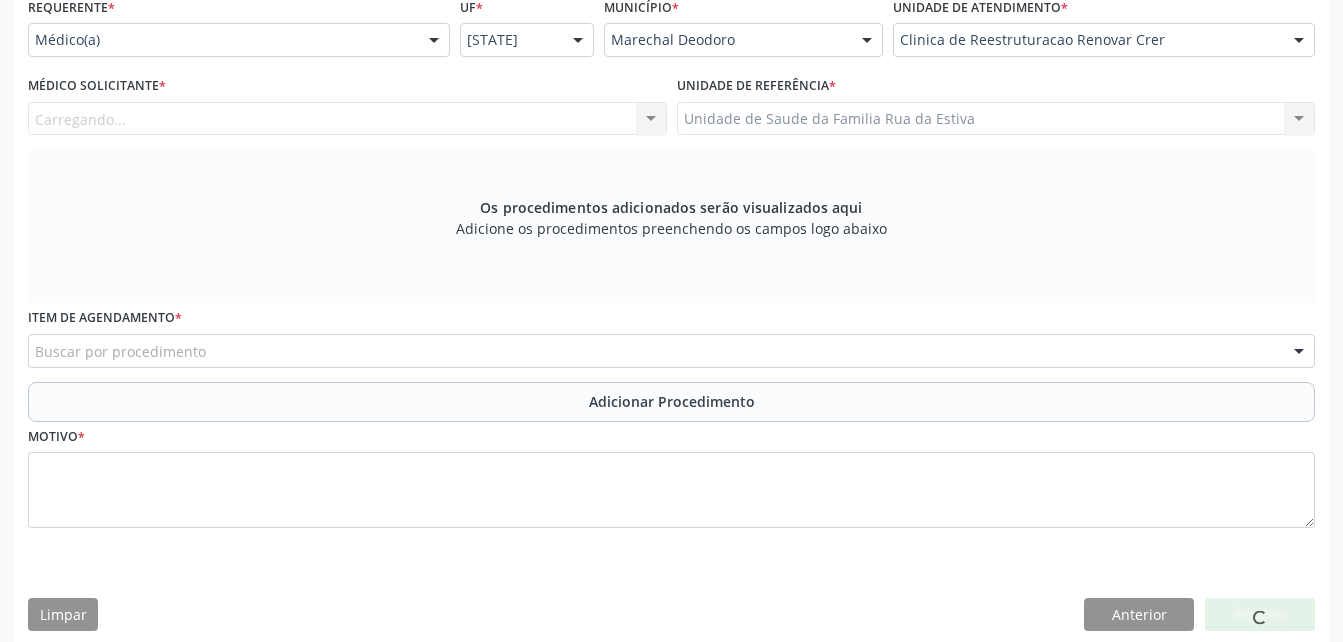 click on "Requerente
*
Médico(a)         Médico(a)   Enfermeiro(a)   Paciente
Nenhum resultado encontrado para: "   "
Não há nenhuma opção para ser exibida.
UF
*
[STATE]         [STATE]
Nenhum resultado encontrado para: "   "
Não há nenhuma opção para ser exibida.
Município
*
[CITY]         [CITY]
Nenhum resultado encontrado para: "   "
Não há nenhuma opção para ser exibida.
Unidade de atendimento
*
Clinica de Reestruturacao Renovar Crer         Aeronave Baron 58   Aeronave Cessna   Associacao Divina Misericordia   Caps Maria Celia de Araujo Sarmento   Central Municipal de Rede de Frio de [CITY]   Central de Abastecimento Farmaceutico Caf   Centro Municipal de Especialidade Odontologica   Centro de Parto Normal Imaculada Conceicao   Centro de Saude Professor Estacio de Lima" at bounding box center [671, 274] 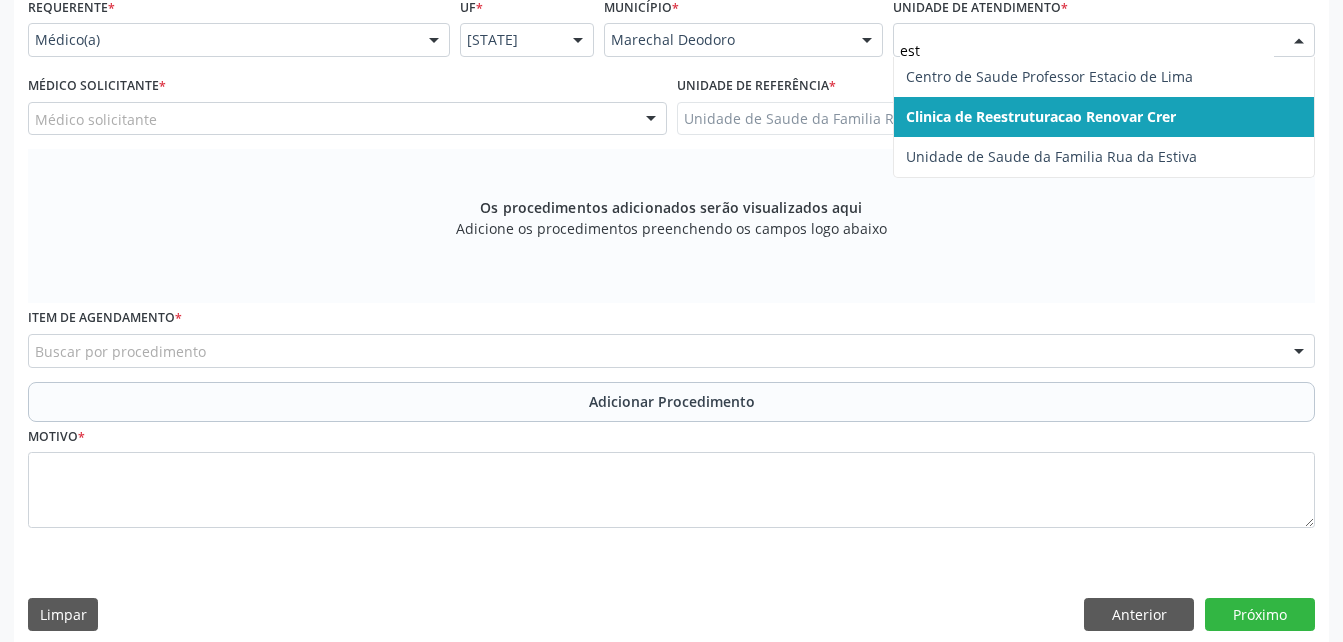 type on "esti" 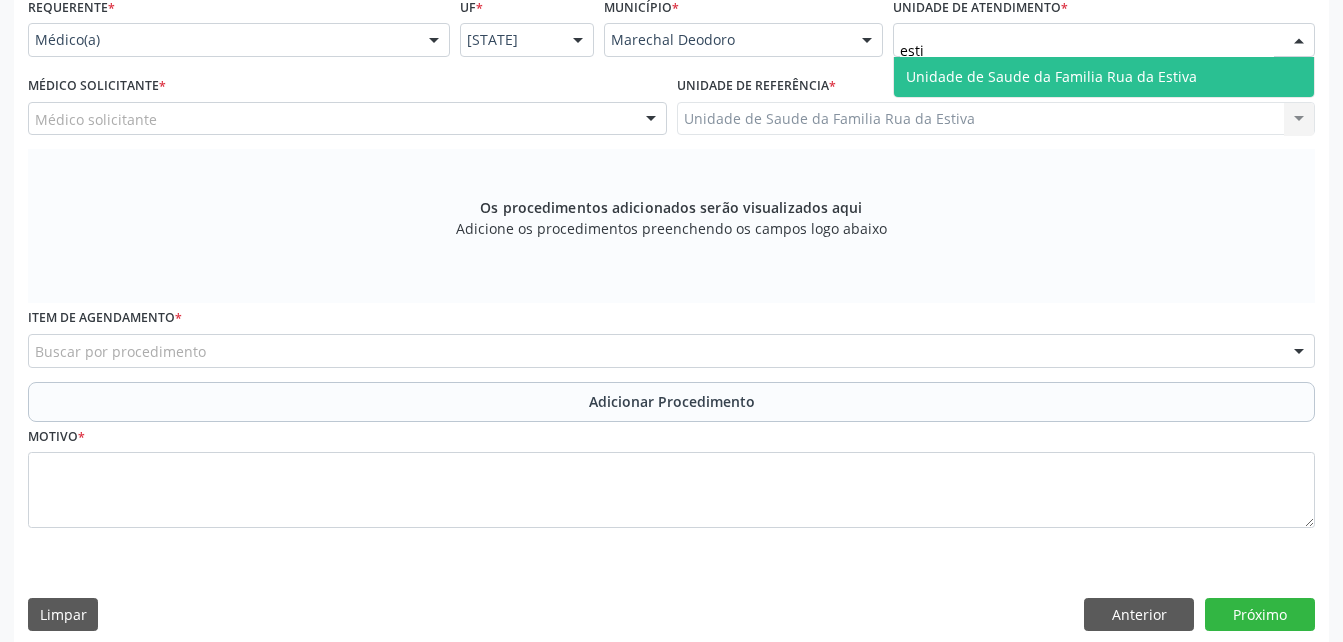 click on "Unidade de Saude da Familia Rua da Estiva" at bounding box center [1104, 77] 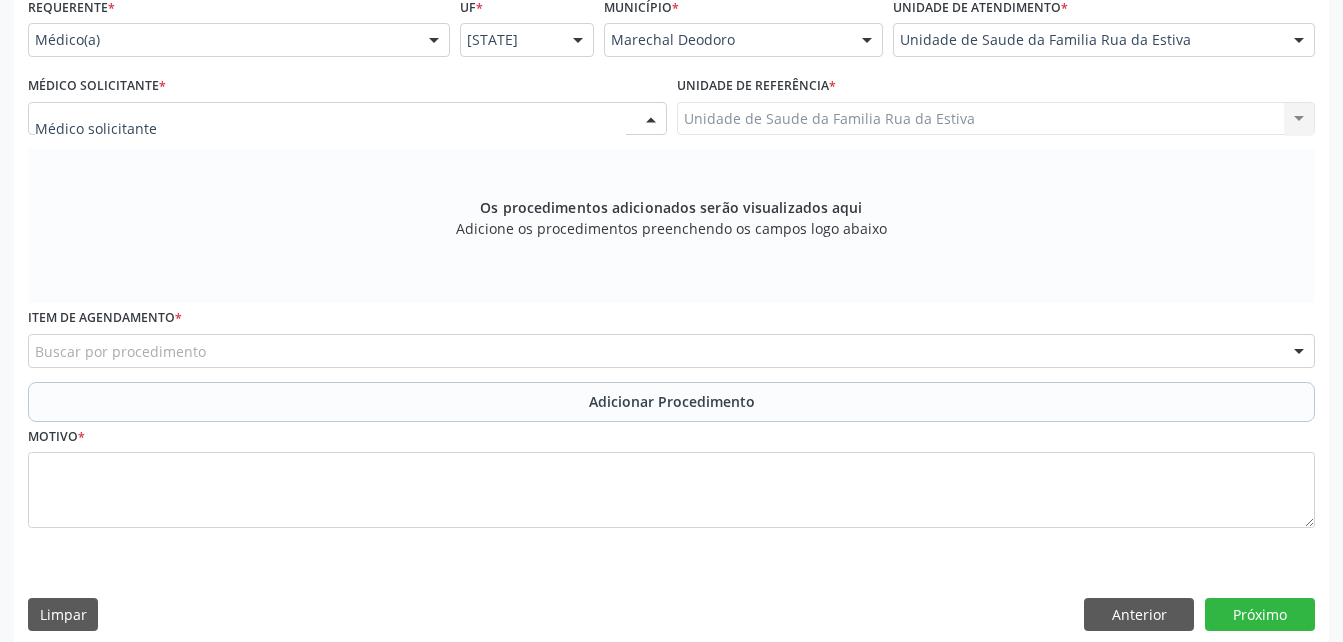 click at bounding box center [347, 119] 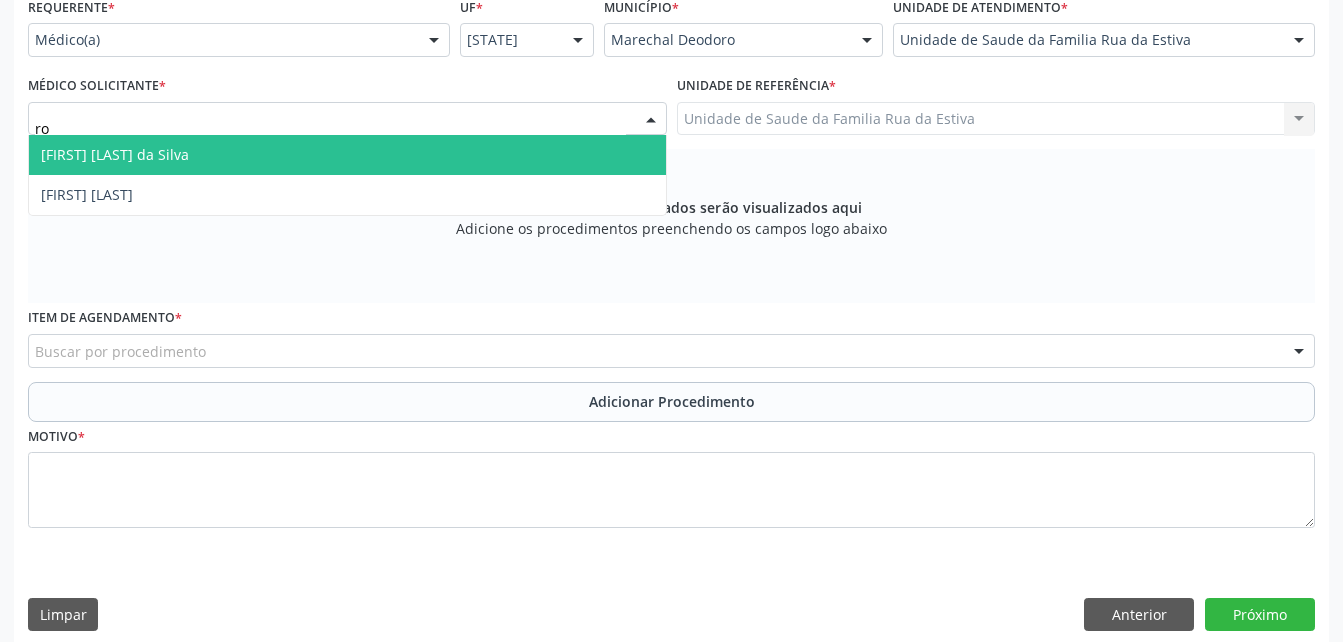 type on "rod" 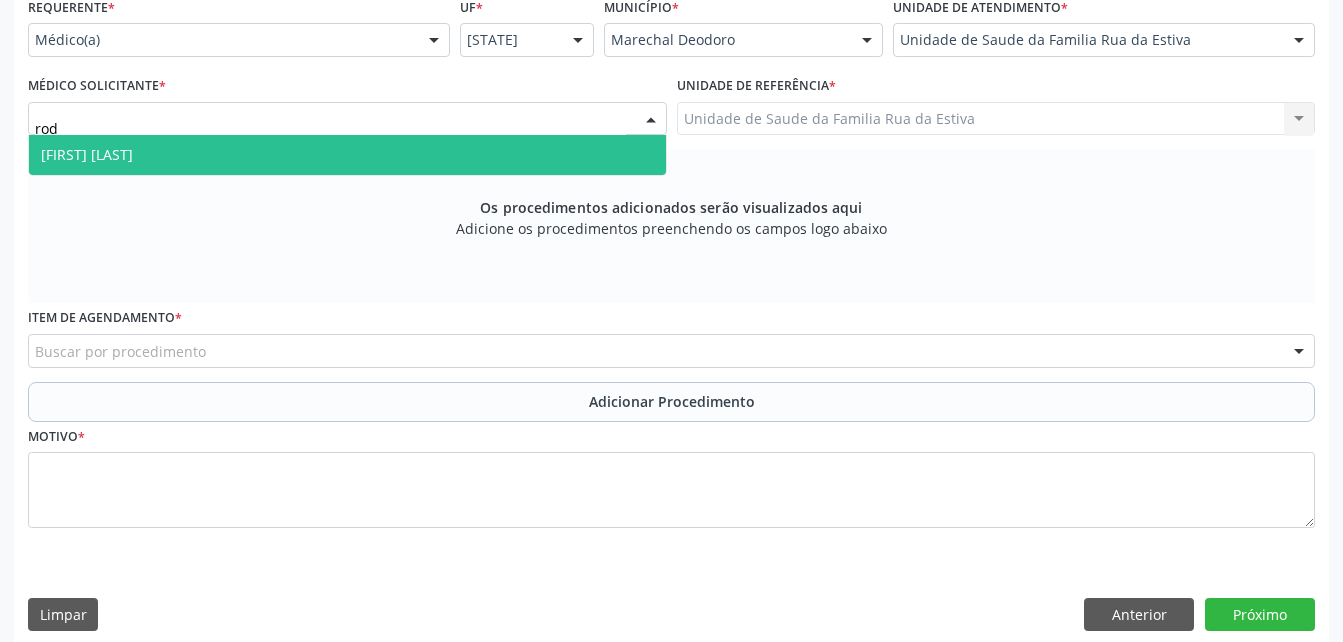 click on "[FIRST] [LAST]" at bounding box center [347, 155] 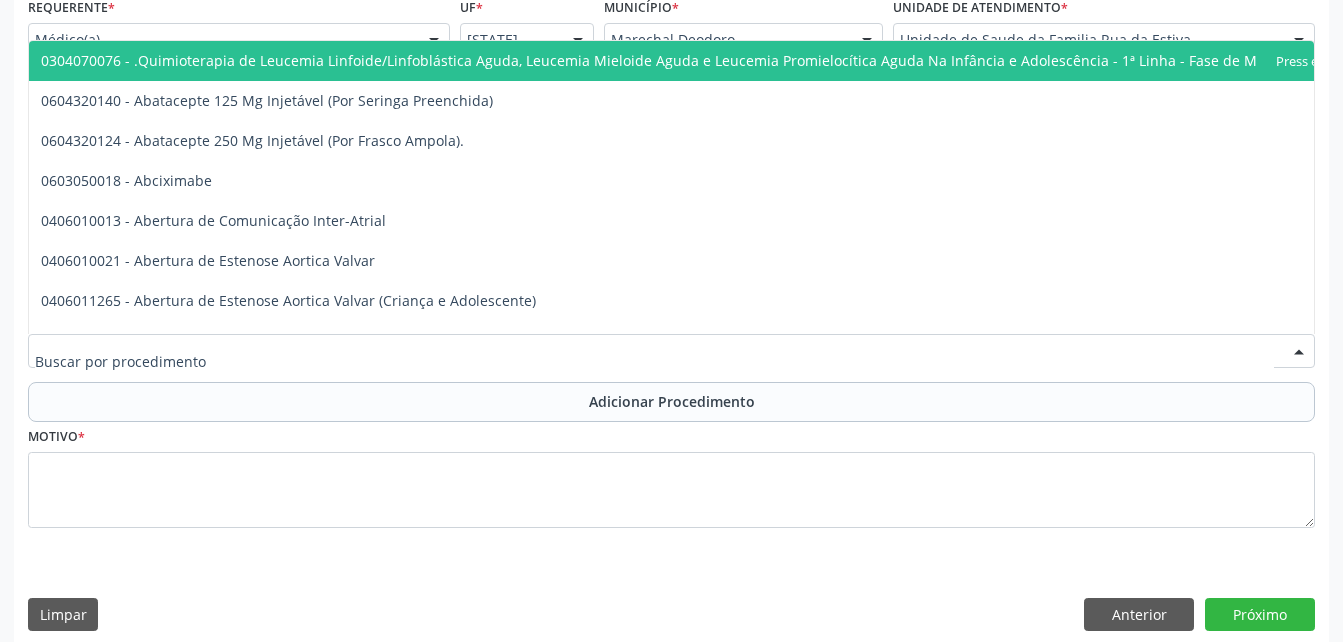 click at bounding box center (671, 351) 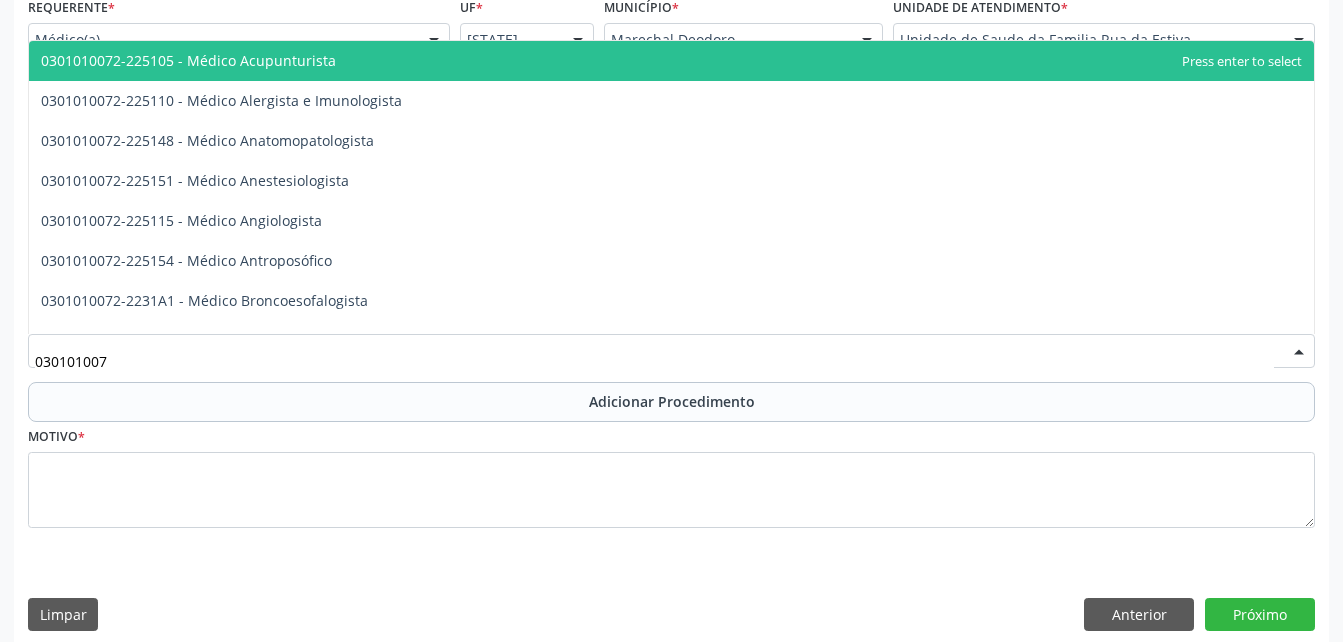 type on "0301010072" 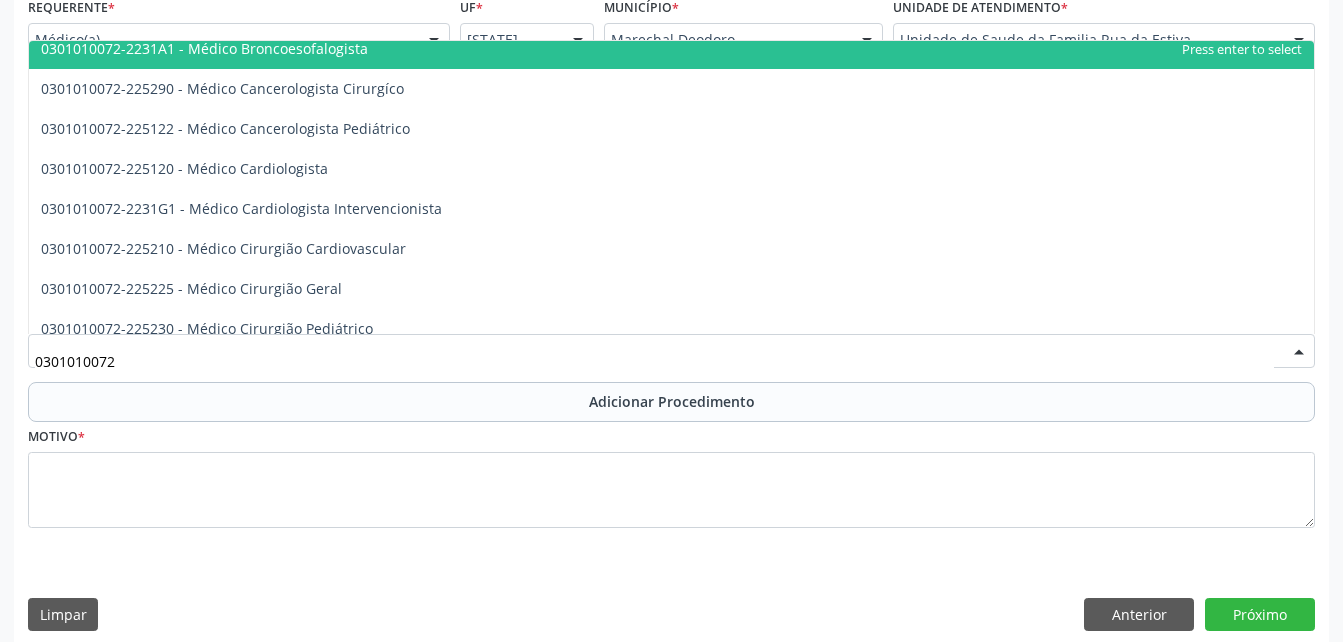 scroll, scrollTop: 300, scrollLeft: 0, axis: vertical 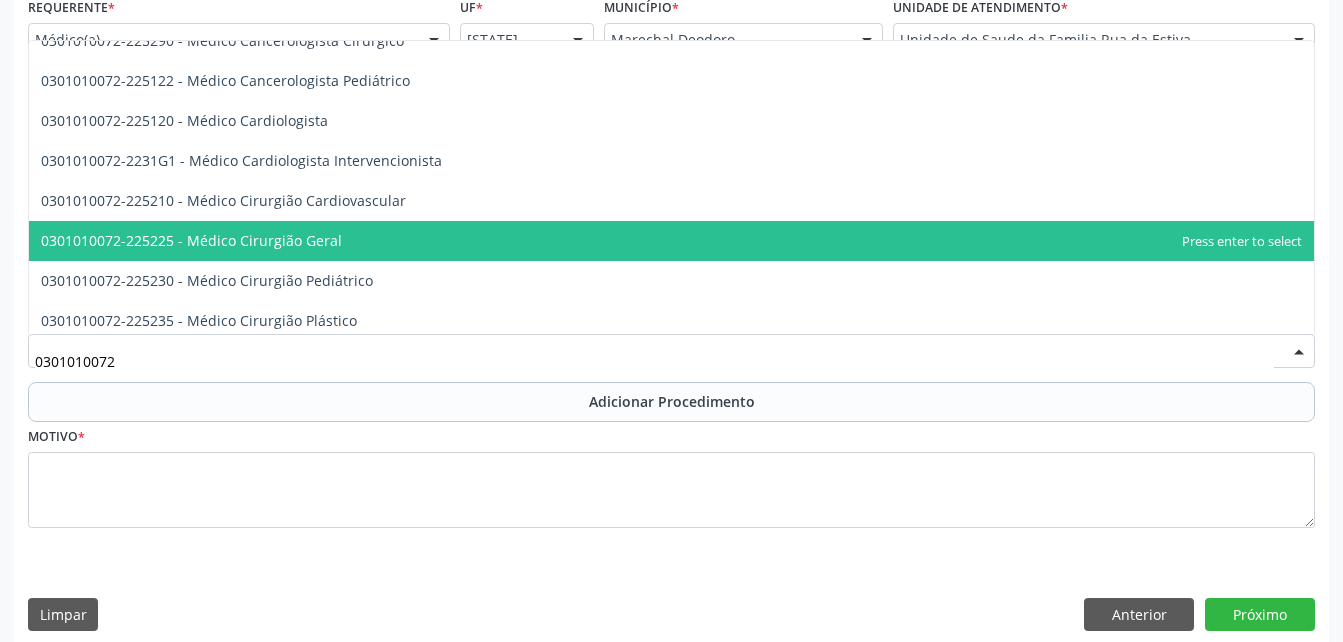 click on "0301010072-225225 - Médico Cirurgião Geral" at bounding box center (671, 241) 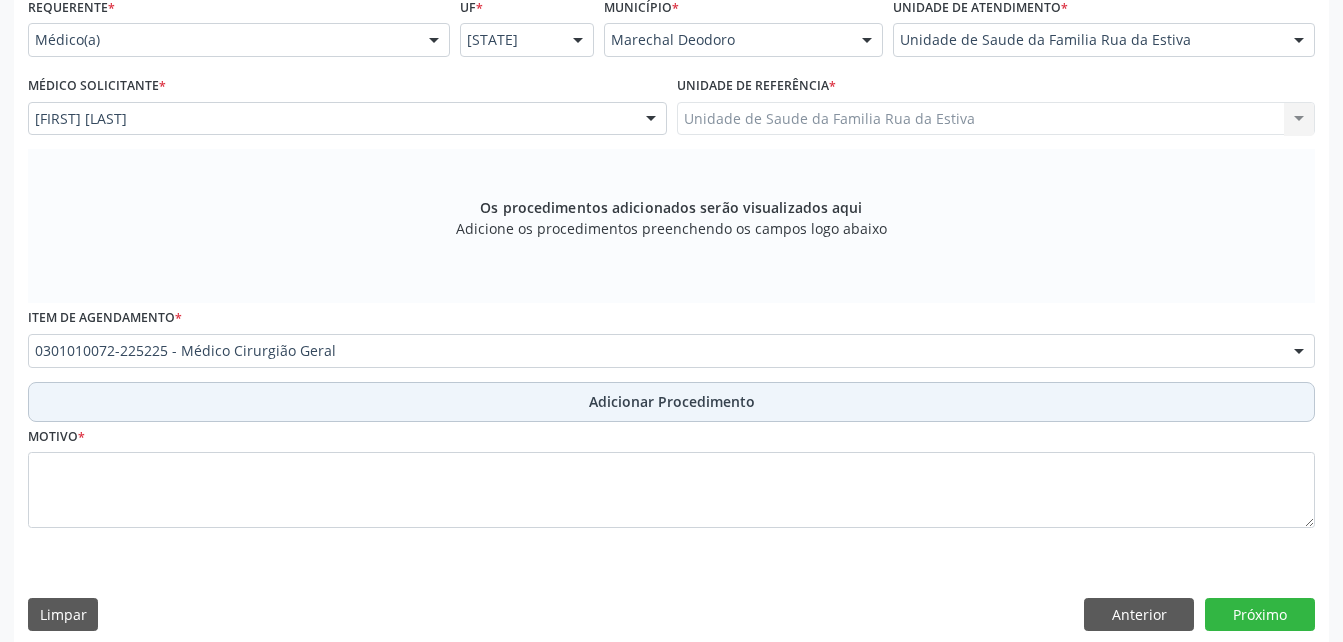 click on "Adicionar Procedimento" at bounding box center (672, 401) 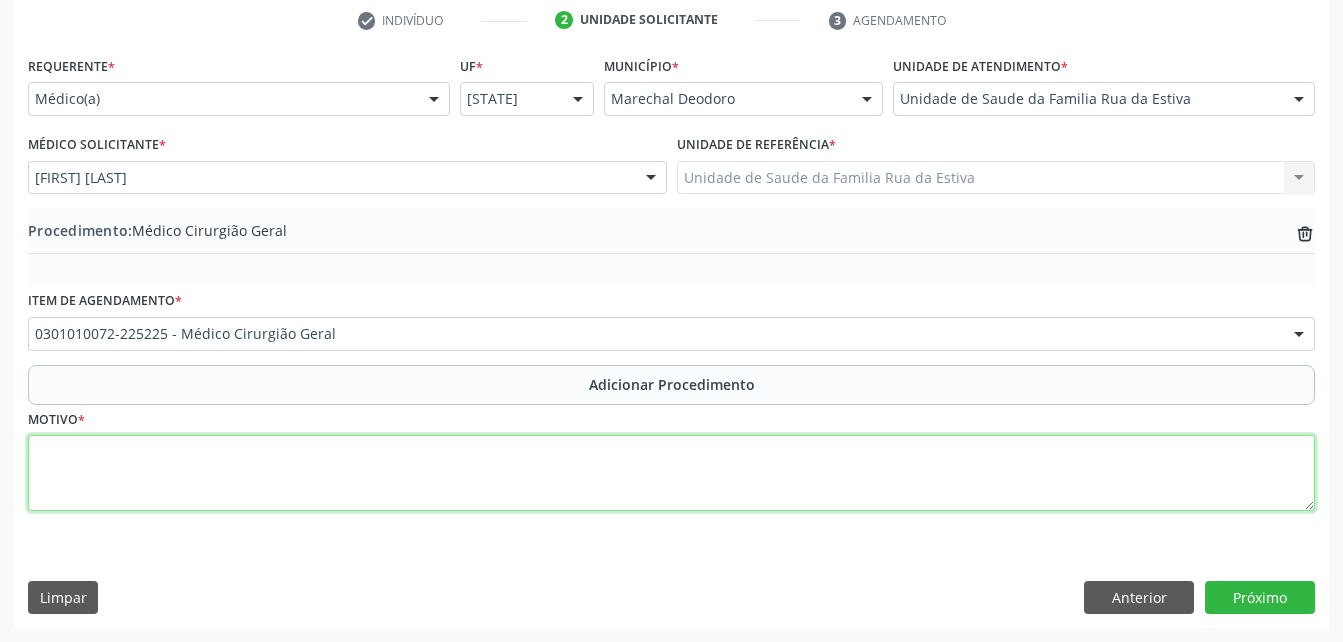 click at bounding box center (671, 473) 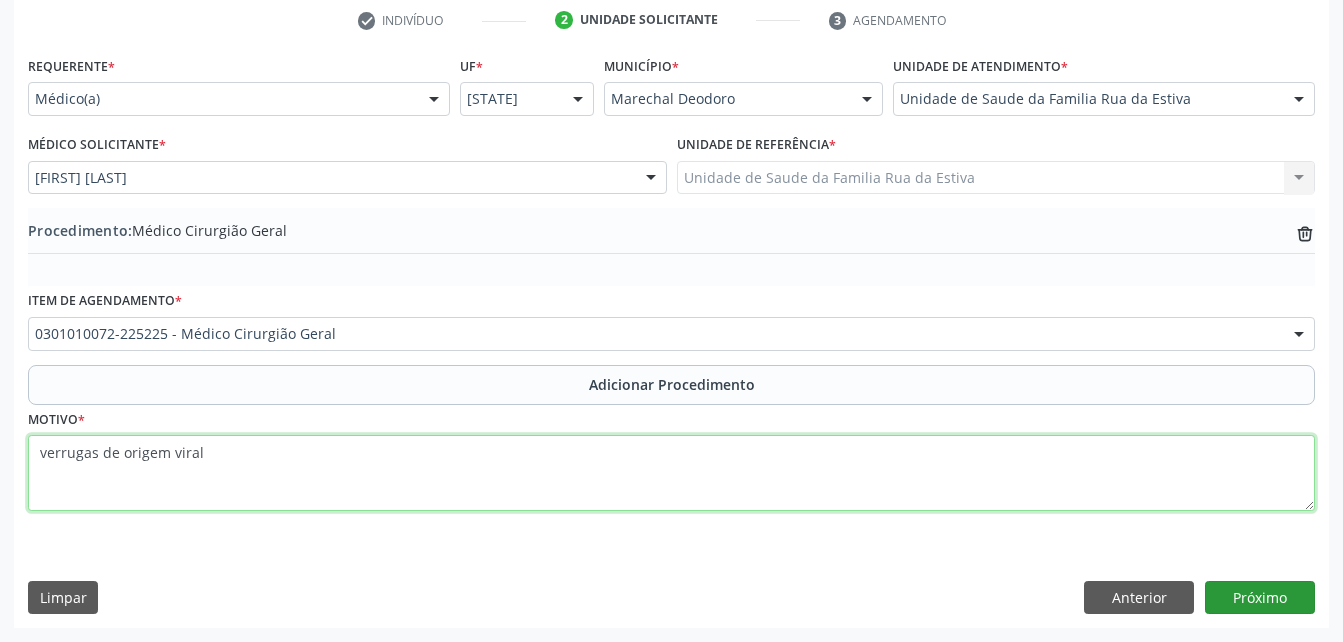 type on "verrugas de origem viral" 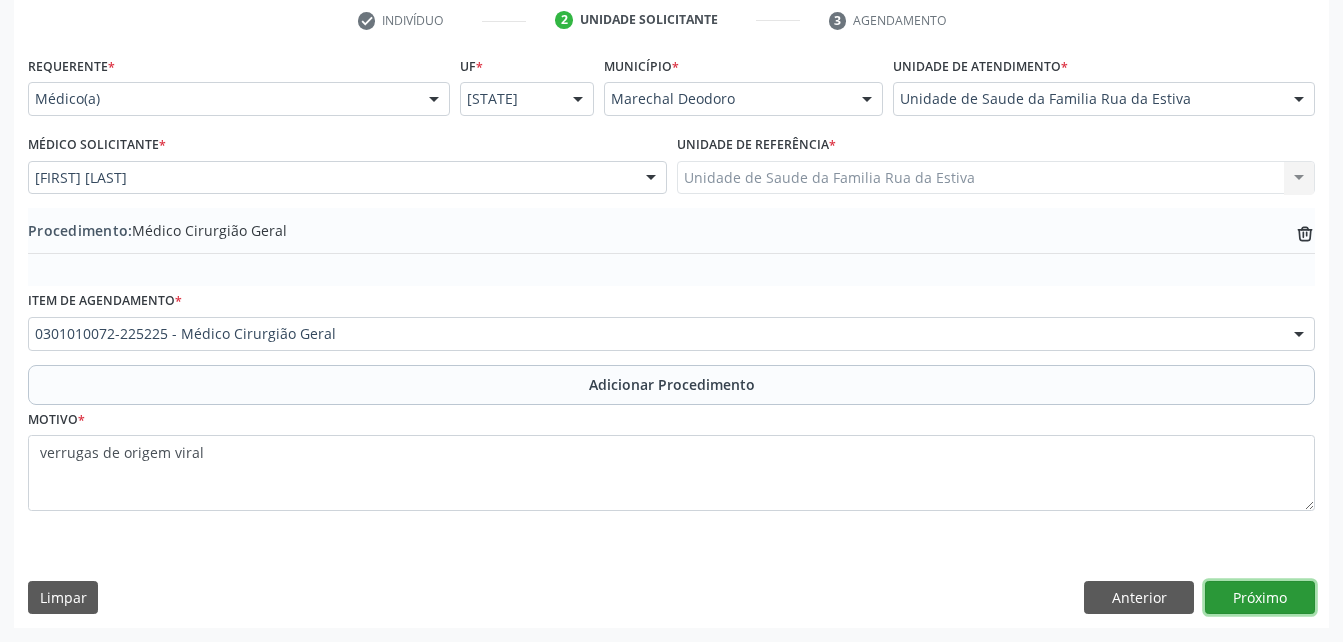 click on "Próximo" at bounding box center [1260, 598] 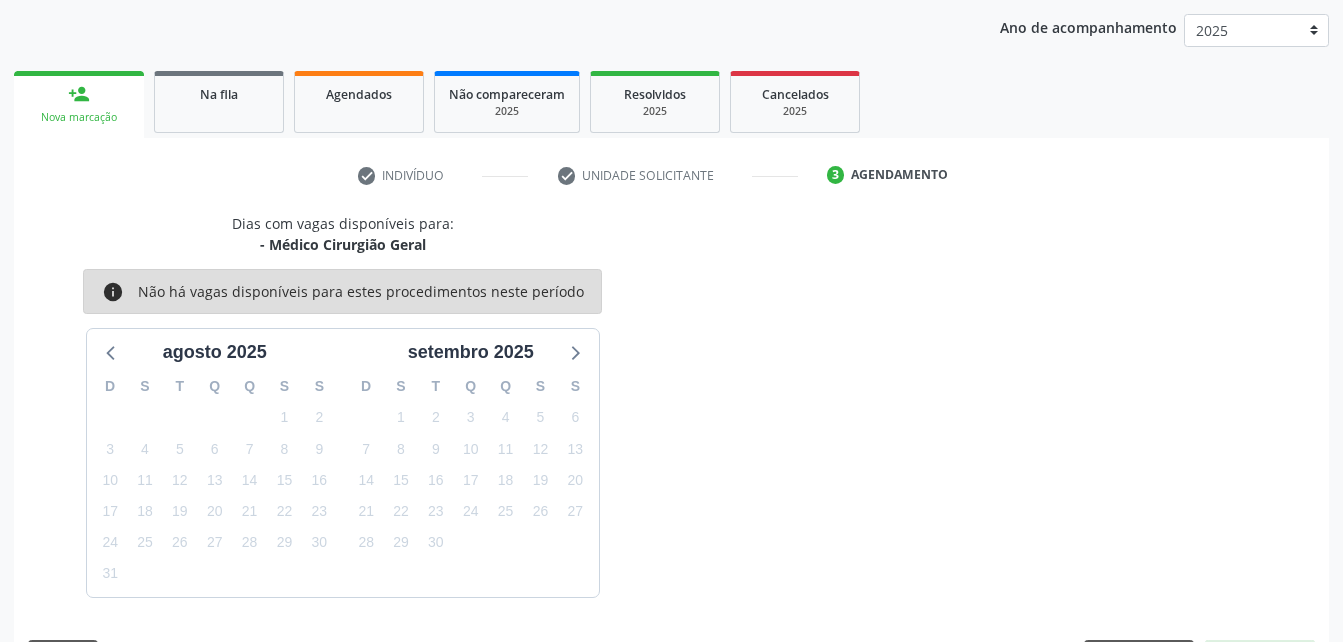 scroll, scrollTop: 315, scrollLeft: 0, axis: vertical 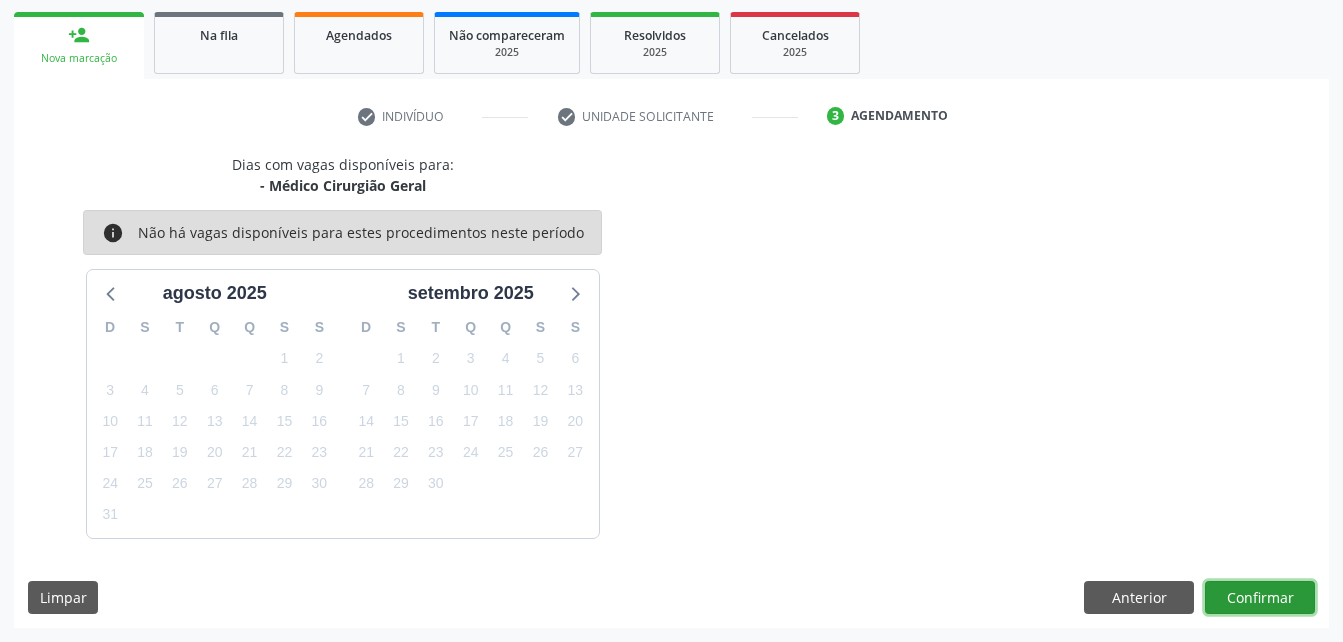 click on "Confirmar" at bounding box center [1260, 598] 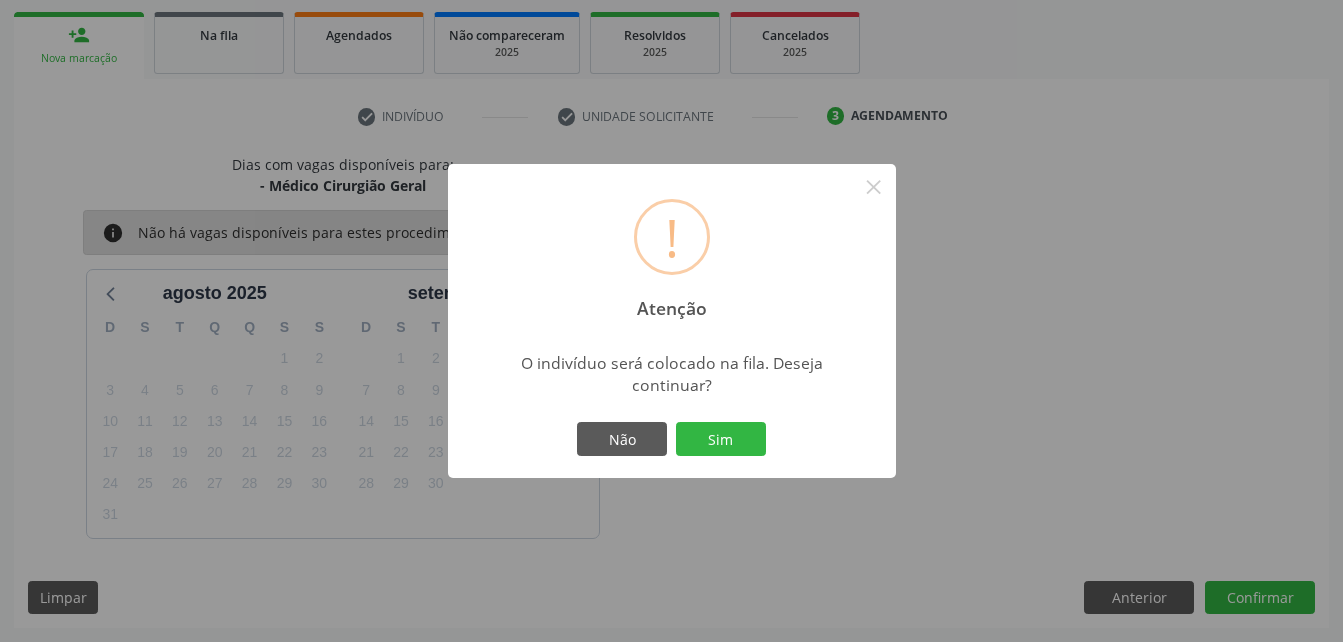 click on "Sim" at bounding box center [721, 439] 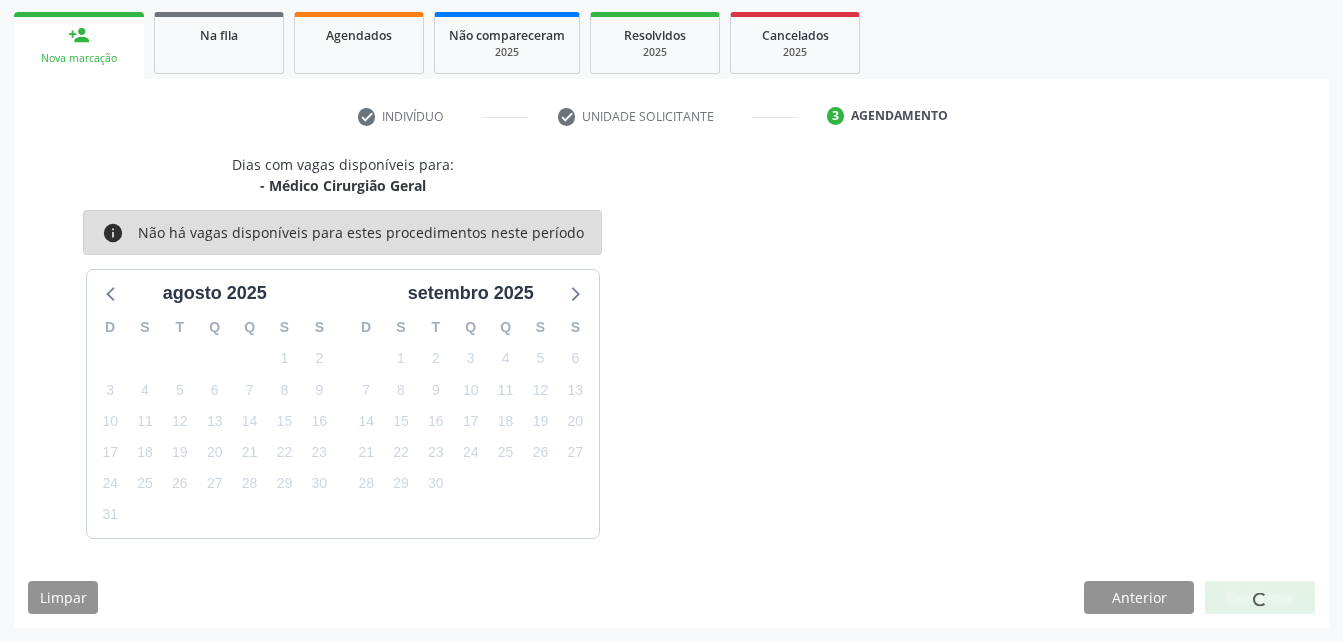 scroll, scrollTop: 53, scrollLeft: 0, axis: vertical 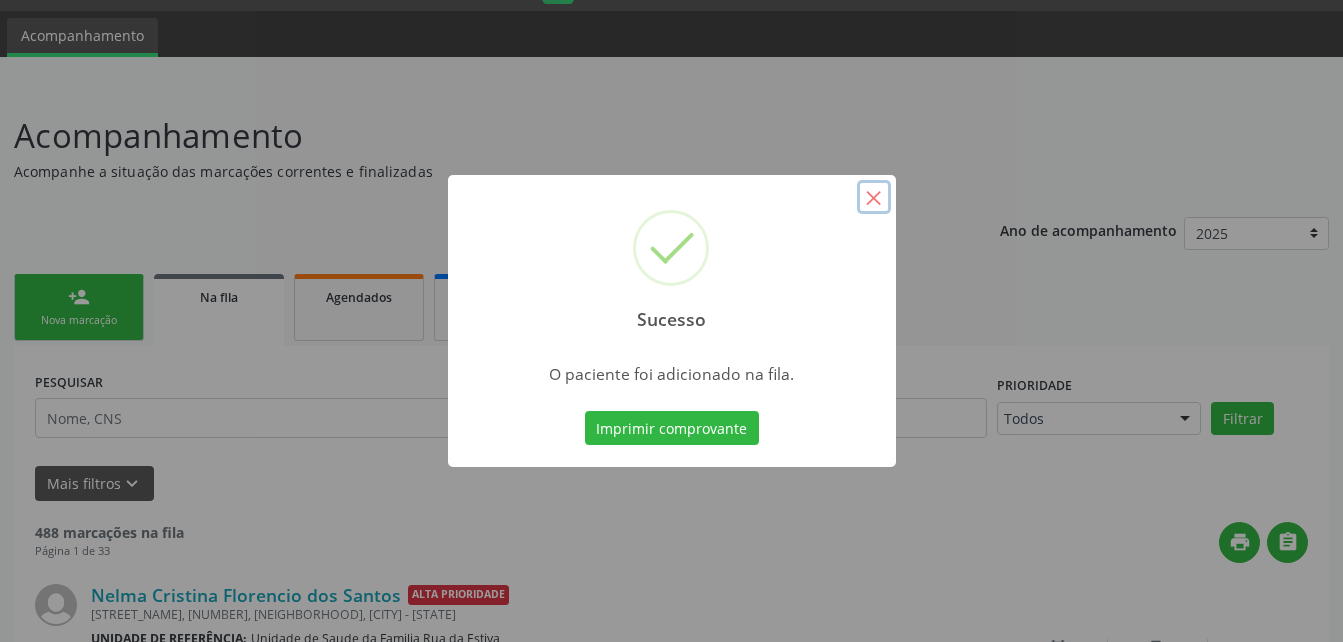 click on "×" at bounding box center [874, 197] 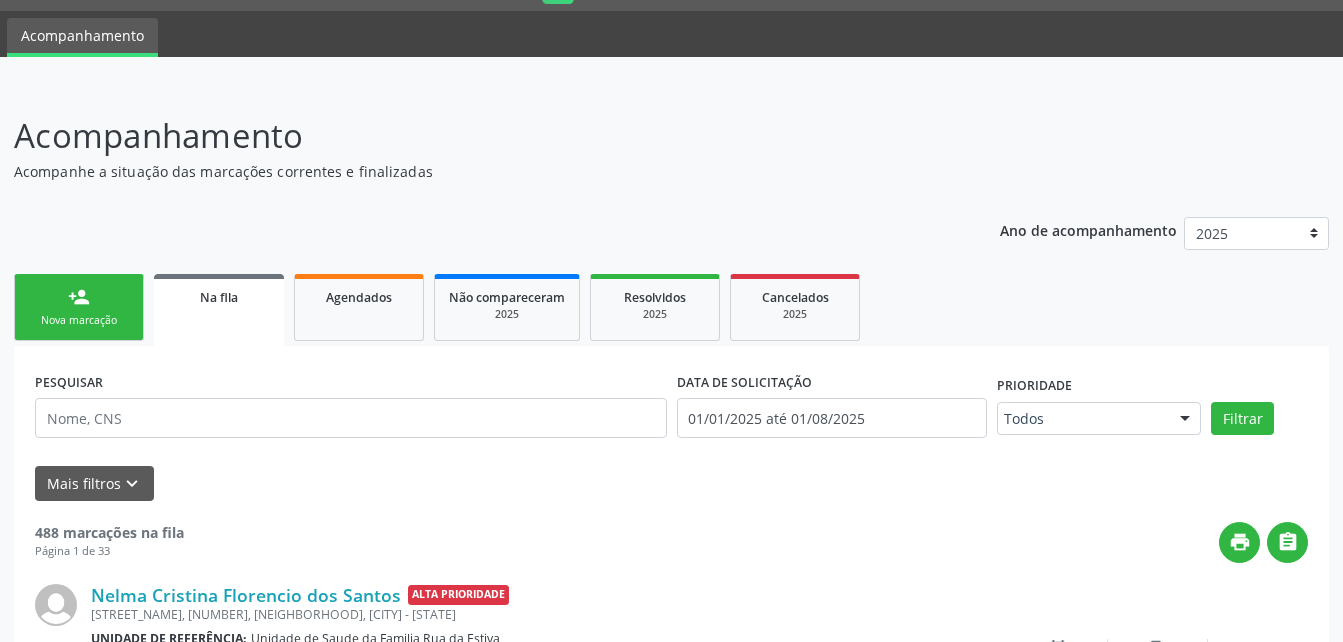 drag, startPoint x: 130, startPoint y: 295, endPoint x: 206, endPoint y: 2, distance: 302.69623 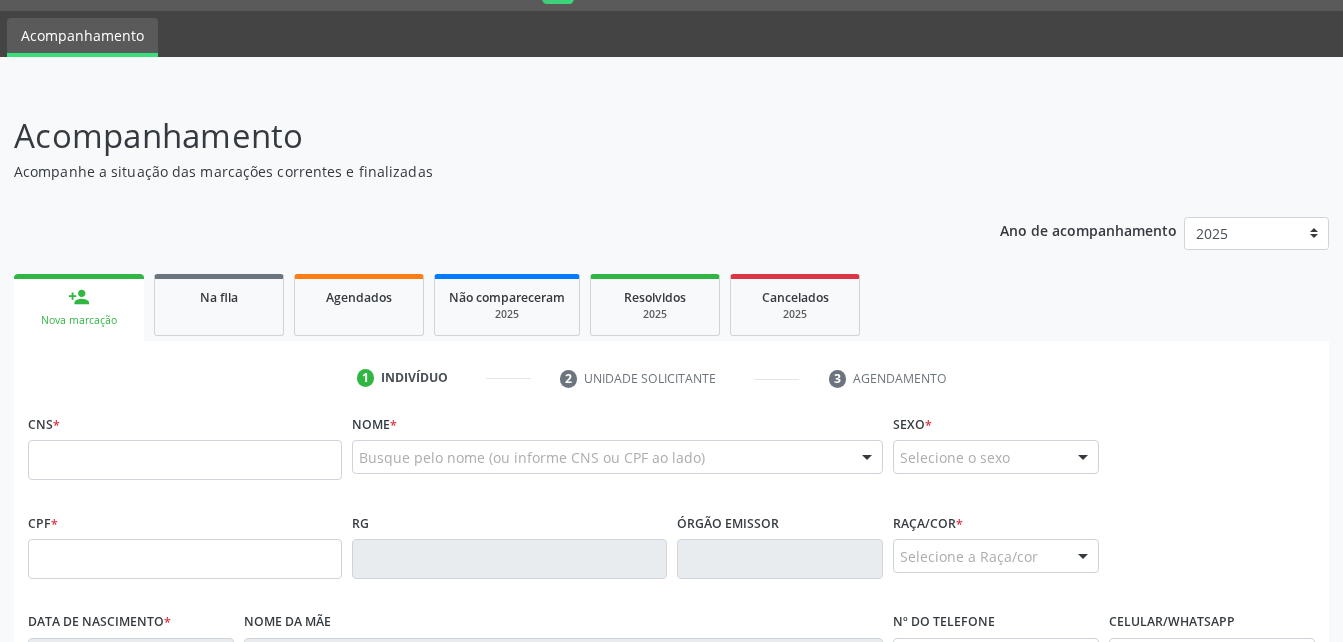 scroll, scrollTop: 153, scrollLeft: 0, axis: vertical 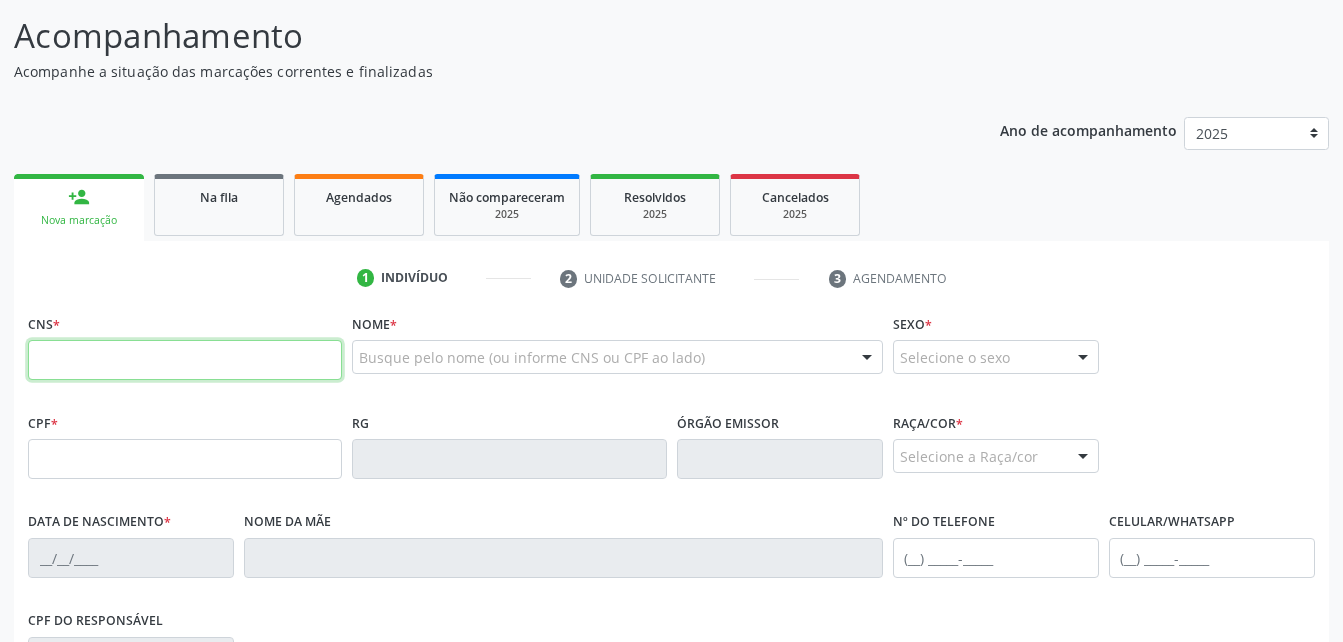 click at bounding box center [185, 360] 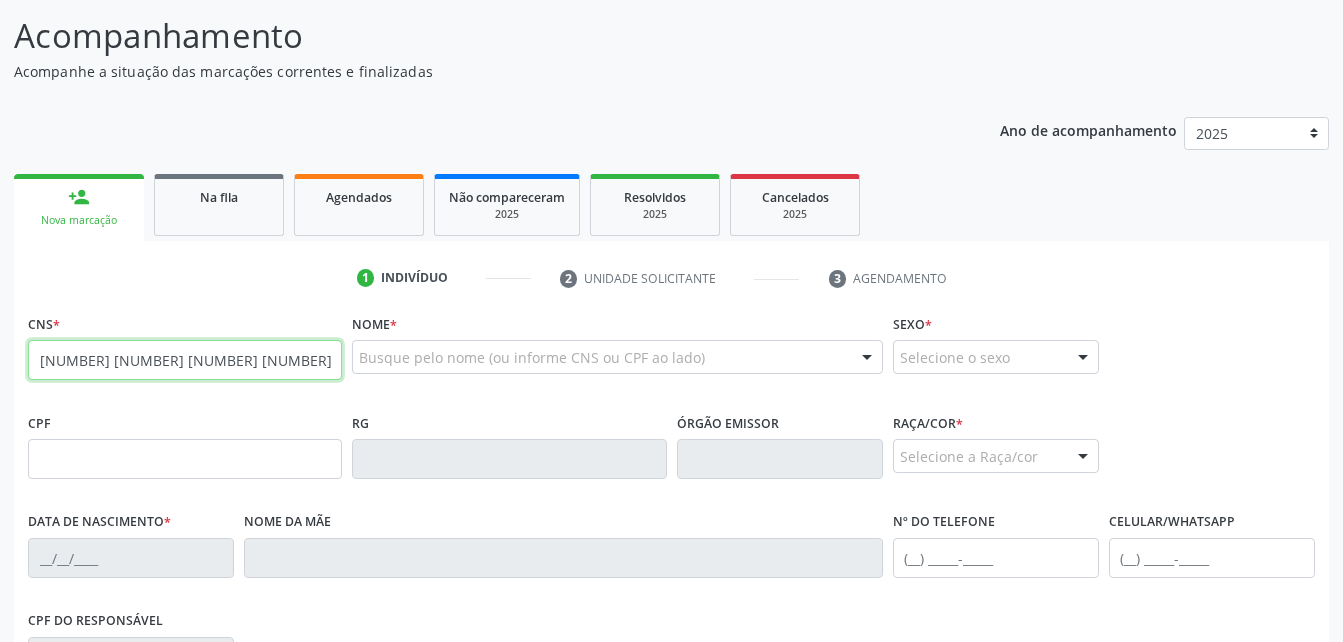 type on "[NUMBER] [NUMBER] [NUMBER] [NUMBER]" 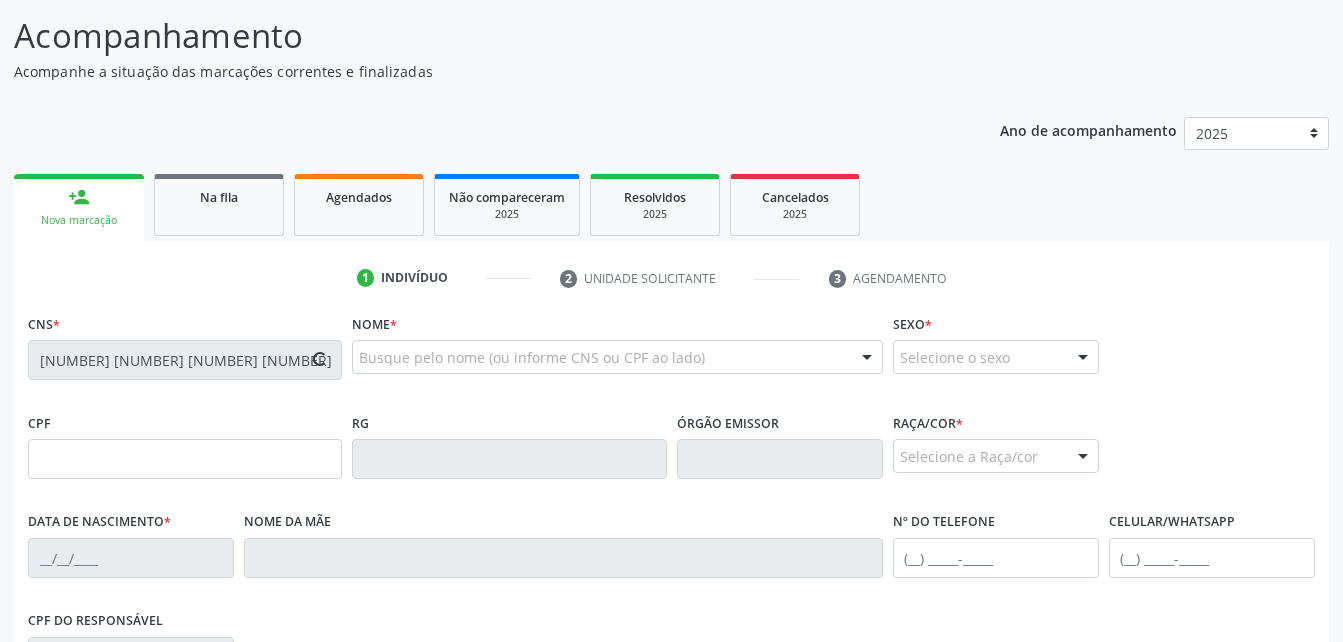 type on "[NUMBER].[NUMBER].[NUMBER]-[NUMBER]" 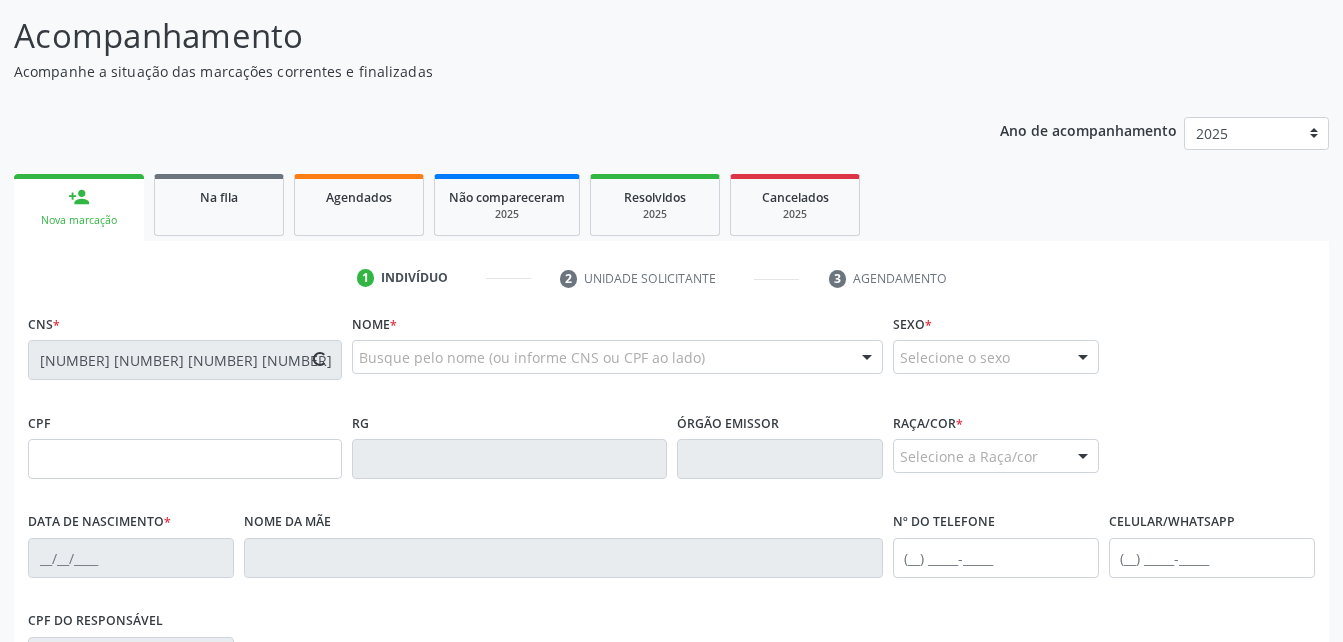 type on "[DATE]" 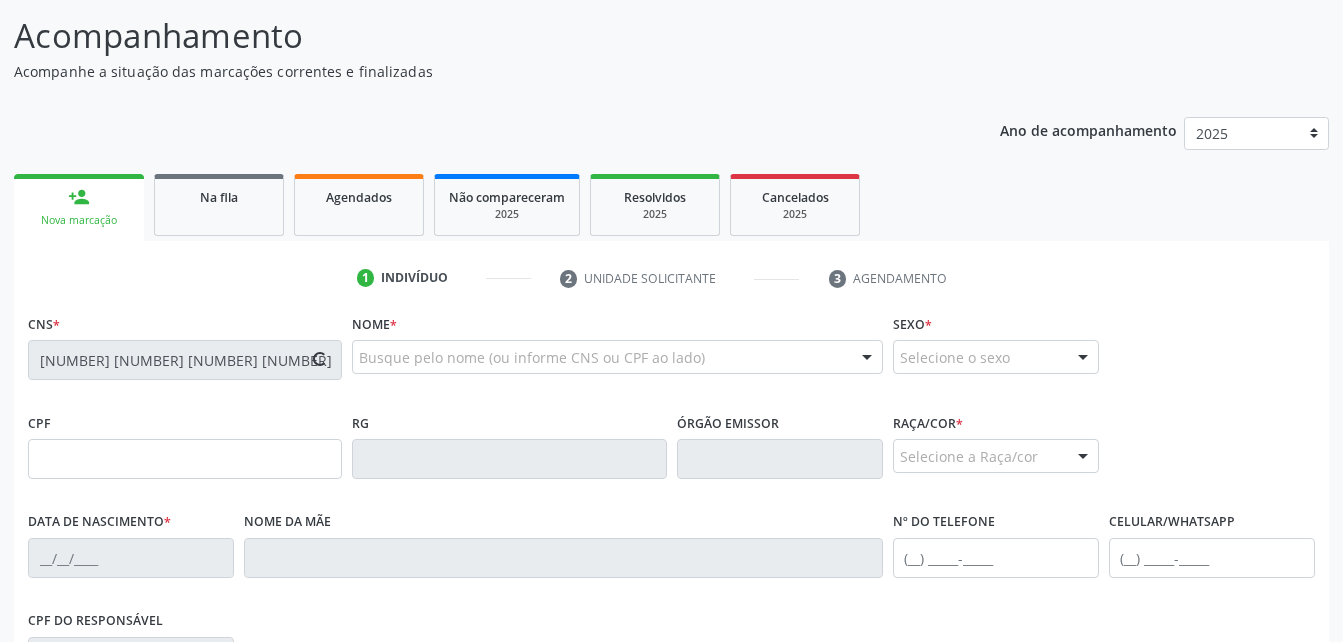 type on "[FIRST] [LAST]" 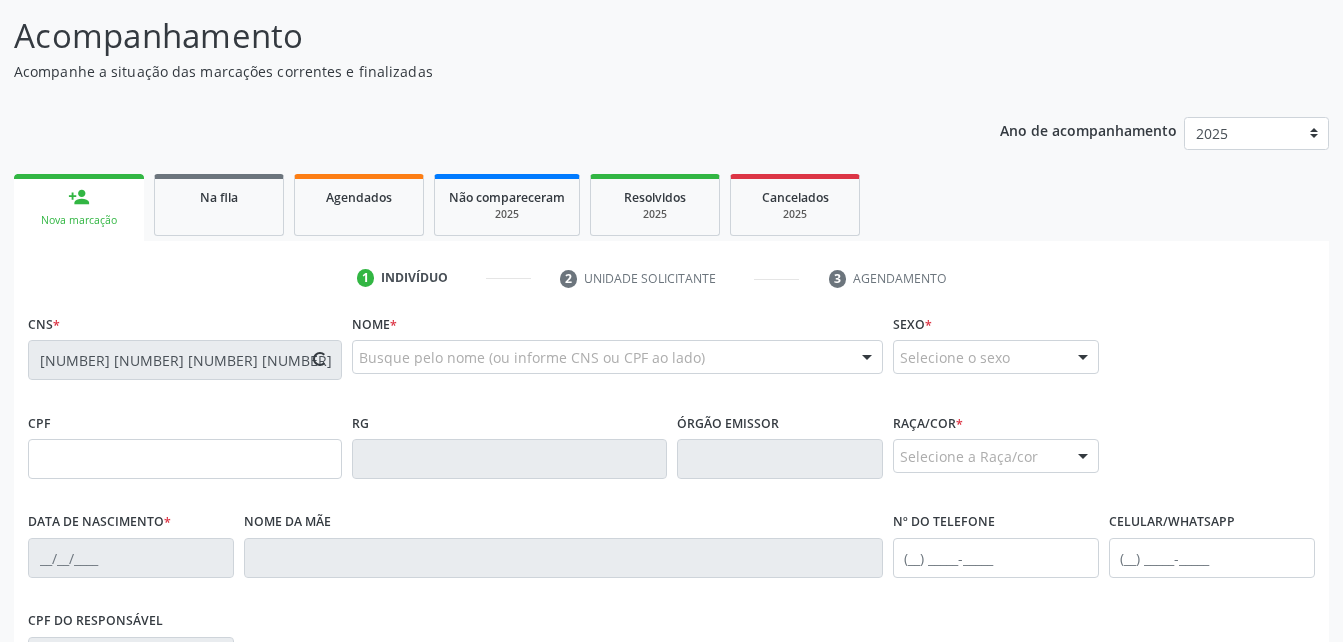 type on "([PHONE]) [PHONE]-[PHONE]" 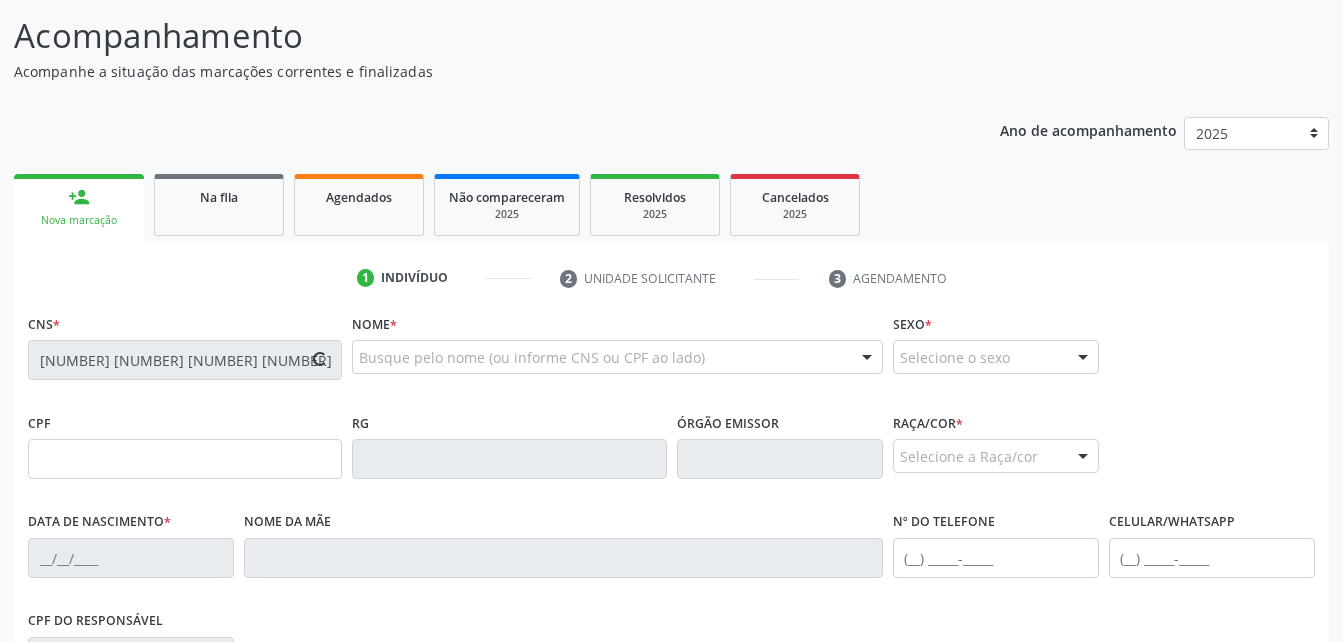 type on "24a" 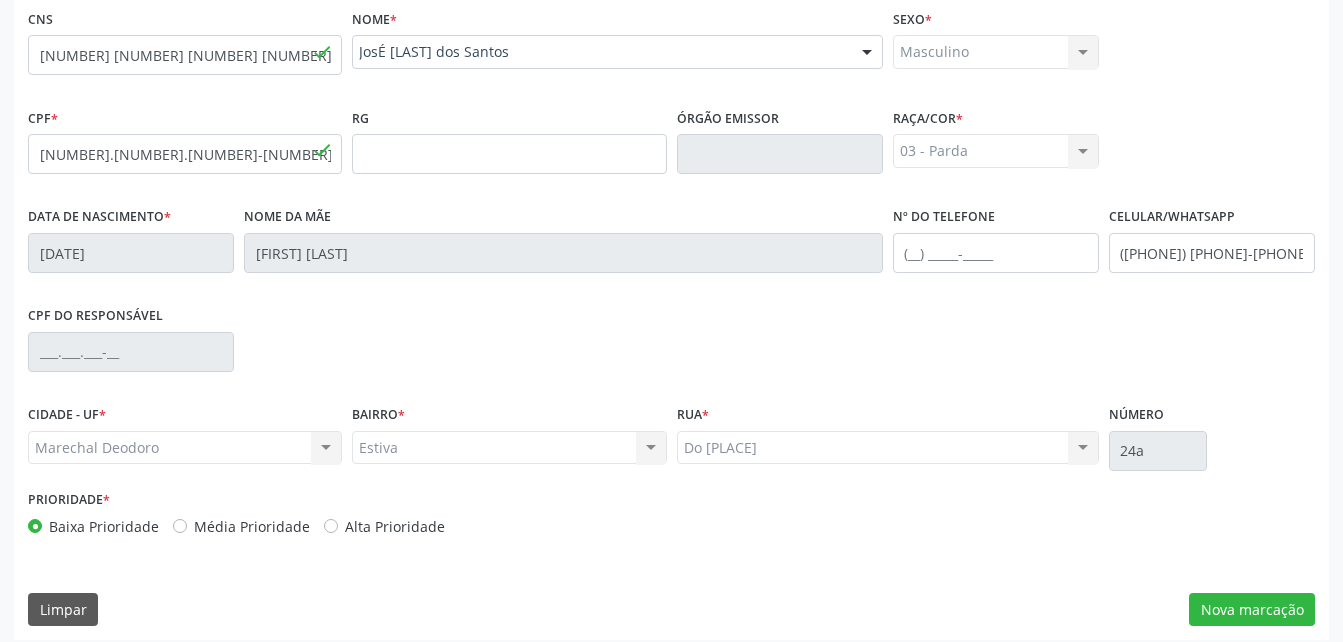 scroll, scrollTop: 470, scrollLeft: 0, axis: vertical 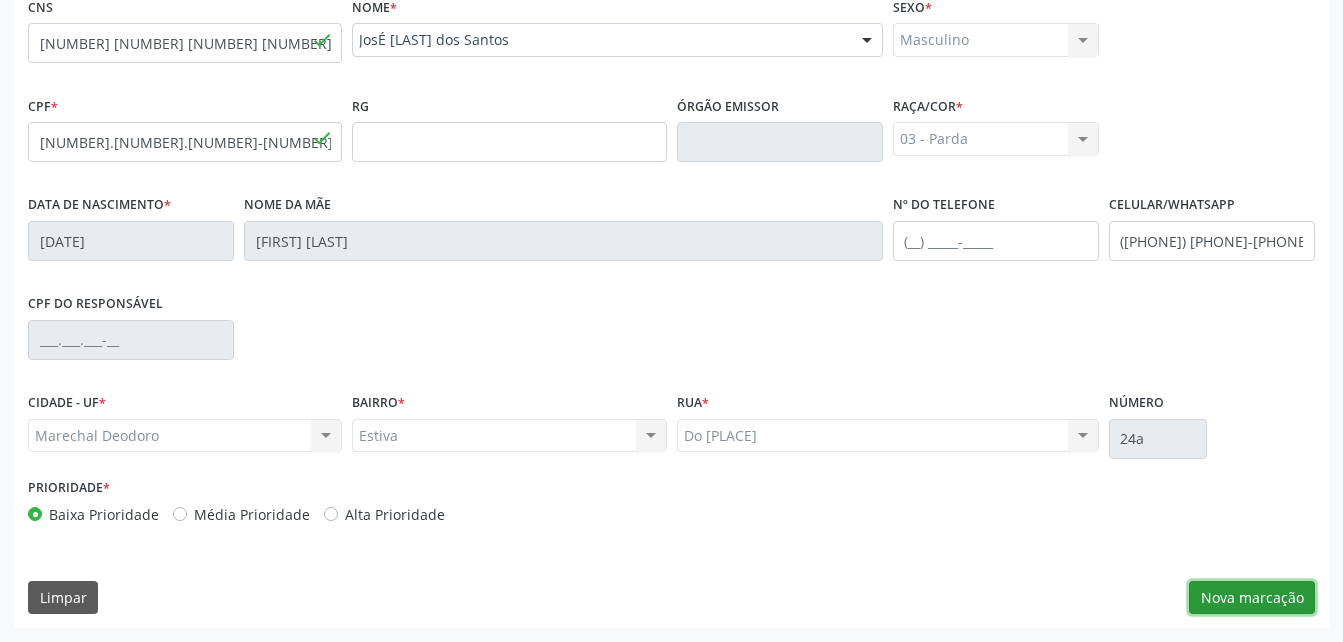 click on "Nova marcação" at bounding box center [1252, 598] 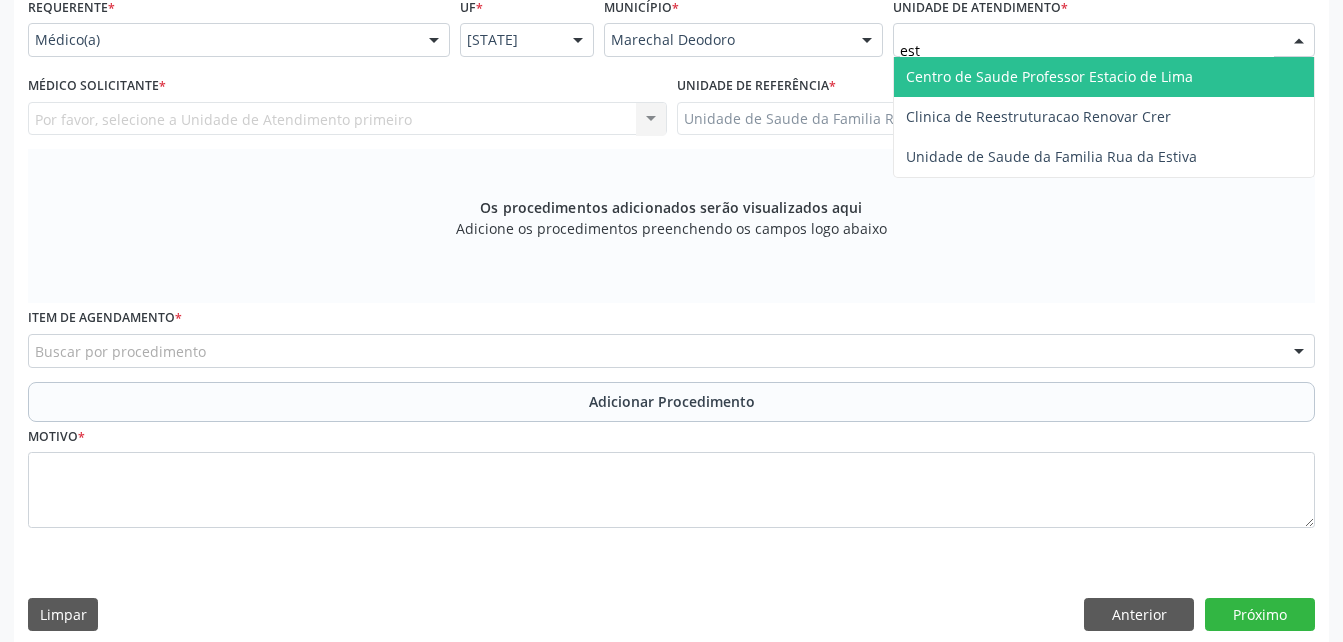 type on "esti" 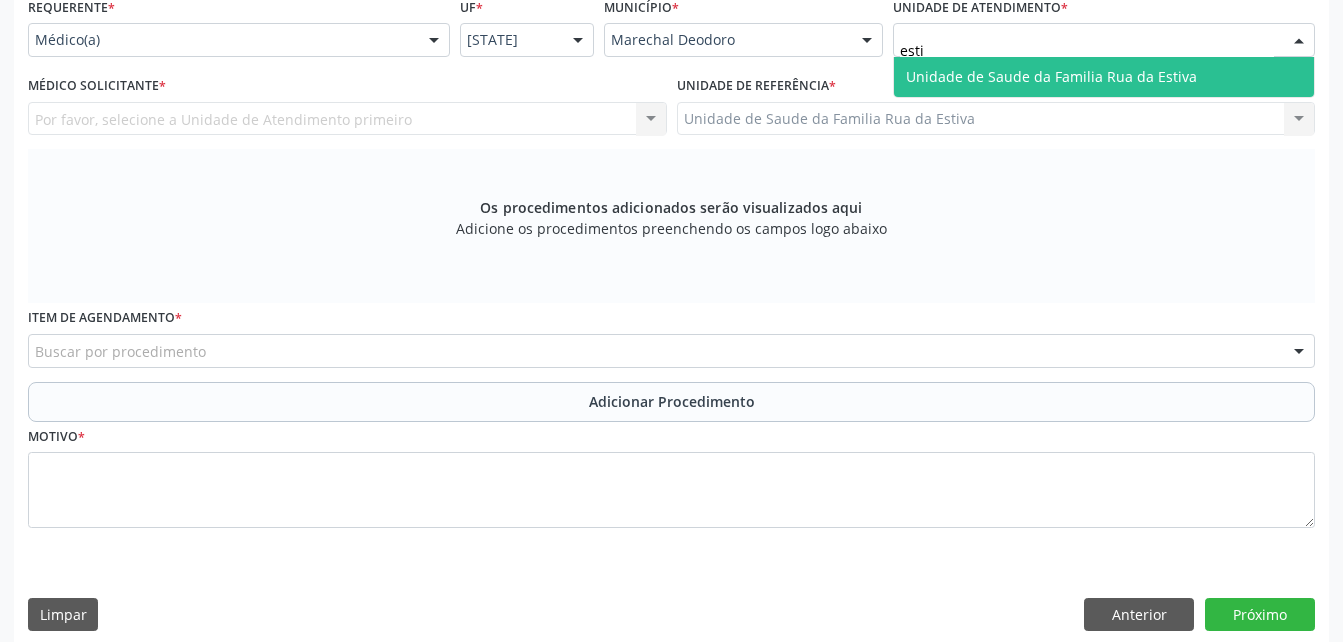 click on "Unidade de Saude da Familia Rua da Estiva" at bounding box center [1051, 76] 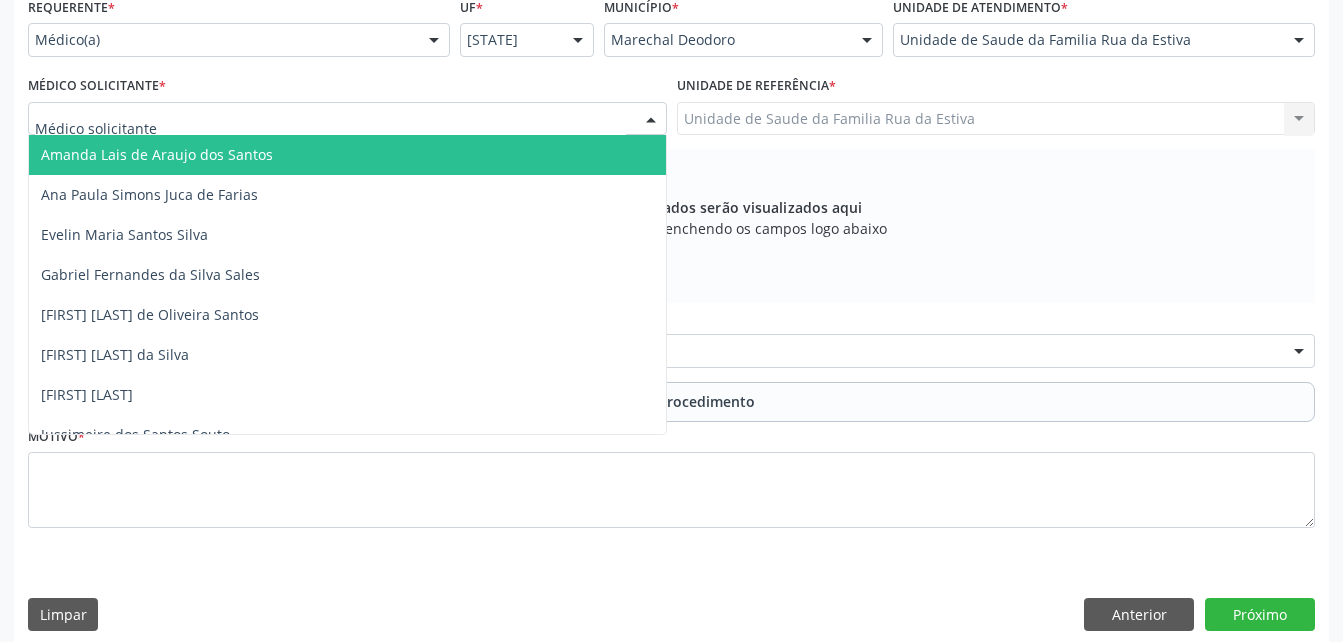 click at bounding box center [347, 119] 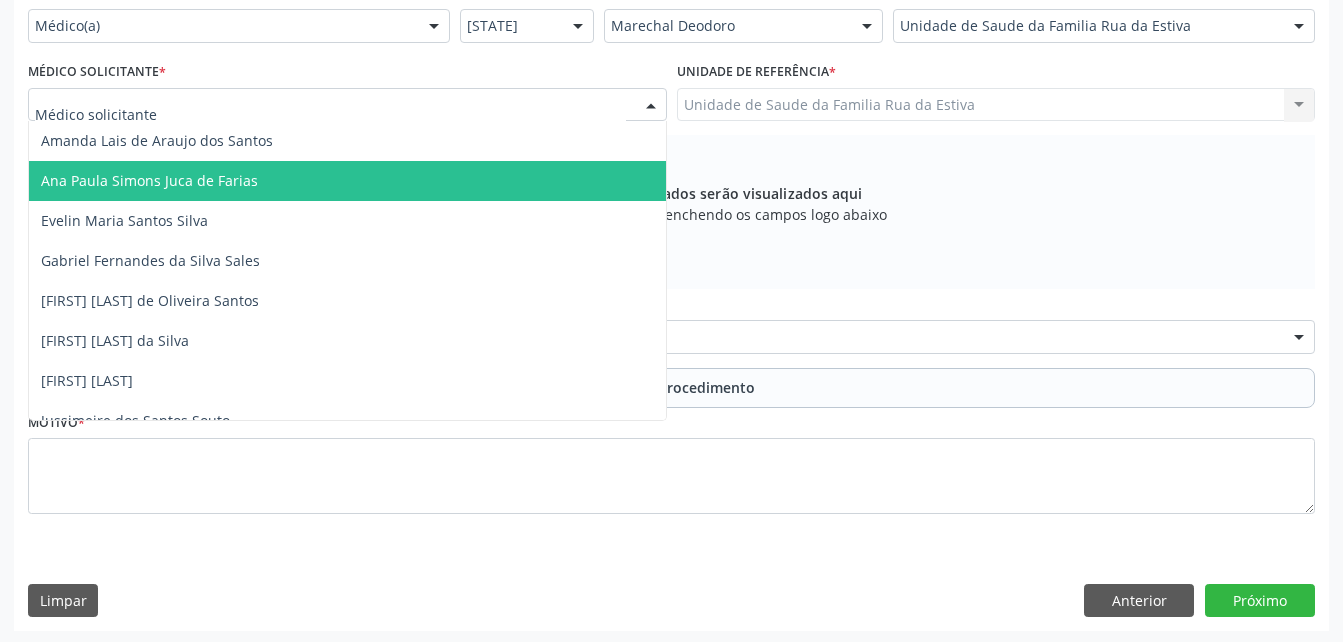scroll, scrollTop: 487, scrollLeft: 0, axis: vertical 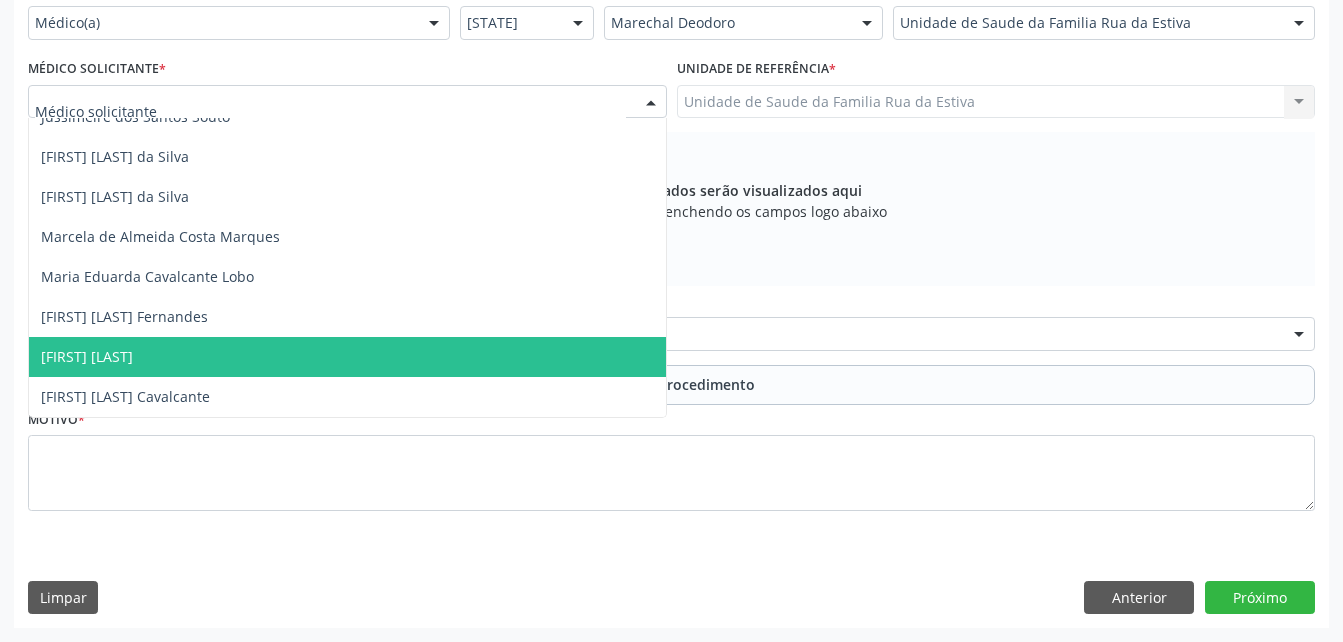 click on "[FIRST] [LAST]" at bounding box center [347, 357] 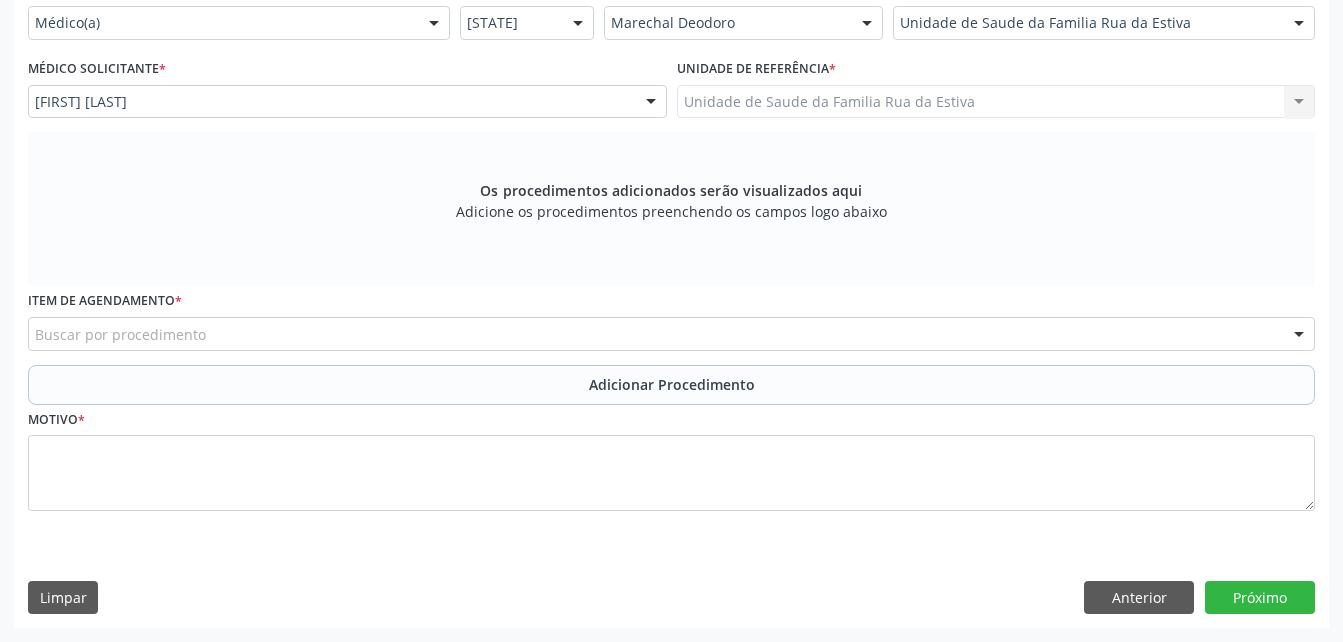 click on "Buscar por procedimento" at bounding box center (671, 334) 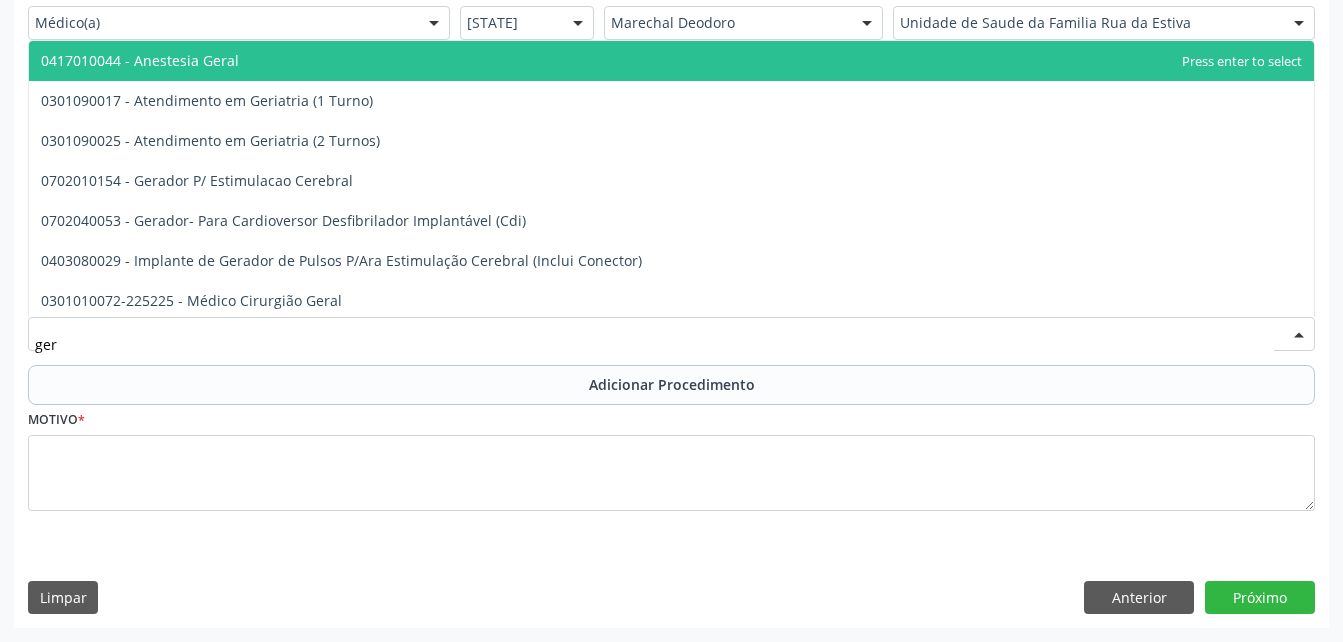 type on "geri" 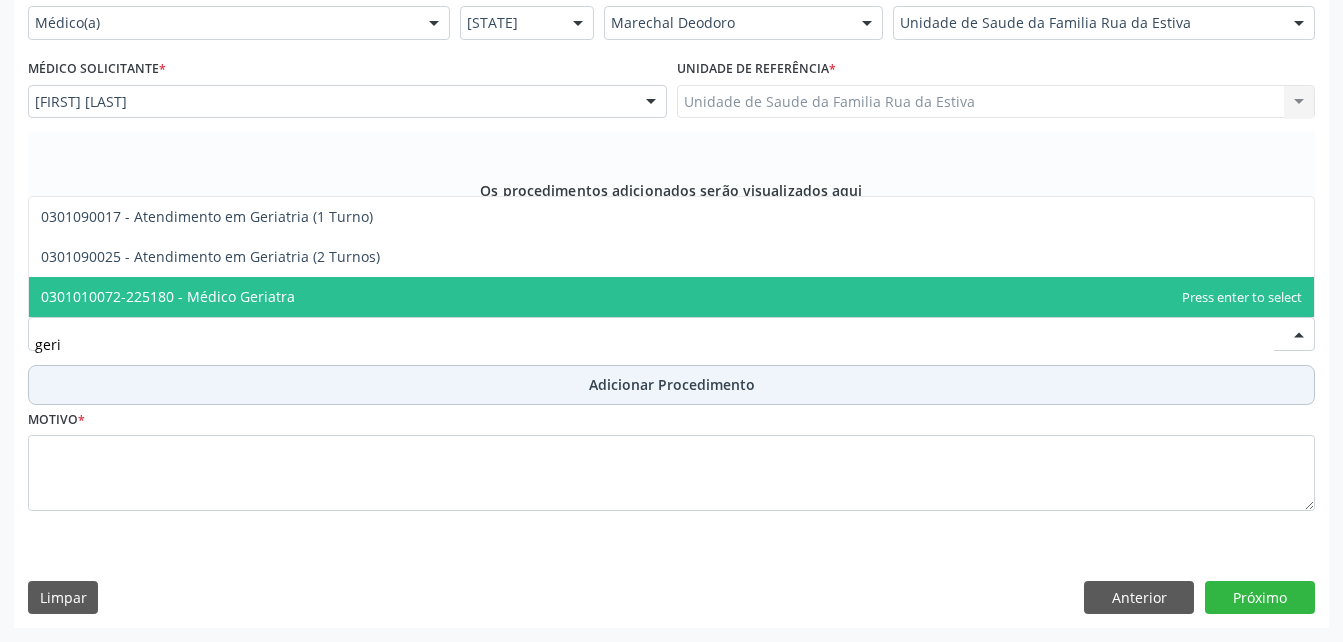 drag, startPoint x: 426, startPoint y: 302, endPoint x: 426, endPoint y: 368, distance: 66 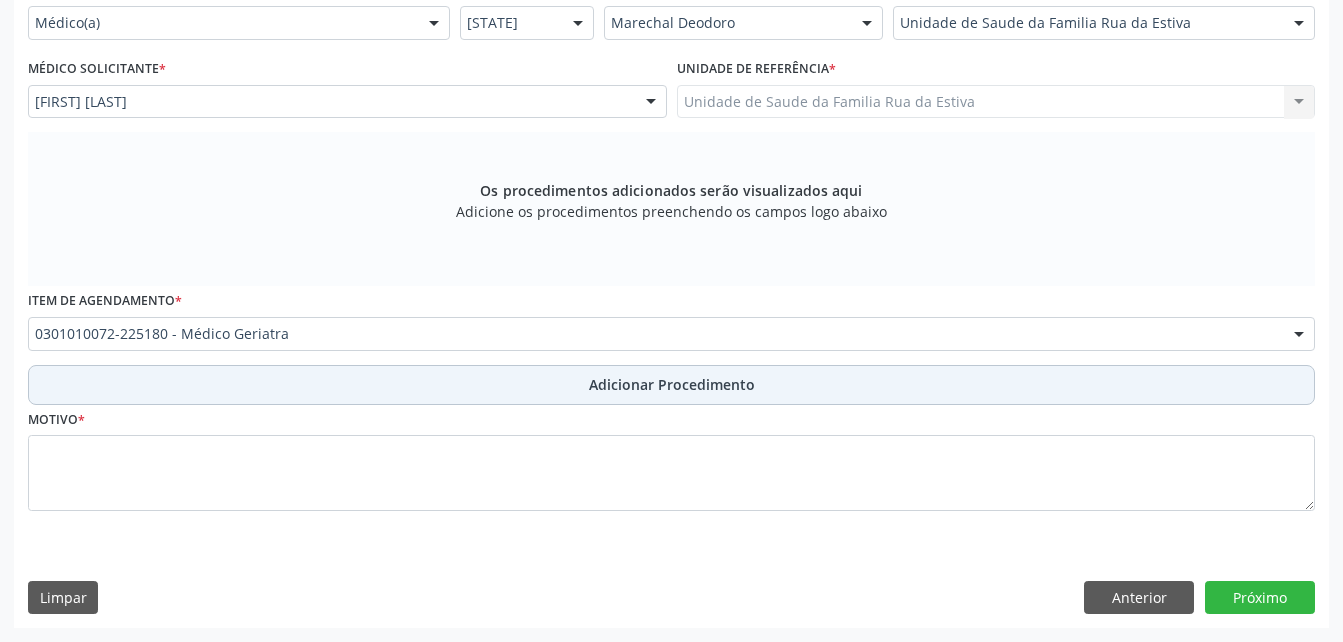 click on "Adicionar Procedimento" at bounding box center [671, 385] 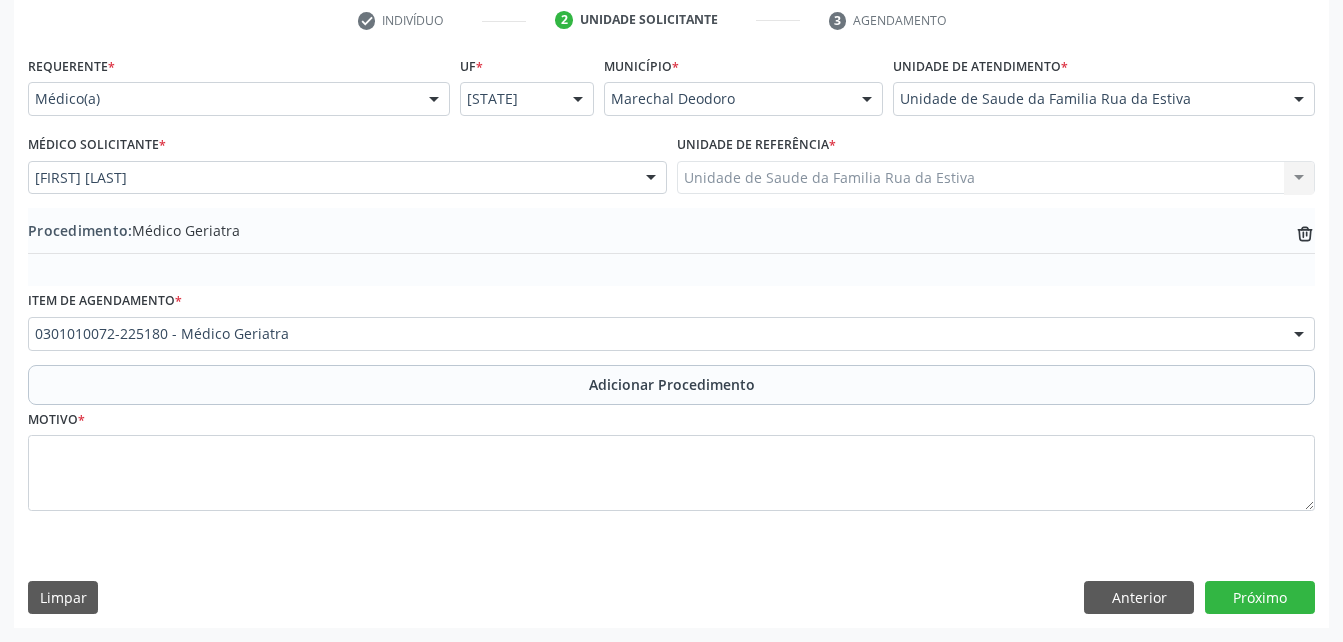scroll, scrollTop: 411, scrollLeft: 0, axis: vertical 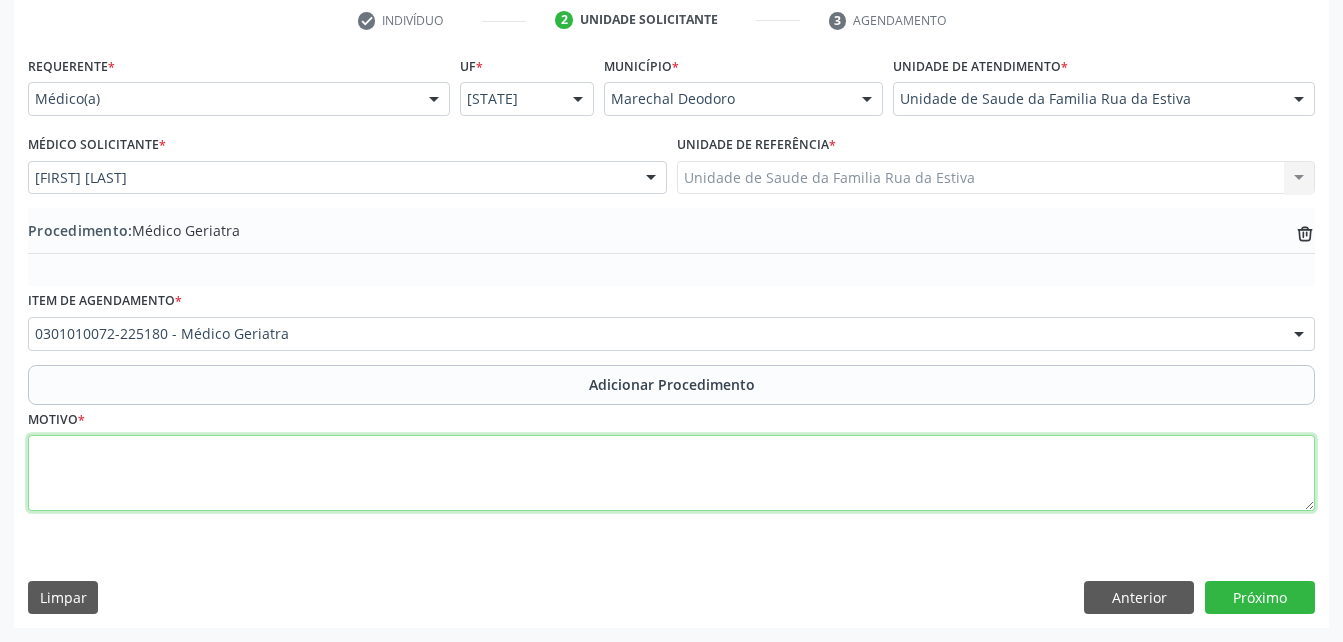 click at bounding box center (671, 473) 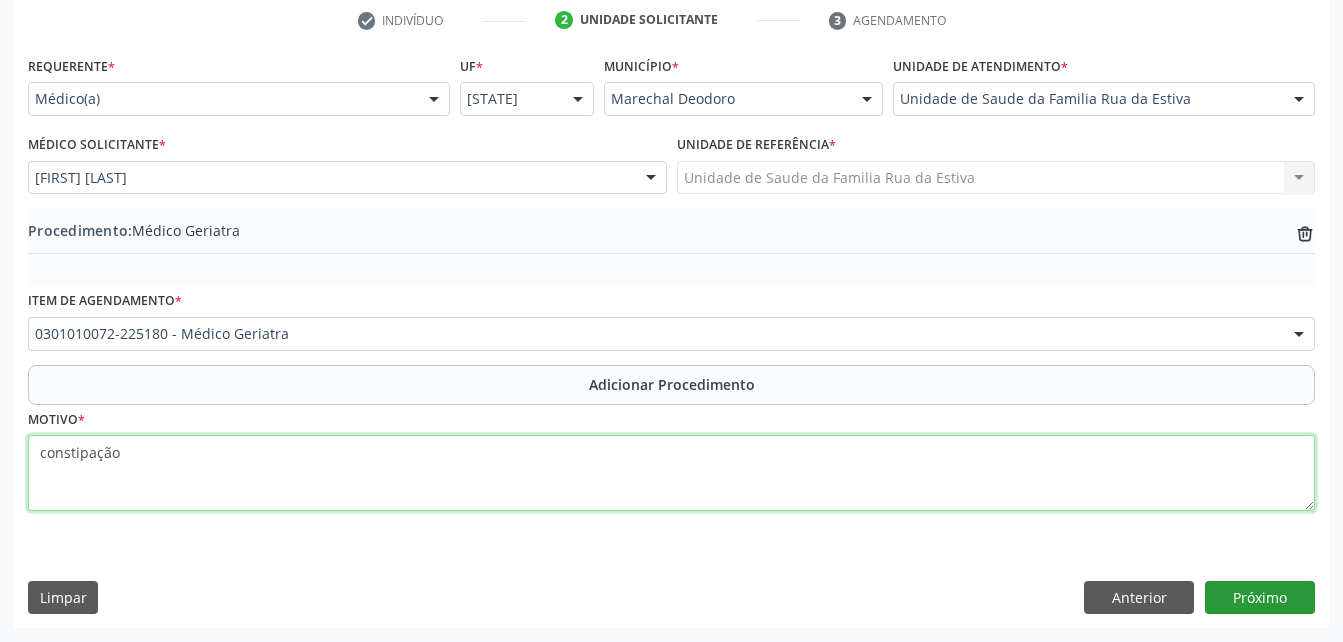 type on "constipação" 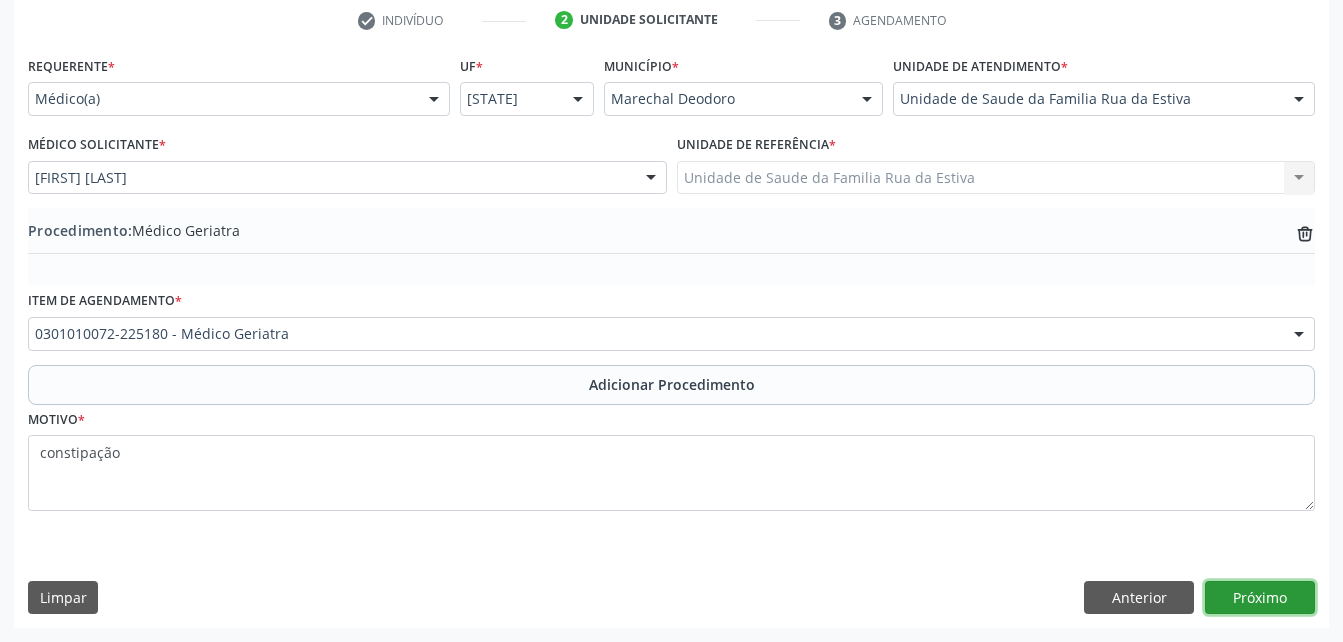 click on "Próximo" at bounding box center (1260, 598) 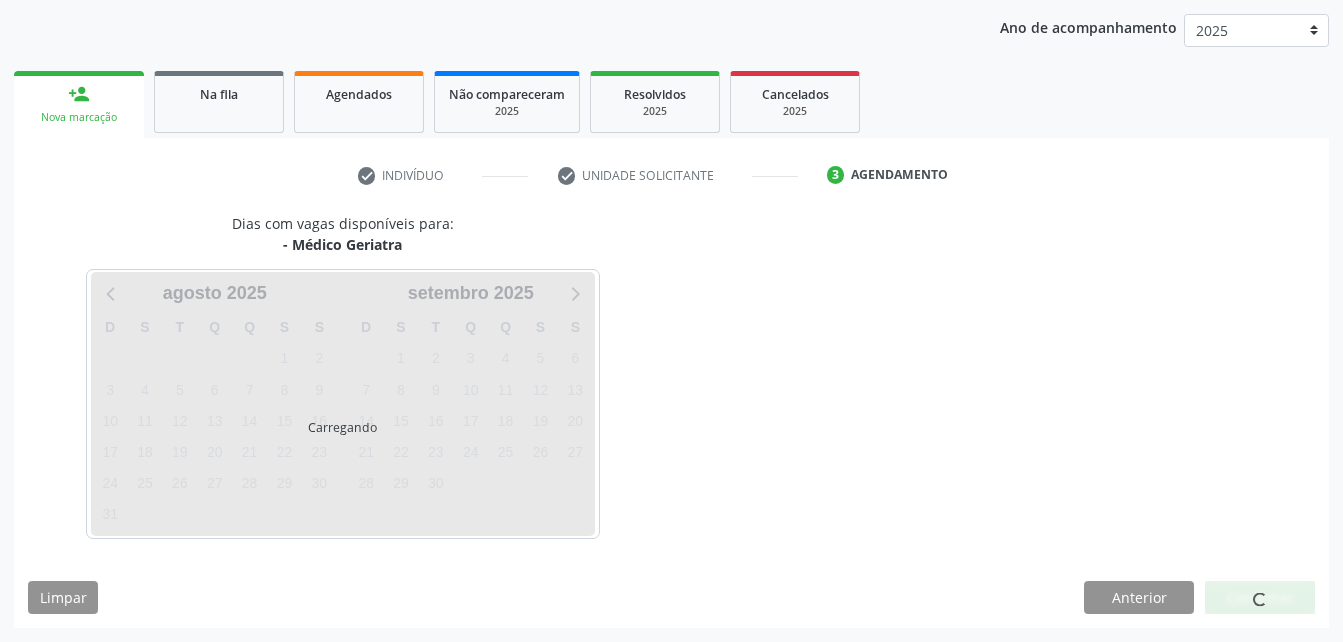scroll, scrollTop: 315, scrollLeft: 0, axis: vertical 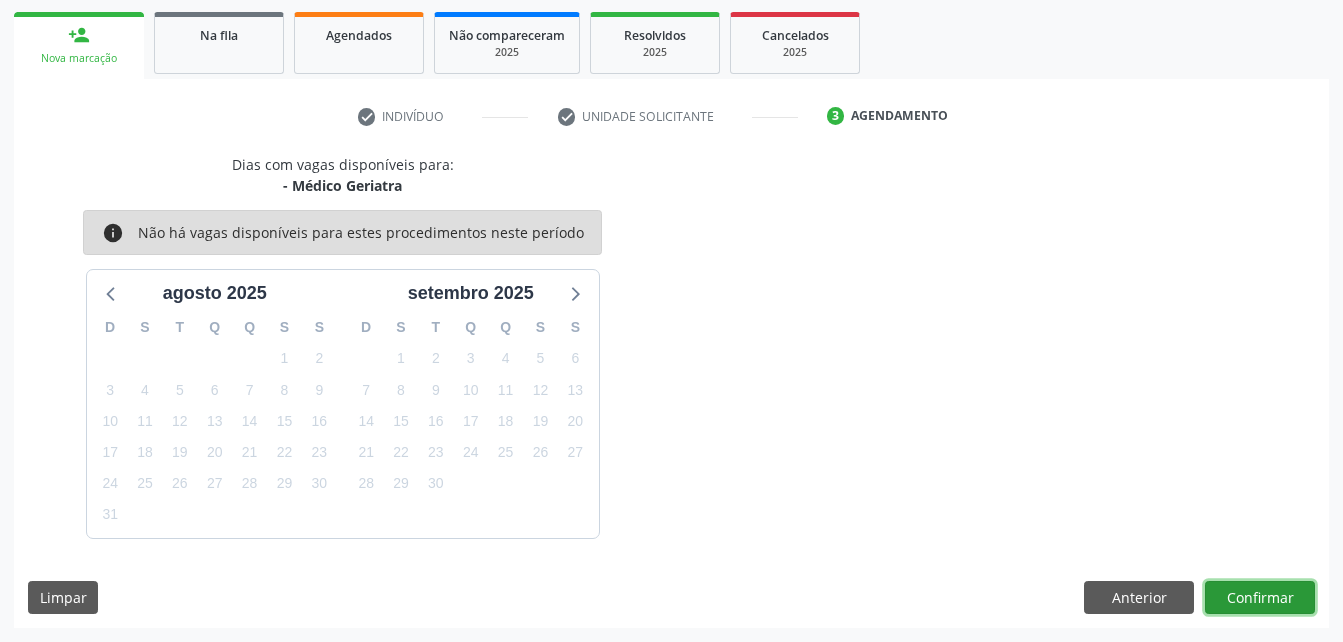 click on "Confirmar" at bounding box center (1260, 598) 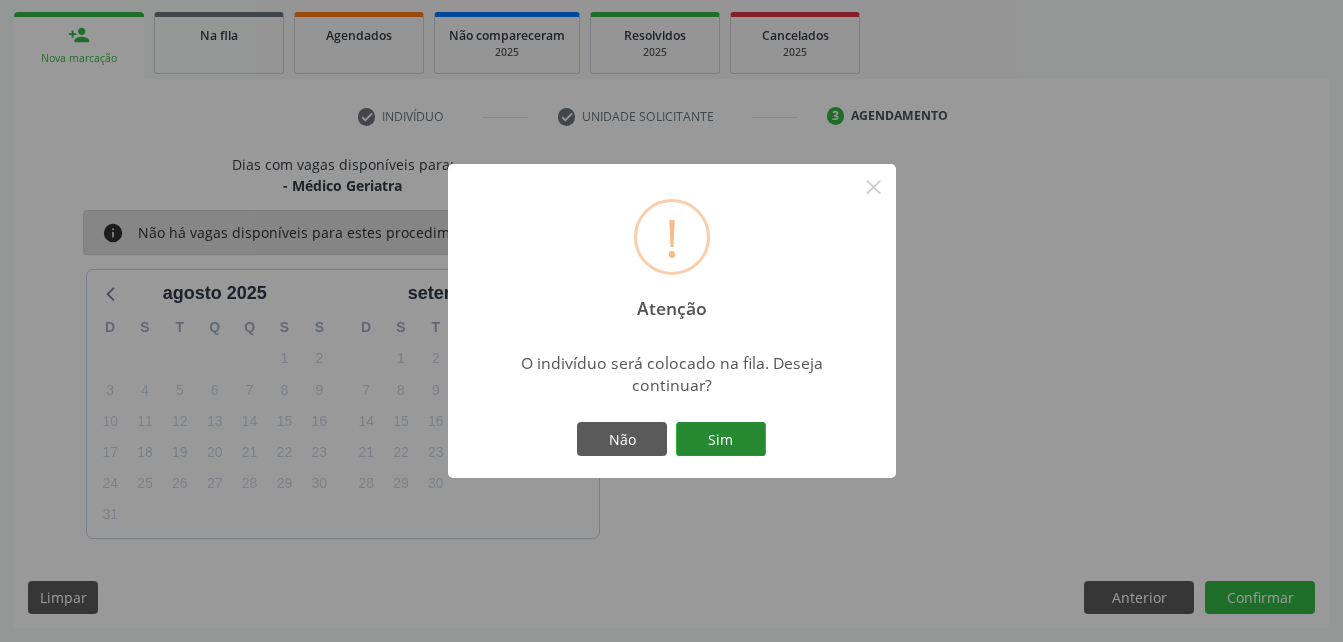 click on "Sim" at bounding box center [721, 439] 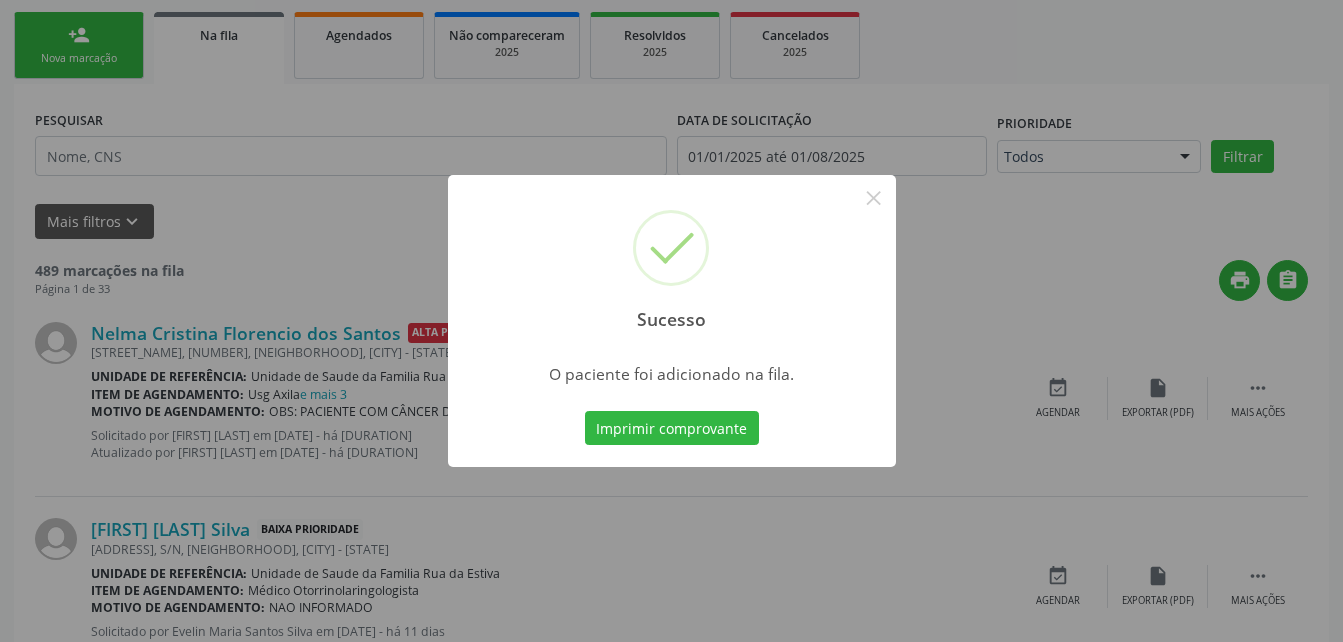 scroll, scrollTop: 53, scrollLeft: 0, axis: vertical 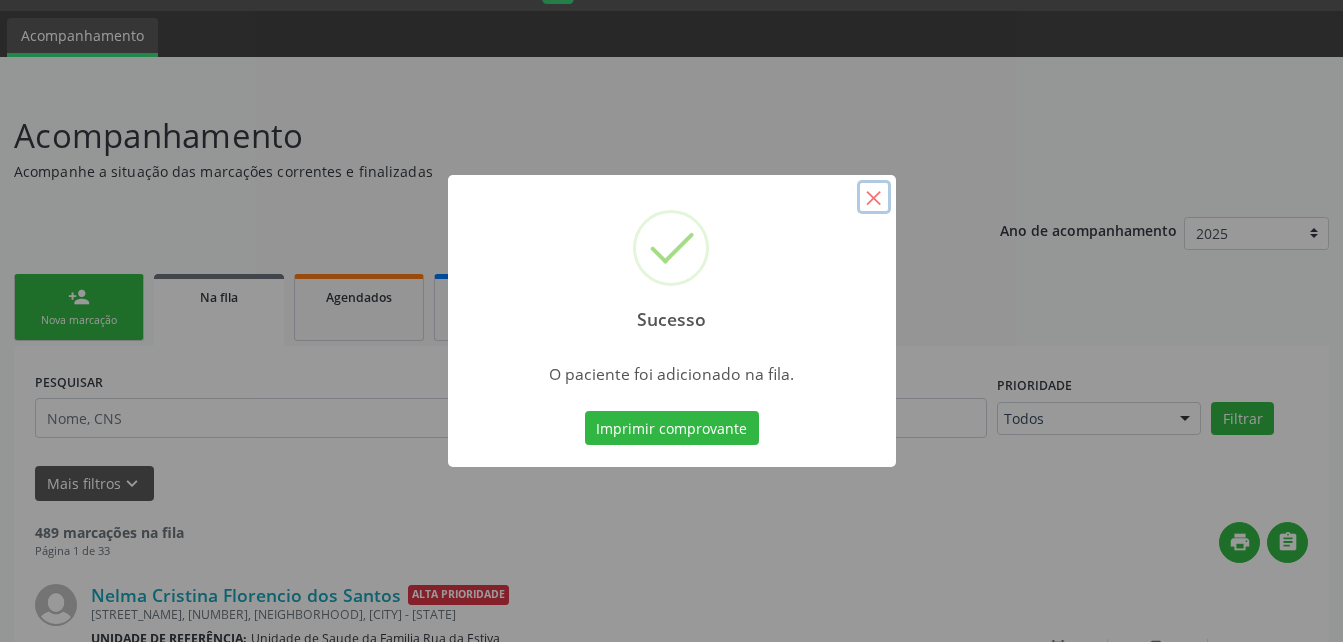 drag, startPoint x: 877, startPoint y: 199, endPoint x: 471, endPoint y: 262, distance: 410.85886 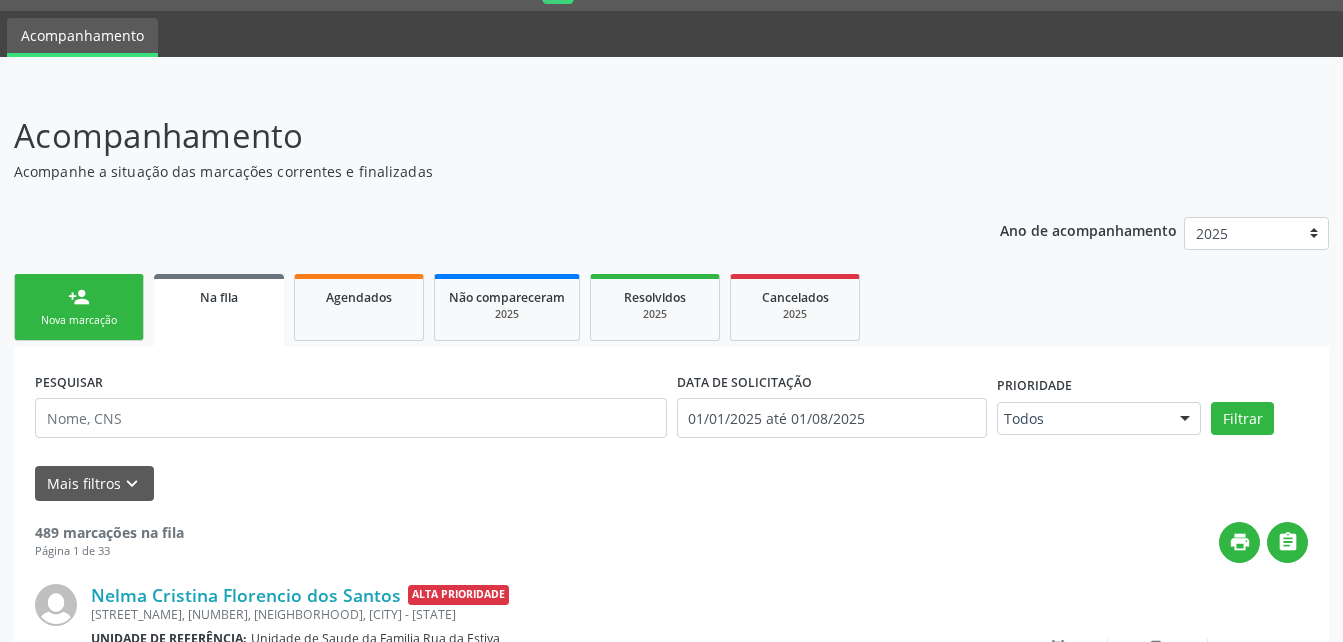 click on "person_add" at bounding box center [79, 297] 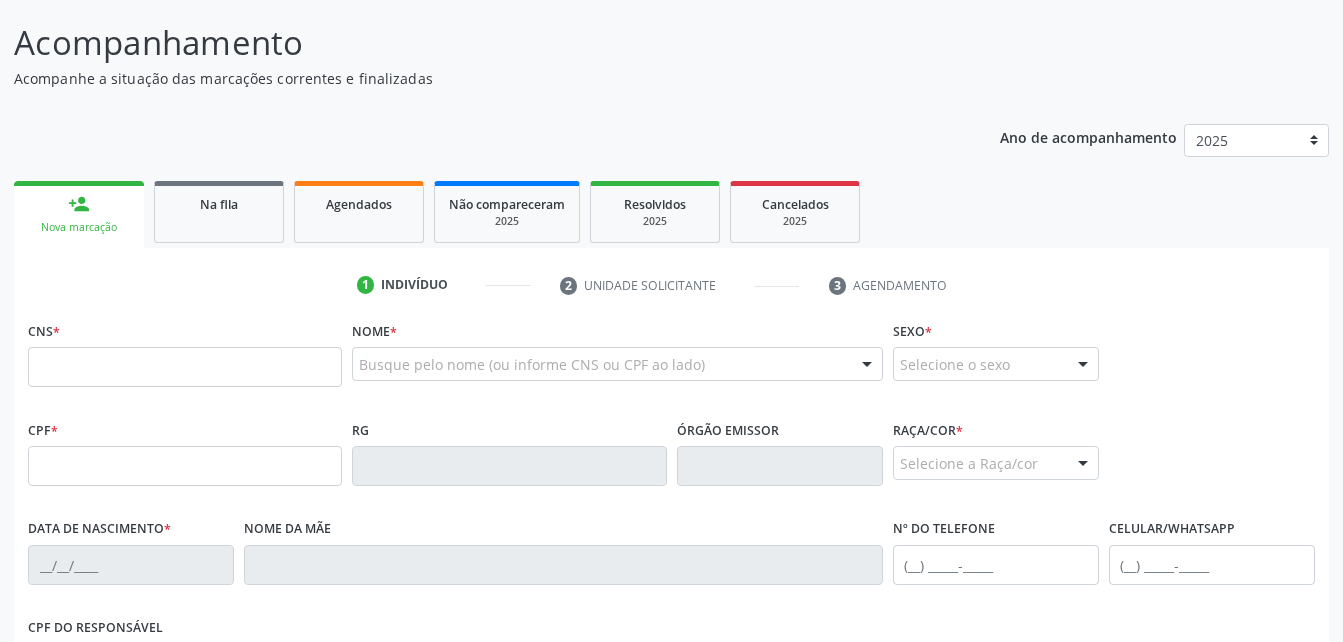 scroll, scrollTop: 253, scrollLeft: 0, axis: vertical 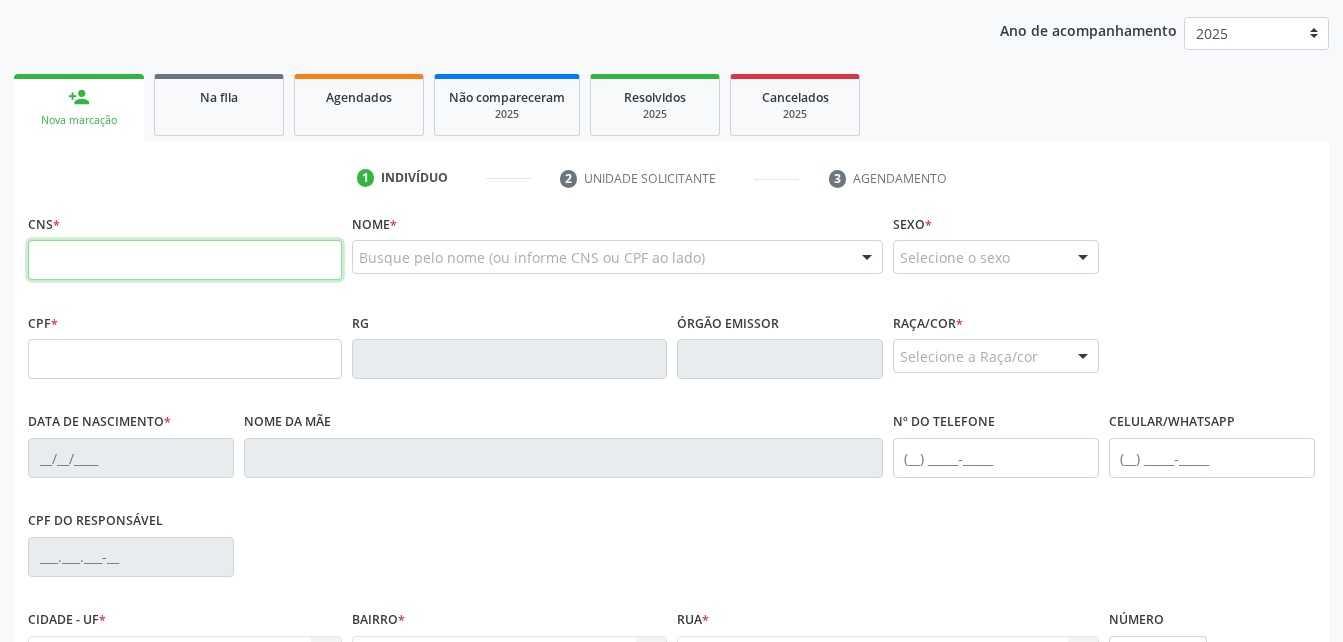 click at bounding box center [185, 260] 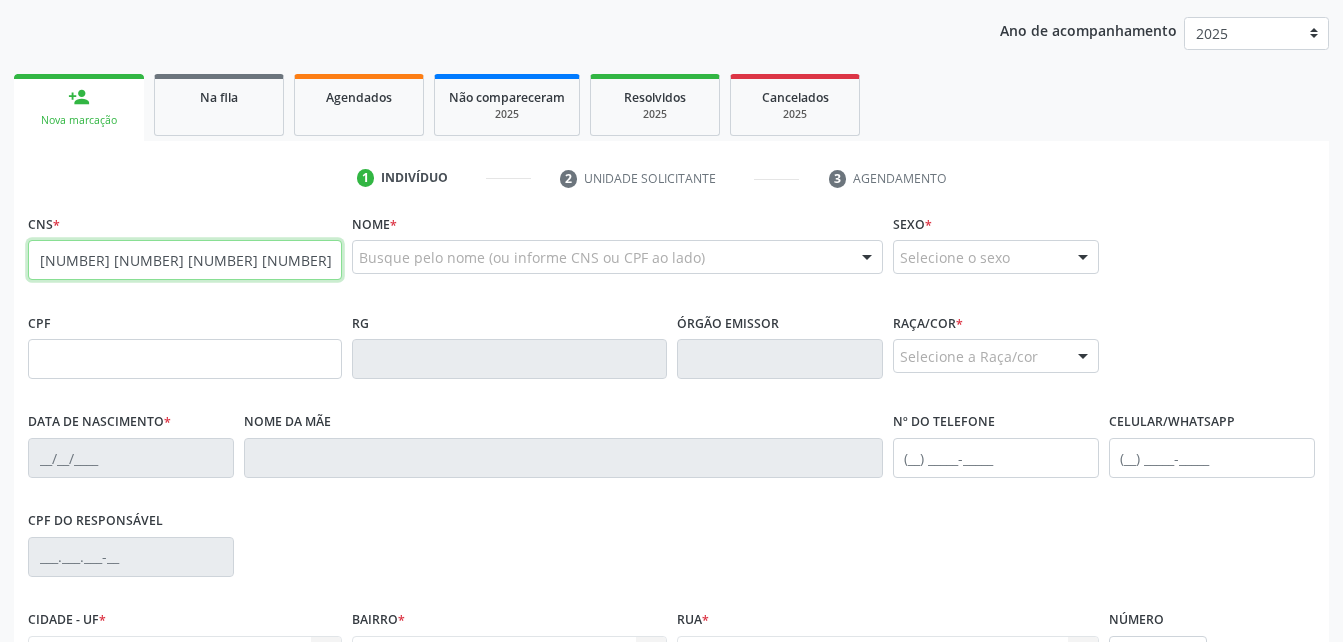 type on "[NUMBER] [NUMBER] [NUMBER] [NUMBER]" 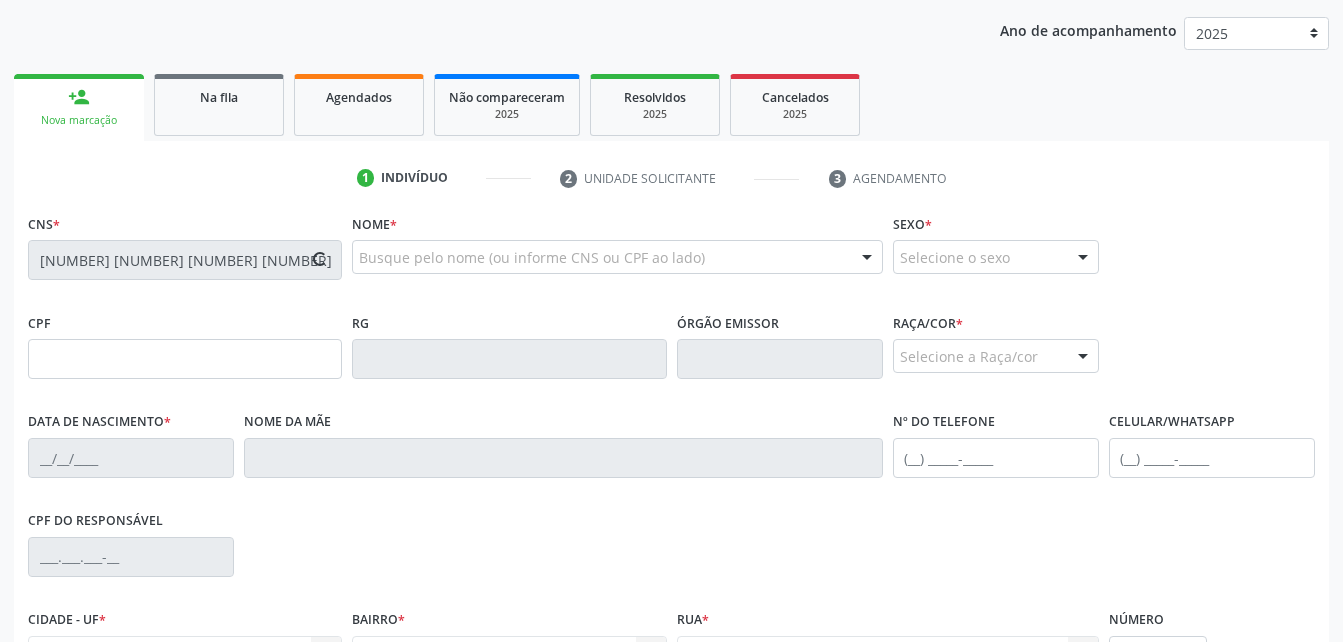 type on "[NUMBER].[NUMBER].[NUMBER]-[NUMBER]" 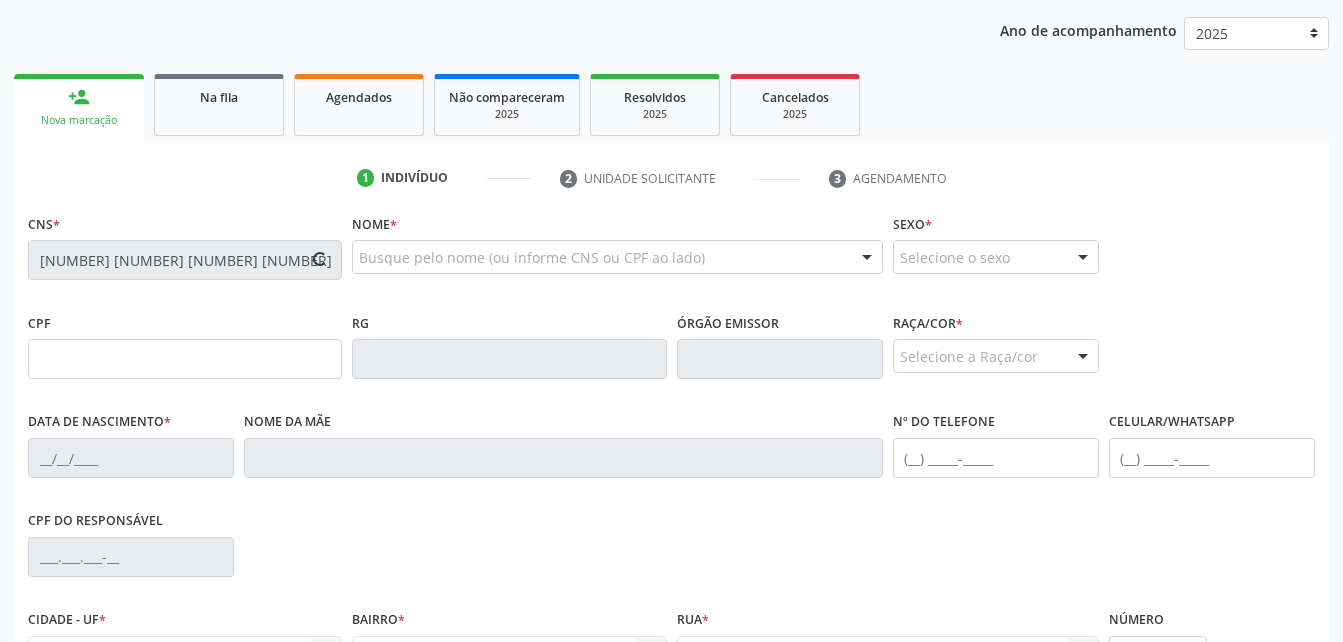 type on "[DATE]" 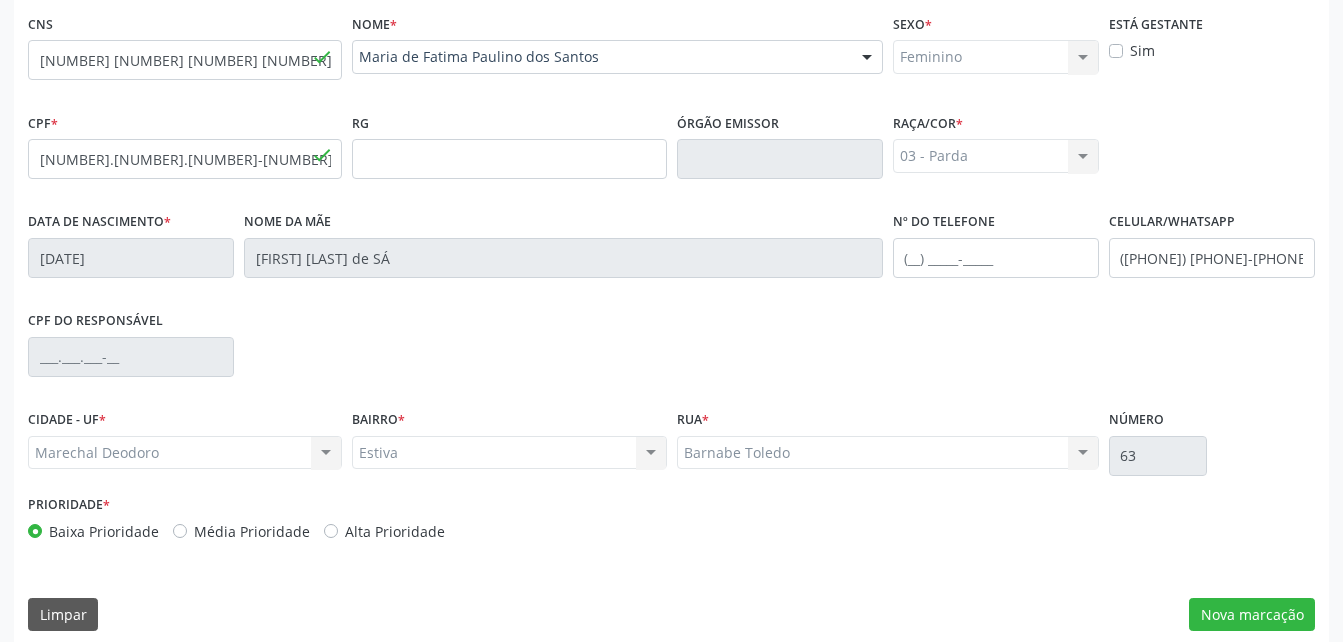 scroll, scrollTop: 470, scrollLeft: 0, axis: vertical 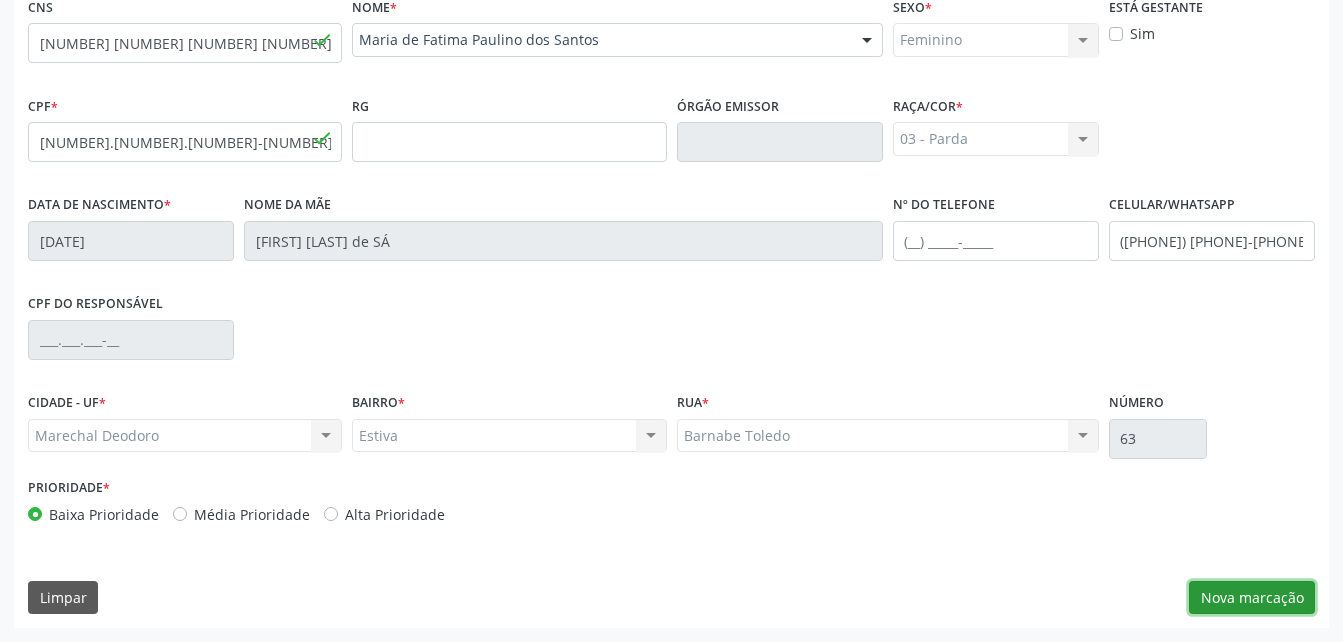 click on "Nova marcação" at bounding box center [1252, 598] 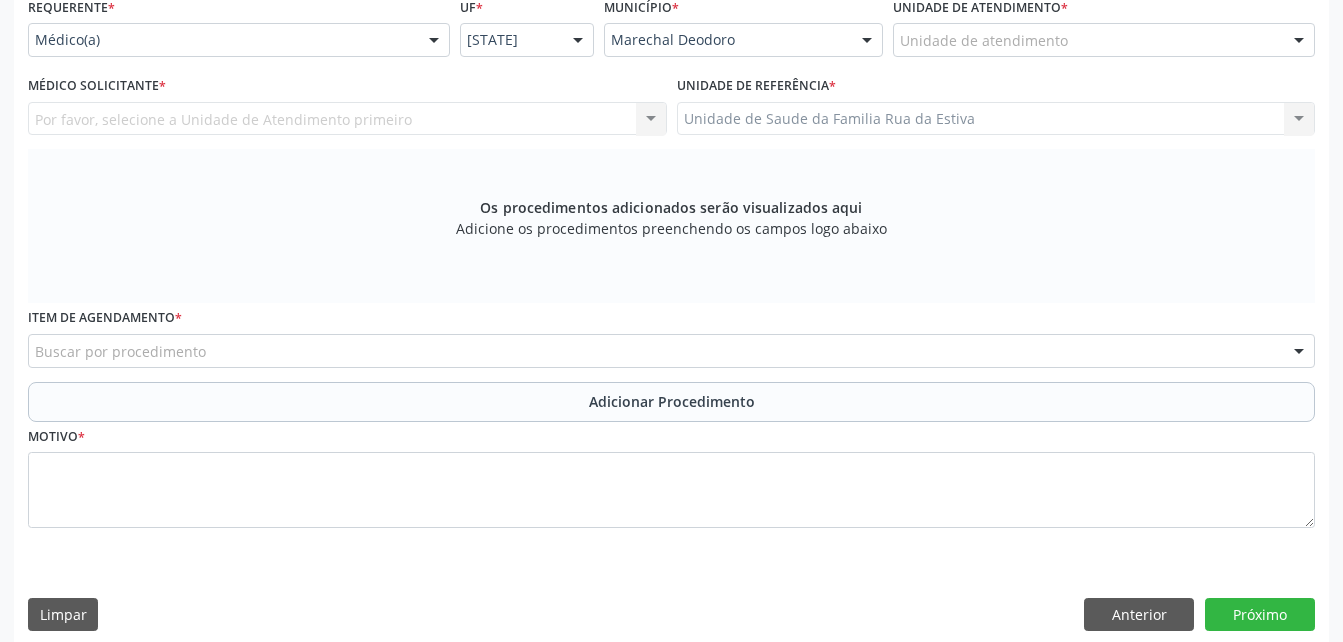 click on "Unidade de atendimento" at bounding box center (1104, 40) 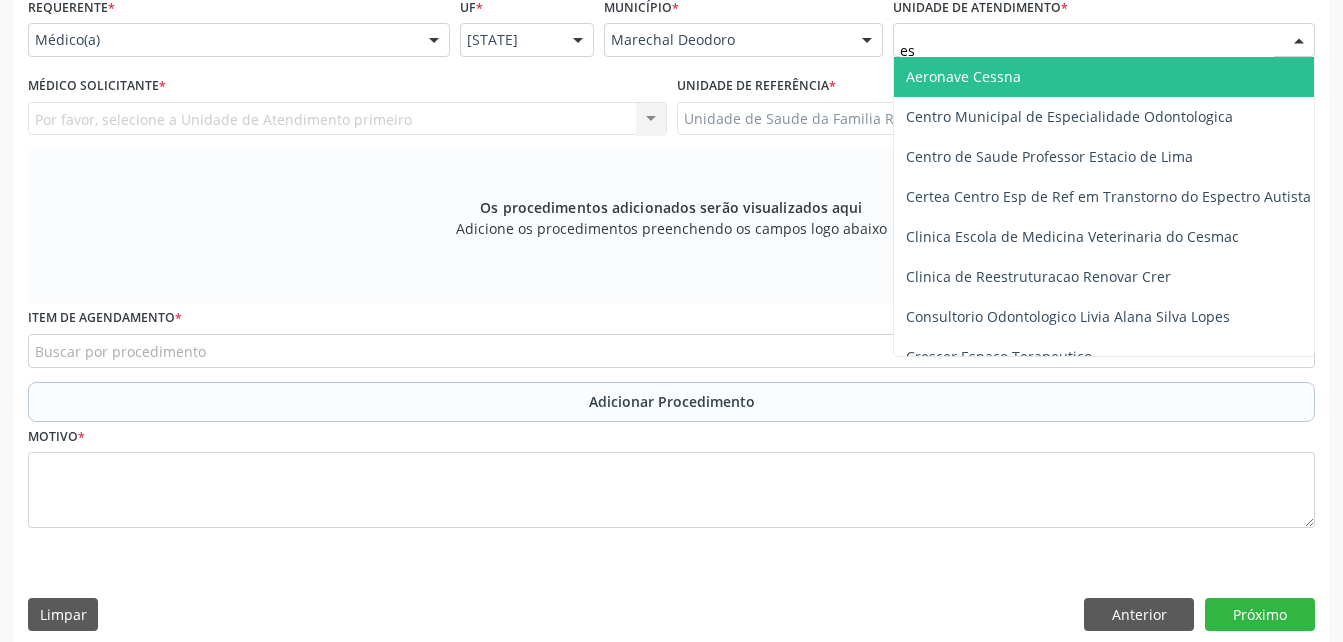 type on "est" 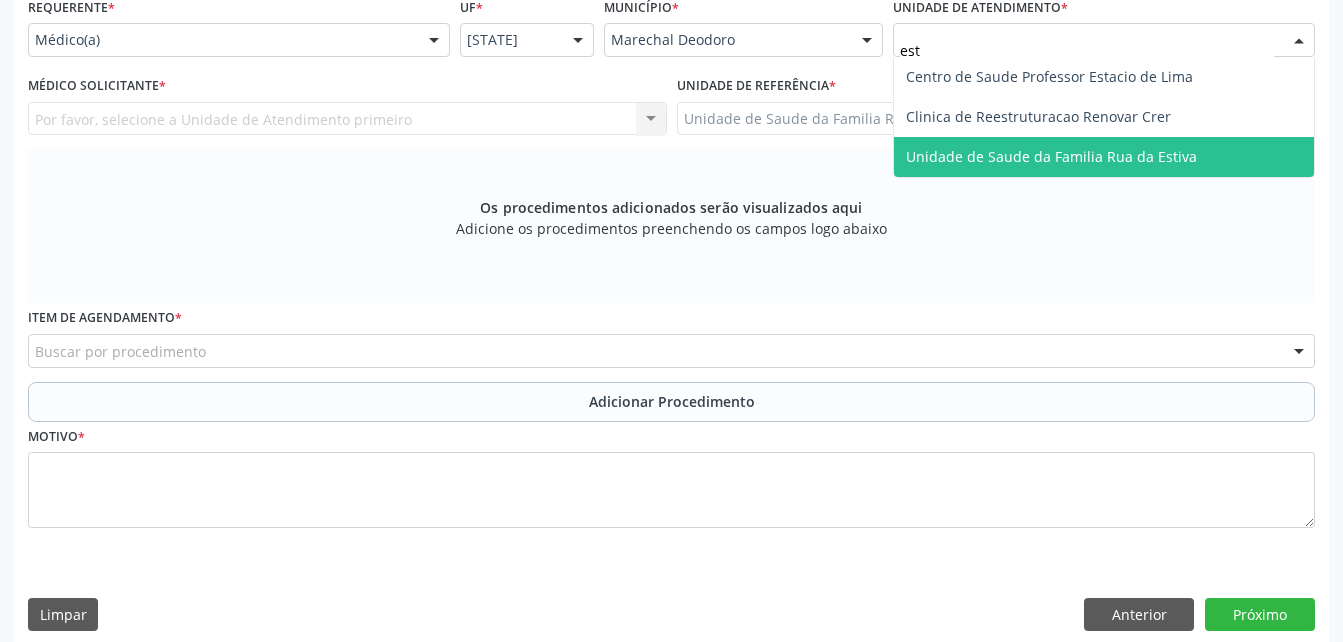click on "Unidade de Saude da Familia Rua da Estiva" at bounding box center (1104, 157) 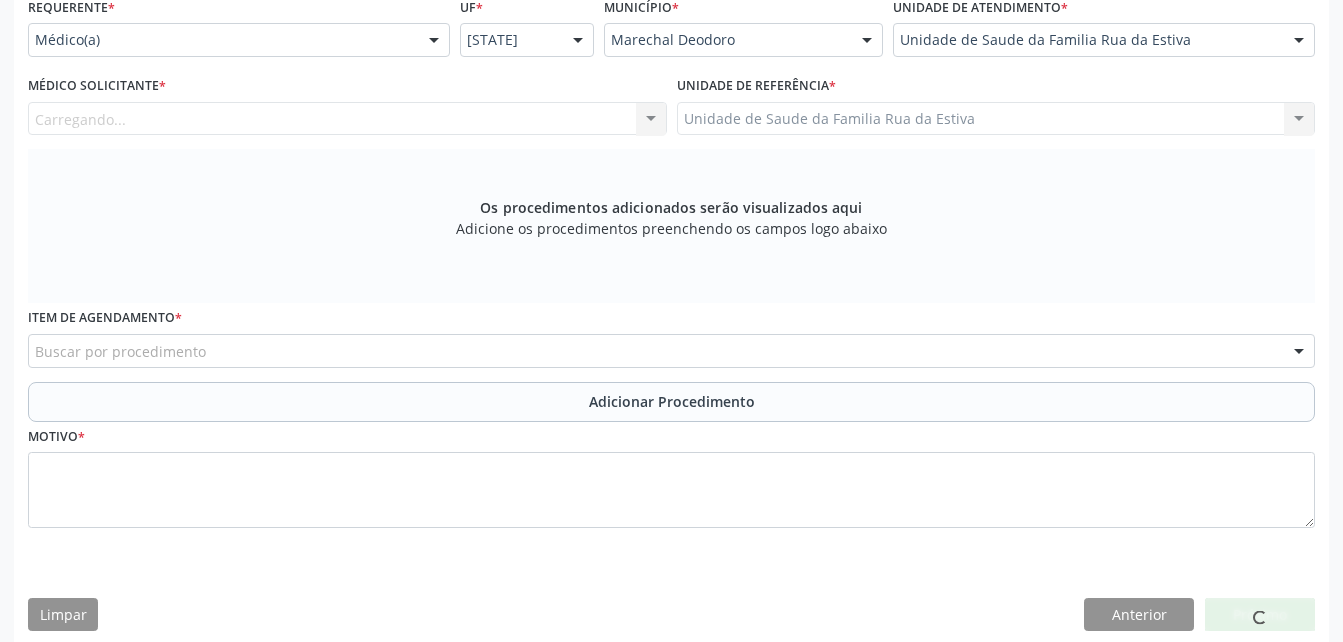 click on "Carregando...
Nenhum resultado encontrado para: "   "
Não há nenhuma opção para ser exibida." at bounding box center [347, 119] 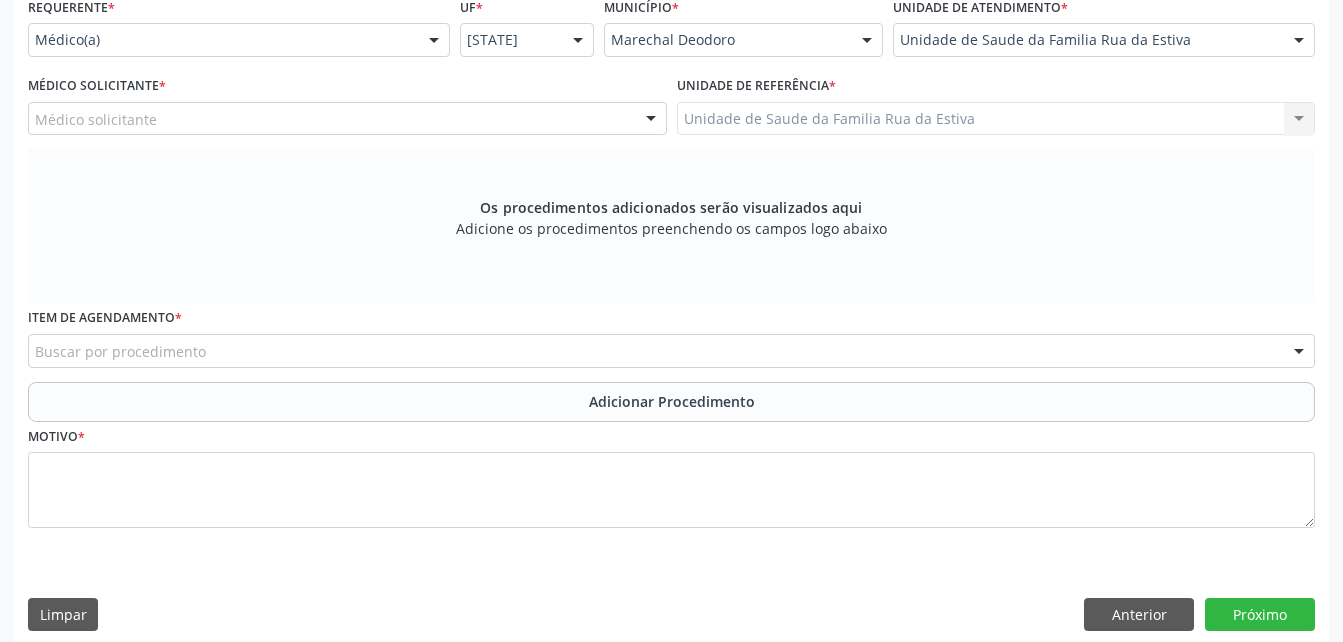 click on "Médico solicitante" at bounding box center (347, 119) 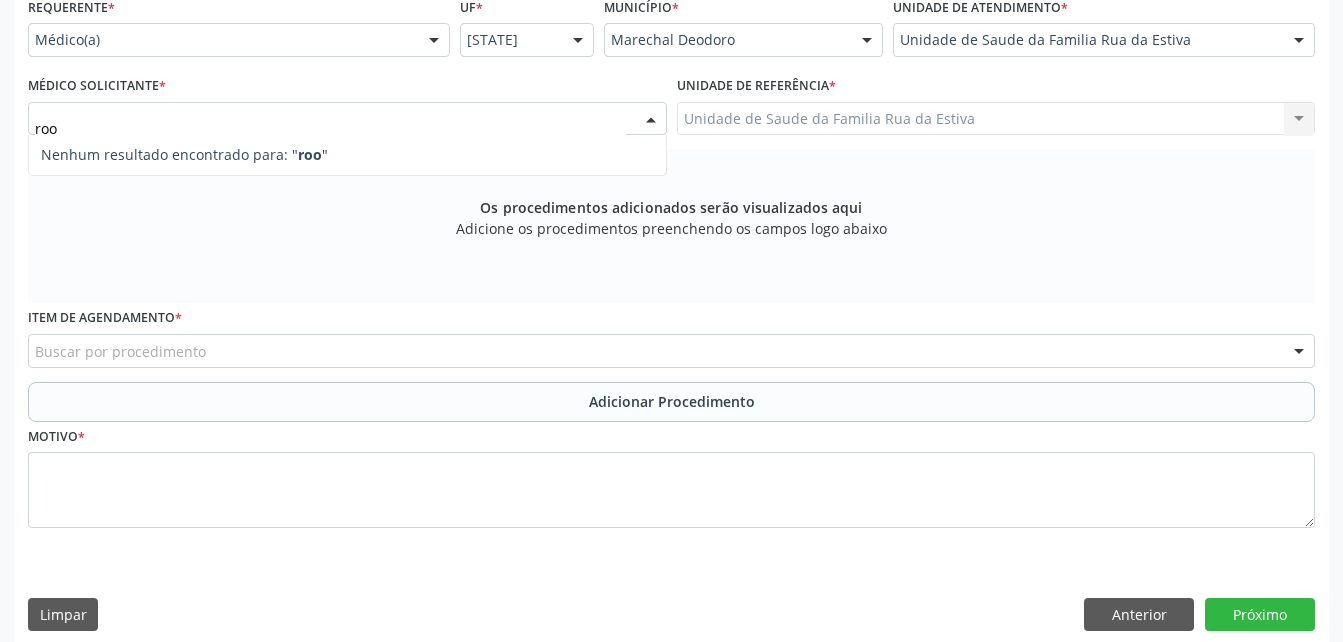 type on "ro" 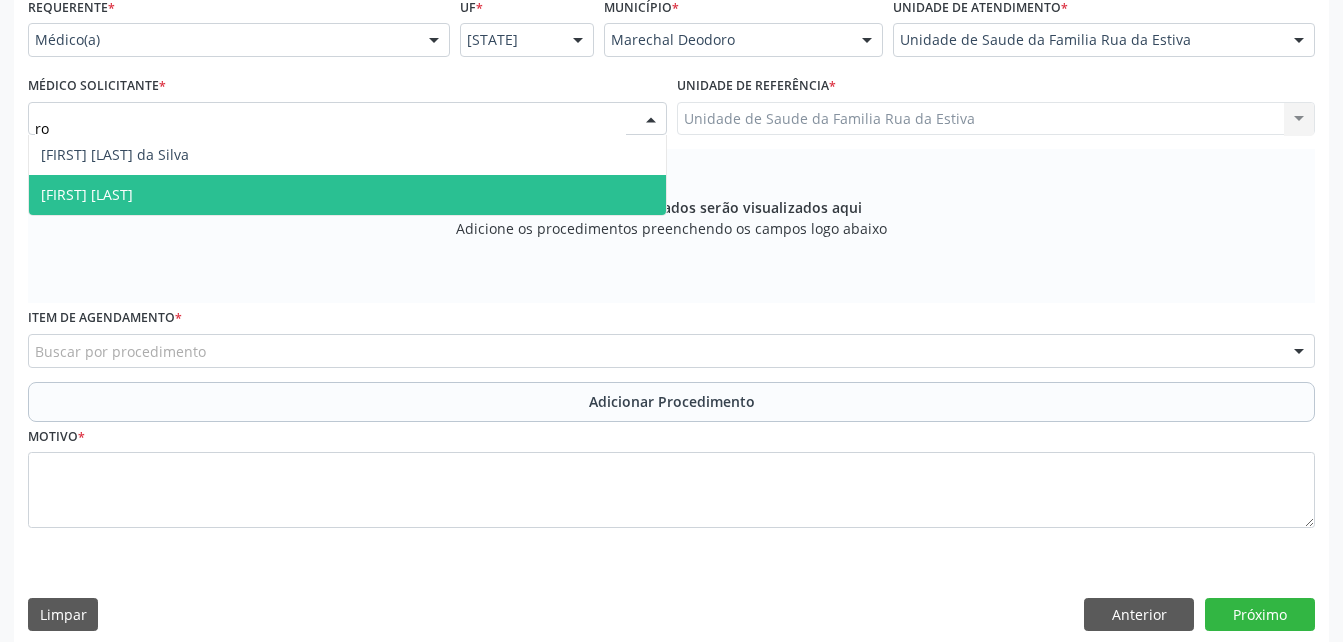 drag, startPoint x: 549, startPoint y: 202, endPoint x: 522, endPoint y: 211, distance: 28.460499 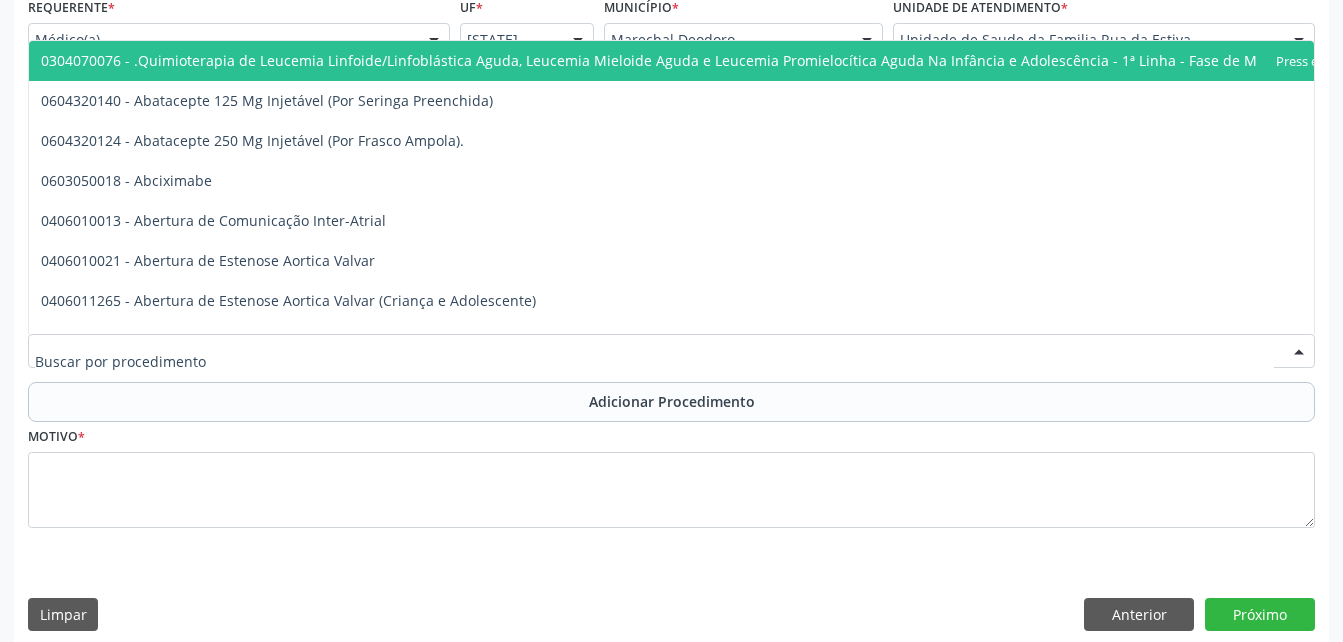 click at bounding box center [671, 351] 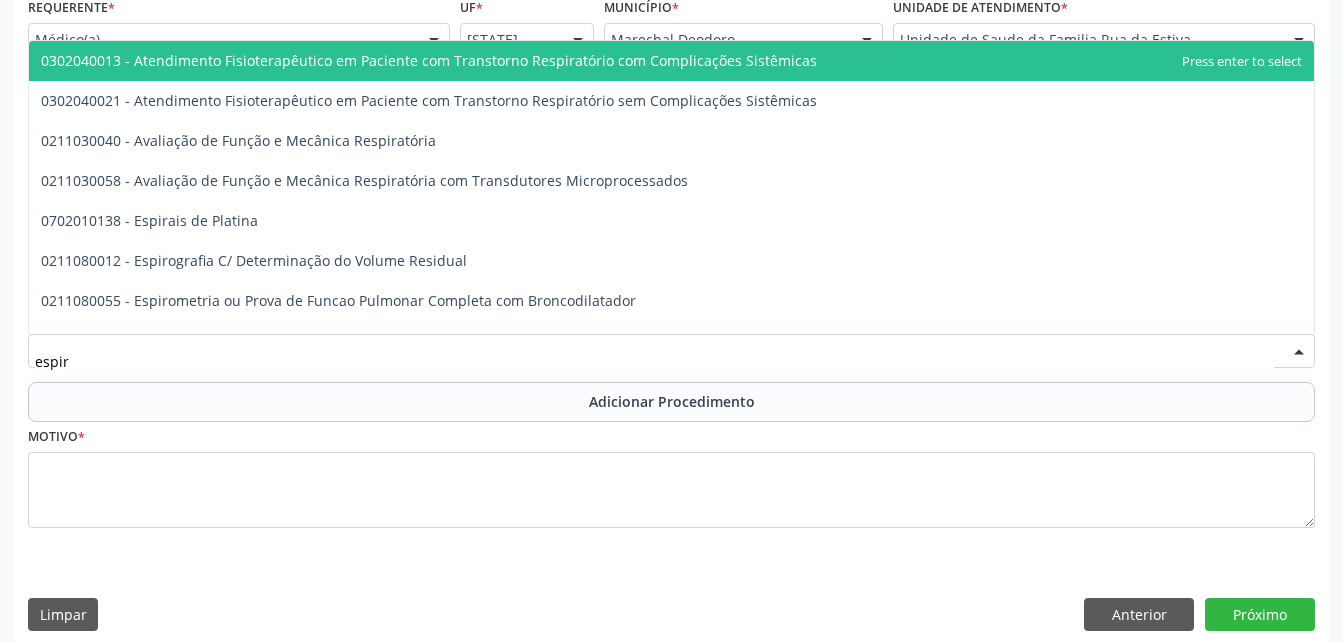 type on "espiro" 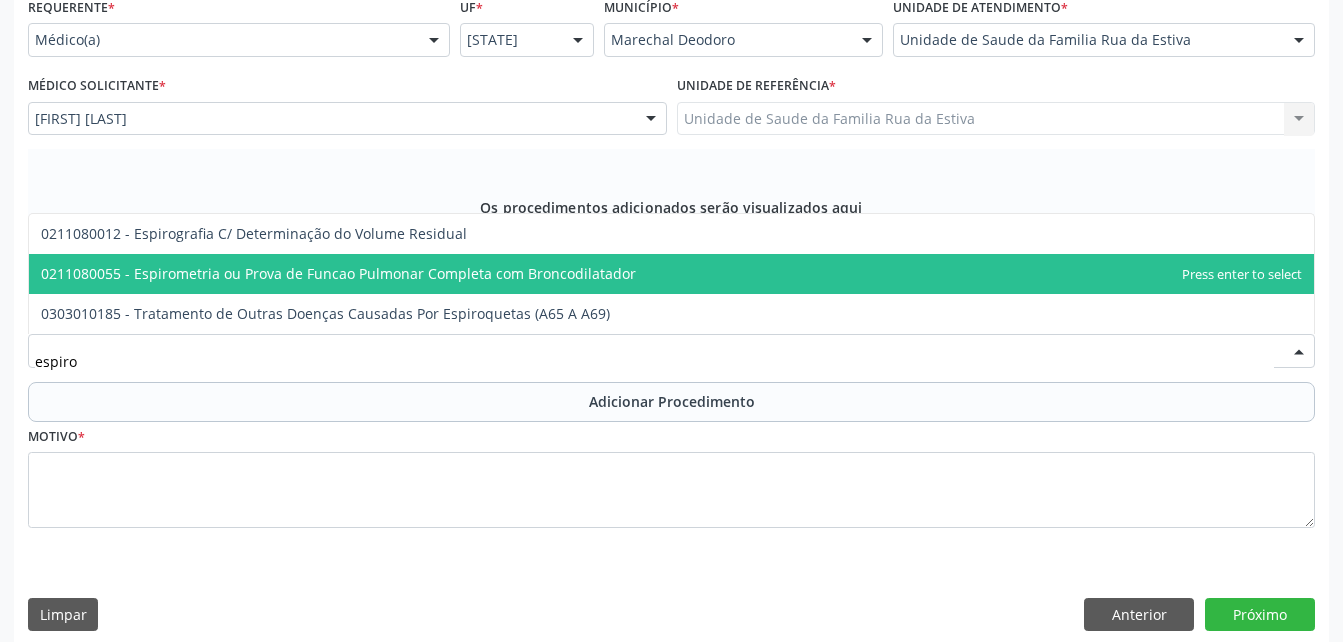 click on "0211080055 - Espirometria ou Prova de Funcao Pulmonar Completa com Broncodilatador" at bounding box center [671, 274] 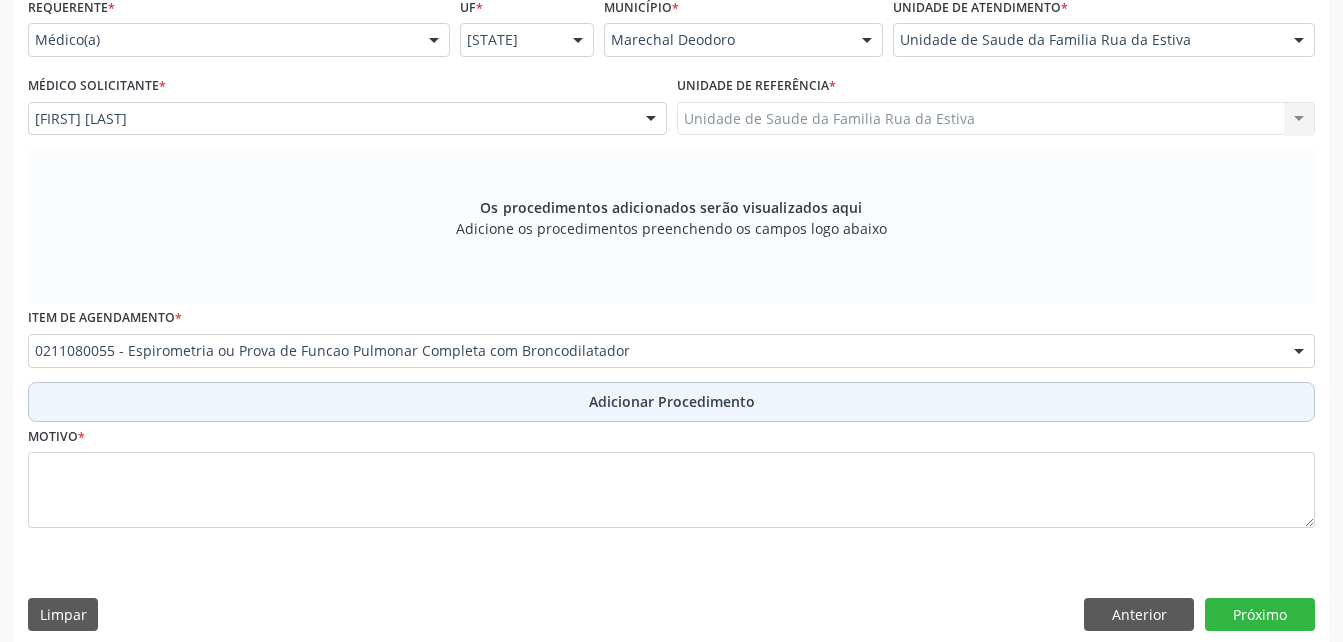 click on "Adicionar Procedimento" at bounding box center (671, 402) 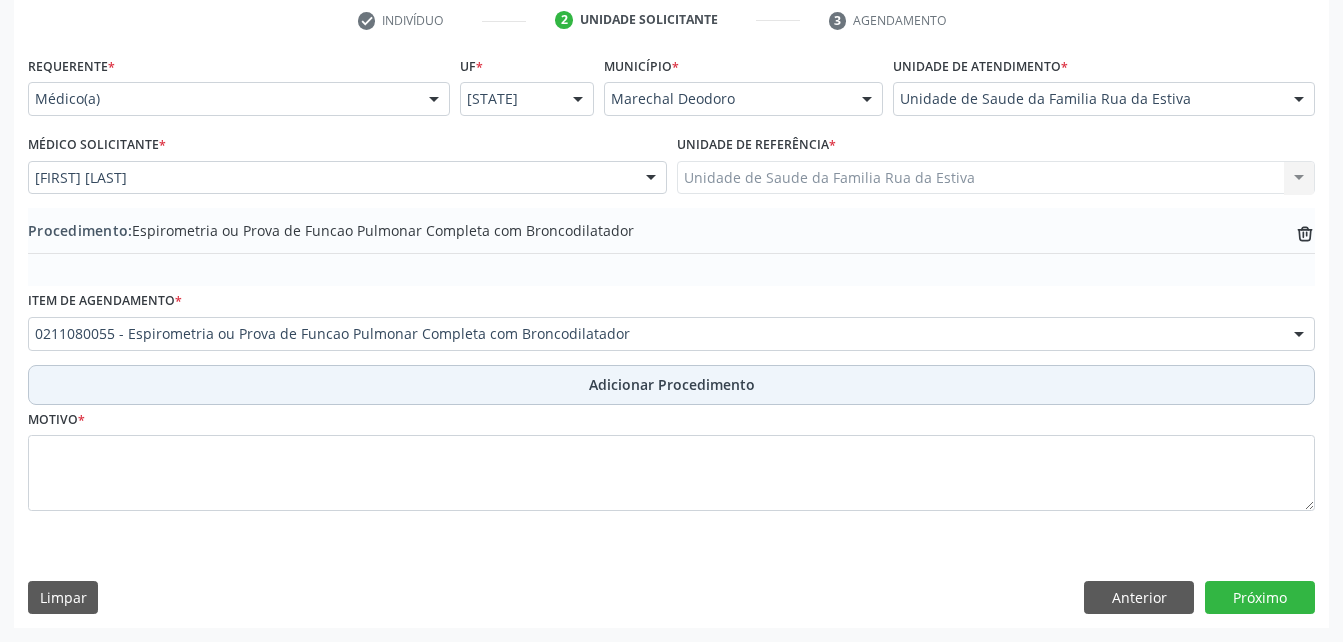 scroll, scrollTop: 411, scrollLeft: 0, axis: vertical 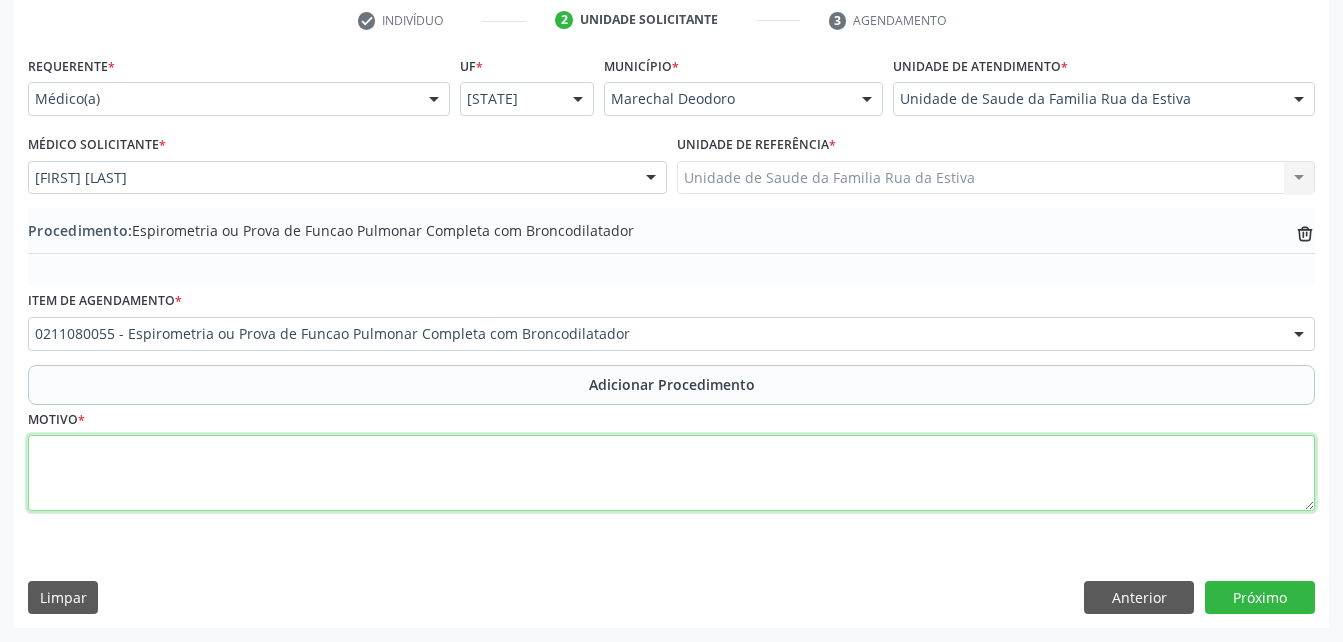 click at bounding box center (671, 473) 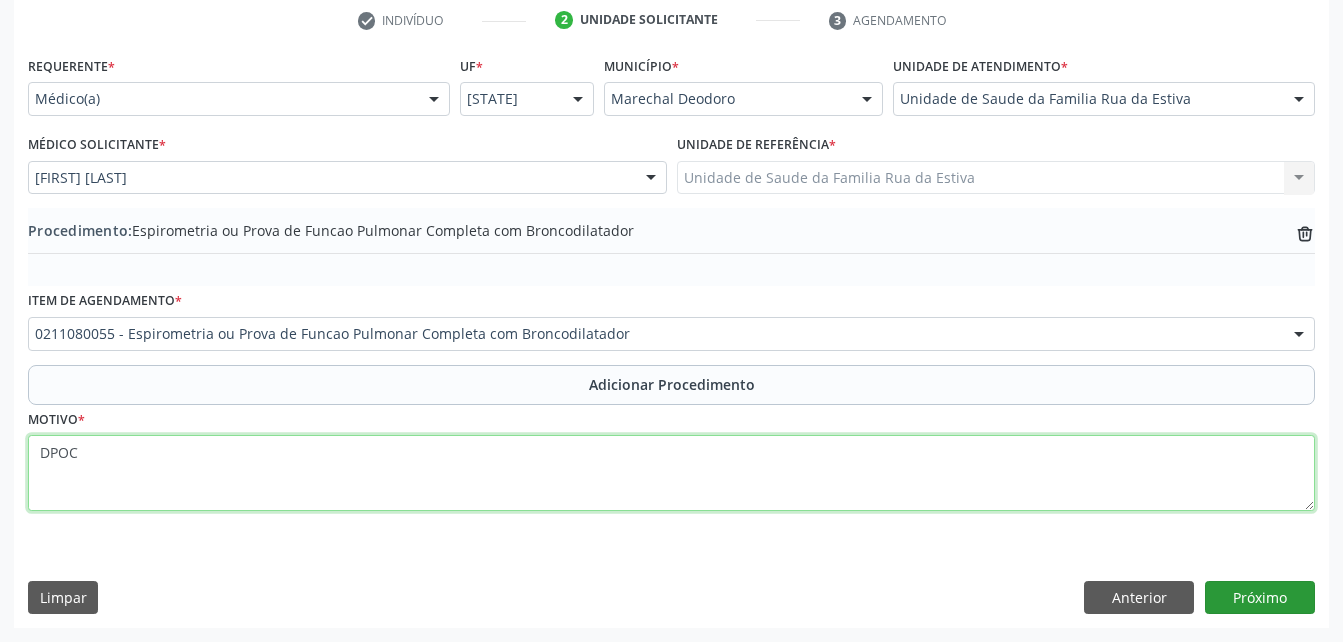 type on "DPOC" 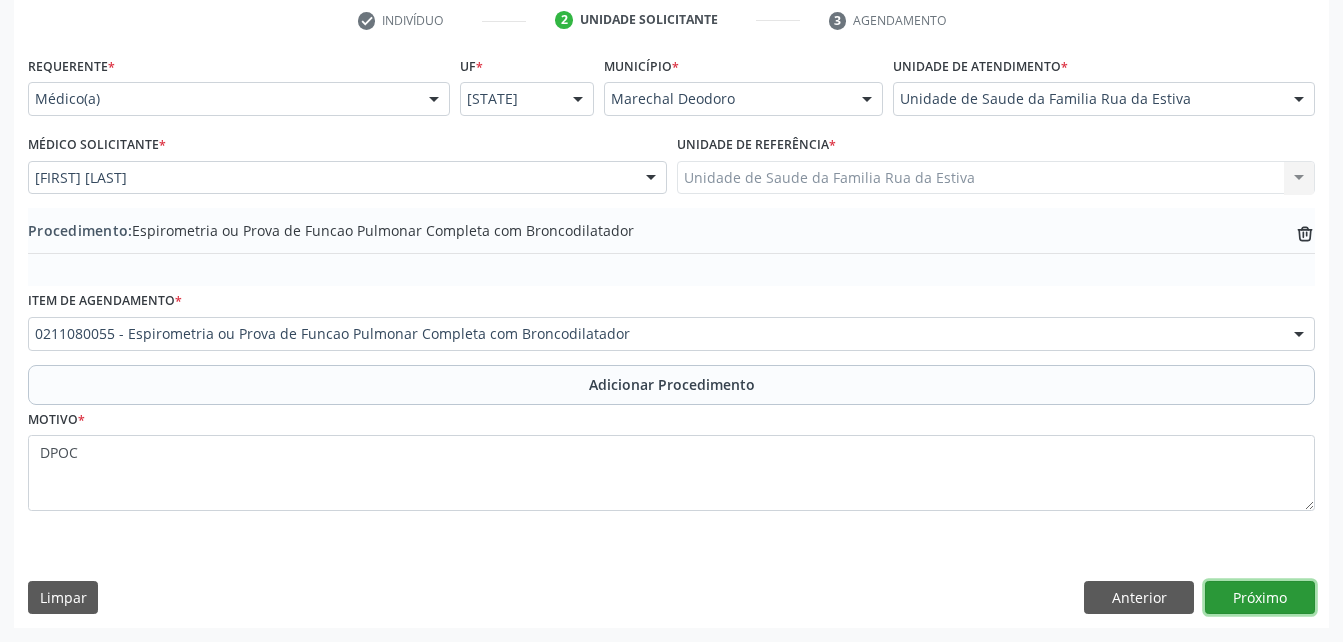 click on "Próximo" at bounding box center [1260, 598] 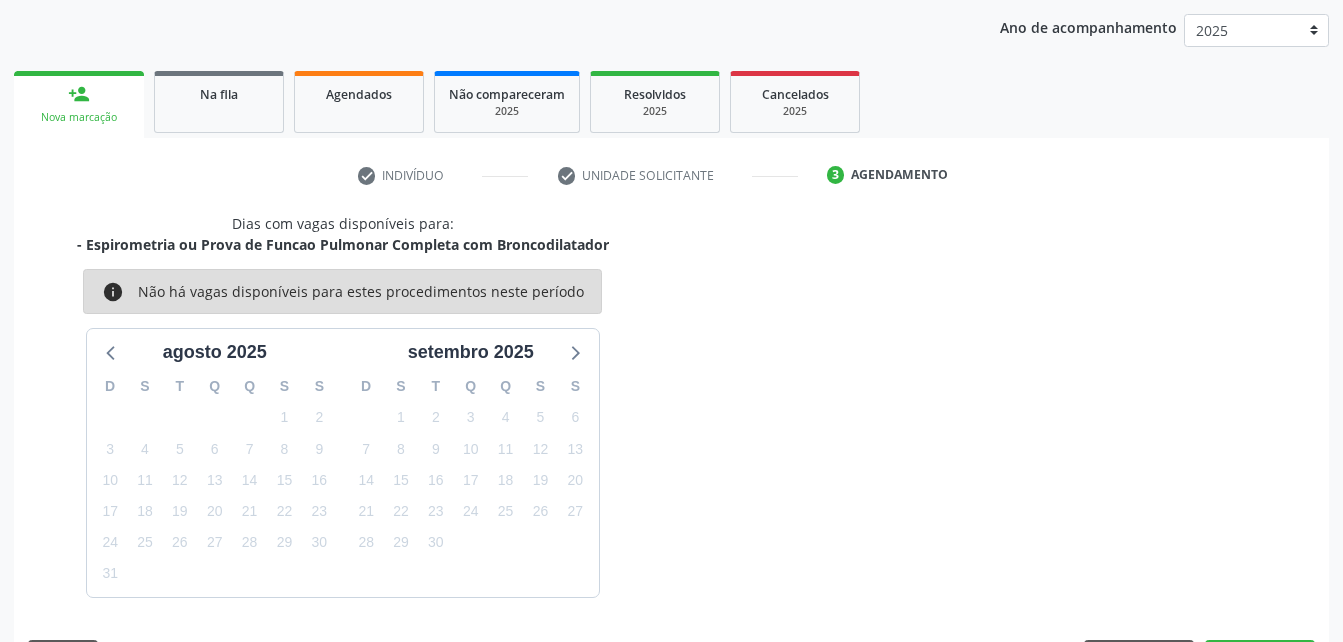scroll, scrollTop: 315, scrollLeft: 0, axis: vertical 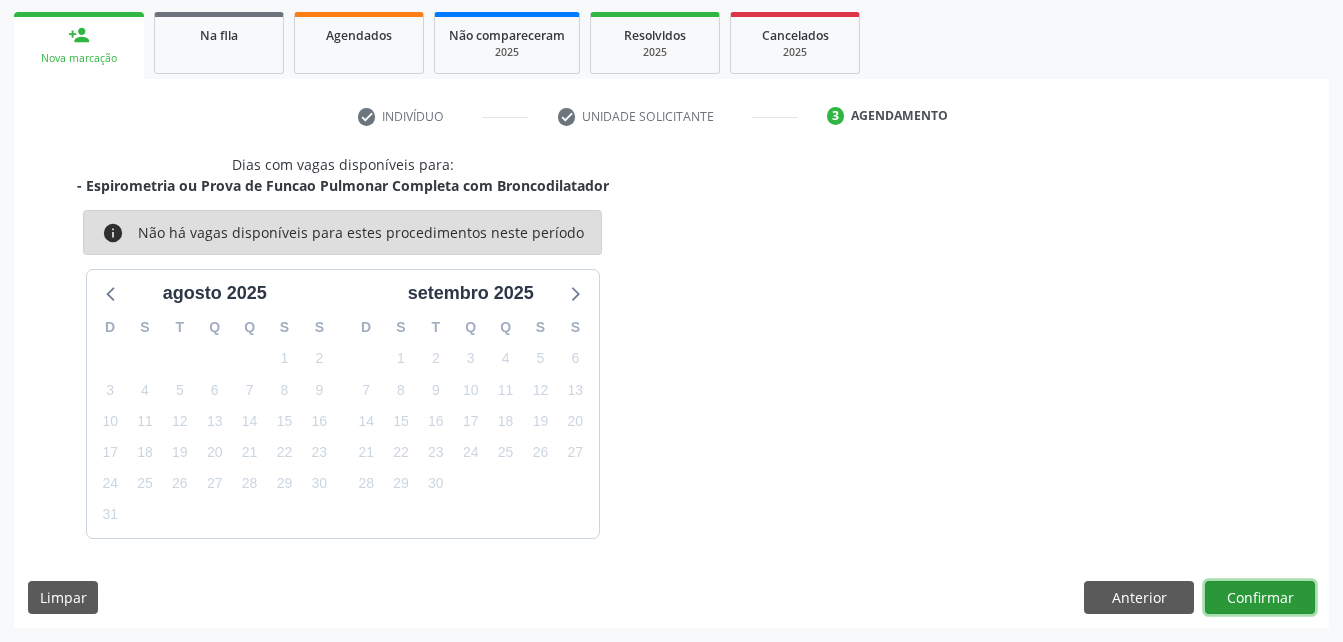 click on "Confirmar" at bounding box center (1260, 598) 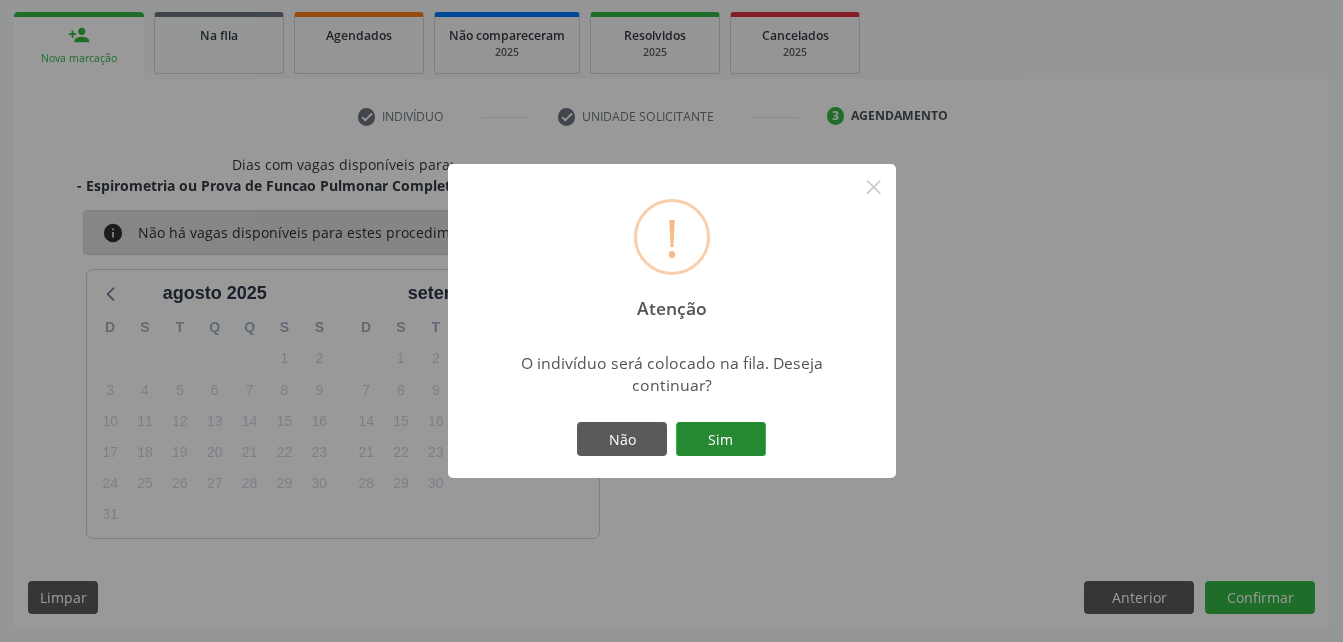 click on "Sim" at bounding box center (721, 439) 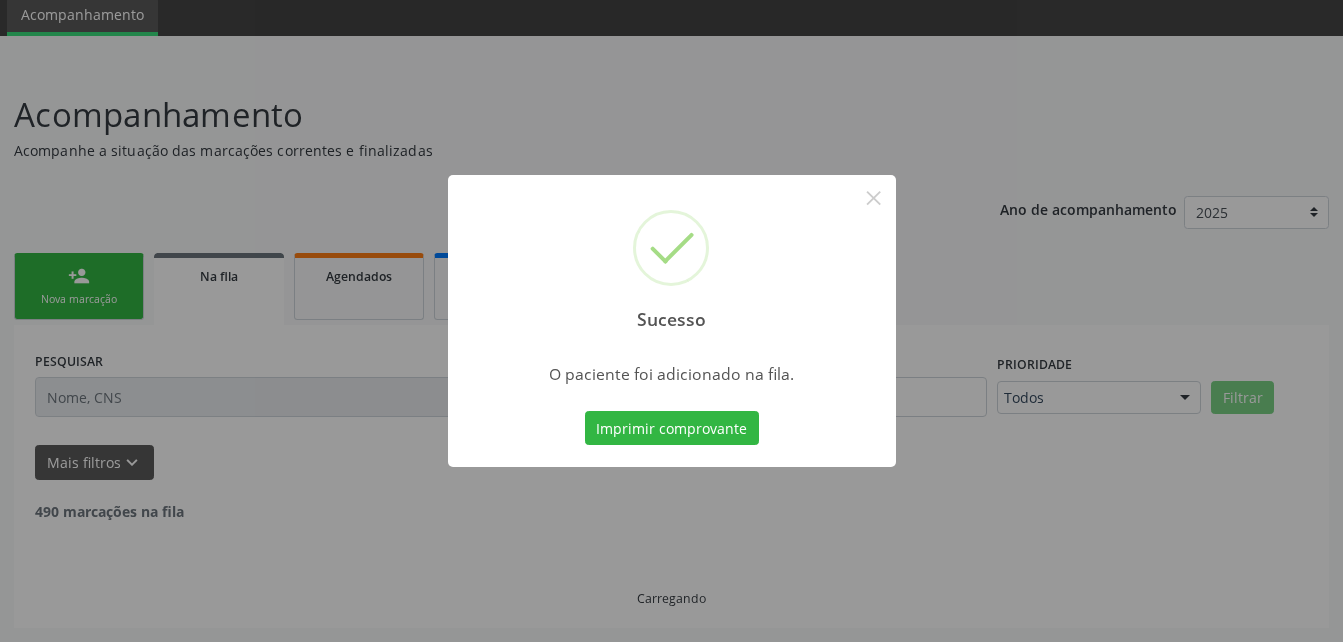 scroll, scrollTop: 53, scrollLeft: 0, axis: vertical 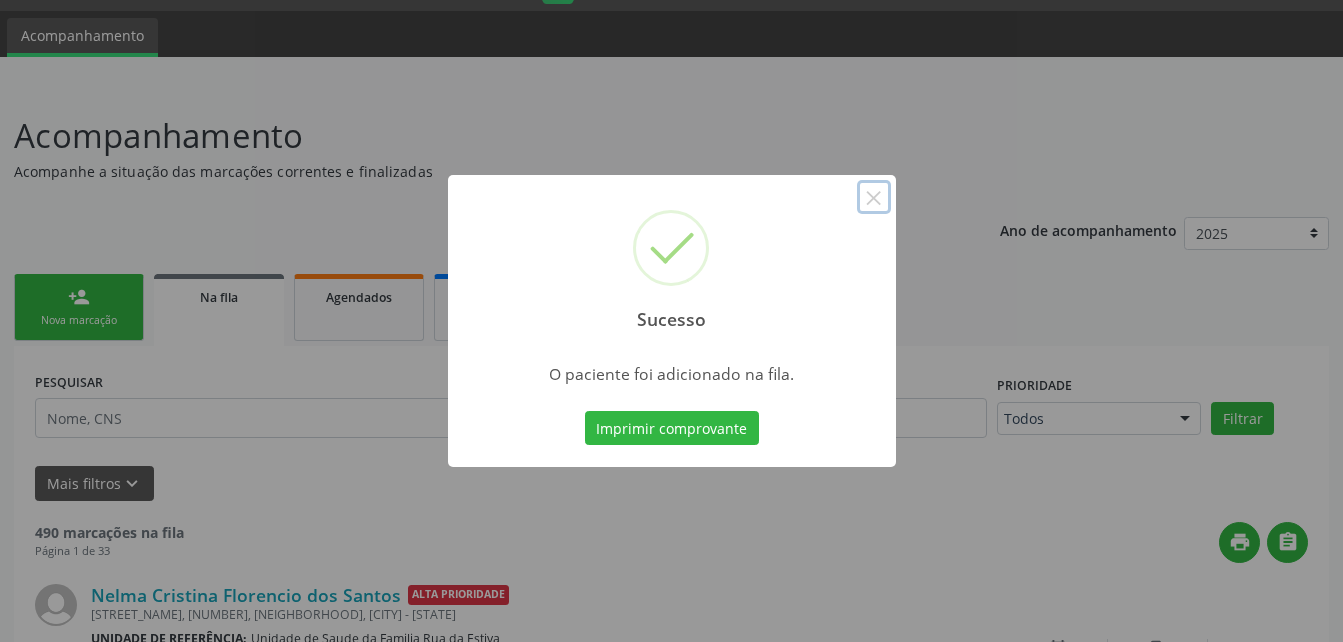 drag, startPoint x: 873, startPoint y: 195, endPoint x: 777, endPoint y: 244, distance: 107.78219 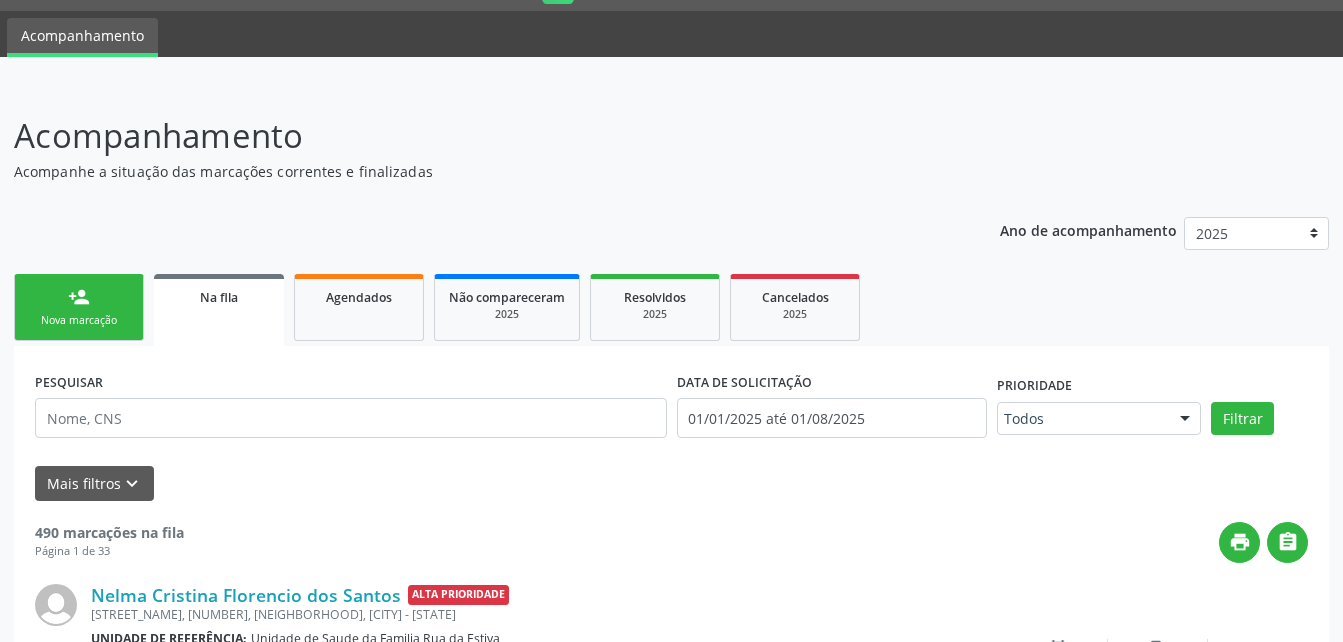 click on "person_add
Nova marcação" at bounding box center [79, 307] 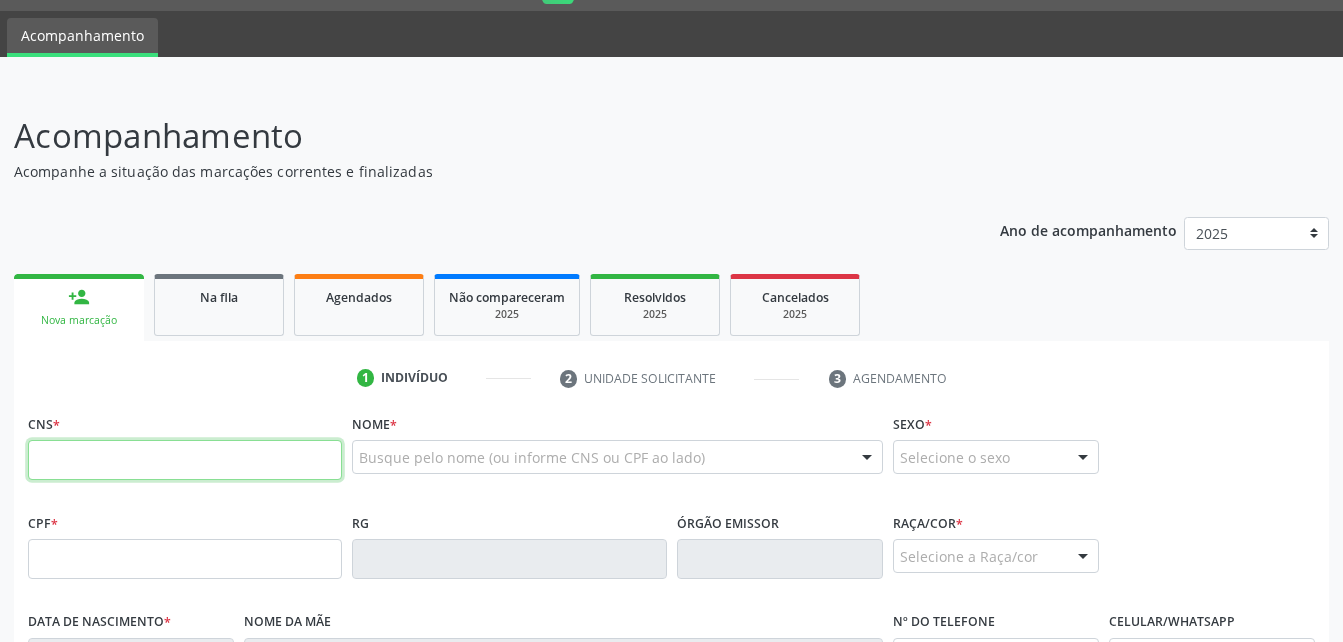click at bounding box center [185, 460] 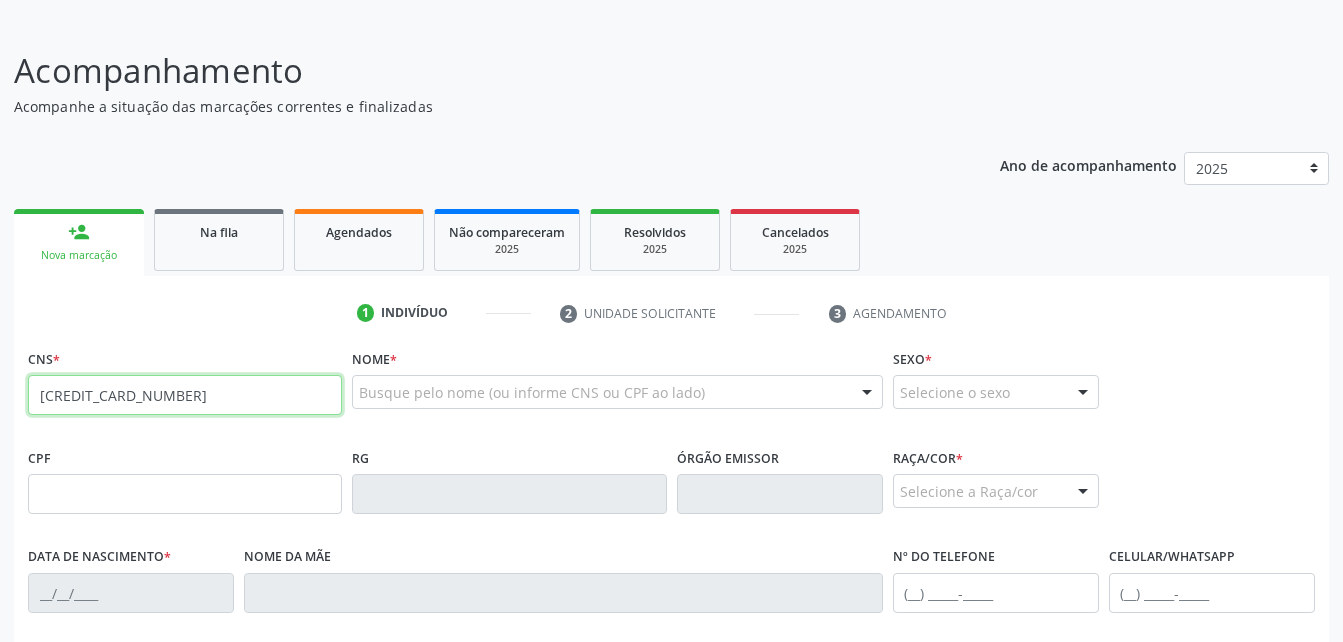 type on "[CREDIT_CARD_NUMBER]" 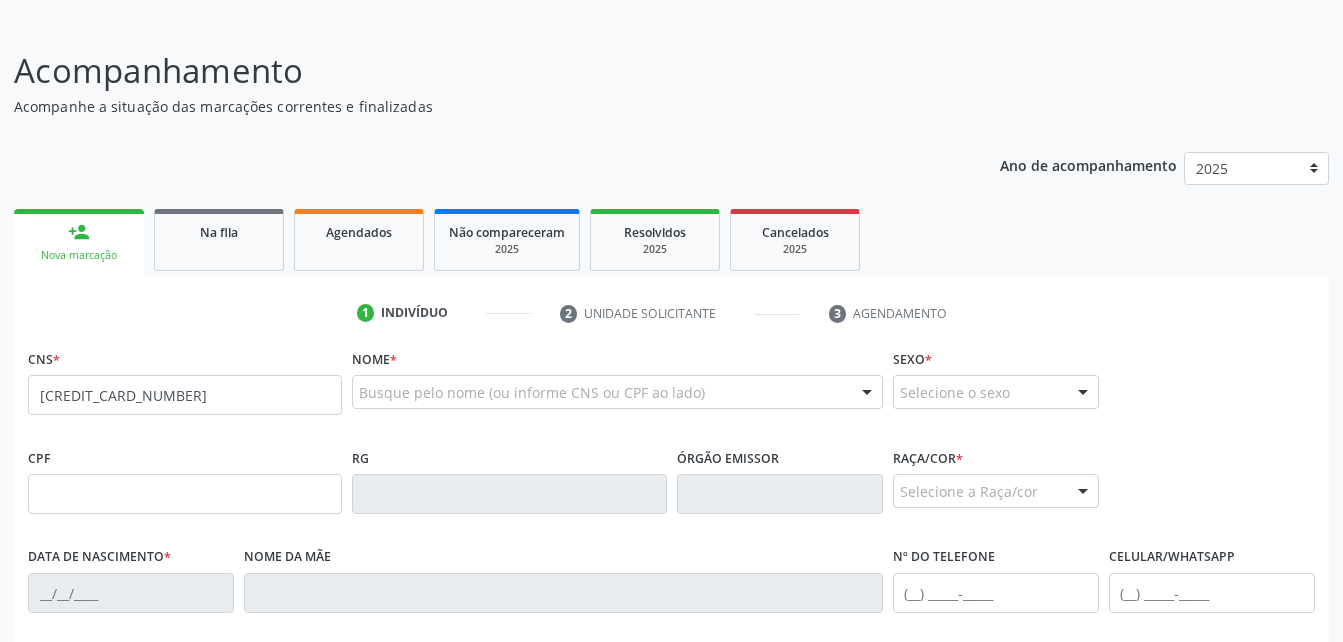 scroll, scrollTop: 153, scrollLeft: 0, axis: vertical 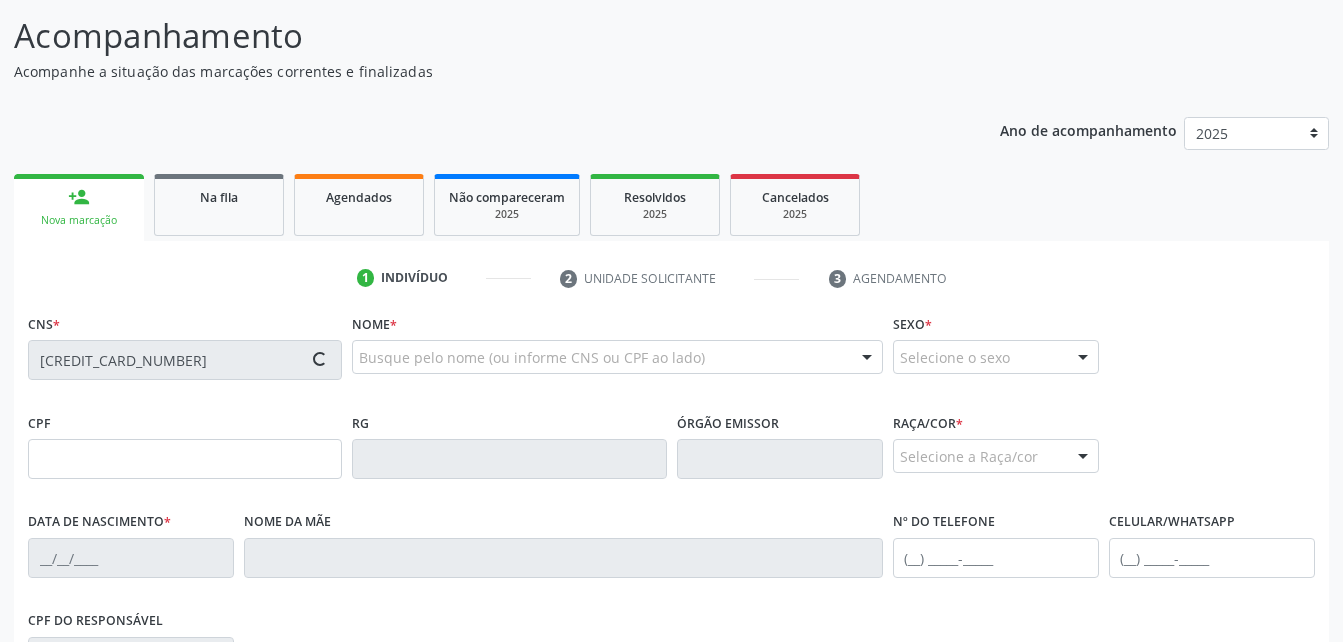 type on "[NUMBER].[NUMBER].[NUMBER]-[NUMBER]" 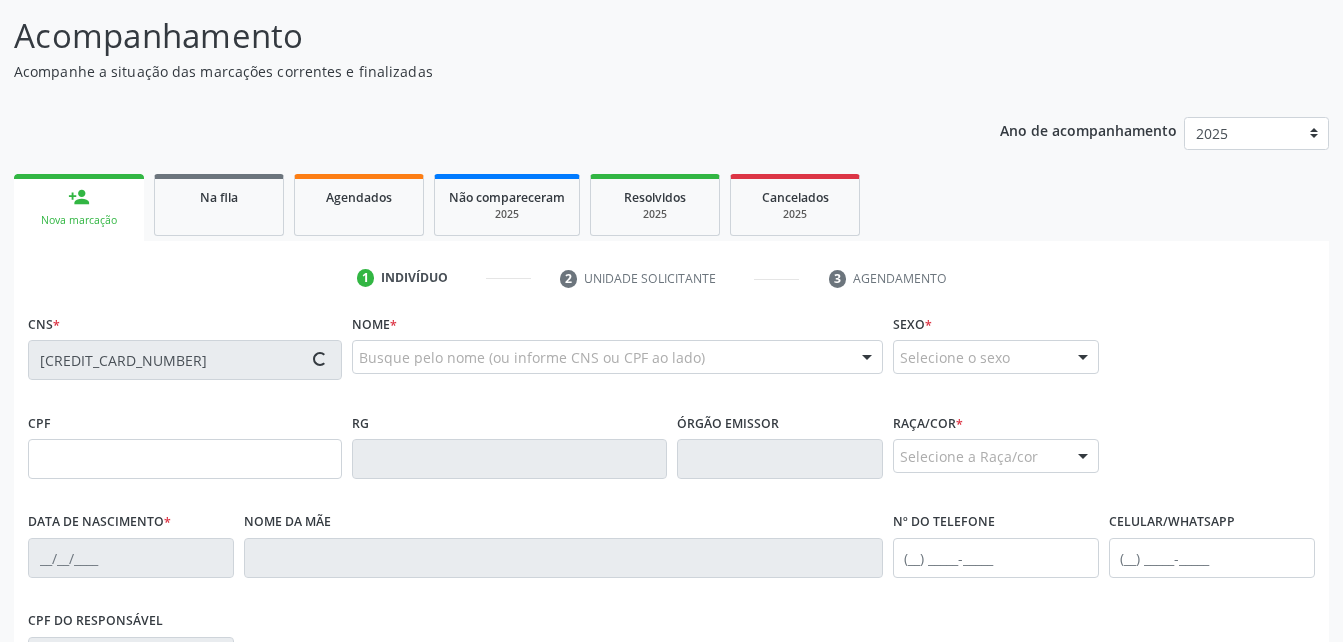 type on "[FIRST] [LAST] dos Santos" 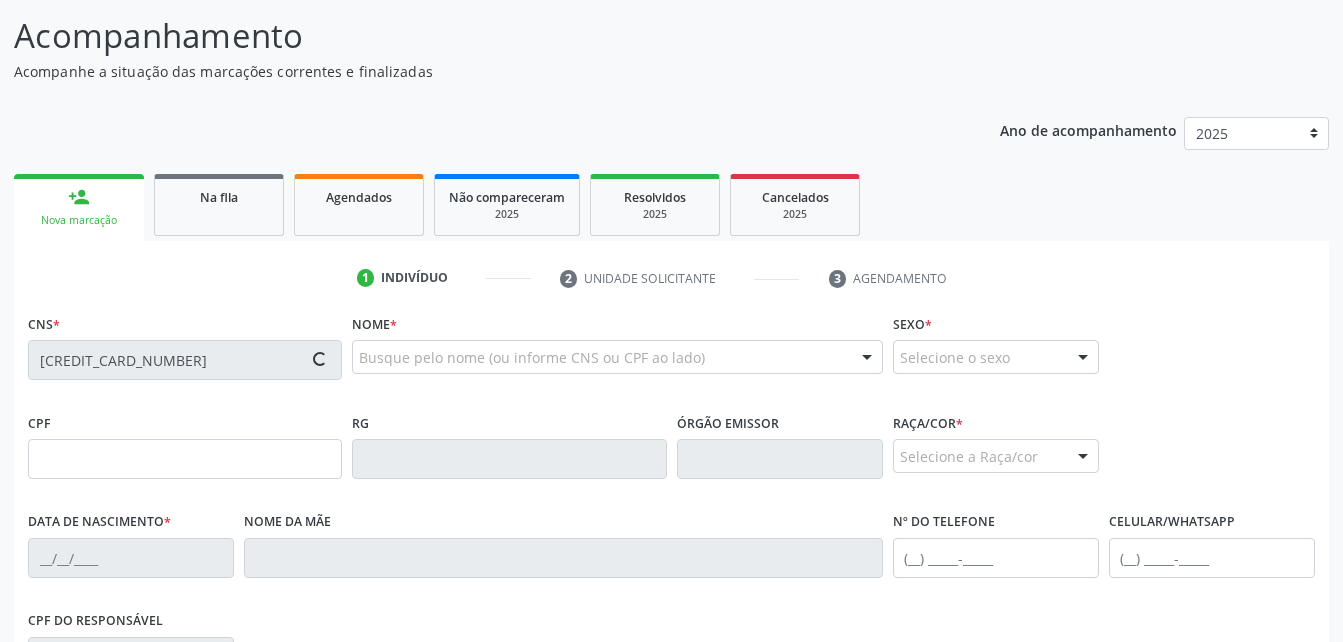 type on "([PHONE]) [PHONE]-[PHONE]" 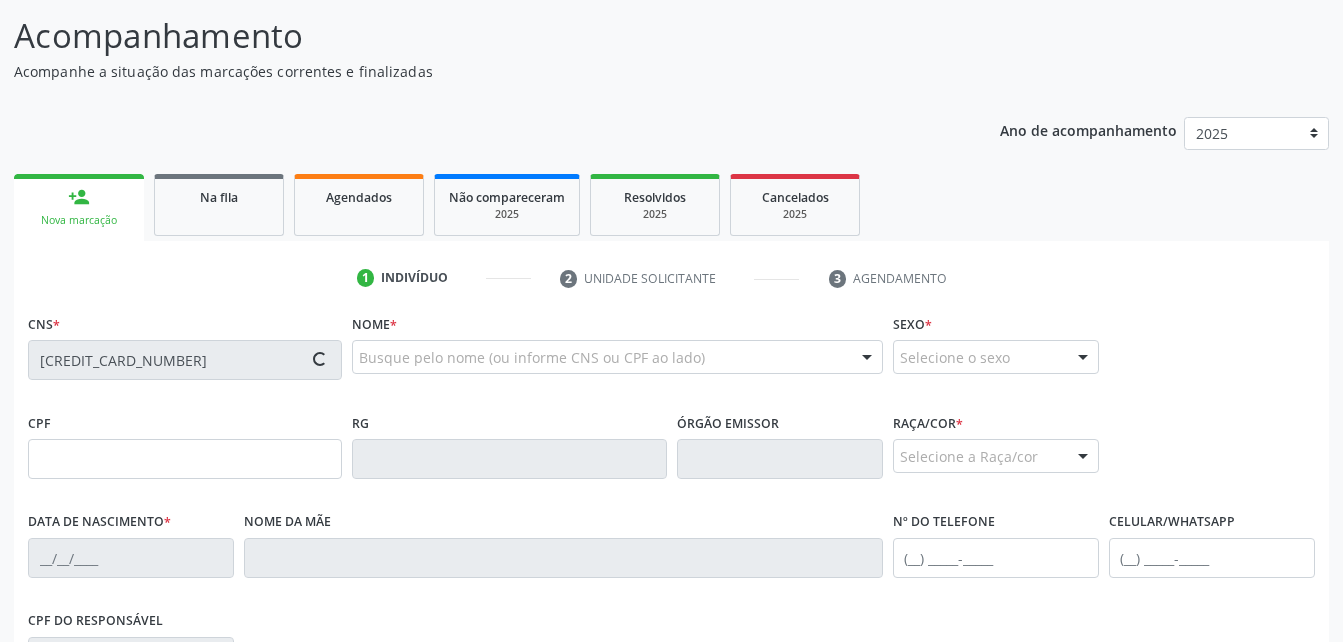 type on "46" 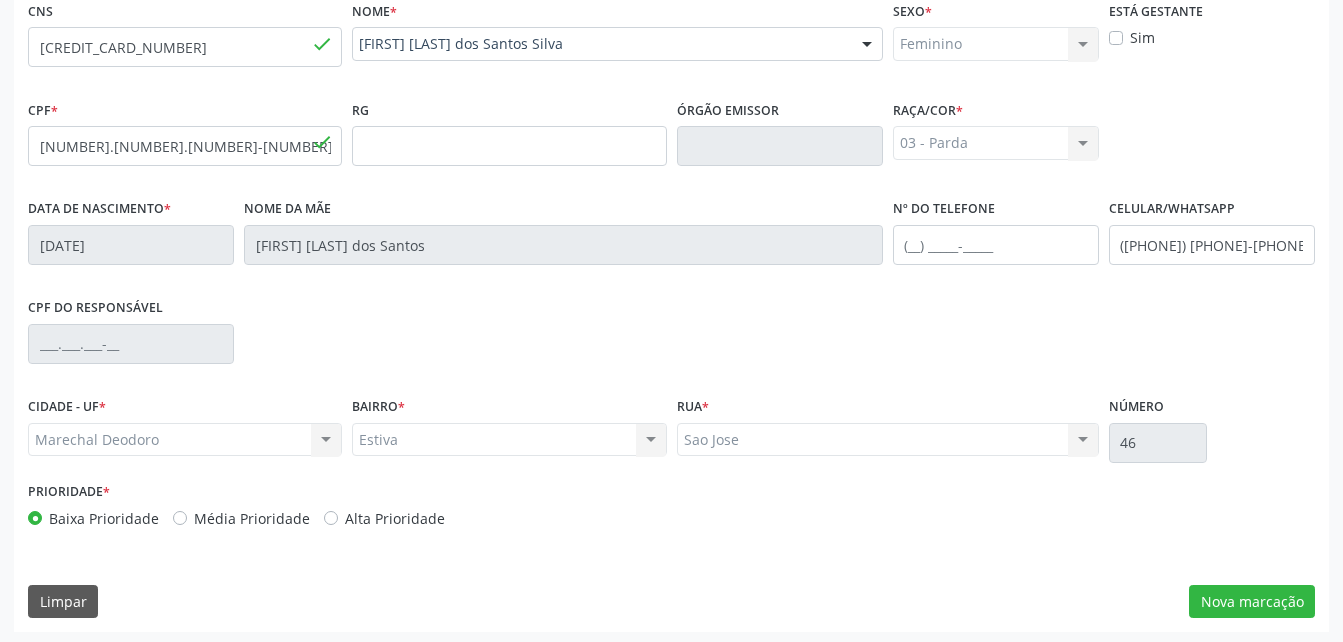 scroll, scrollTop: 470, scrollLeft: 0, axis: vertical 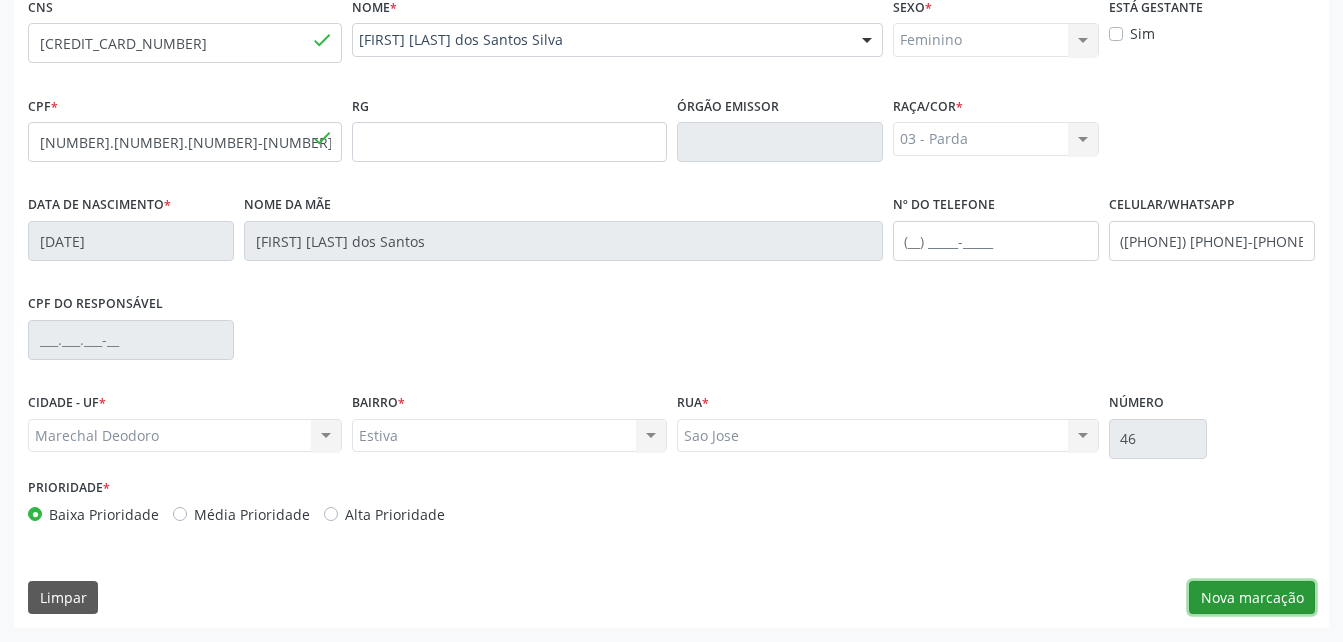 click on "Nova marcação" at bounding box center (1252, 598) 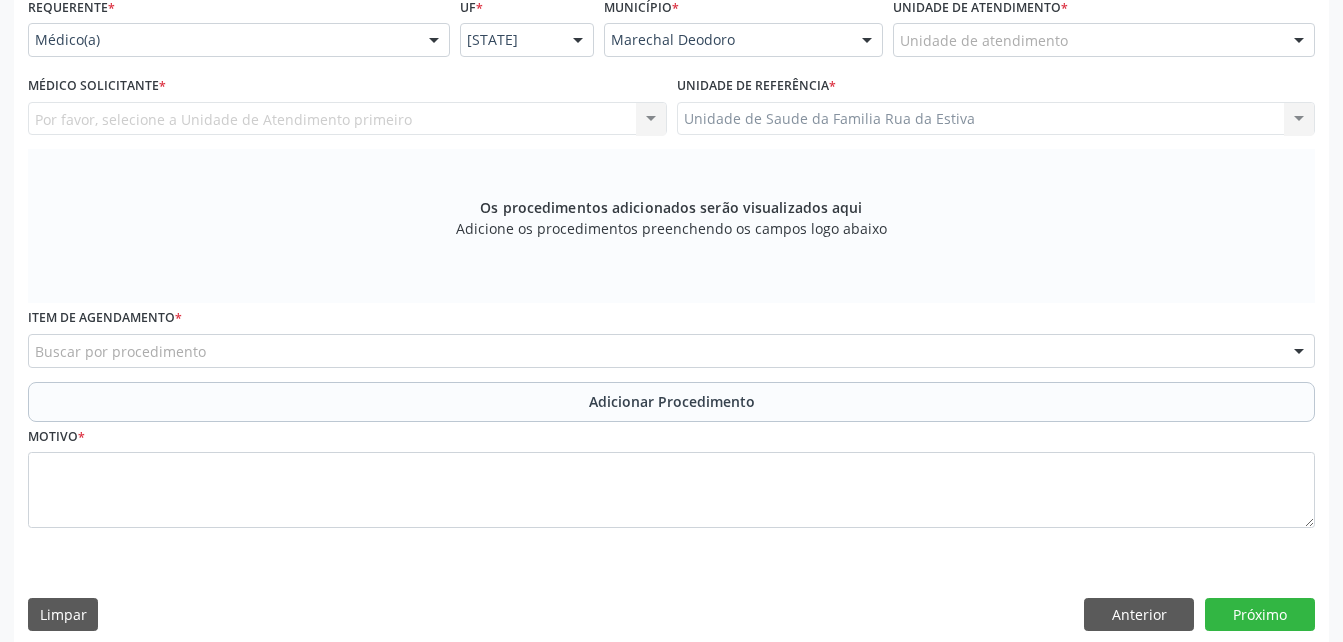click on "Unidade de atendimento" at bounding box center (1104, 40) 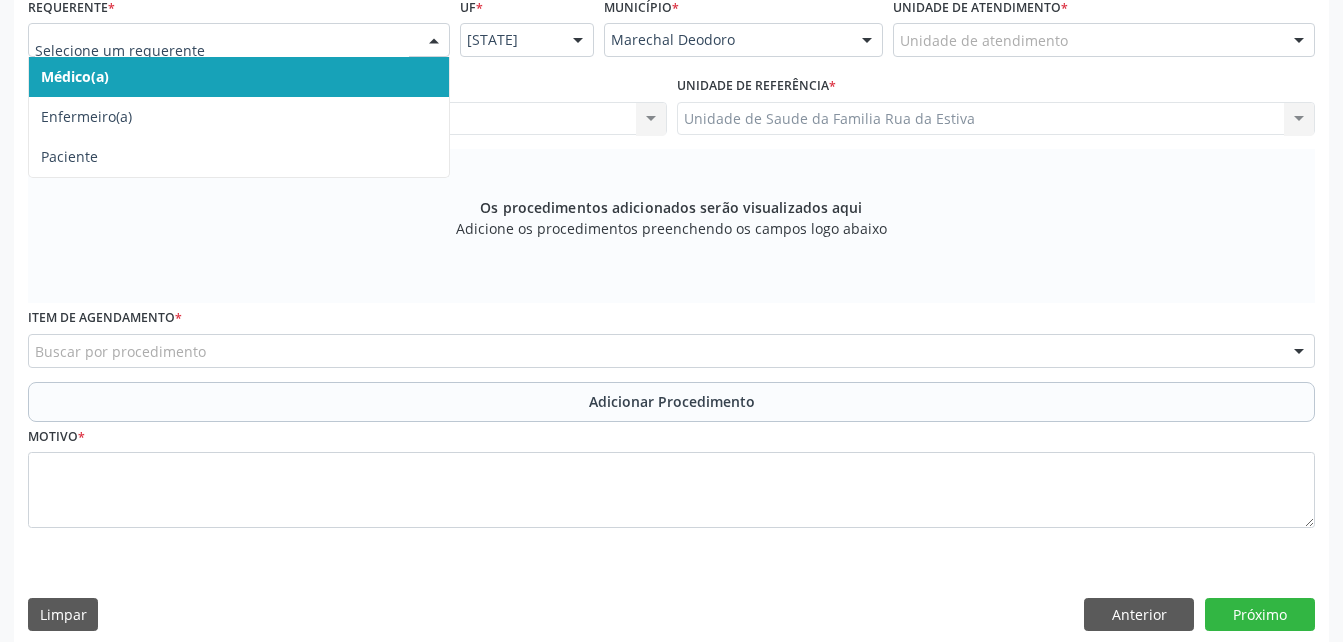 click at bounding box center (434, 41) 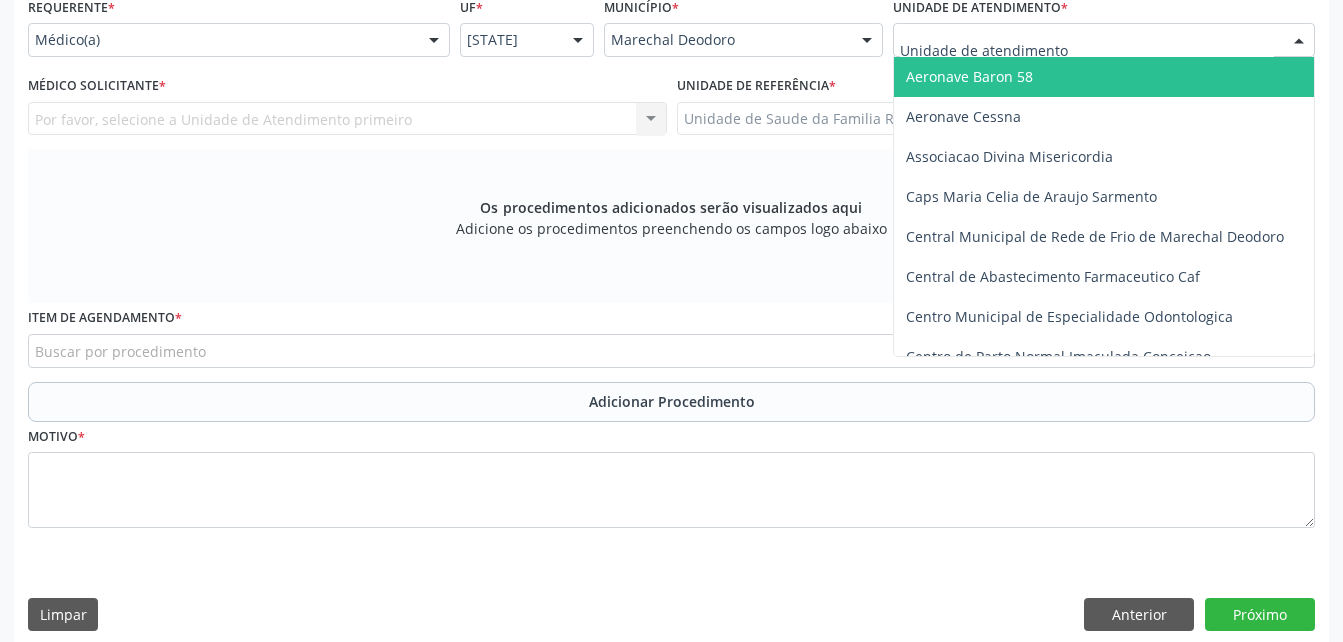 click at bounding box center (1104, 40) 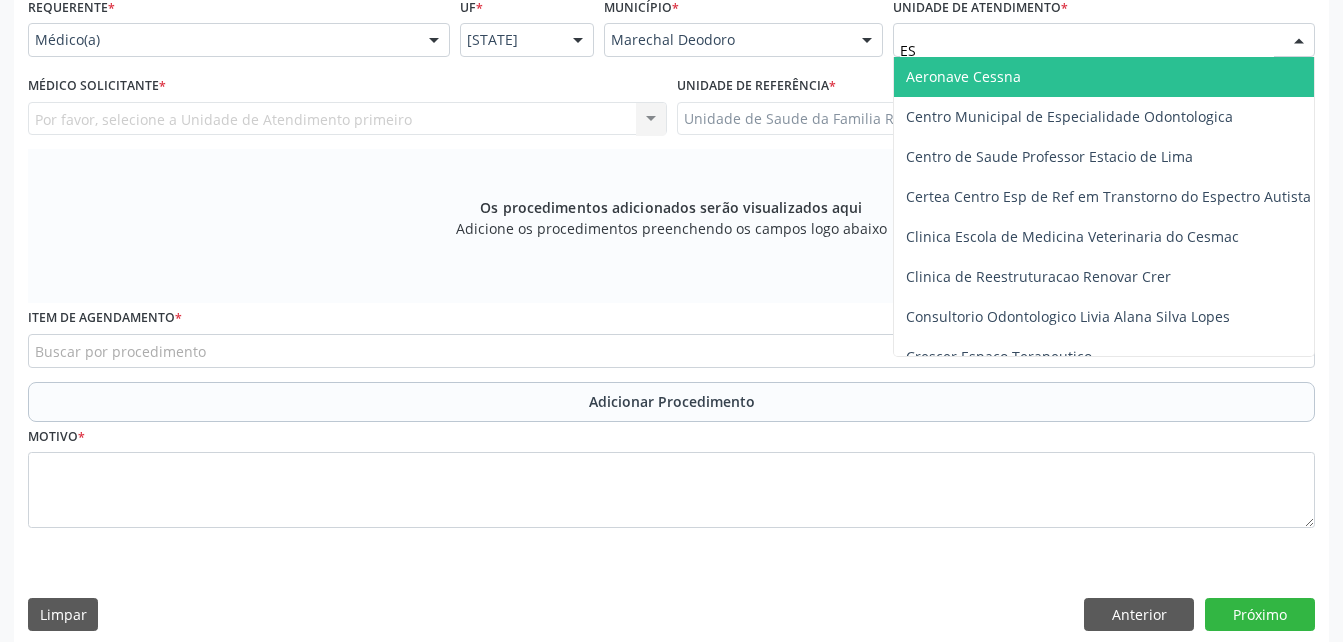 type on "E" 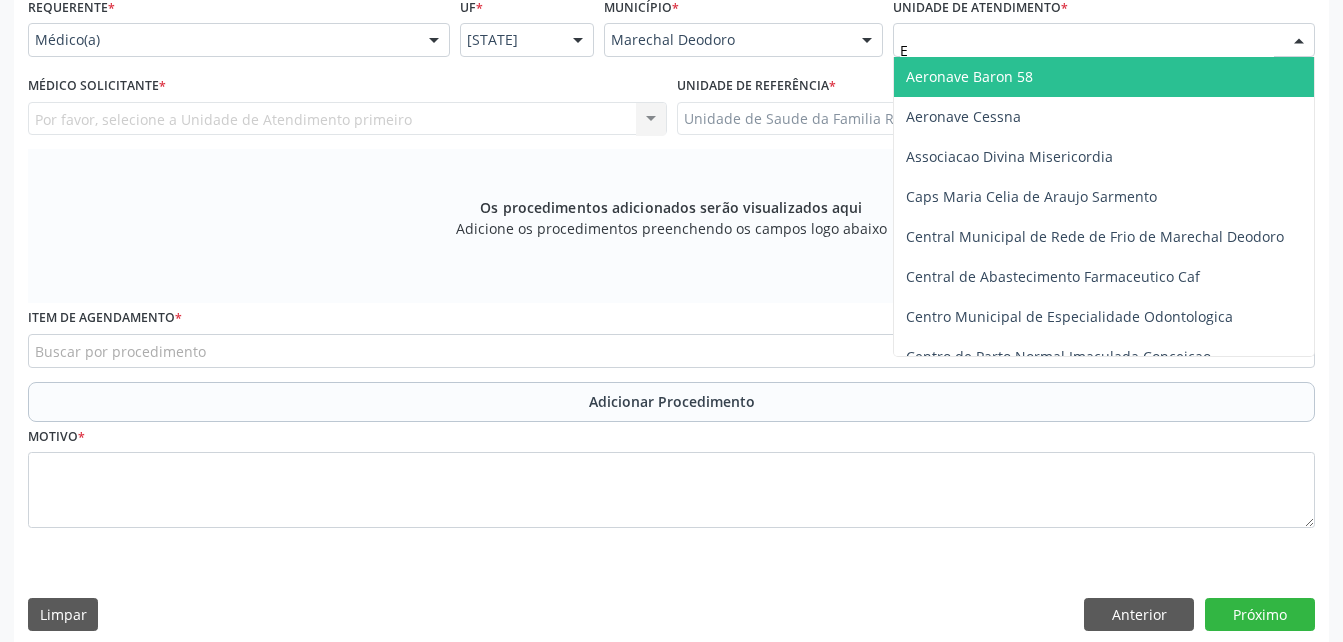 type 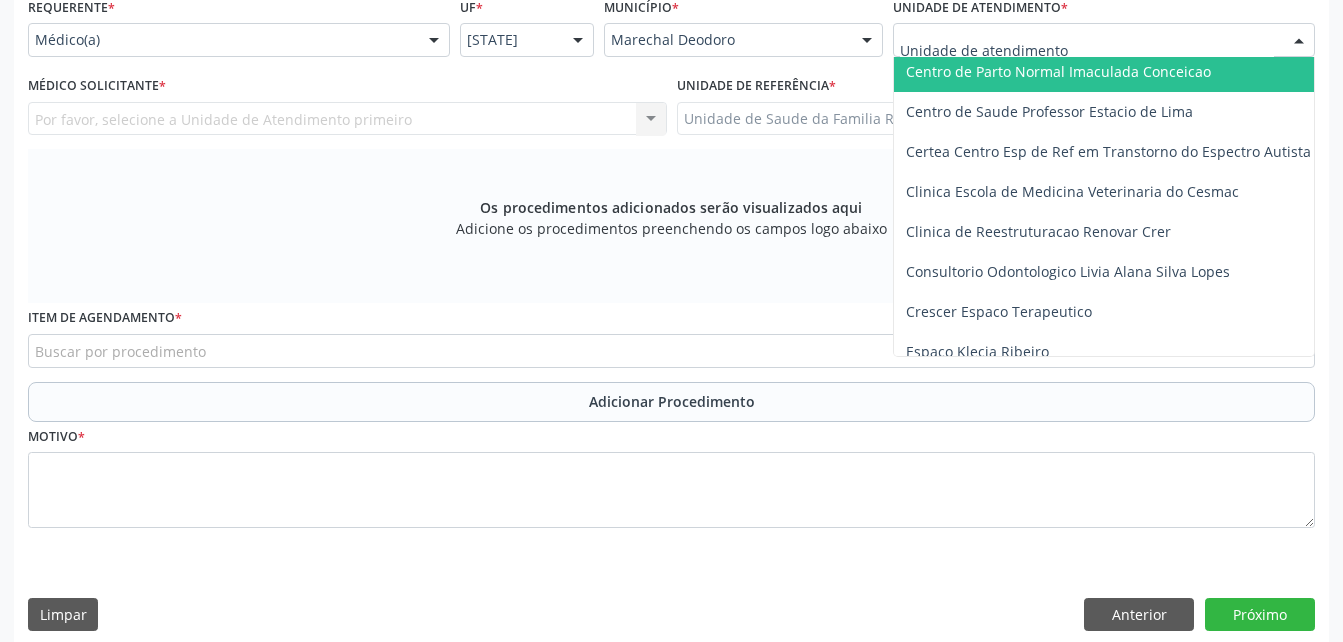scroll, scrollTop: 300, scrollLeft: 0, axis: vertical 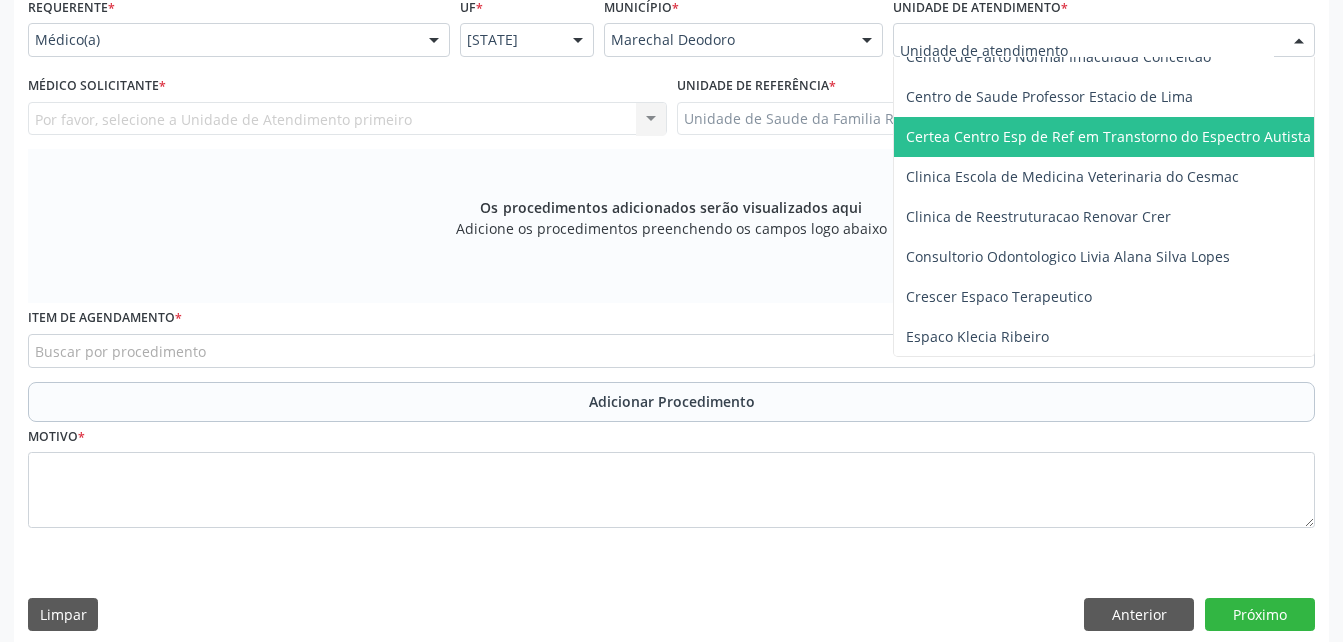 click on "Certea Centro Esp de Ref em Transtorno do Espectro Autista" at bounding box center (1110, 137) 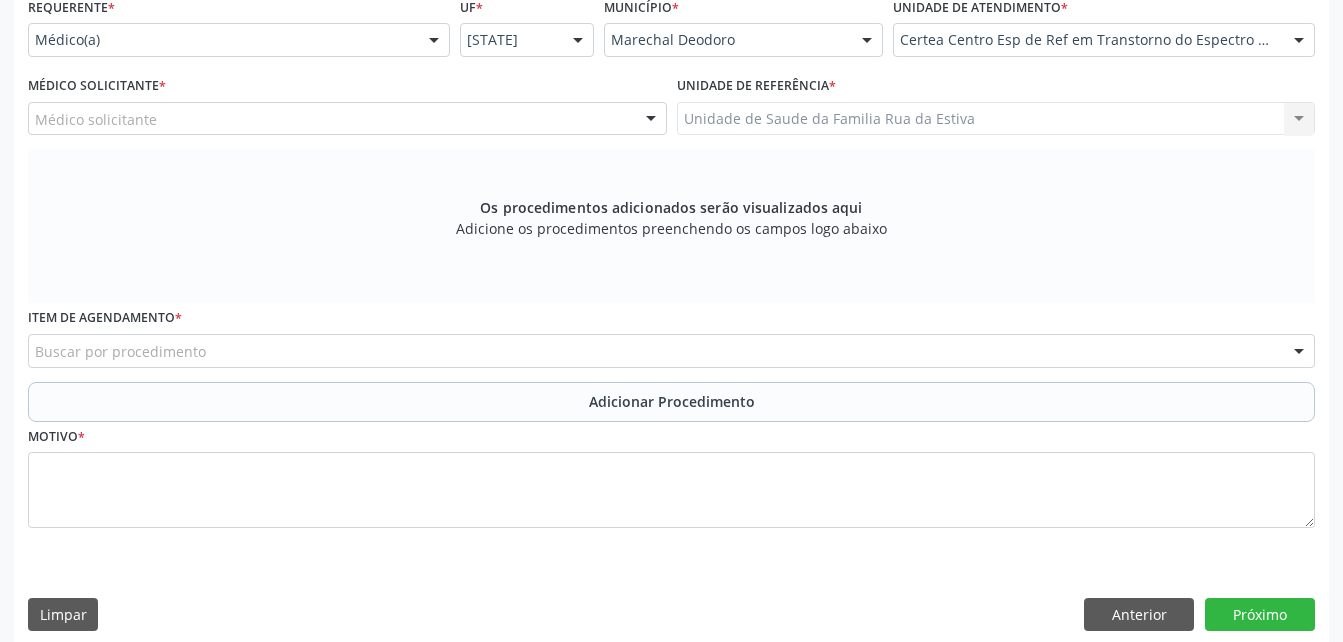 click on "Médico solicitante" at bounding box center [347, 119] 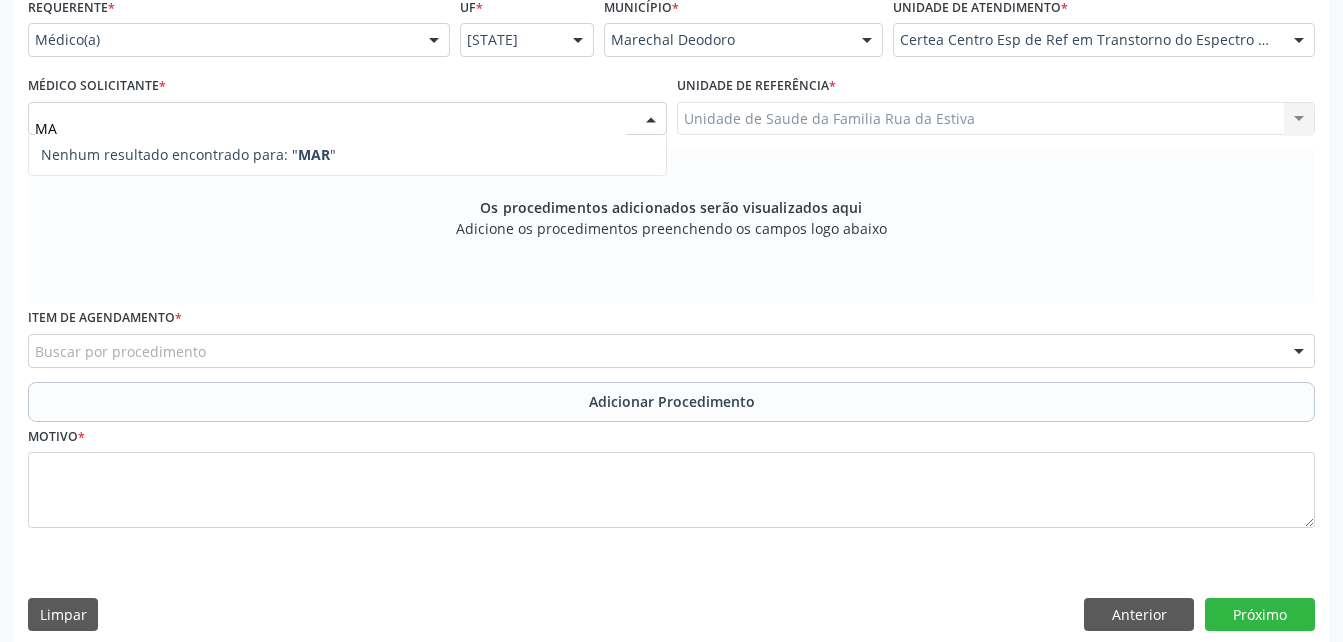 type on "M" 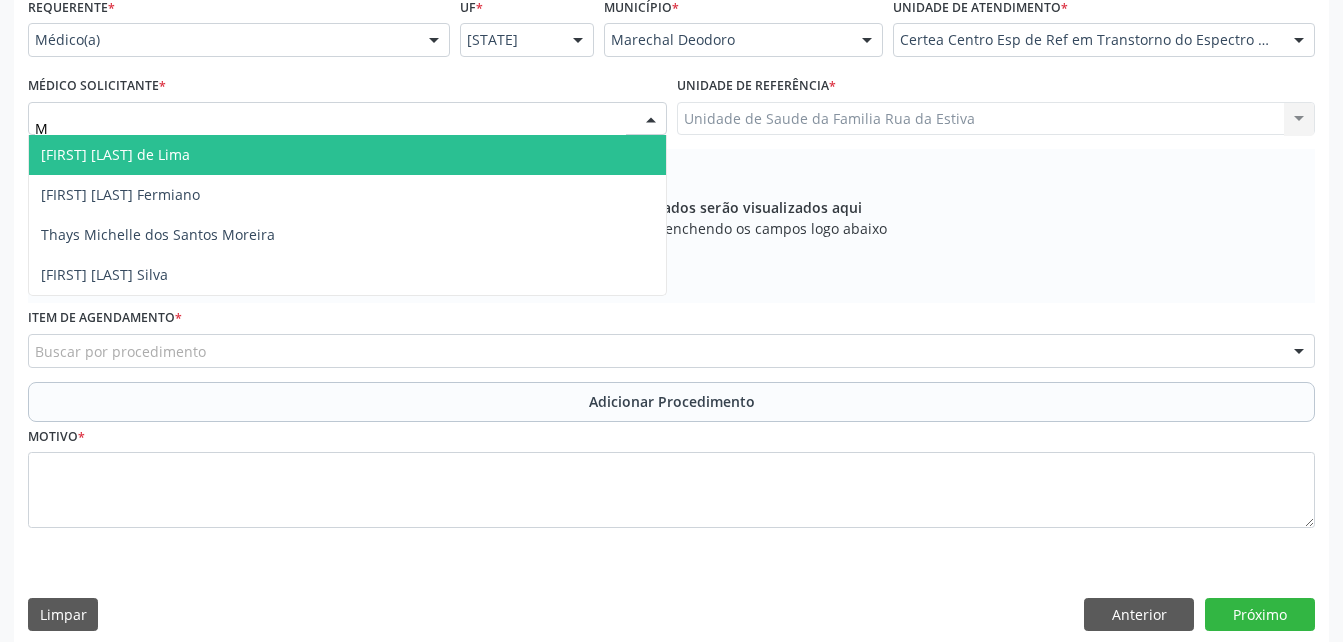type 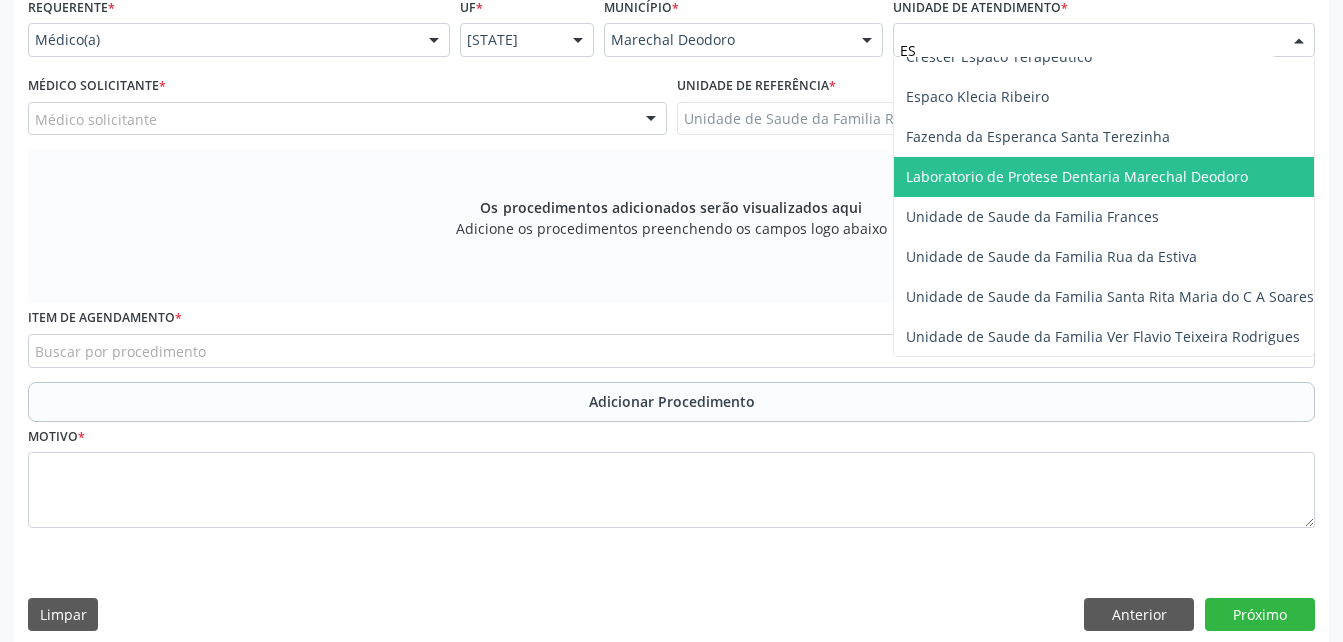 type on "EST" 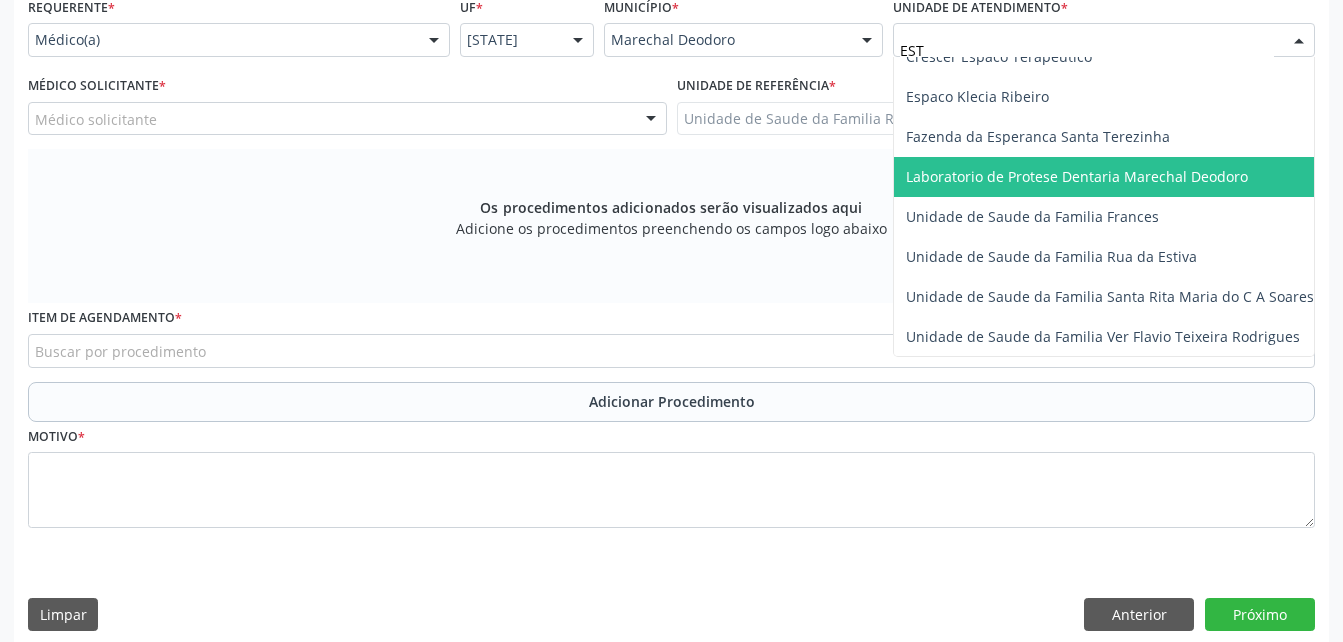 scroll, scrollTop: 0, scrollLeft: 0, axis: both 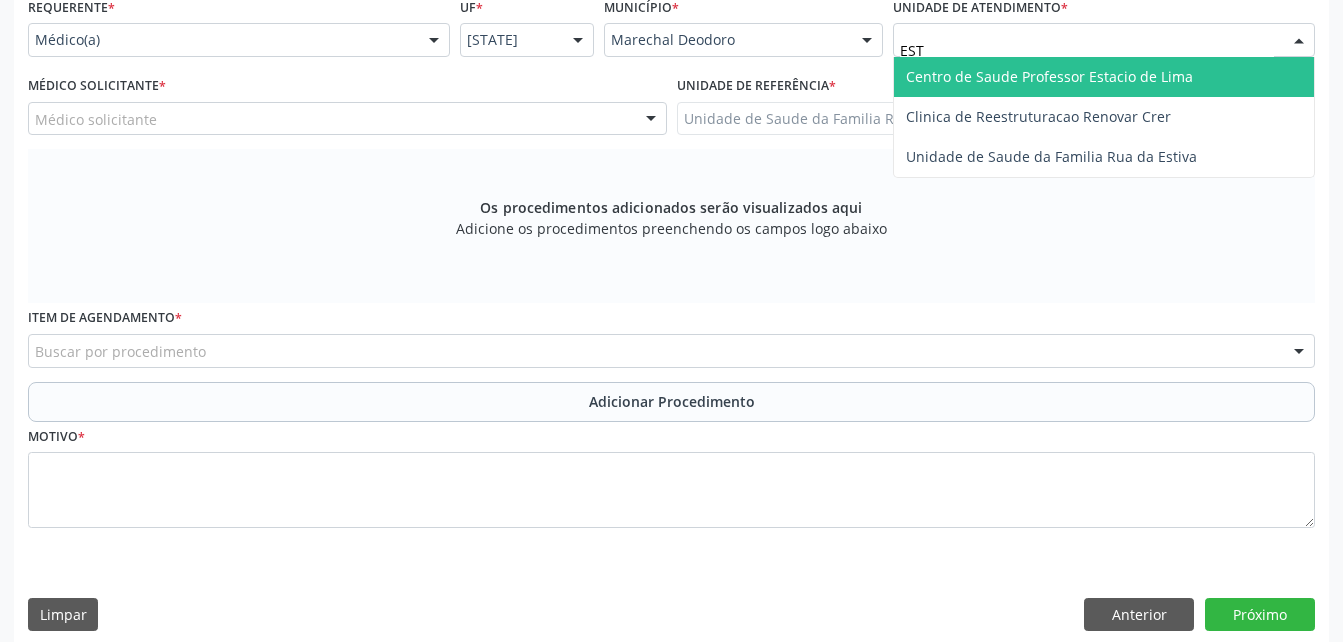 click on "Centro de Saude Professor Estacio de Lima" at bounding box center [1104, 77] 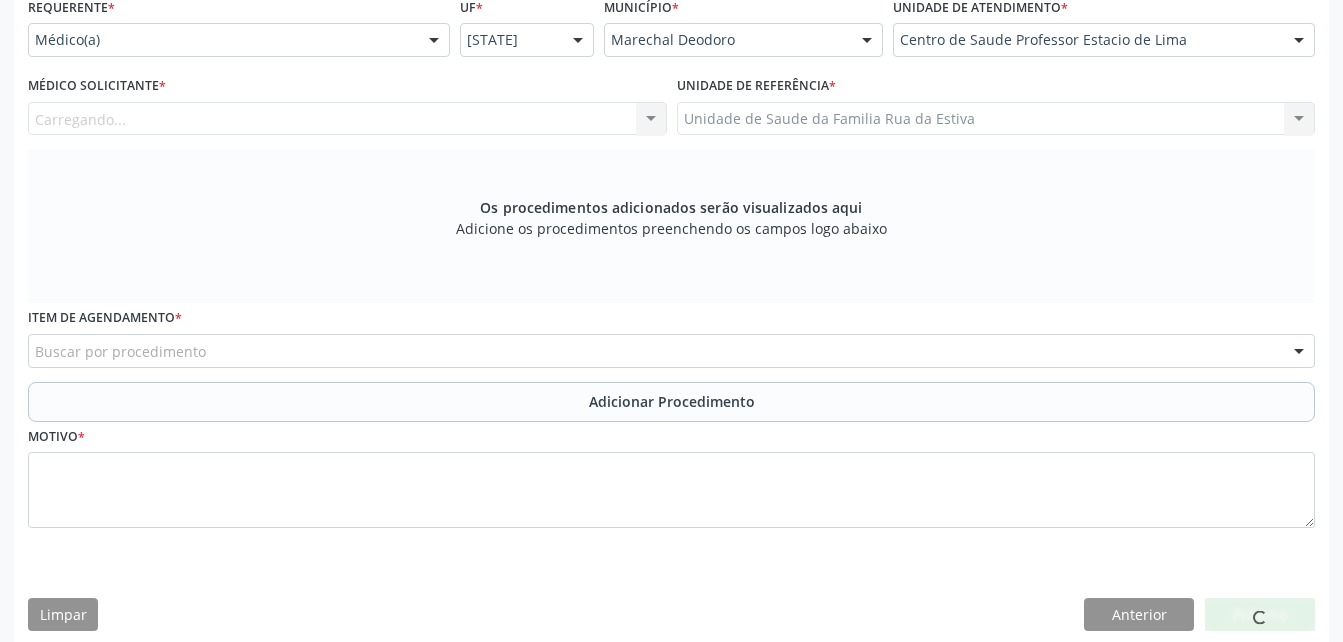 click on "Carregando..." at bounding box center [347, 119] 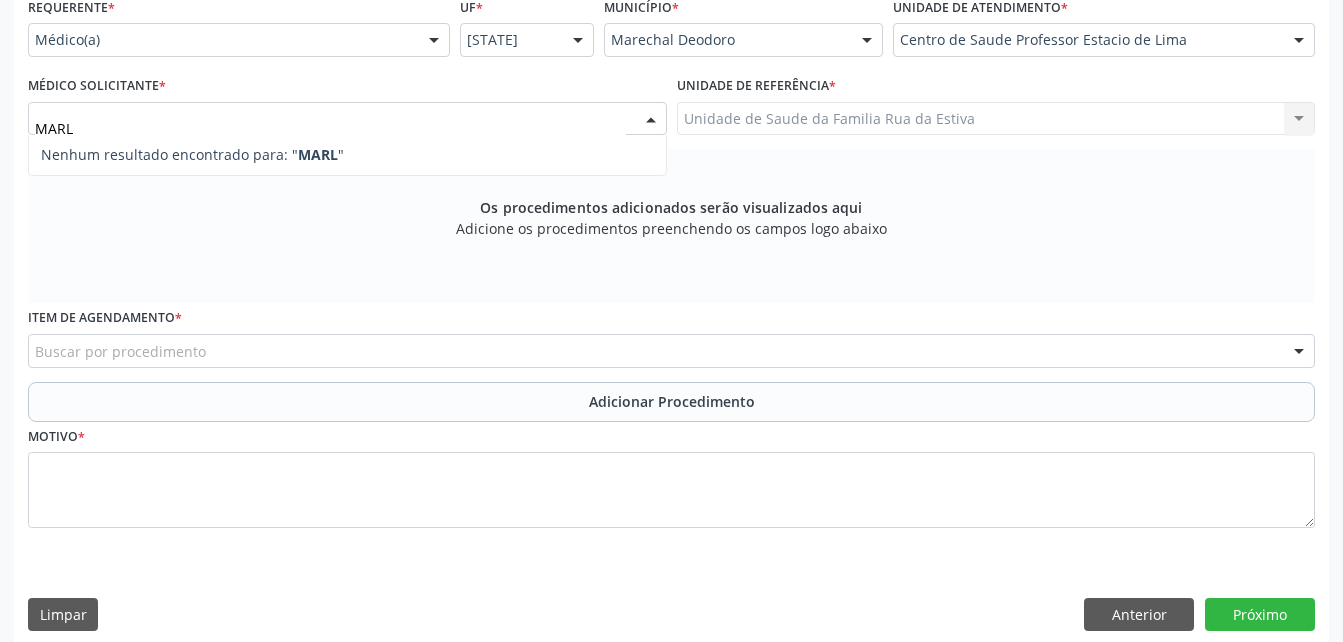 type on "MARLI" 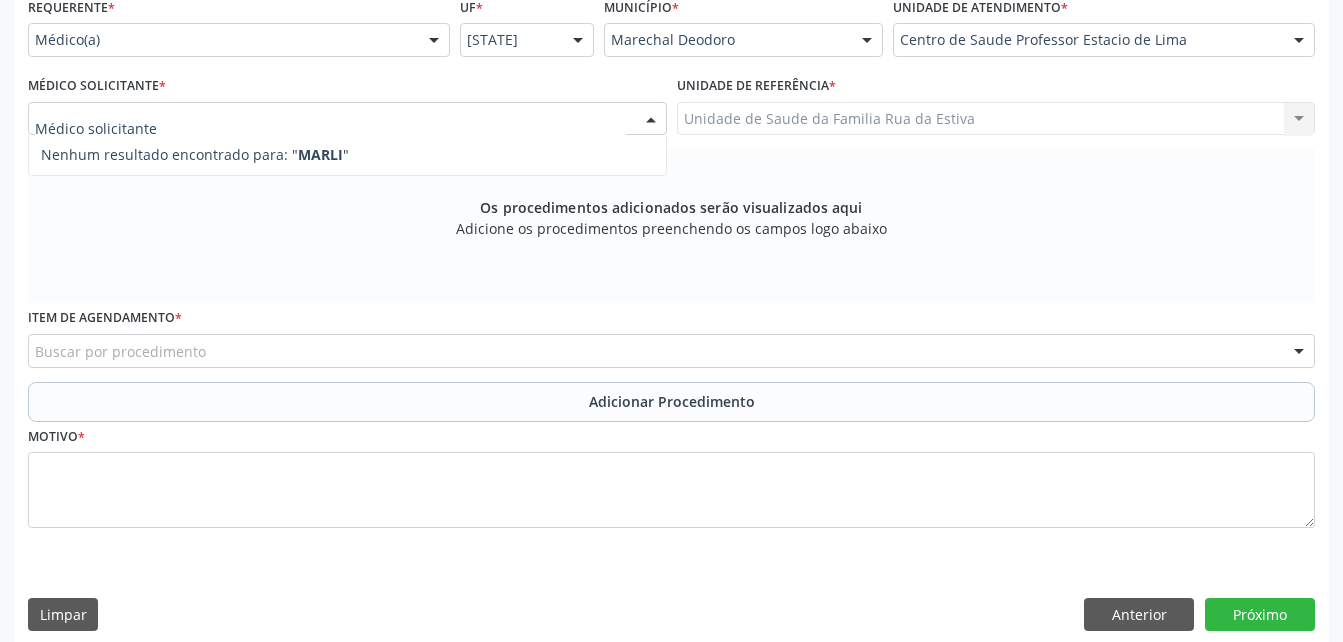 click at bounding box center (434, 41) 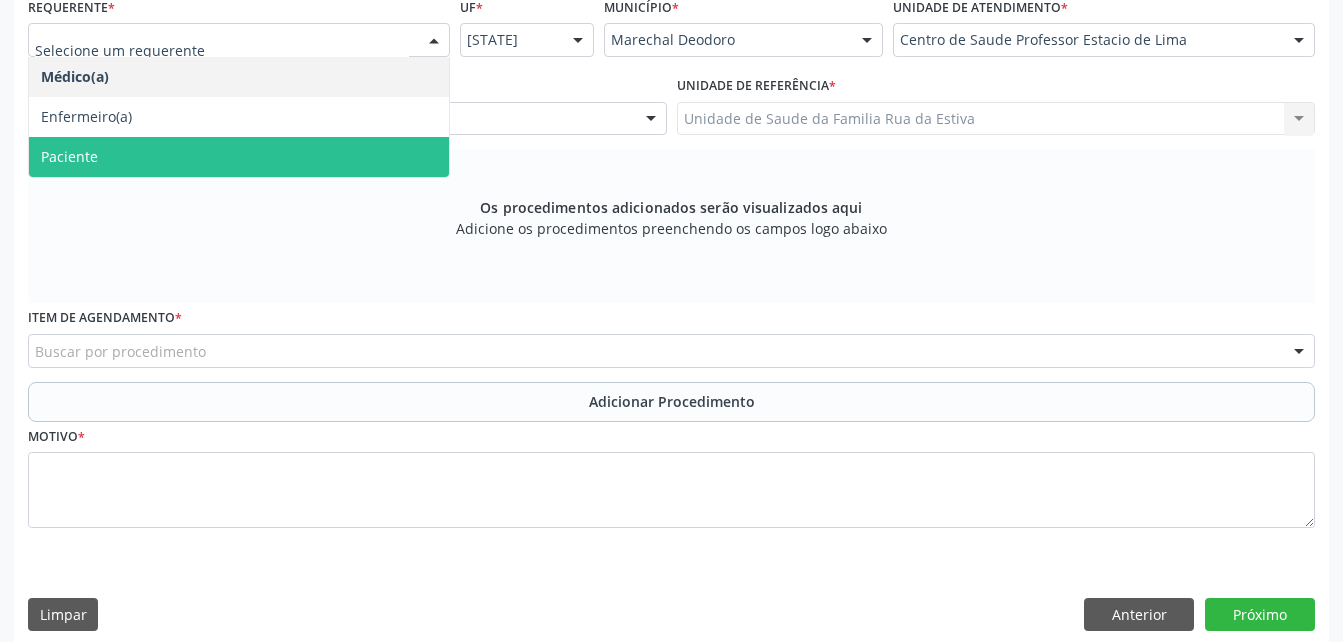 click on "Paciente" at bounding box center [239, 157] 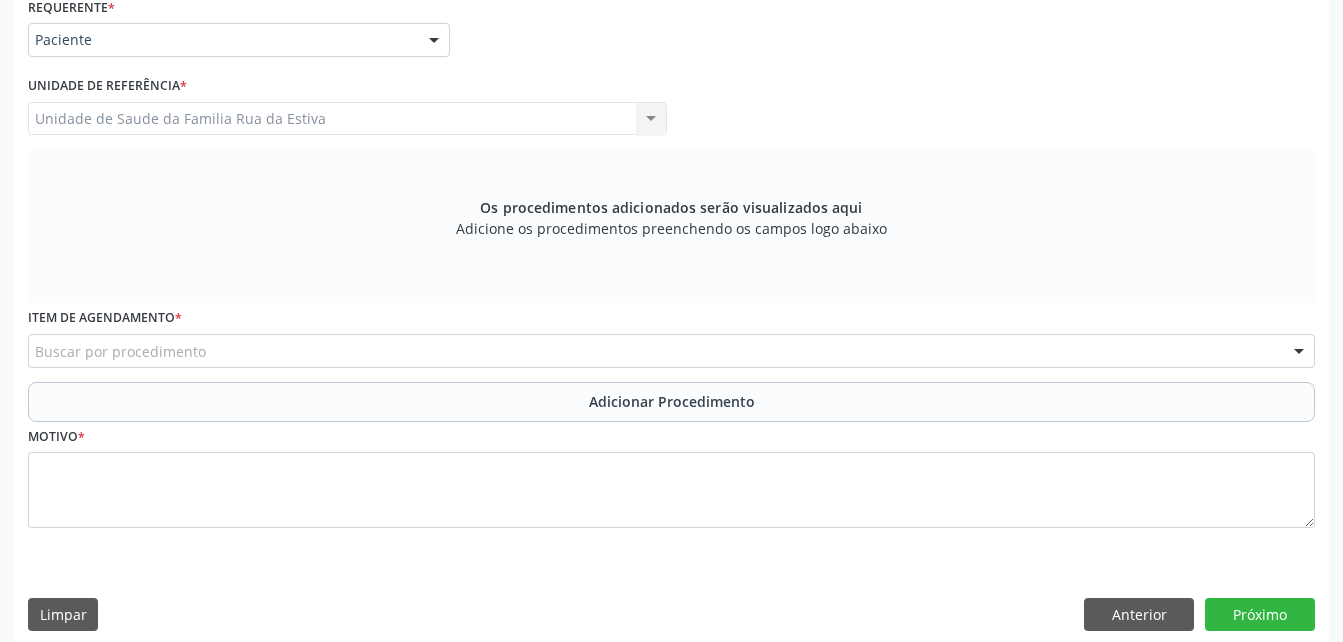 click on "Buscar por procedimento" at bounding box center [671, 351] 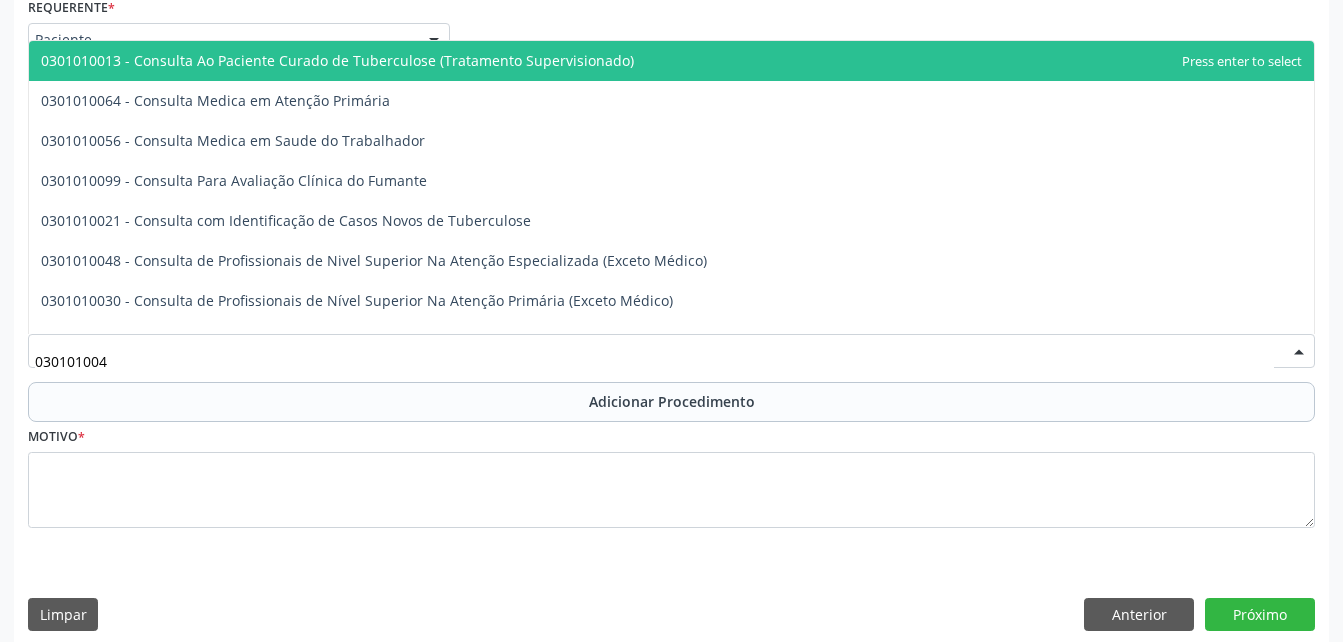 type on "0301010048" 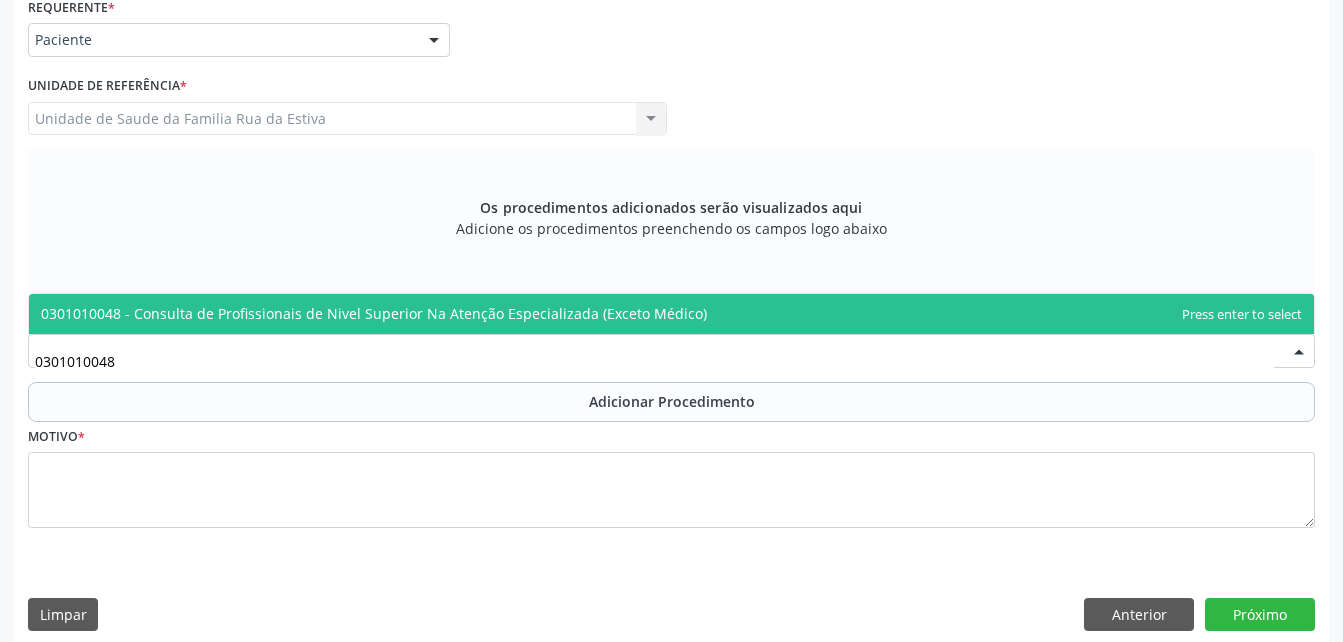 click on "0301010048 - Consulta de Profissionais de Nivel Superior Na Atenção Especializada (Exceto Médico)" at bounding box center (374, 313) 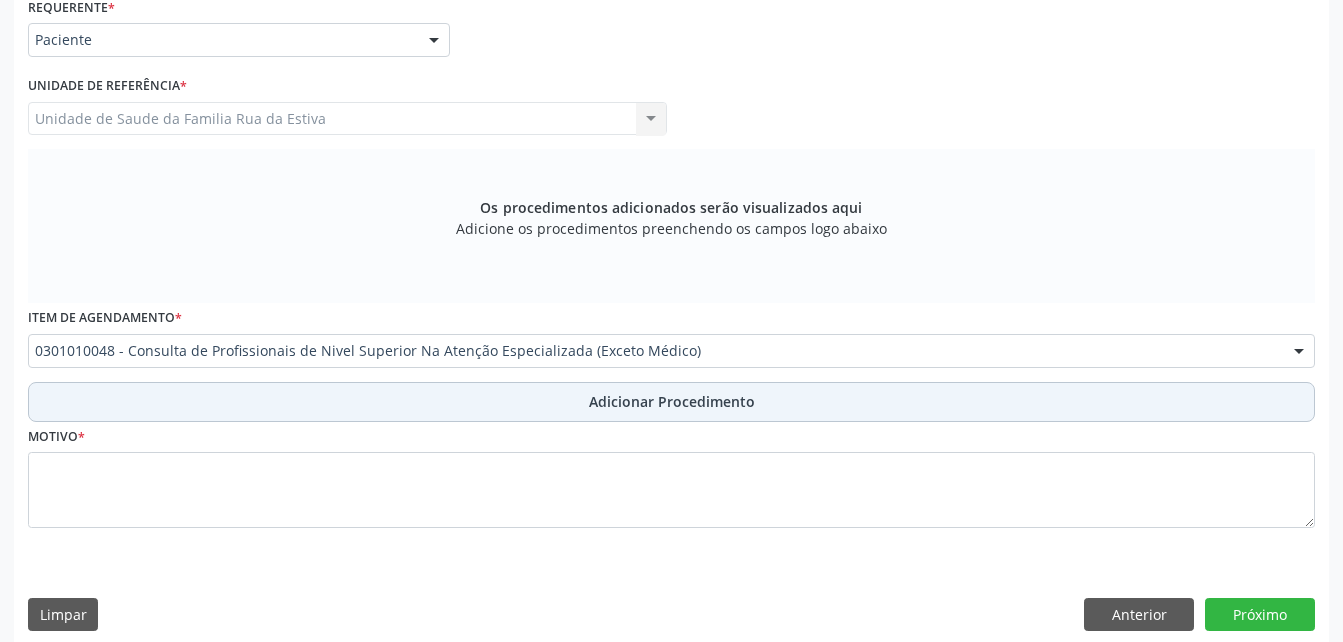 click on "Adicionar Procedimento" at bounding box center (671, 402) 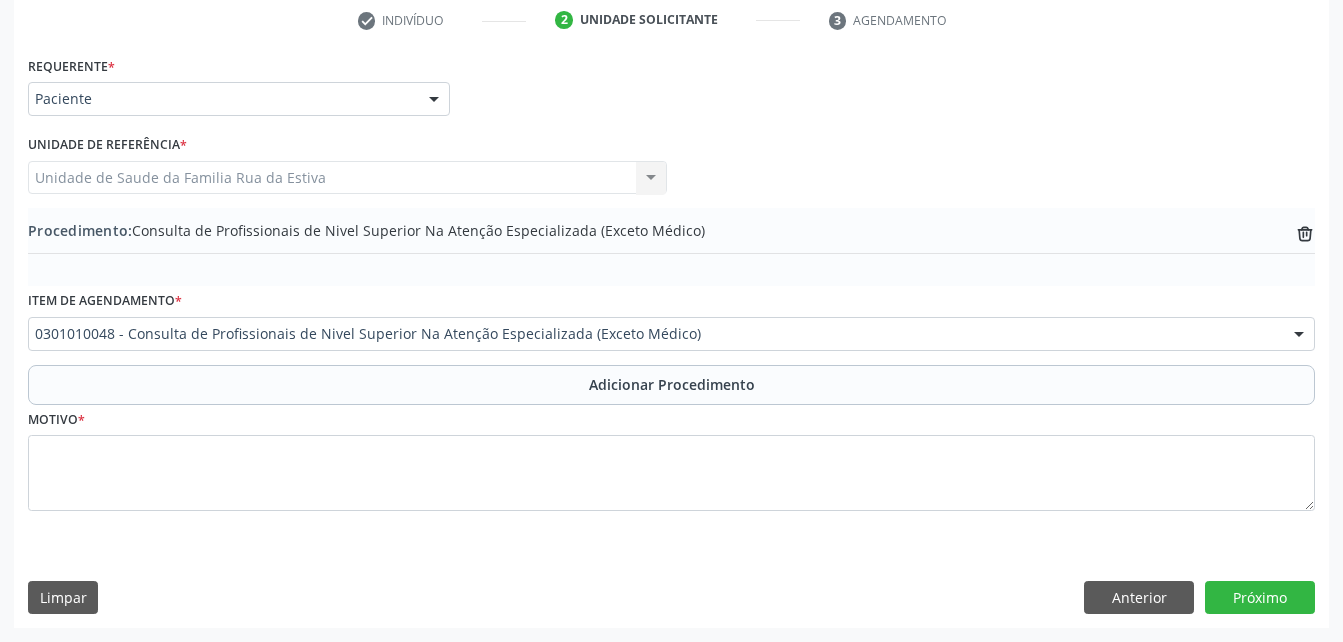 scroll, scrollTop: 411, scrollLeft: 0, axis: vertical 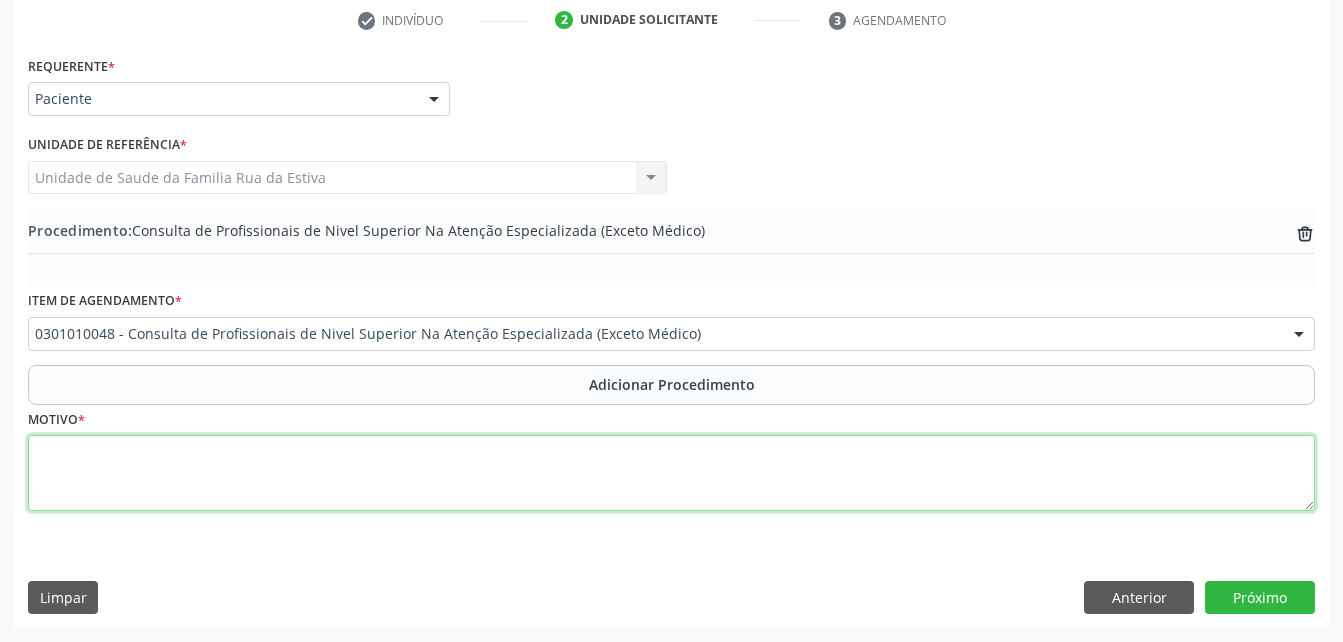 click at bounding box center [671, 473] 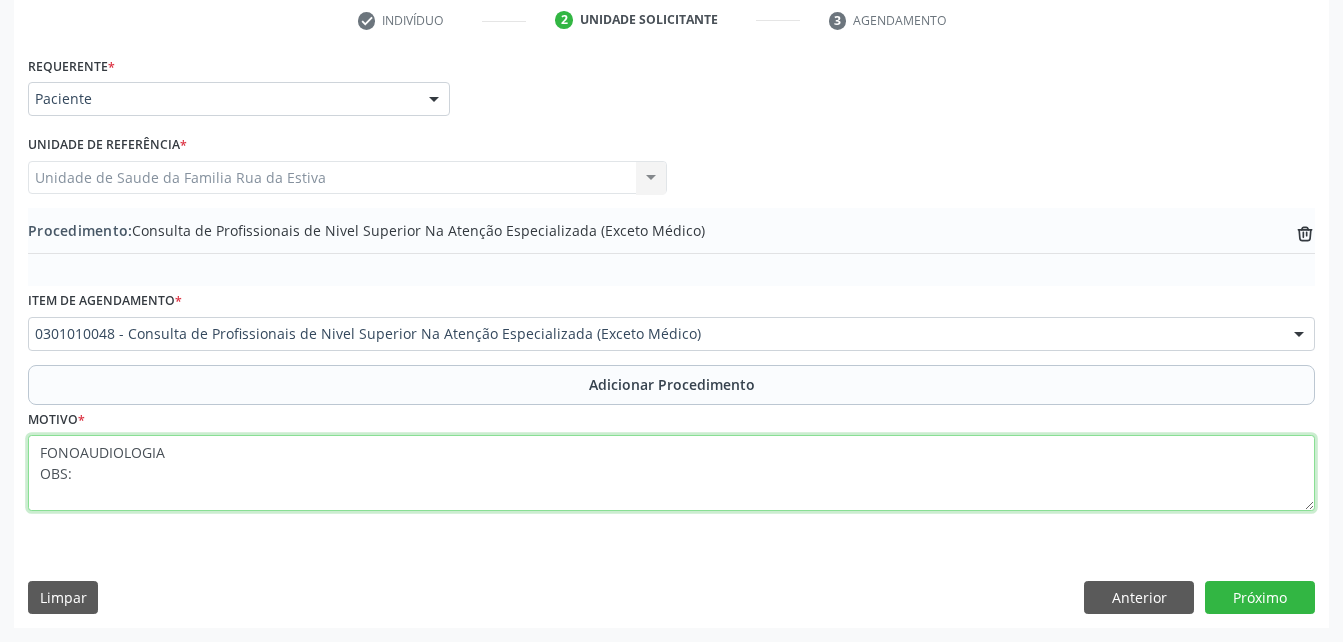 click on "FONOAUDIOLOGIA
OBS:" at bounding box center [671, 473] 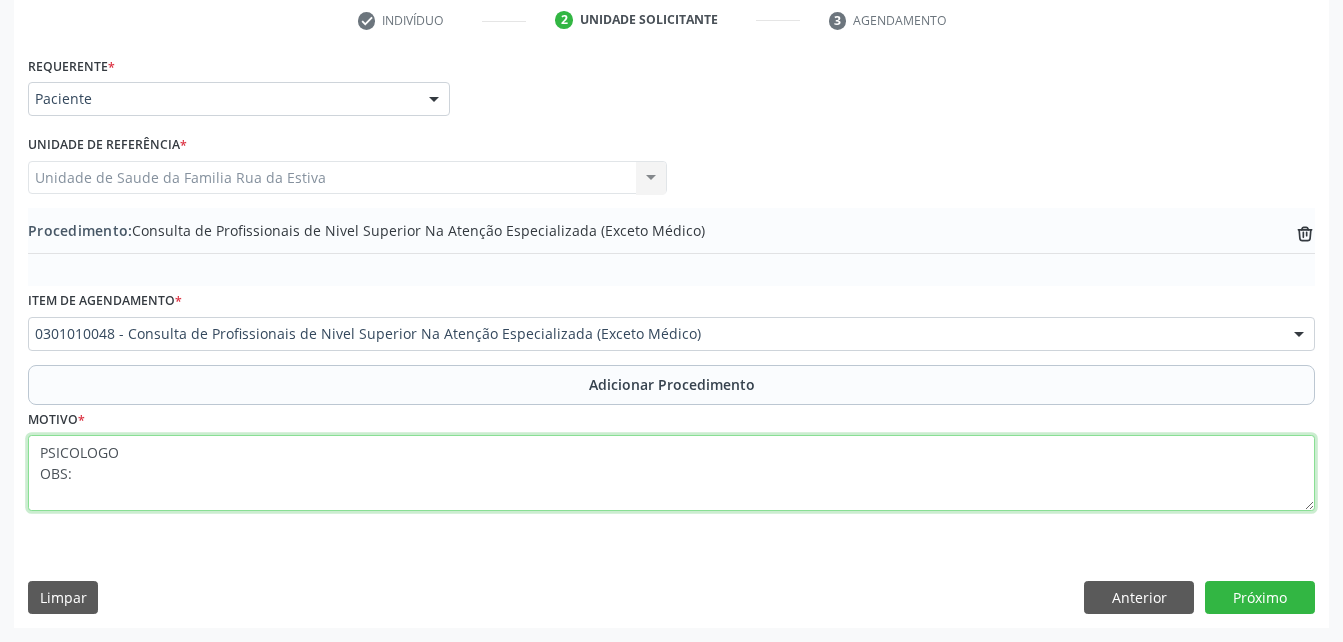 click on "PSICOLOGO
OBS:" at bounding box center [671, 473] 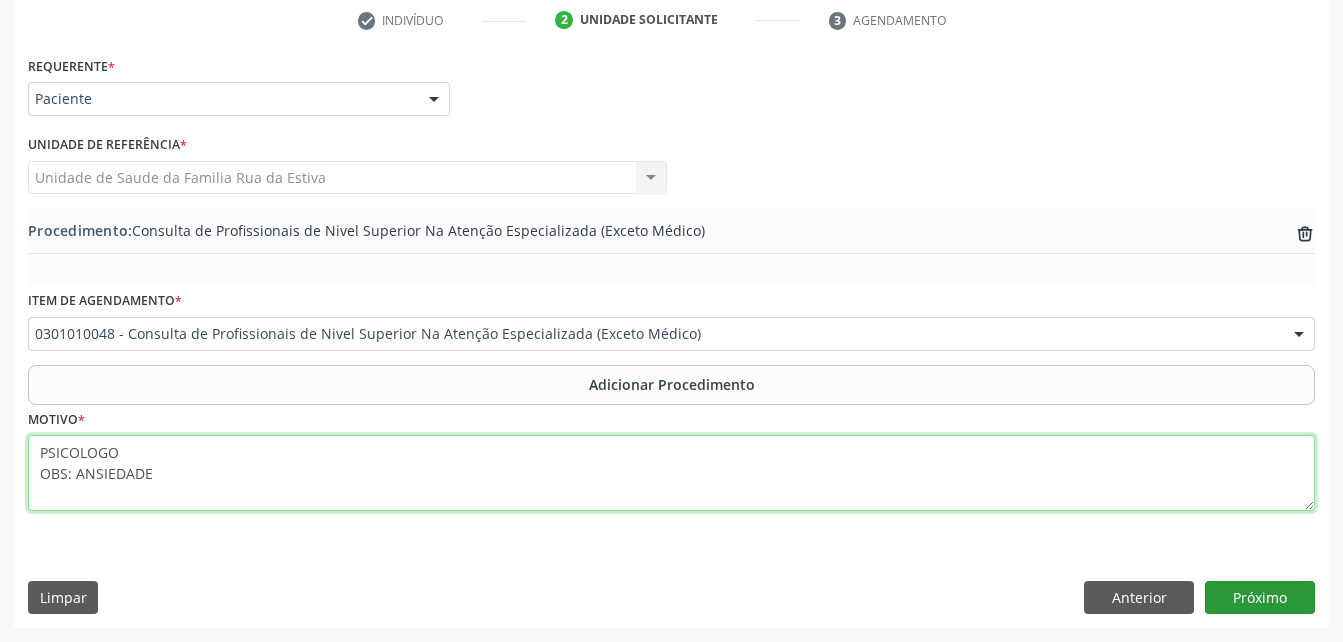 type on "PSICOLOGO
OBS: ANSIEDADE" 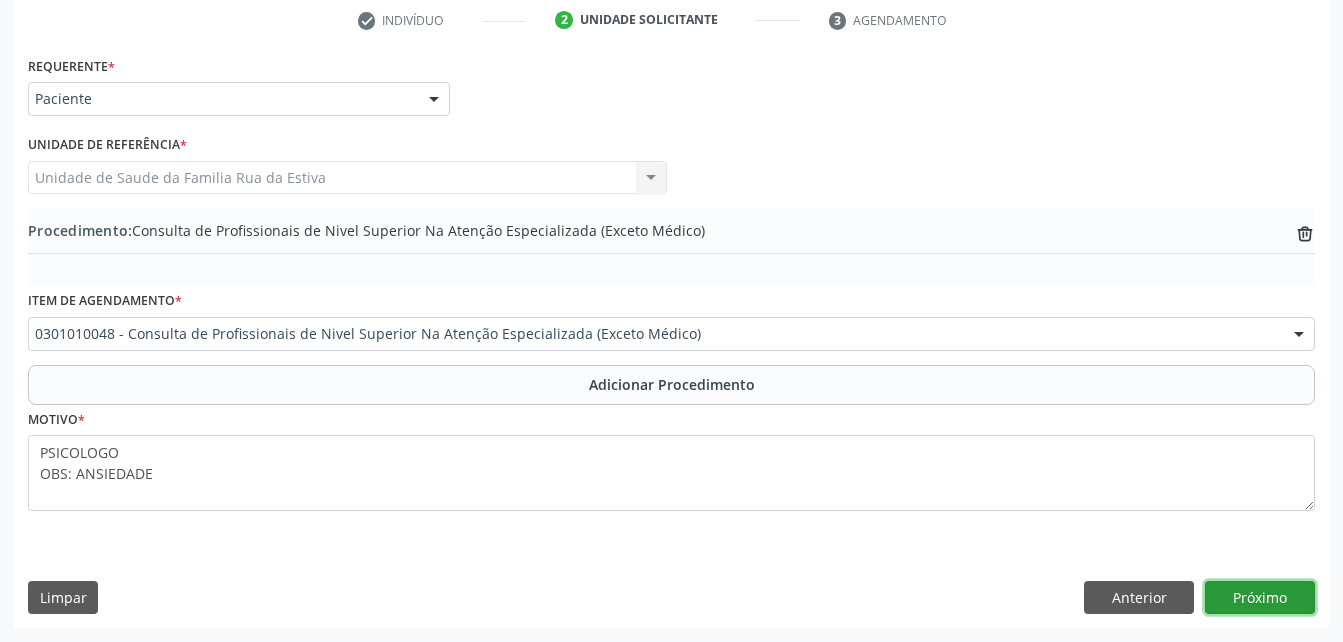 click on "Próximo" at bounding box center (1260, 598) 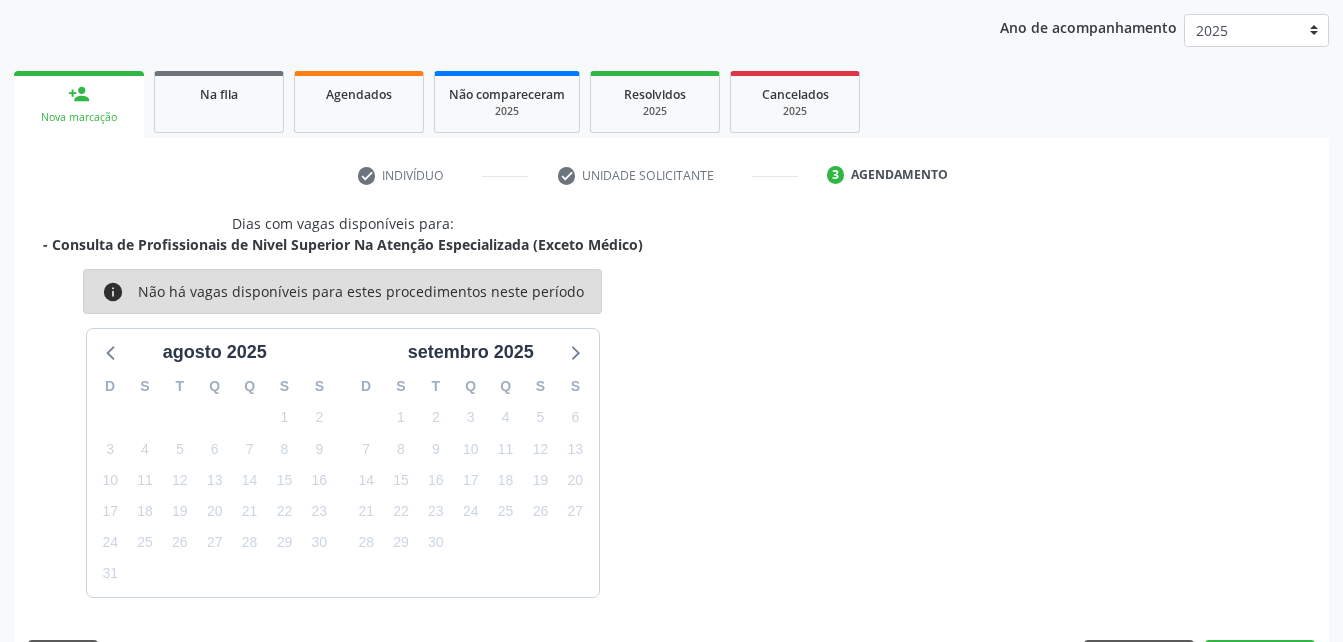 scroll, scrollTop: 315, scrollLeft: 0, axis: vertical 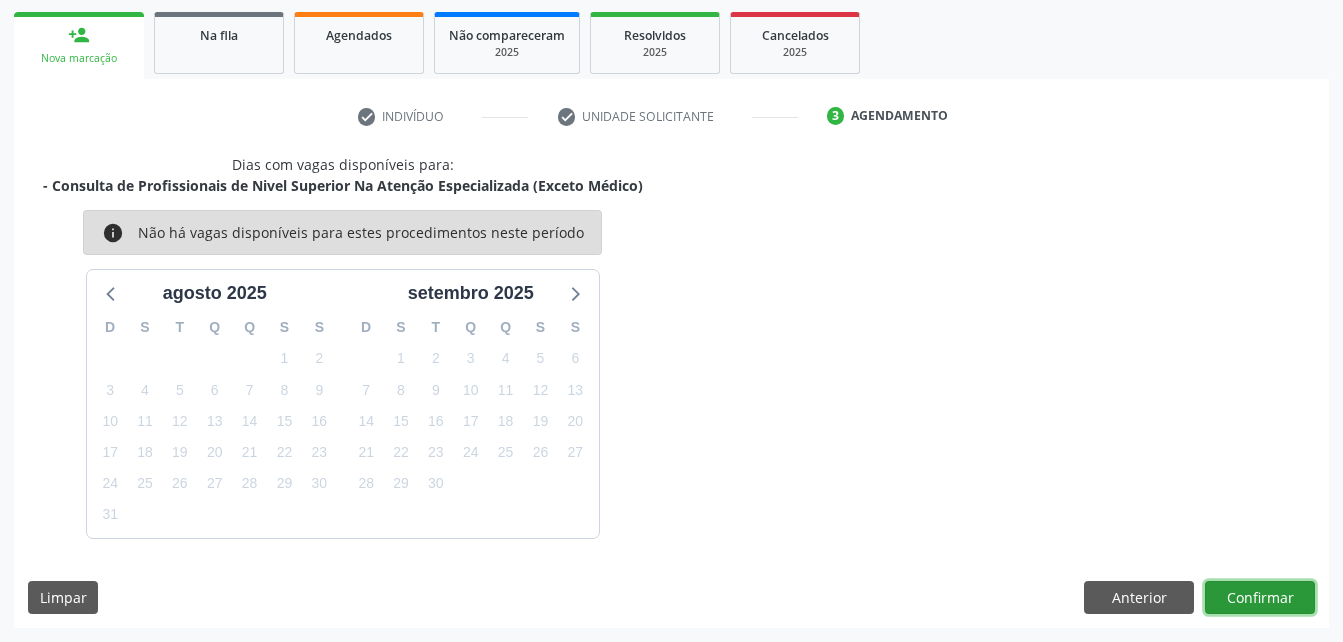 click on "Confirmar" at bounding box center [1260, 598] 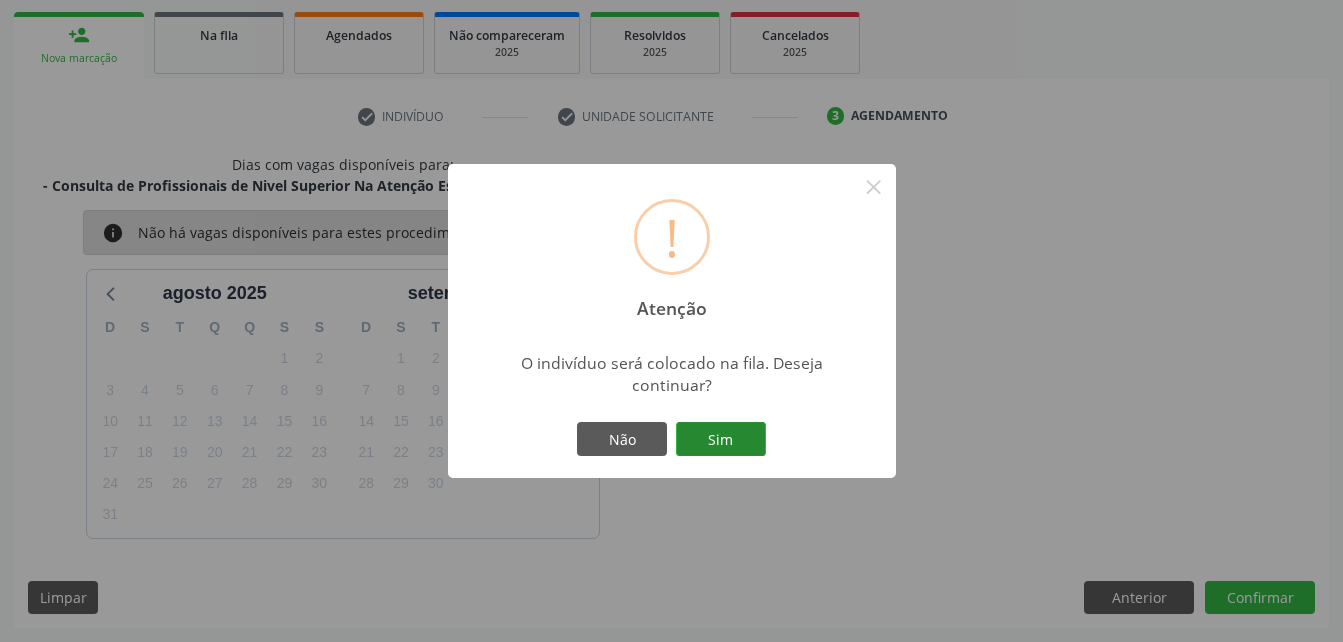 click on "Sim" at bounding box center [721, 439] 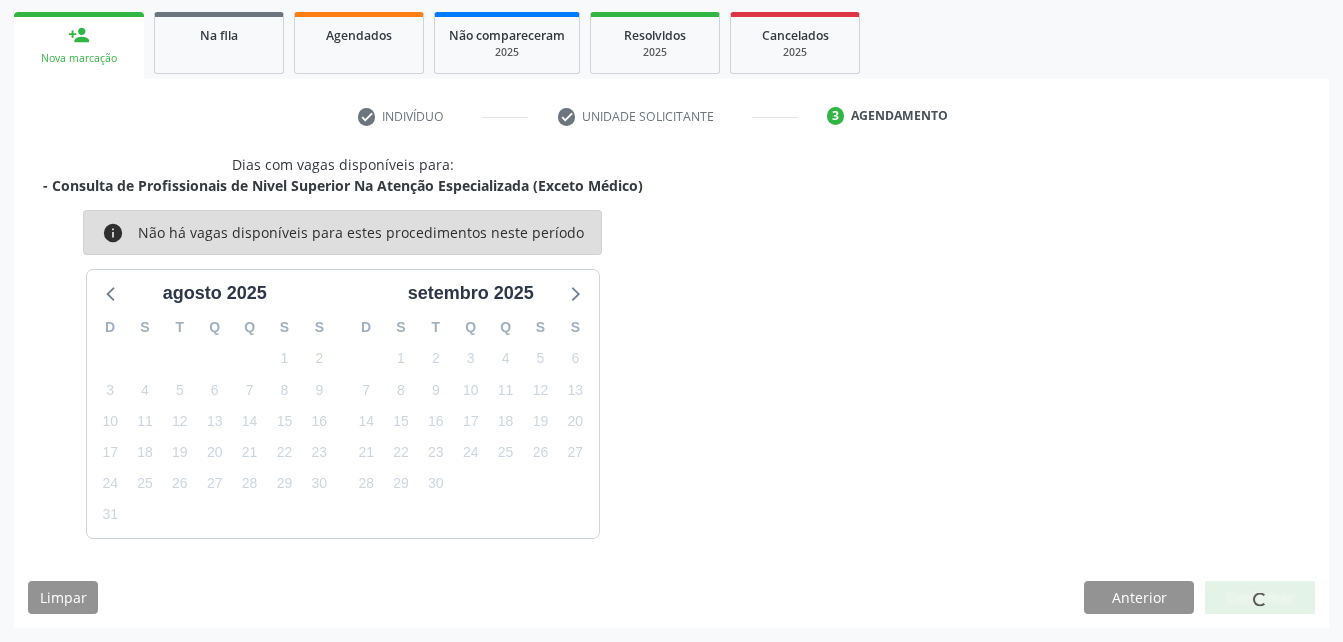 scroll, scrollTop: 53, scrollLeft: 0, axis: vertical 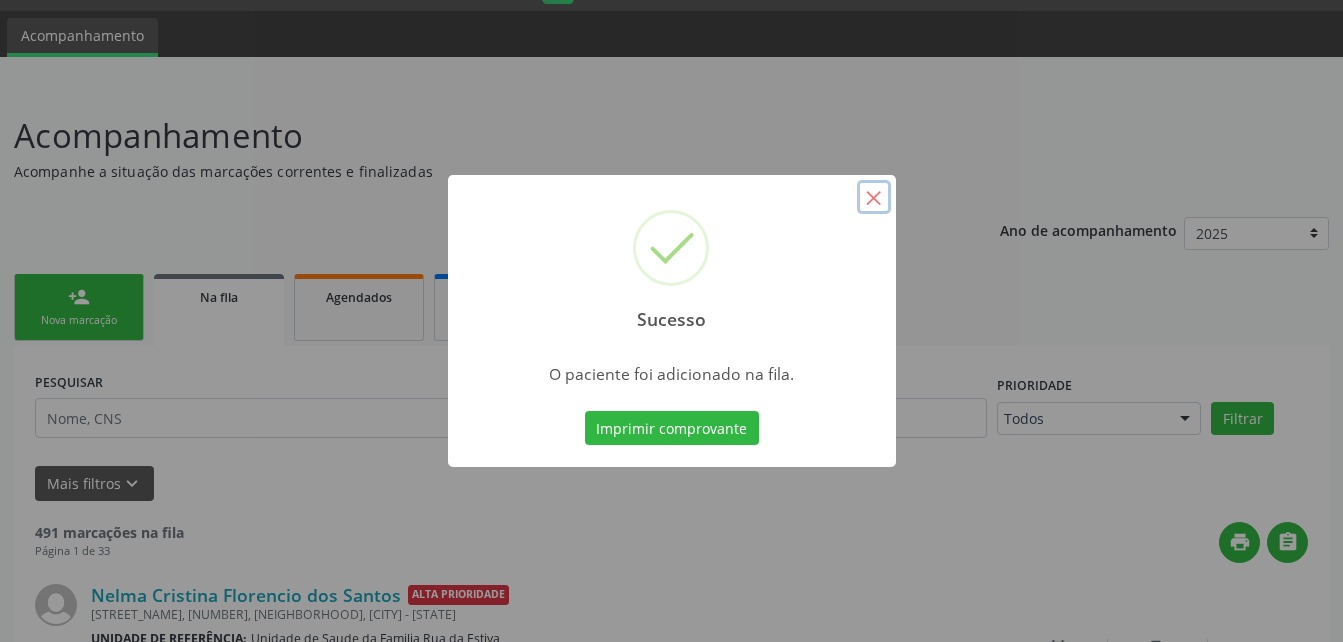 click on "×" at bounding box center [874, 197] 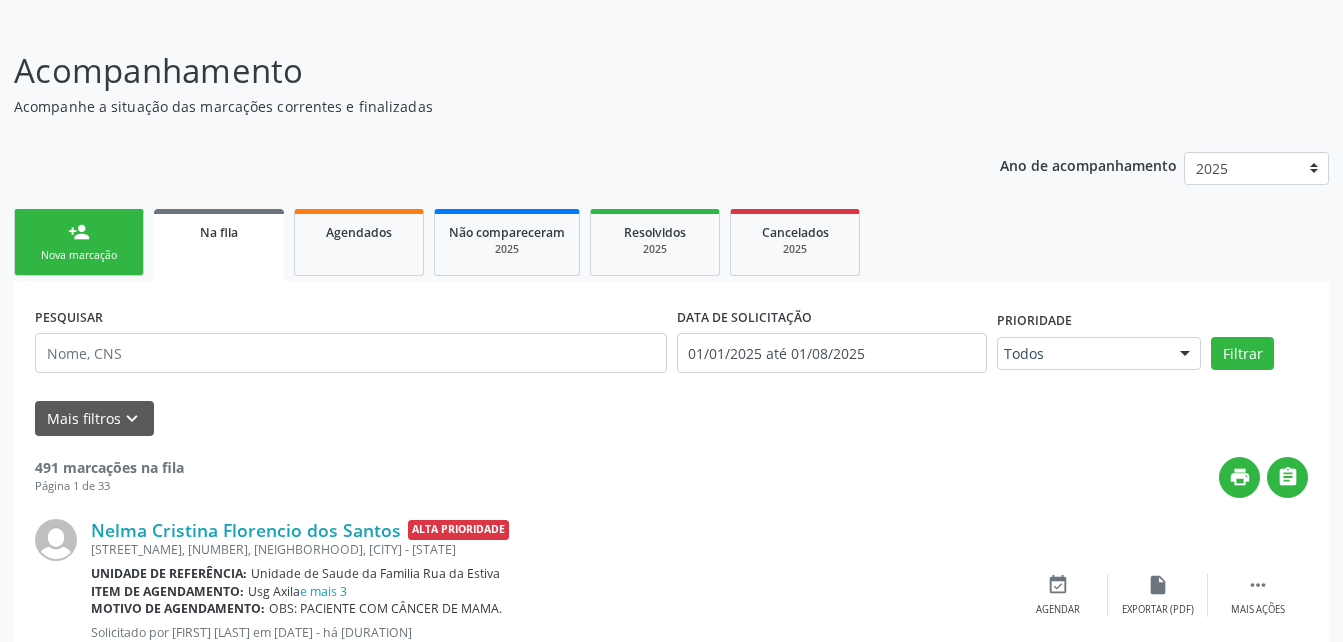 scroll, scrollTop: 153, scrollLeft: 0, axis: vertical 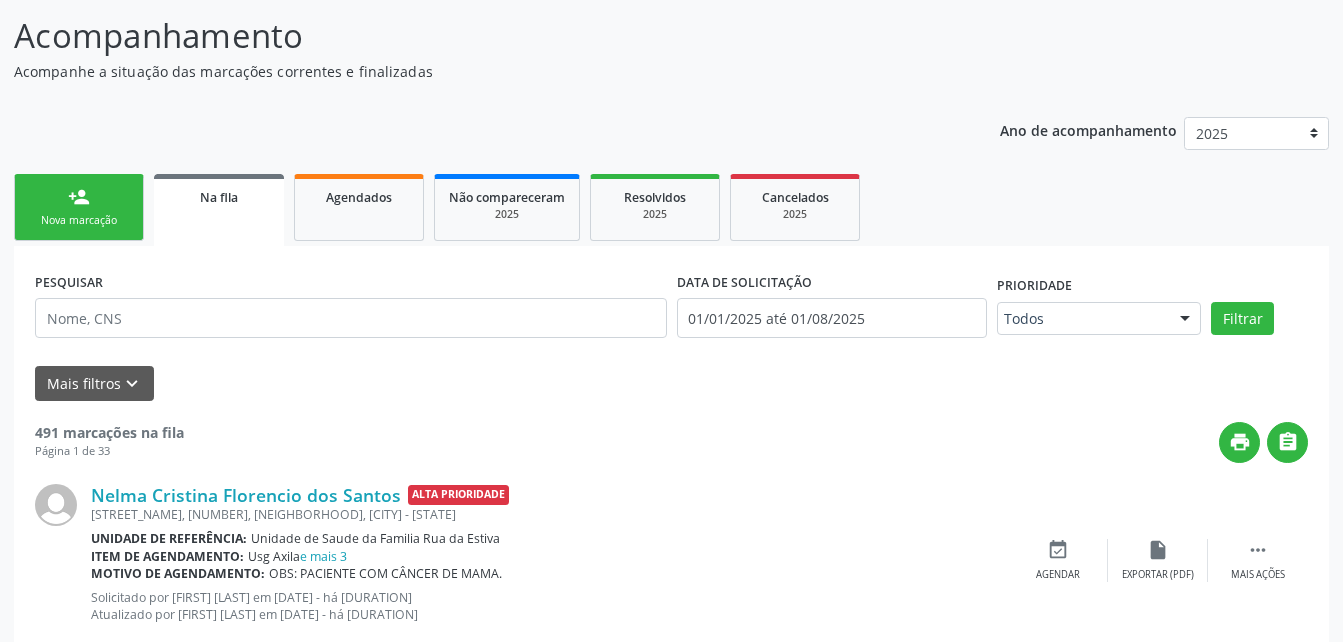 click on "person_add
Nova marcação" at bounding box center (79, 207) 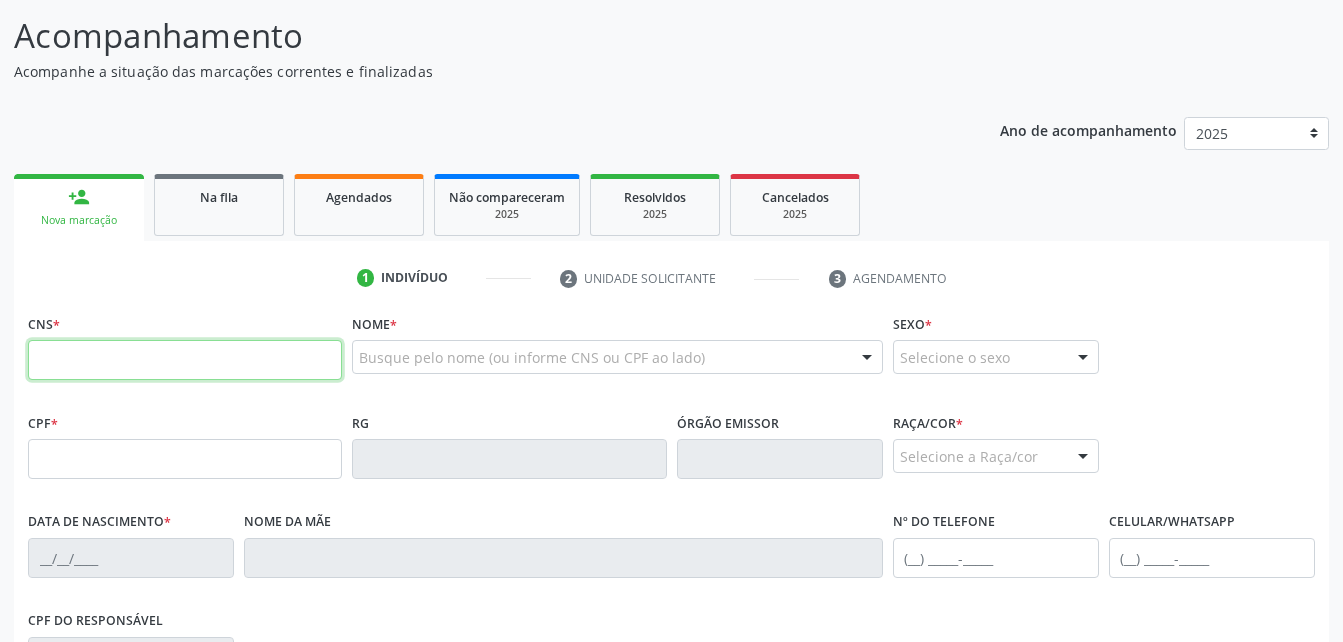 click at bounding box center [185, 360] 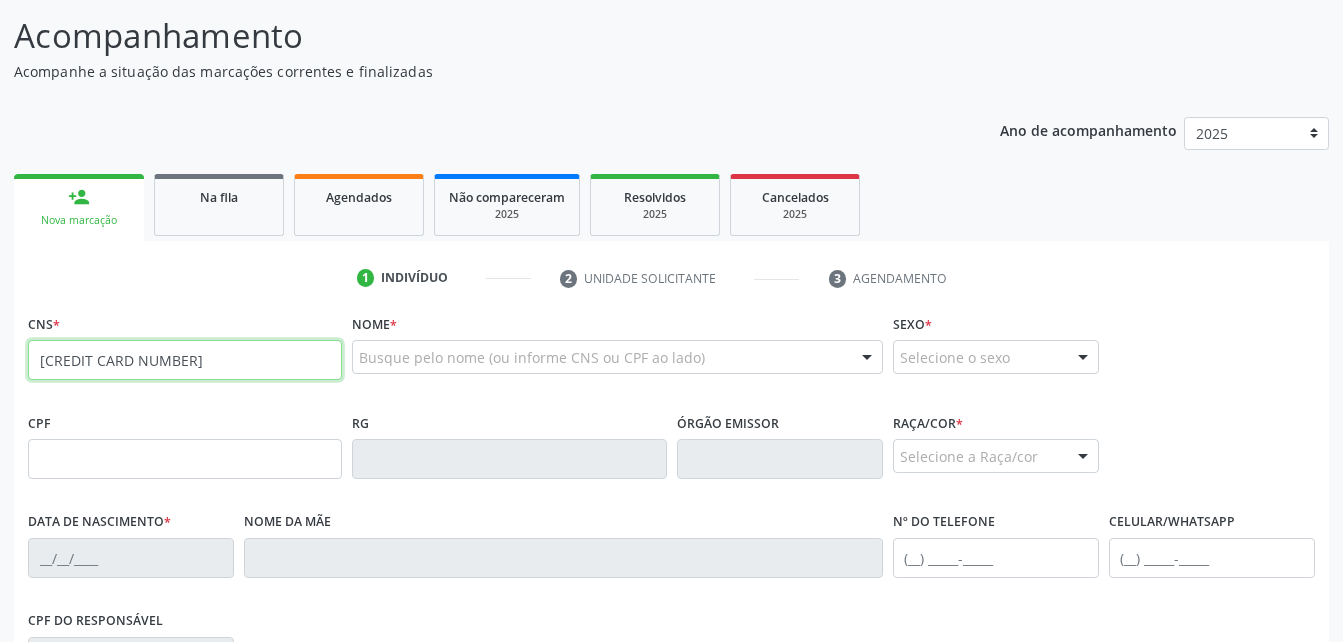 type on "[CREDIT CARD NUMBER]" 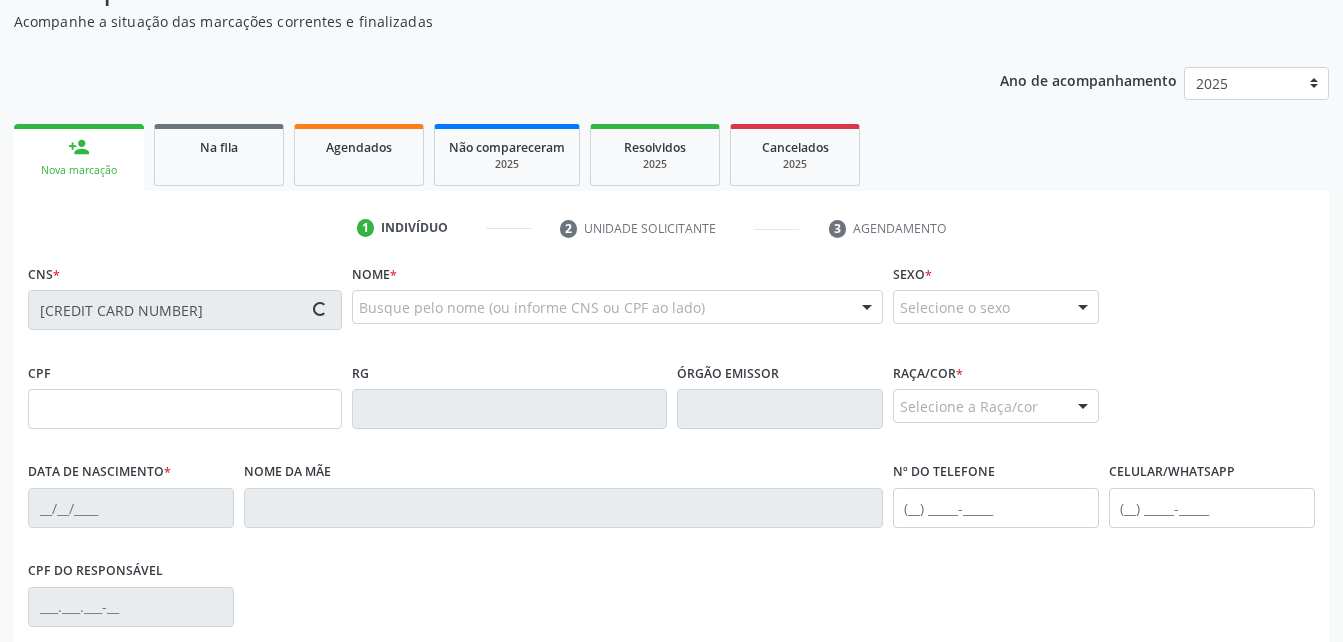 scroll, scrollTop: 253, scrollLeft: 0, axis: vertical 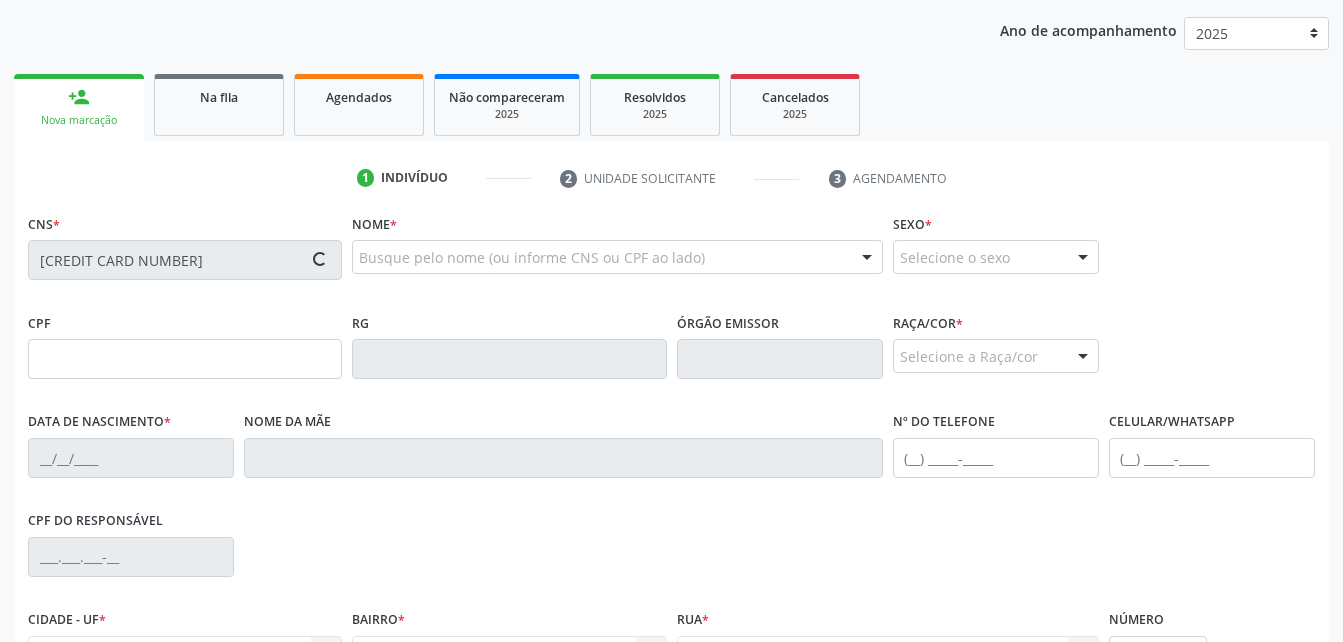type on "[CPF]" 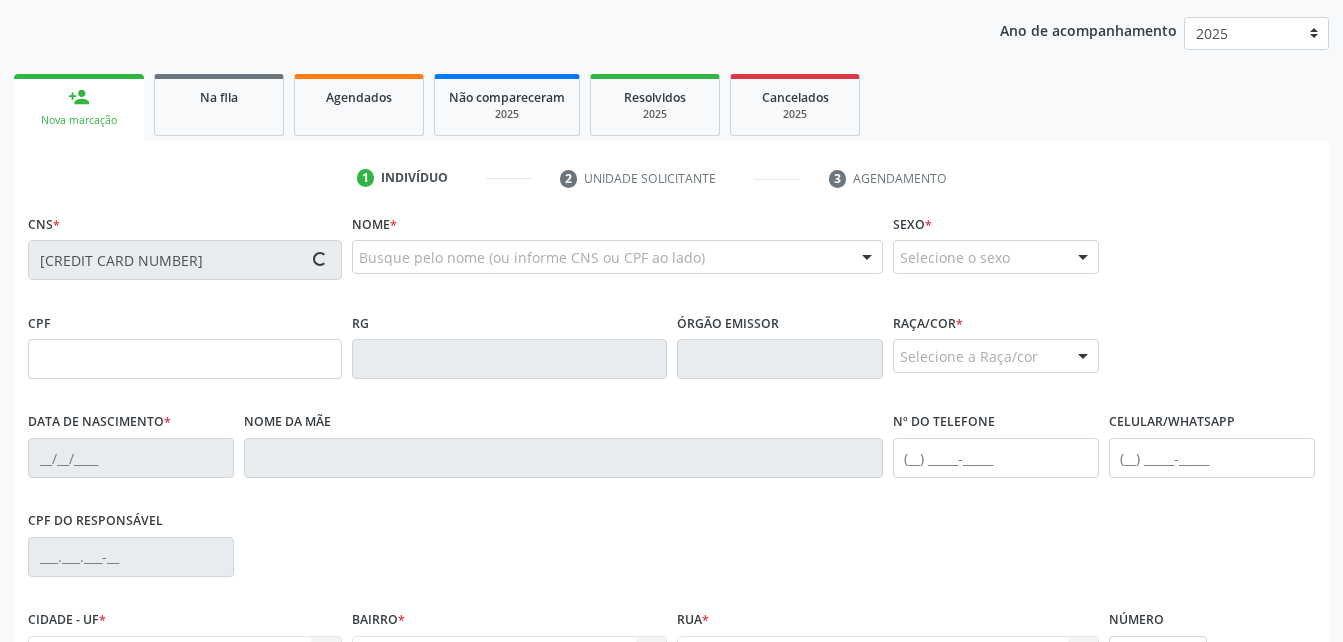type on "[DATE]" 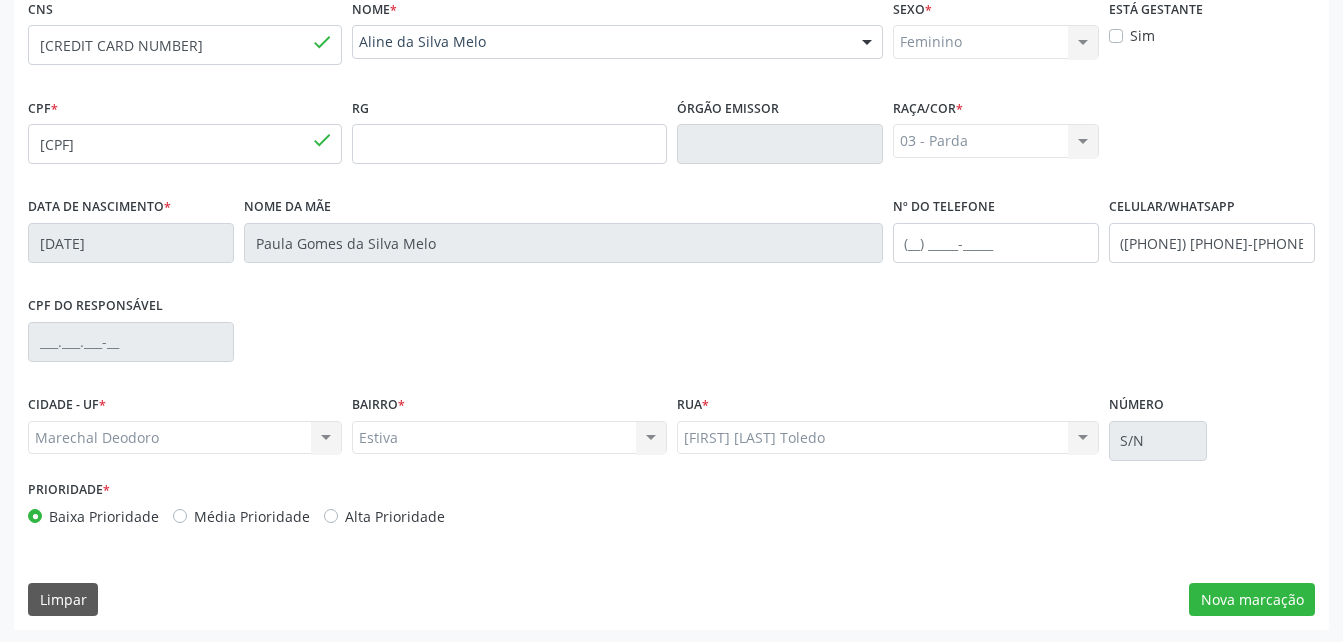 scroll, scrollTop: 470, scrollLeft: 0, axis: vertical 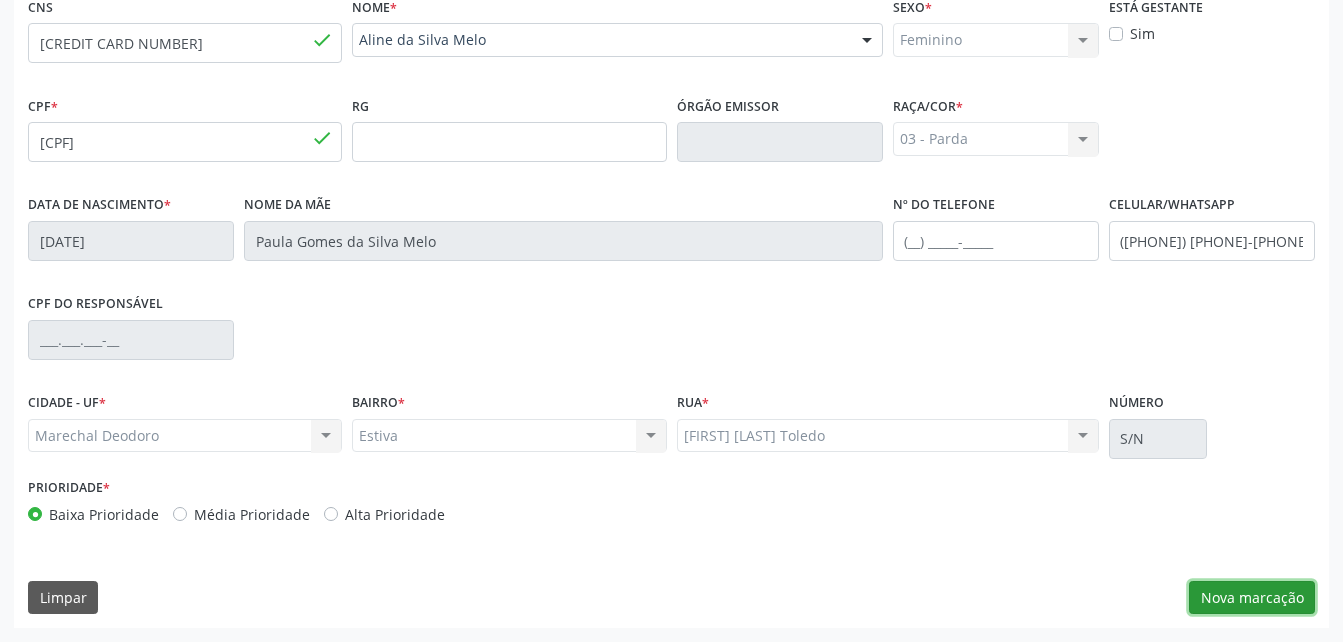 click on "Nova marcação" at bounding box center [1252, 598] 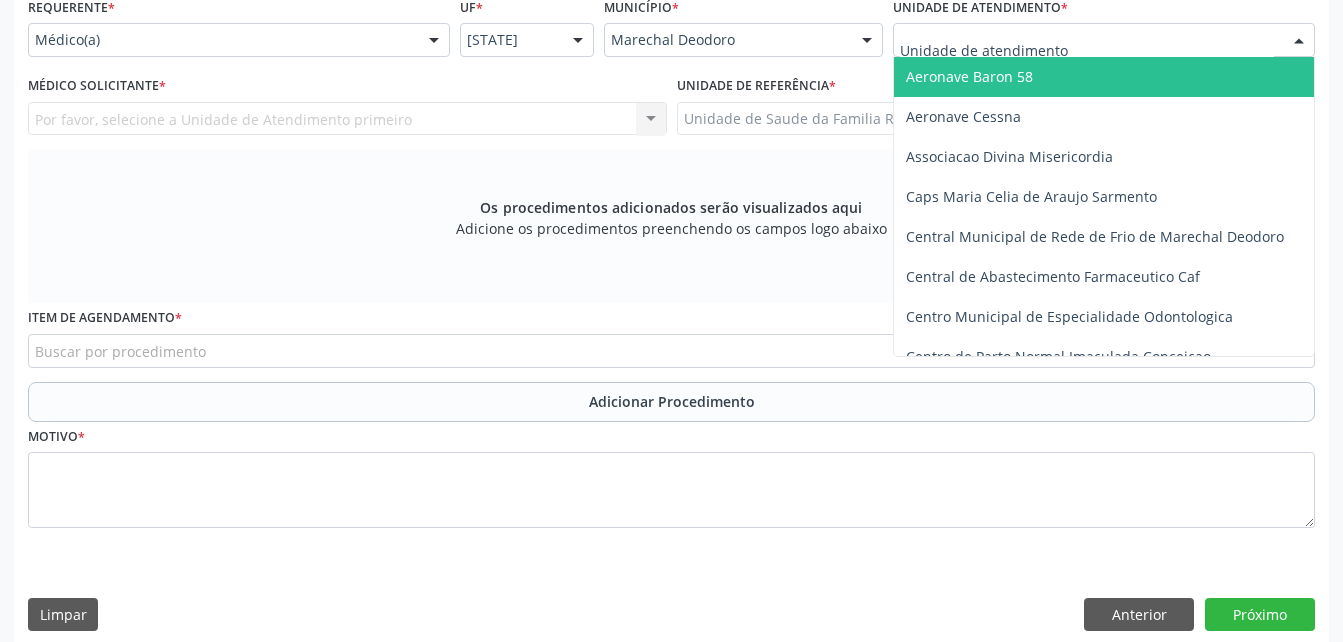 click at bounding box center (1104, 40) 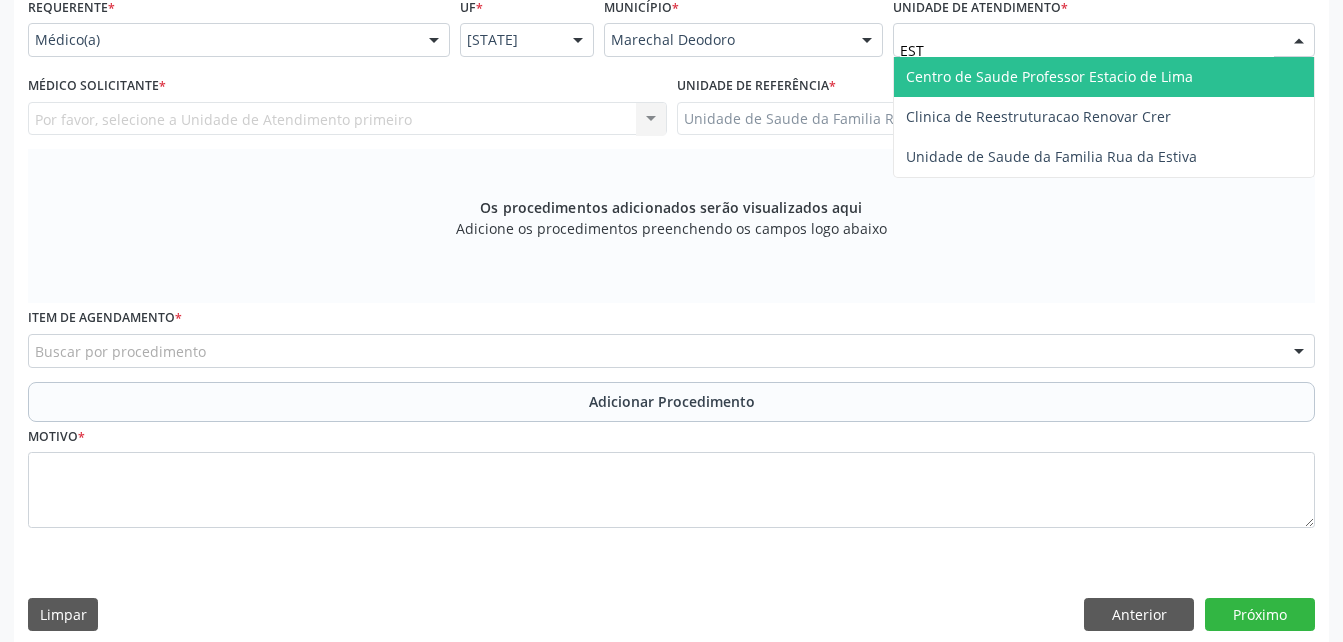 type on "ESTI" 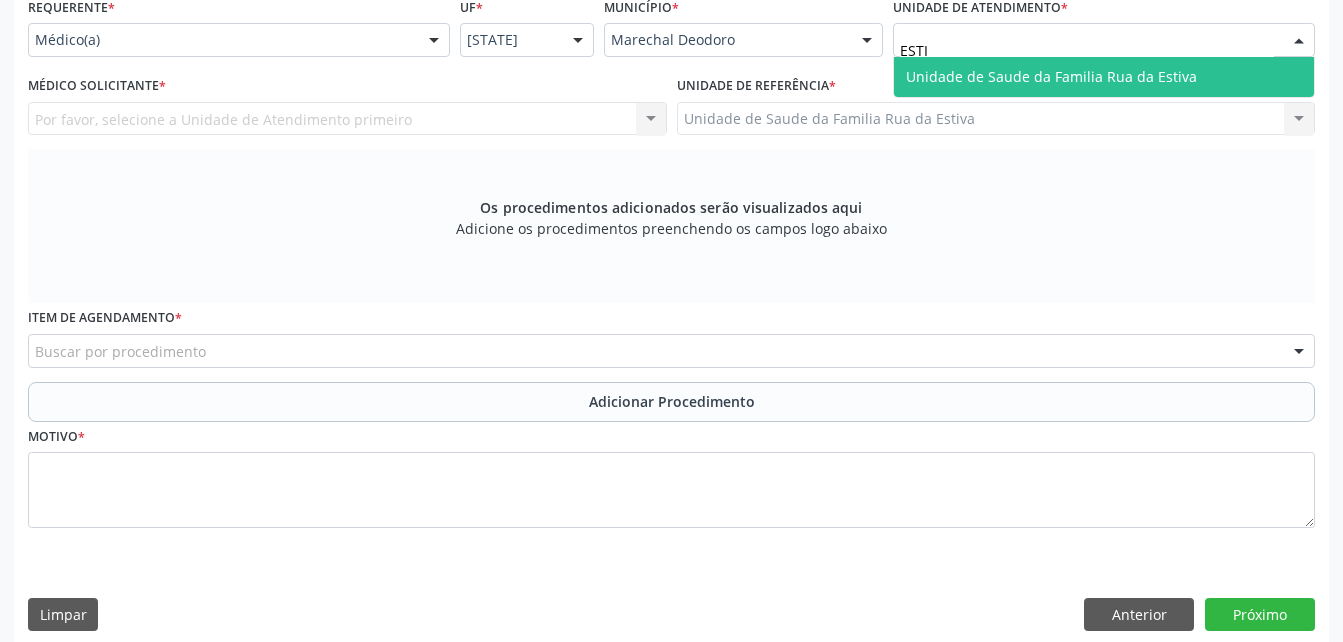 click on "Unidade de Saude da Familia Rua da Estiva" at bounding box center (1051, 76) 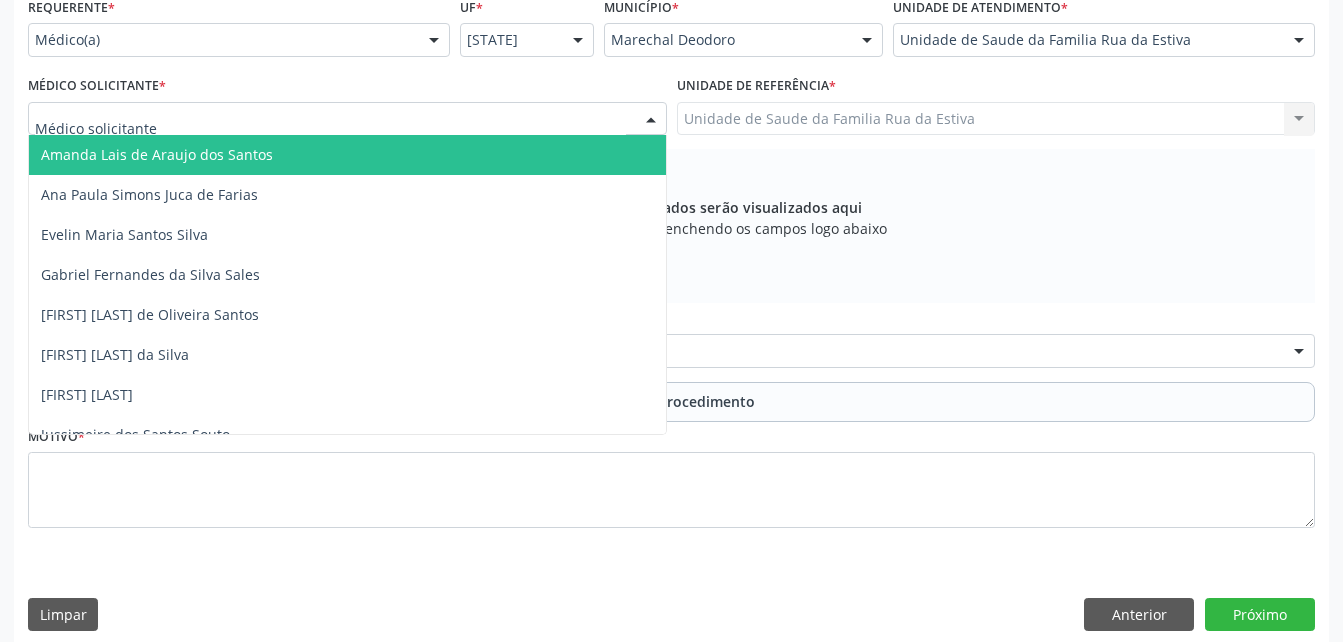 click at bounding box center [347, 119] 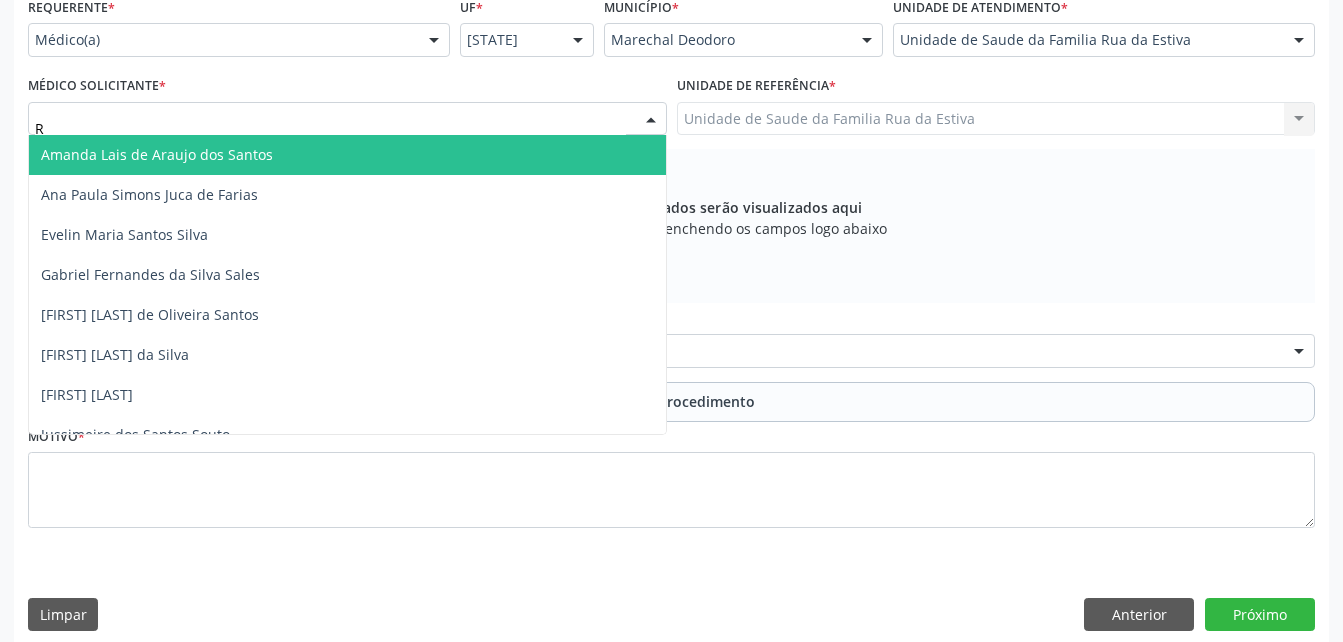 type on "RO" 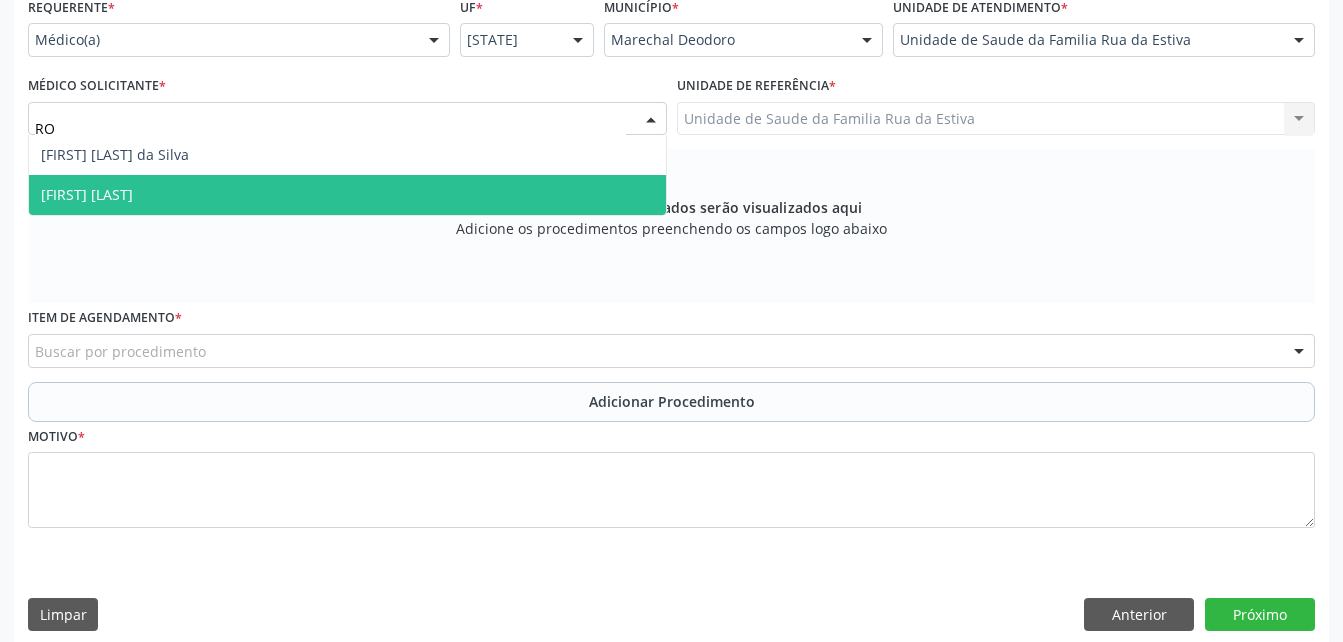 click on "[FIRST] [LAST]" at bounding box center (347, 195) 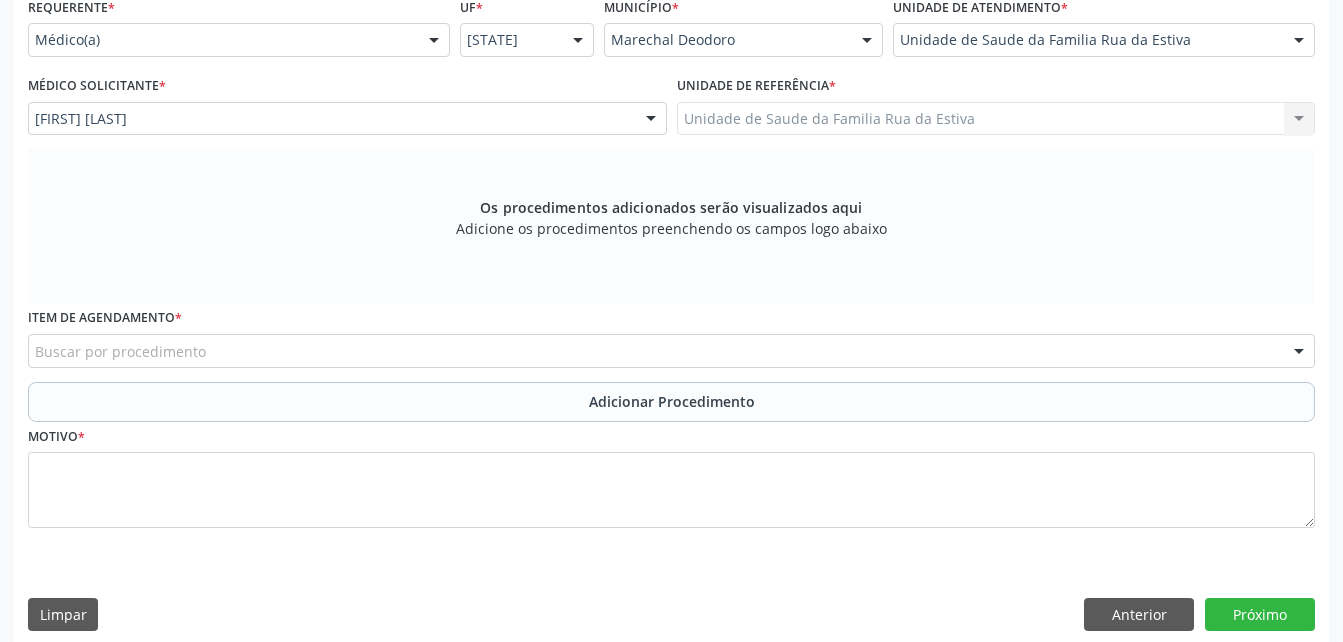 click on "Buscar por procedimento" at bounding box center [671, 351] 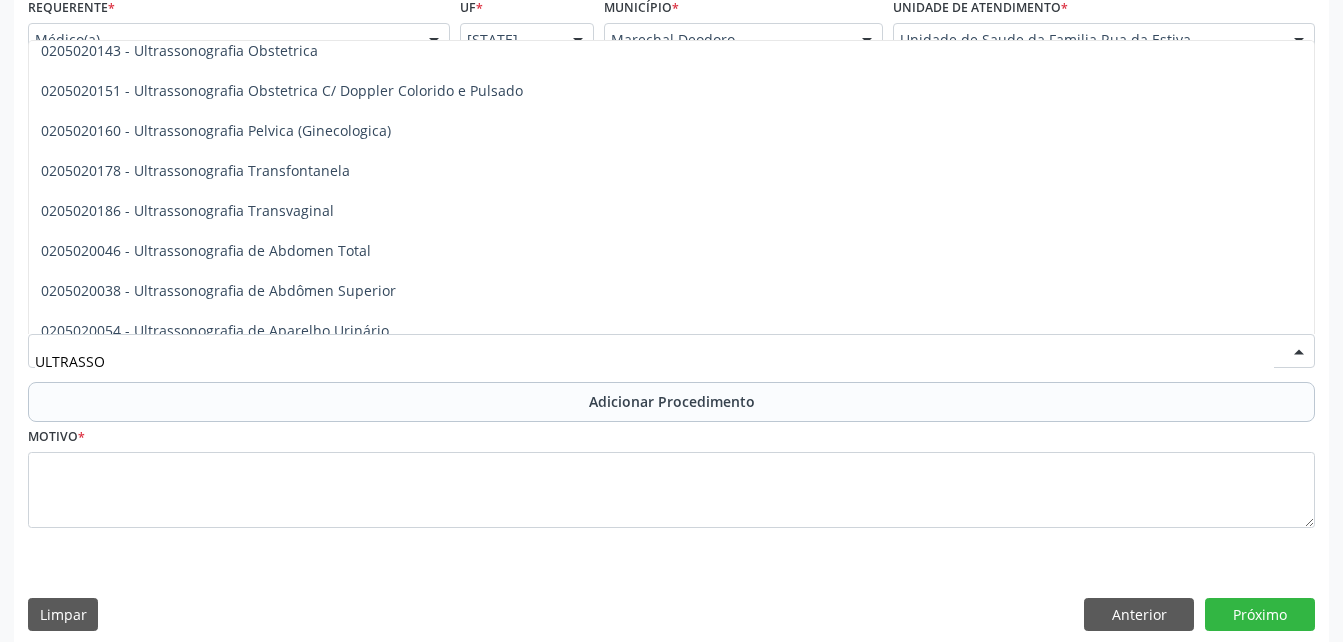 scroll, scrollTop: 300, scrollLeft: 0, axis: vertical 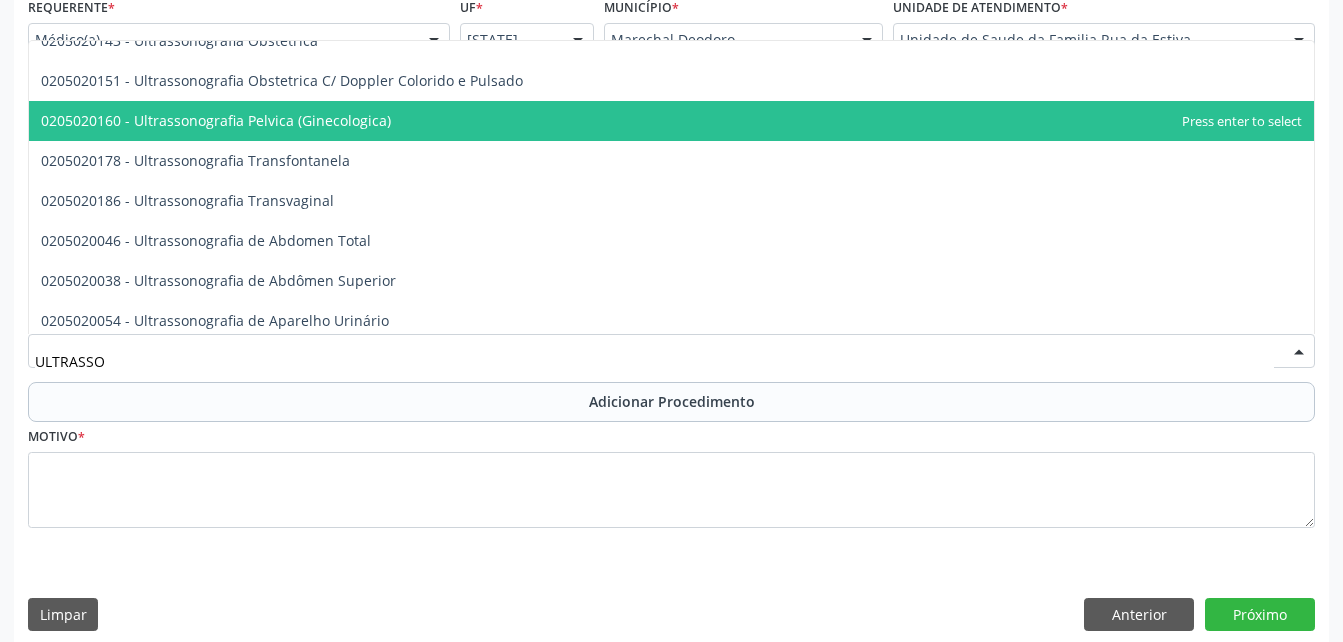 click on "0205020160 - Ultrassonografia Pelvica (Ginecologica)" at bounding box center [671, 121] 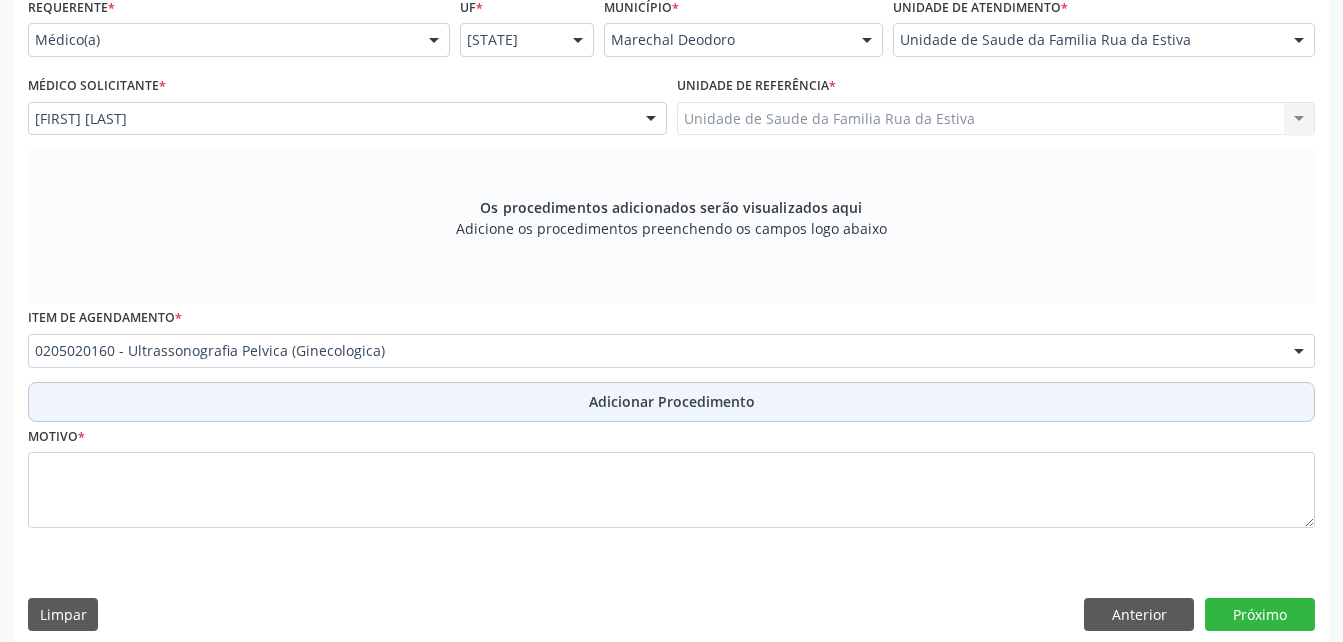 click on "Adicionar Procedimento" at bounding box center [671, 402] 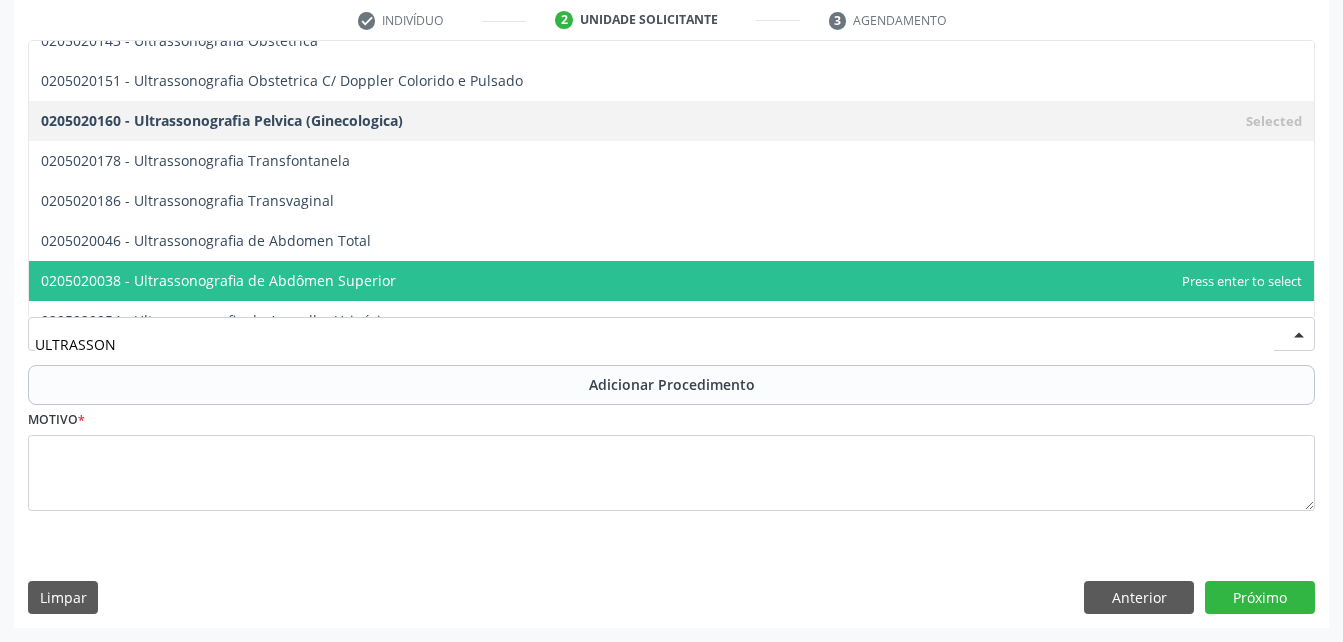 type on "ULTRASSONO" 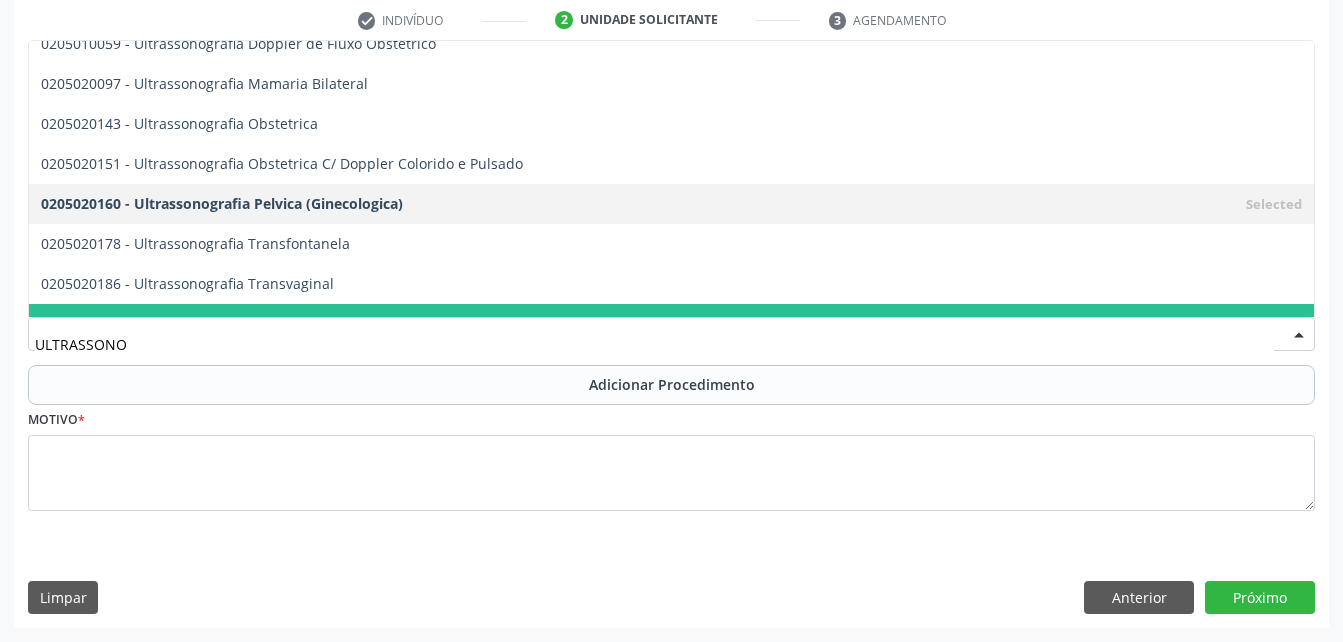 scroll, scrollTop: 164, scrollLeft: 0, axis: vertical 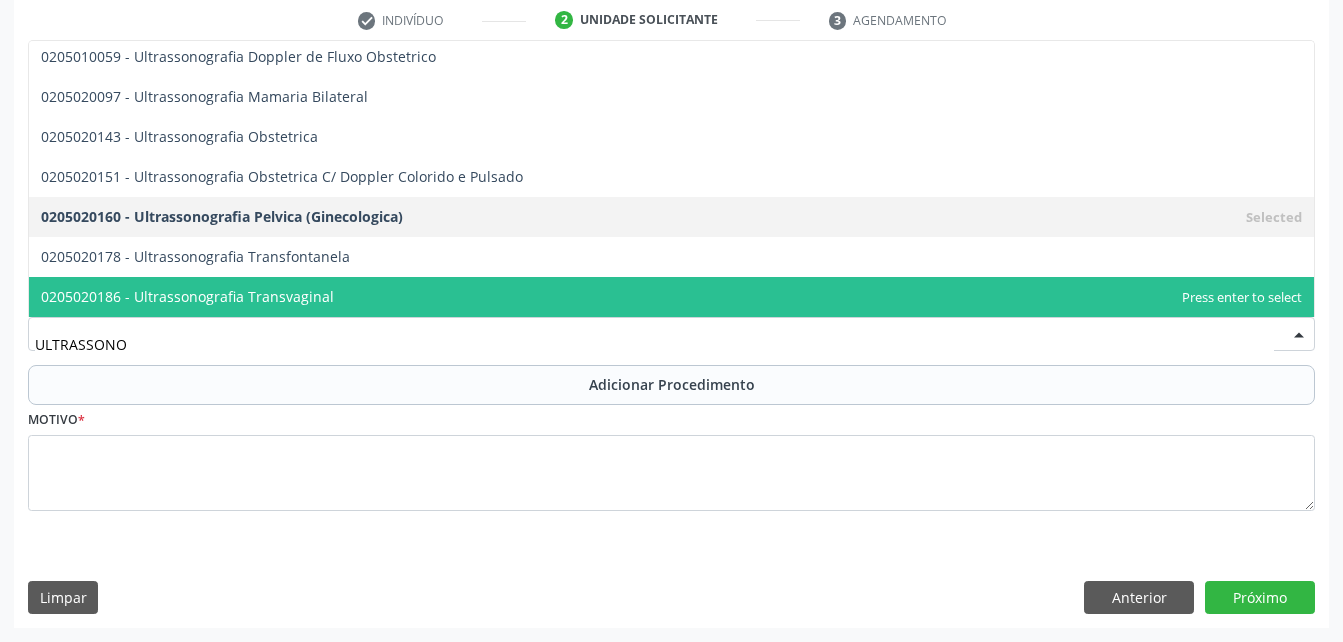 click on "0205020186 - Ultrassonografia Transvaginal" at bounding box center (671, 297) 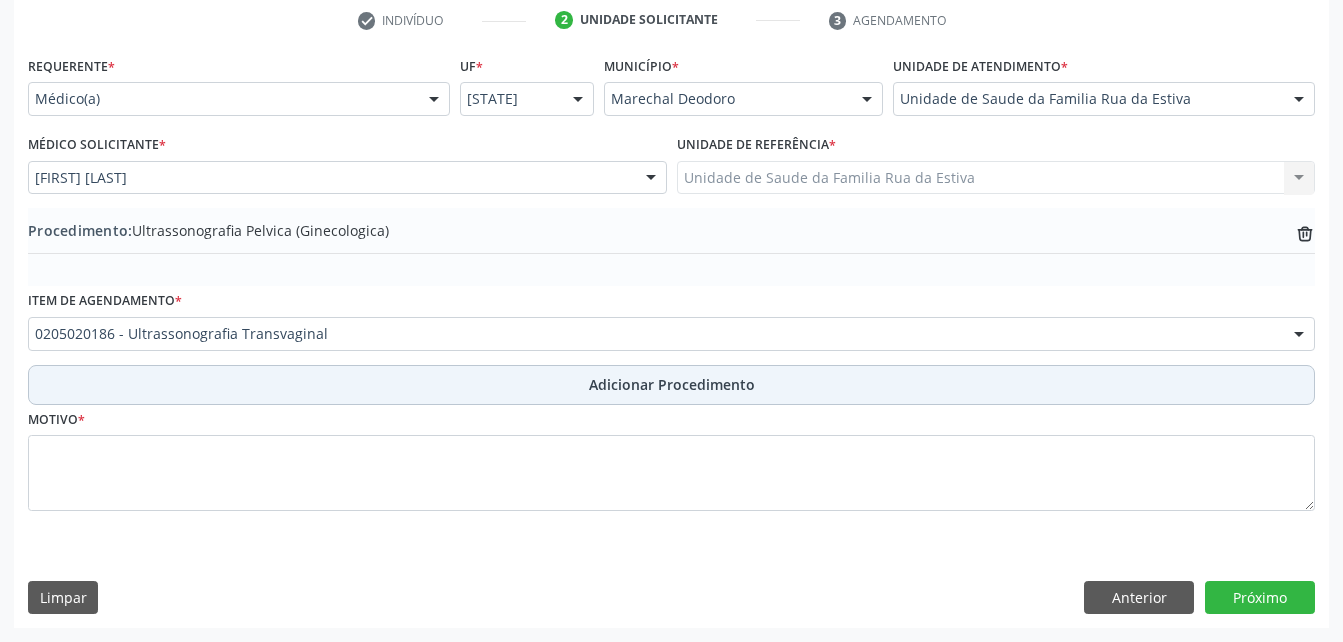 click on "Adicionar Procedimento" at bounding box center [672, 384] 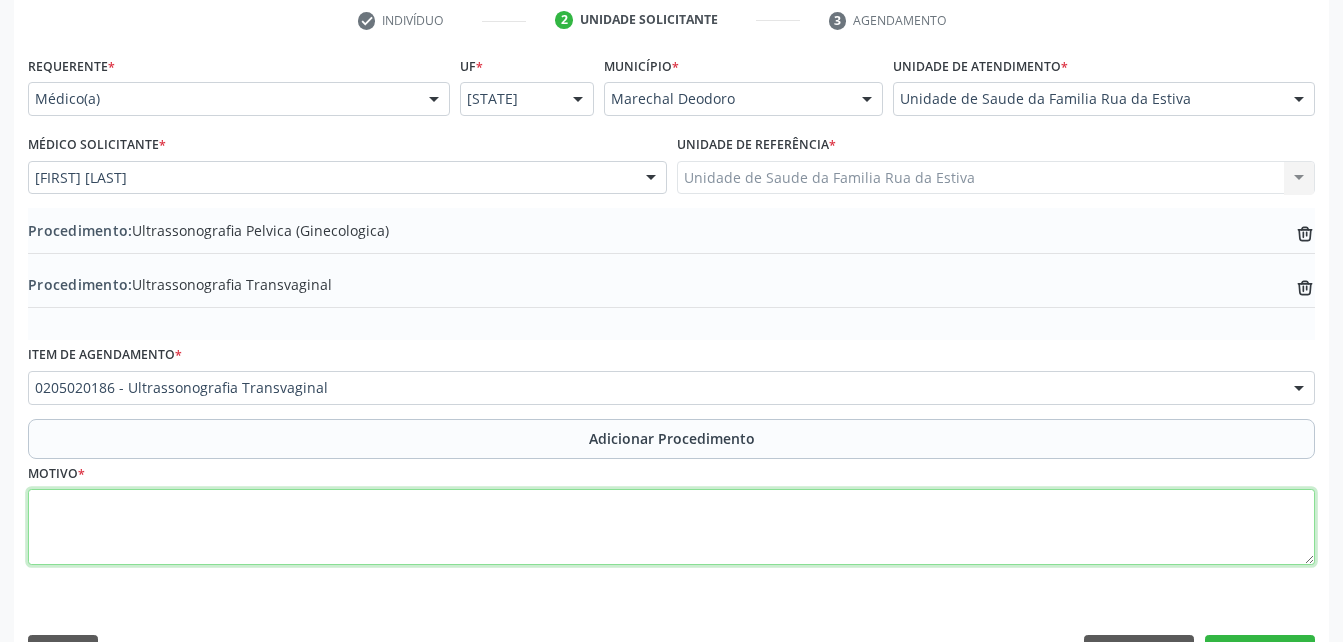 click at bounding box center [671, 527] 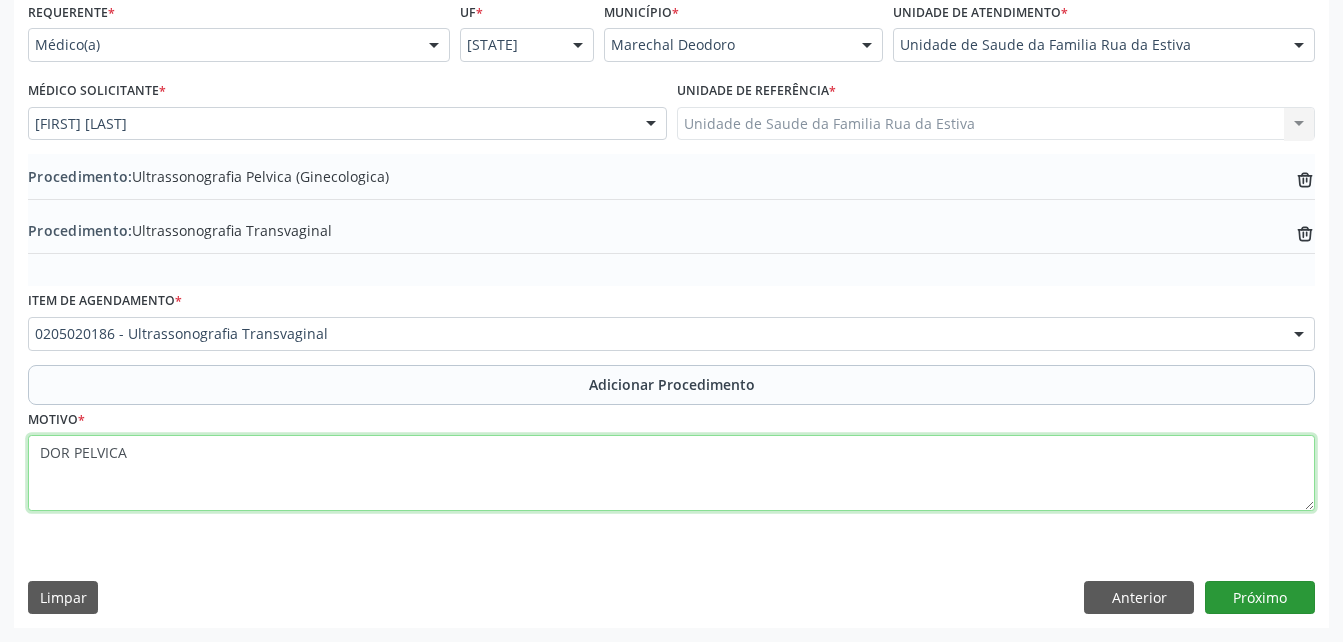 type on "DOR PELVICA" 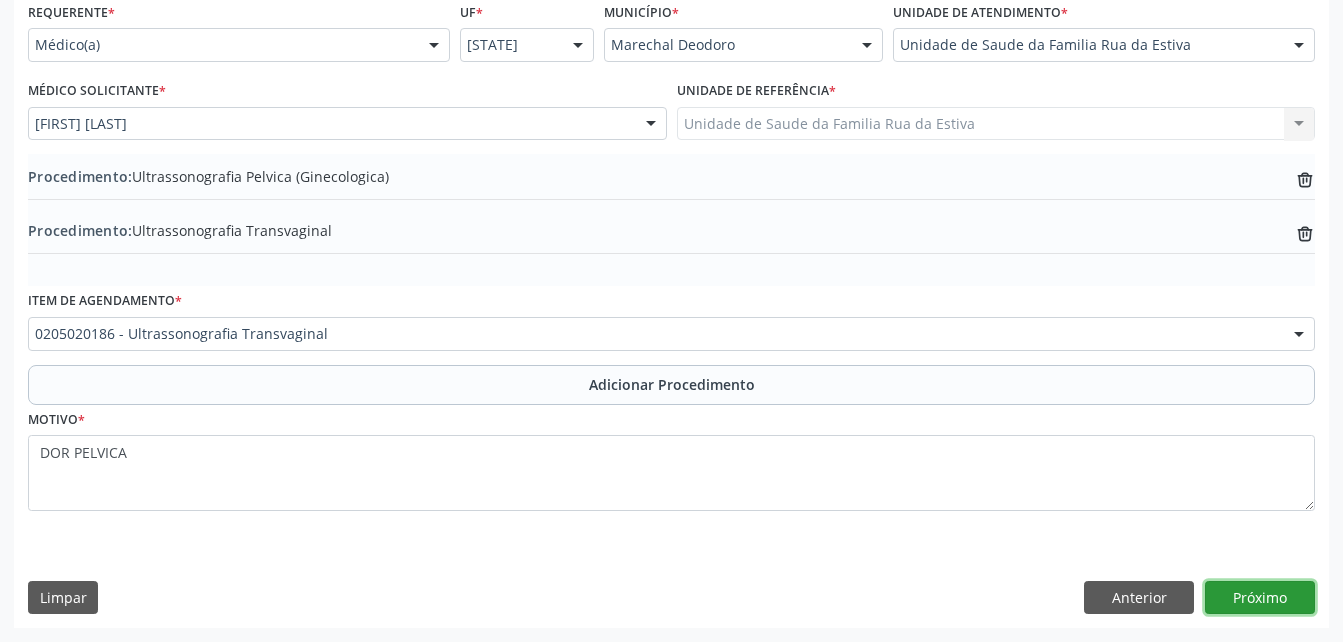 click on "Próximo" at bounding box center [1260, 598] 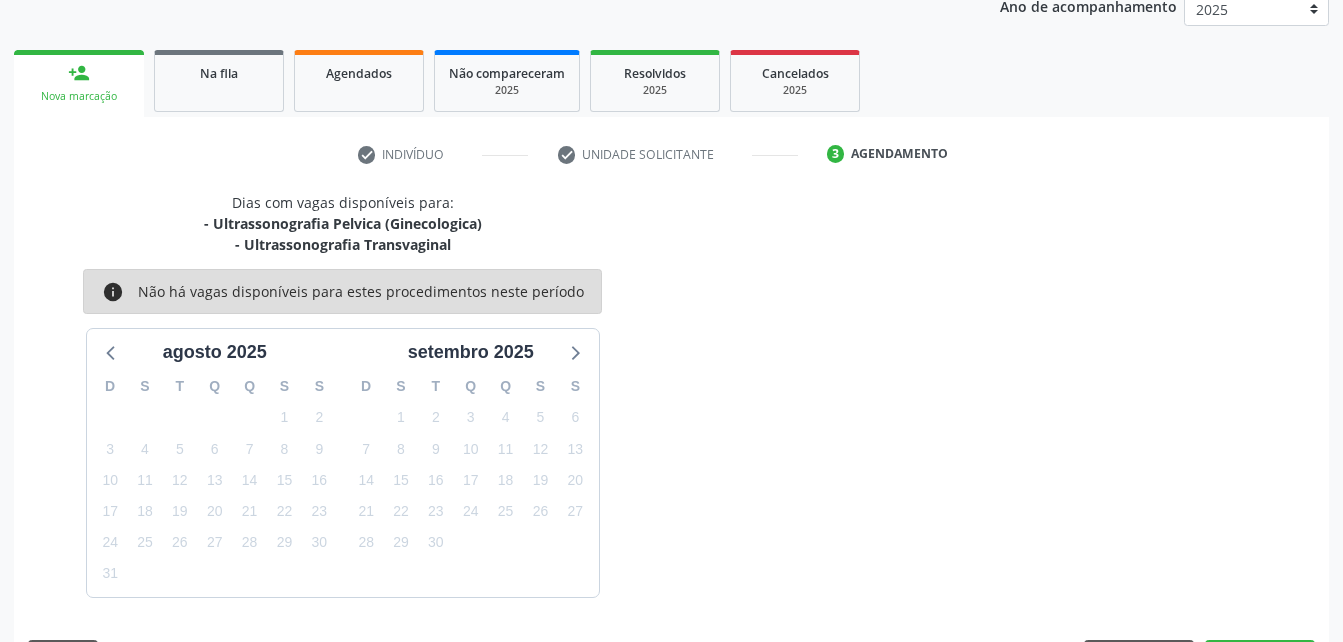 scroll, scrollTop: 336, scrollLeft: 0, axis: vertical 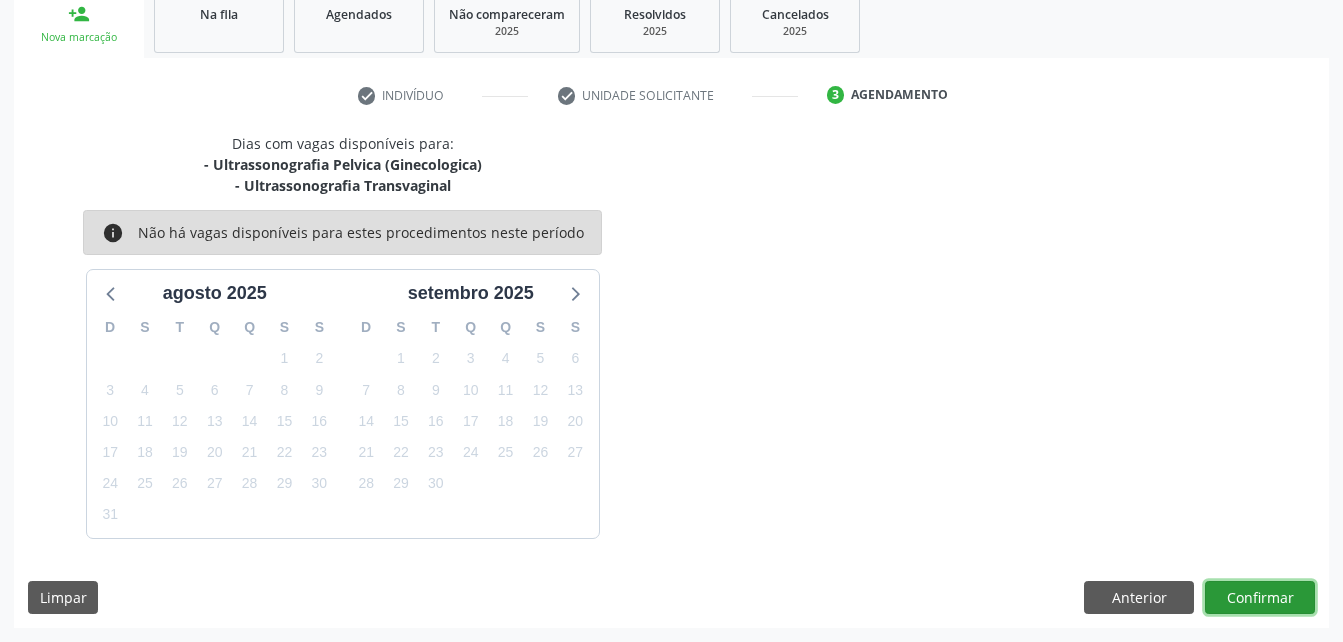 click on "Confirmar" at bounding box center [1260, 598] 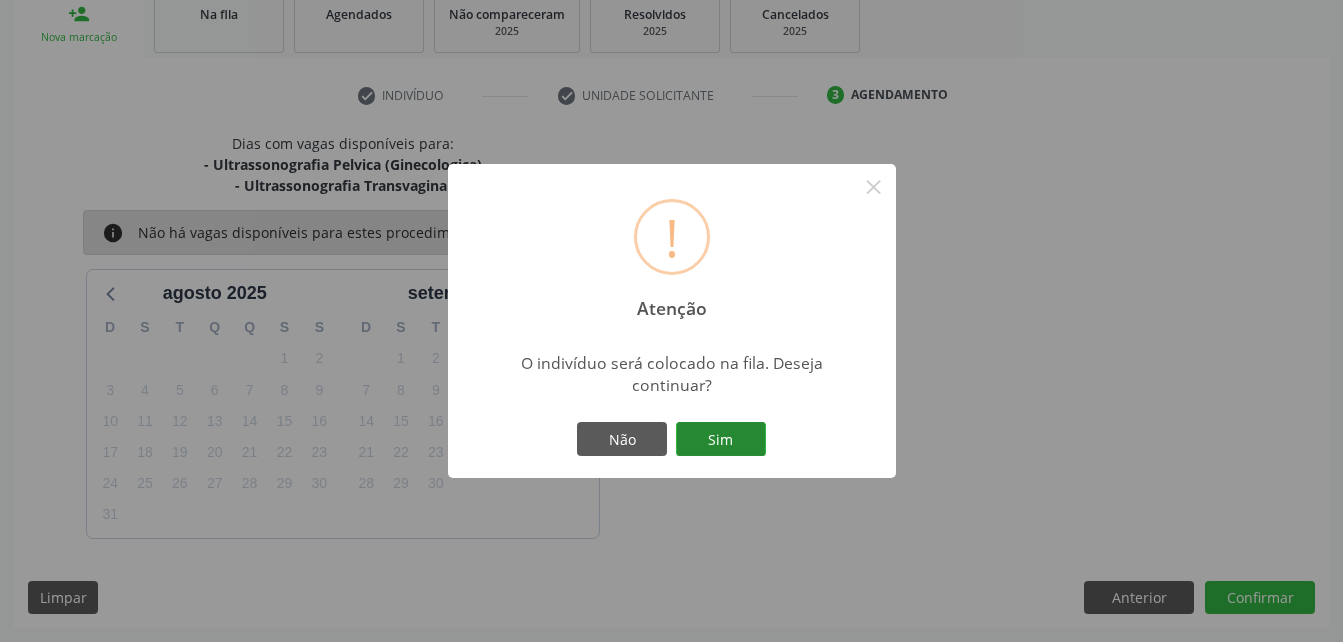 click on "Sim" at bounding box center [721, 439] 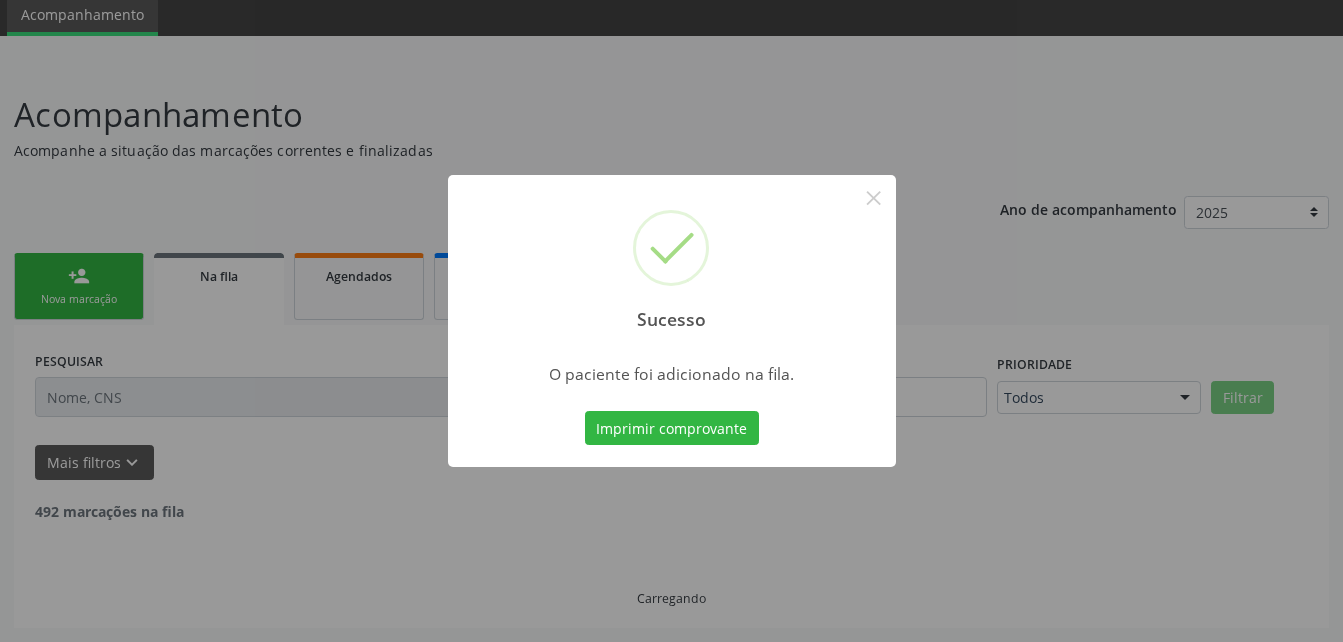 scroll, scrollTop: 53, scrollLeft: 0, axis: vertical 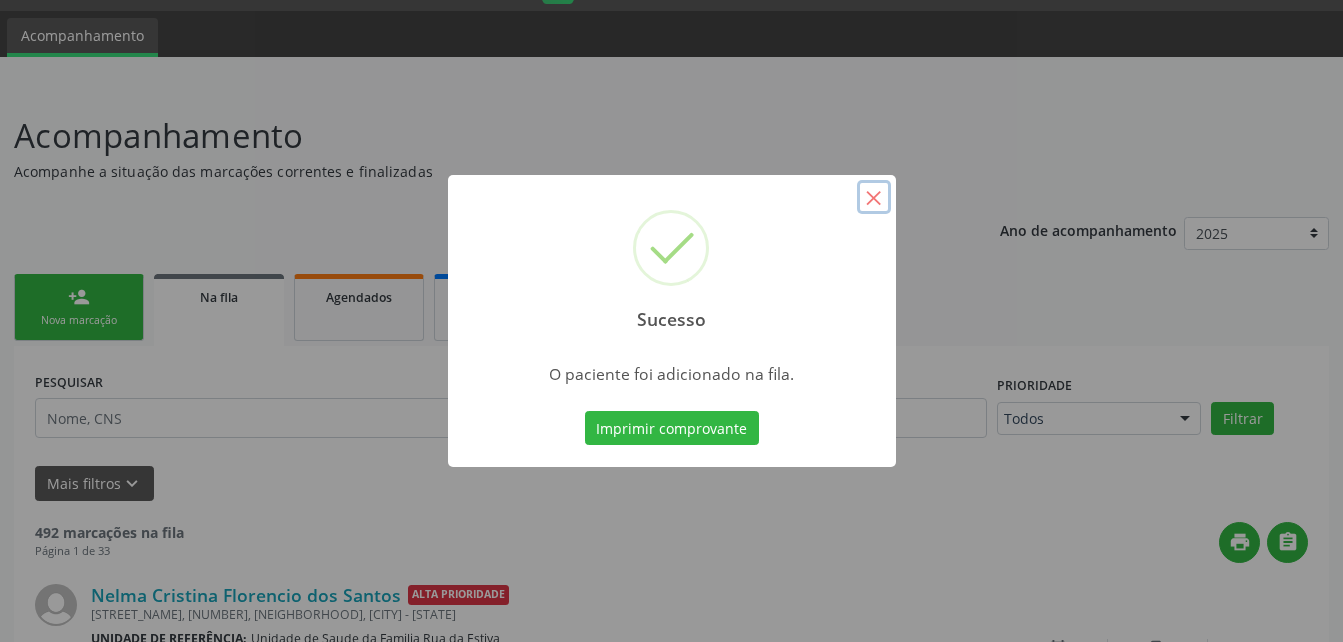 click on "×" at bounding box center (874, 197) 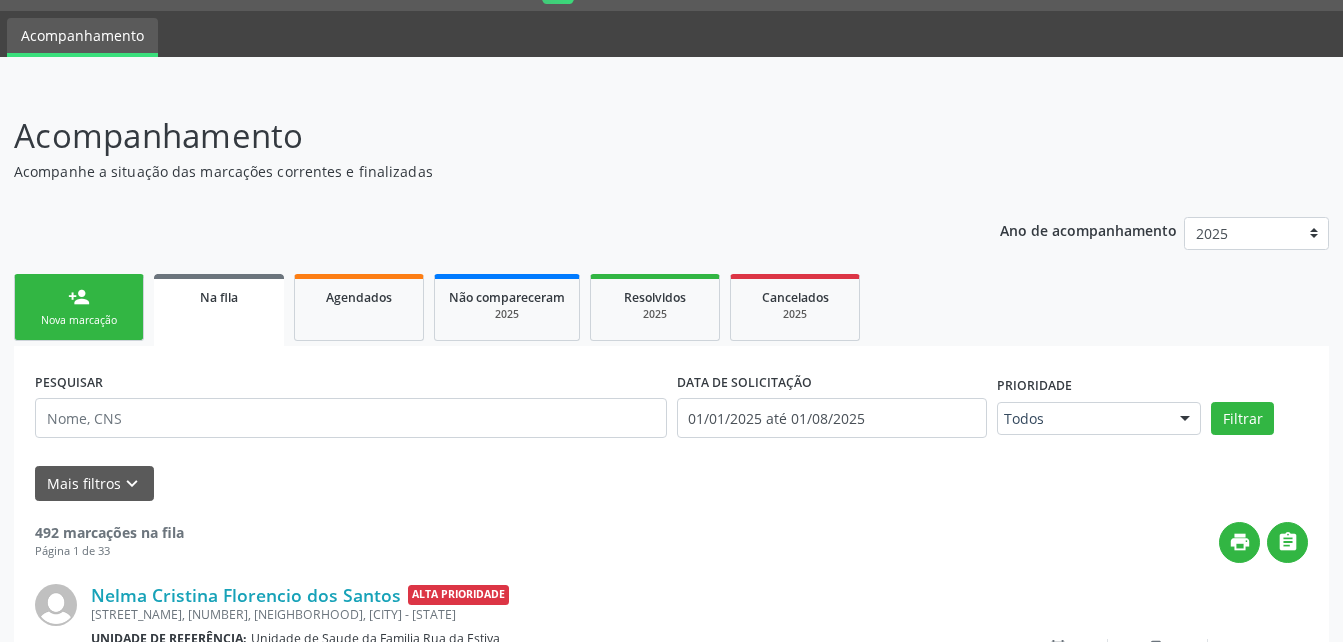 drag, startPoint x: 112, startPoint y: 298, endPoint x: 165, endPoint y: 8, distance: 294.8033 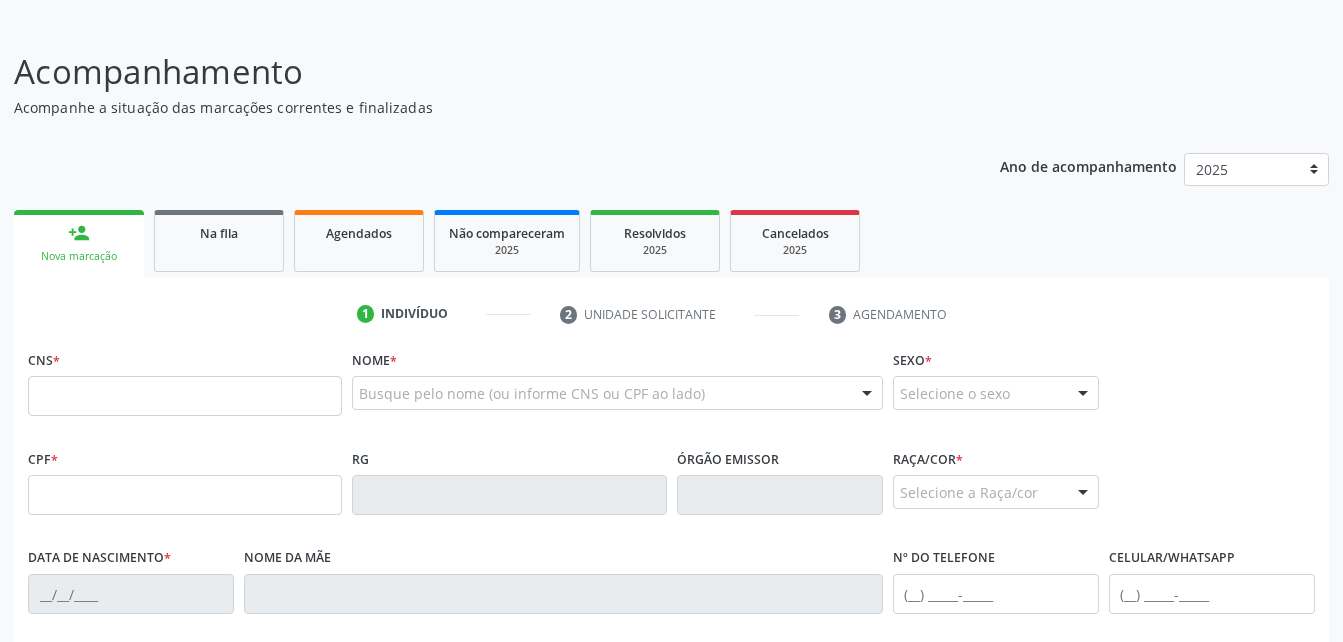 scroll, scrollTop: 153, scrollLeft: 0, axis: vertical 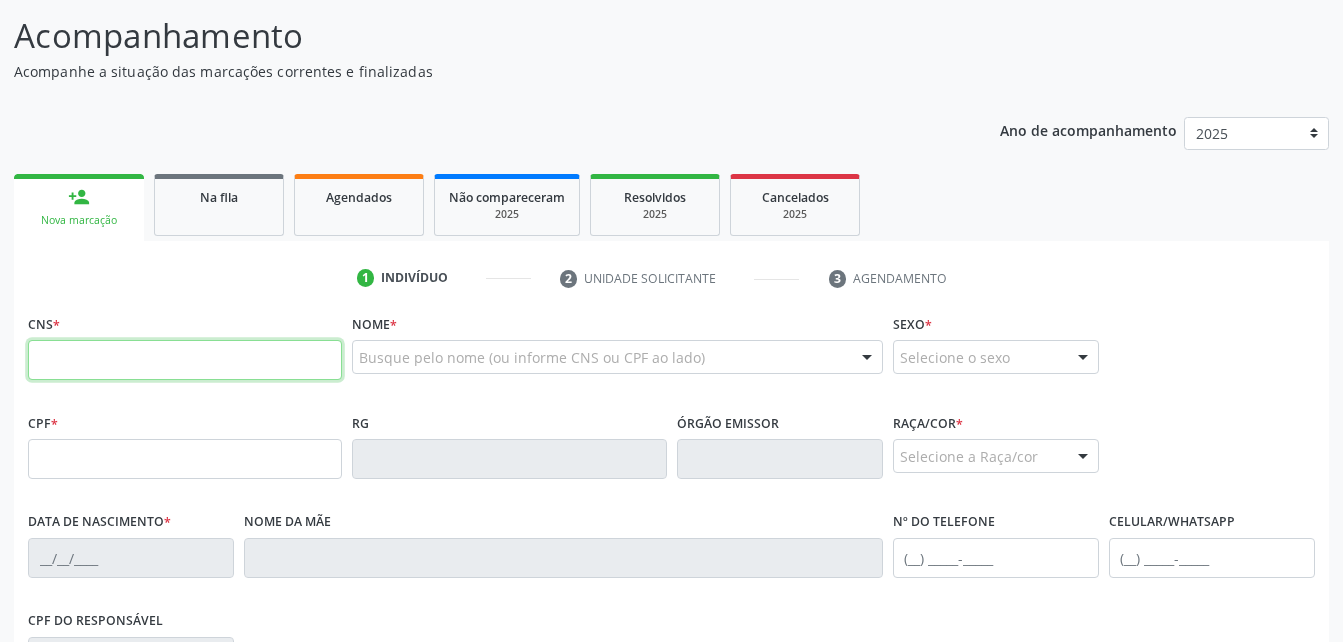 click at bounding box center (185, 360) 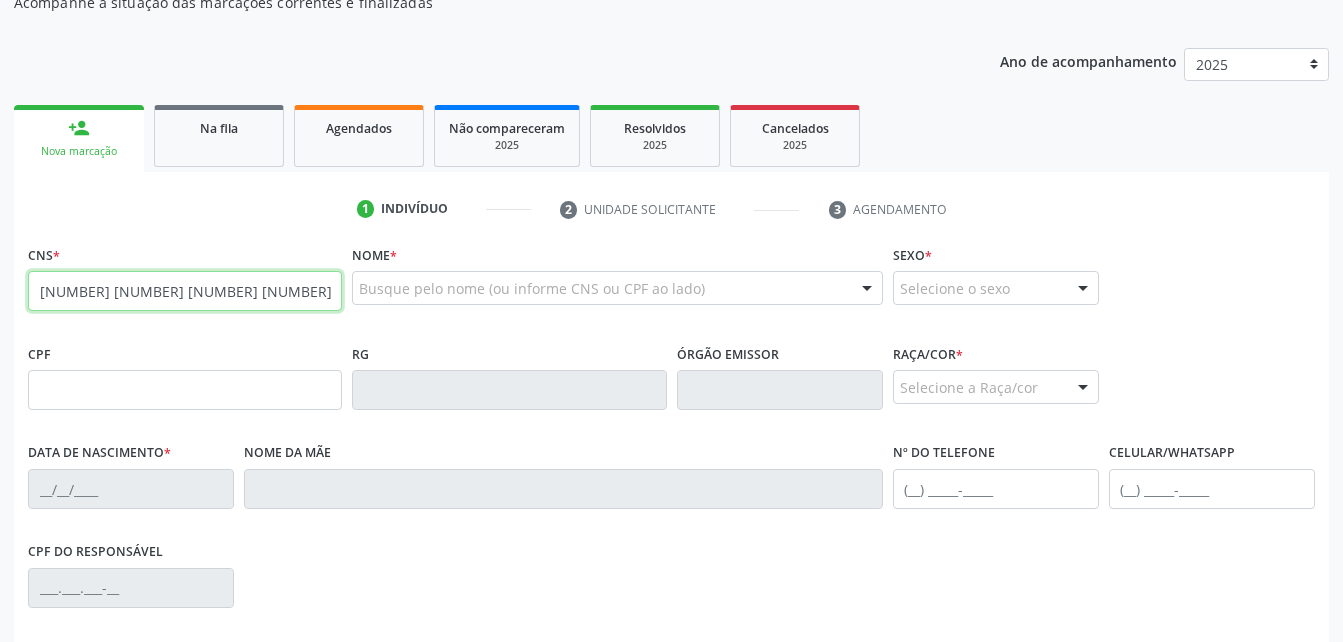 type on "[NUMBER] [NUMBER] [NUMBER] [NUMBER]" 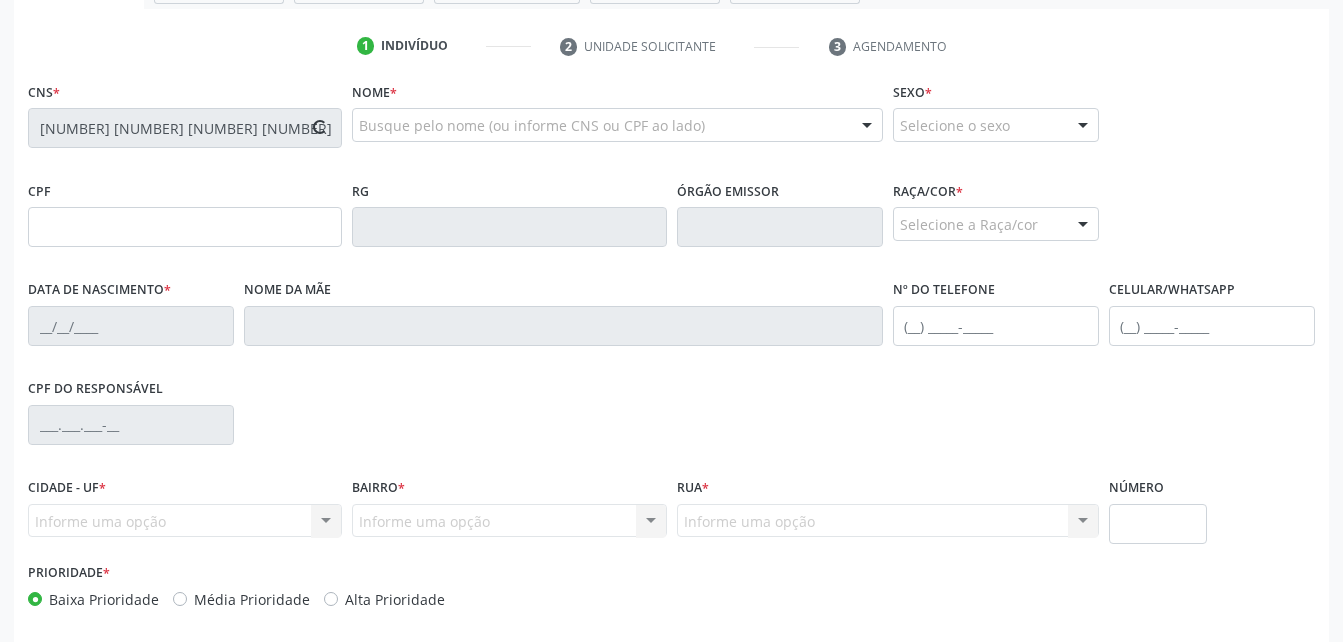 scroll, scrollTop: 453, scrollLeft: 0, axis: vertical 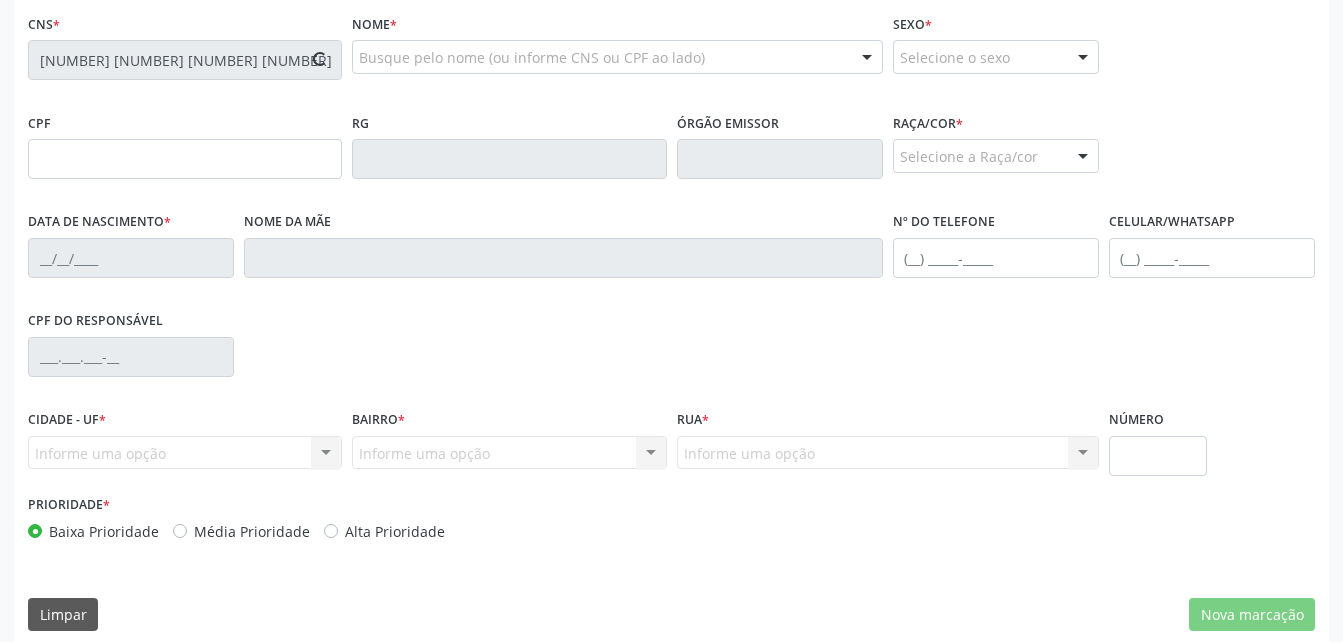 type on "[CPF]" 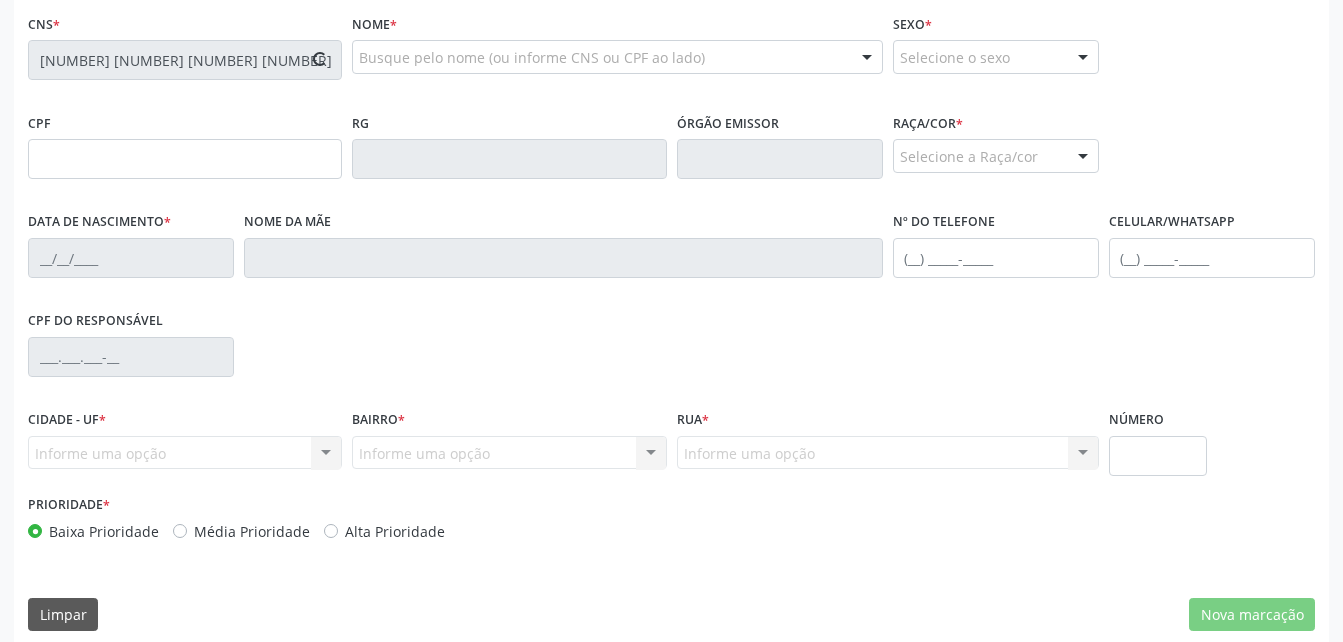 type on "[DATE]" 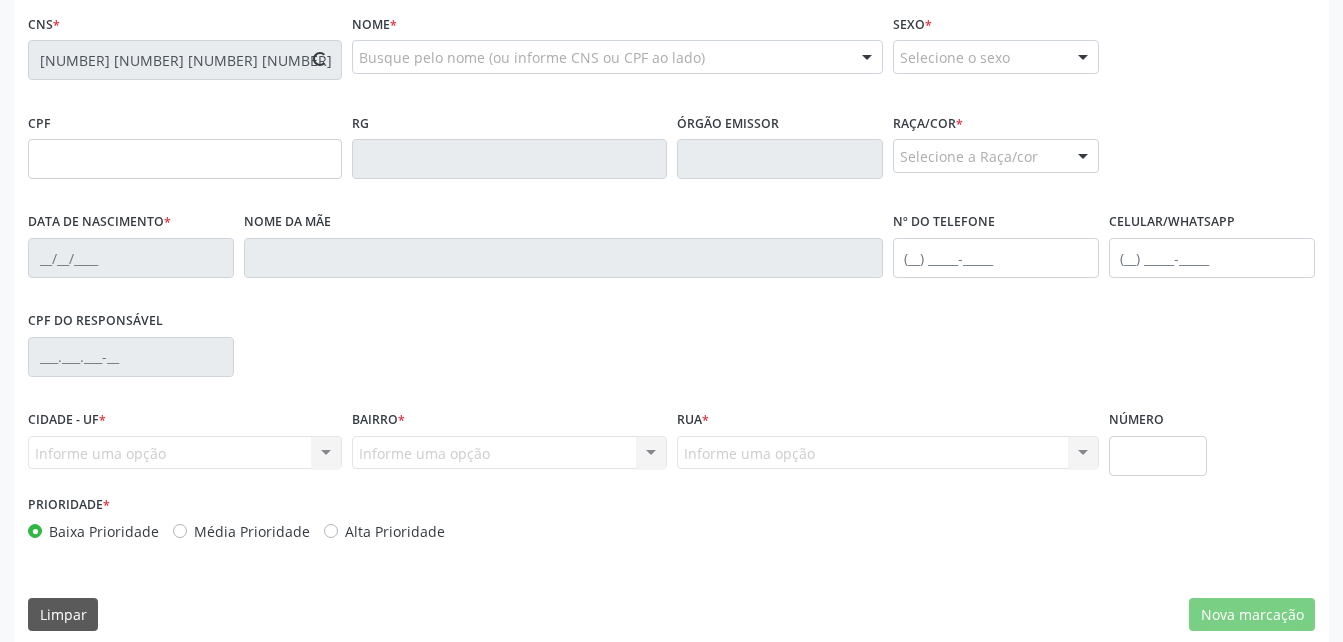 type on "Rita Maria da Silva" 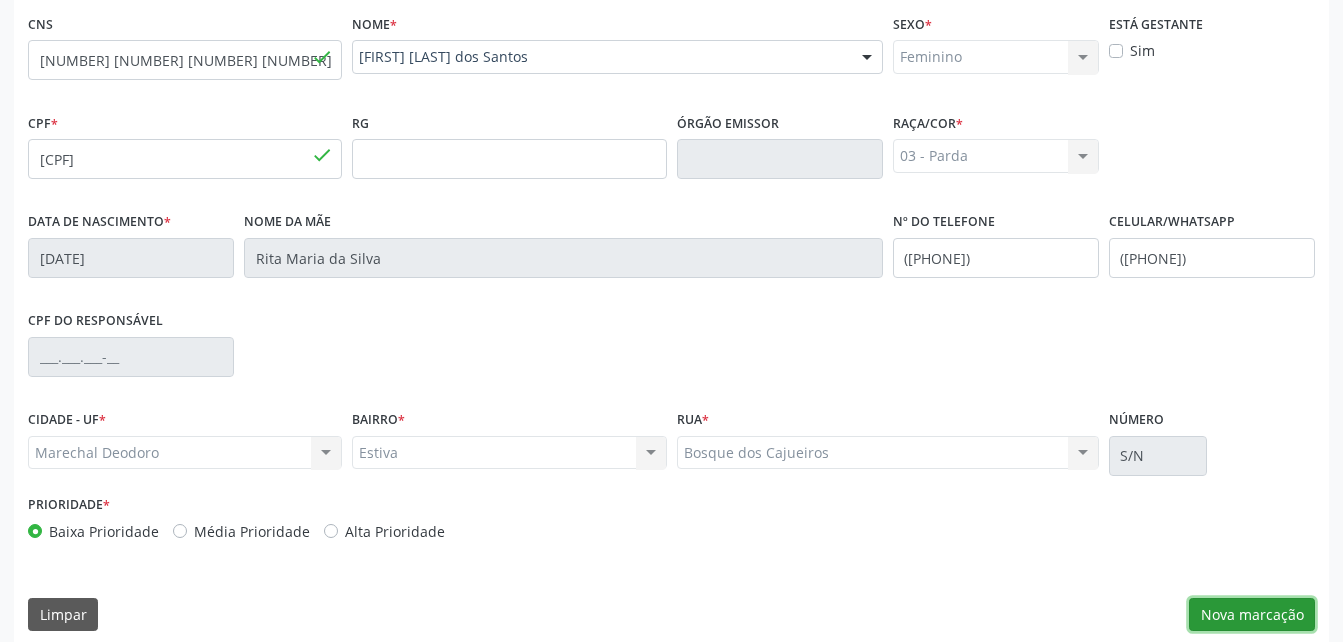 click on "Nova marcação" at bounding box center (1252, 615) 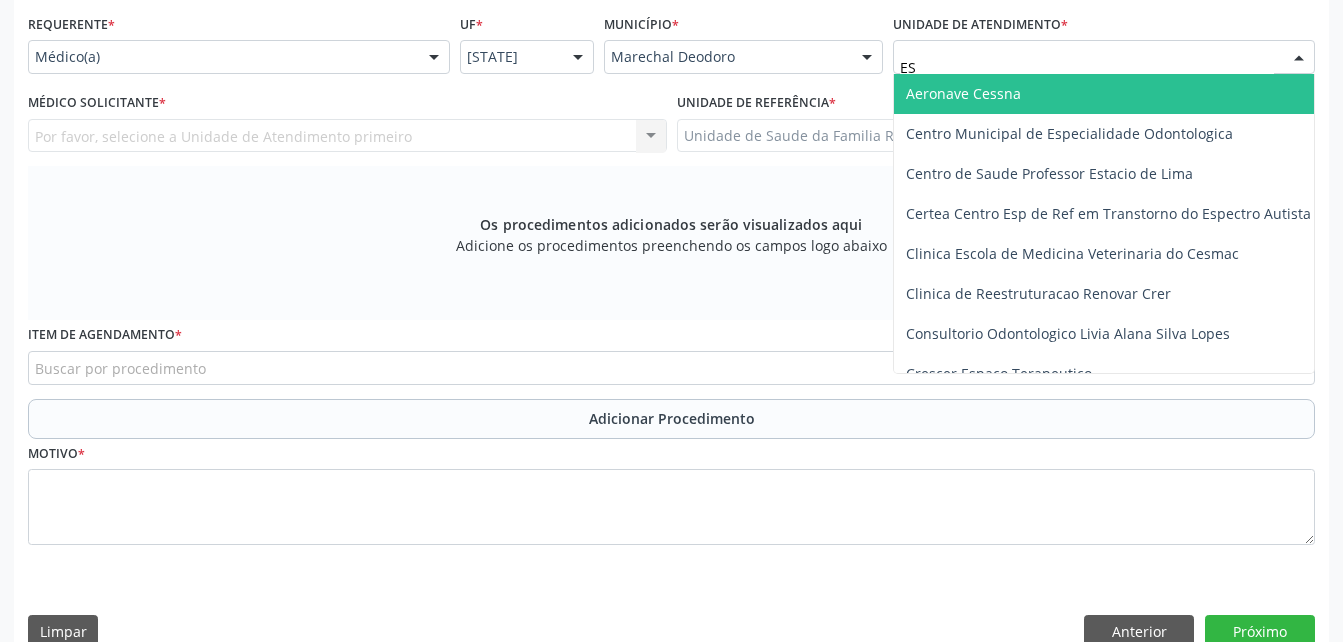 type on "EST" 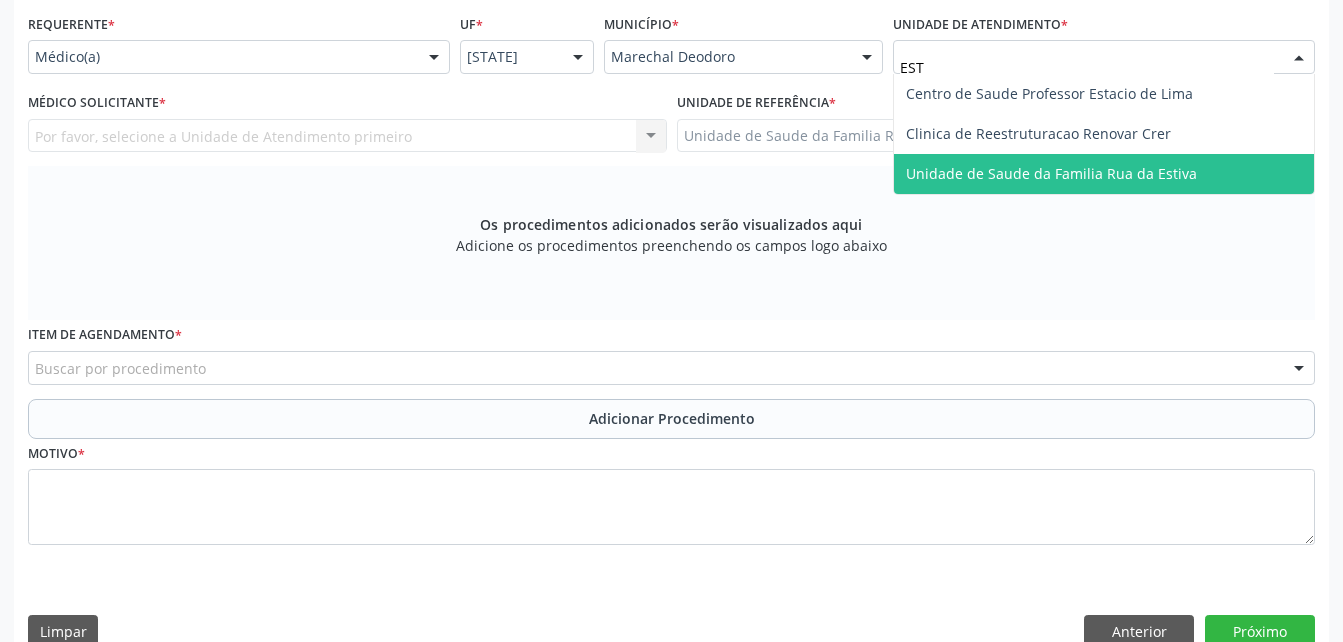 drag, startPoint x: 1081, startPoint y: 165, endPoint x: 911, endPoint y: 166, distance: 170.00294 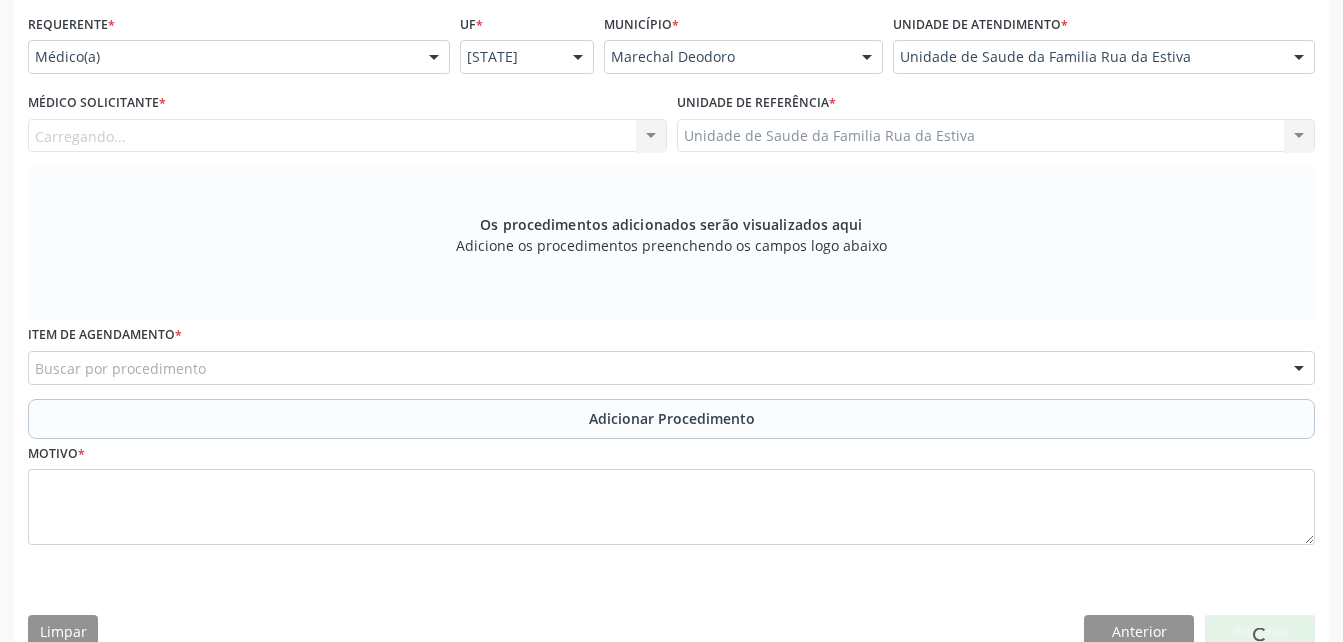 drag, startPoint x: 604, startPoint y: 150, endPoint x: 587, endPoint y: 138, distance: 20.808653 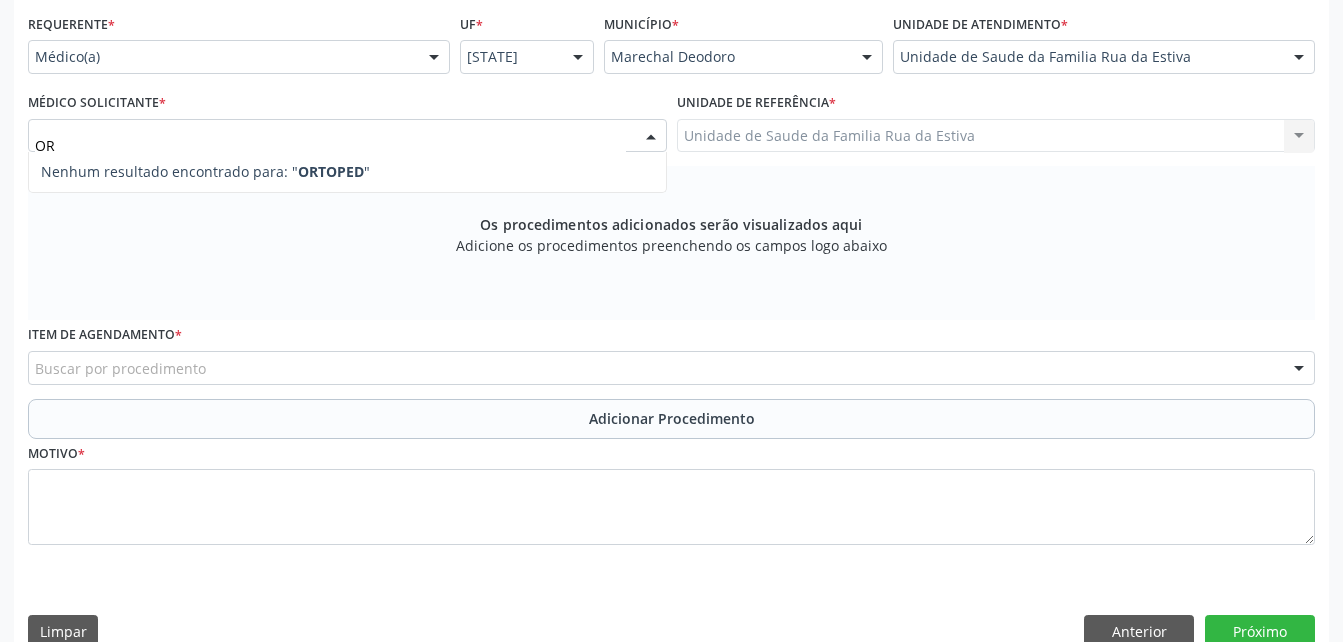type on "O" 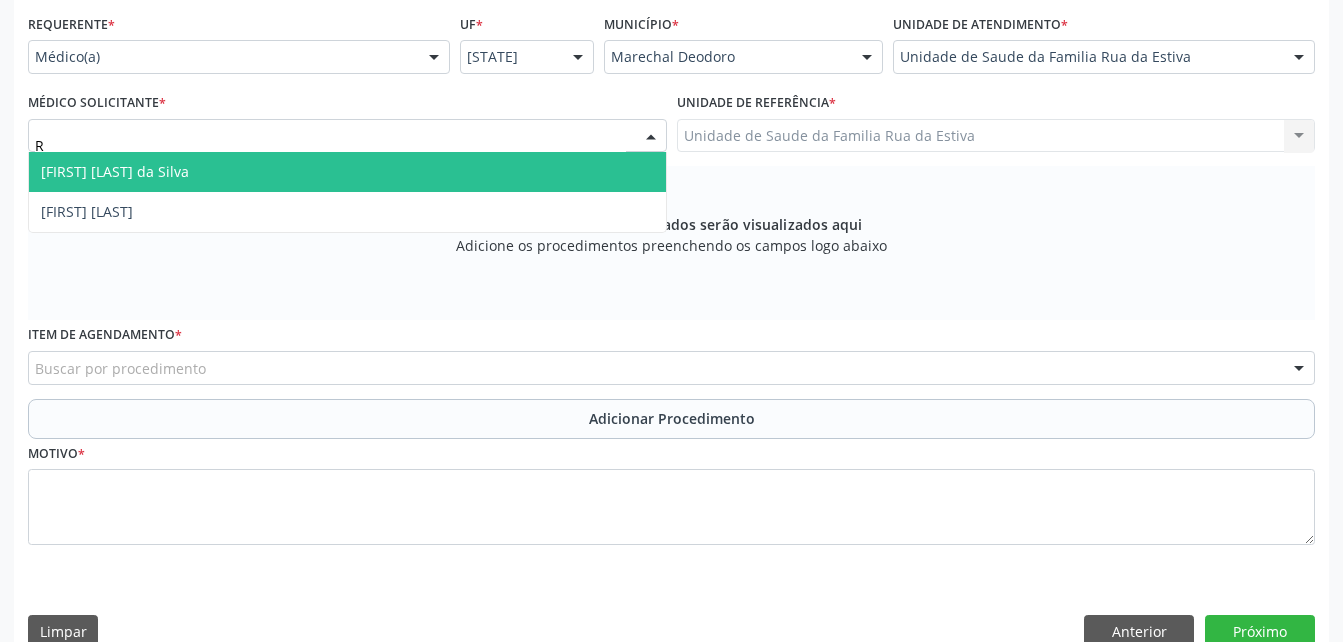 type on "RO" 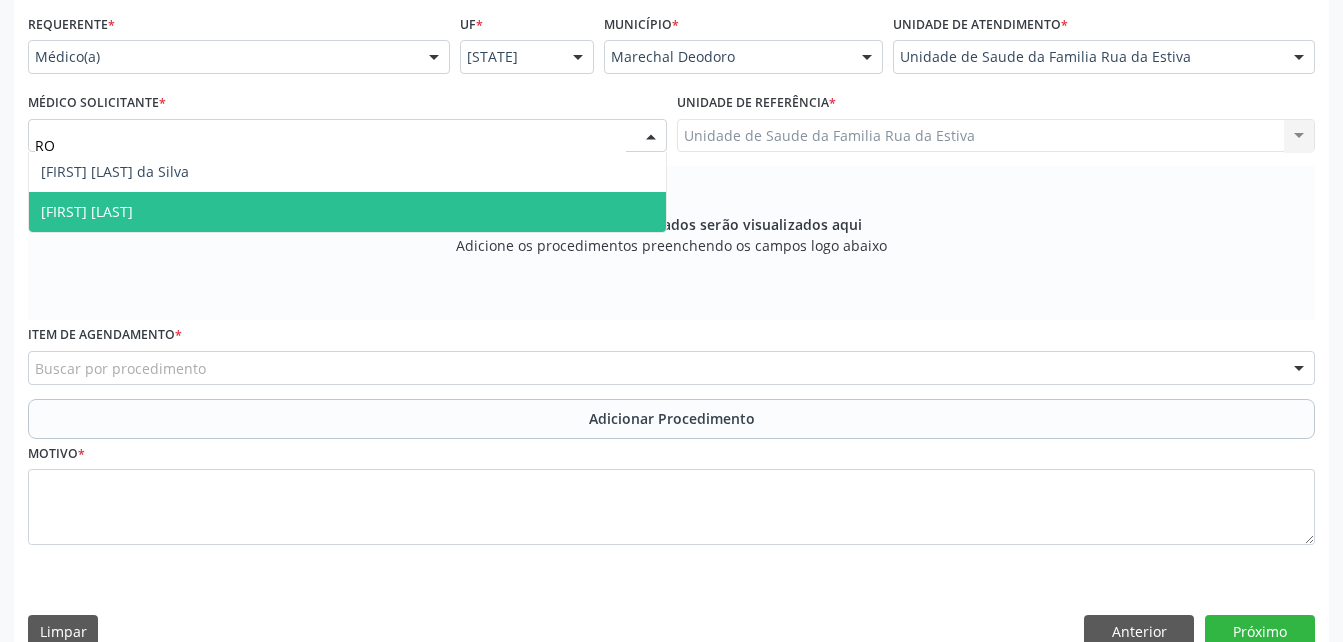 drag, startPoint x: 628, startPoint y: 194, endPoint x: 622, endPoint y: 227, distance: 33.54102 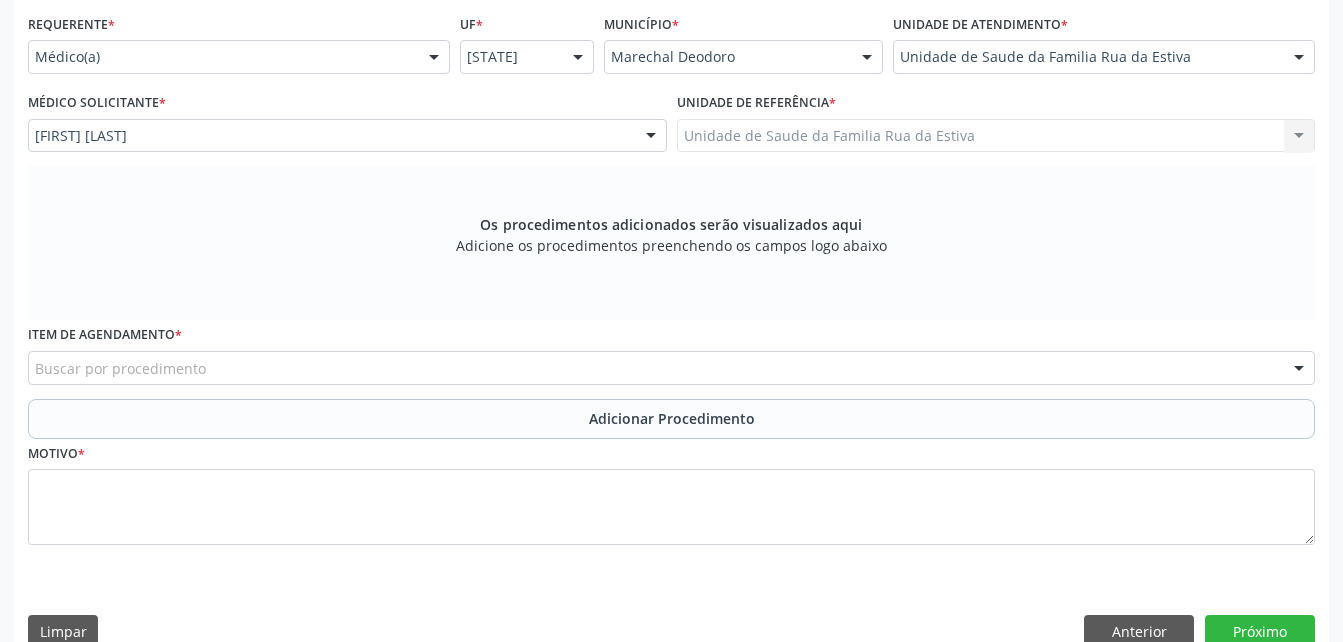 click on "Buscar por procedimento" at bounding box center [671, 368] 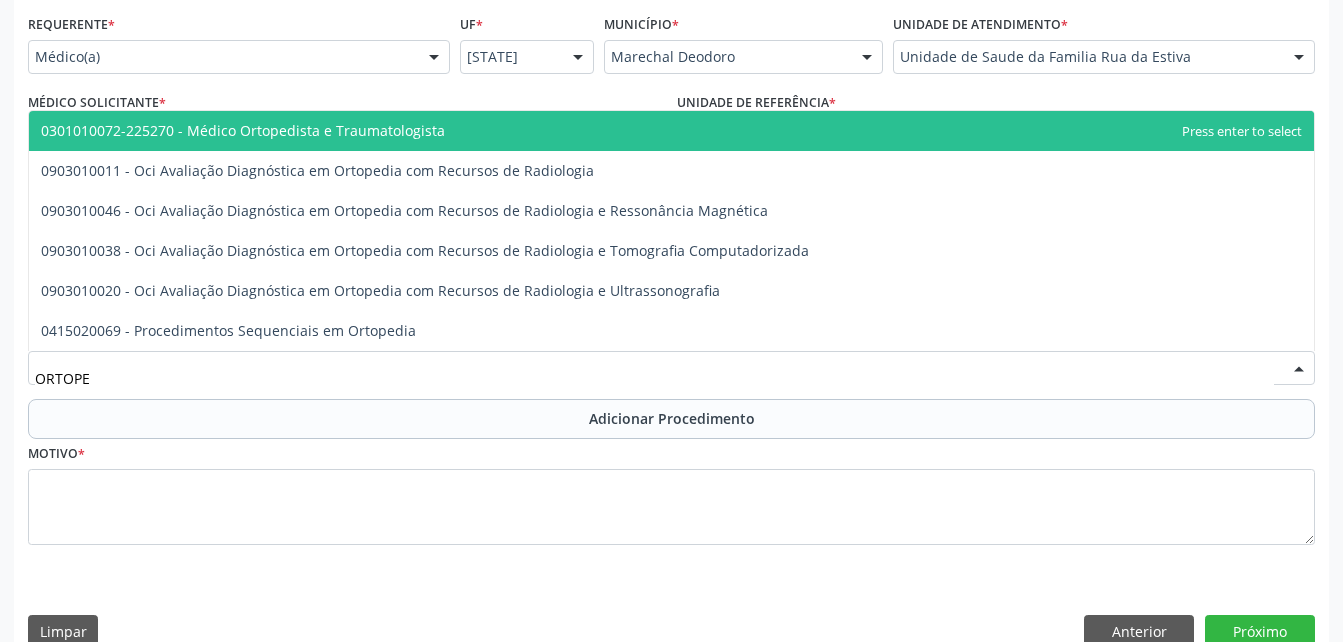 type on "ORTOPED" 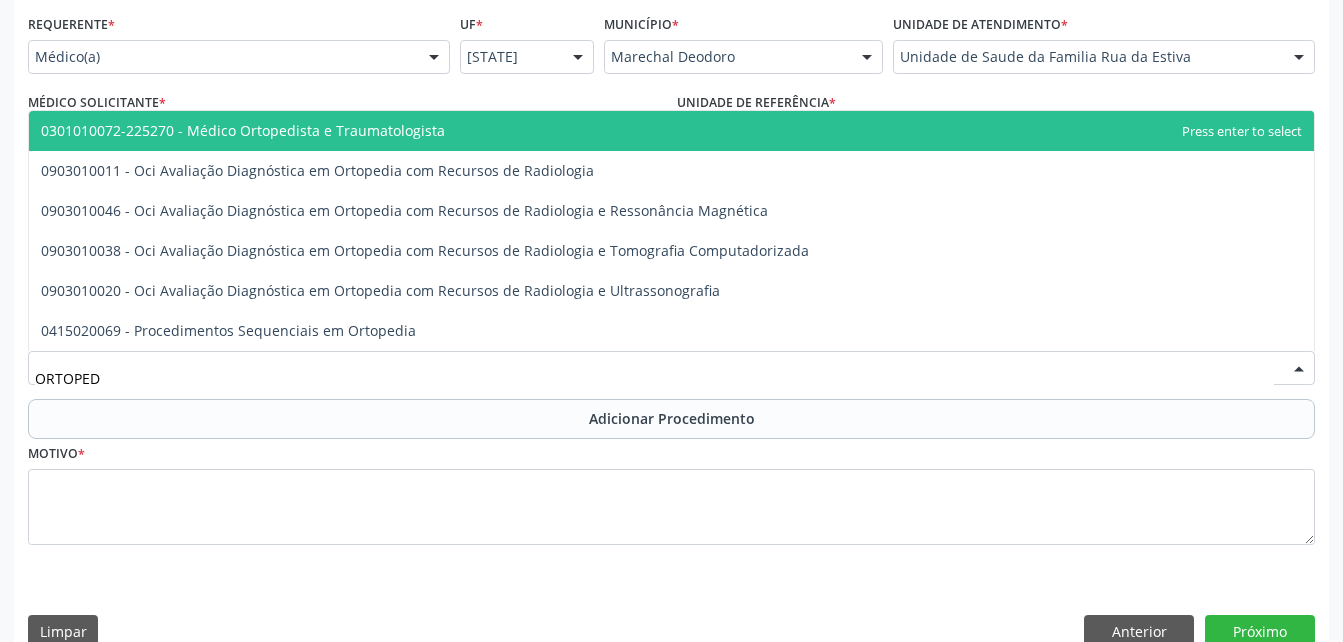 click on "0301010072-225270 - Médico Ortopedista e Traumatologista" at bounding box center (671, 131) 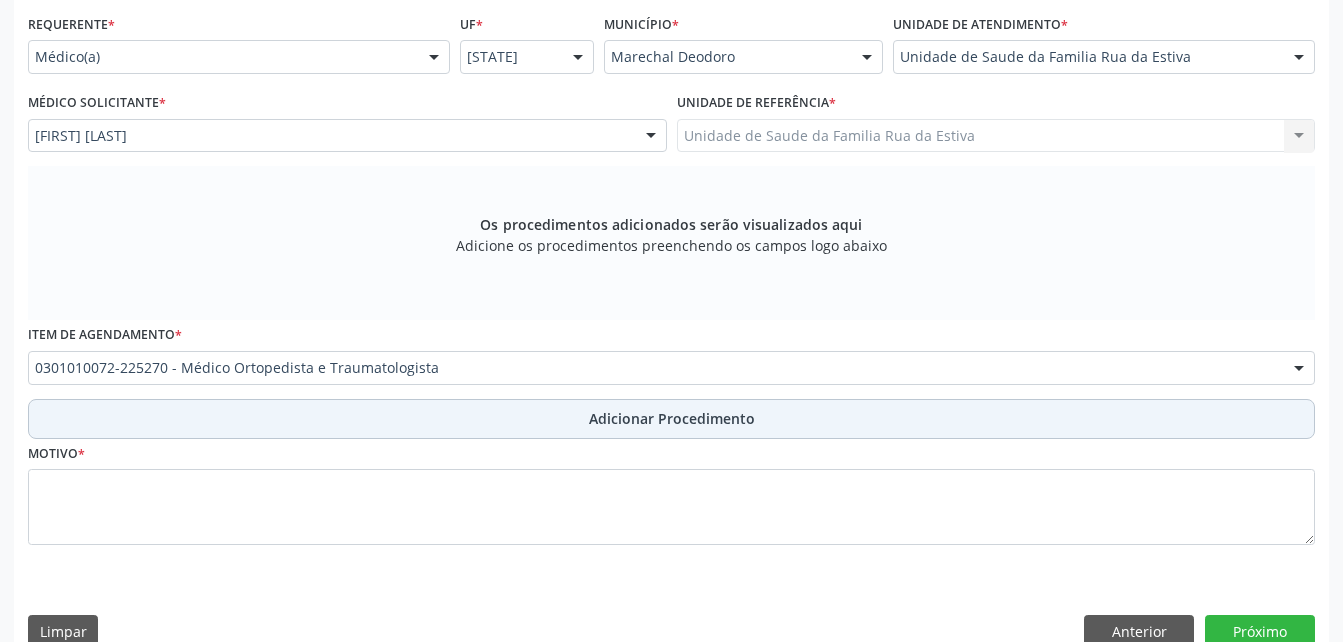 drag, startPoint x: 628, startPoint y: 415, endPoint x: 629, endPoint y: 458, distance: 43.011627 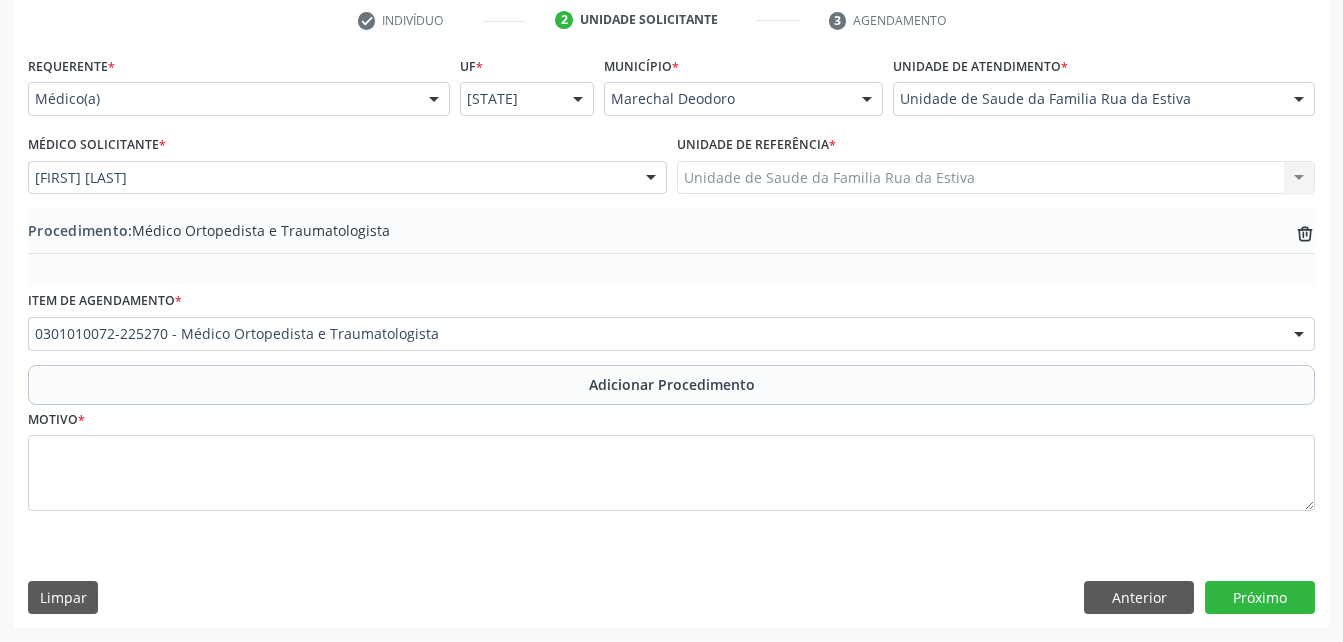 scroll, scrollTop: 411, scrollLeft: 0, axis: vertical 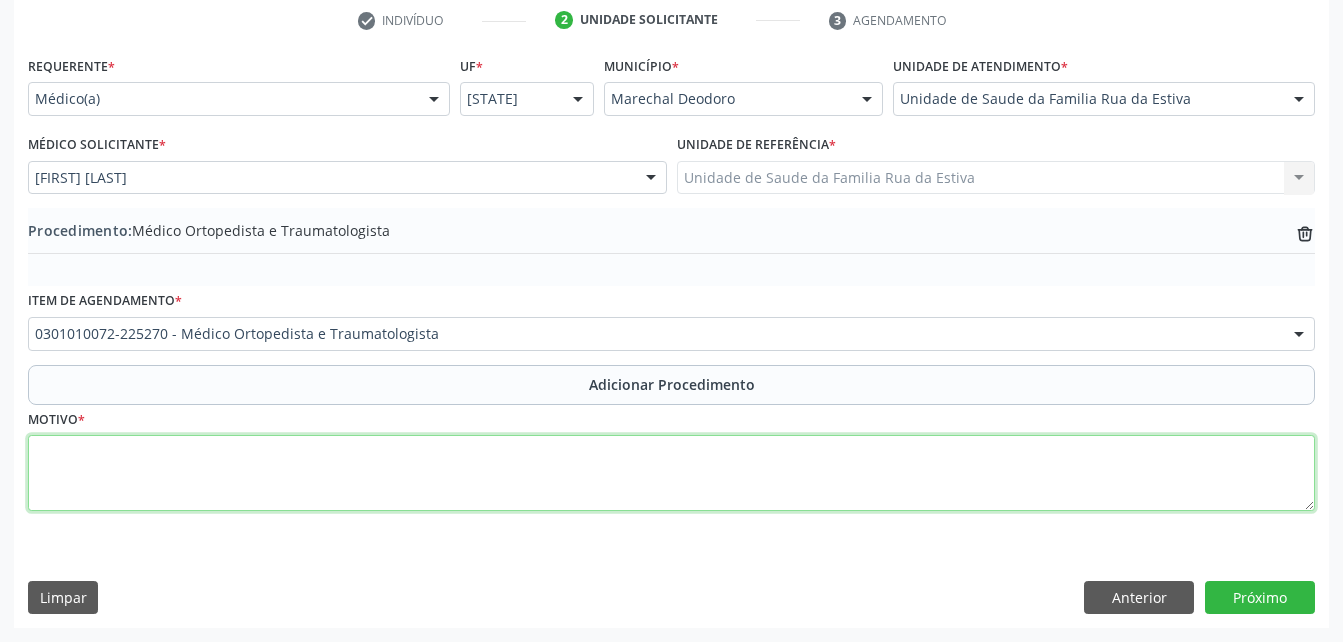 click at bounding box center [671, 473] 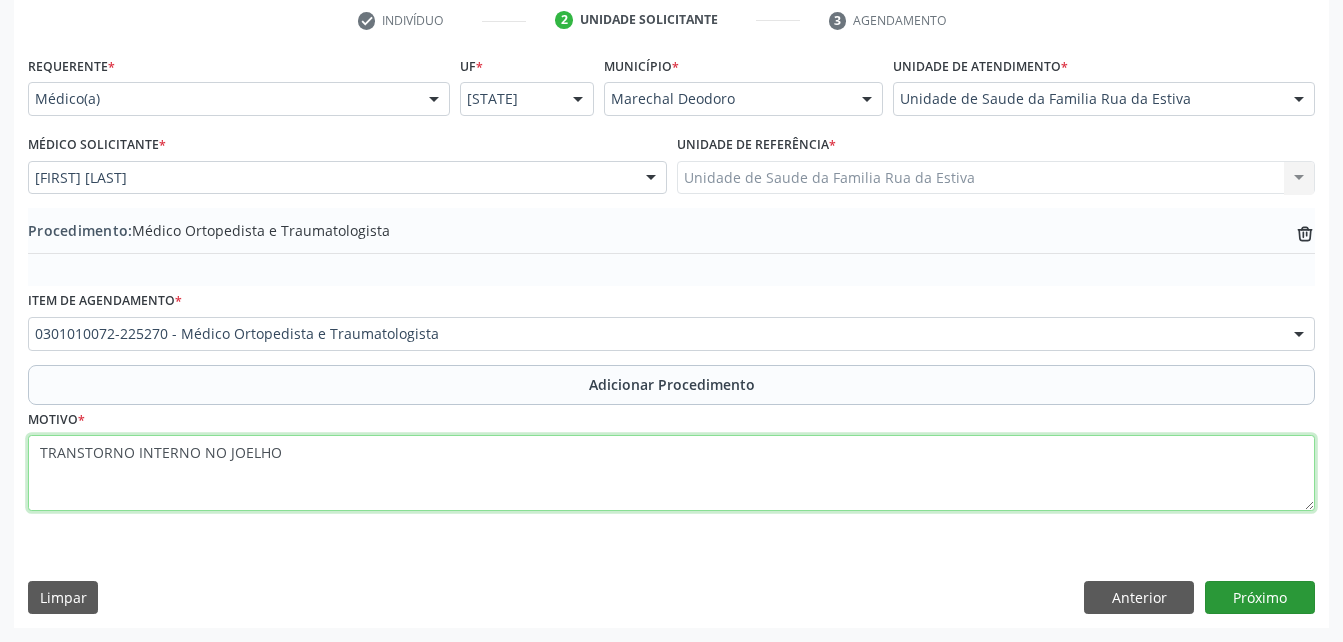 type on "TRANSTORNO INTERNO NO JOELHO" 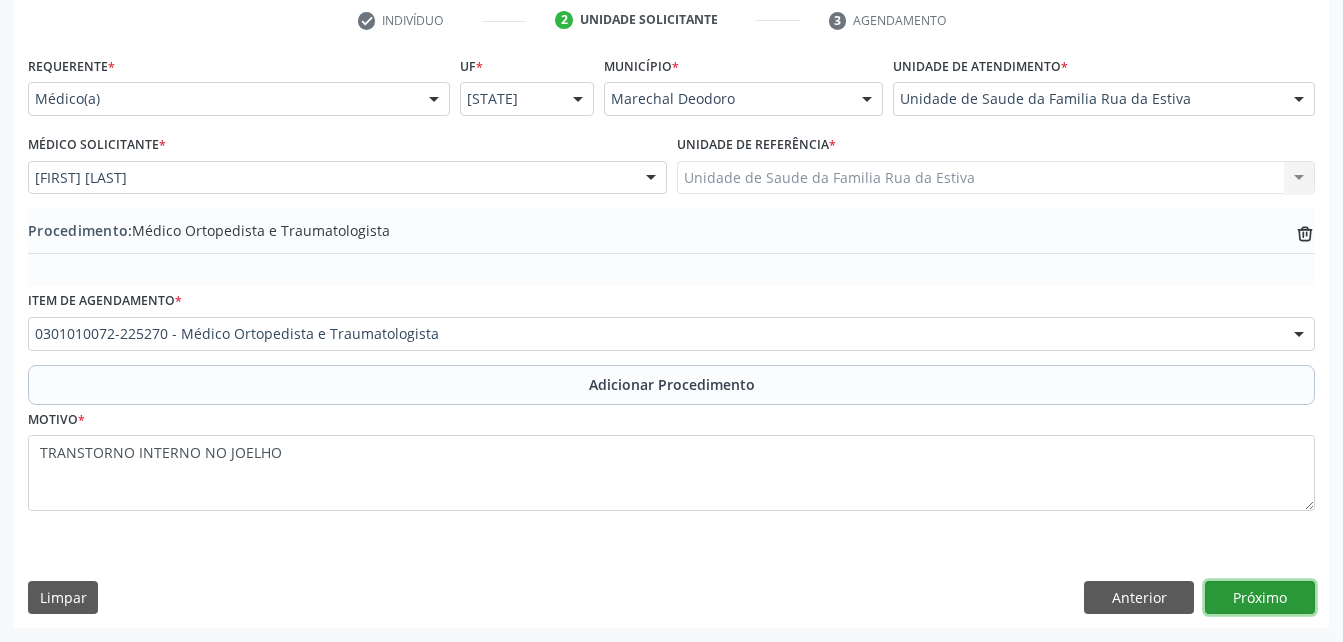 click on "Próximo" at bounding box center (1260, 598) 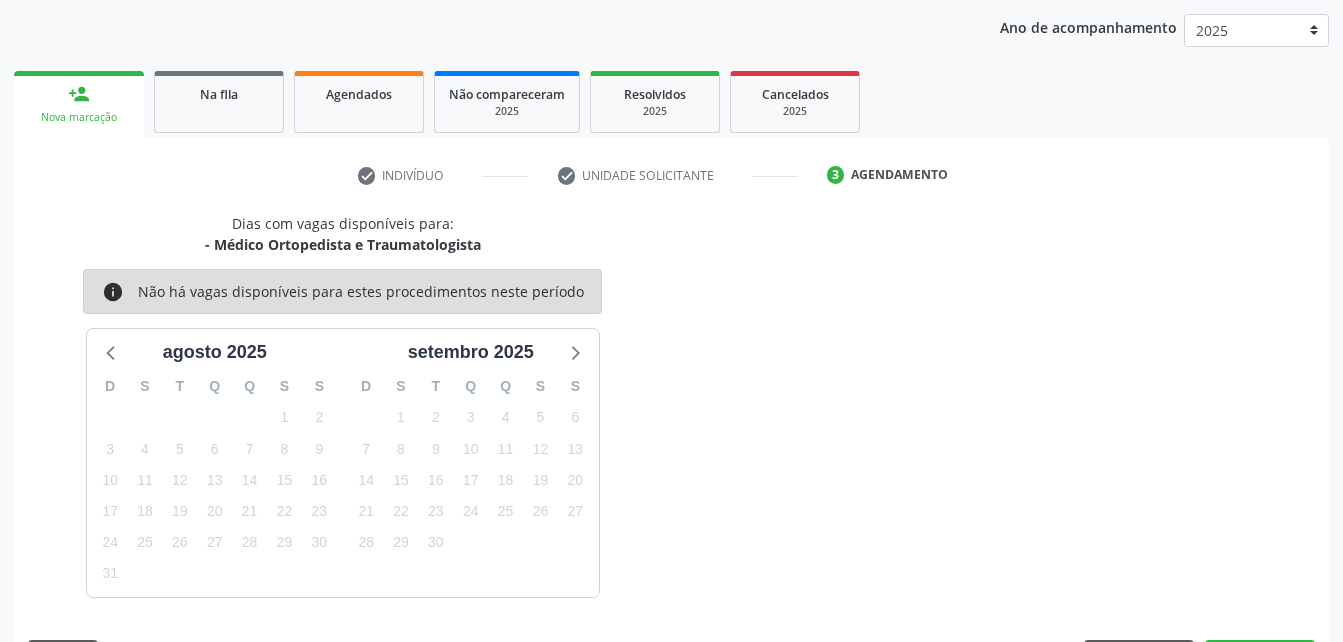 scroll, scrollTop: 315, scrollLeft: 0, axis: vertical 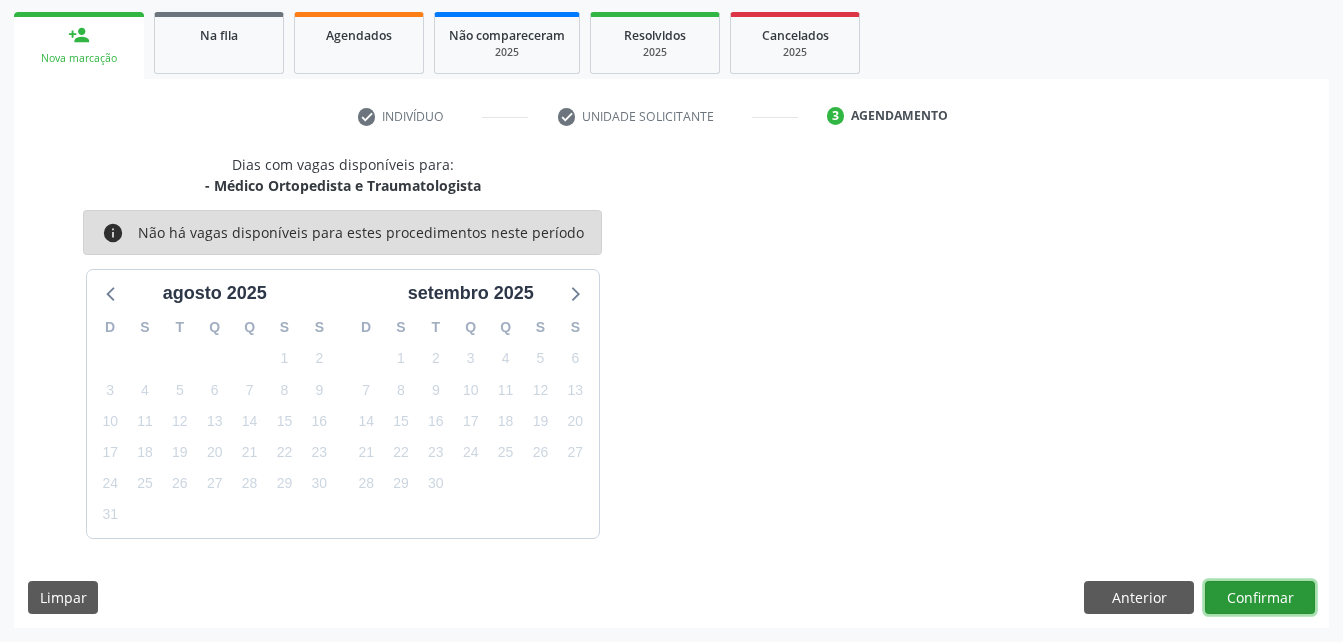 click on "Confirmar" at bounding box center (1260, 598) 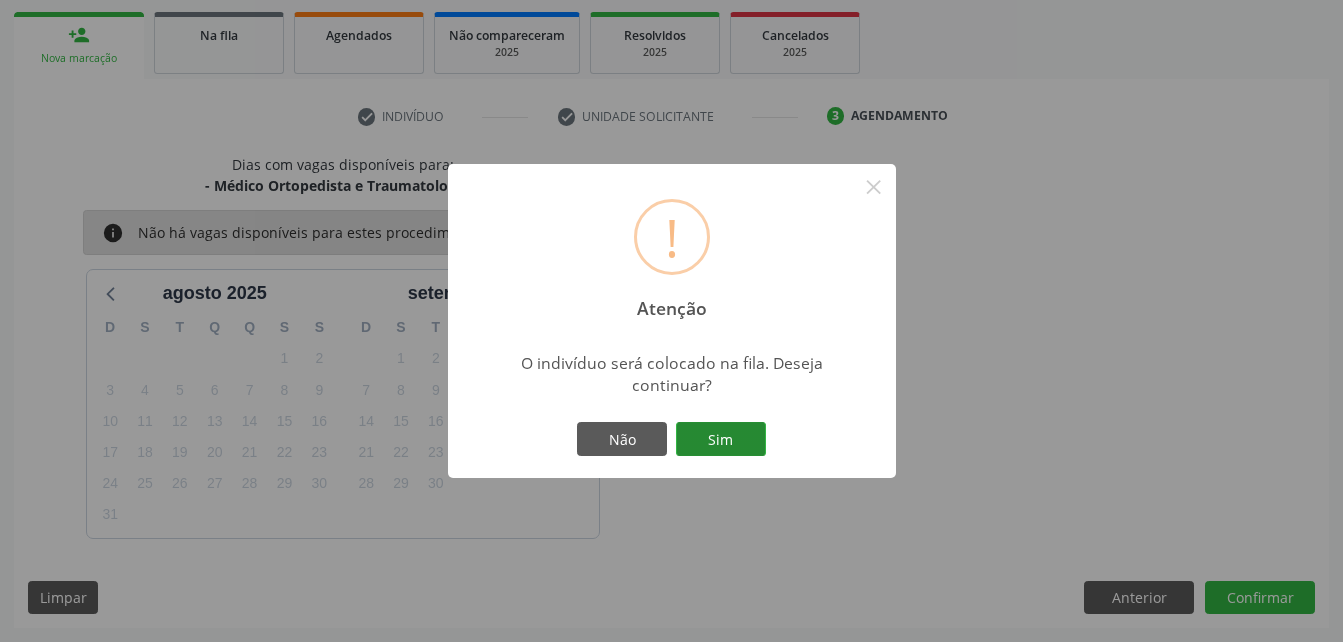 click on "Sim" at bounding box center [721, 439] 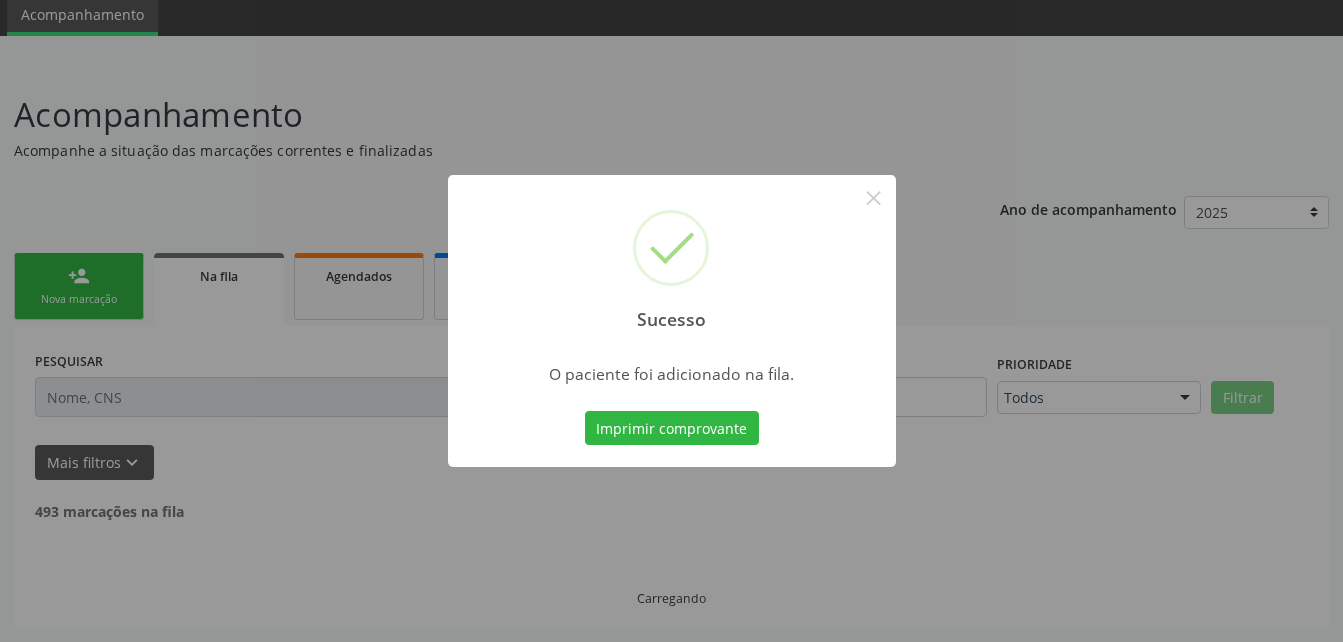 scroll, scrollTop: 53, scrollLeft: 0, axis: vertical 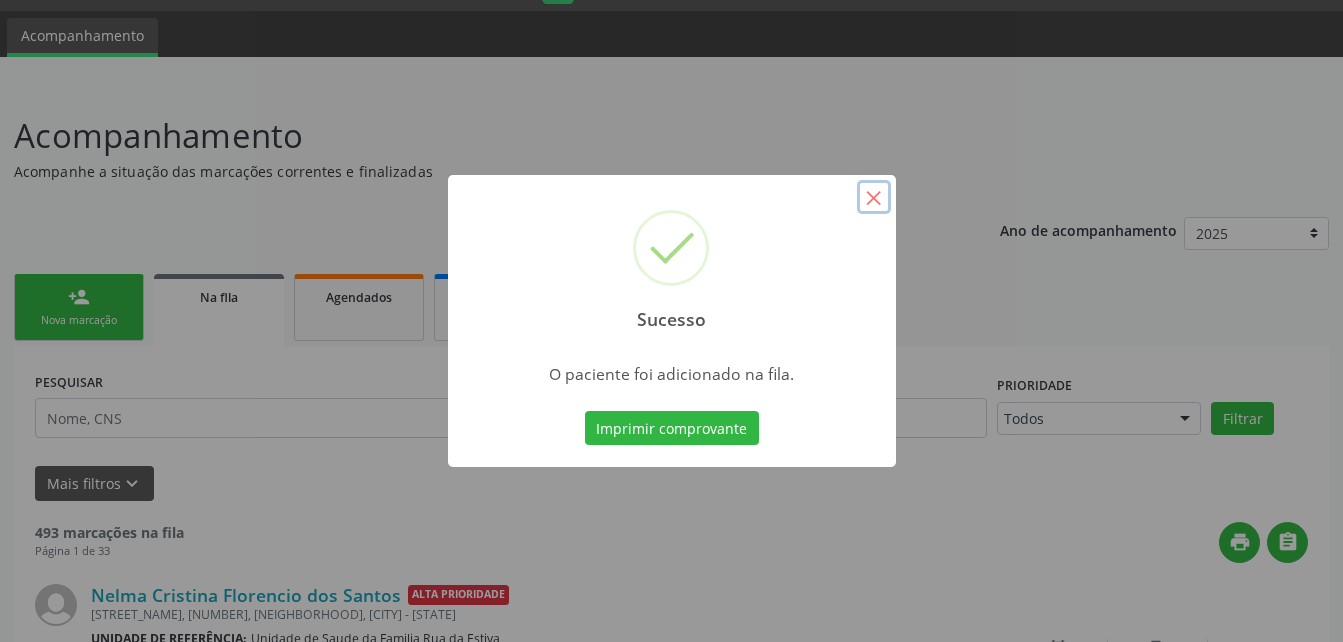click on "×" at bounding box center (874, 197) 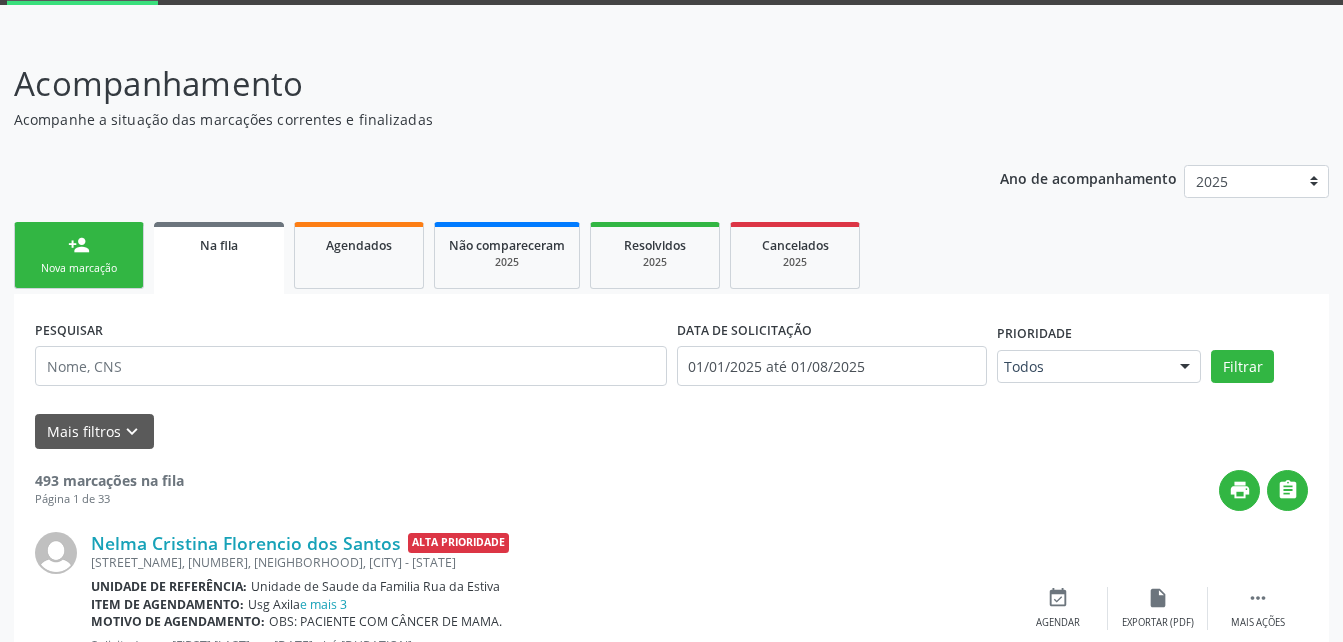 scroll, scrollTop: 153, scrollLeft: 0, axis: vertical 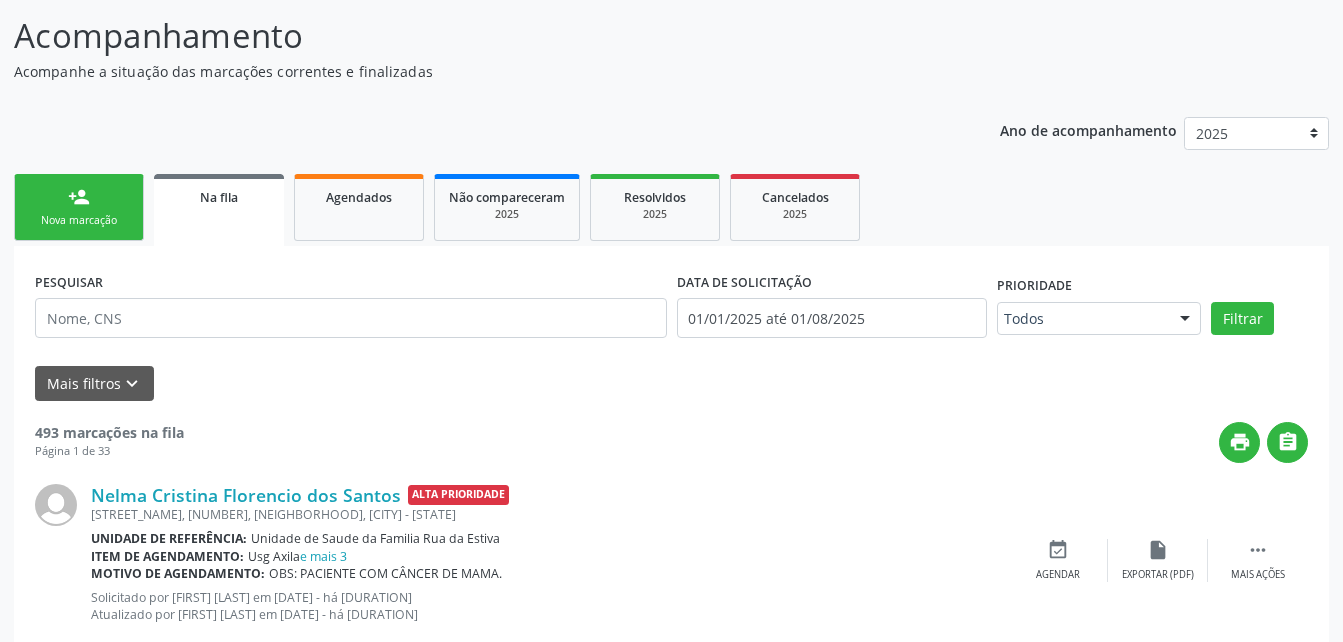 click on "person_add
Nova marcação" at bounding box center [79, 207] 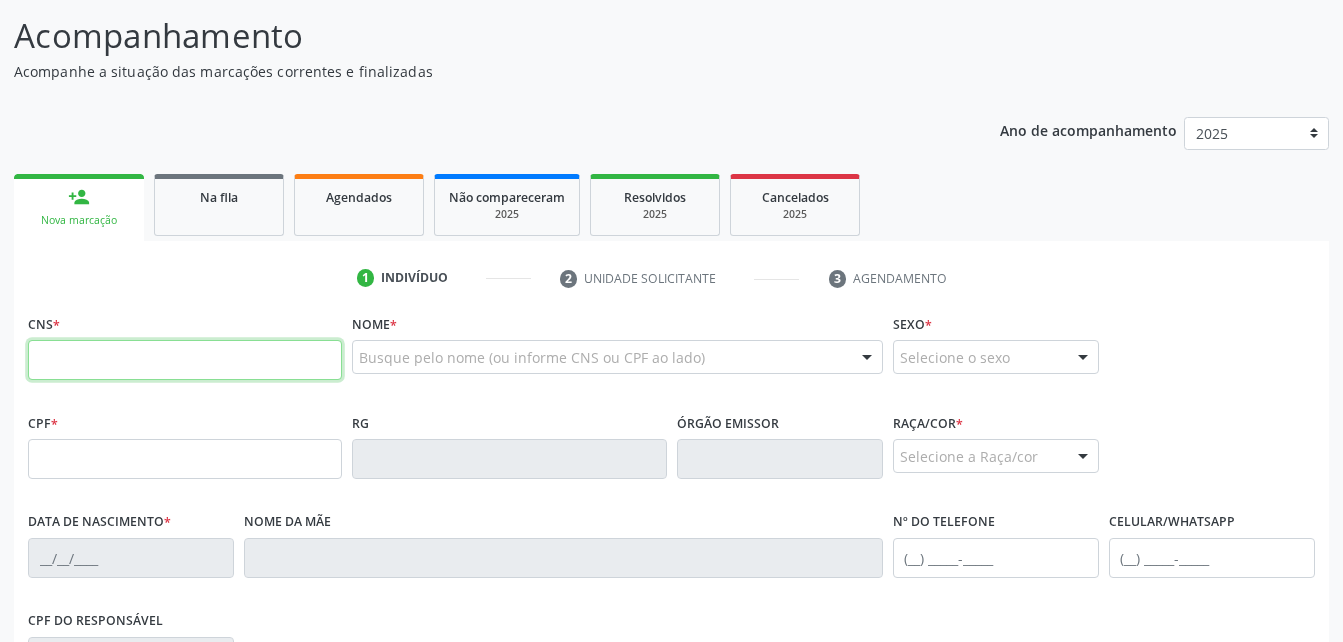 click at bounding box center (185, 360) 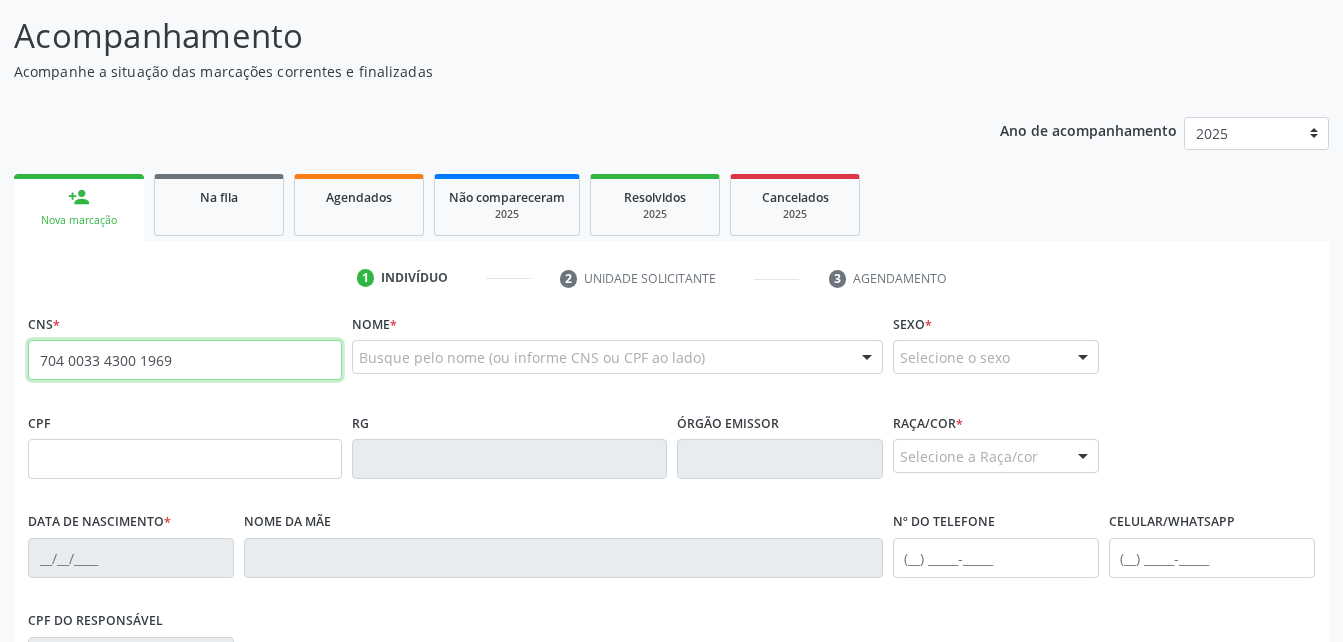 type on "704 0033 4300 1969" 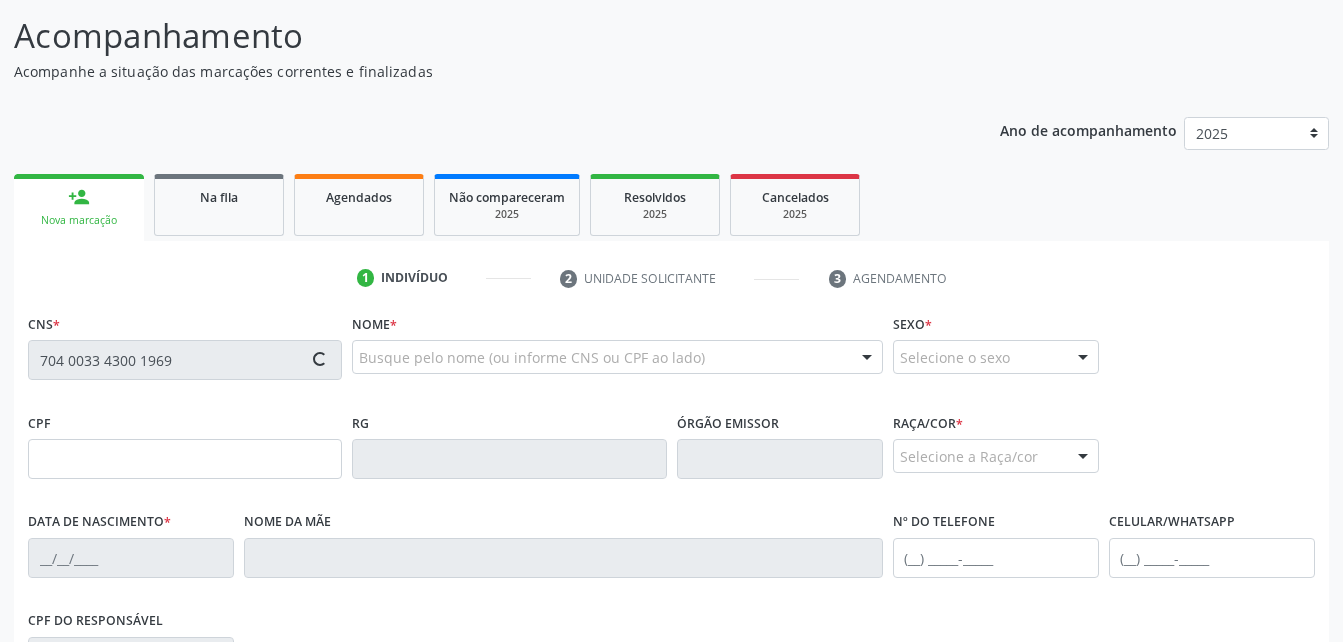 type on "[CPF]" 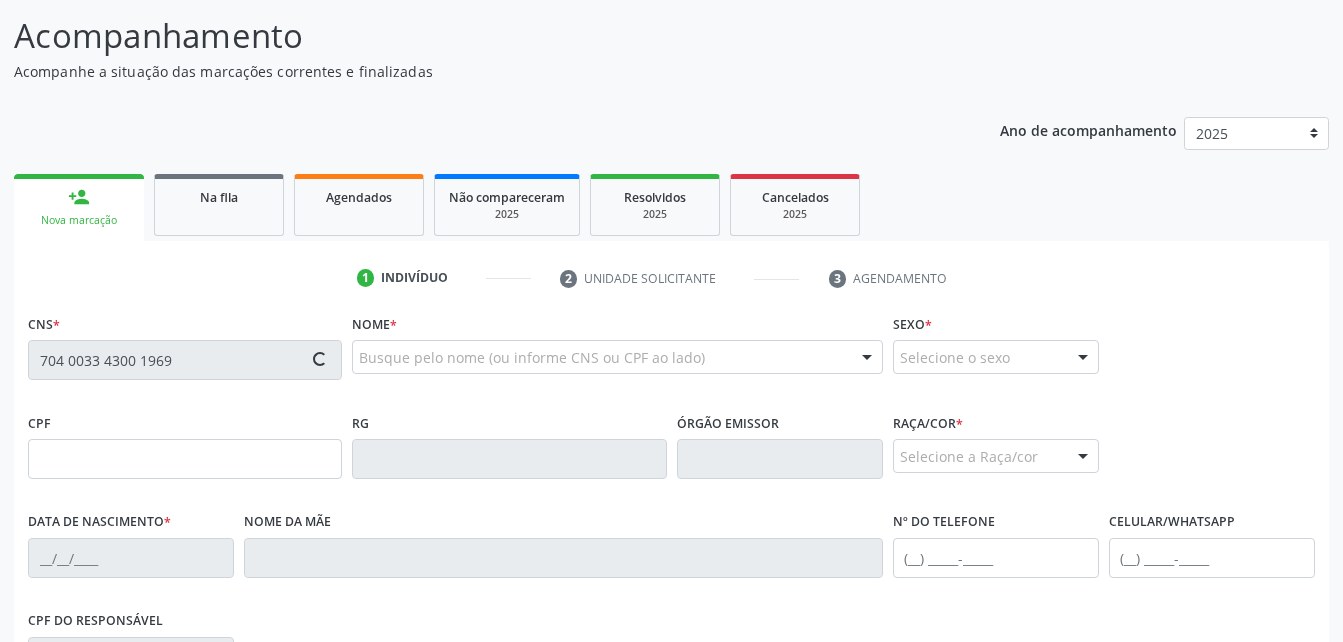 type on "[DATE]" 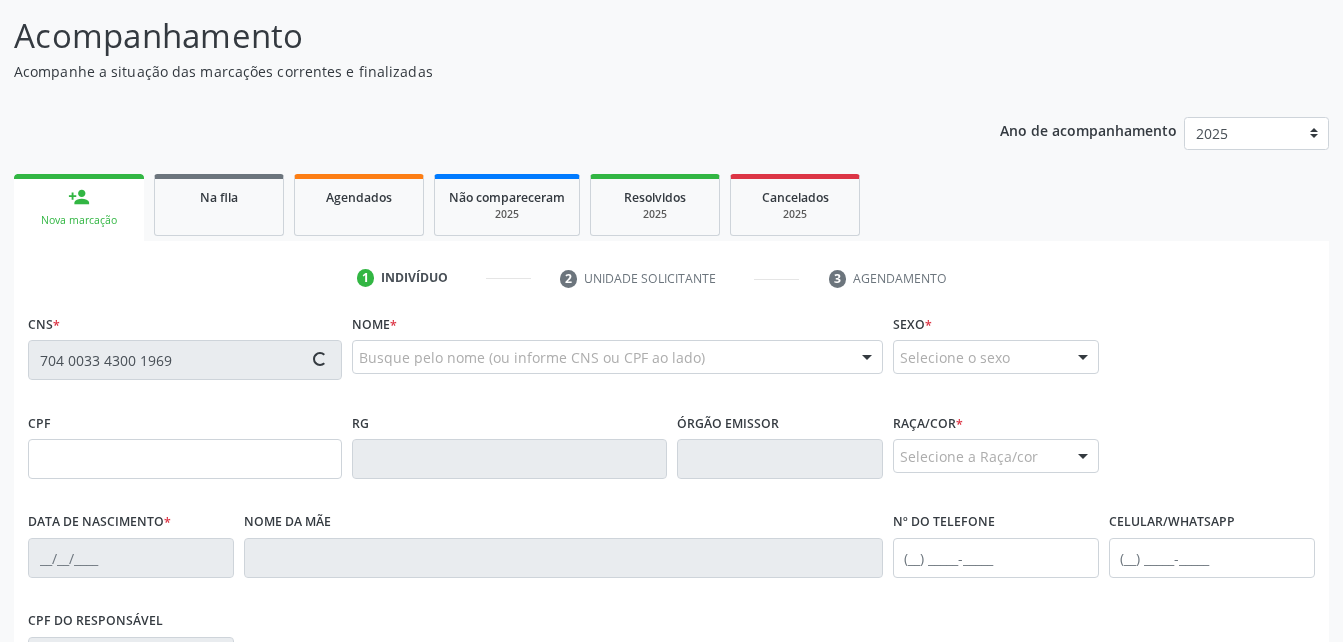 type on "Rosa Paulina da Silva" 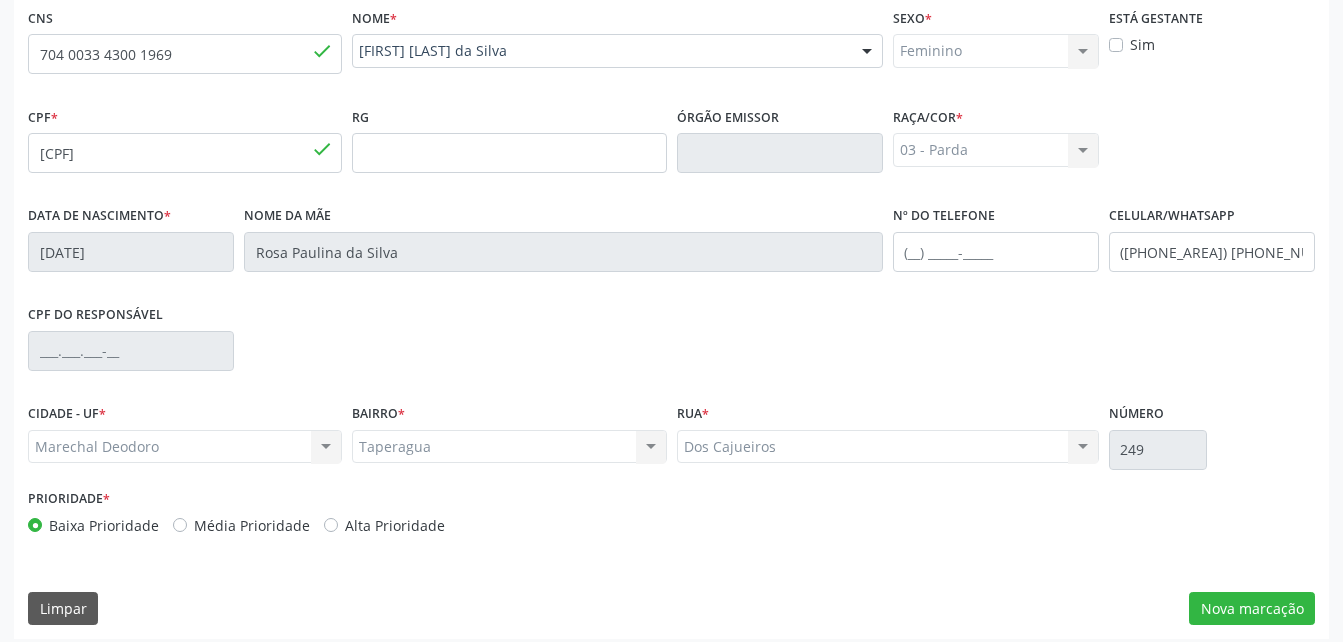 scroll, scrollTop: 470, scrollLeft: 0, axis: vertical 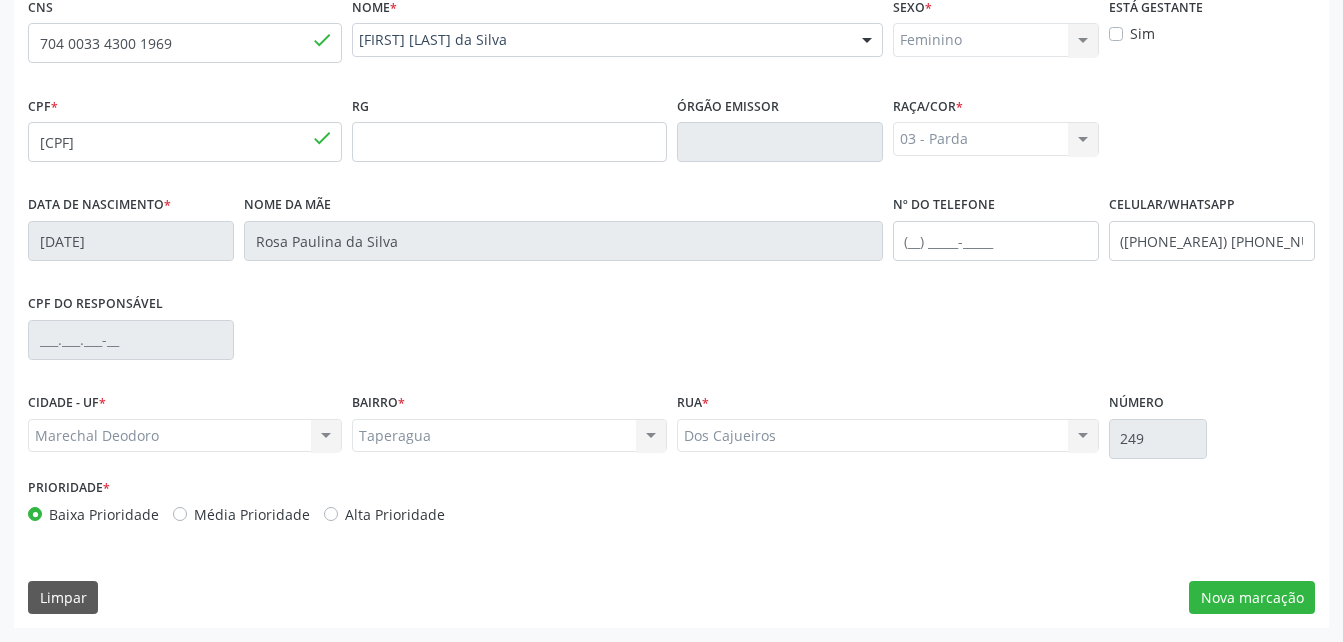 click on "Limpar
Nova marcação" at bounding box center (671, 598) 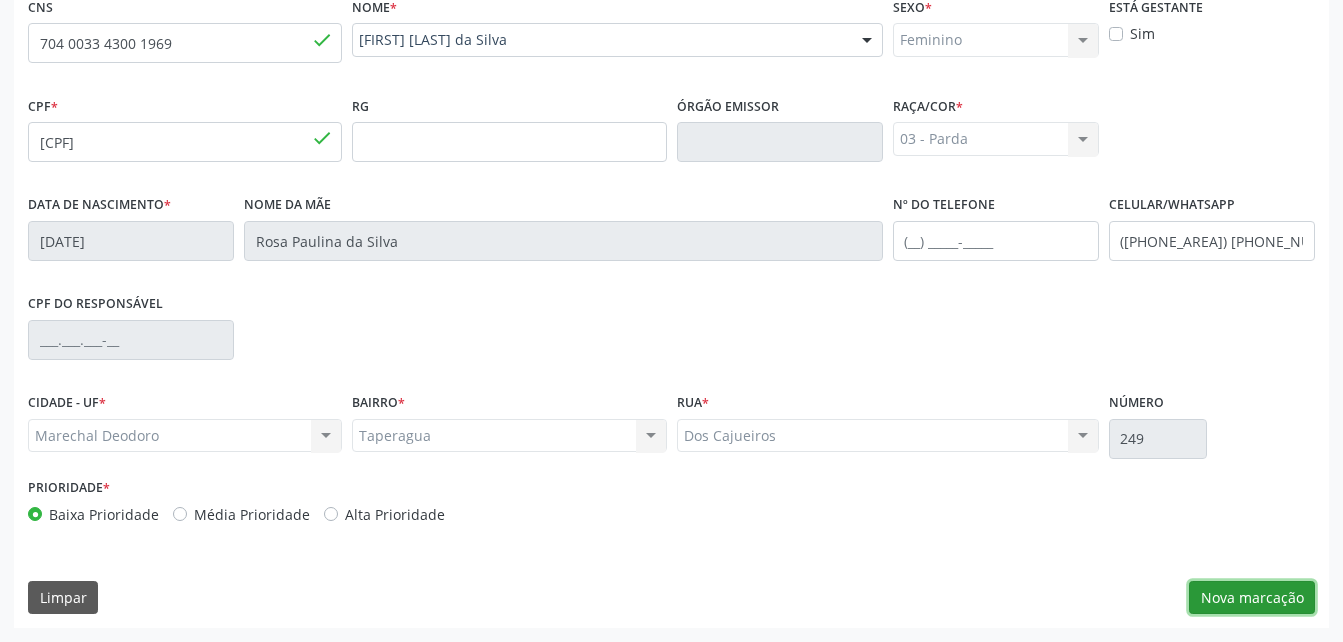 click on "Nova marcação" at bounding box center (1252, 598) 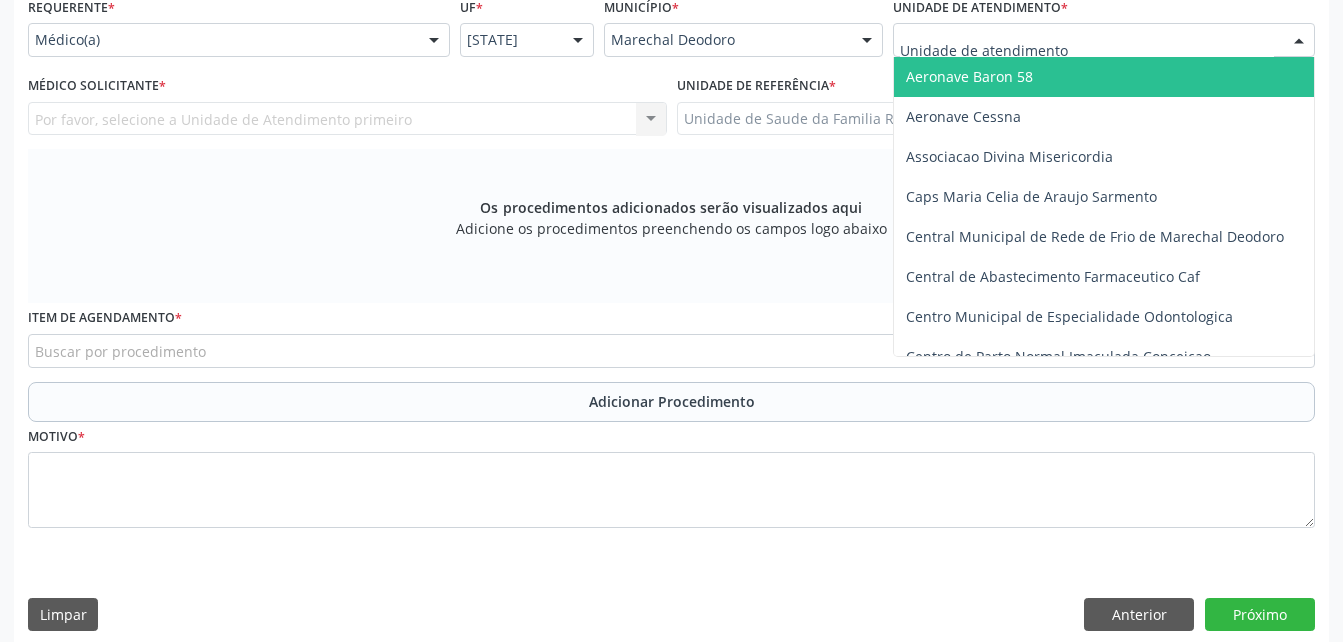 click at bounding box center [1104, 40] 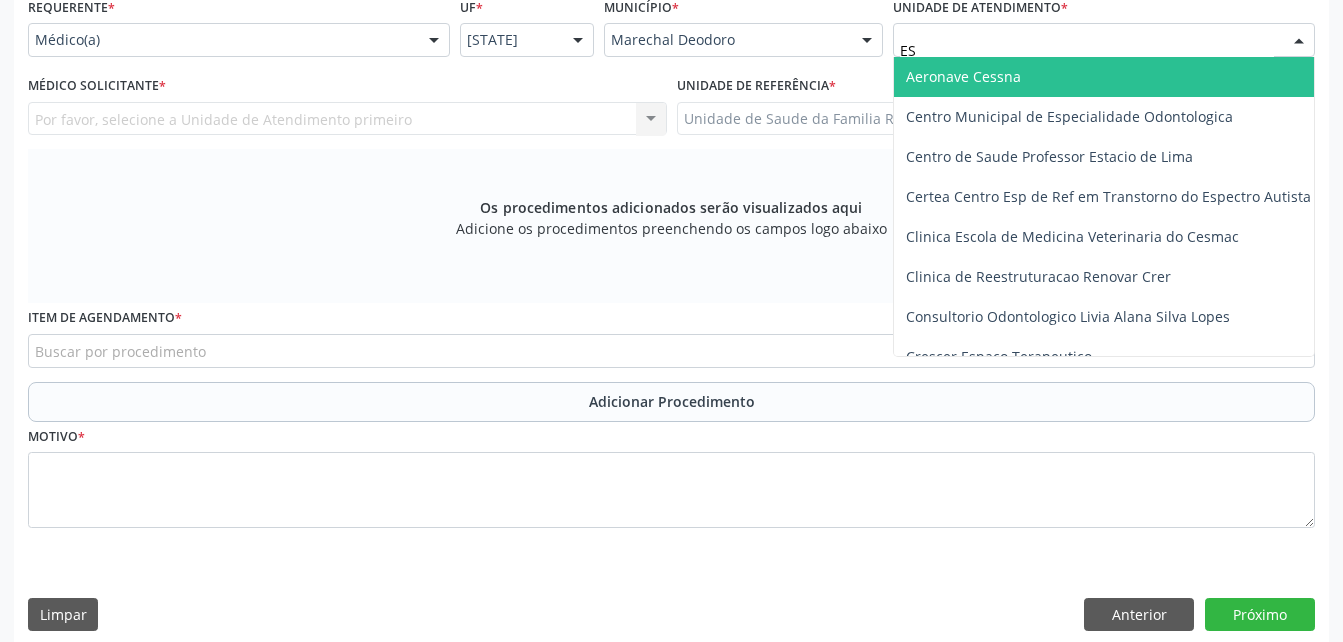 type on "EST" 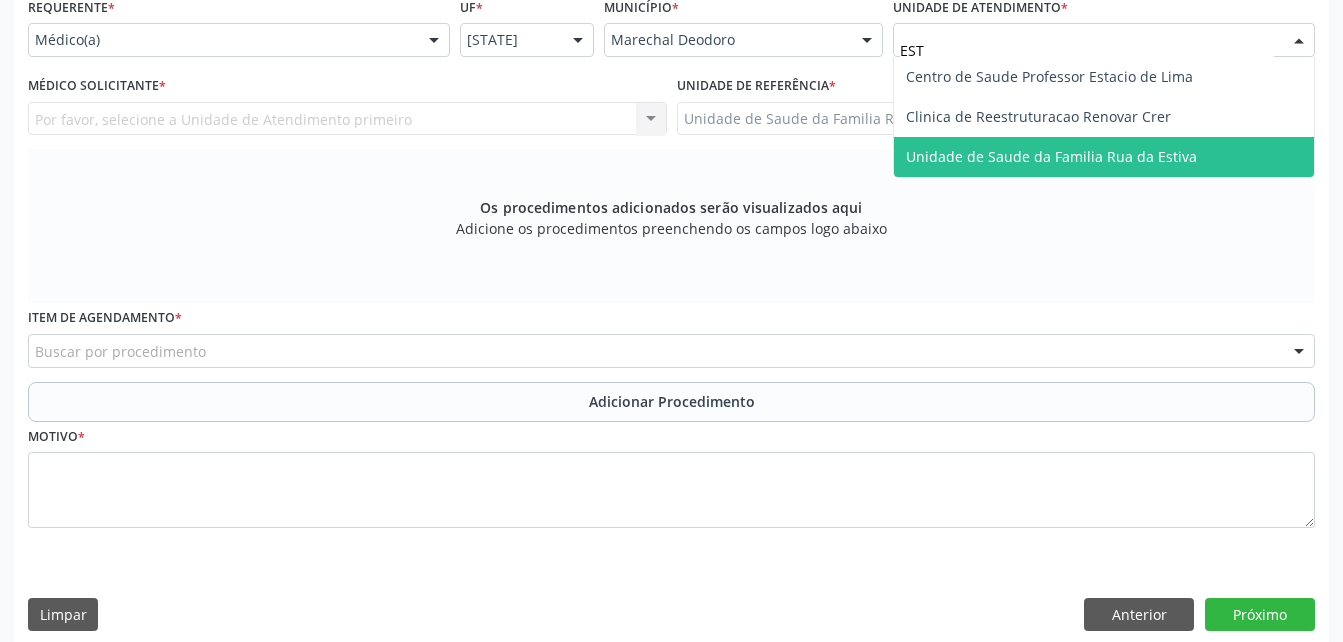 drag, startPoint x: 1063, startPoint y: 153, endPoint x: 639, endPoint y: 83, distance: 429.73944 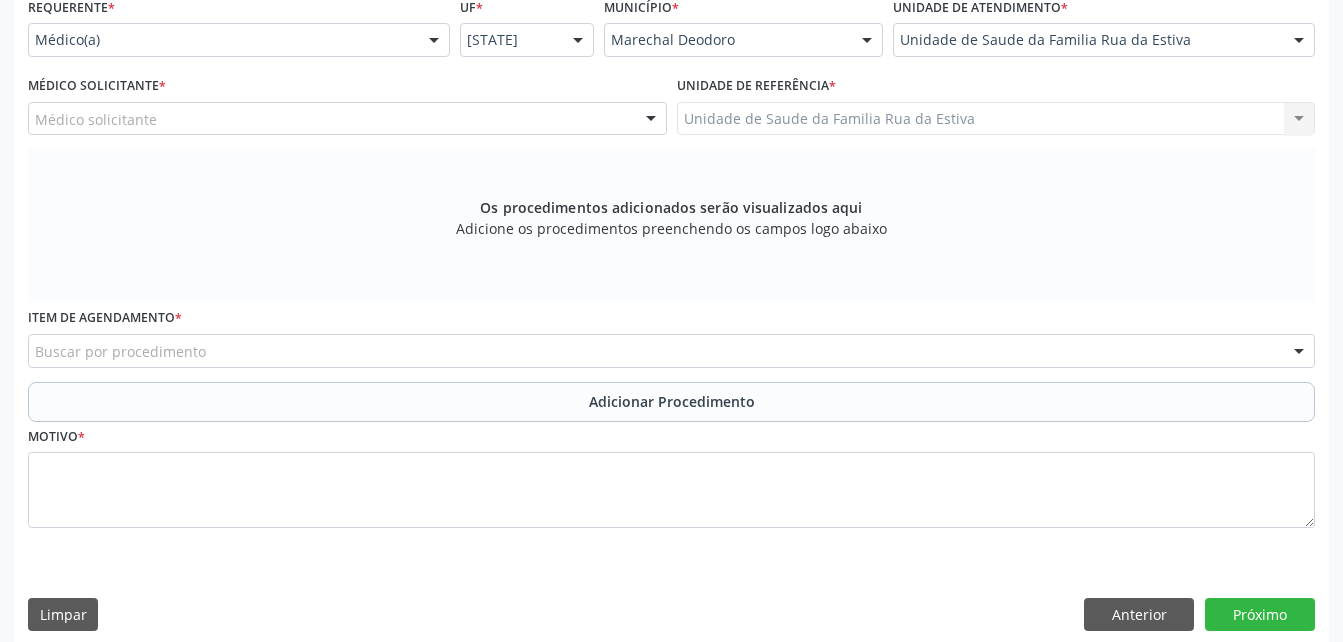 click on "Médico solicitante" at bounding box center [347, 119] 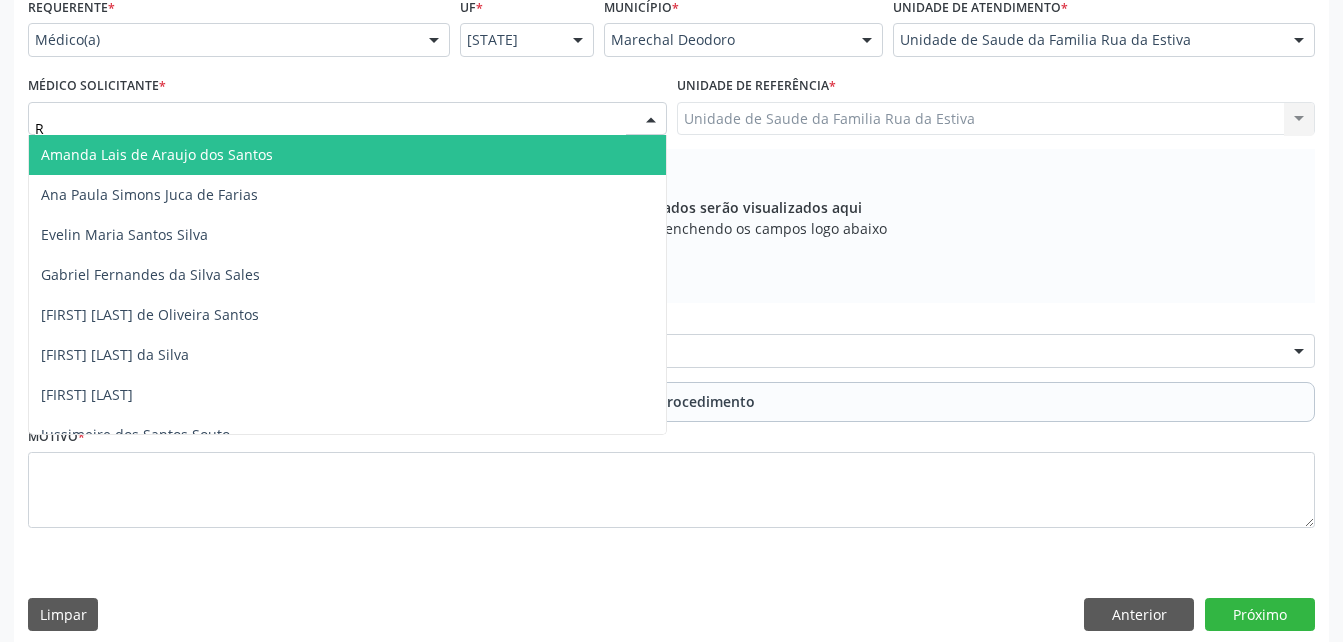 type on "RO" 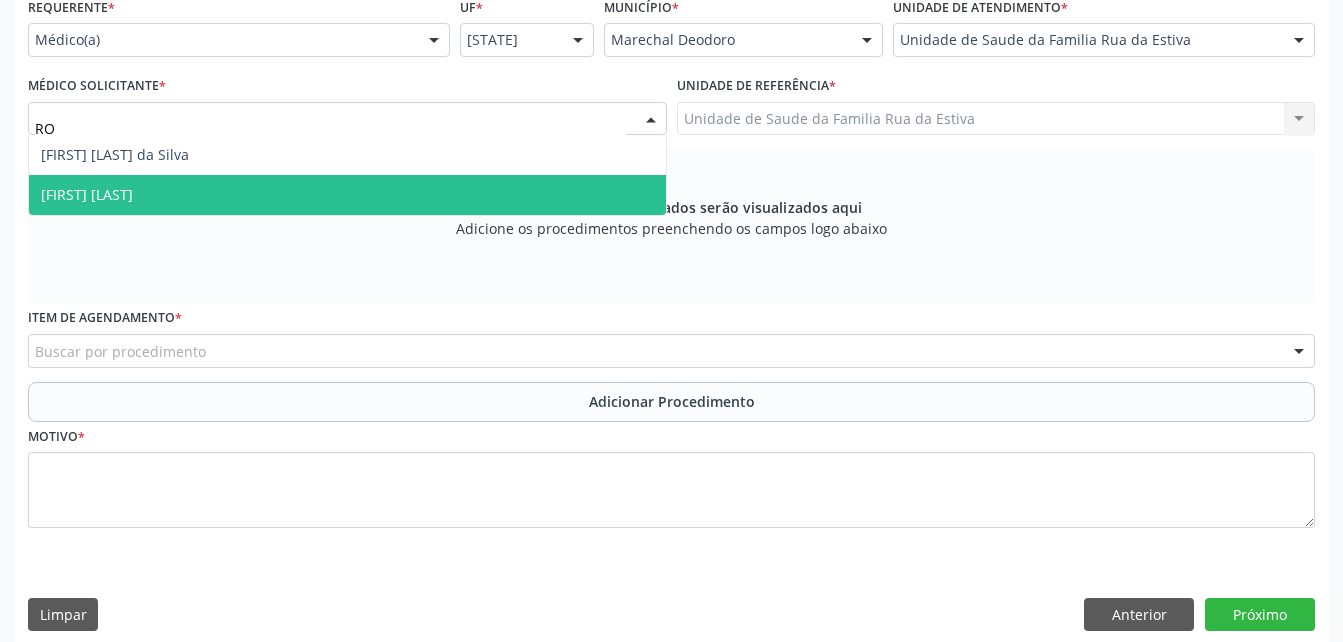 click on "[FIRST] [LAST]" at bounding box center (347, 195) 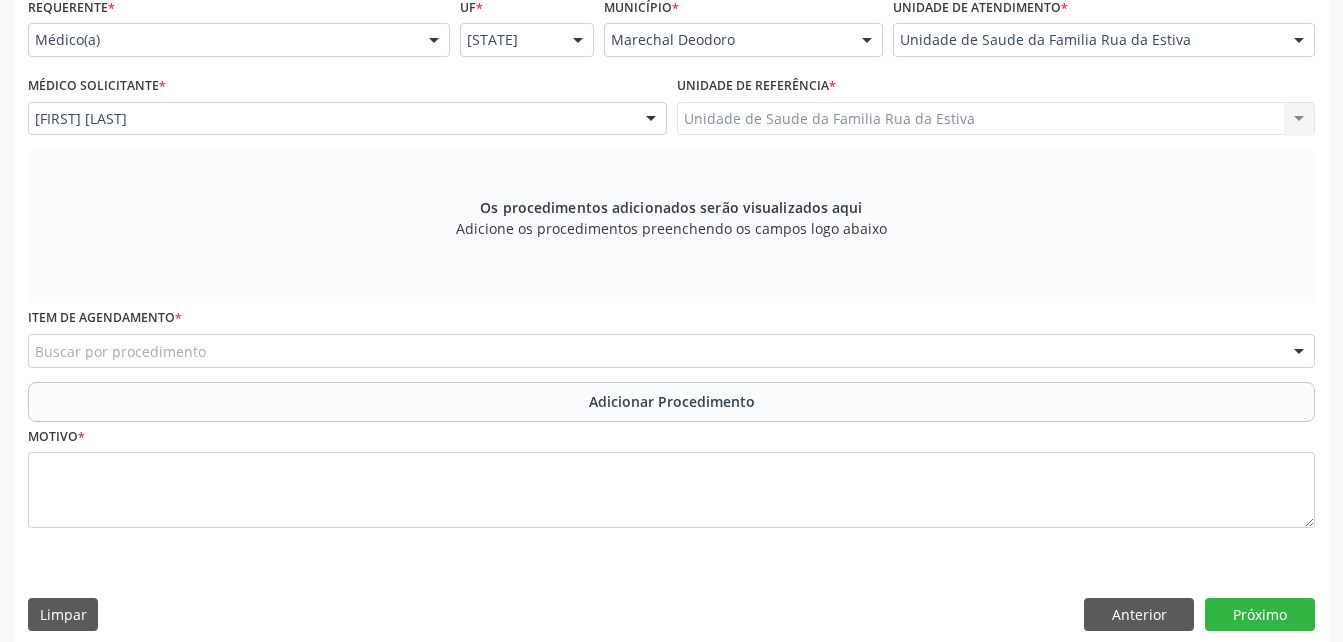 click on "Buscar por procedimento" at bounding box center [671, 351] 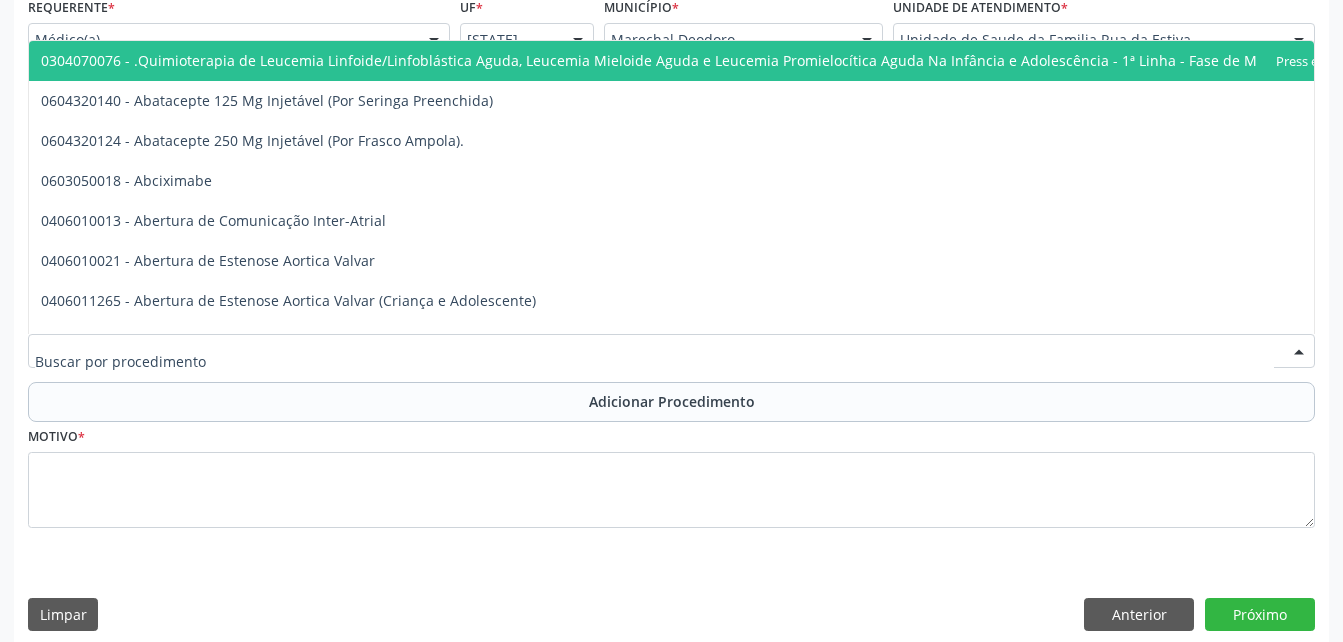 type on "F" 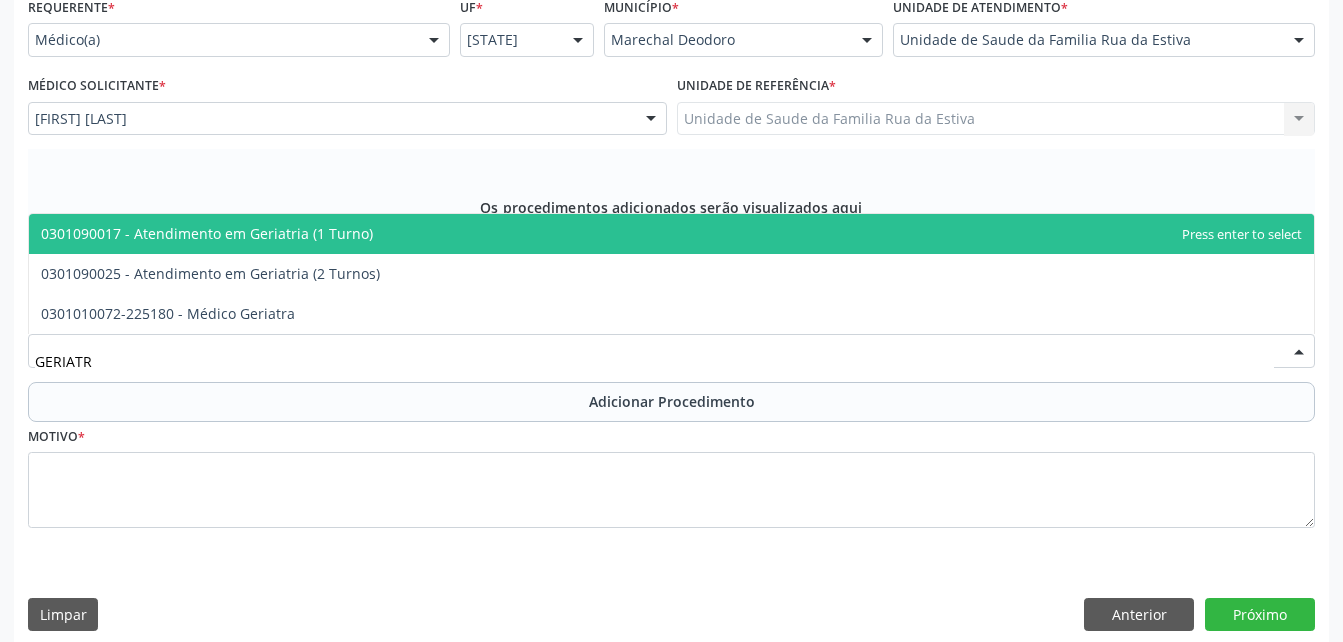 type on "GERIATRA" 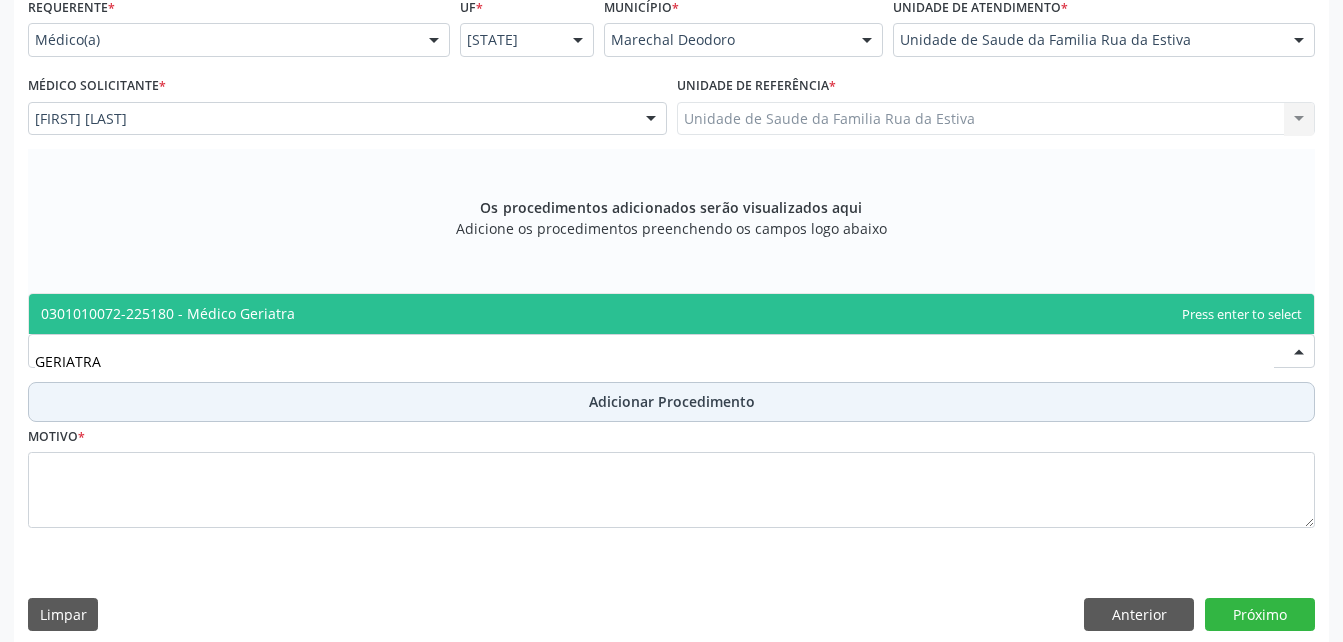 drag, startPoint x: 542, startPoint y: 325, endPoint x: 559, endPoint y: 386, distance: 63.324562 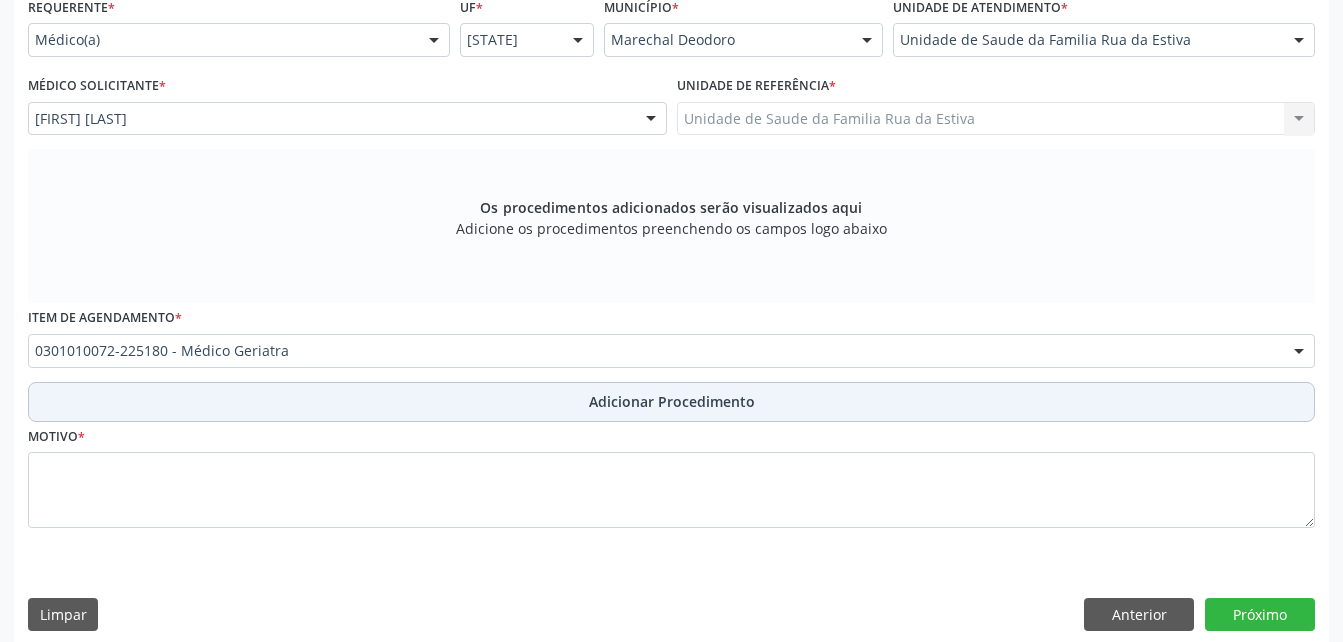 click on "Adicionar Procedimento" at bounding box center (671, 402) 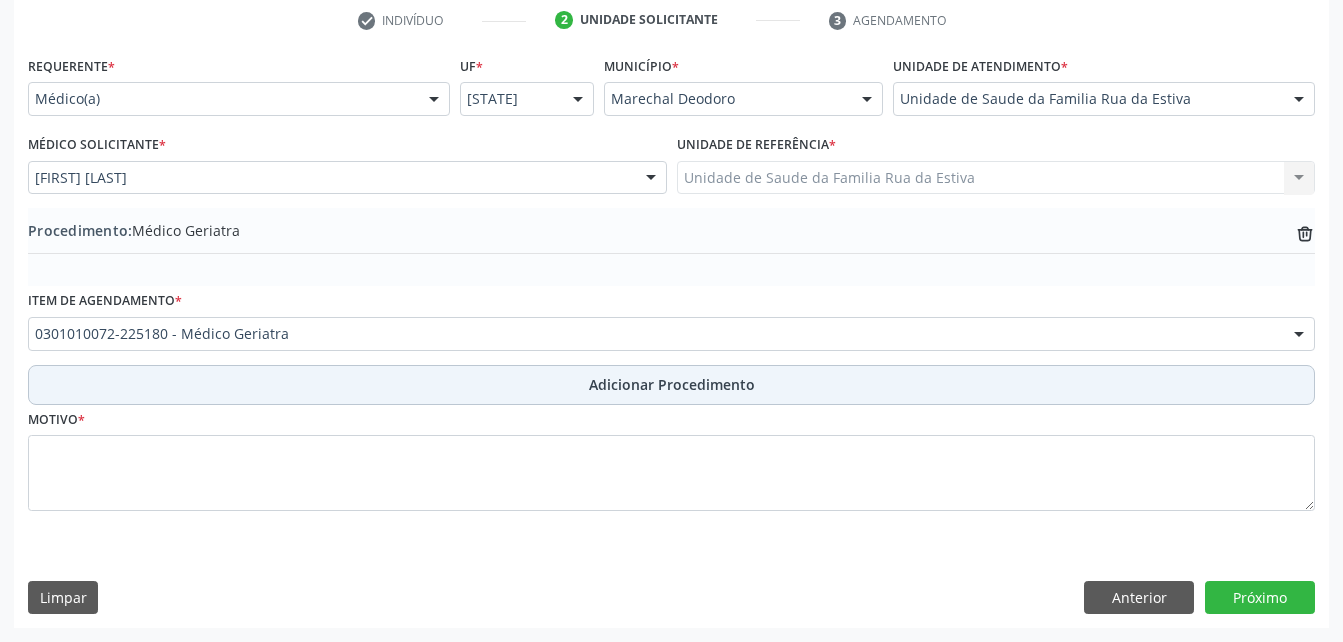 scroll, scrollTop: 411, scrollLeft: 0, axis: vertical 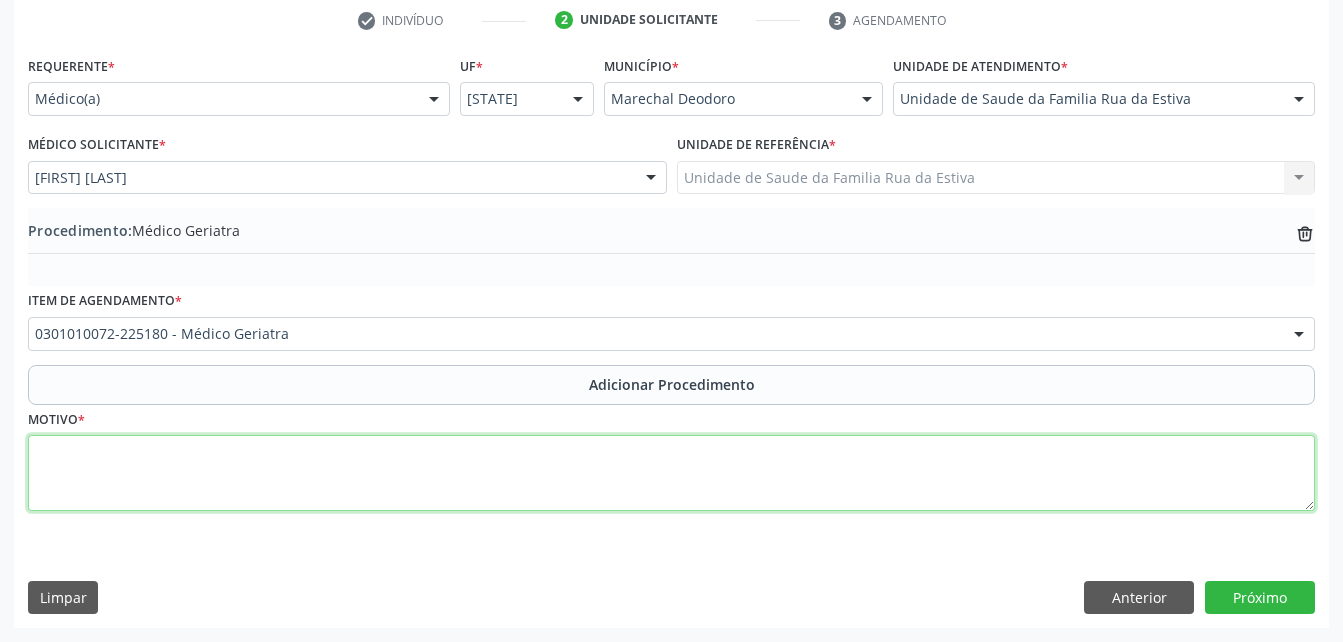 click at bounding box center [671, 473] 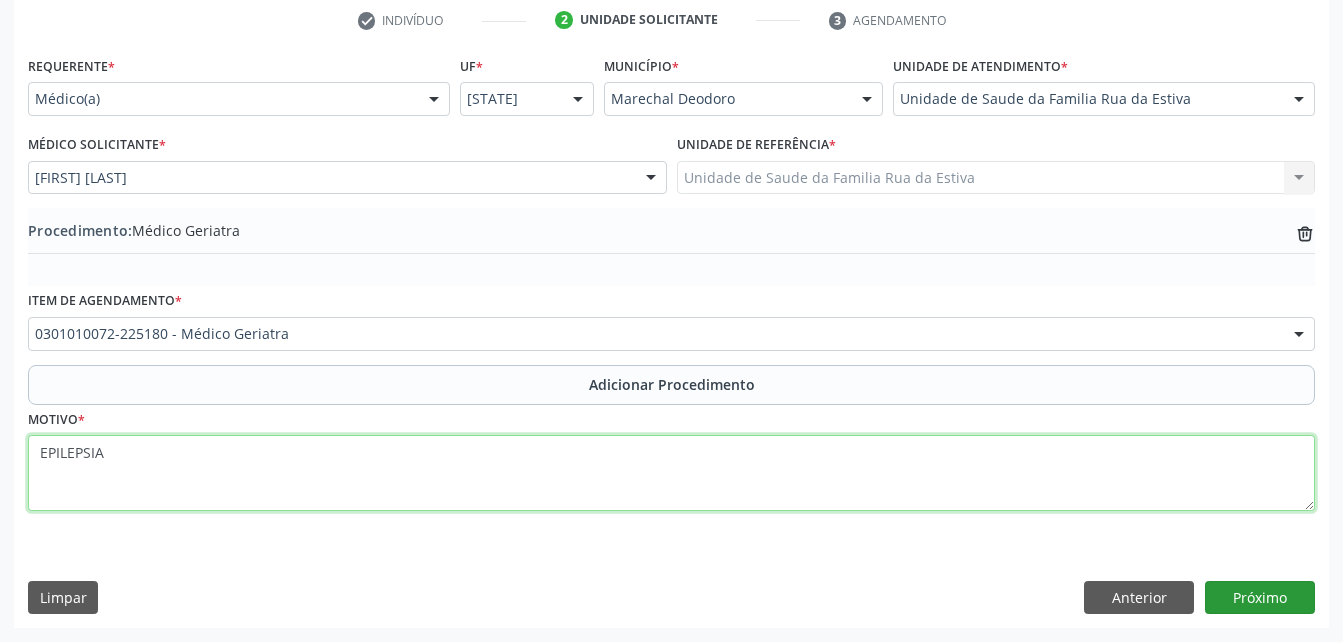 type on "EPILEPSIA" 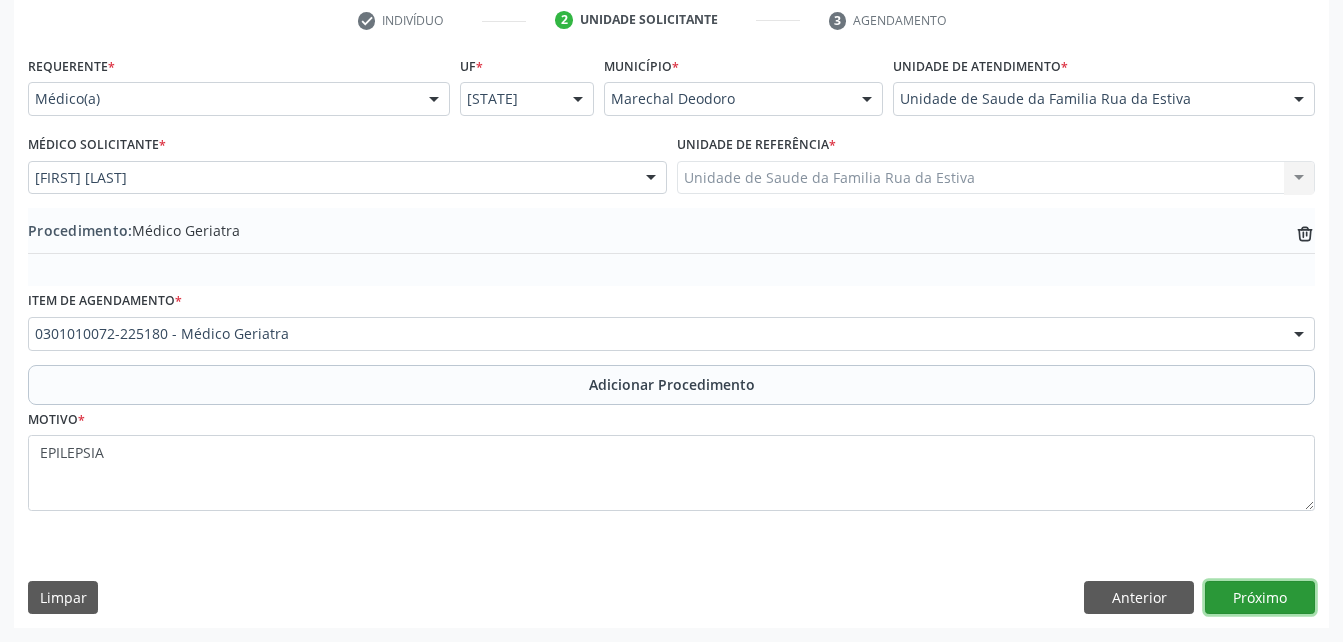 click on "Próximo" at bounding box center [1260, 598] 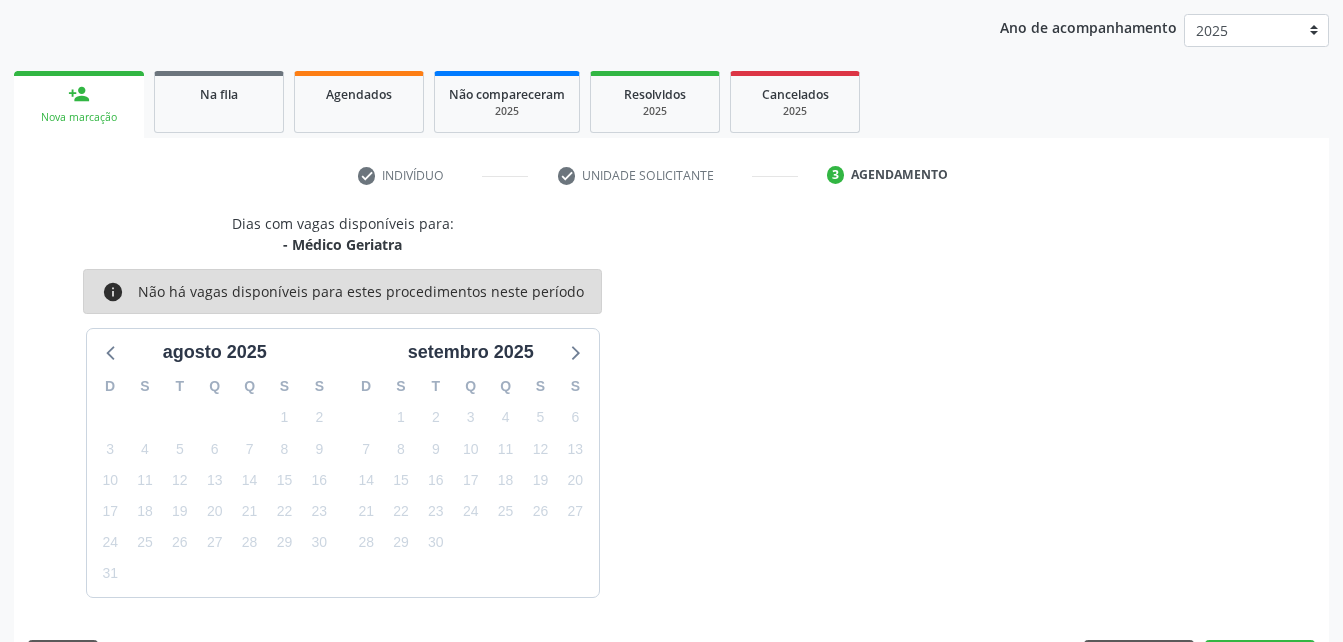 scroll, scrollTop: 315, scrollLeft: 0, axis: vertical 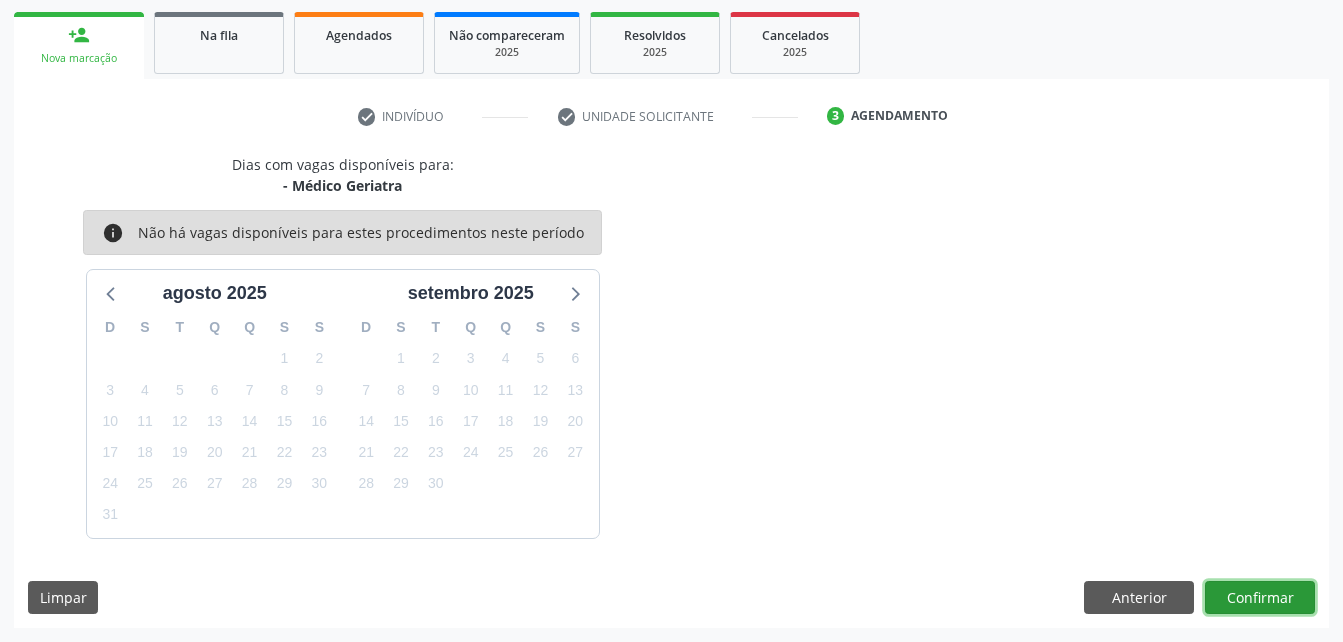 click on "Confirmar" at bounding box center (1260, 598) 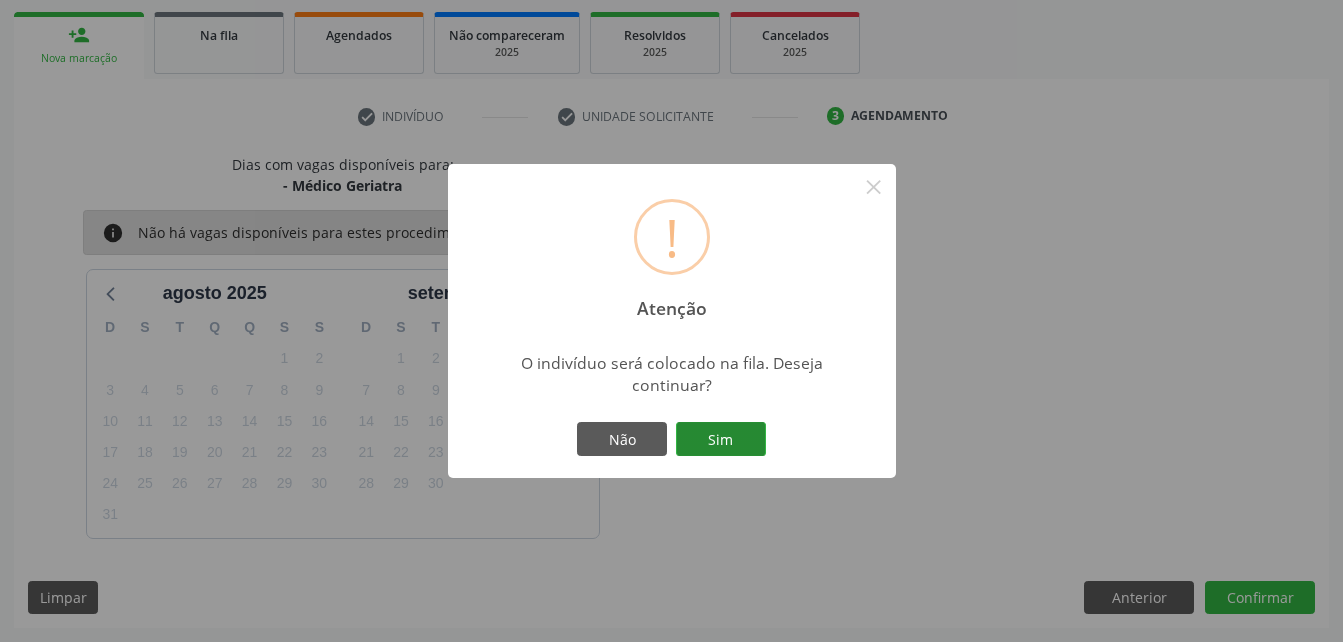 click on "Sim" at bounding box center (721, 439) 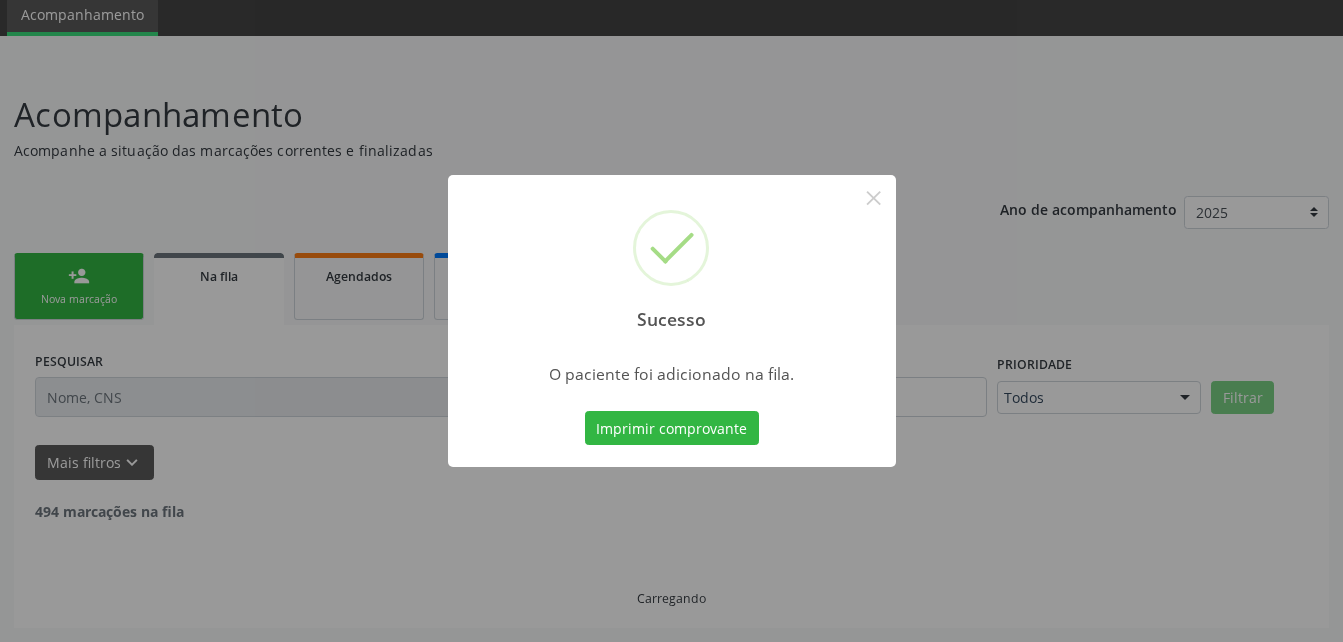 scroll, scrollTop: 53, scrollLeft: 0, axis: vertical 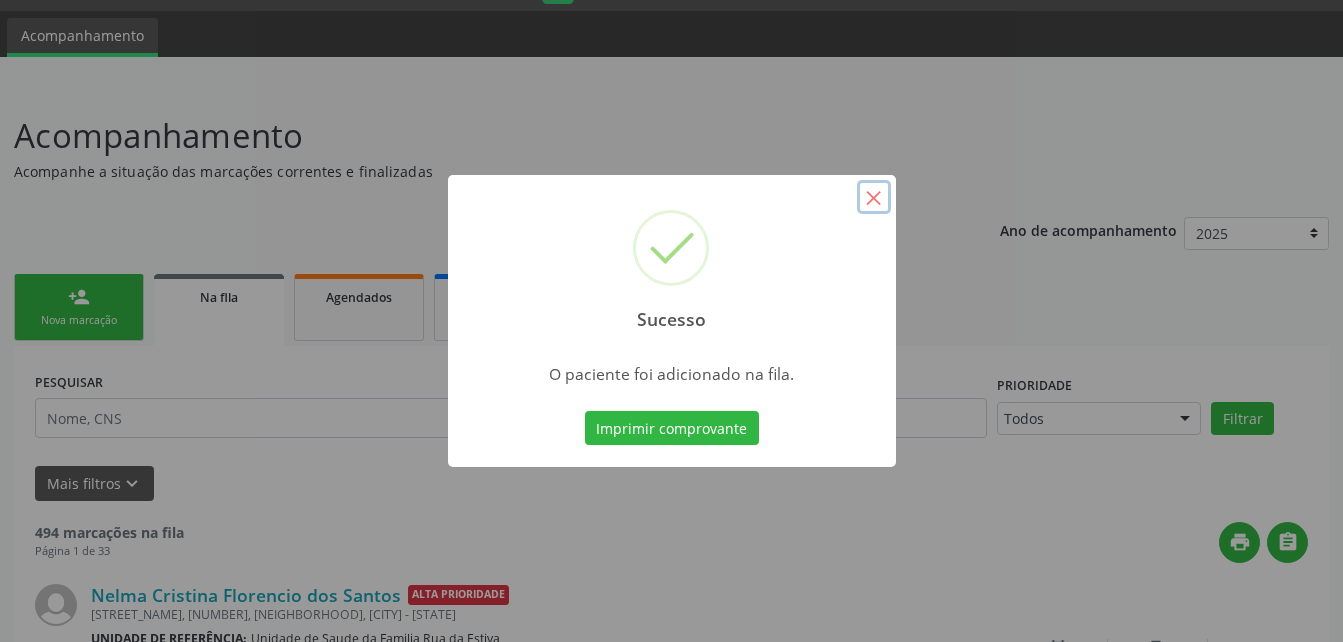 click on "×" at bounding box center [874, 197] 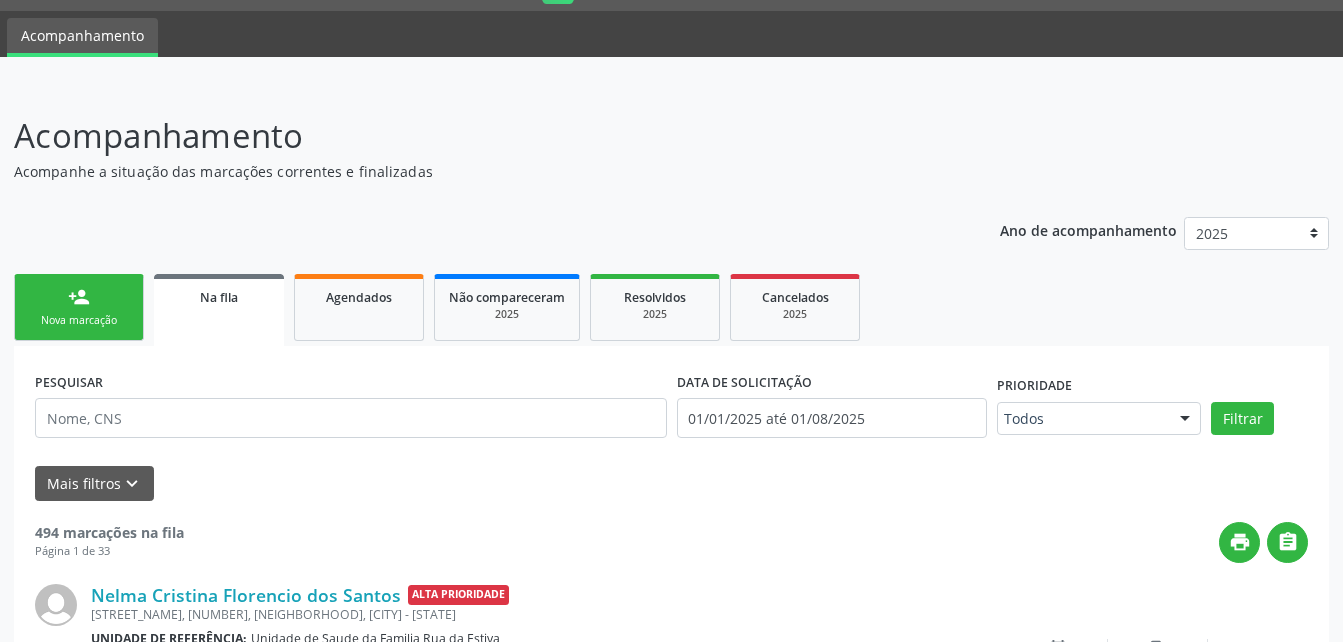 click on "person_add
Nova marcação" at bounding box center [79, 307] 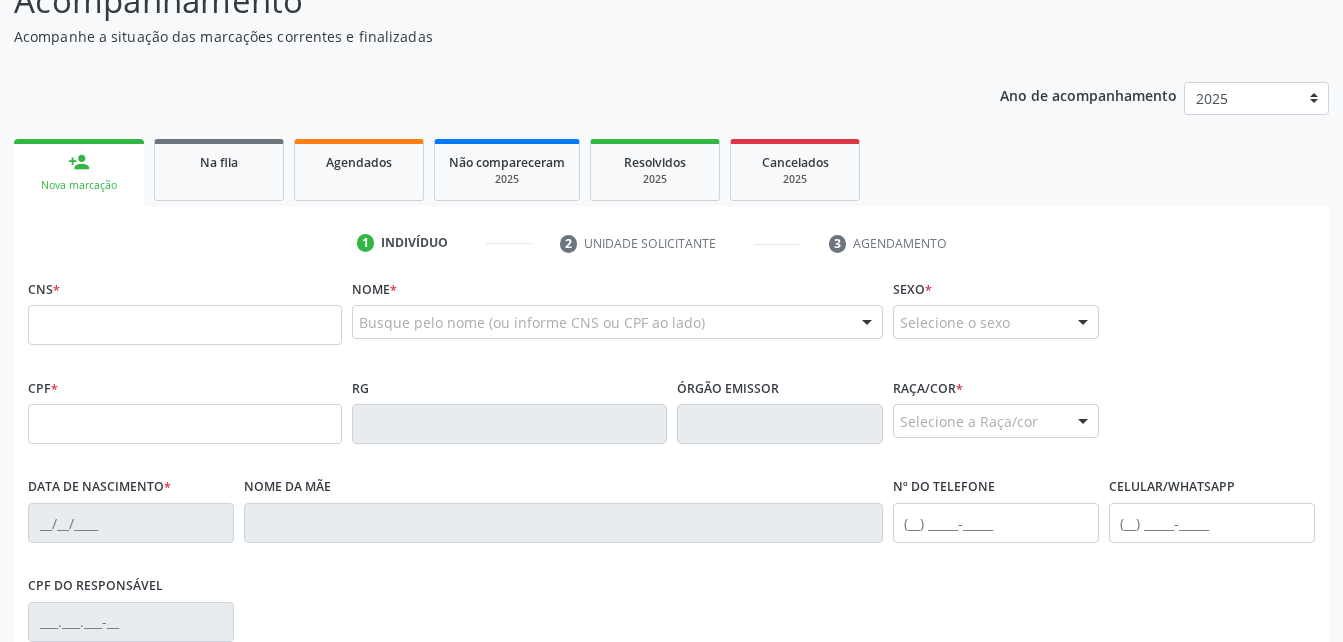 scroll, scrollTop: 353, scrollLeft: 0, axis: vertical 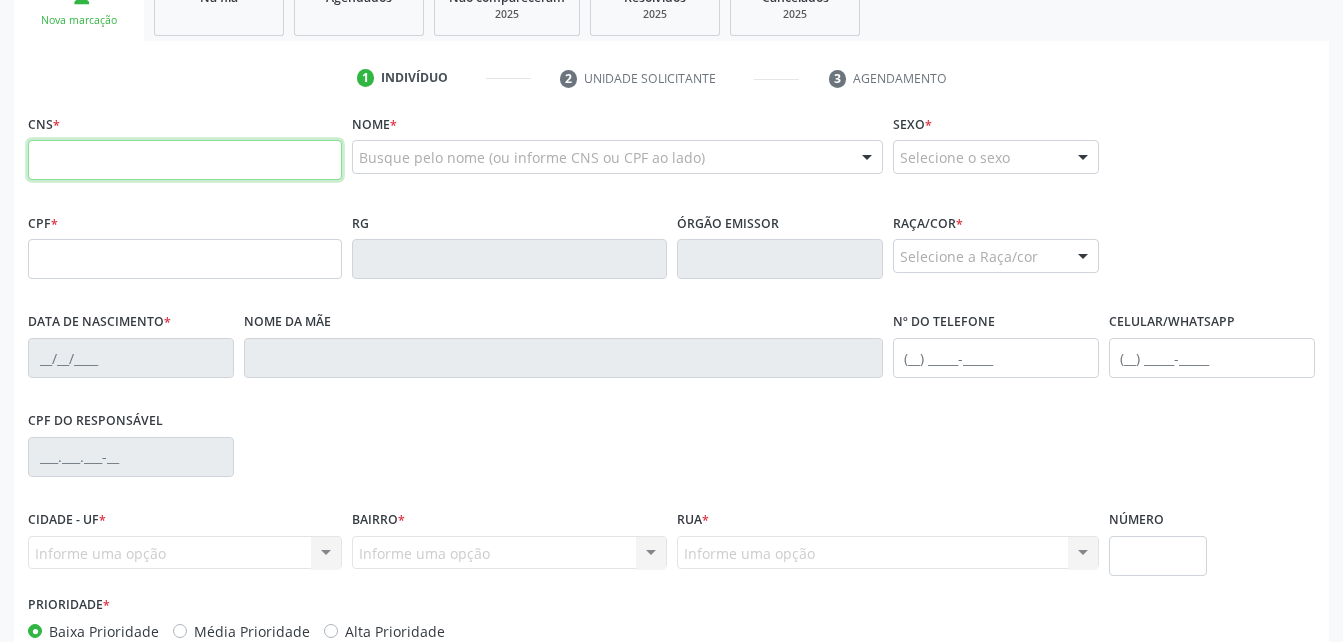 click at bounding box center [185, 160] 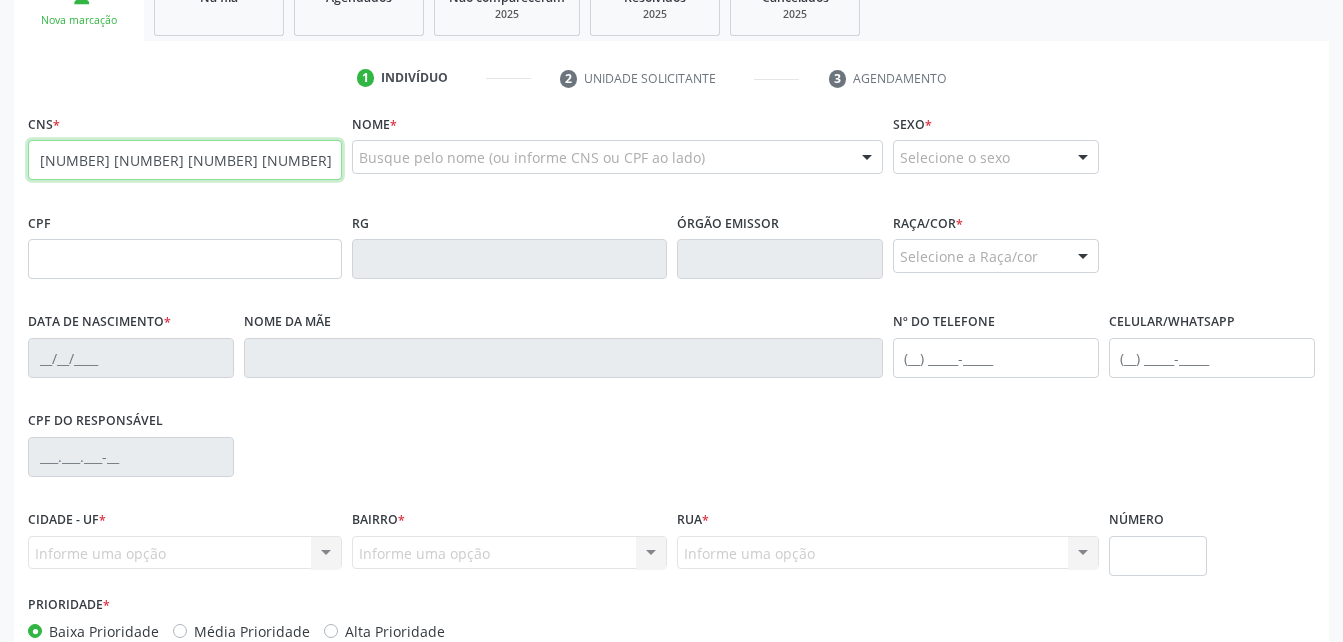 type on "[NUMBER] [NUMBER] [NUMBER] [NUMBER]" 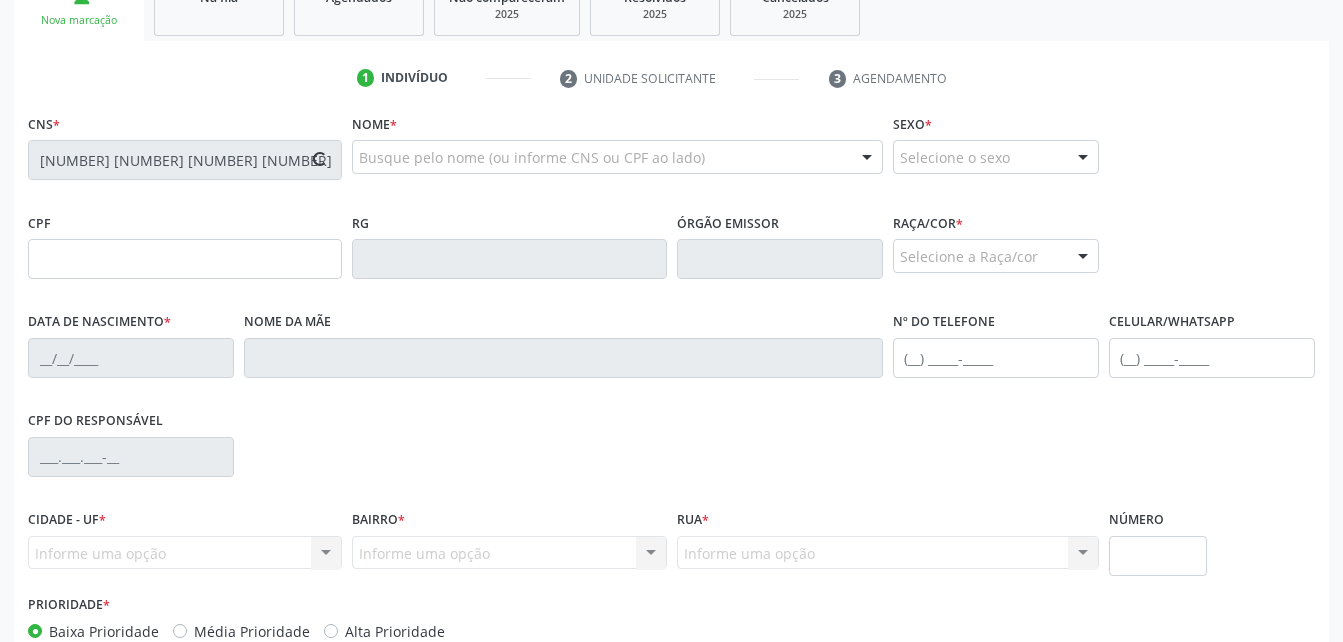 type on "[CPF]" 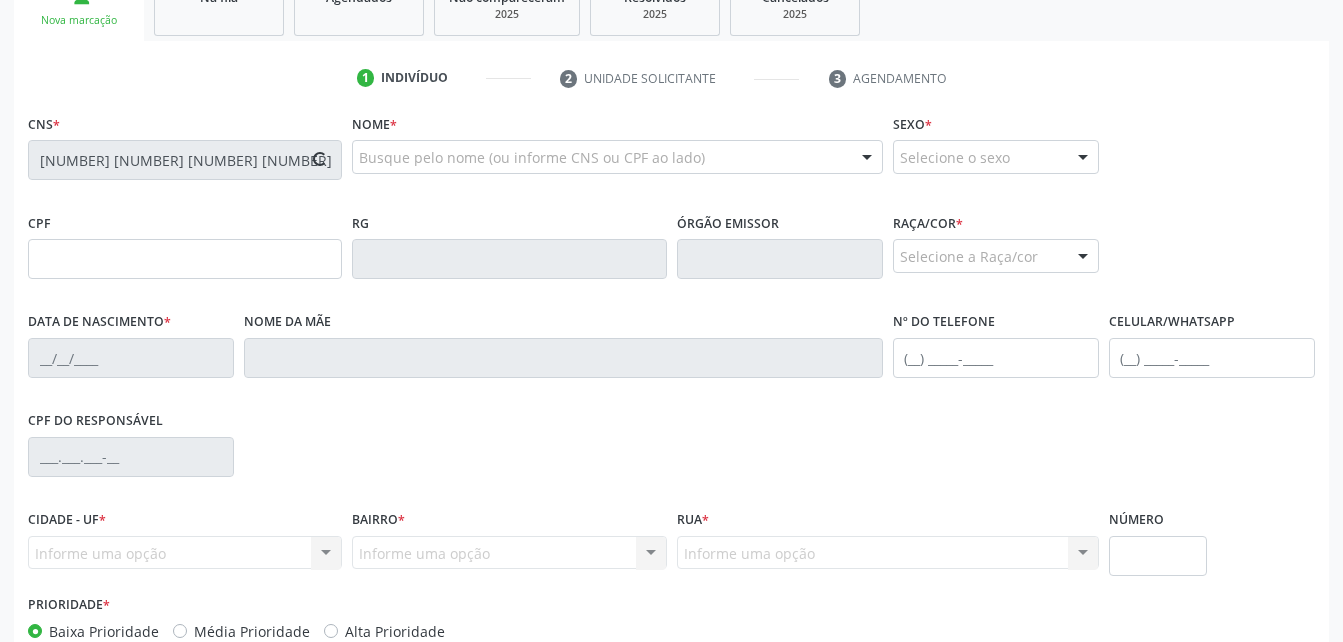 type on "26/12/2010" 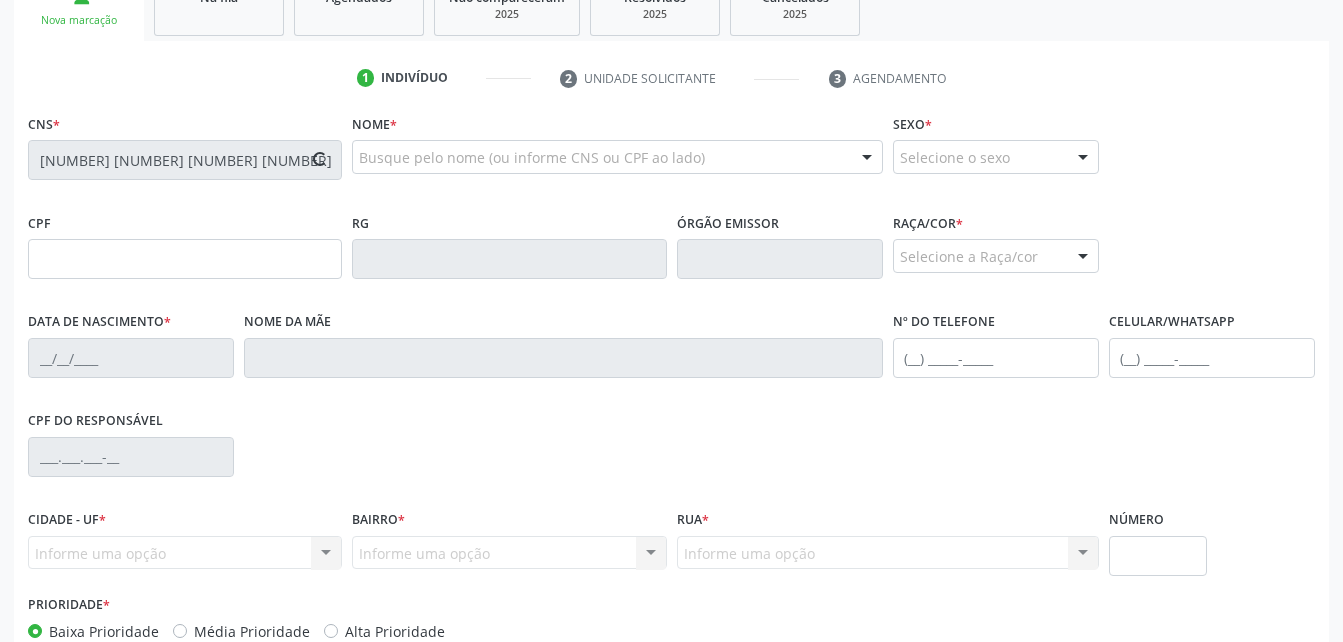 type on "([PHONE_AREA]) [PHONE_NUMBER]" 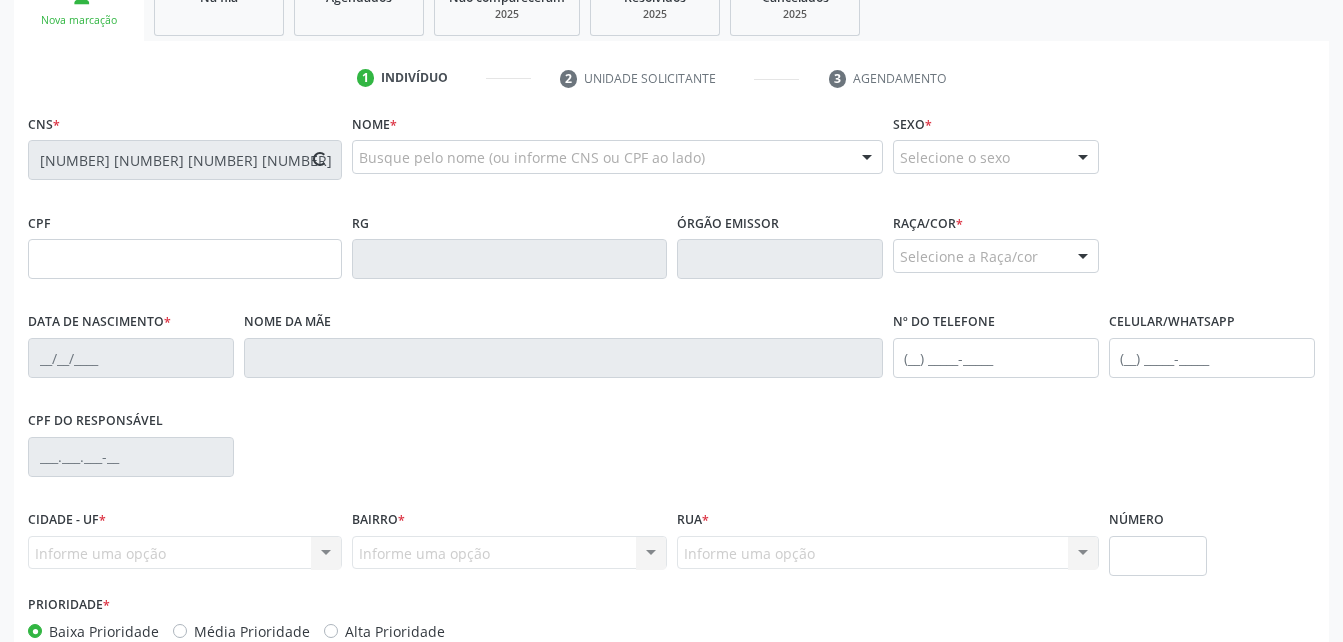 type on "135" 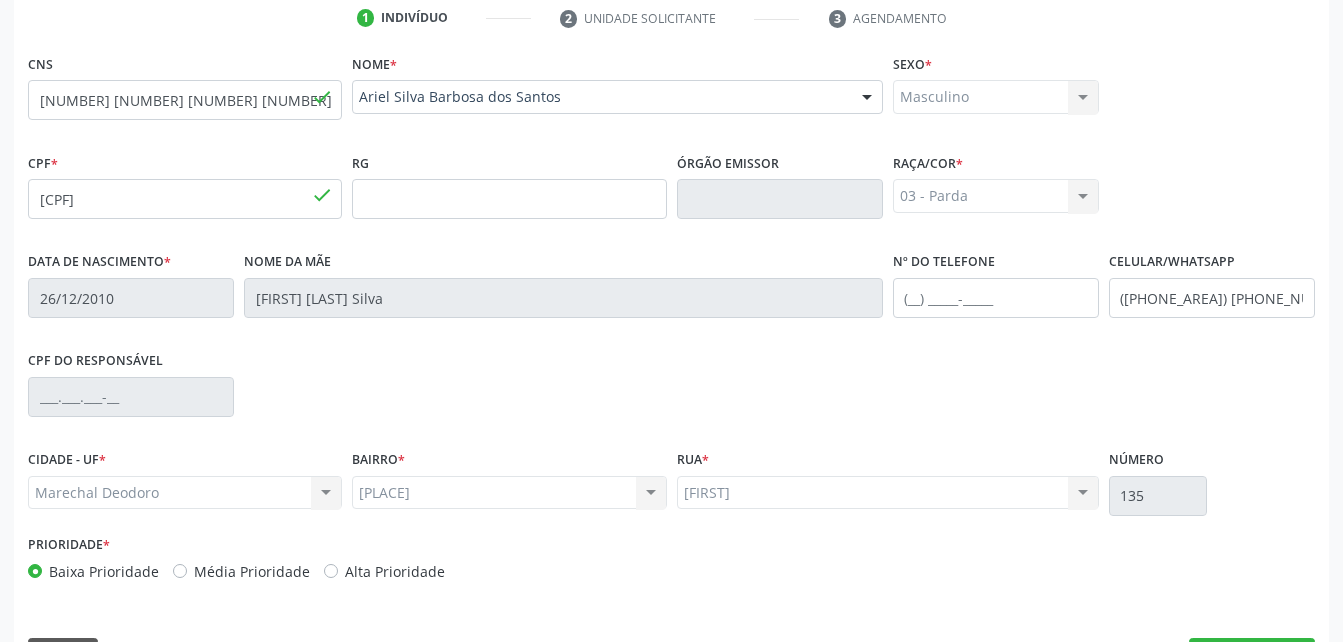scroll, scrollTop: 470, scrollLeft: 0, axis: vertical 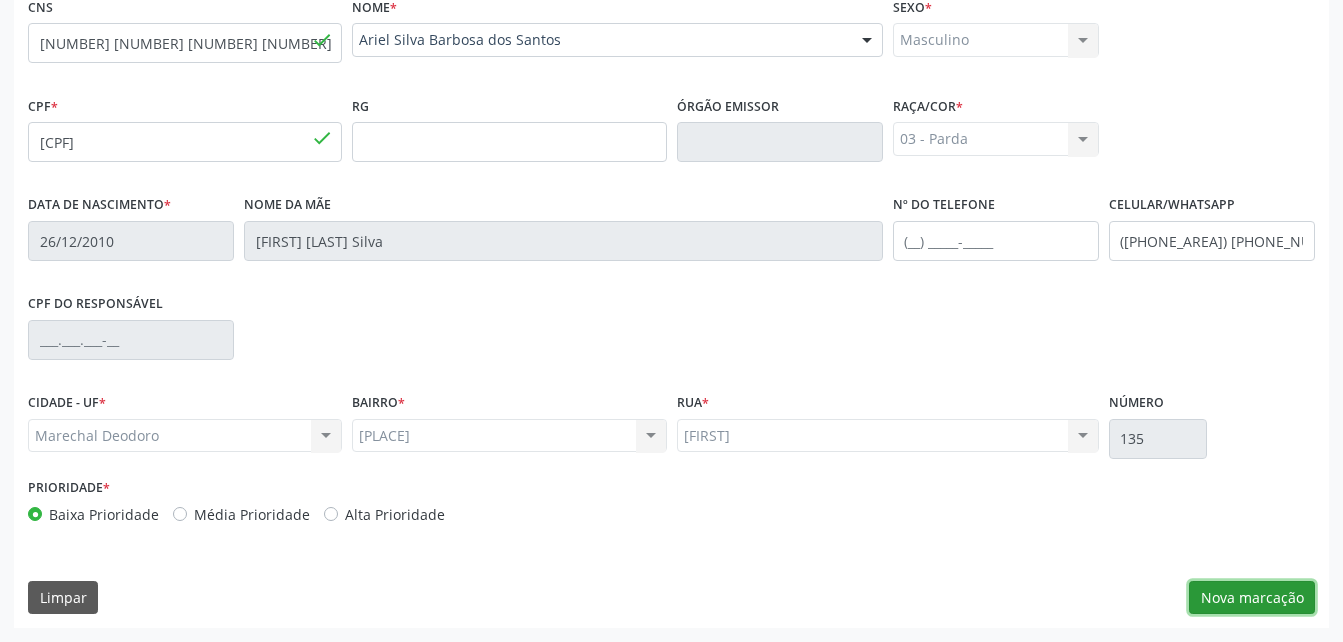 click on "Nova marcação" at bounding box center [1252, 598] 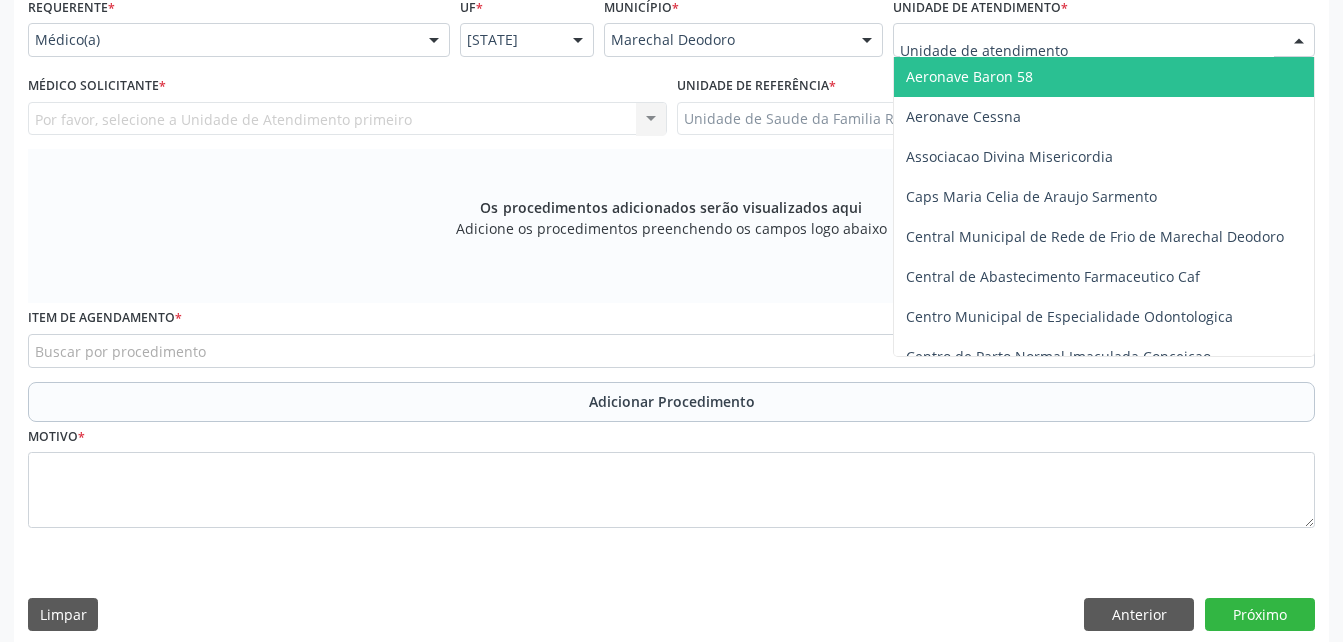 click at bounding box center [1104, 40] 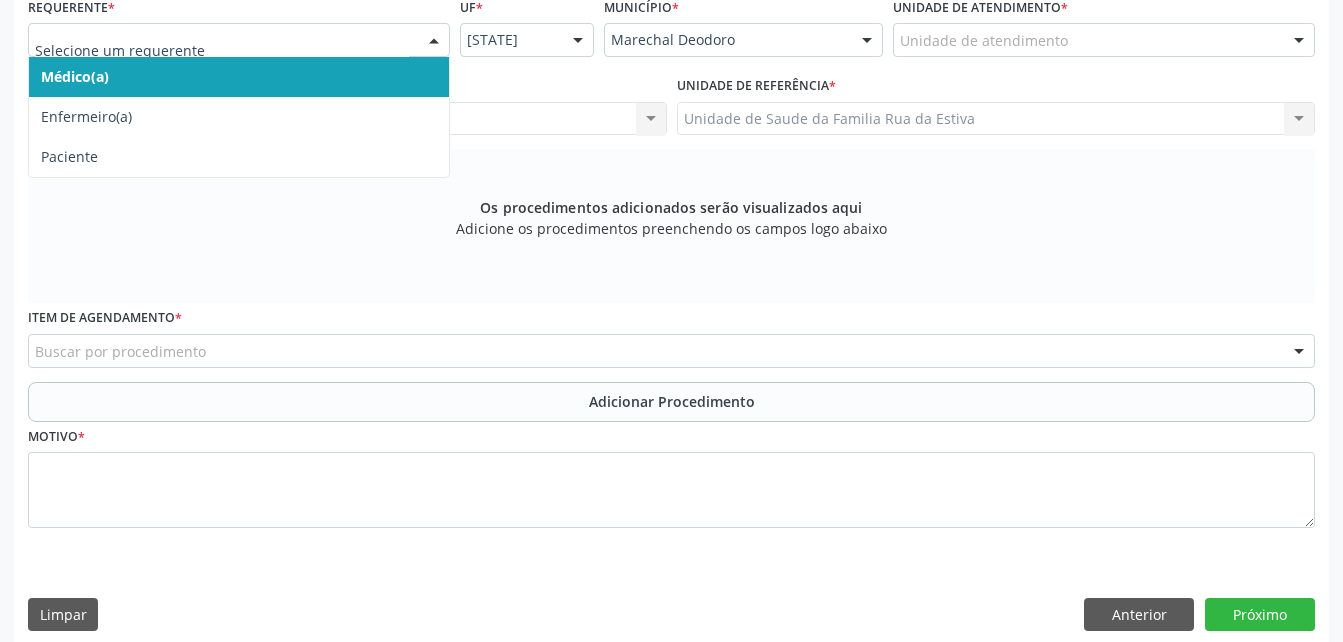 click at bounding box center [434, 41] 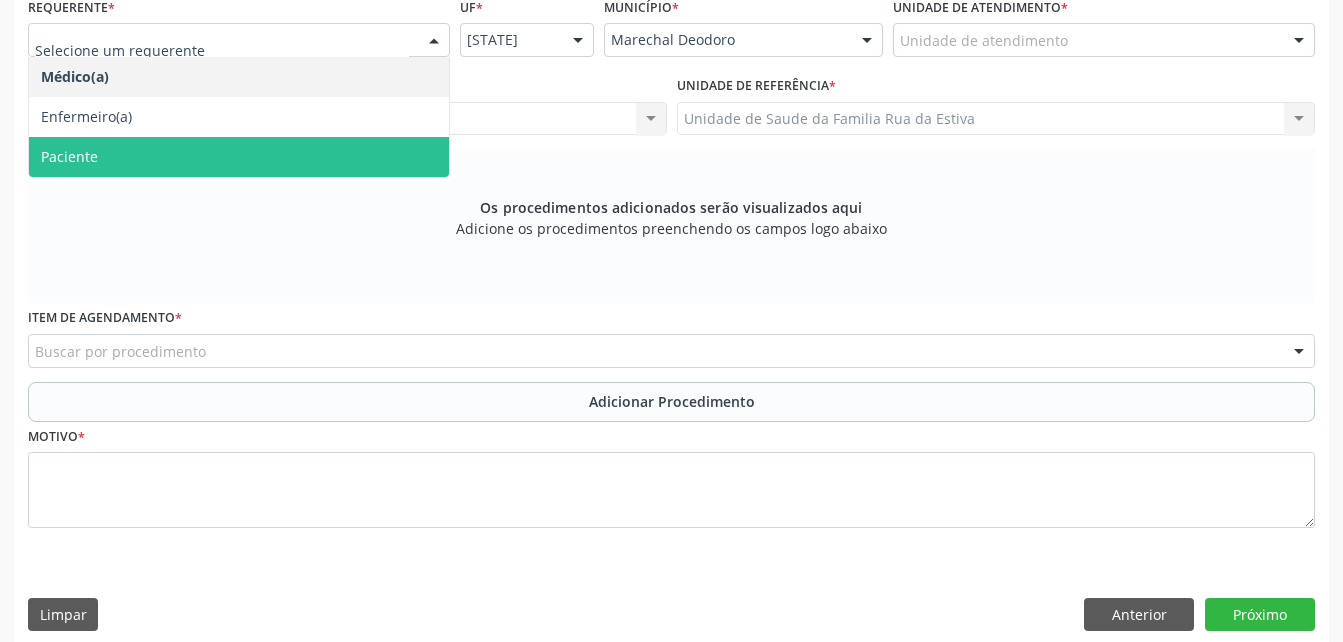 click on "Paciente" at bounding box center [239, 157] 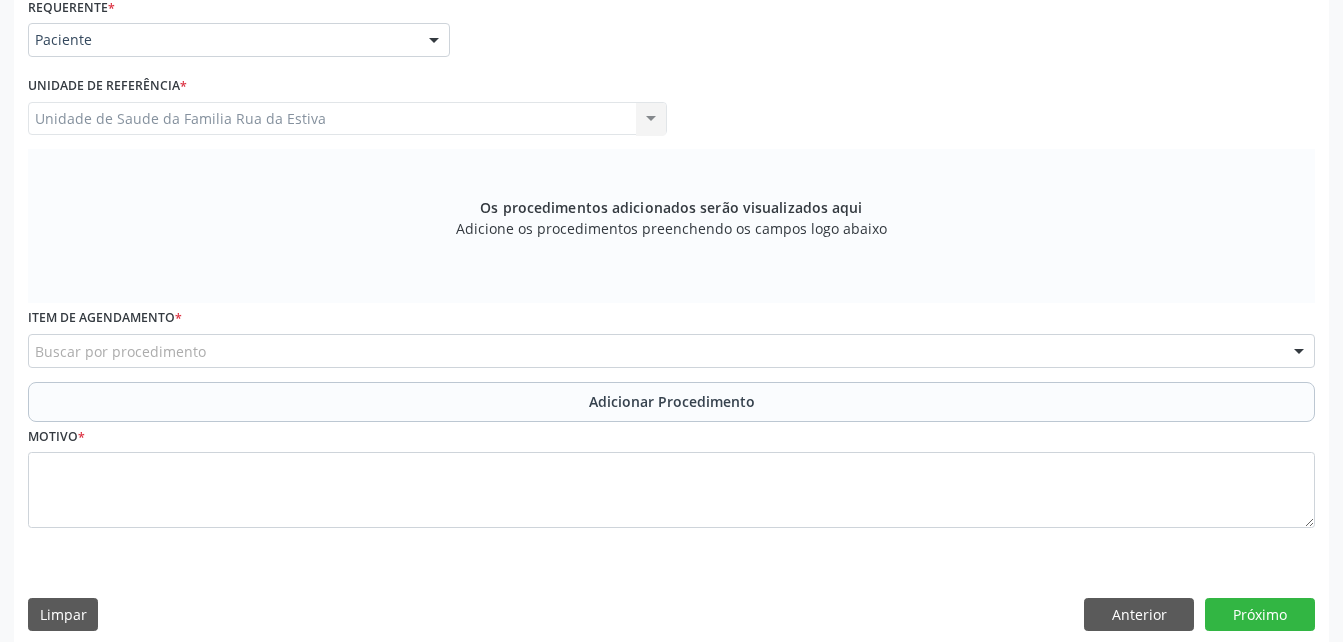 click on "Buscar por procedimento" at bounding box center [671, 351] 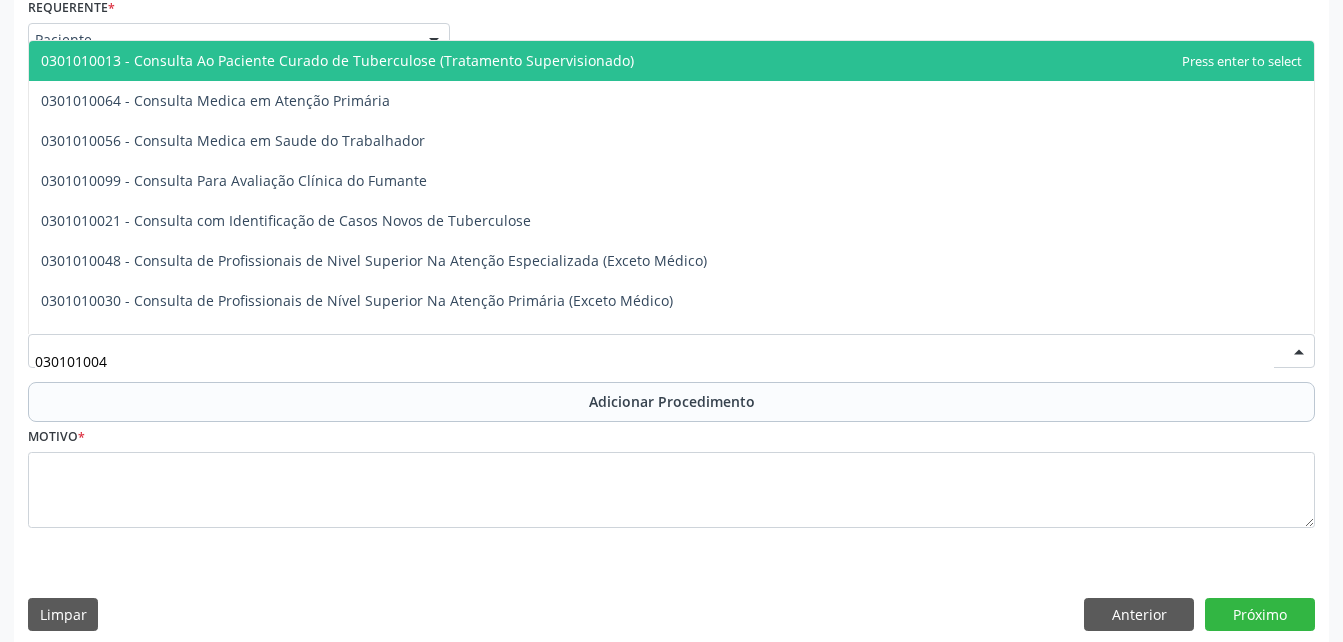 type on "0301010048" 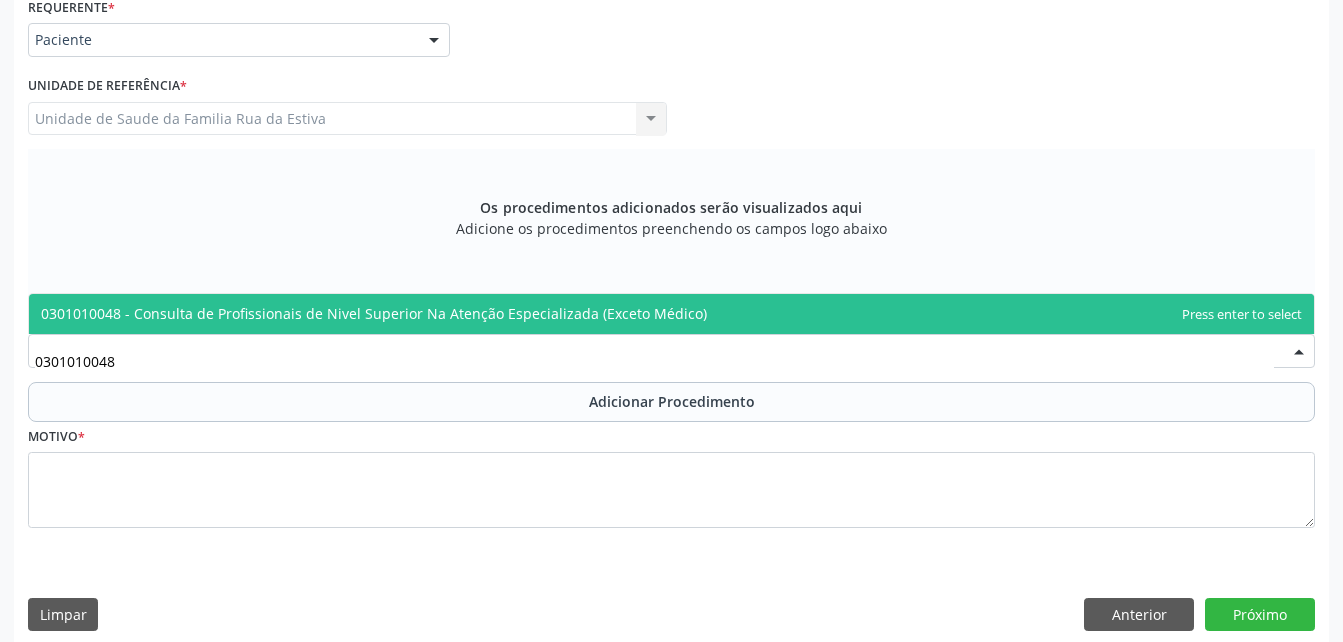 click on "0301010048 - Consulta de Profissionais de Nivel Superior Na Atenção Especializada (Exceto Médico)" at bounding box center (374, 313) 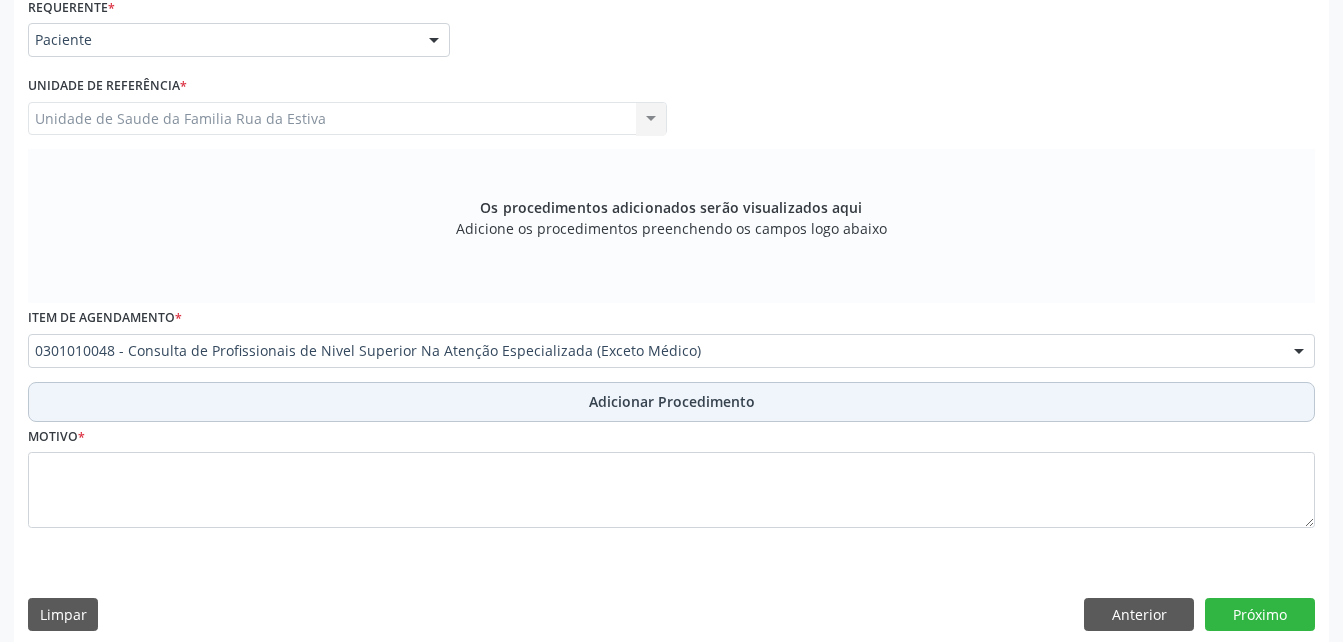 click on "Adicionar Procedimento" at bounding box center [671, 402] 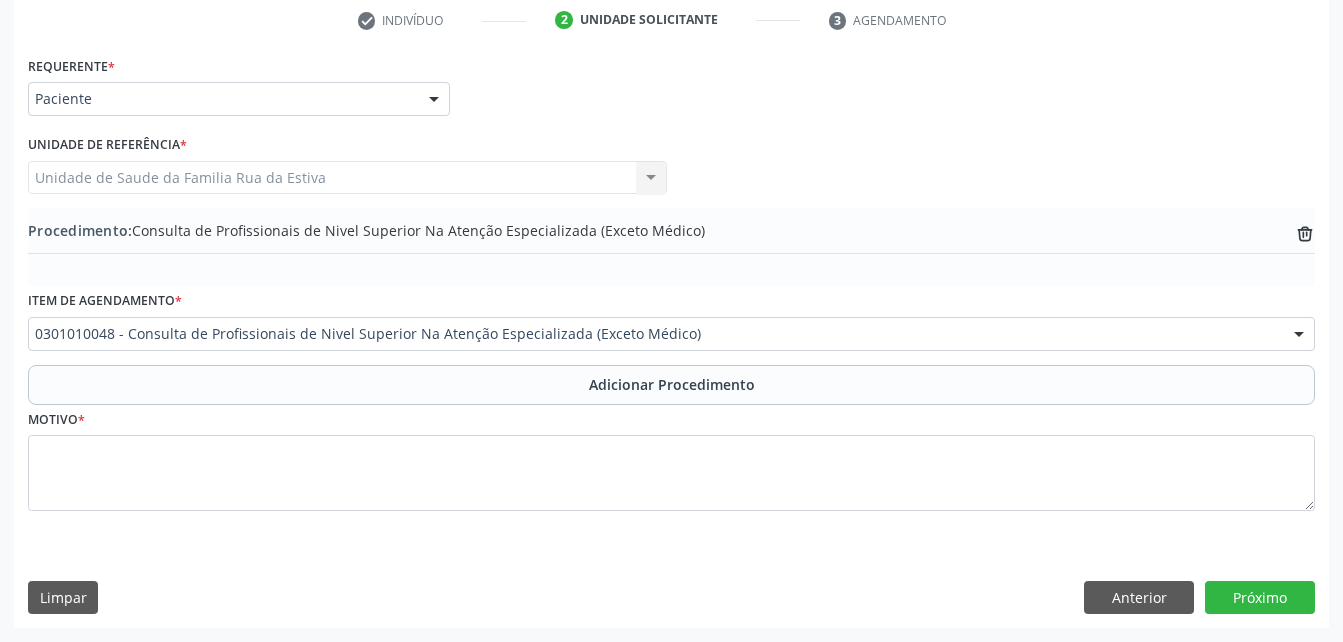 scroll, scrollTop: 411, scrollLeft: 0, axis: vertical 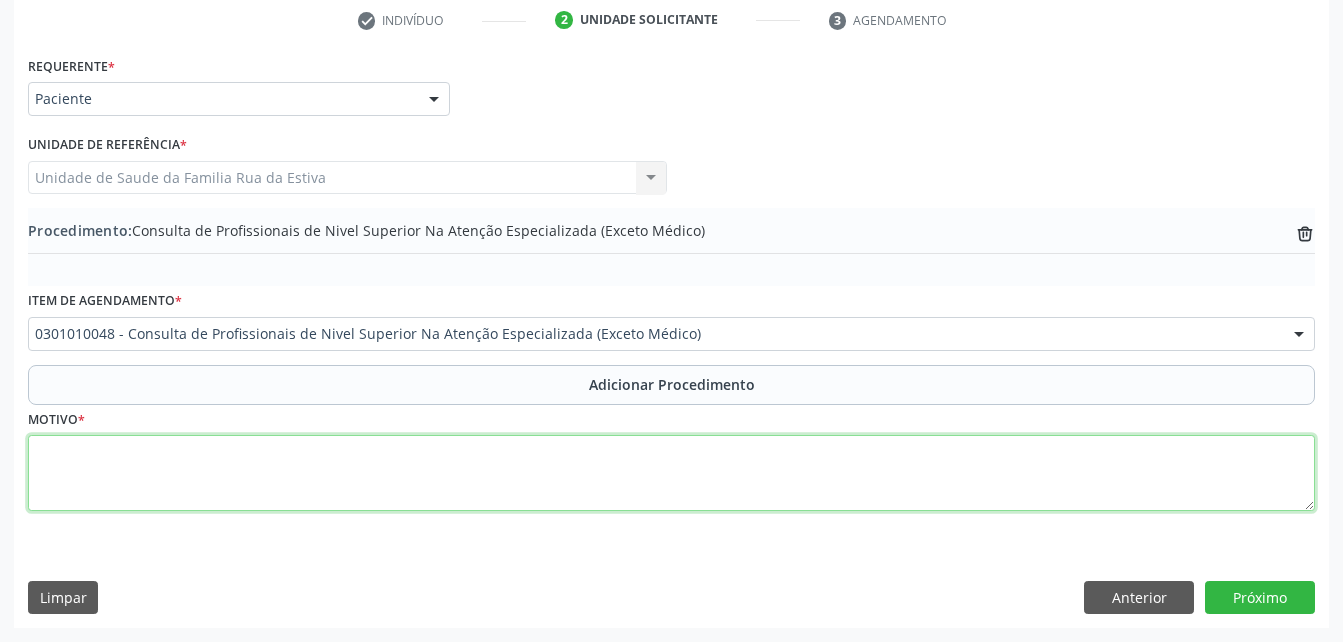 click at bounding box center [671, 473] 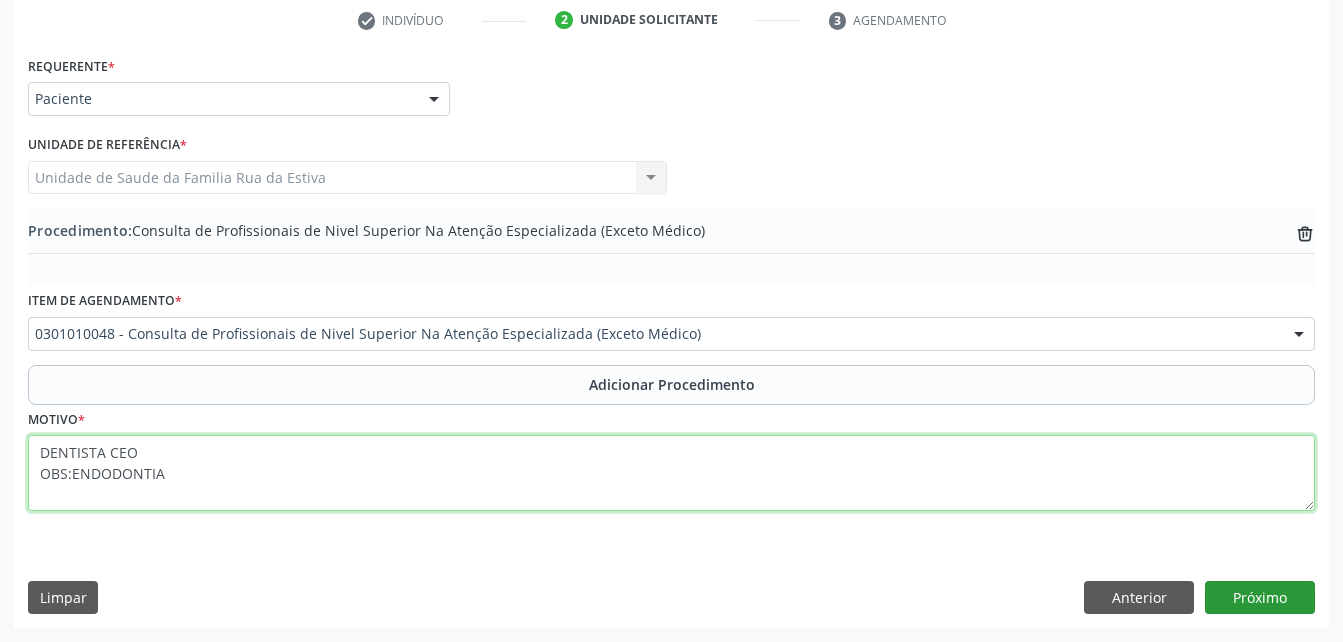 type on "DENTISTA CEO
OBS:ENDODONTIA" 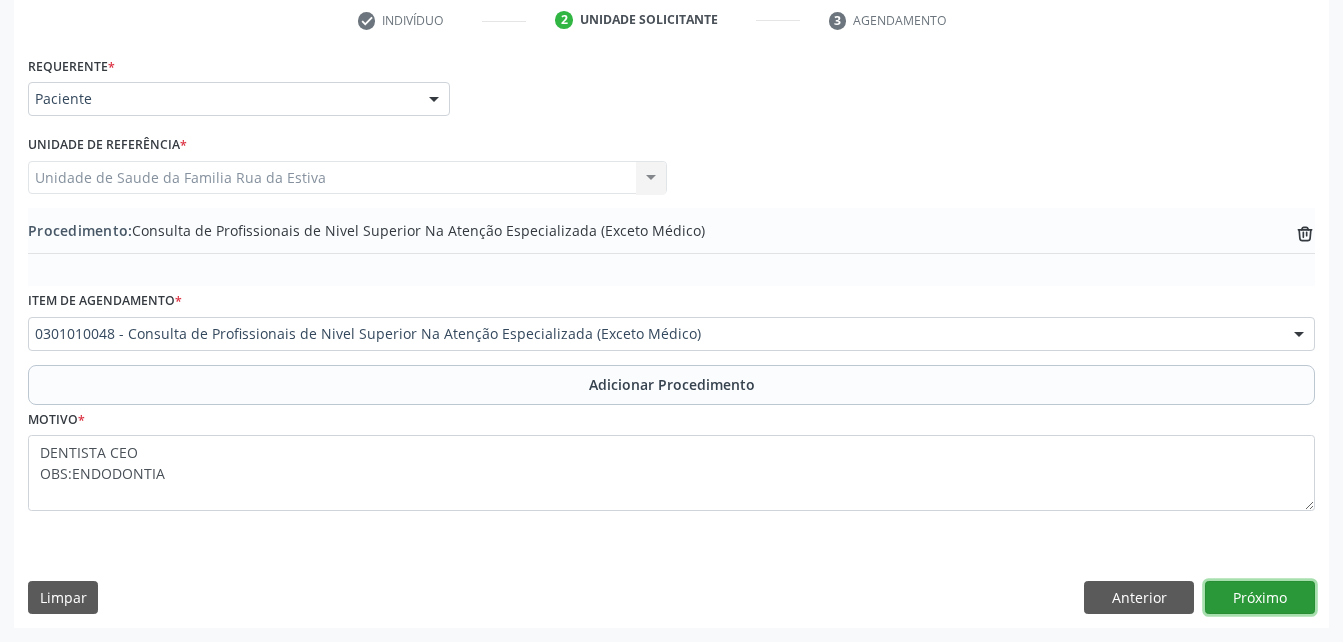 click on "Próximo" at bounding box center (1260, 598) 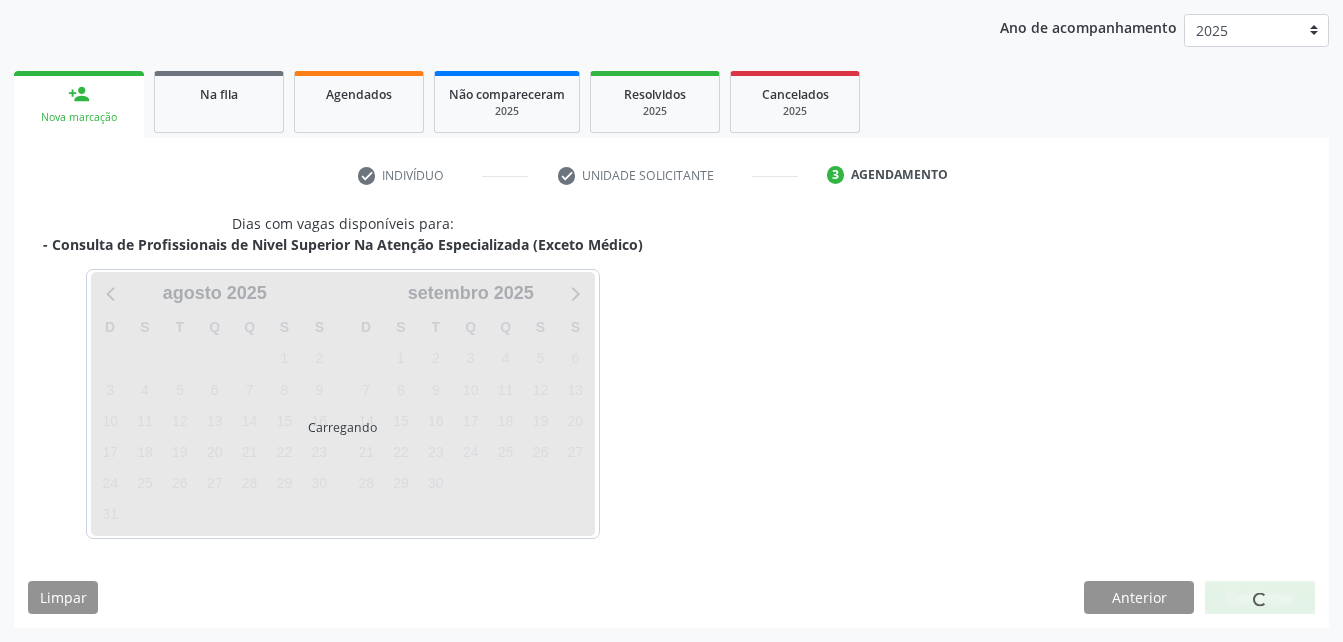 scroll, scrollTop: 315, scrollLeft: 0, axis: vertical 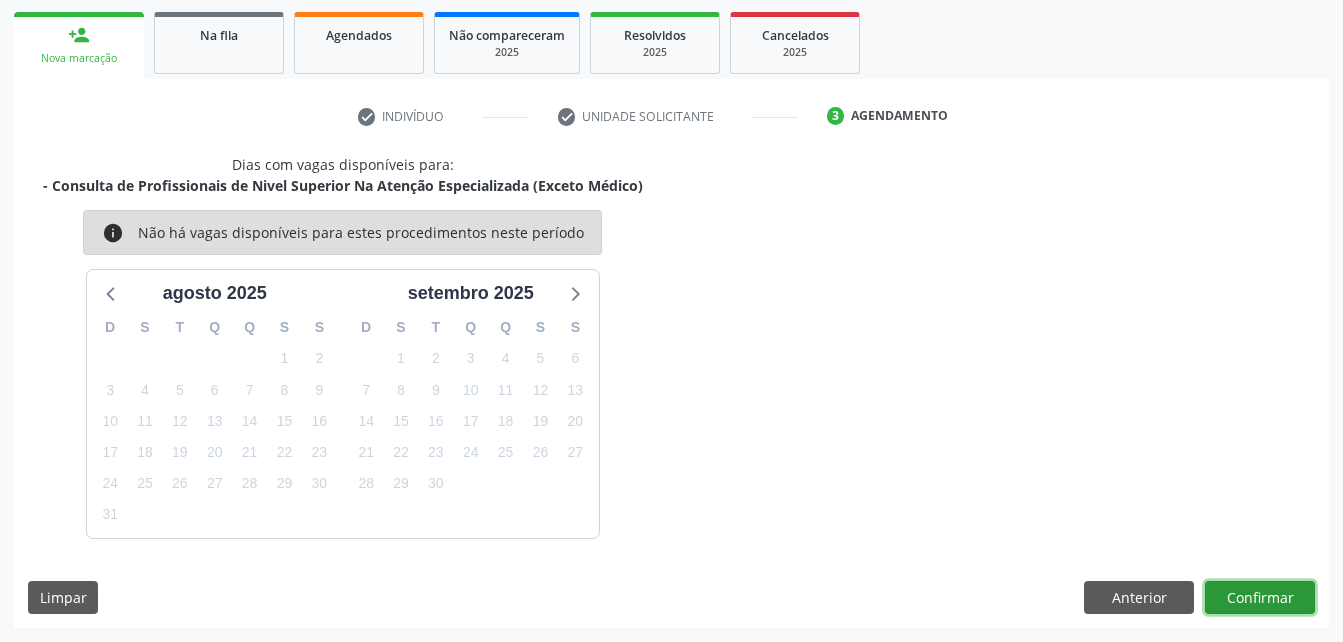 click on "Confirmar" at bounding box center (1260, 598) 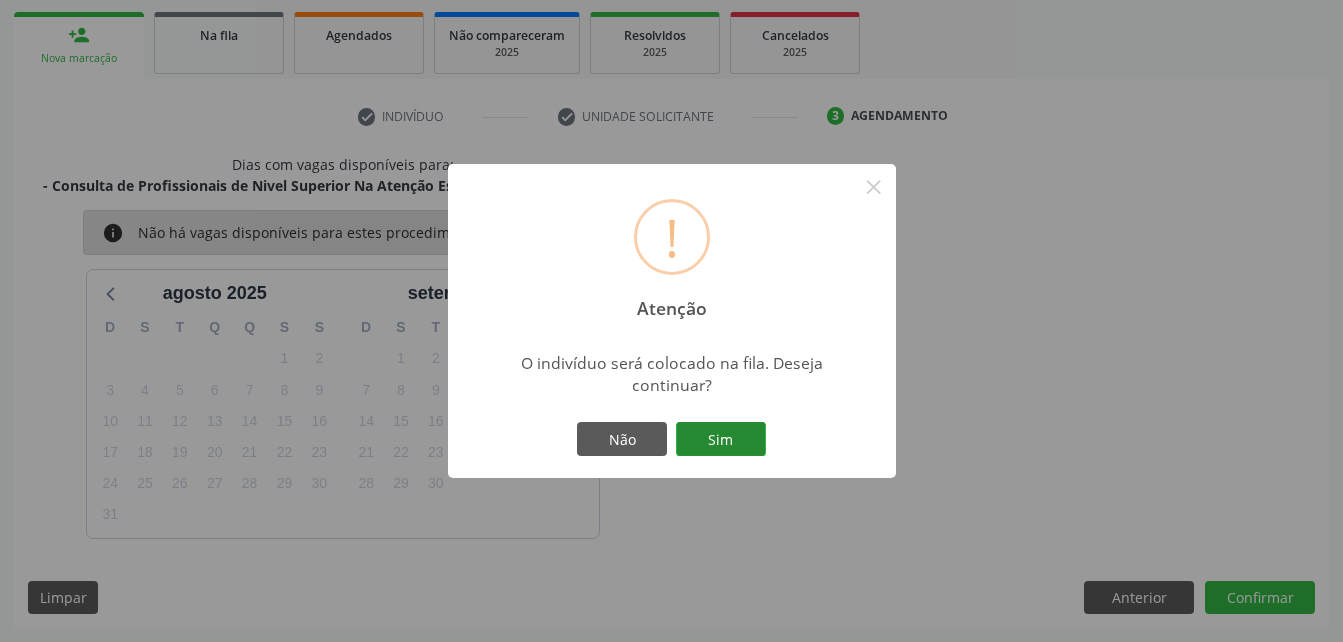 click on "Sim" at bounding box center (721, 439) 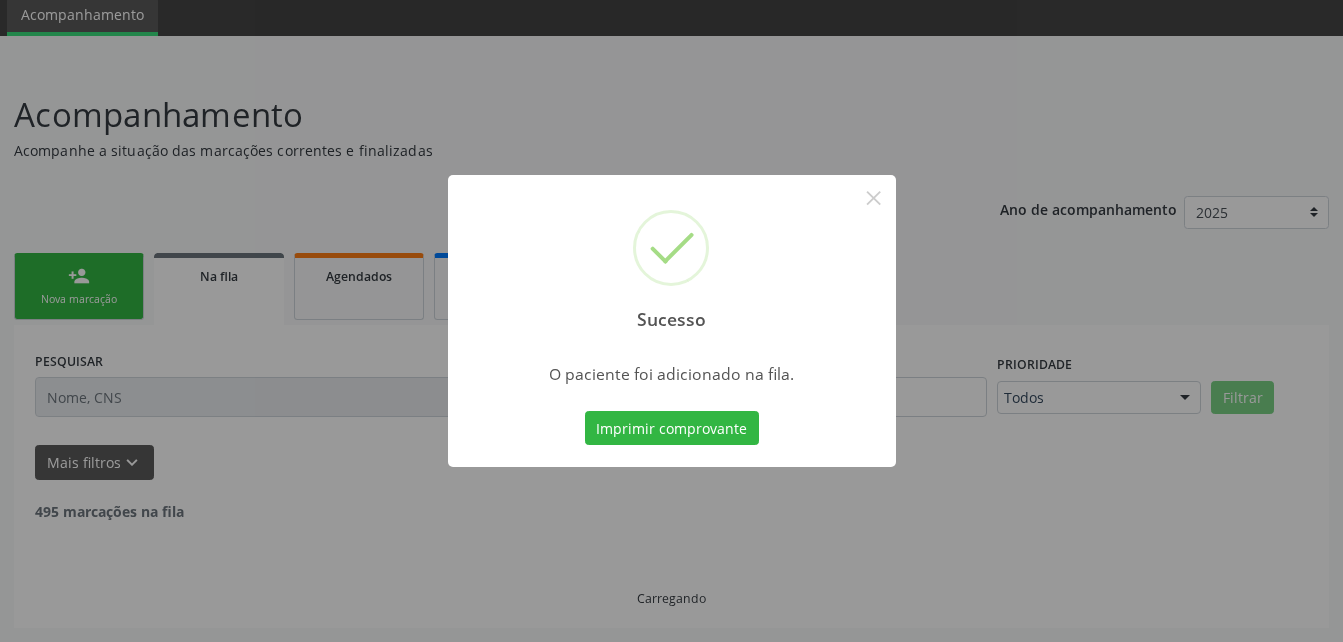 scroll, scrollTop: 53, scrollLeft: 0, axis: vertical 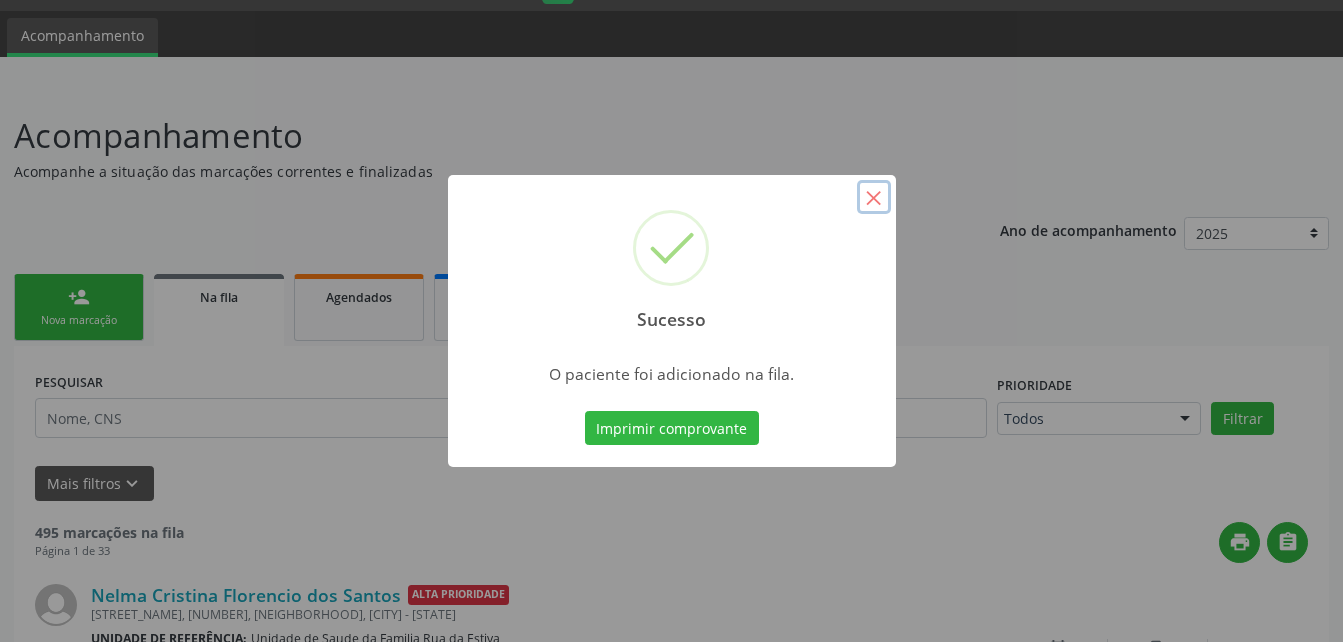 click on "×" at bounding box center [874, 197] 